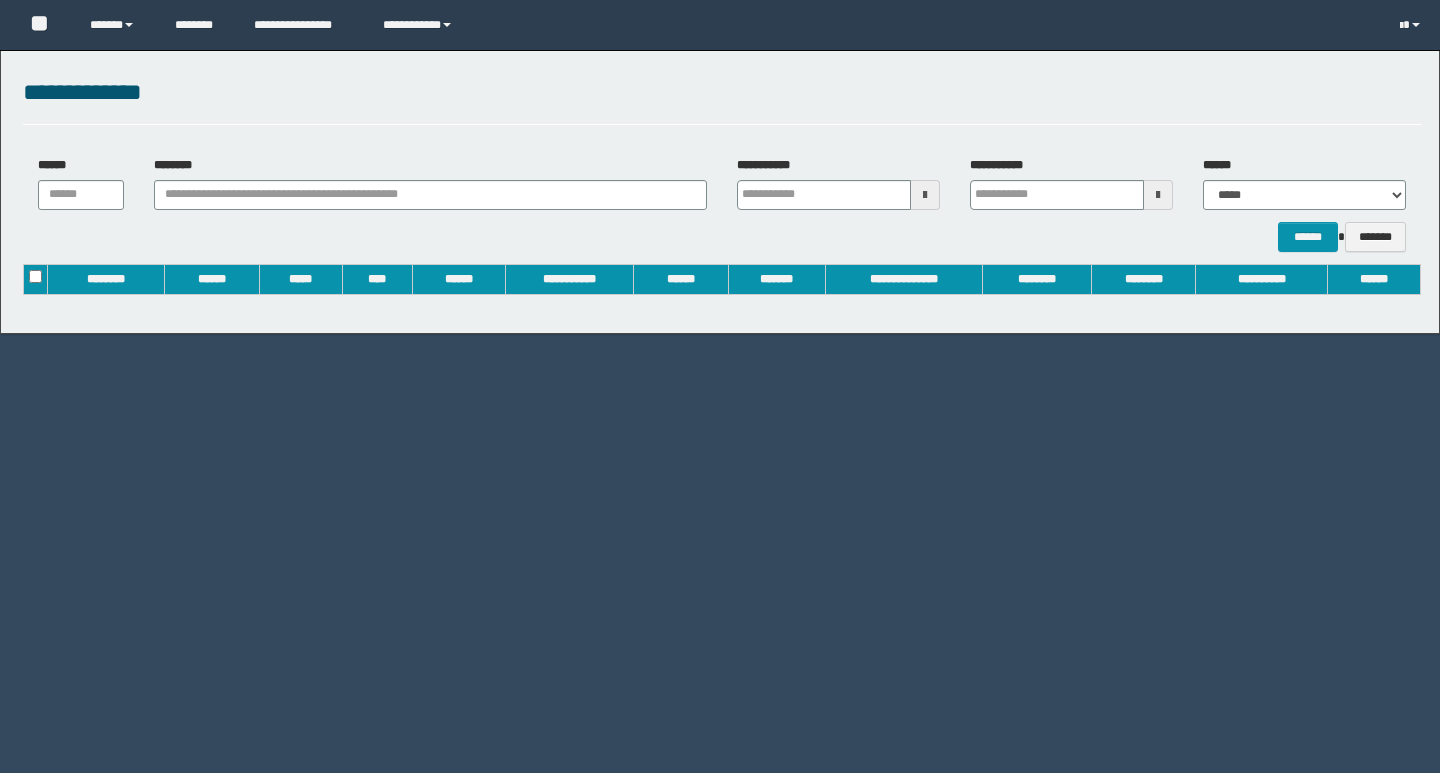 scroll, scrollTop: 0, scrollLeft: 0, axis: both 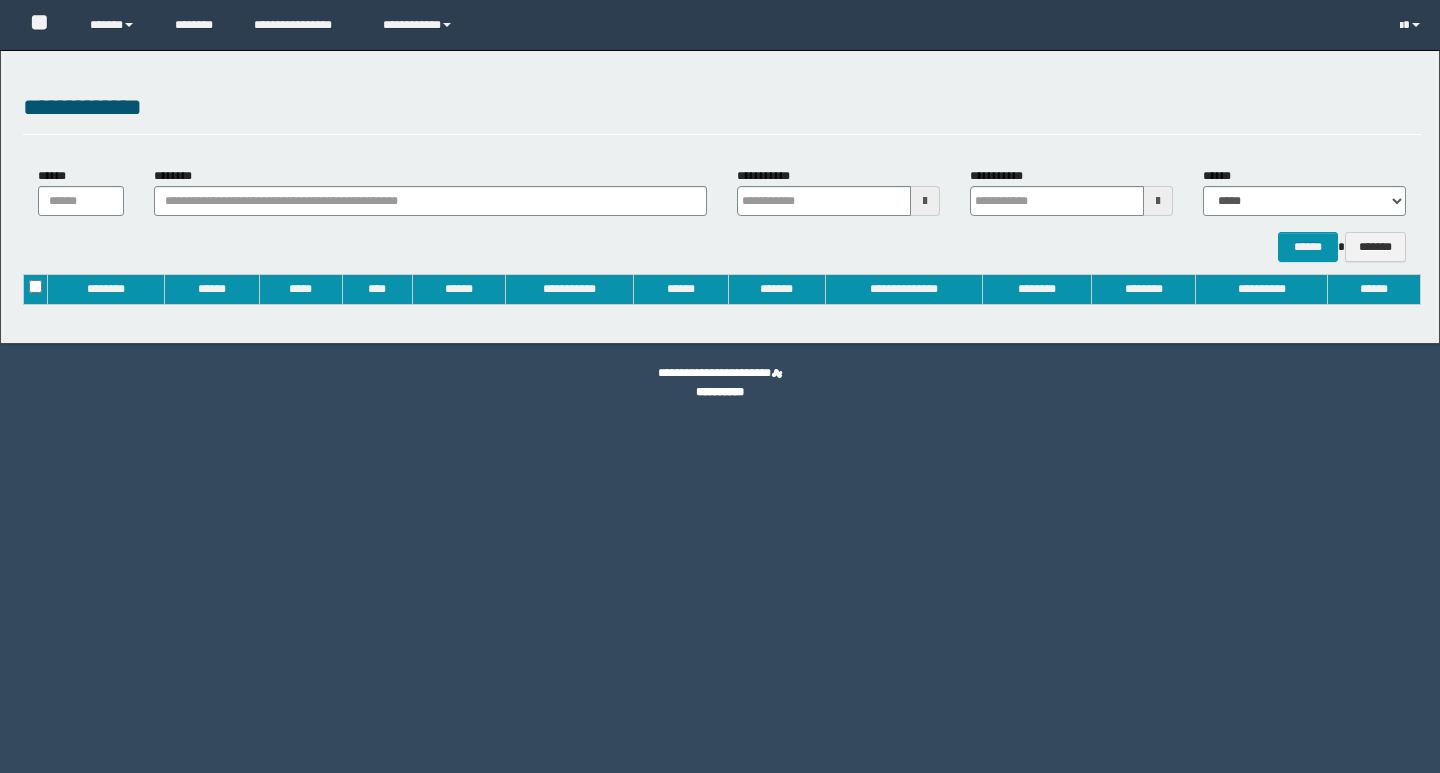 type on "**********" 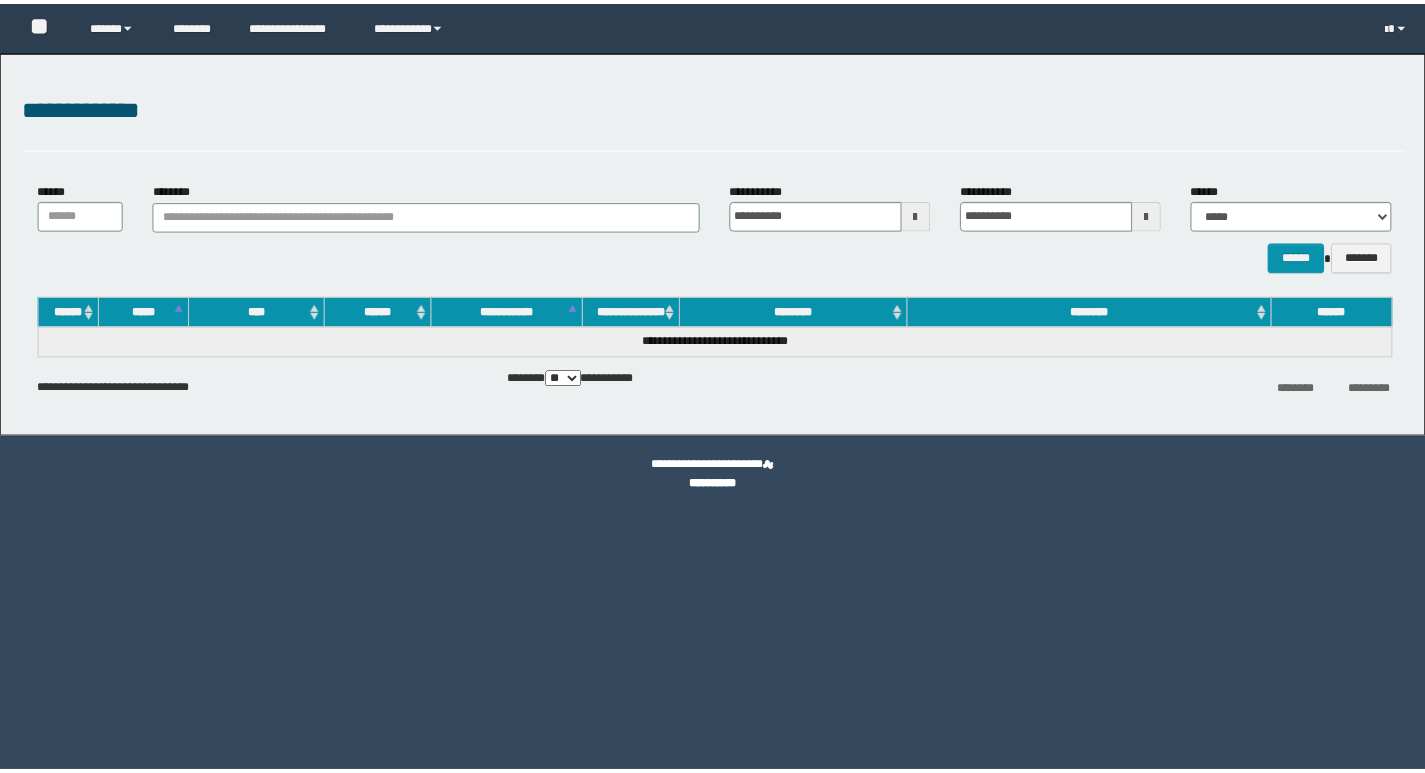 scroll, scrollTop: 0, scrollLeft: 0, axis: both 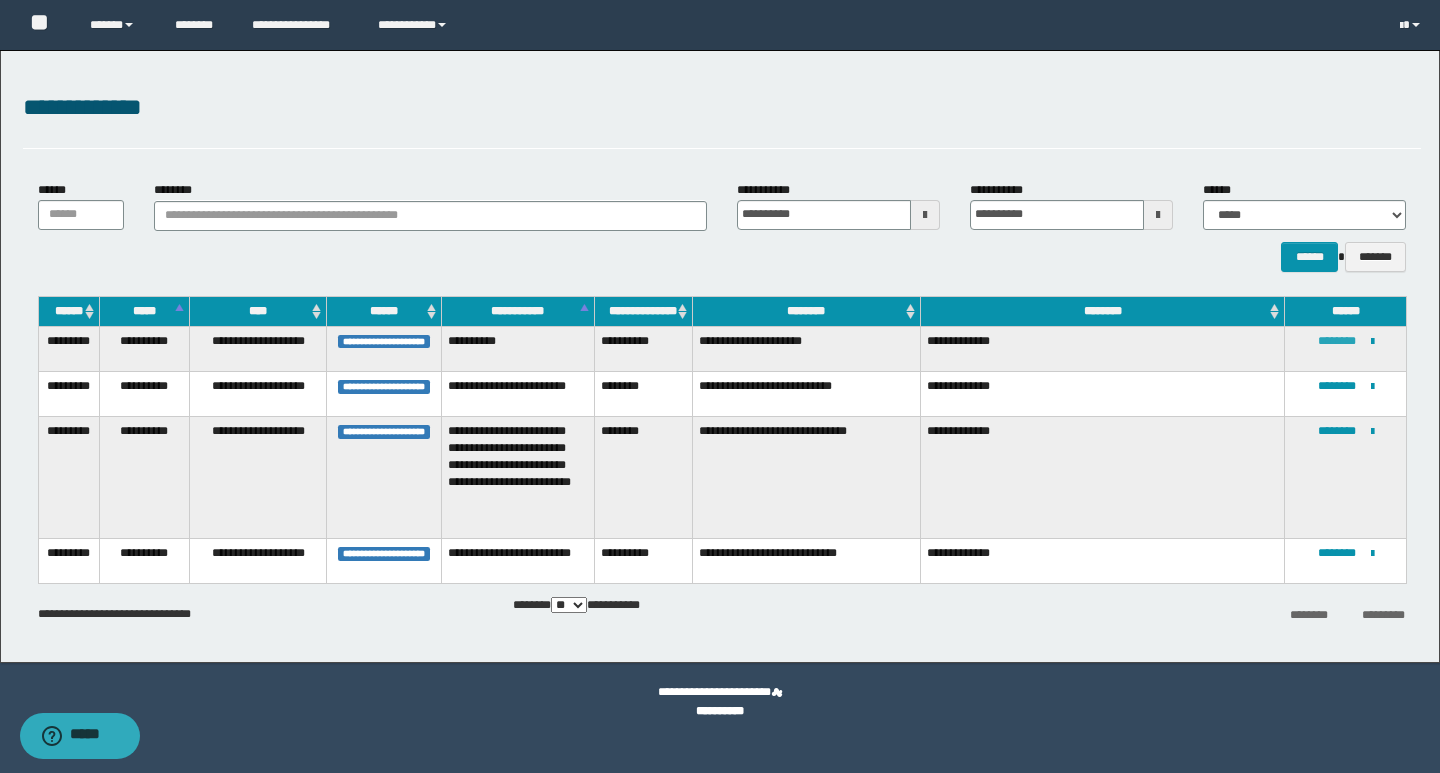 click on "********" at bounding box center [1337, 341] 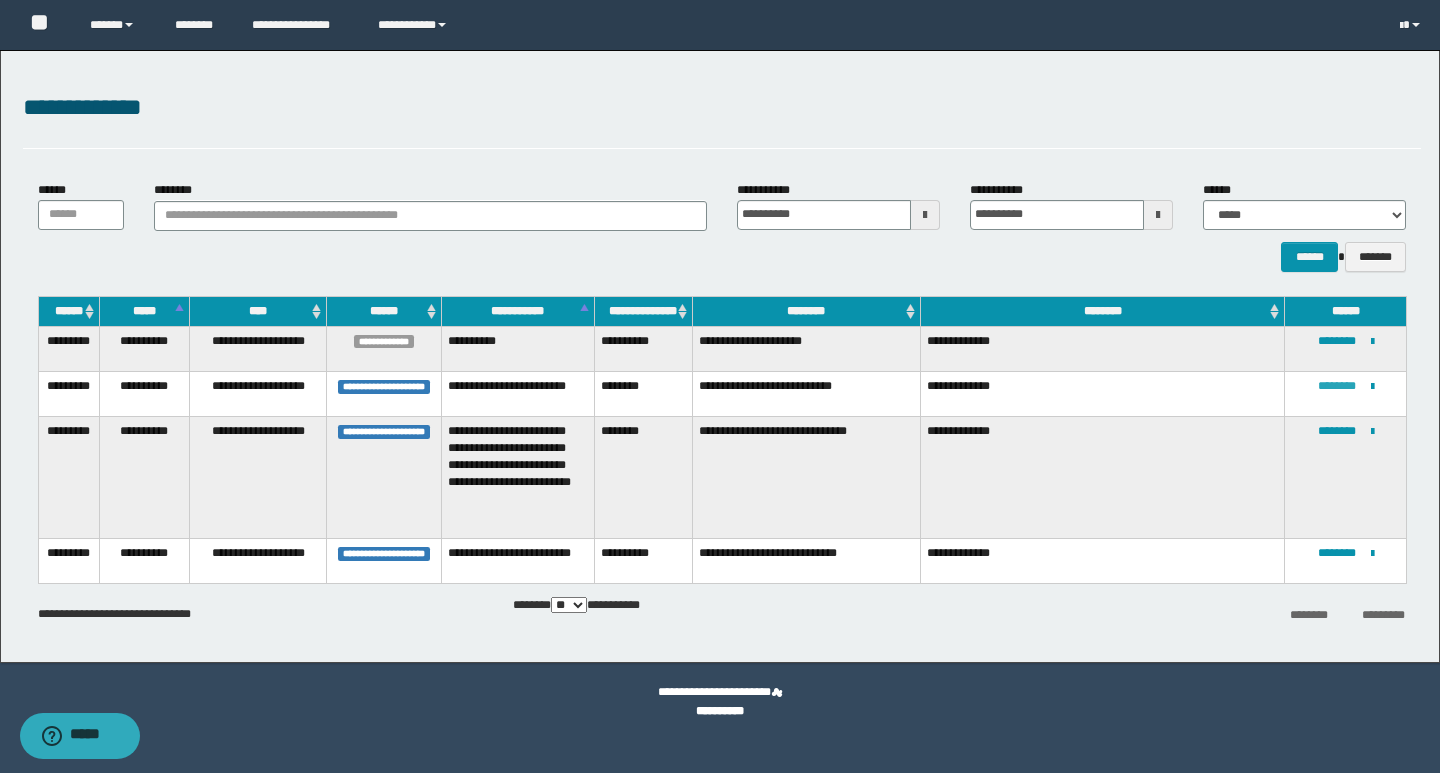 click on "********" at bounding box center (1337, 386) 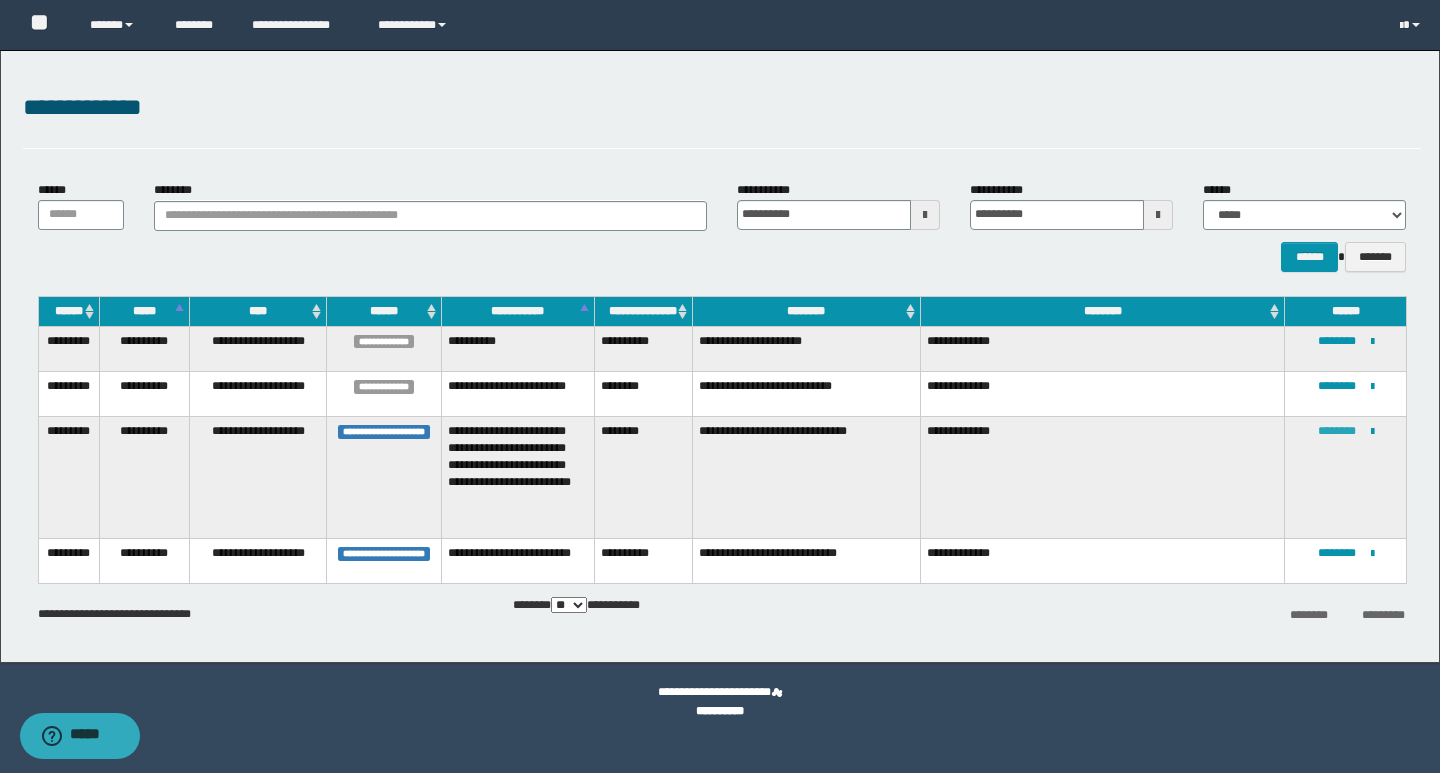 click on "********" at bounding box center (1337, 431) 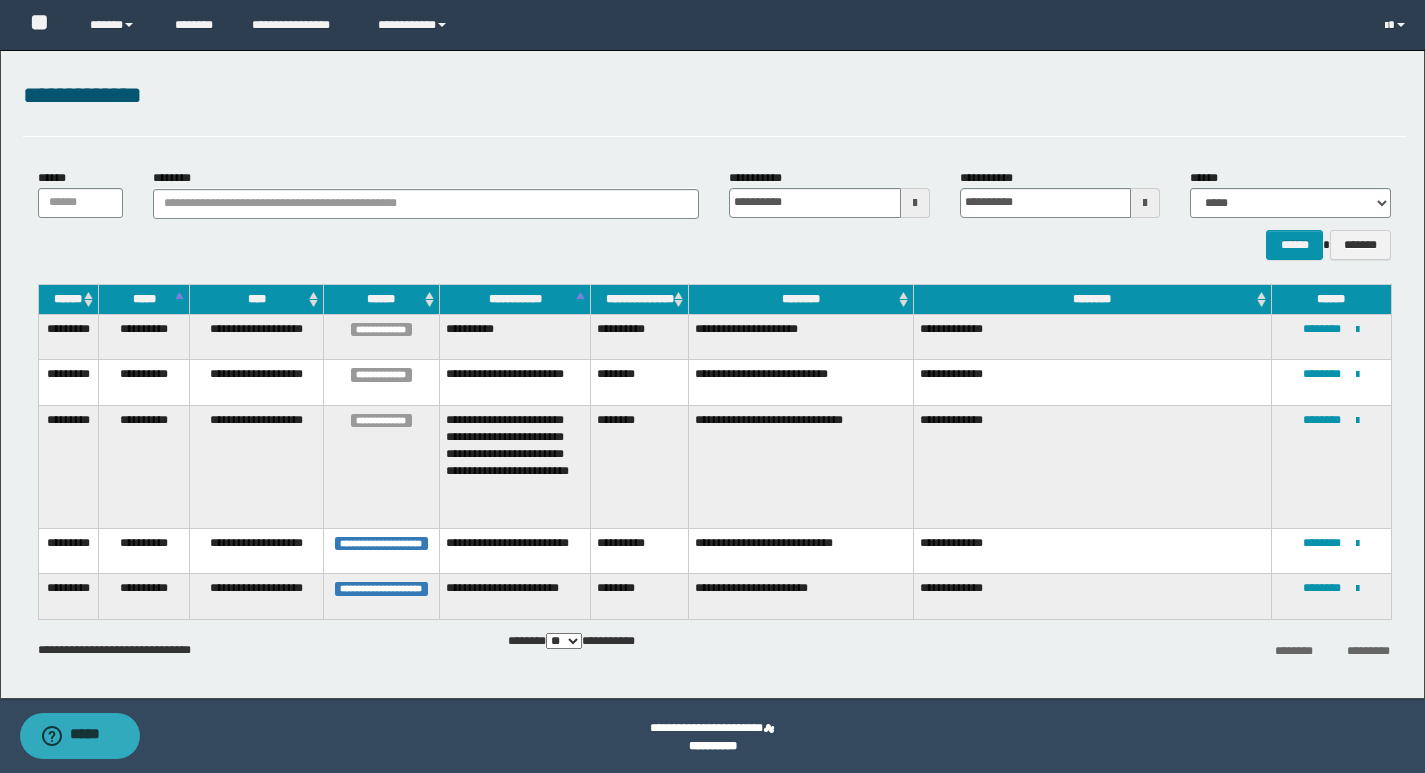 scroll, scrollTop: 15, scrollLeft: 0, axis: vertical 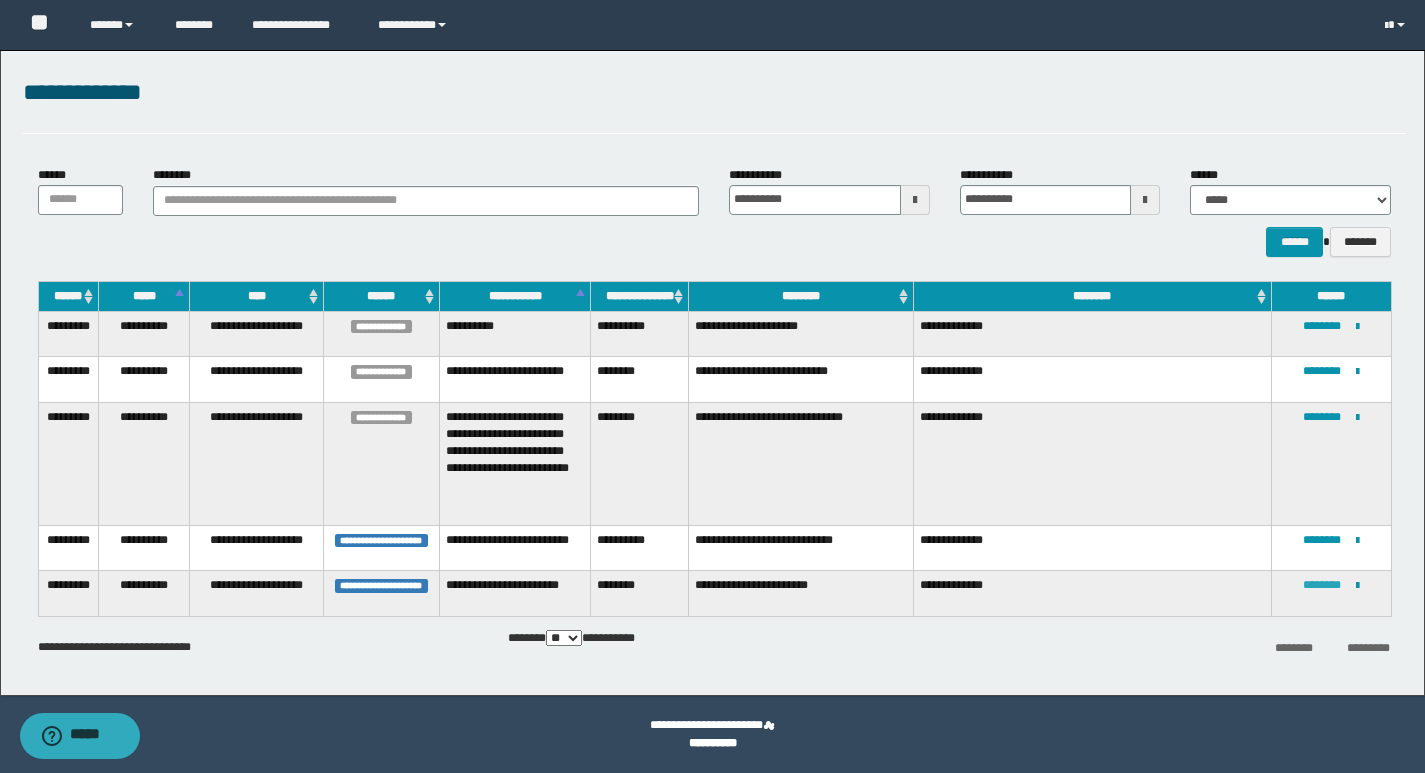 click on "********" at bounding box center (1322, 585) 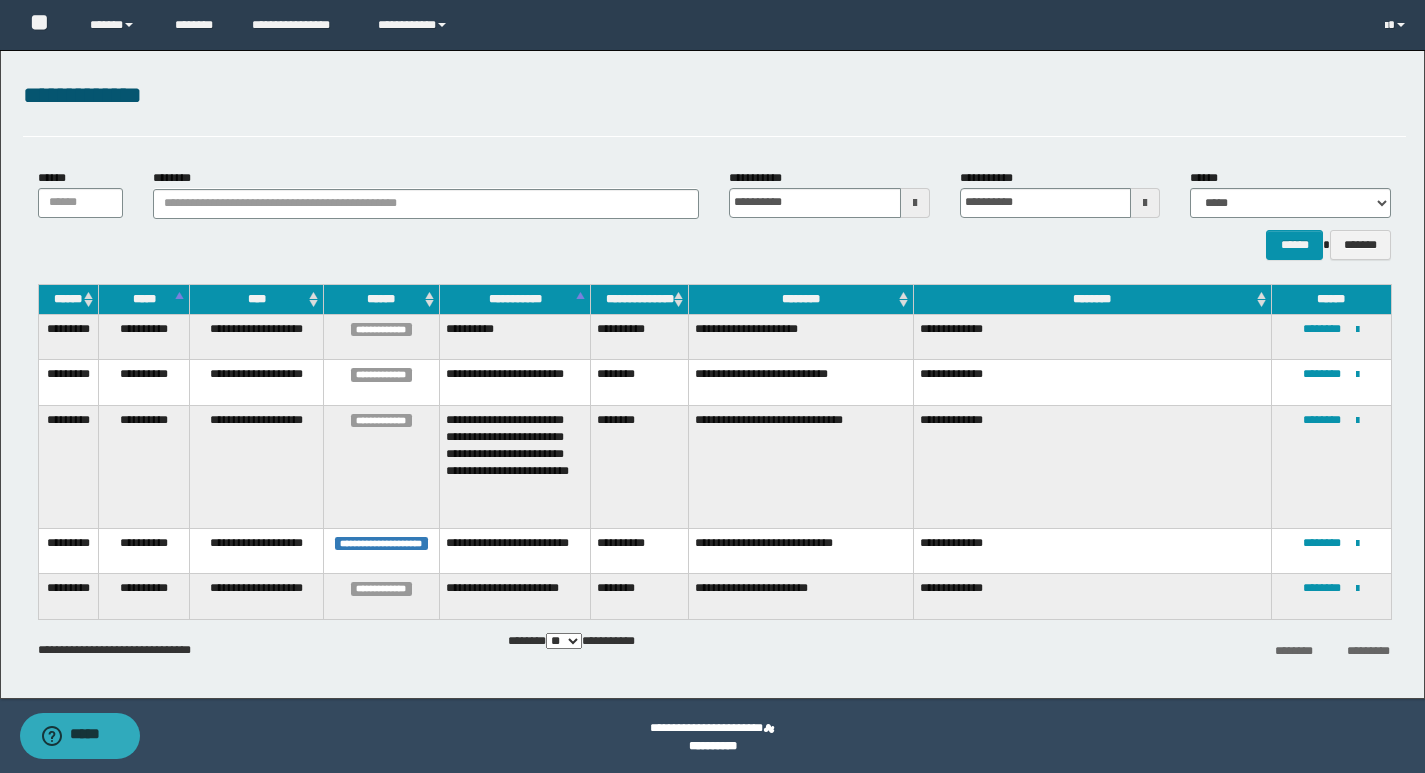 scroll, scrollTop: 15, scrollLeft: 0, axis: vertical 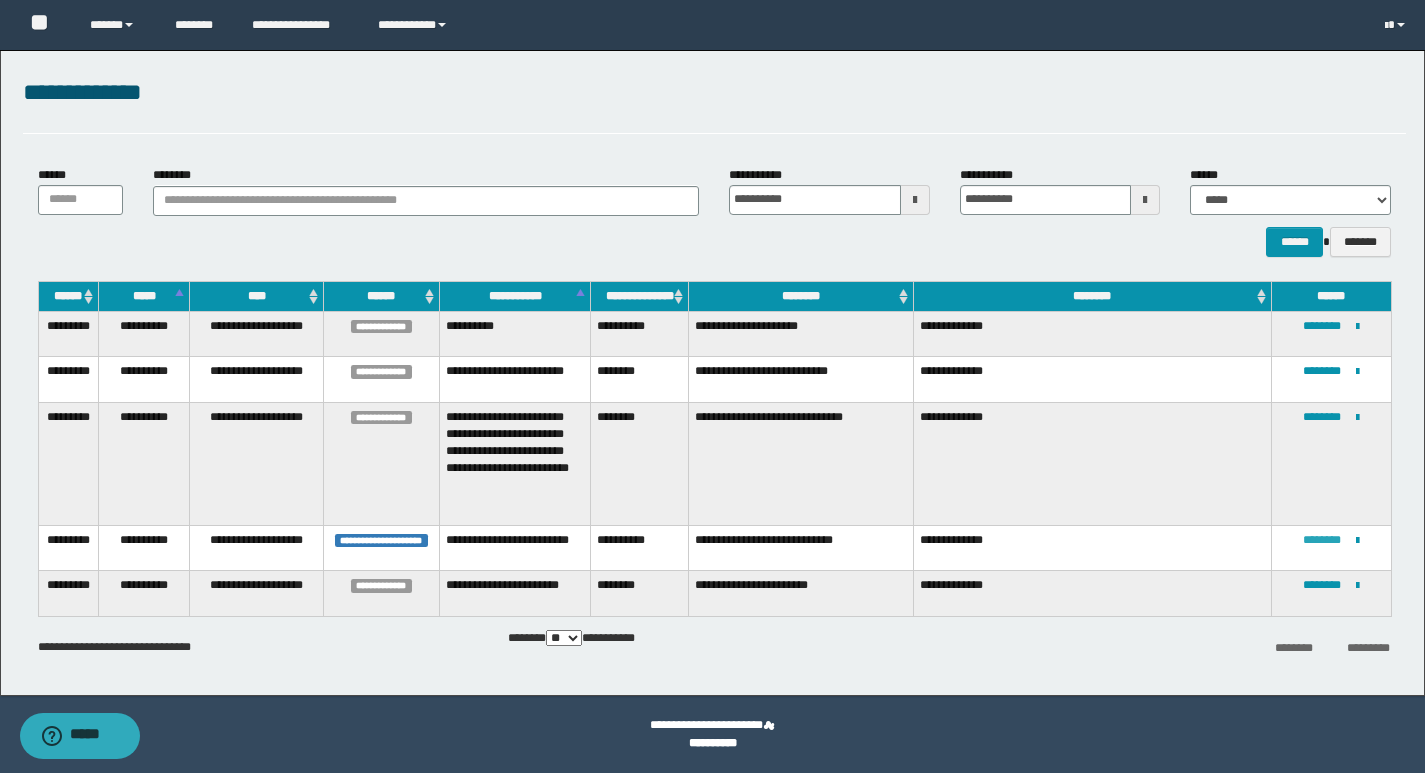 click on "********" at bounding box center [1322, 540] 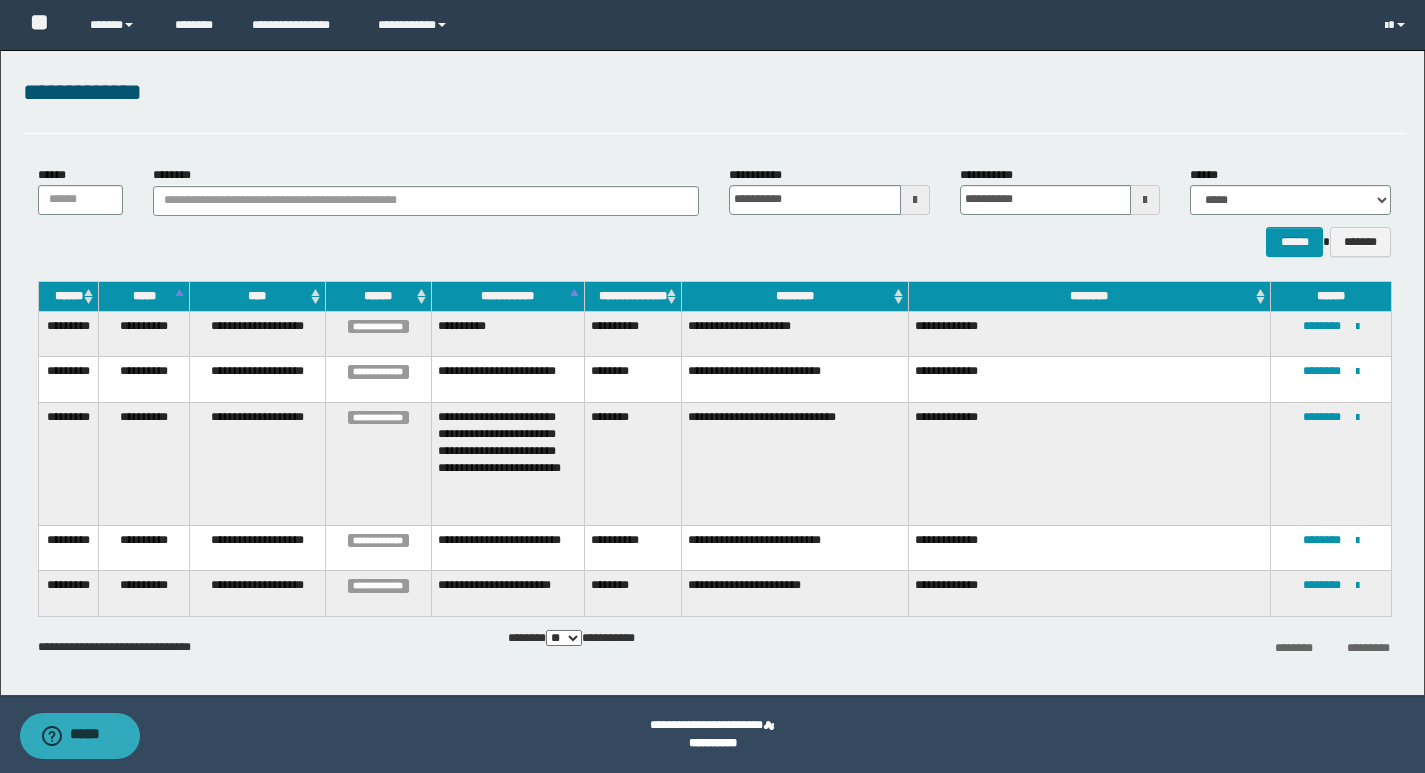 scroll, scrollTop: 0, scrollLeft: 0, axis: both 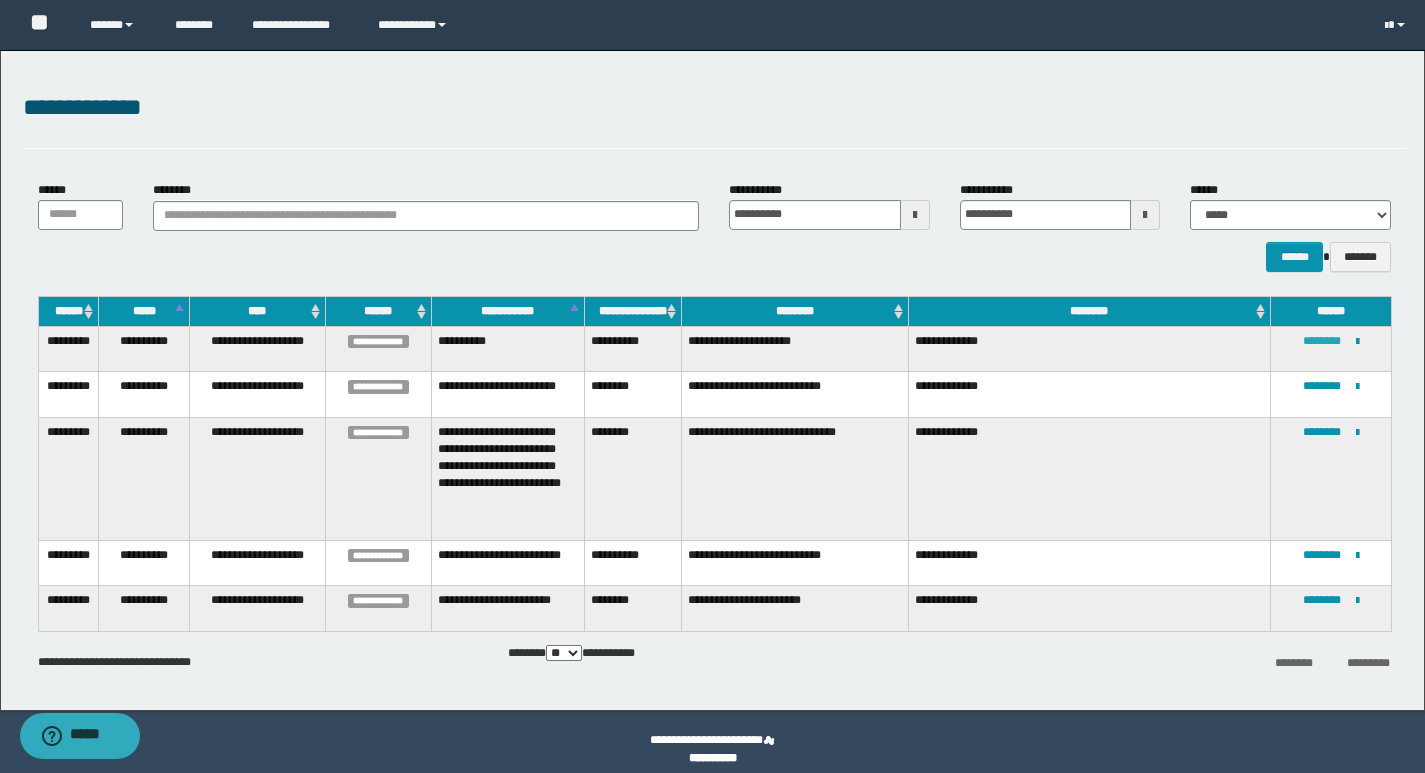 click on "********" at bounding box center (1322, 341) 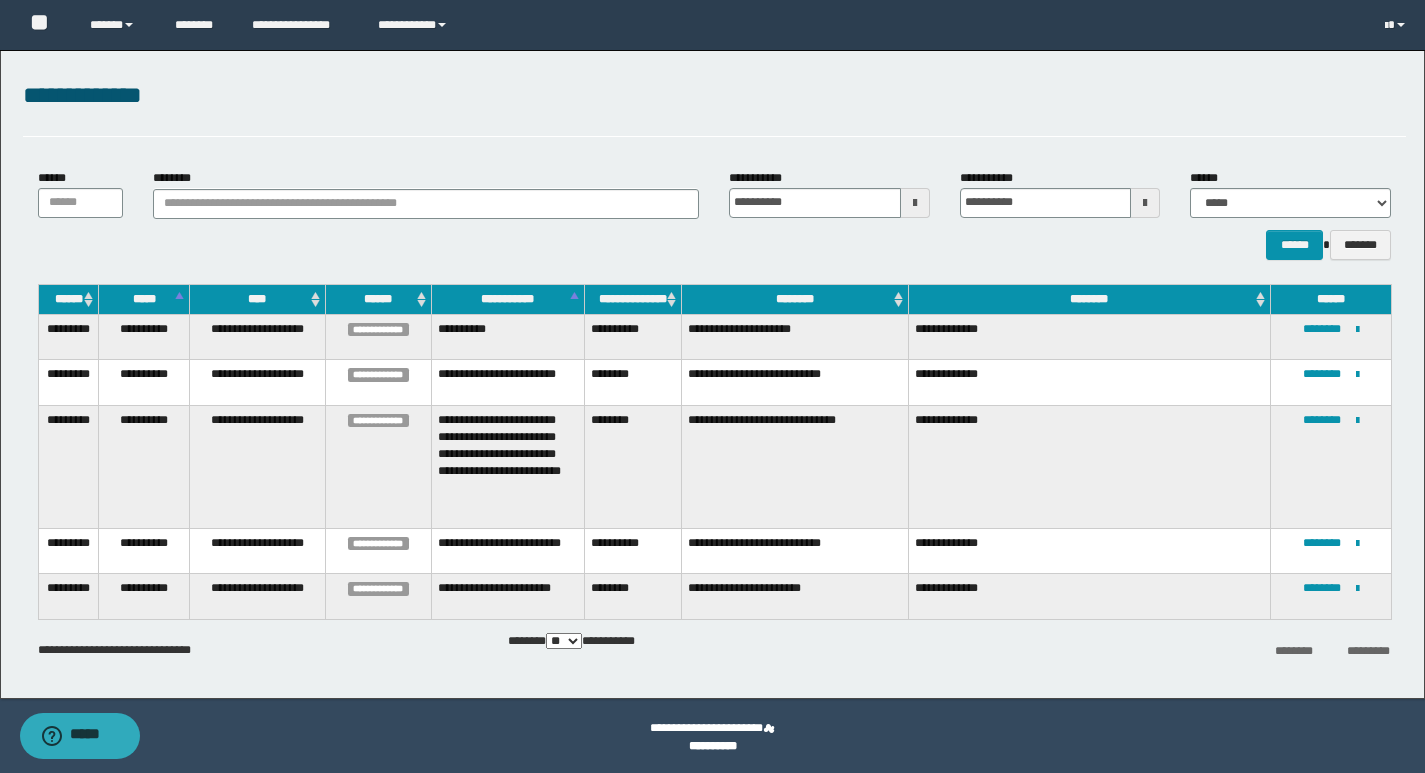 scroll, scrollTop: 15, scrollLeft: 0, axis: vertical 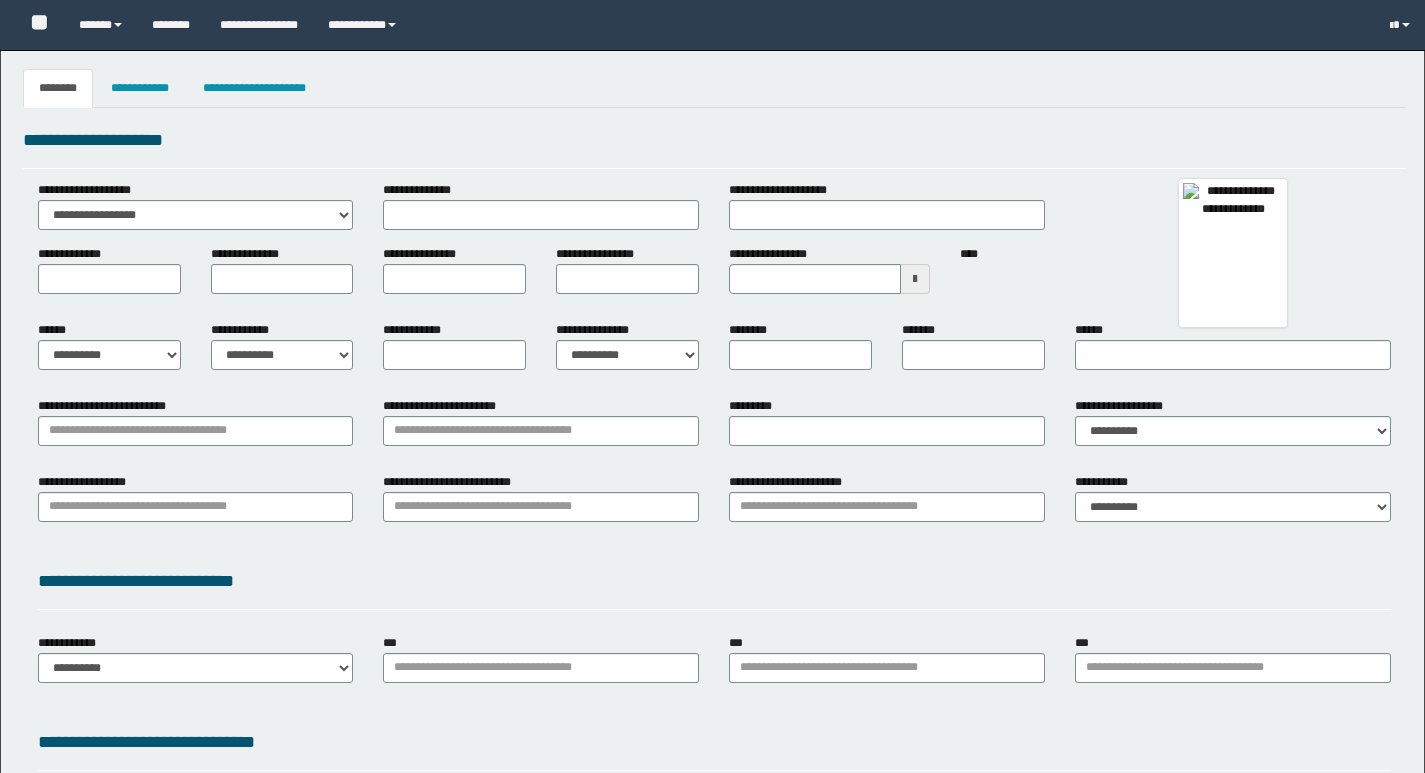 type 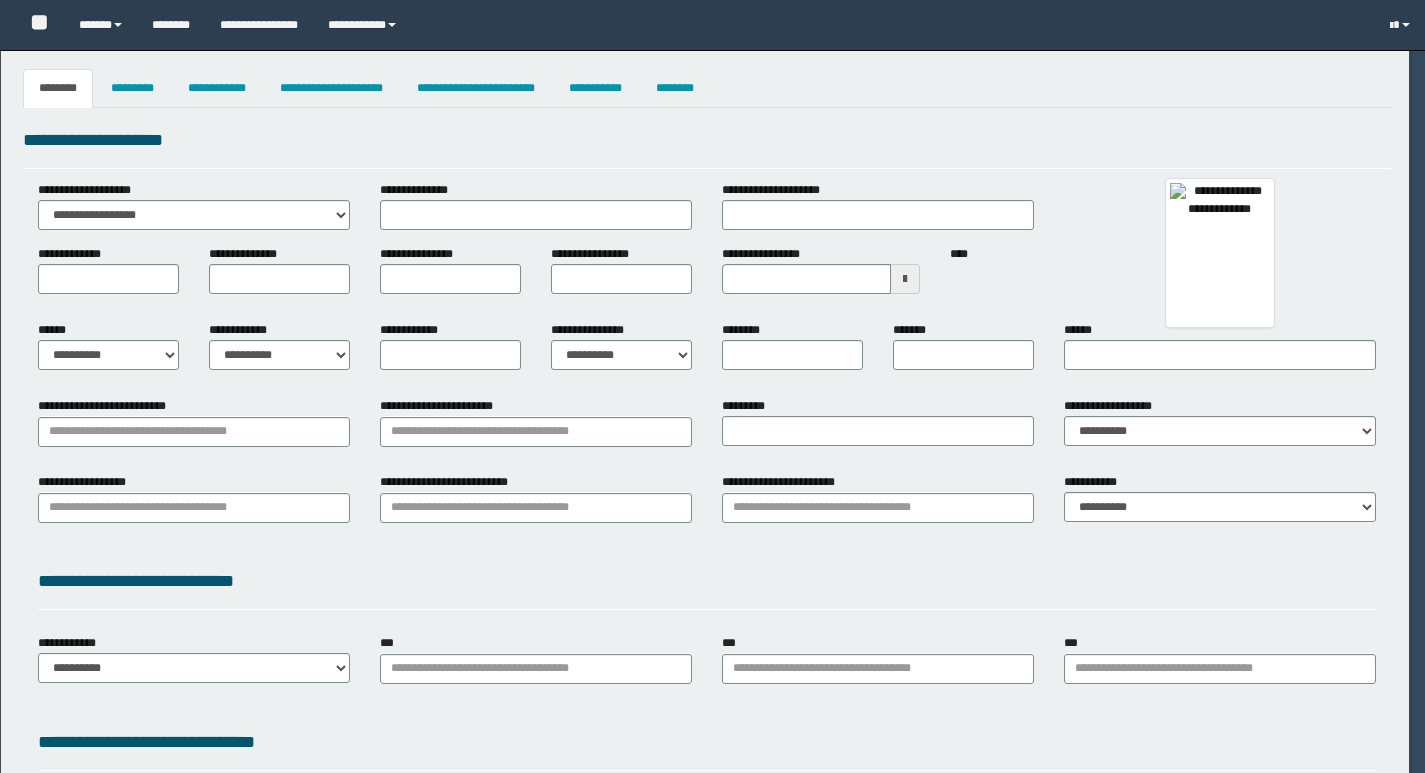 select on "***" 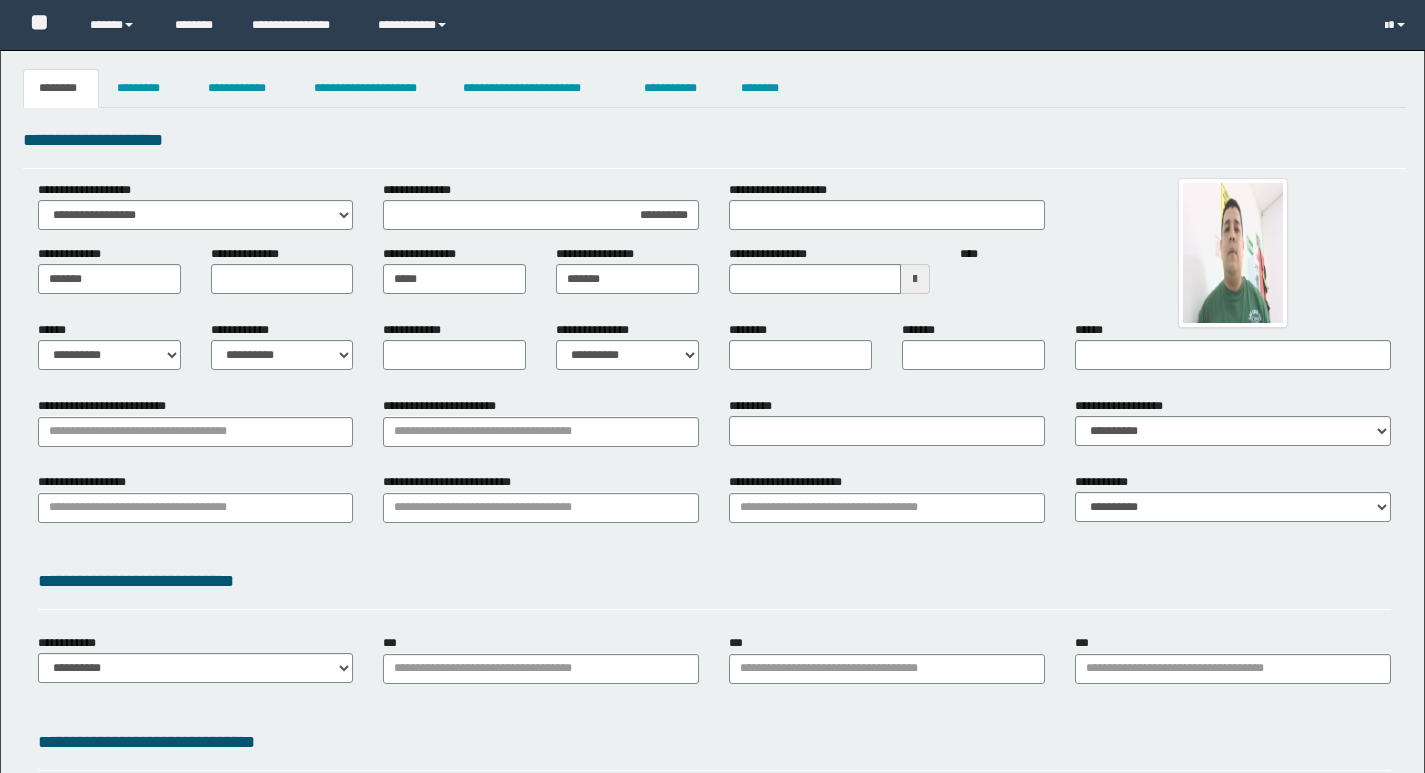 scroll, scrollTop: 0, scrollLeft: 0, axis: both 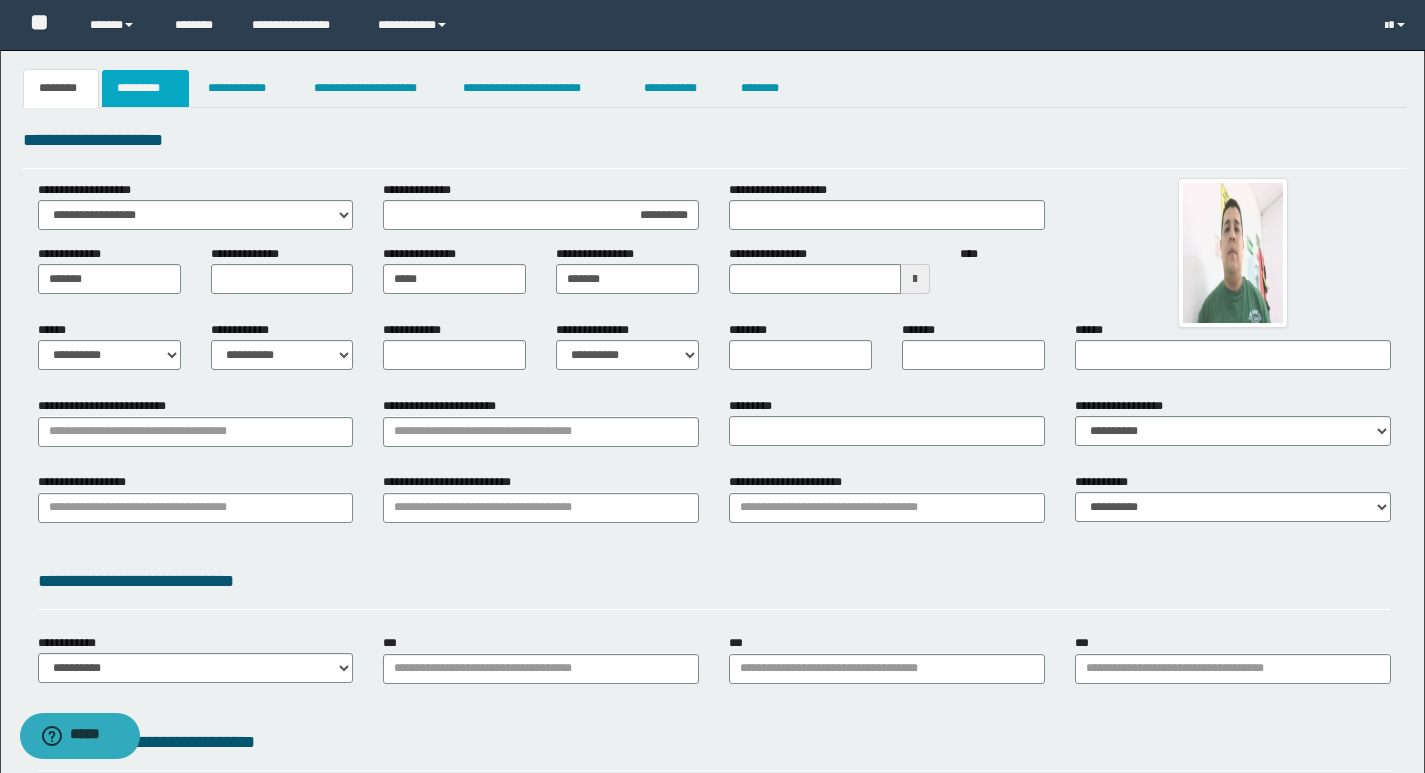 click on "*********" at bounding box center [145, 88] 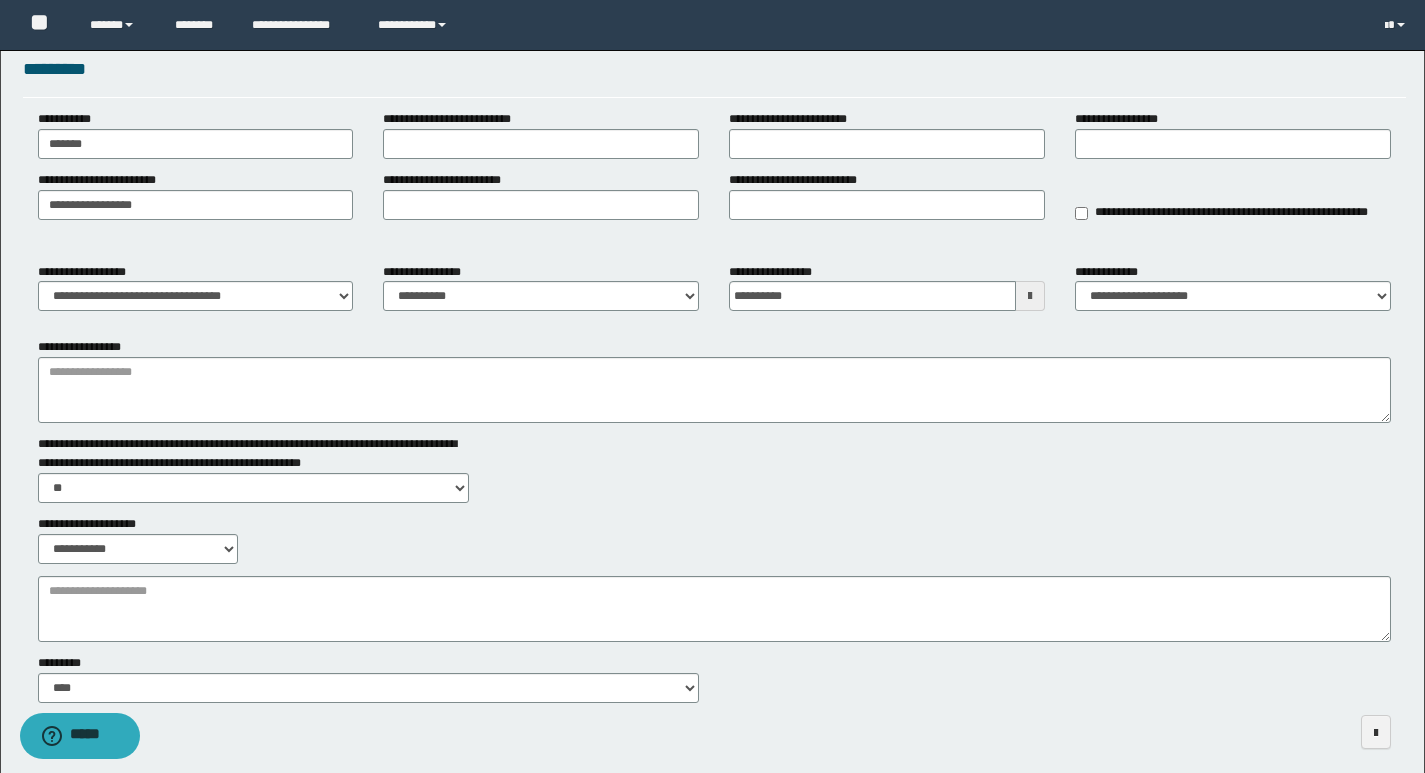 scroll, scrollTop: 155, scrollLeft: 0, axis: vertical 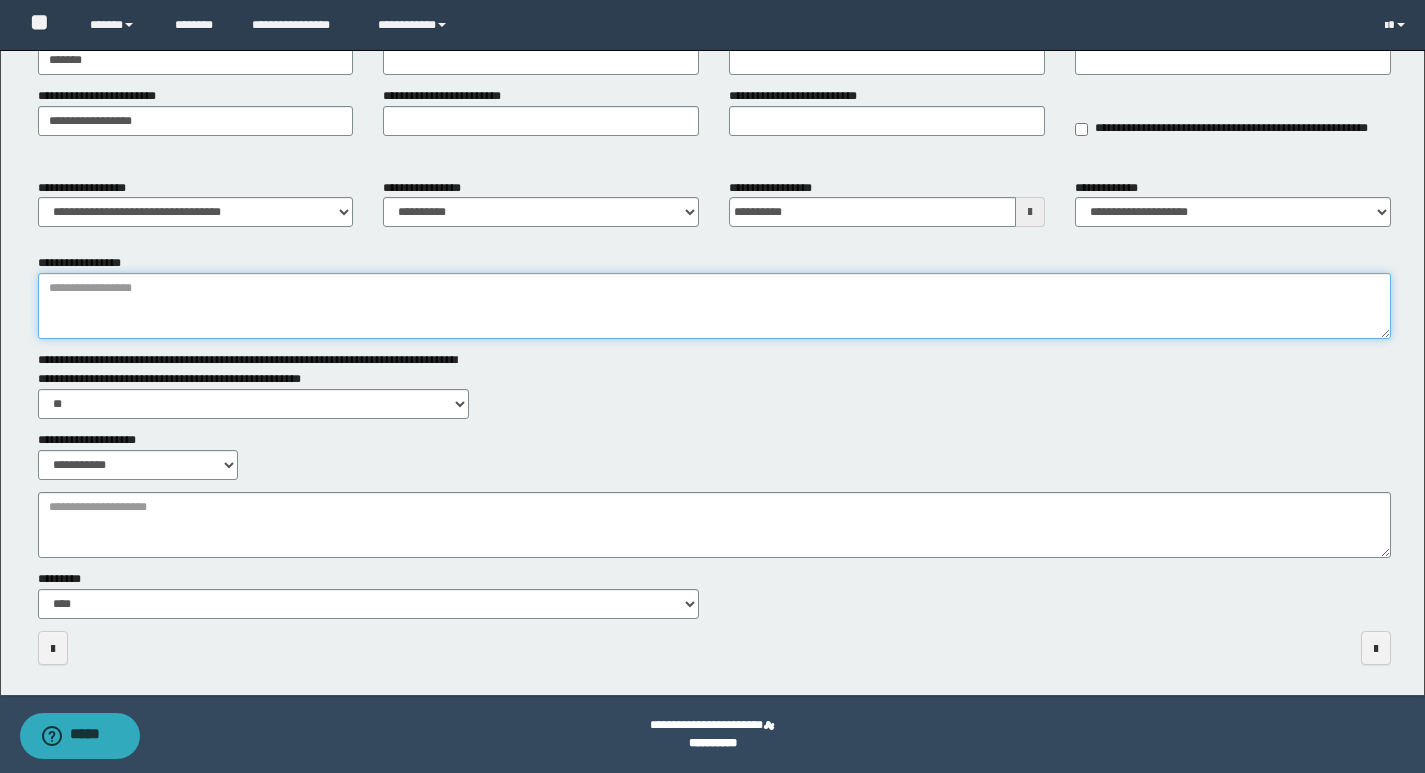 click on "**********" at bounding box center [714, 306] 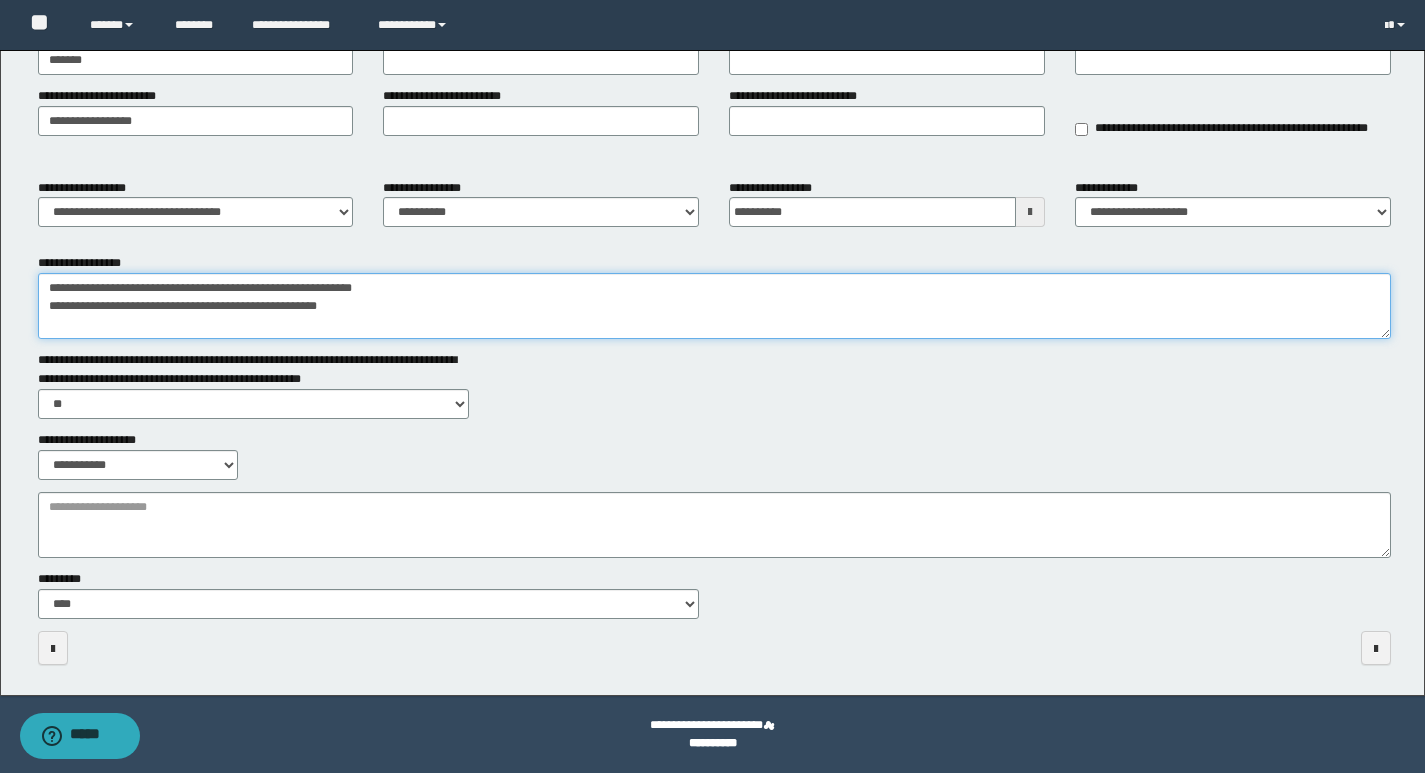 drag, startPoint x: 336, startPoint y: 305, endPoint x: 0, endPoint y: 311, distance: 336.05356 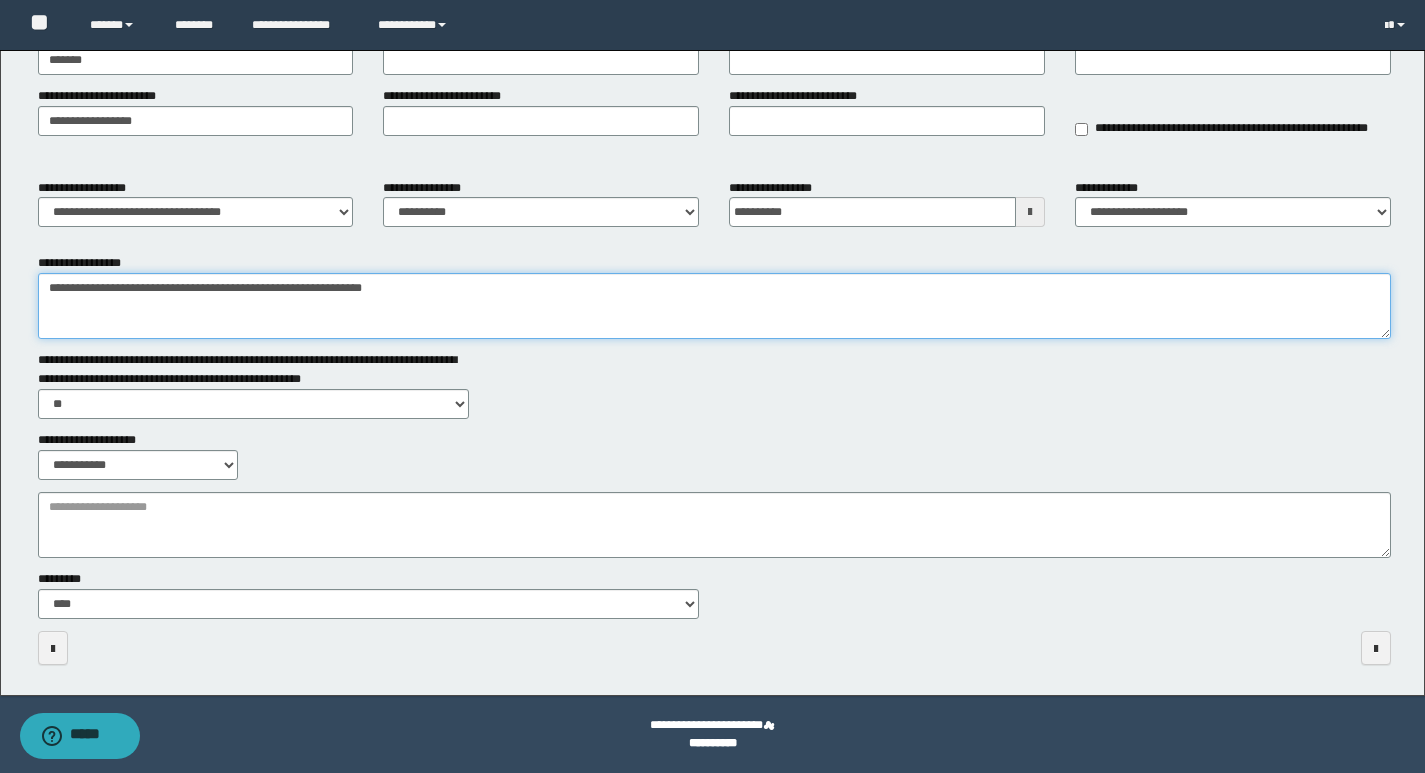 type on "**********" 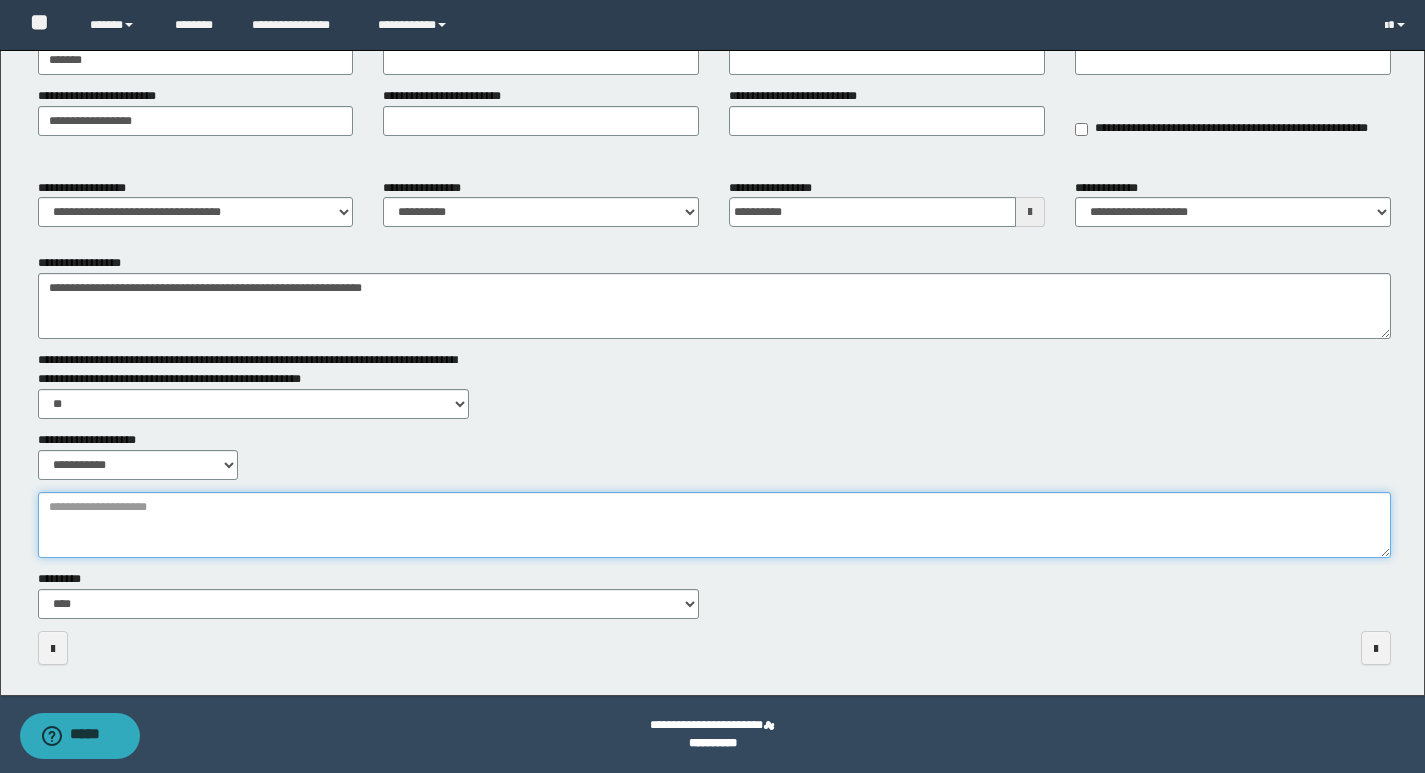 click on "**********" at bounding box center [714, 525] 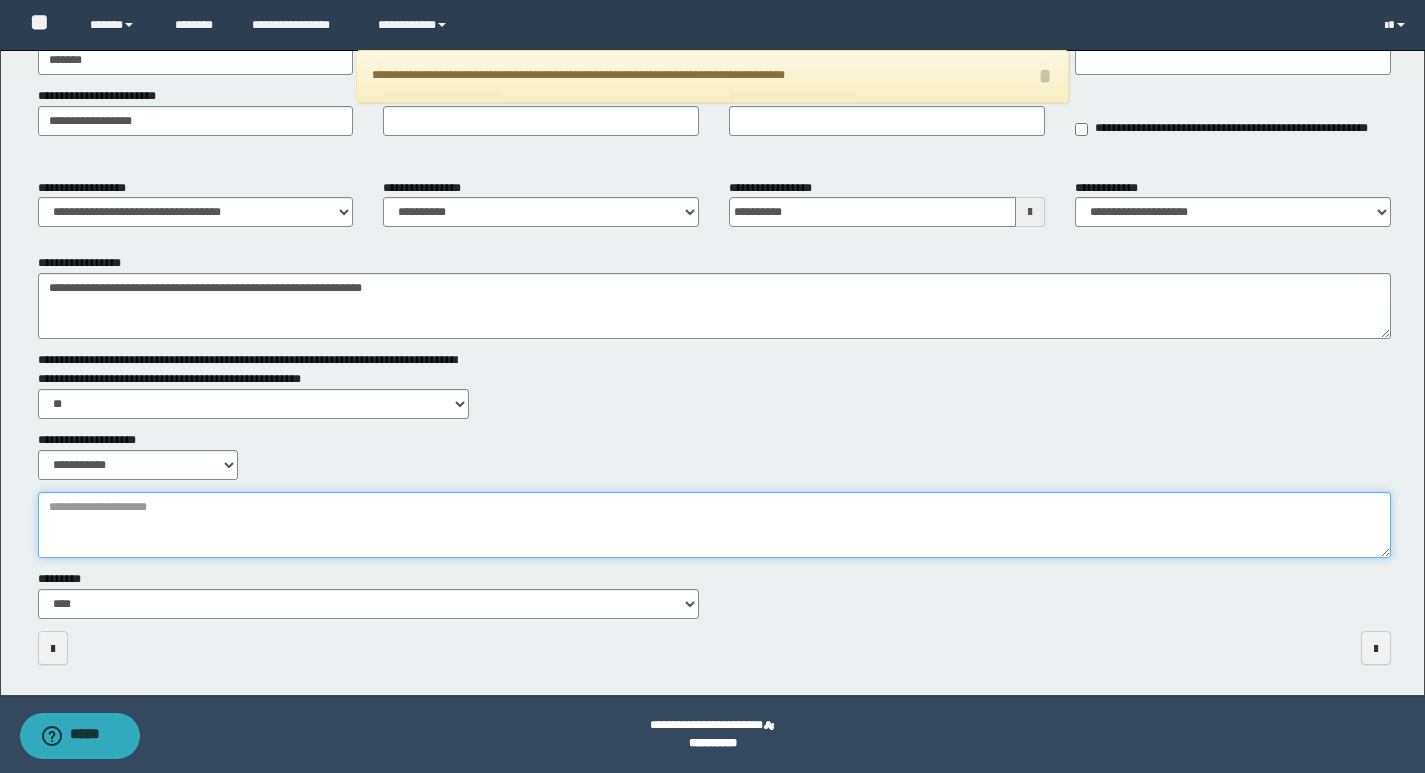 paste on "**********" 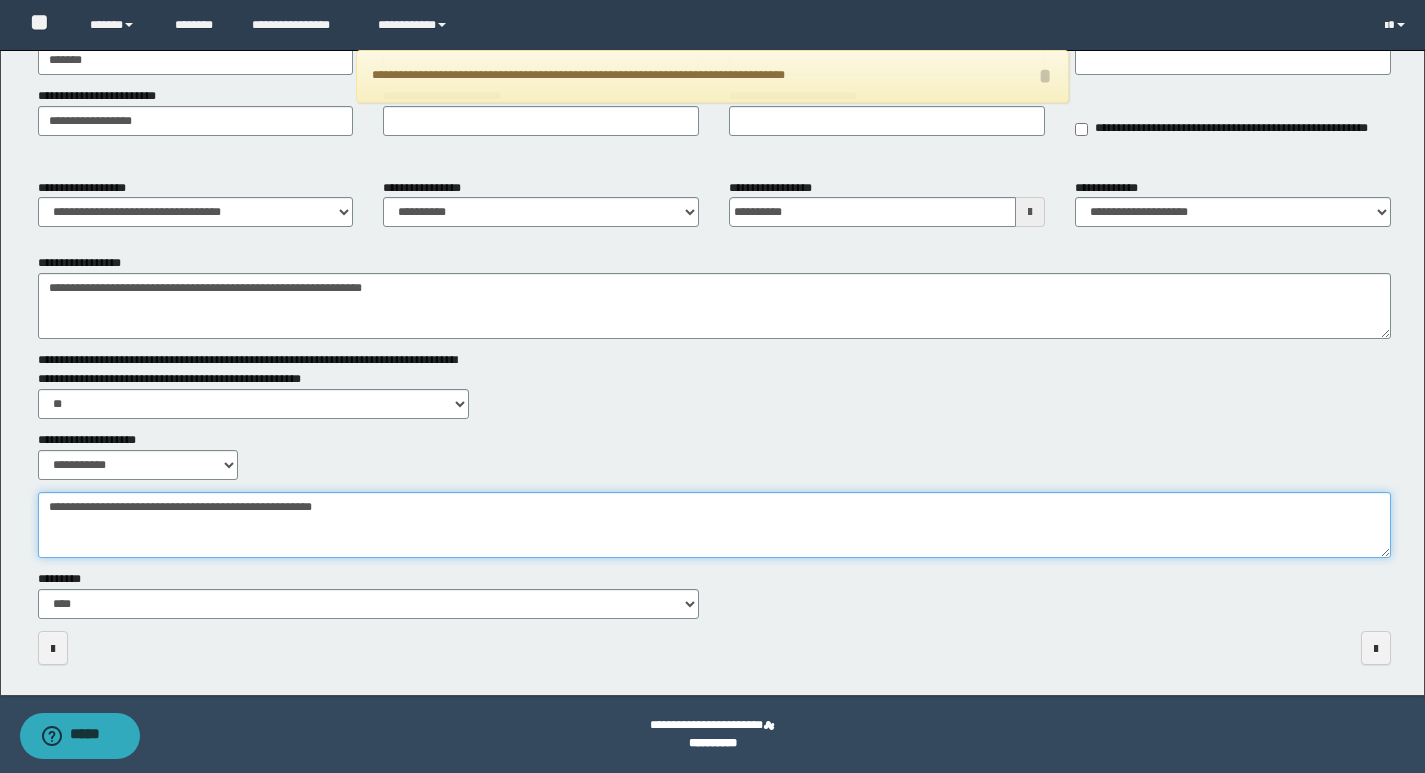 type on "**********" 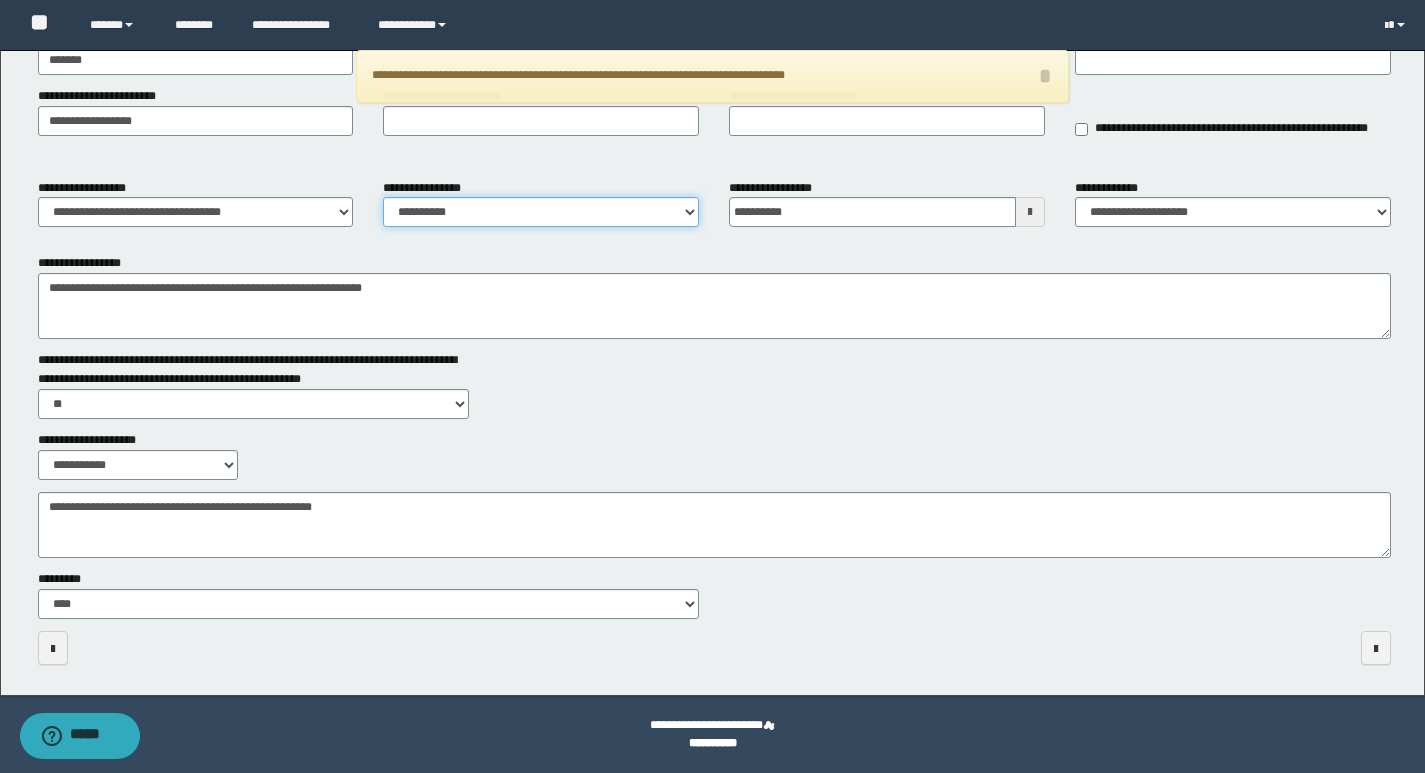click on "**********" at bounding box center [541, 212] 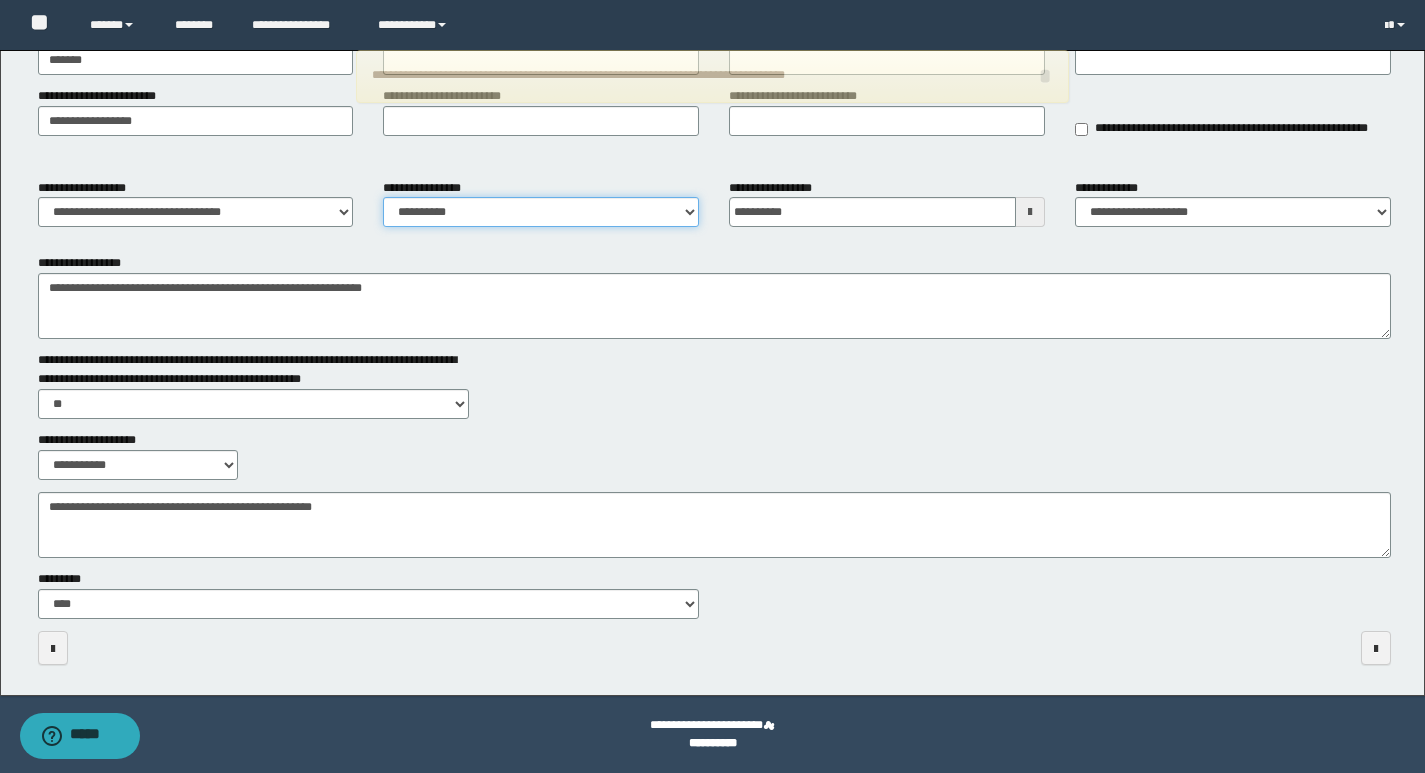 select on "****" 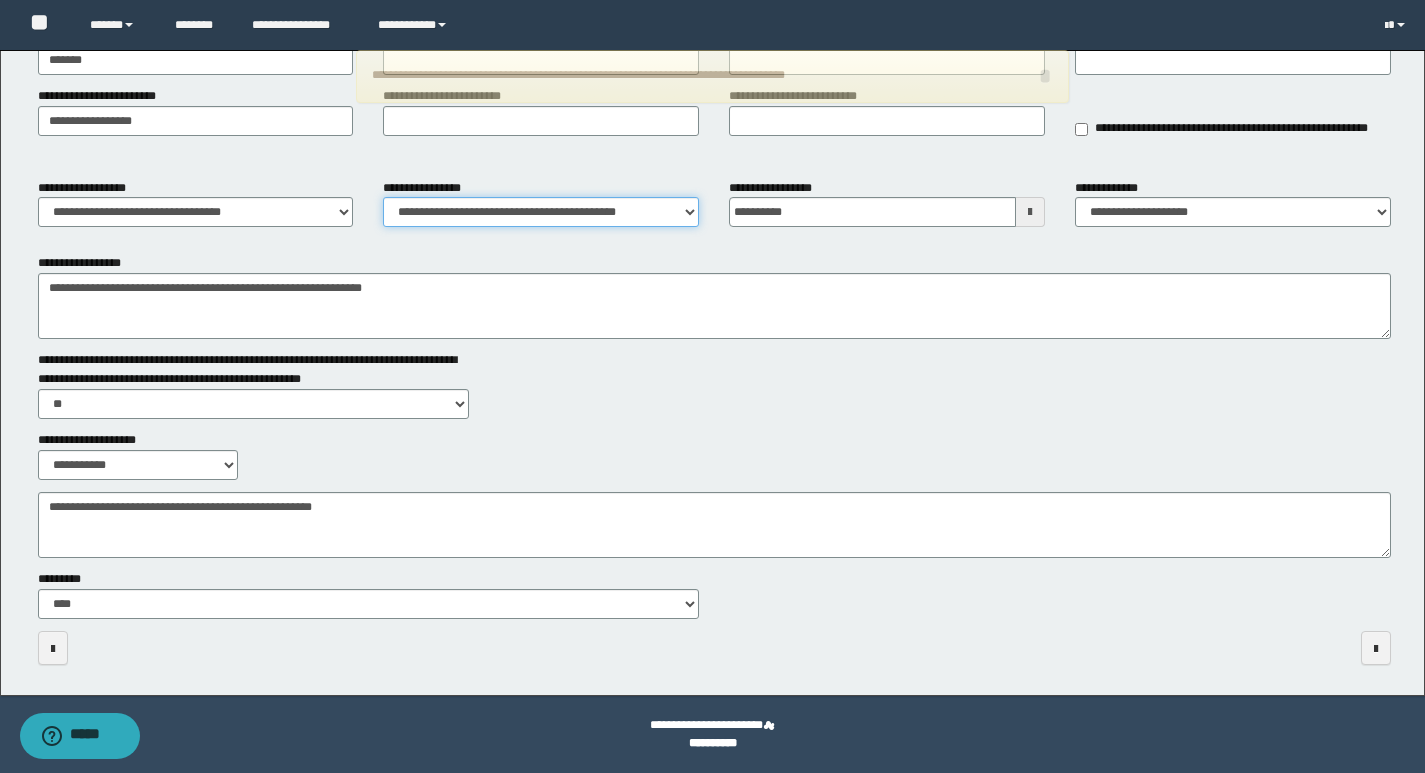 click on "**********" at bounding box center [541, 212] 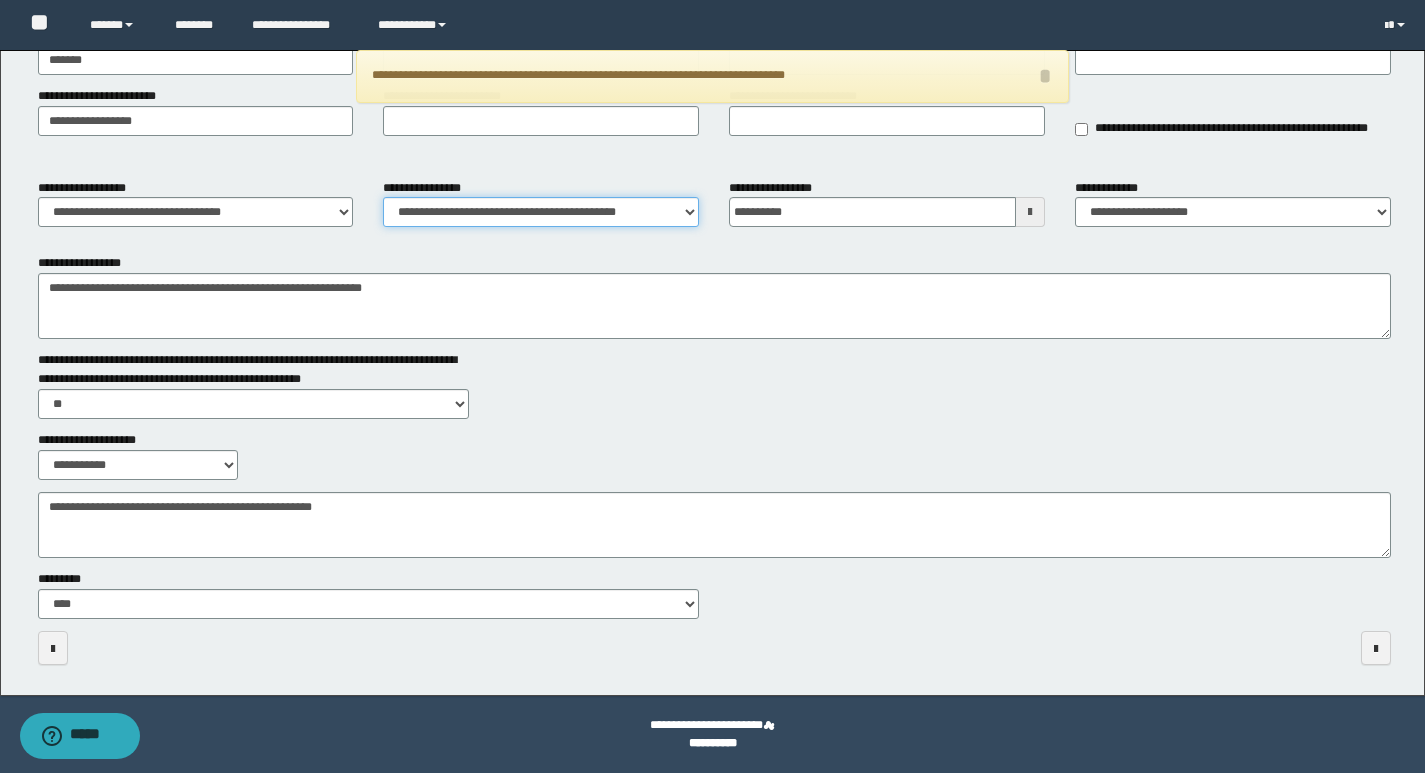 scroll, scrollTop: 0, scrollLeft: 0, axis: both 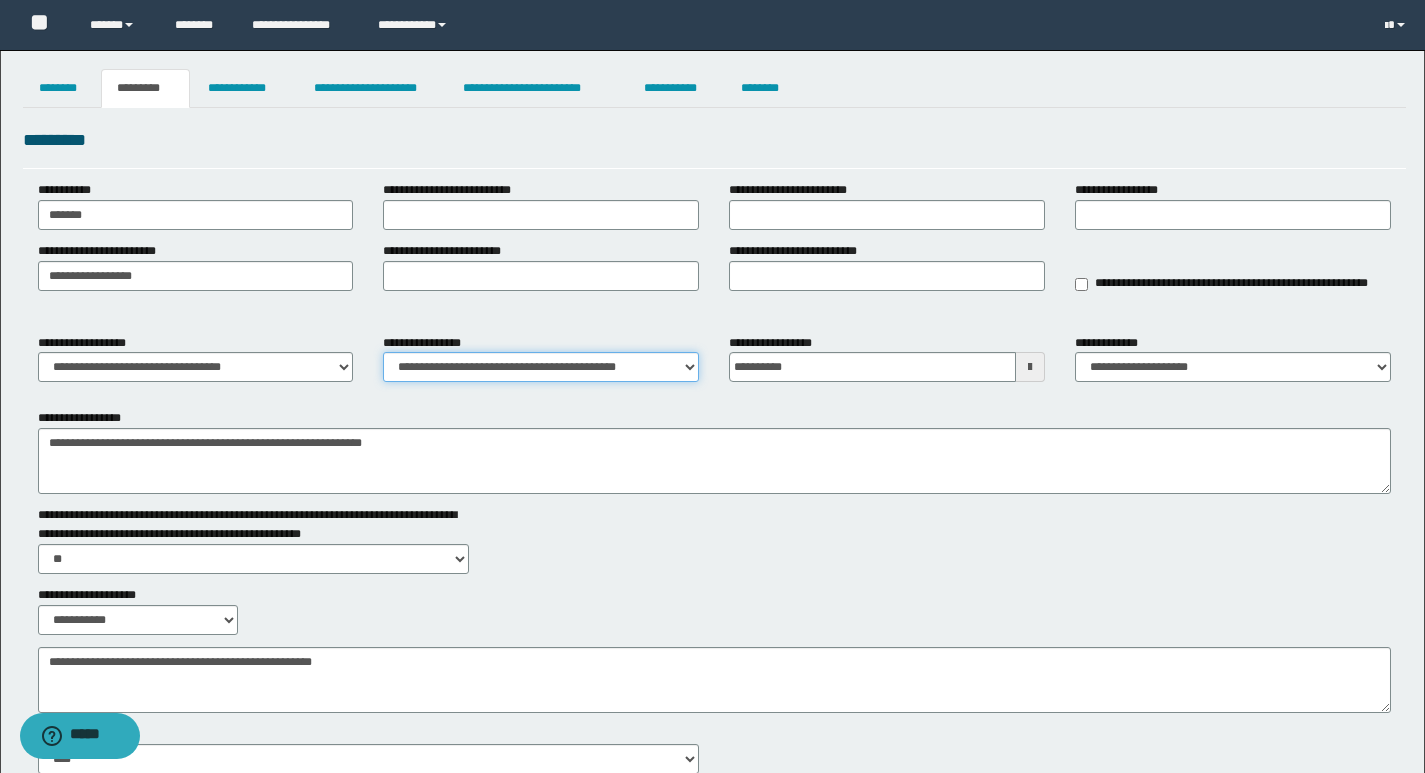 click on "**********" at bounding box center (541, 367) 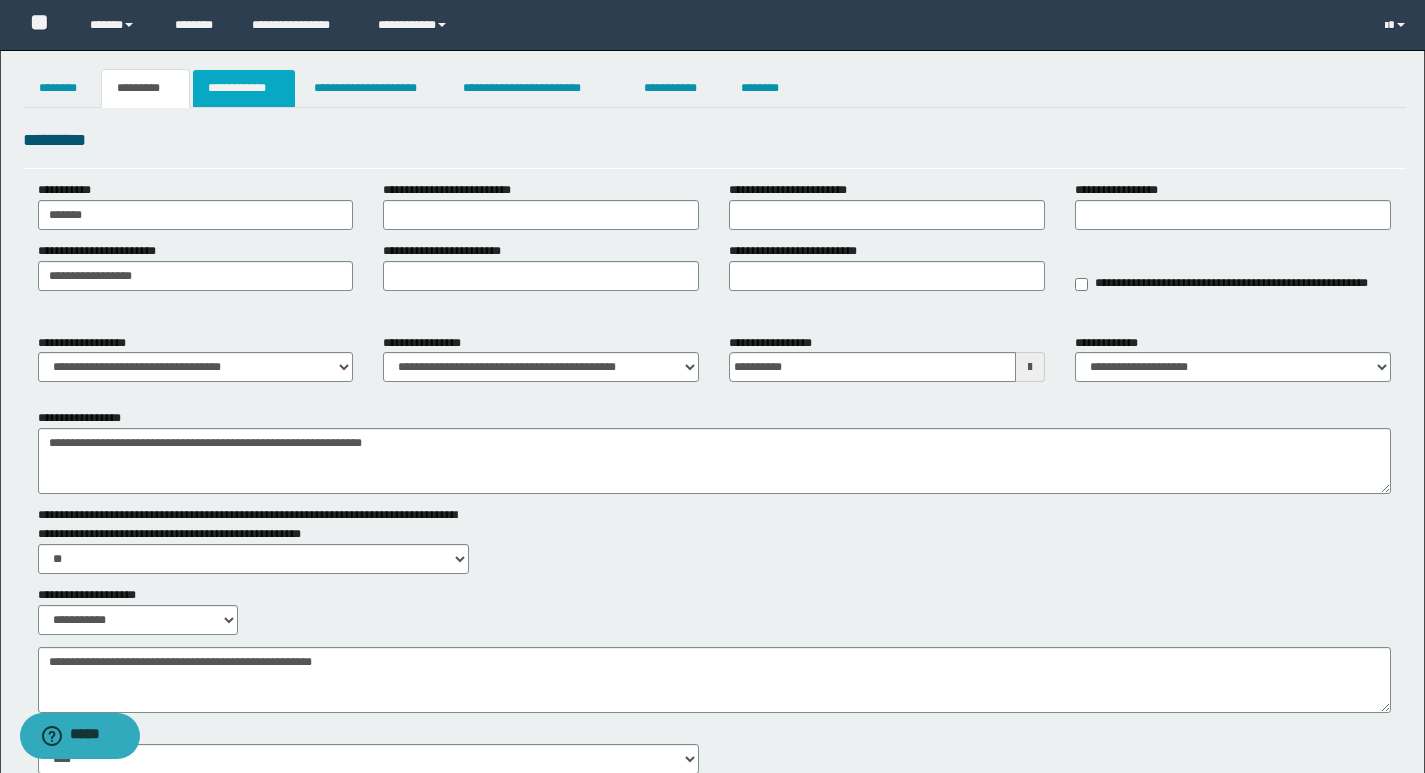 click on "**********" at bounding box center [244, 88] 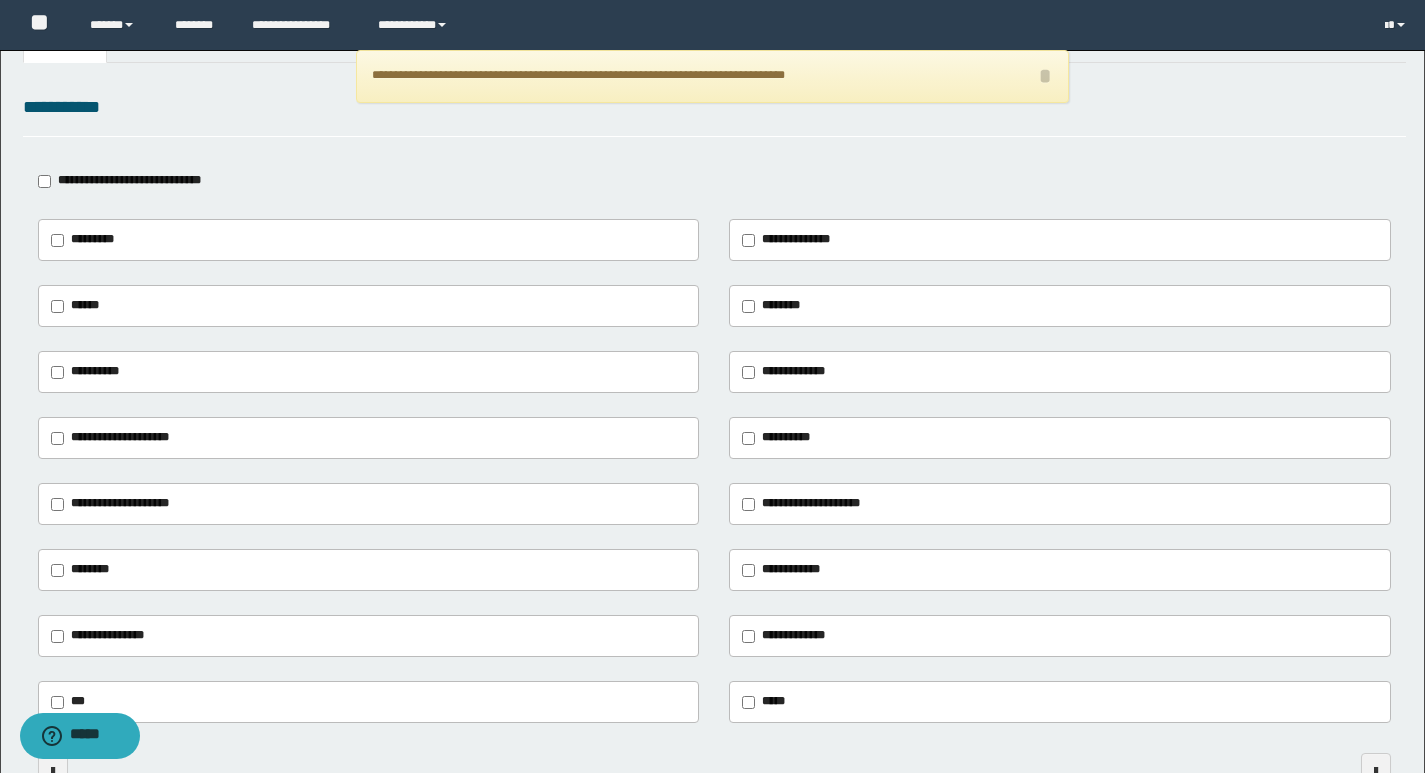scroll, scrollTop: 0, scrollLeft: 0, axis: both 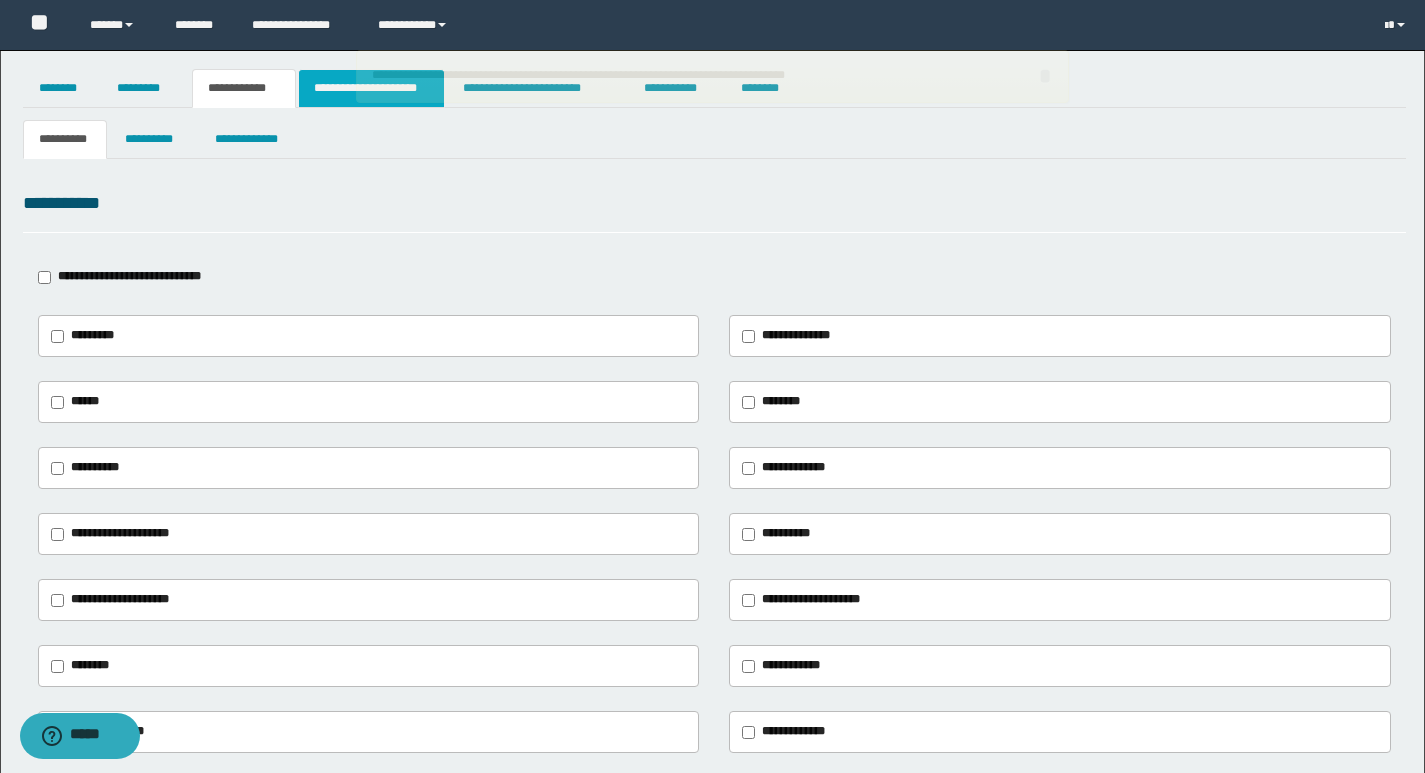 click on "**********" at bounding box center [371, 88] 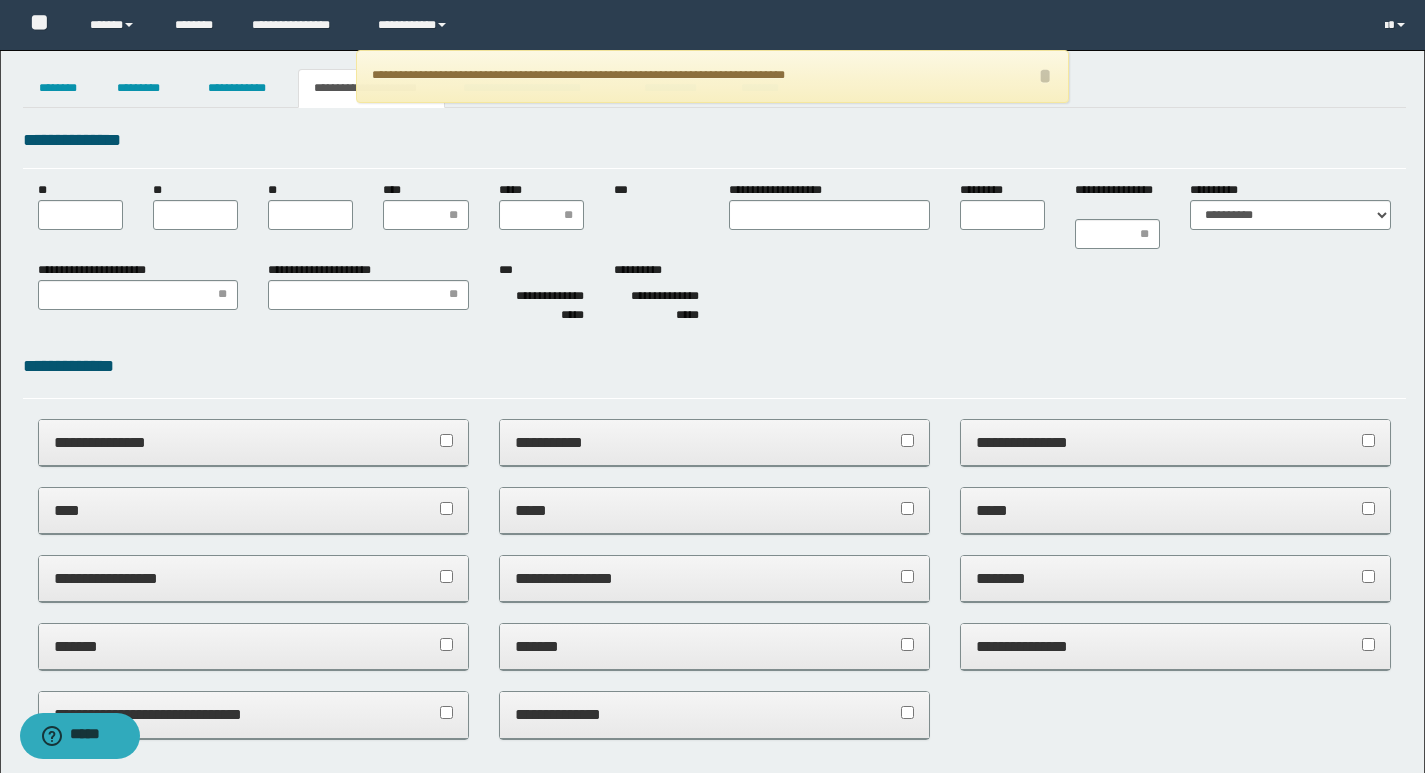 scroll, scrollTop: 0, scrollLeft: 0, axis: both 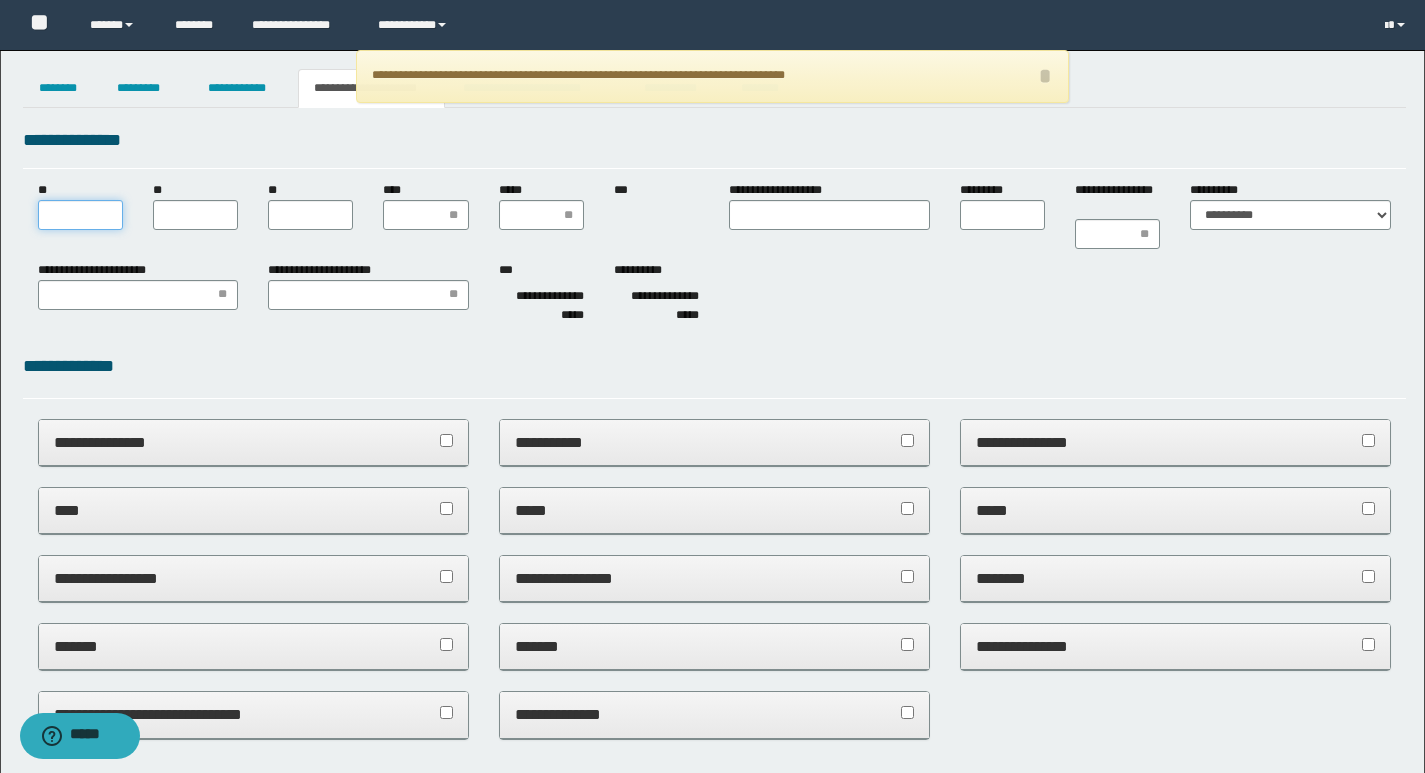 click on "**" at bounding box center (80, 215) 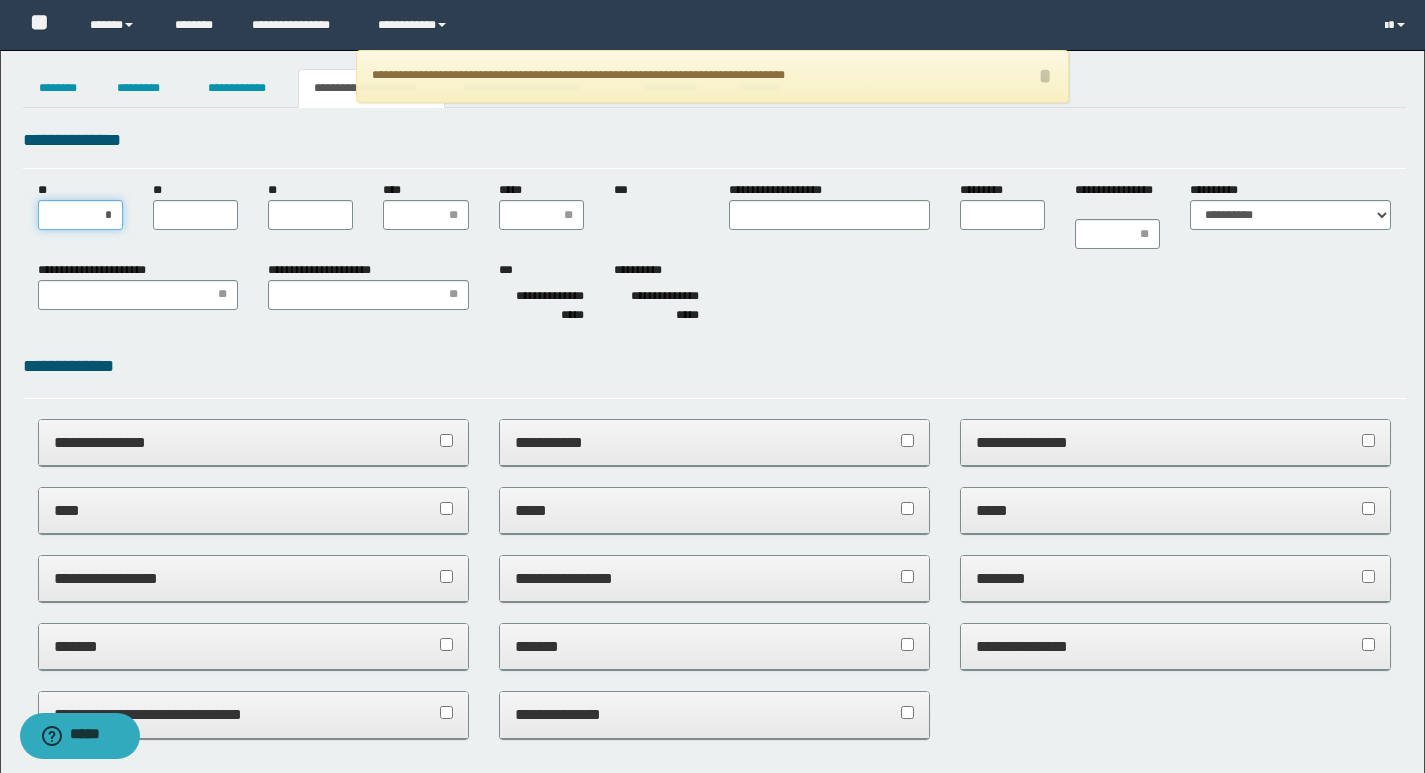 type on "**" 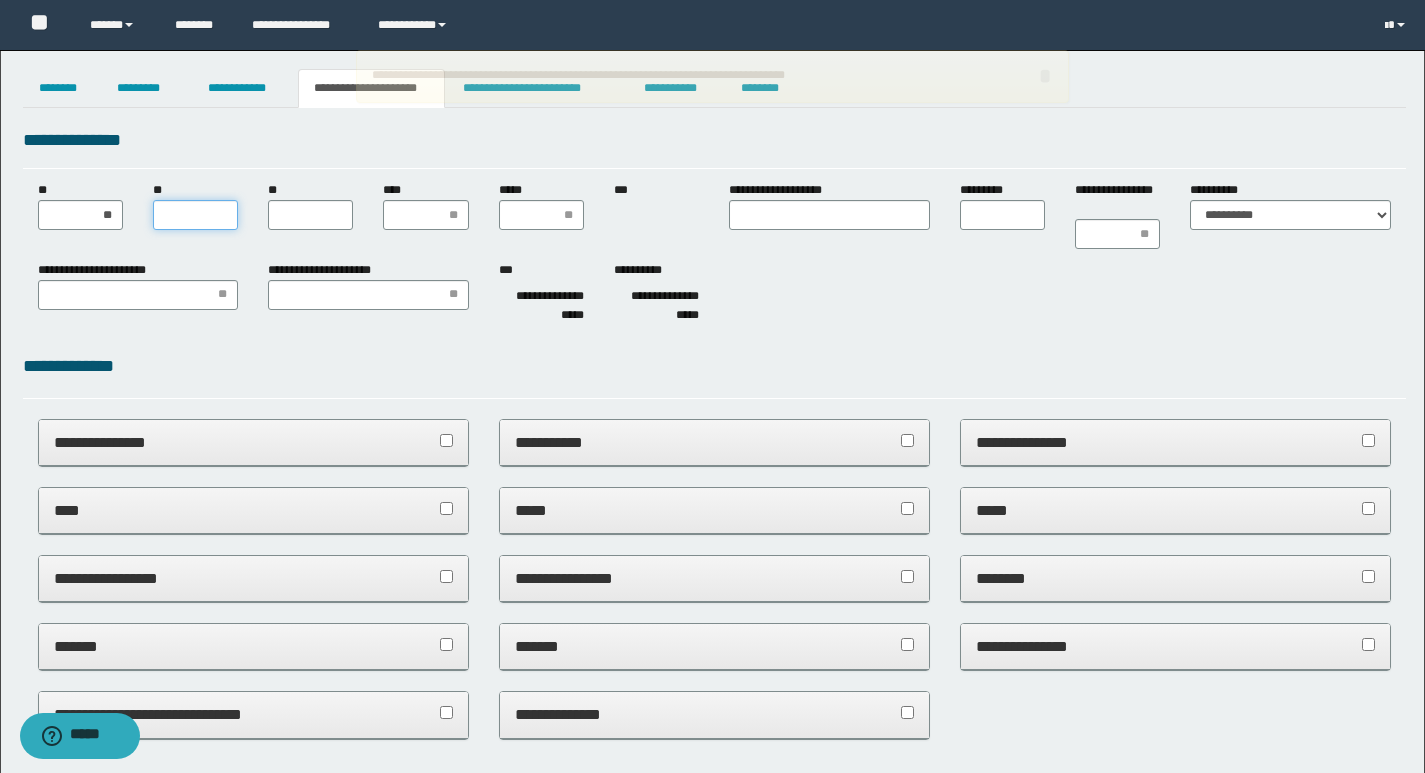 click on "**" at bounding box center [195, 215] 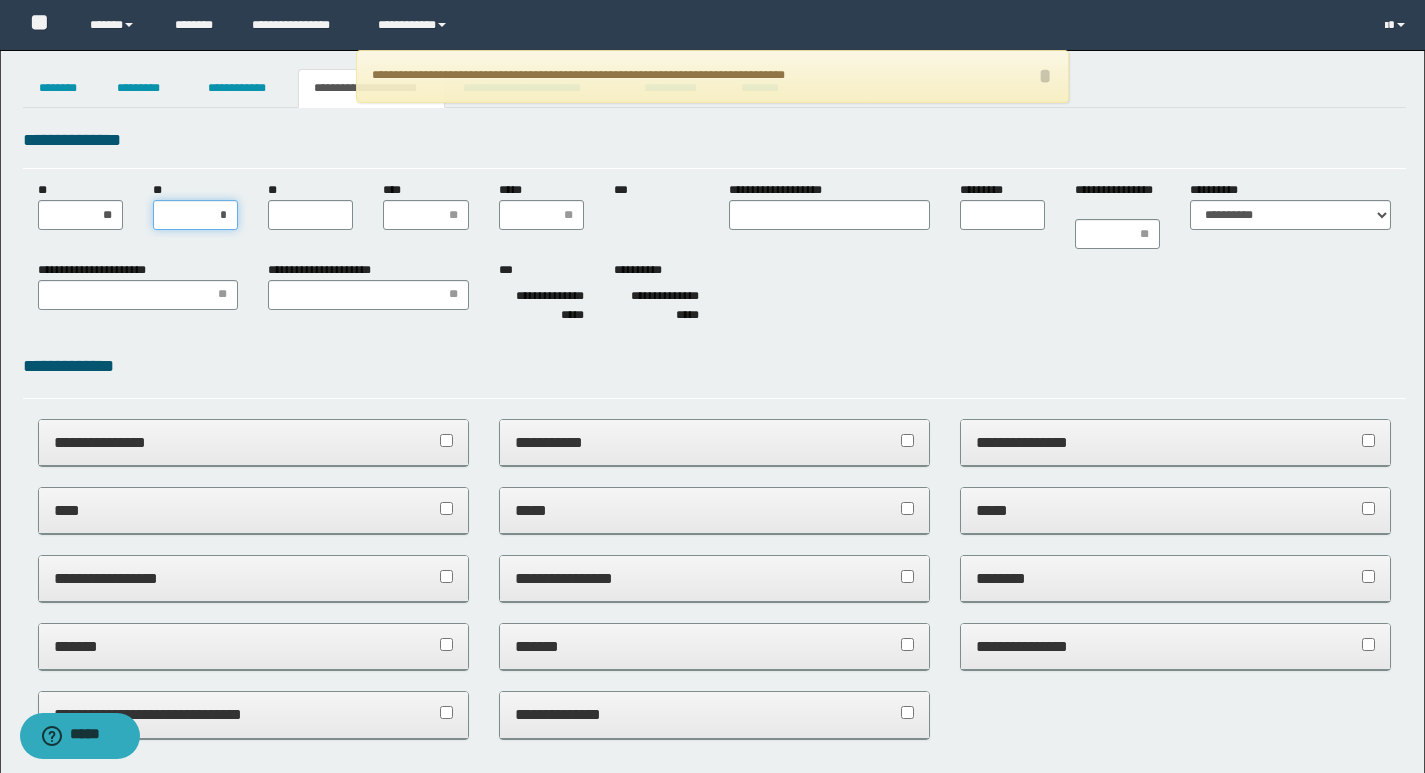 type on "**" 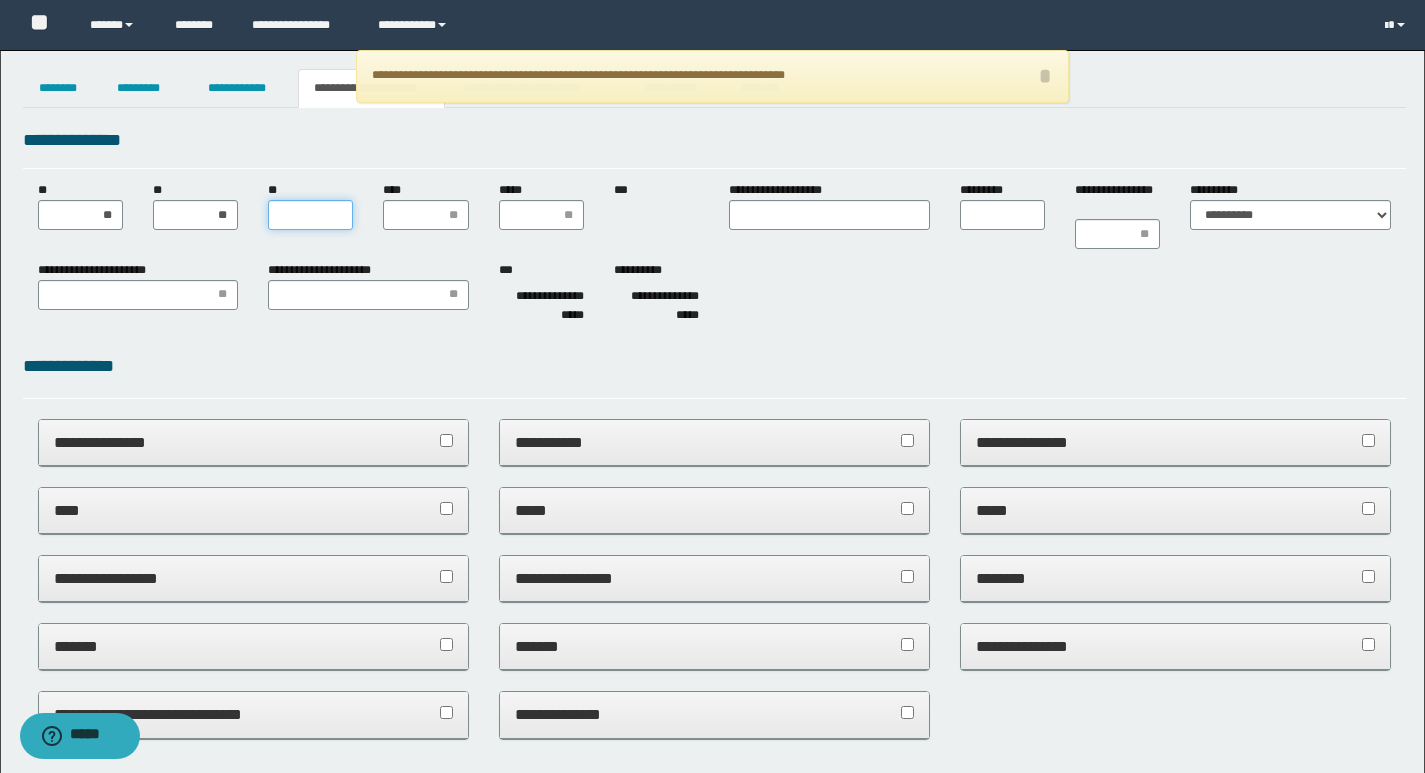 click on "**" at bounding box center (310, 215) 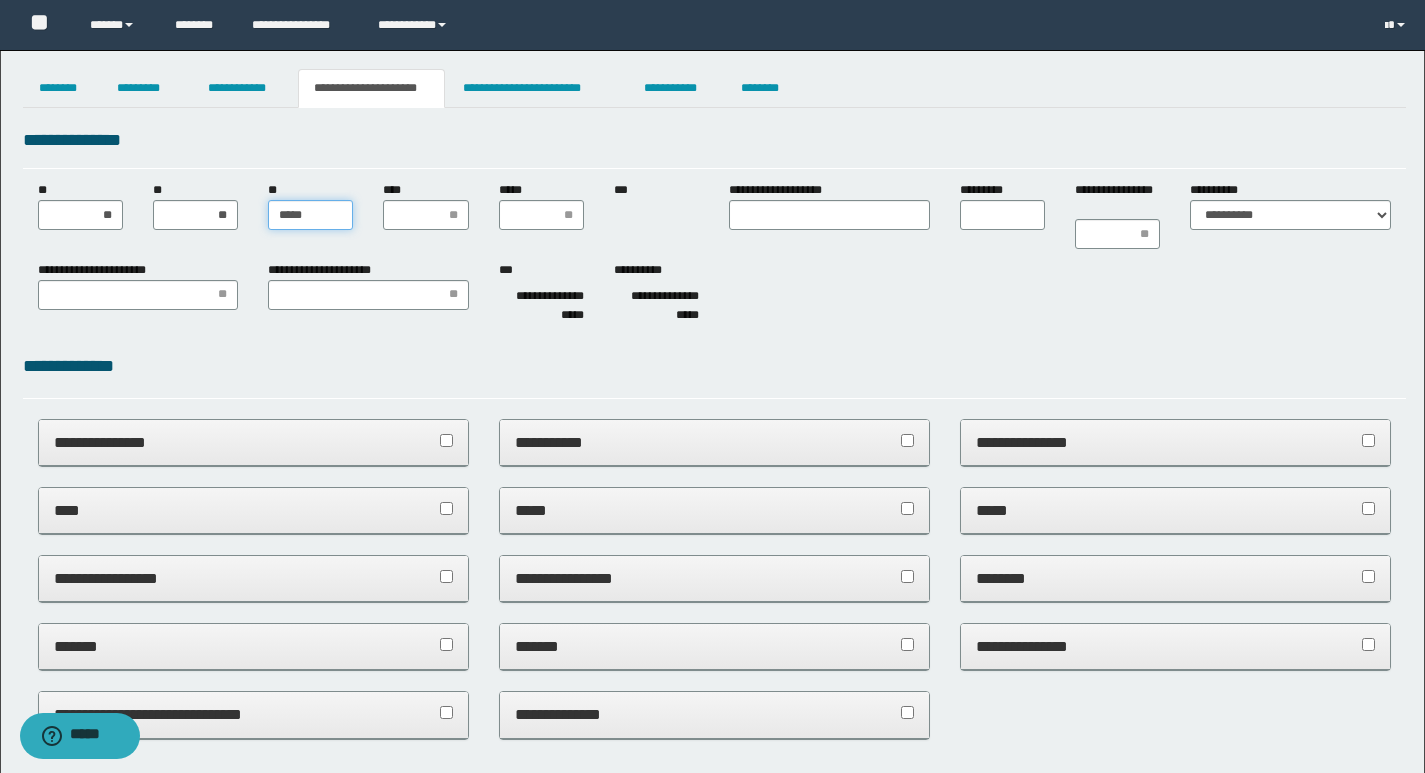 type on "******" 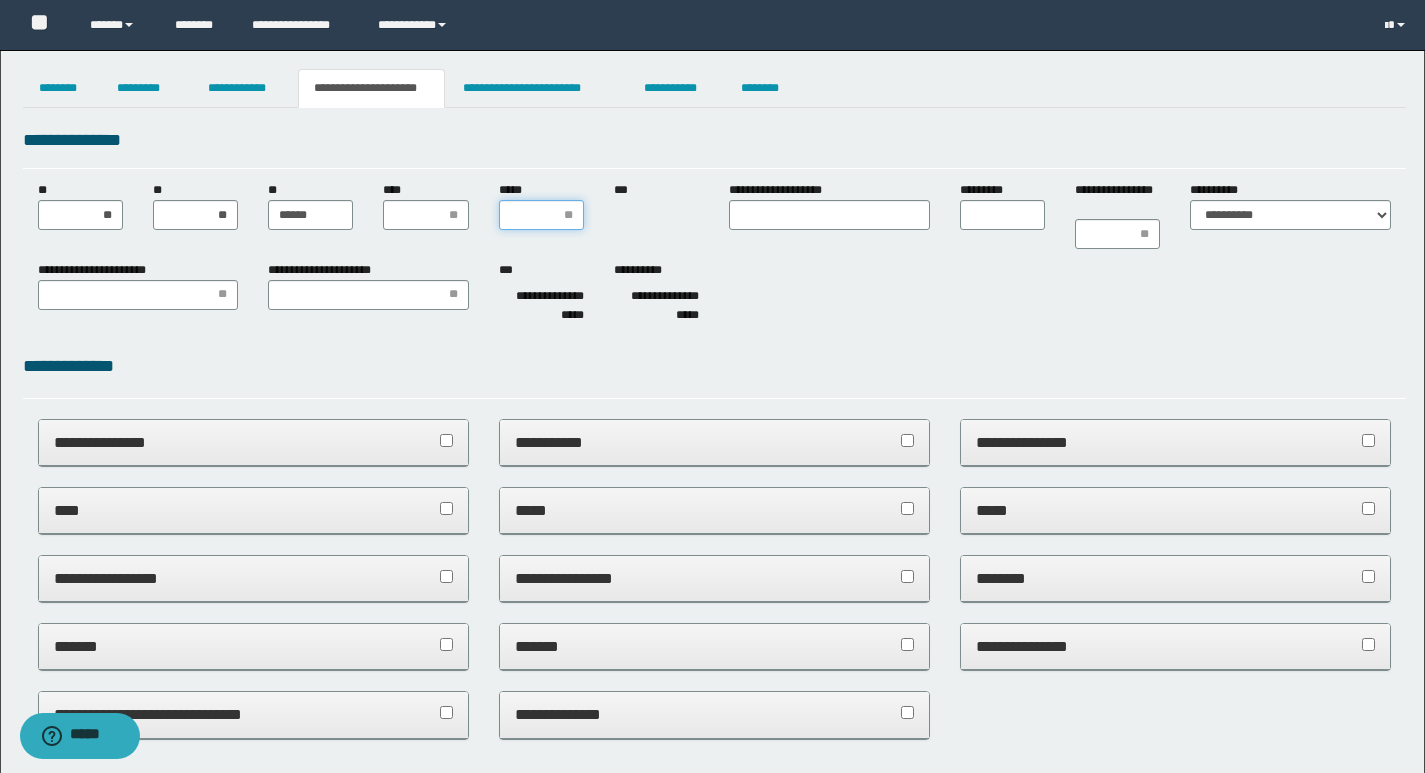 click on "*****" at bounding box center [541, 215] 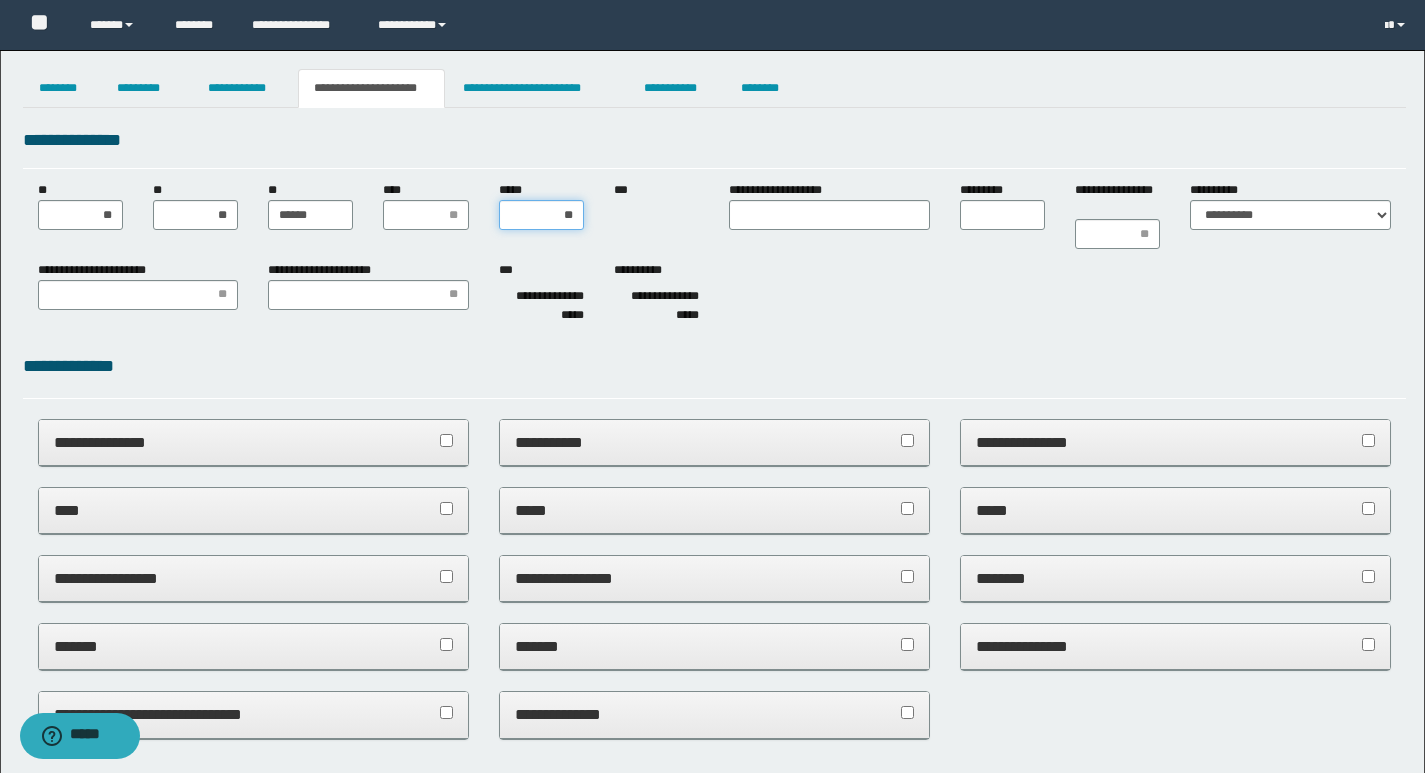 type on "***" 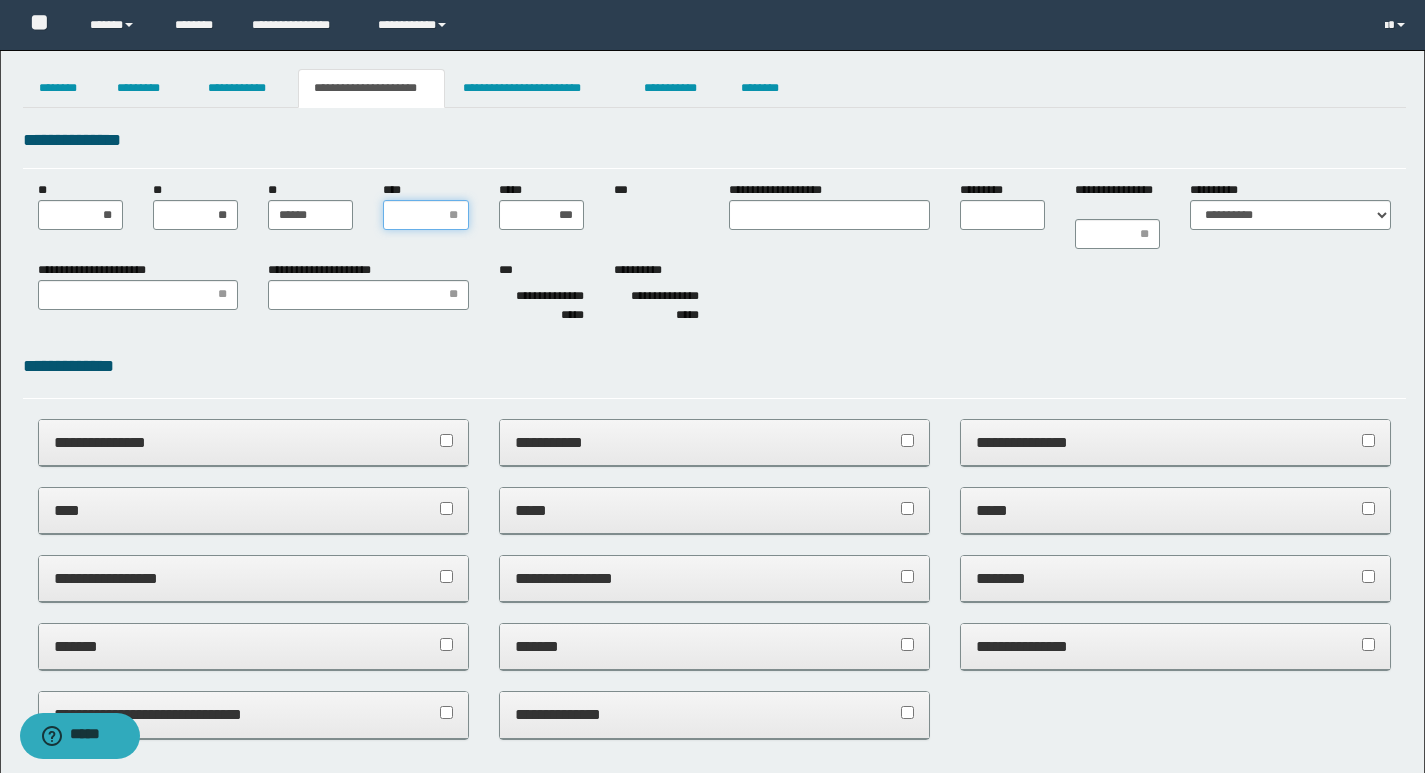 click on "****" at bounding box center (425, 215) 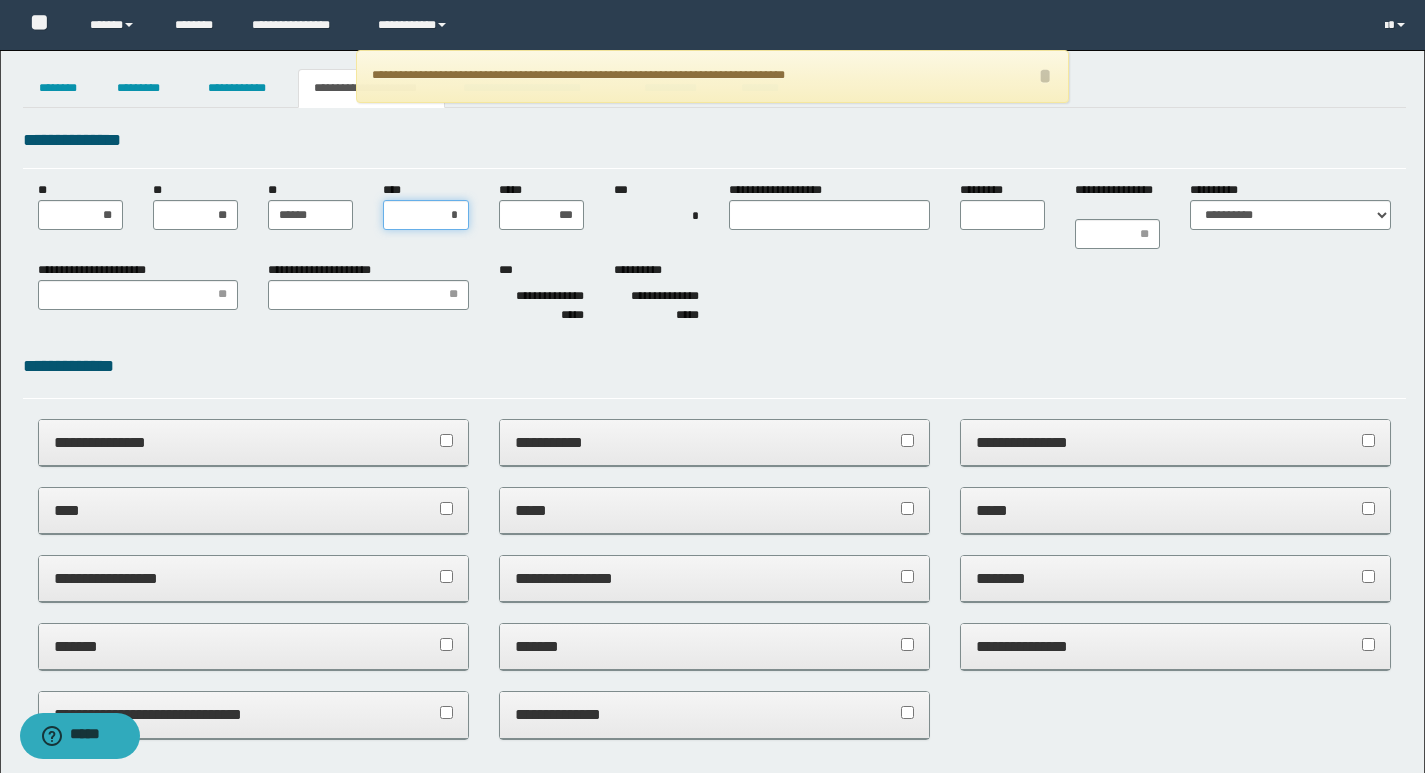 type on "**" 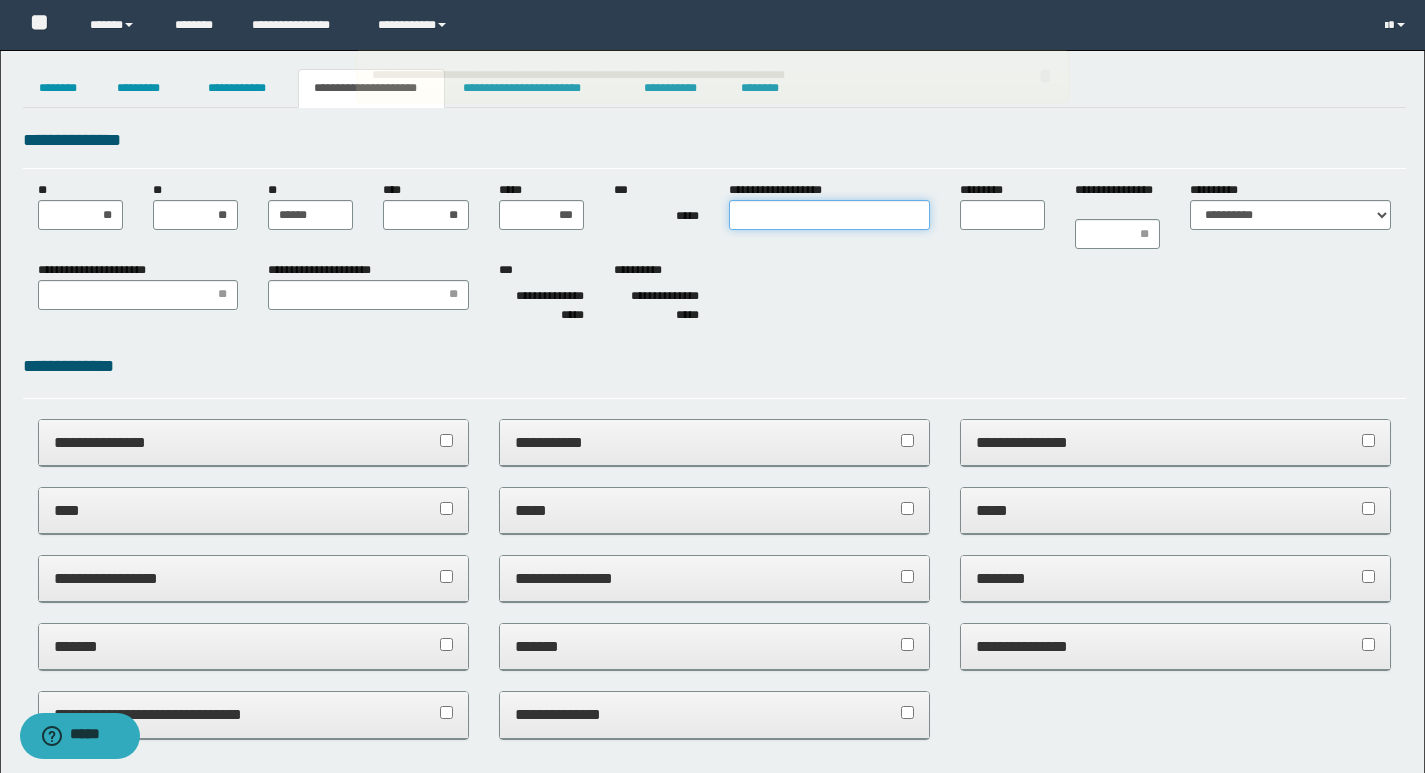 click on "**********" at bounding box center (829, 215) 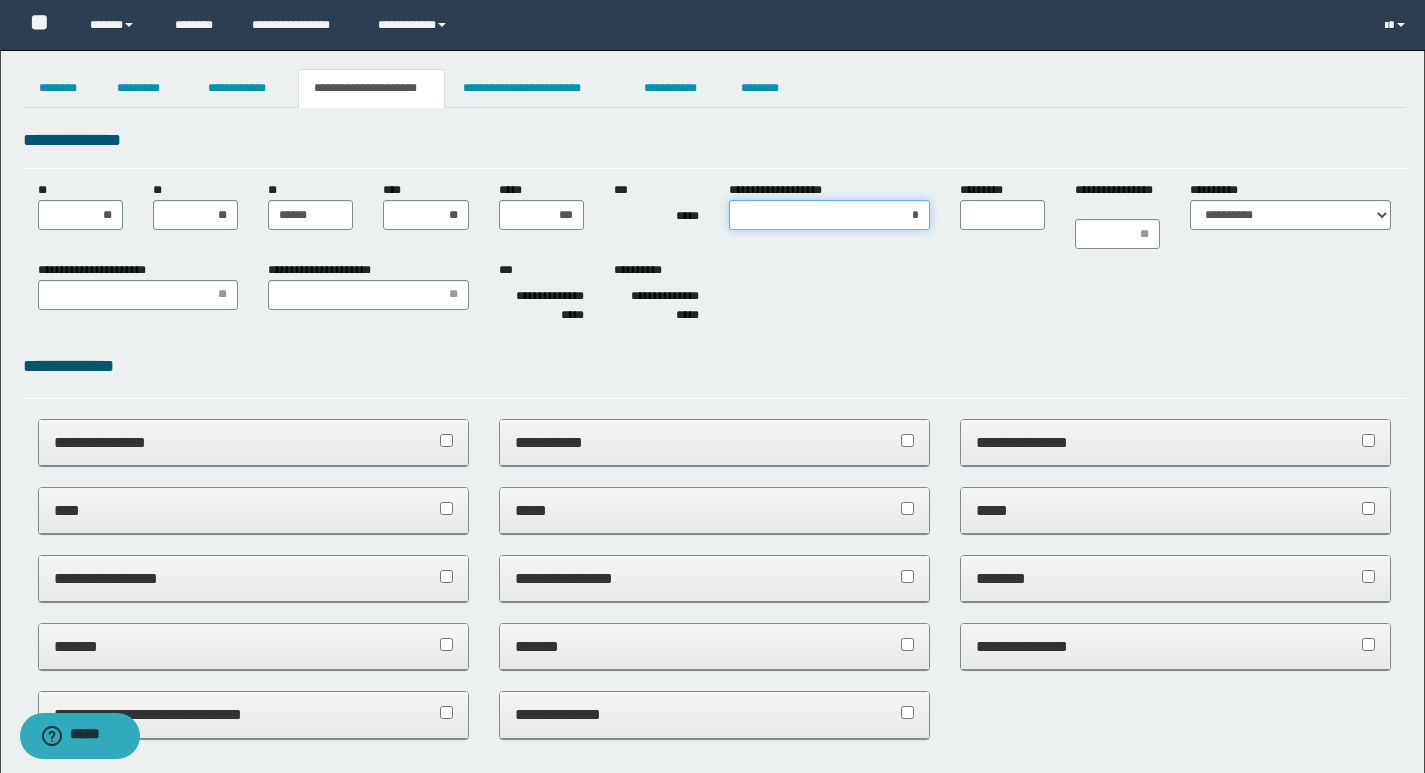 type on "**" 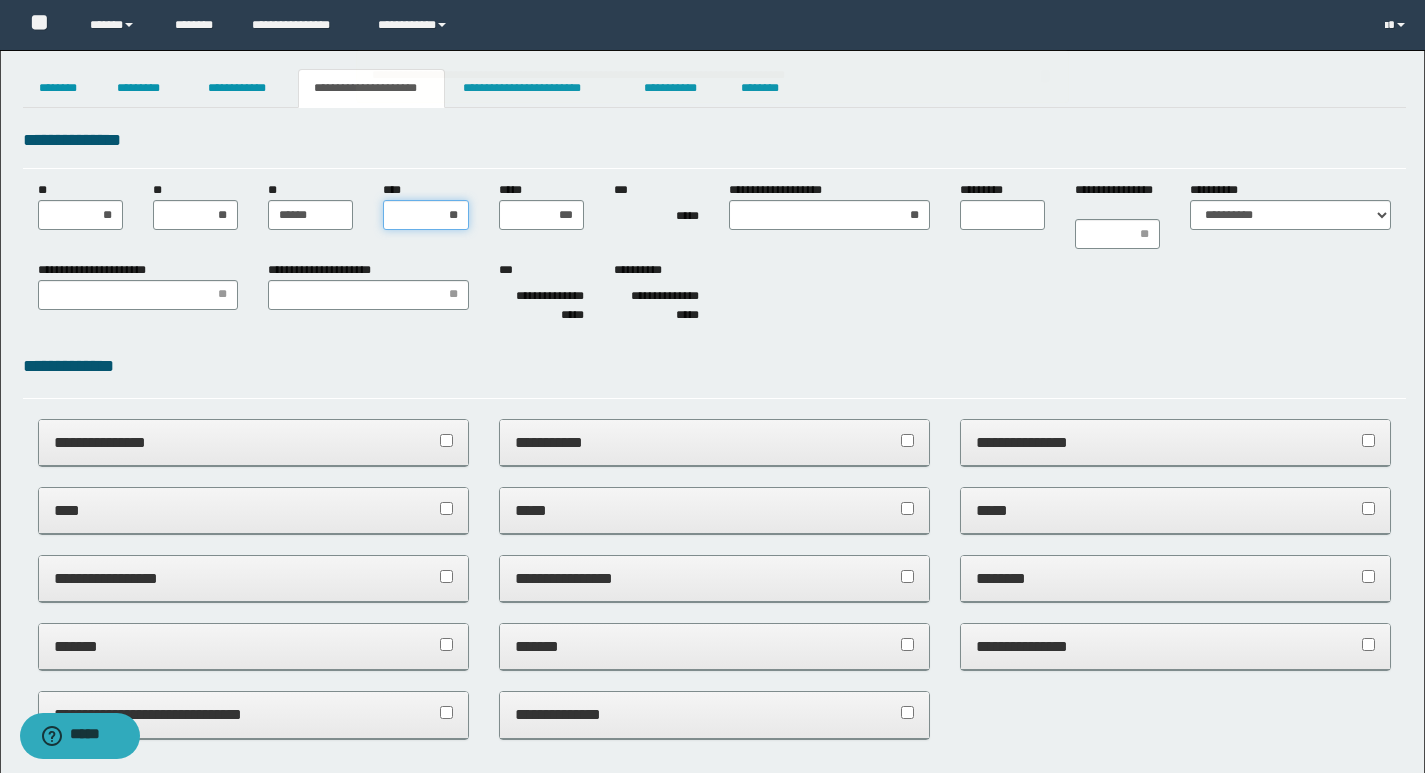 drag, startPoint x: 438, startPoint y: 223, endPoint x: 514, endPoint y: 208, distance: 77.46612 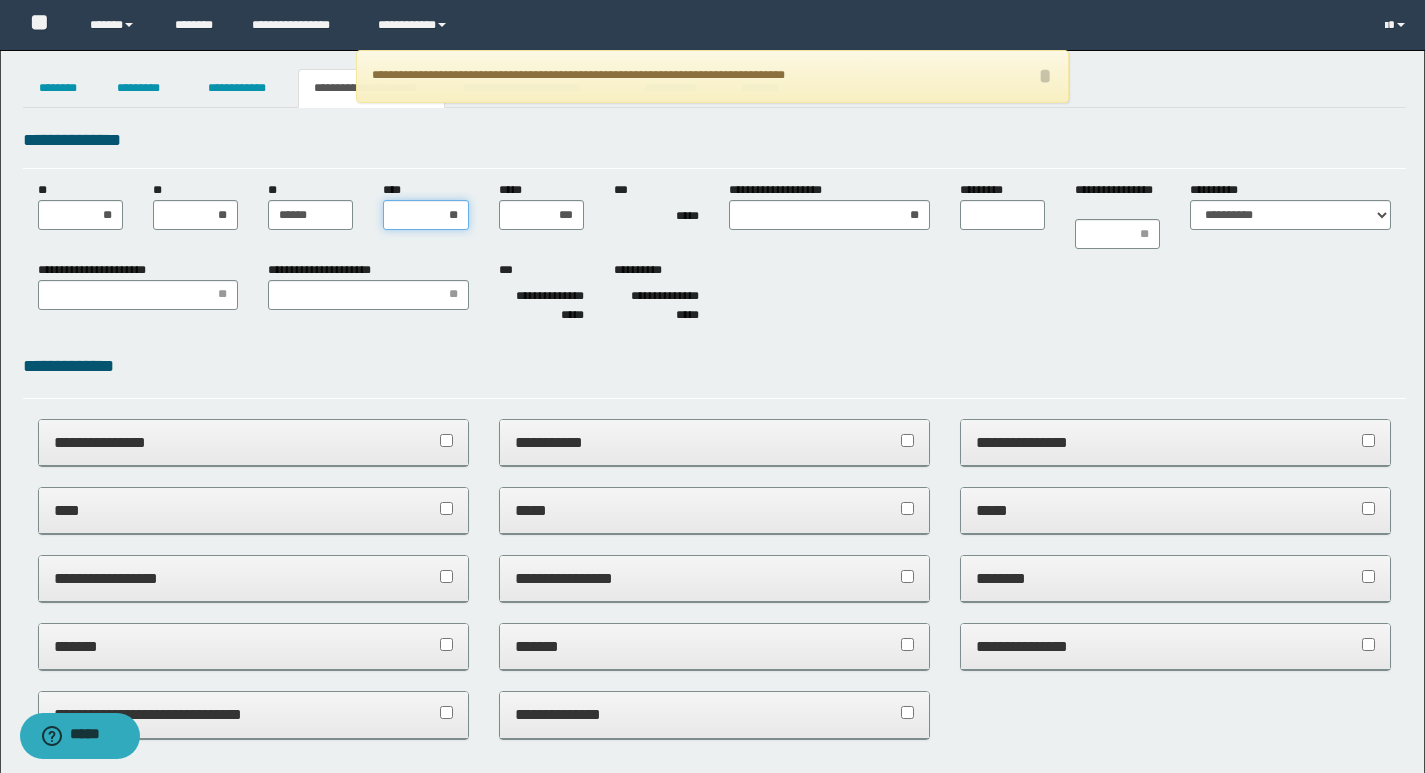 type on "***" 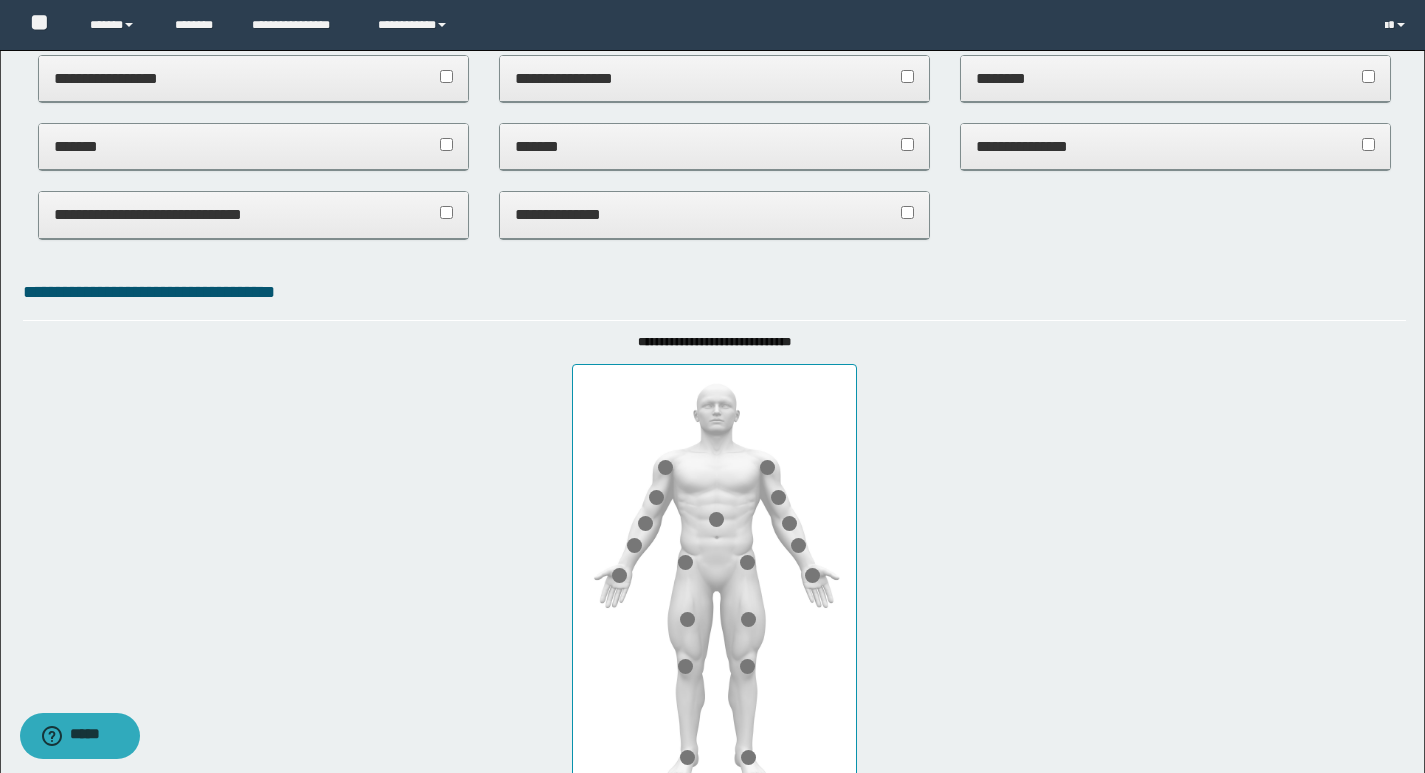 scroll, scrollTop: 900, scrollLeft: 0, axis: vertical 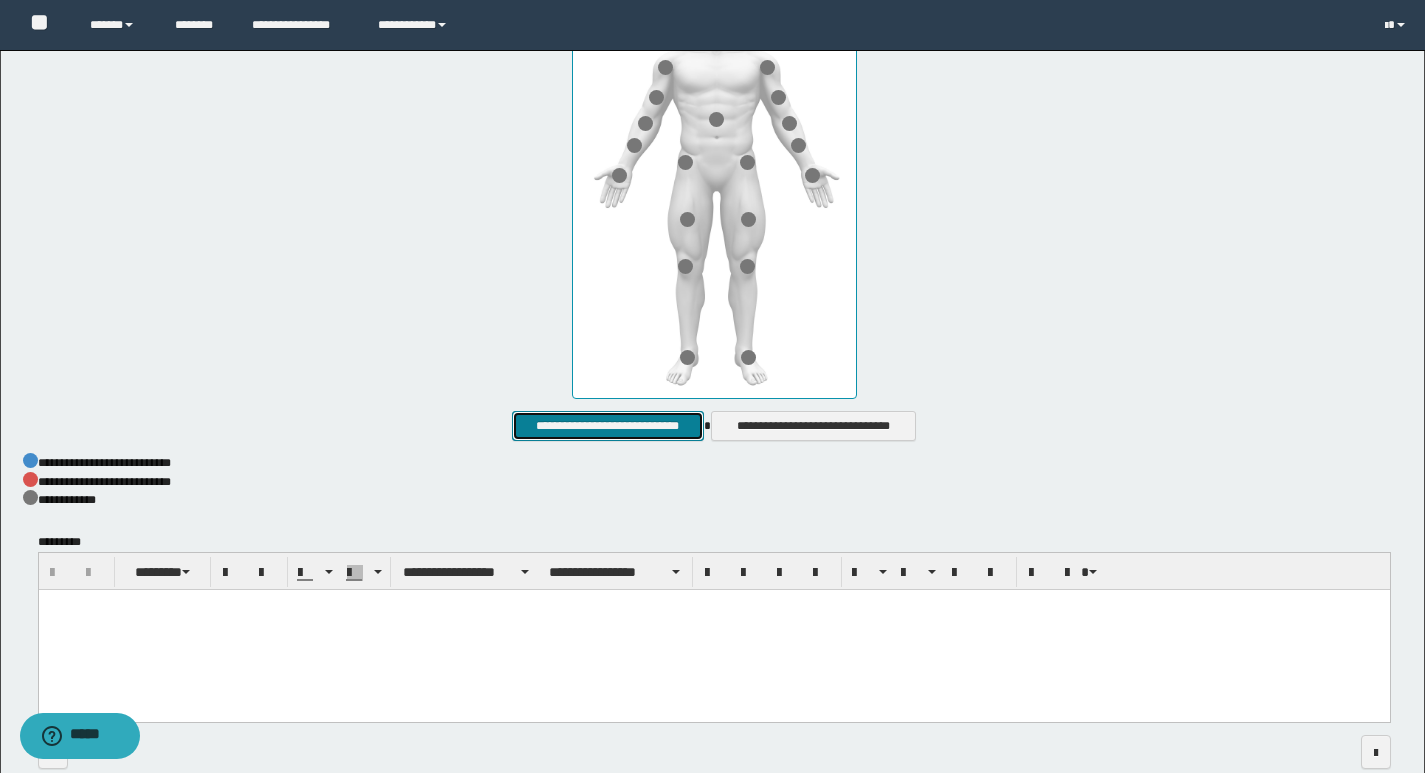 click on "**********" at bounding box center [607, 426] 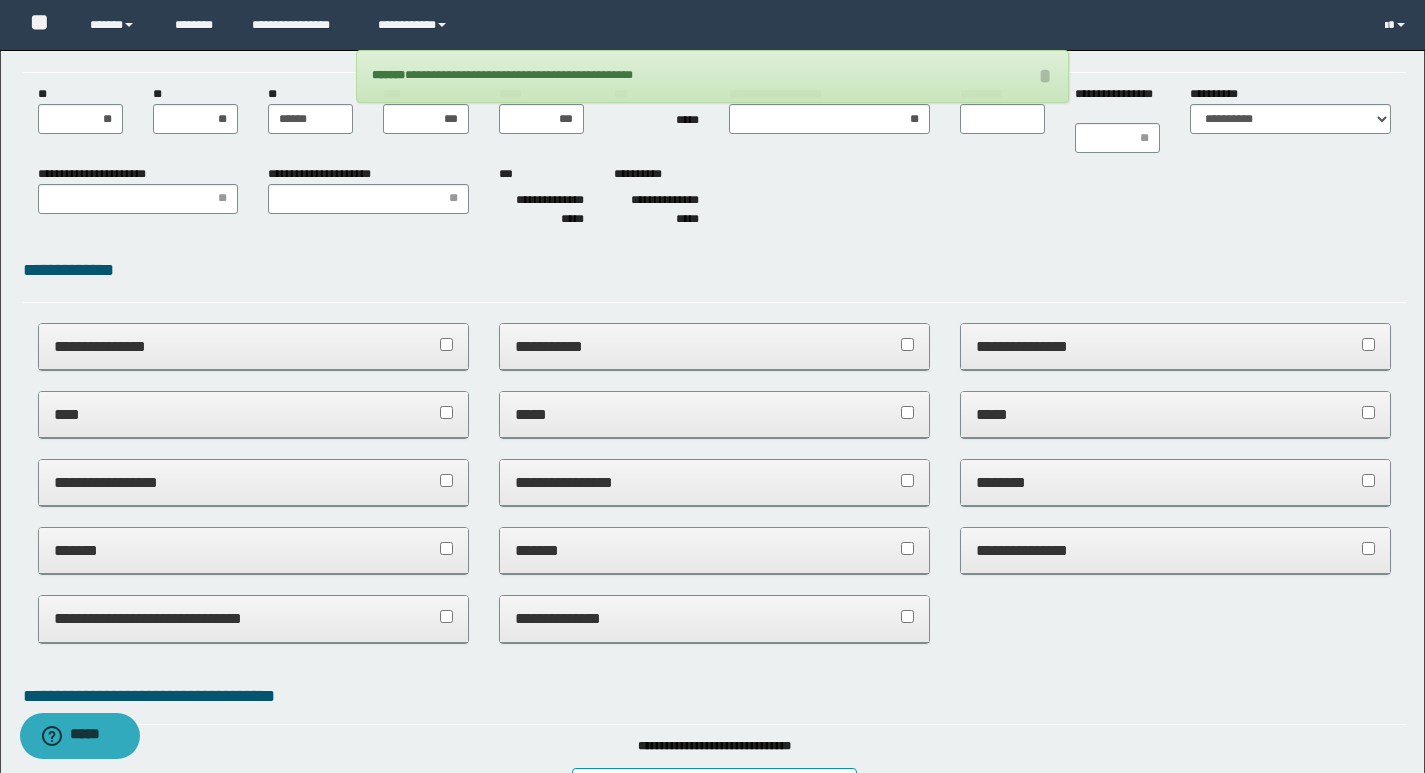 scroll, scrollTop: 0, scrollLeft: 0, axis: both 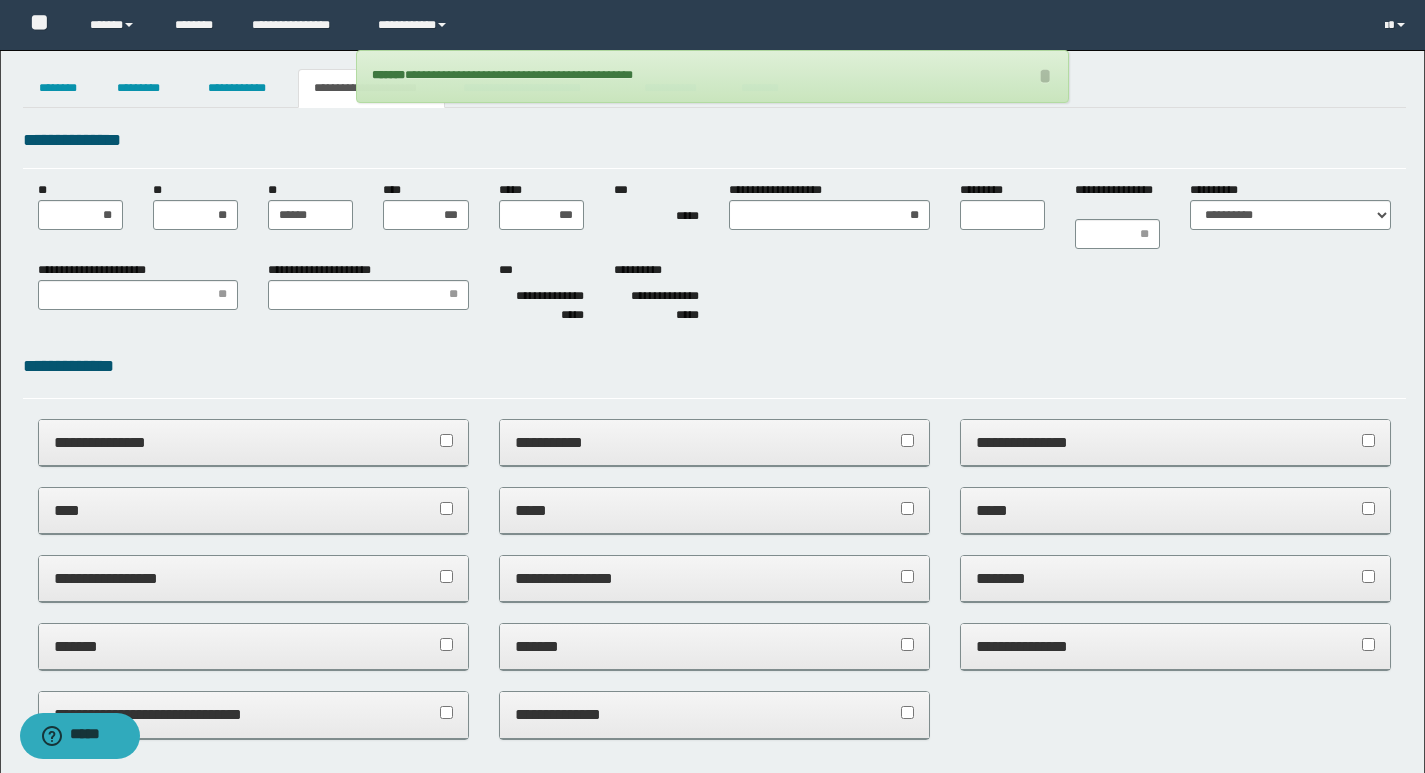 click on "**********" at bounding box center [714, 140] 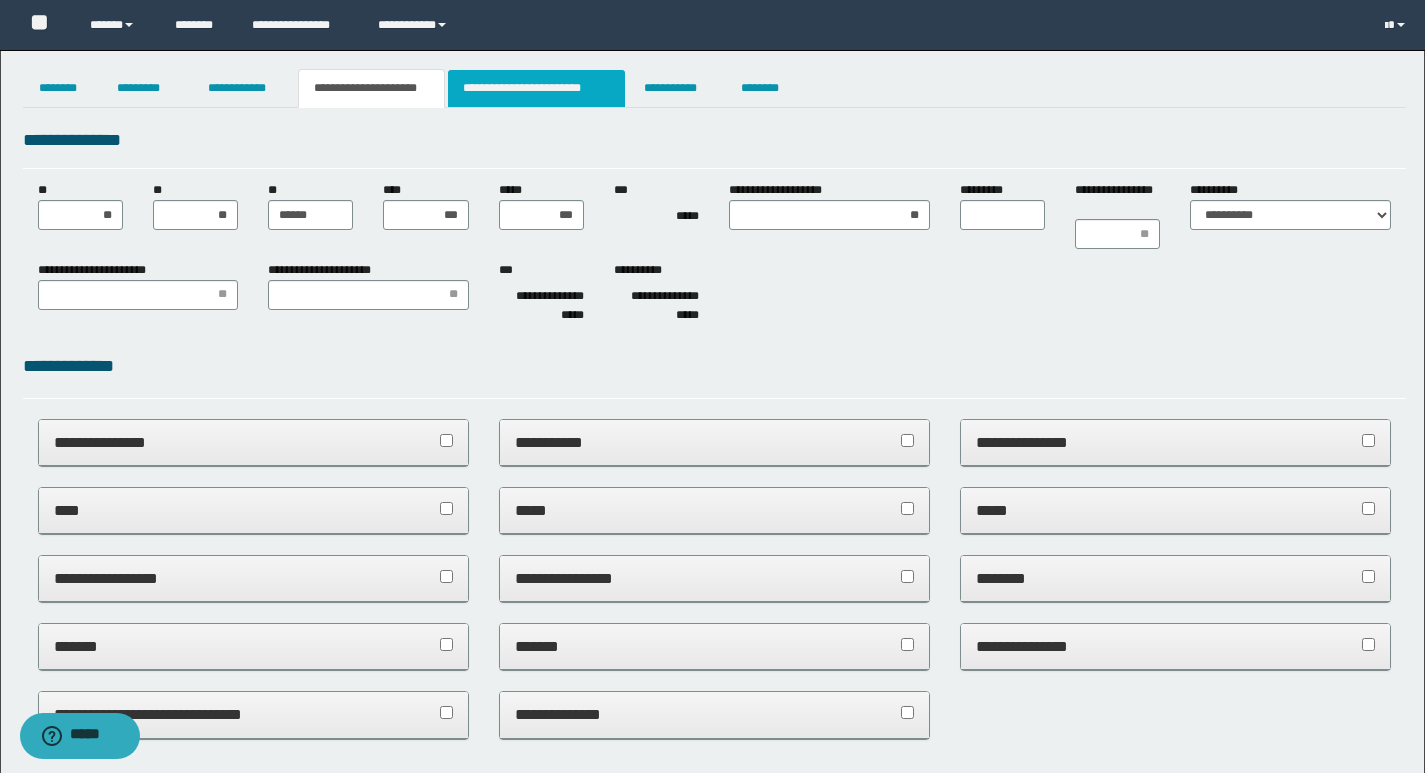 click on "**********" at bounding box center [537, 88] 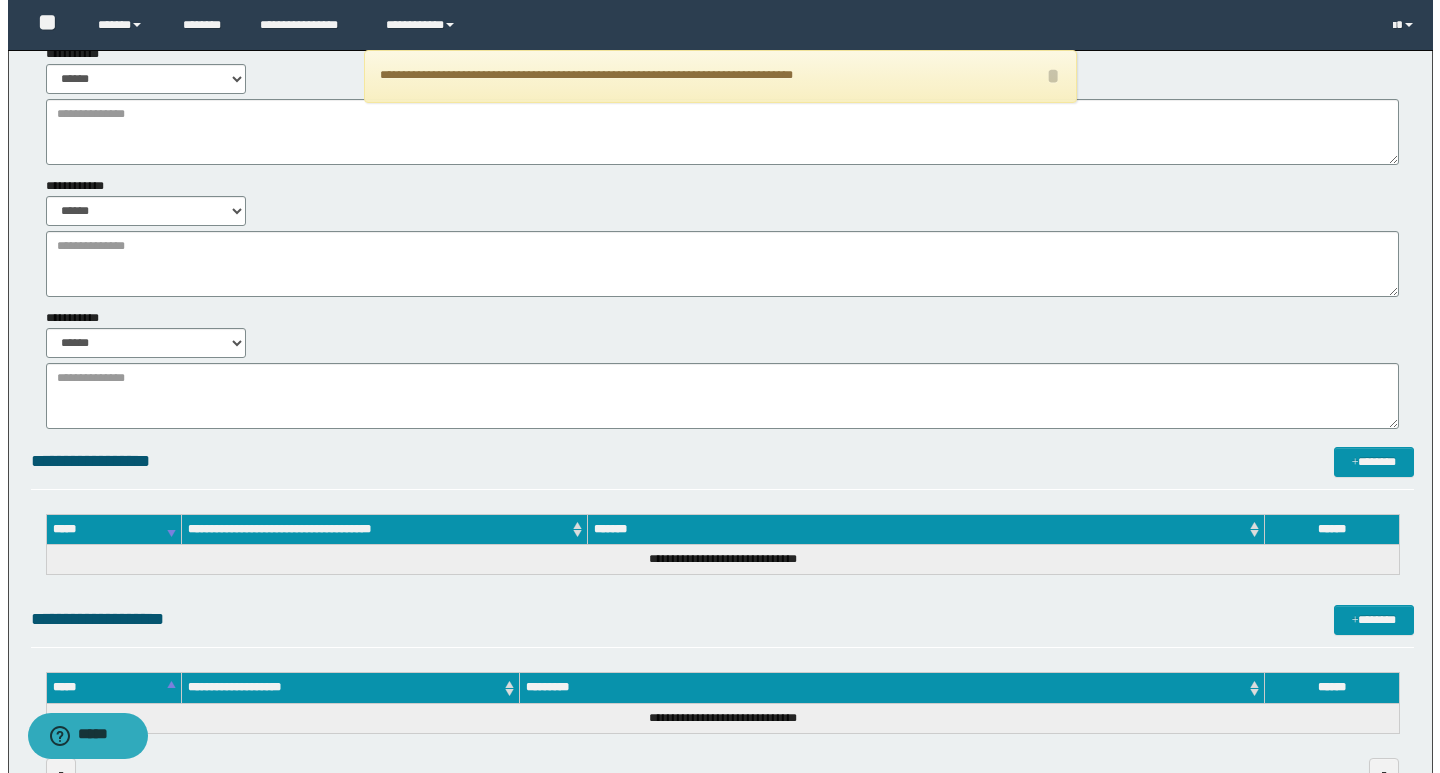 scroll, scrollTop: 0, scrollLeft: 0, axis: both 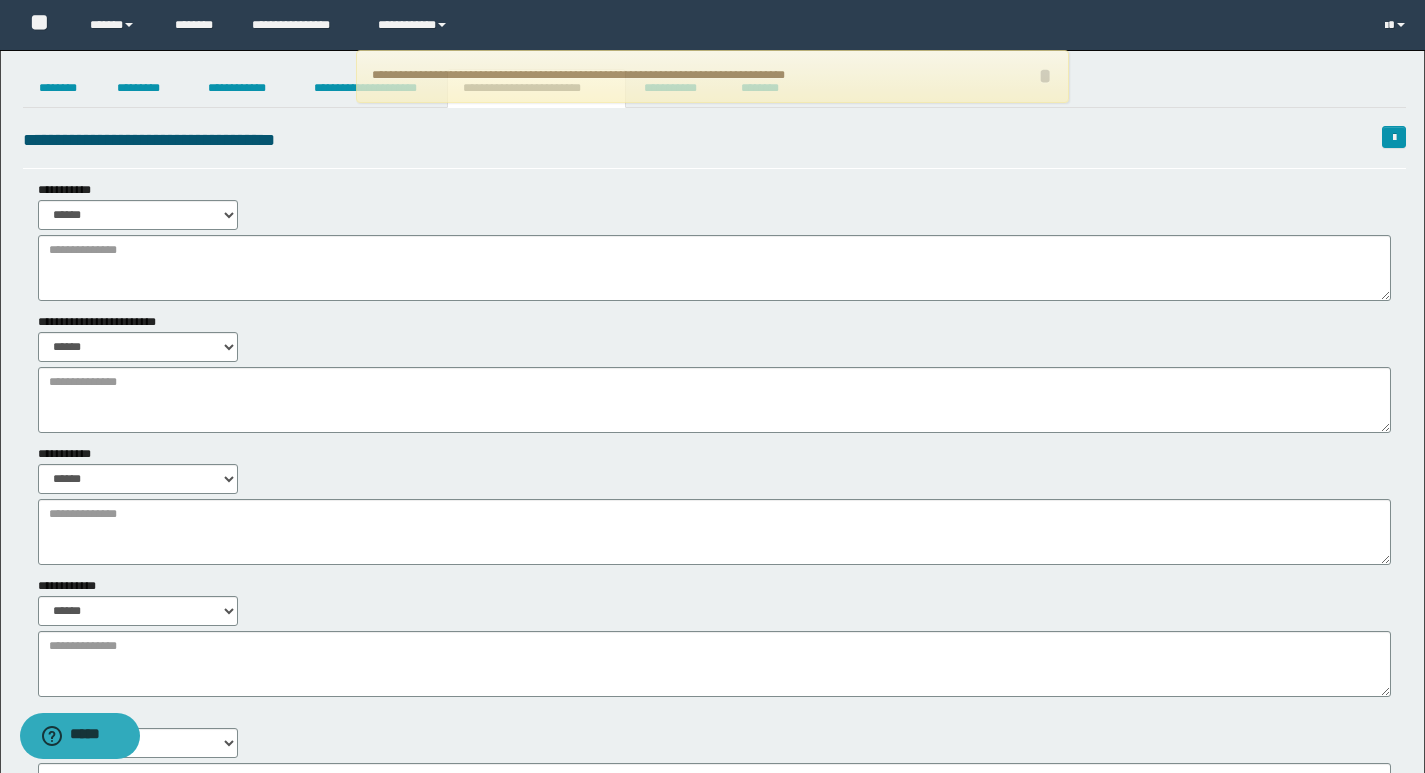 click on "**********" at bounding box center (714, 477) 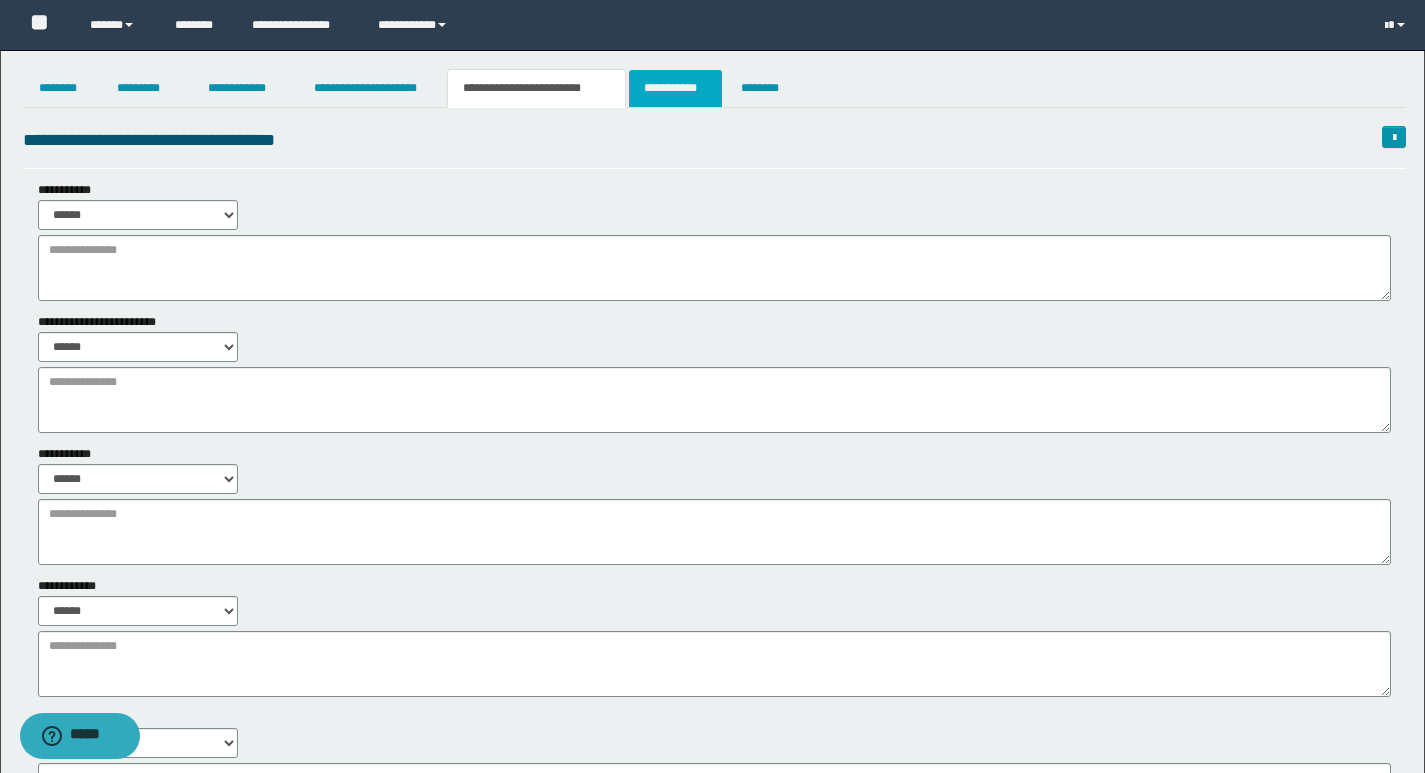 click on "**********" at bounding box center [675, 88] 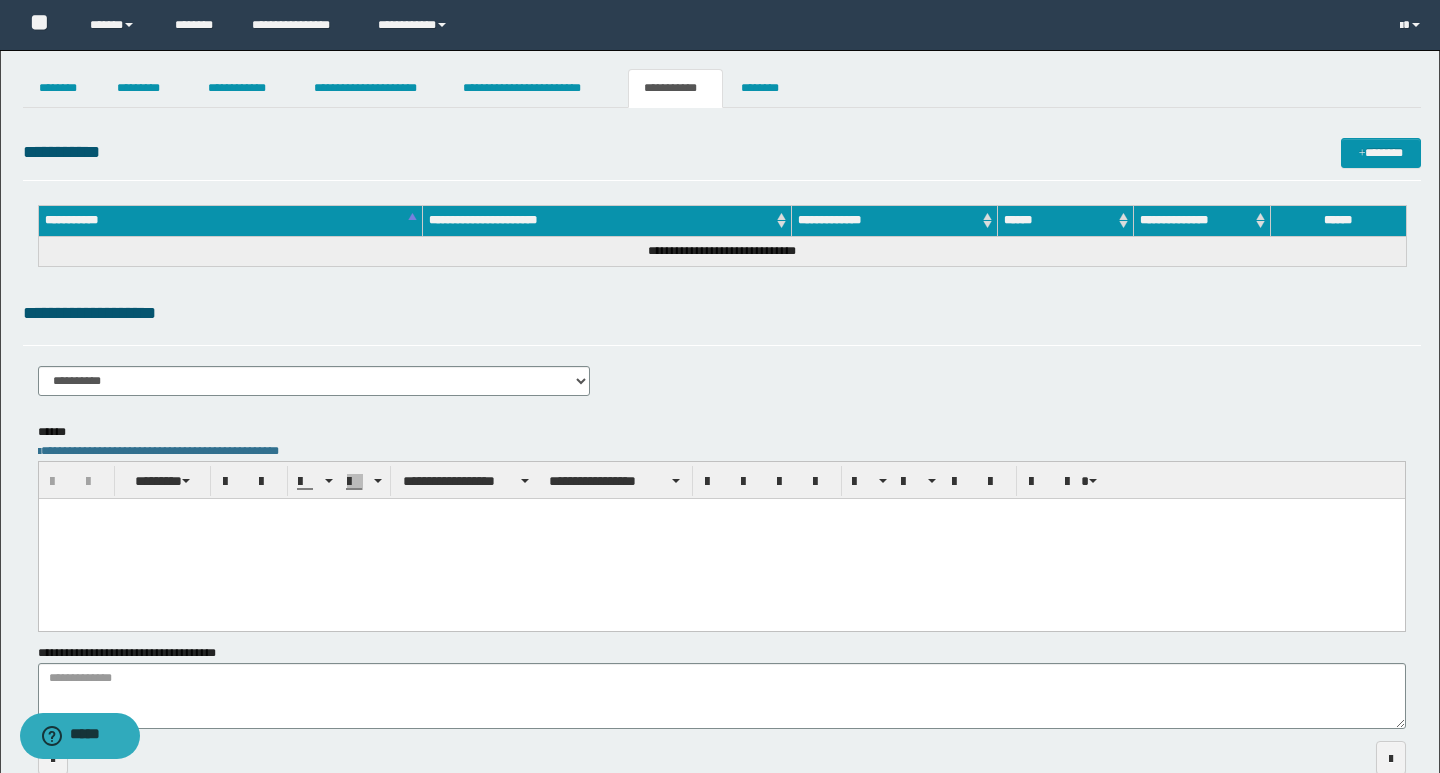 scroll, scrollTop: 0, scrollLeft: 0, axis: both 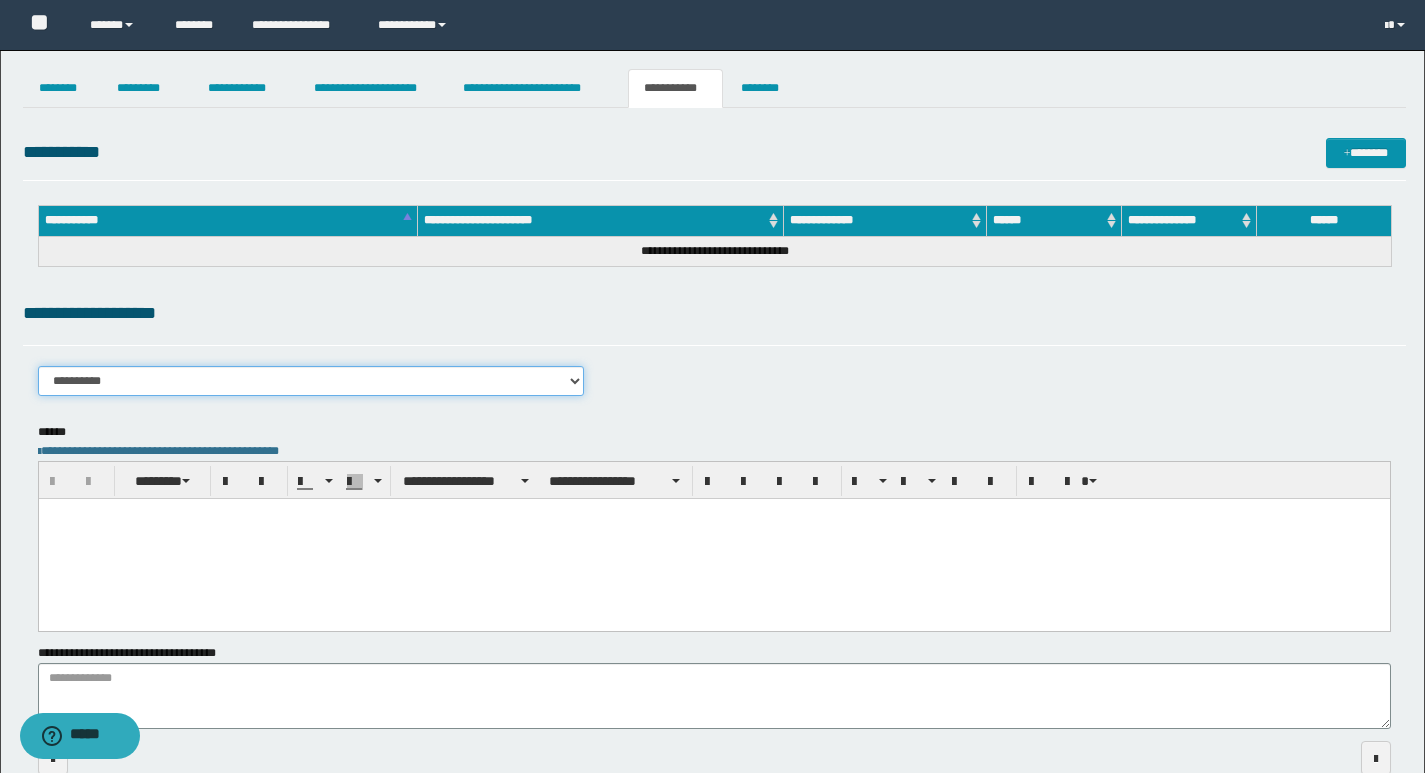 click on "**********" at bounding box center [311, 381] 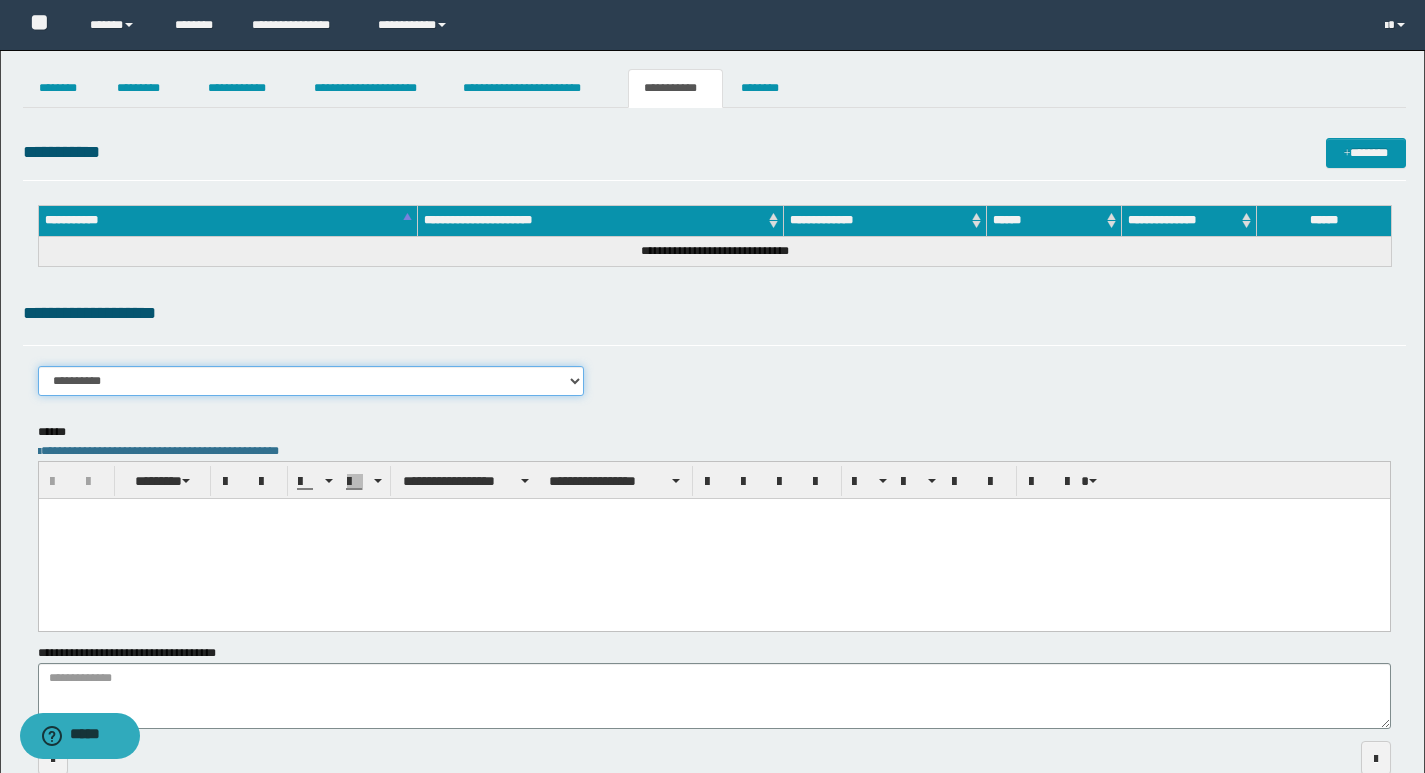 select on "****" 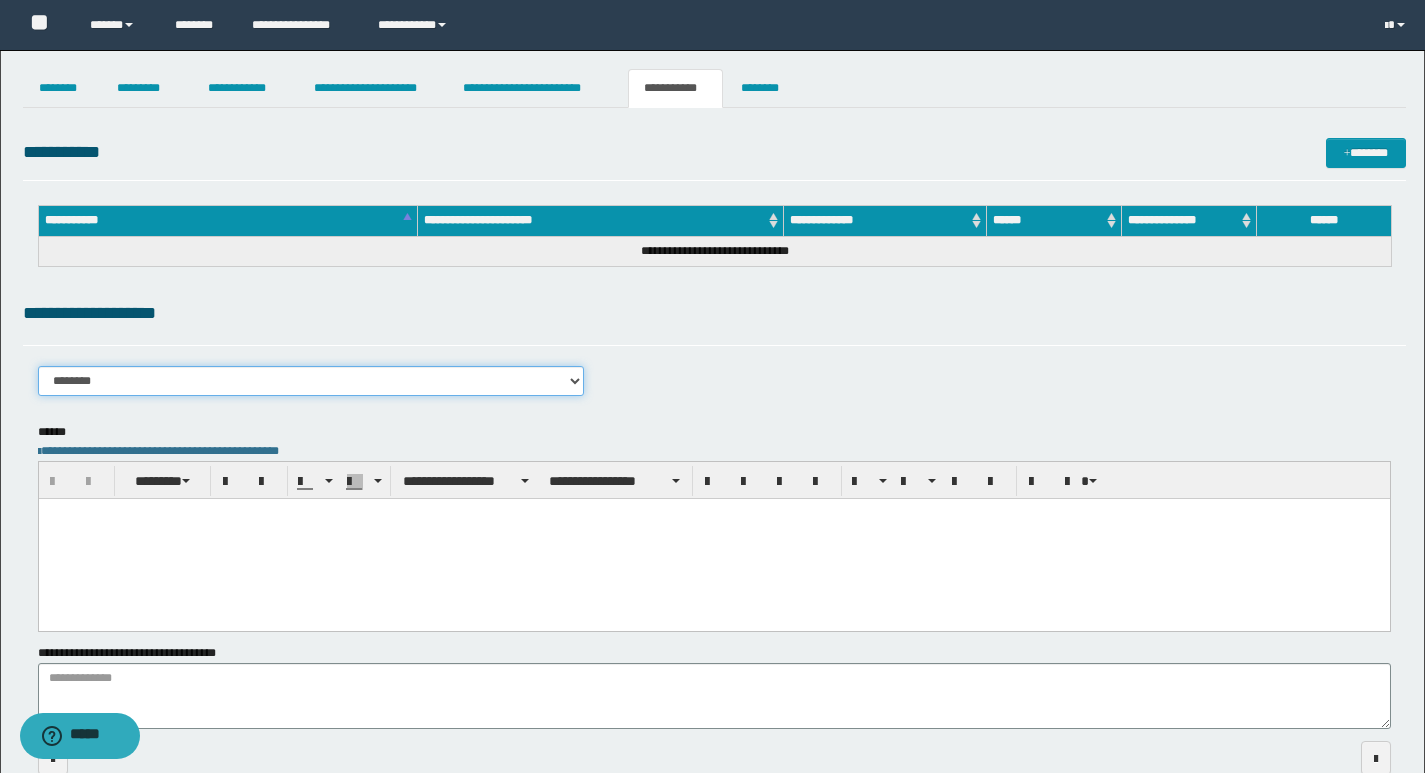 click on "**********" at bounding box center (311, 381) 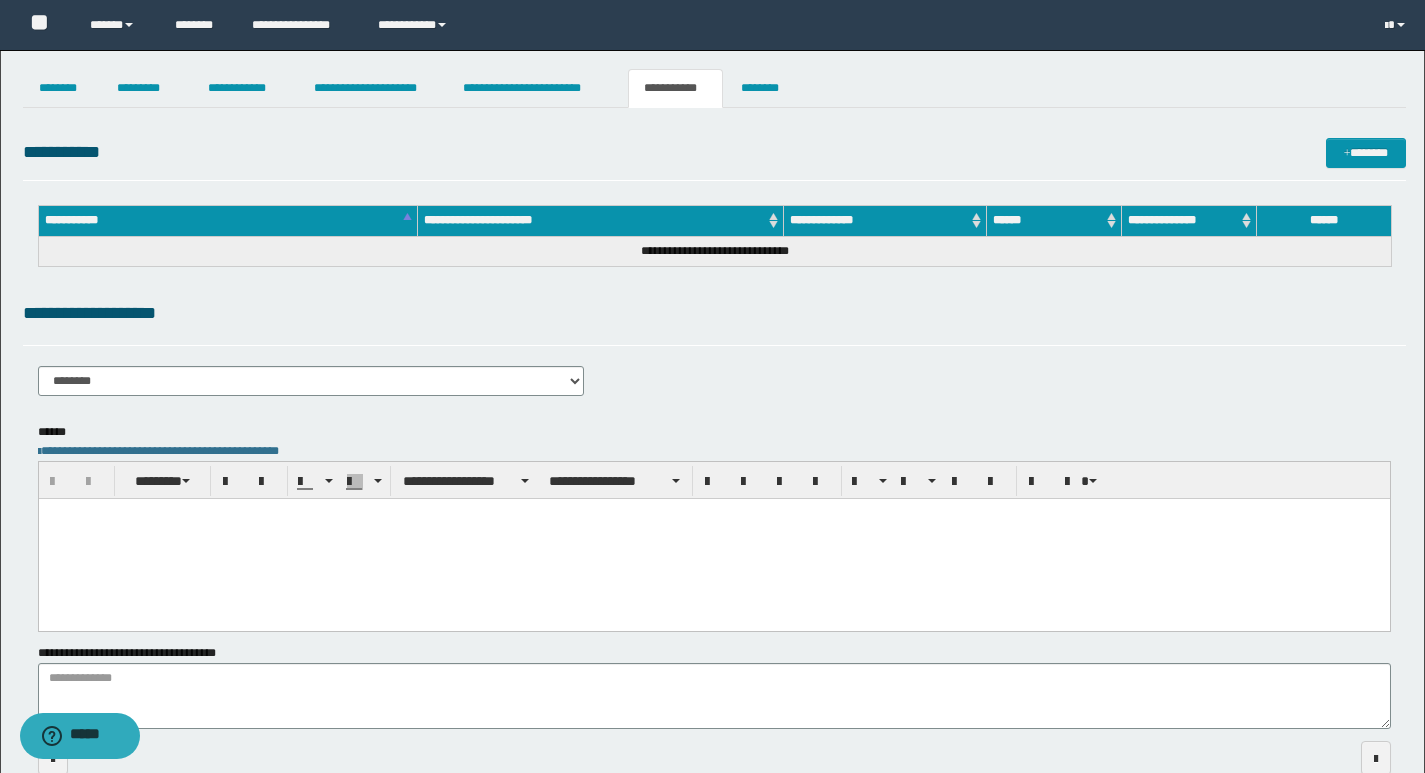 click on "**********" at bounding box center (714, 313) 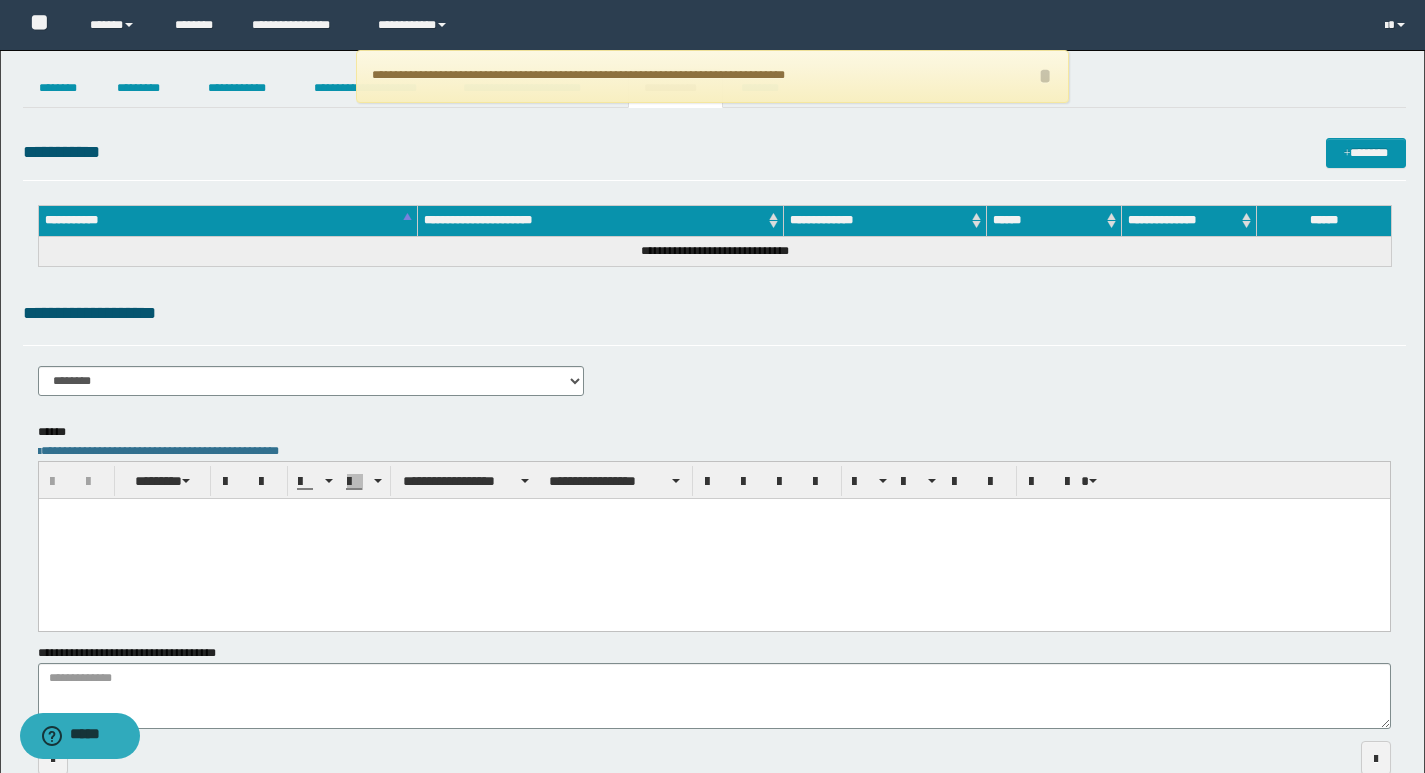 click on "**********" at bounding box center (714, 156) 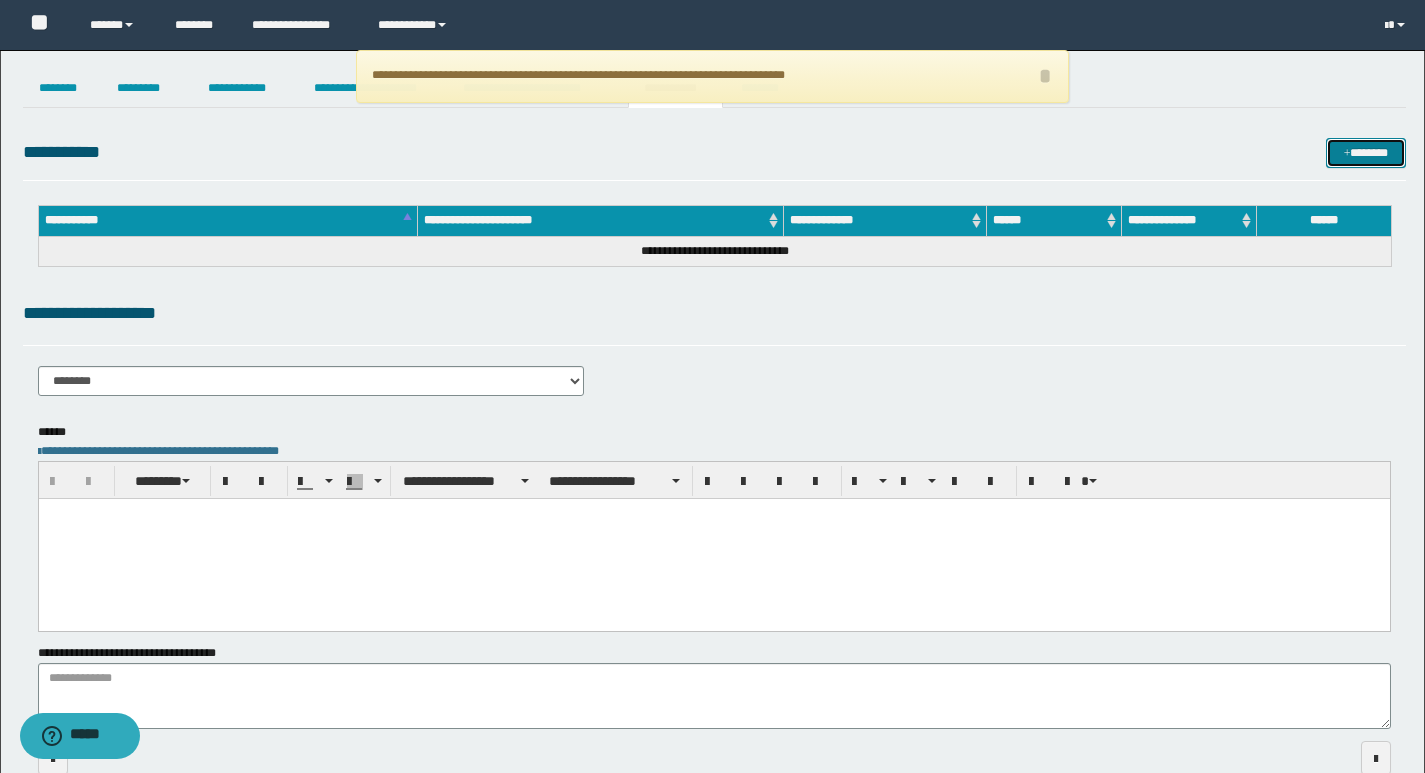 click on "*******" at bounding box center [1366, 153] 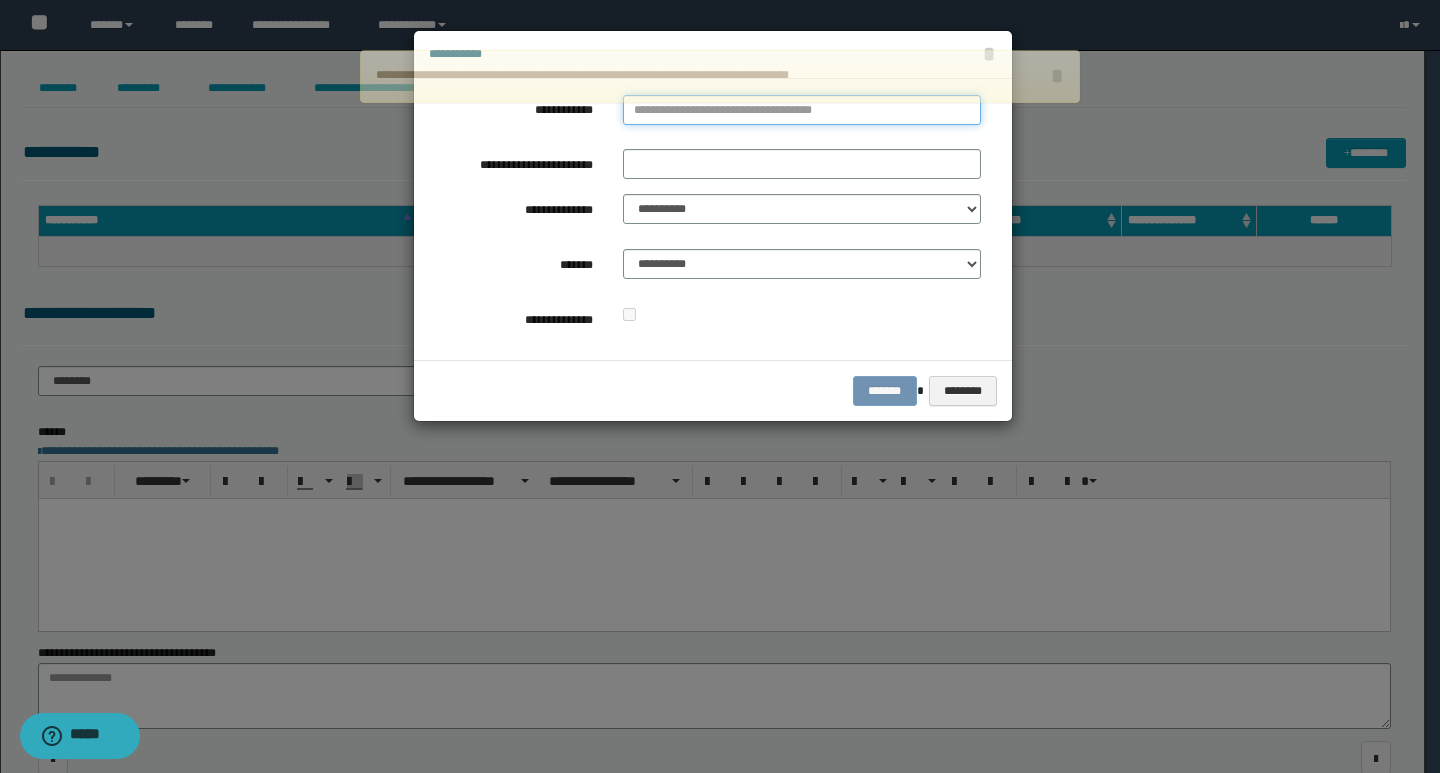 click on "**********" at bounding box center (802, 110) 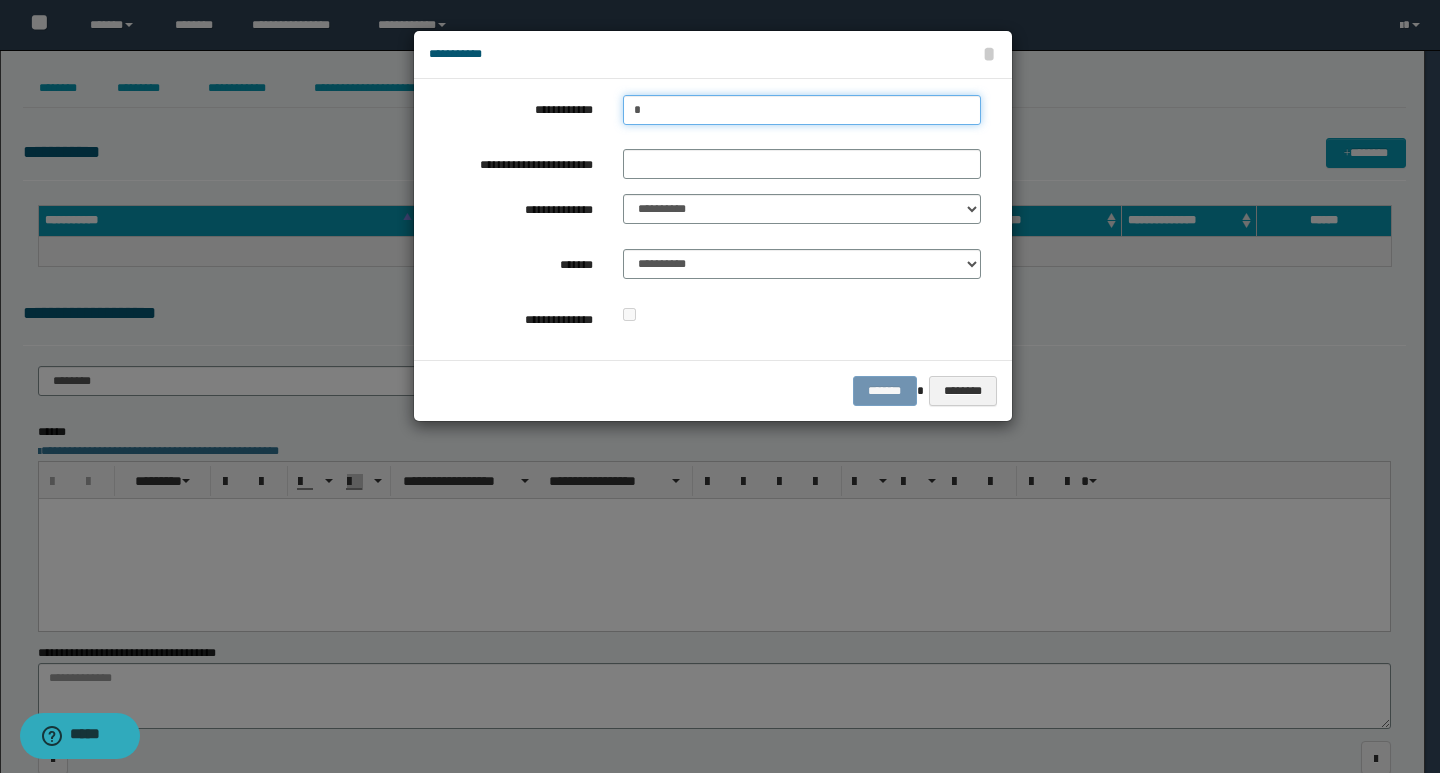 type on "**" 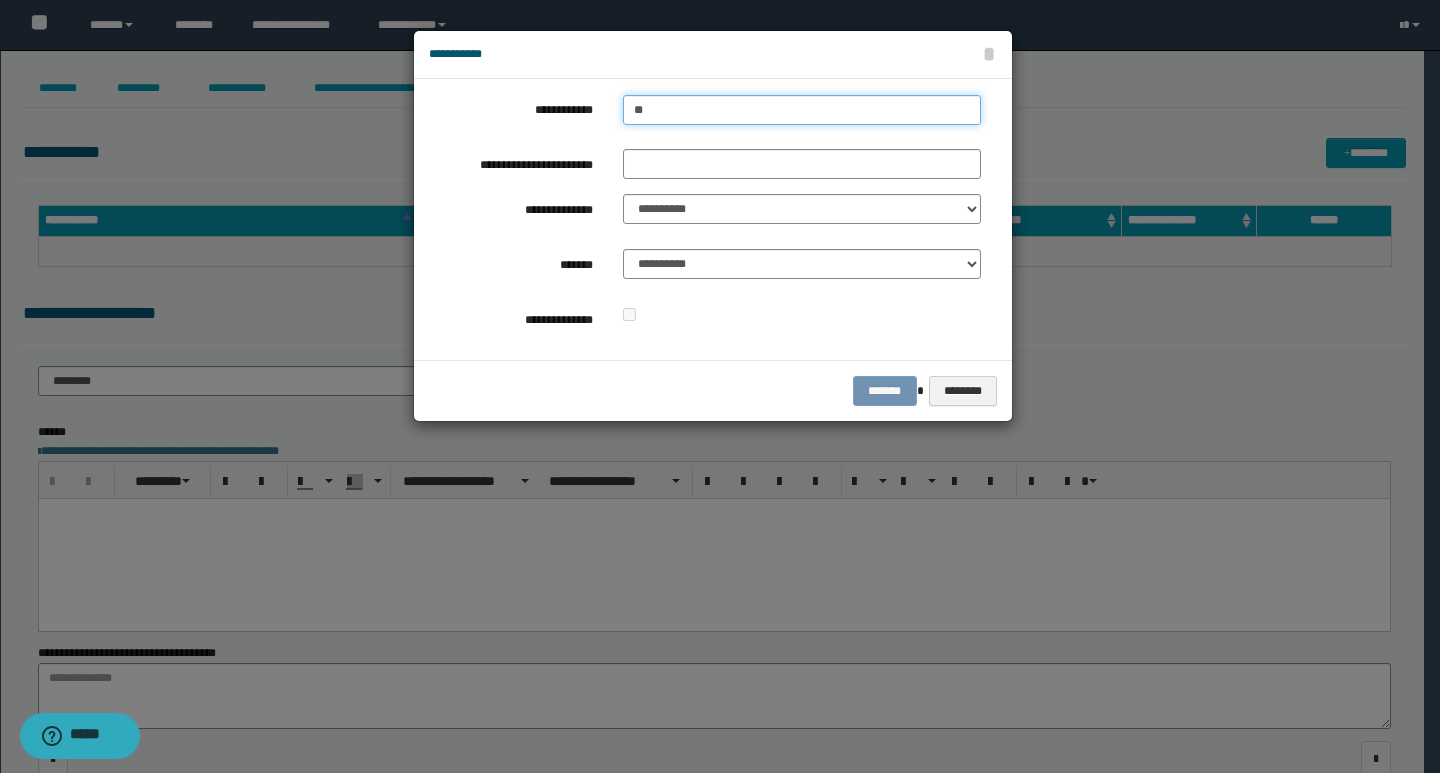 type on "**" 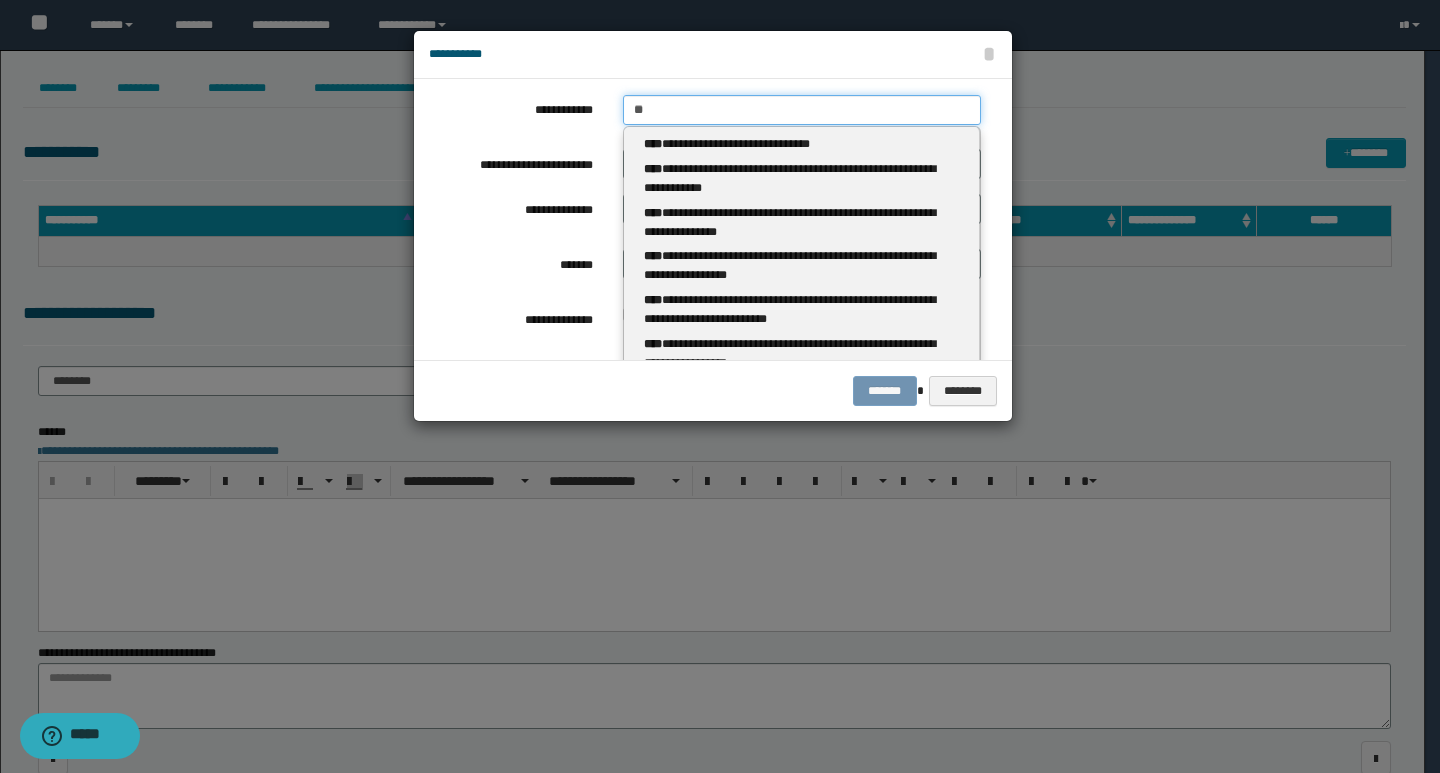 type 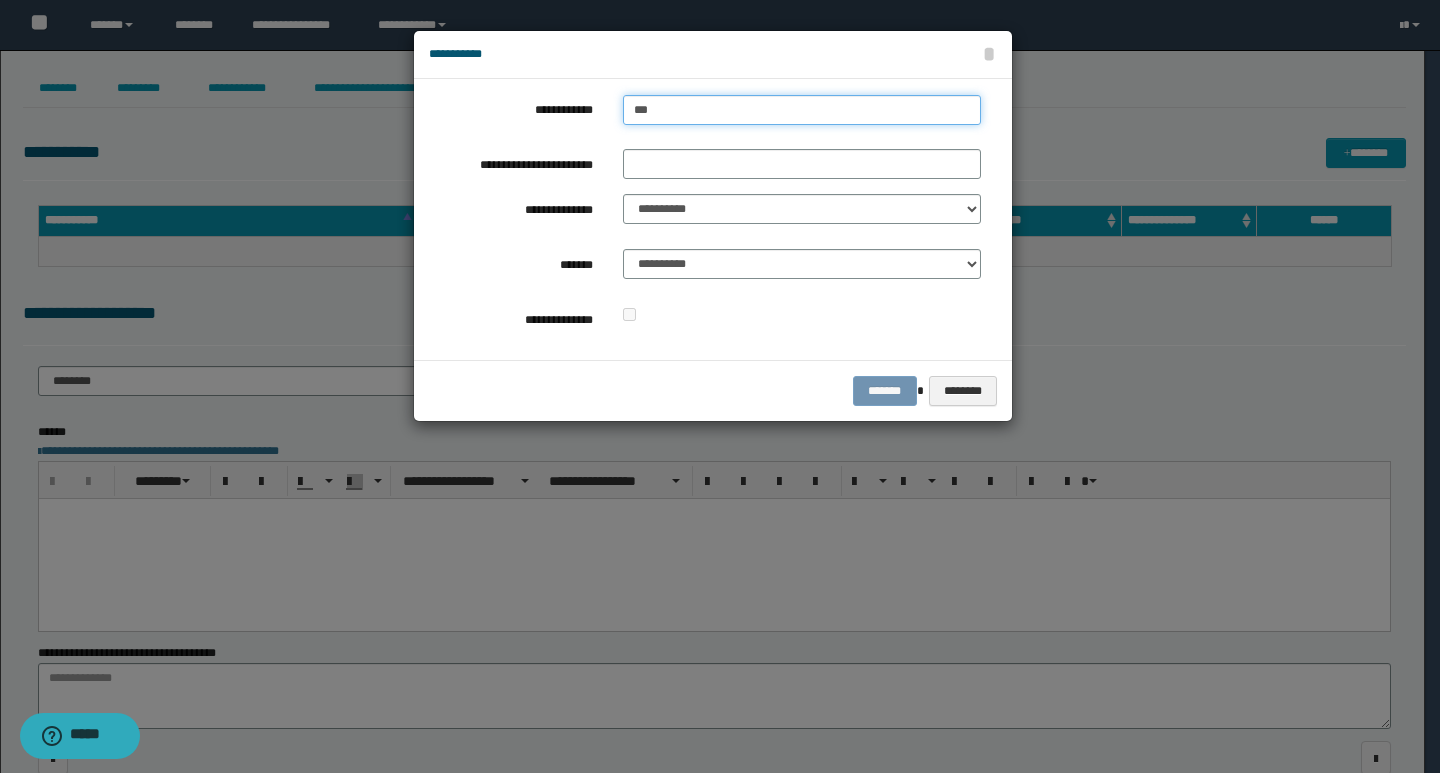 type on "****" 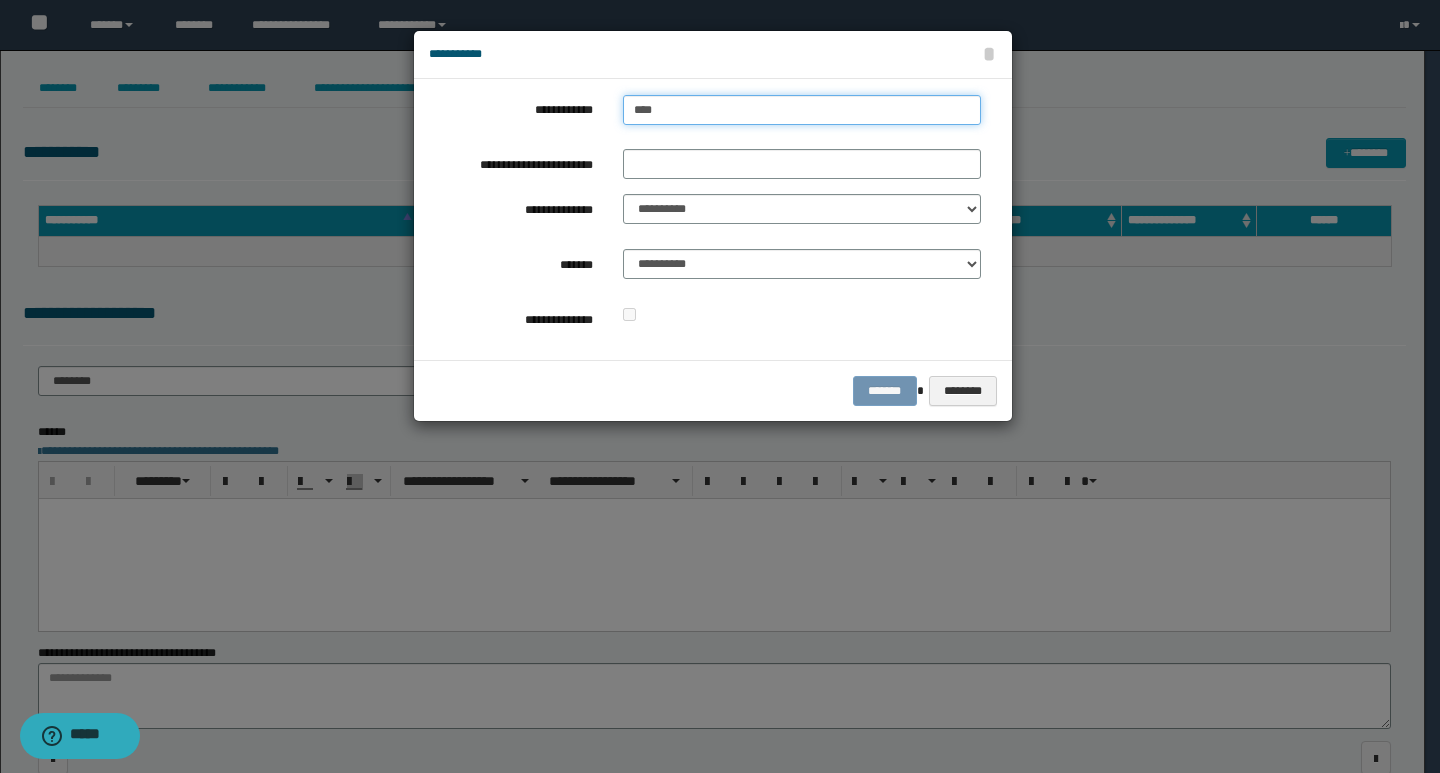 type on "****" 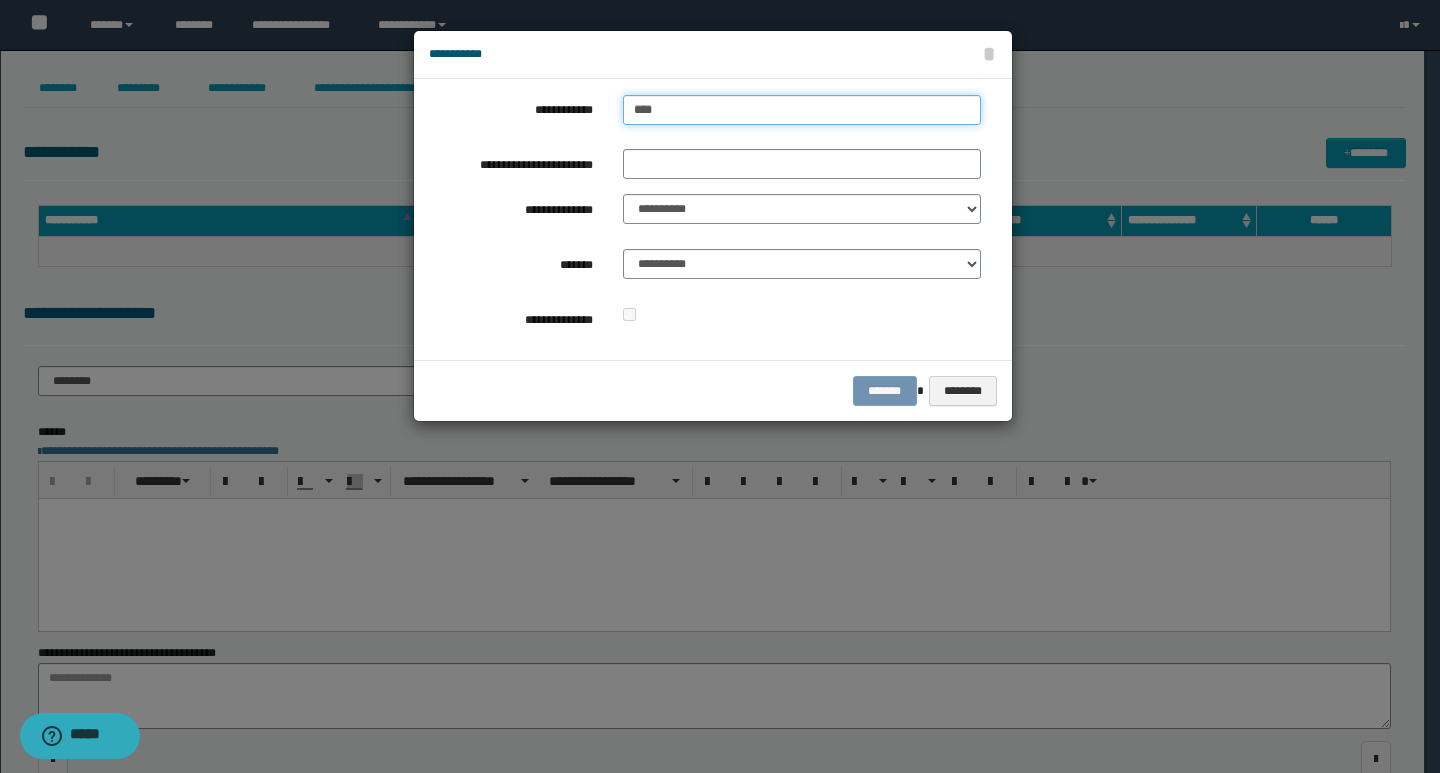 type on "****" 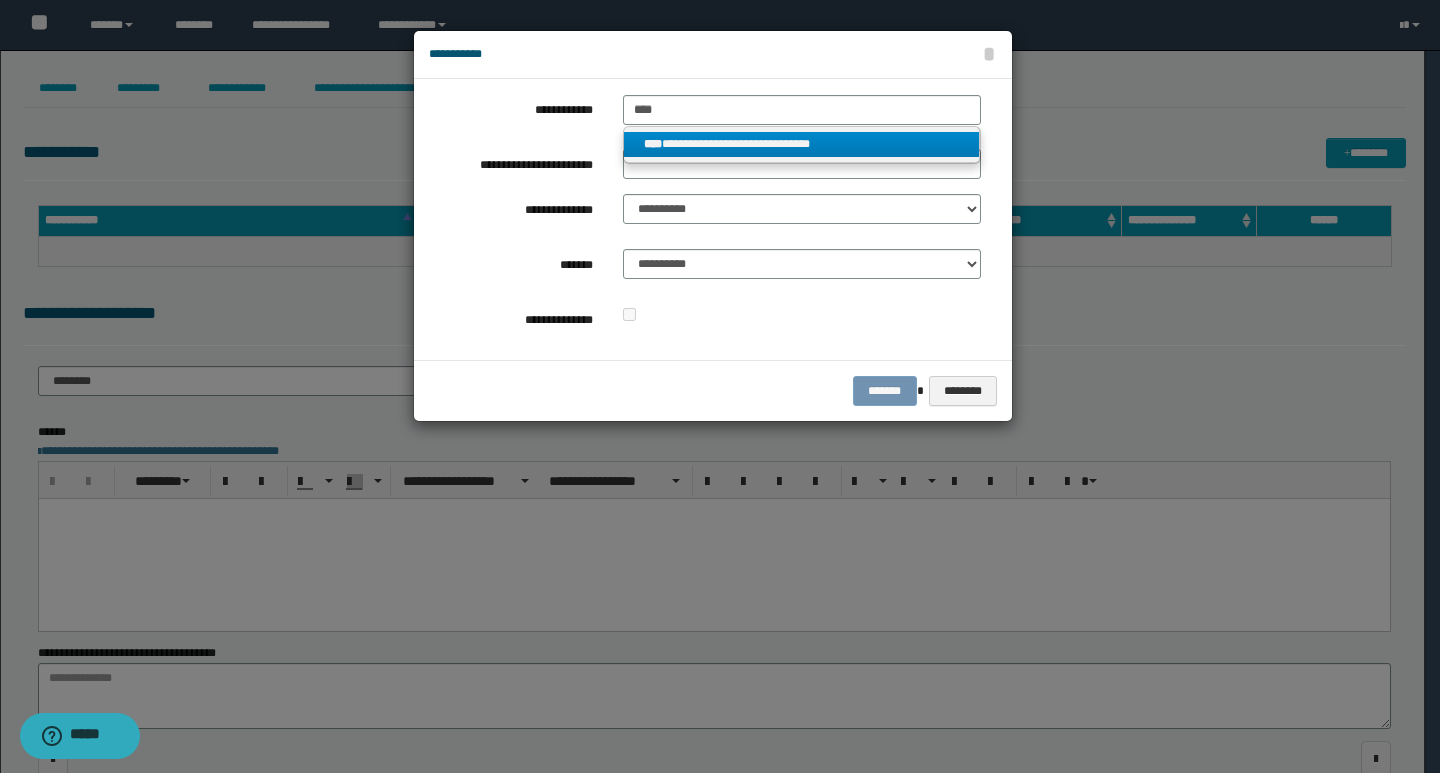 click on "**********" at bounding box center (802, 144) 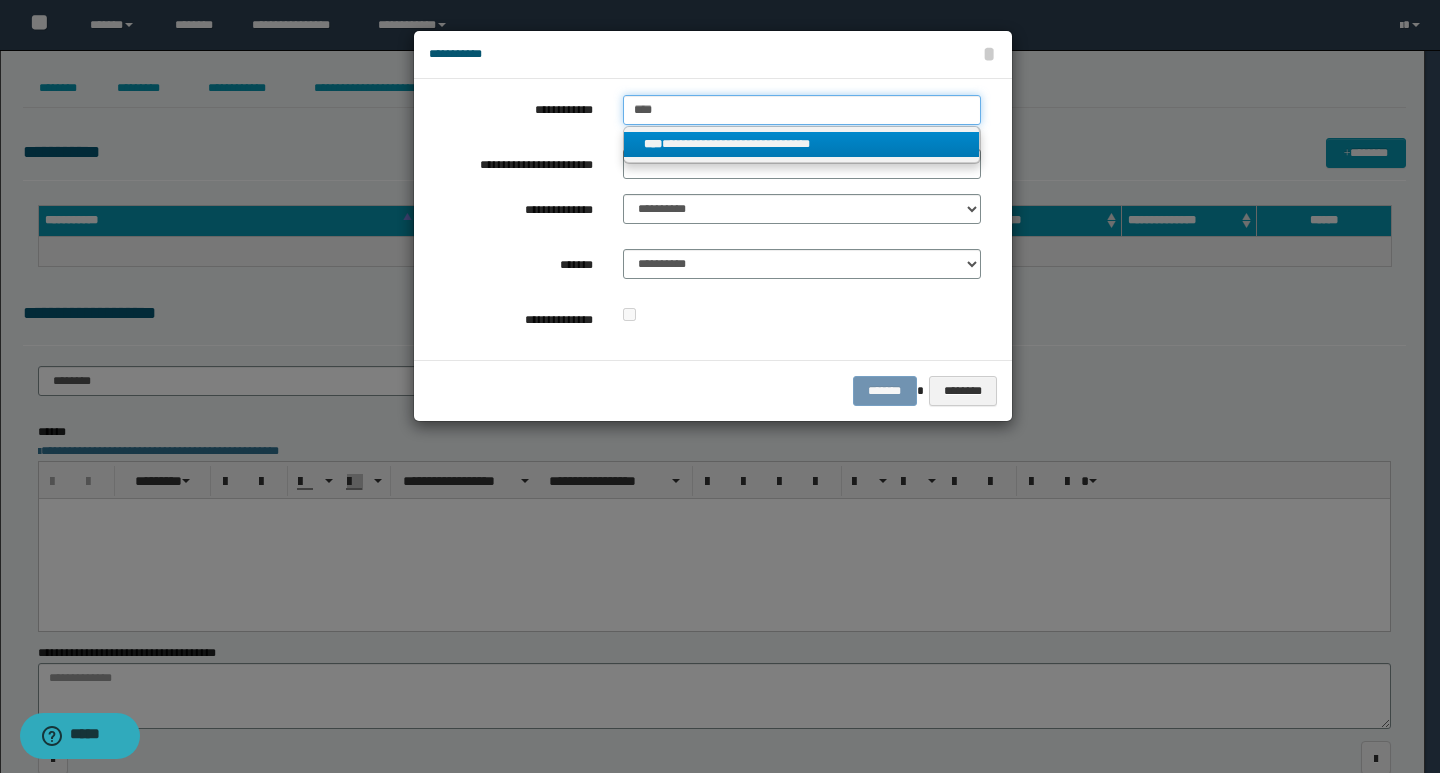type 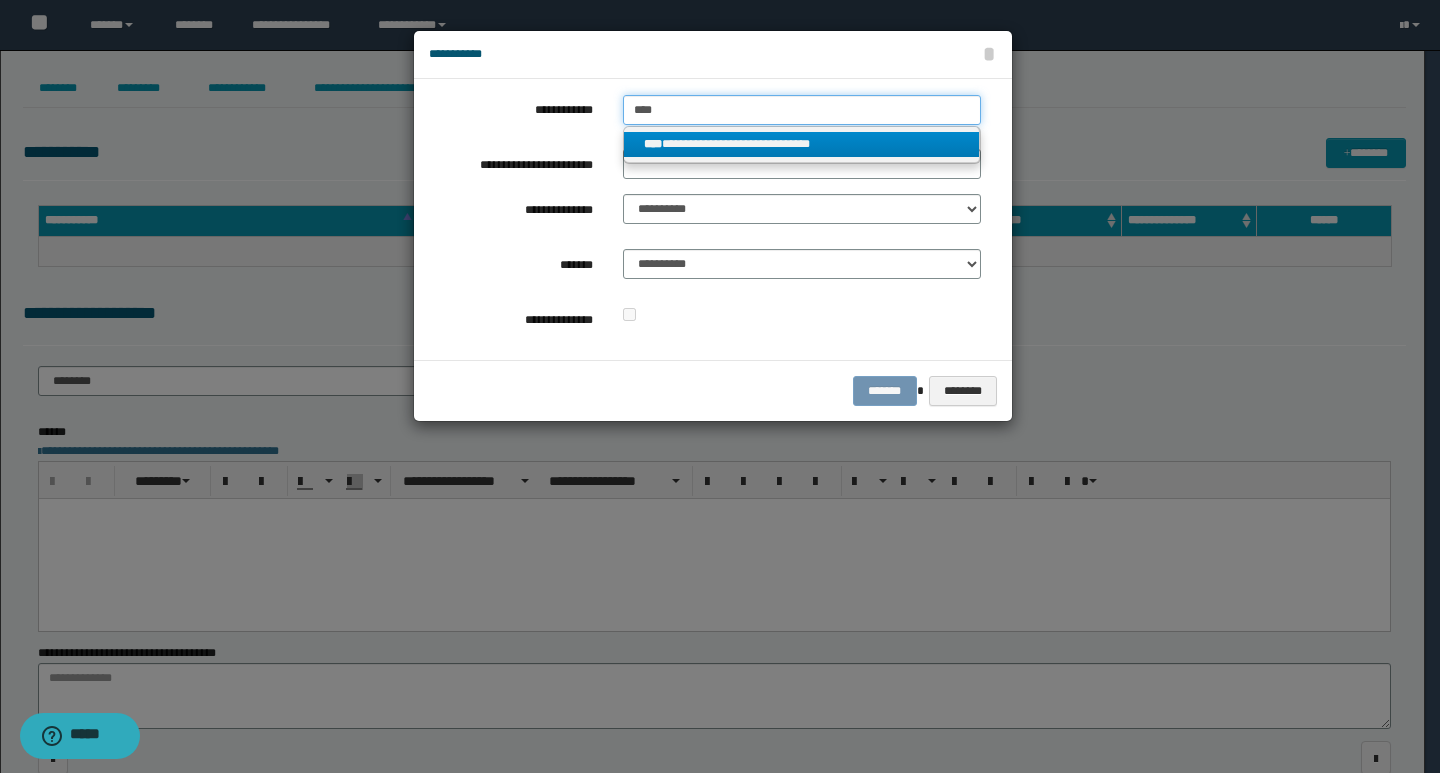 type on "**********" 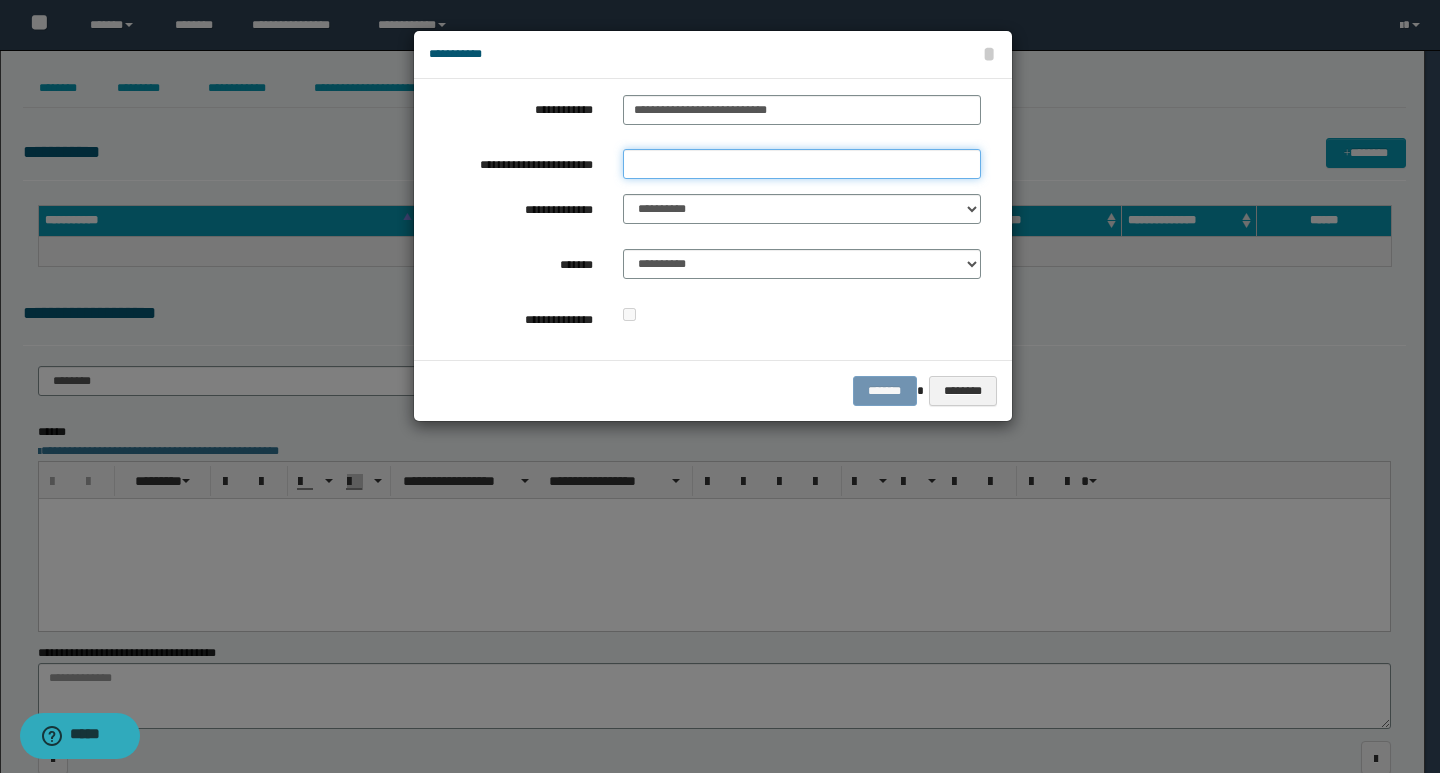 click on "**********" at bounding box center (802, 164) 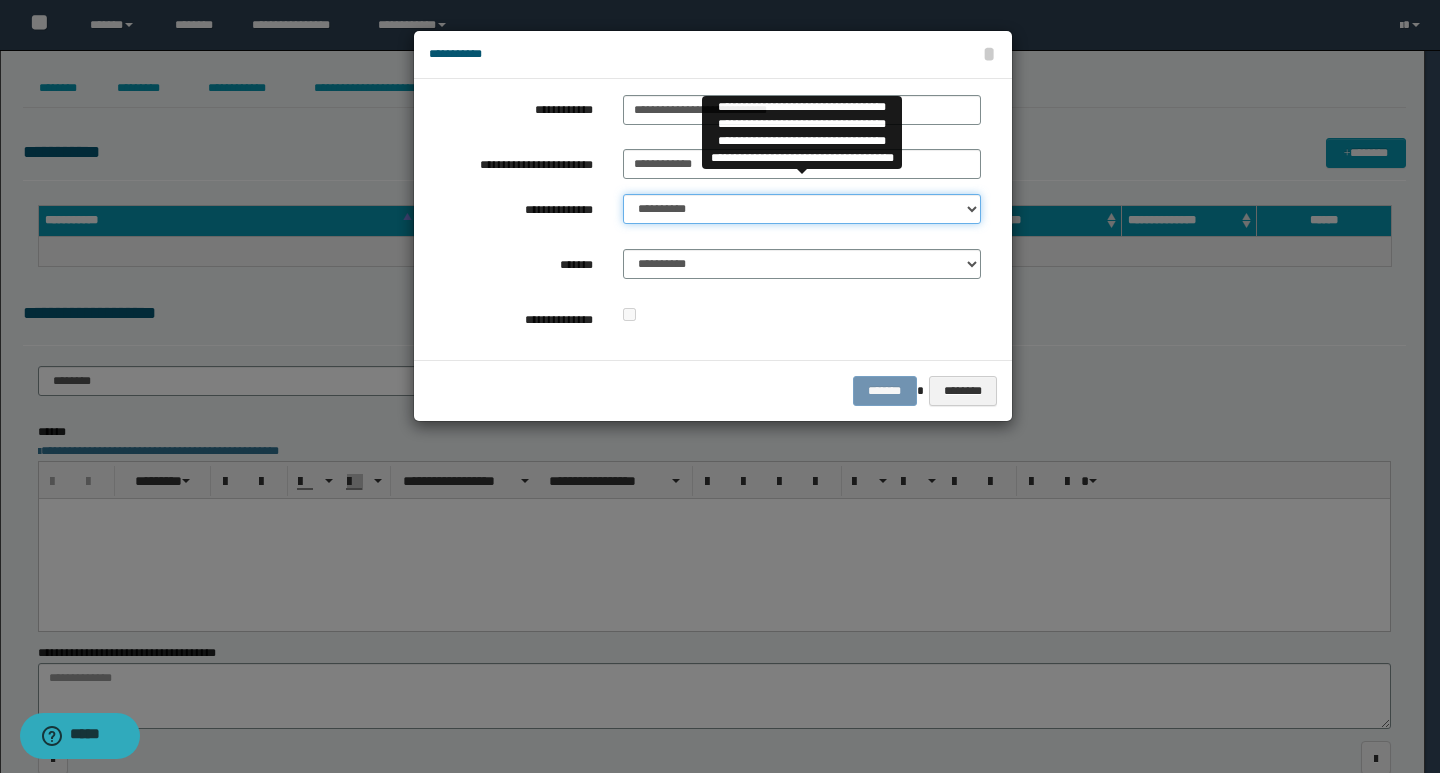 click on "**********" at bounding box center [802, 209] 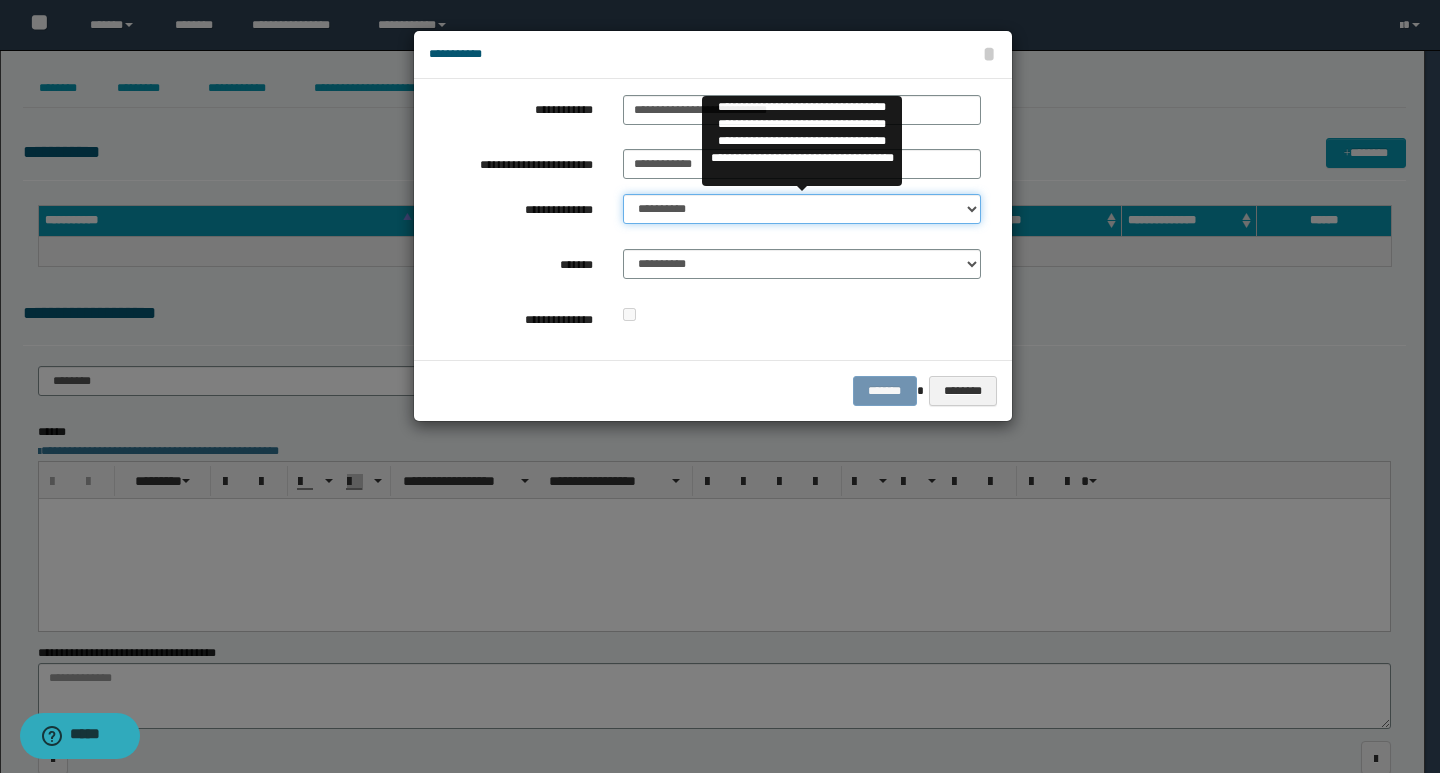 select on "**" 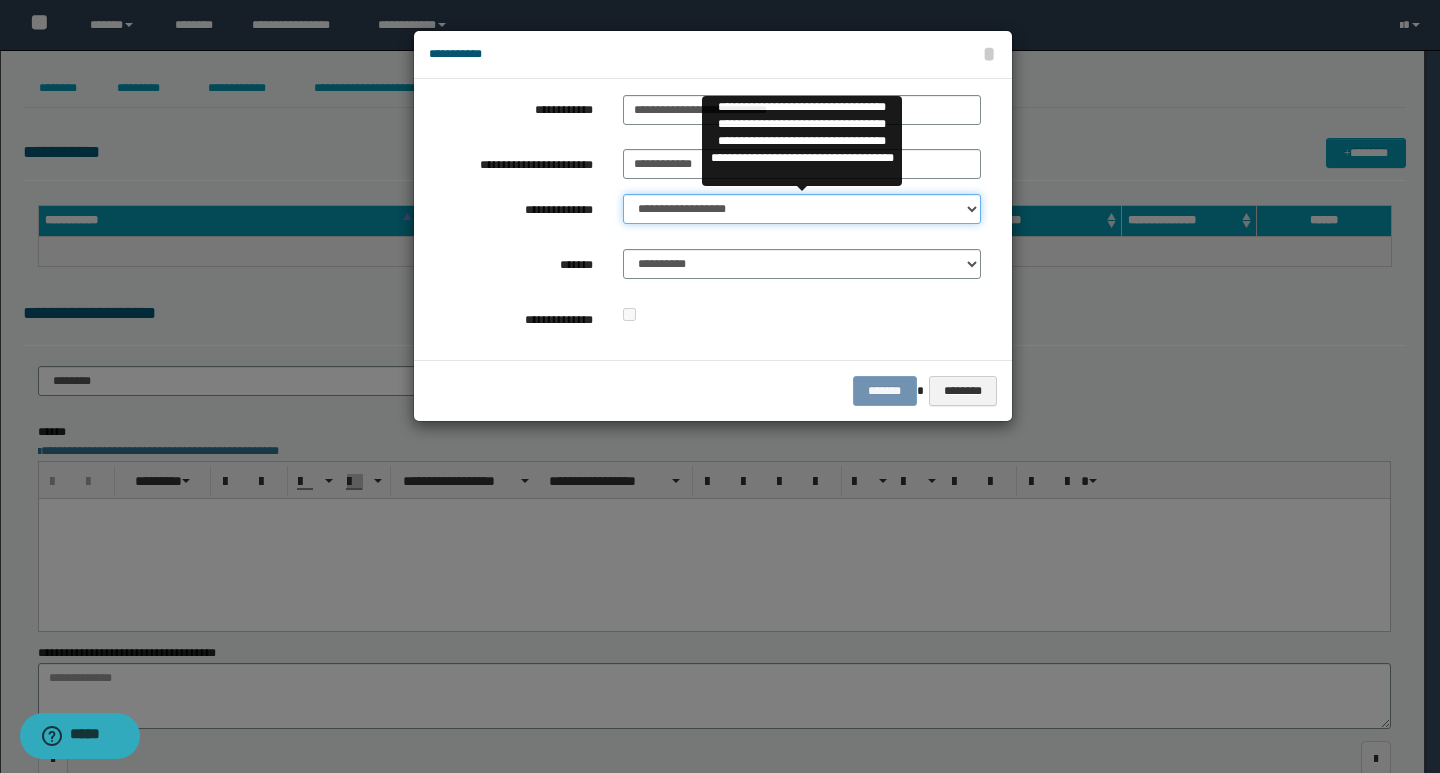 click on "**********" at bounding box center [802, 209] 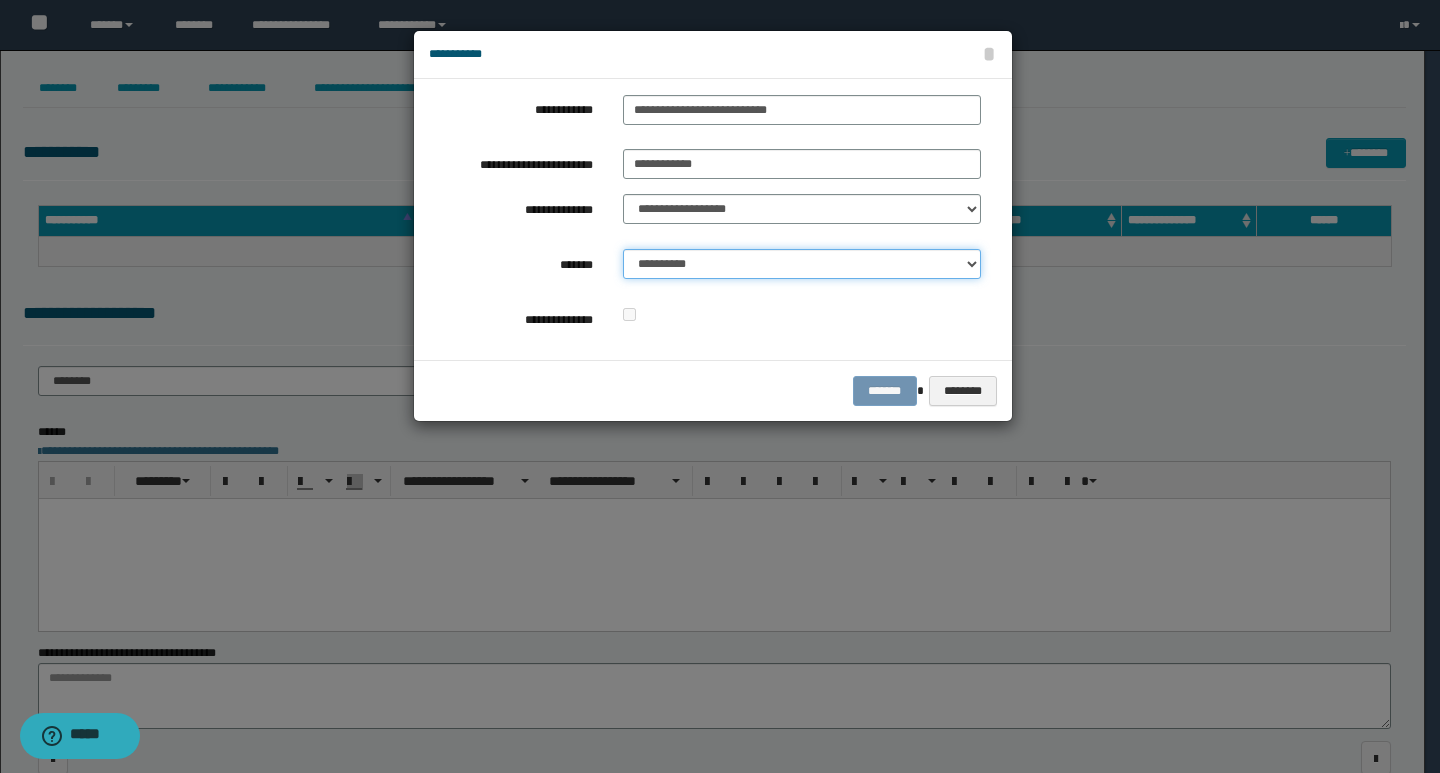 click on "**********" at bounding box center (802, 264) 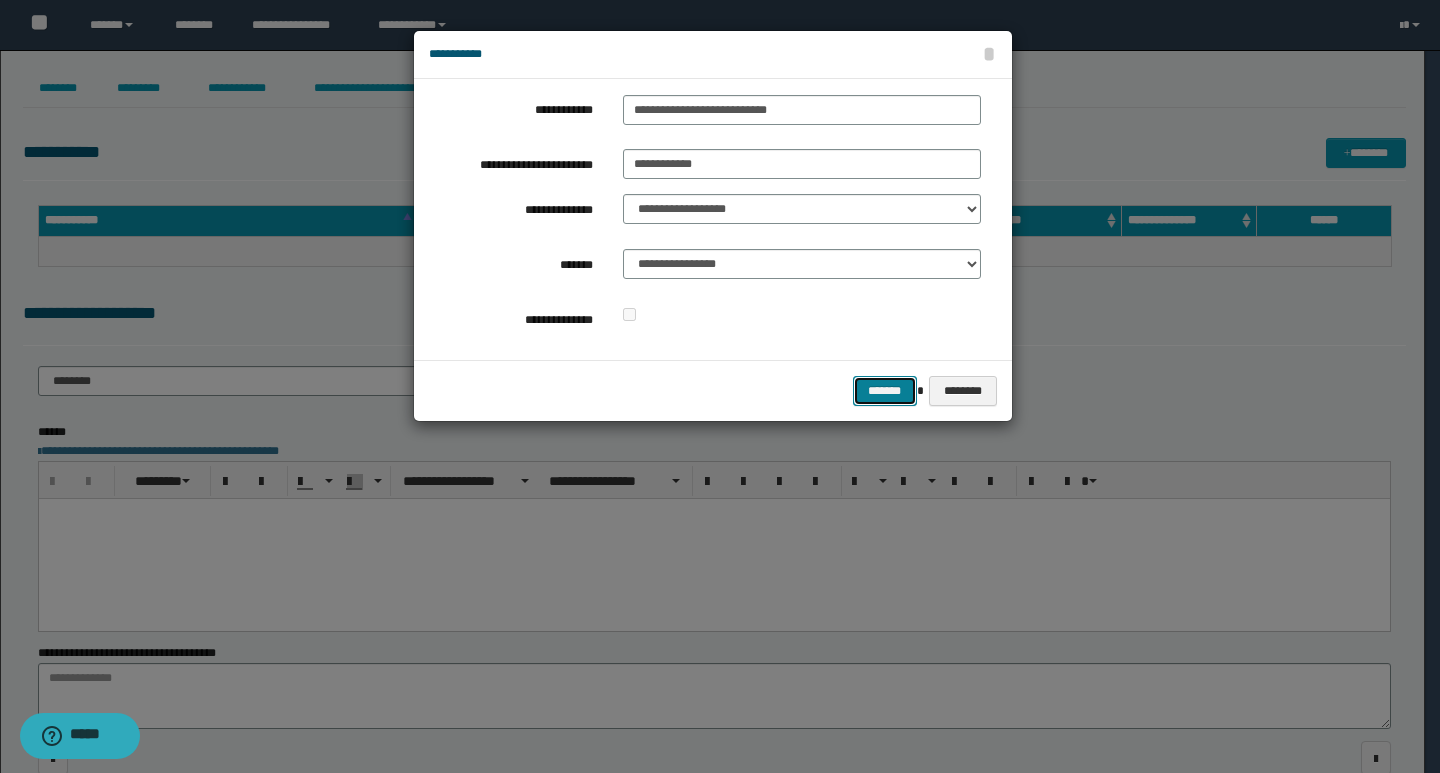 click on "*******" at bounding box center [885, 391] 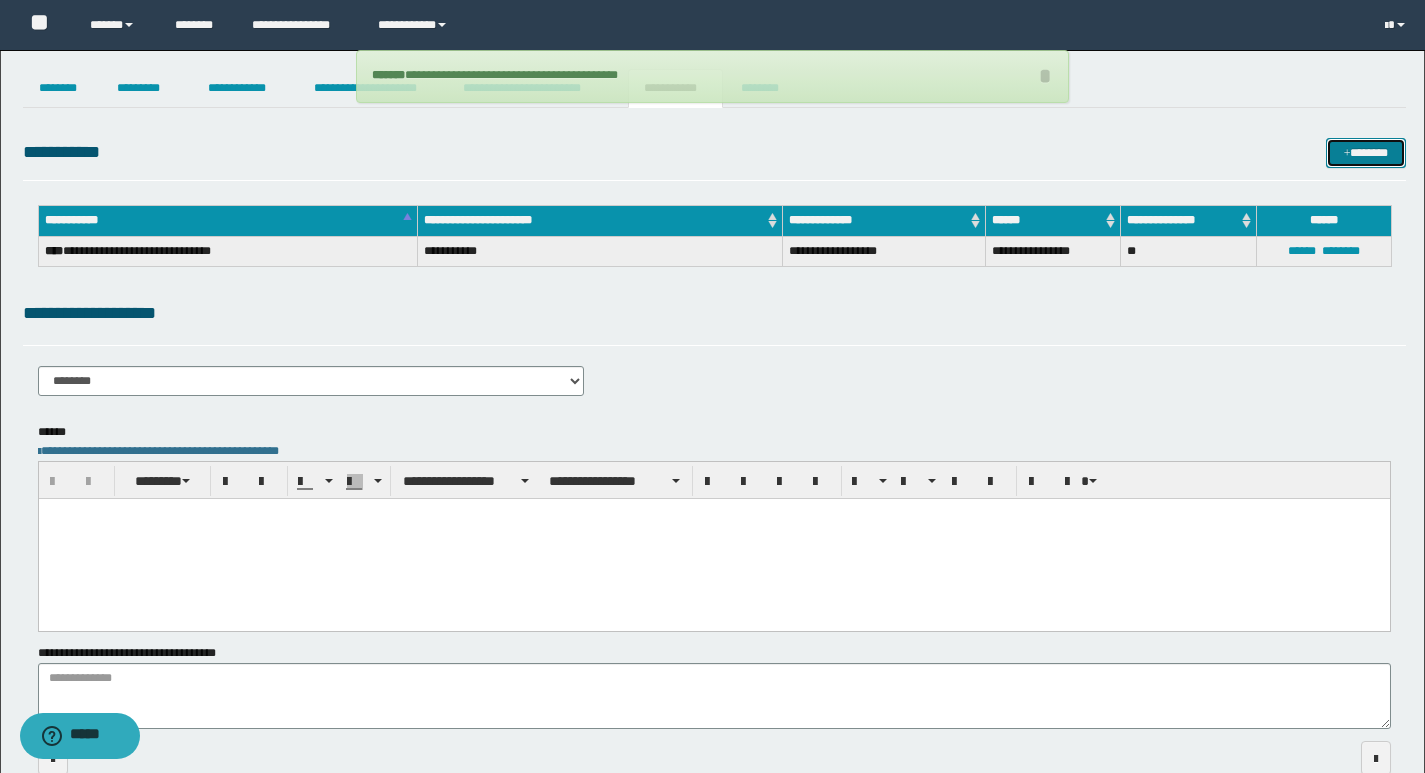 type 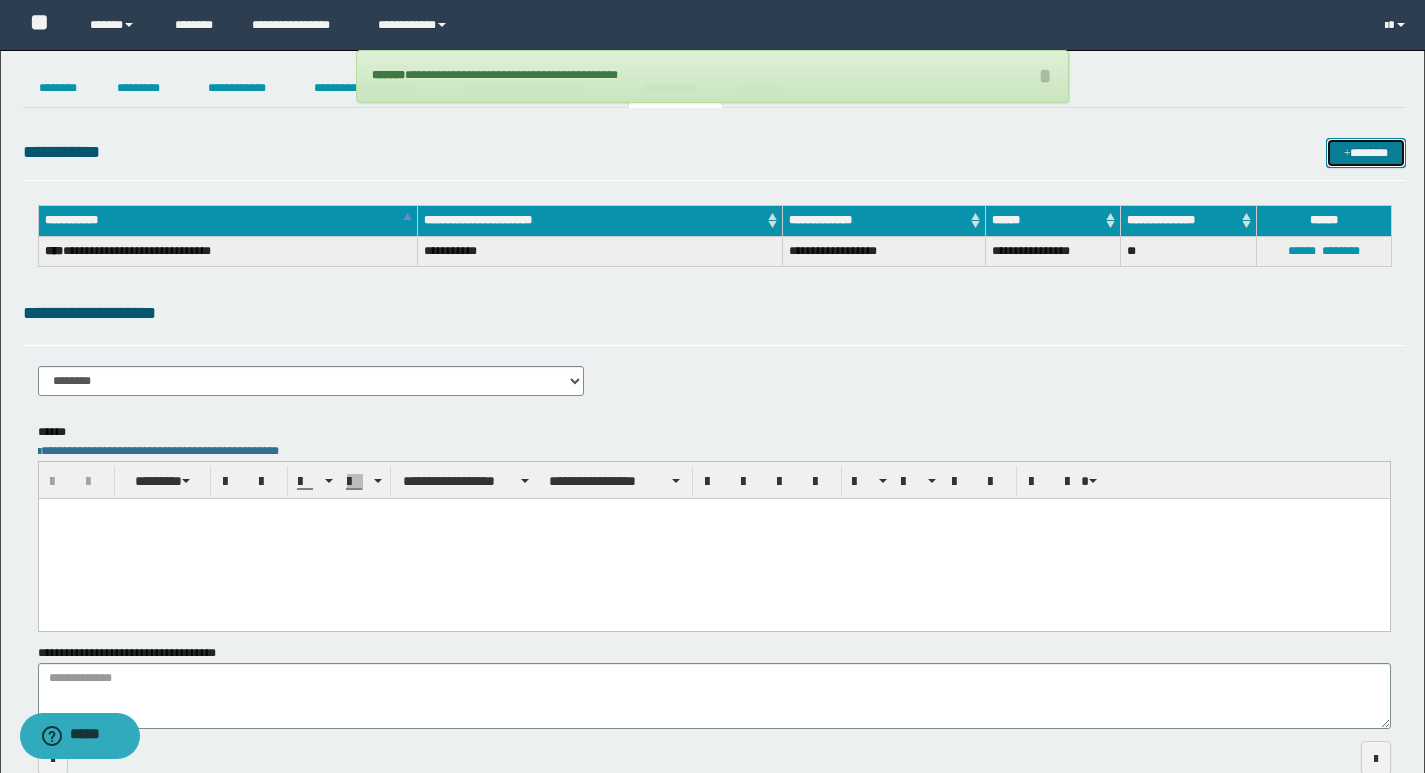 click on "*******" at bounding box center (1366, 153) 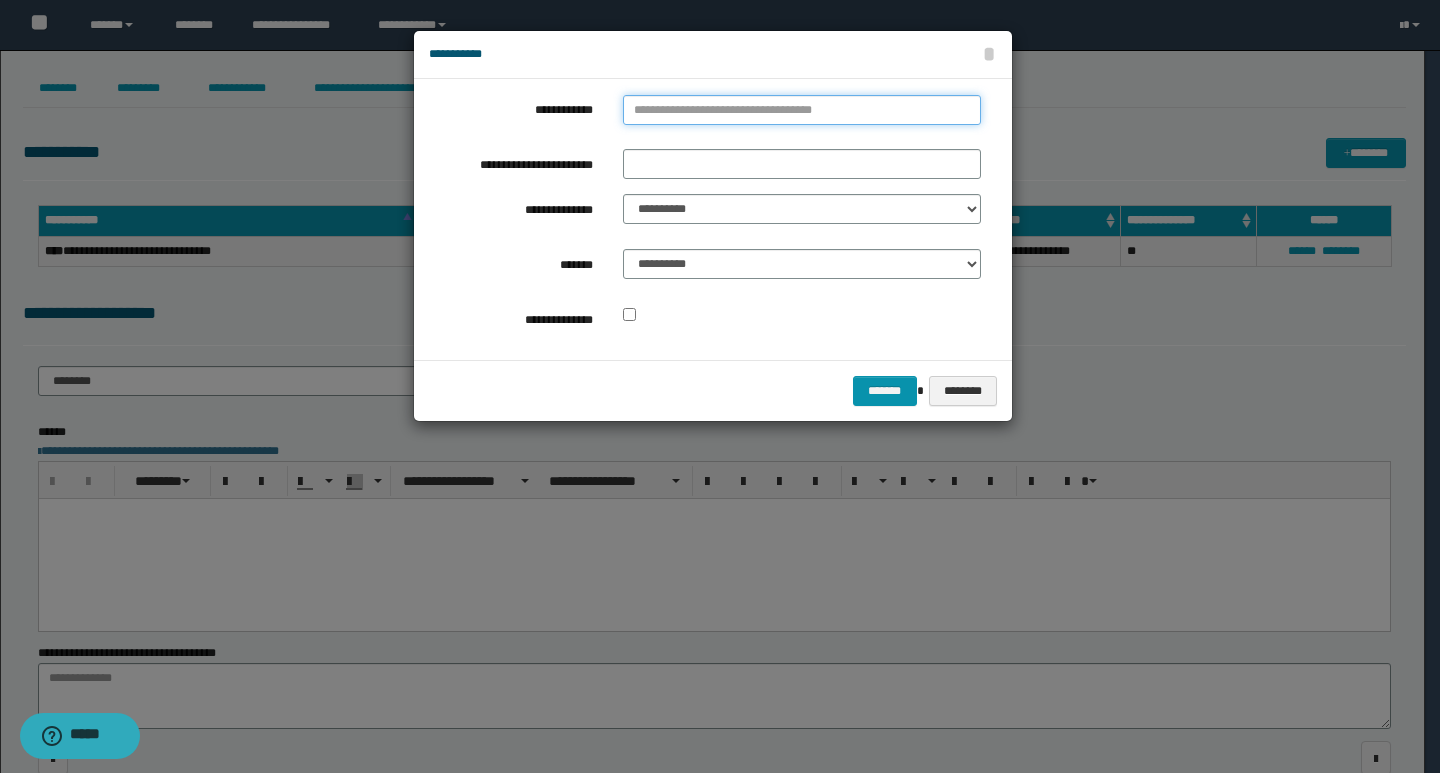 type on "**********" 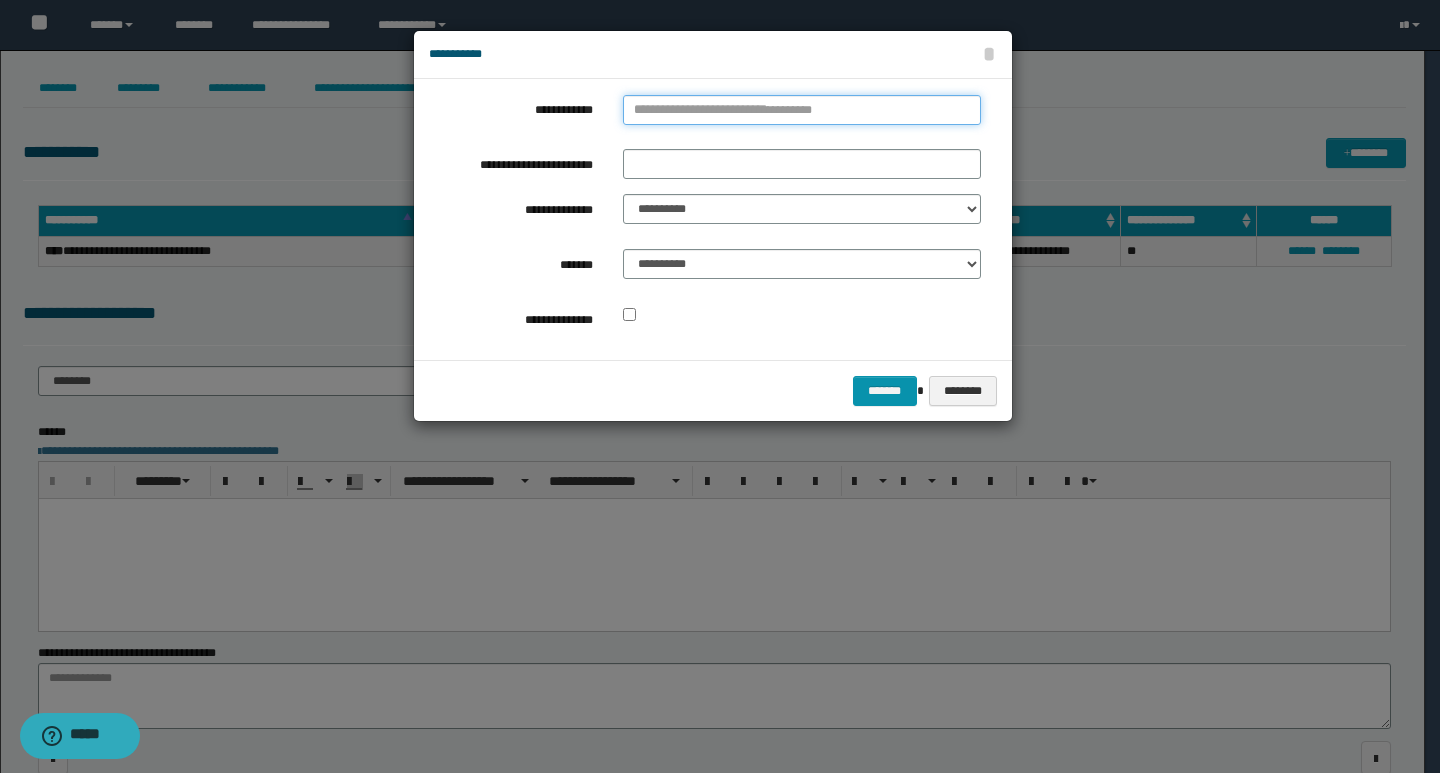 click on "**********" at bounding box center [802, 110] 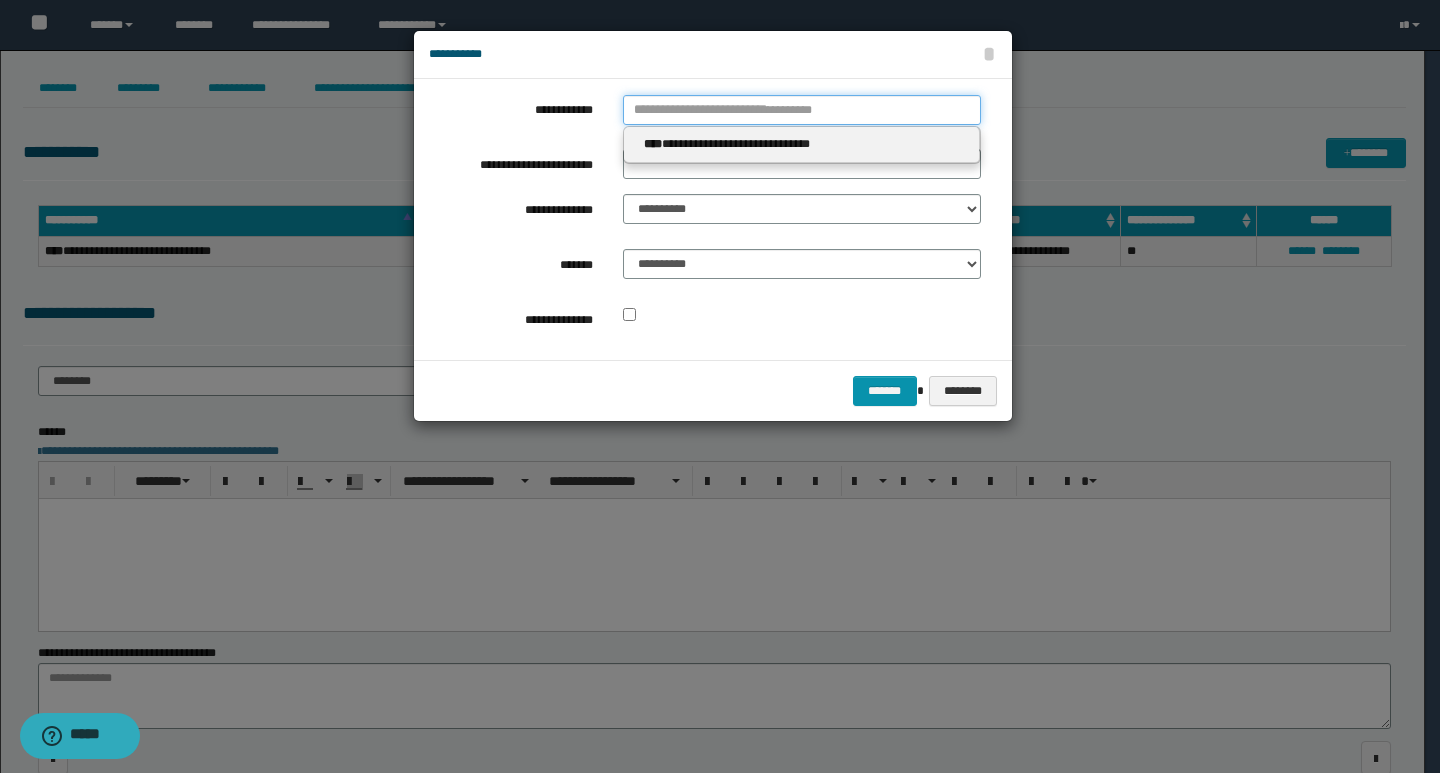 type 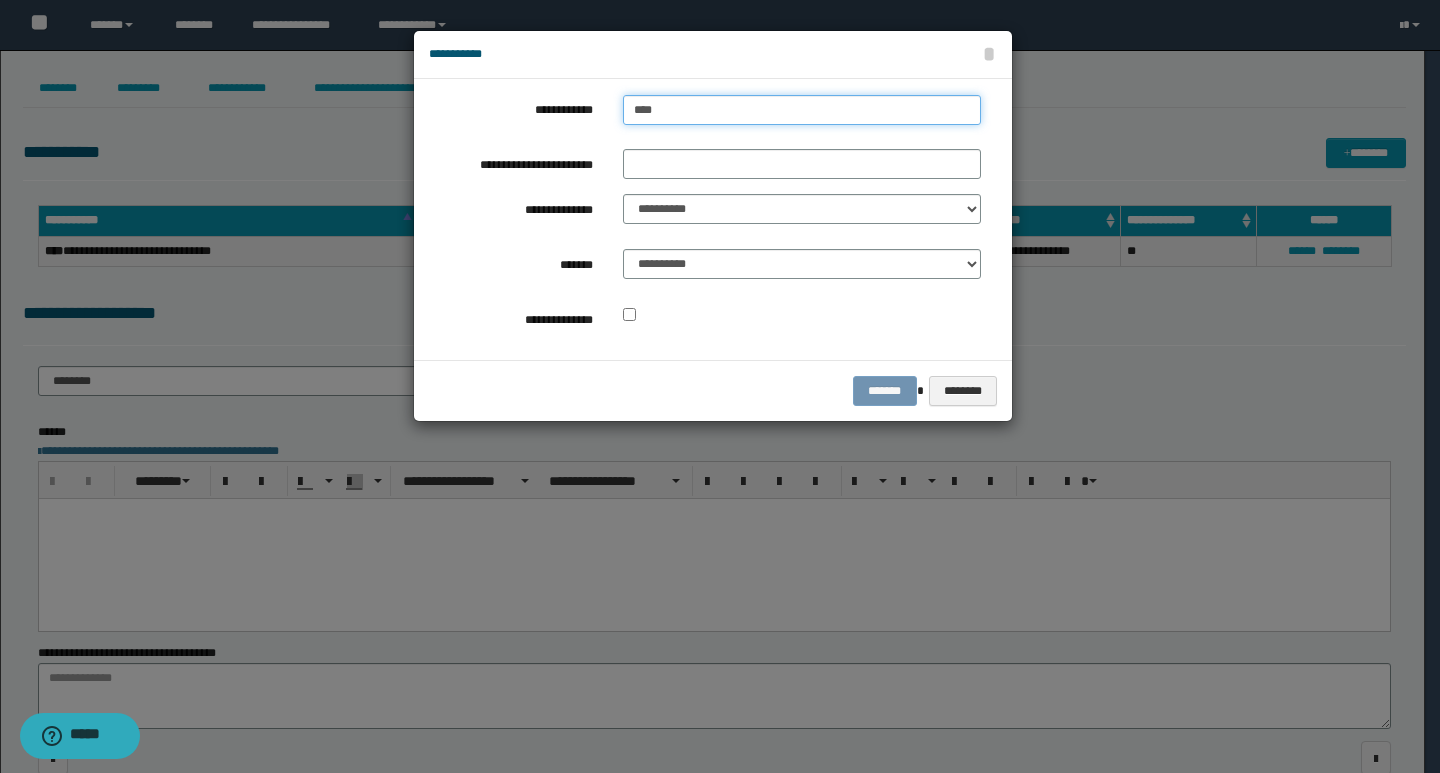 type on "****" 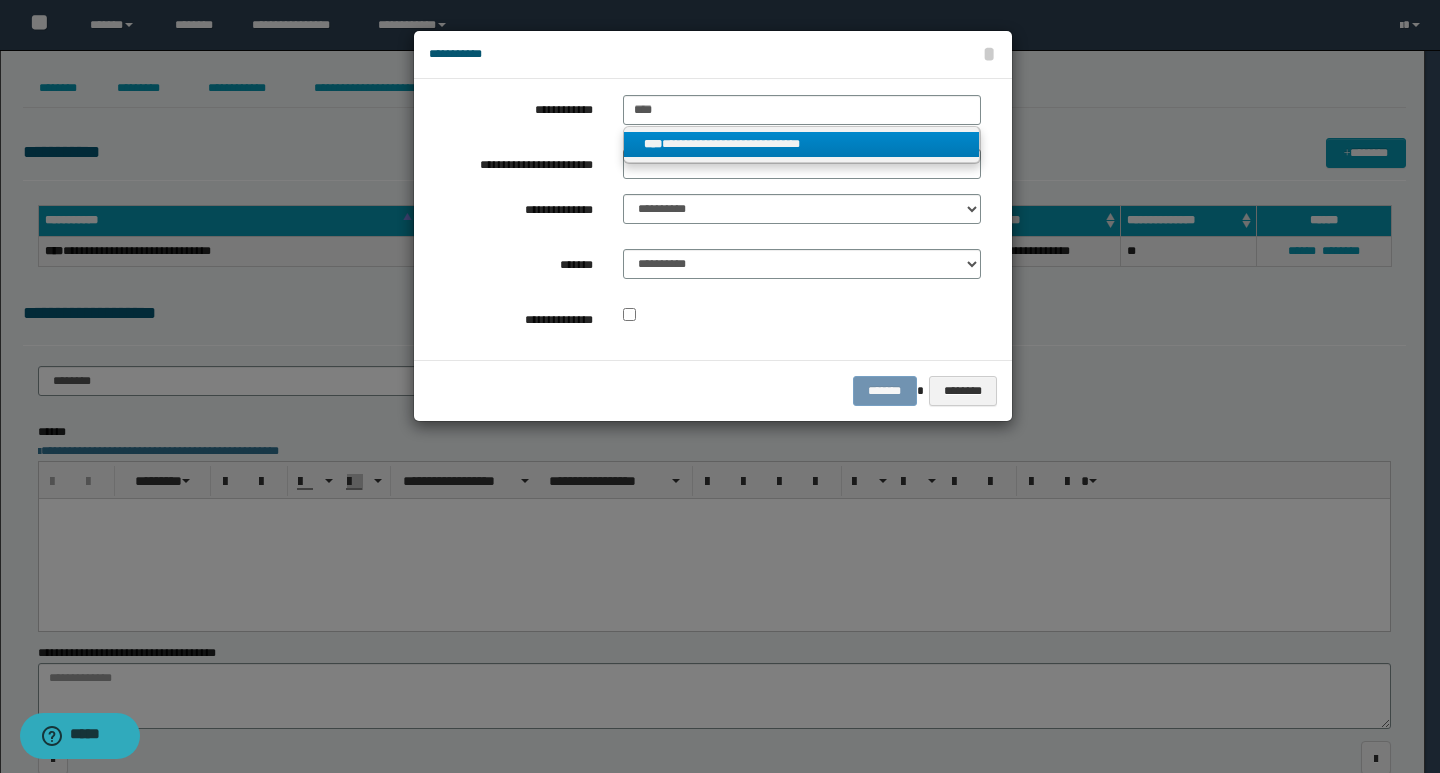 click on "**********" at bounding box center (802, 144) 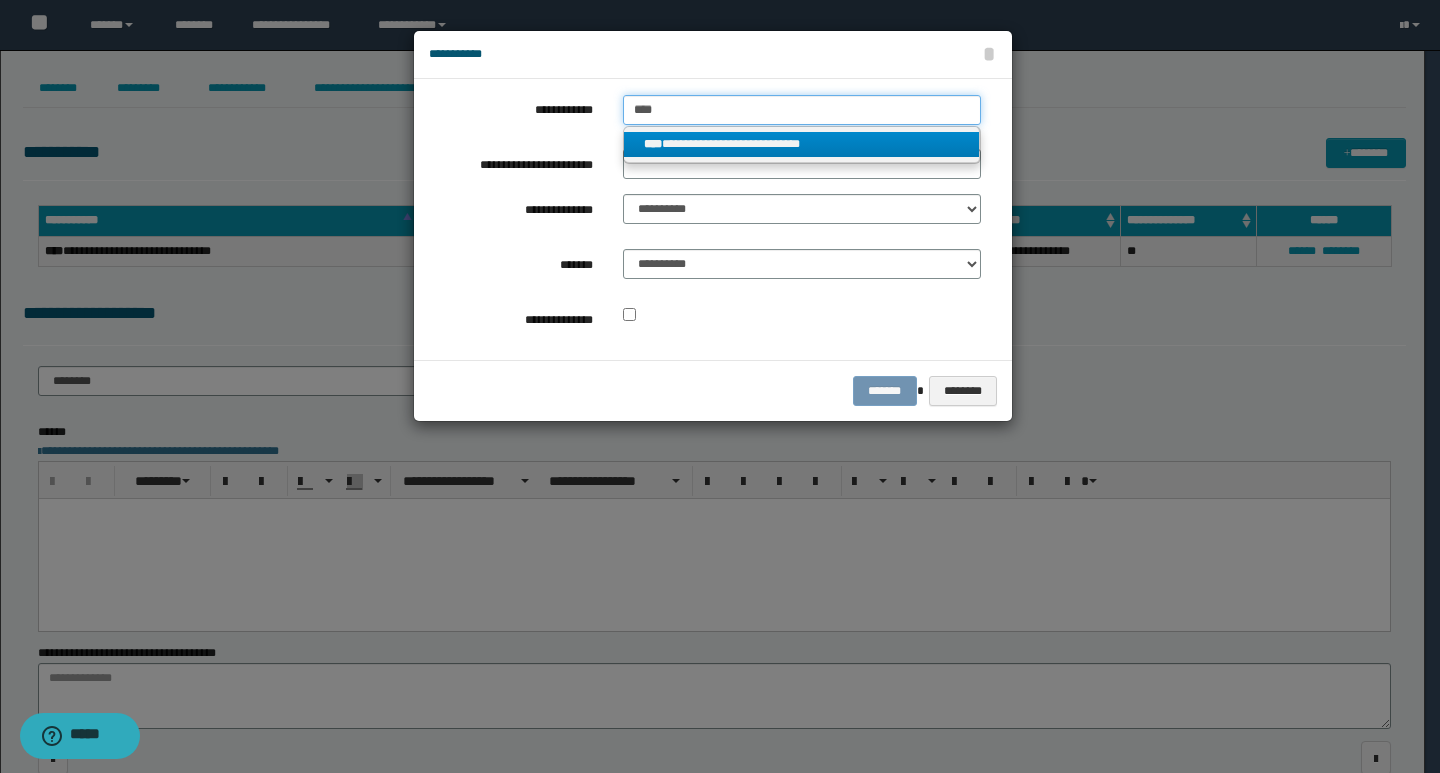 type 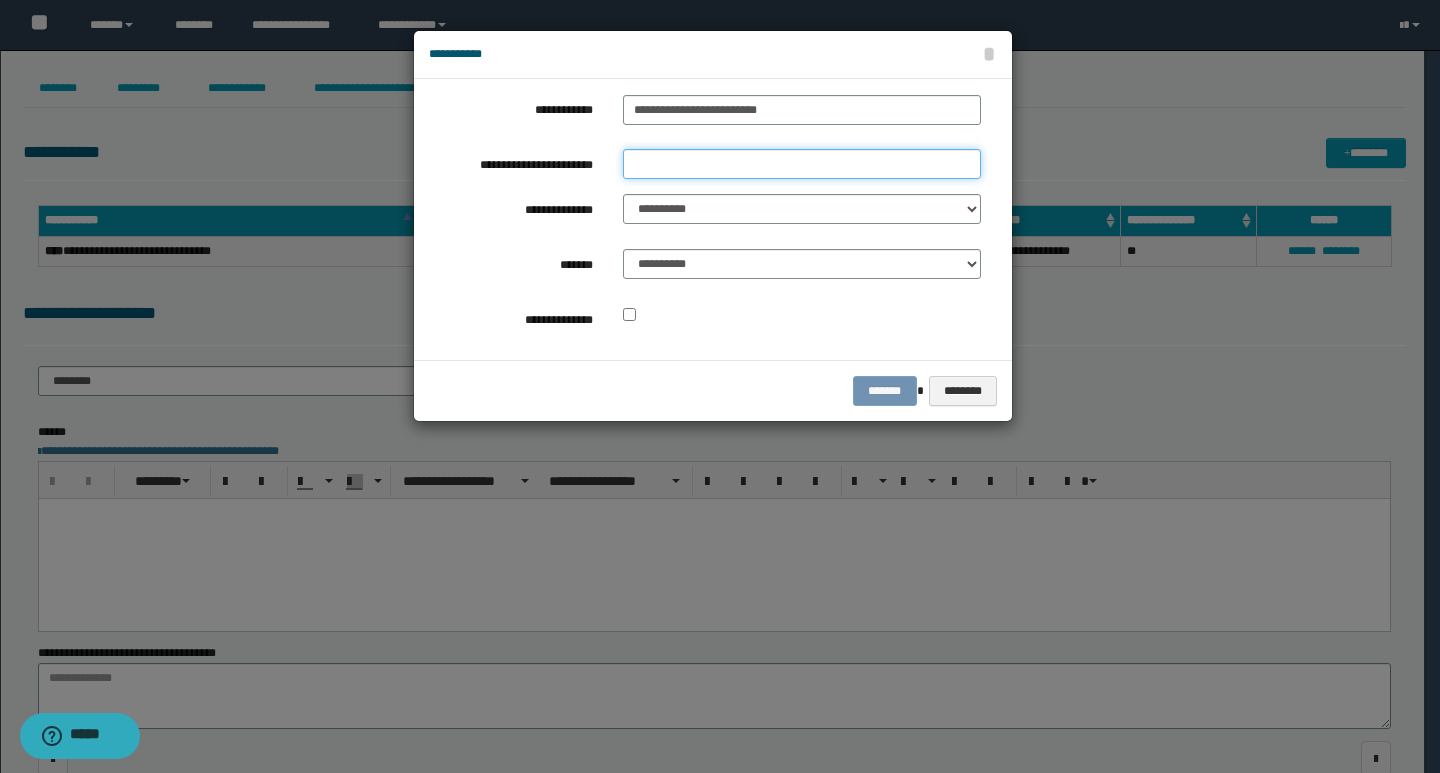 click on "**********" at bounding box center (802, 164) 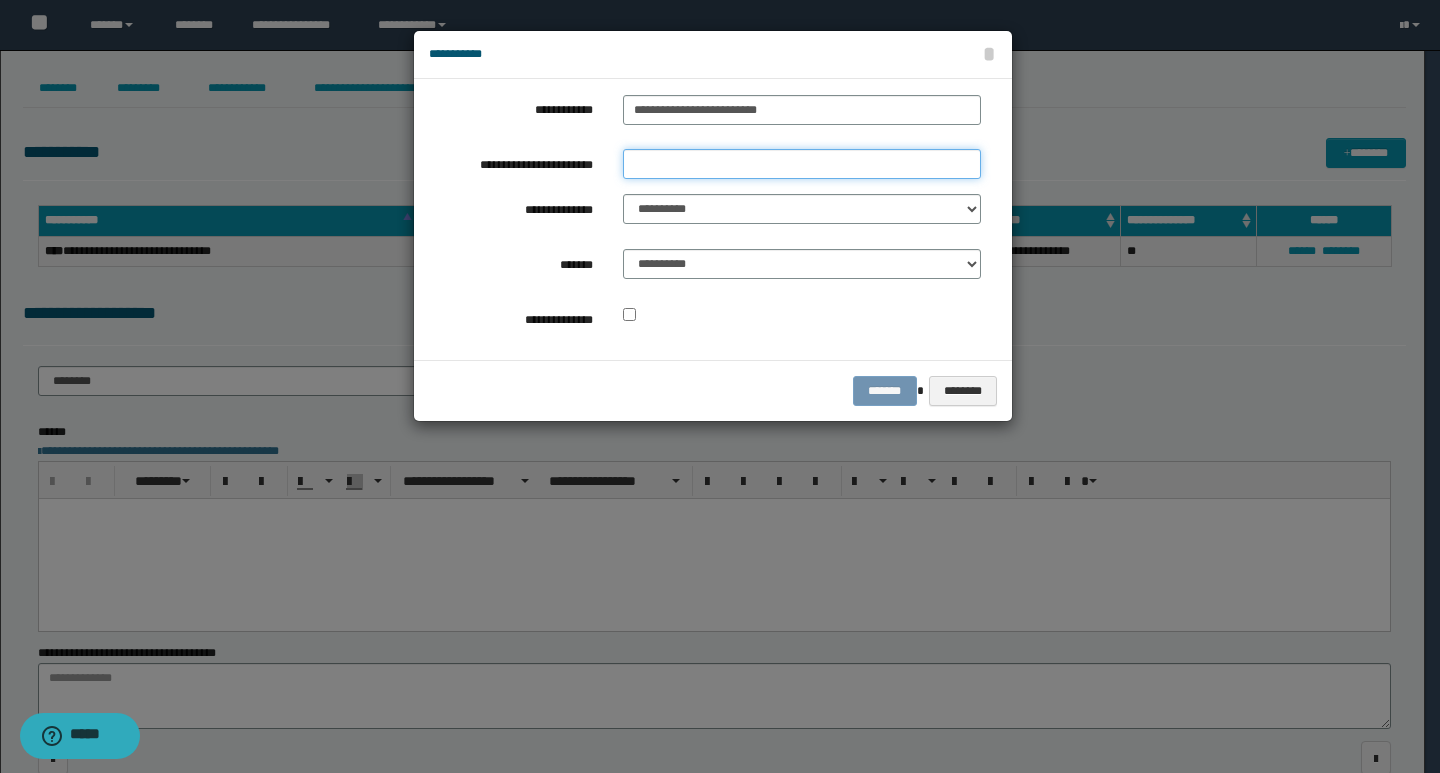 type on "*********" 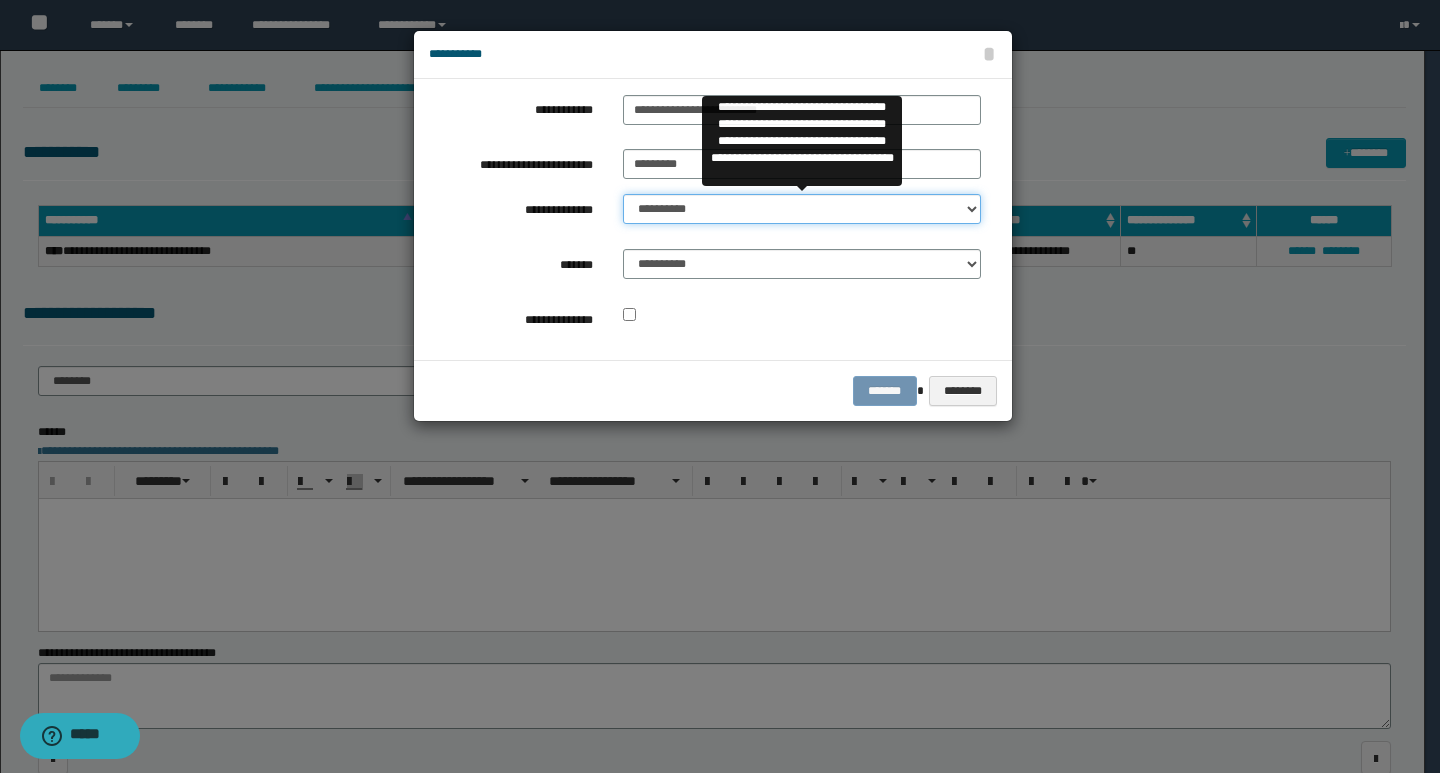 click on "**********" at bounding box center [802, 209] 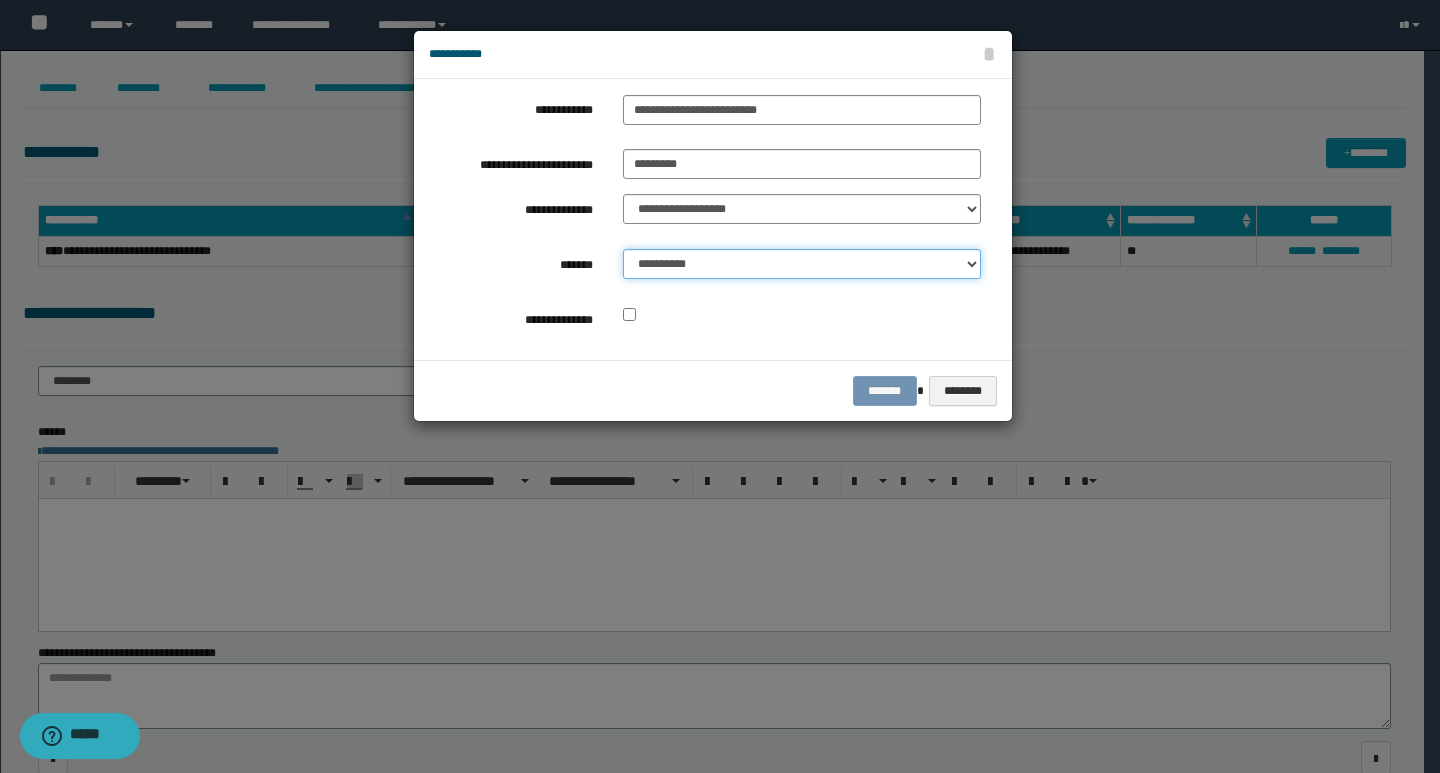 click on "**********" at bounding box center (802, 264) 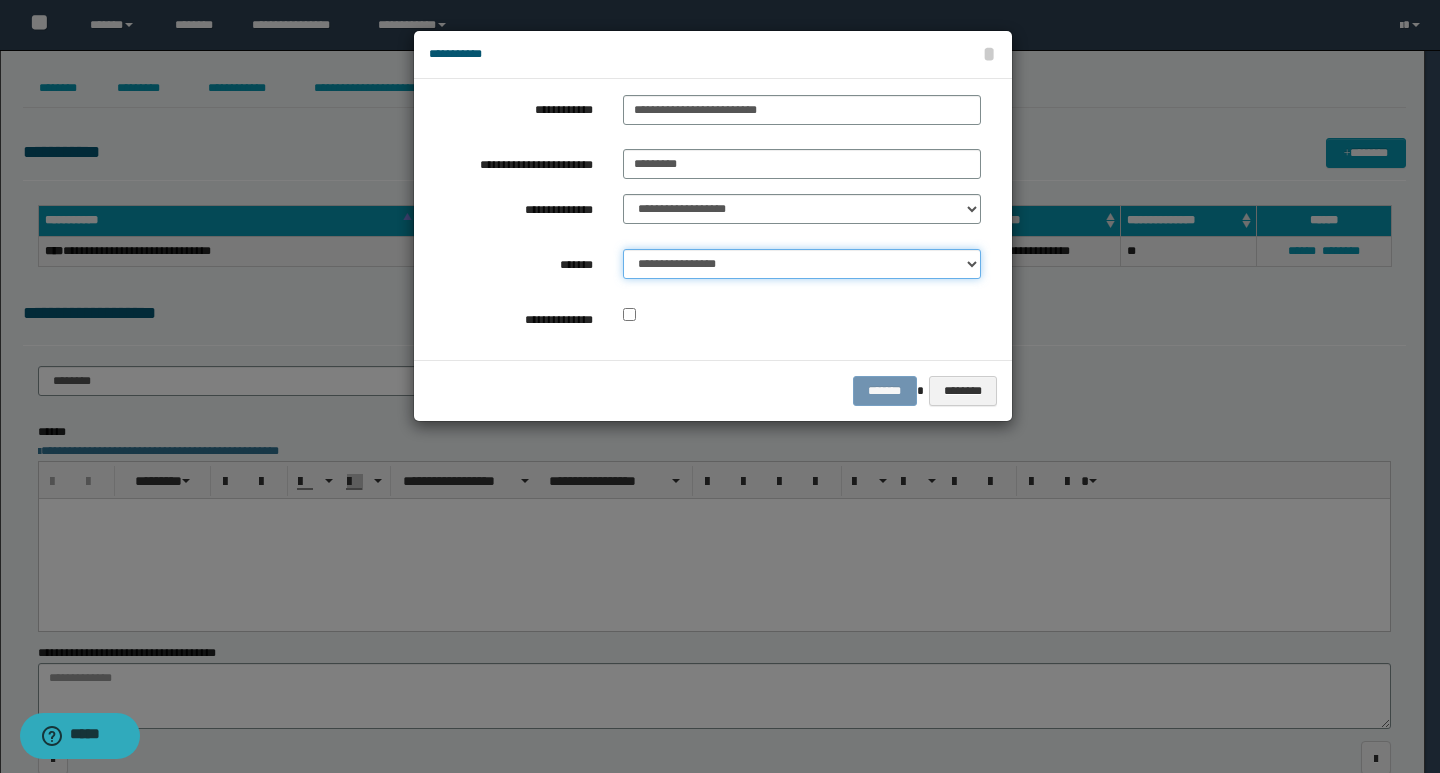 click on "**********" at bounding box center [802, 264] 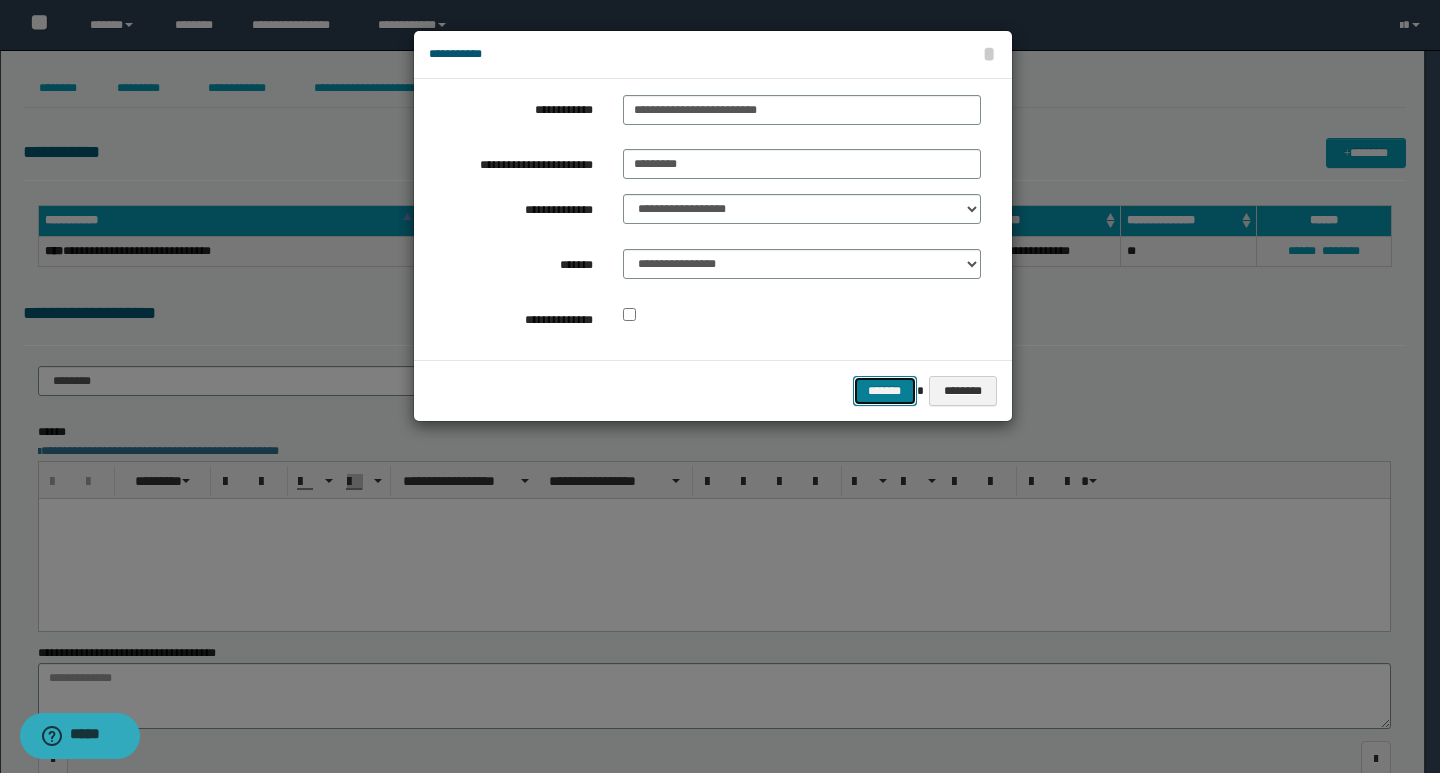 click on "*******" at bounding box center [885, 391] 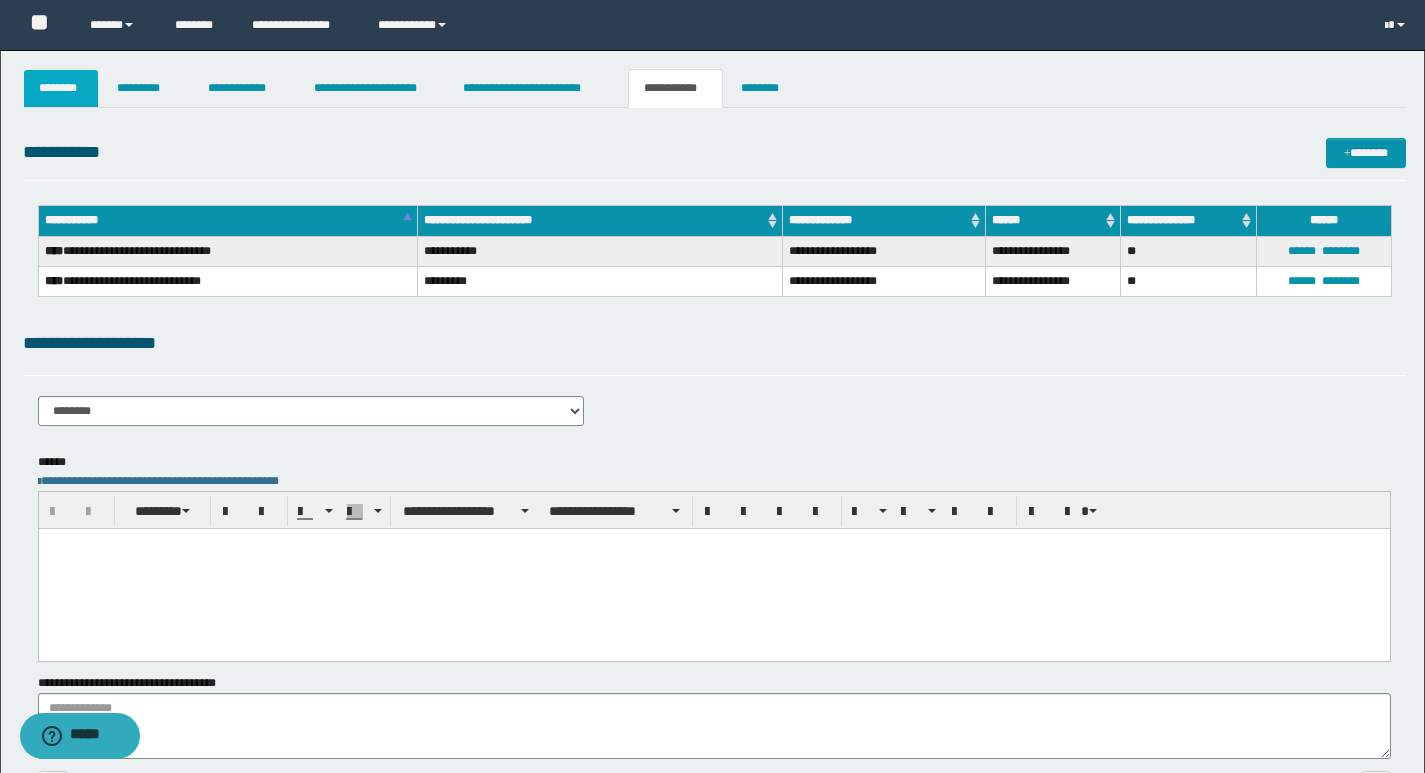 click on "********" at bounding box center [61, 88] 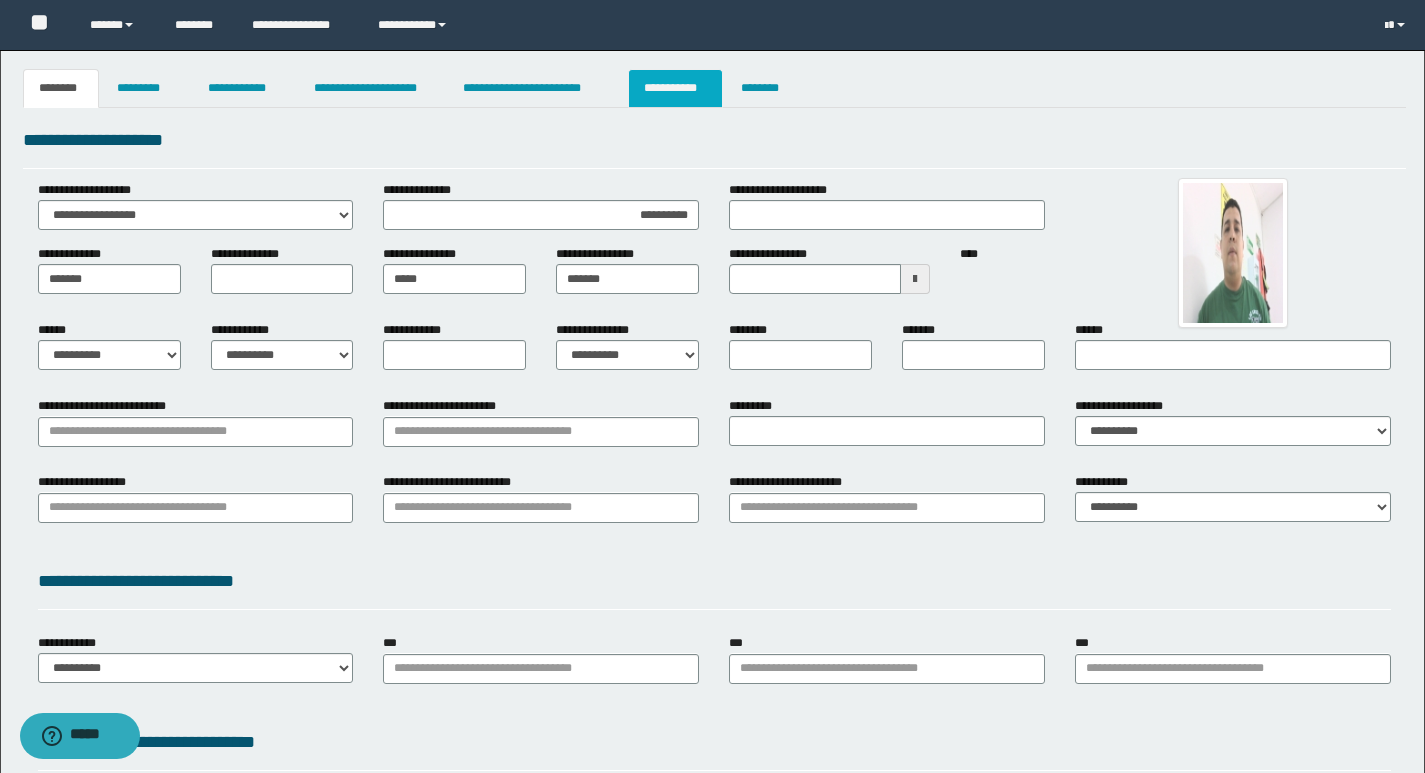 click on "**********" at bounding box center (675, 88) 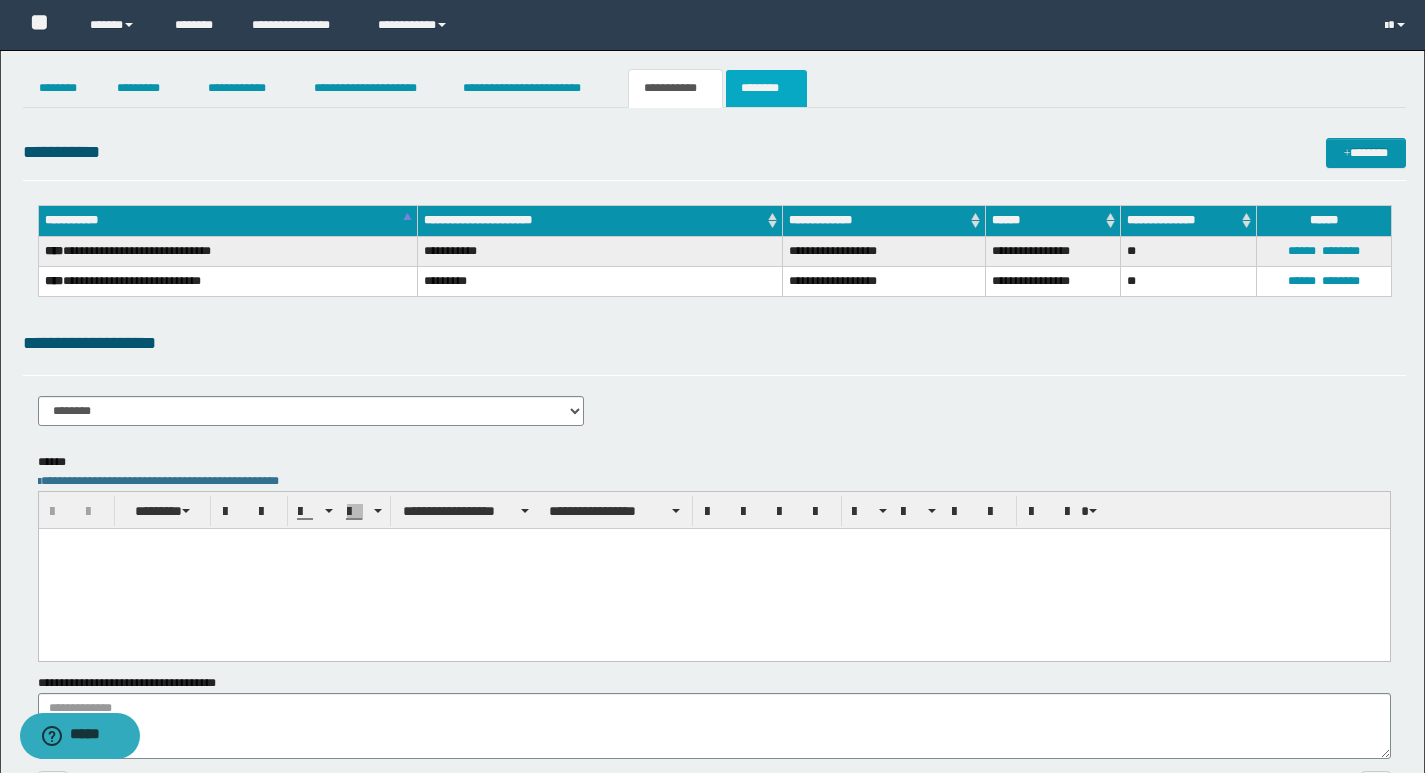 click on "********" at bounding box center (766, 88) 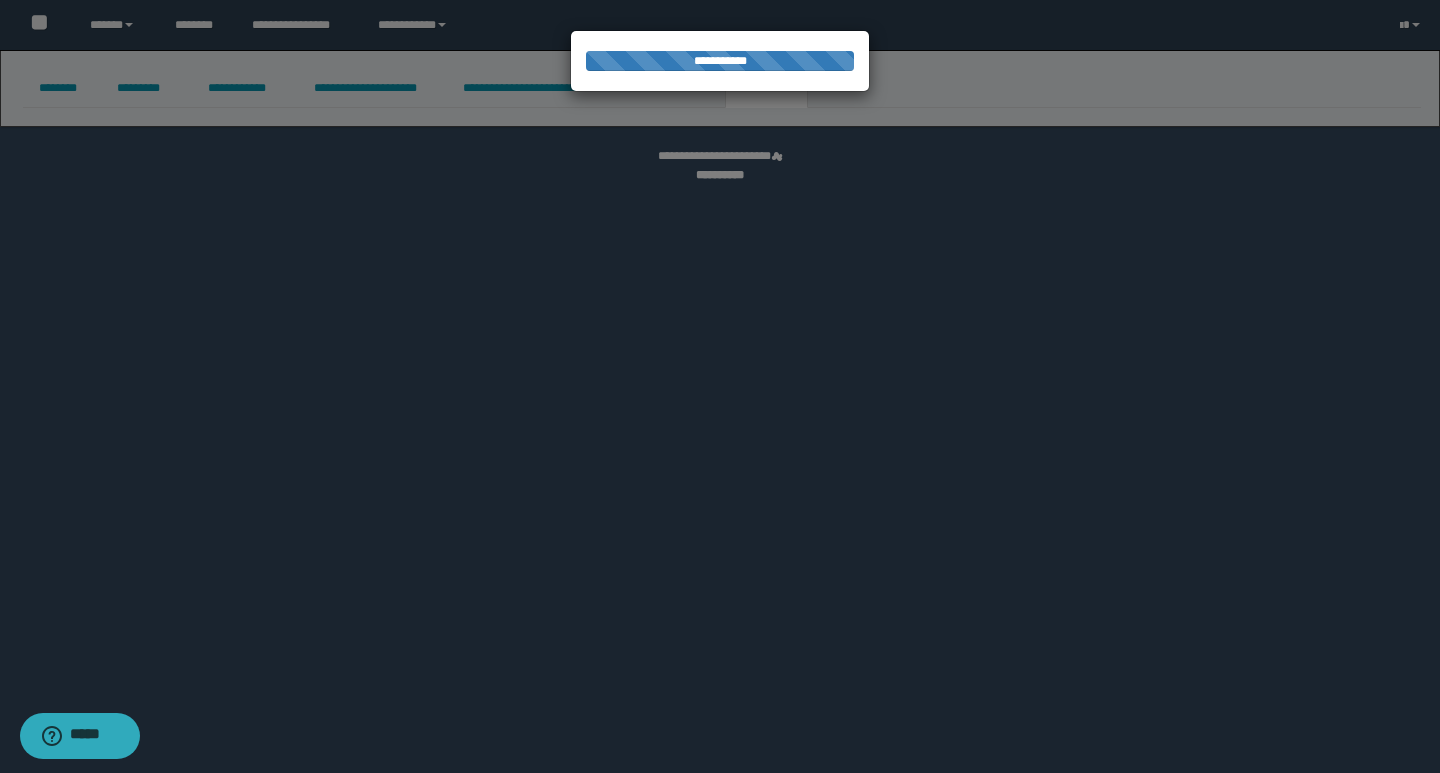 select 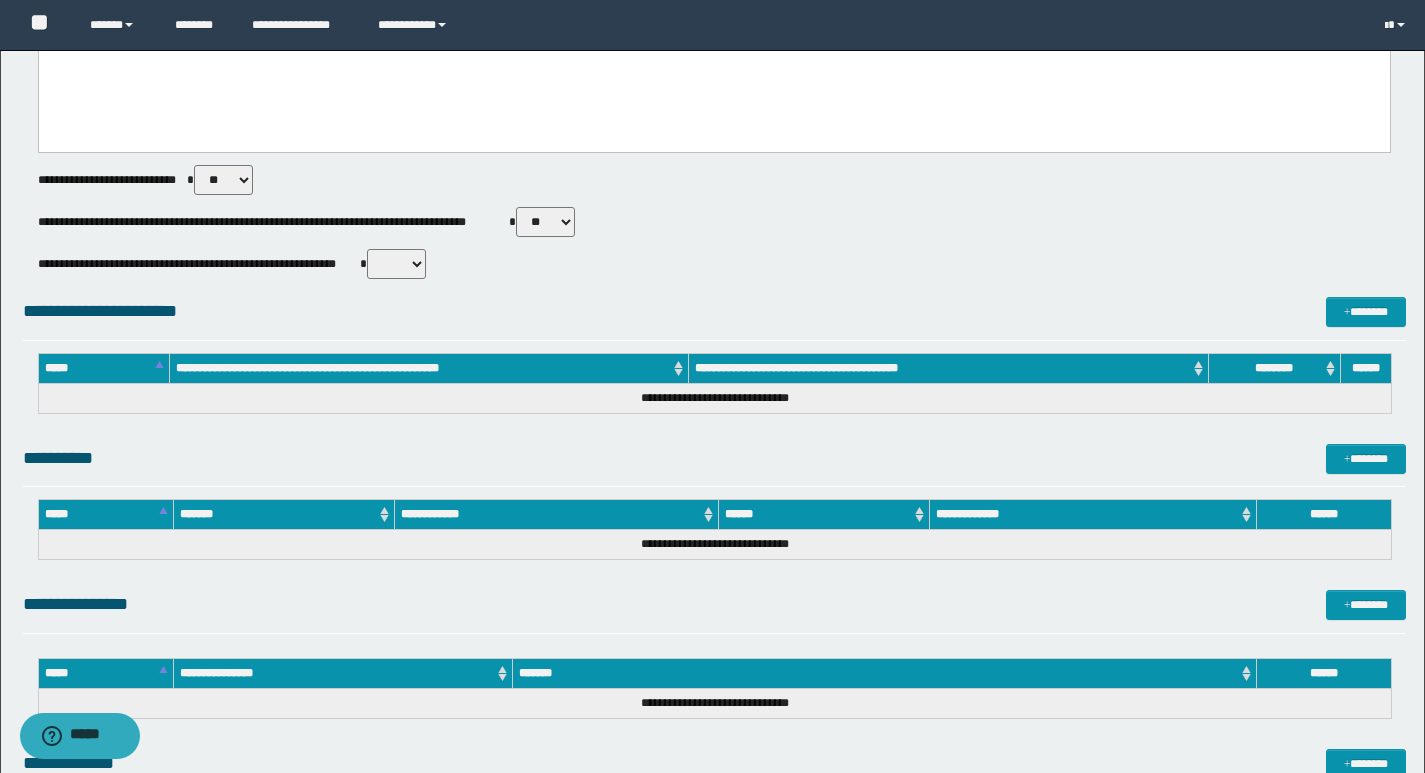 scroll, scrollTop: 600, scrollLeft: 0, axis: vertical 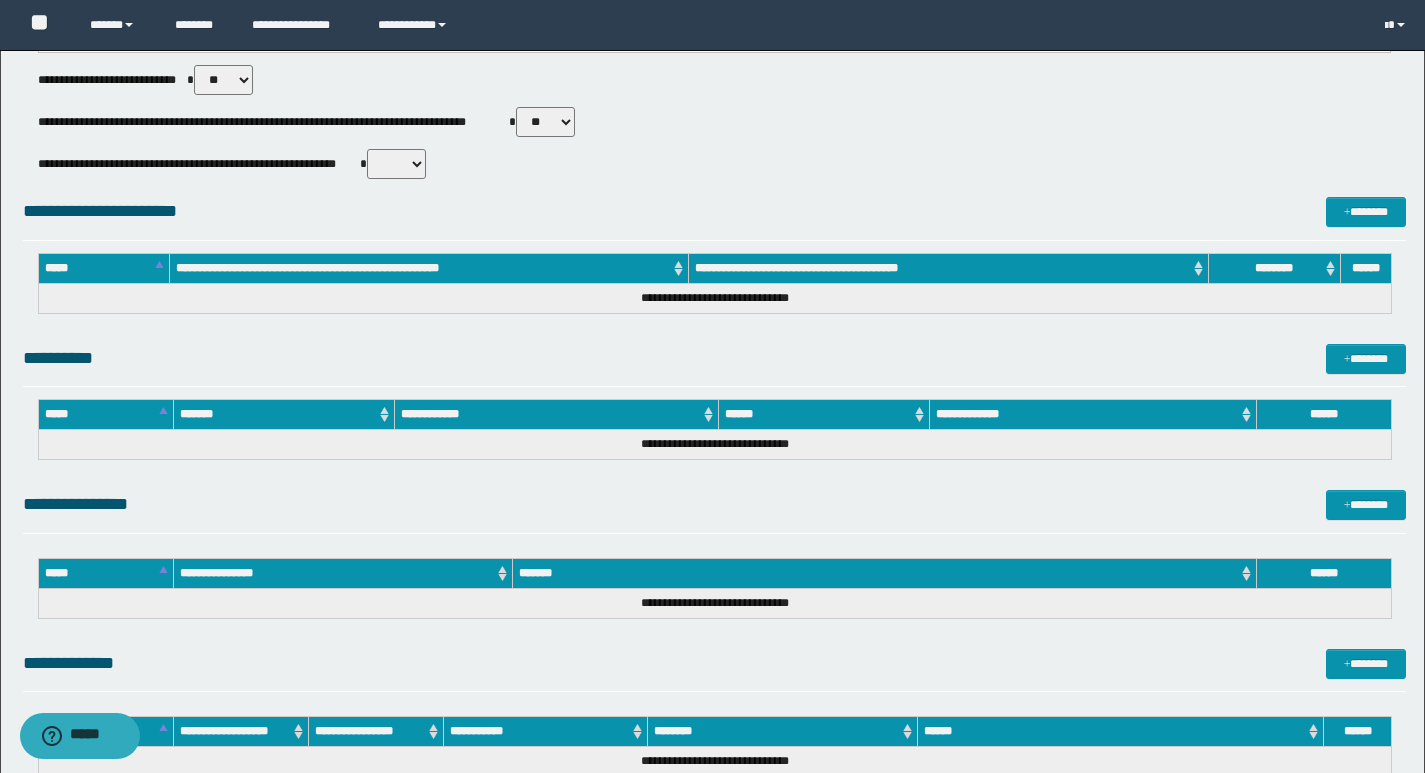 click on "**********" at bounding box center (714, 358) 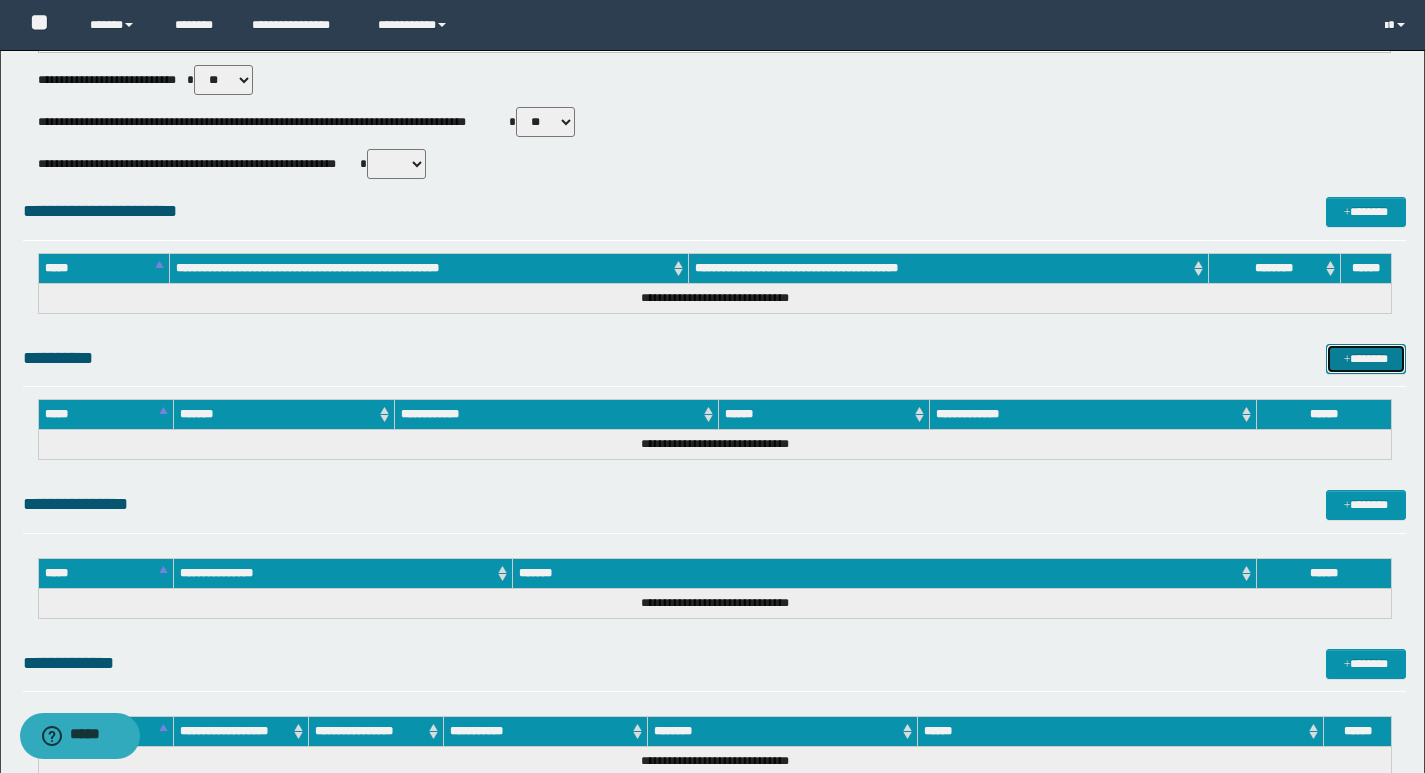 click at bounding box center (1347, 360) 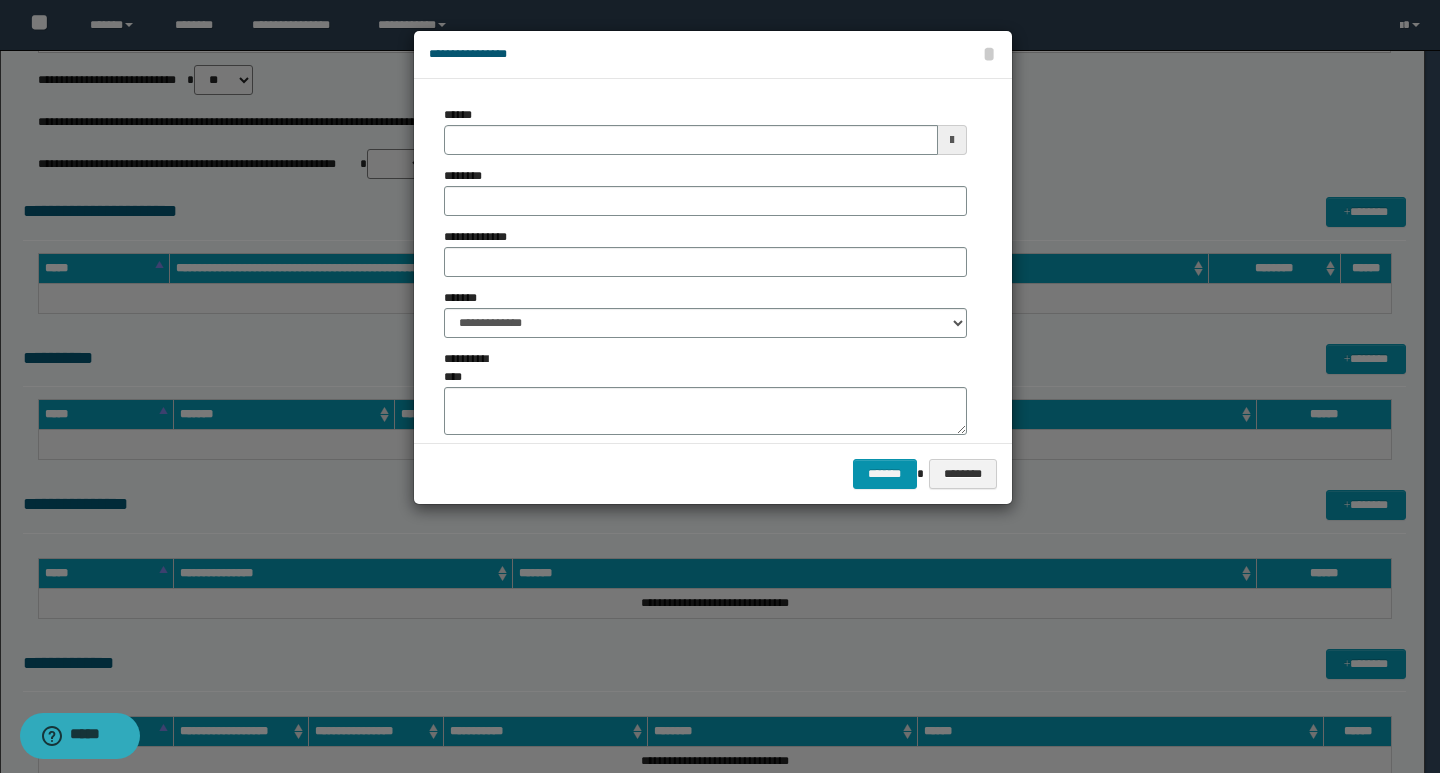 type on "**********" 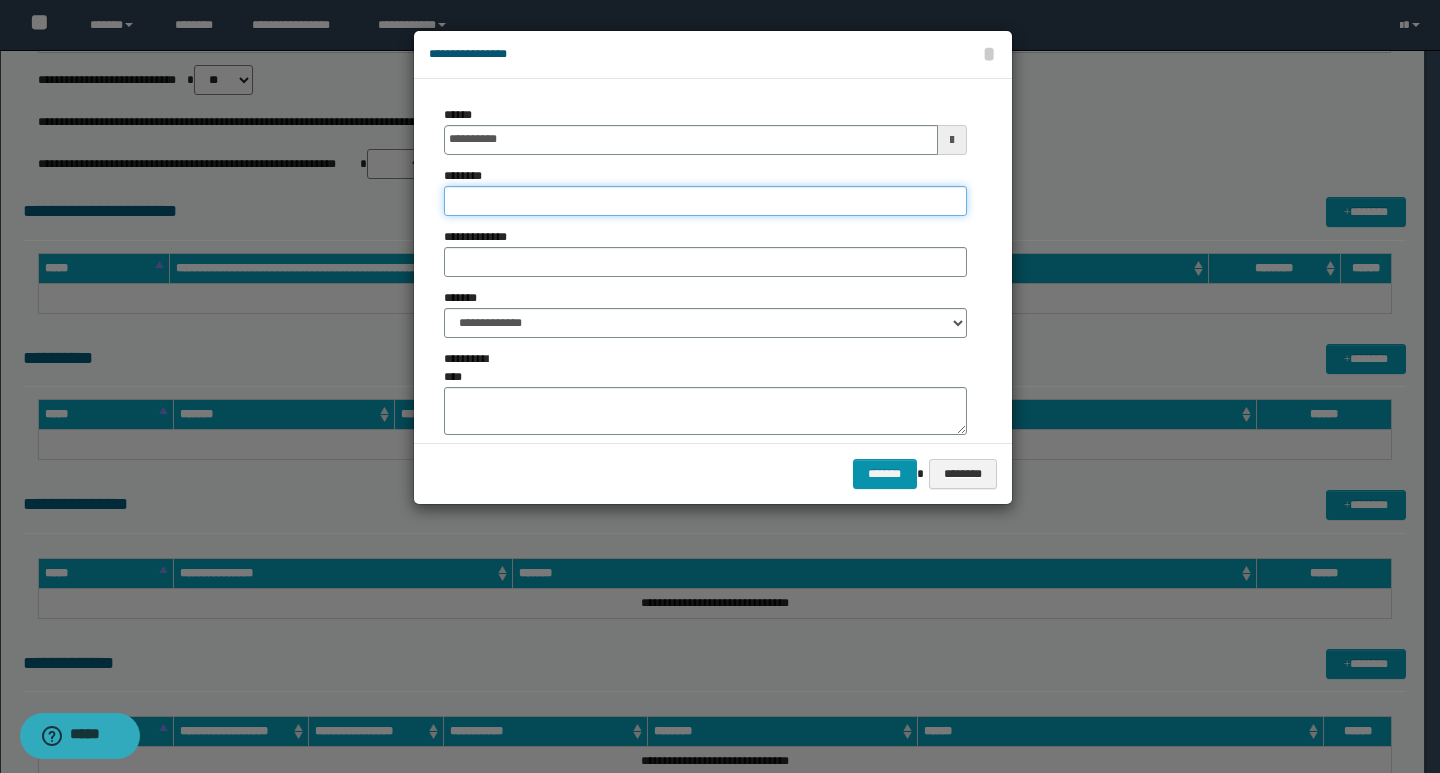 click on "********" at bounding box center [705, 201] 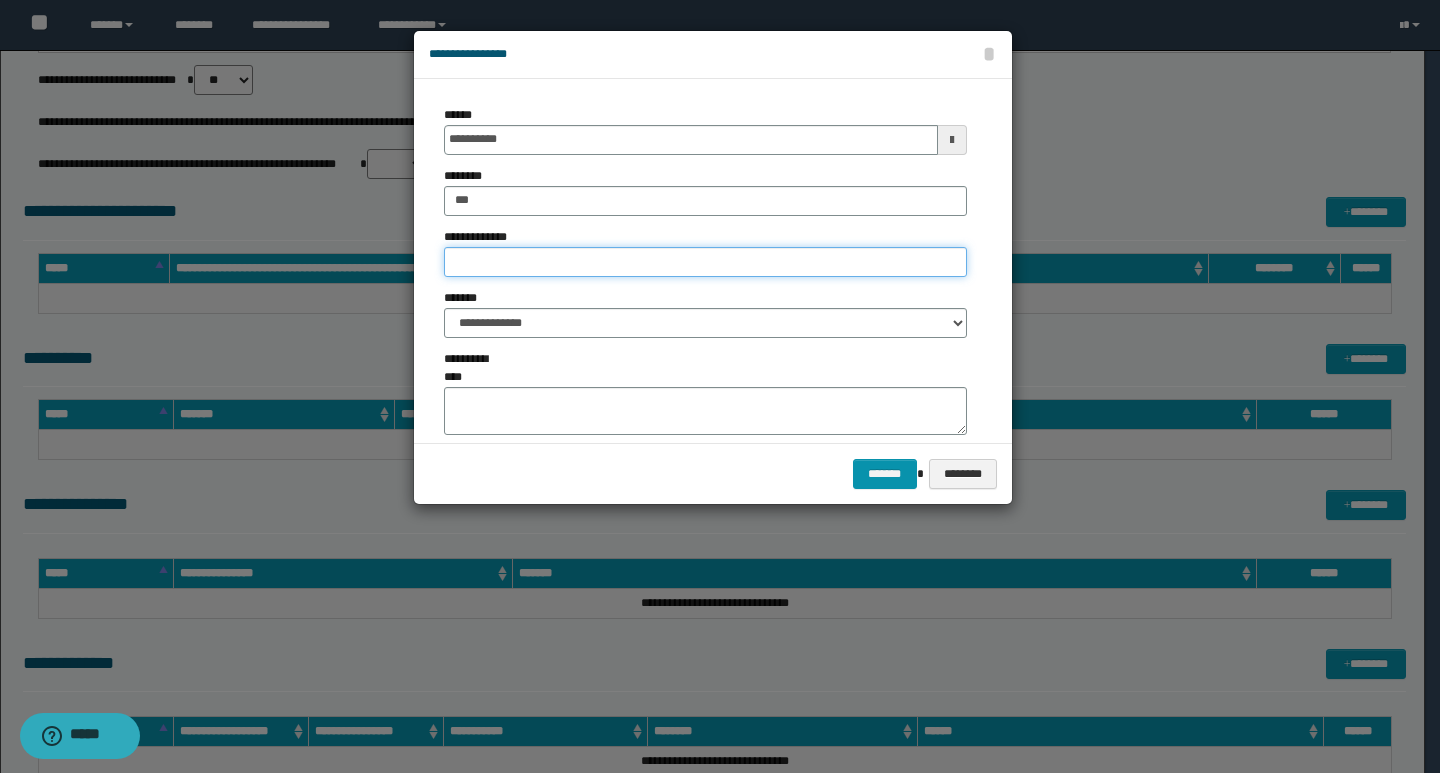 click on "**********" at bounding box center (705, 262) 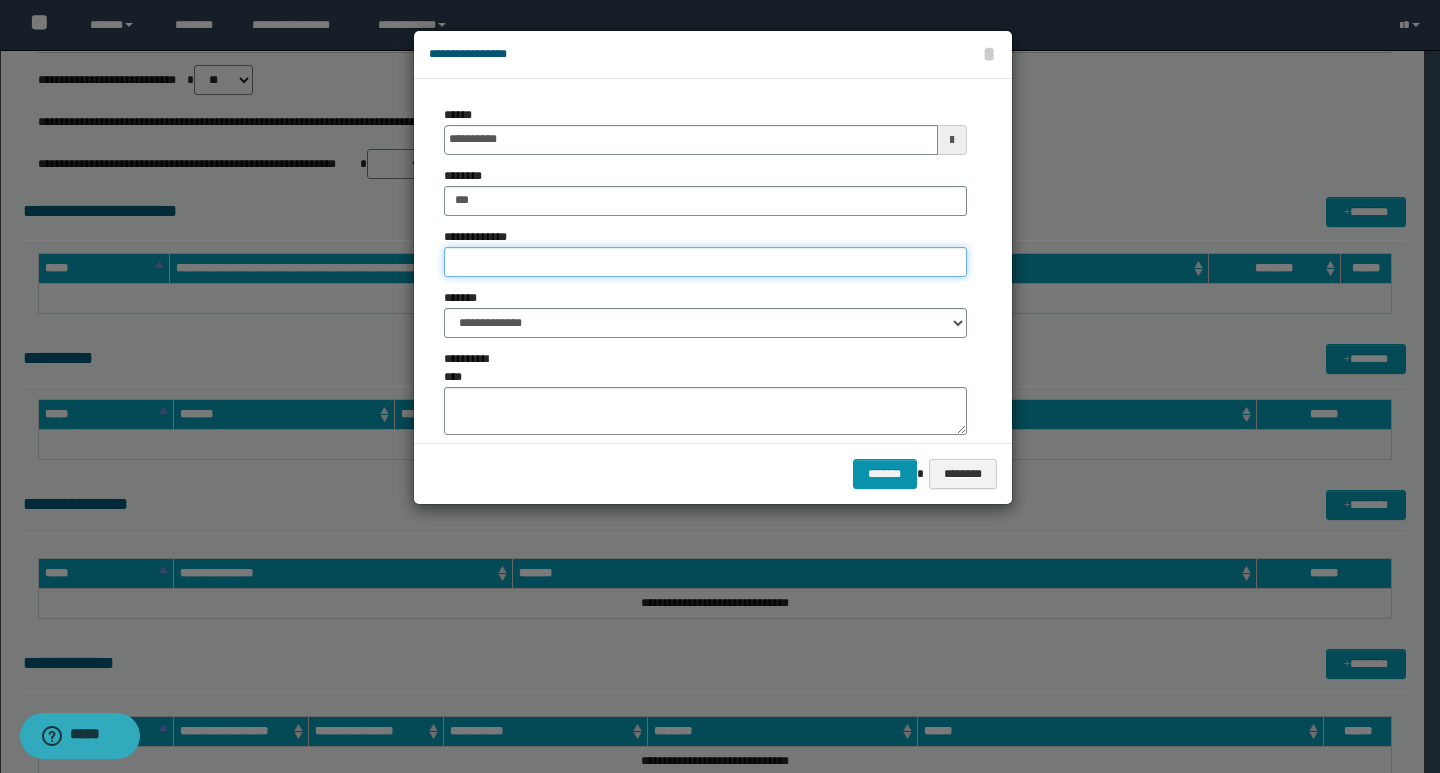 type on "*********" 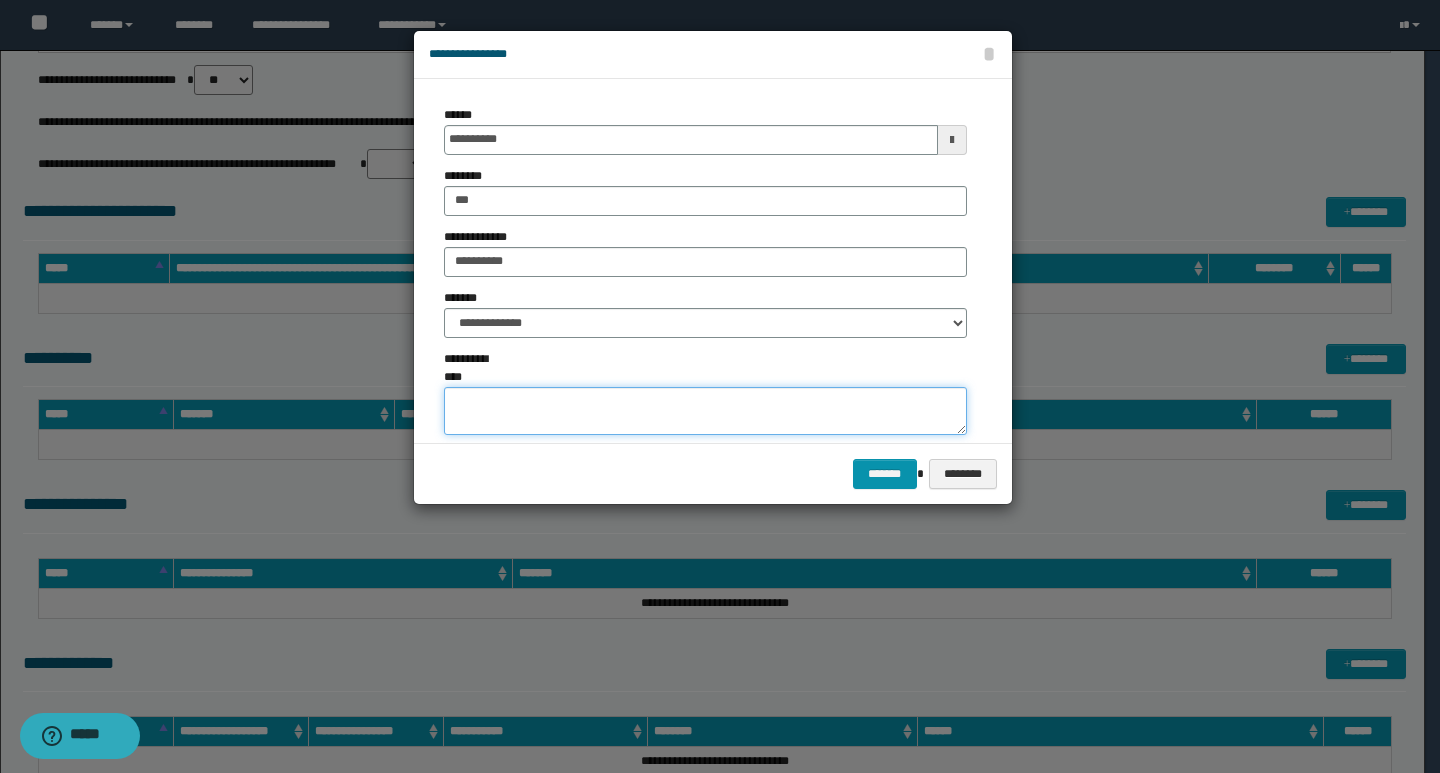 click on "**********" at bounding box center [705, 411] 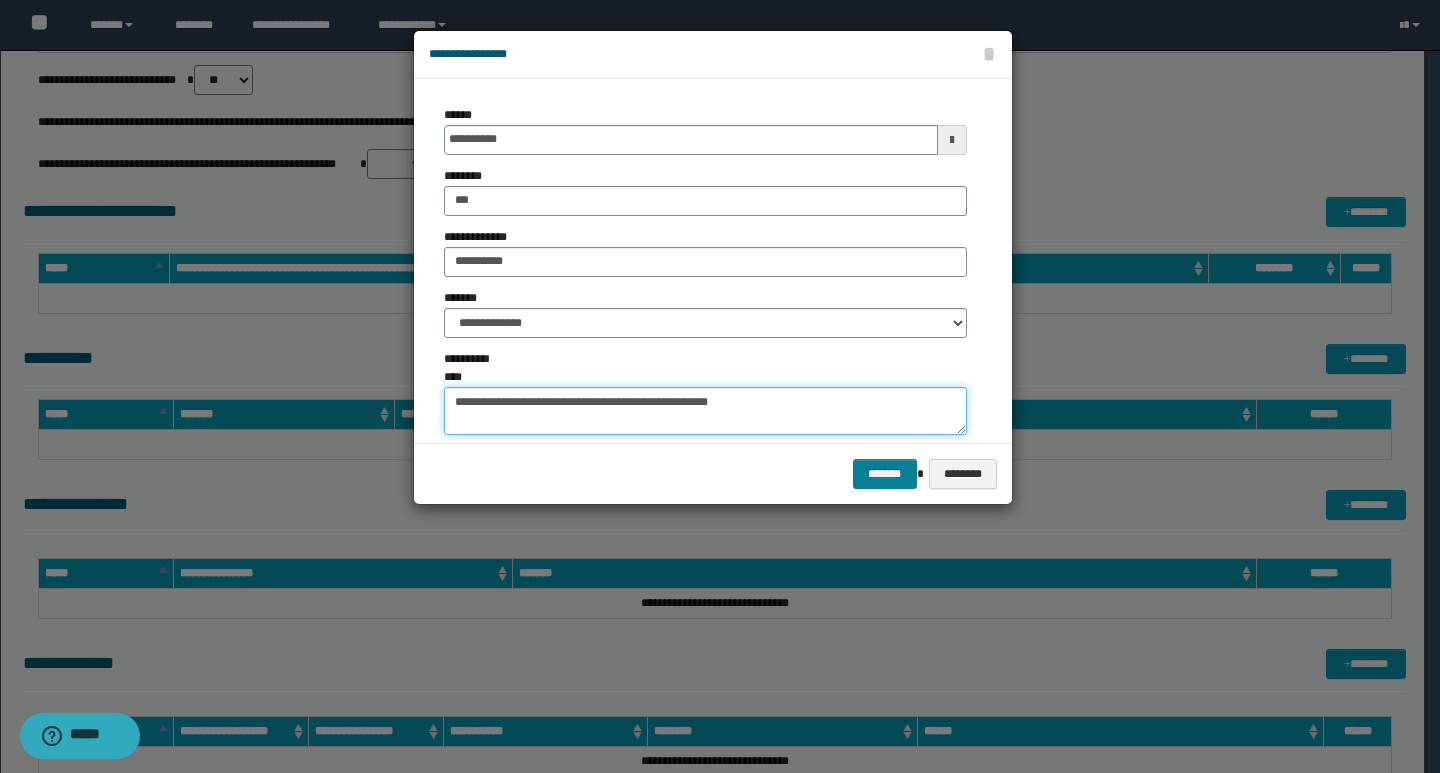 type on "**********" 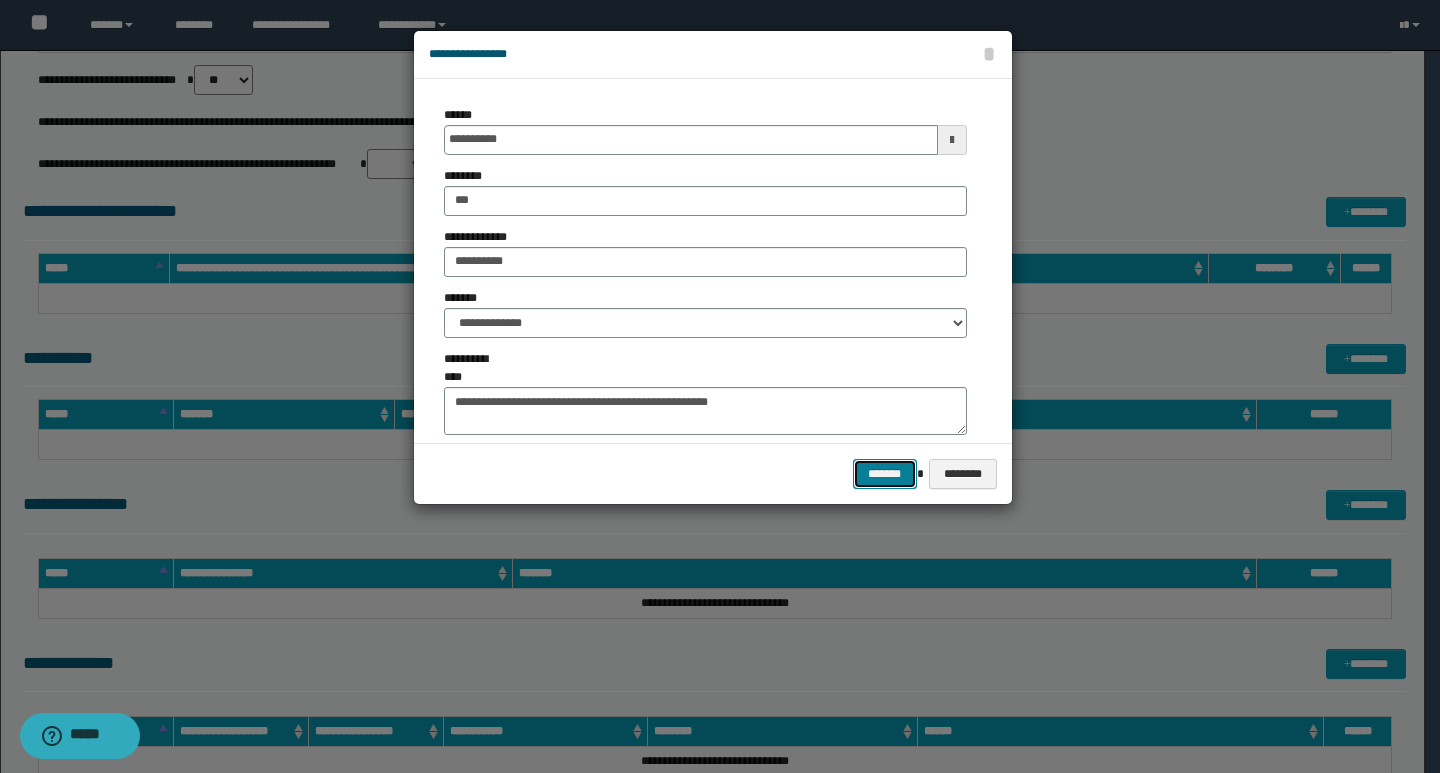 click on "*******" at bounding box center [885, 474] 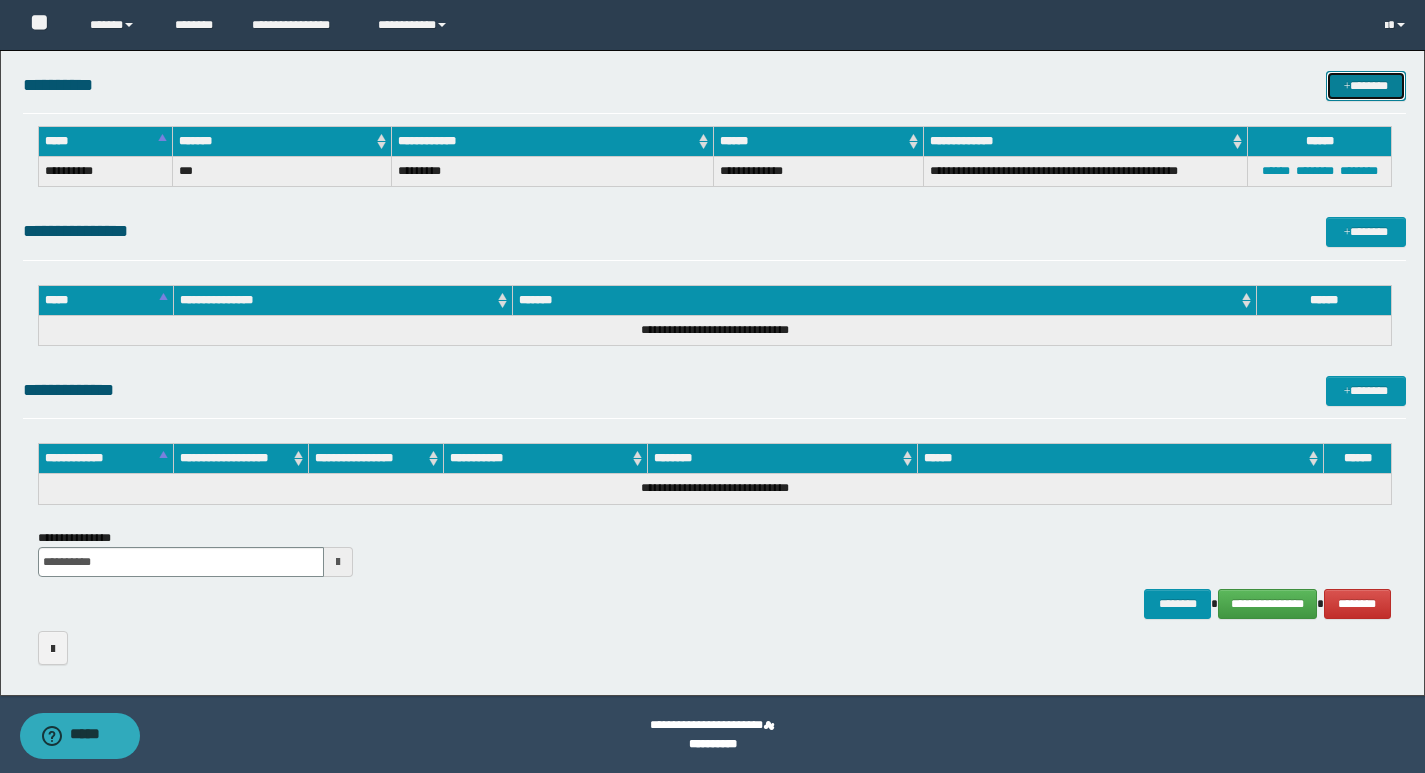 scroll, scrollTop: 874, scrollLeft: 0, axis: vertical 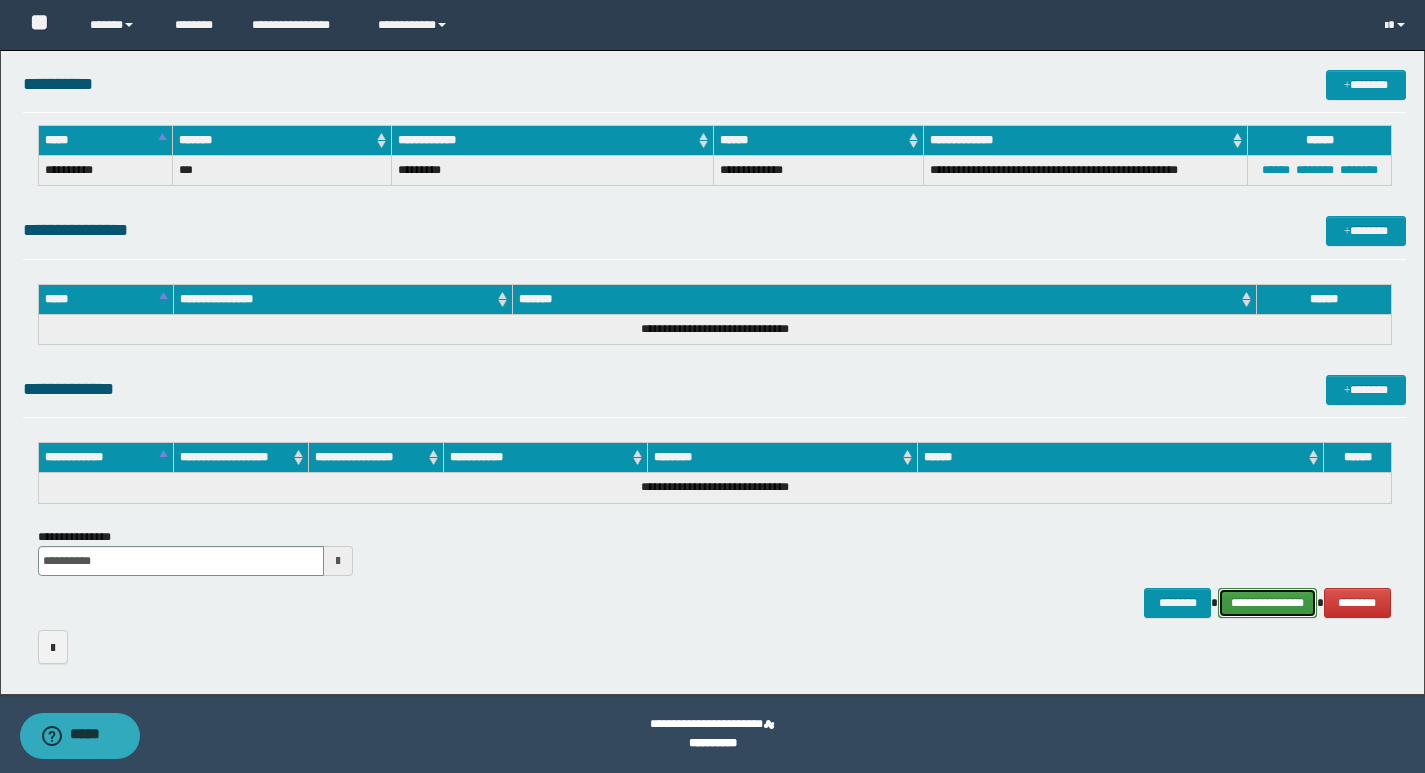 click on "**********" at bounding box center [1267, 603] 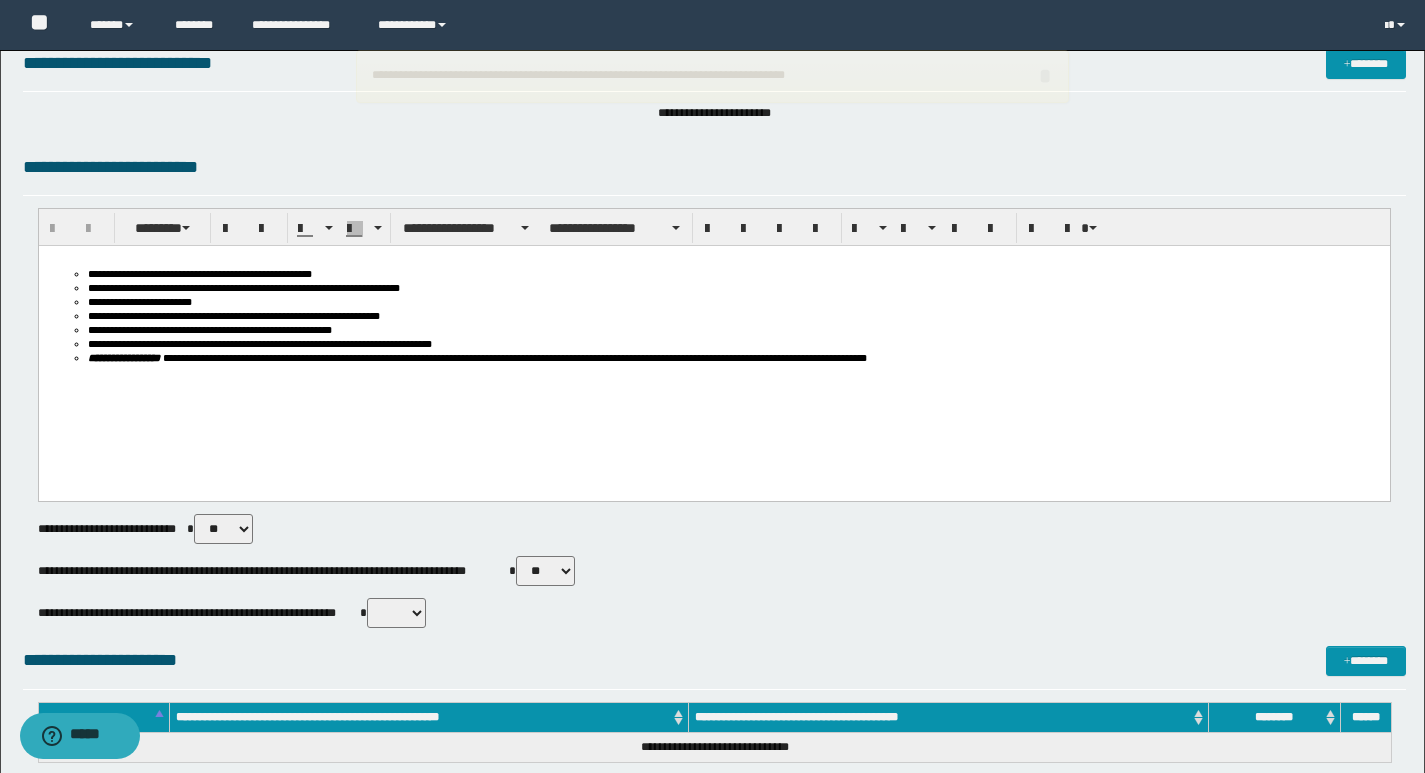 scroll, scrollTop: 0, scrollLeft: 0, axis: both 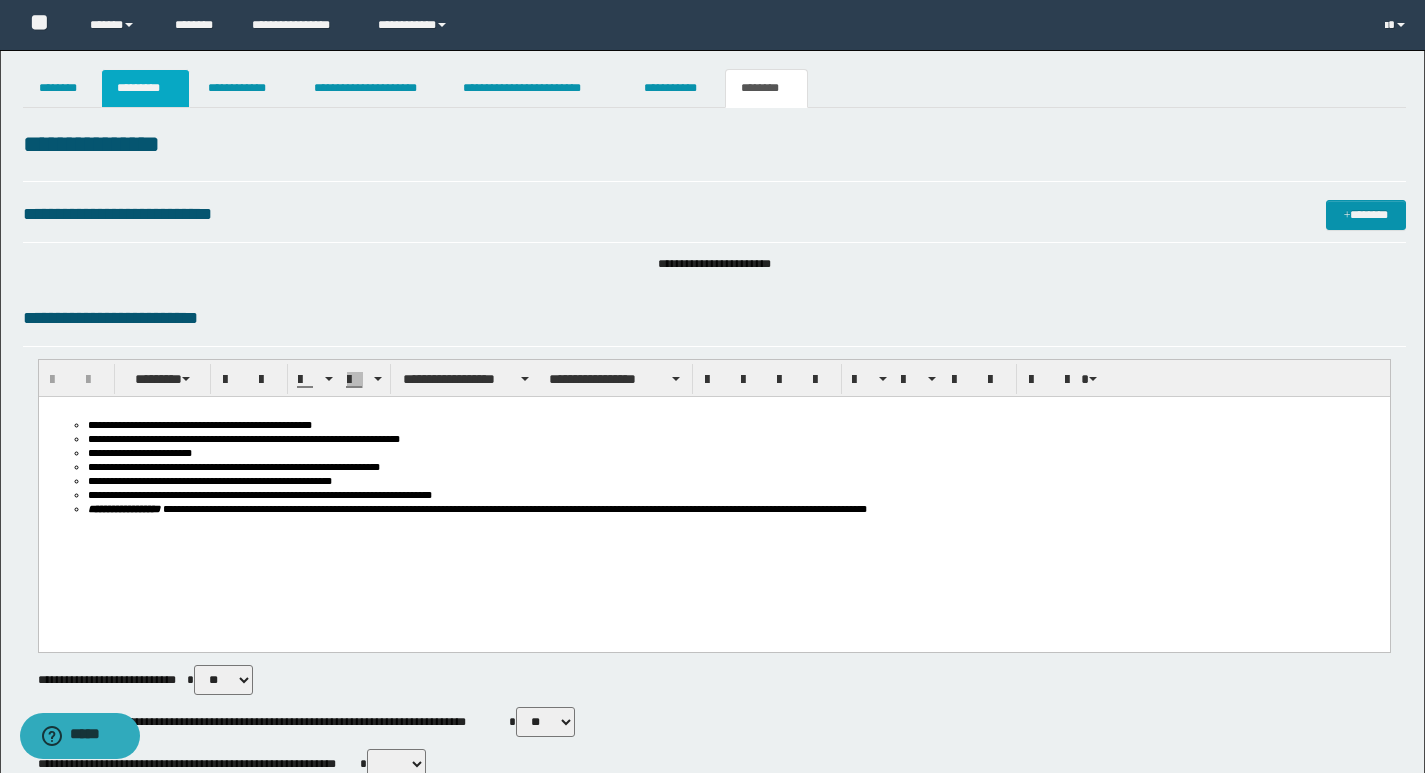 click on "*********" at bounding box center (145, 88) 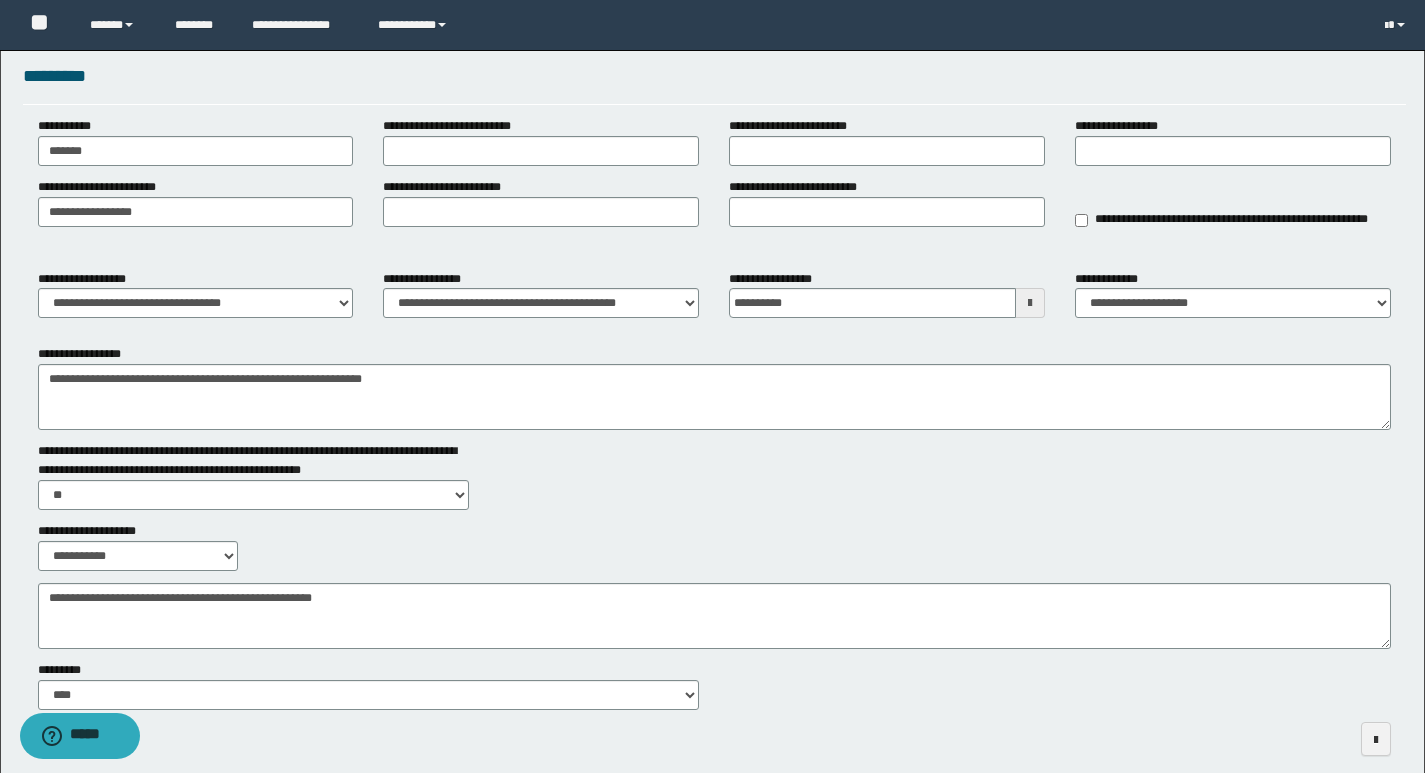 scroll, scrollTop: 0, scrollLeft: 0, axis: both 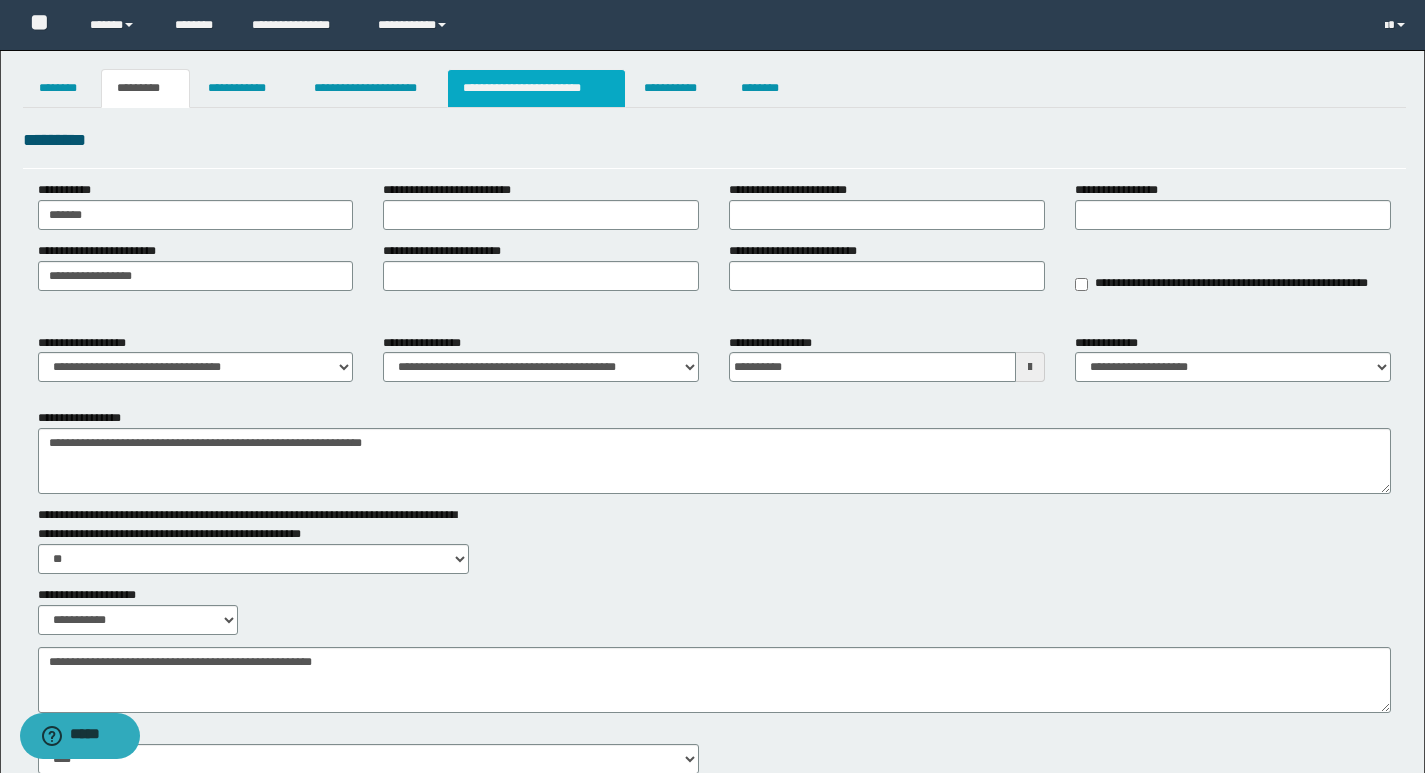 click on "**********" at bounding box center (537, 88) 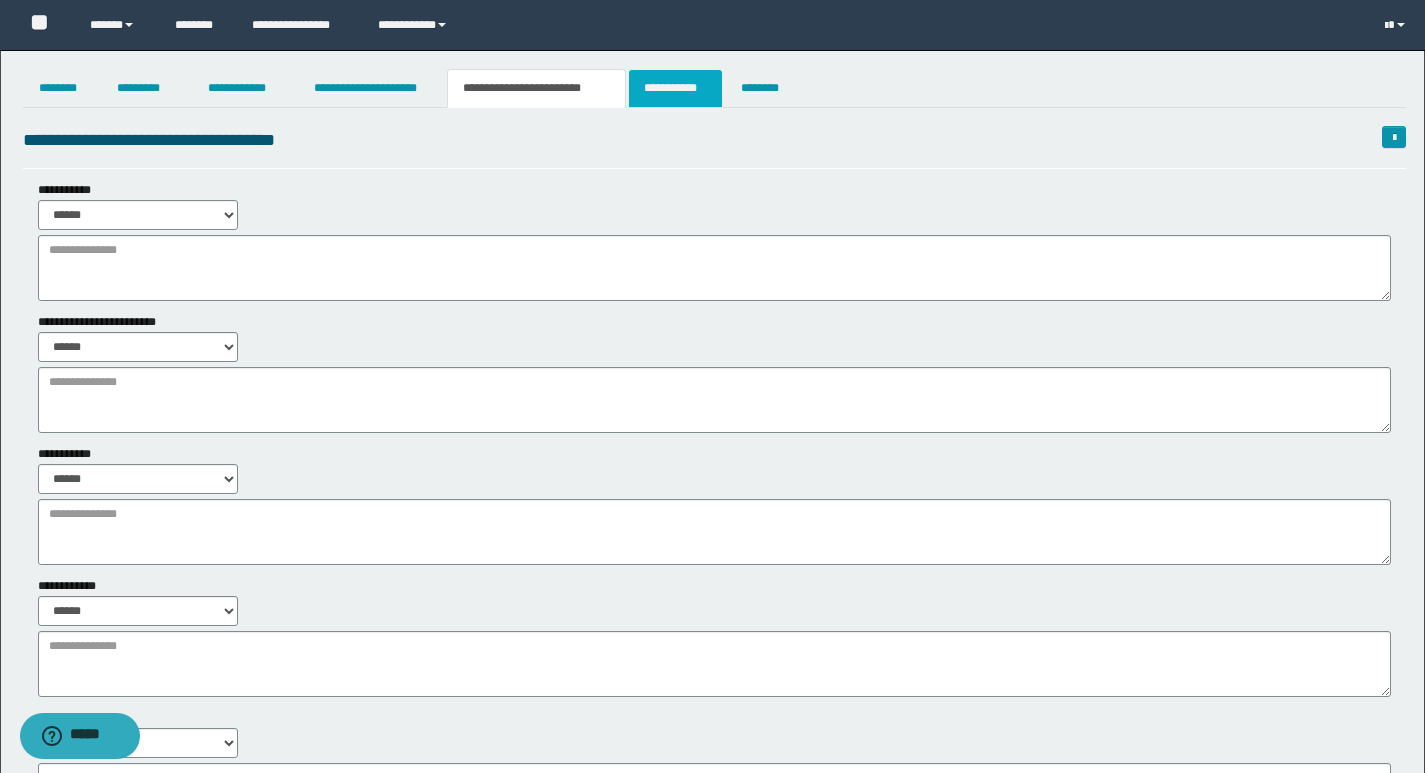 click on "**********" at bounding box center (675, 88) 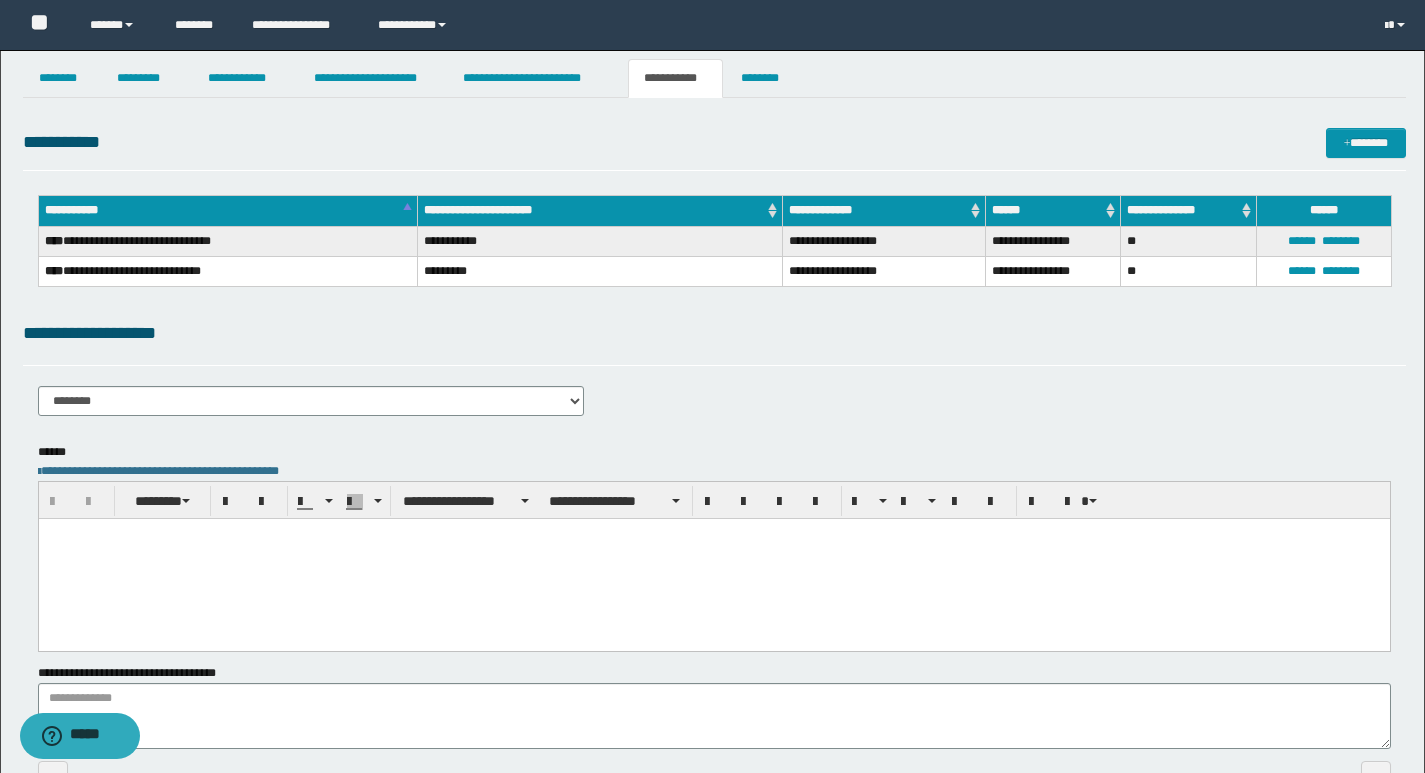 scroll, scrollTop: 0, scrollLeft: 0, axis: both 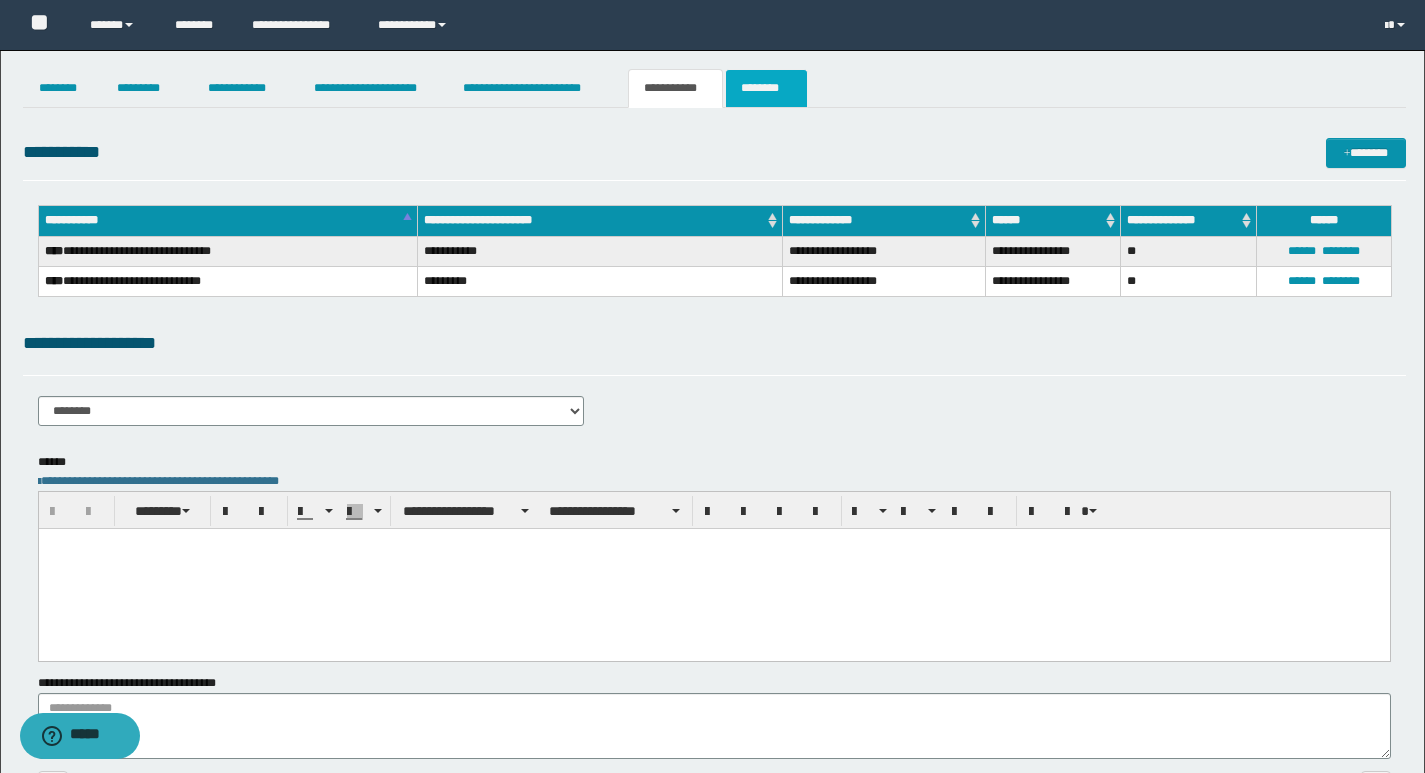 click on "********" at bounding box center (766, 88) 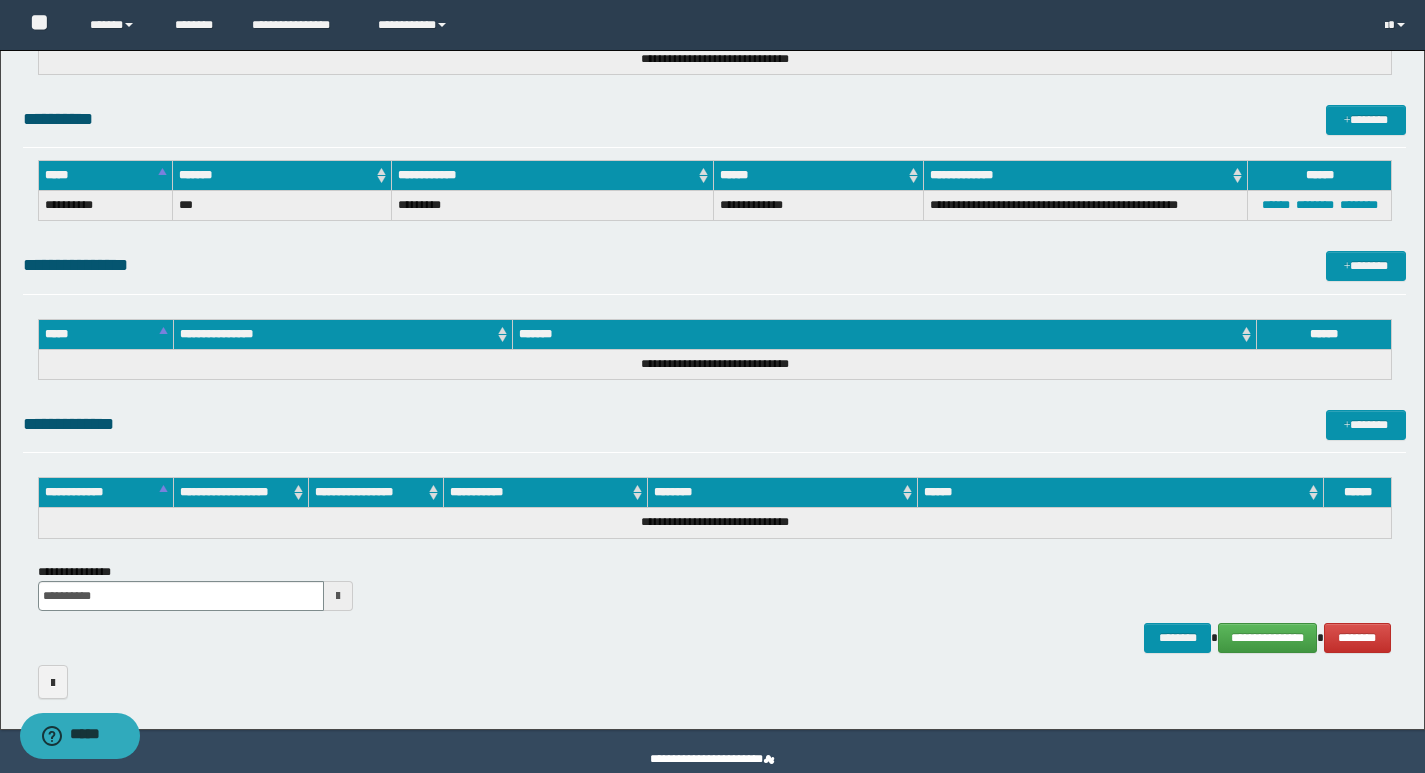scroll, scrollTop: 874, scrollLeft: 0, axis: vertical 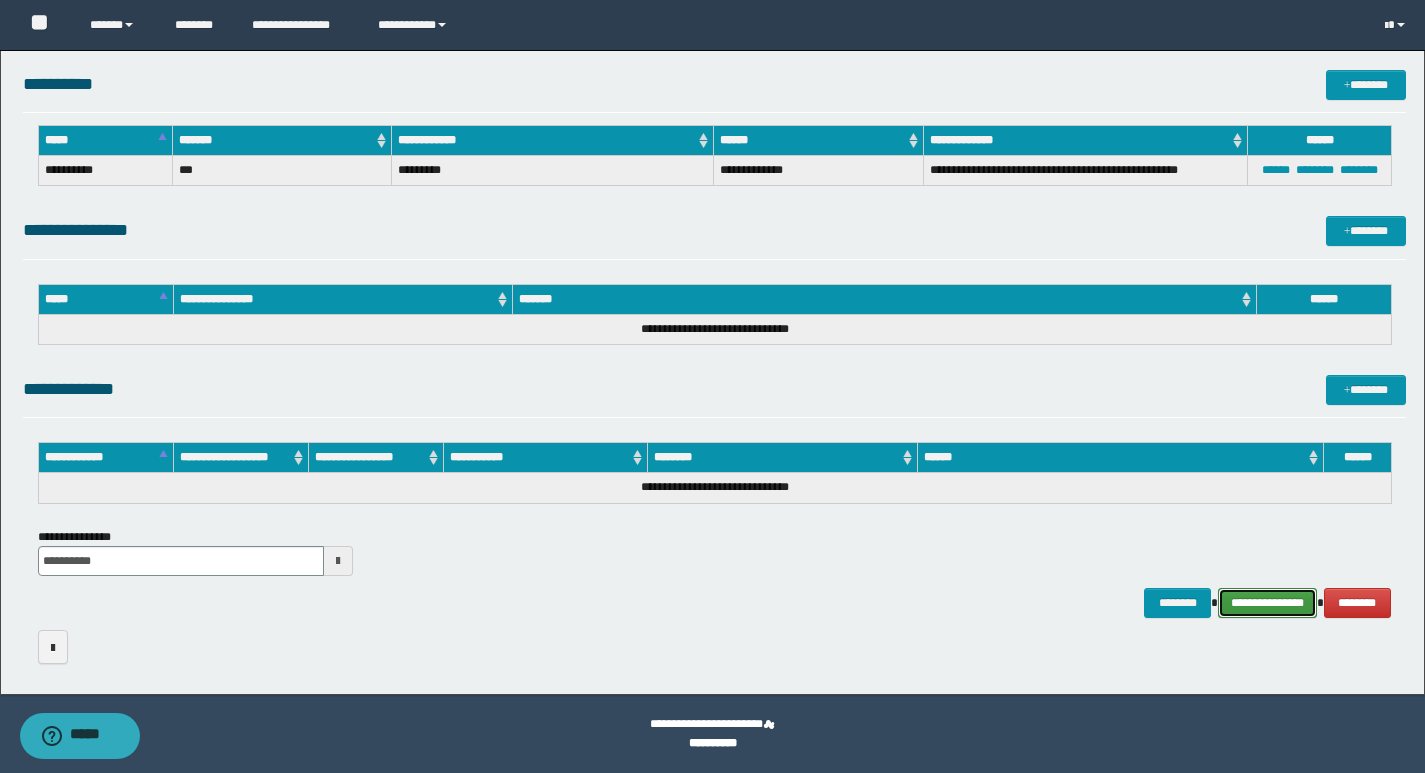 click on "**********" at bounding box center [1267, 603] 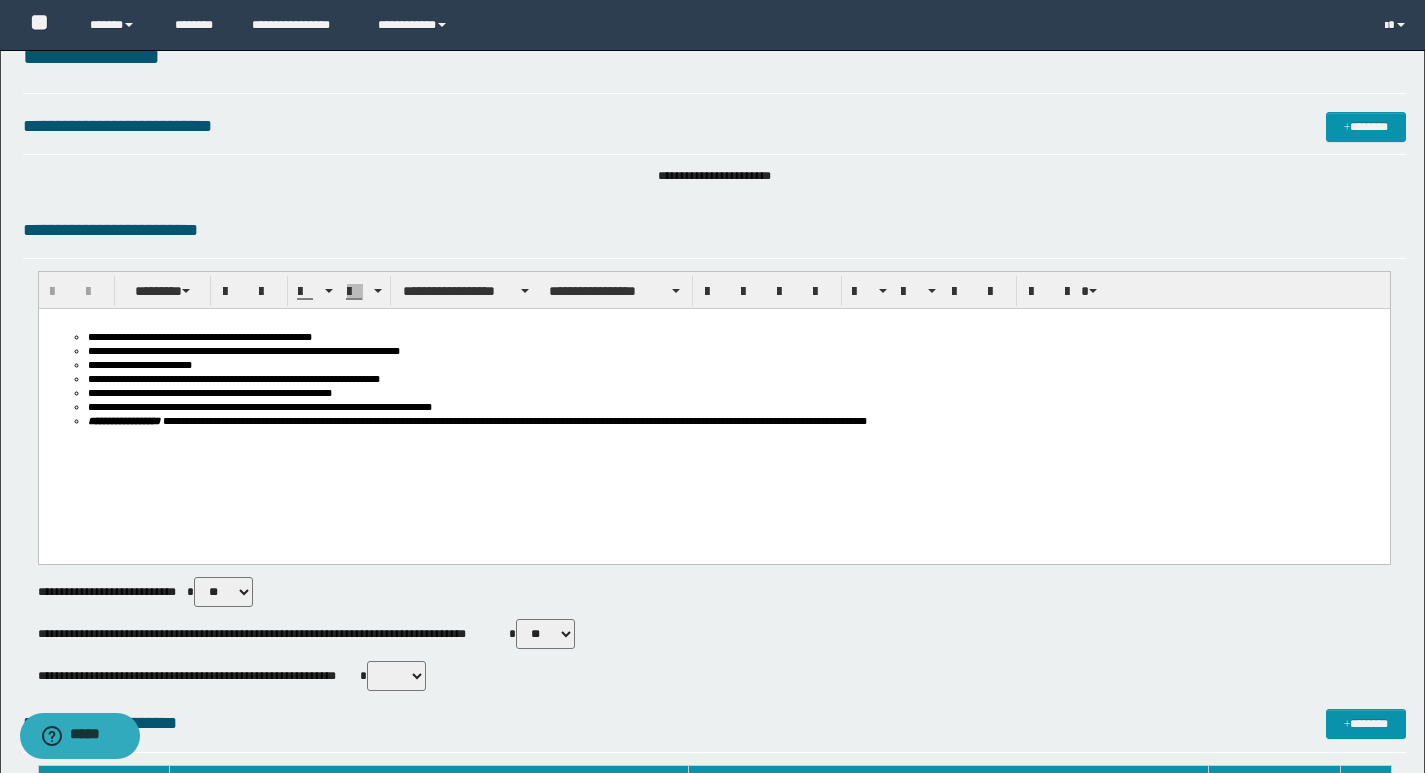 scroll, scrollTop: 0, scrollLeft: 0, axis: both 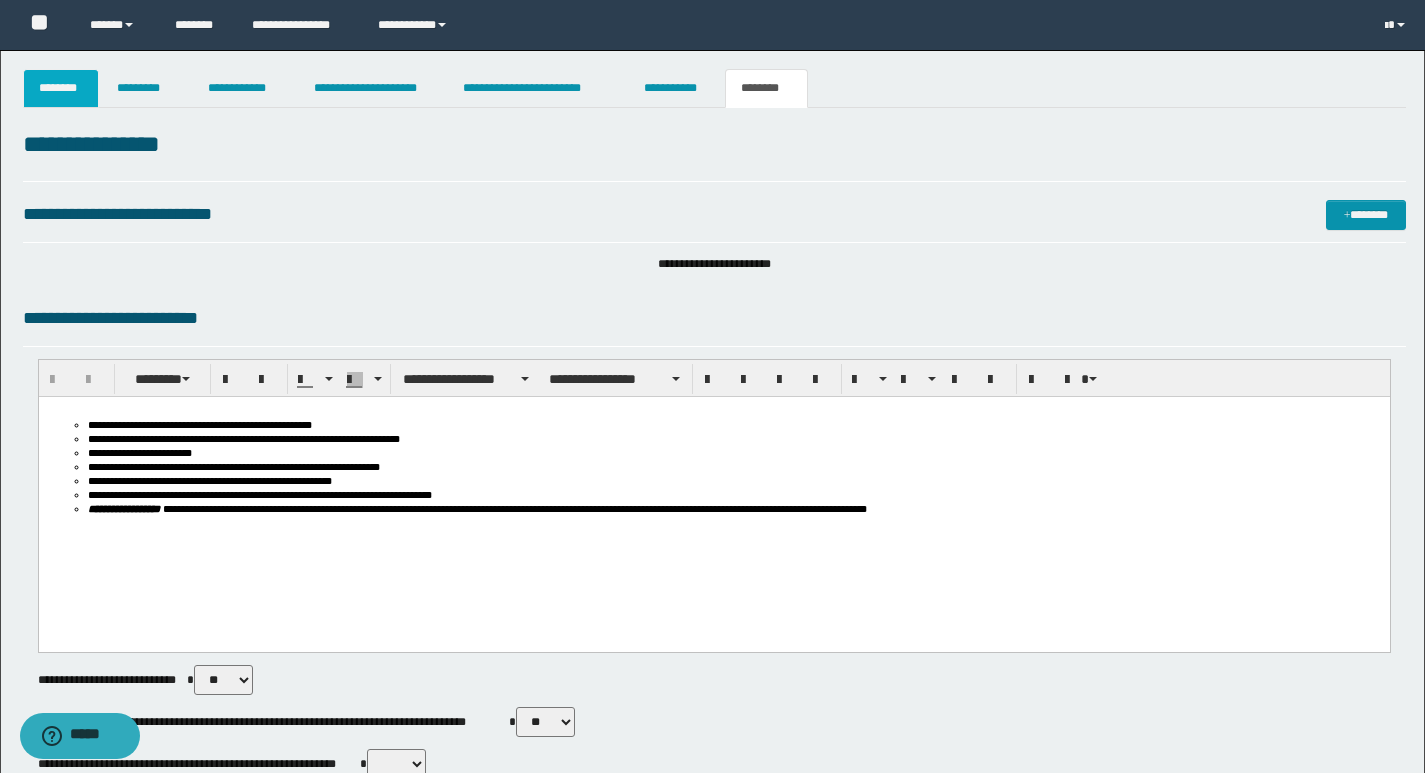 click on "********" at bounding box center [61, 88] 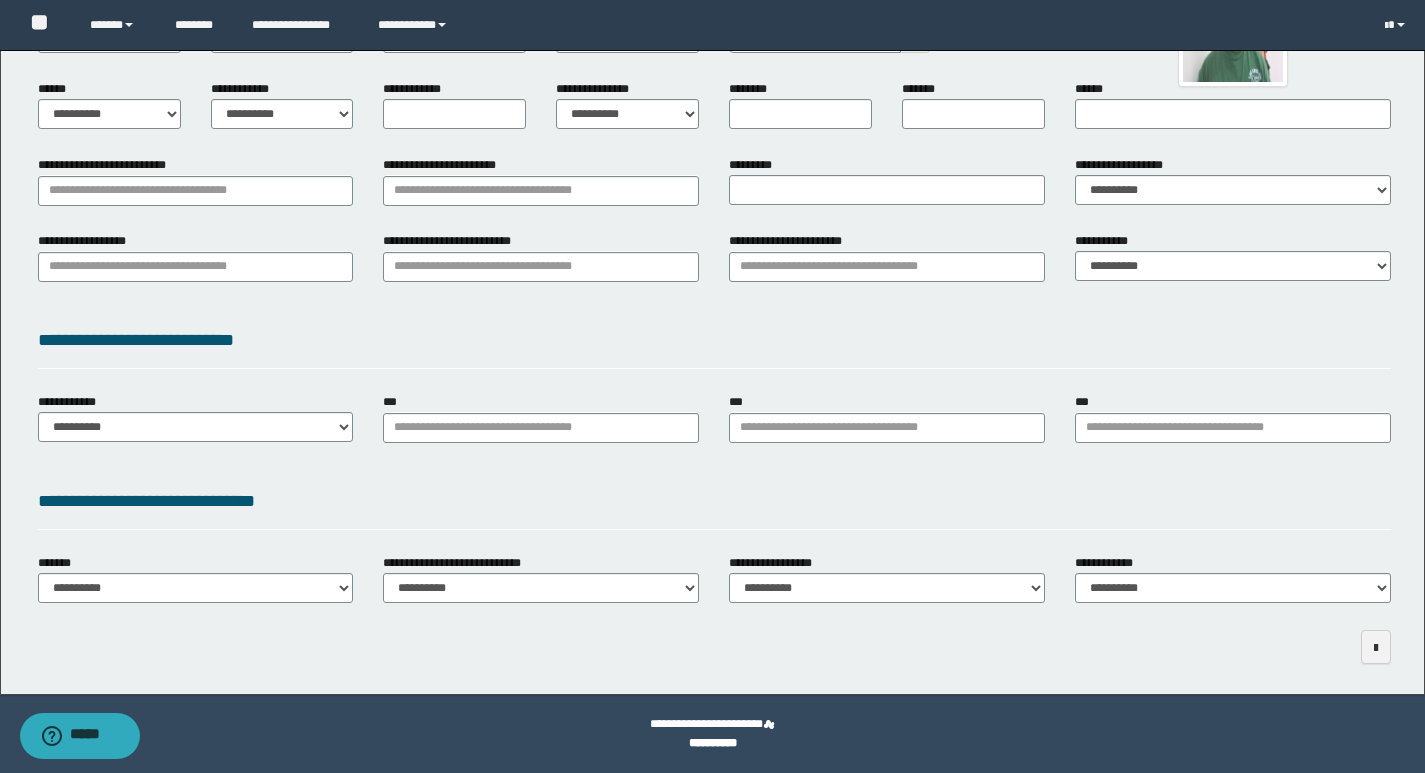 scroll, scrollTop: 0, scrollLeft: 0, axis: both 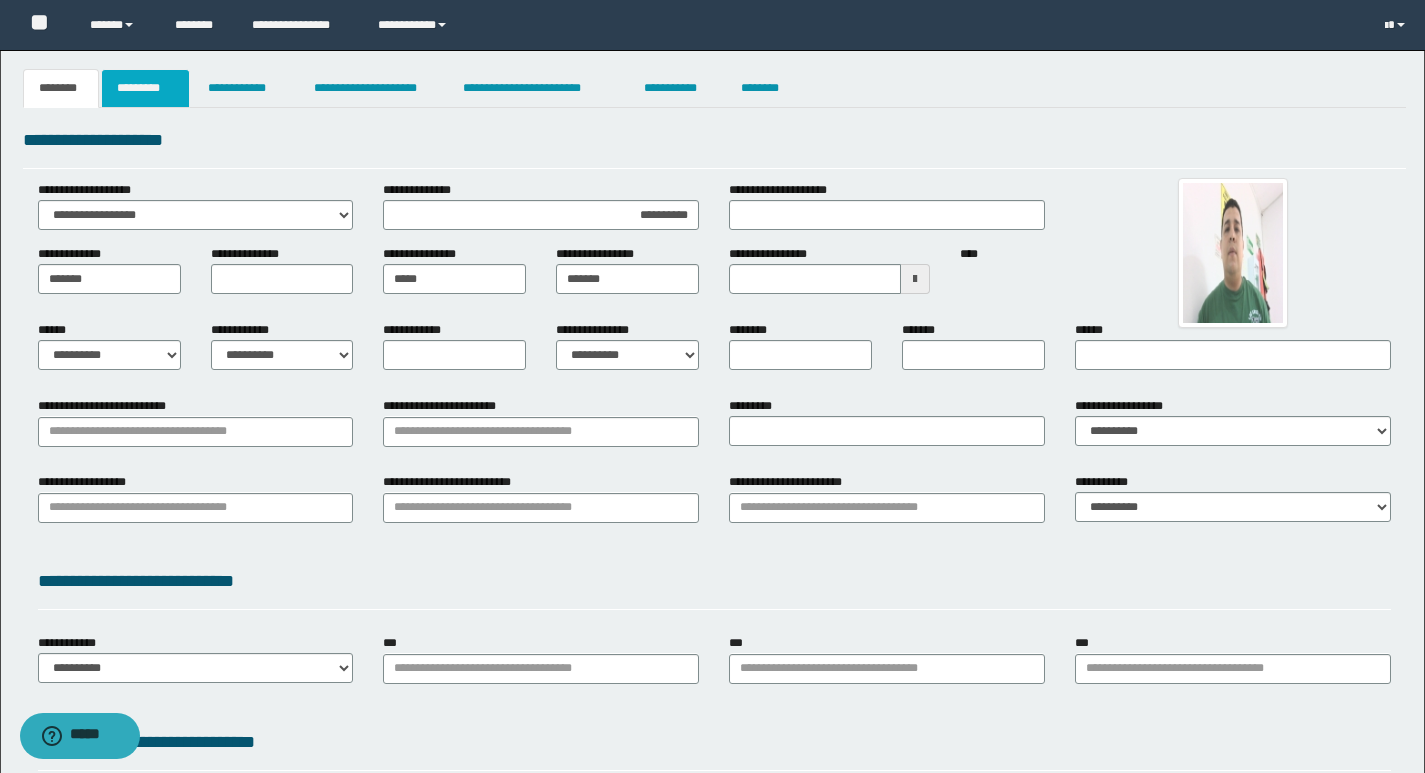 click on "*********" at bounding box center (145, 88) 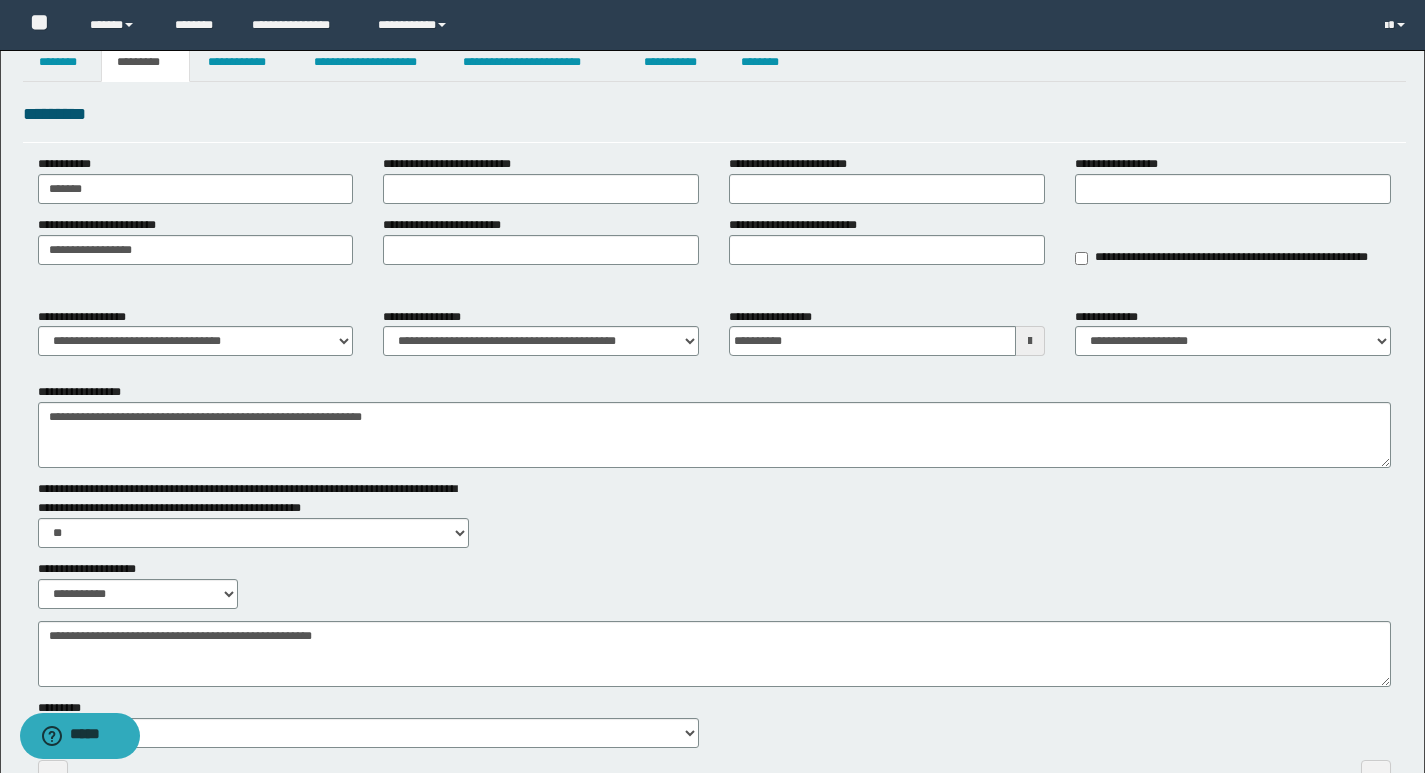 scroll, scrollTop: 0, scrollLeft: 0, axis: both 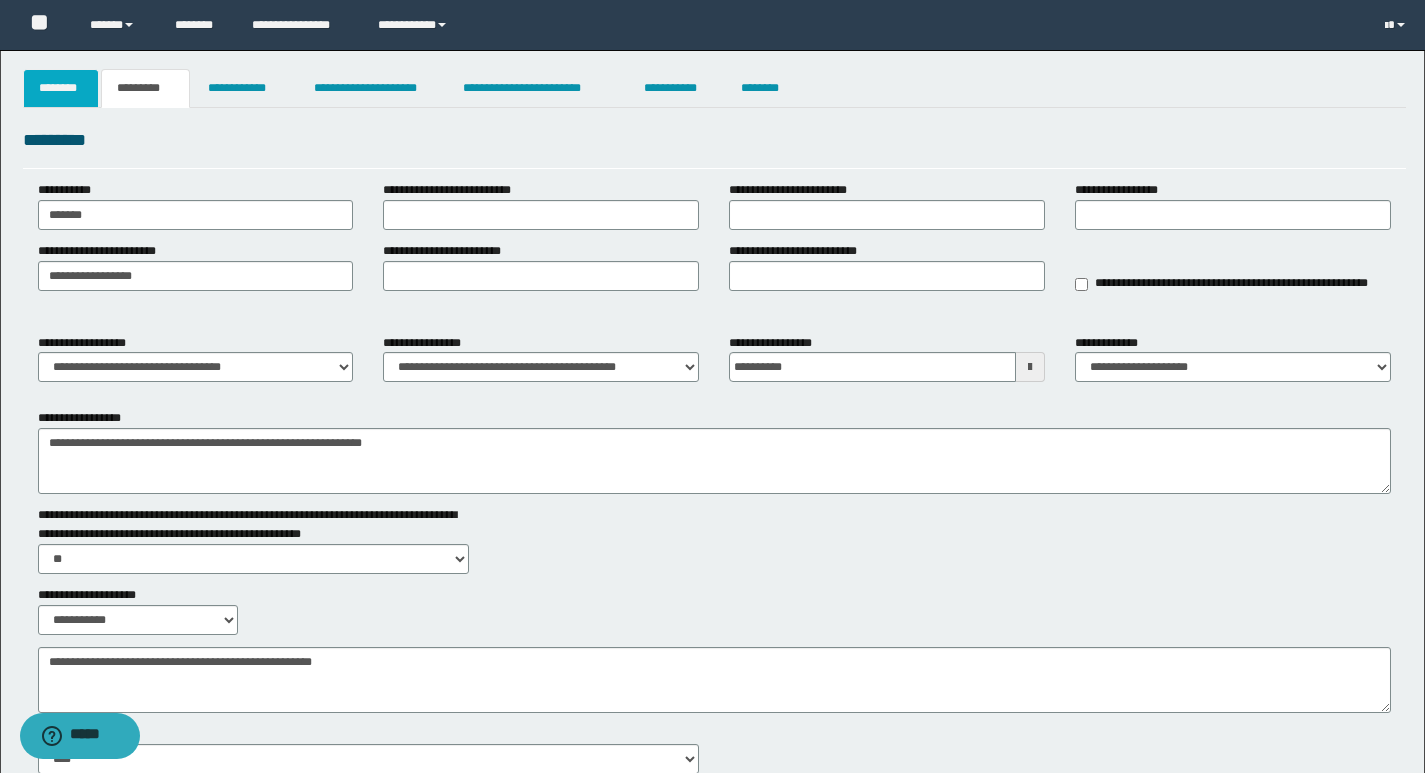 click on "********" at bounding box center (61, 88) 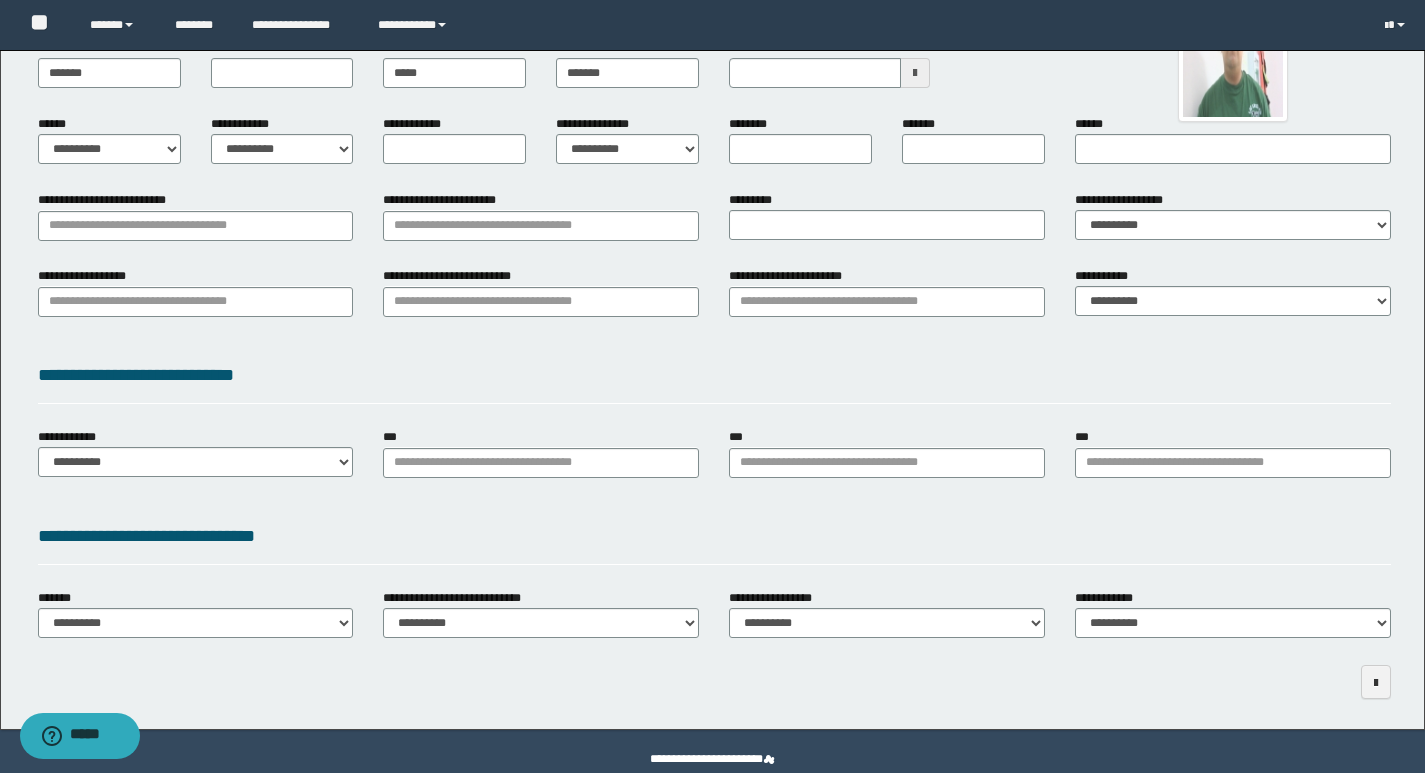 scroll, scrollTop: 241, scrollLeft: 0, axis: vertical 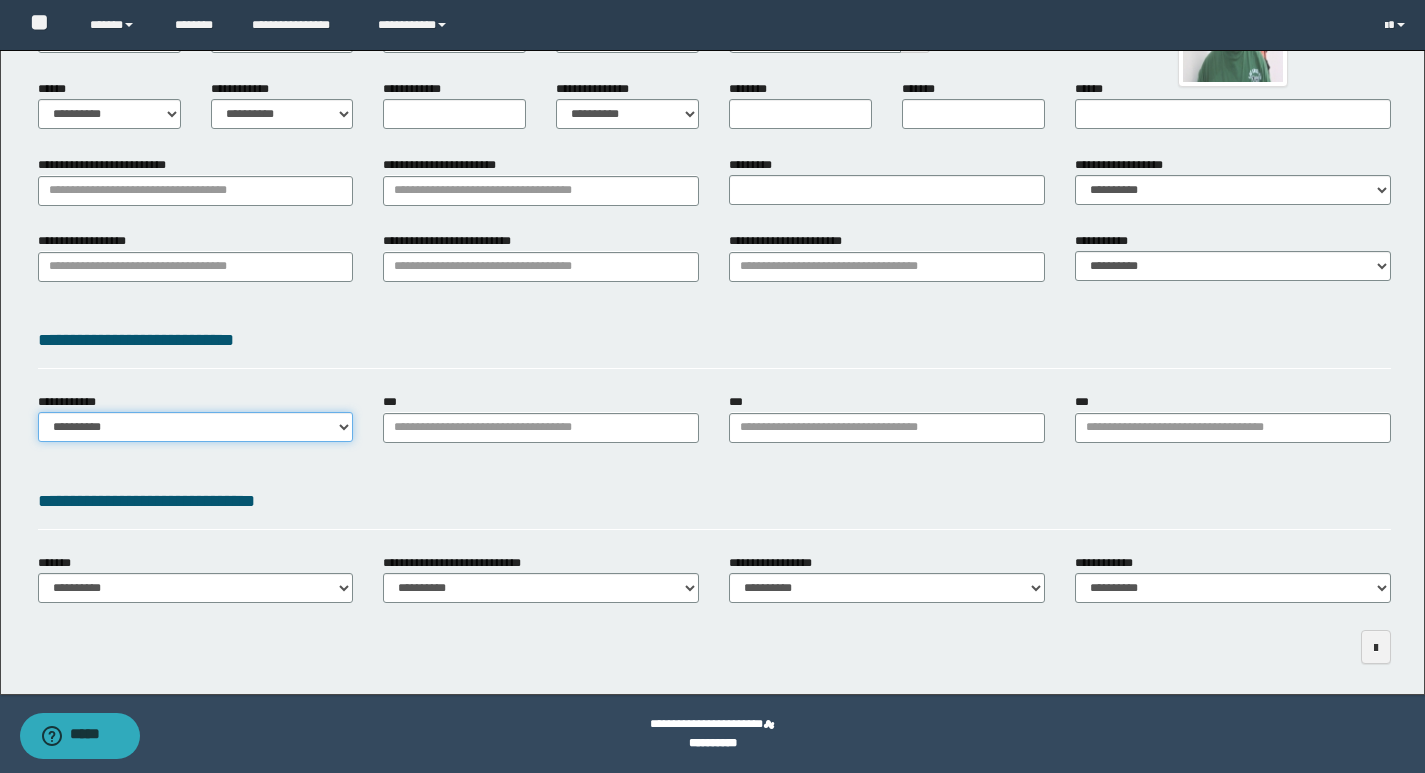 click on "**********" at bounding box center (196, 427) 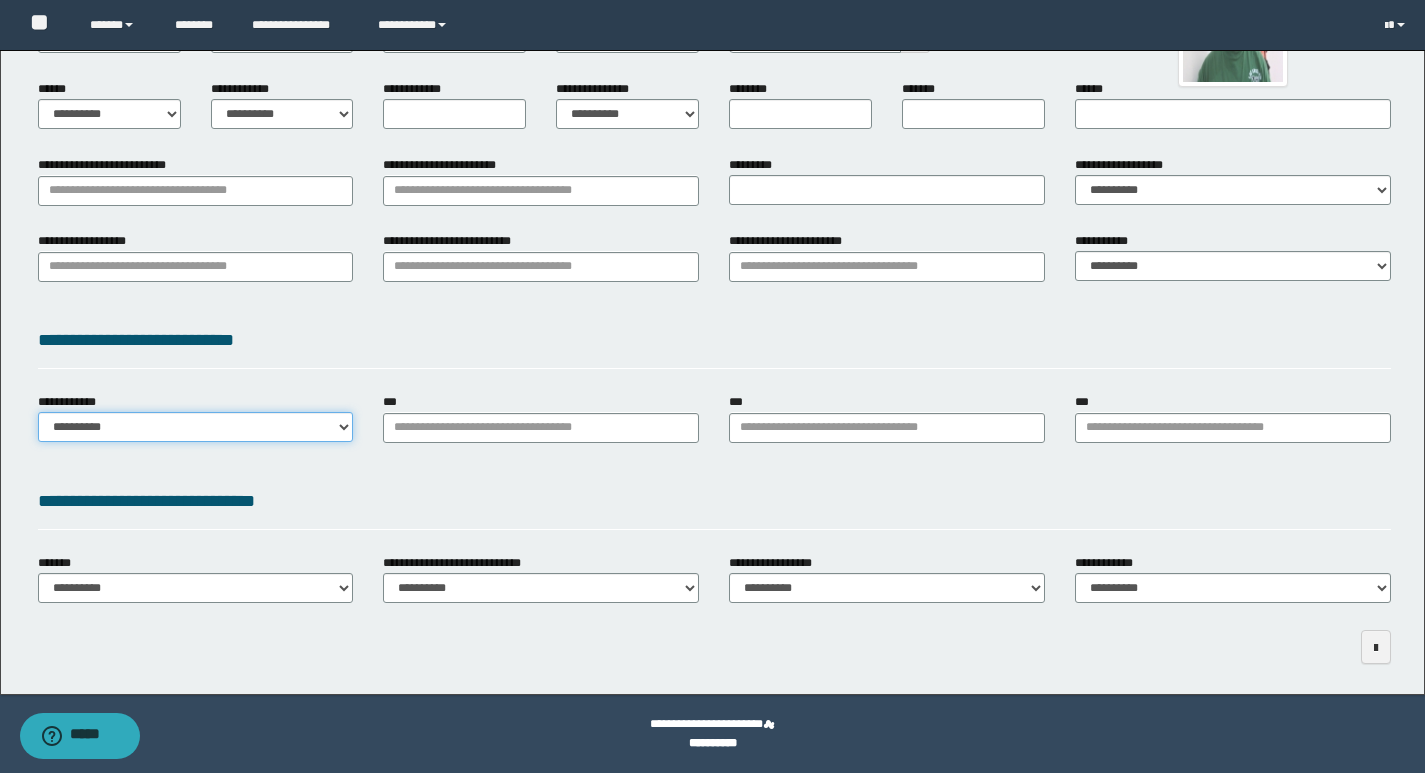 select on "**" 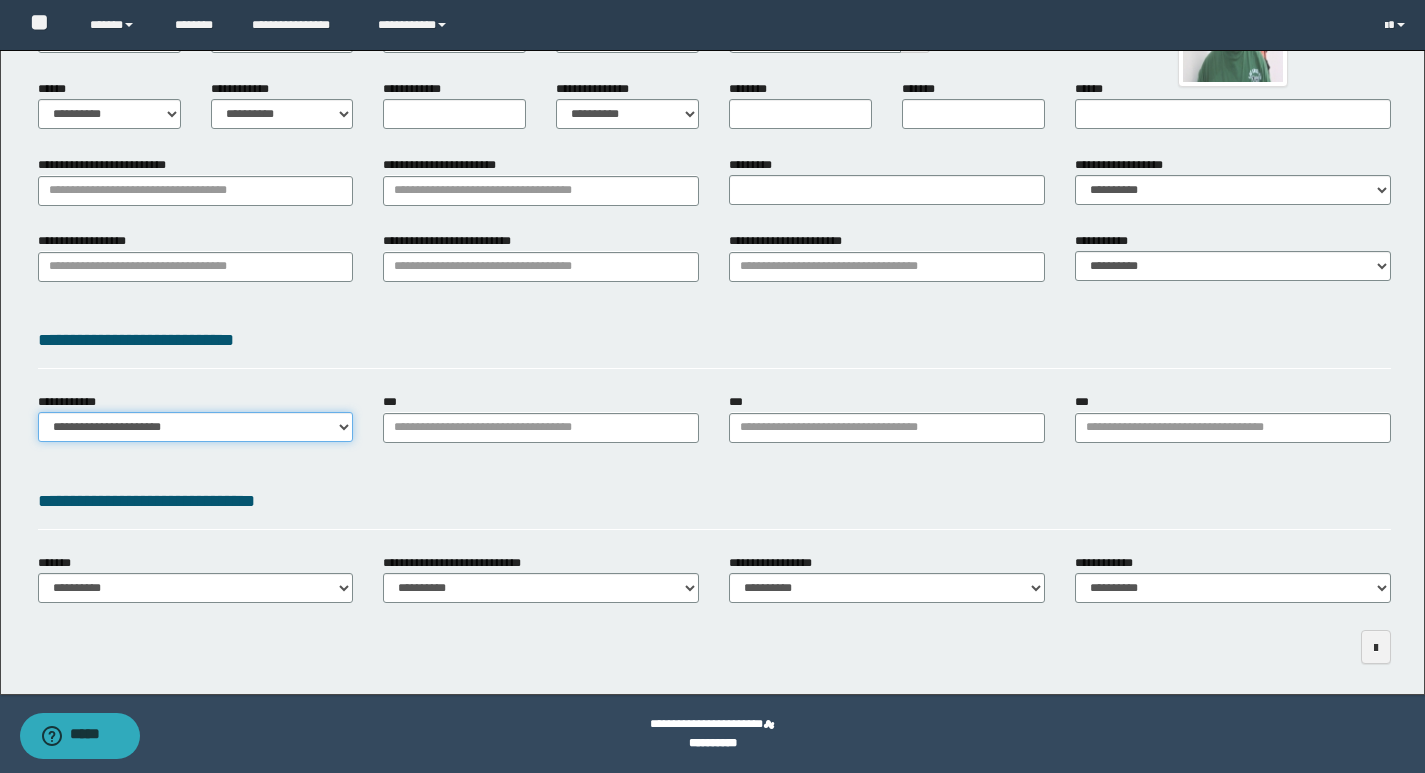 click on "**********" at bounding box center (196, 427) 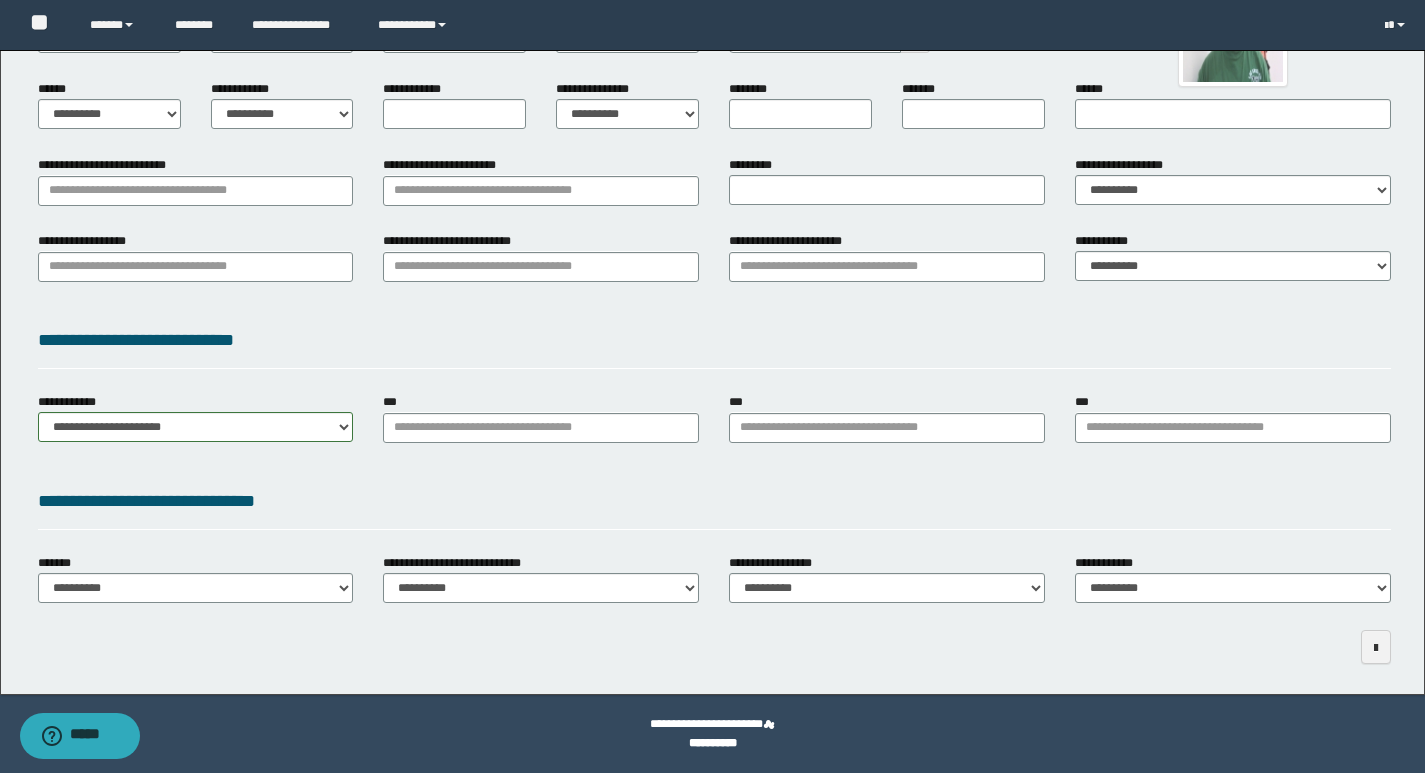 click on "**********" at bounding box center (714, 340) 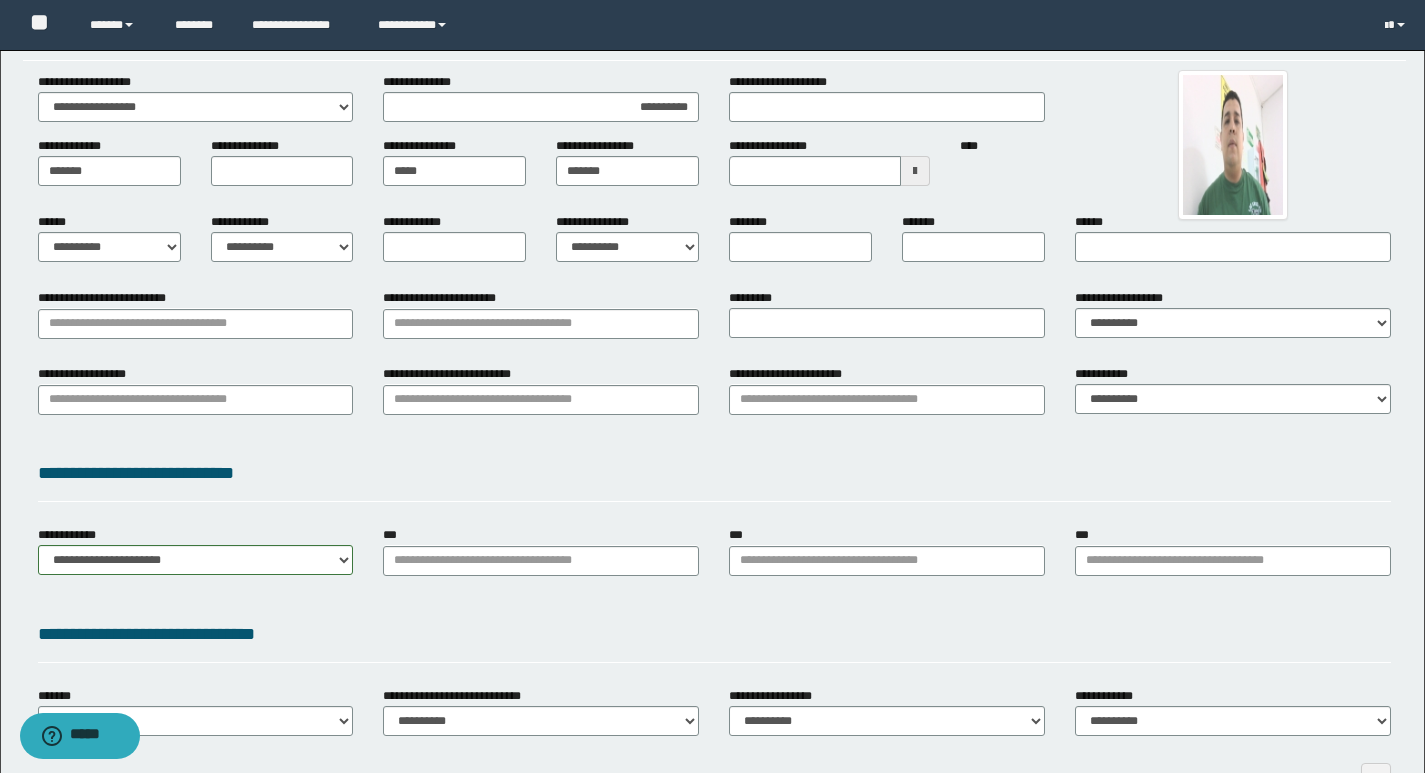 scroll, scrollTop: 0, scrollLeft: 0, axis: both 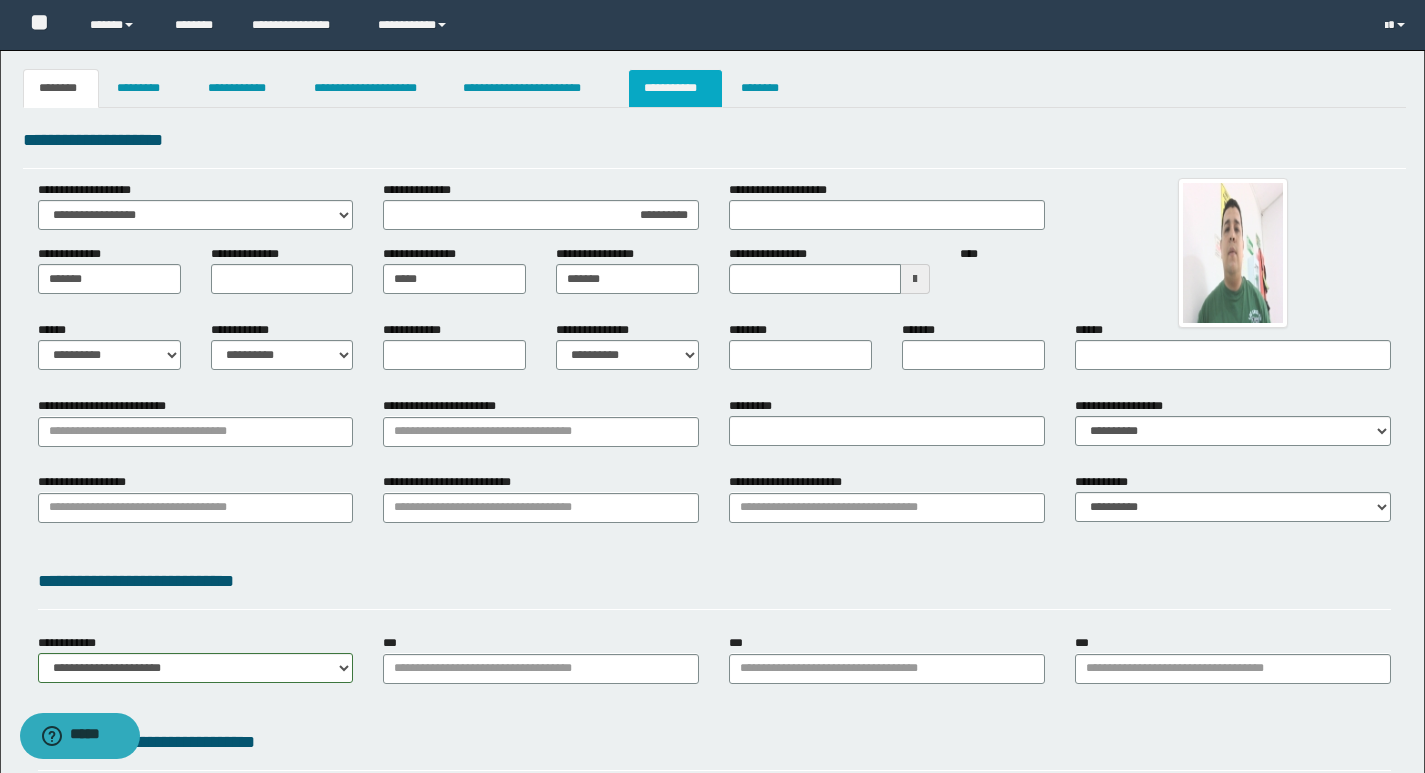 click on "**********" at bounding box center (675, 88) 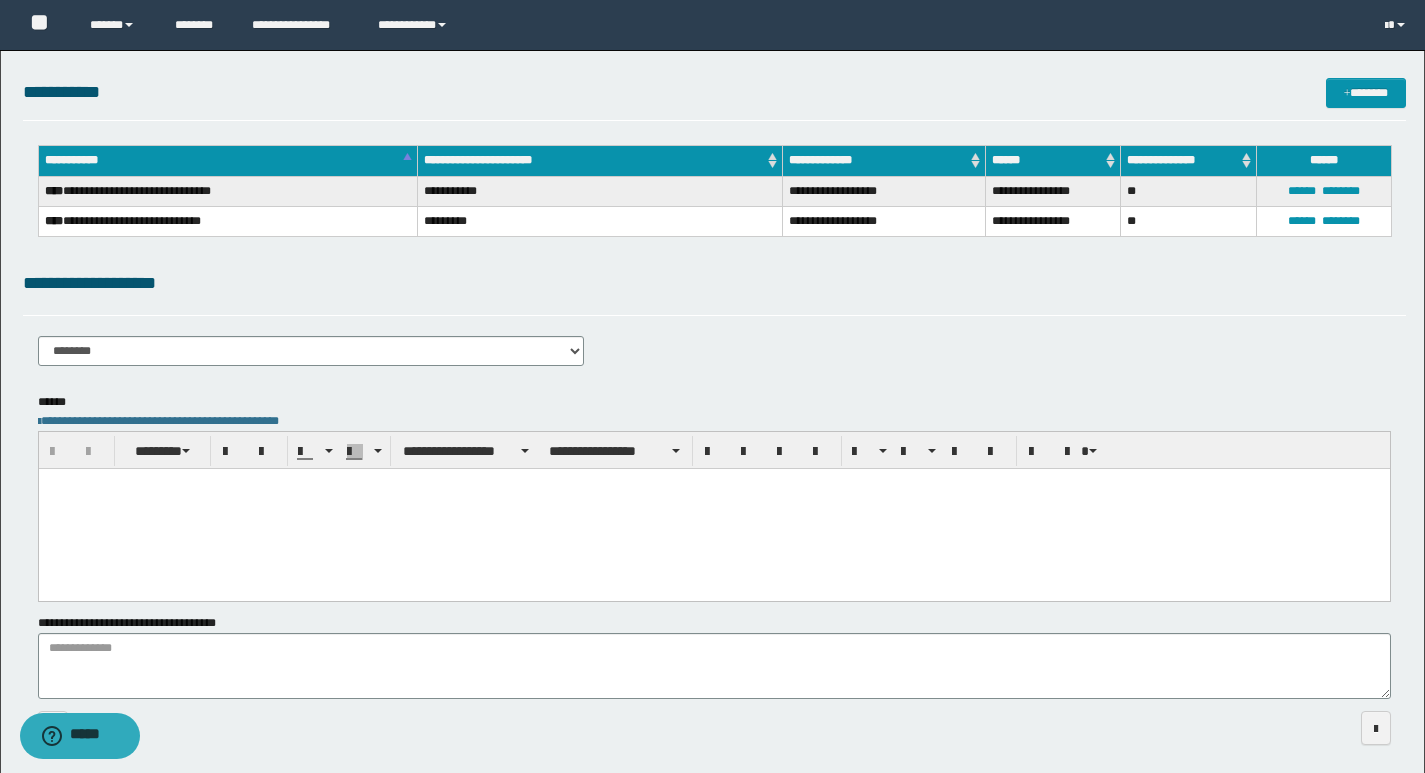 scroll, scrollTop: 0, scrollLeft: 0, axis: both 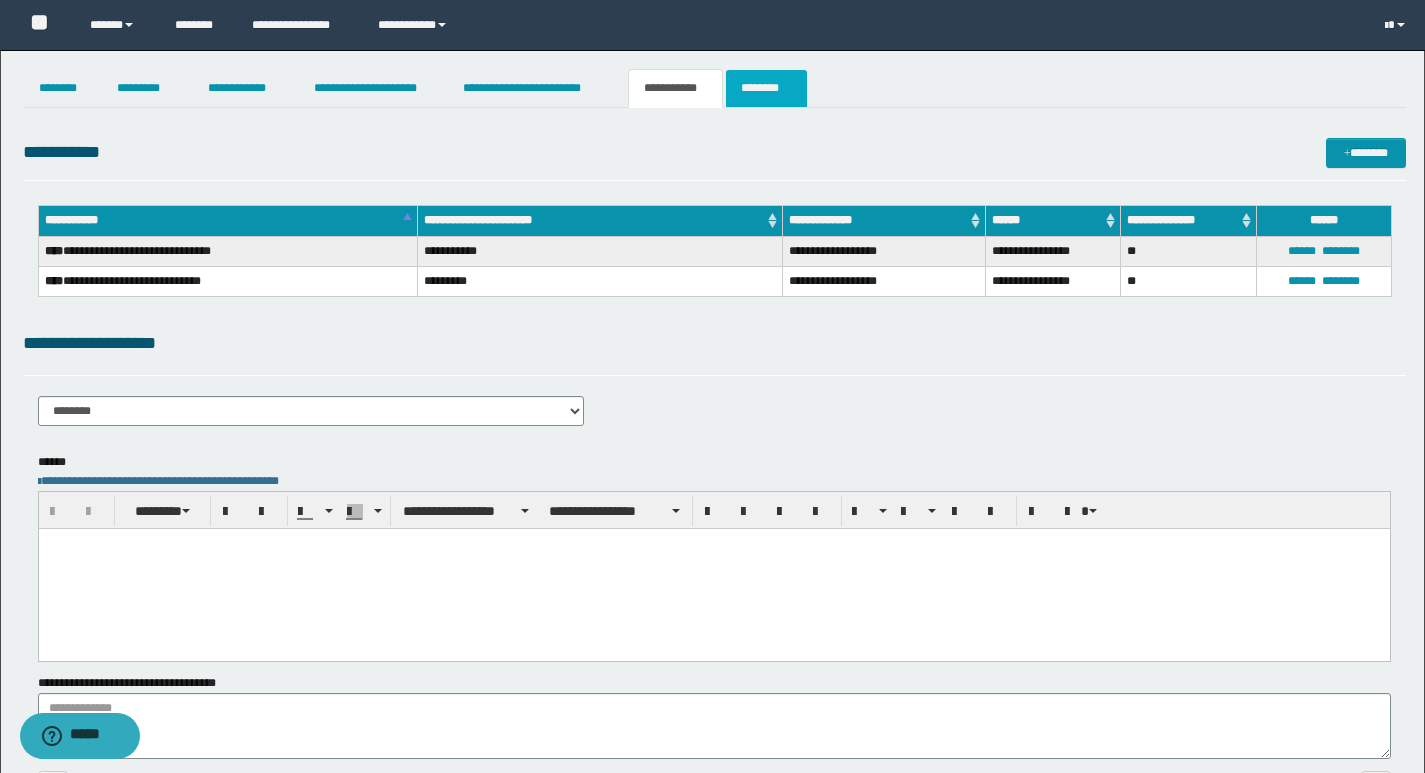 click on "********" at bounding box center [766, 88] 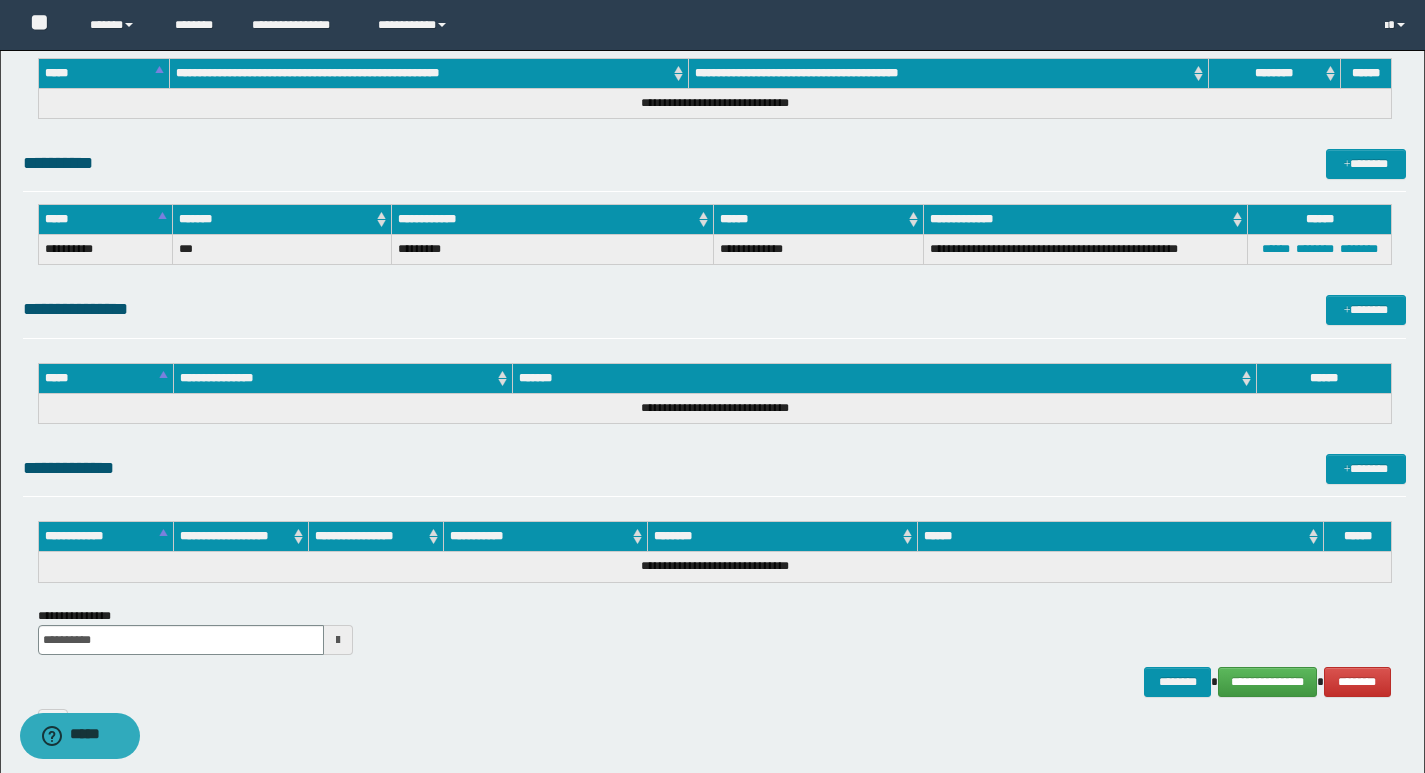 scroll, scrollTop: 874, scrollLeft: 0, axis: vertical 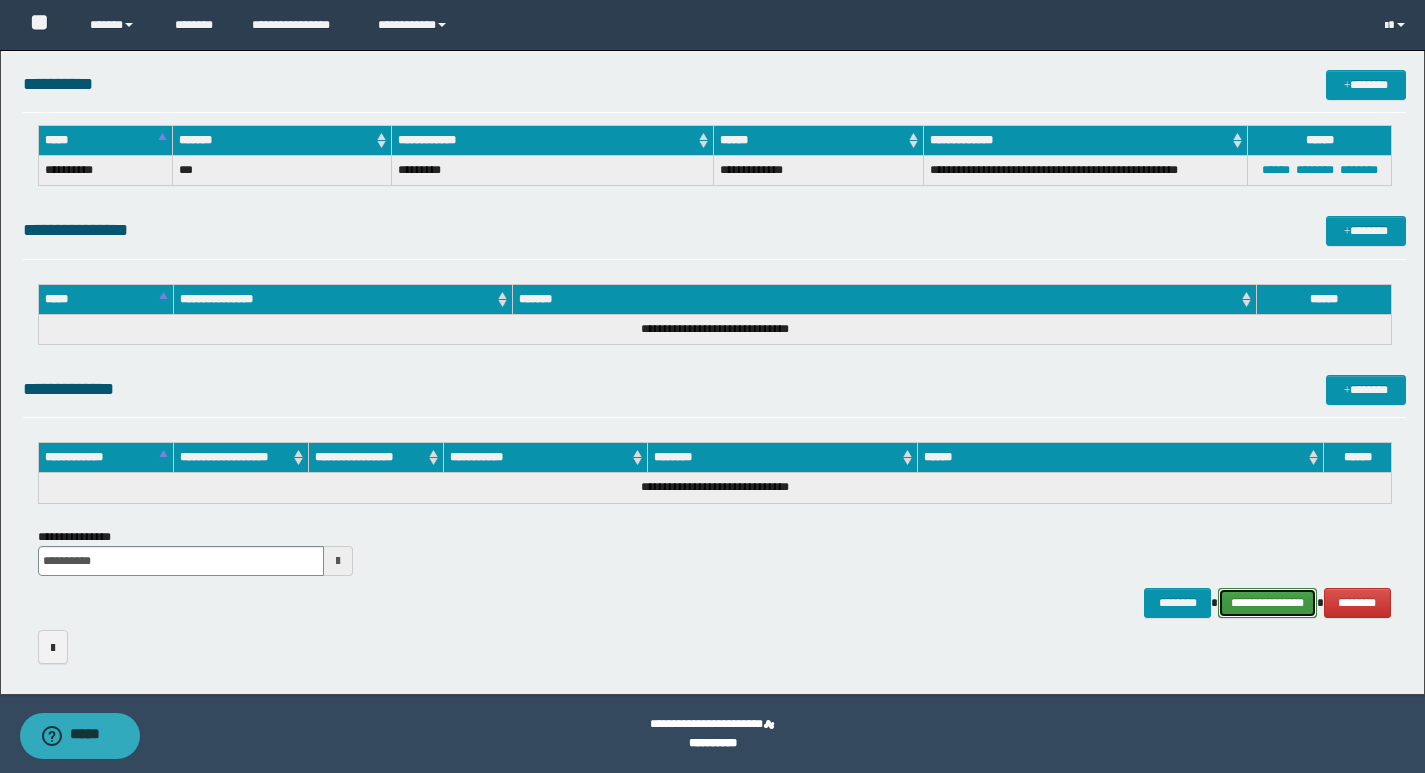 click on "**********" at bounding box center (1267, 603) 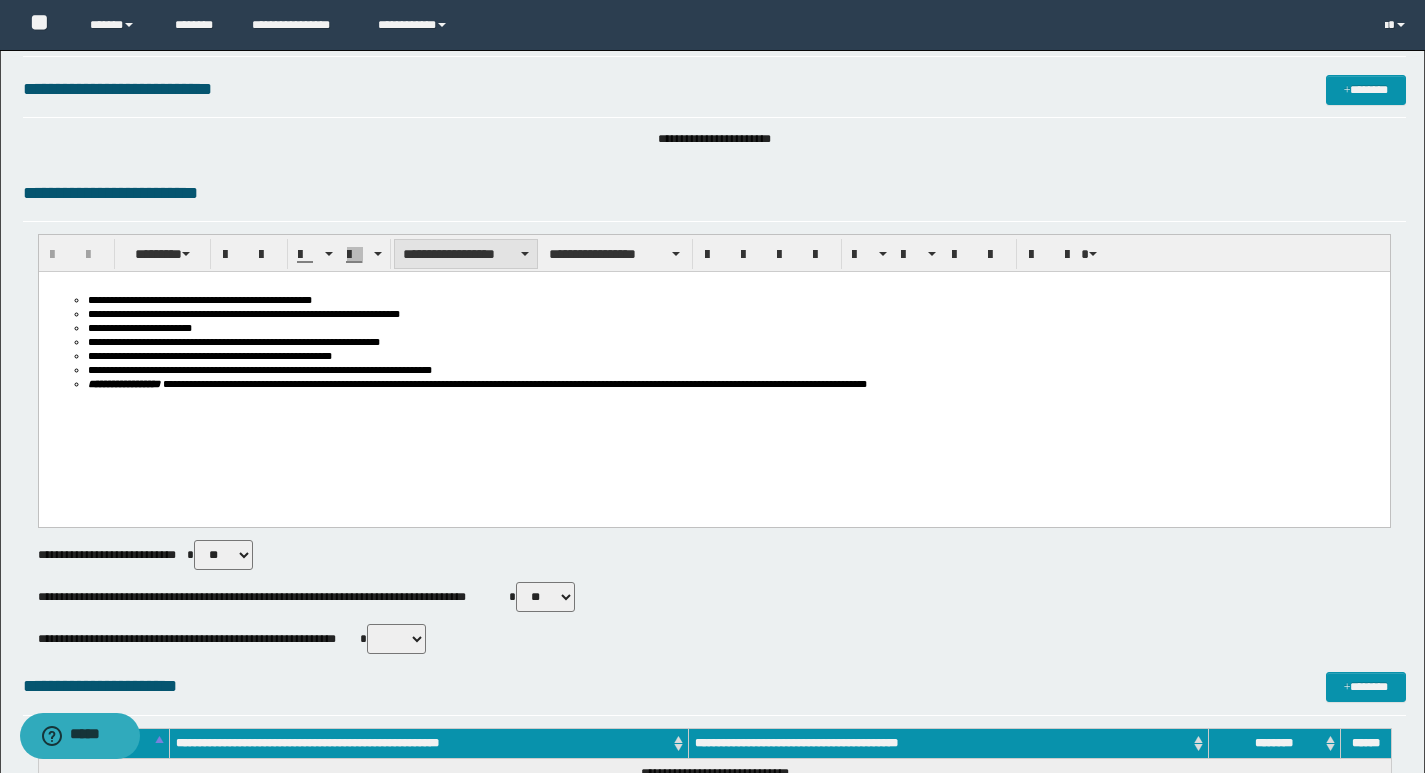 scroll, scrollTop: 0, scrollLeft: 0, axis: both 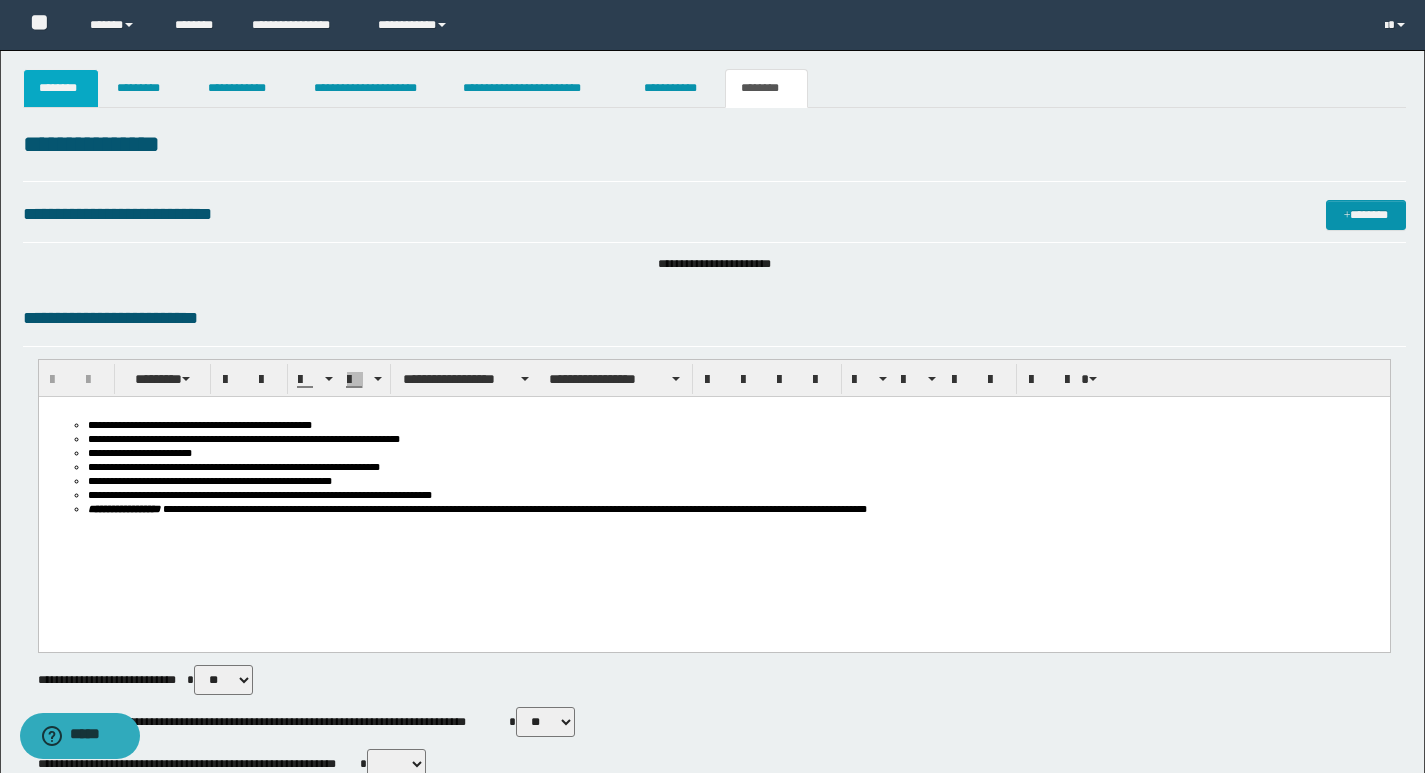 click on "********" at bounding box center (61, 88) 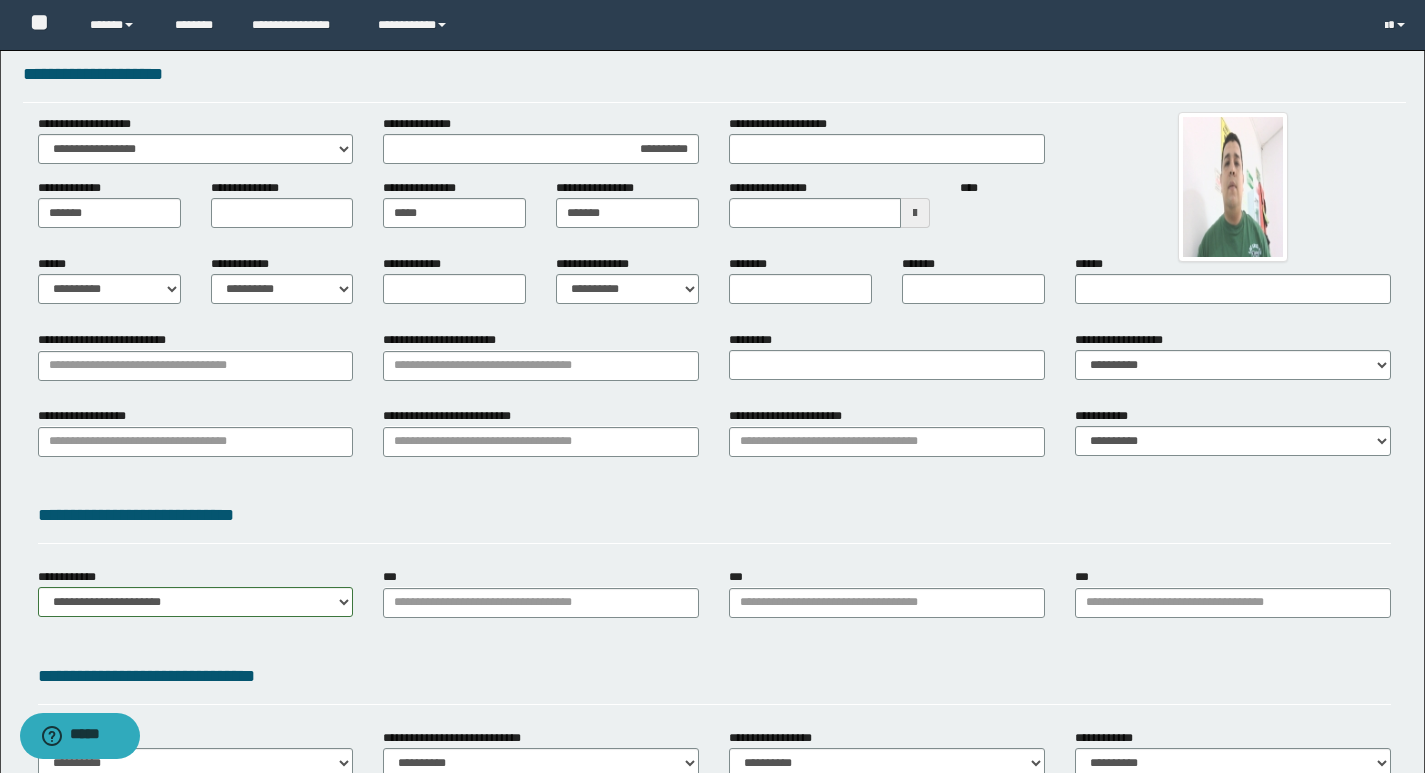 scroll, scrollTop: 100, scrollLeft: 0, axis: vertical 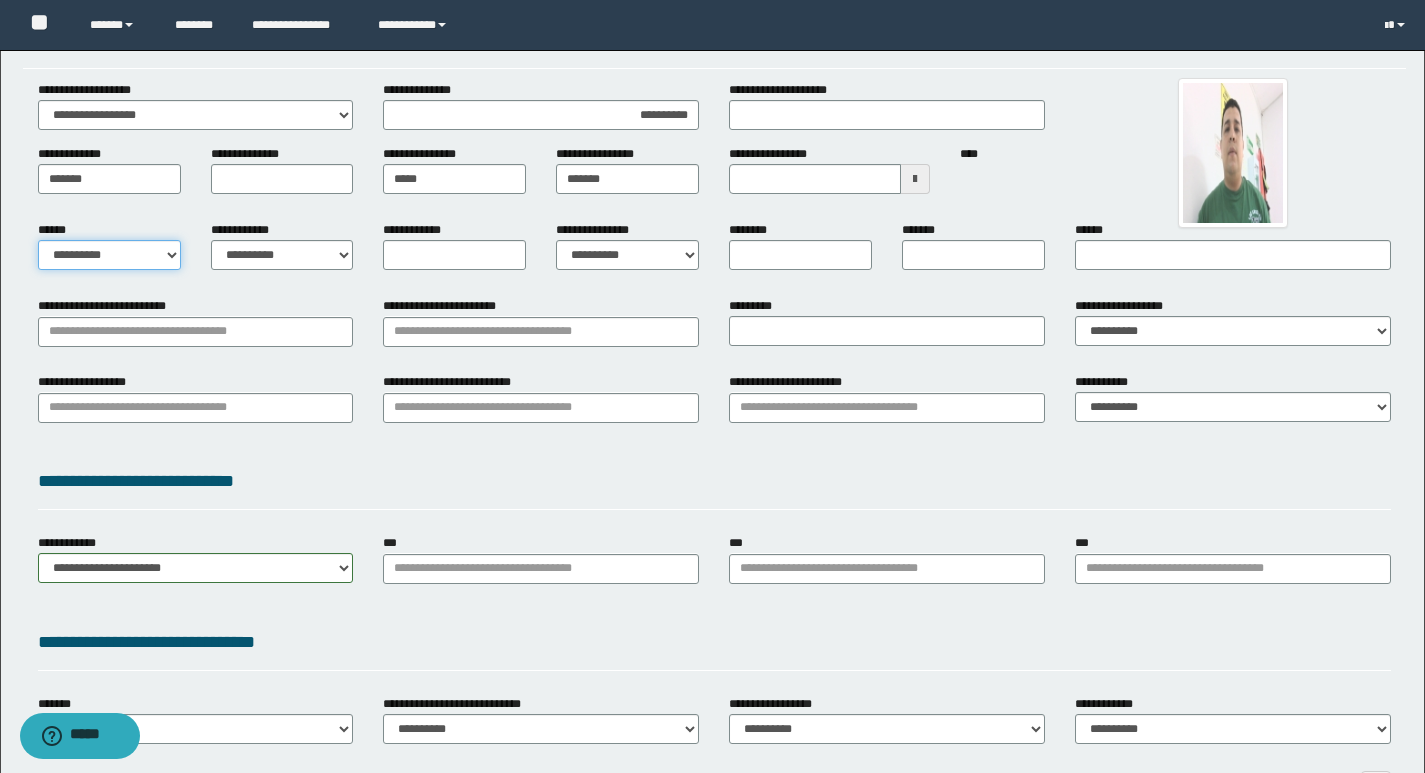click on "**********" at bounding box center [109, 255] 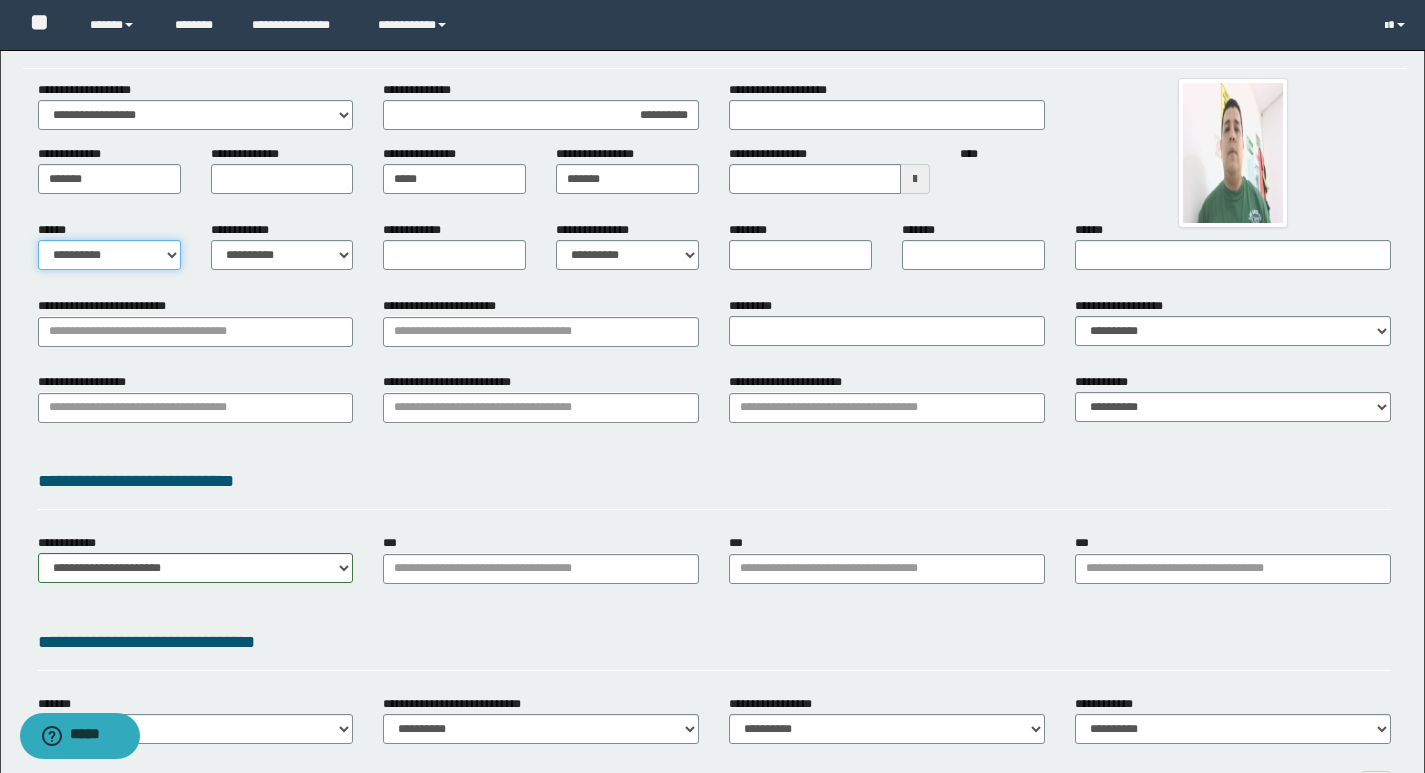 select on "*" 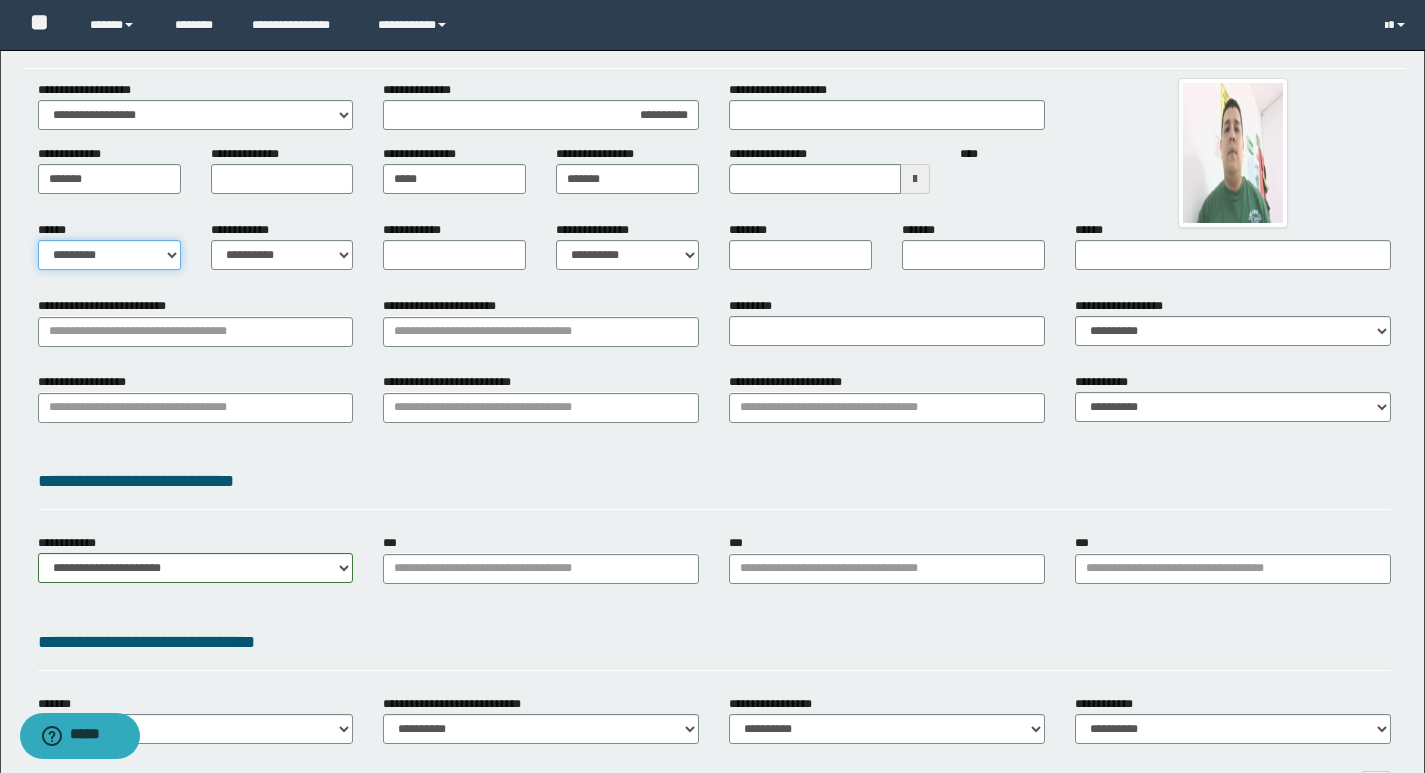 click on "**********" at bounding box center (109, 255) 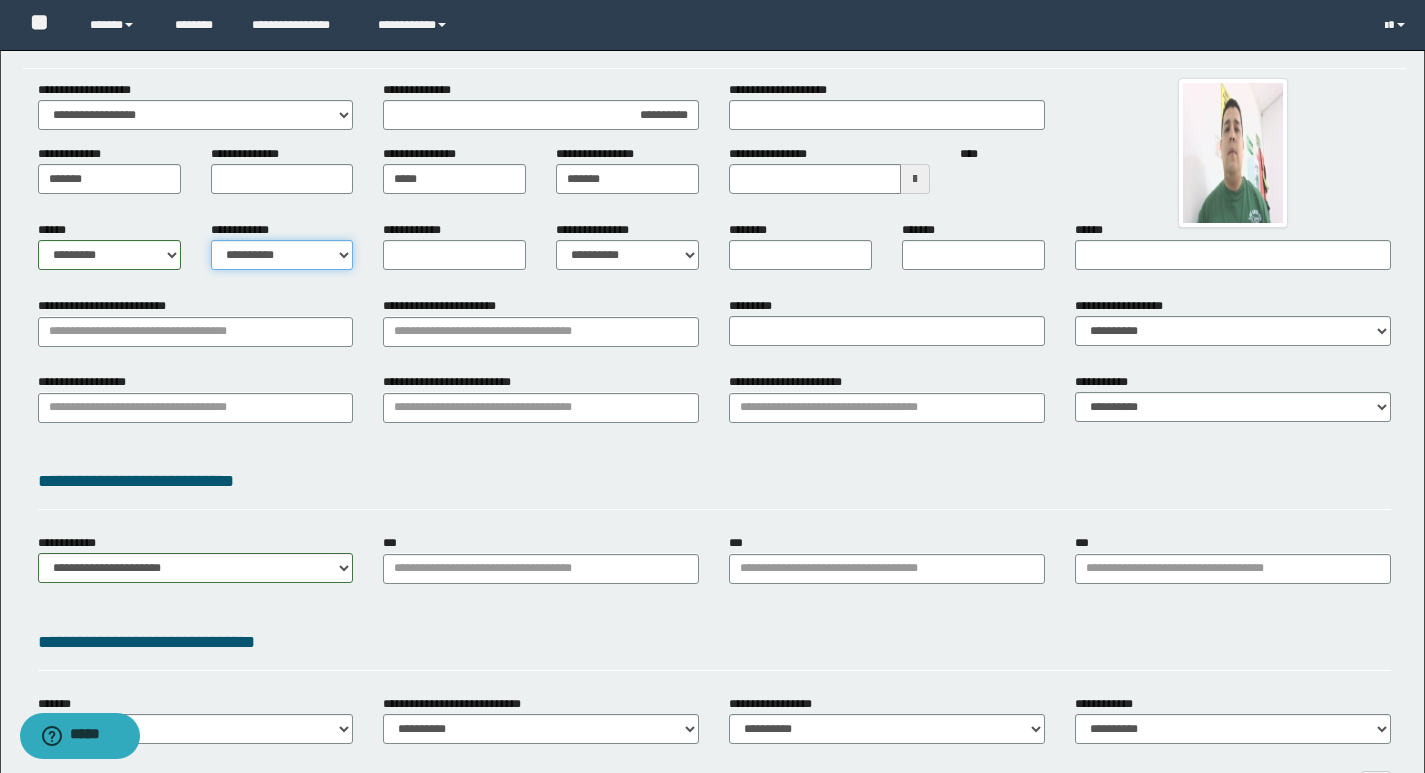 click on "**********" at bounding box center (282, 255) 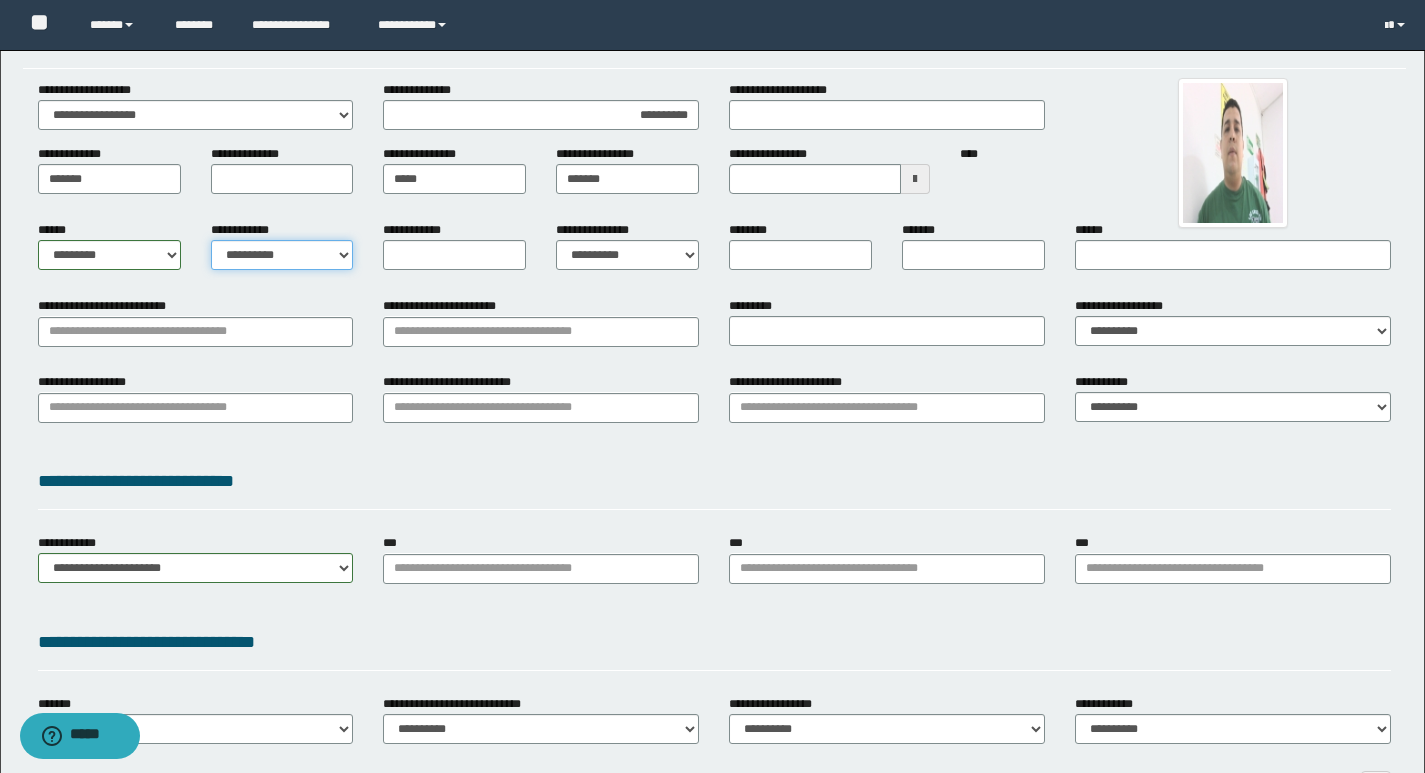 select on "*" 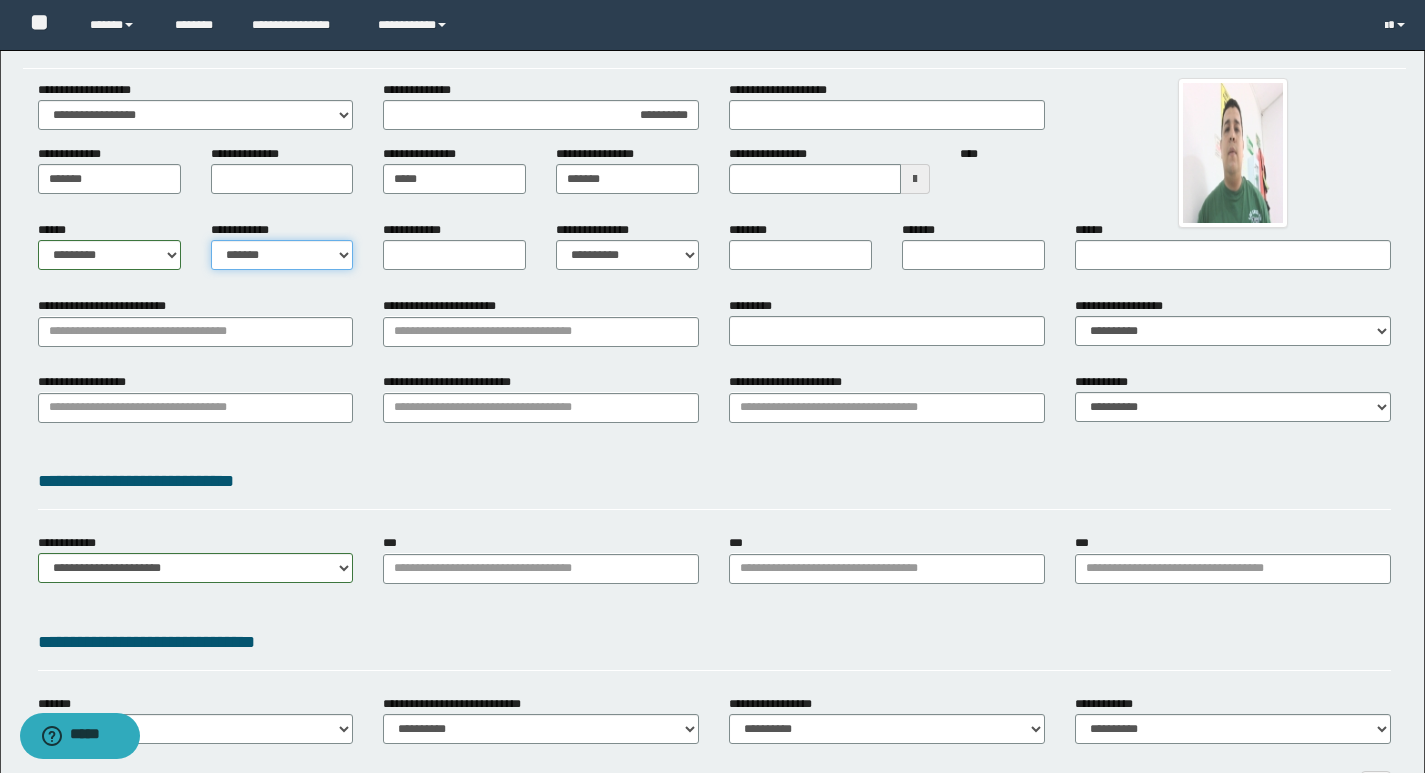 click on "**********" at bounding box center (282, 255) 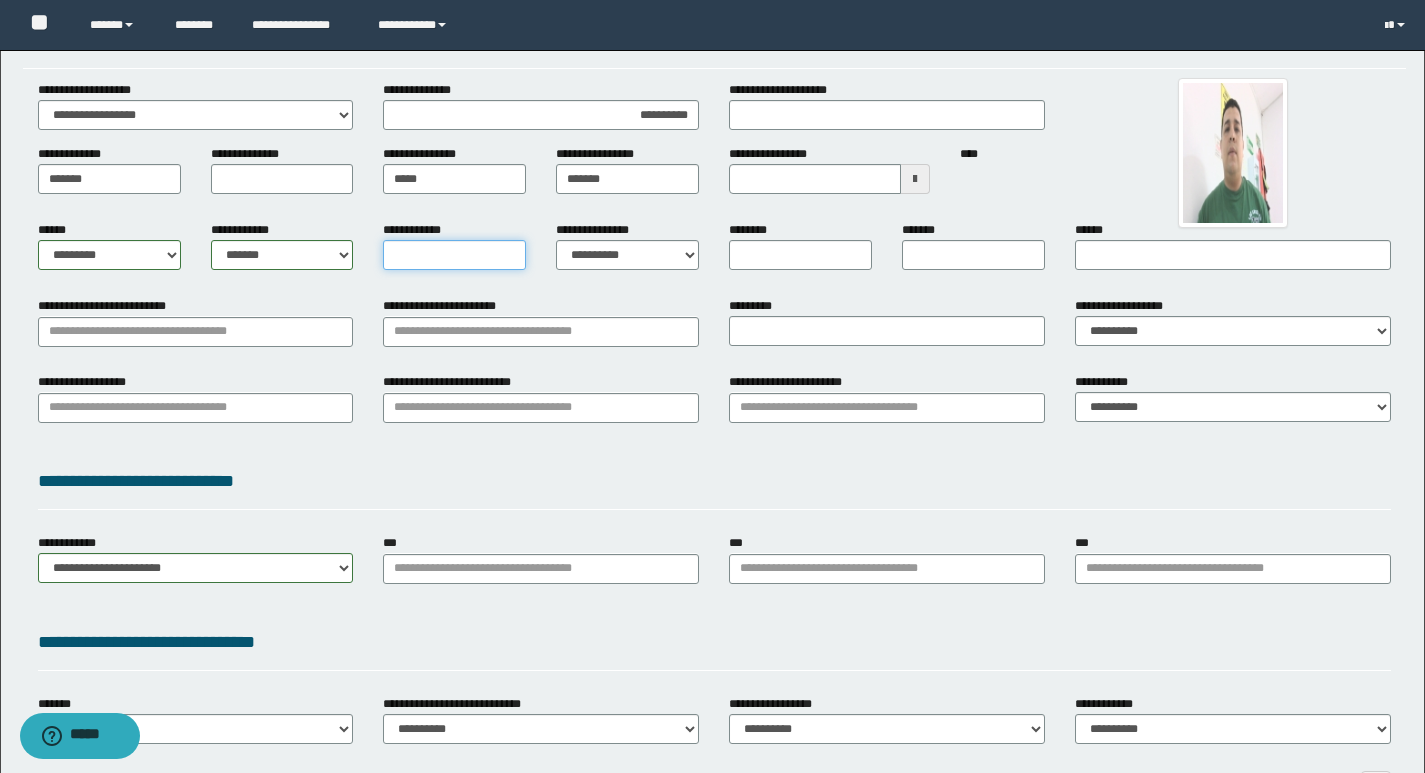click on "**********" at bounding box center (454, 255) 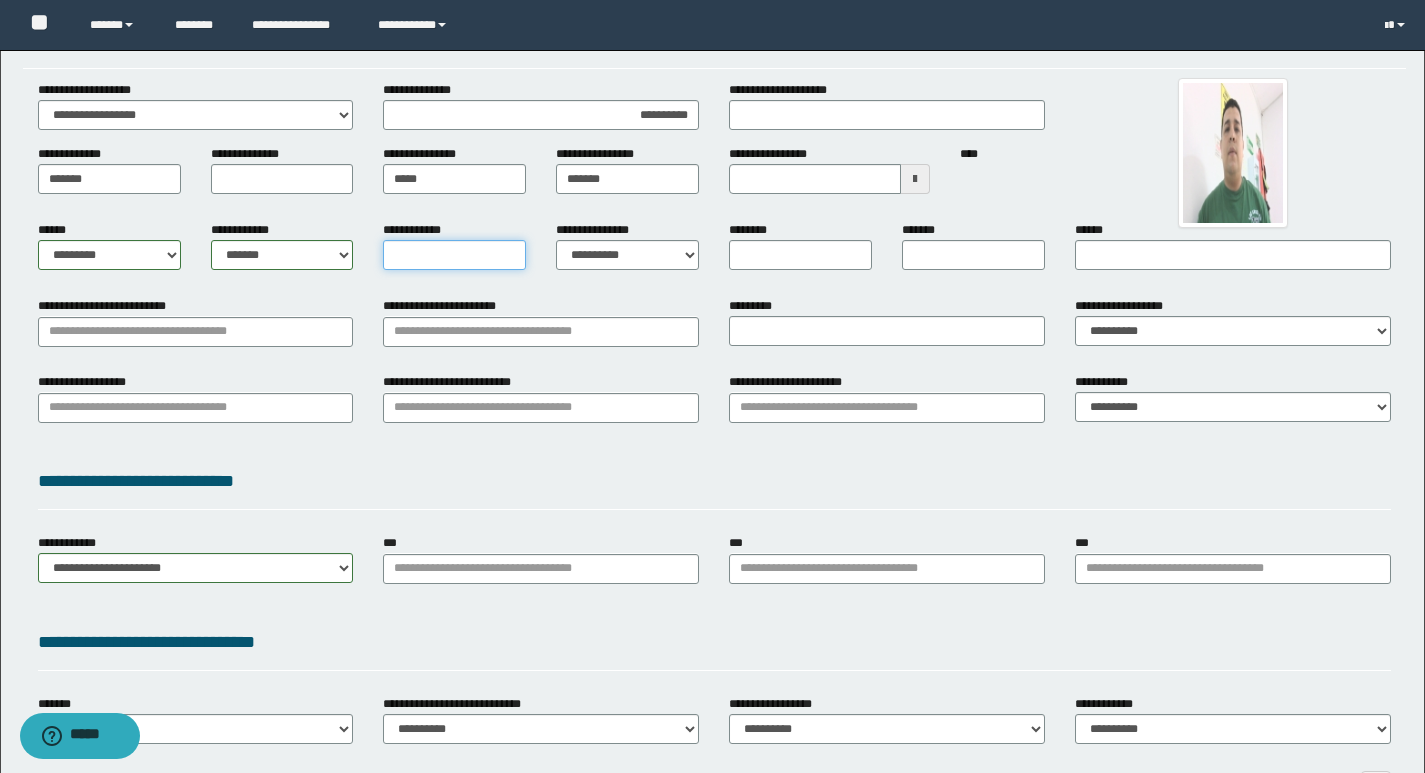 type on "*" 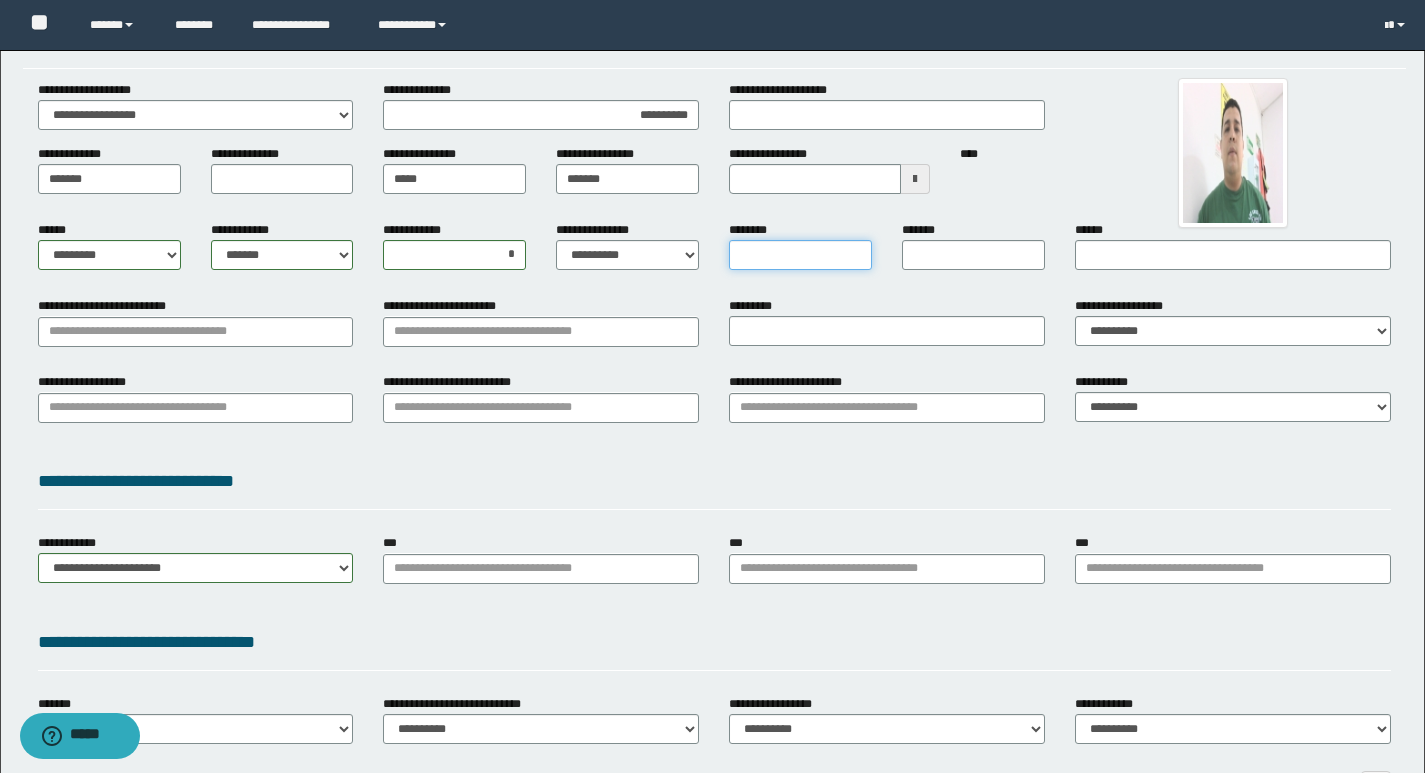 click on "********" at bounding box center (800, 255) 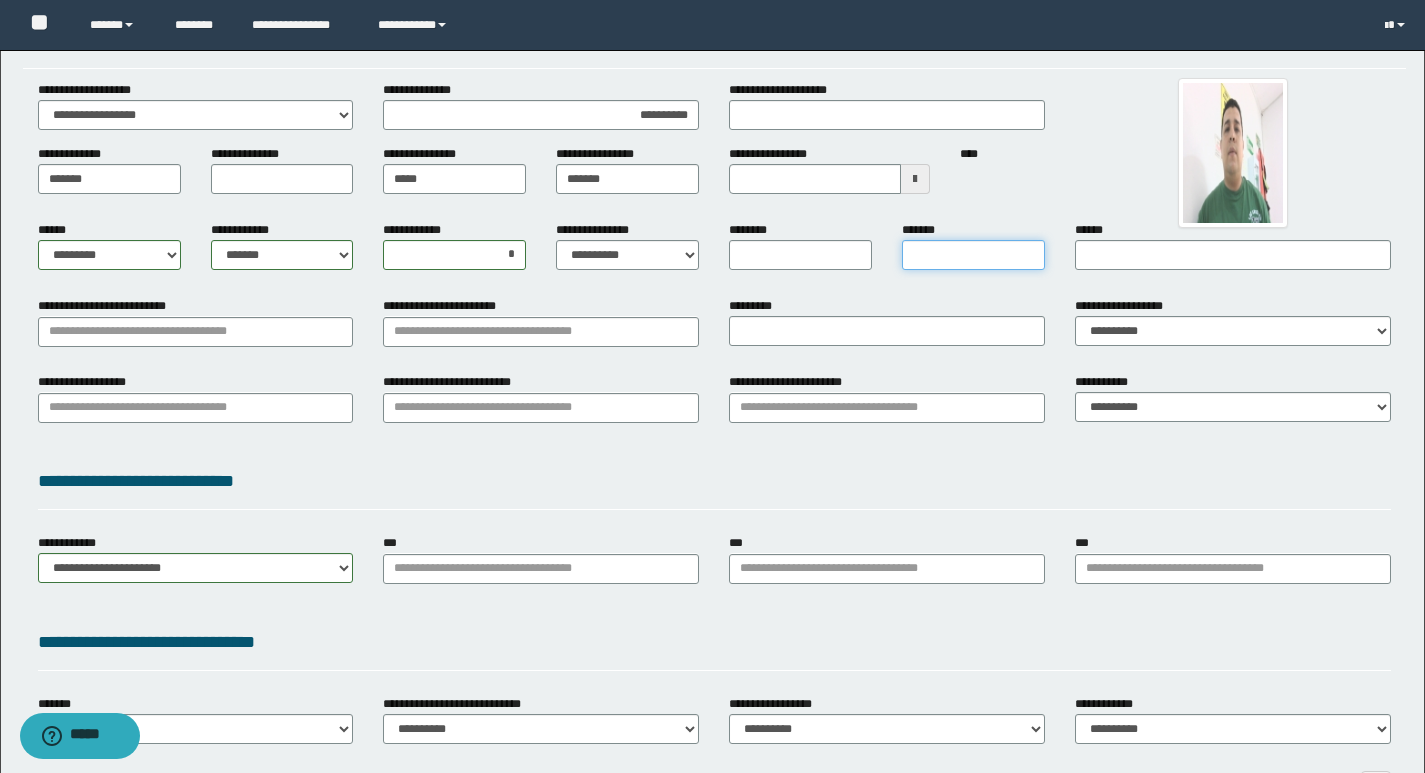click on "*******" at bounding box center (973, 255) 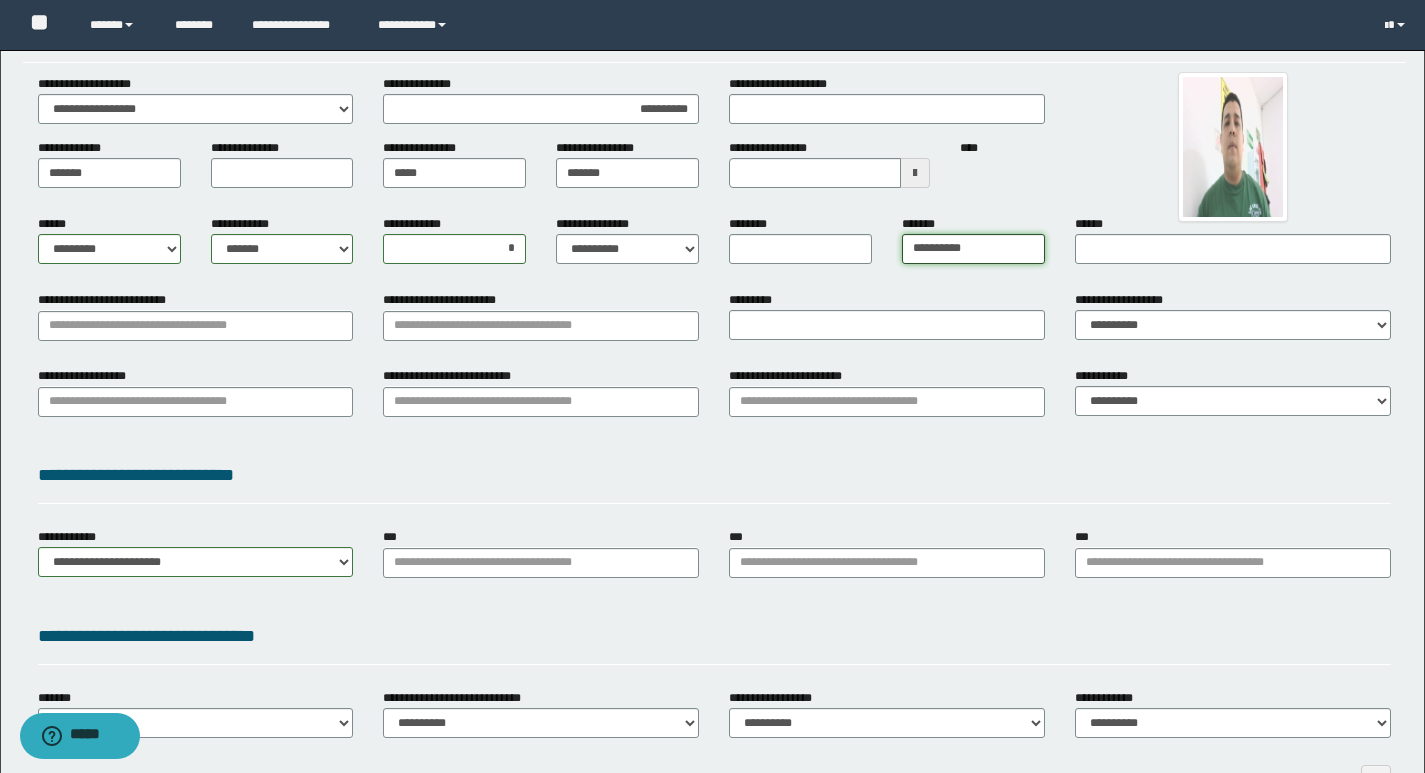 scroll, scrollTop: 0, scrollLeft: 0, axis: both 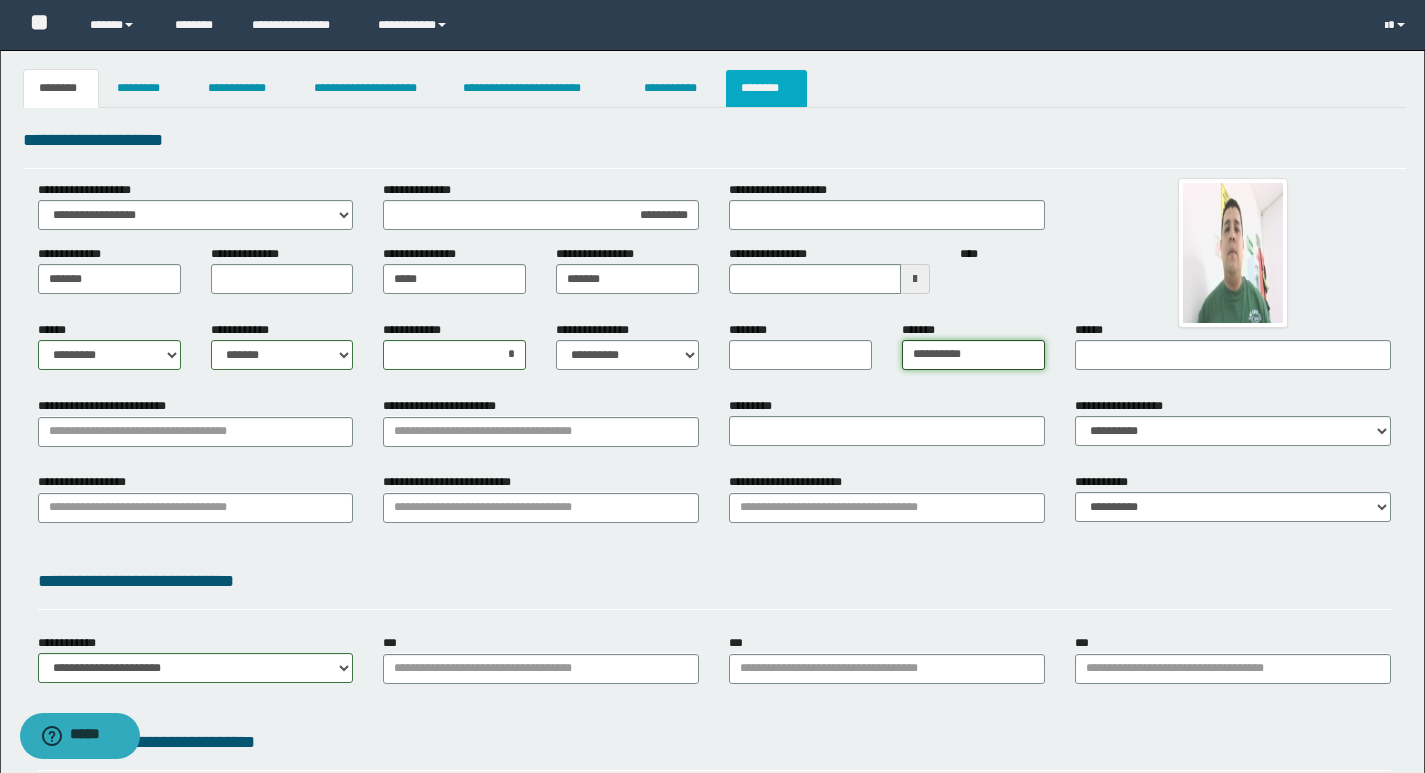 type on "**********" 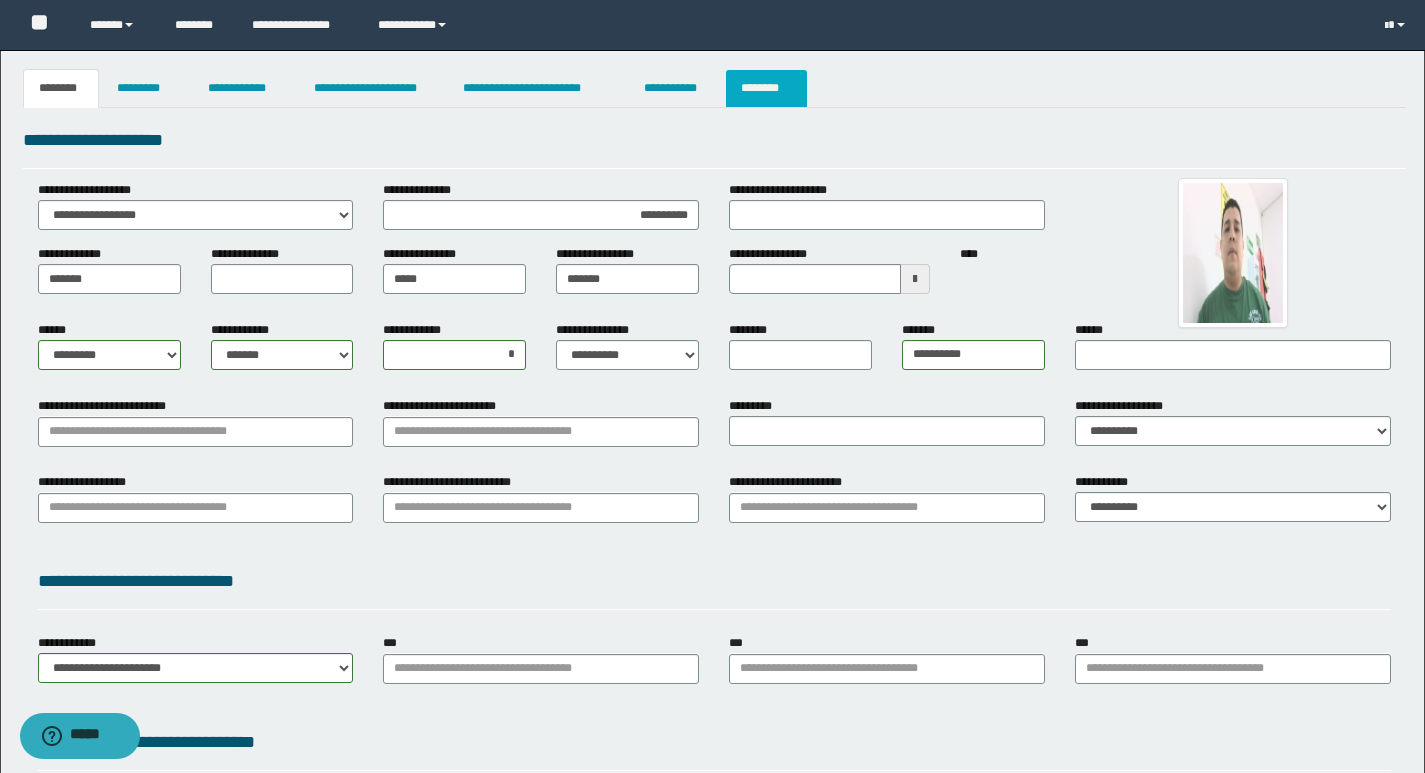 click on "********" at bounding box center [766, 88] 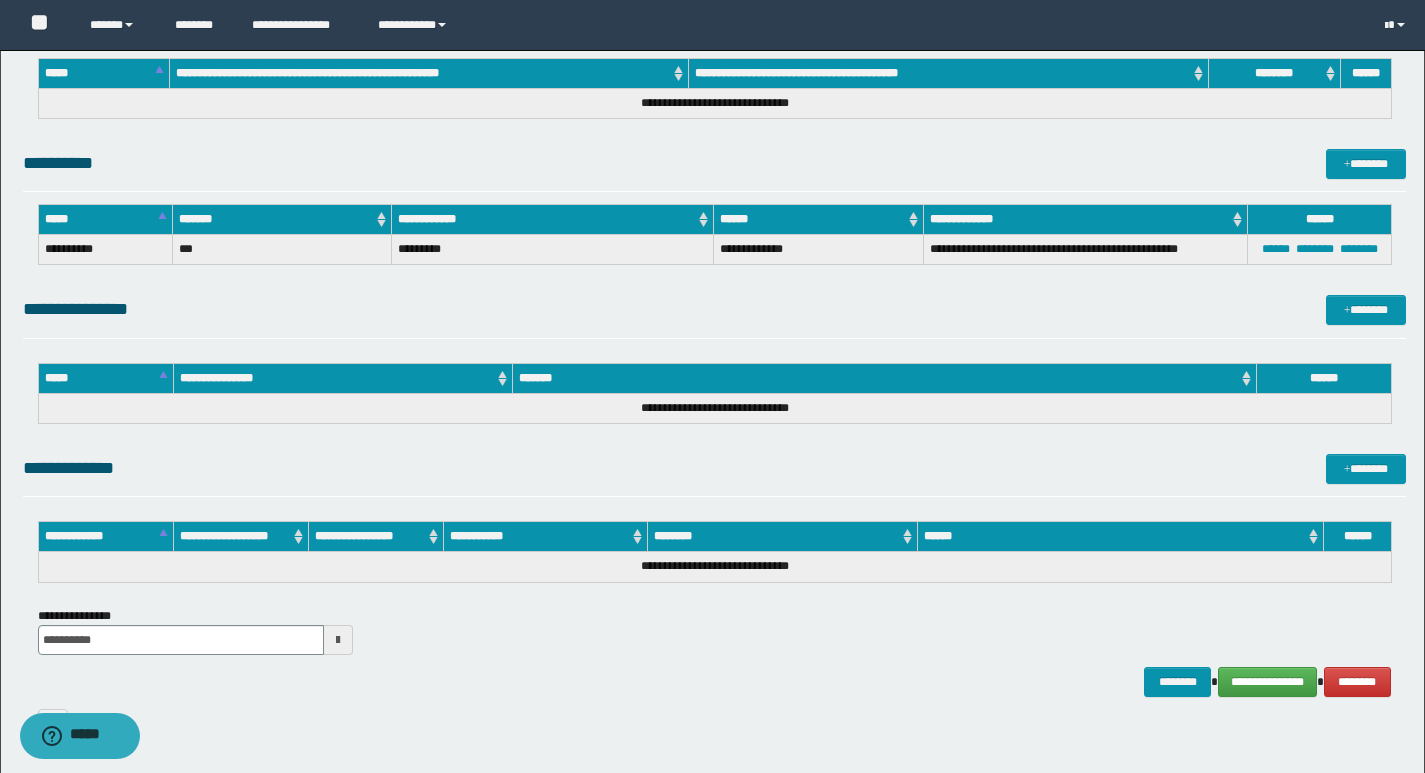 scroll, scrollTop: 874, scrollLeft: 0, axis: vertical 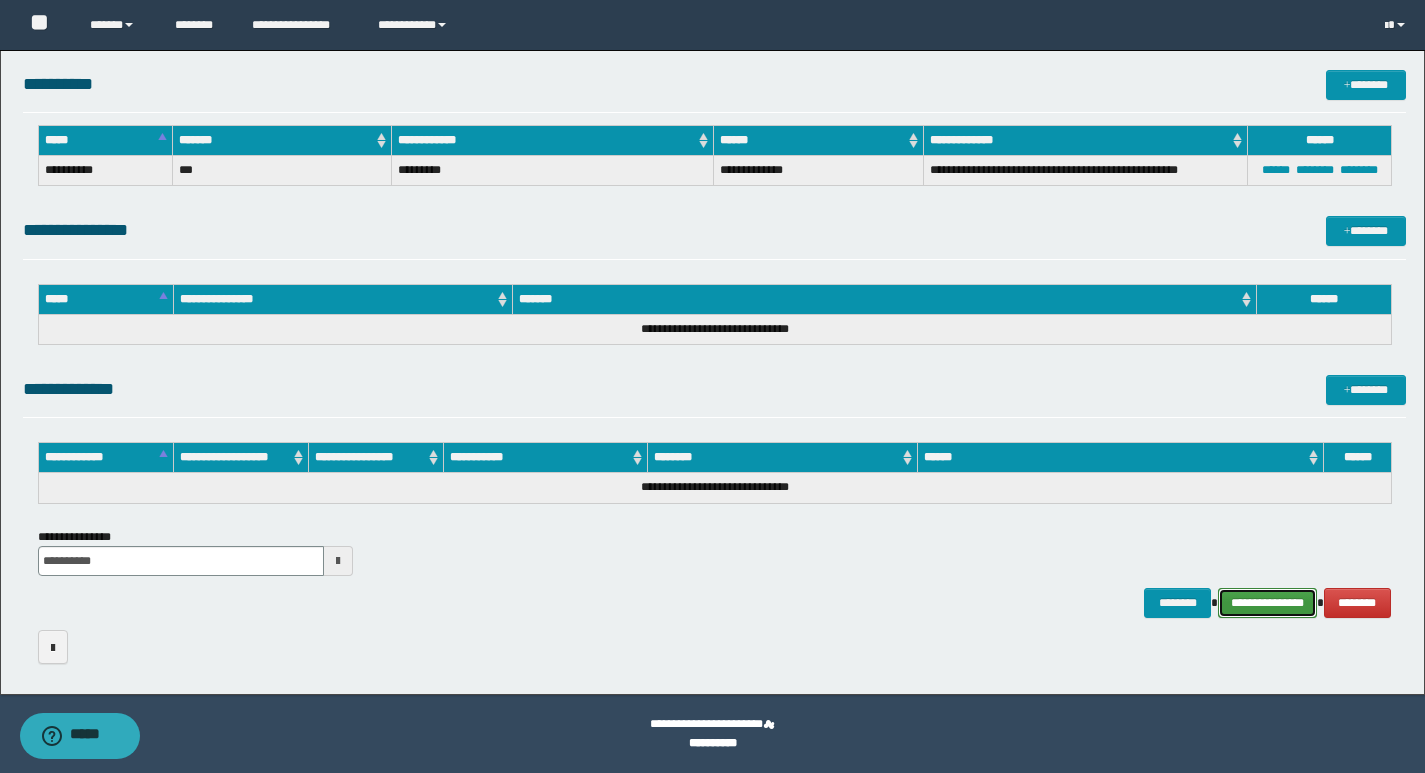 click on "**********" at bounding box center (1267, 603) 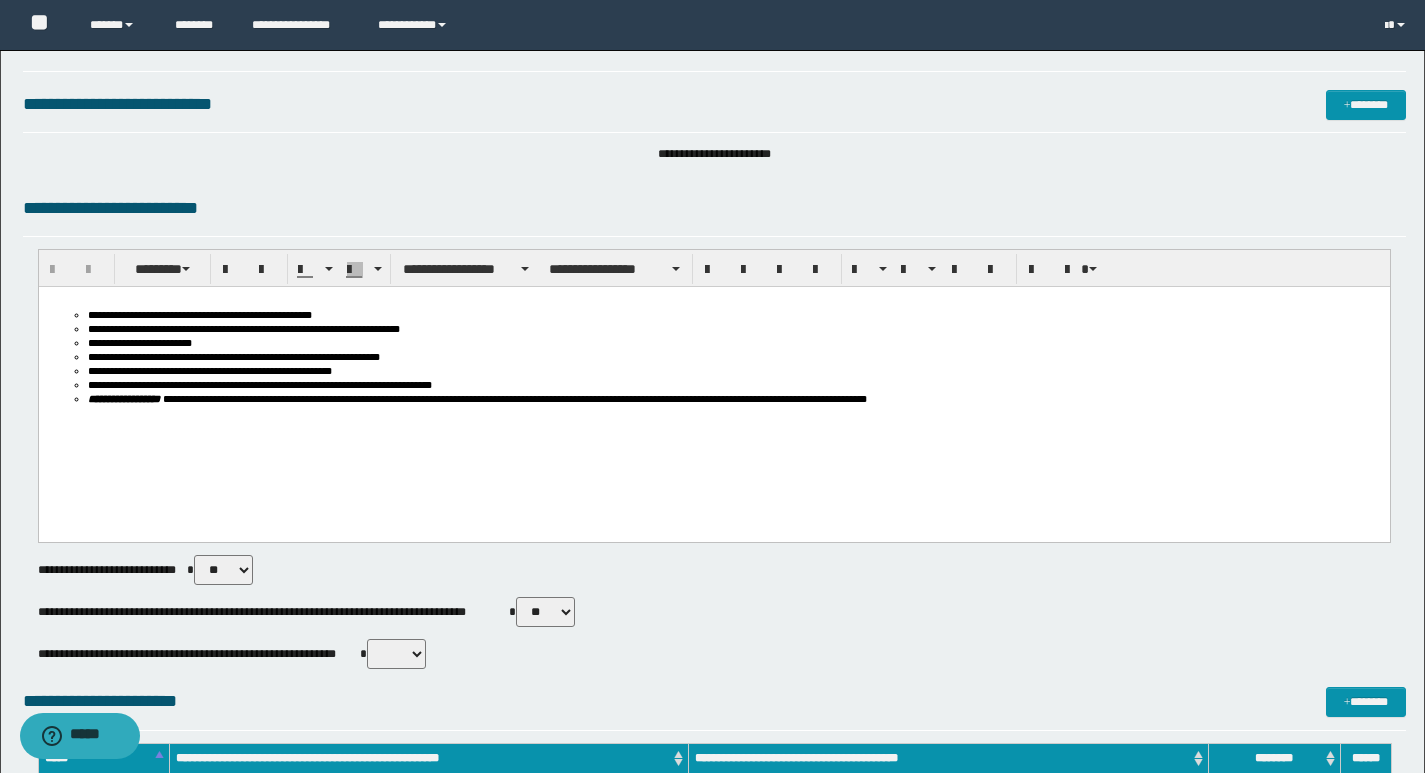 scroll, scrollTop: 0, scrollLeft: 0, axis: both 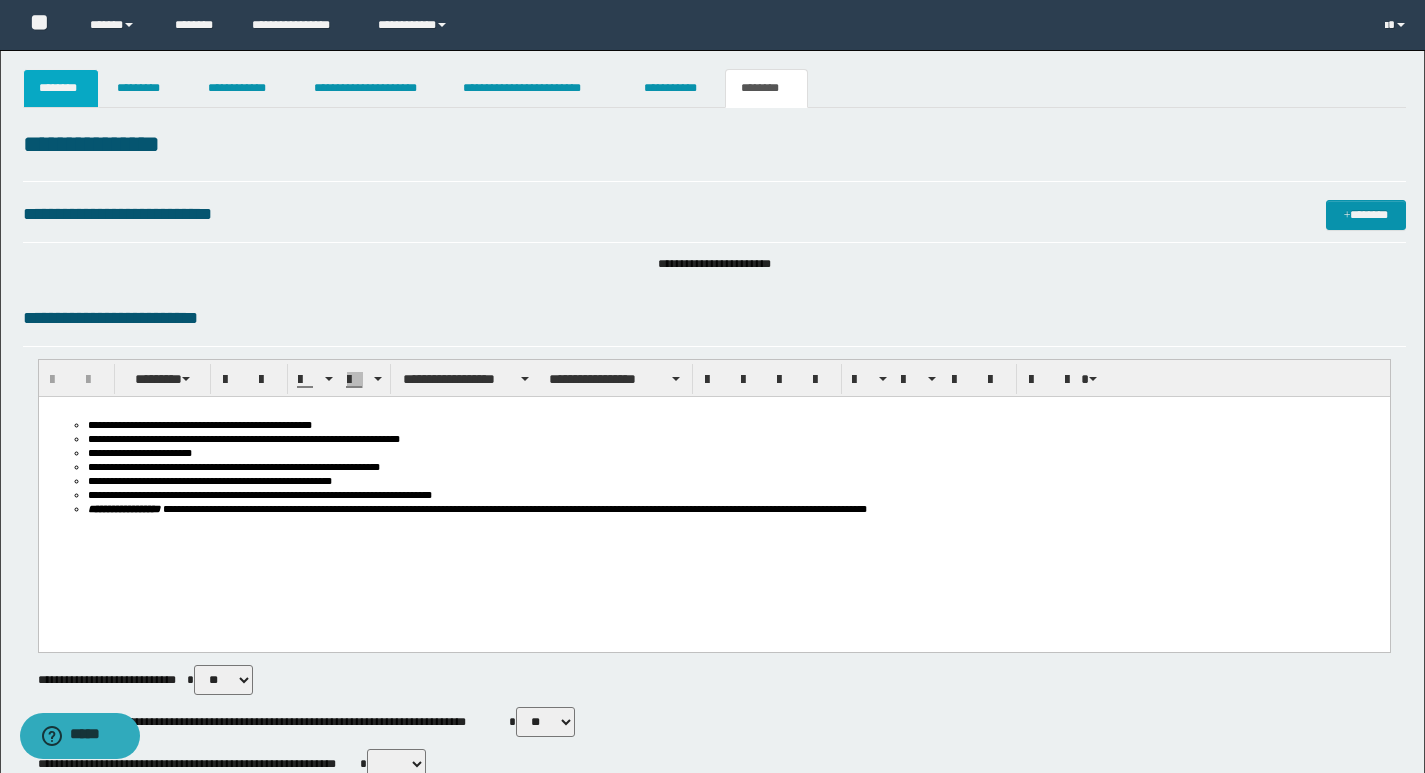 click on "********" at bounding box center [61, 88] 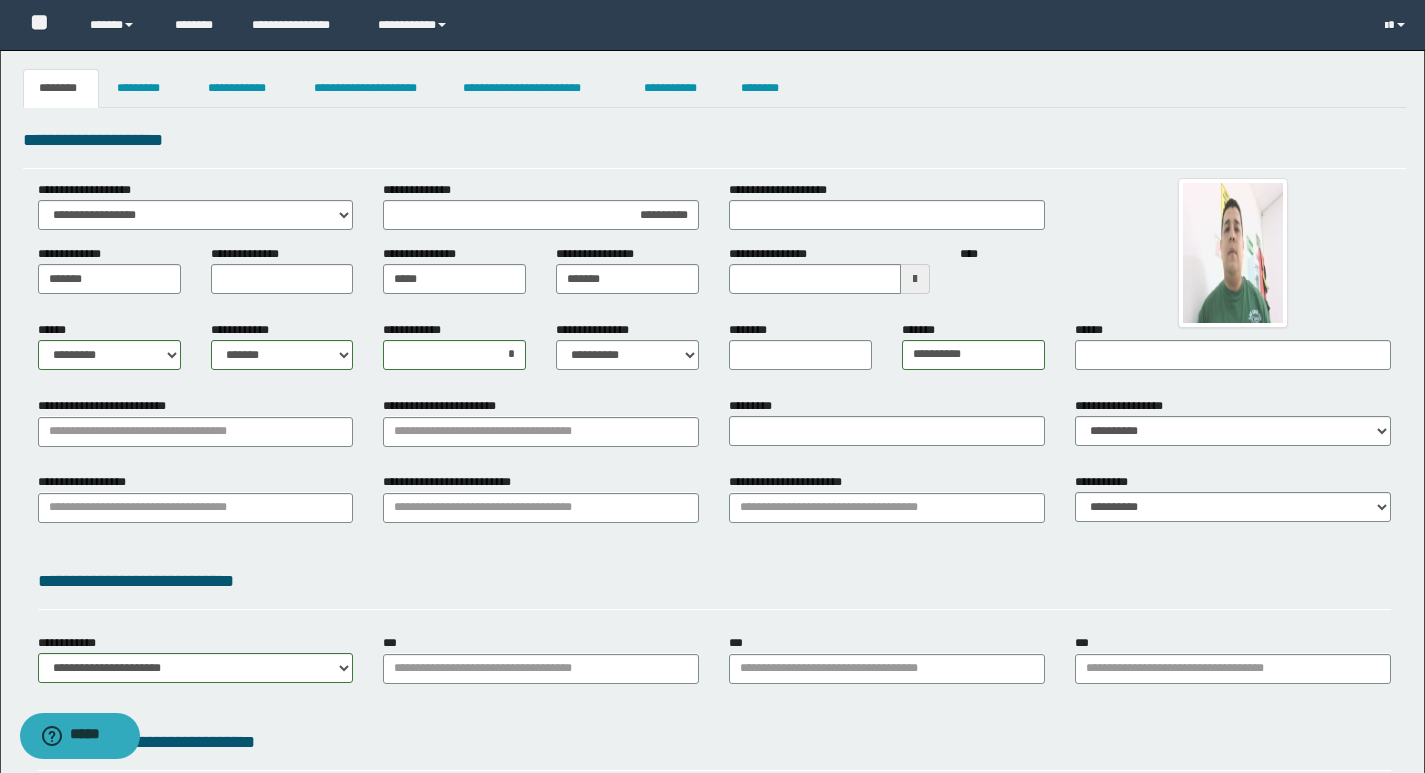 click at bounding box center [915, 279] 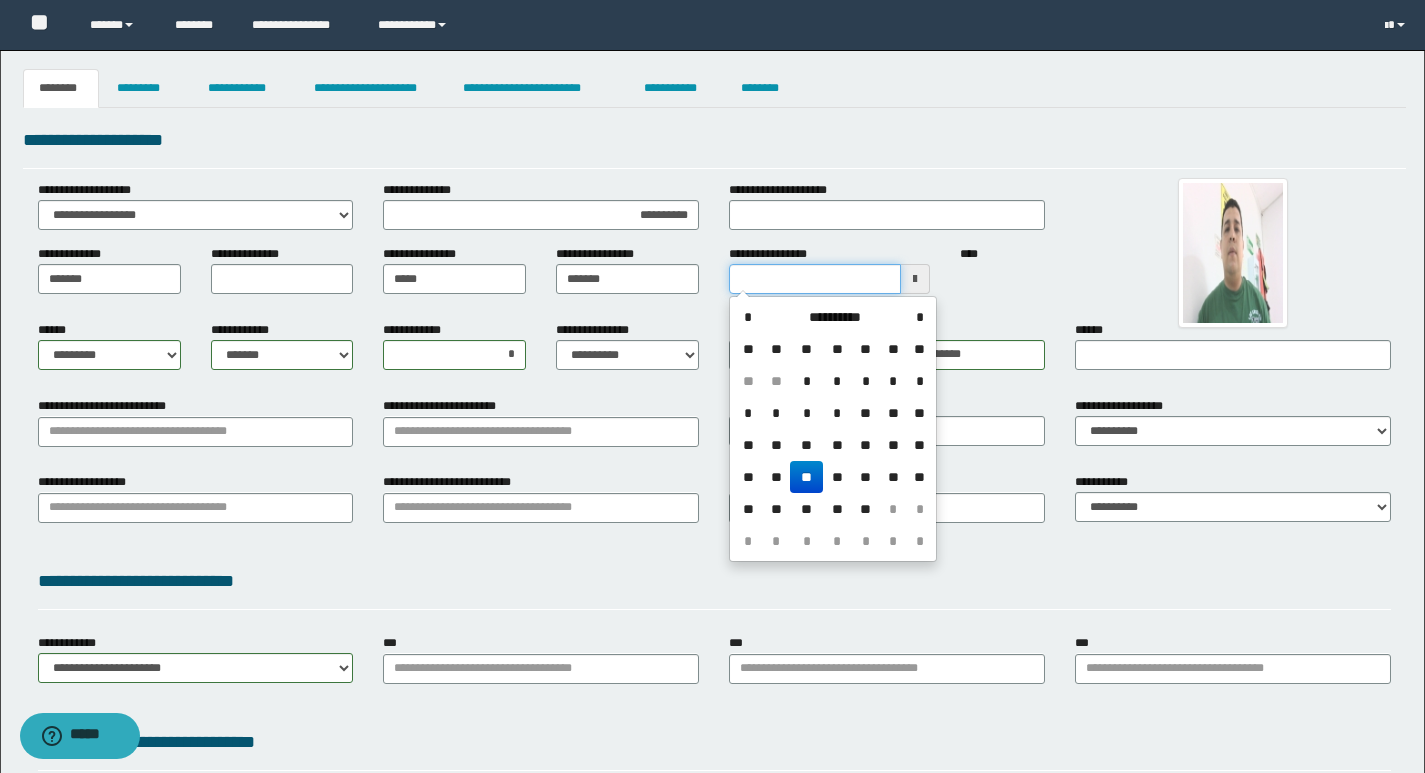 click on "**********" at bounding box center [815, 279] 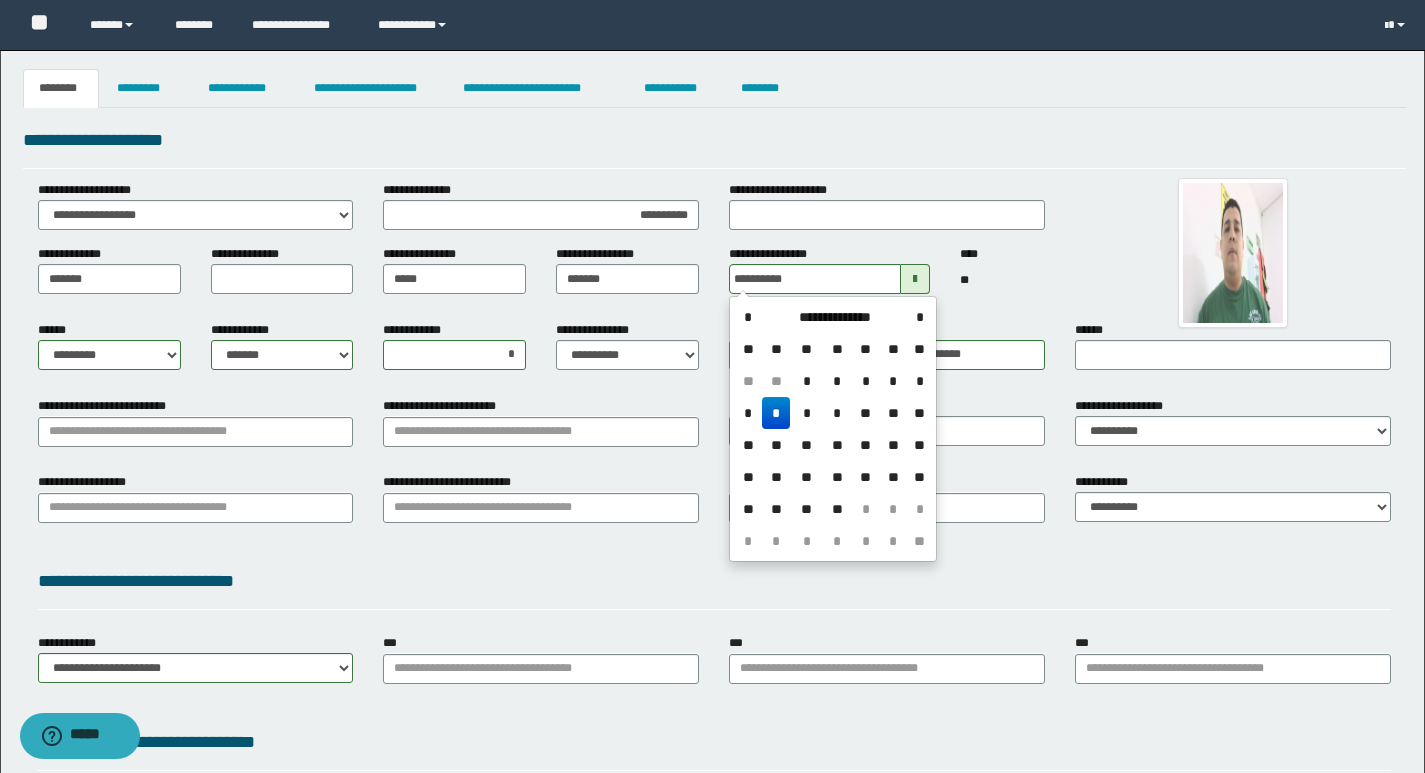 click on "*" at bounding box center [776, 413] 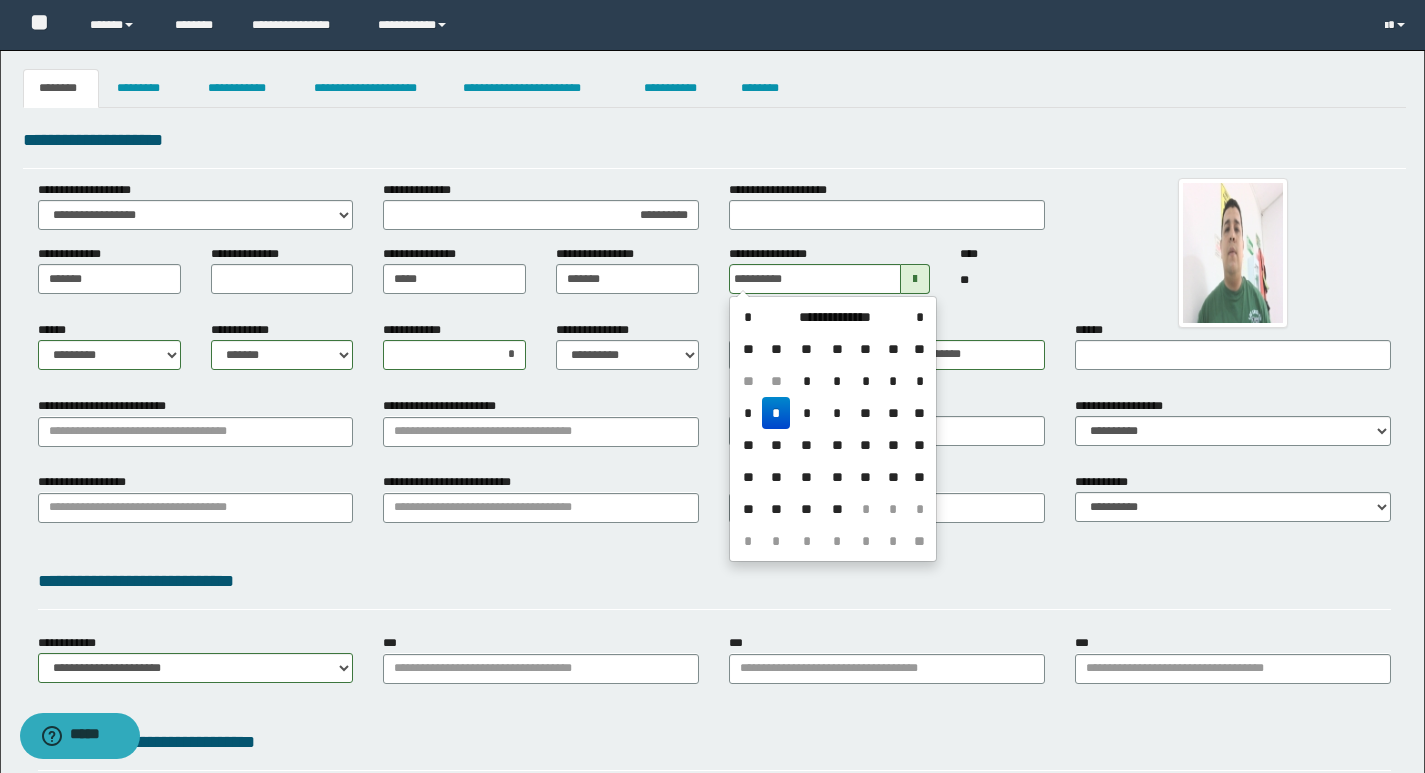 type on "**********" 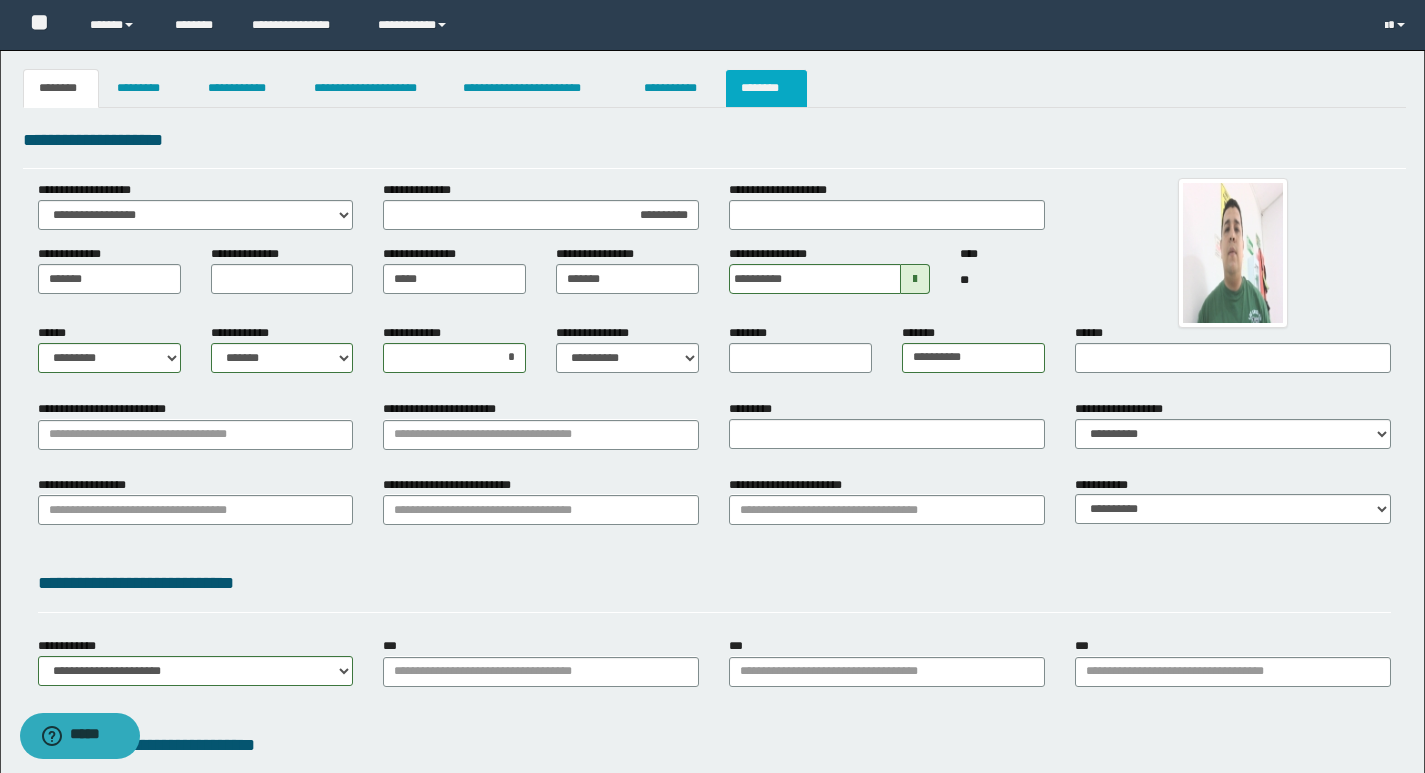 click on "********" at bounding box center [766, 88] 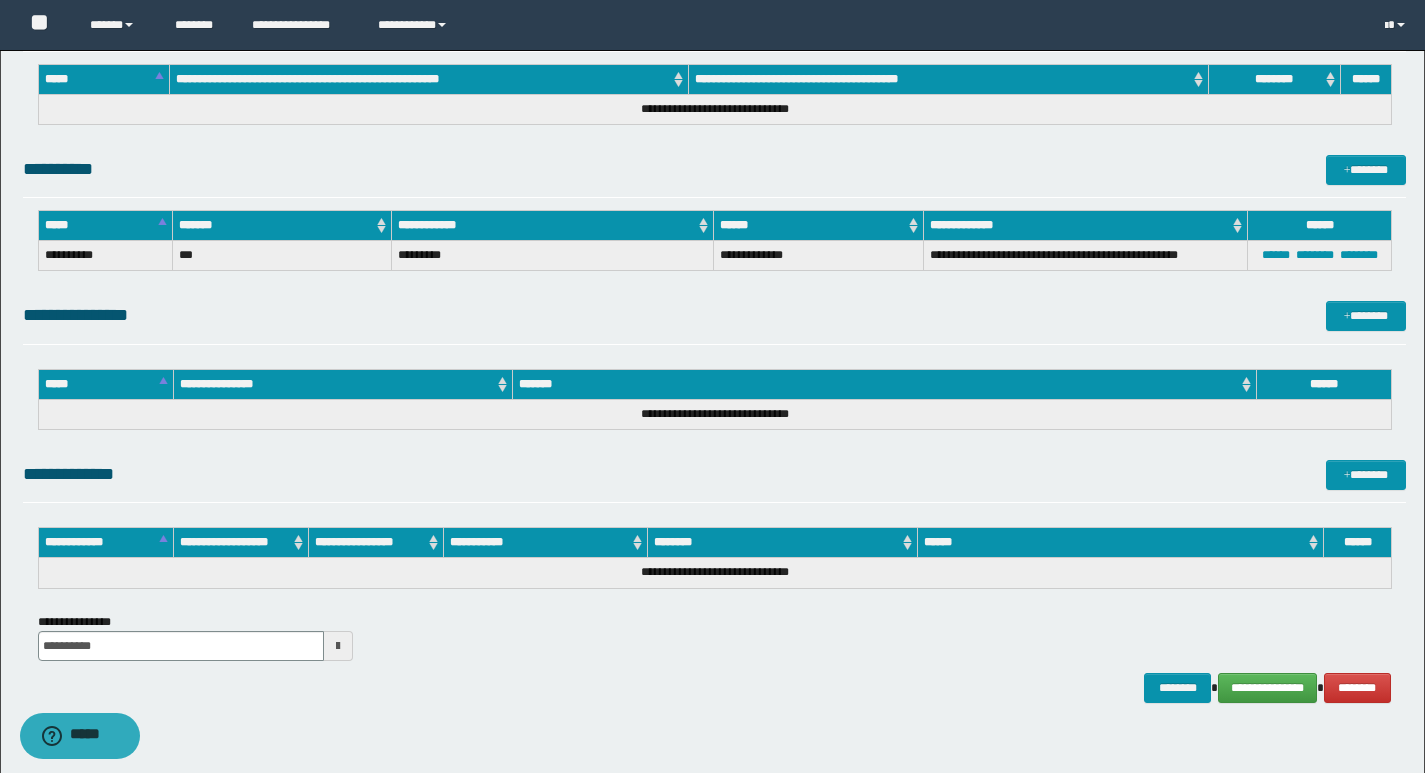 scroll, scrollTop: 874, scrollLeft: 0, axis: vertical 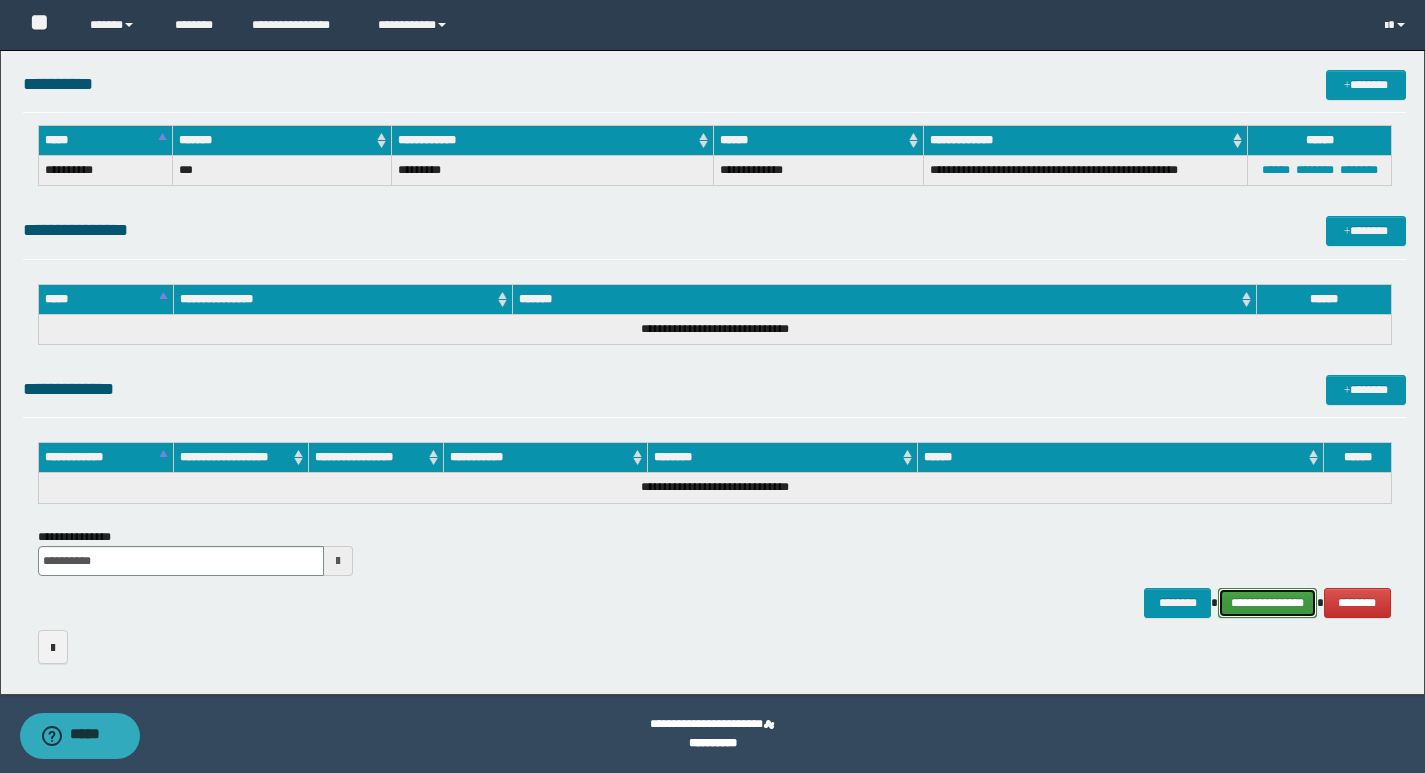 click on "**********" at bounding box center (1267, 603) 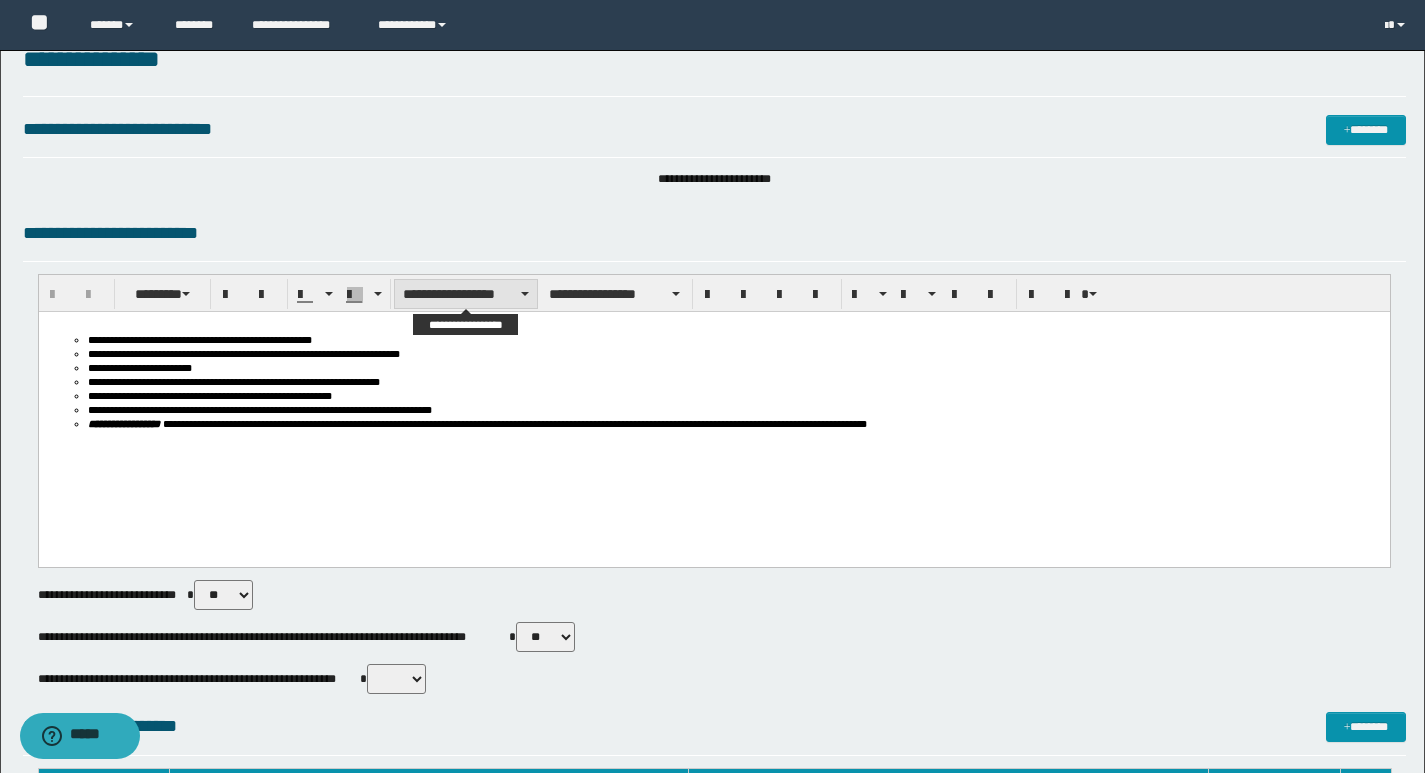 scroll, scrollTop: 0, scrollLeft: 0, axis: both 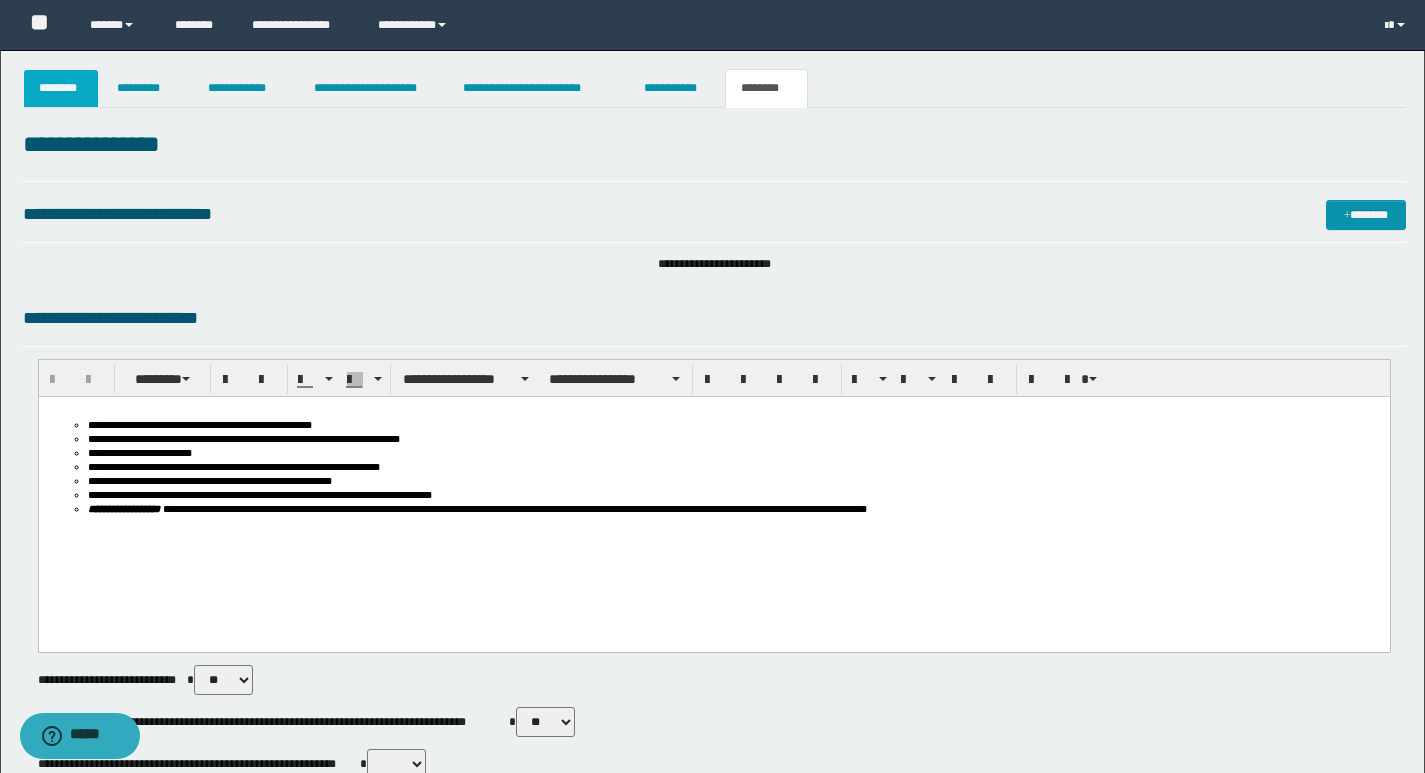 click on "********" at bounding box center (61, 88) 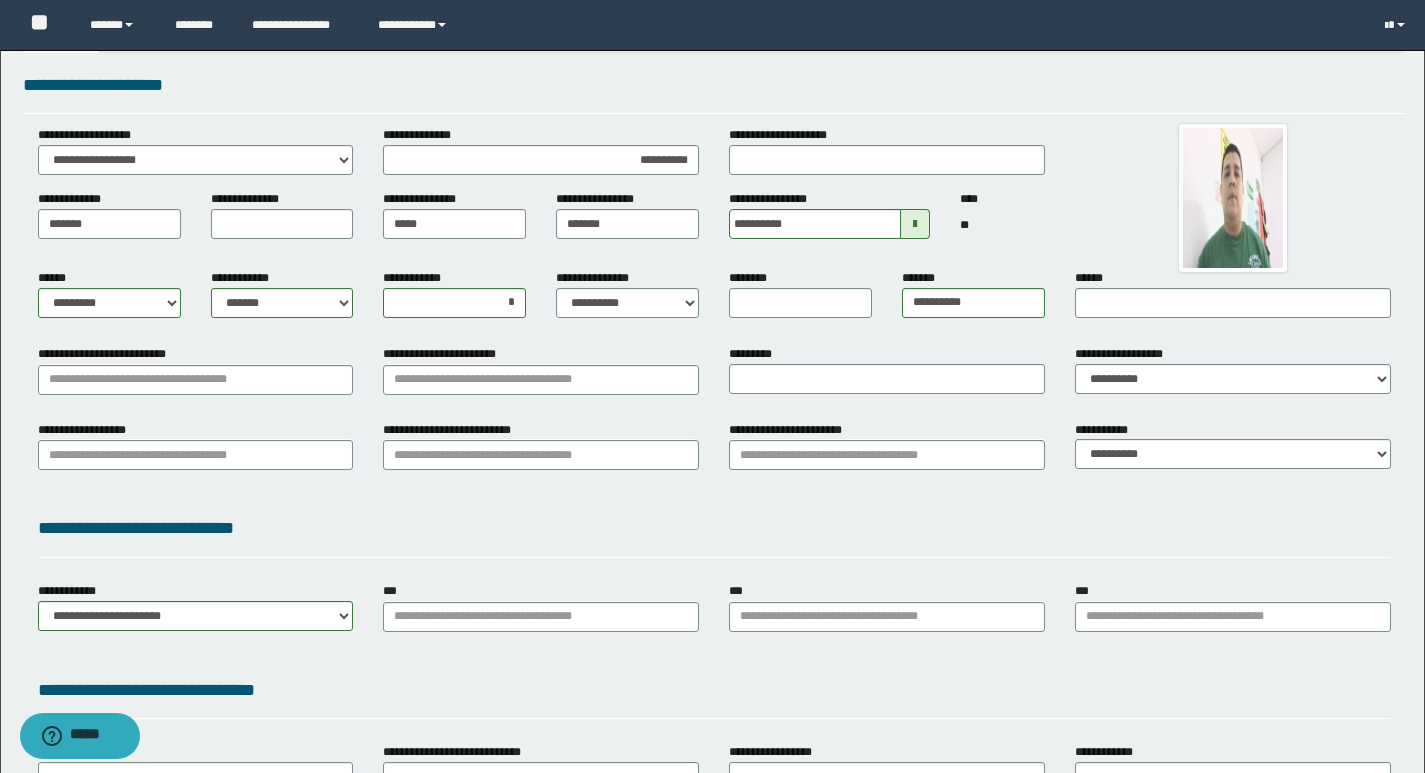 scroll, scrollTop: 100, scrollLeft: 0, axis: vertical 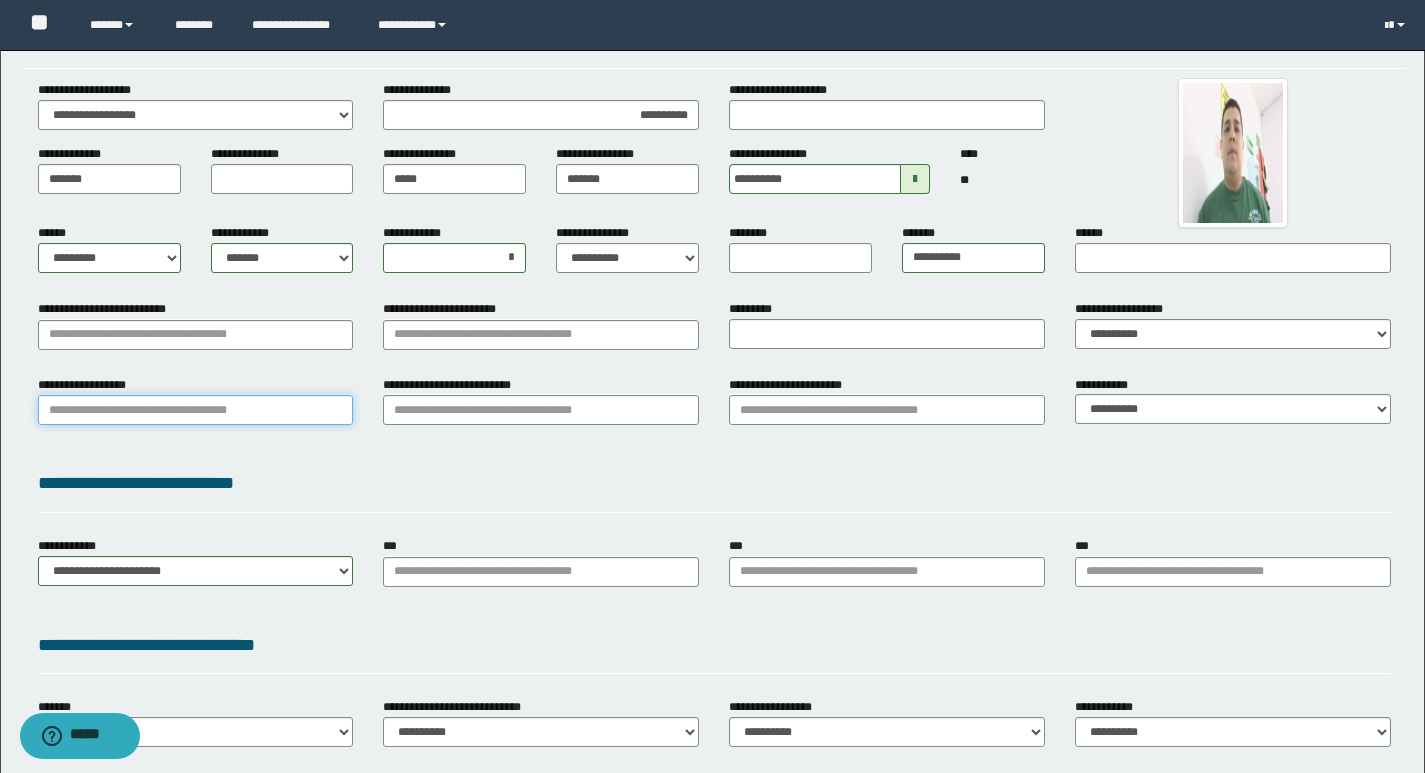 click on "**********" at bounding box center (196, 410) 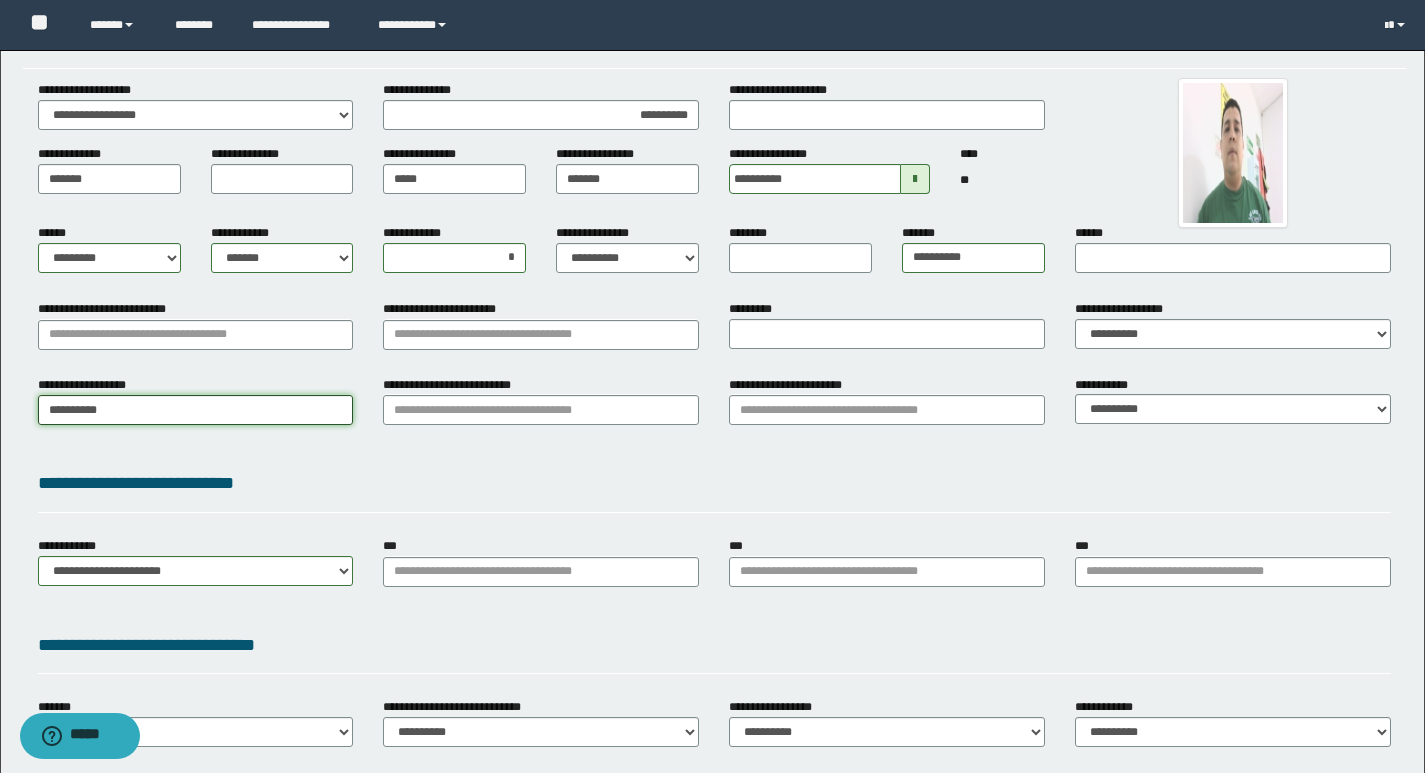 type on "*********" 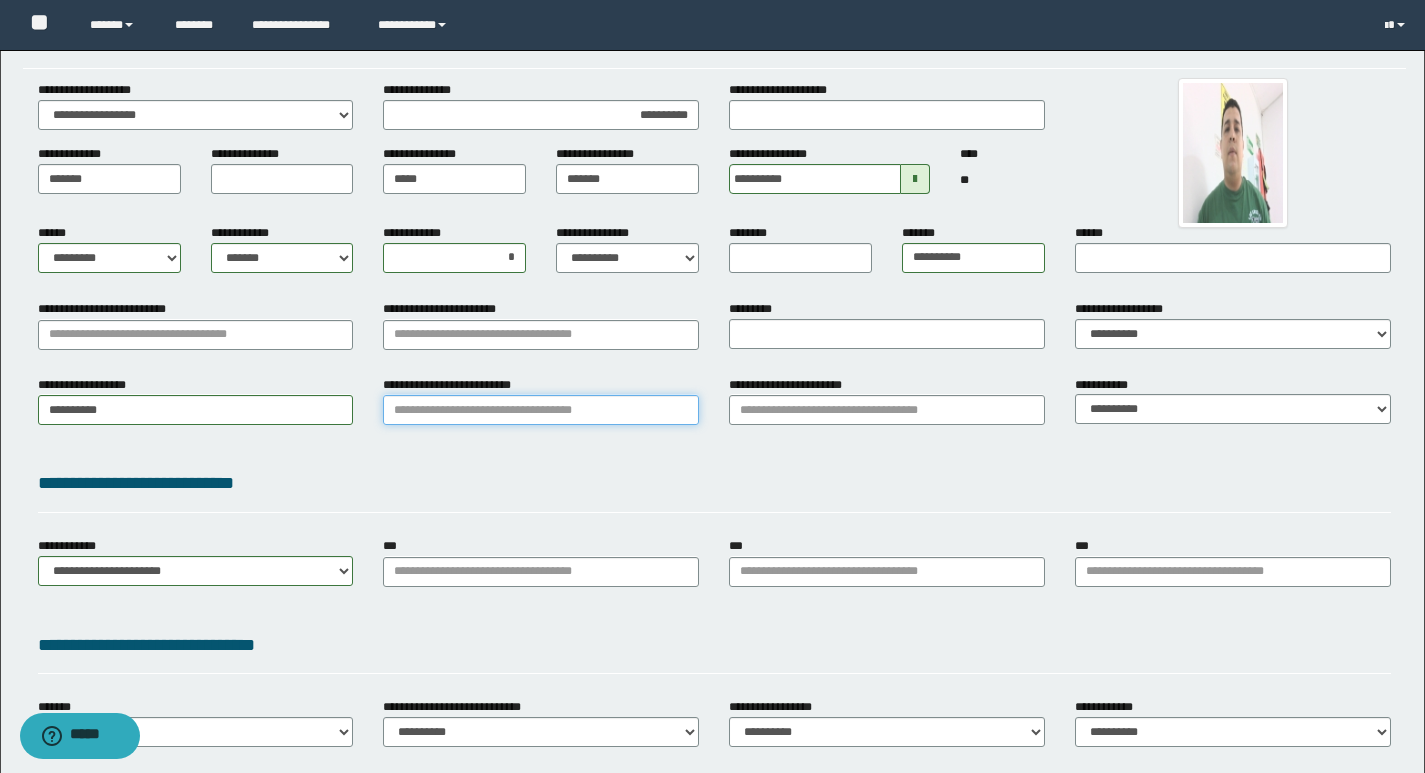 click on "**********" at bounding box center [541, 410] 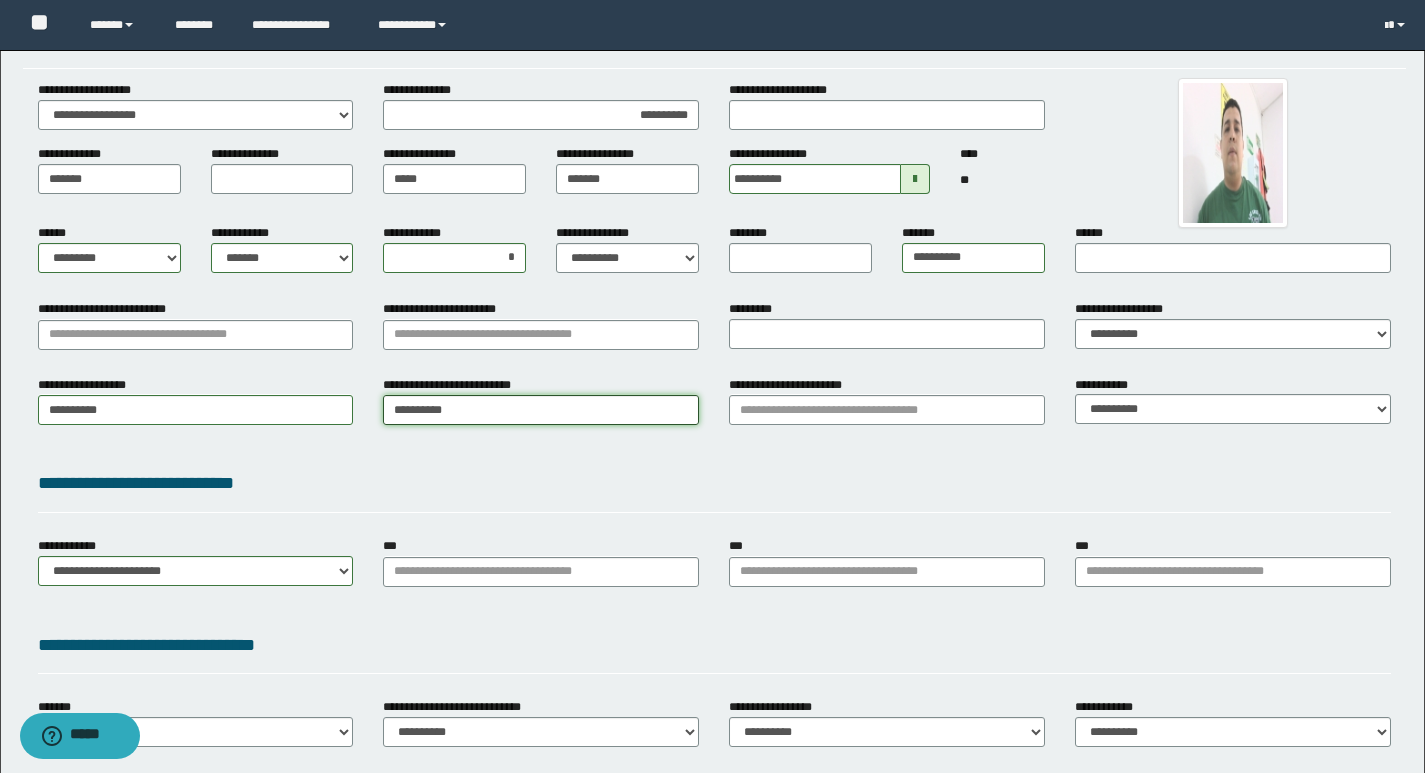 type on "*********" 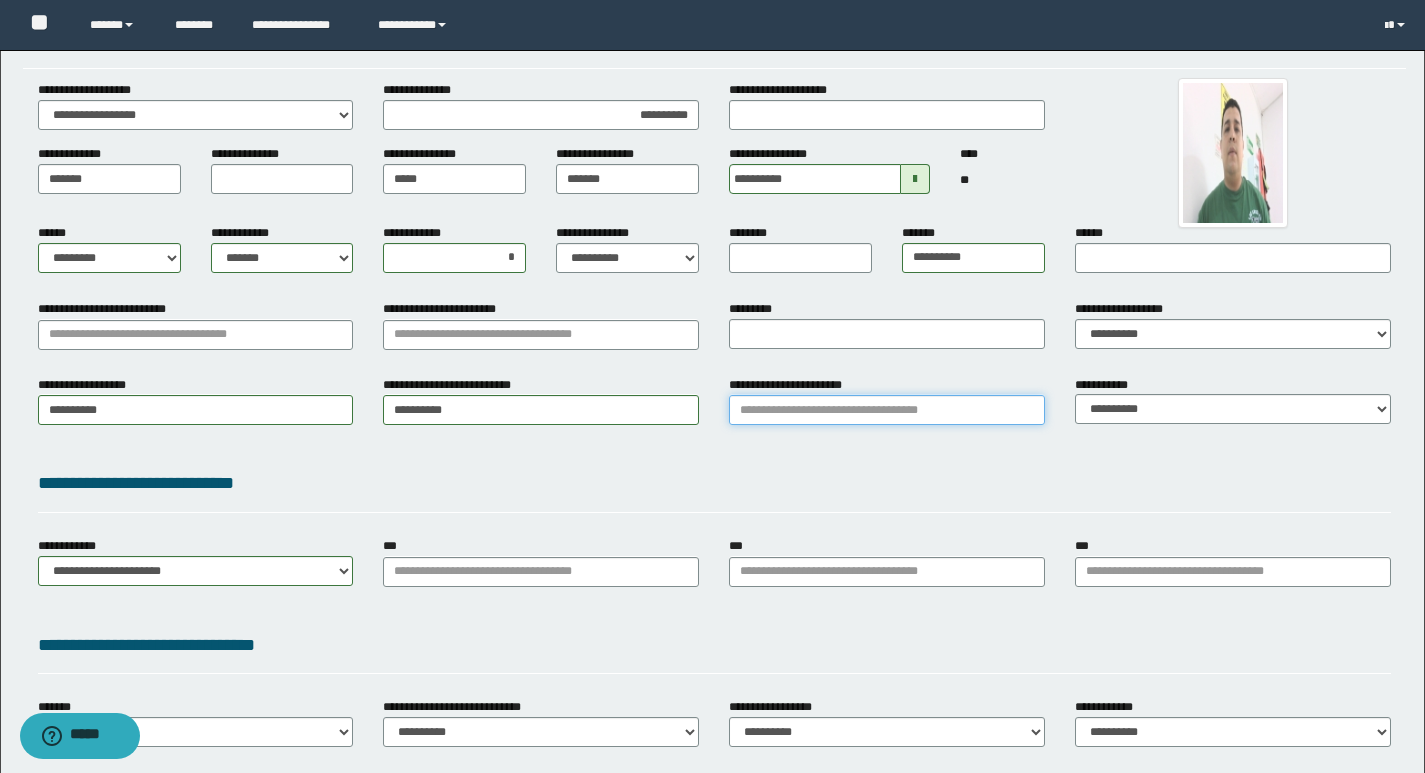 click on "**********" at bounding box center (887, 410) 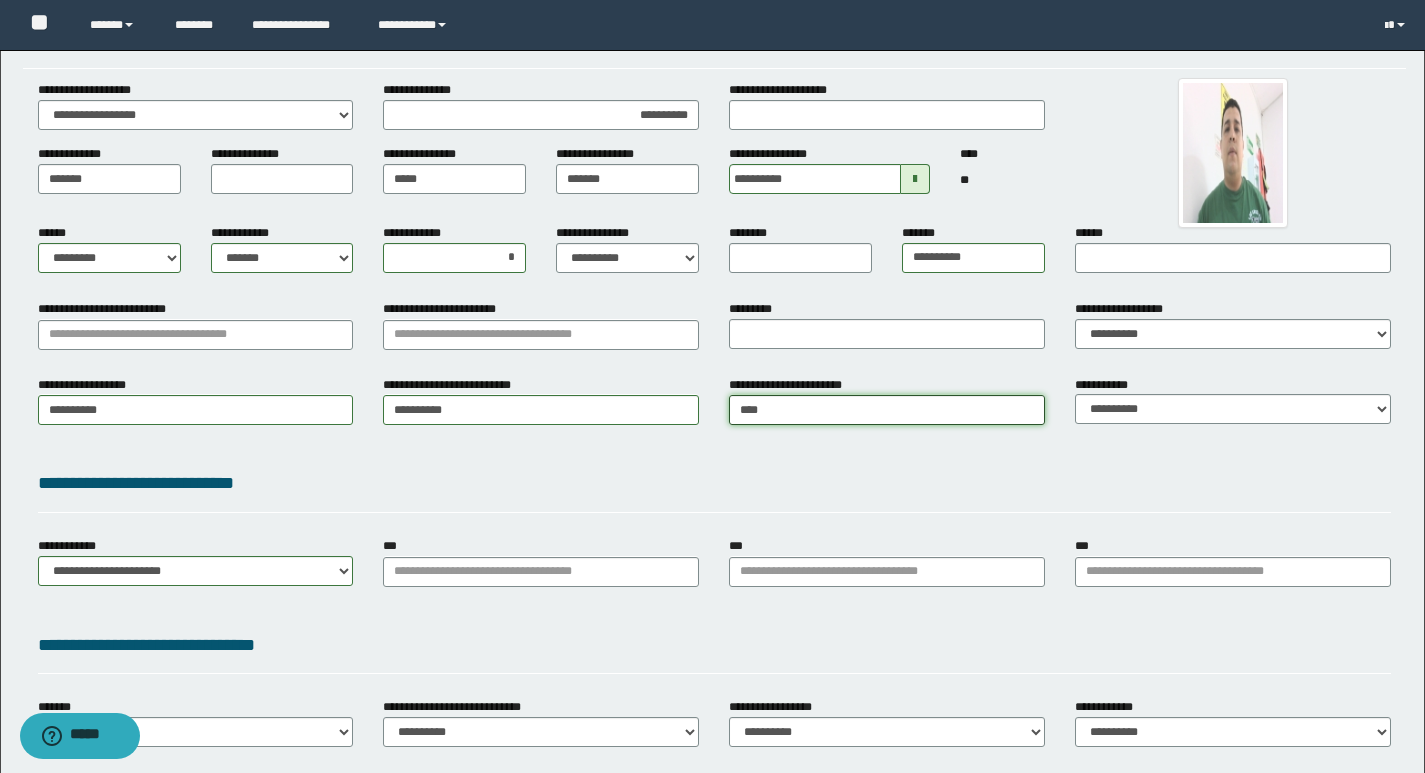 type on "*****" 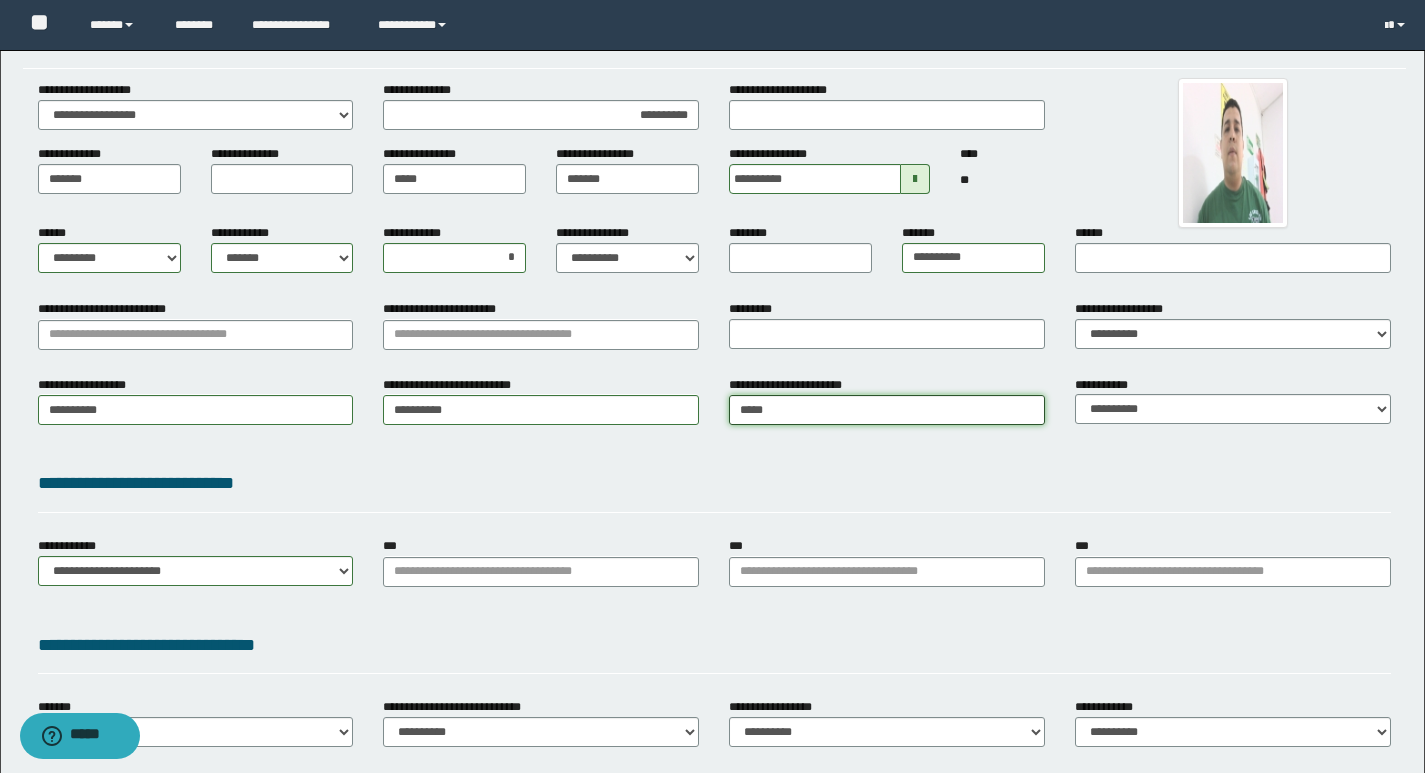 type on "**********" 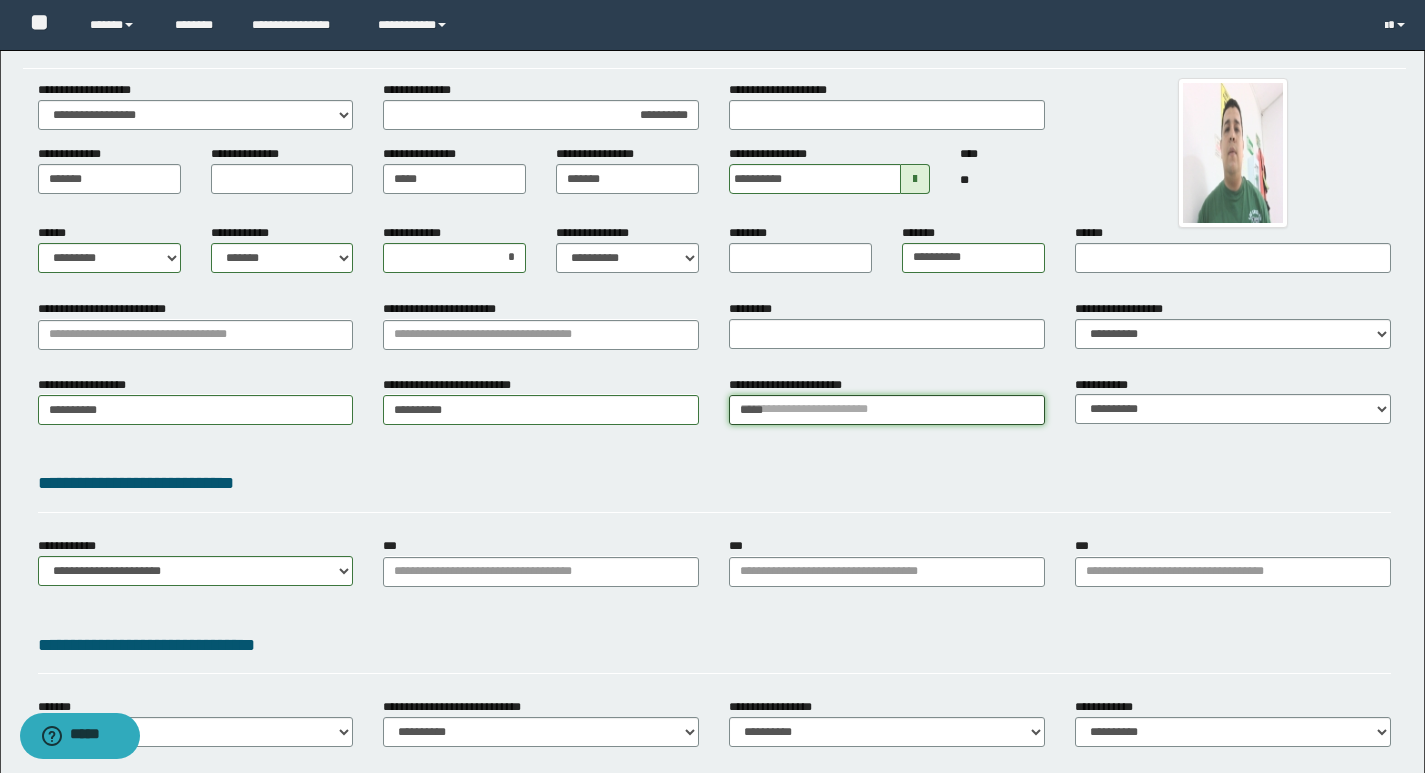 type 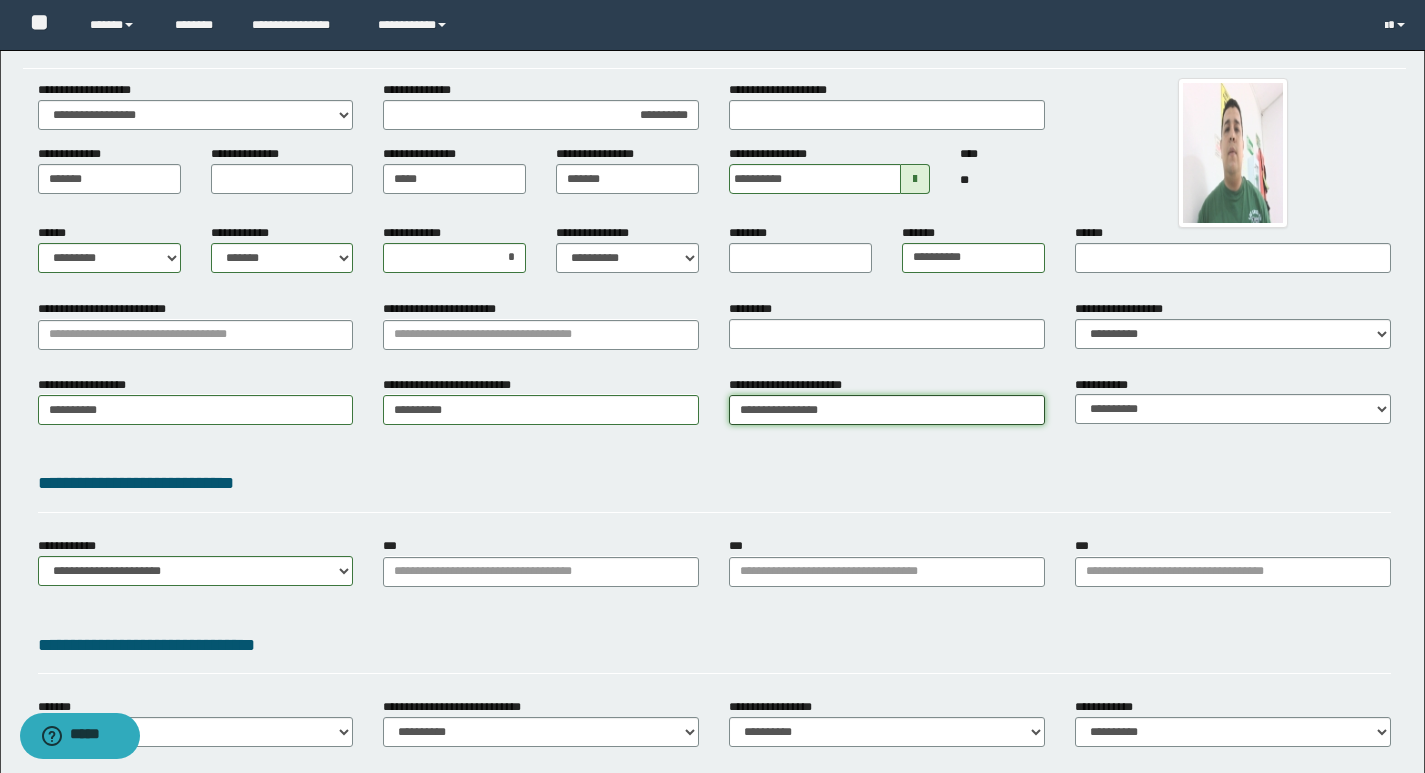 type on "**********" 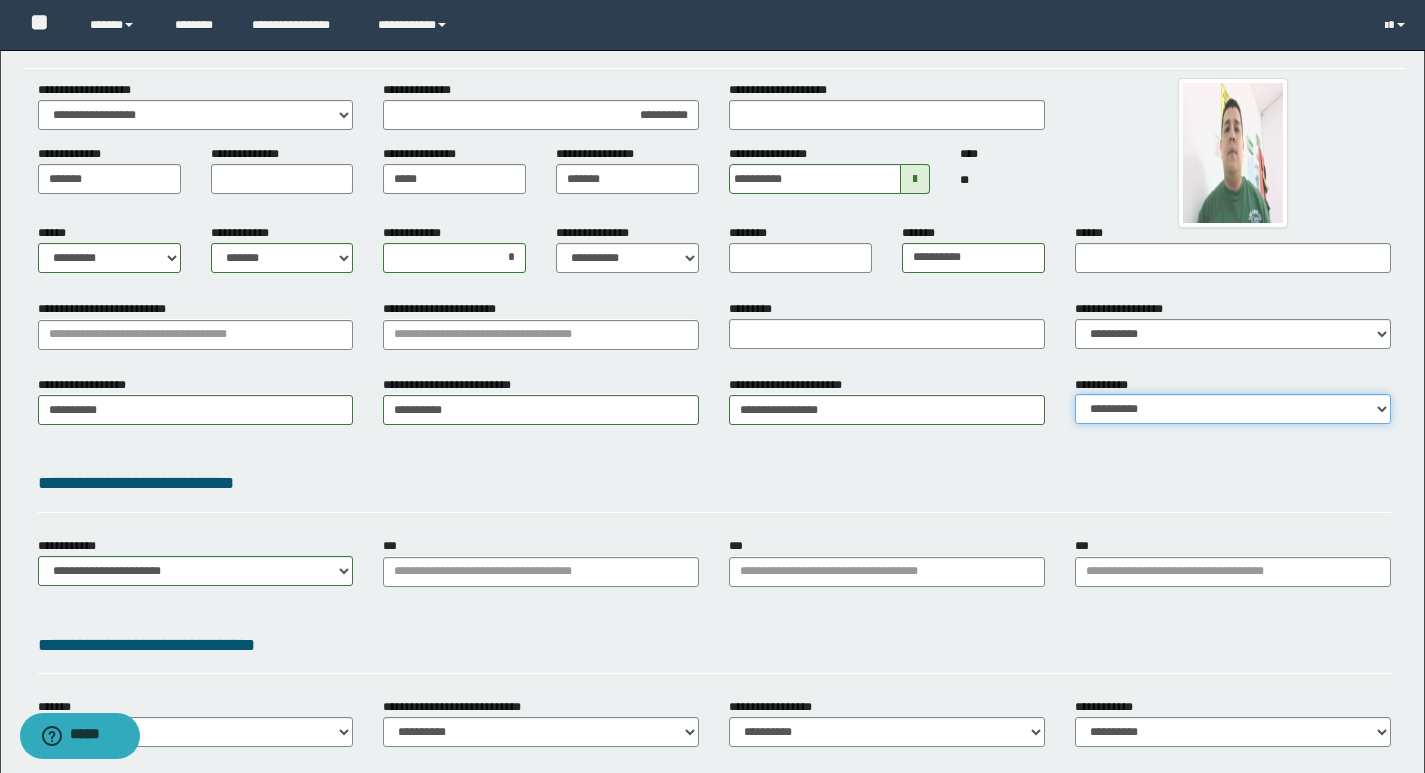 click on "**********" at bounding box center (1233, 409) 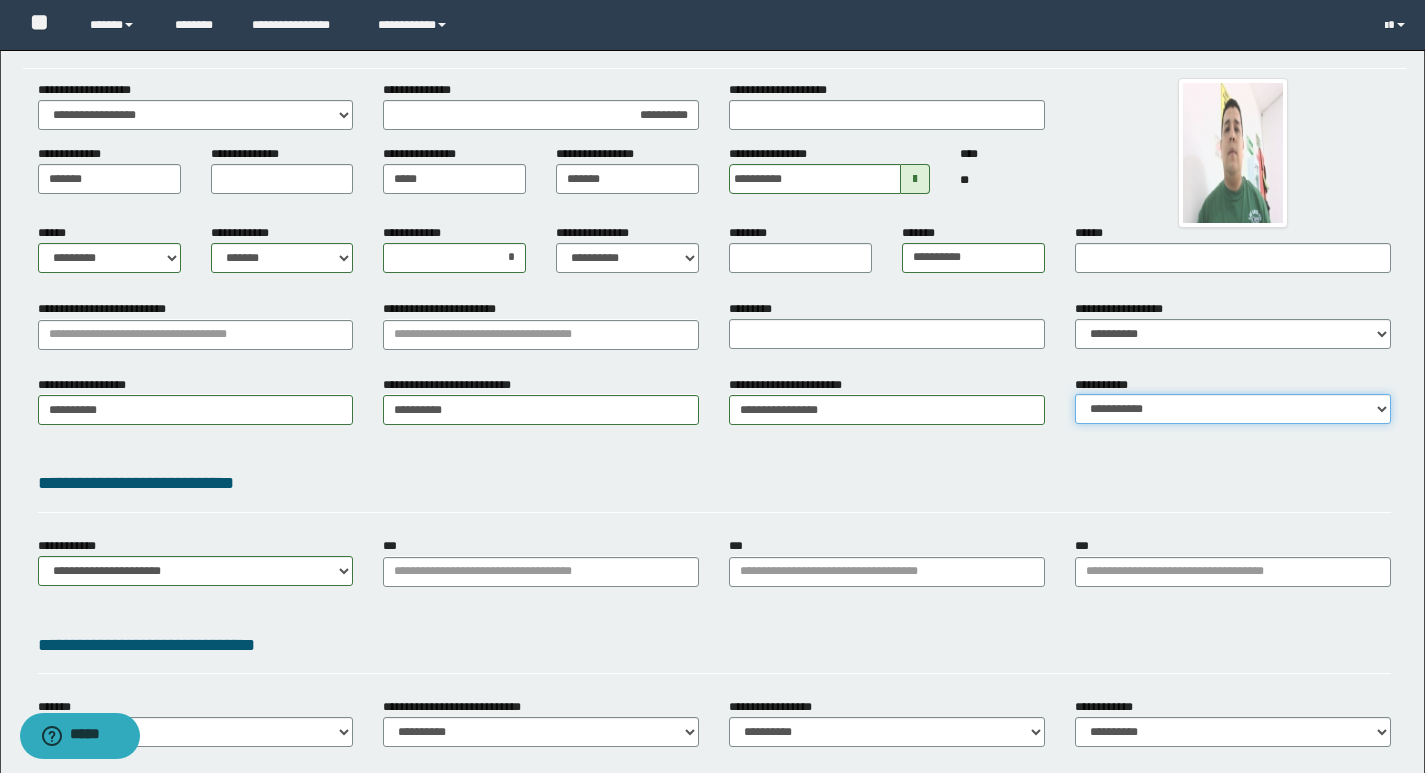 click on "**********" at bounding box center (1233, 409) 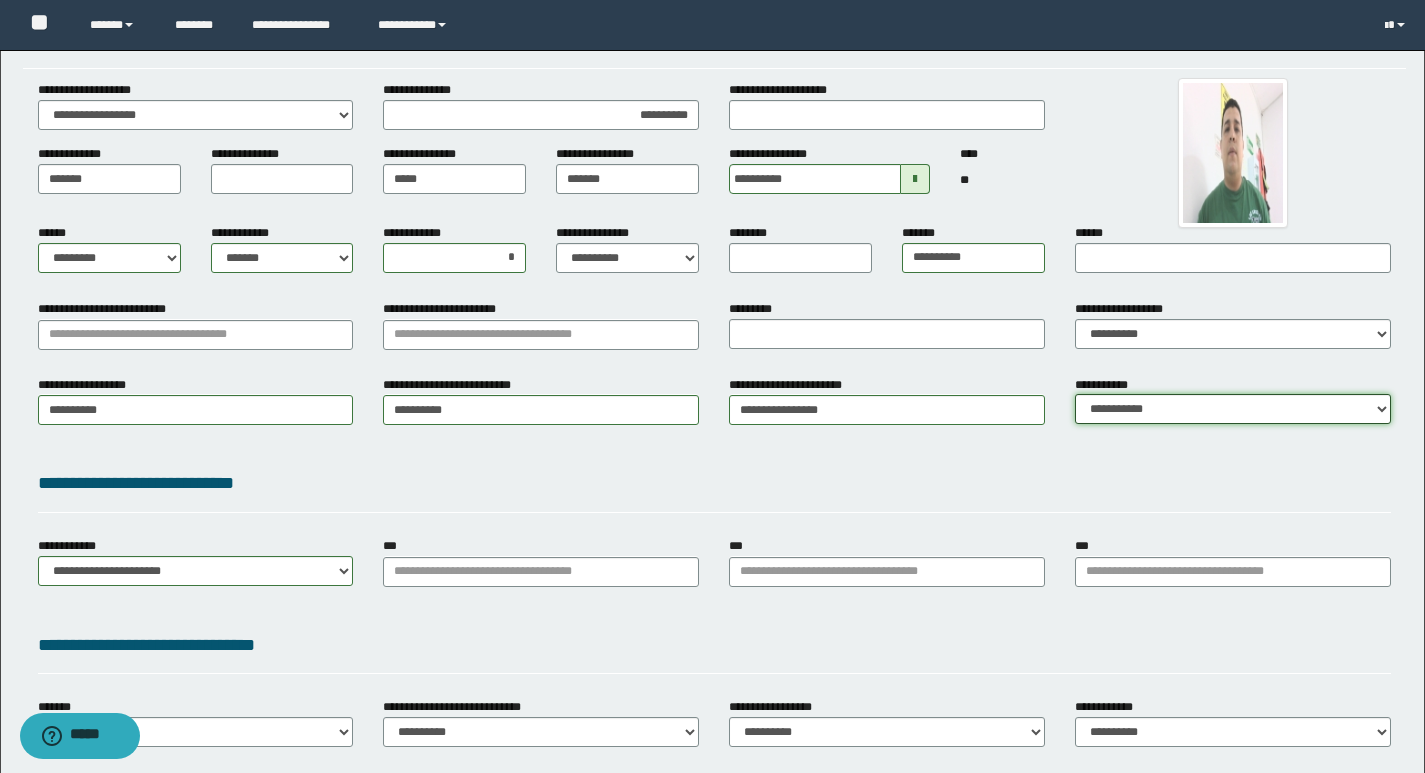 click on "**********" at bounding box center (1233, 409) 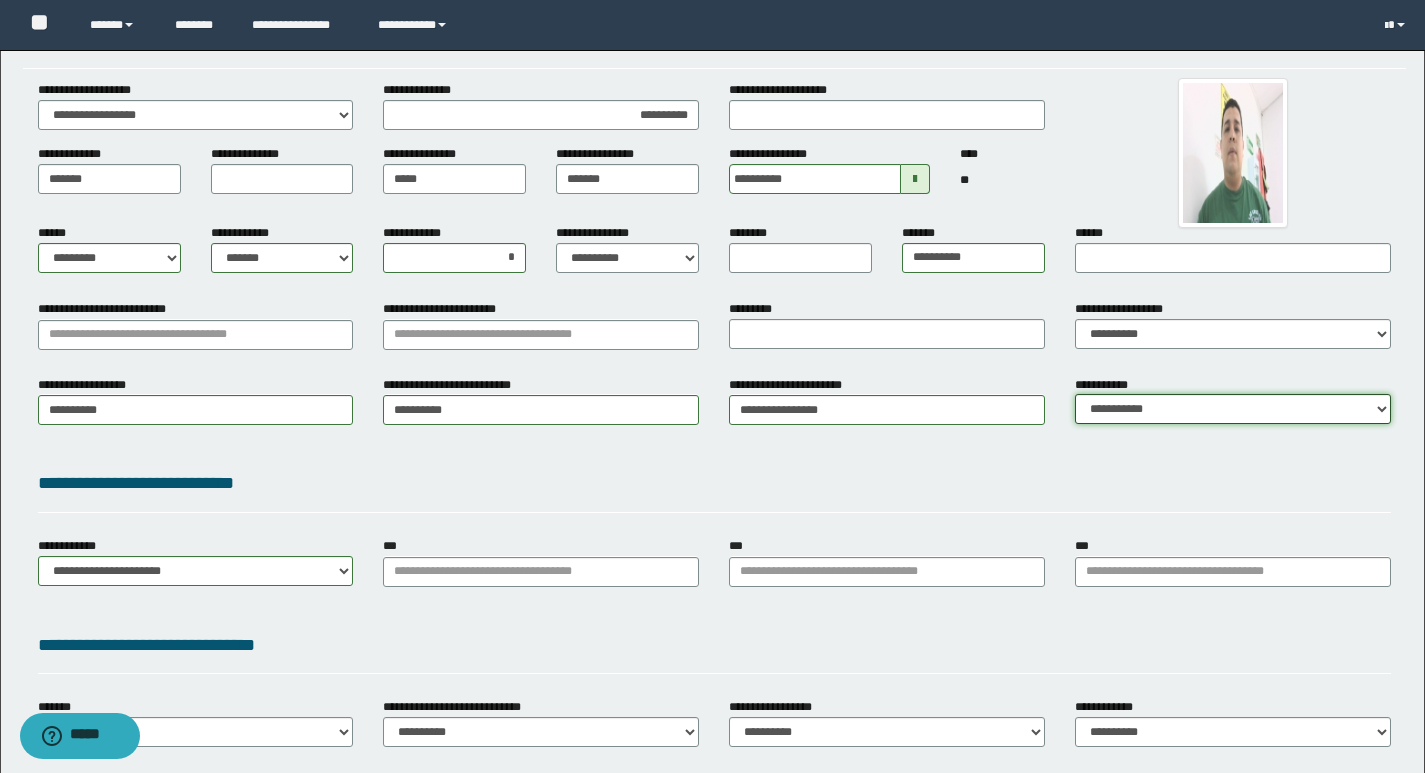 select on "*" 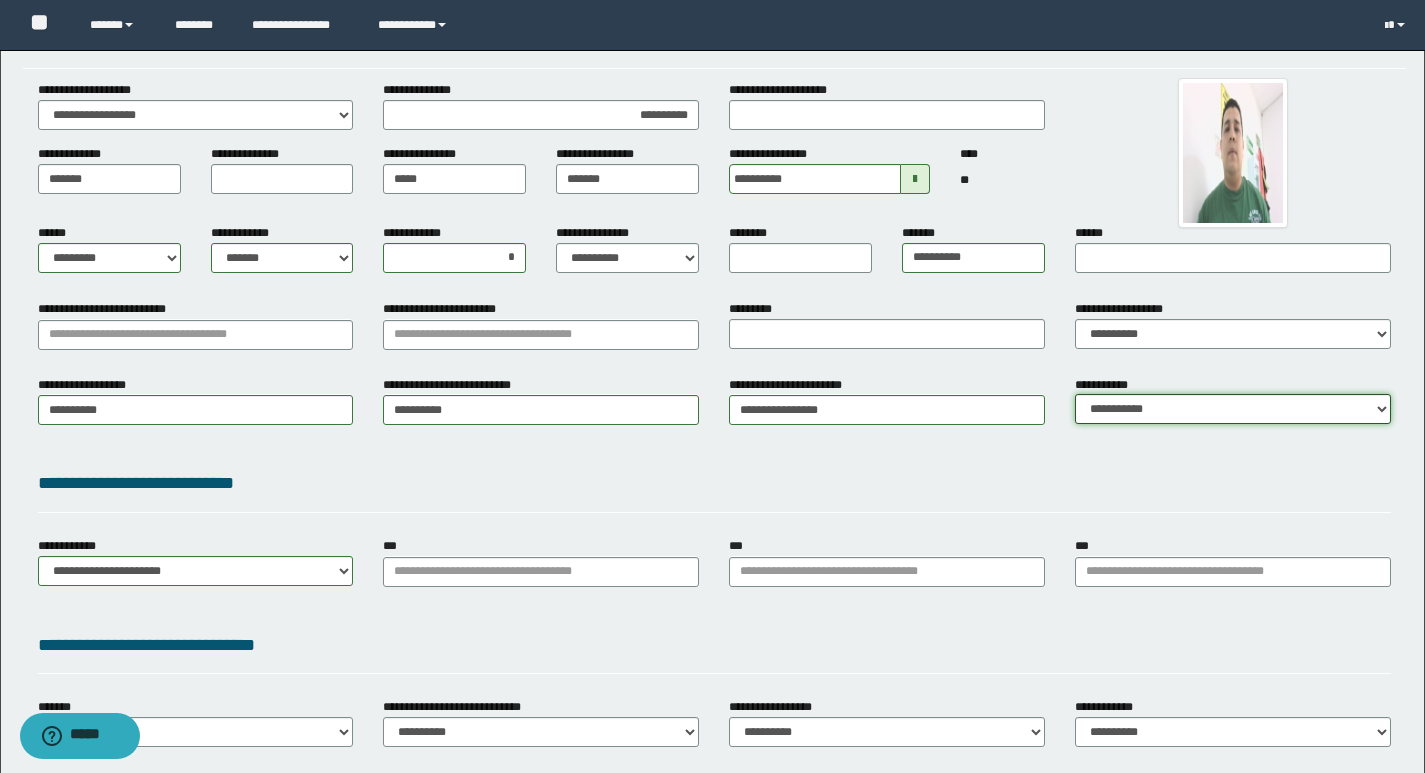 click on "**********" at bounding box center (1233, 409) 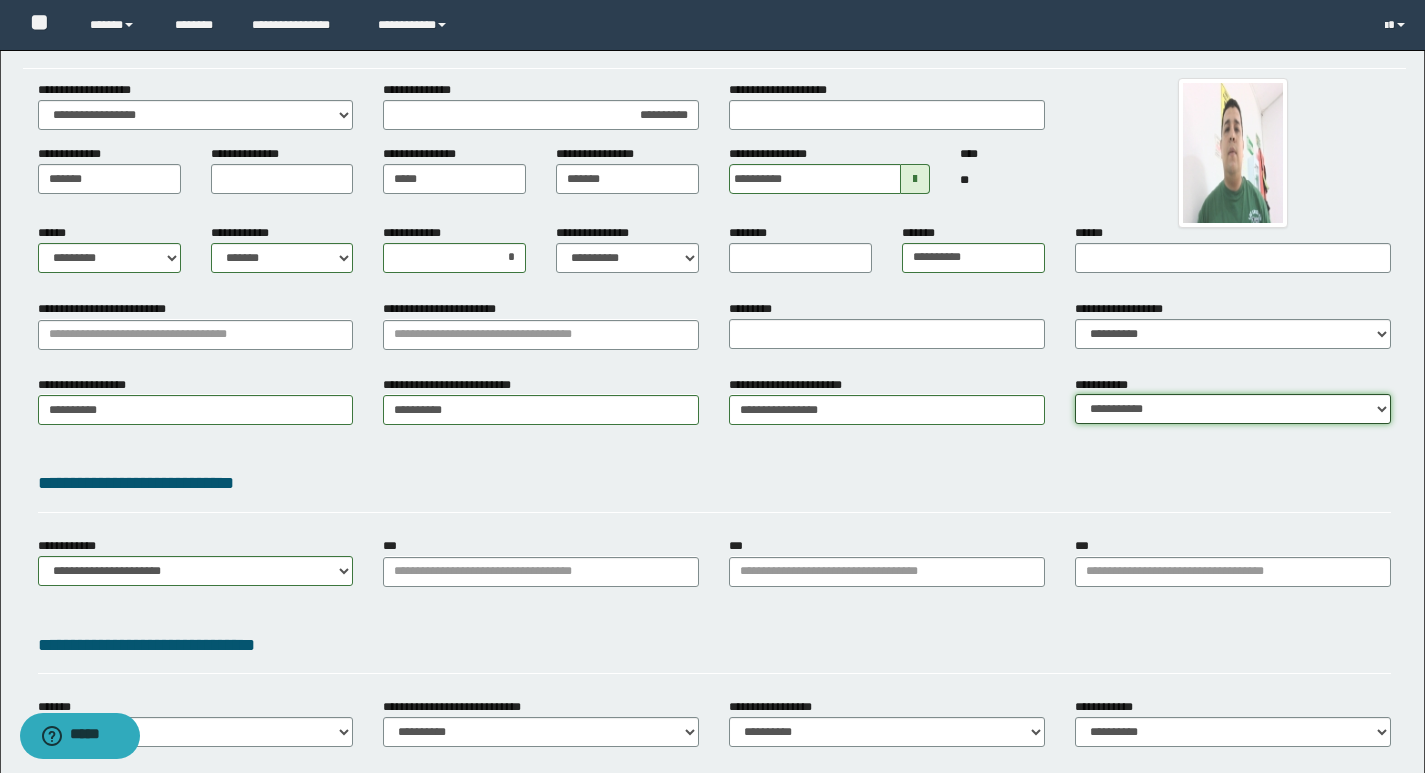 scroll, scrollTop: 0, scrollLeft: 0, axis: both 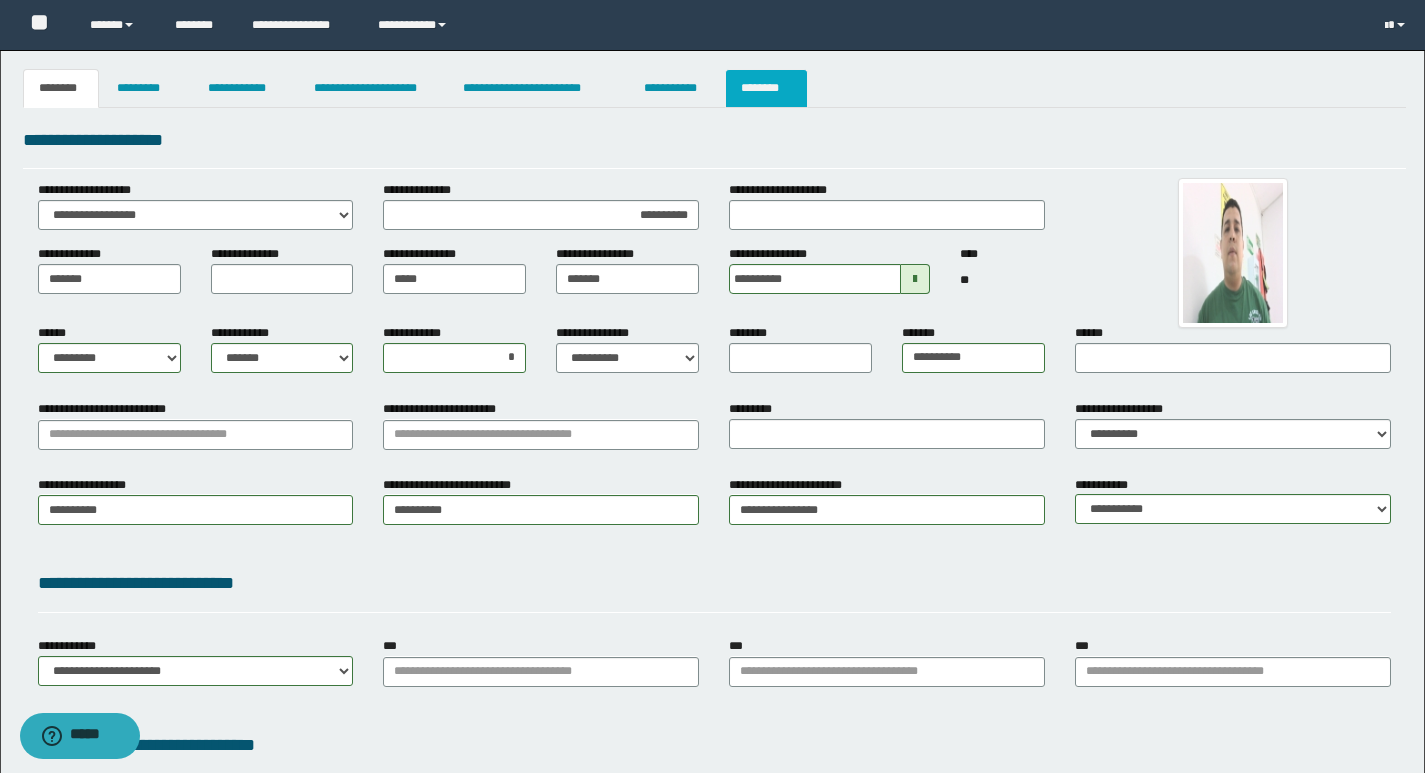 click on "********" at bounding box center [766, 88] 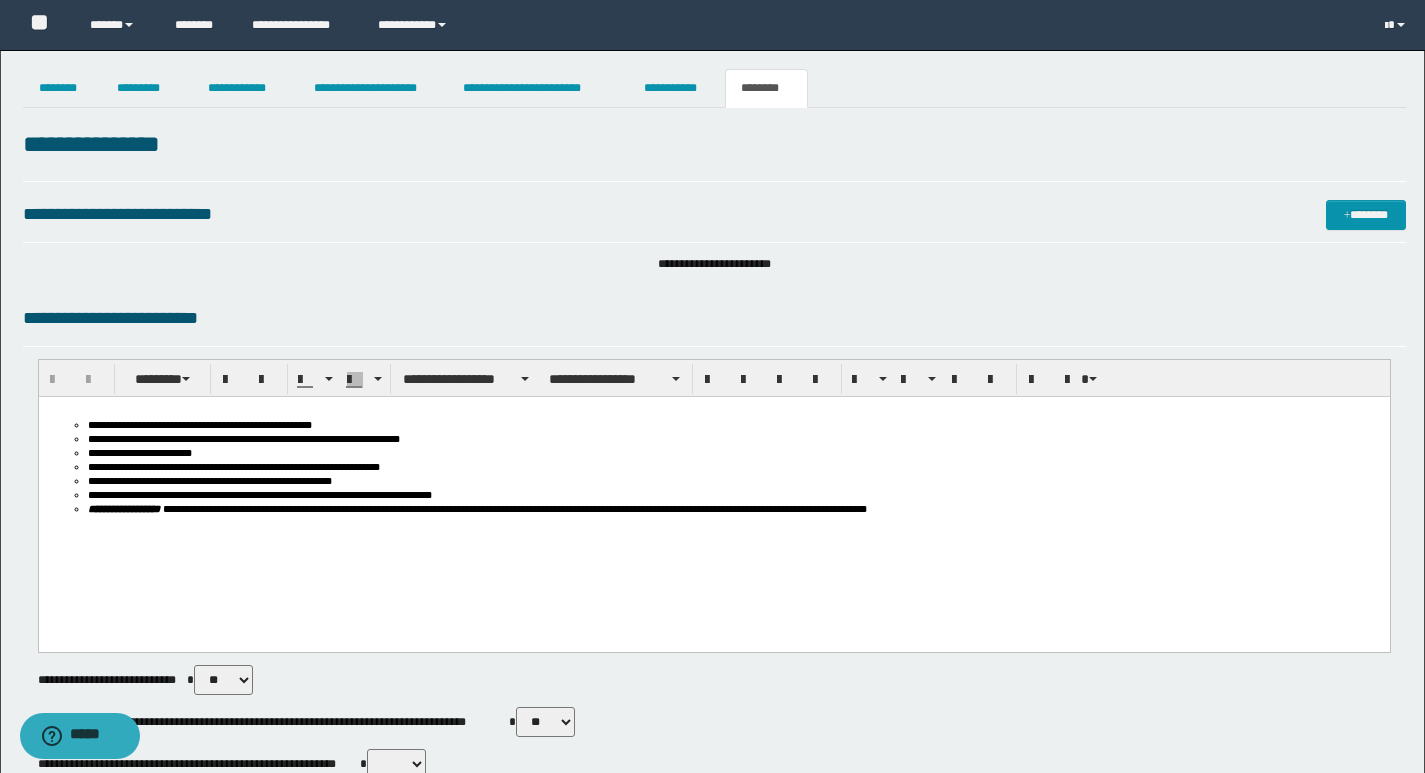 scroll, scrollTop: 874, scrollLeft: 0, axis: vertical 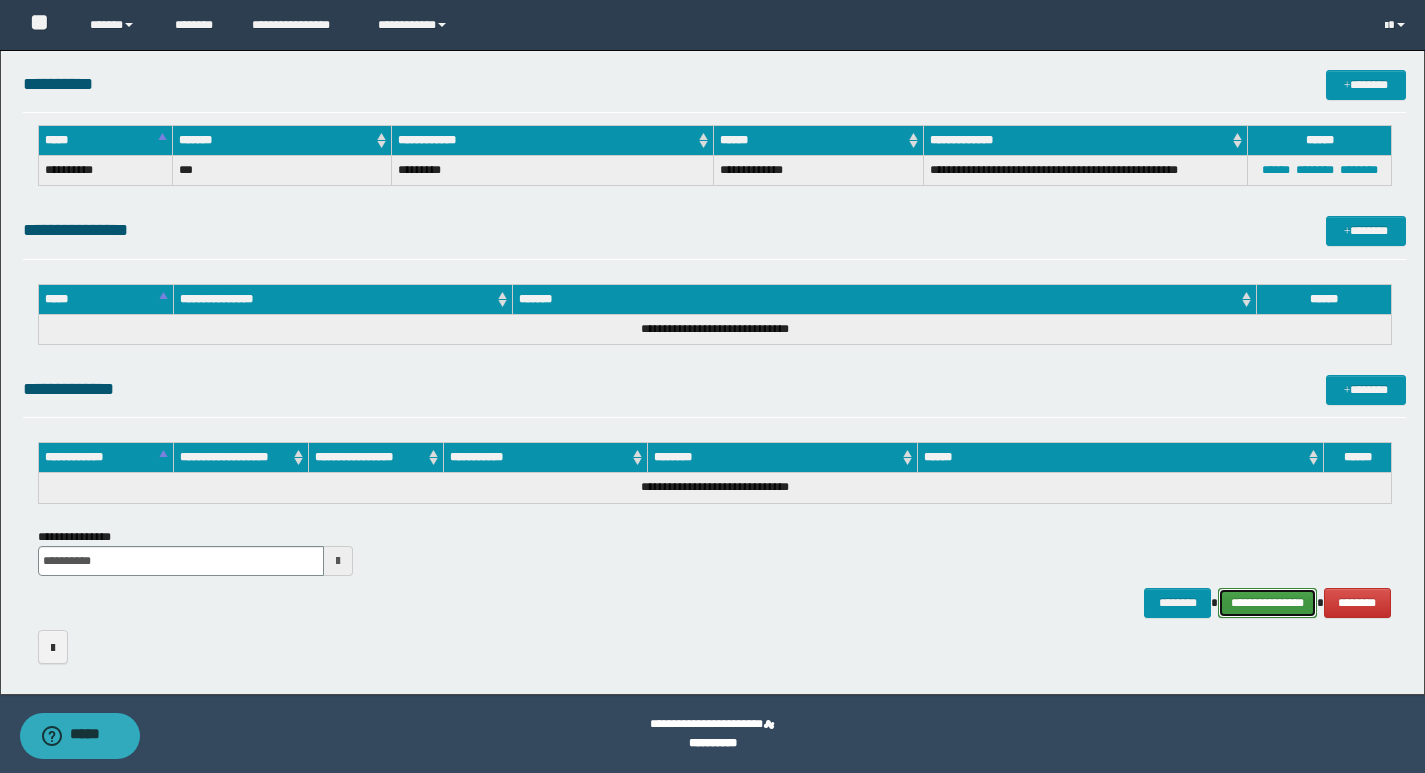 click on "**********" at bounding box center [1267, 603] 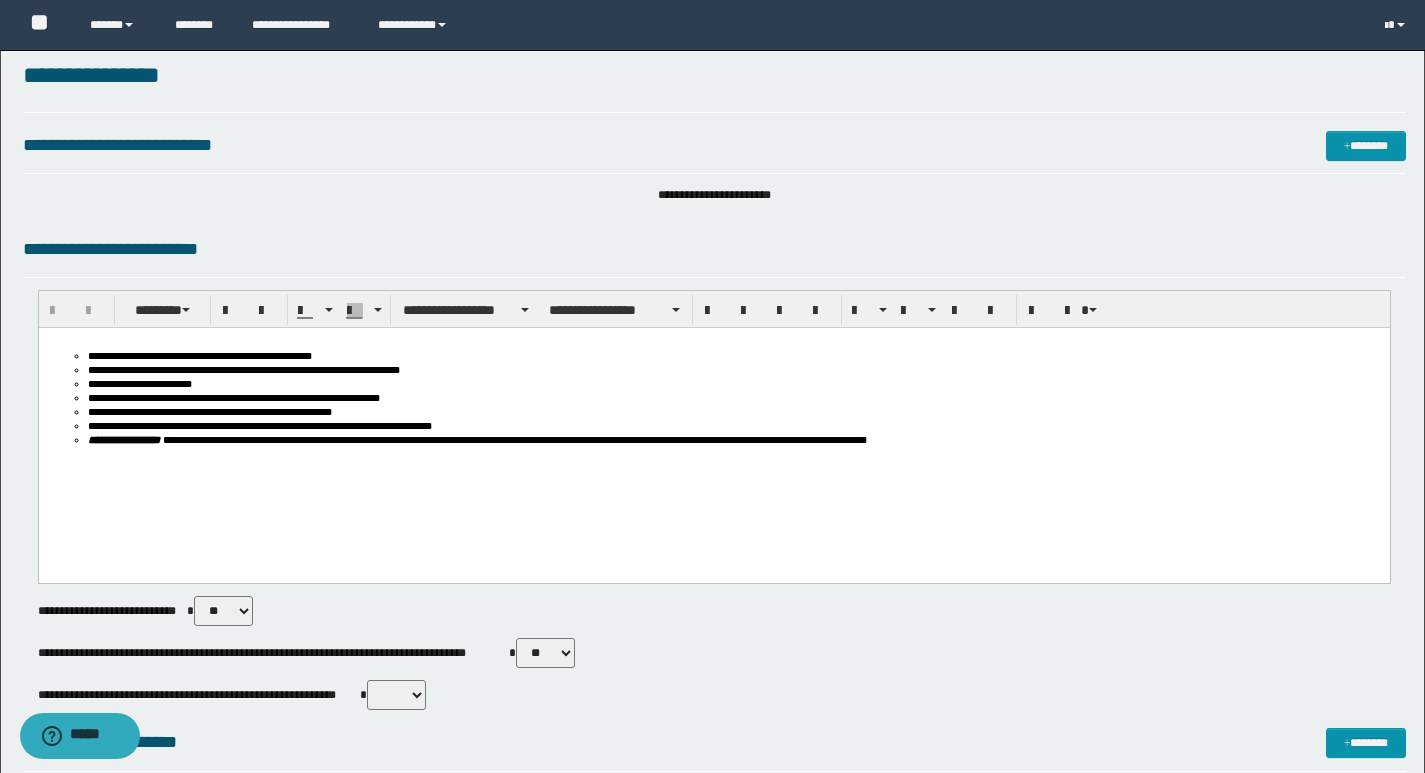 scroll, scrollTop: 0, scrollLeft: 0, axis: both 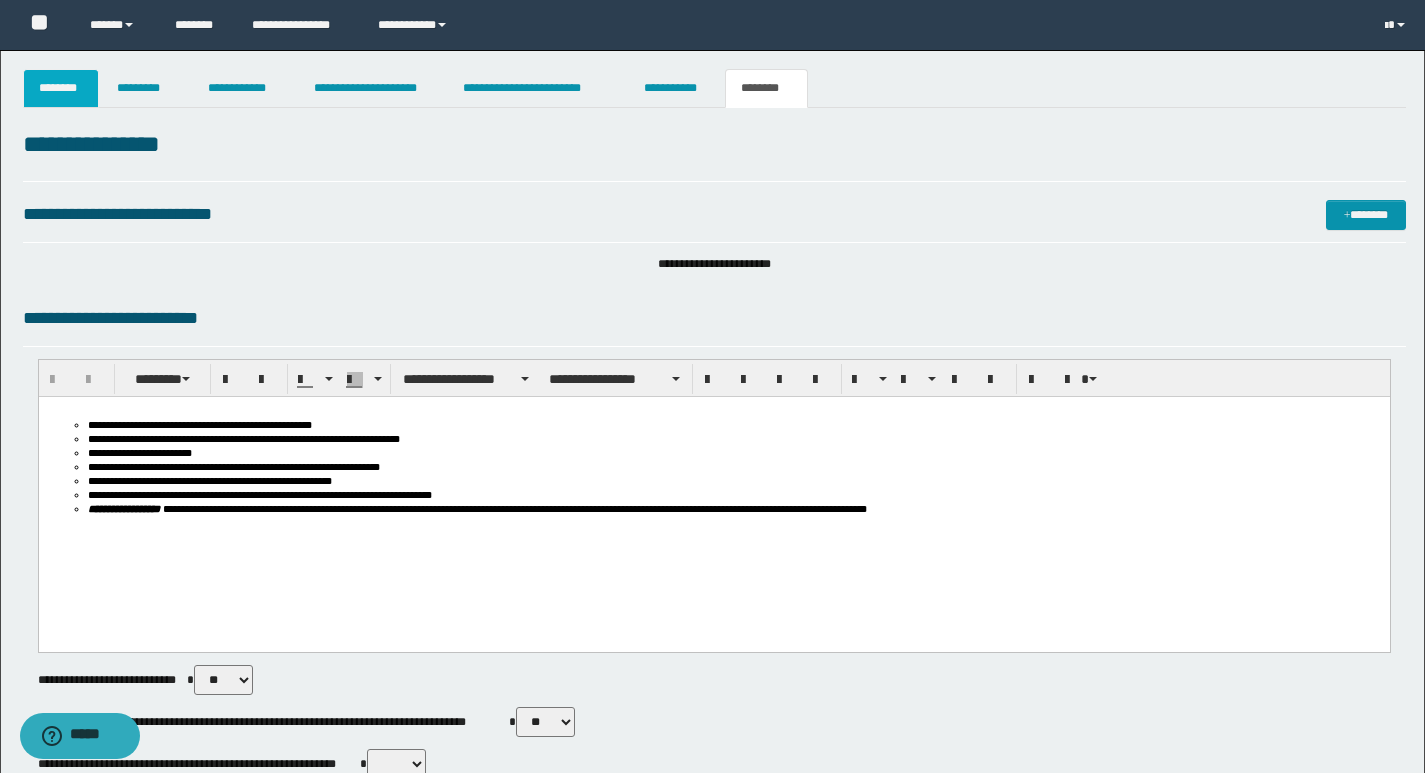 click on "********" at bounding box center (61, 88) 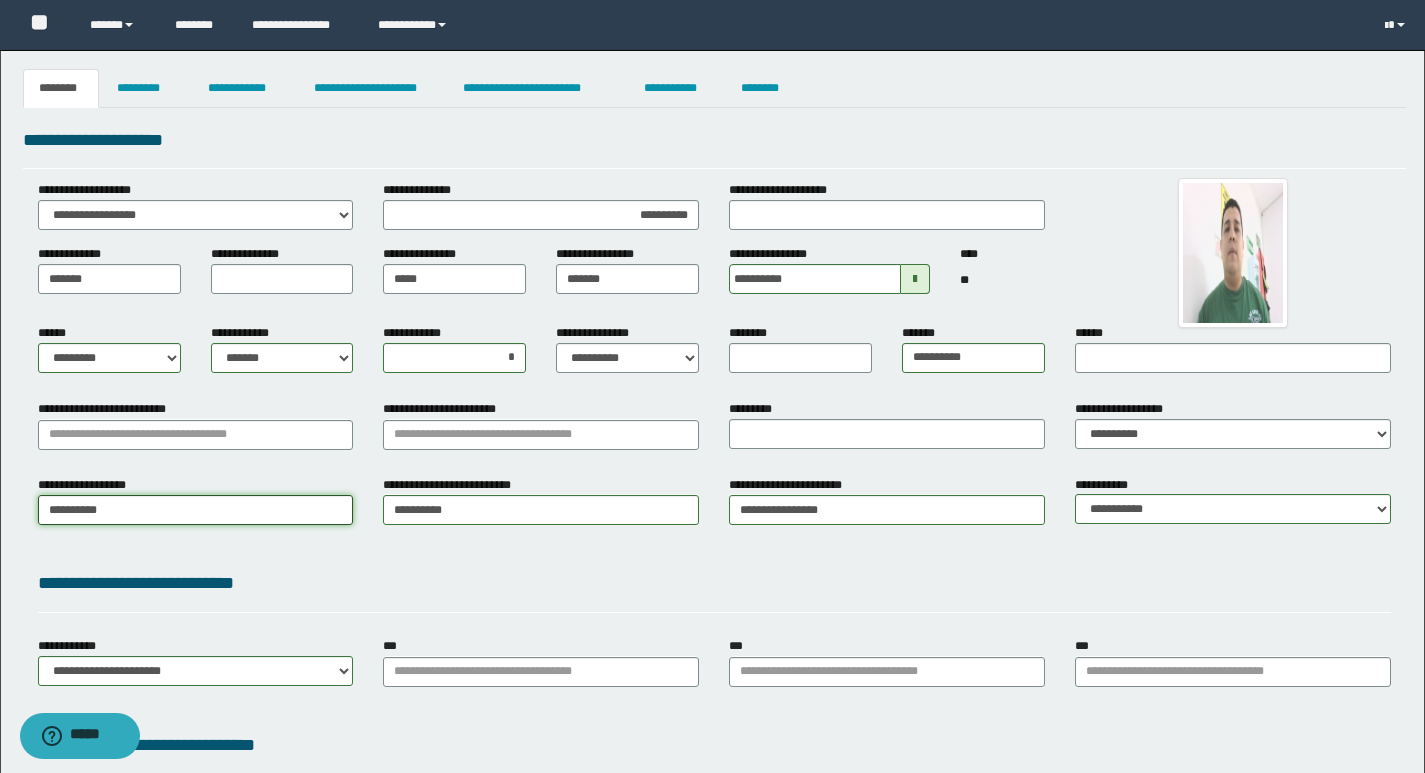 click on "*********" at bounding box center (196, 510) 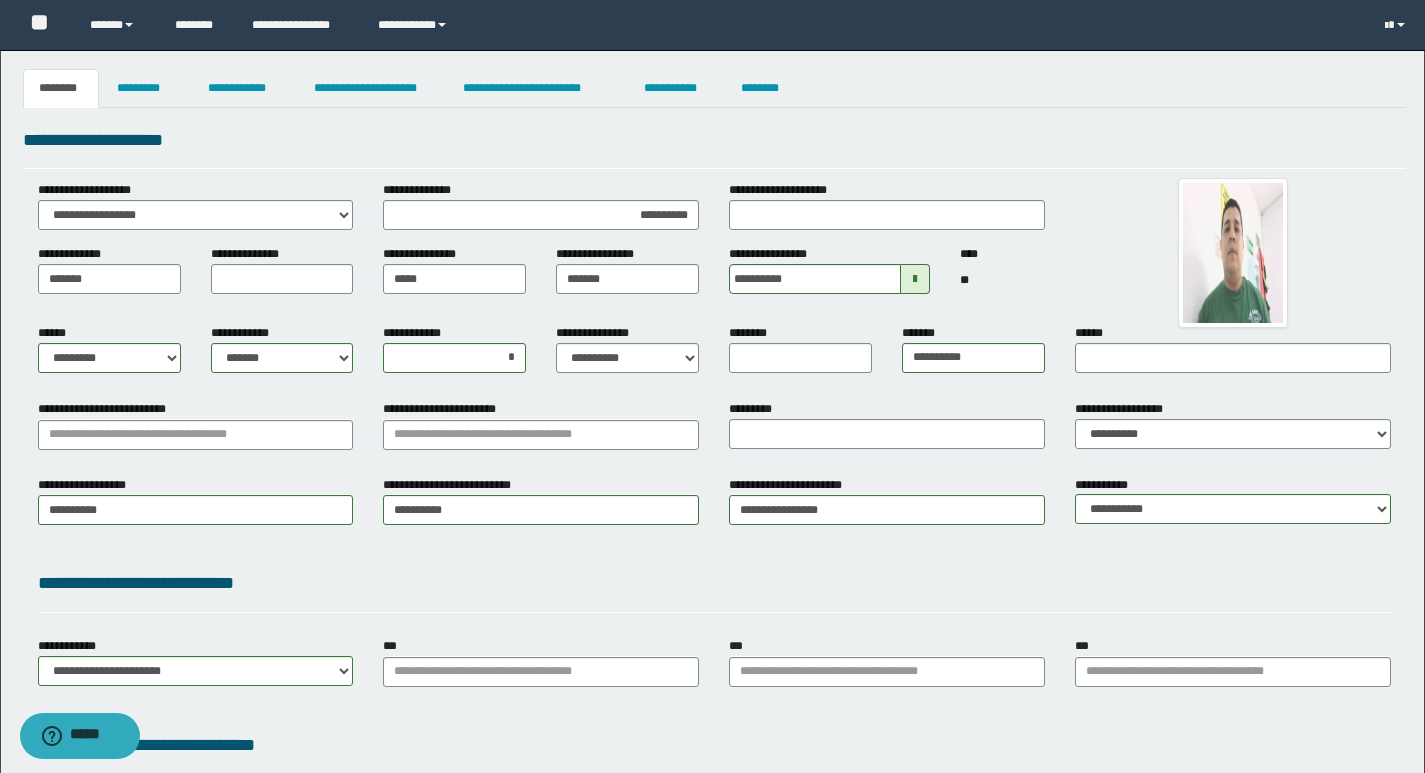 click on "**********" at bounding box center [541, 508] 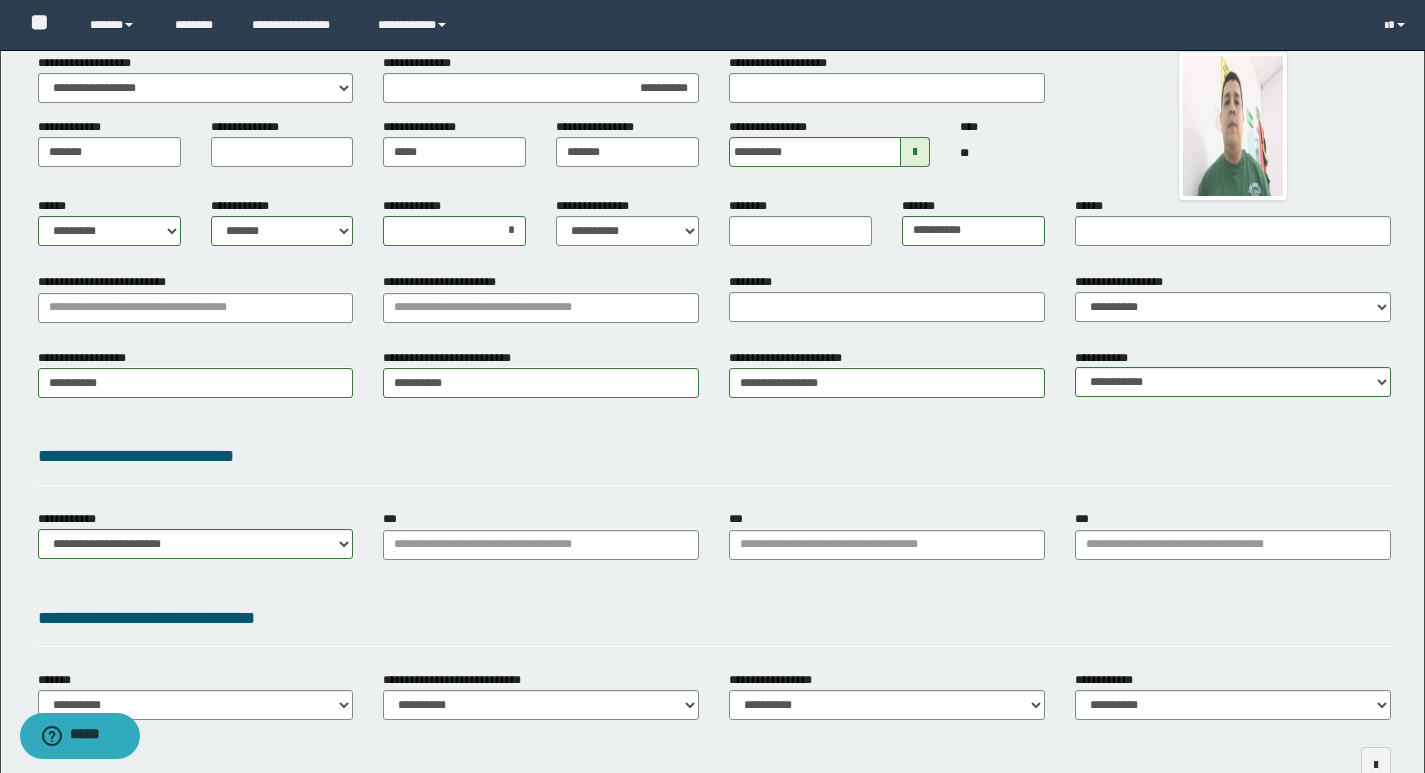 scroll, scrollTop: 0, scrollLeft: 0, axis: both 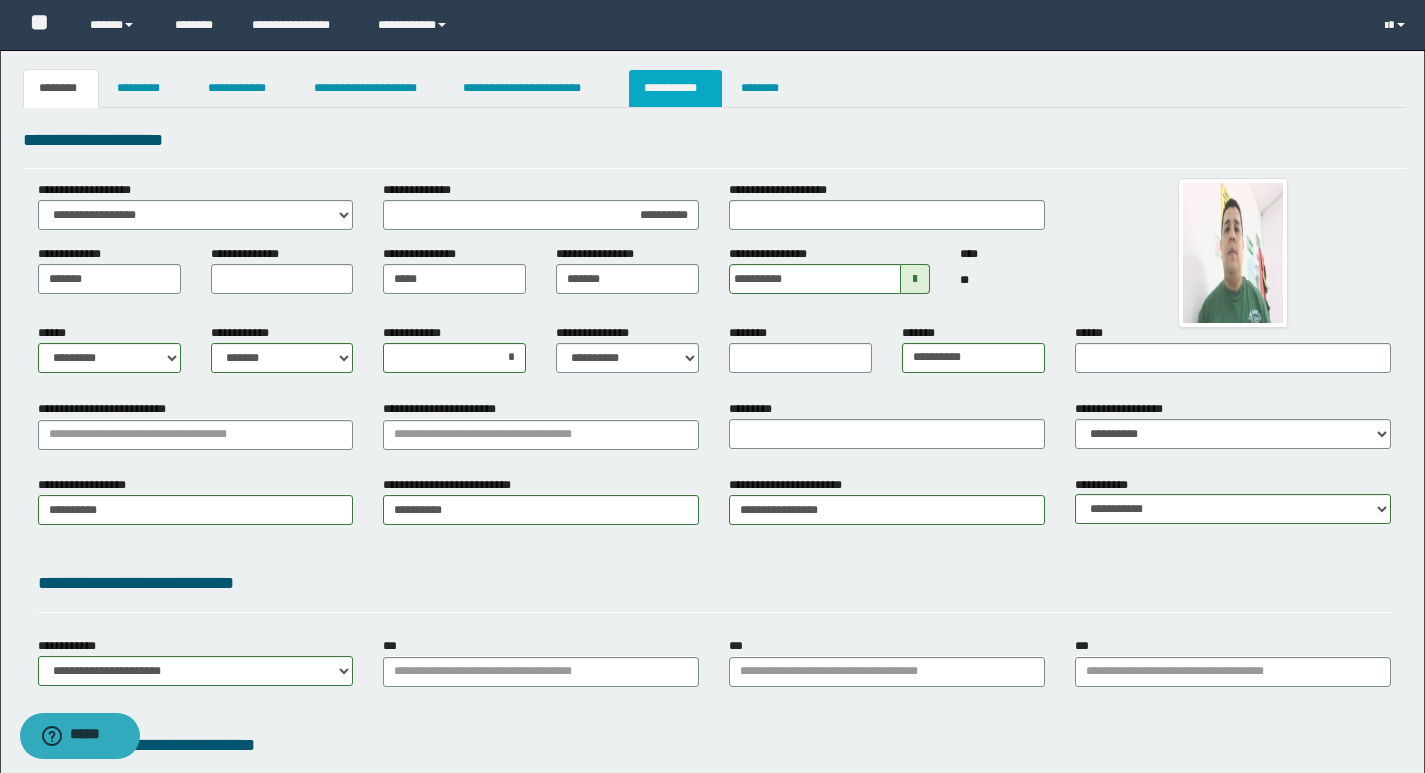 click on "**********" at bounding box center (675, 88) 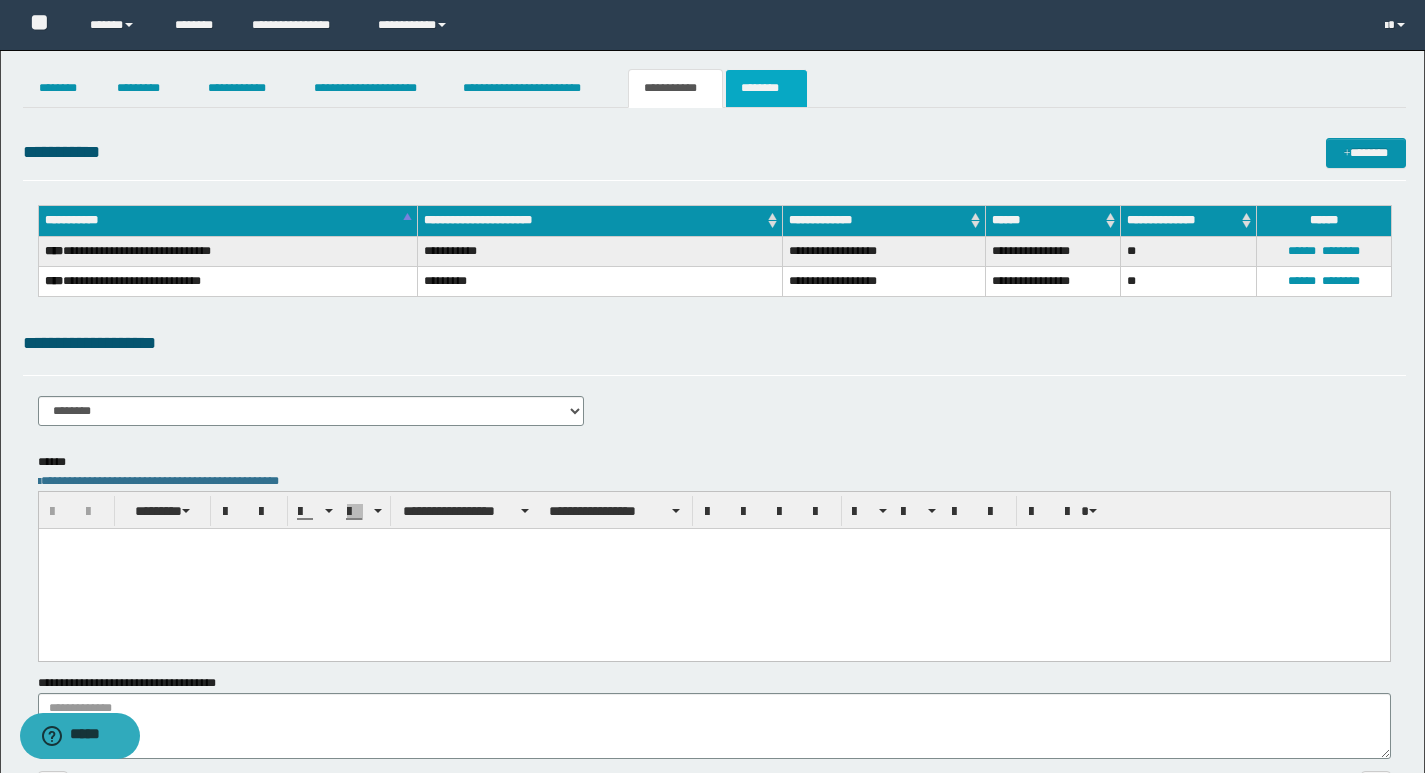 click on "********" at bounding box center [766, 88] 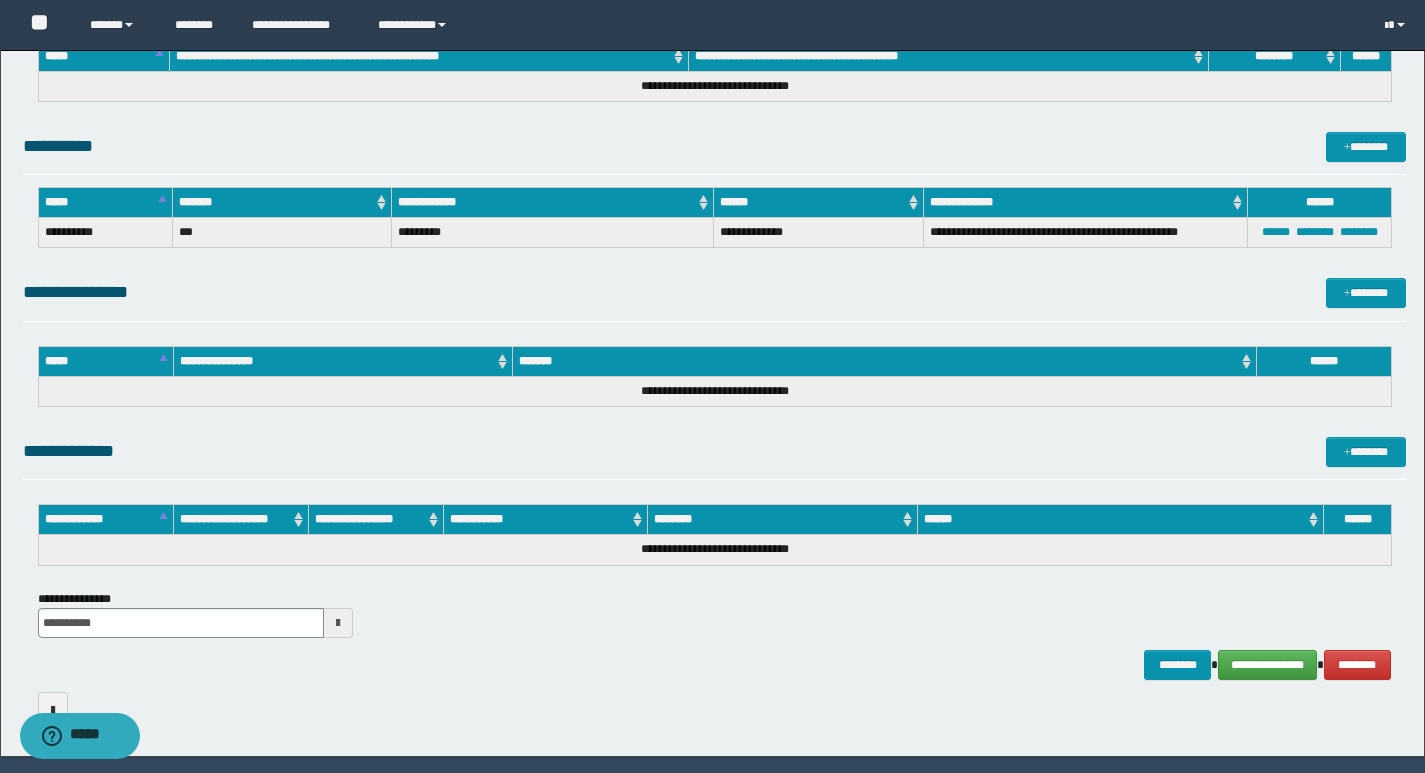 scroll, scrollTop: 874, scrollLeft: 0, axis: vertical 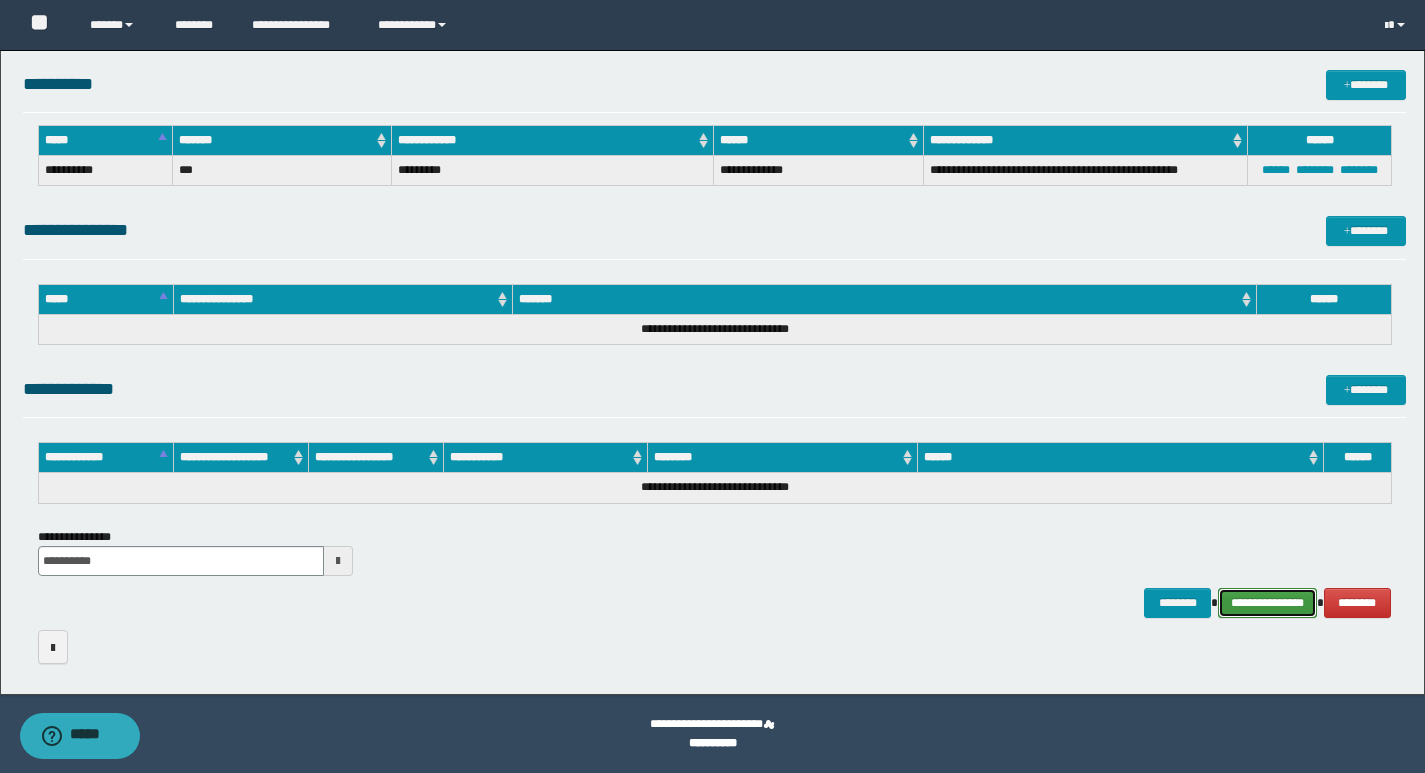 click on "**********" at bounding box center [1267, 603] 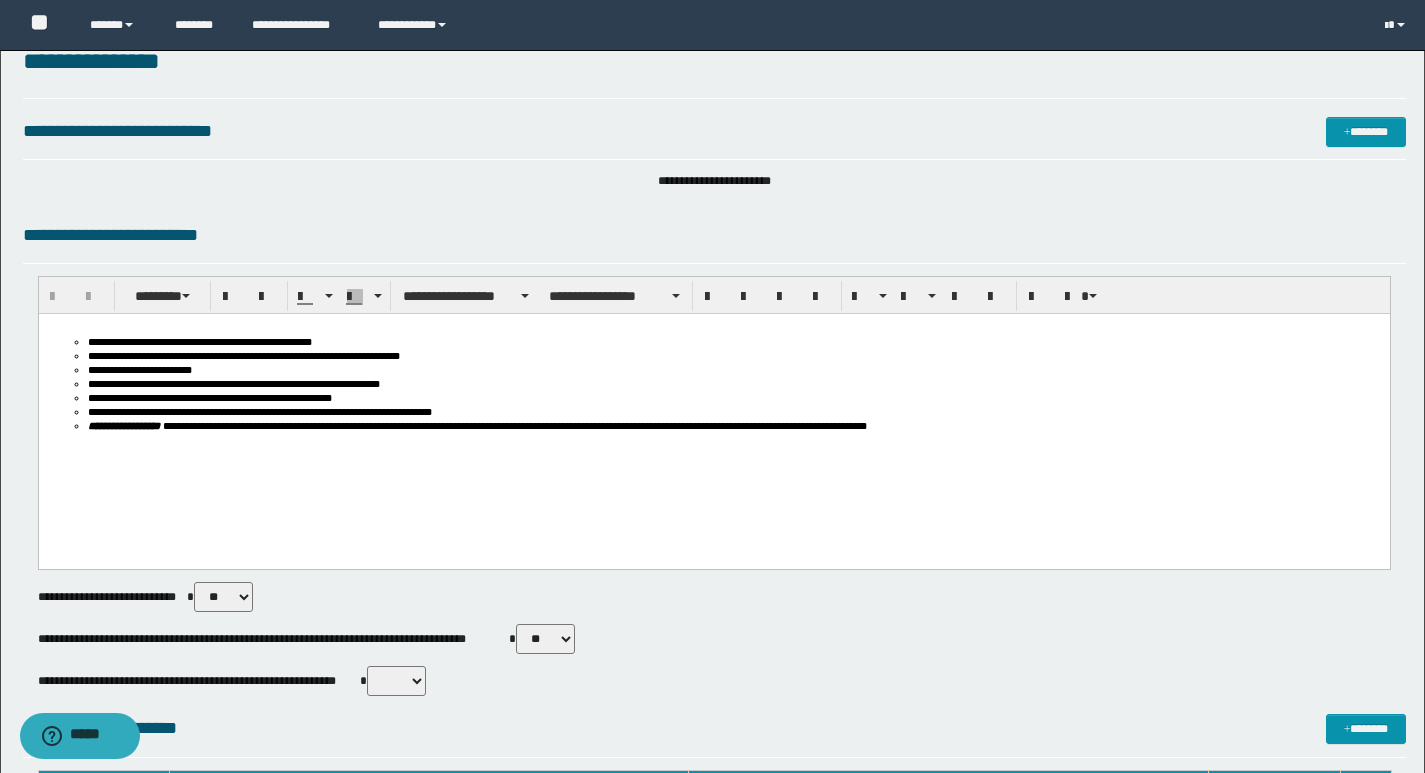 scroll, scrollTop: 0, scrollLeft: 0, axis: both 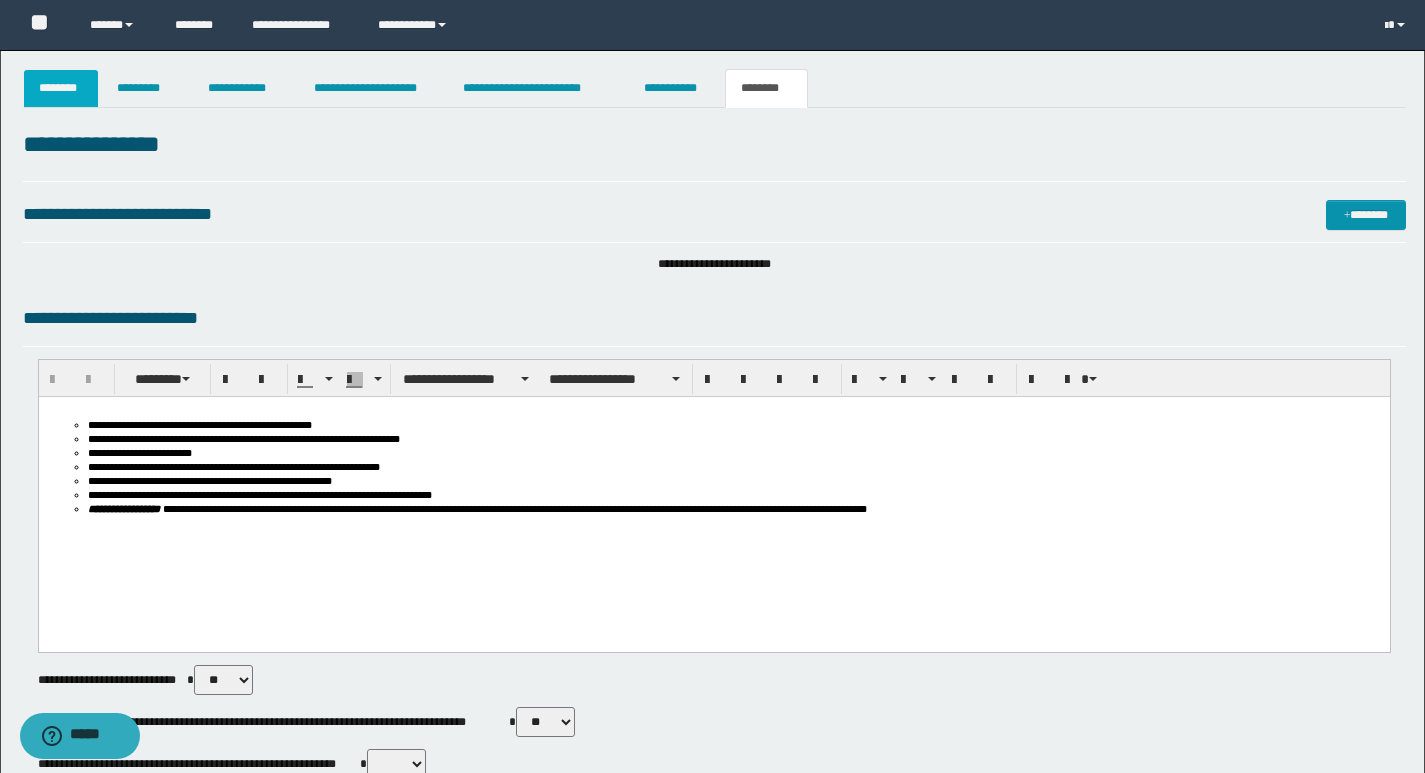 click on "********" at bounding box center (61, 88) 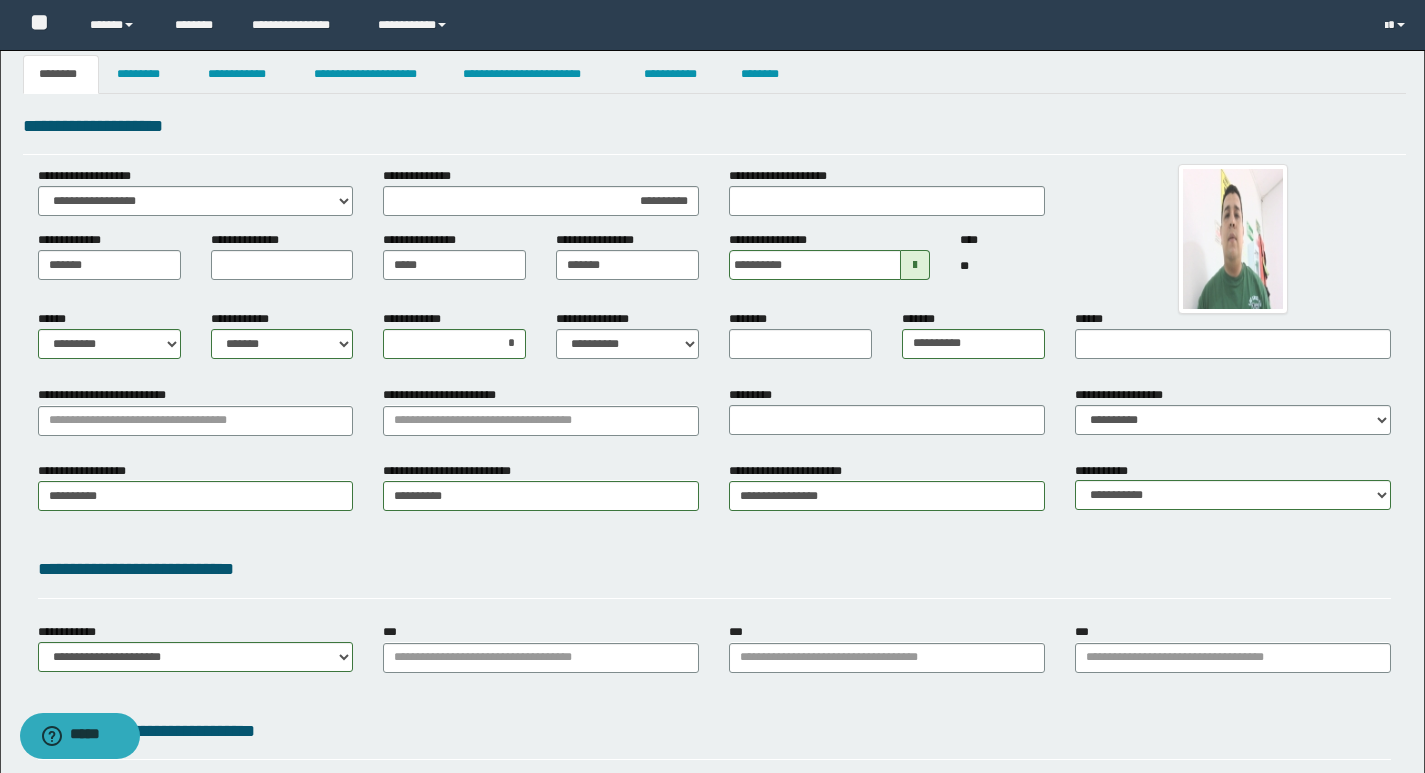 scroll, scrollTop: 0, scrollLeft: 0, axis: both 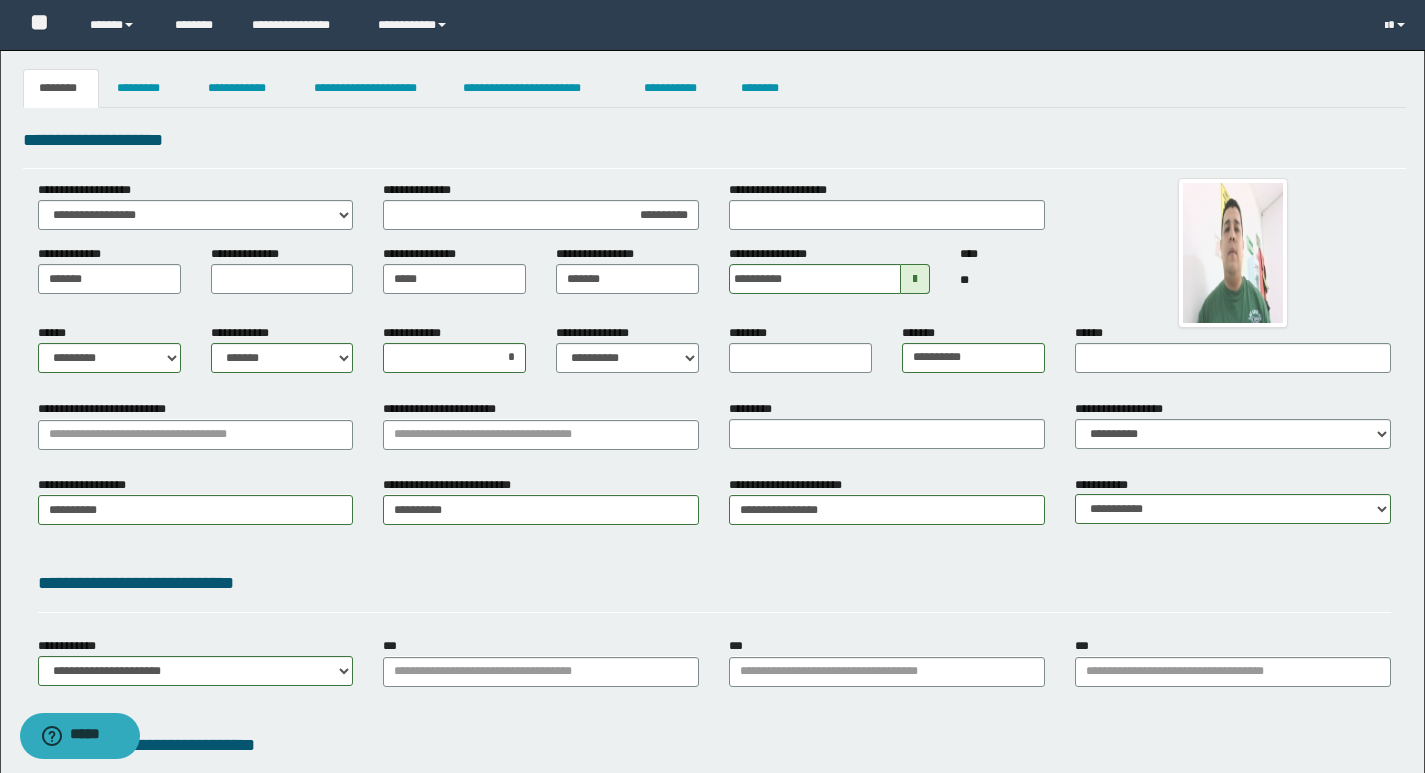 click on "**********" at bounding box center [1233, 424] 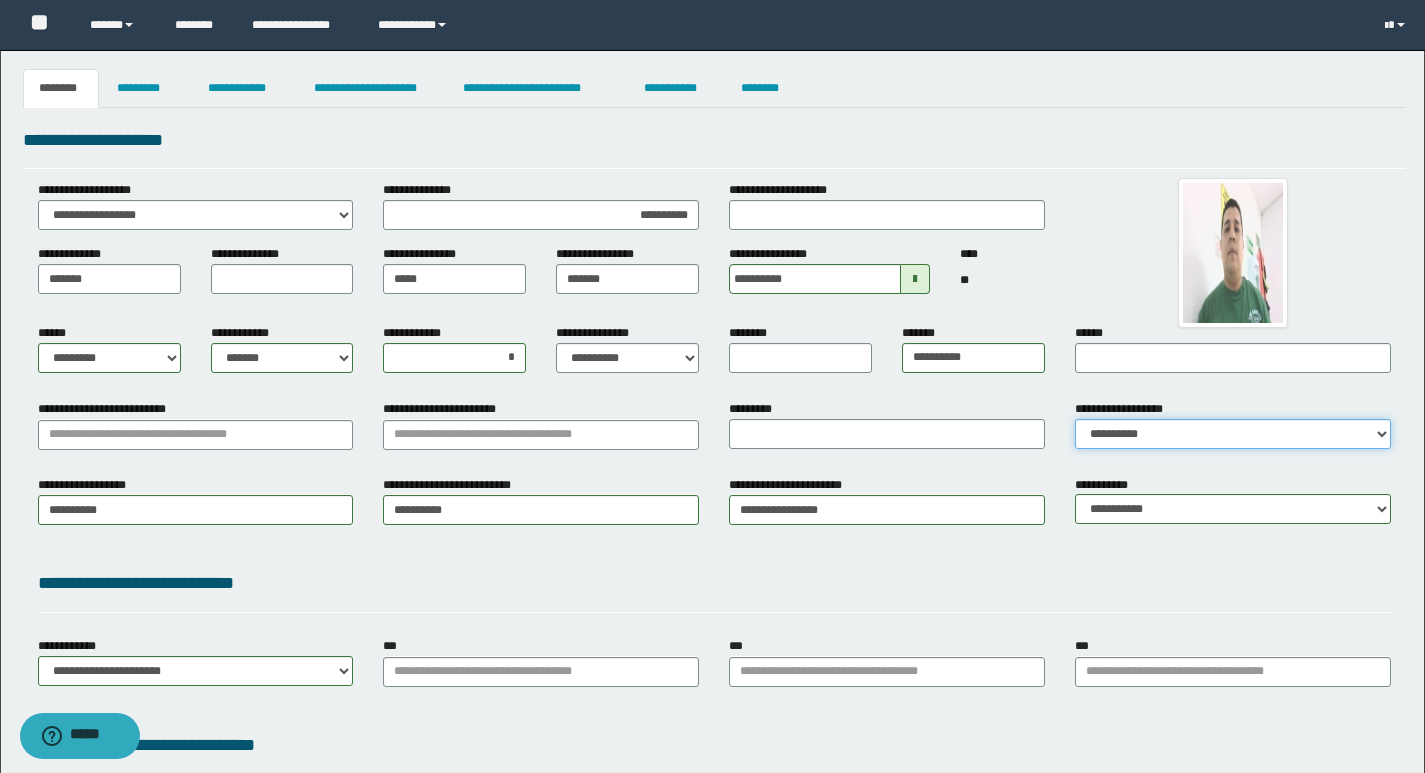 click on "**********" at bounding box center (1233, 434) 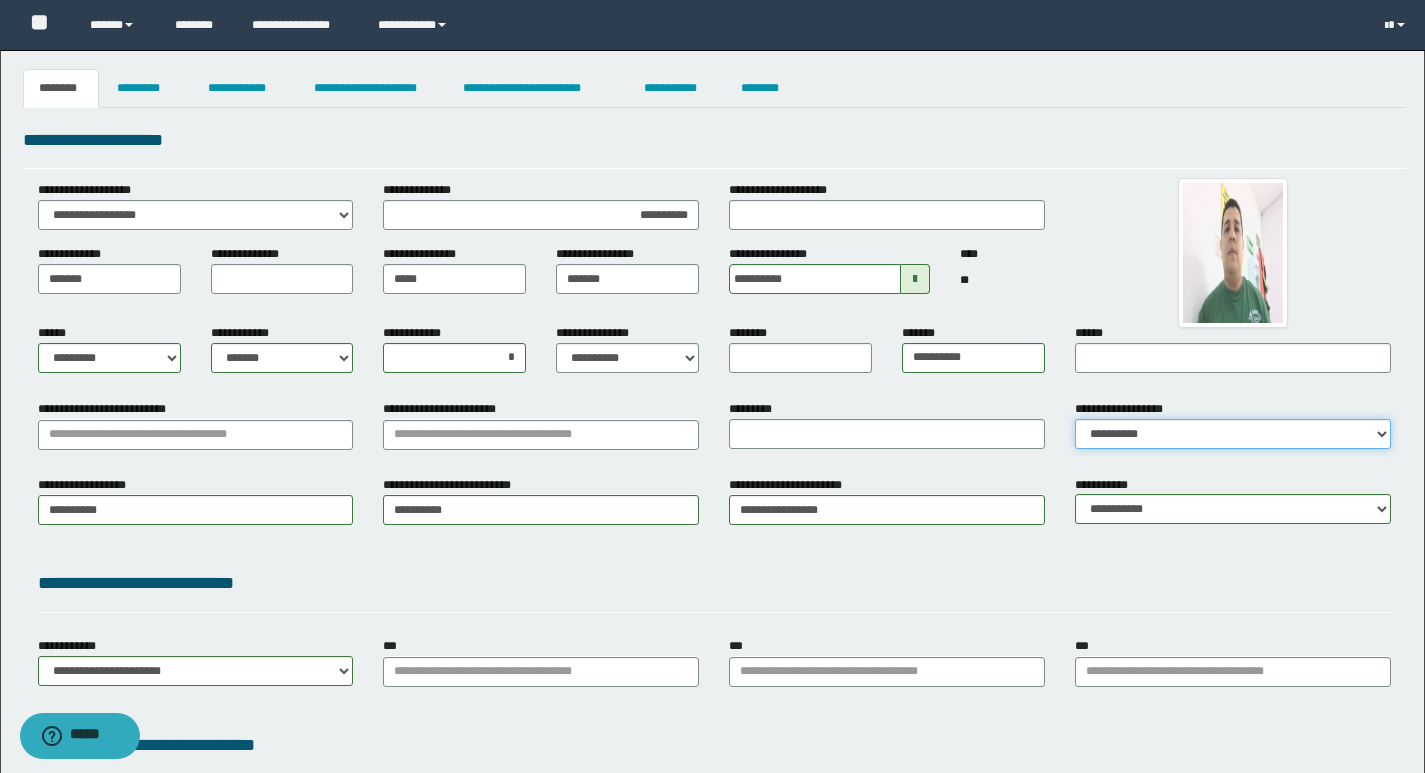 select on "*" 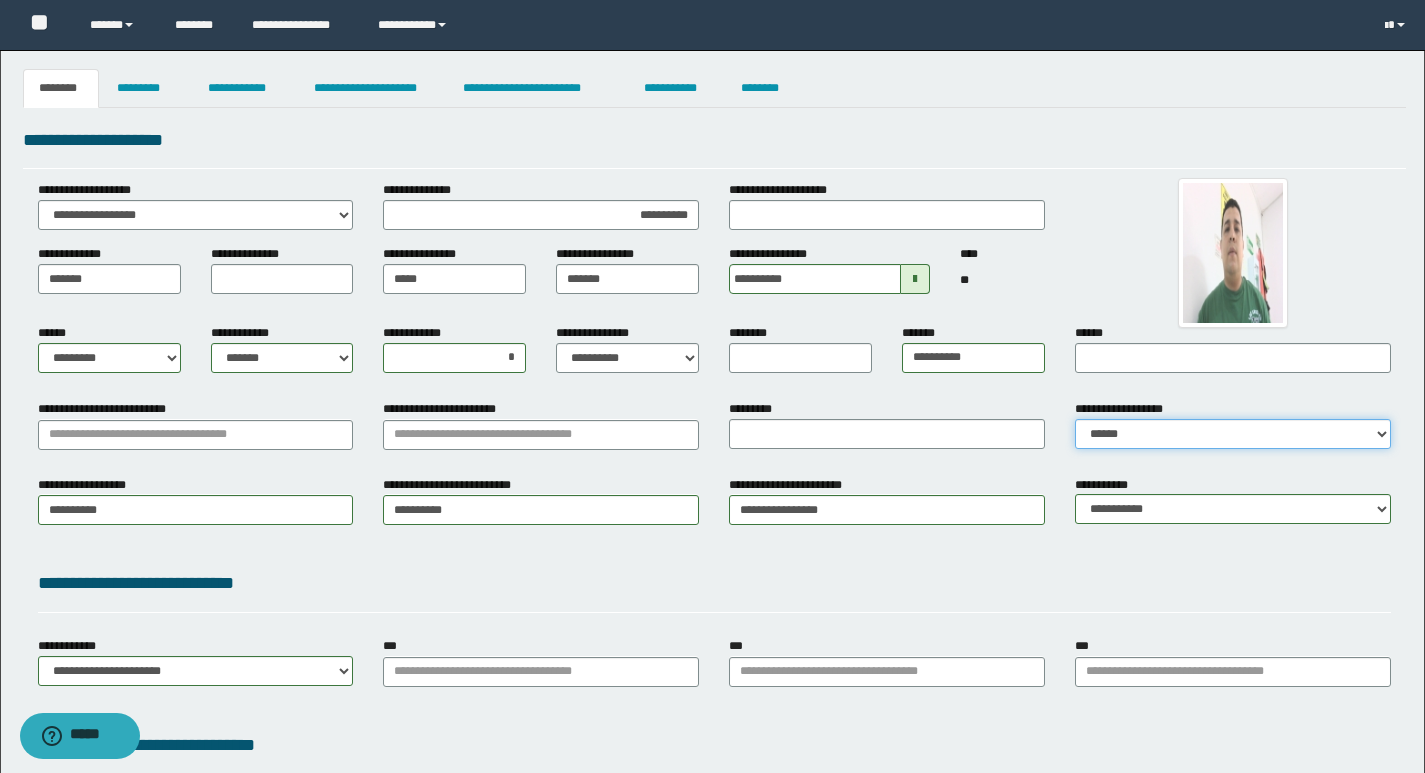 click on "**********" at bounding box center (1233, 434) 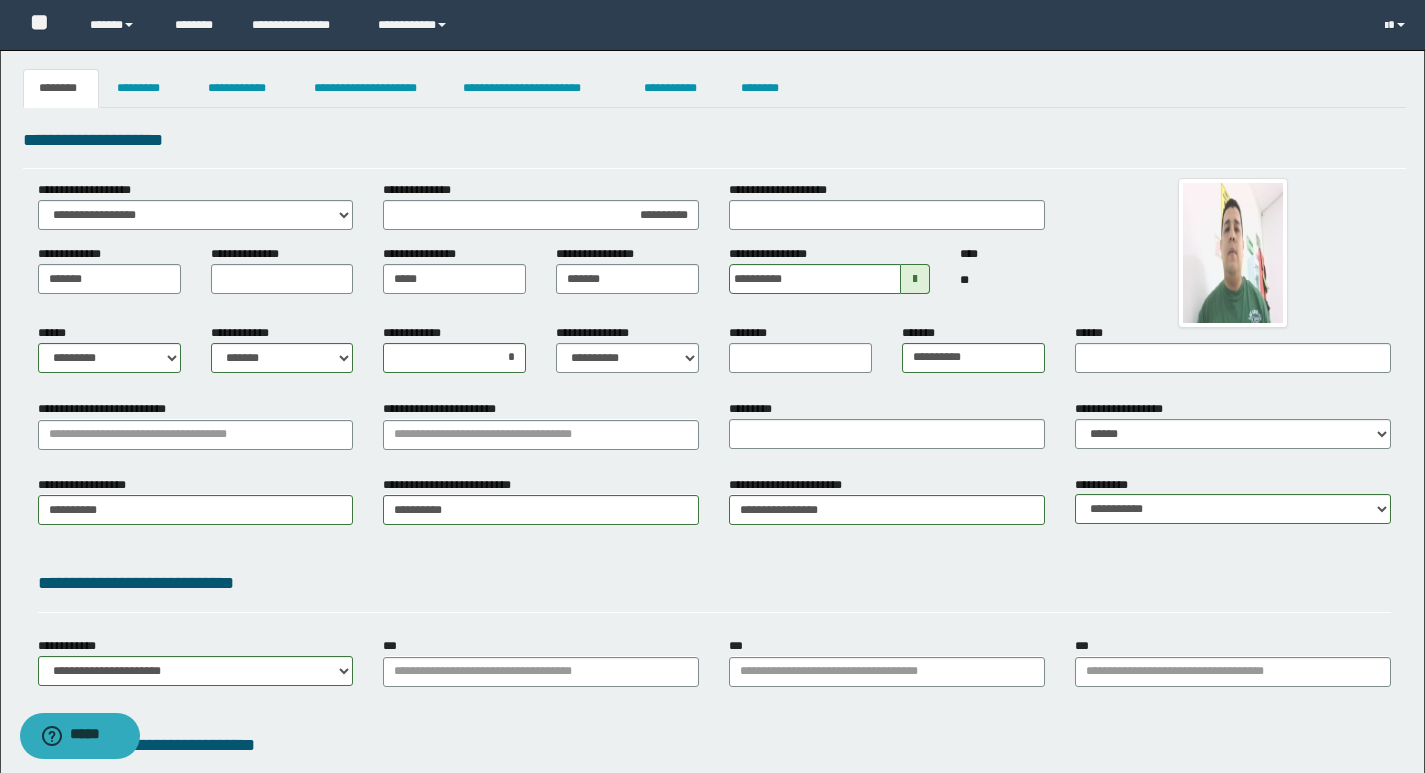 click on "**********" at bounding box center [714, 517] 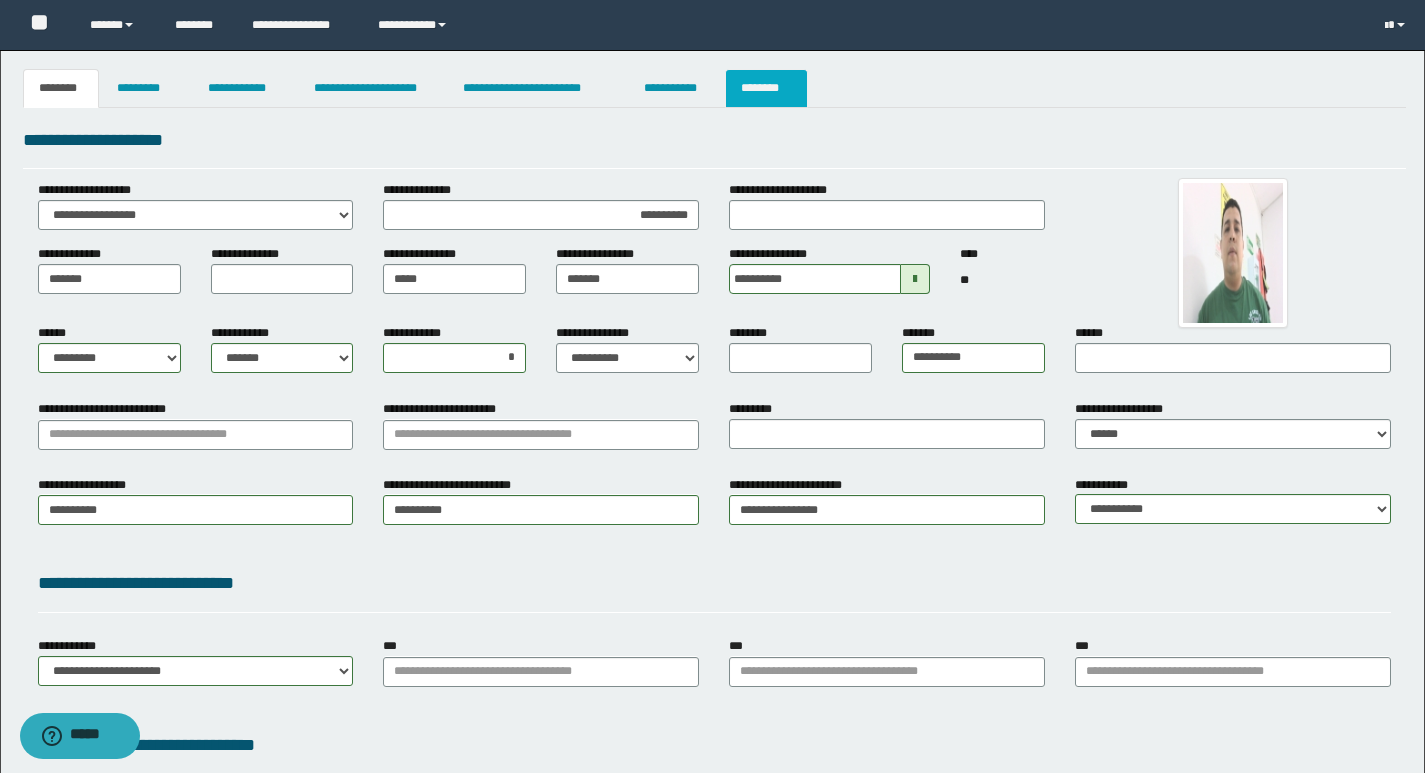 click on "********" at bounding box center (766, 88) 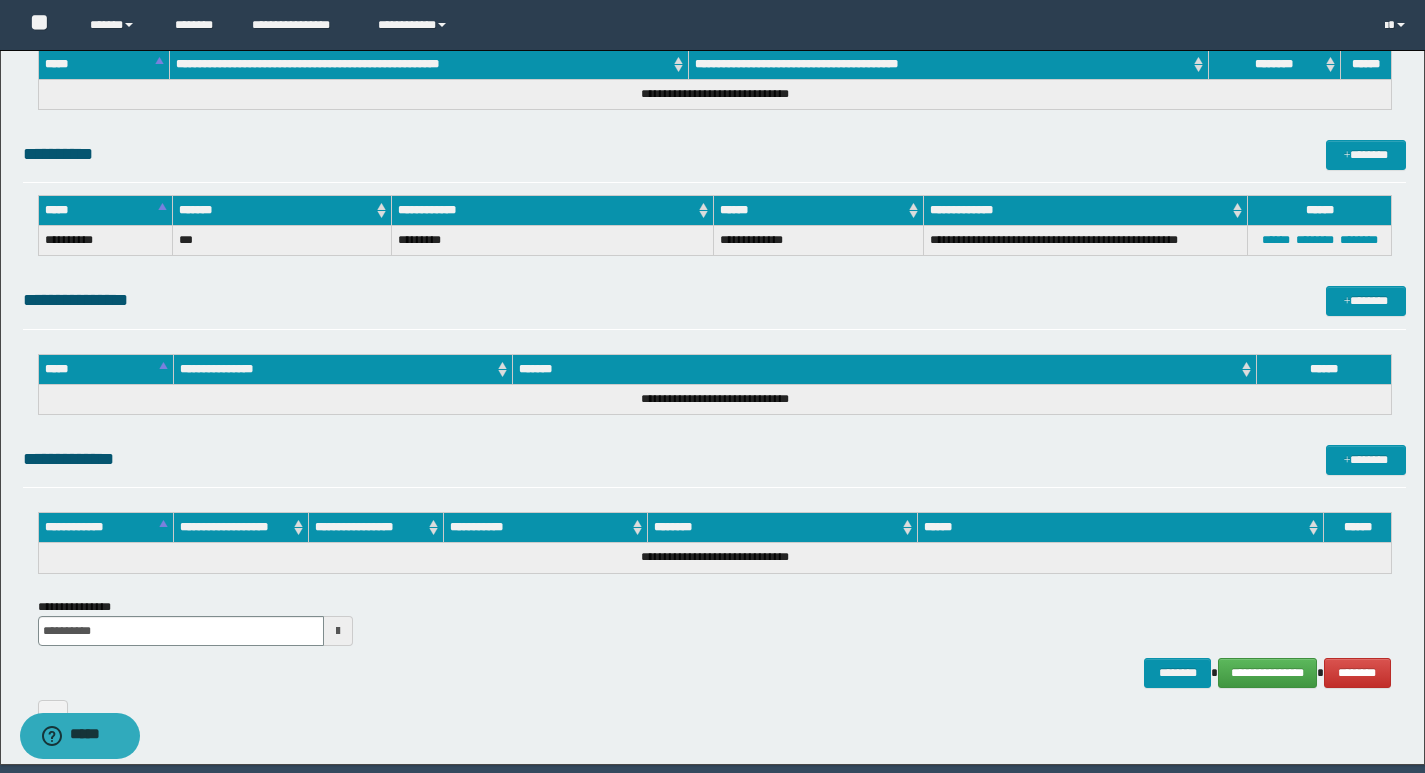 scroll, scrollTop: 874, scrollLeft: 0, axis: vertical 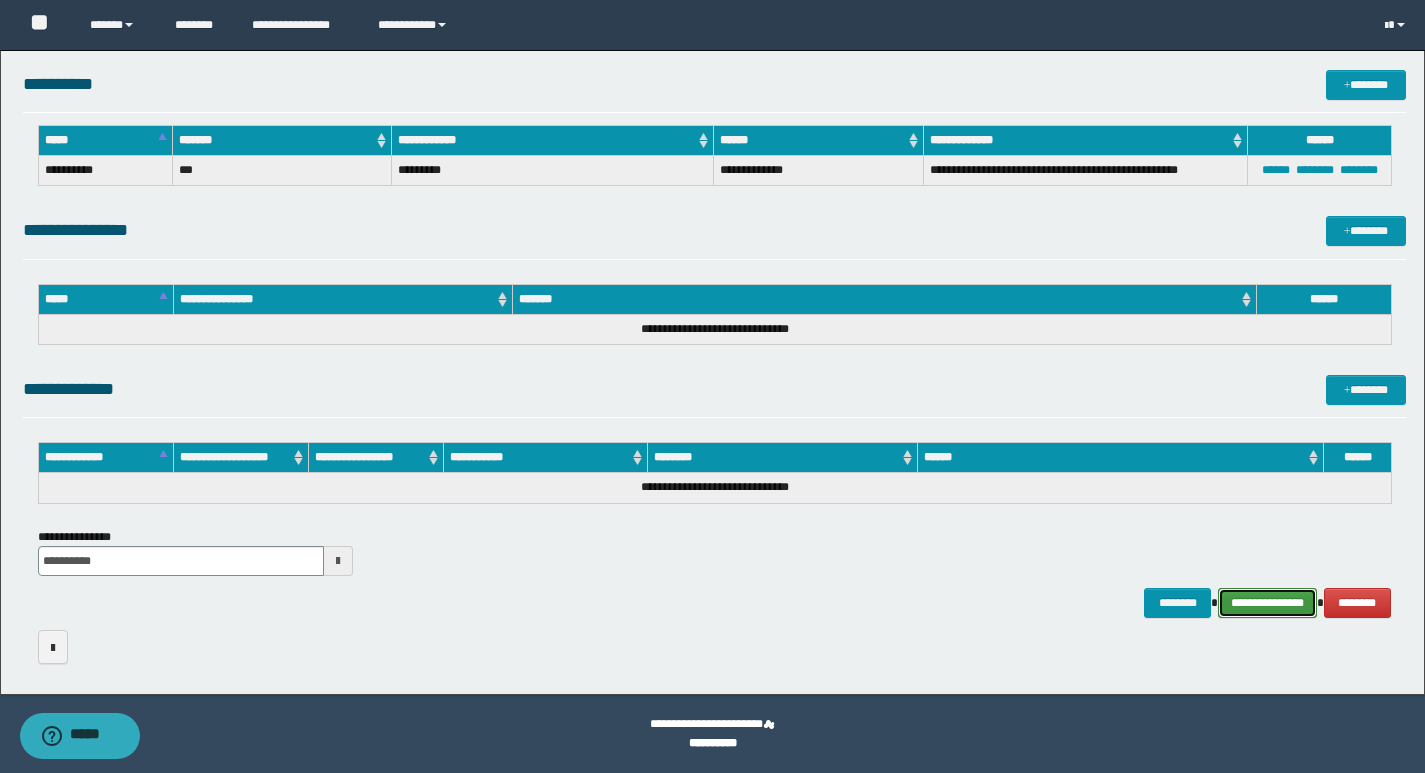 click on "**********" at bounding box center [1267, 603] 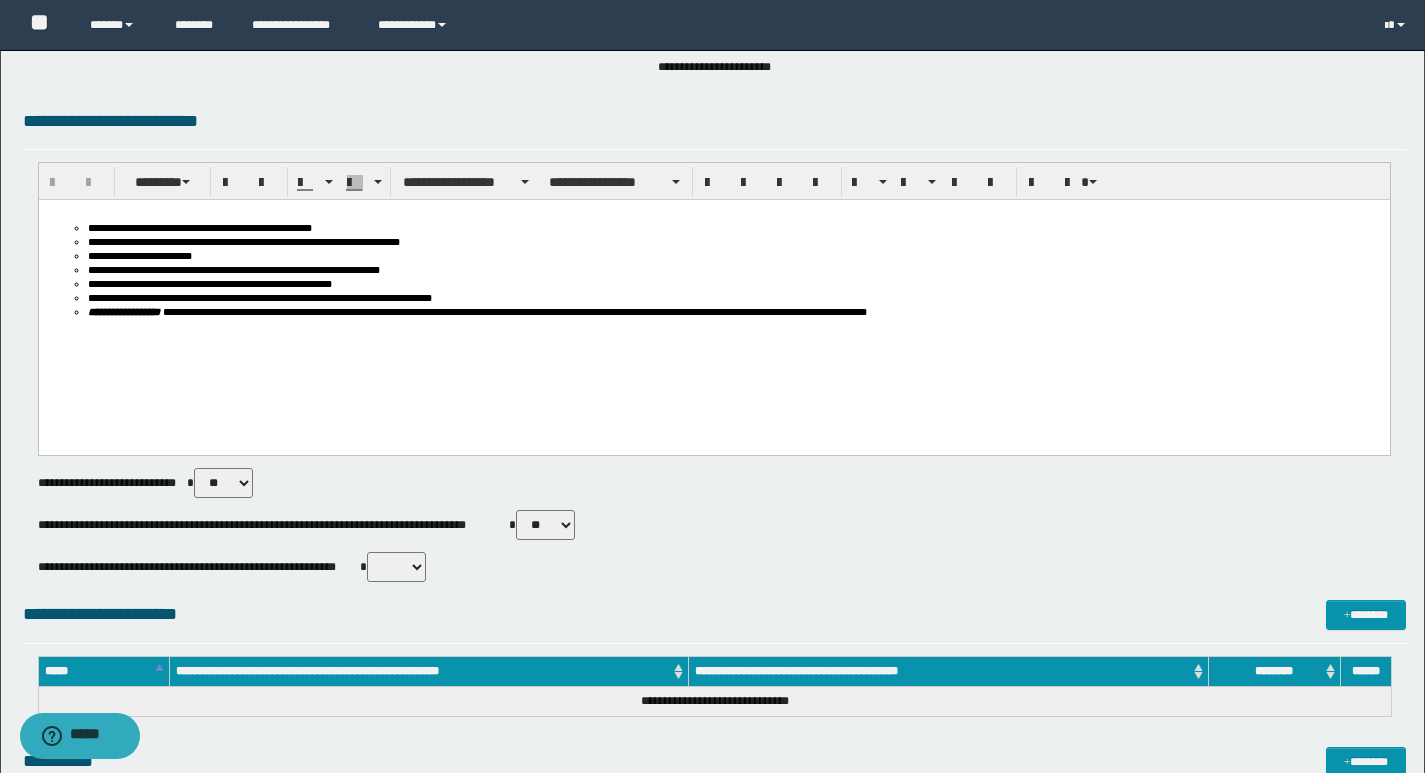scroll, scrollTop: 0, scrollLeft: 0, axis: both 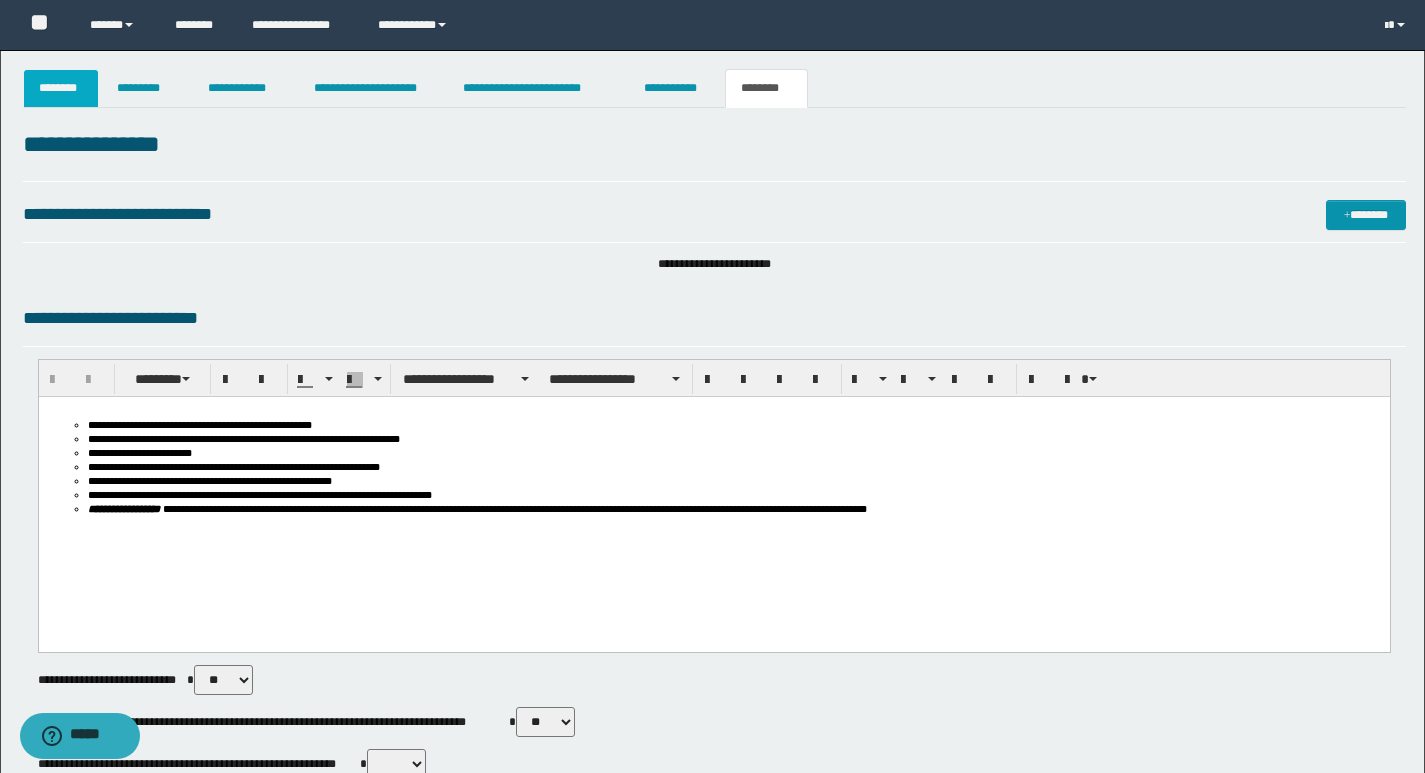 click on "********" at bounding box center [61, 88] 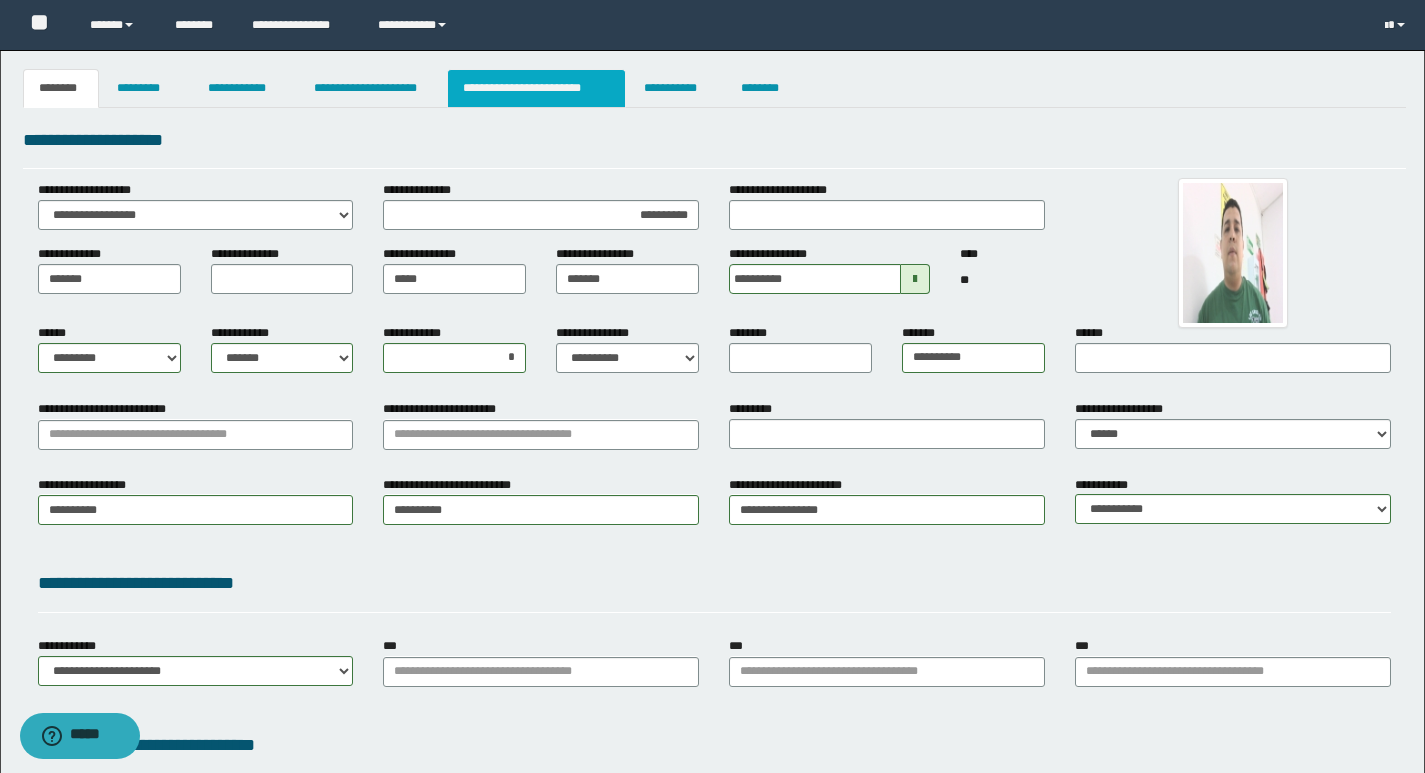 click on "**********" at bounding box center [537, 88] 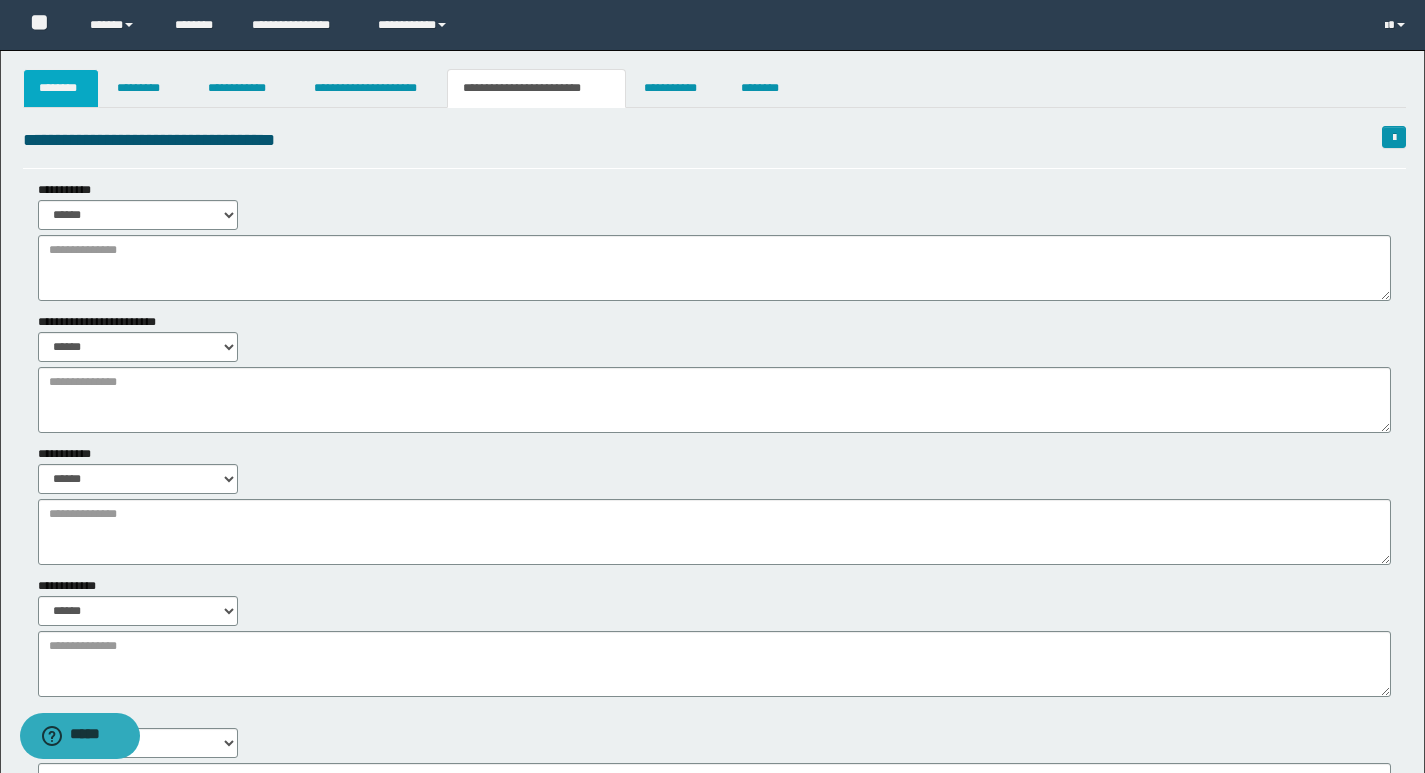 click on "********" at bounding box center [61, 88] 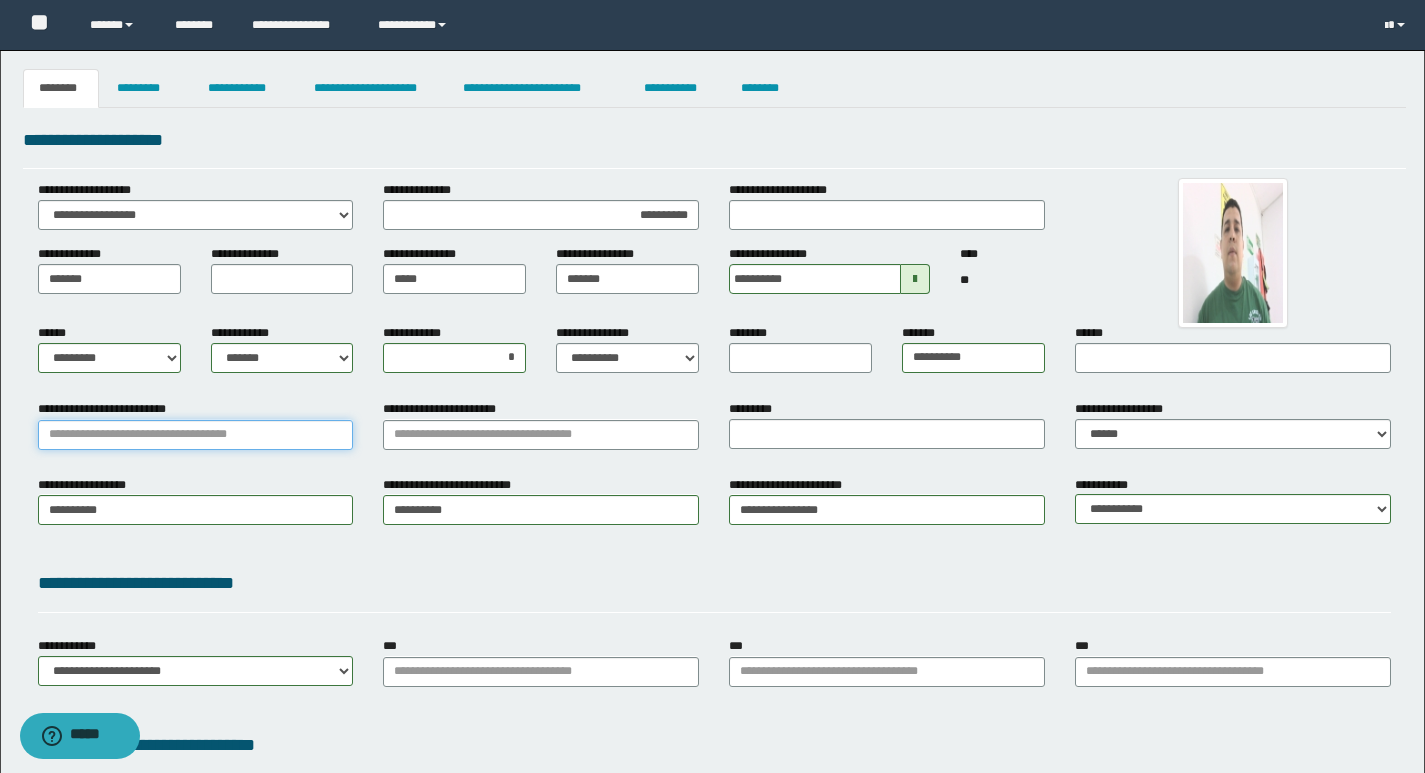 click on "**********" at bounding box center [196, 435] 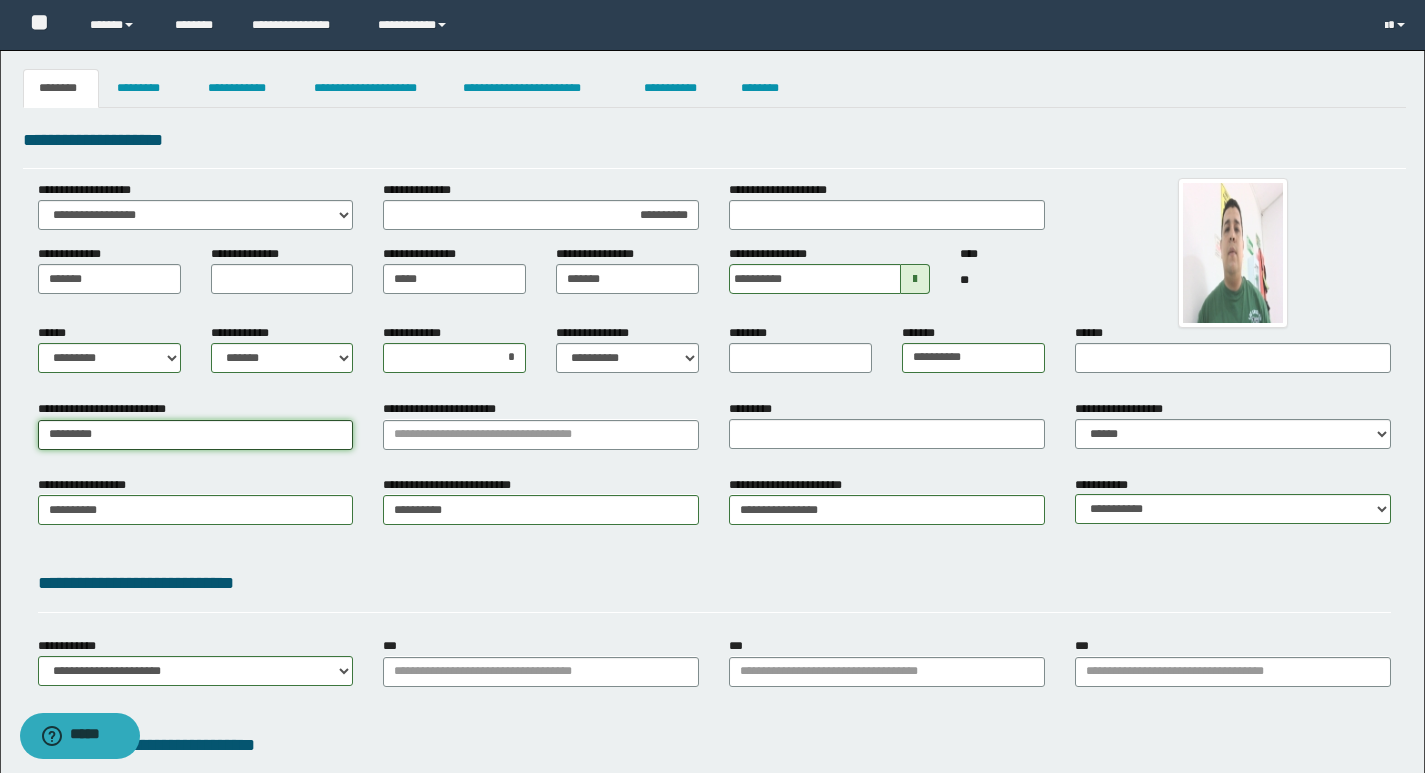 type on "********" 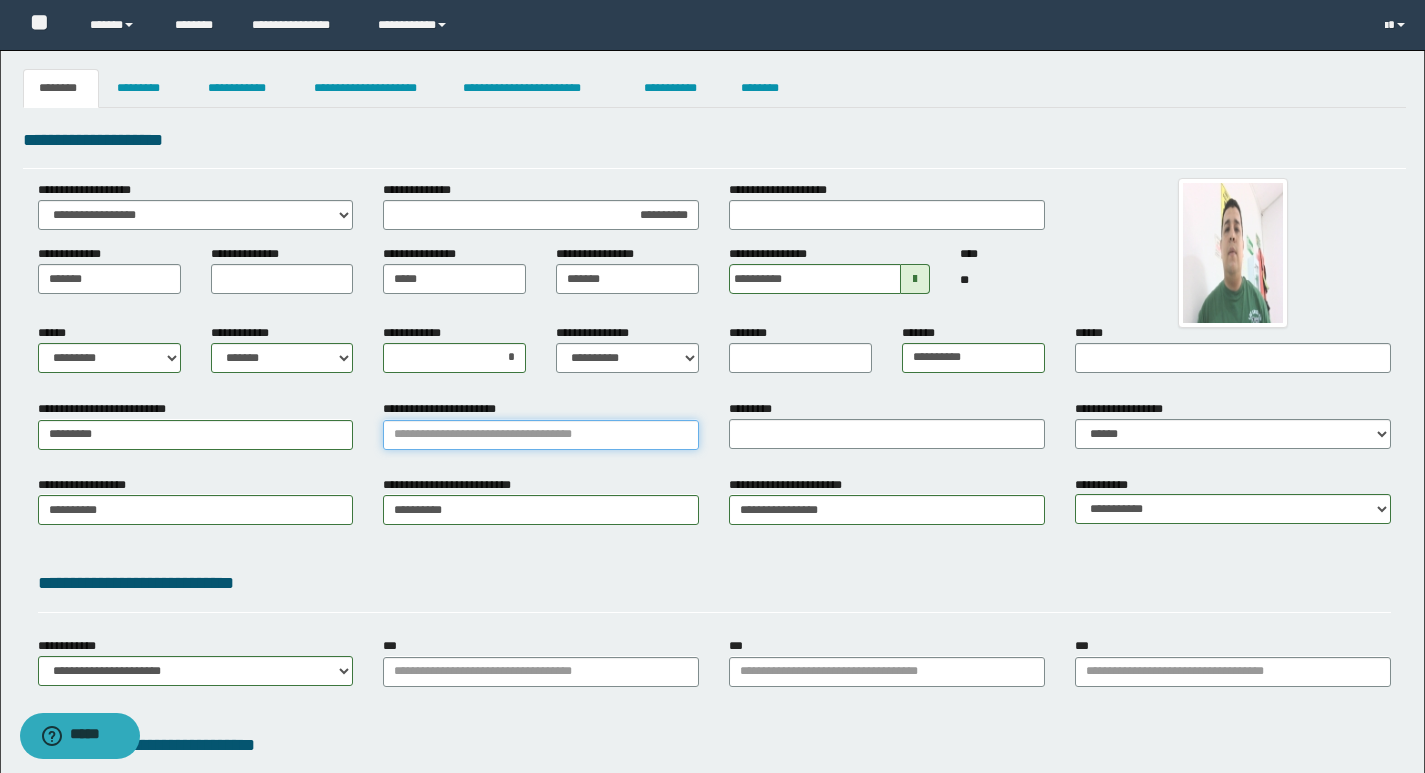 click on "**********" at bounding box center (541, 435) 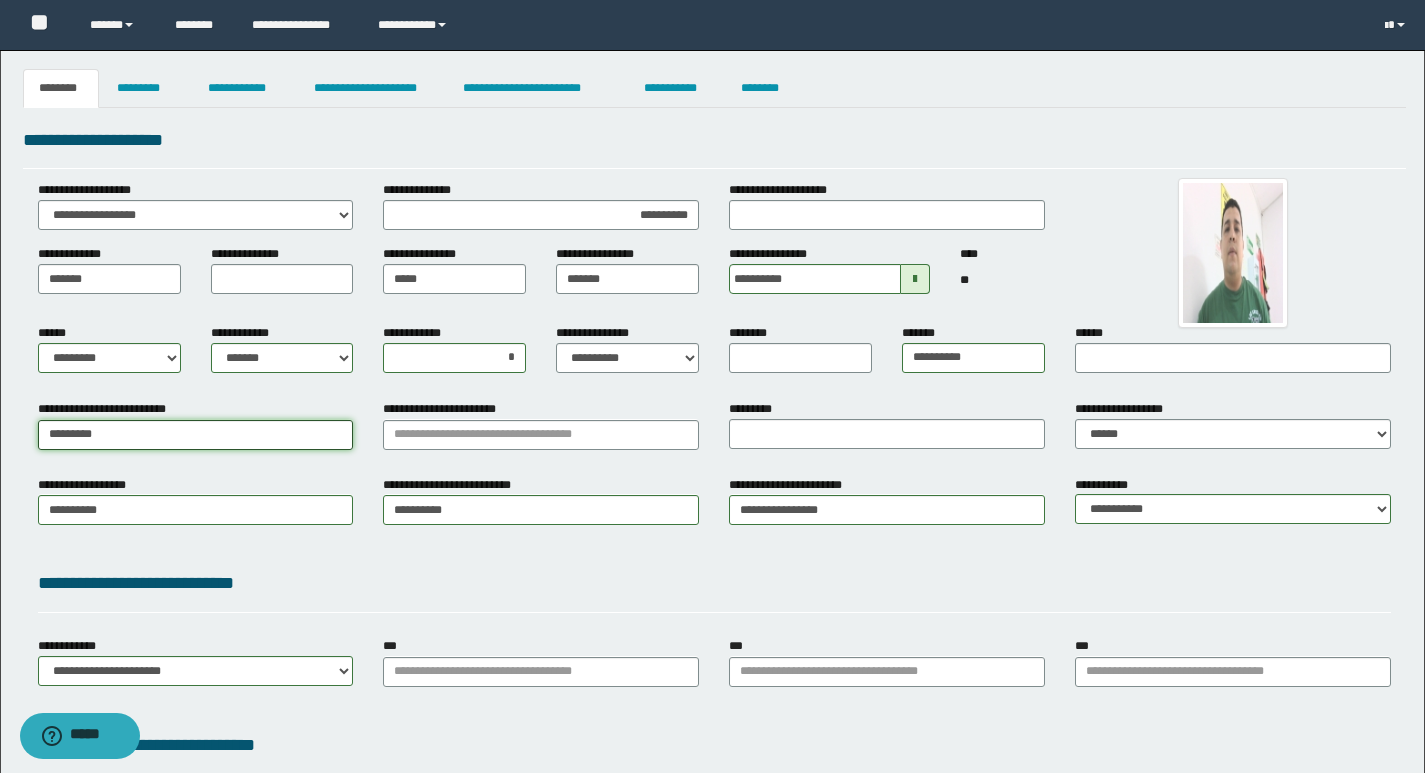 drag, startPoint x: 149, startPoint y: 430, endPoint x: 0, endPoint y: 434, distance: 149.05368 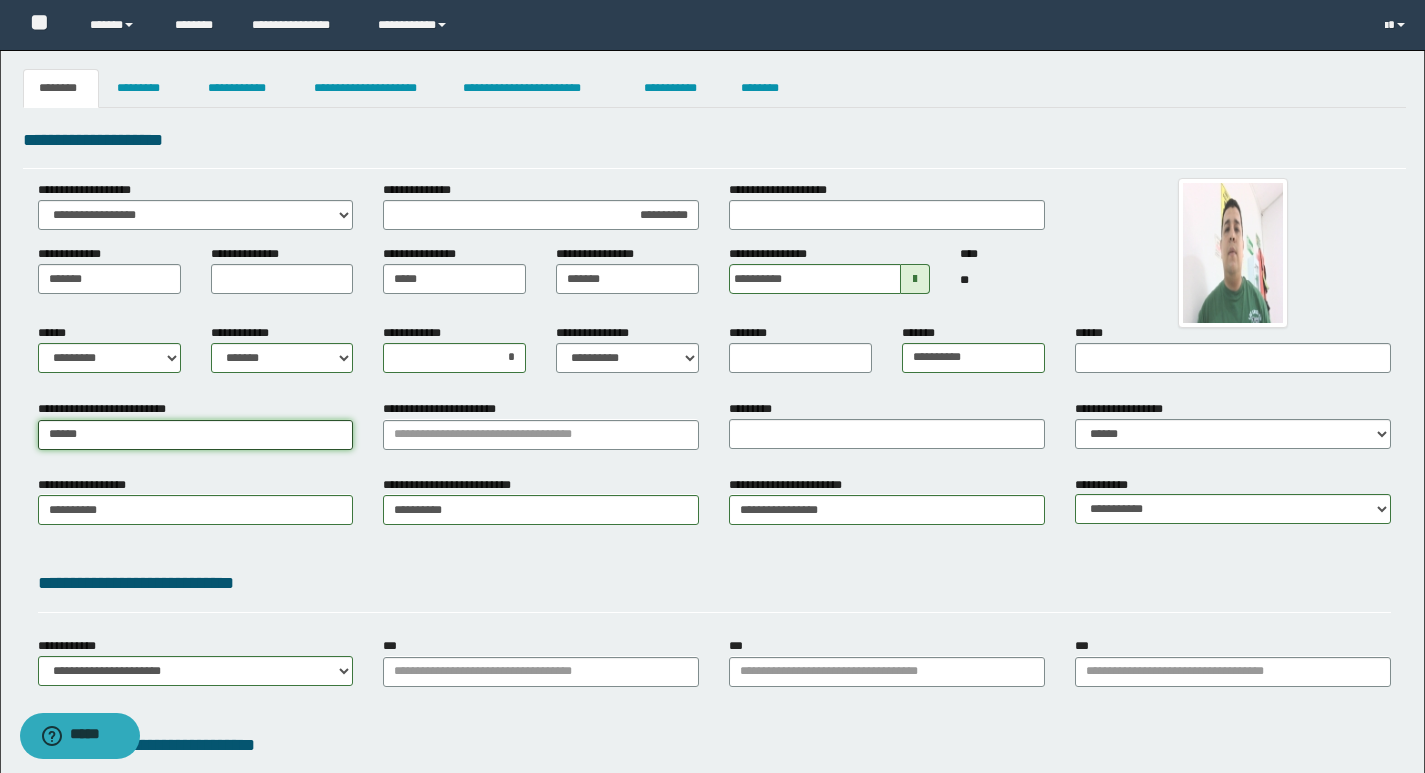 type on "*****" 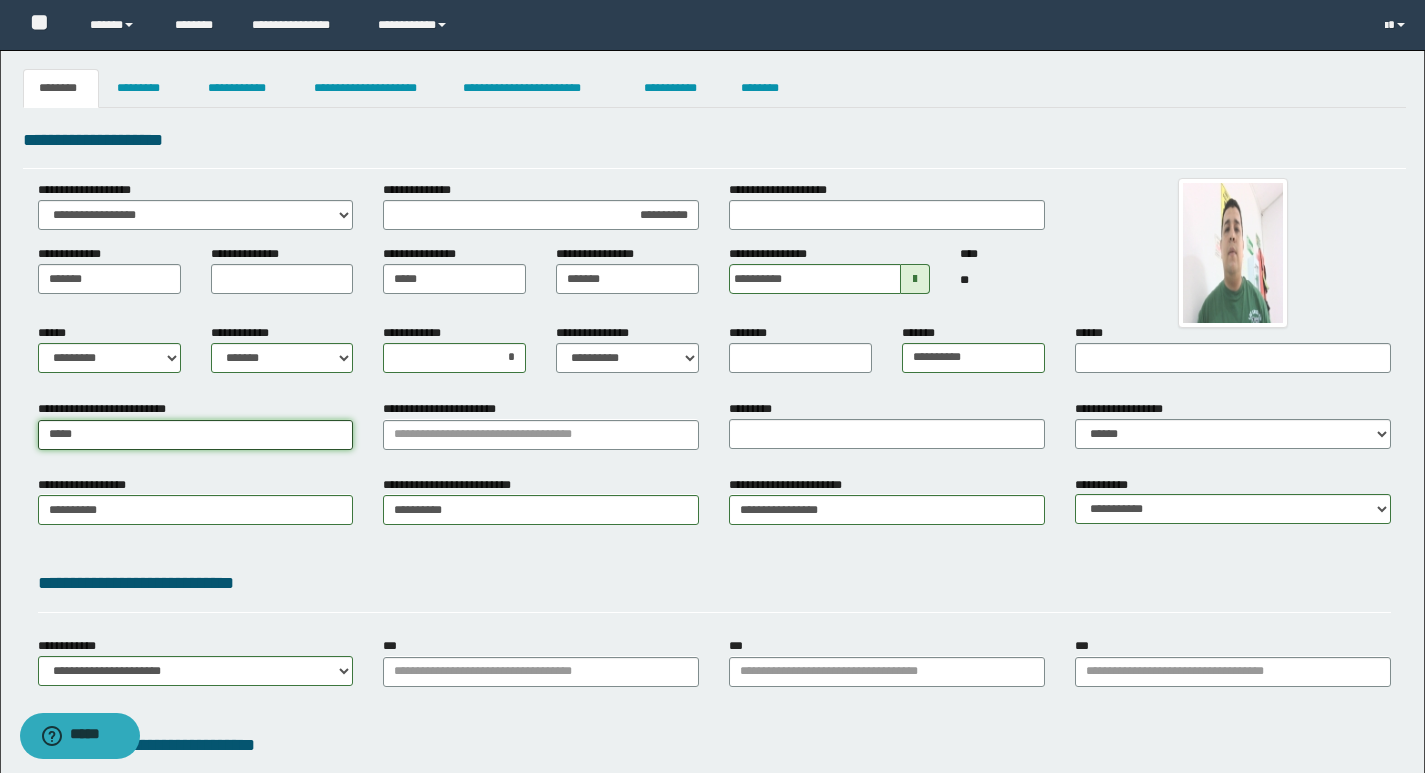 type on "*****" 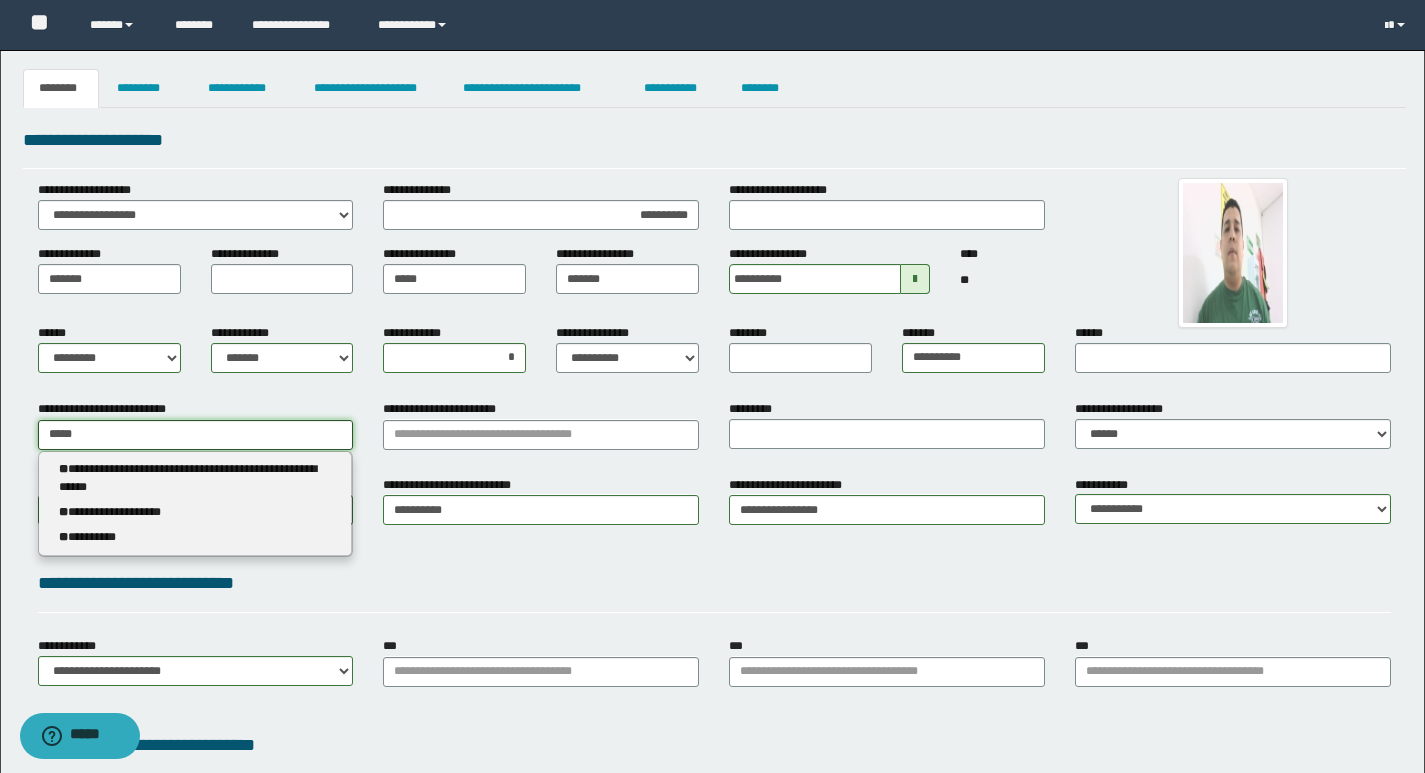type 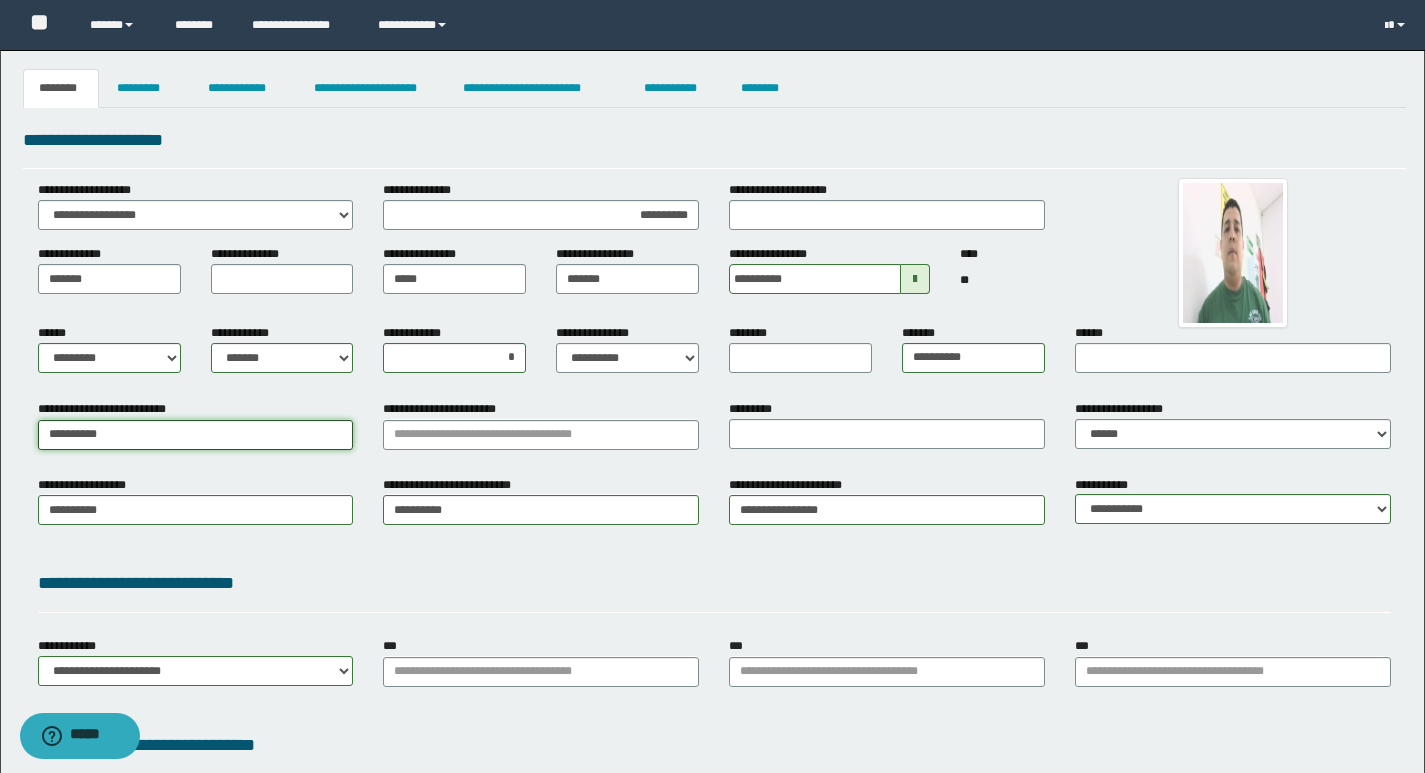 type on "*********" 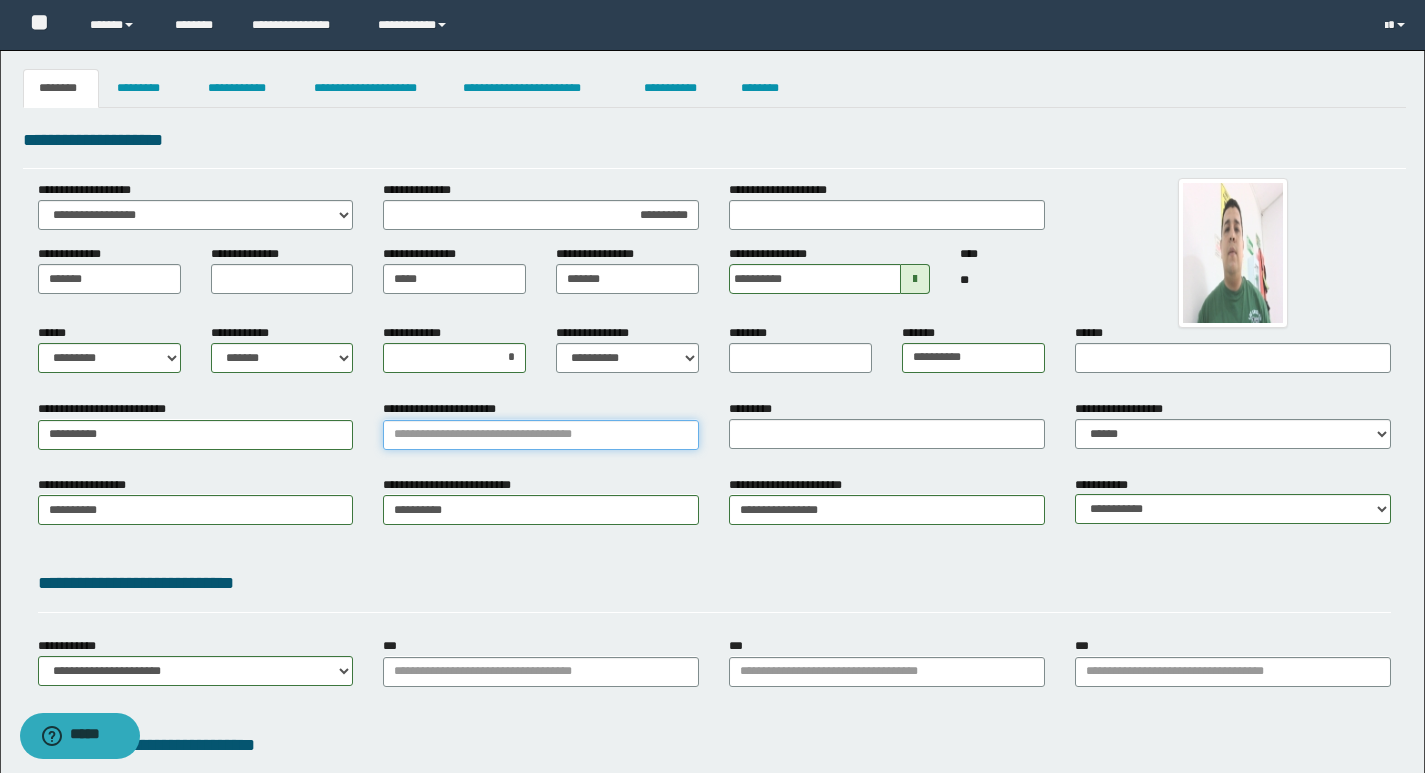 click on "**********" at bounding box center (541, 435) 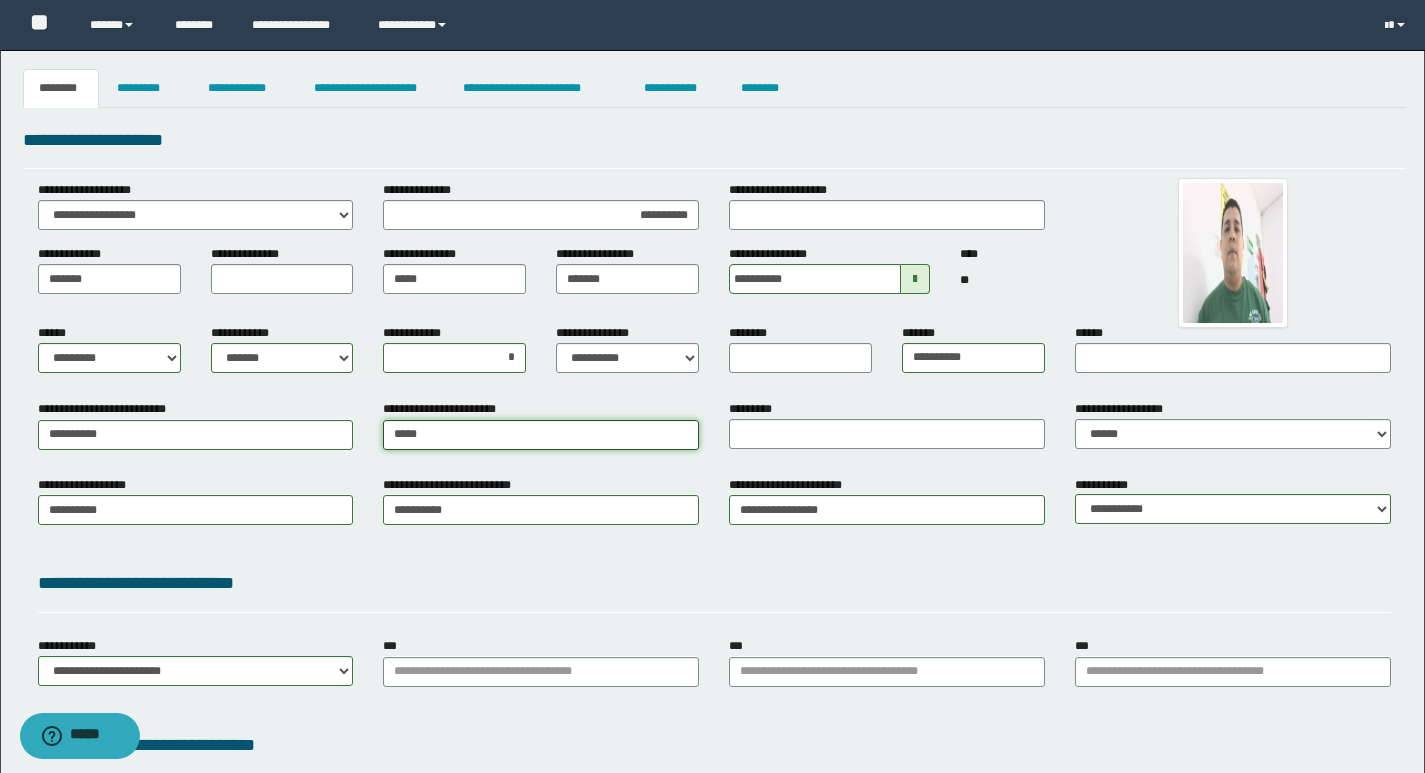 type on "******" 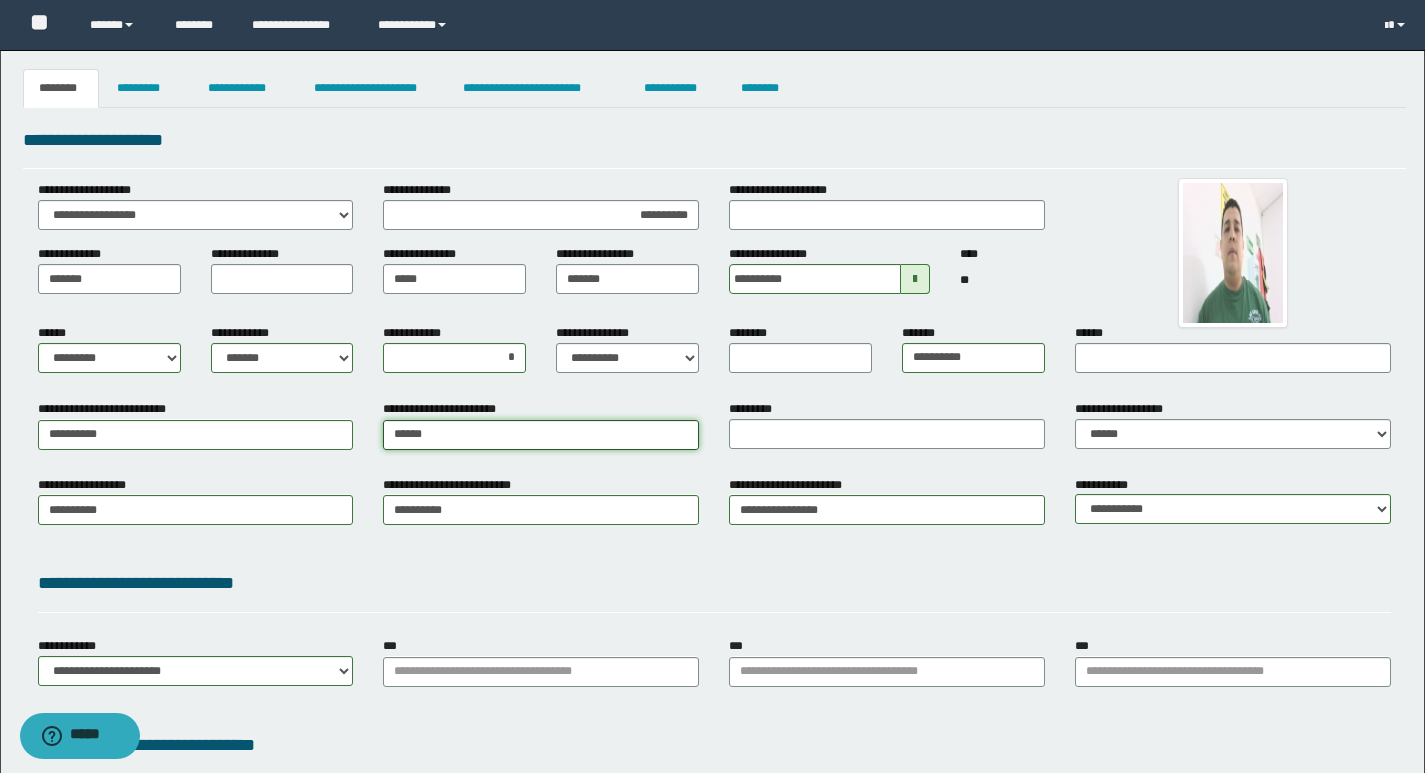 type on "**********" 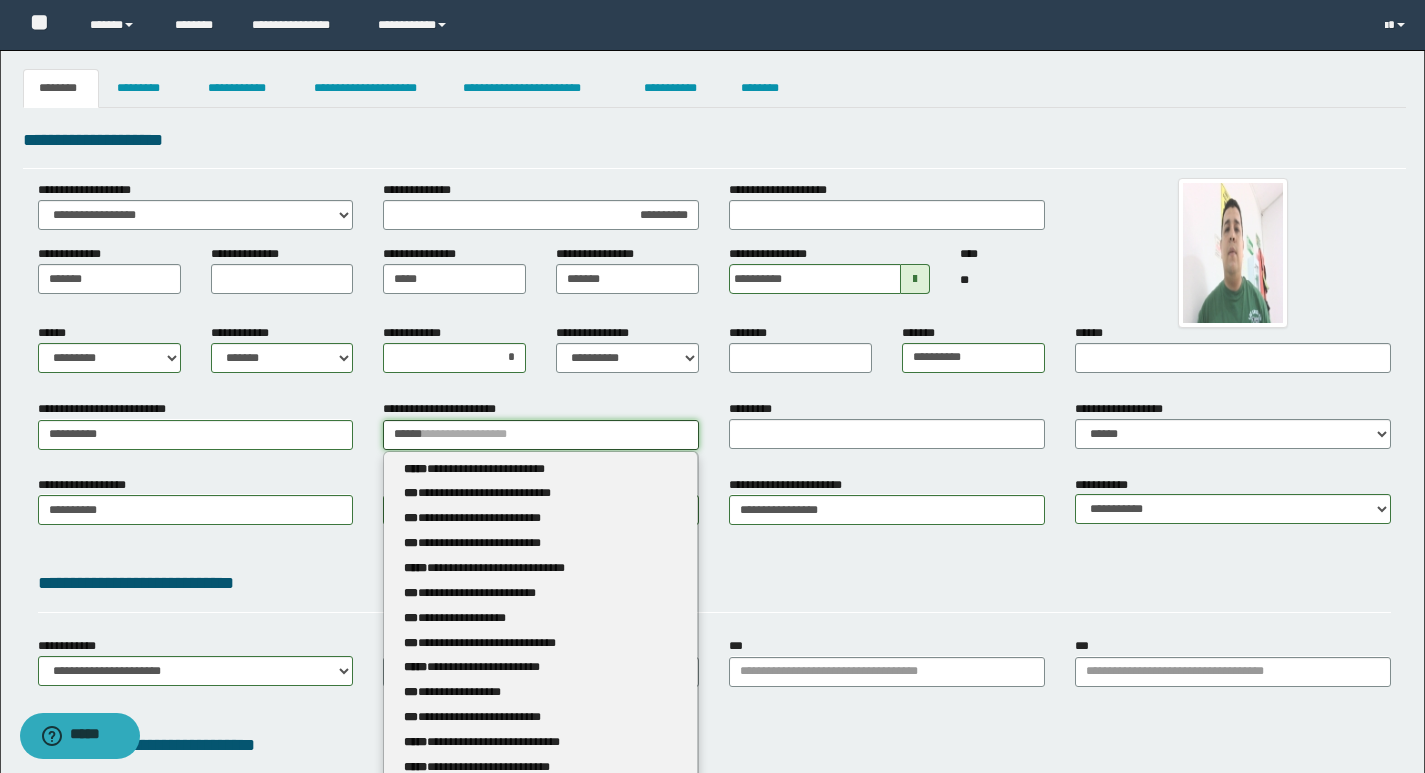 type 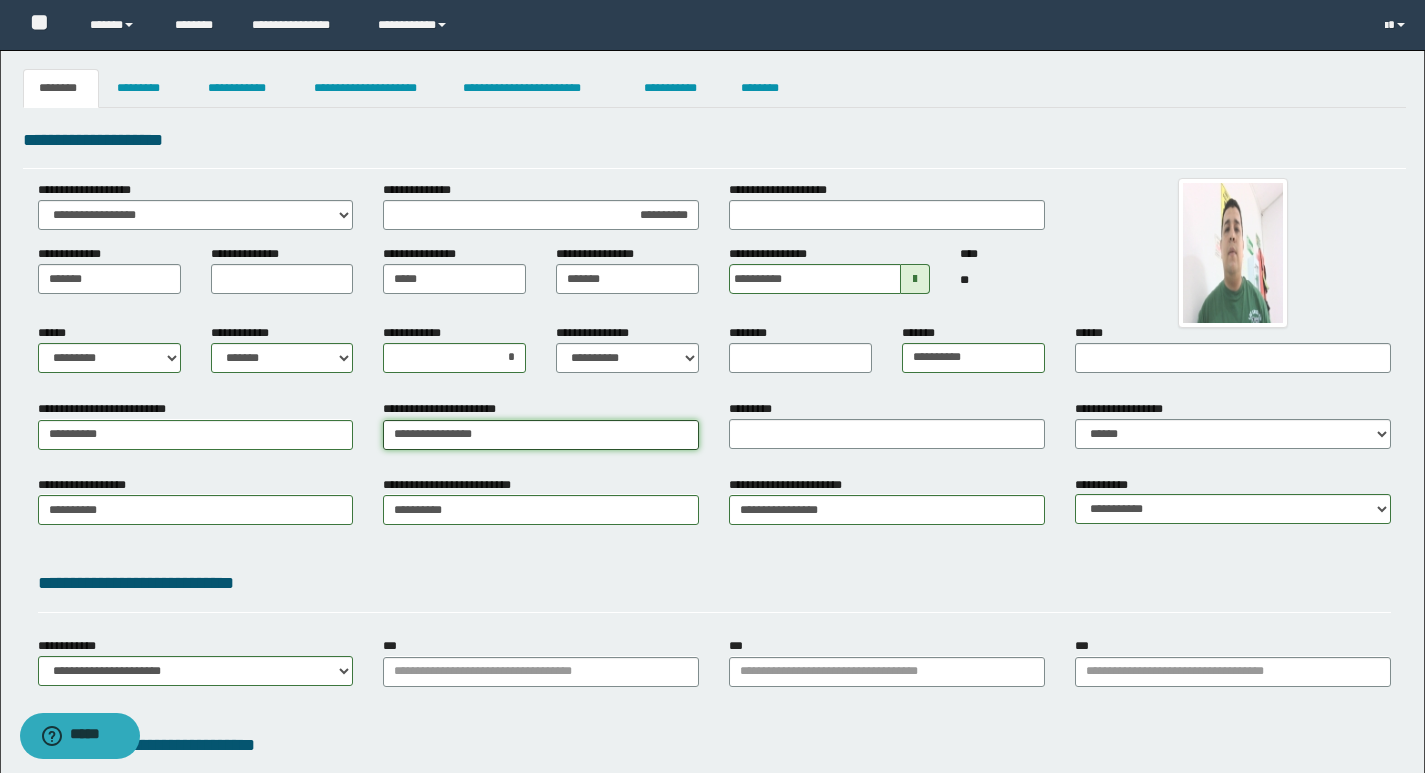 type on "**********" 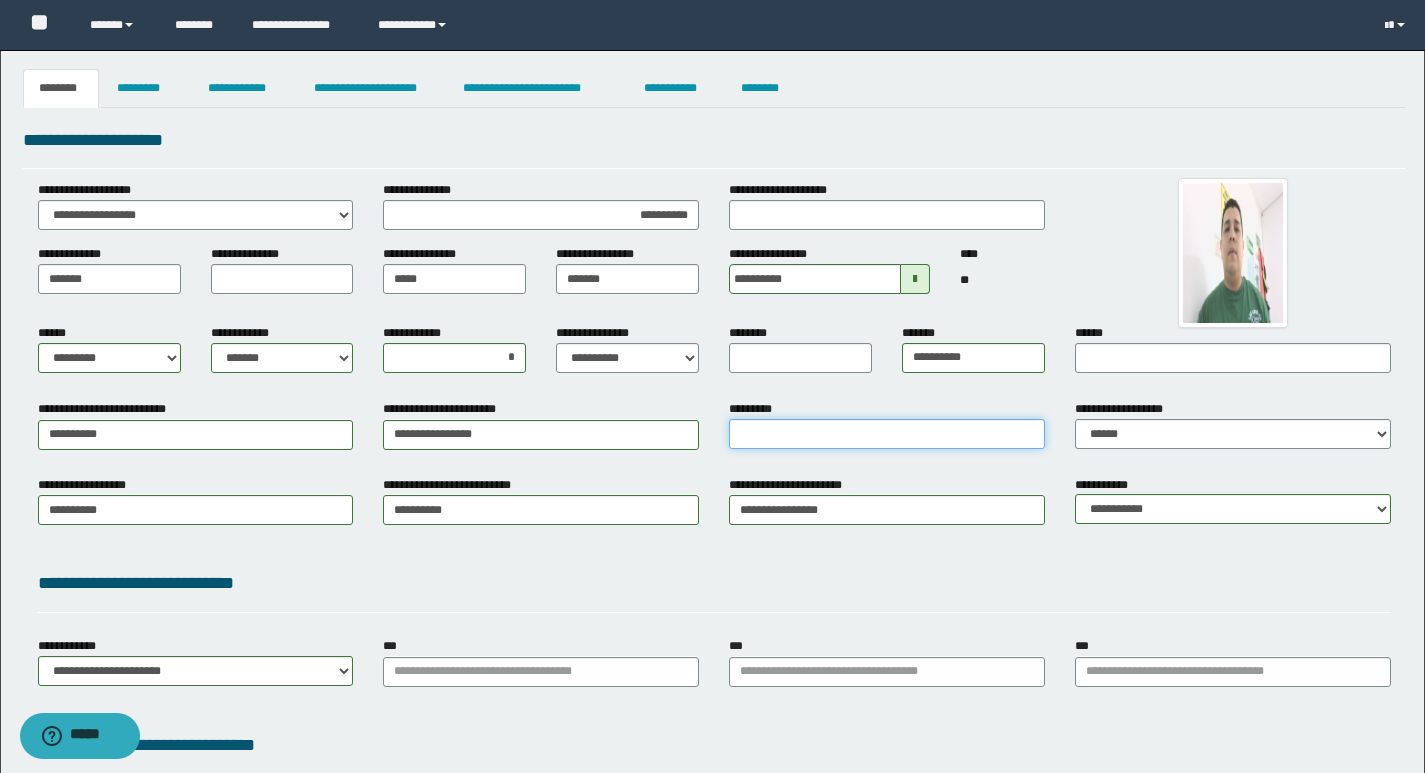 click on "*********" at bounding box center [887, 434] 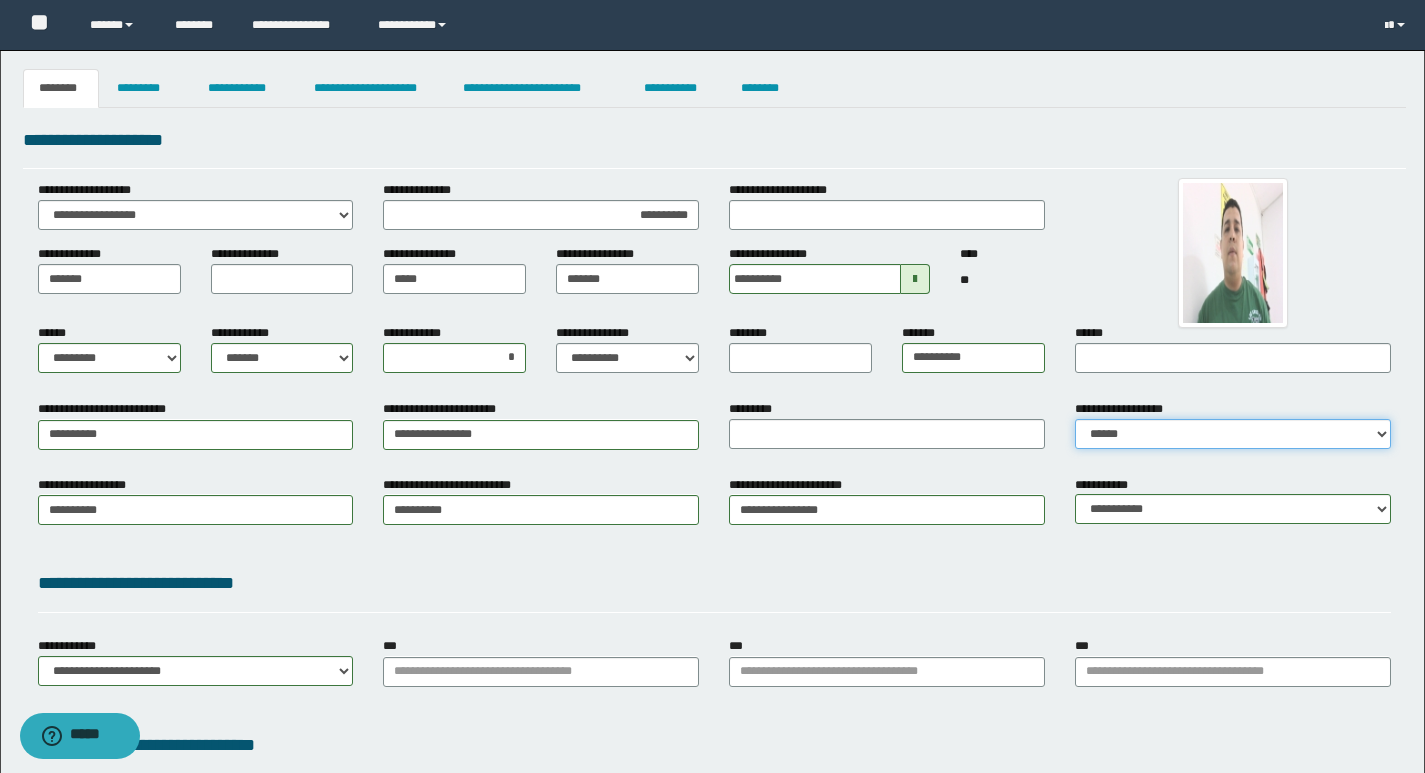 click on "**********" at bounding box center (1233, 434) 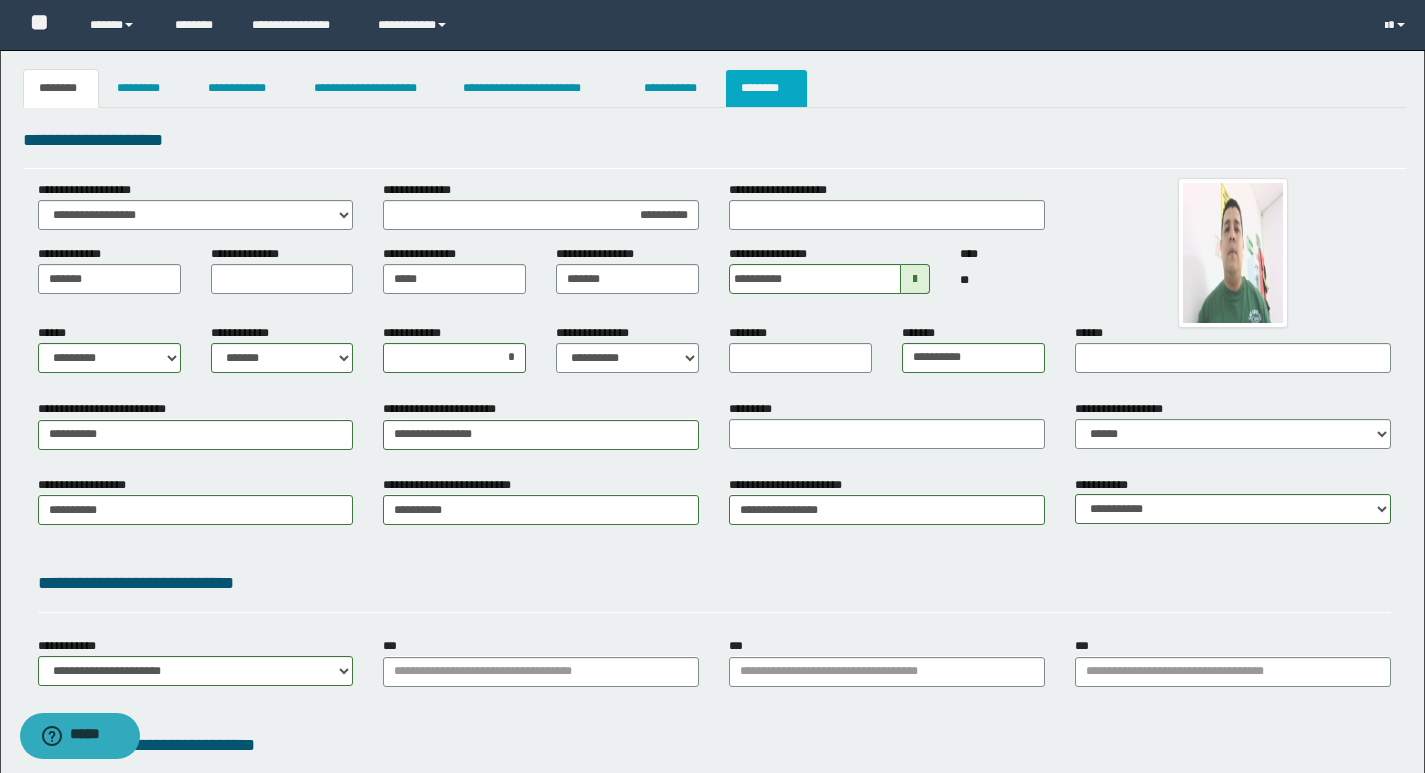 click on "********" at bounding box center (766, 88) 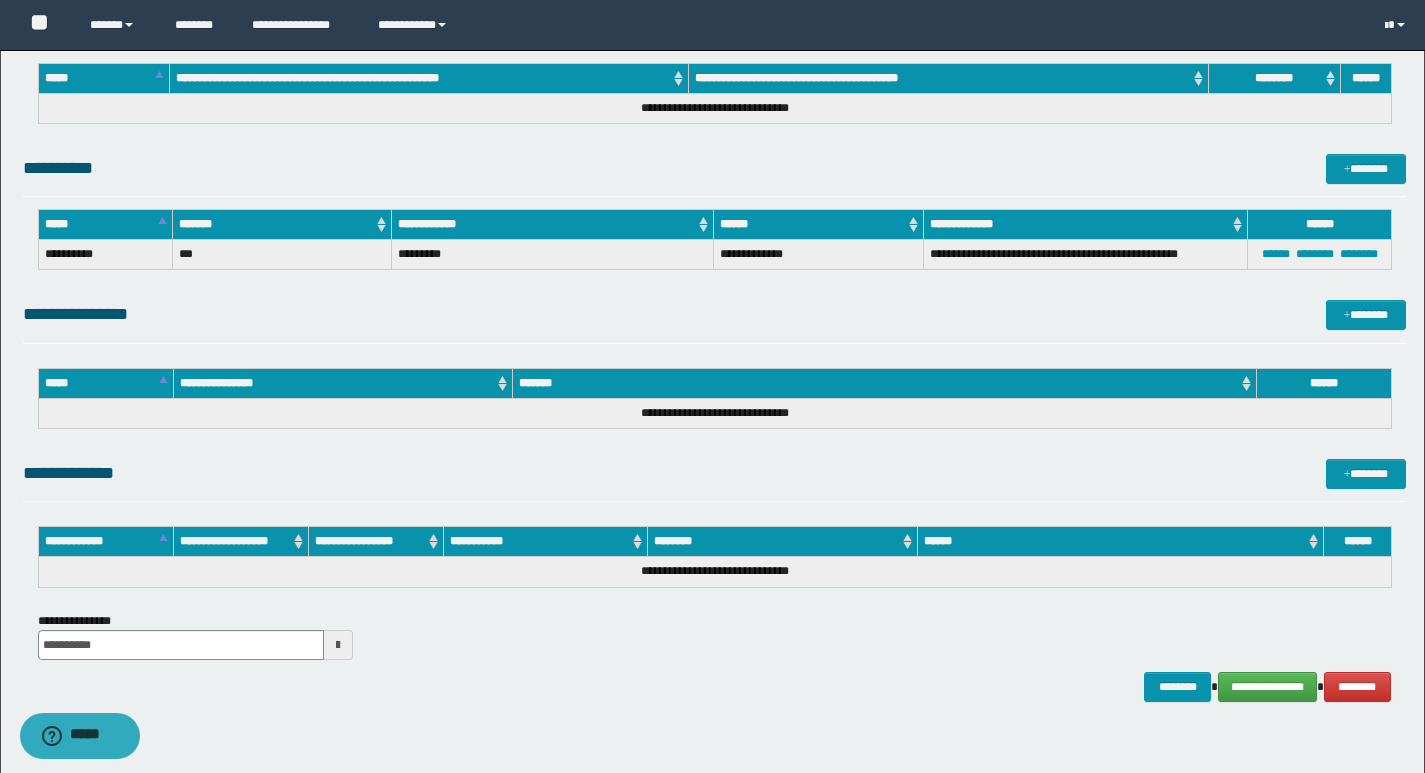 scroll, scrollTop: 874, scrollLeft: 0, axis: vertical 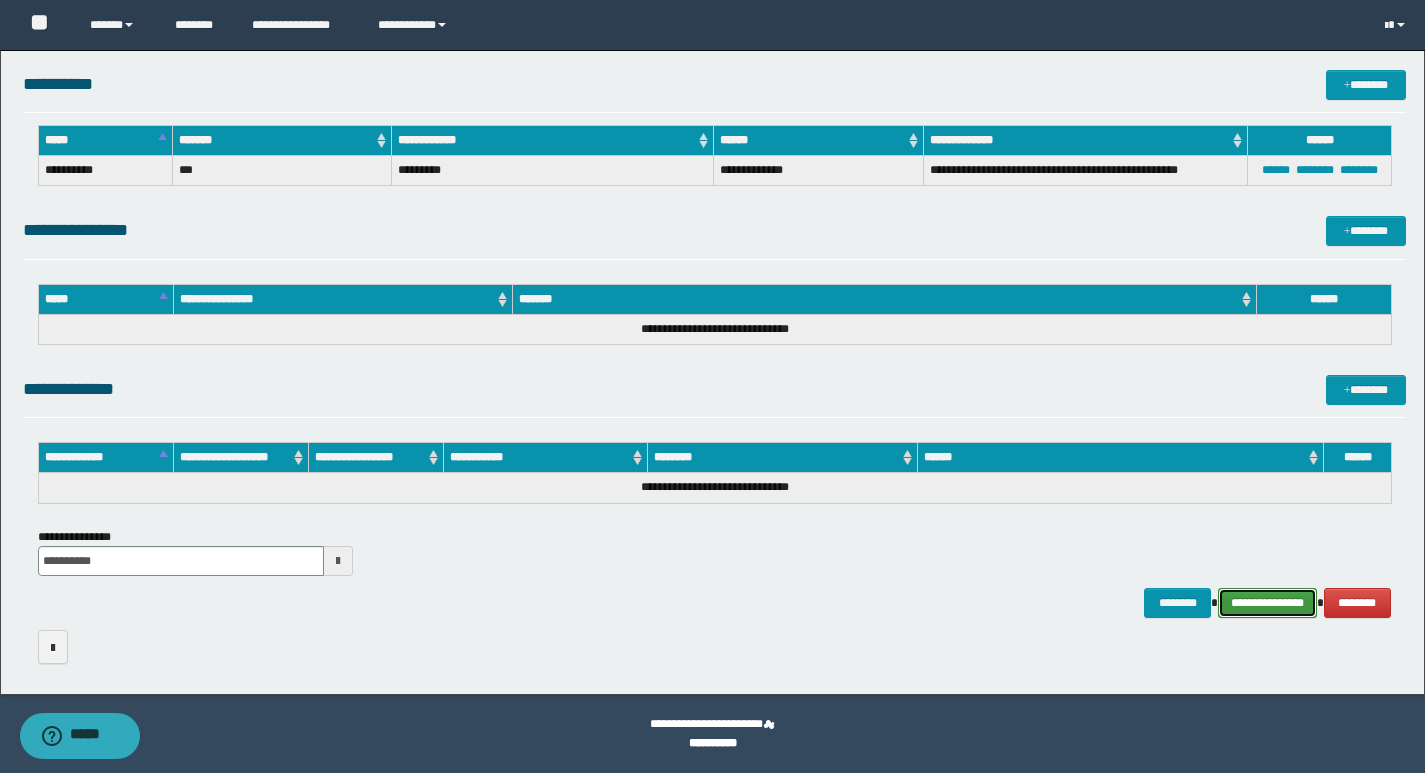click on "**********" at bounding box center [1267, 603] 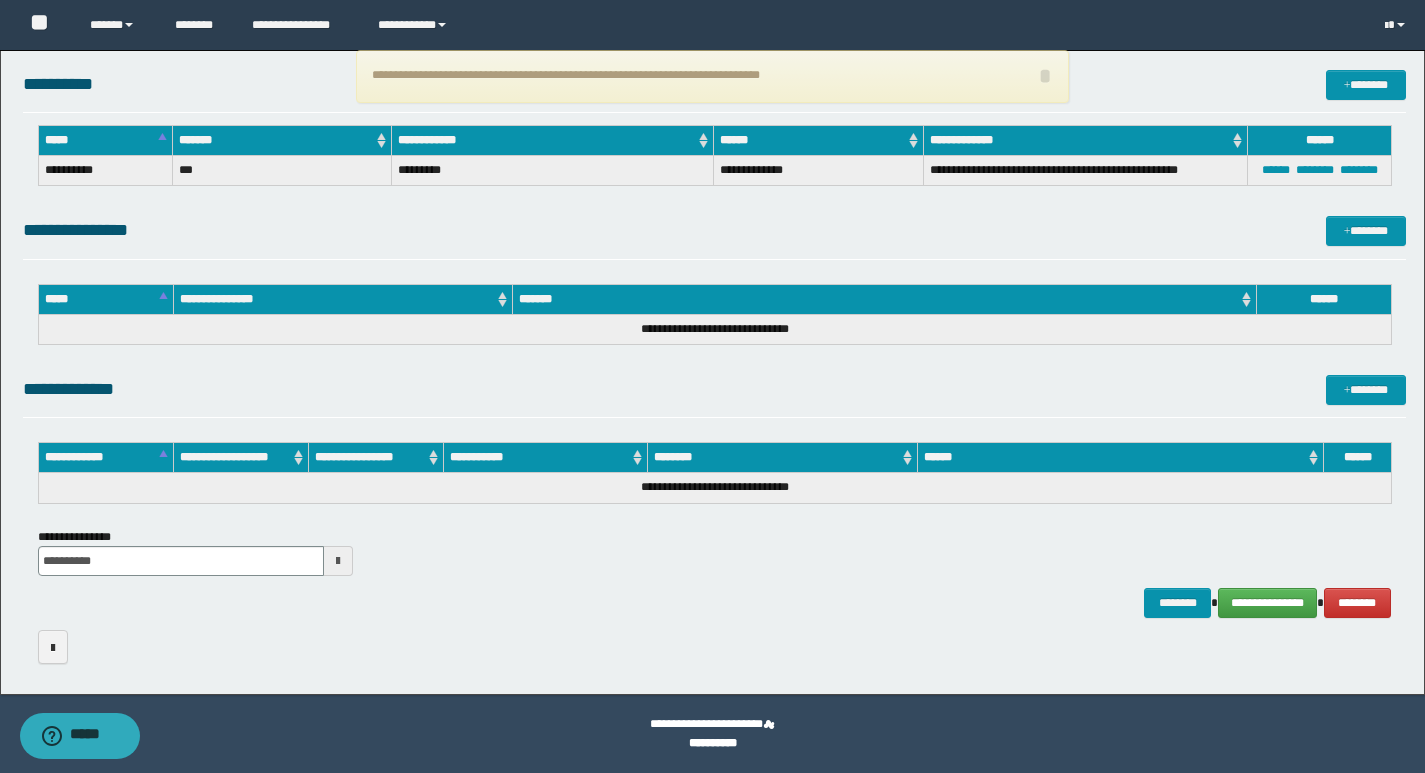 click on "**********" at bounding box center (712, 76) 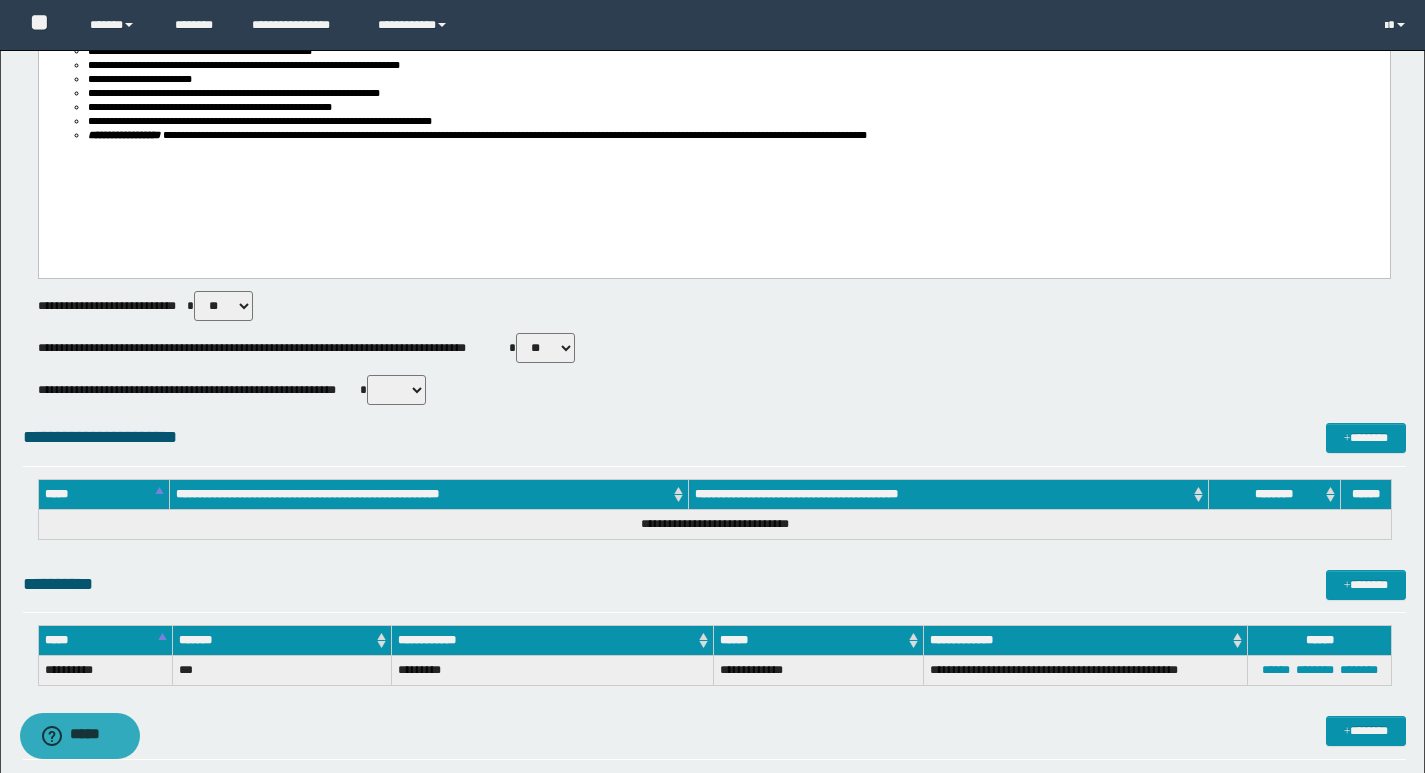 scroll, scrollTop: 0, scrollLeft: 0, axis: both 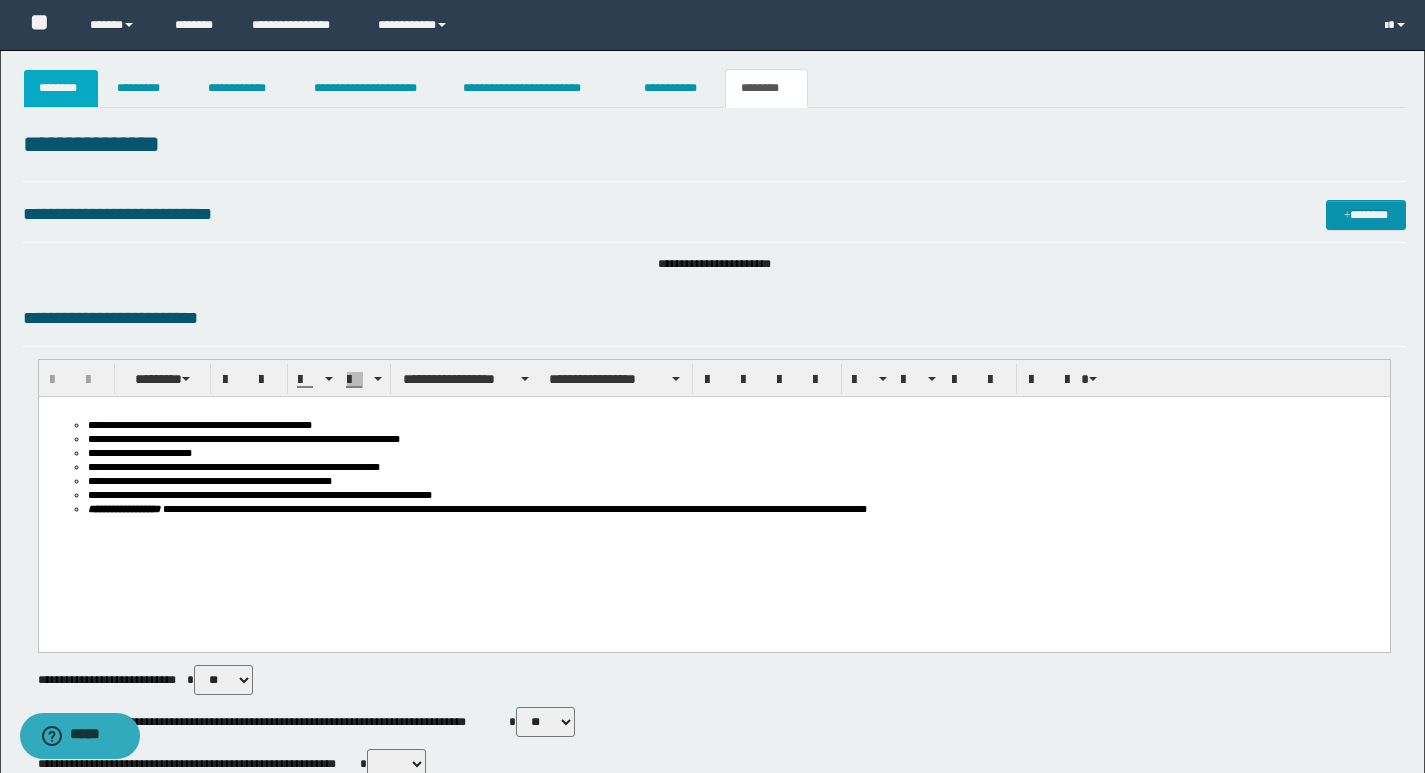 click on "**********" at bounding box center (712, 809) 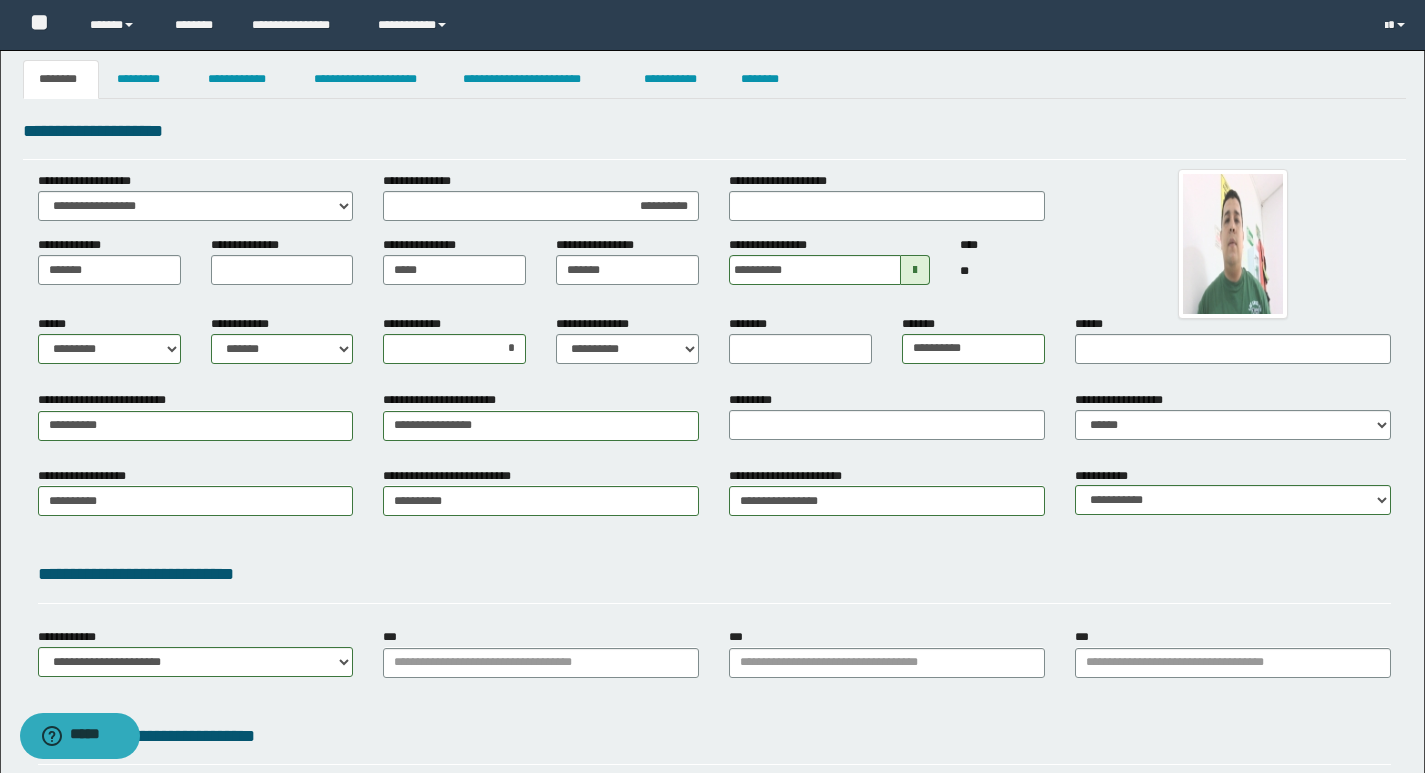 scroll, scrollTop: 0, scrollLeft: 0, axis: both 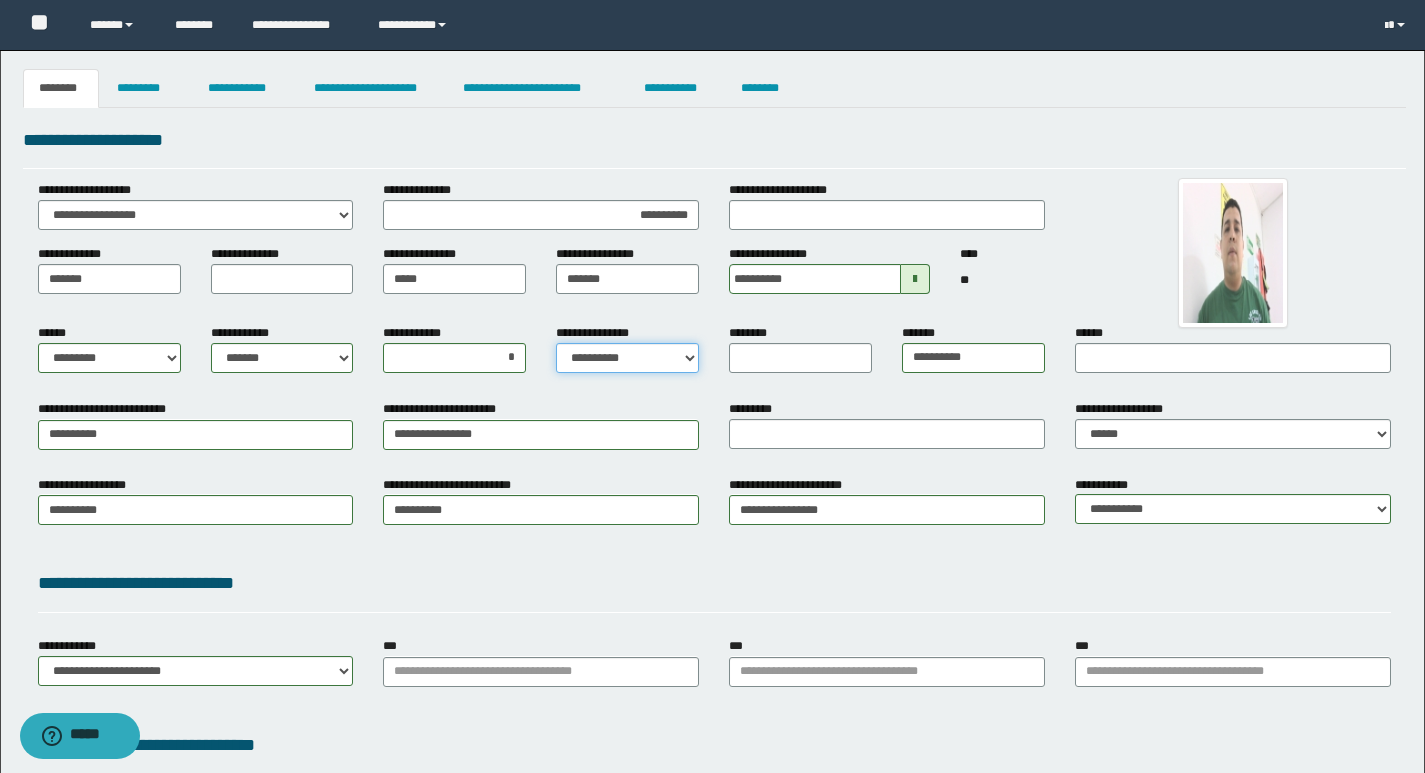 click on "**********" at bounding box center [627, 358] 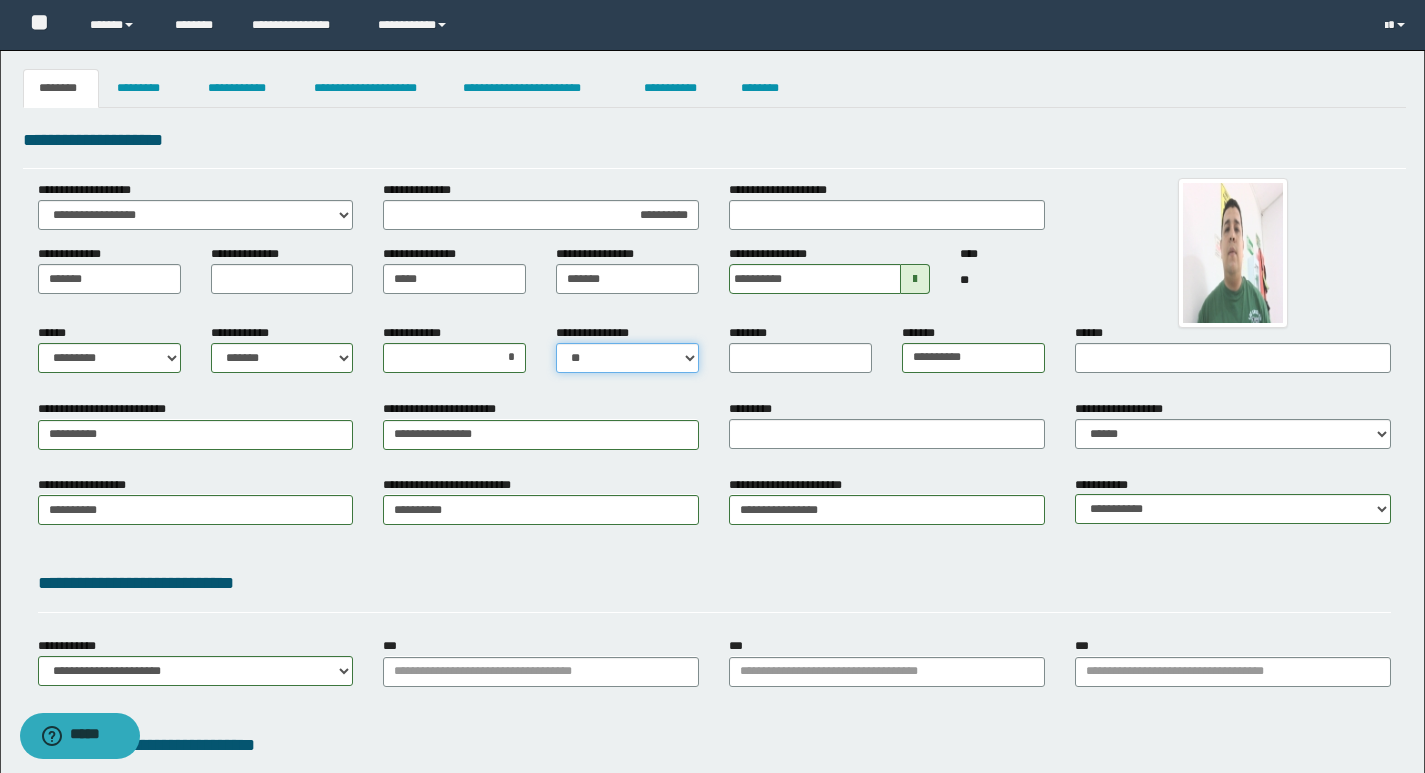 click on "**********" at bounding box center (627, 358) 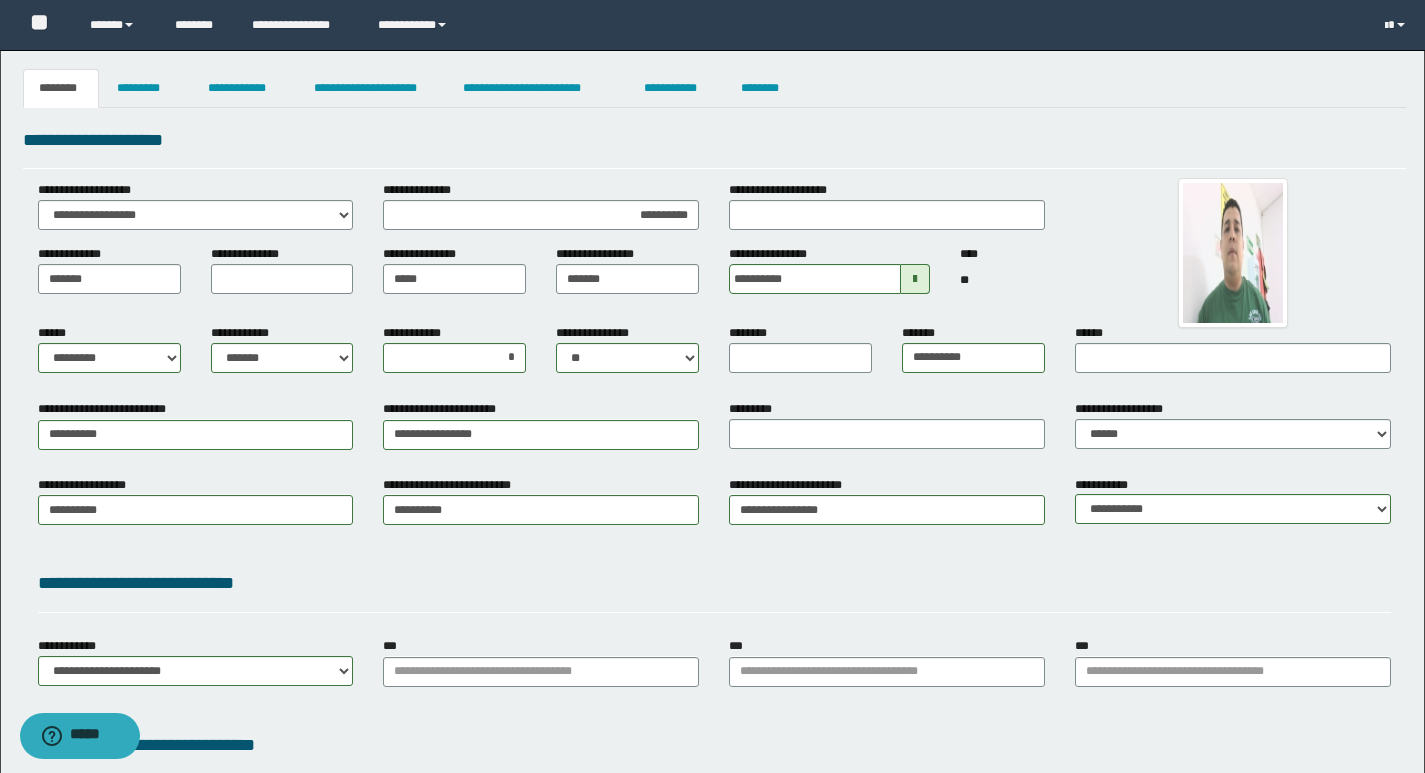 click on "**********" at bounding box center (541, 424) 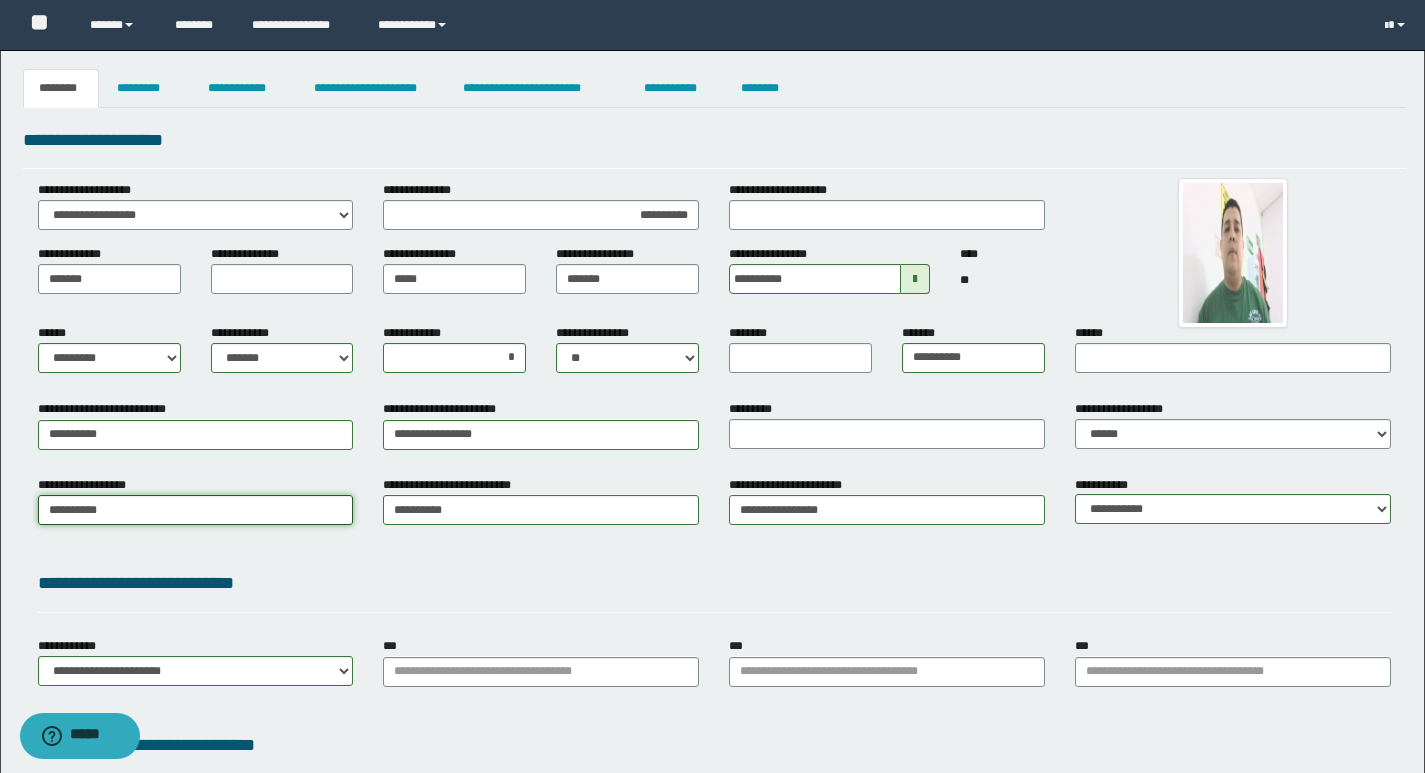 drag, startPoint x: 106, startPoint y: 514, endPoint x: 0, endPoint y: 511, distance: 106.04244 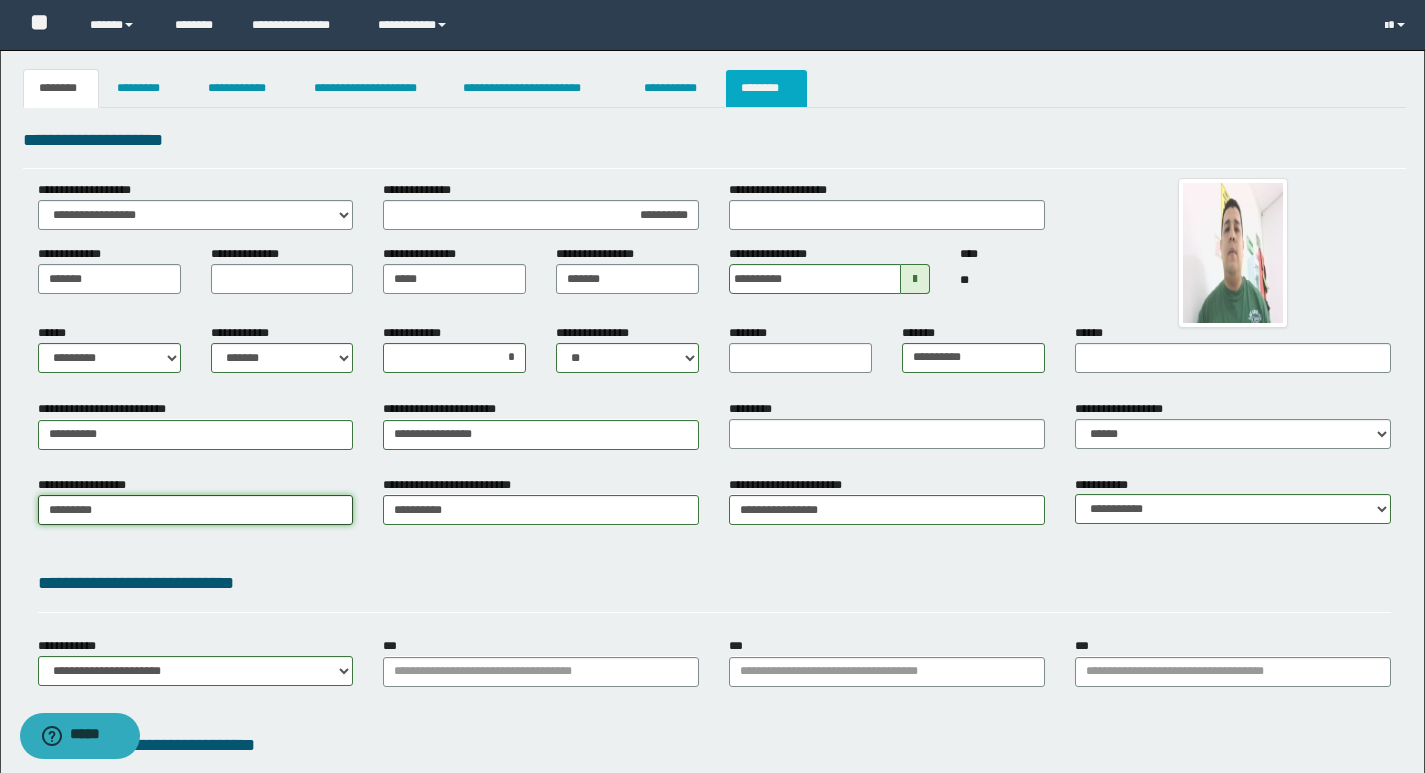 type on "********" 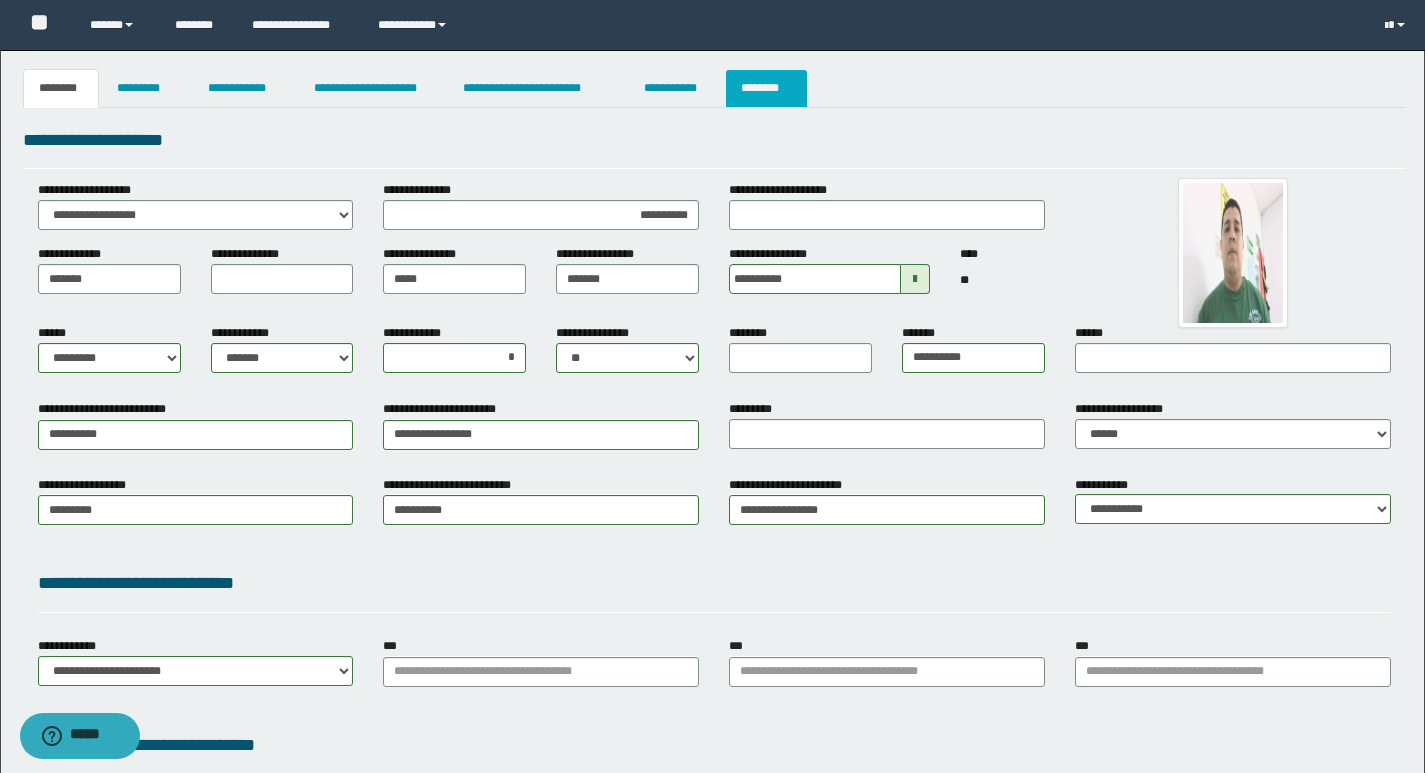 click on "********" at bounding box center (766, 88) 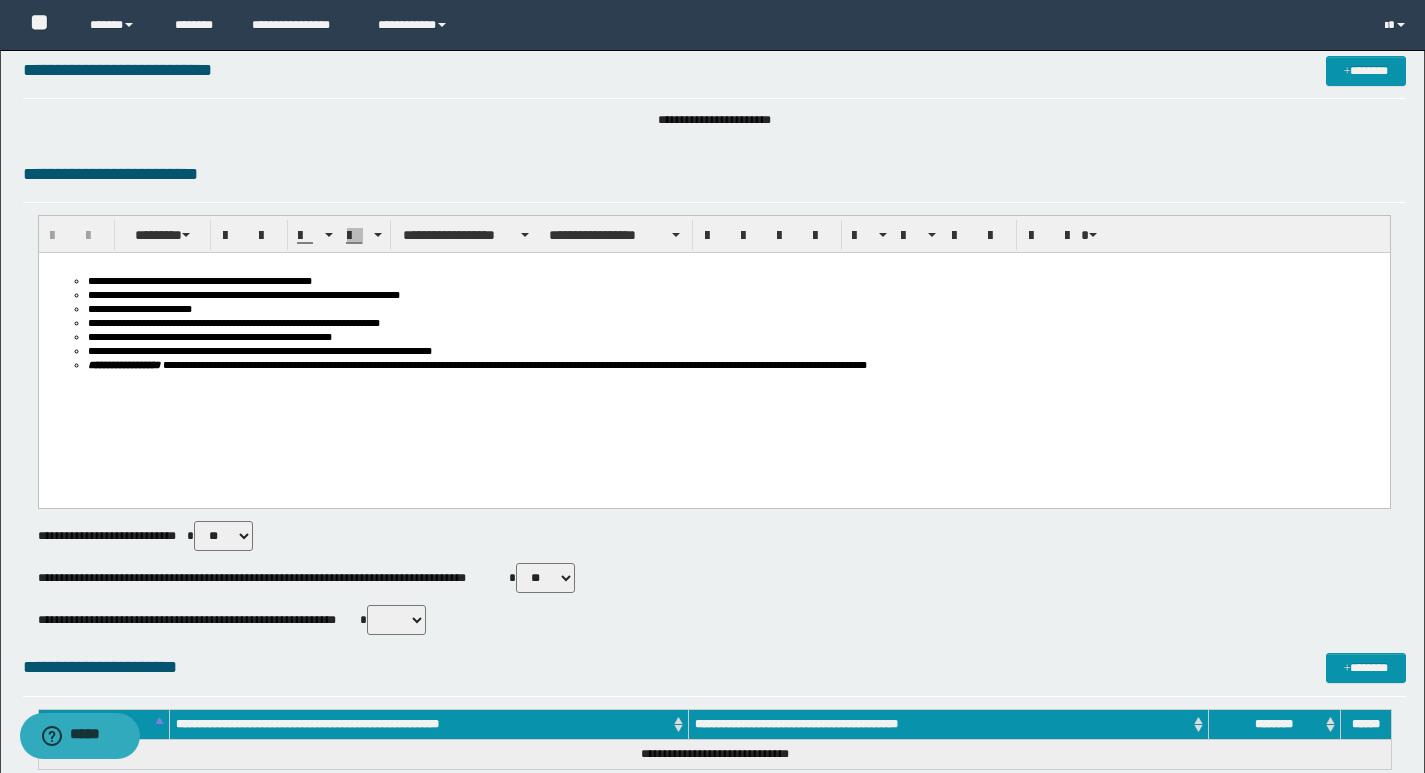 scroll, scrollTop: 874, scrollLeft: 0, axis: vertical 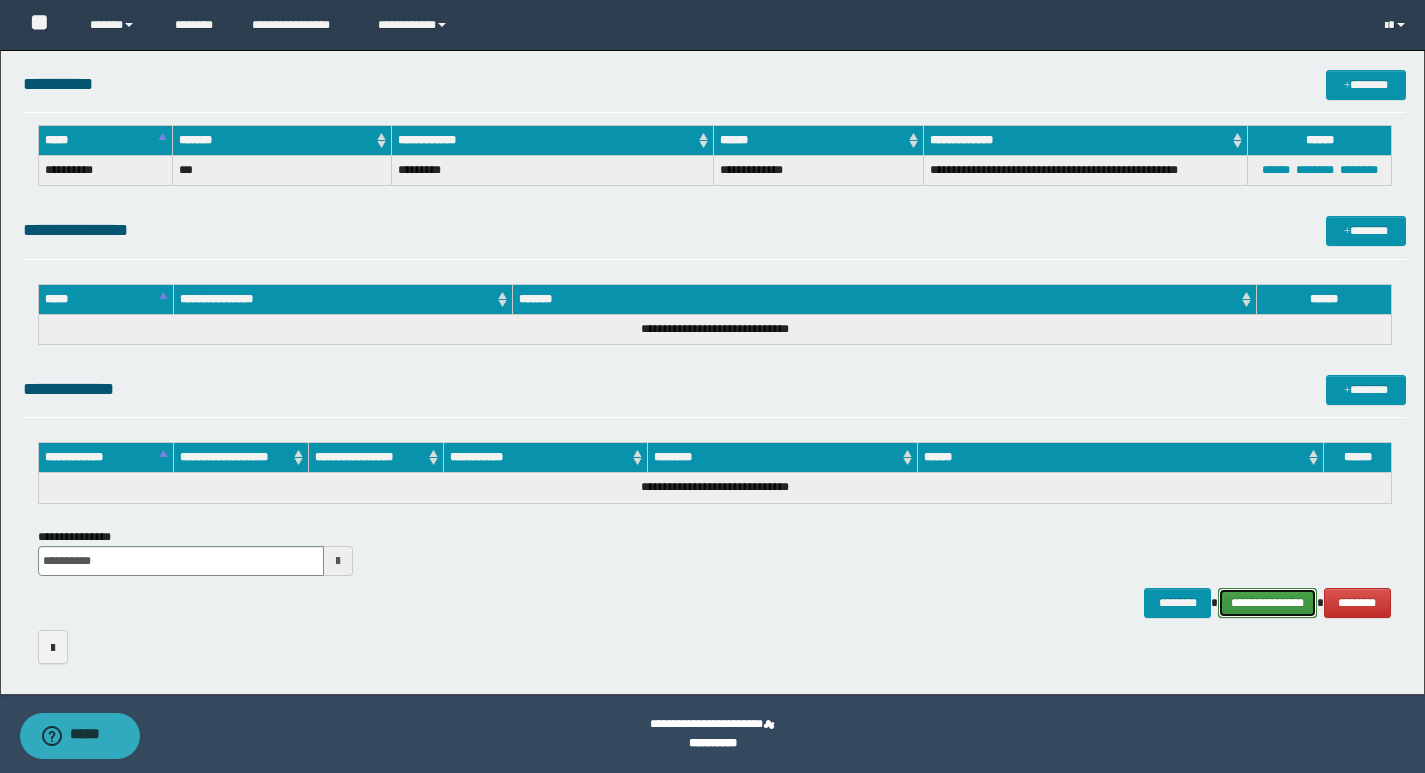 click on "**********" at bounding box center [1267, 603] 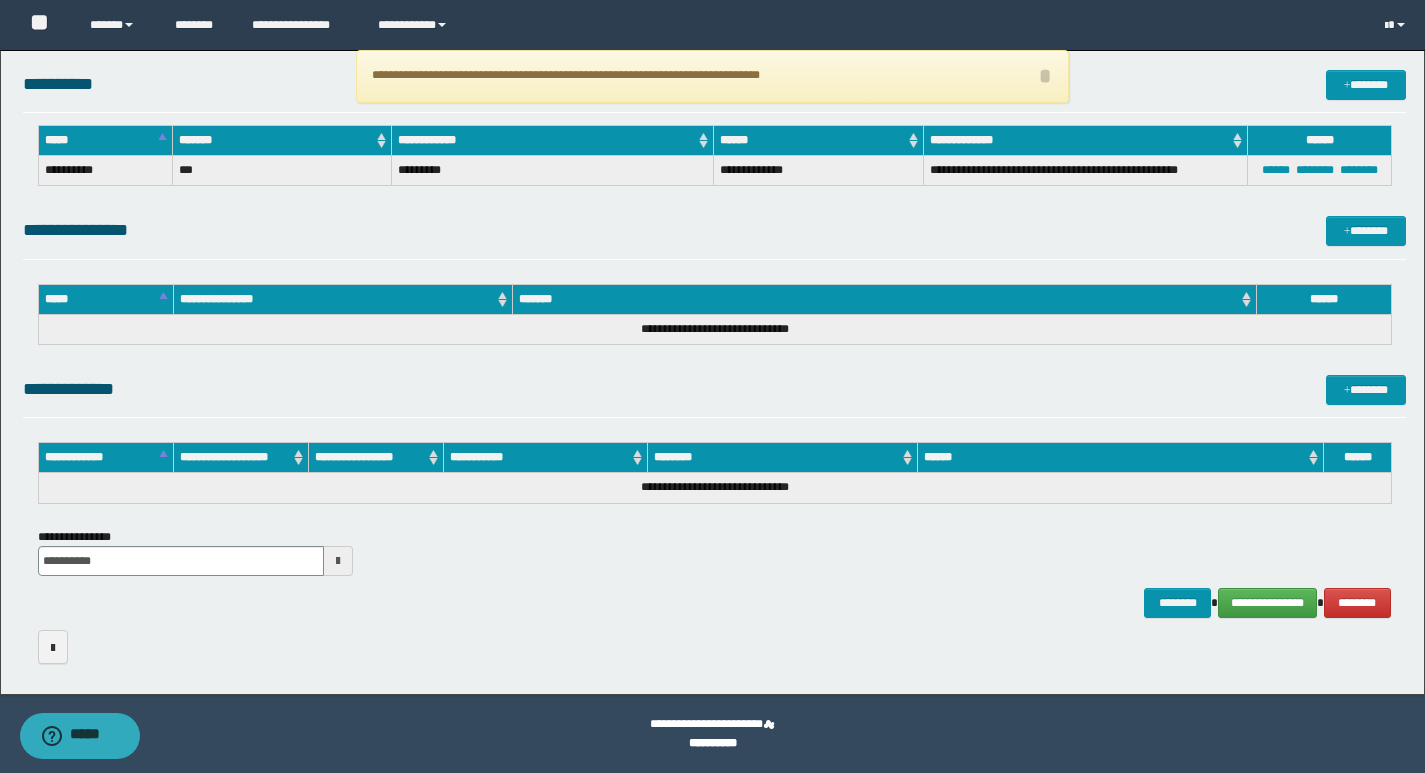 click on "**********" at bounding box center [714, 552] 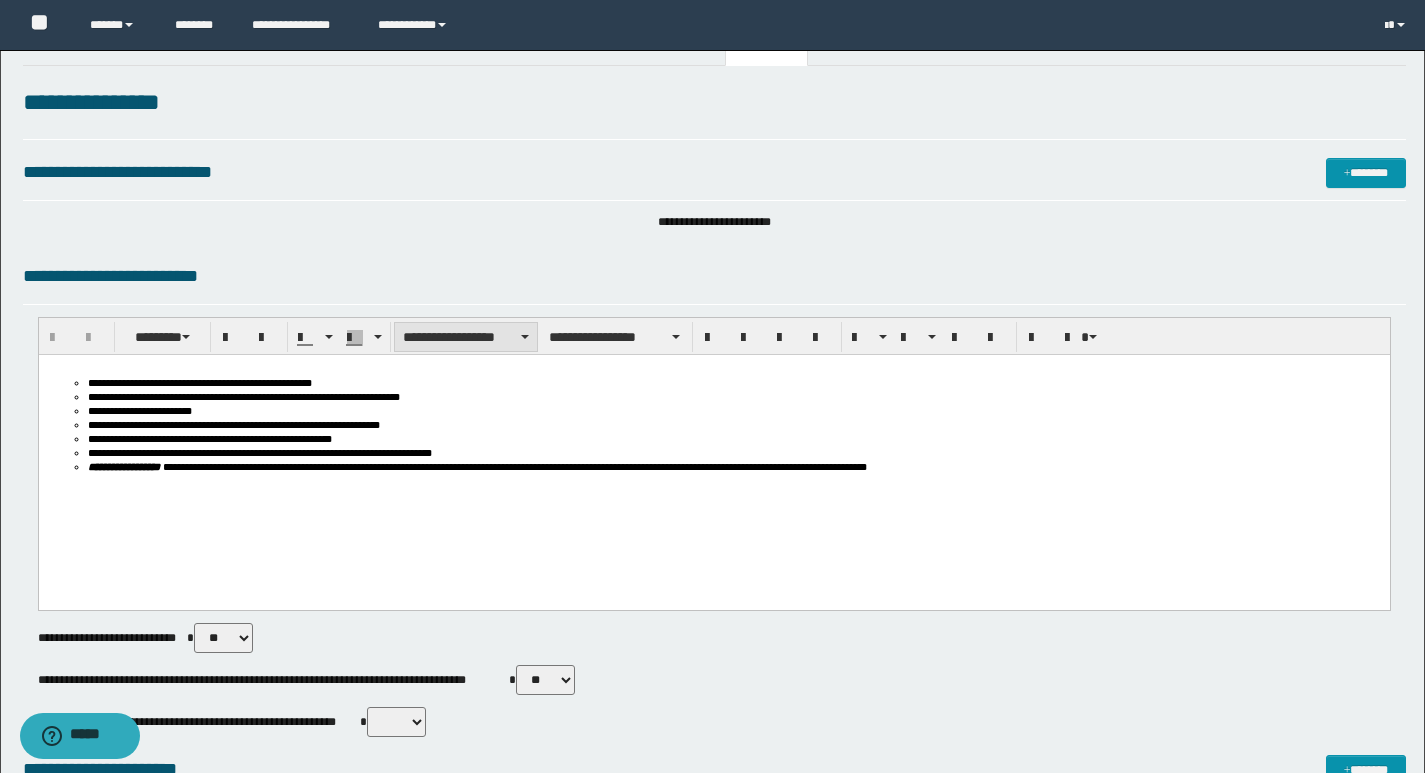 scroll, scrollTop: 0, scrollLeft: 0, axis: both 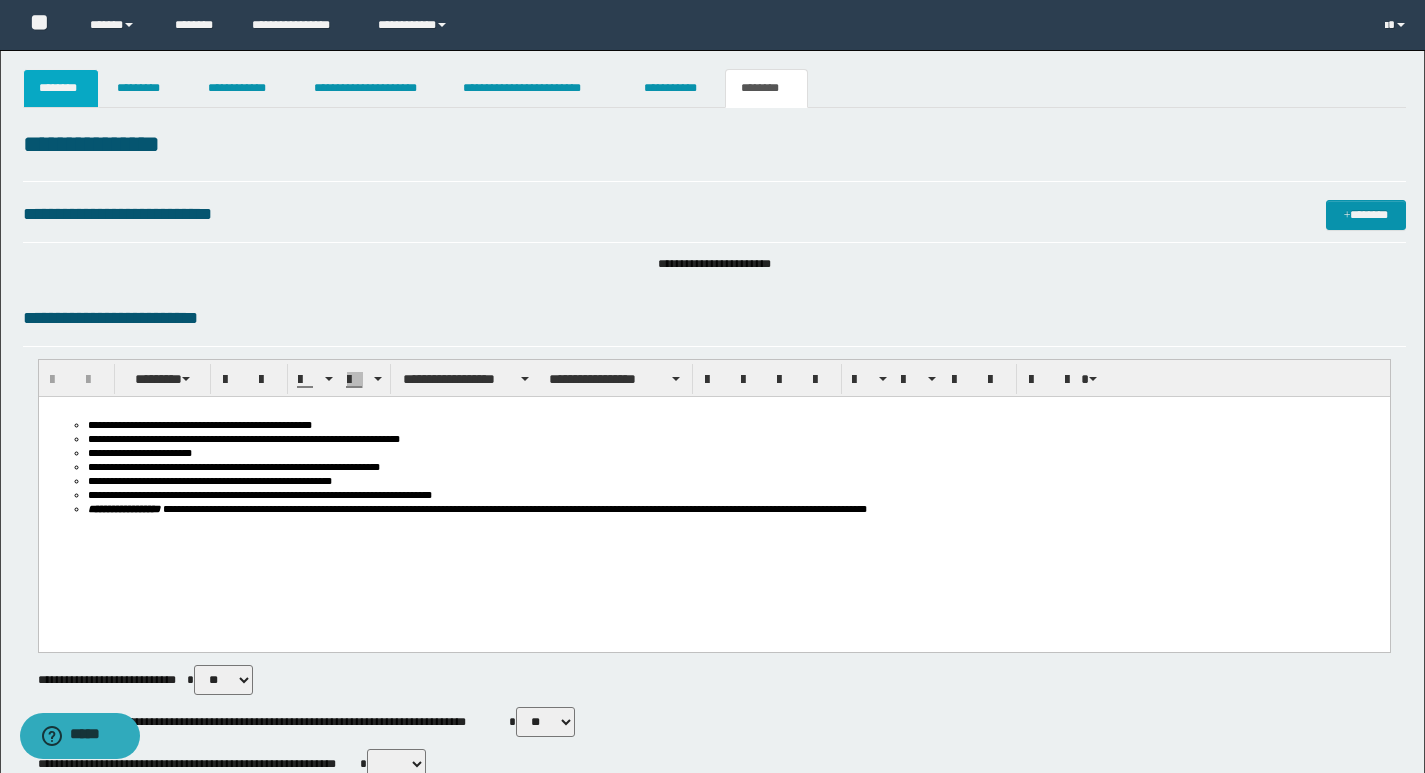 click on "********" at bounding box center [61, 88] 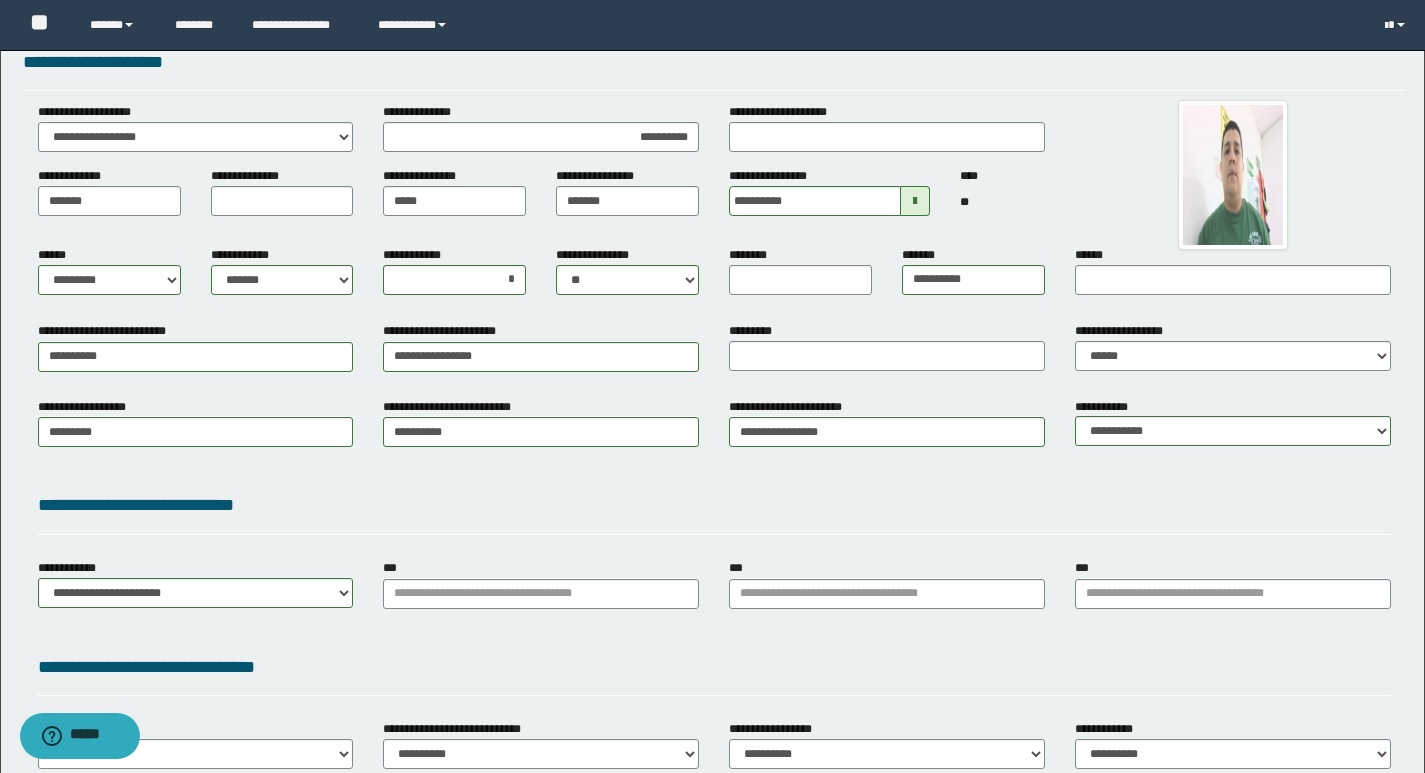 scroll, scrollTop: 100, scrollLeft: 0, axis: vertical 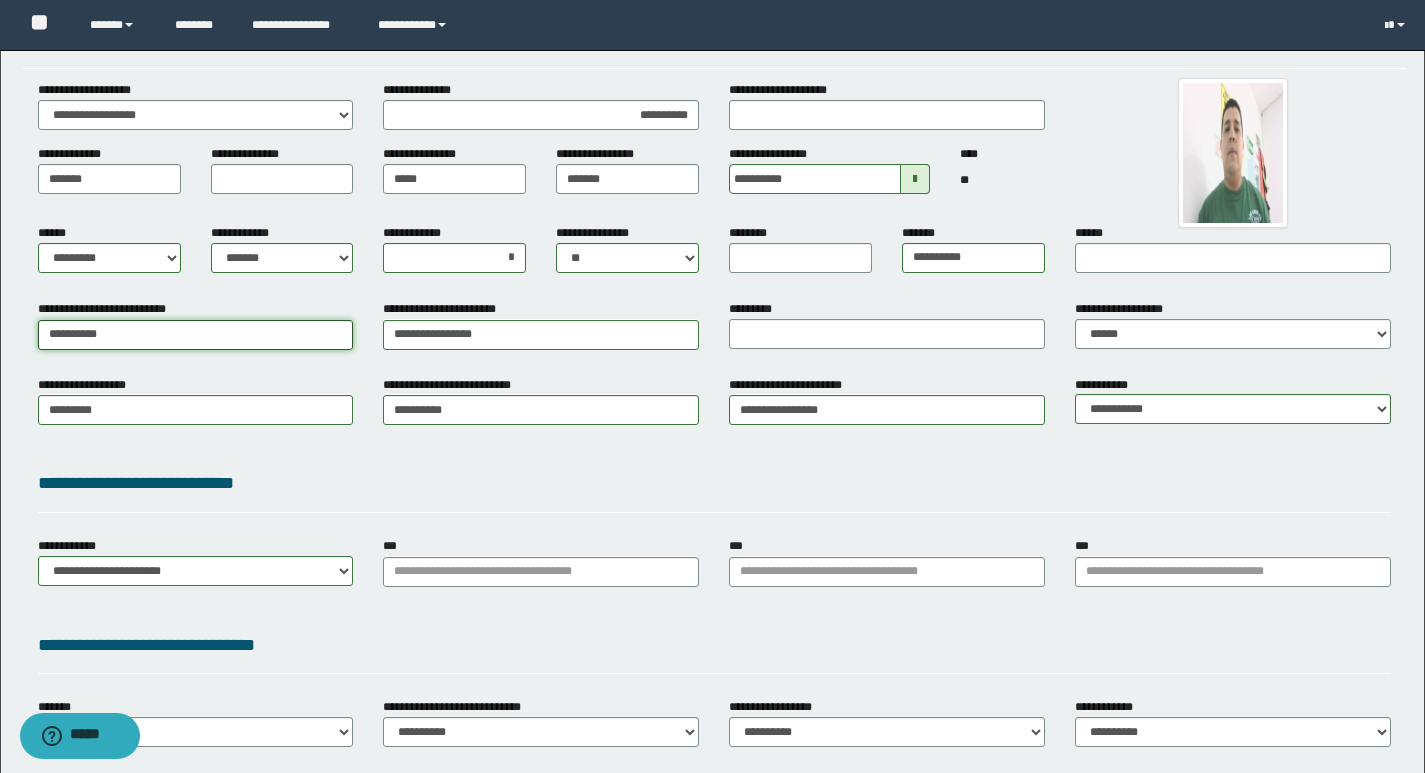 click on "*********" at bounding box center (196, 335) 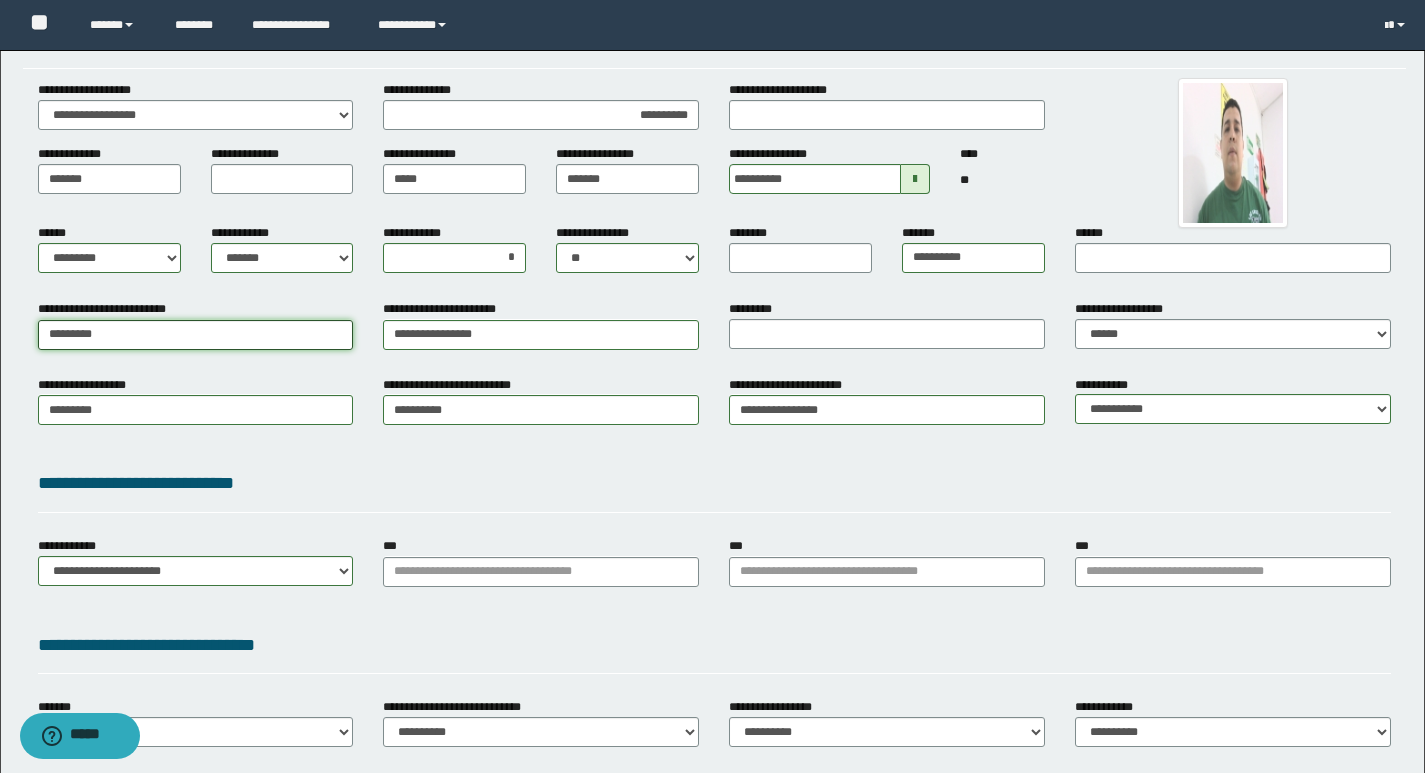 type on "********" 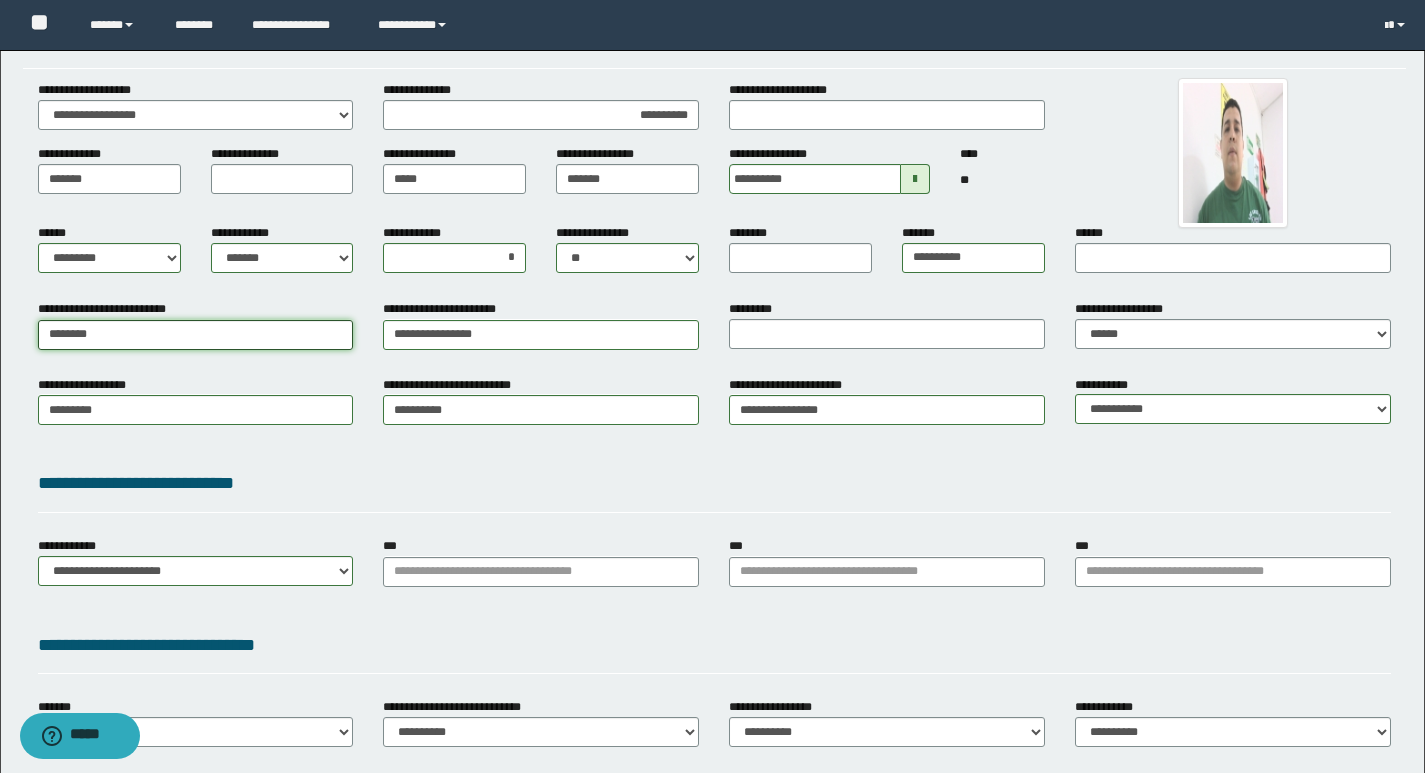 type 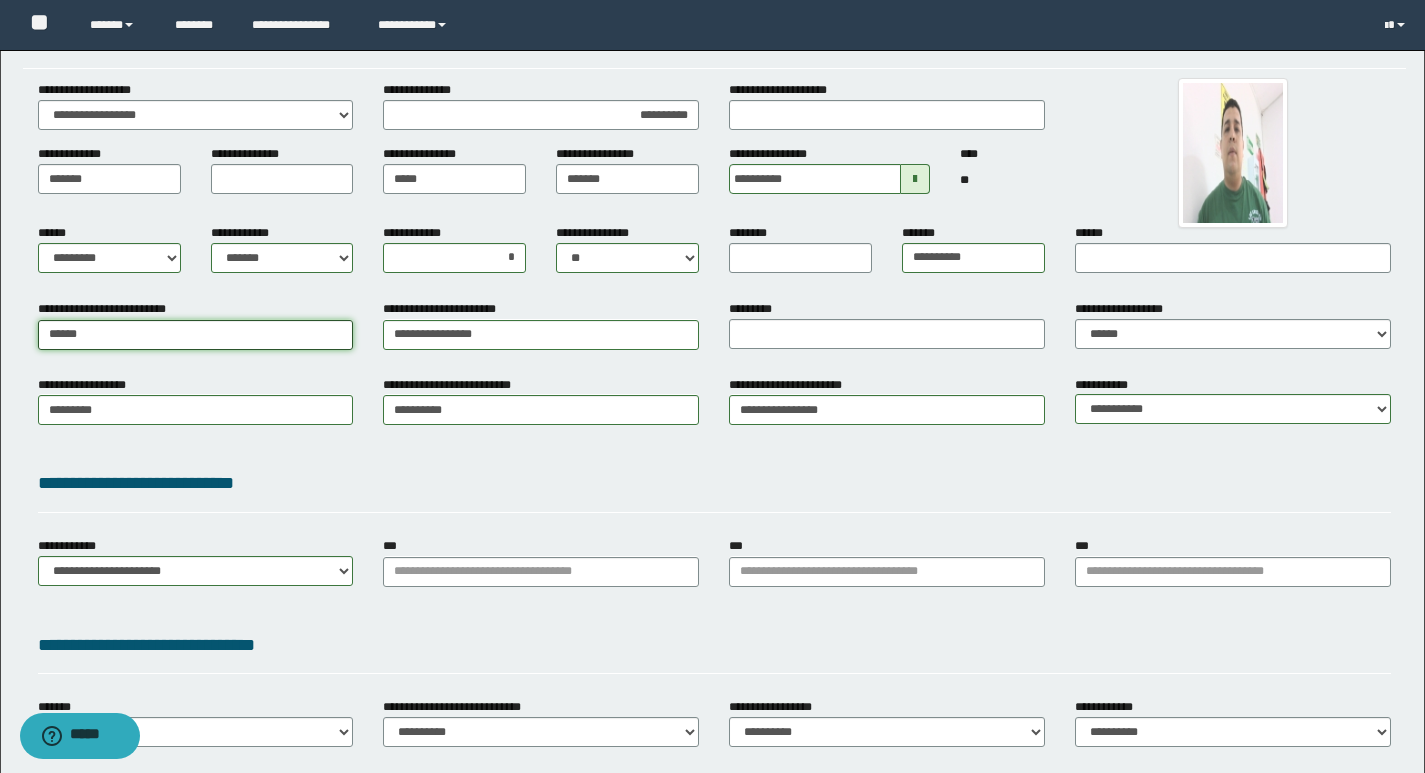 type on "*****" 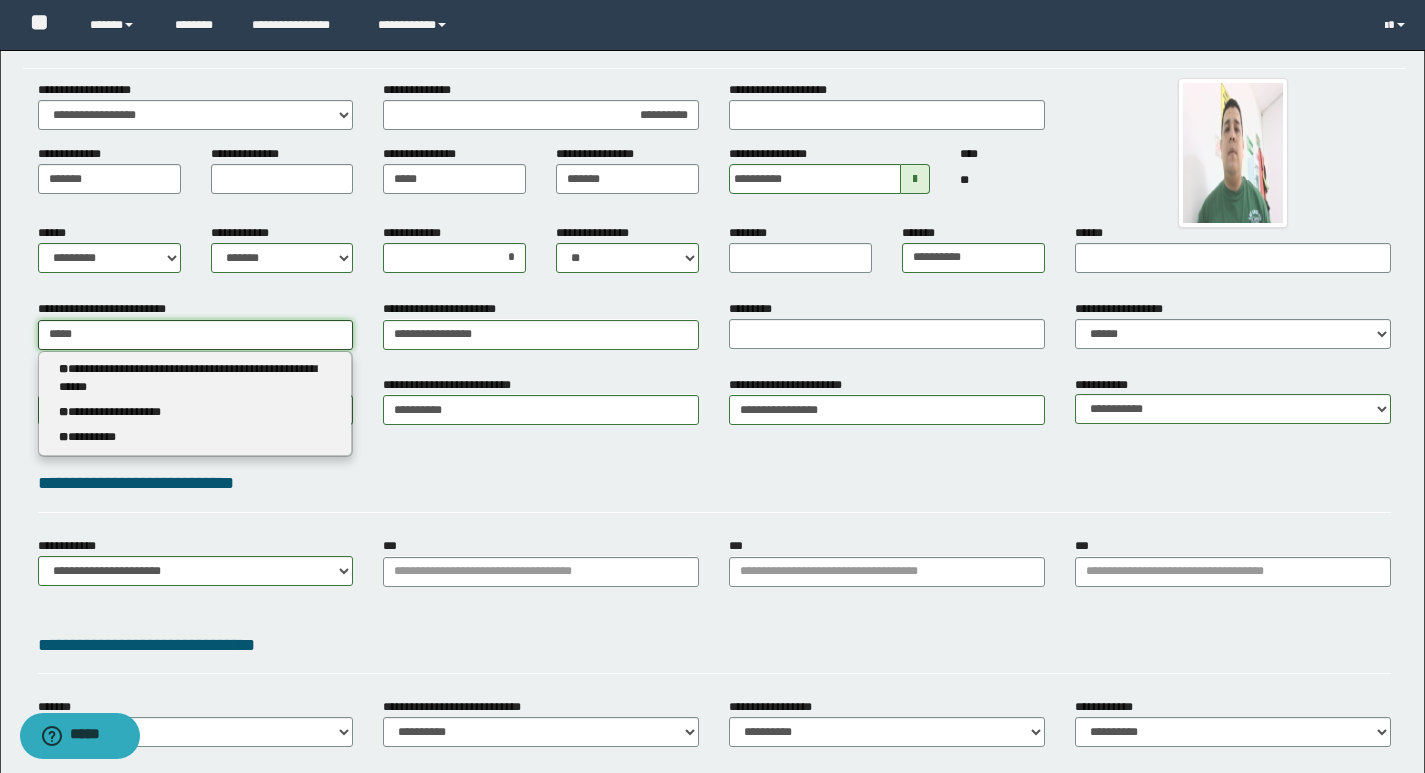 type on "*****" 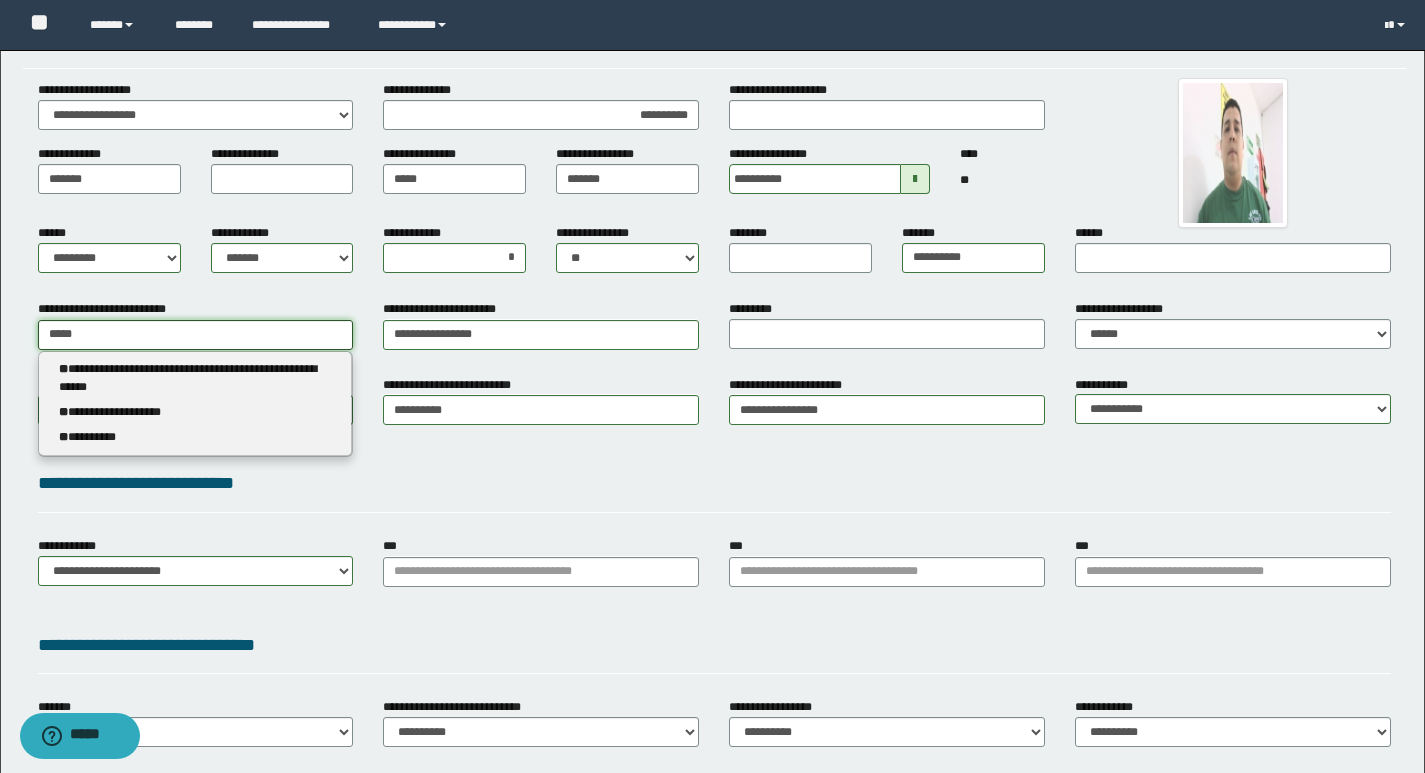 type 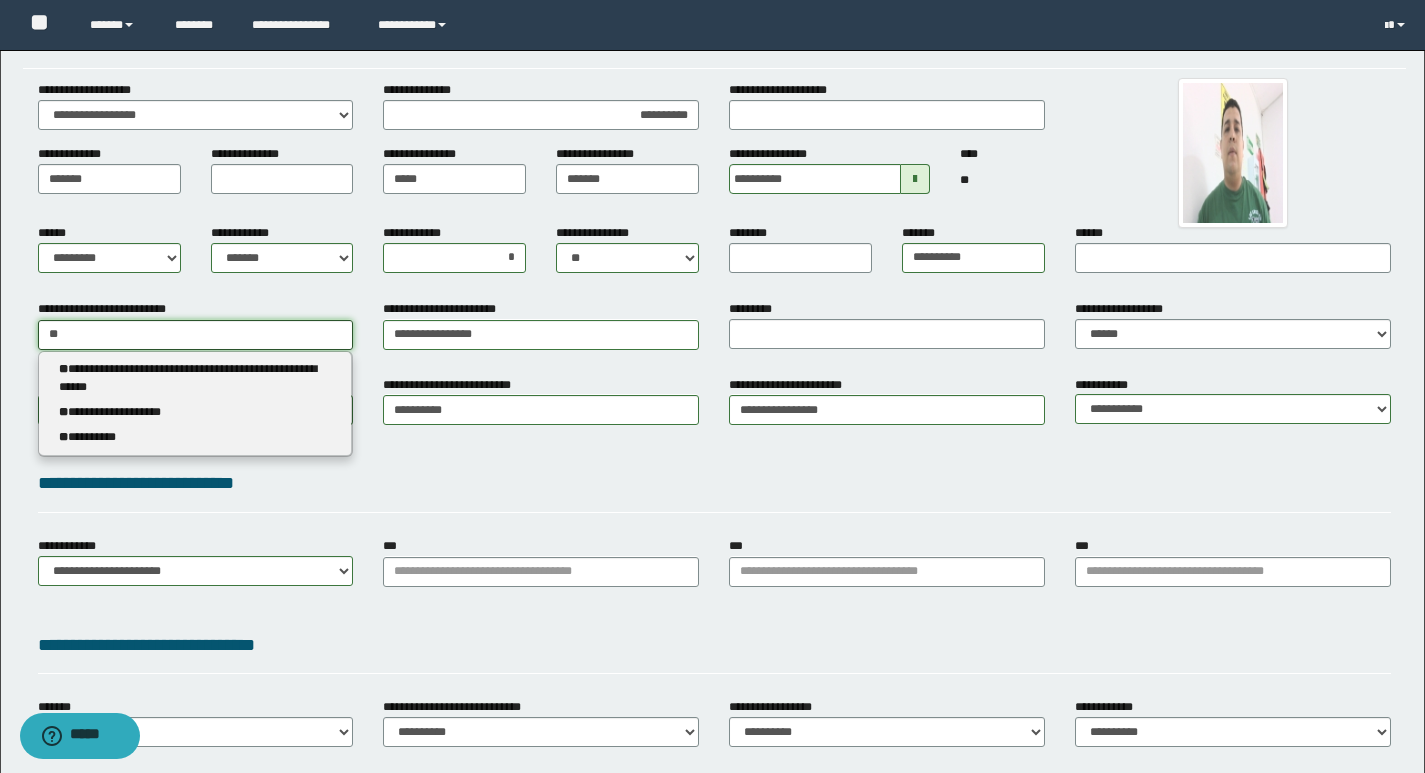 type on "*" 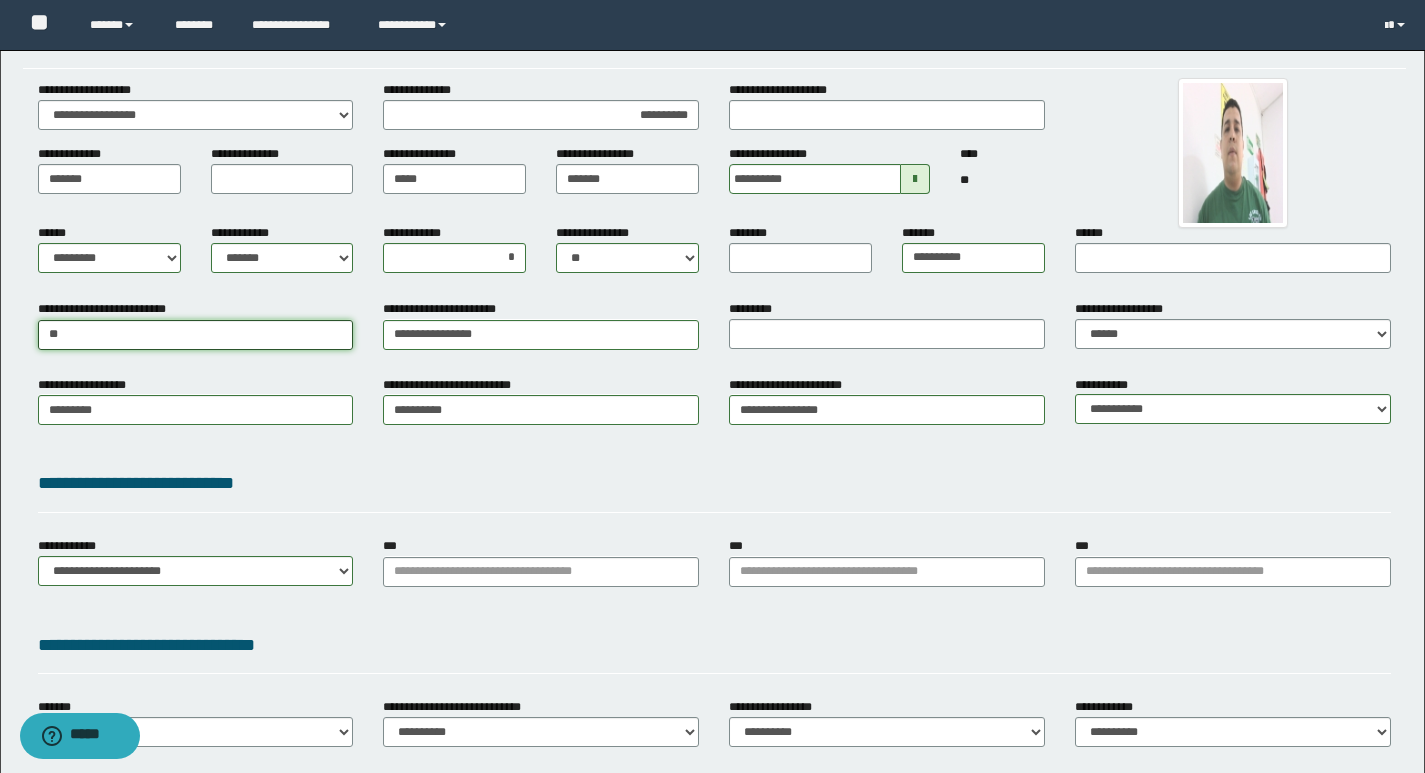 type on "***" 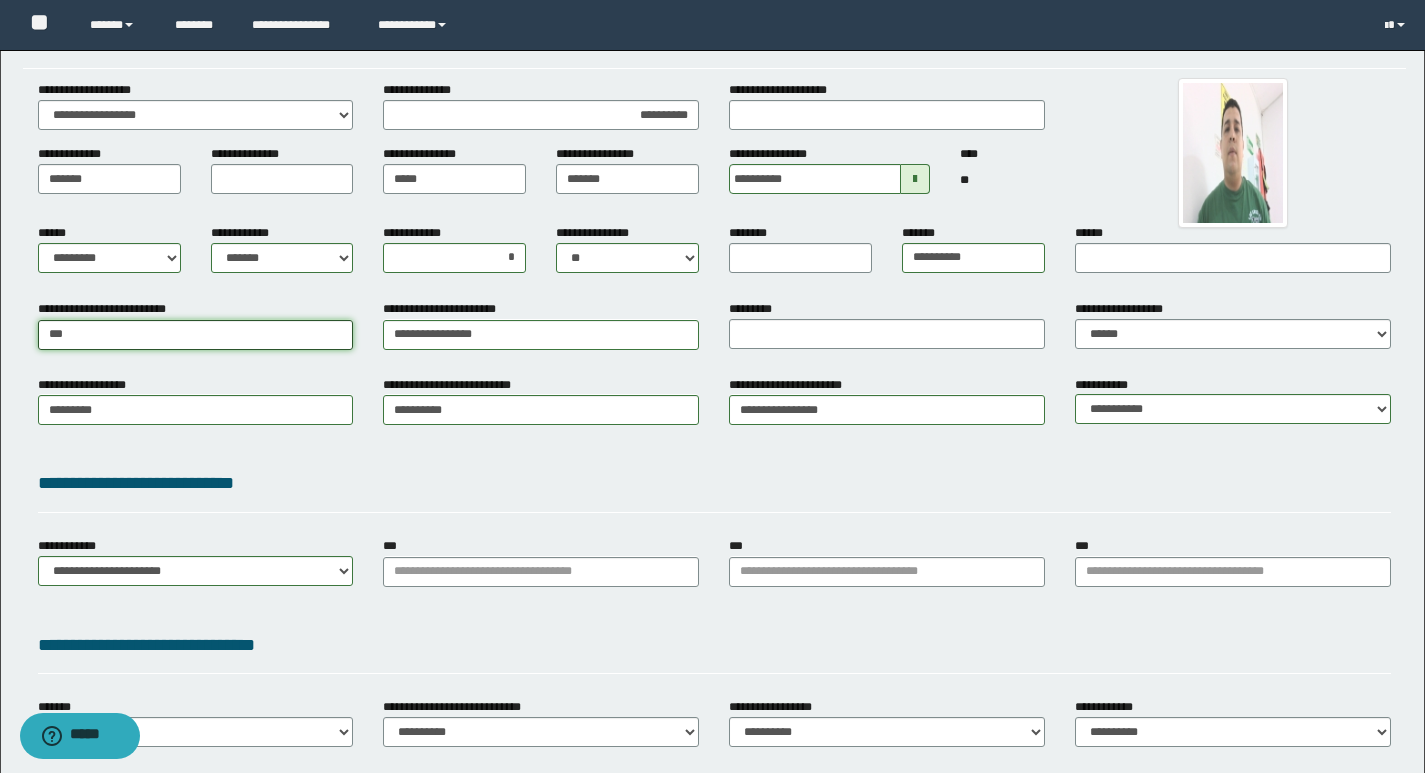 type on "***" 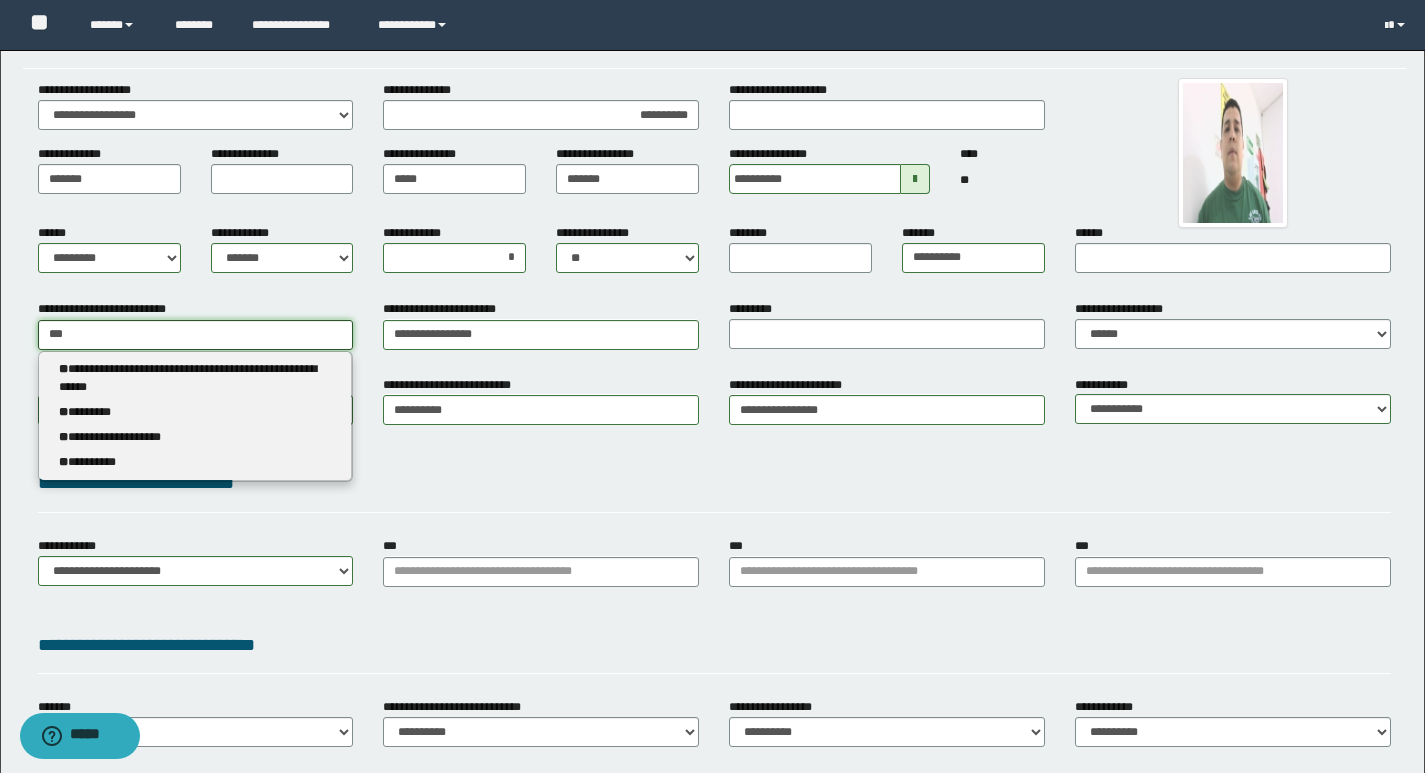 type 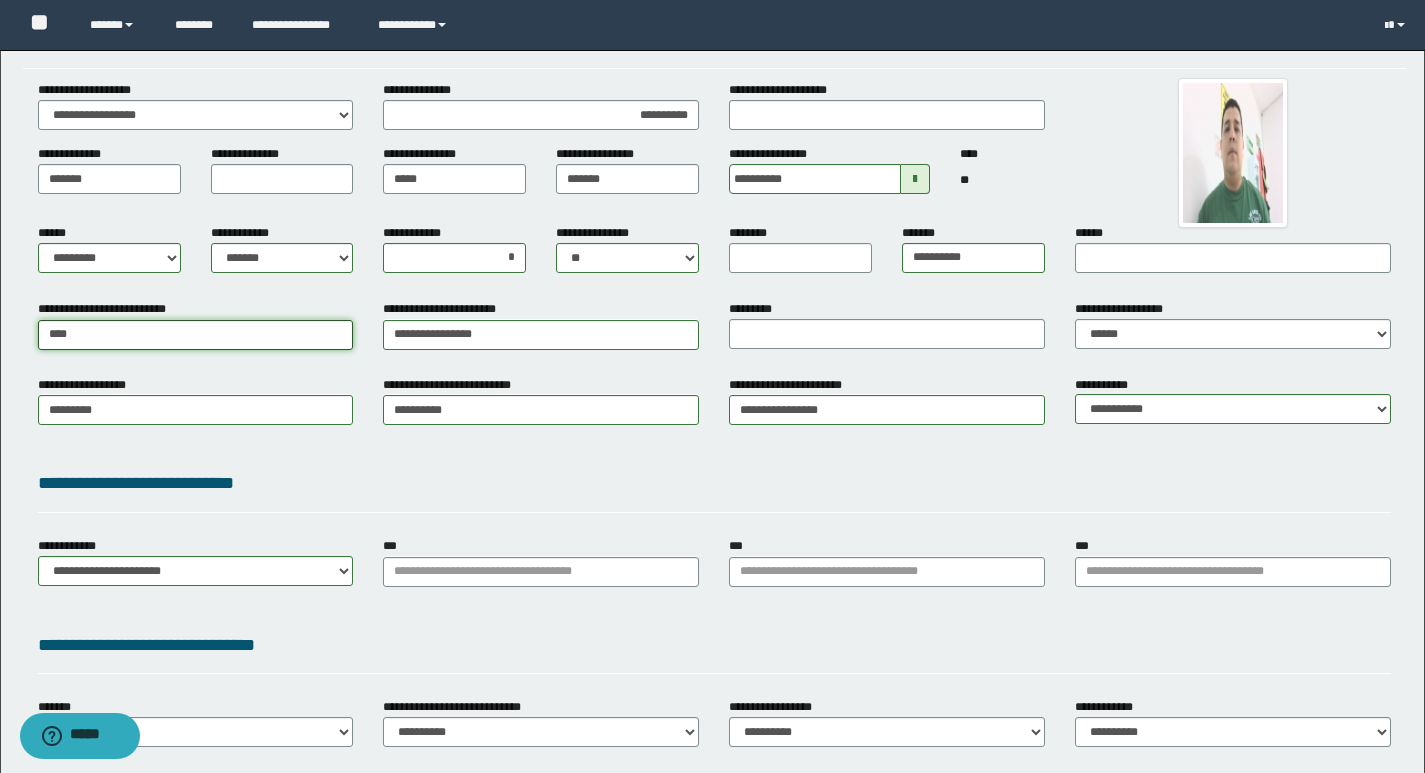 type on "****" 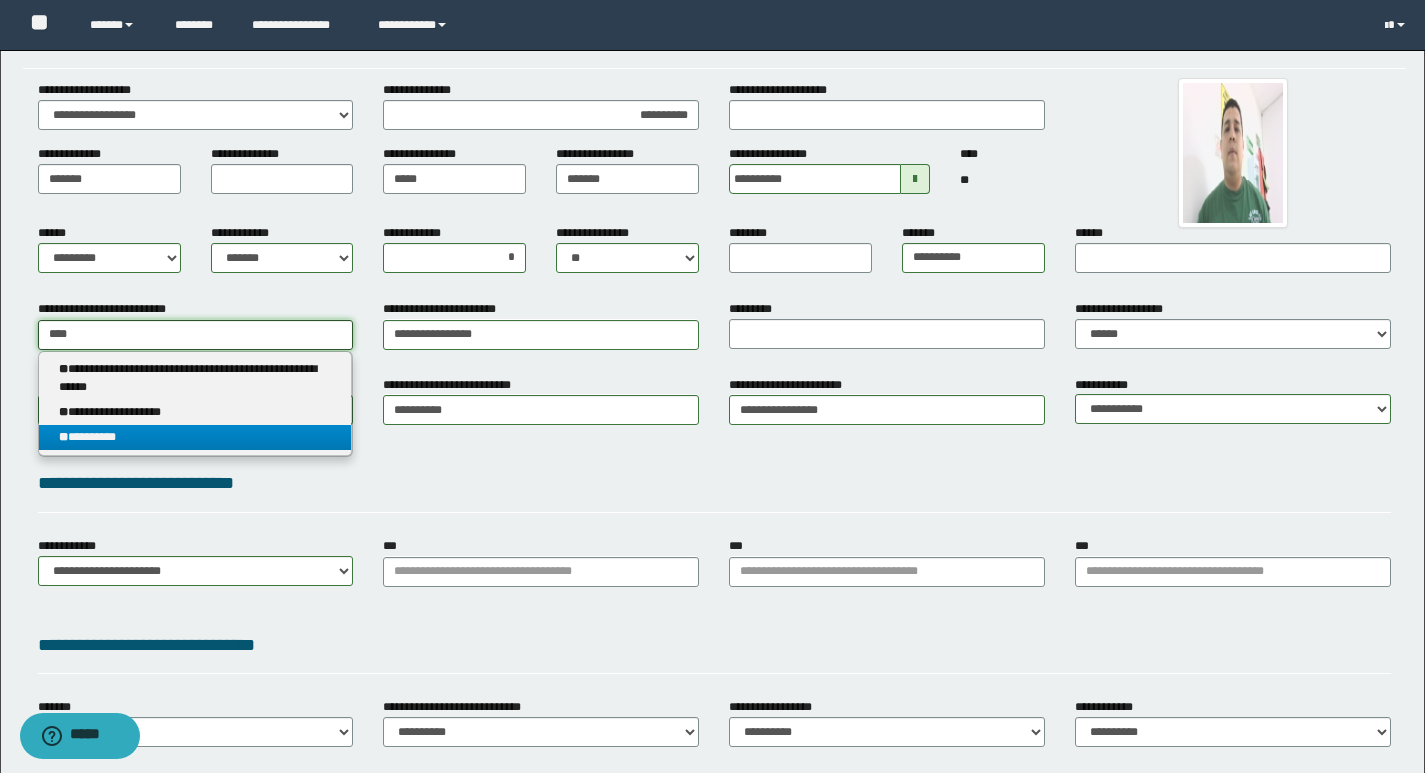 type on "****" 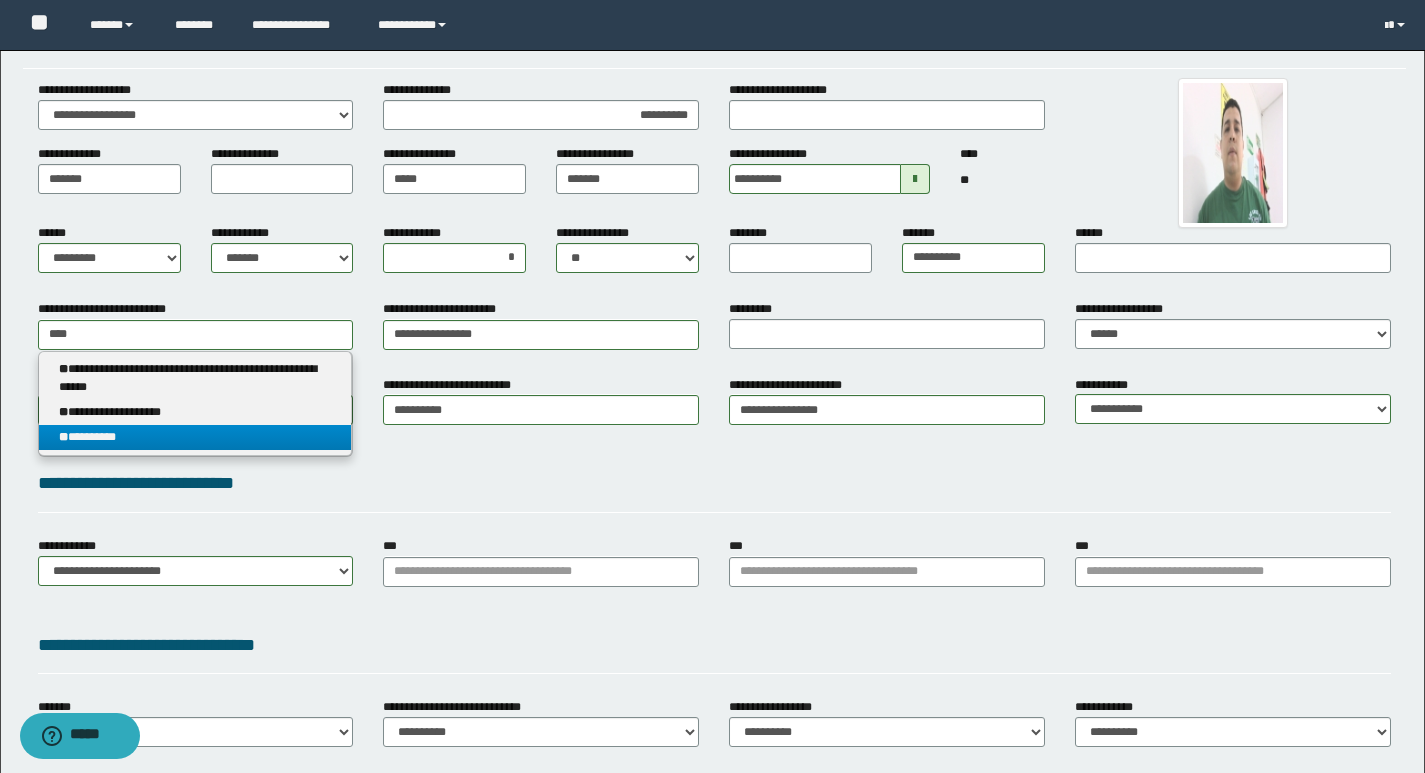 click on "** *********" at bounding box center (195, 437) 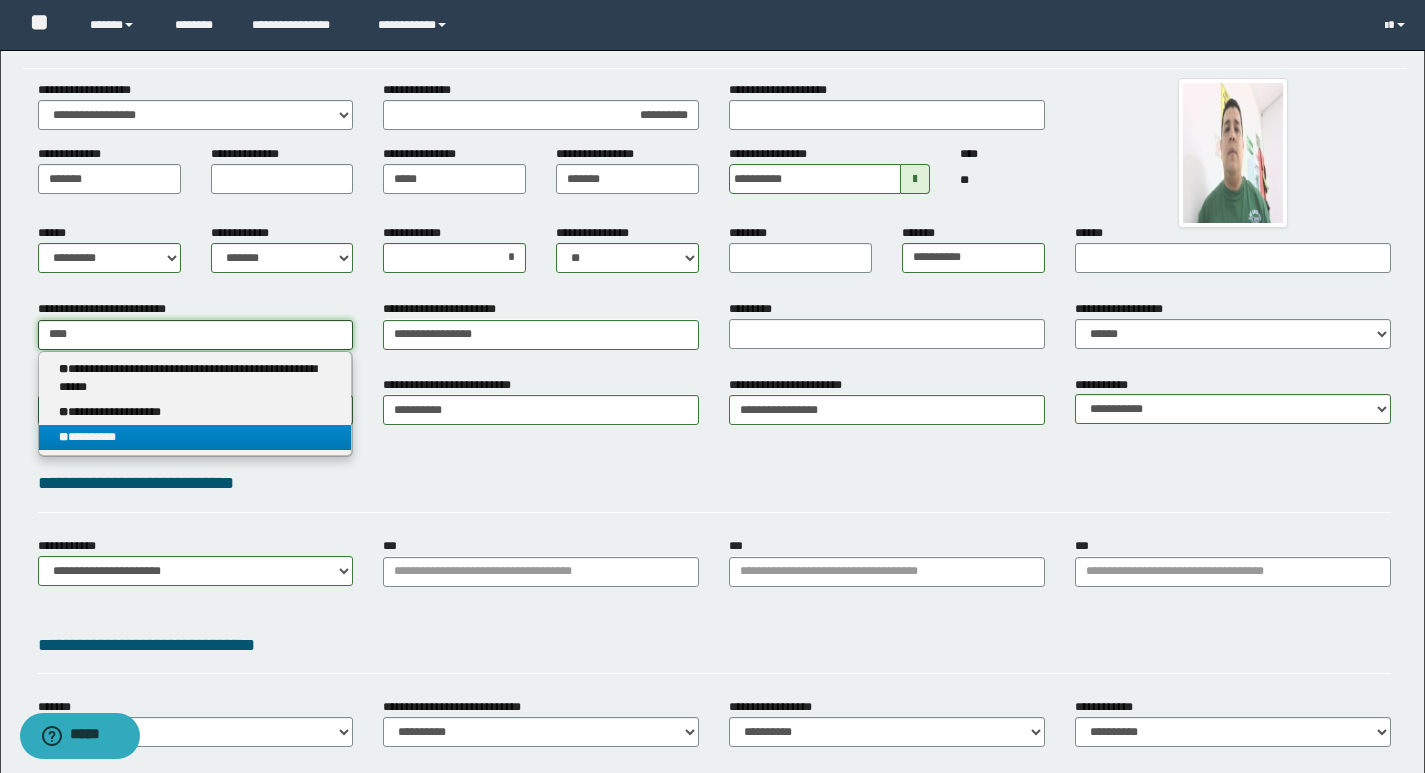 type 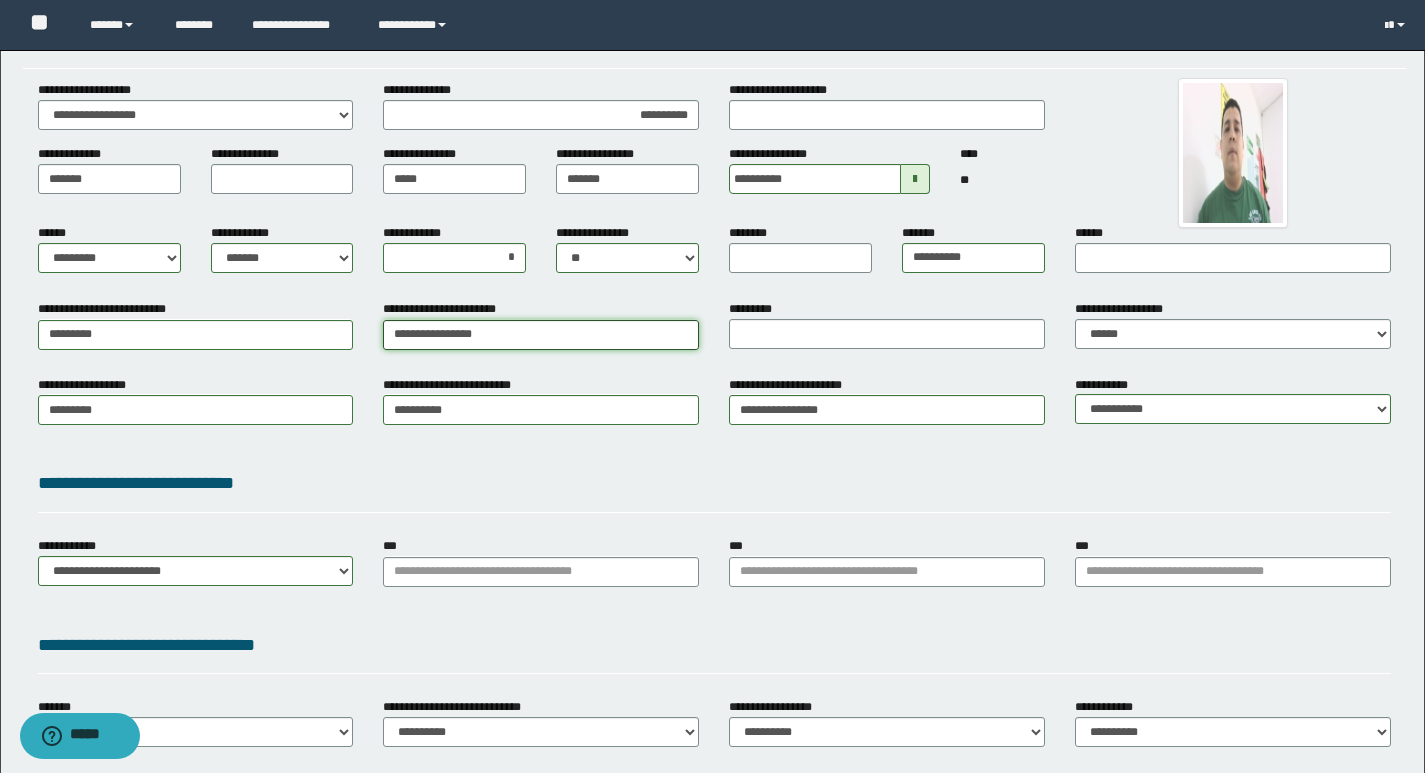 click on "**********" at bounding box center [541, 335] 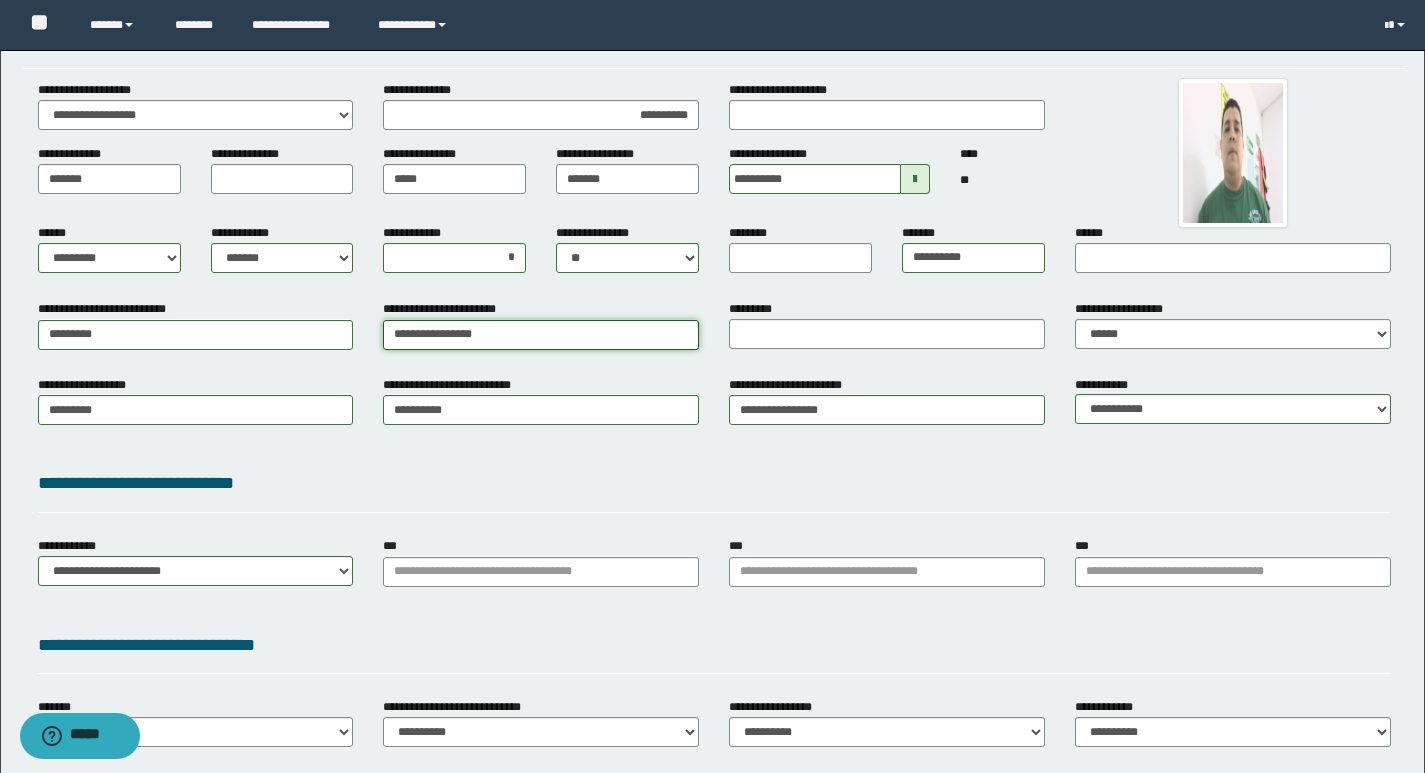 drag, startPoint x: 496, startPoint y: 338, endPoint x: 324, endPoint y: 319, distance: 173.04623 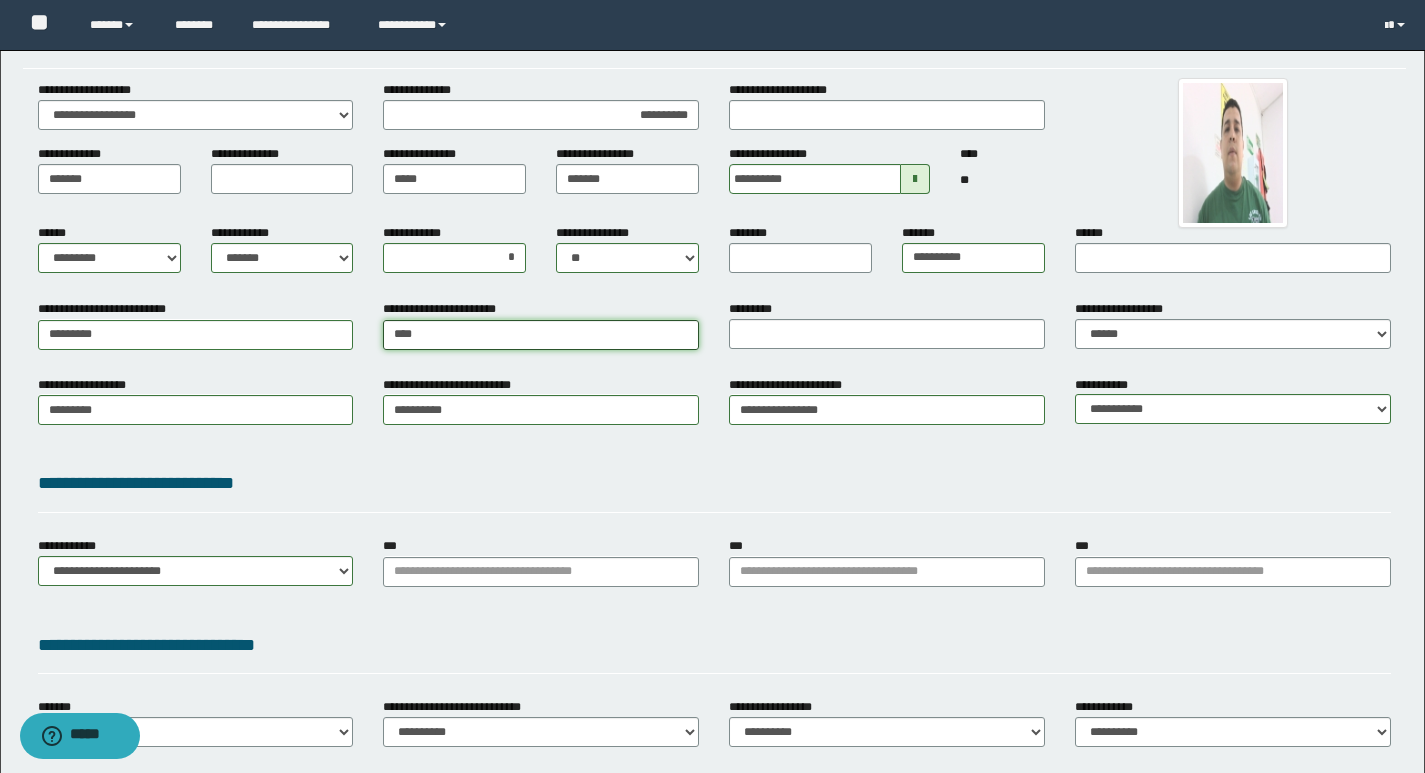 type on "*****" 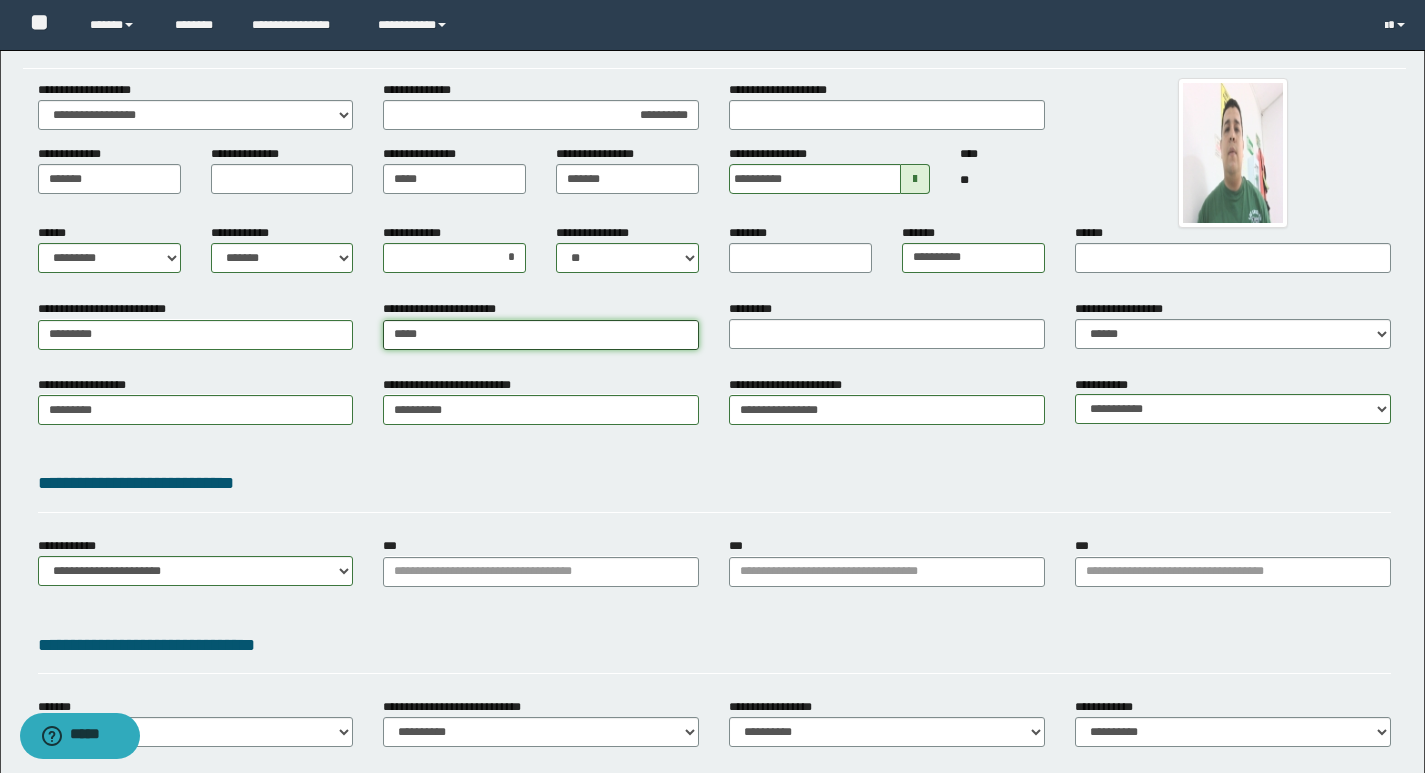 type on "**********" 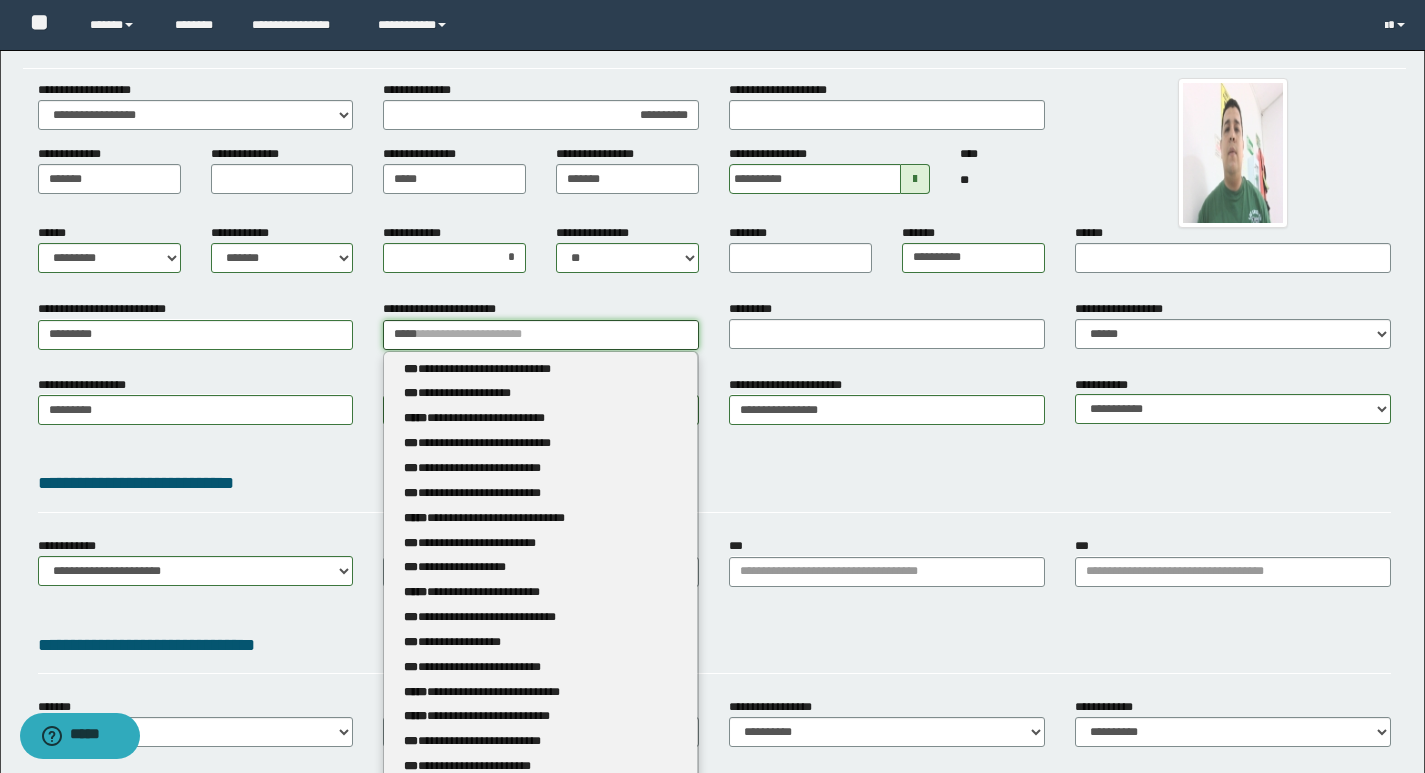 type 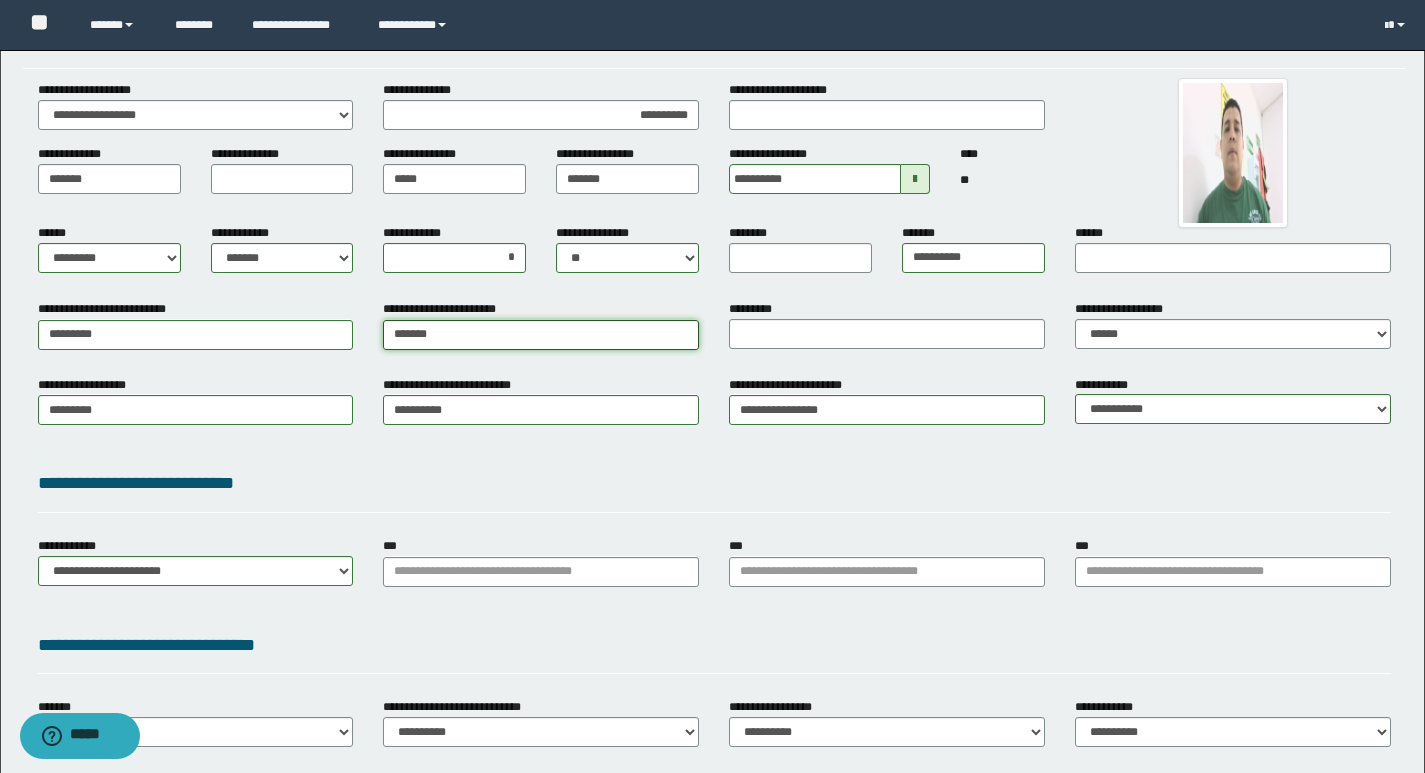 type on "********" 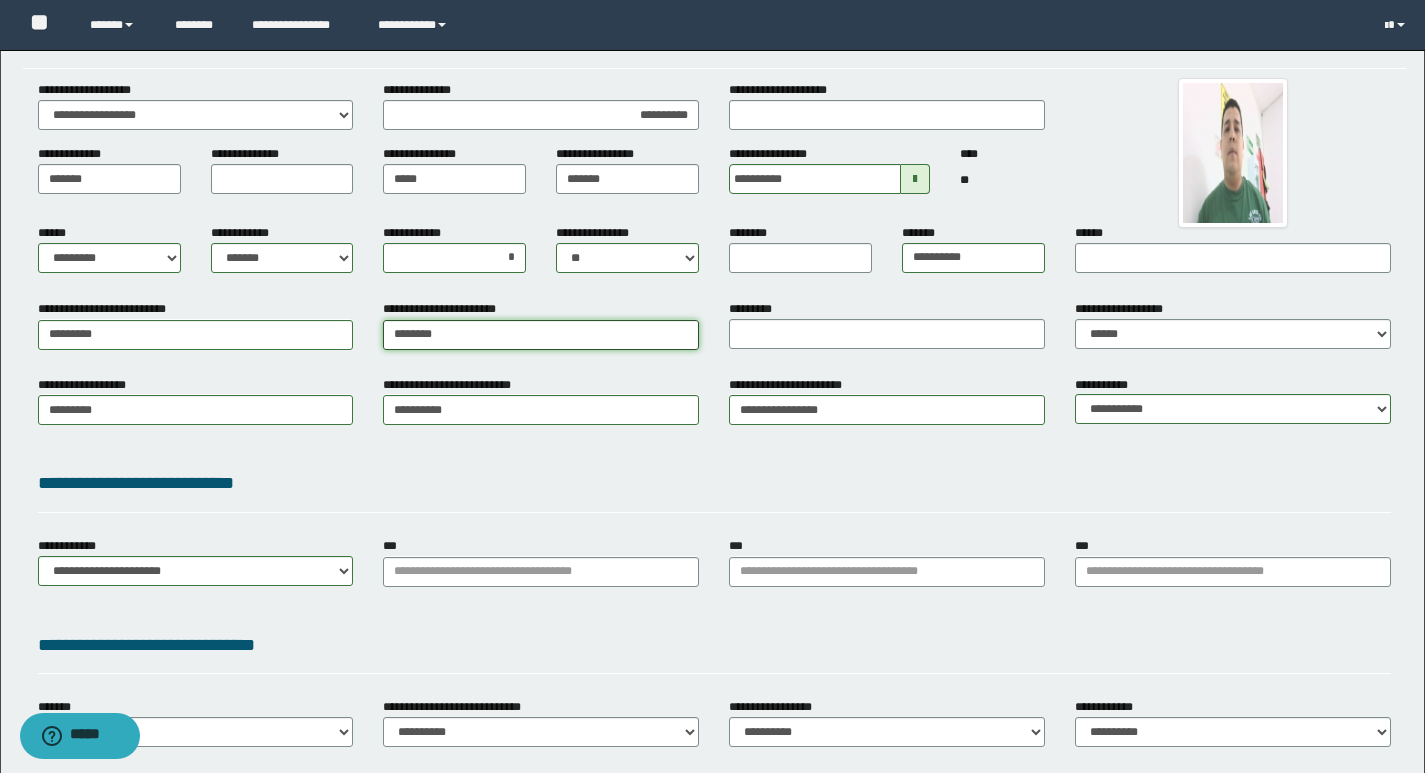 type on "**********" 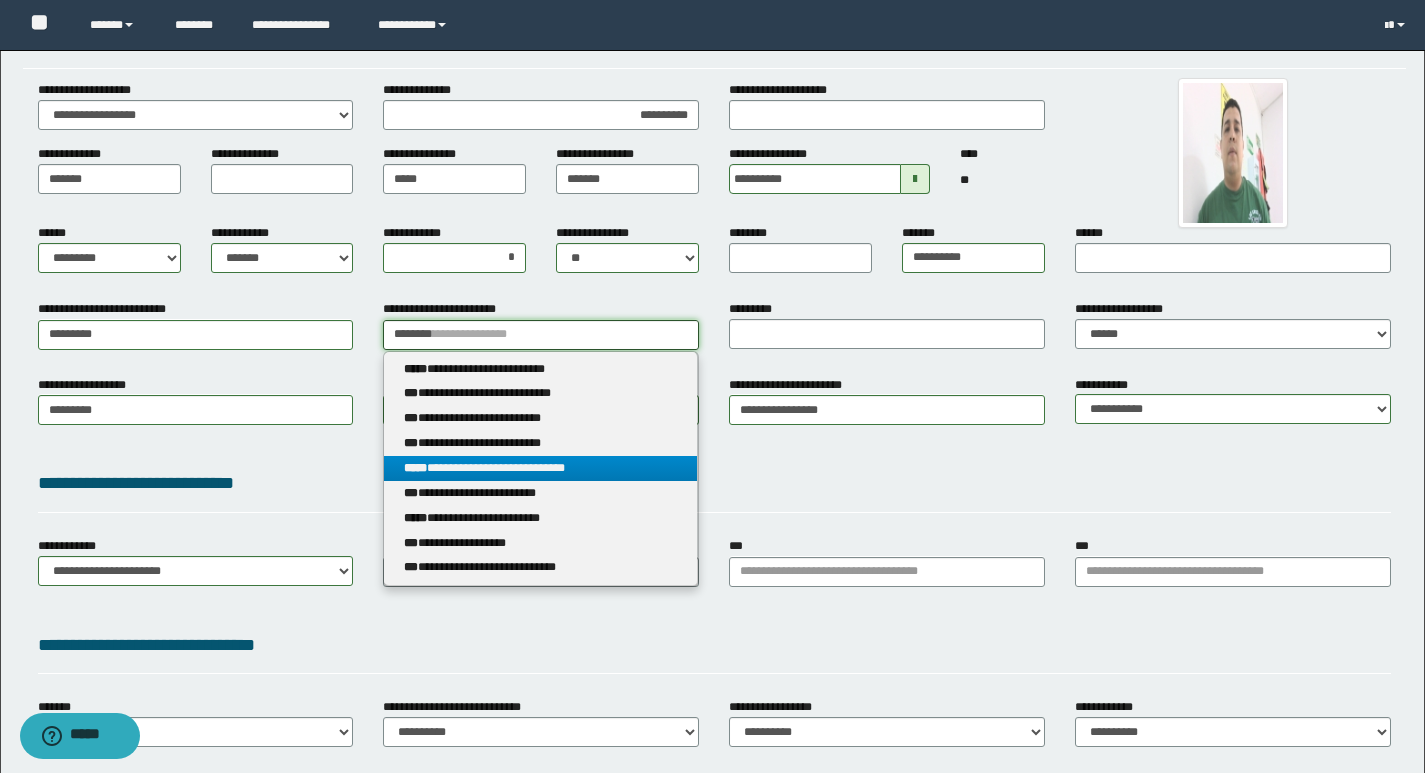 type on "********" 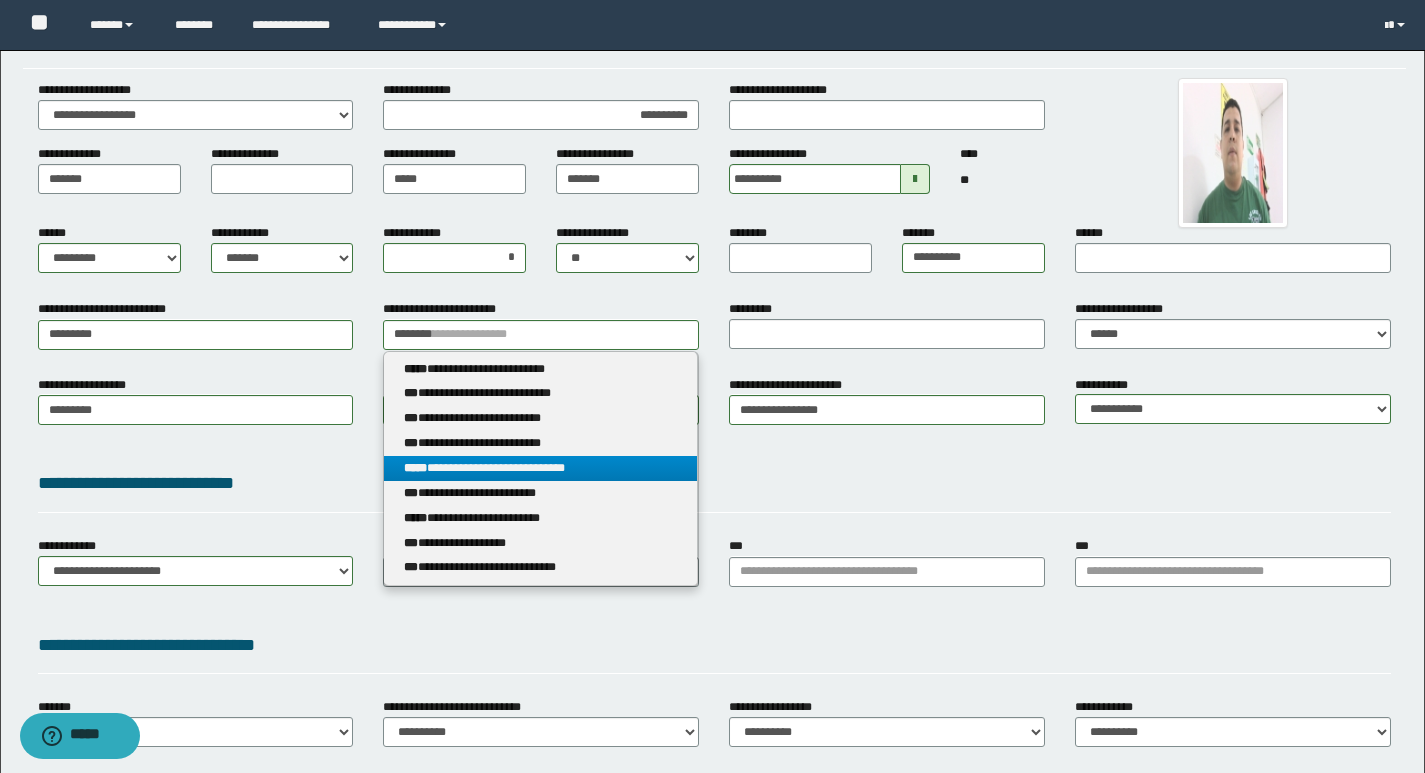 click on "*****" at bounding box center [415, 468] 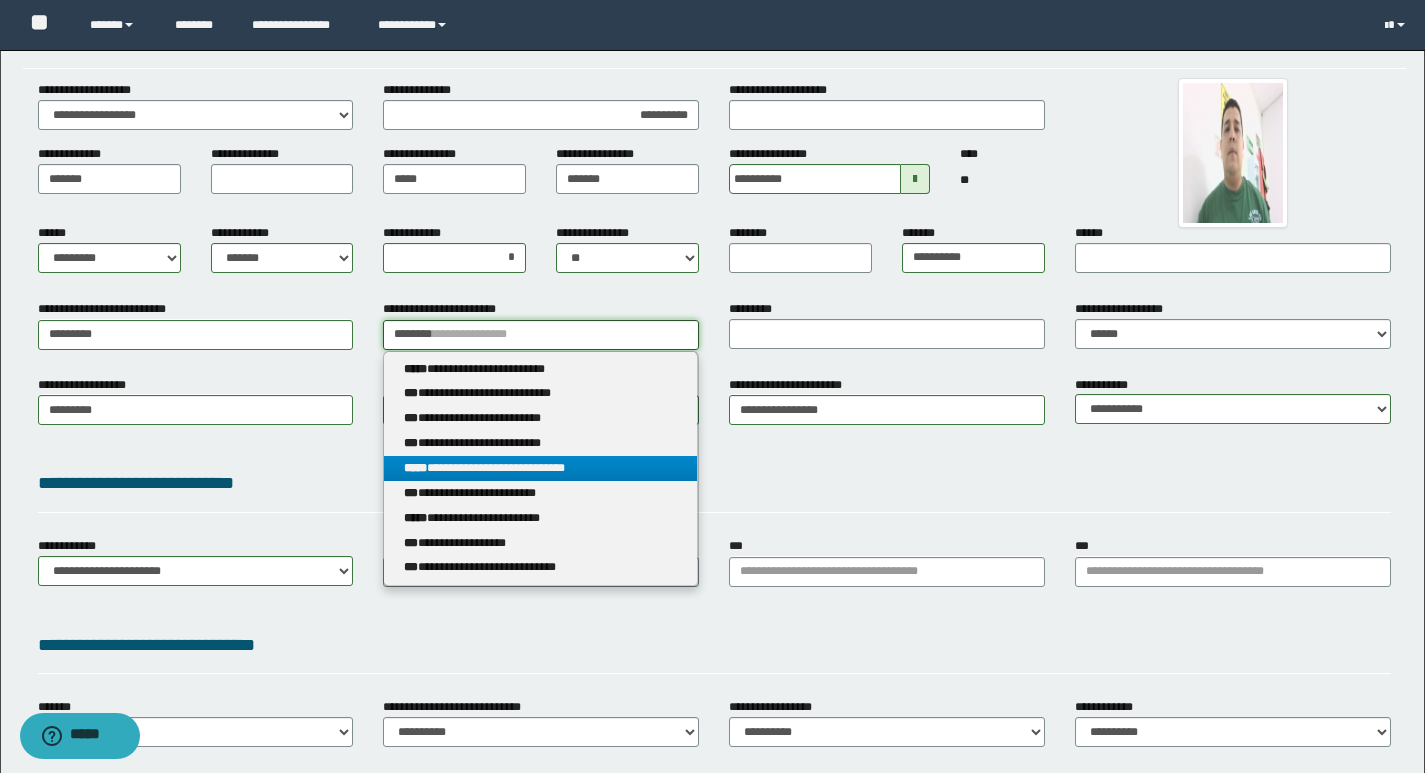type 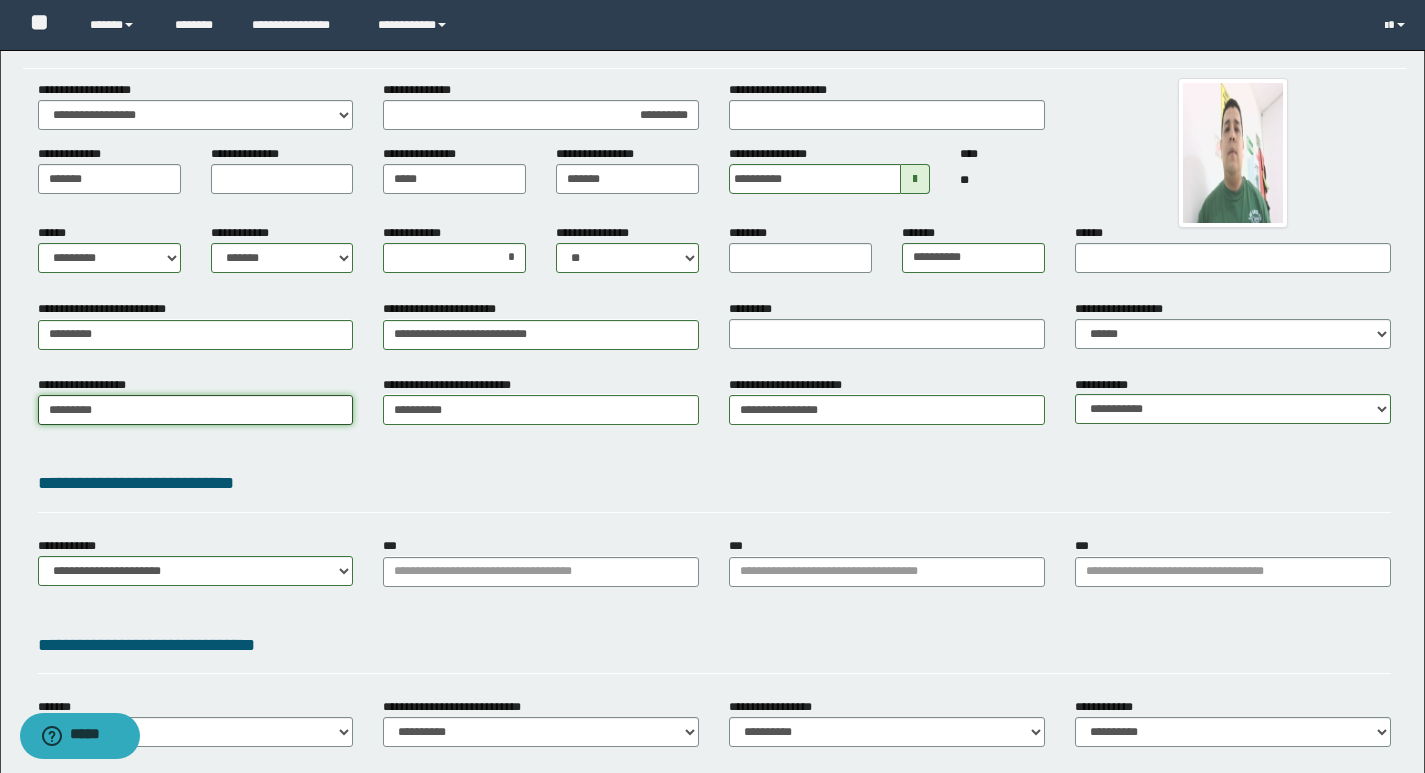 drag, startPoint x: 125, startPoint y: 414, endPoint x: 0, endPoint y: 364, distance: 134.62912 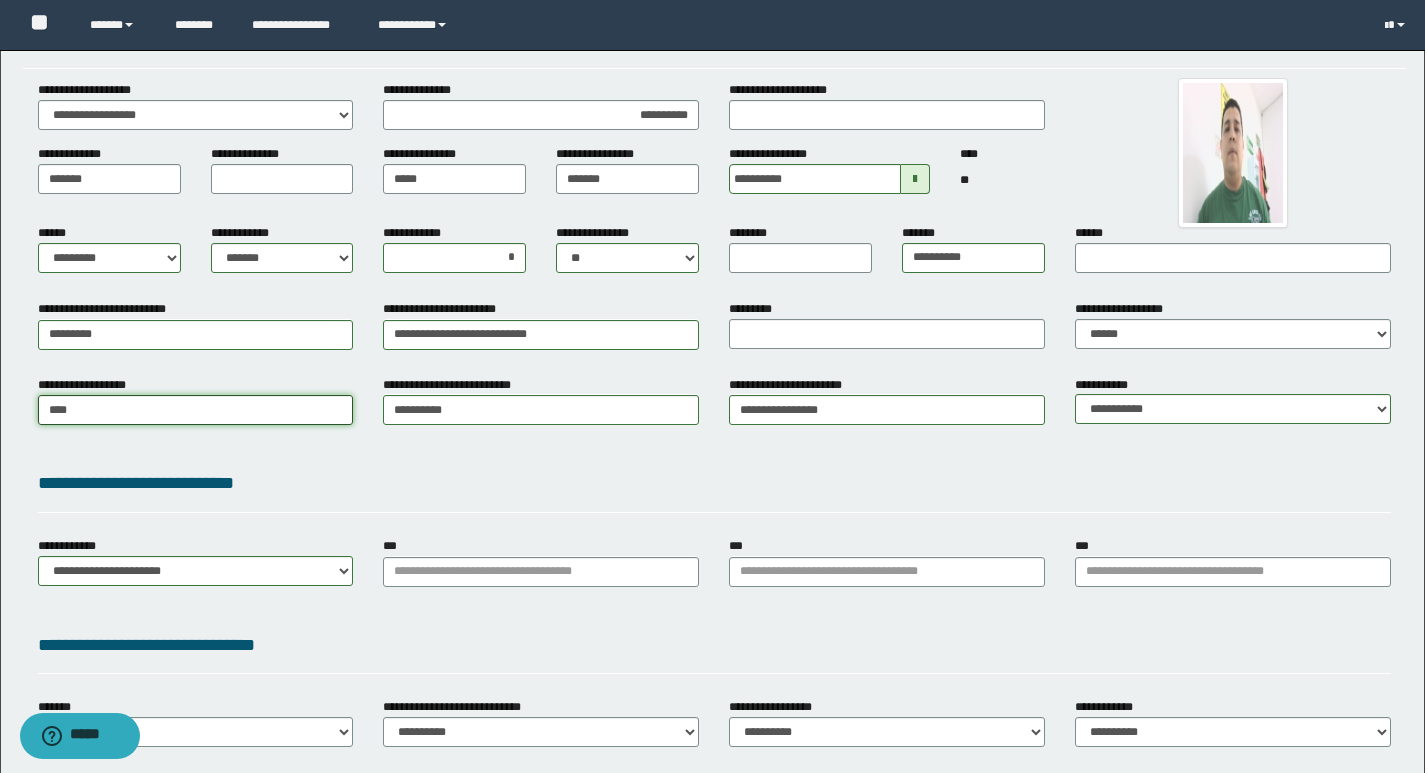 type on "*****" 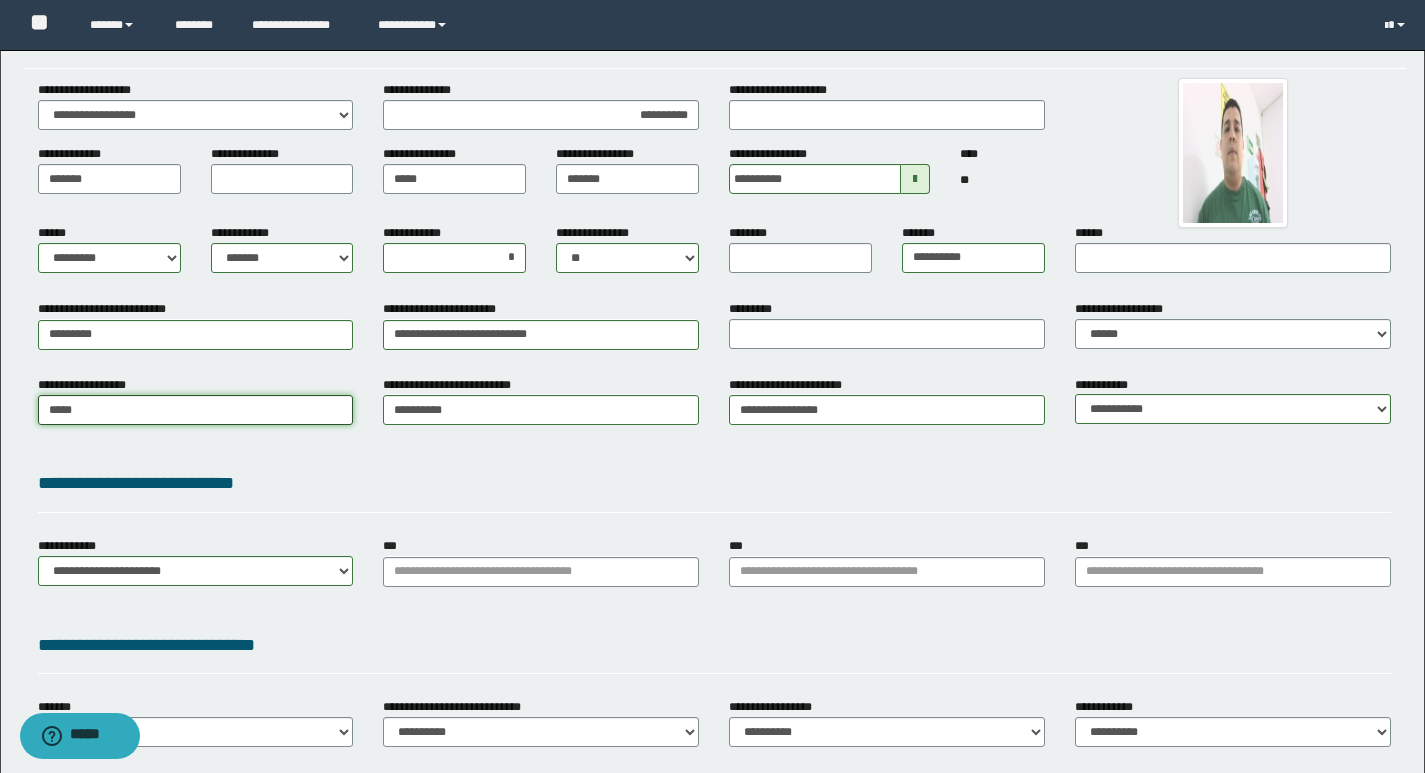 type on "********" 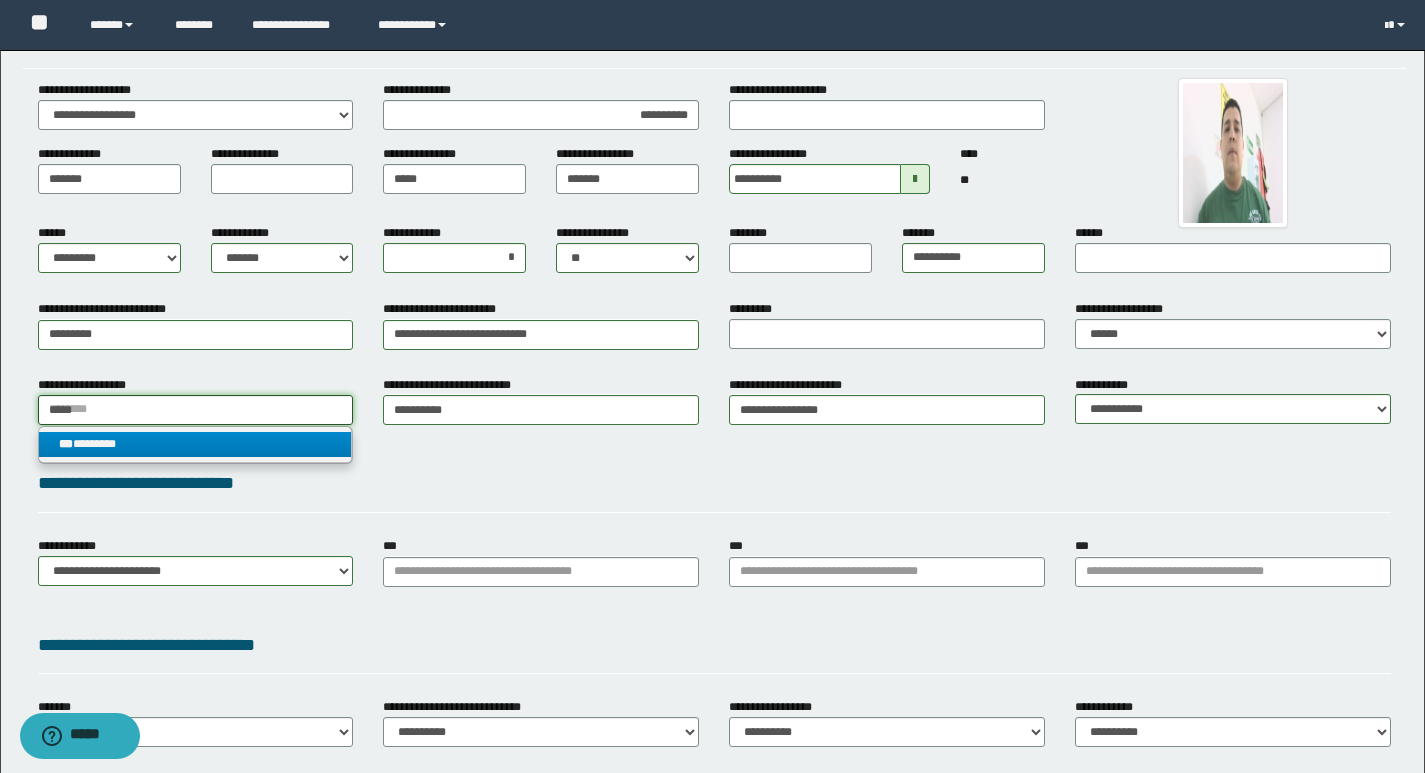 type on "*****" 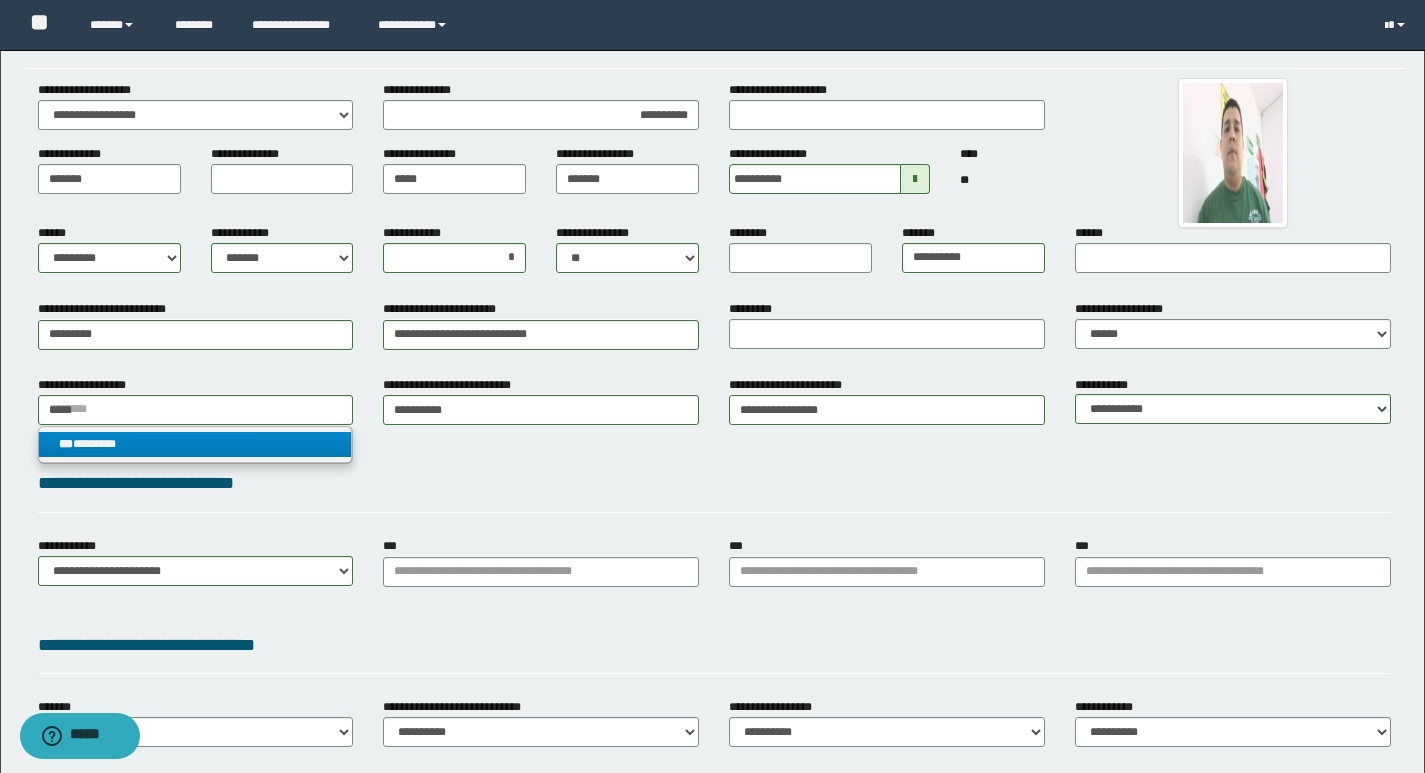 click on "*** ********" at bounding box center [195, 444] 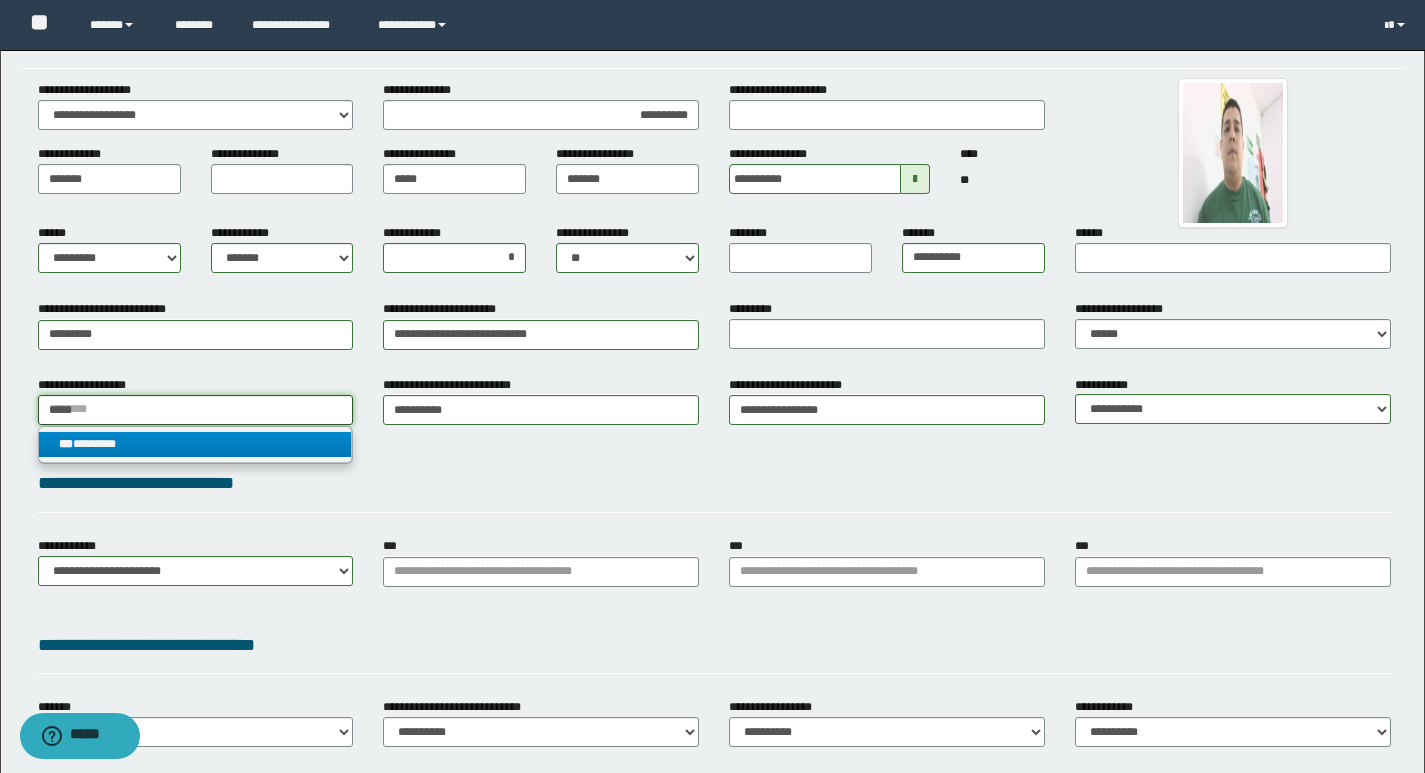 type 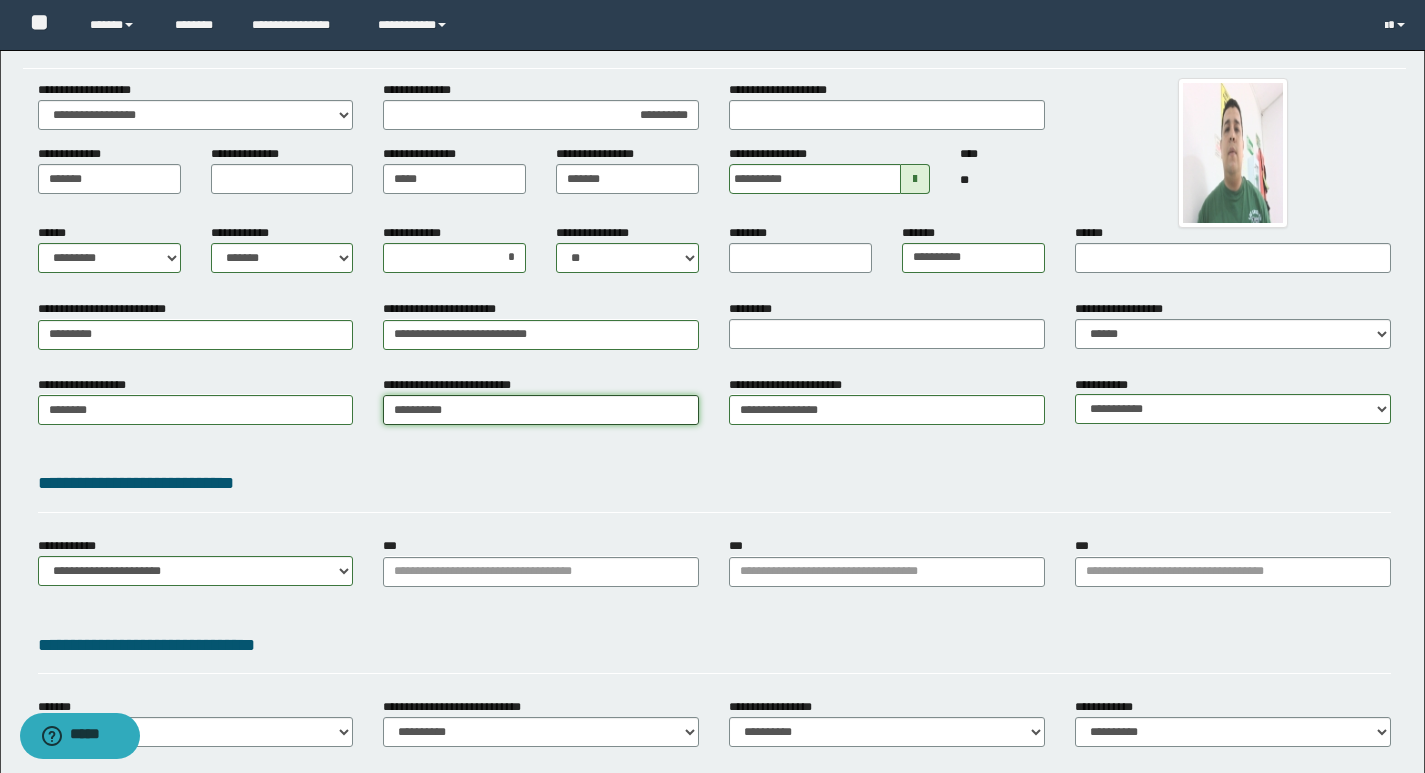 click on "*********" at bounding box center (541, 410) 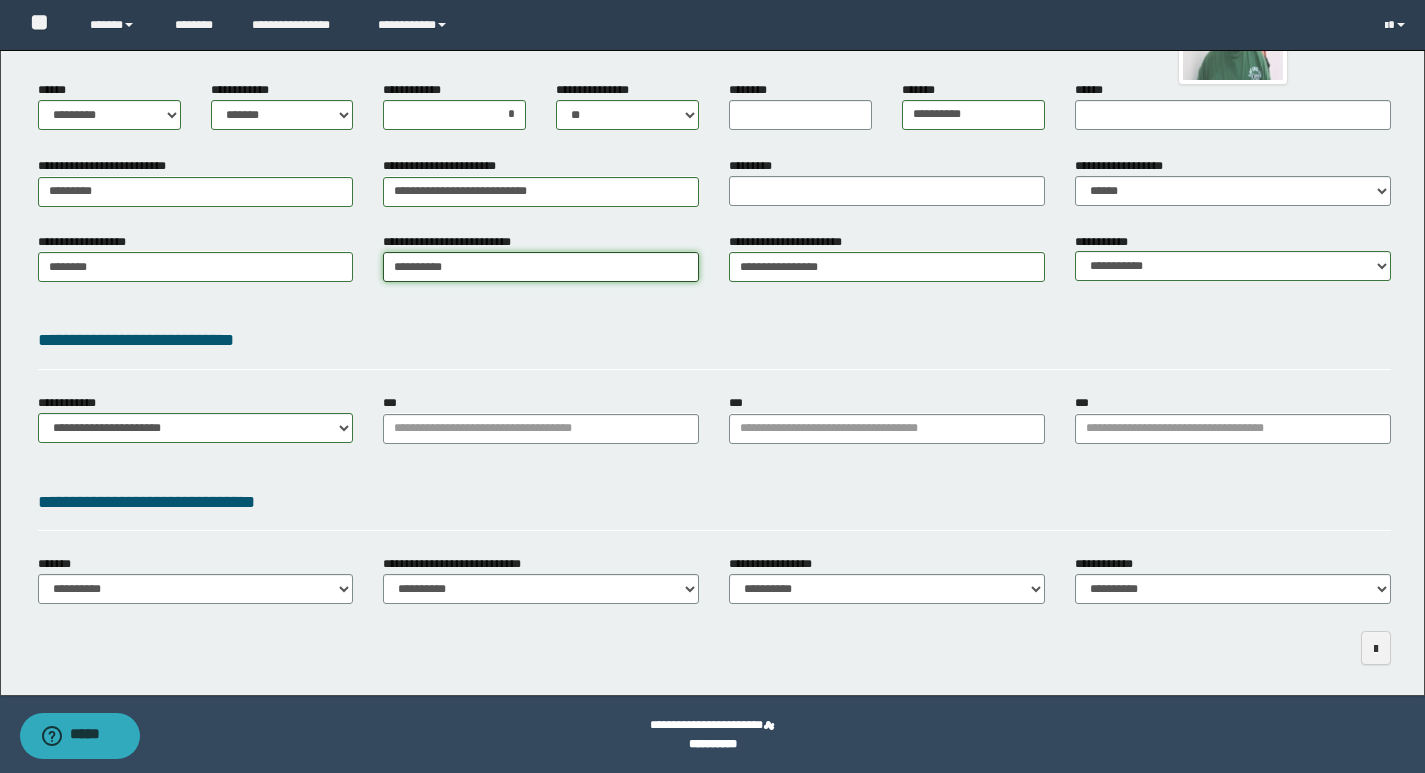 scroll, scrollTop: 0, scrollLeft: 0, axis: both 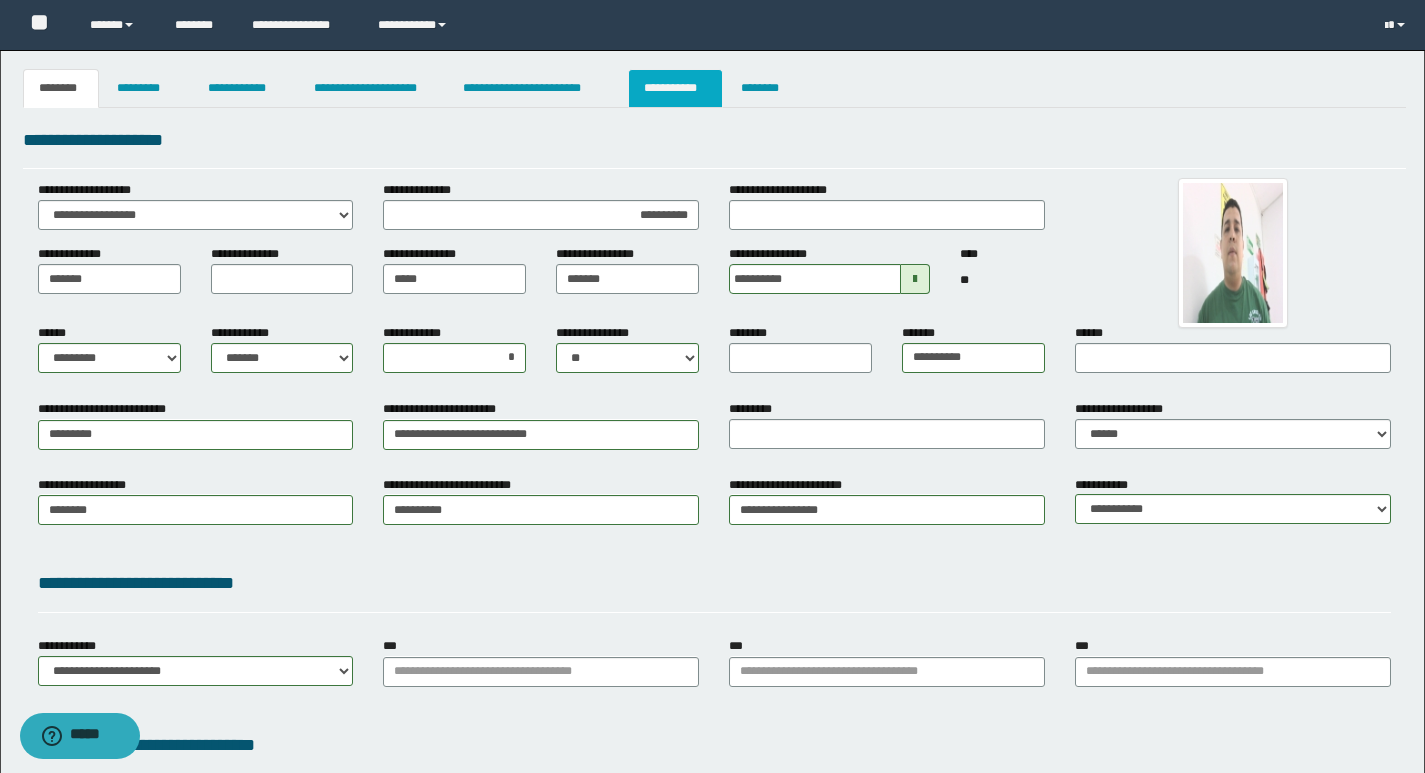 click on "**********" at bounding box center (675, 88) 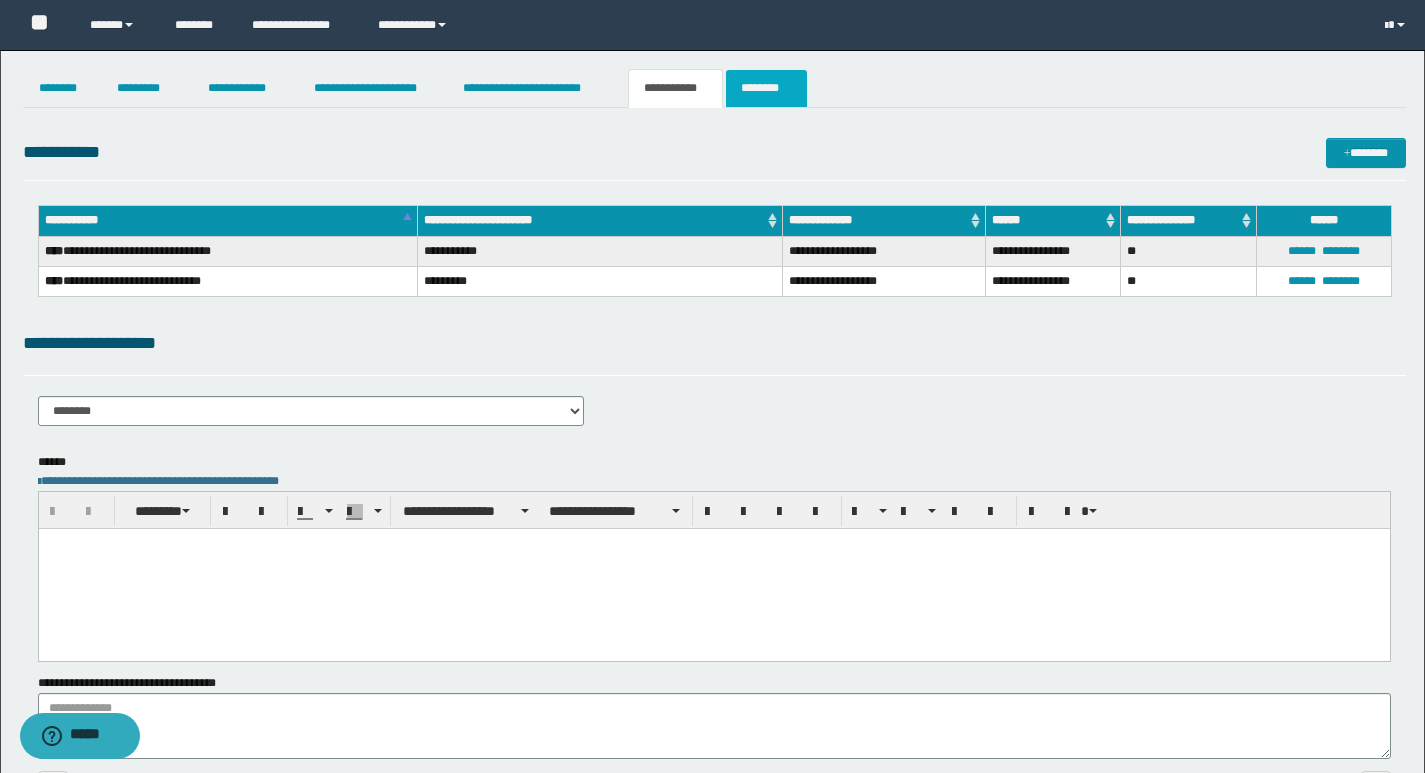 click on "********" at bounding box center (766, 88) 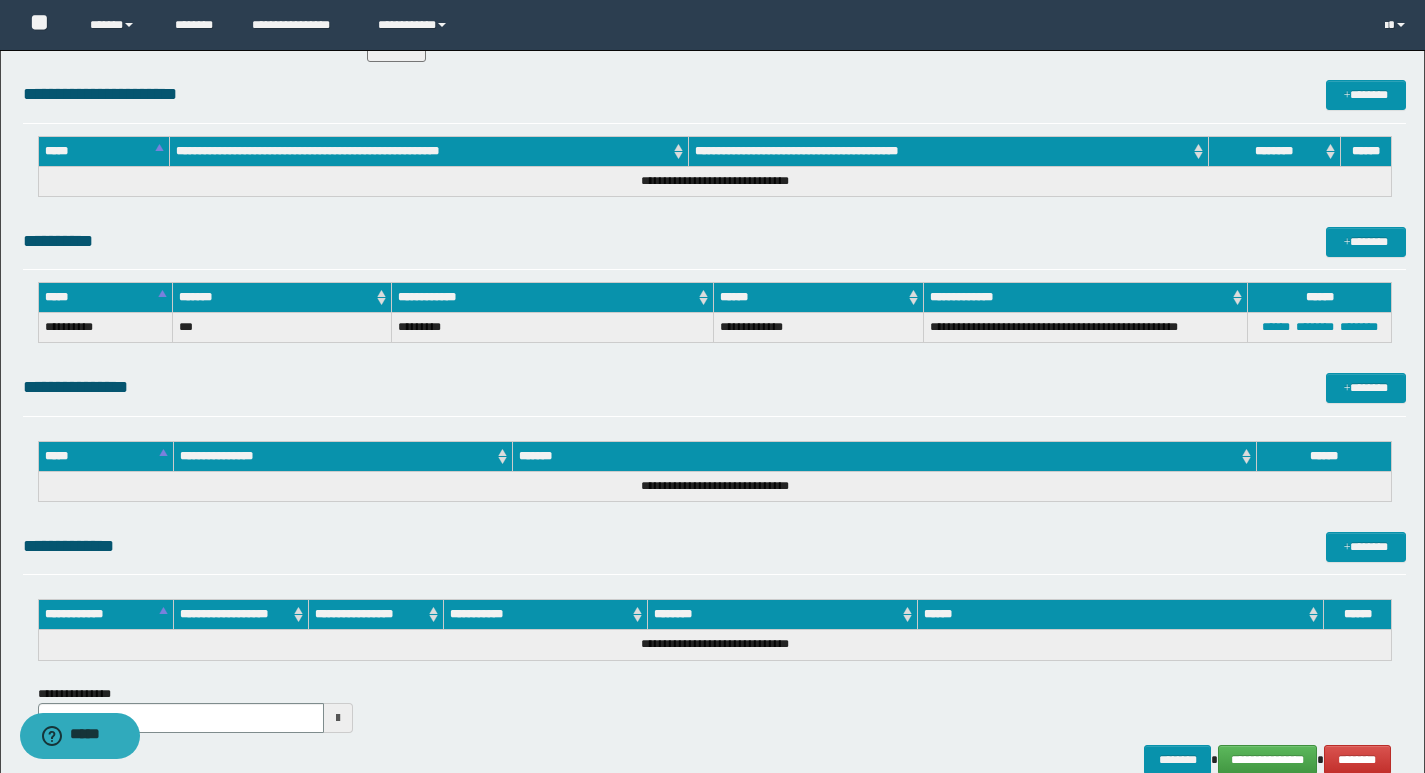 scroll, scrollTop: 874, scrollLeft: 0, axis: vertical 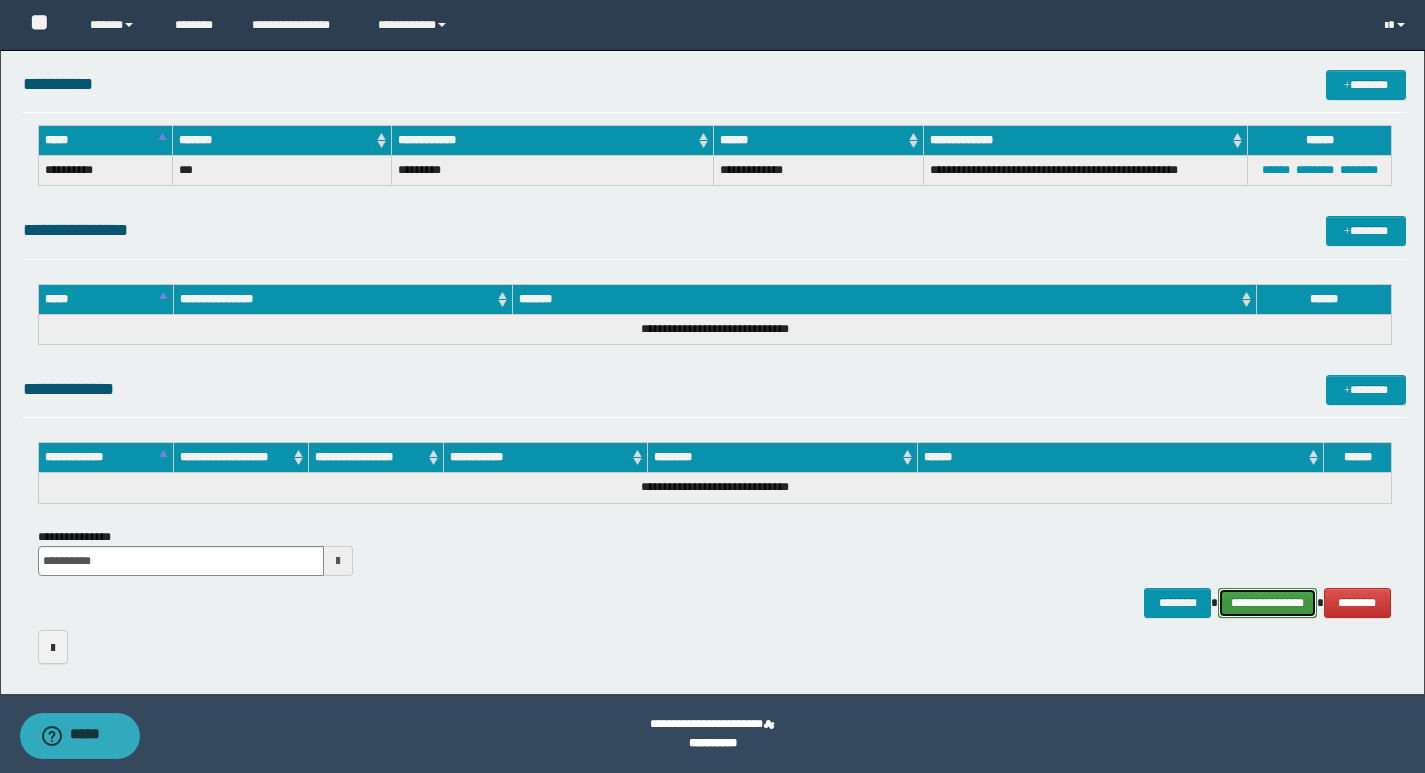 click on "**********" at bounding box center [1267, 603] 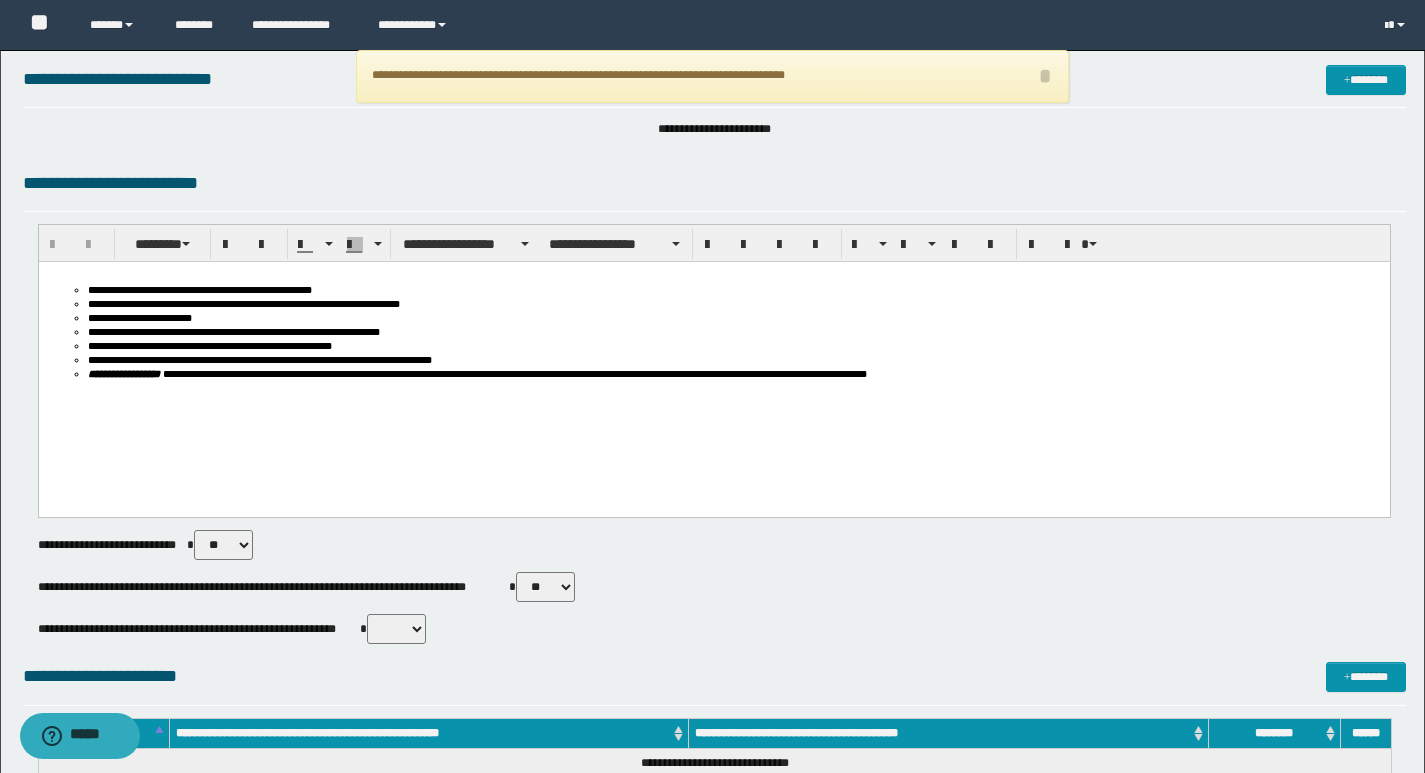 scroll, scrollTop: 0, scrollLeft: 0, axis: both 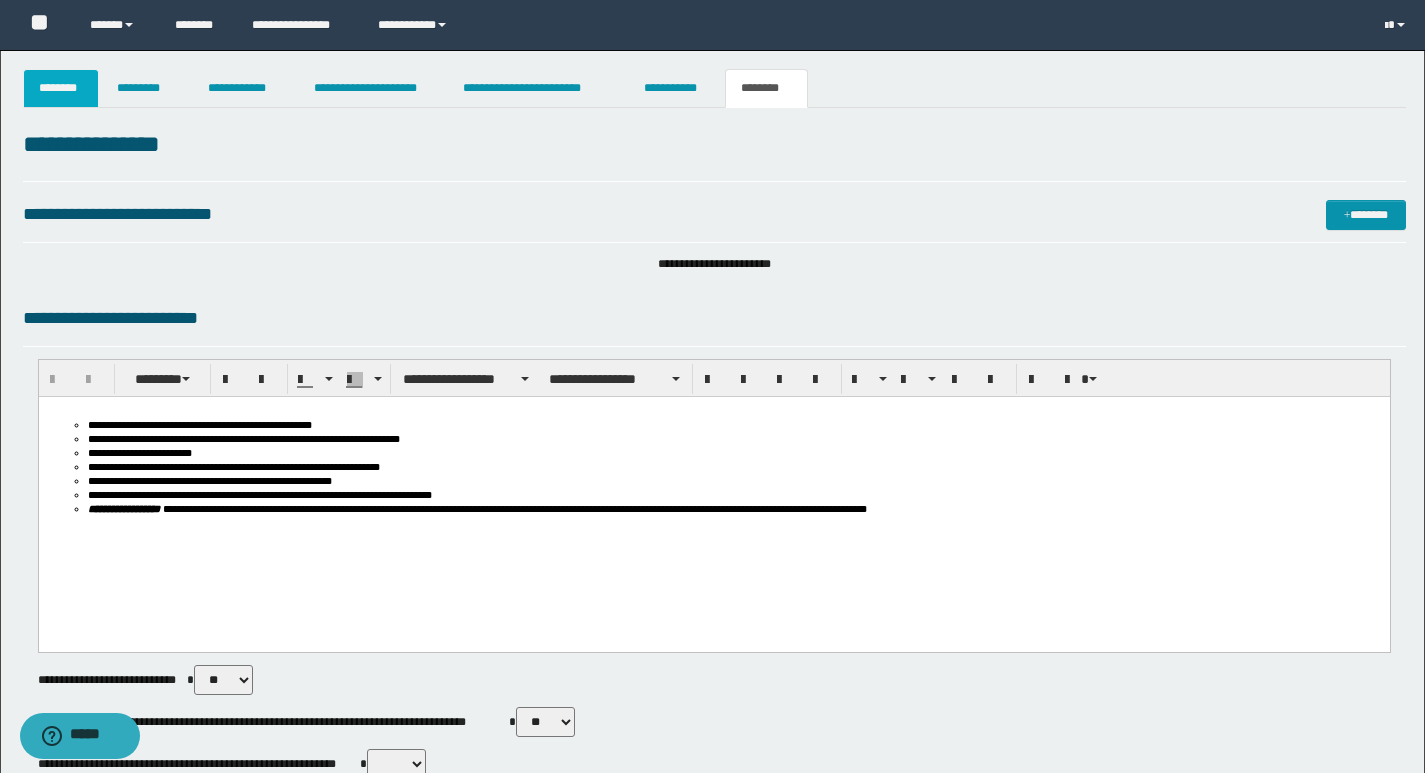 click on "********" at bounding box center [61, 88] 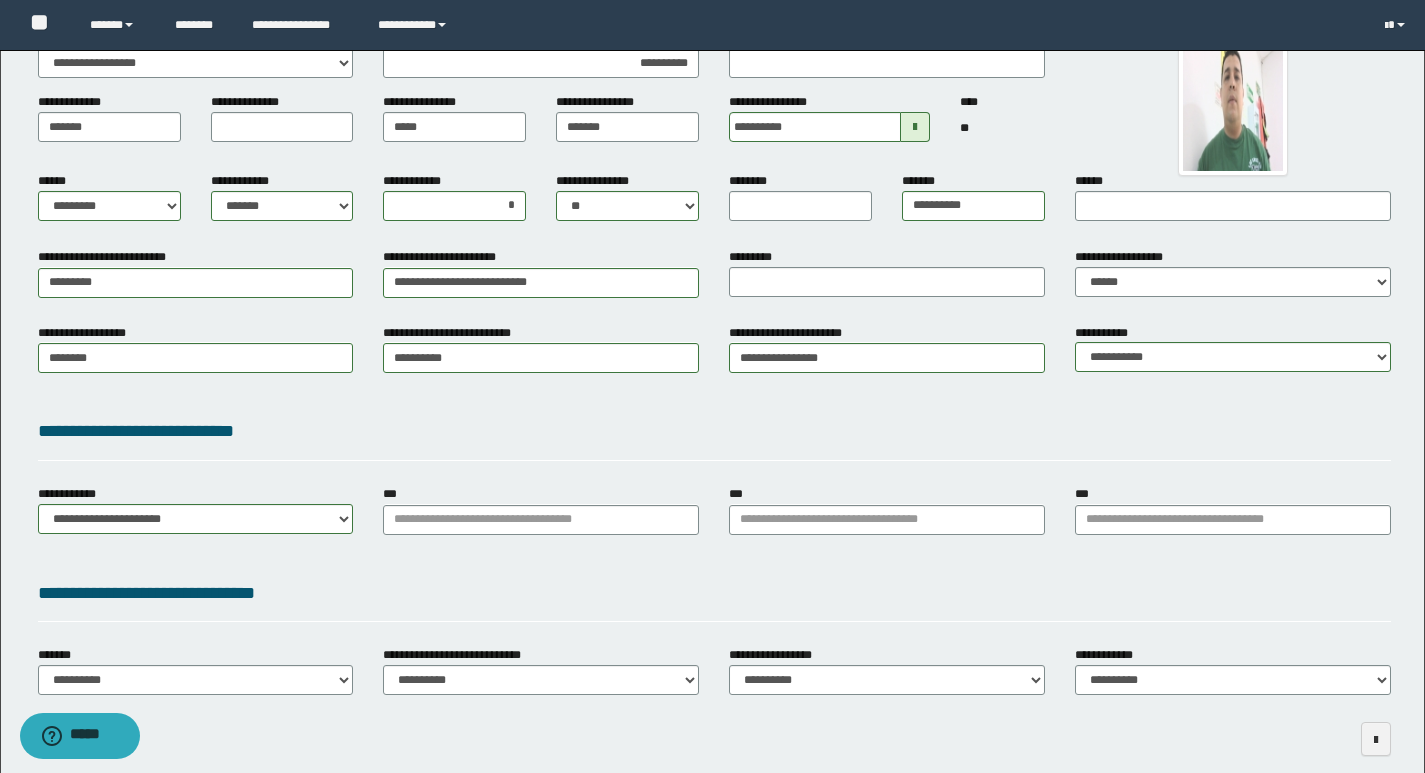scroll, scrollTop: 200, scrollLeft: 0, axis: vertical 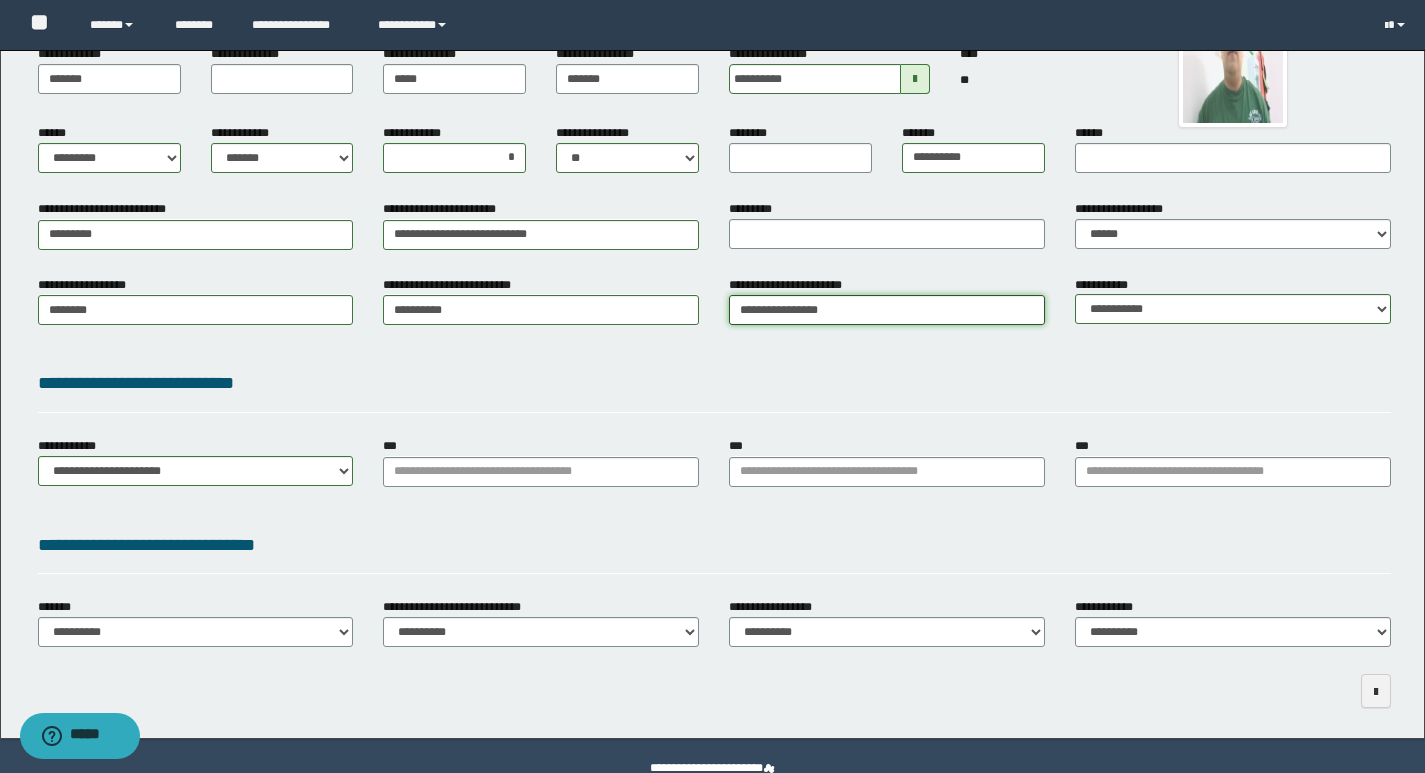 click on "**********" at bounding box center [887, 310] 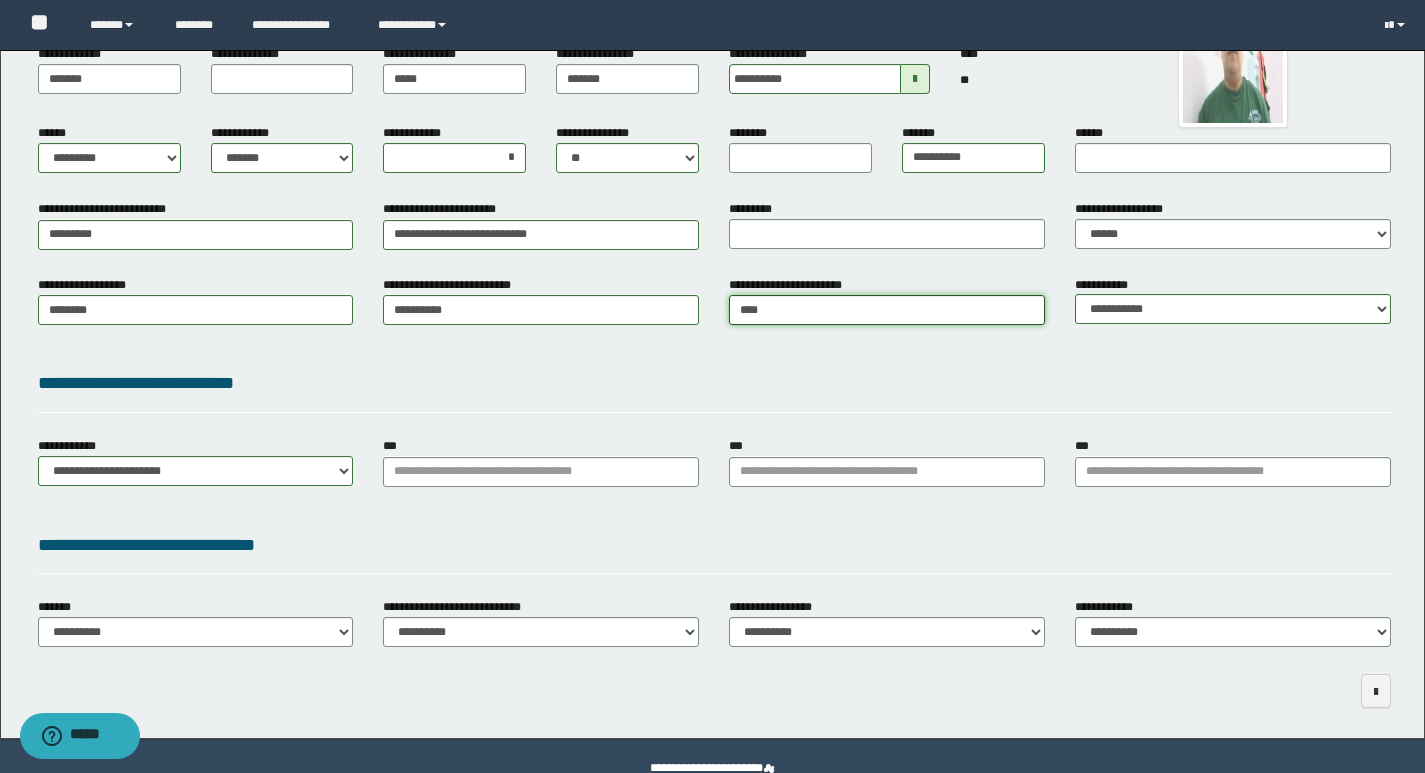 type on "*****" 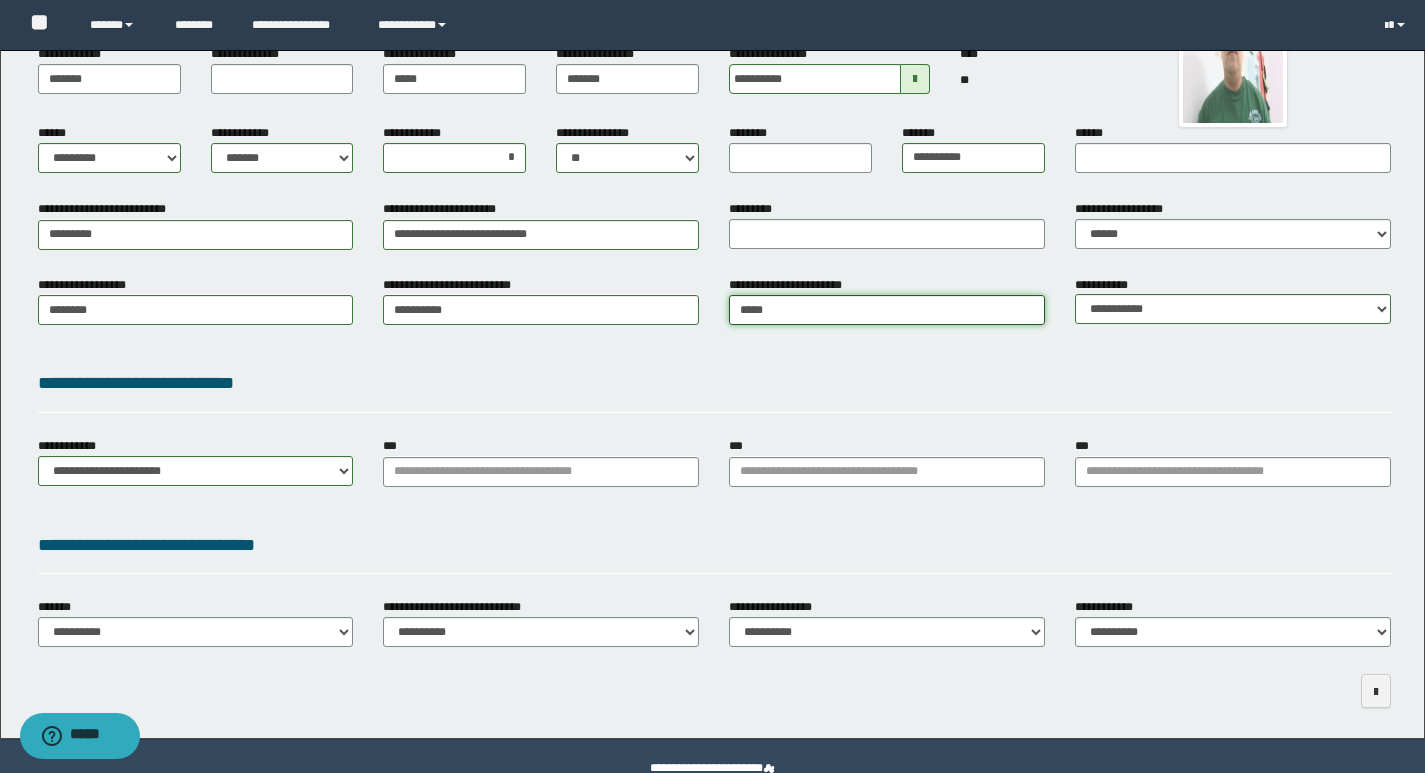 type on "**********" 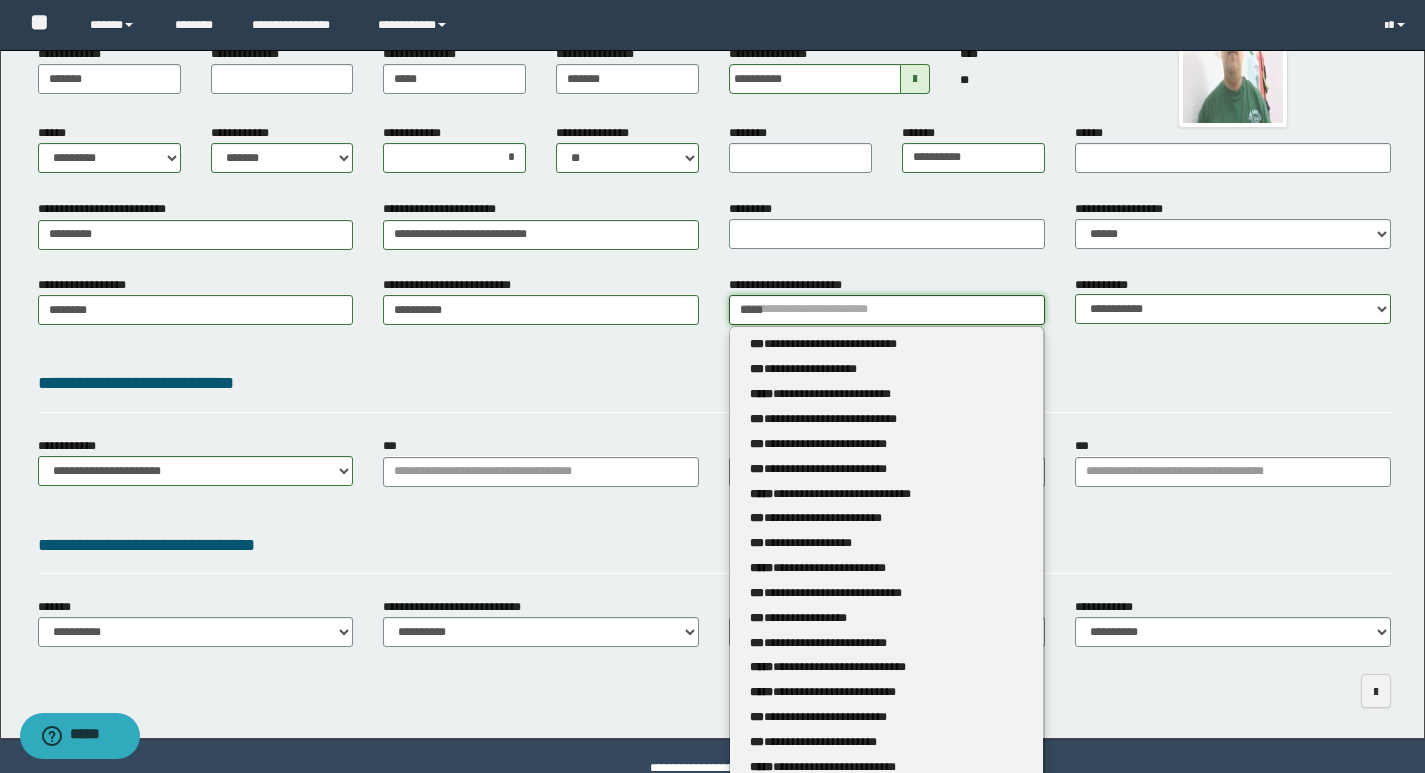 type 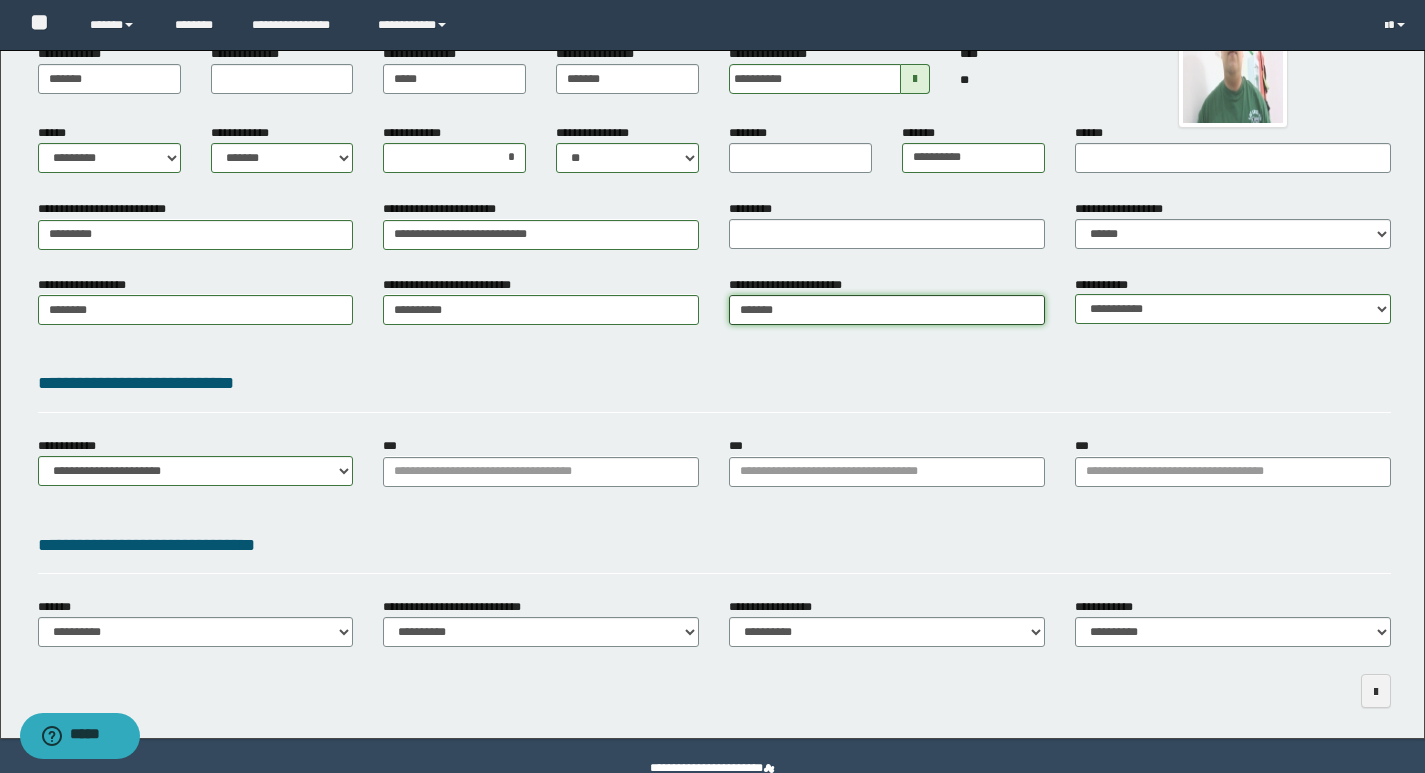 type on "******" 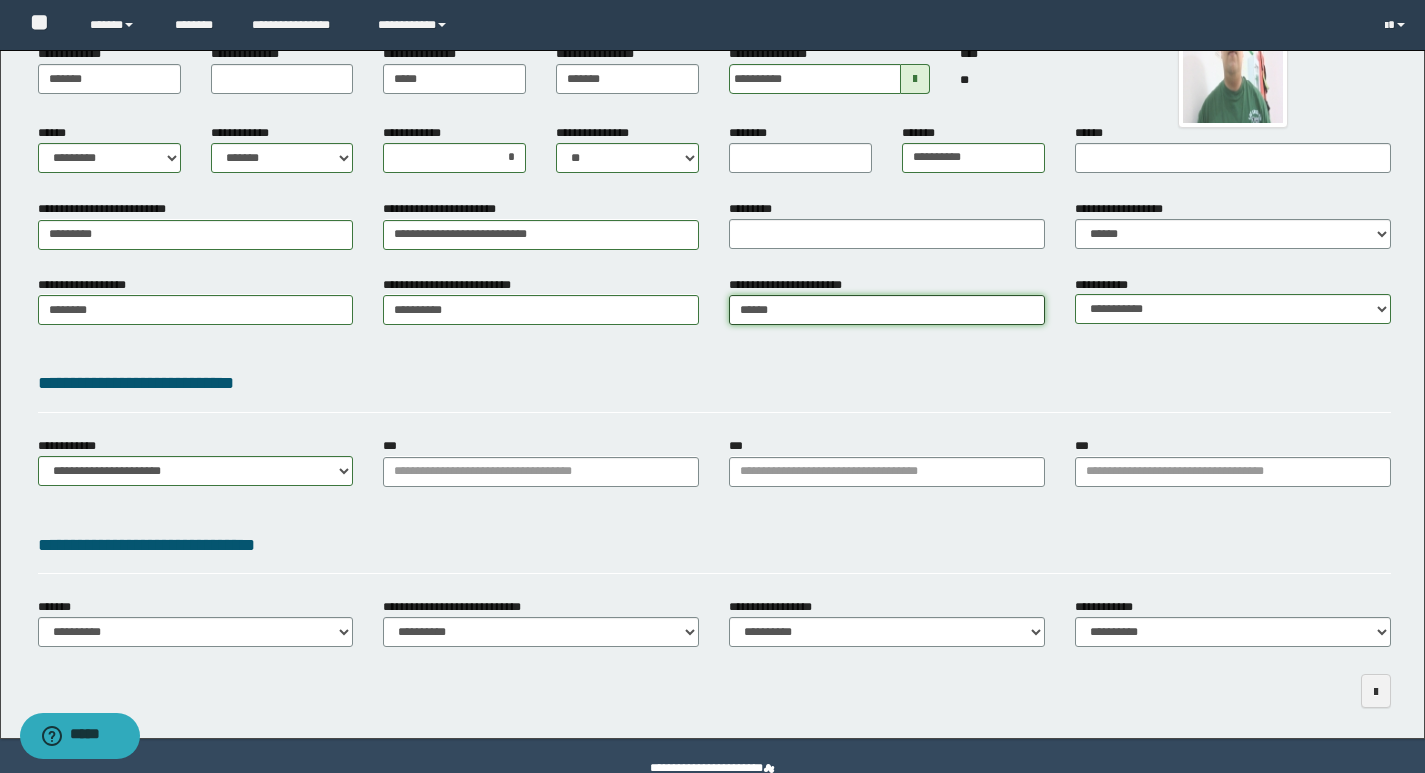 type on "**********" 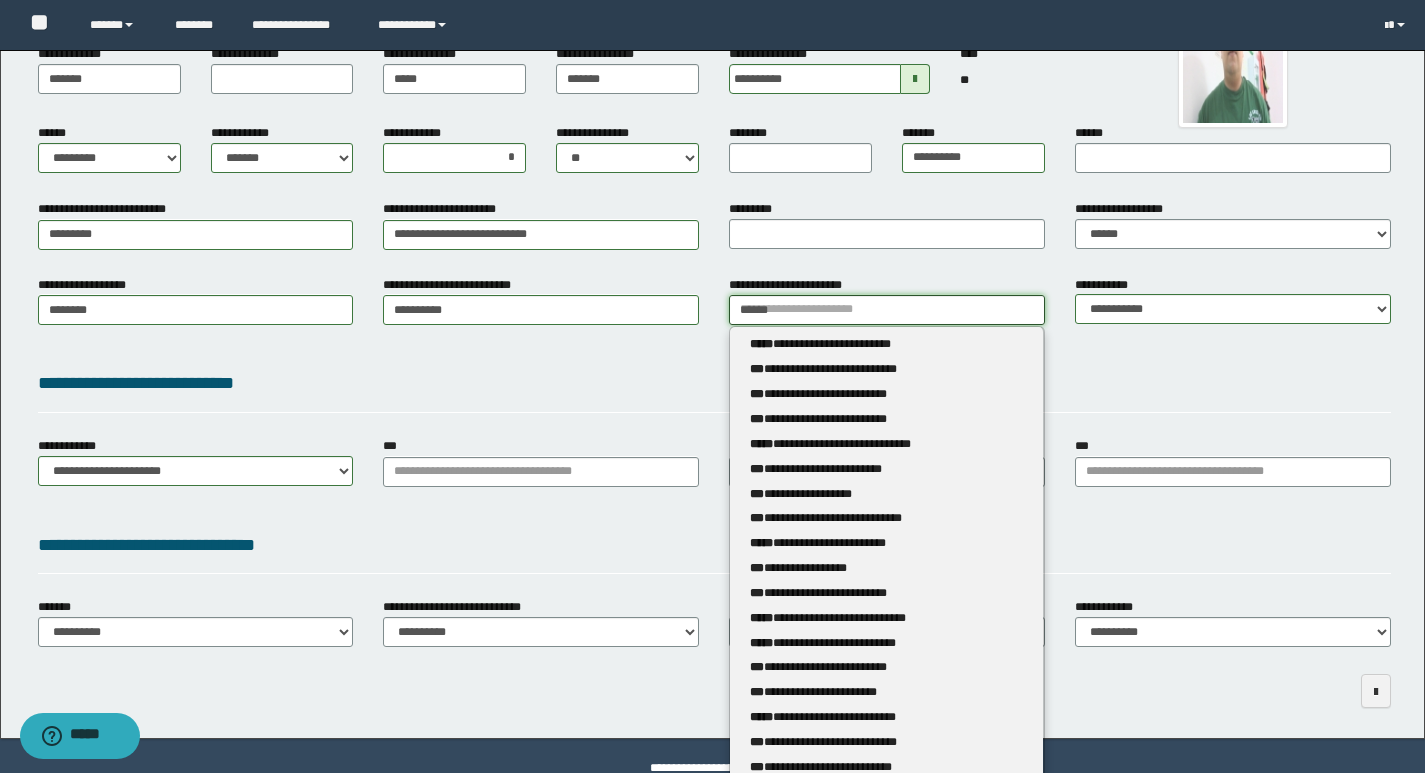 type 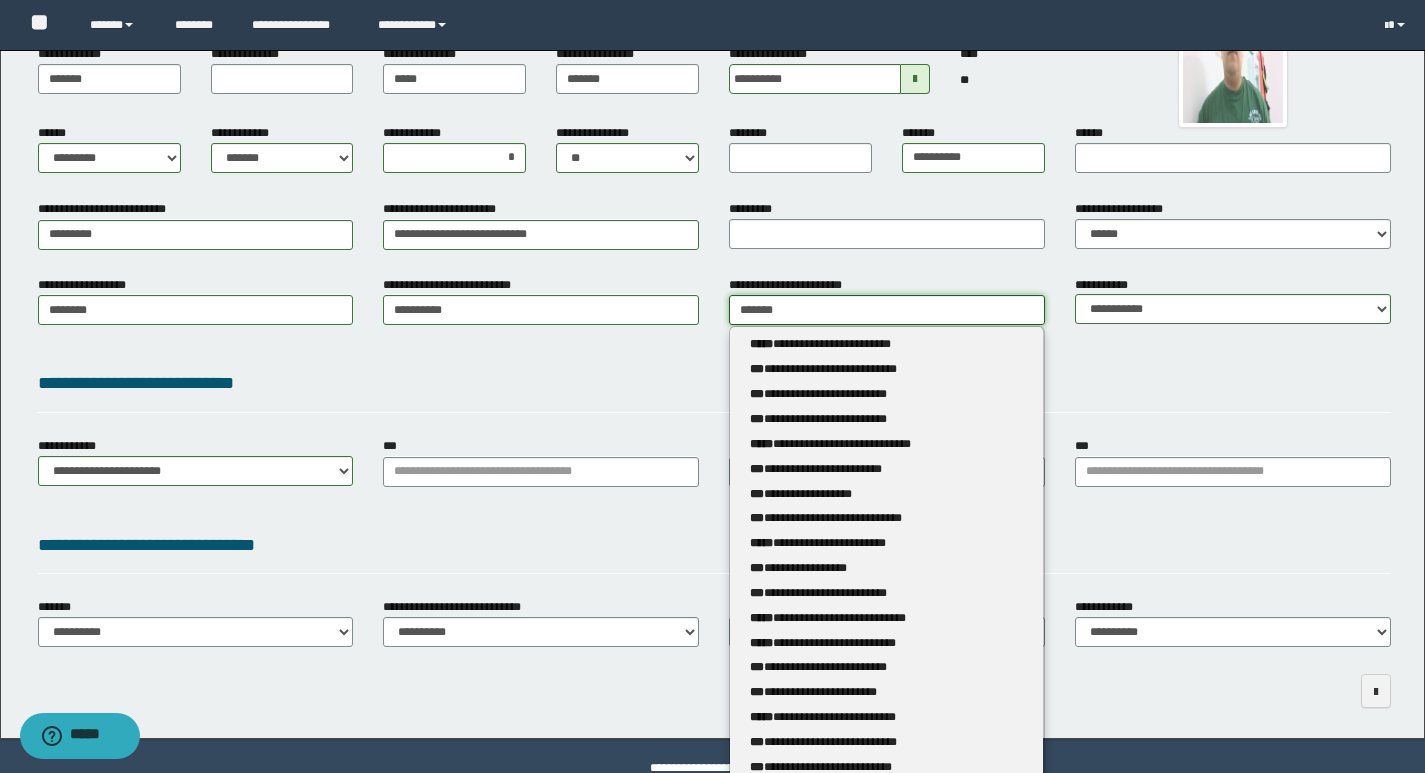 type on "********" 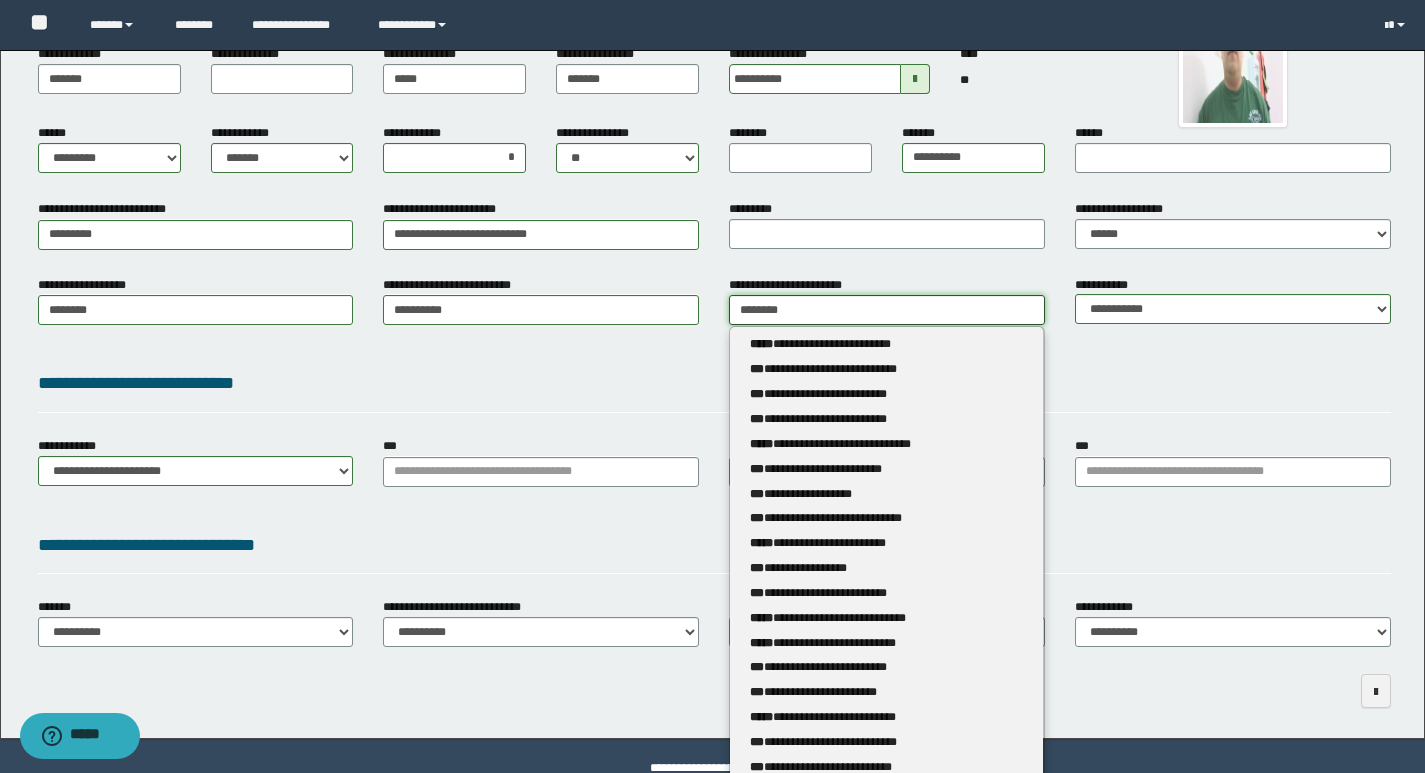 type on "**********" 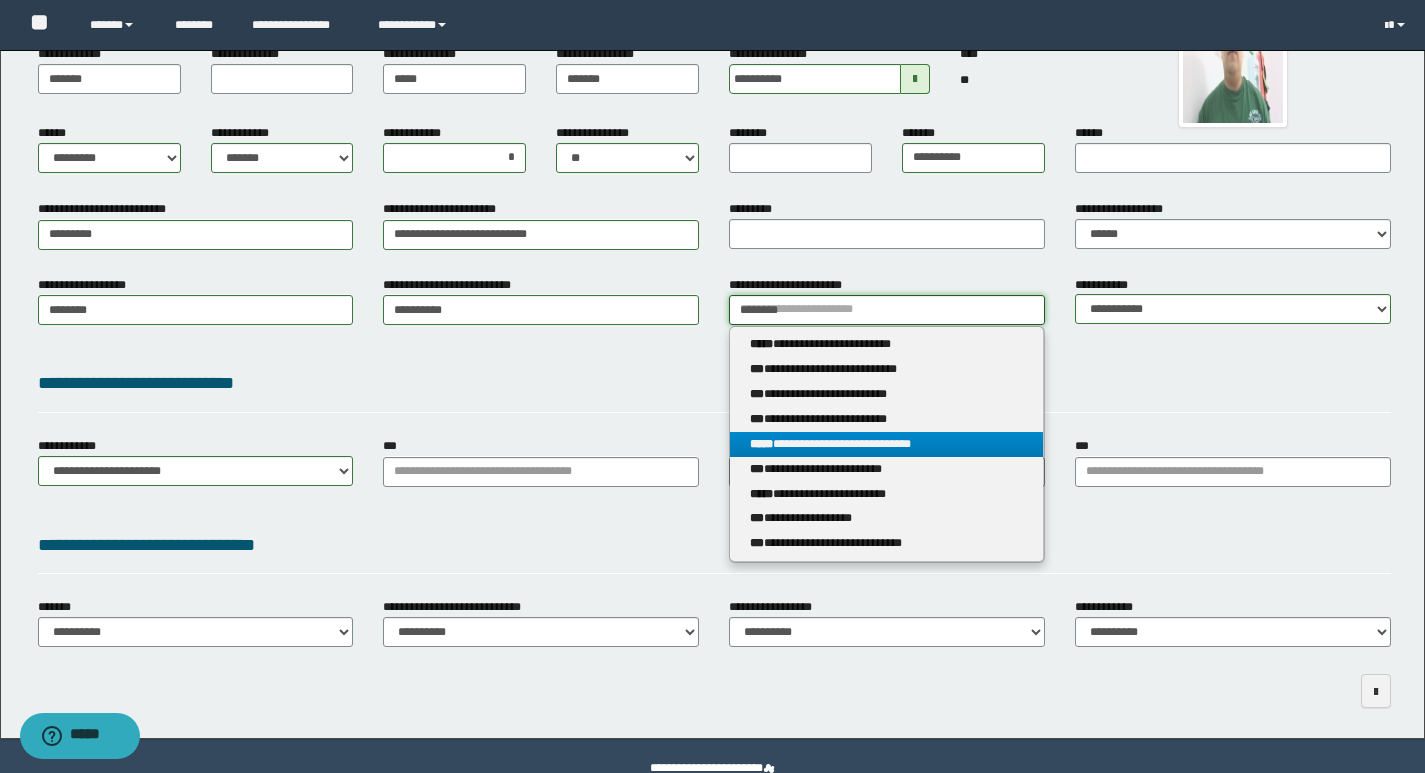 type on "********" 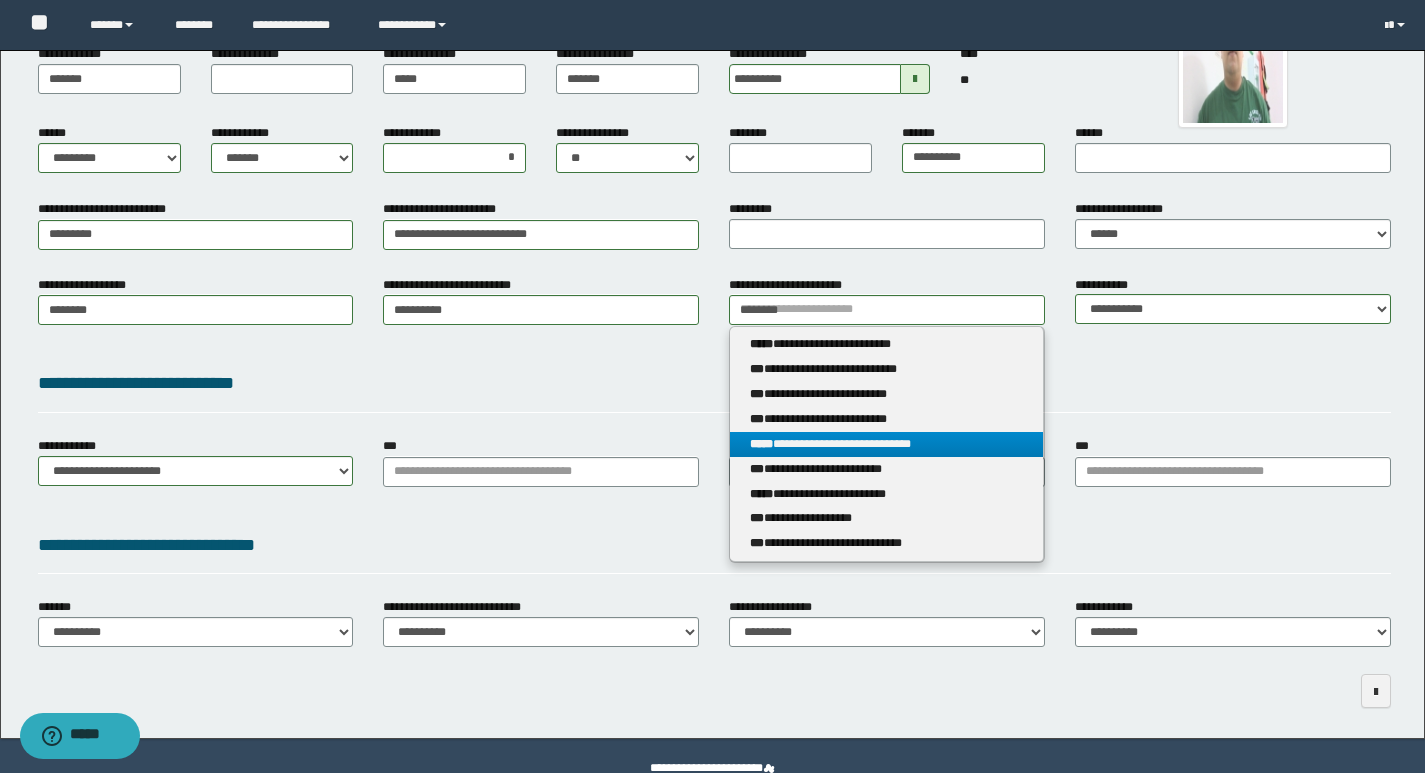 click on "**********" at bounding box center (886, 444) 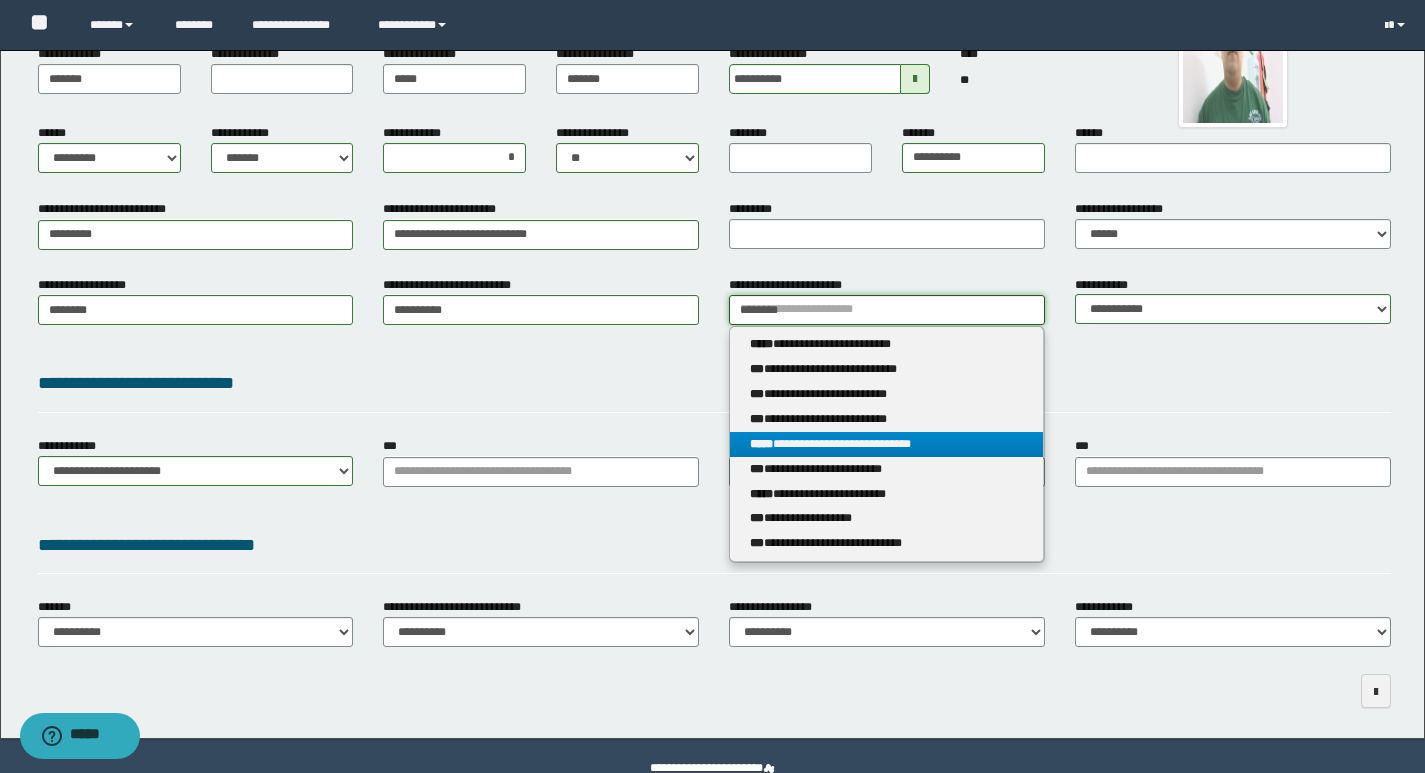 type 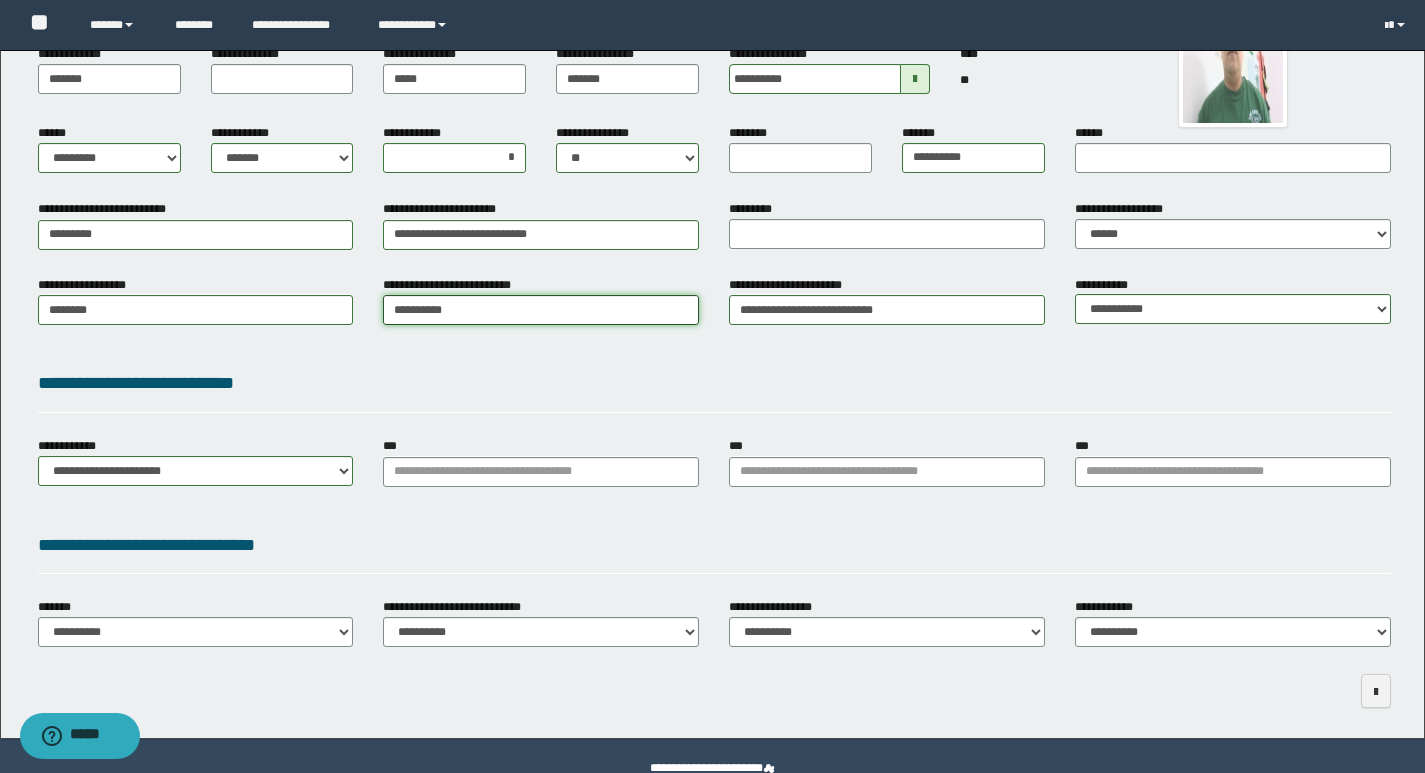 drag, startPoint x: 527, startPoint y: 308, endPoint x: 330, endPoint y: 260, distance: 202.76341 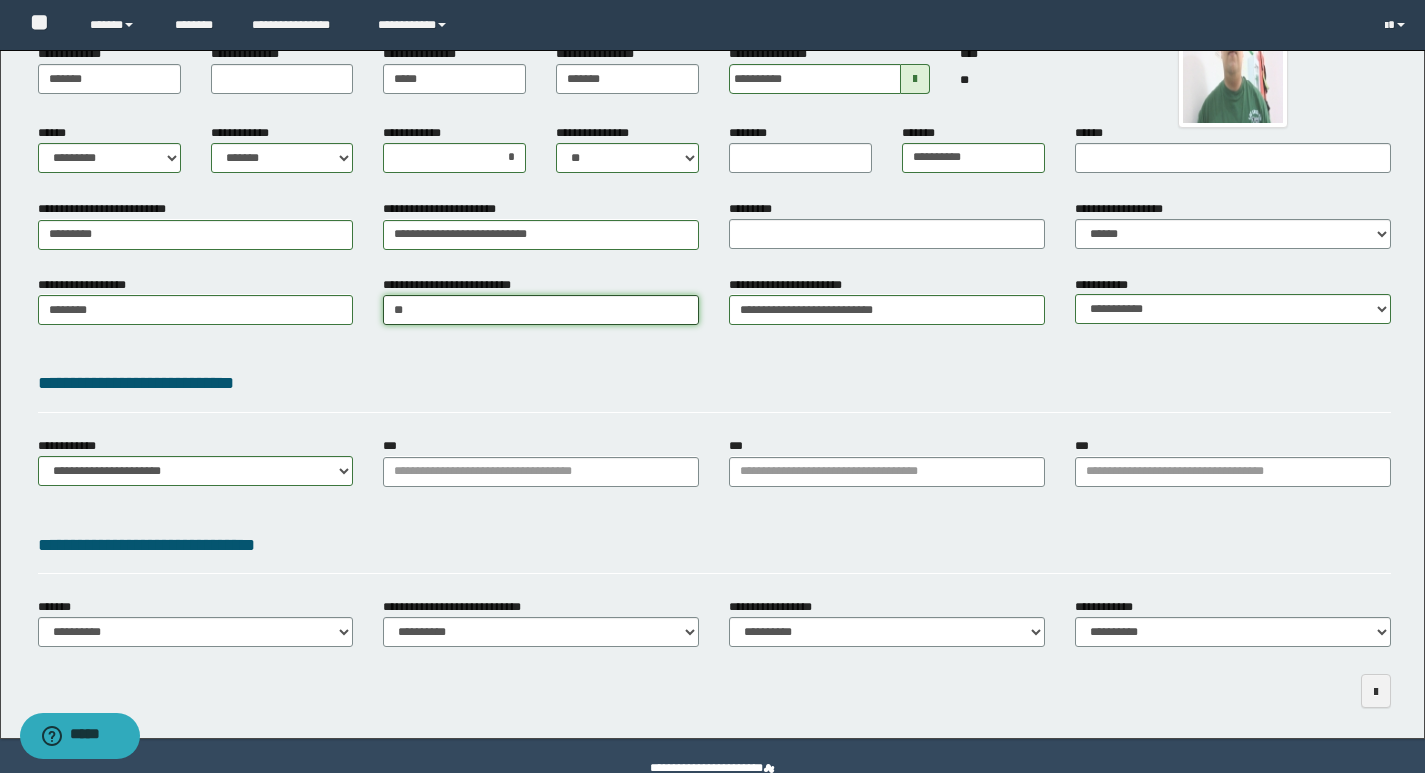 type on "***" 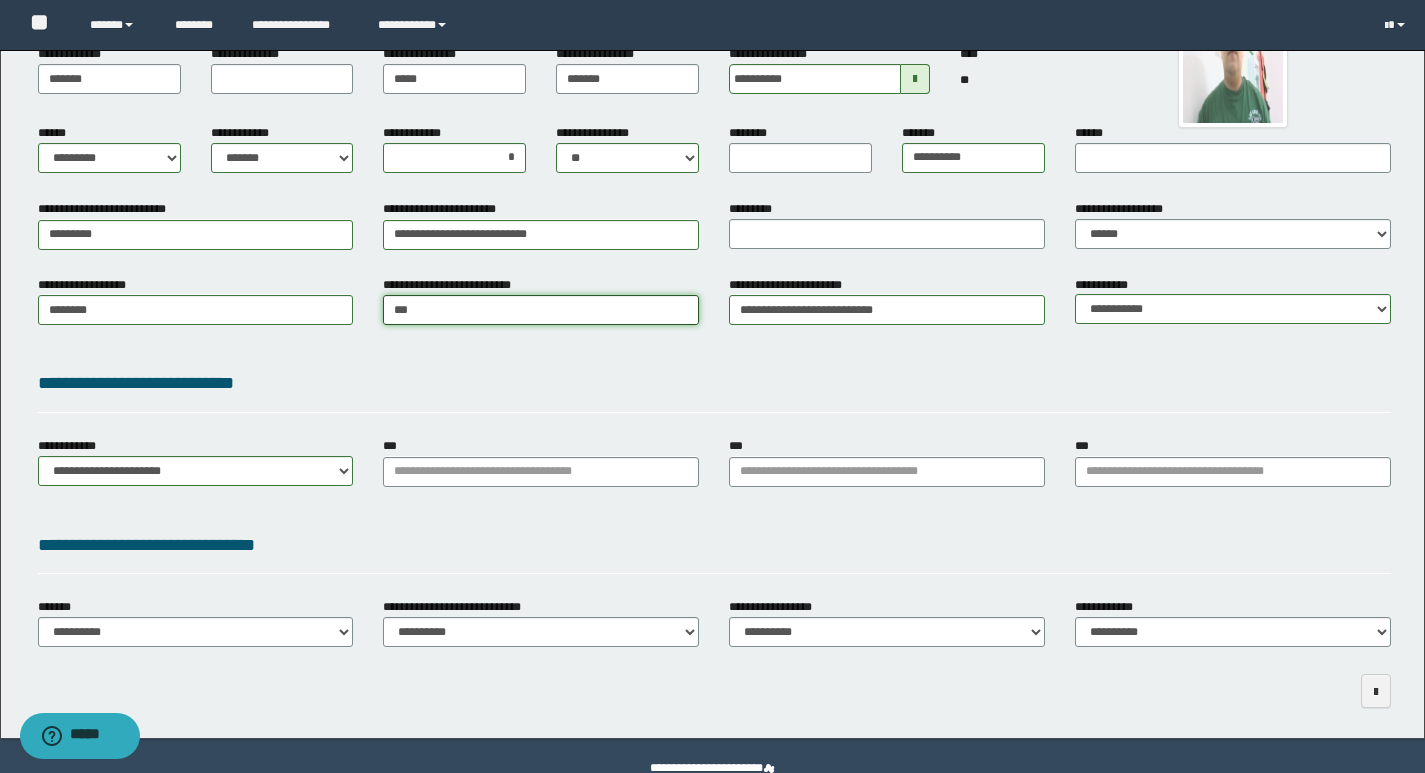 type on "***" 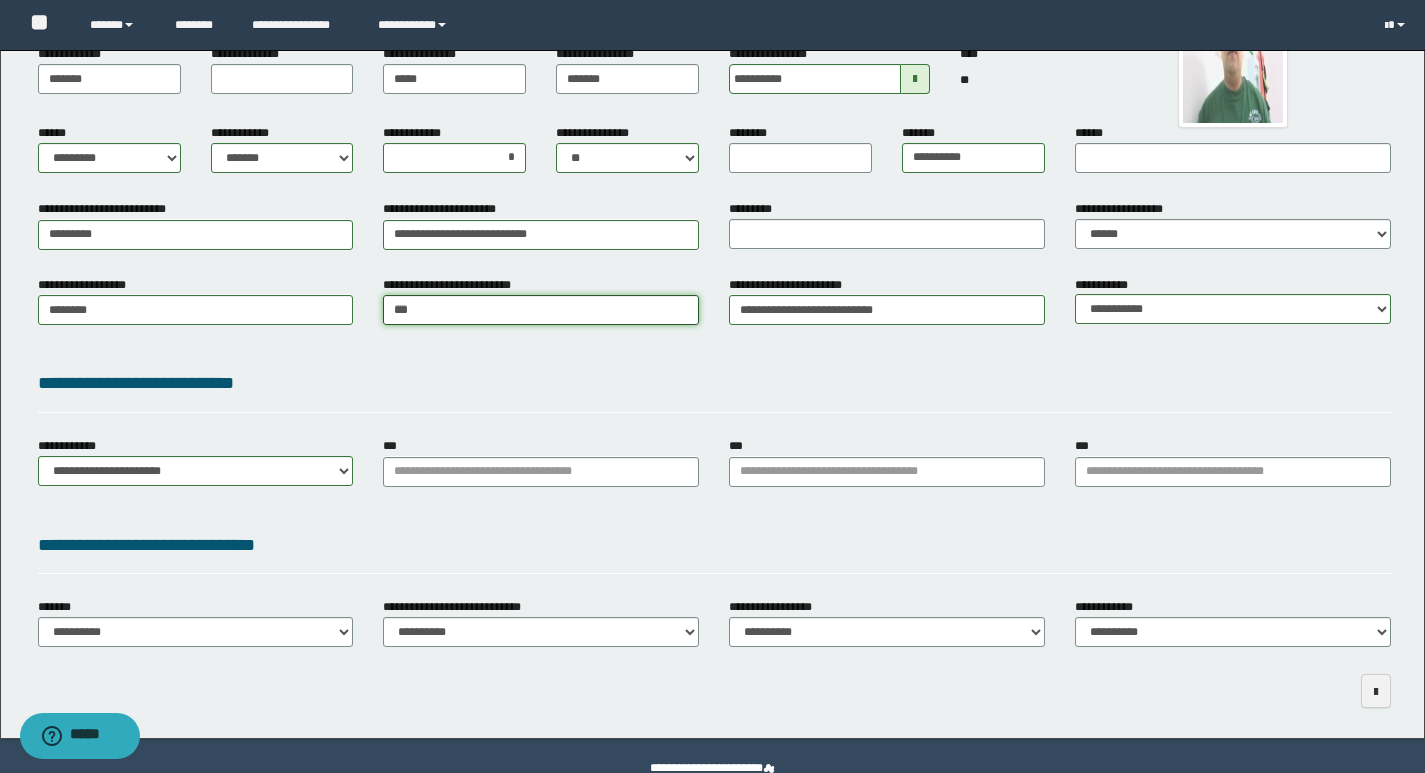type 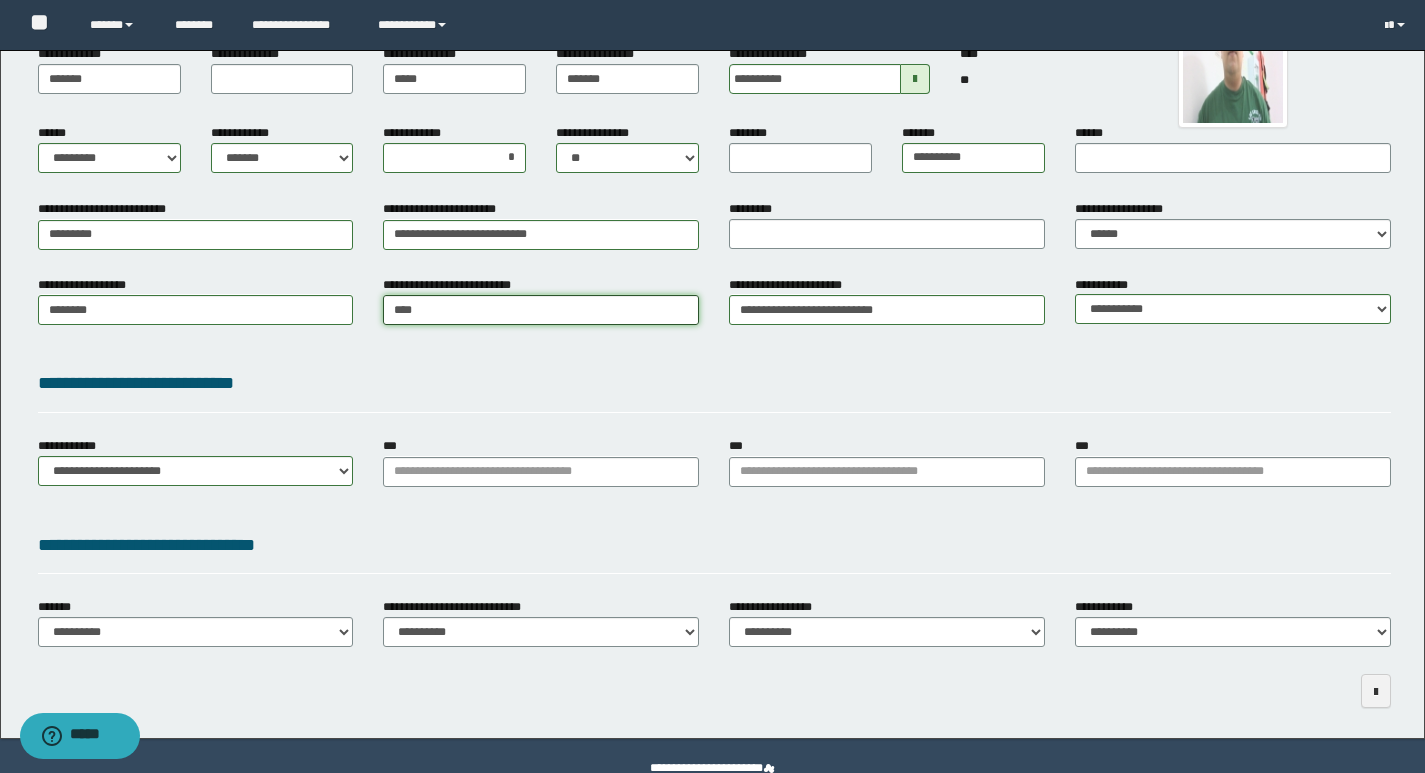 type on "***" 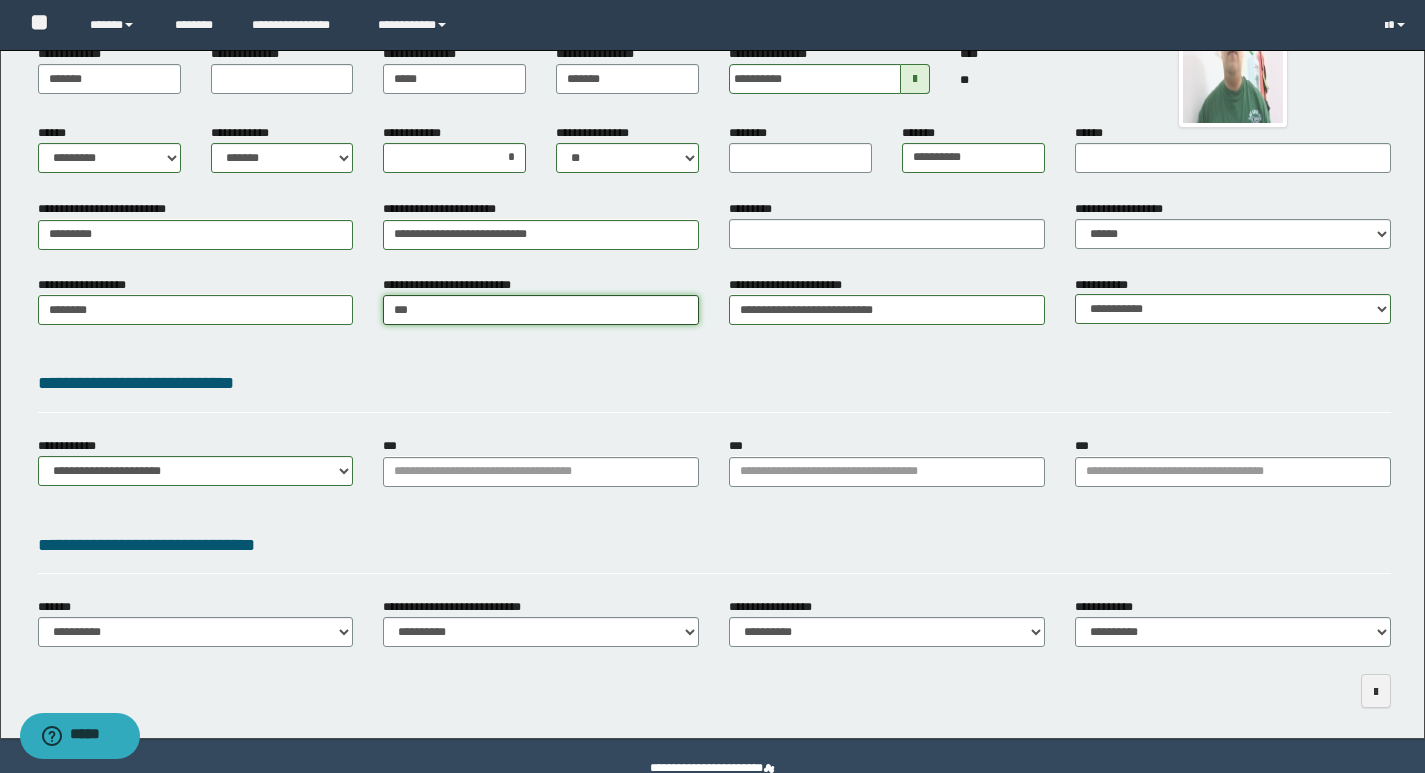 type on "***" 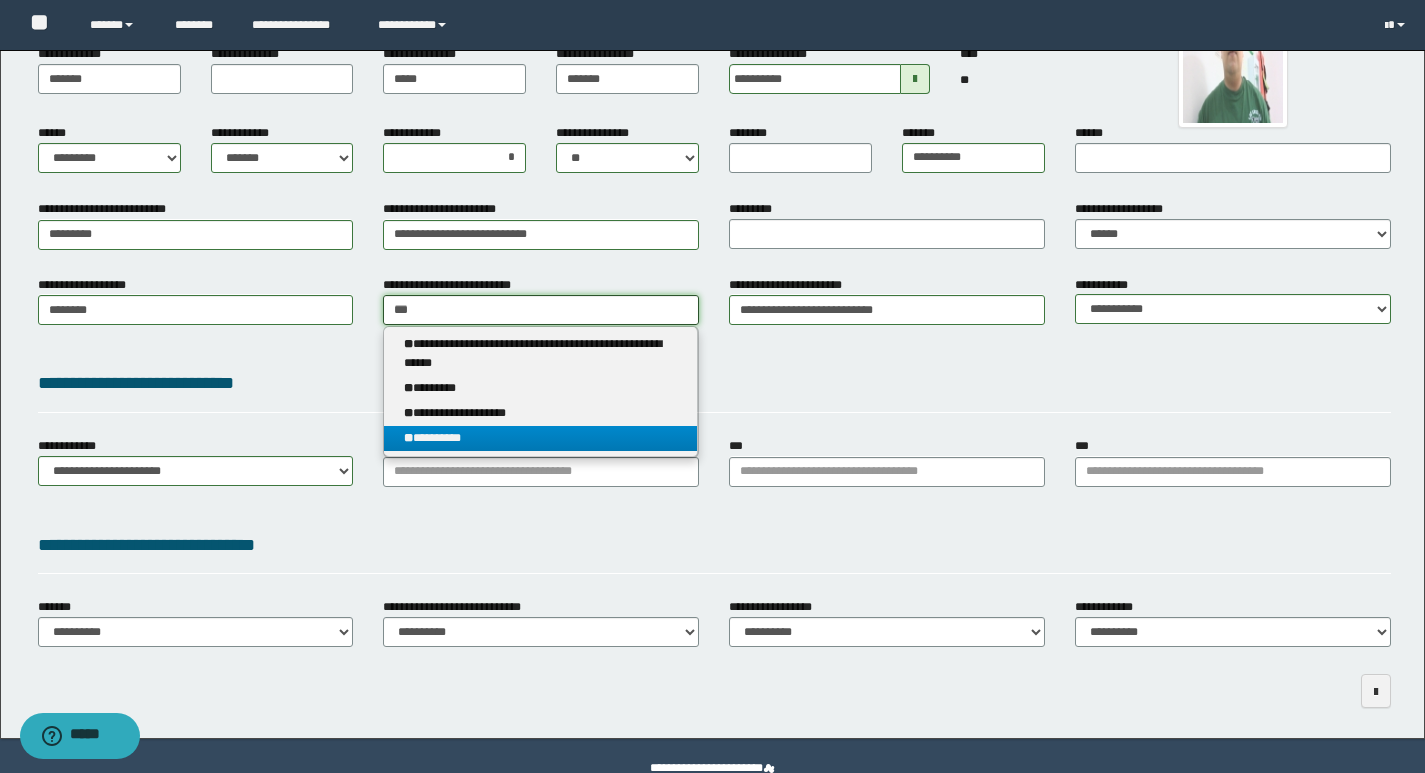 type on "***" 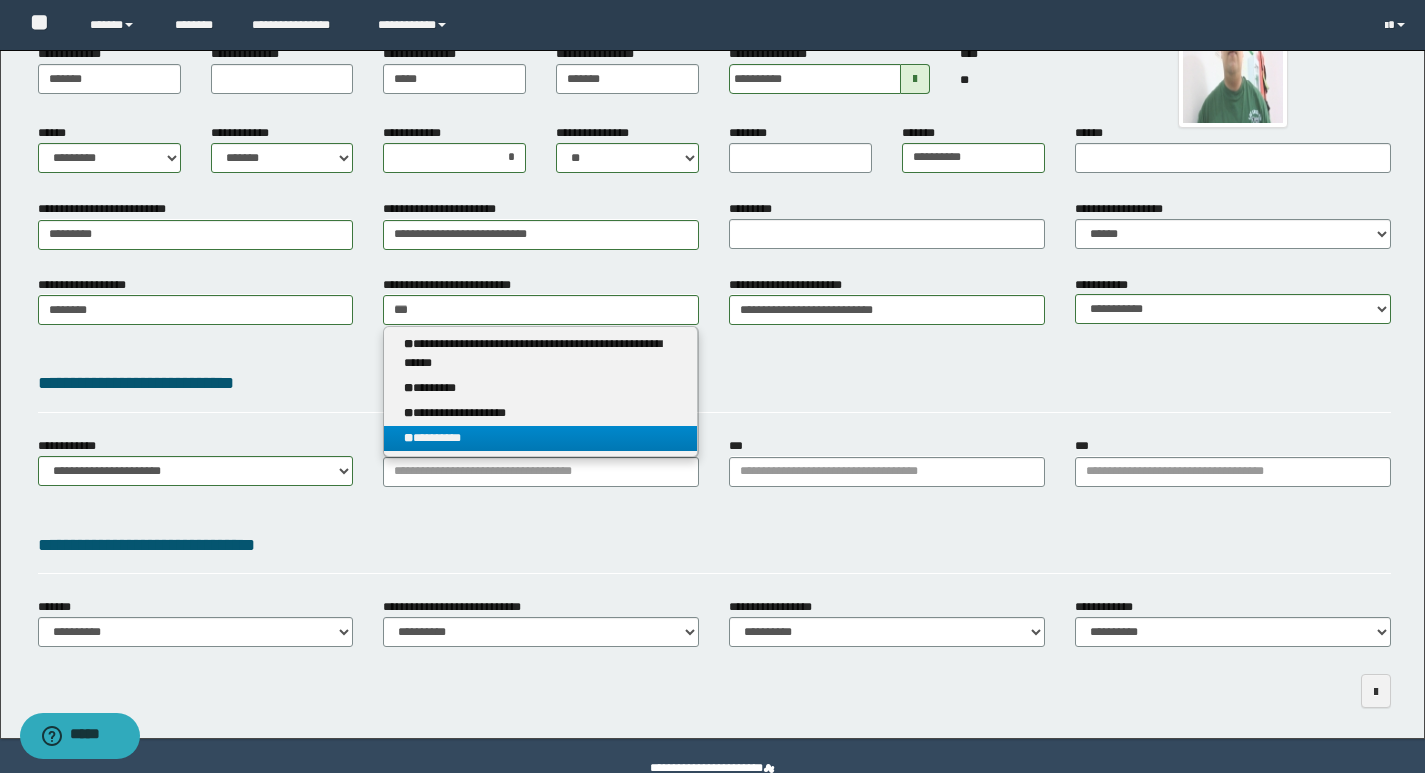 click on "** *********" at bounding box center [540, 438] 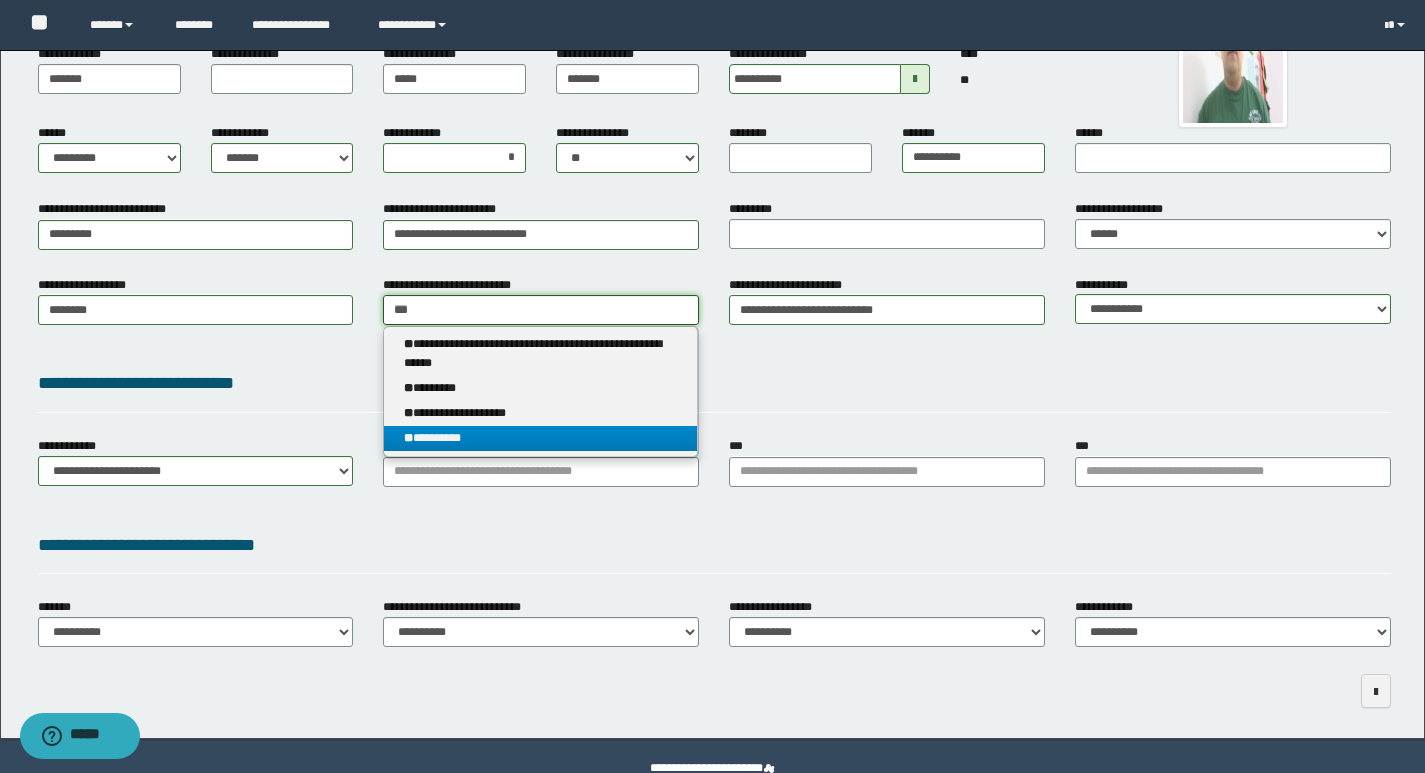 type 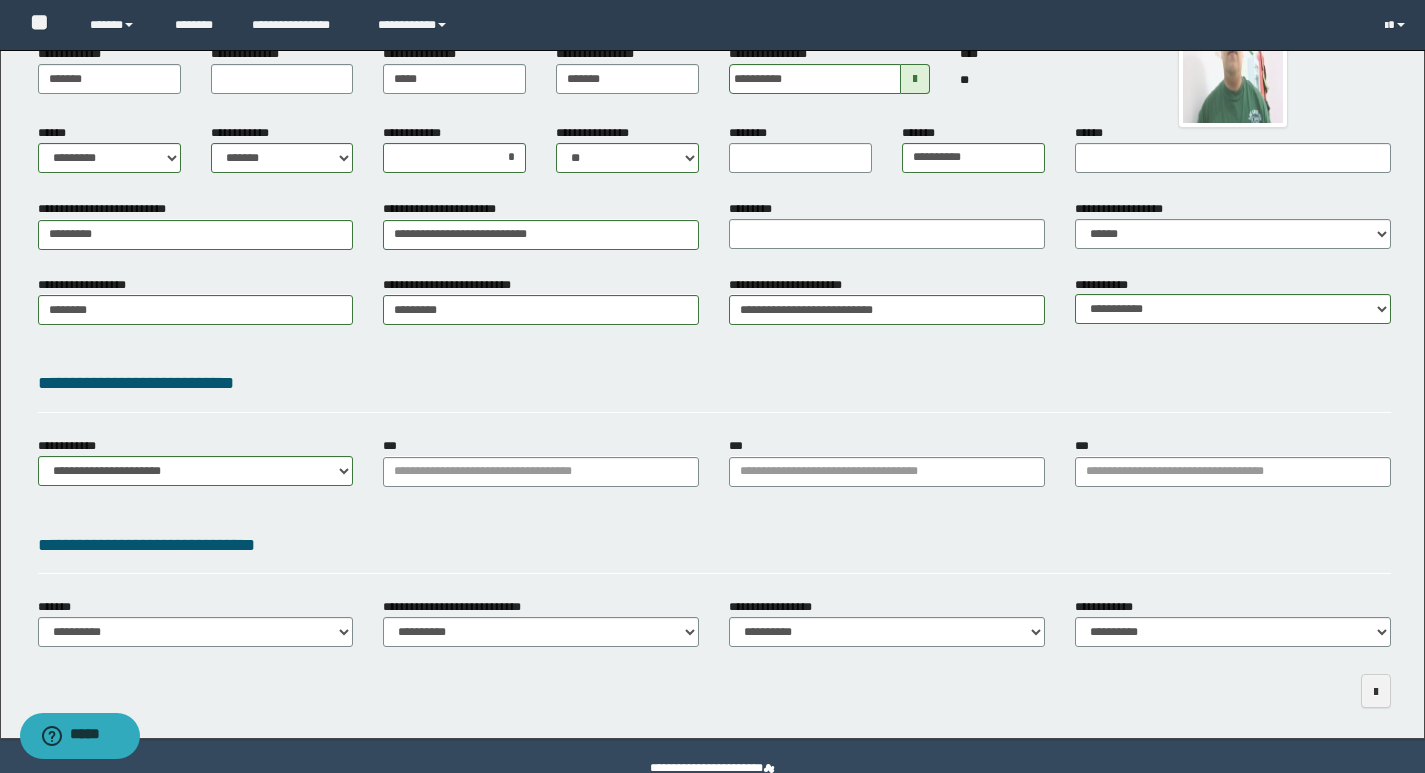 click on "**********" at bounding box center [714, 383] 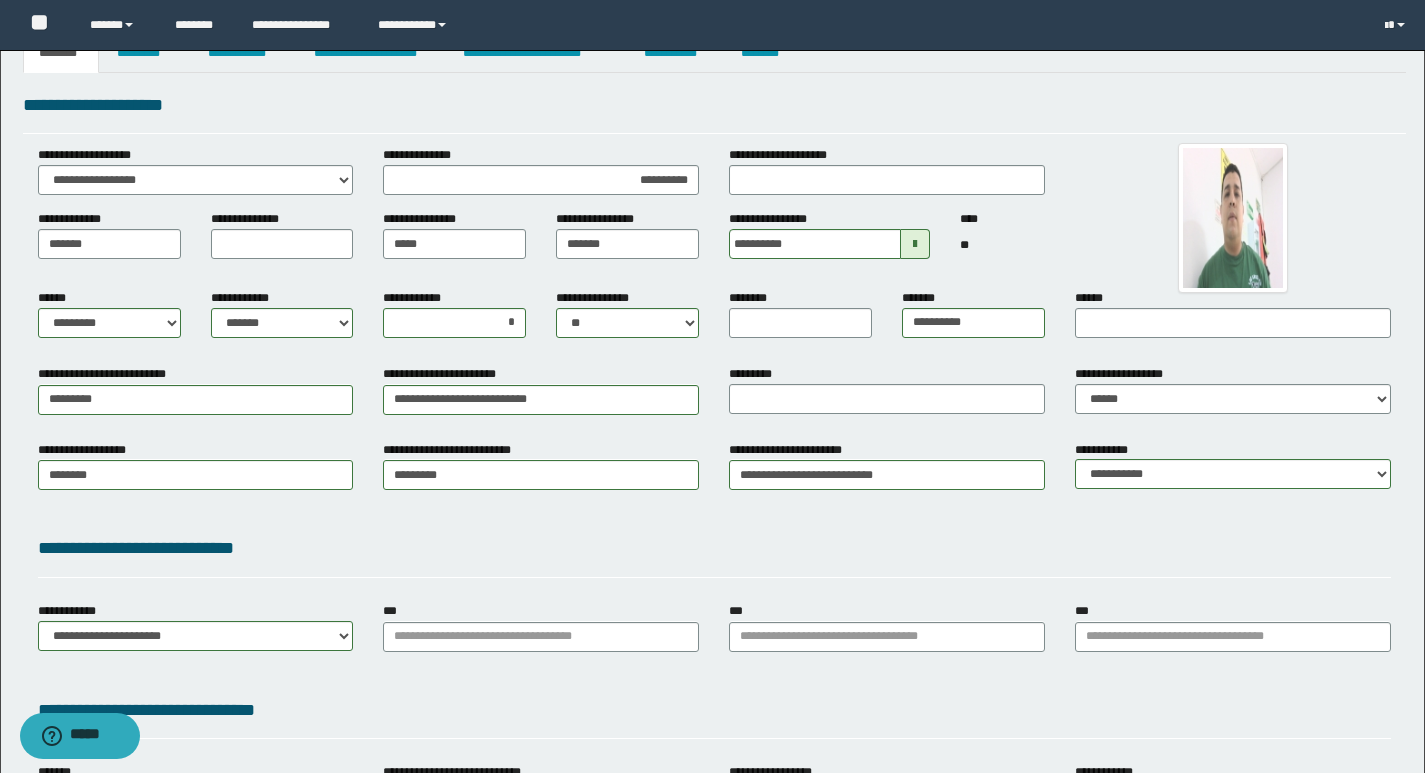 scroll, scrollTop: 0, scrollLeft: 0, axis: both 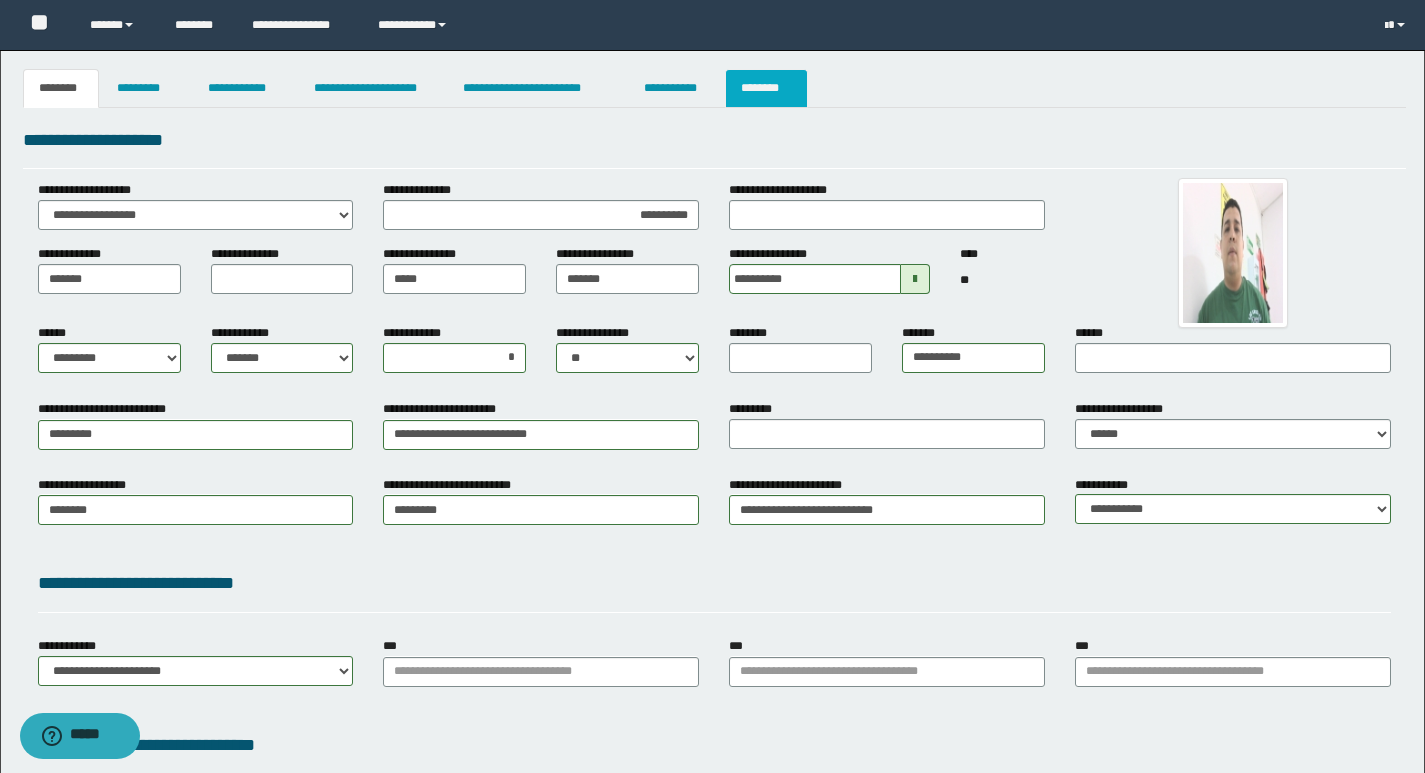 click on "********" at bounding box center [766, 88] 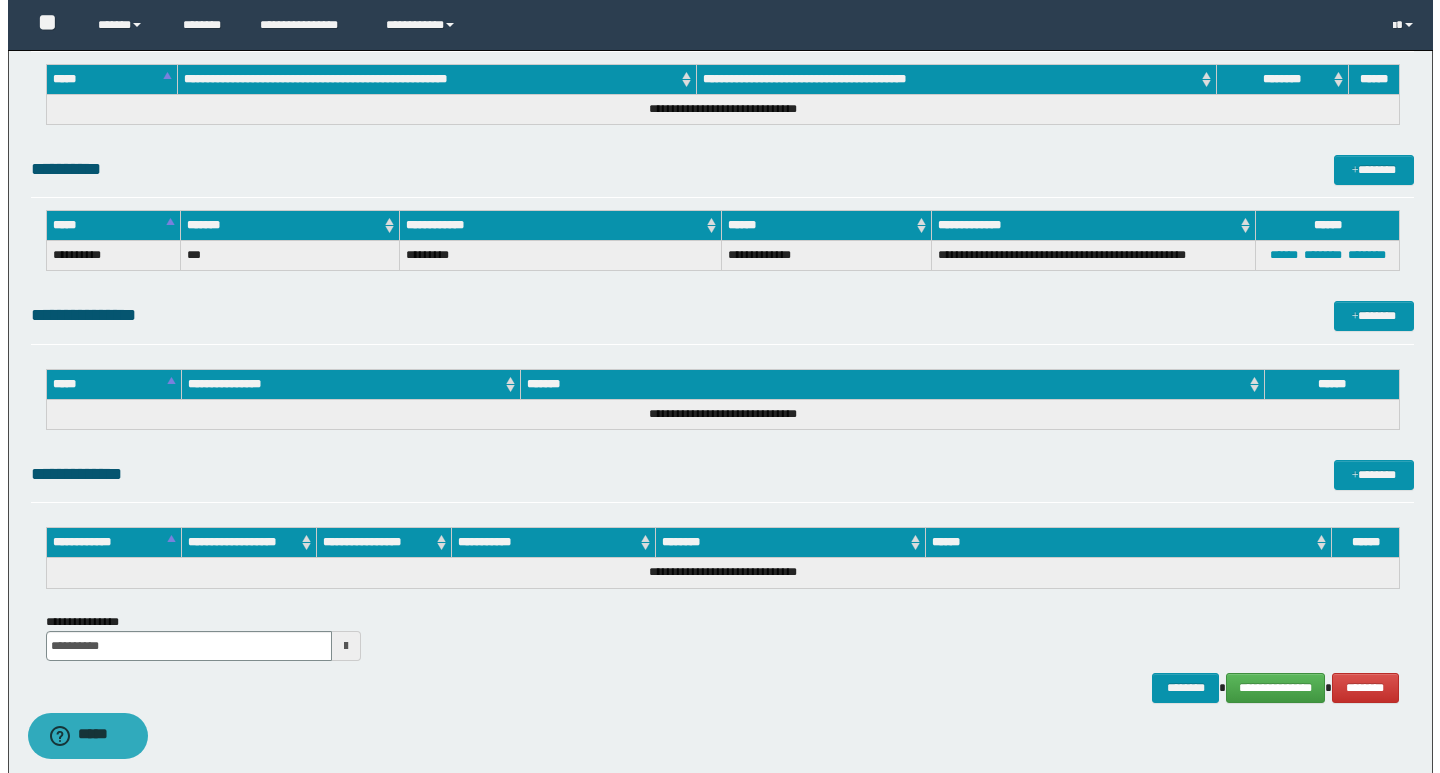 scroll, scrollTop: 874, scrollLeft: 0, axis: vertical 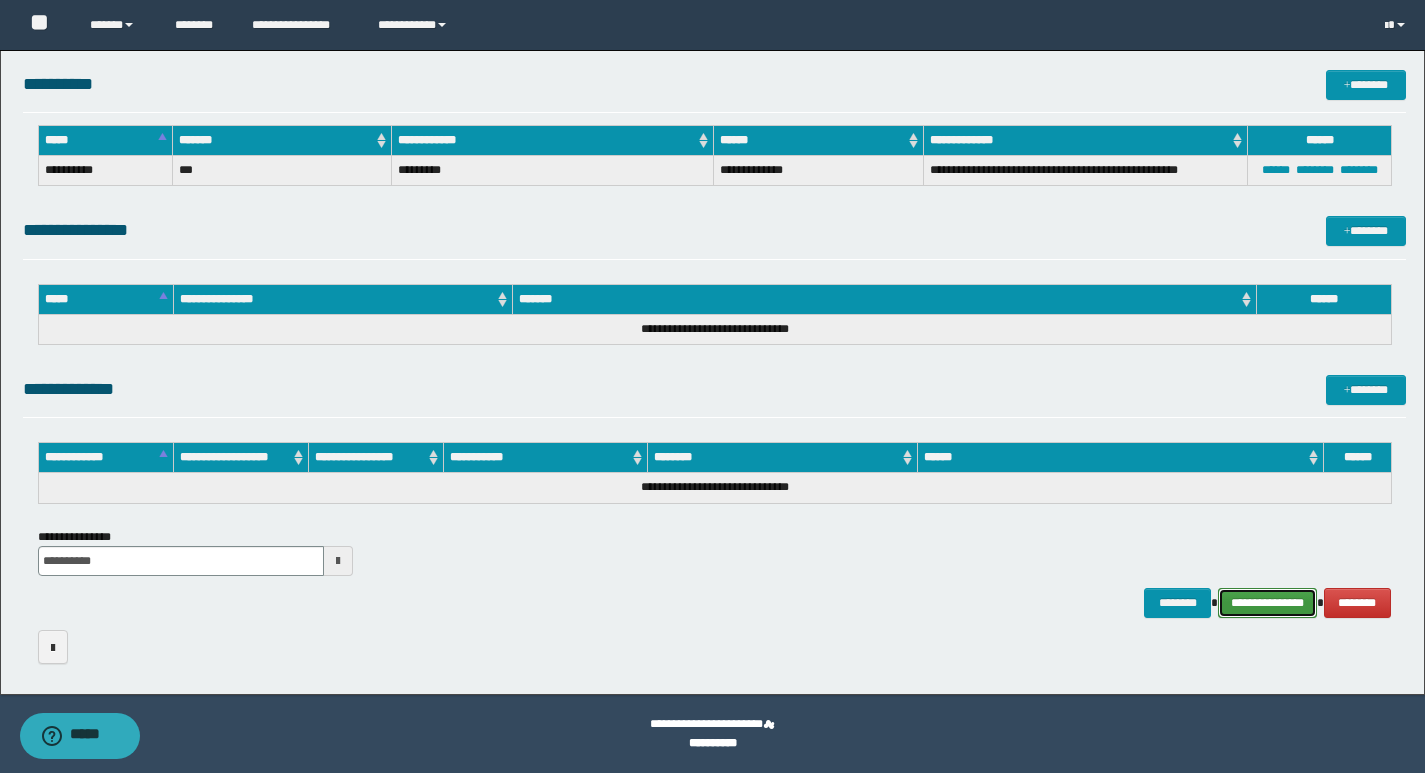 click on "**********" at bounding box center [1267, 603] 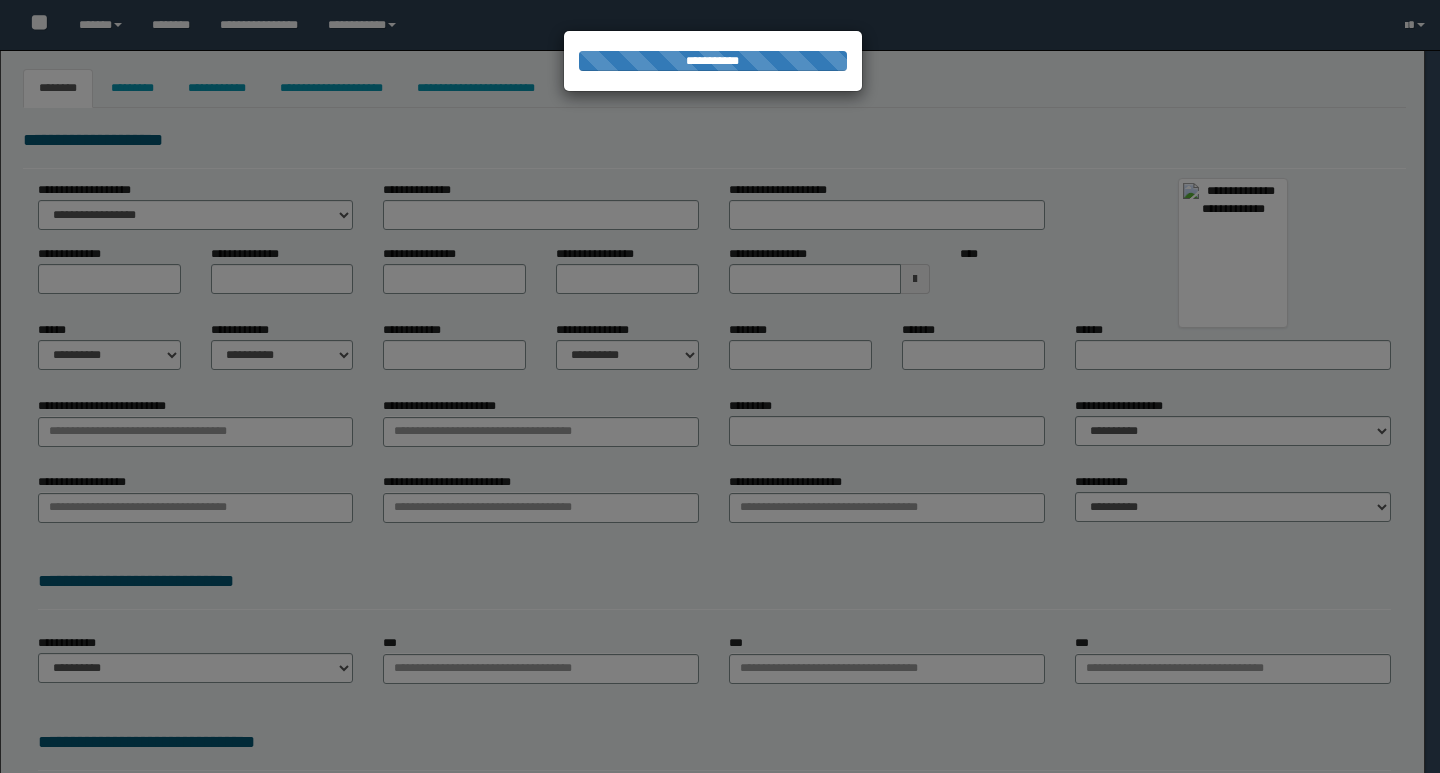 type on "**********" 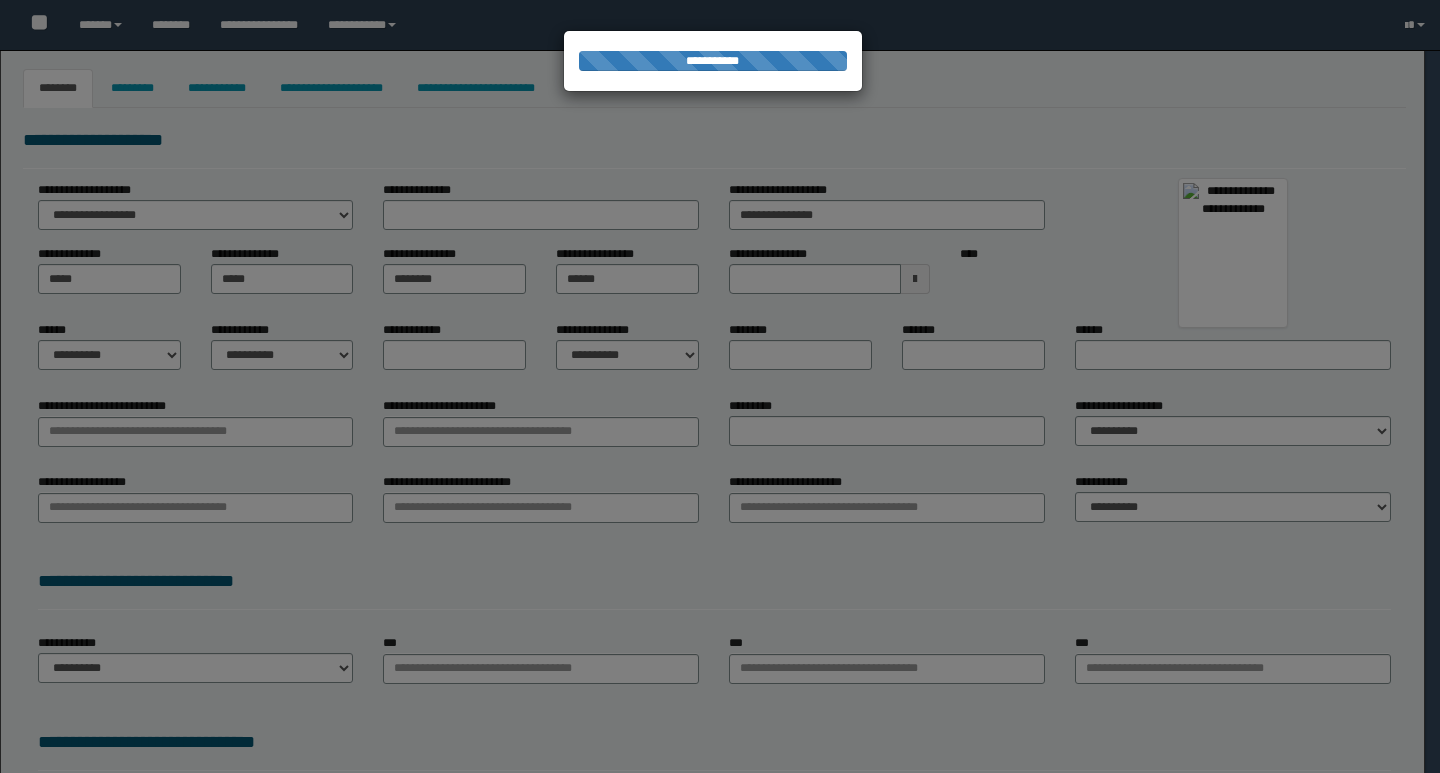 select on "*" 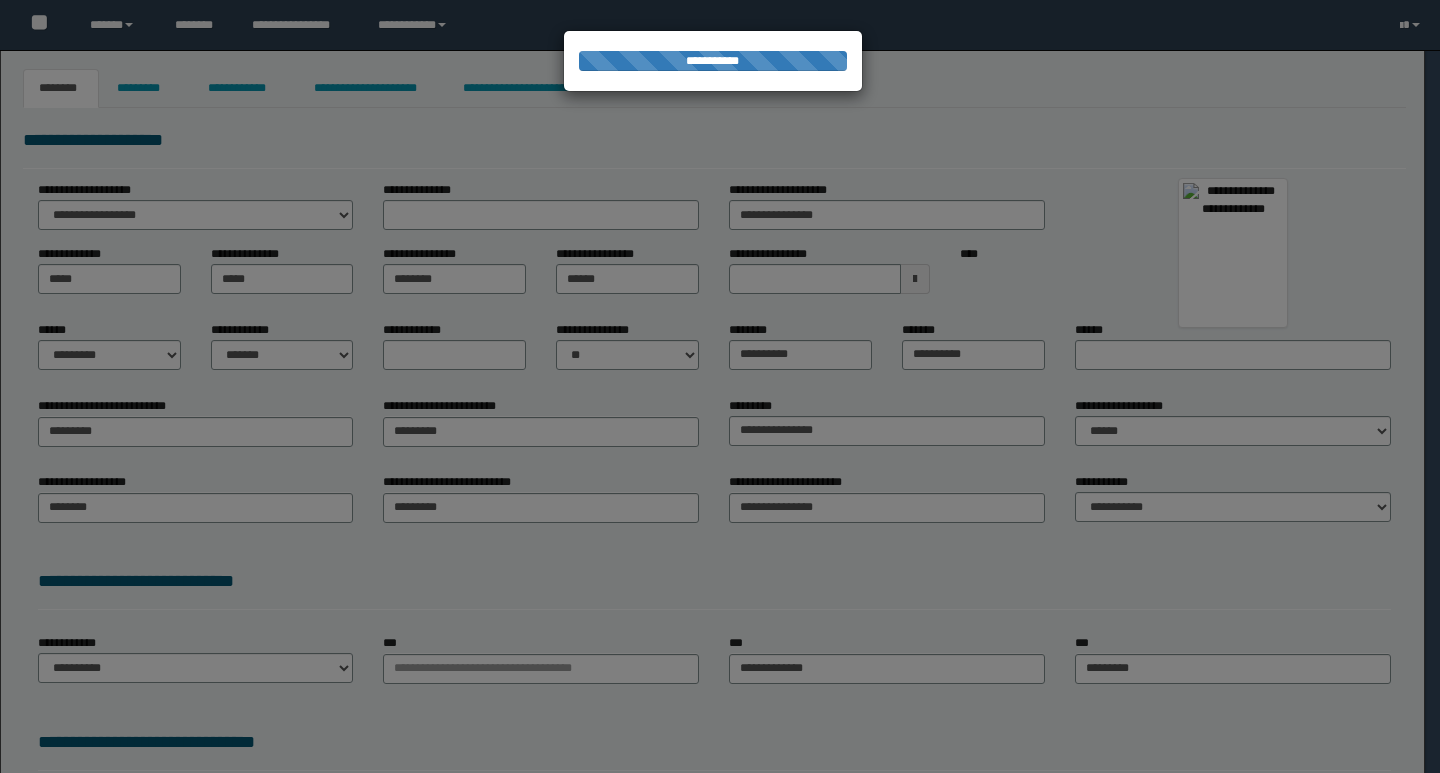 scroll, scrollTop: 0, scrollLeft: 0, axis: both 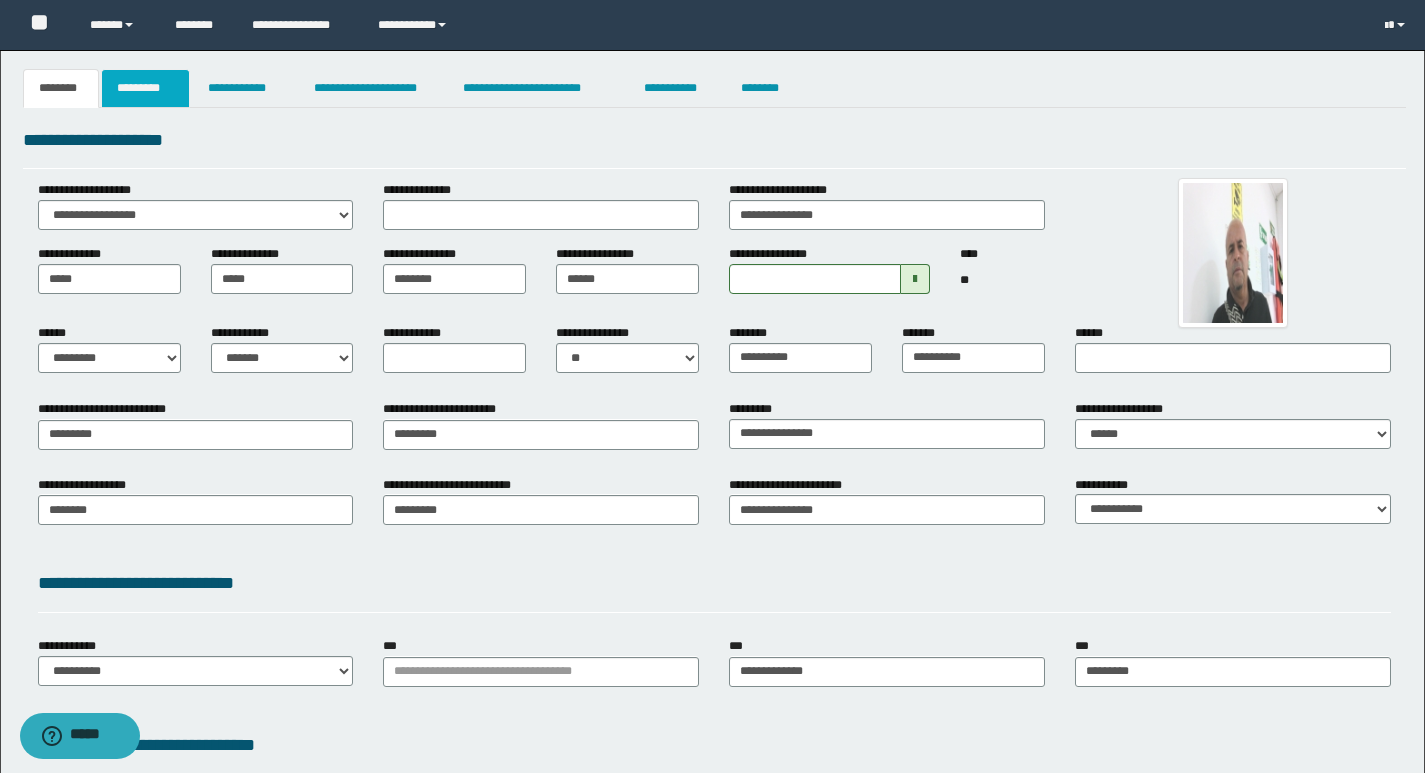 click on "*********" at bounding box center [145, 88] 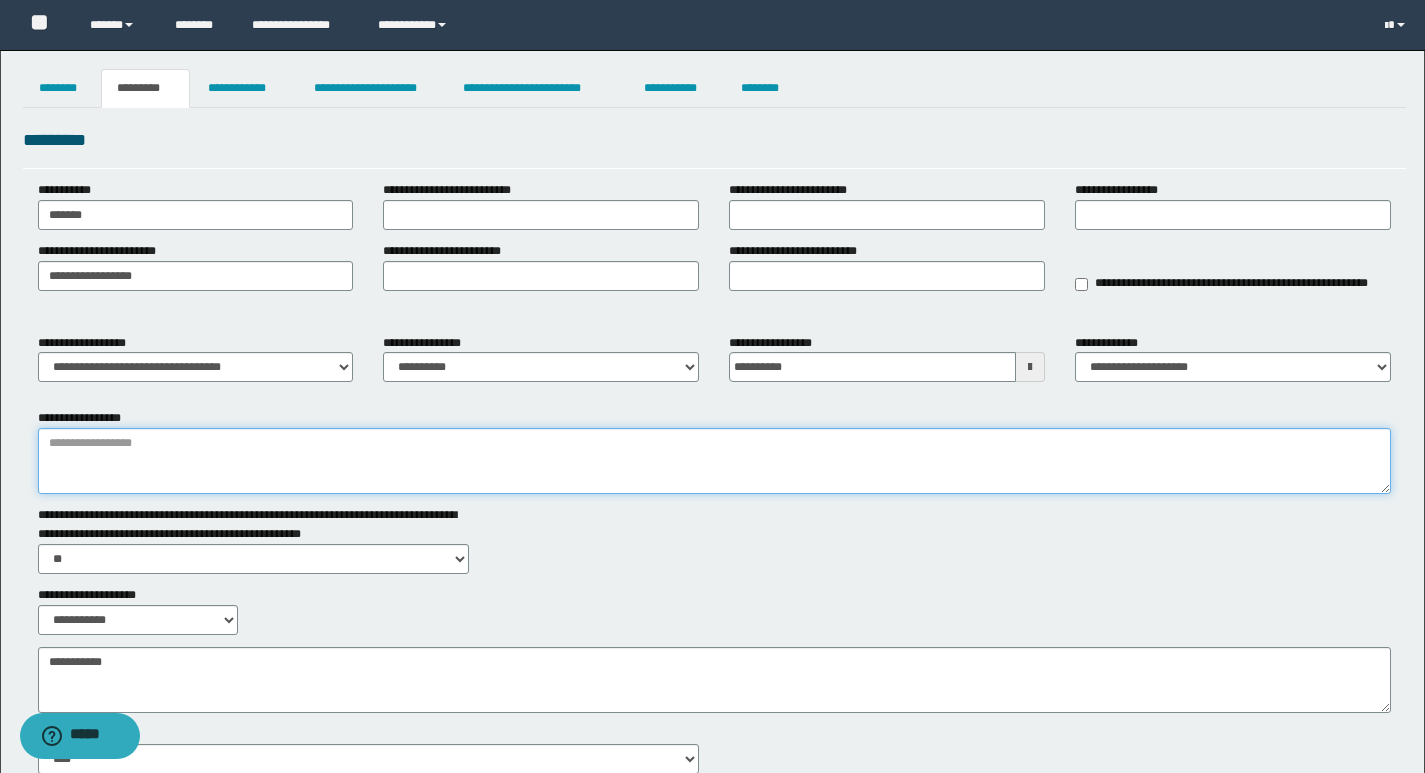 click on "**********" at bounding box center [714, 461] 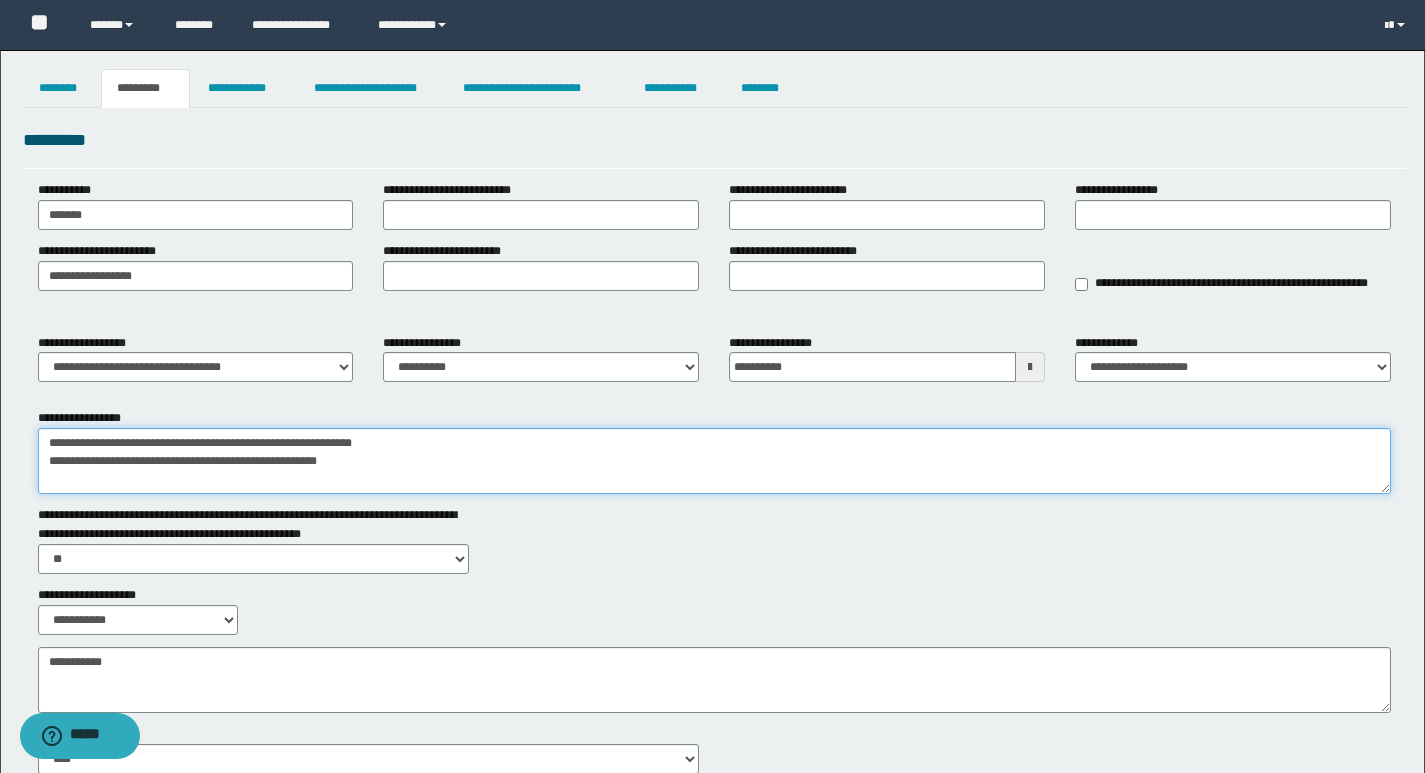 drag, startPoint x: 369, startPoint y: 468, endPoint x: 22, endPoint y: 458, distance: 347.14407 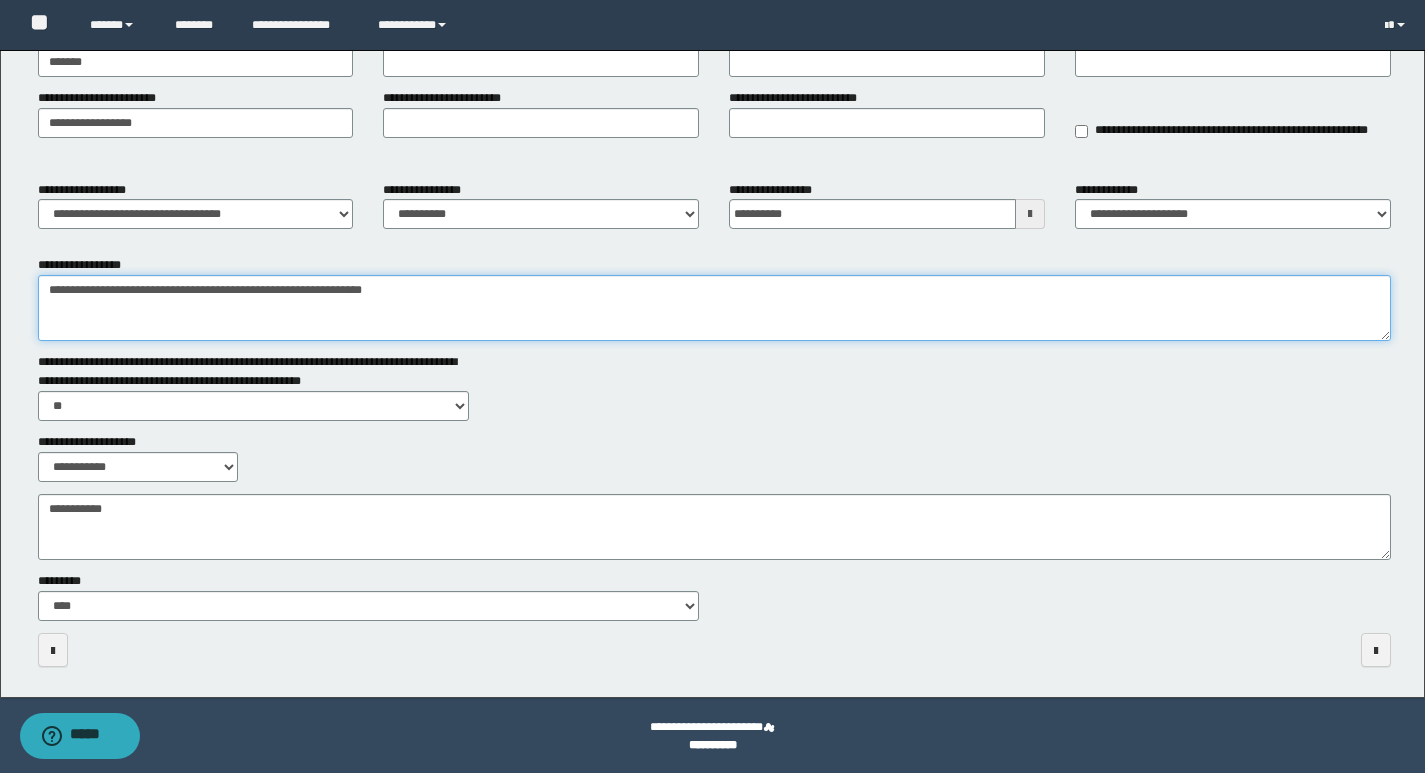 scroll, scrollTop: 155, scrollLeft: 0, axis: vertical 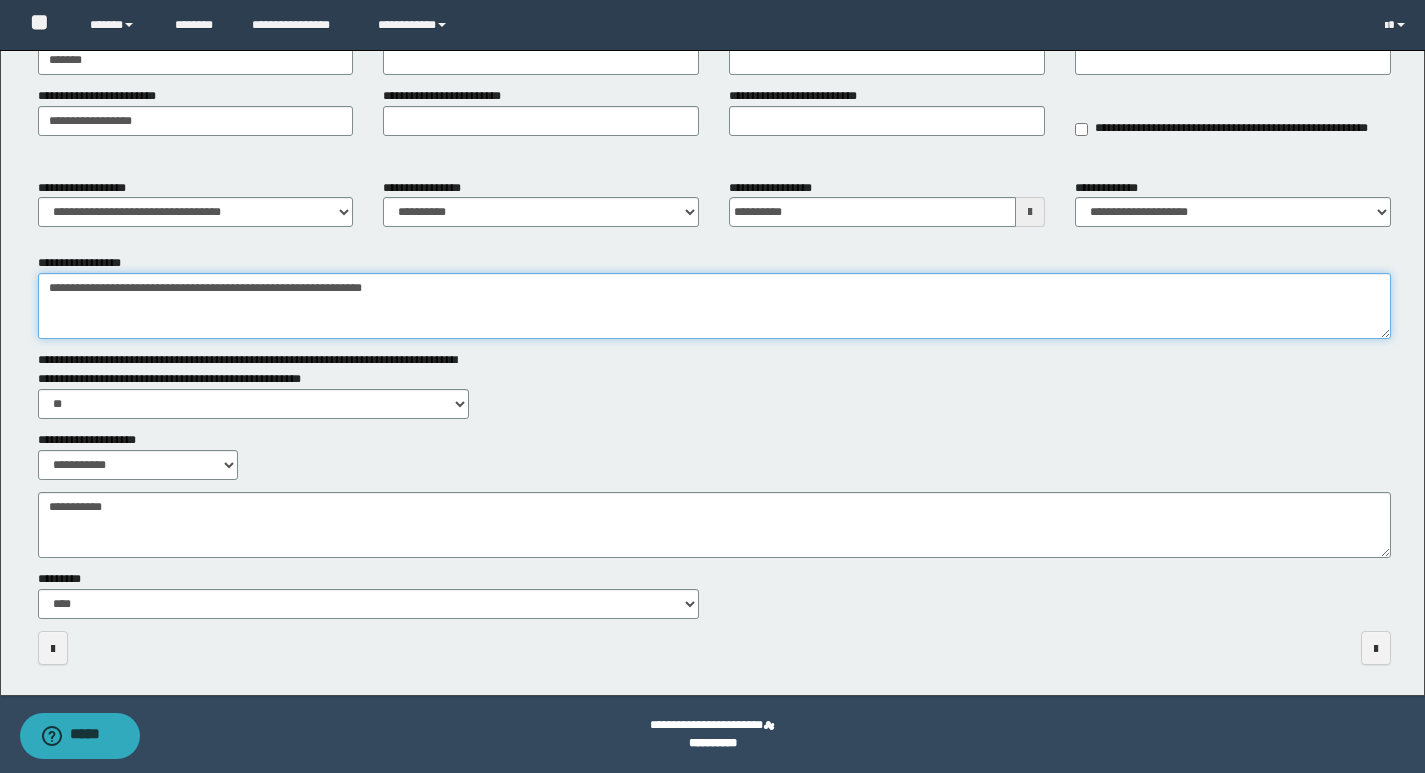 type on "**********" 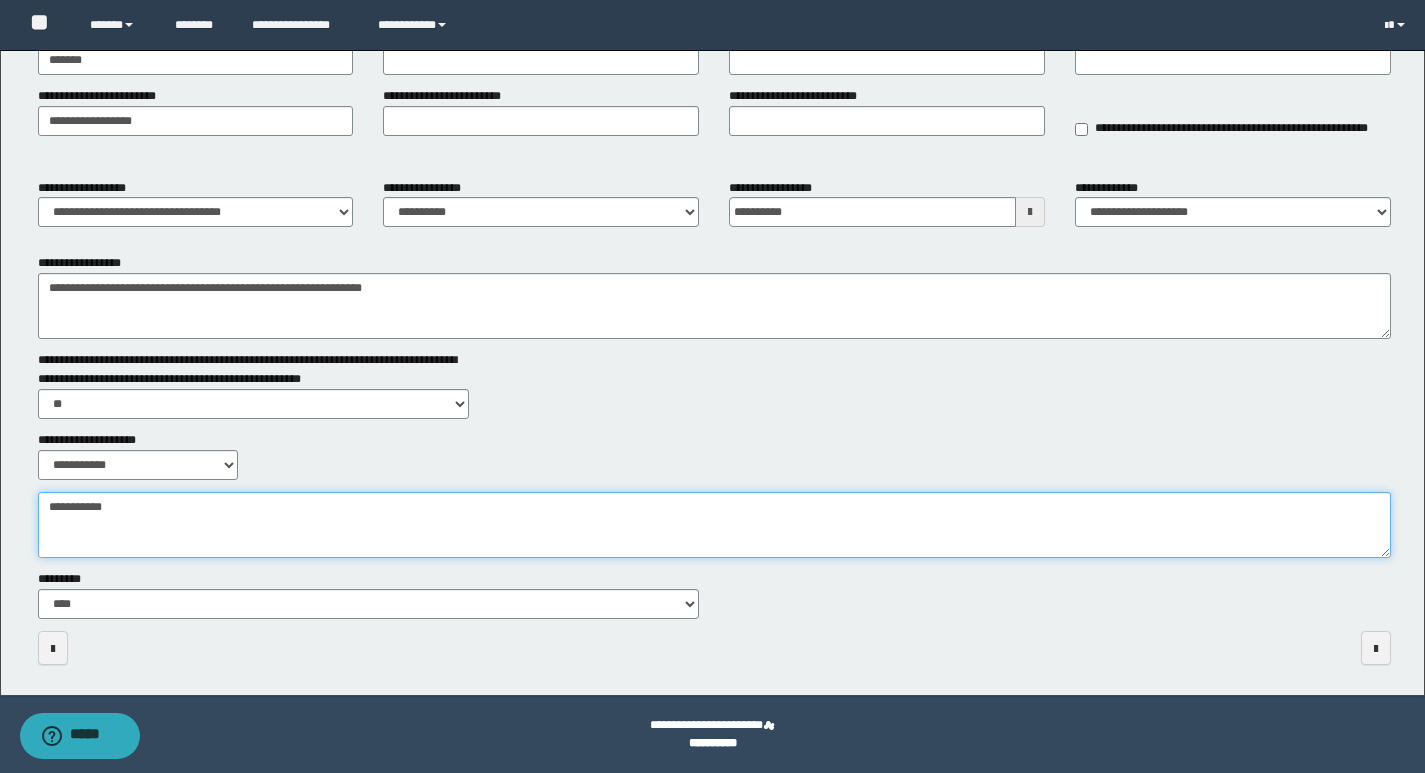click on "**********" at bounding box center [714, 525] 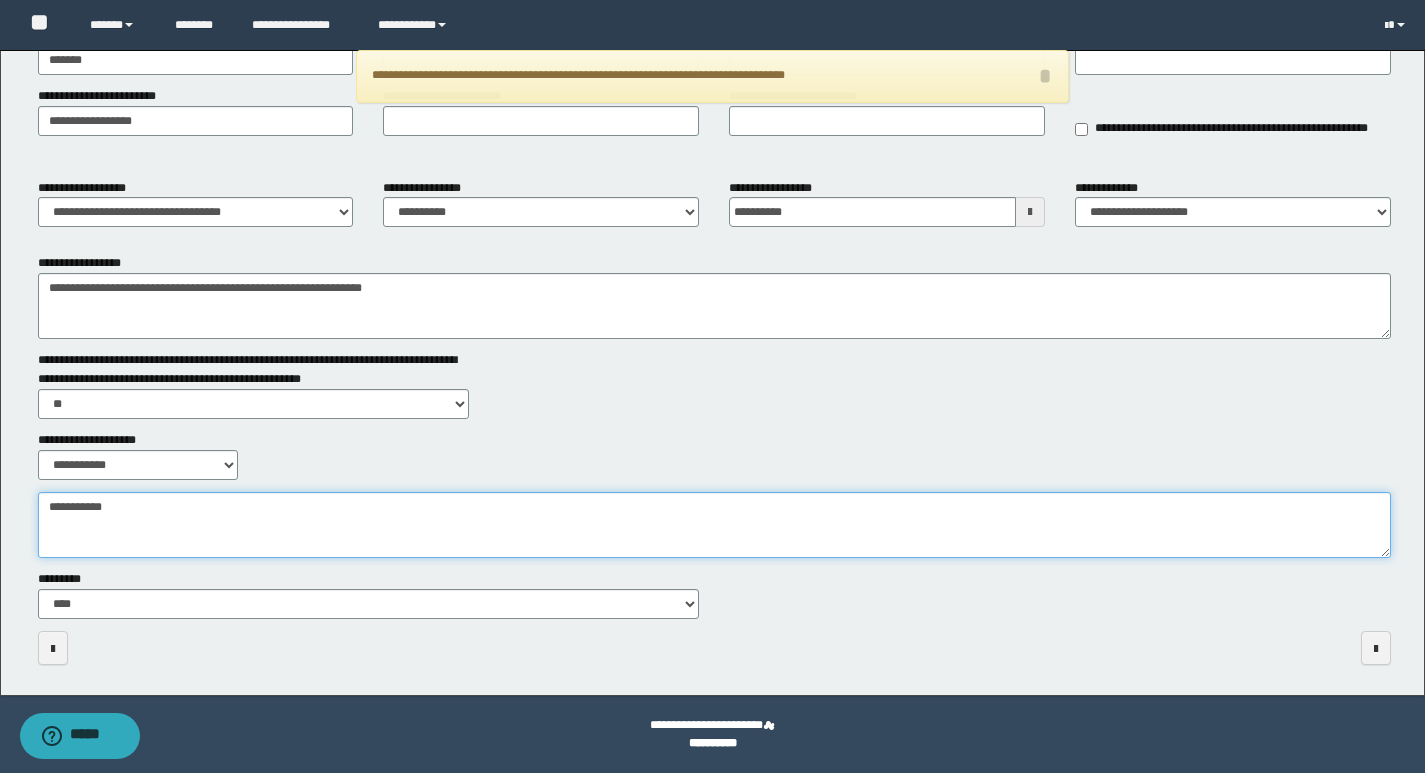 paste on "**********" 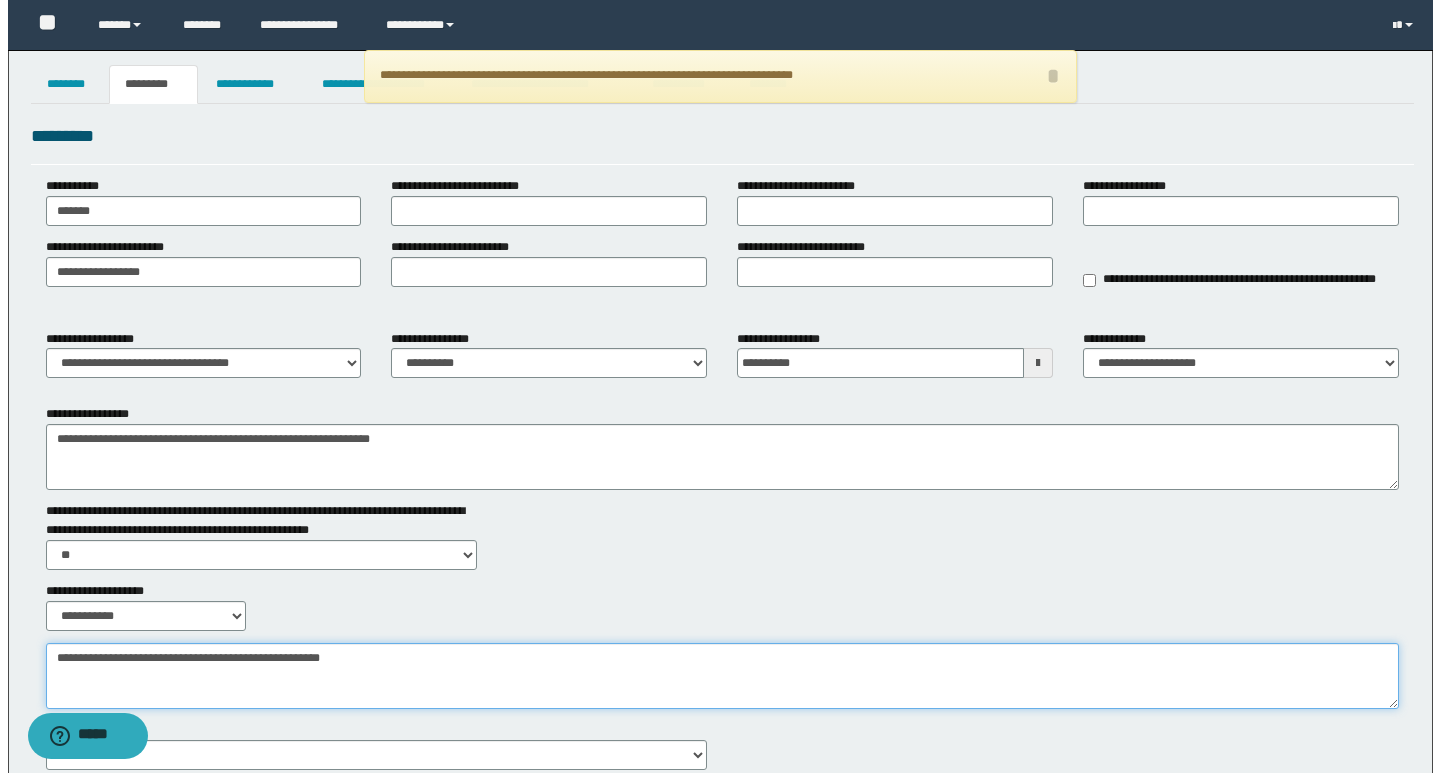 scroll, scrollTop: 0, scrollLeft: 0, axis: both 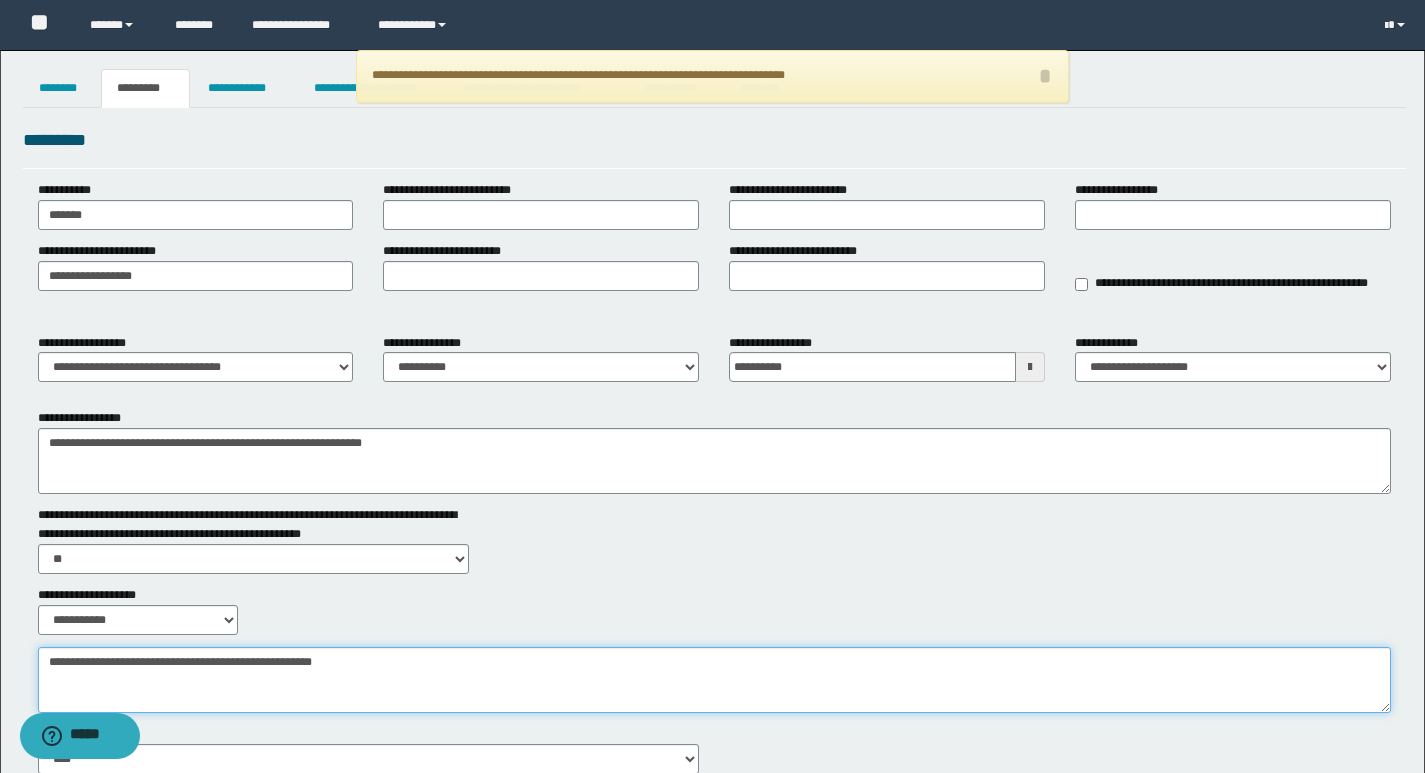 type on "**********" 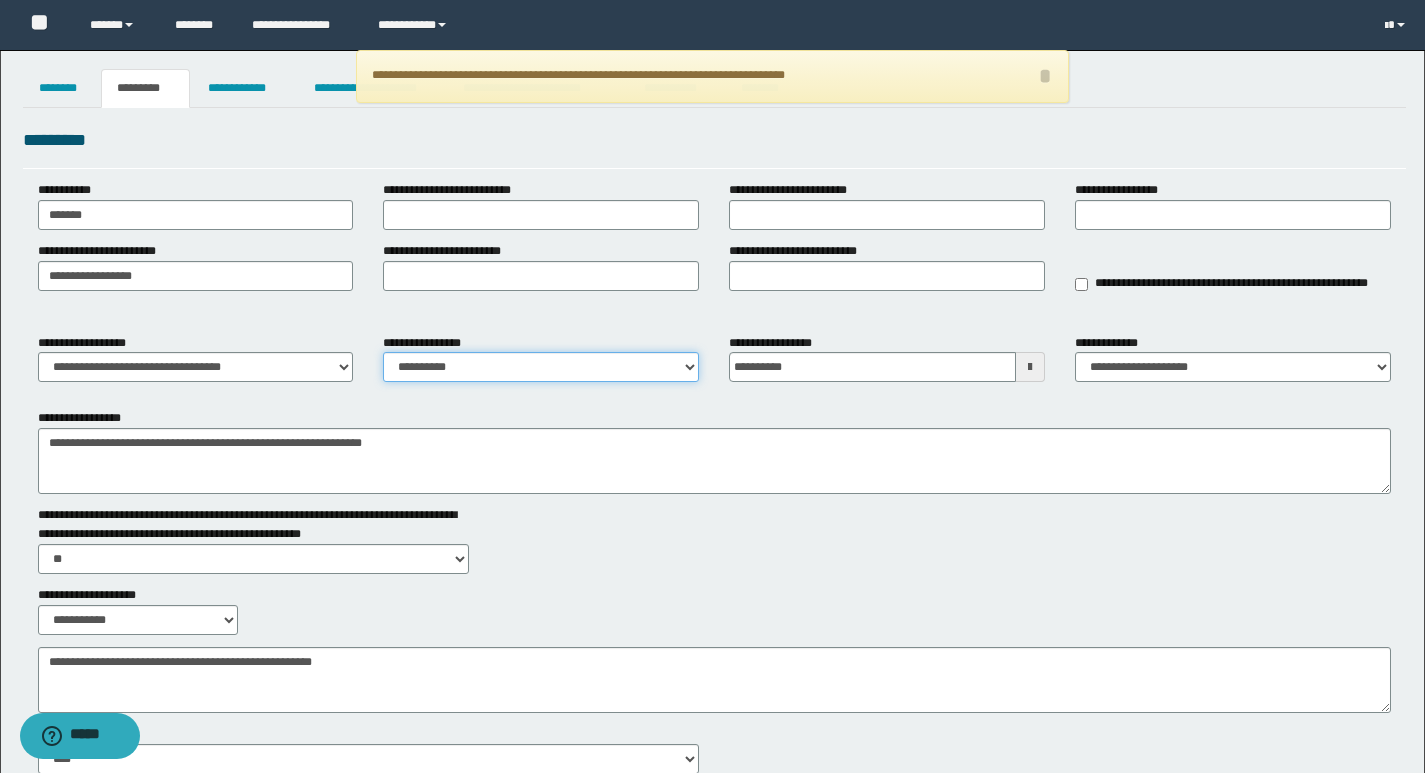 click on "**********" at bounding box center (541, 367) 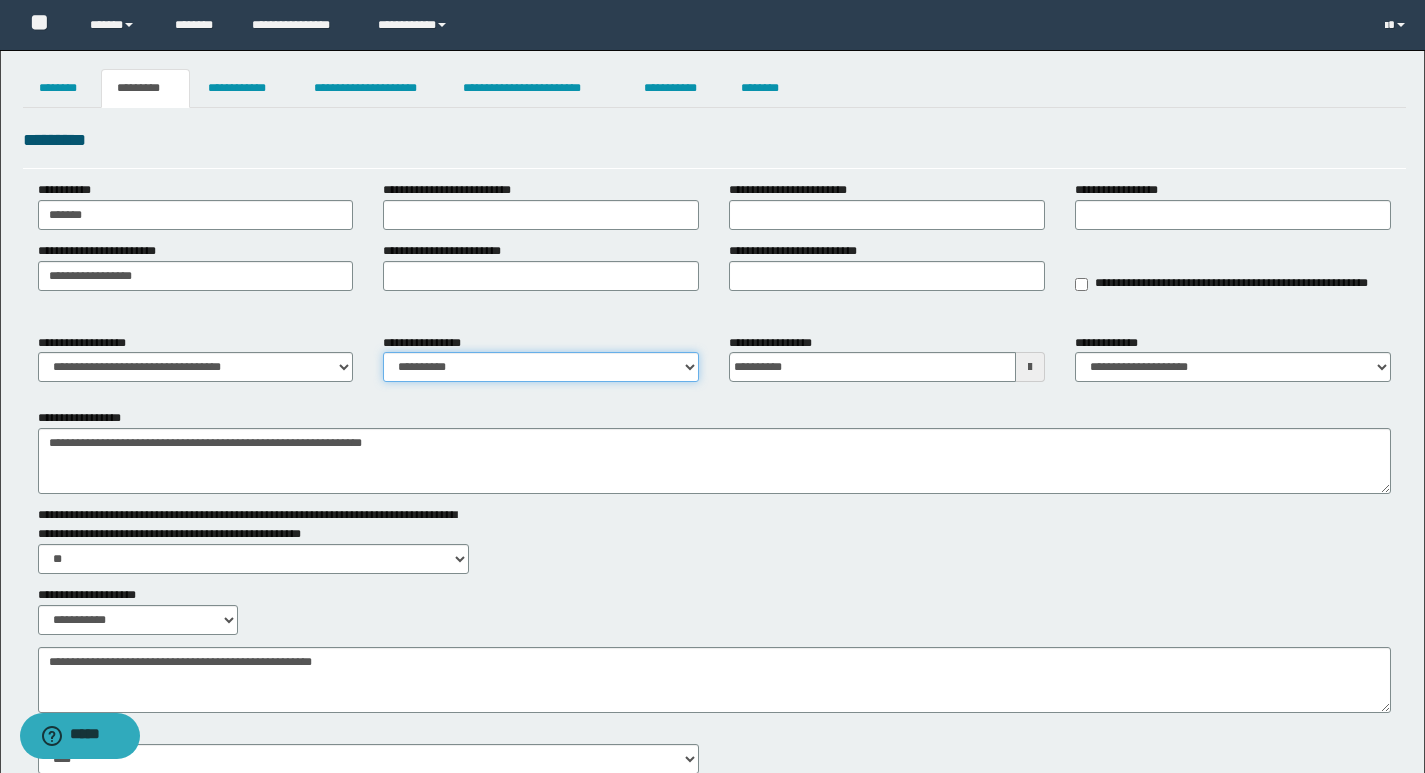 select on "****" 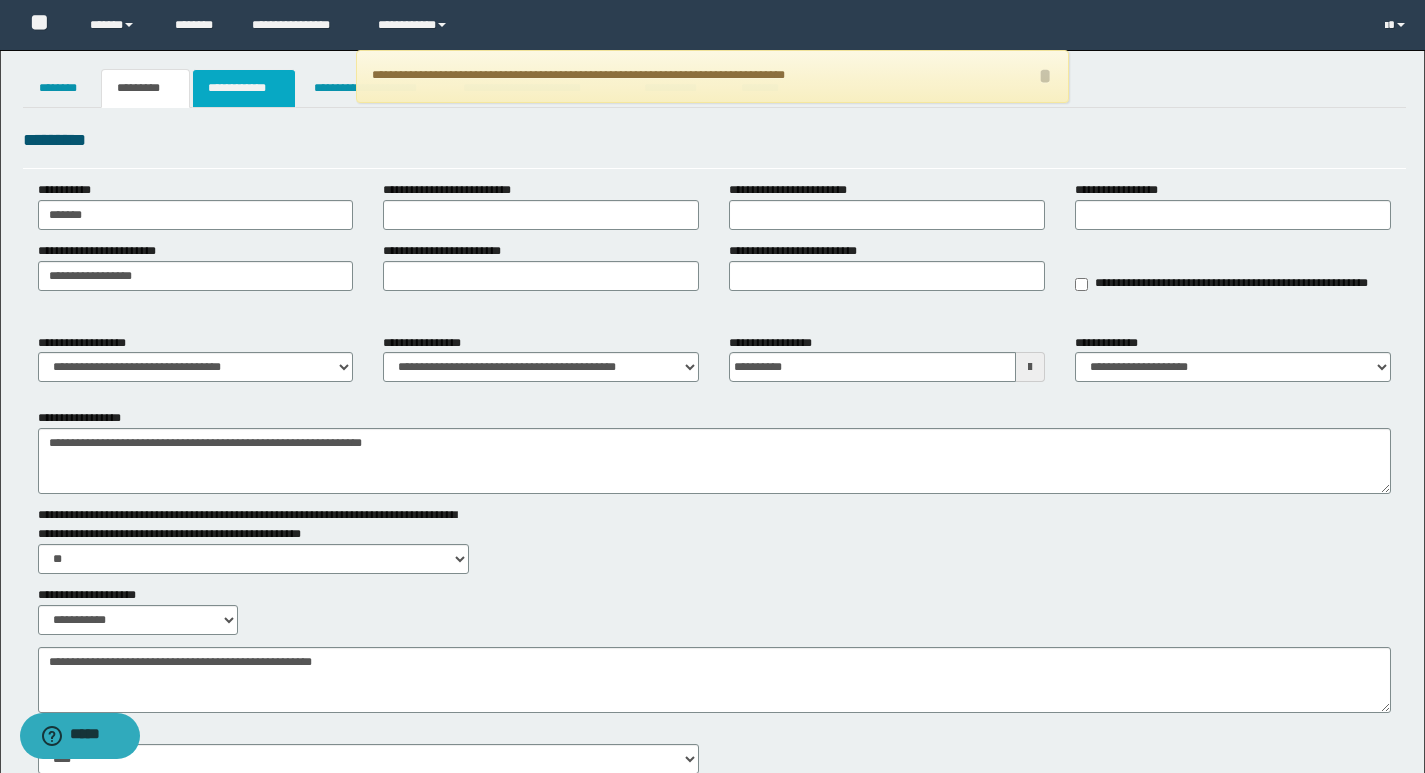 click on "**********" at bounding box center [244, 88] 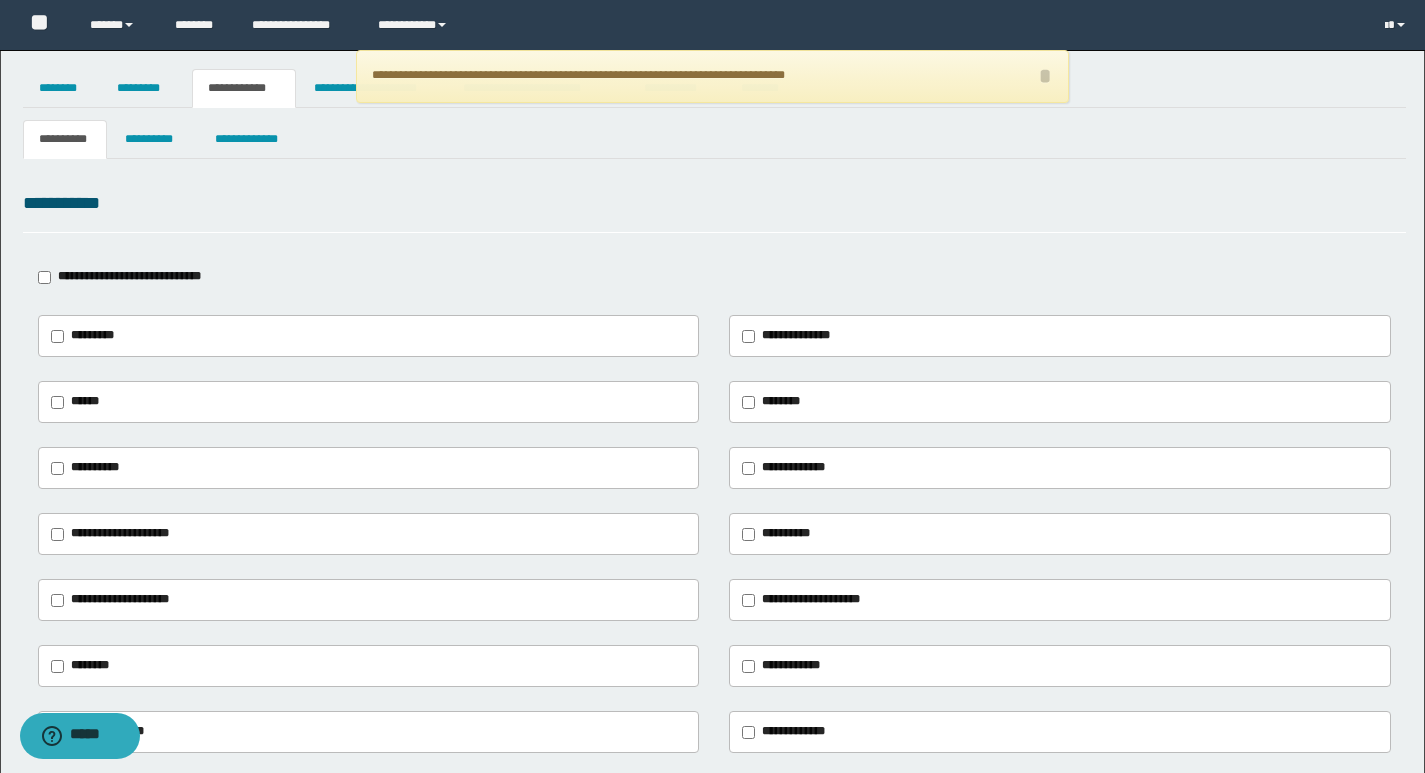 click on "**********" at bounding box center (712, 76) 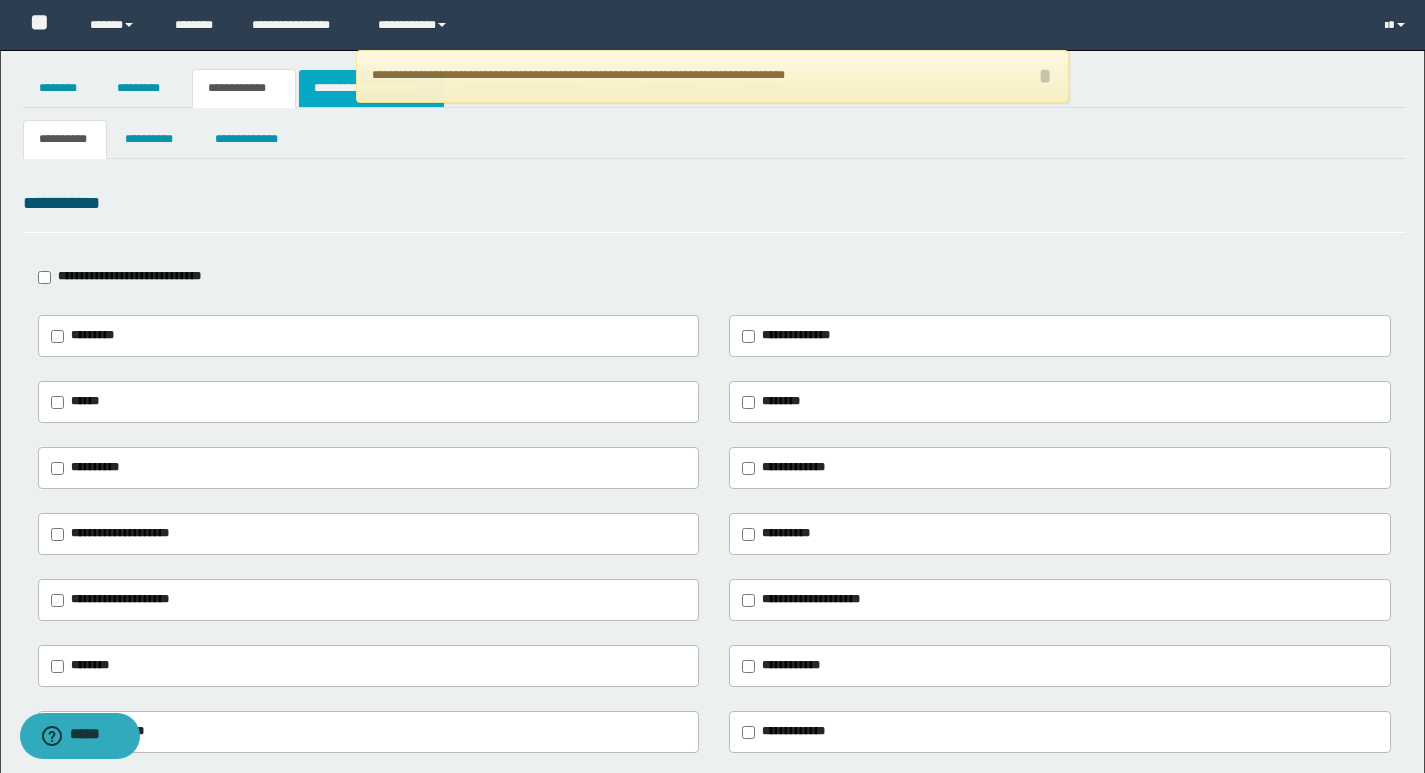 click on "**********" at bounding box center (371, 88) 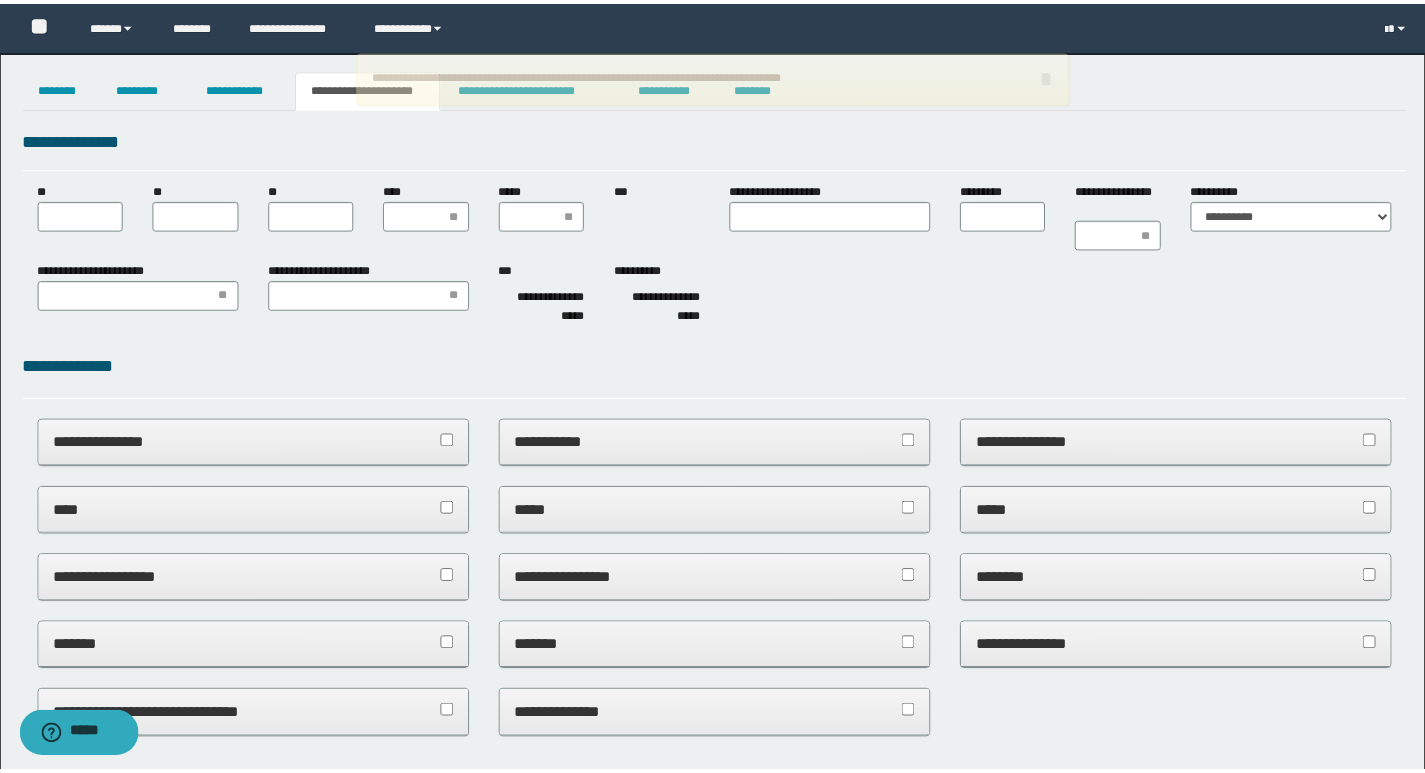 scroll, scrollTop: 0, scrollLeft: 0, axis: both 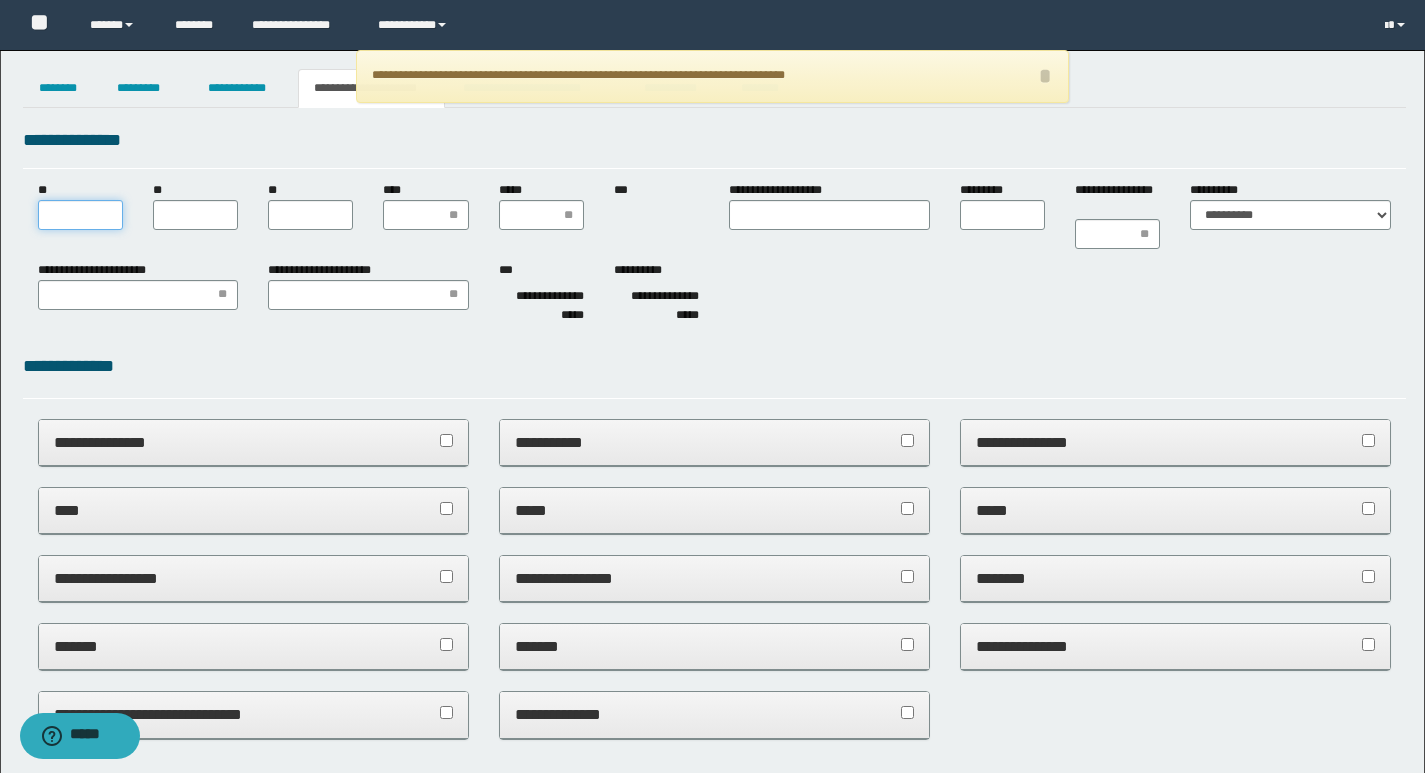 click on "**" at bounding box center [80, 215] 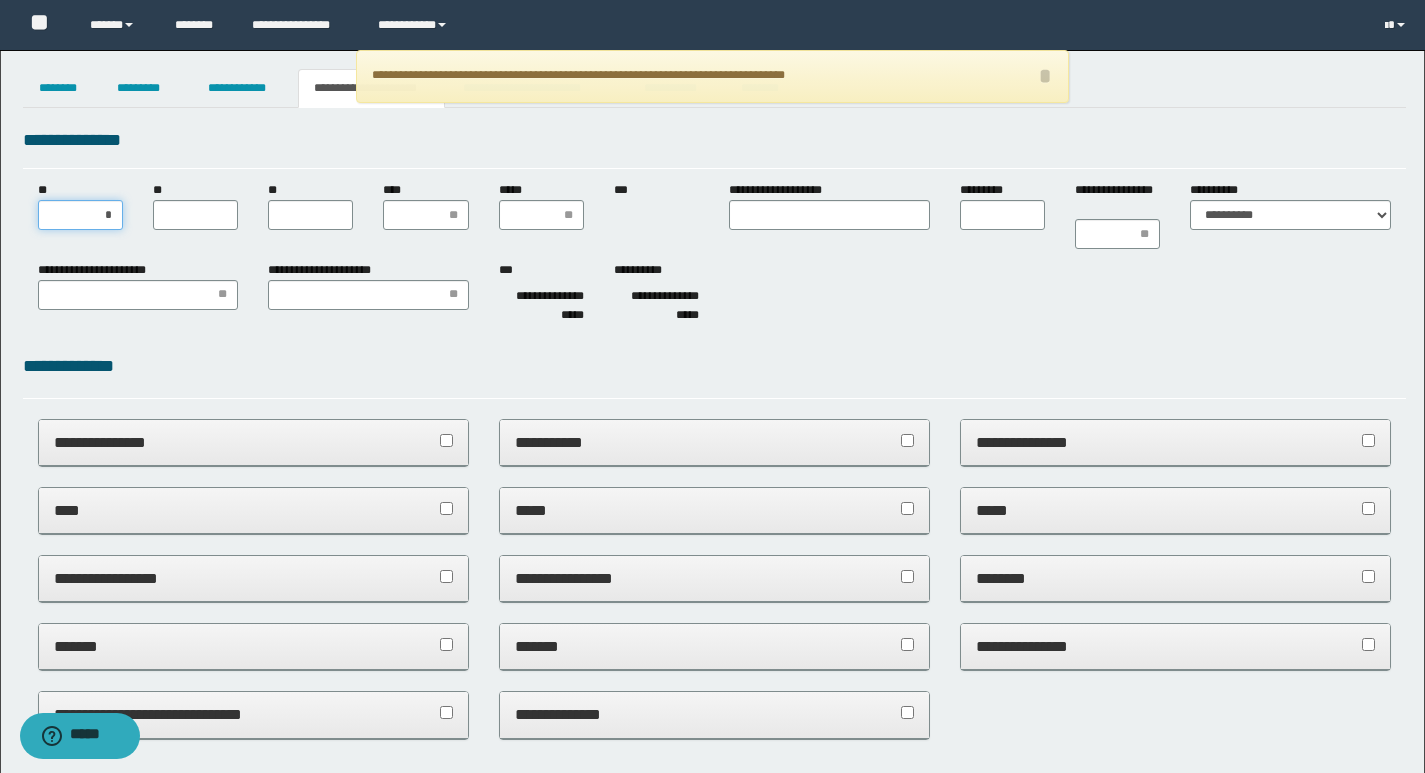 type on "**" 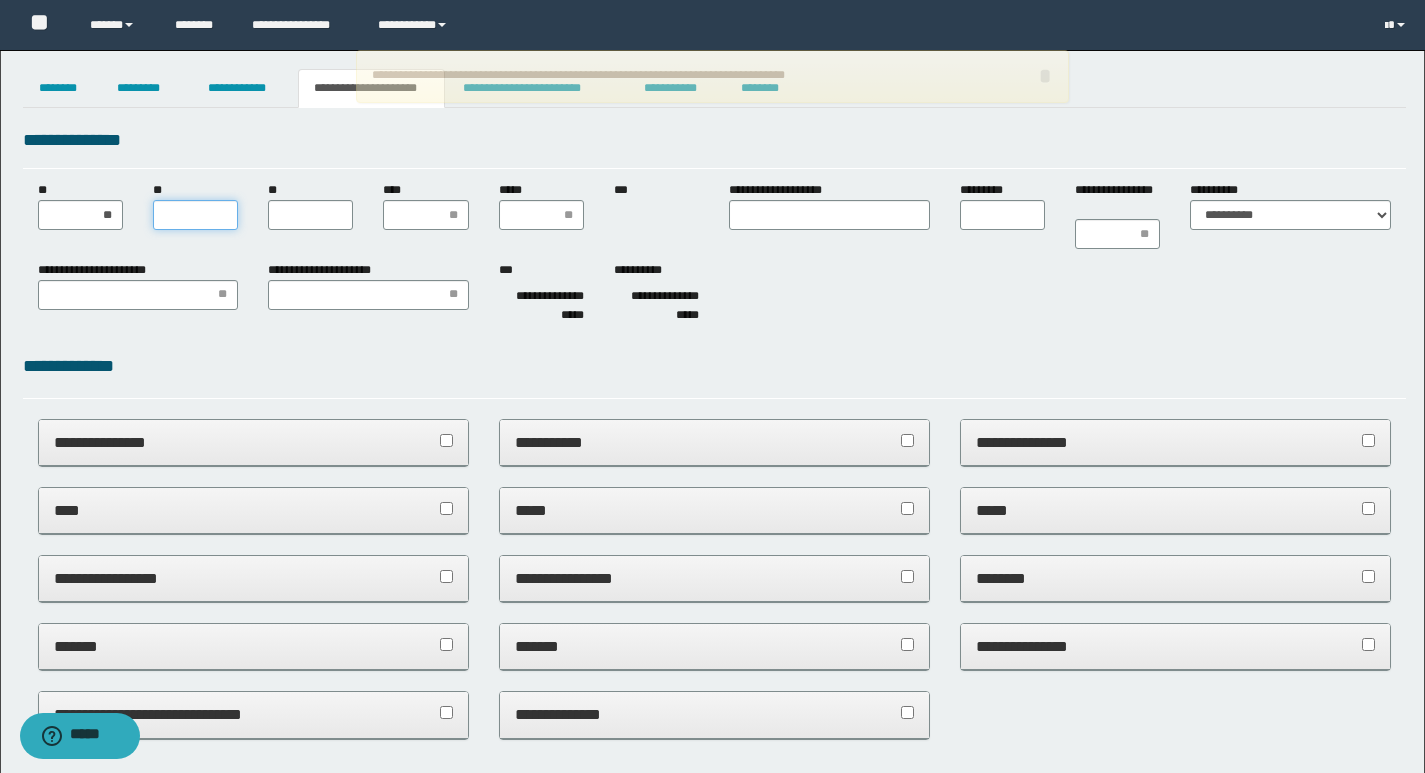 click on "**" at bounding box center (195, 215) 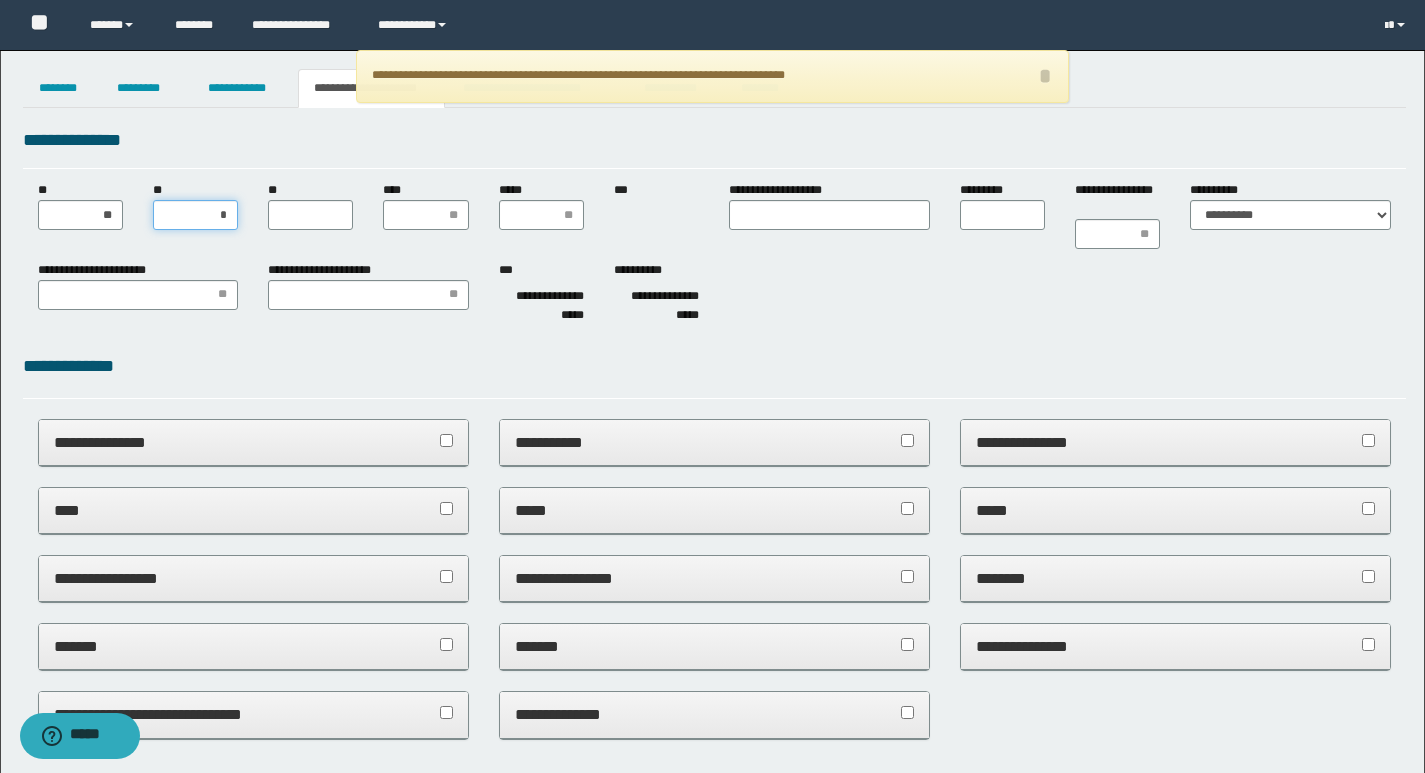 type on "**" 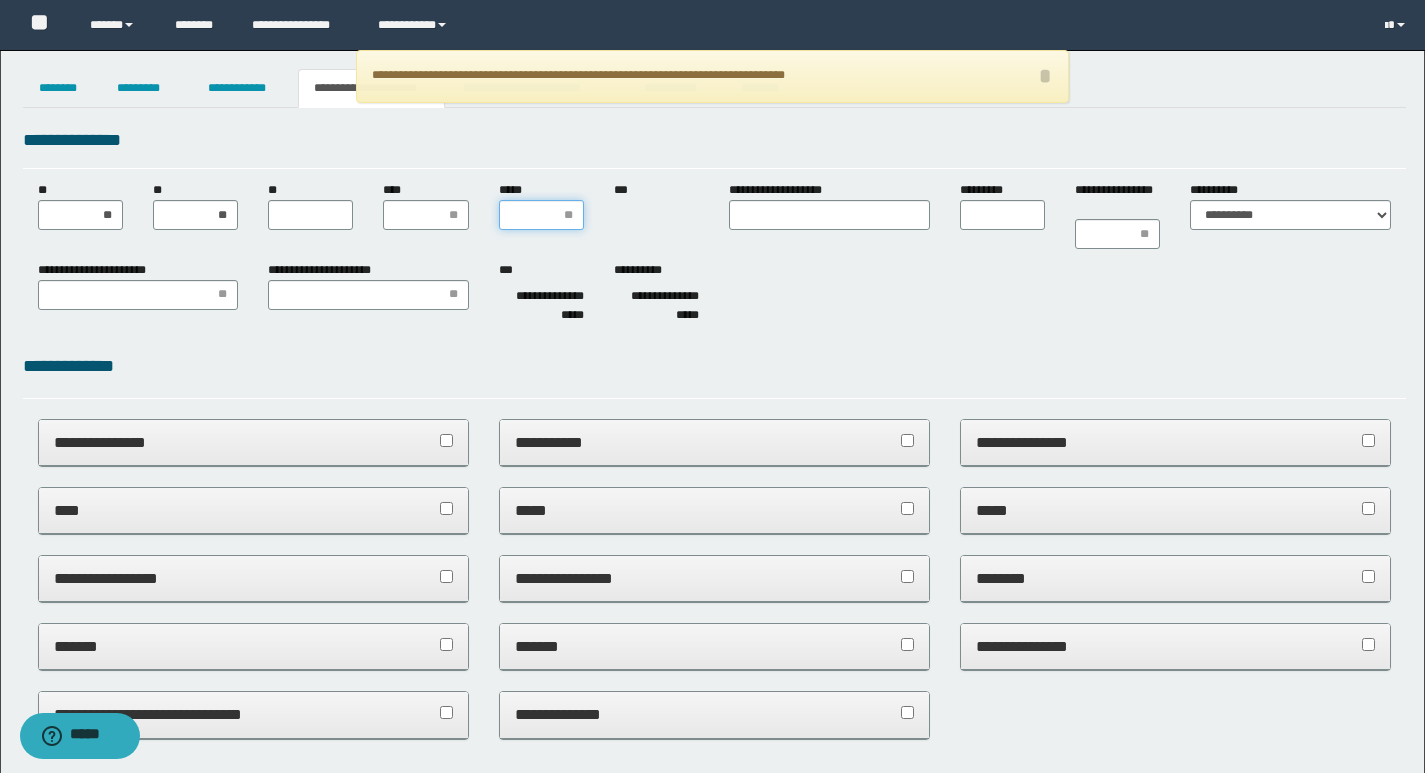 click on "*****" at bounding box center (541, 215) 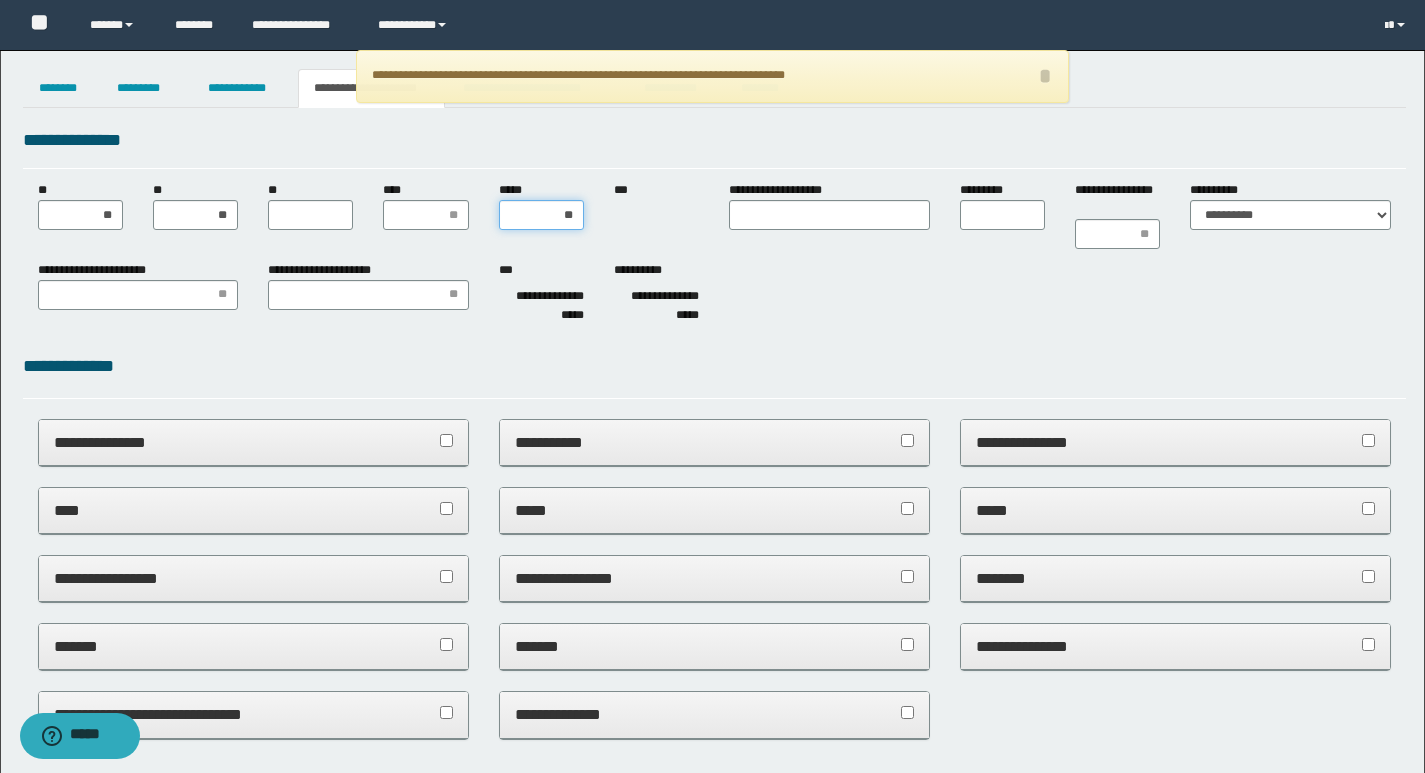 type on "***" 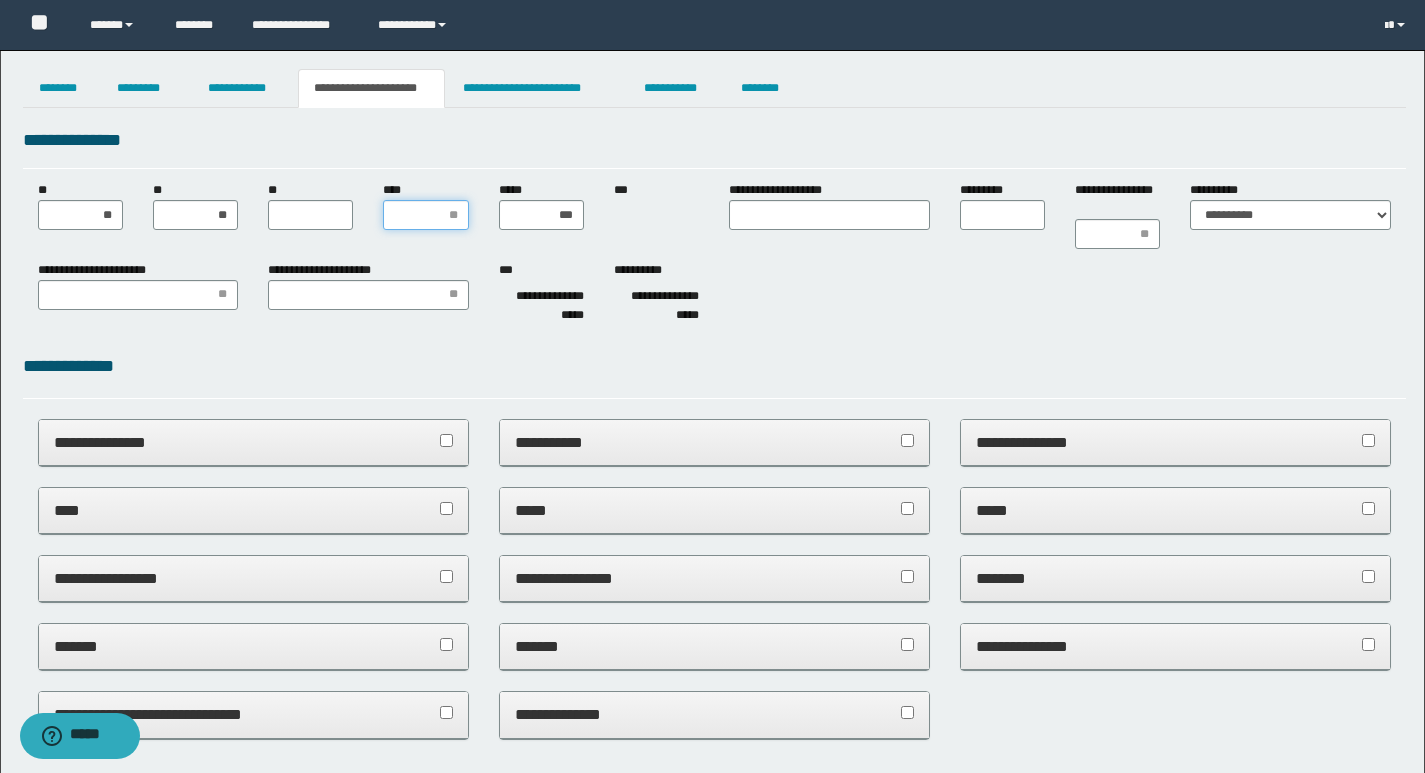 click on "****" at bounding box center (425, 215) 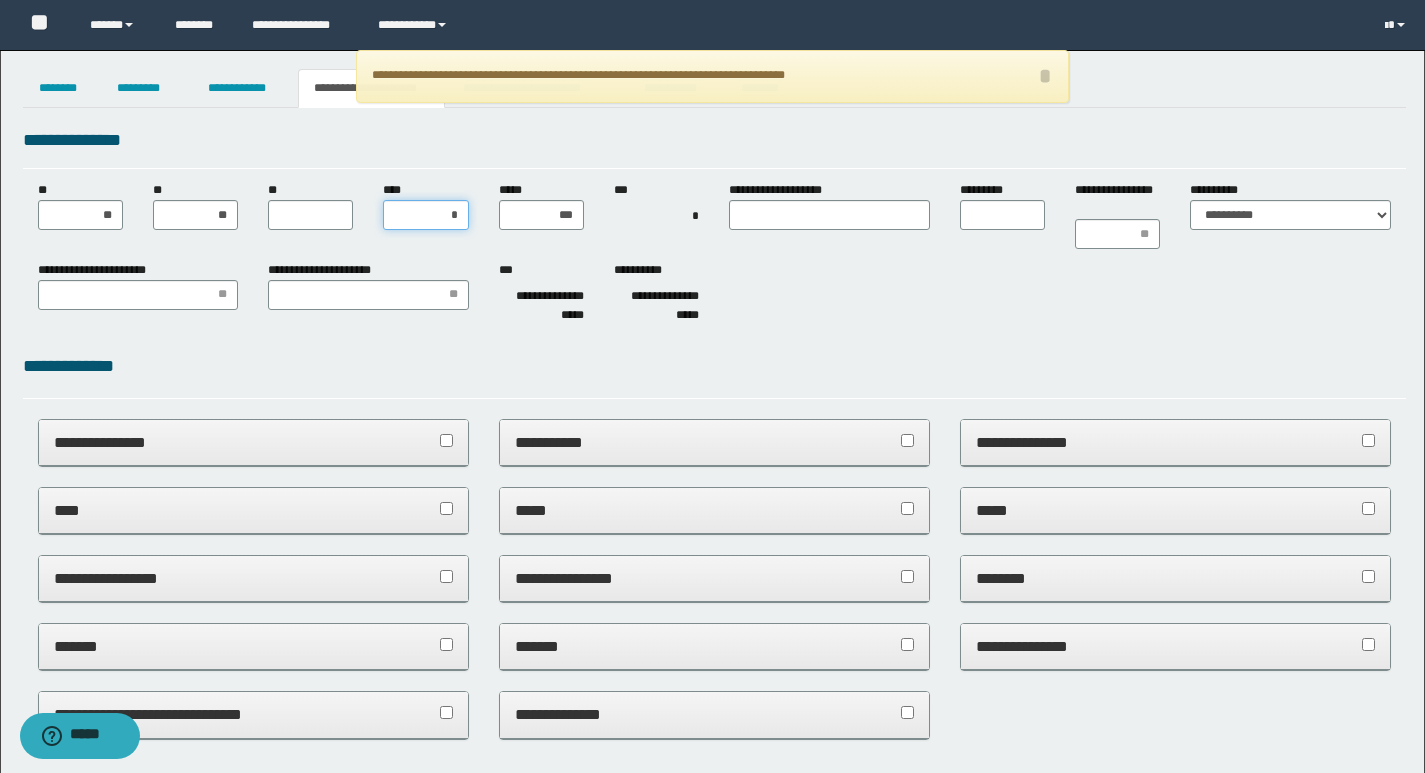 type on "**" 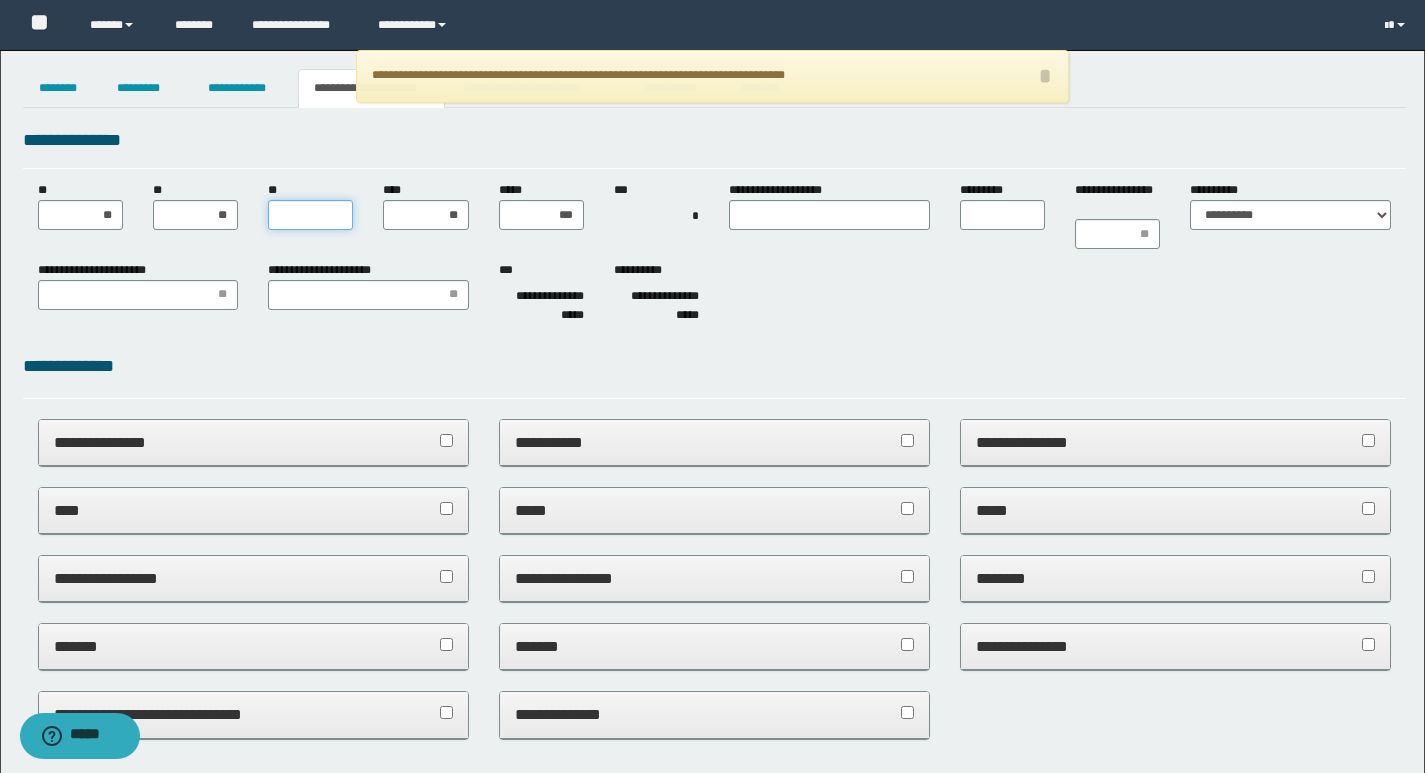click on "**" at bounding box center (310, 215) 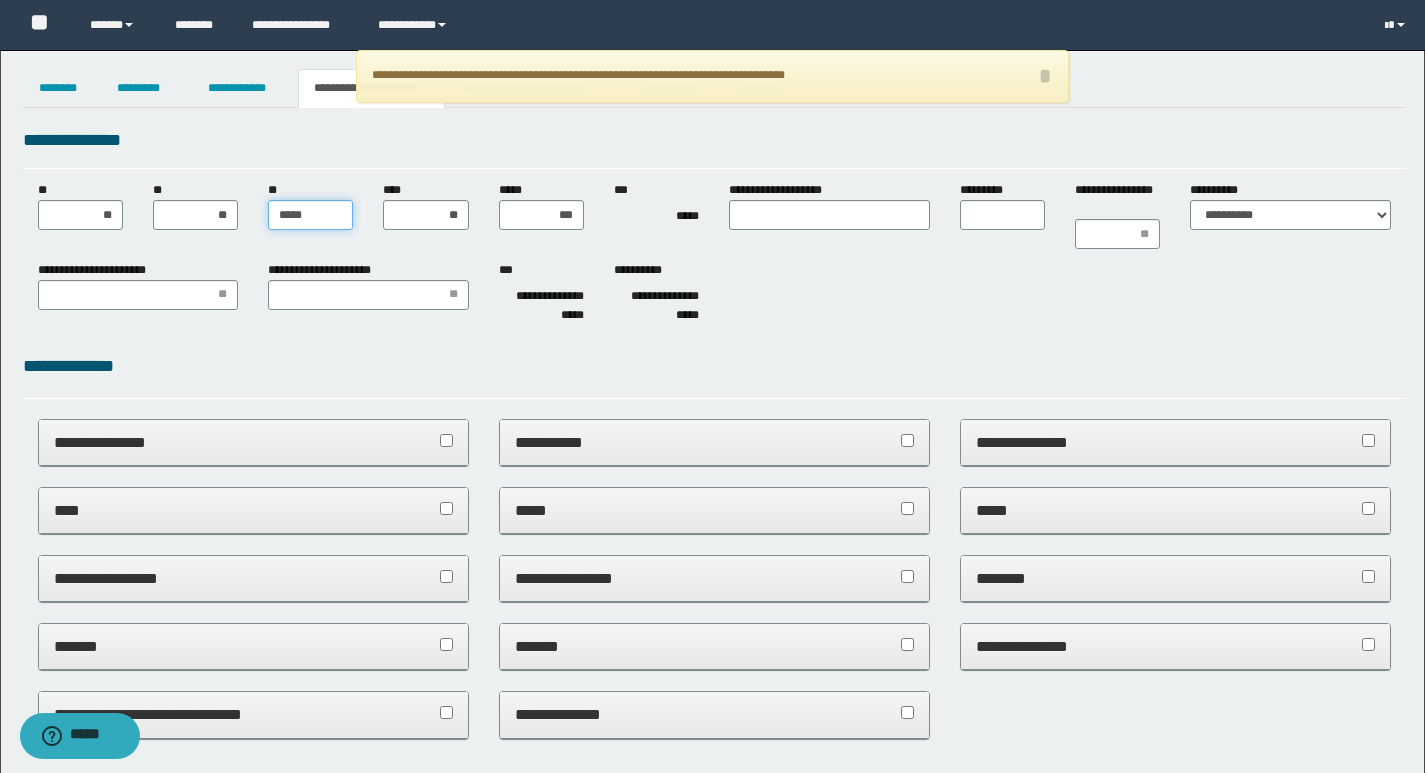 type on "******" 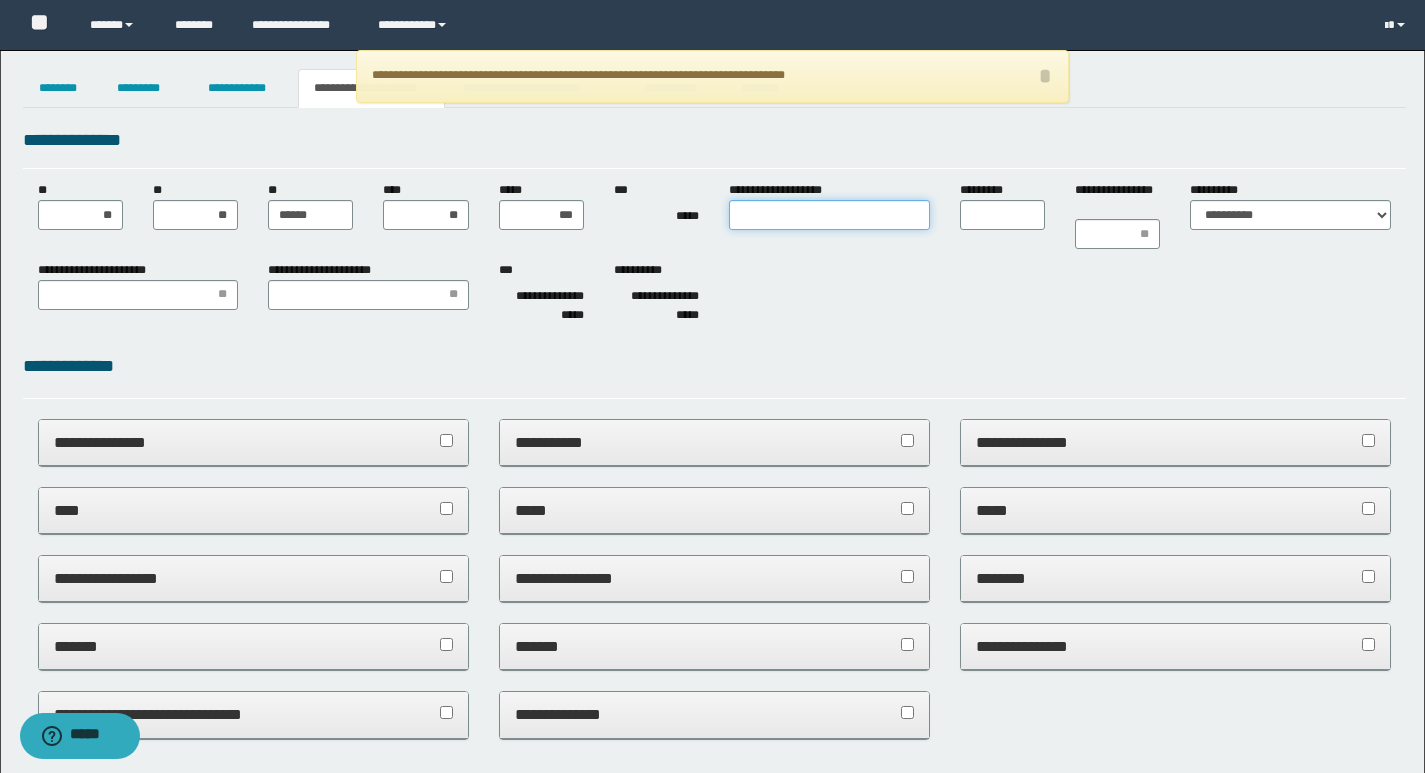 click on "**********" at bounding box center (829, 215) 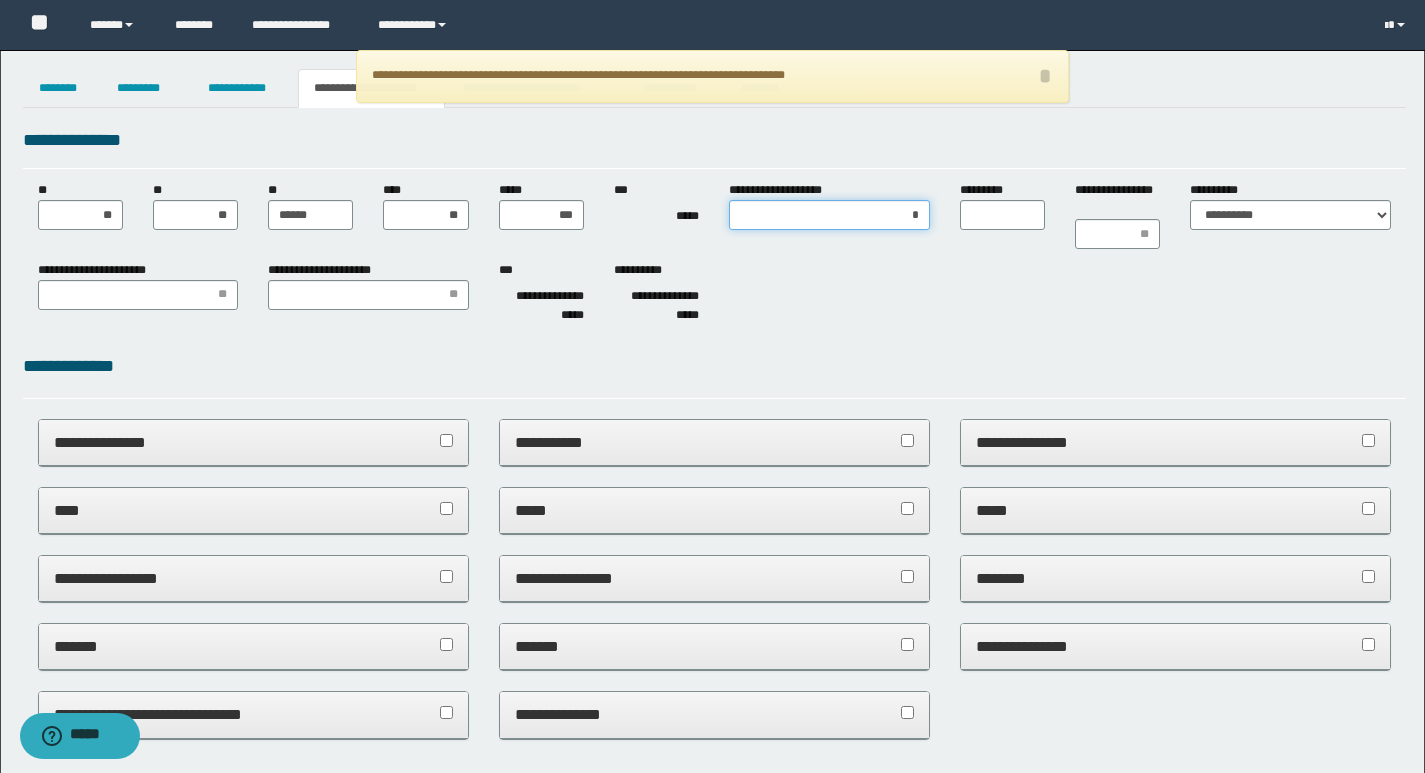 type on "**" 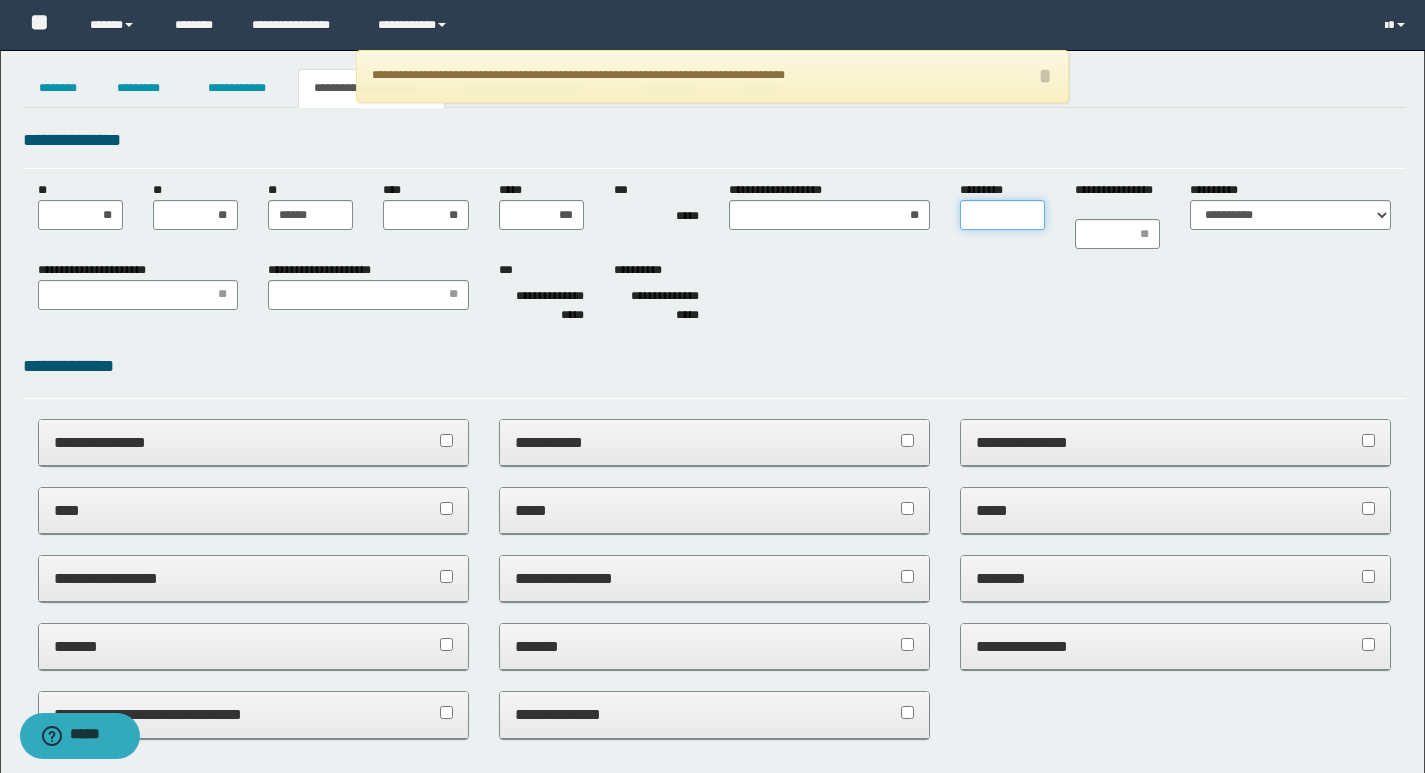 click on "*********" at bounding box center (1002, 215) 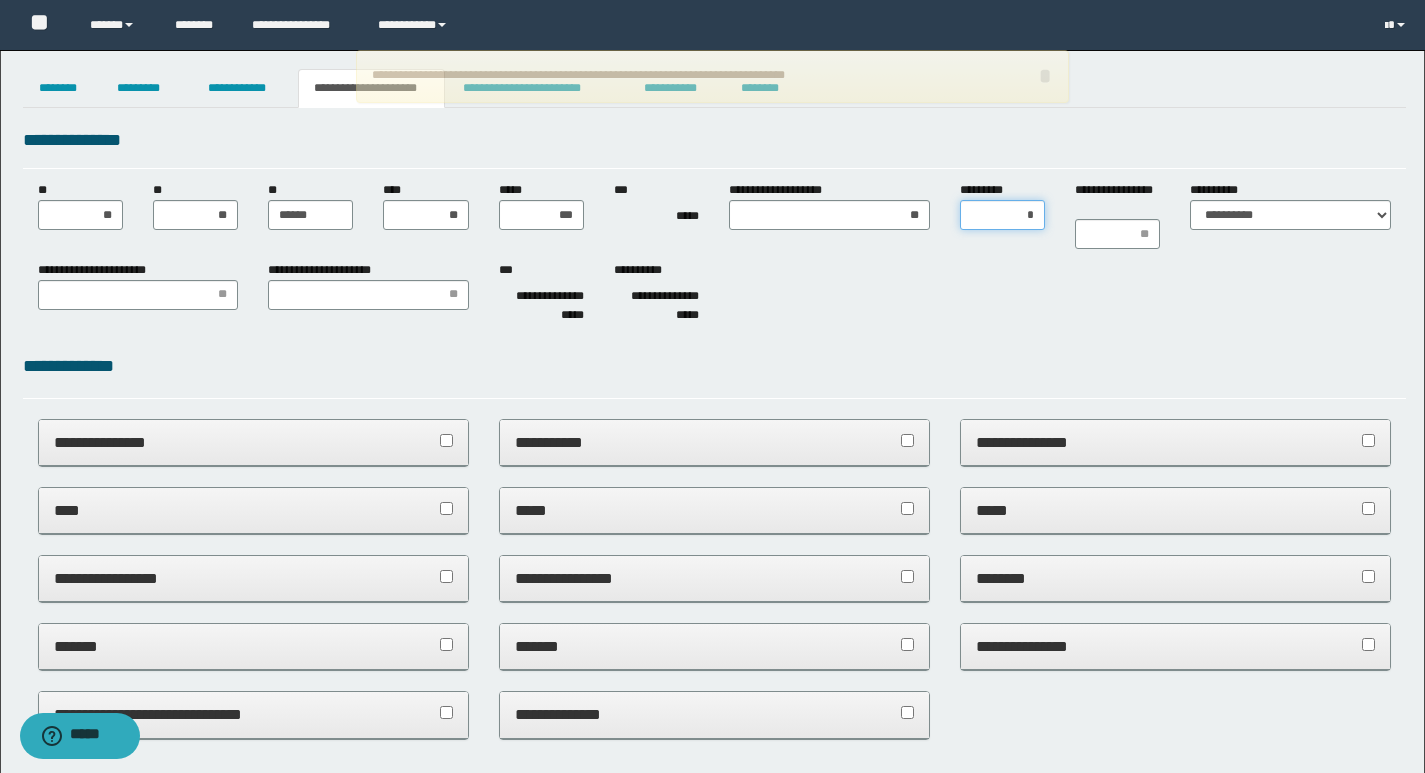 type on "**" 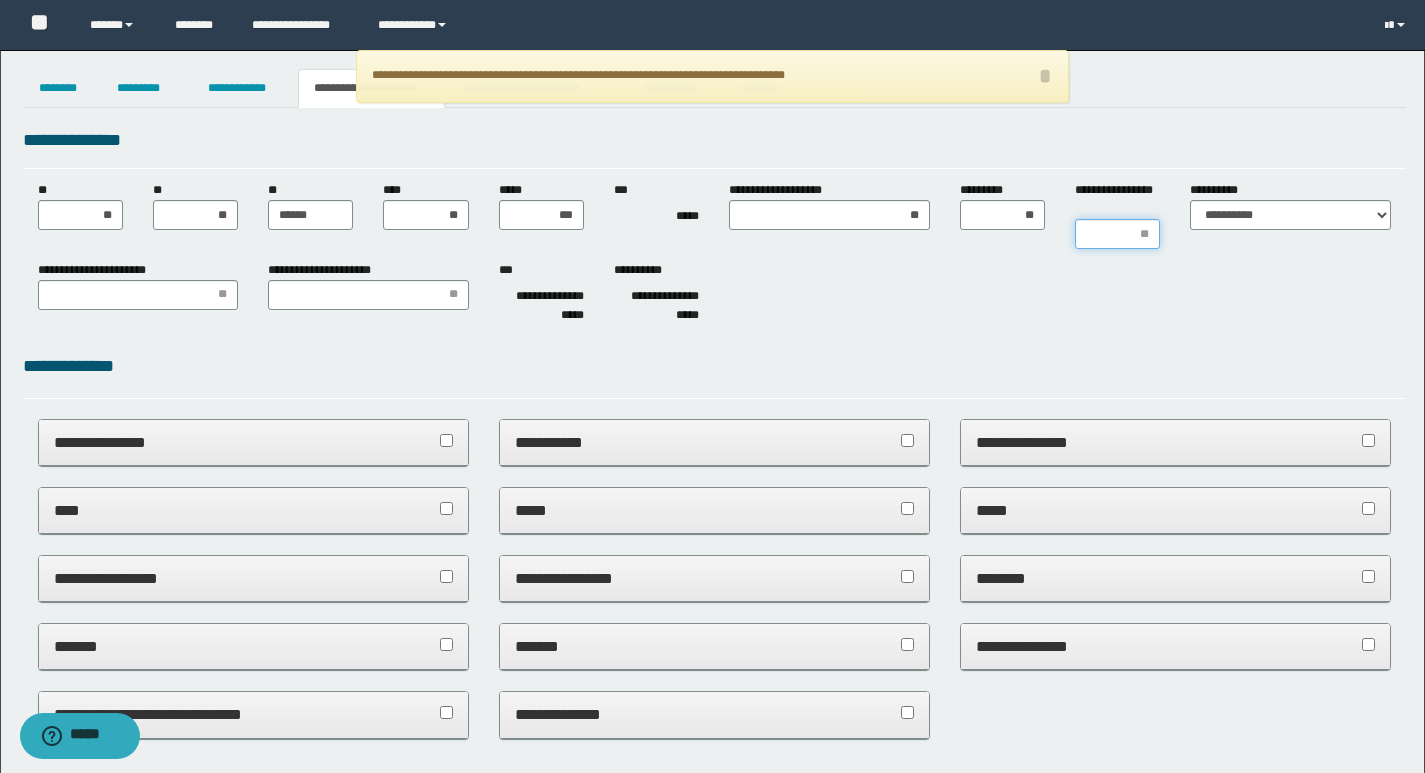 click on "**********" at bounding box center [1117, 234] 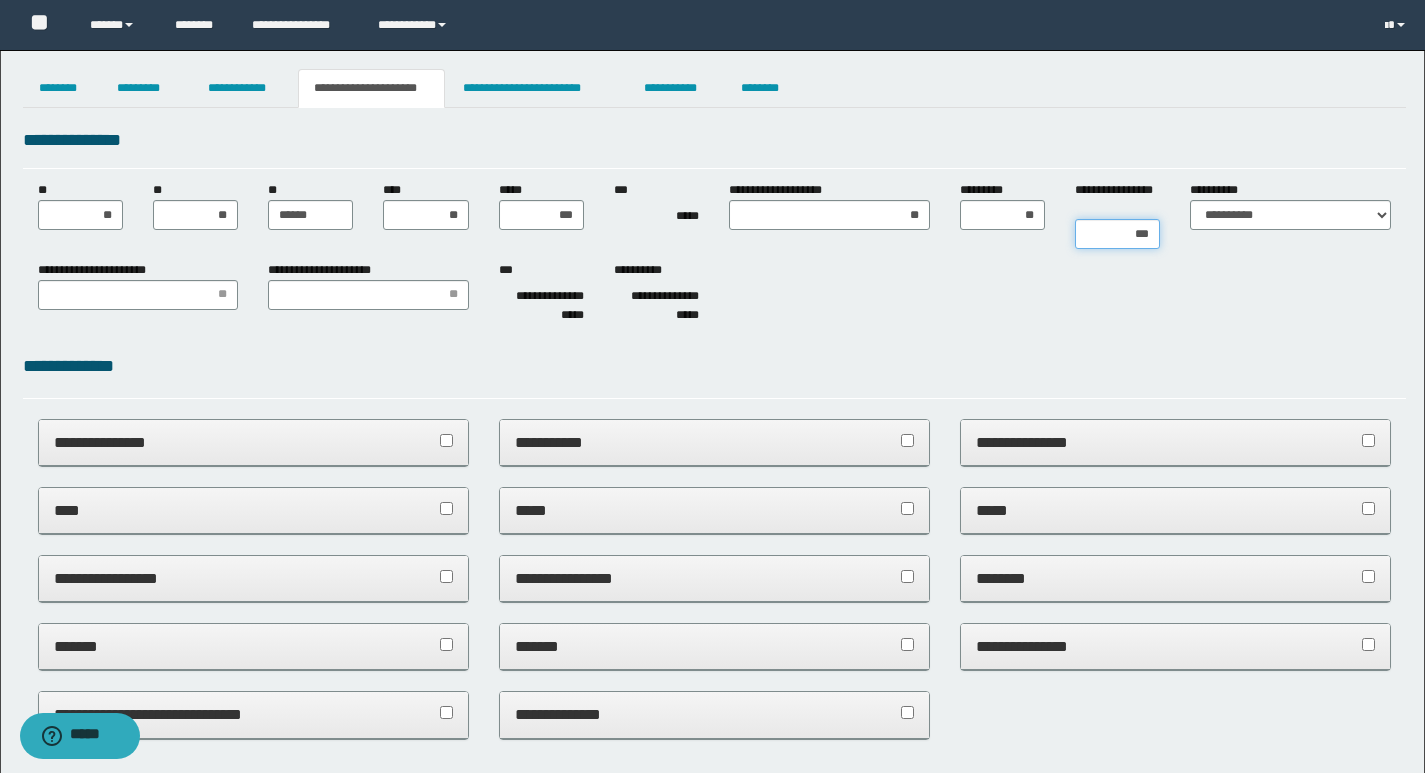 type on "****" 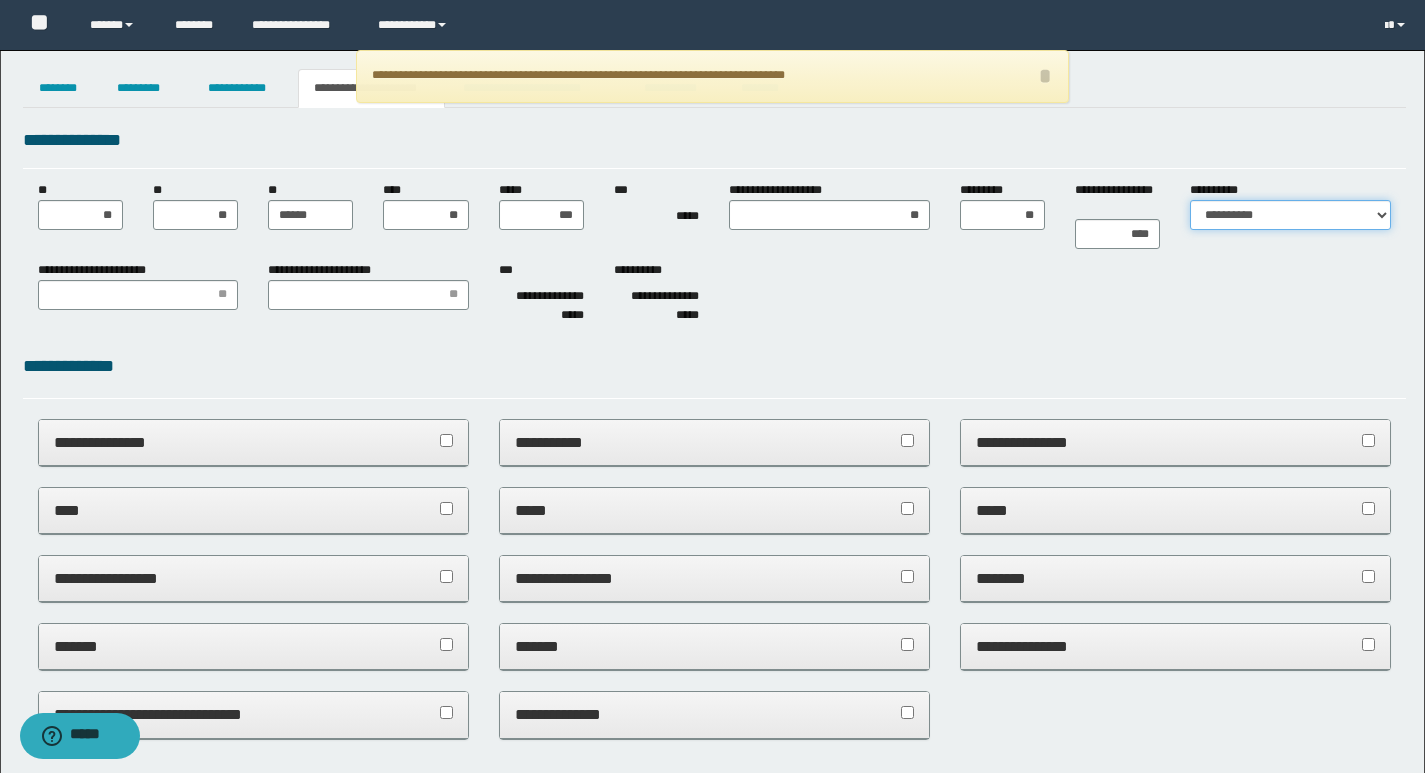 click on "**********" at bounding box center [1290, 215] 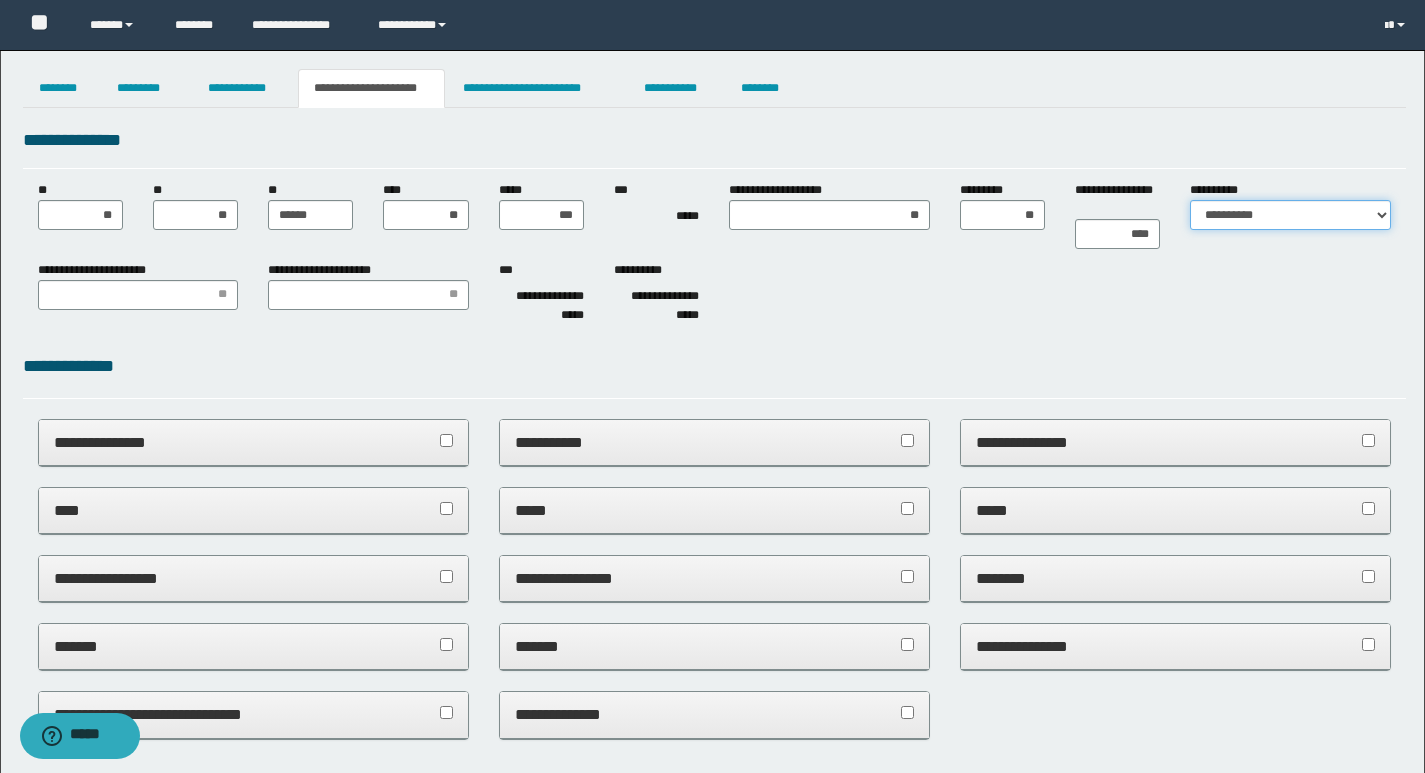 select on "*" 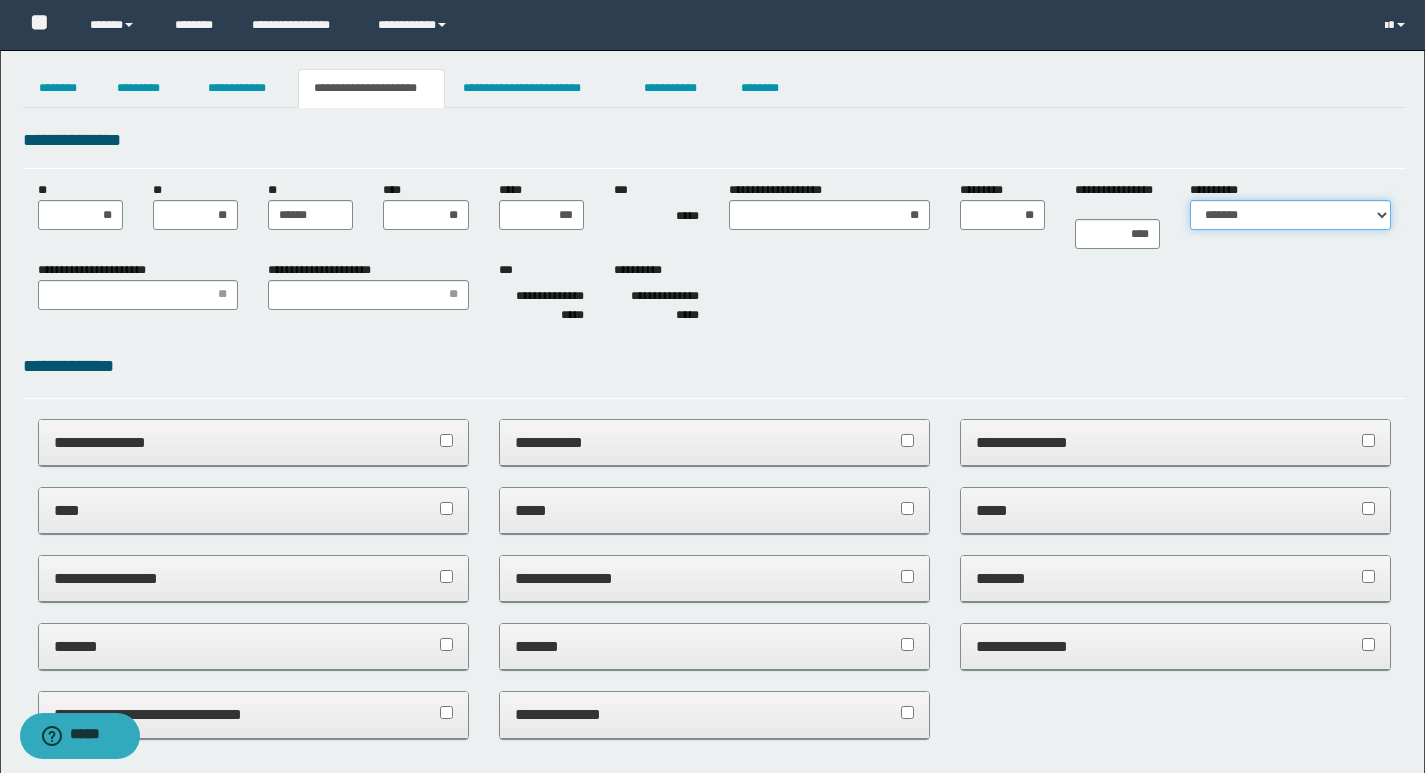 click on "**********" at bounding box center [1290, 215] 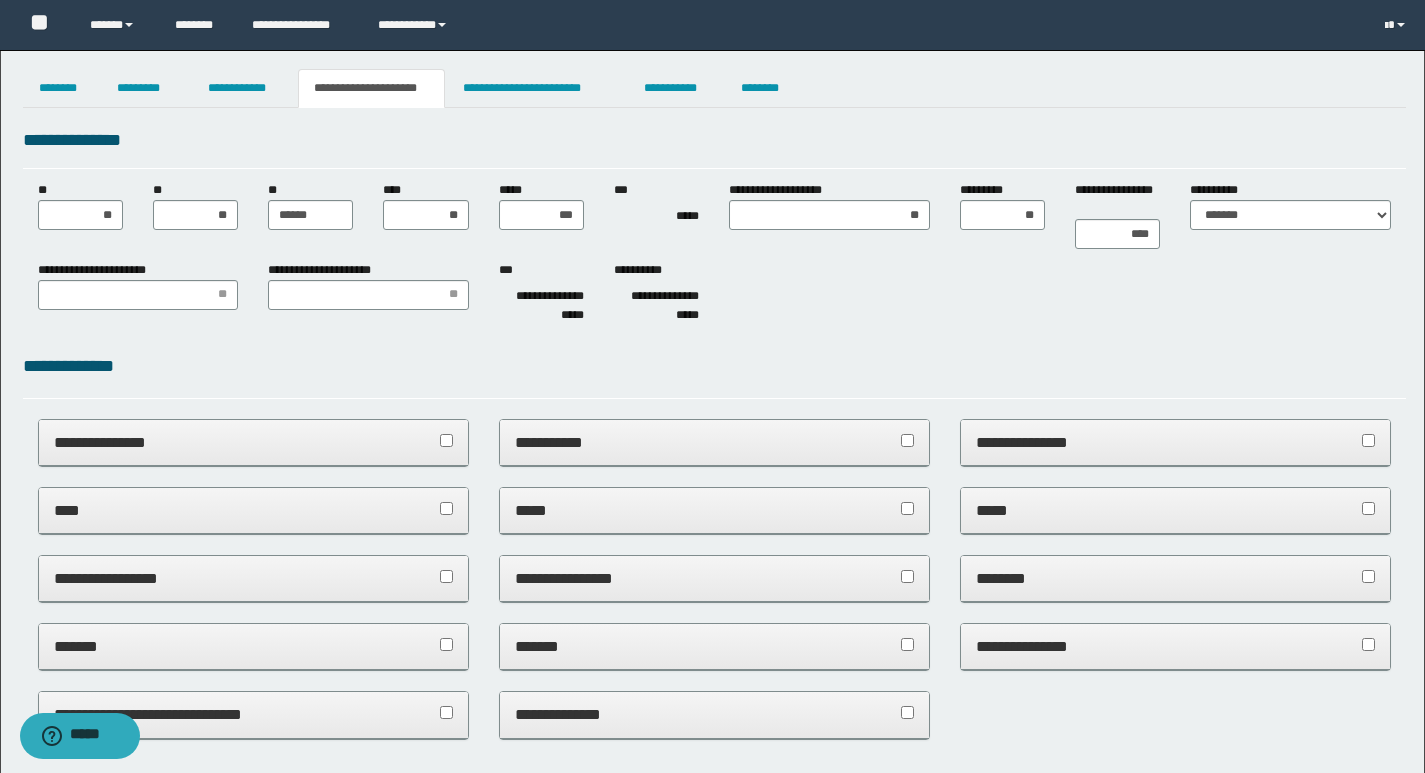 click on "**********" at bounding box center [714, 296] 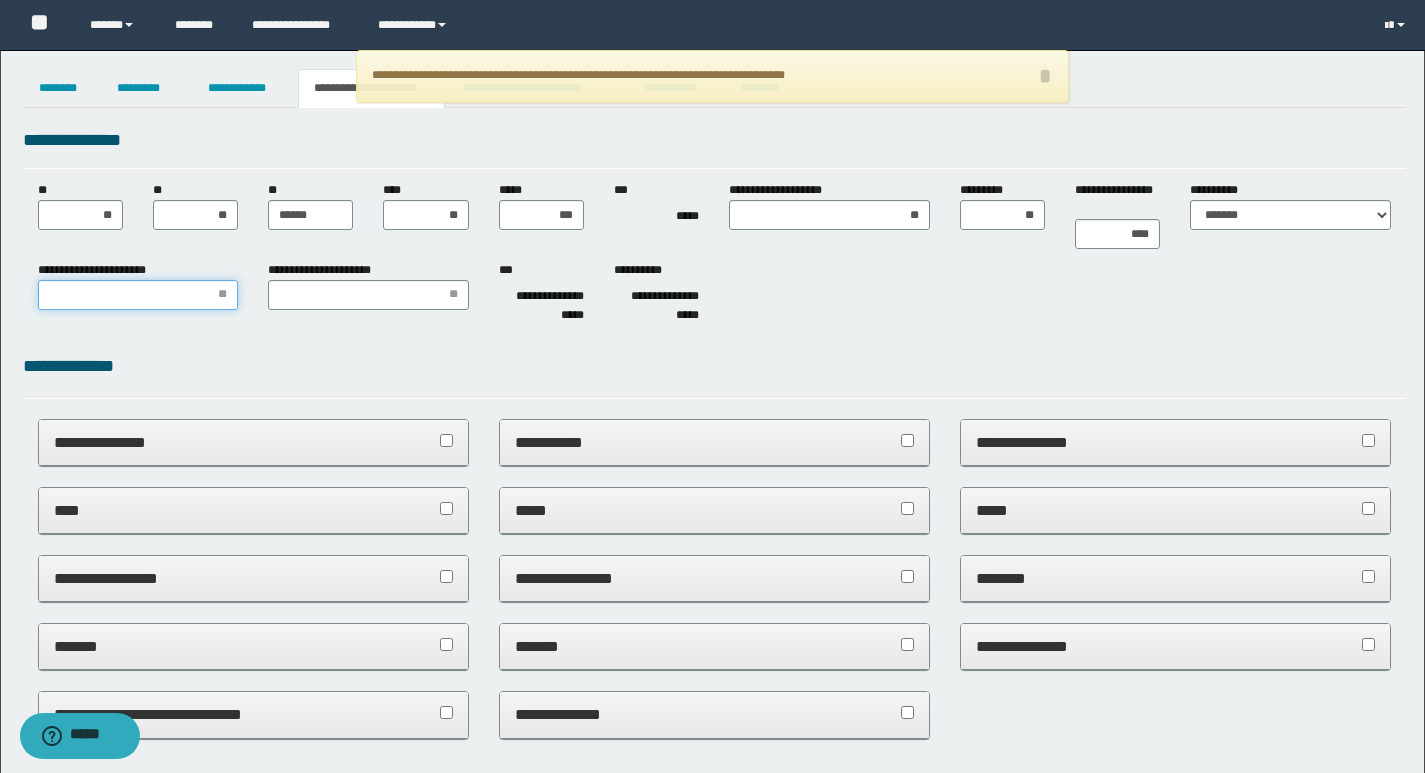 click on "**********" at bounding box center [138, 295] 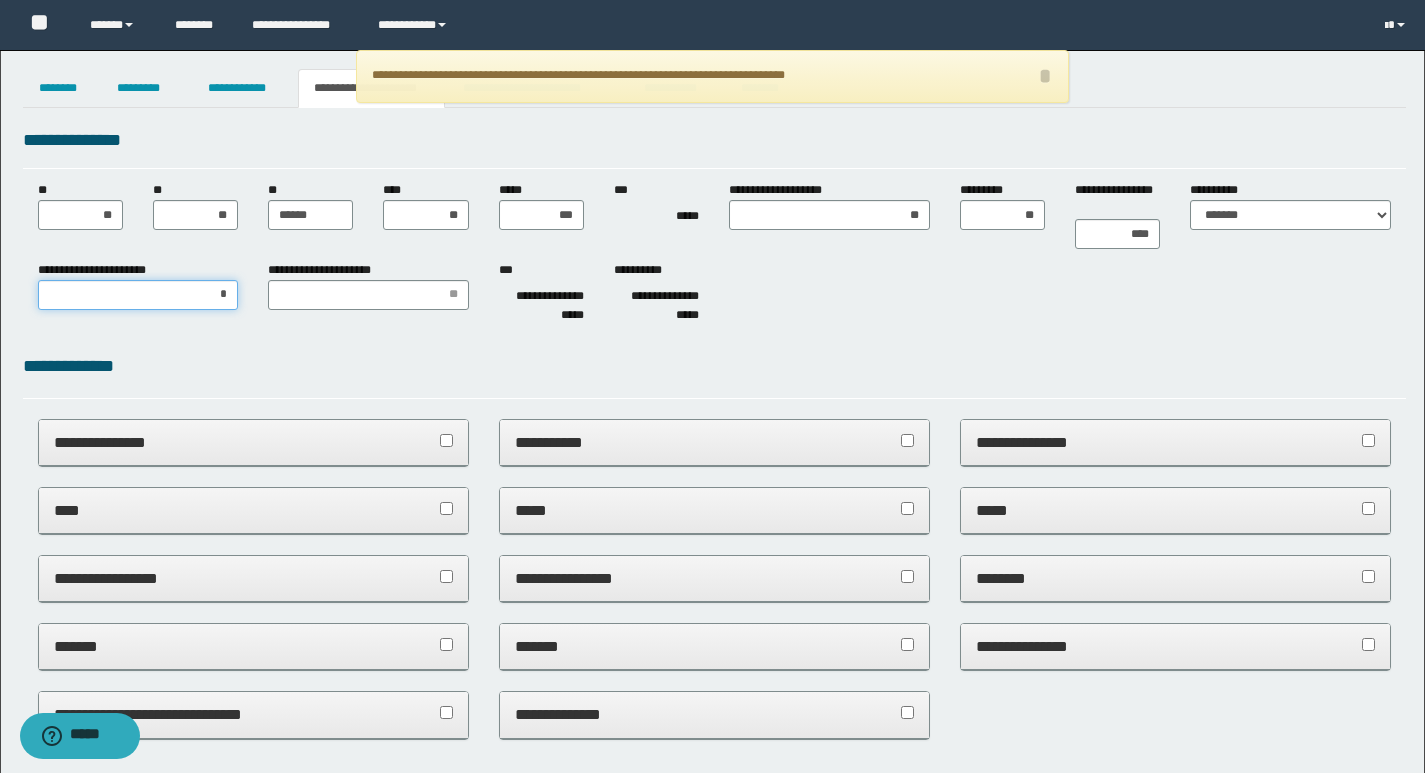 type on "**" 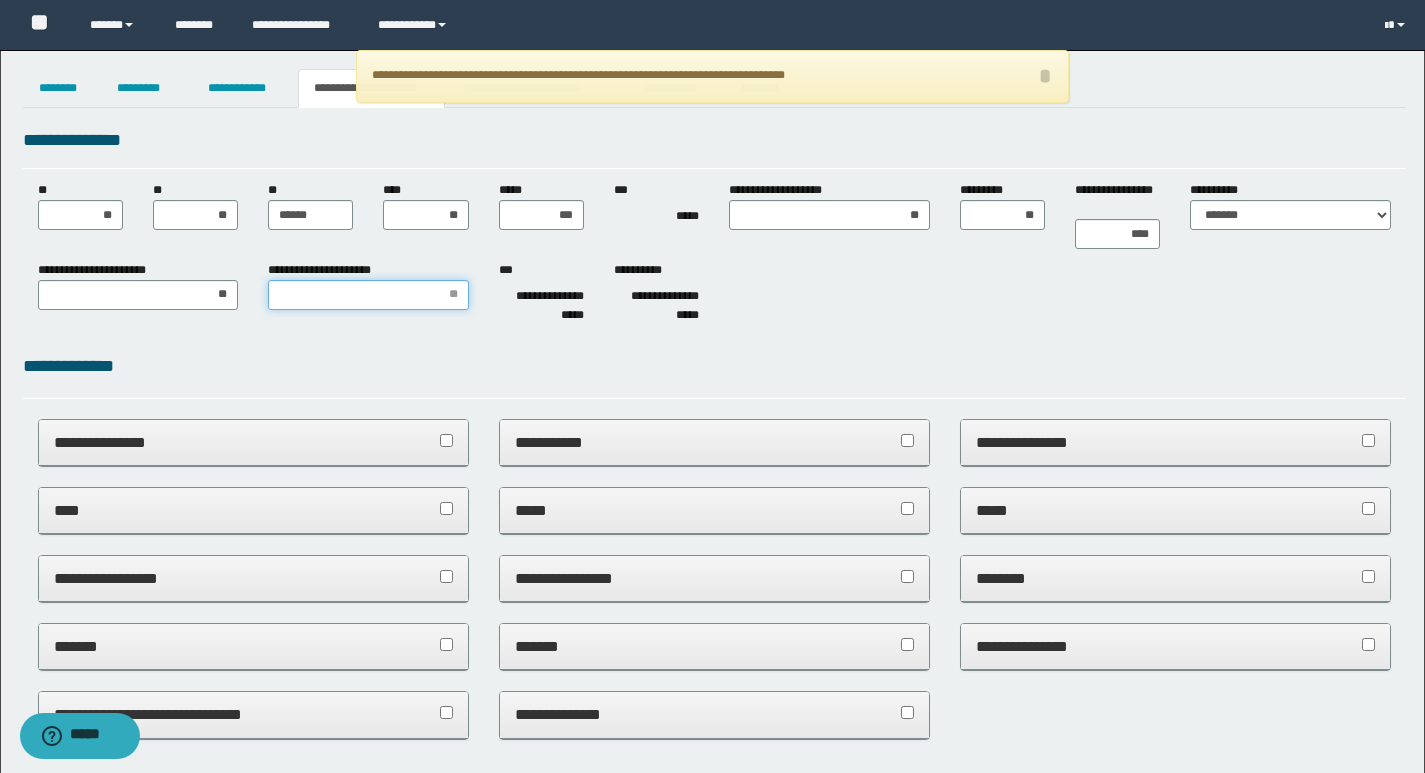 click on "**********" at bounding box center (368, 295) 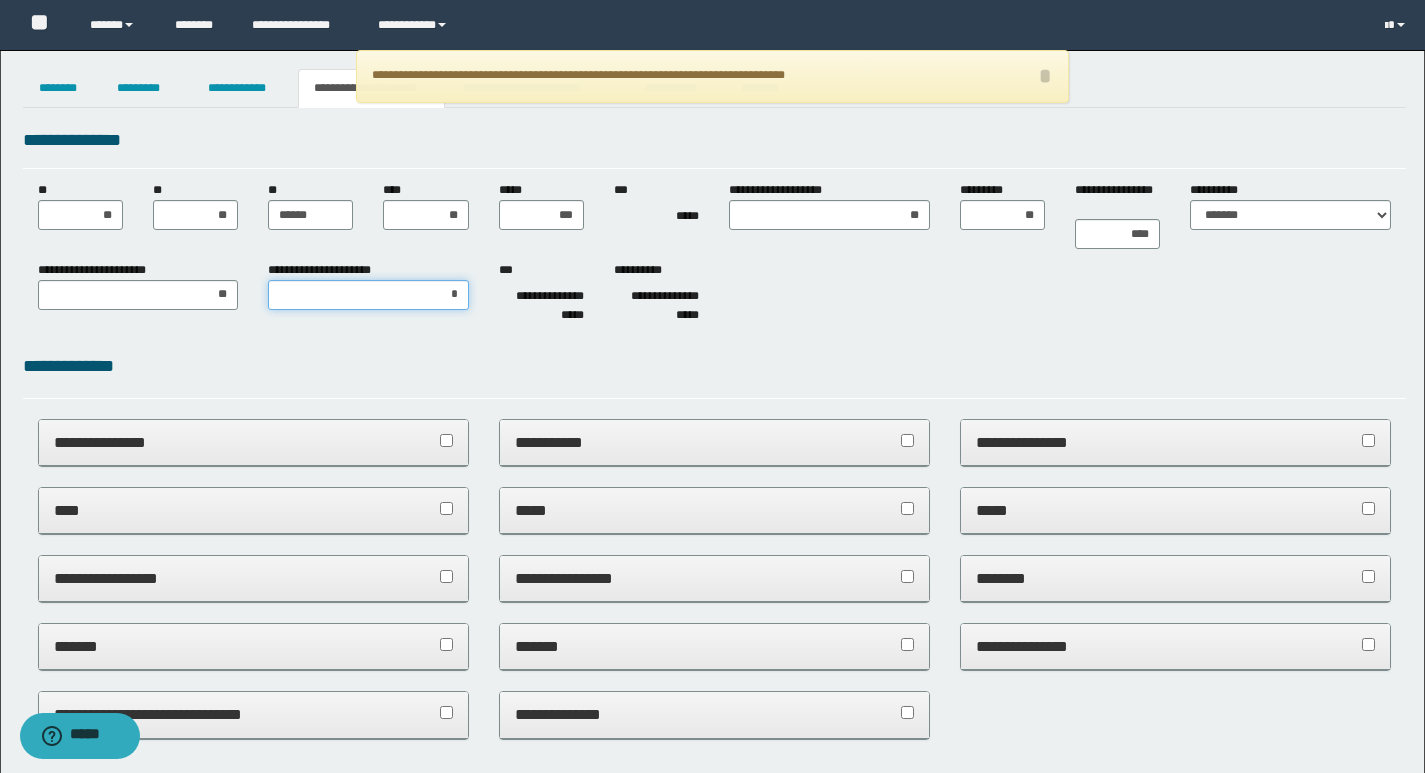 type on "**" 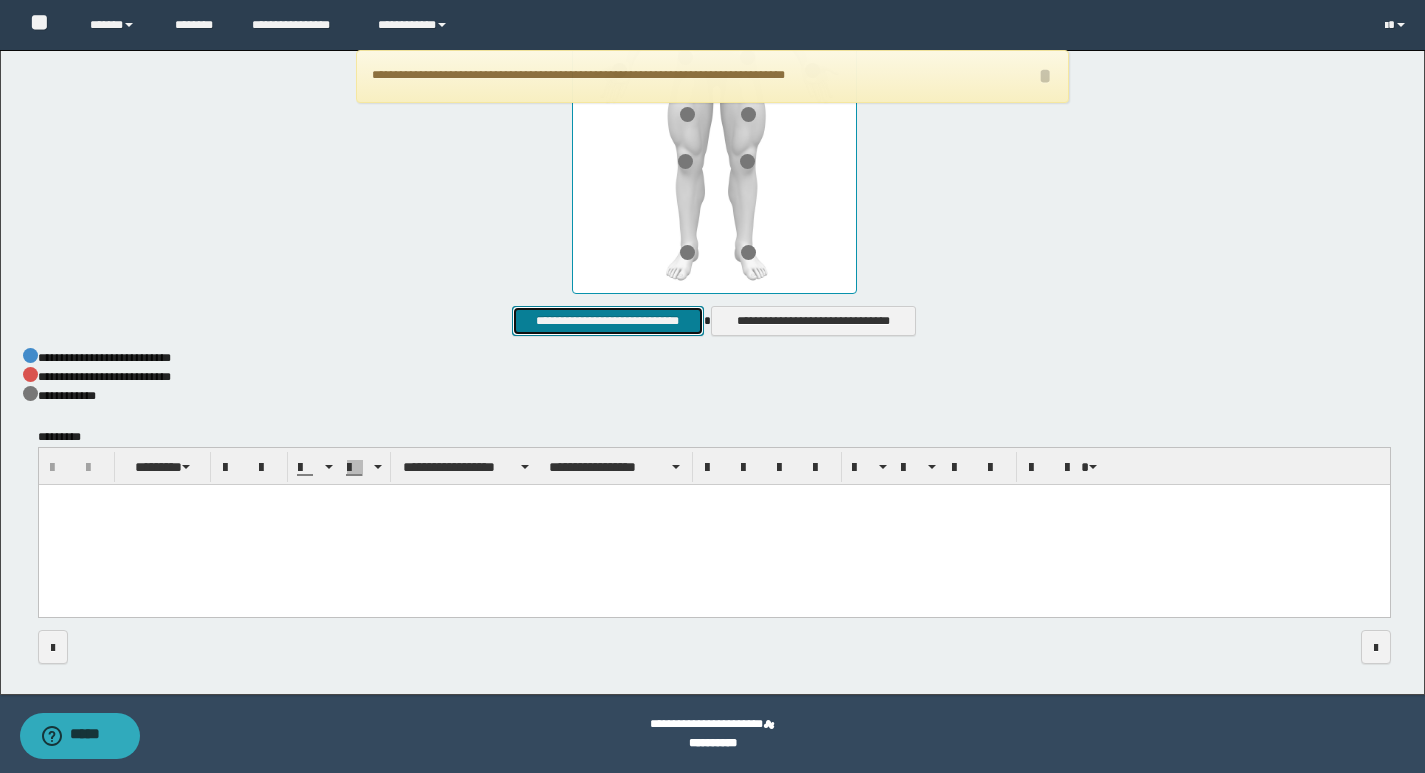 scroll, scrollTop: 986, scrollLeft: 0, axis: vertical 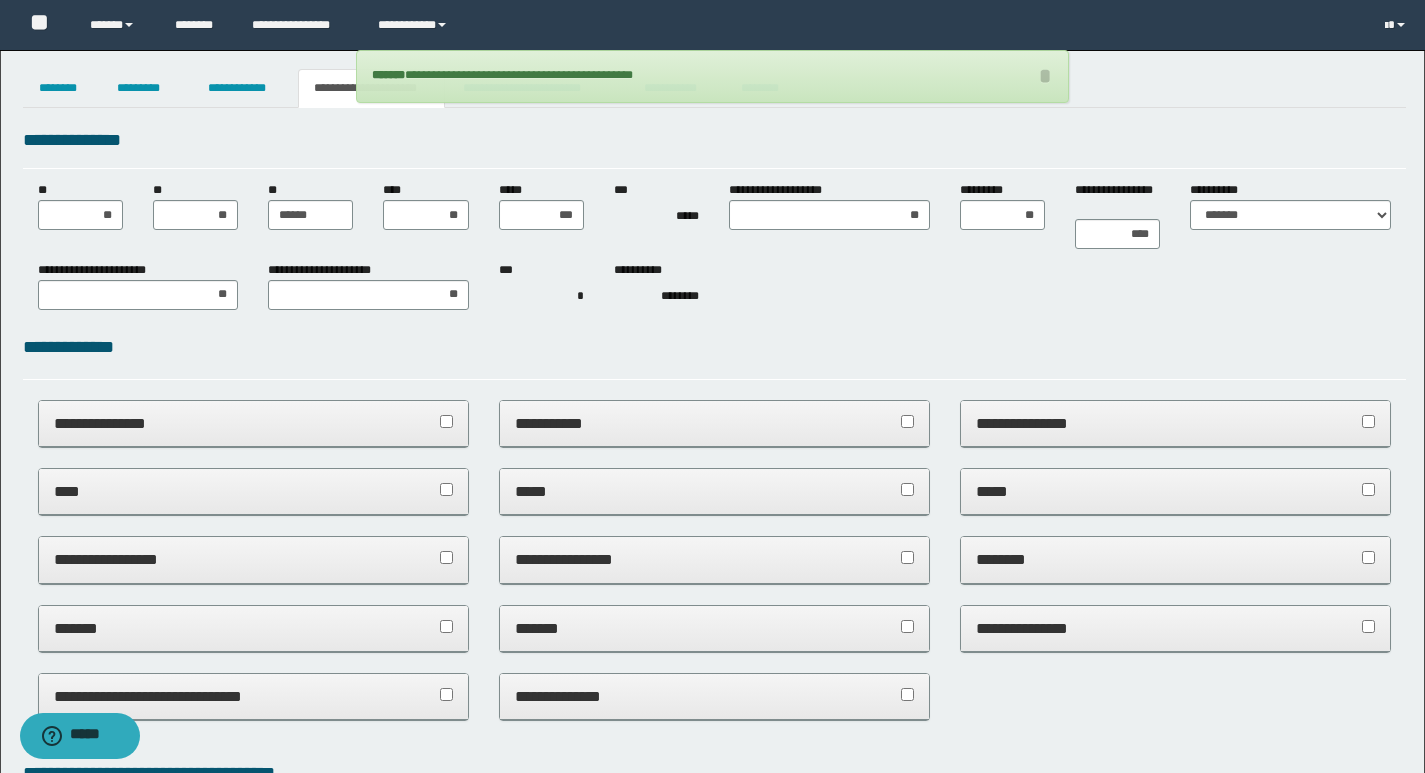 click on "**********" at bounding box center (712, 76) 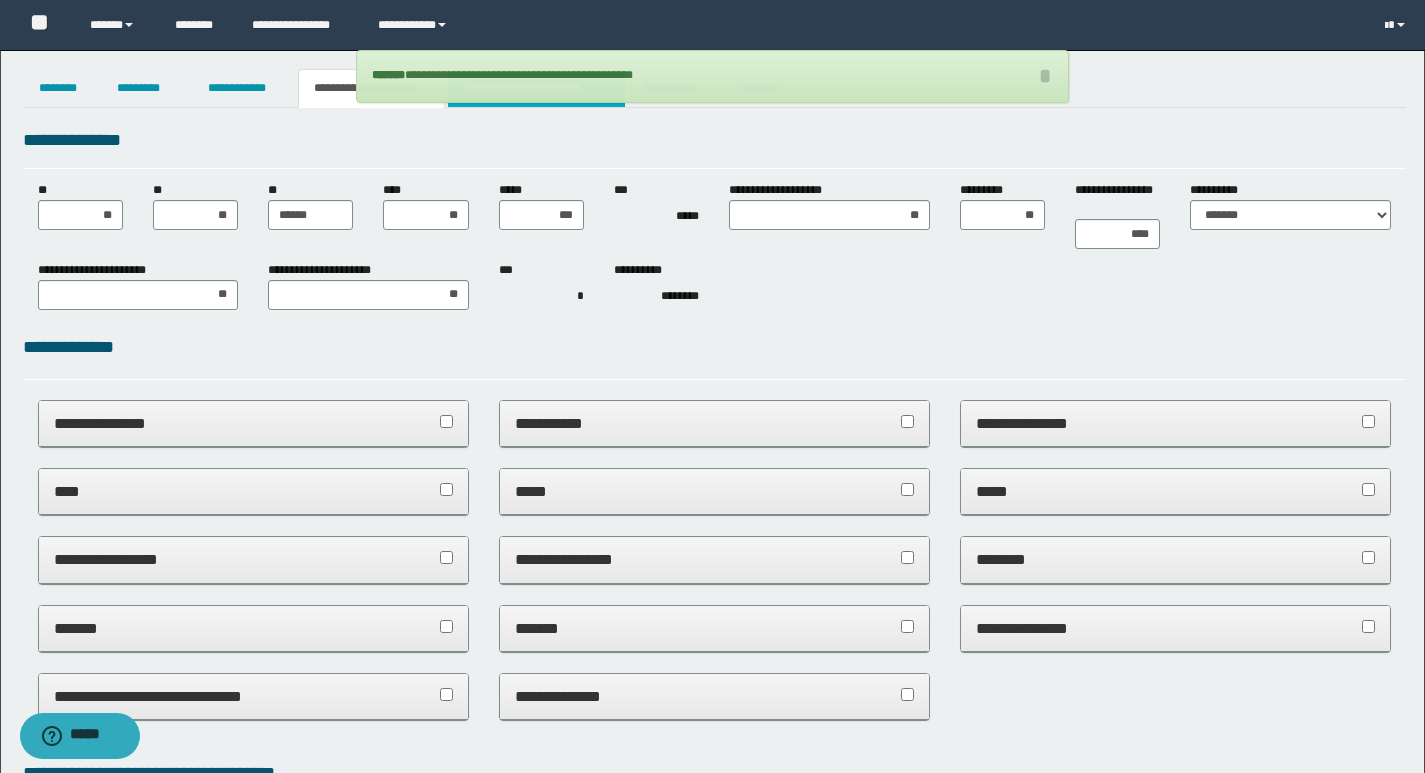 click on "**********" at bounding box center (537, 88) 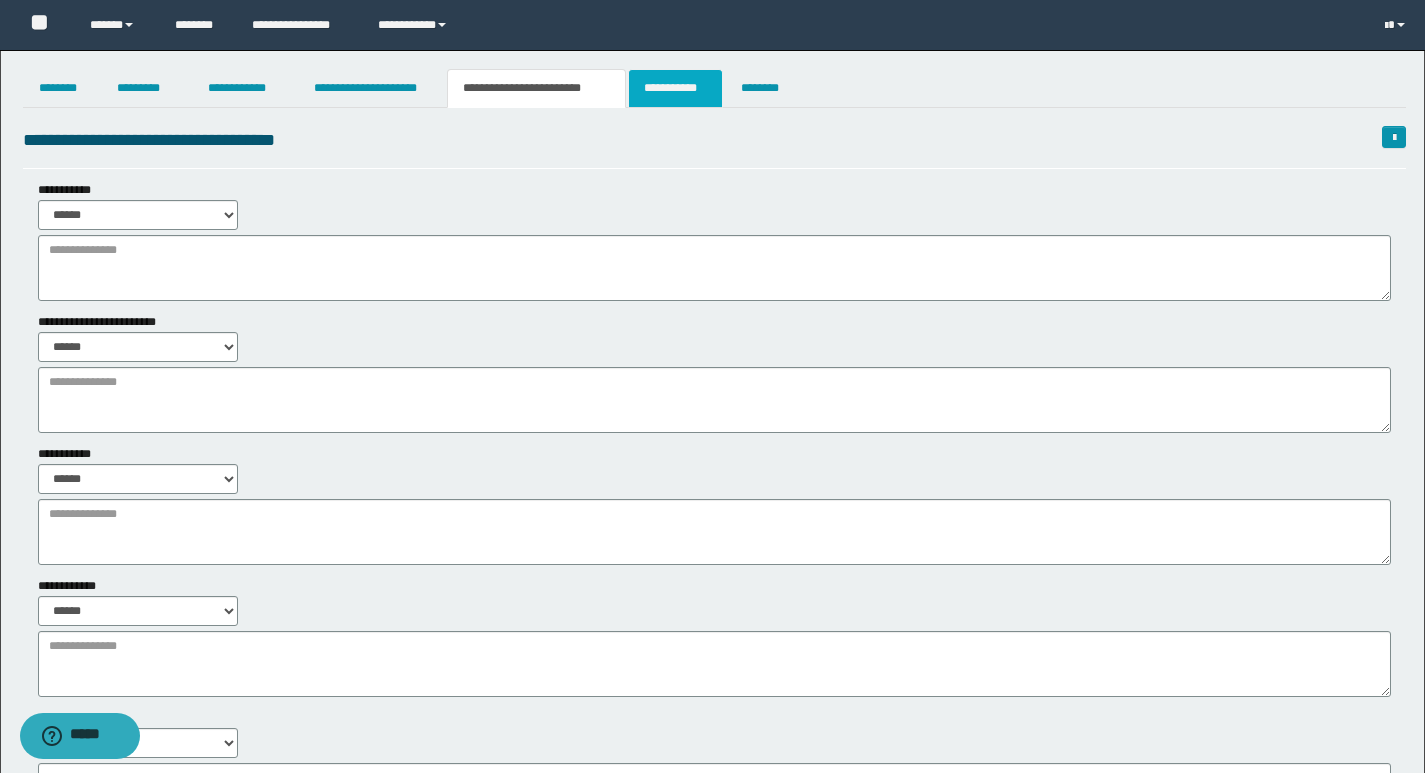 click on "**********" at bounding box center [675, 88] 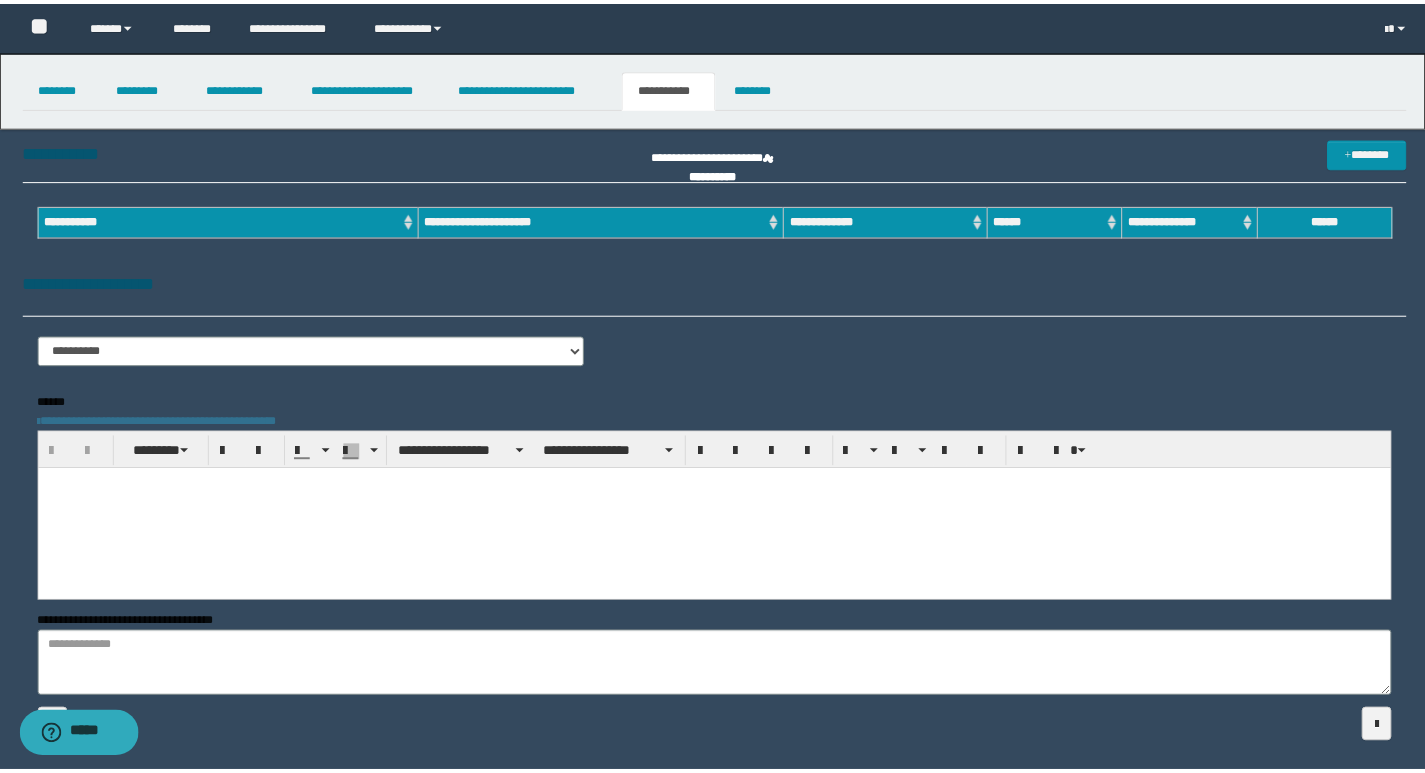 scroll, scrollTop: 0, scrollLeft: 0, axis: both 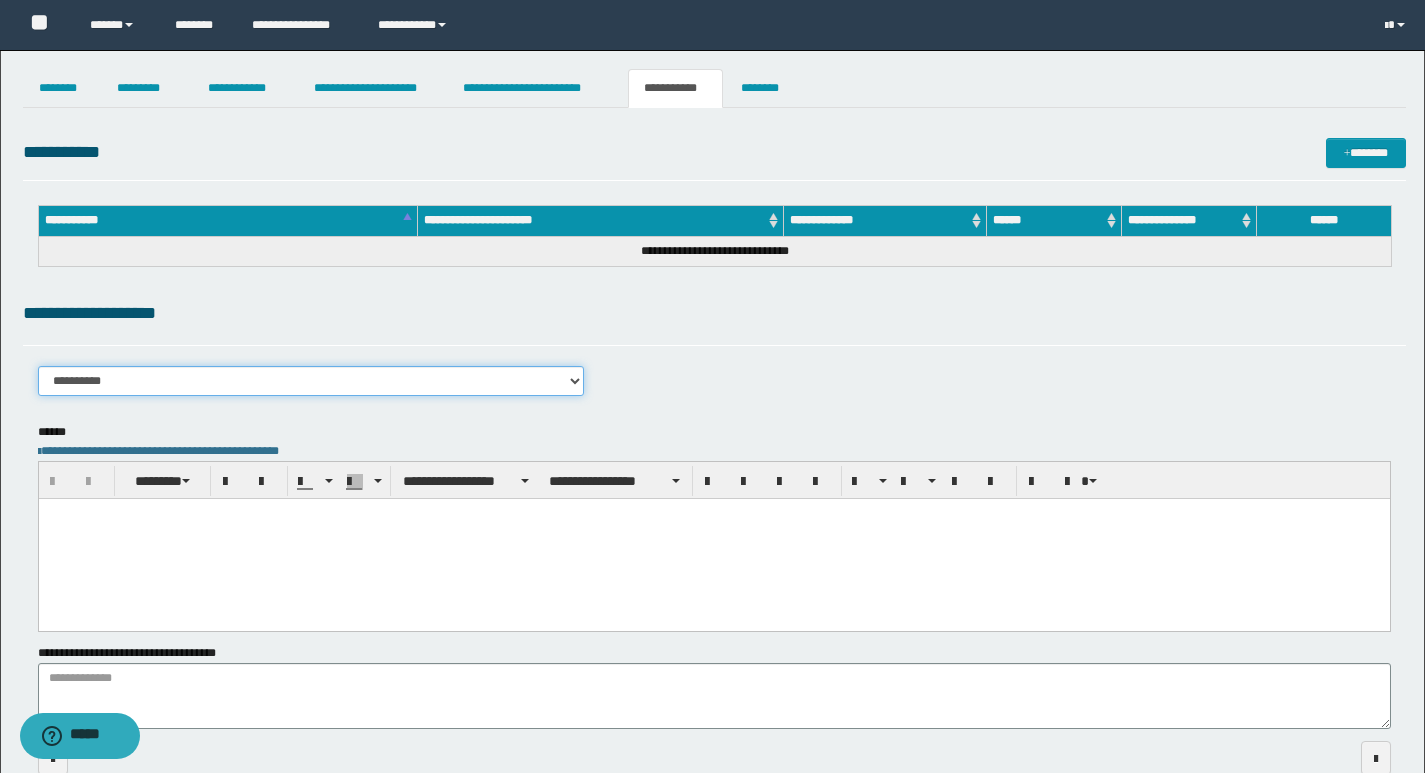 click on "**********" at bounding box center (311, 381) 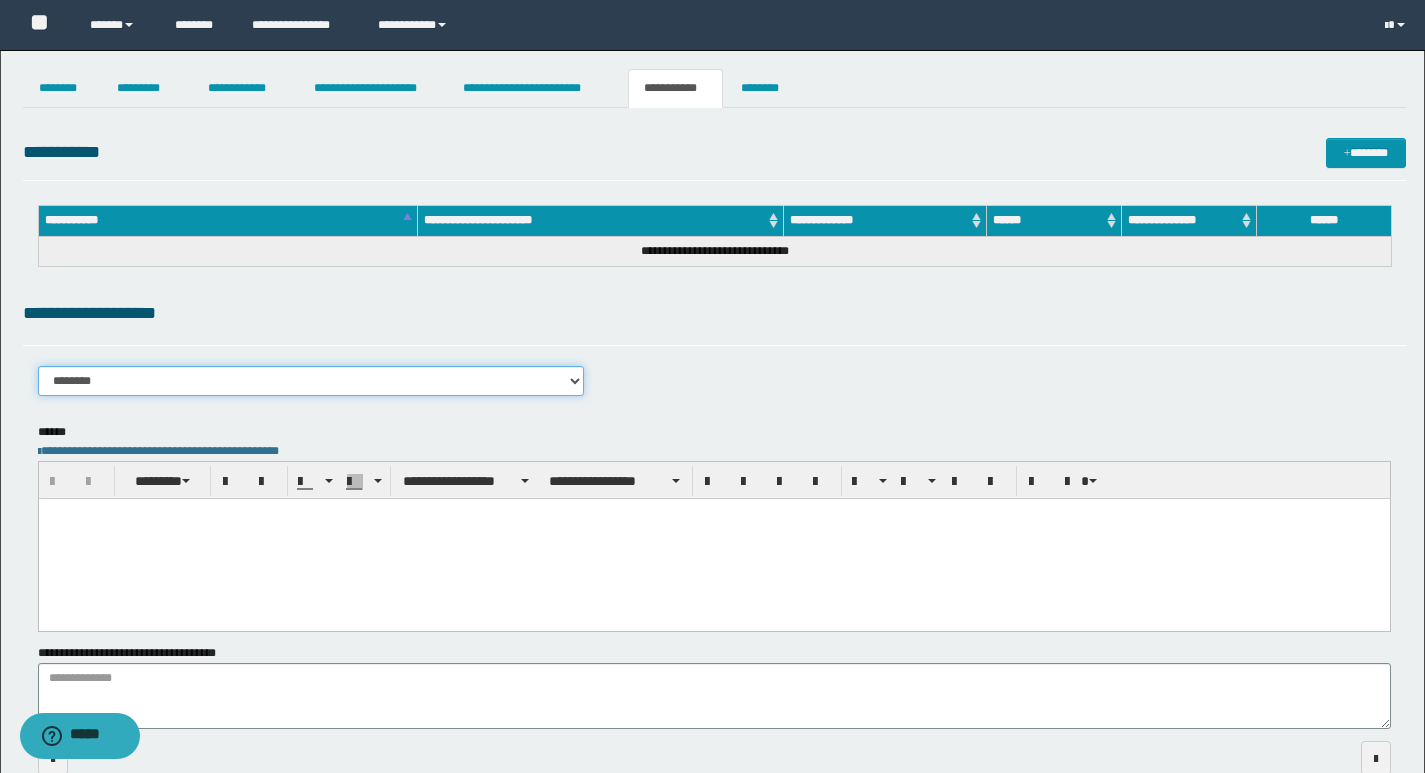 click on "**********" at bounding box center [311, 381] 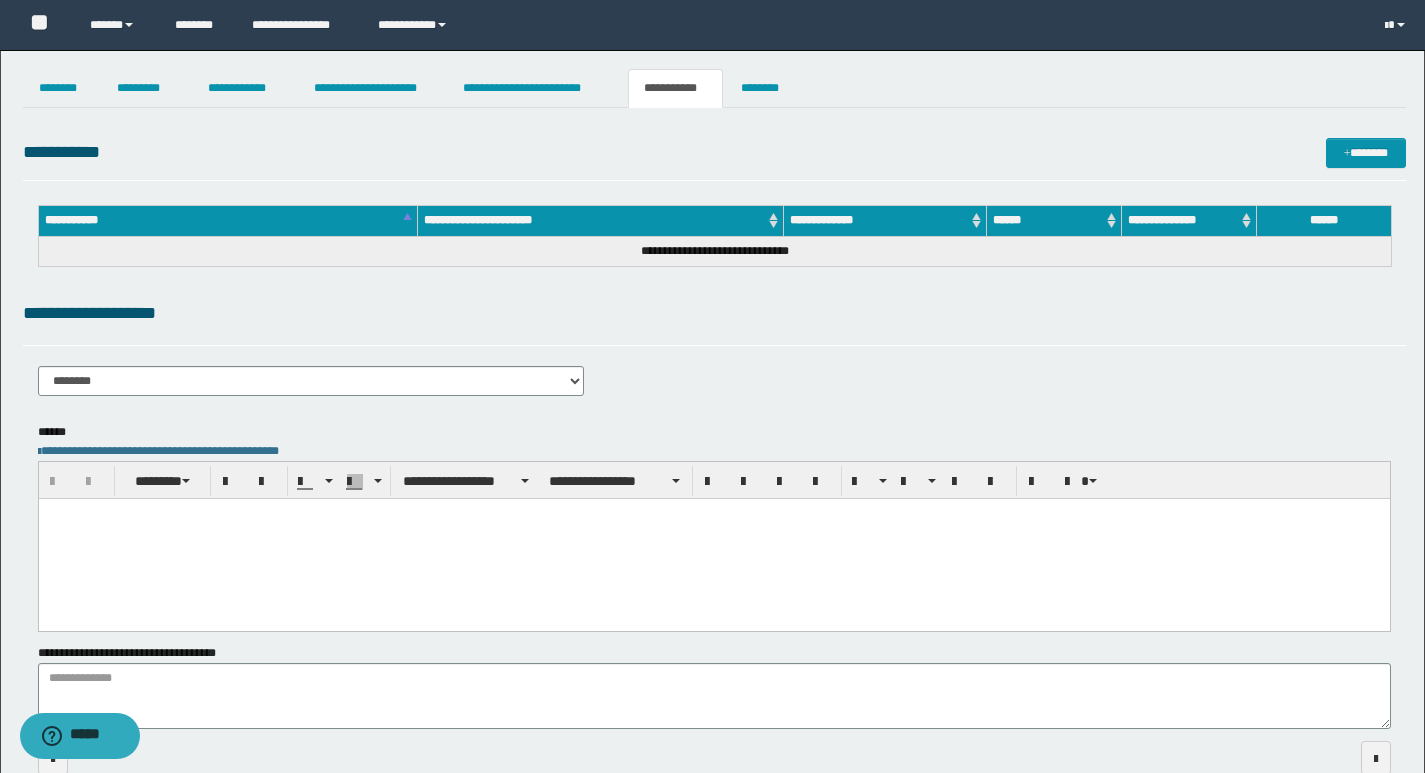 click on "**********" at bounding box center (714, 388) 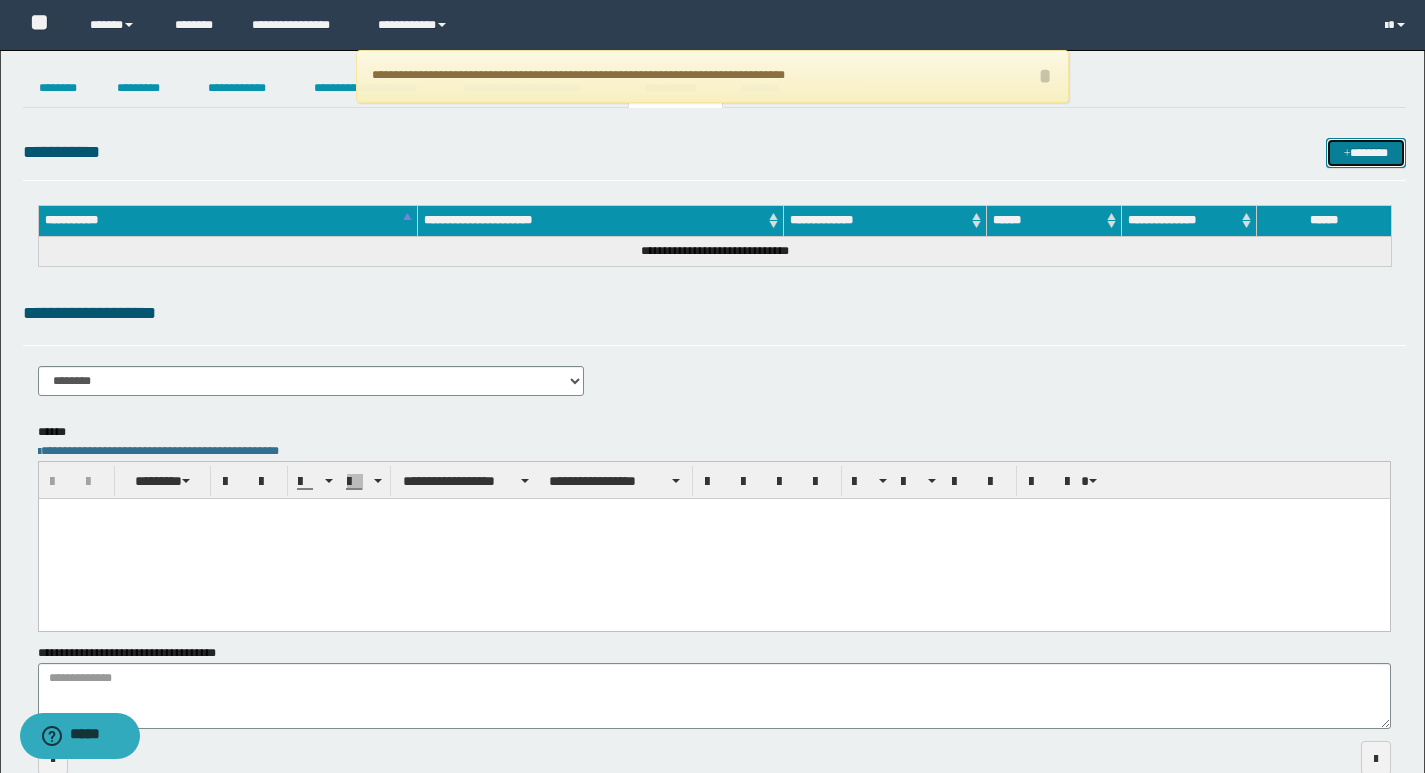 click on "*******" at bounding box center [1366, 153] 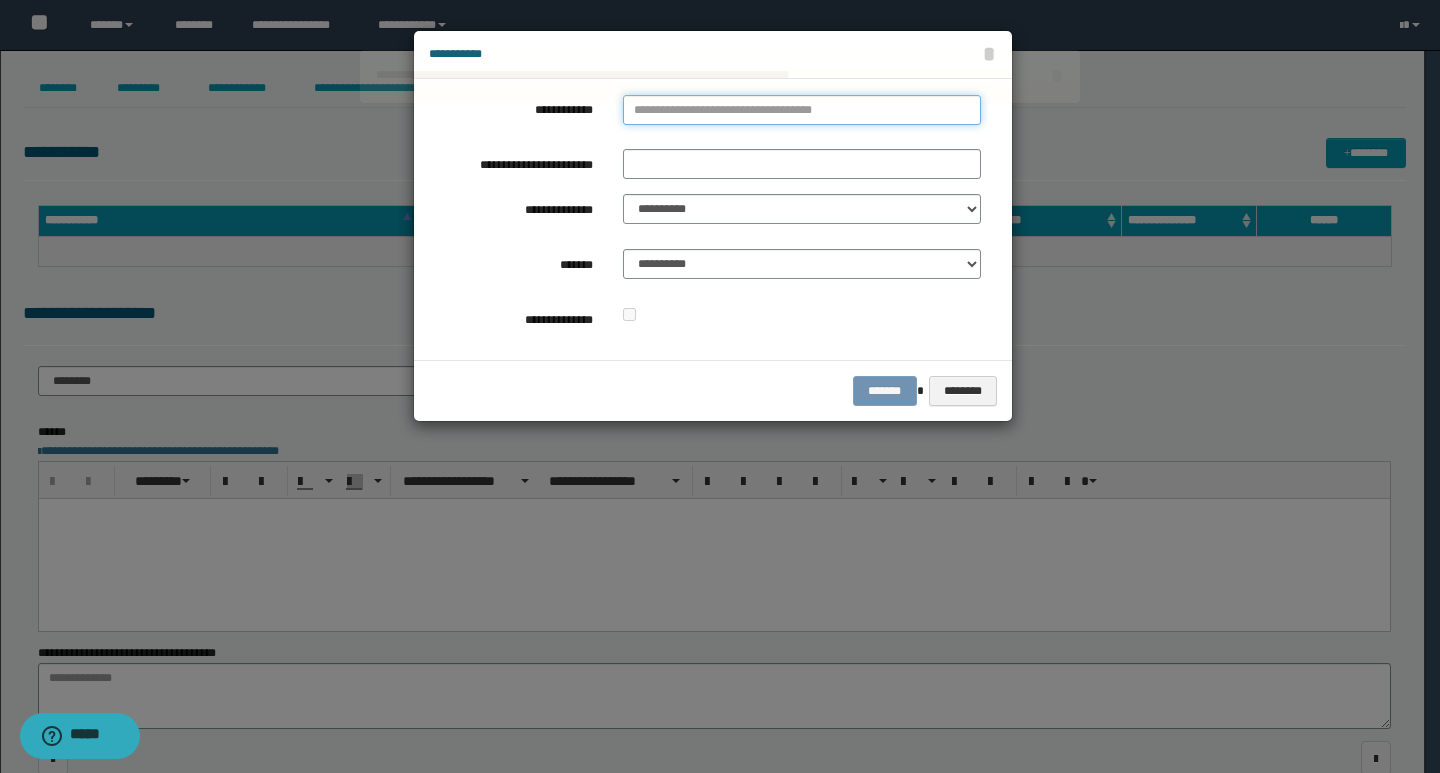 click on "**********" at bounding box center [802, 110] 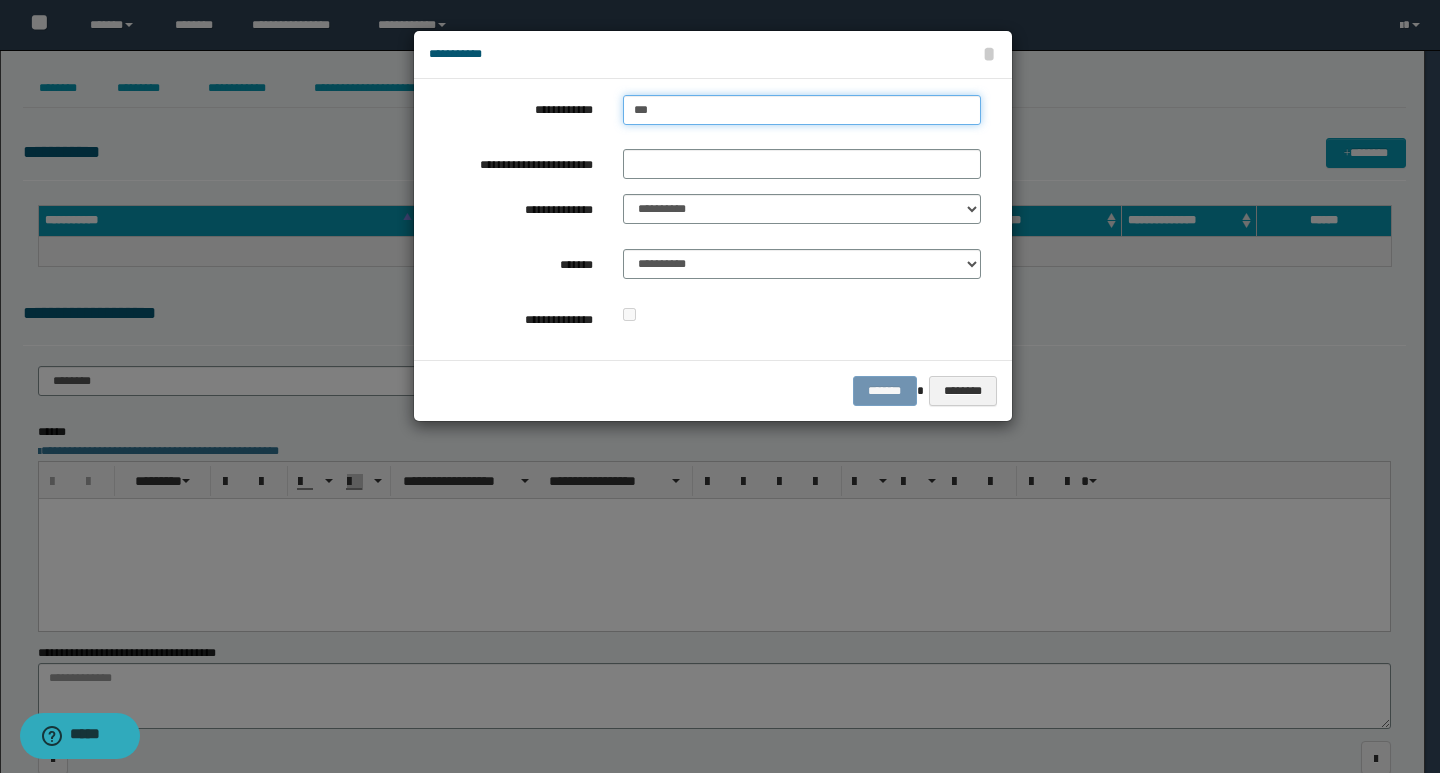type on "****" 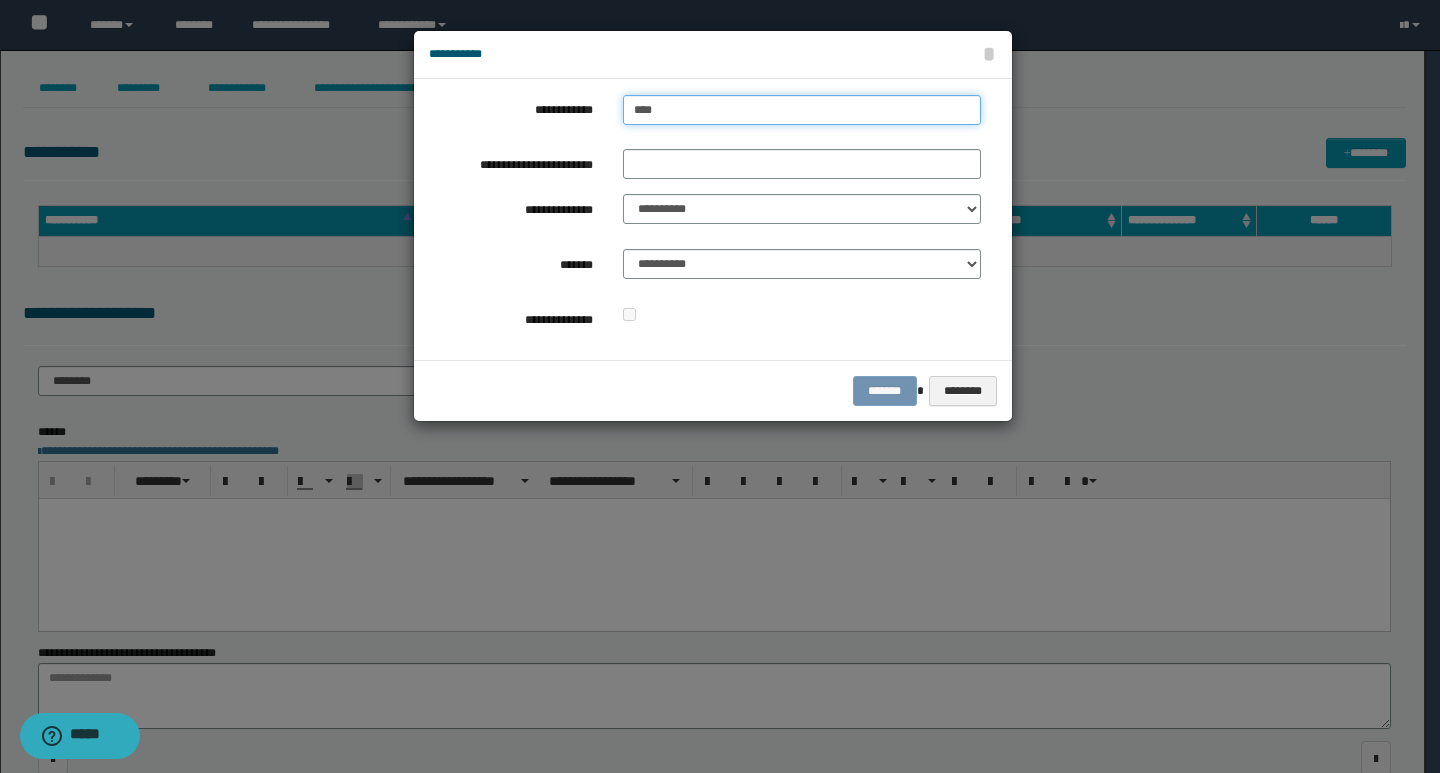 type on "****" 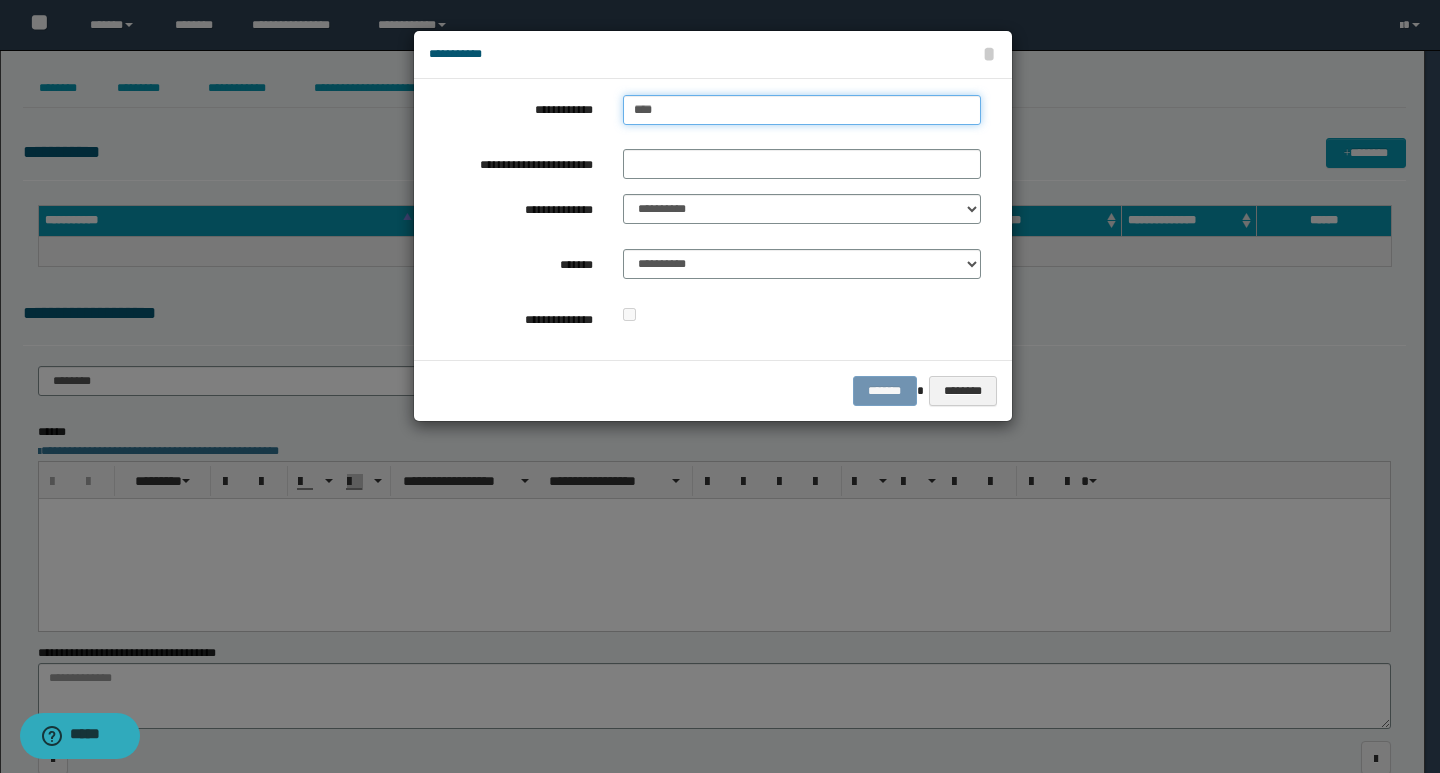 type on "****" 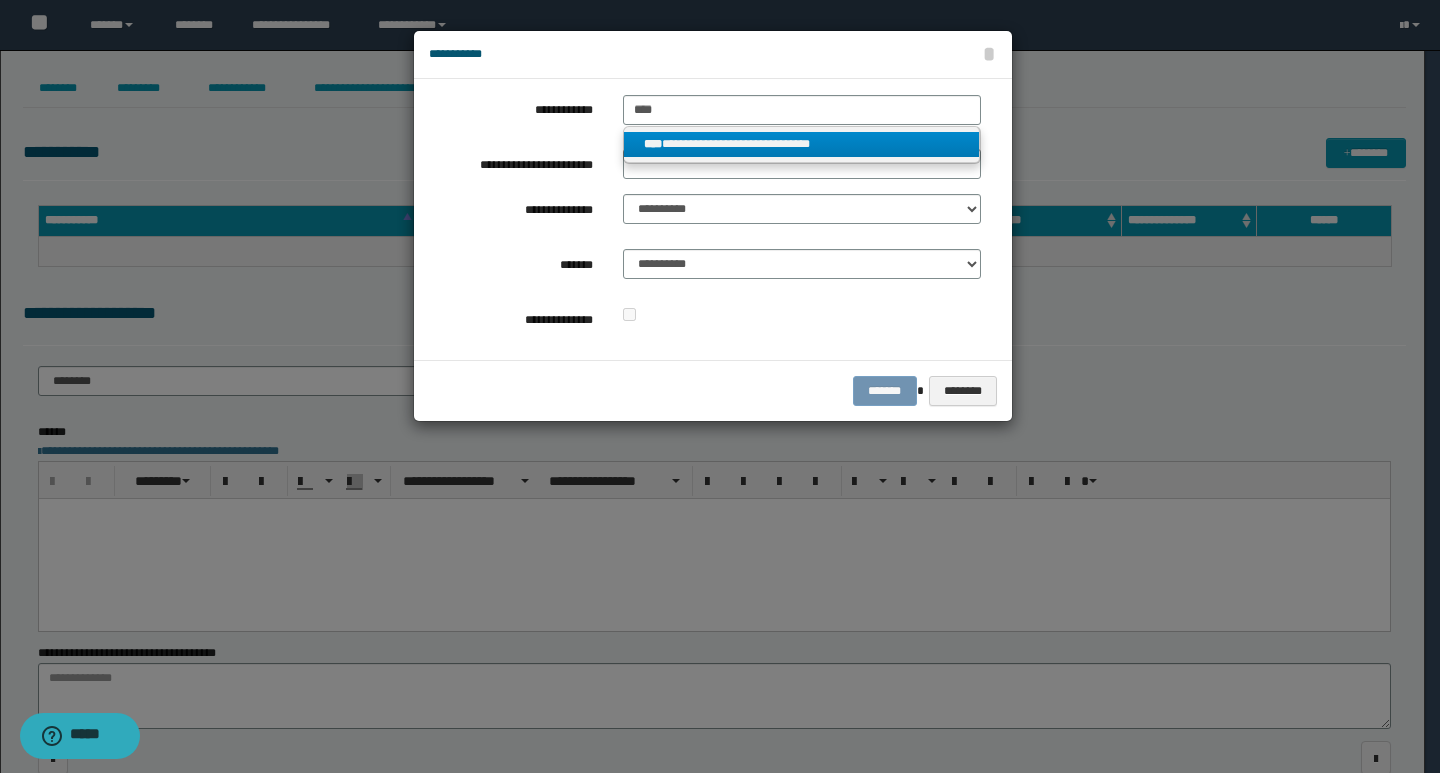 click on "****" at bounding box center [653, 144] 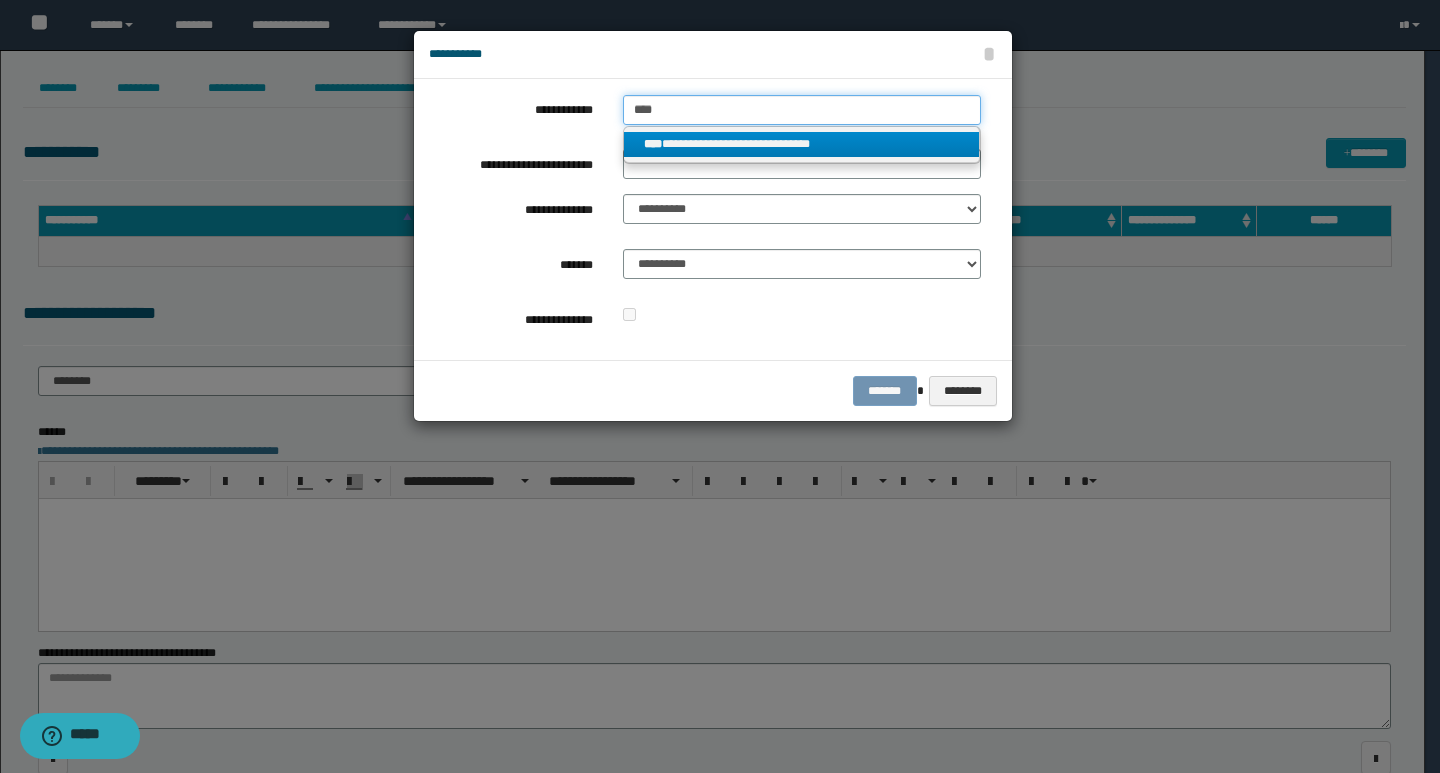 type 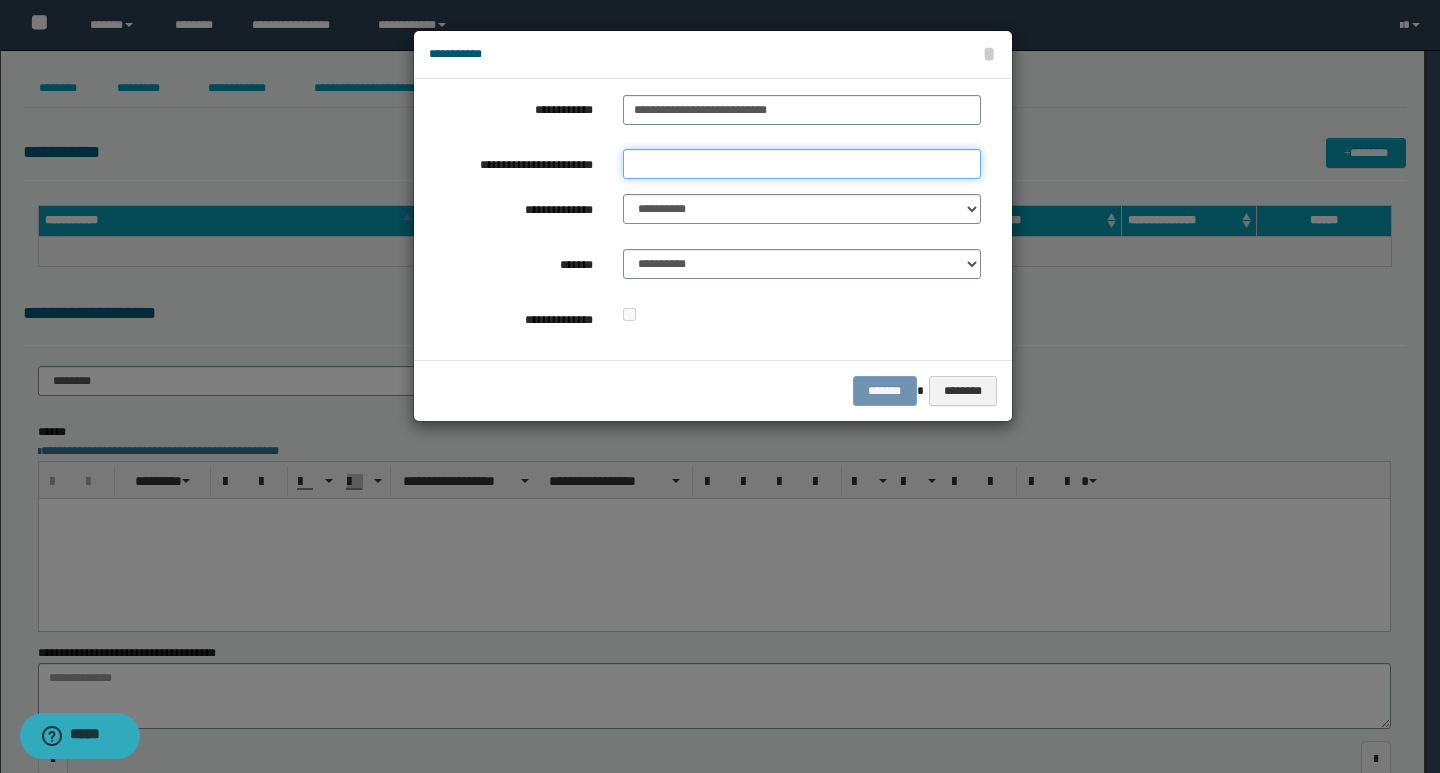 click on "**********" at bounding box center (802, 164) 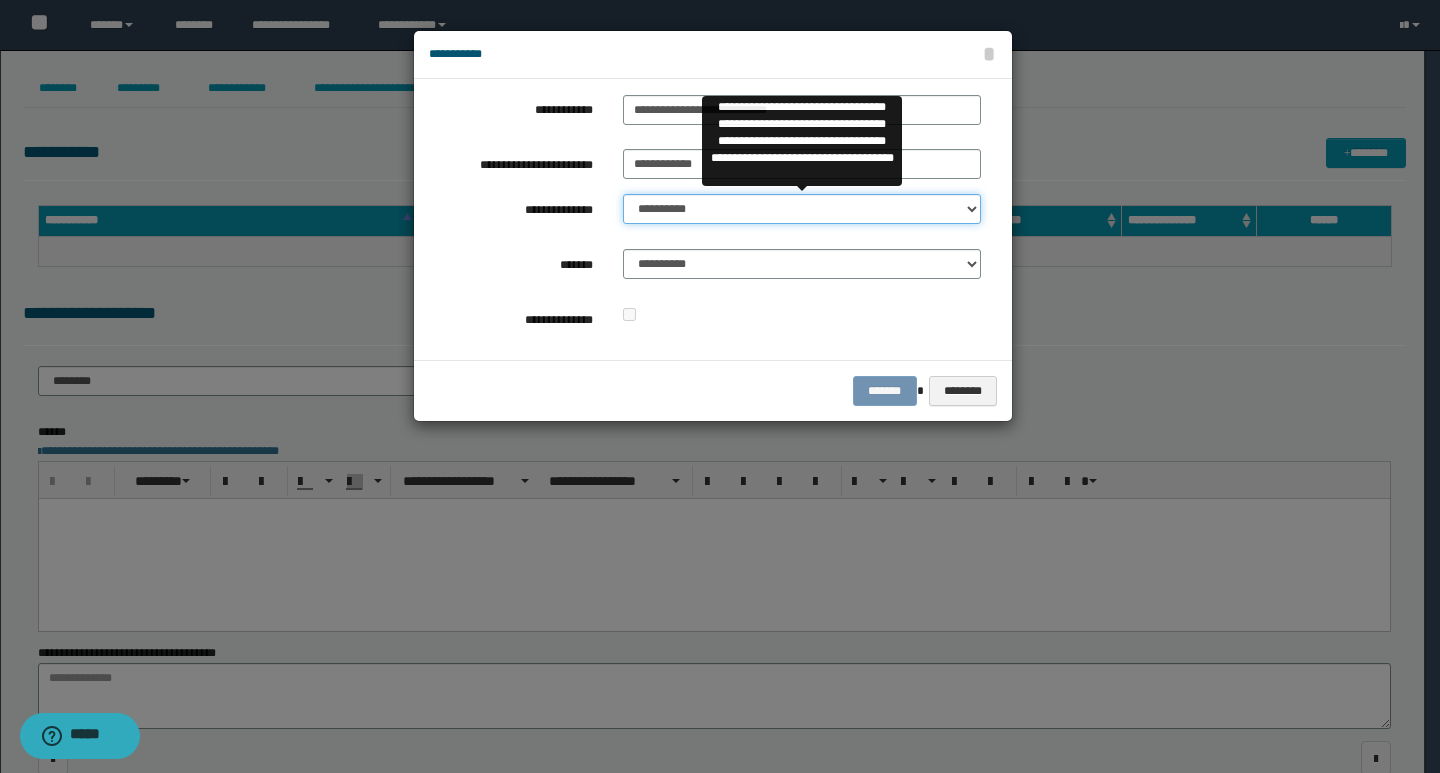 click on "**********" at bounding box center [802, 209] 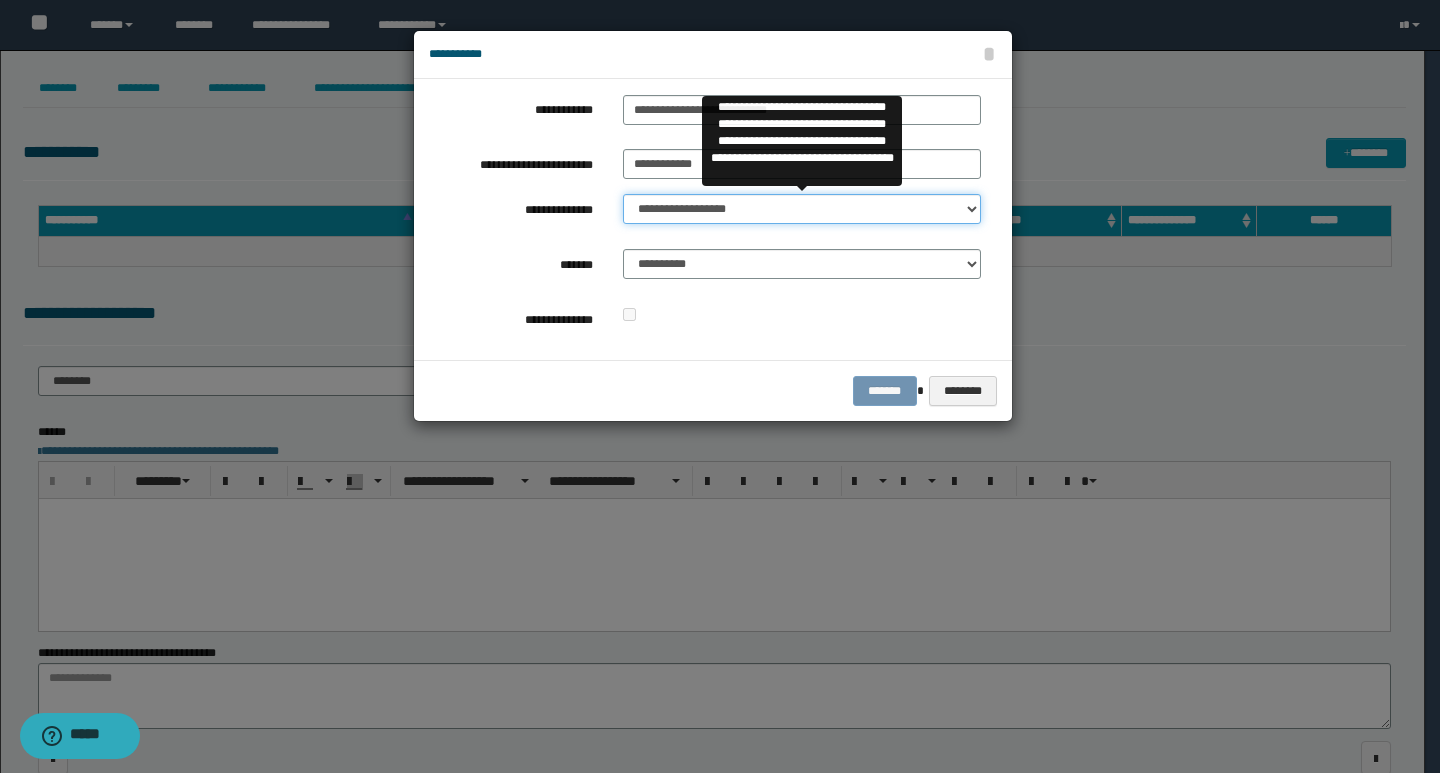 click on "**********" at bounding box center (802, 209) 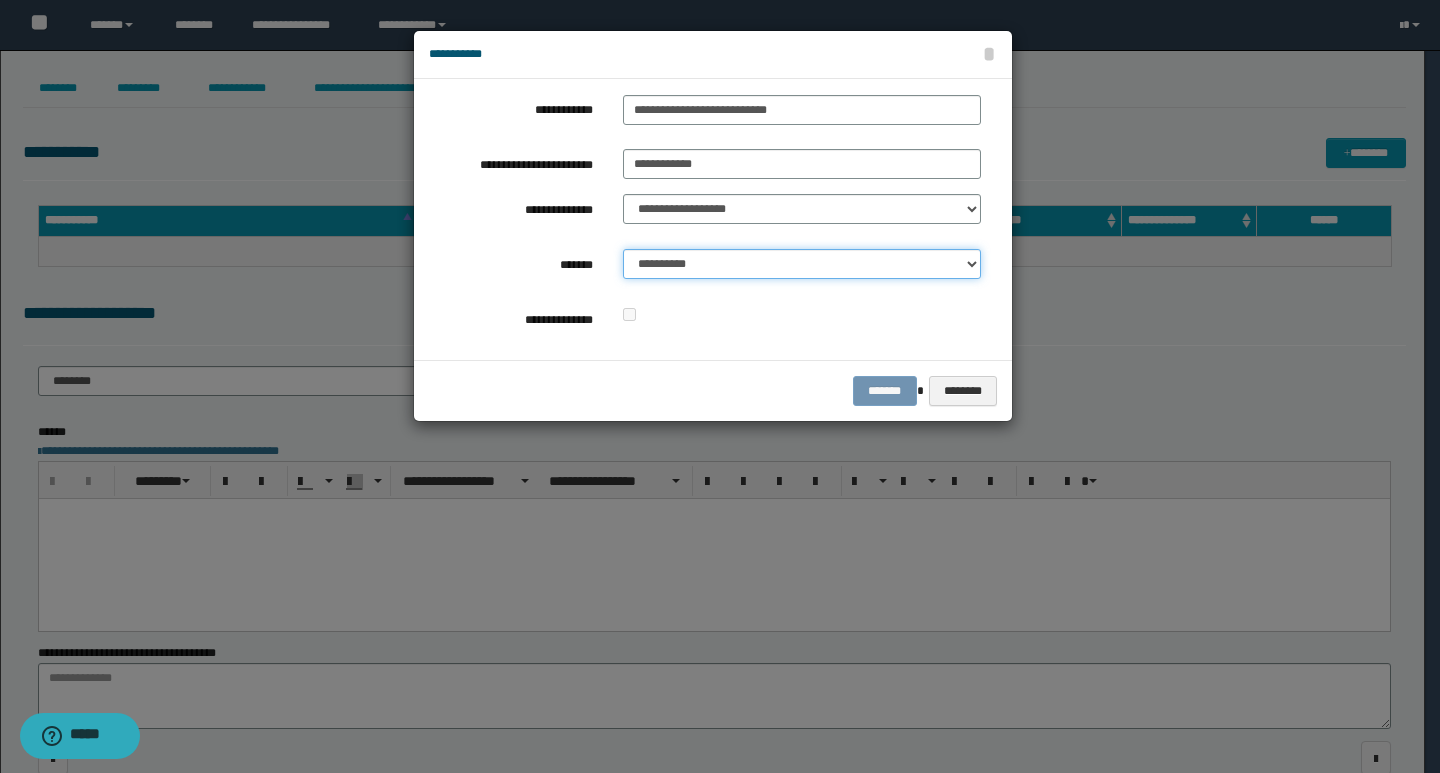 click on "**********" at bounding box center (802, 264) 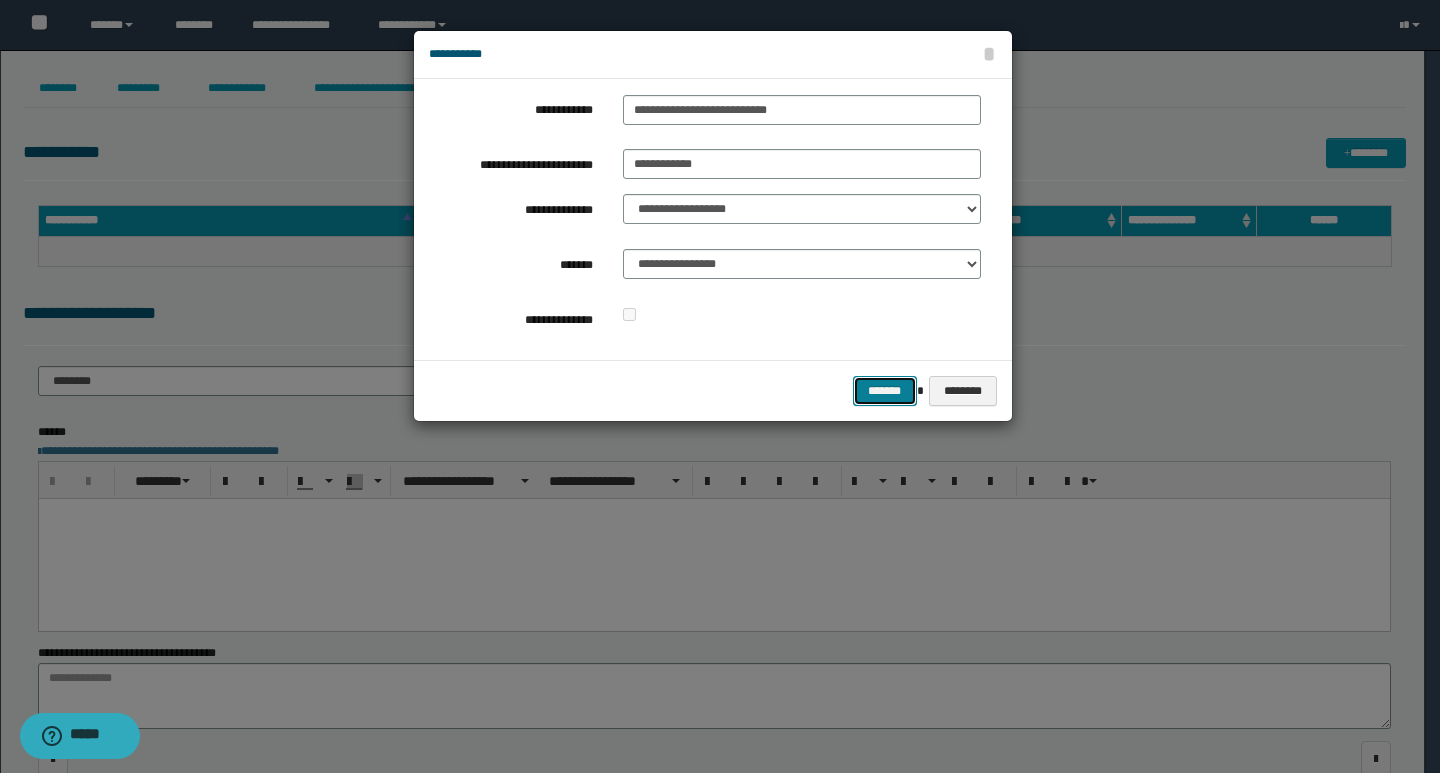 click on "*******" at bounding box center (885, 391) 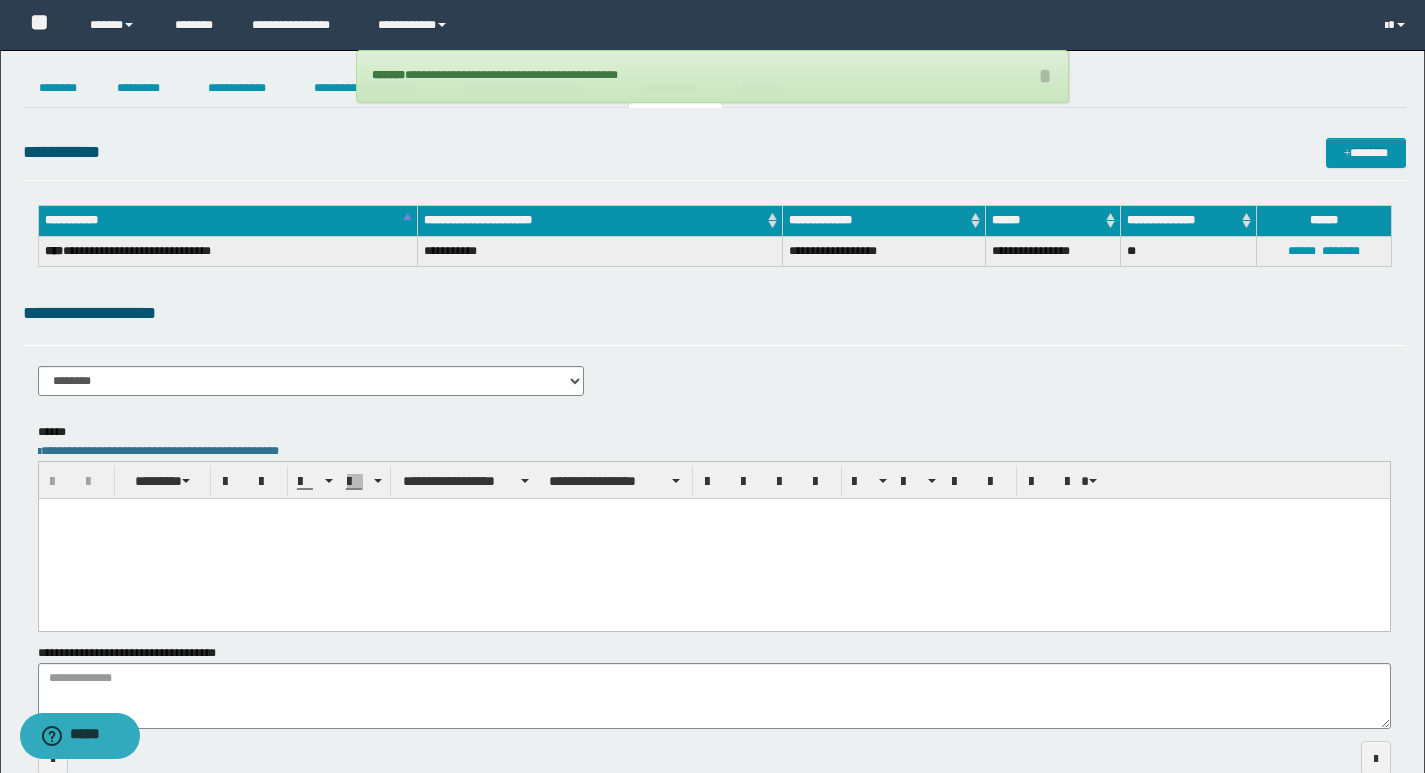 click on "**********" at bounding box center [714, 388] 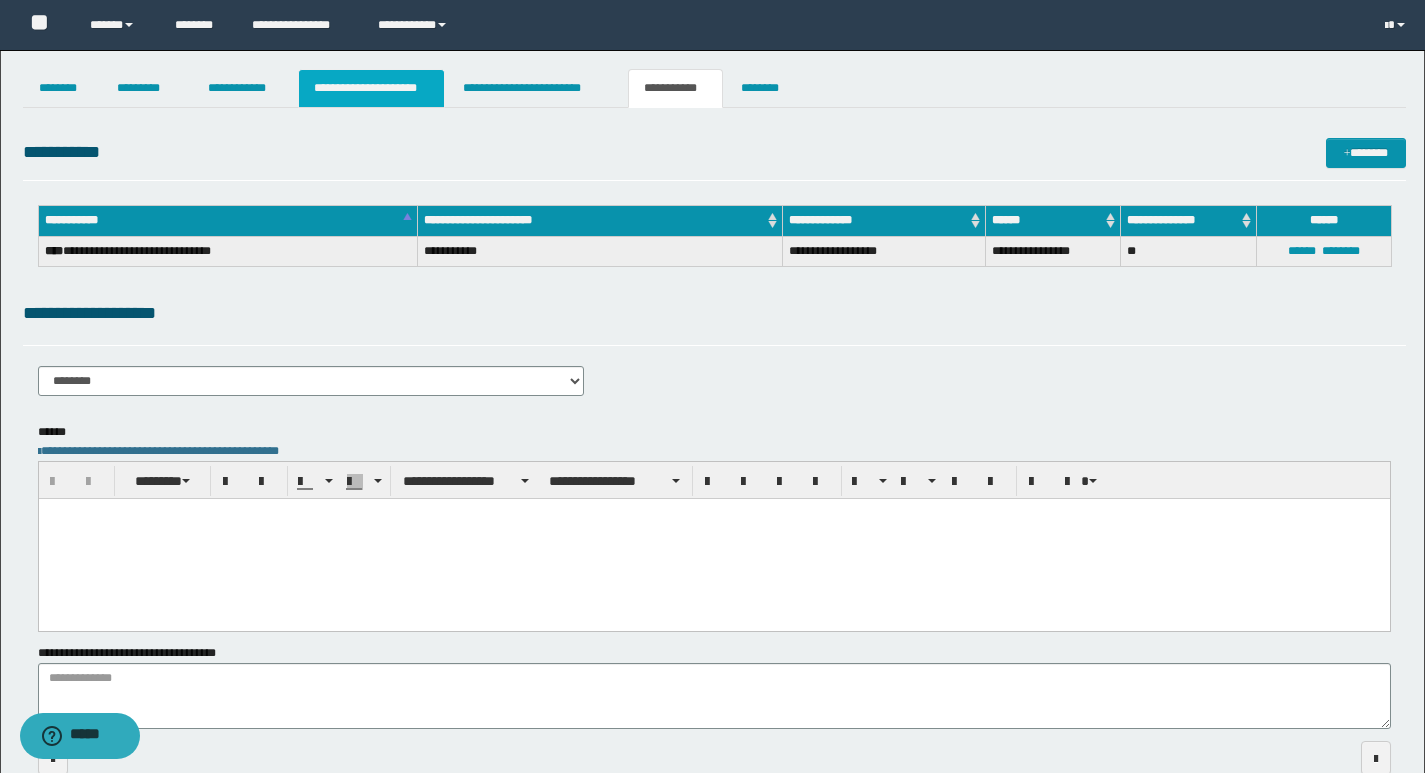 click on "**********" at bounding box center (371, 88) 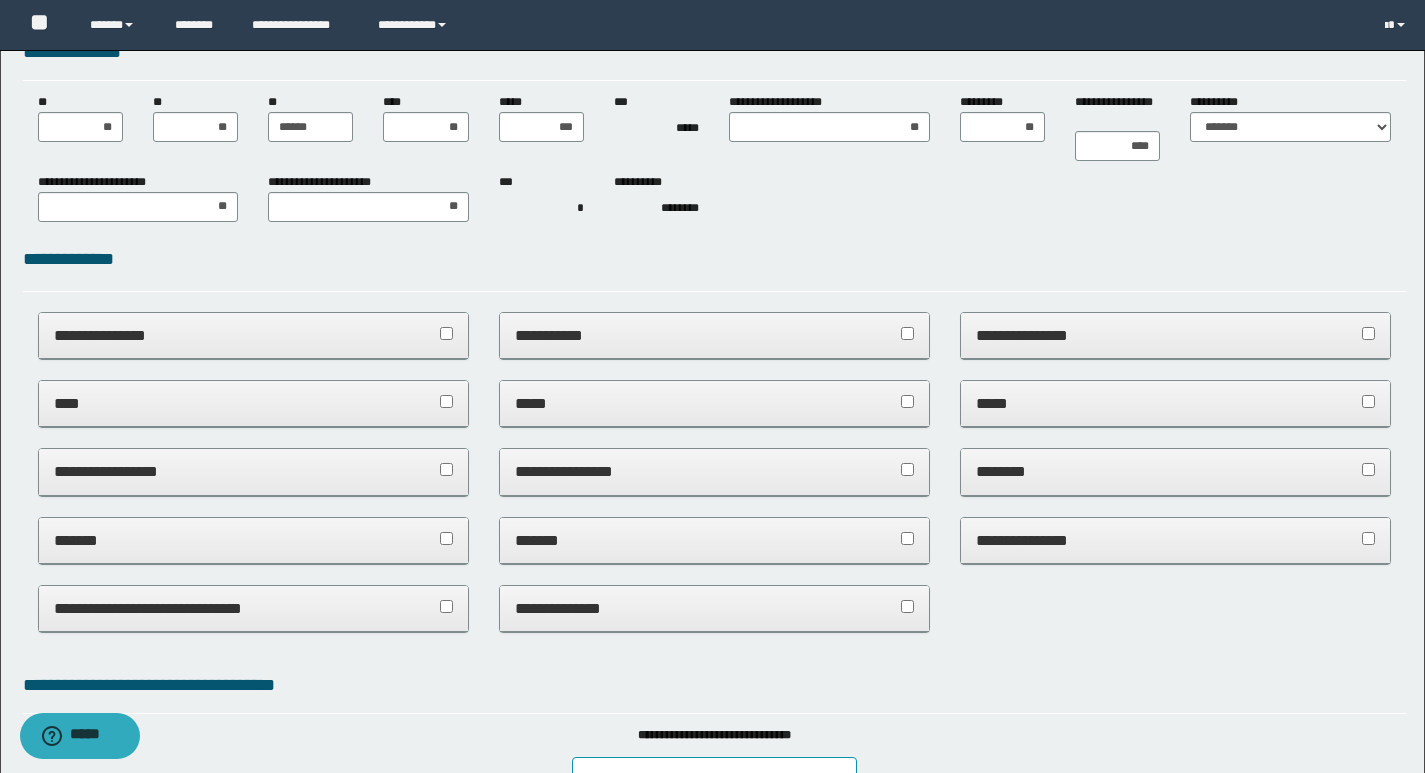 scroll, scrollTop: 0, scrollLeft: 0, axis: both 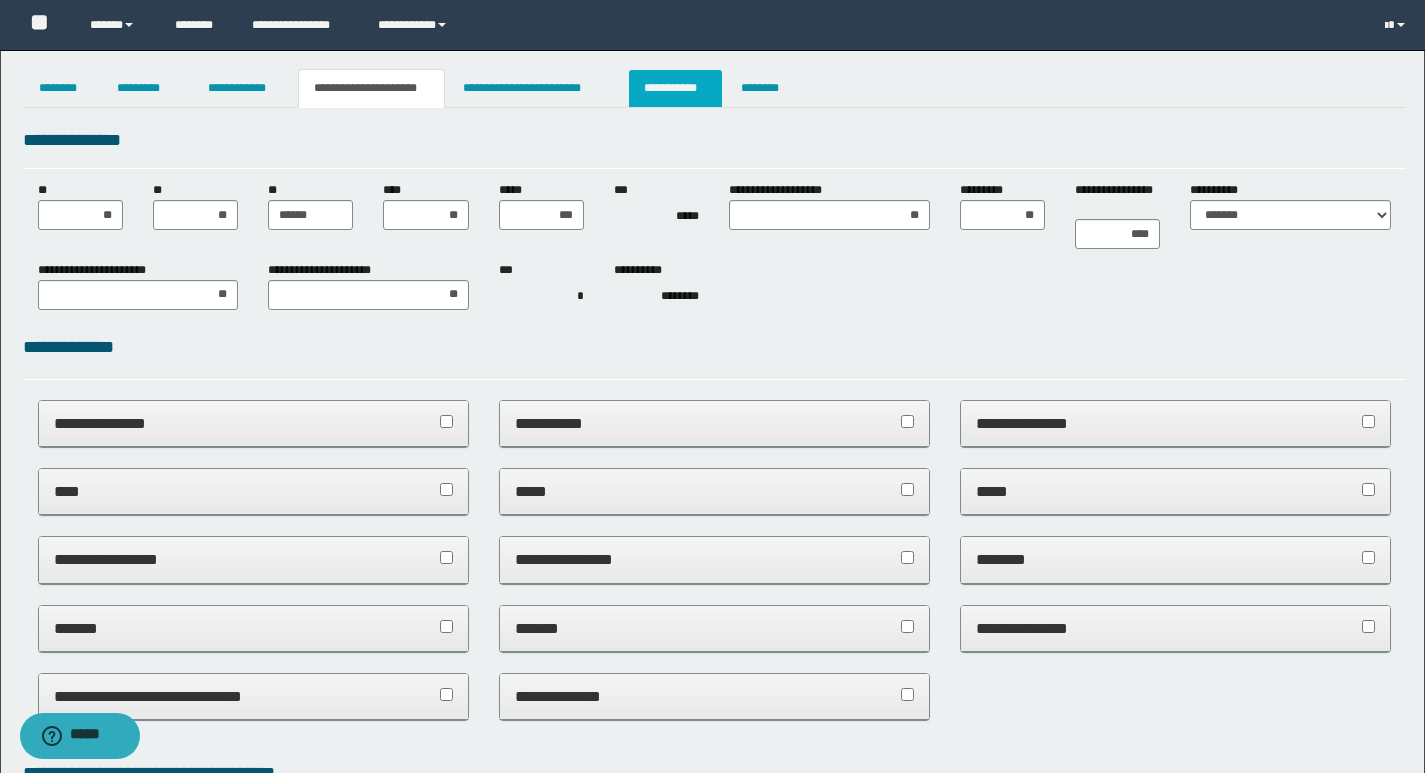 click on "**********" at bounding box center (675, 88) 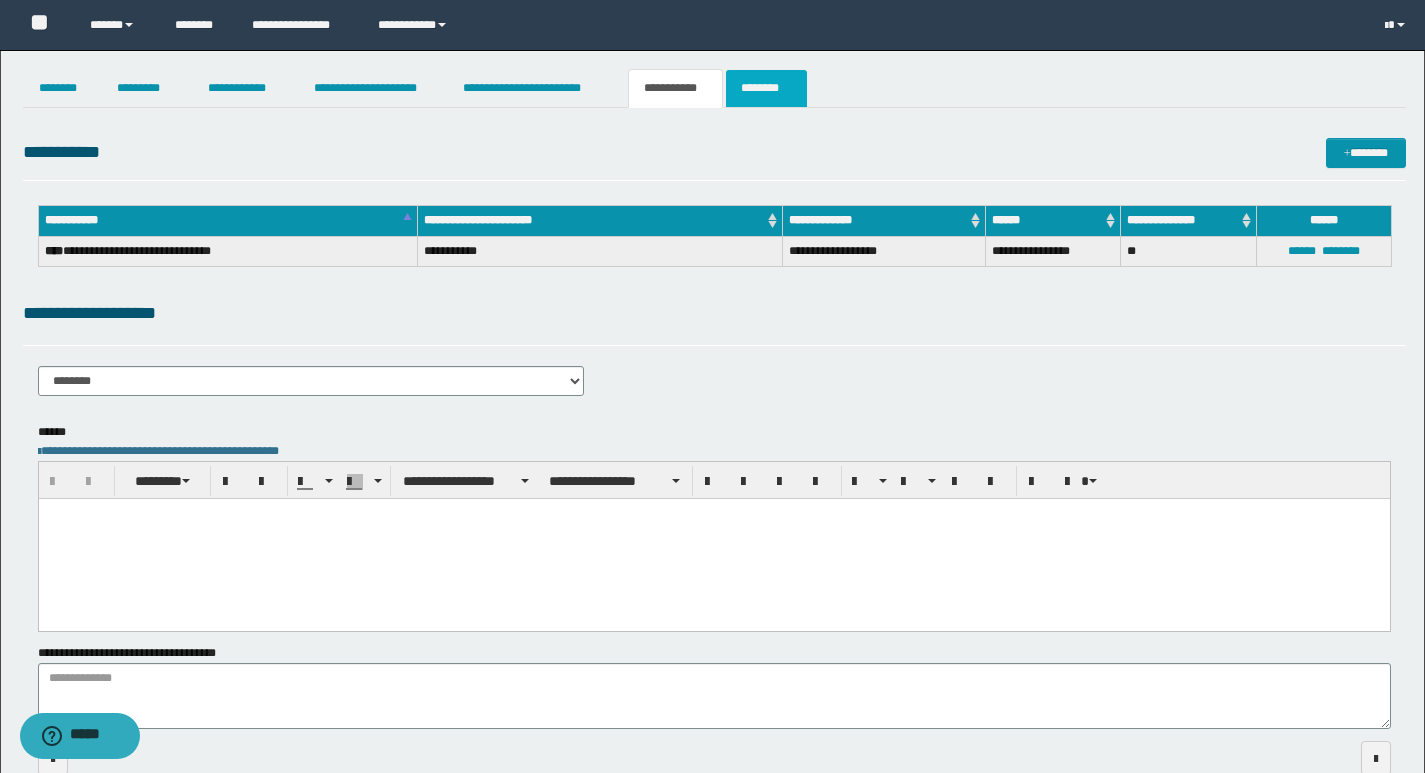 click on "********" at bounding box center [766, 88] 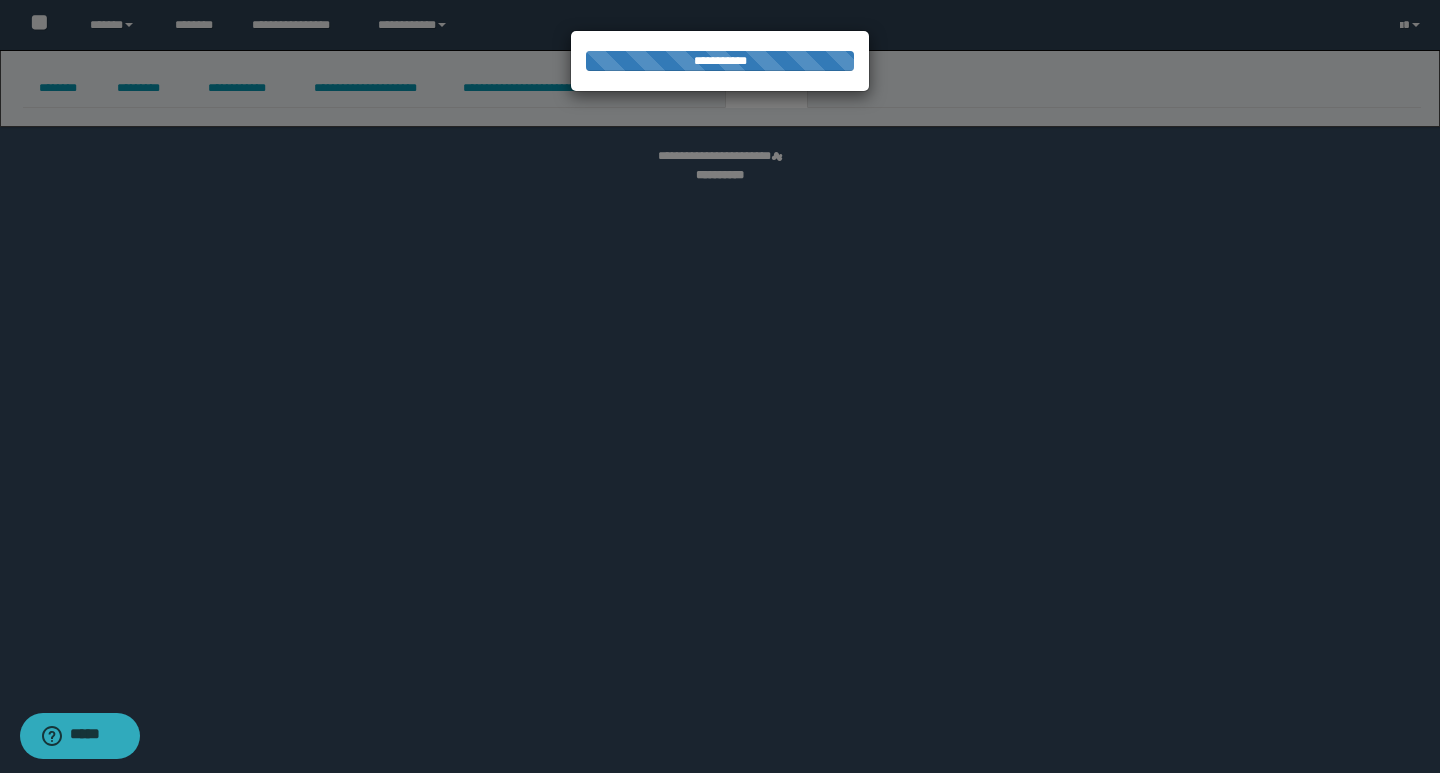select 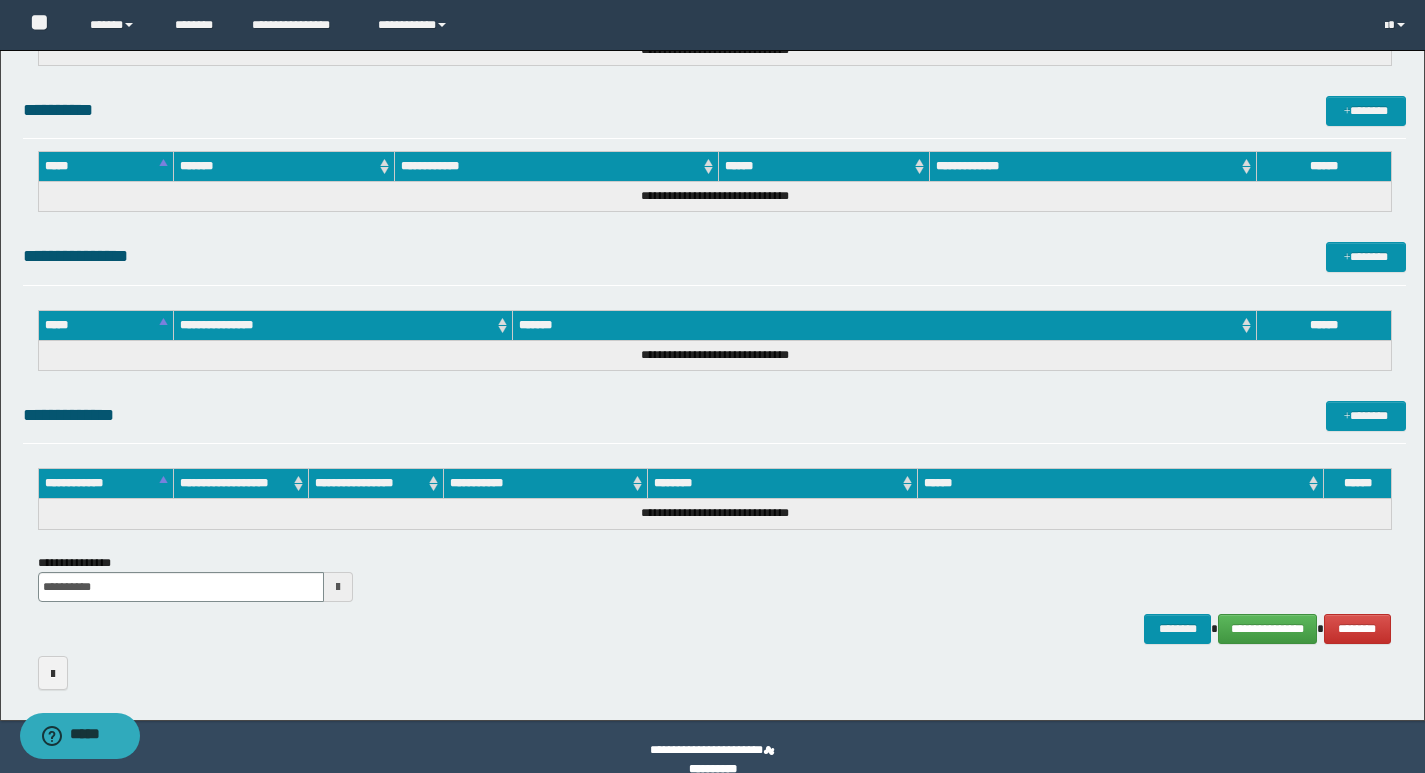 scroll, scrollTop: 874, scrollLeft: 0, axis: vertical 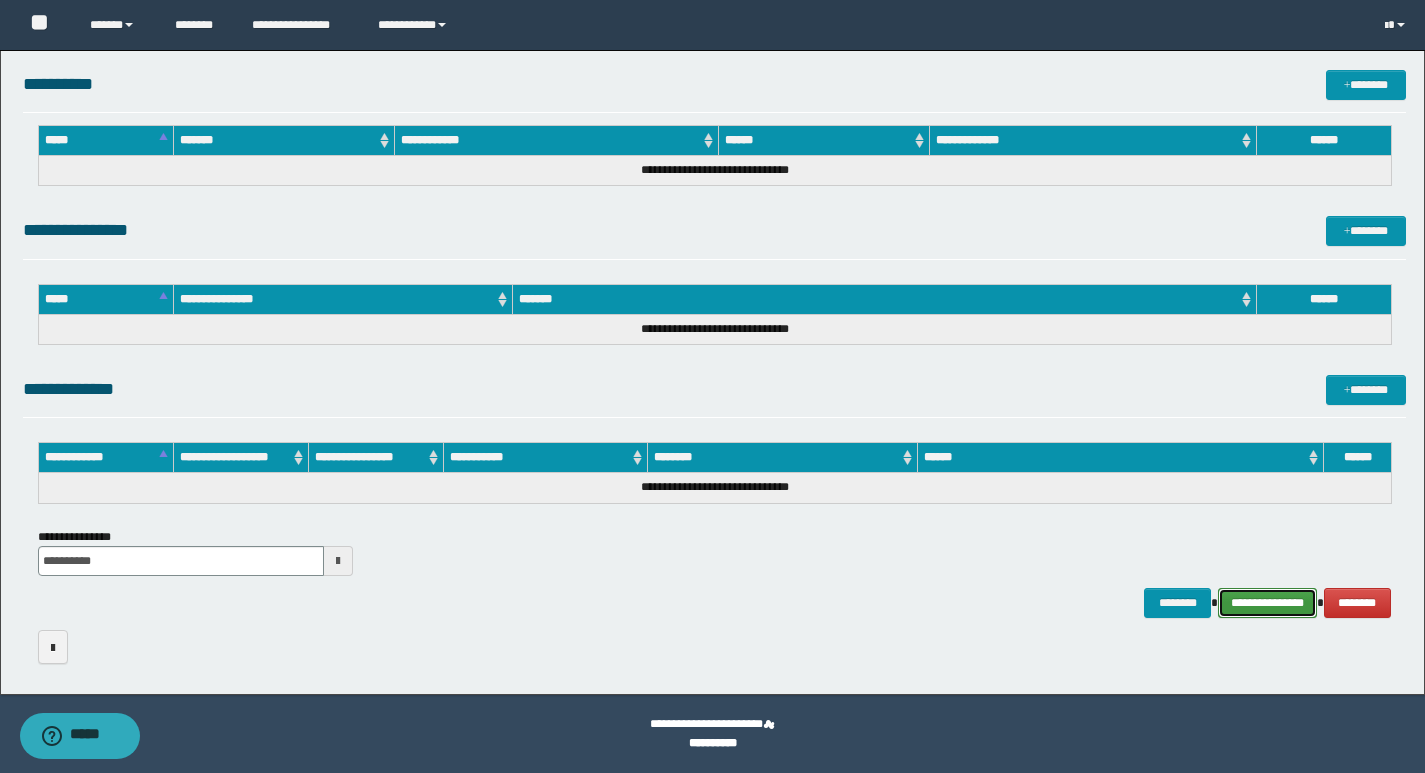 click on "**********" at bounding box center [1267, 603] 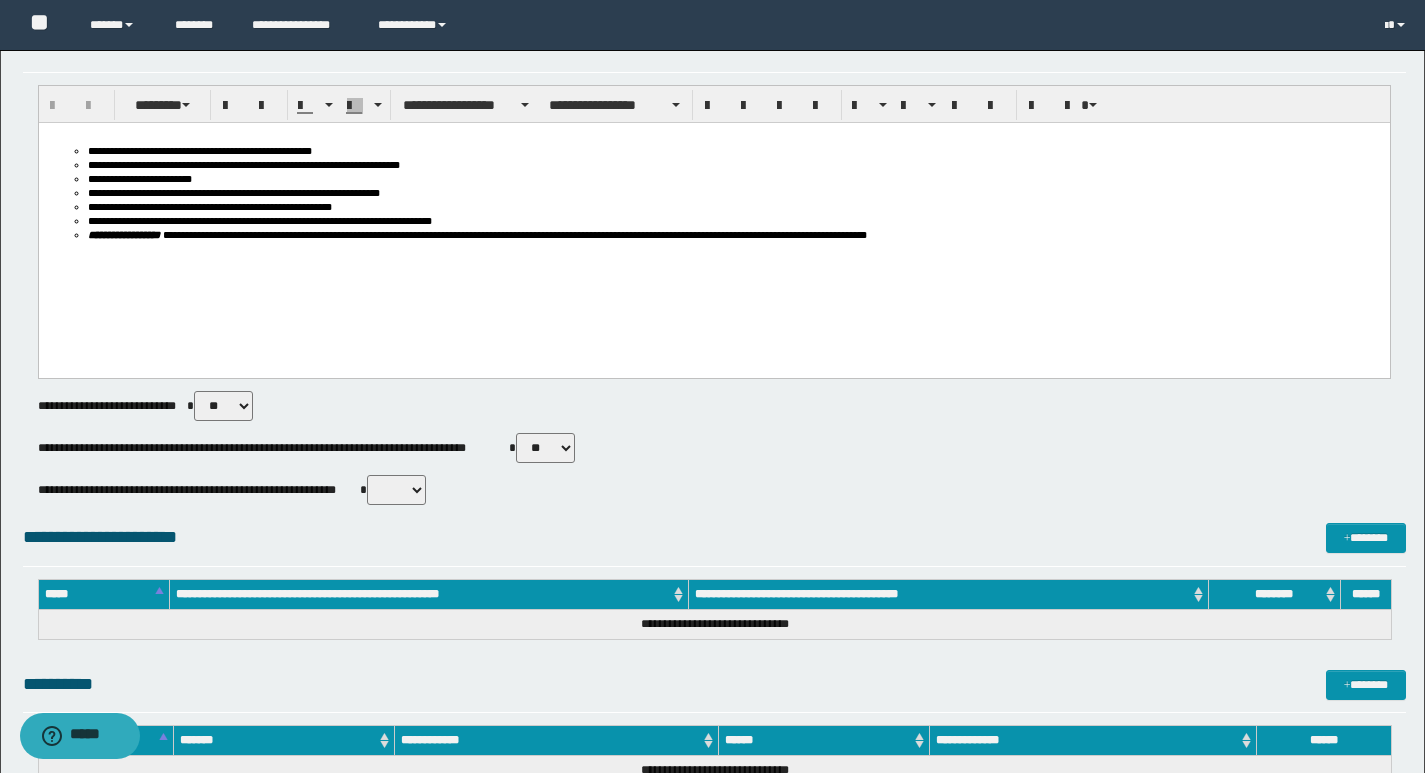 scroll, scrollTop: 0, scrollLeft: 0, axis: both 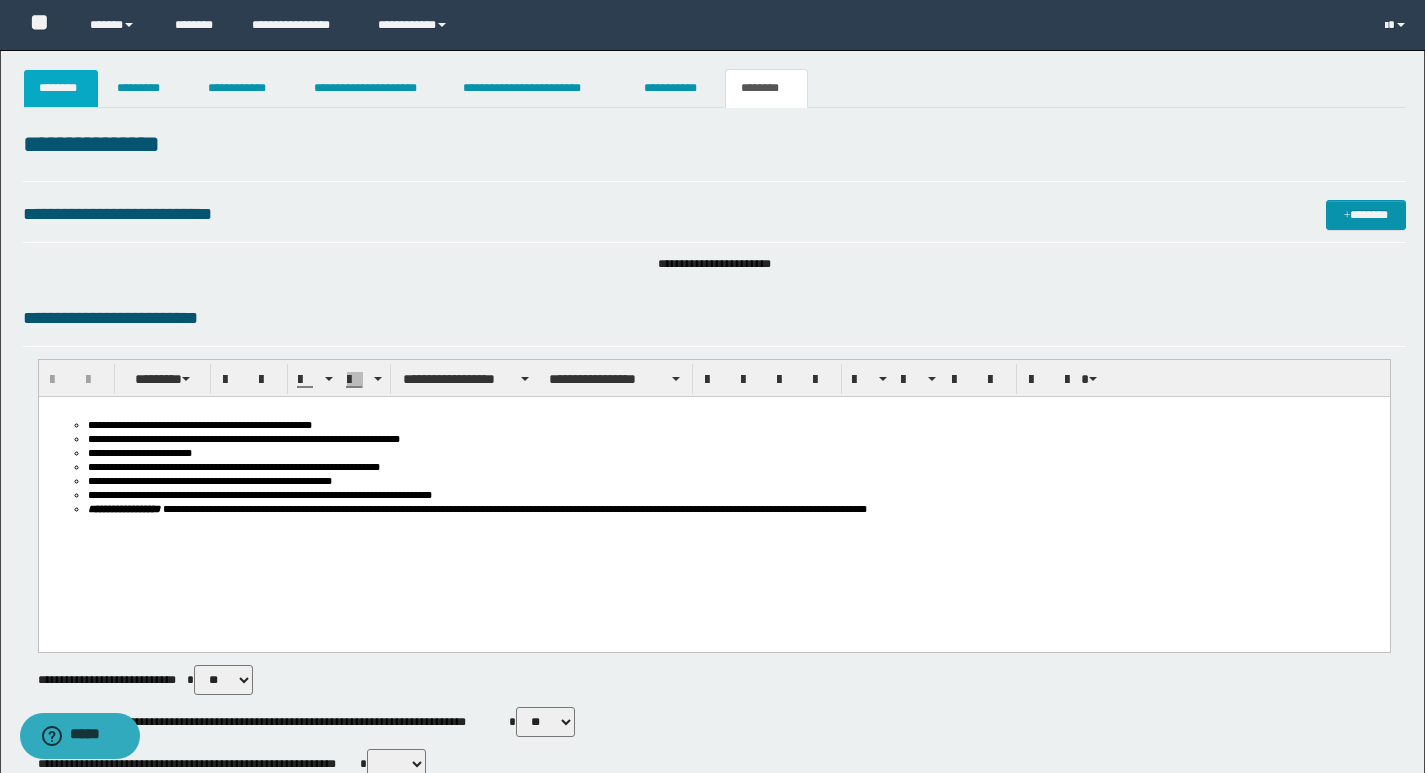 click on "********" at bounding box center [61, 88] 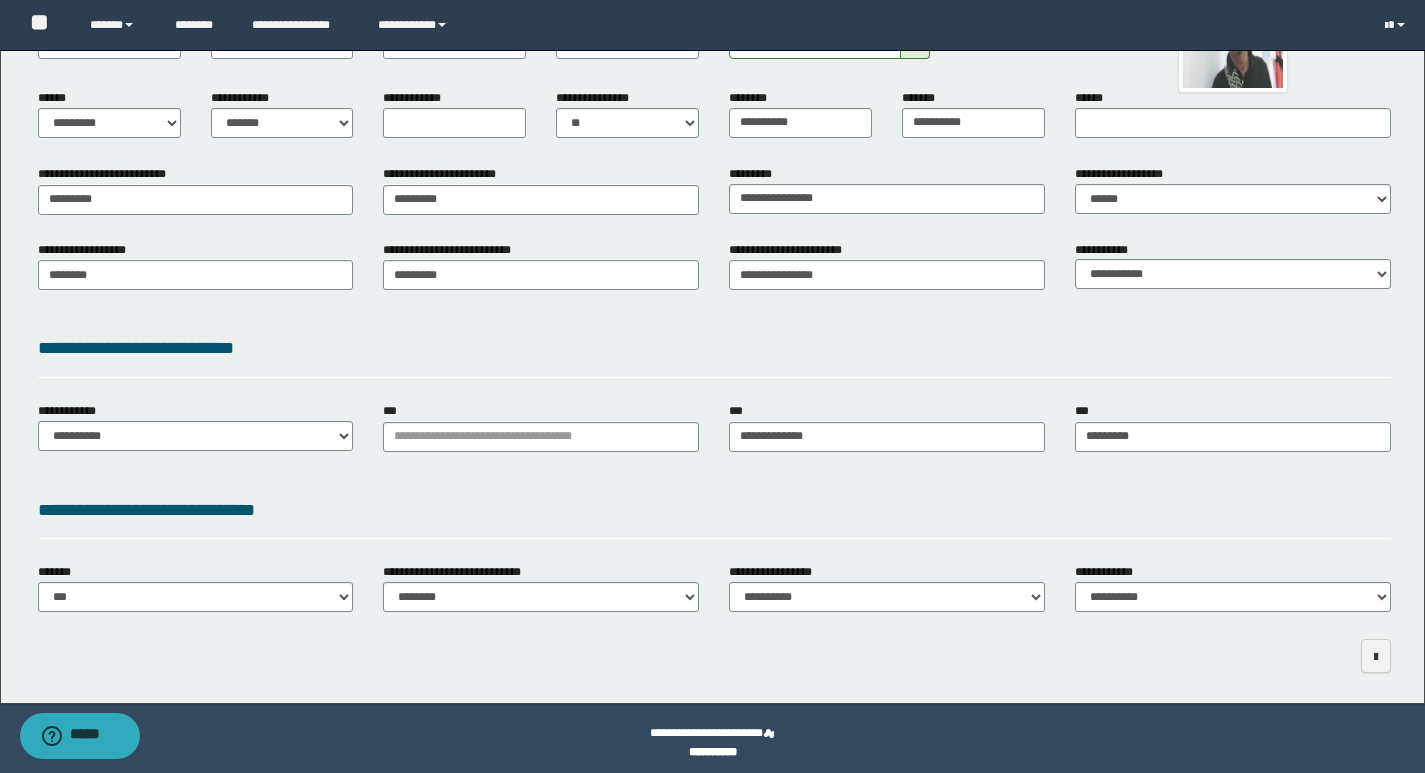 scroll, scrollTop: 243, scrollLeft: 0, axis: vertical 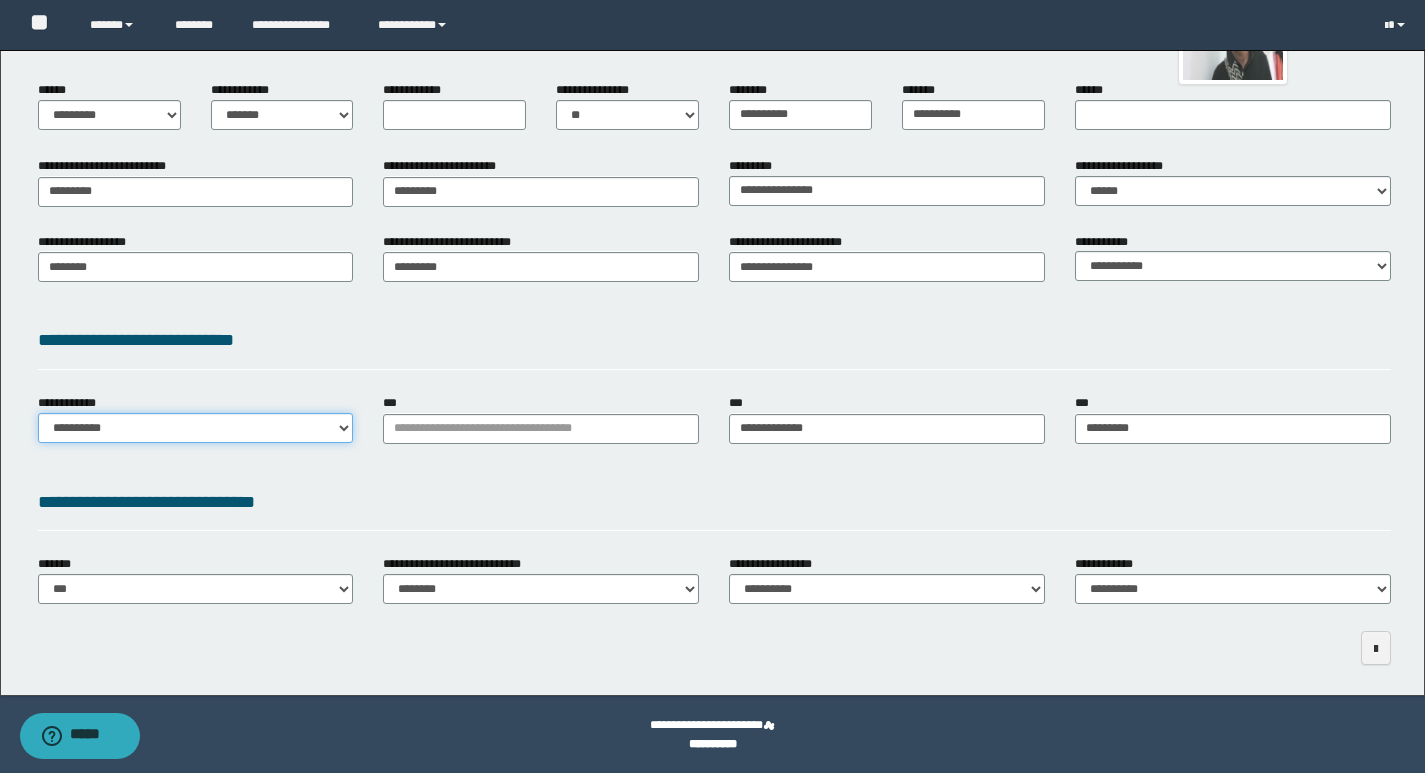 click on "**********" at bounding box center [196, 428] 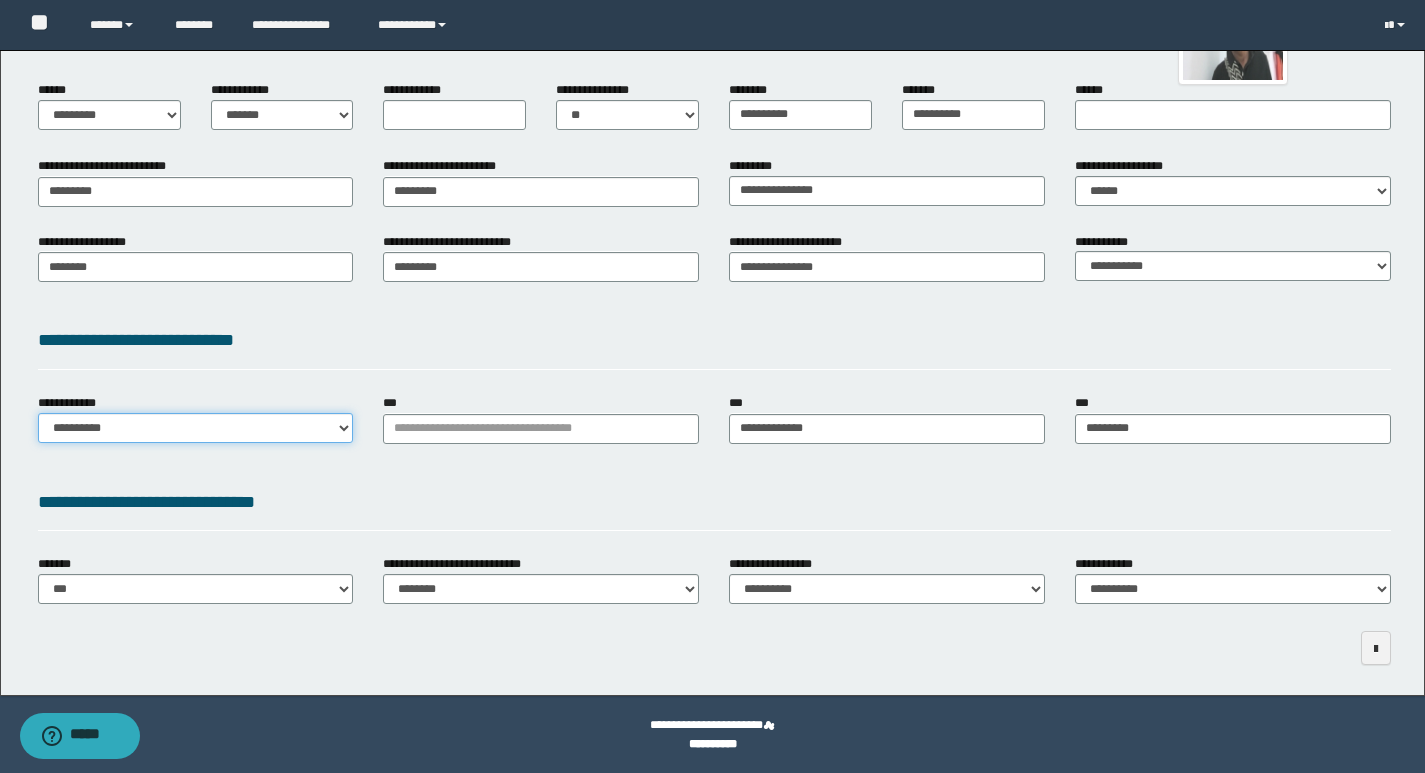 select on "**" 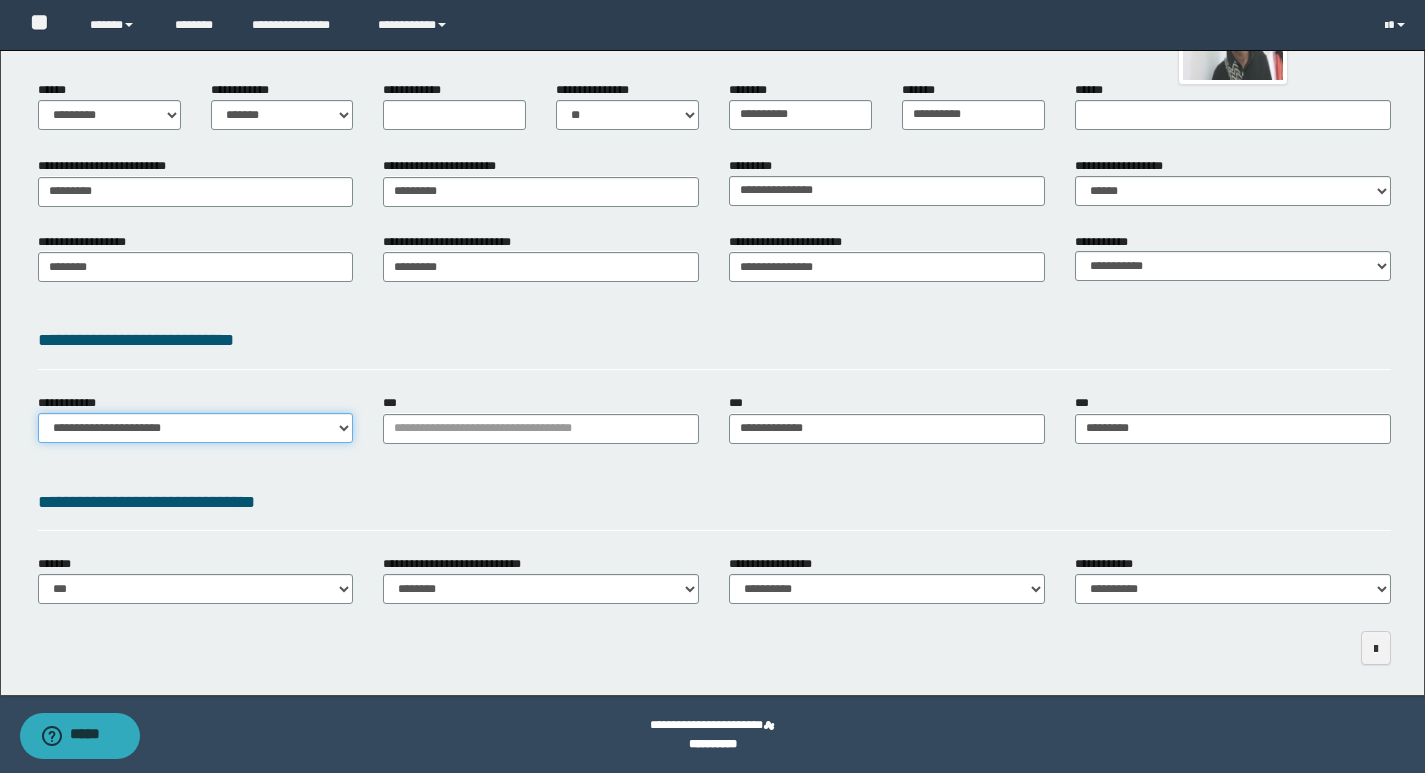 click on "**********" at bounding box center (196, 428) 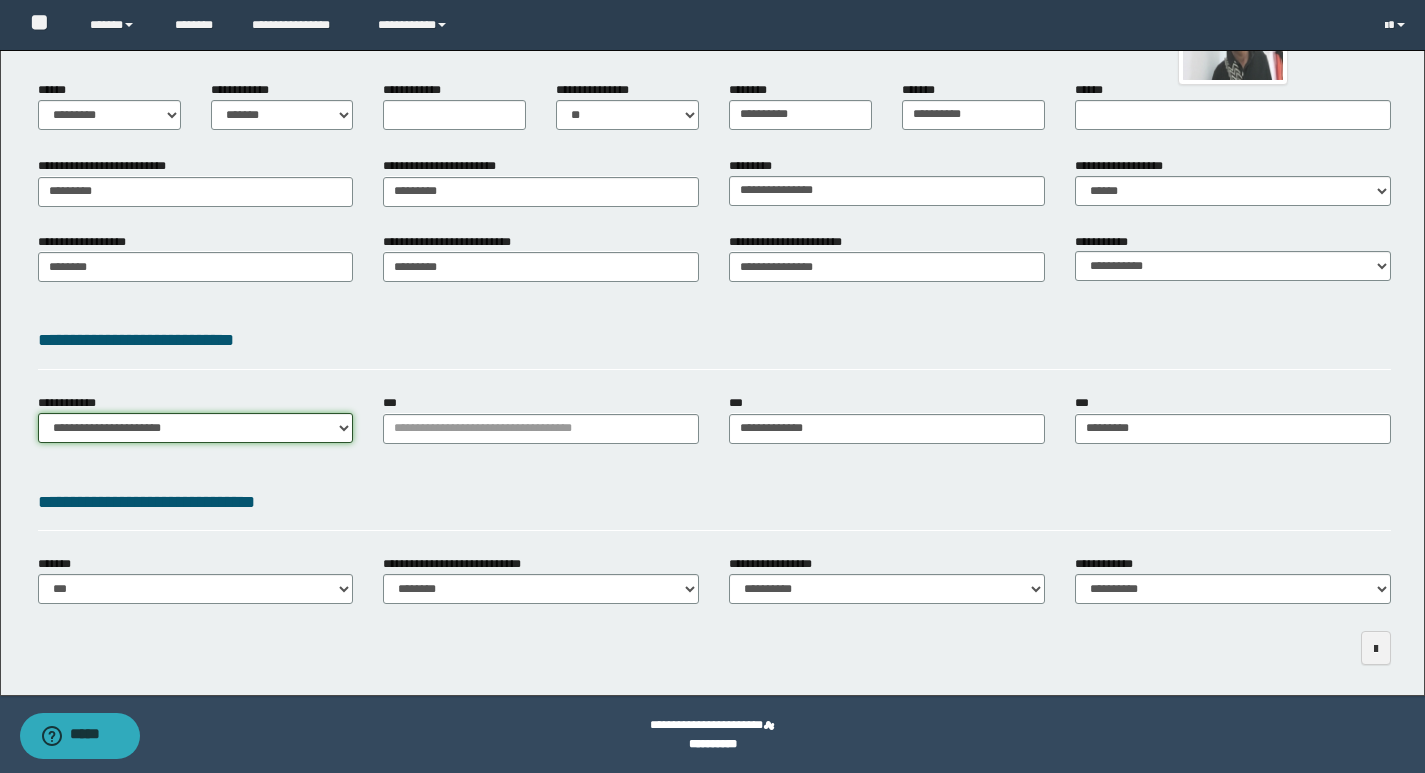 scroll, scrollTop: 0, scrollLeft: 0, axis: both 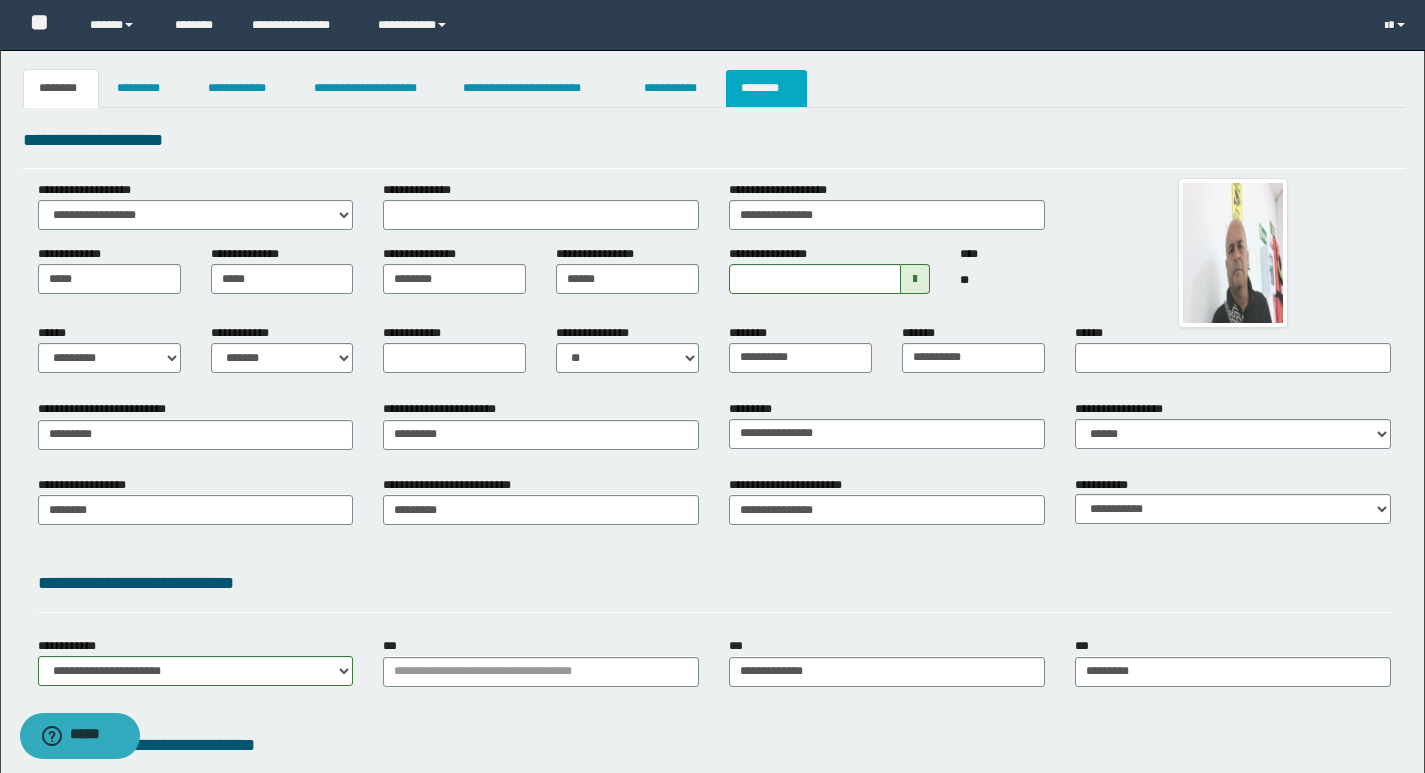click on "********" at bounding box center (766, 88) 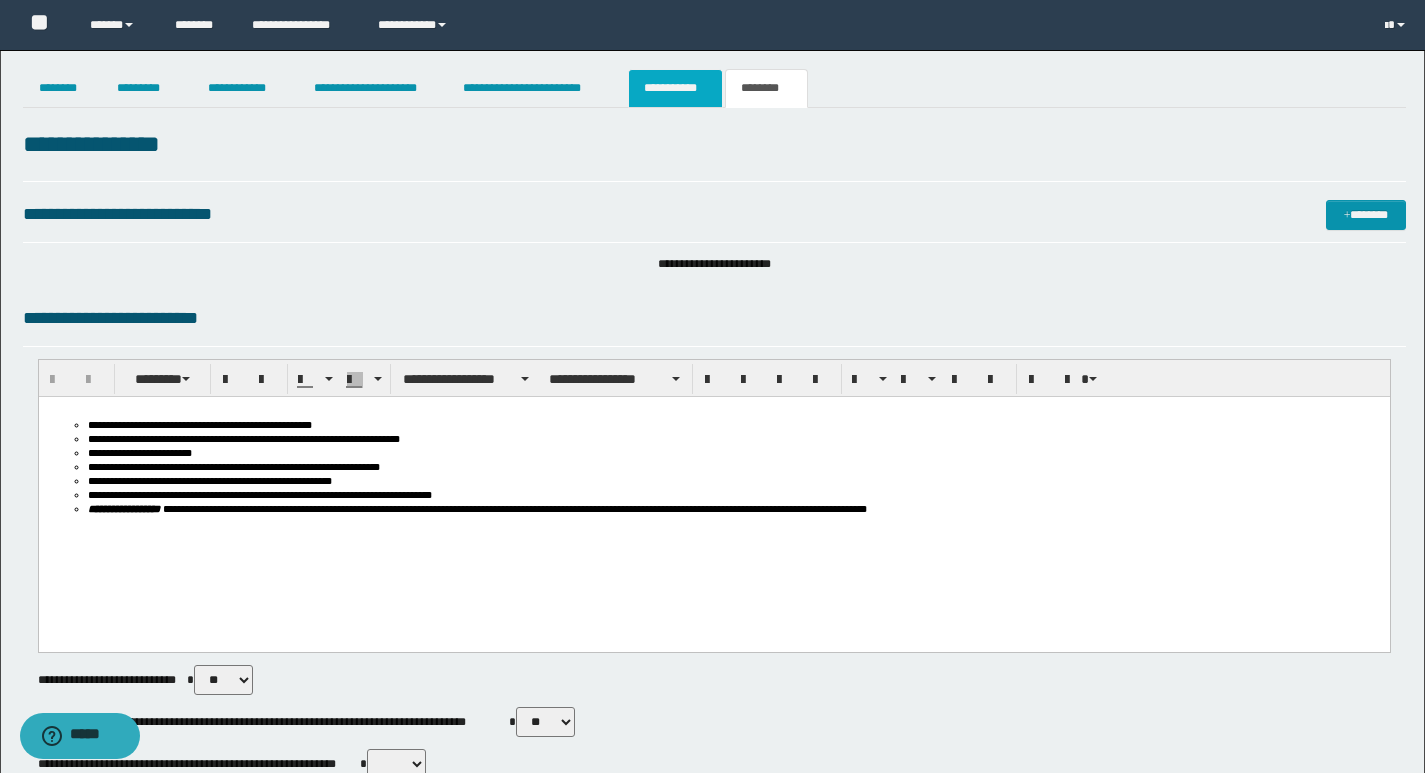 click on "**********" at bounding box center (675, 88) 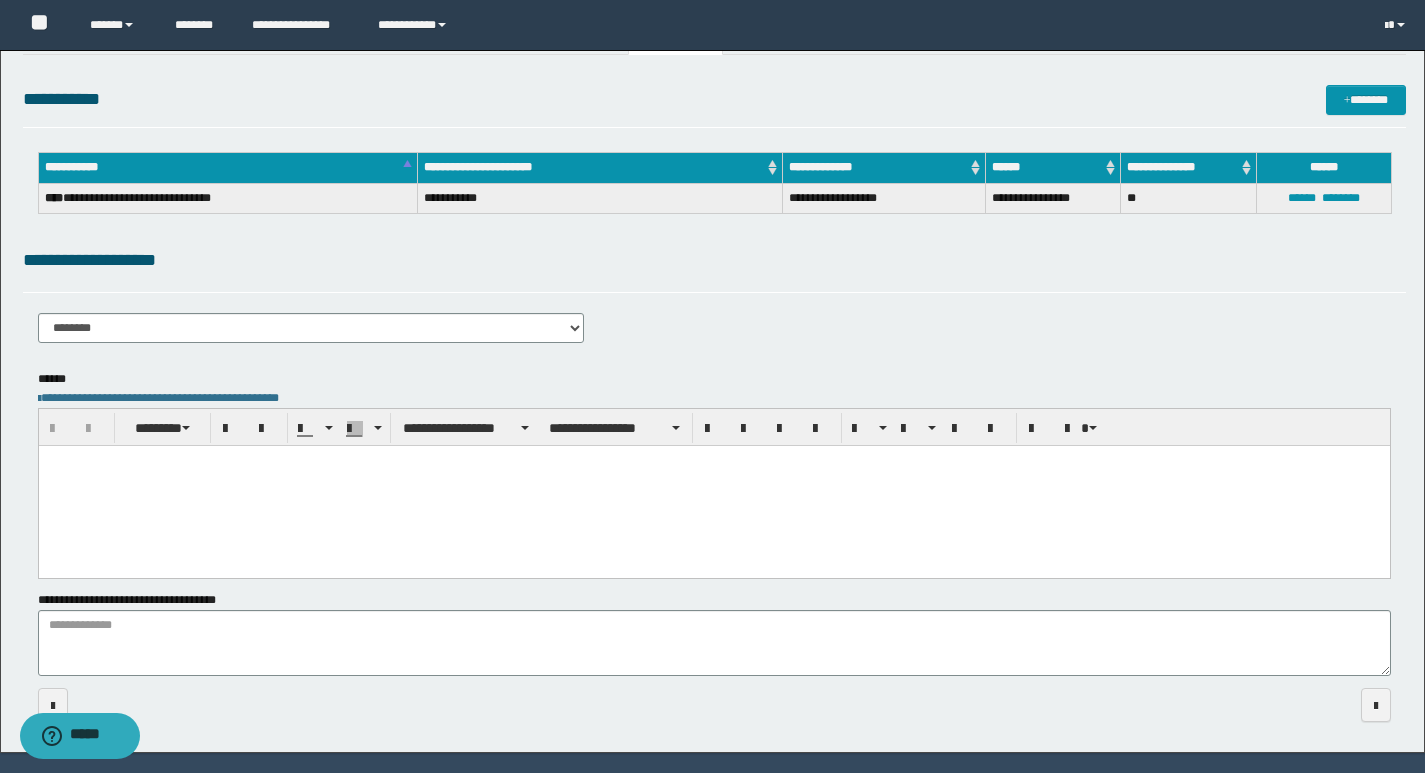 scroll, scrollTop: 0, scrollLeft: 0, axis: both 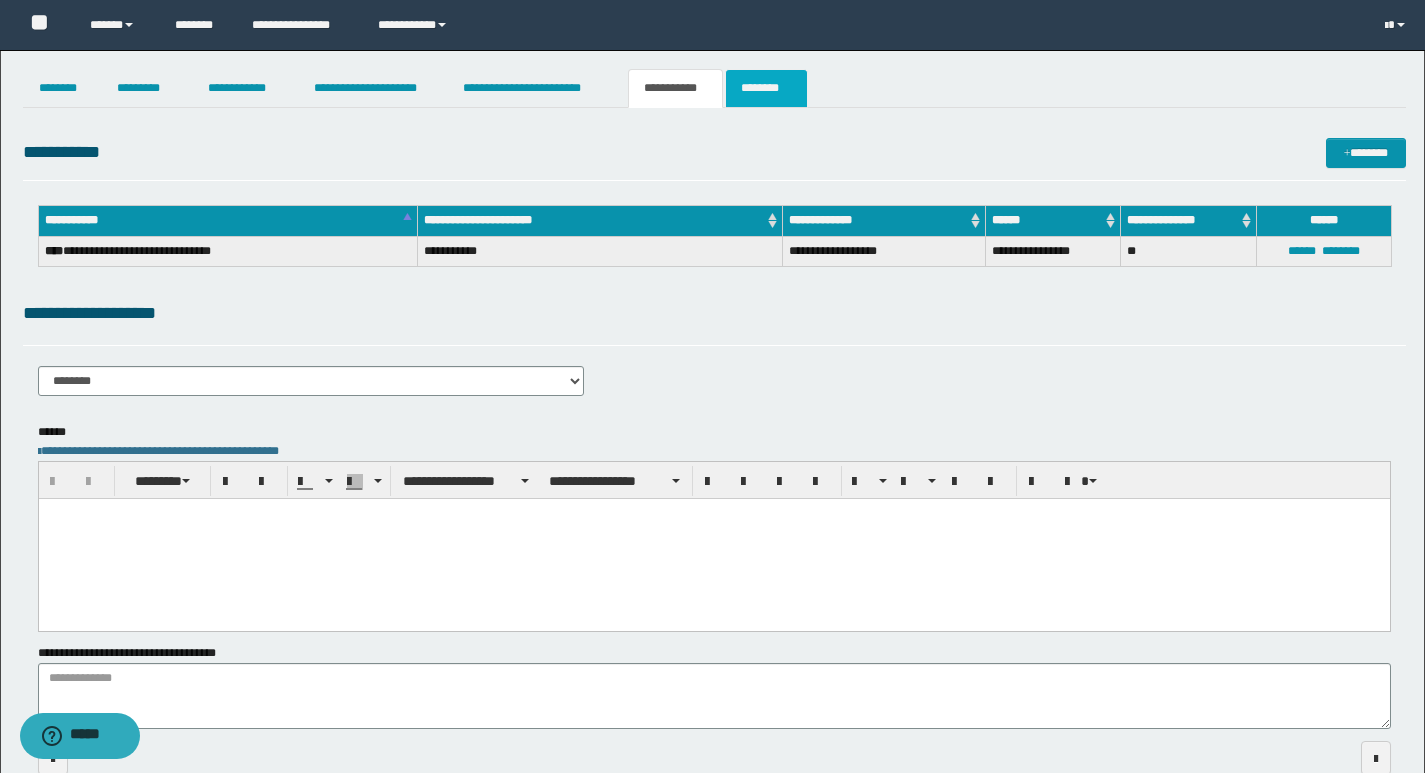 click on "********" at bounding box center (766, 88) 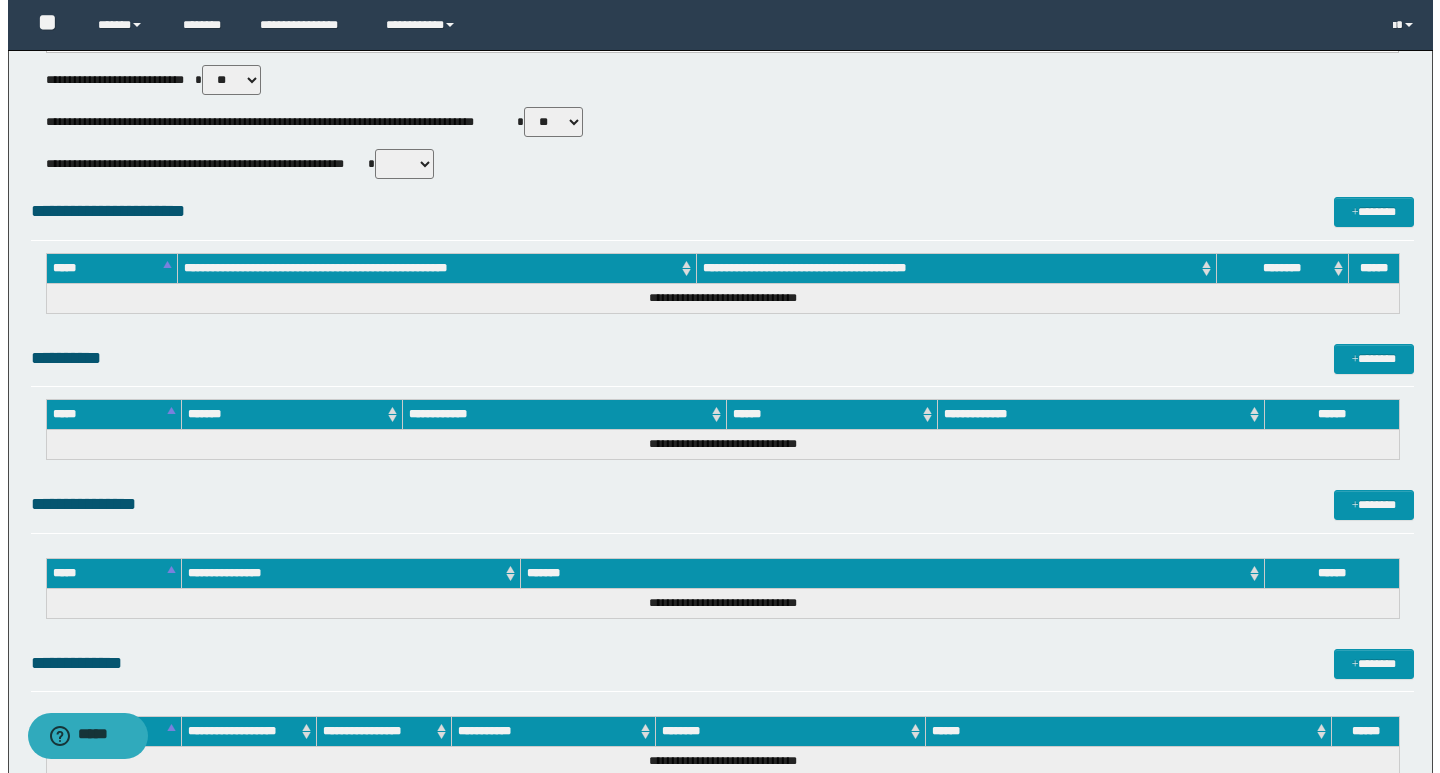 scroll, scrollTop: 874, scrollLeft: 0, axis: vertical 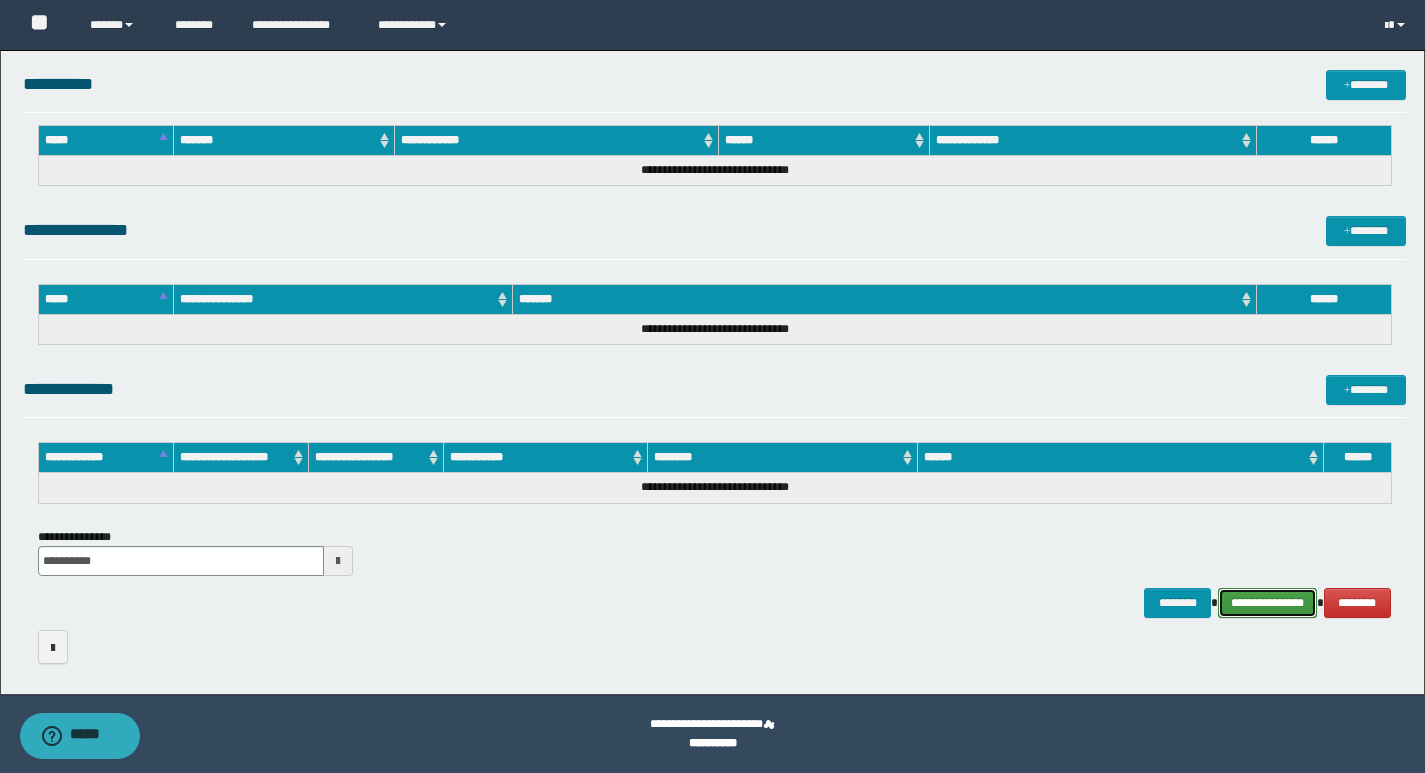 click on "**********" at bounding box center (1267, 603) 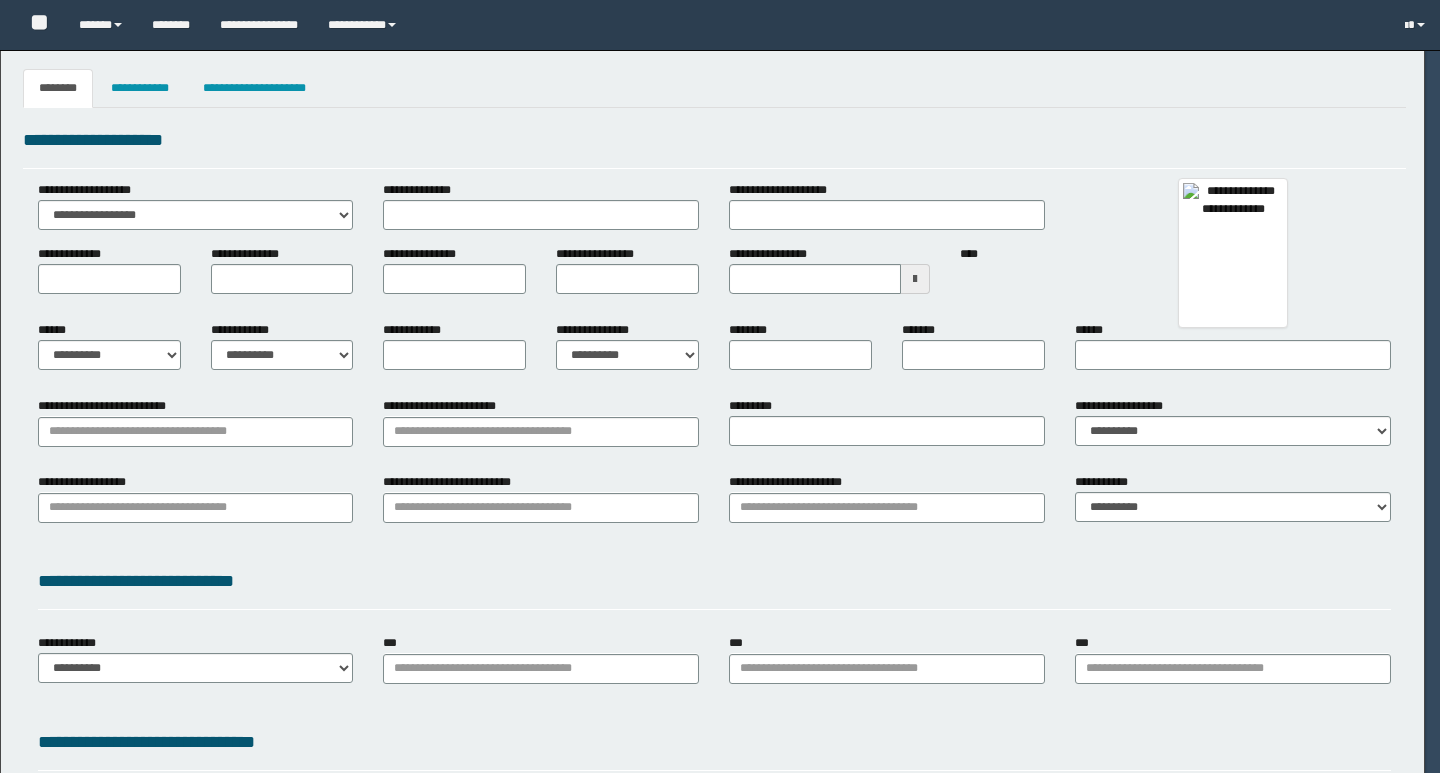 type on "*****" 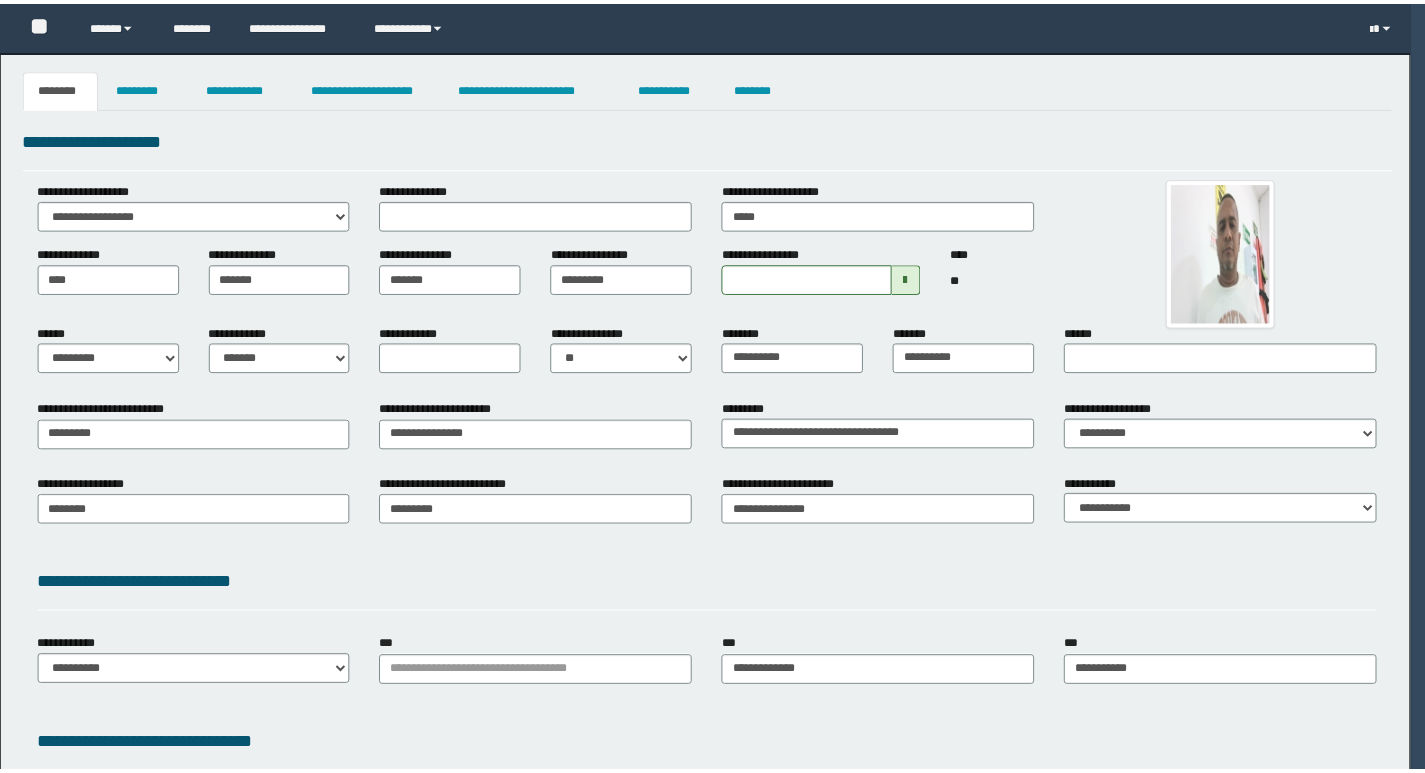 scroll, scrollTop: 0, scrollLeft: 0, axis: both 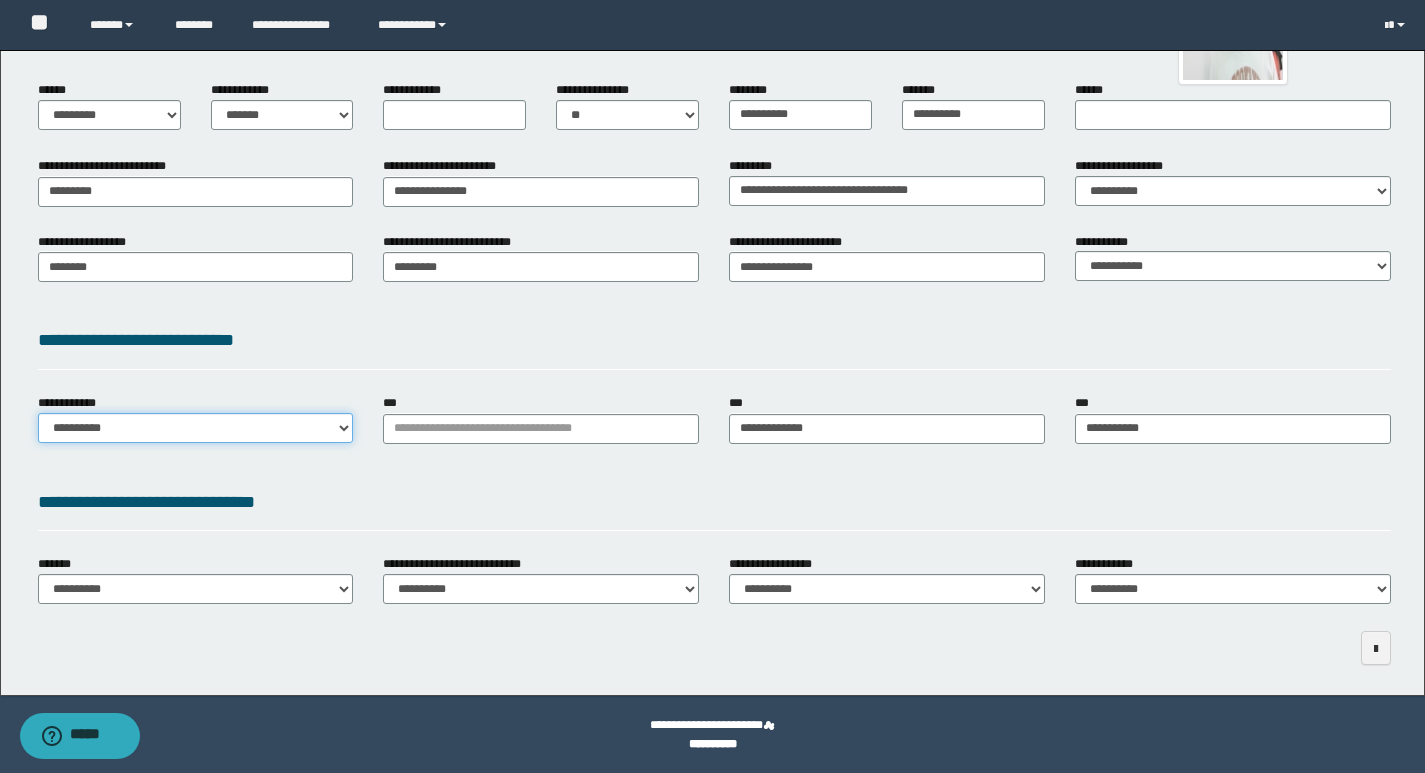 click on "**********" at bounding box center (196, 428) 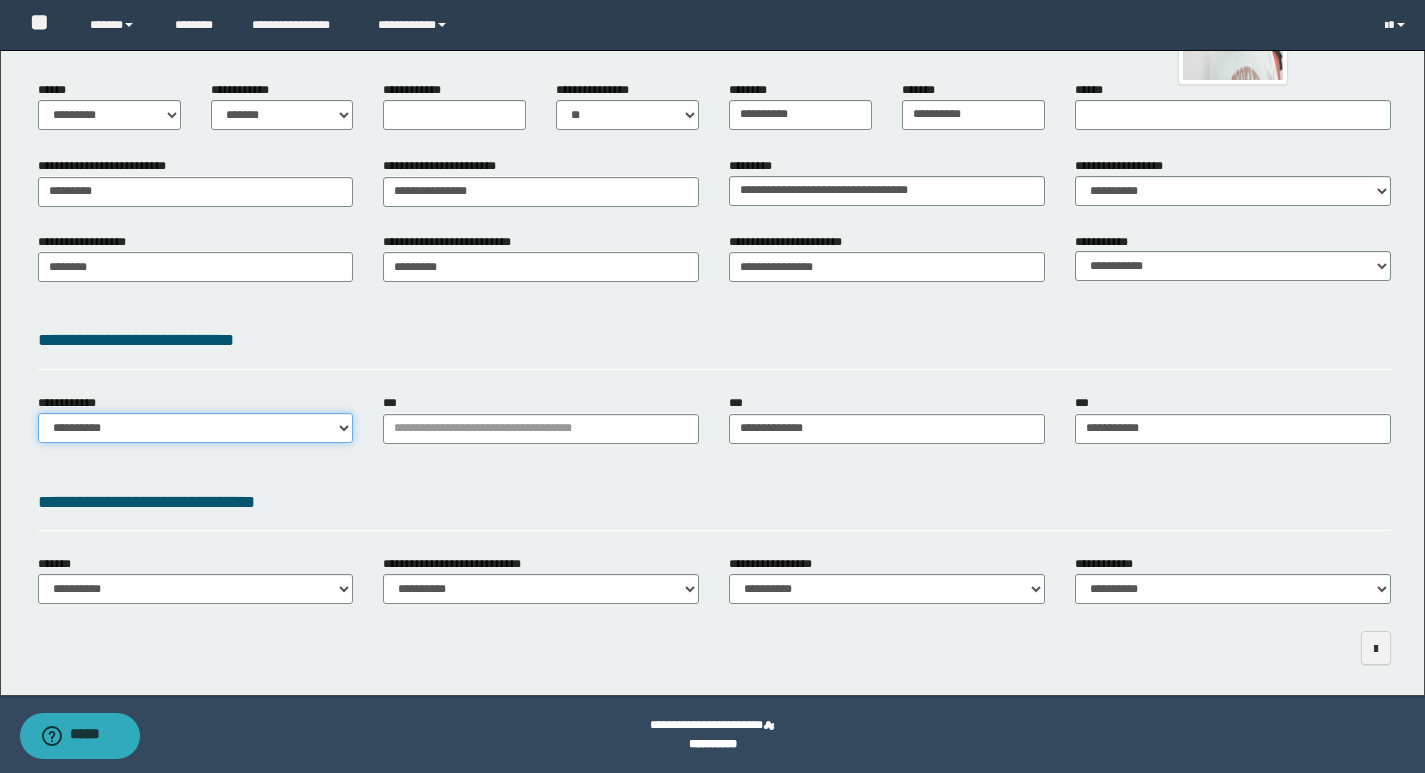 select on "**" 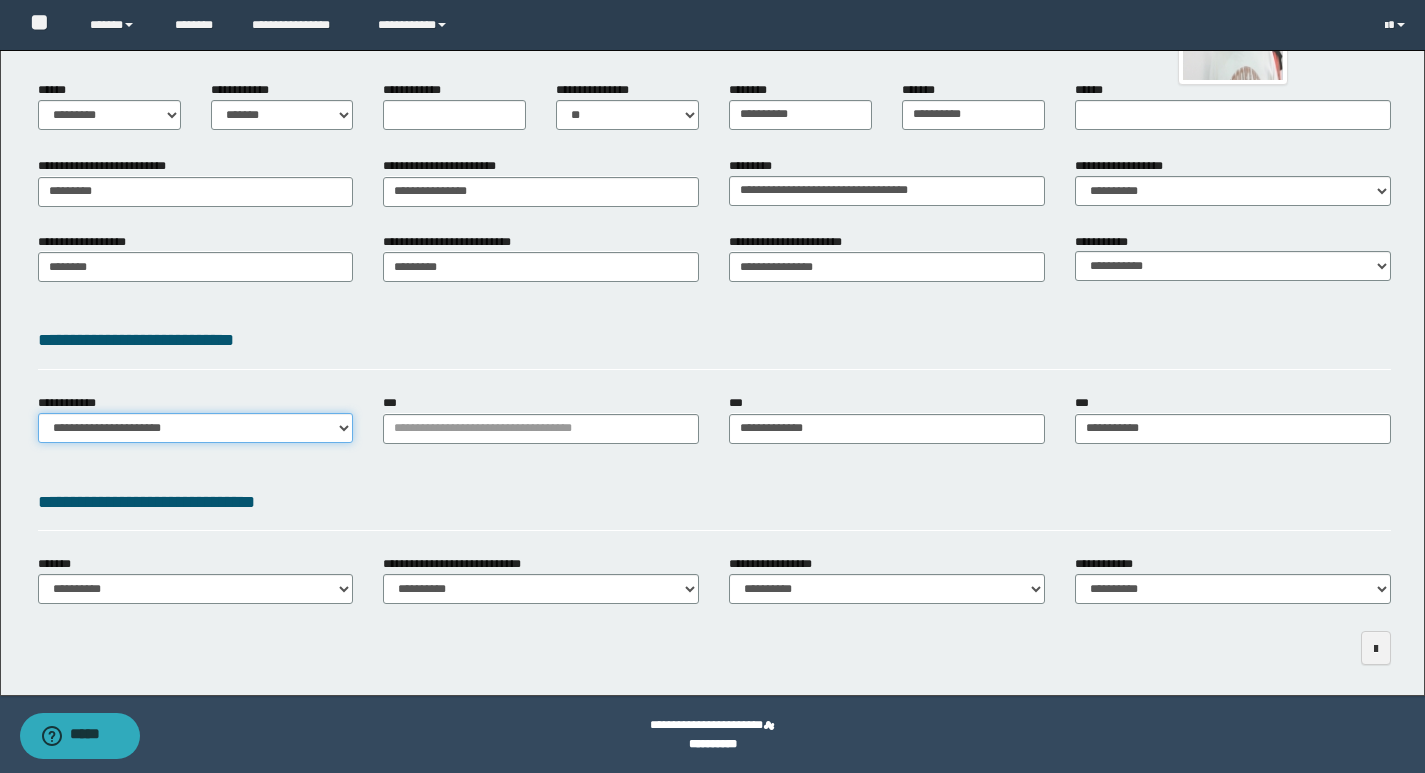 click on "**********" at bounding box center [196, 428] 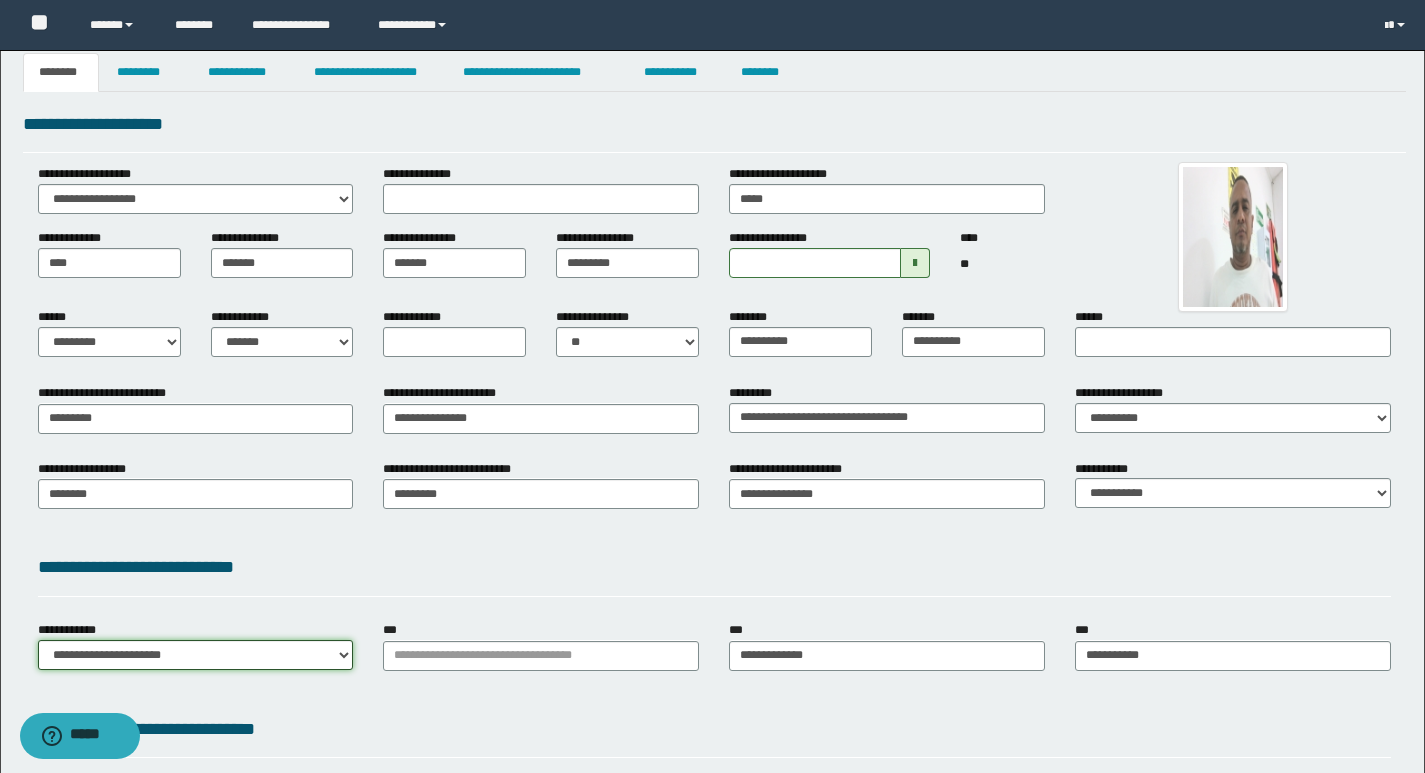 scroll, scrollTop: 0, scrollLeft: 0, axis: both 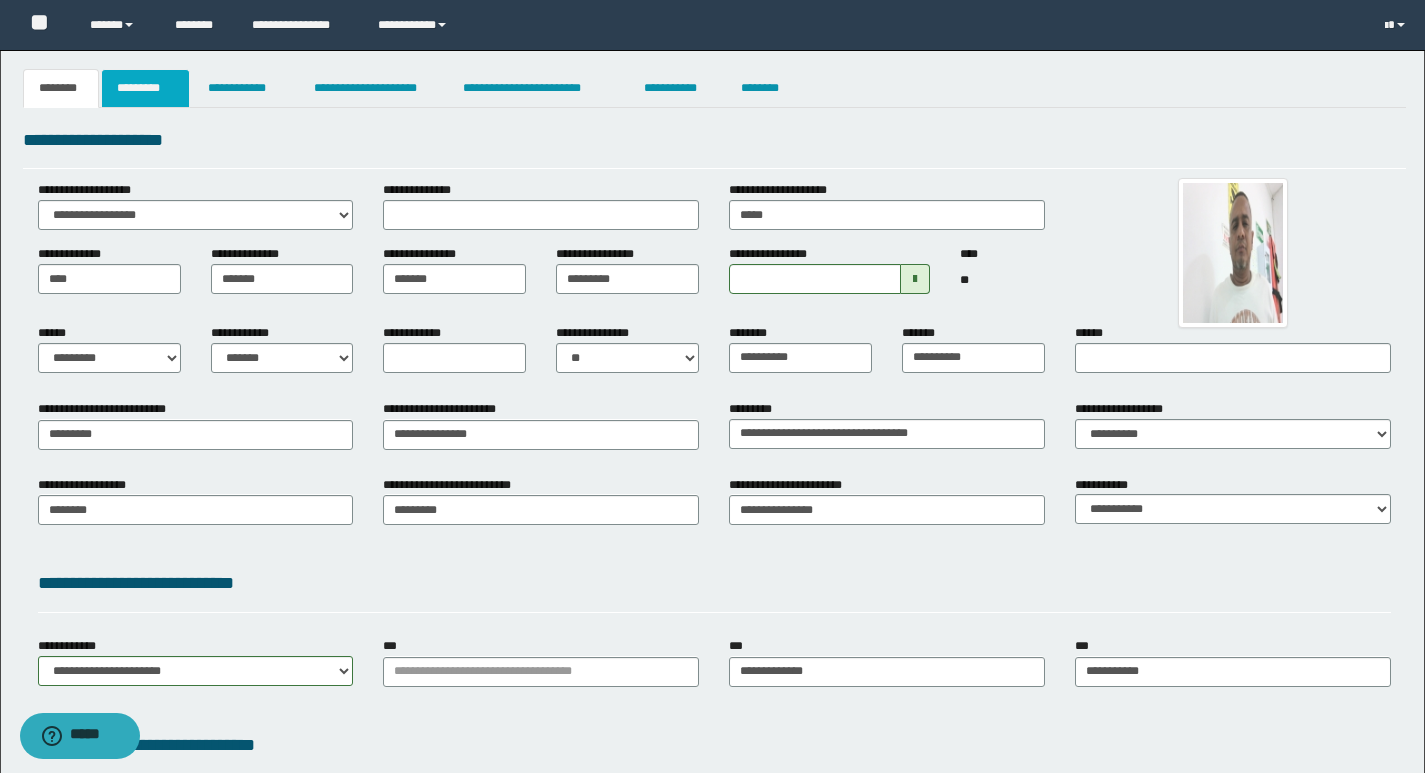 click on "*********" at bounding box center (145, 88) 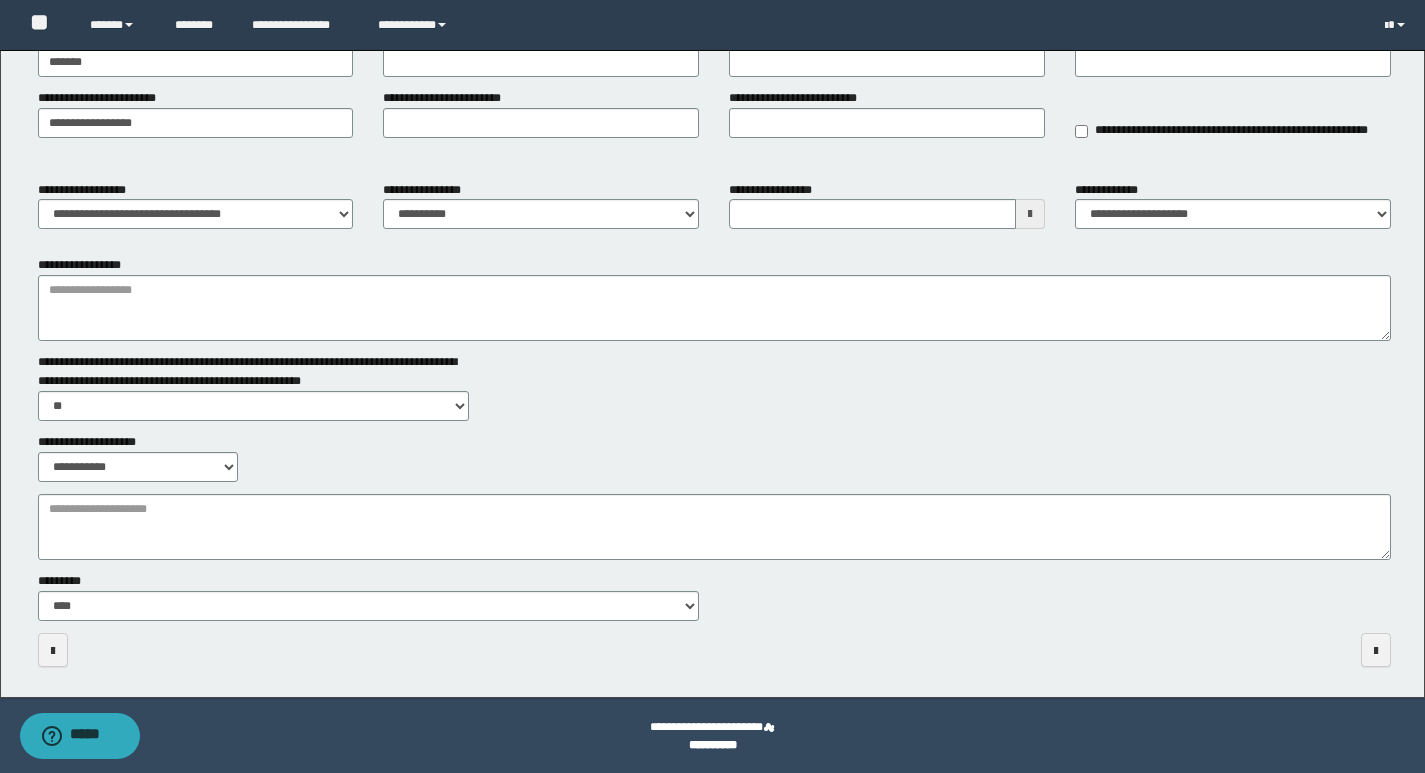 scroll, scrollTop: 155, scrollLeft: 0, axis: vertical 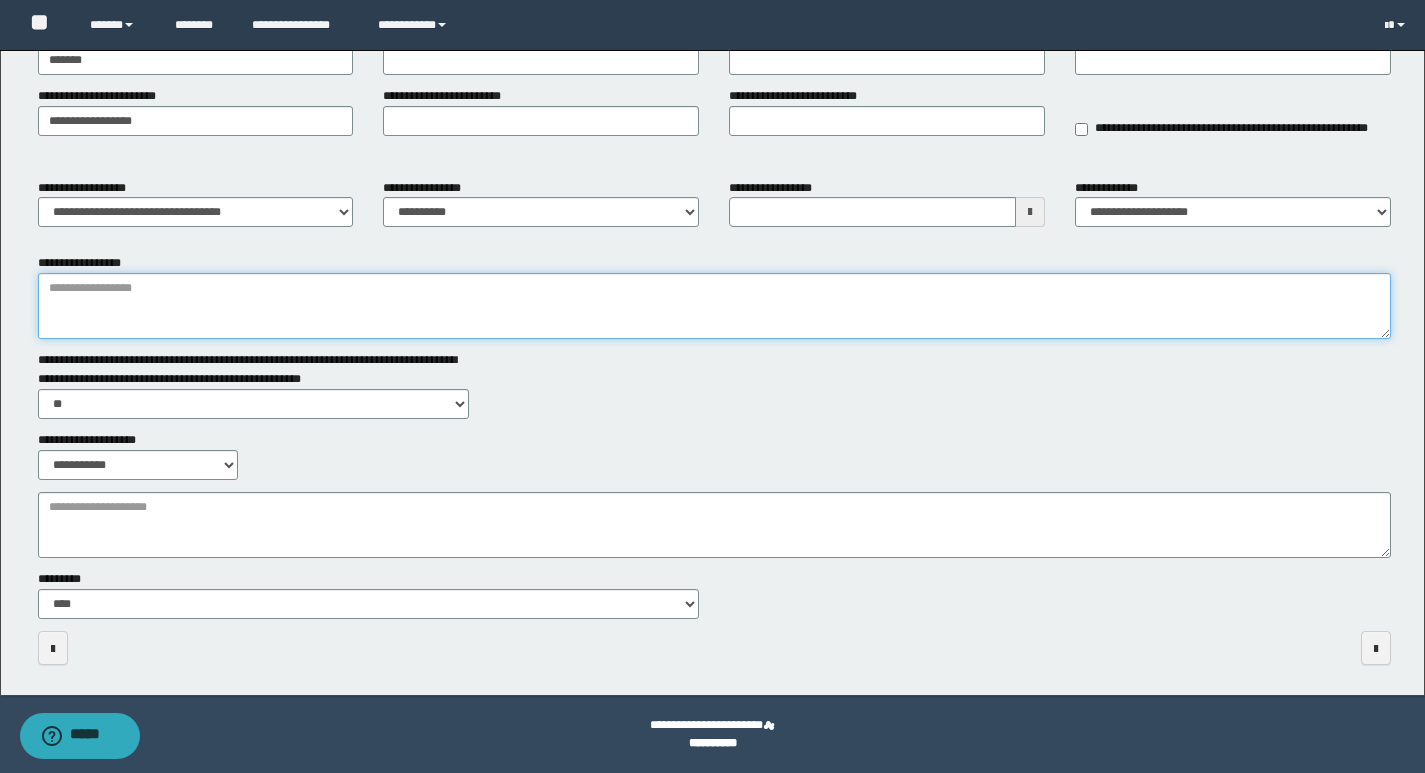 click on "**********" at bounding box center [714, 306] 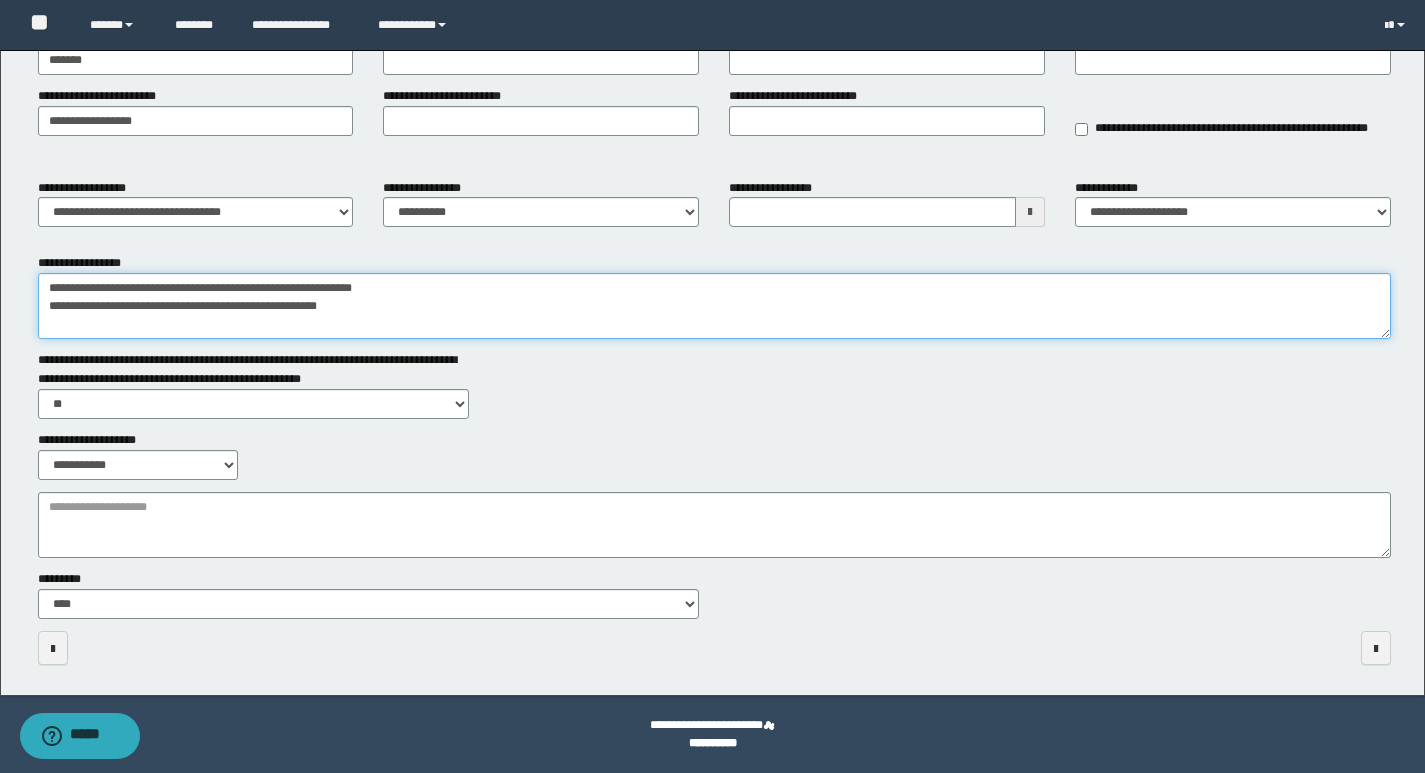 drag, startPoint x: 357, startPoint y: 301, endPoint x: 18, endPoint y: 314, distance: 339.24918 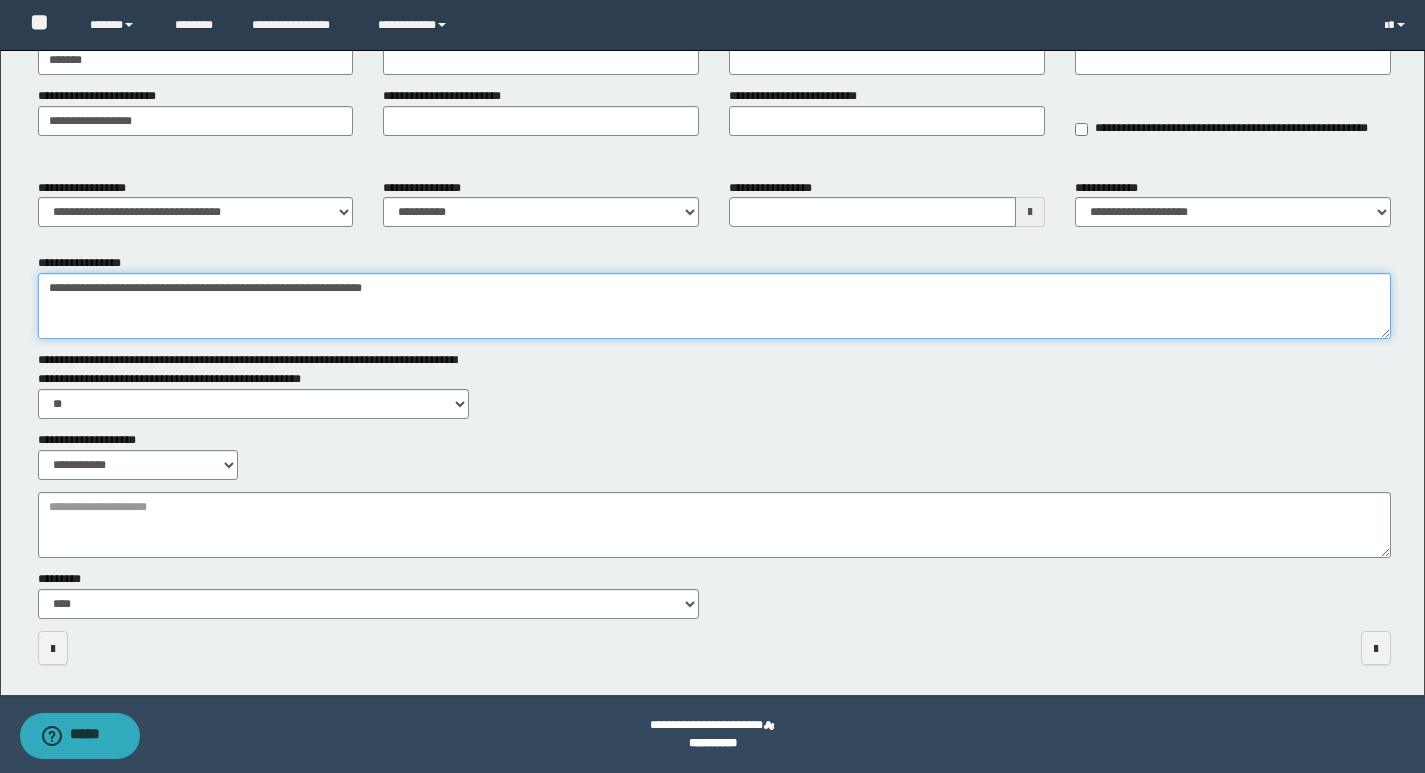 type on "**********" 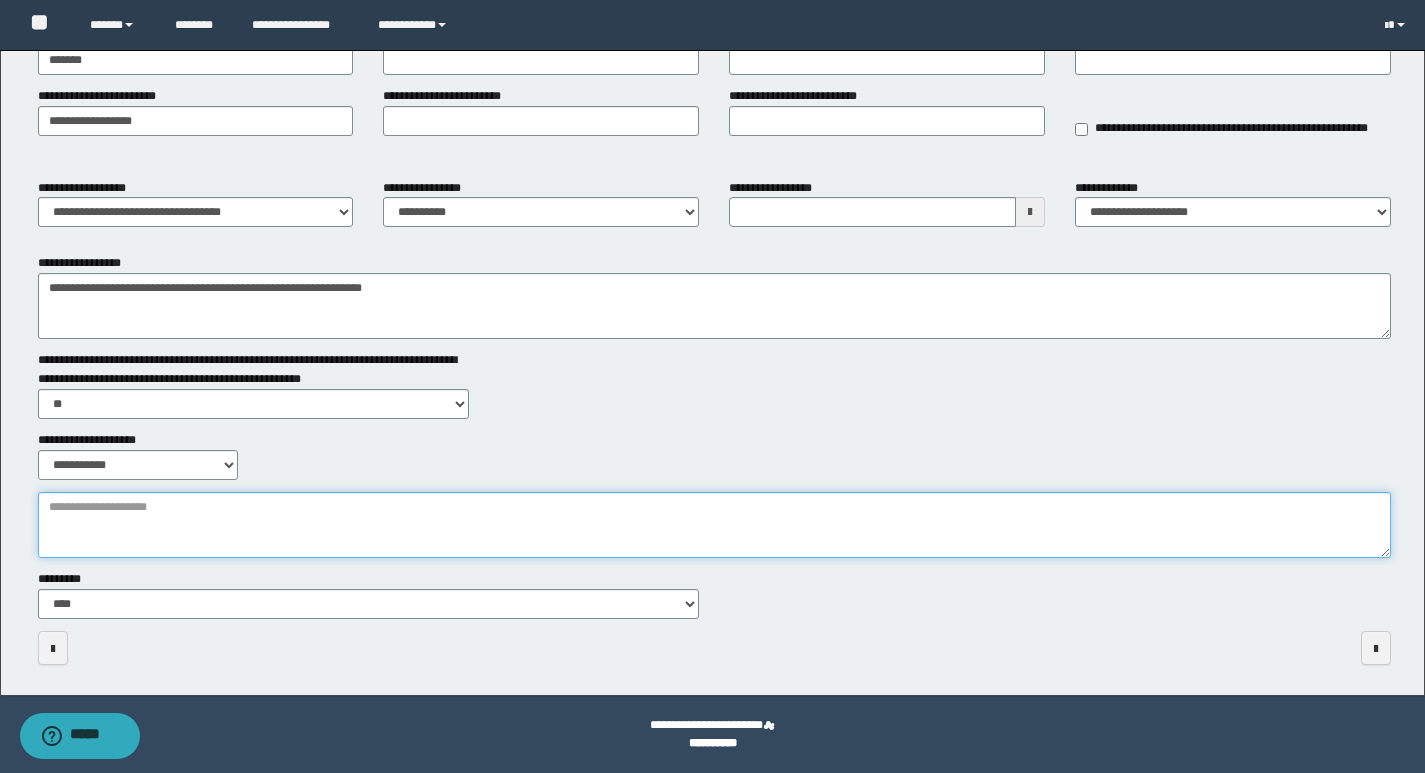 click on "**********" at bounding box center (714, 525) 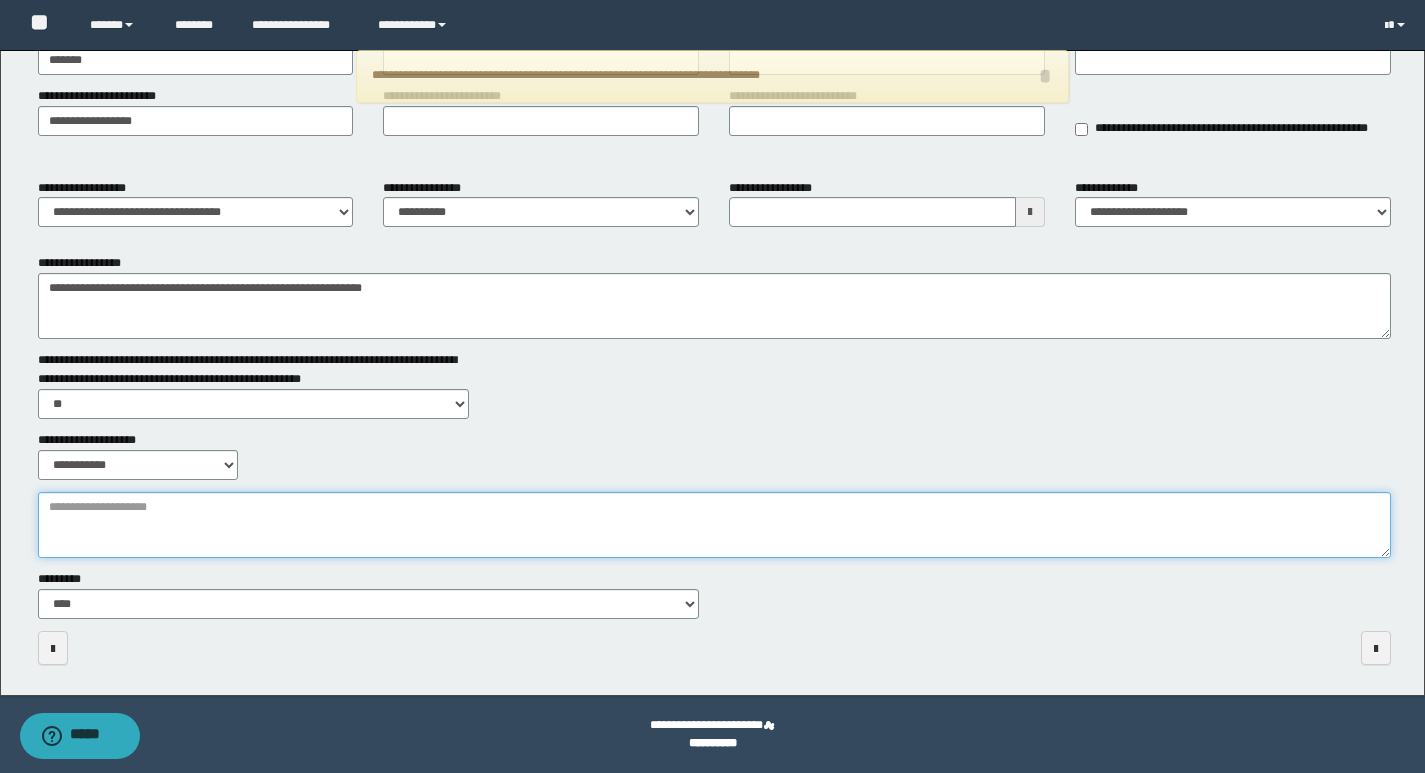 paste on "**********" 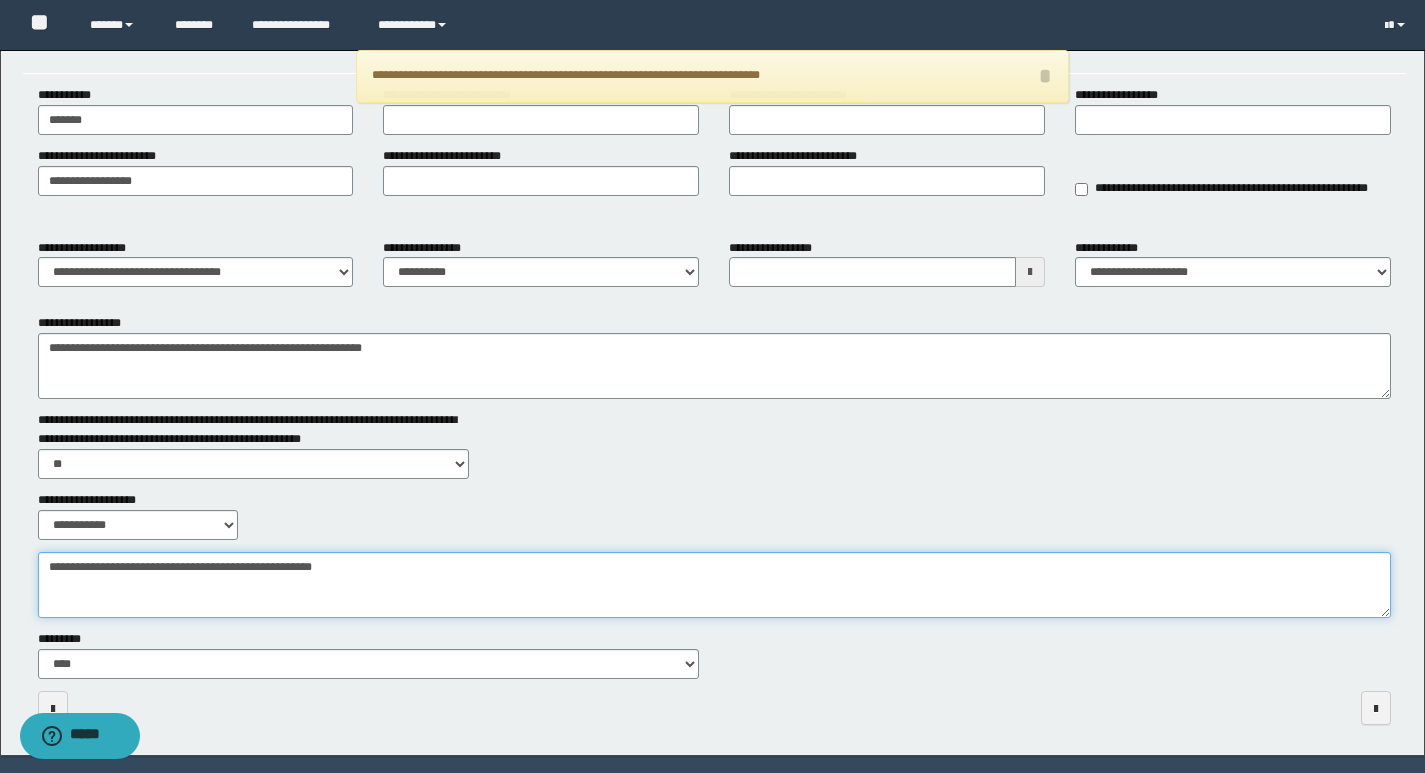scroll, scrollTop: 0, scrollLeft: 0, axis: both 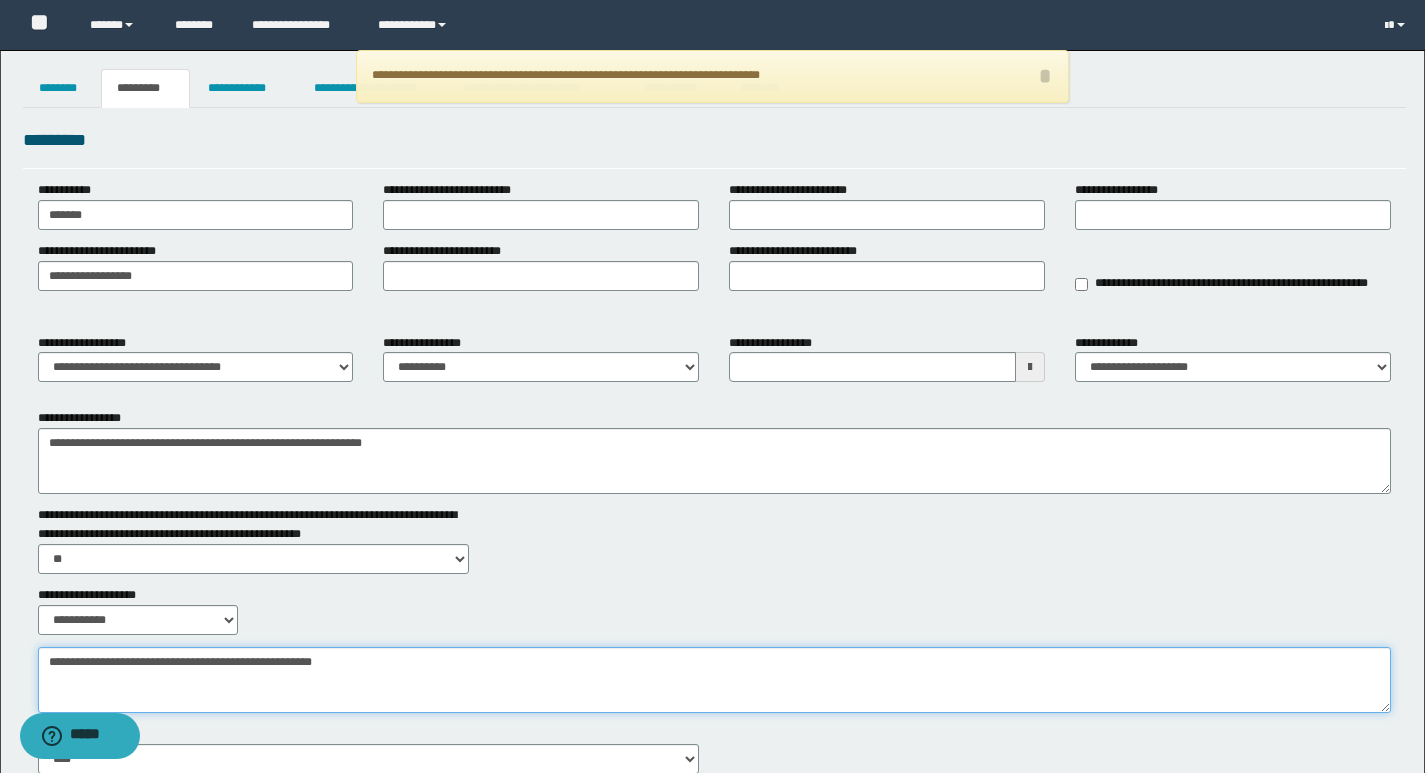 type on "**********" 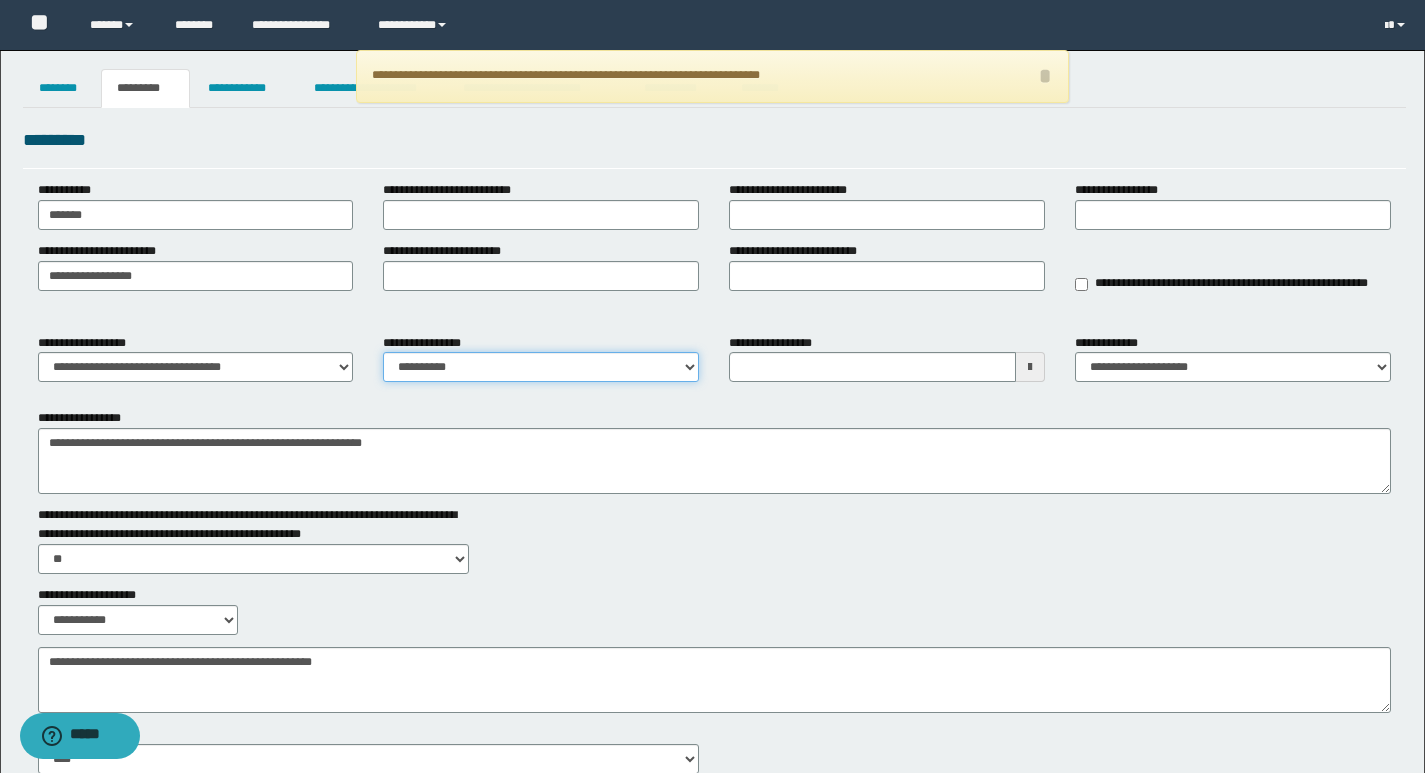 click on "**********" at bounding box center (541, 367) 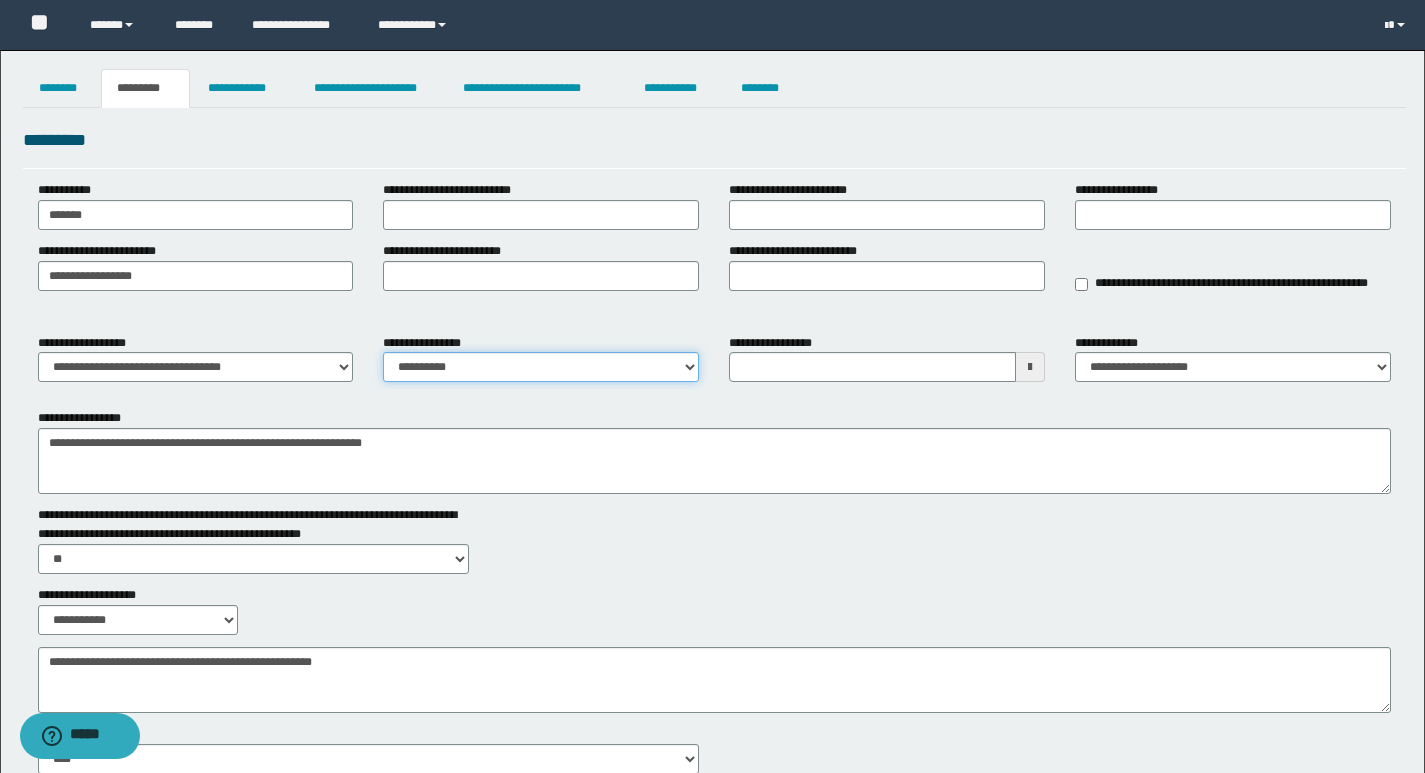 select on "****" 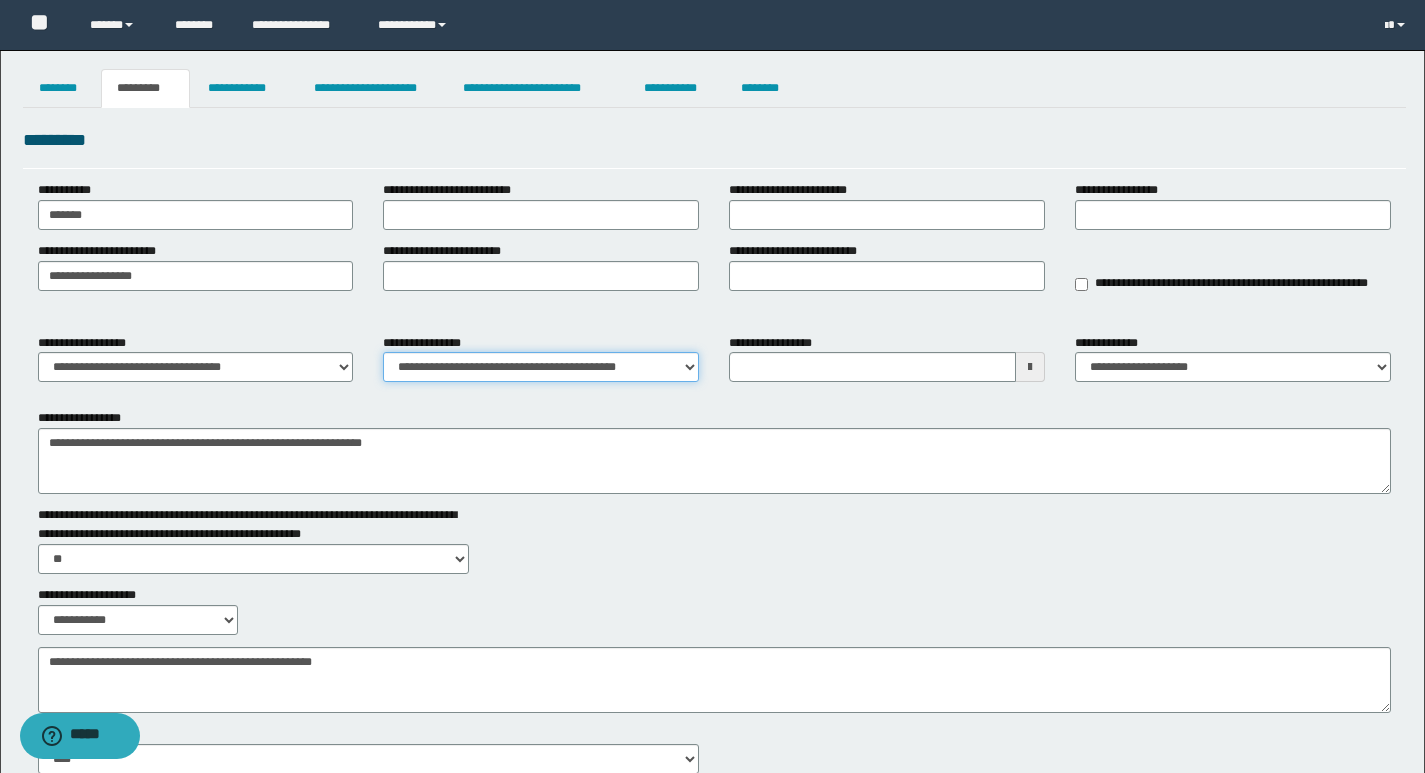 click on "**********" at bounding box center [541, 367] 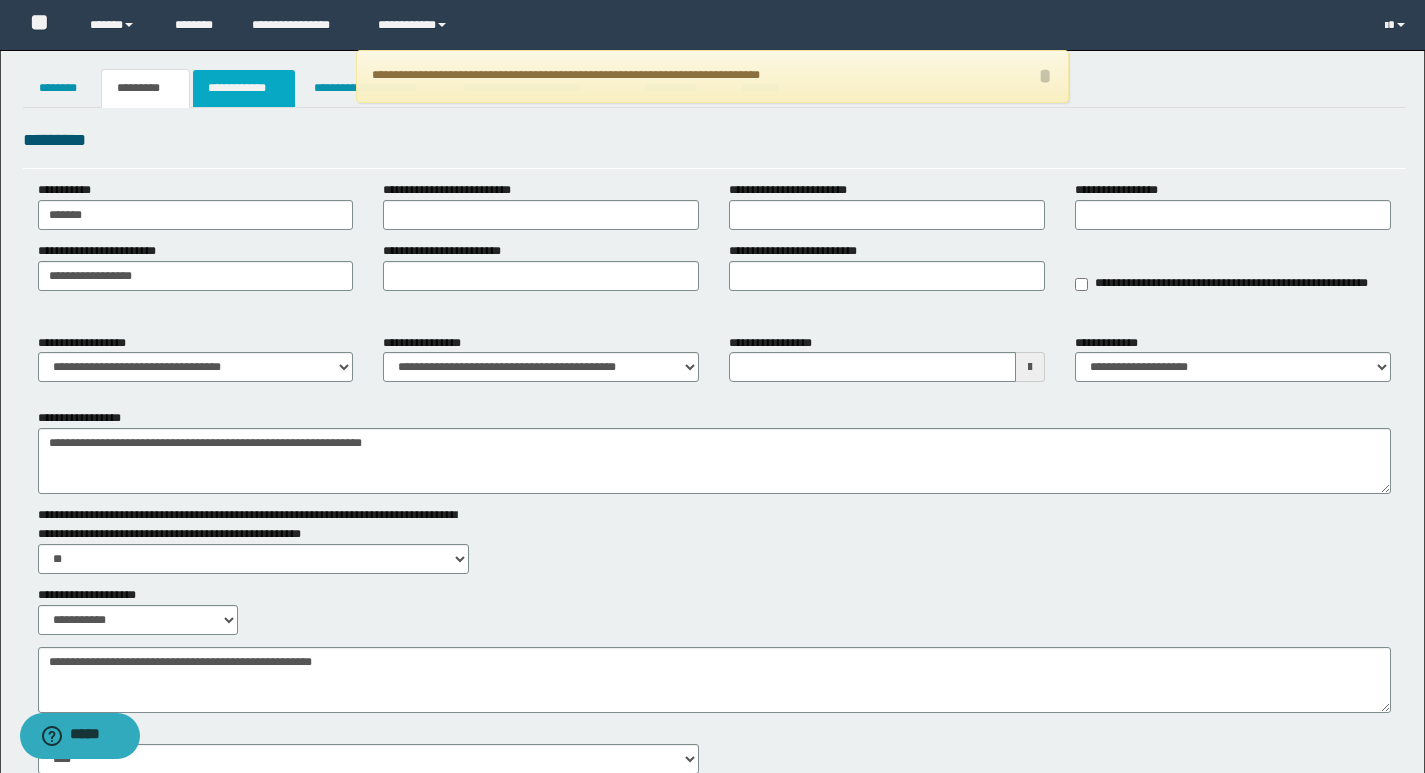 click on "**********" at bounding box center [244, 88] 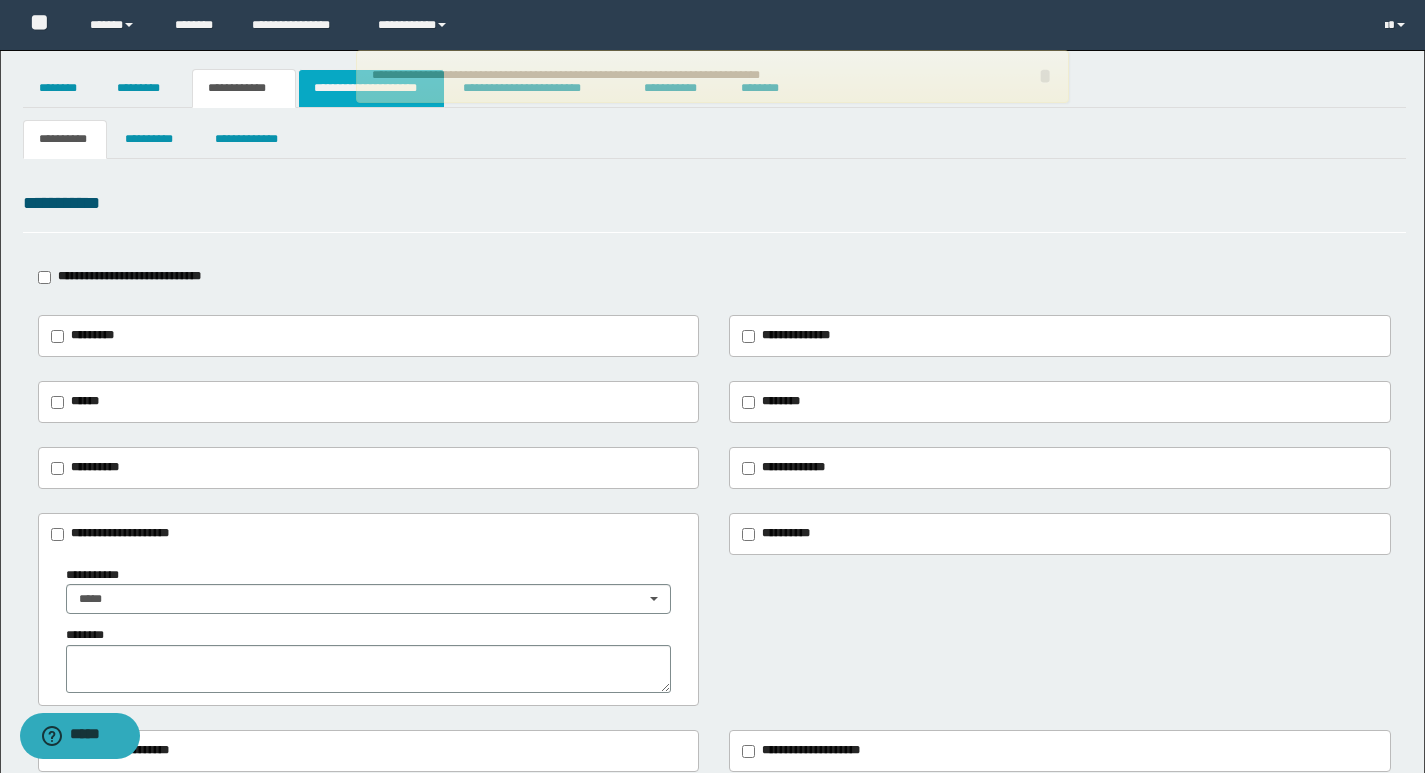 click on "**********" at bounding box center (371, 88) 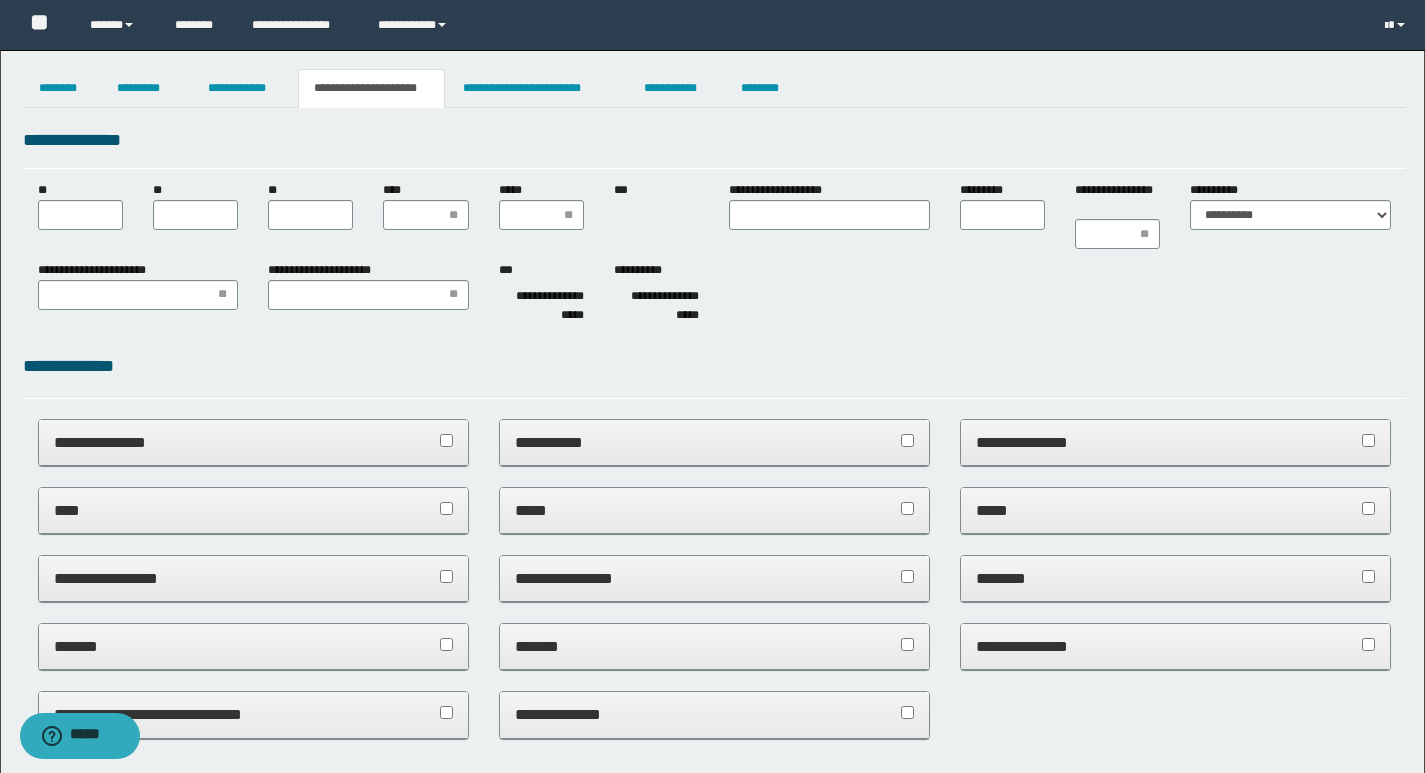 scroll, scrollTop: 0, scrollLeft: 0, axis: both 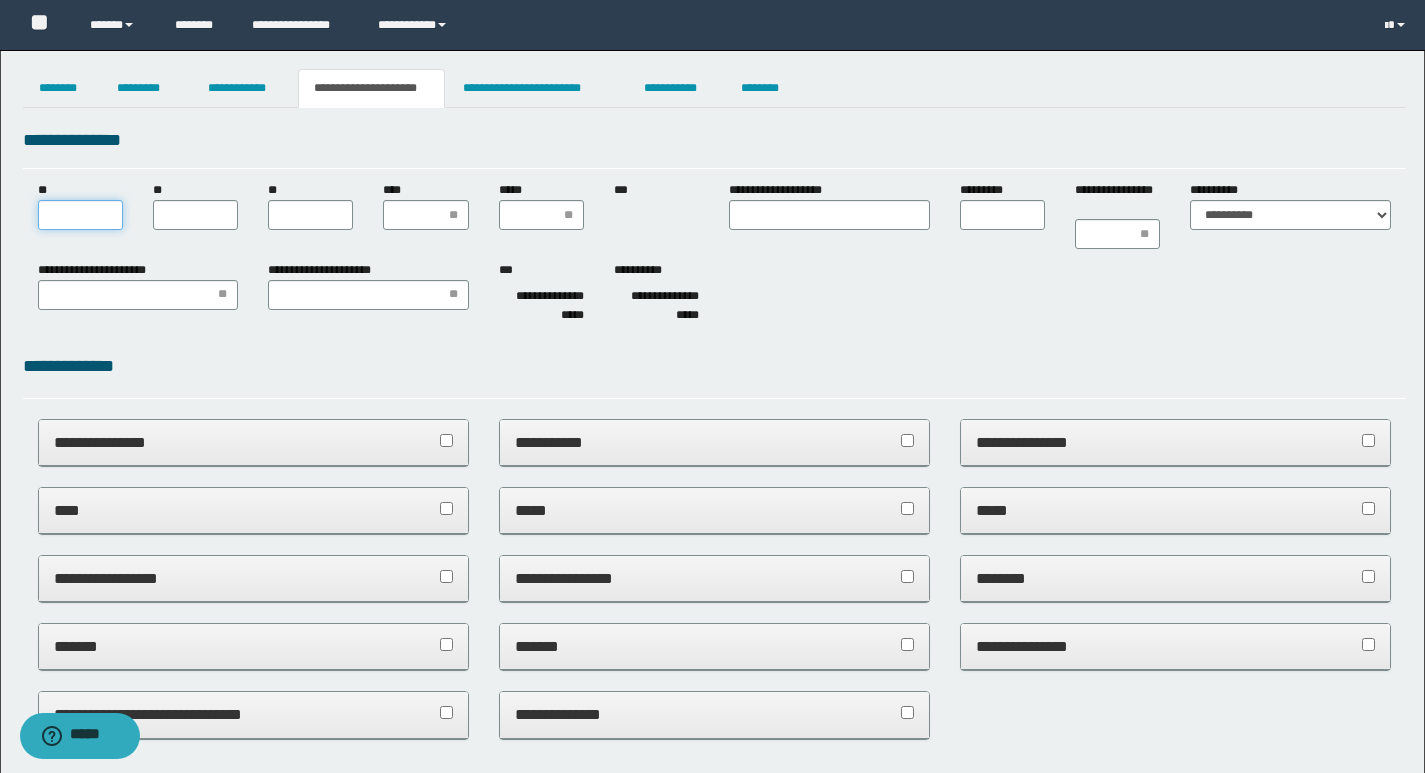 click on "**" at bounding box center [80, 215] 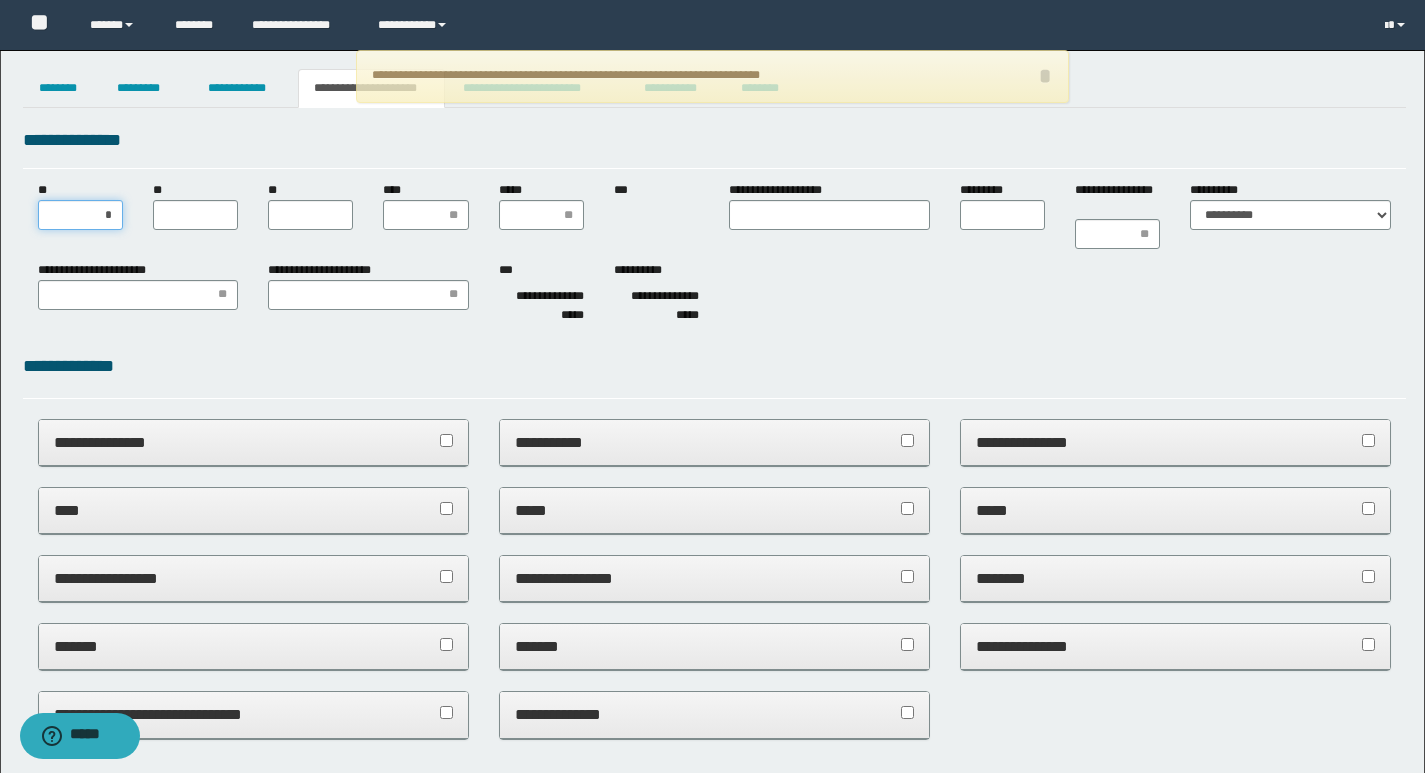 type on "**" 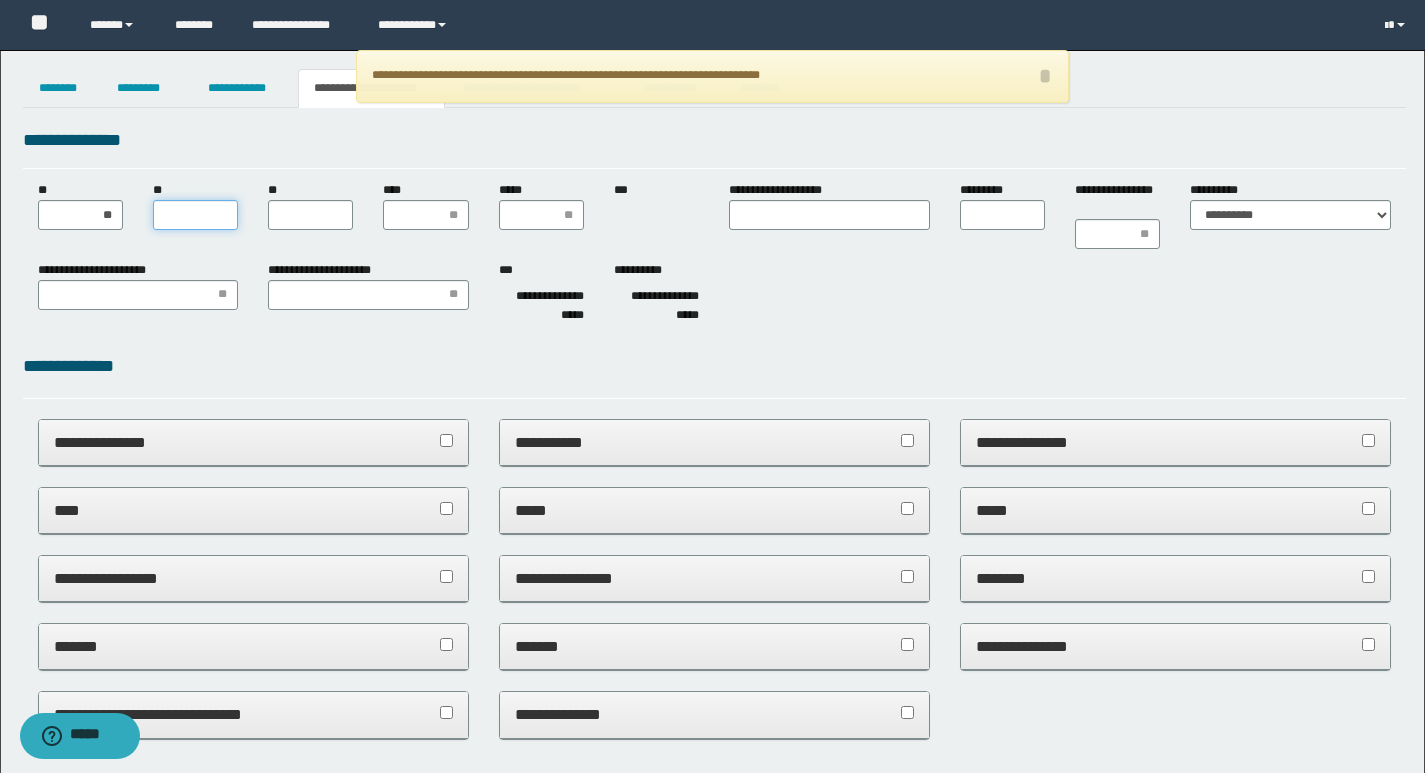 click on "**" at bounding box center (195, 215) 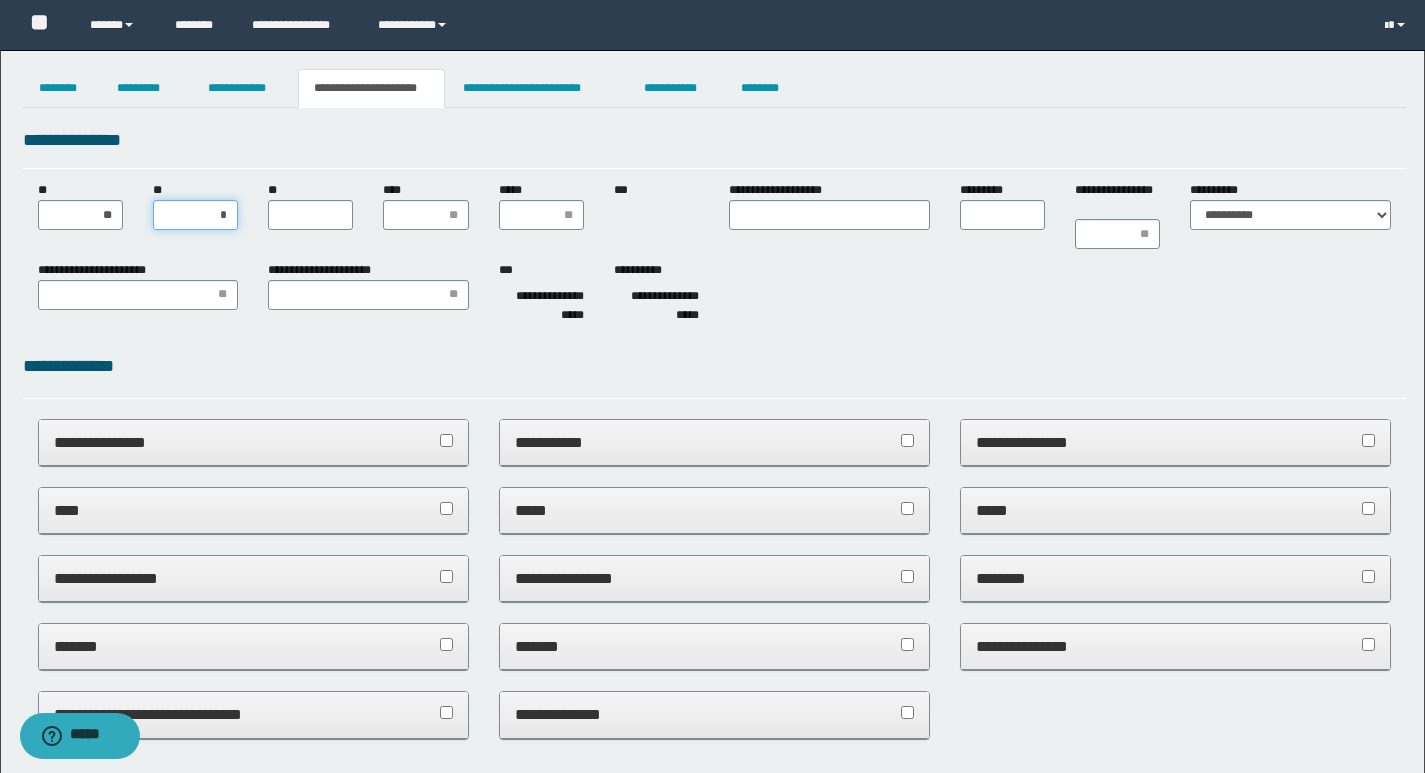 type on "**" 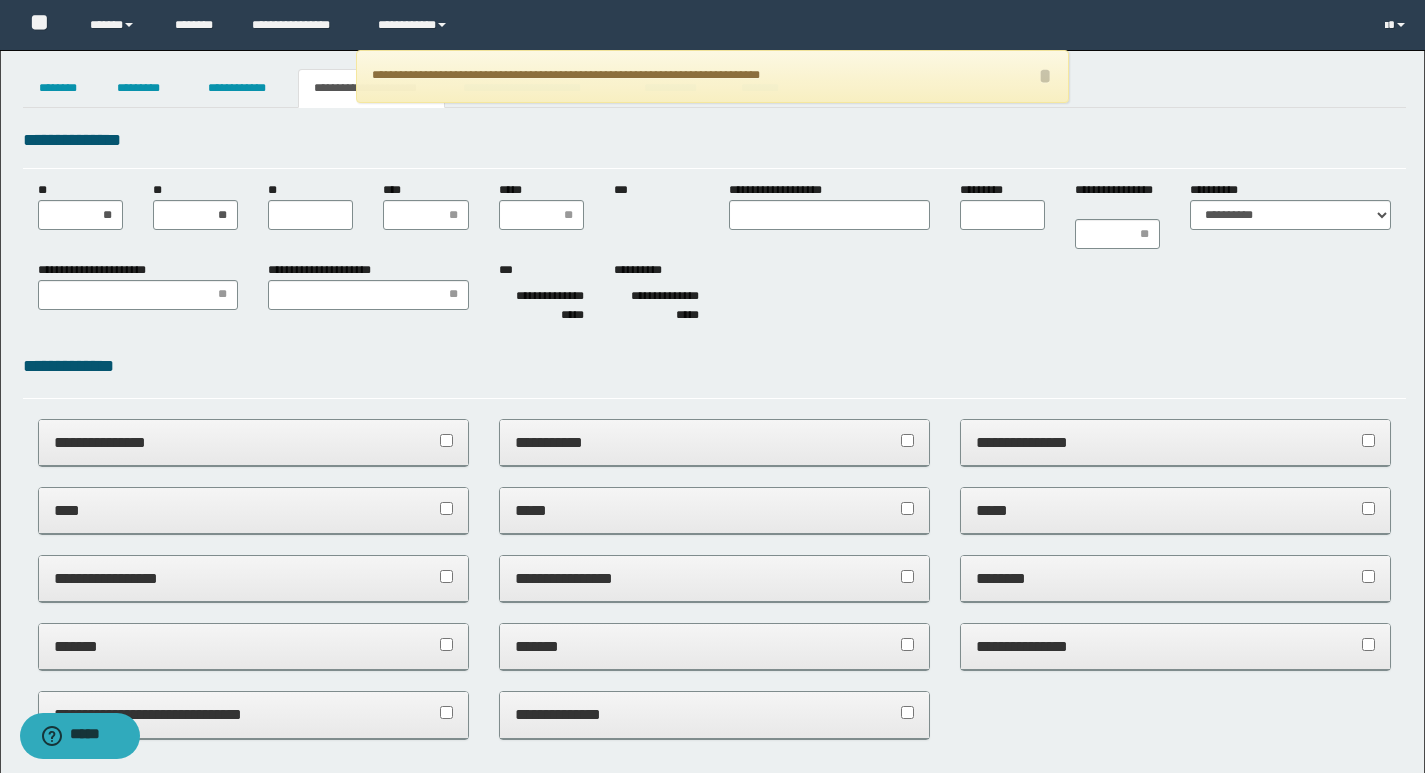 click on "**" at bounding box center [310, 205] 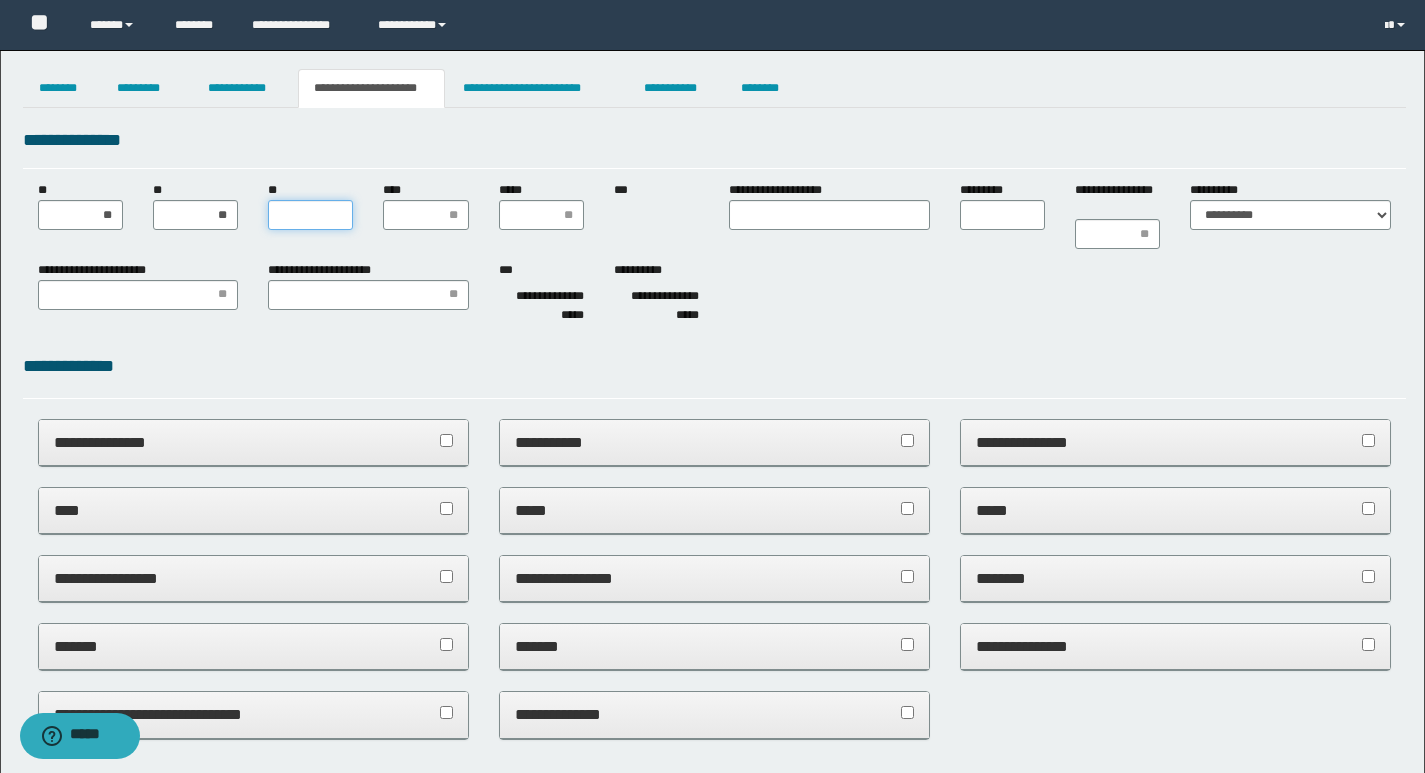 click on "**" at bounding box center [310, 215] 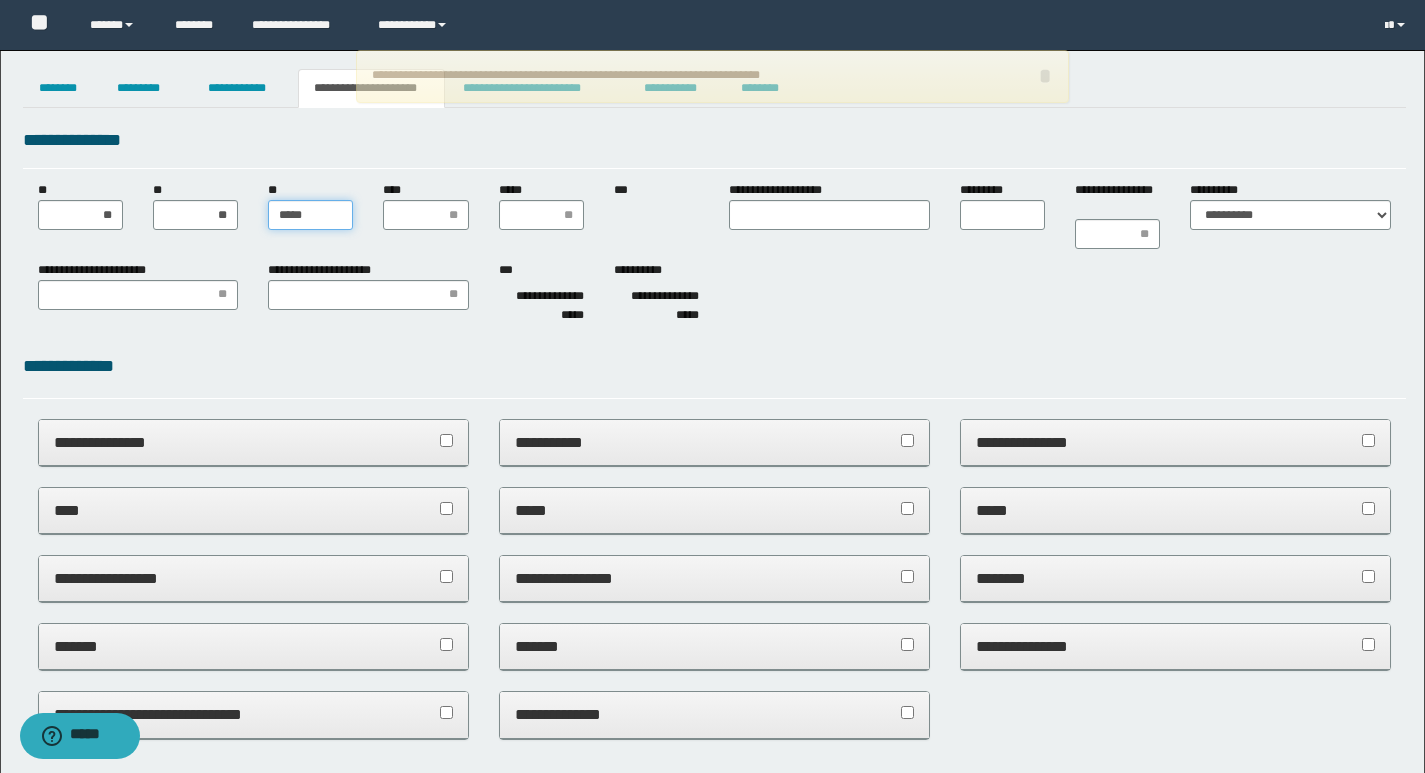 type on "******" 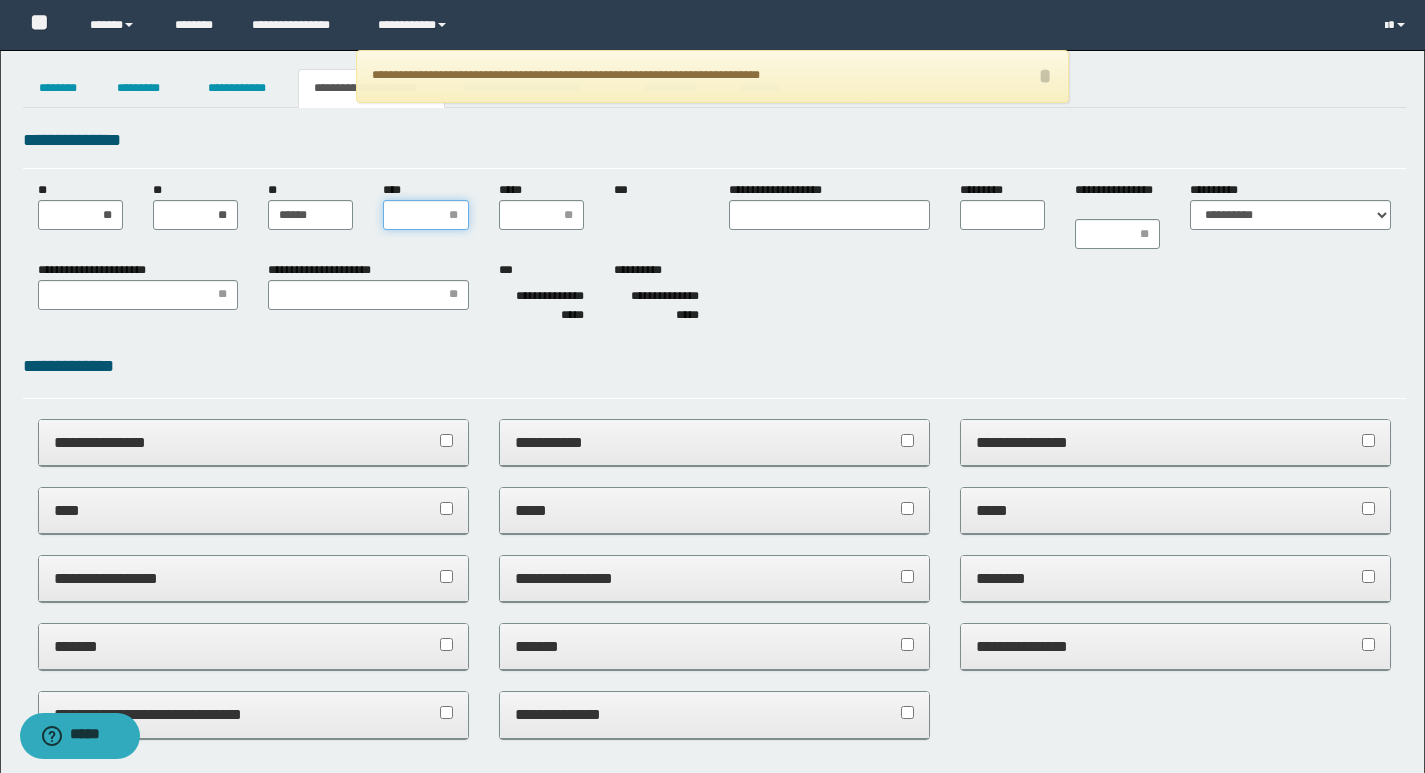 click on "****" at bounding box center (425, 215) 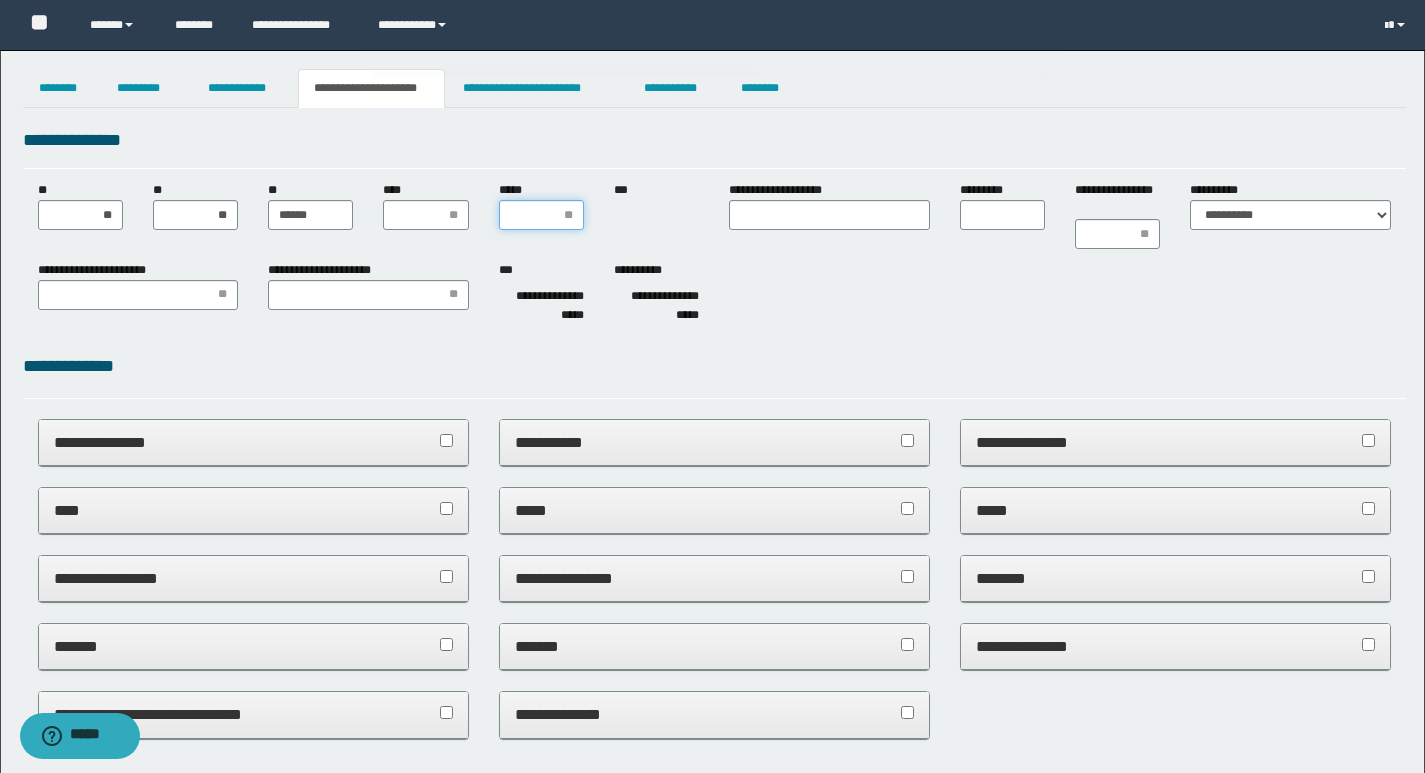 click on "*****" at bounding box center [541, 215] 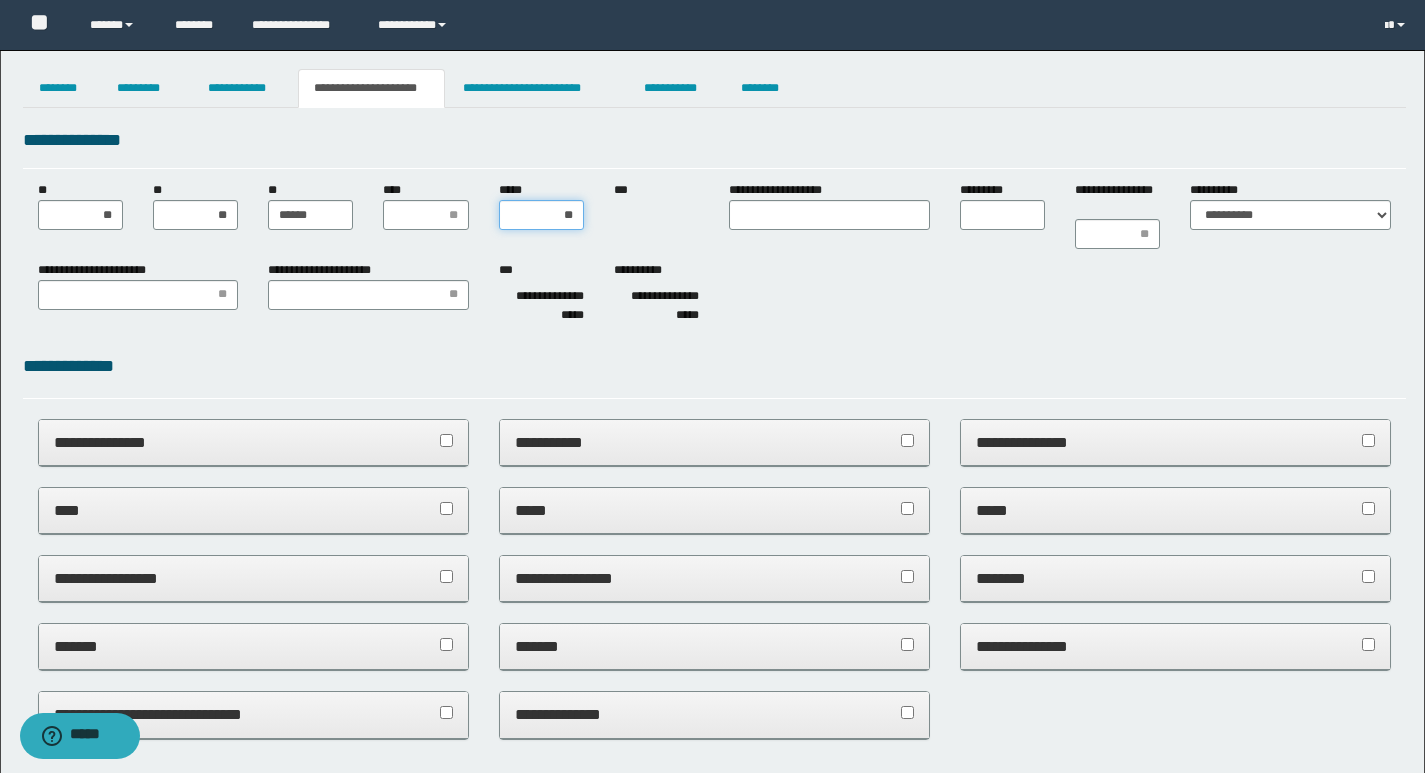 type on "***" 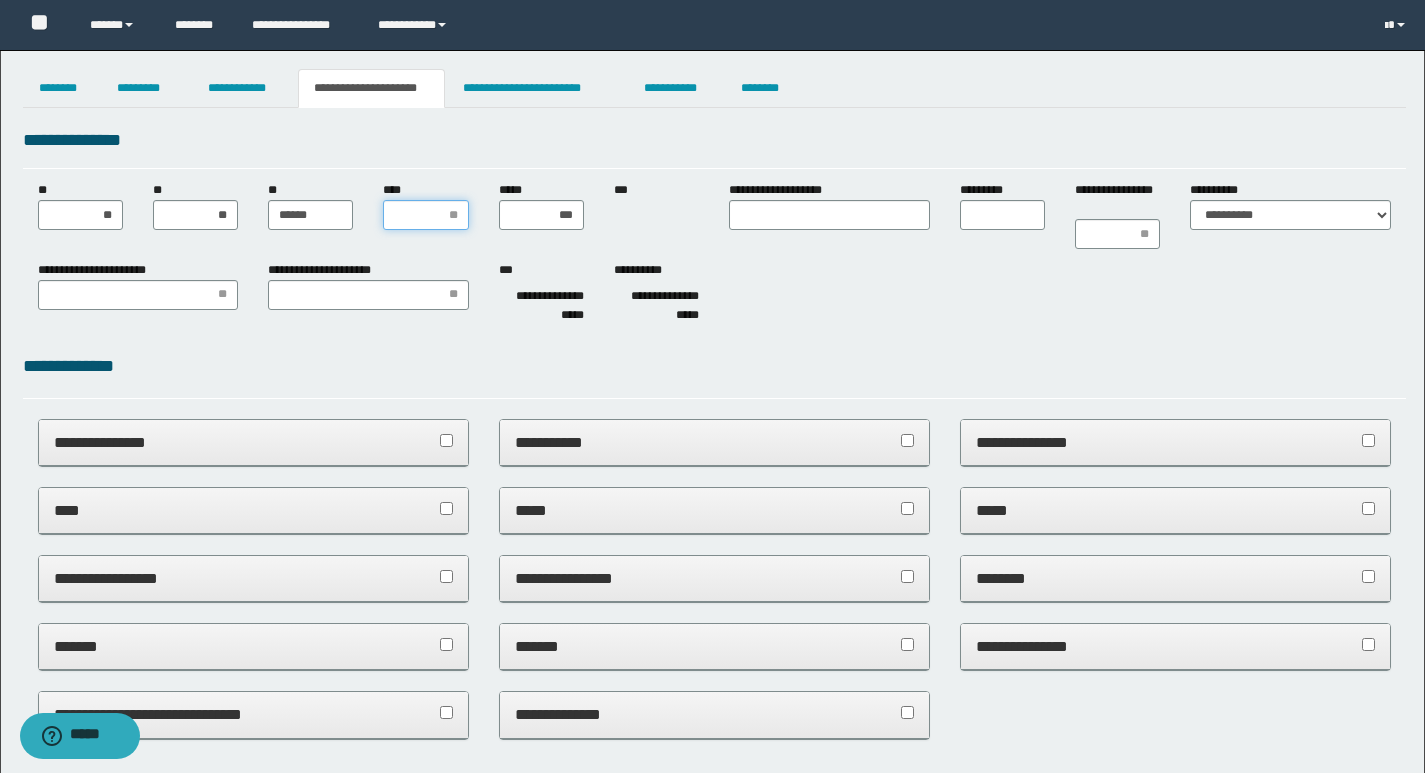 click on "****" at bounding box center [425, 215] 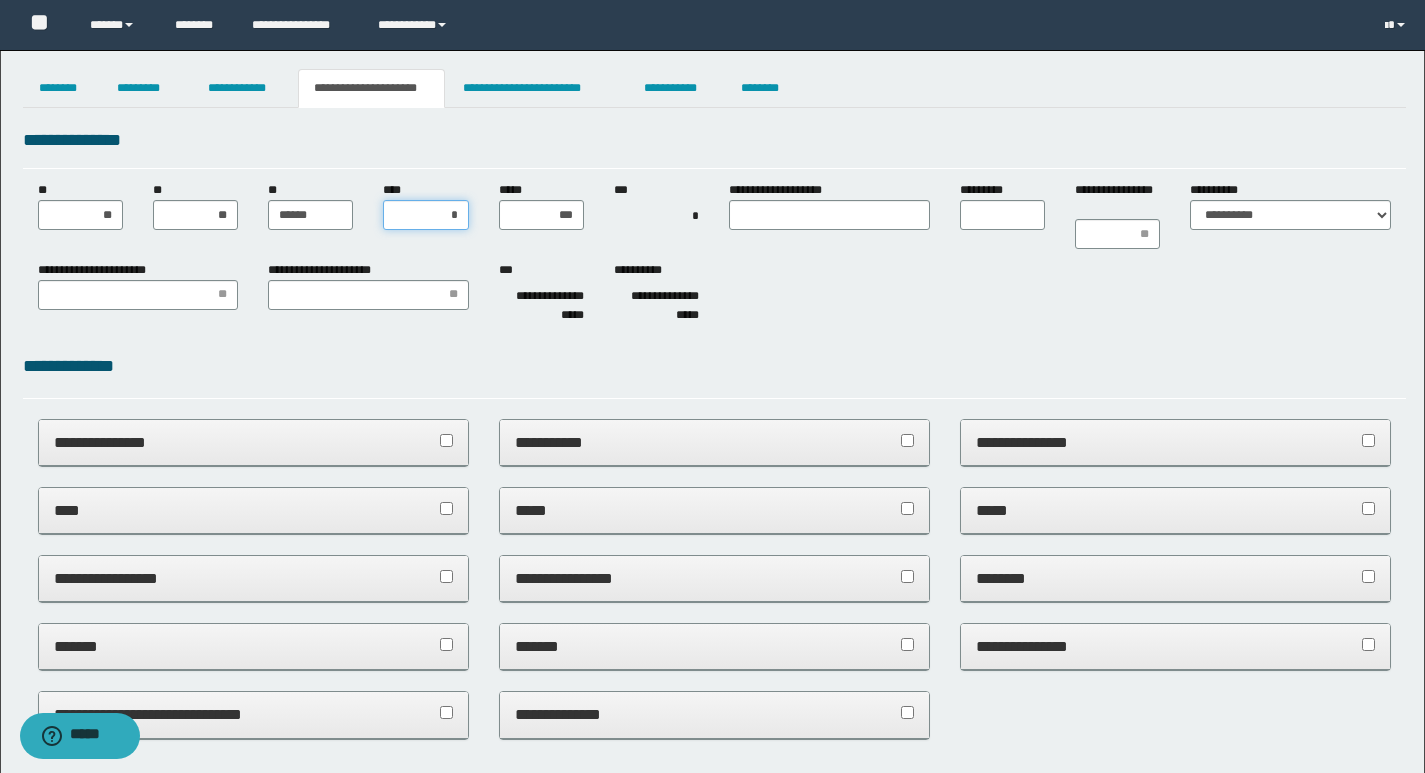 type on "**" 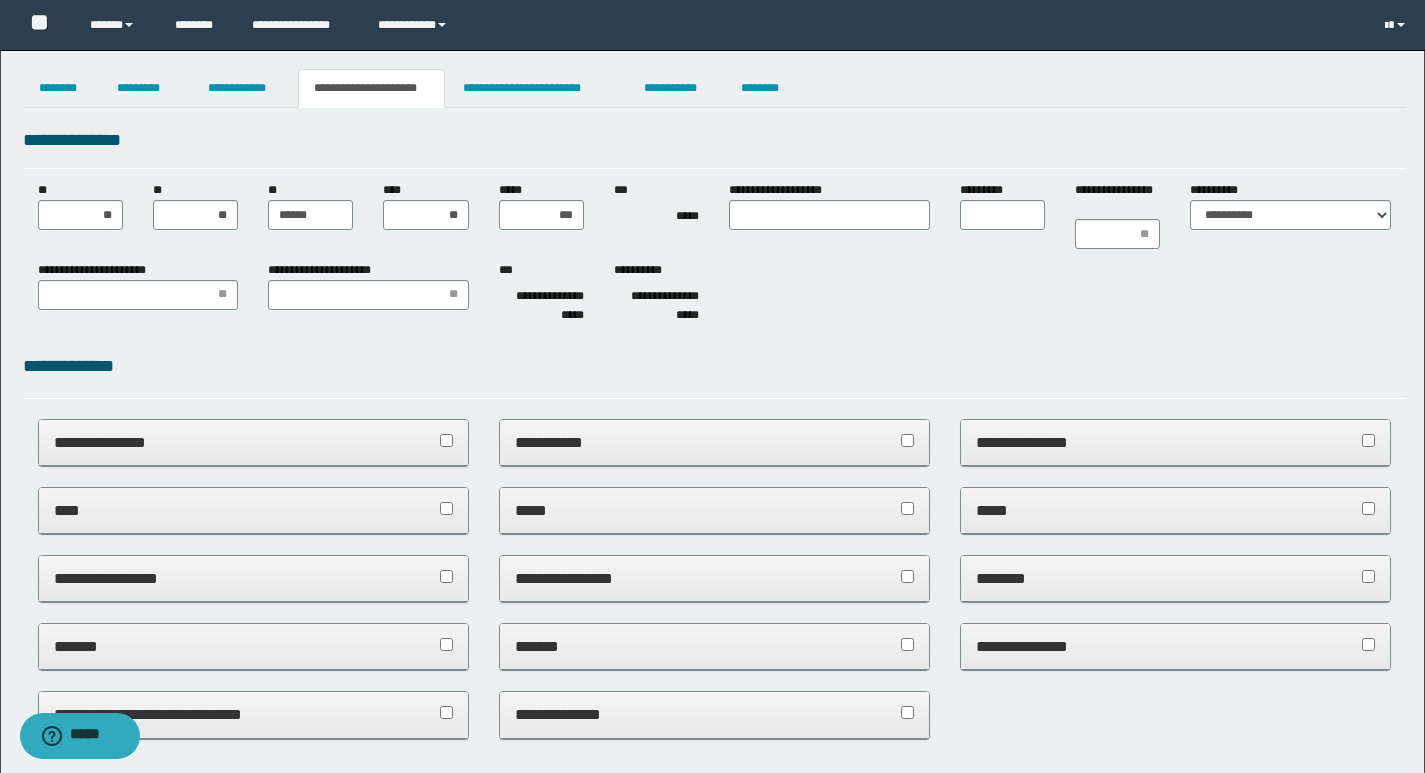 click on "**********" at bounding box center [784, 190] 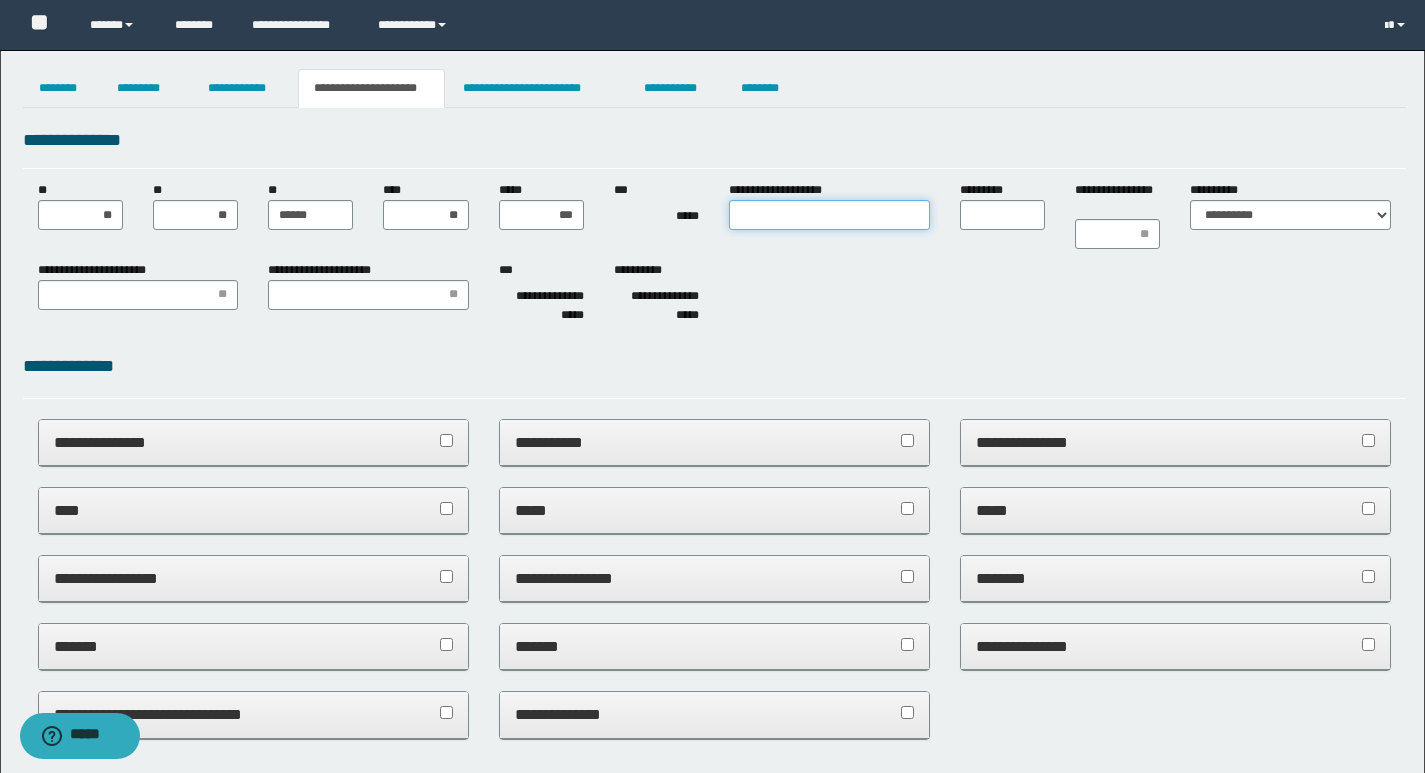click on "**********" at bounding box center (829, 215) 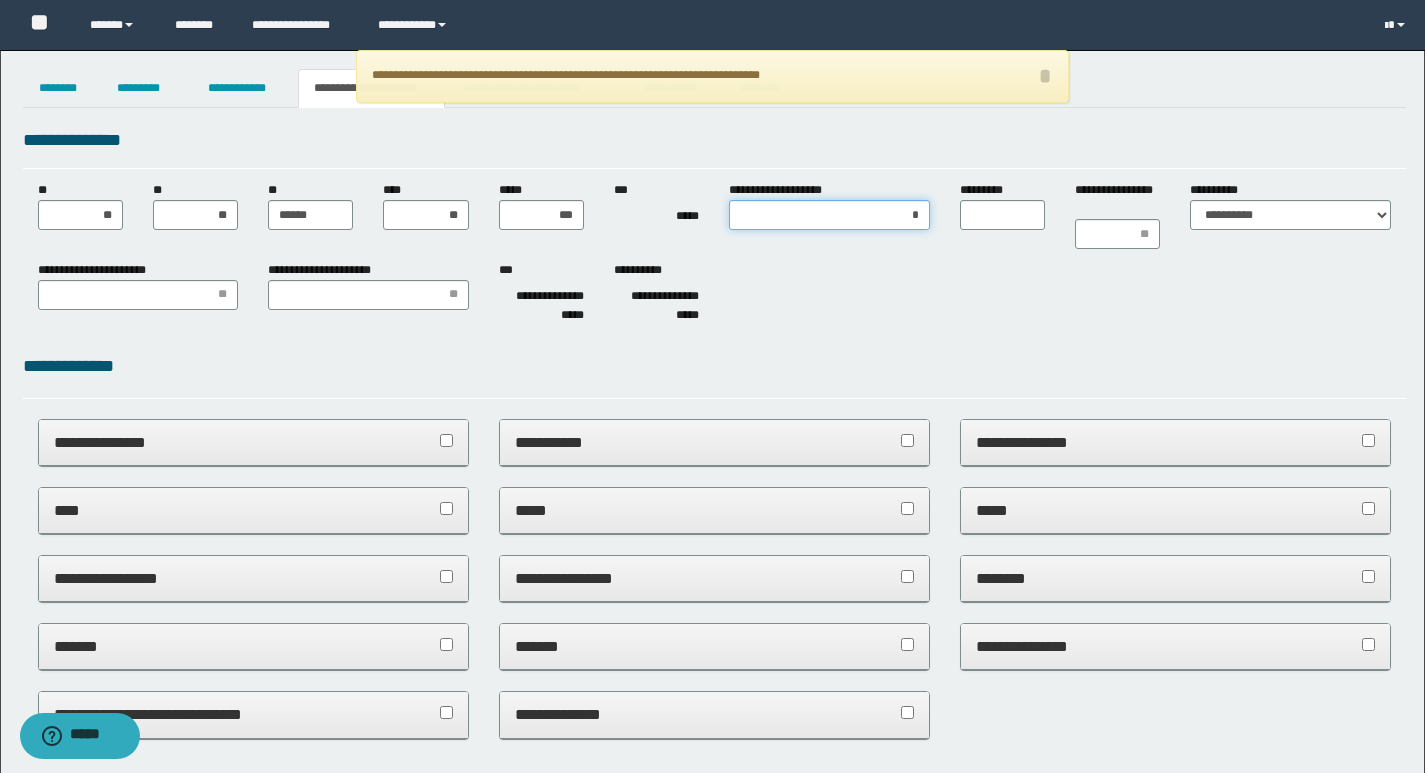 type on "**" 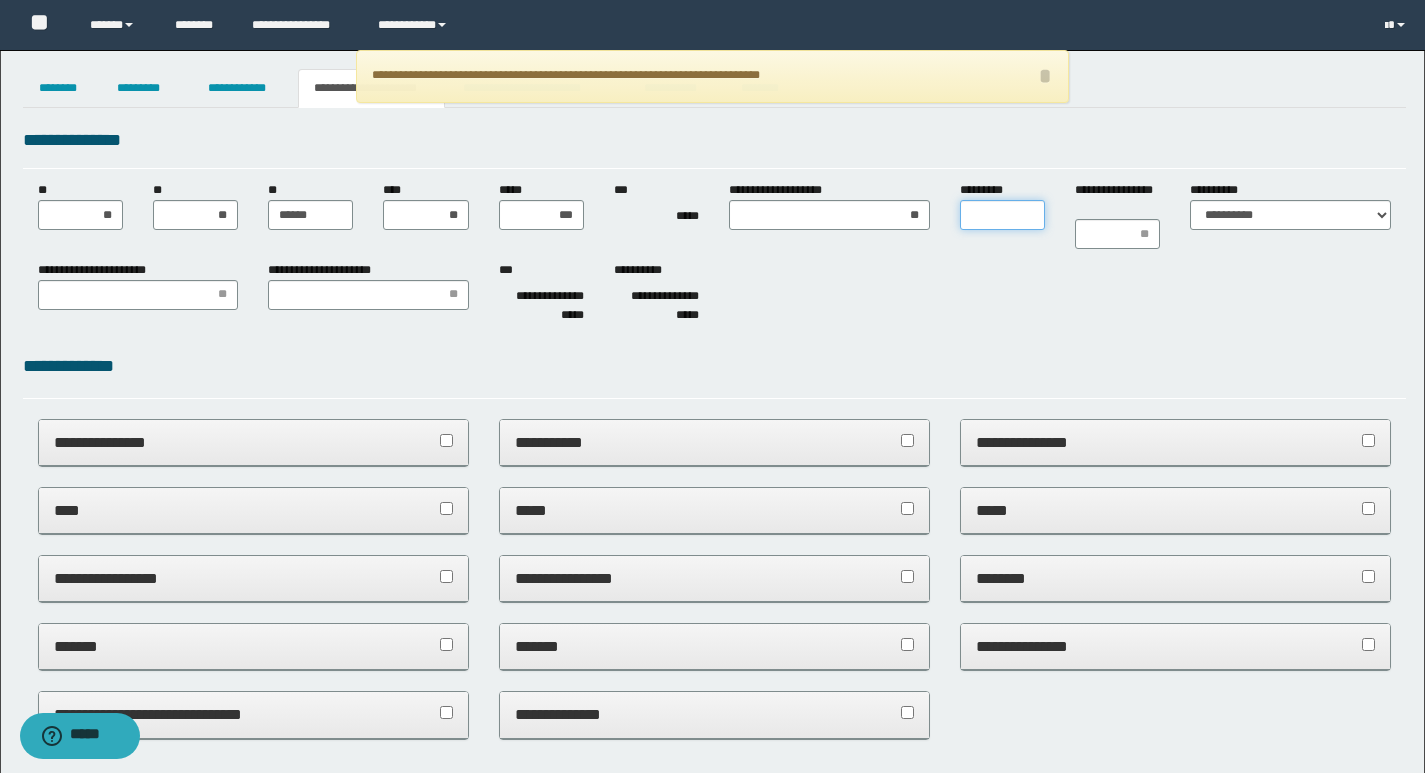 click on "*********" at bounding box center [1002, 215] 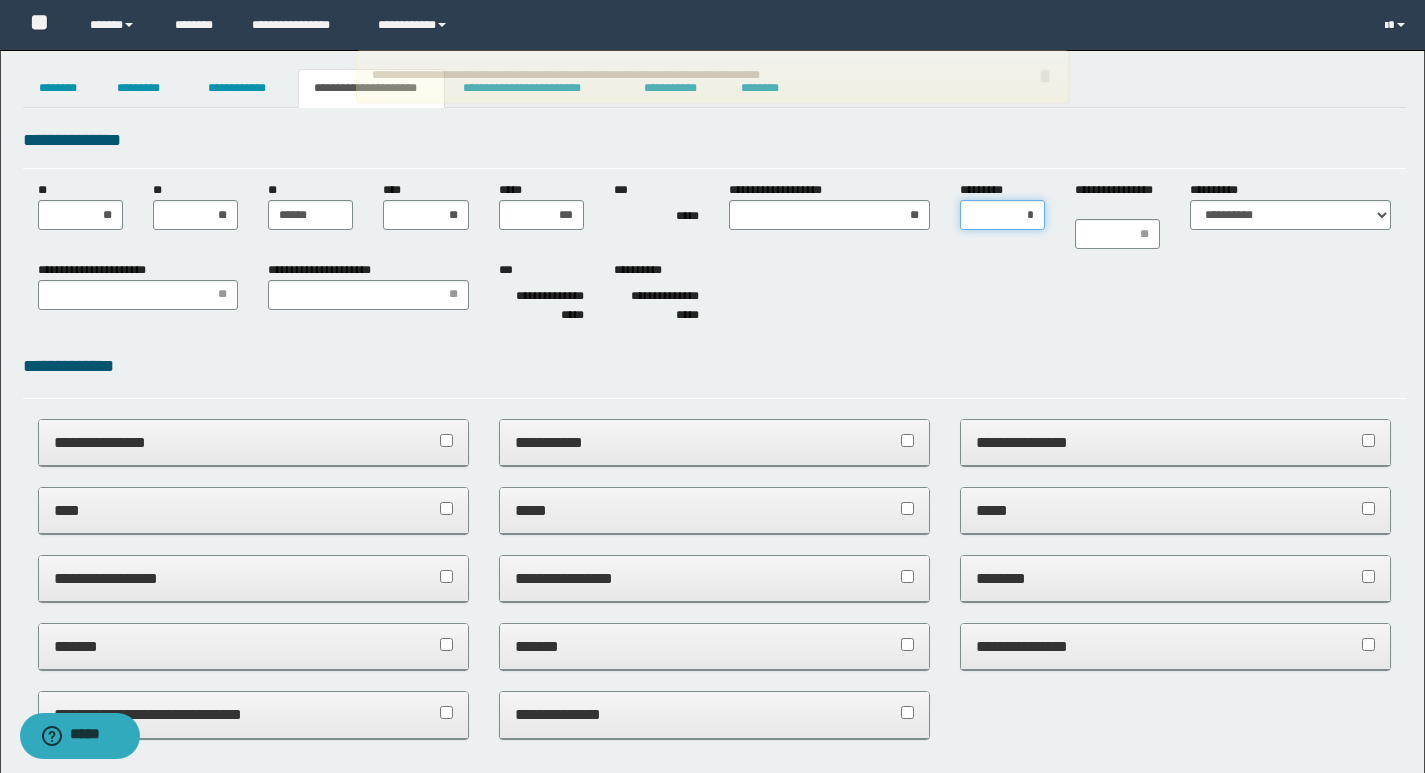 type on "**" 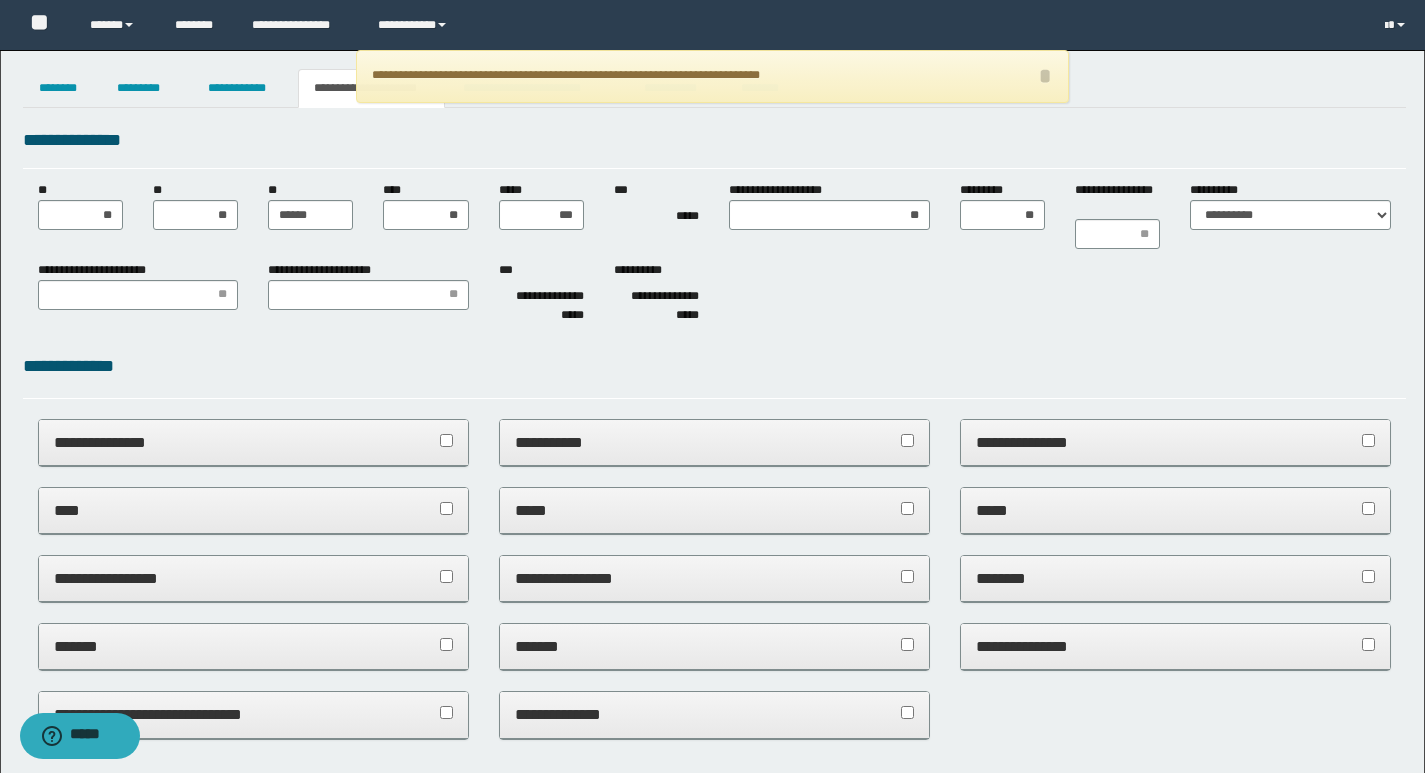 click on "**********" at bounding box center (714, 296) 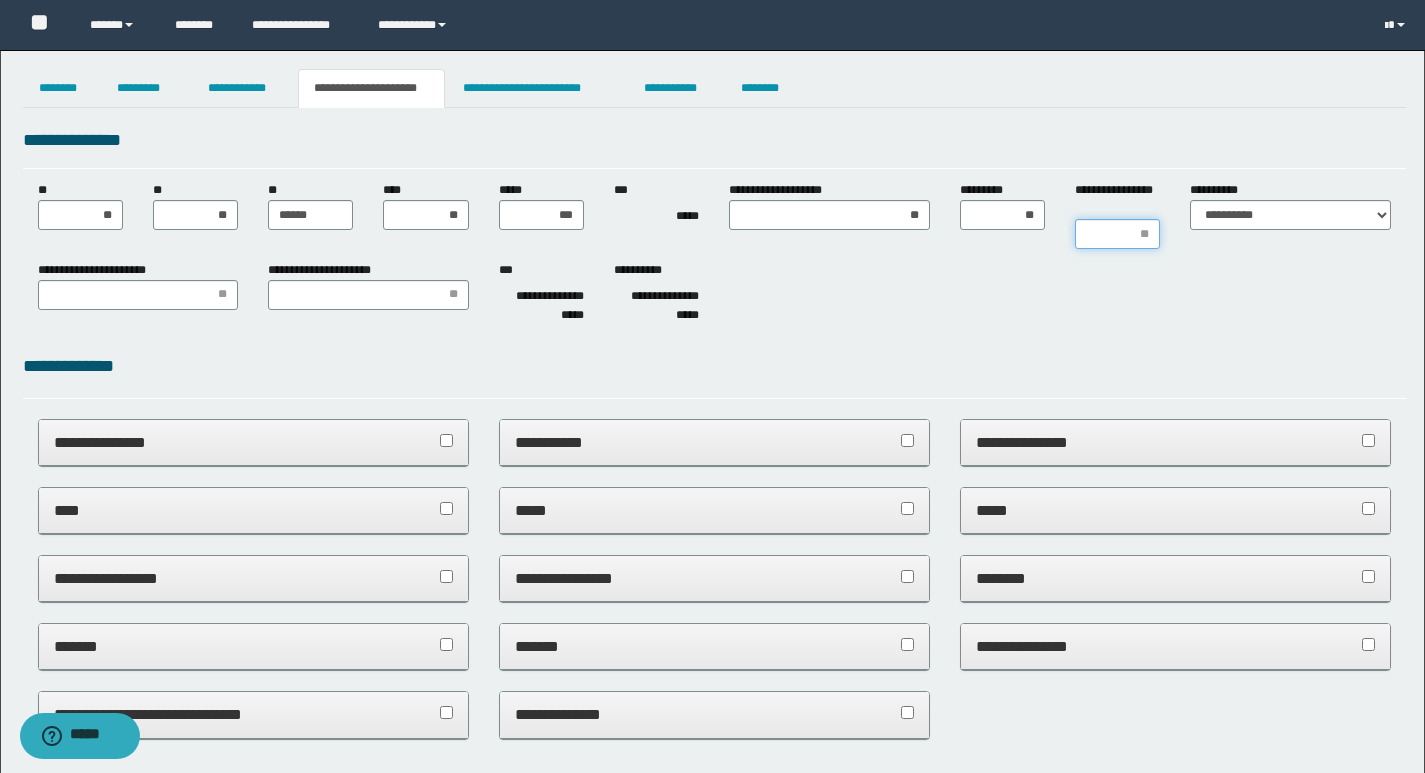 click on "**********" at bounding box center (1117, 234) 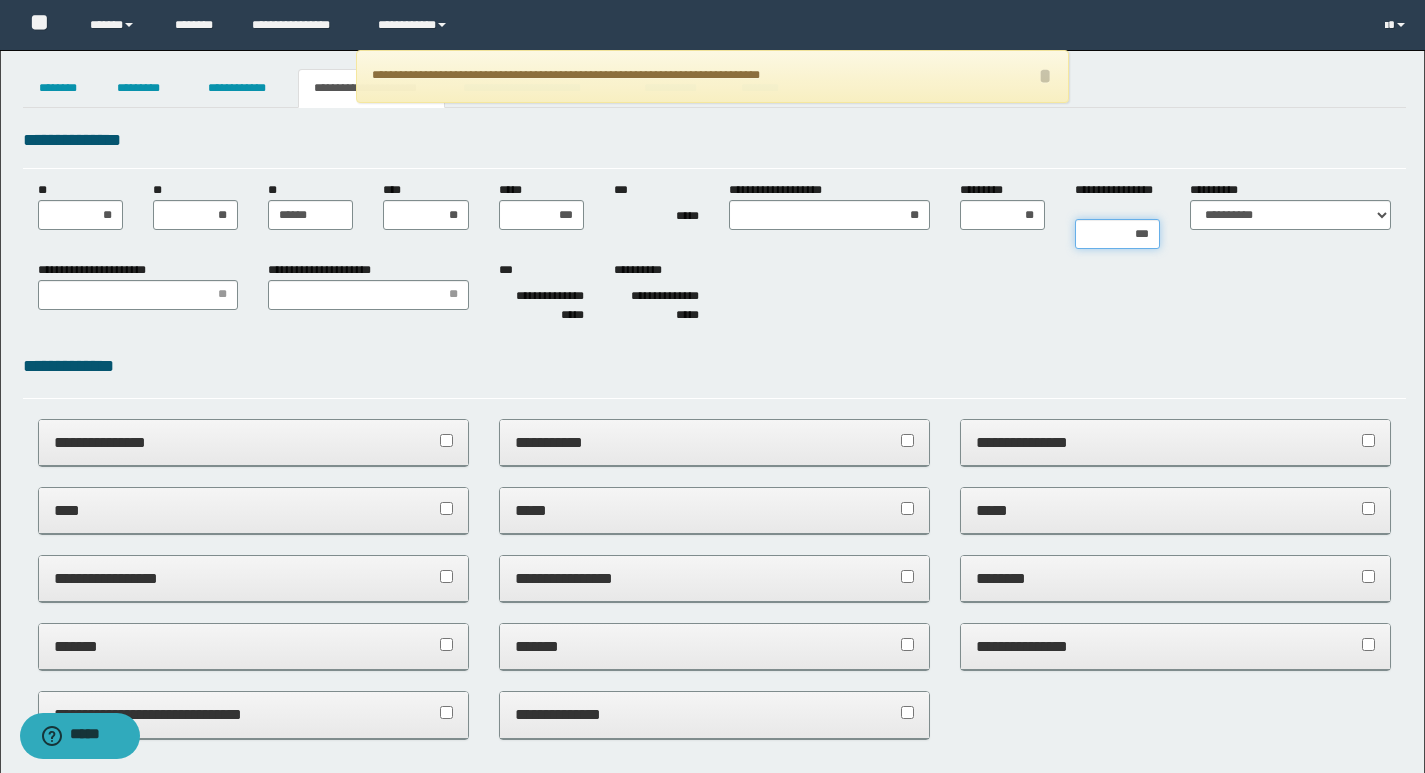 type on "****" 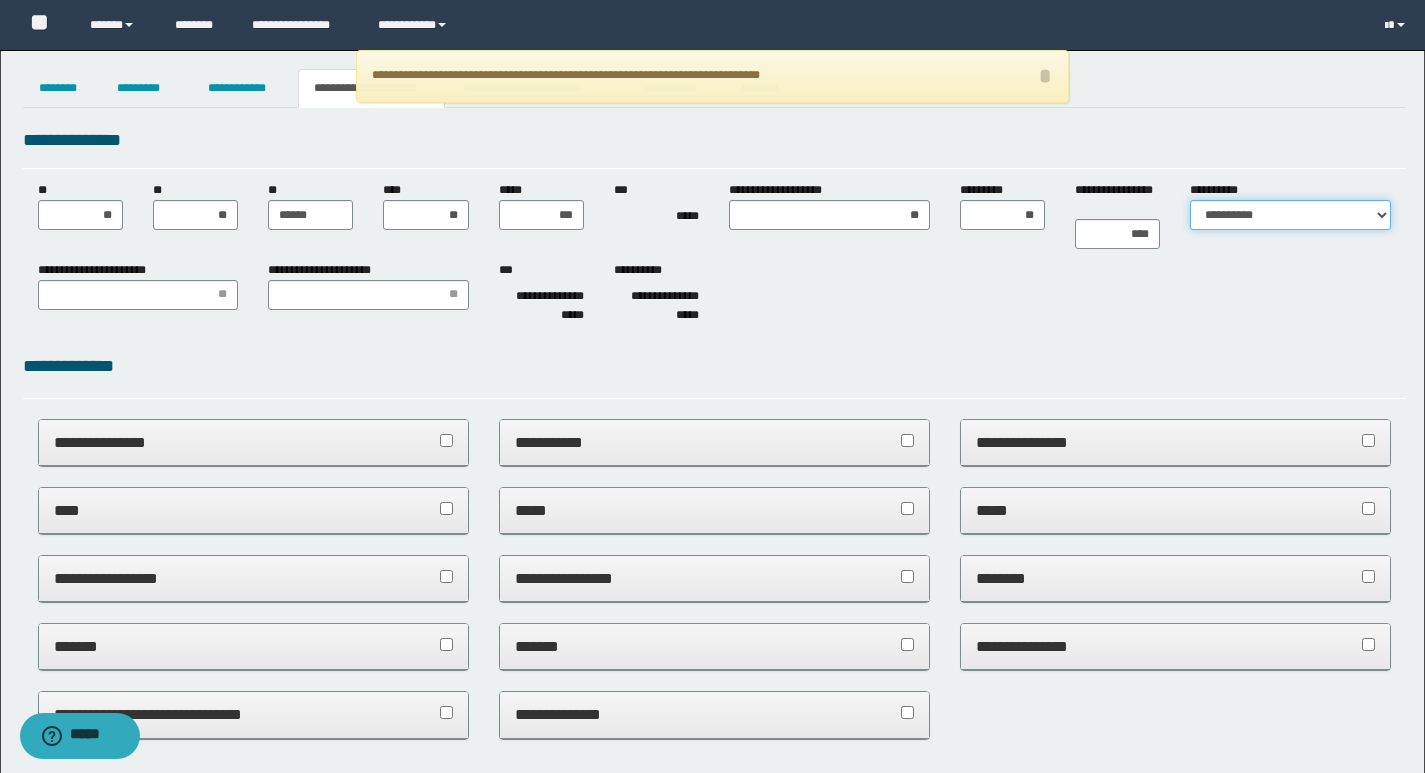 drag, startPoint x: 1237, startPoint y: 216, endPoint x: 1233, endPoint y: 227, distance: 11.7046995 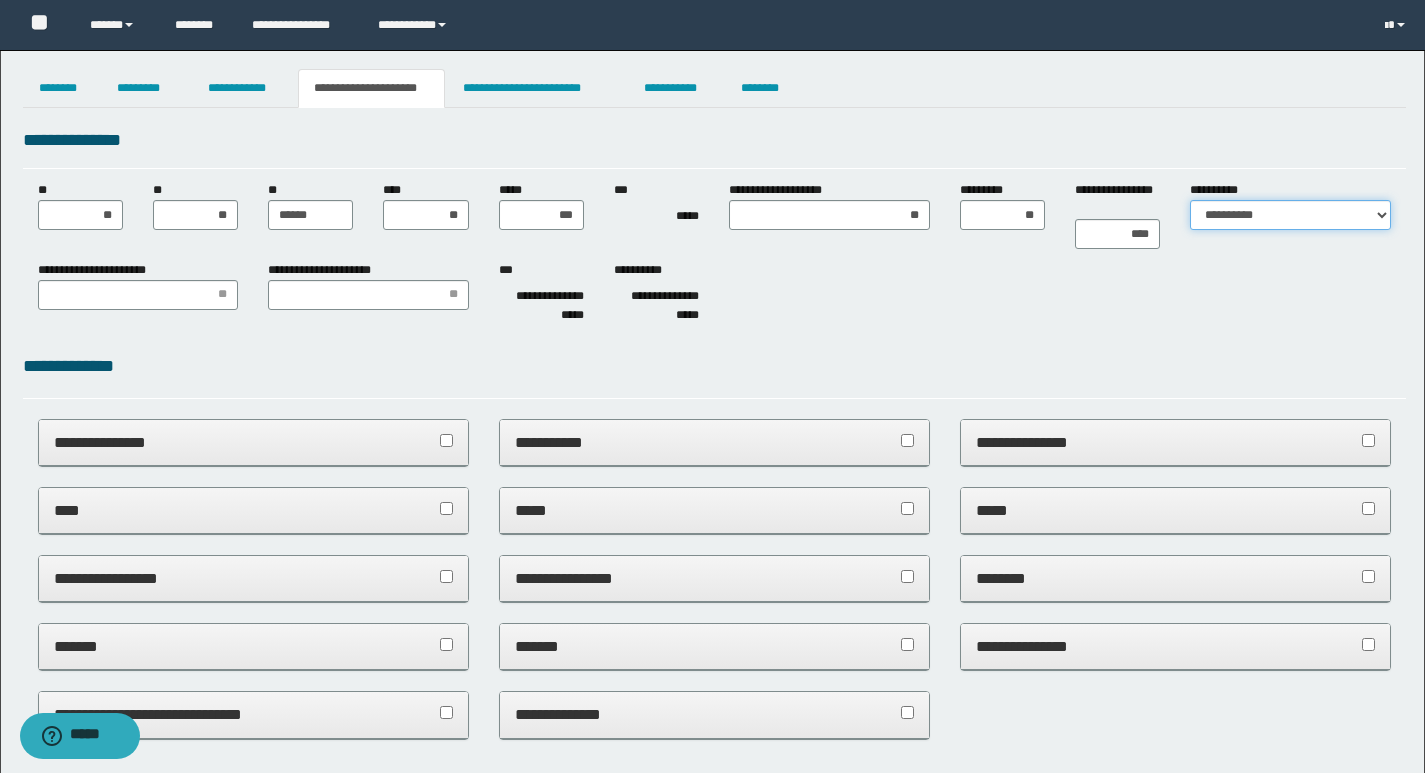 select on "*" 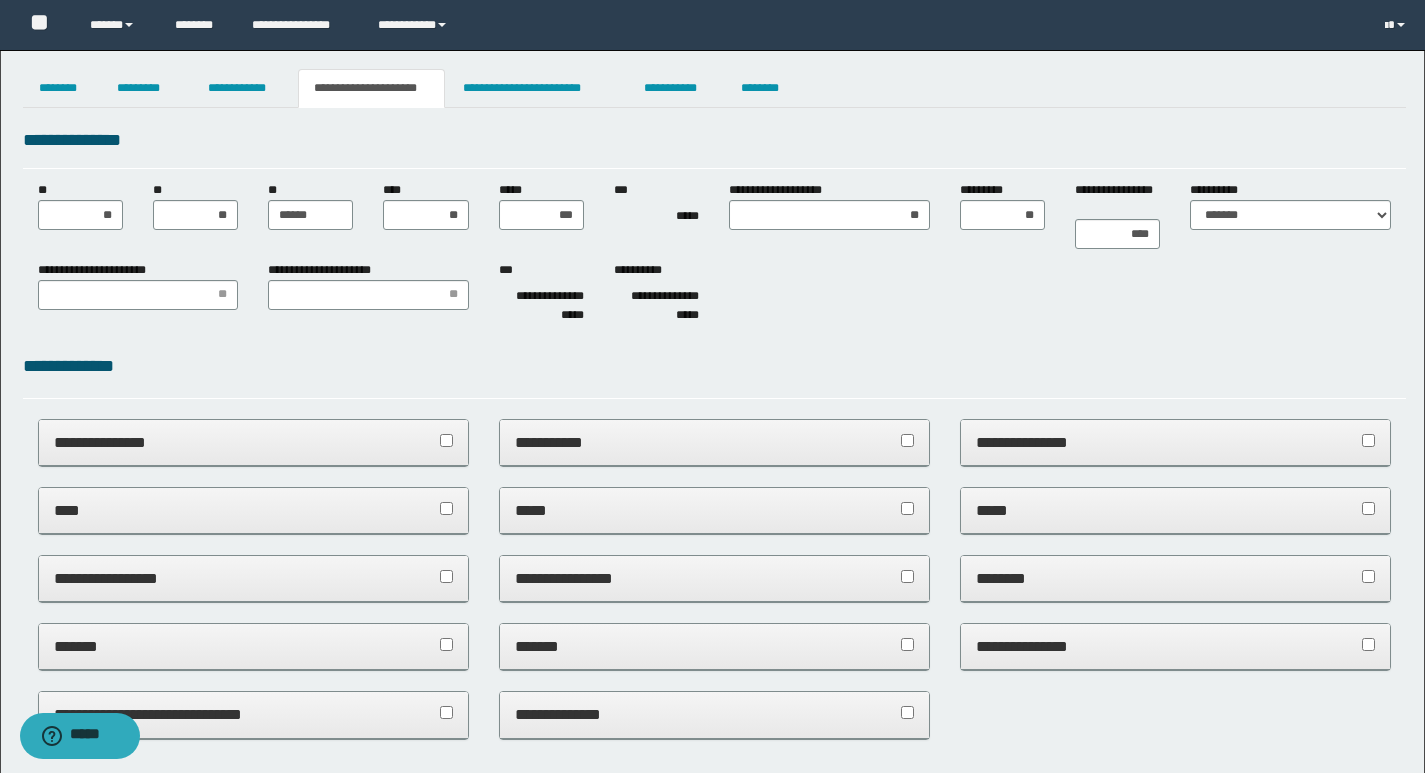 click on "**********" at bounding box center [714, 296] 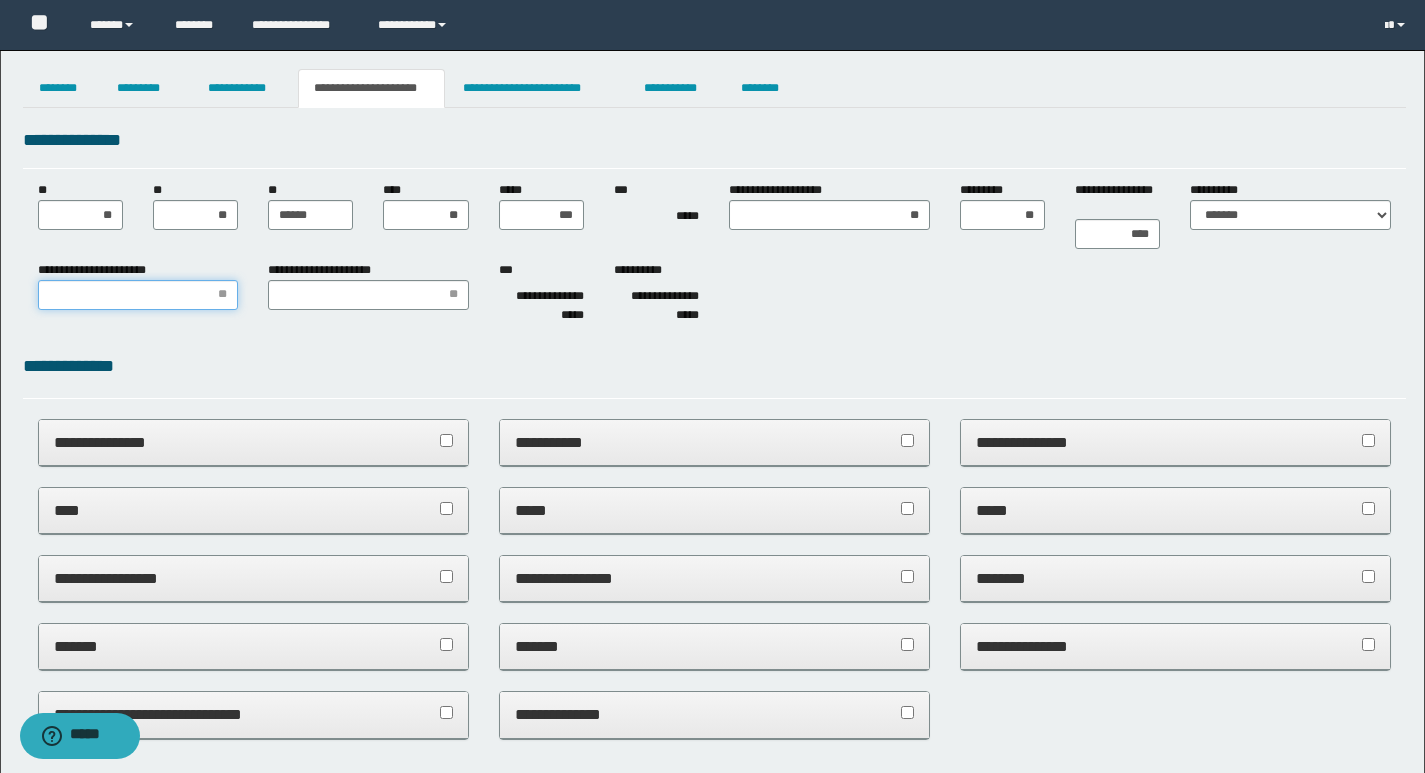click on "**********" at bounding box center [138, 295] 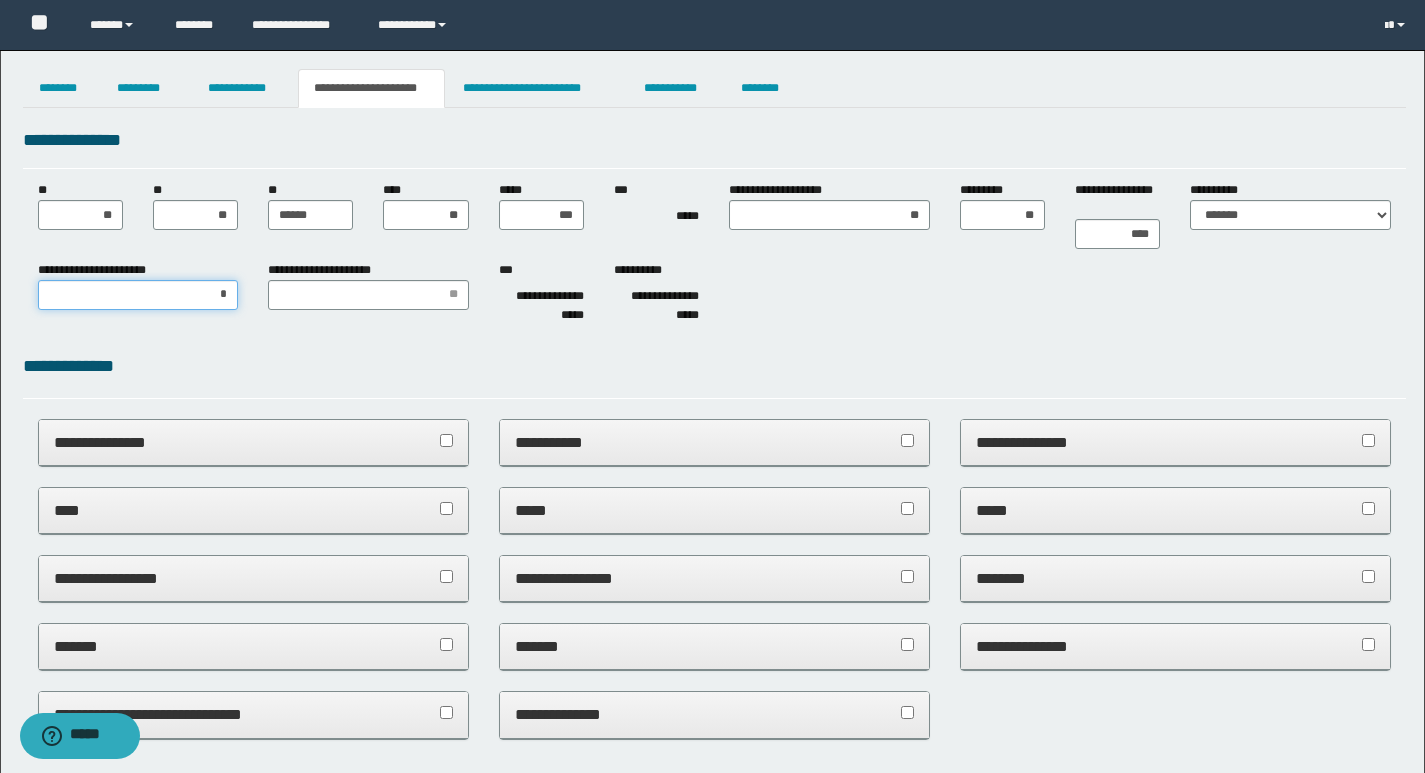 type on "**" 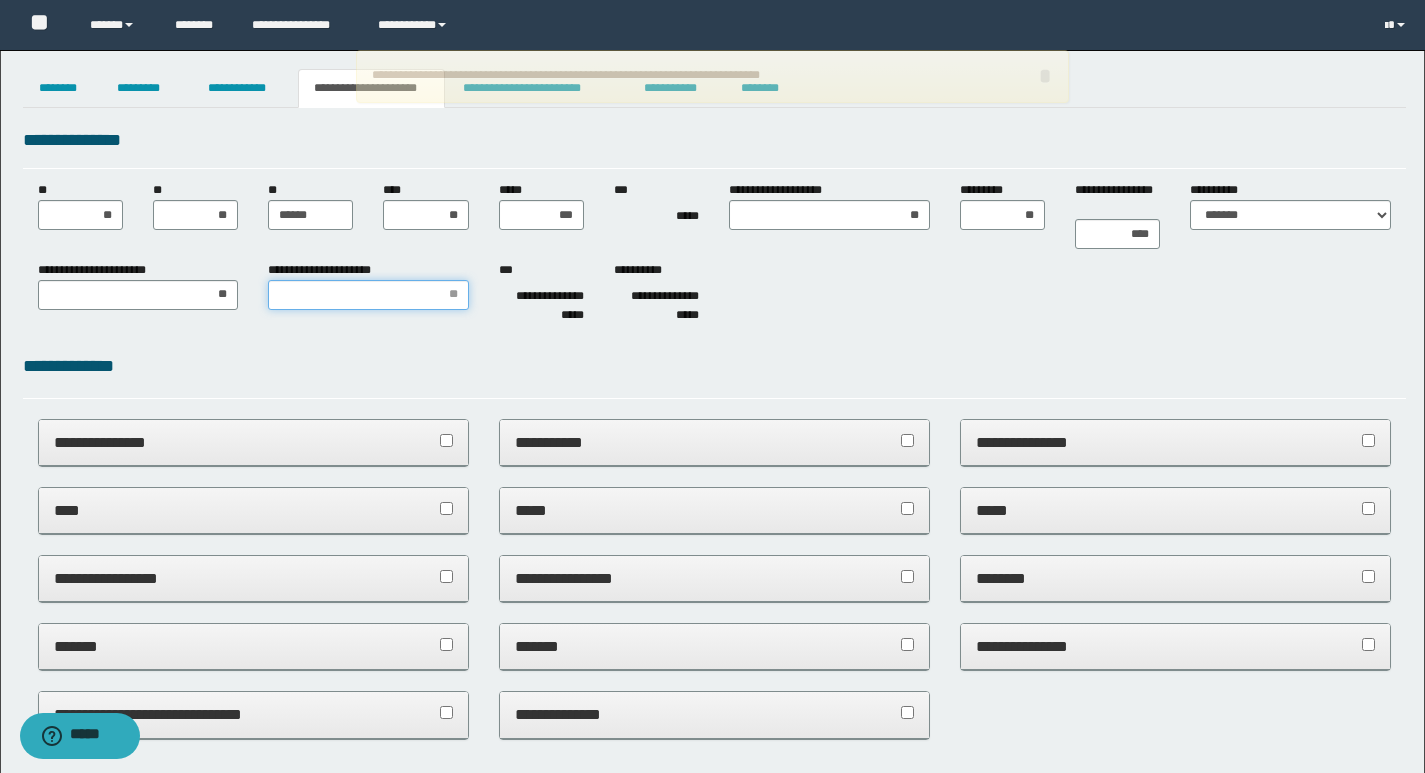 click on "**********" at bounding box center [368, 295] 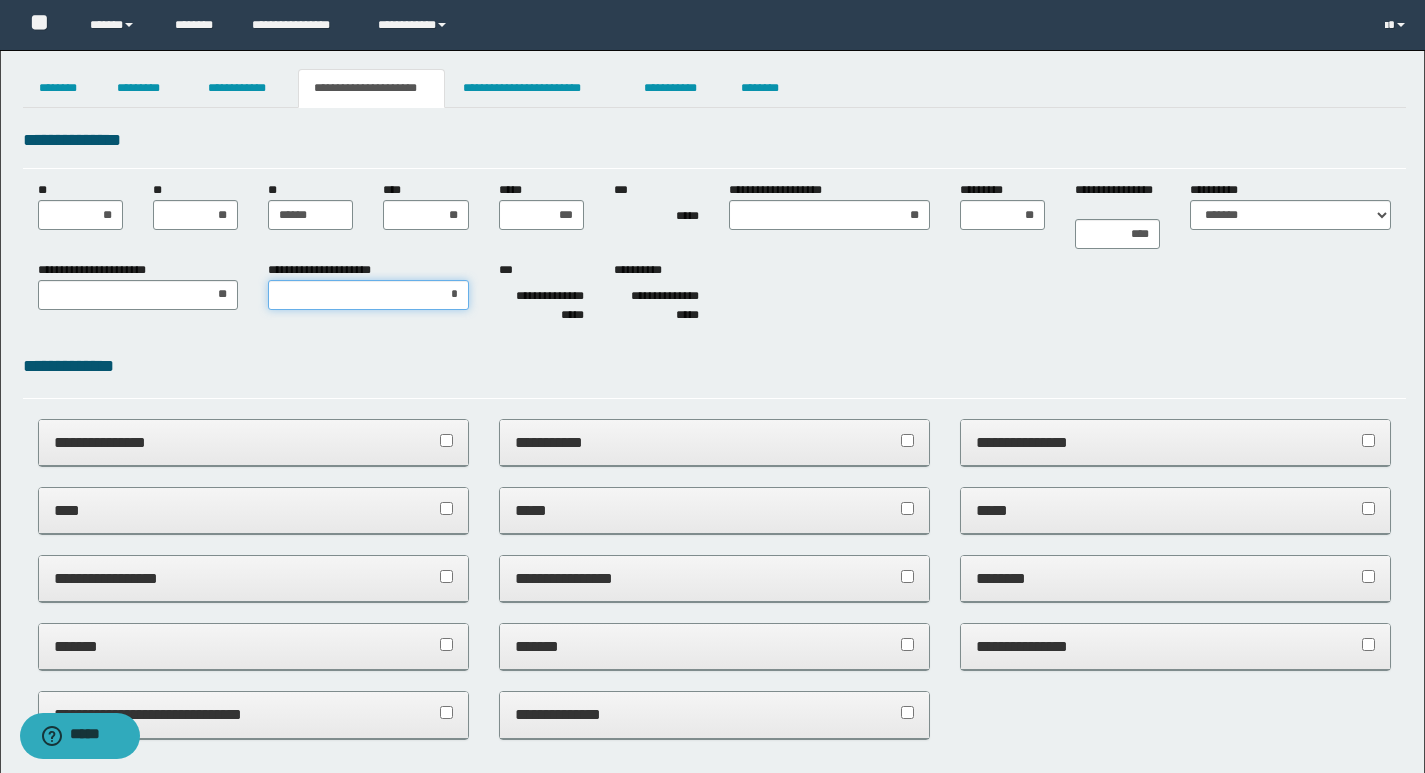 type on "**" 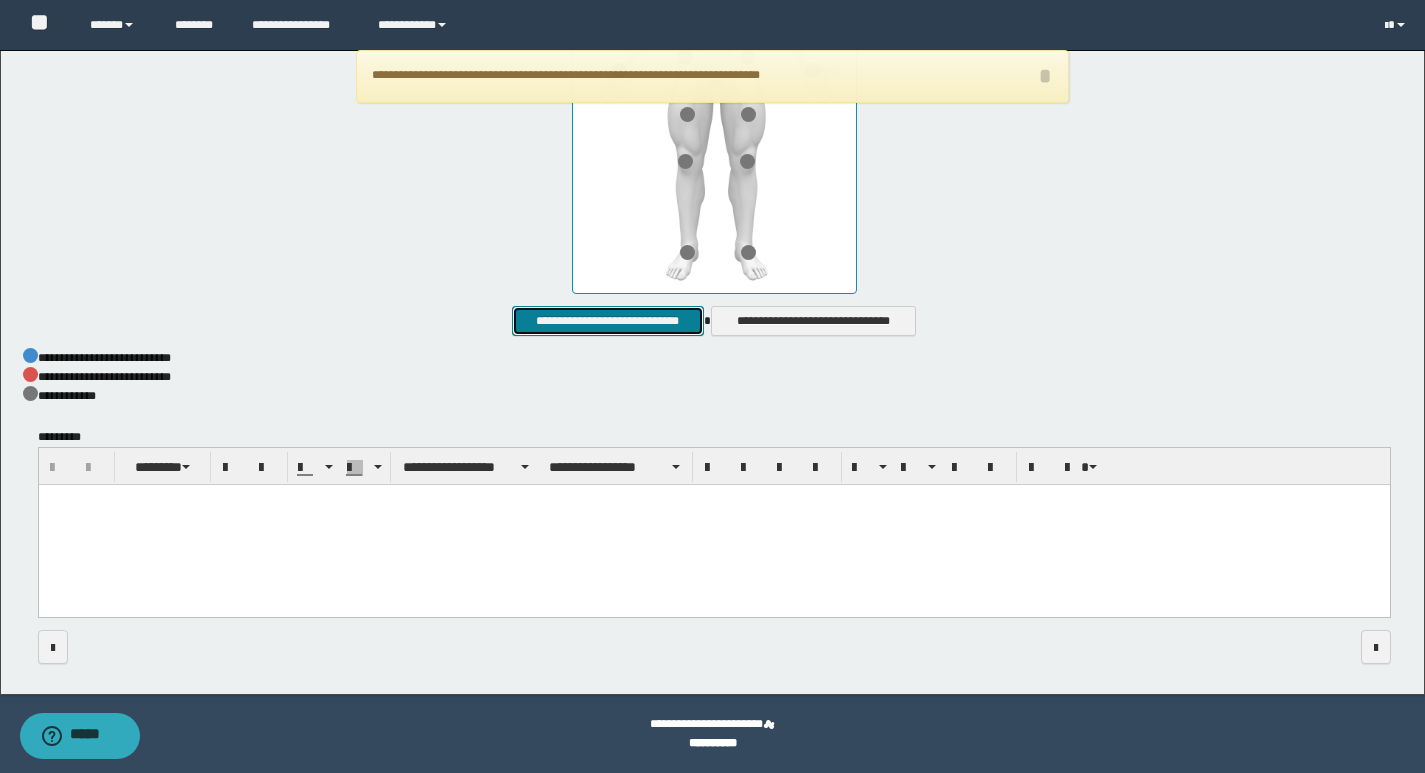 click on "**********" at bounding box center (607, 321) 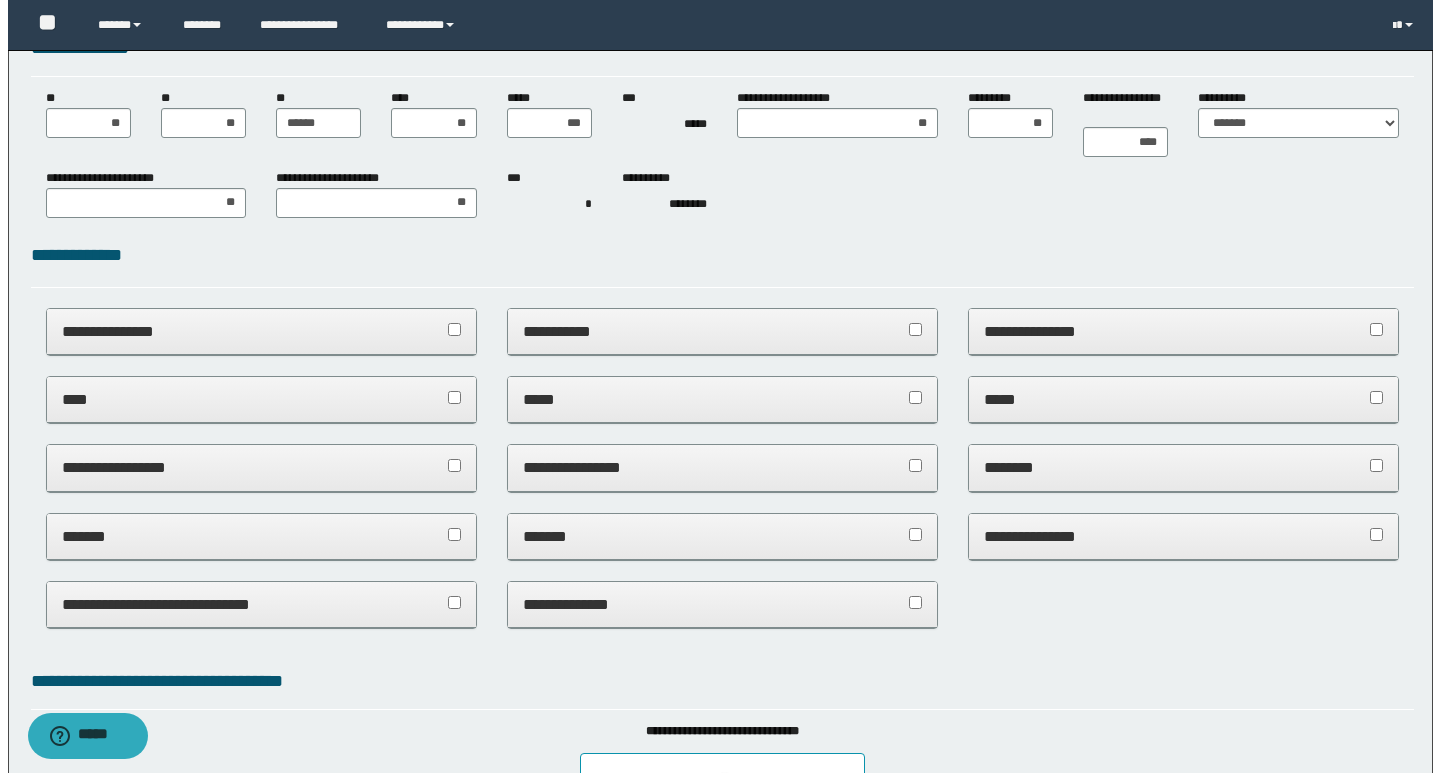 scroll, scrollTop: 0, scrollLeft: 0, axis: both 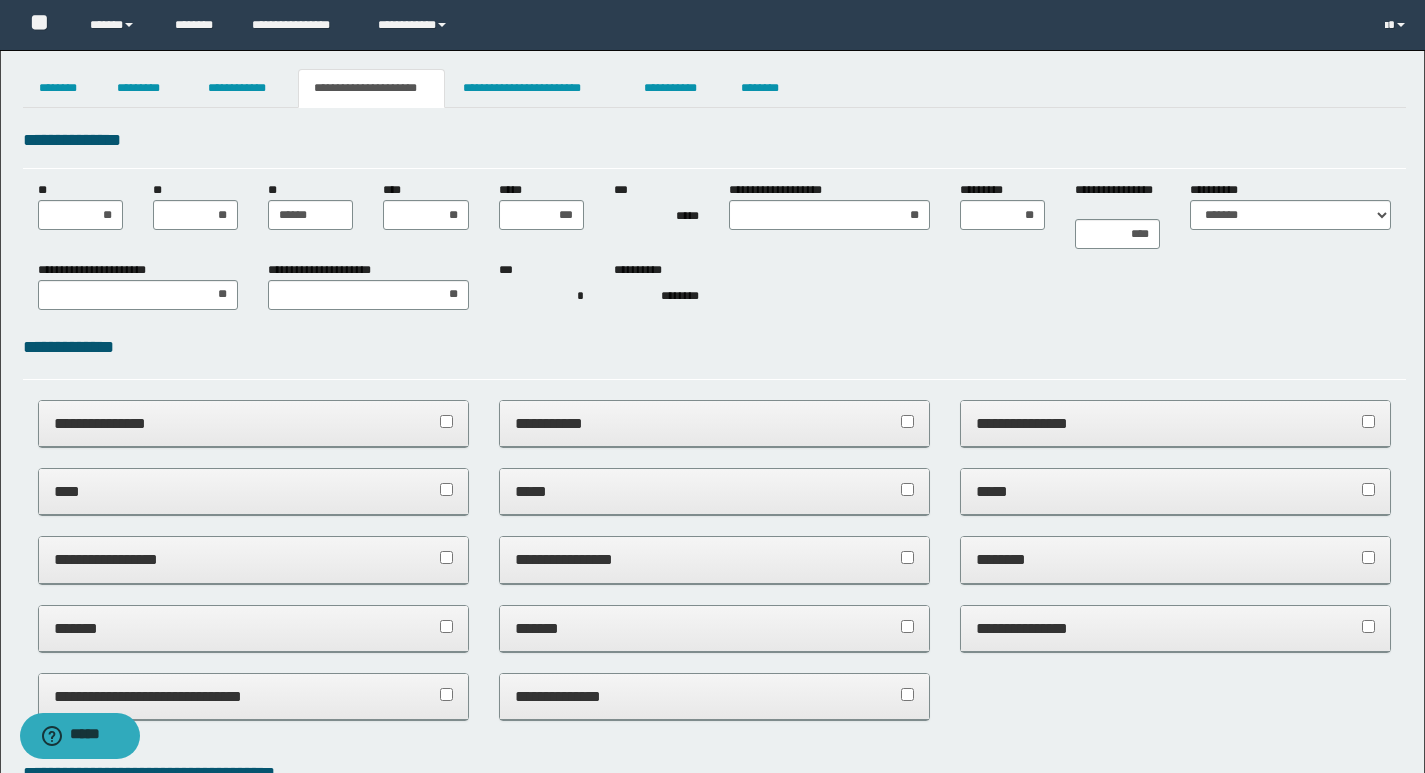 click on "**********" at bounding box center (712, 865) 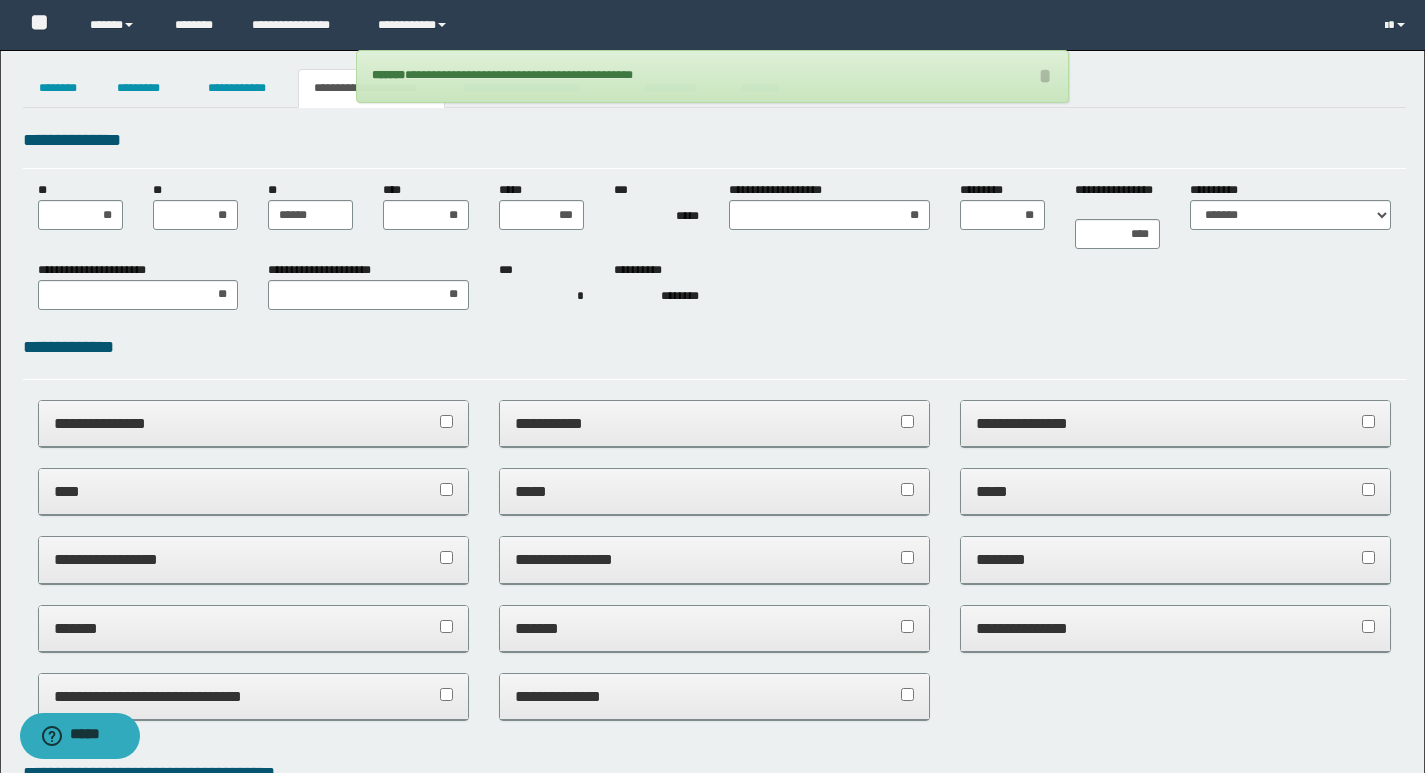 click on "**********" at bounding box center (712, 865) 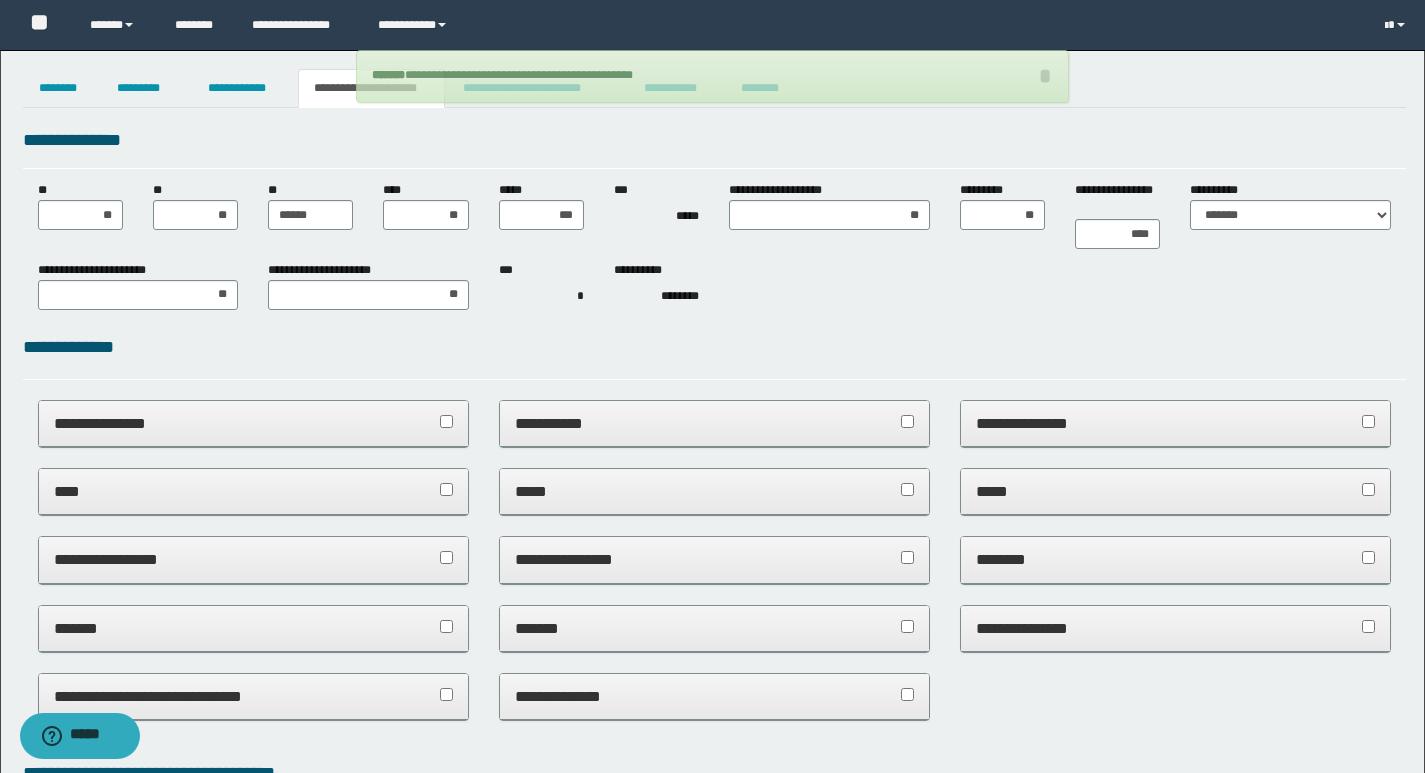 click on "**********" at bounding box center (712, 76) 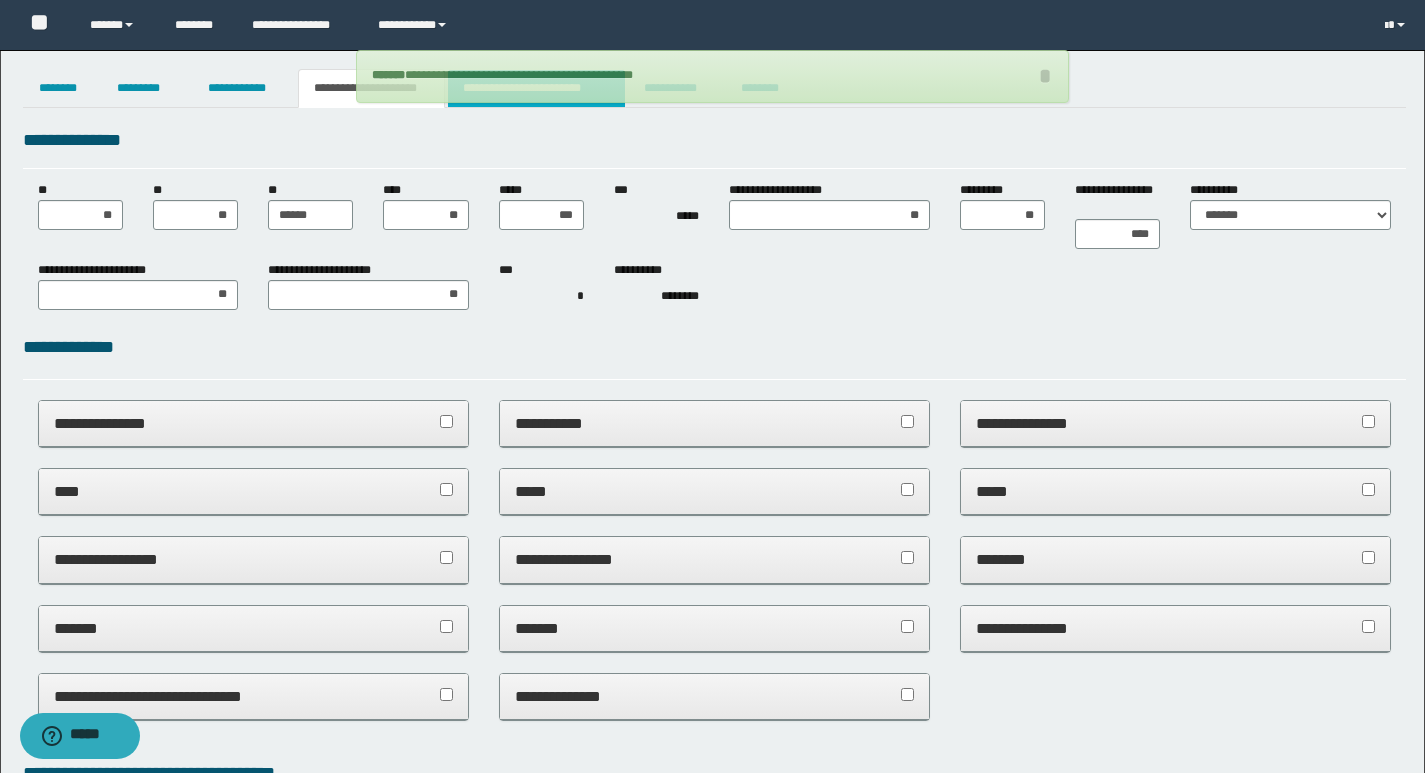 click on "**********" at bounding box center [537, 88] 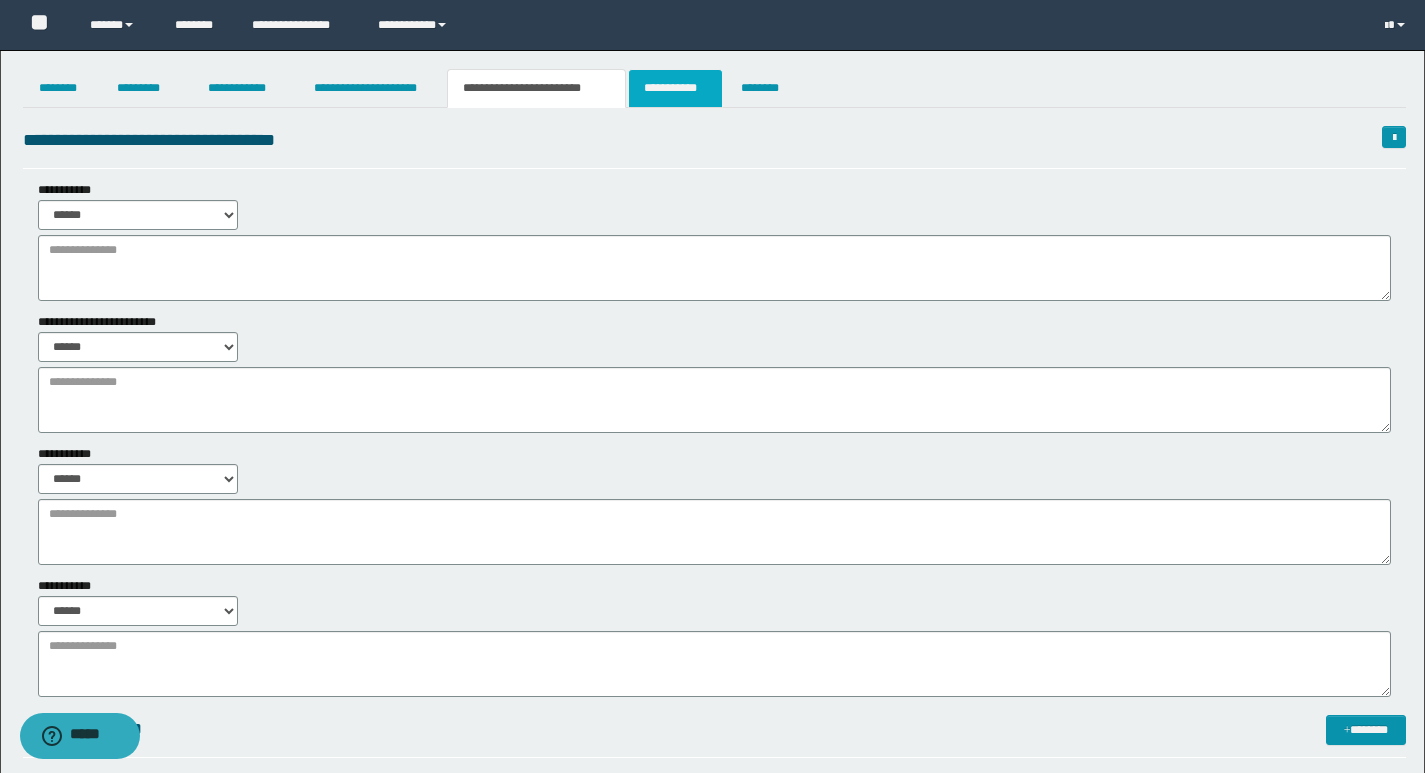 click on "**********" at bounding box center (675, 88) 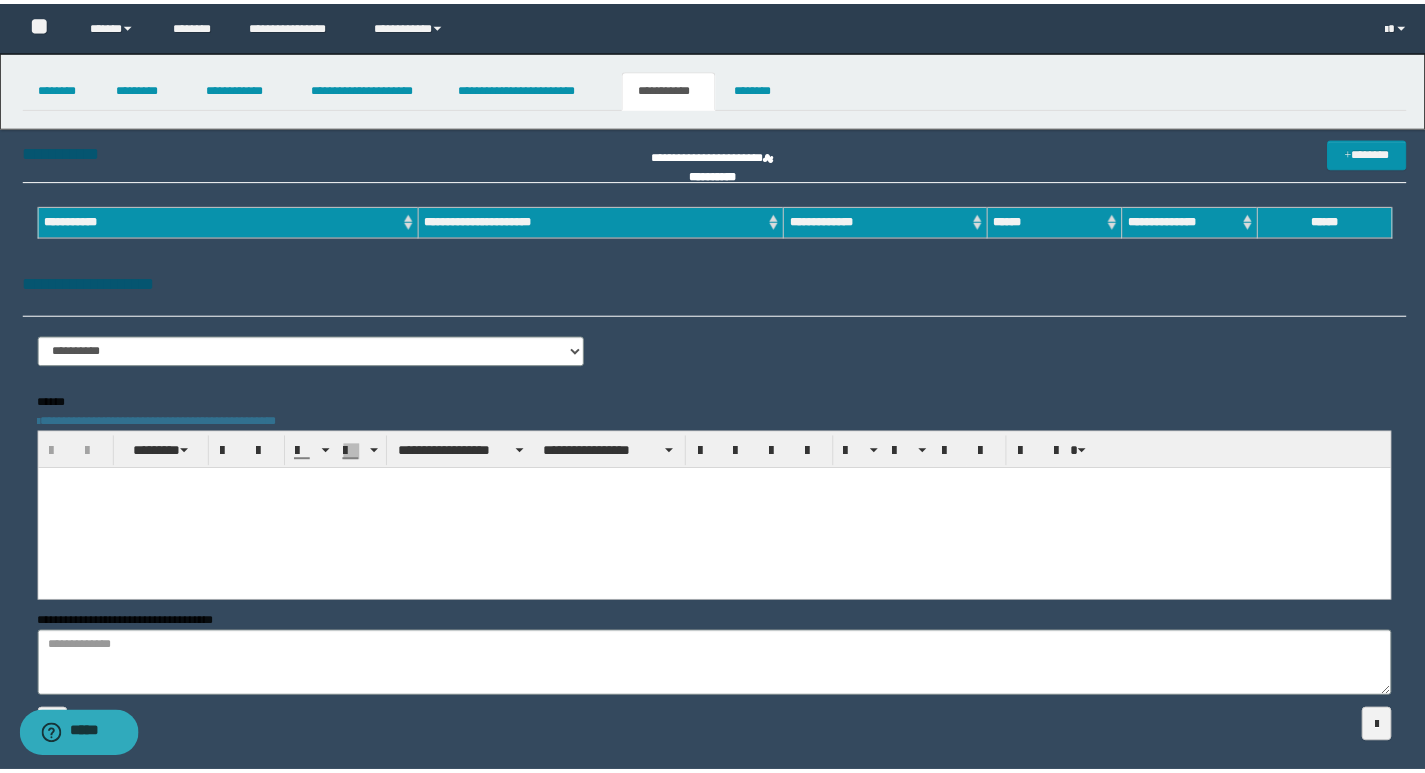 scroll, scrollTop: 0, scrollLeft: 0, axis: both 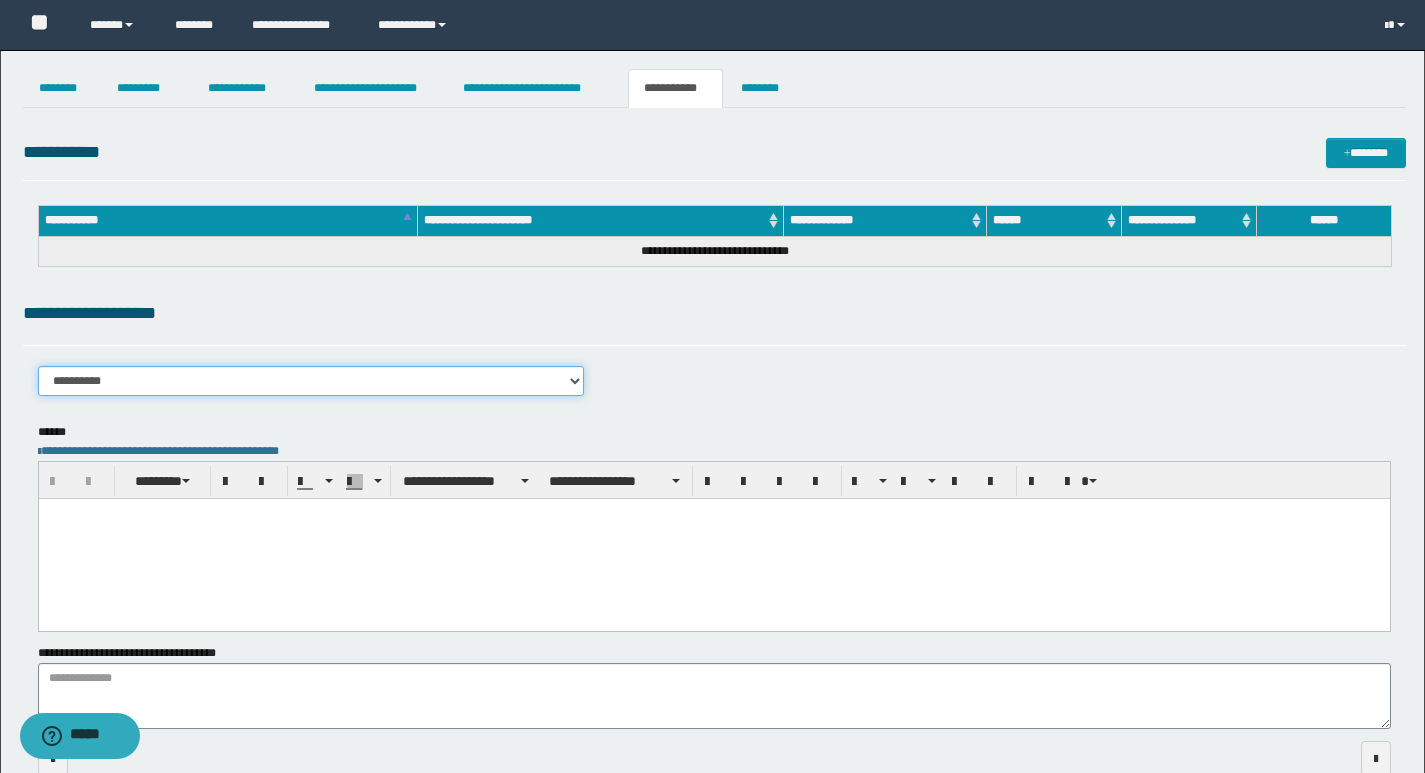 click on "**********" at bounding box center [311, 381] 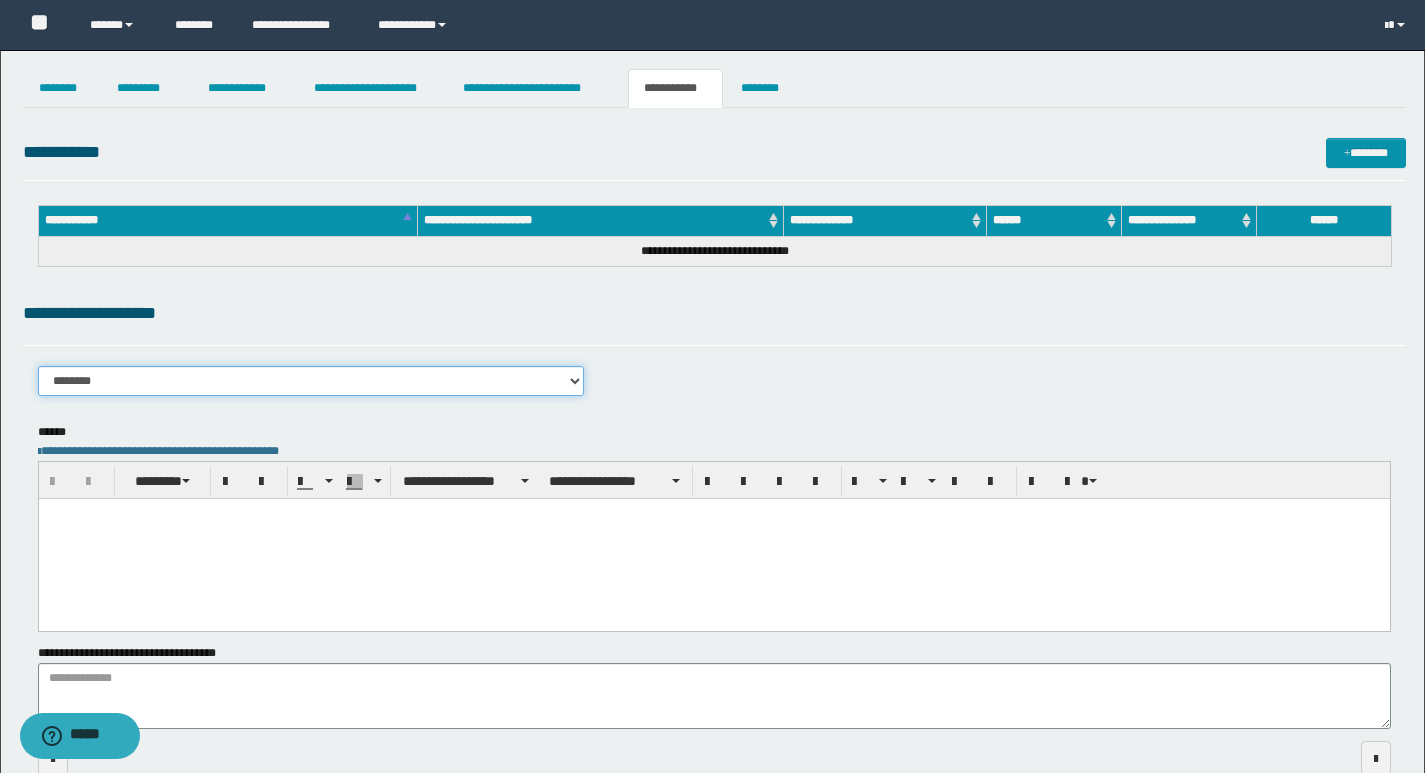 click on "**********" at bounding box center [311, 381] 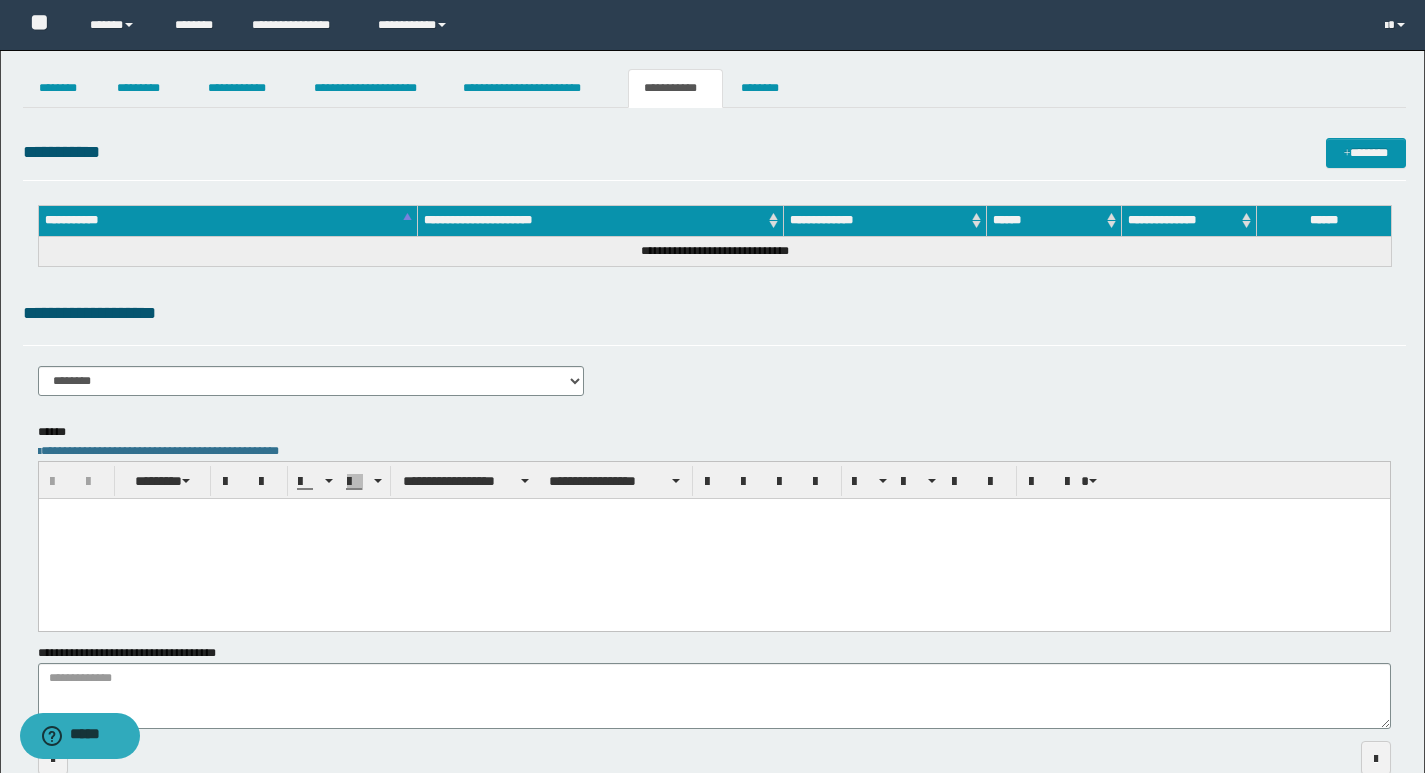 click on "**********" at bounding box center [714, 388] 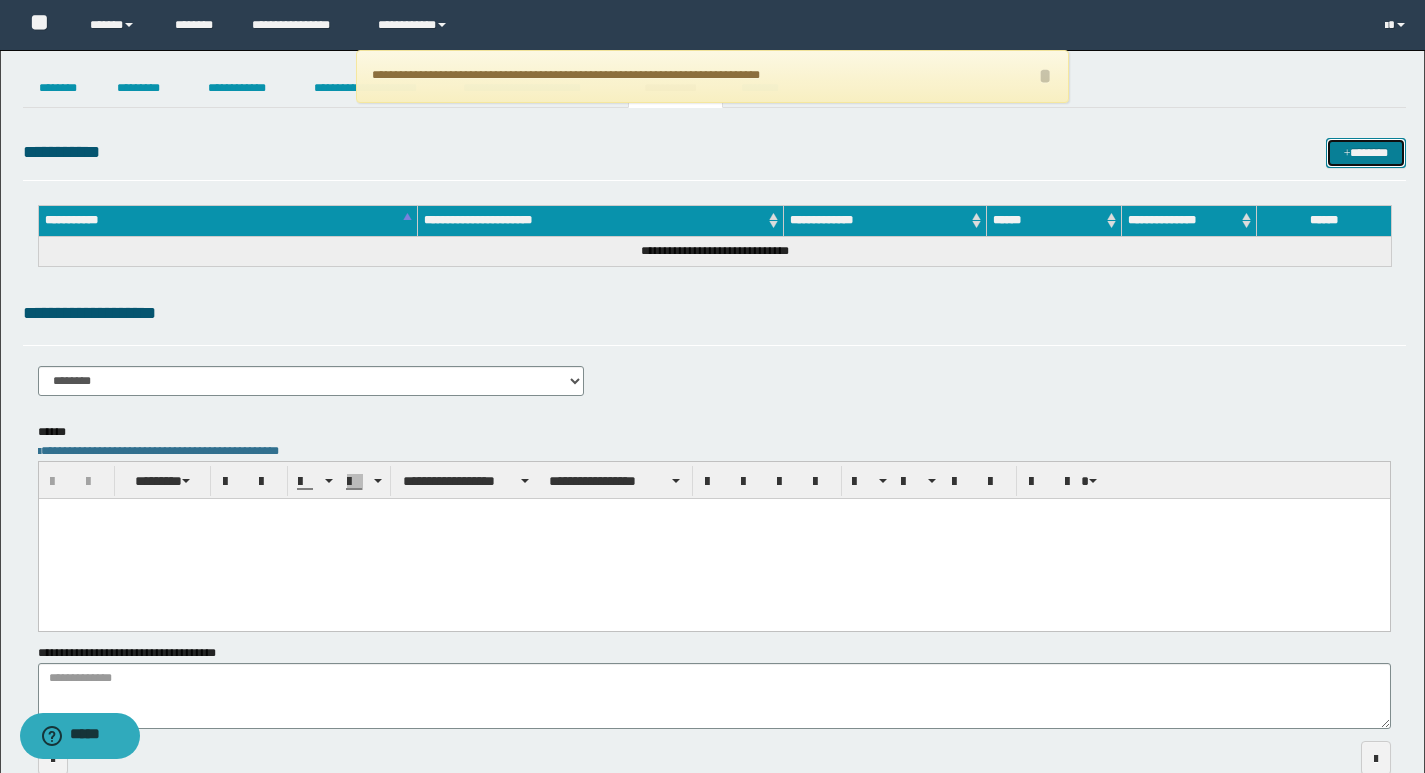 click on "*******" at bounding box center (1366, 153) 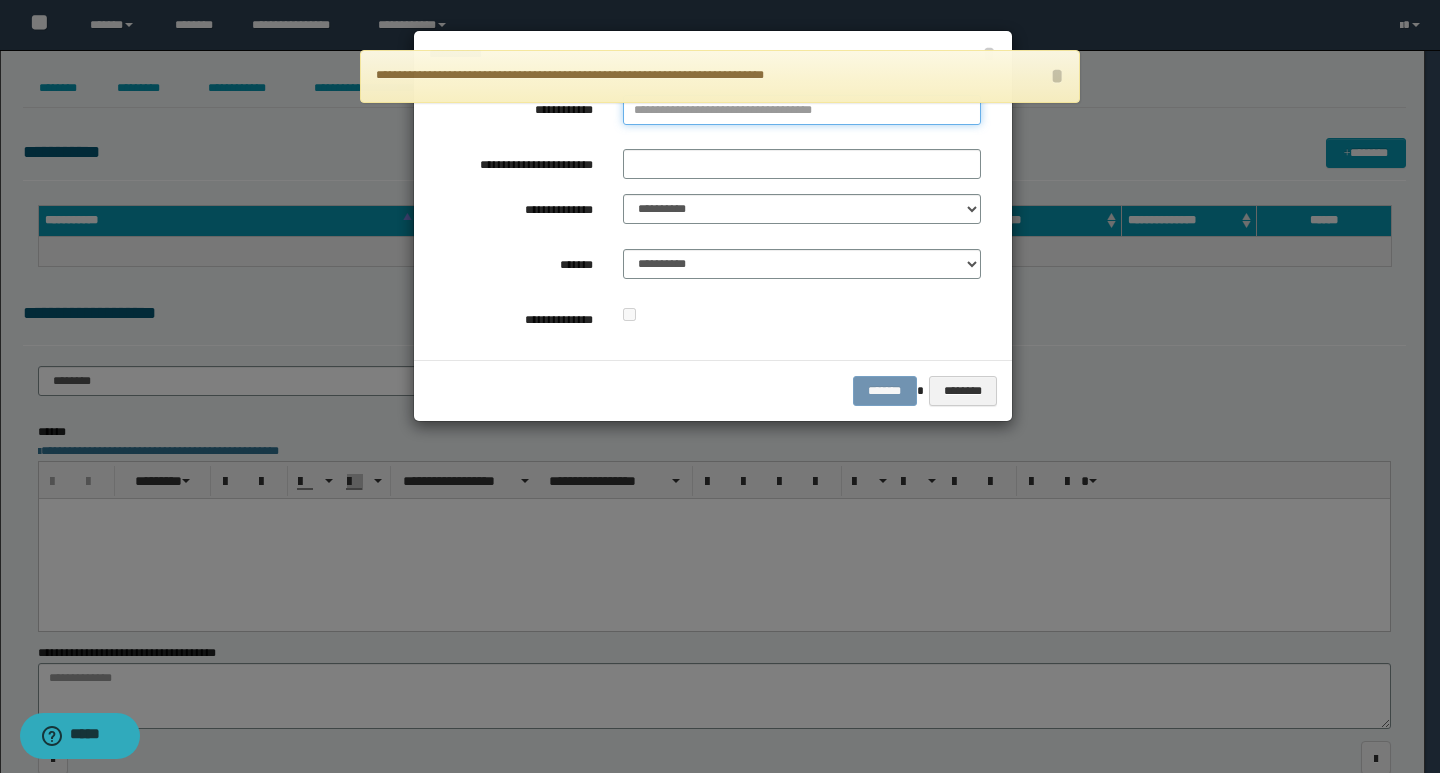 click on "**********" at bounding box center [802, 110] 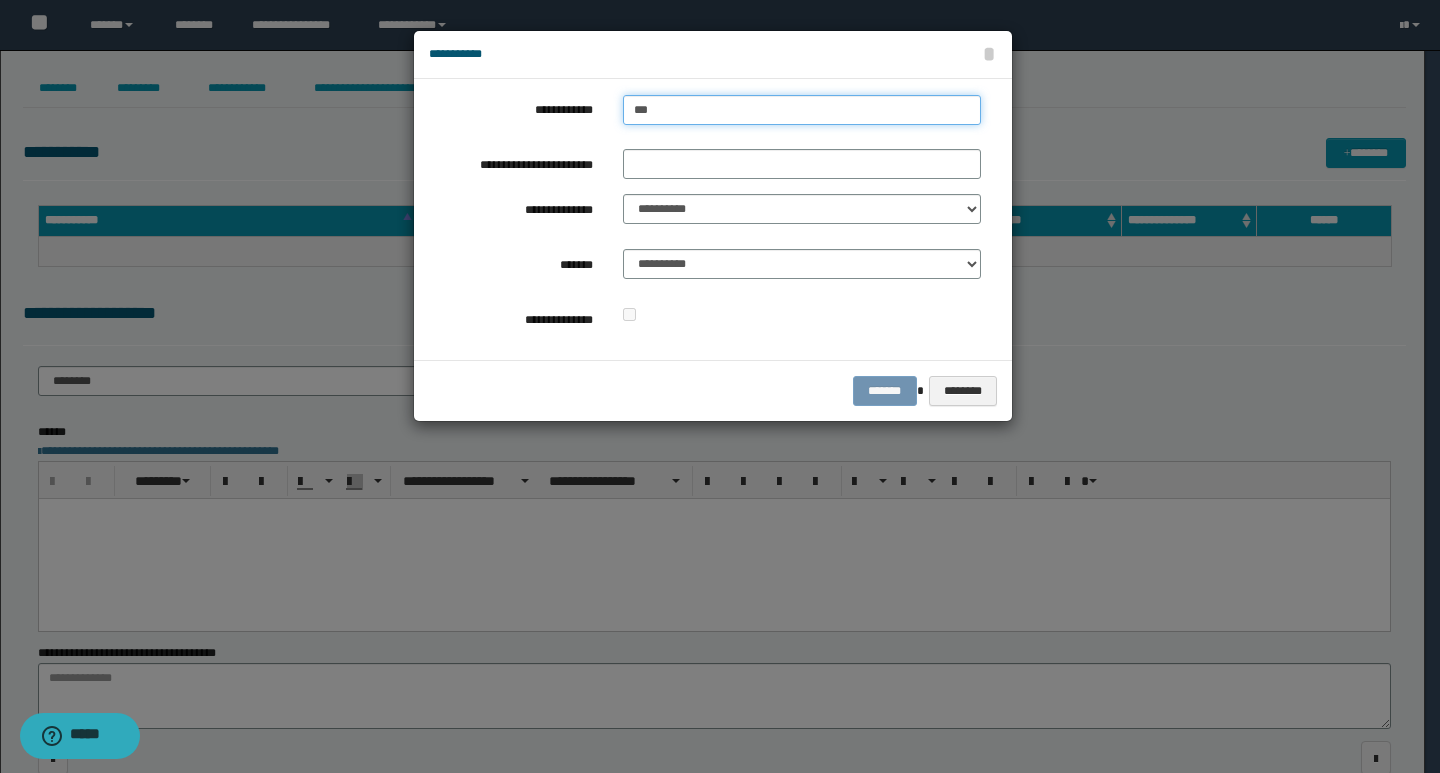 type on "****" 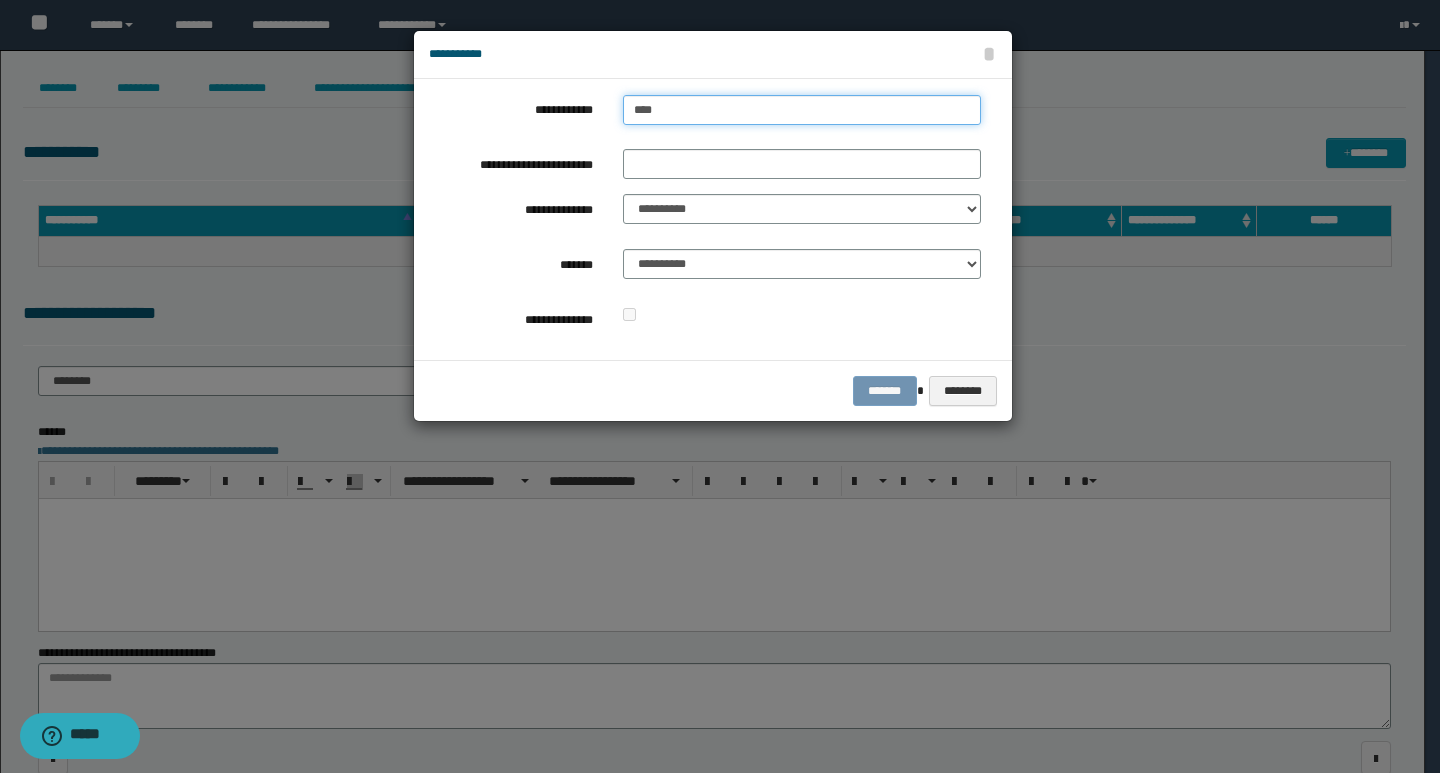 type on "****" 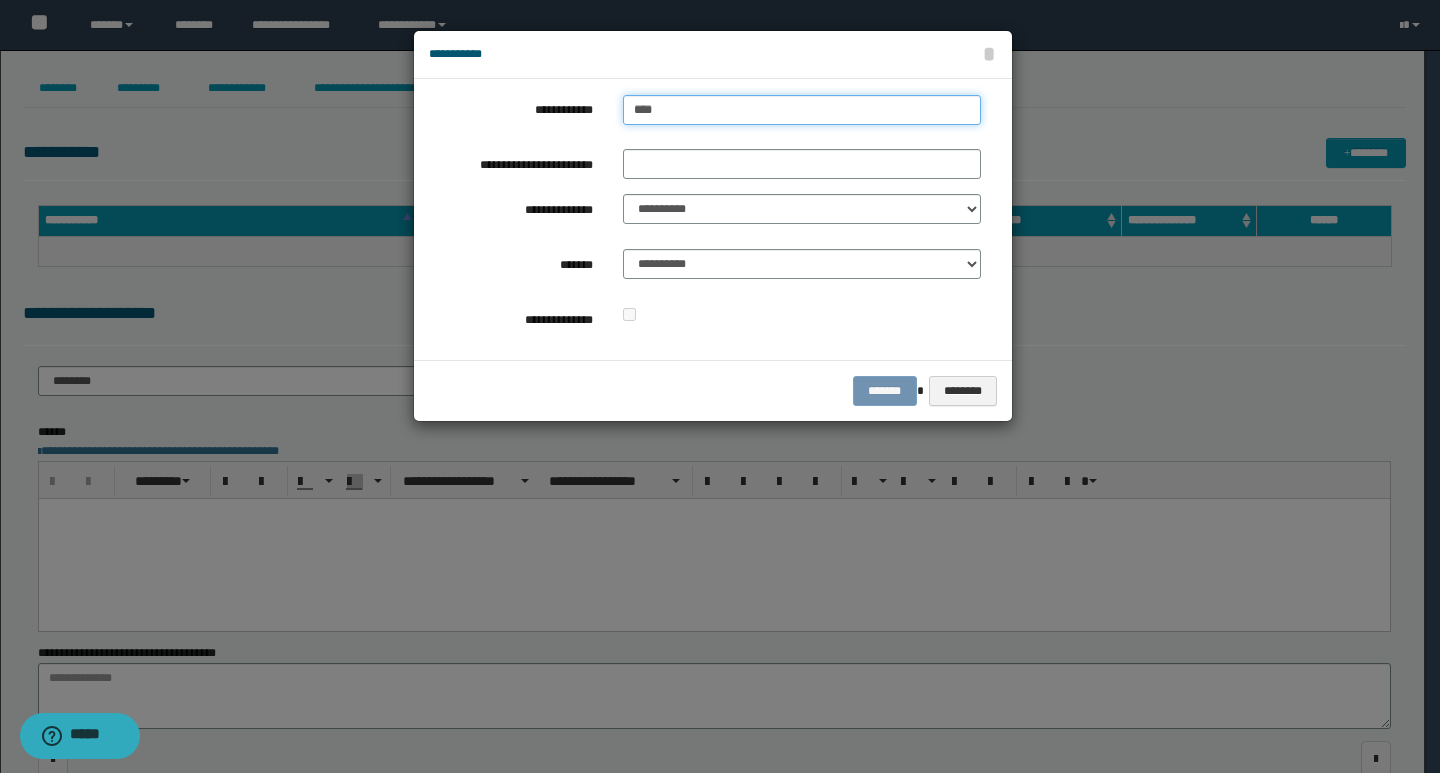 type on "****" 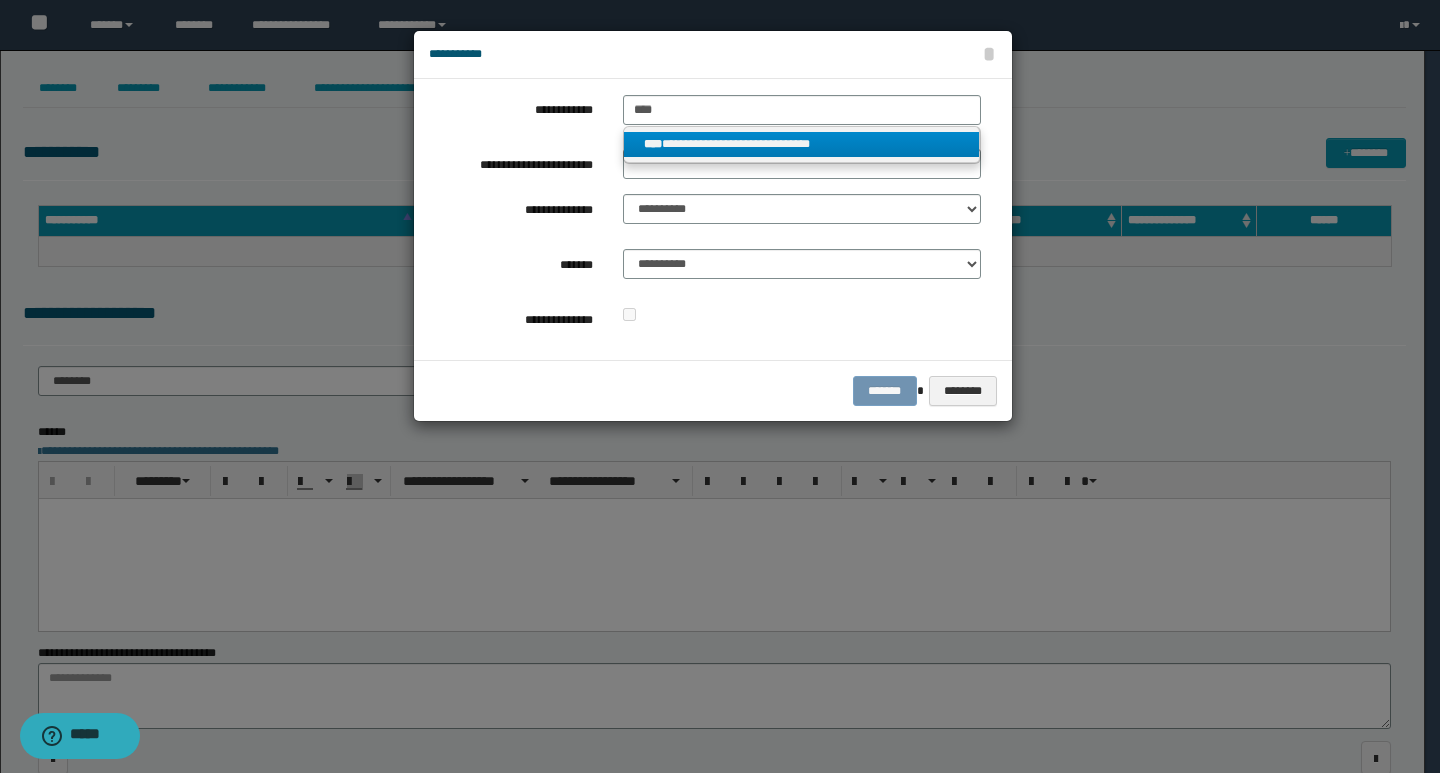 click on "**********" at bounding box center (802, 144) 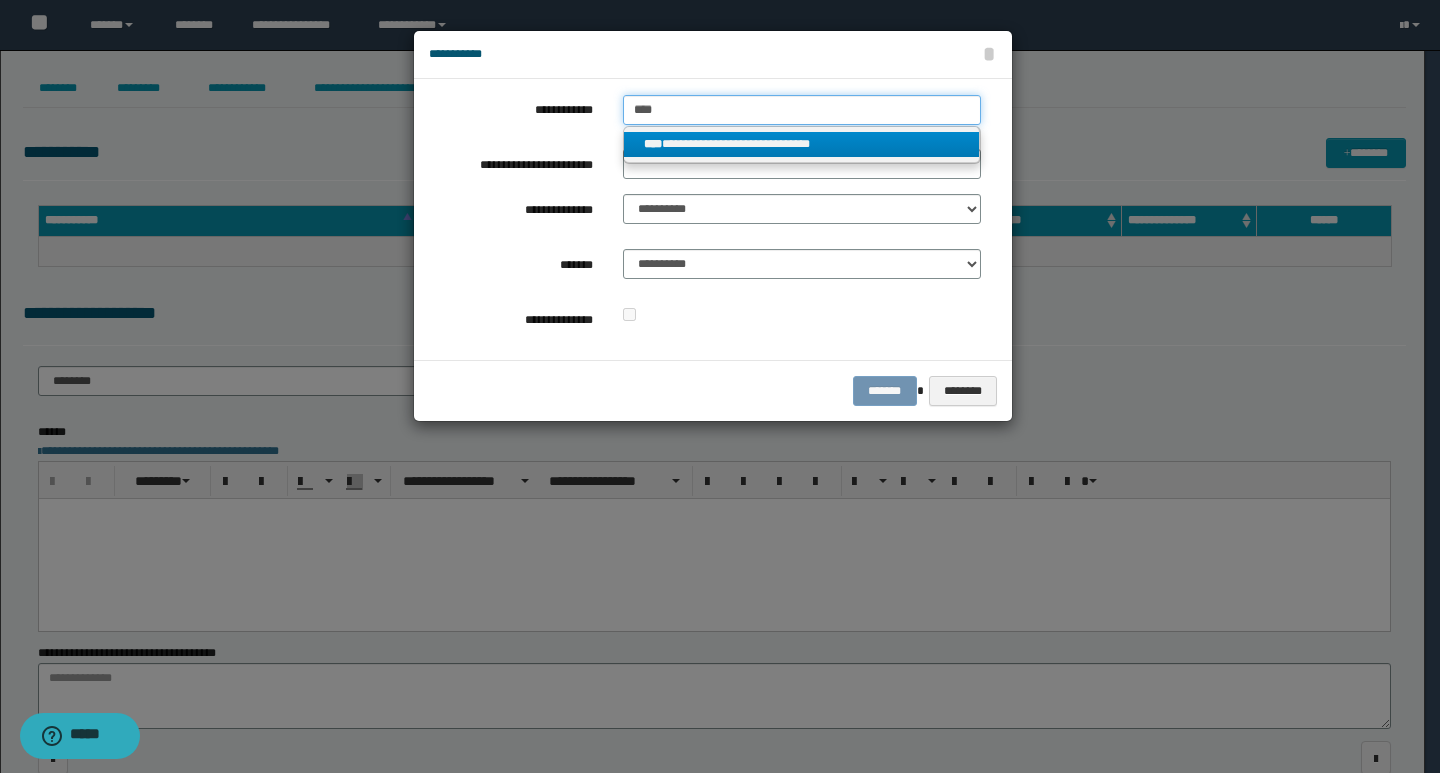 type 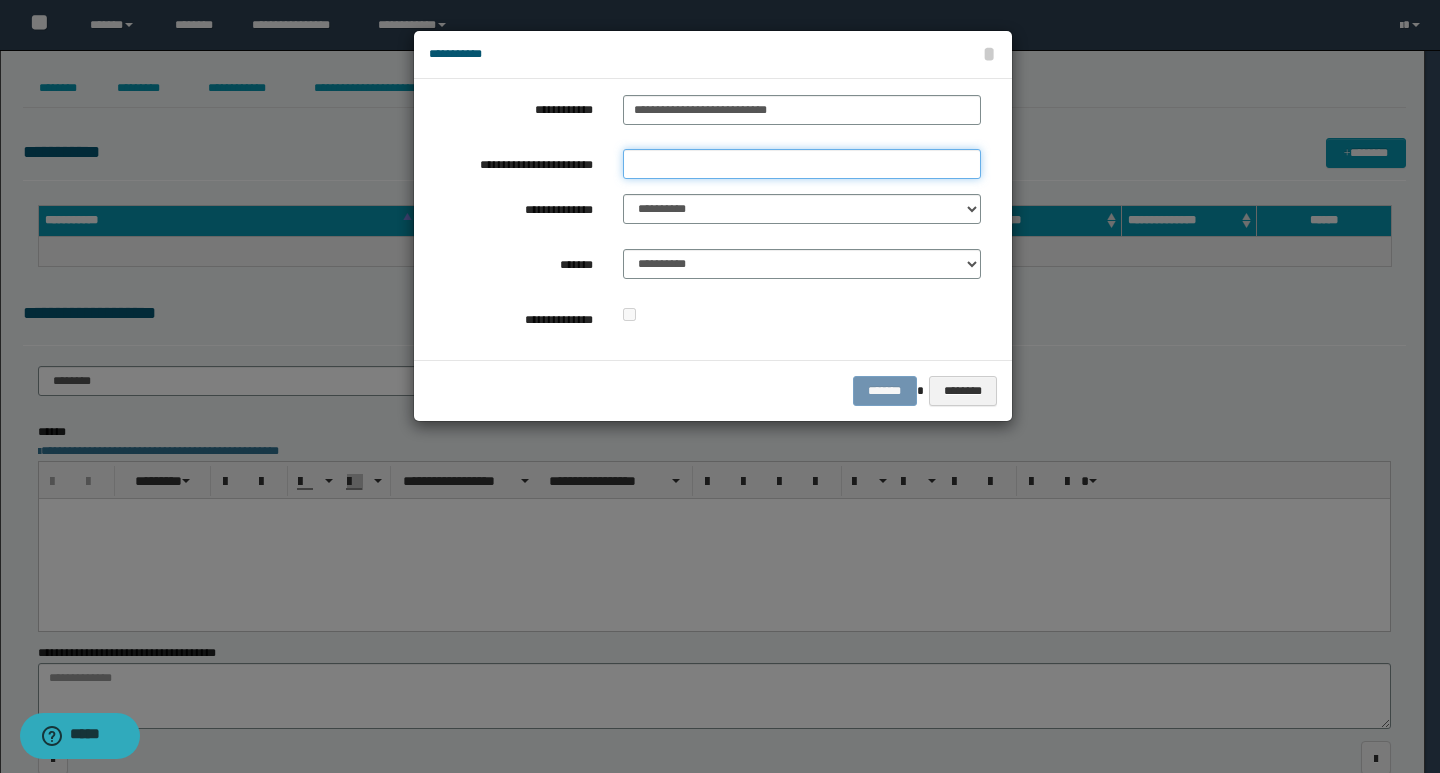 click on "**********" at bounding box center [802, 164] 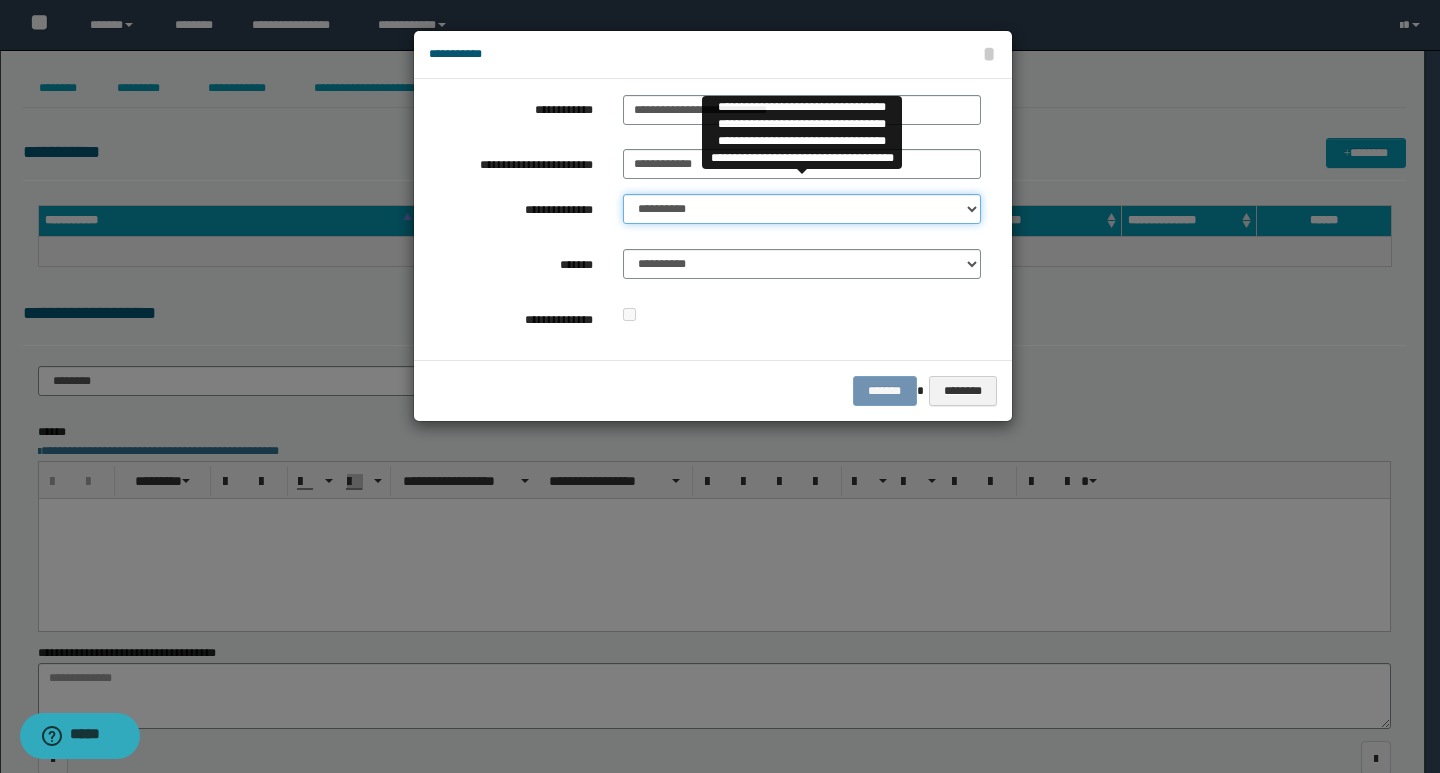 drag, startPoint x: 711, startPoint y: 206, endPoint x: 699, endPoint y: 223, distance: 20.808653 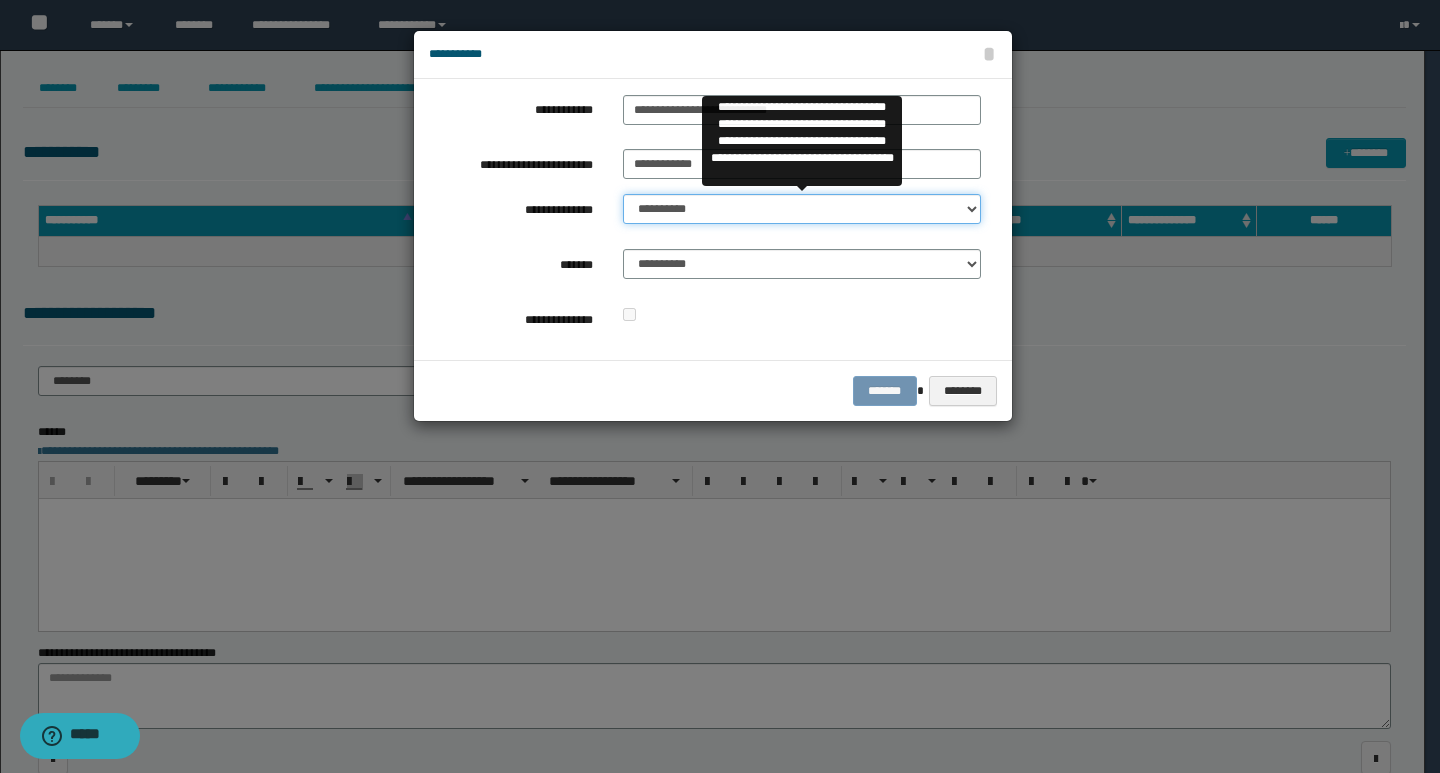select on "**" 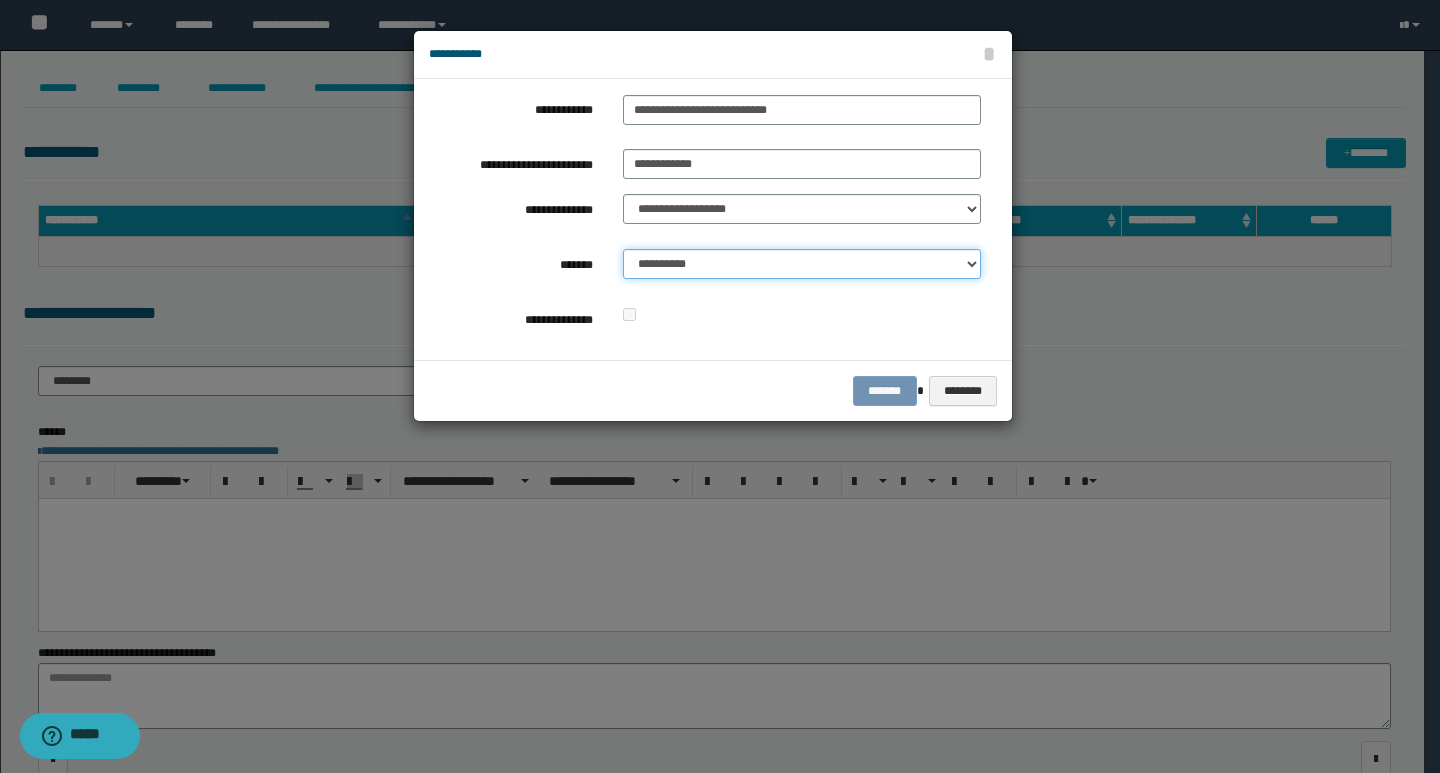 click on "**********" at bounding box center (802, 264) 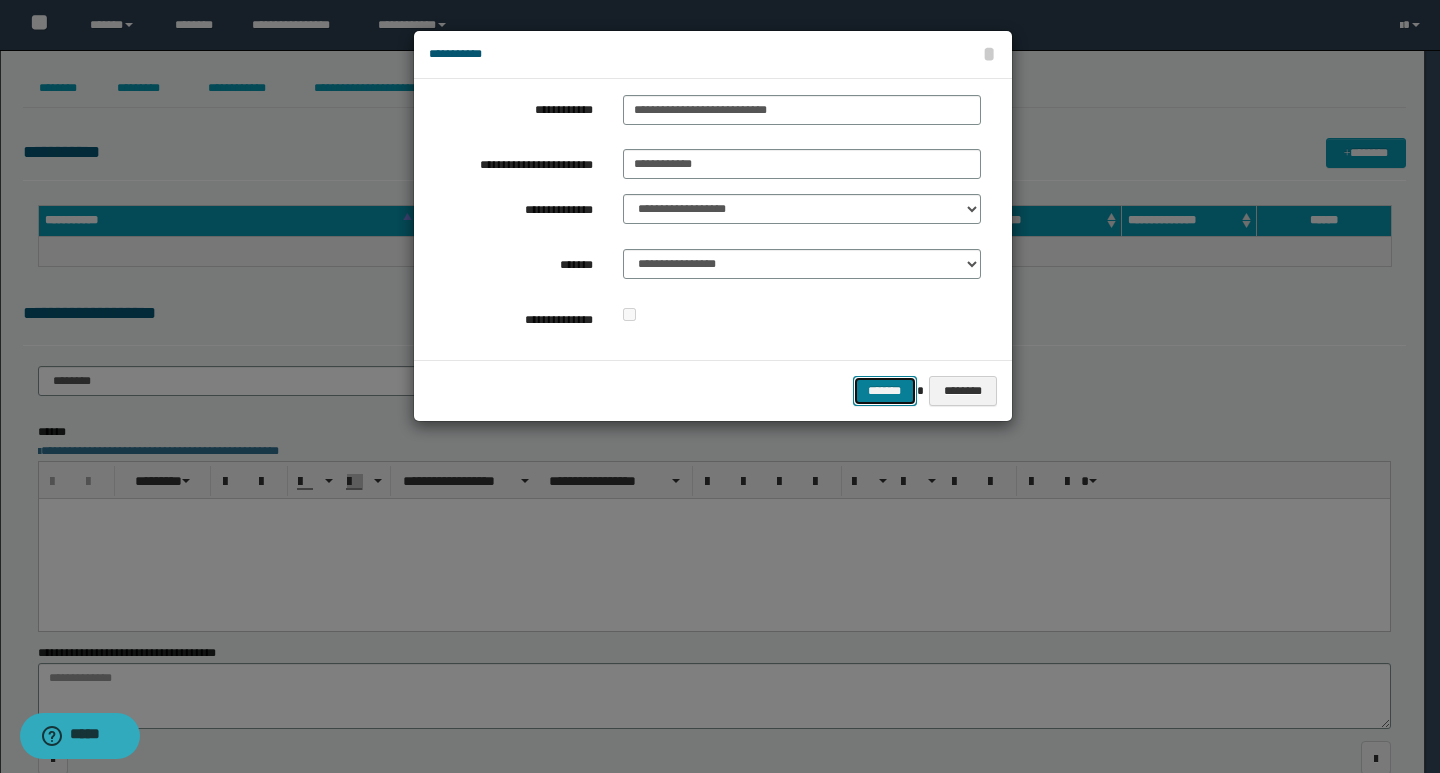 click on "*******" at bounding box center (885, 391) 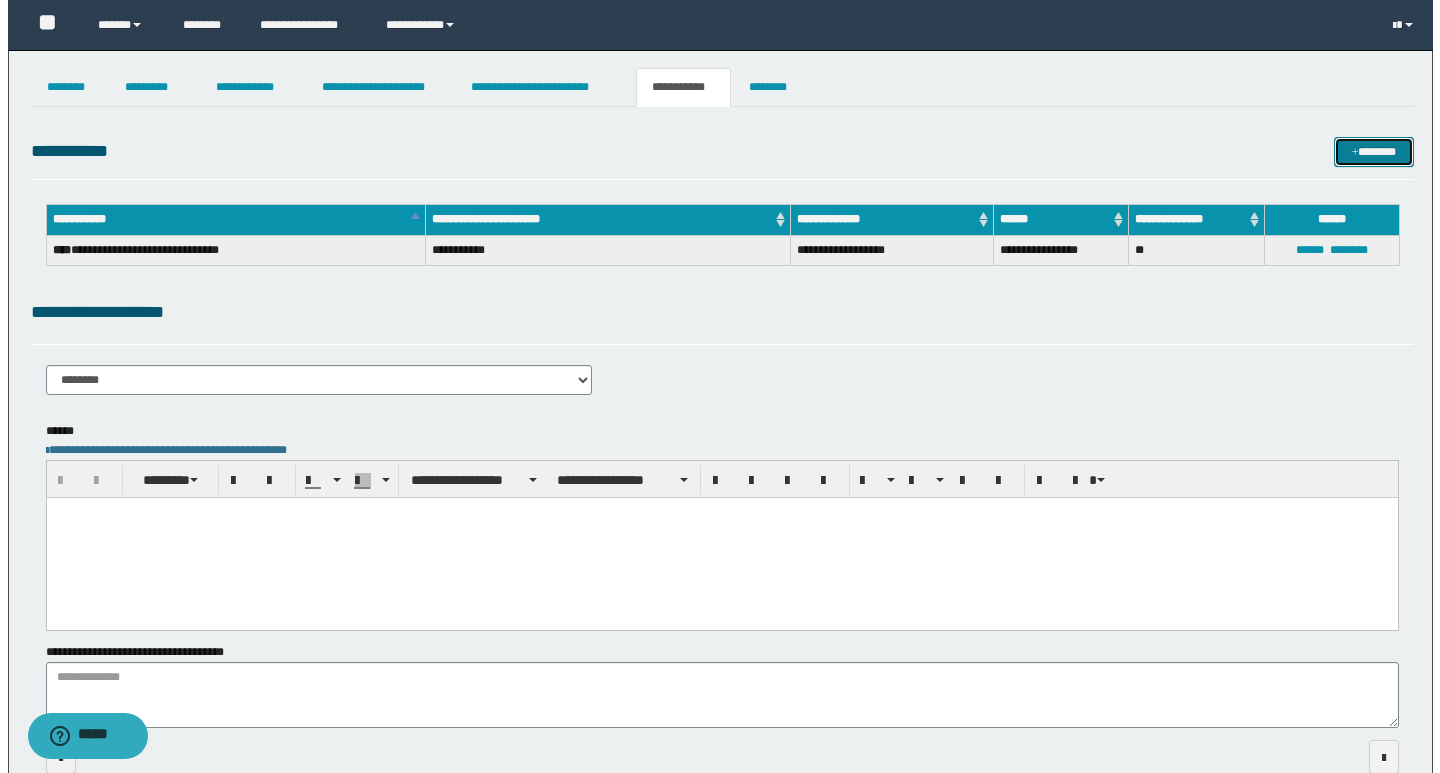 scroll, scrollTop: 0, scrollLeft: 0, axis: both 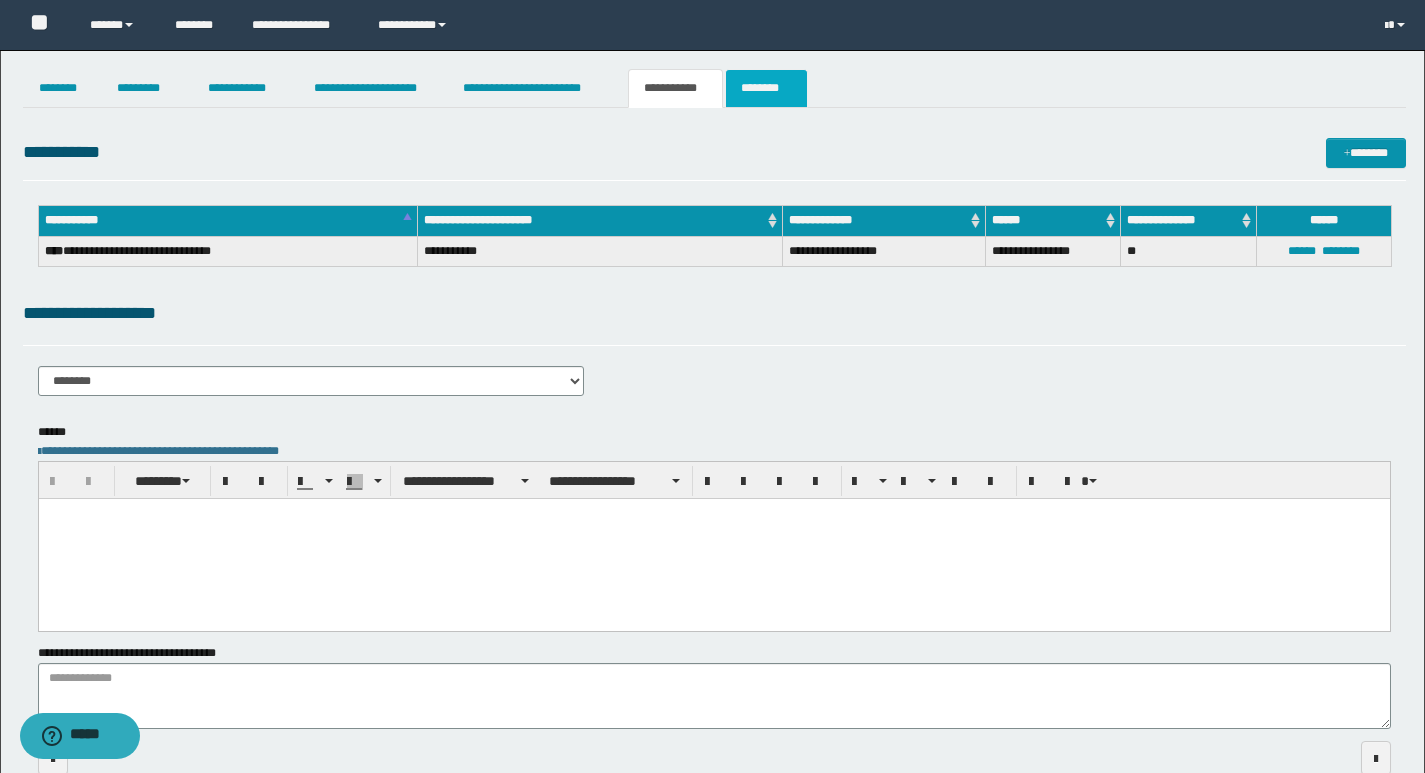 click on "********" at bounding box center [766, 88] 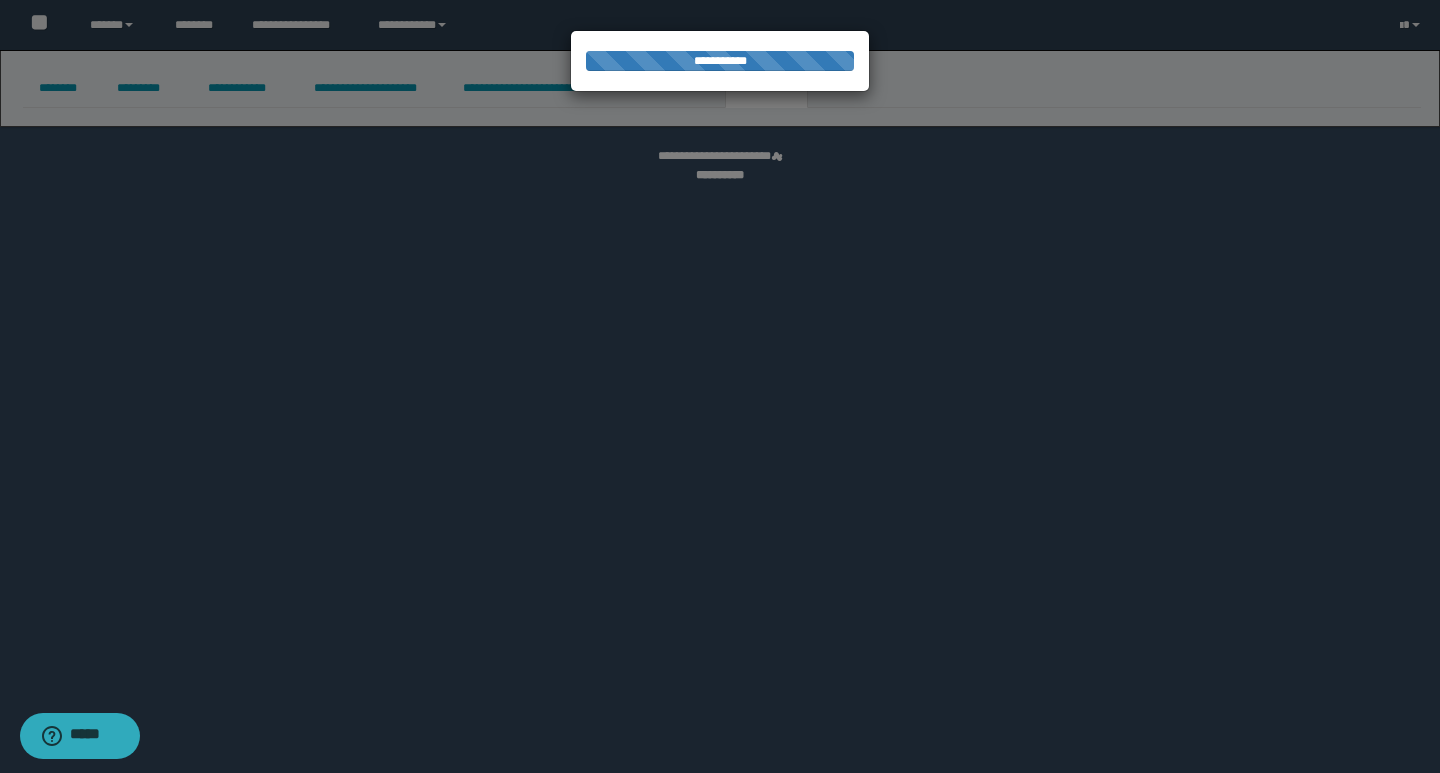 select 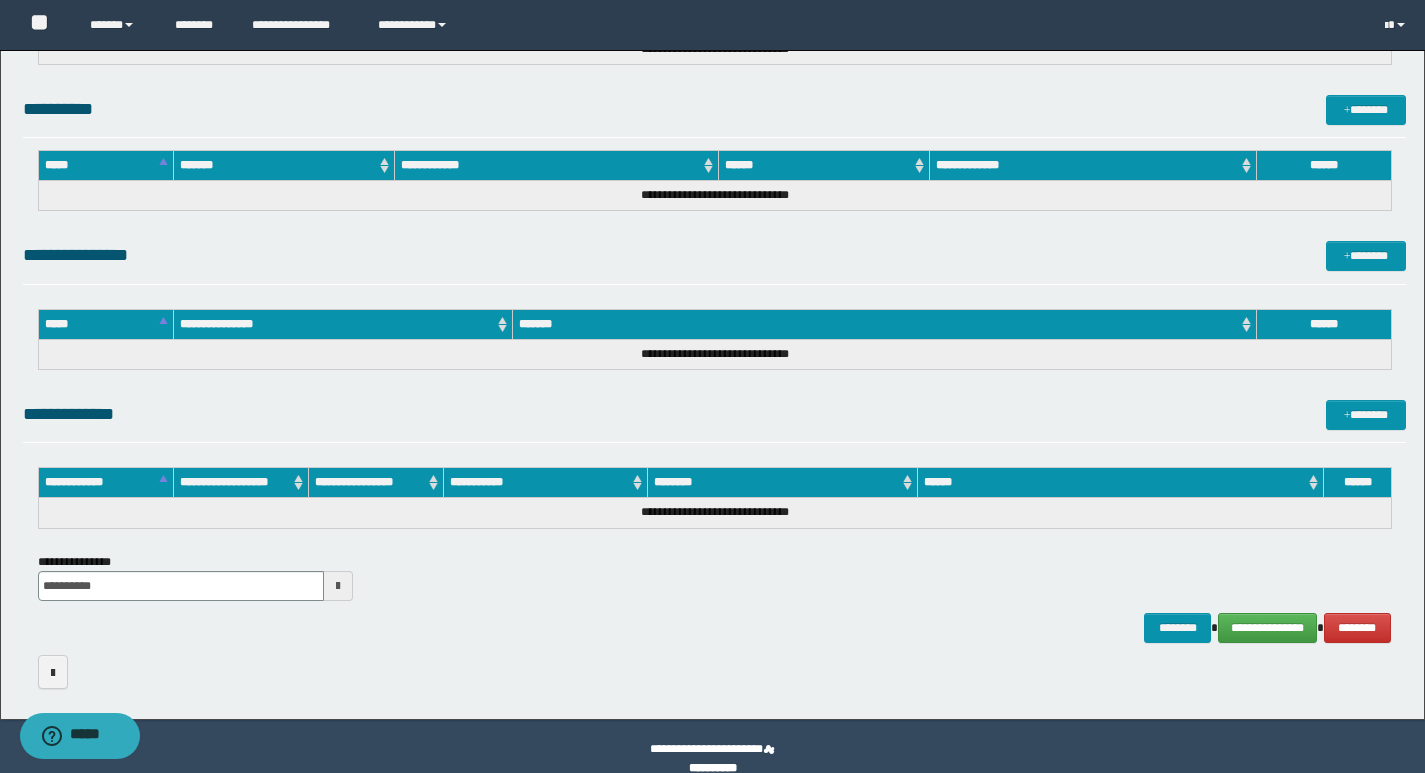scroll, scrollTop: 874, scrollLeft: 0, axis: vertical 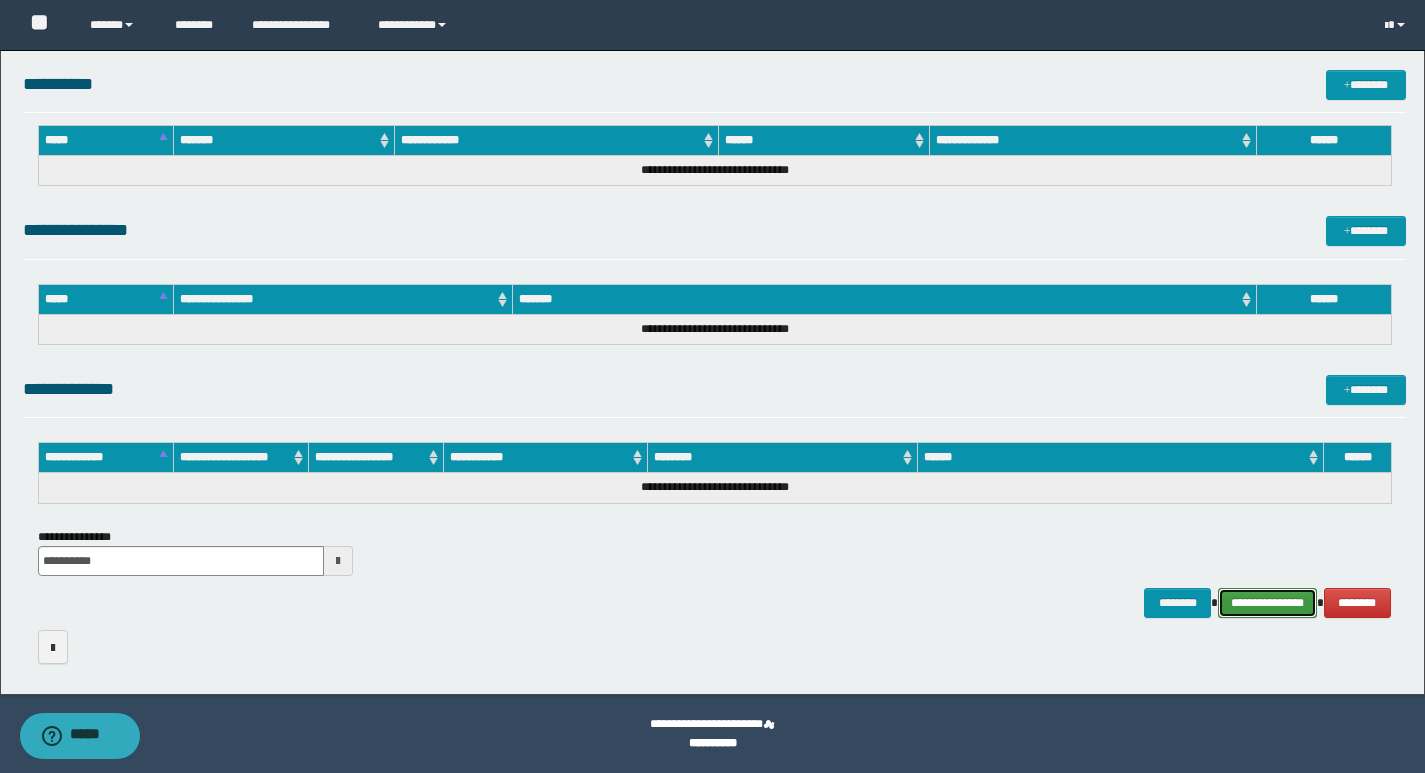 click on "**********" at bounding box center (1267, 603) 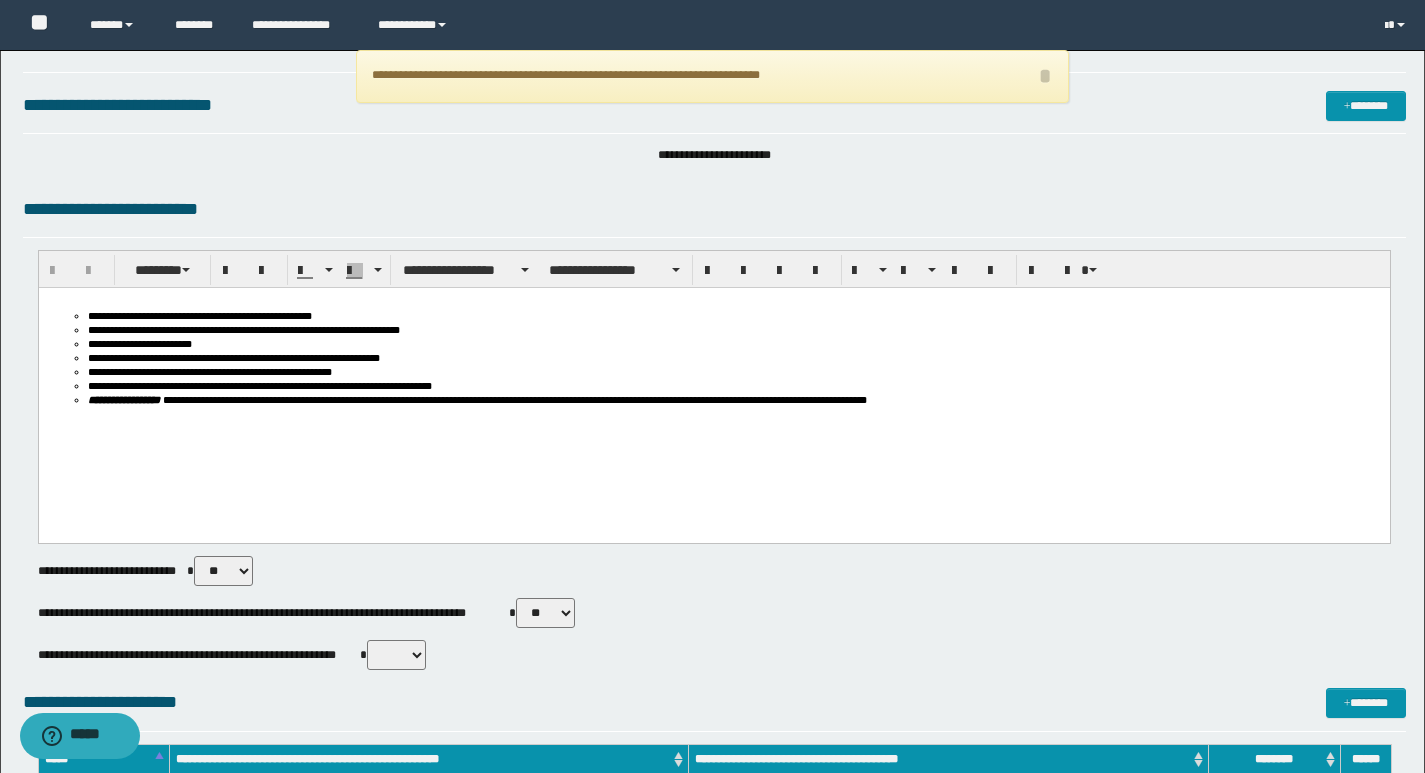 scroll, scrollTop: 0, scrollLeft: 0, axis: both 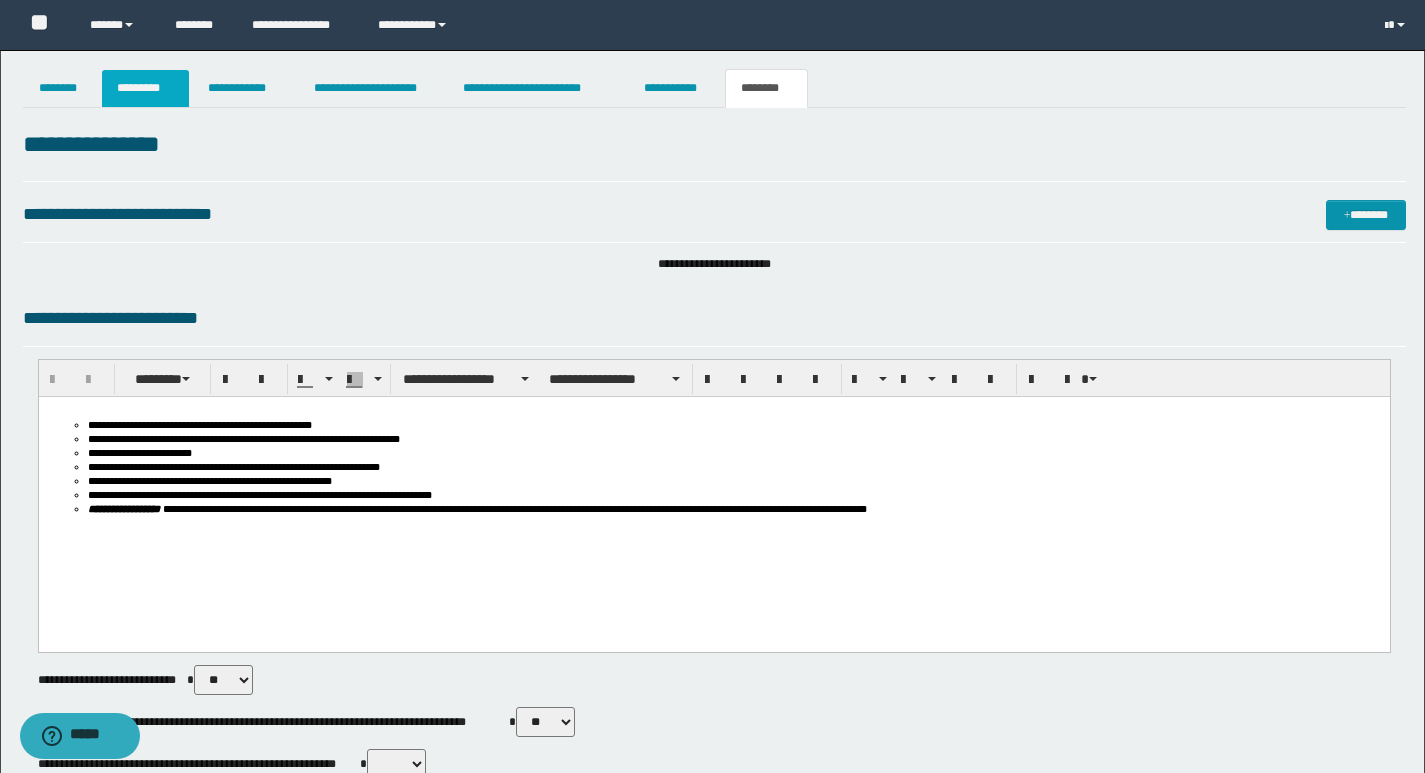 click on "*********" at bounding box center (145, 88) 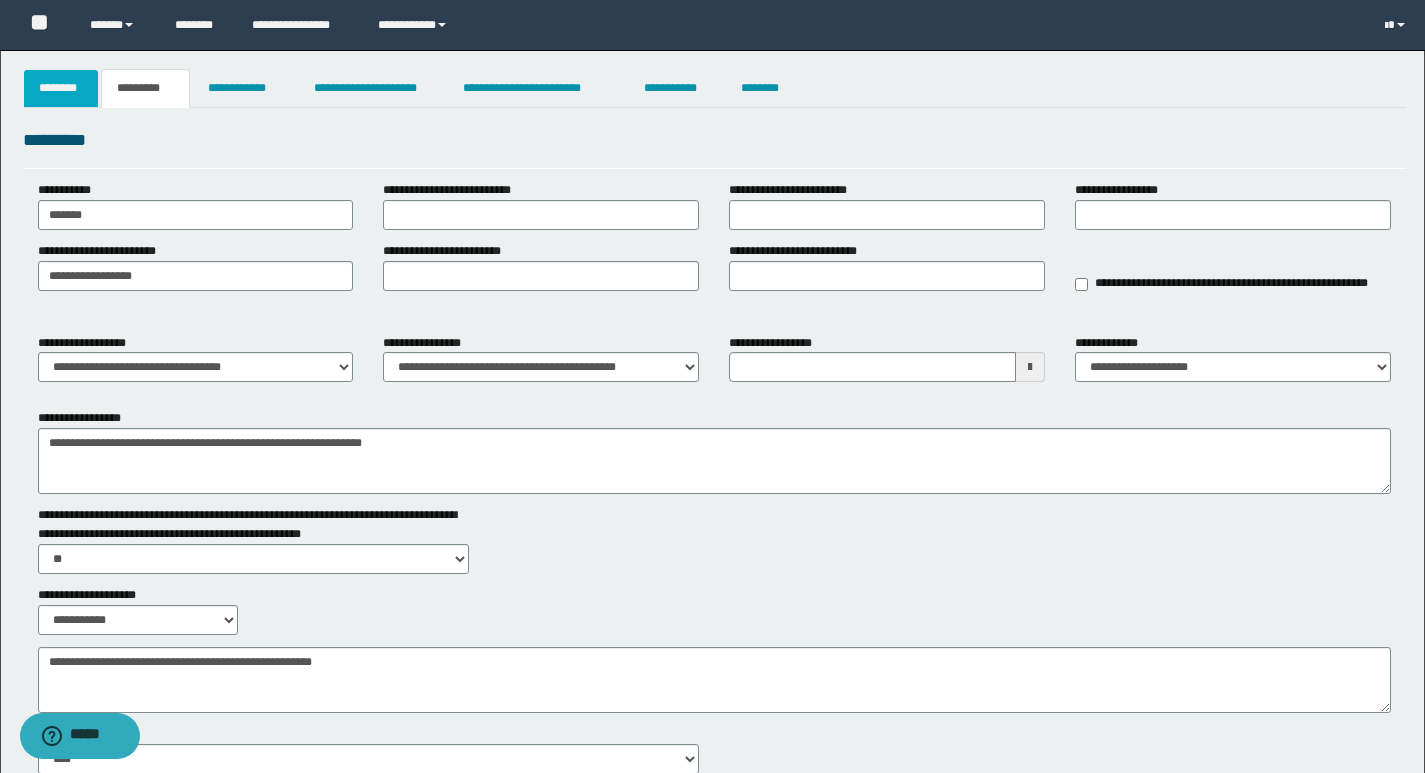 click on "********" at bounding box center (61, 88) 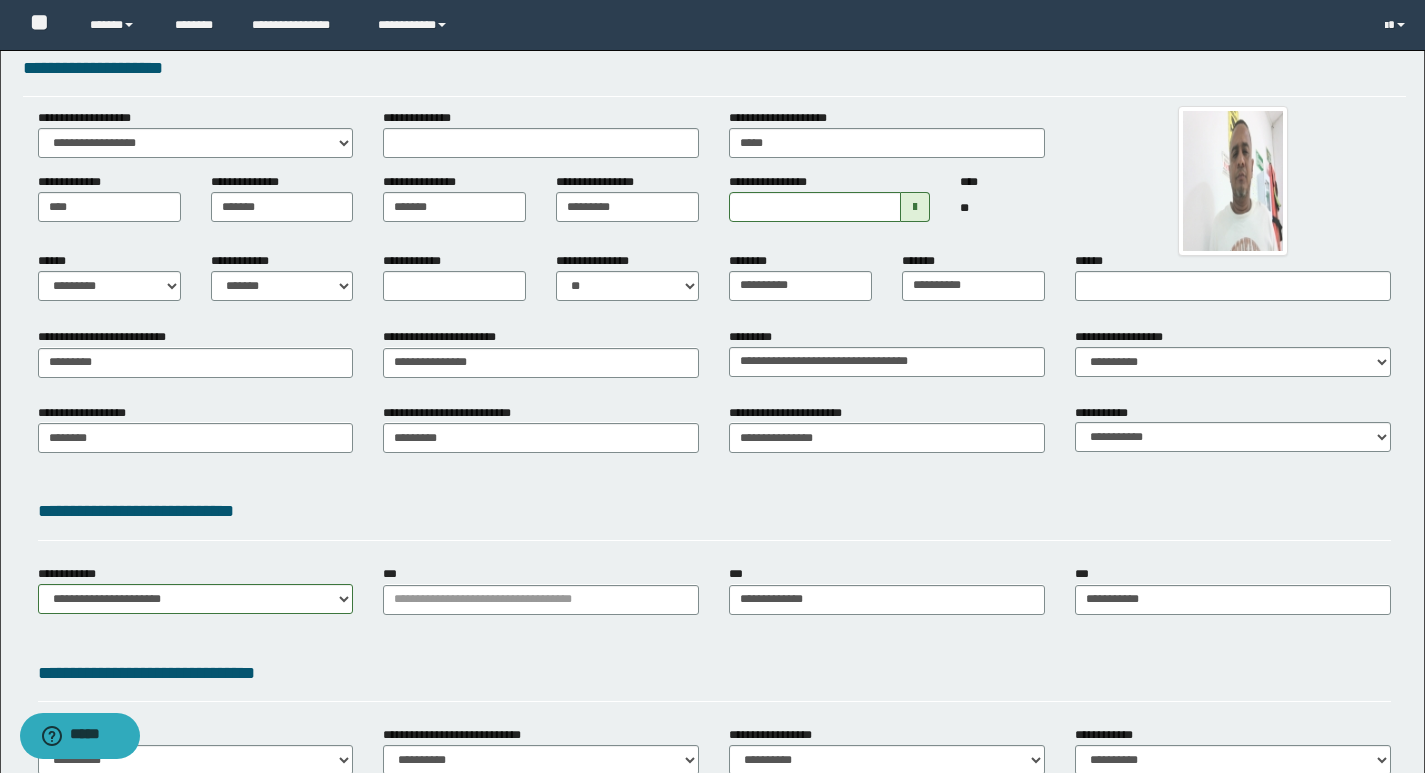 scroll, scrollTop: 243, scrollLeft: 0, axis: vertical 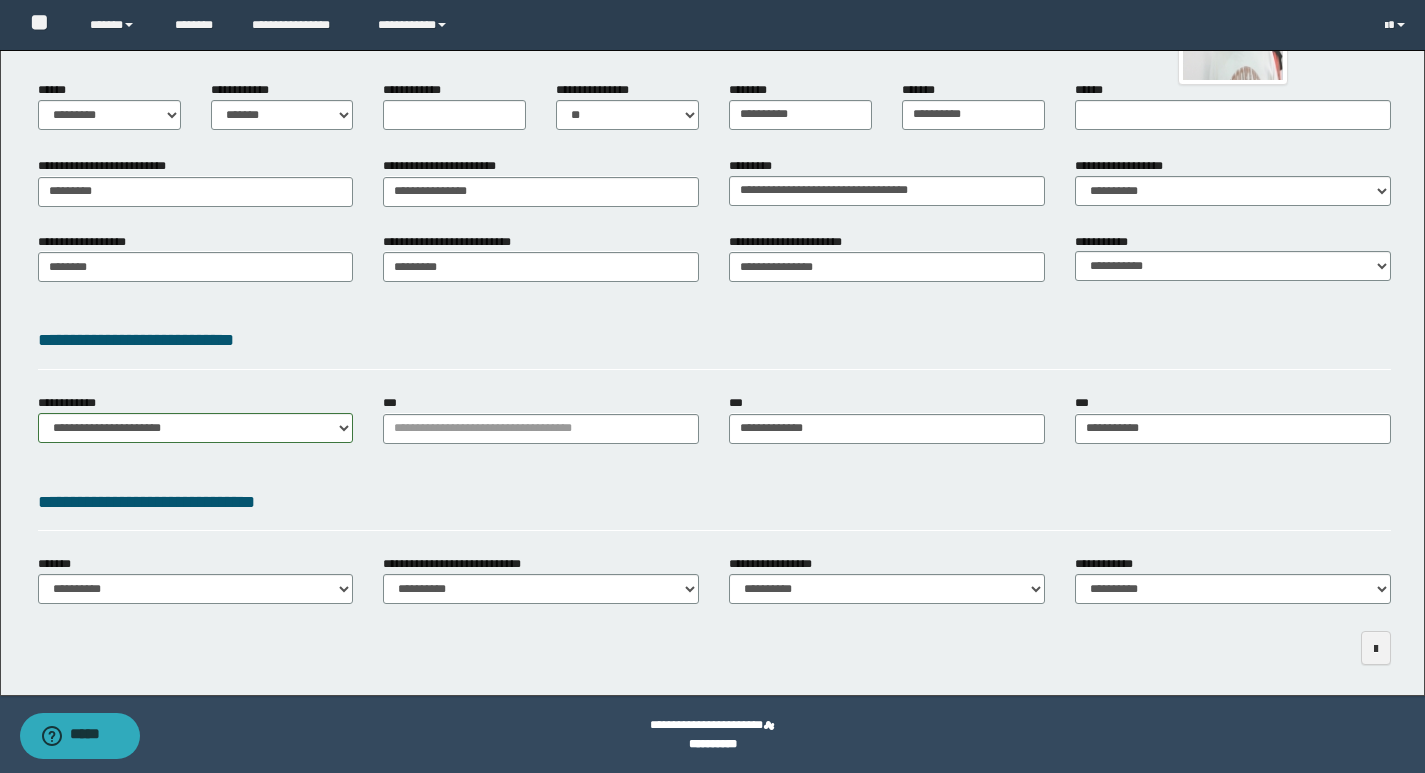 click on "**********" at bounding box center (1233, 181) 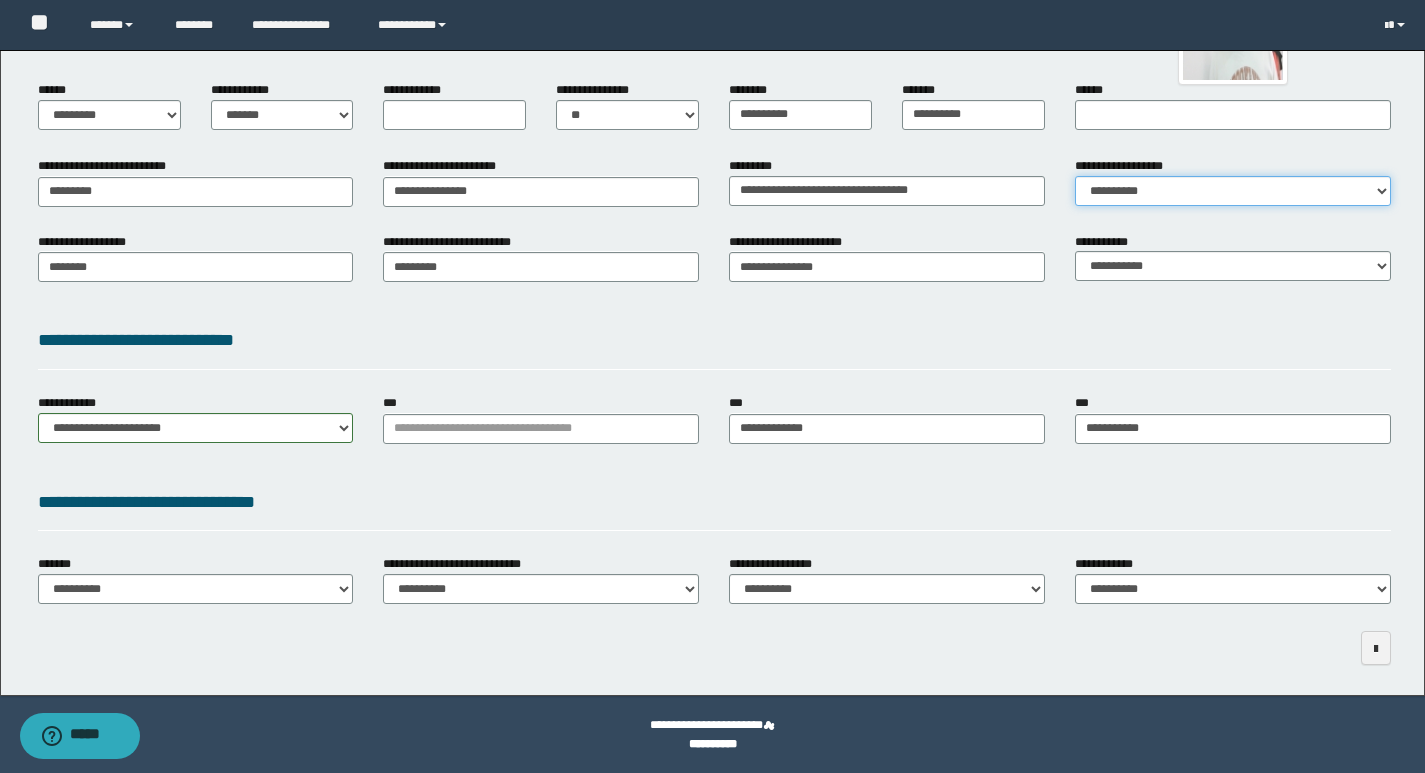 click on "**********" at bounding box center [1233, 191] 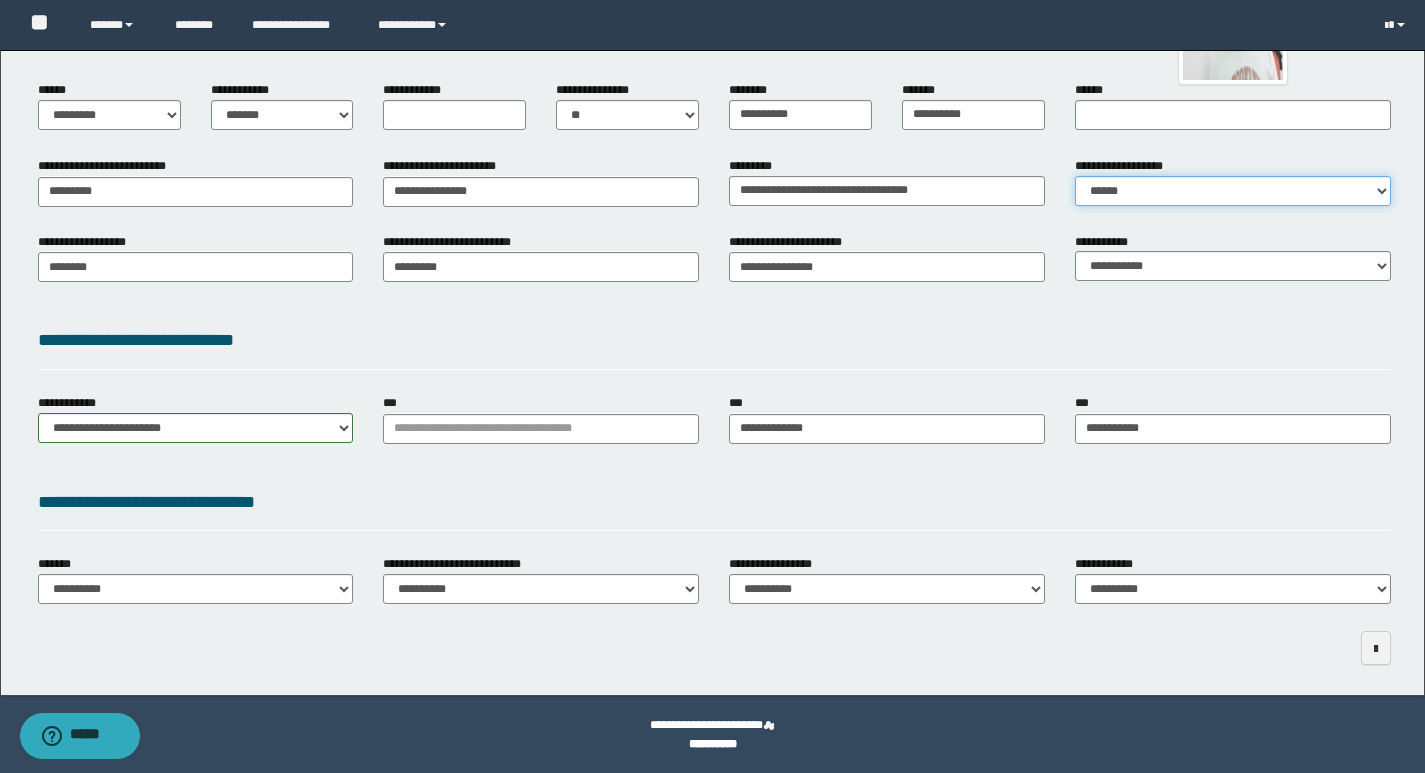 click on "**********" at bounding box center (1233, 191) 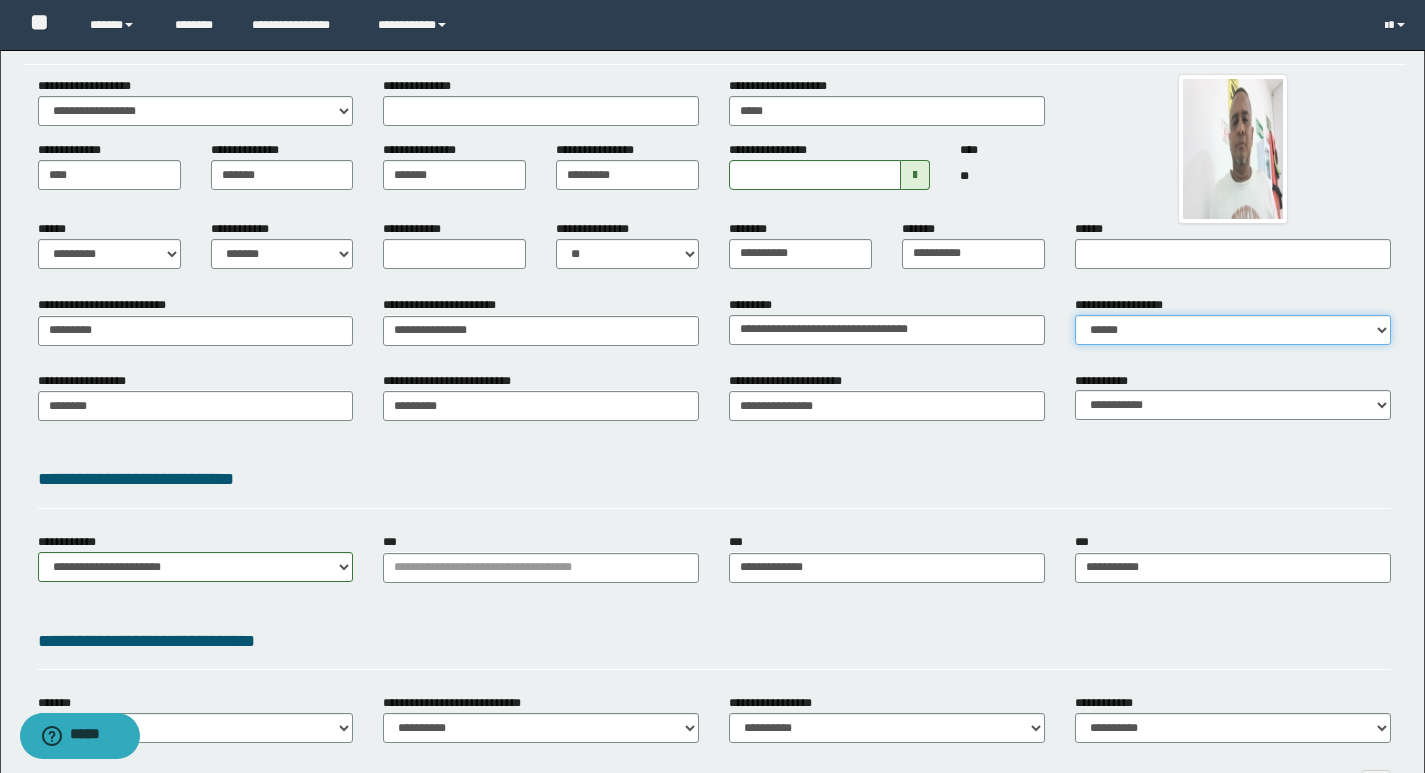 scroll, scrollTop: 0, scrollLeft: 0, axis: both 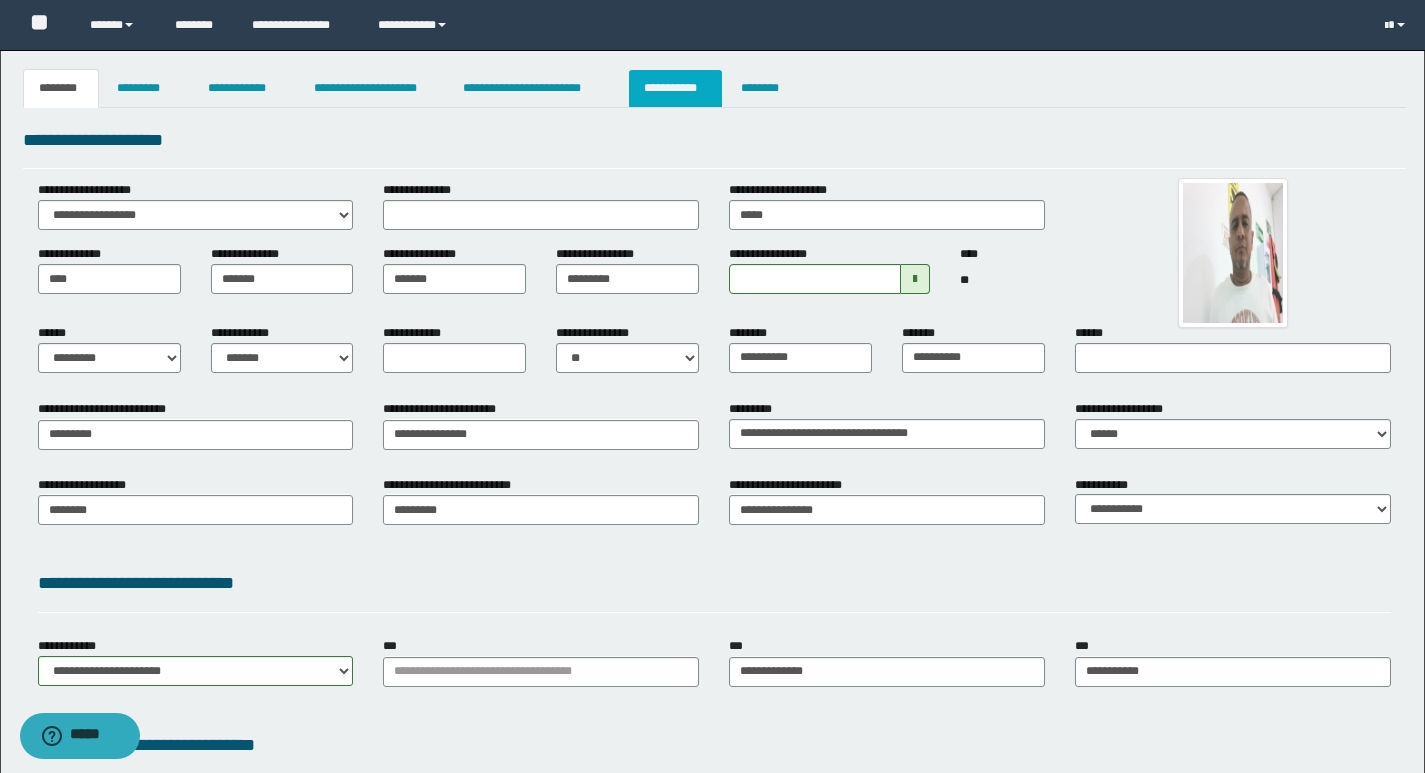 click on "**********" at bounding box center [675, 88] 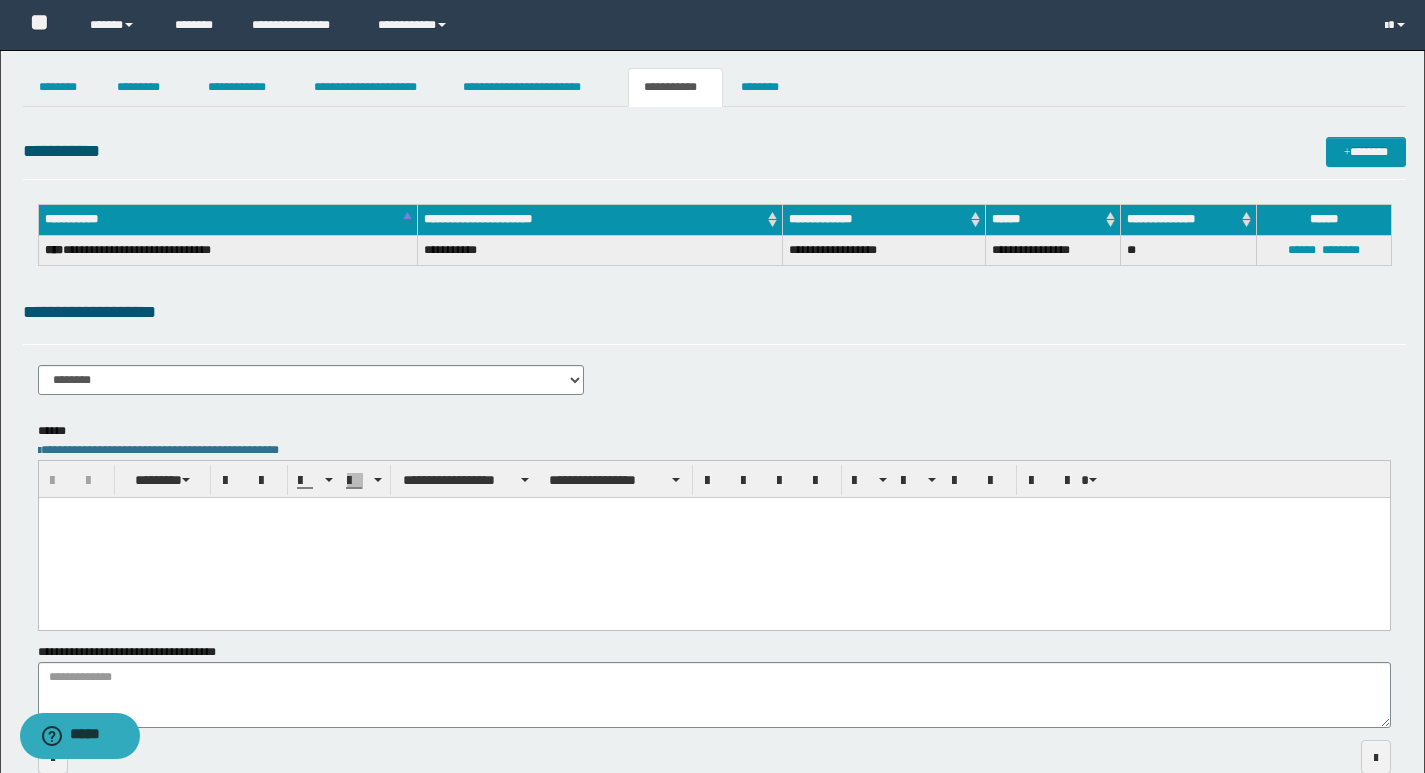 scroll, scrollTop: 0, scrollLeft: 0, axis: both 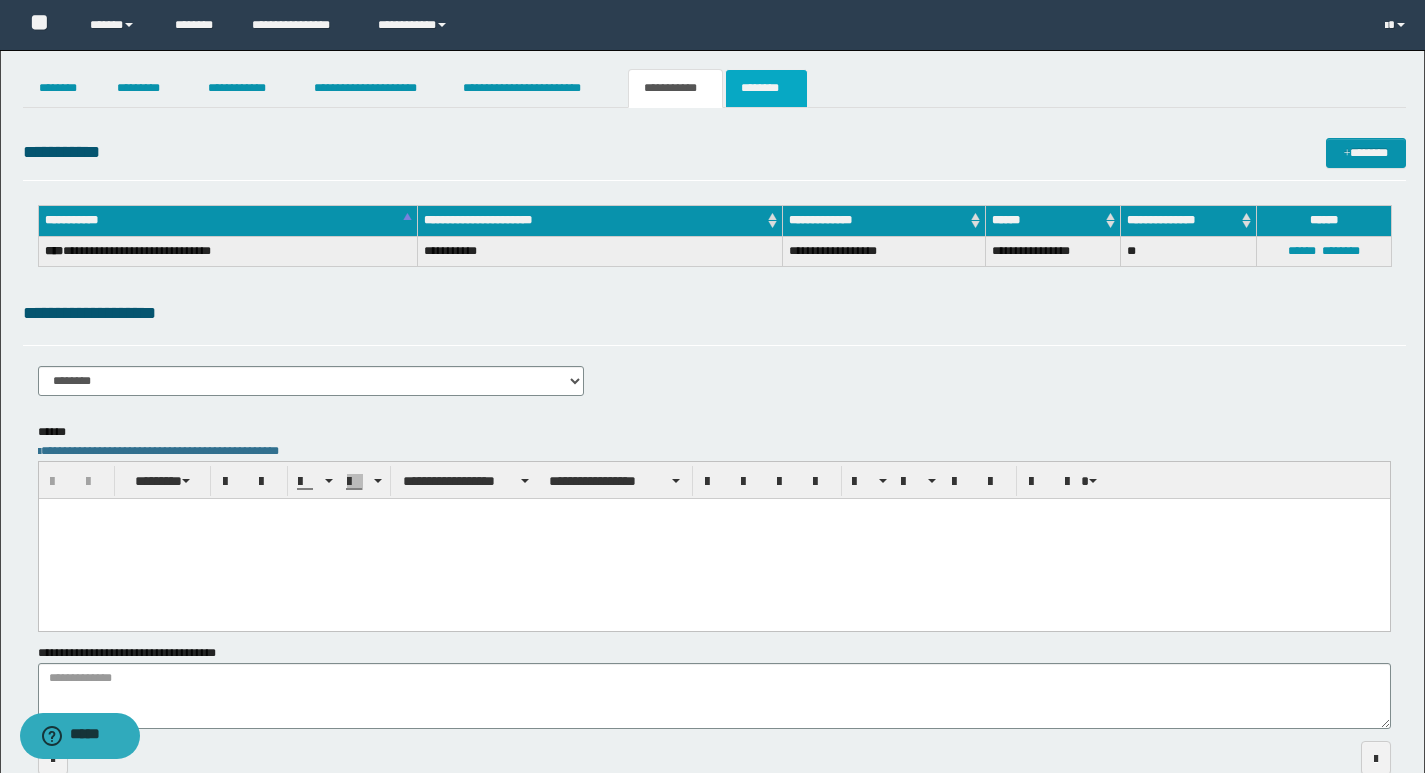 click on "********" at bounding box center [766, 88] 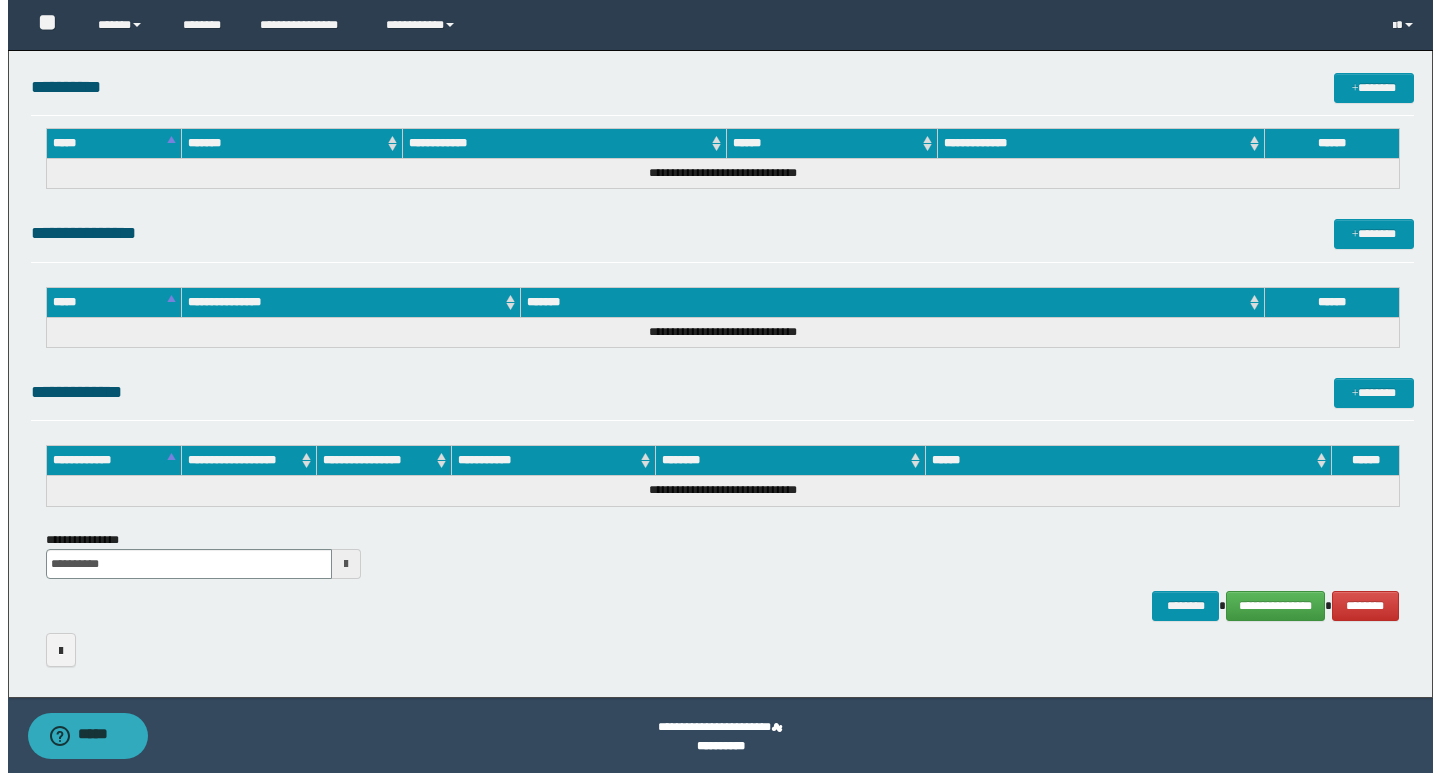 scroll, scrollTop: 703, scrollLeft: 0, axis: vertical 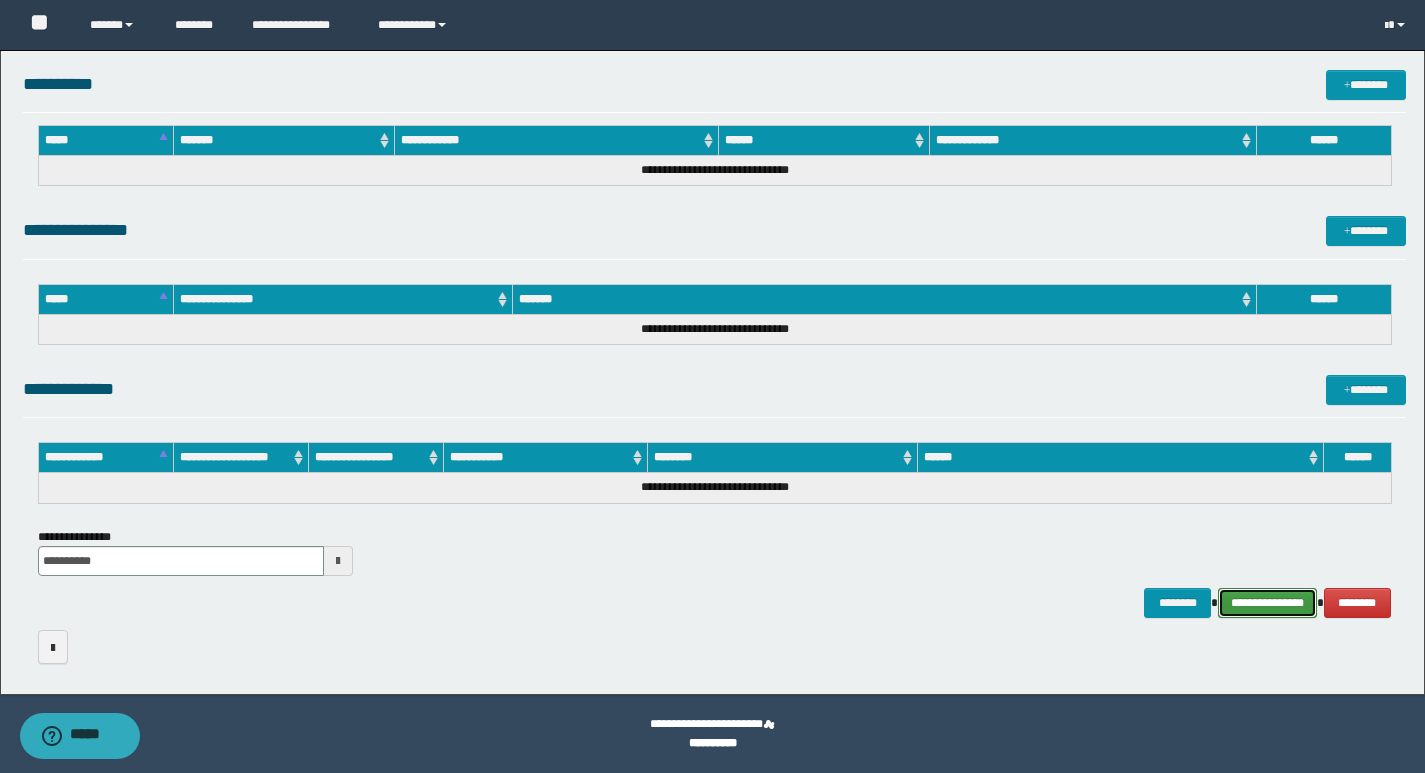 click on "**********" at bounding box center [1267, 603] 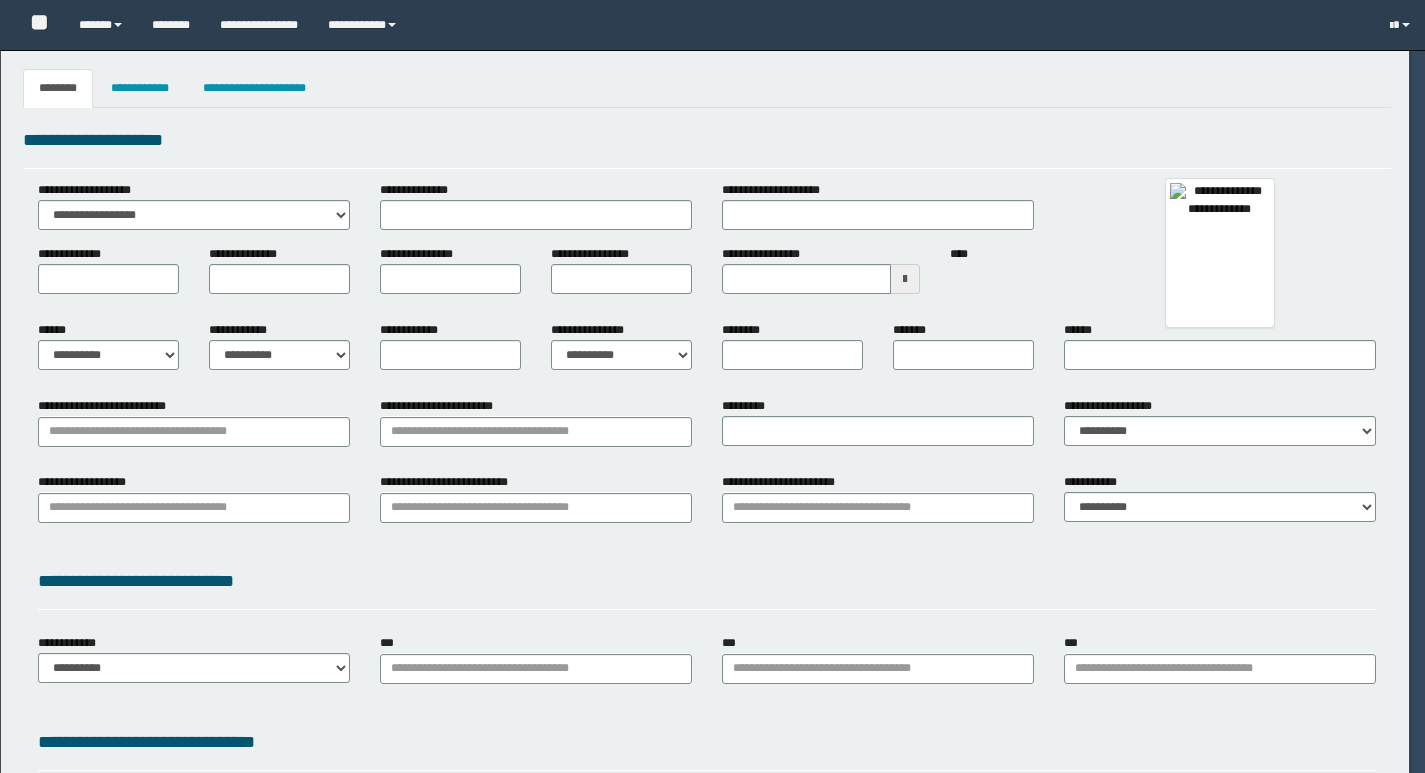 type on "******" 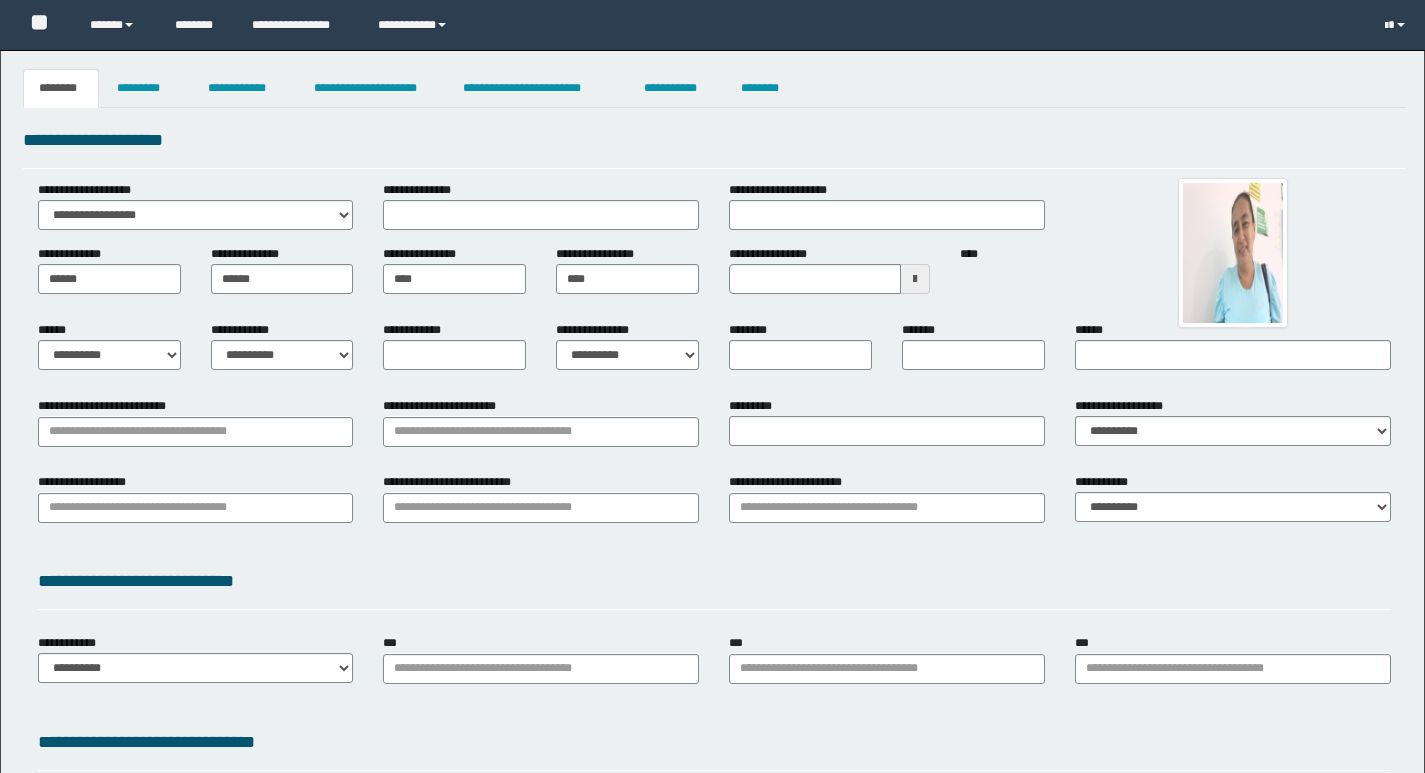 scroll, scrollTop: 0, scrollLeft: 0, axis: both 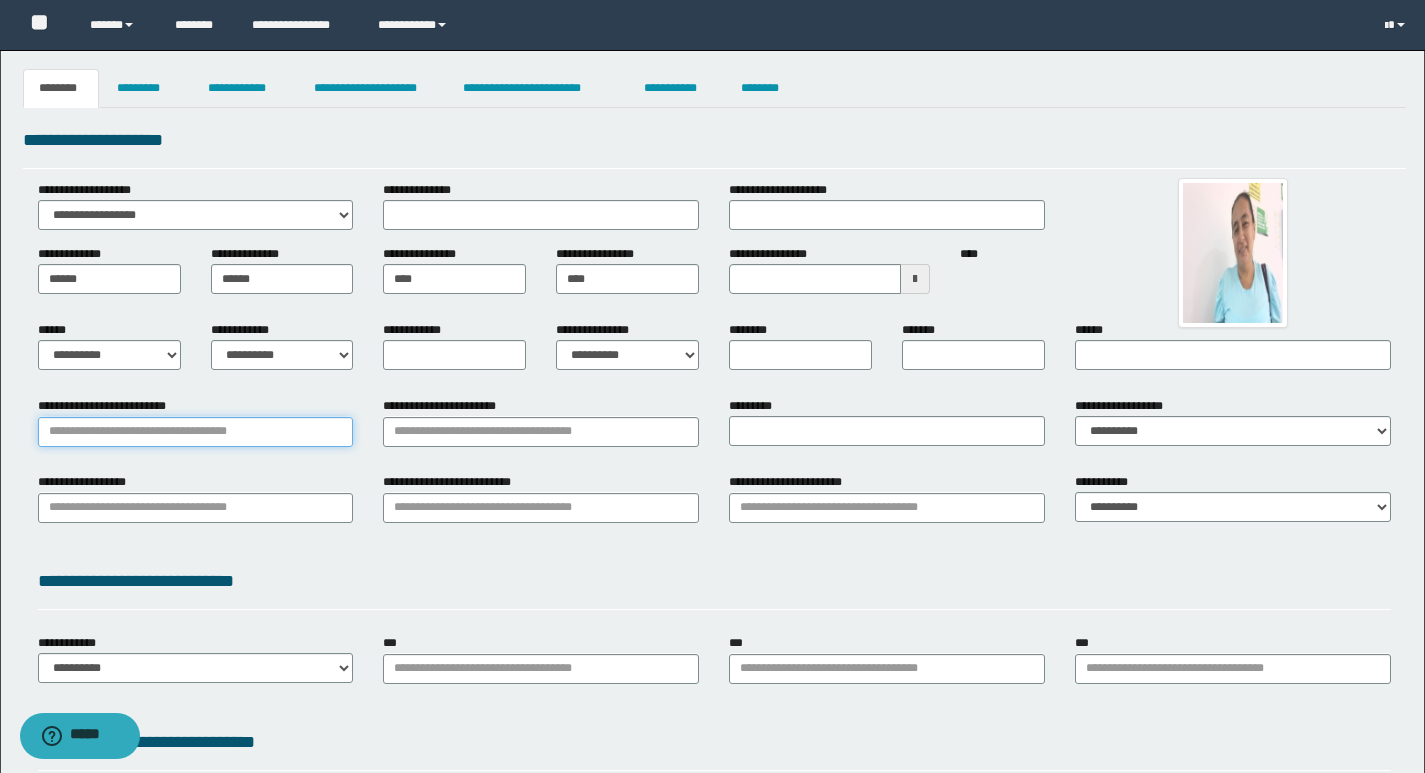 click on "**********" at bounding box center (196, 432) 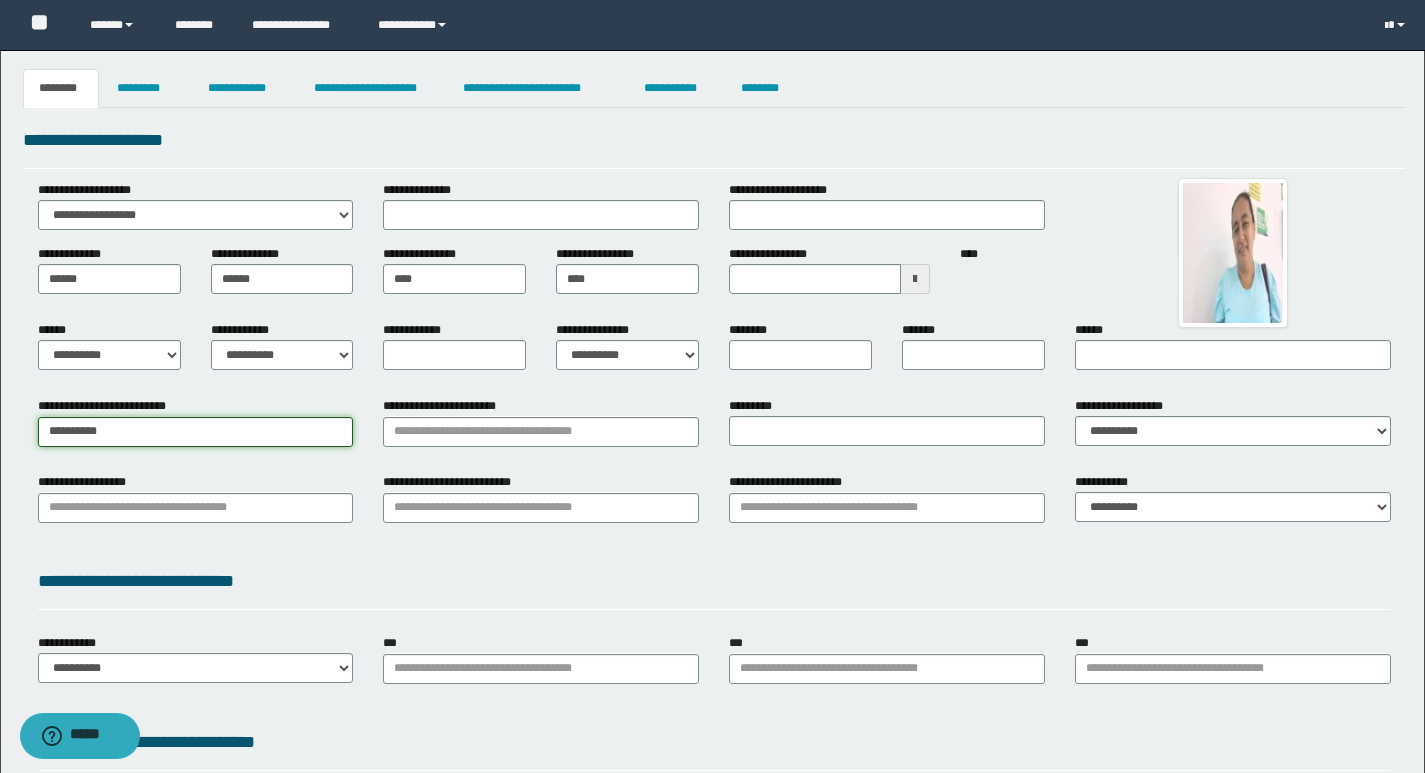 type on "*********" 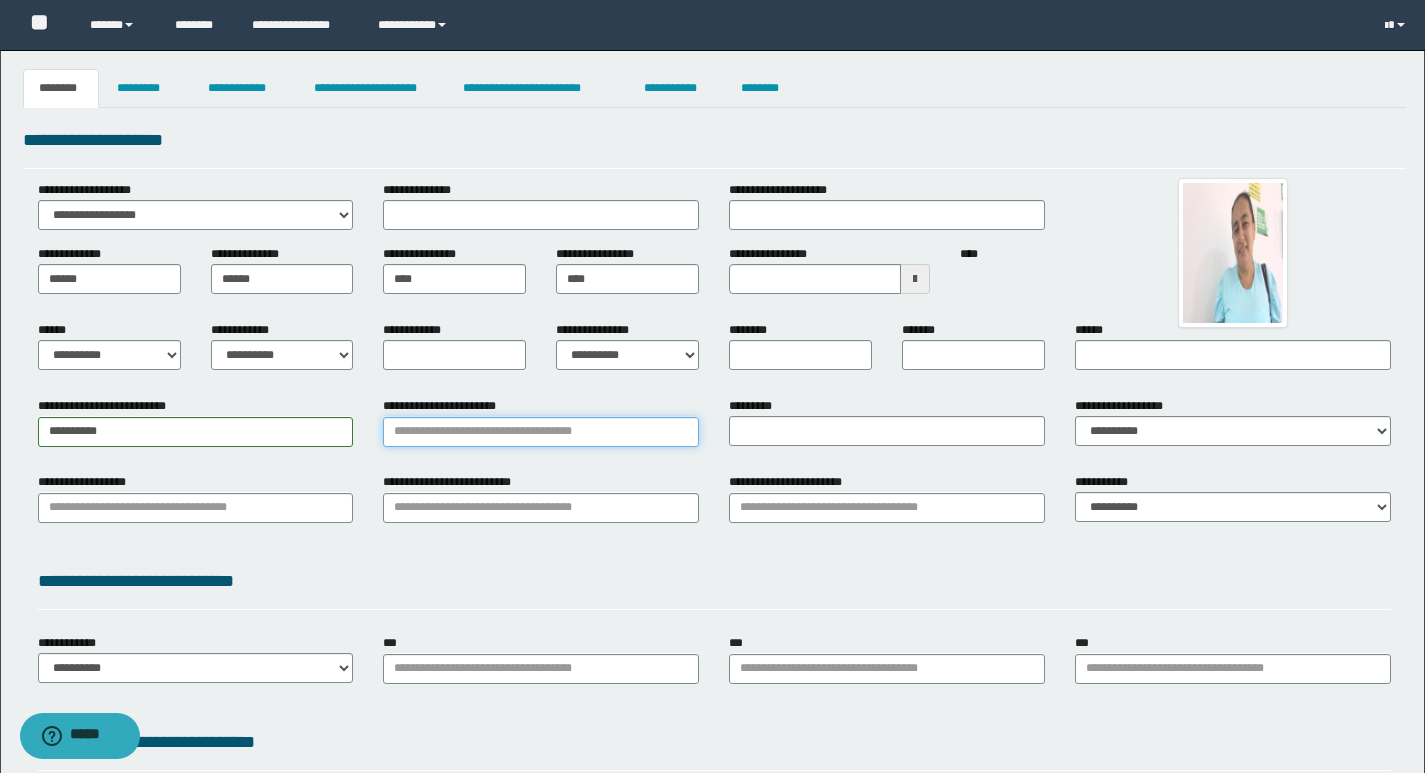 click on "**********" at bounding box center (541, 432) 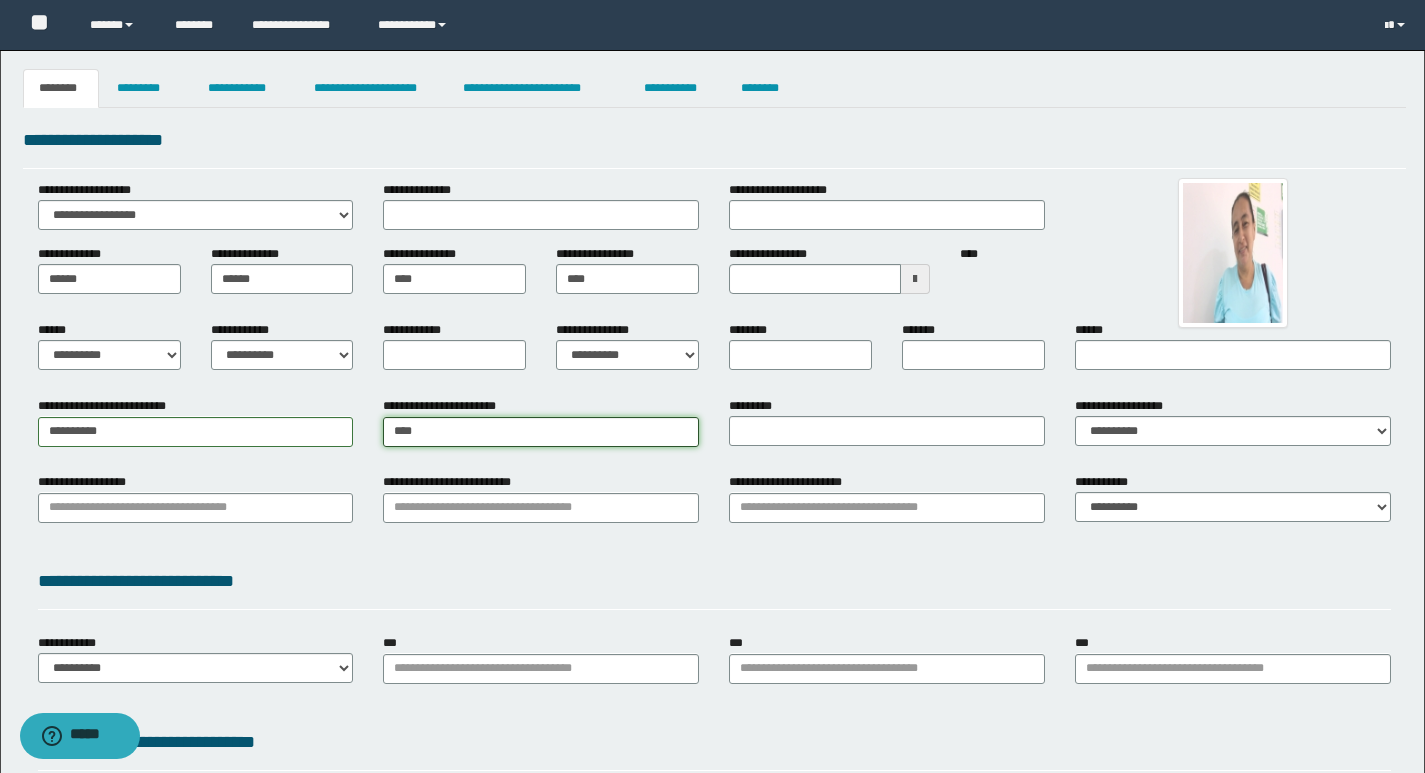 type on "*****" 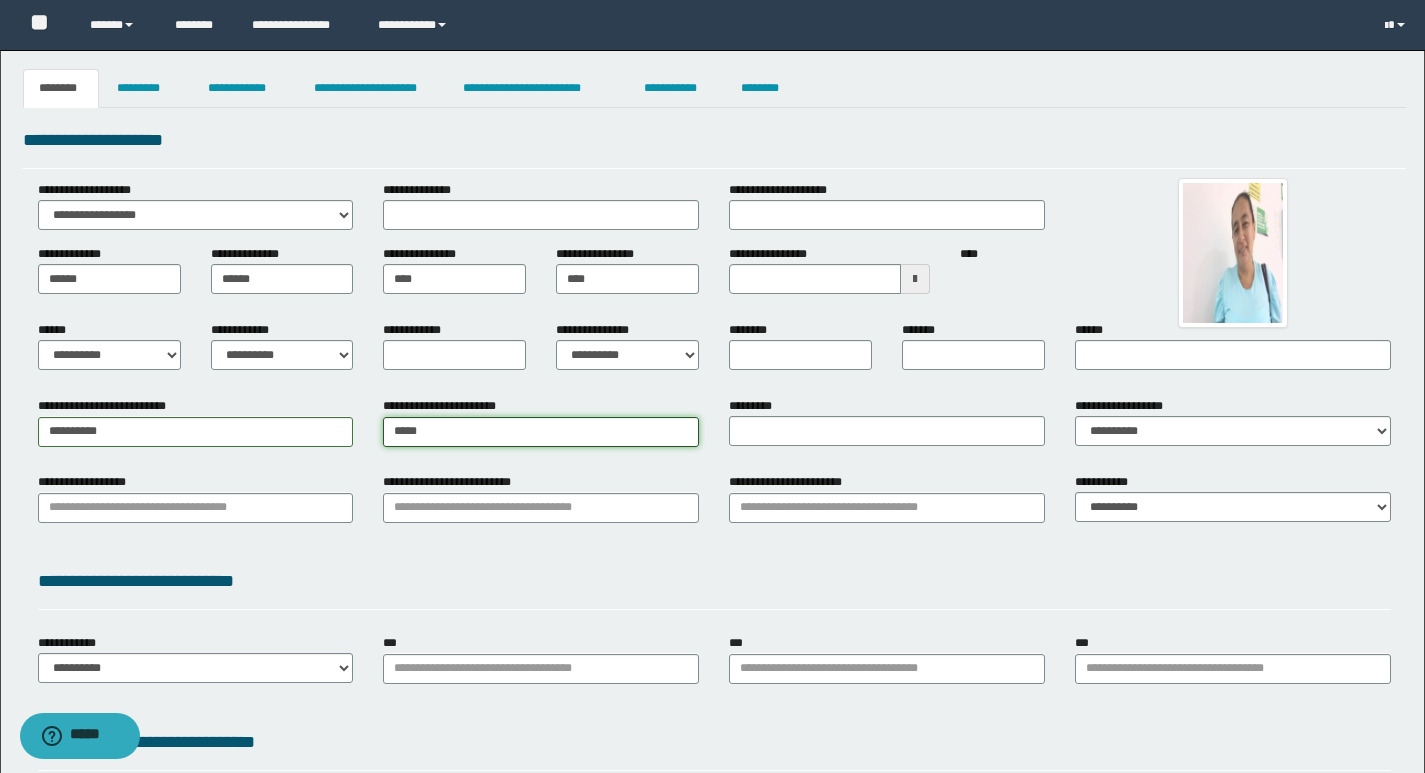 type on "**********" 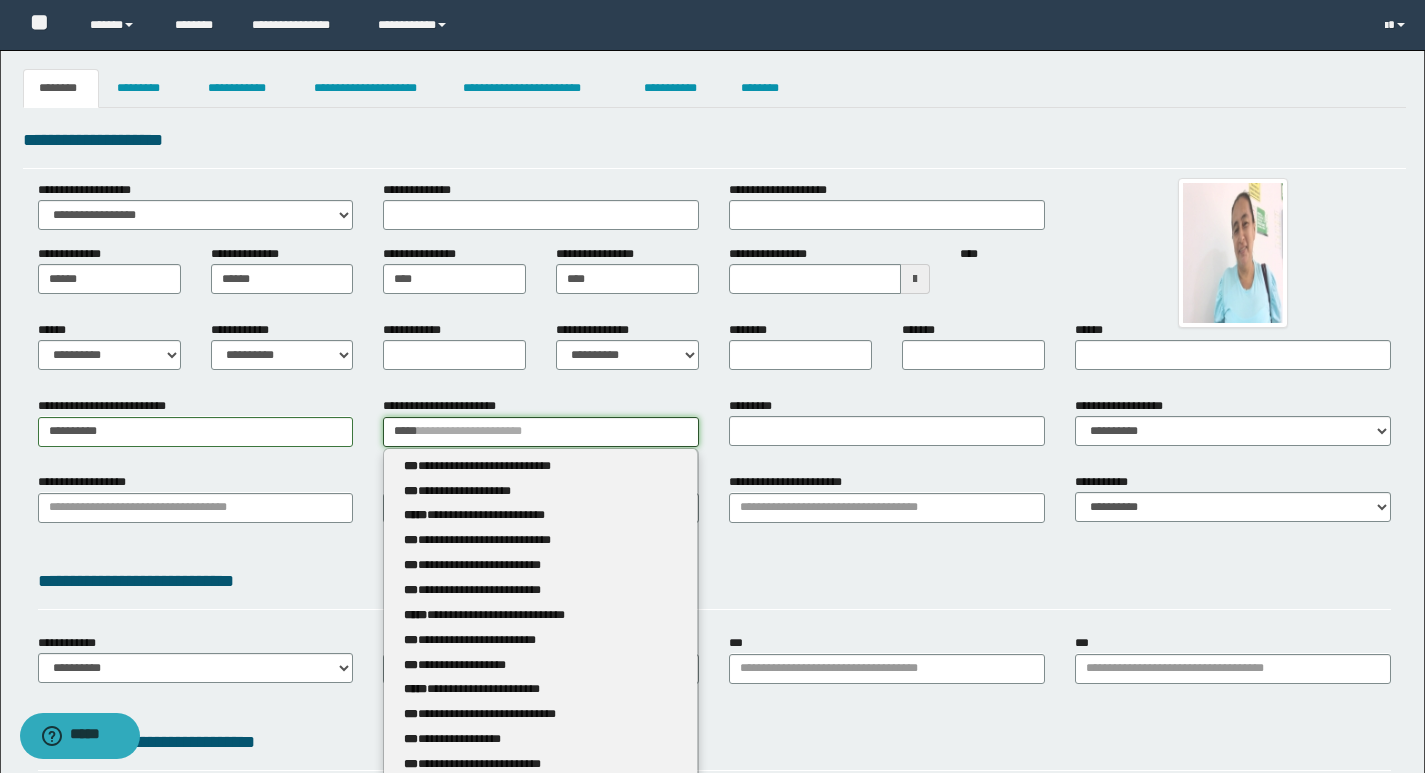 type 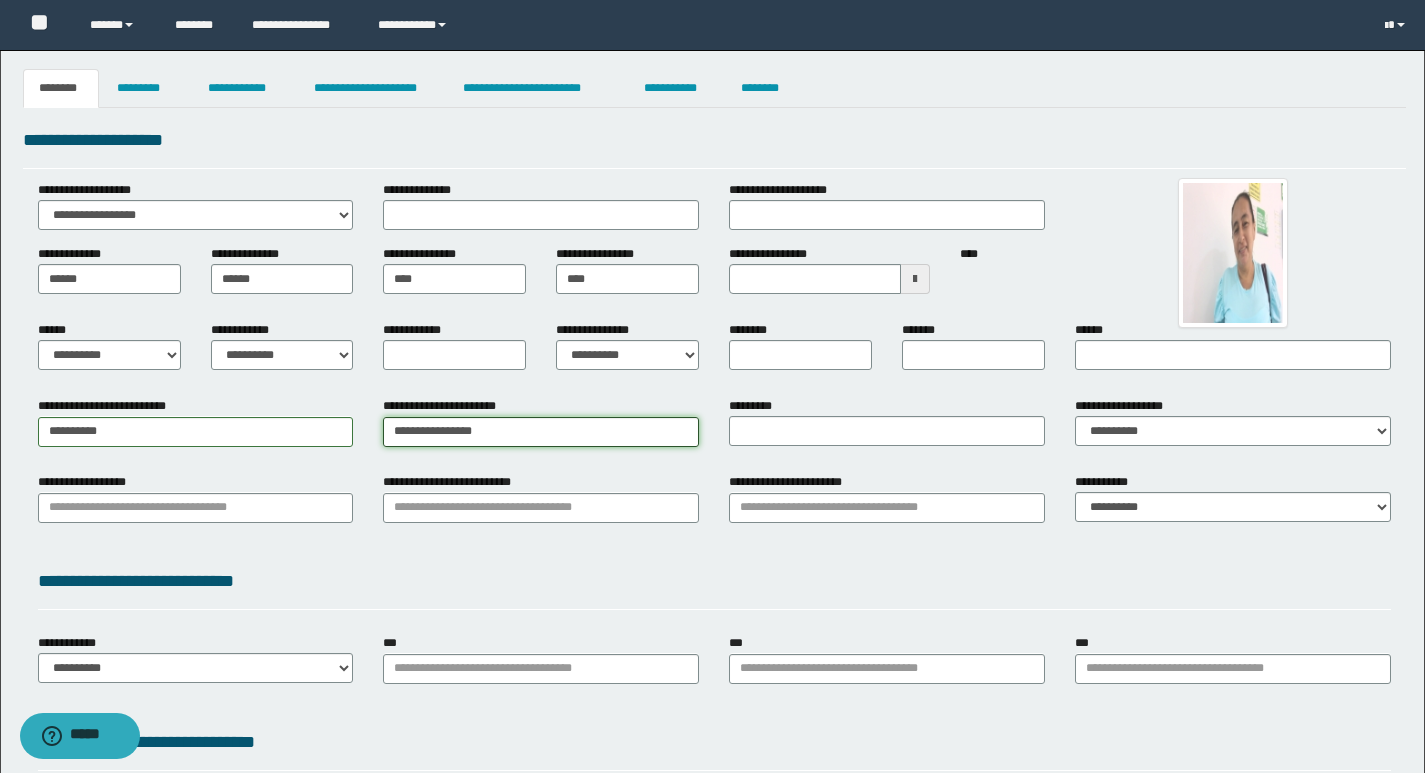 type on "**********" 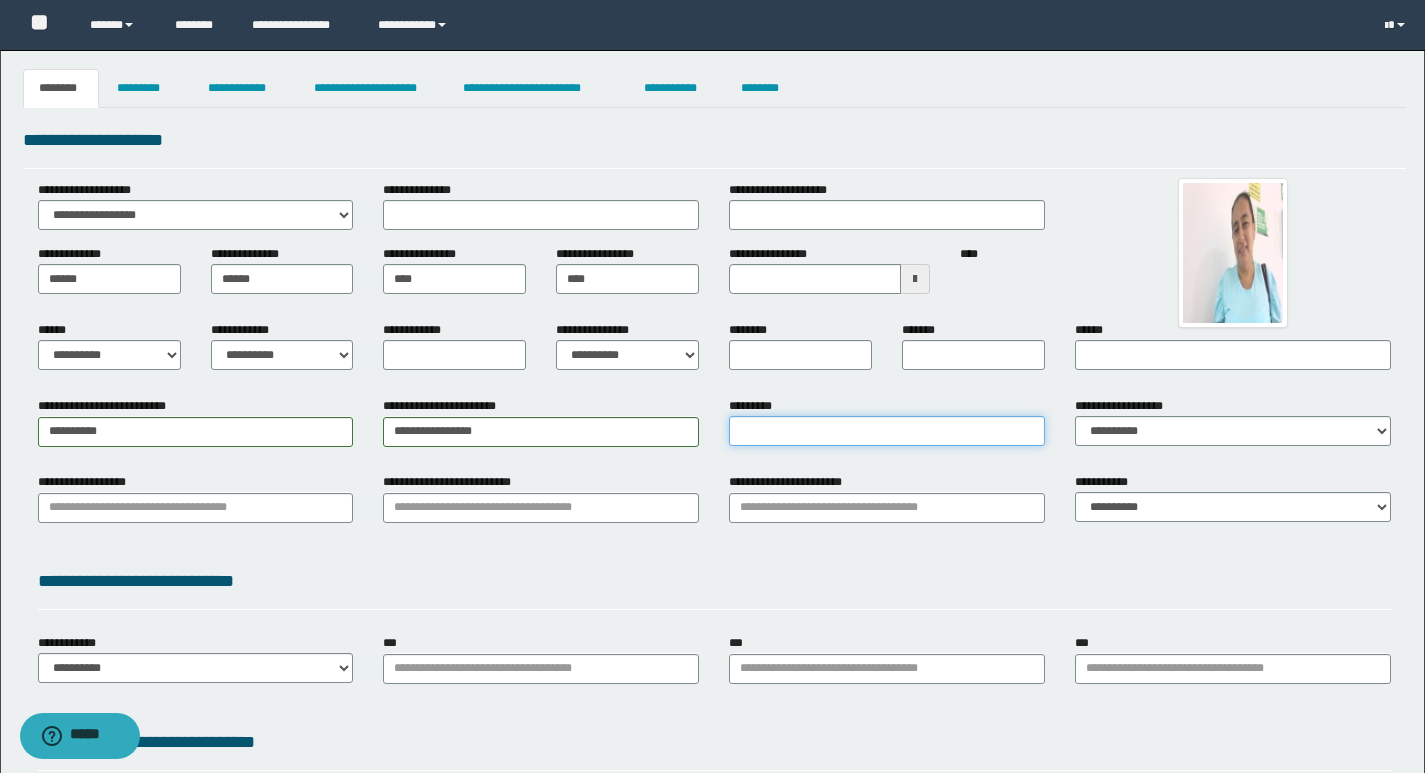 click on "*********" at bounding box center [887, 431] 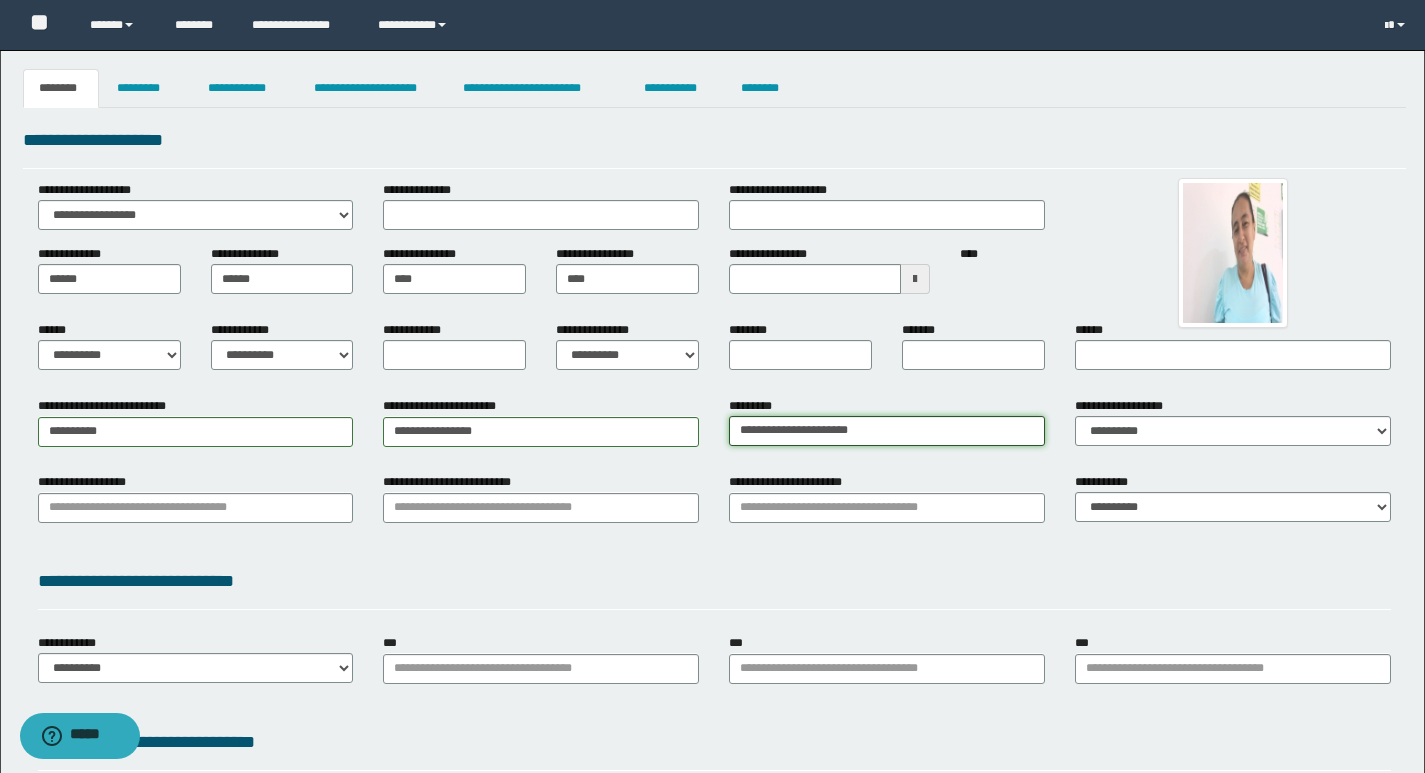 type on "**********" 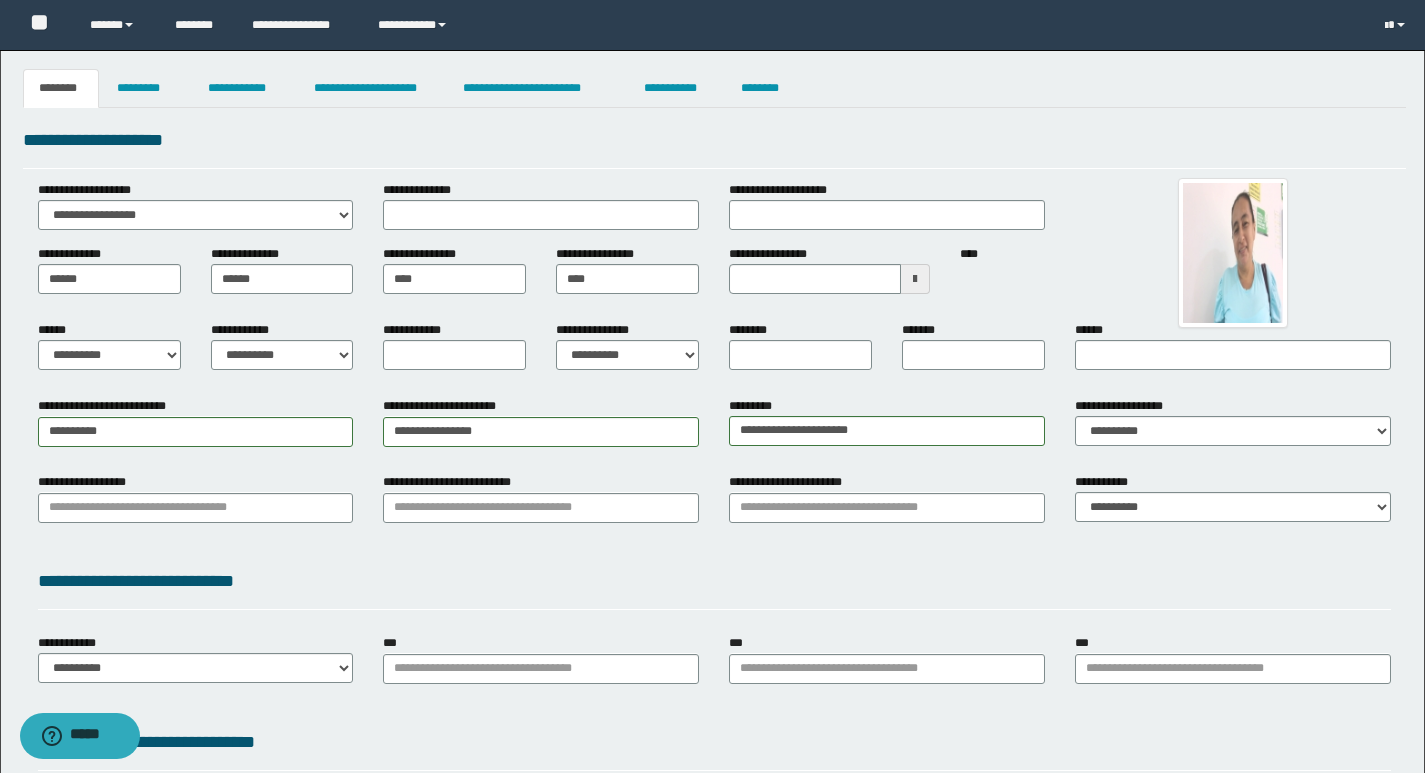 click on "**********" at bounding box center [109, 353] 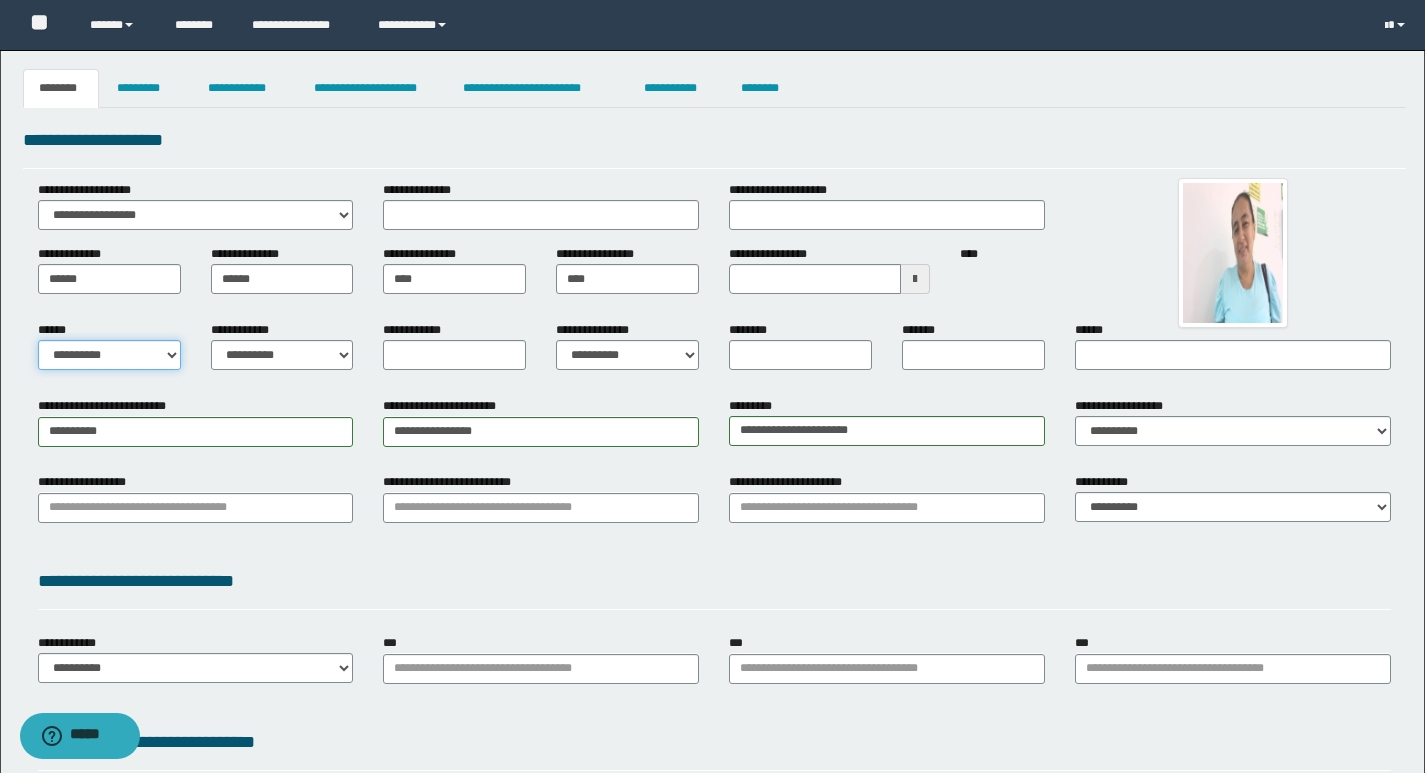 click on "**********" at bounding box center (109, 355) 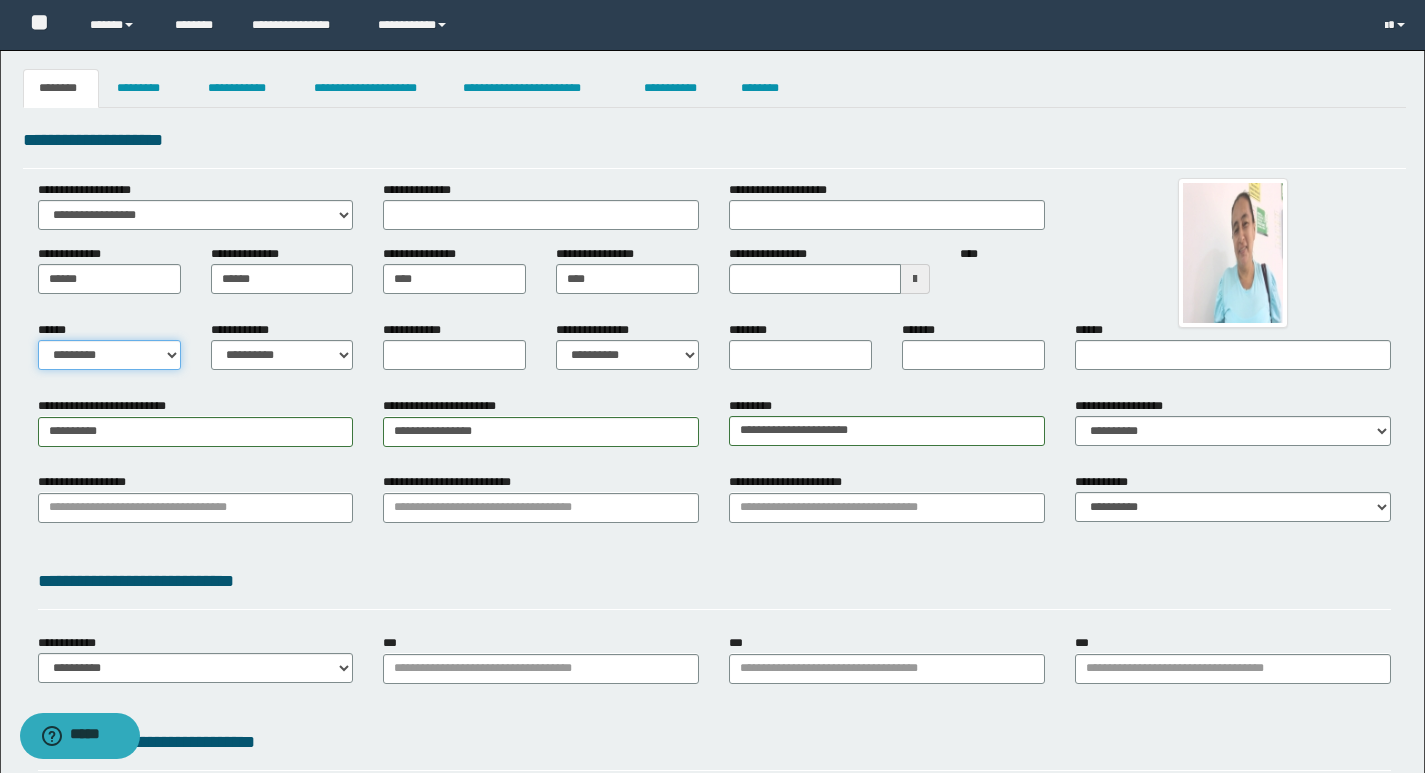 click on "**********" at bounding box center [109, 355] 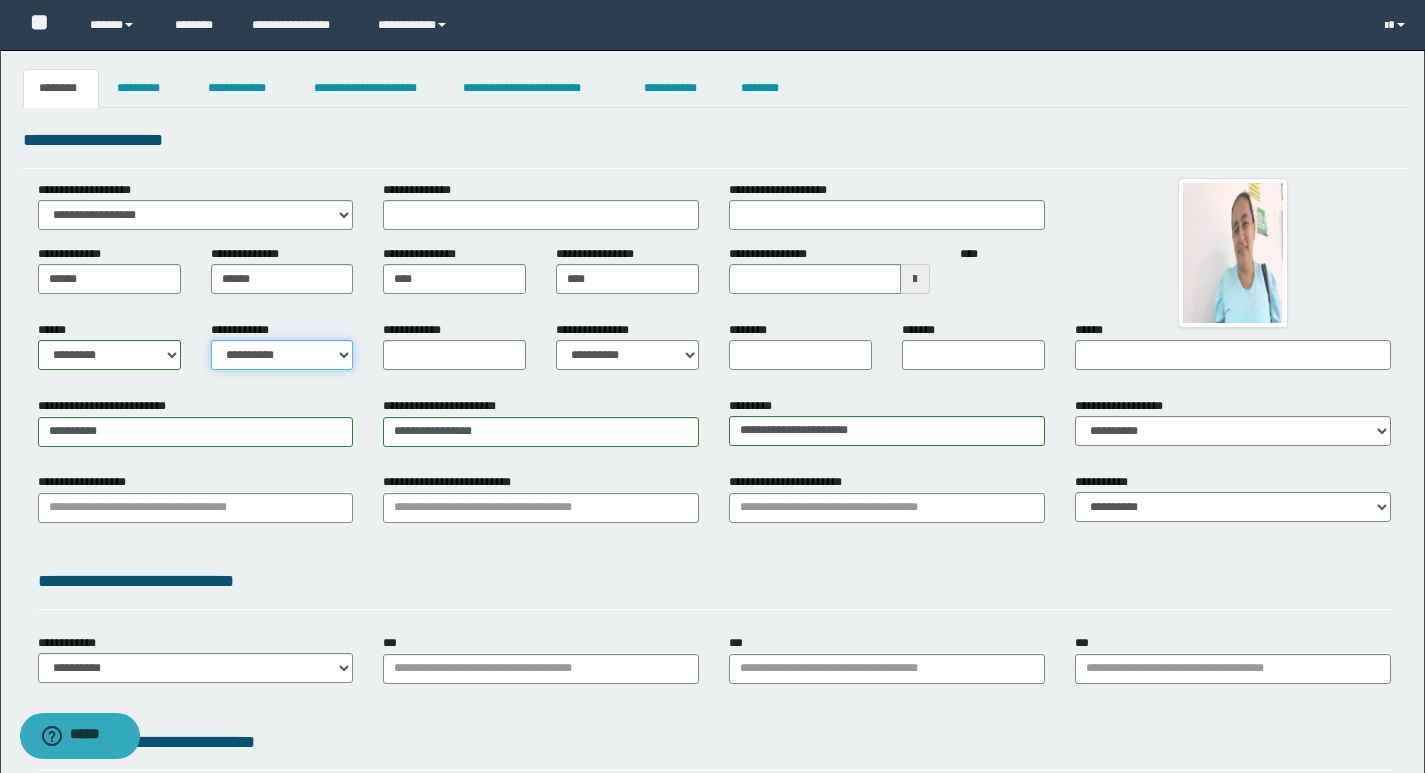 click on "**********" at bounding box center [282, 355] 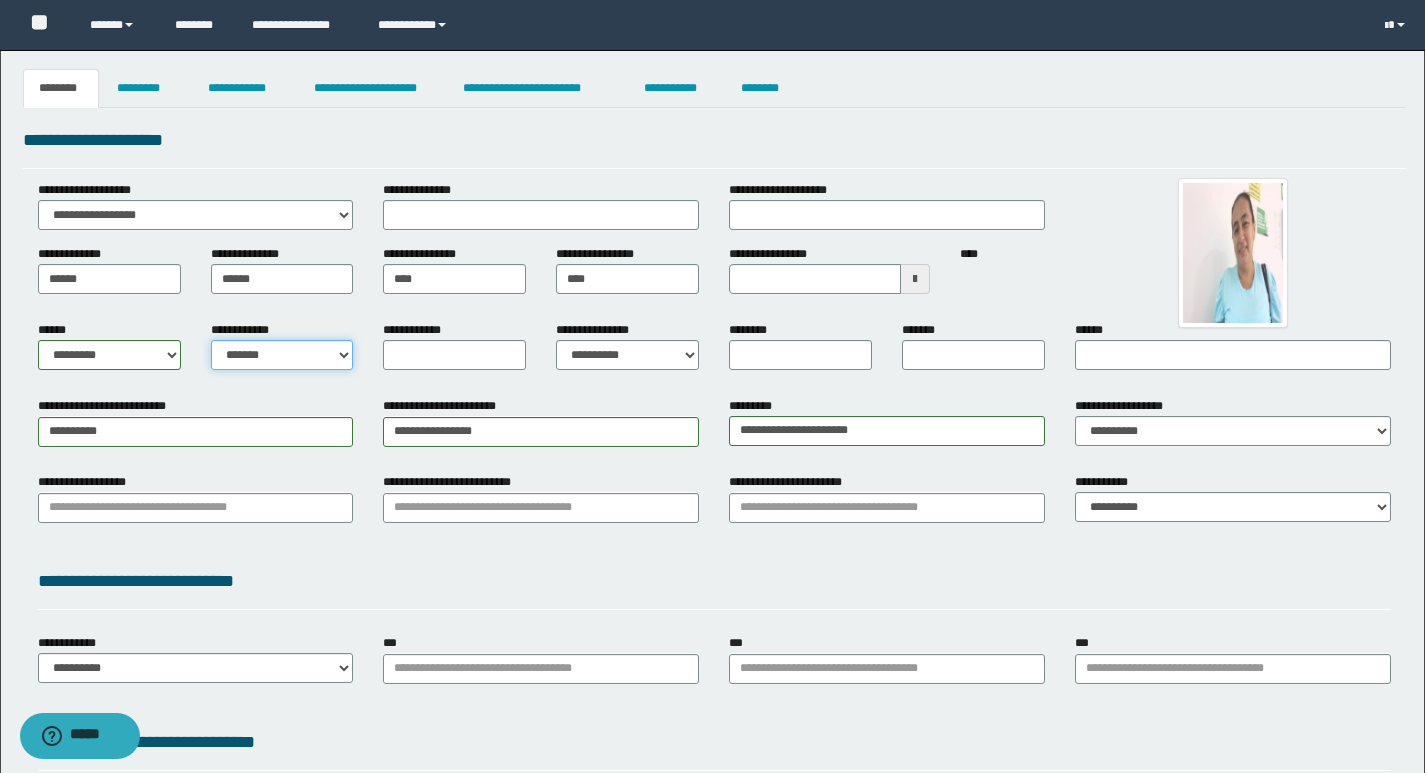 click on "**********" at bounding box center (282, 355) 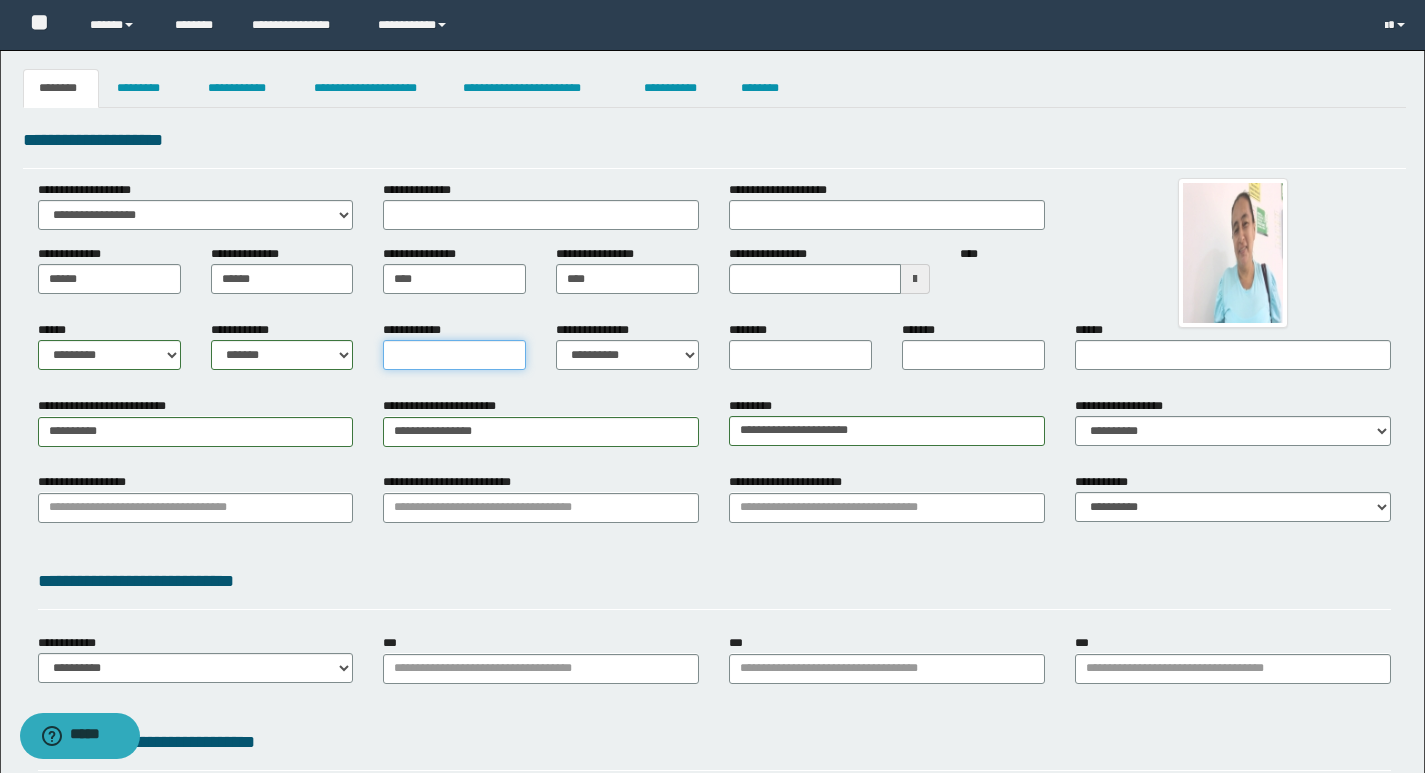 click on "**********" at bounding box center [454, 355] 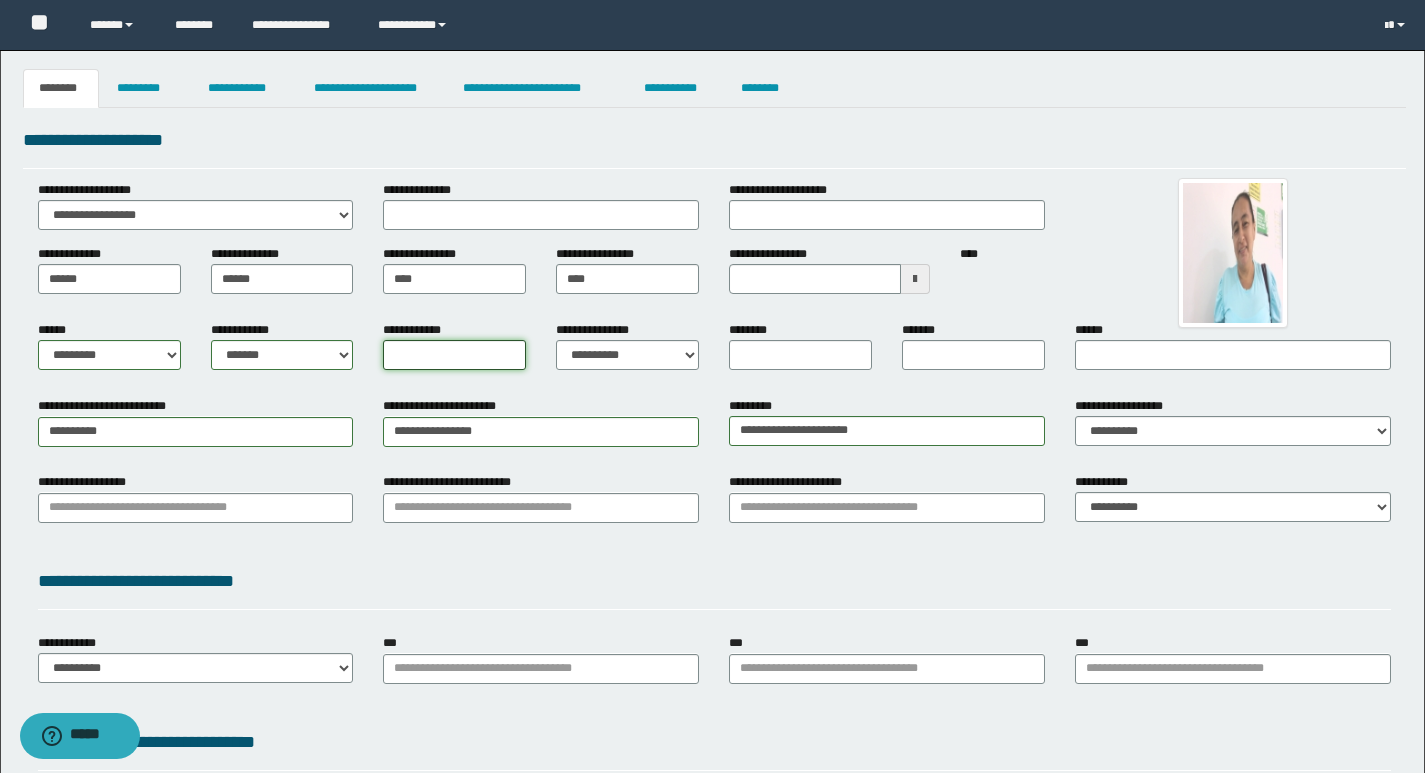 type on "*" 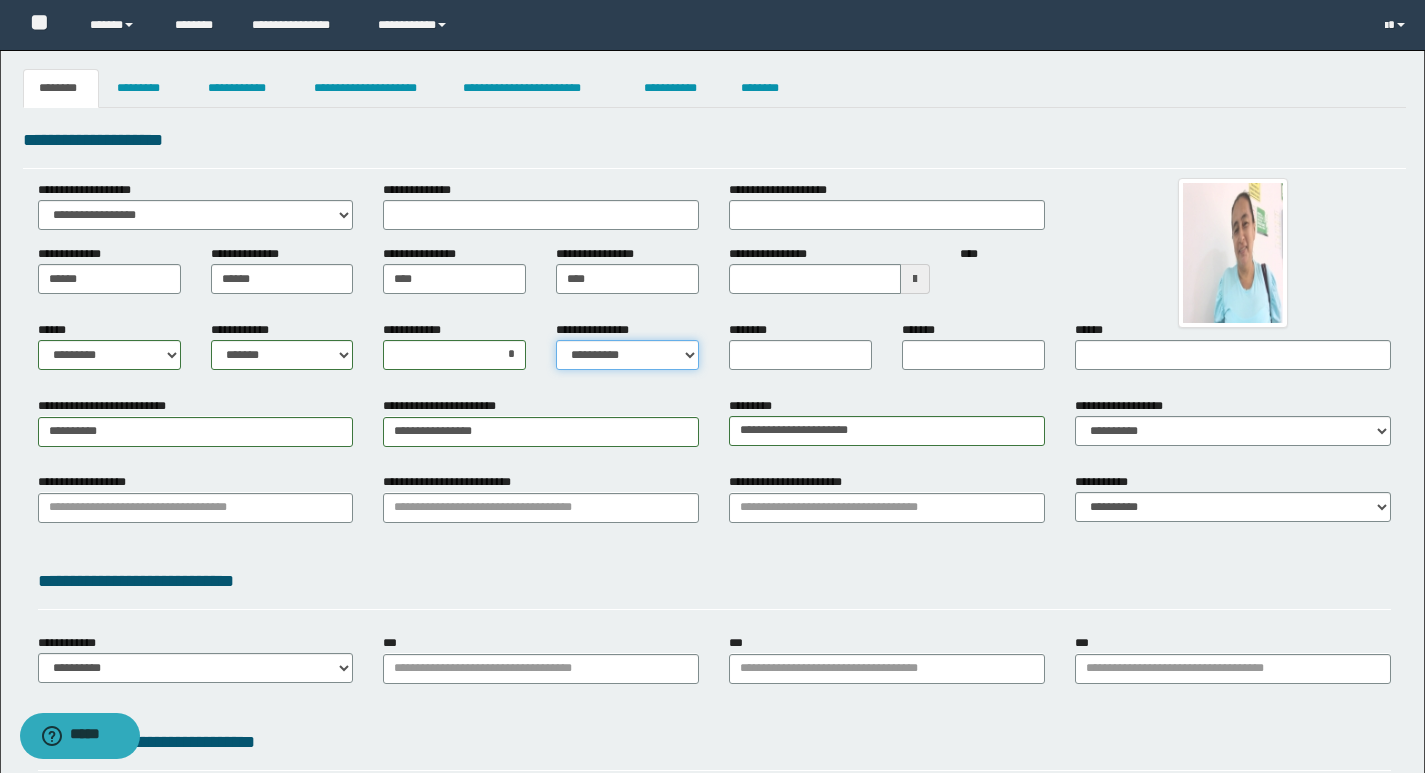 click on "**********" at bounding box center [627, 355] 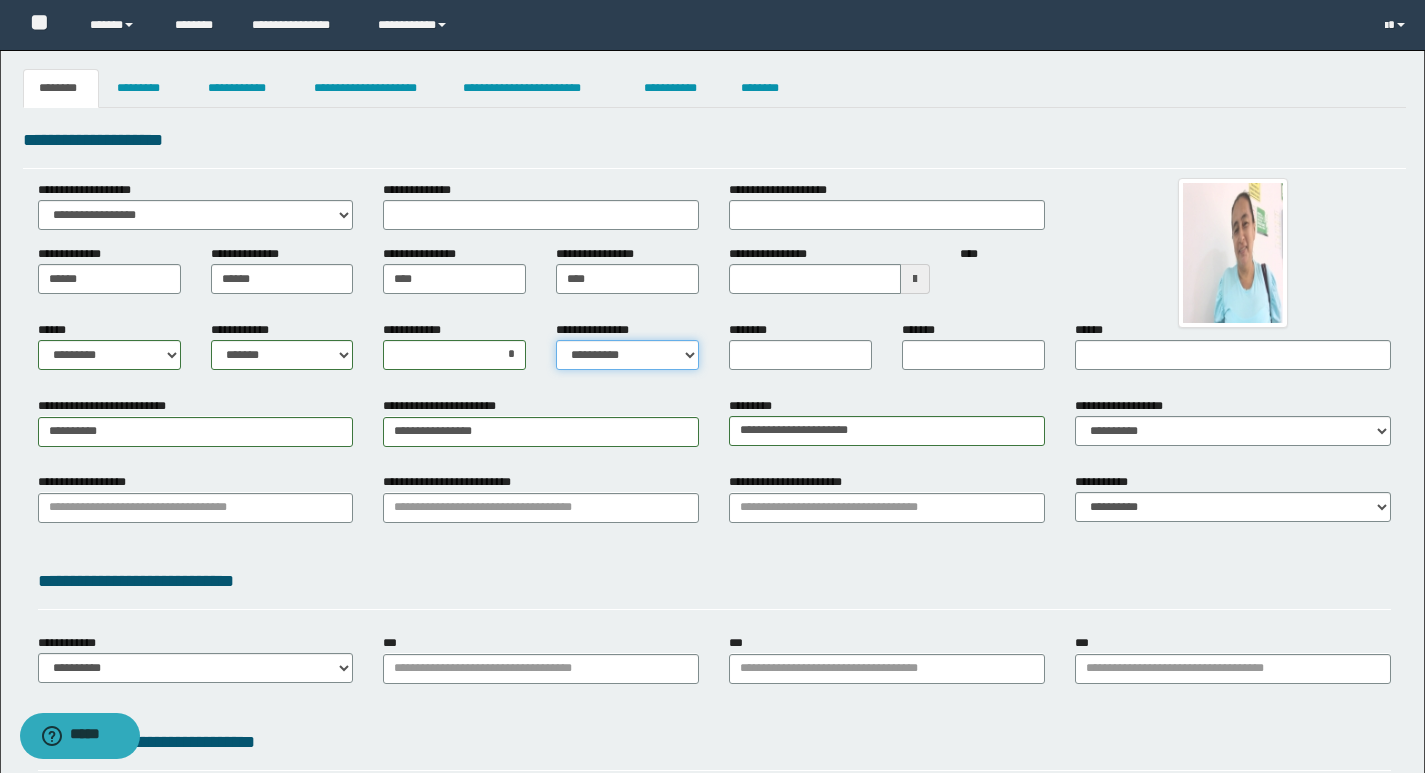 select on "*" 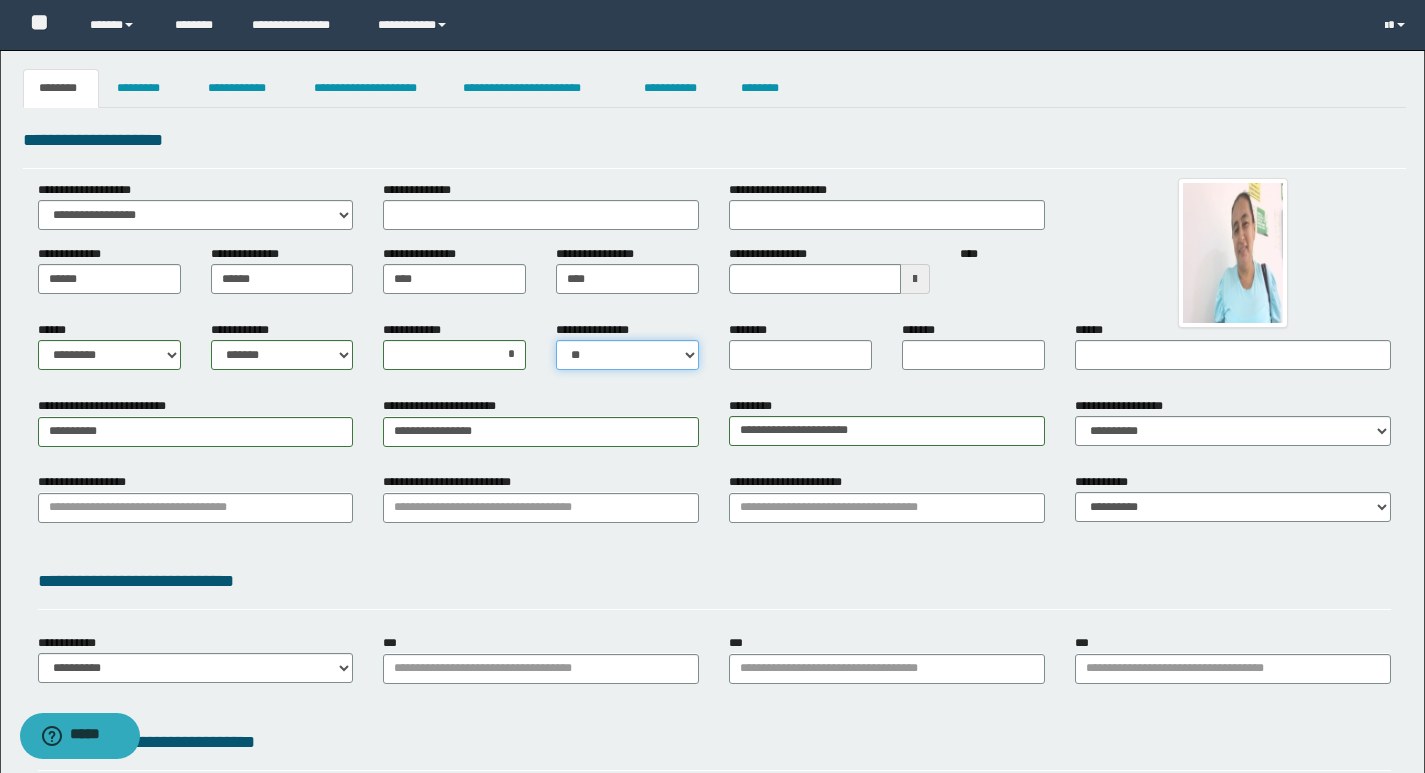 click on "**********" at bounding box center (627, 355) 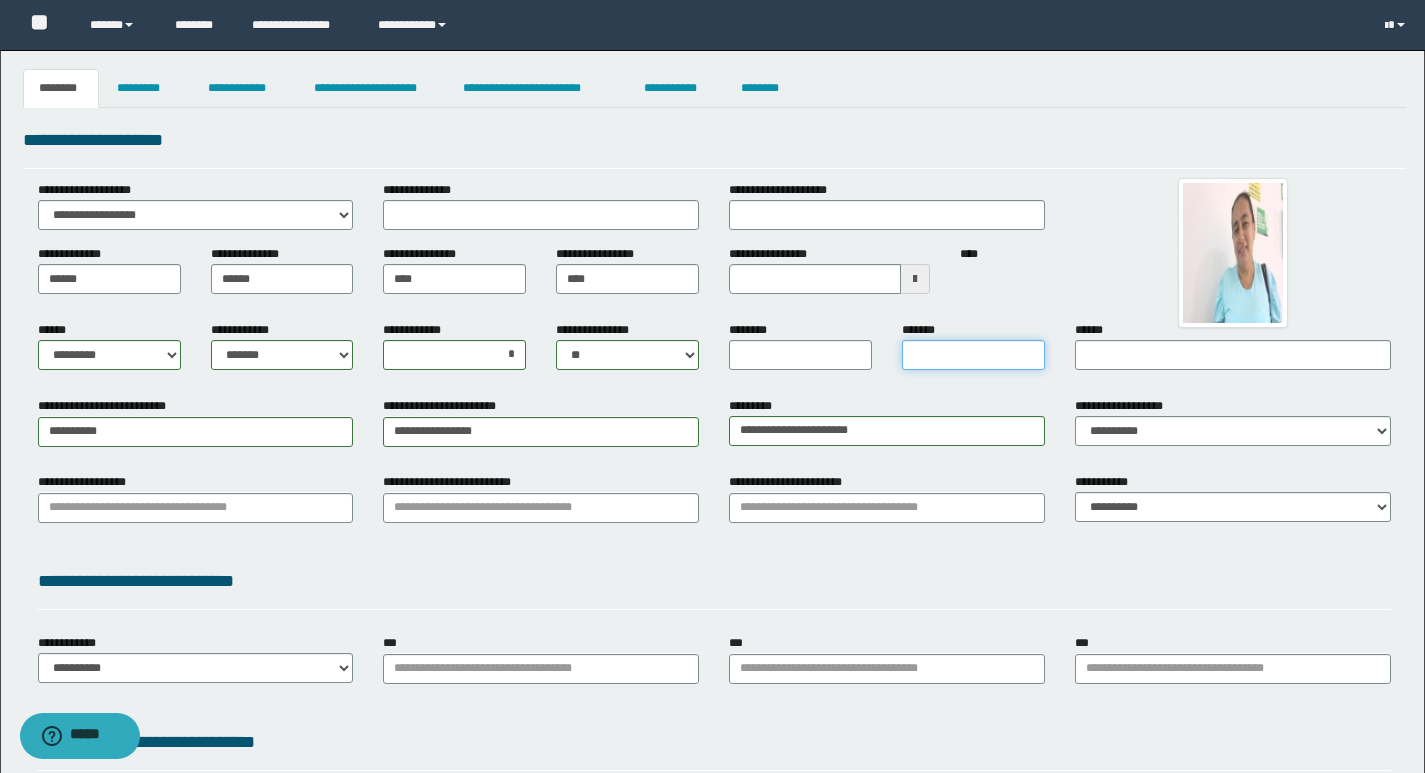 click on "*******" at bounding box center (973, 355) 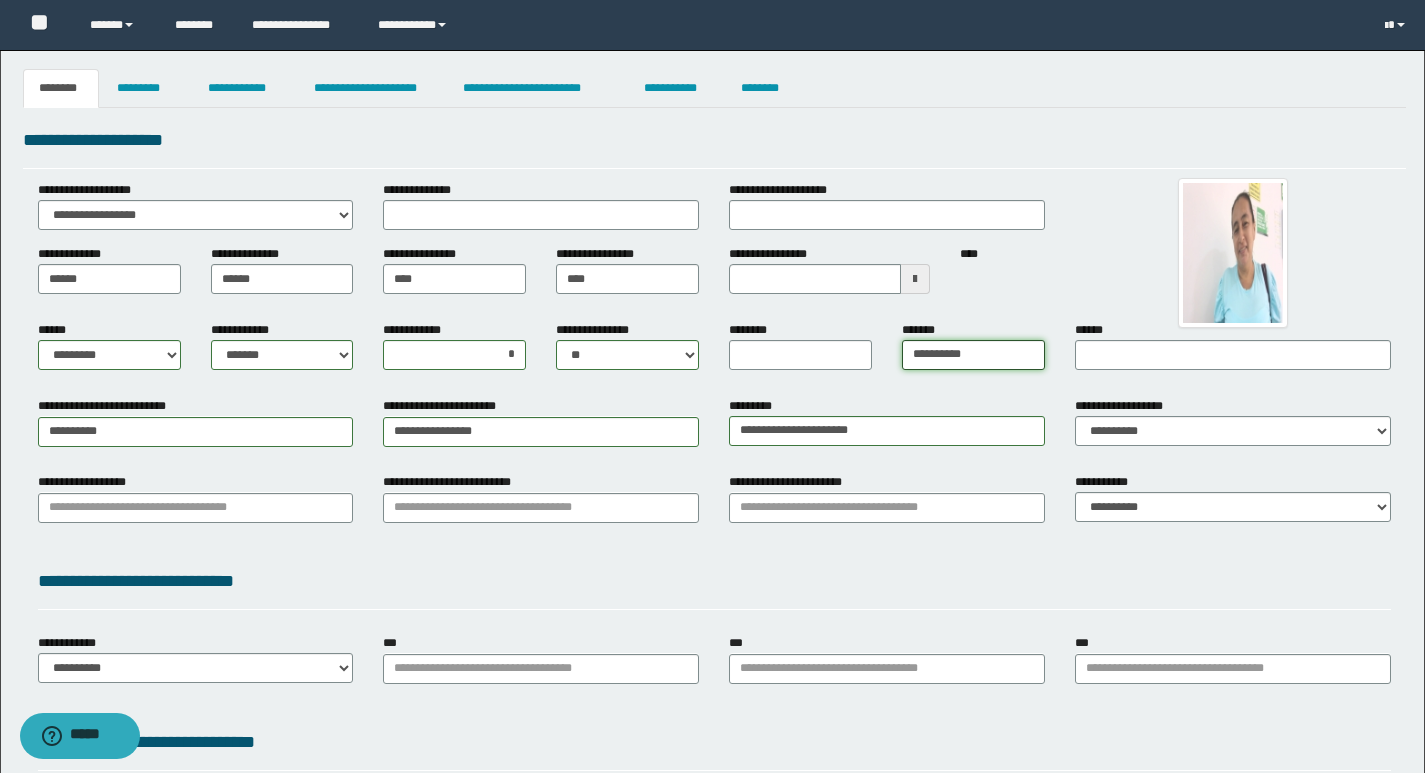 type on "**********" 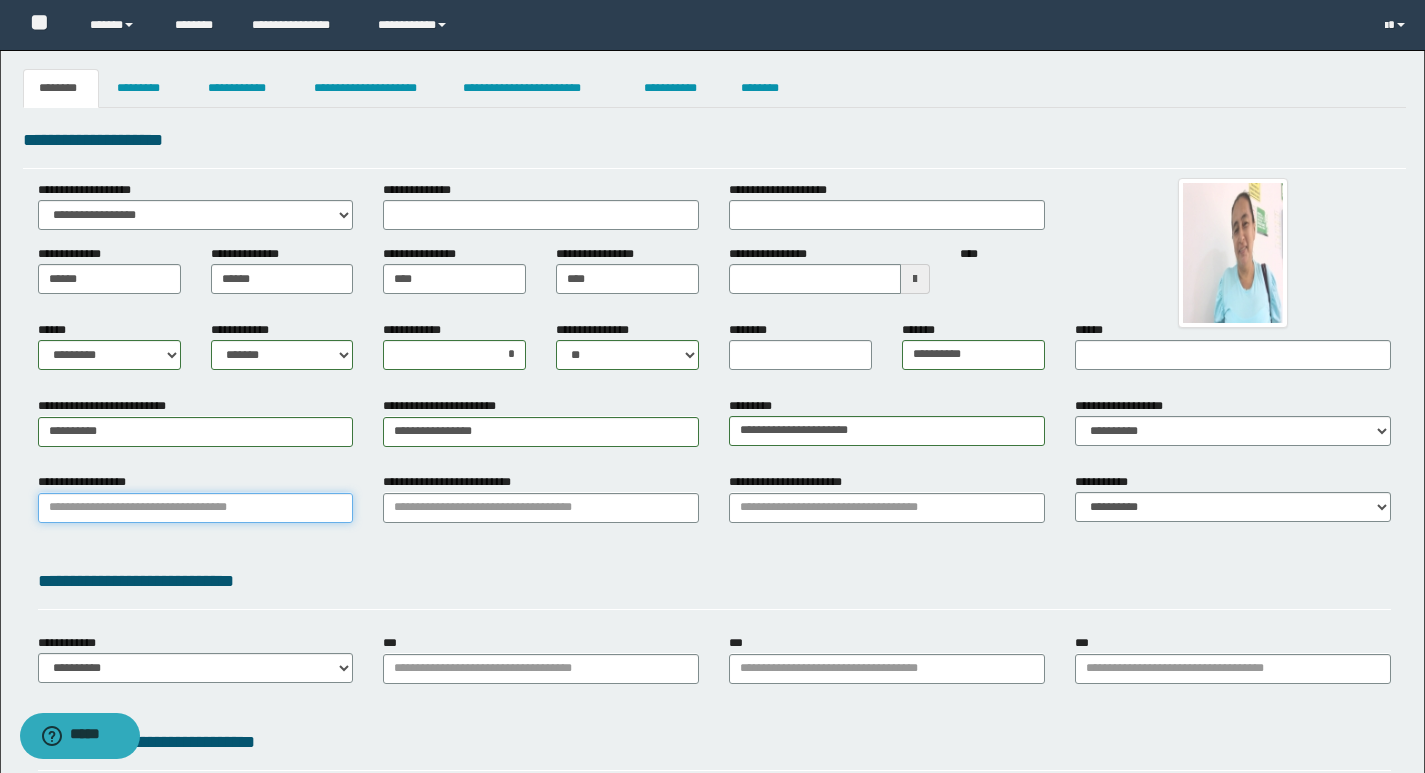 click on "**********" at bounding box center [196, 508] 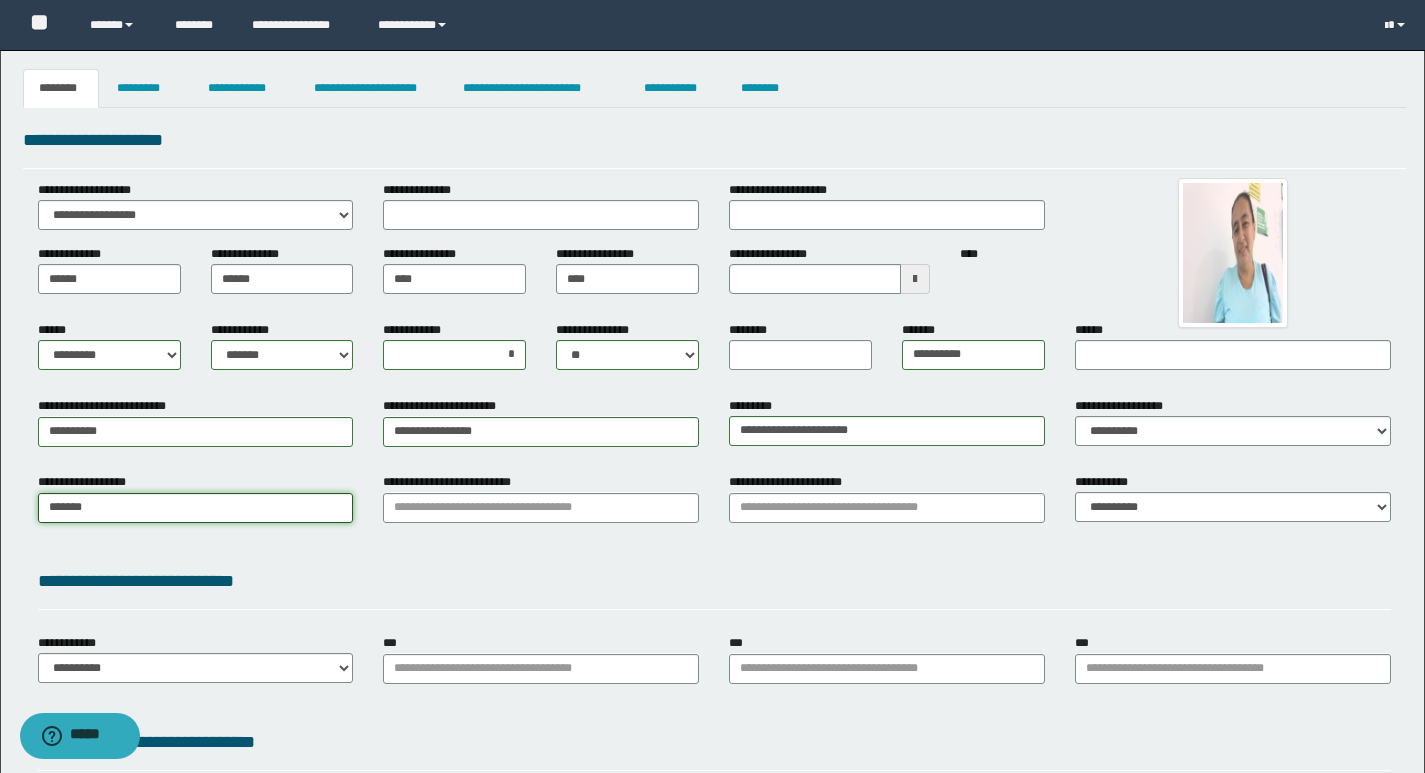 type on "********" 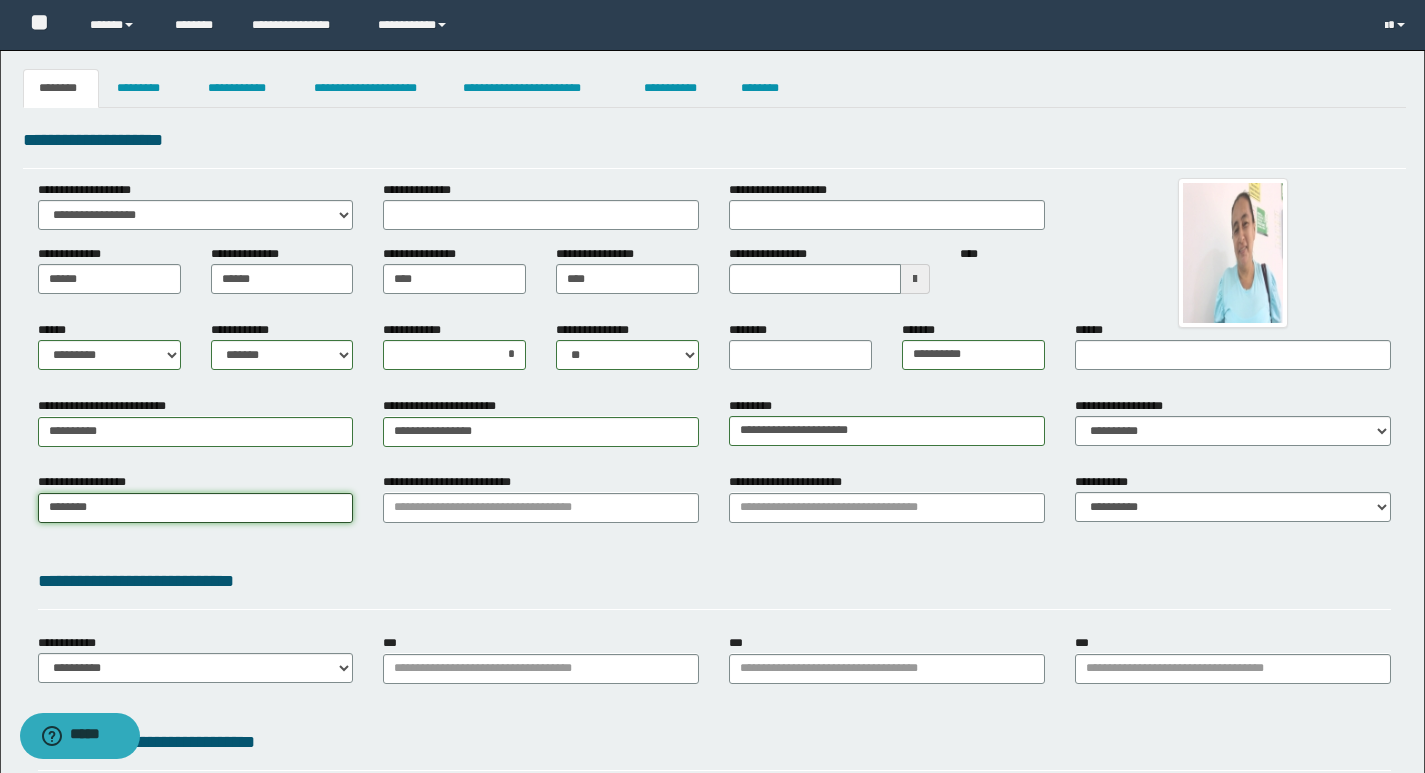 type on "********" 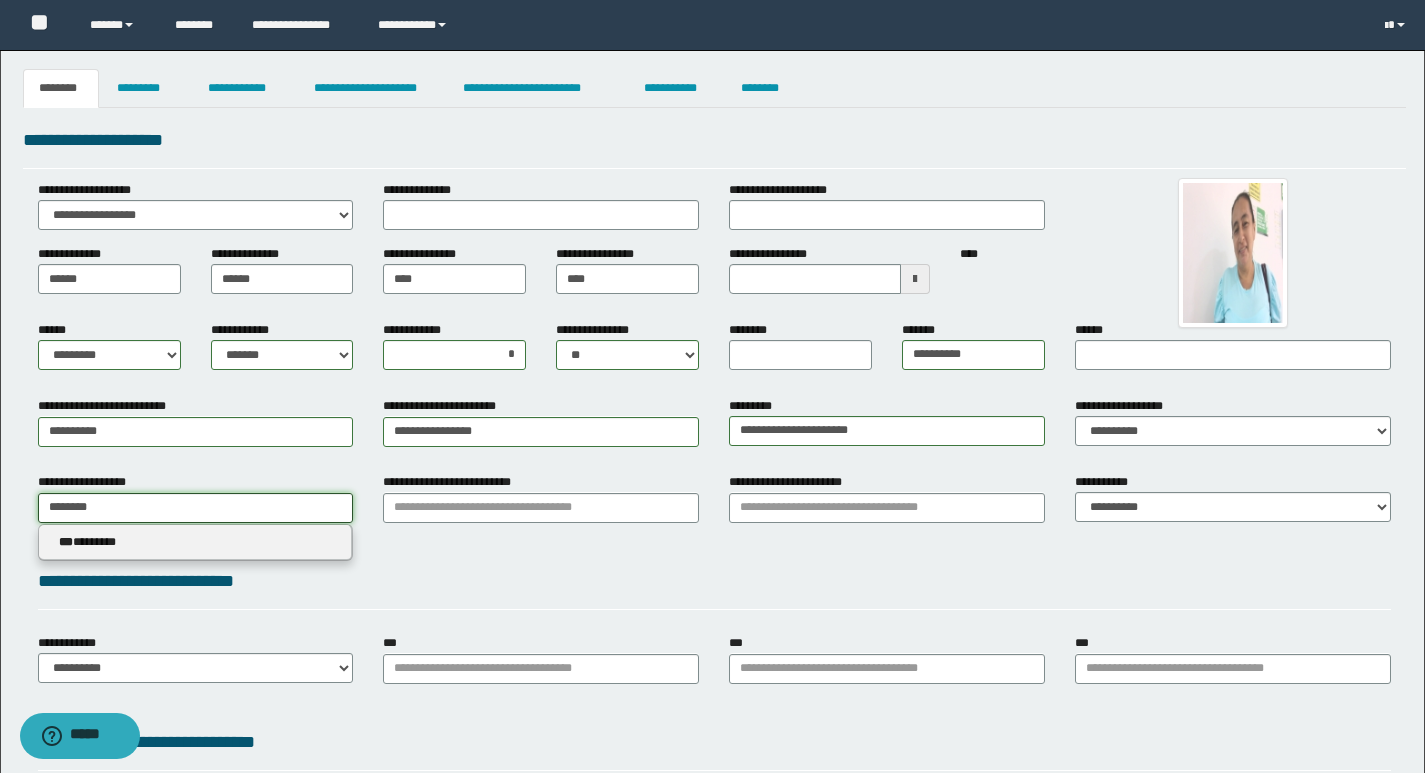 type on "********" 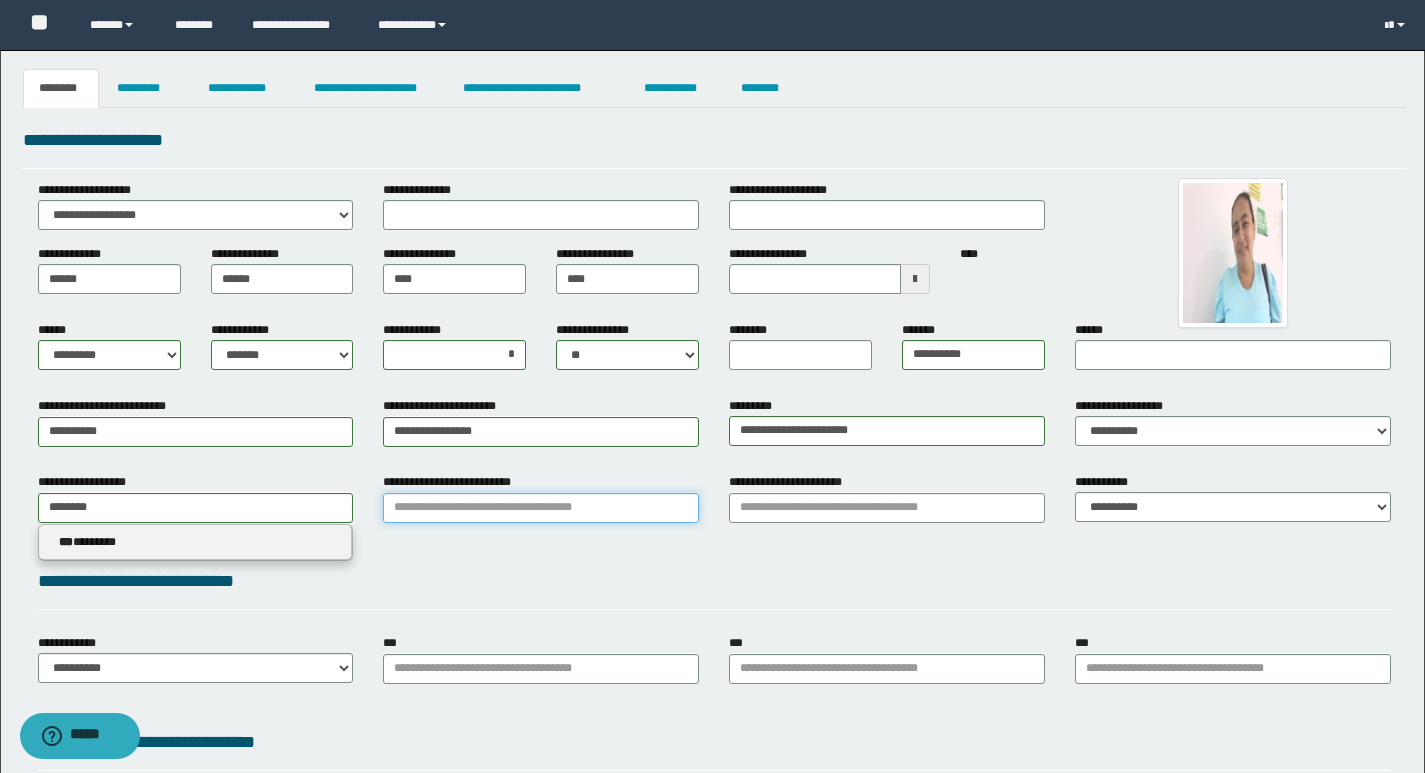 type 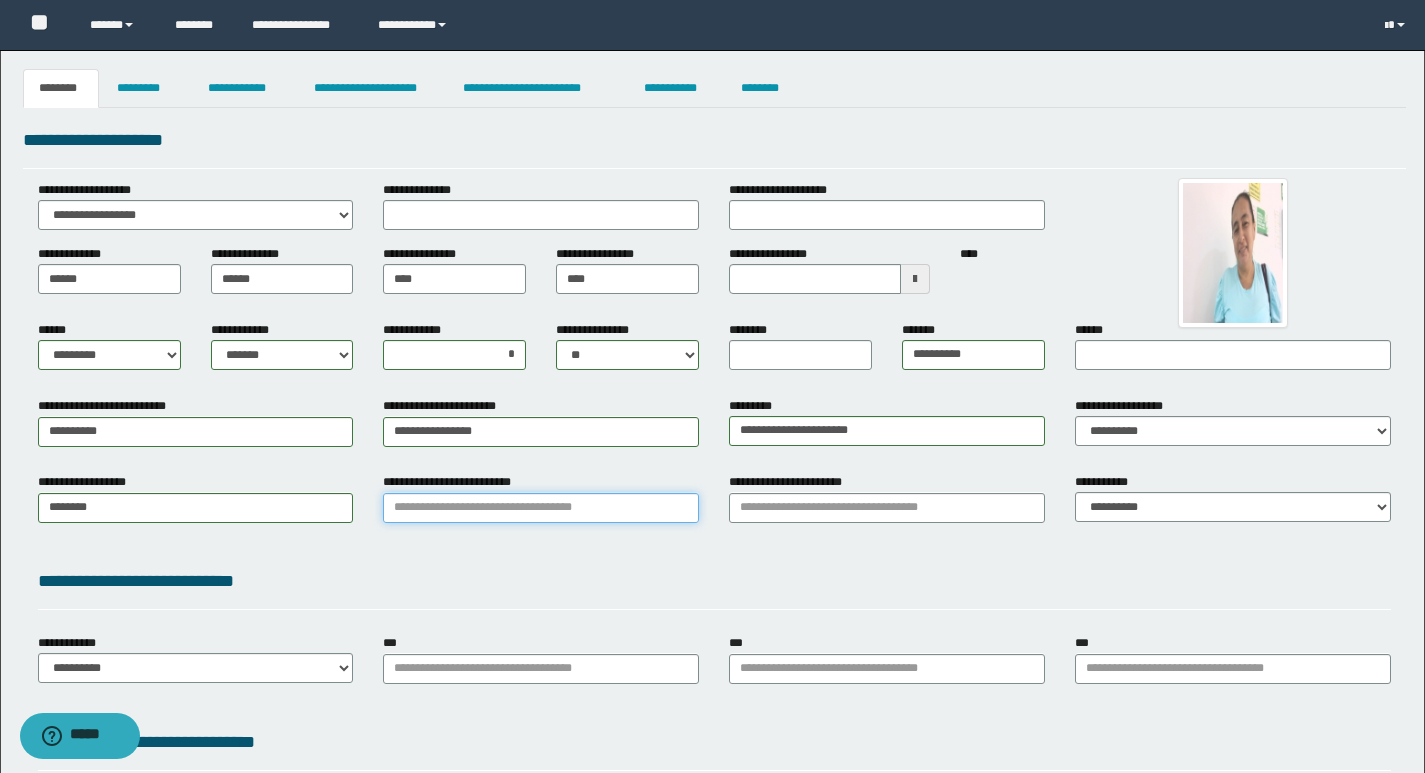 click on "**********" at bounding box center [541, 508] 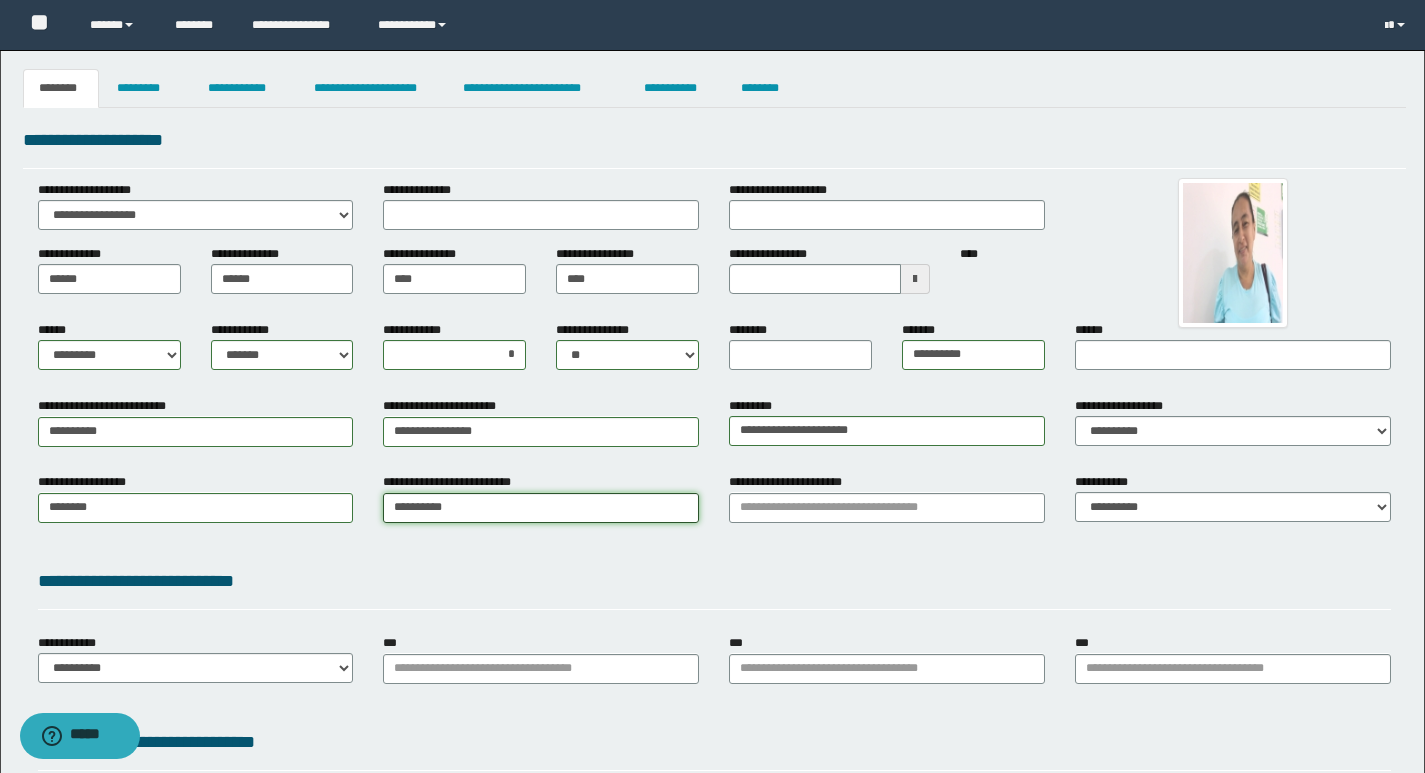 type on "*********" 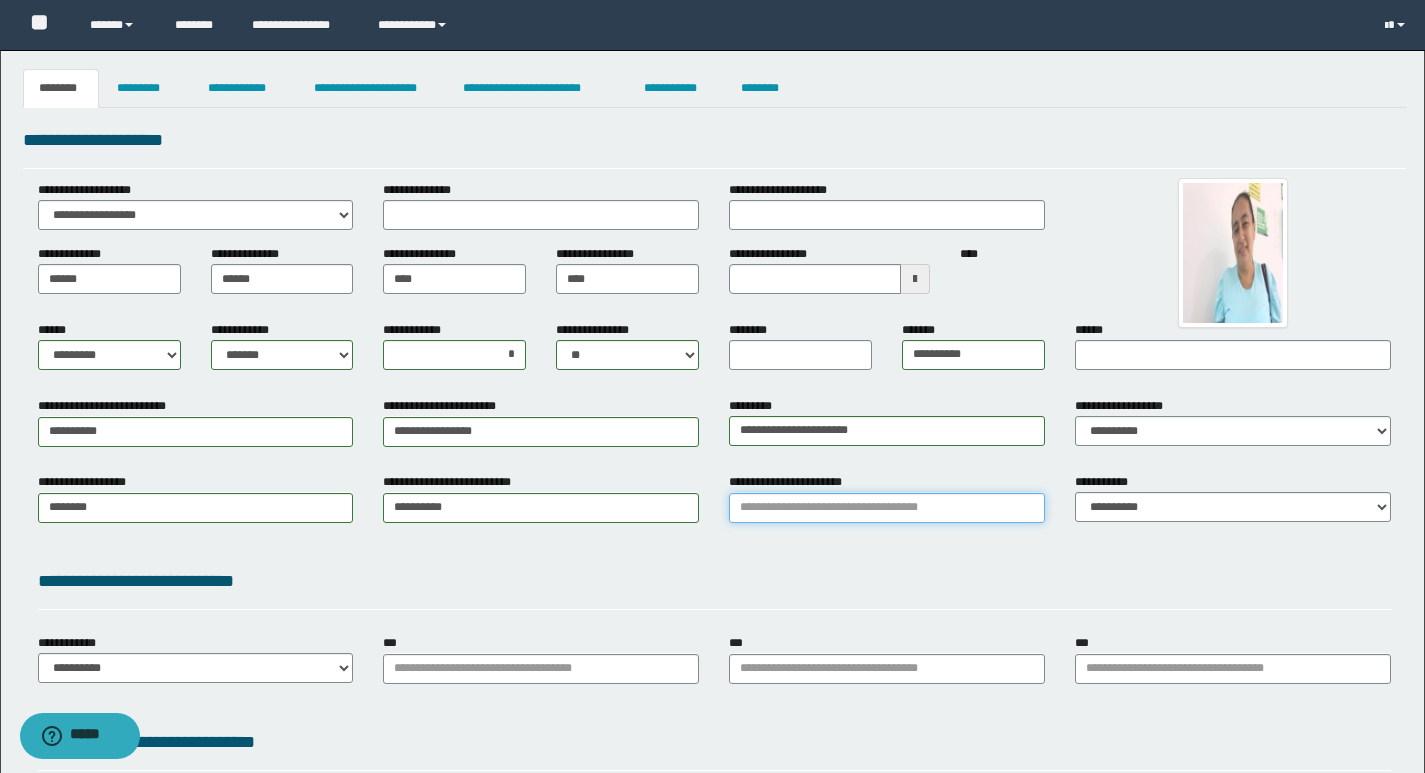 click on "**********" at bounding box center [887, 508] 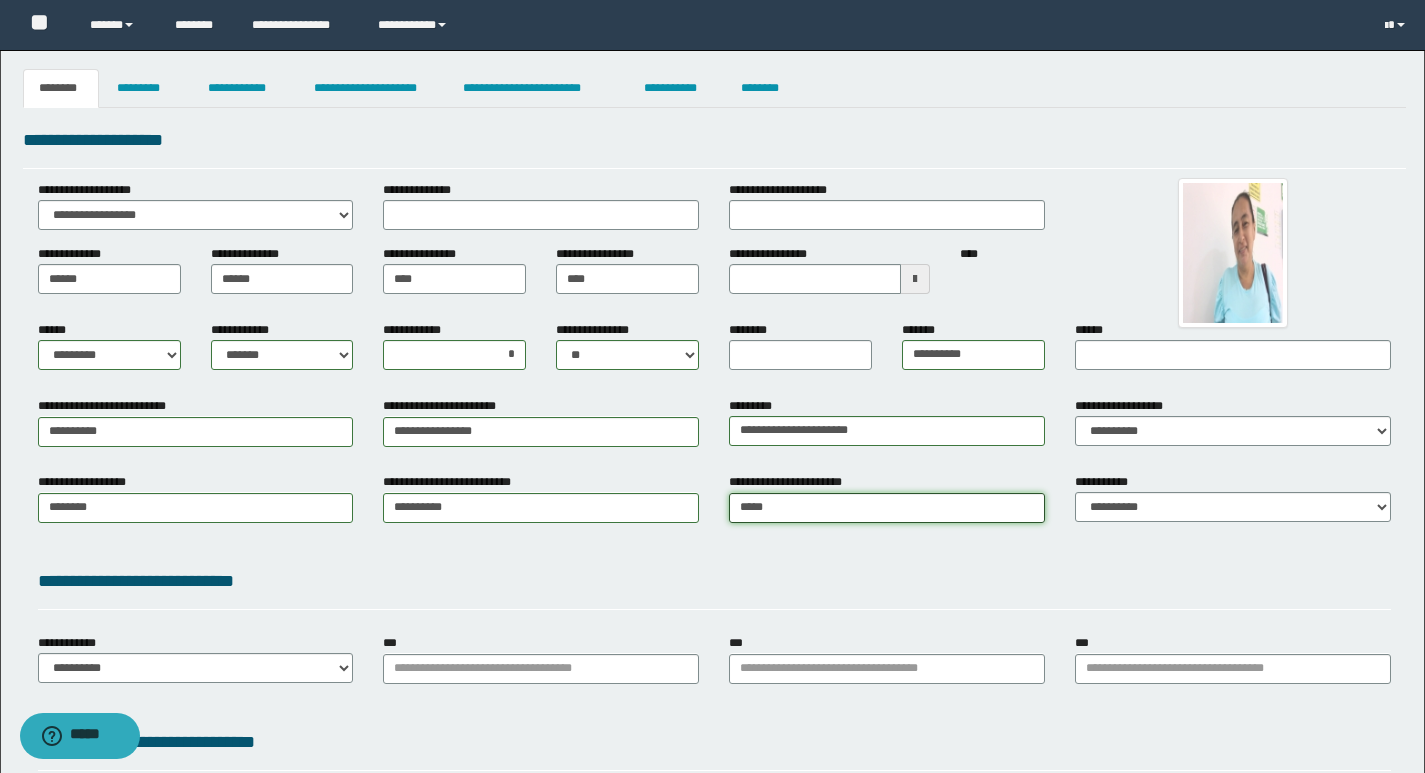 type on "******" 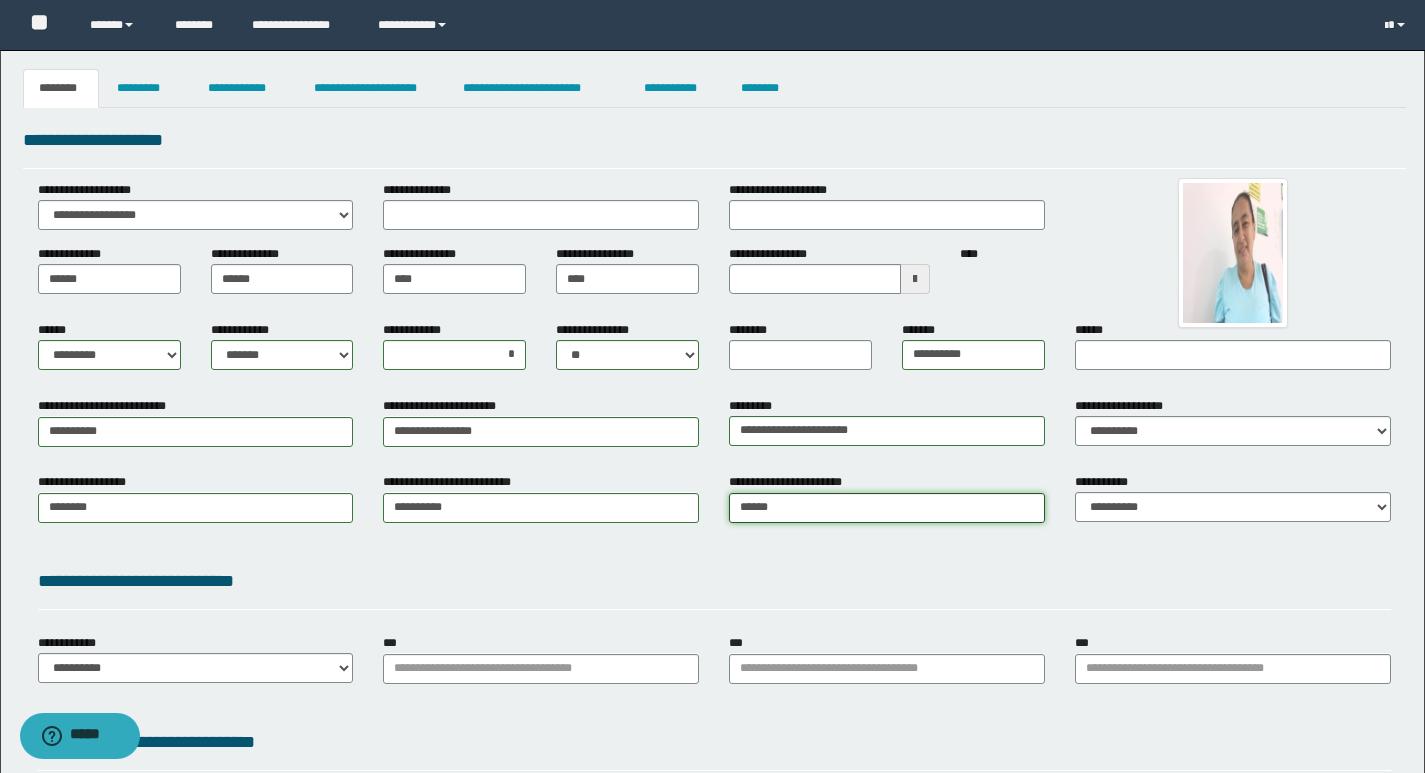 type on "**********" 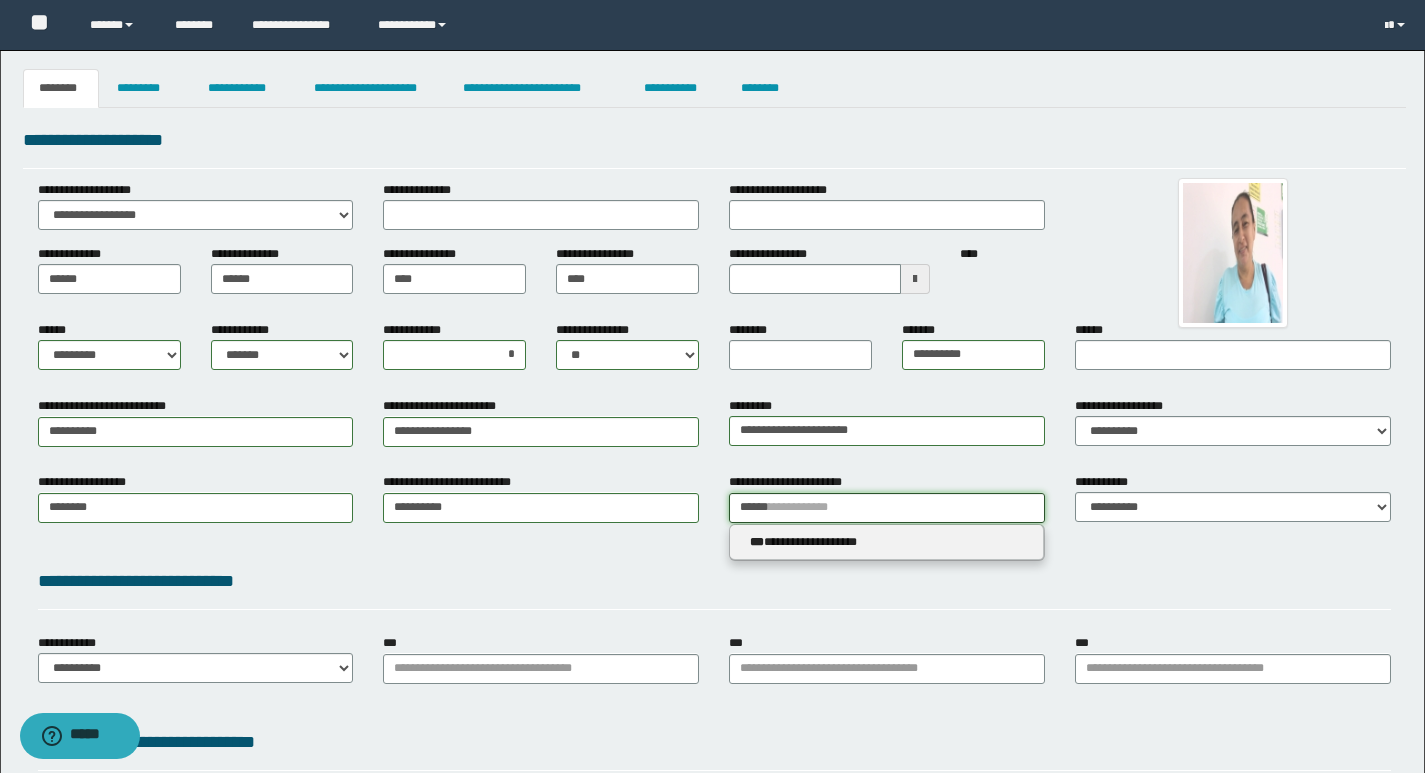 type on "******" 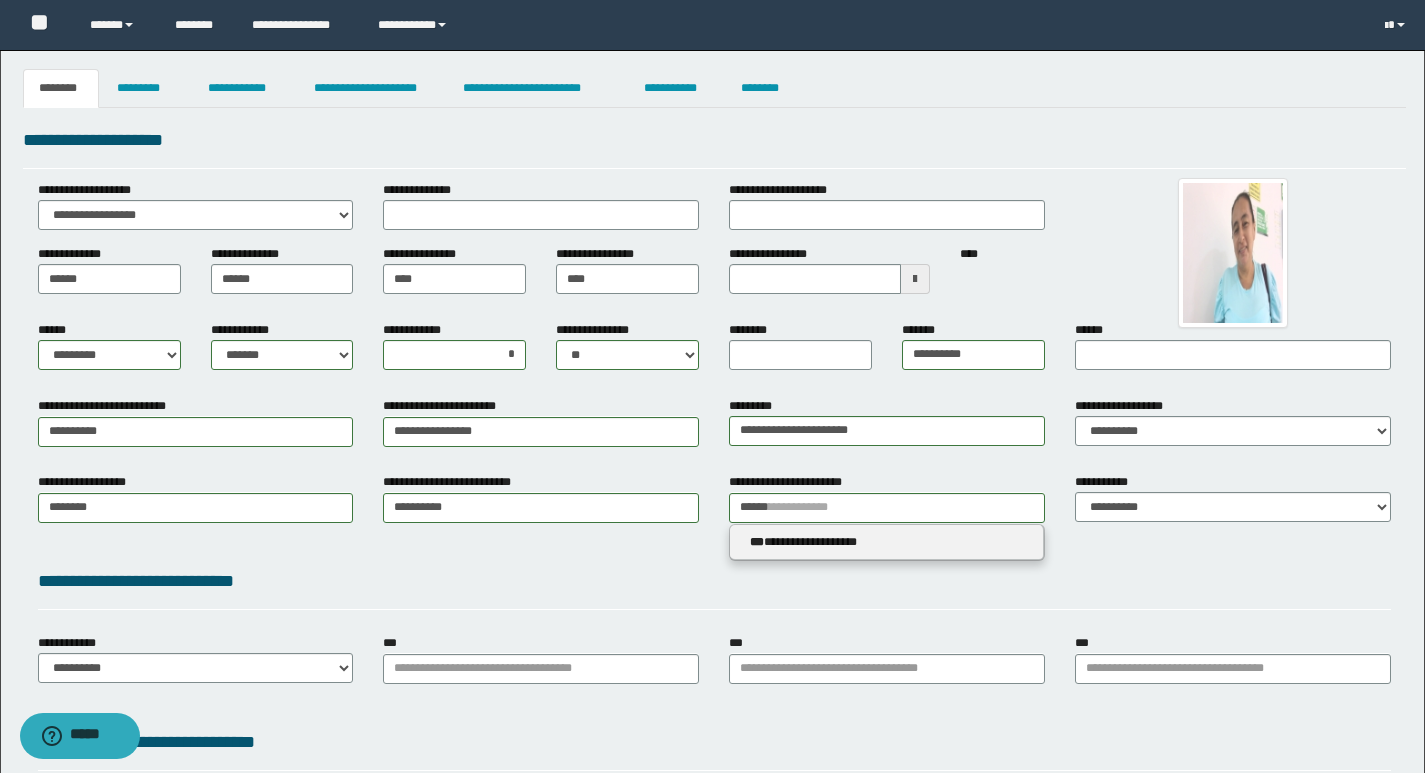 type 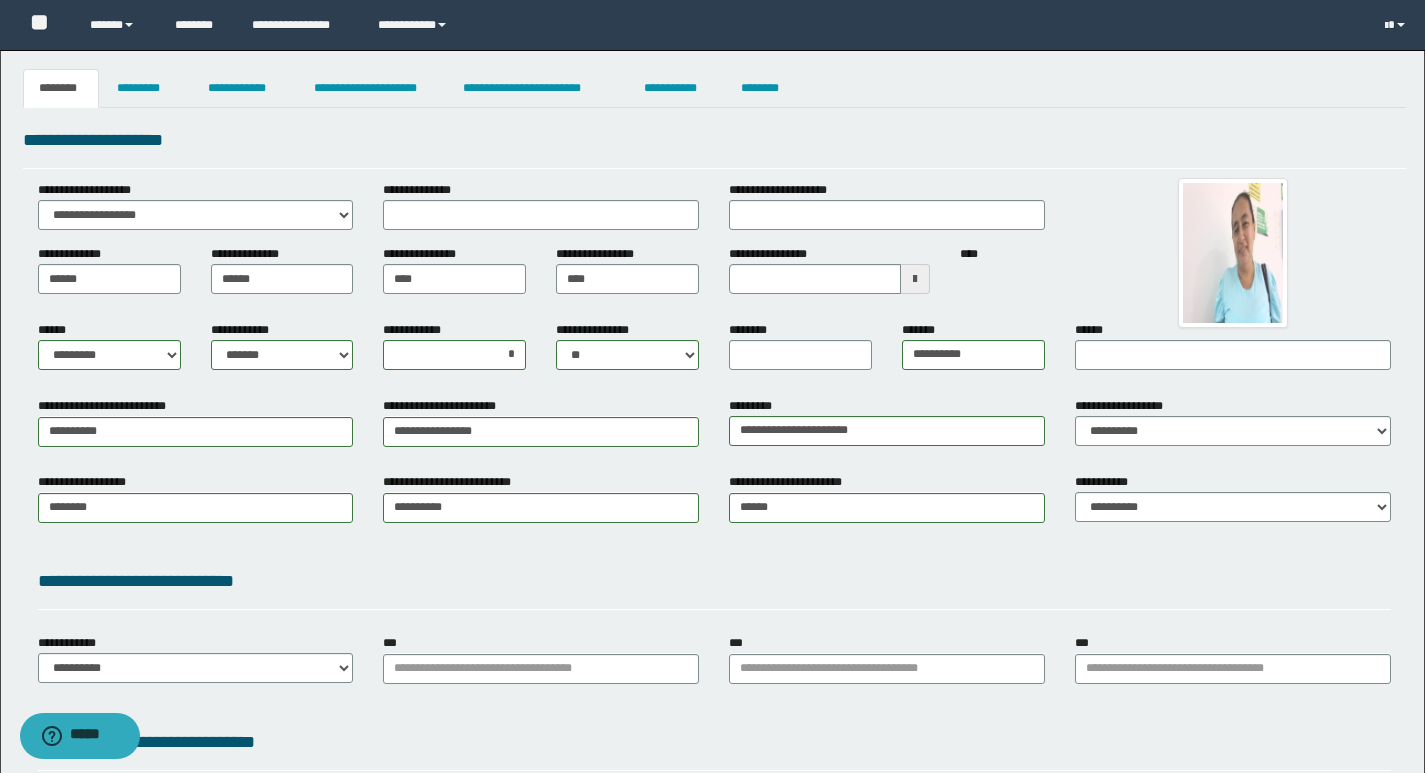click on "**********" at bounding box center [1105, 482] 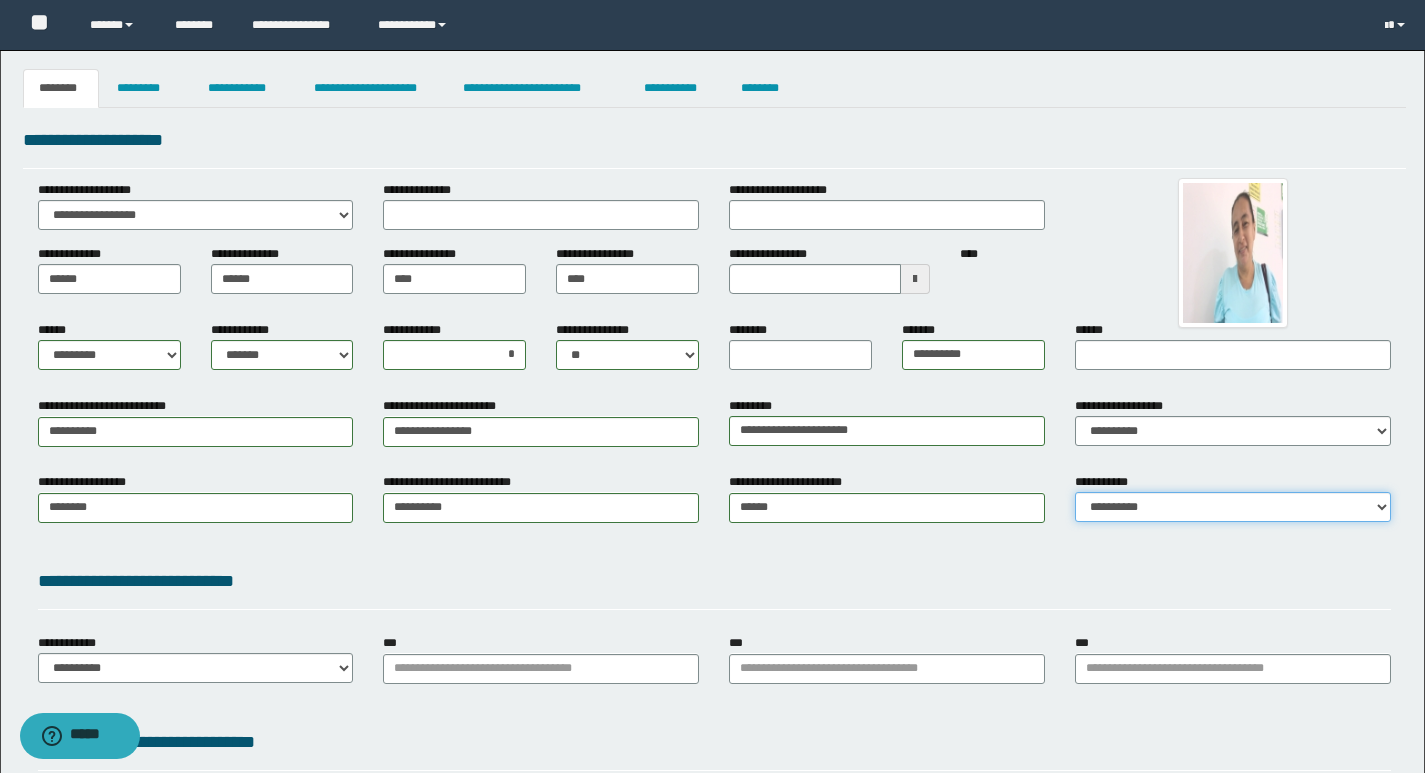 click on "**********" at bounding box center [1233, 507] 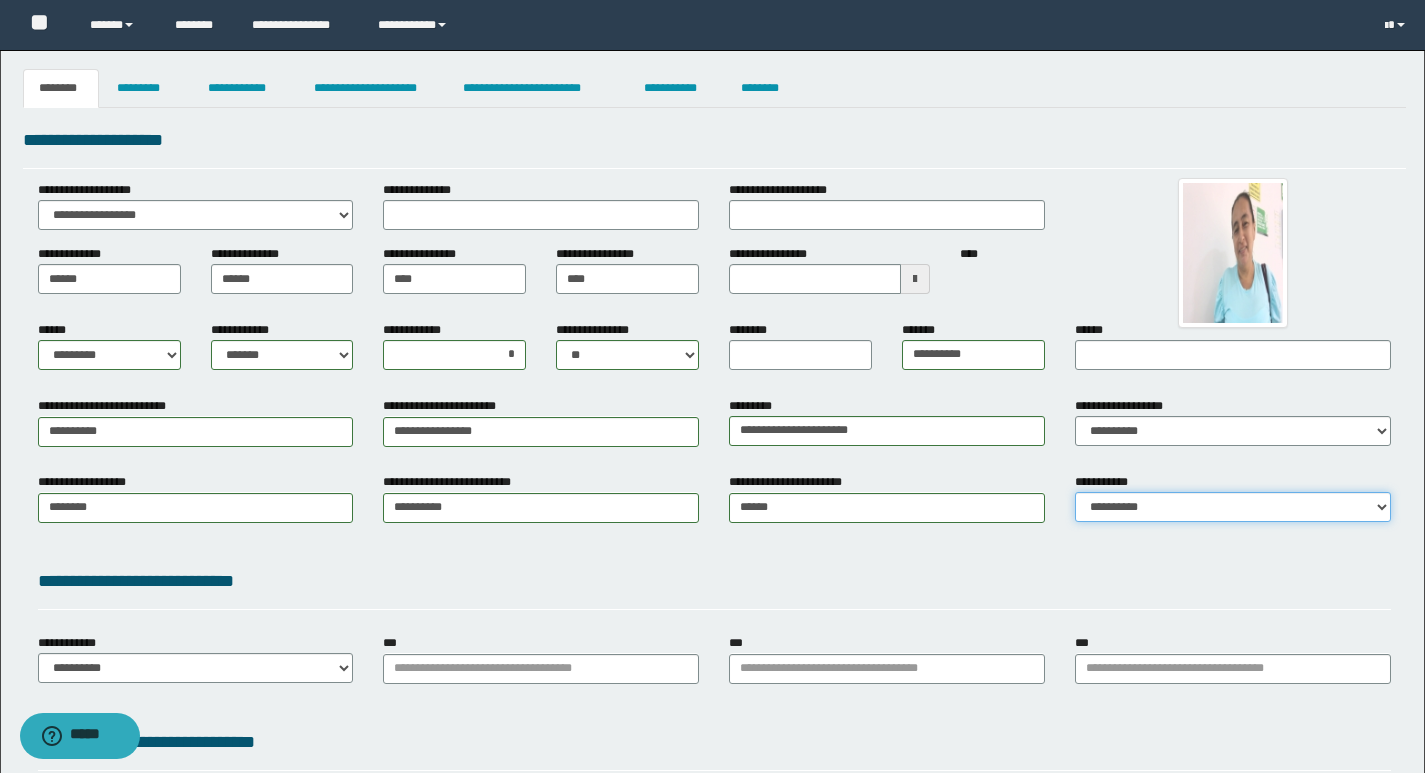 select on "*" 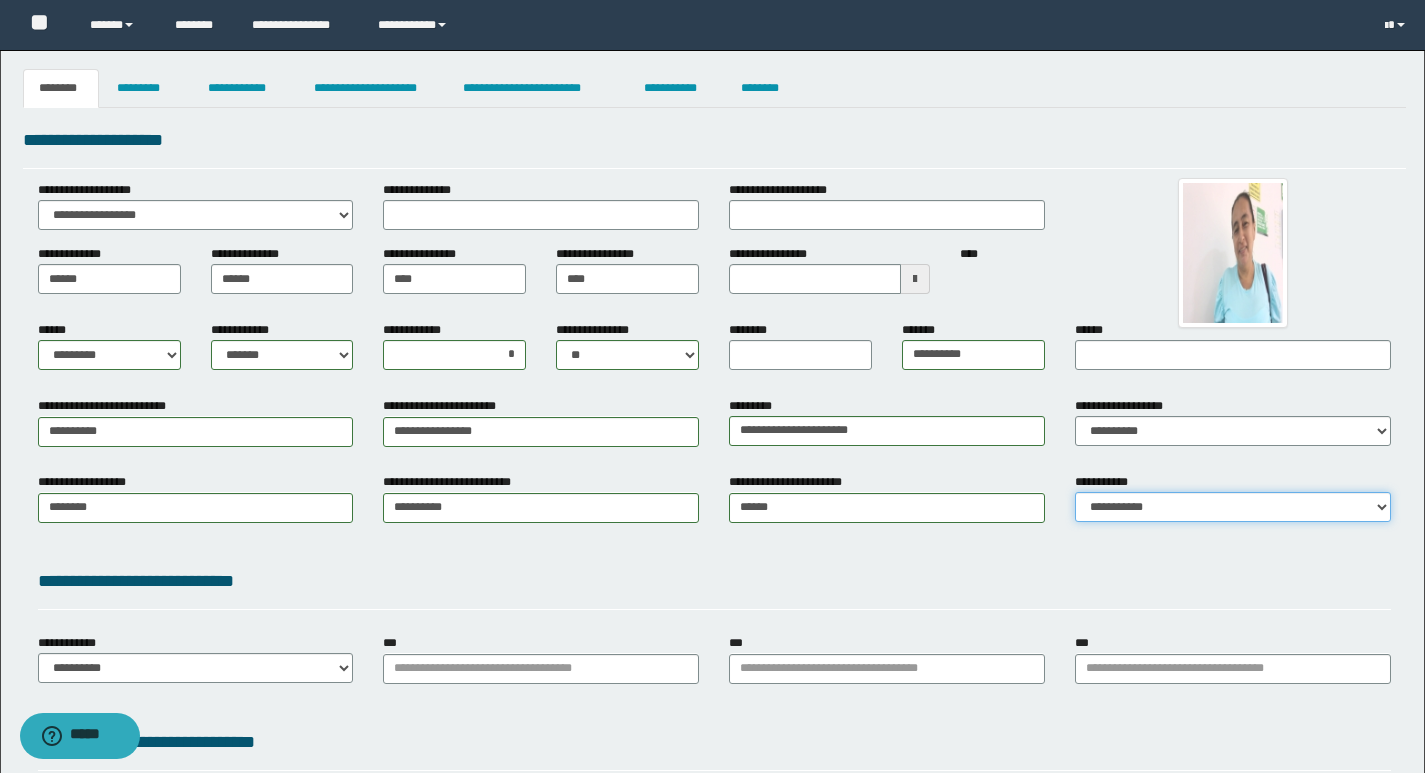 click on "**********" at bounding box center [1233, 507] 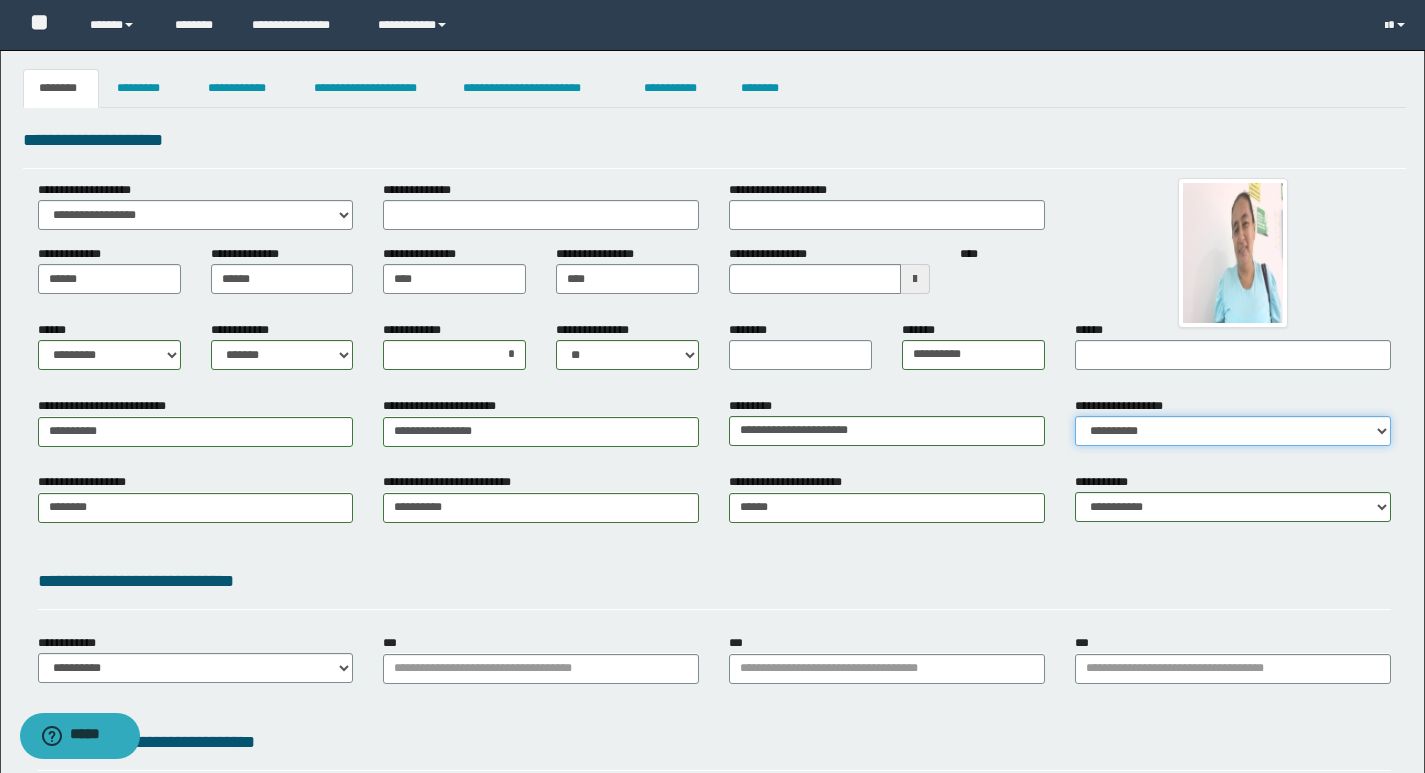 click on "**********" at bounding box center (1233, 431) 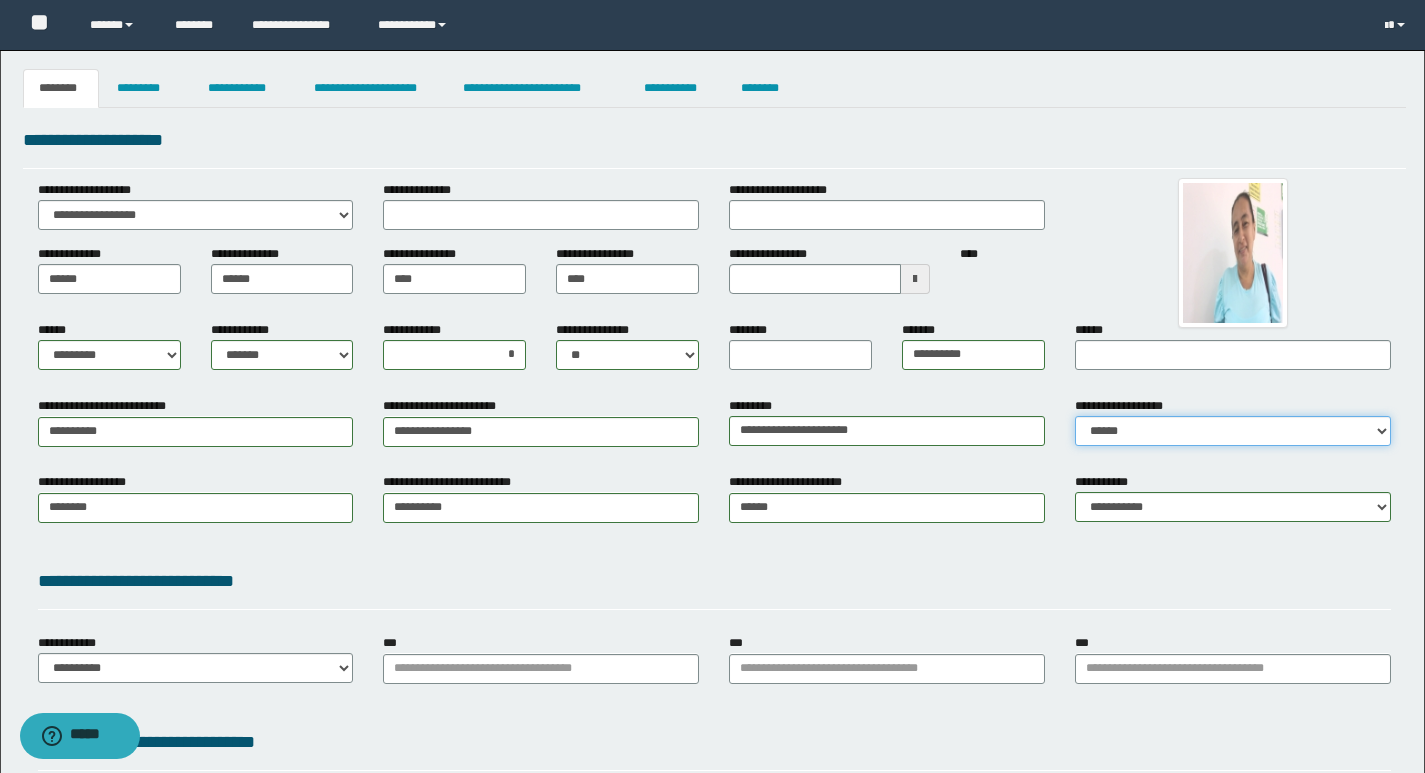 click on "**********" at bounding box center (1233, 431) 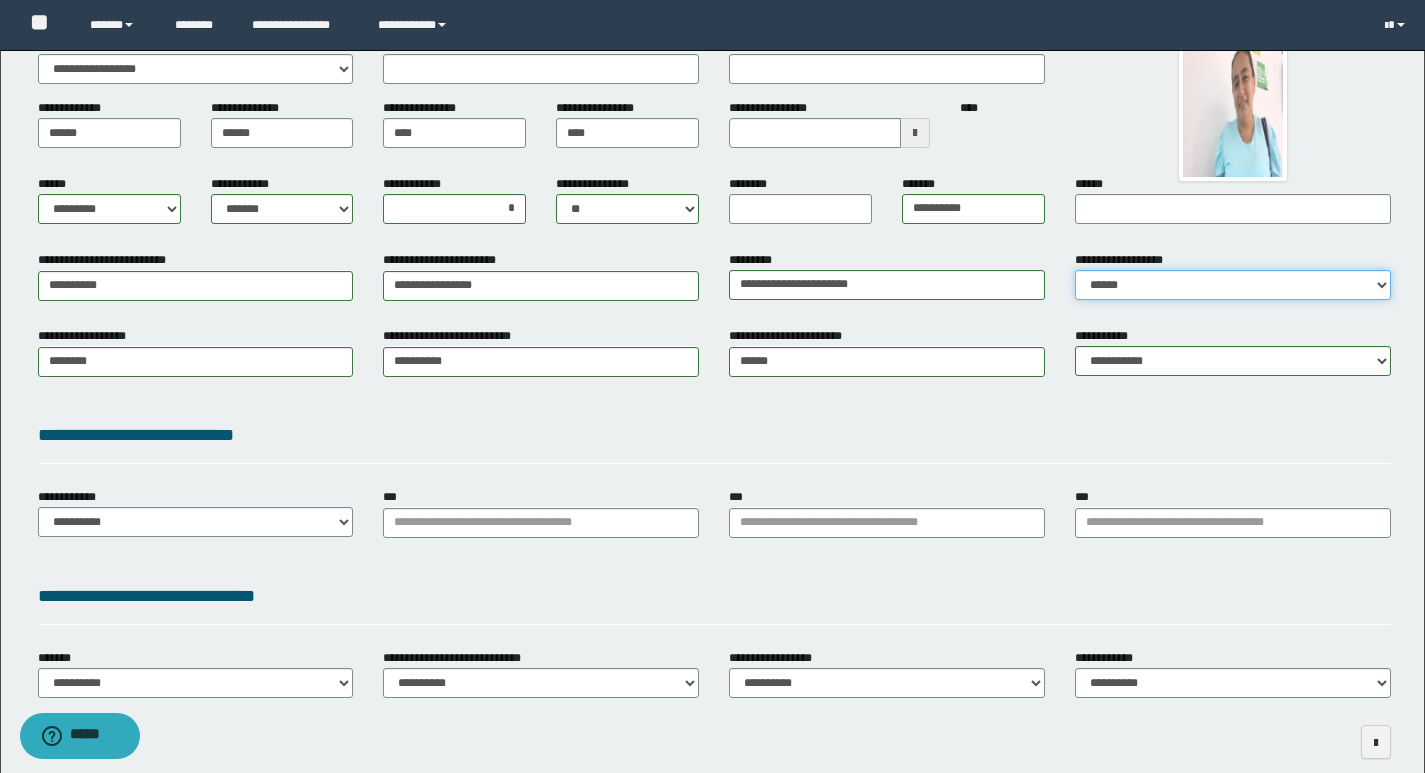 scroll, scrollTop: 200, scrollLeft: 0, axis: vertical 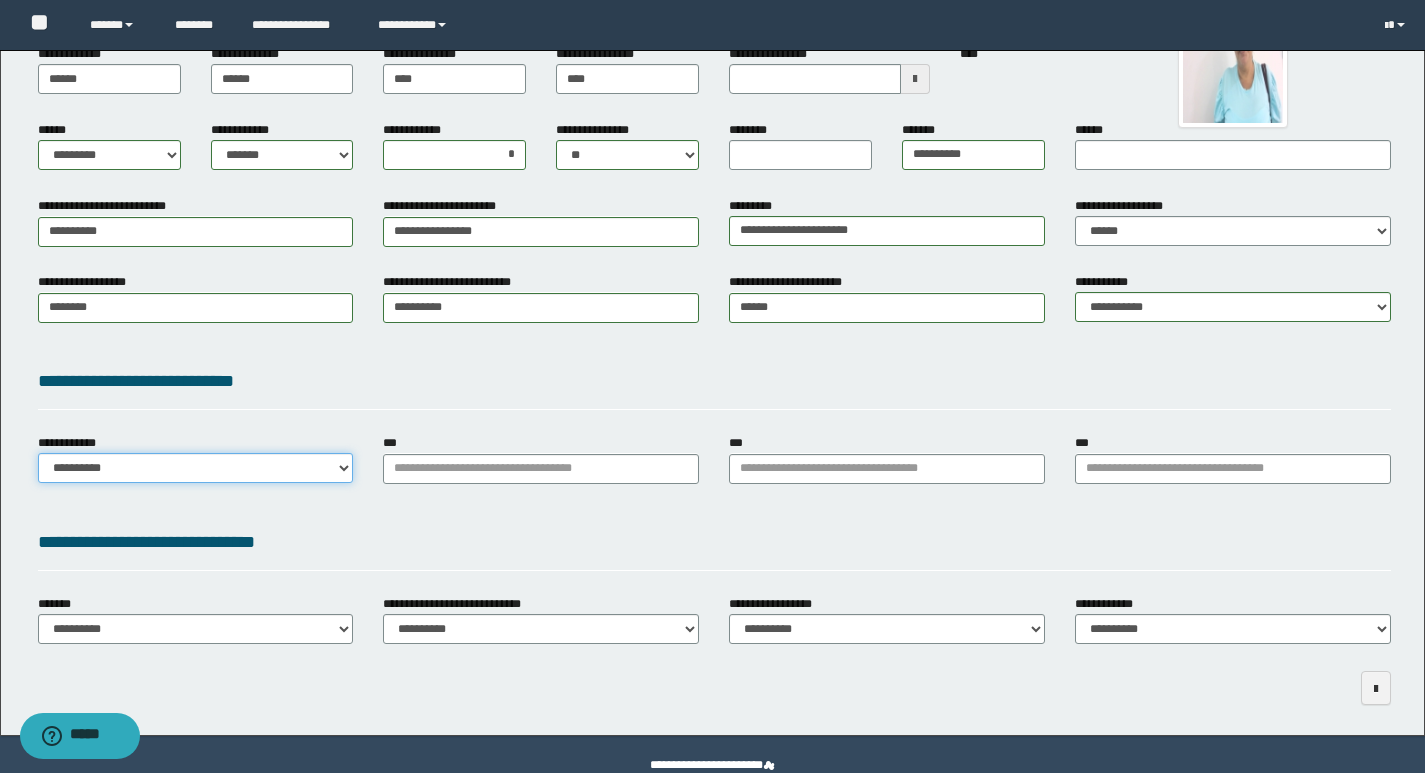 click on "**********" at bounding box center [196, 468] 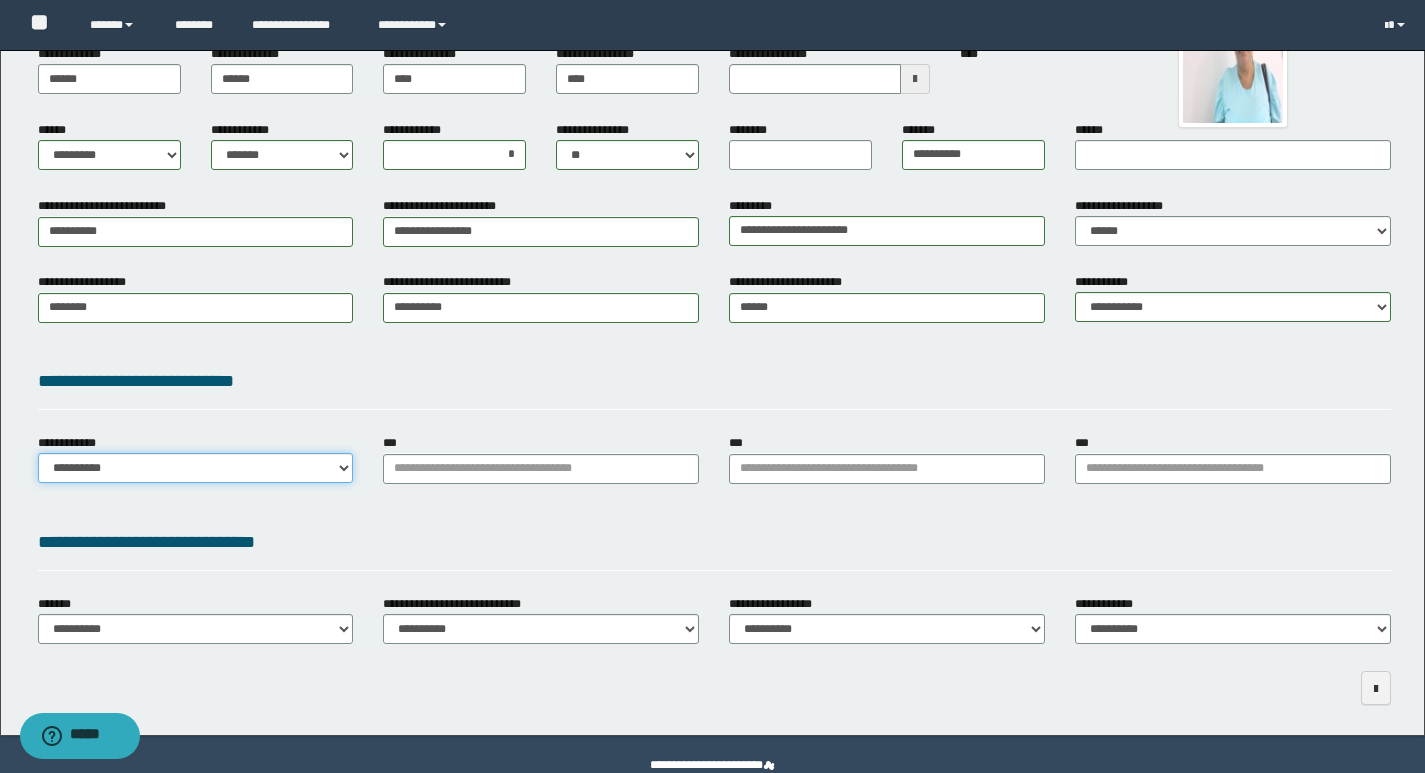 select on "**" 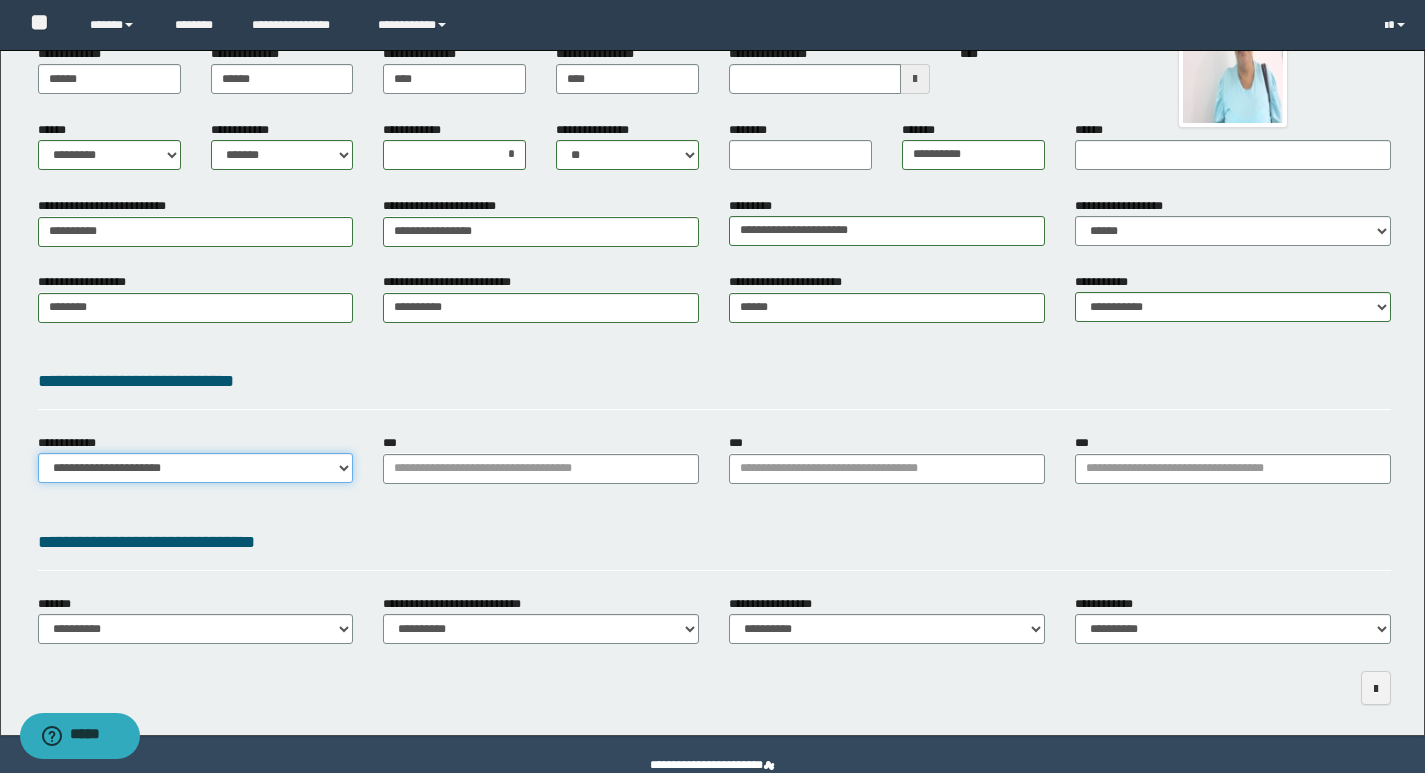 click on "**********" at bounding box center (196, 468) 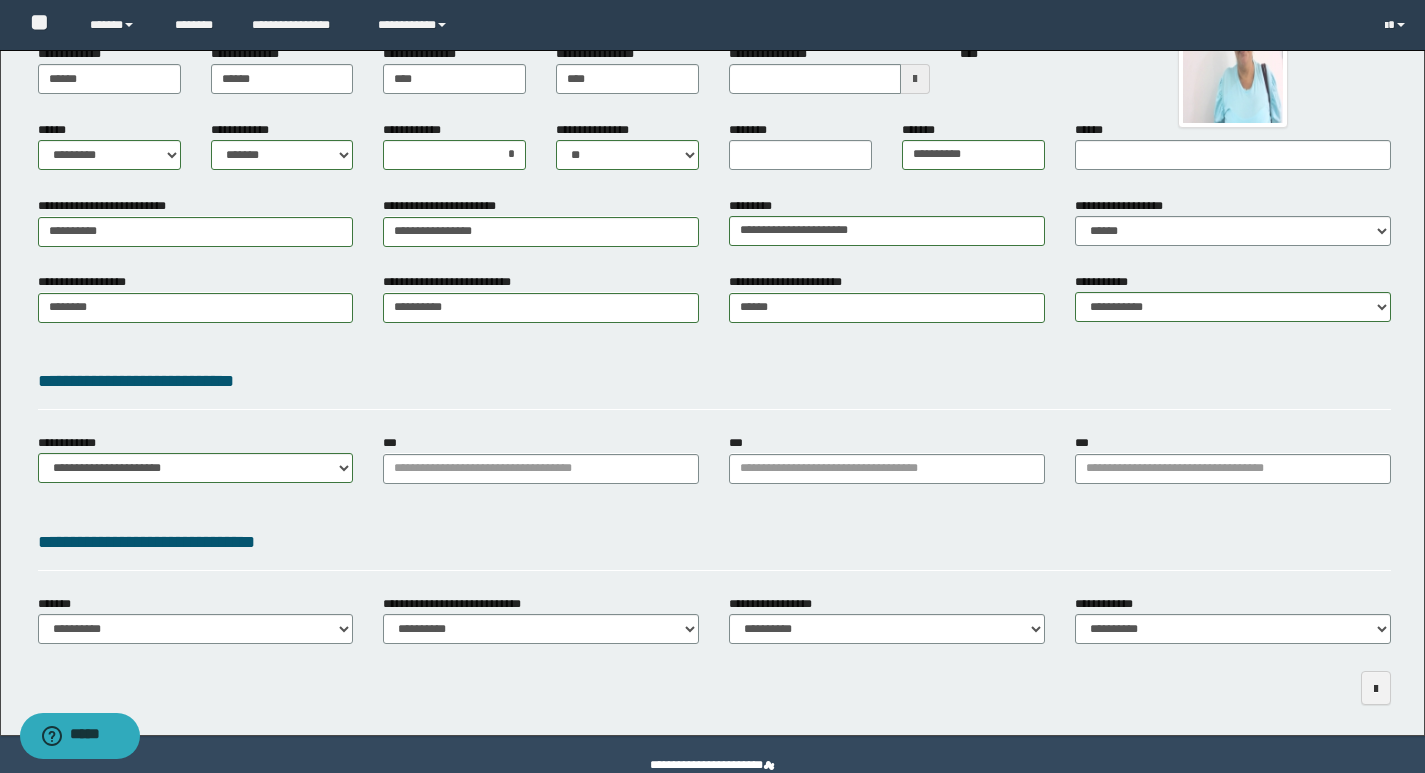 click on "**********" at bounding box center [714, 388] 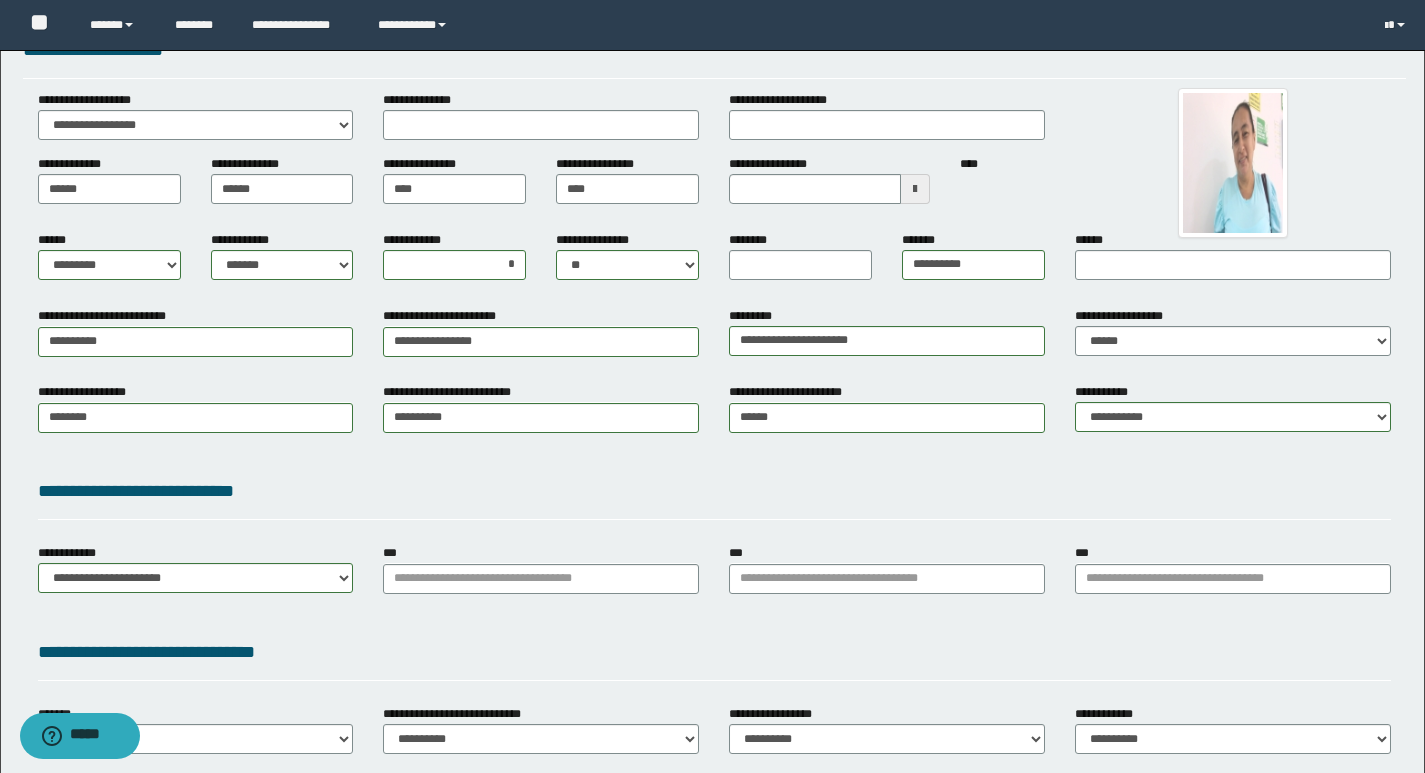 scroll, scrollTop: 0, scrollLeft: 0, axis: both 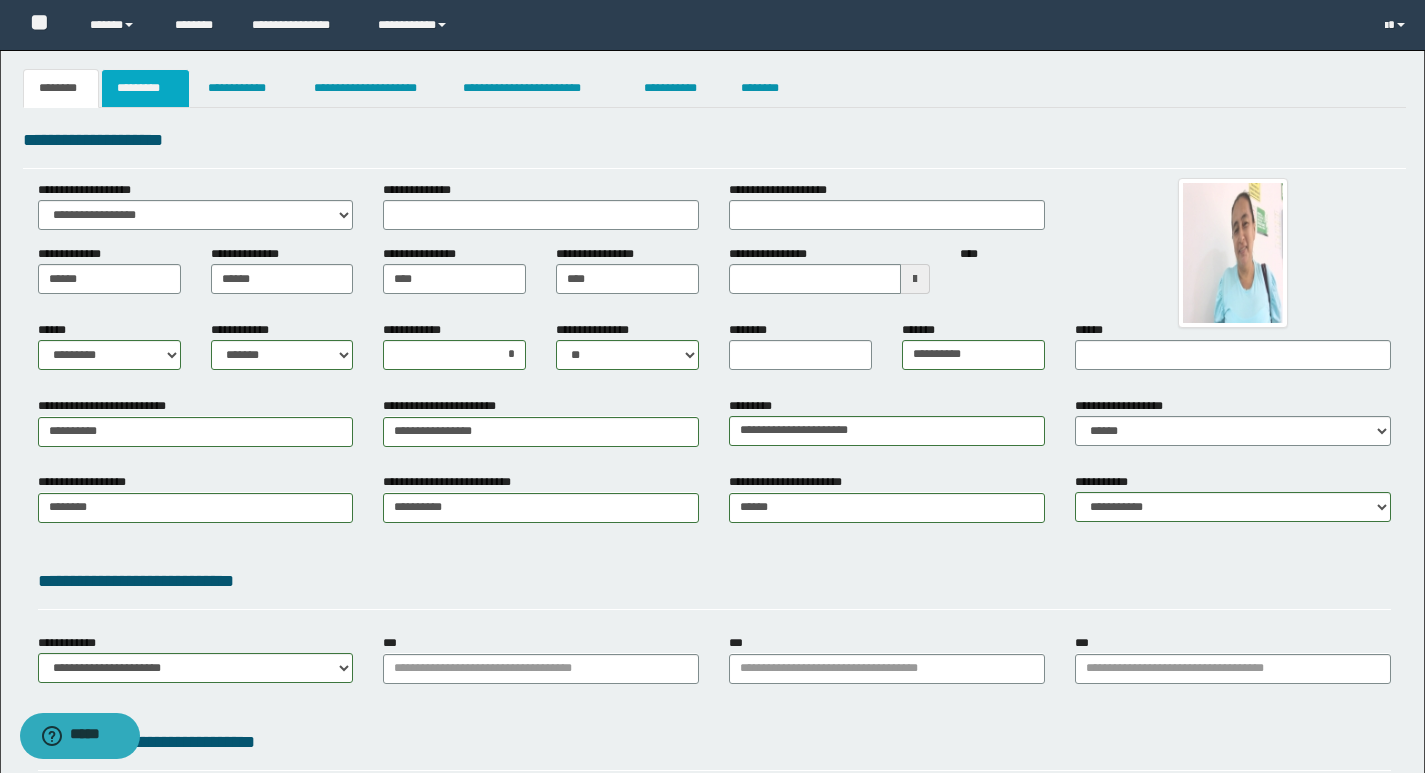 click on "*********" at bounding box center (145, 88) 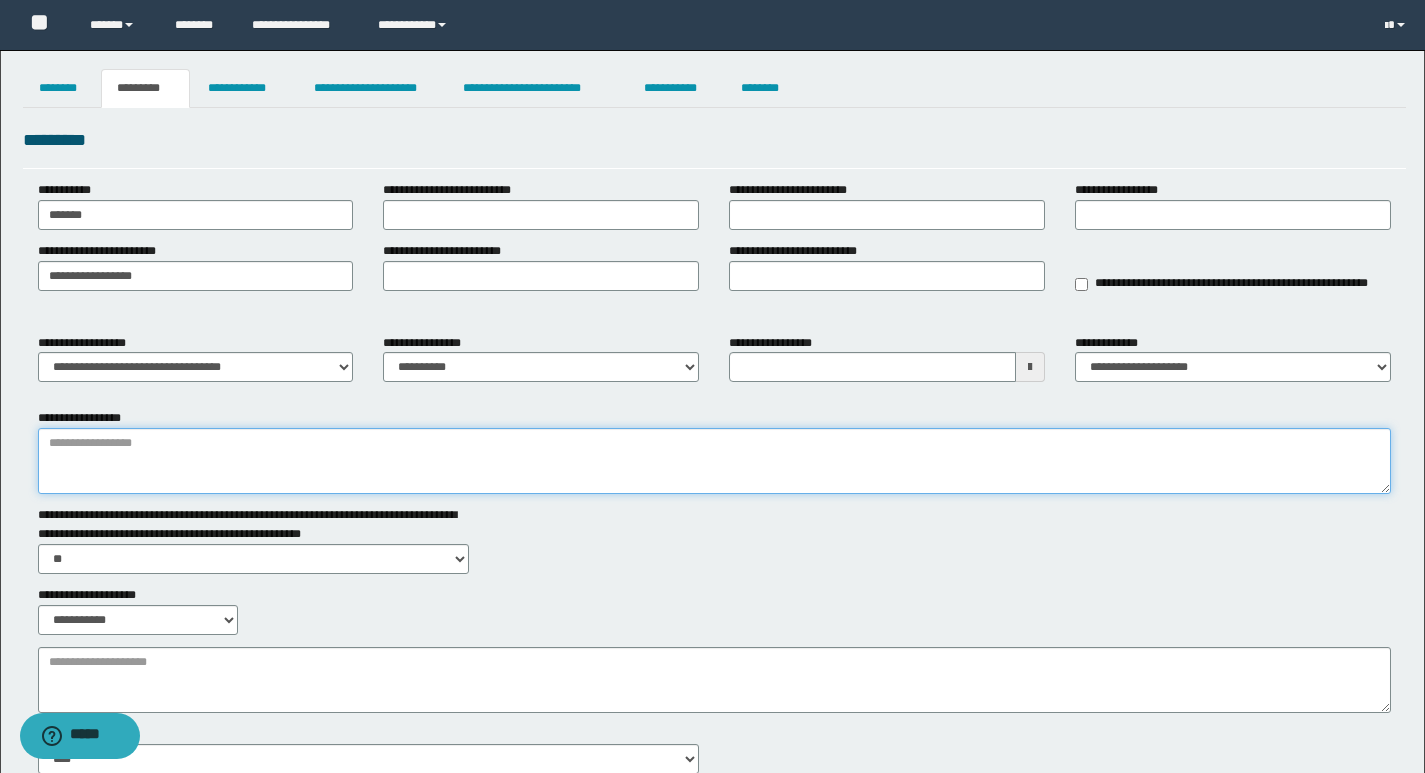 click on "**********" at bounding box center [714, 461] 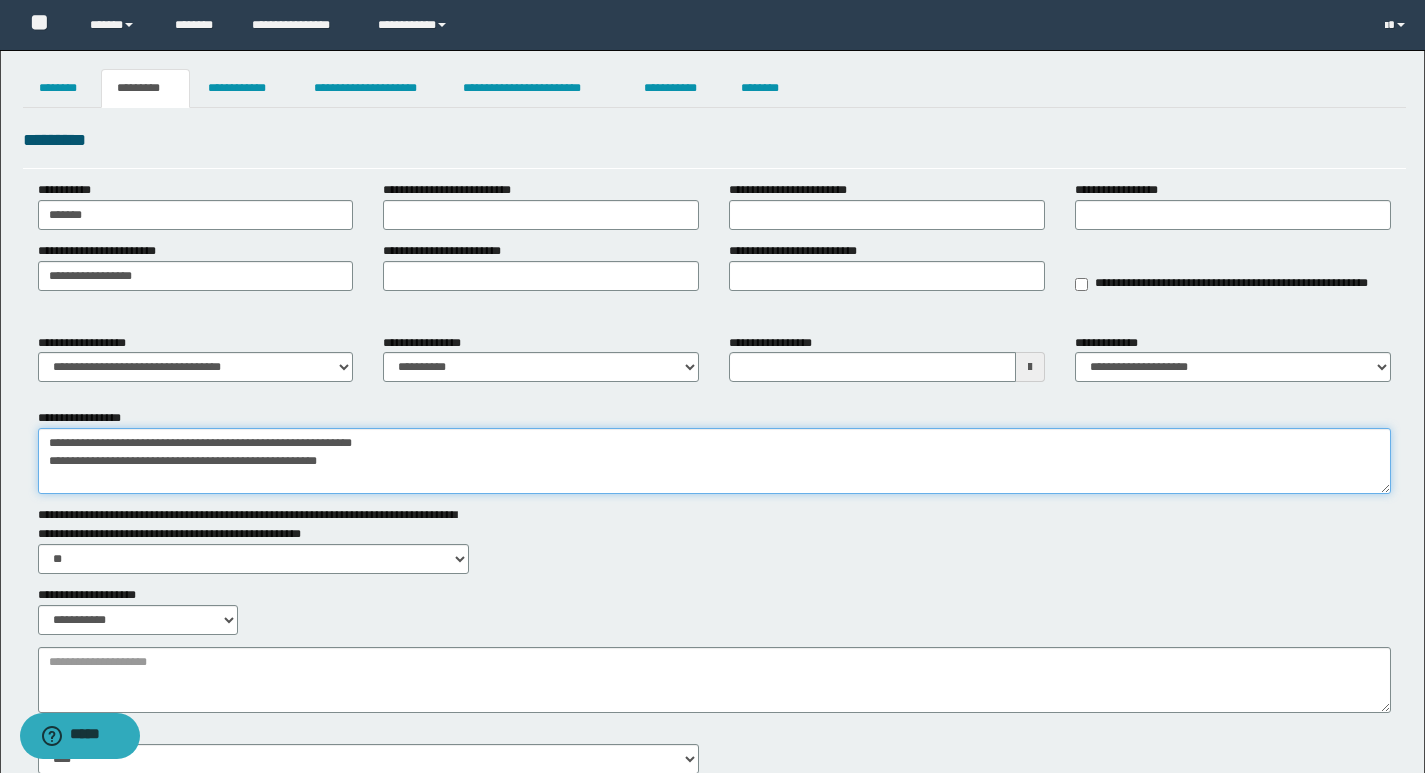 drag, startPoint x: 341, startPoint y: 464, endPoint x: 0, endPoint y: 464, distance: 341 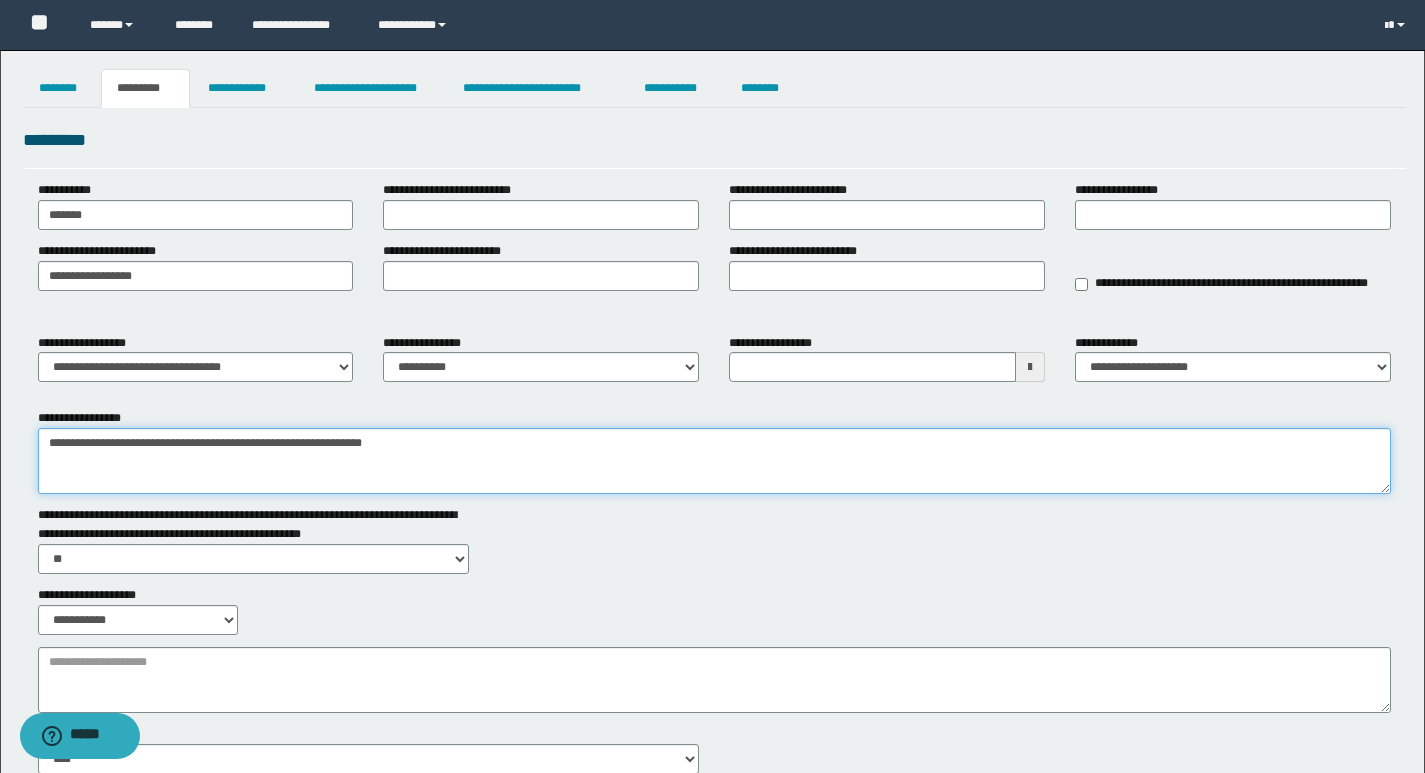 type on "**********" 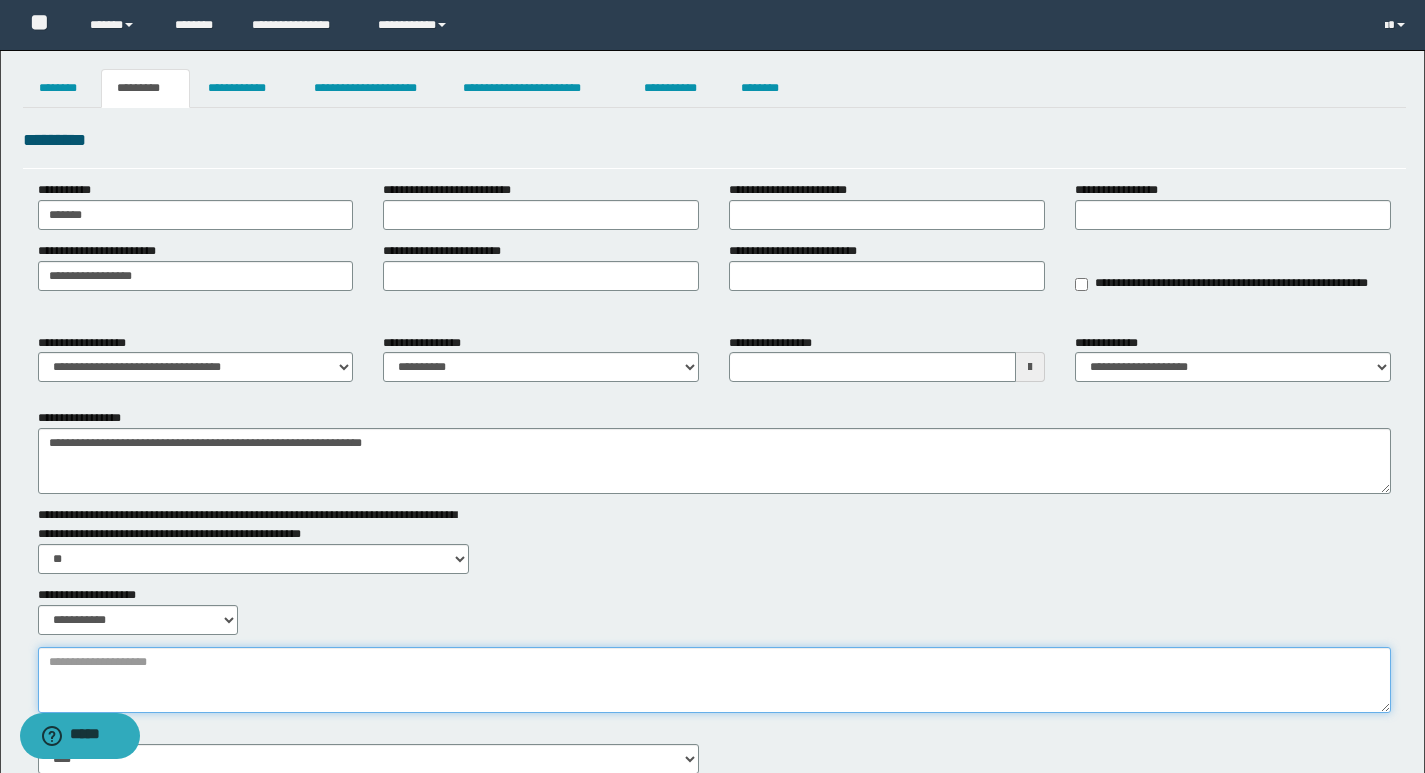 click on "**********" at bounding box center [714, 680] 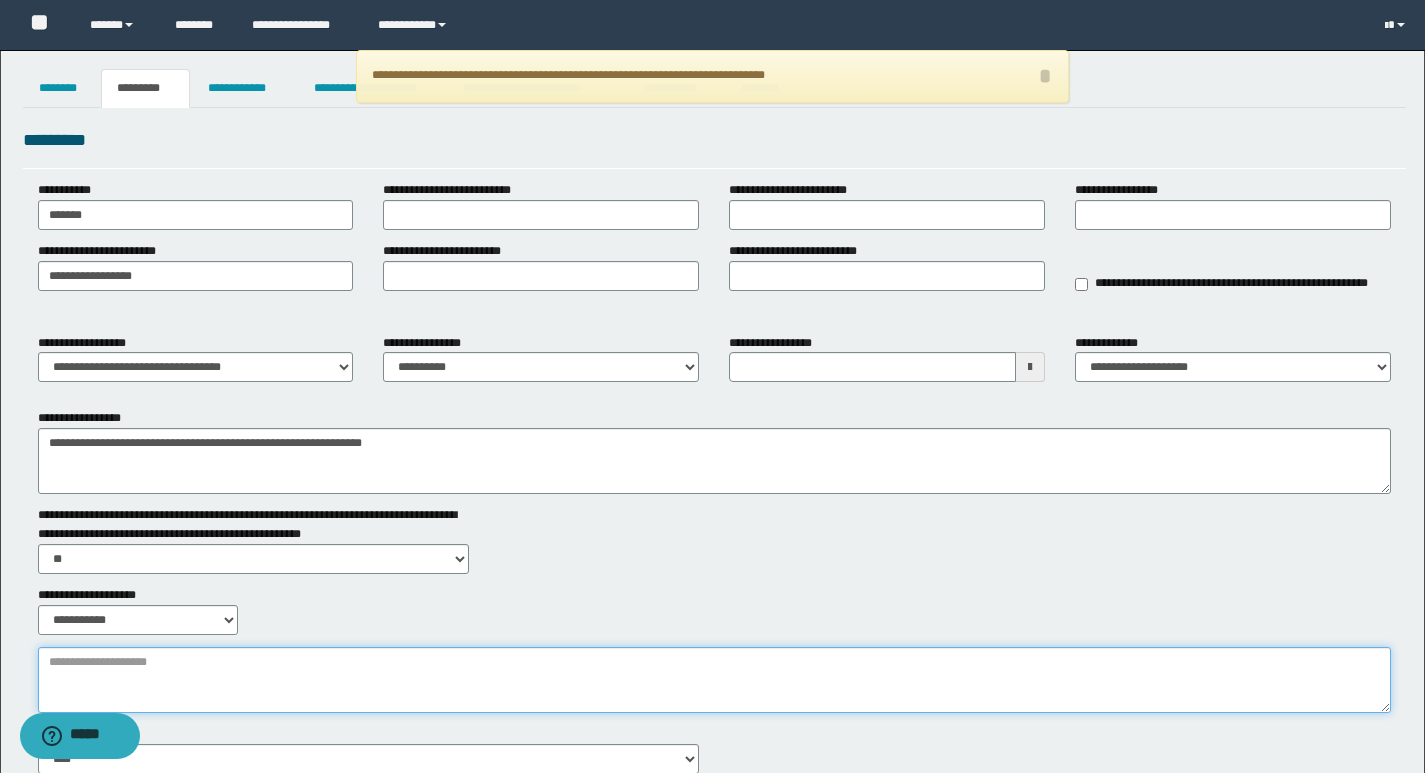 paste on "**********" 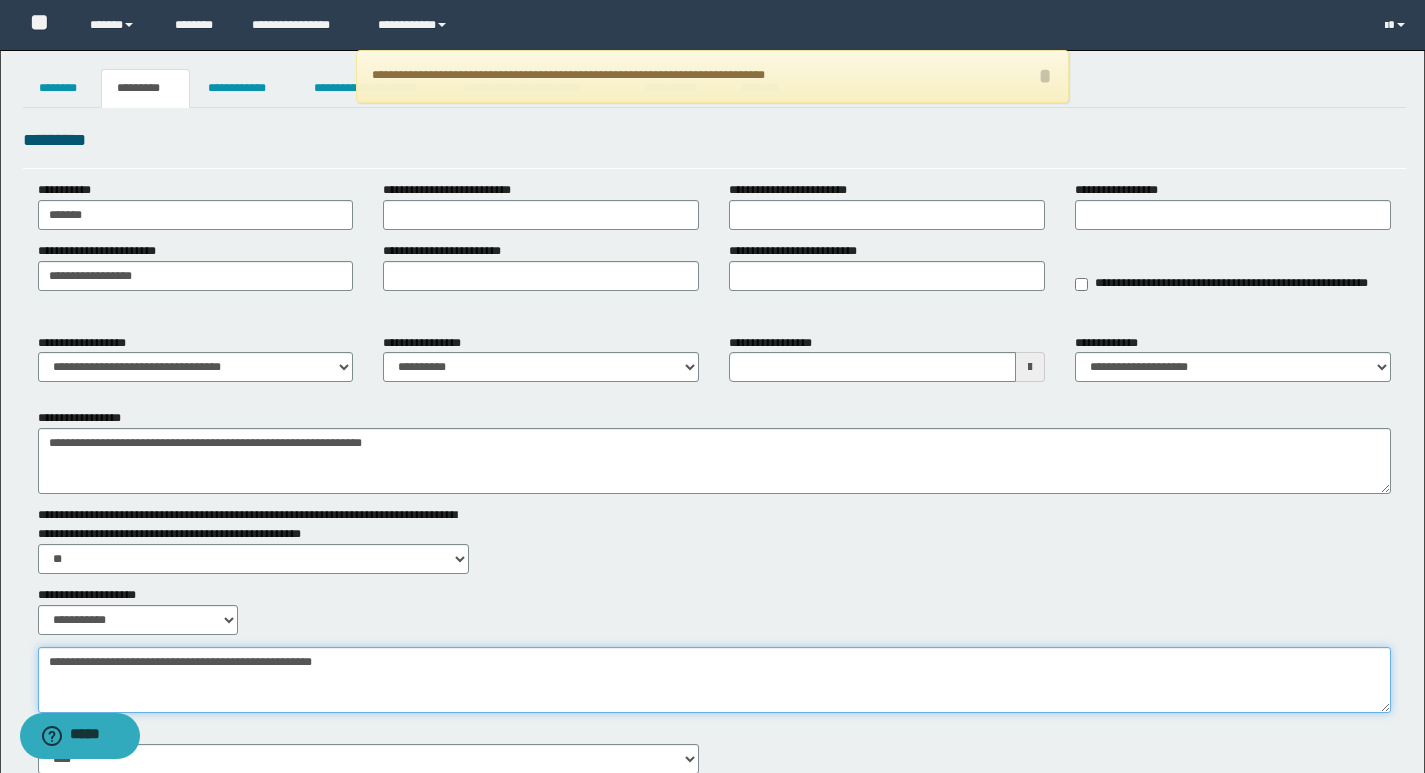 type on "**********" 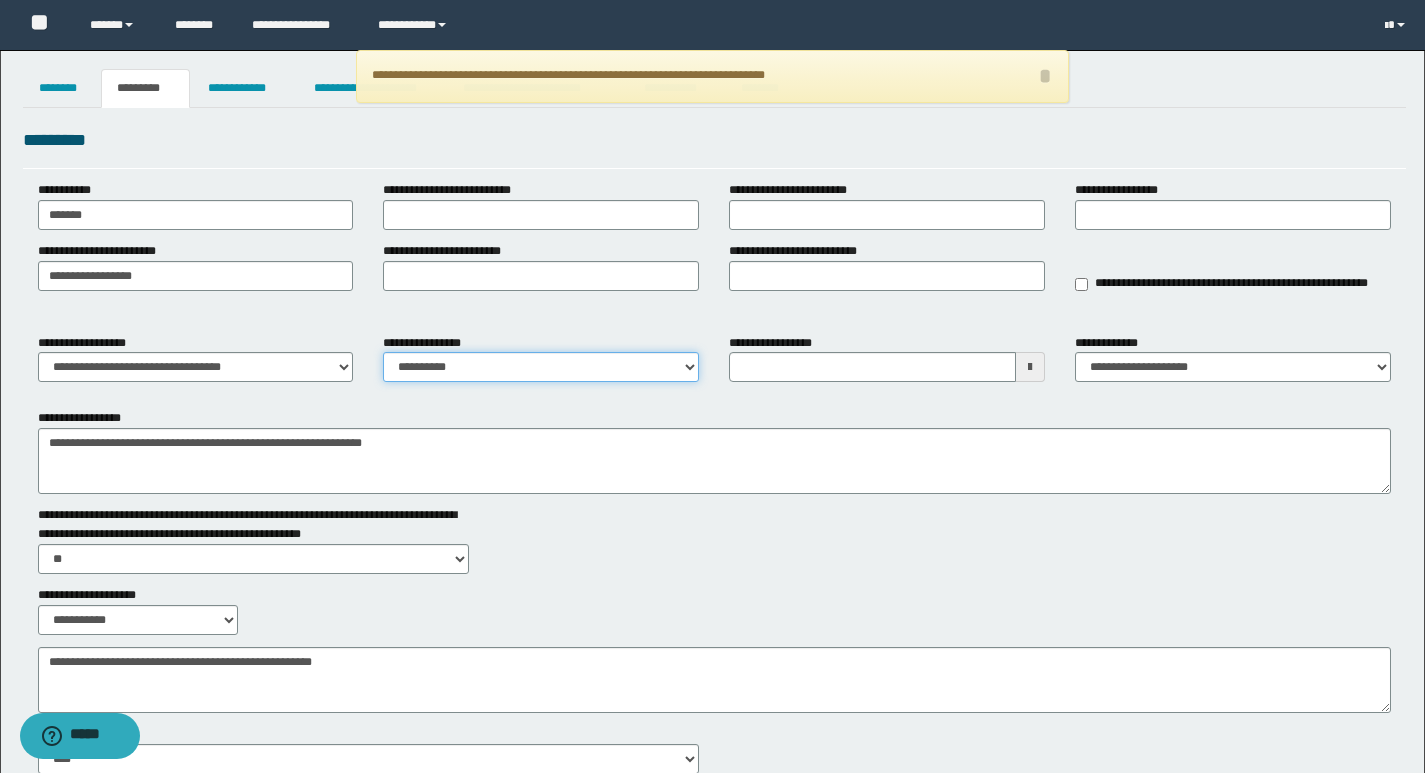 click on "**********" at bounding box center [541, 367] 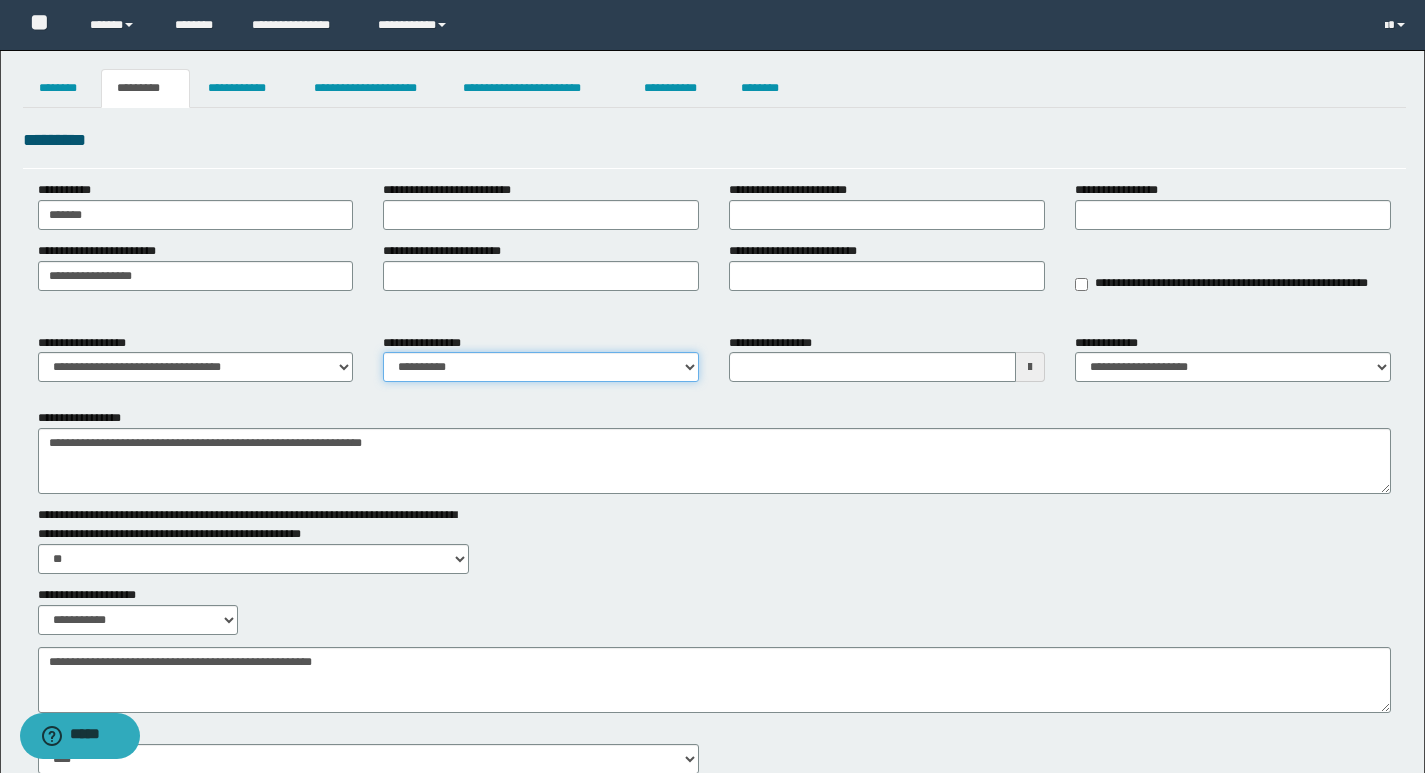 select on "****" 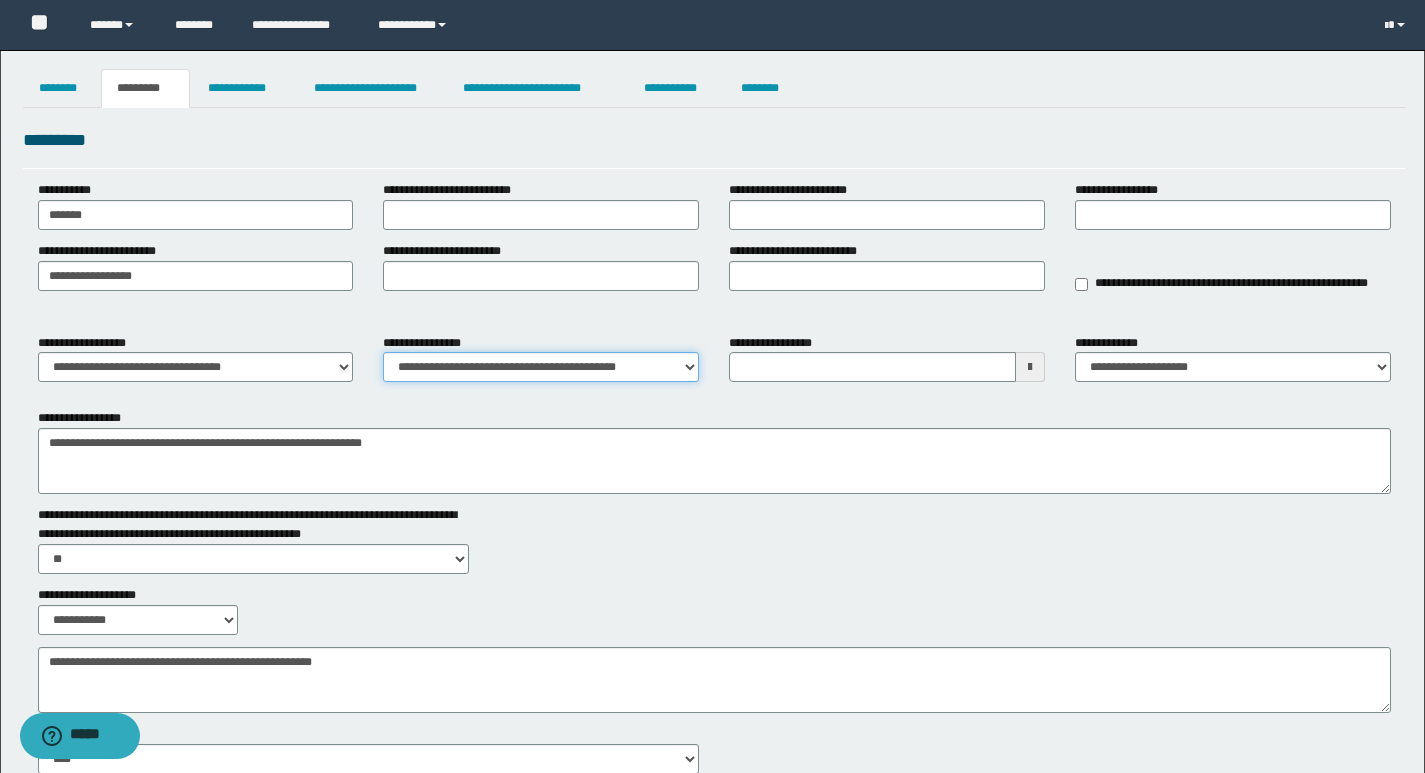 click on "**********" at bounding box center [541, 367] 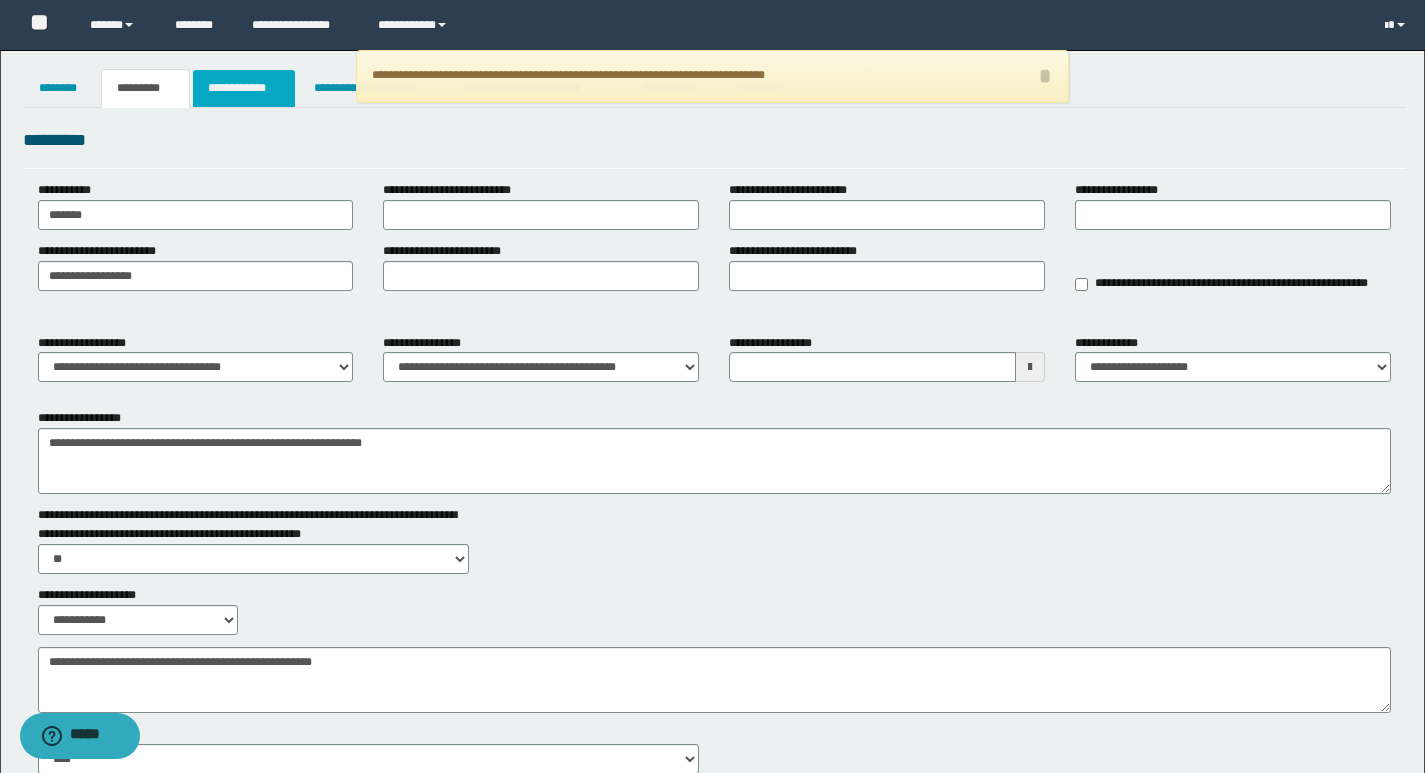 click on "**********" at bounding box center [244, 88] 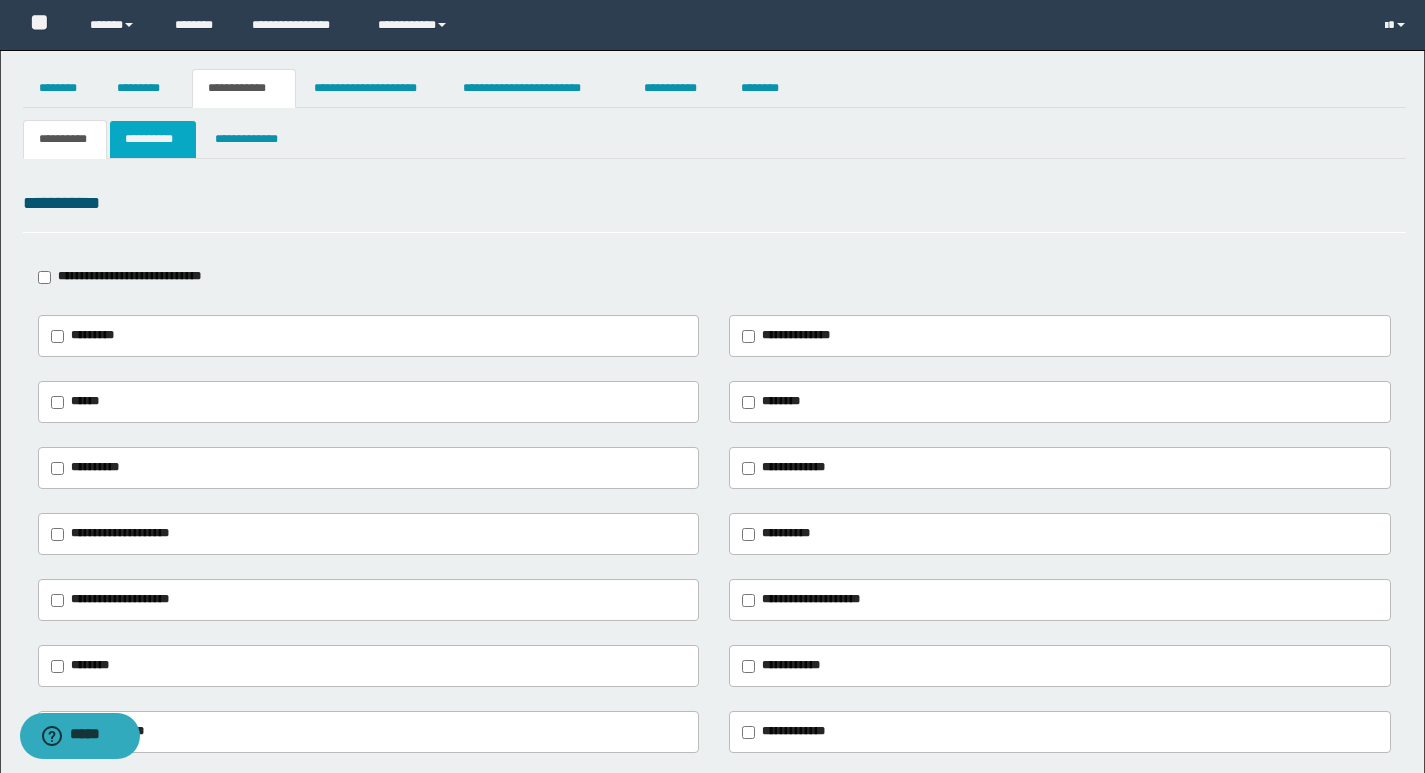 click on "**********" at bounding box center (153, 139) 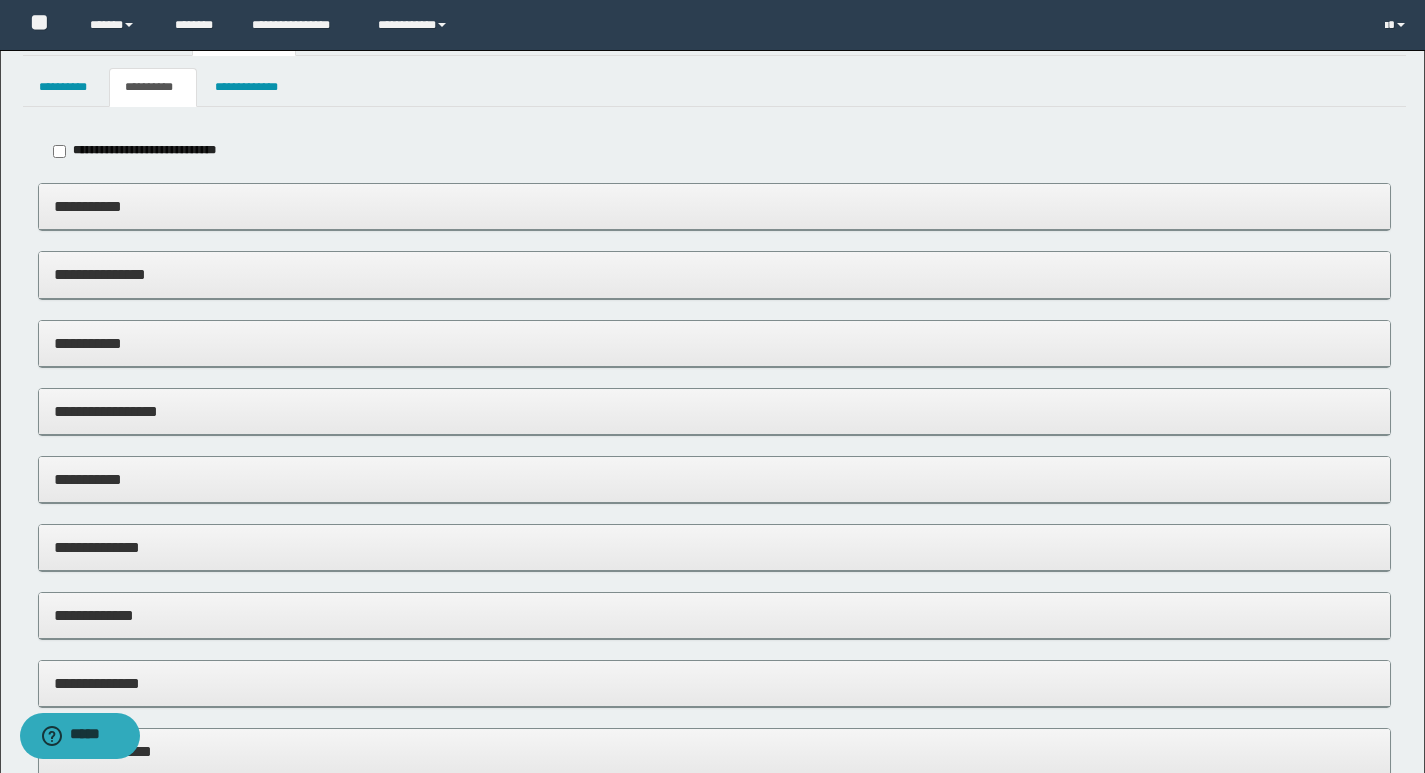 scroll, scrollTop: 100, scrollLeft: 0, axis: vertical 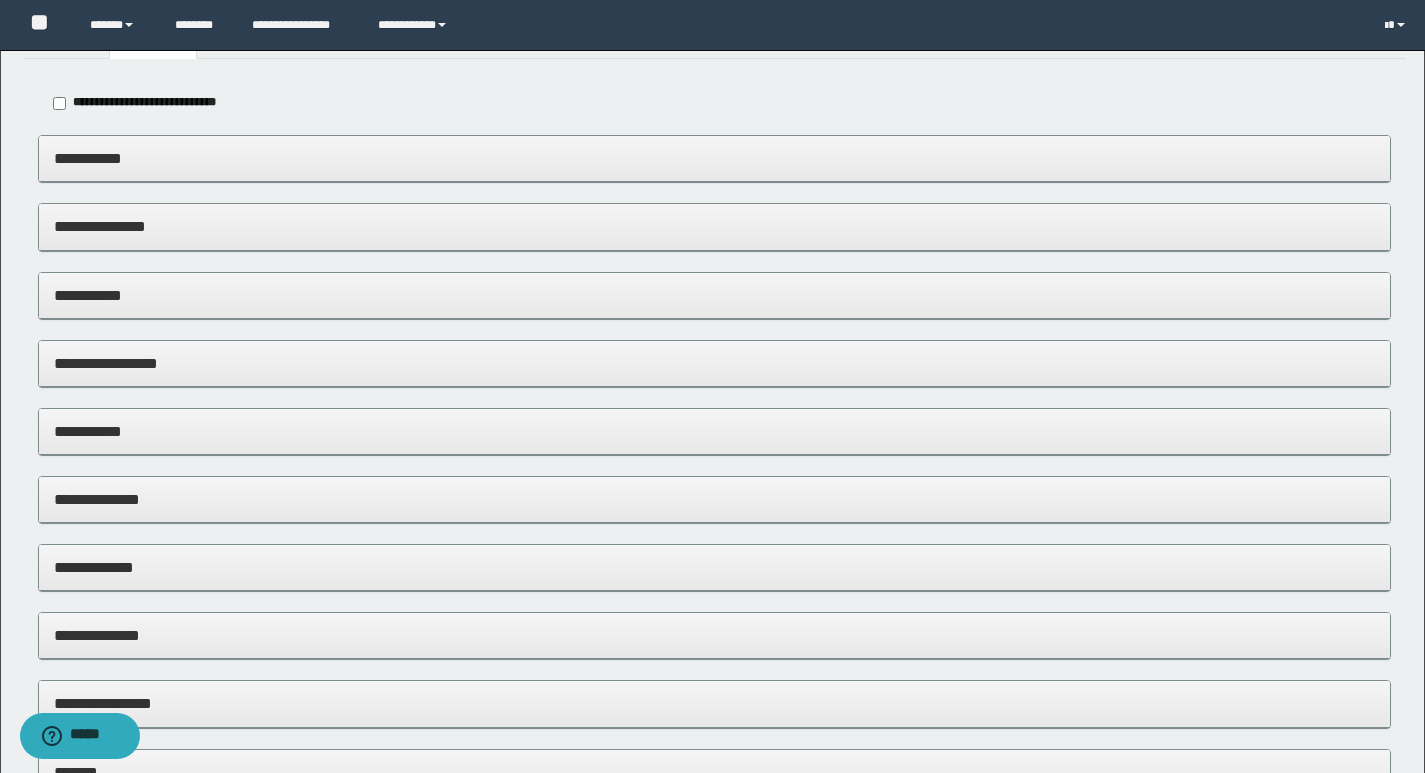 click on "**********" at bounding box center (714, 295) 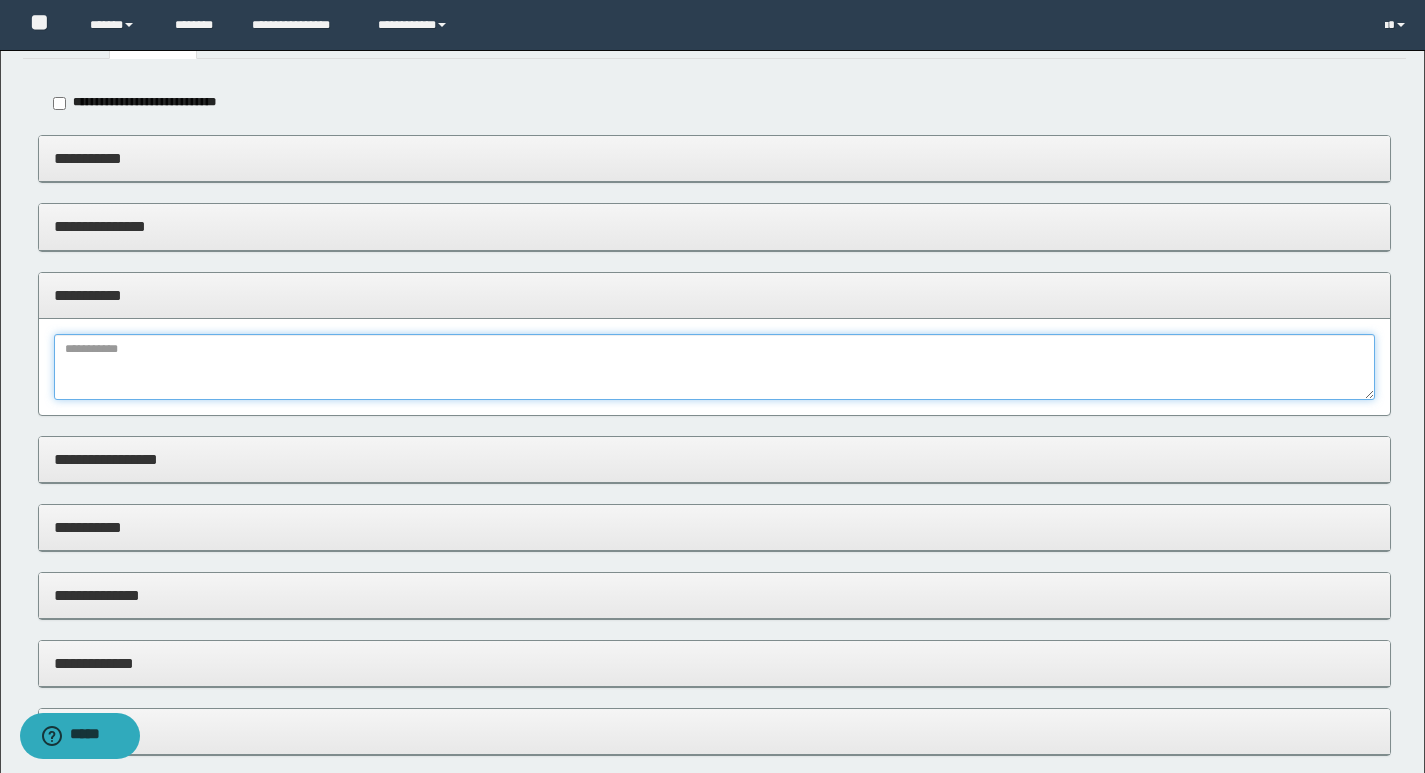 click at bounding box center [714, 367] 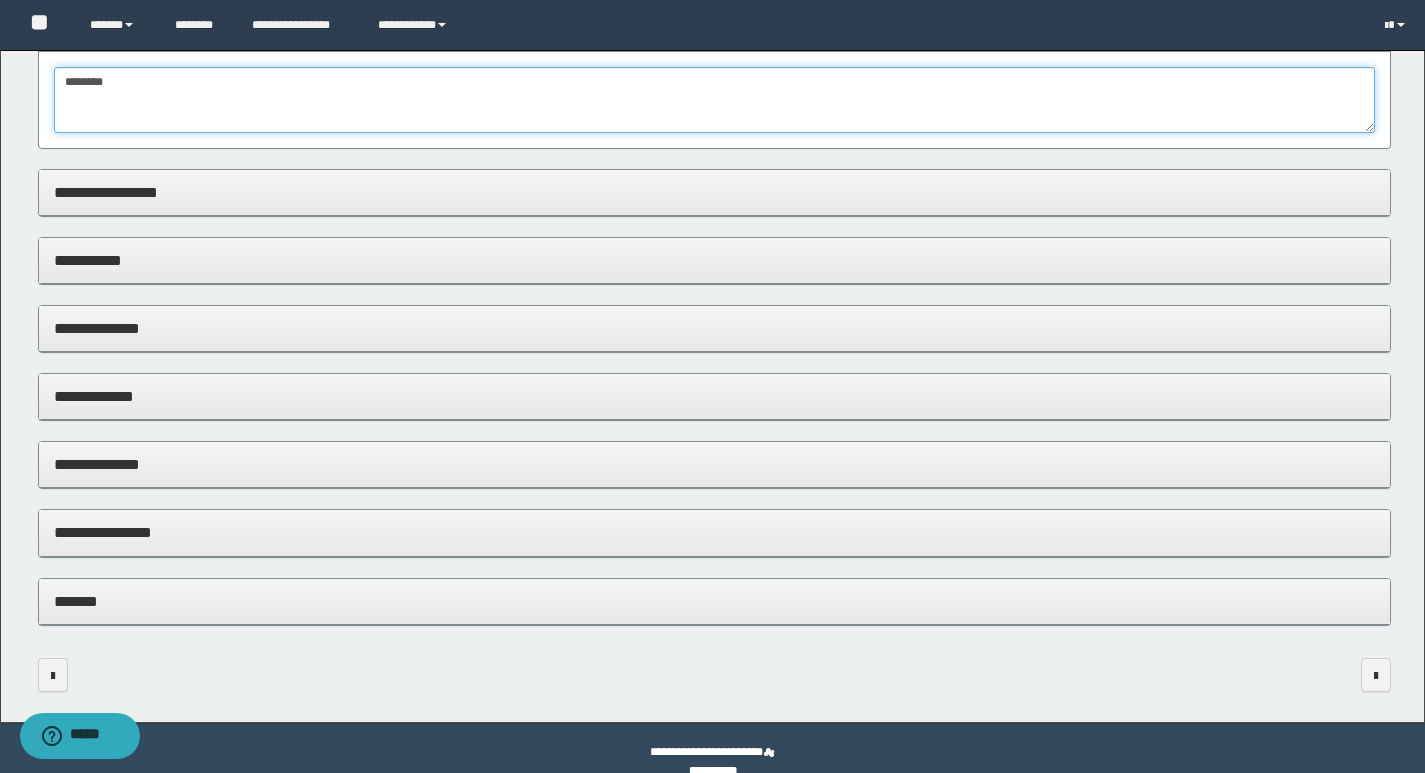 scroll, scrollTop: 394, scrollLeft: 0, axis: vertical 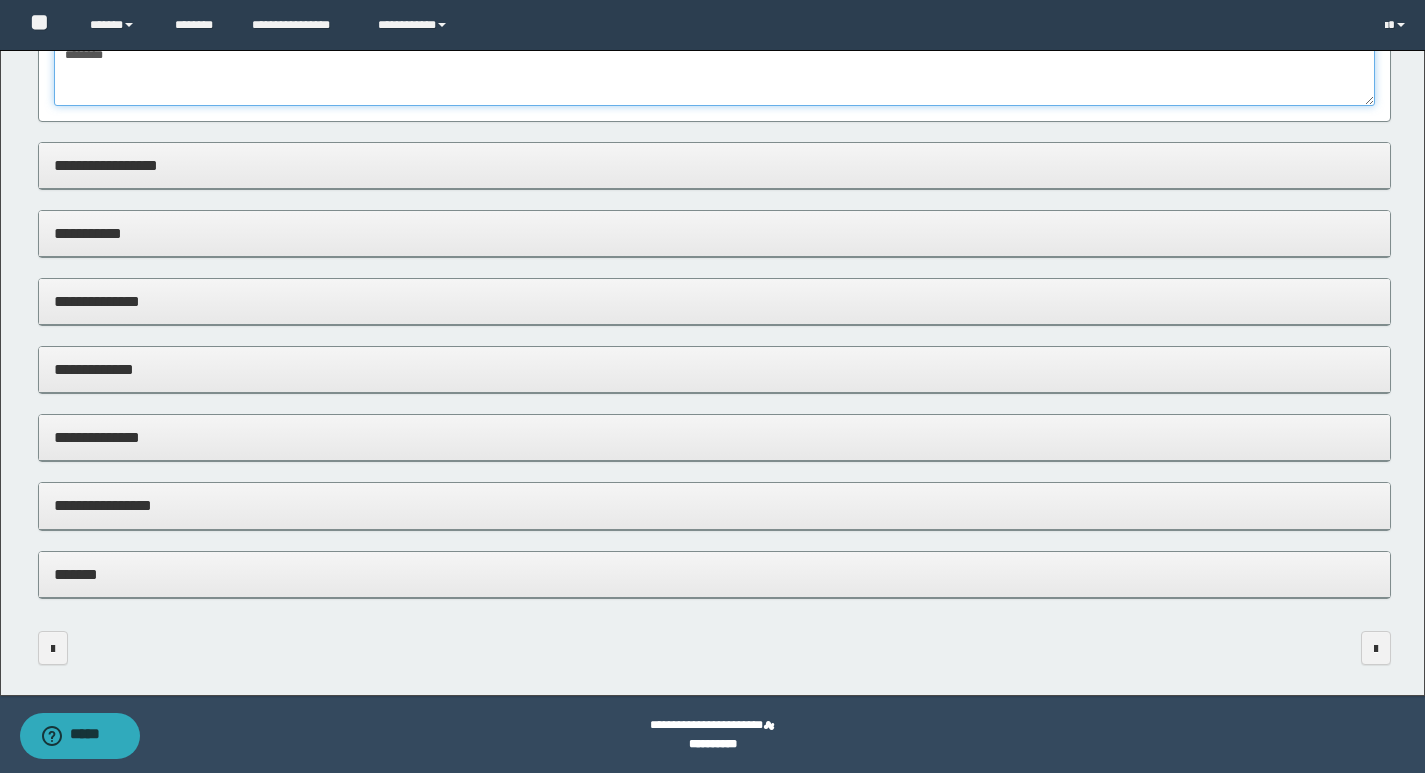 type on "*******" 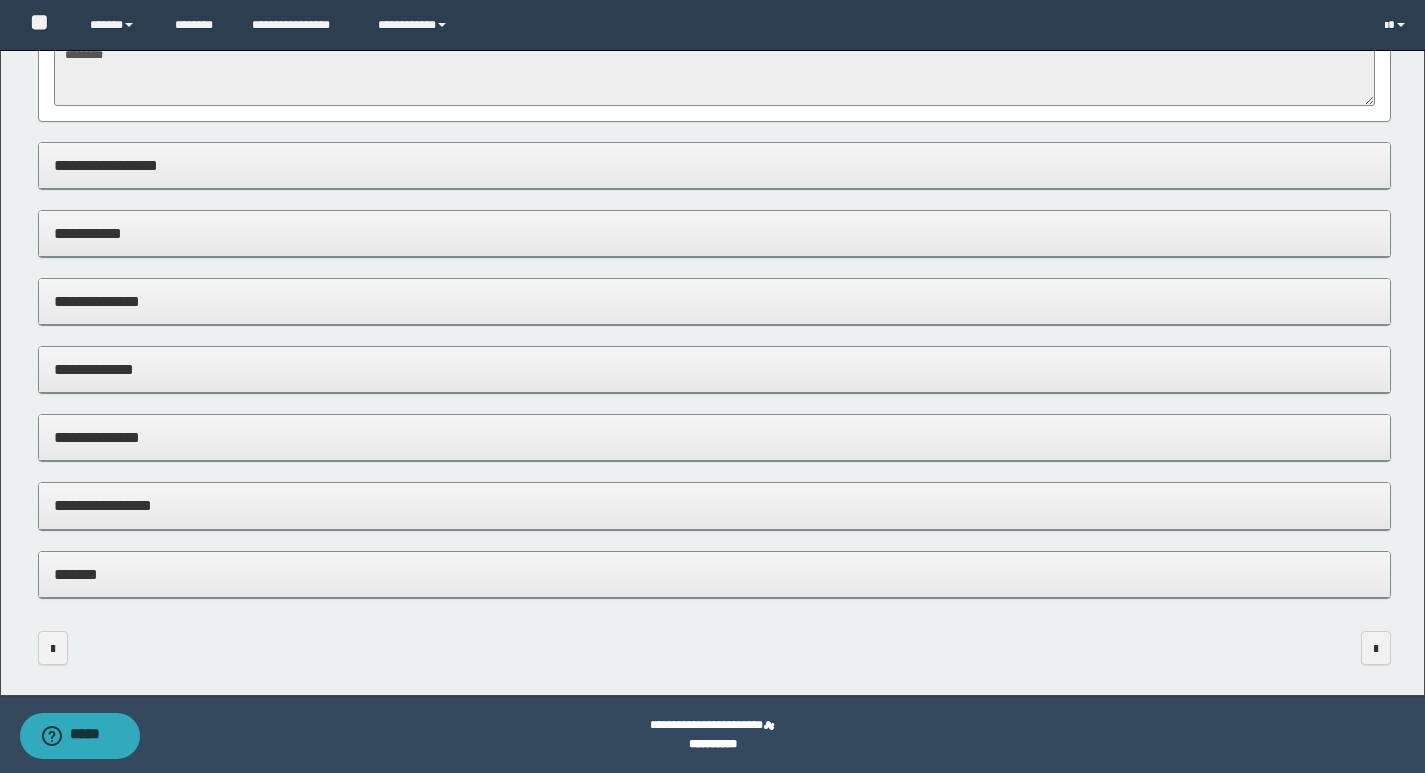 click on "**********" at bounding box center [714, 505] 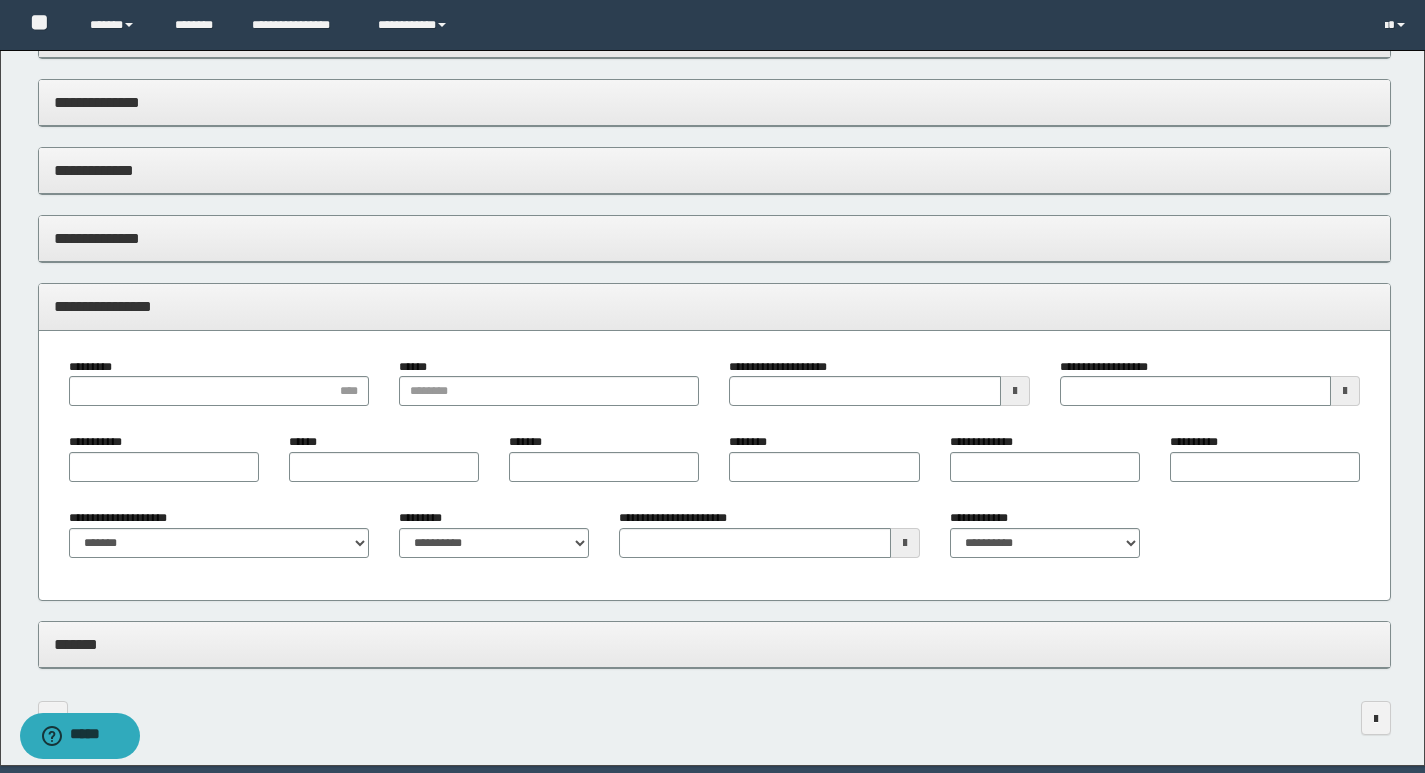scroll, scrollTop: 594, scrollLeft: 0, axis: vertical 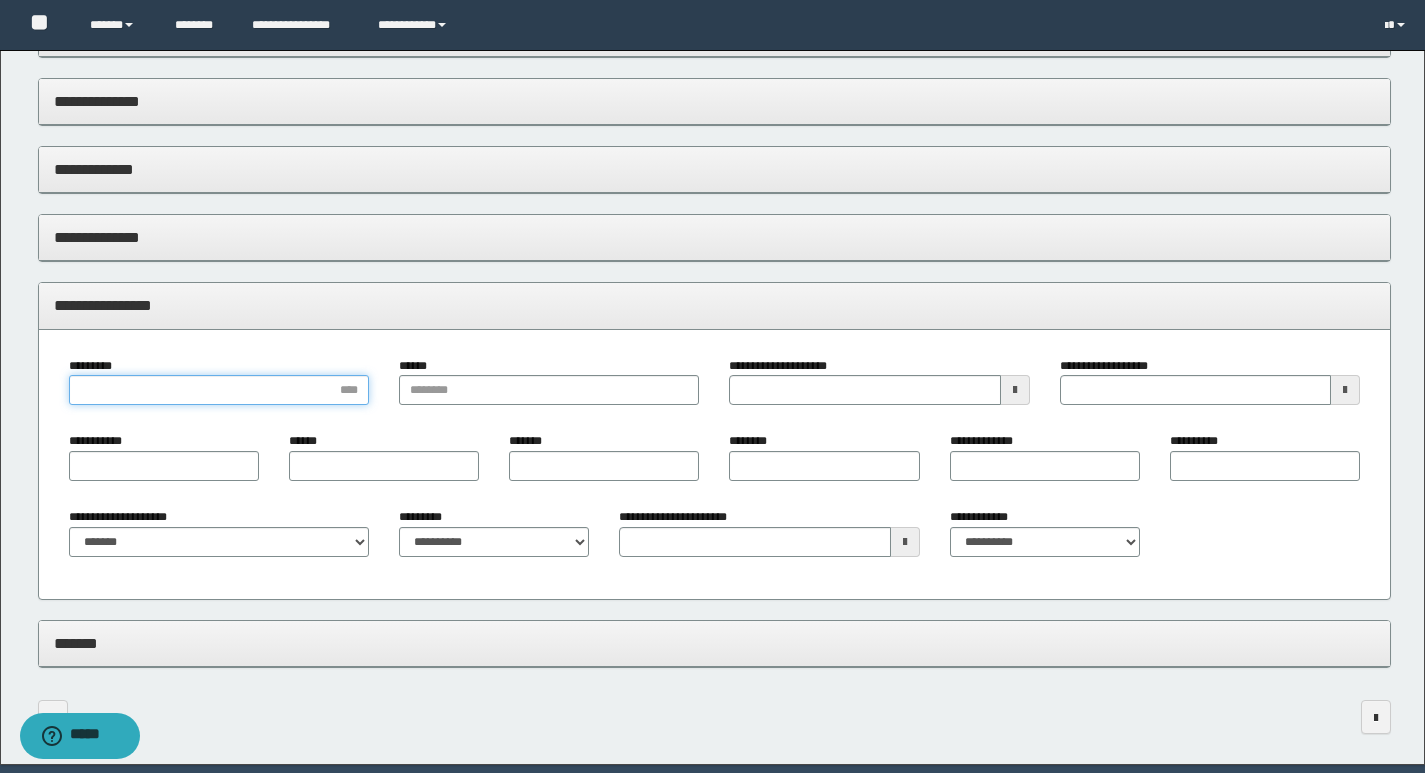click on "*********" at bounding box center [219, 390] 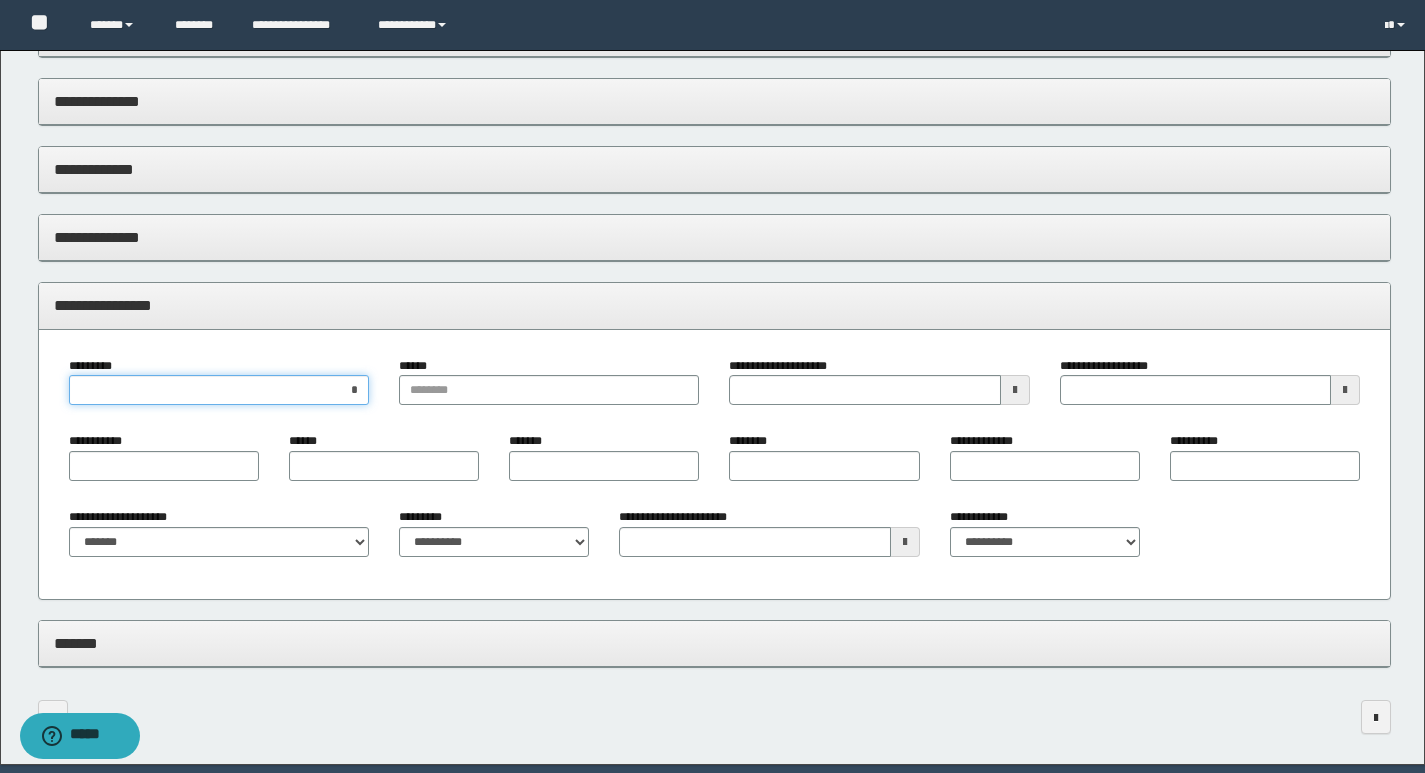 type on "**" 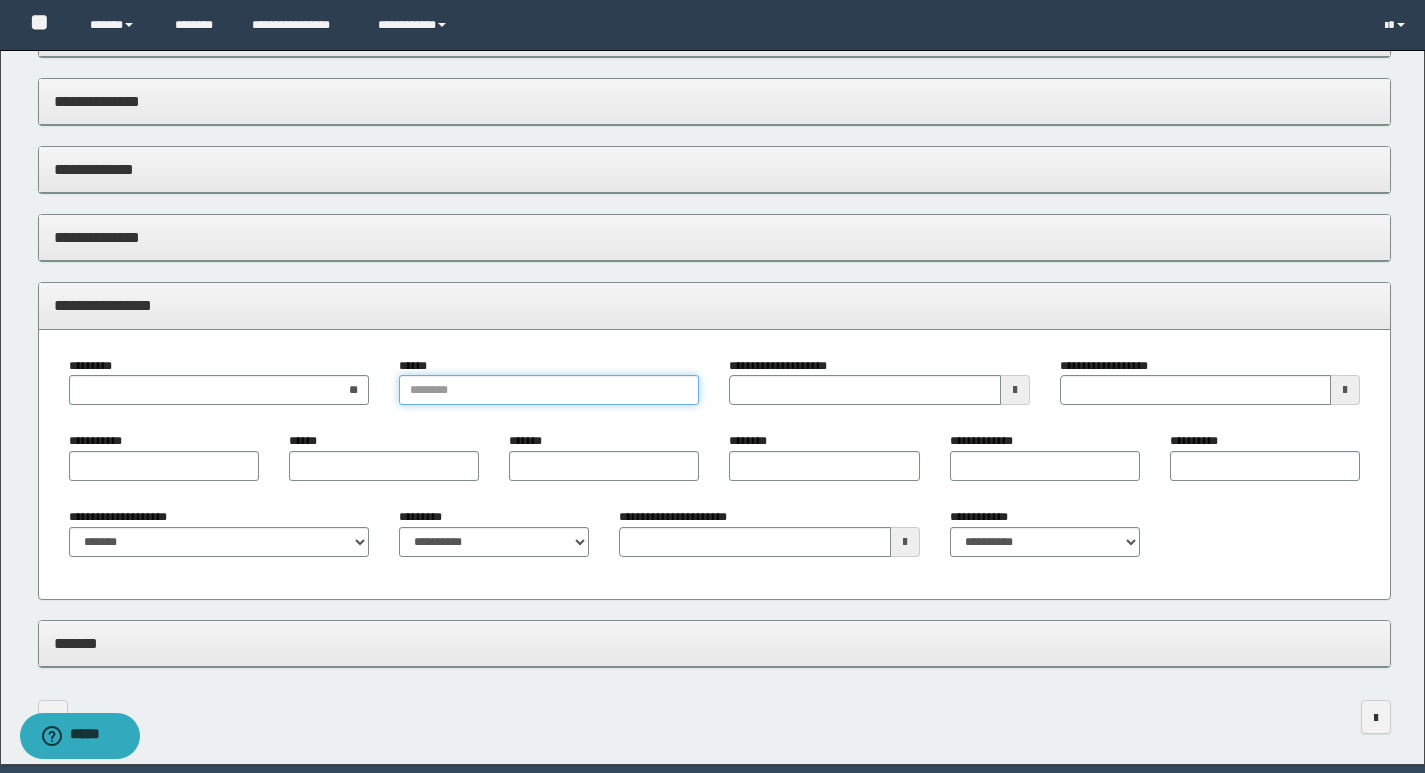 click on "******" at bounding box center (549, 390) 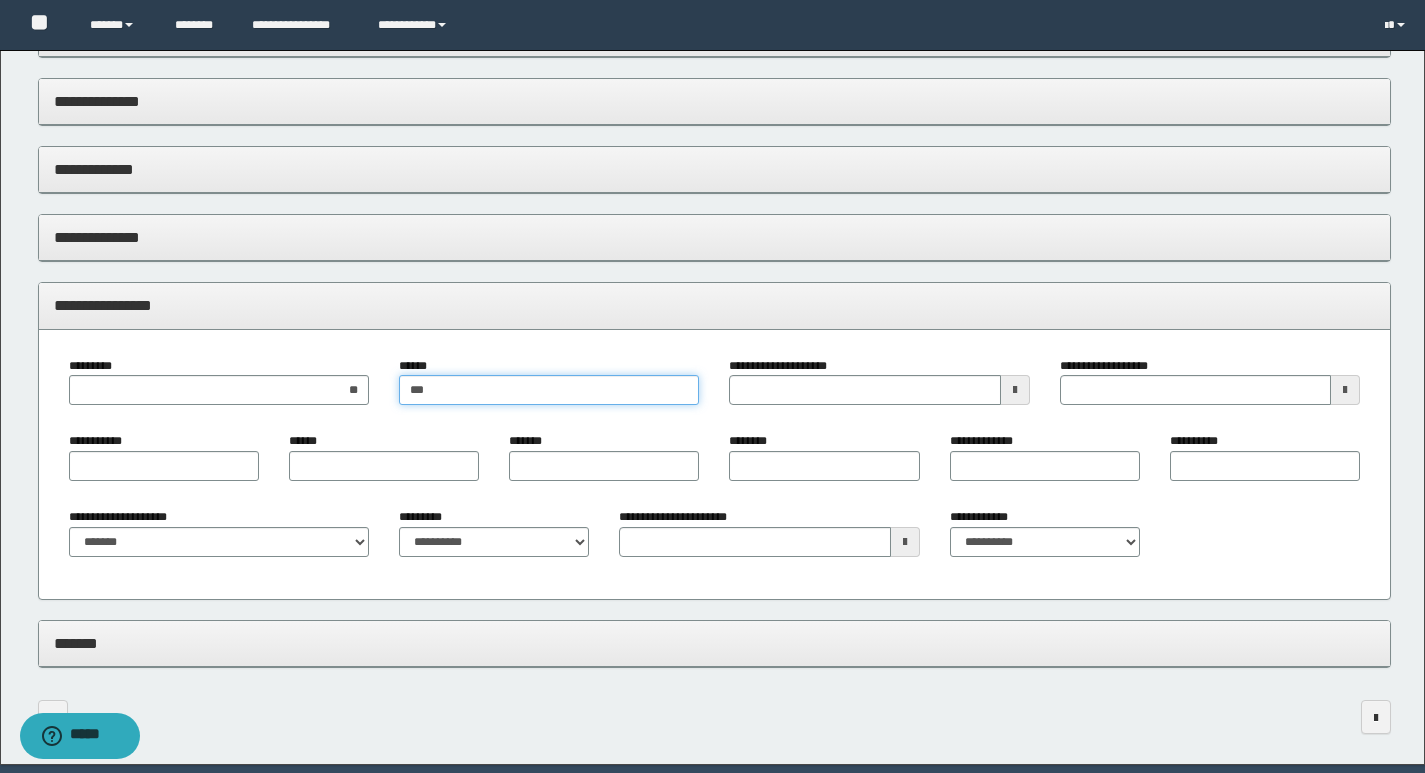 type on "****" 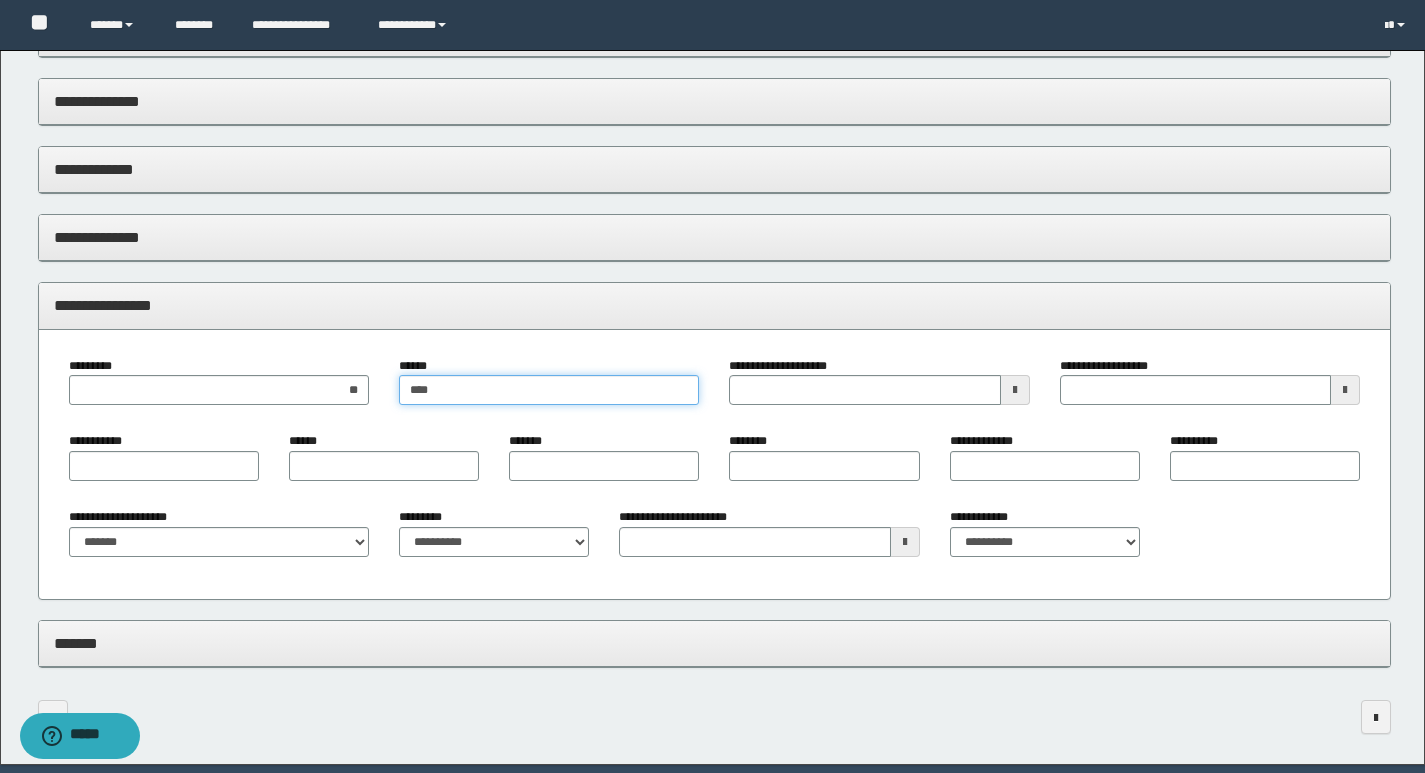 type 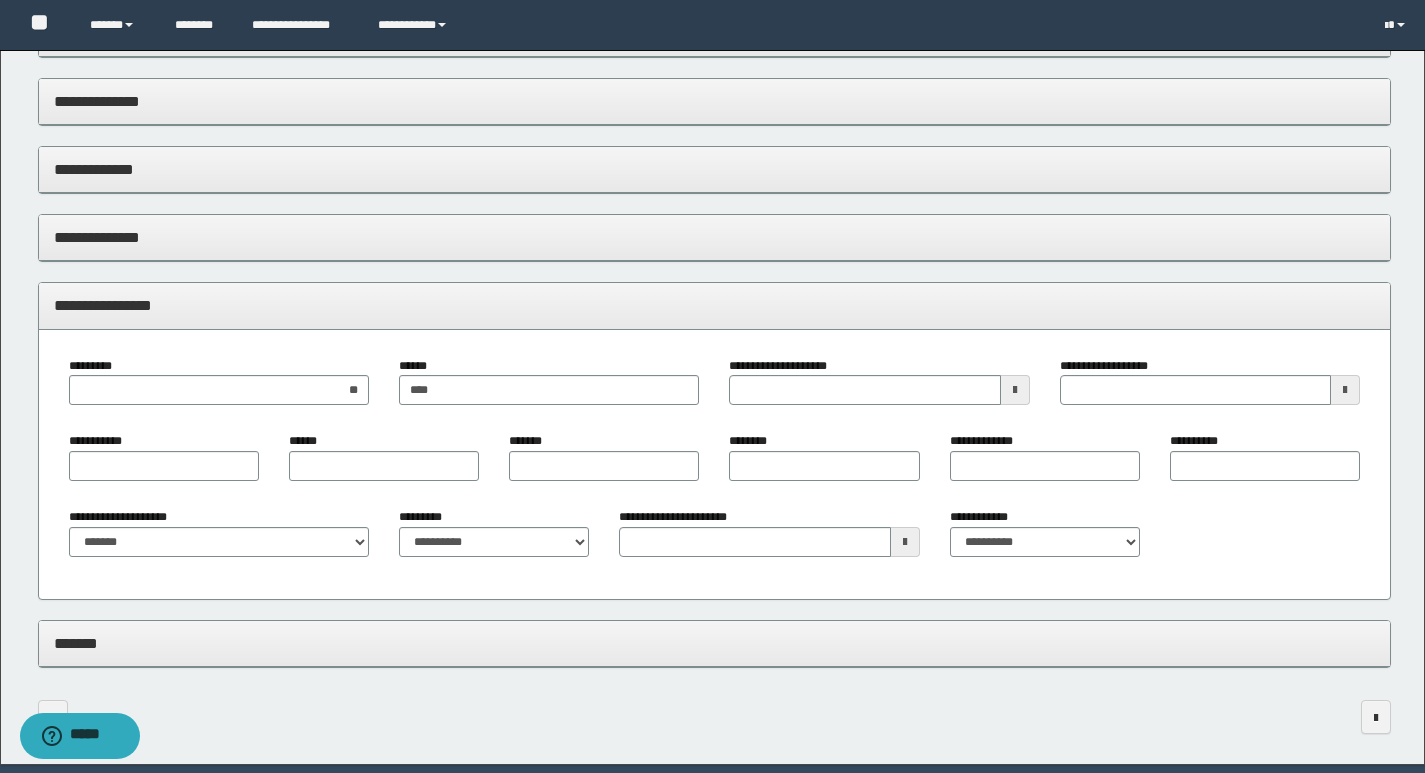 click at bounding box center [1015, 390] 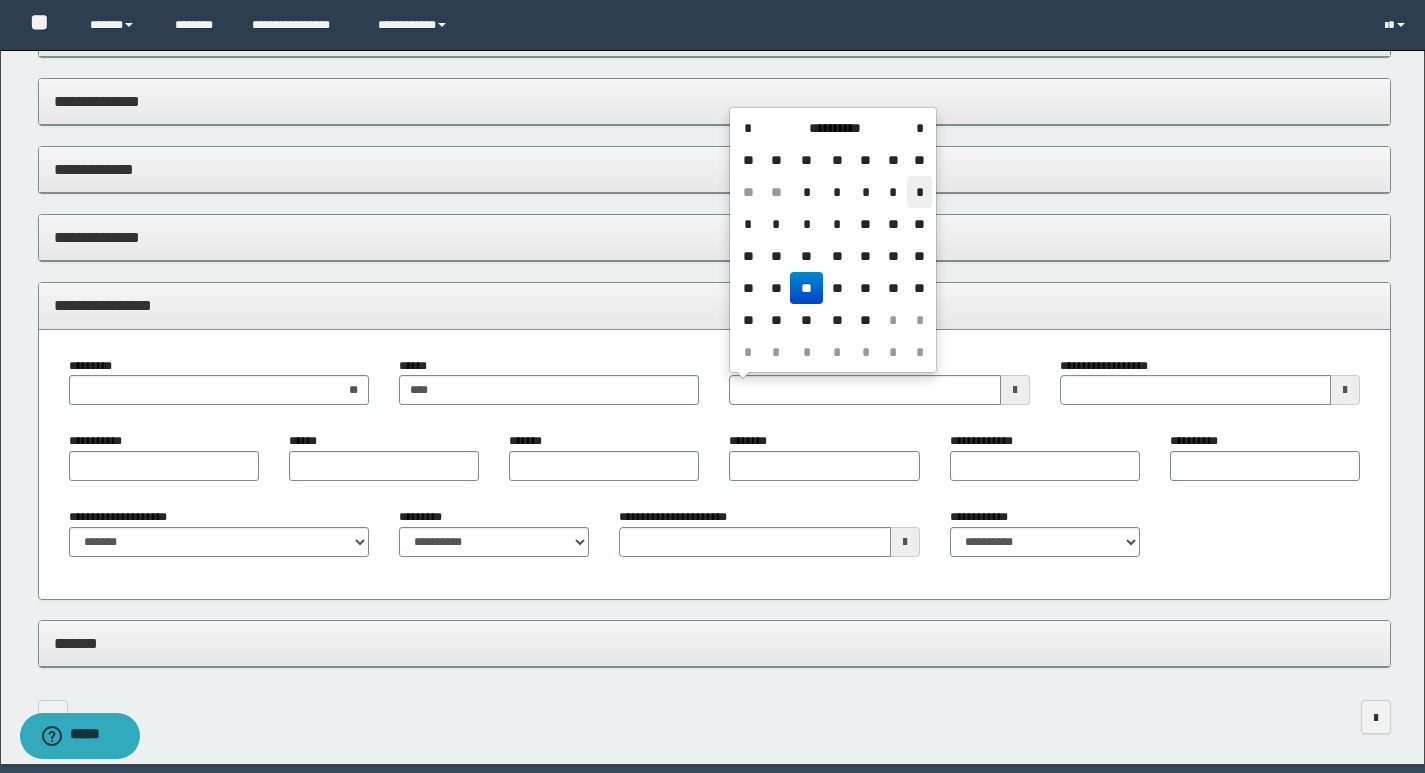 click on "*" at bounding box center (919, 192) 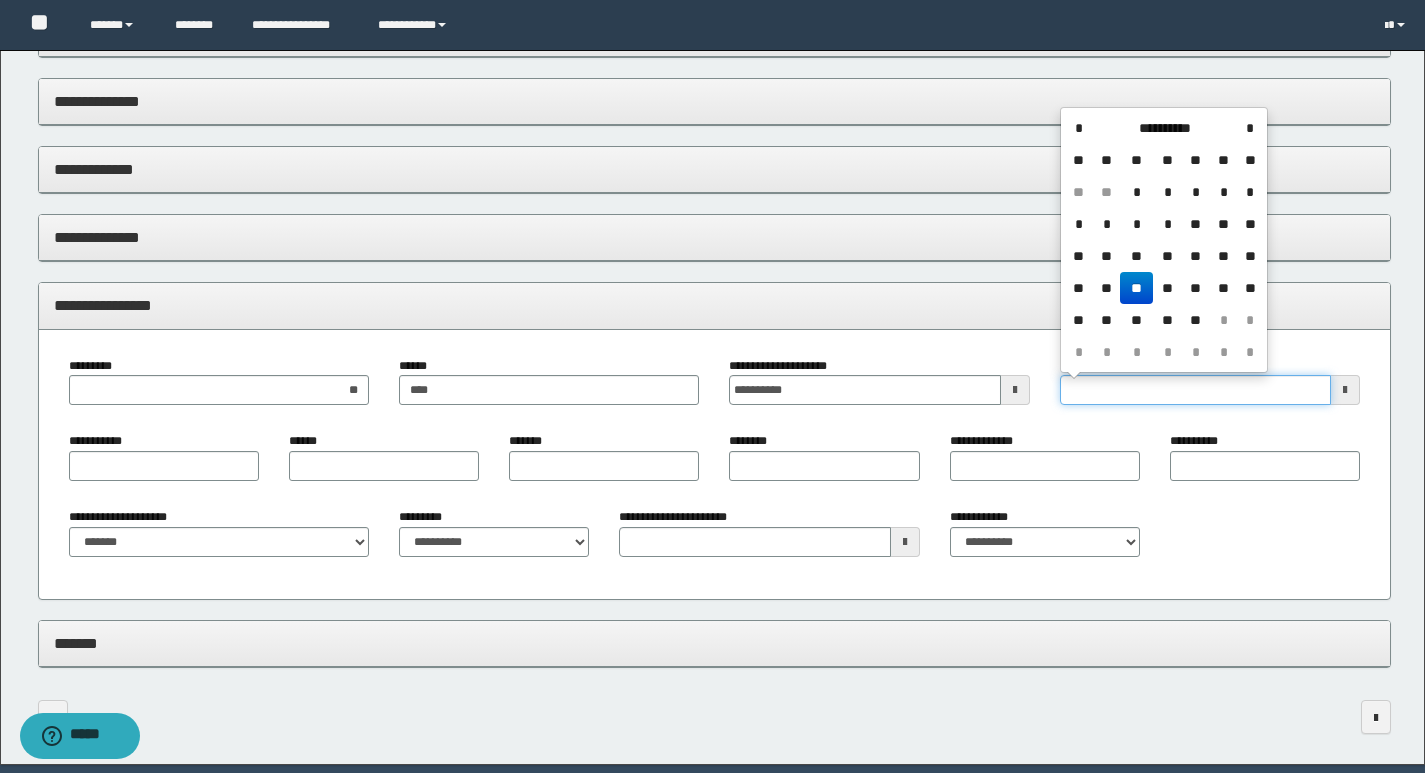 click on "**********" at bounding box center [1195, 390] 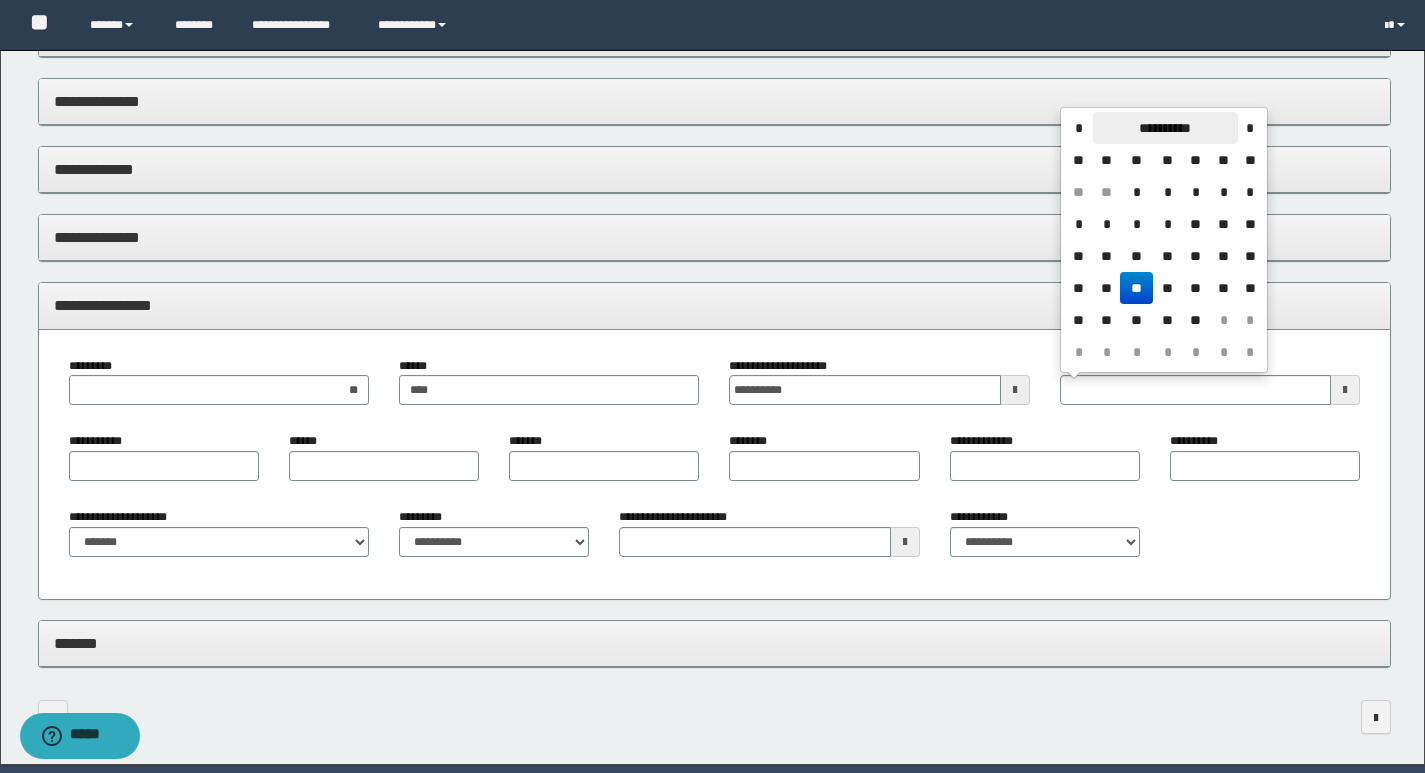 click on "**********" at bounding box center [1165, 128] 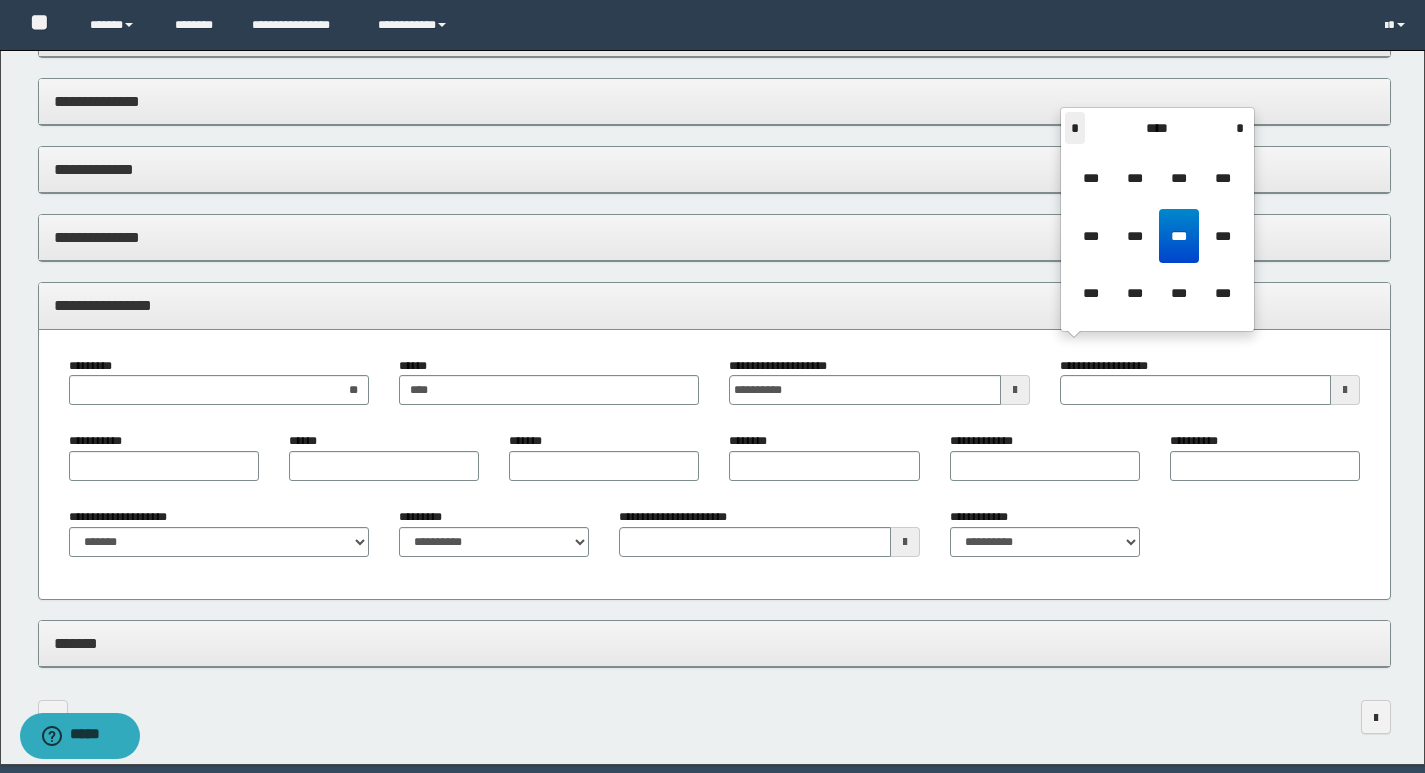 click on "*" at bounding box center (1075, 128) 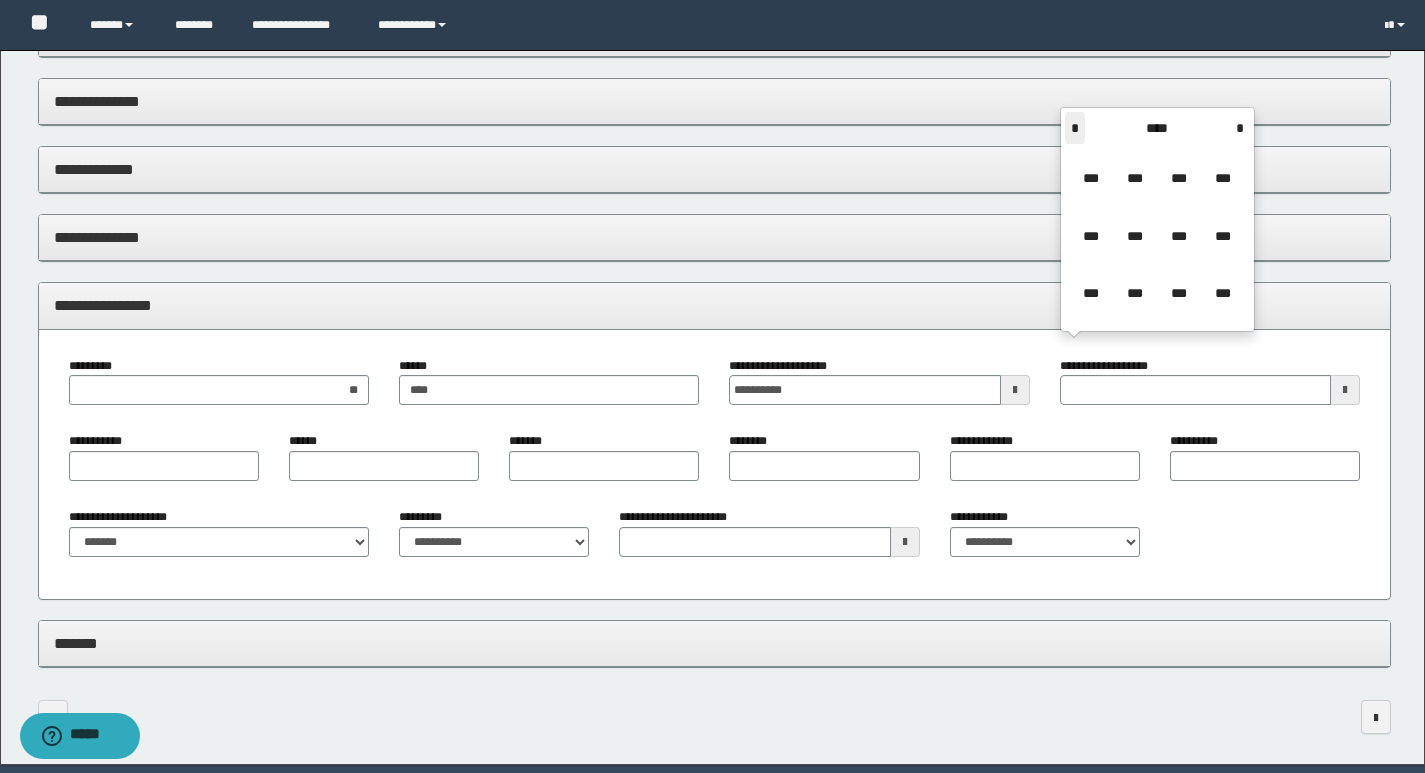 click on "*" at bounding box center [1075, 128] 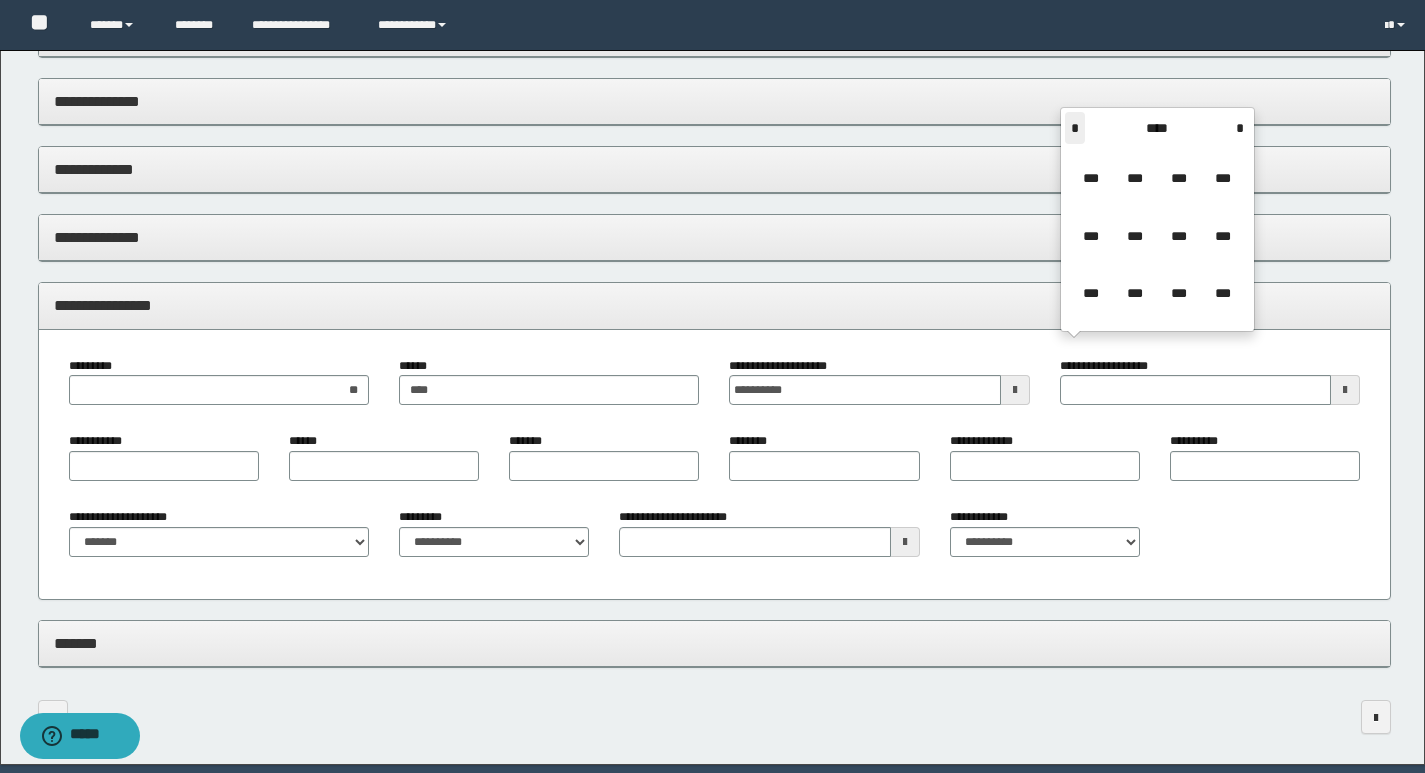 click on "*" at bounding box center [1075, 128] 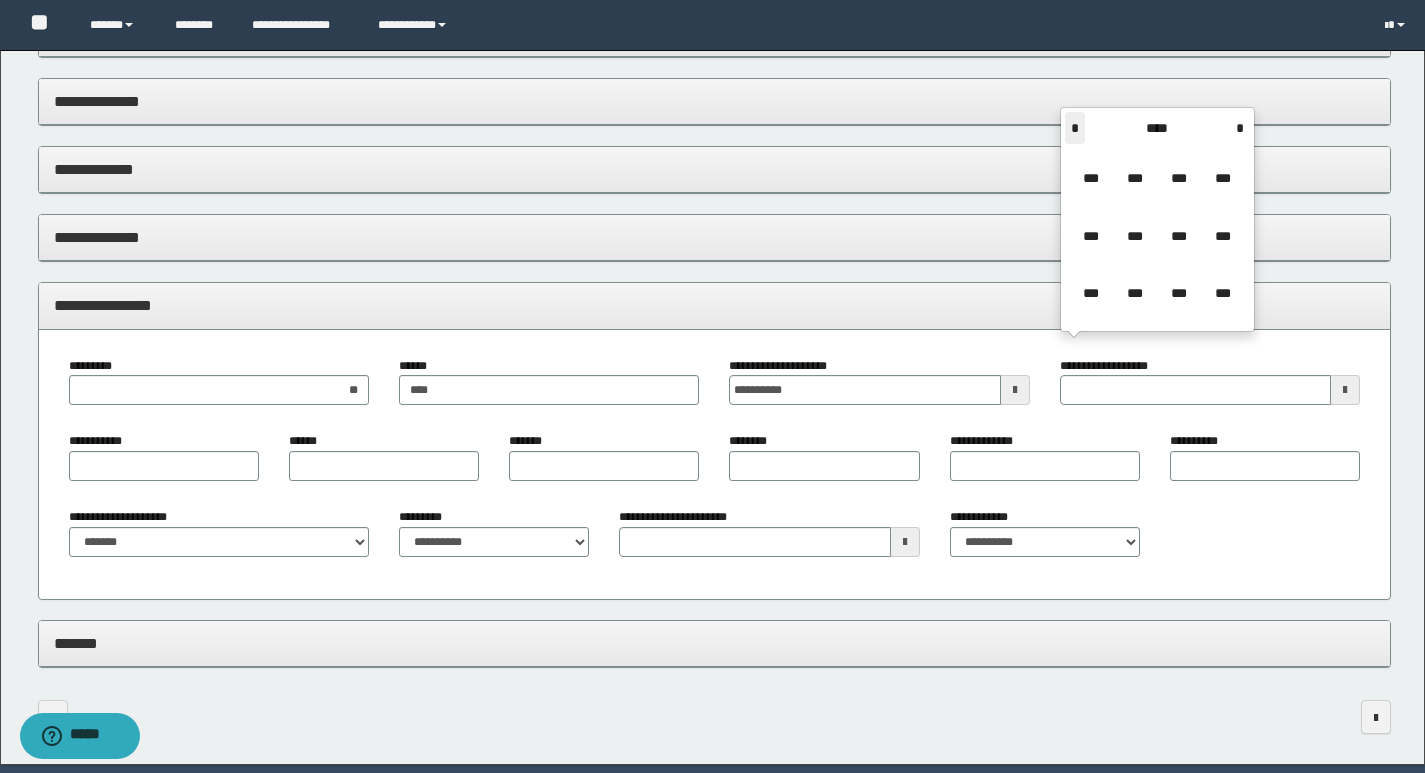 click on "*" at bounding box center [1075, 128] 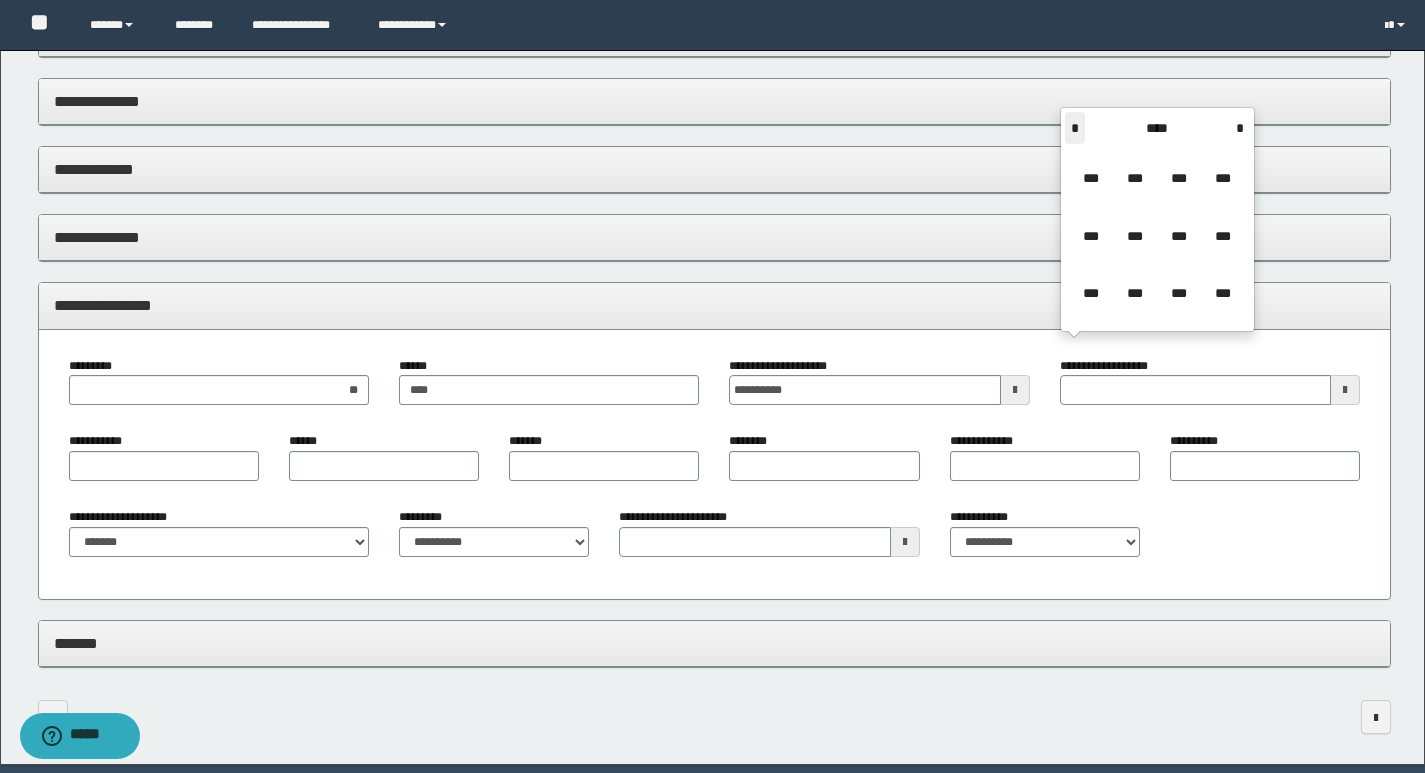 click on "*" at bounding box center [1075, 128] 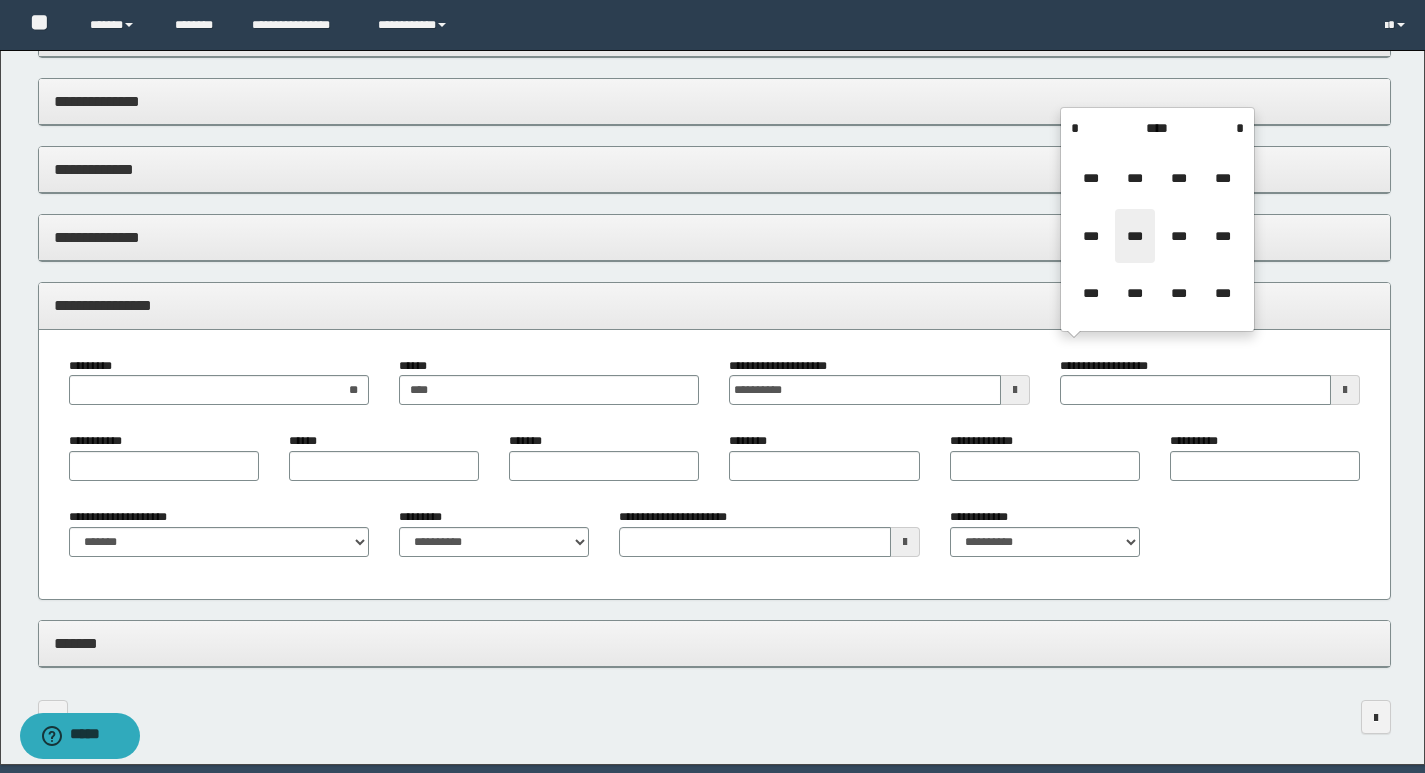 click on "***" at bounding box center (1135, 236) 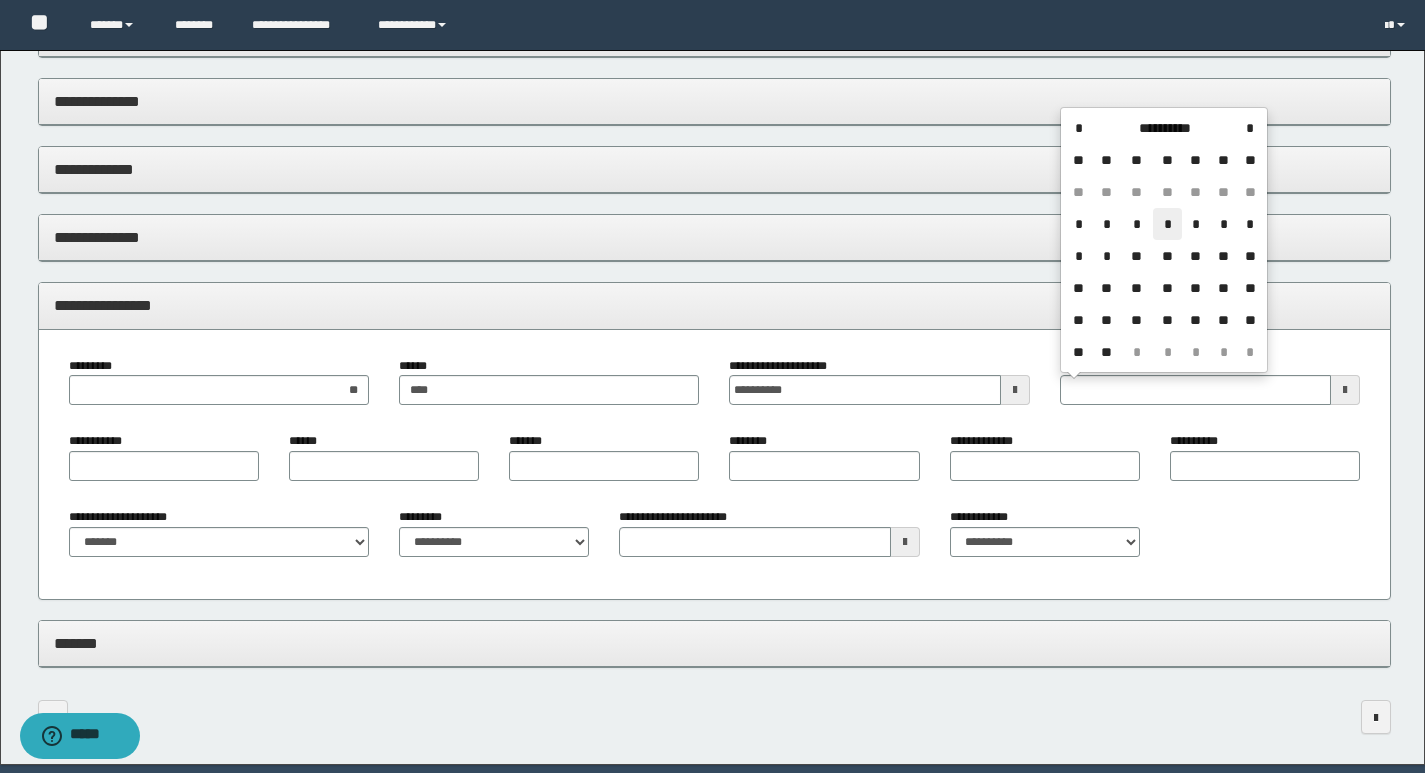 click on "*" at bounding box center (1167, 224) 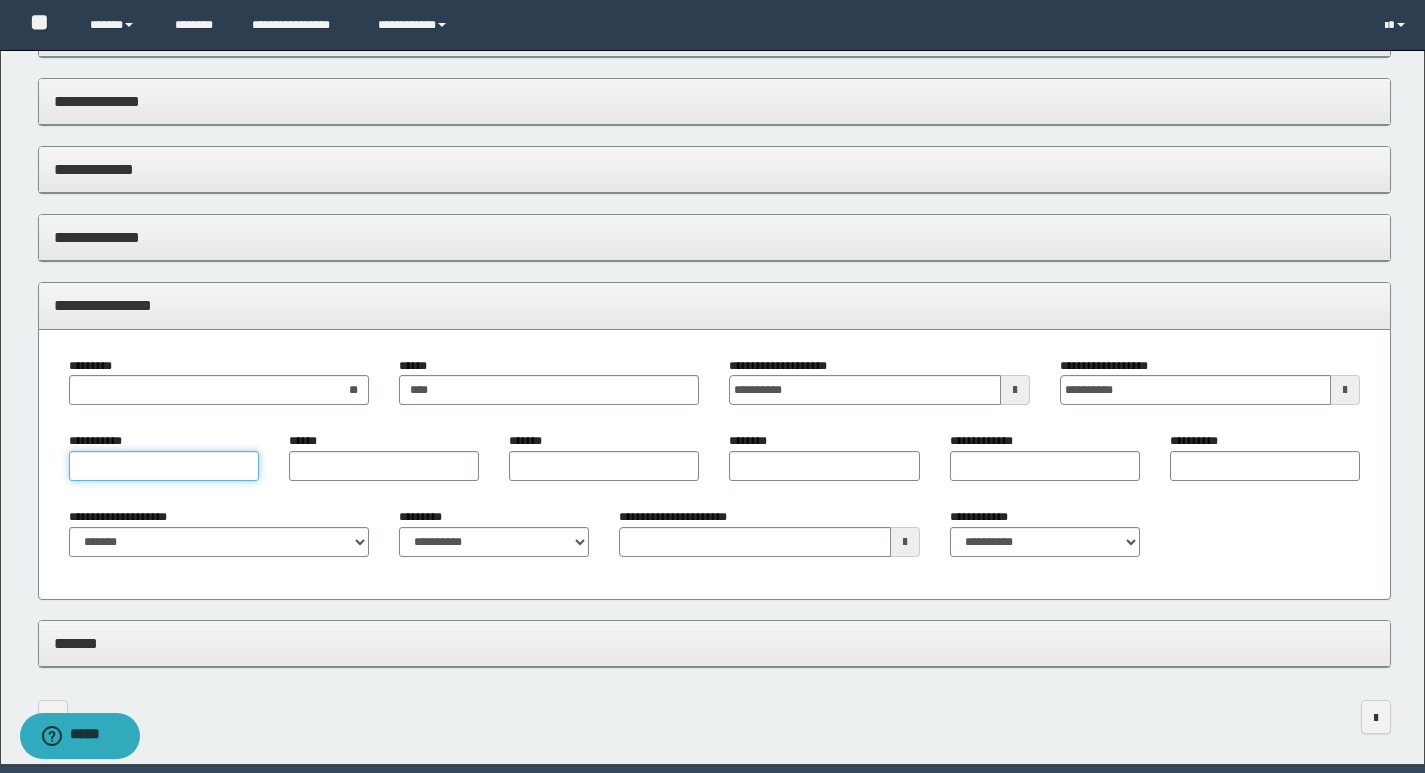 click on "**********" at bounding box center (164, 466) 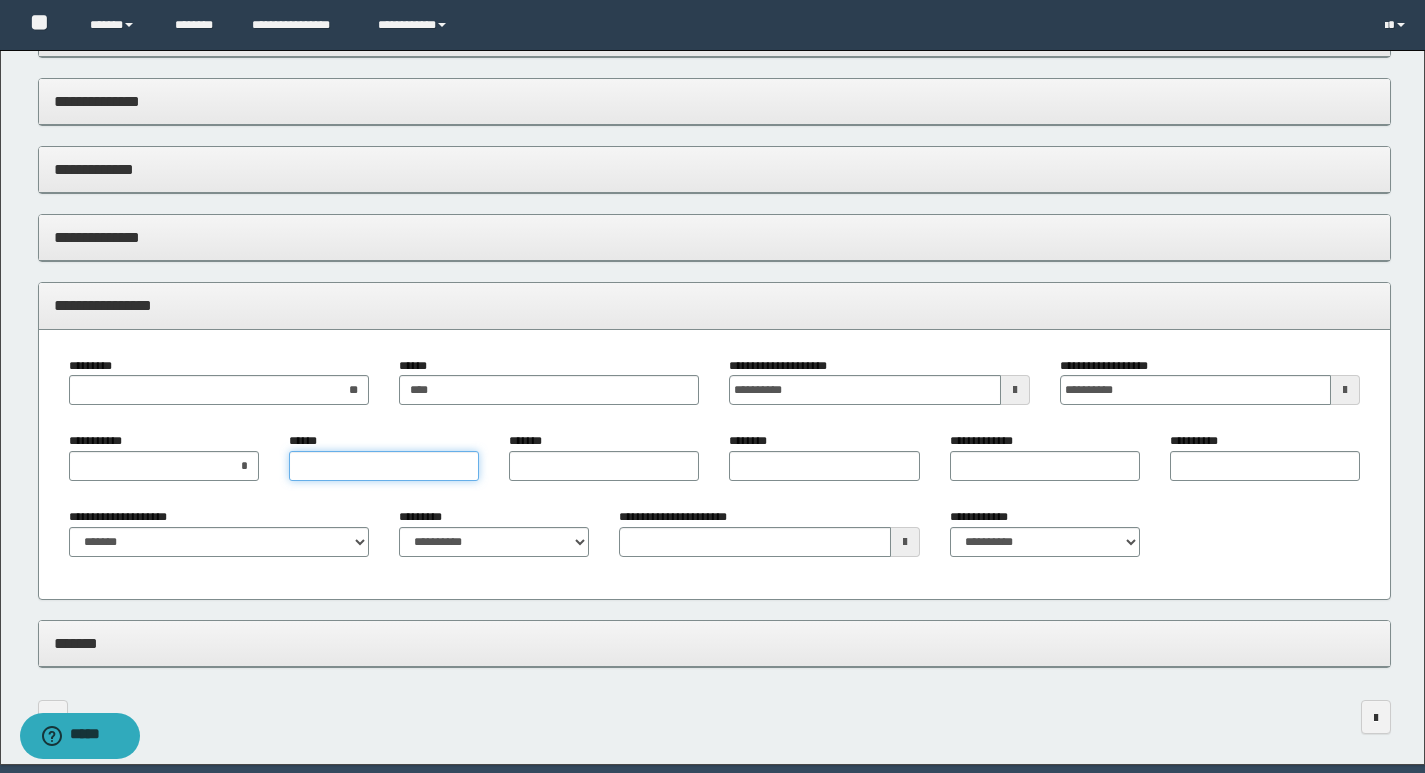 click on "******" at bounding box center [384, 466] 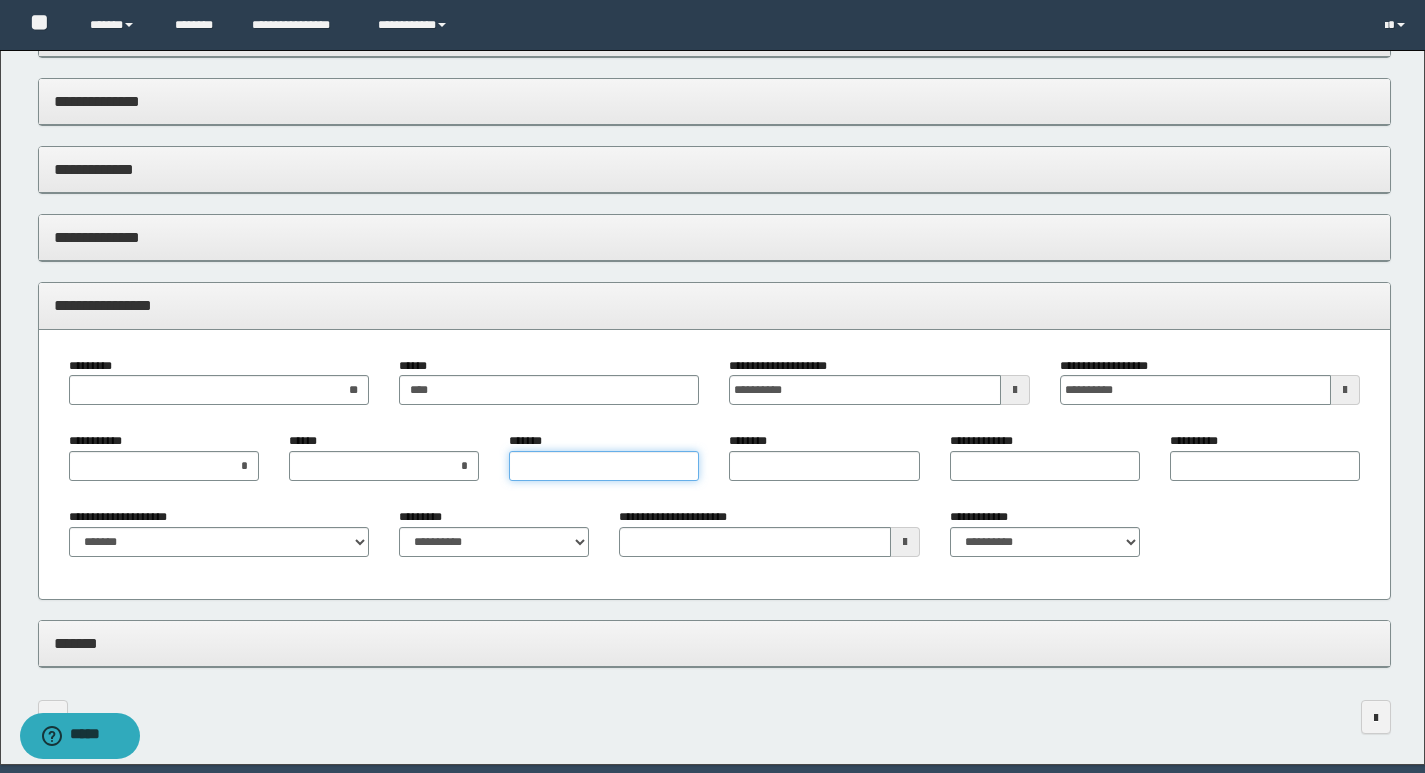 click on "*******" at bounding box center [604, 466] 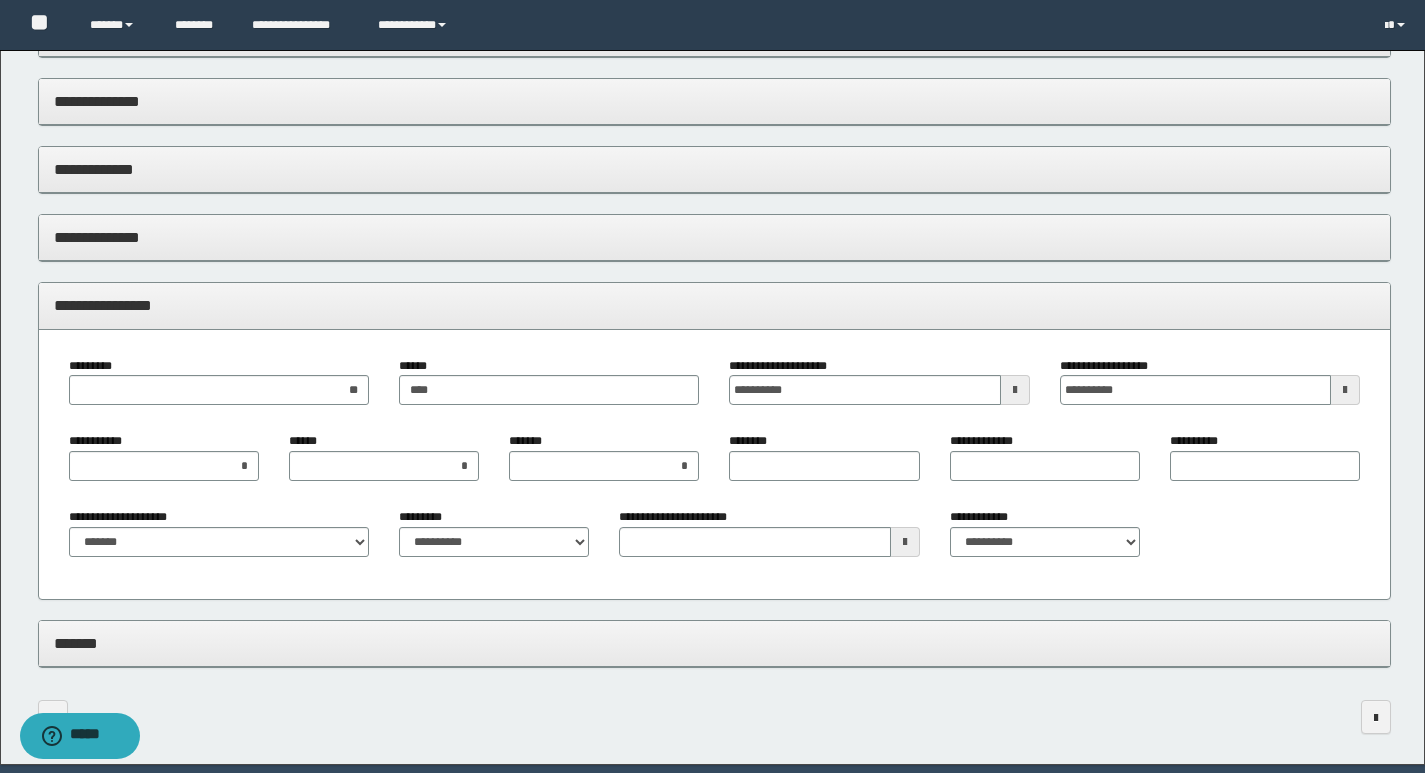 click on "********" at bounding box center [752, 441] 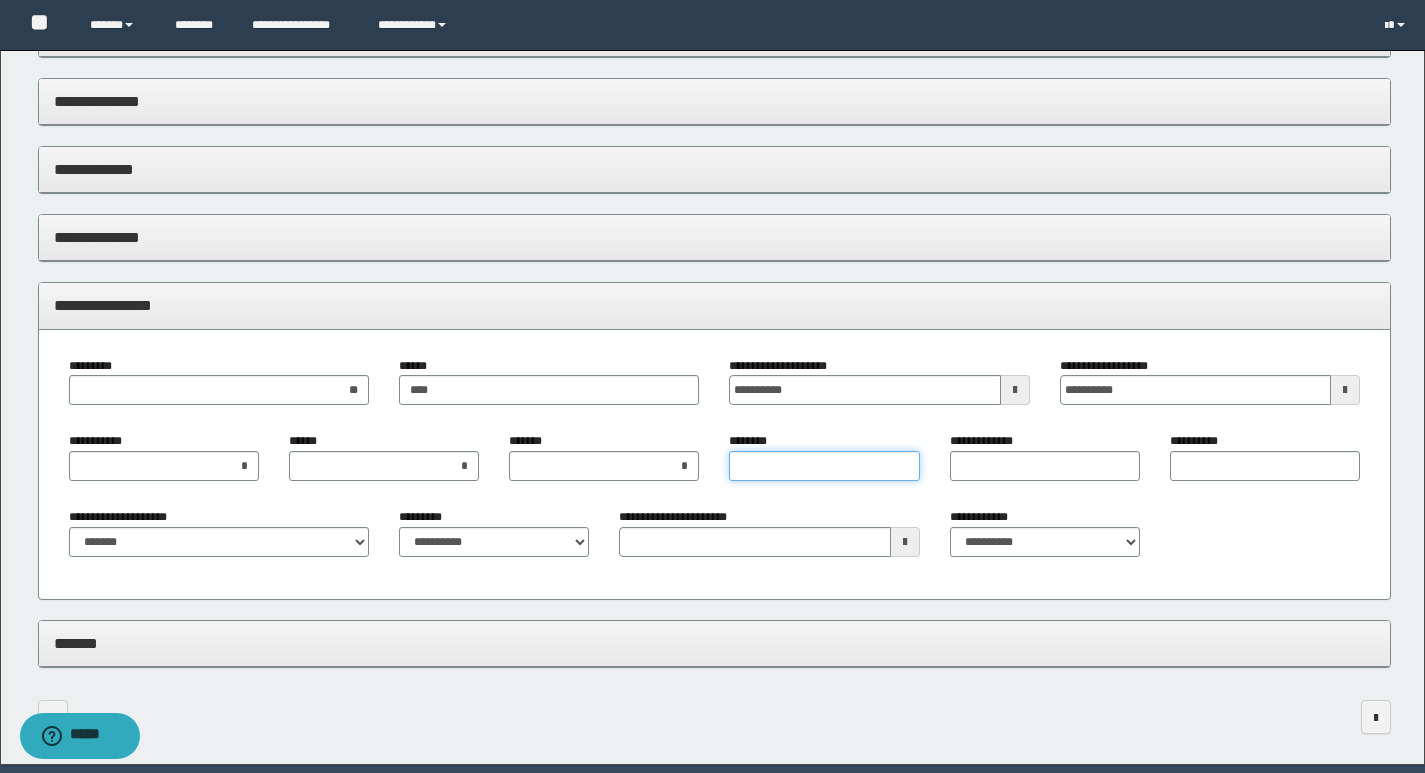click on "********" at bounding box center [824, 466] 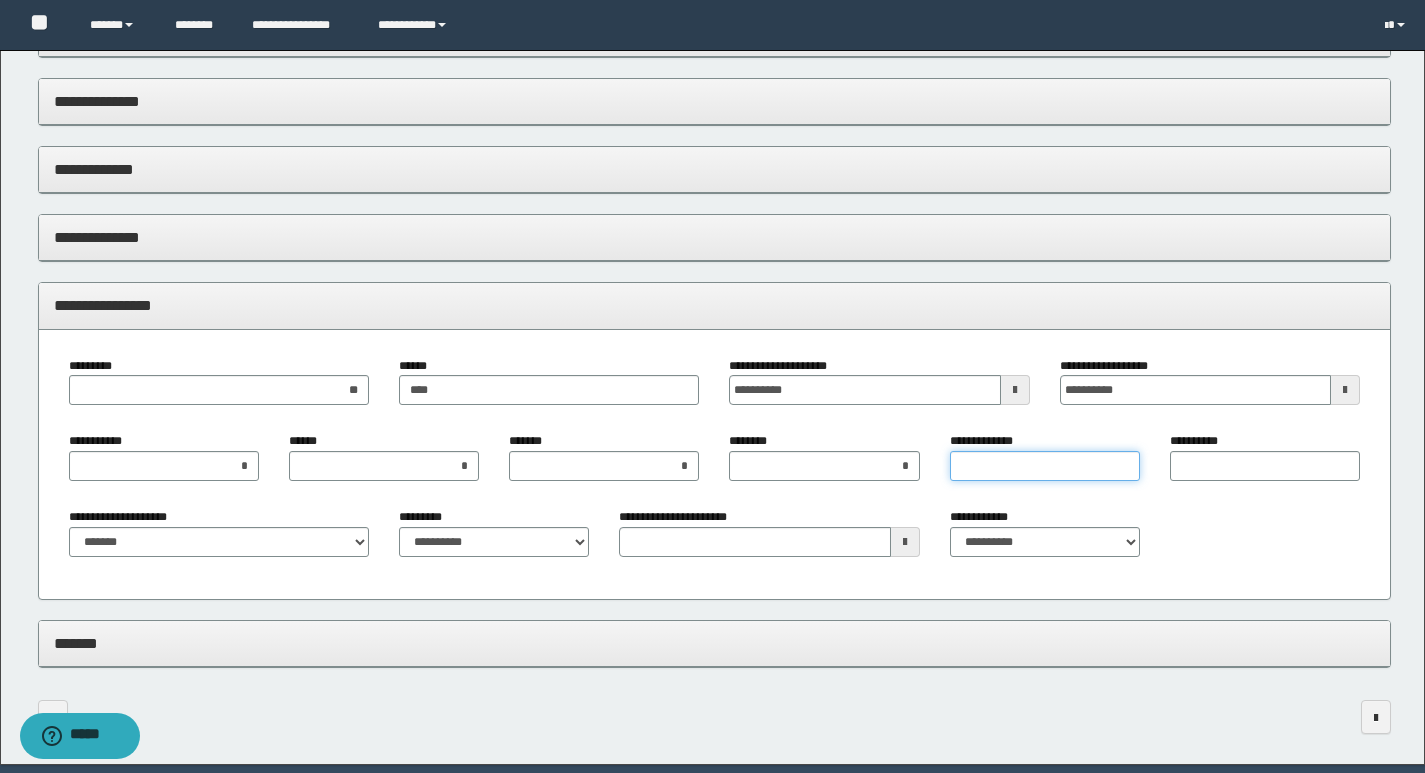 click on "**********" at bounding box center [1045, 466] 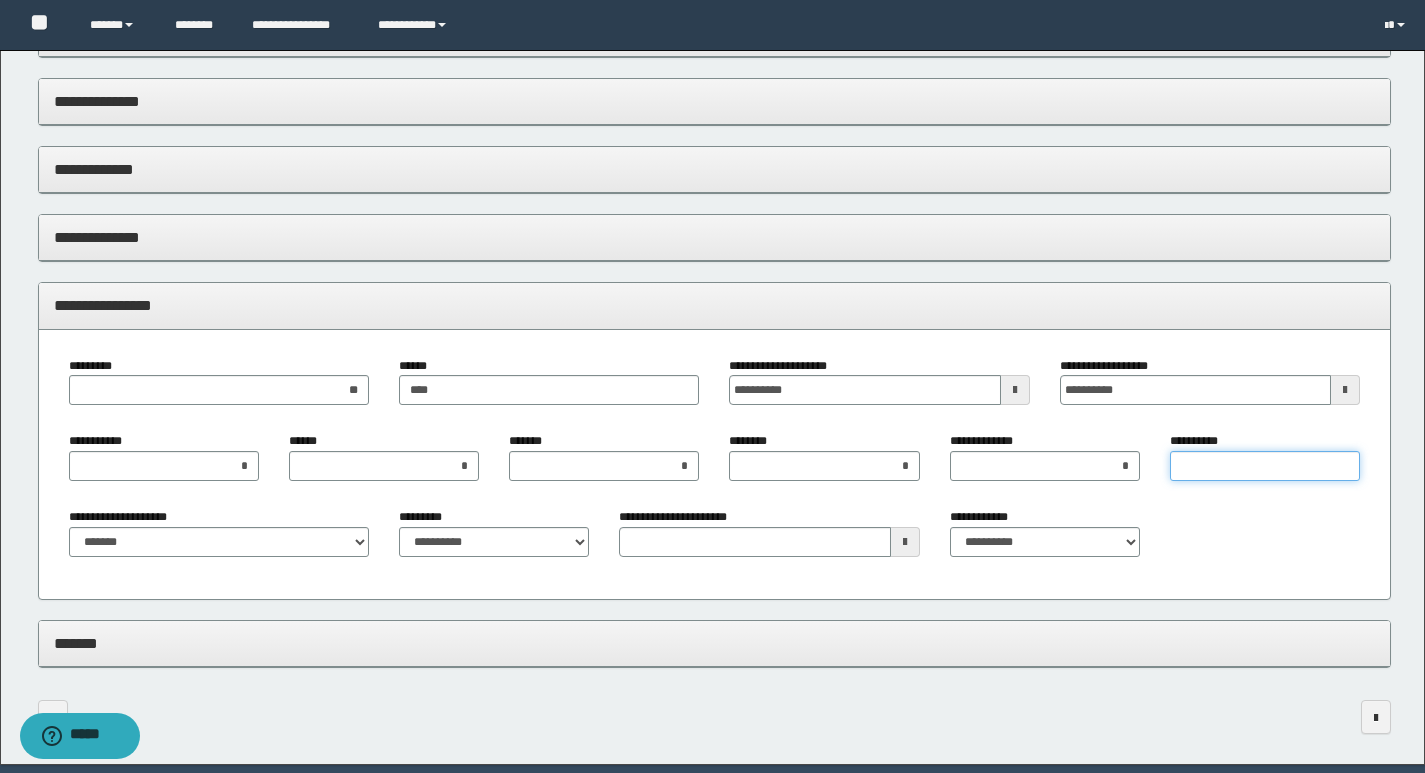 click on "**********" at bounding box center [1265, 466] 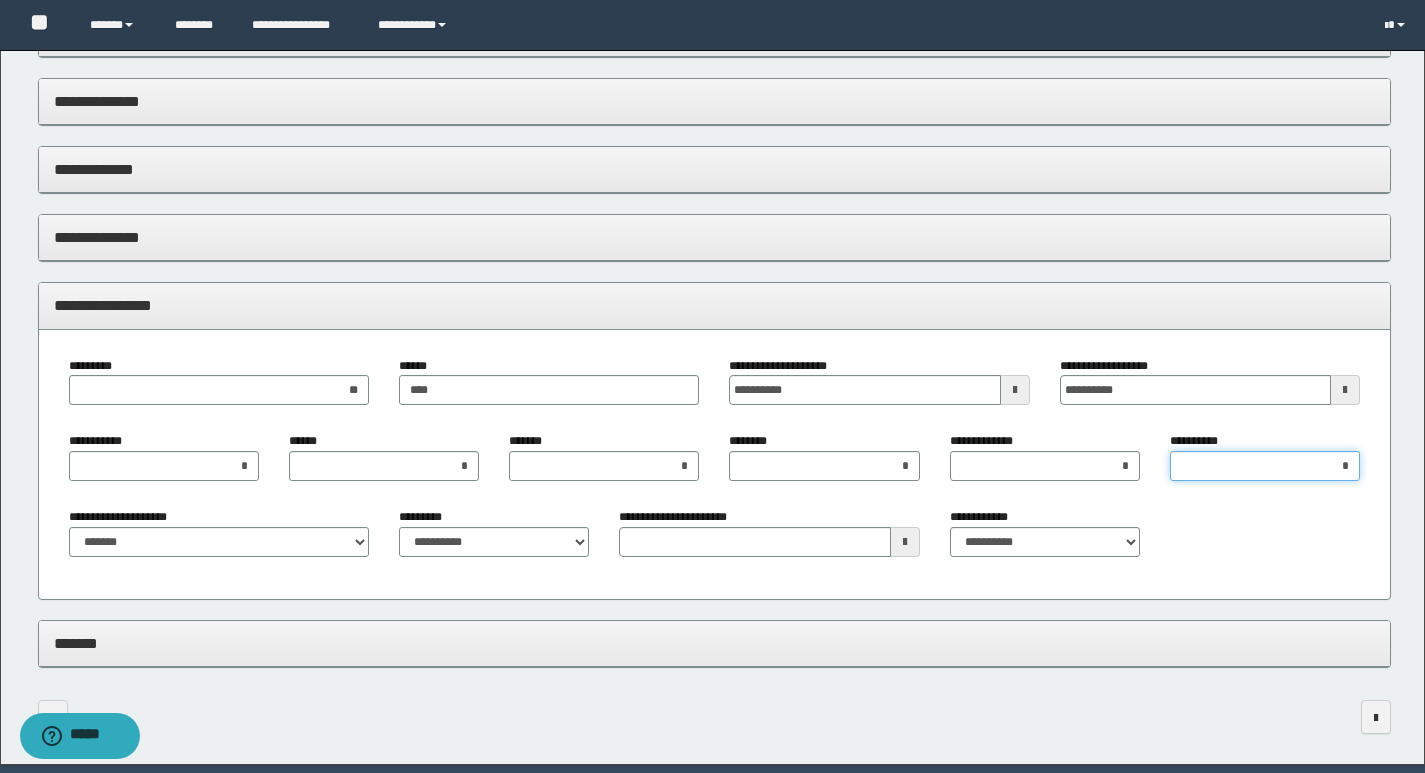 type 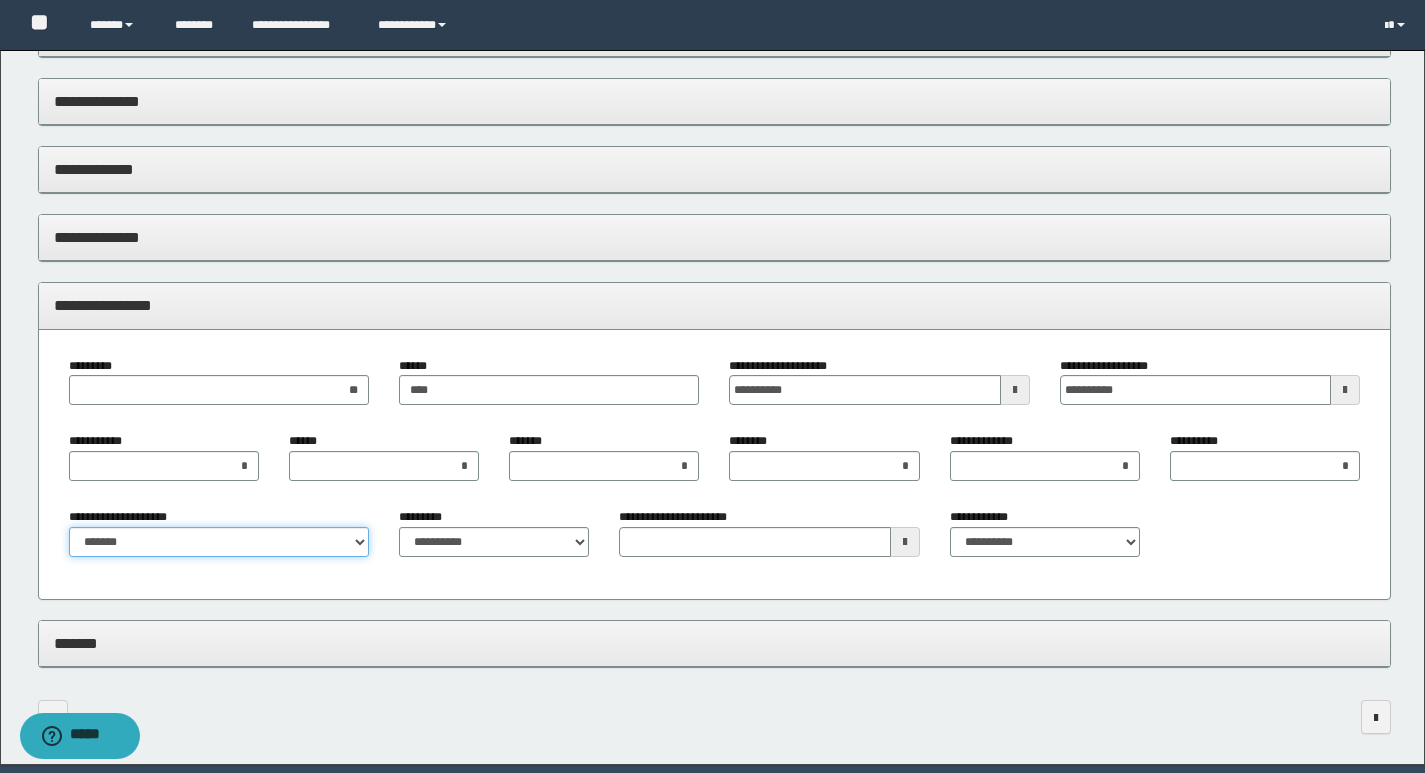 click on "**********" at bounding box center [219, 542] 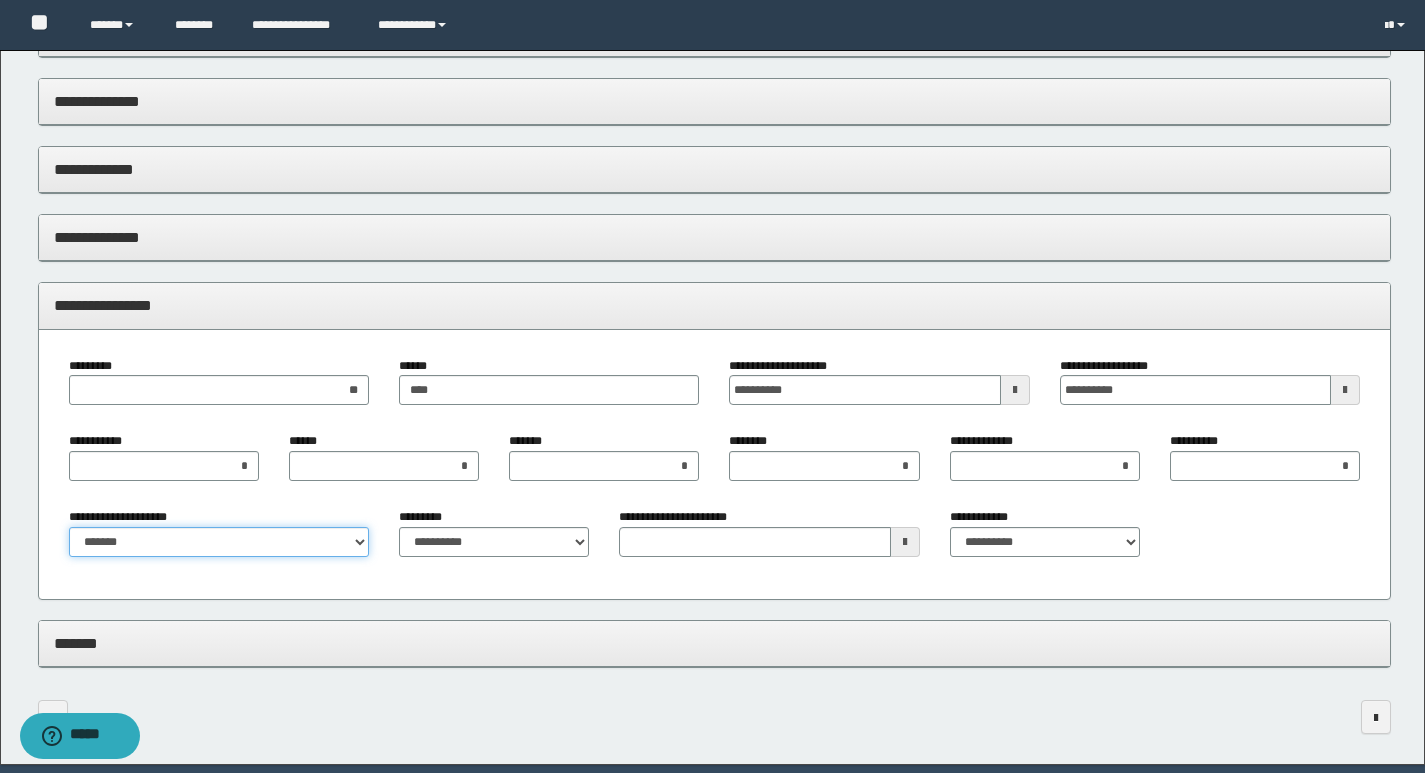 click on "**********" at bounding box center (219, 542) 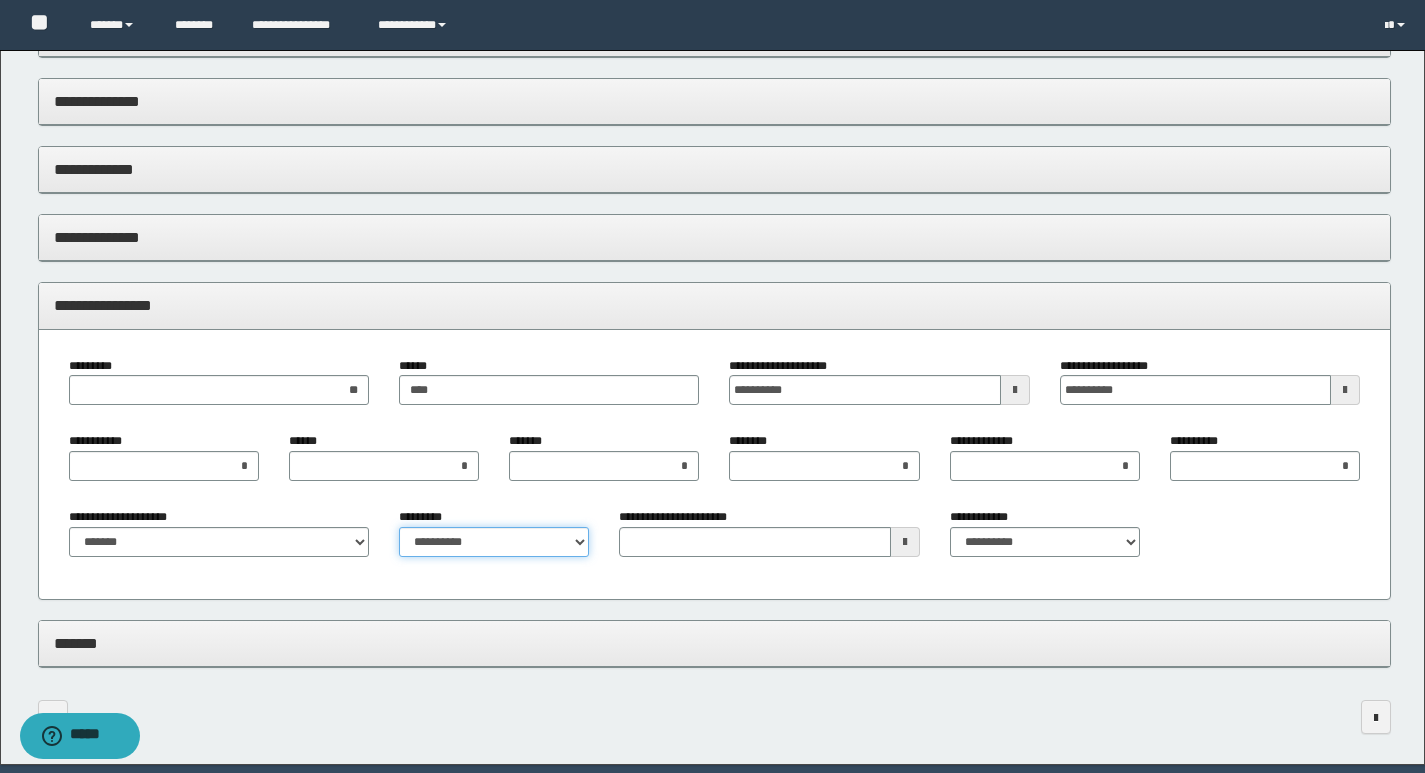 click on "**********" at bounding box center [494, 542] 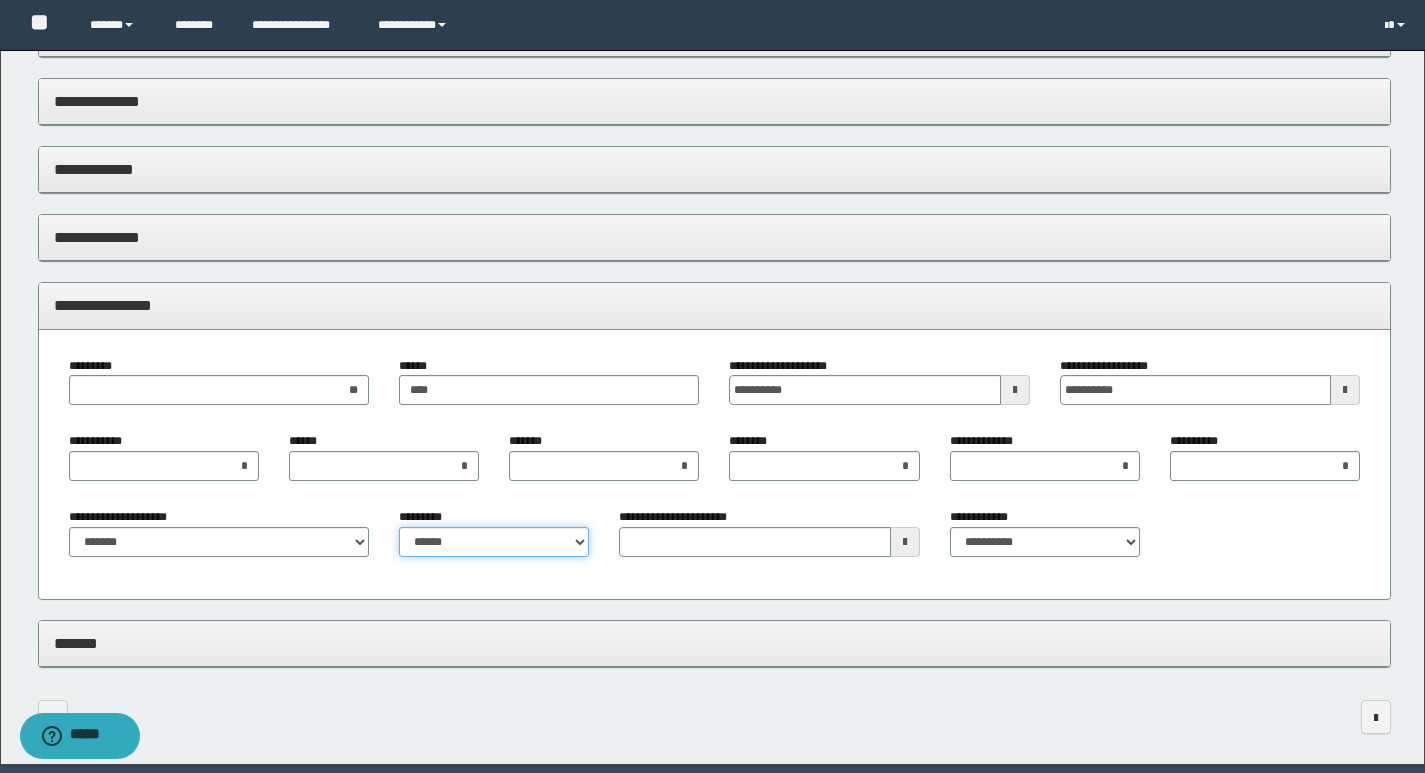 click on "**********" at bounding box center (494, 542) 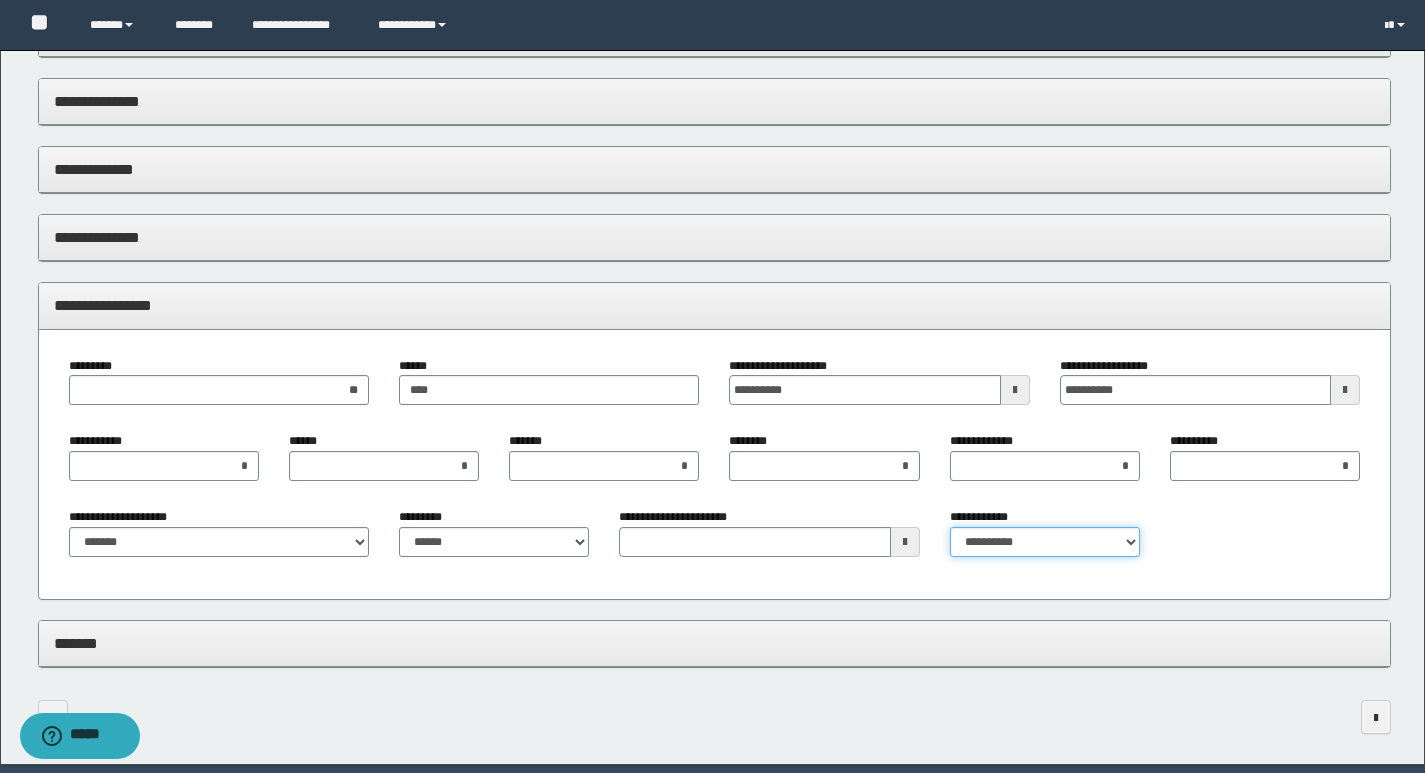 click on "**********" at bounding box center [1045, 542] 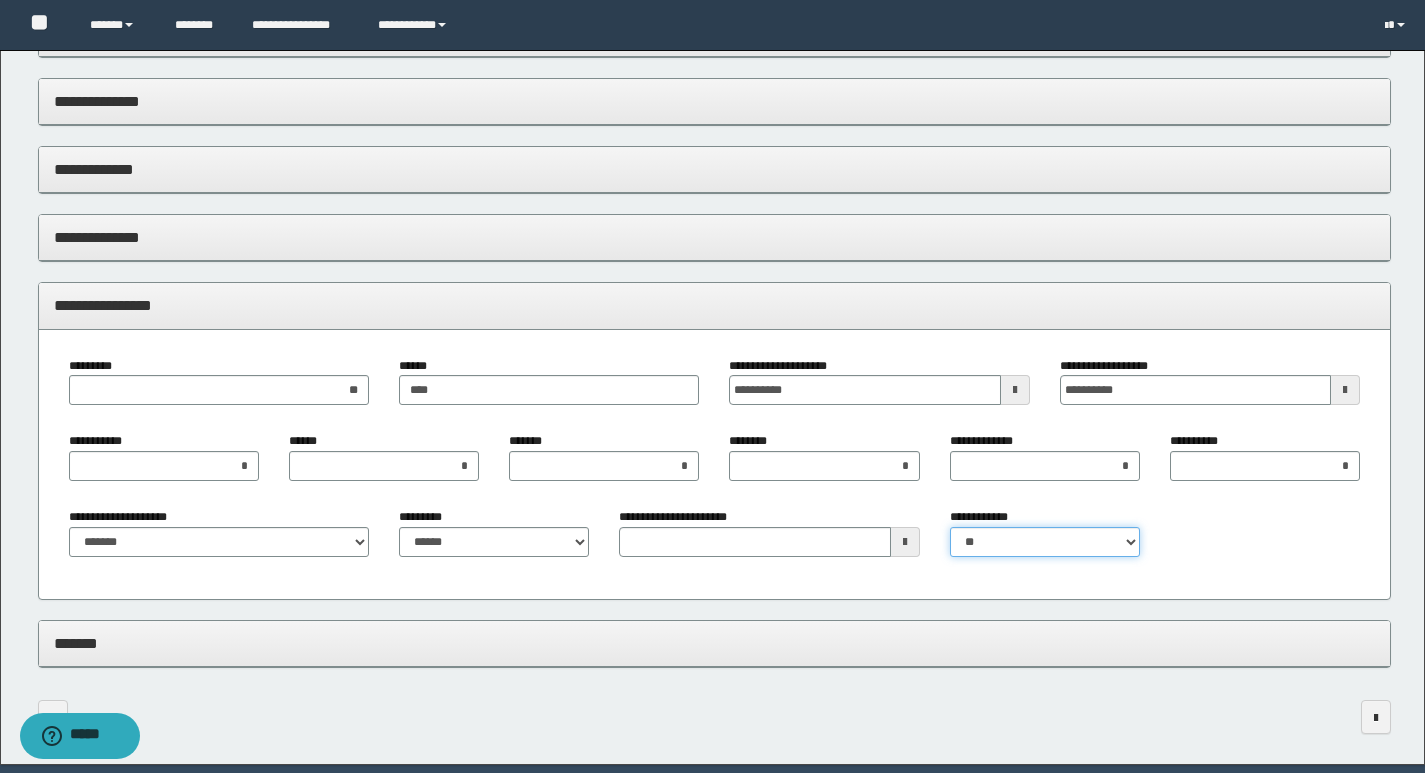 click on "**********" at bounding box center [1045, 542] 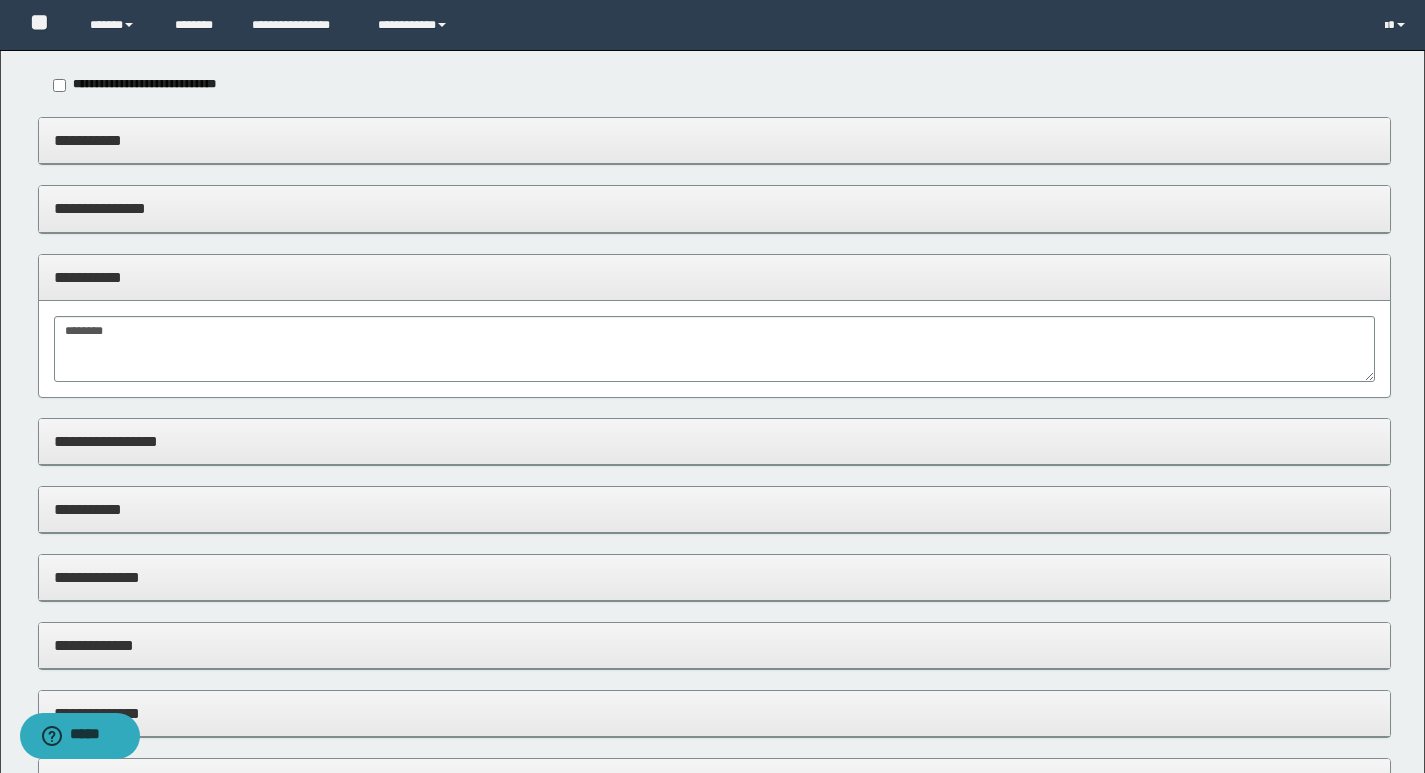 scroll, scrollTop: 0, scrollLeft: 0, axis: both 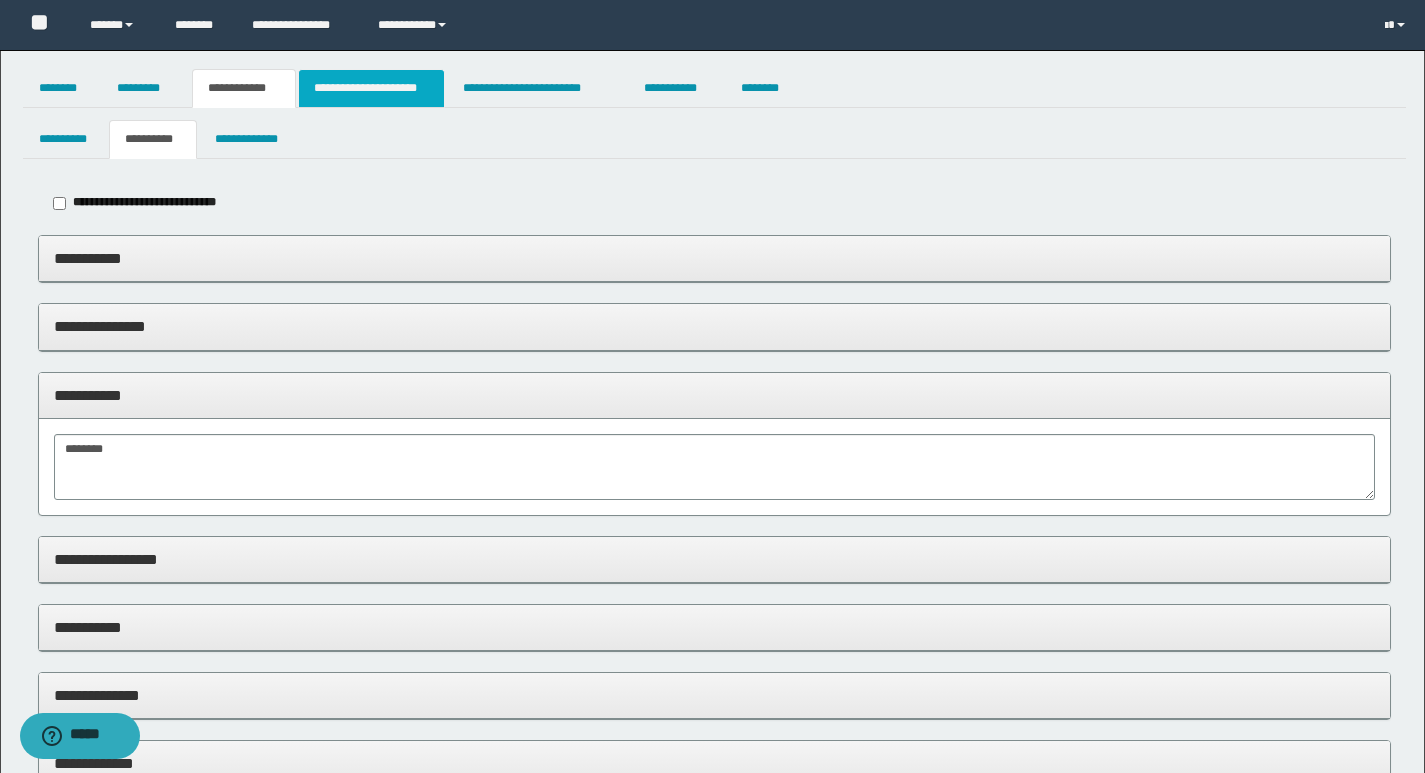 click on "**********" at bounding box center (371, 88) 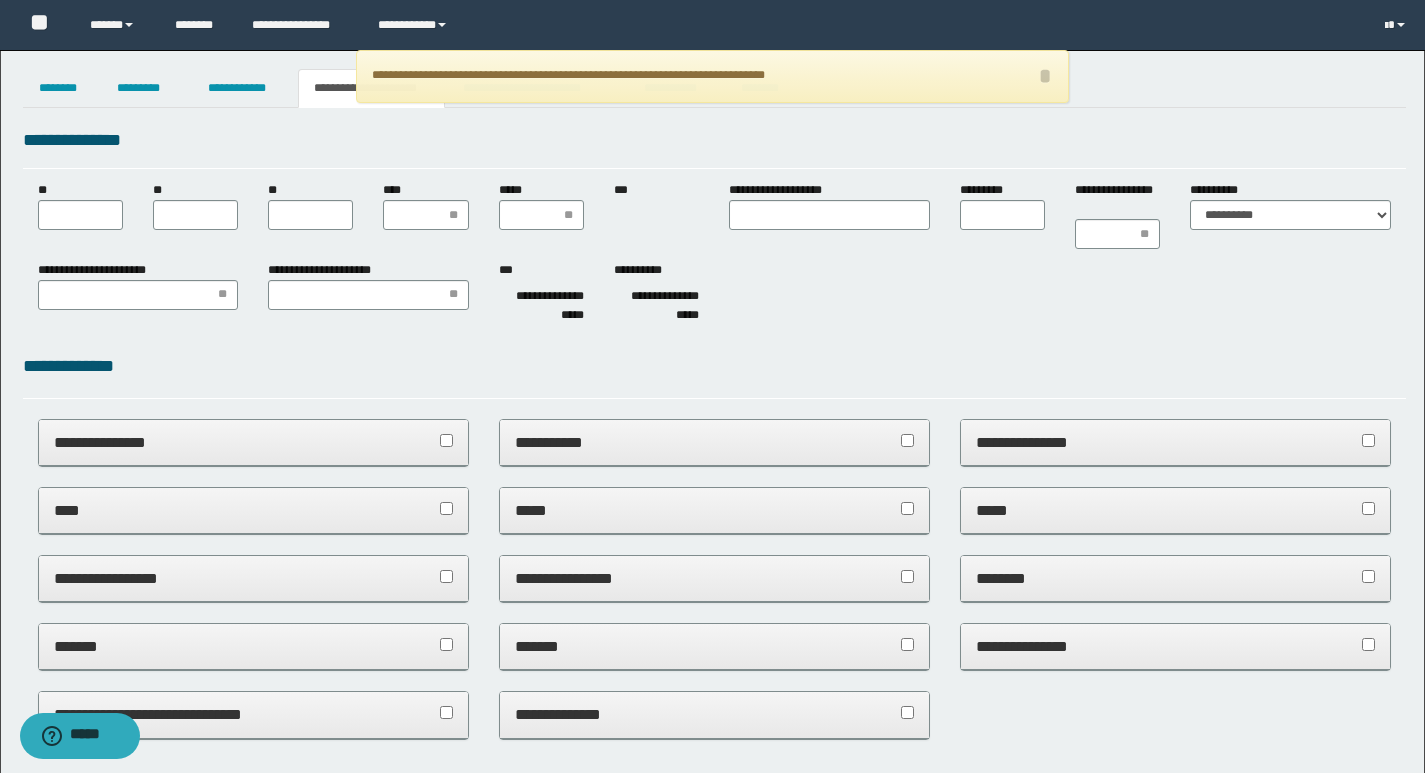 scroll, scrollTop: 0, scrollLeft: 0, axis: both 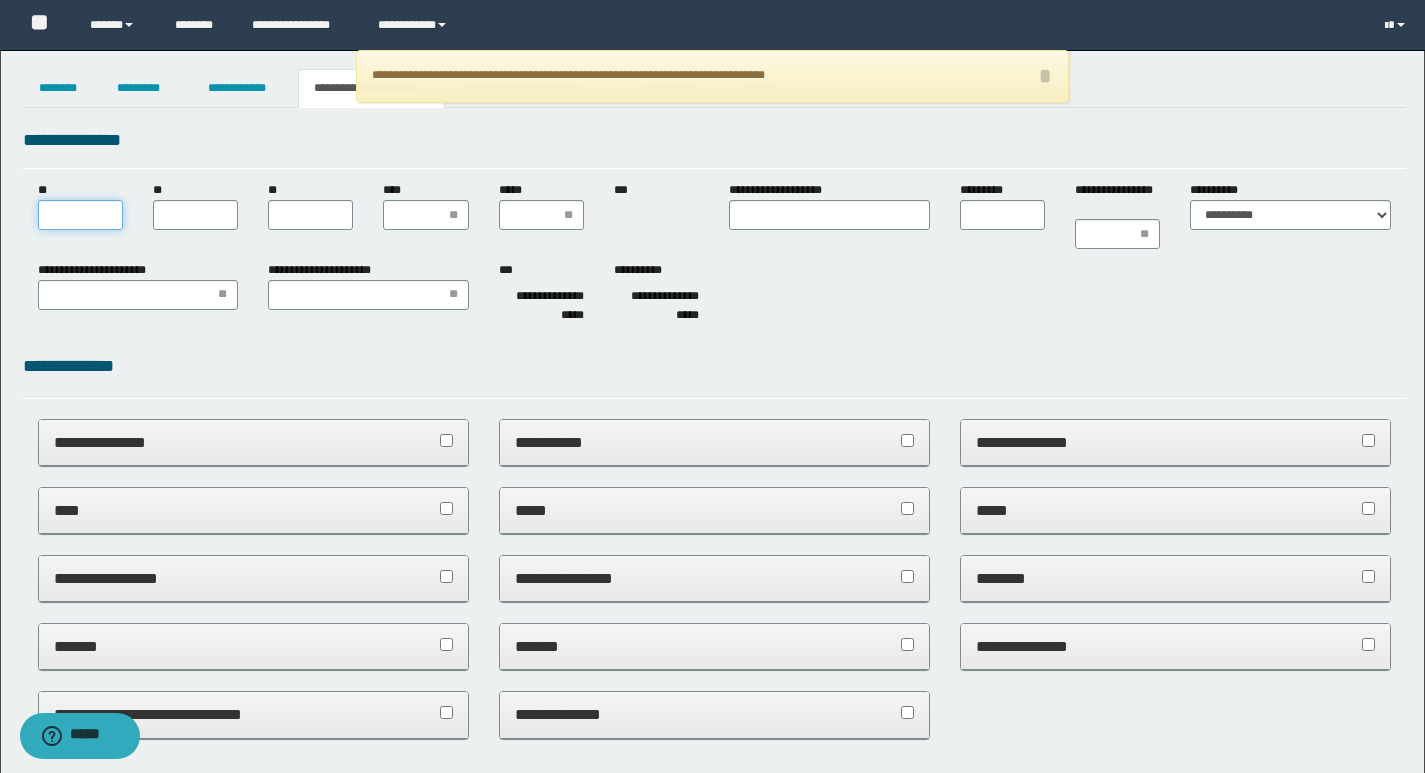 click on "**" at bounding box center (80, 215) 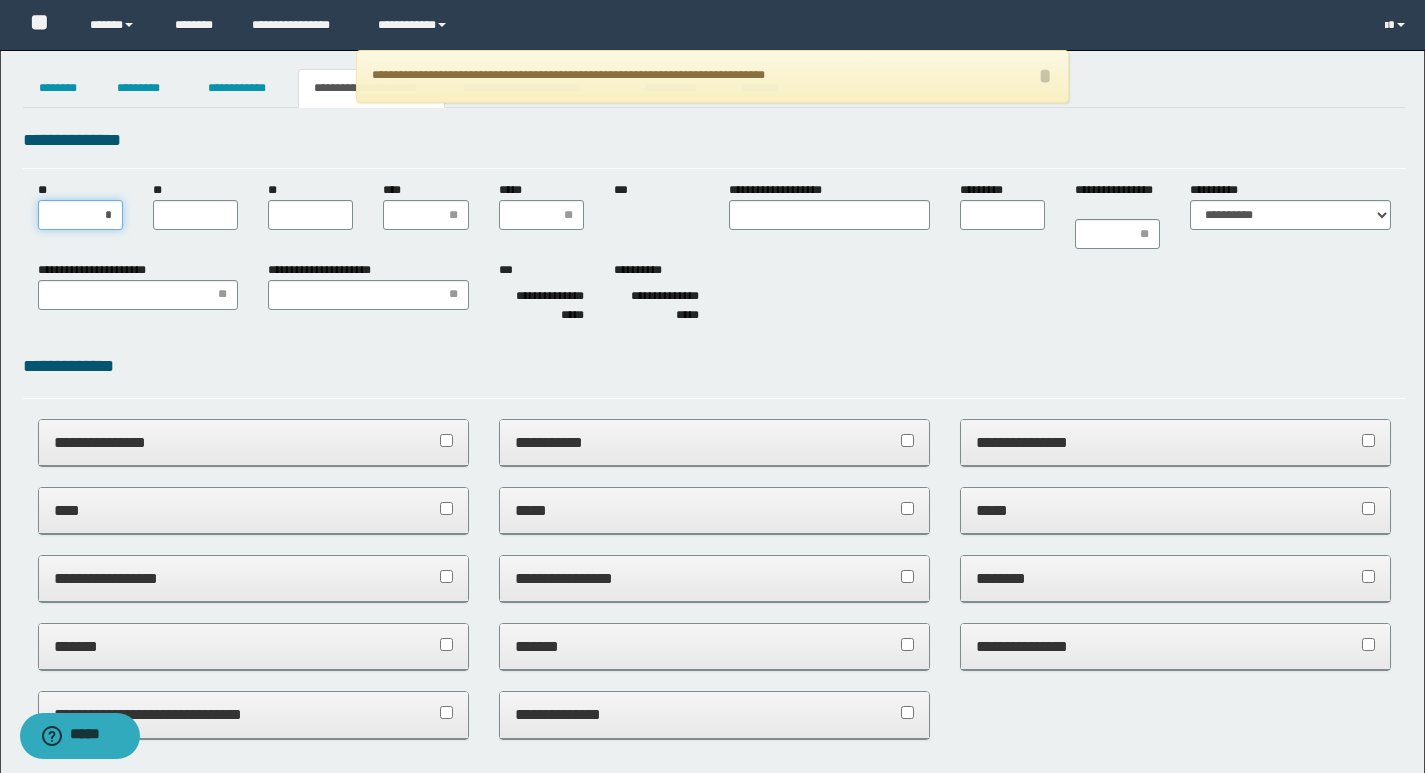 type on "**" 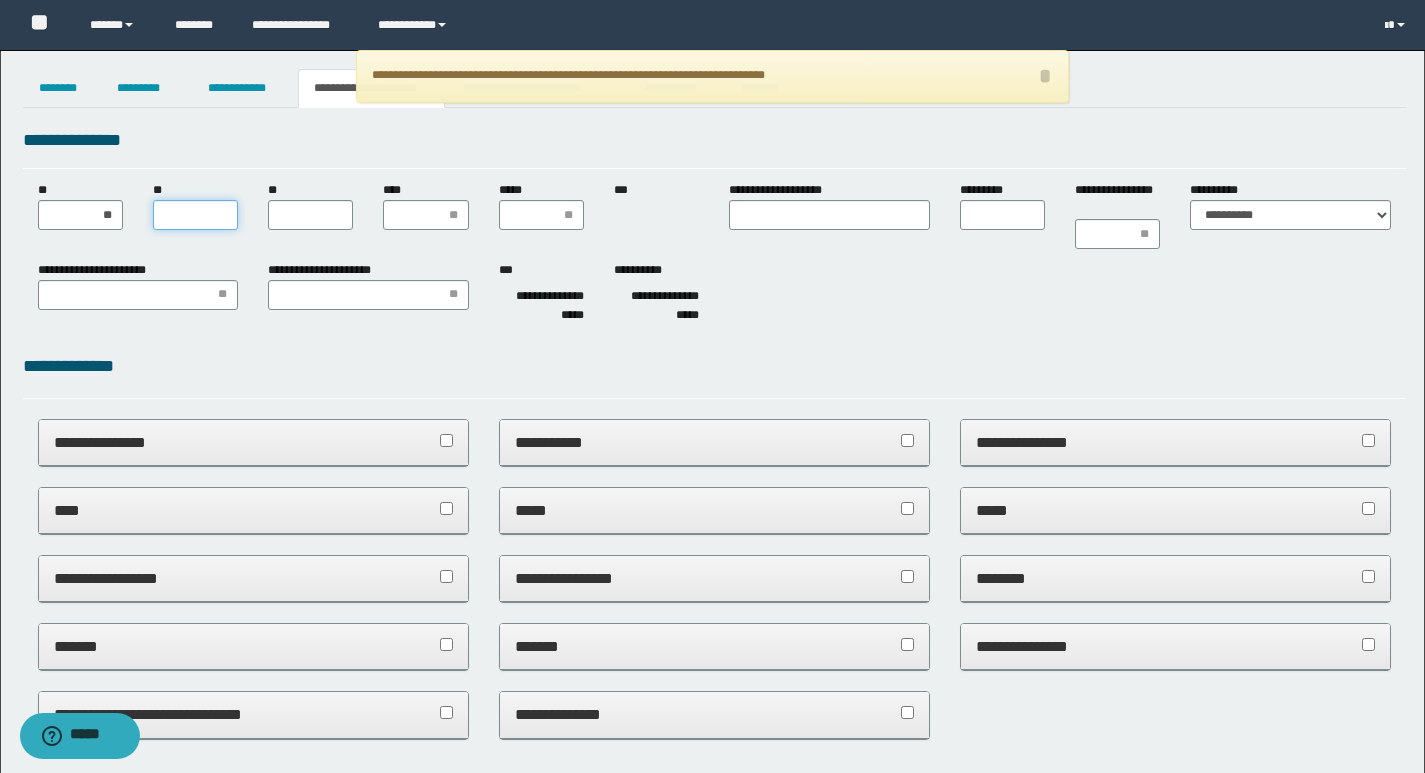 click on "**" at bounding box center (195, 215) 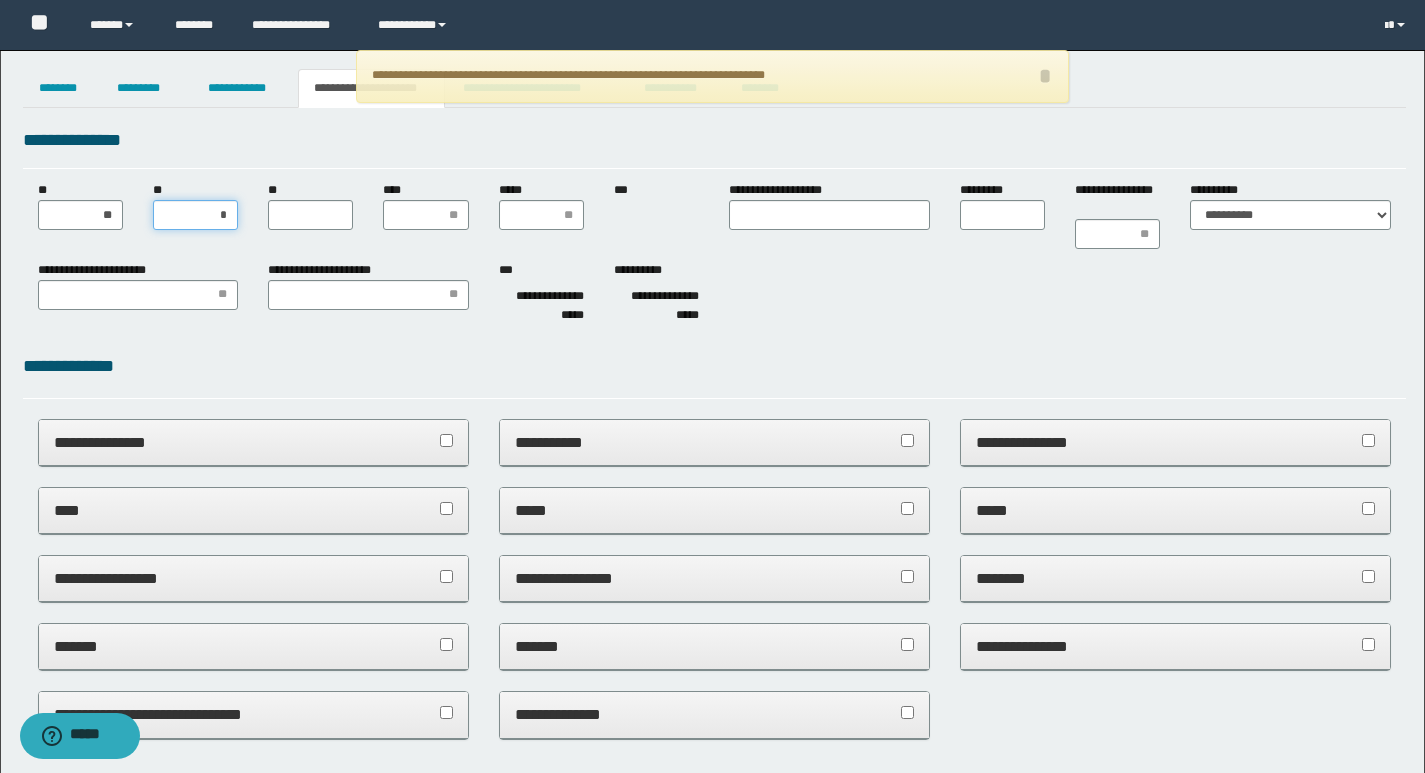 type on "**" 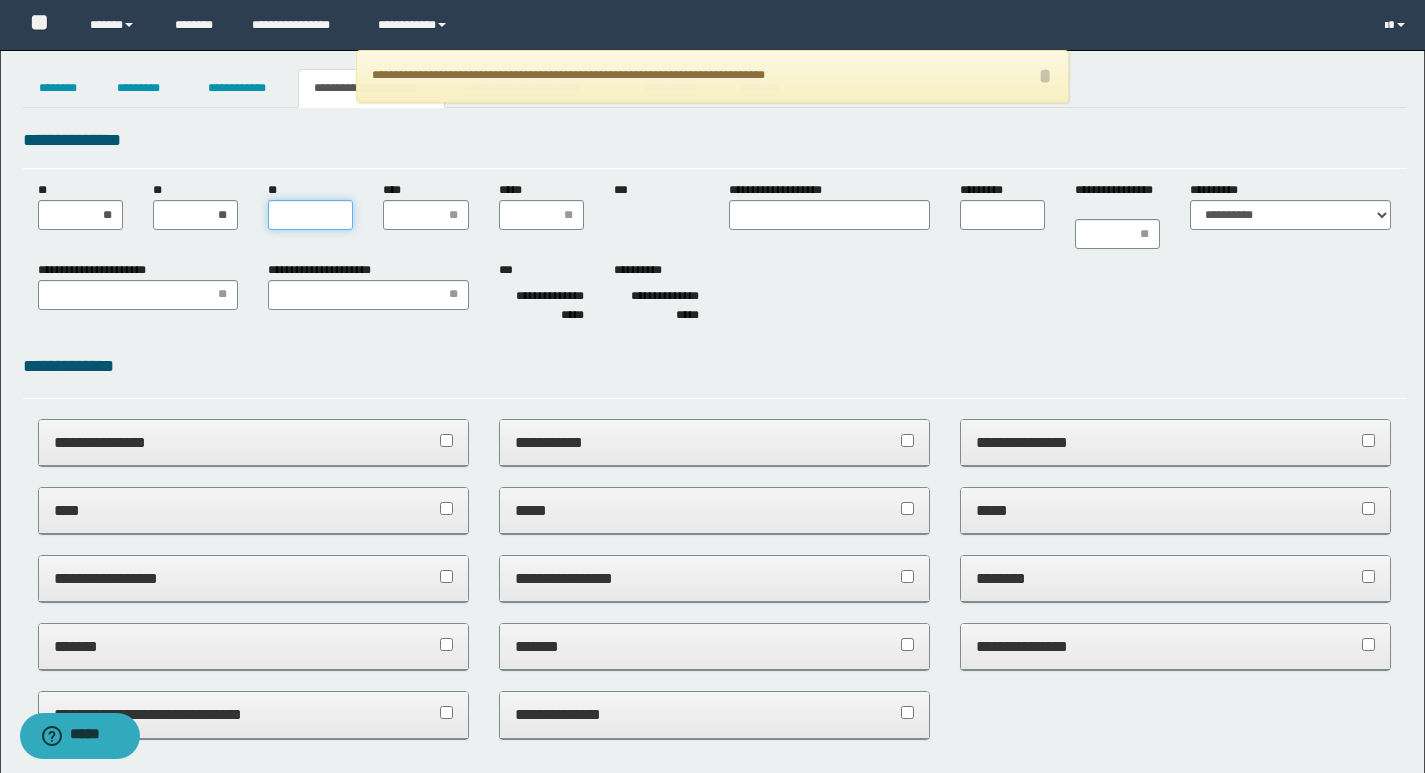 click on "**" at bounding box center [310, 215] 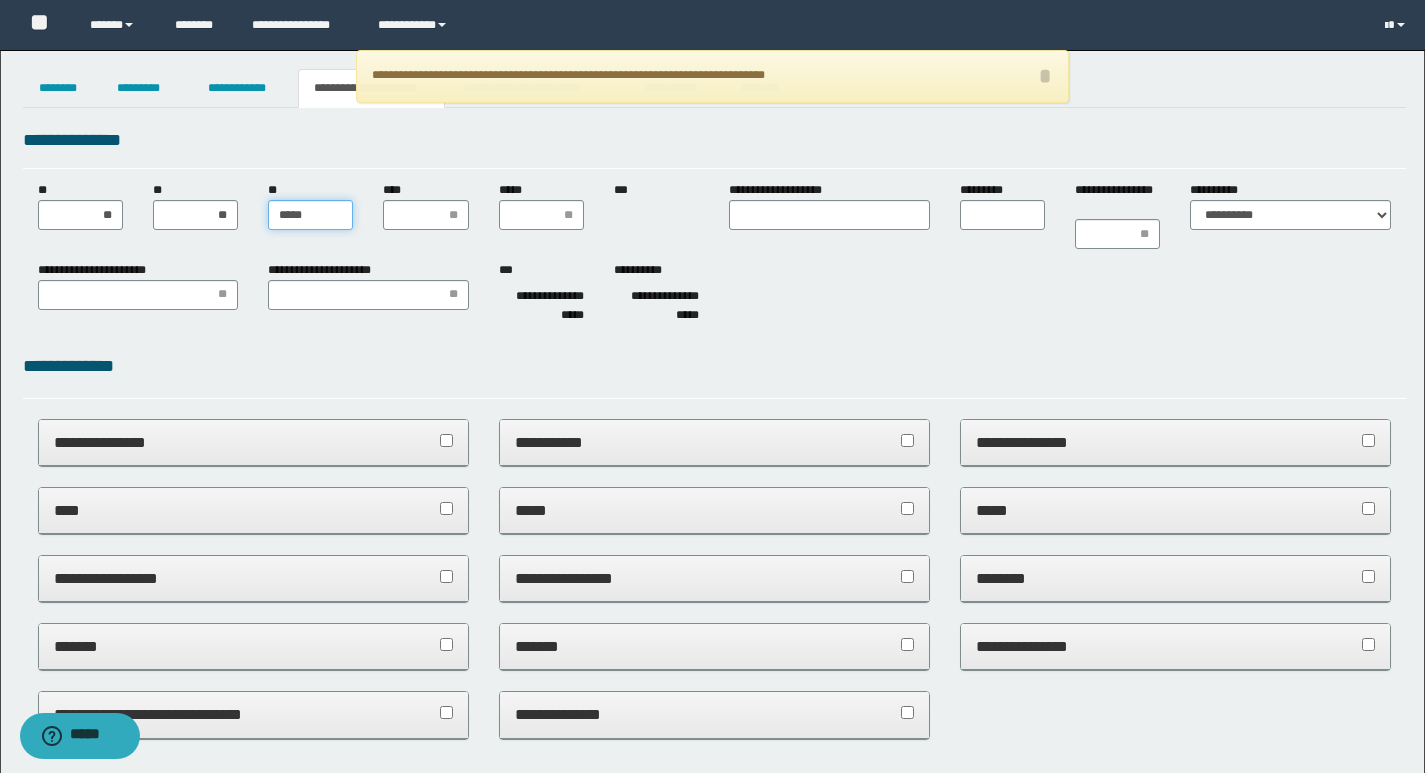 type on "******" 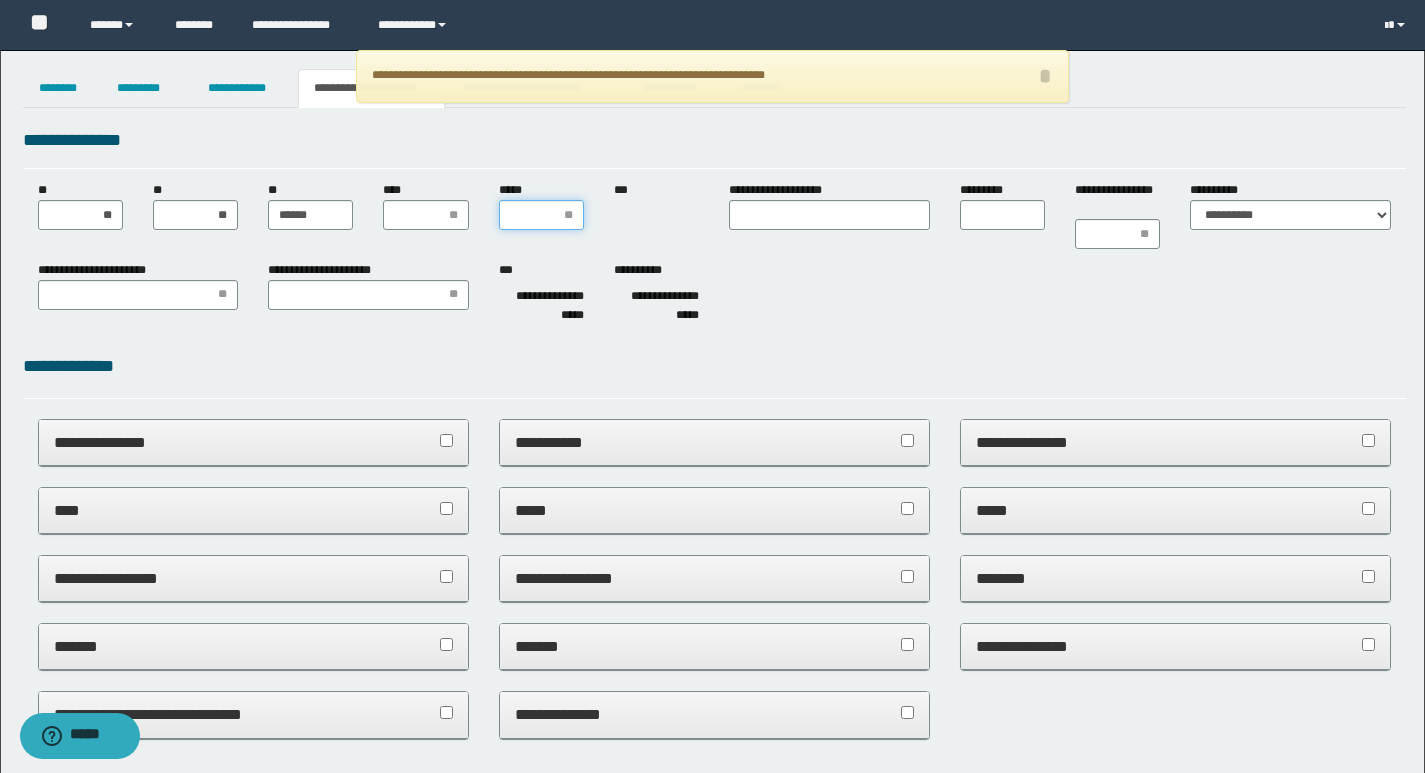 click on "*****" at bounding box center [541, 215] 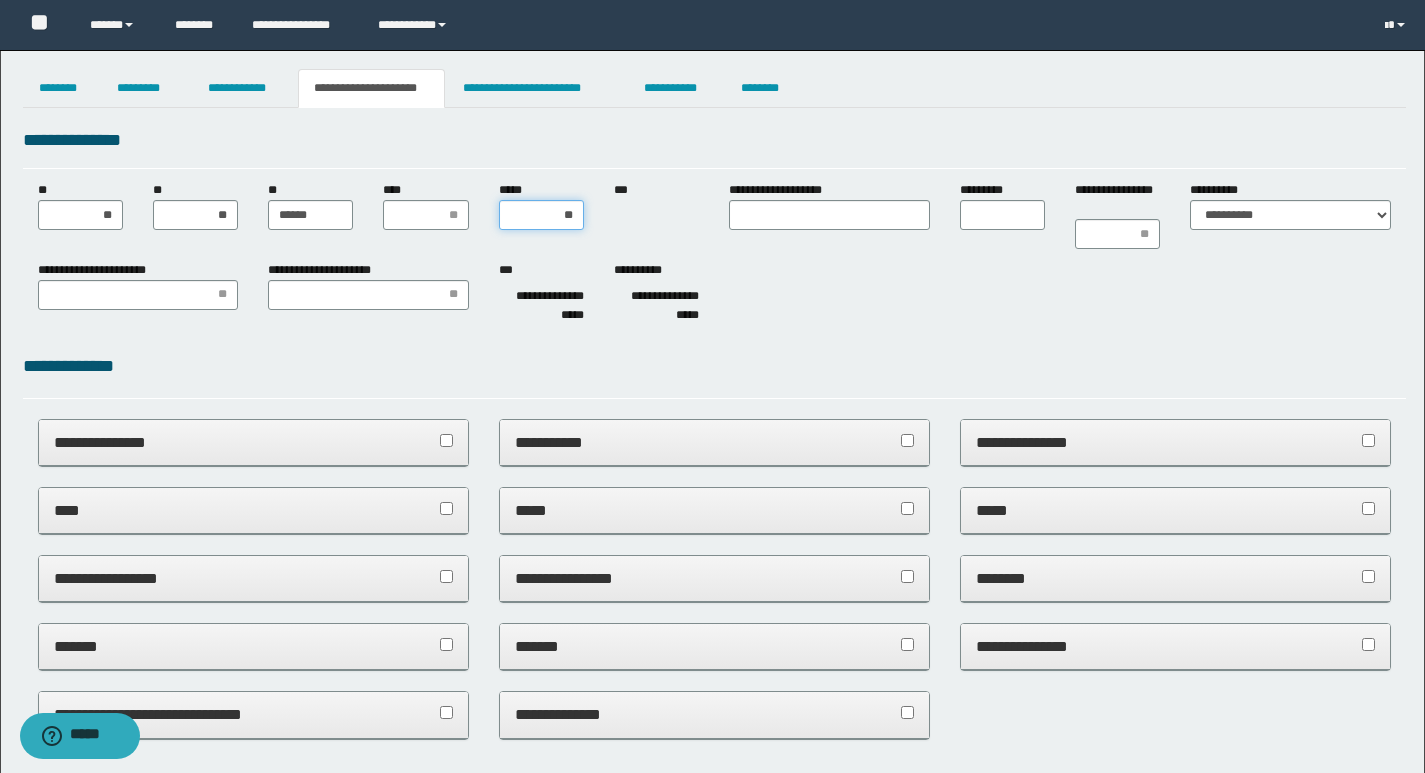 type on "***" 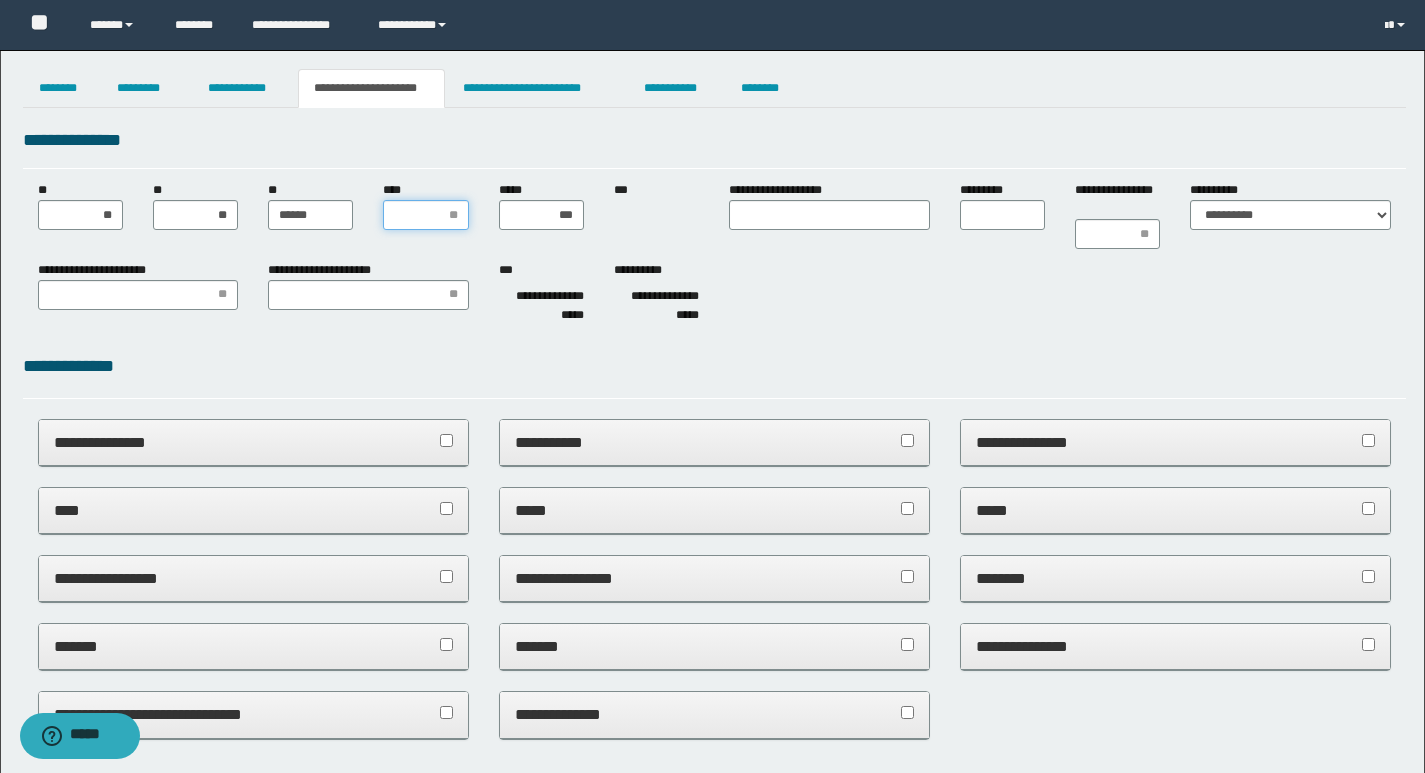 click on "****" at bounding box center [425, 215] 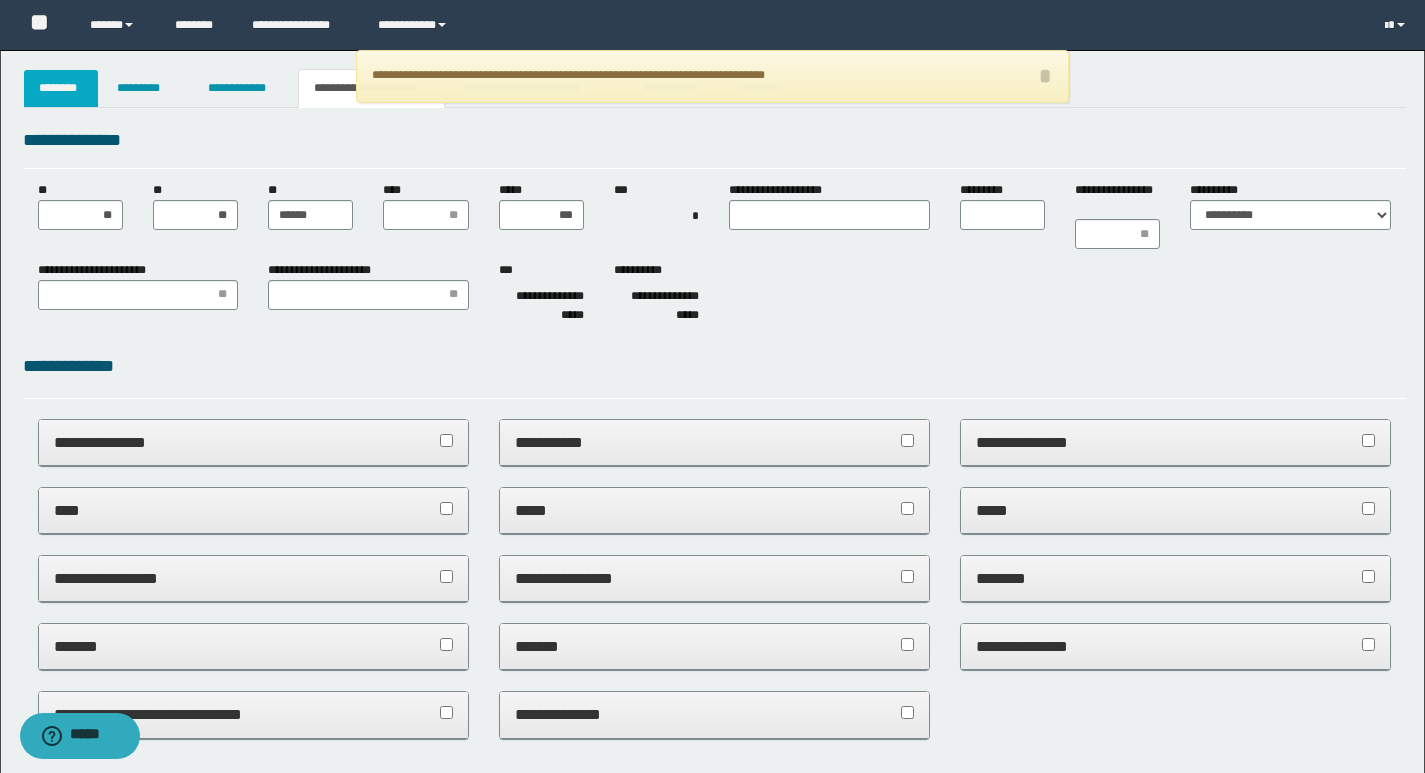 click on "********" at bounding box center [61, 88] 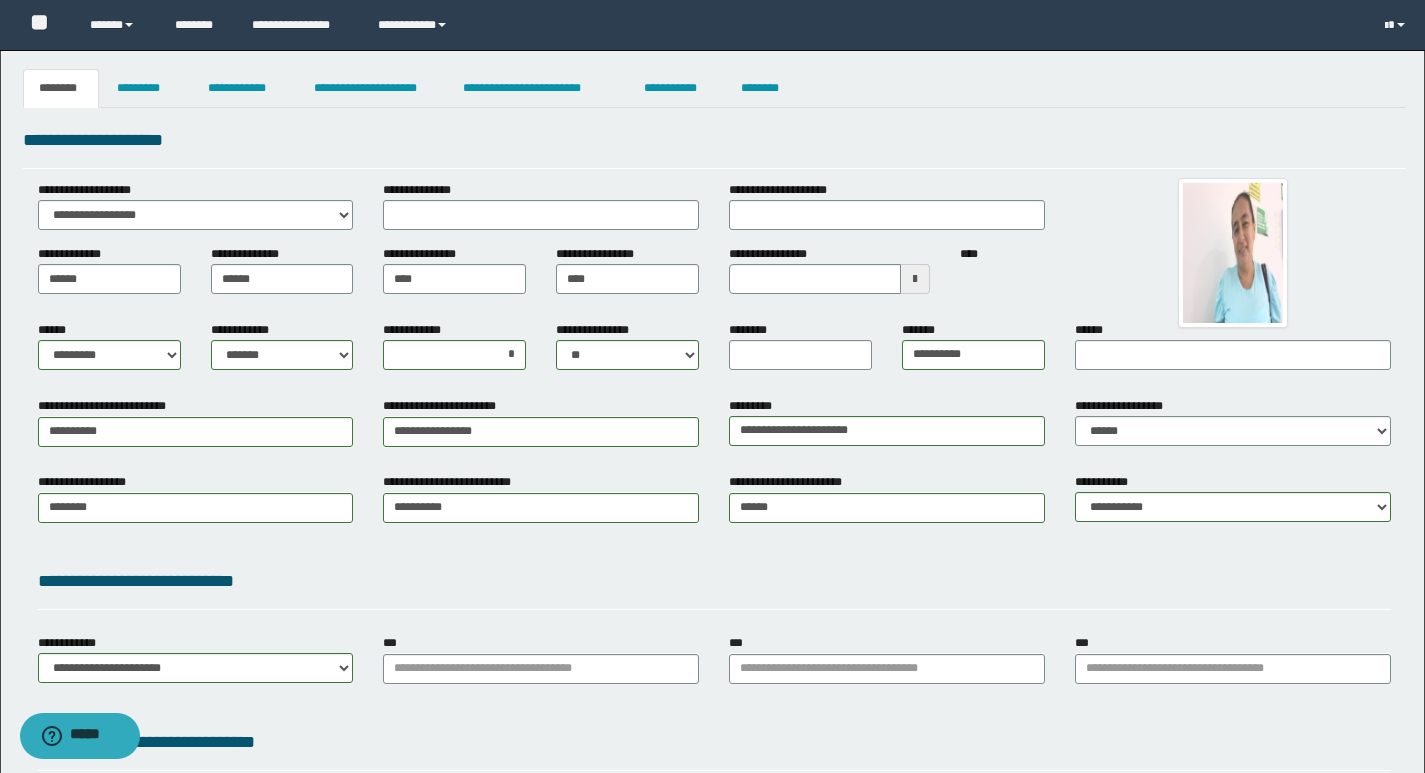 click at bounding box center [915, 279] 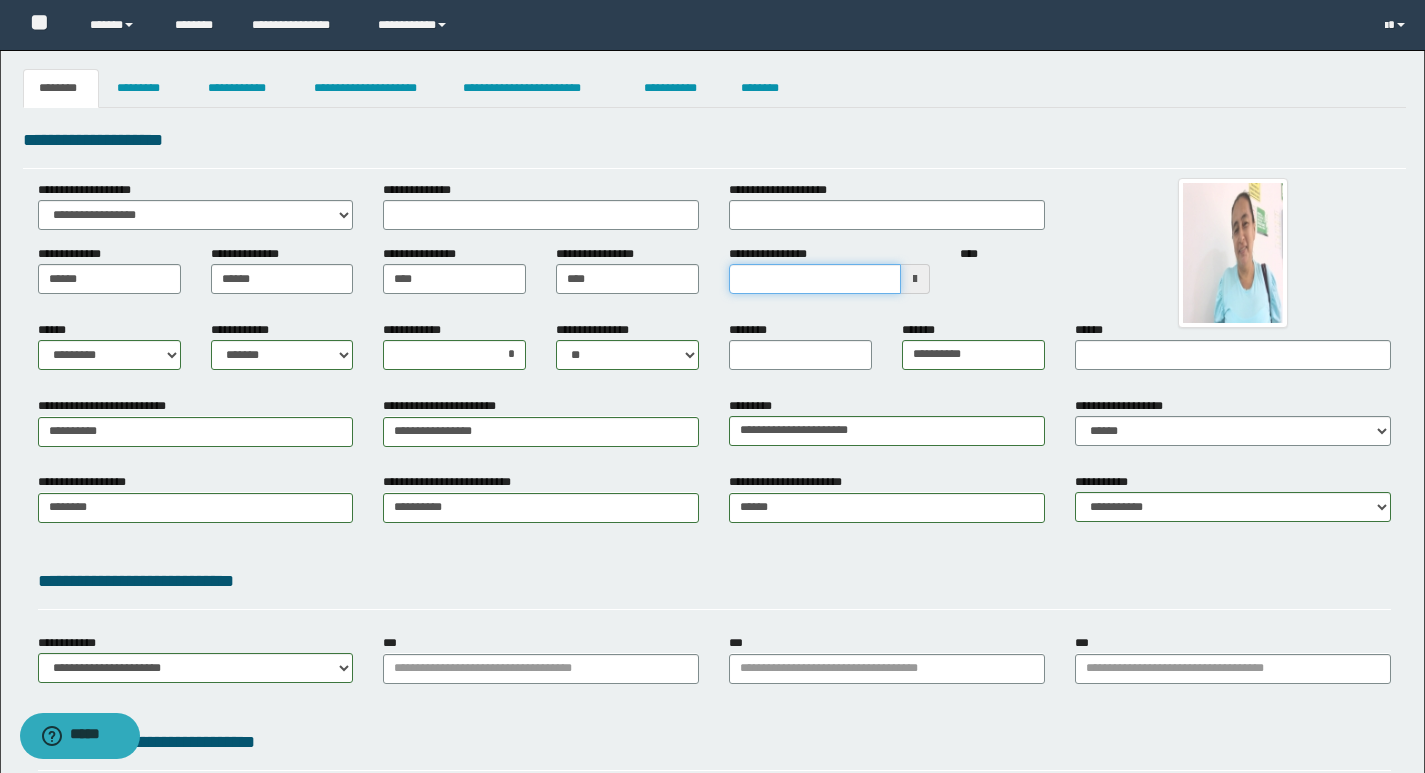 click on "**********" at bounding box center (815, 279) 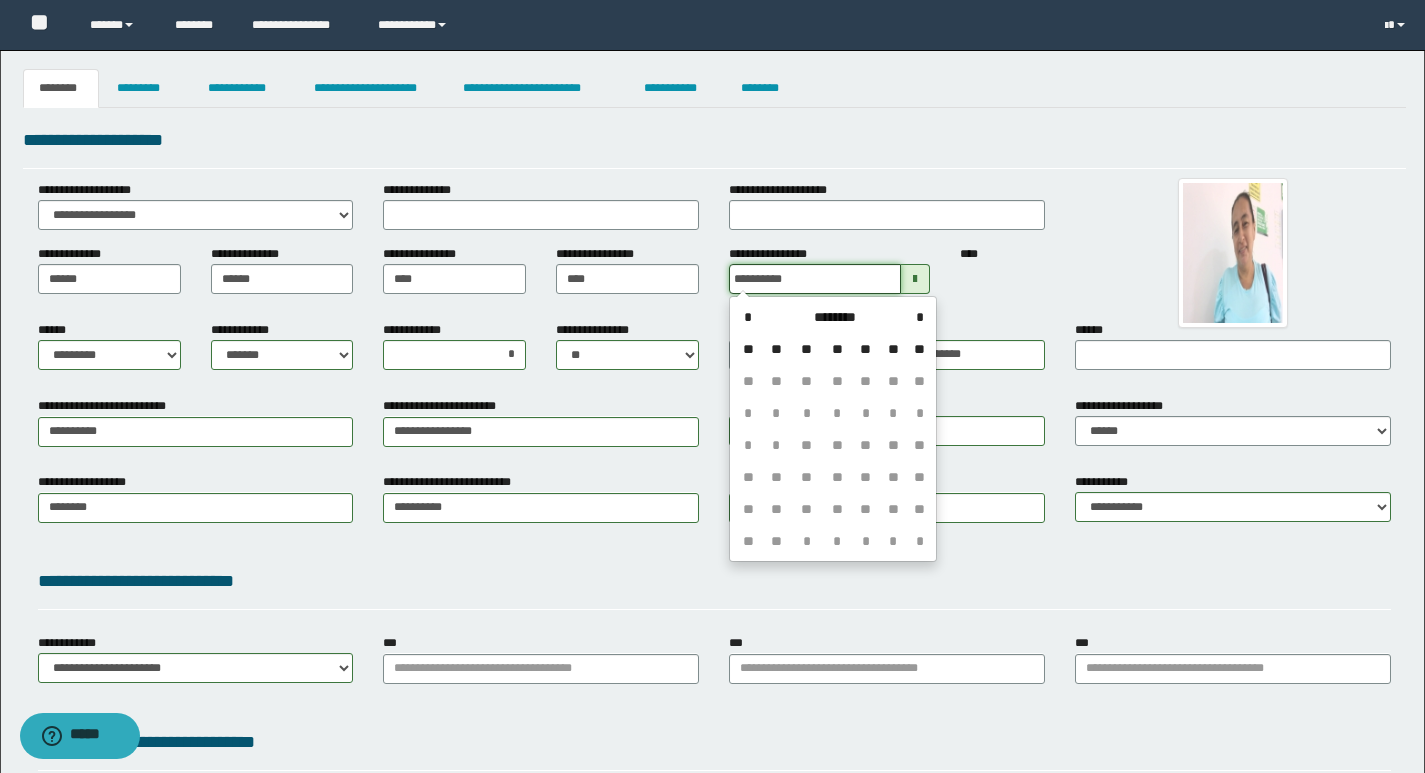 type on "**********" 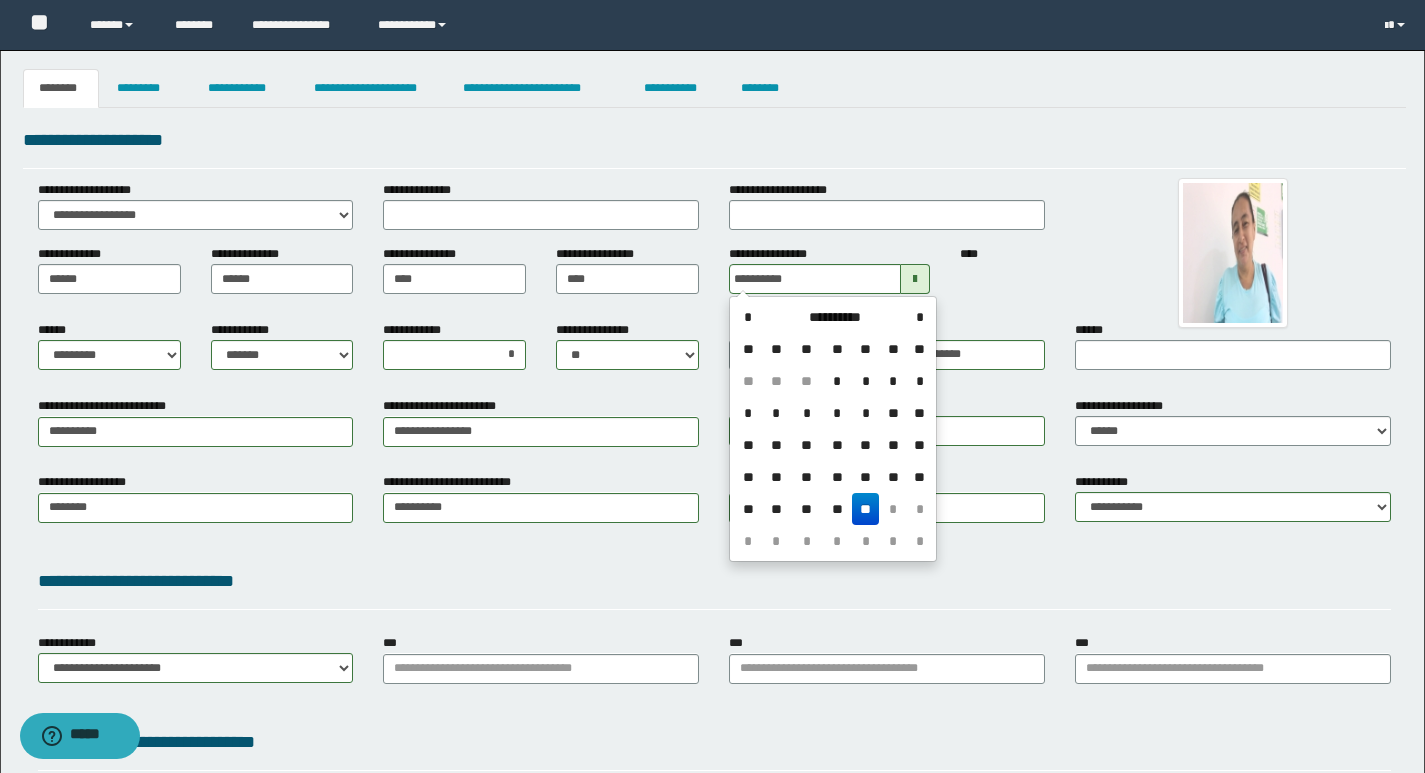 click on "**********" at bounding box center [887, 277] 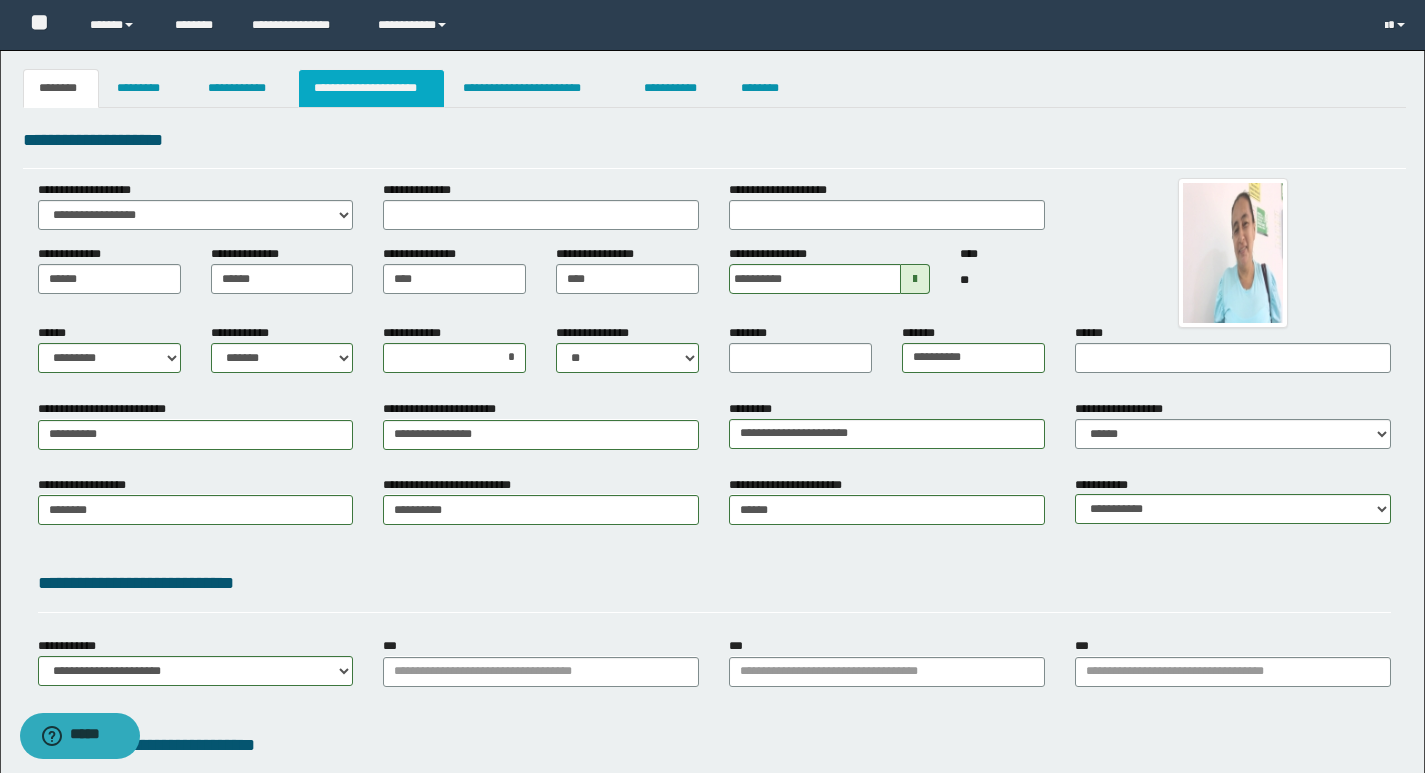 click on "**********" at bounding box center (371, 88) 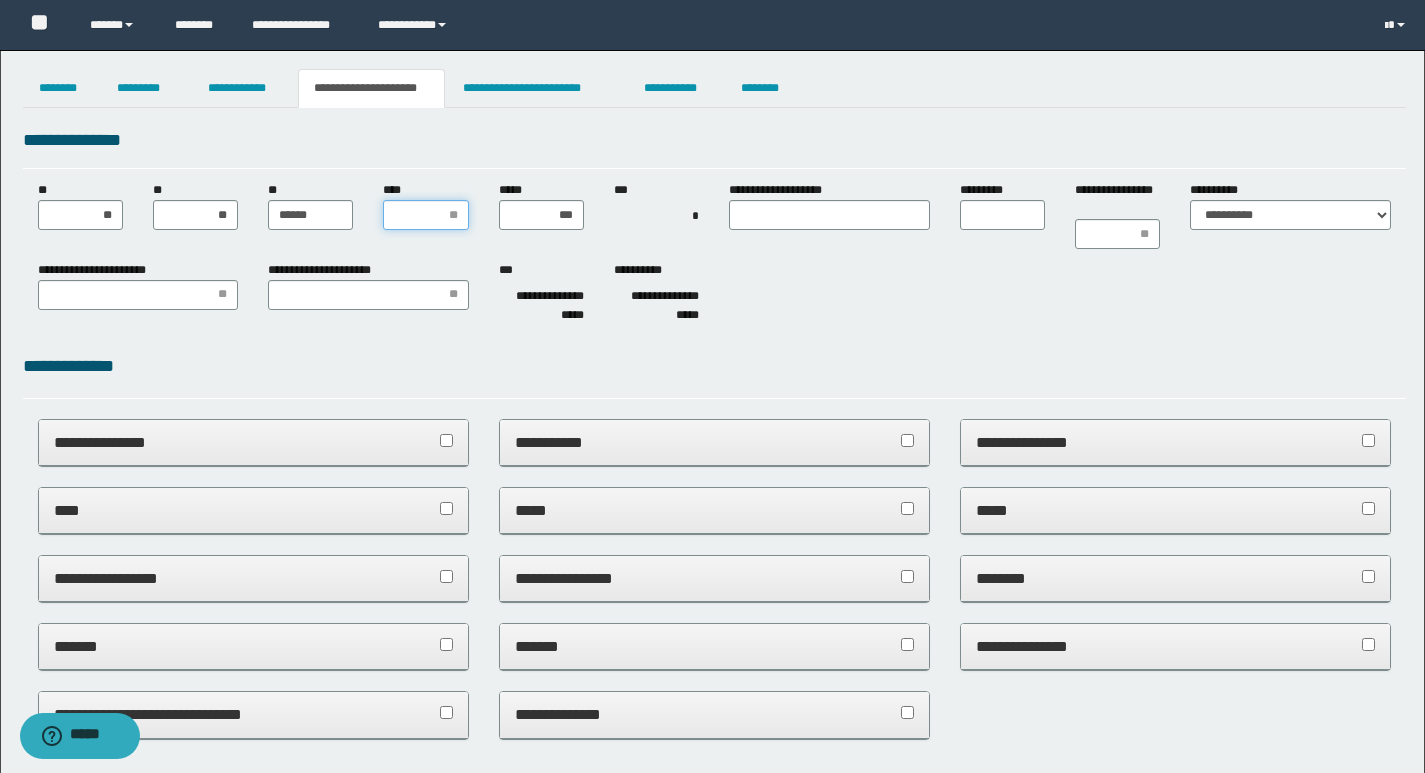 click on "****" at bounding box center [425, 215] 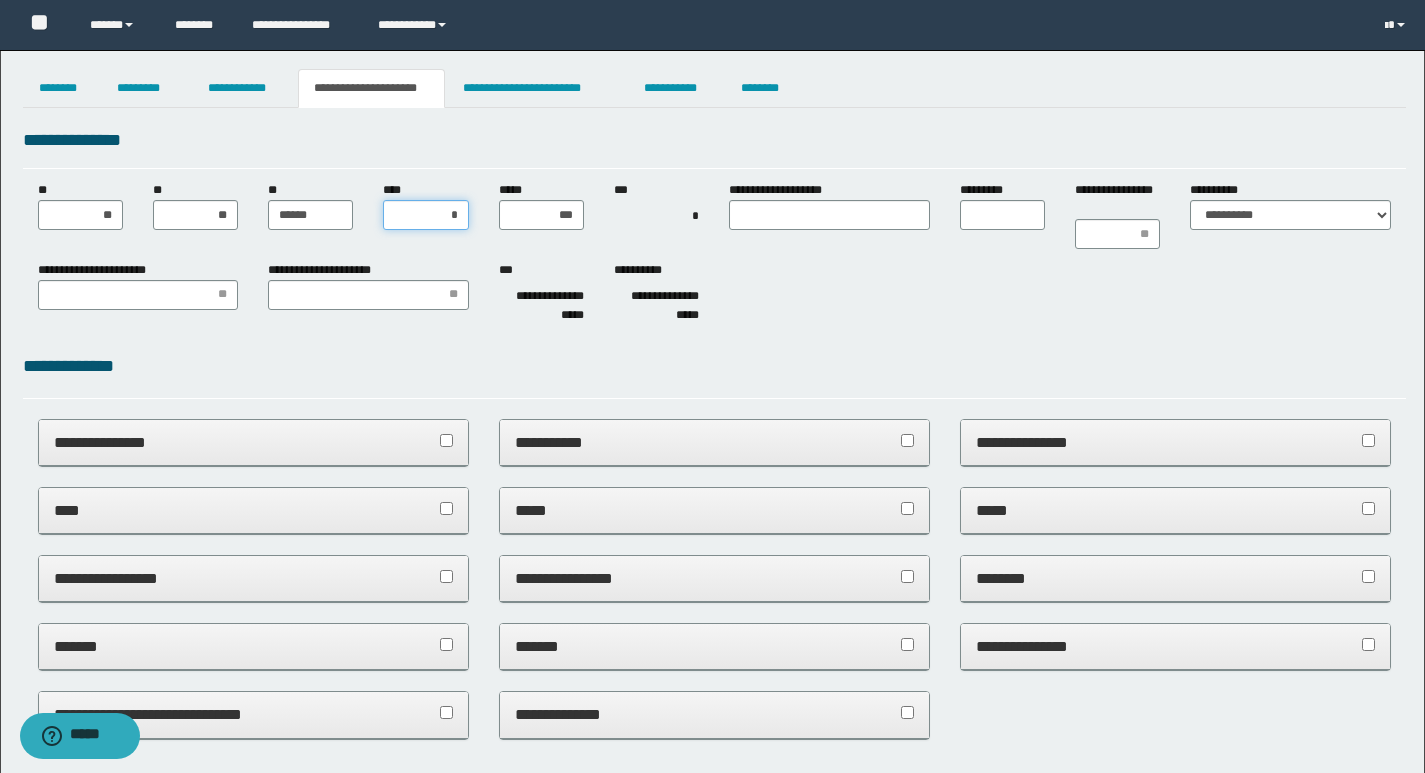 type on "**" 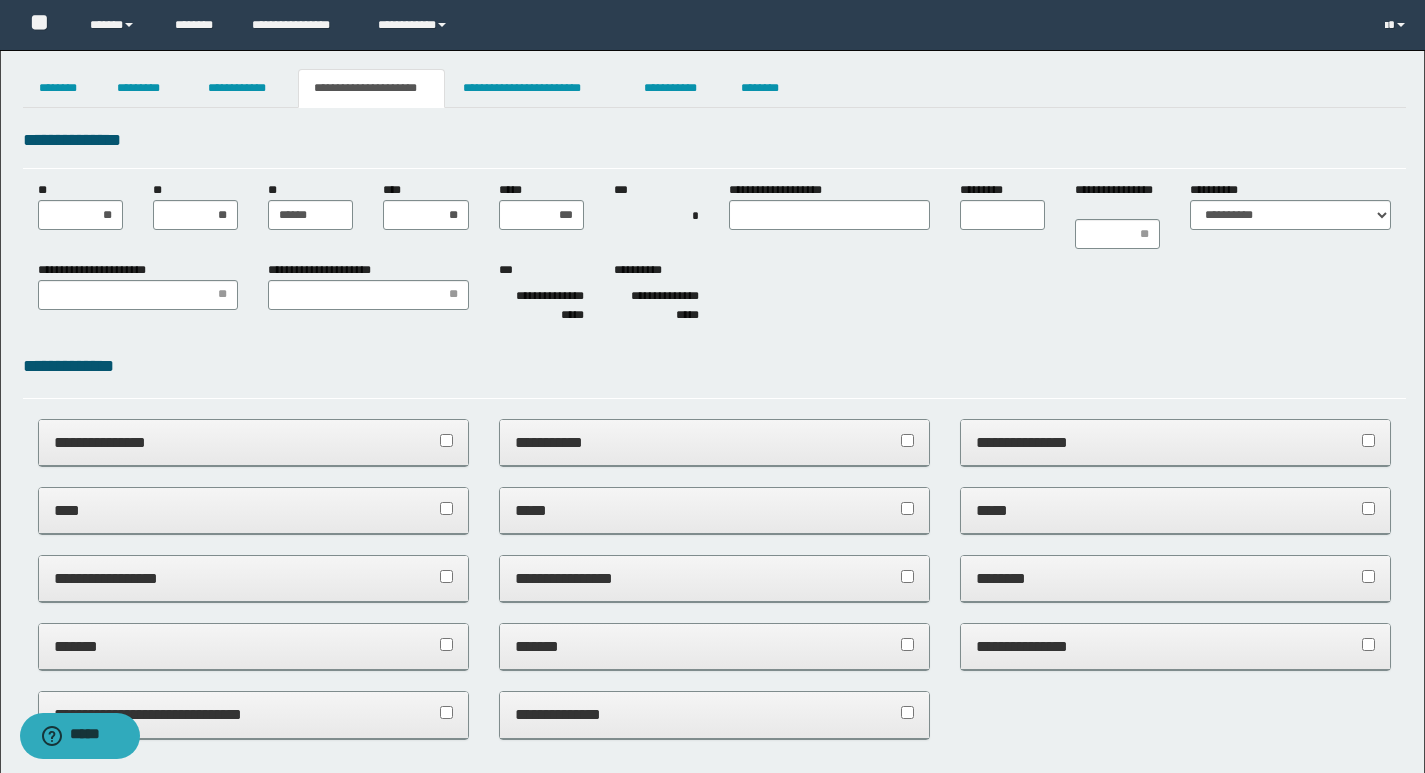 click on "**********" at bounding box center [714, 296] 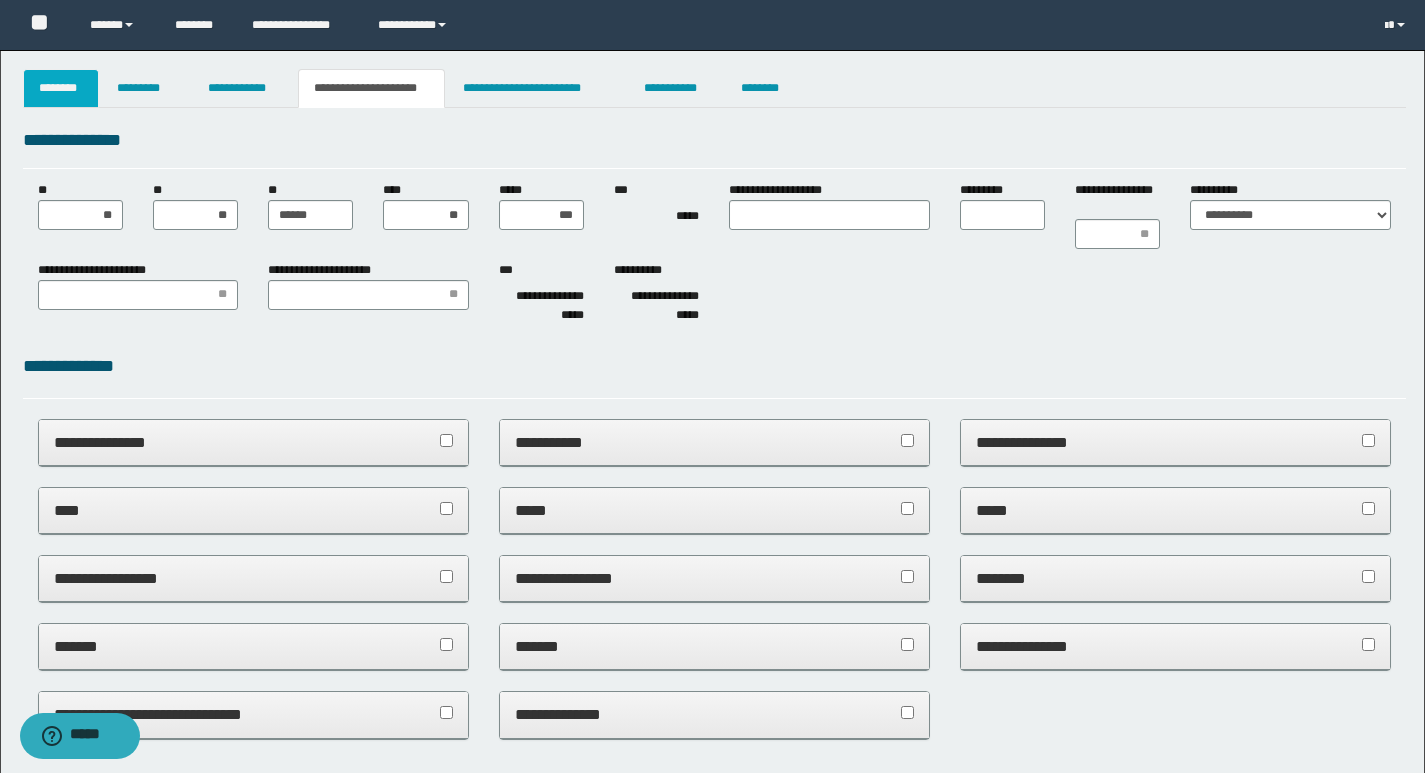 click on "********" at bounding box center (61, 88) 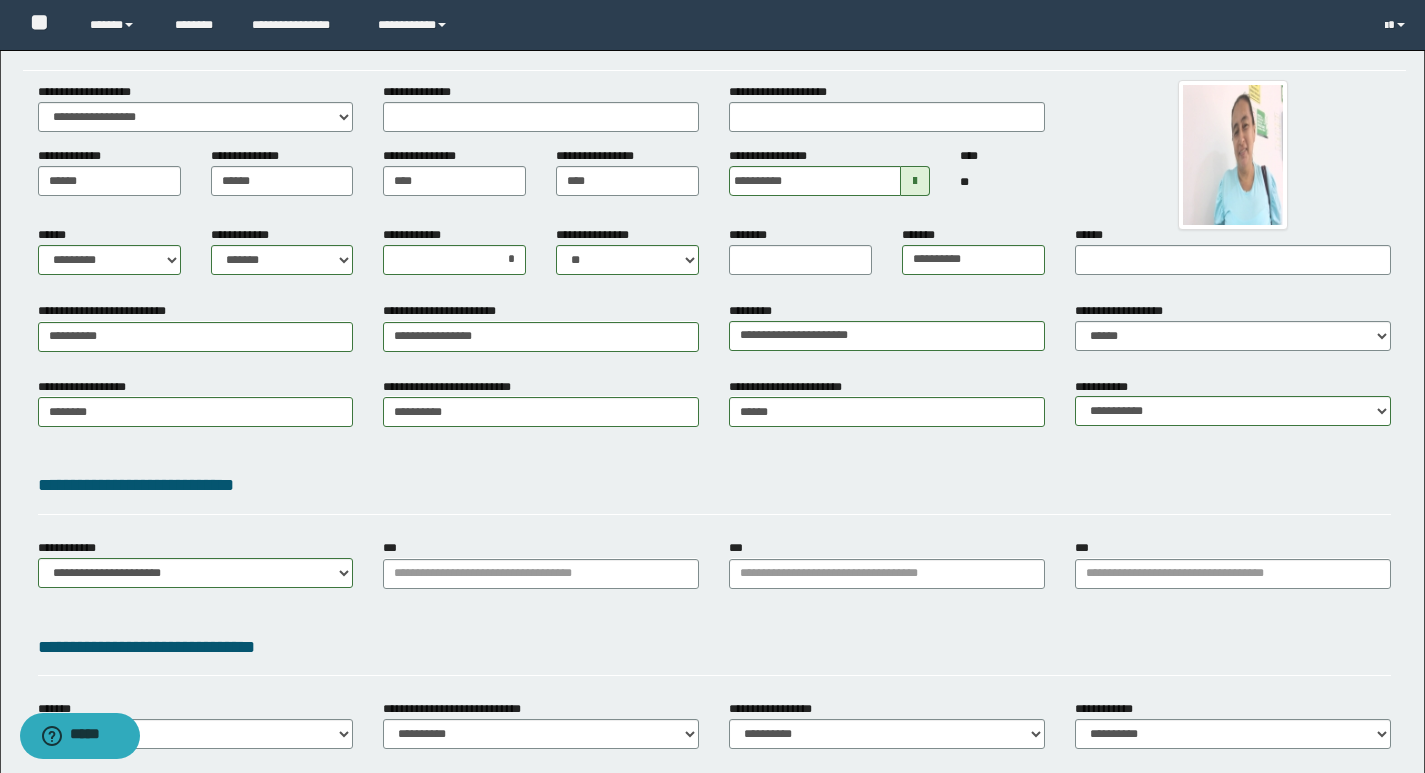 scroll, scrollTop: 0, scrollLeft: 0, axis: both 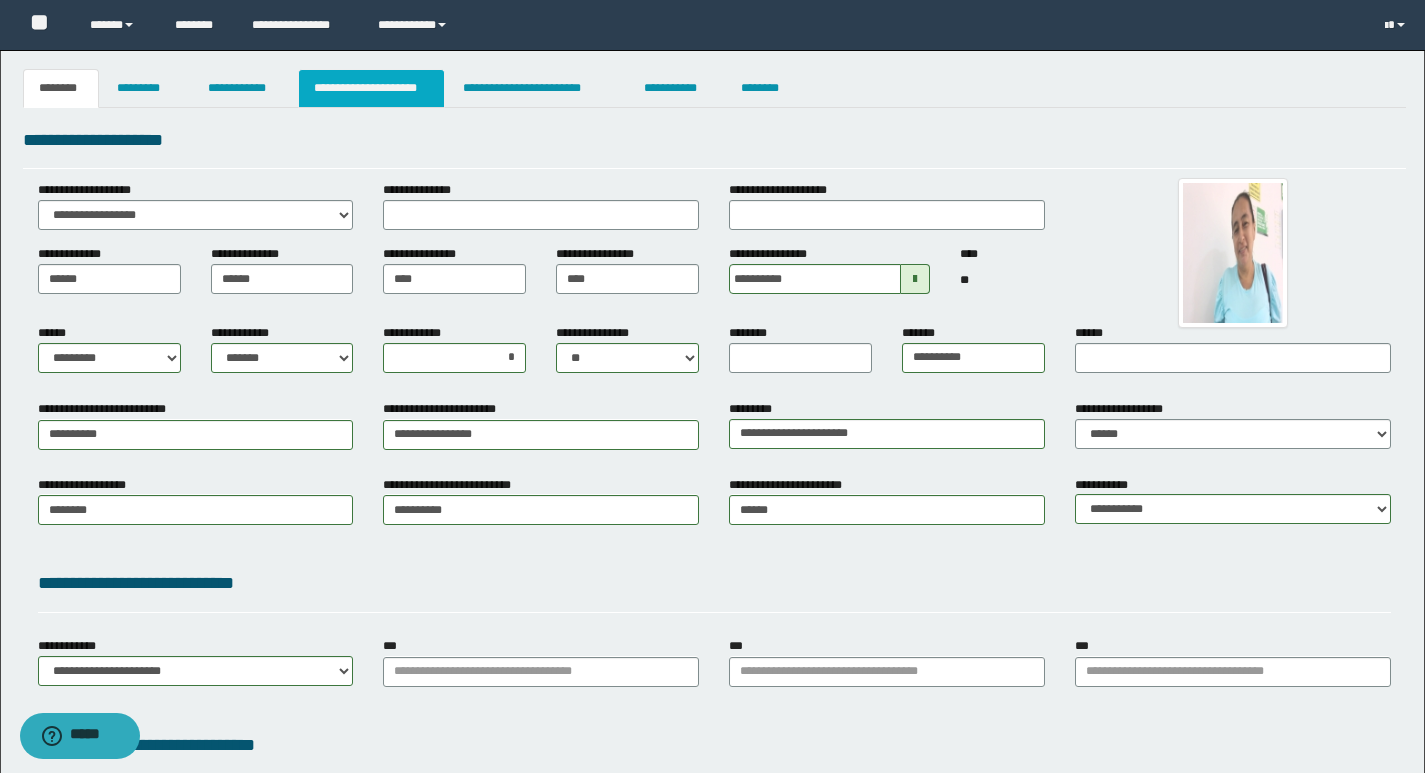 click on "**********" at bounding box center (371, 88) 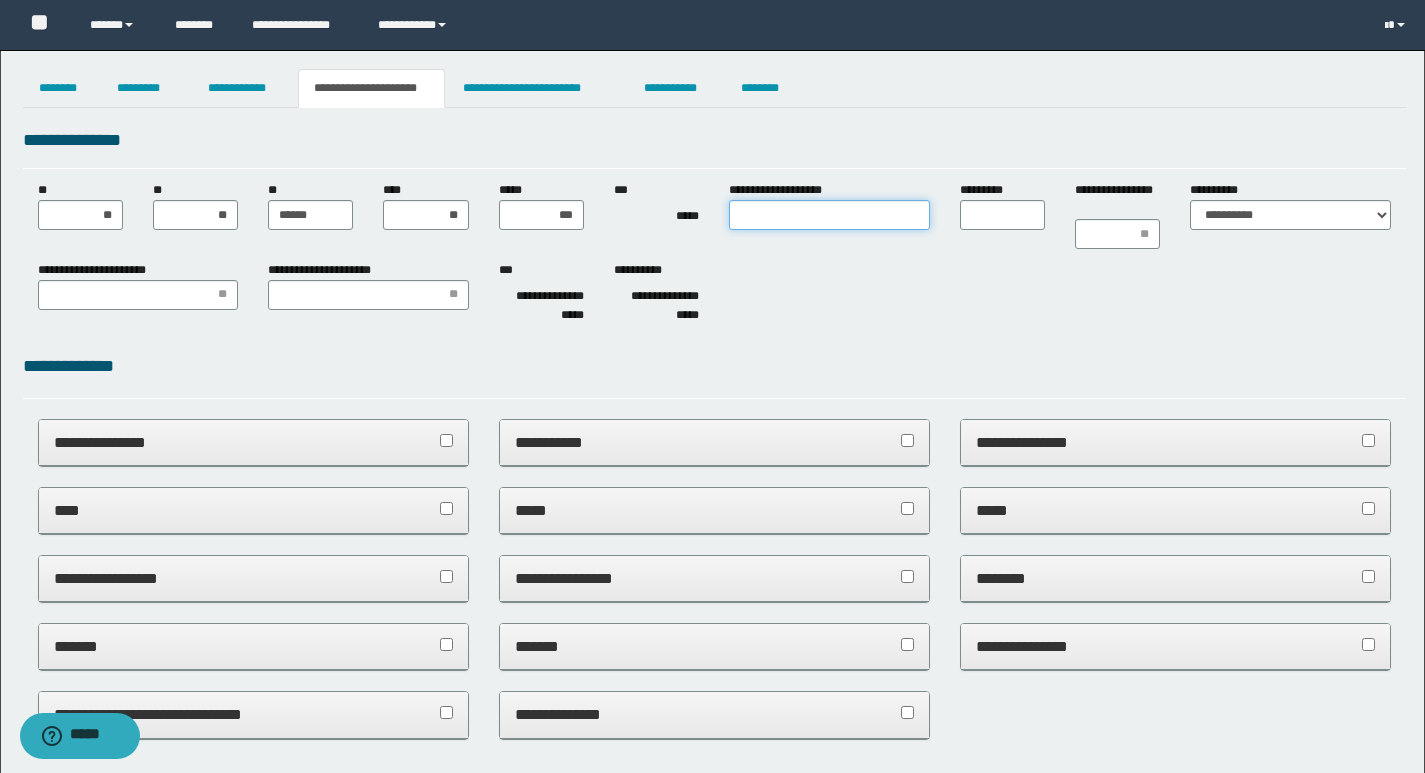 click on "**********" at bounding box center (829, 215) 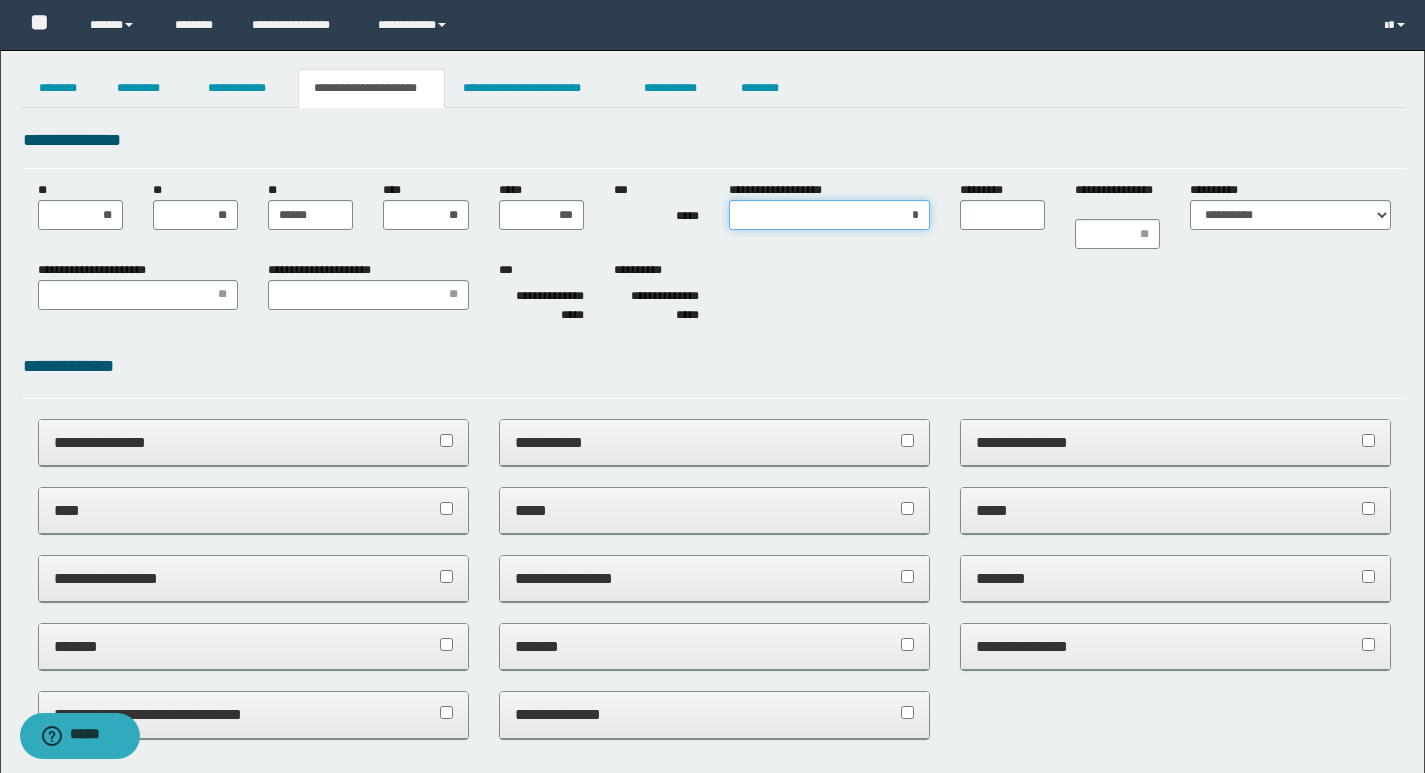 type on "**" 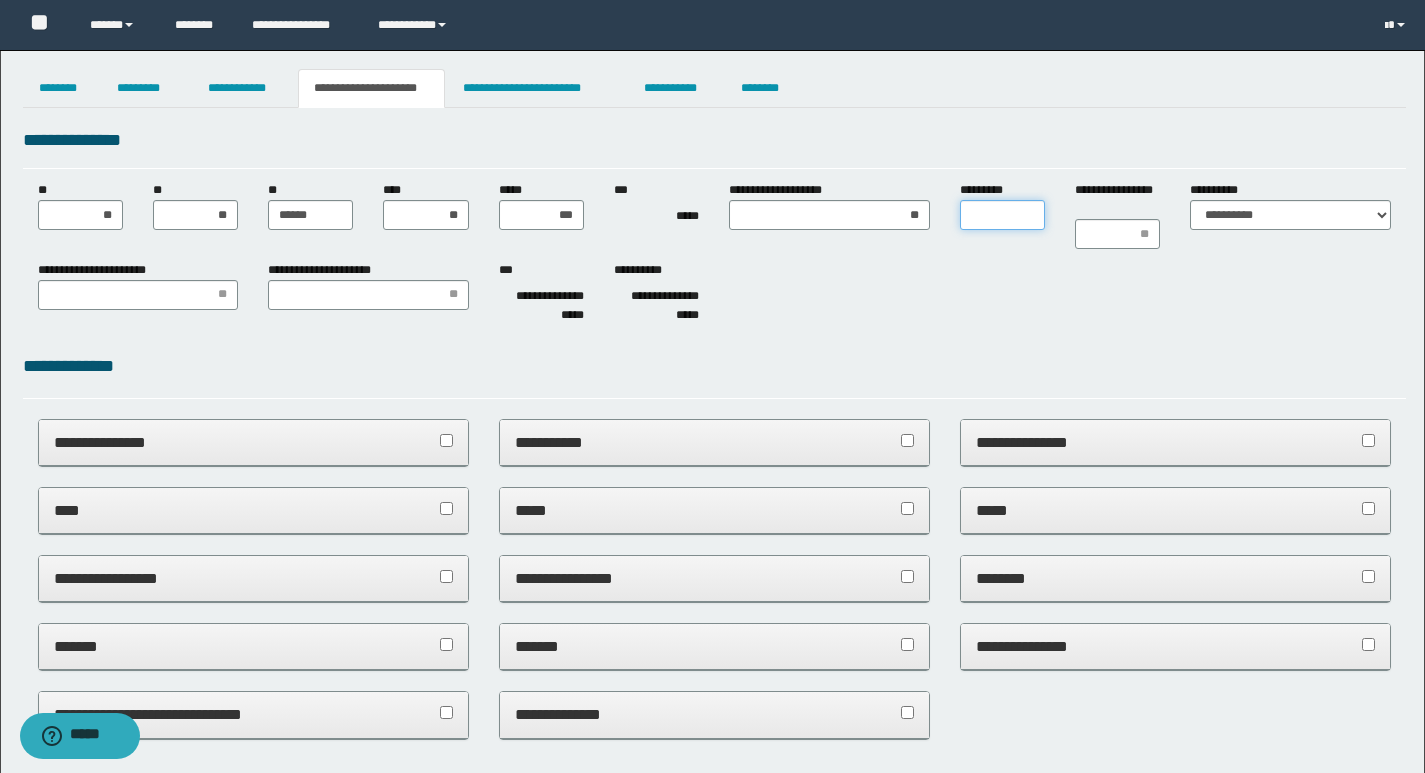 click on "*********" at bounding box center (1002, 215) 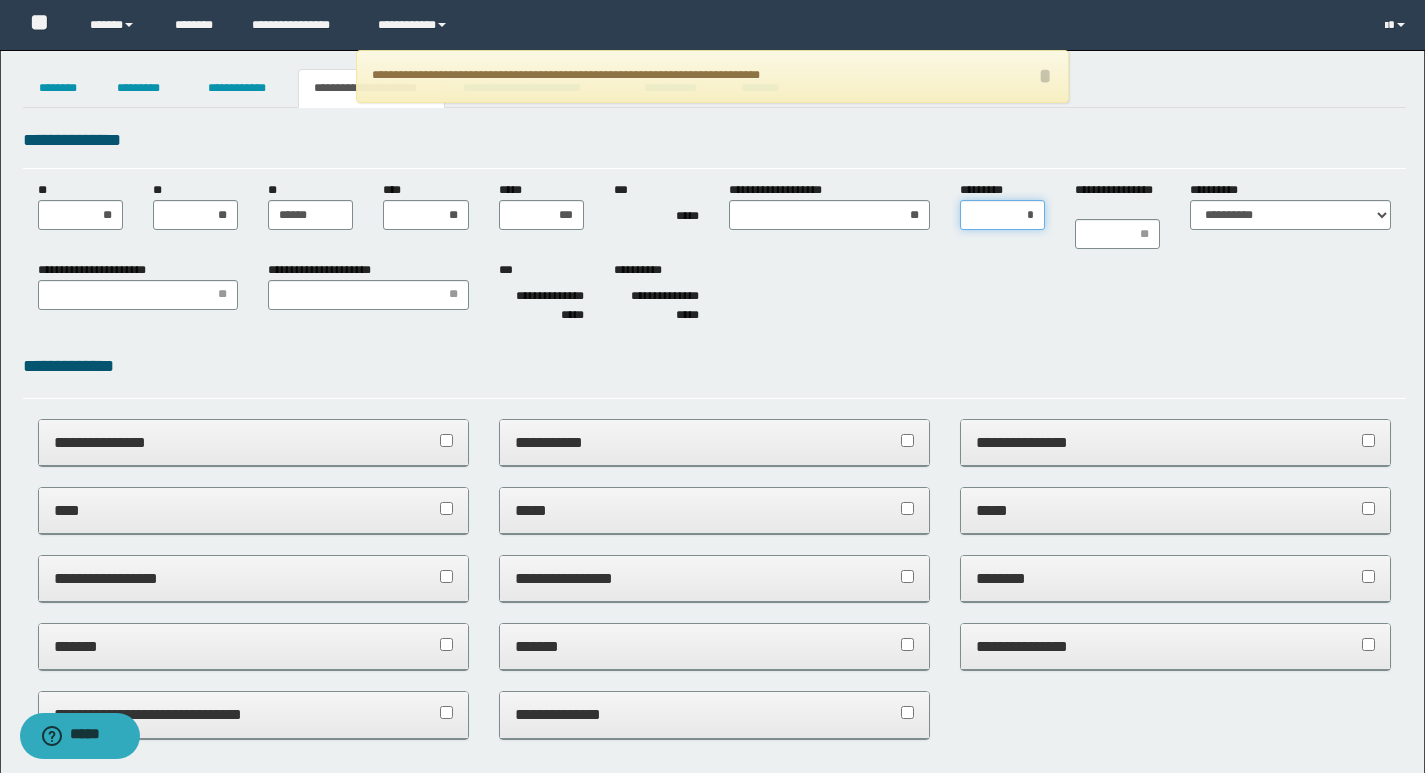 type on "**" 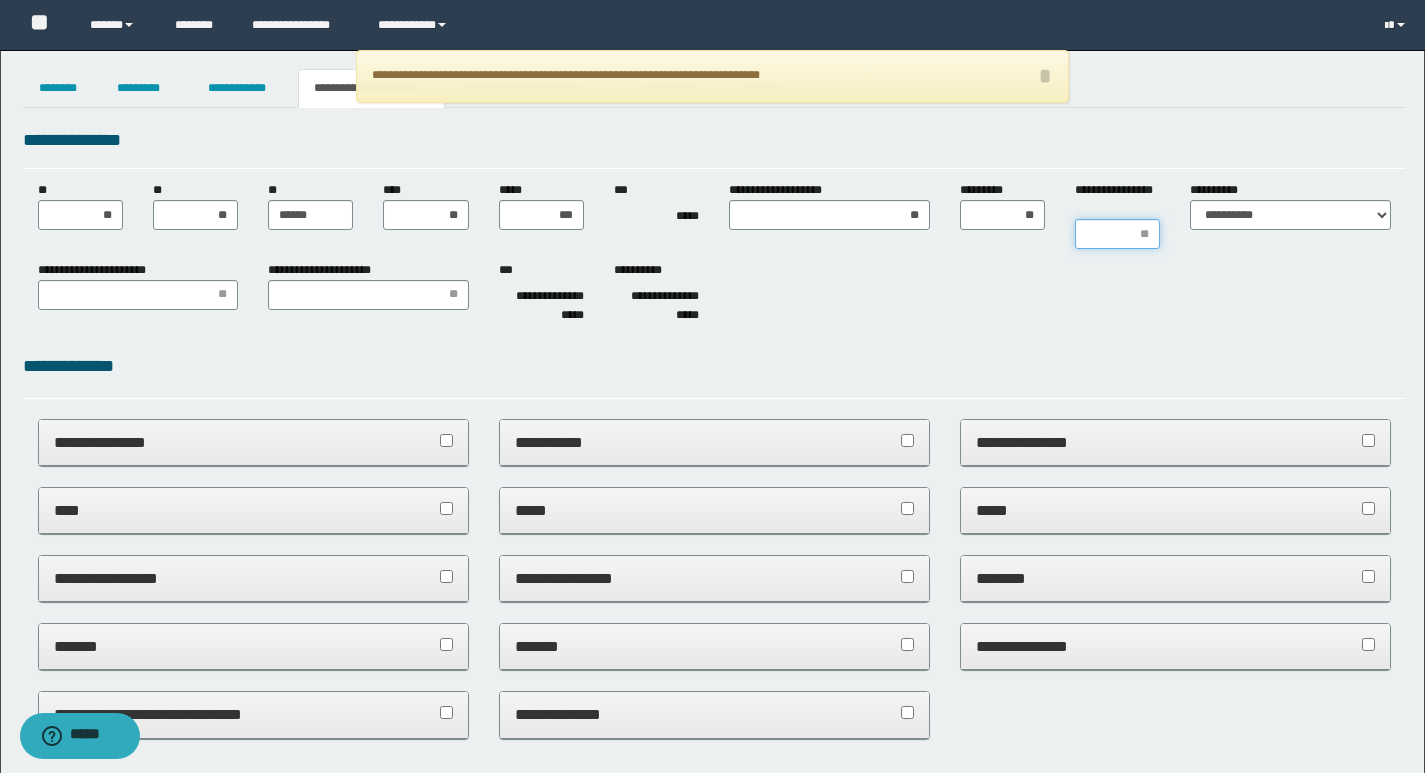 click on "**********" at bounding box center [1117, 234] 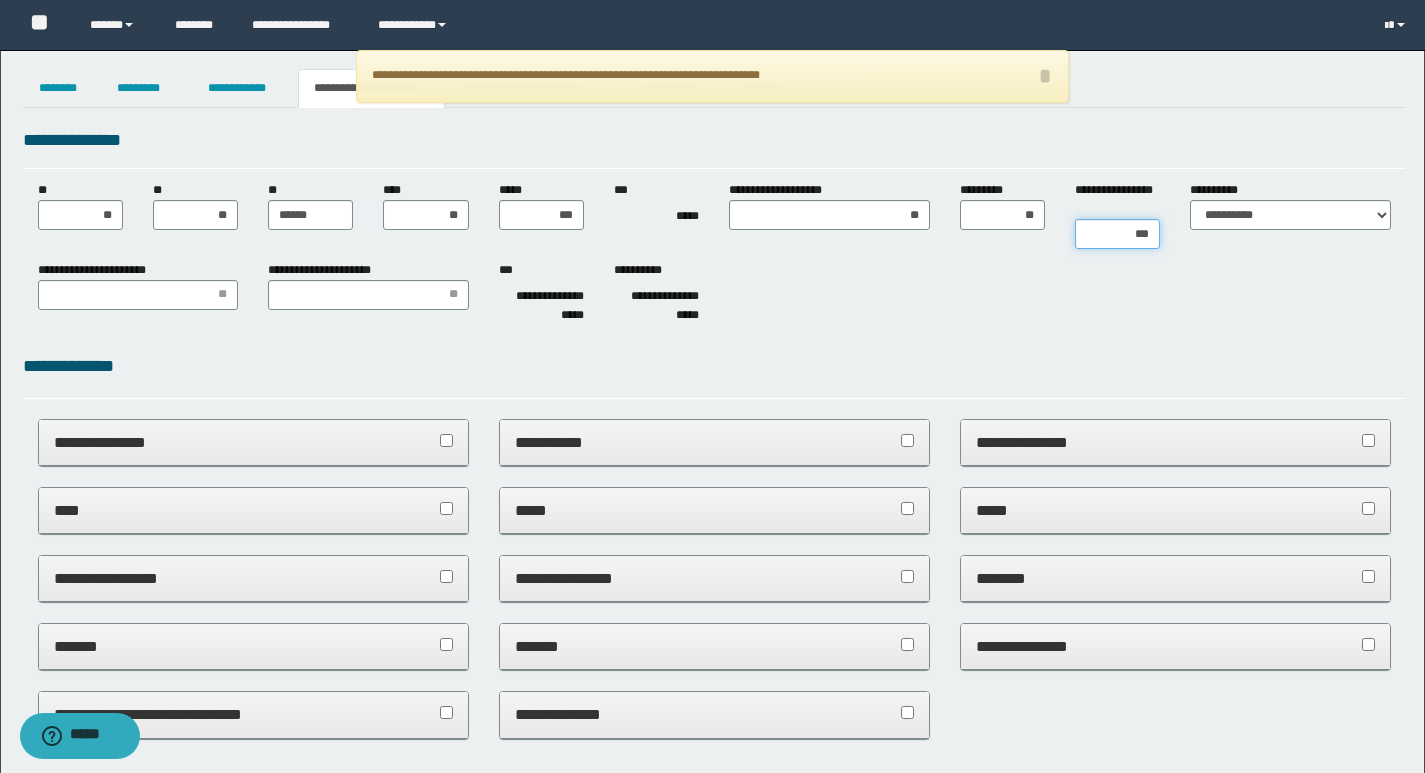 type on "****" 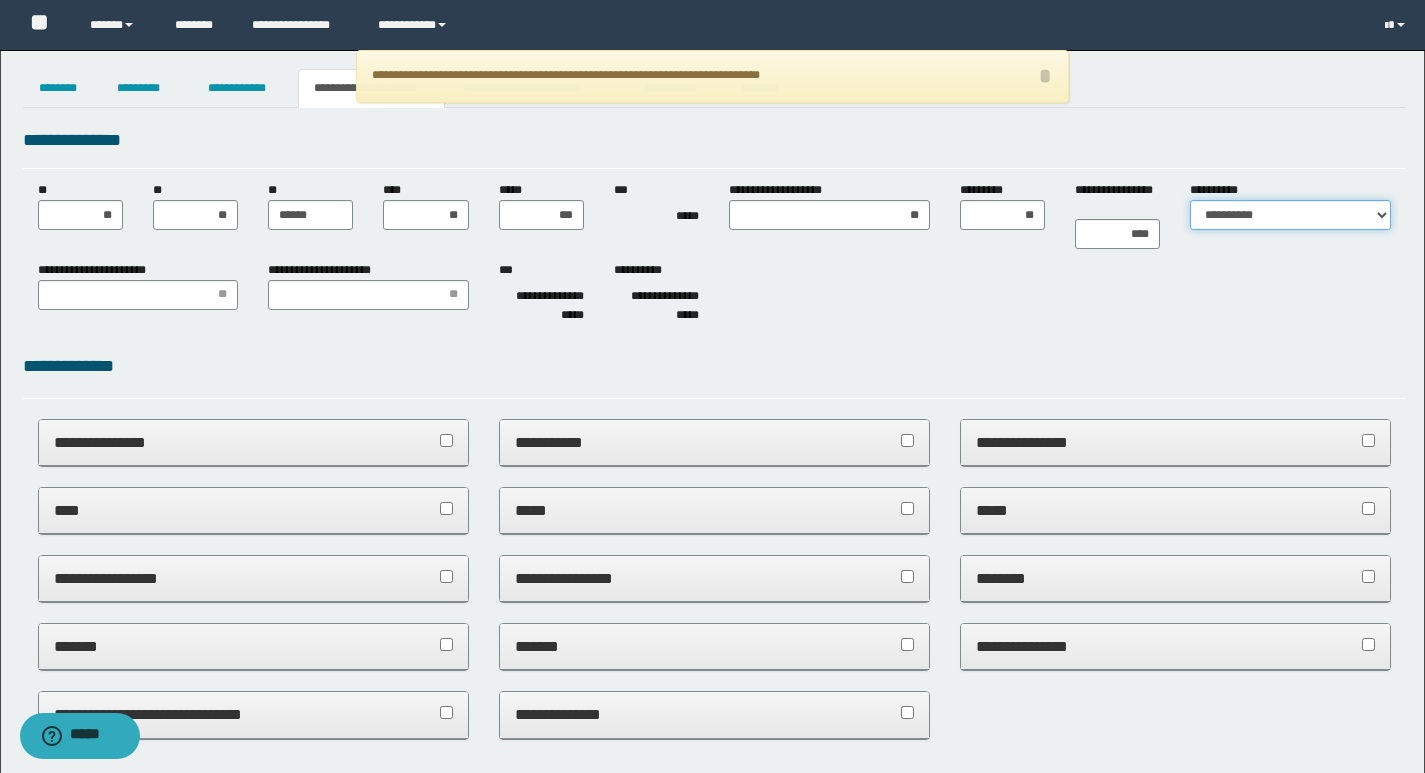 click on "**********" at bounding box center (1290, 215) 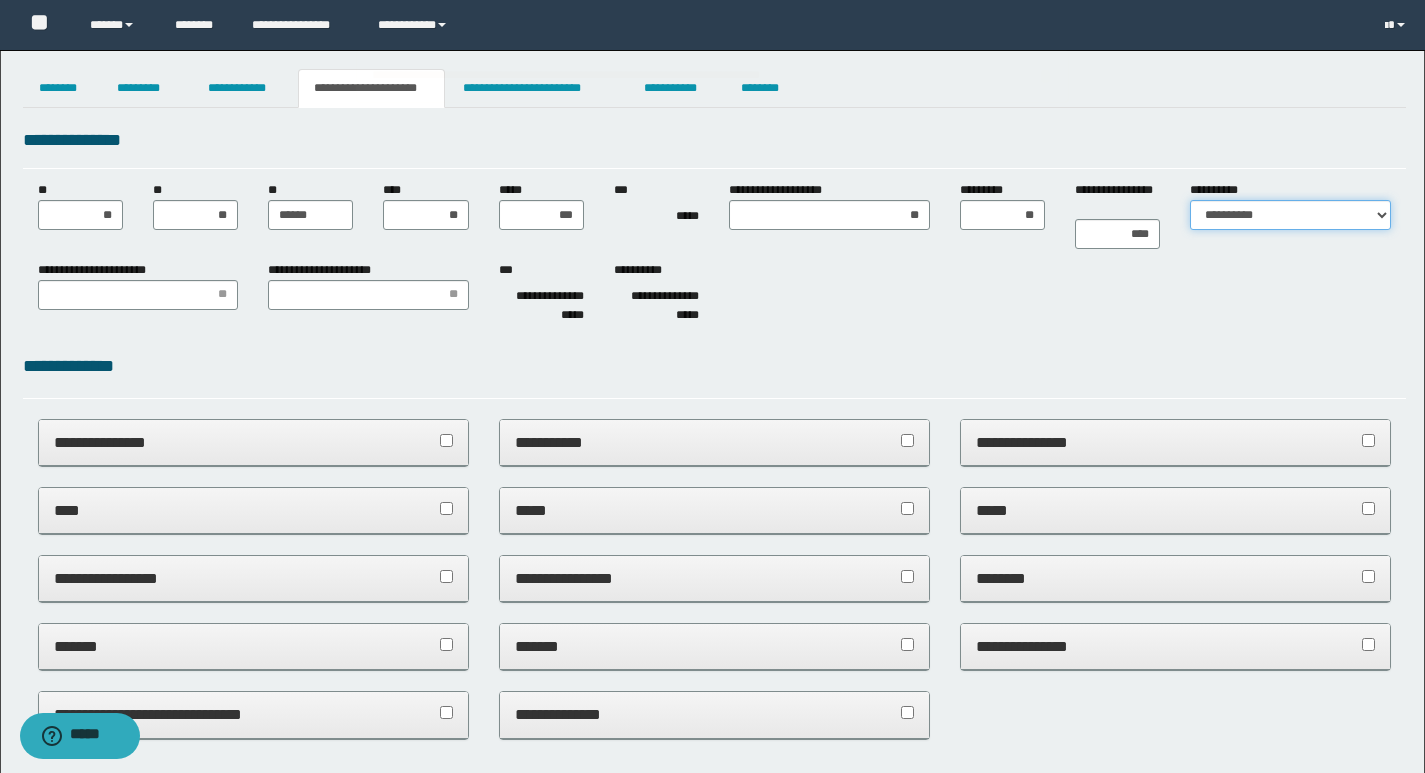 select on "*" 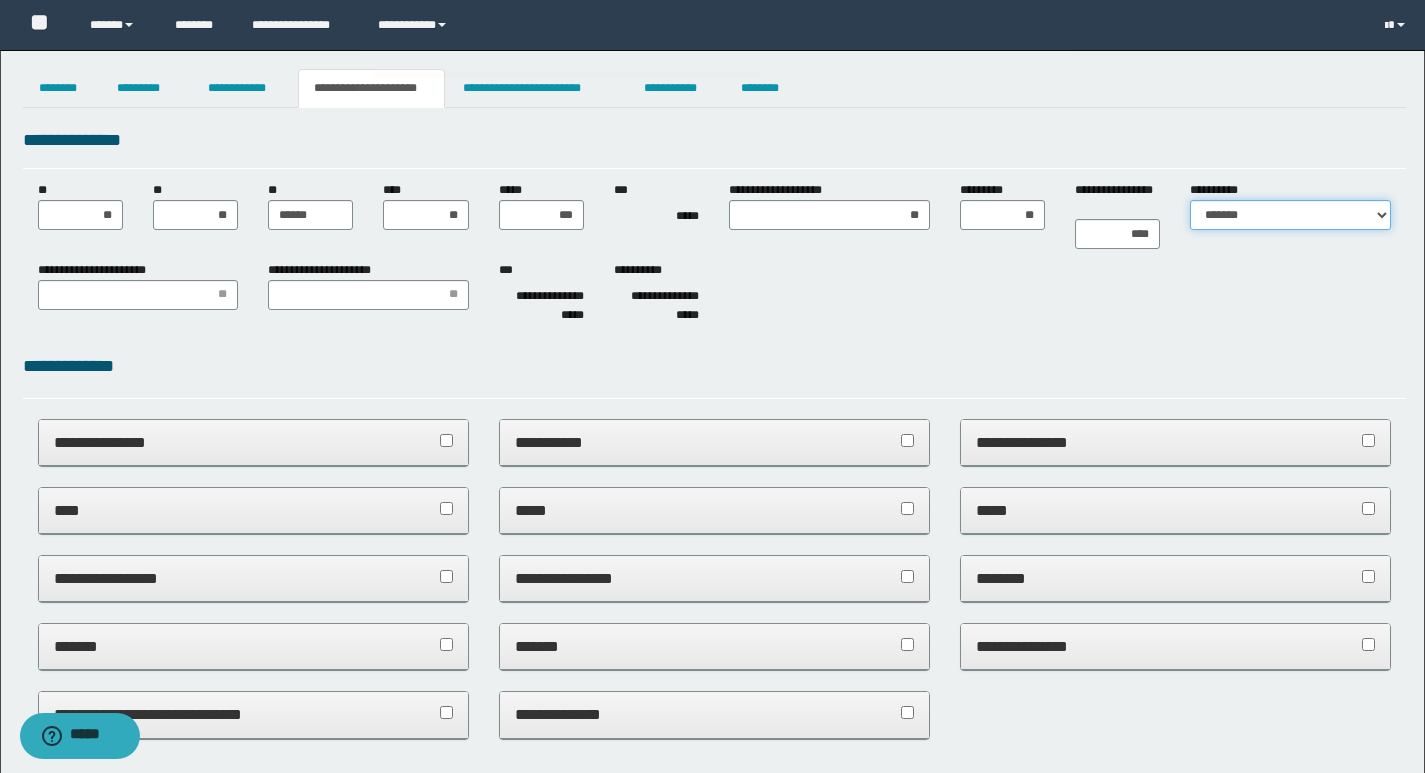 click on "**********" at bounding box center [1290, 215] 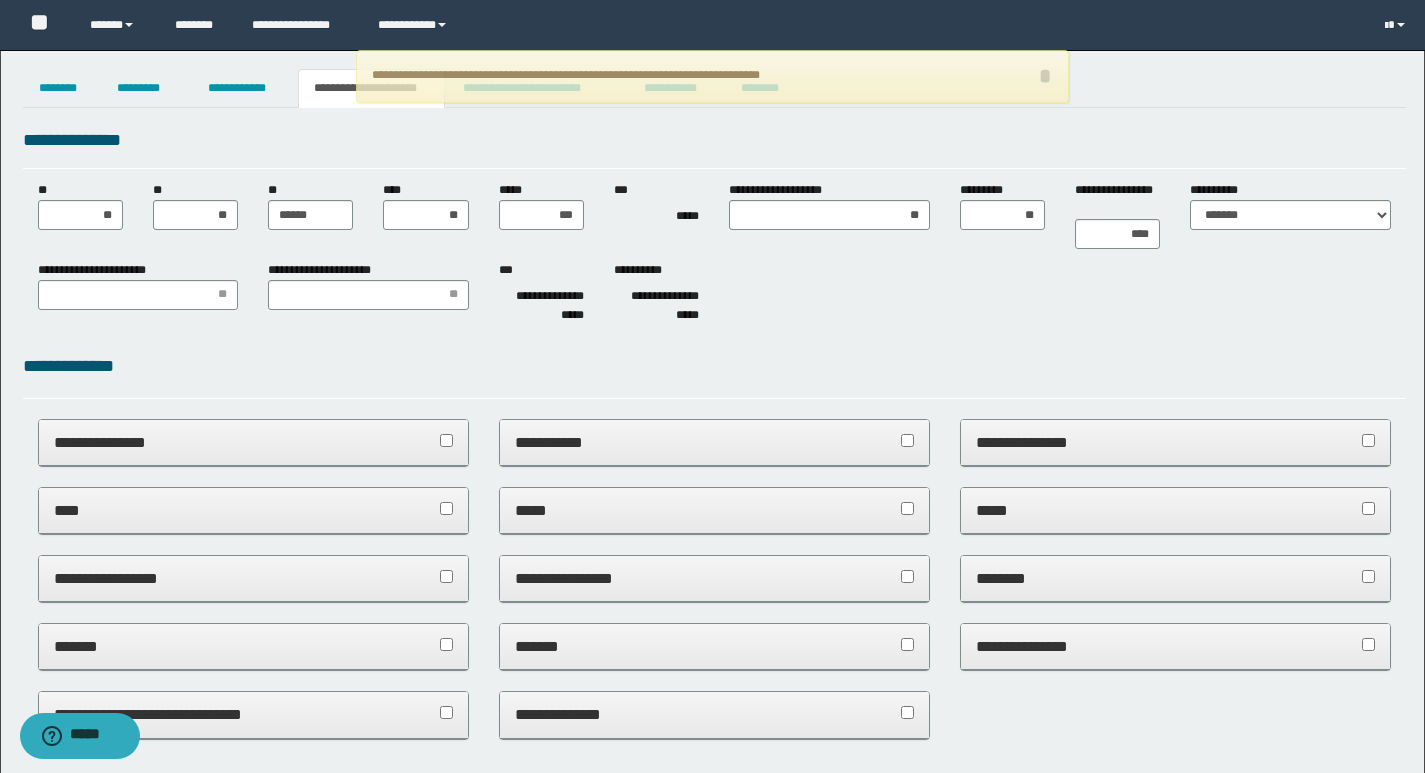 drag, startPoint x: 1131, startPoint y: 316, endPoint x: 711, endPoint y: 340, distance: 420.68515 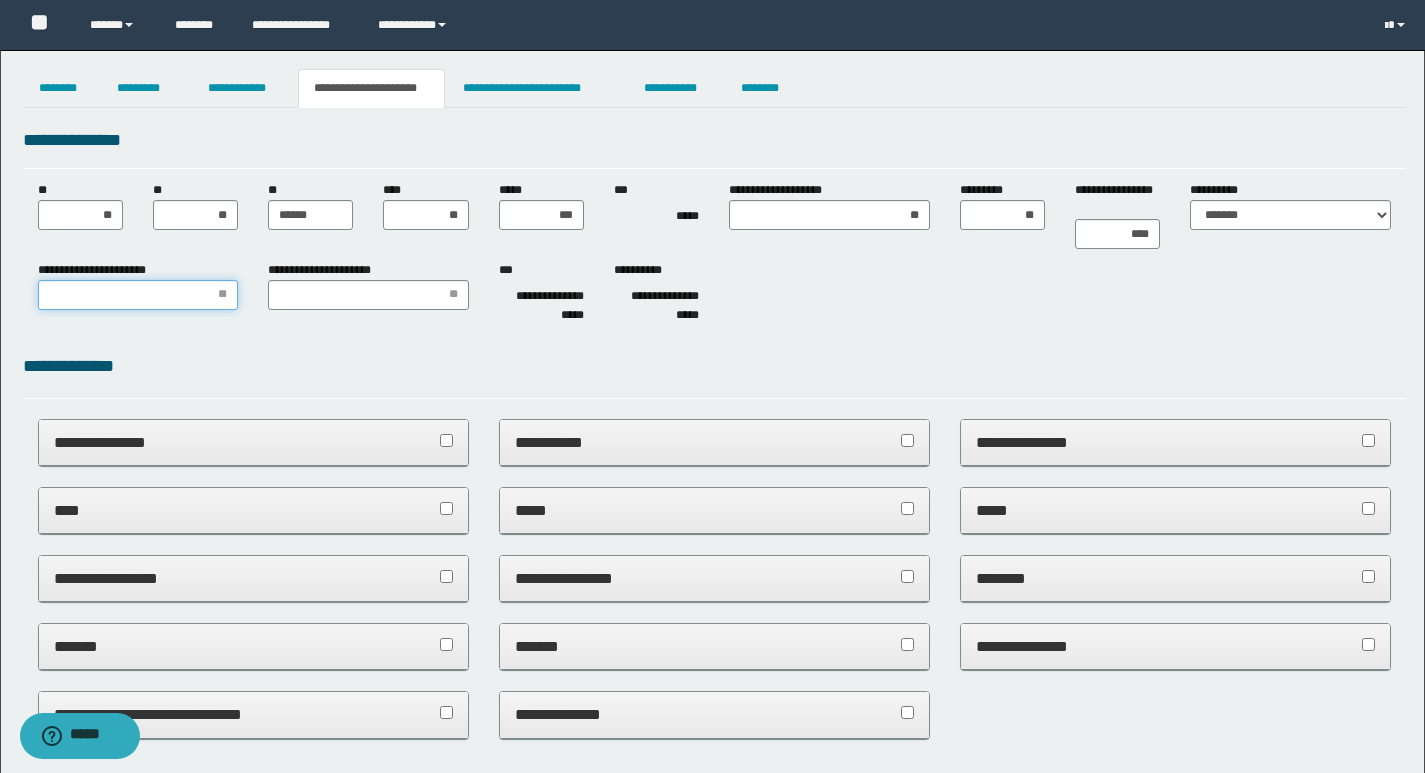 click on "**********" at bounding box center (138, 295) 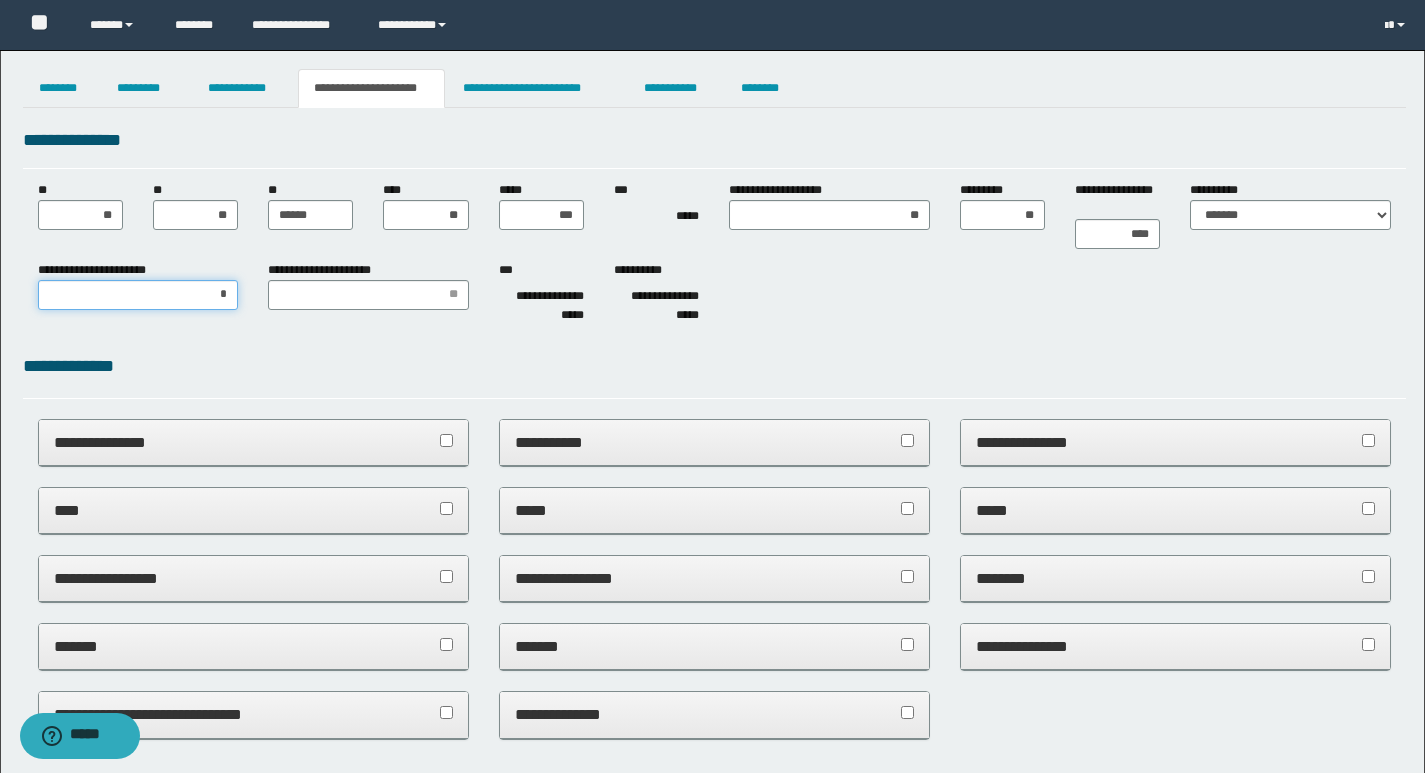 type on "**" 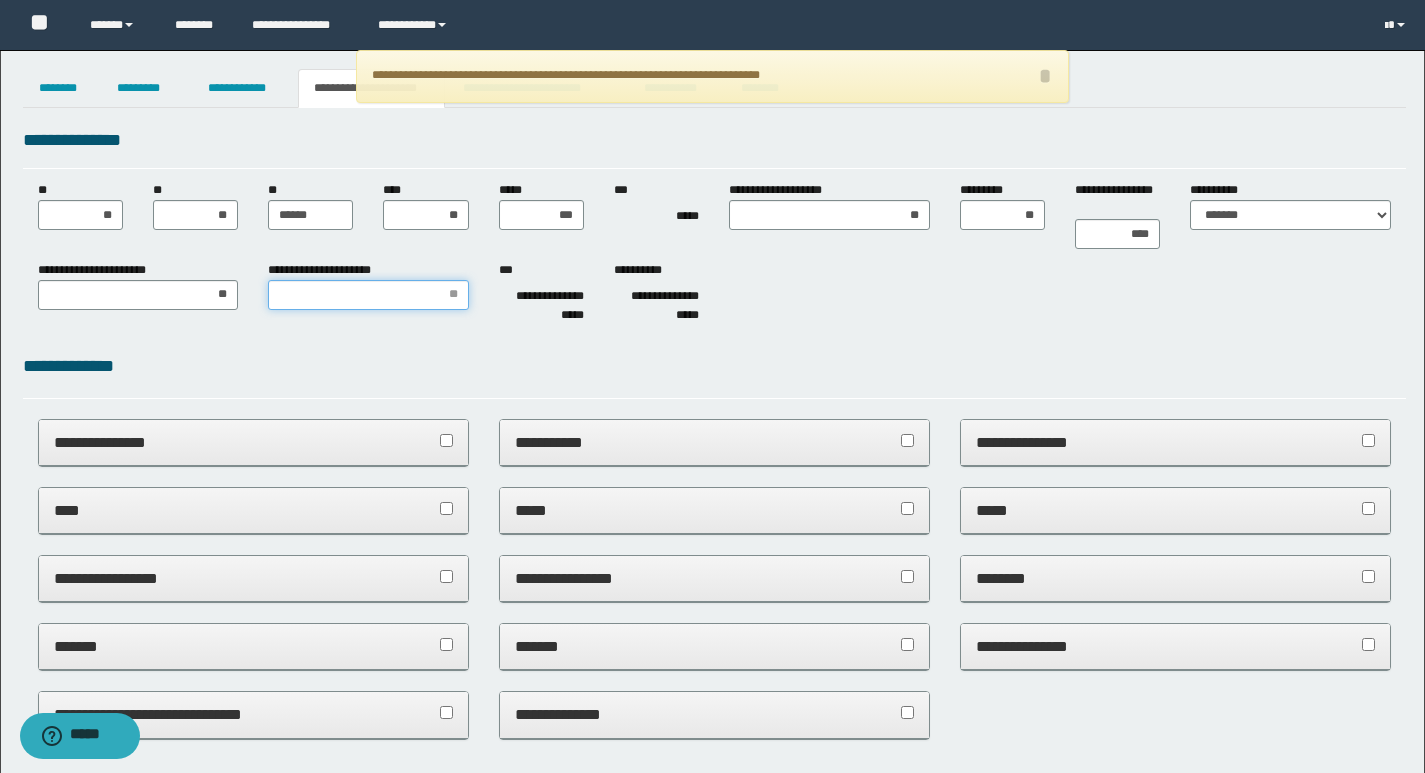 click on "**********" at bounding box center [368, 295] 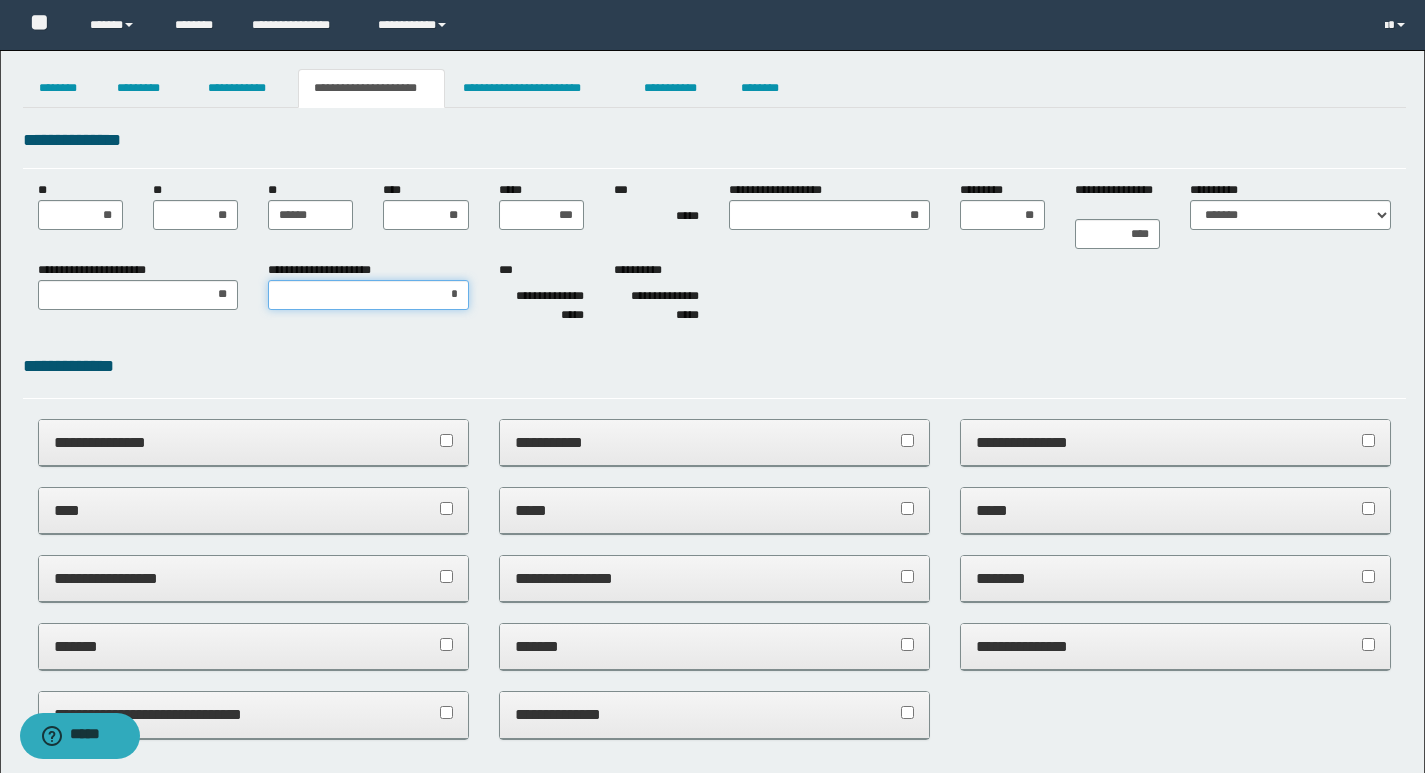 type on "**" 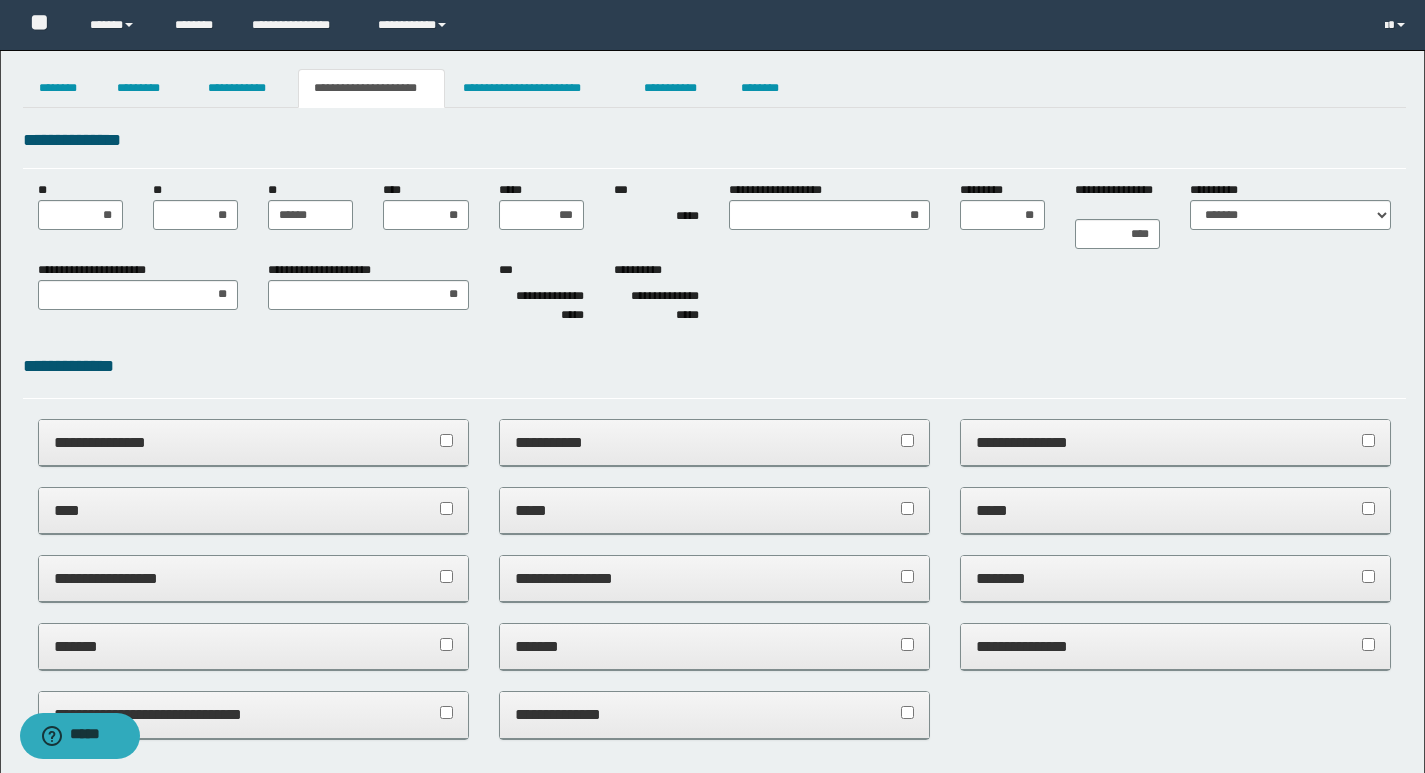 click on "**********" at bounding box center (714, 897) 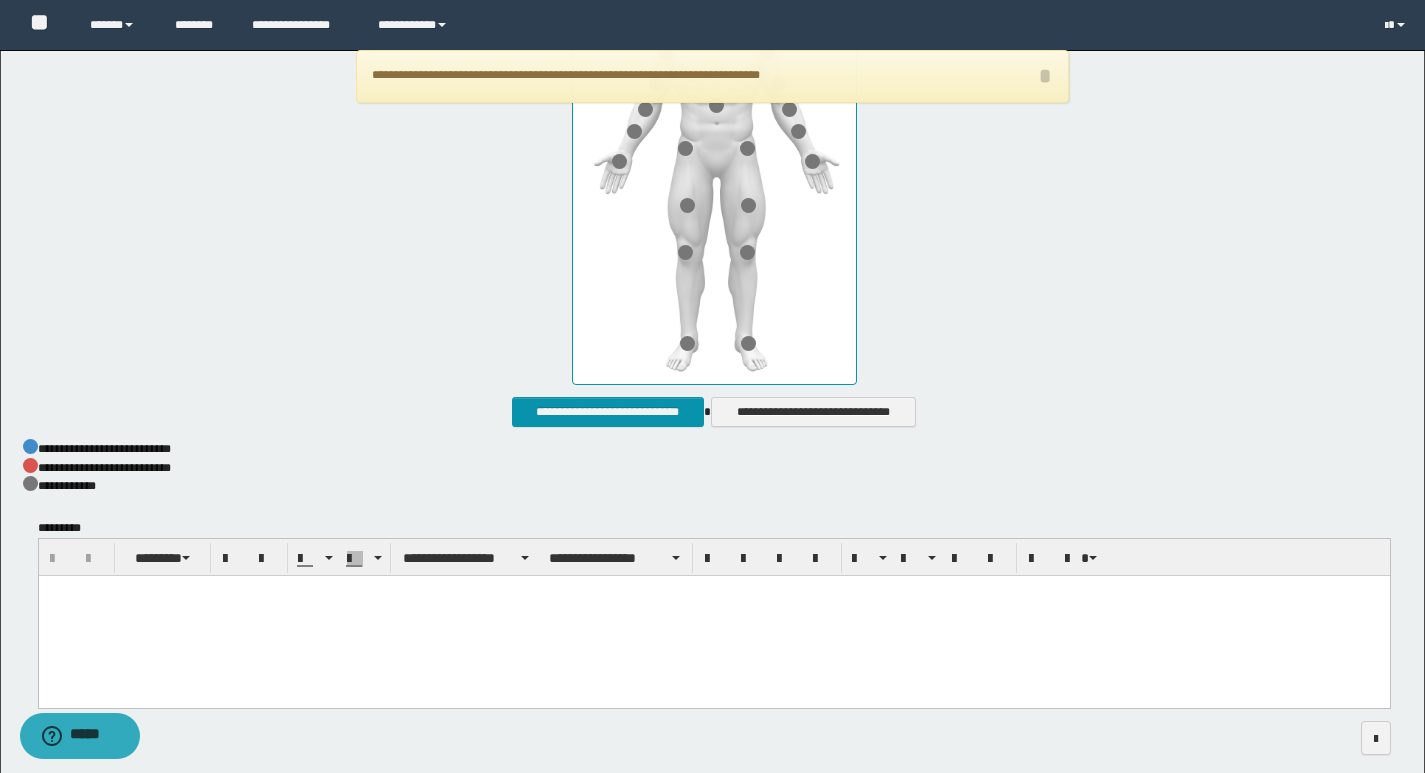 scroll, scrollTop: 1005, scrollLeft: 0, axis: vertical 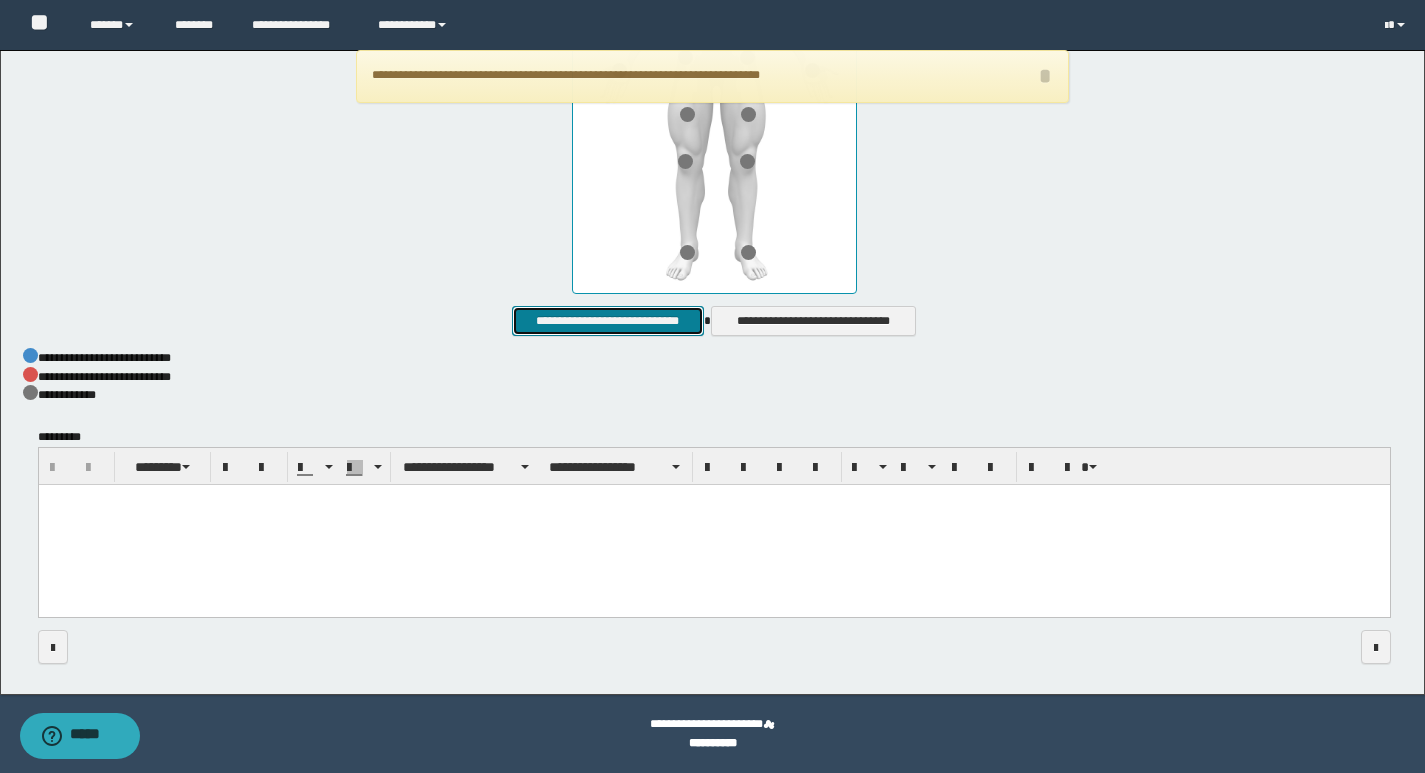 click on "**********" at bounding box center [607, 321] 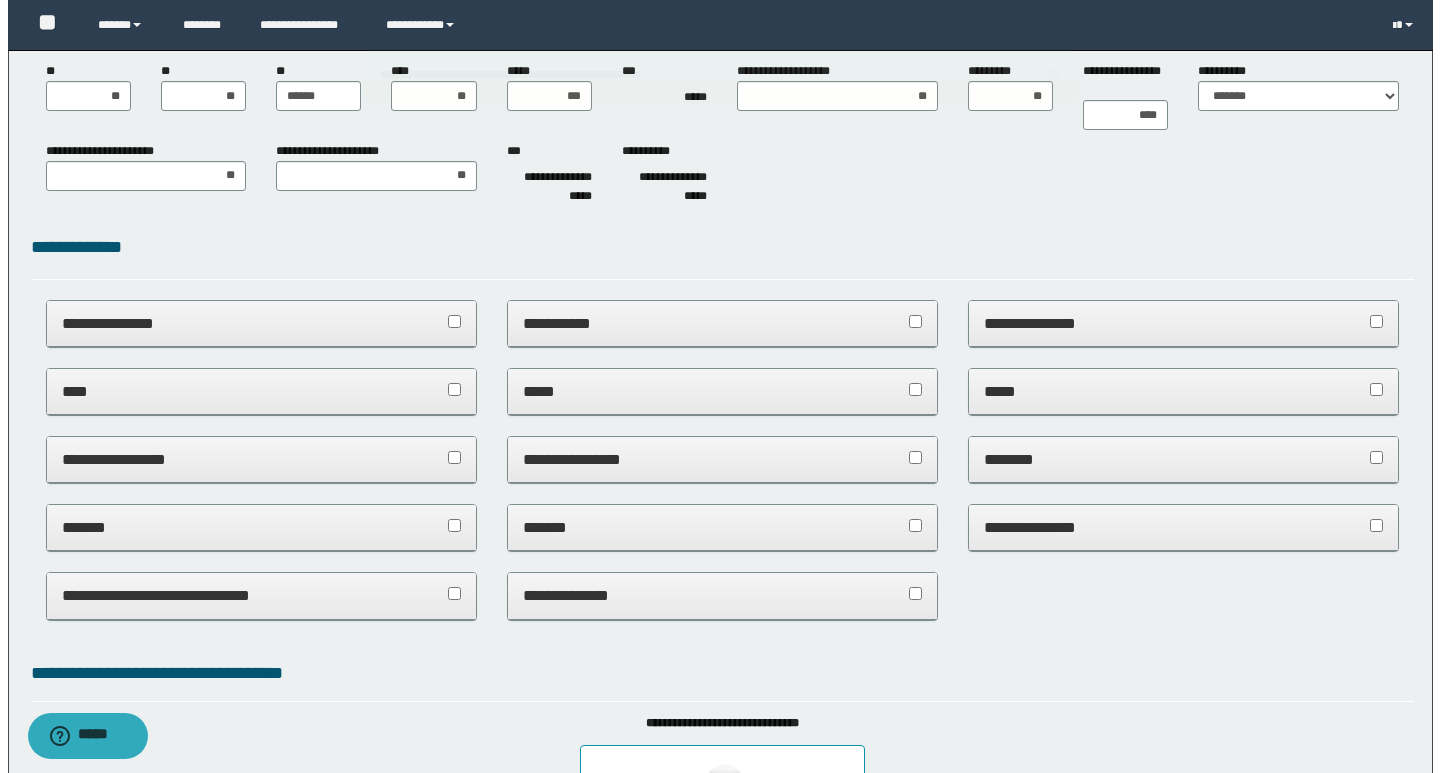 scroll, scrollTop: 0, scrollLeft: 0, axis: both 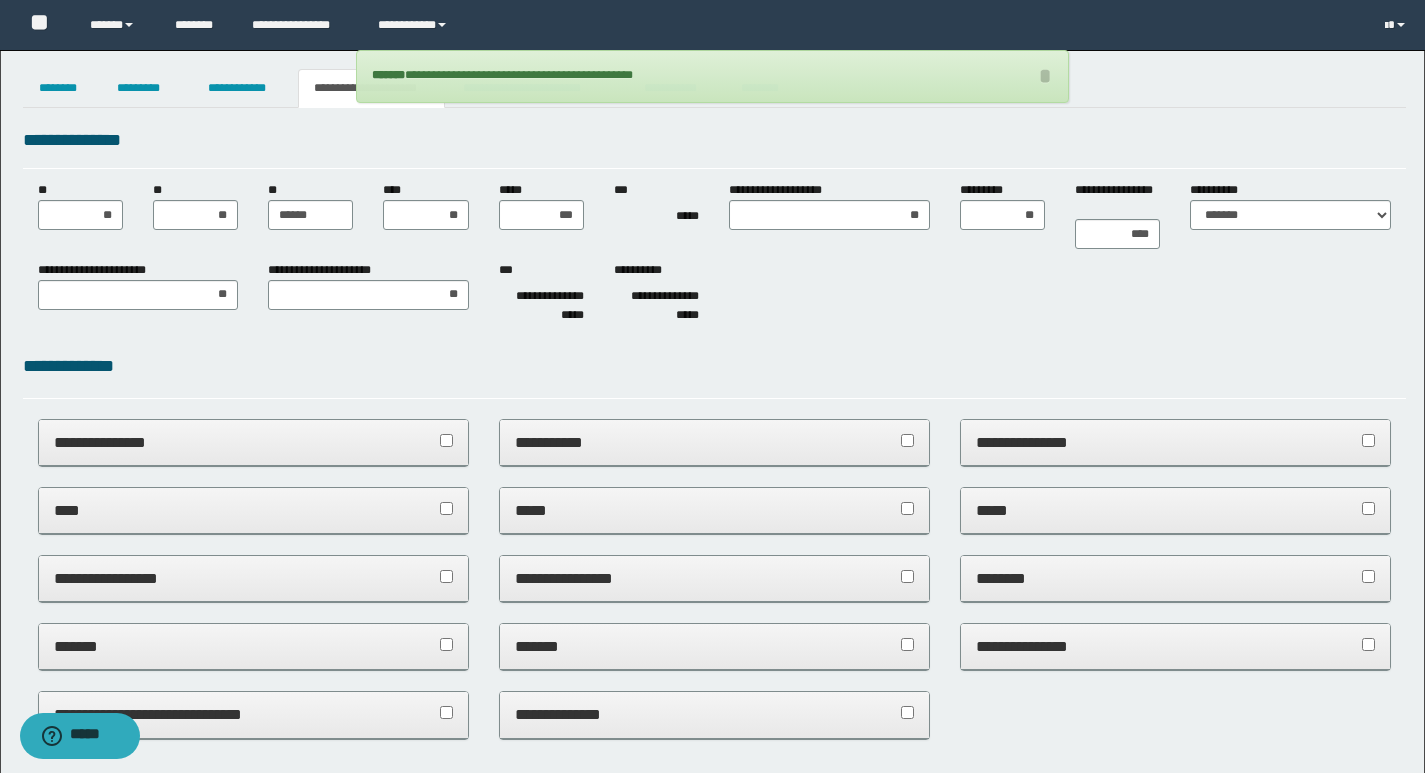 click on "**********" at bounding box center (714, 140) 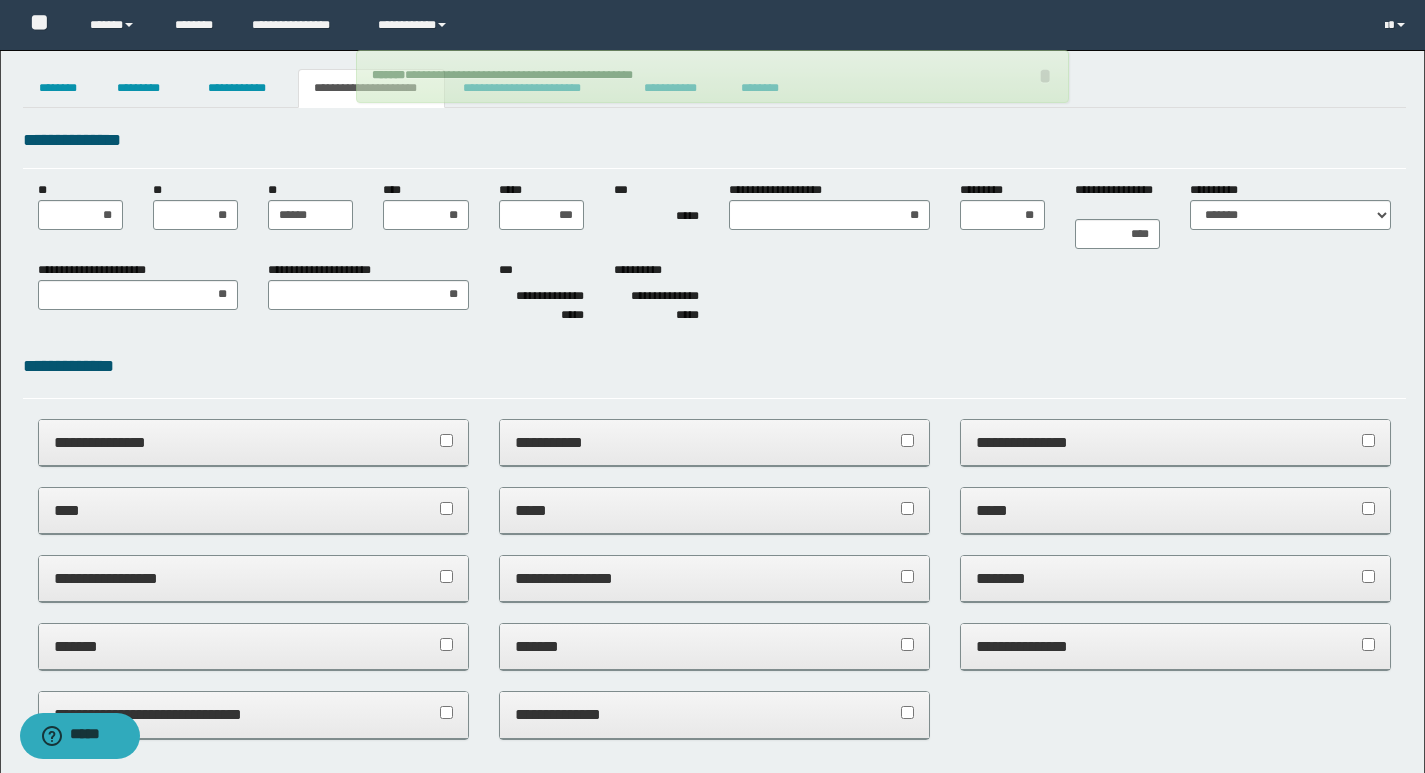 click on "**********" at bounding box center [712, 76] 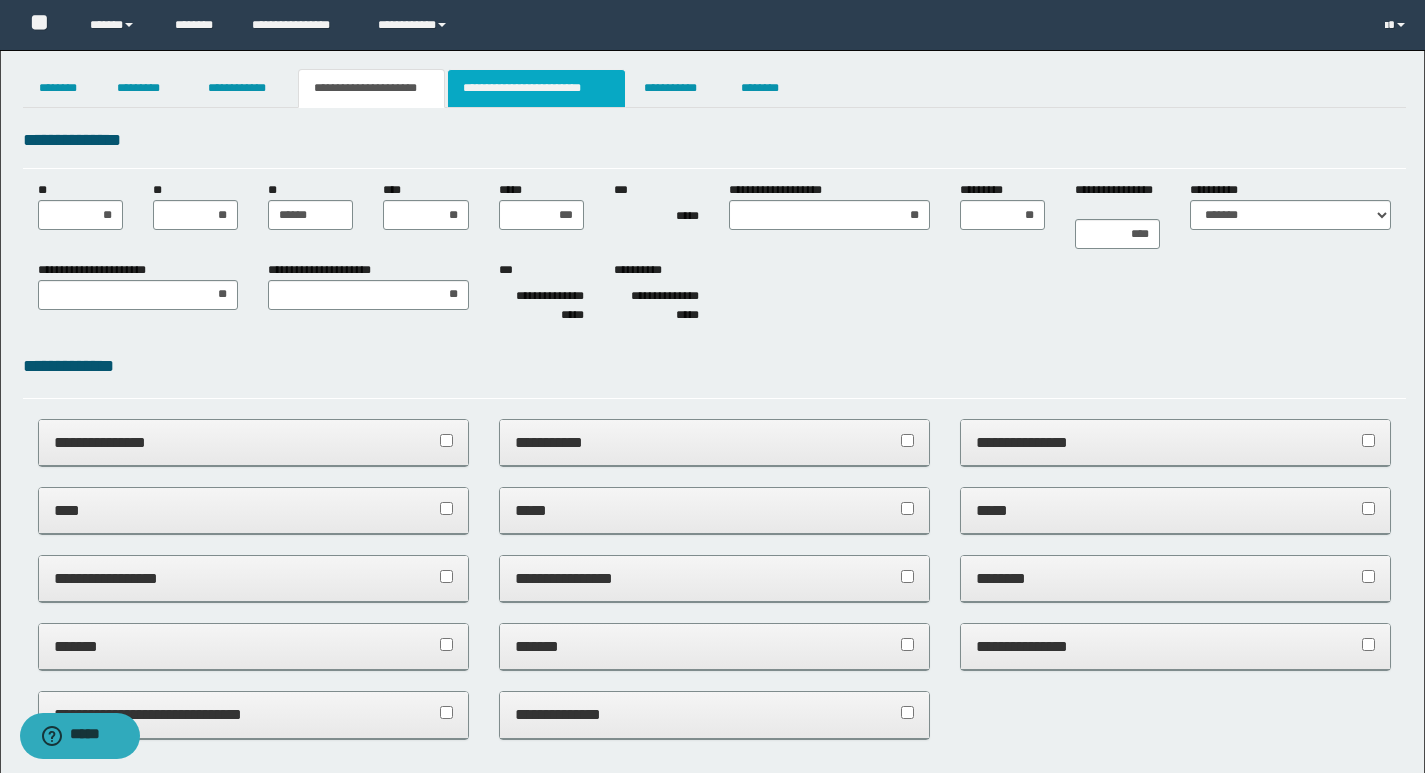 click on "**********" at bounding box center [537, 88] 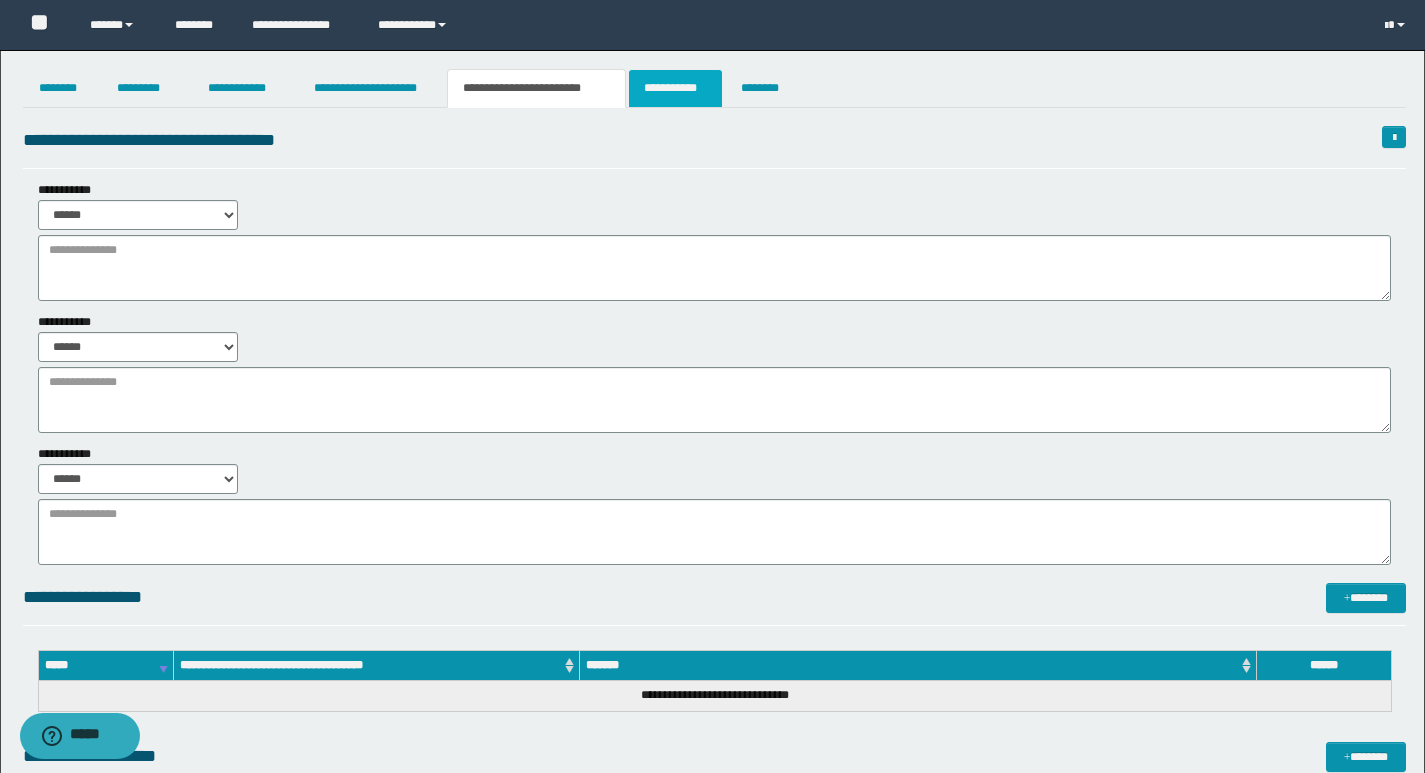 click on "**********" at bounding box center (675, 88) 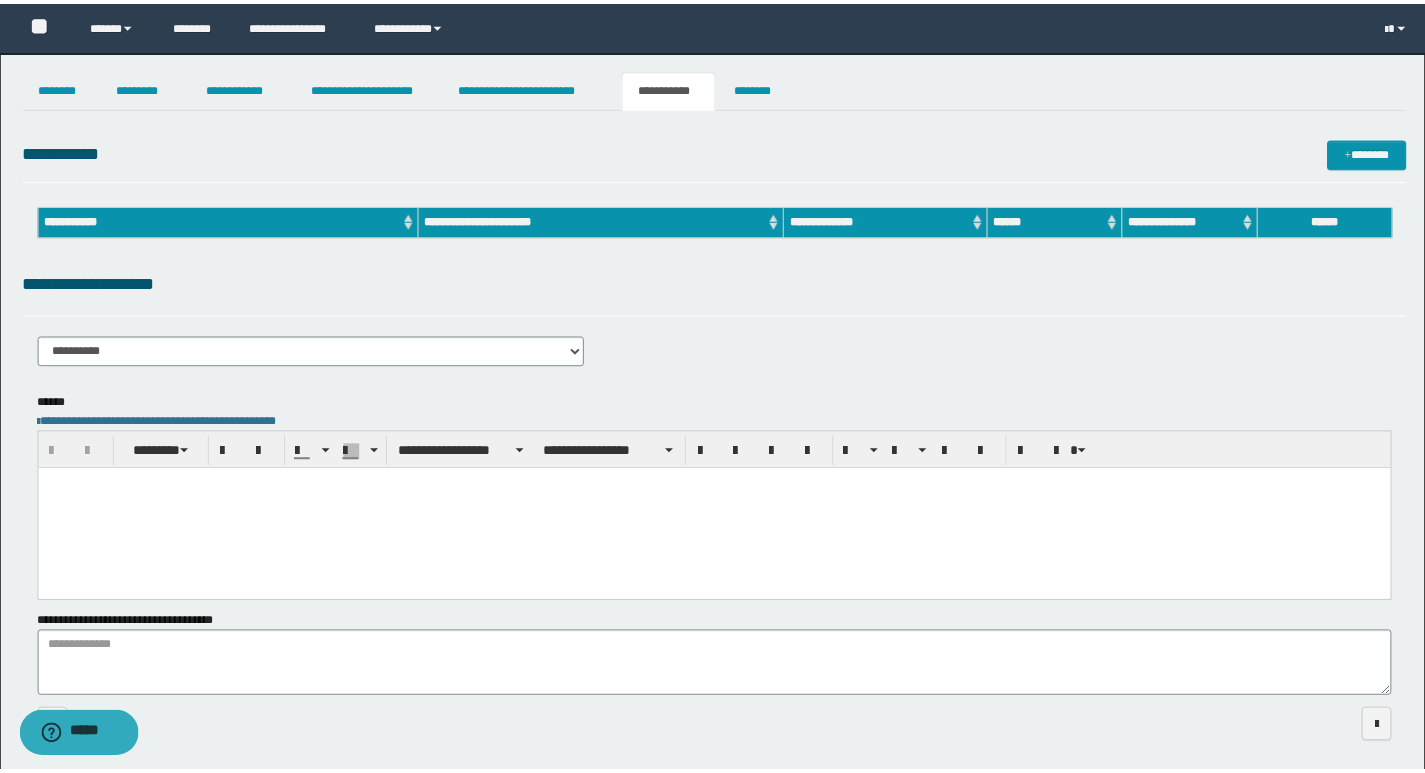 scroll, scrollTop: 0, scrollLeft: 0, axis: both 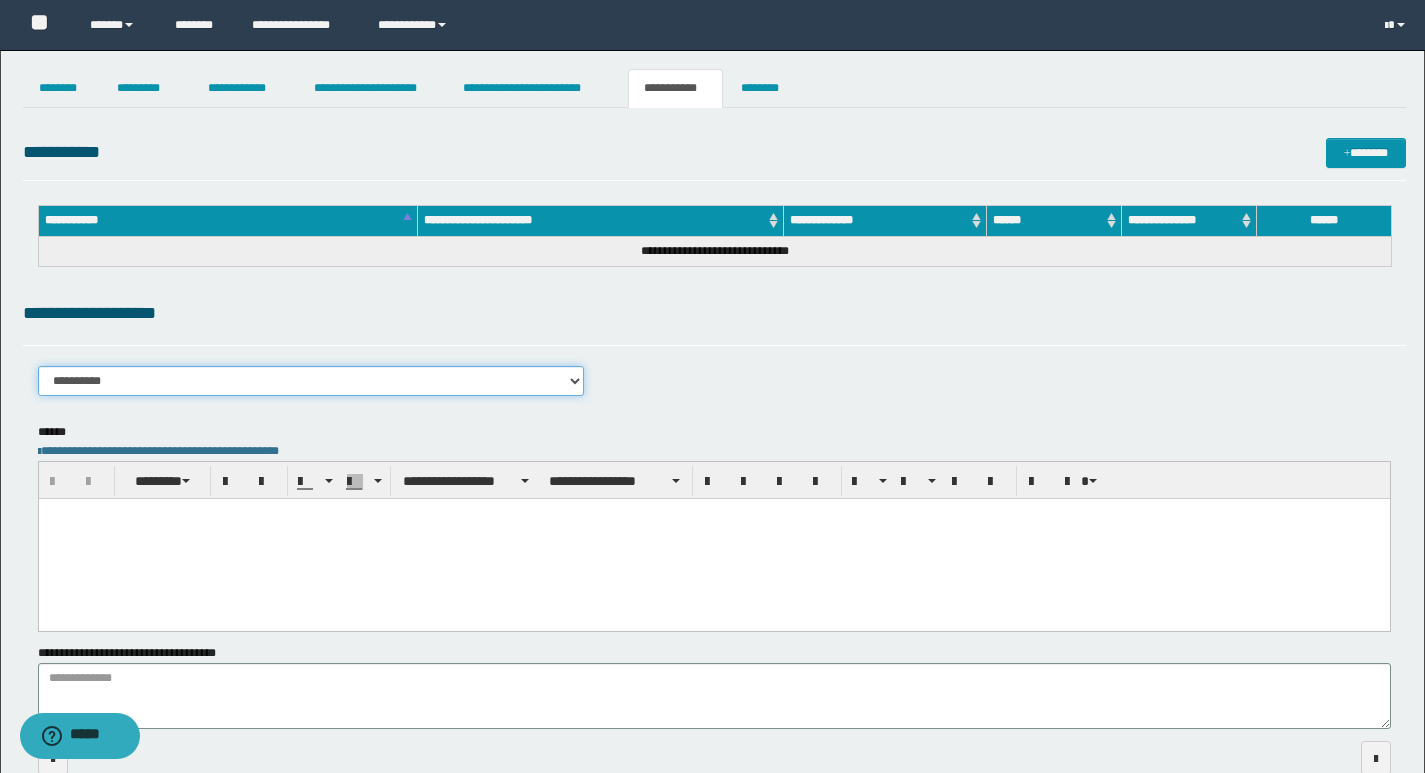 click on "**********" at bounding box center (311, 381) 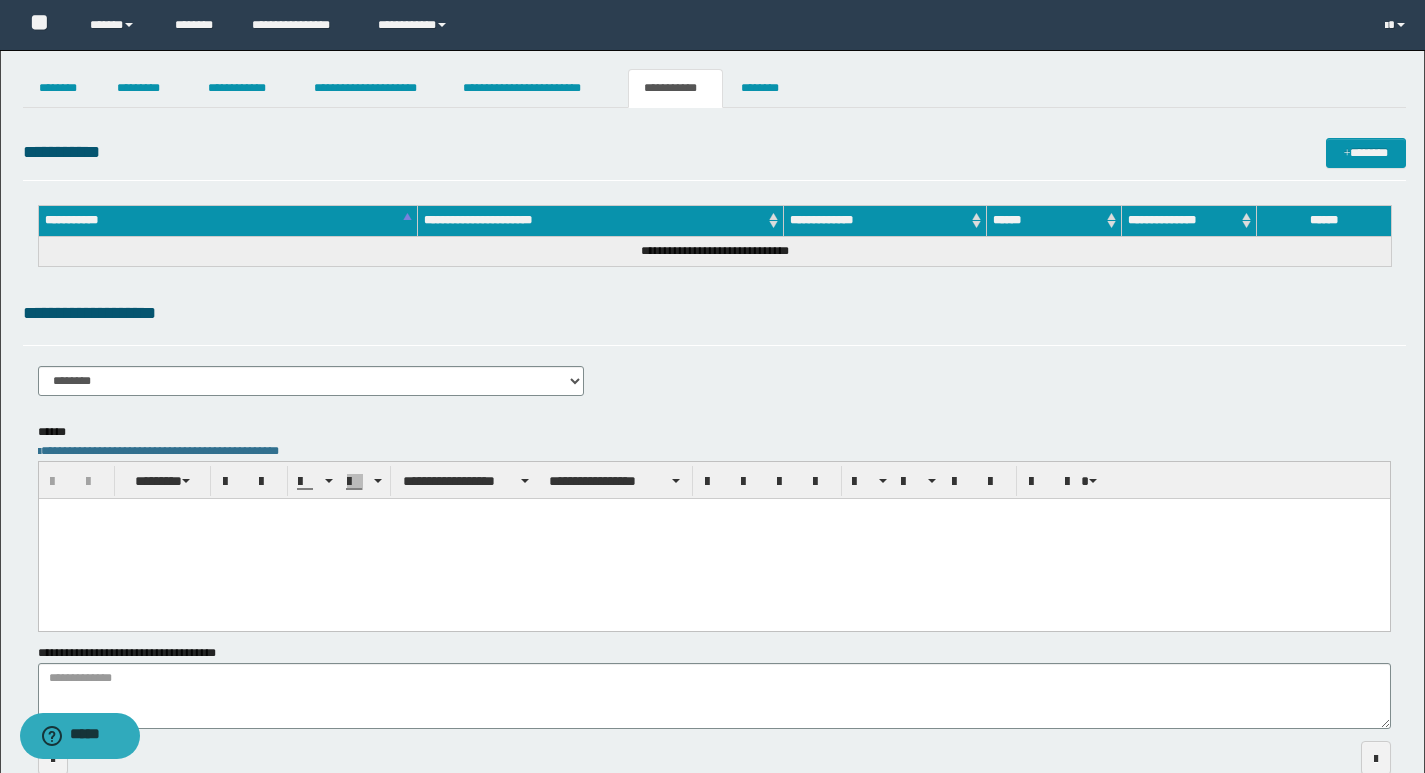 click on "**********" at bounding box center [714, 313] 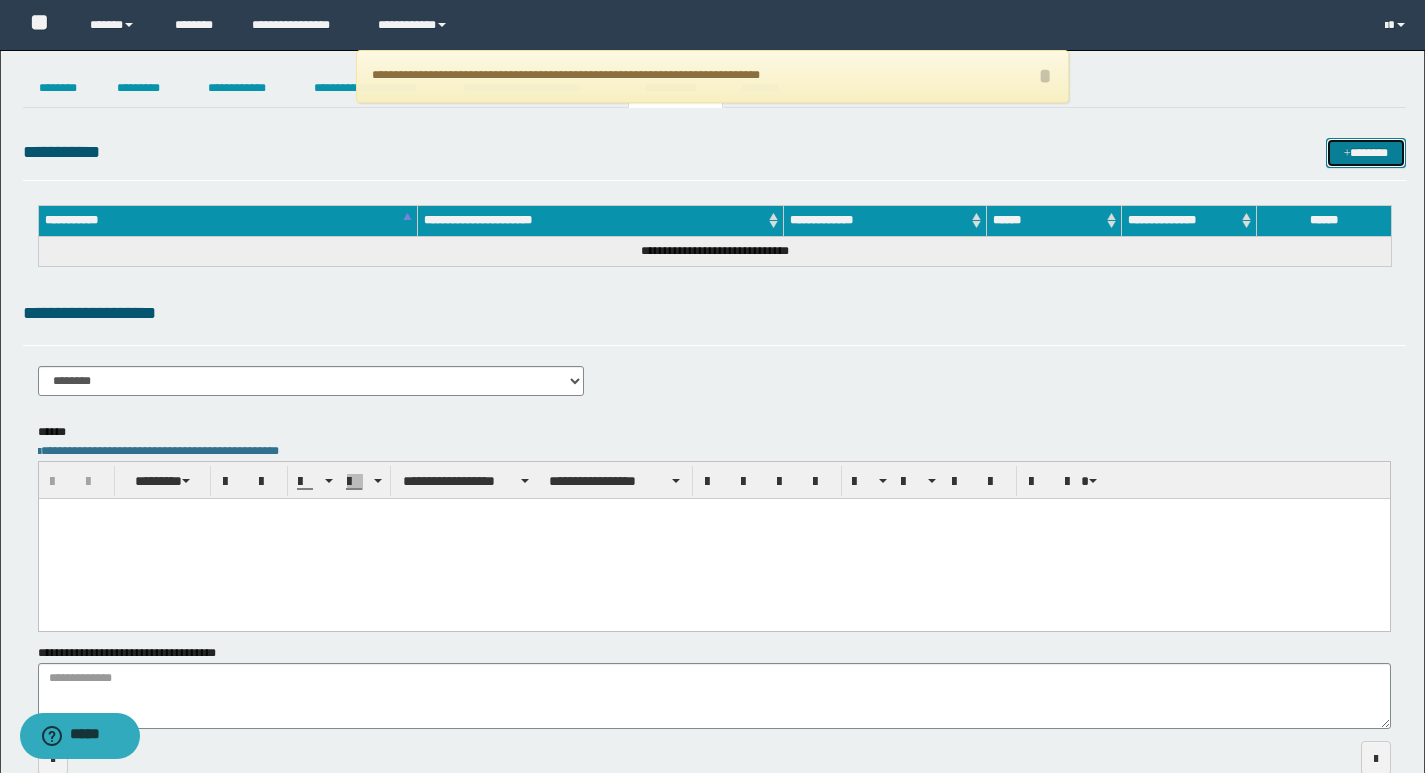 click on "*******" at bounding box center (1366, 153) 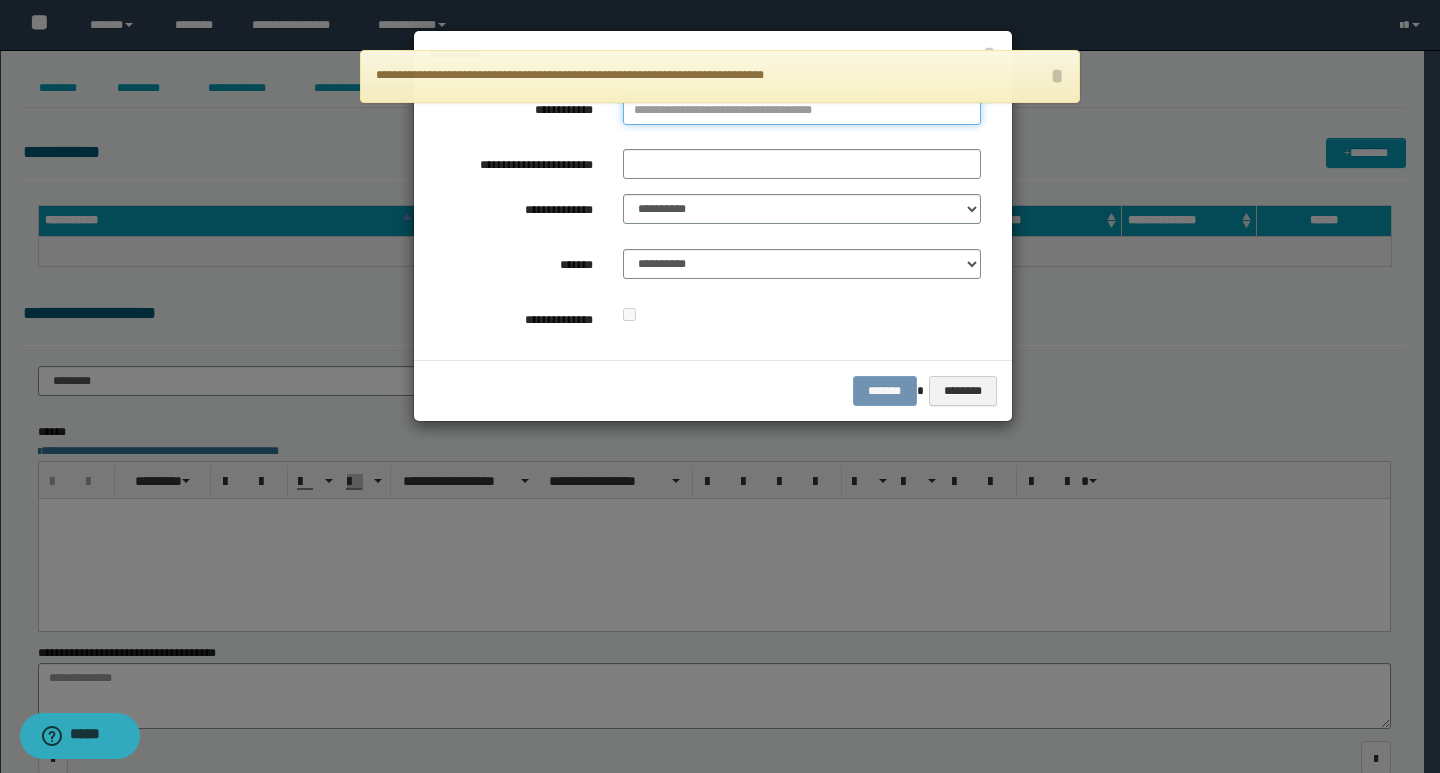 click on "**********" at bounding box center (802, 110) 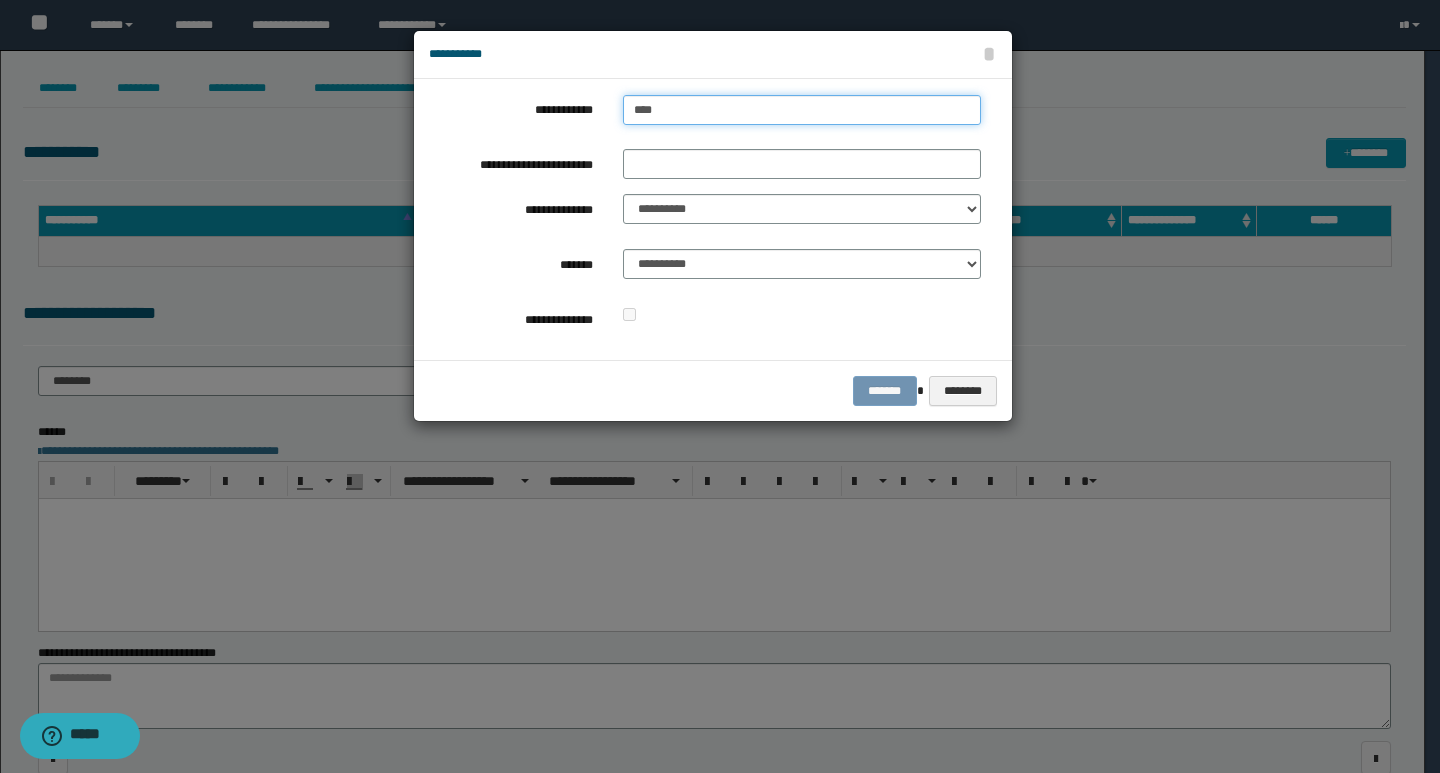type on "****" 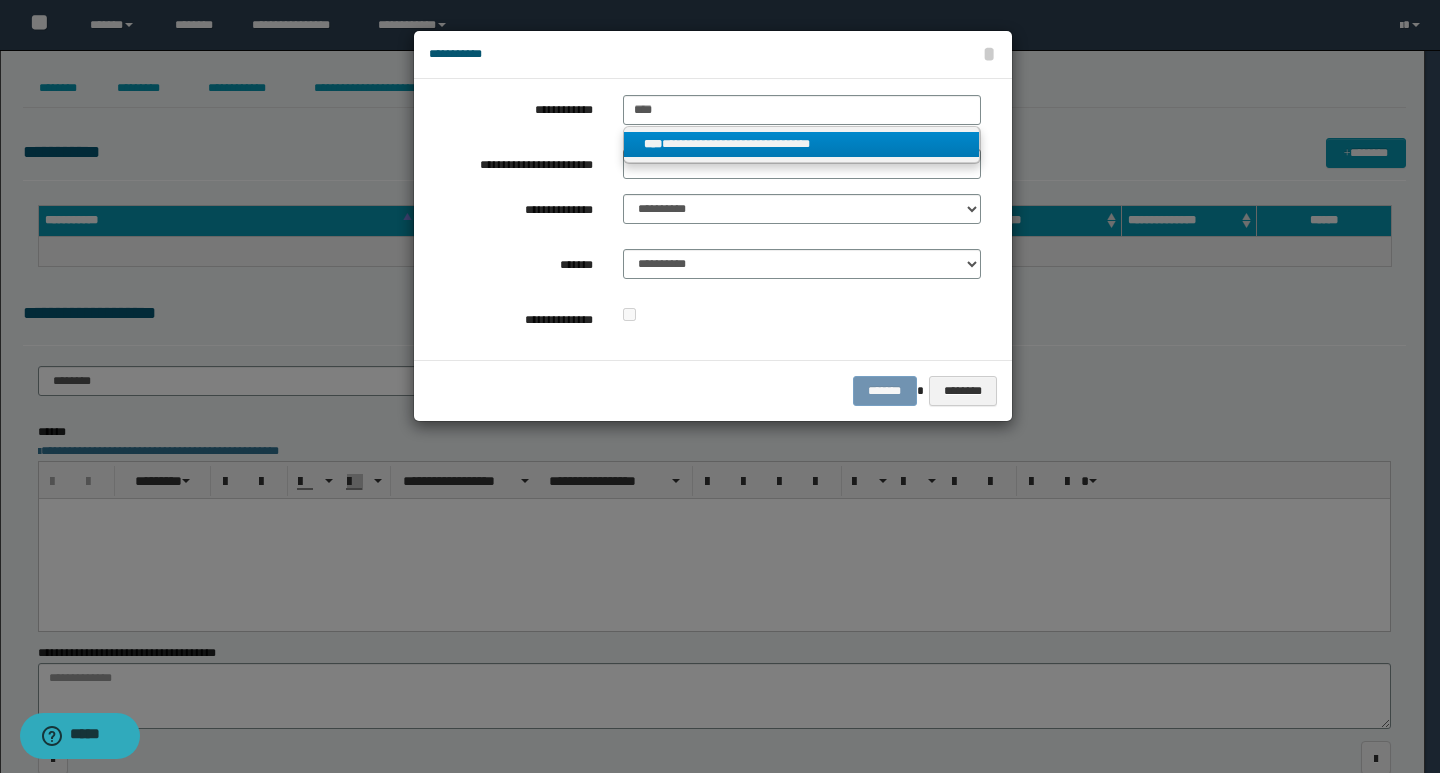 click on "****" at bounding box center [653, 144] 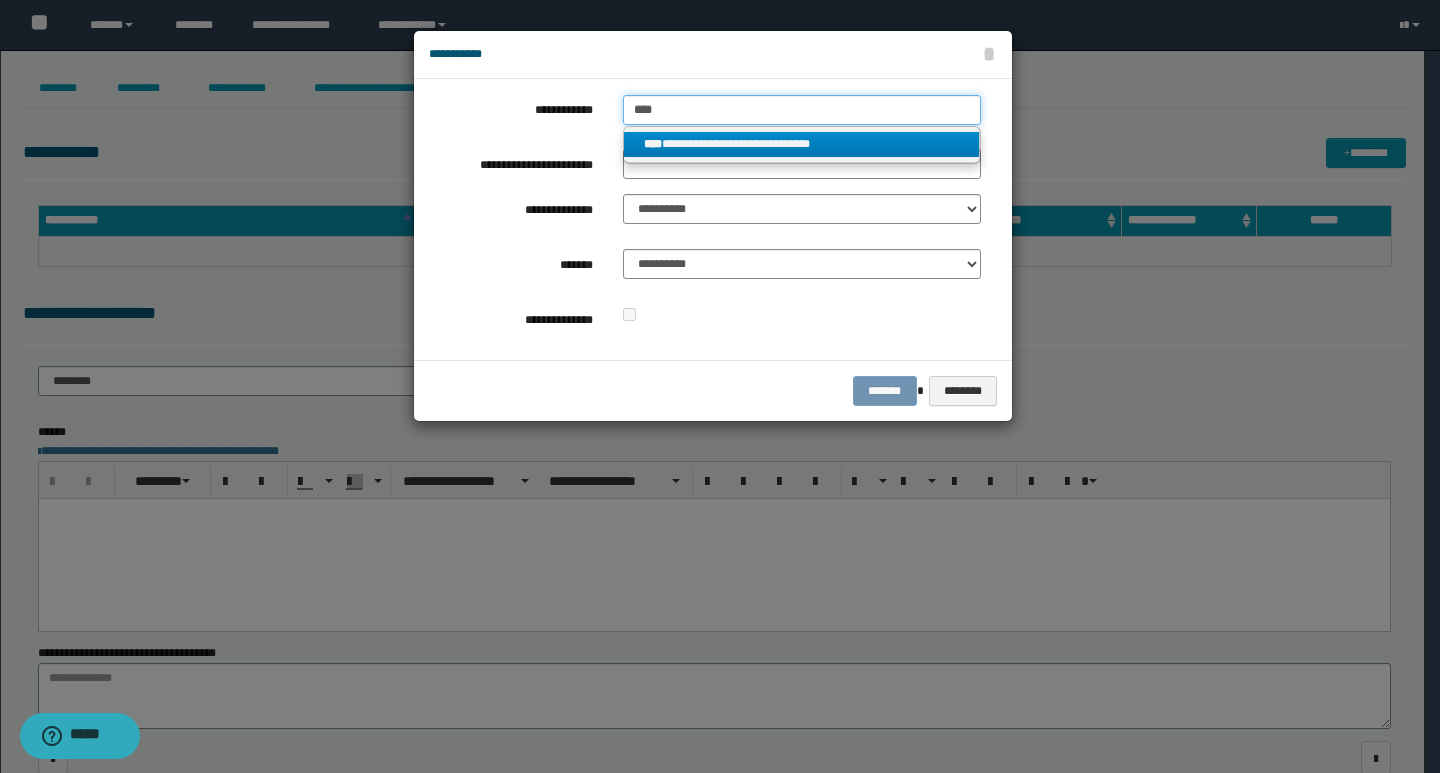 type 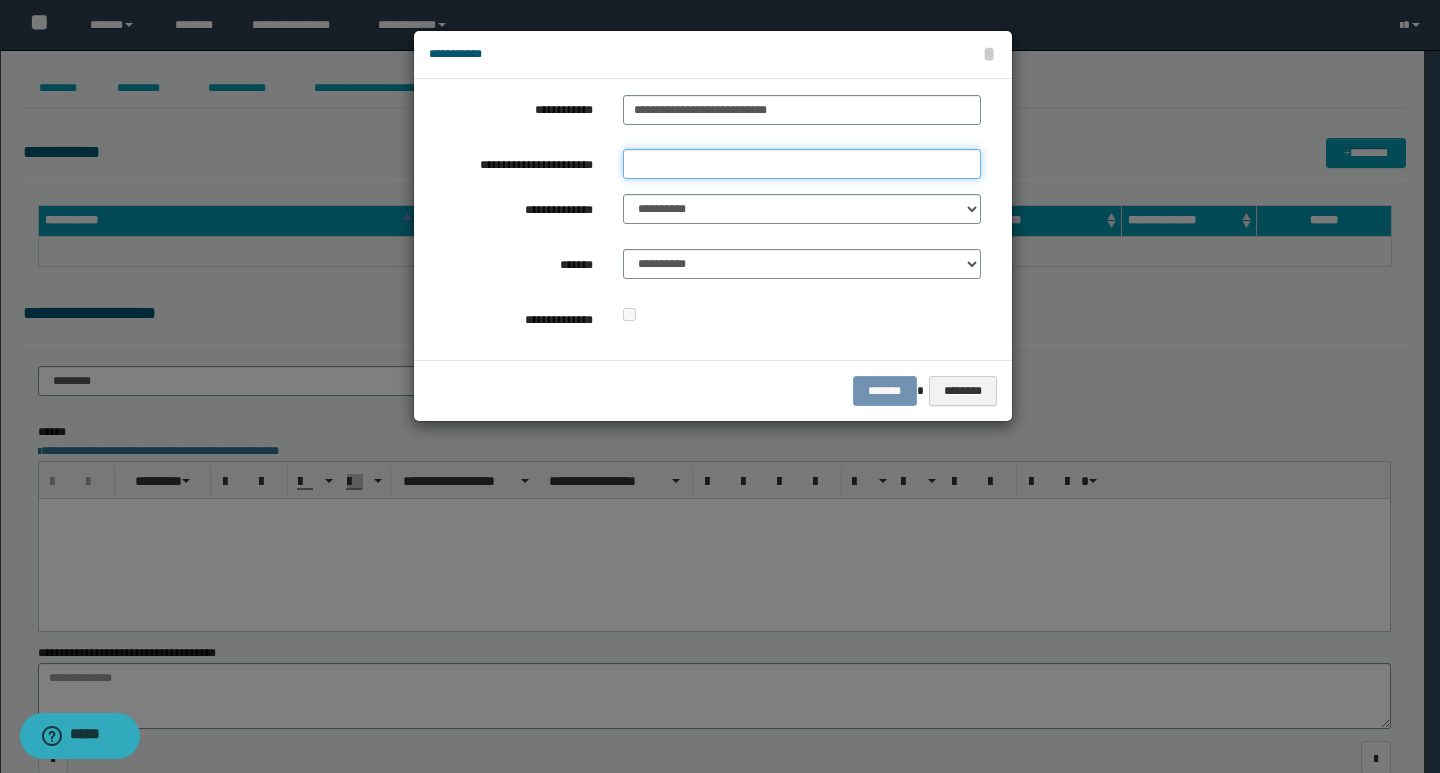 click on "**********" at bounding box center (802, 164) 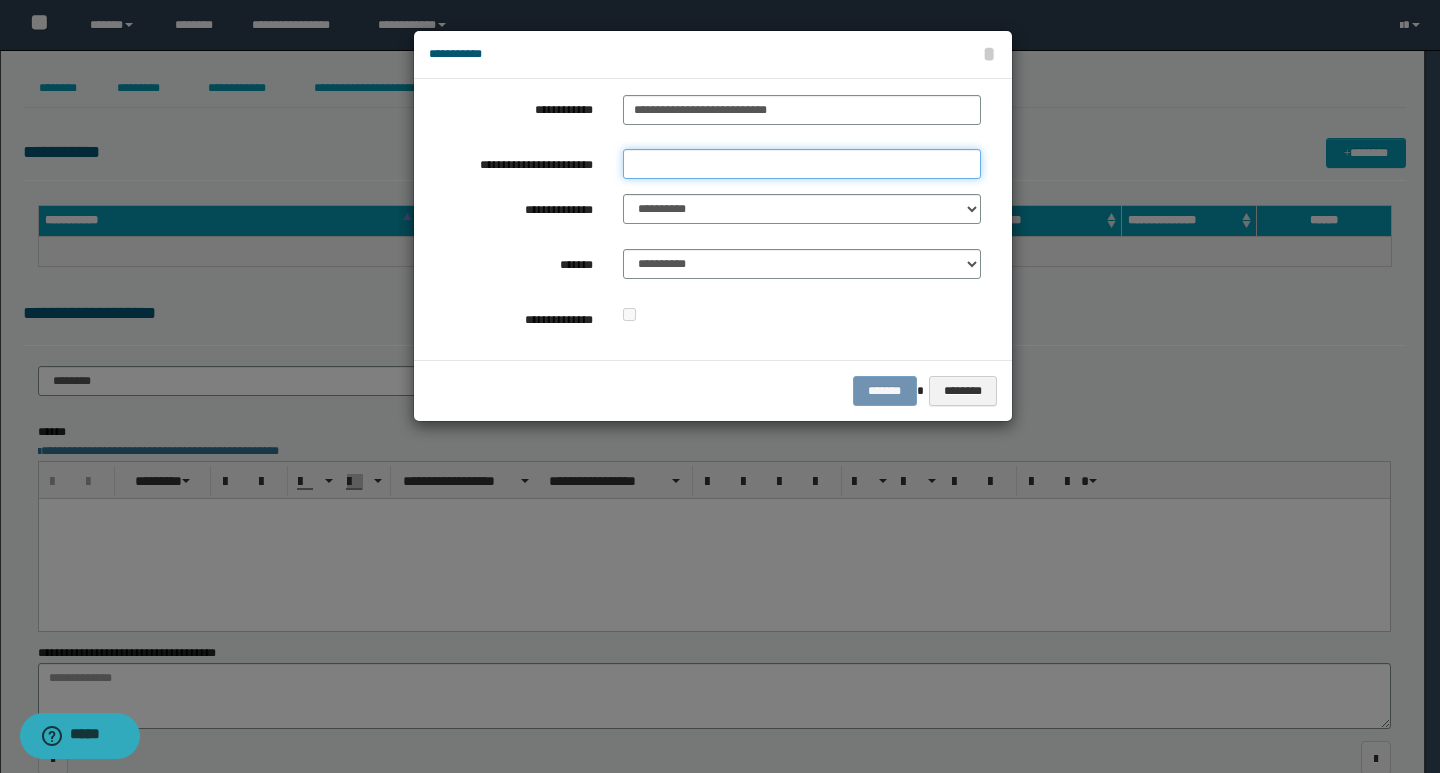 type on "**********" 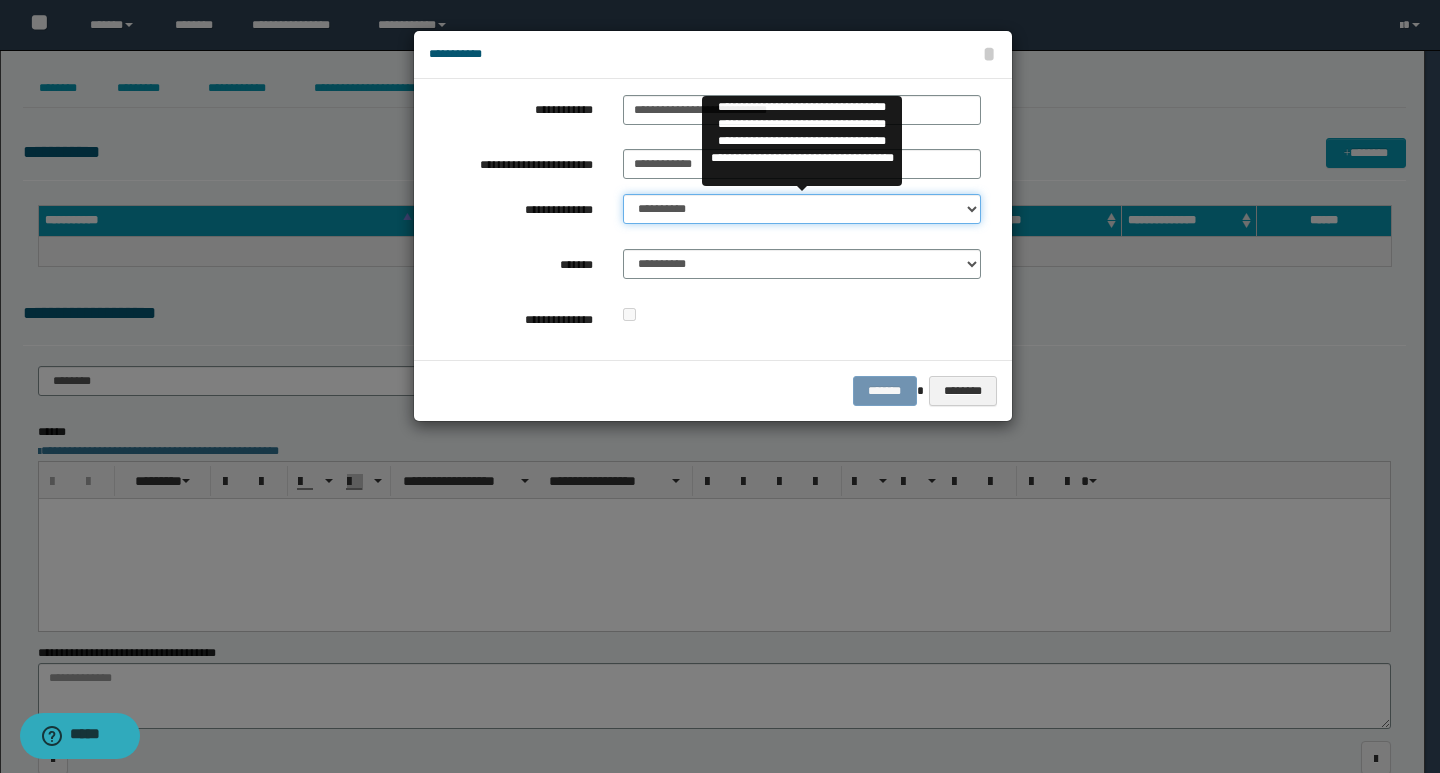 click on "**********" at bounding box center [802, 209] 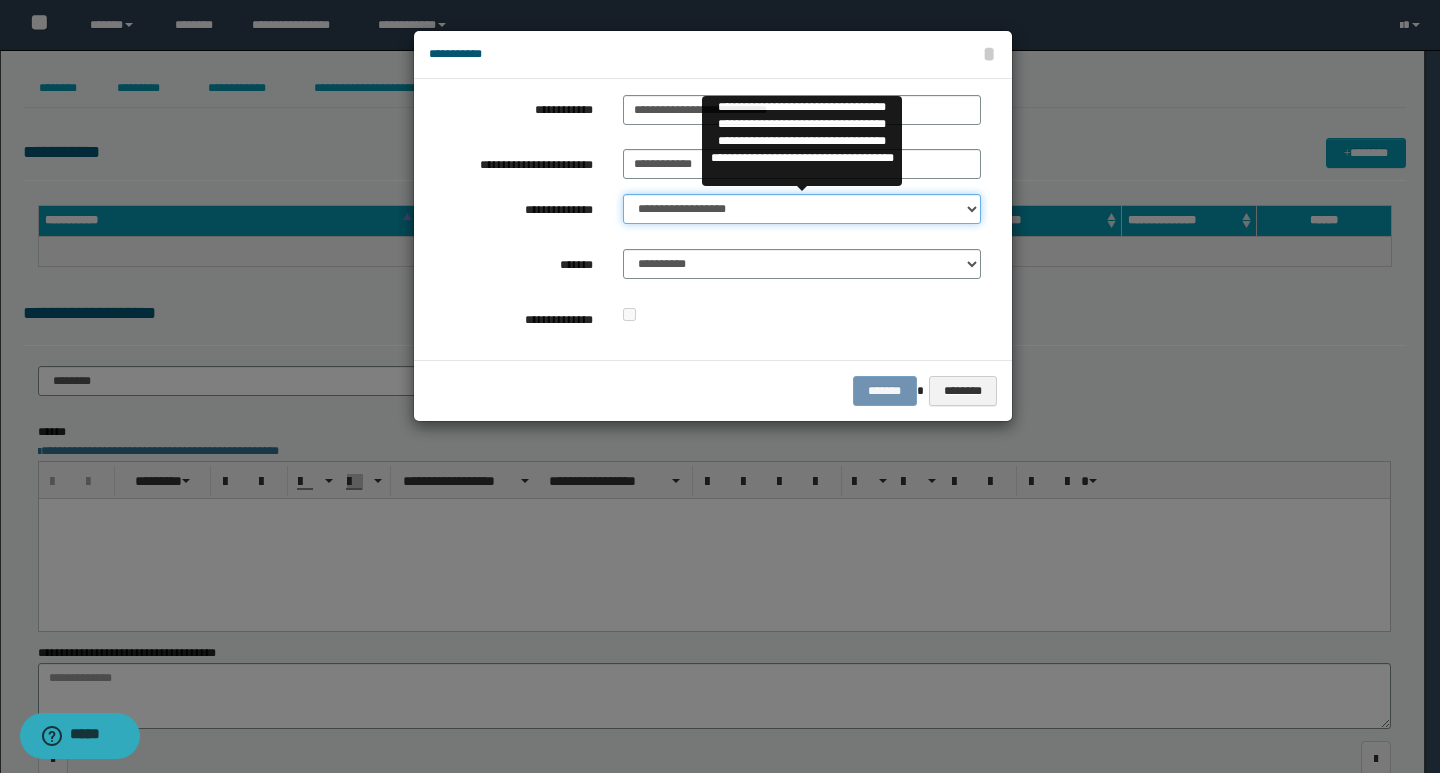 click on "**********" at bounding box center [802, 209] 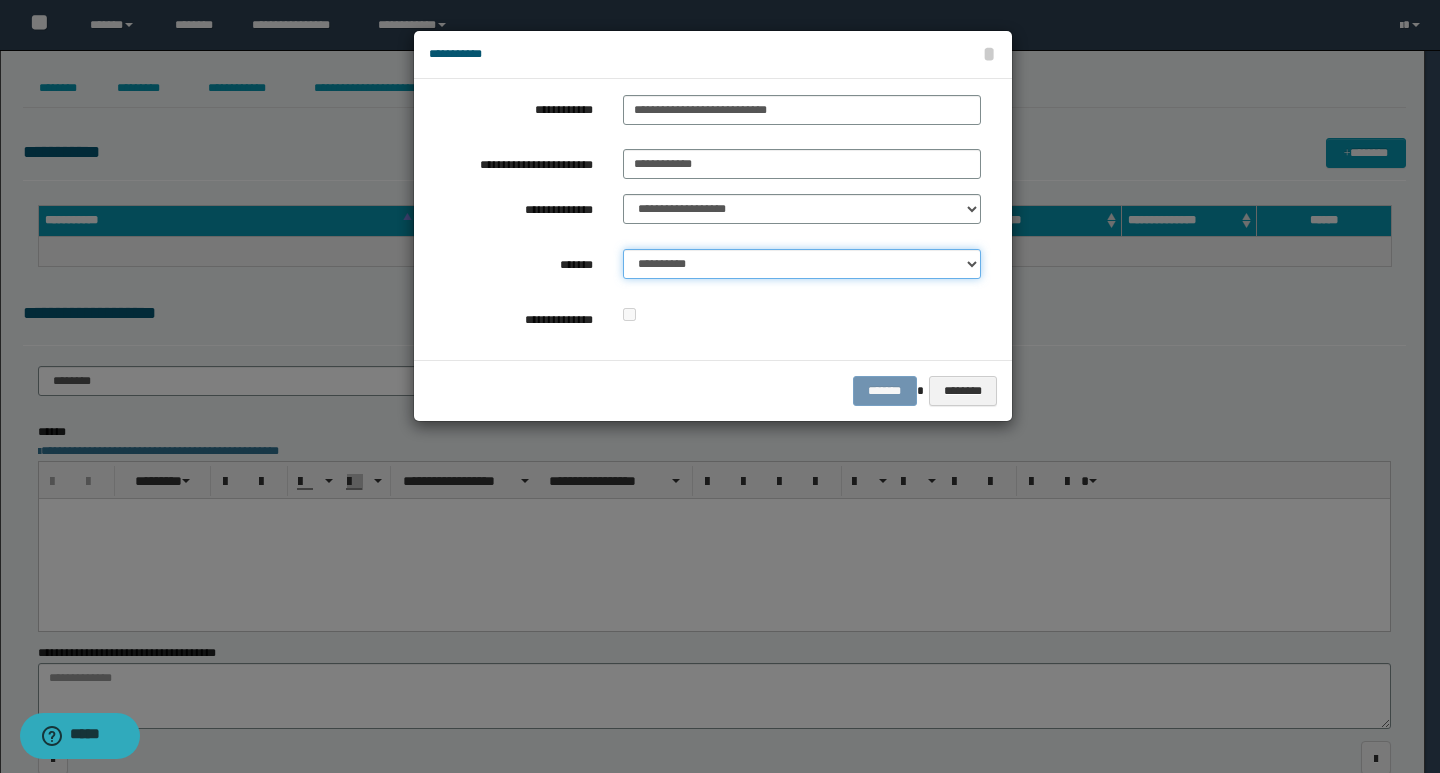 click on "**********" at bounding box center (802, 264) 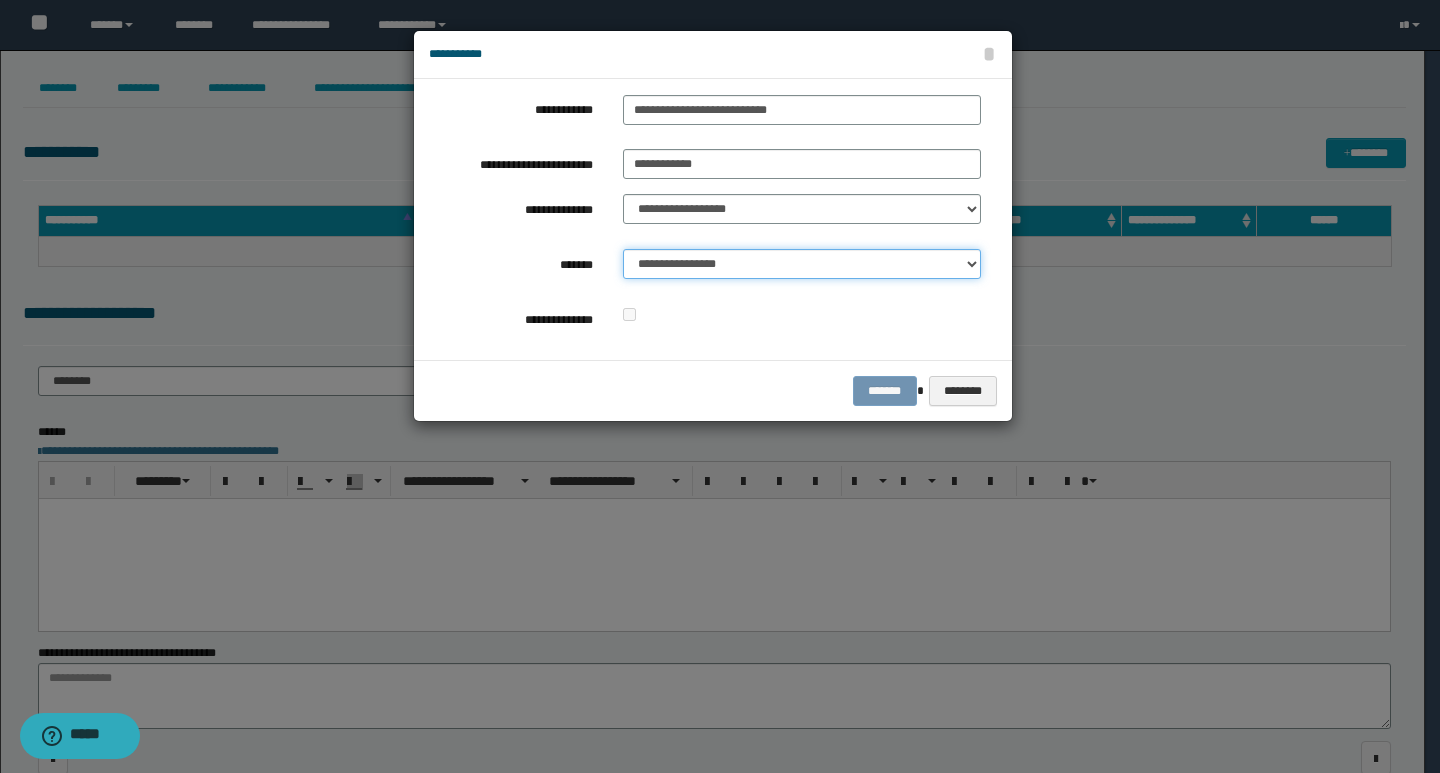 click on "**********" at bounding box center [802, 264] 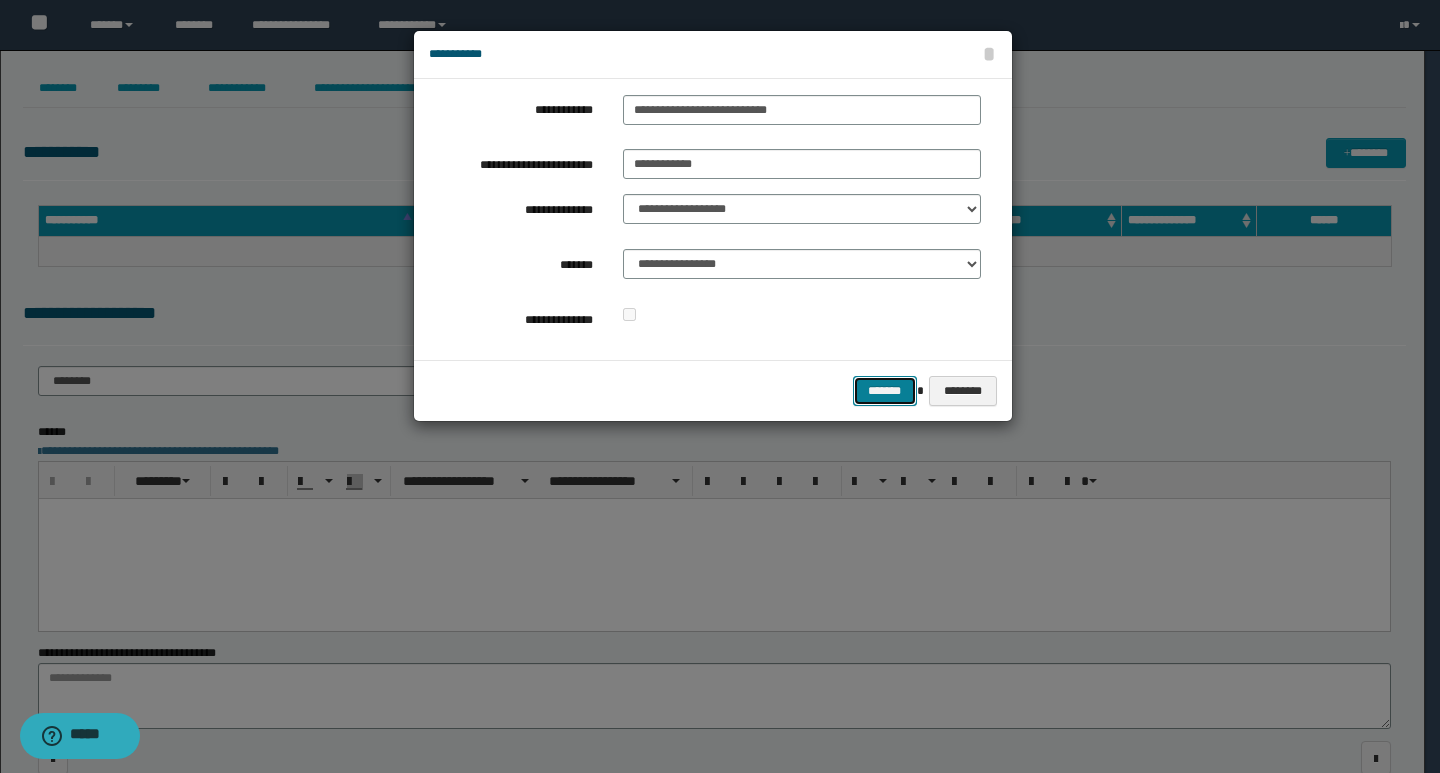 click on "*******" at bounding box center (885, 391) 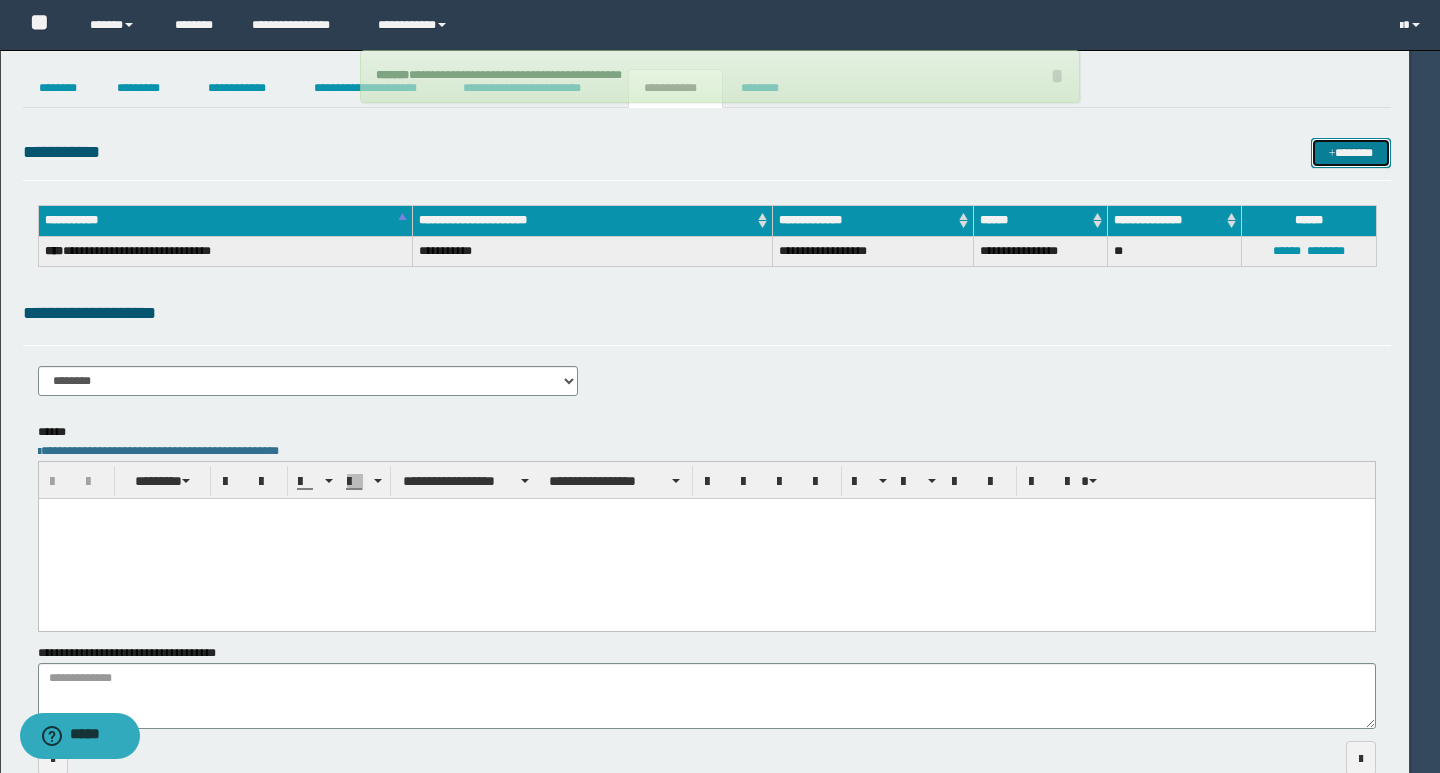 type 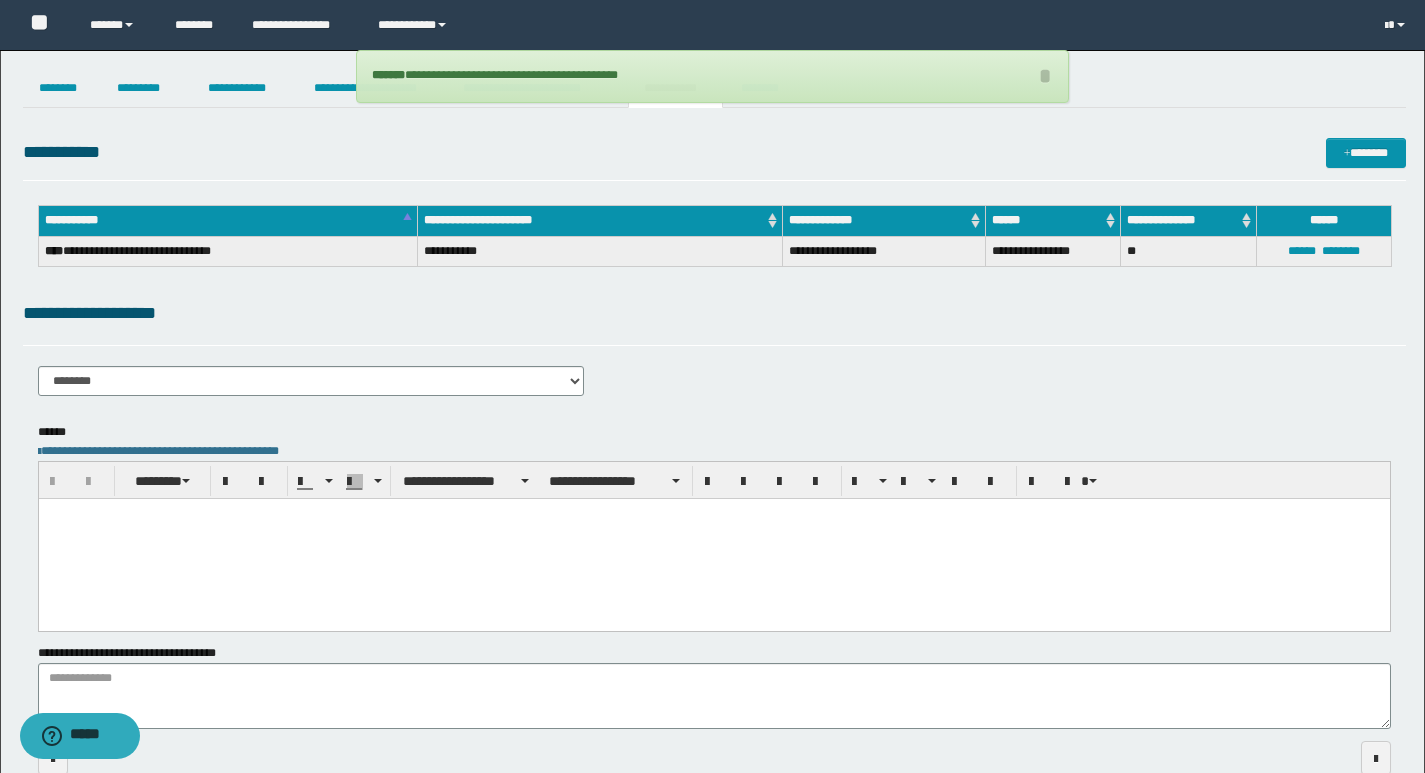 click on "**********" at bounding box center (714, 388) 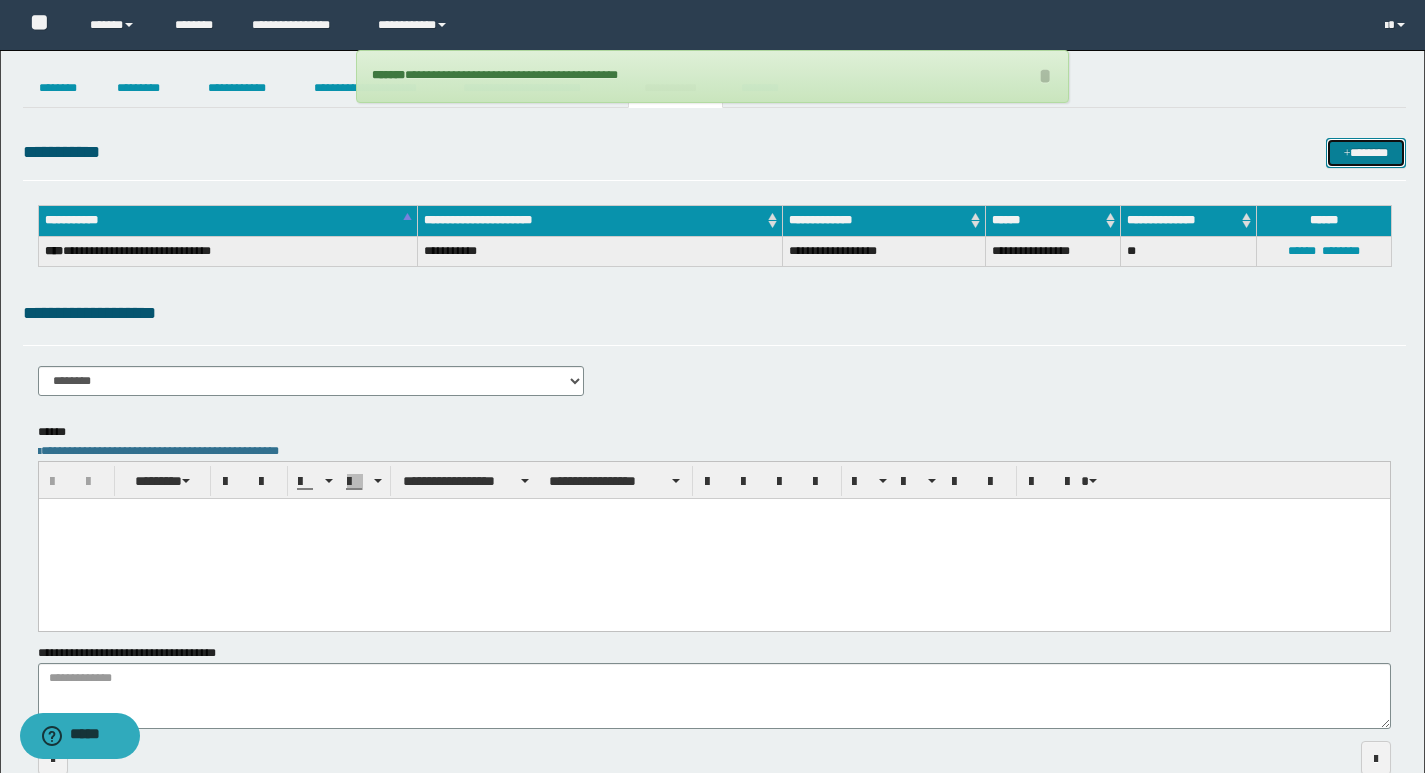 click on "*******" at bounding box center [1366, 153] 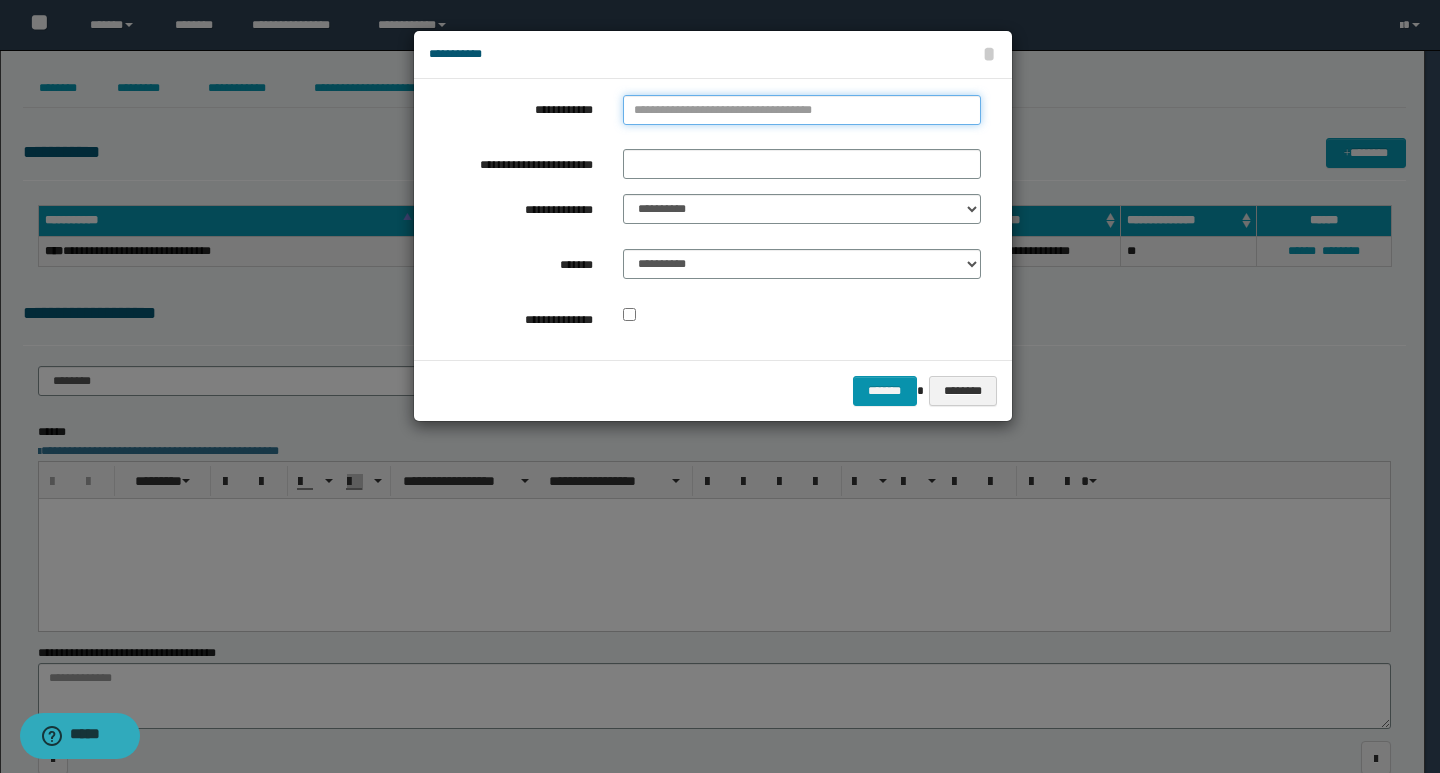 type on "**********" 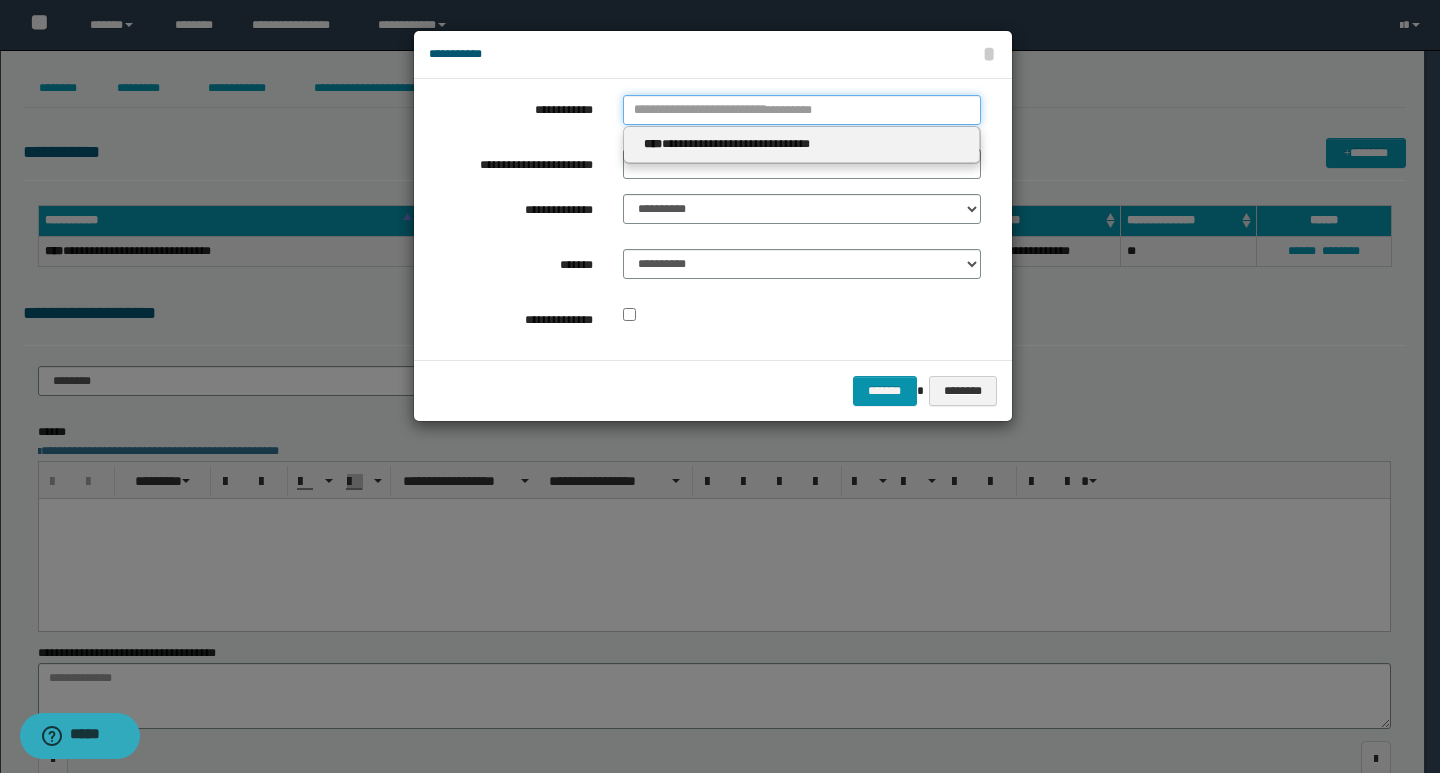 click on "**********" at bounding box center (802, 110) 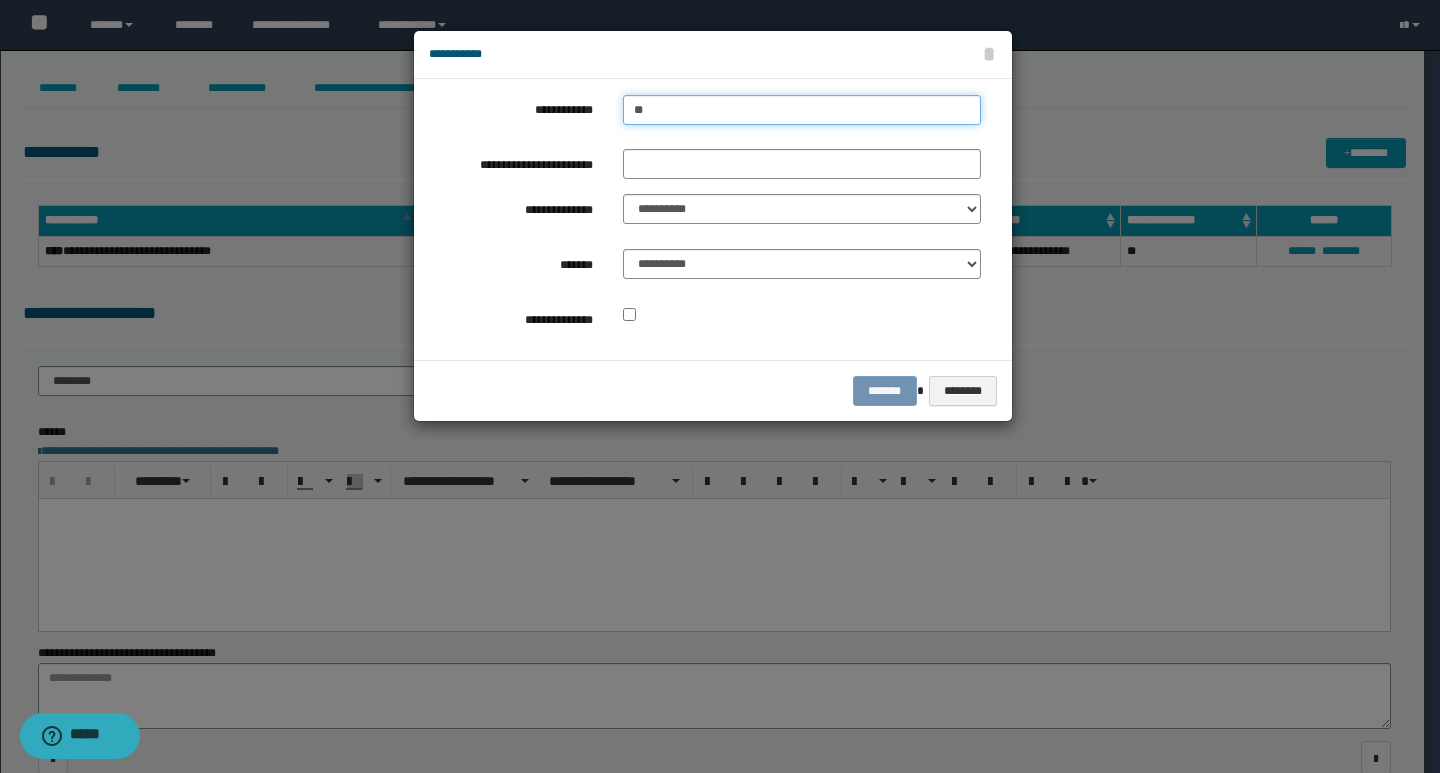 type on "***" 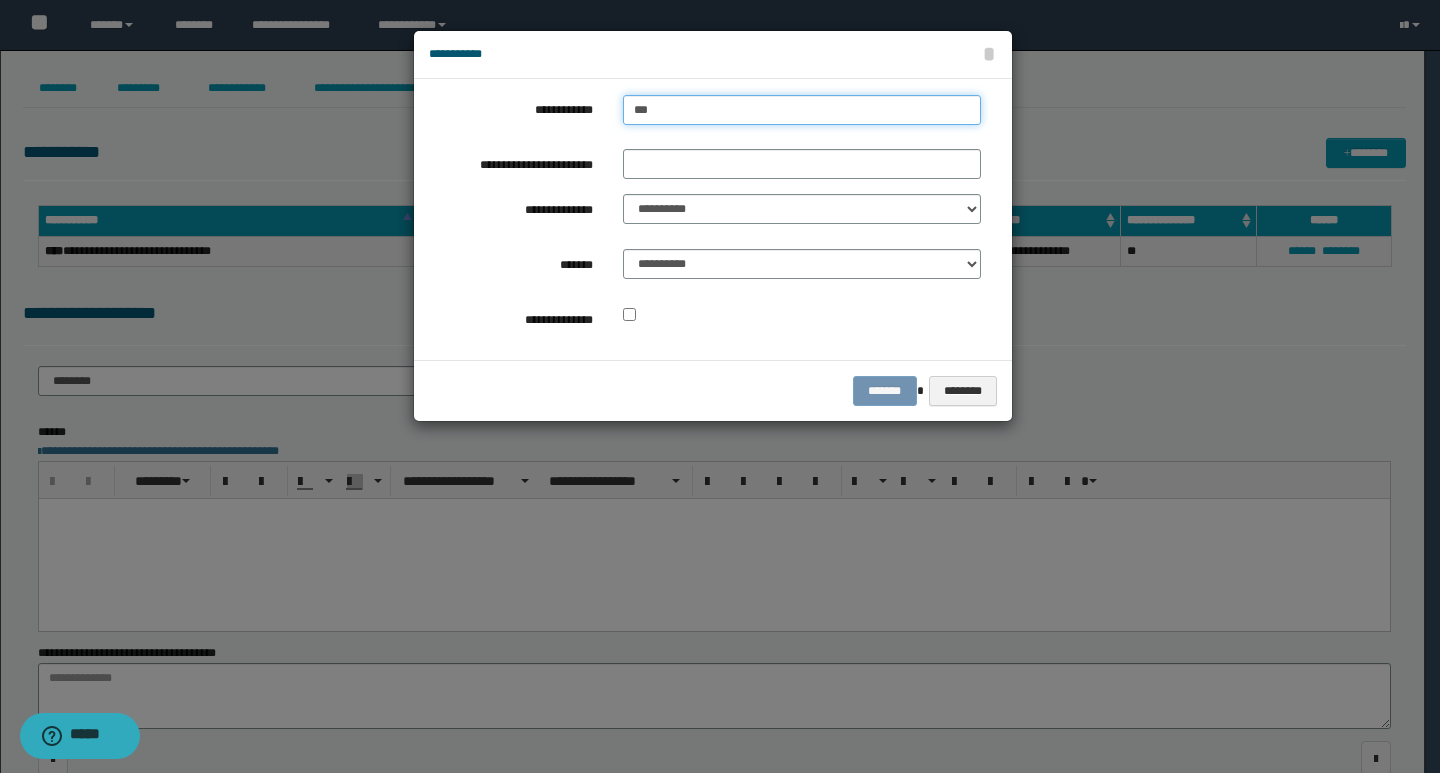 type on "***" 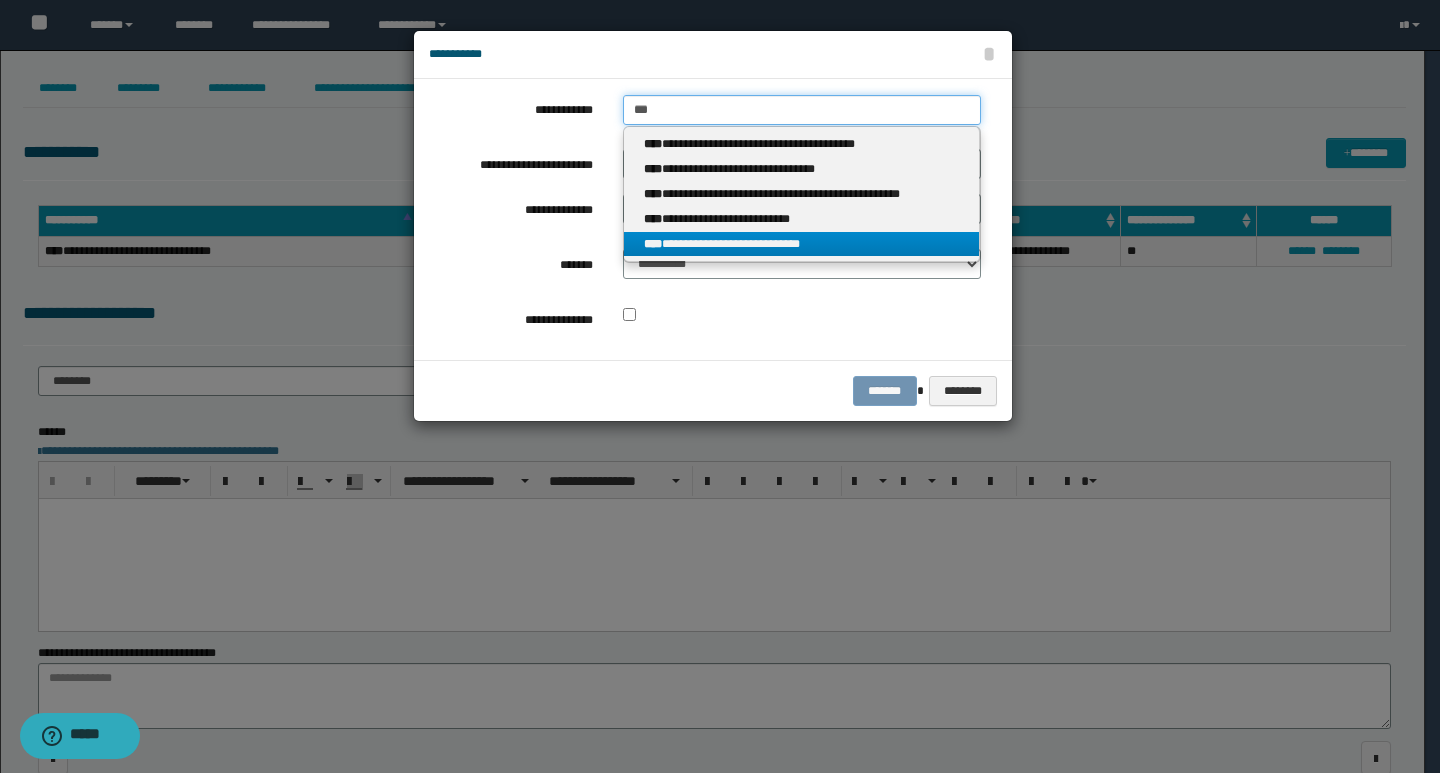 type on "***" 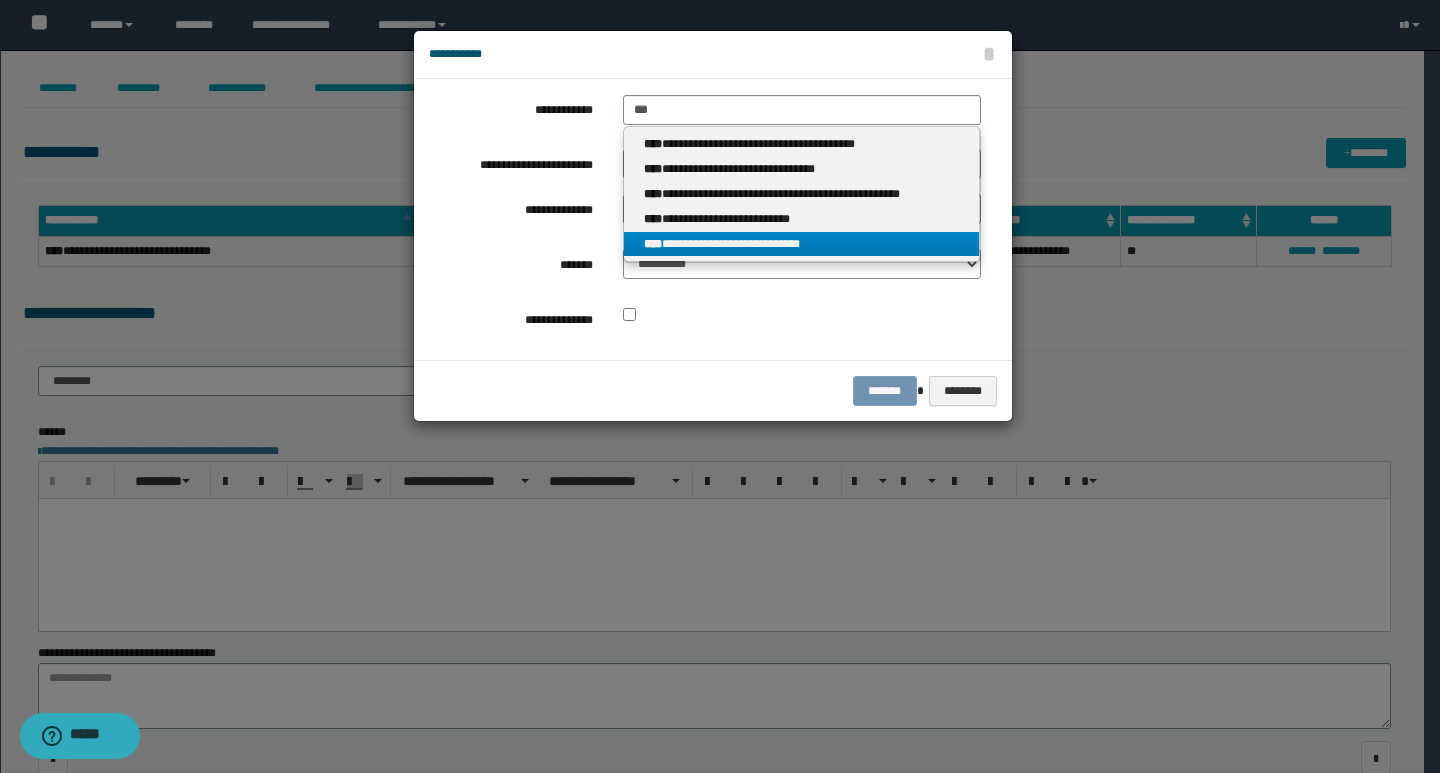 click on "**********" at bounding box center (802, 244) 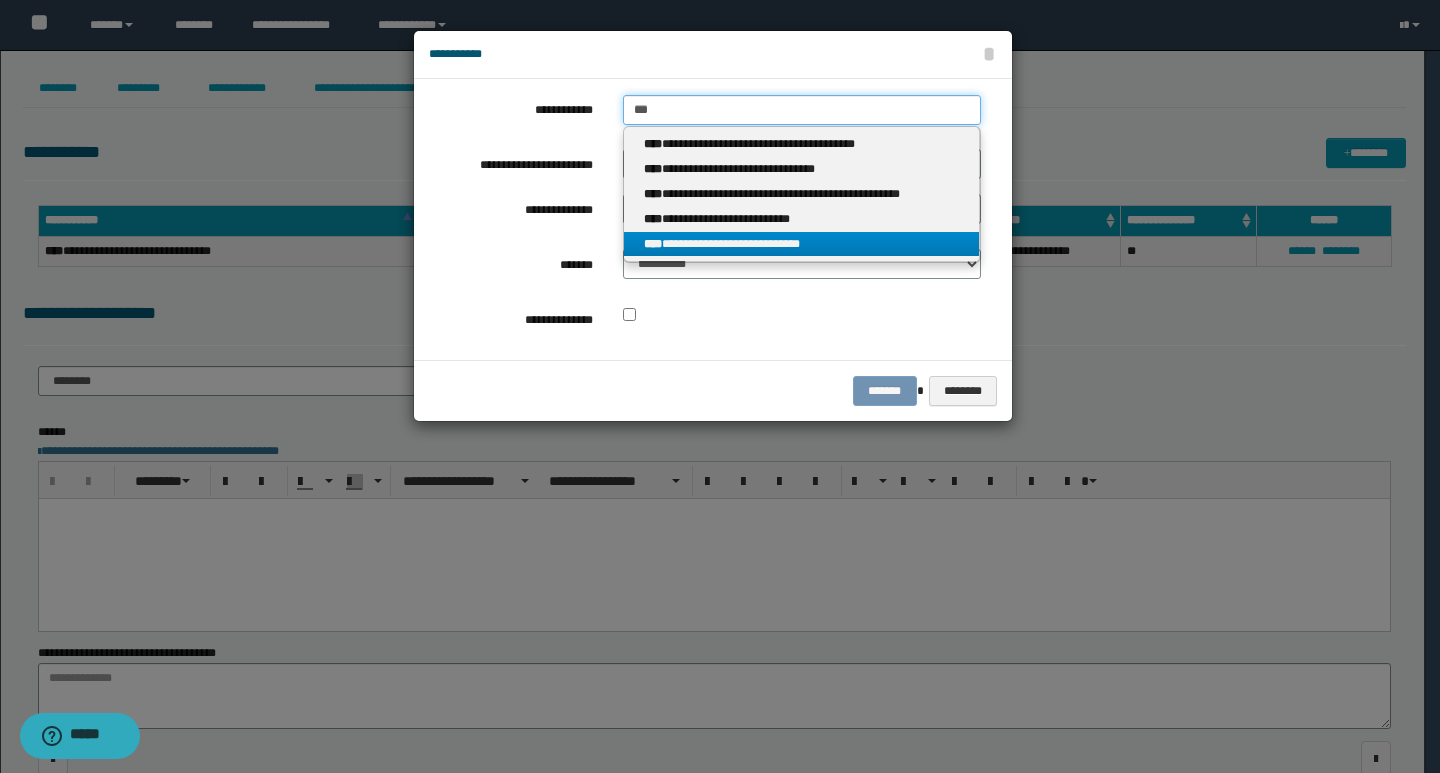 type 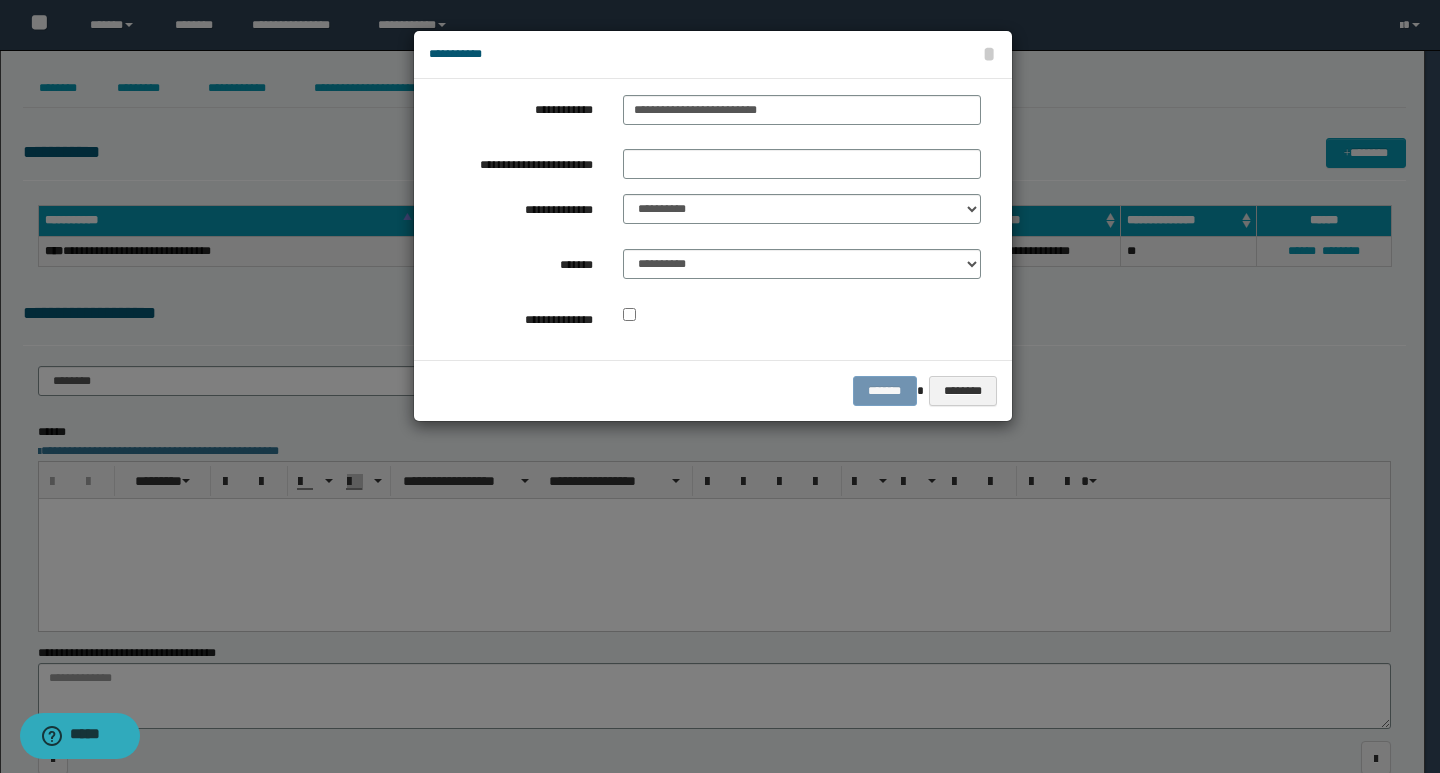 click on "**********" at bounding box center (705, 219) 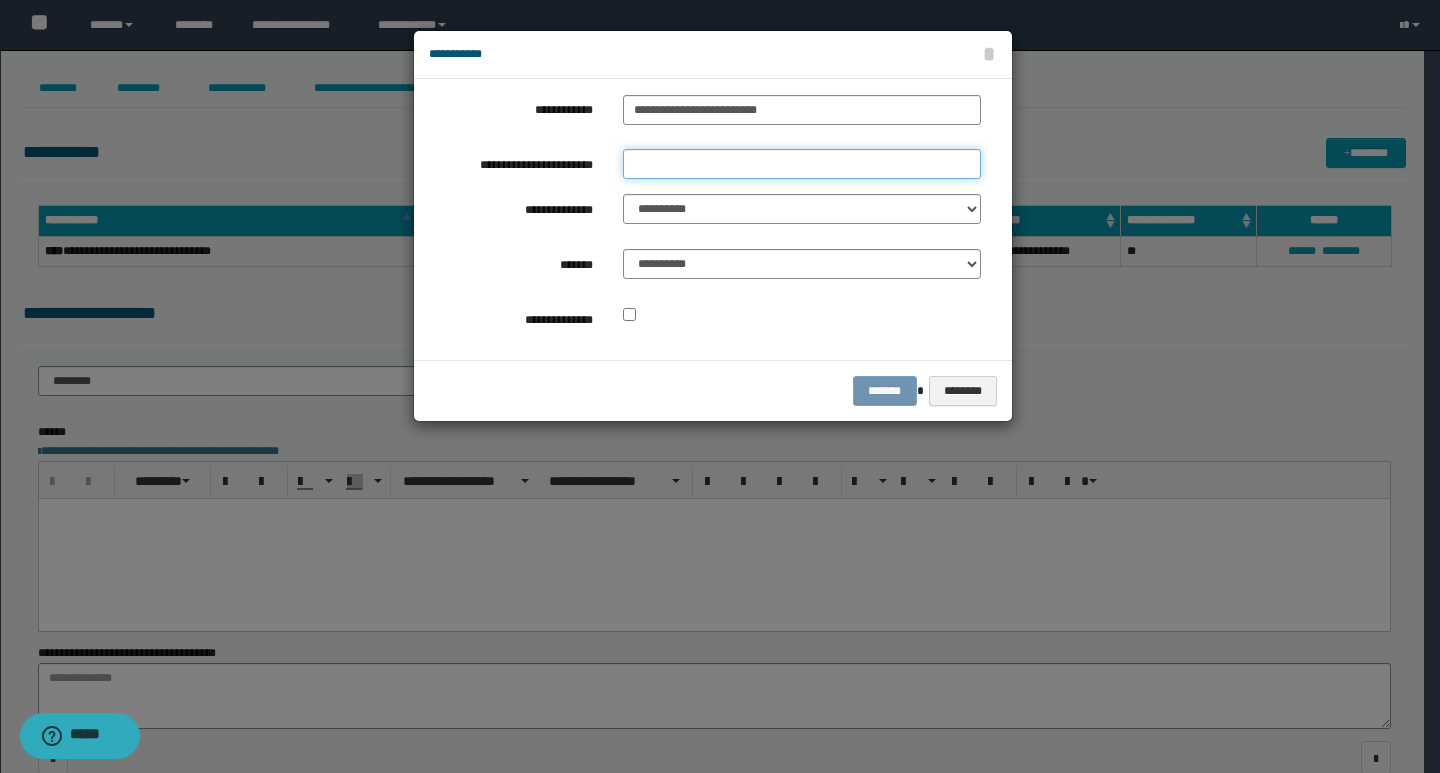 click on "**********" at bounding box center [802, 164] 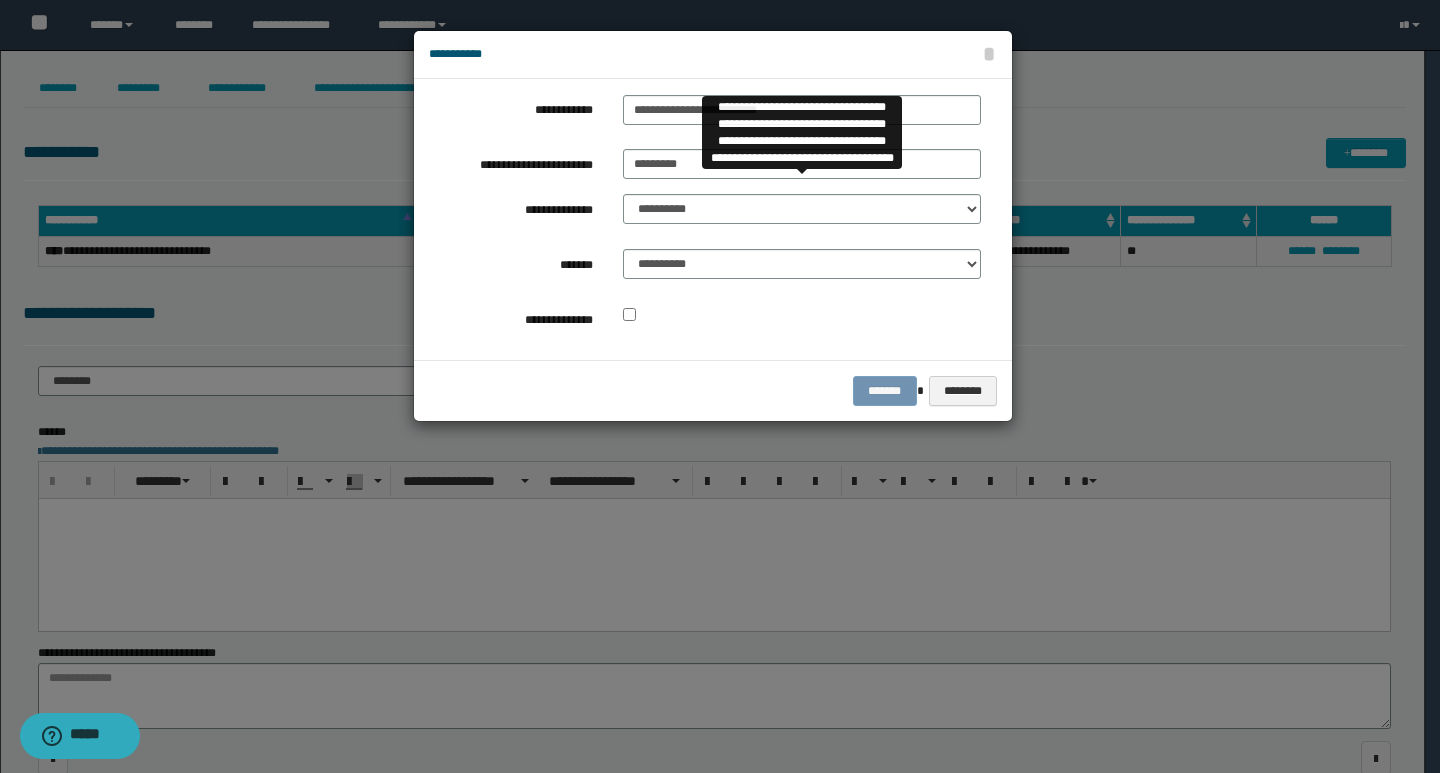 click on "**********" at bounding box center (705, 219) 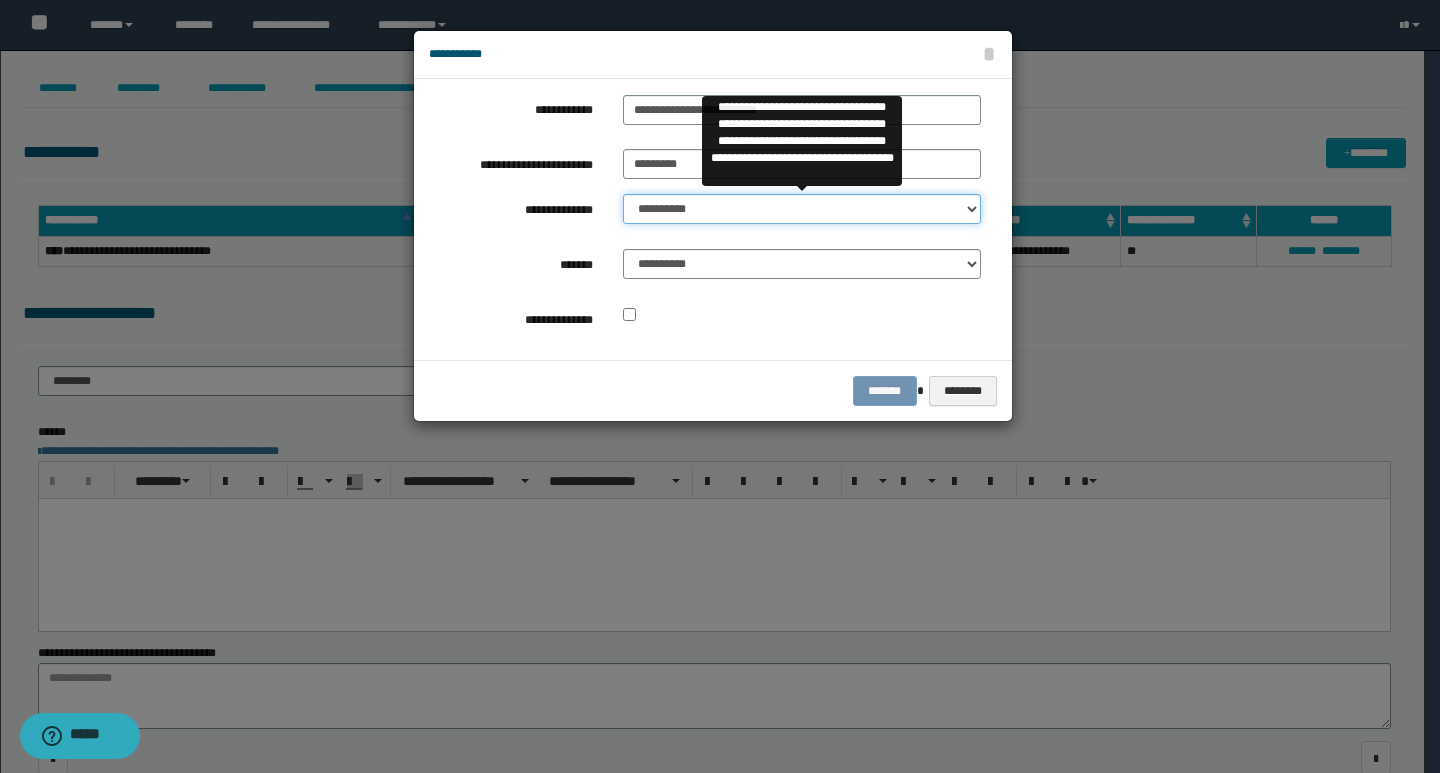 drag, startPoint x: 651, startPoint y: 210, endPoint x: 652, endPoint y: 223, distance: 13.038404 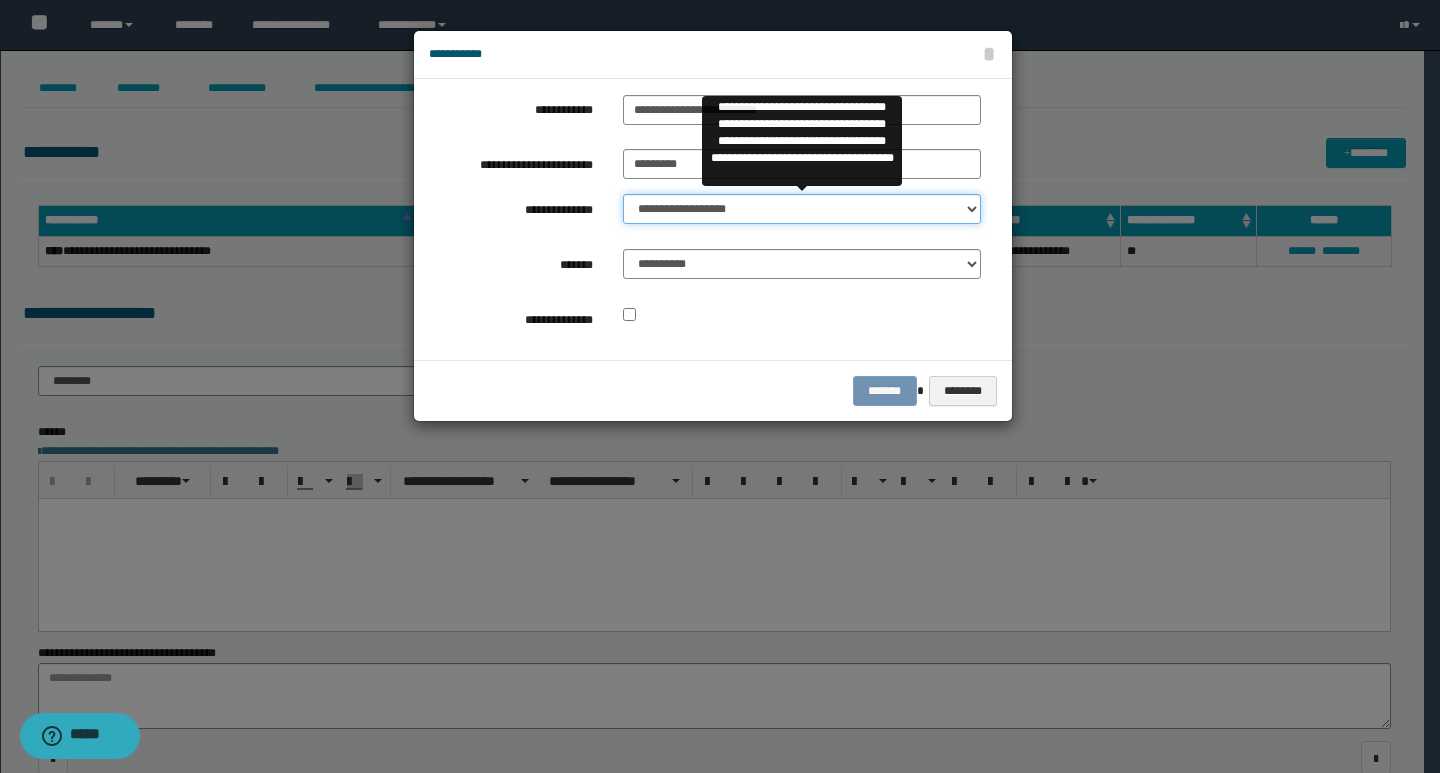 click on "**********" at bounding box center (802, 209) 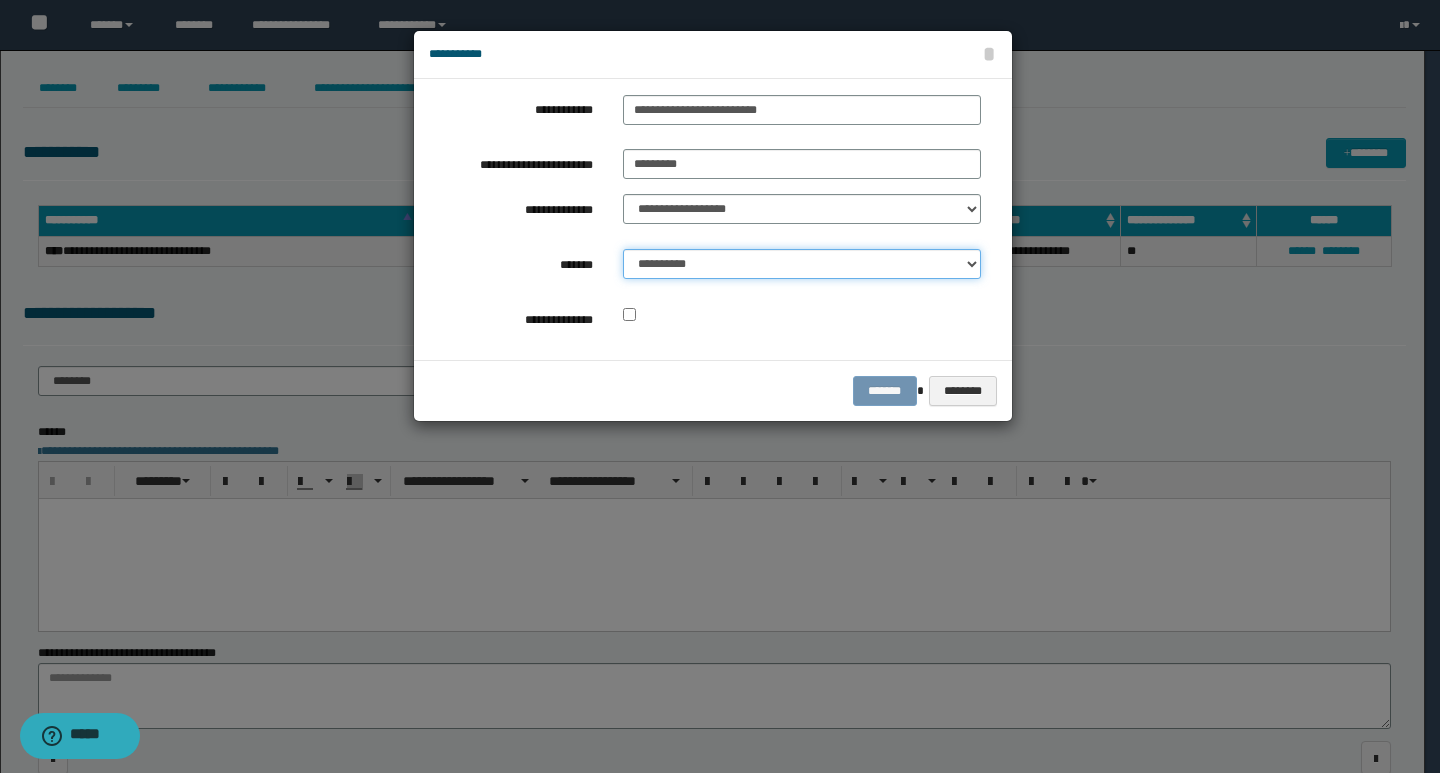 click on "**********" at bounding box center [802, 264] 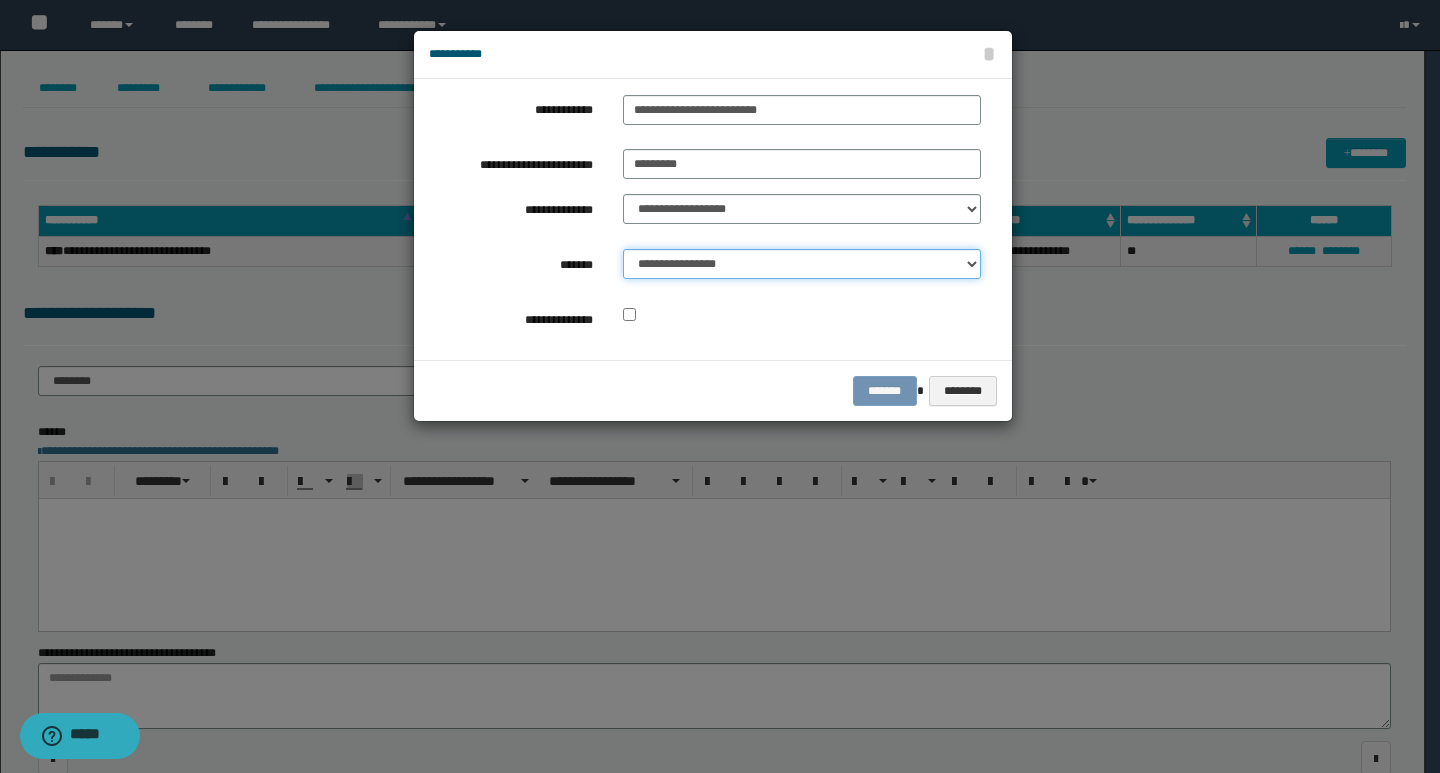 click on "**********" at bounding box center [802, 264] 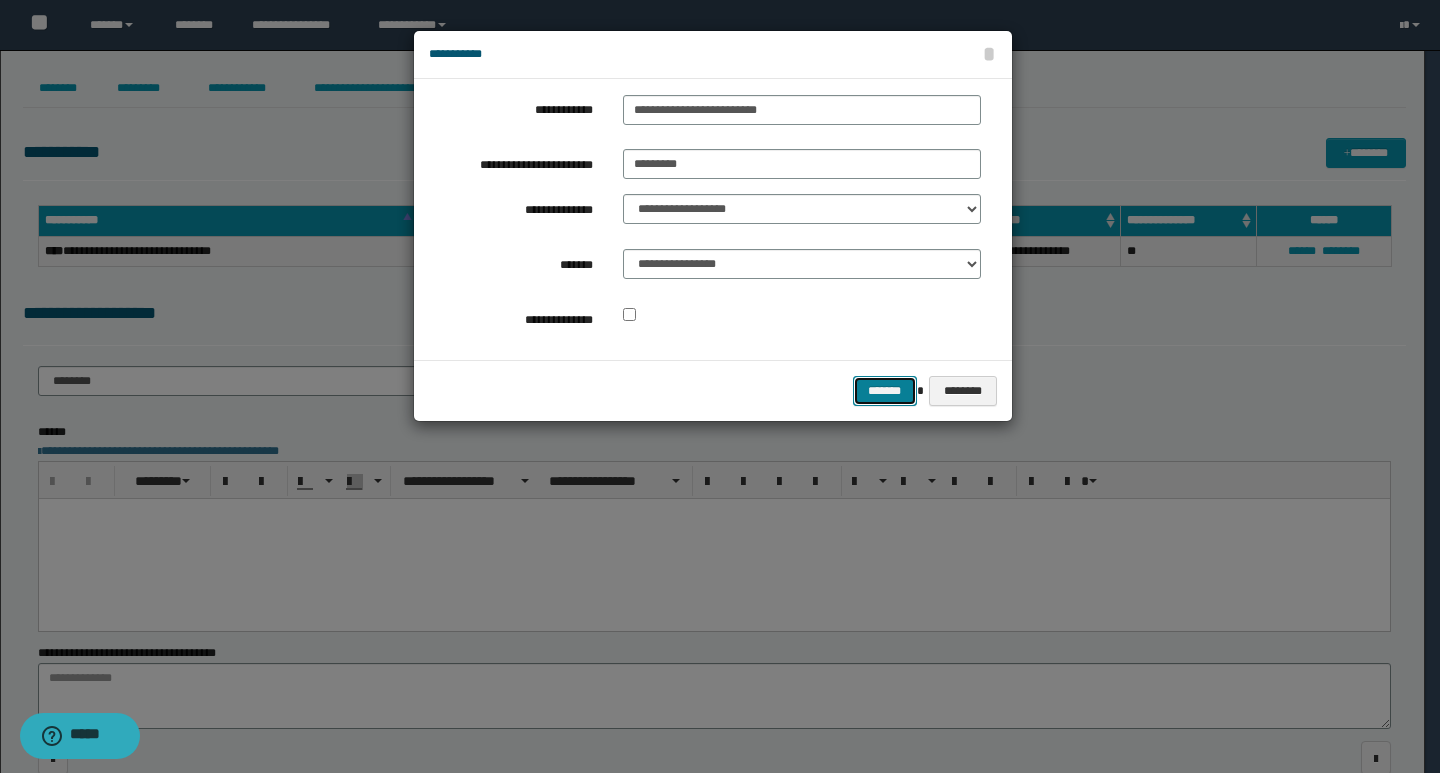 click on "*******" at bounding box center (885, 391) 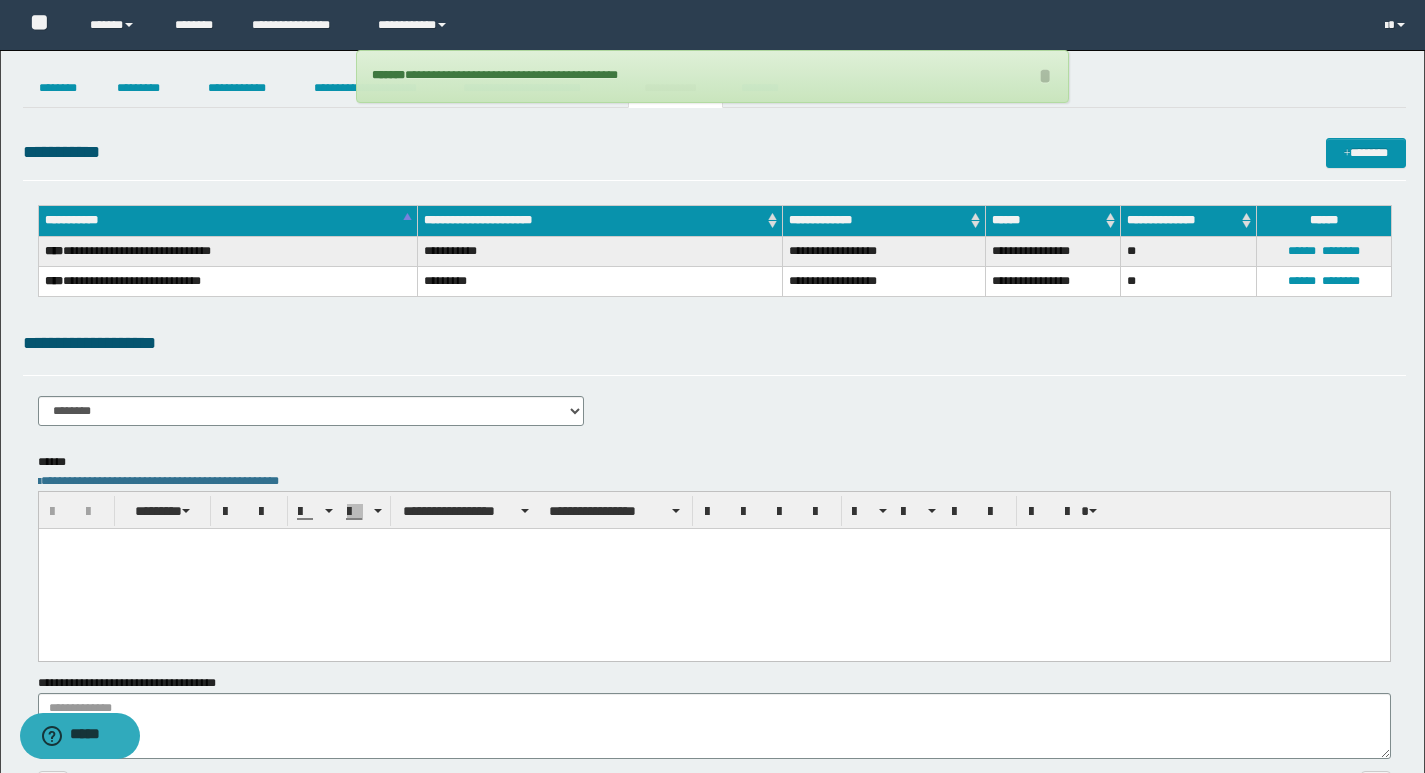 click on "**********" at bounding box center [714, 159] 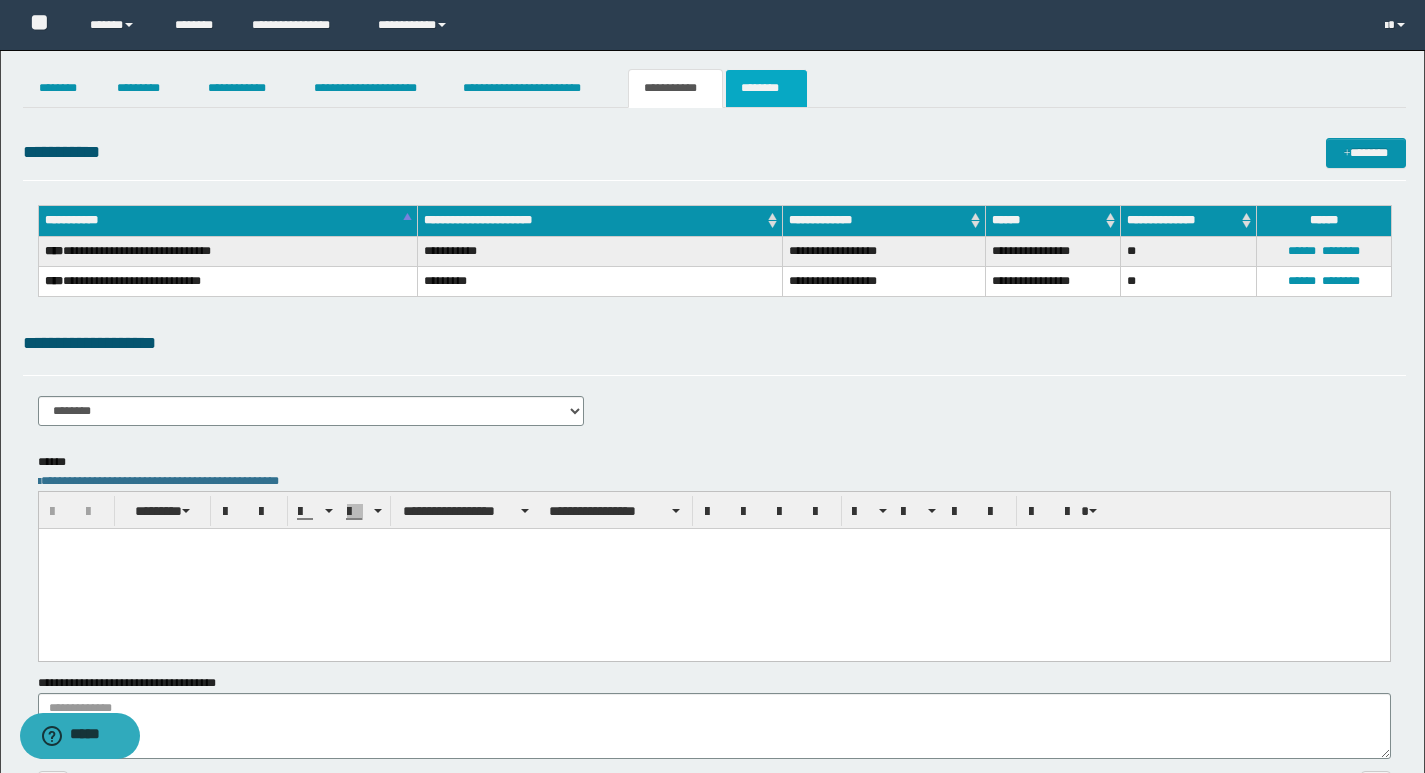 click on "********" at bounding box center (766, 88) 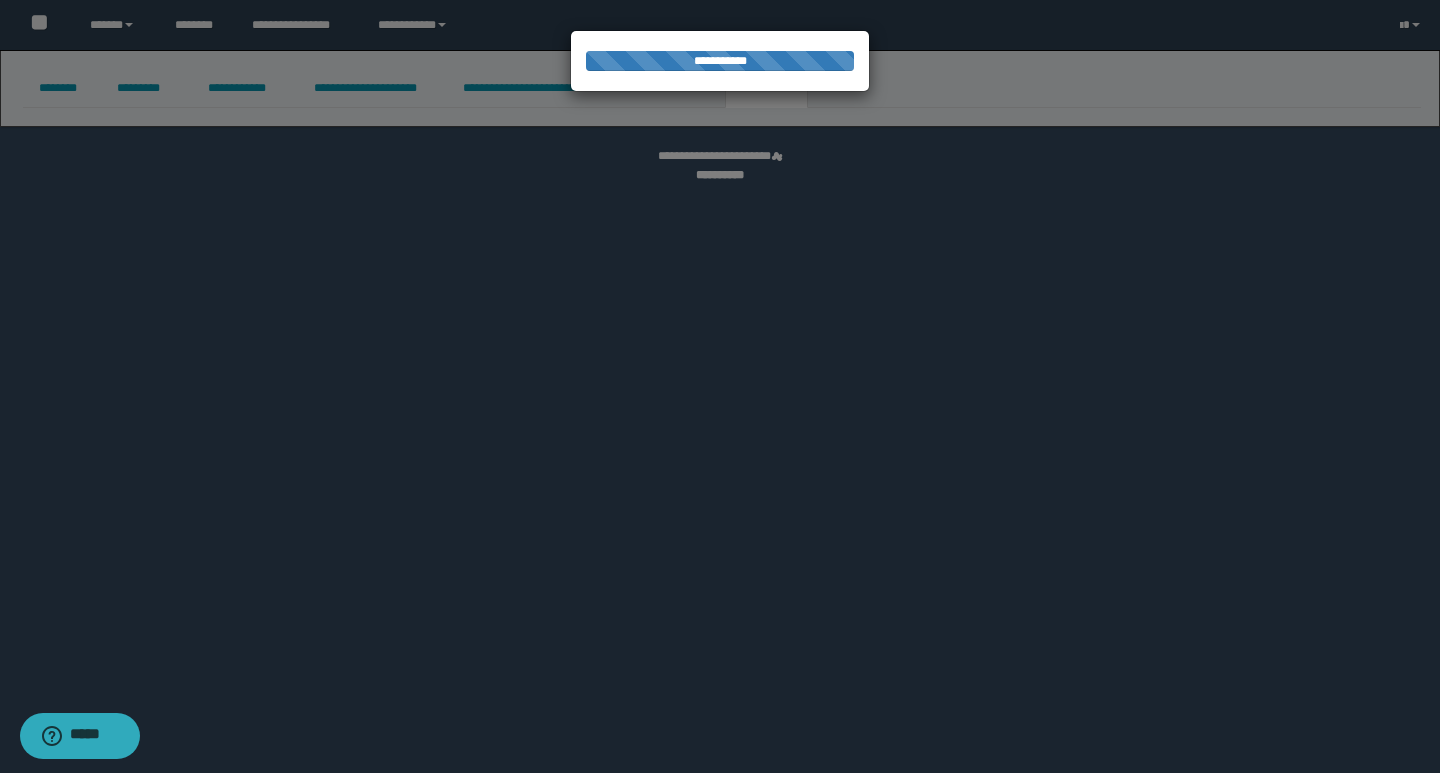 select 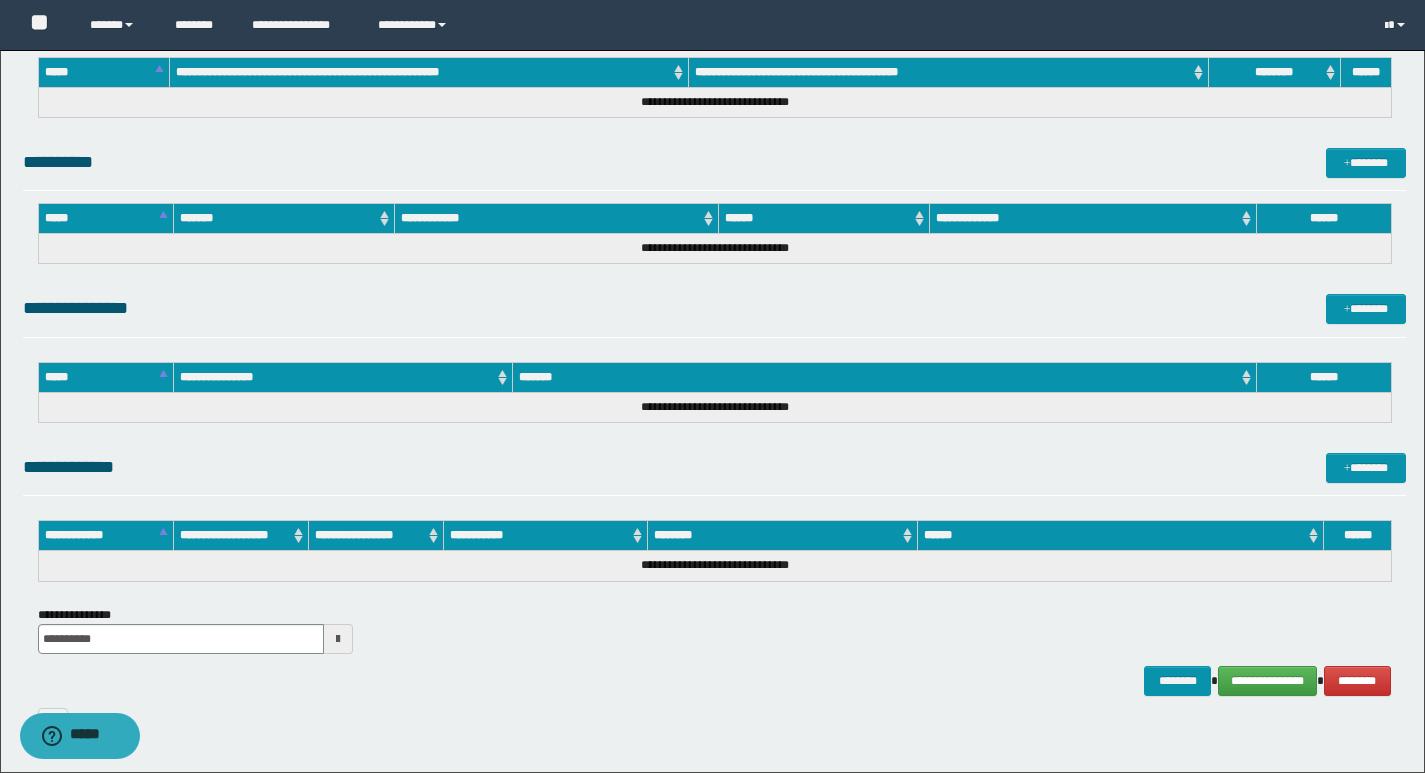 scroll, scrollTop: 774, scrollLeft: 0, axis: vertical 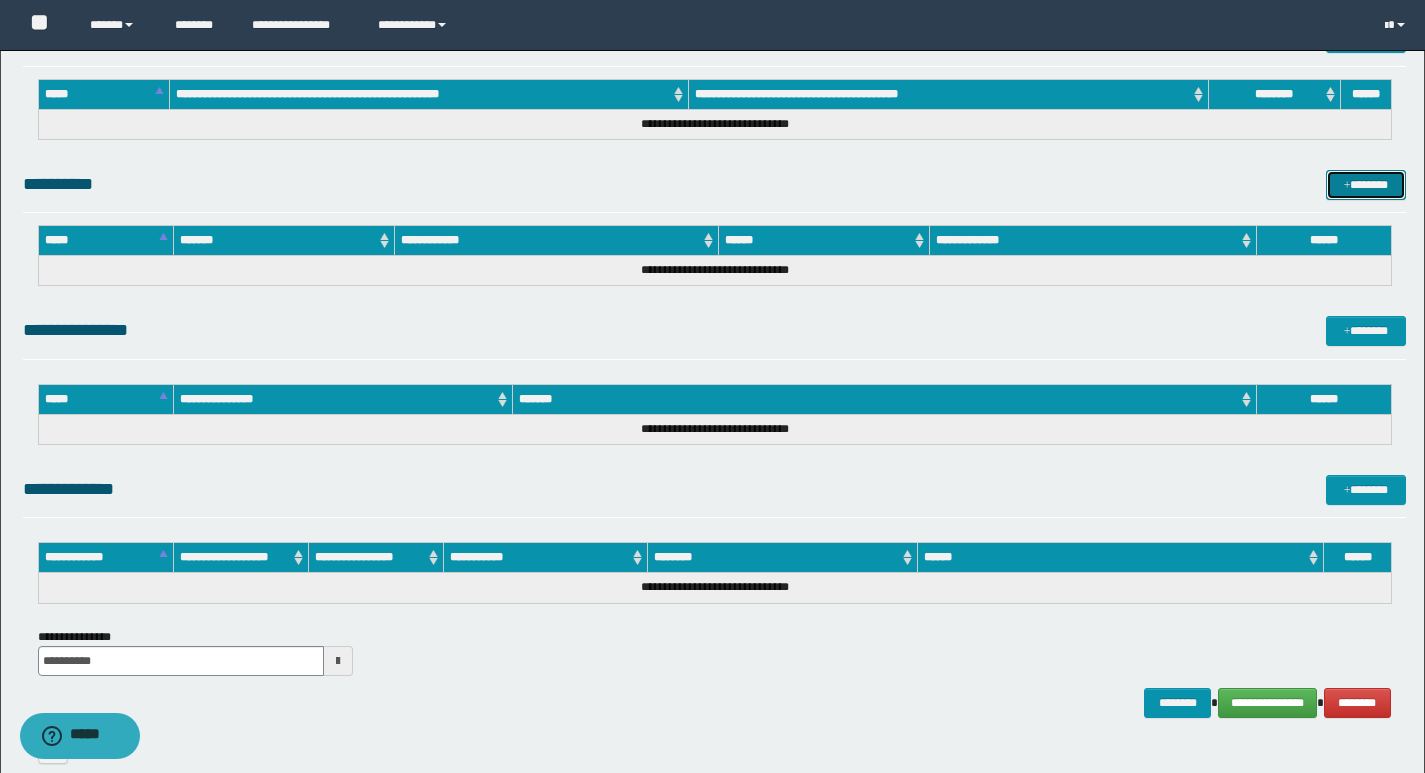 click at bounding box center [1347, 186] 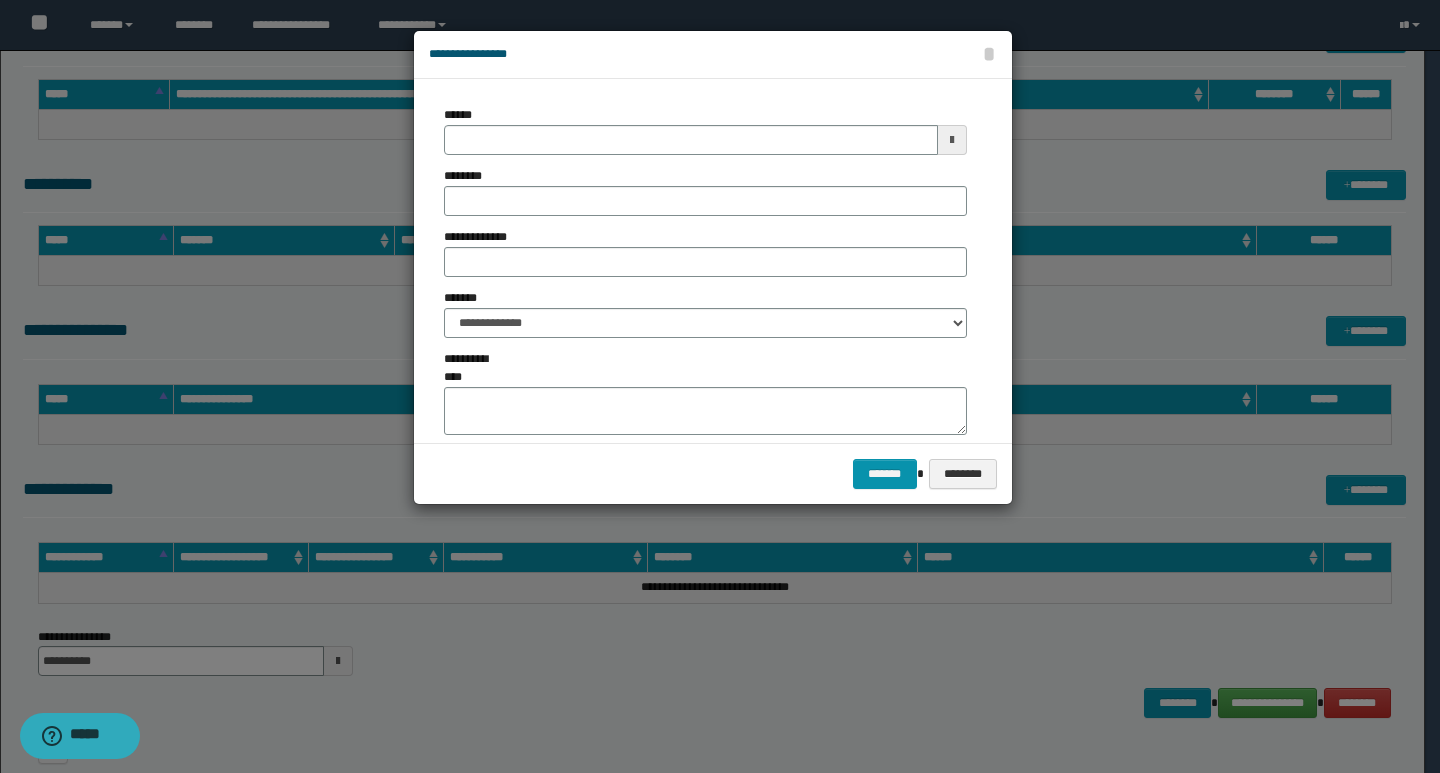 type on "**********" 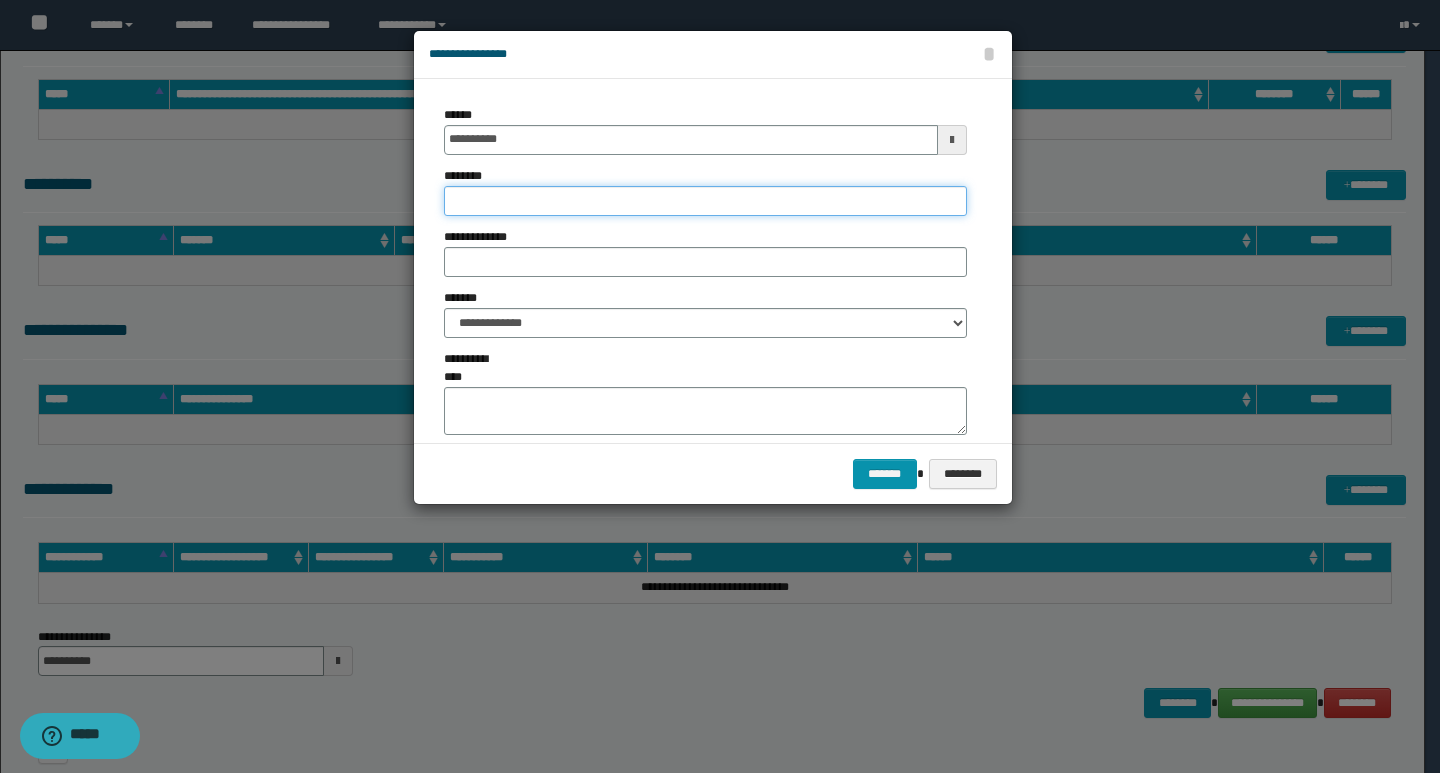 click on "********" at bounding box center [705, 201] 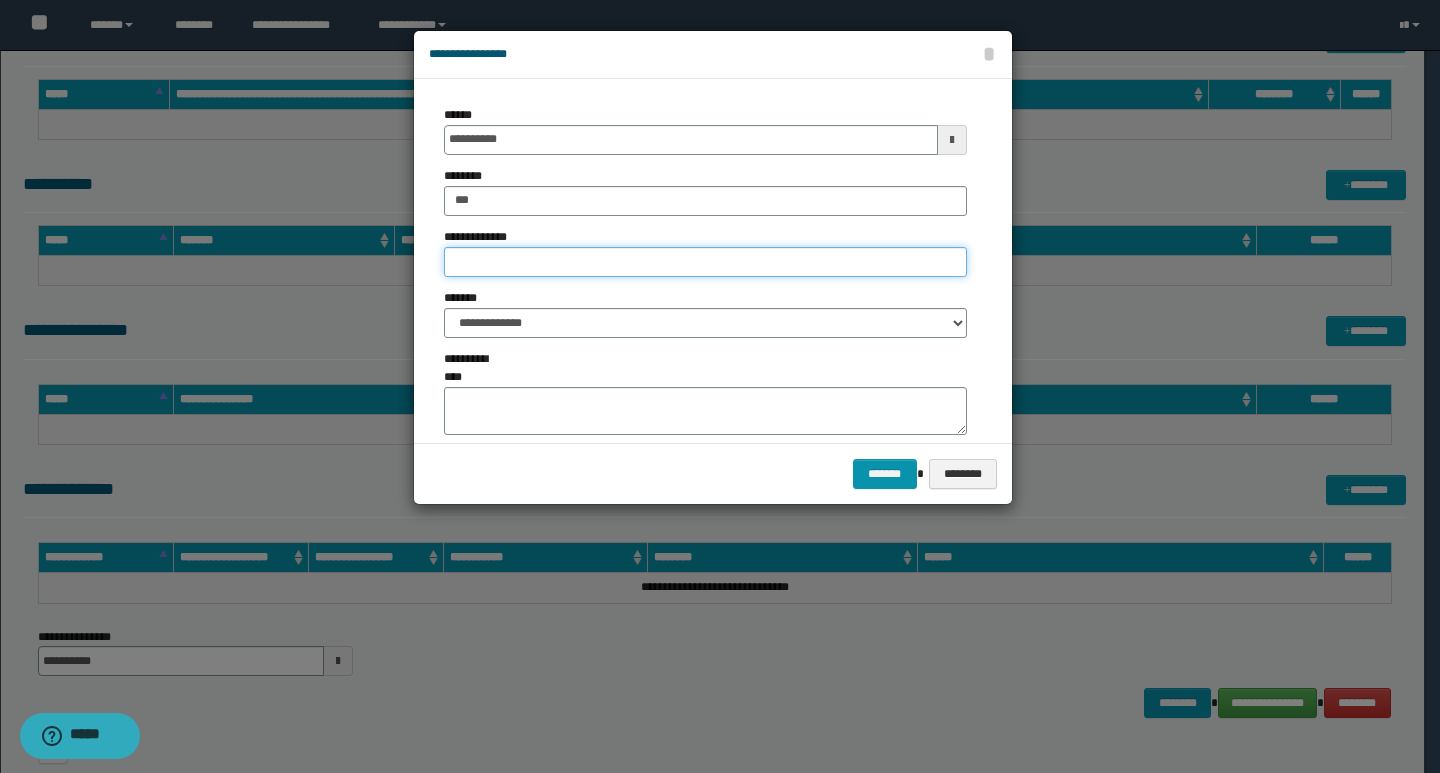 click on "**********" at bounding box center [705, 262] 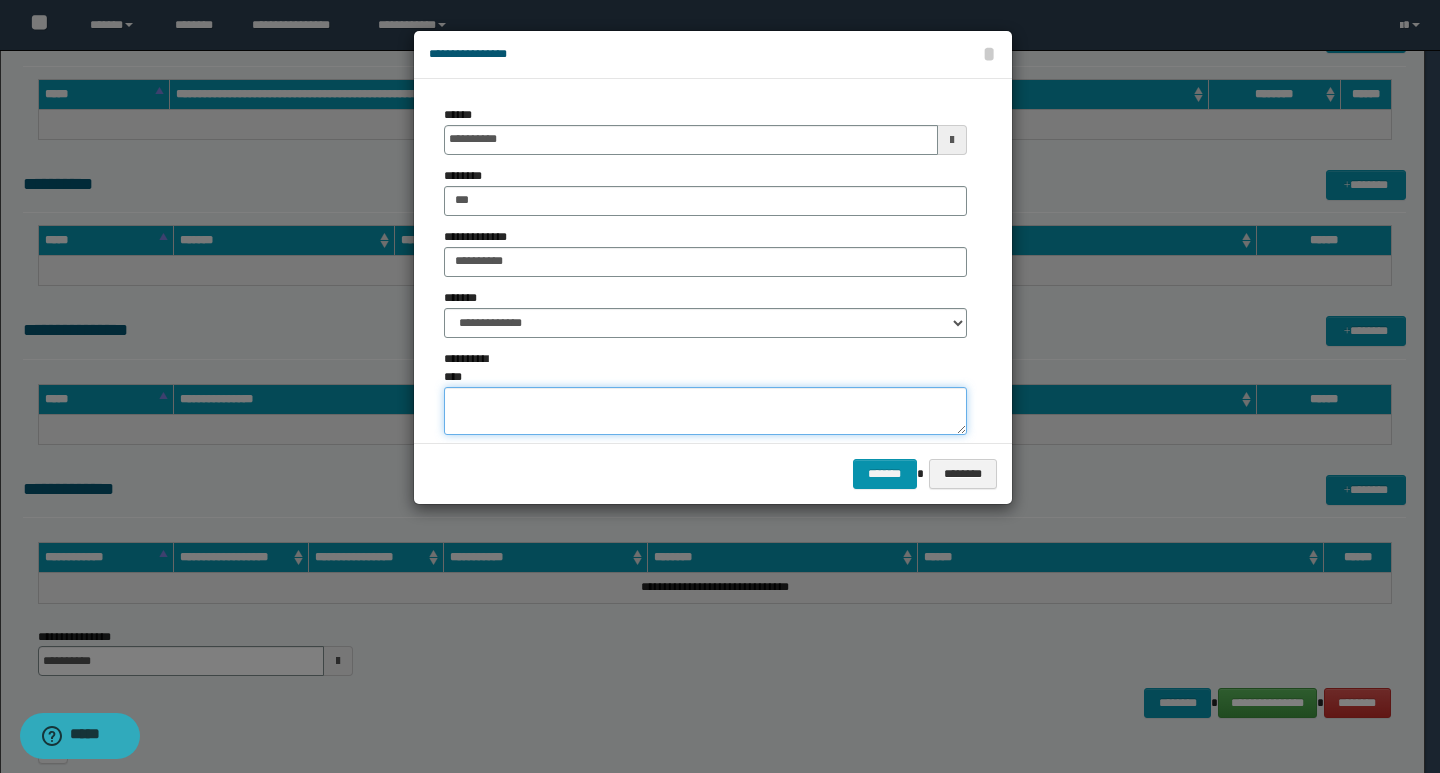 click on "**********" at bounding box center (705, 411) 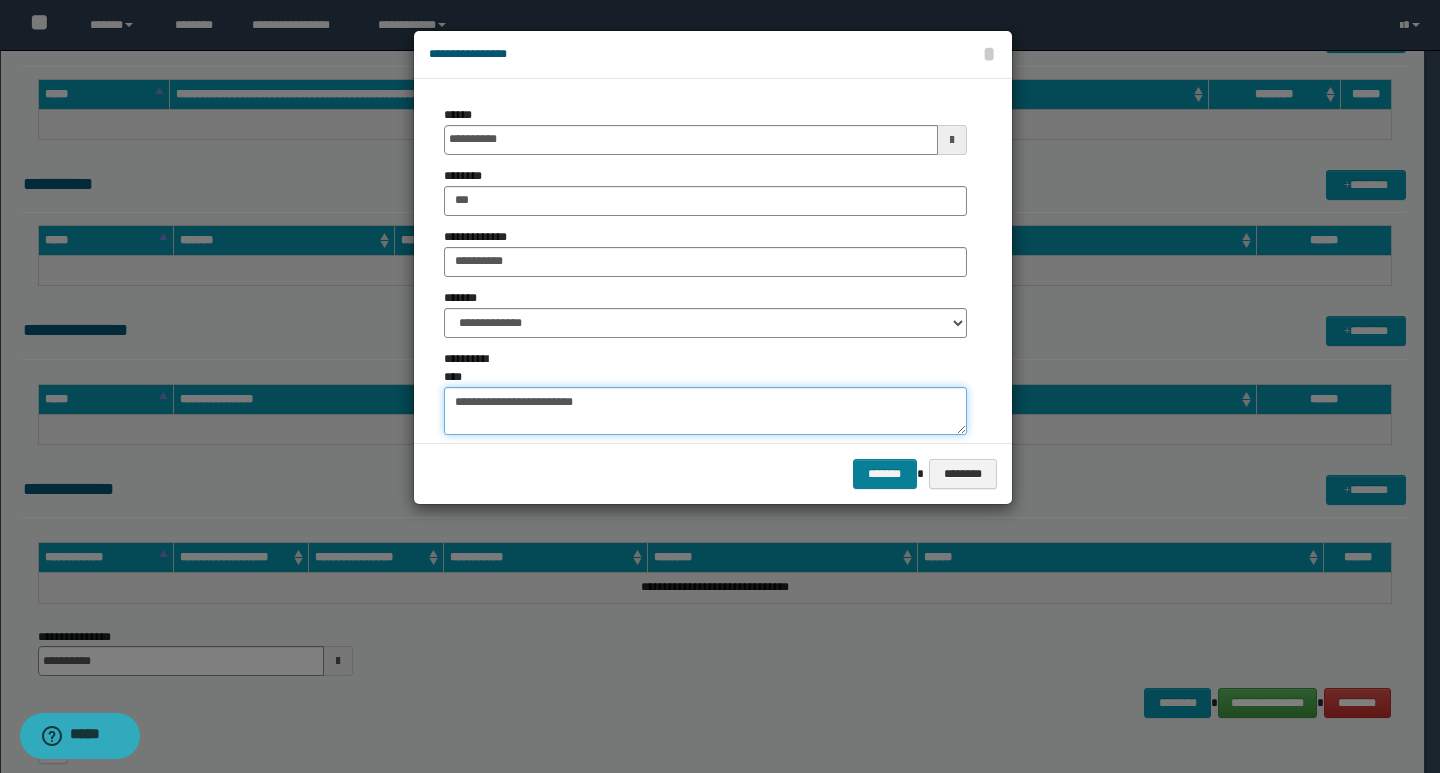 type on "**********" 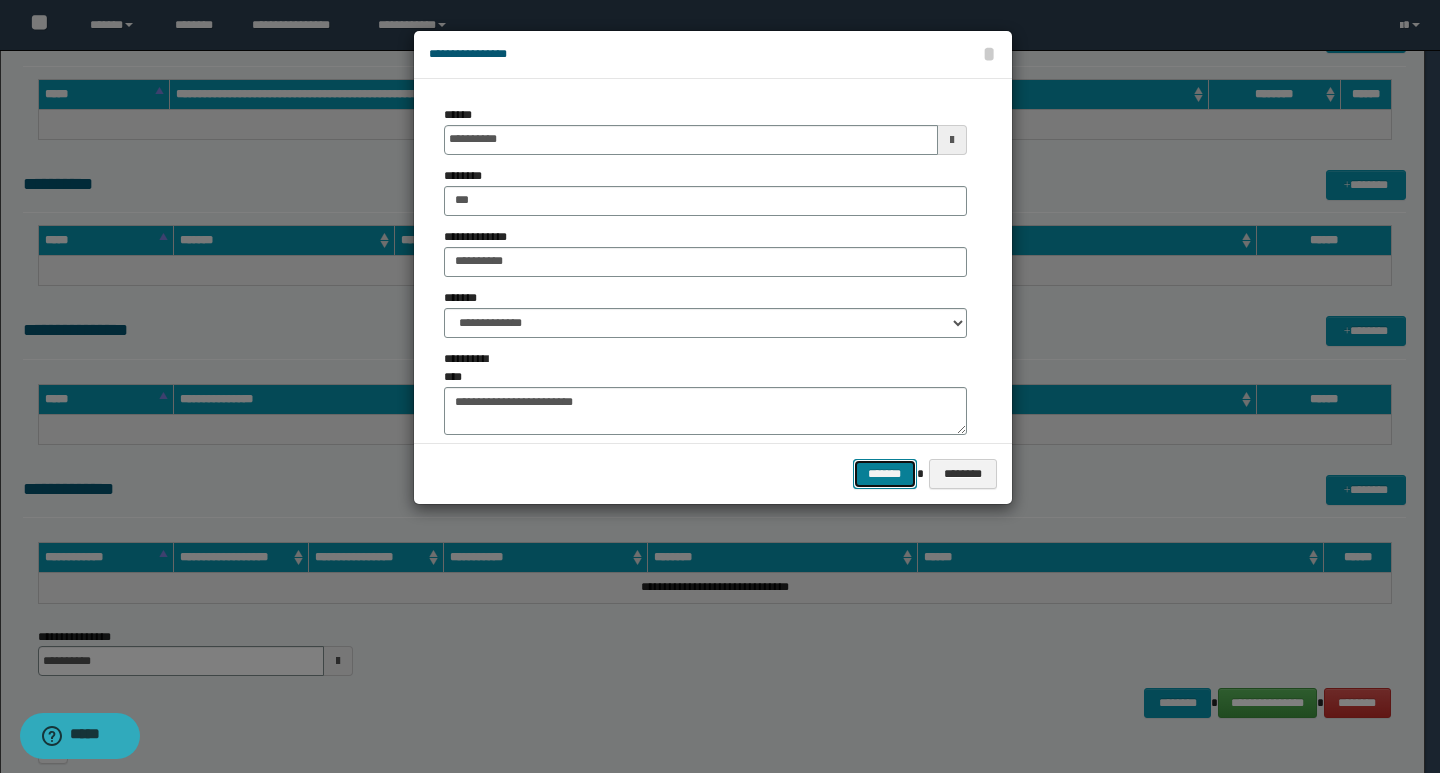 click on "*******" at bounding box center [885, 474] 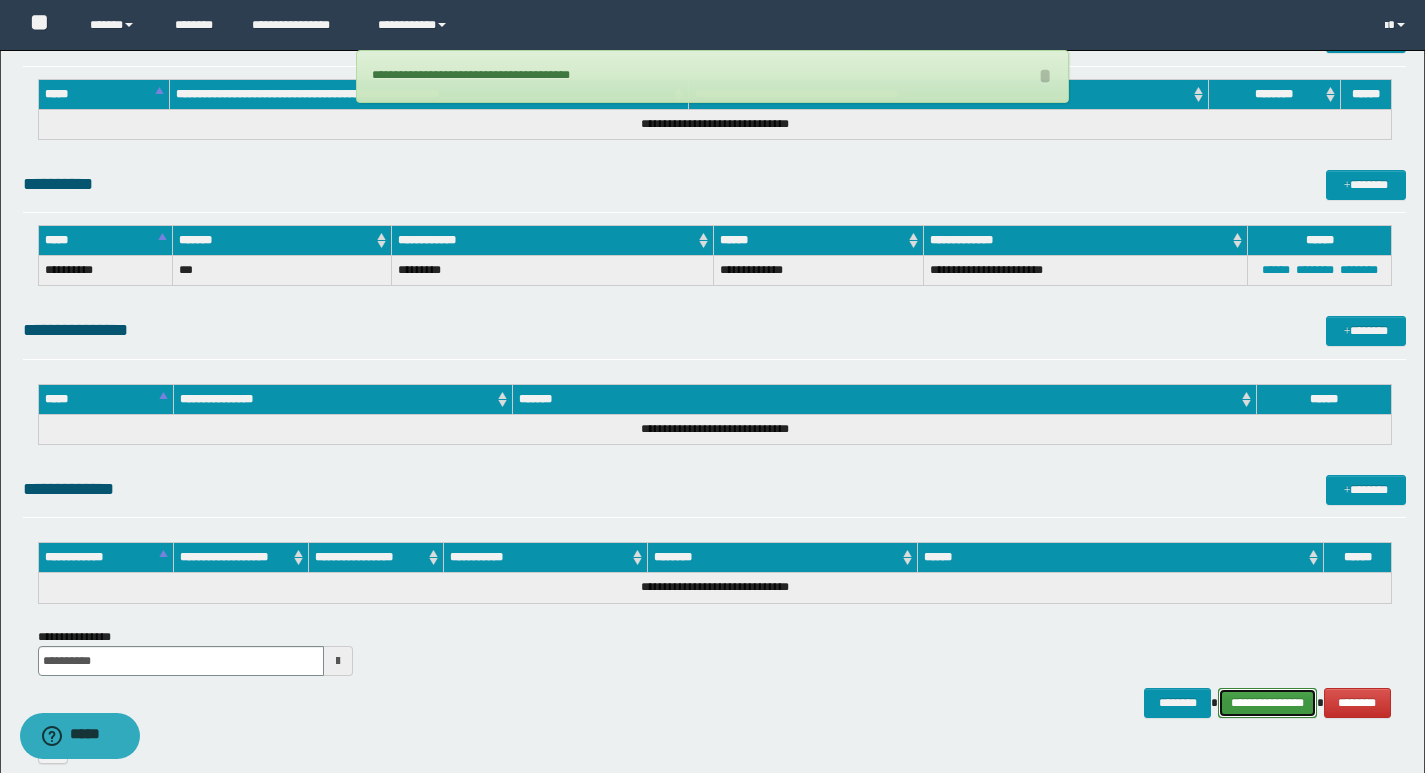 click on "**********" at bounding box center (1267, 703) 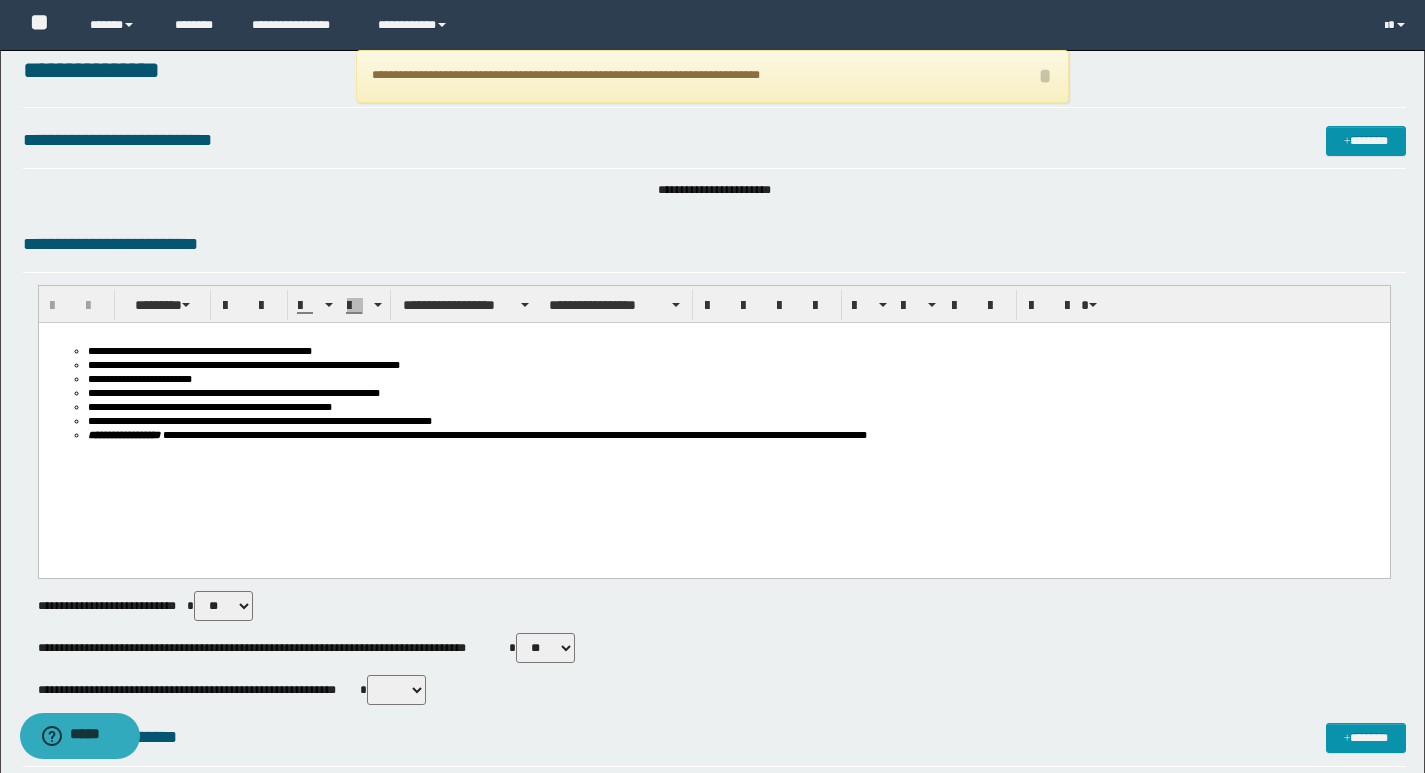 scroll, scrollTop: 0, scrollLeft: 0, axis: both 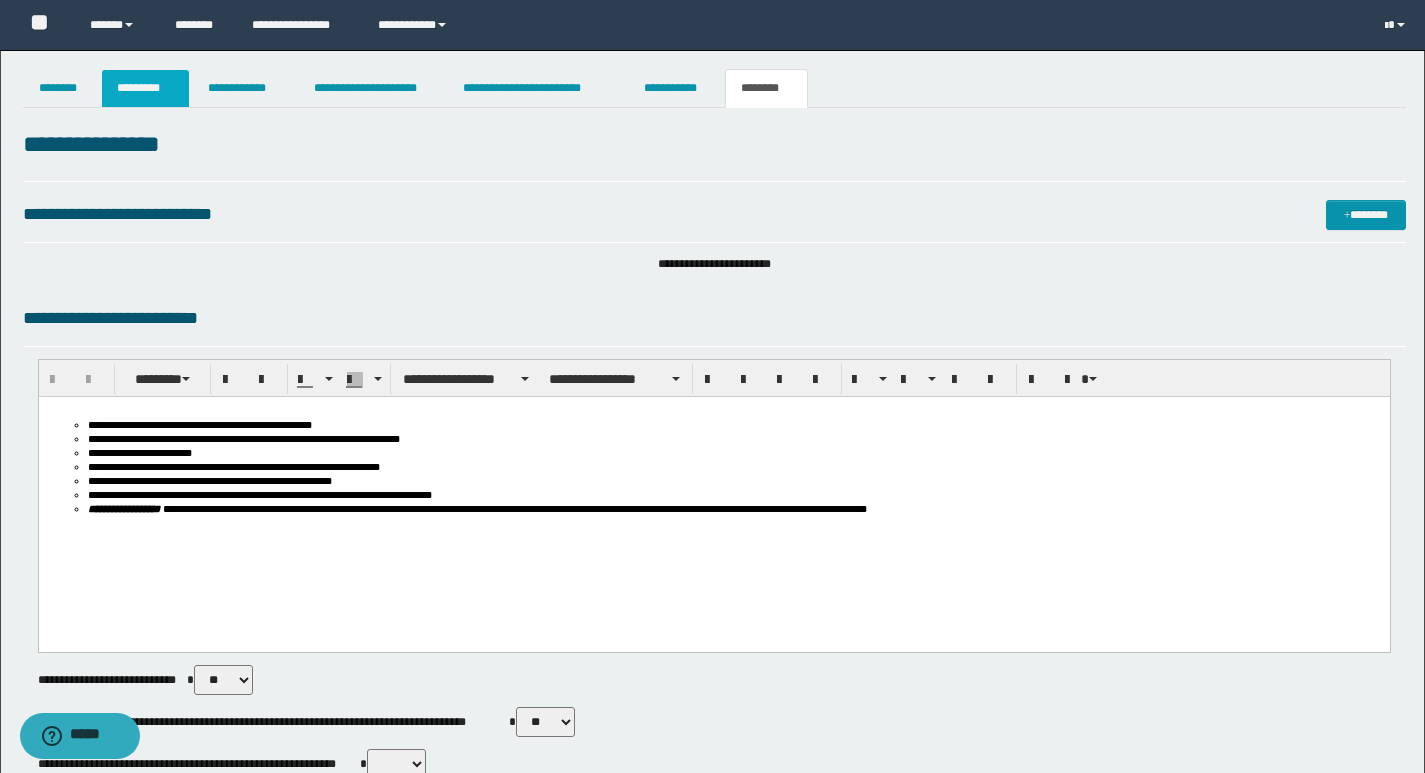 click on "*********" at bounding box center (145, 88) 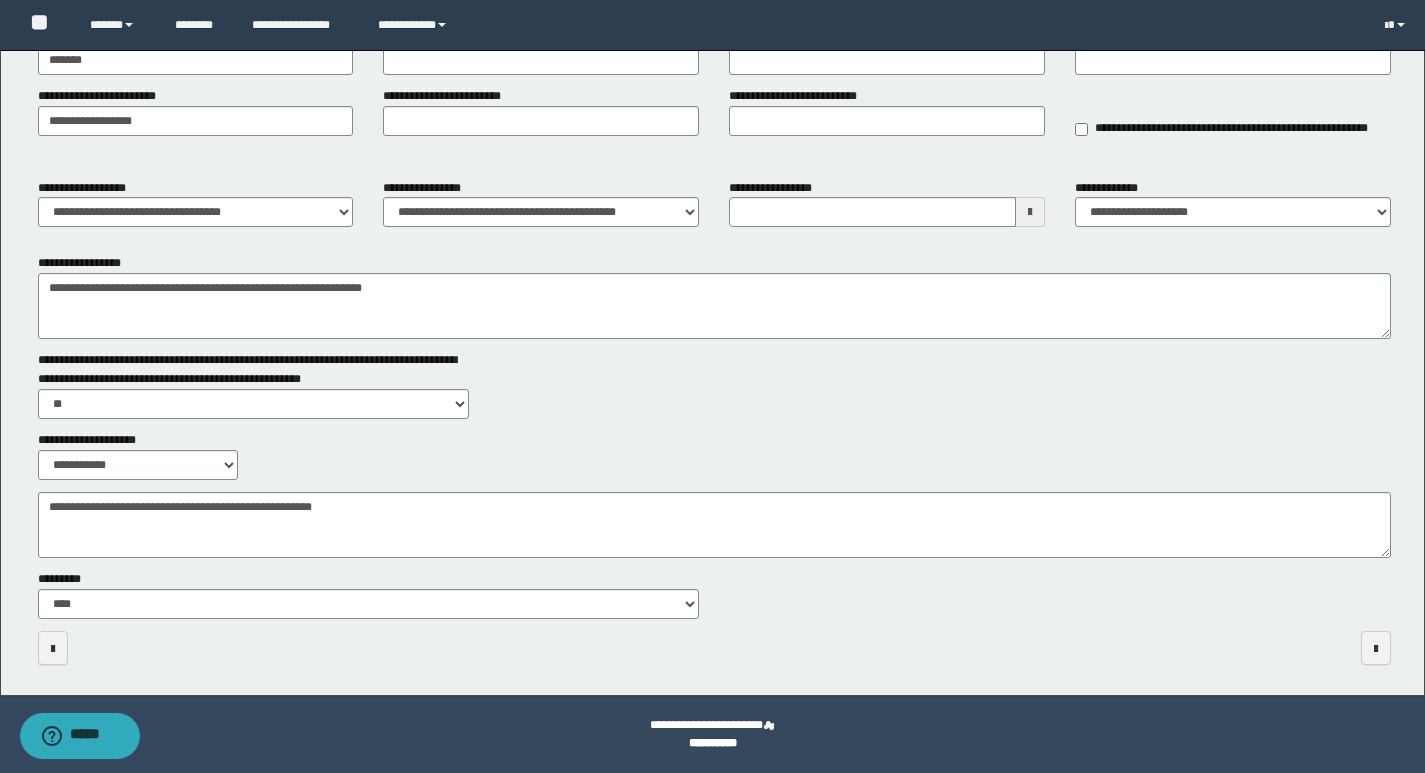 scroll, scrollTop: 0, scrollLeft: 0, axis: both 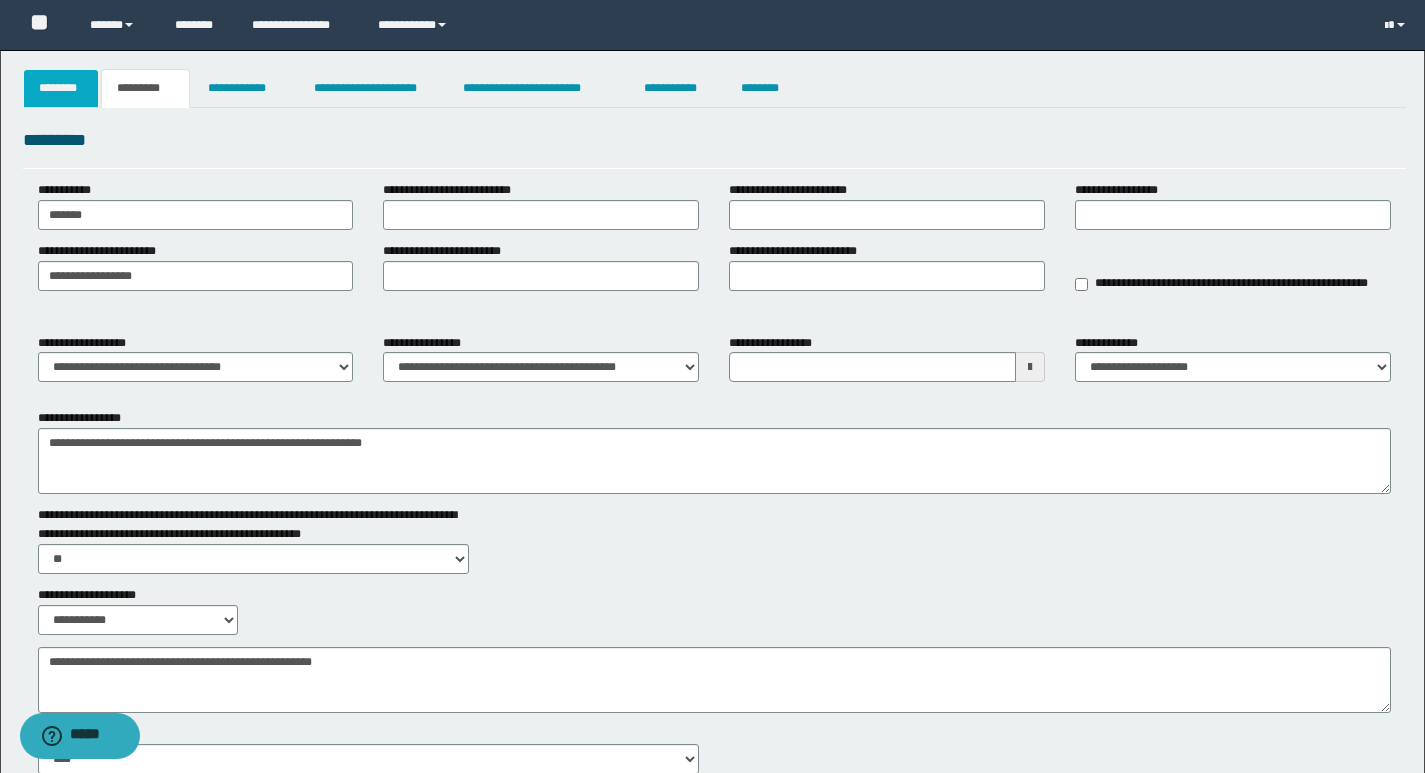 click on "********" at bounding box center [61, 88] 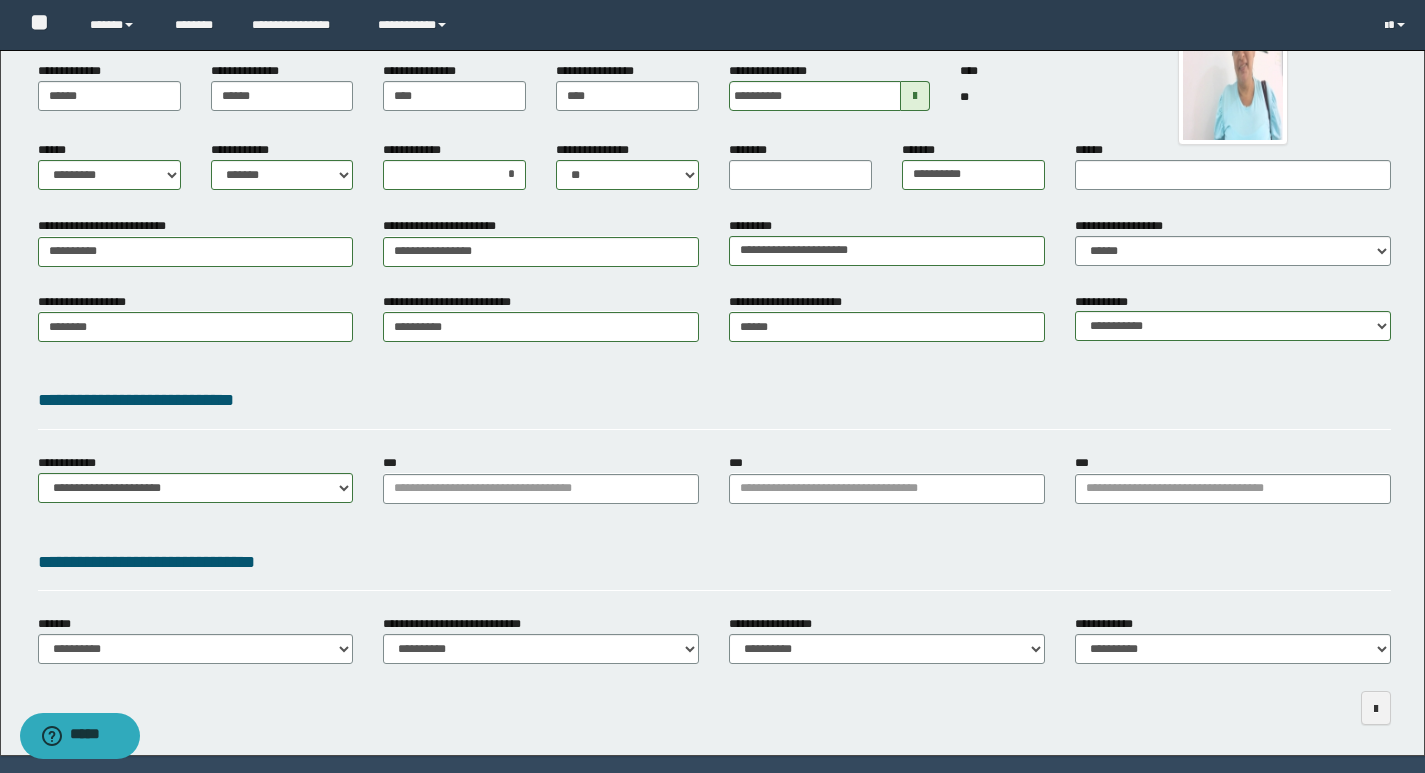scroll, scrollTop: 243, scrollLeft: 0, axis: vertical 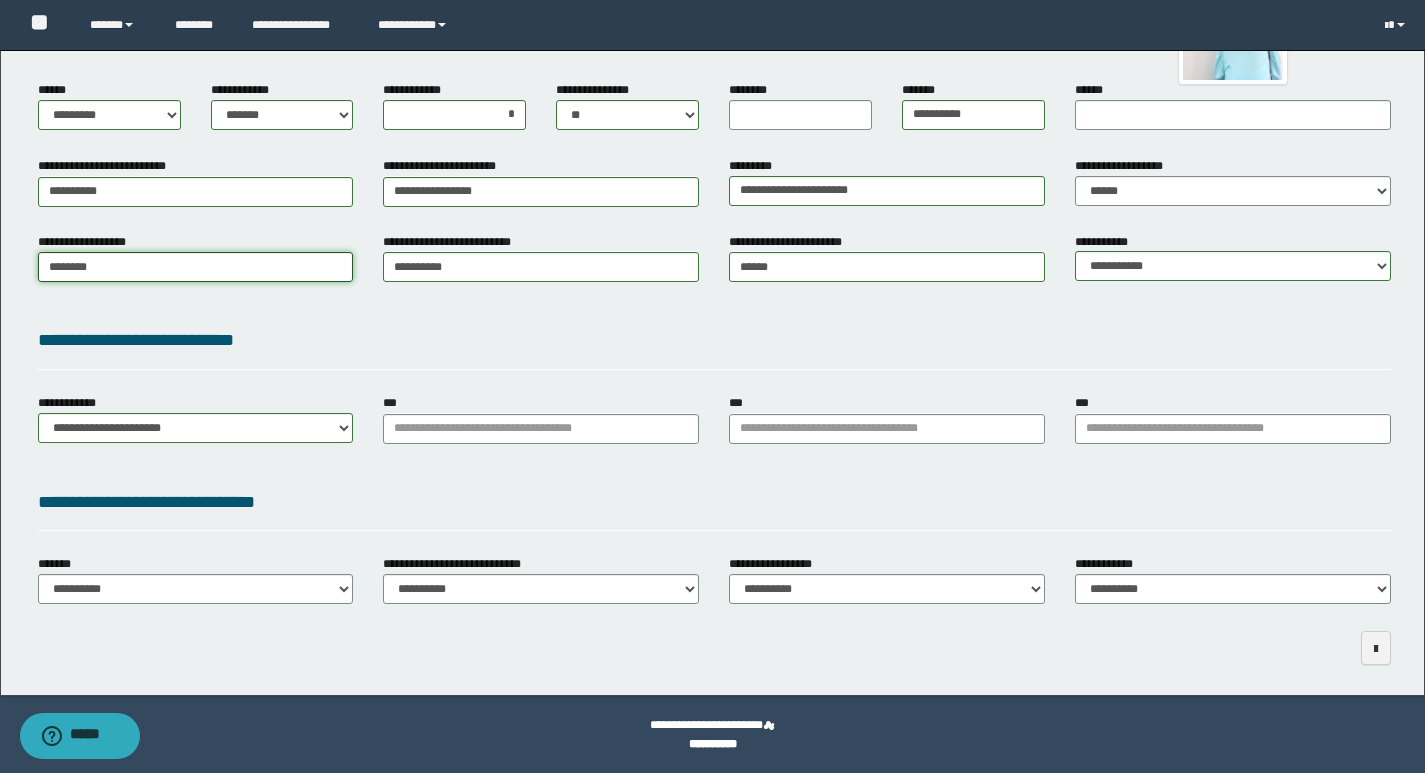 type on "********" 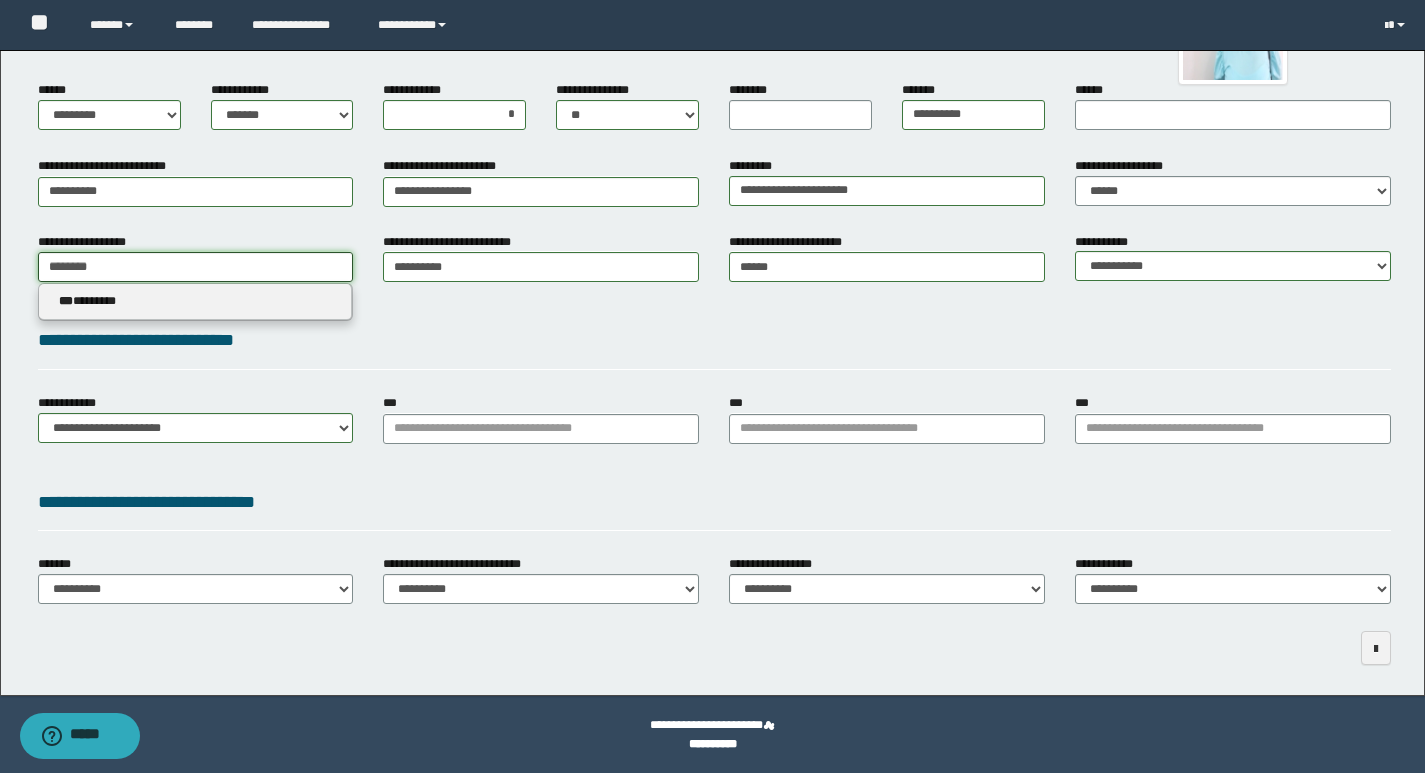 drag, startPoint x: 151, startPoint y: 272, endPoint x: 0, endPoint y: 246, distance: 153.22206 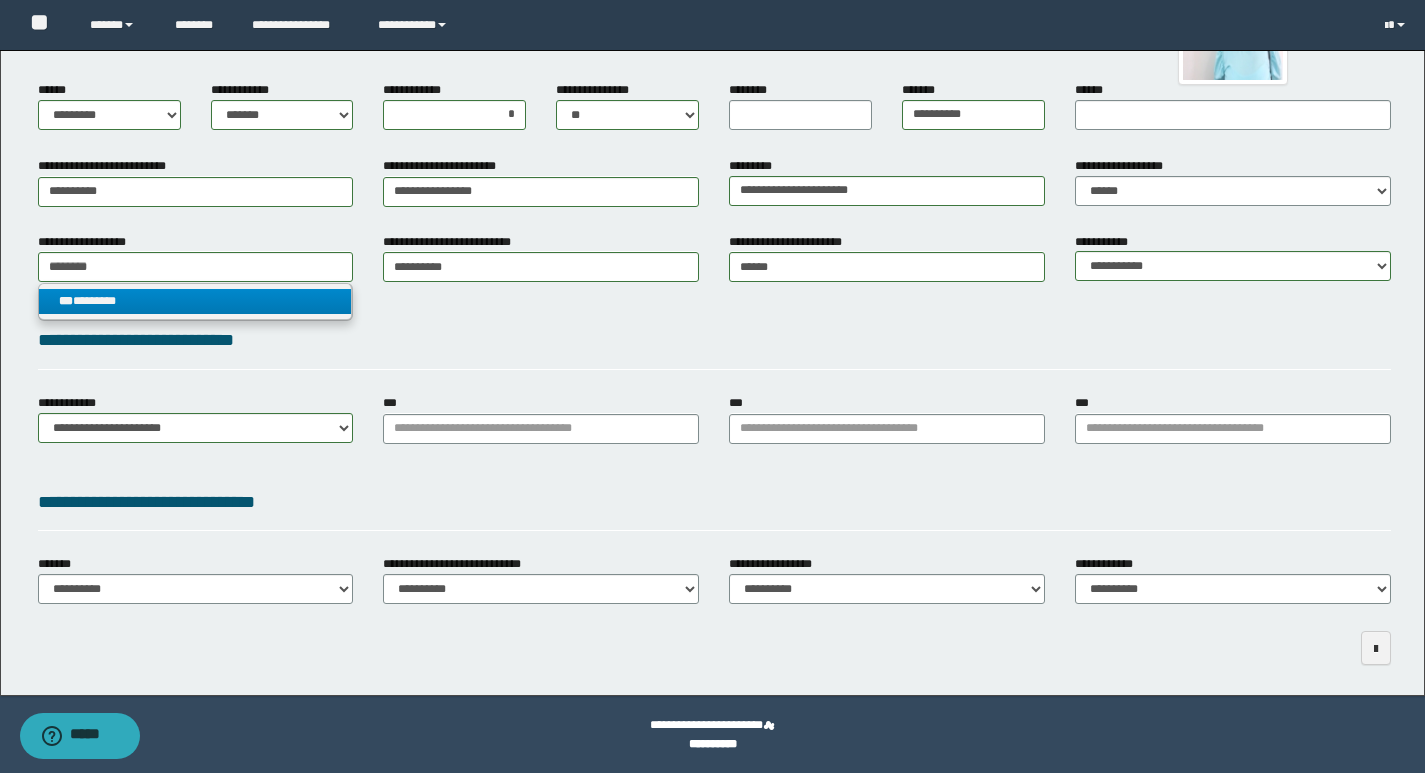 click on "*** ********" at bounding box center [195, 301] 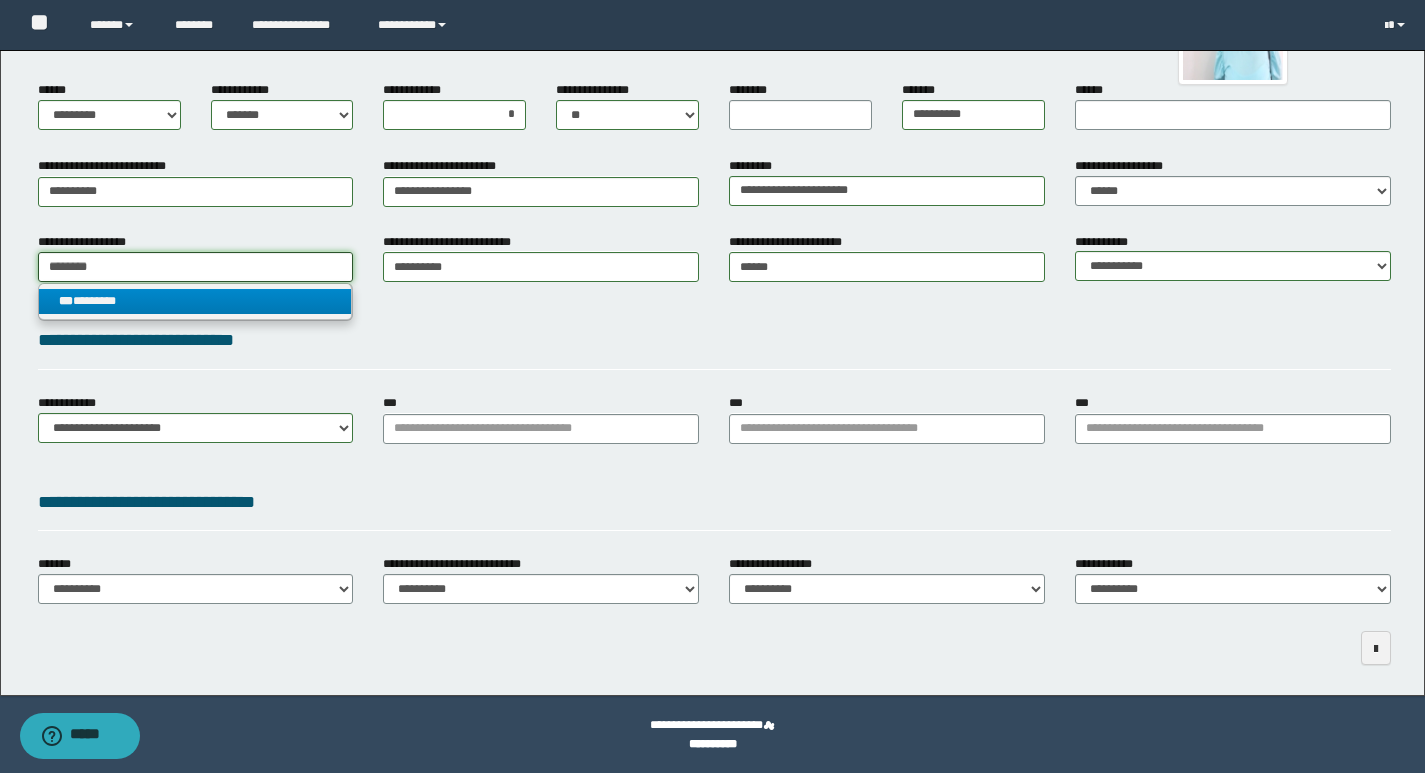 type 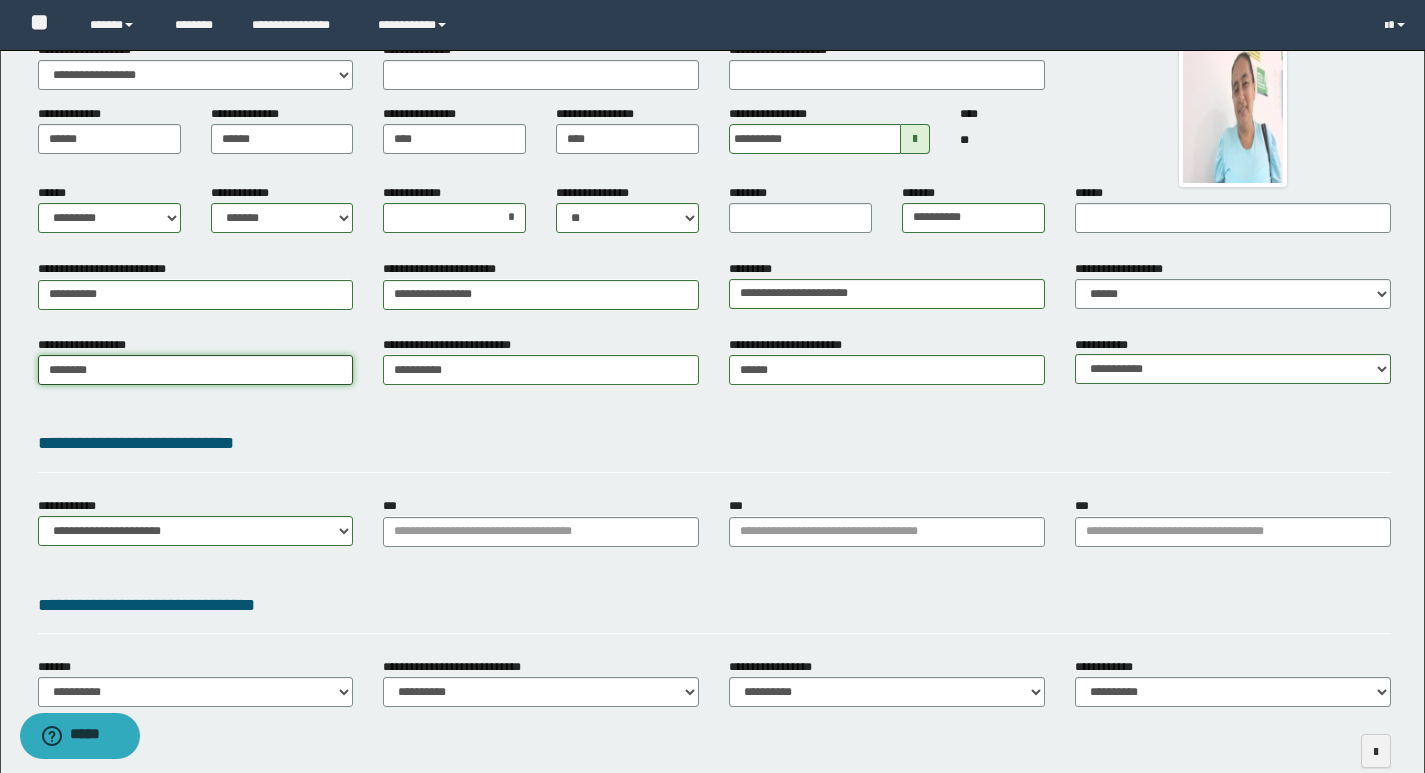 scroll, scrollTop: 0, scrollLeft: 0, axis: both 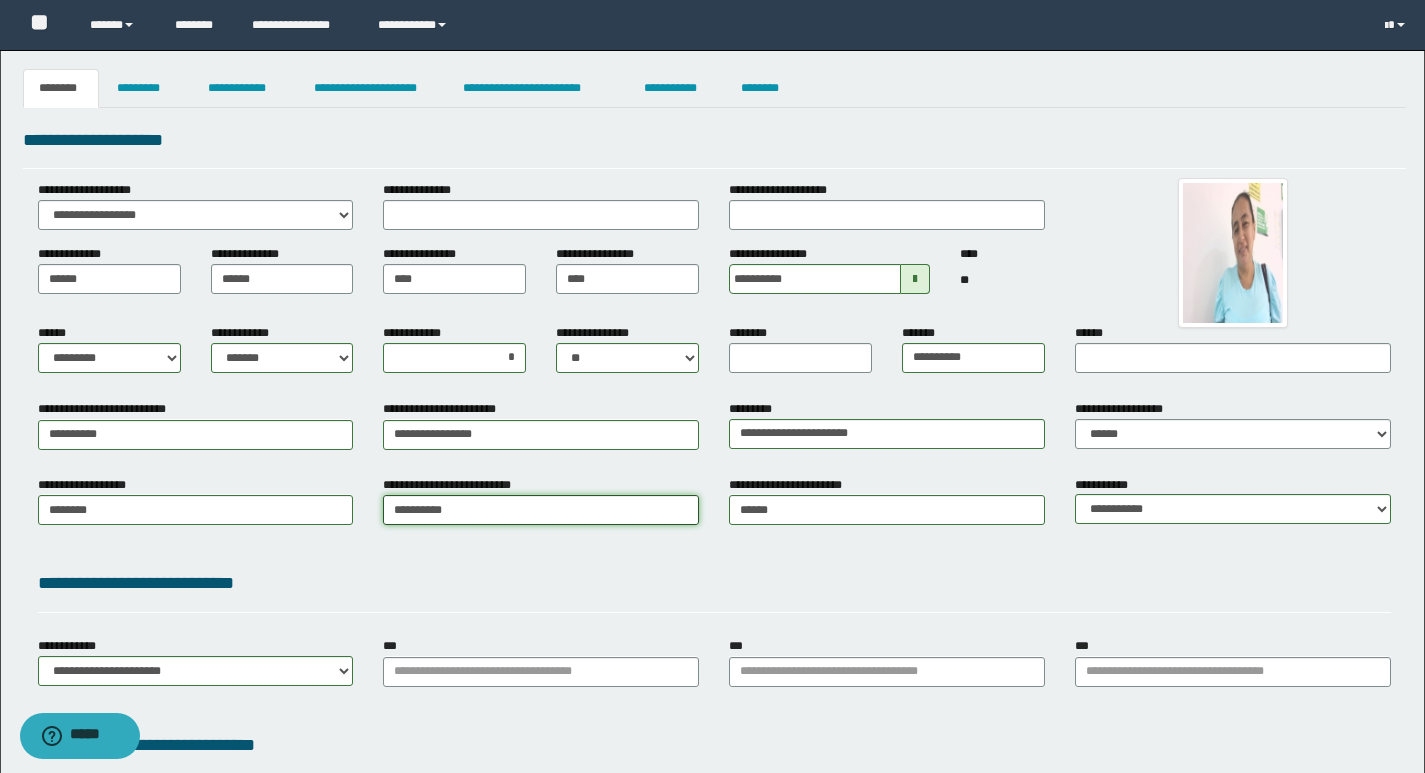 click on "*********" at bounding box center [541, 510] 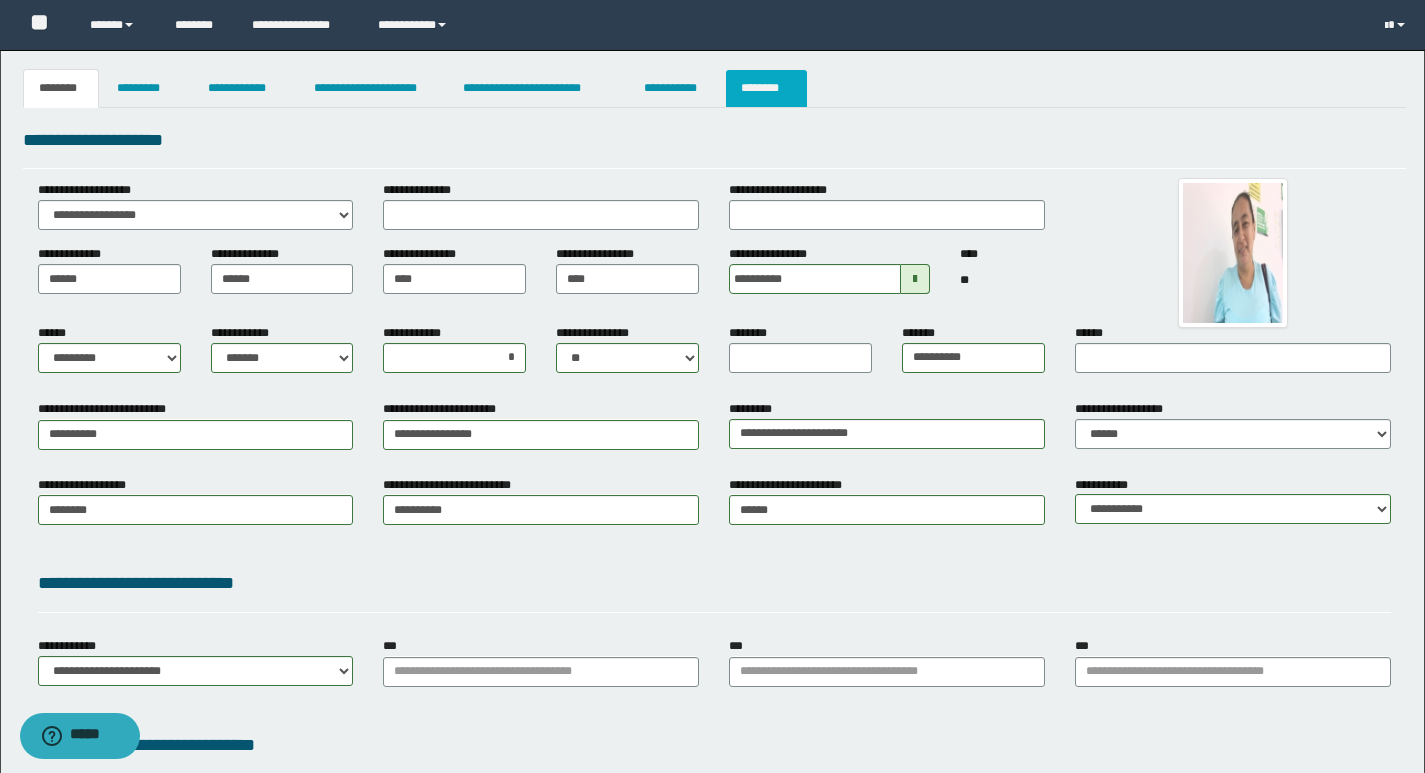 click on "********" at bounding box center [766, 88] 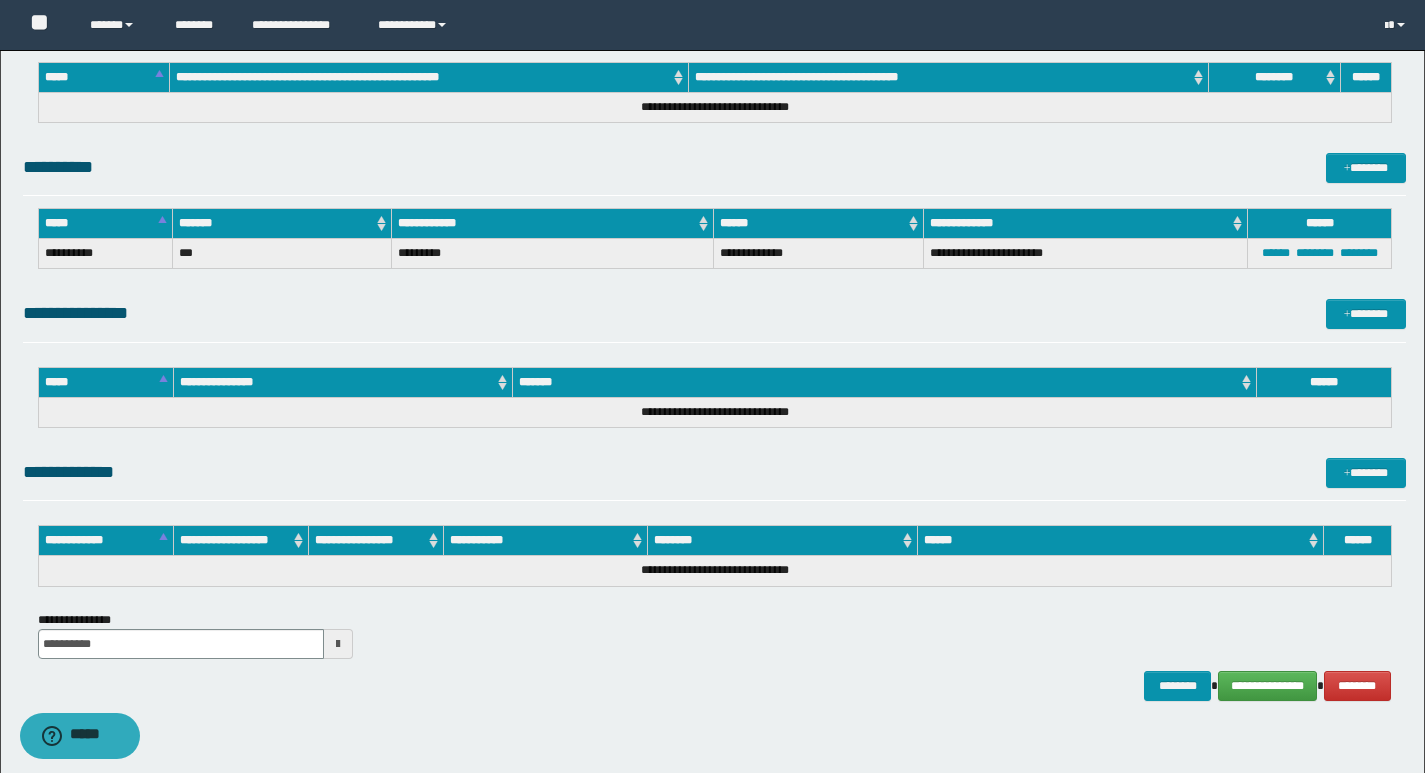 scroll, scrollTop: 874, scrollLeft: 0, axis: vertical 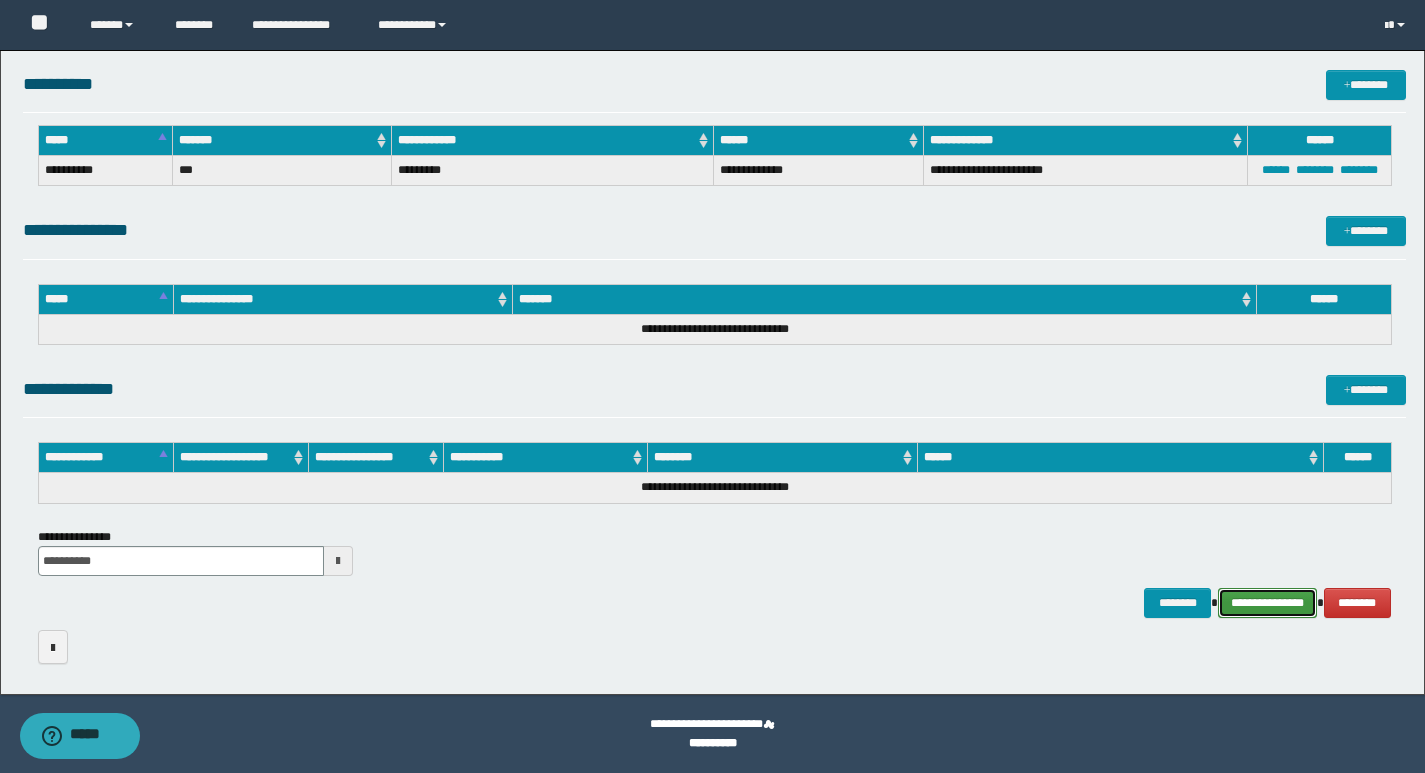 click on "**********" at bounding box center (1267, 603) 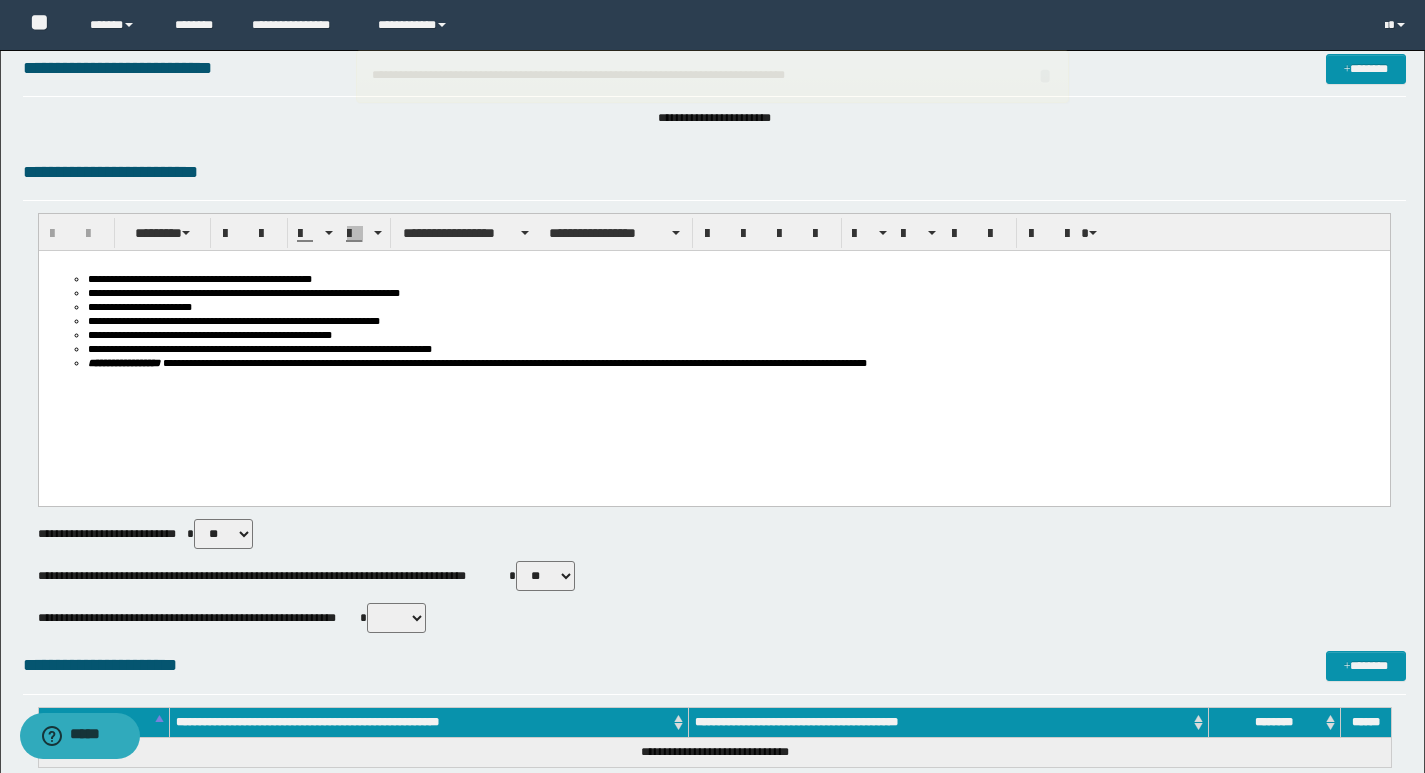 scroll, scrollTop: 0, scrollLeft: 0, axis: both 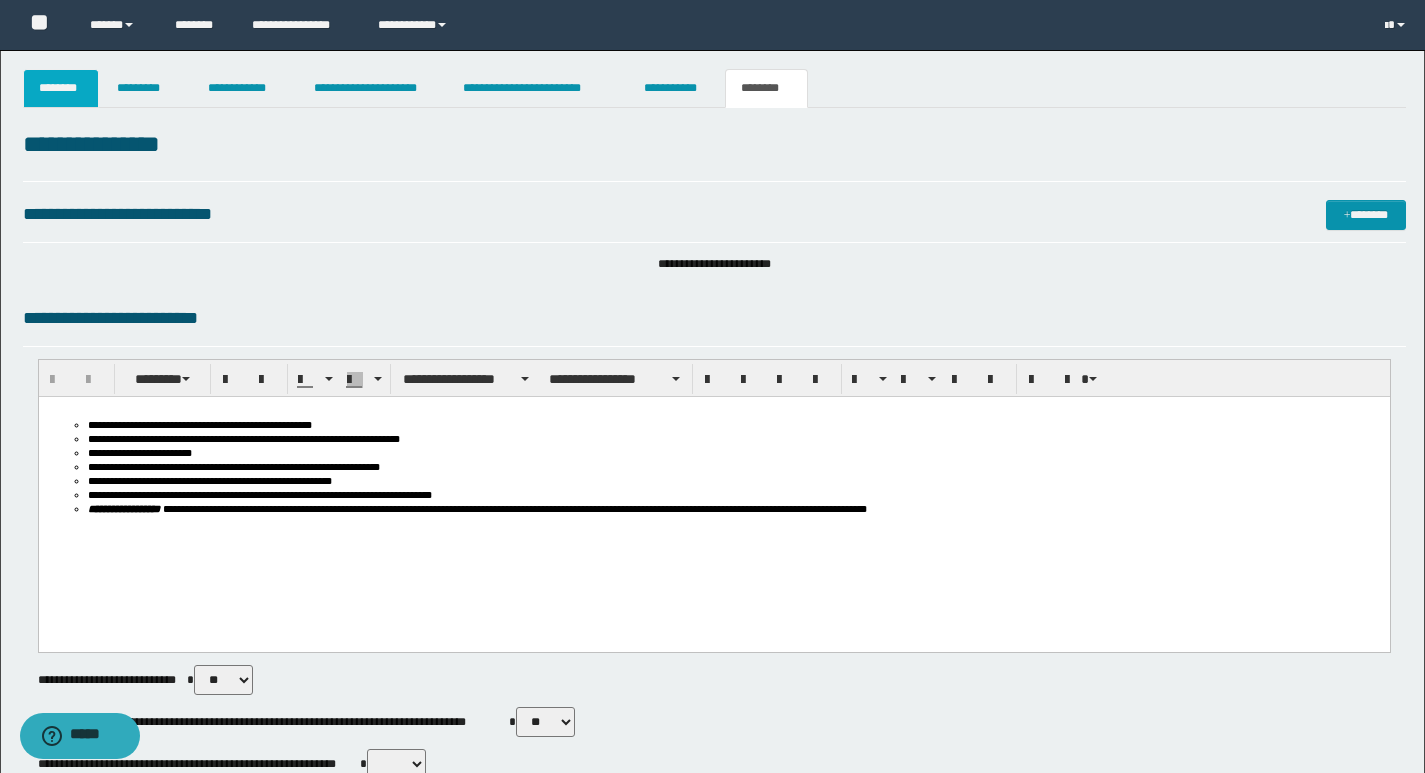 click on "********" at bounding box center (61, 88) 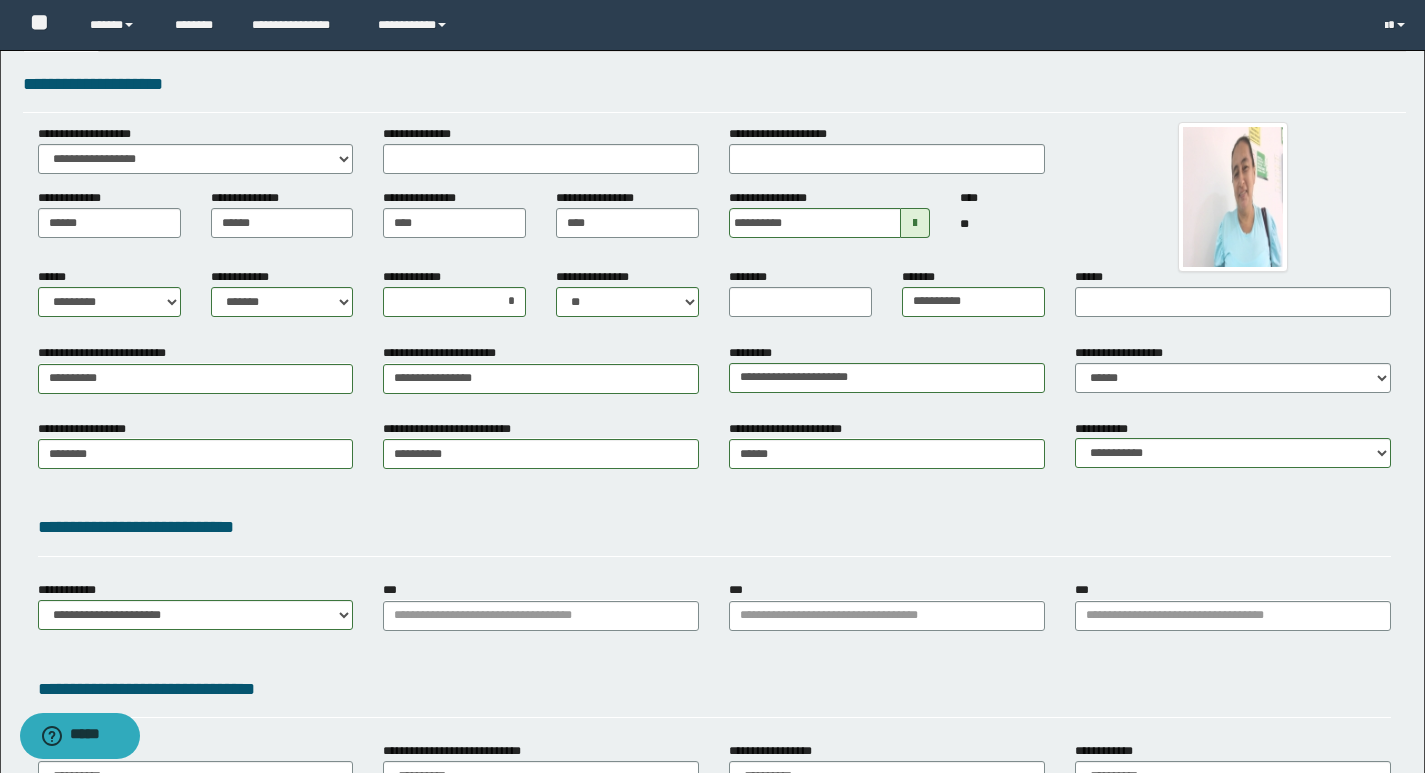 scroll, scrollTop: 100, scrollLeft: 0, axis: vertical 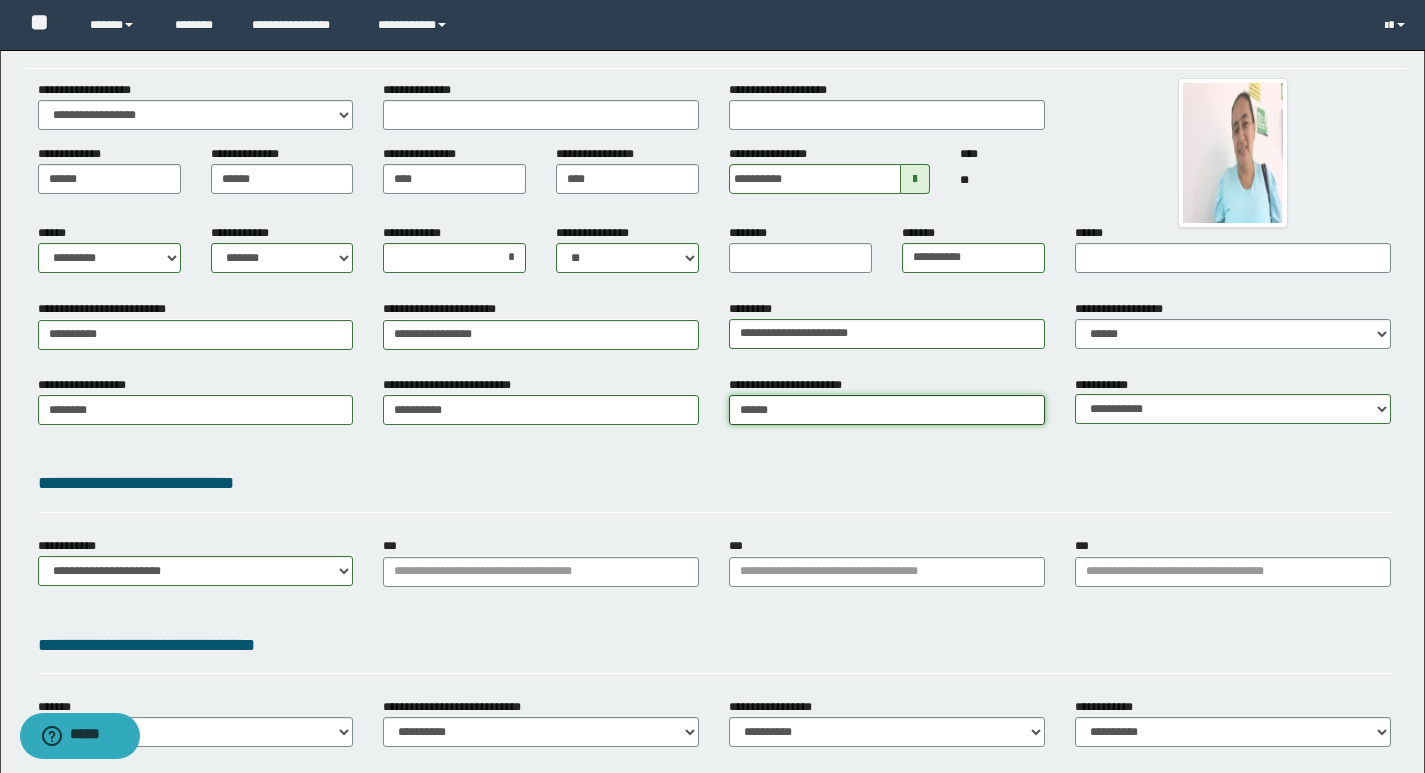 type on "**********" 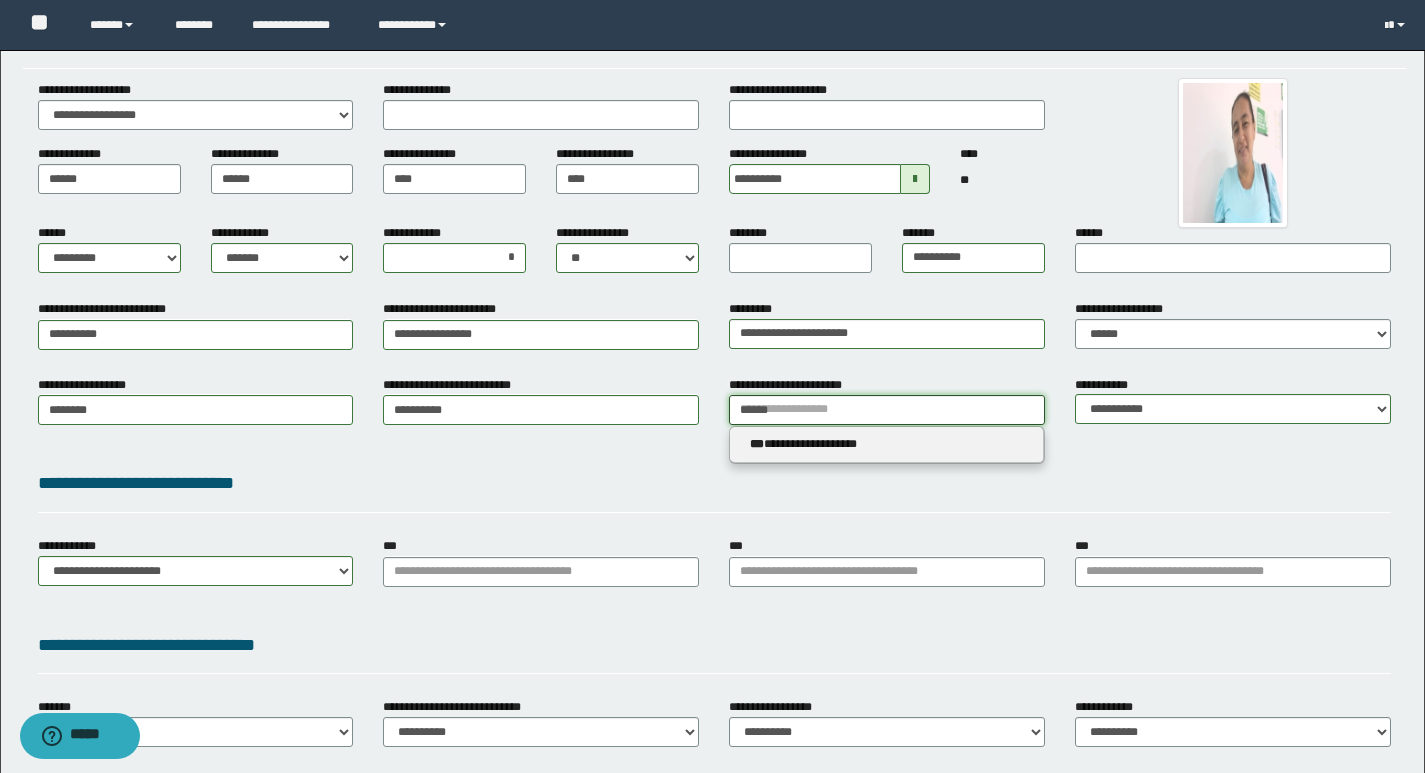click on "******" at bounding box center (887, 410) 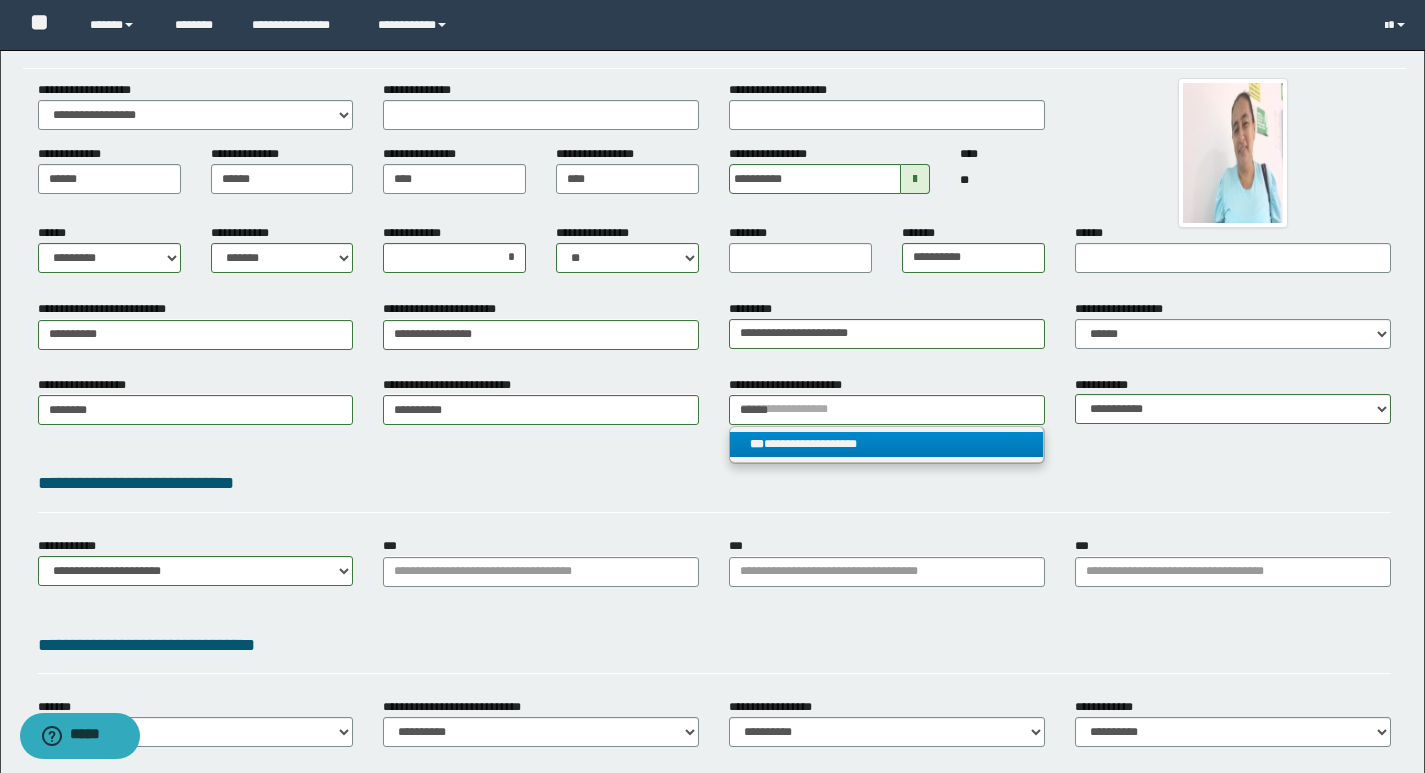 click on "**********" at bounding box center [886, 444] 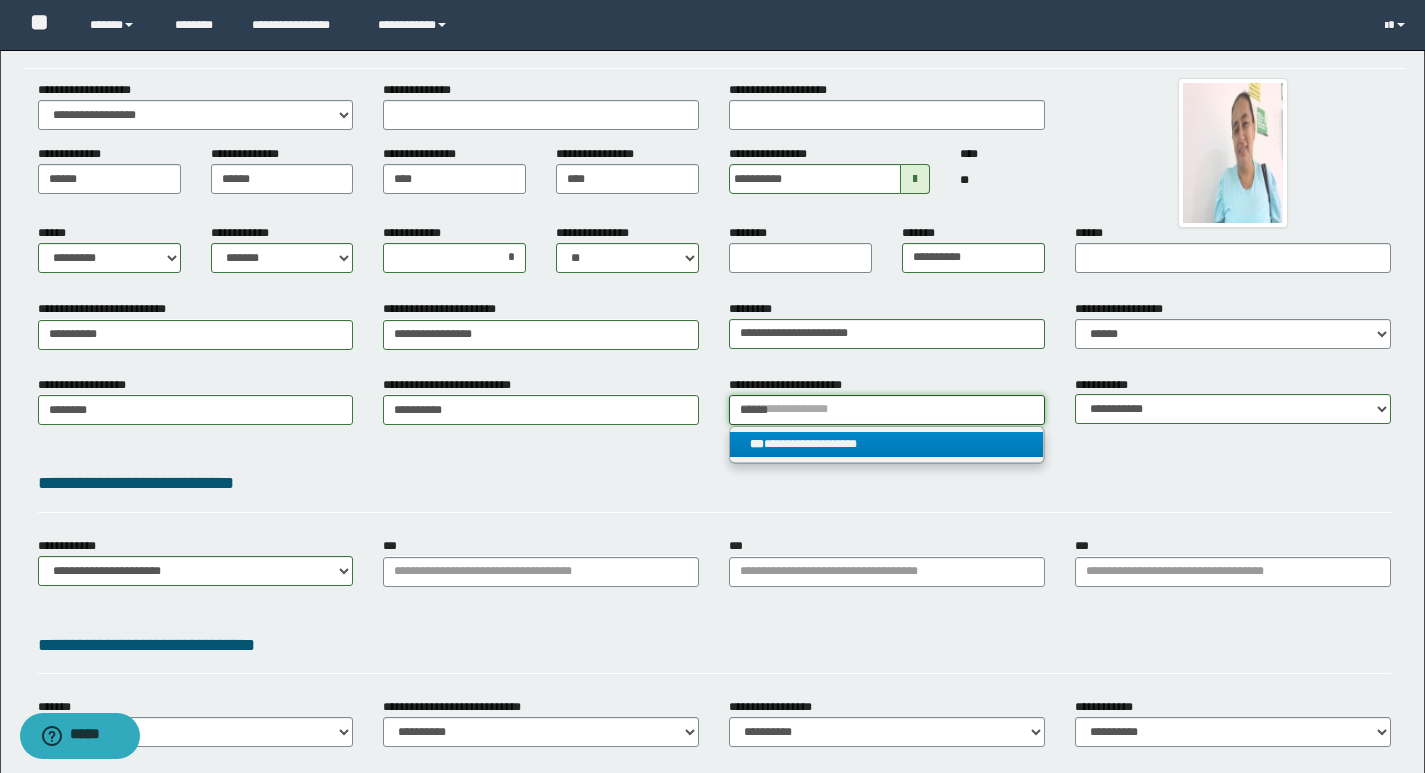 type 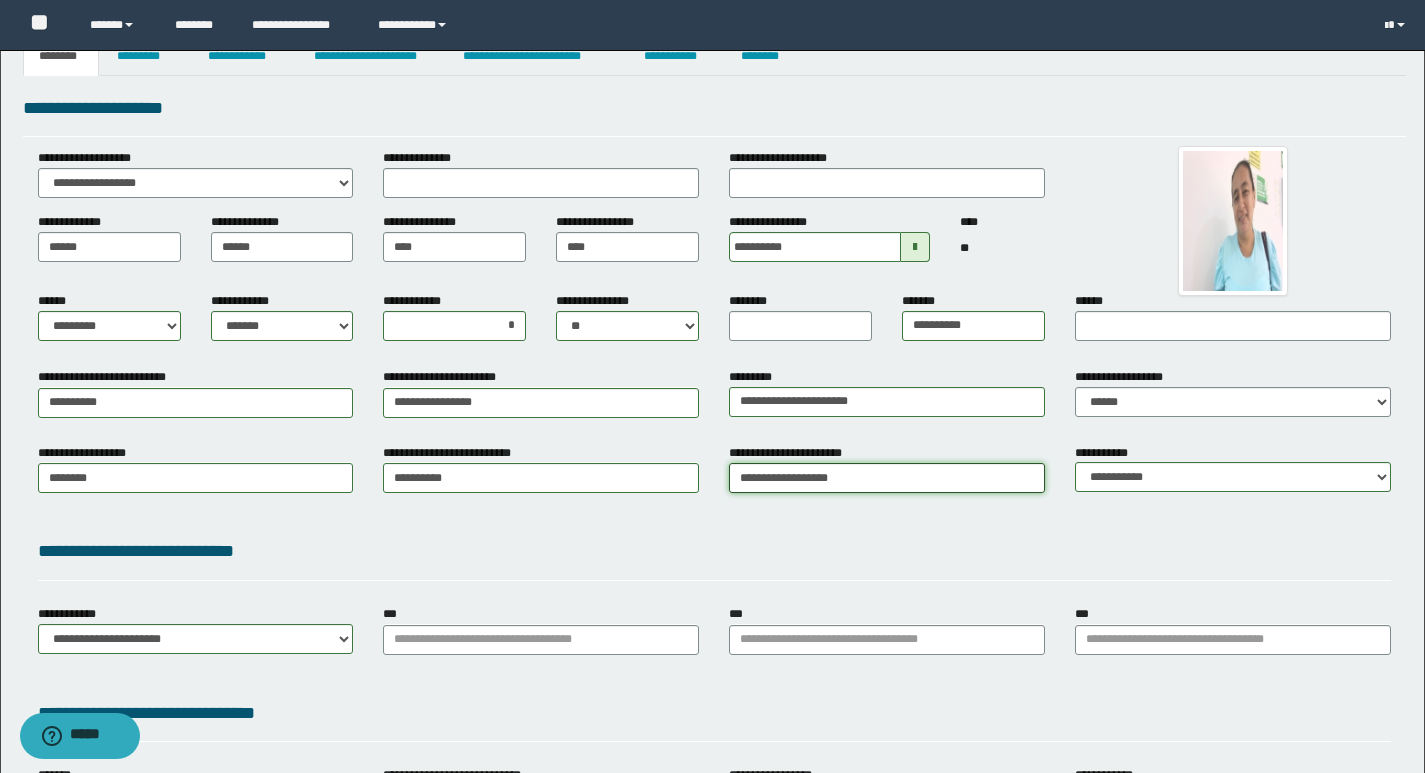 scroll, scrollTop: 0, scrollLeft: 0, axis: both 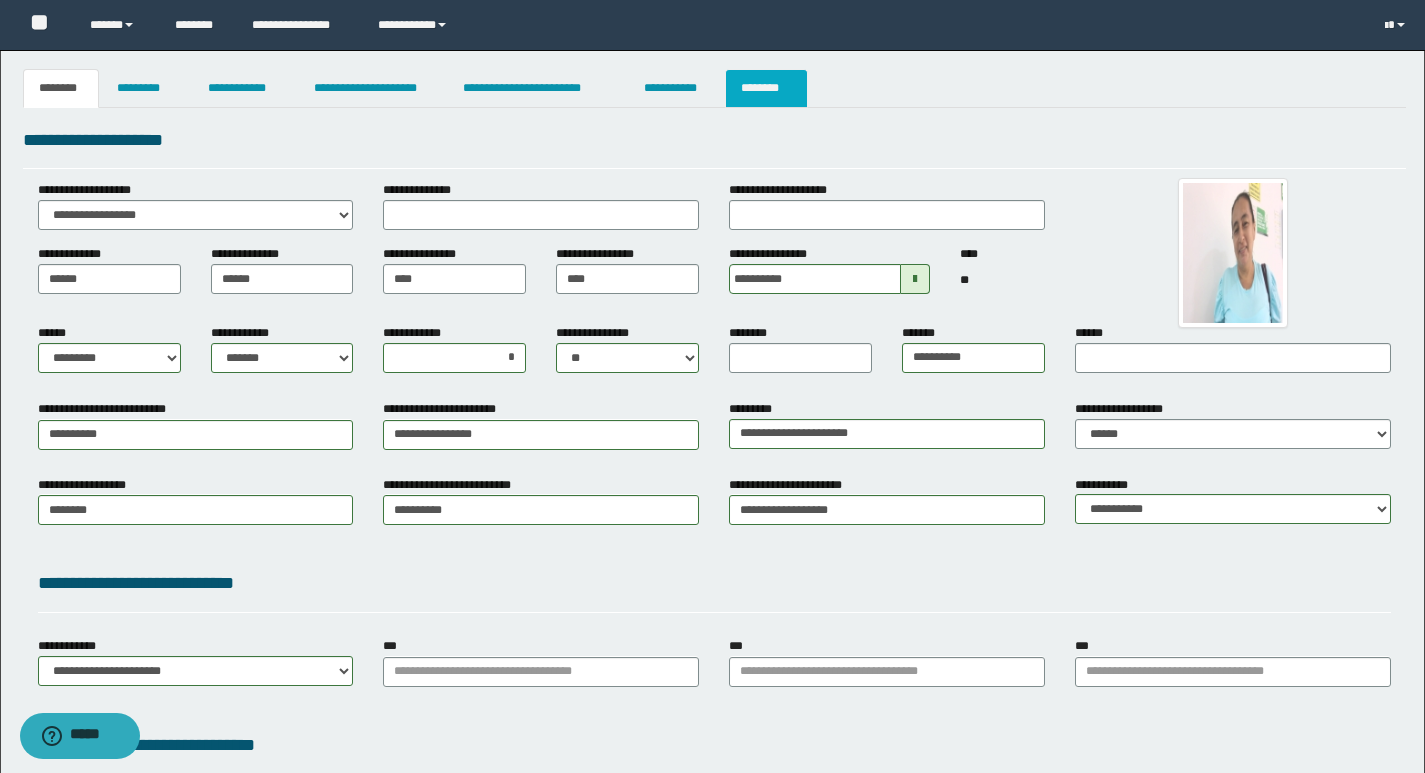 click on "********" at bounding box center [766, 88] 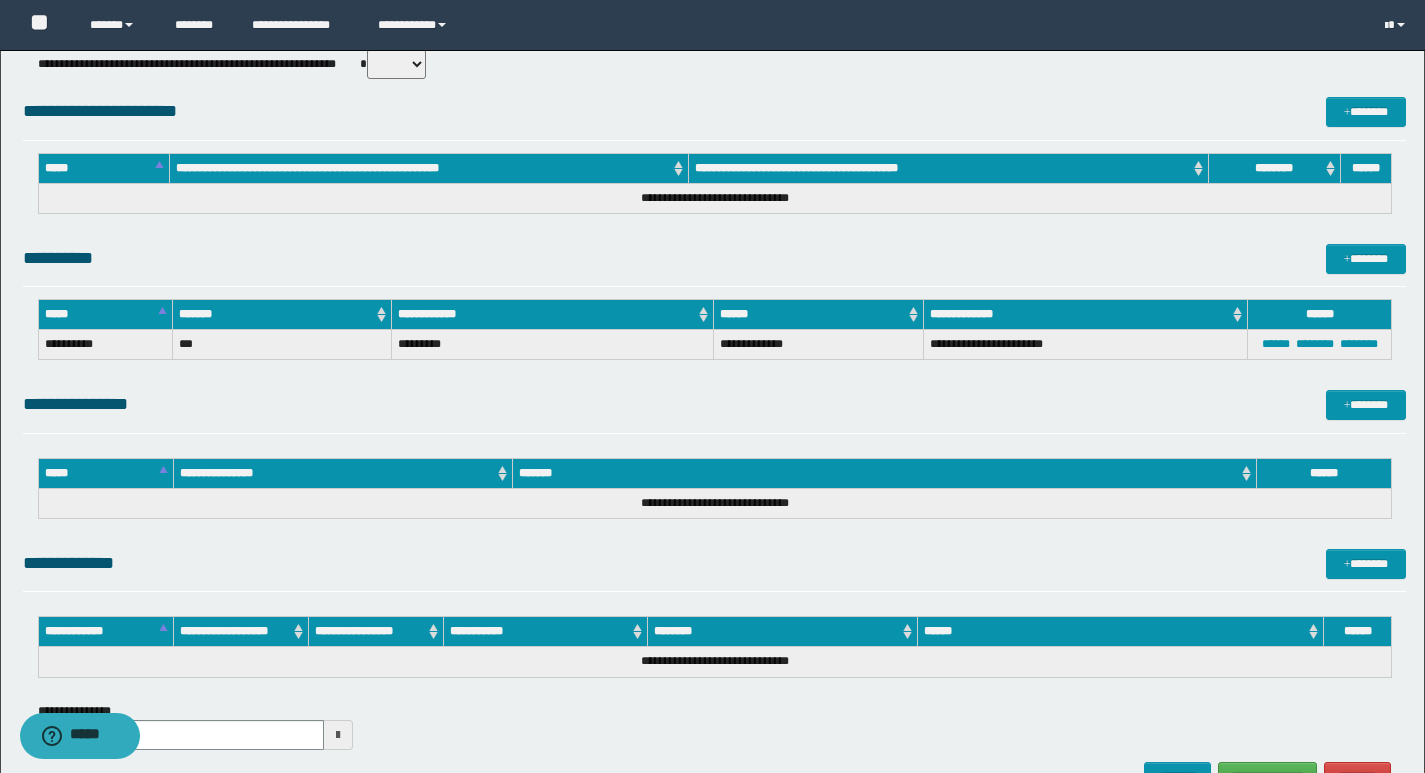 scroll, scrollTop: 874, scrollLeft: 0, axis: vertical 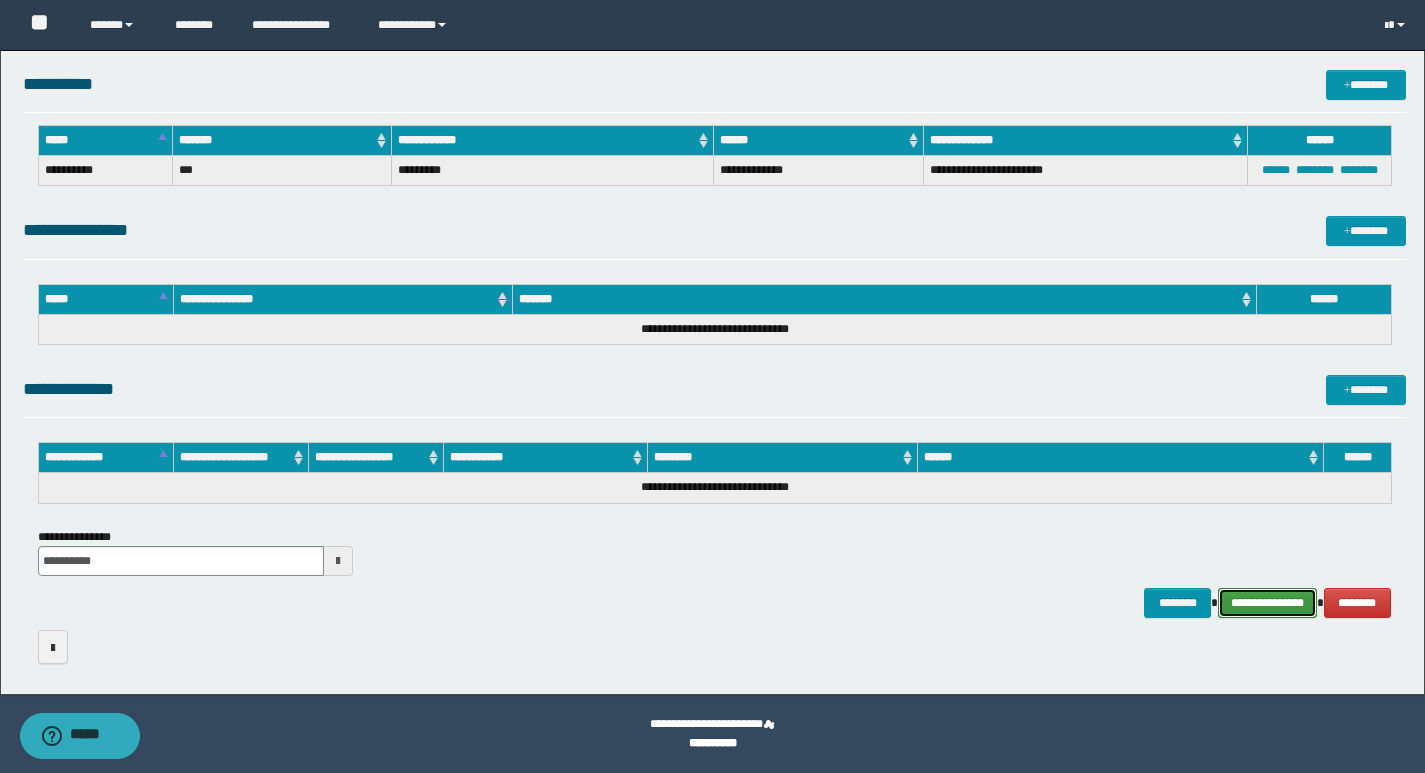click on "**********" at bounding box center [1267, 603] 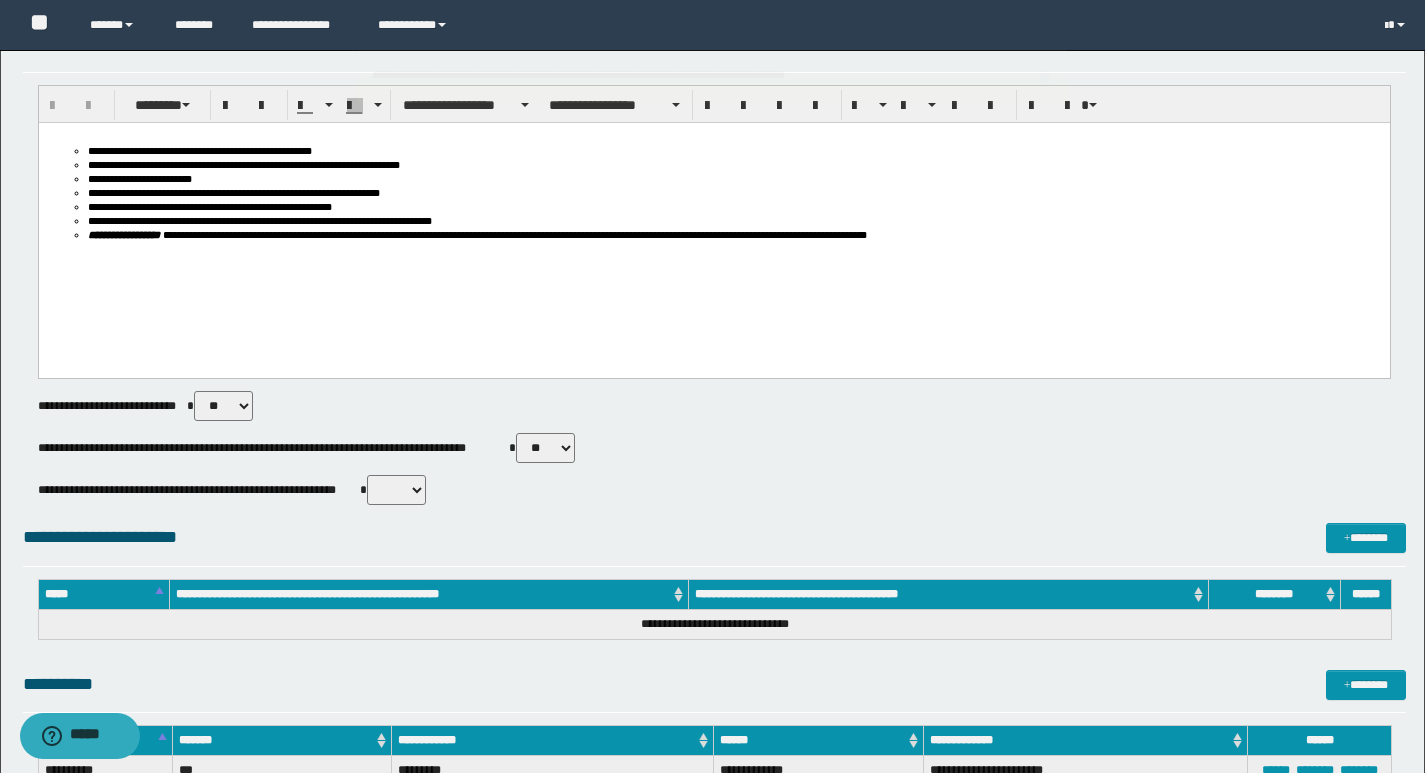 scroll, scrollTop: 0, scrollLeft: 0, axis: both 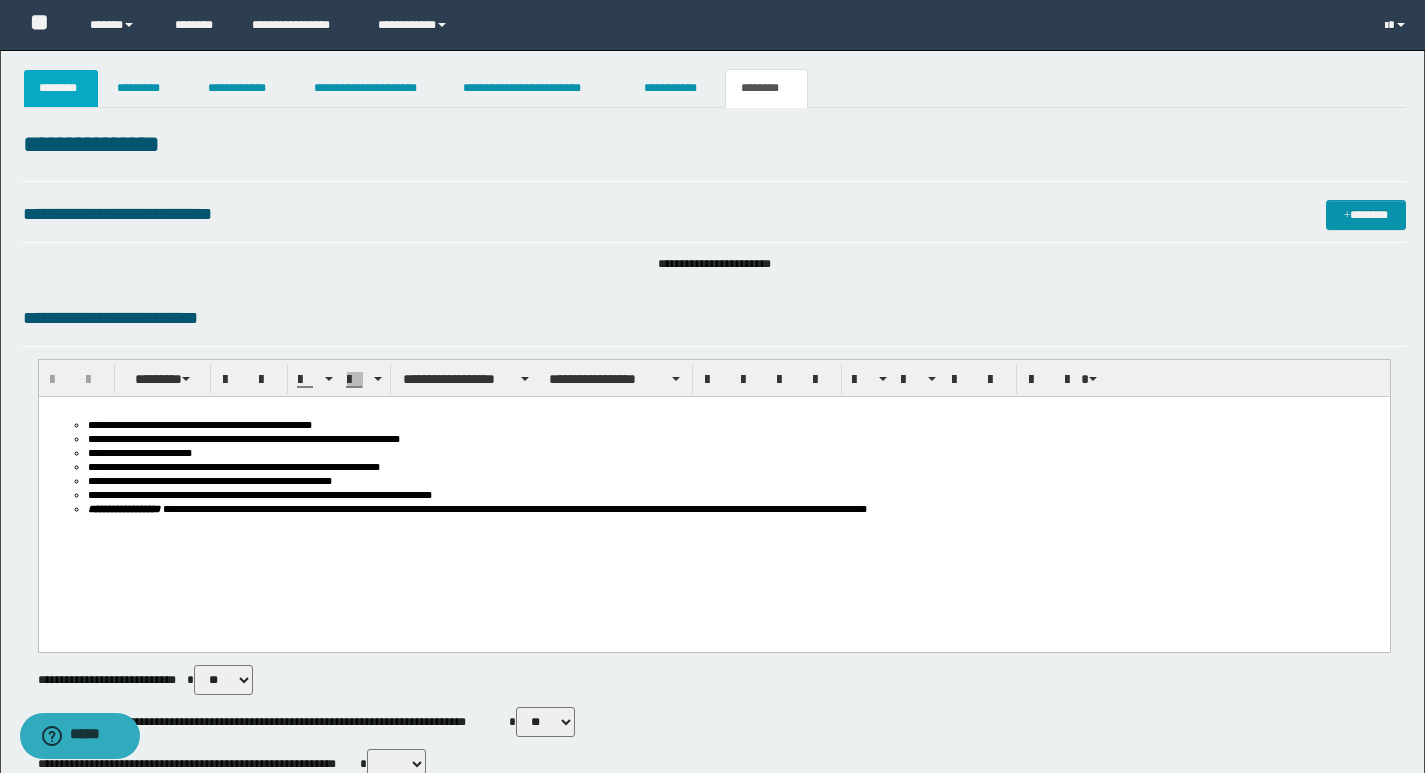 click on "********" at bounding box center (61, 88) 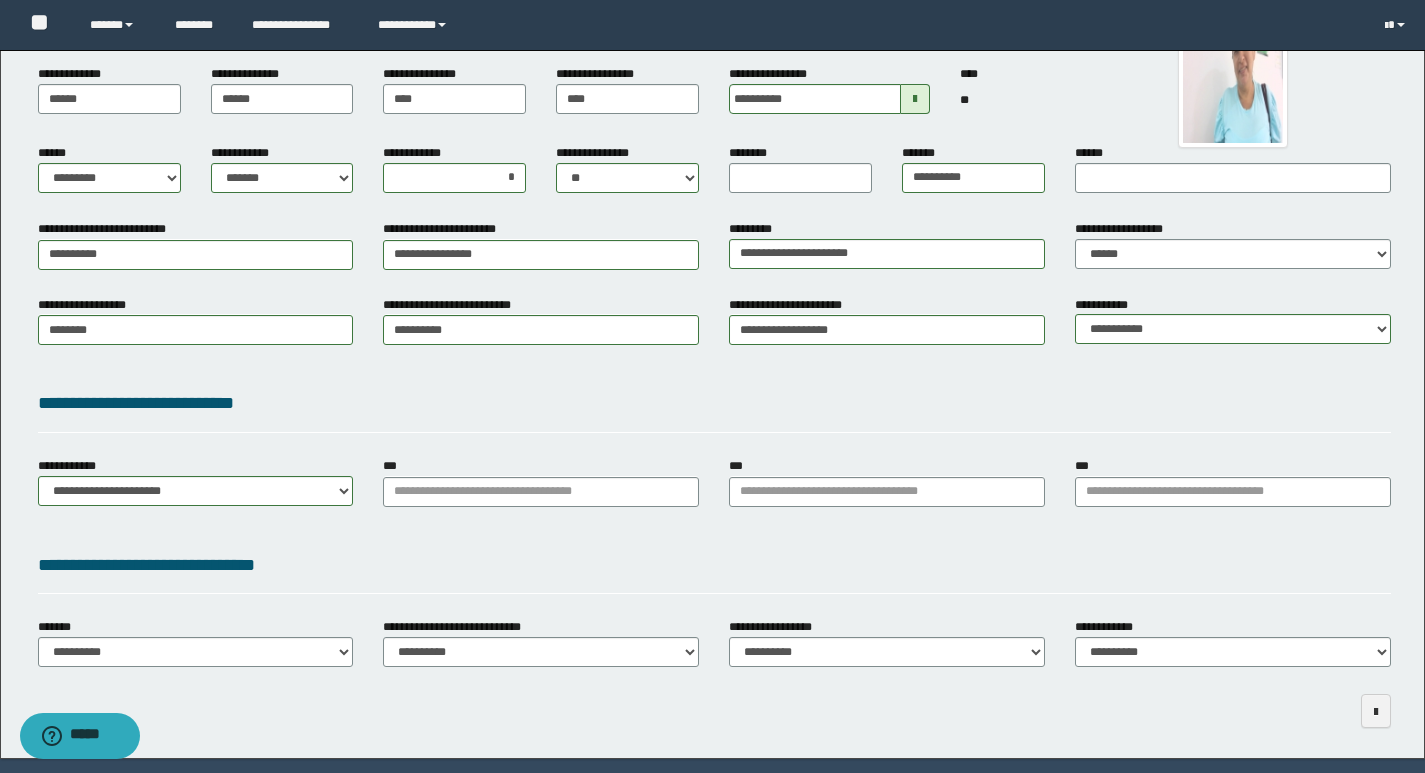 scroll, scrollTop: 200, scrollLeft: 0, axis: vertical 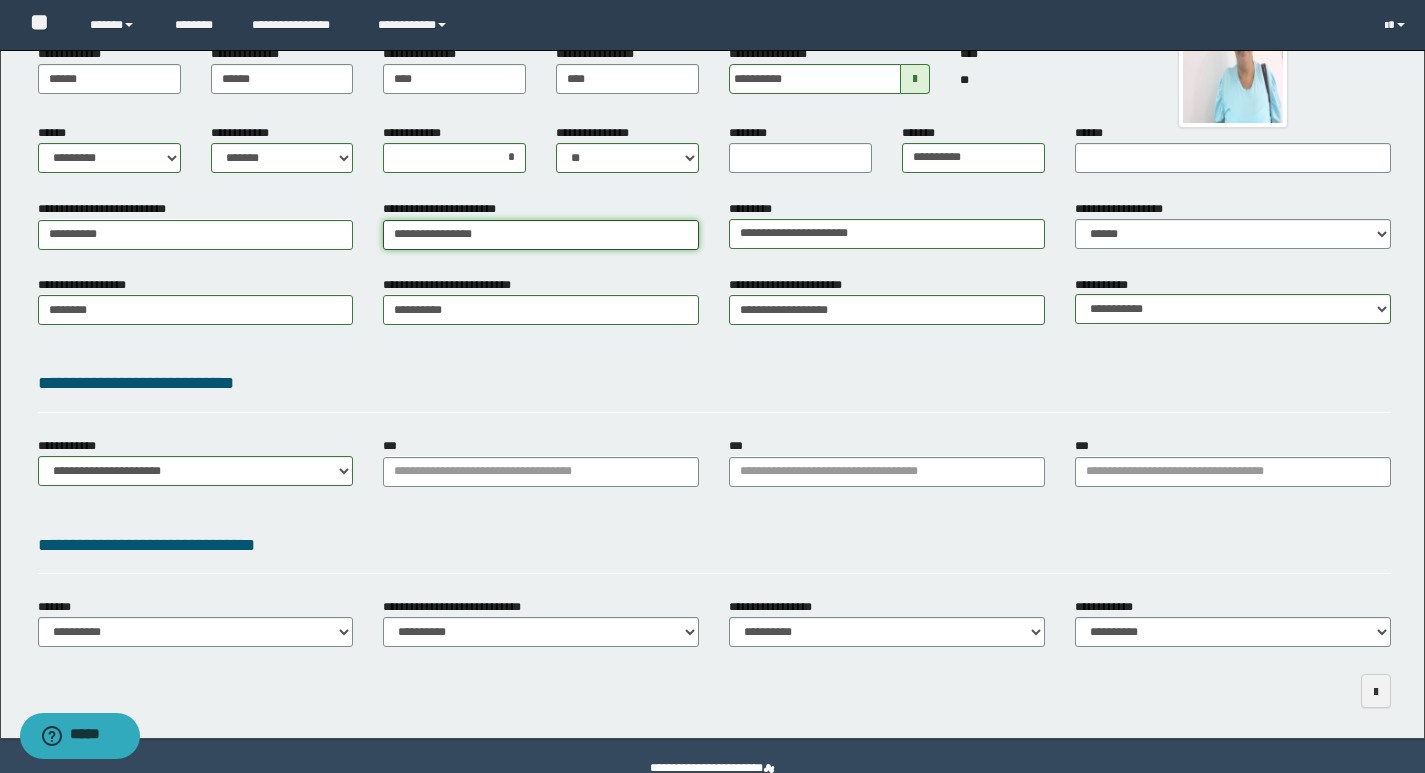 click on "**********" at bounding box center (541, 235) 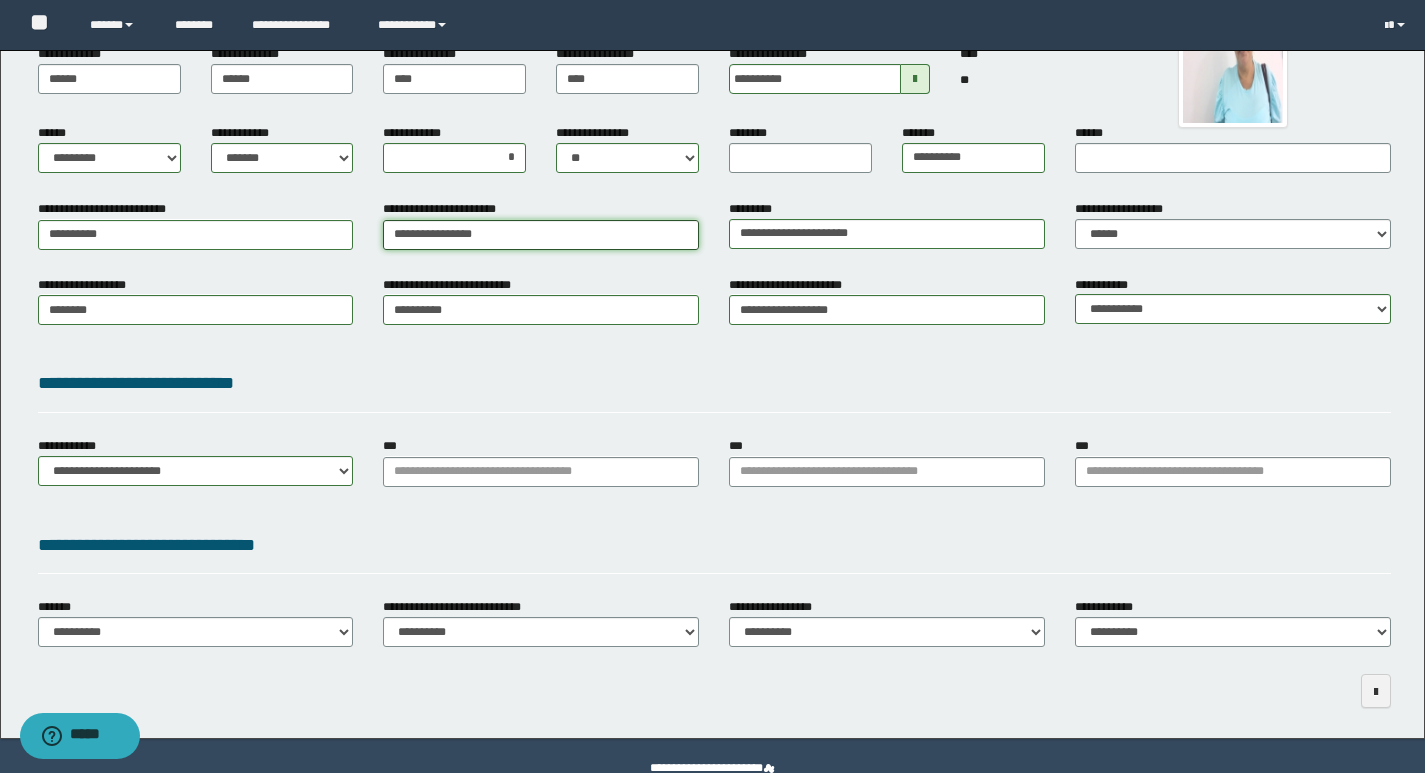 click on "**********" at bounding box center [541, 235] 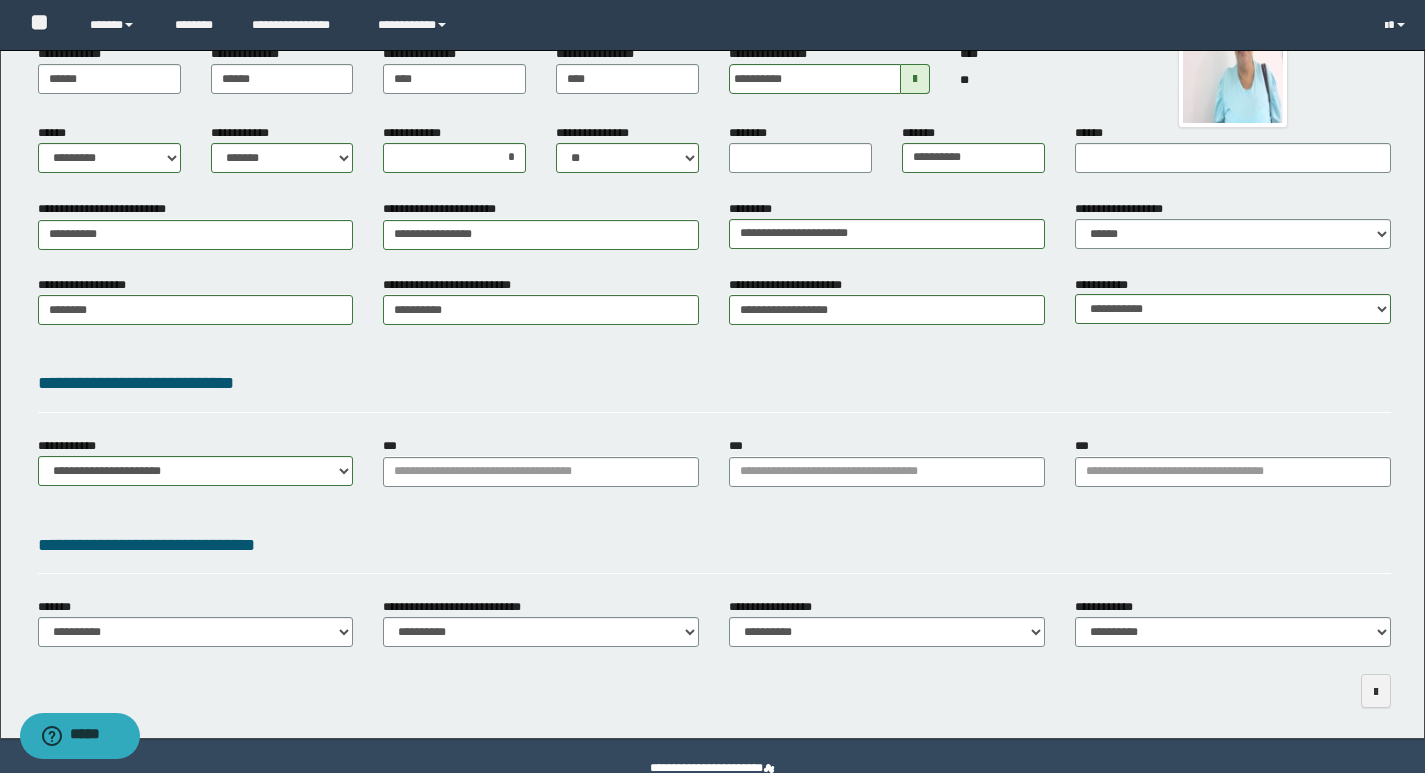 click on "**********" at bounding box center [887, 232] 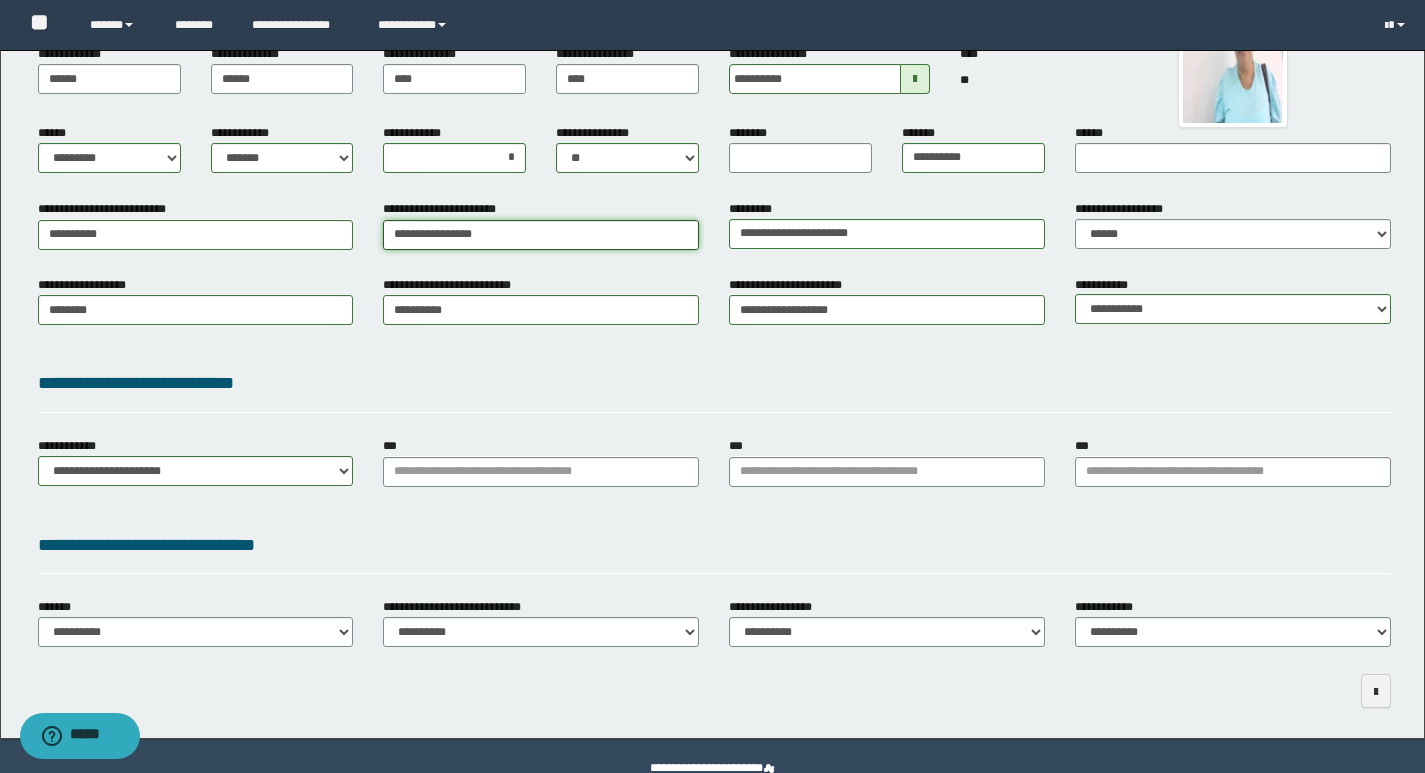 click on "**********" at bounding box center [541, 235] 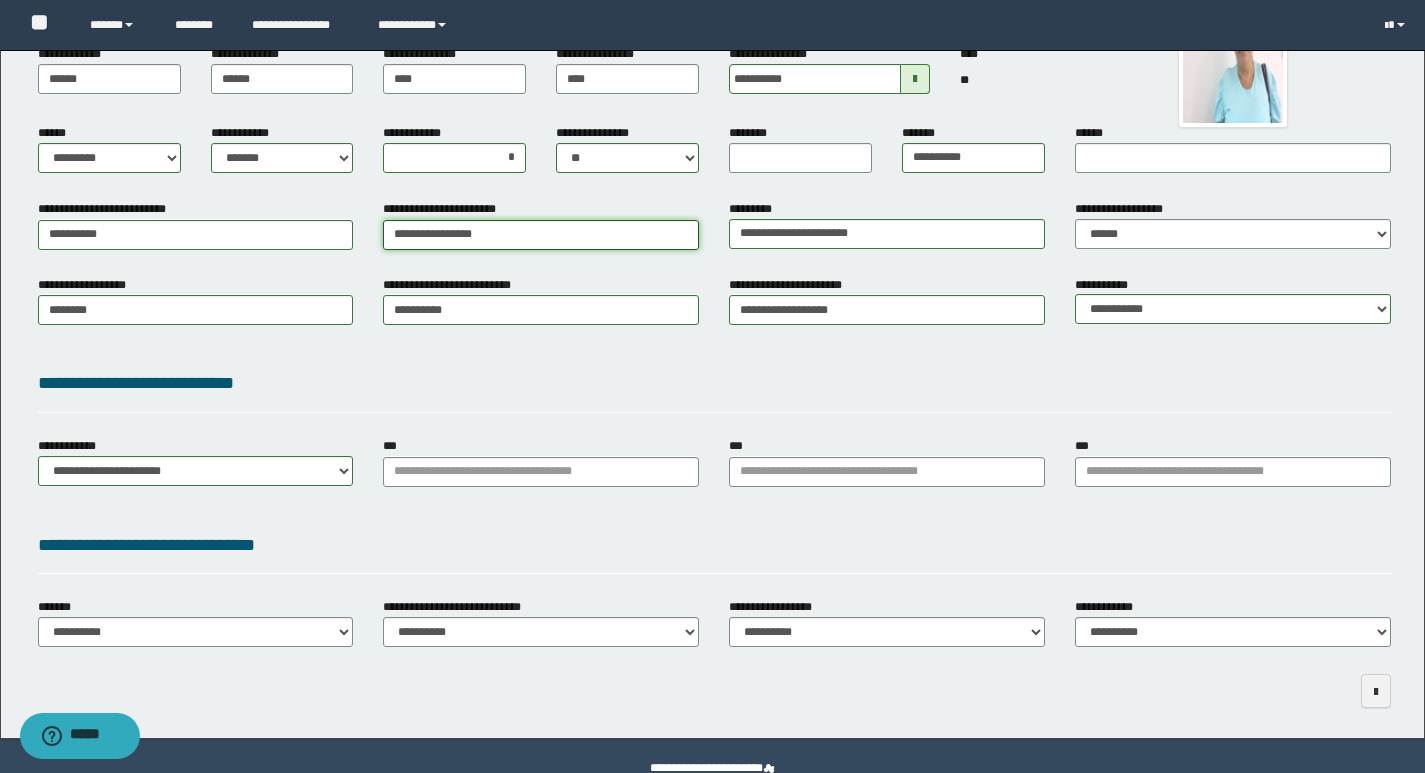 click on "**********" at bounding box center [541, 235] 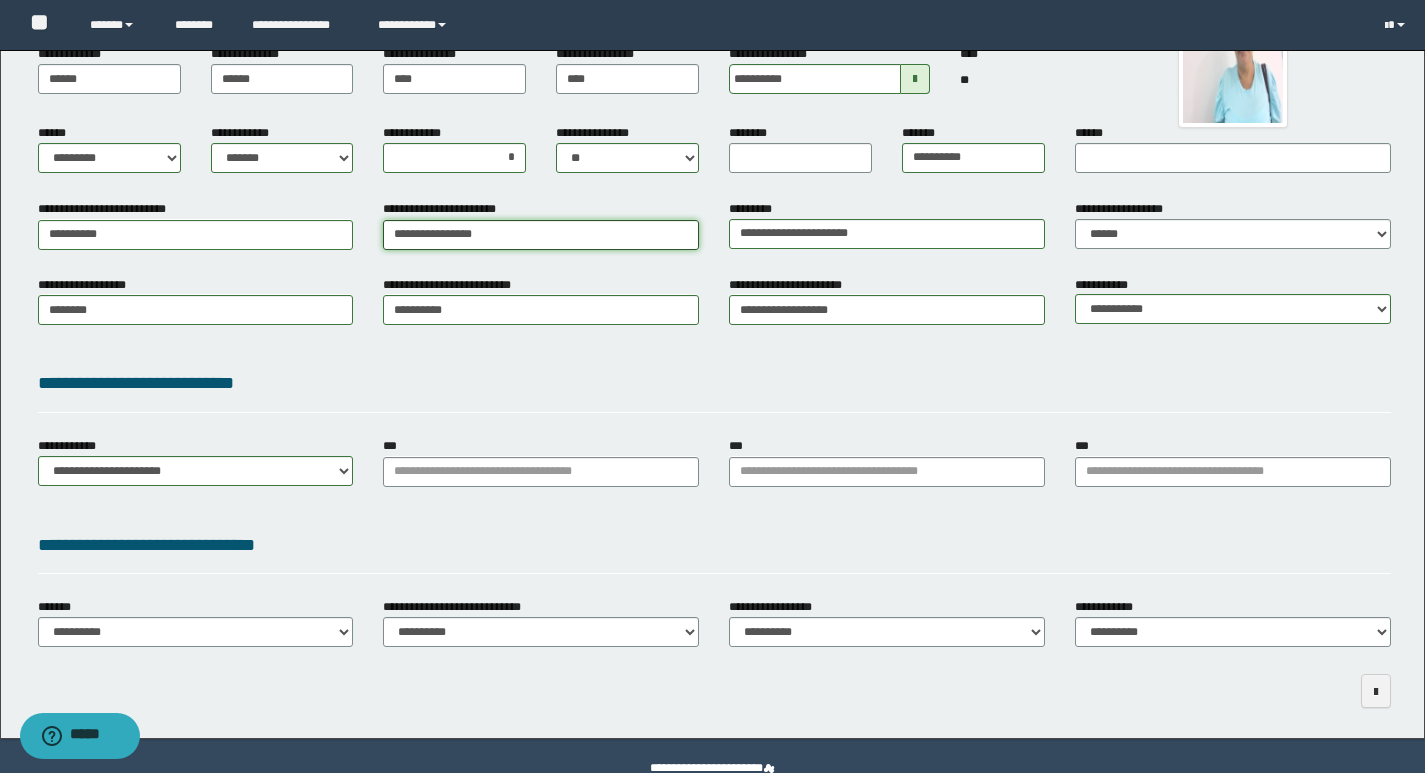 click on "**********" at bounding box center [714, 232] 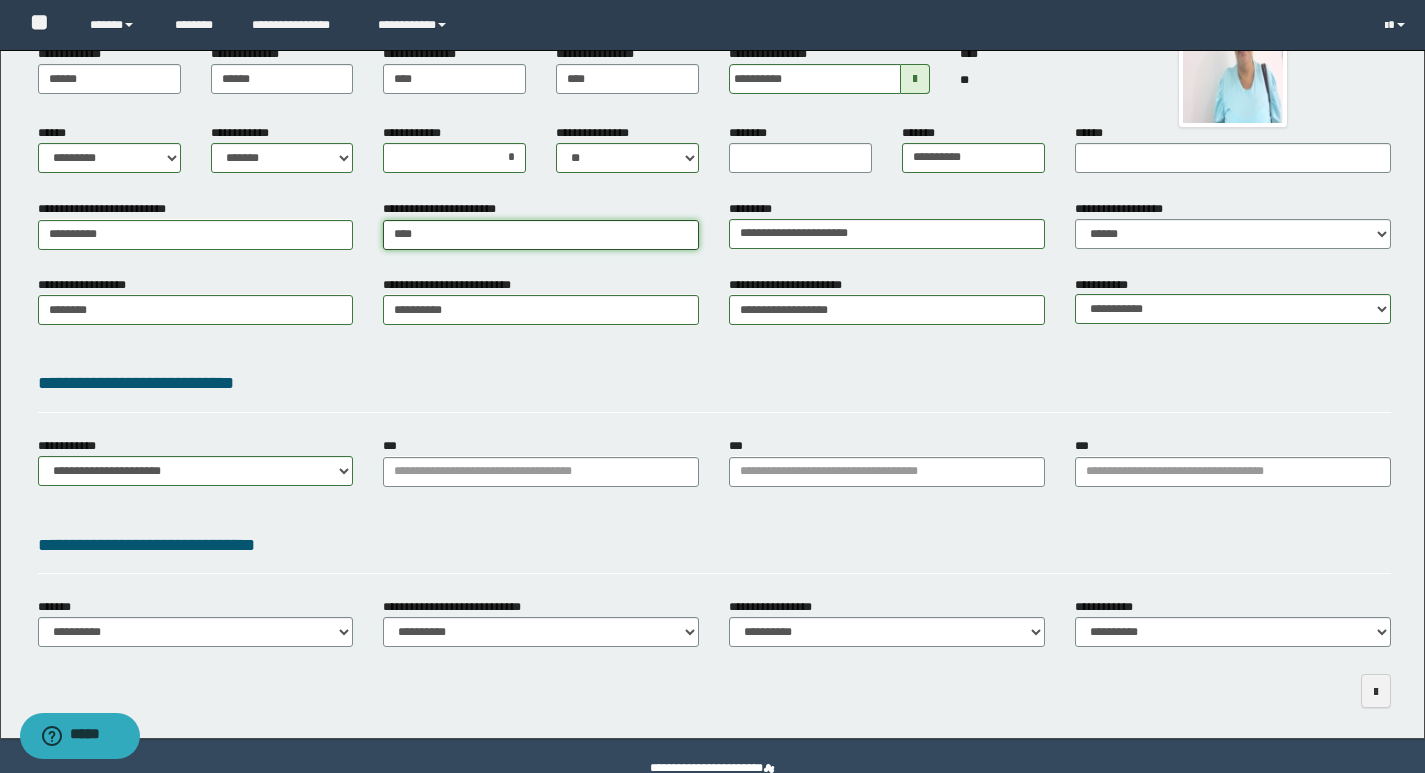 type on "*****" 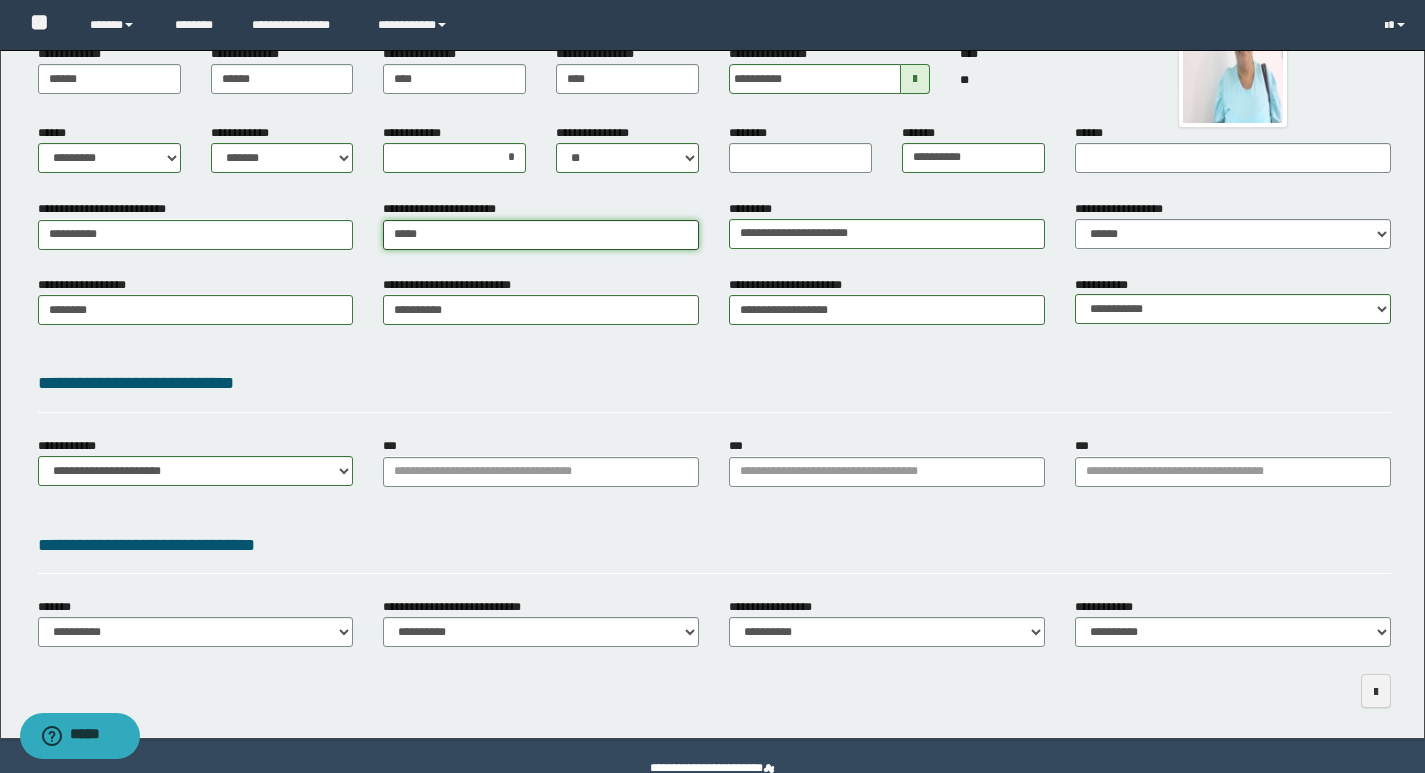 type on "**********" 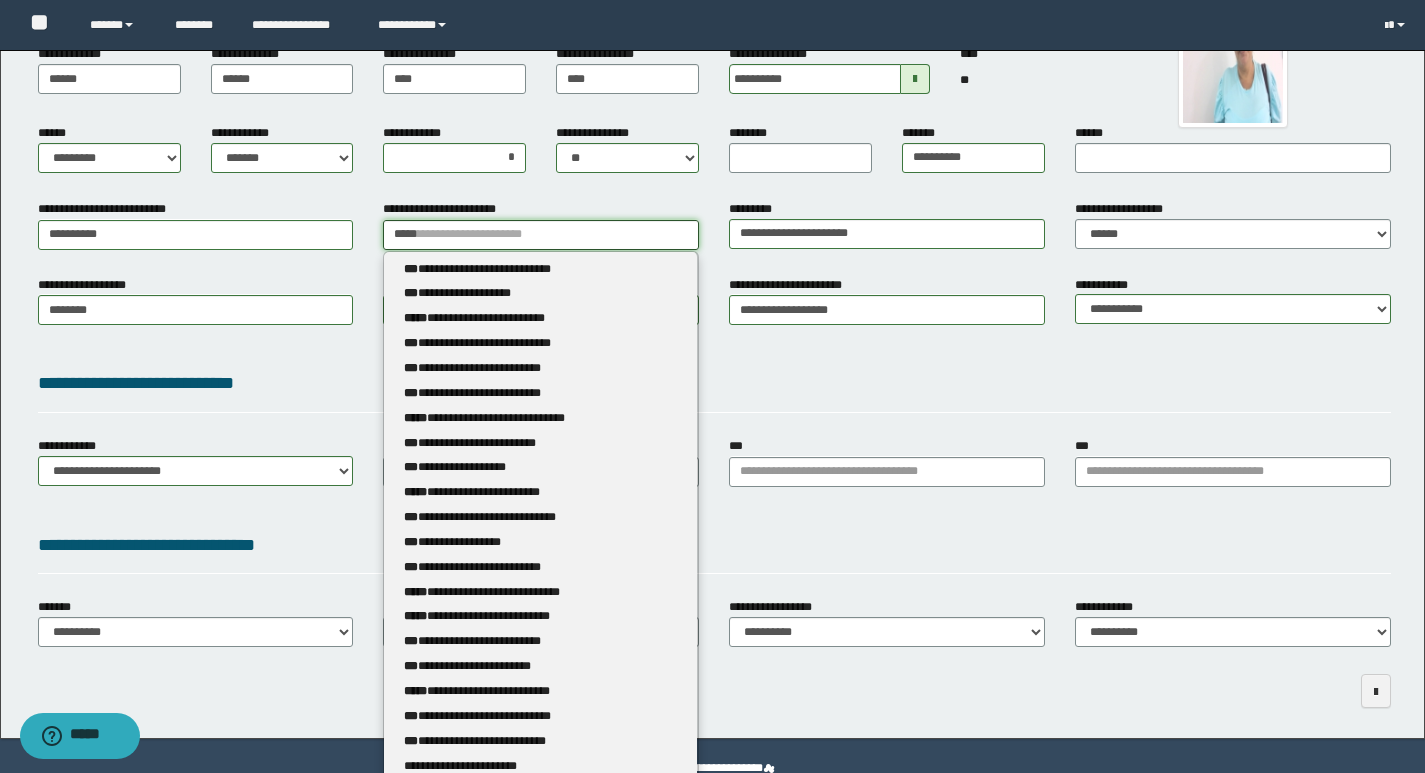 type 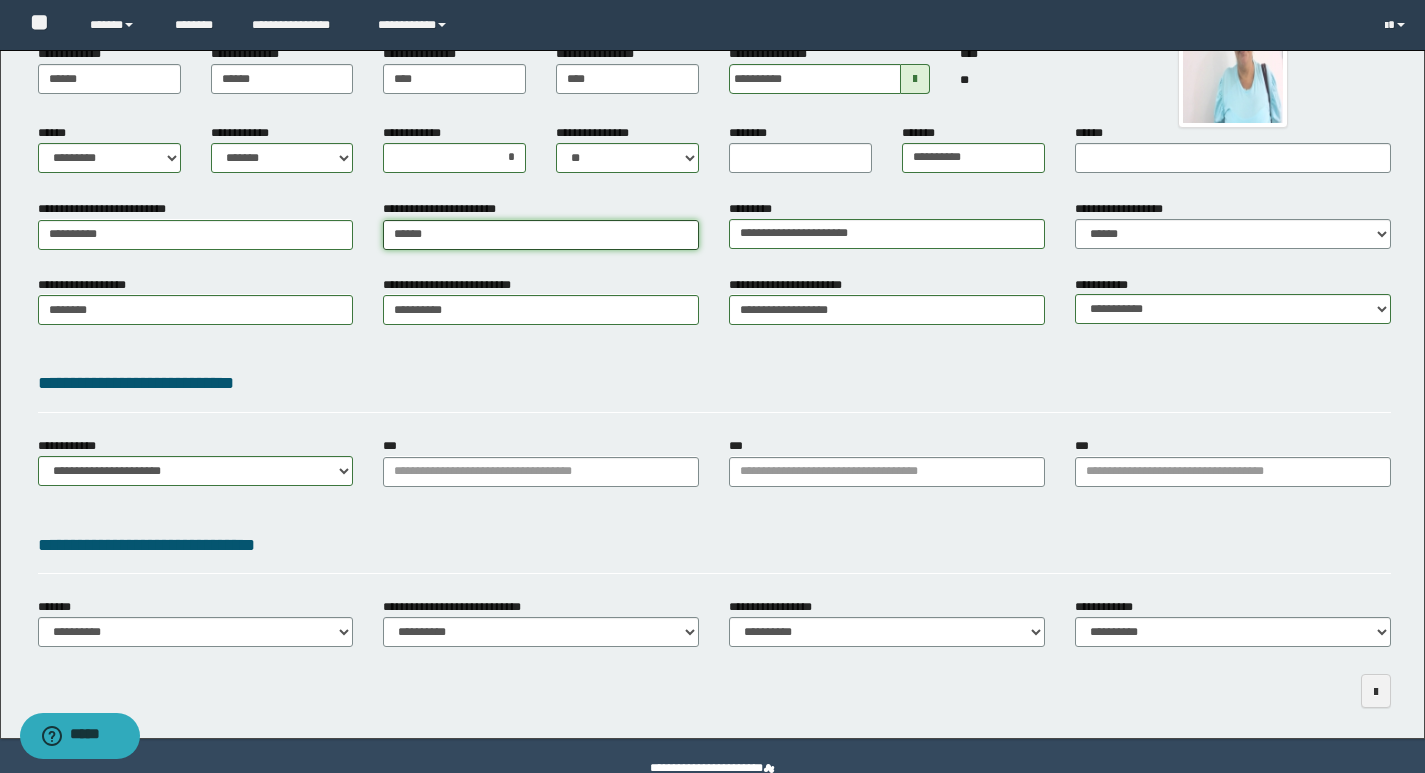 type on "**********" 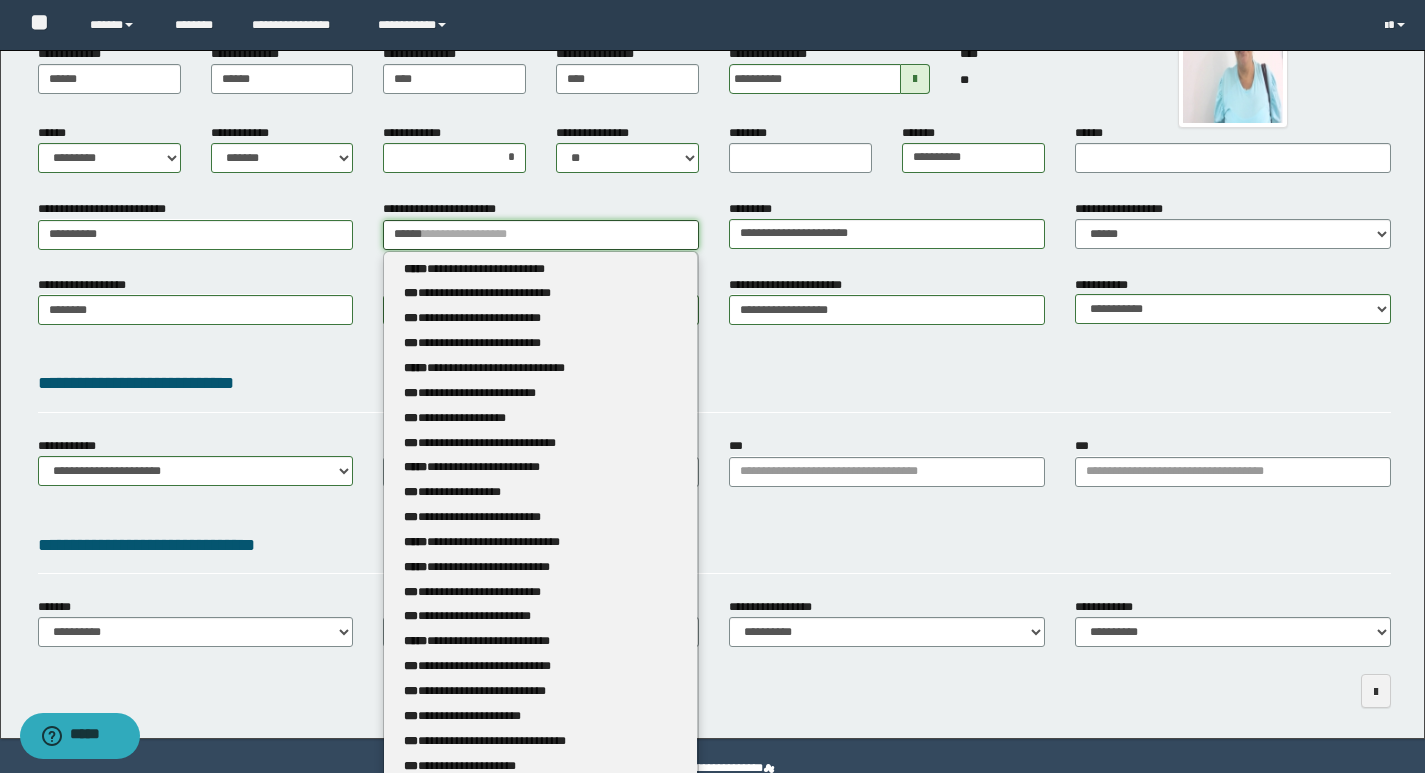 type 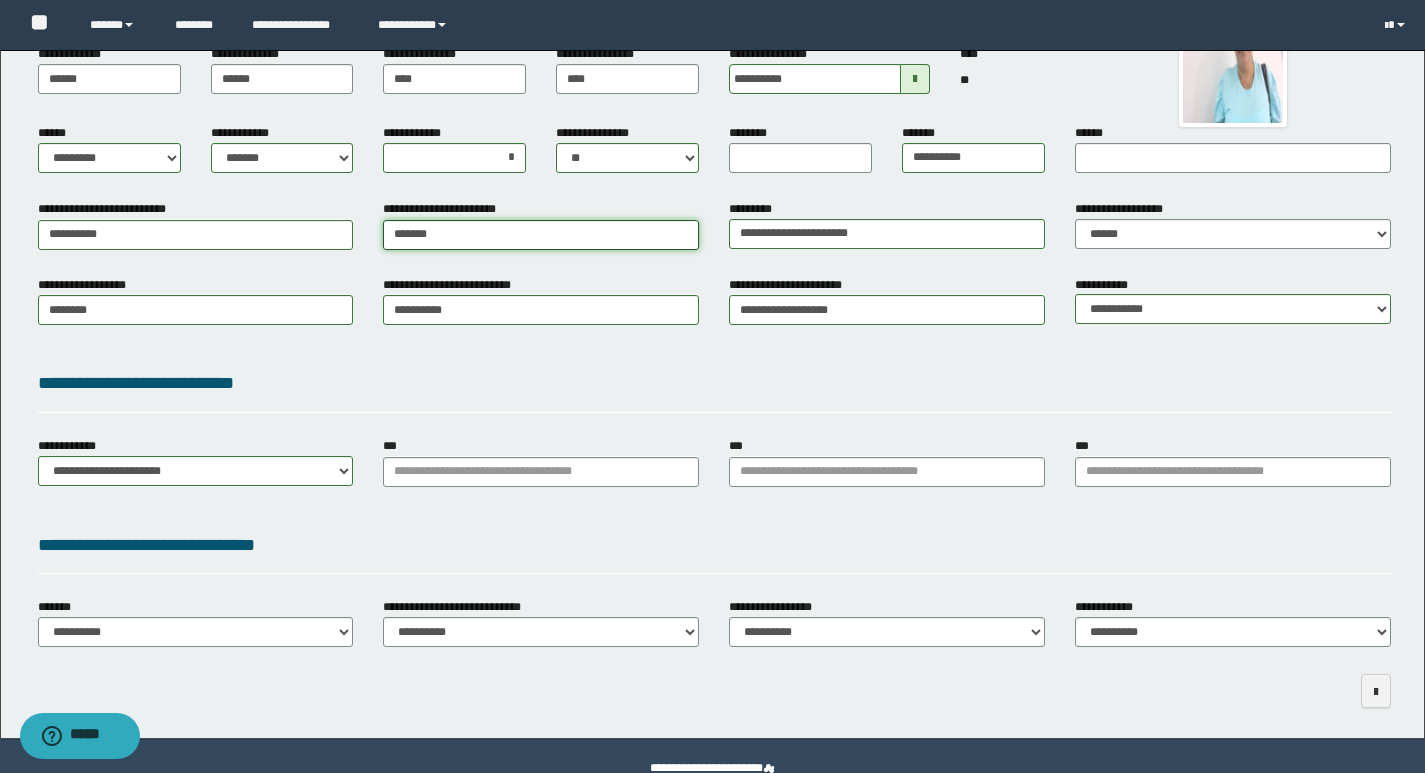 type on "********" 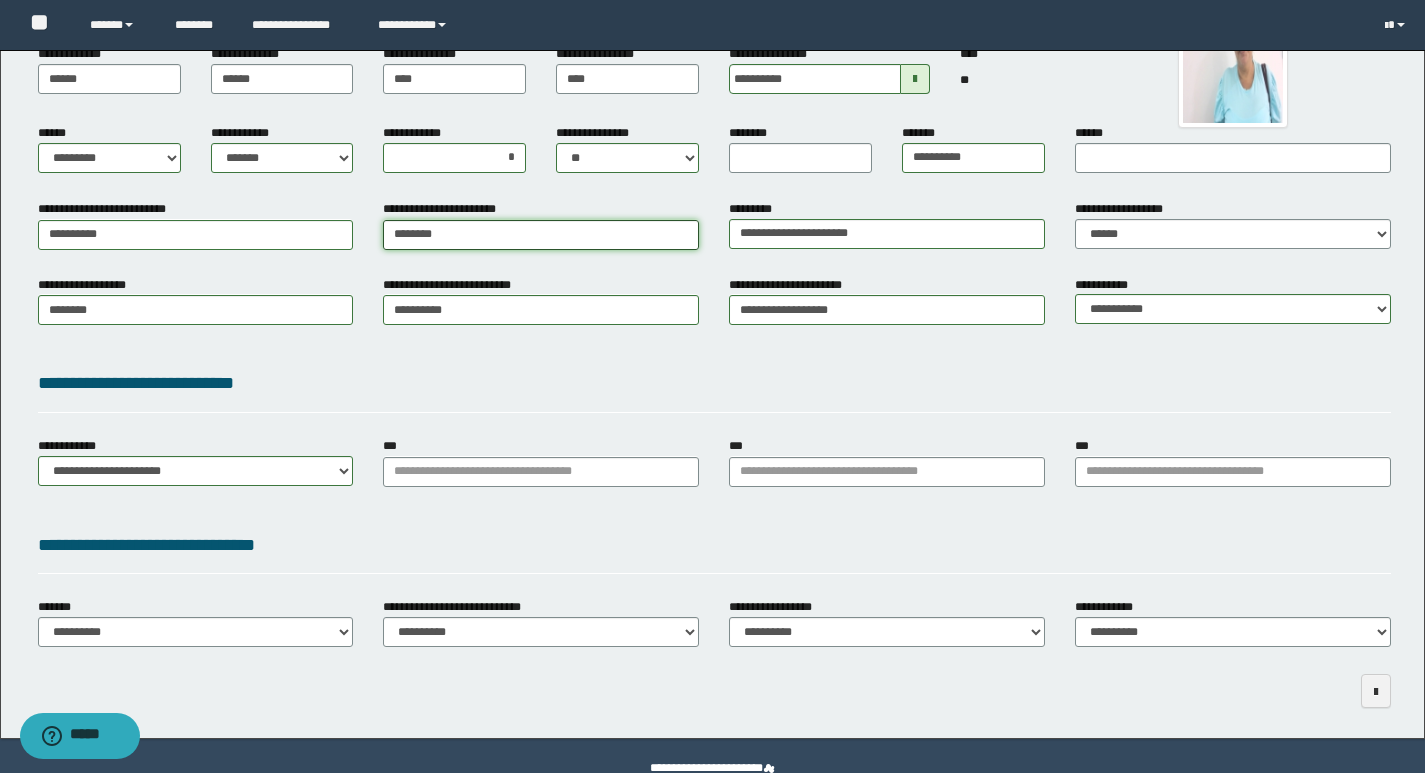 type on "**********" 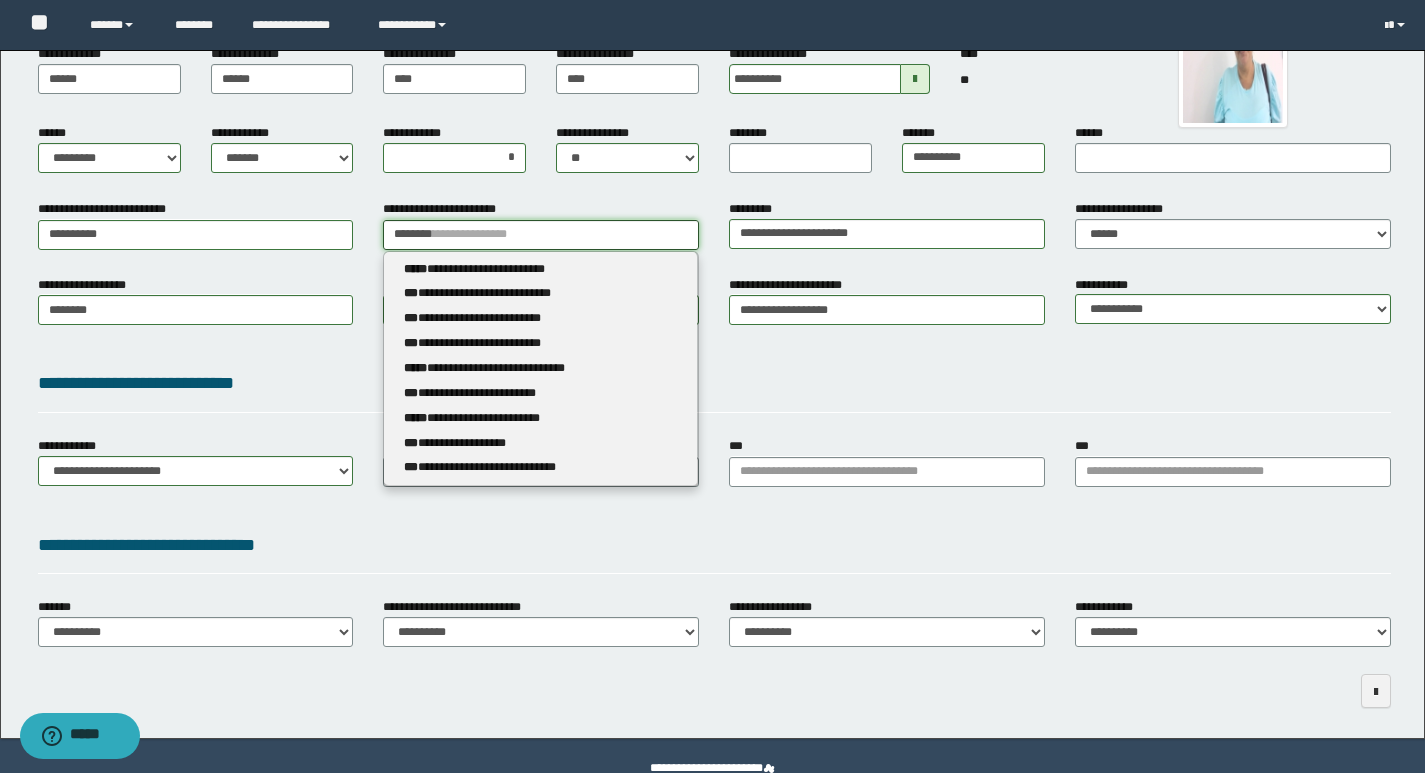 type 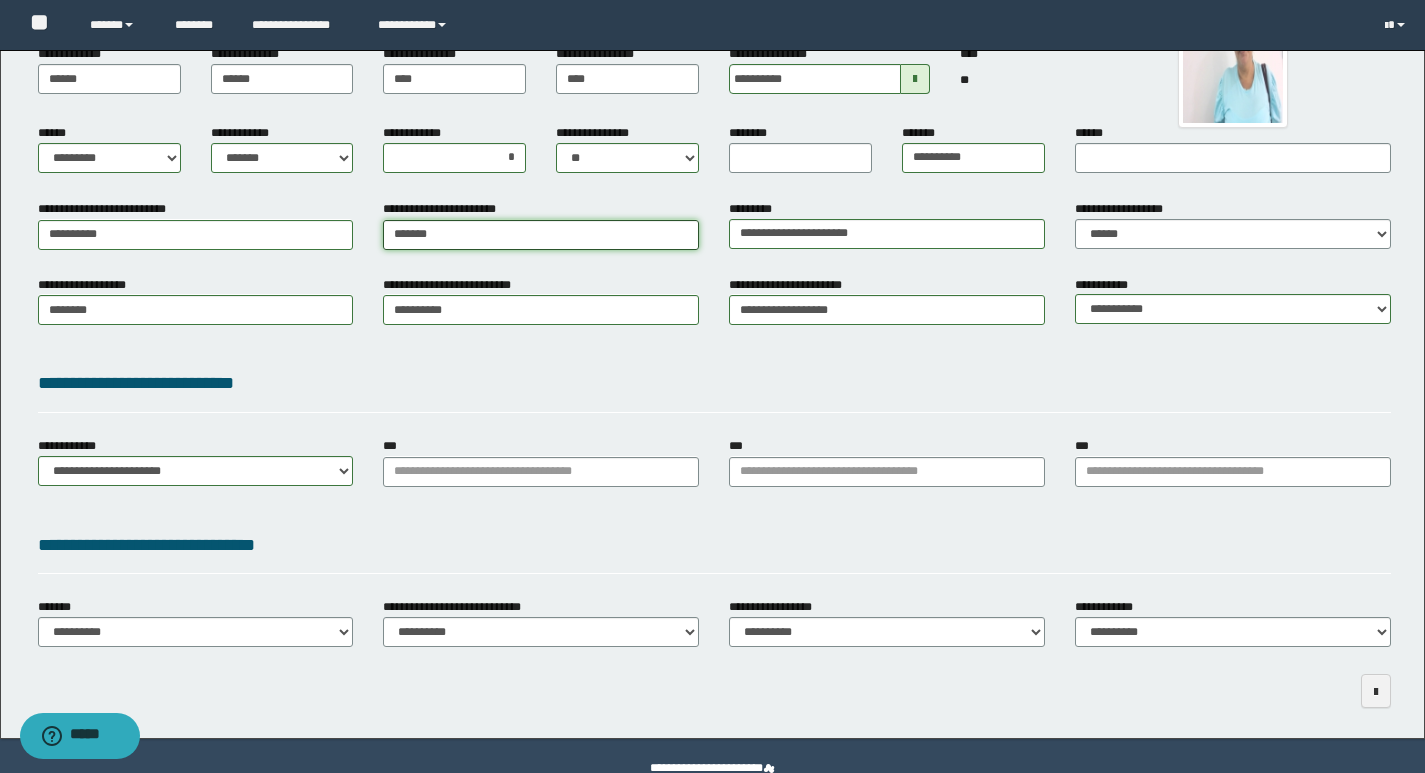 type on "**********" 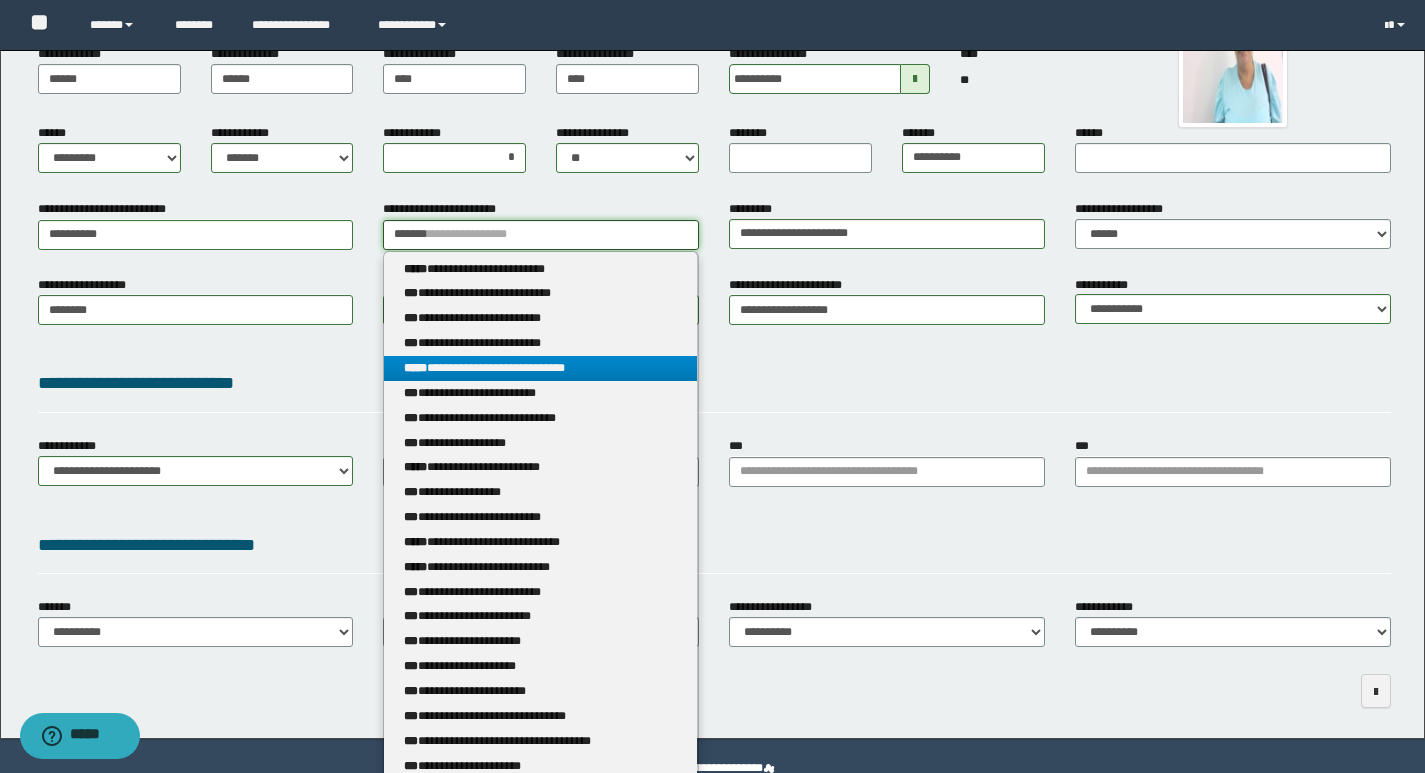 type on "*******" 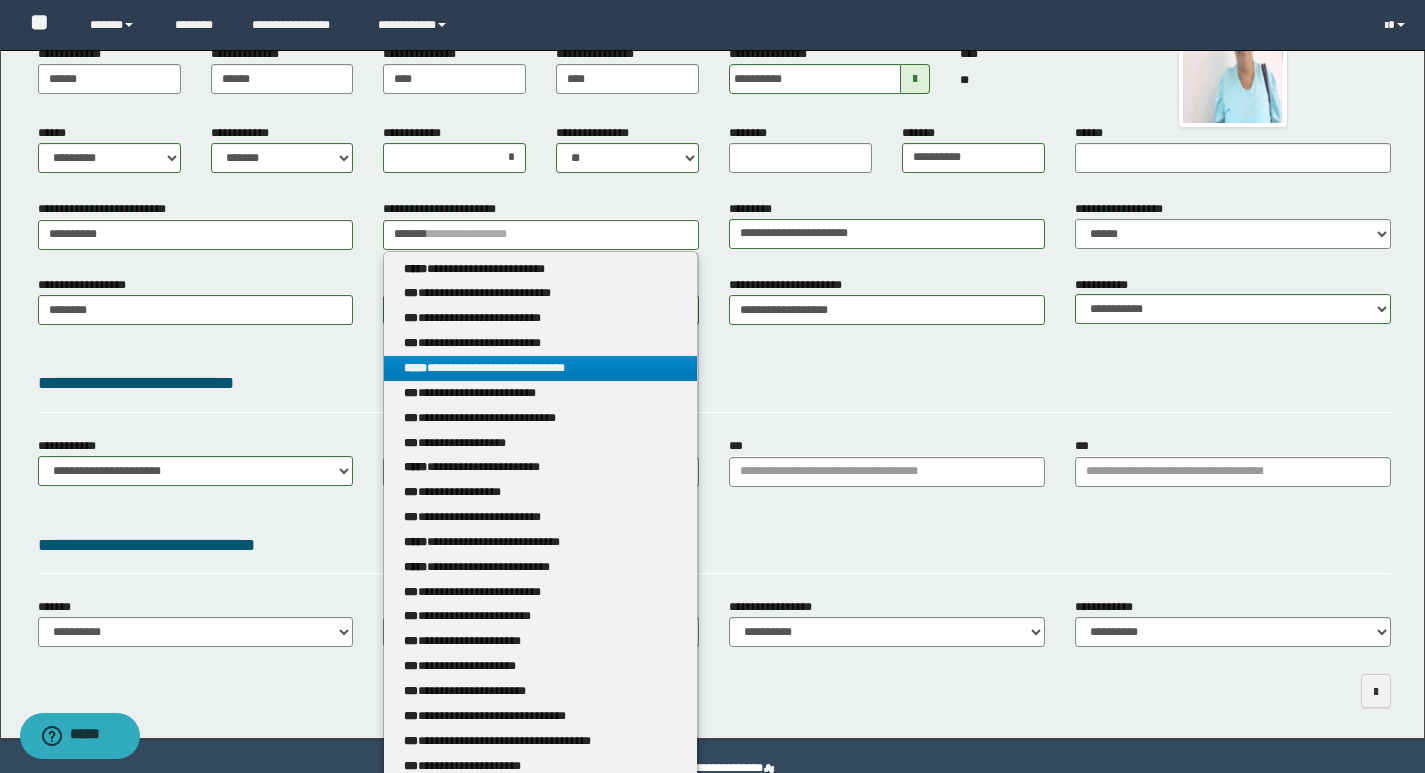 click on "**********" at bounding box center (540, 368) 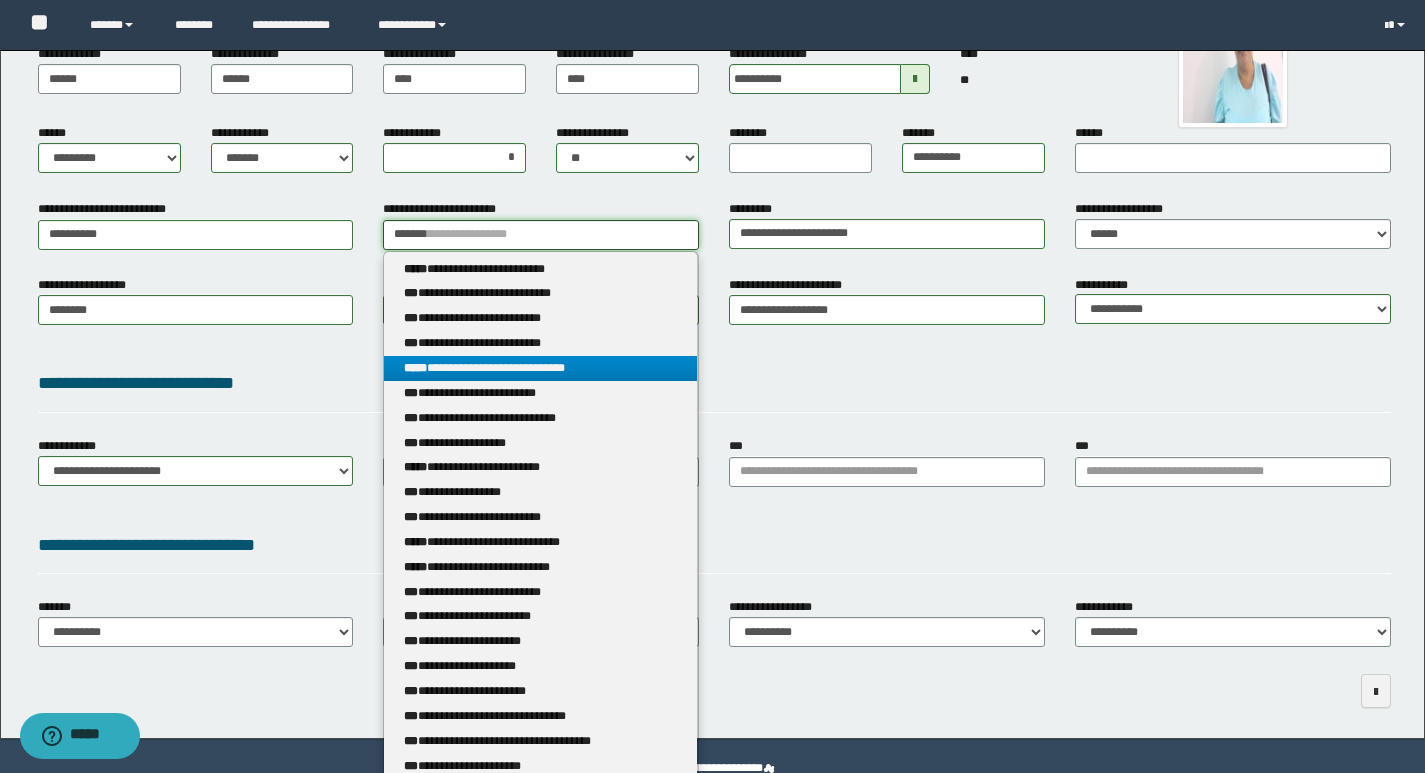 type 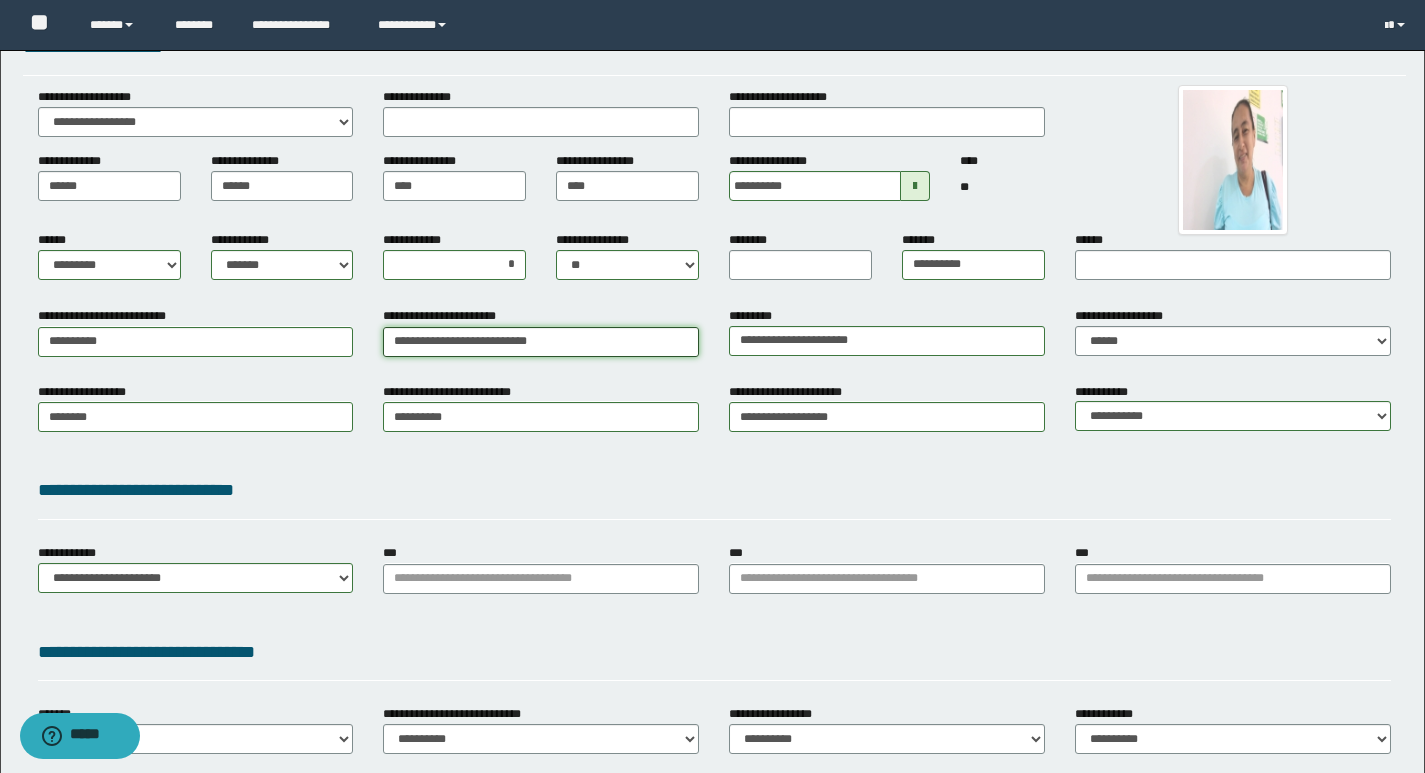 scroll, scrollTop: 0, scrollLeft: 0, axis: both 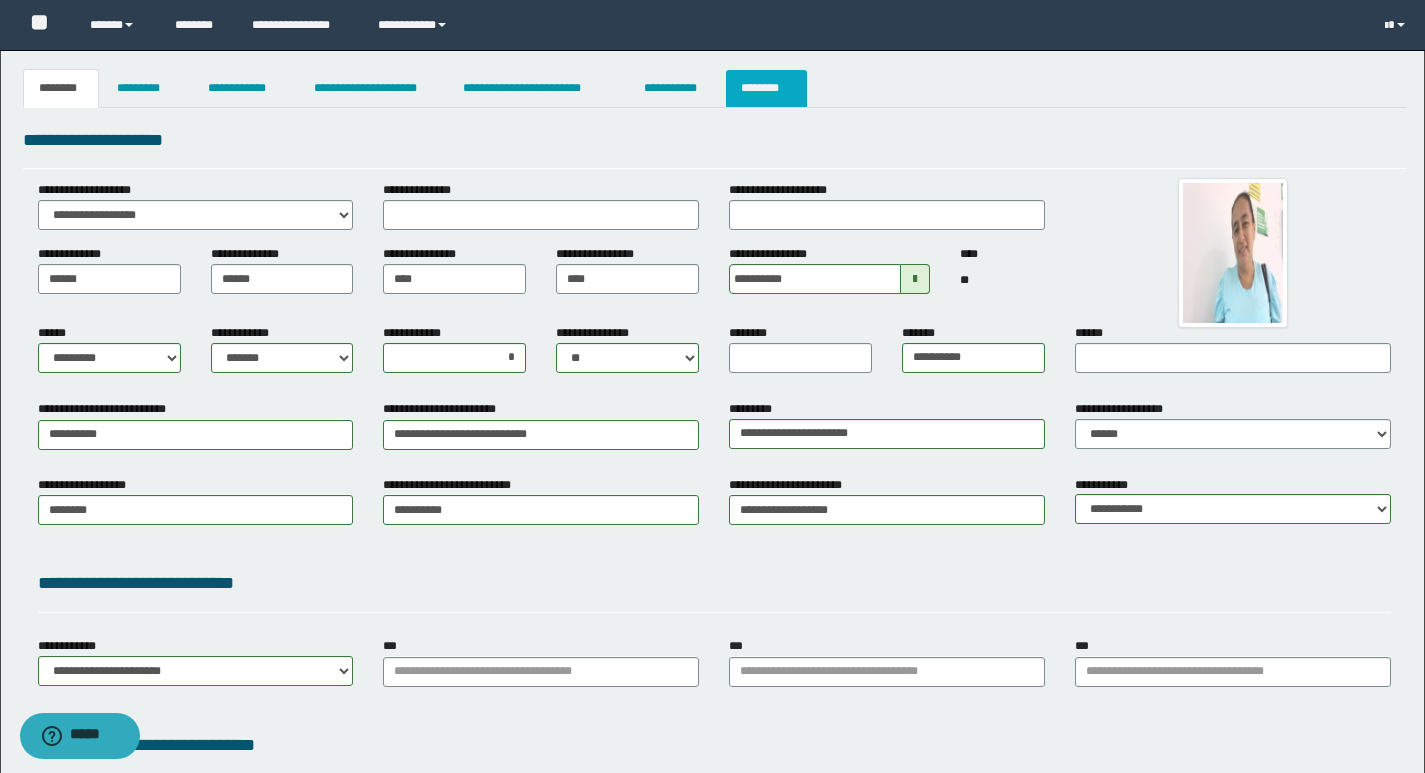 click on "********" at bounding box center [766, 88] 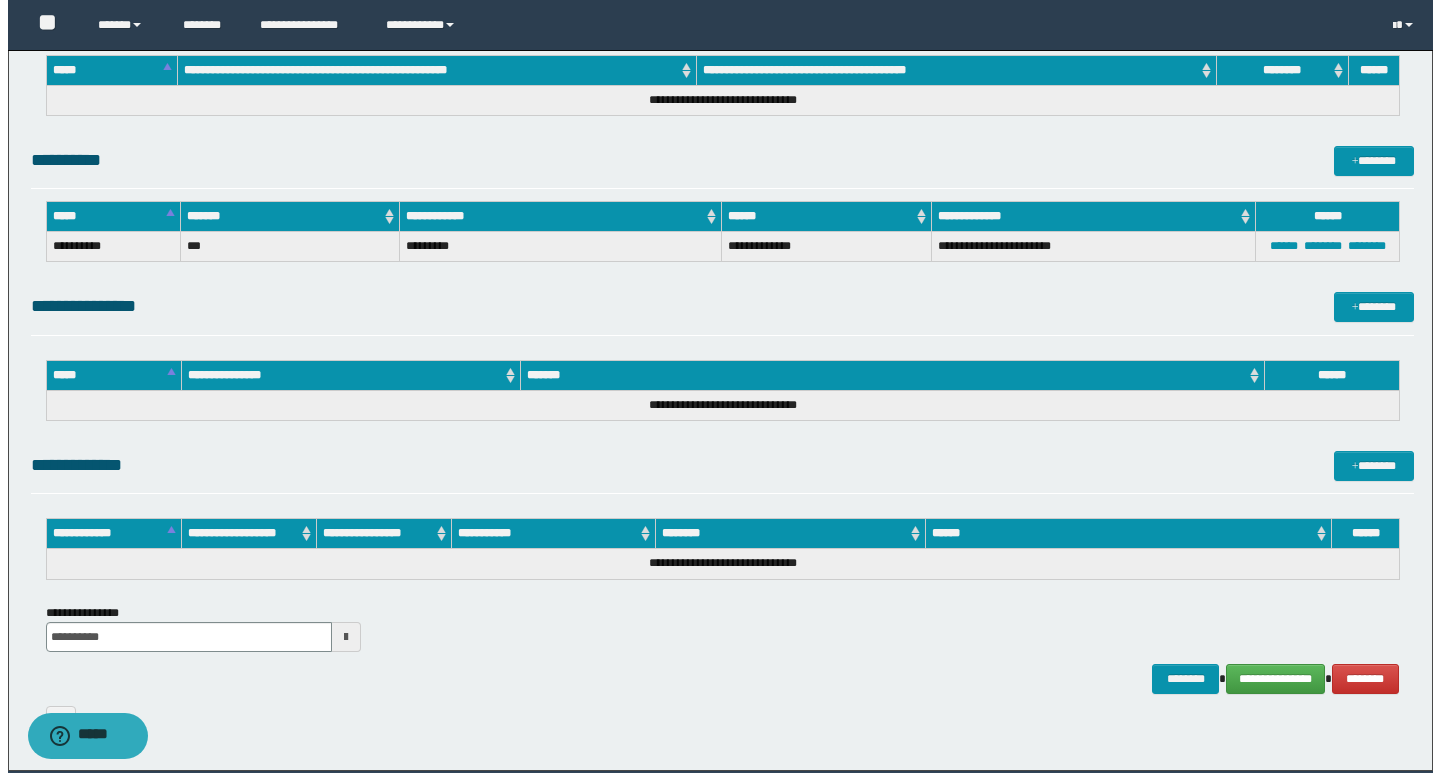 scroll, scrollTop: 874, scrollLeft: 0, axis: vertical 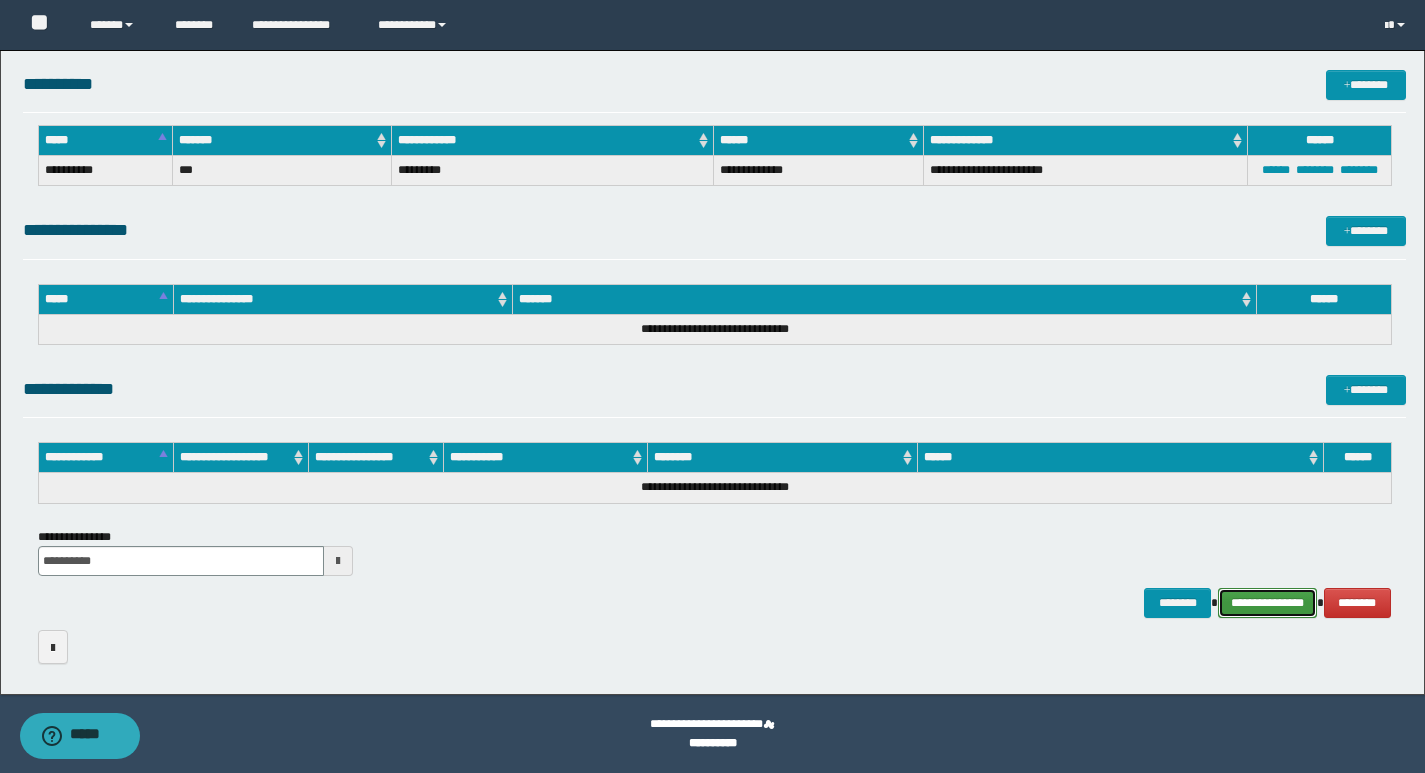 click on "**********" at bounding box center (1267, 603) 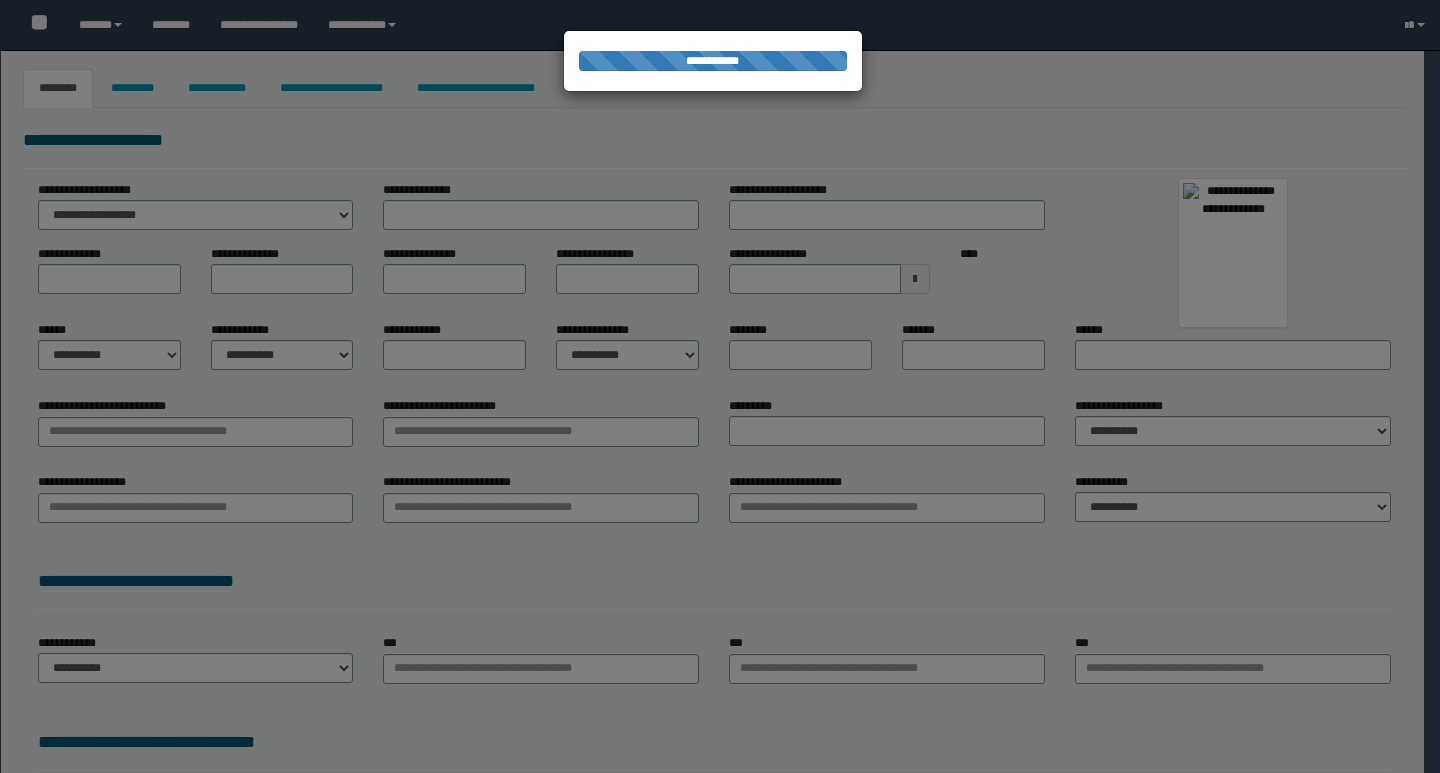 type on "******" 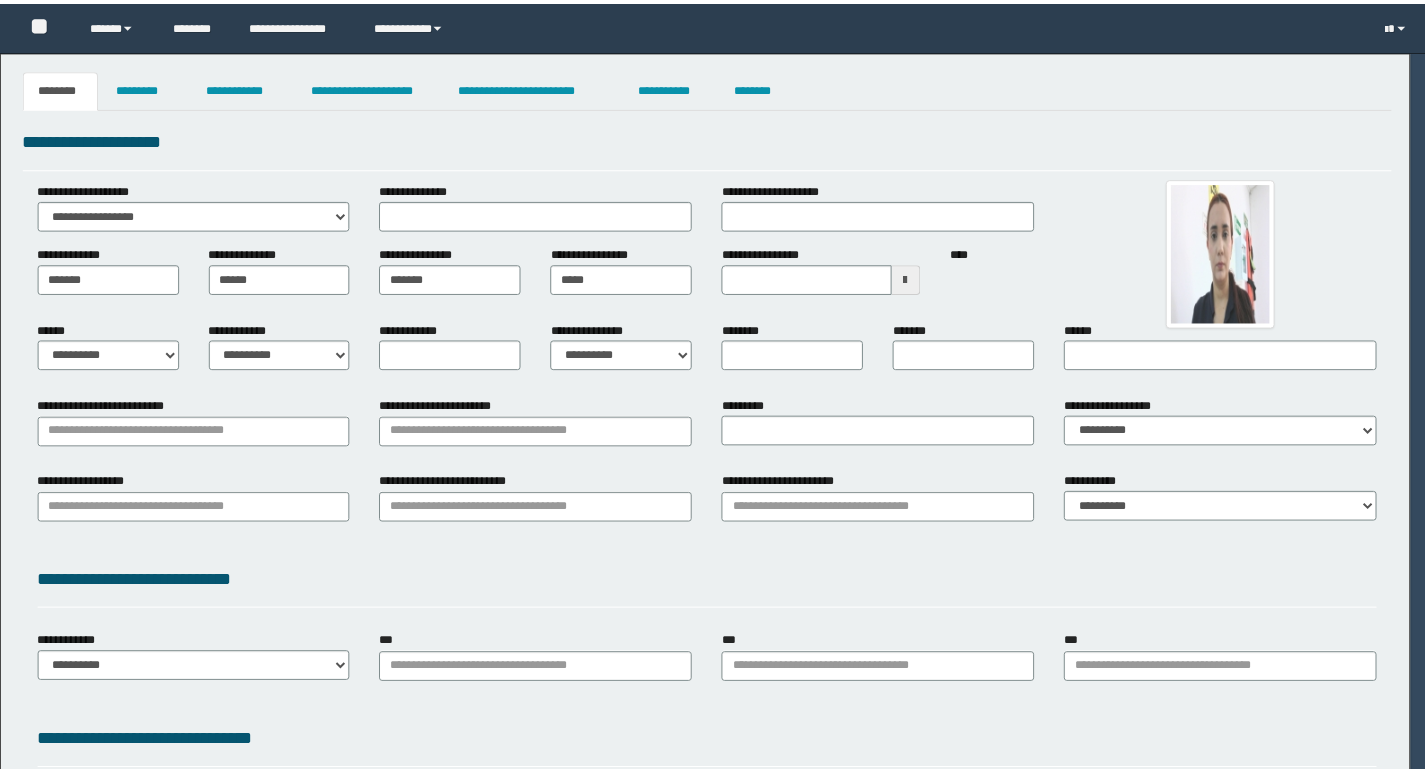 scroll, scrollTop: 0, scrollLeft: 0, axis: both 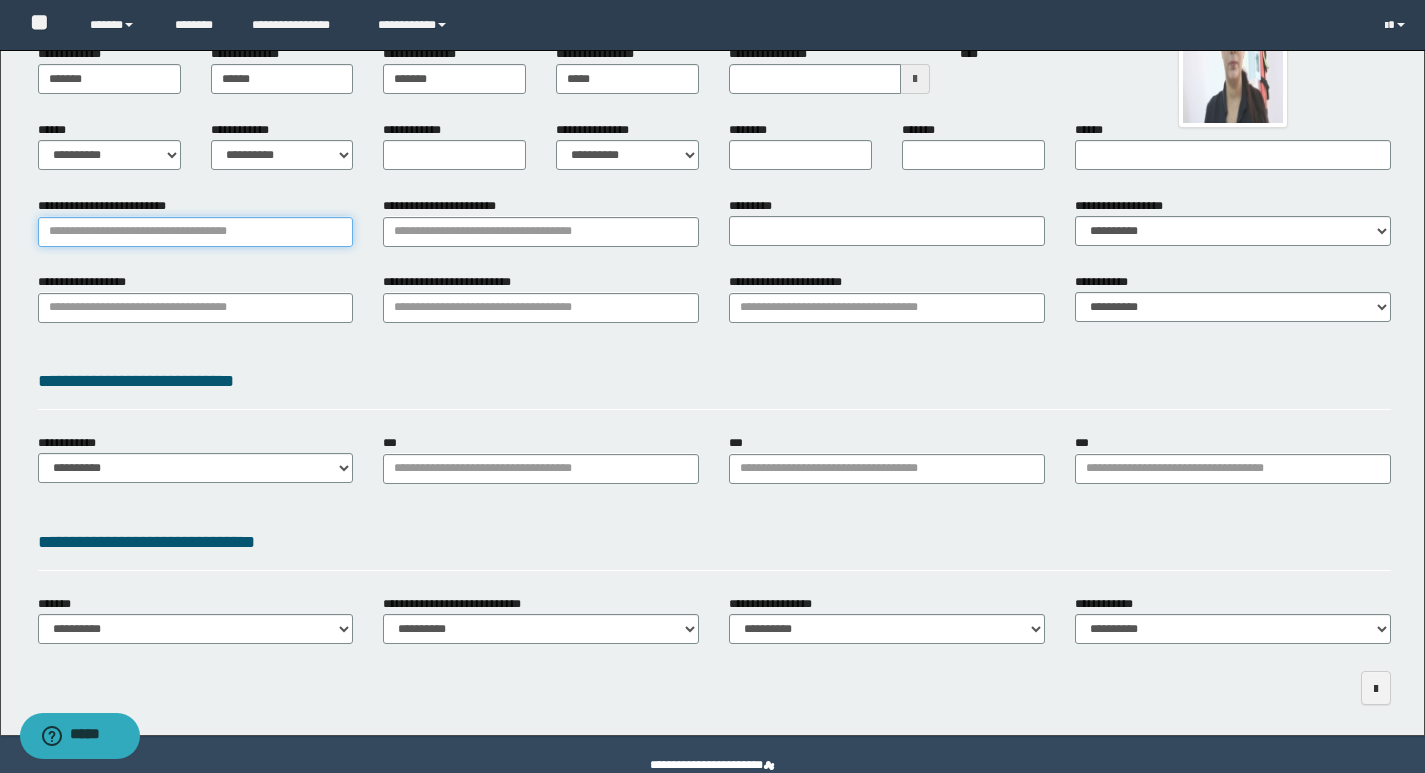 click on "**********" at bounding box center [196, 232] 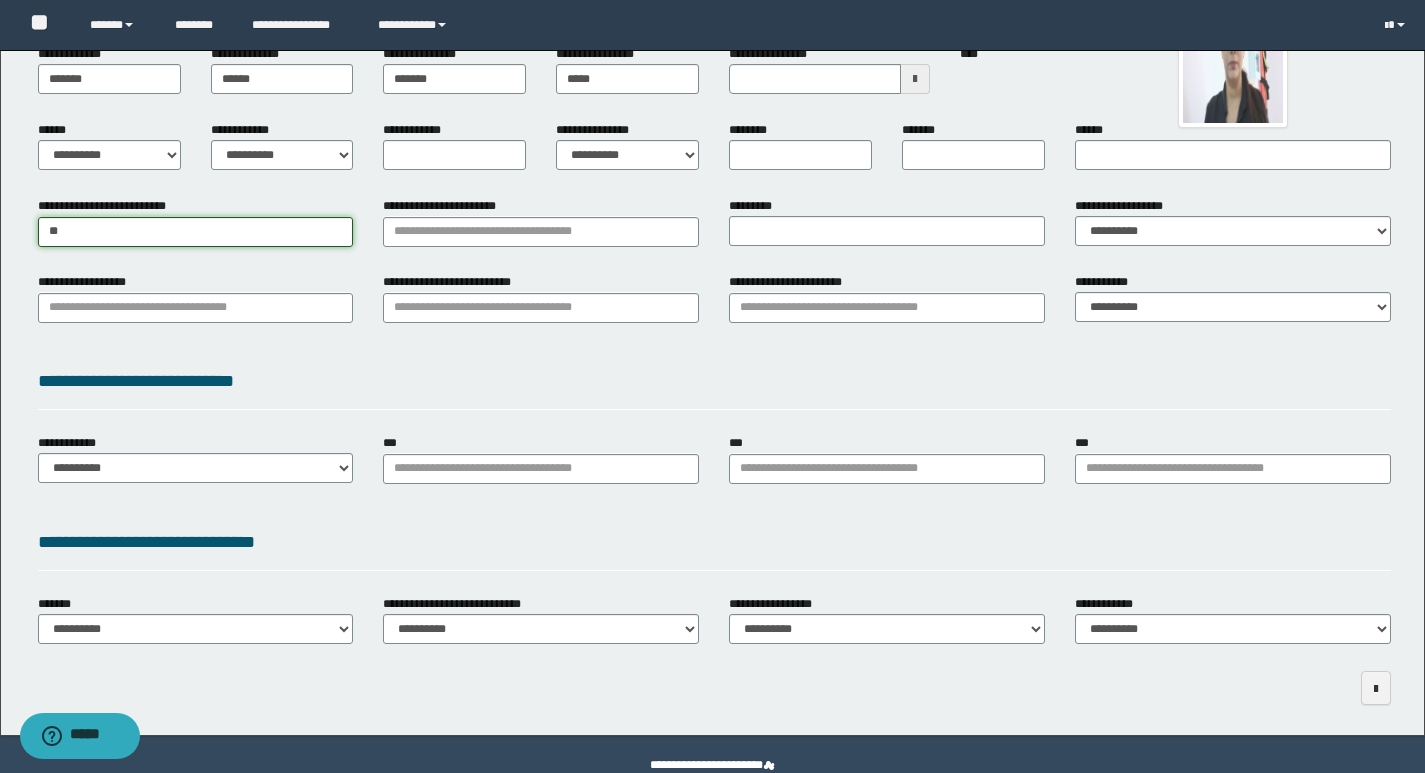 type on "***" 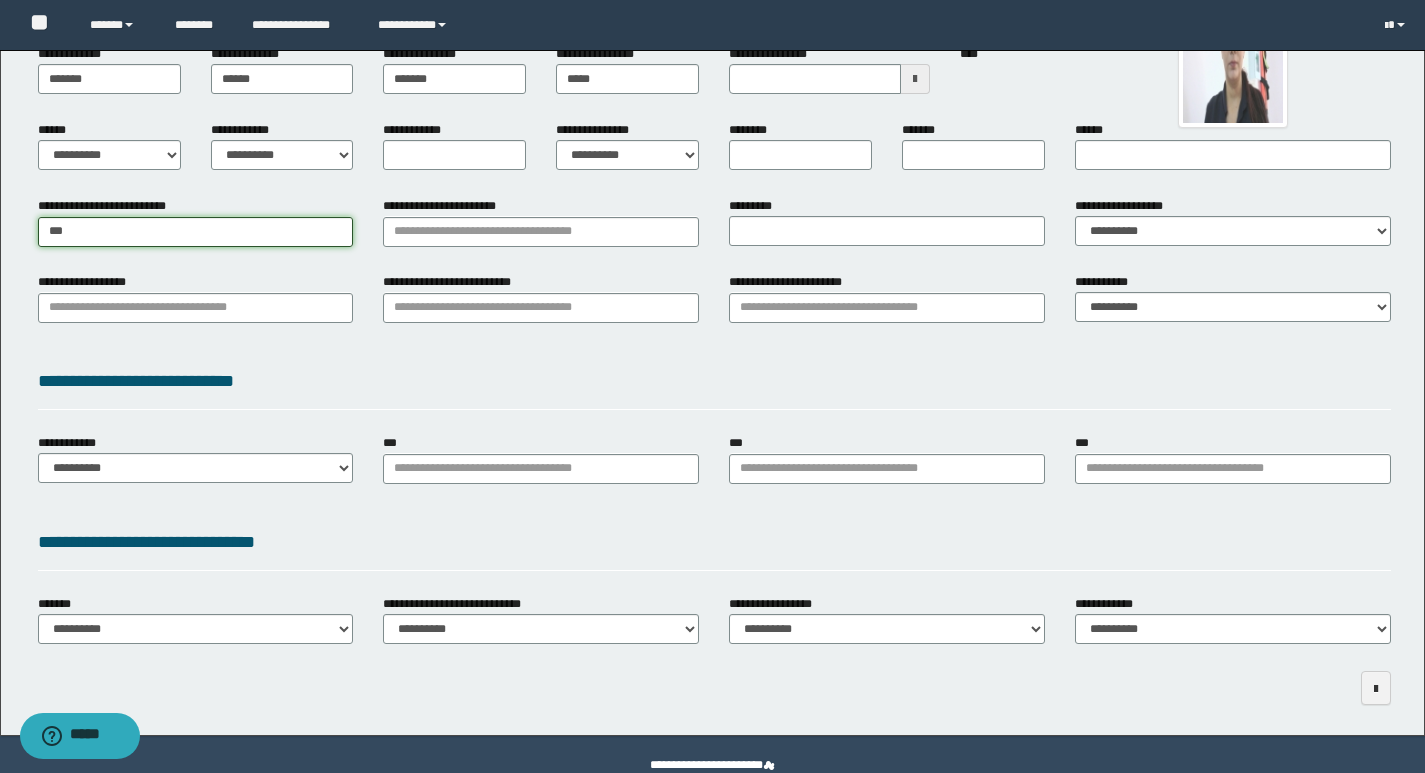 type on "***" 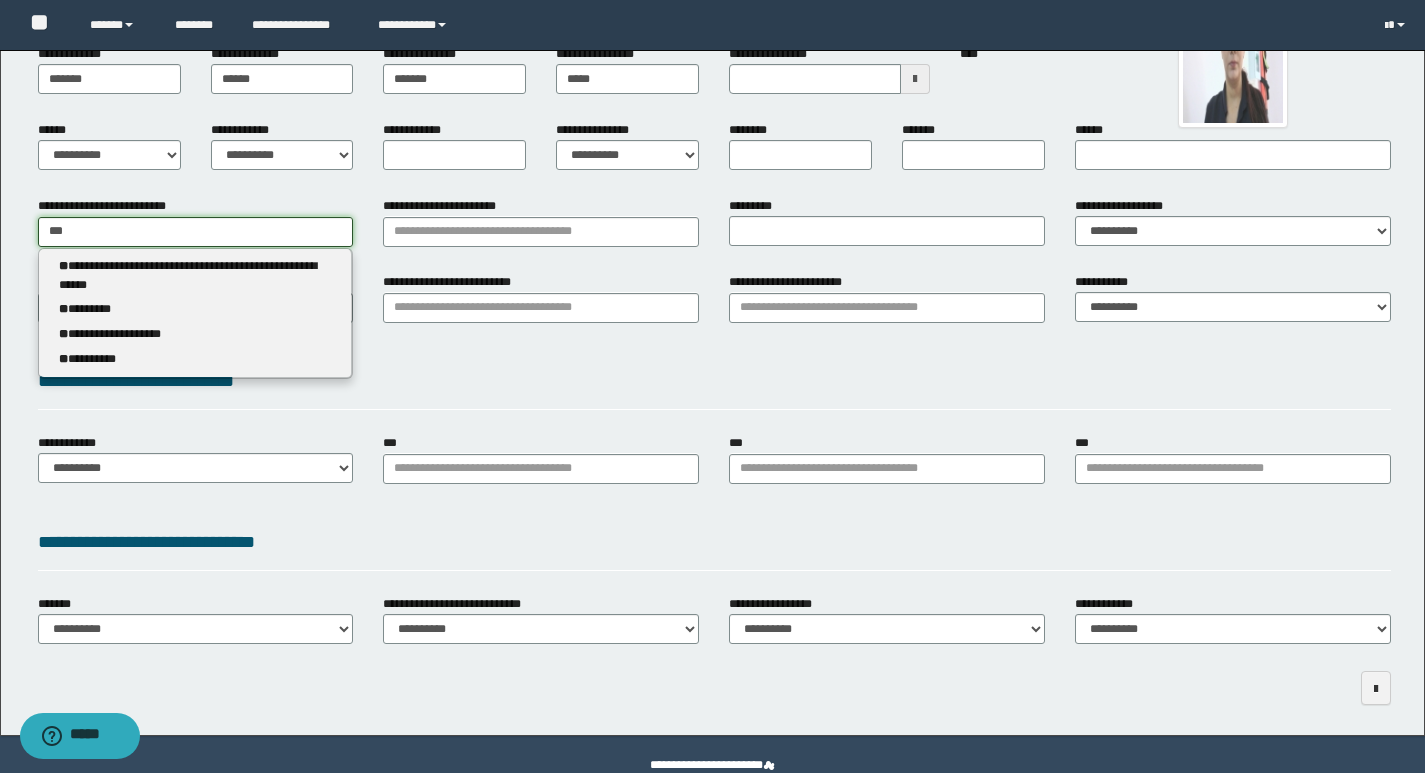 type 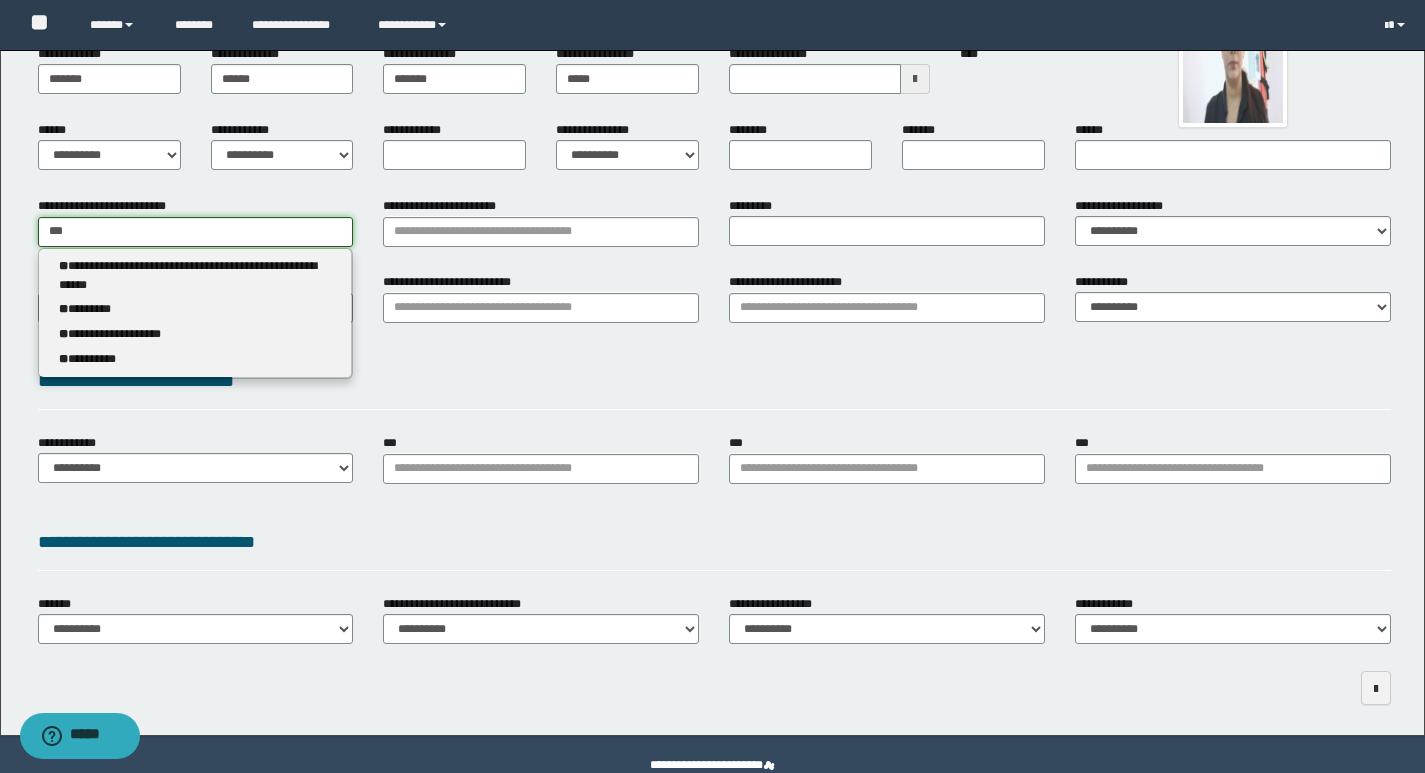type on "****" 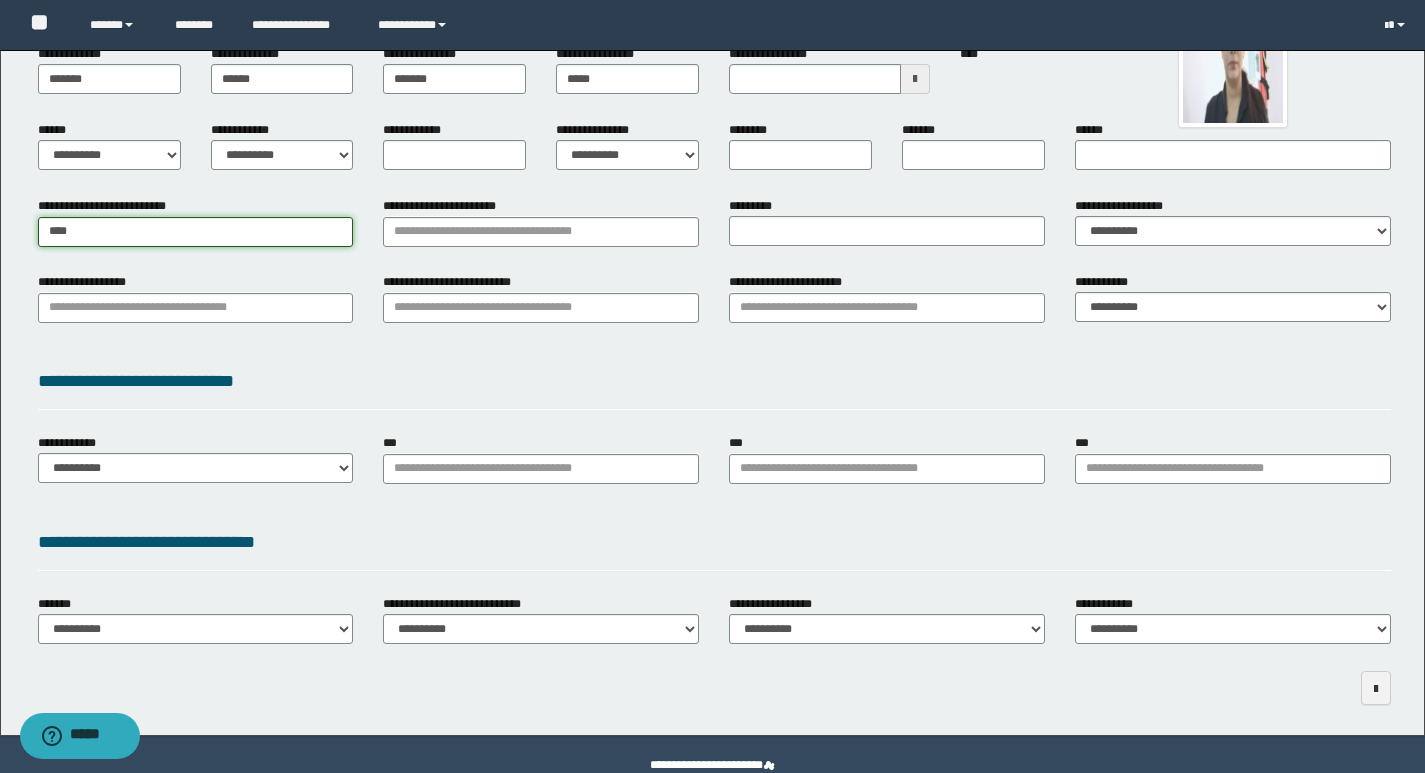 type on "****" 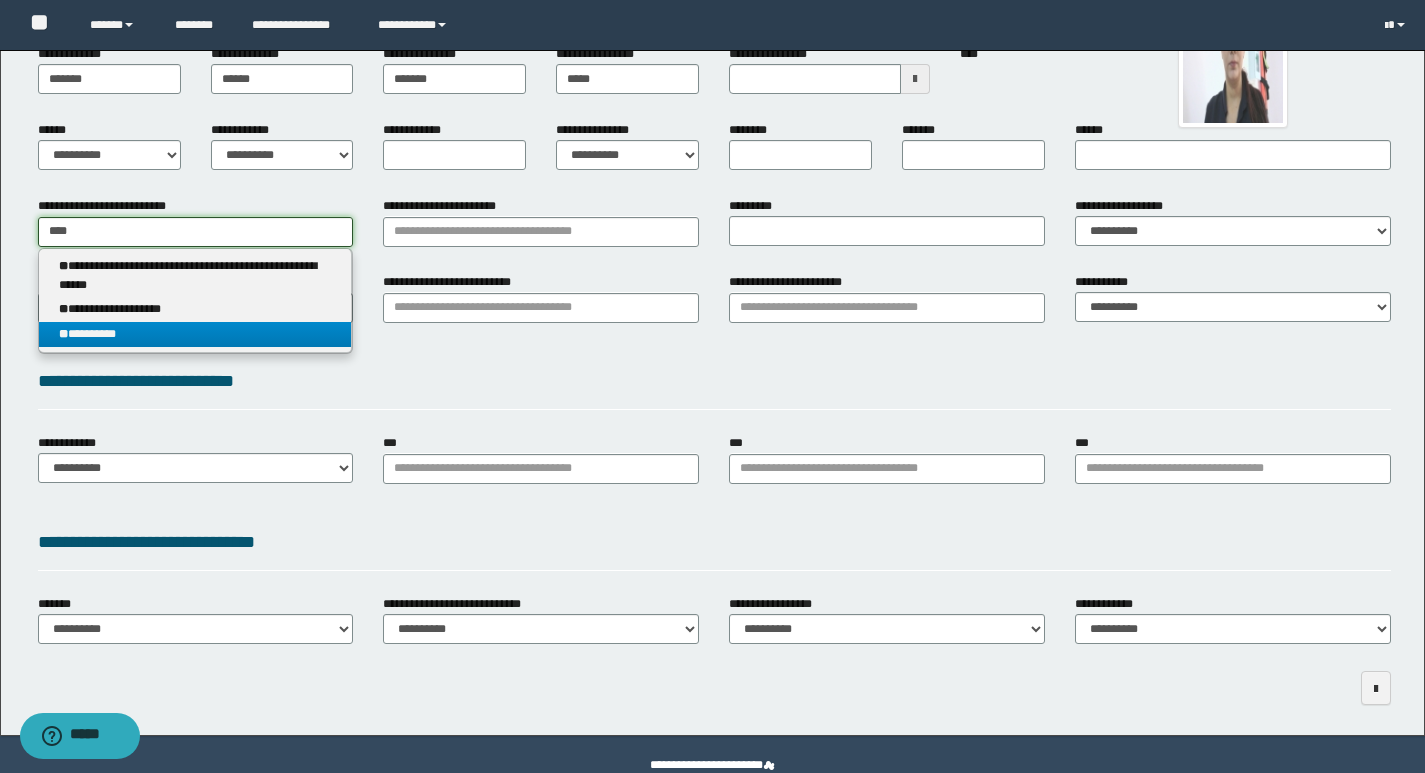 type on "****" 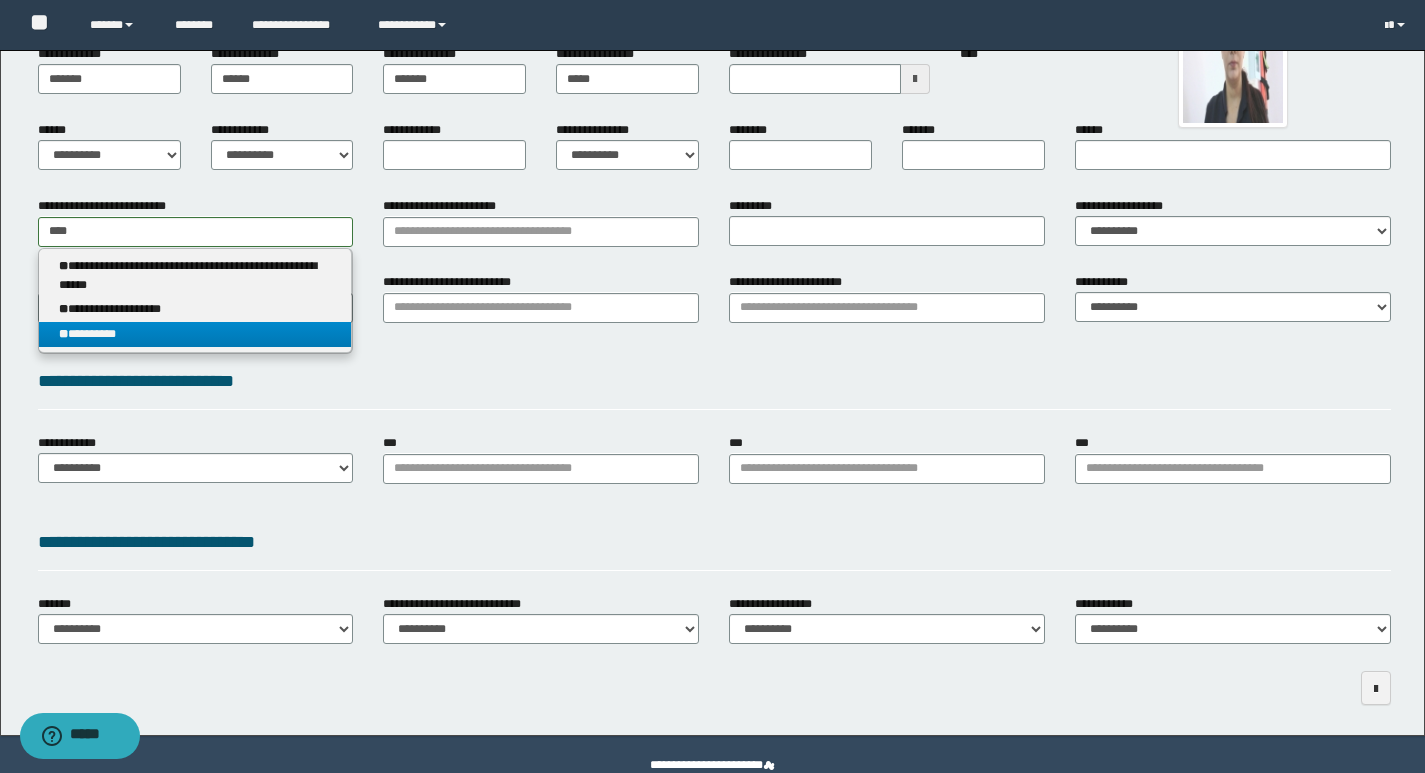 click on "** *********" at bounding box center (195, 334) 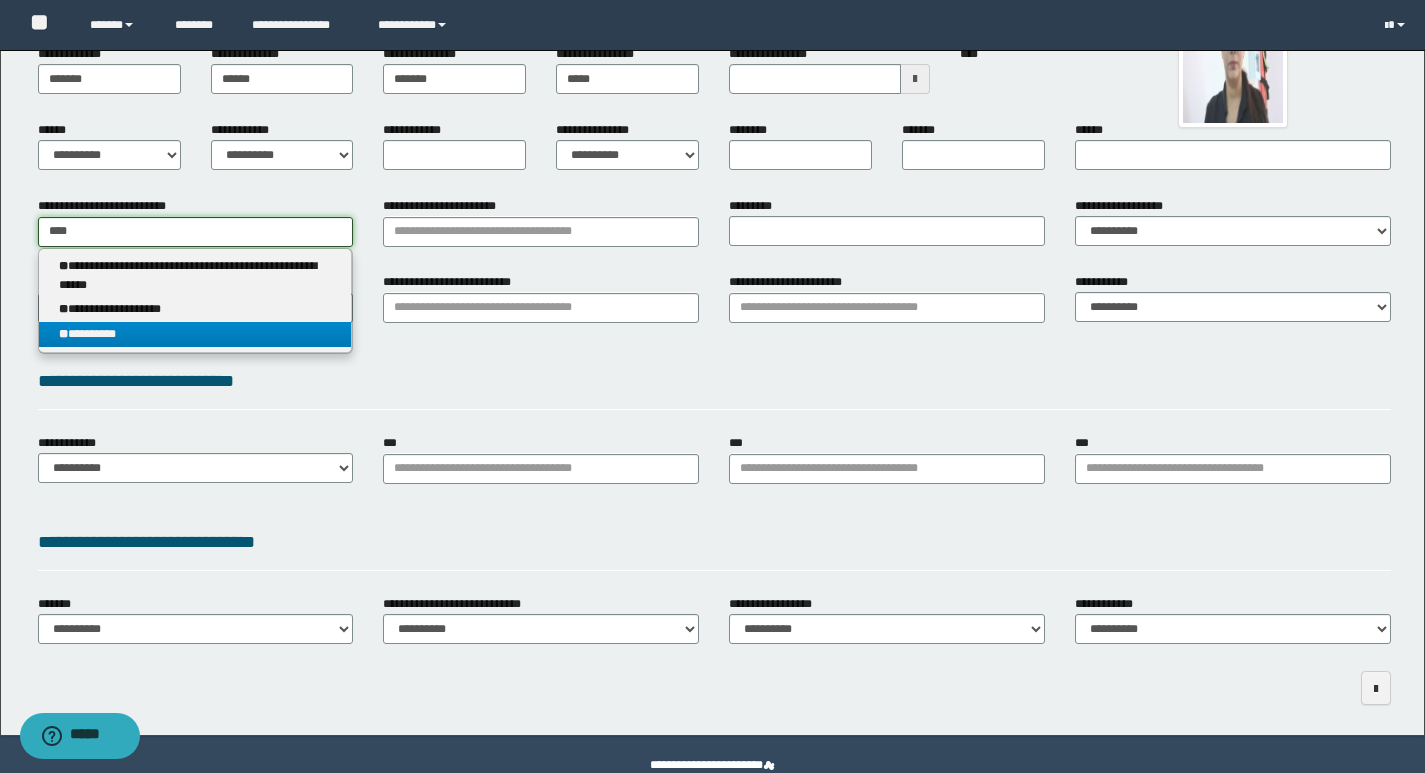 type 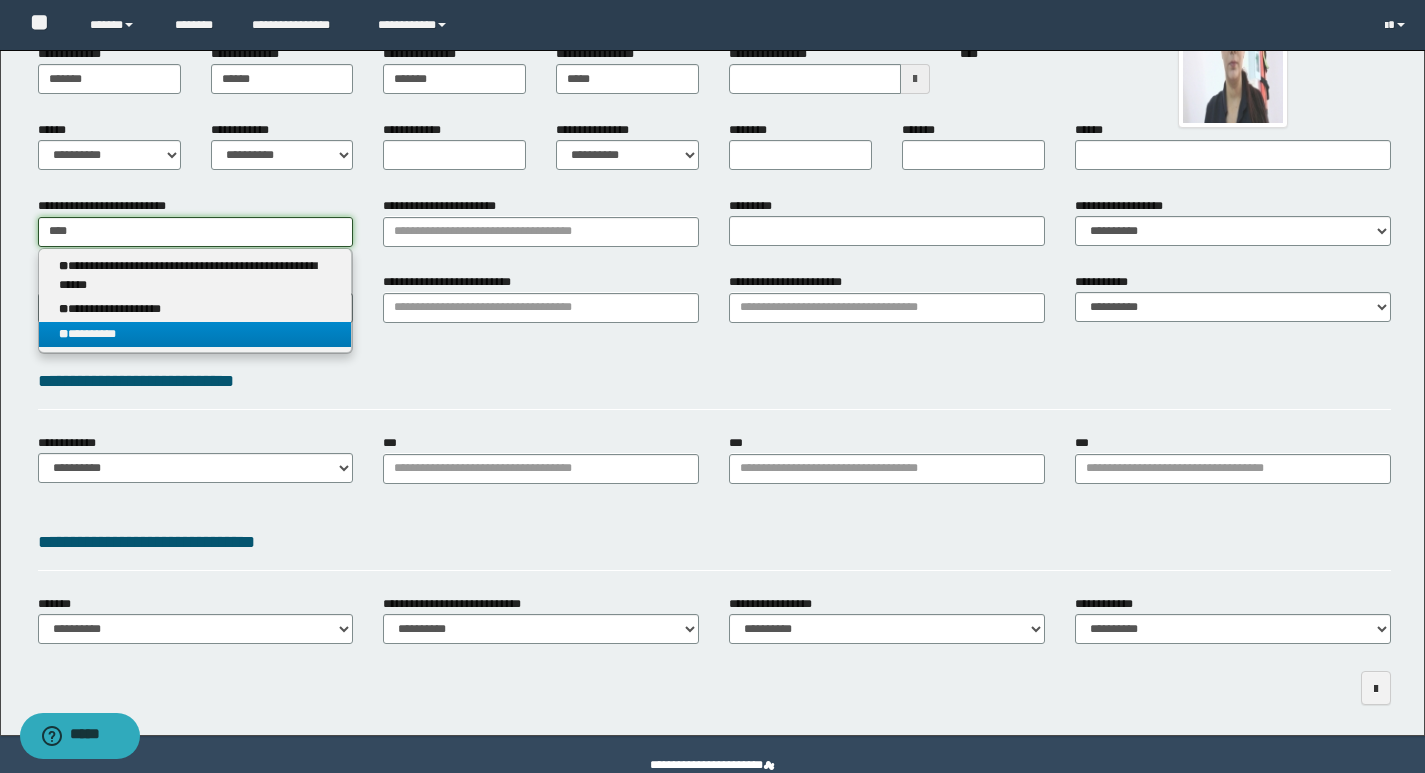 type on "*********" 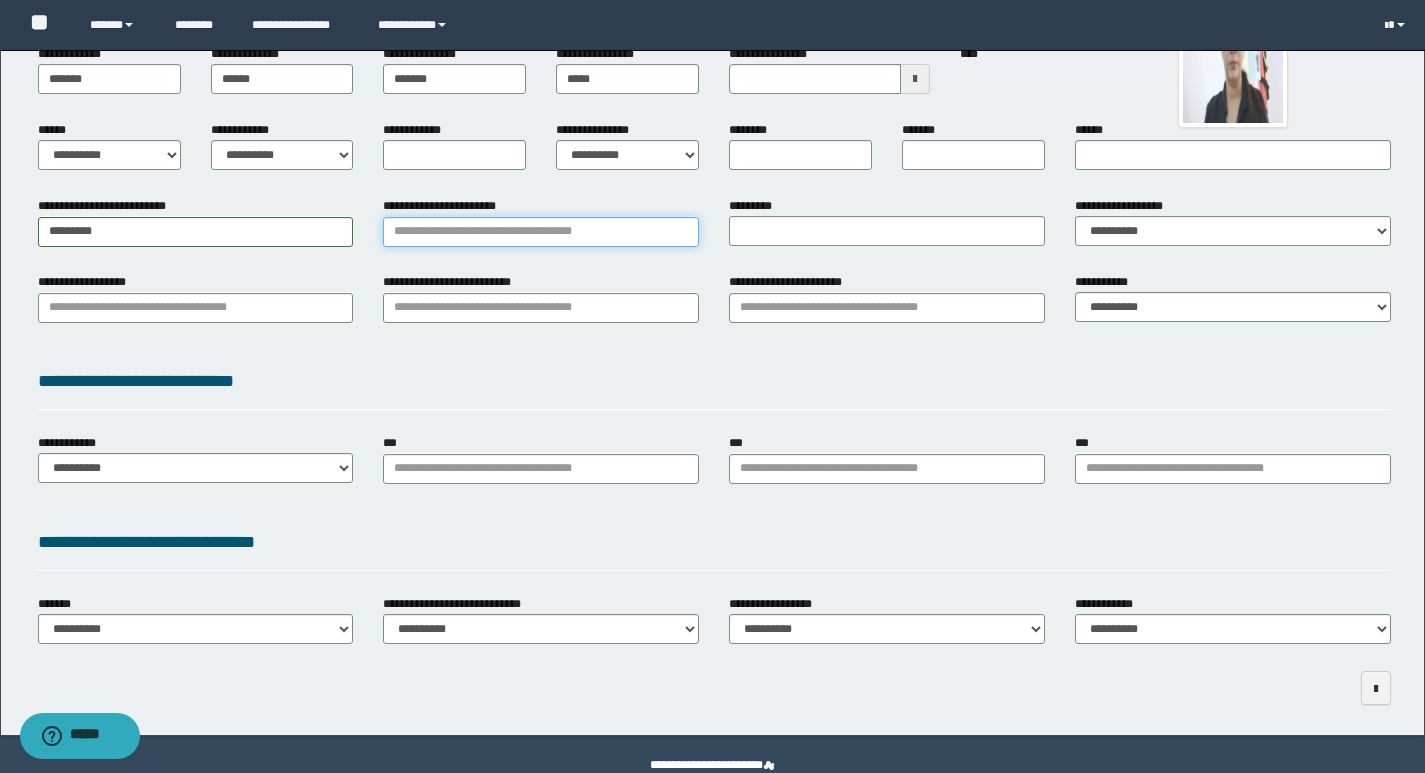 click on "**********" at bounding box center [541, 232] 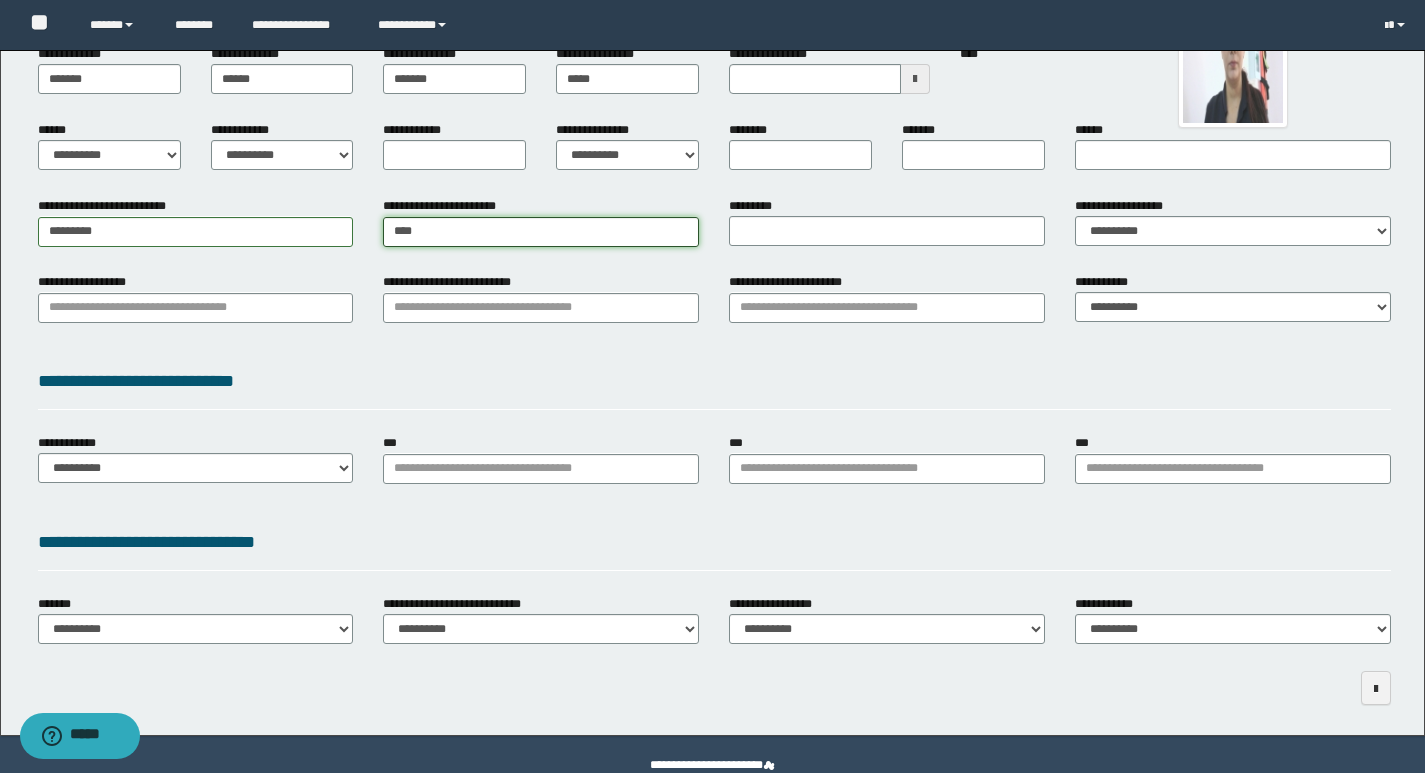 type on "*****" 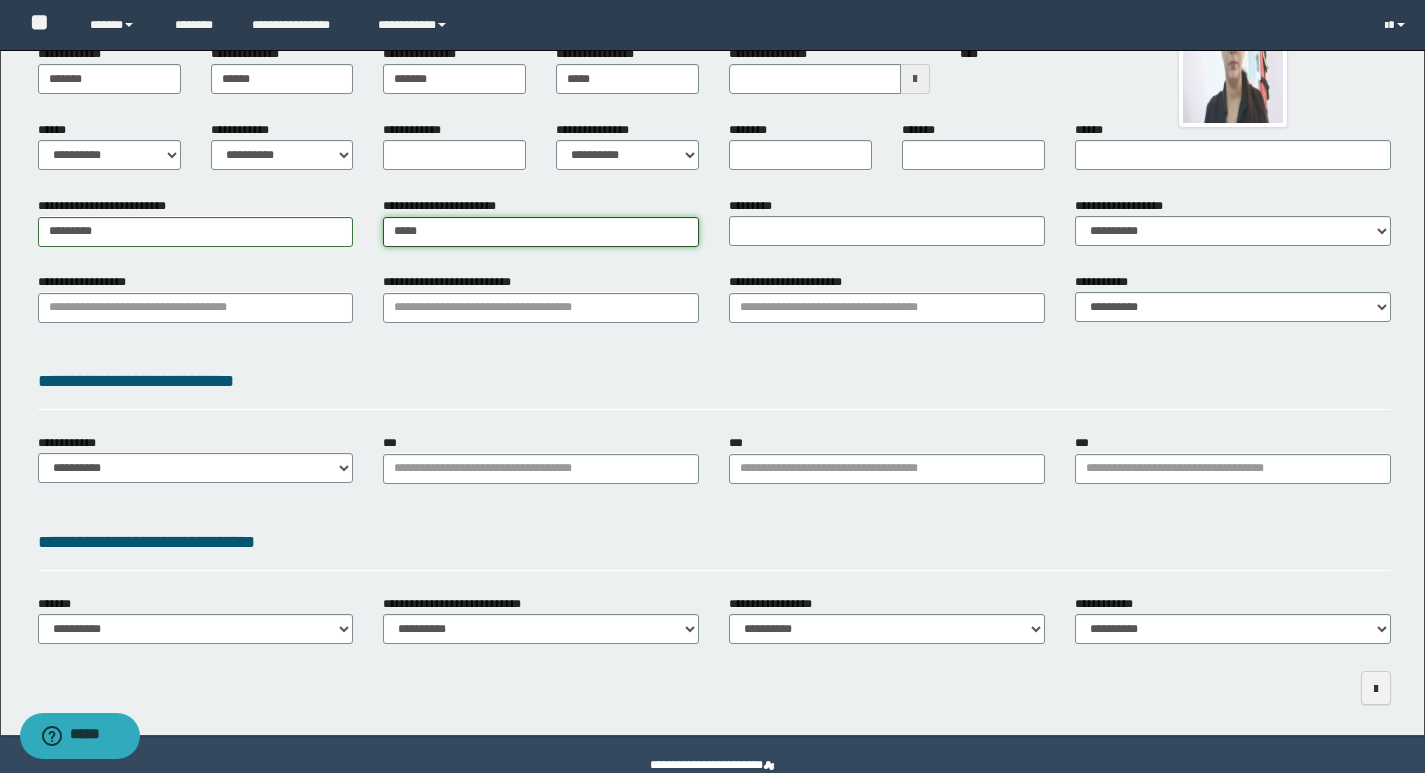 type on "**********" 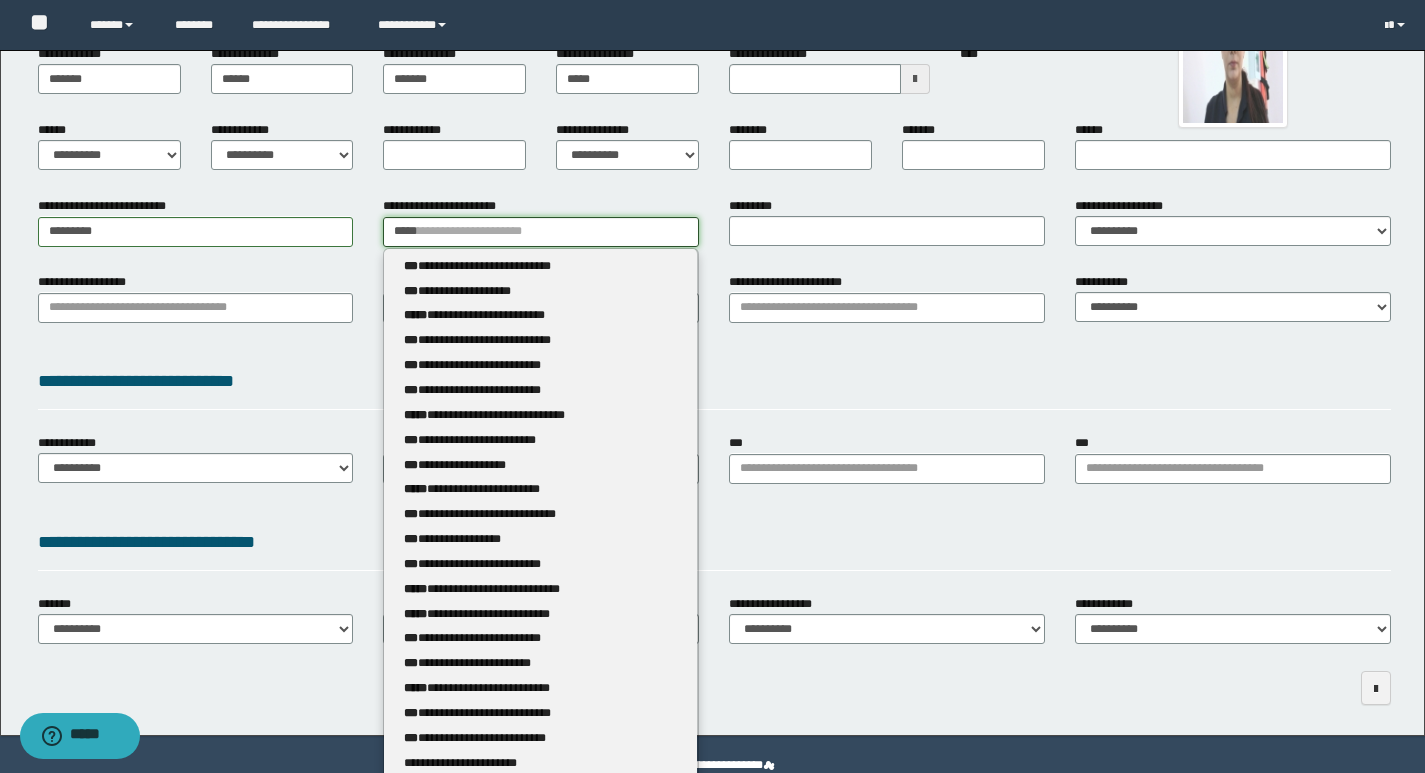 type 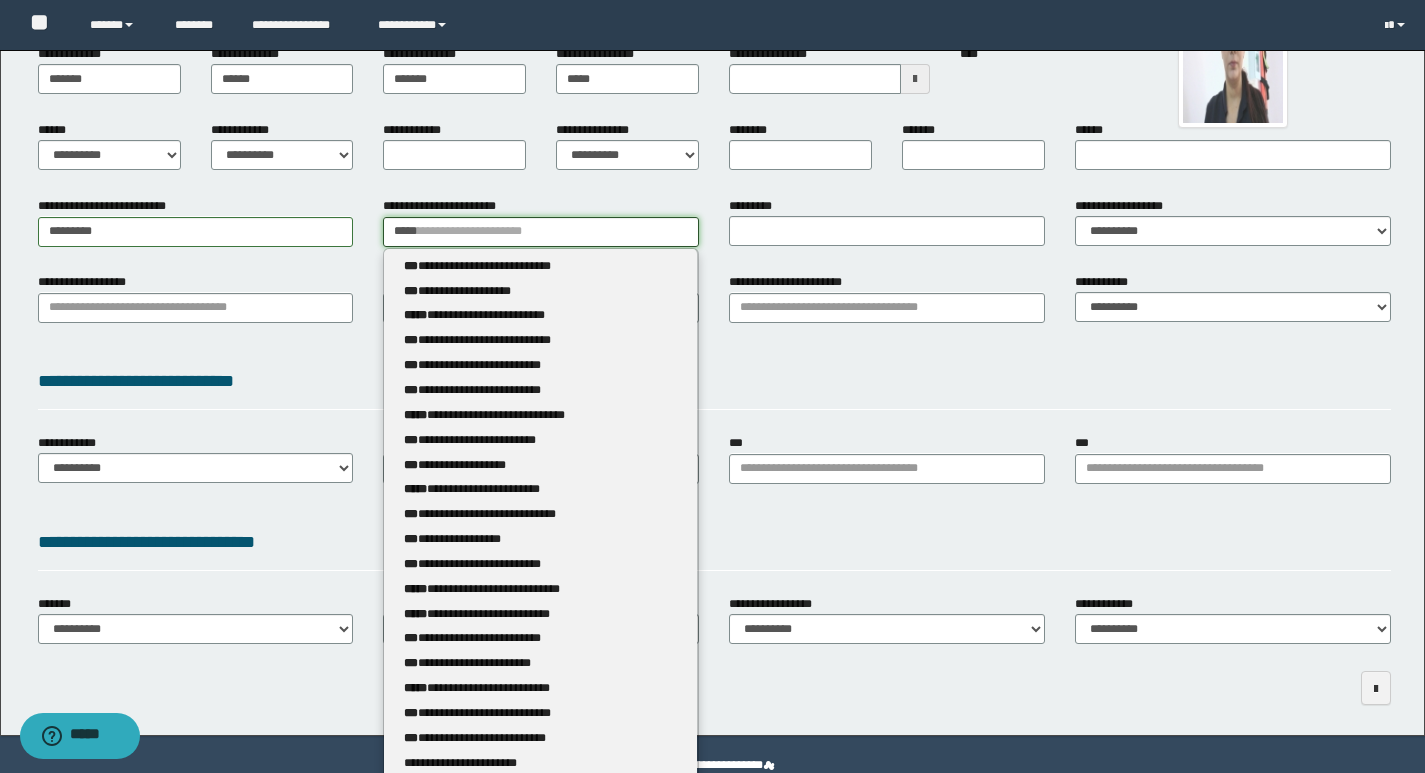 type on "******" 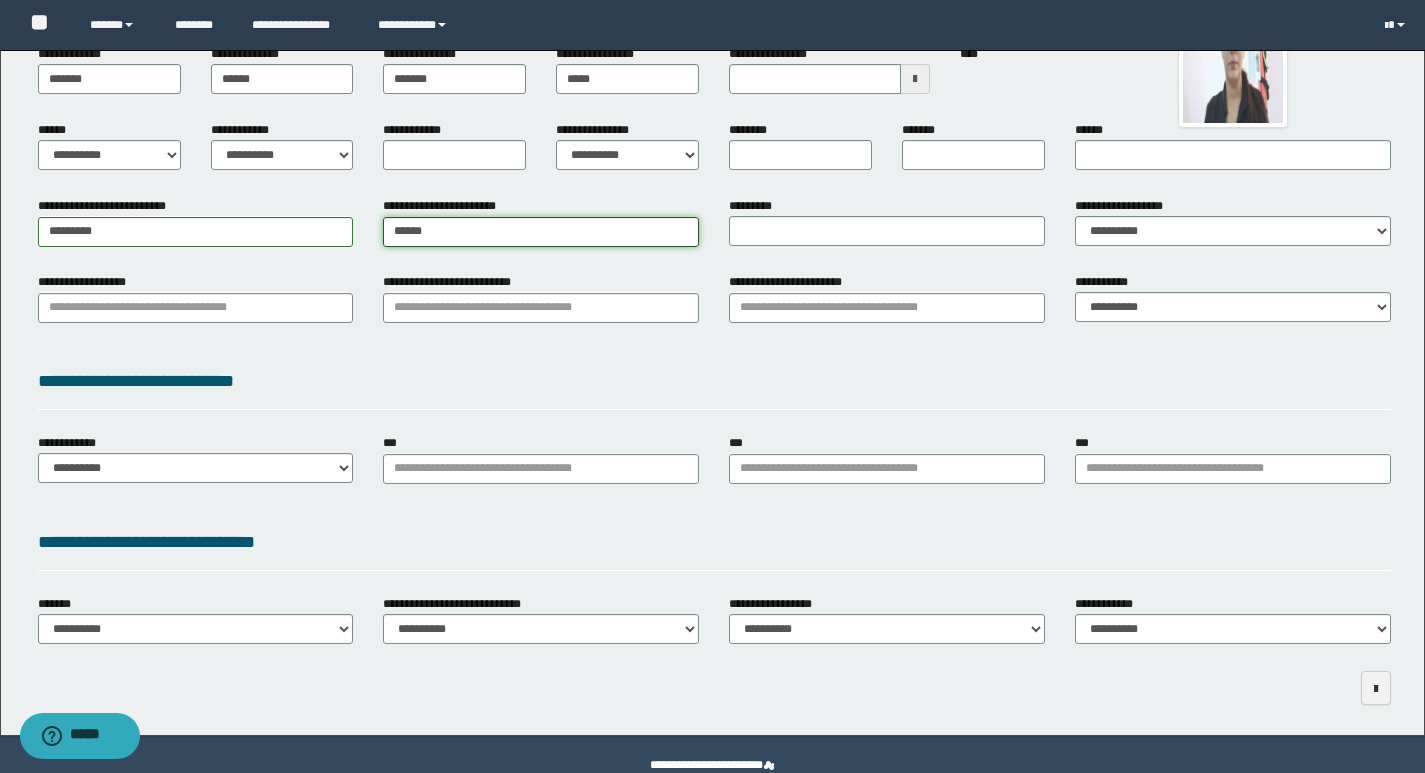 type on "**********" 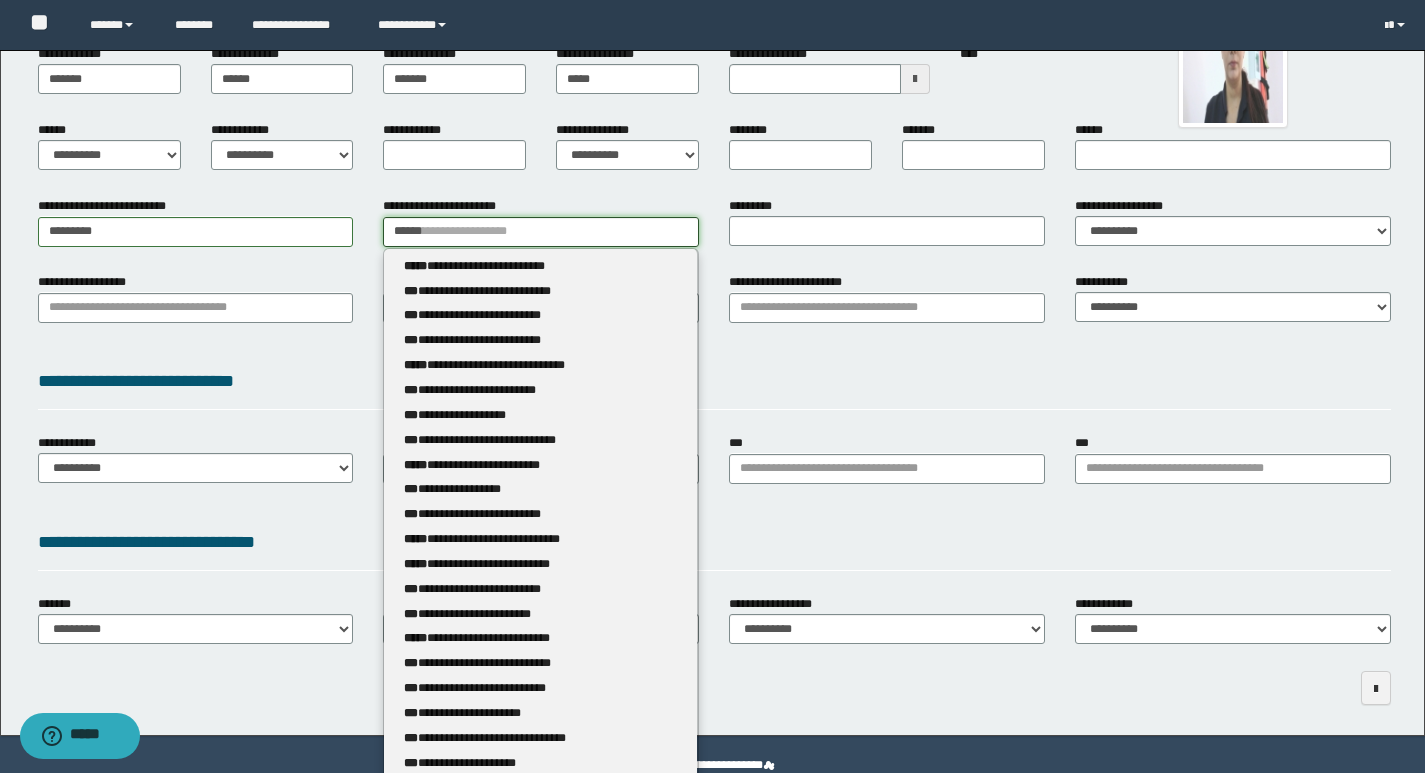 type 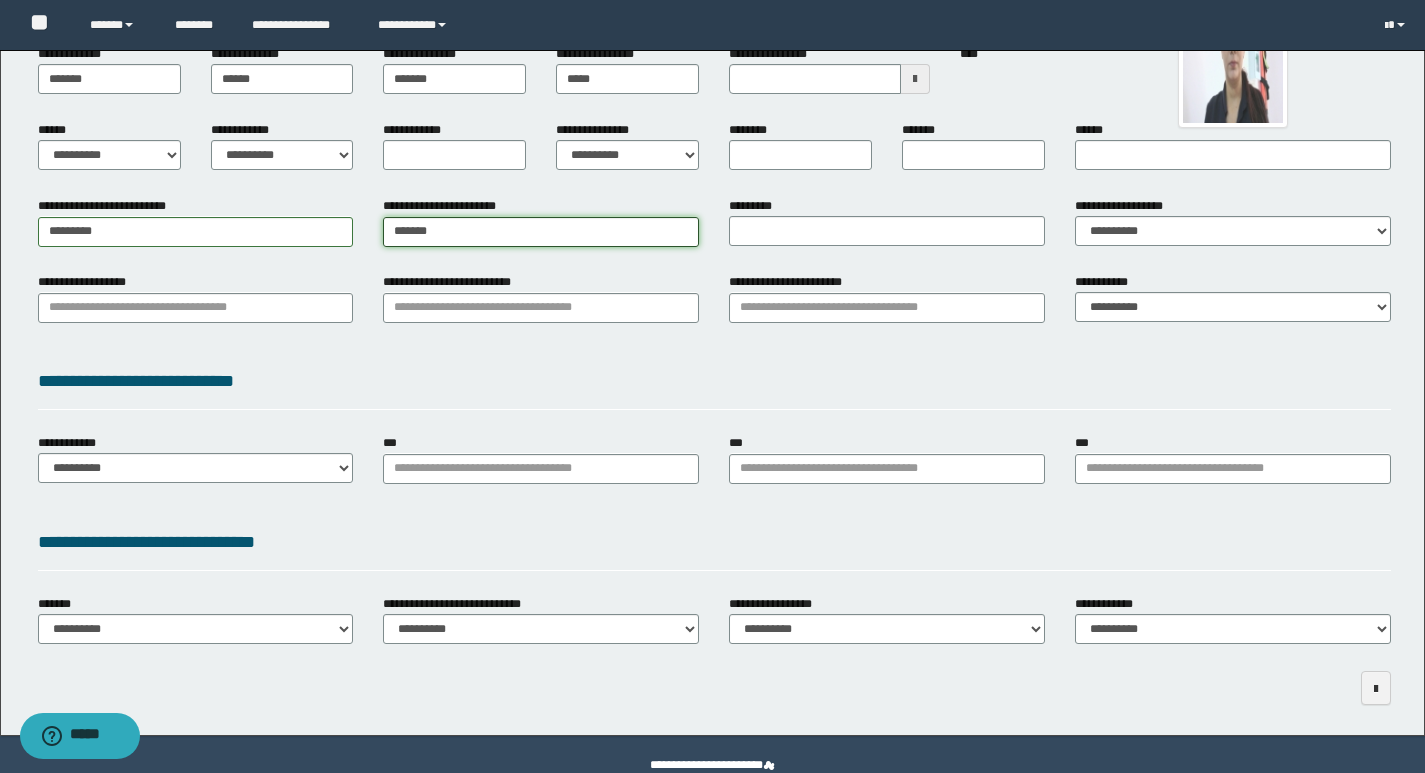 type on "**********" 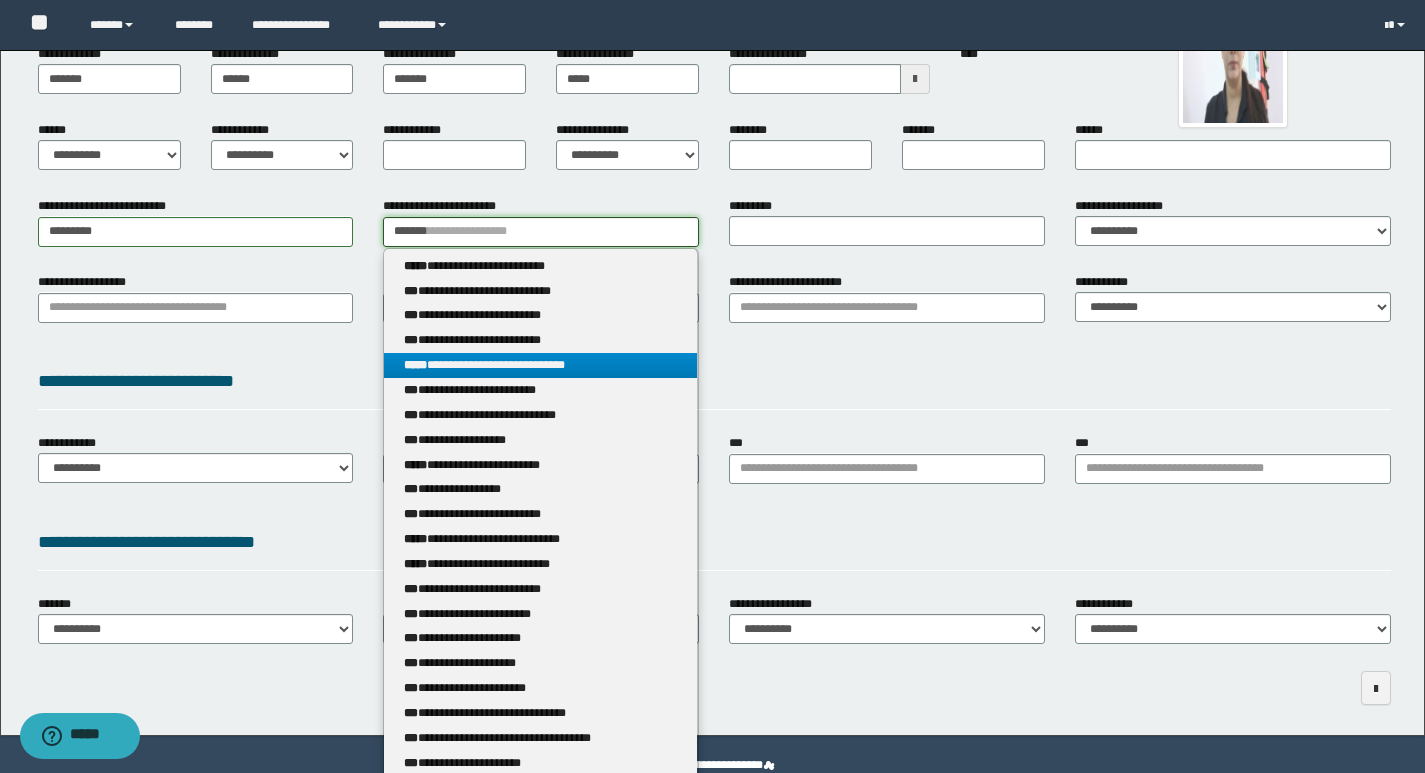 type on "*******" 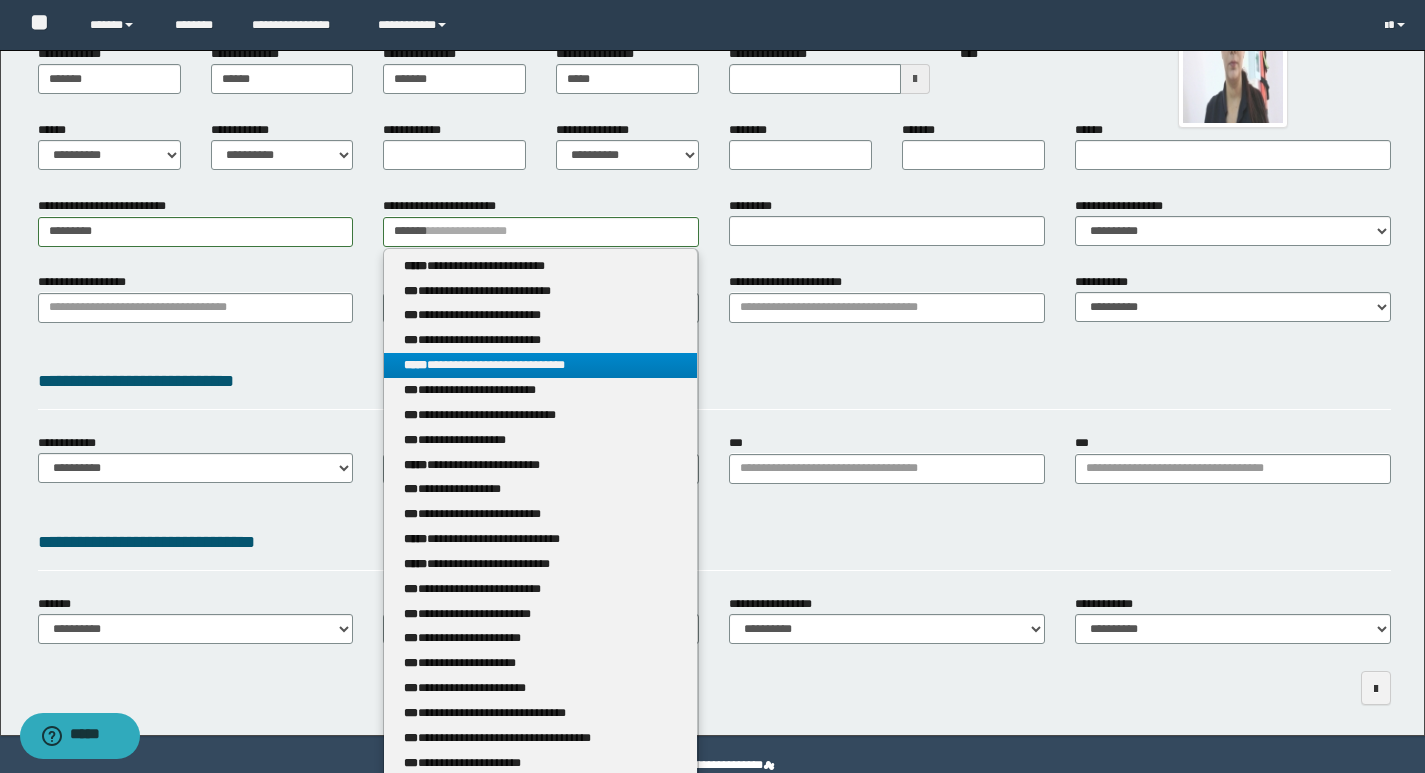 click on "**********" at bounding box center [540, 365] 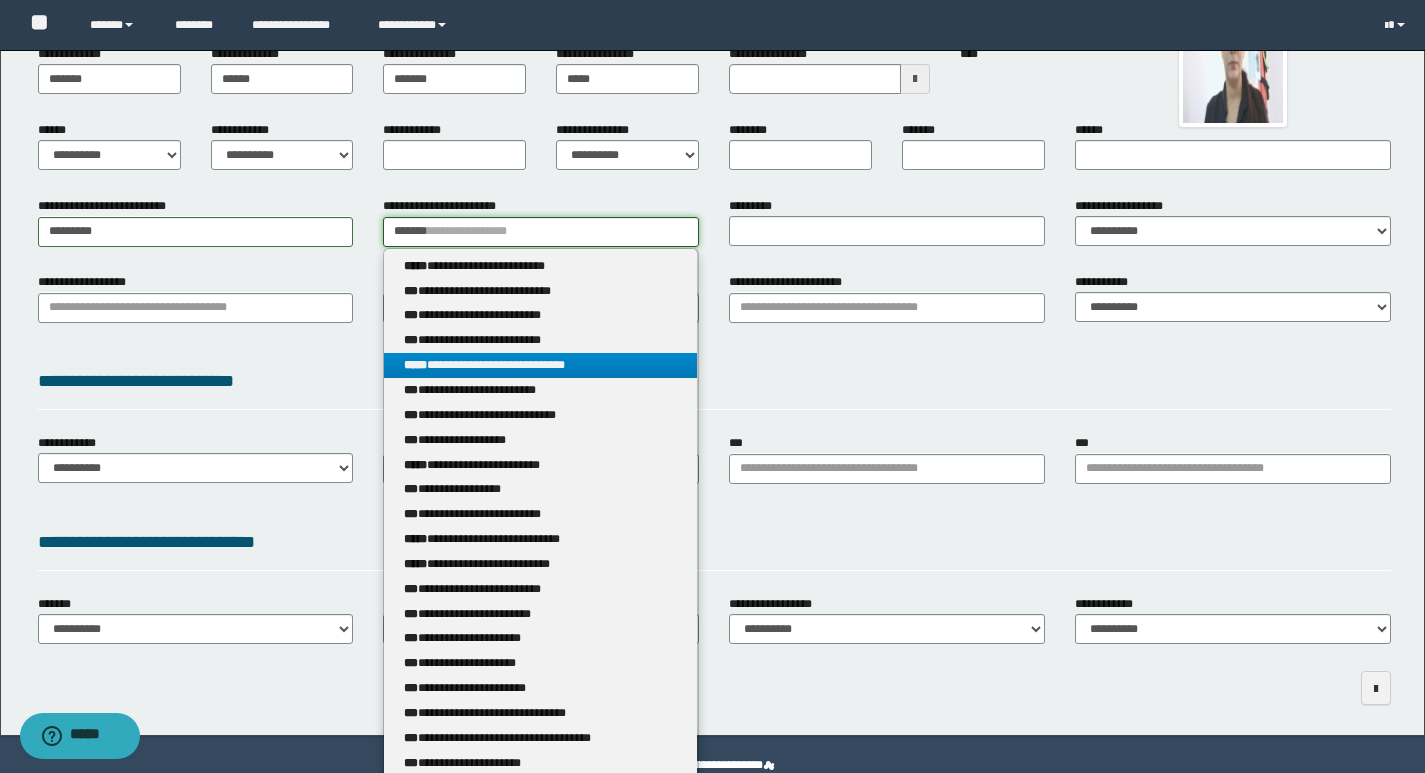 type 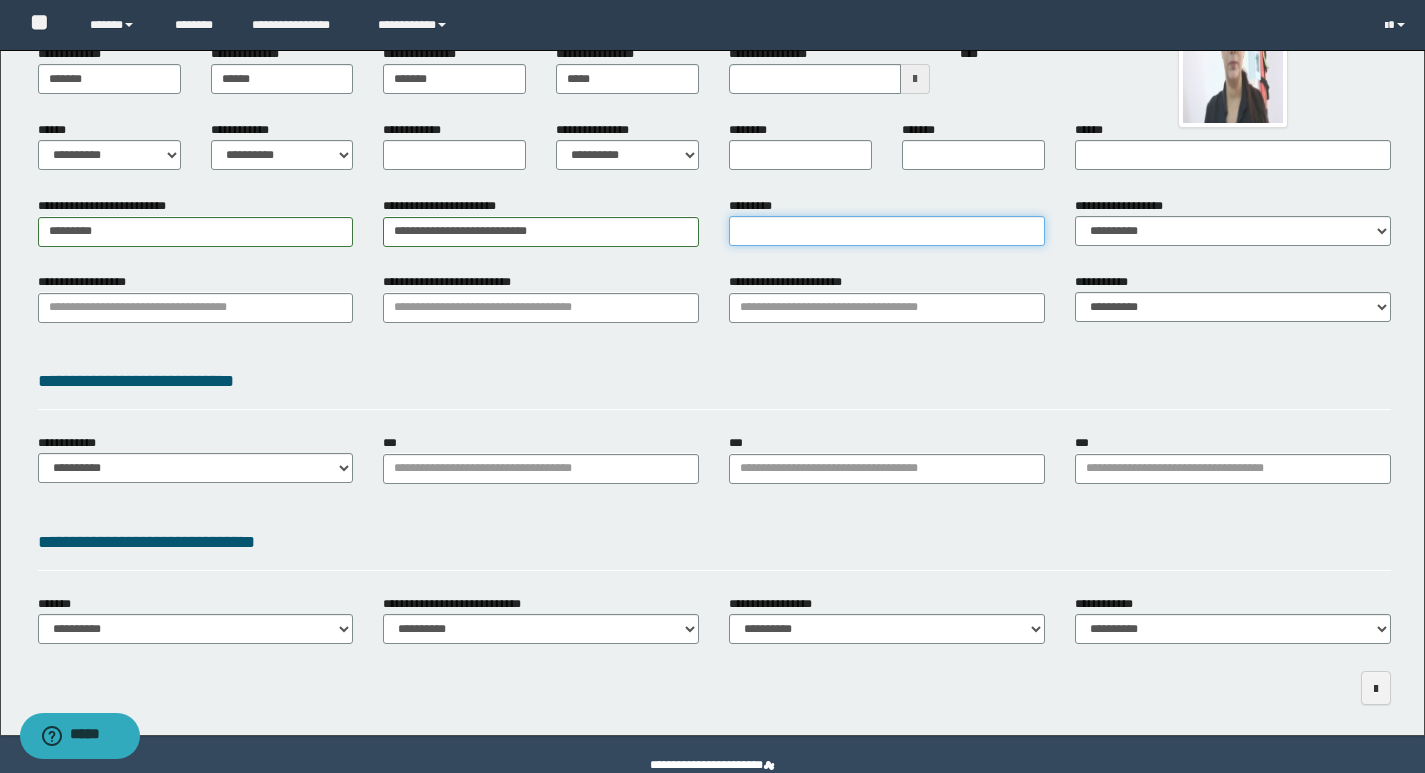 click on "*********" at bounding box center (887, 231) 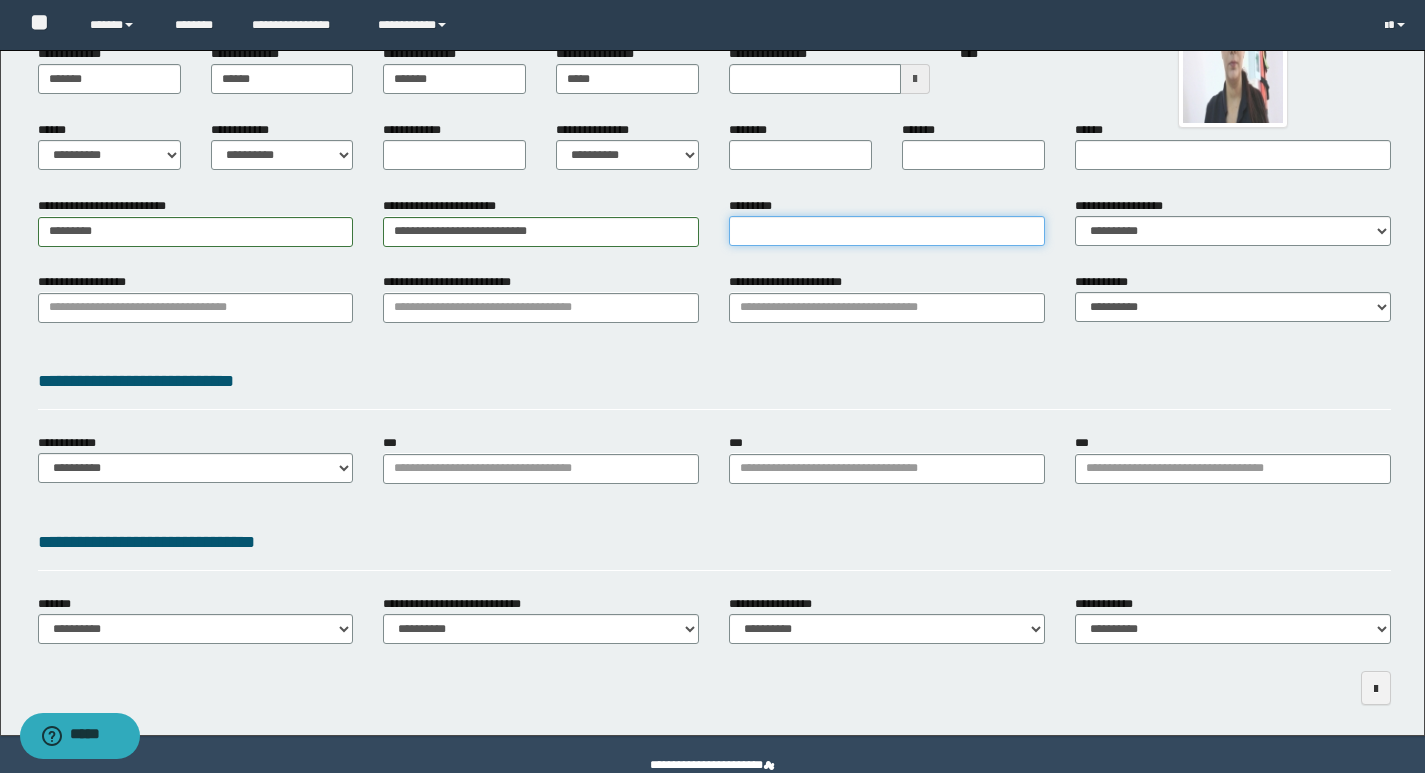 type on "**********" 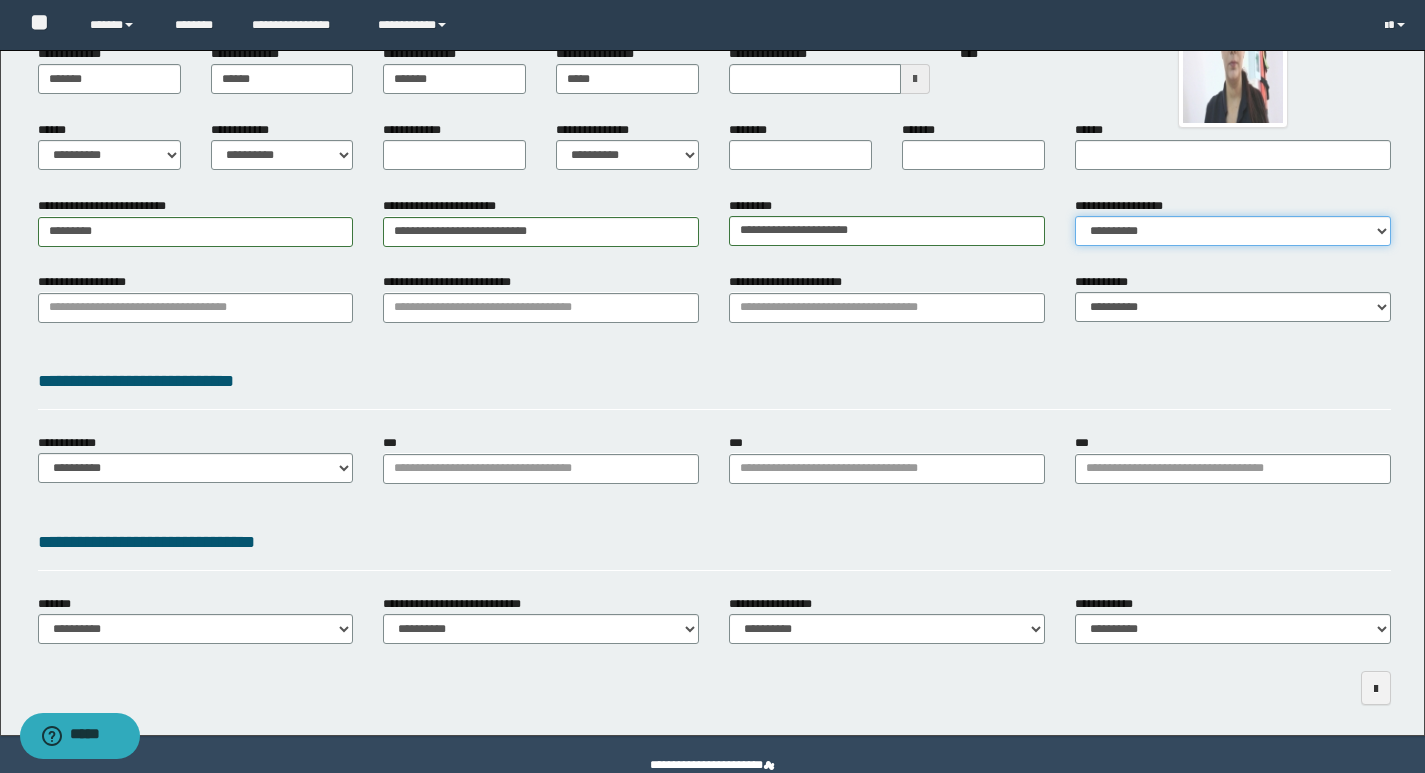 click on "**********" at bounding box center [1233, 231] 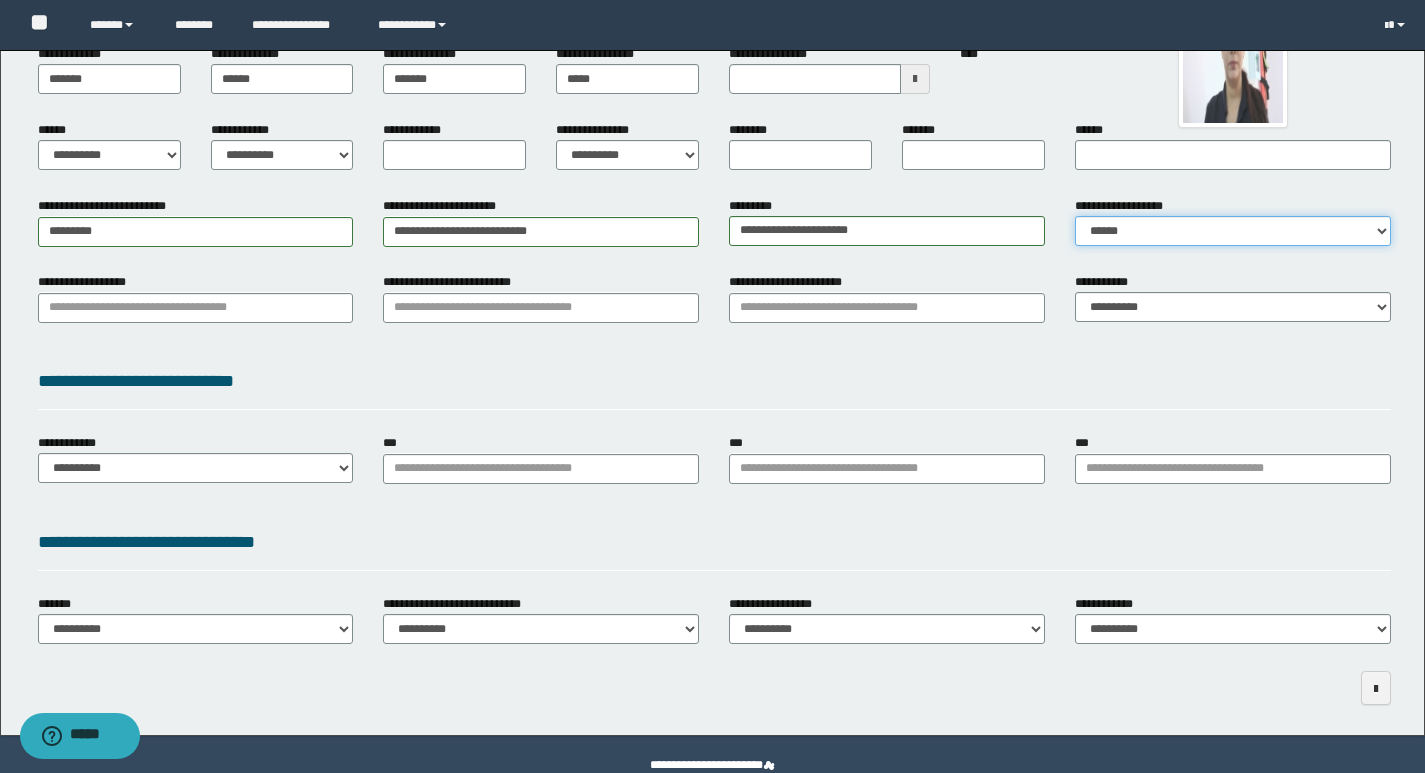 click on "**********" at bounding box center (1233, 231) 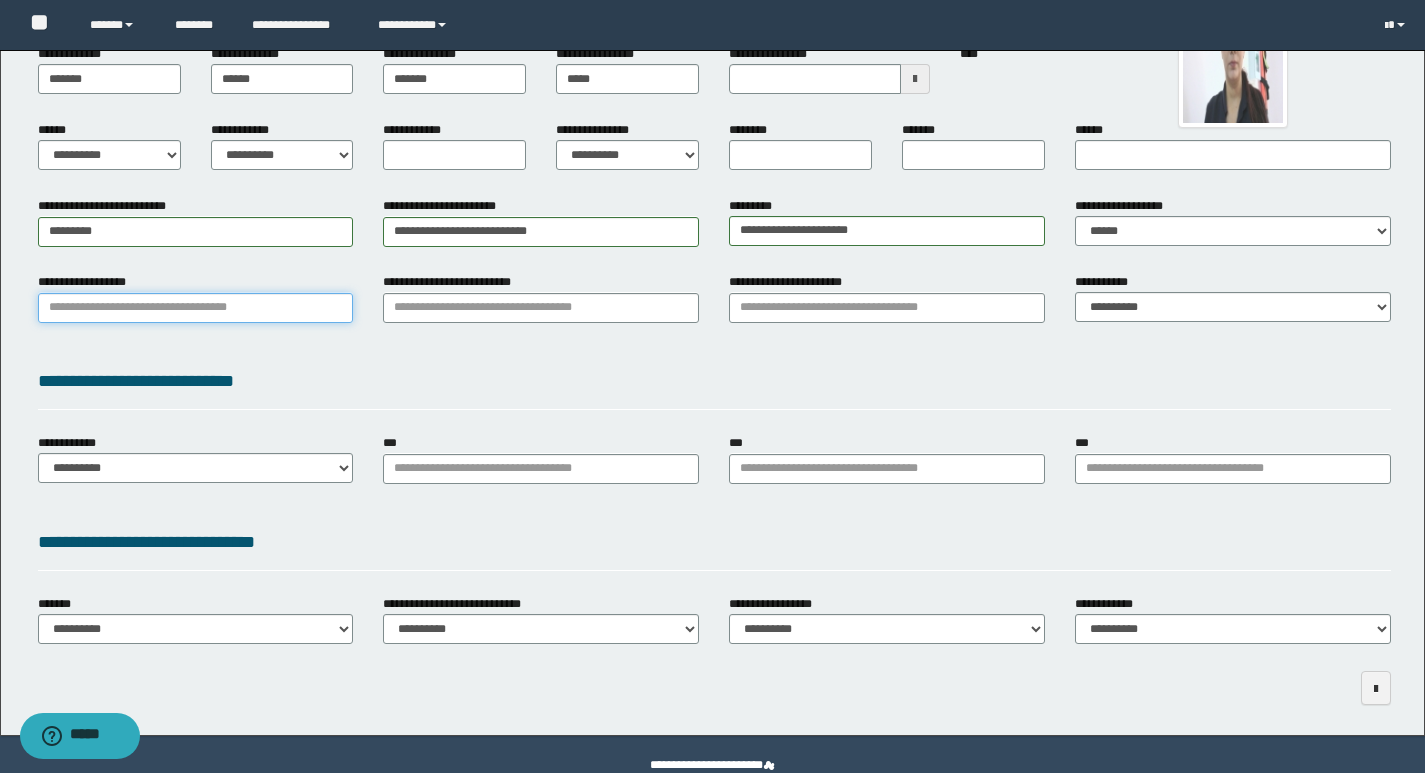 click on "**********" at bounding box center [196, 308] 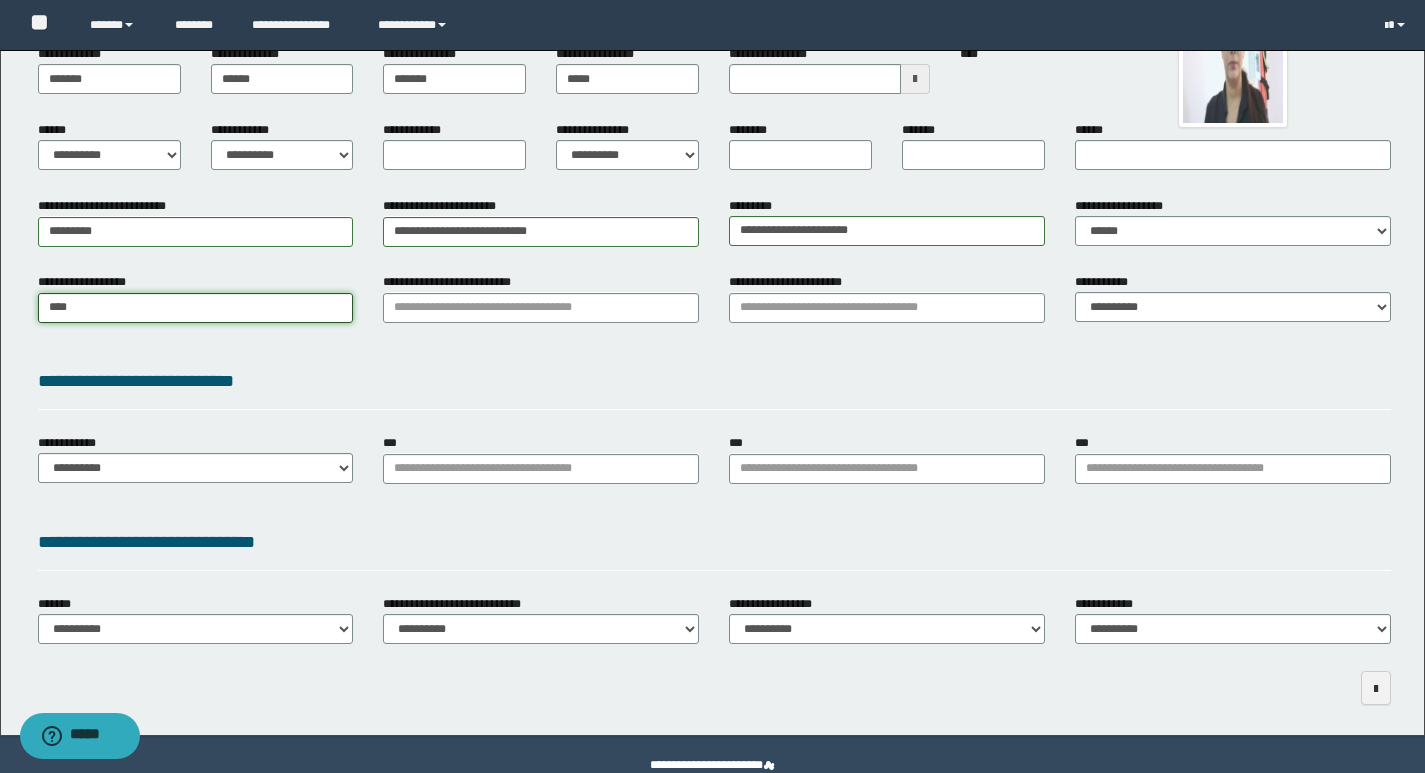 type on "*****" 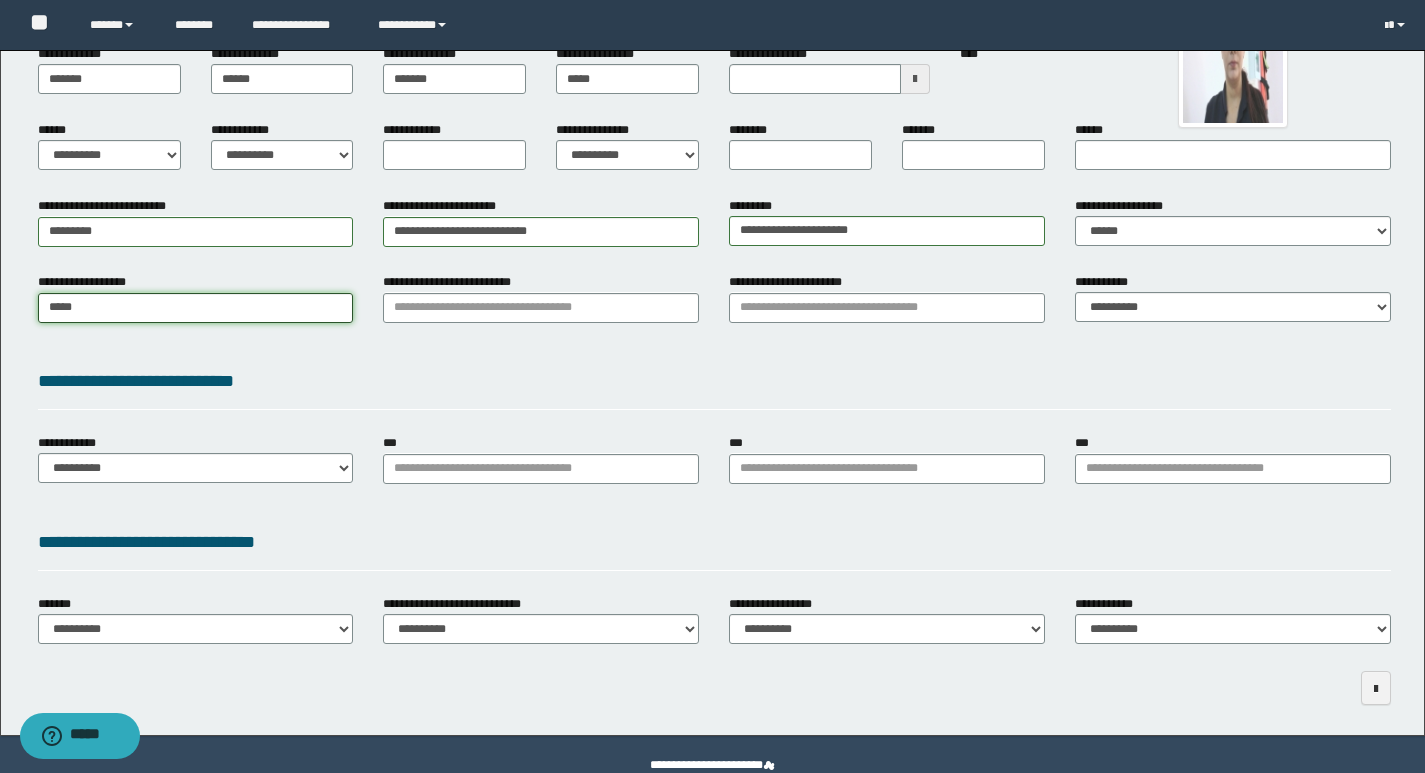 type on "********" 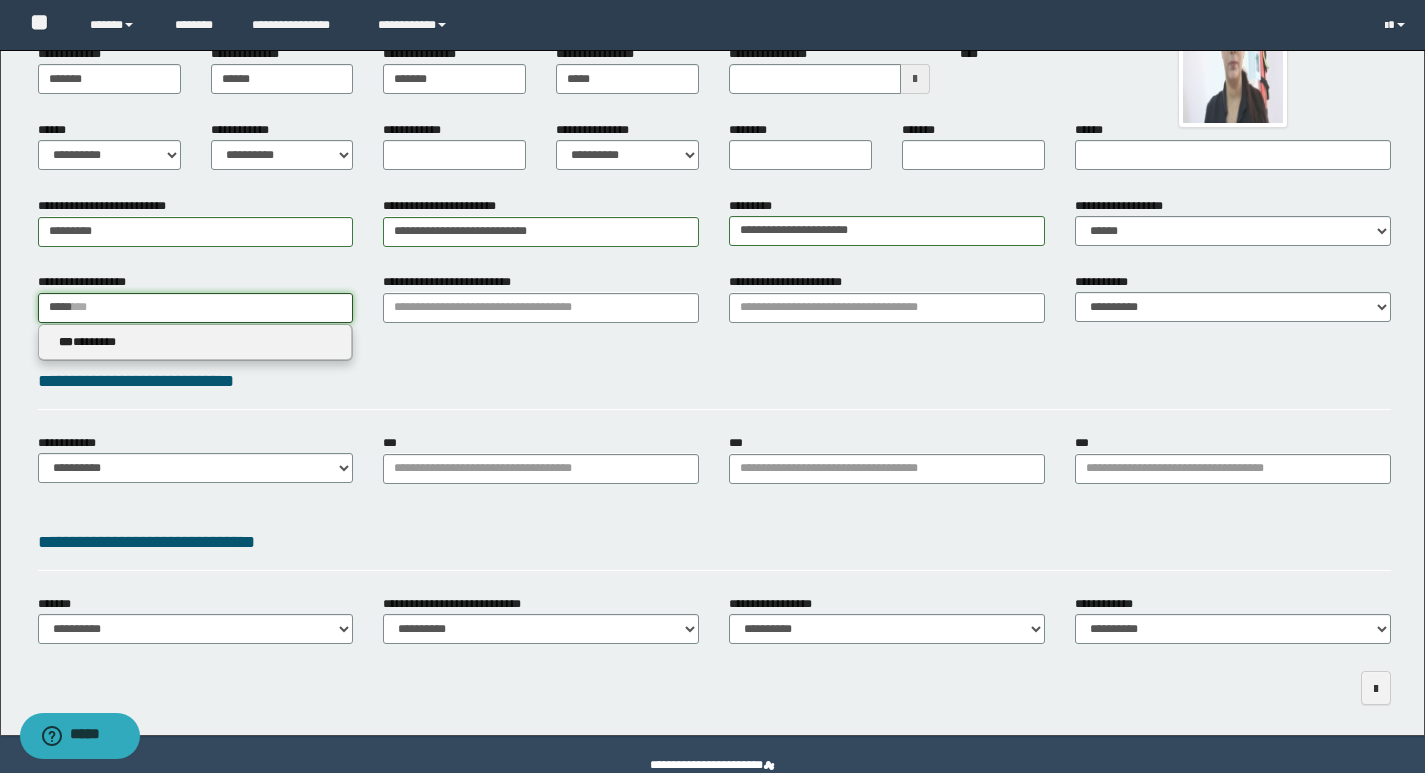 type on "*****" 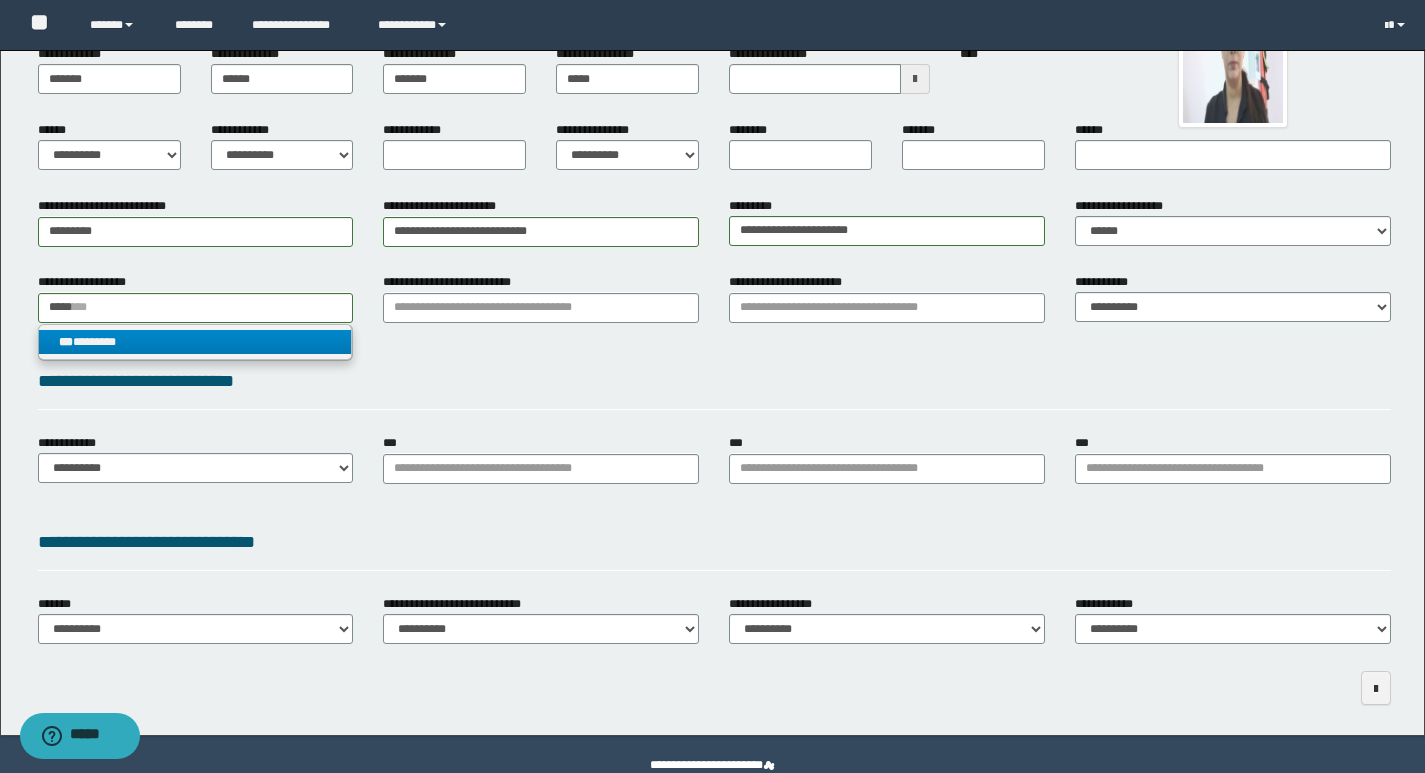 click on "*** ********" at bounding box center (195, 342) 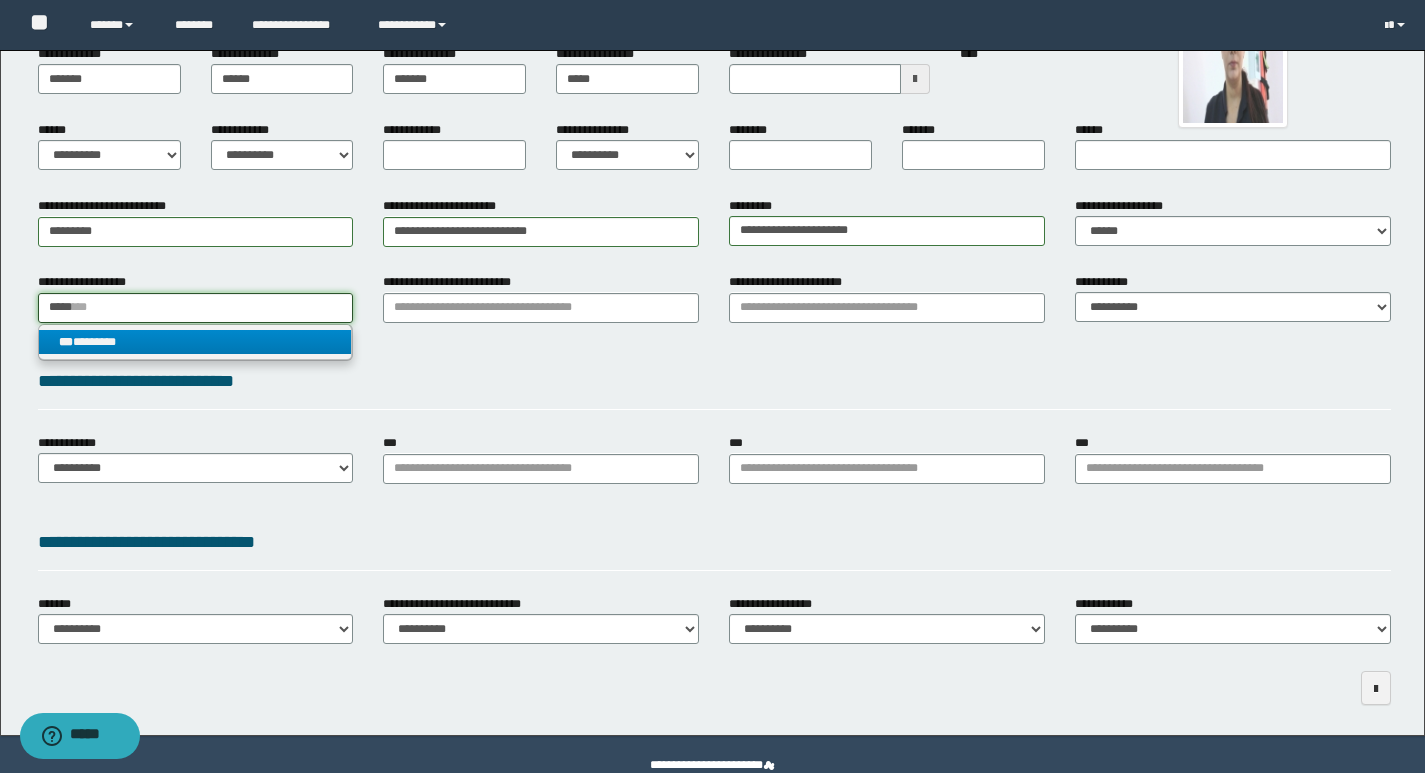 type 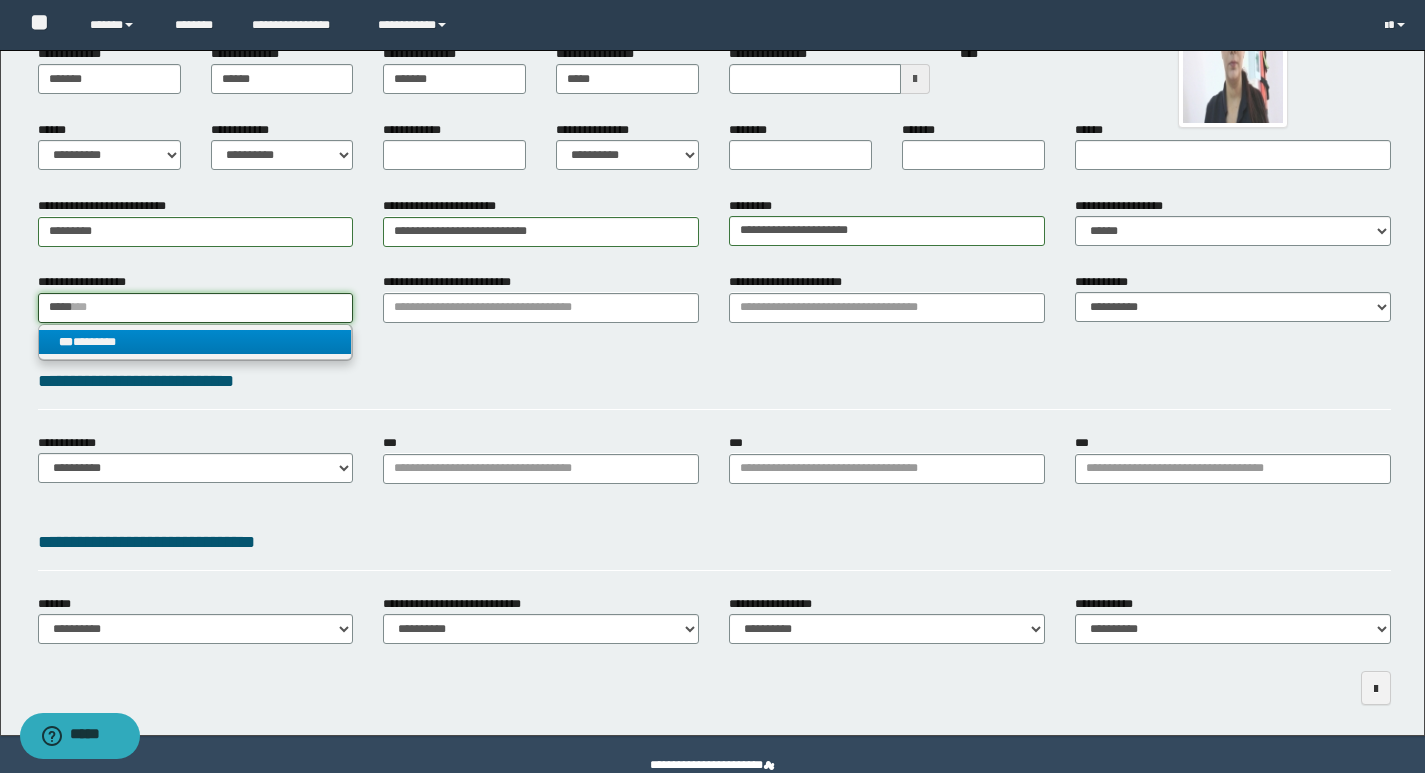 type on "********" 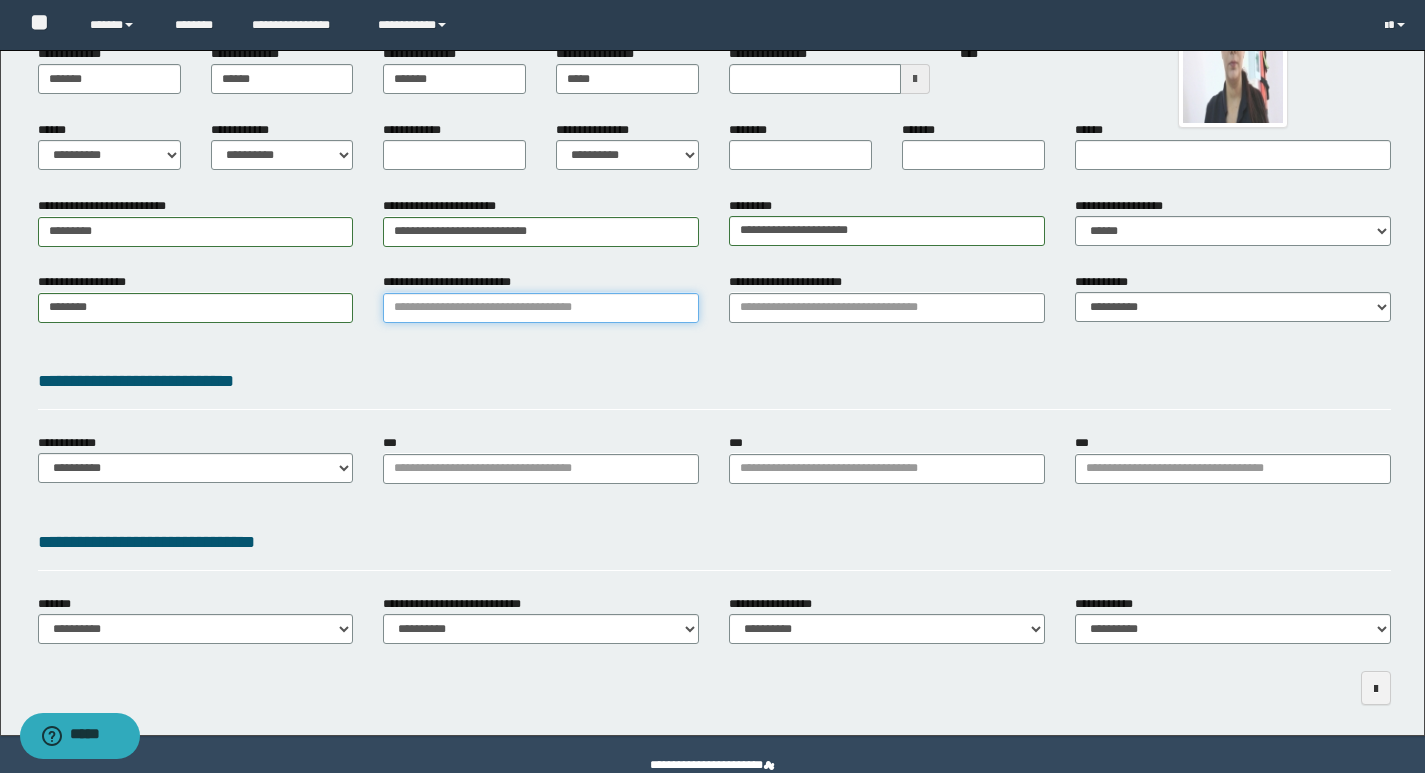 click on "**********" at bounding box center [541, 308] 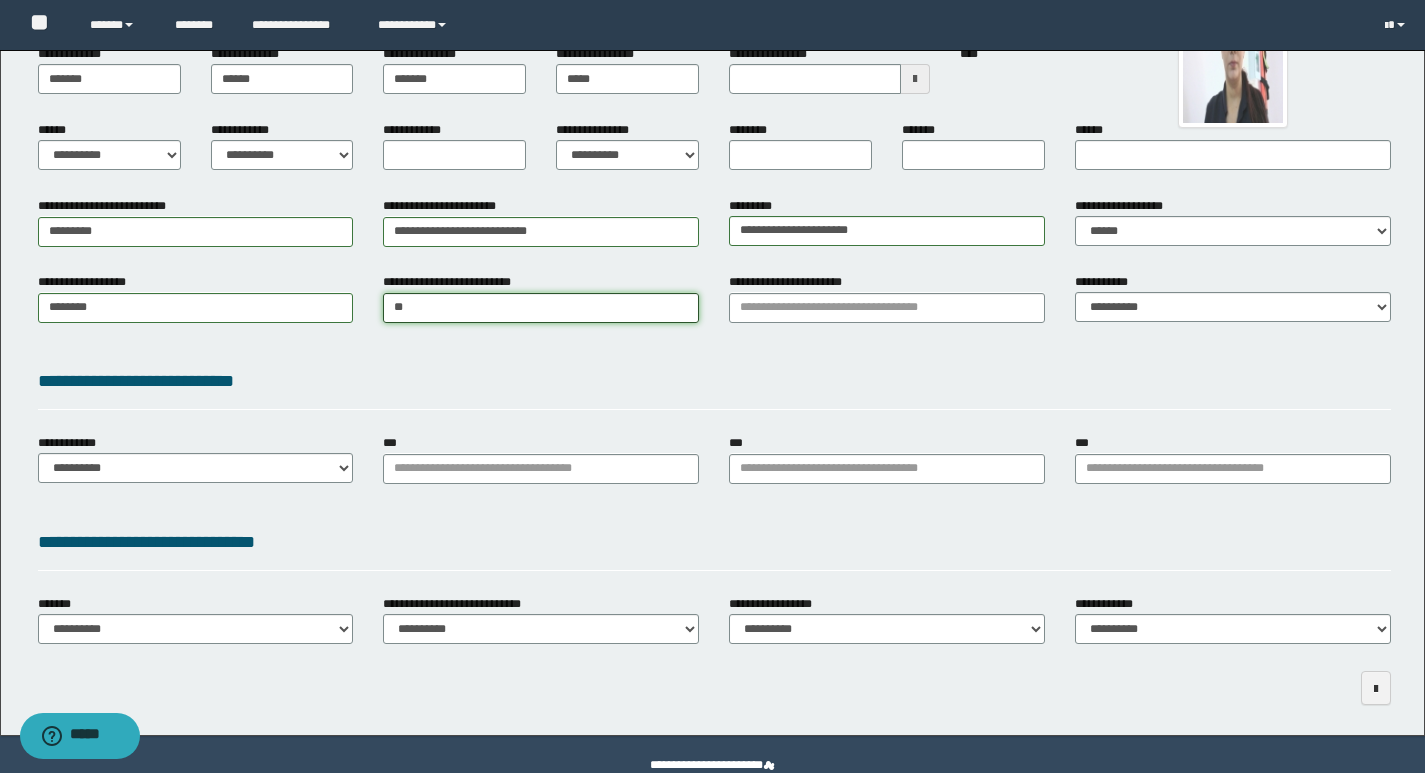 type on "*" 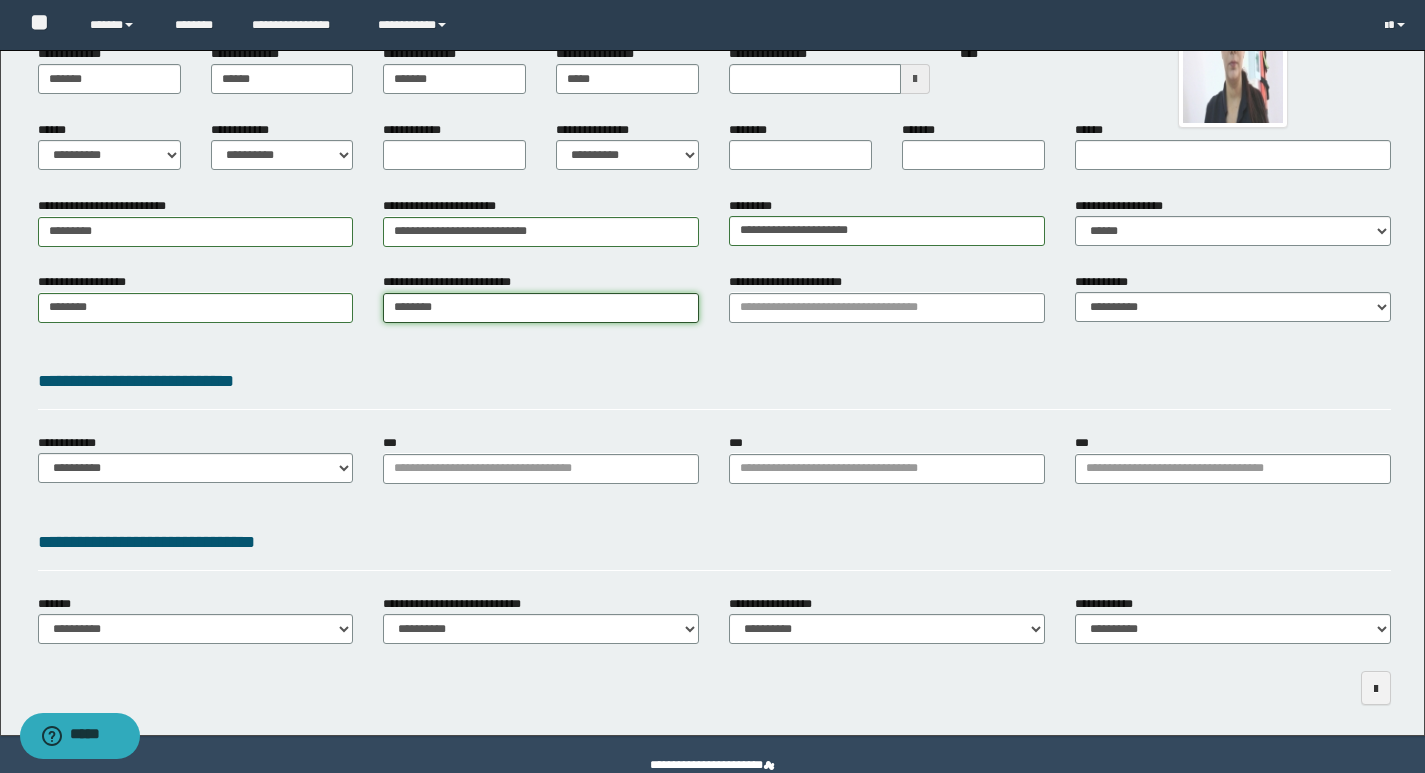 type on "*********" 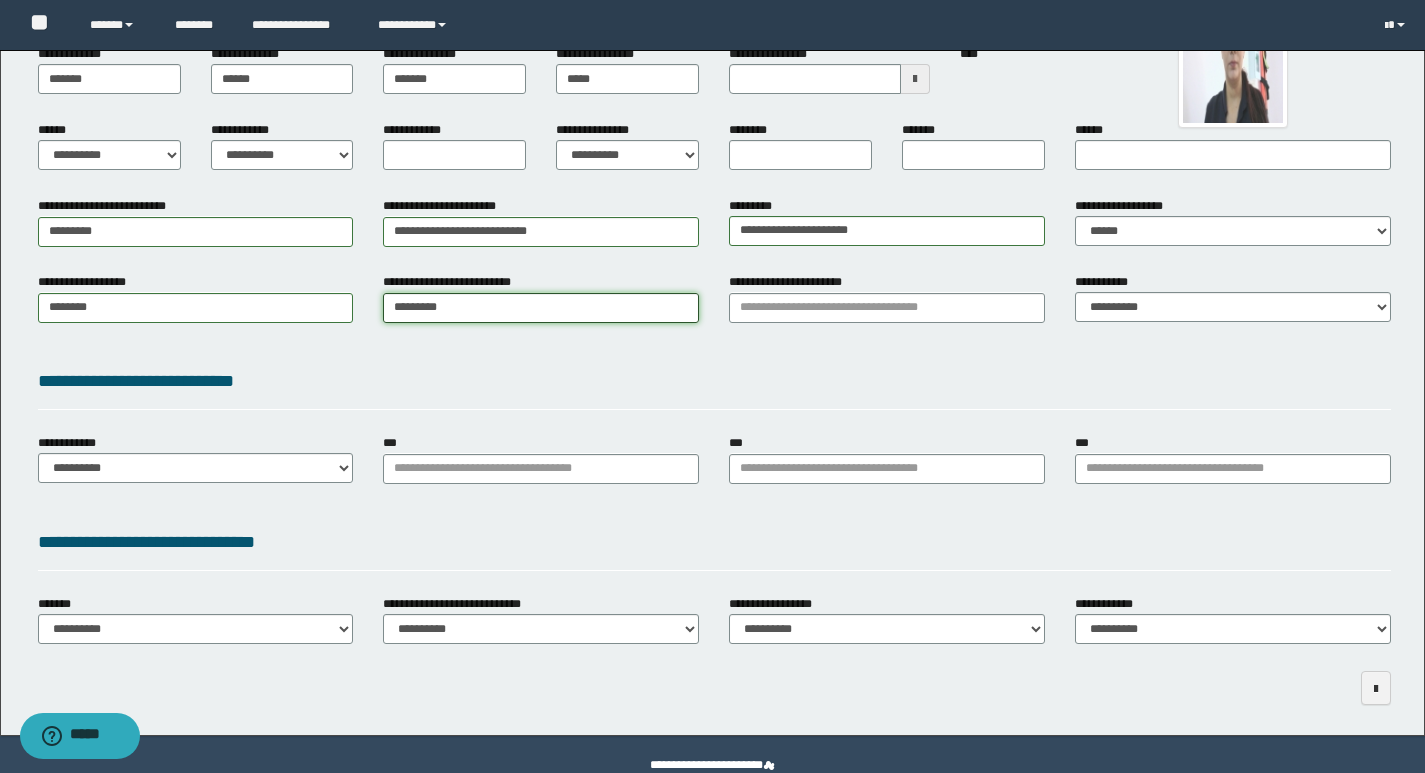 type on "*********" 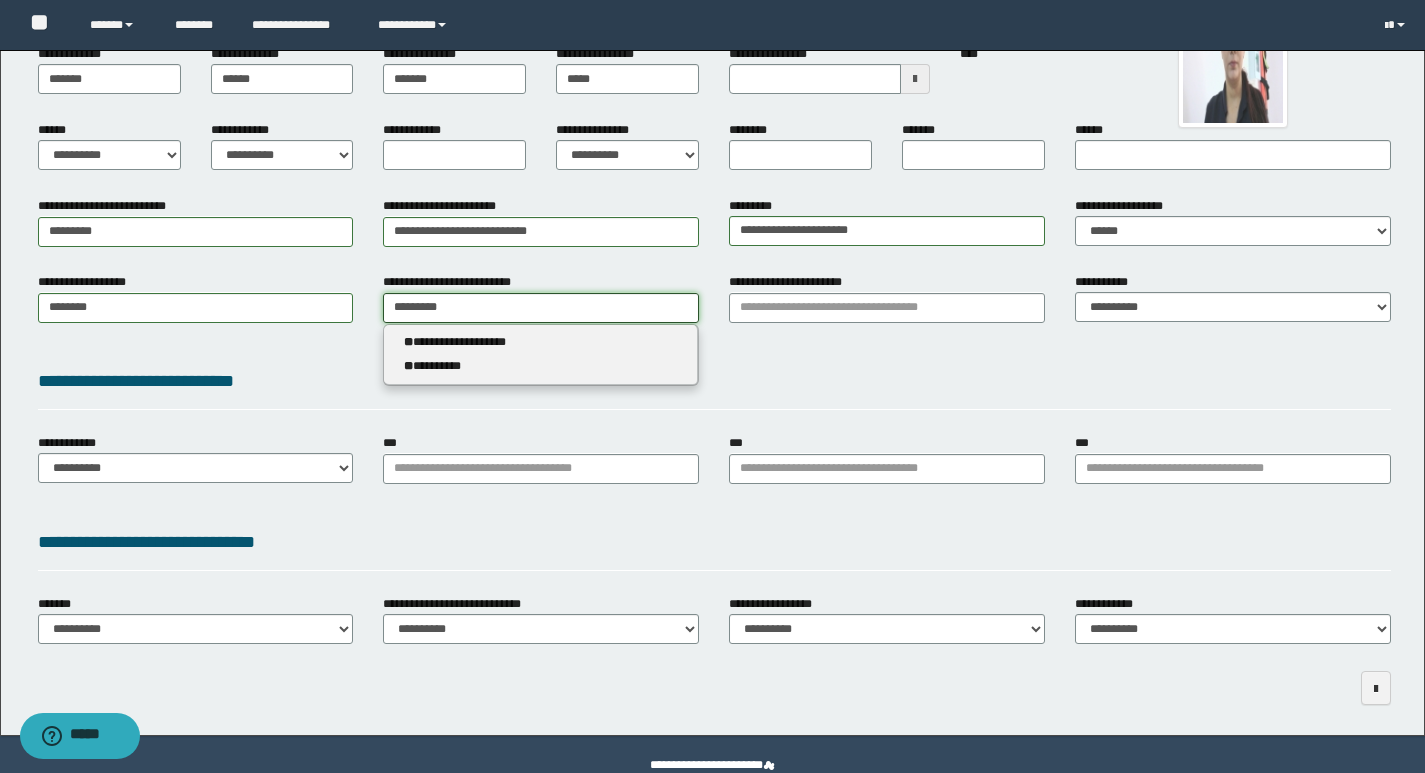 type 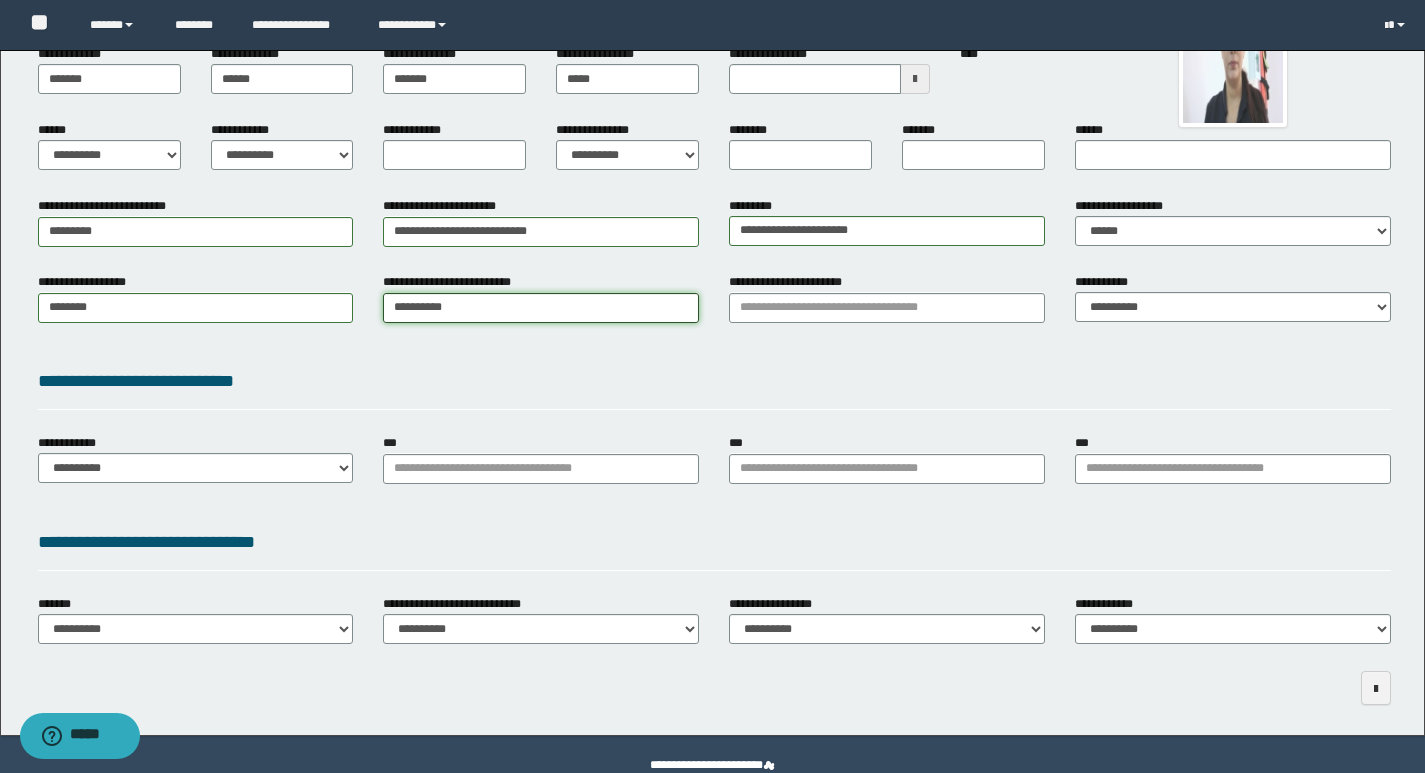 type on "*********" 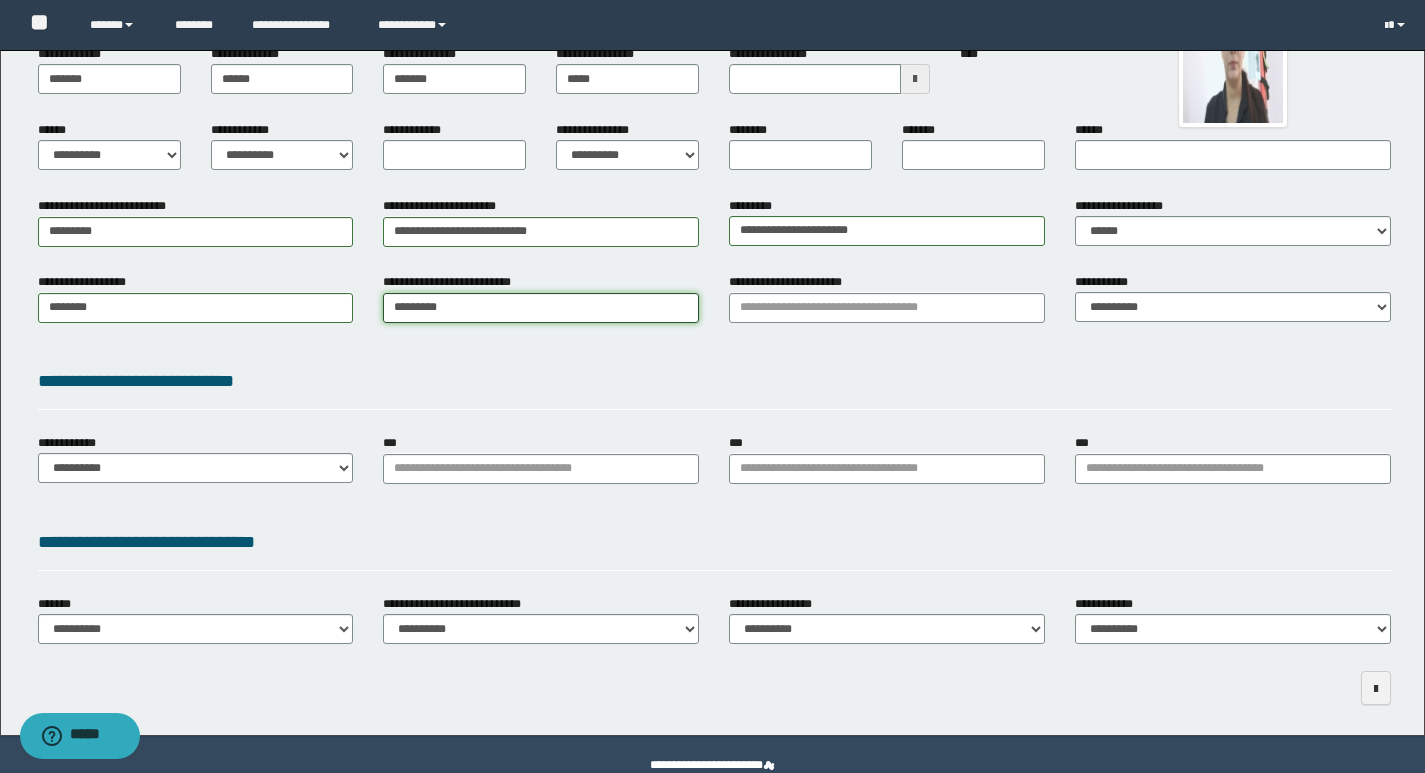 type on "*********" 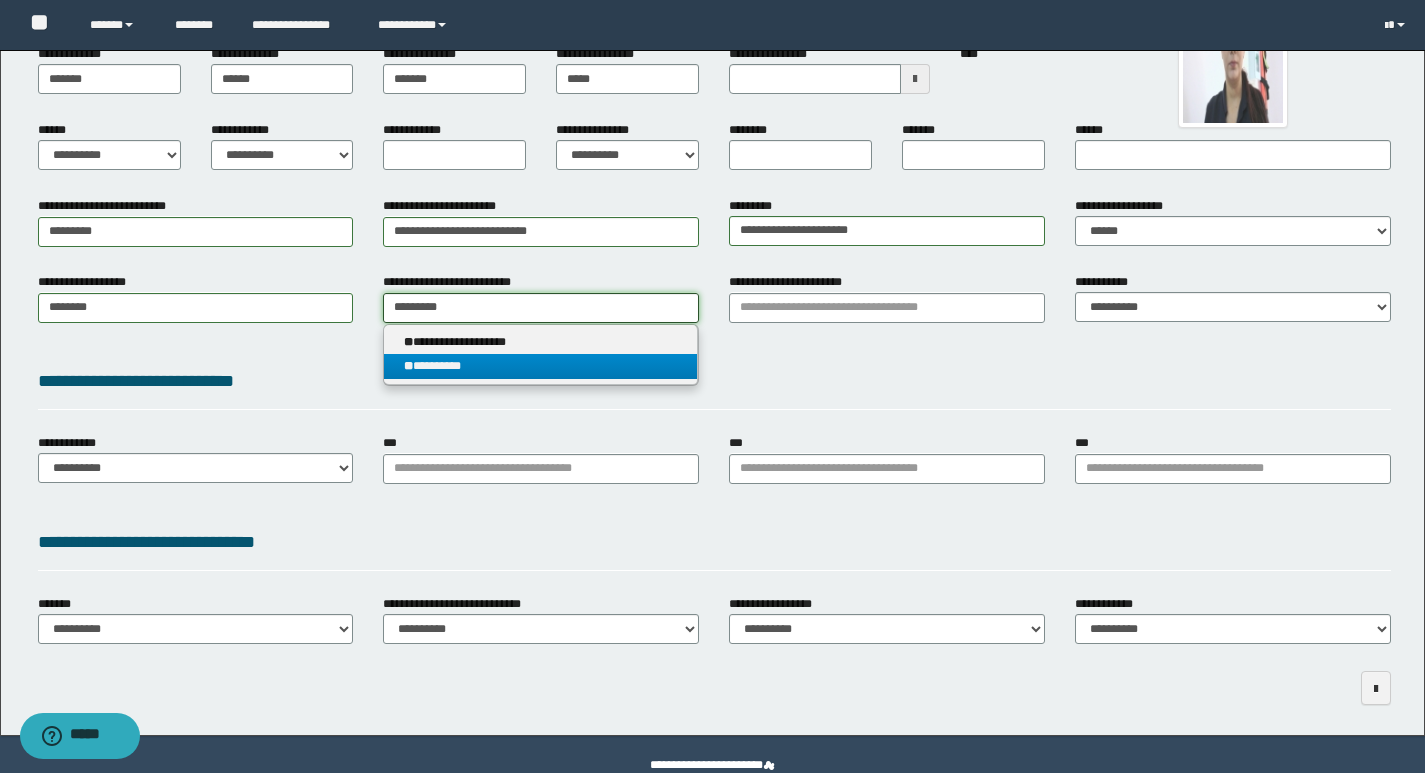 type on "*********" 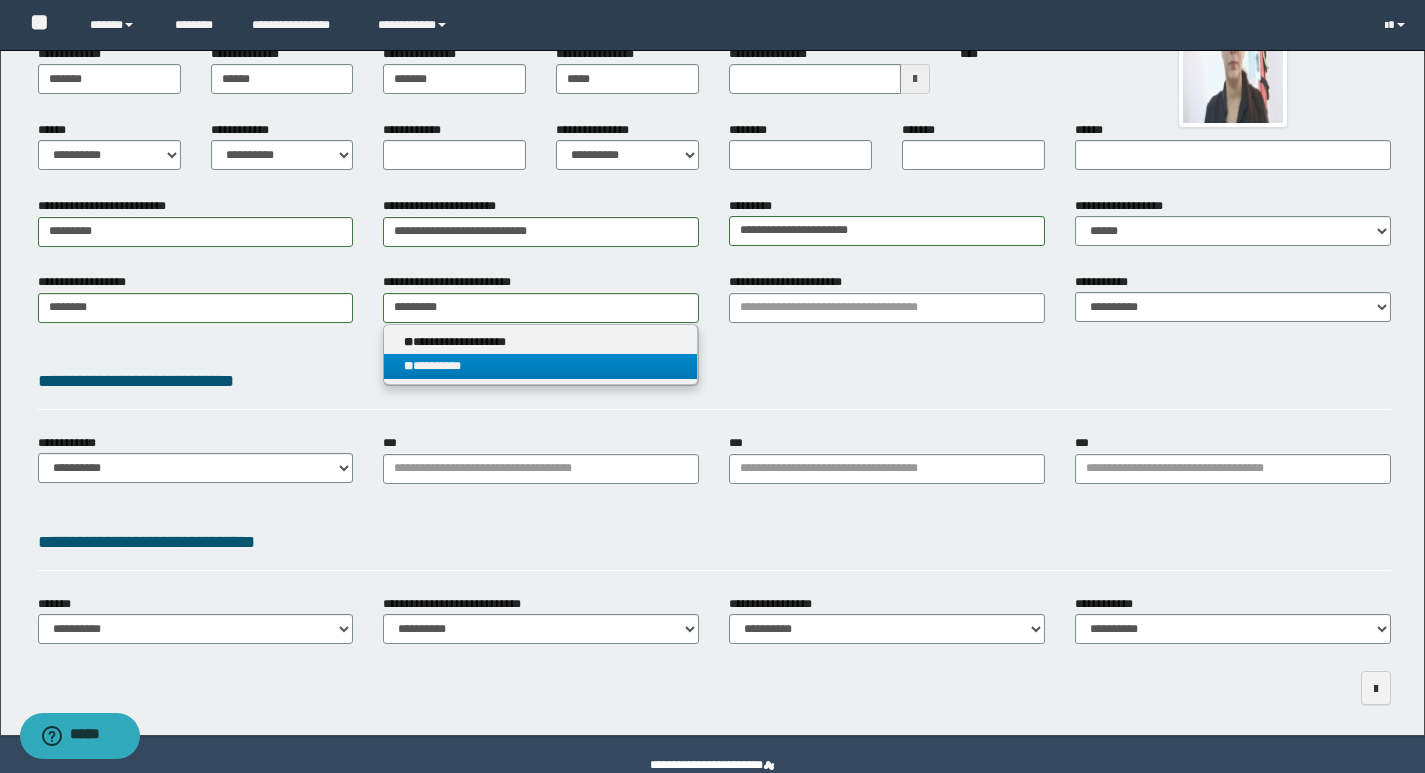 click on "** *********" at bounding box center (540, 366) 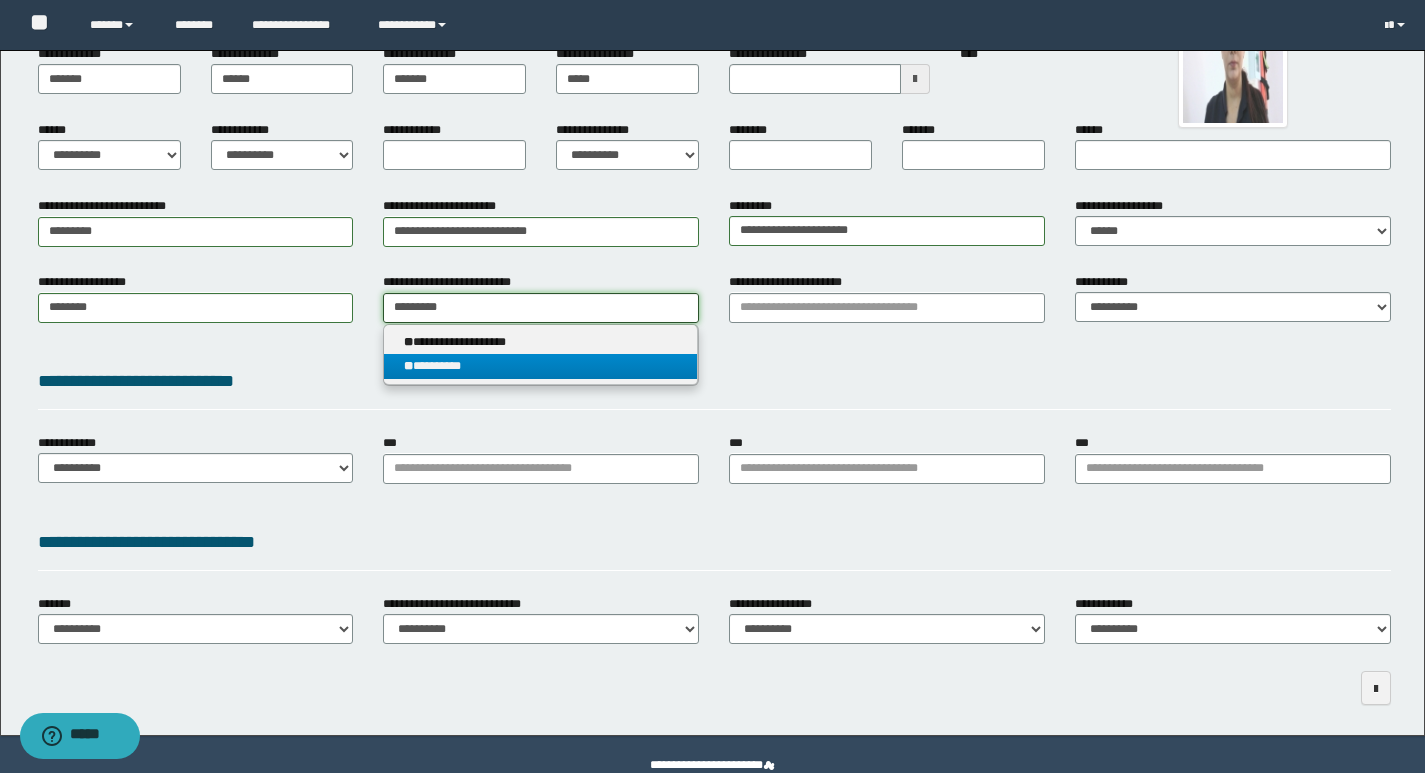 type 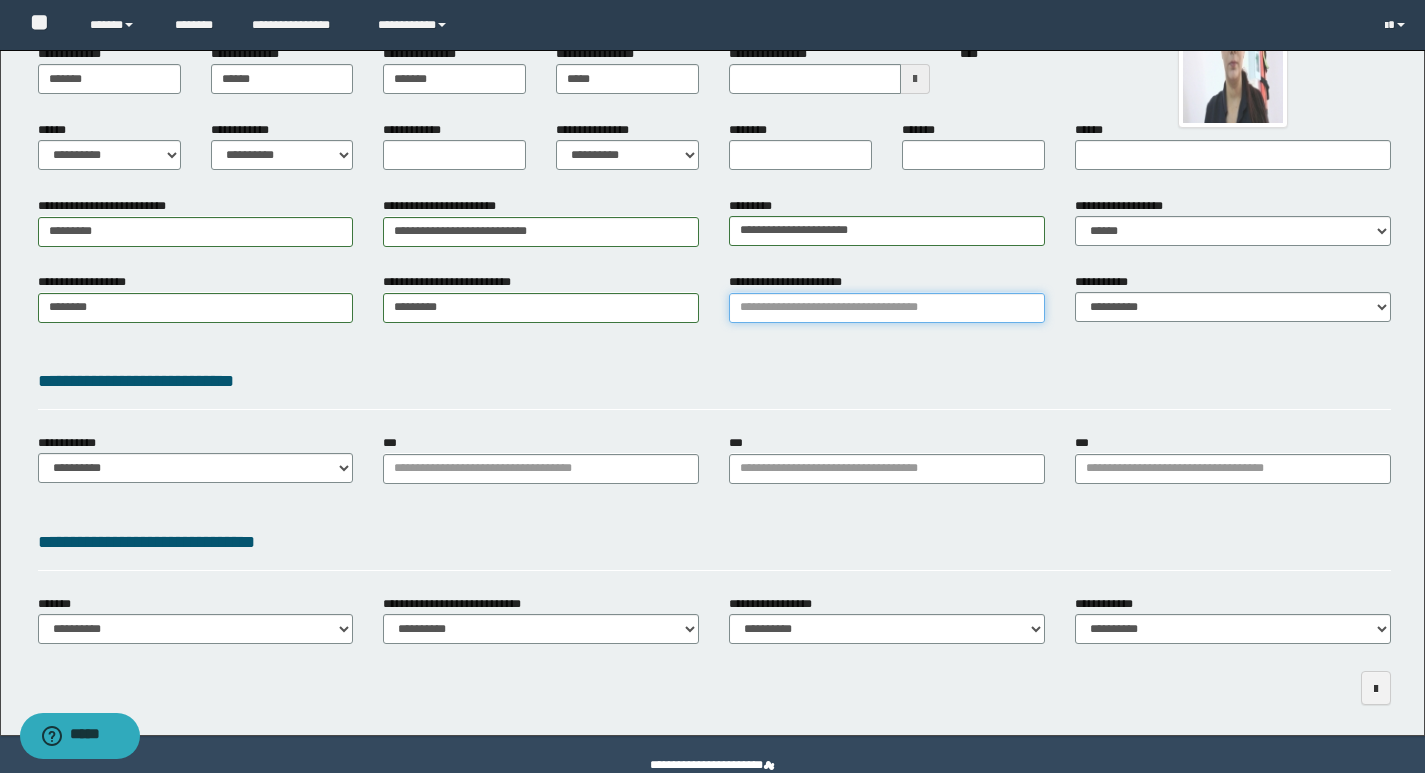 click on "**********" at bounding box center [887, 308] 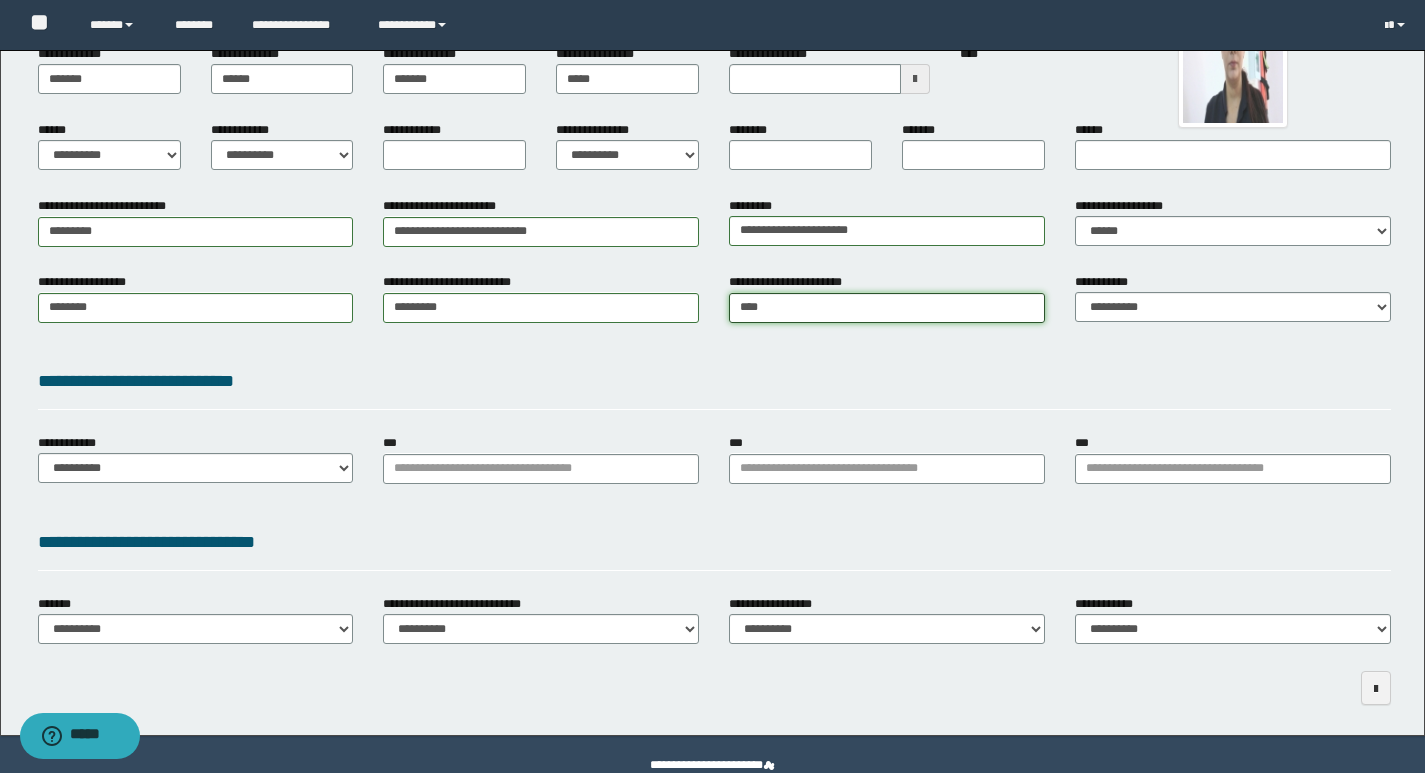 type on "*****" 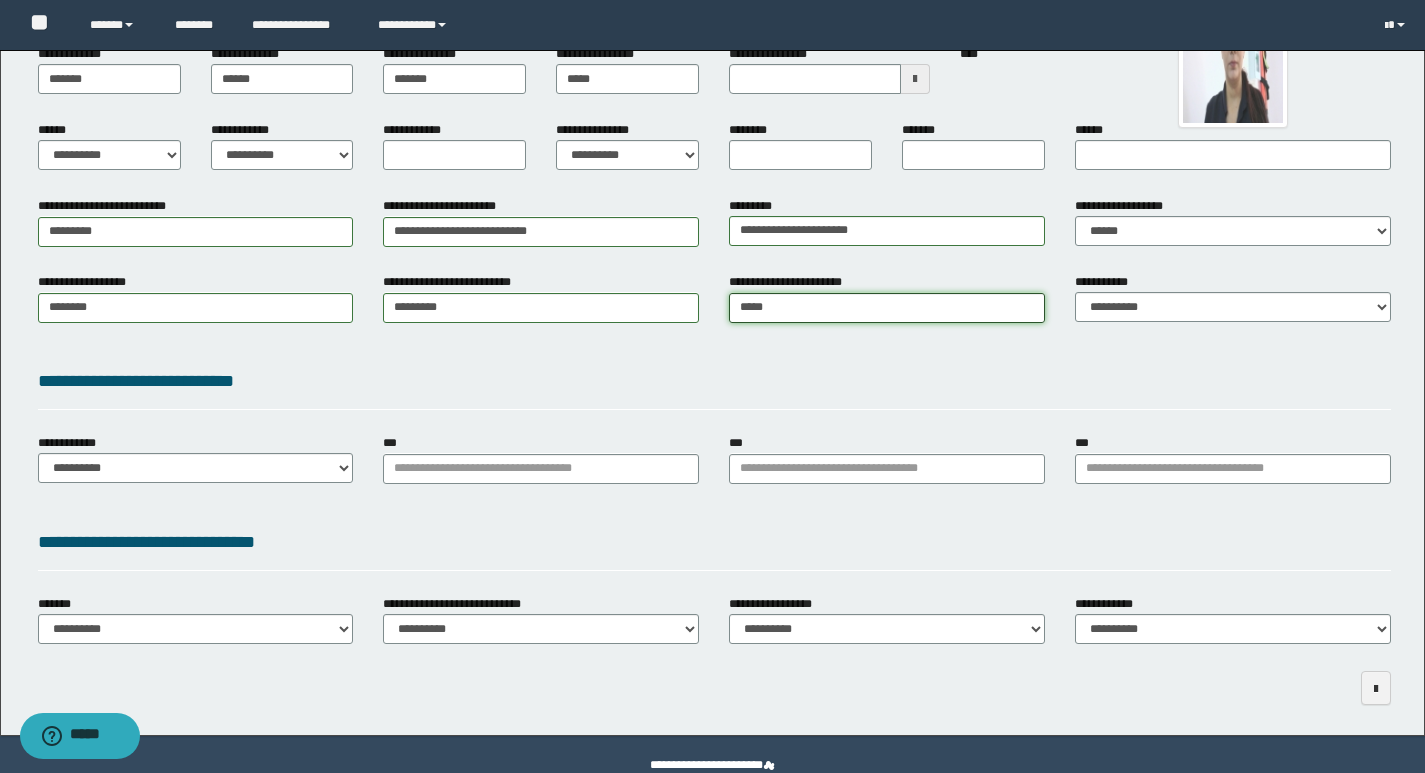 type on "**********" 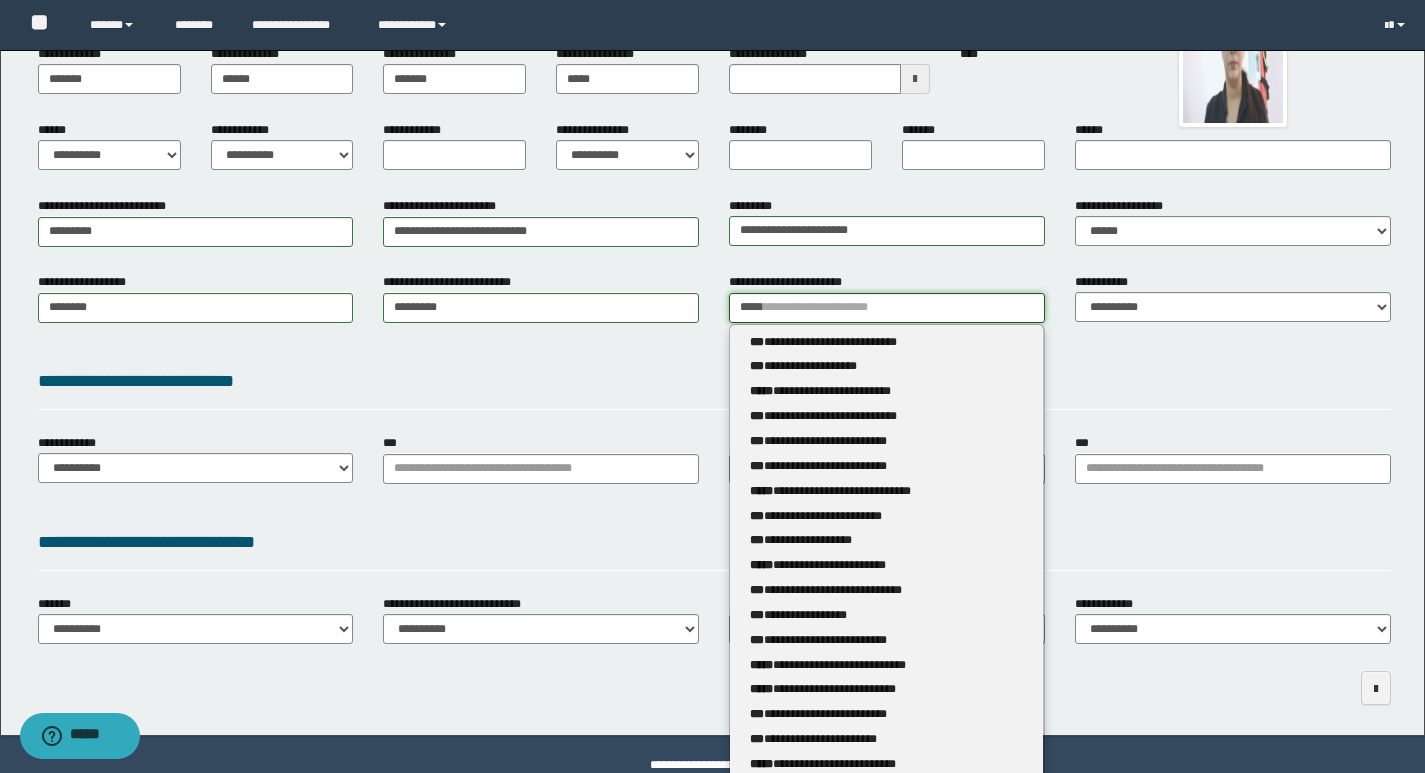 type 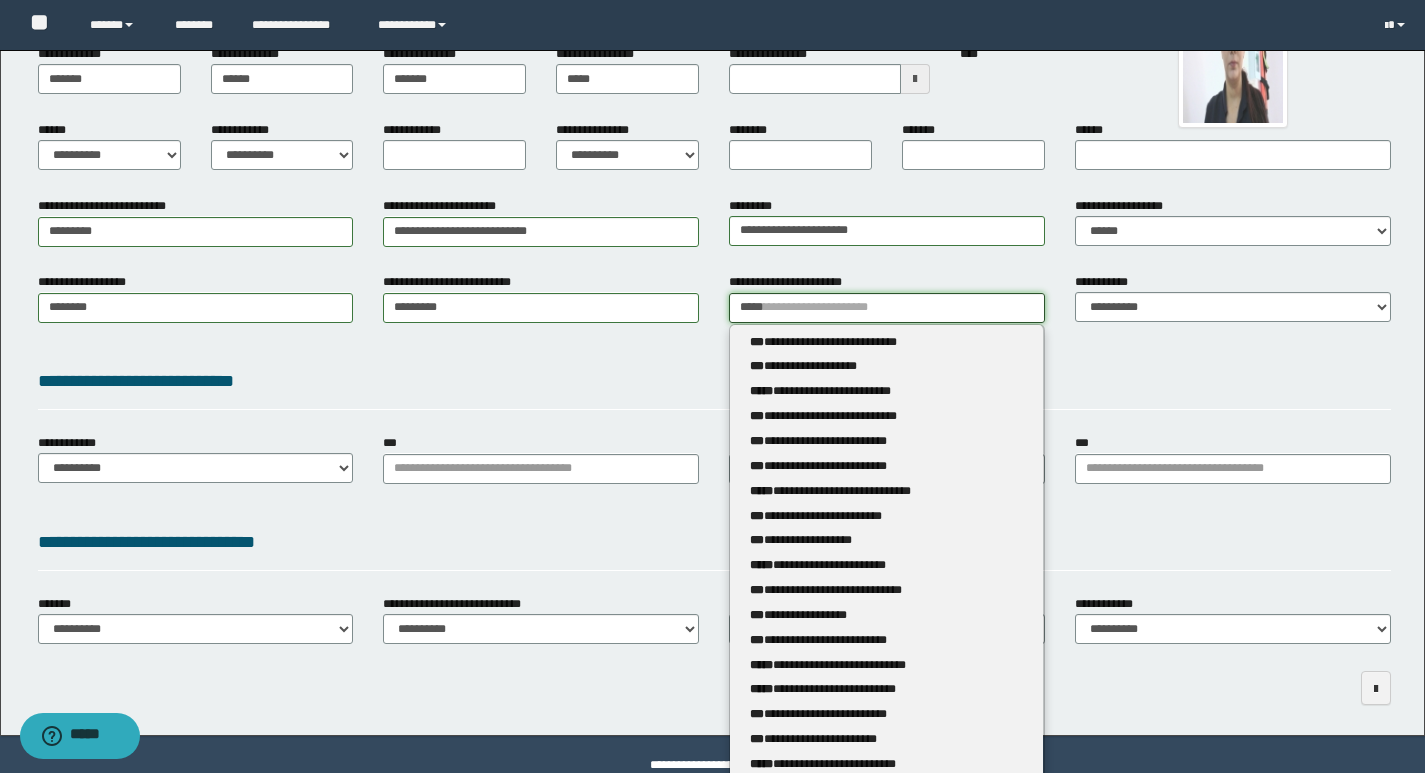 type on "******" 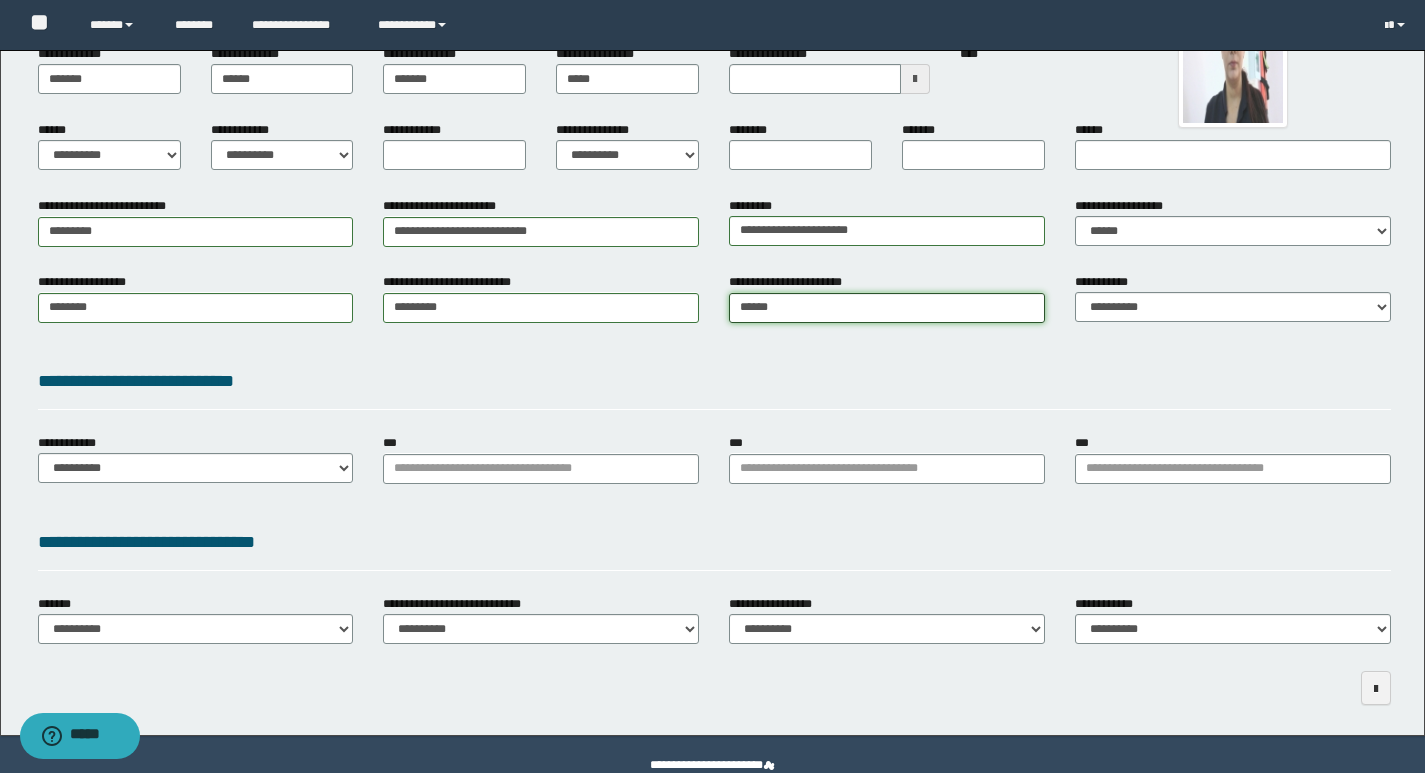 type on "**********" 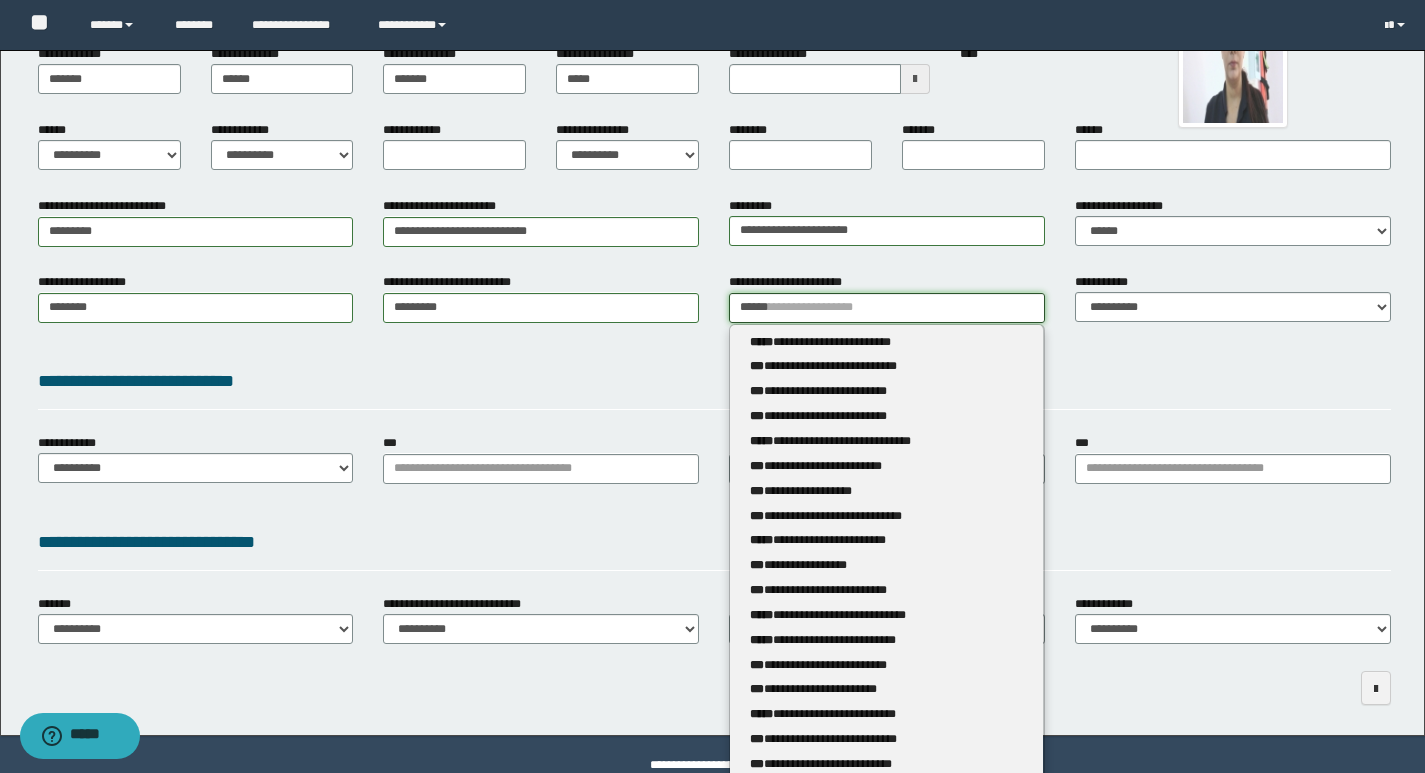 type 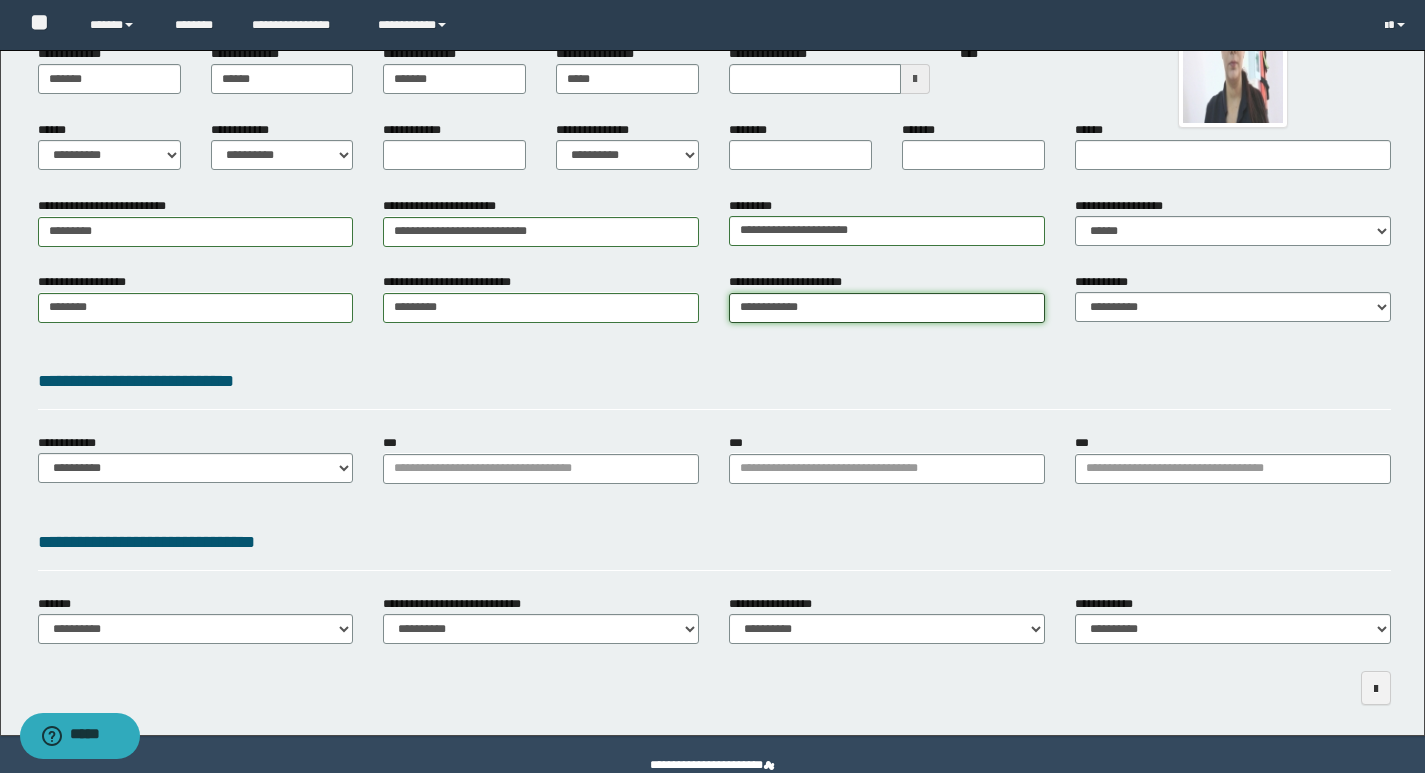 type on "**********" 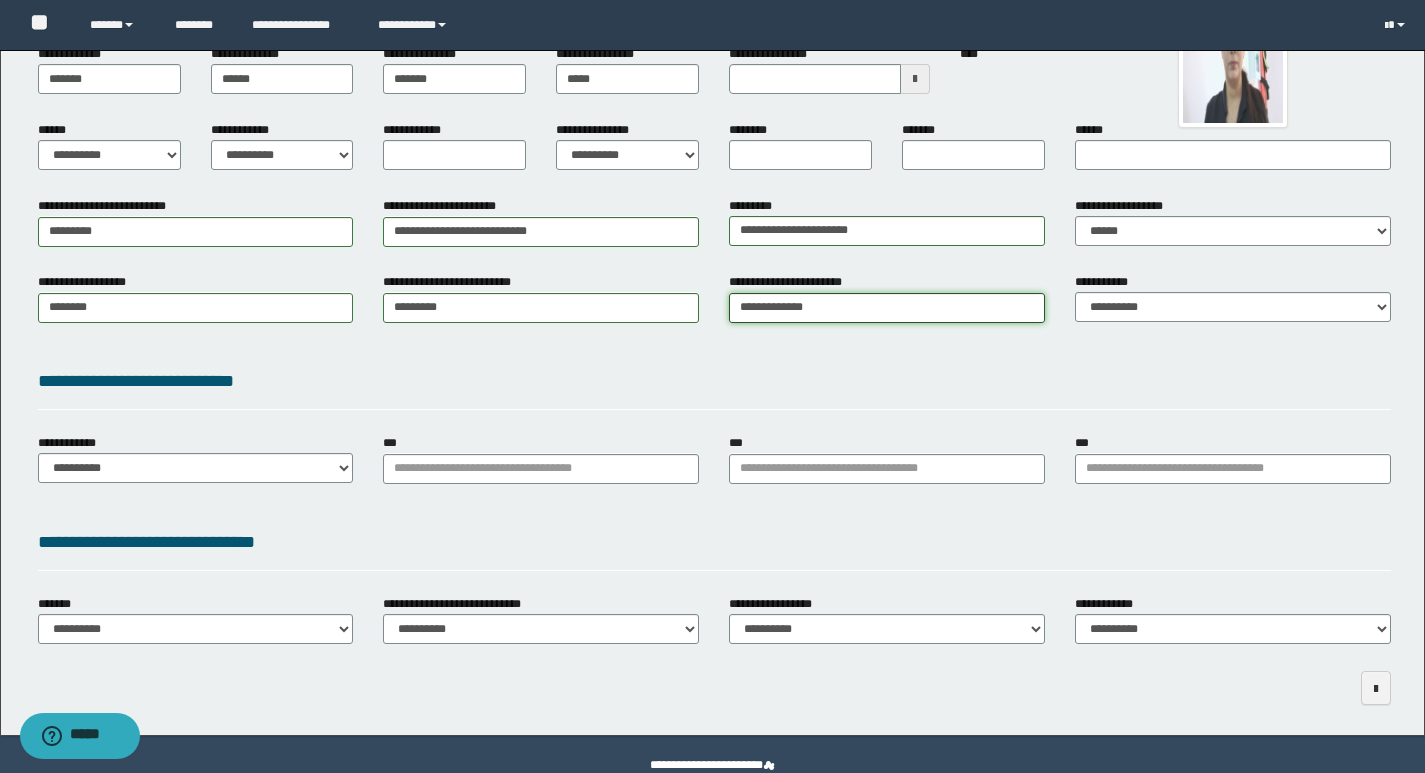 type on "**********" 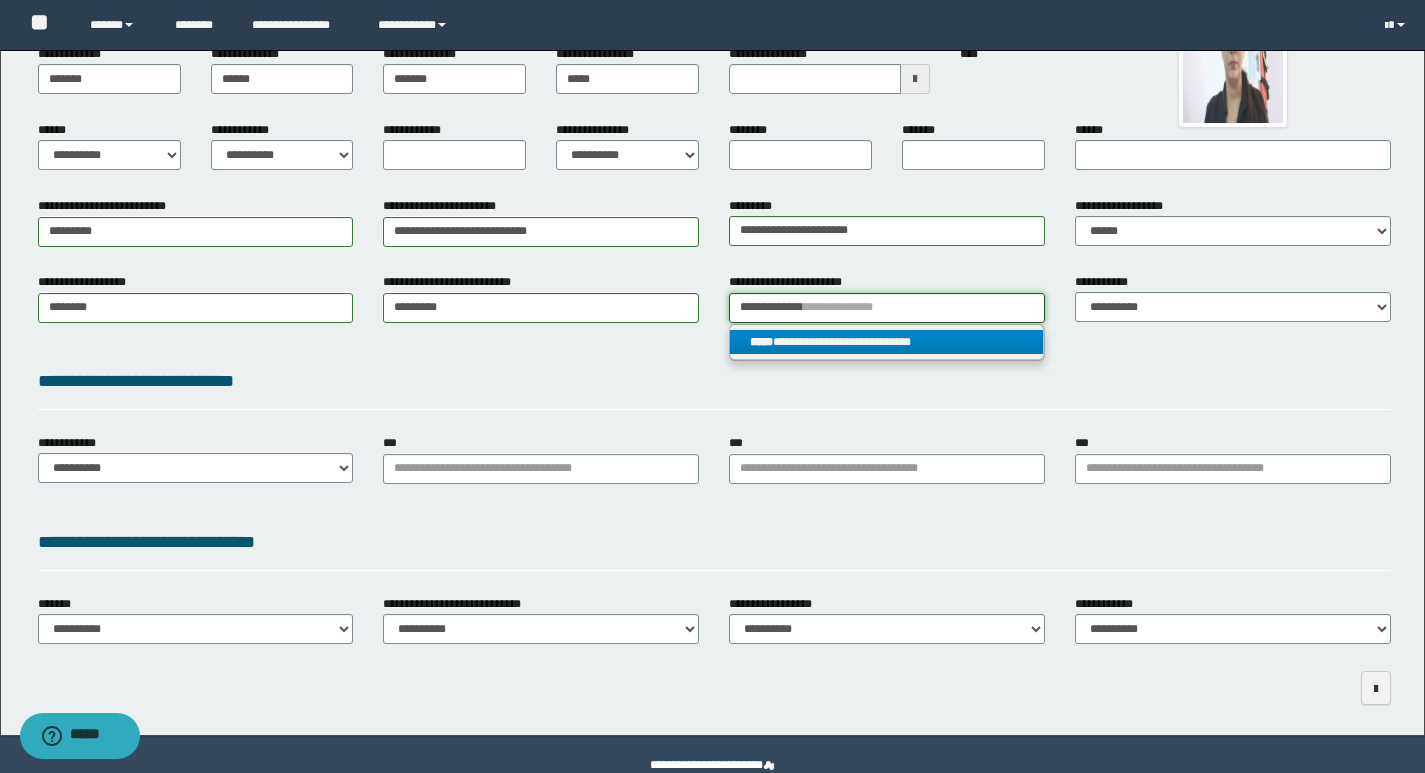 type on "**********" 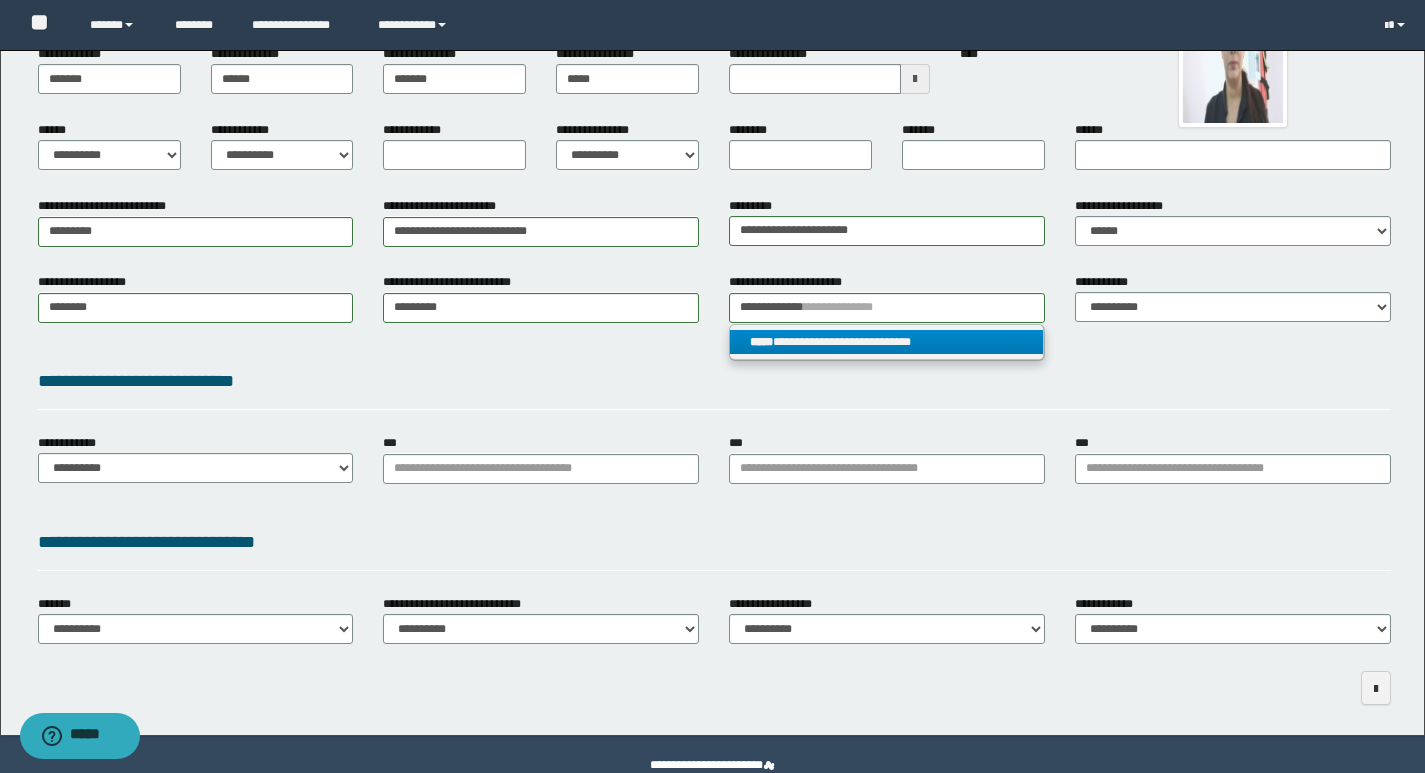 click on "**********" at bounding box center (886, 342) 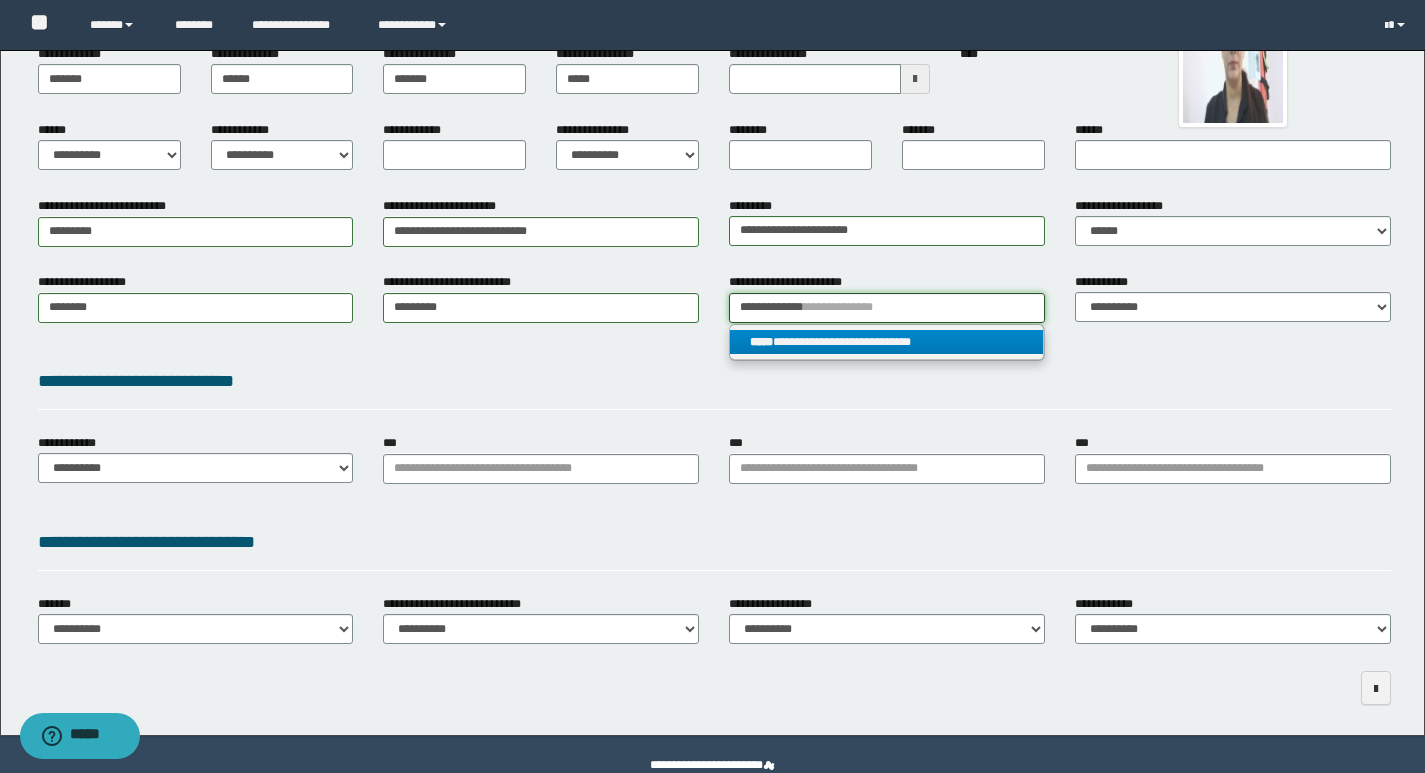 type 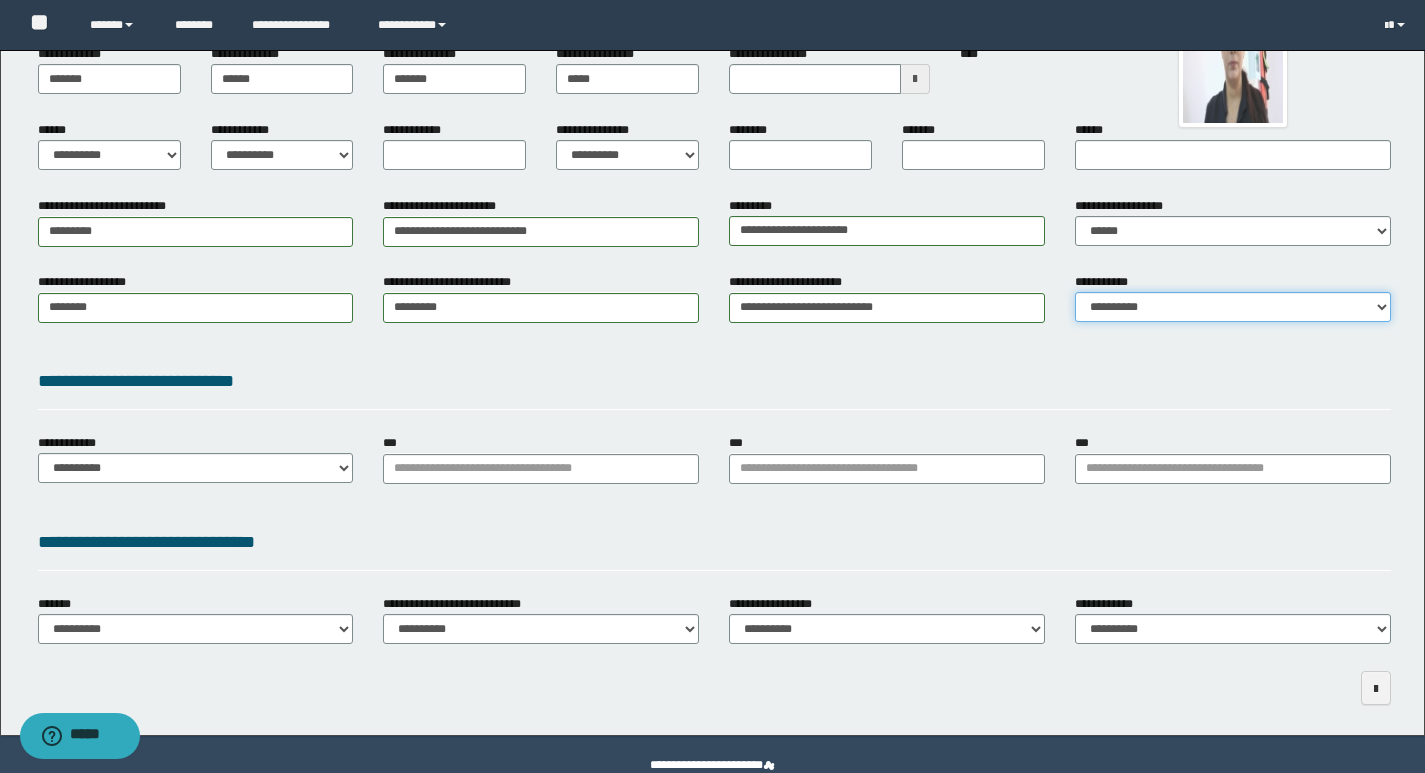 click on "**********" at bounding box center [1233, 307] 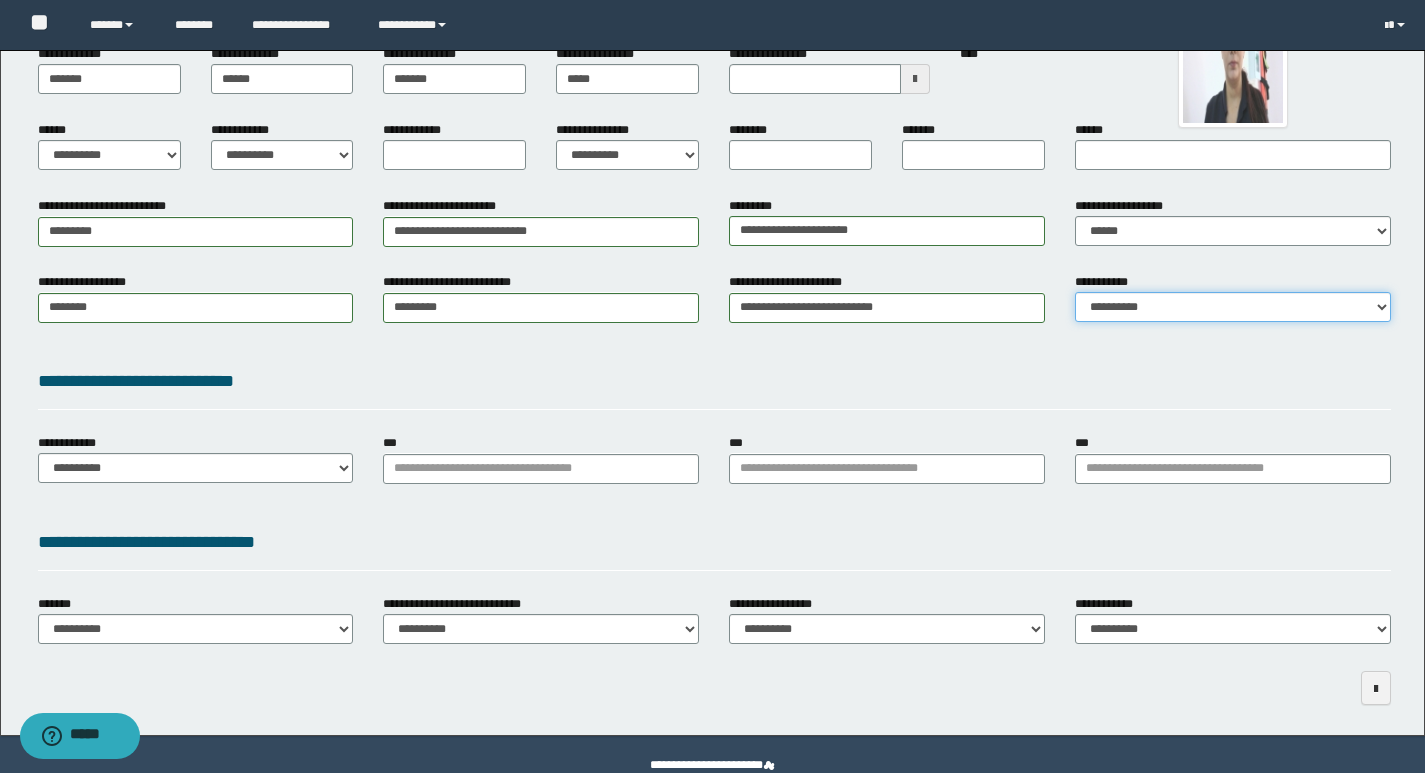 select on "*" 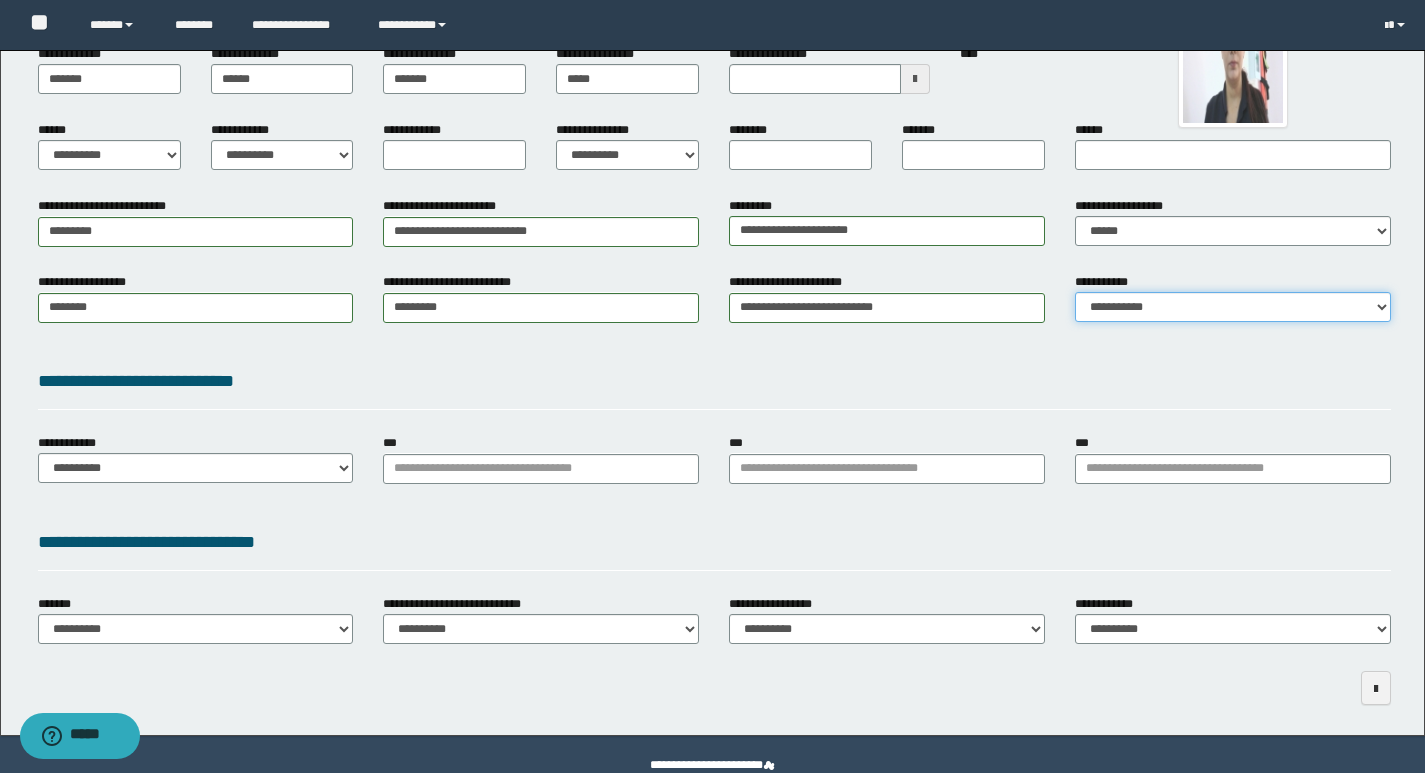click on "**********" at bounding box center [1233, 307] 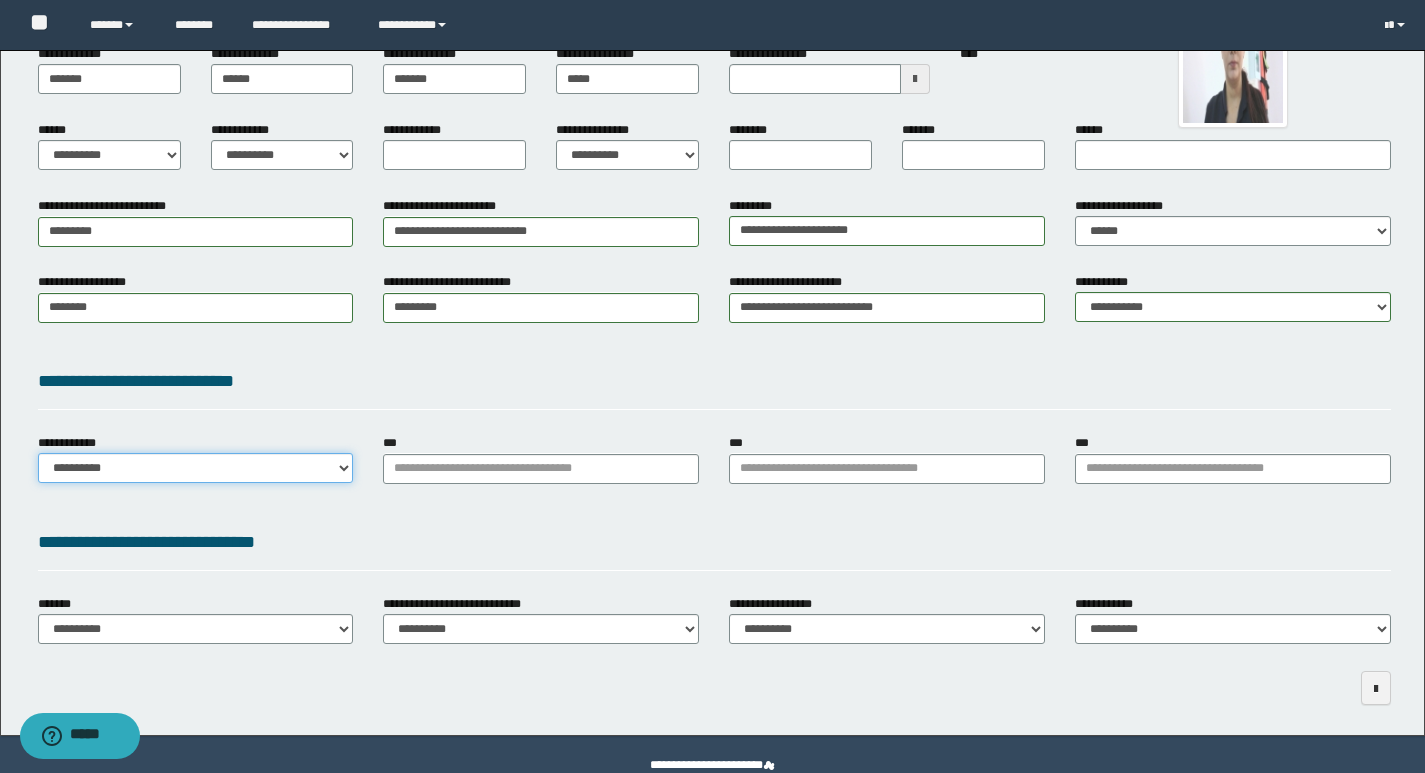 click on "**********" at bounding box center (196, 468) 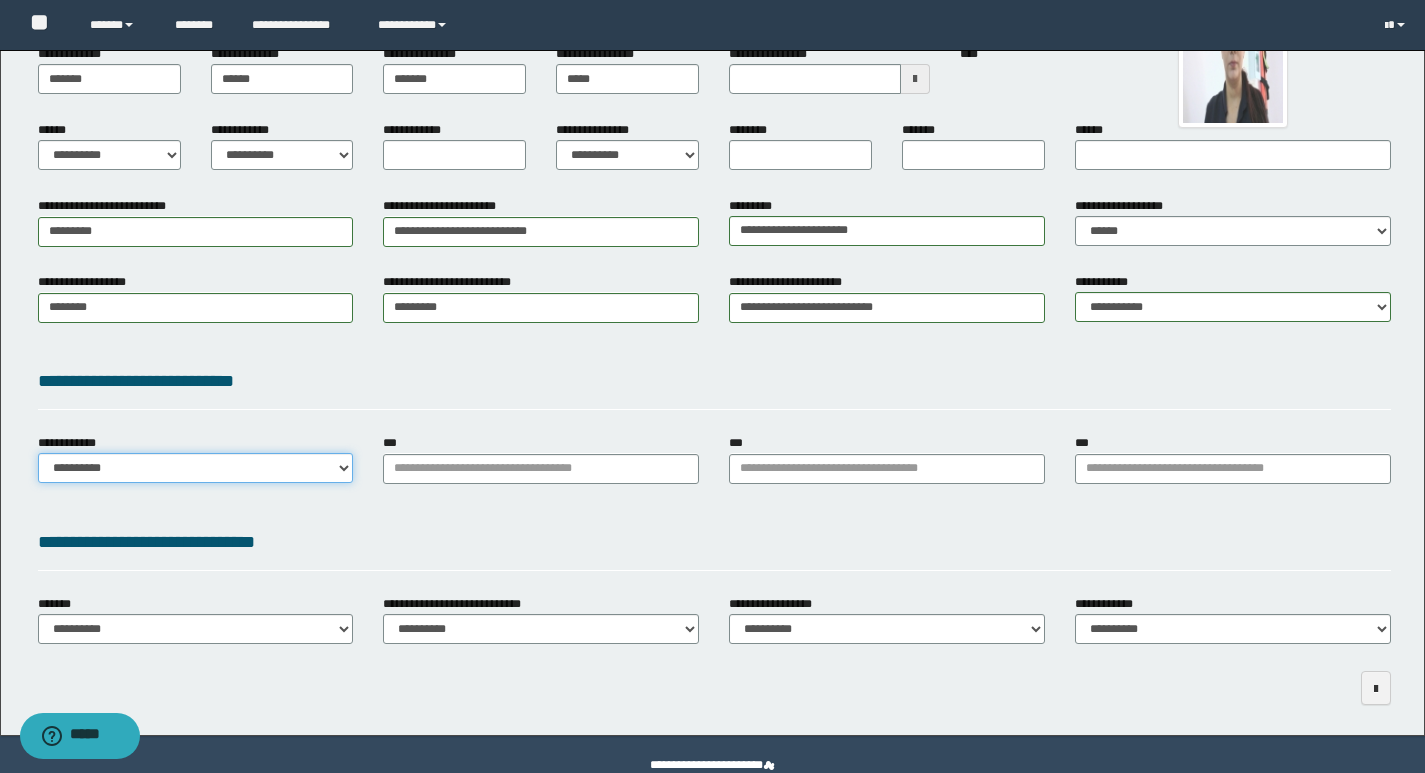 select on "**" 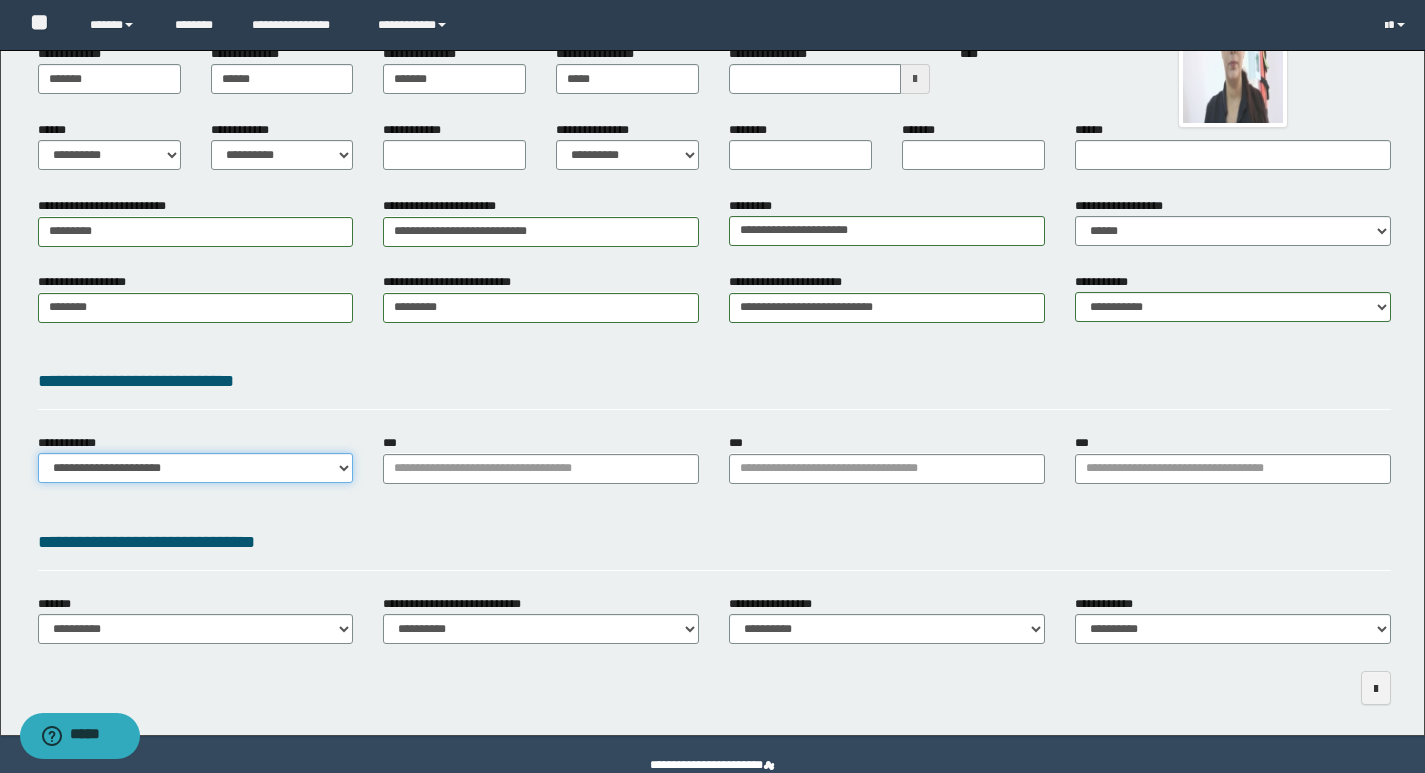 click on "**********" at bounding box center (196, 468) 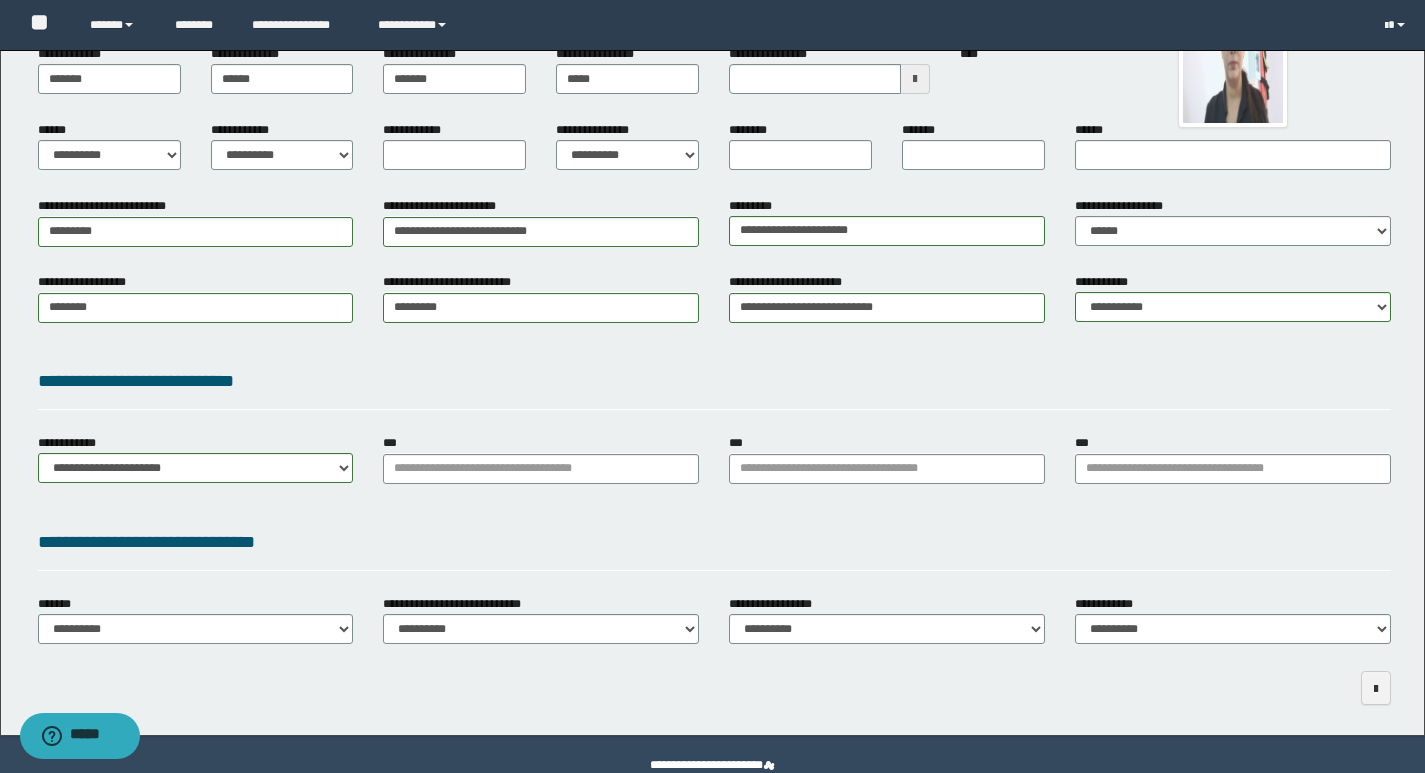 click on "**********" at bounding box center (714, 381) 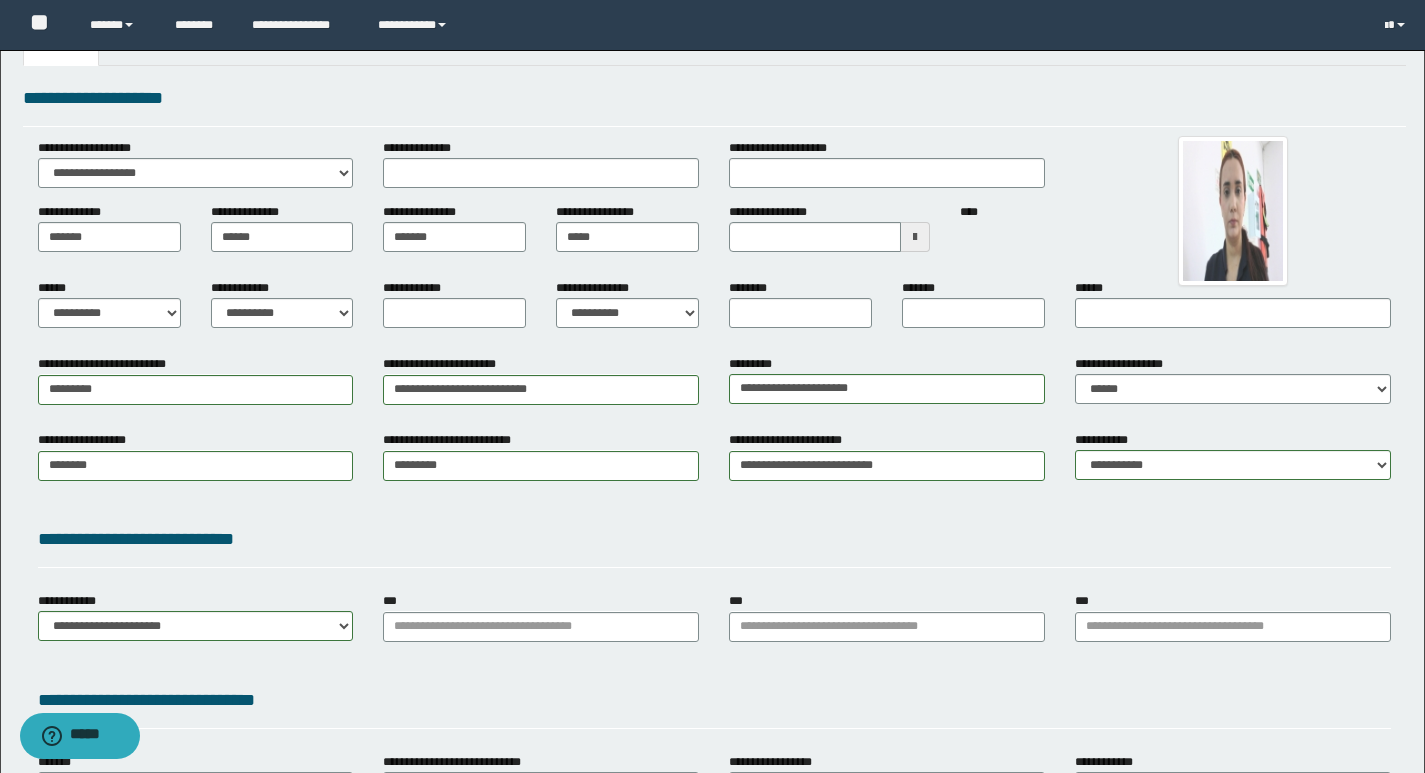 scroll, scrollTop: 0, scrollLeft: 0, axis: both 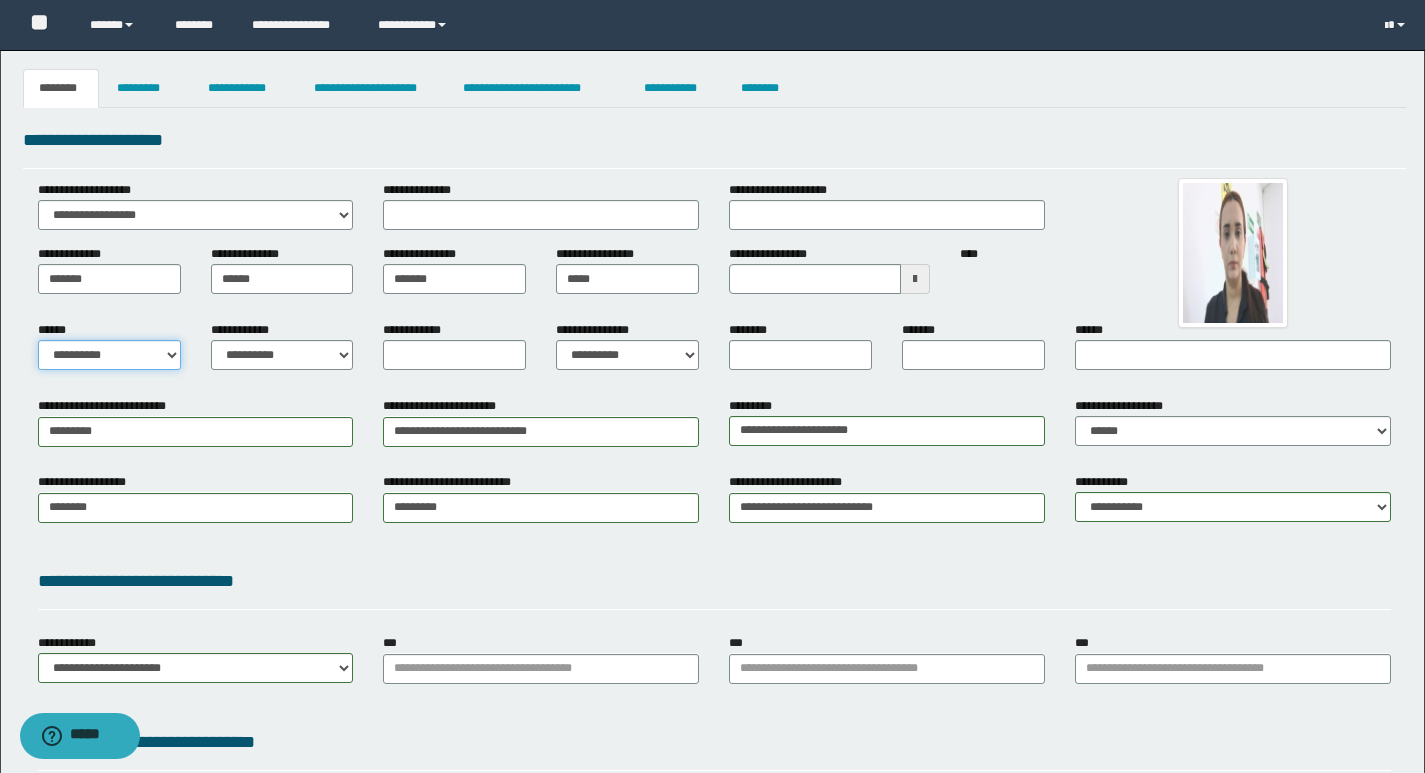 click on "**********" at bounding box center [109, 355] 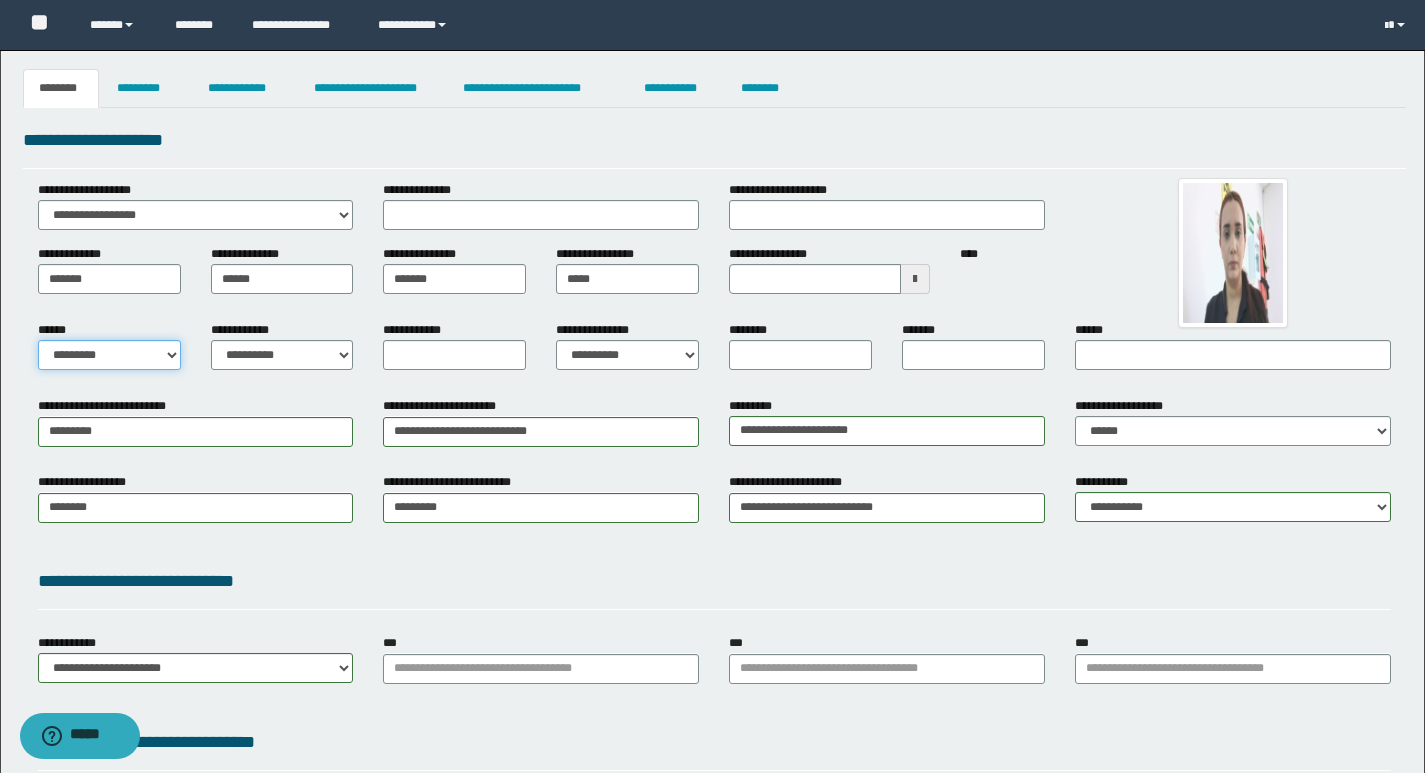 click on "**********" at bounding box center [109, 355] 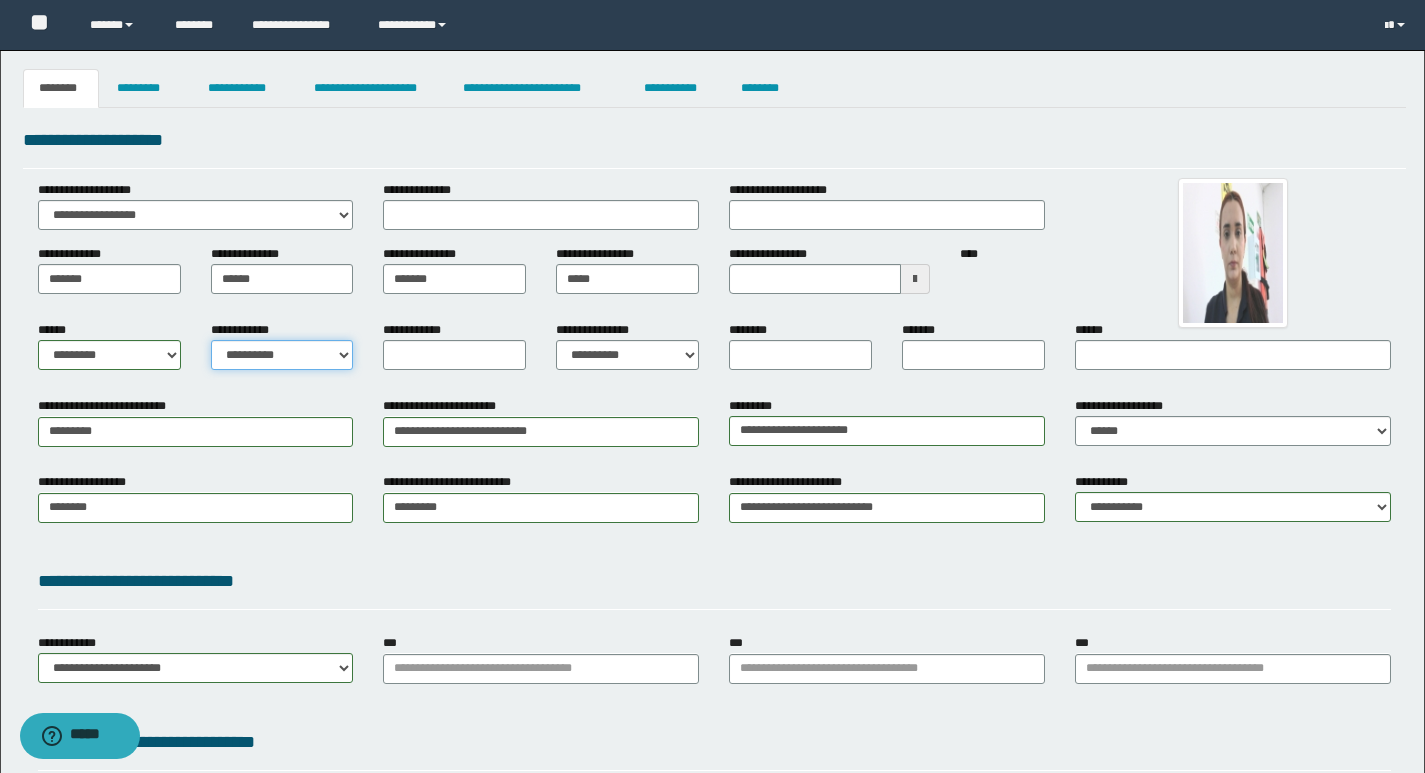 click on "**********" at bounding box center [282, 355] 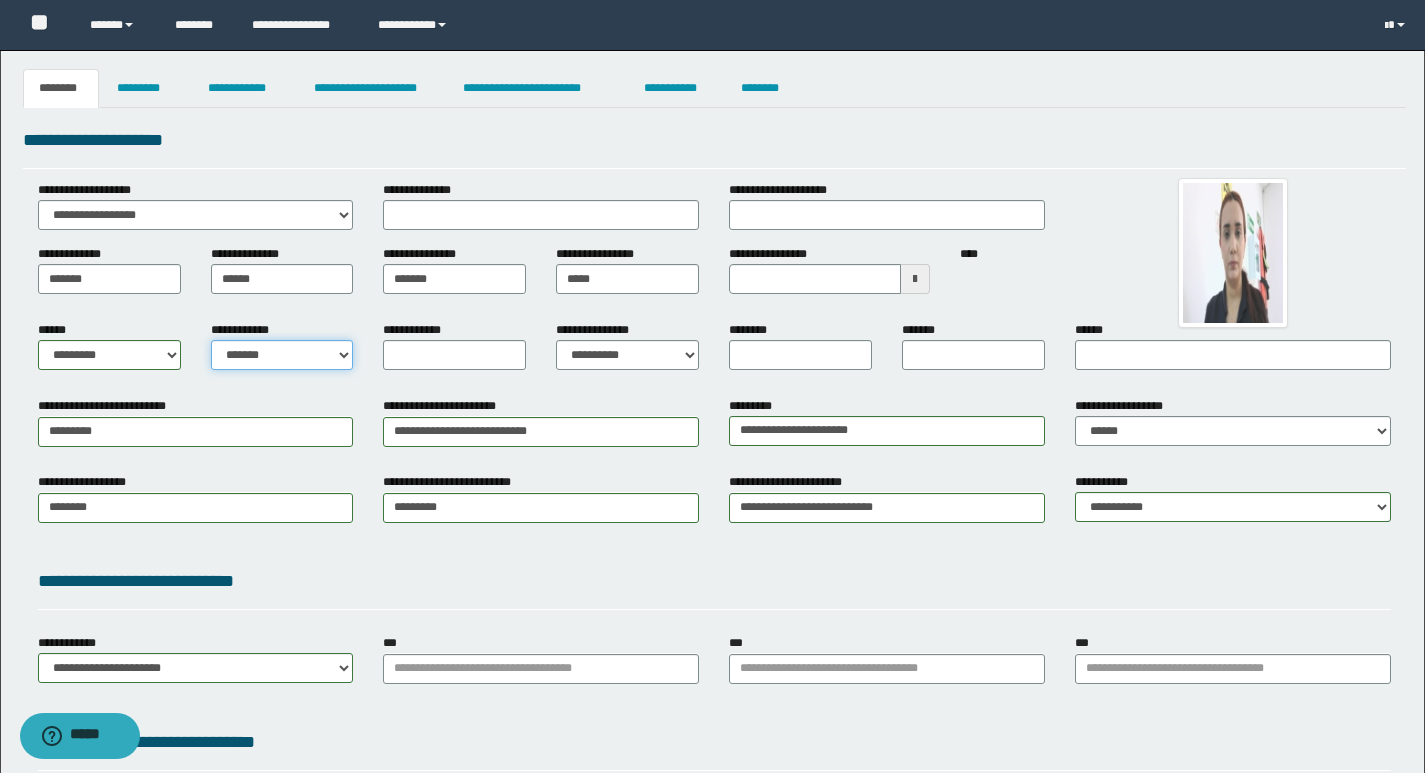 click on "**********" at bounding box center [282, 355] 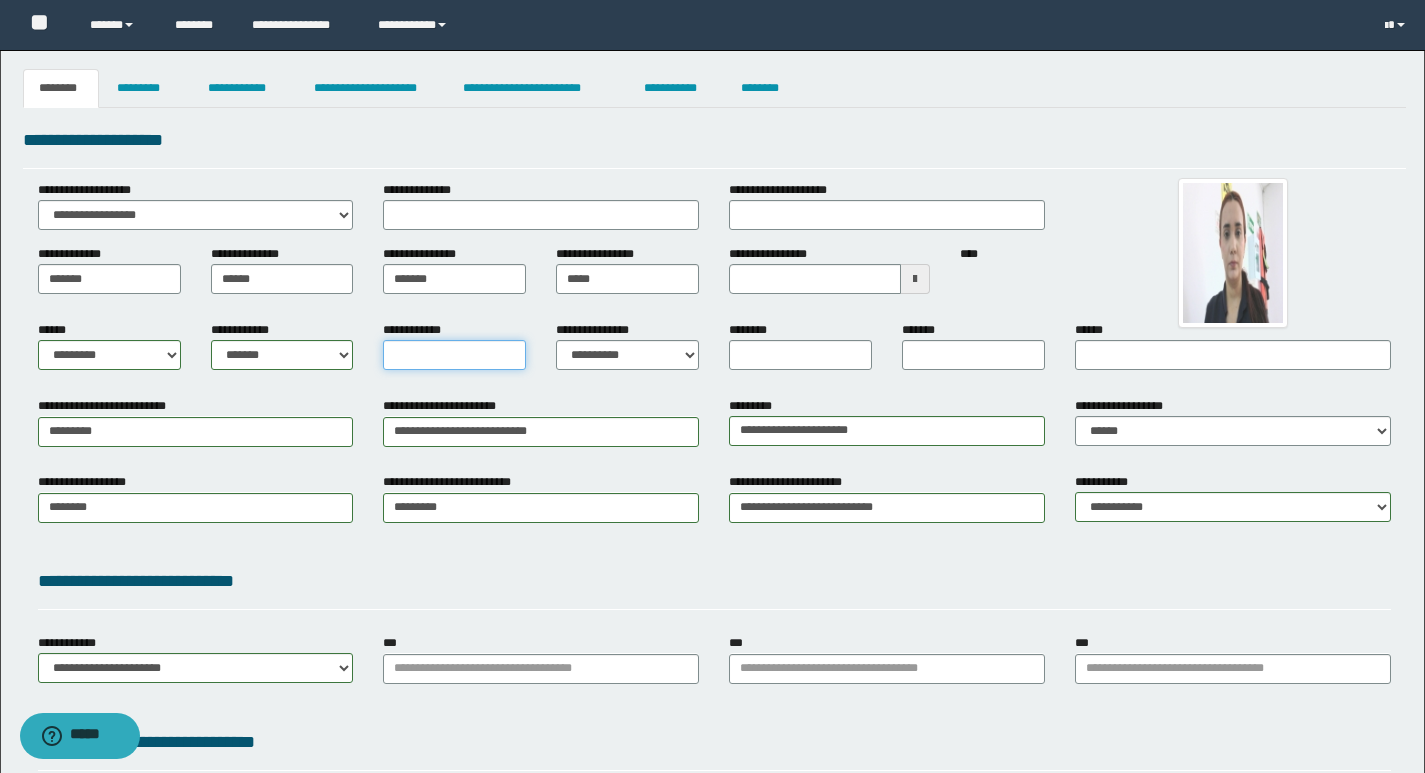 click on "**********" at bounding box center [454, 355] 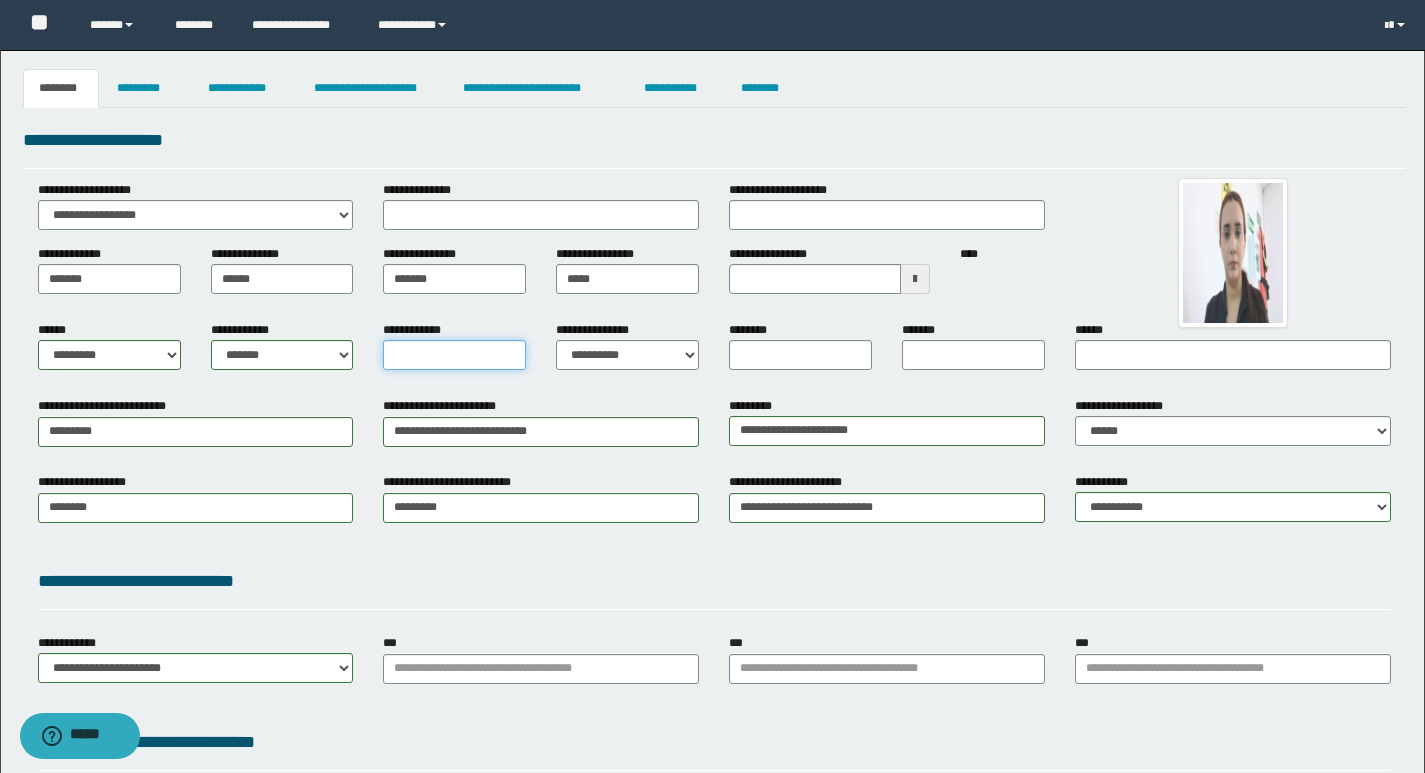 type on "*" 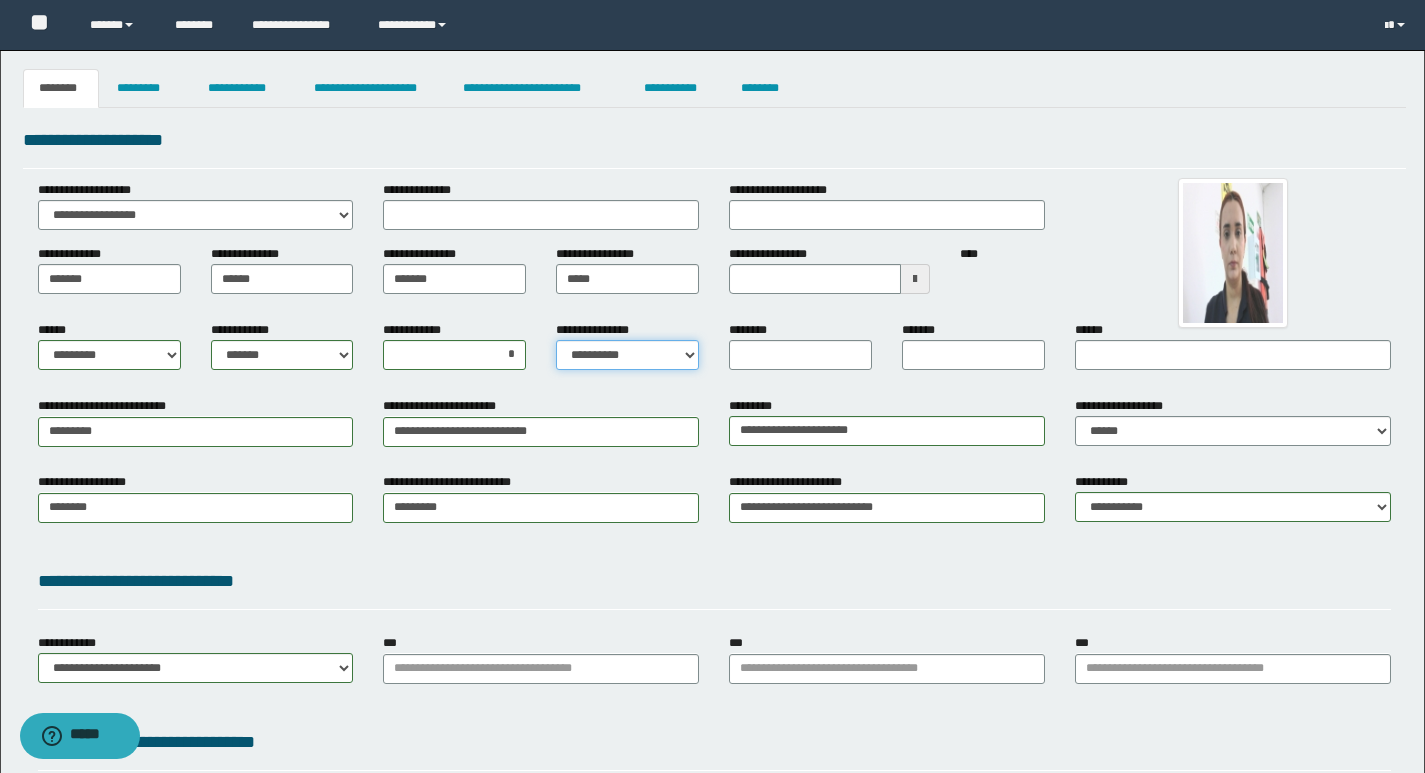 click on "**********" at bounding box center (627, 355) 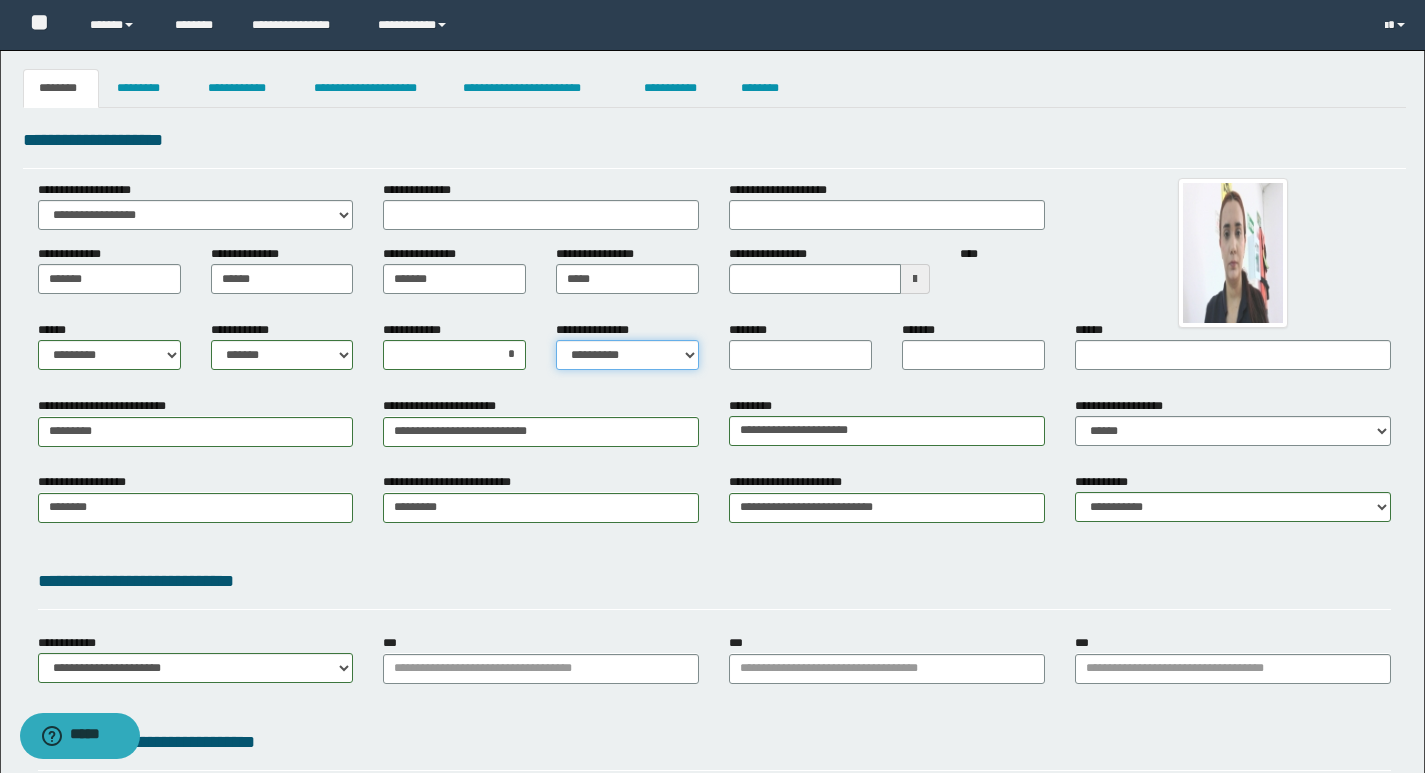 select on "*" 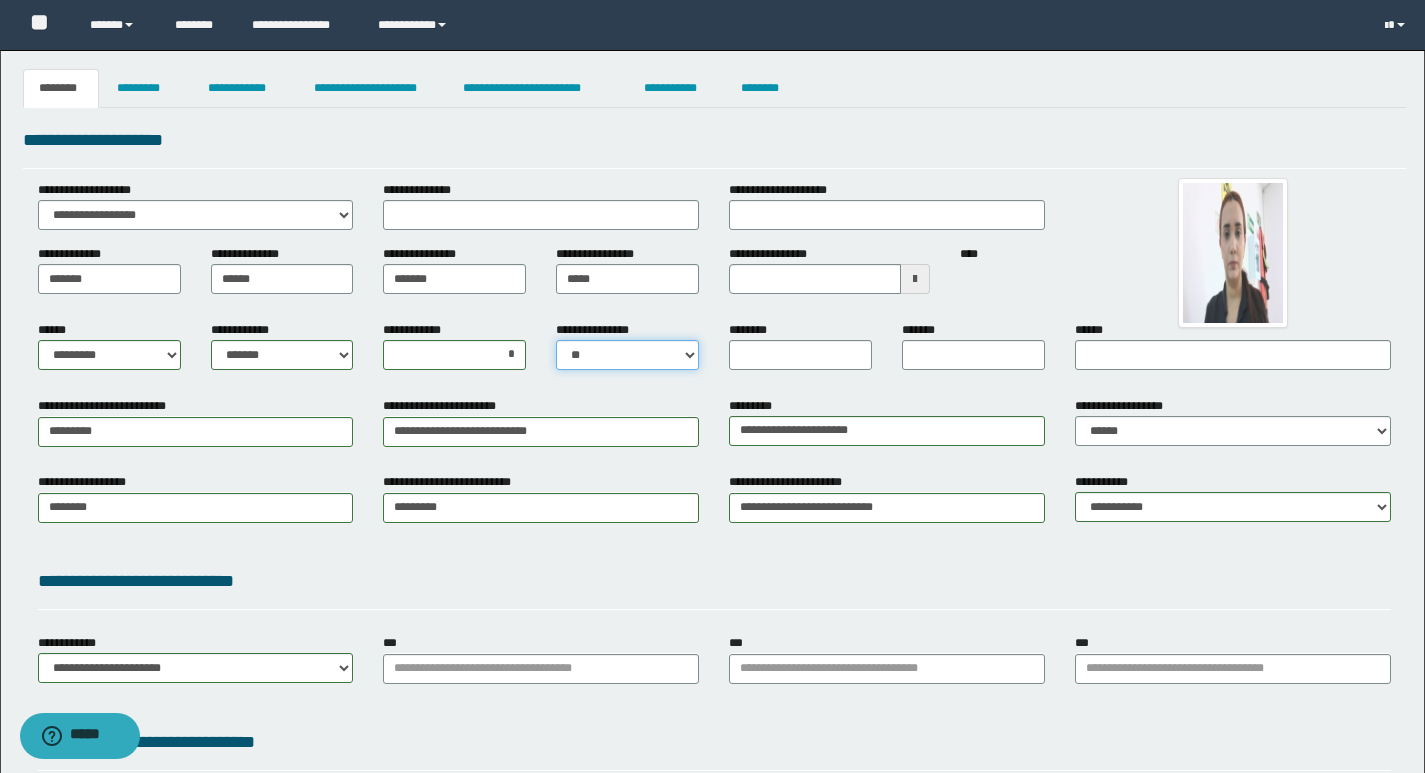 click on "**********" at bounding box center [627, 355] 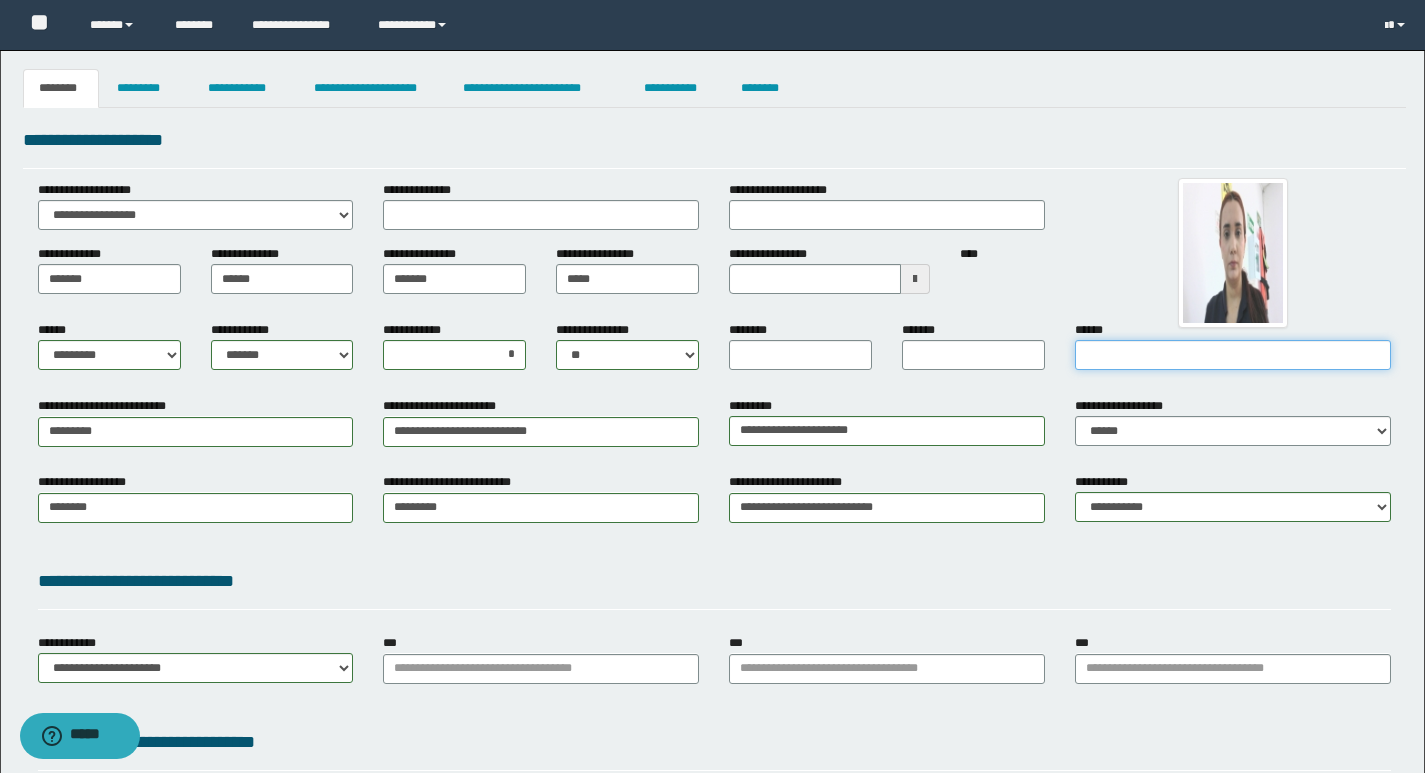click on "******" at bounding box center (1233, 355) 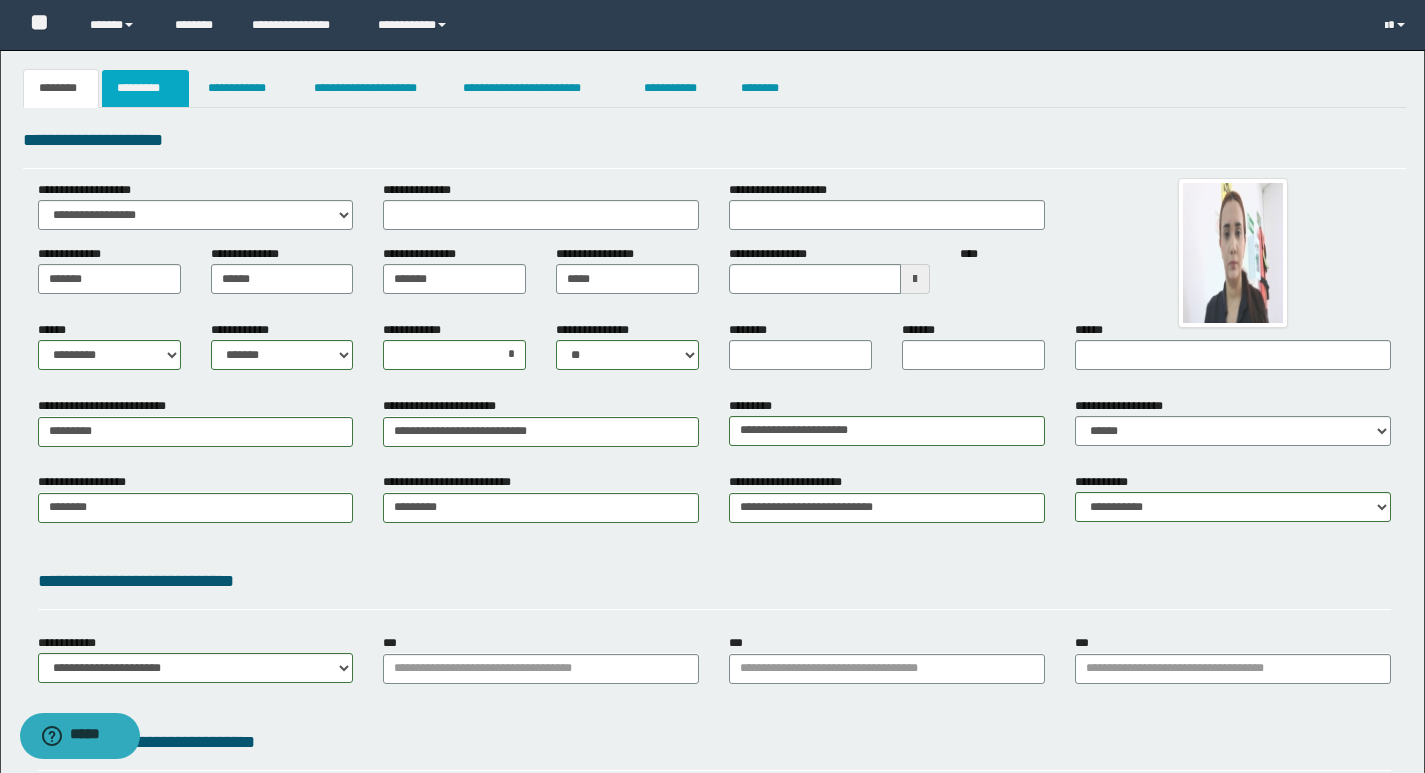 click on "*********" at bounding box center [145, 88] 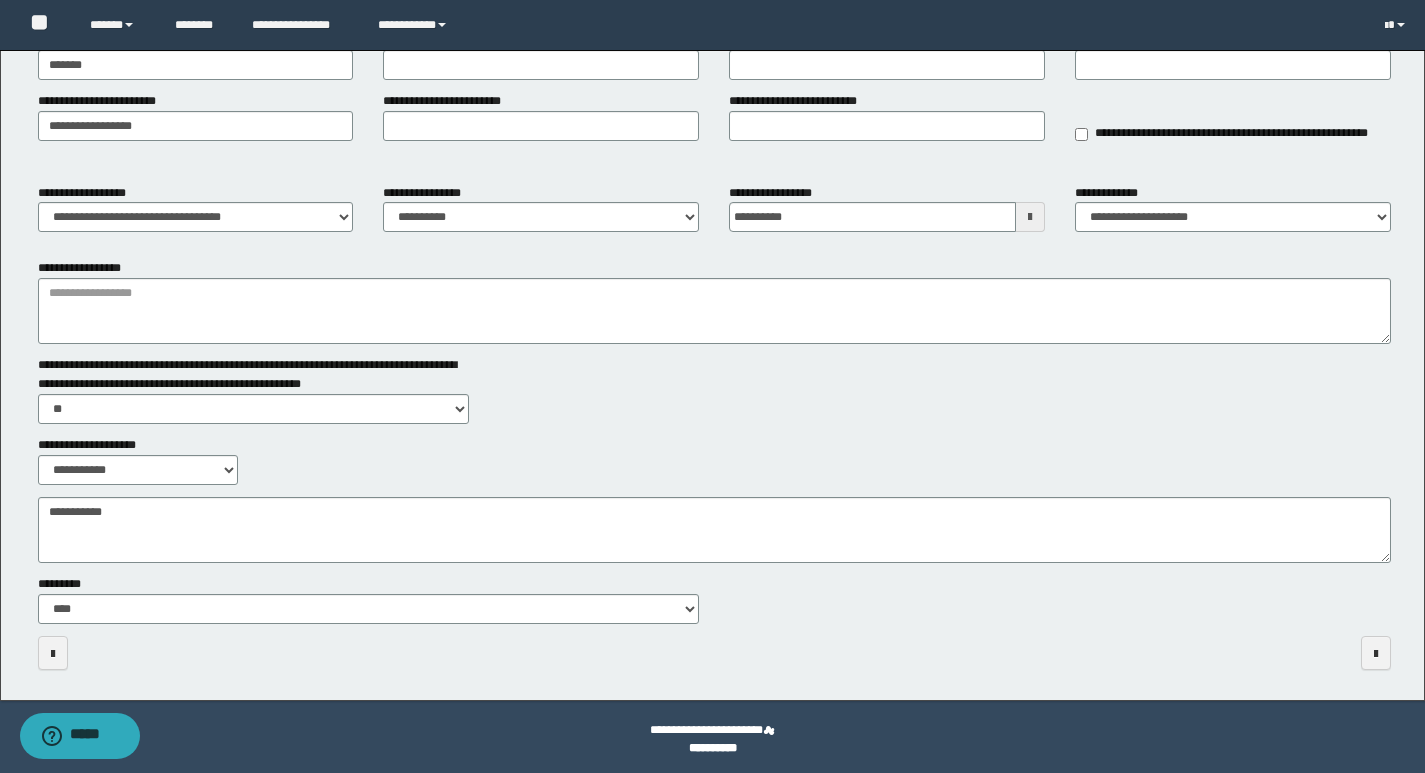 scroll, scrollTop: 155, scrollLeft: 0, axis: vertical 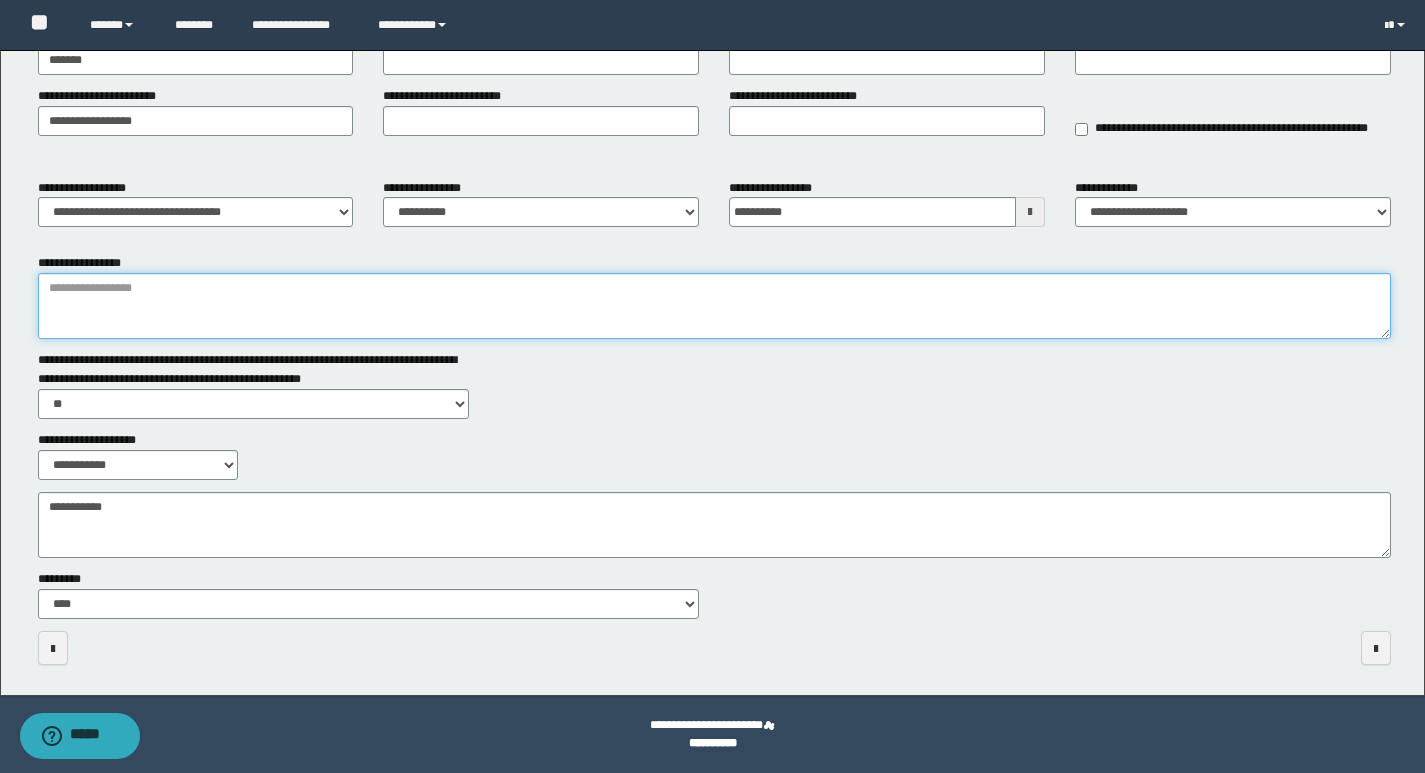 click on "**********" at bounding box center [714, 306] 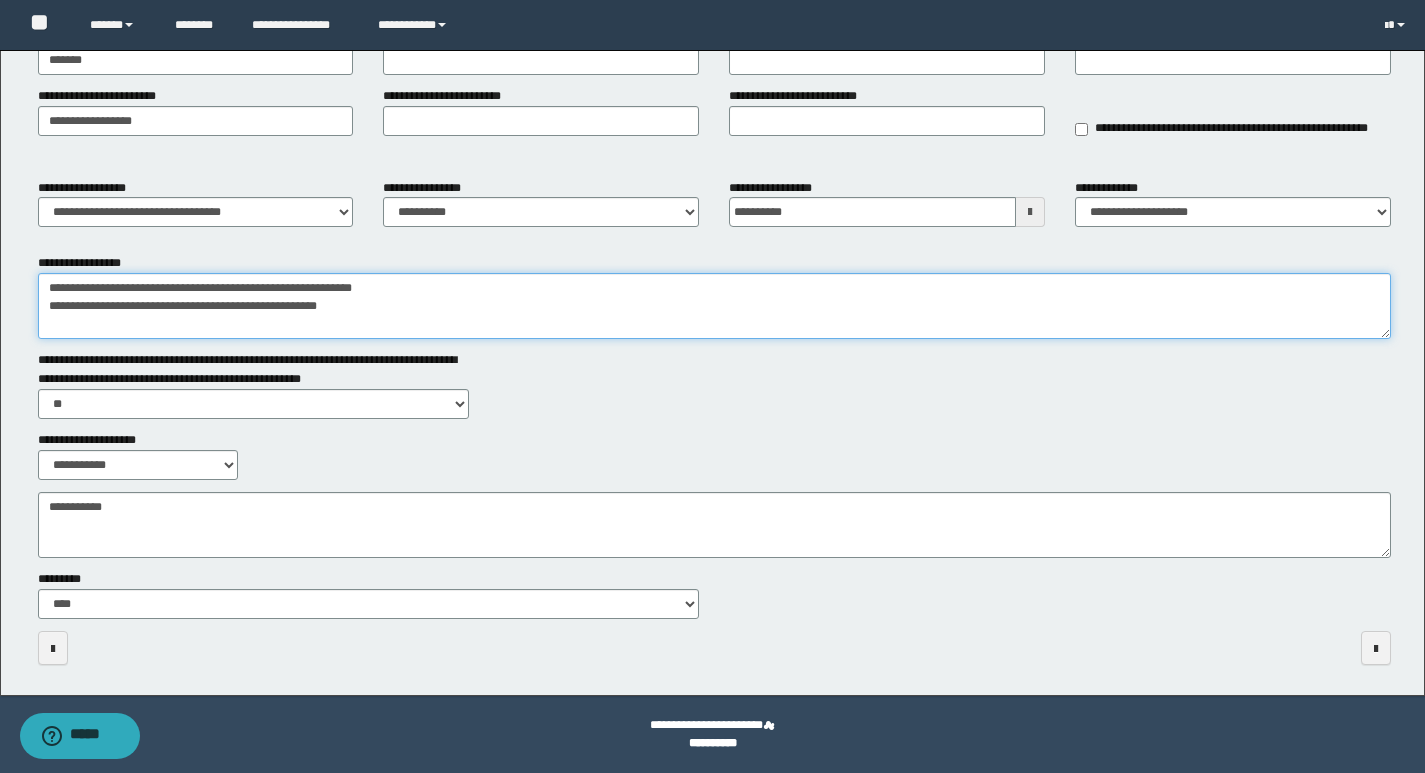 drag, startPoint x: 353, startPoint y: 305, endPoint x: 0, endPoint y: 294, distance: 353.17136 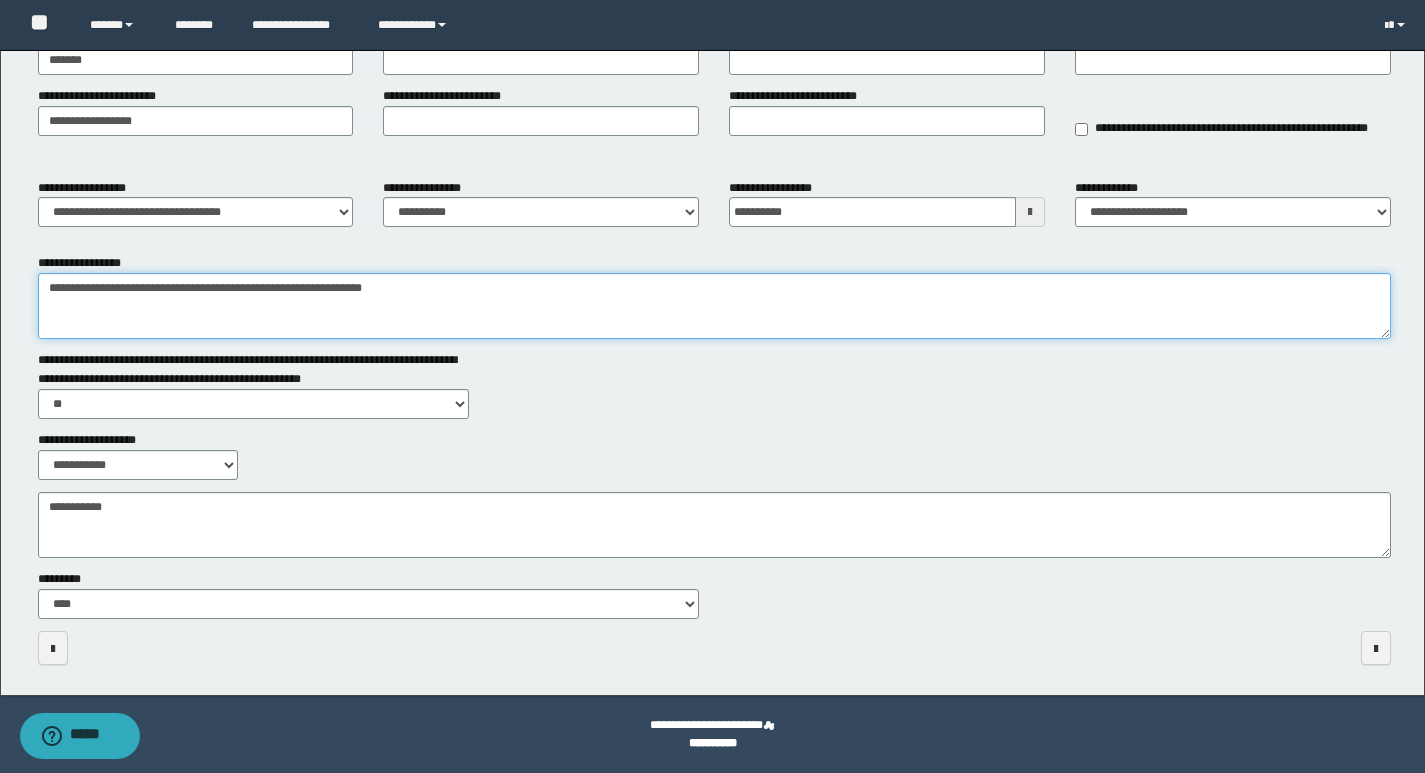 type on "**********" 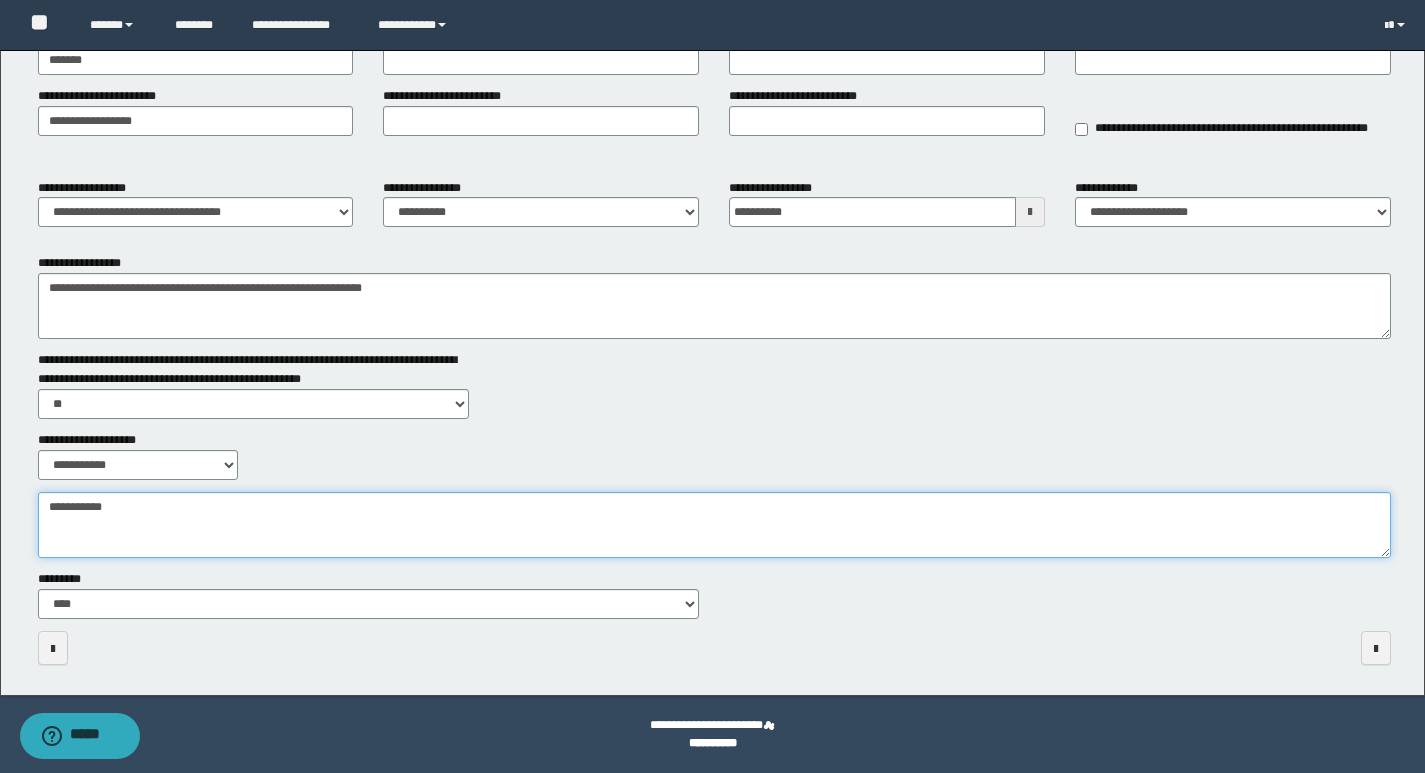 click on "**********" at bounding box center (714, 525) 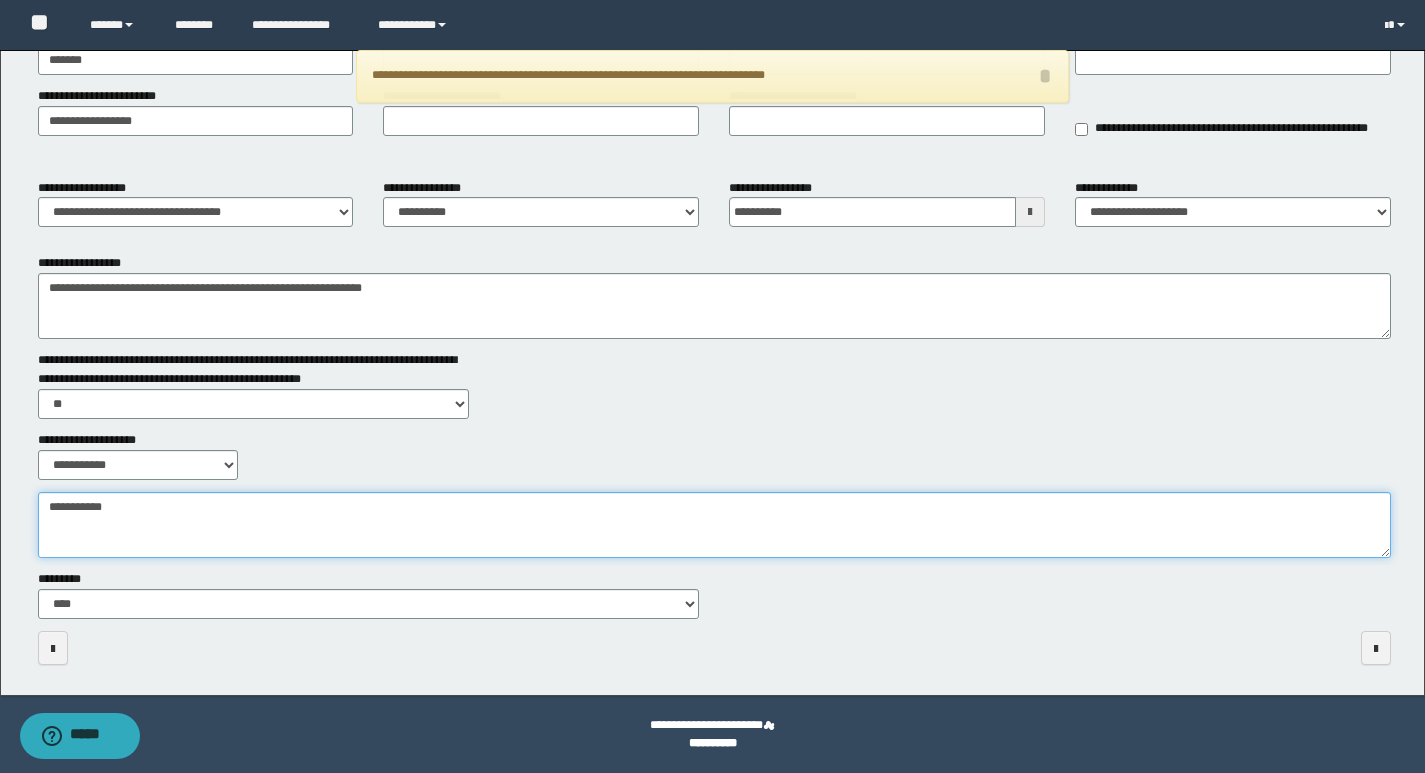 paste on "**********" 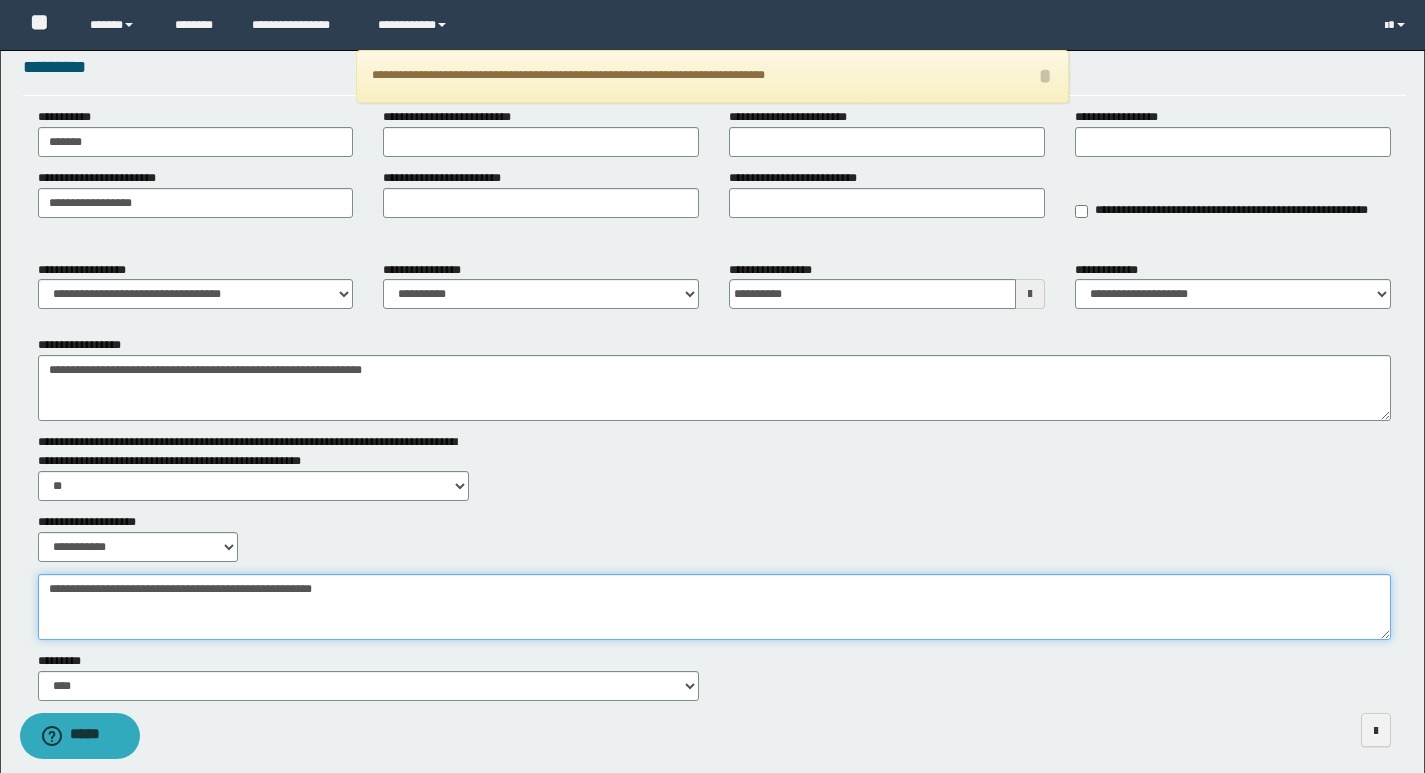 scroll, scrollTop: 0, scrollLeft: 0, axis: both 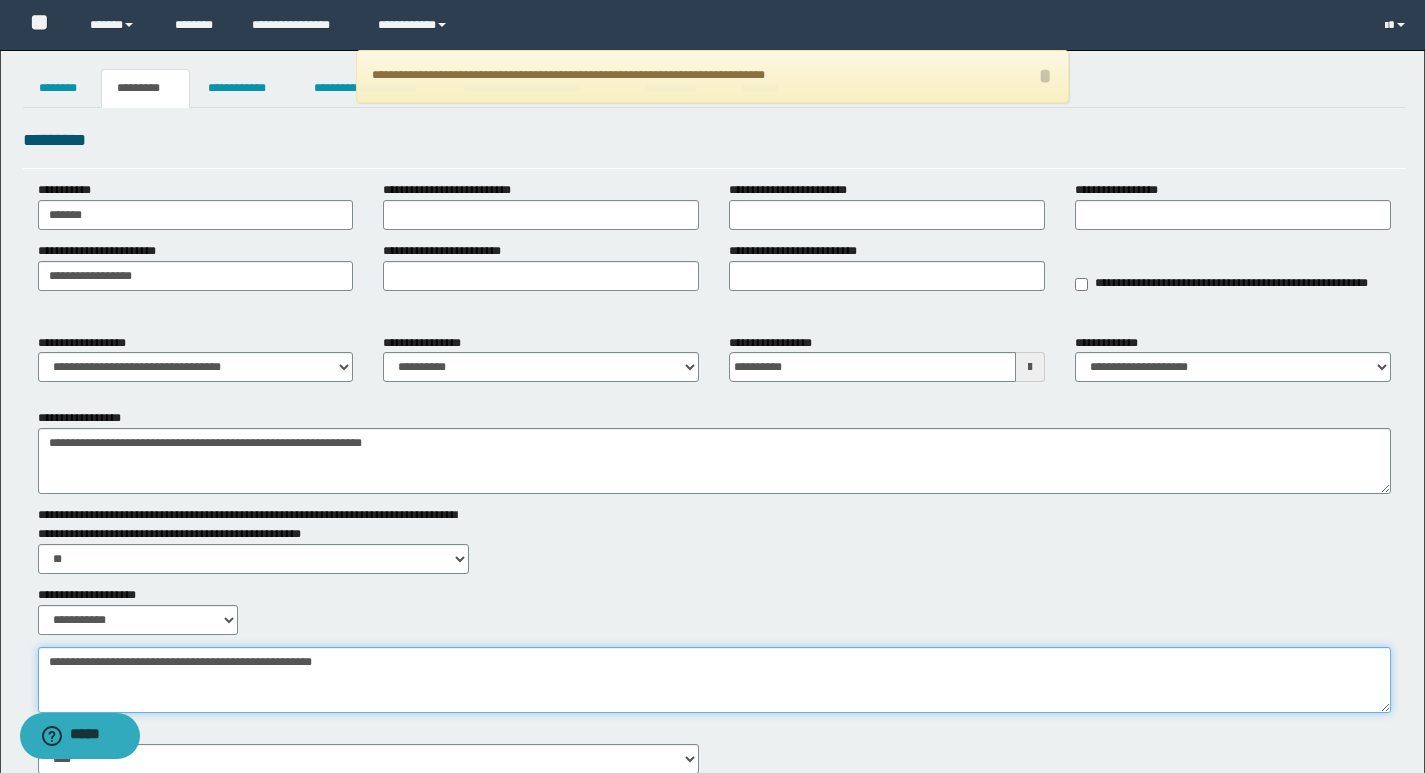 type on "**********" 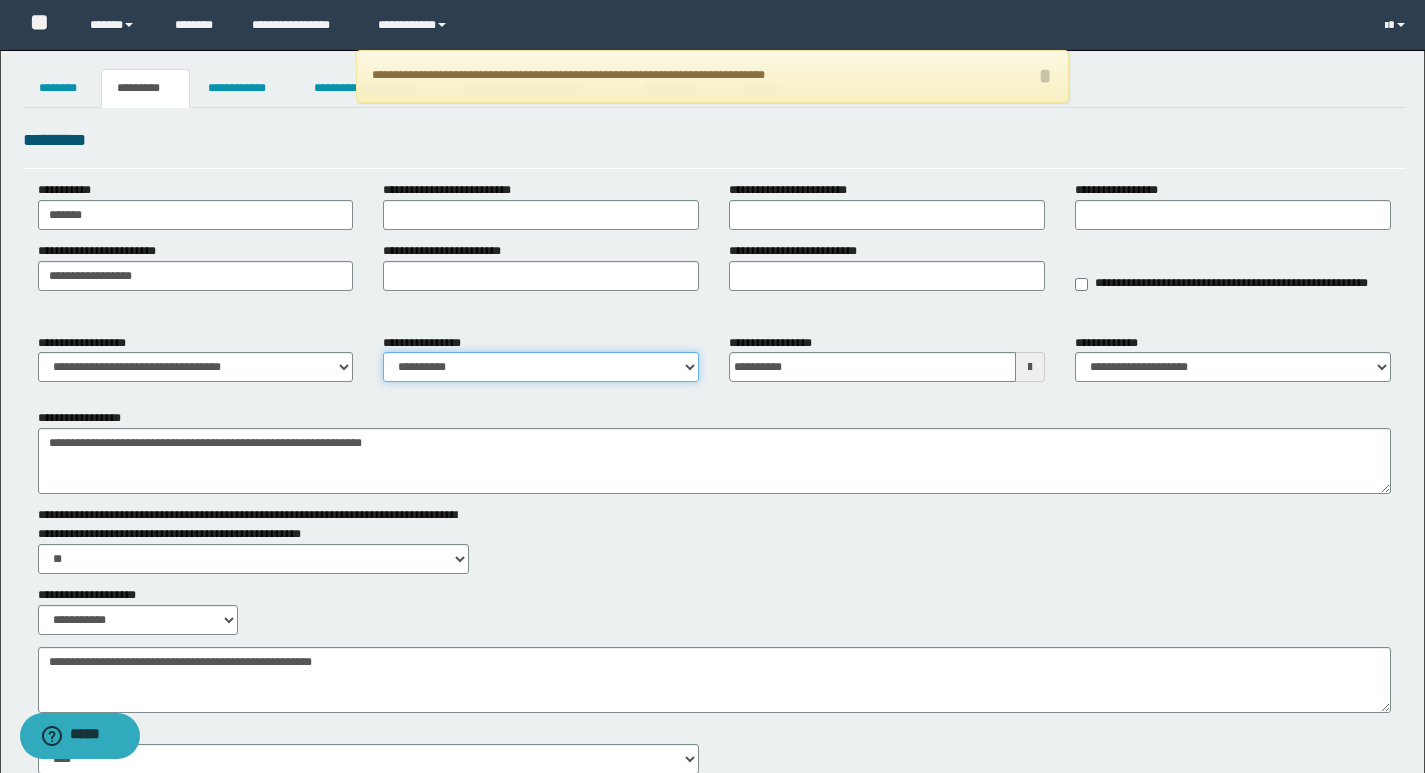 click on "**********" at bounding box center (541, 367) 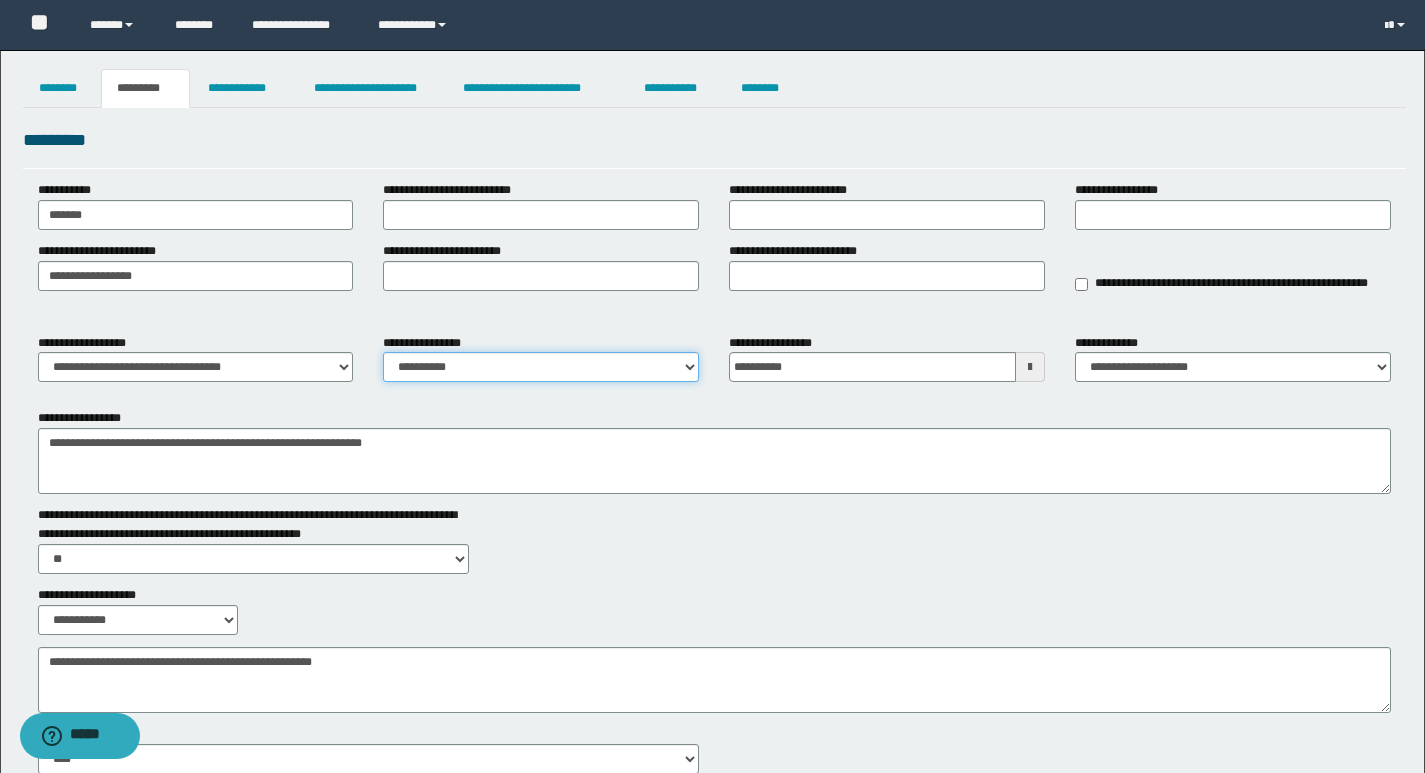 select on "****" 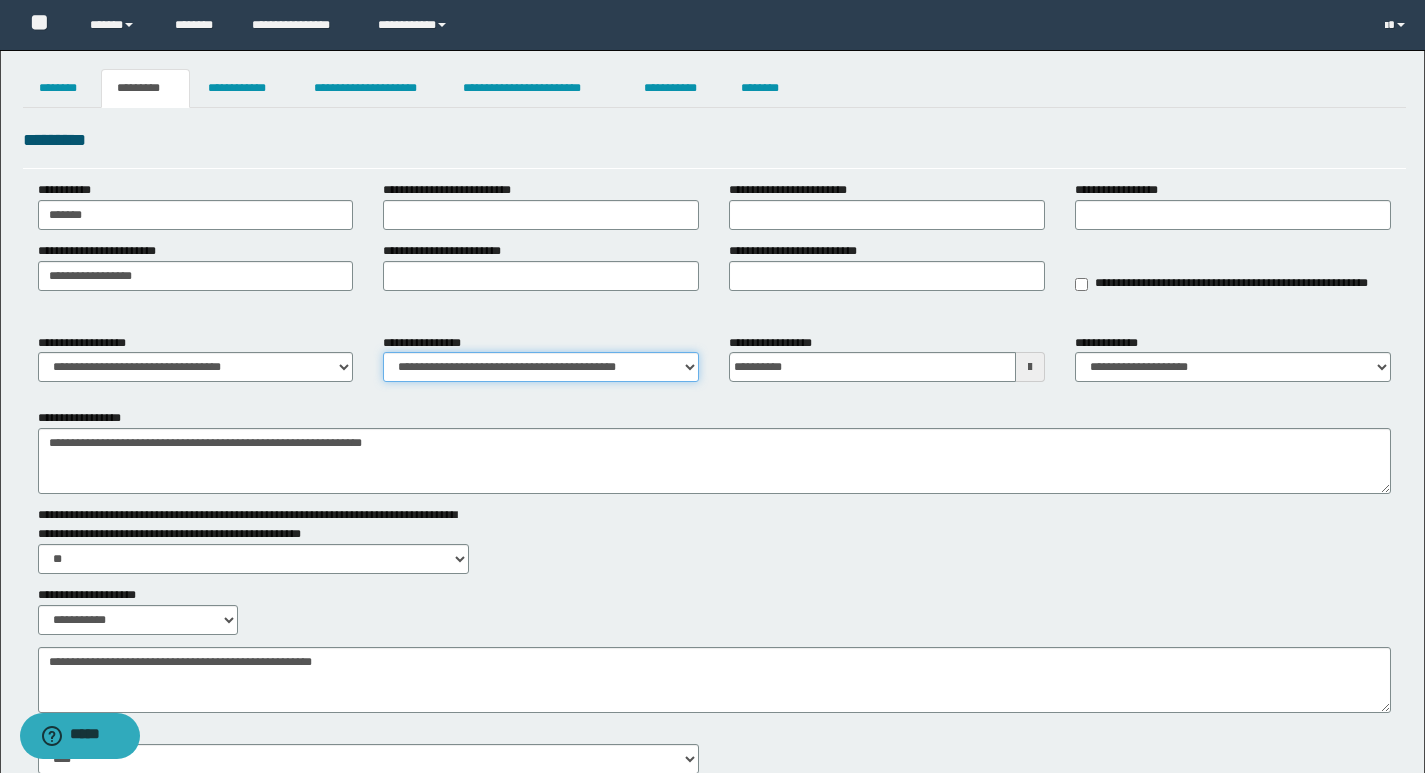 click on "**********" at bounding box center [541, 367] 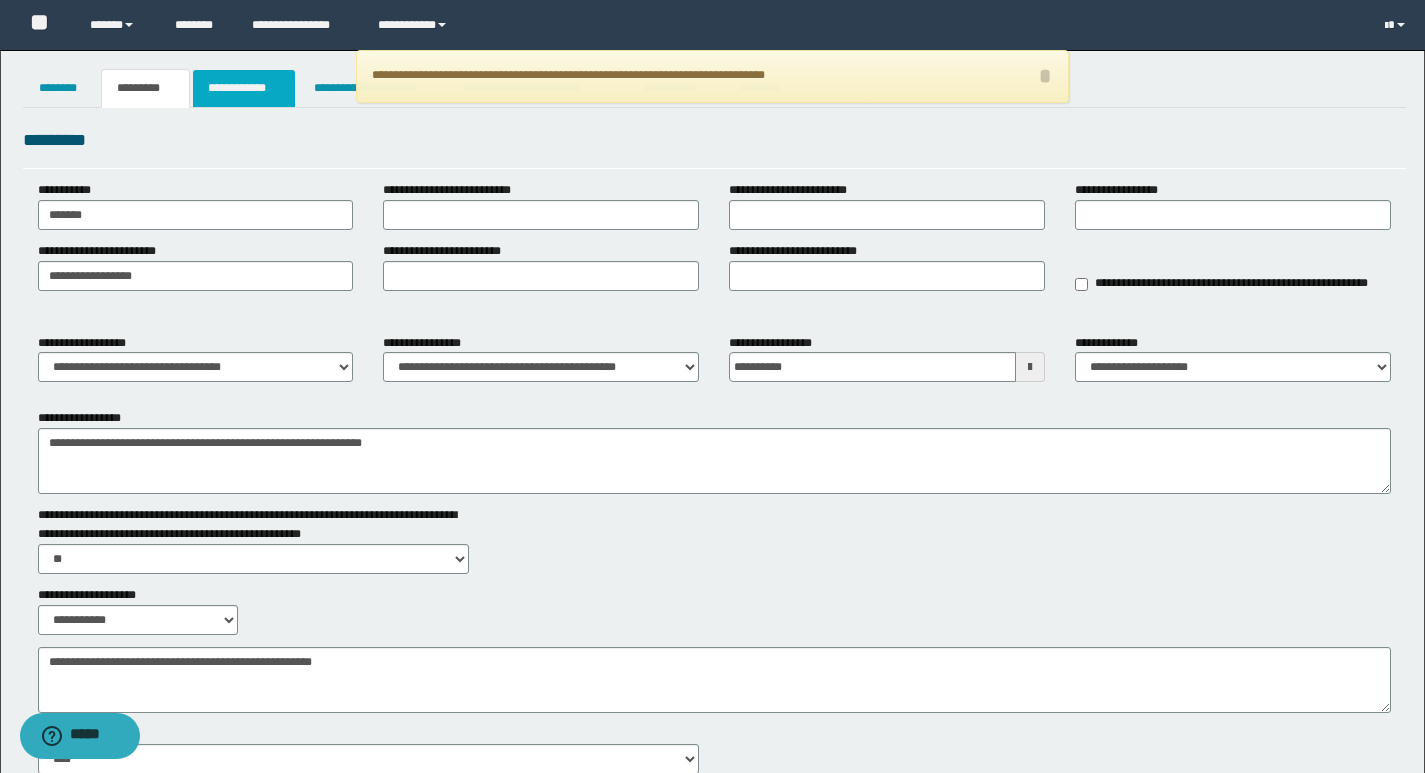 click on "**********" at bounding box center (244, 88) 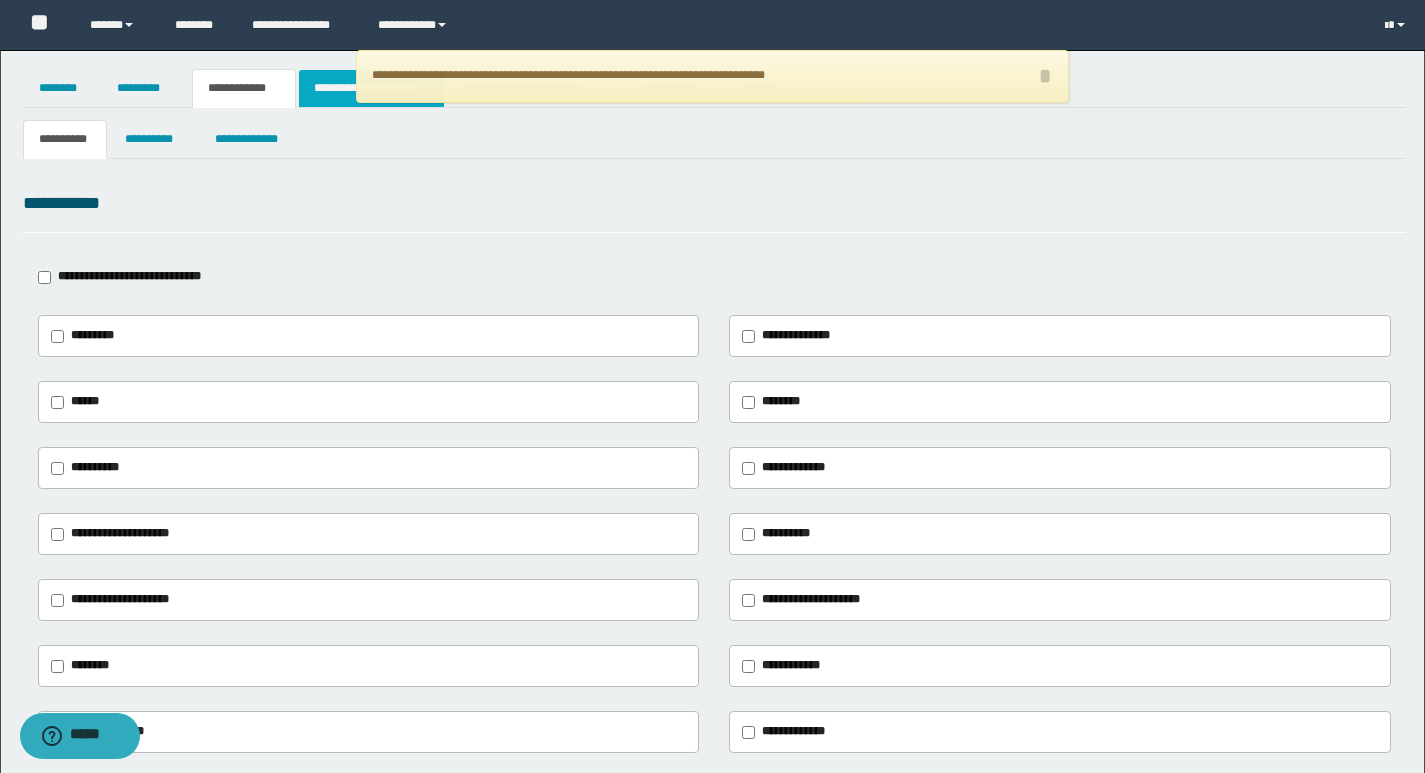 click on "**********" at bounding box center [371, 88] 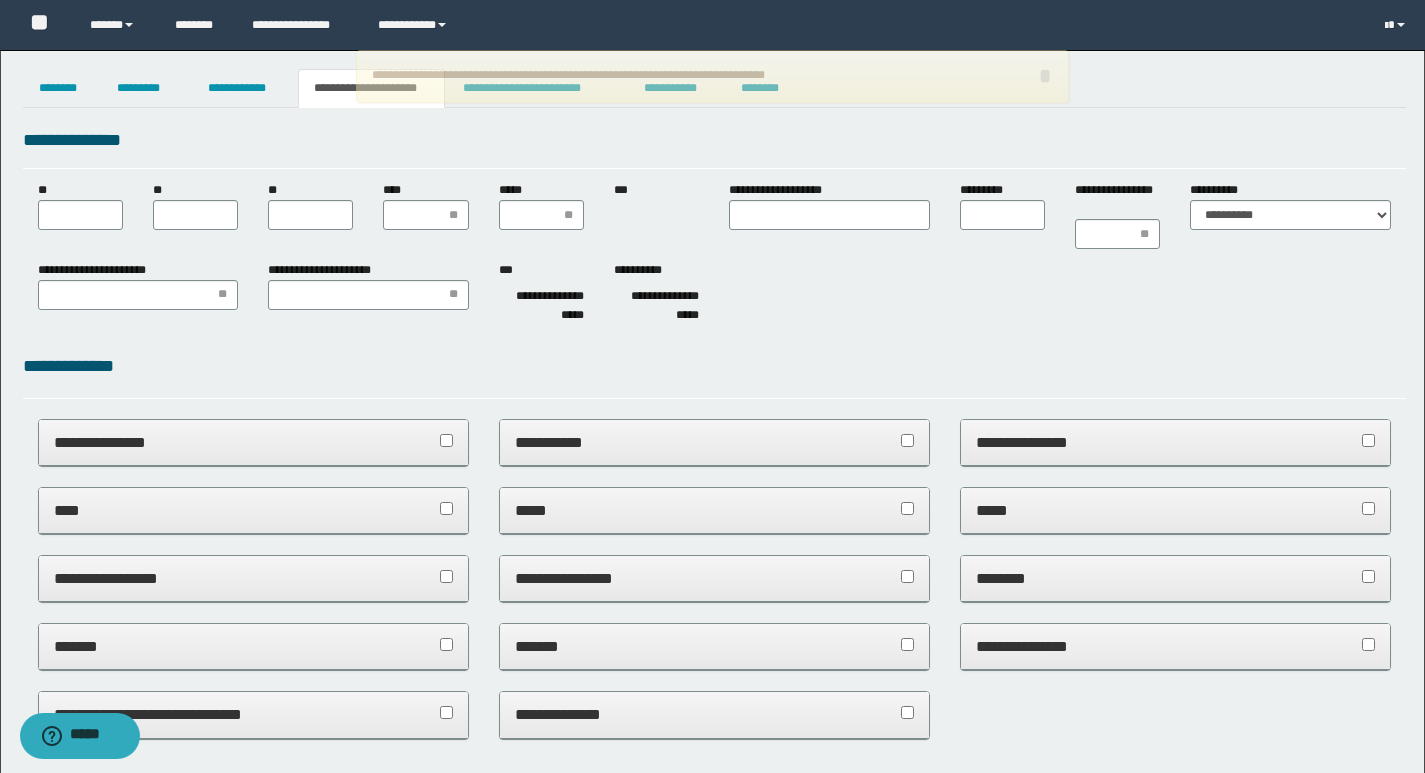 scroll, scrollTop: 0, scrollLeft: 0, axis: both 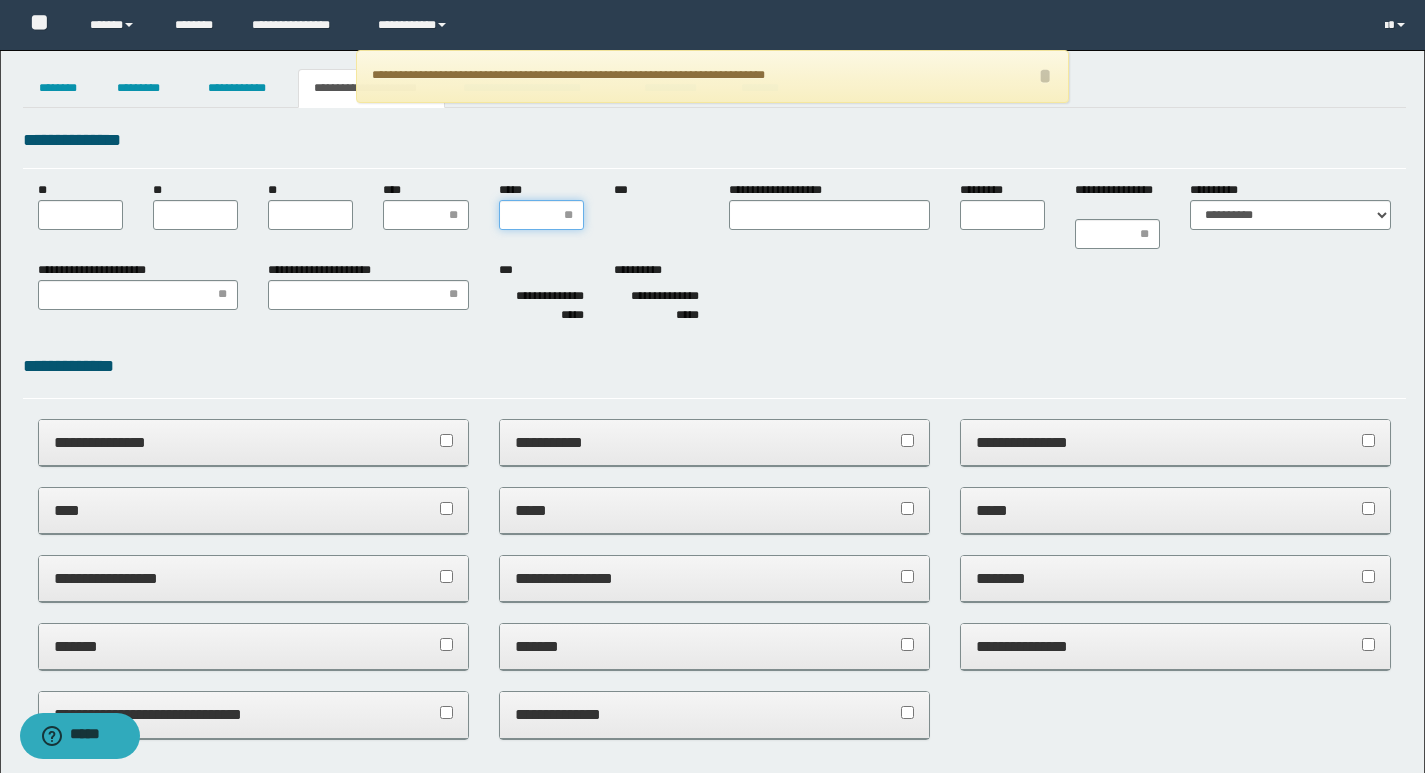 click on "*****" at bounding box center [541, 215] 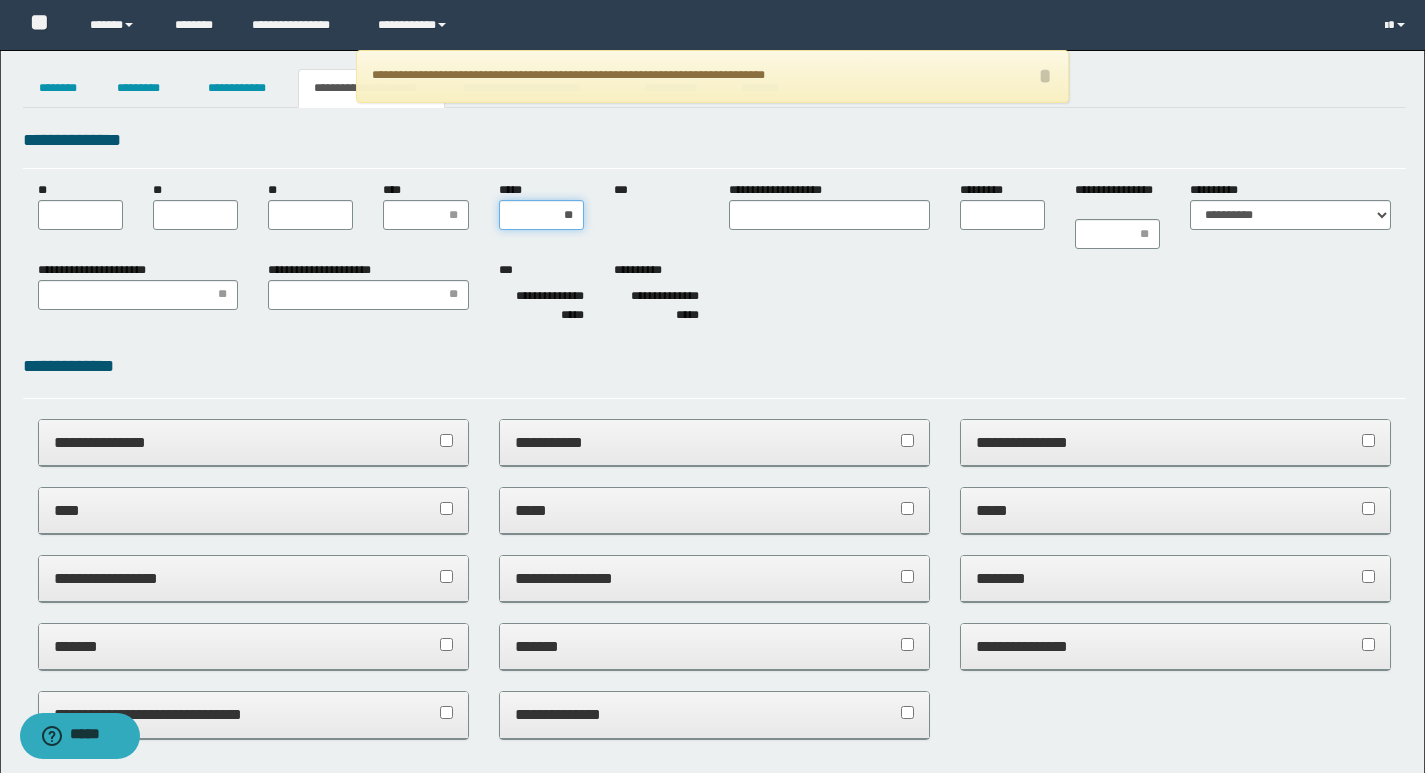 type on "***" 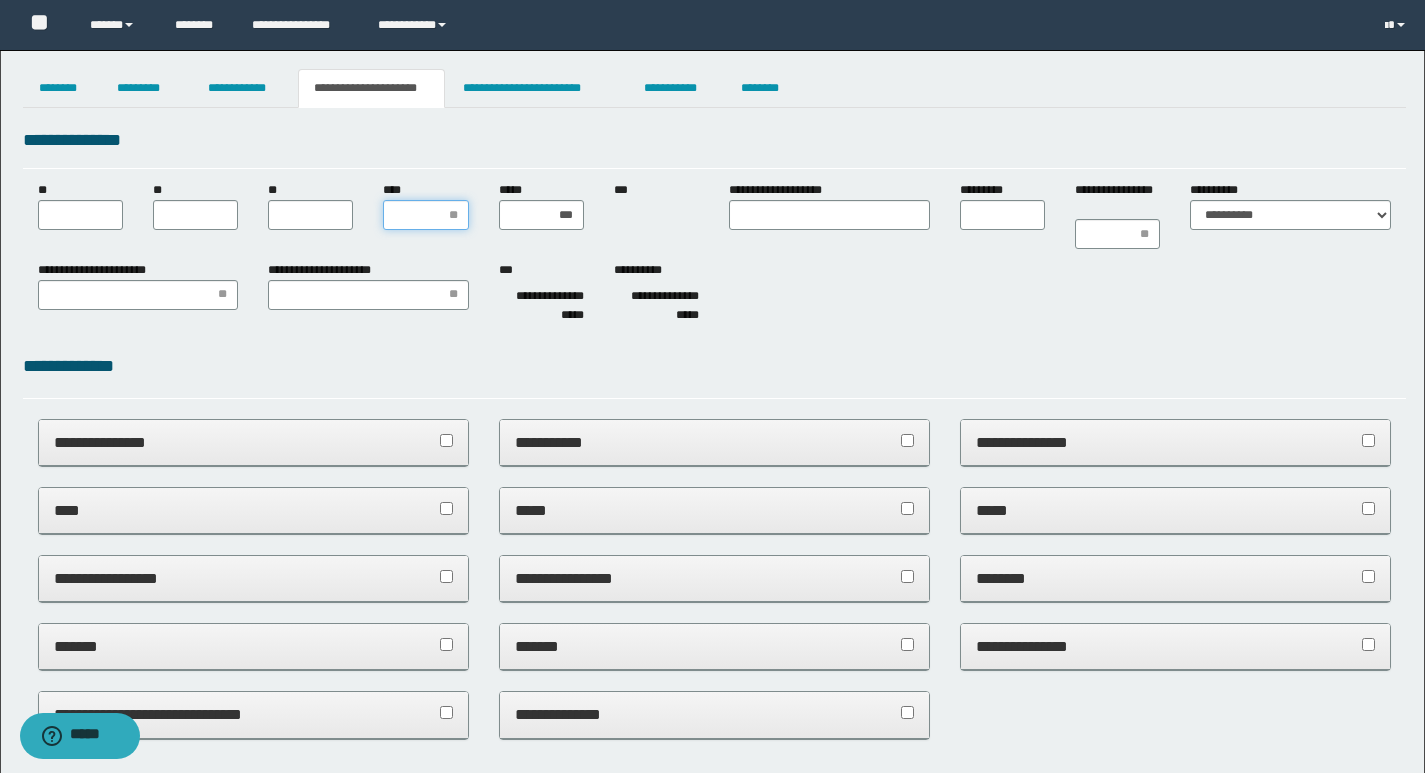 click on "****" at bounding box center (425, 215) 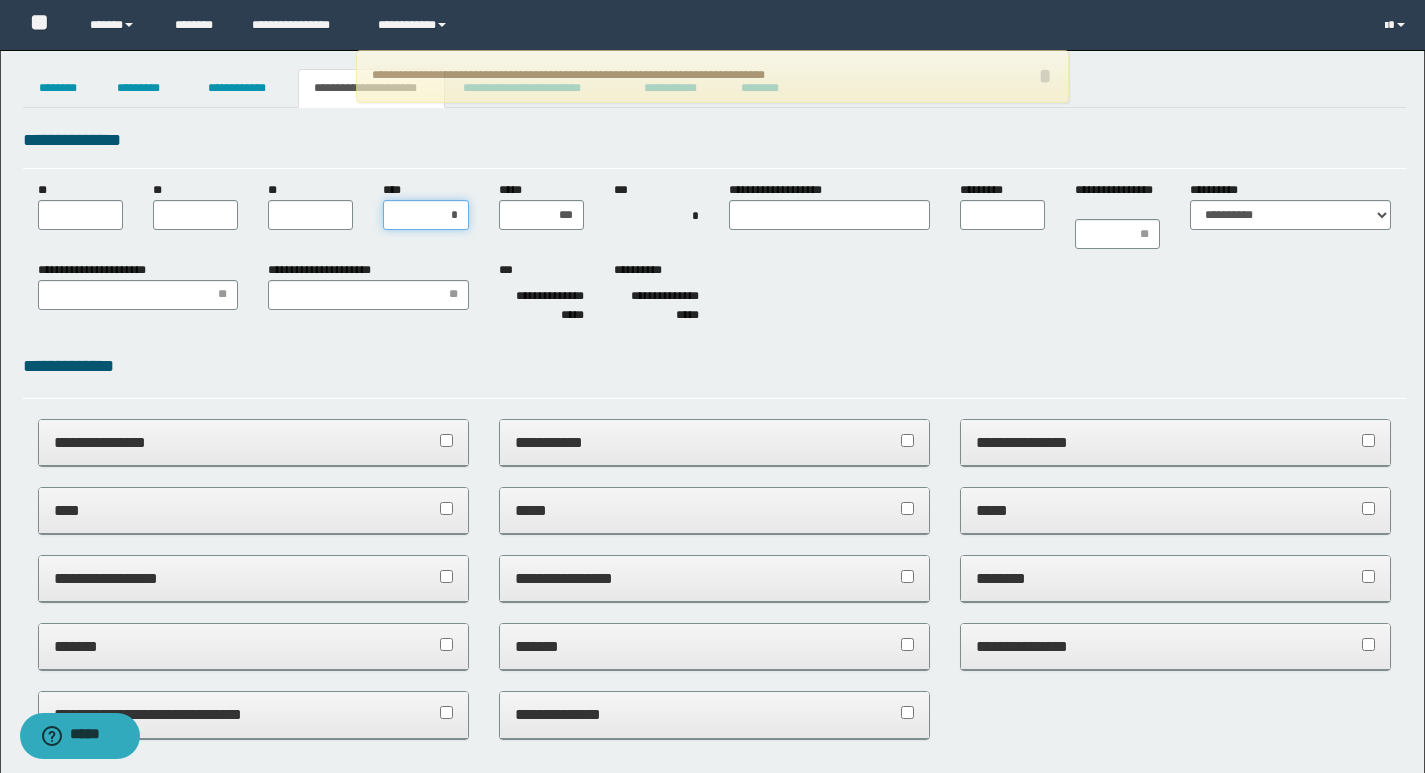 type on "**" 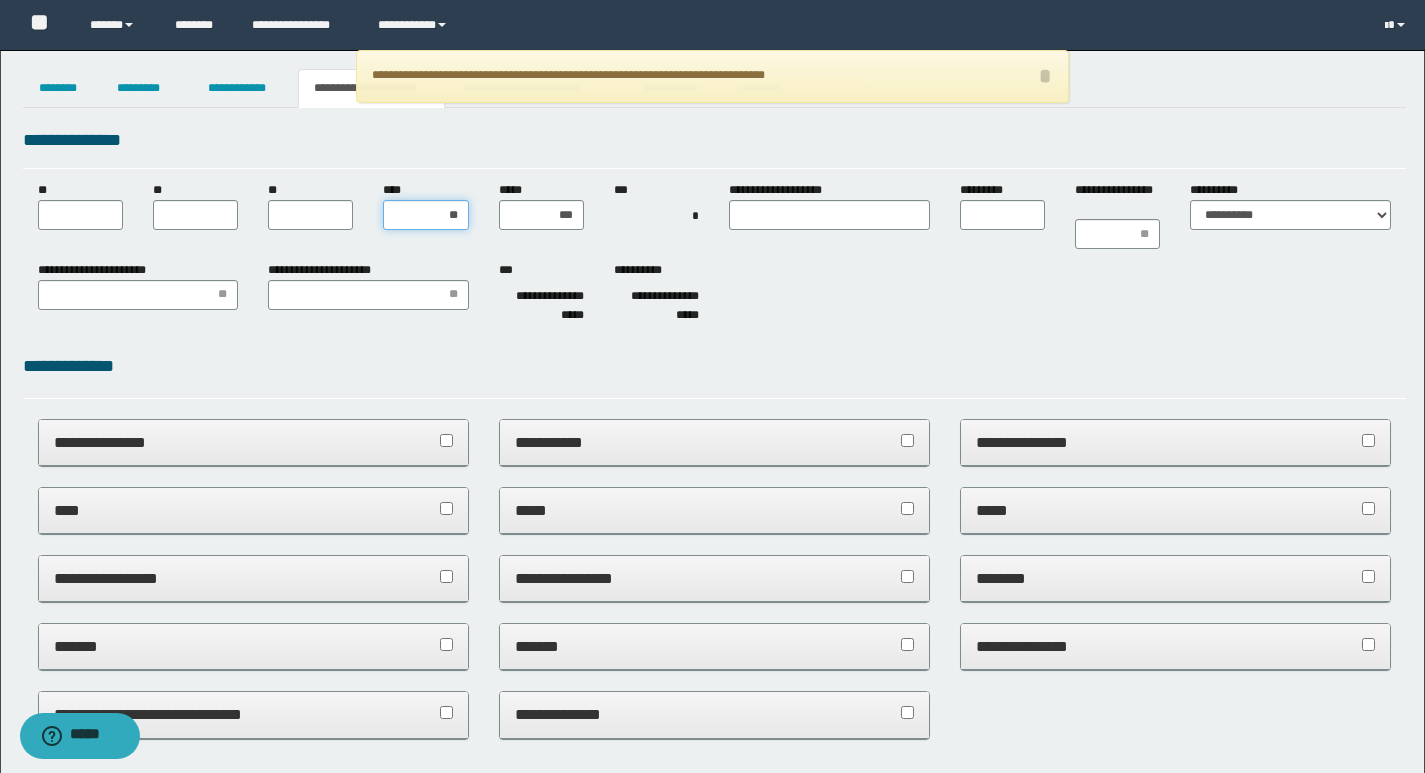 type 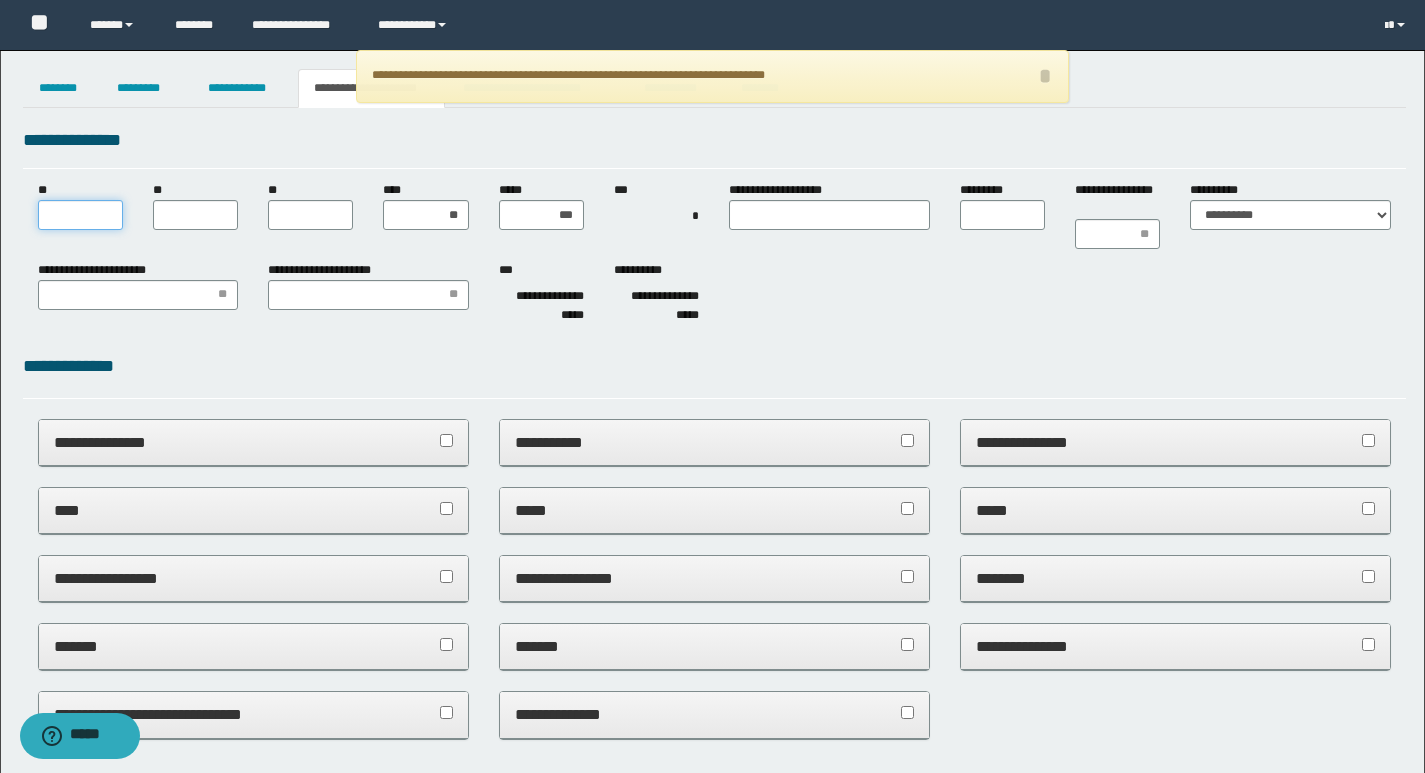 click on "**" at bounding box center [80, 215] 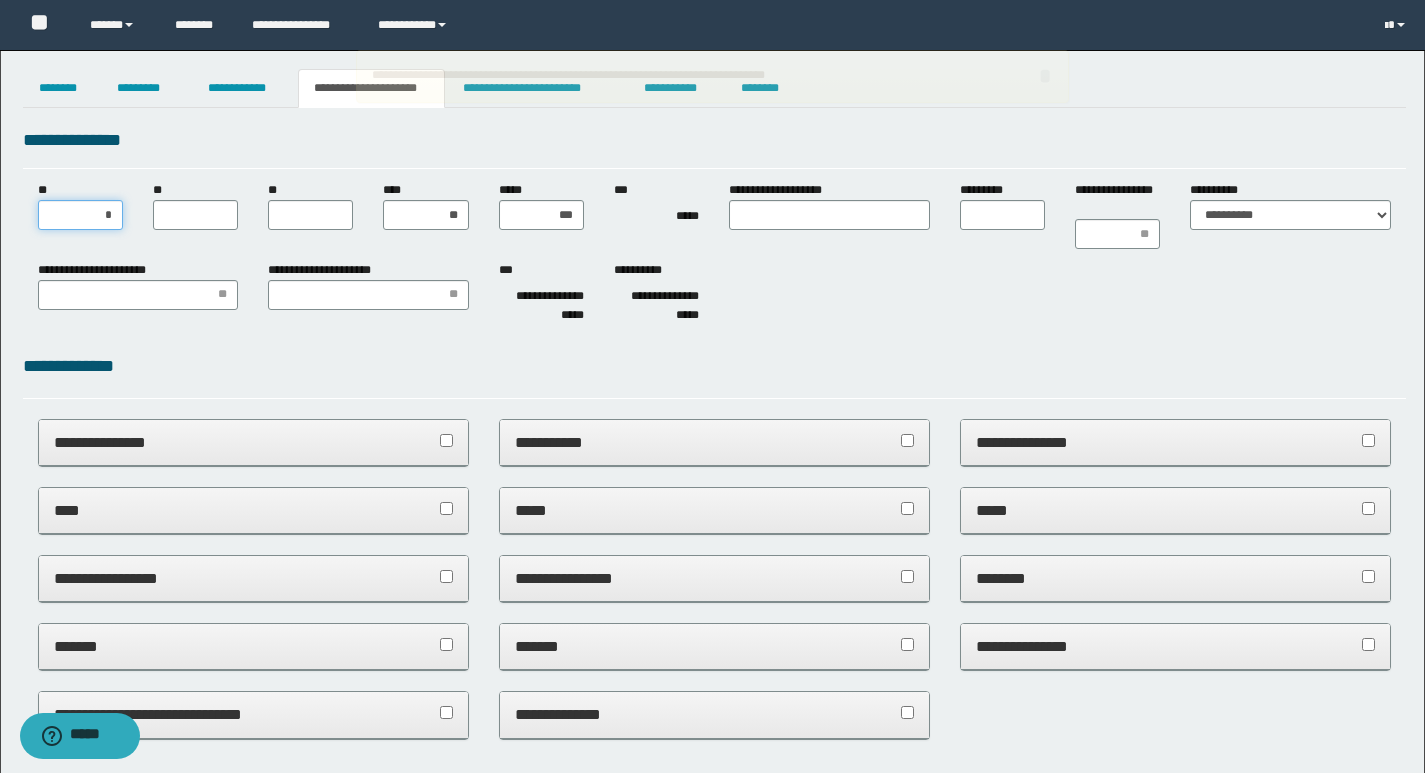 type on "**" 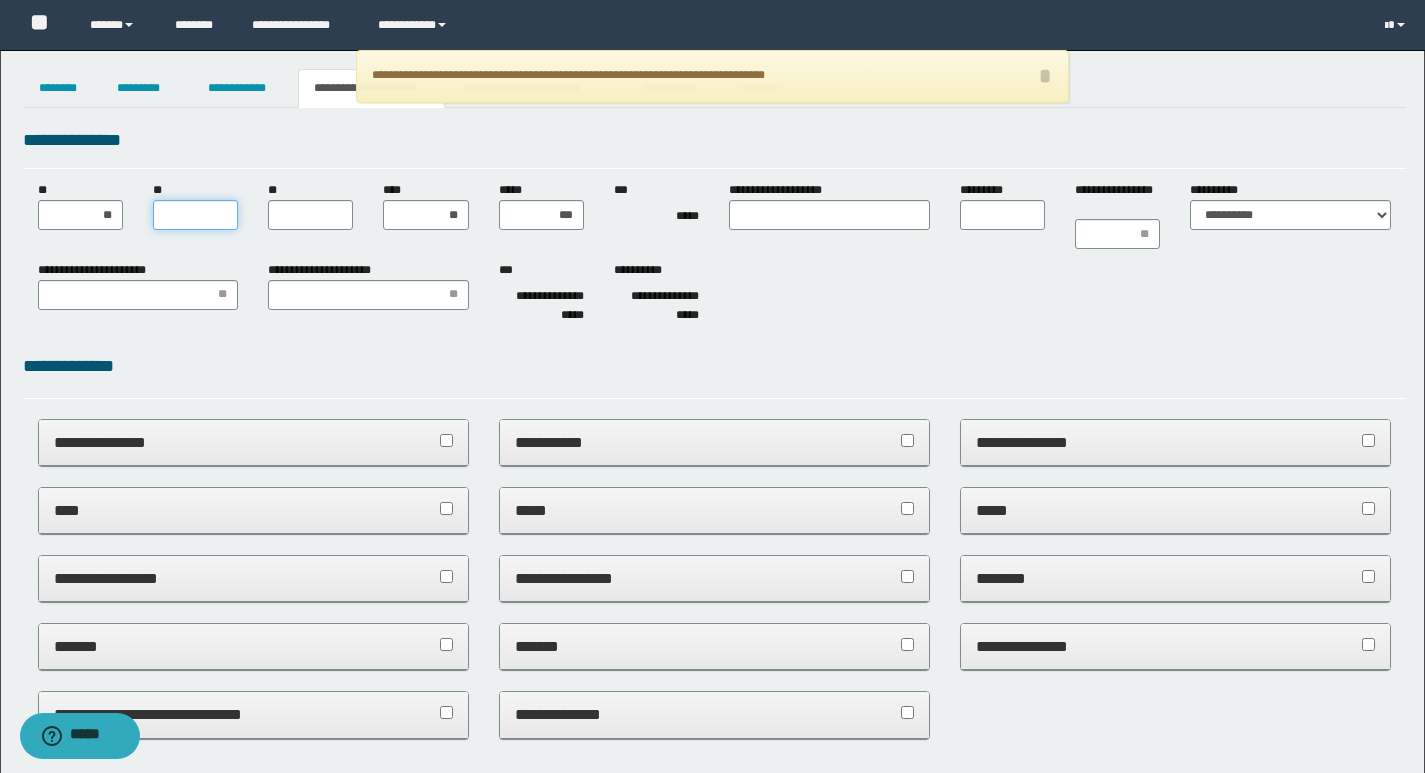 click on "**" at bounding box center [195, 215] 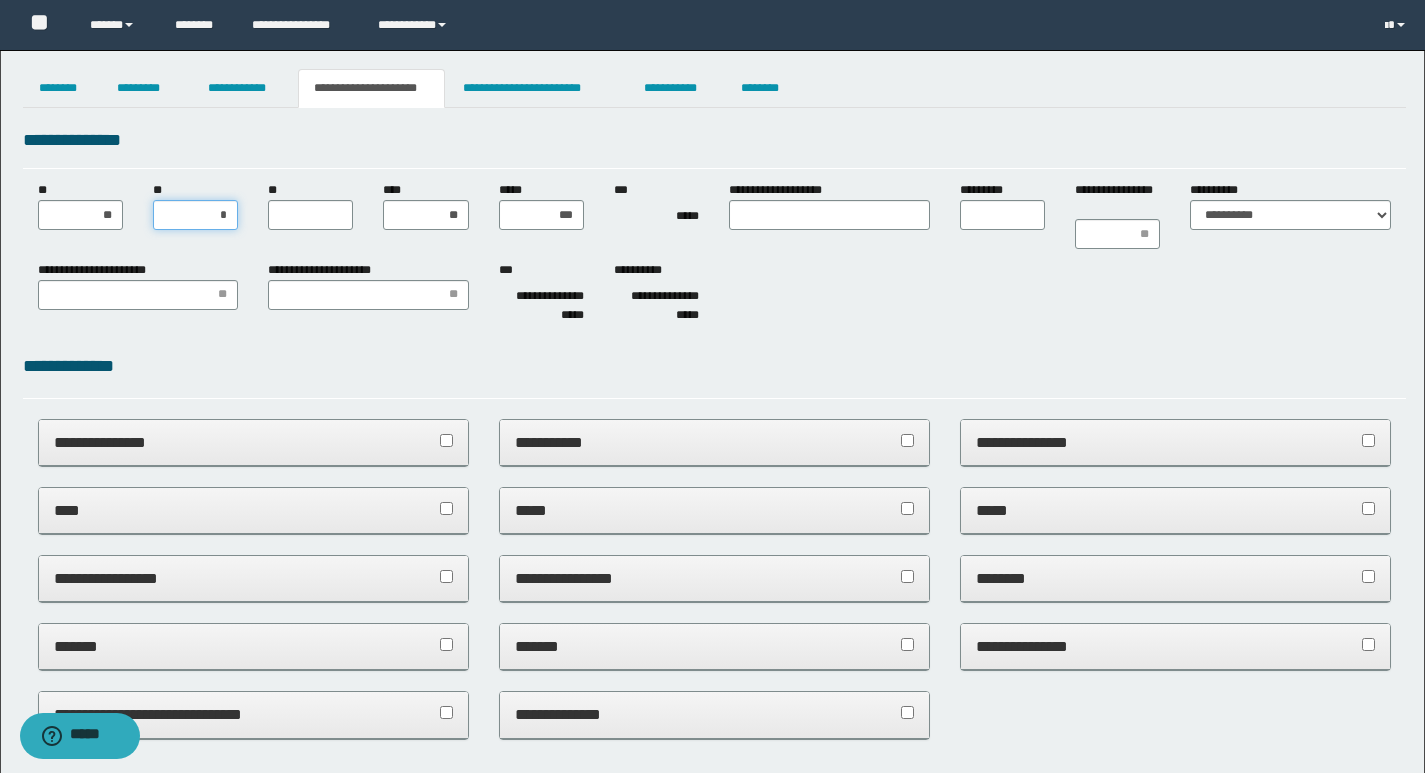 type on "**" 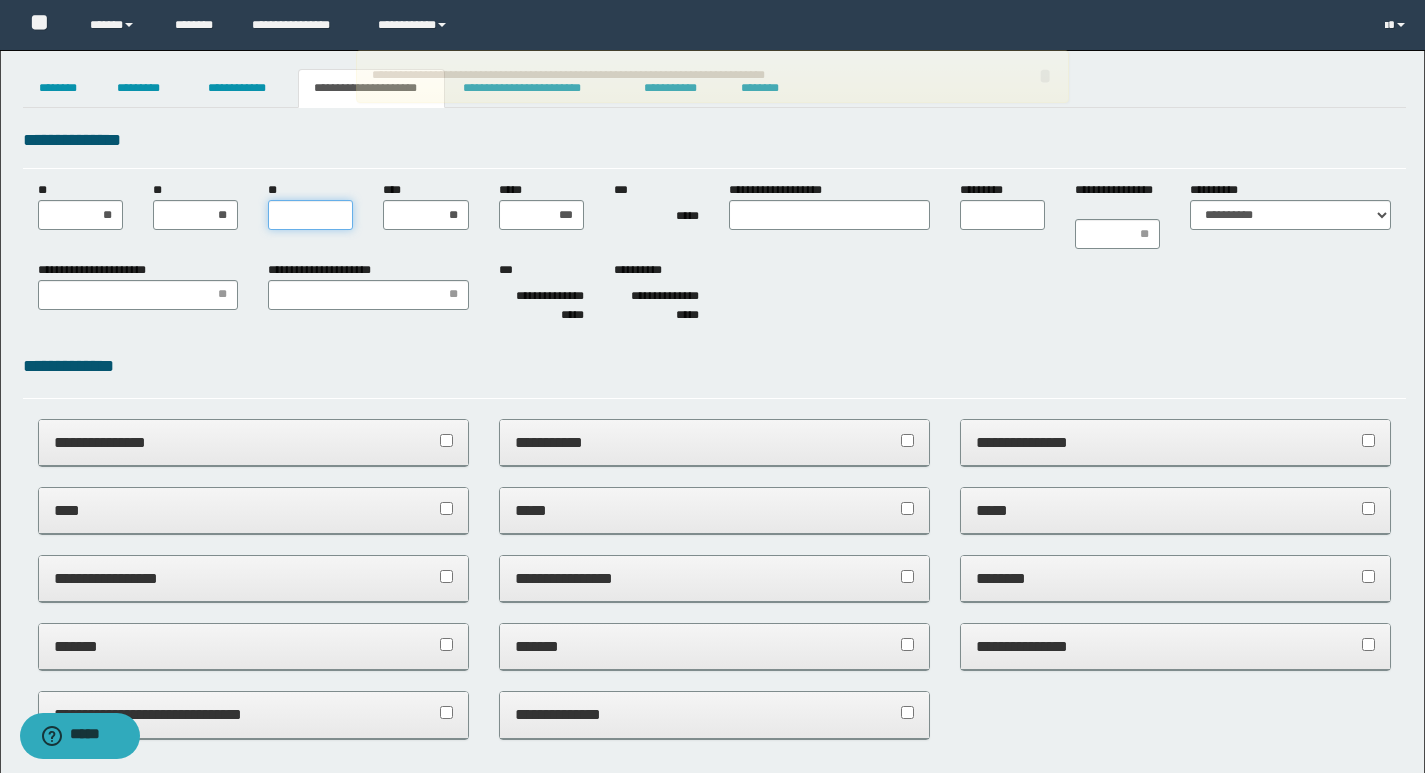 click on "**" at bounding box center (310, 215) 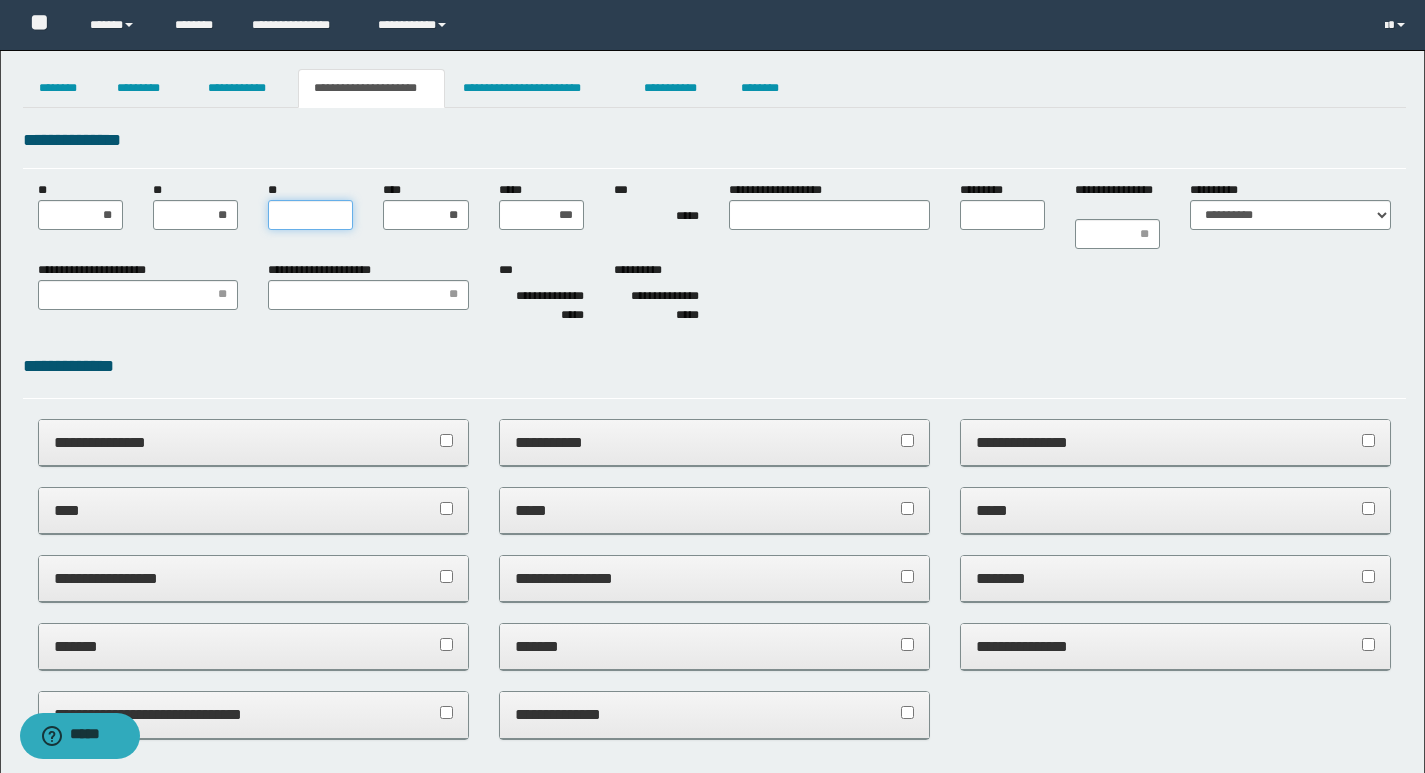 click on "**" at bounding box center [310, 215] 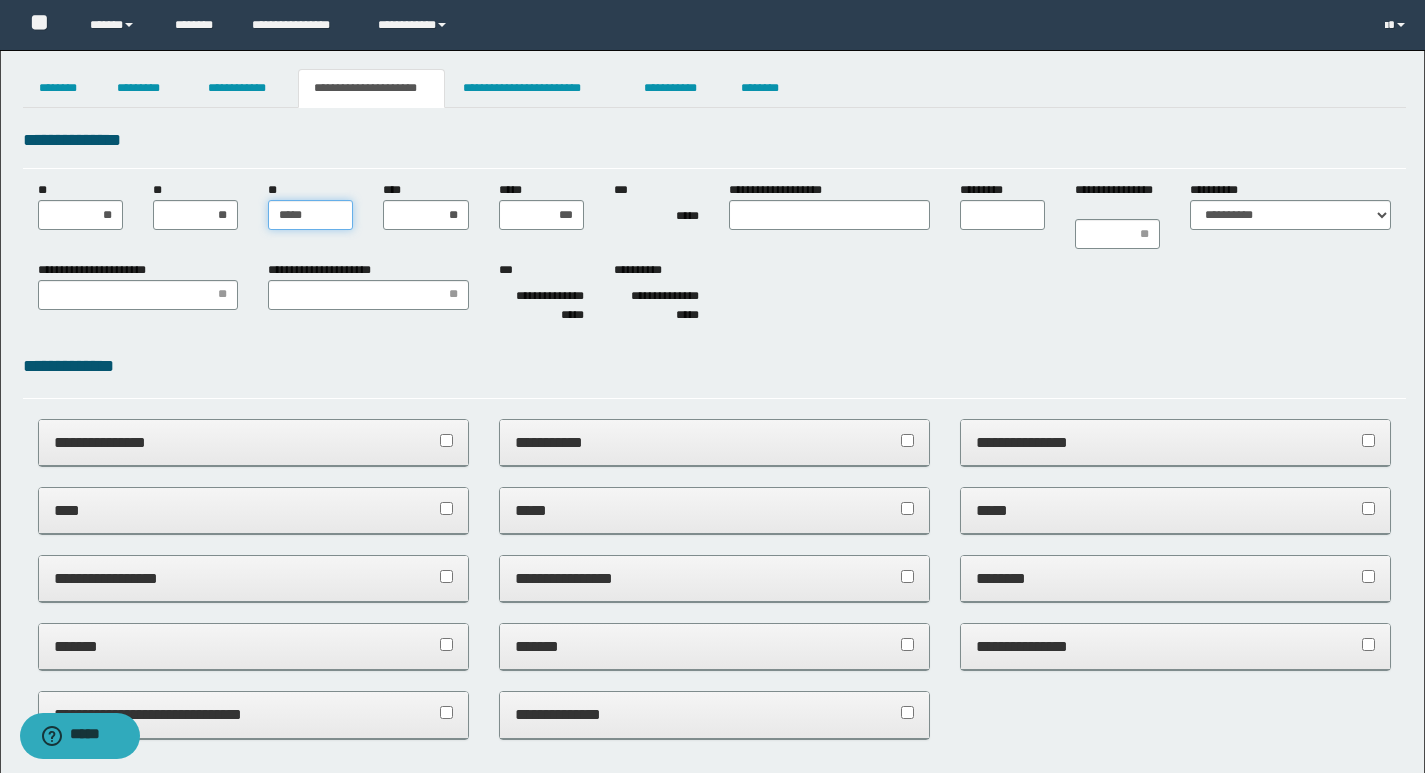 type on "******" 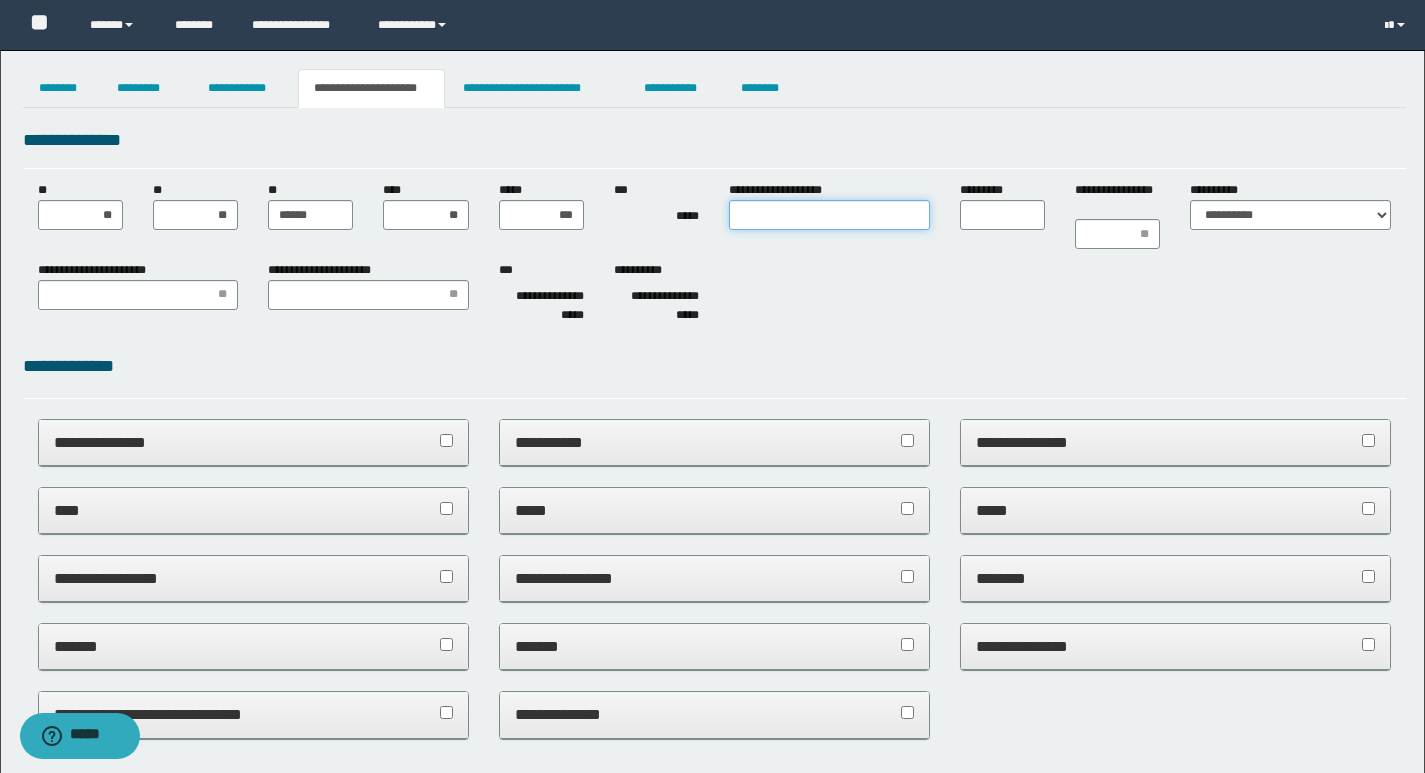 click on "**********" at bounding box center [829, 215] 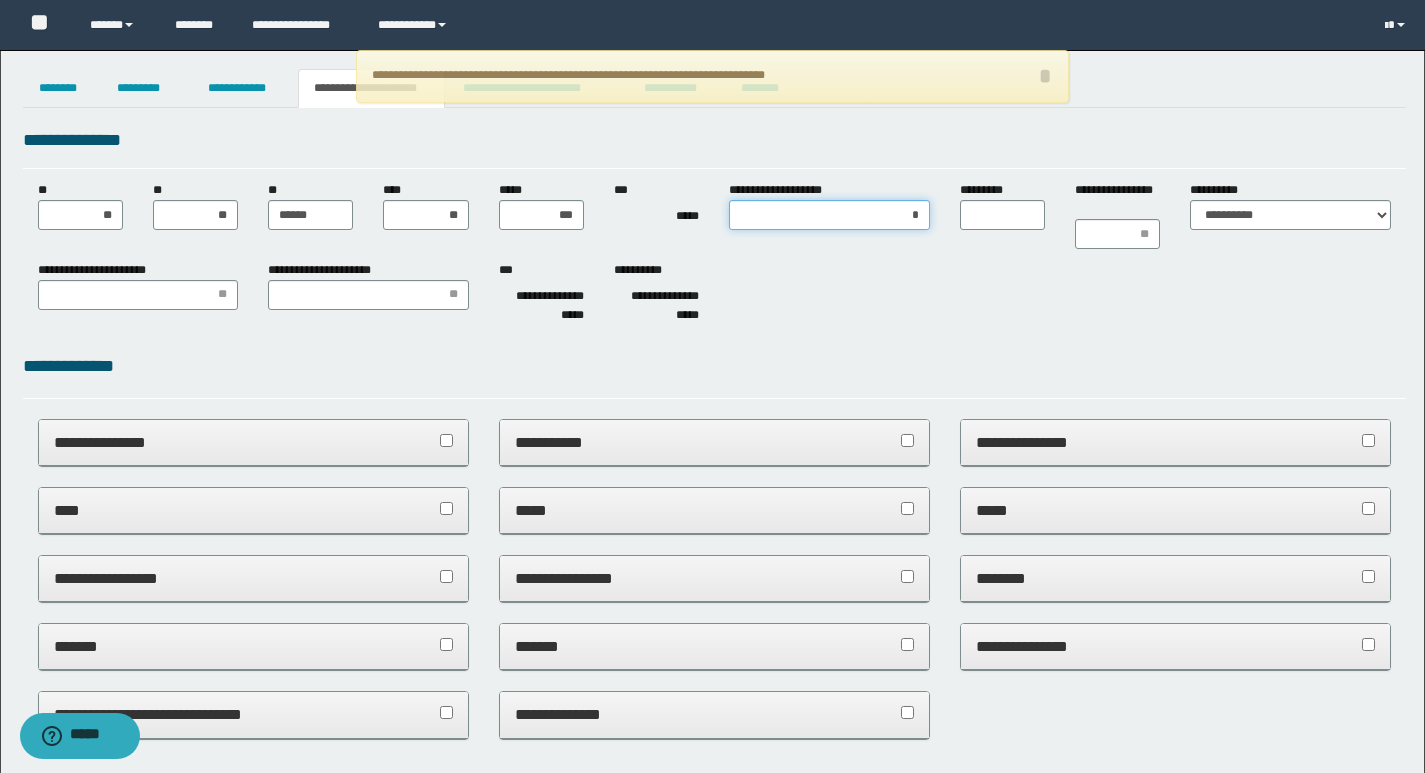 type on "**" 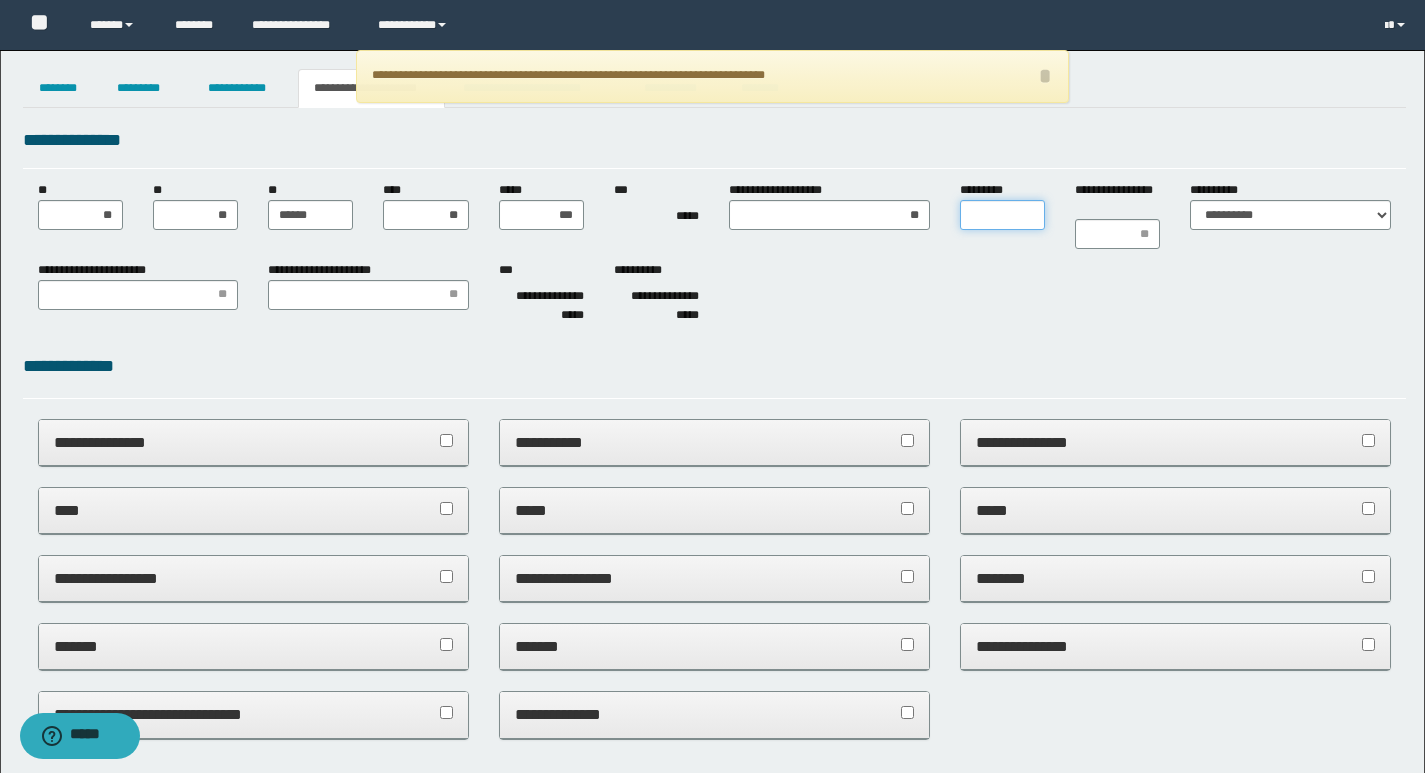 click on "*********" at bounding box center (1002, 215) 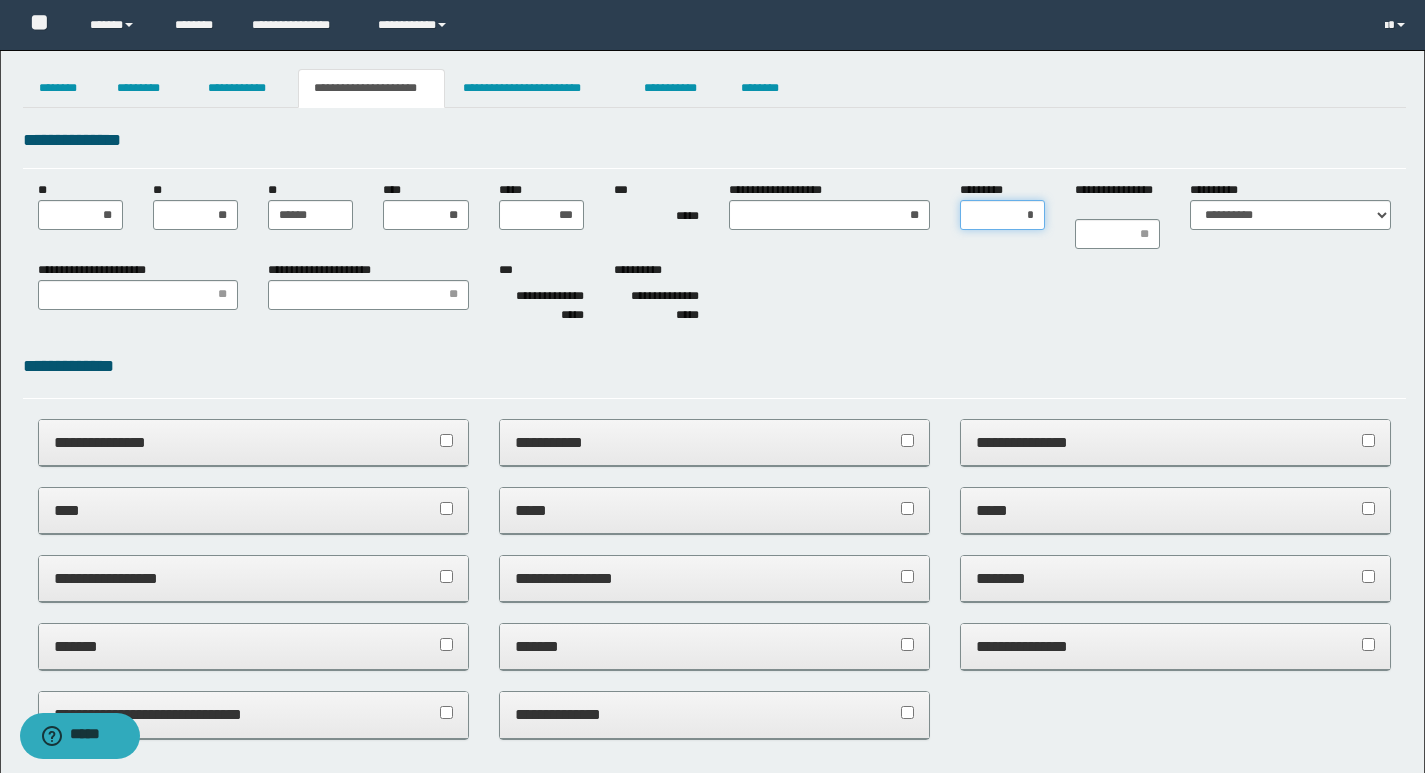 type on "**" 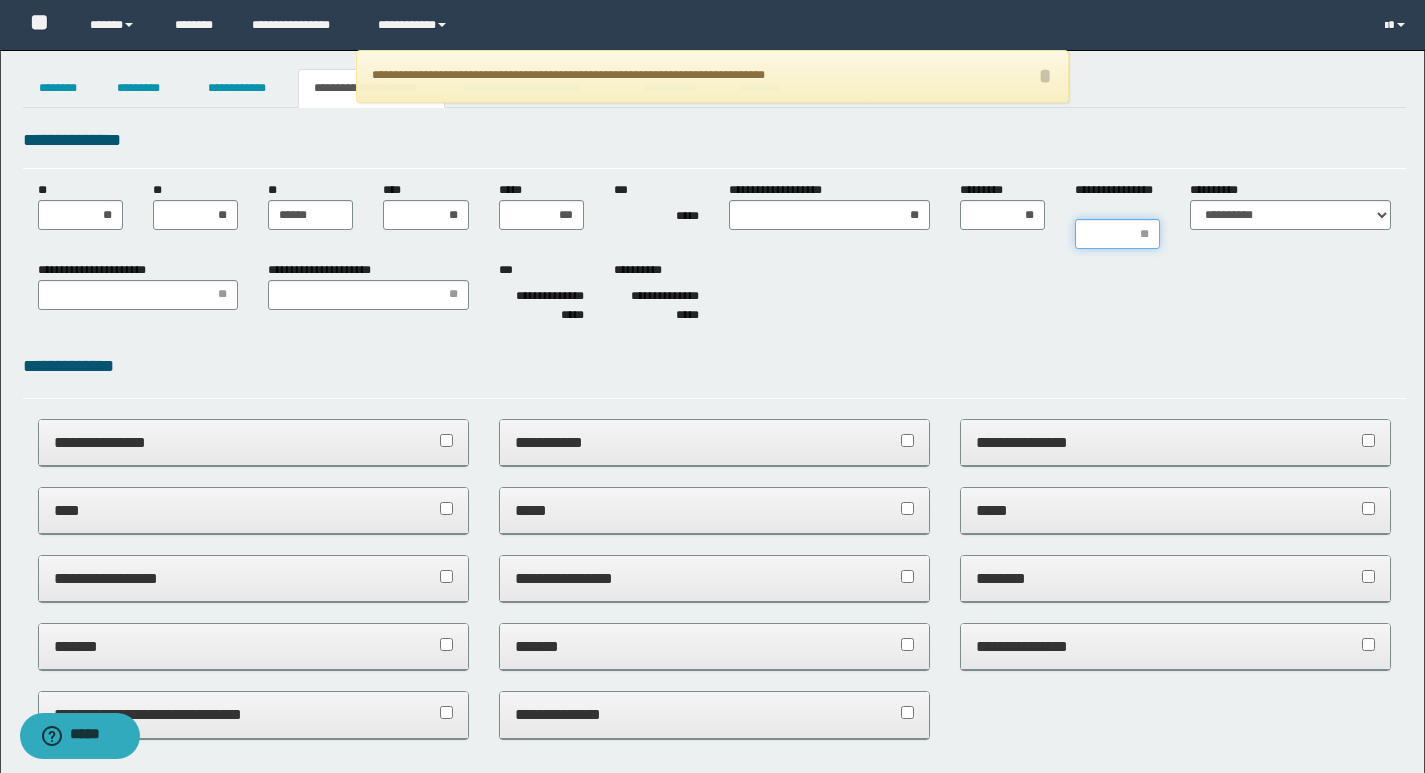 click on "**********" at bounding box center [1117, 234] 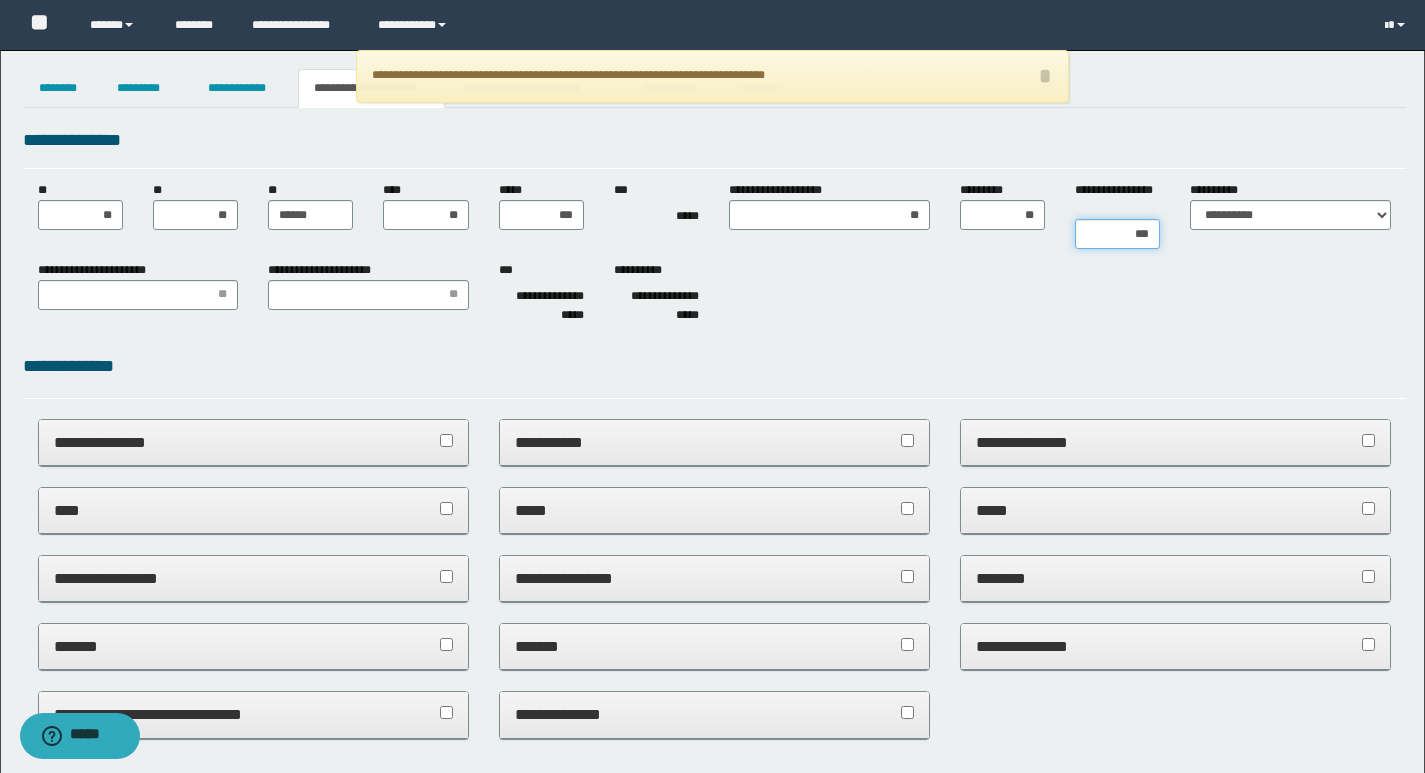 type on "****" 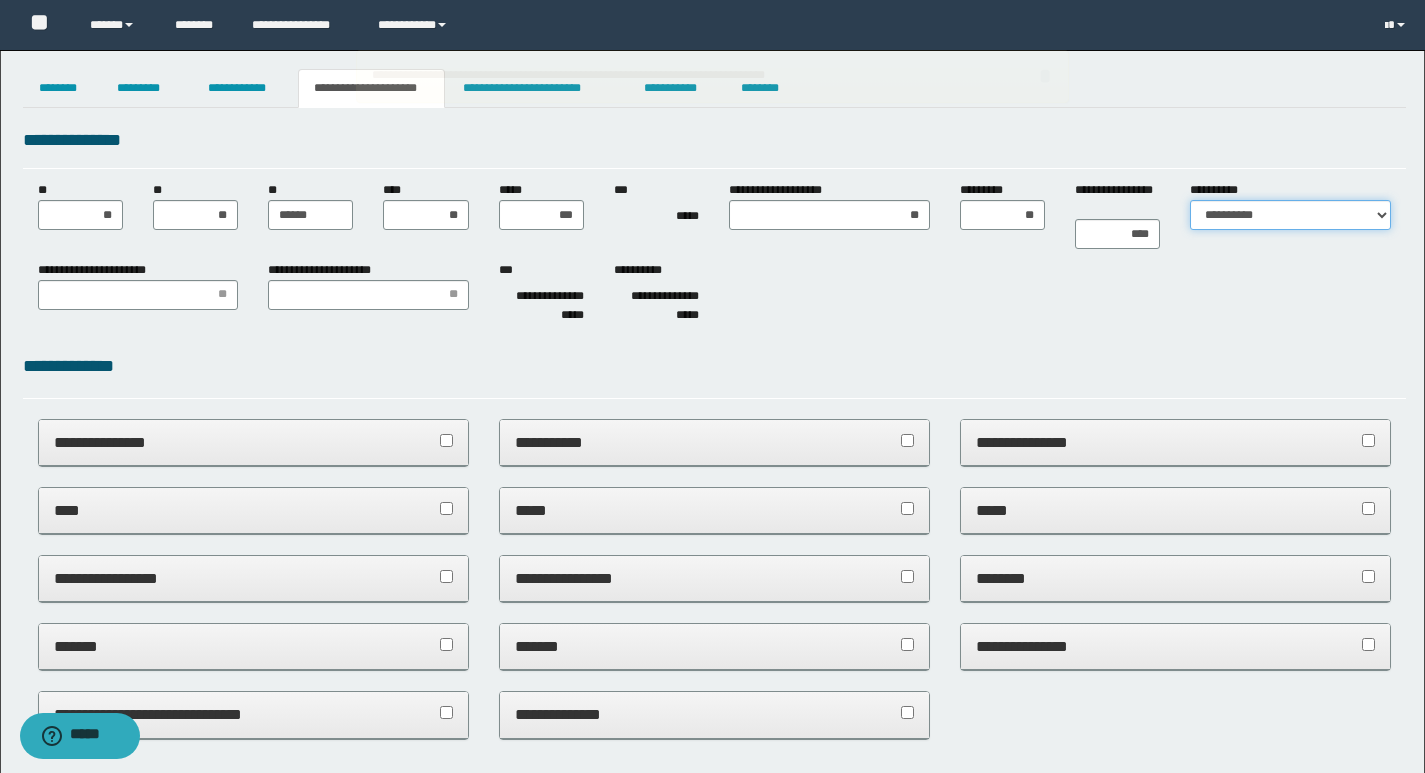 click on "**********" at bounding box center [1290, 215] 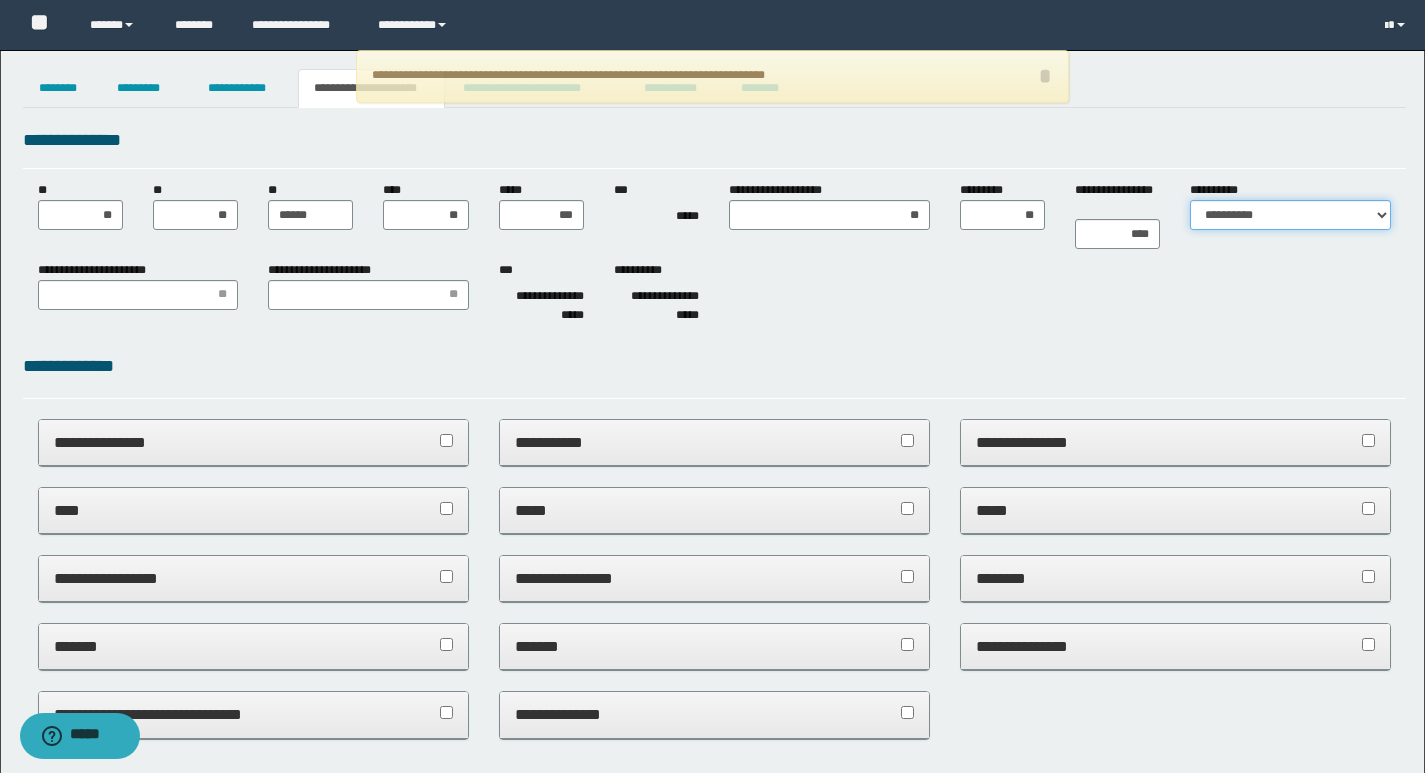 select on "*" 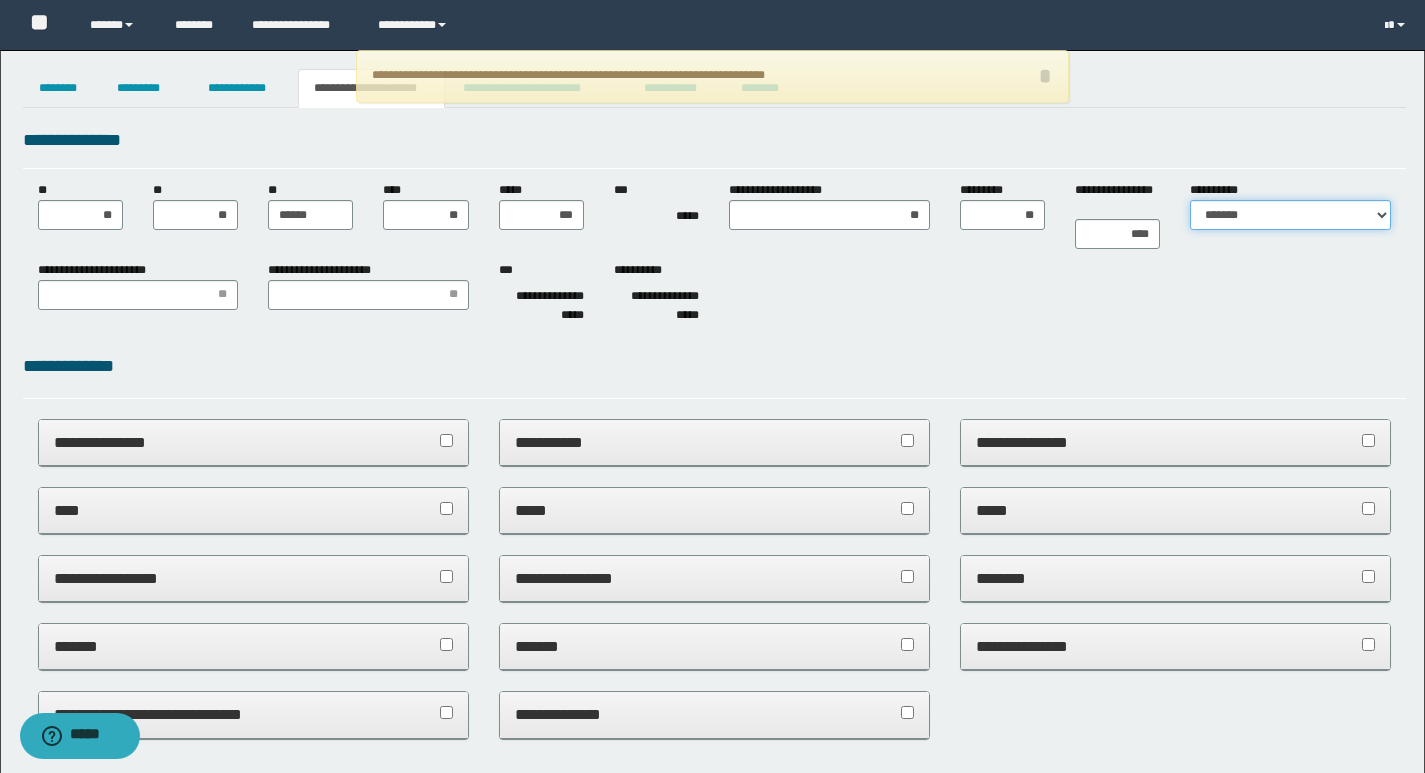 click on "**********" at bounding box center (1290, 215) 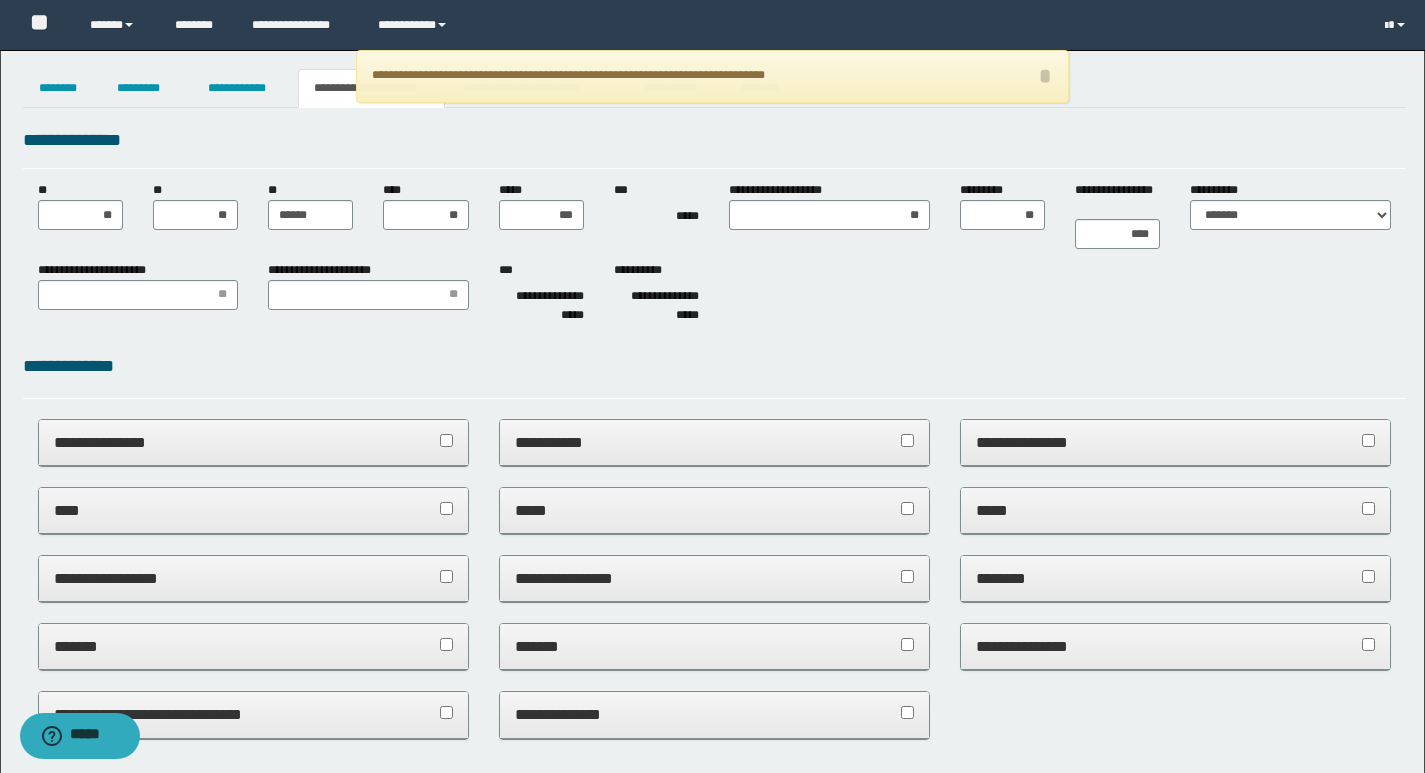 drag, startPoint x: 1021, startPoint y: 294, endPoint x: 976, endPoint y: 303, distance: 45.891174 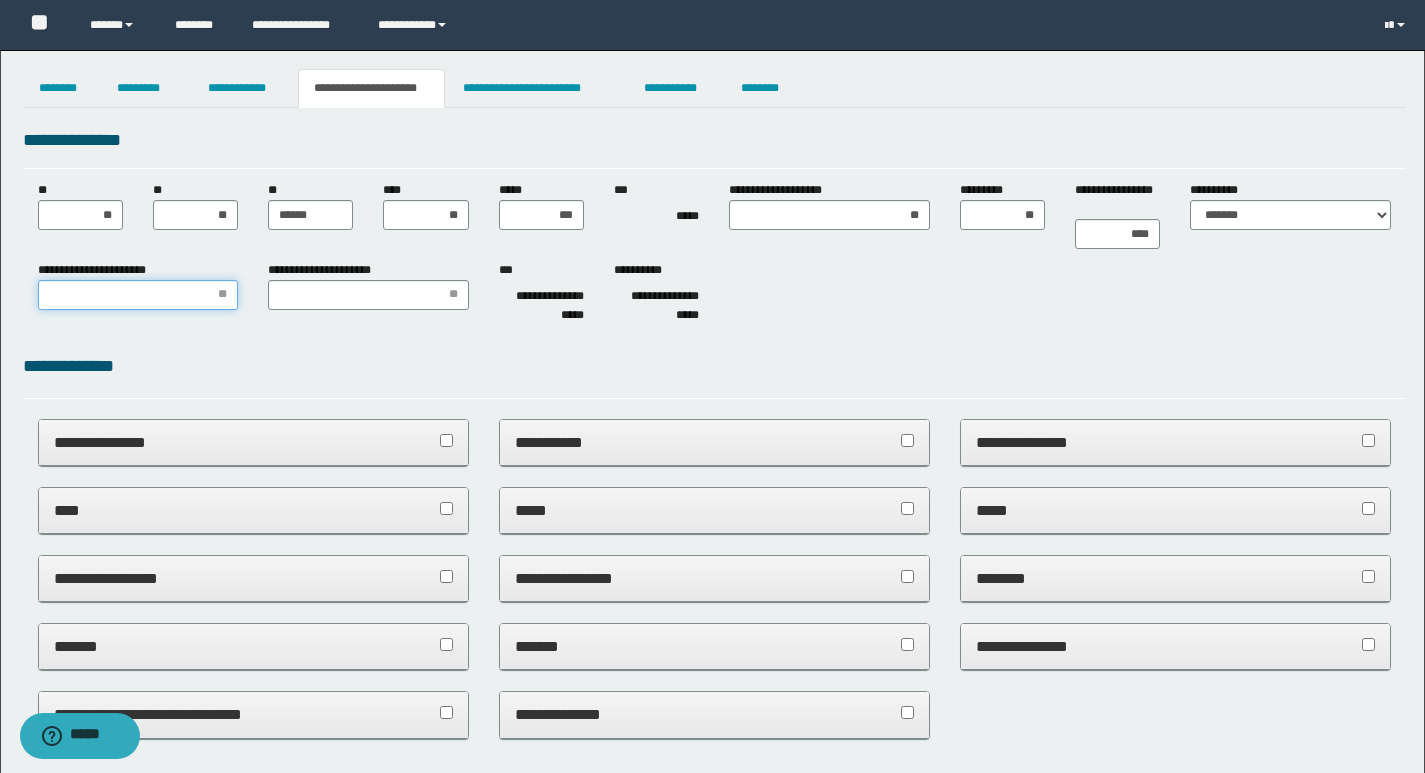 click on "**********" at bounding box center (138, 295) 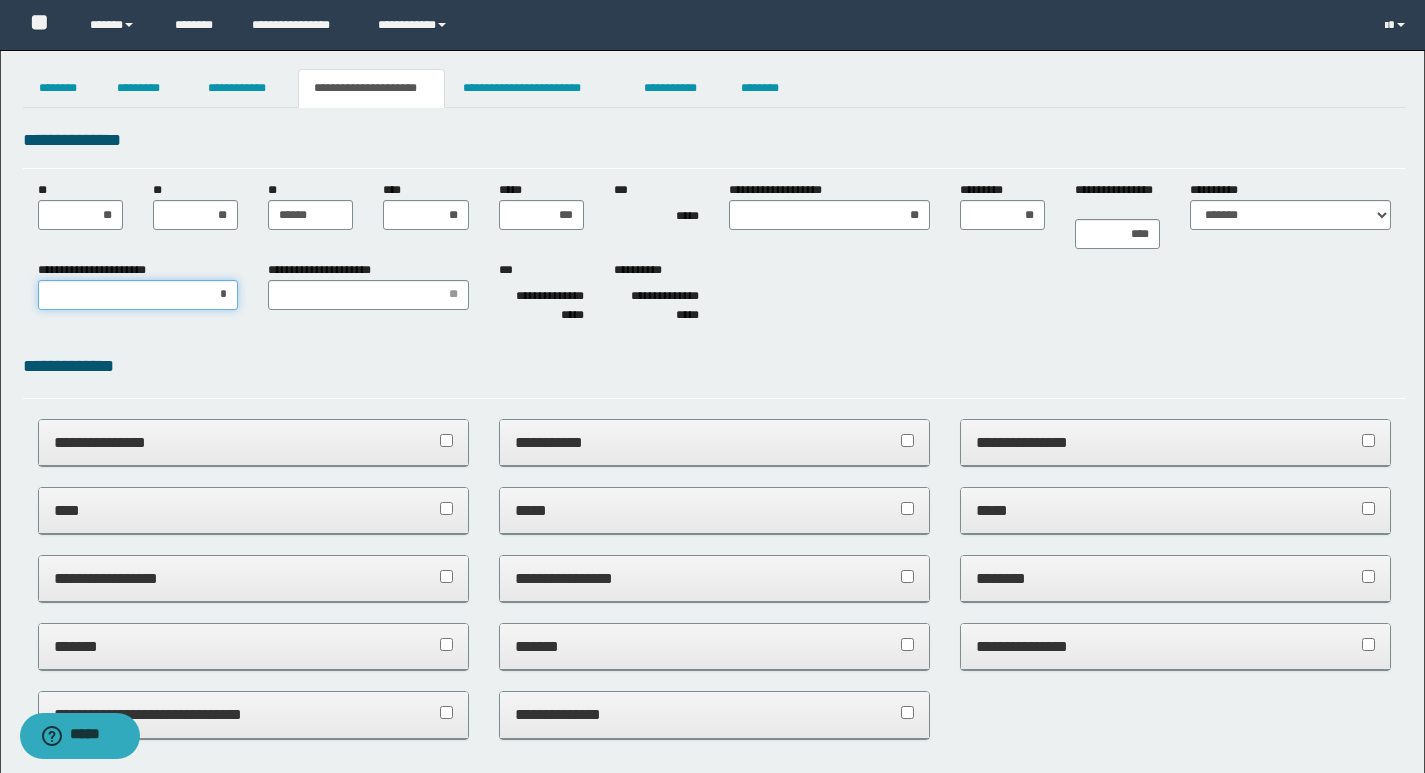 type on "**" 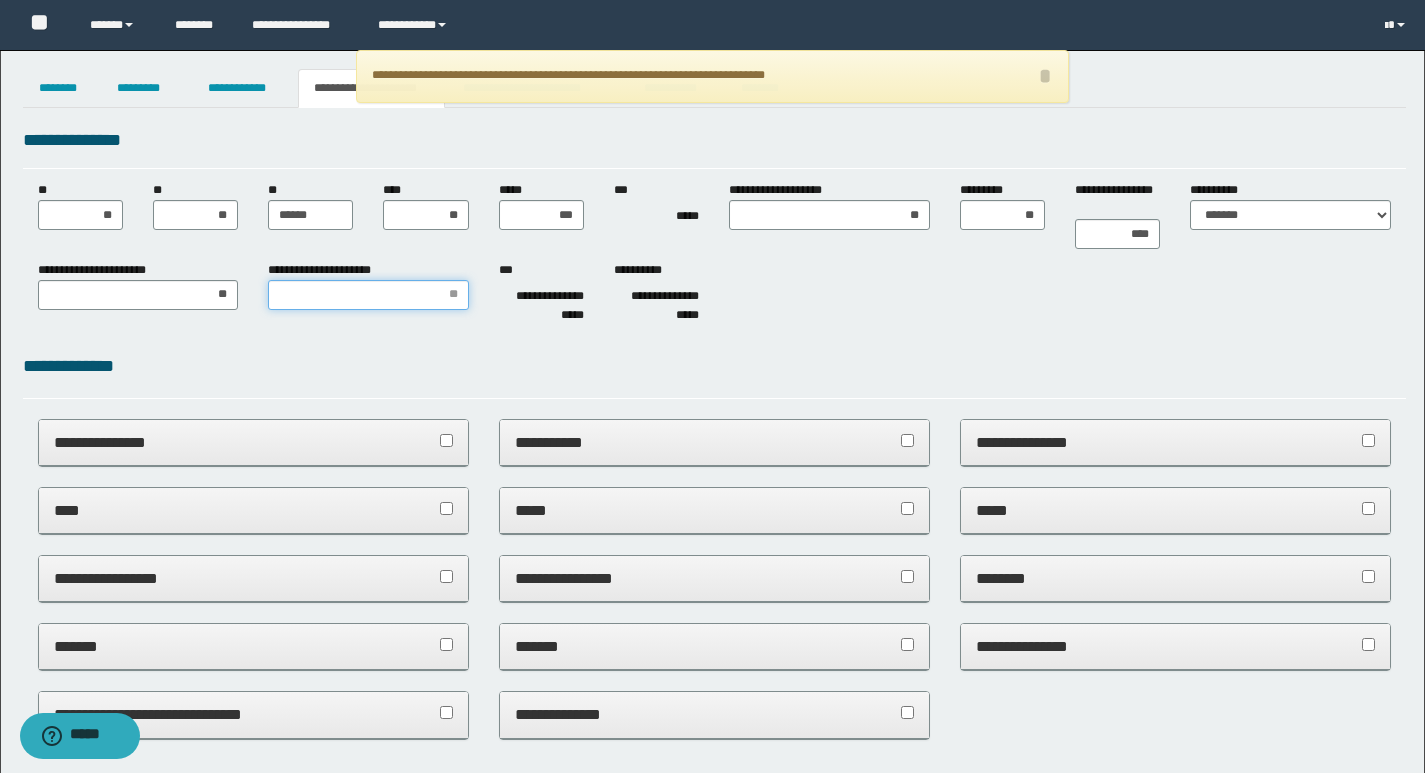 click on "**********" at bounding box center [368, 295] 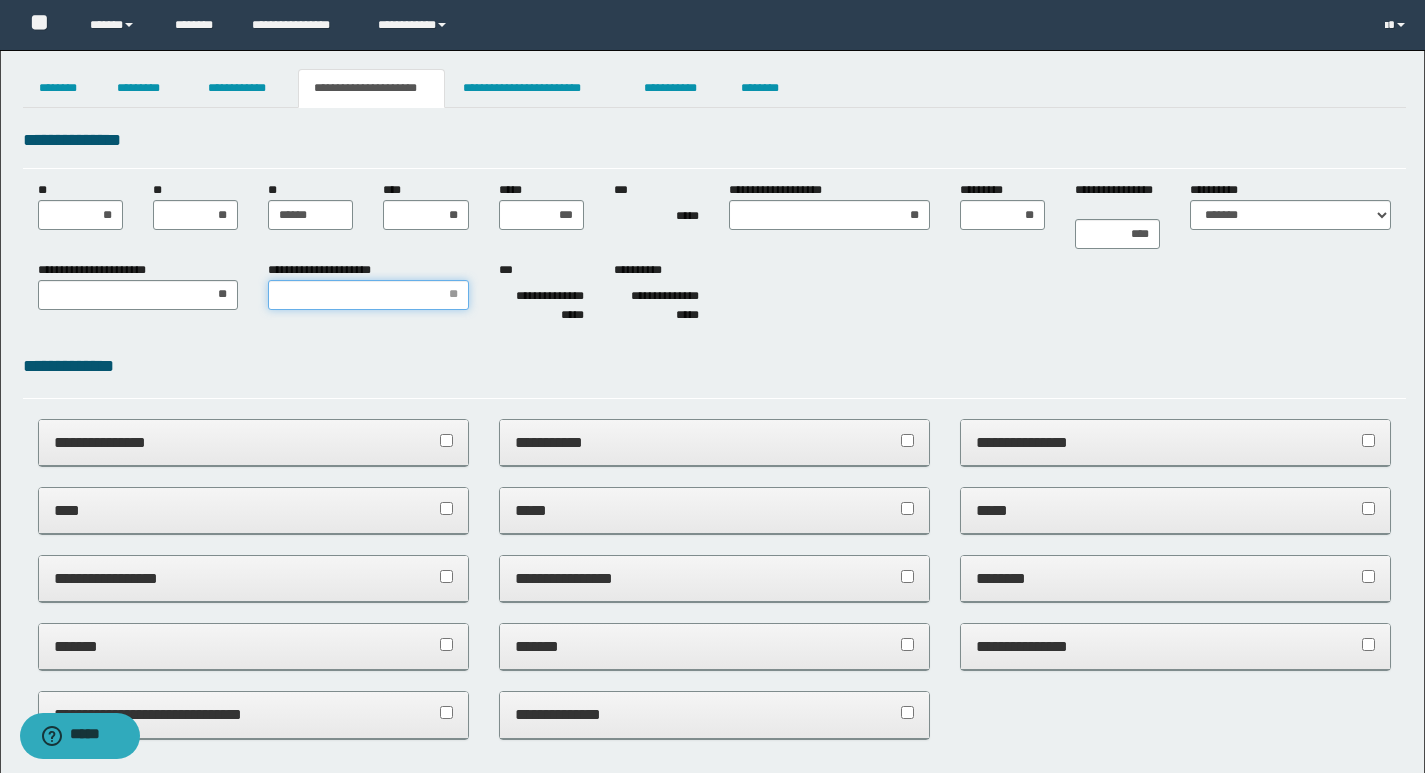 type on "*" 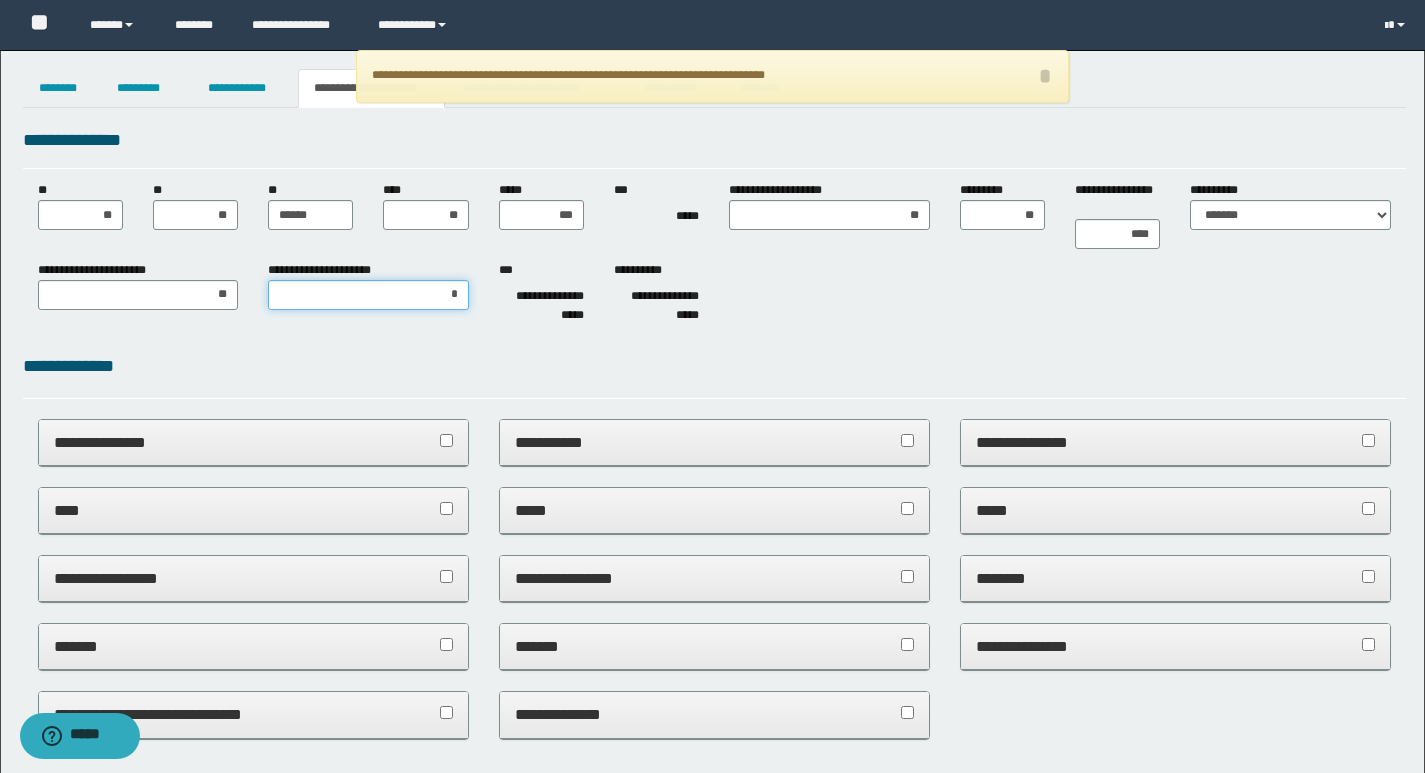 type on "**" 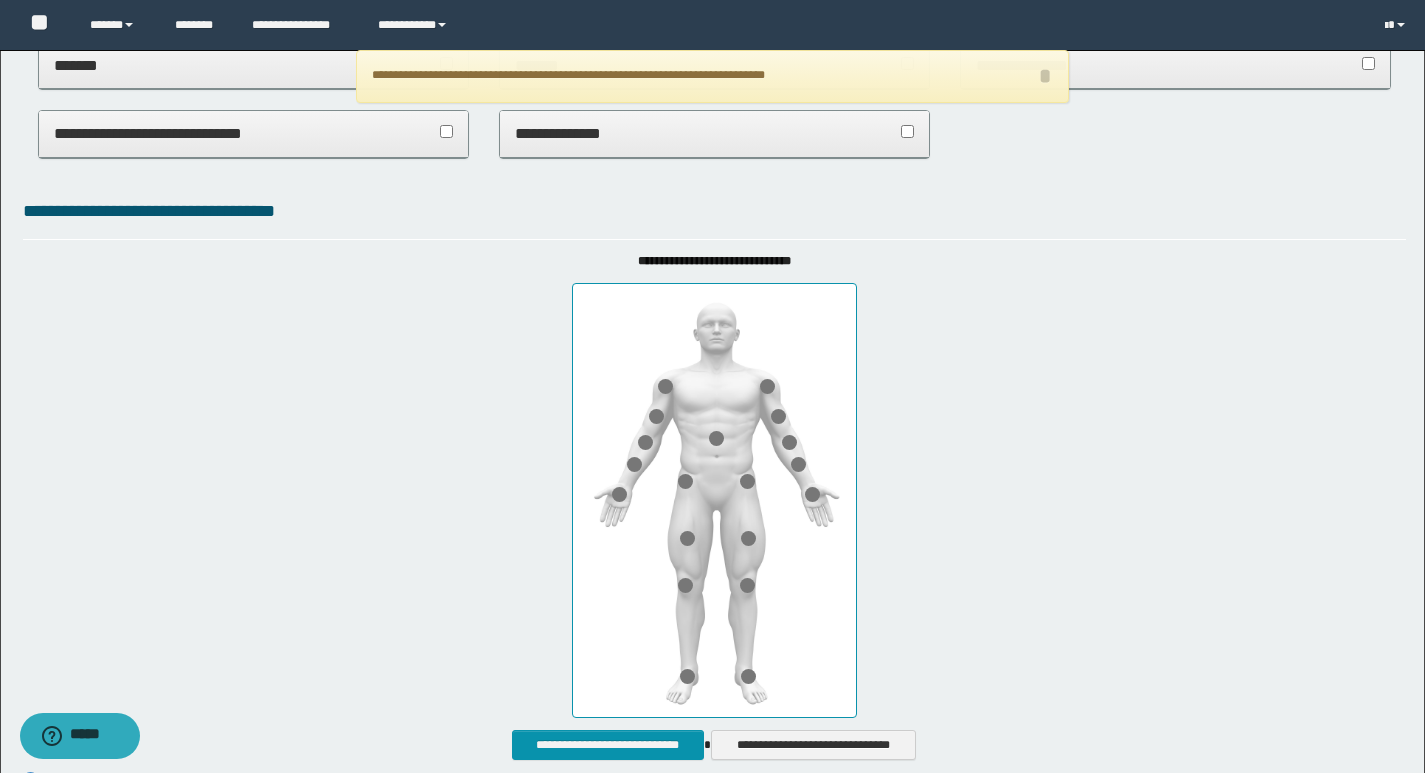 scroll, scrollTop: 600, scrollLeft: 0, axis: vertical 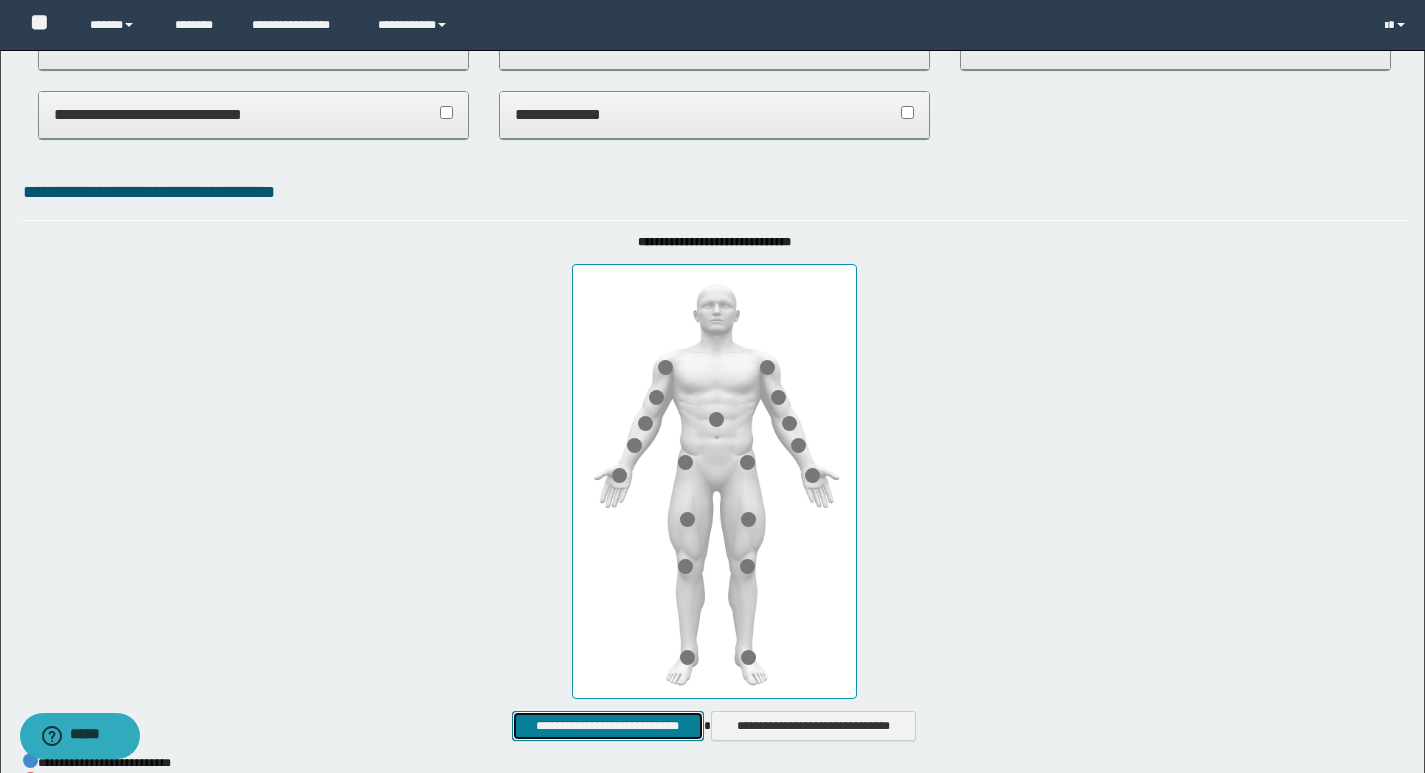 click on "**********" at bounding box center (607, 726) 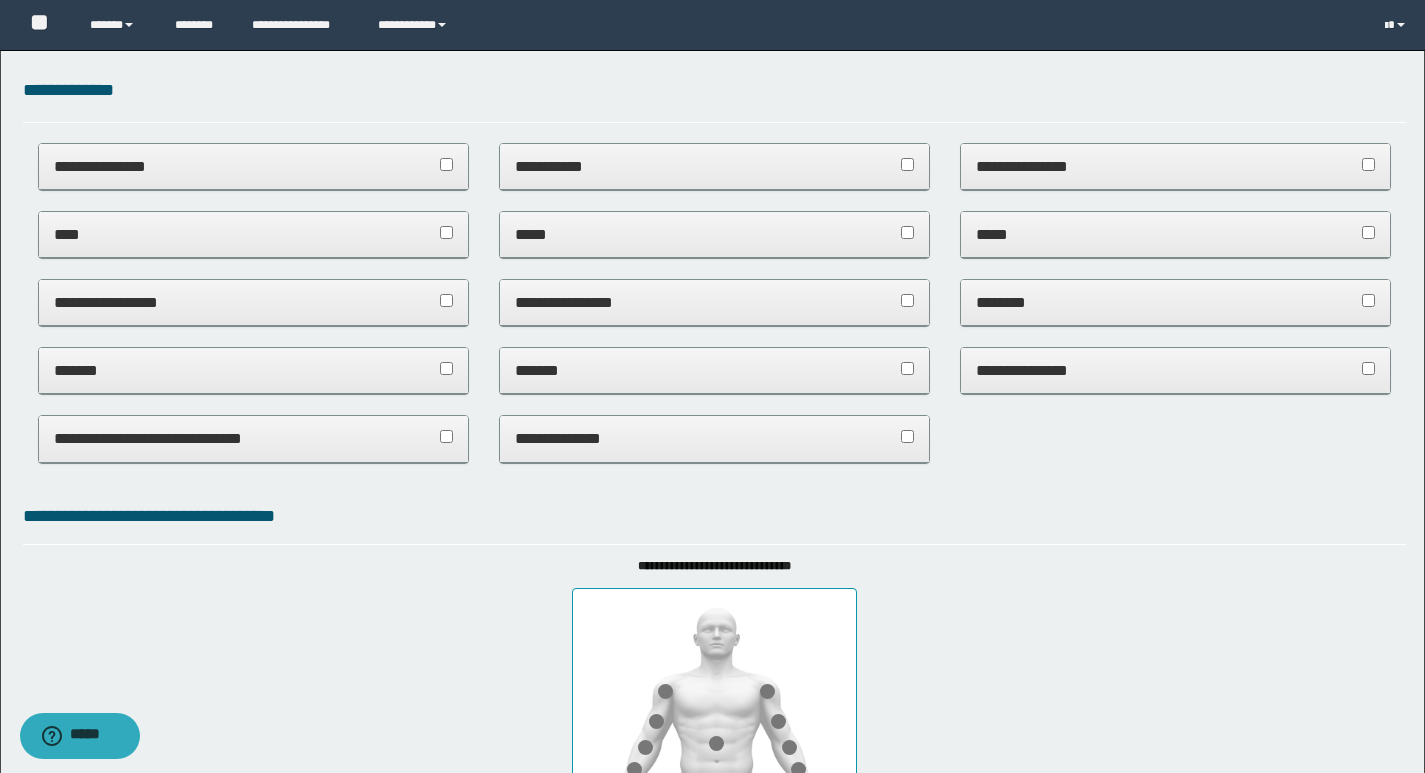 scroll, scrollTop: 0, scrollLeft: 0, axis: both 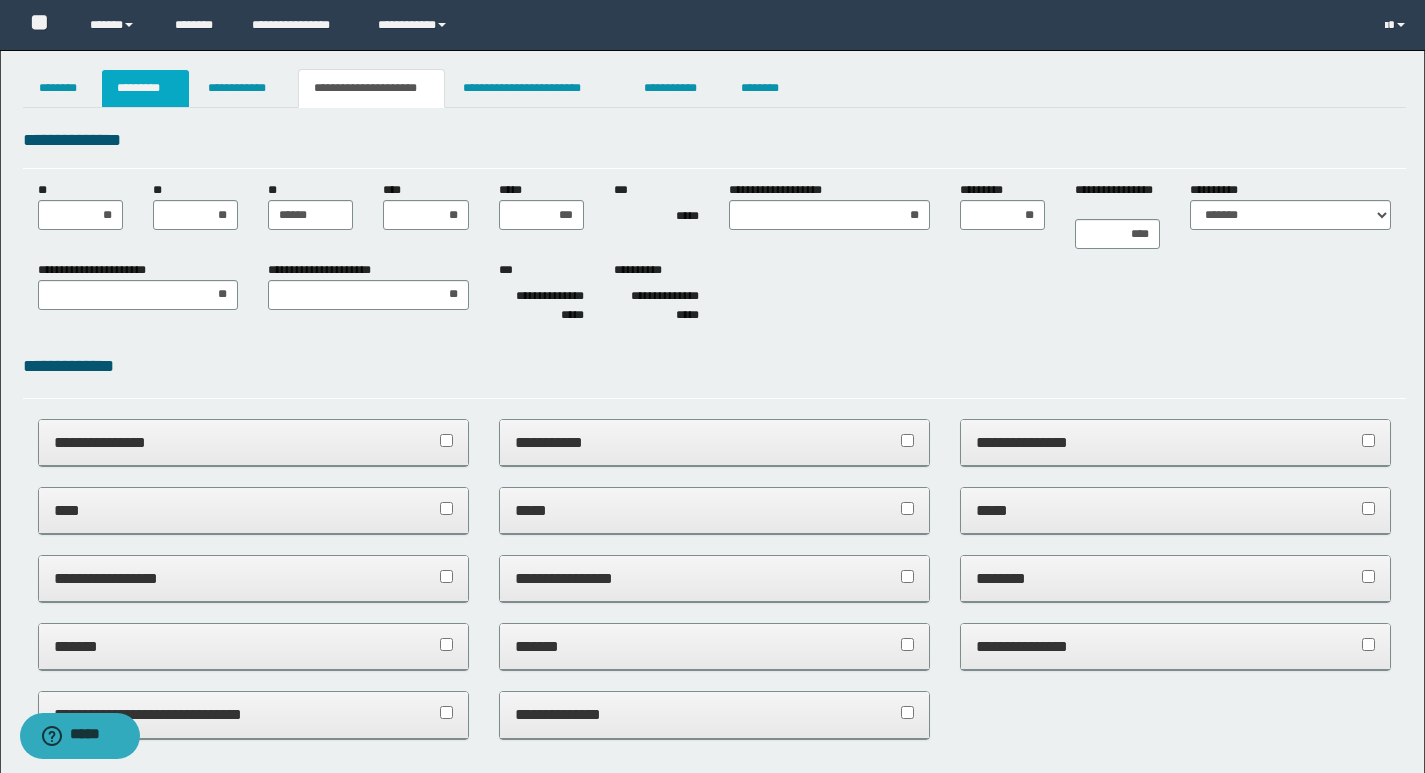 click on "*********" at bounding box center [145, 88] 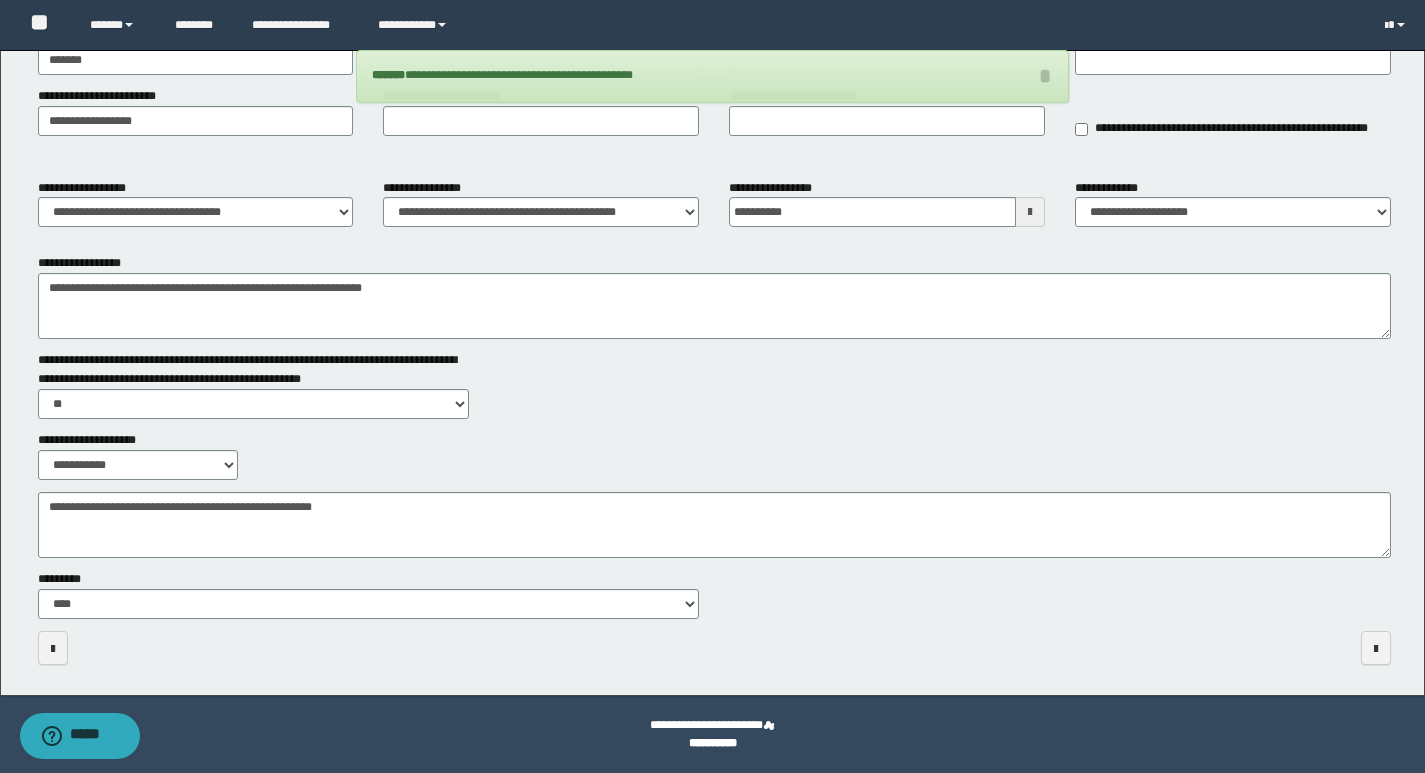 scroll, scrollTop: 0, scrollLeft: 0, axis: both 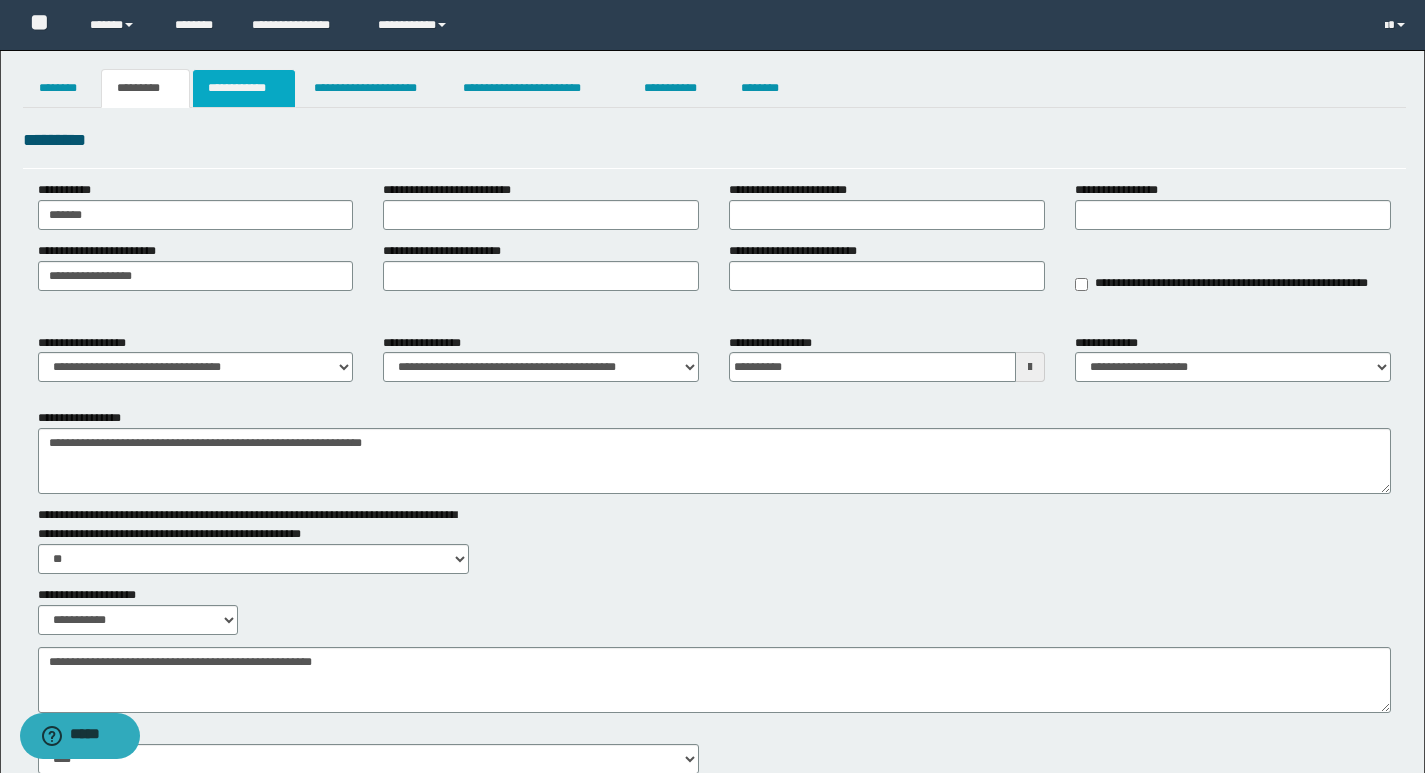 click on "**********" at bounding box center (244, 88) 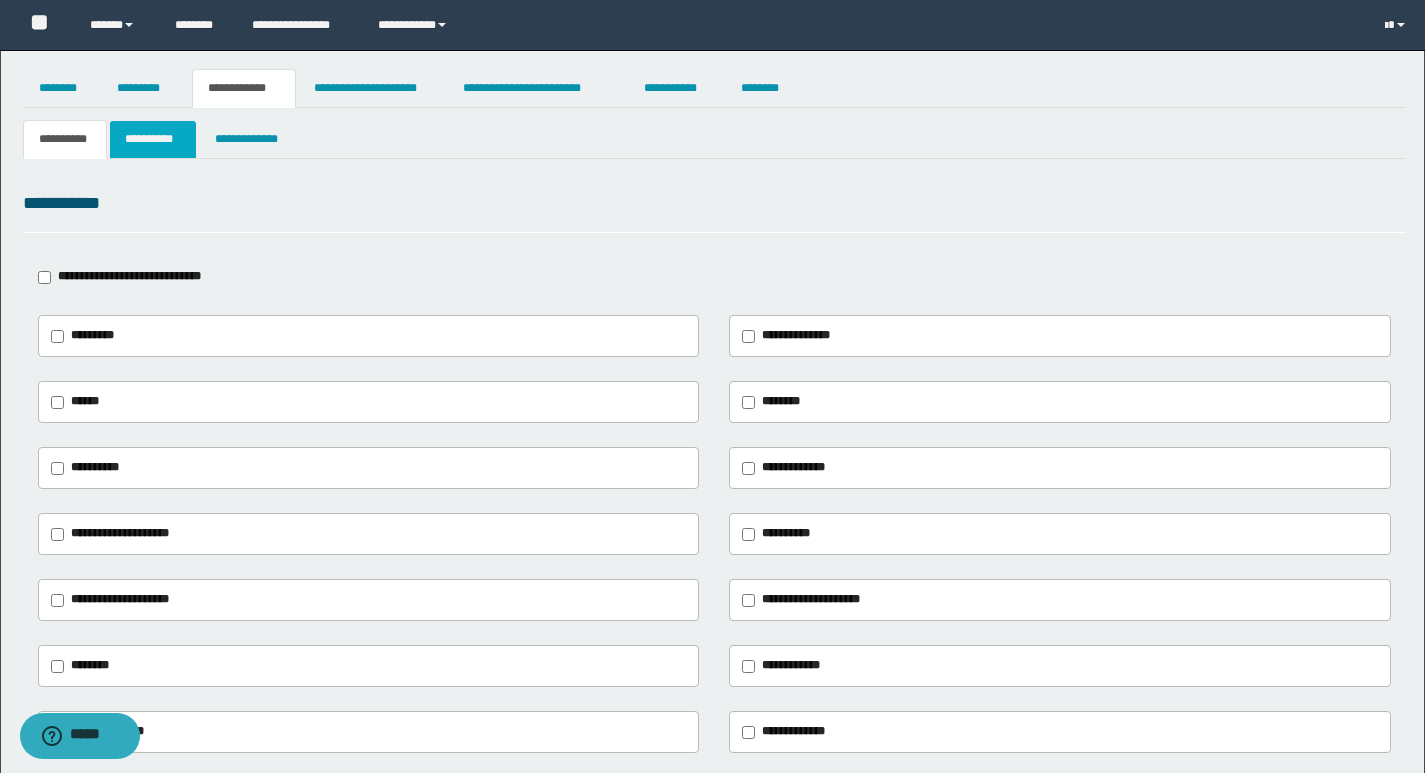 click on "**********" at bounding box center [153, 139] 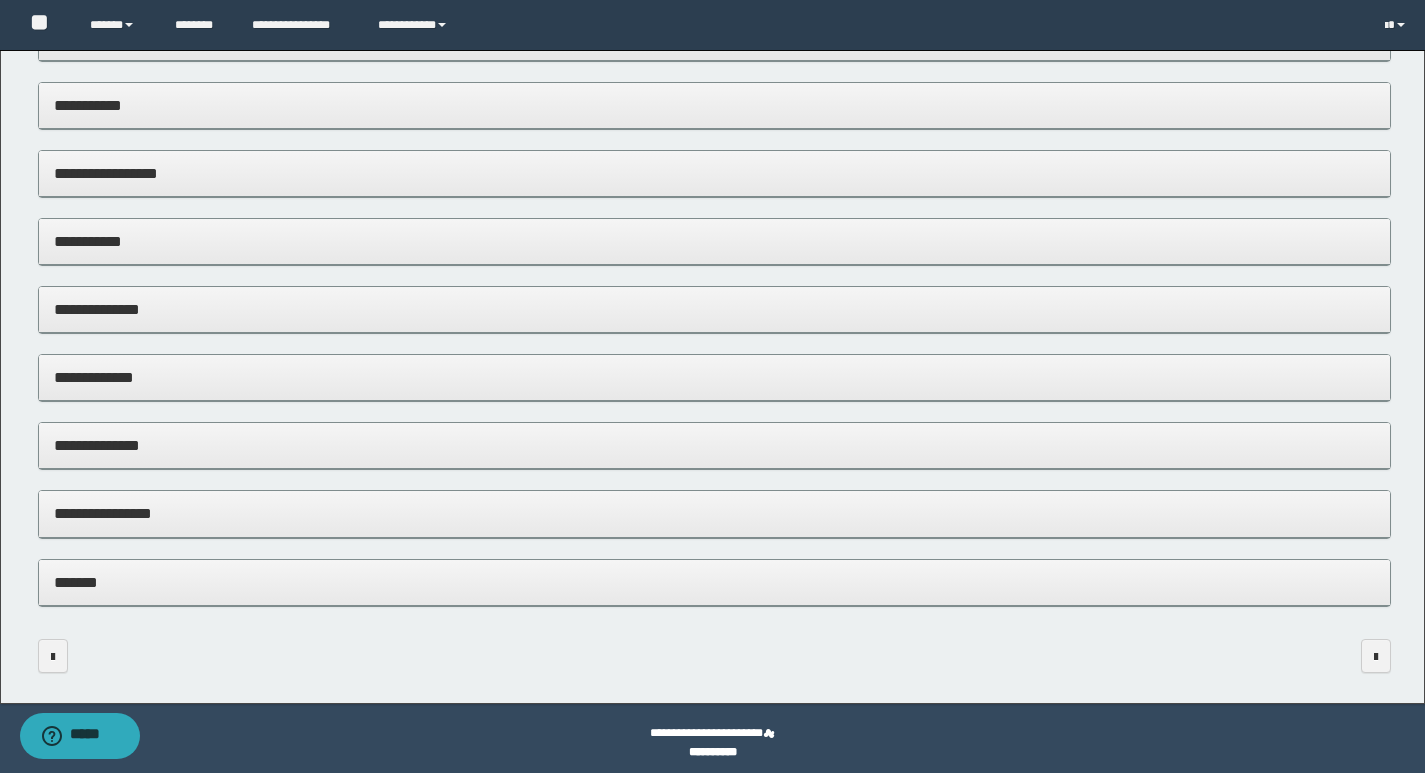 scroll, scrollTop: 298, scrollLeft: 0, axis: vertical 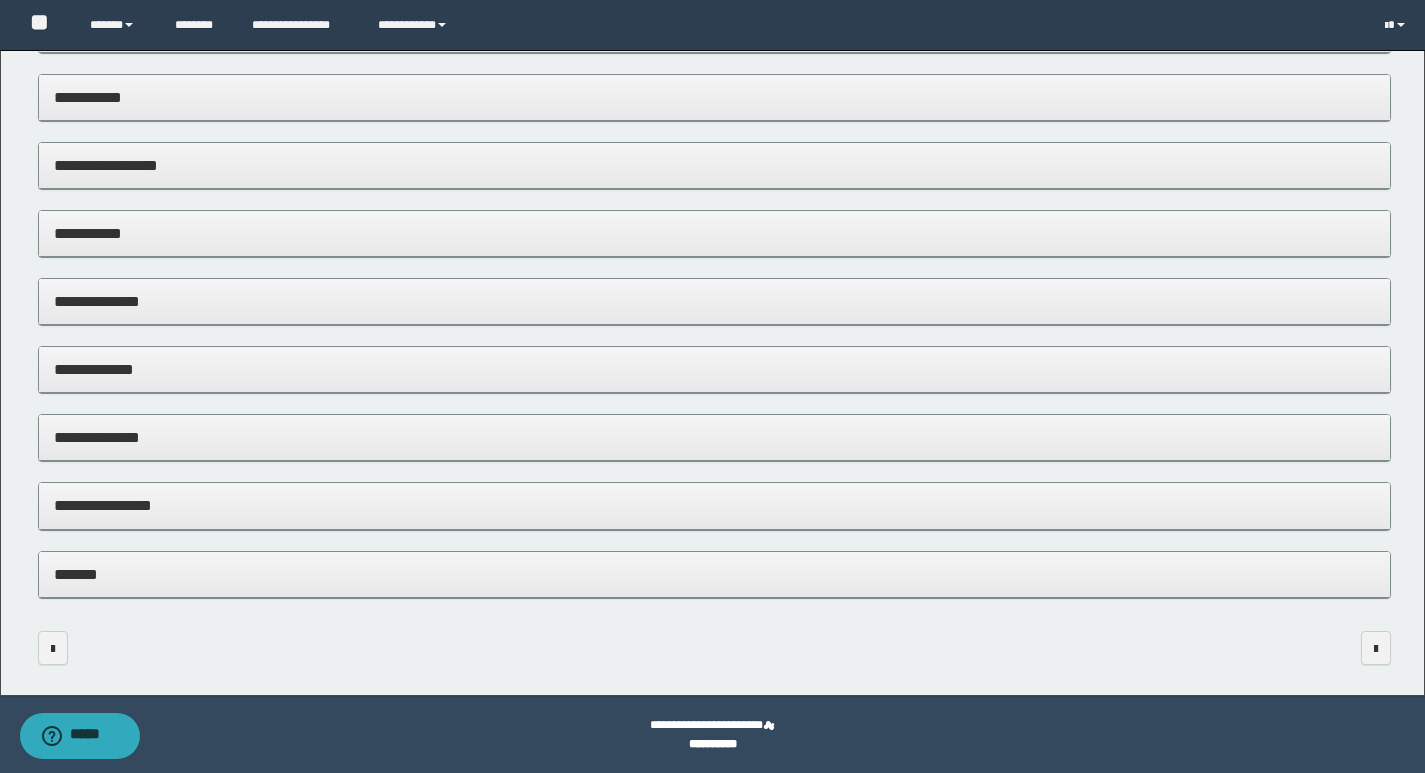 click on "**********" at bounding box center [714, 505] 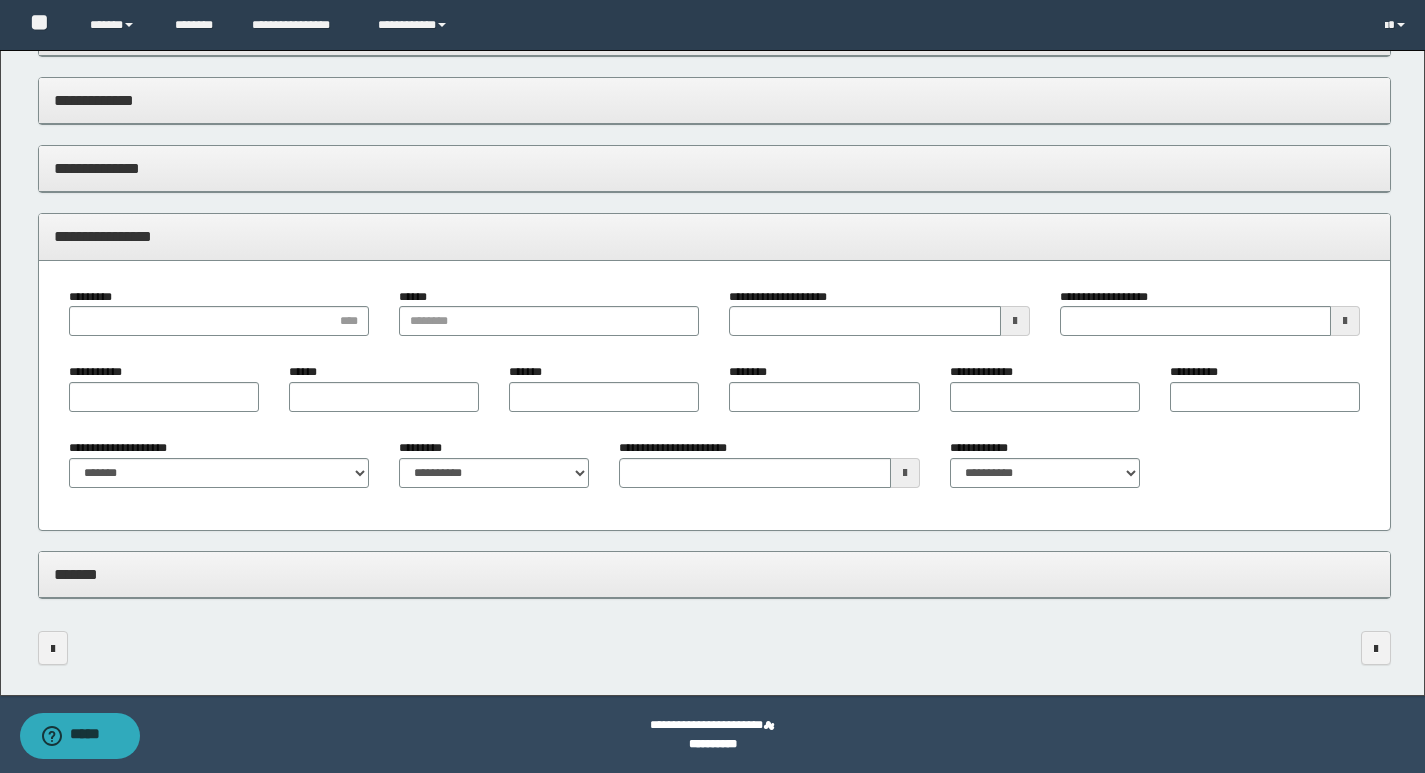 scroll, scrollTop: 568, scrollLeft: 0, axis: vertical 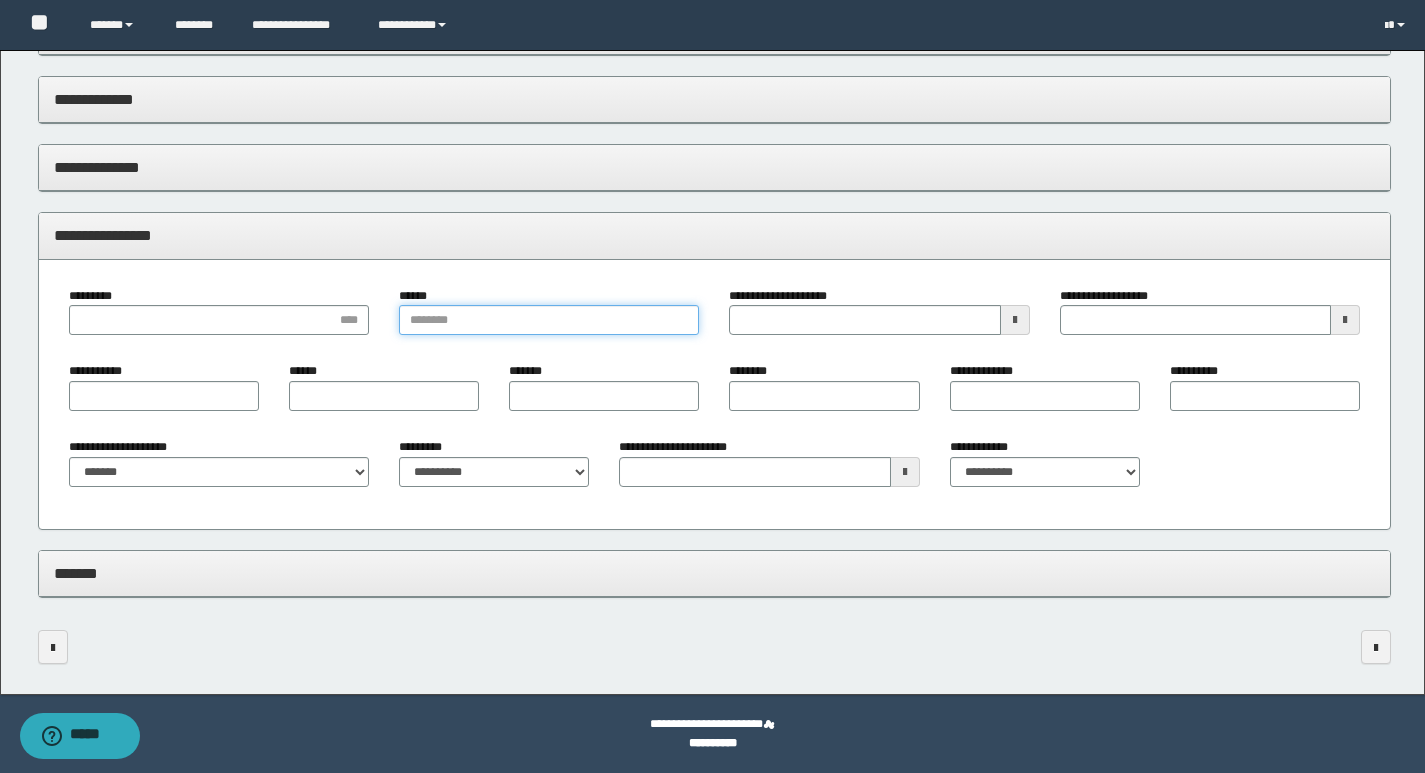 click on "******" at bounding box center [549, 320] 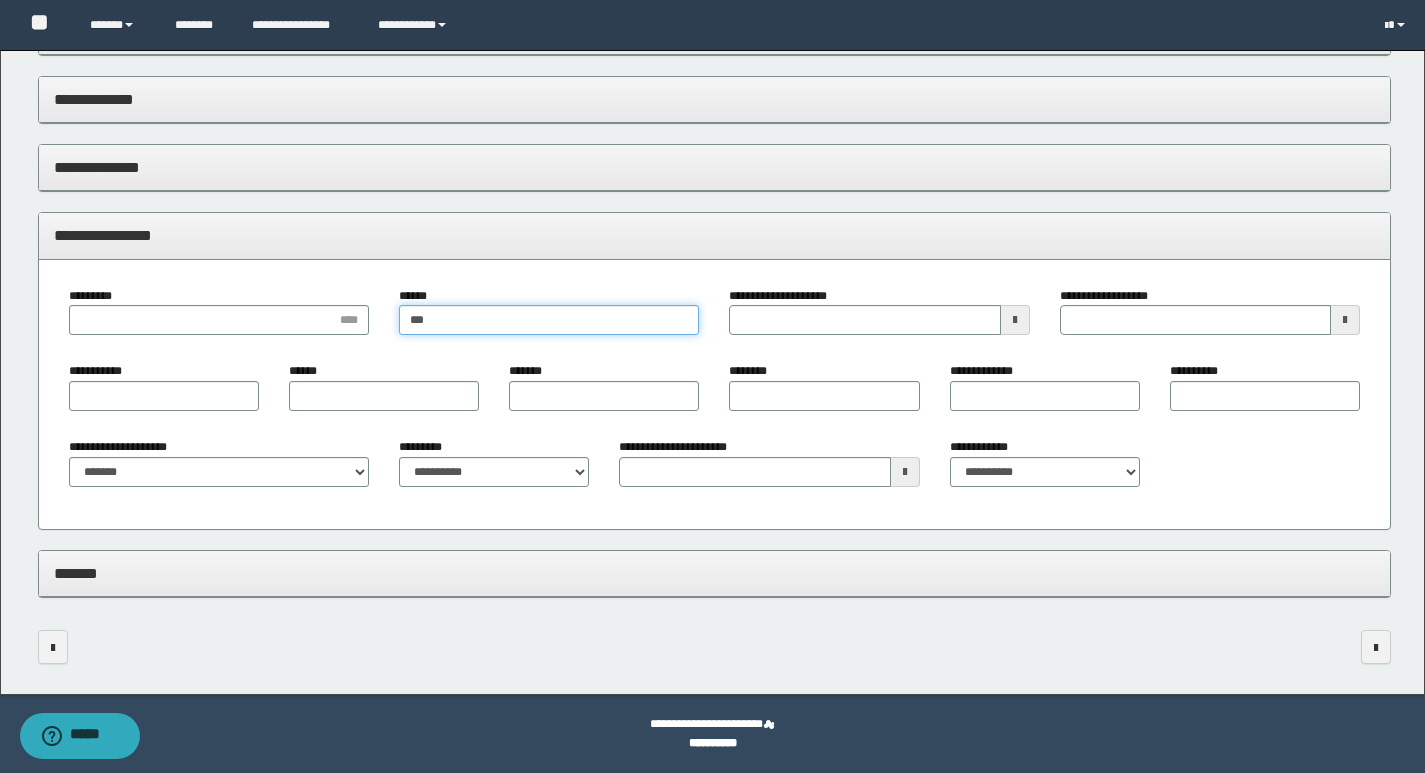 type on "****" 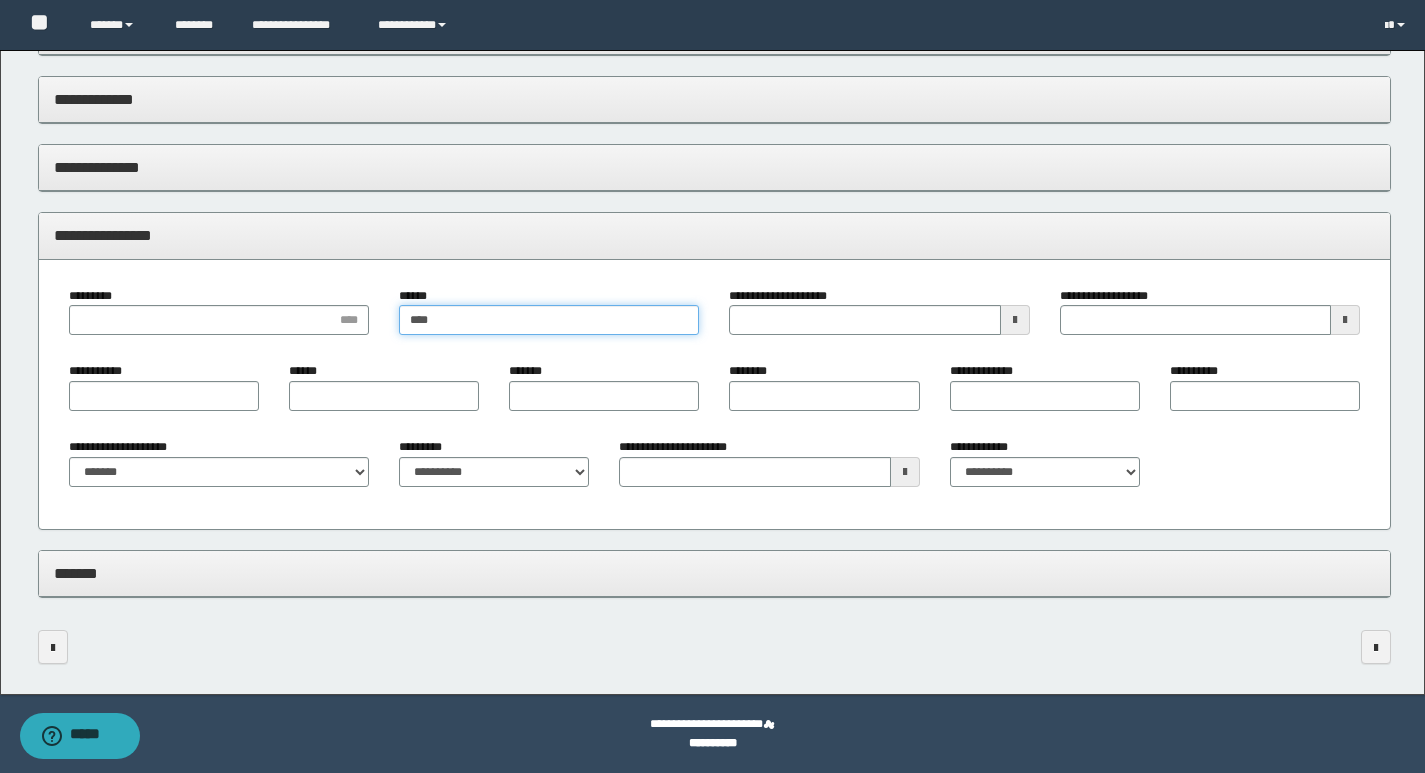 type 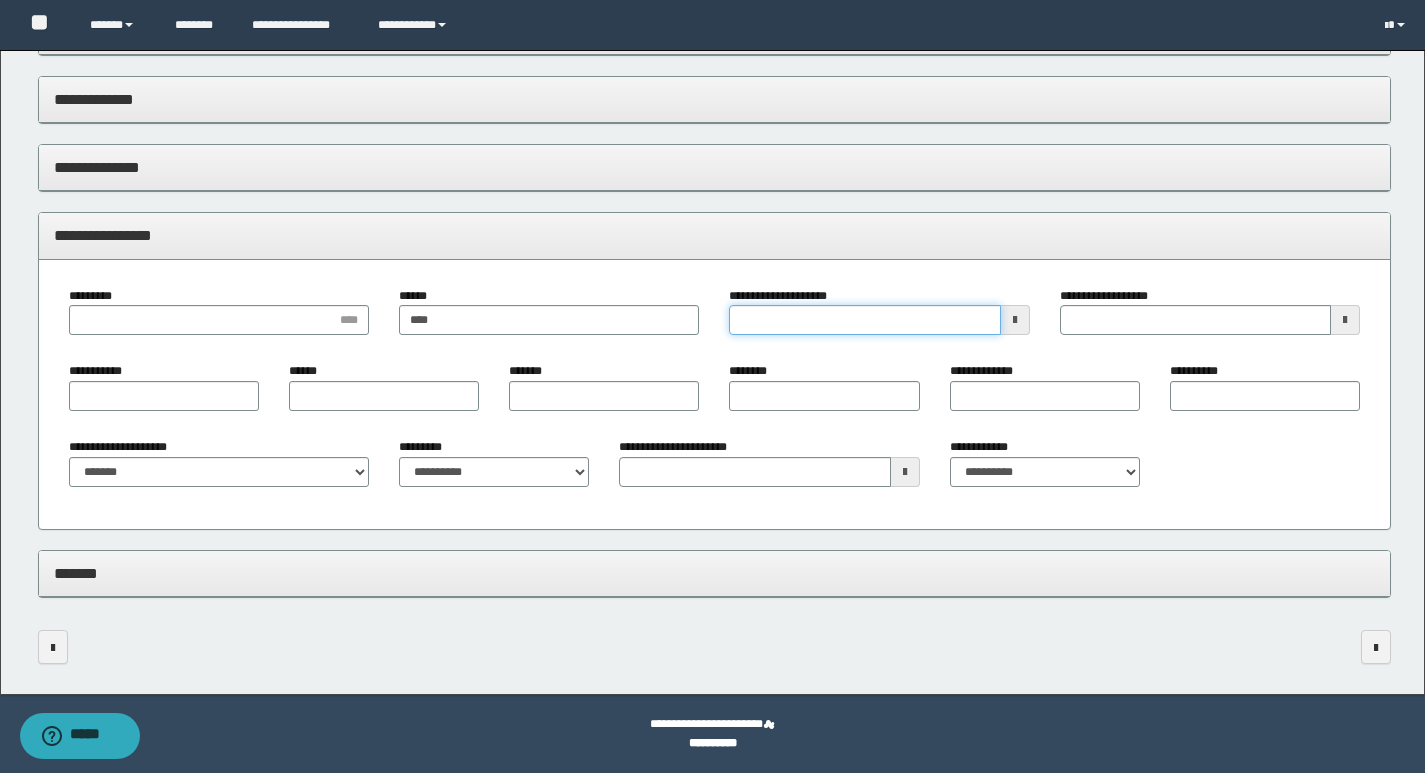 click on "**********" at bounding box center [864, 320] 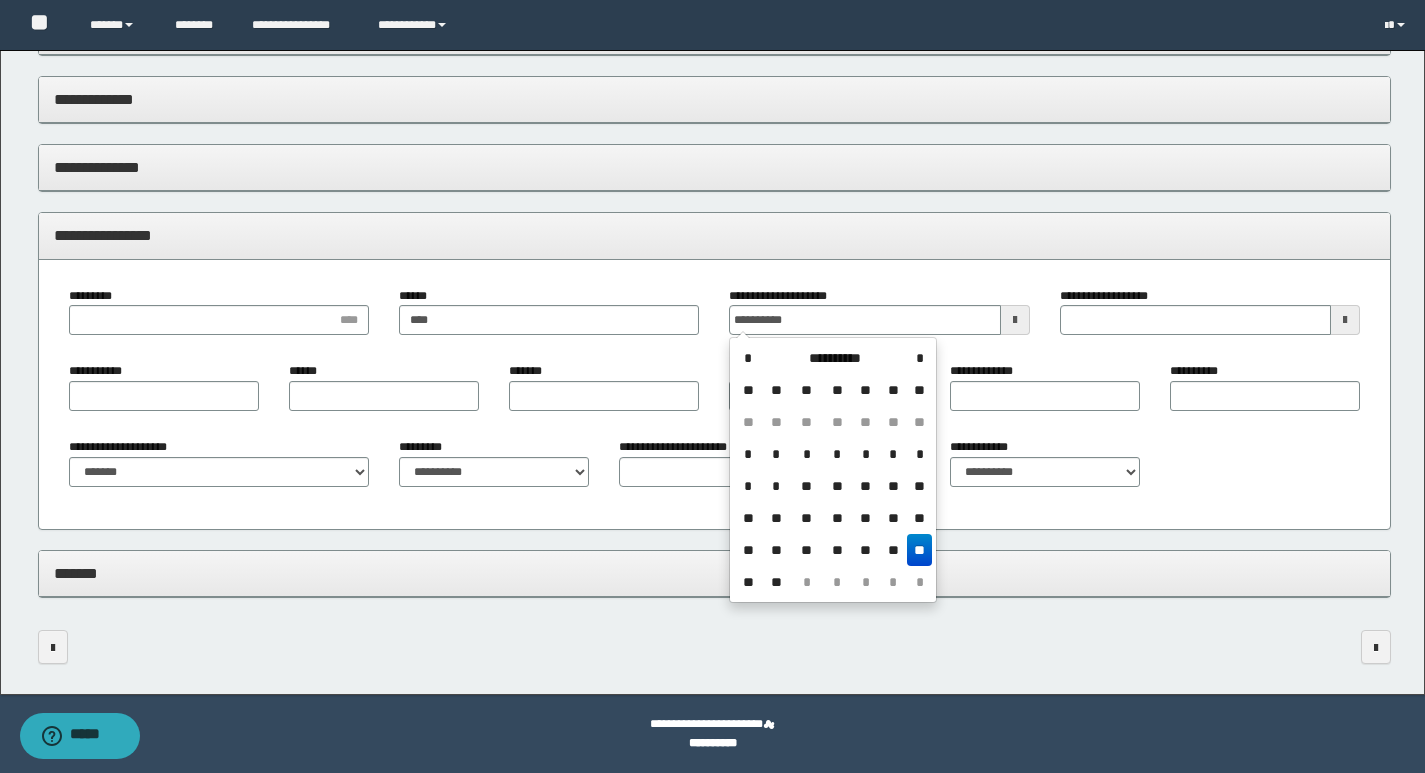 type on "**********" 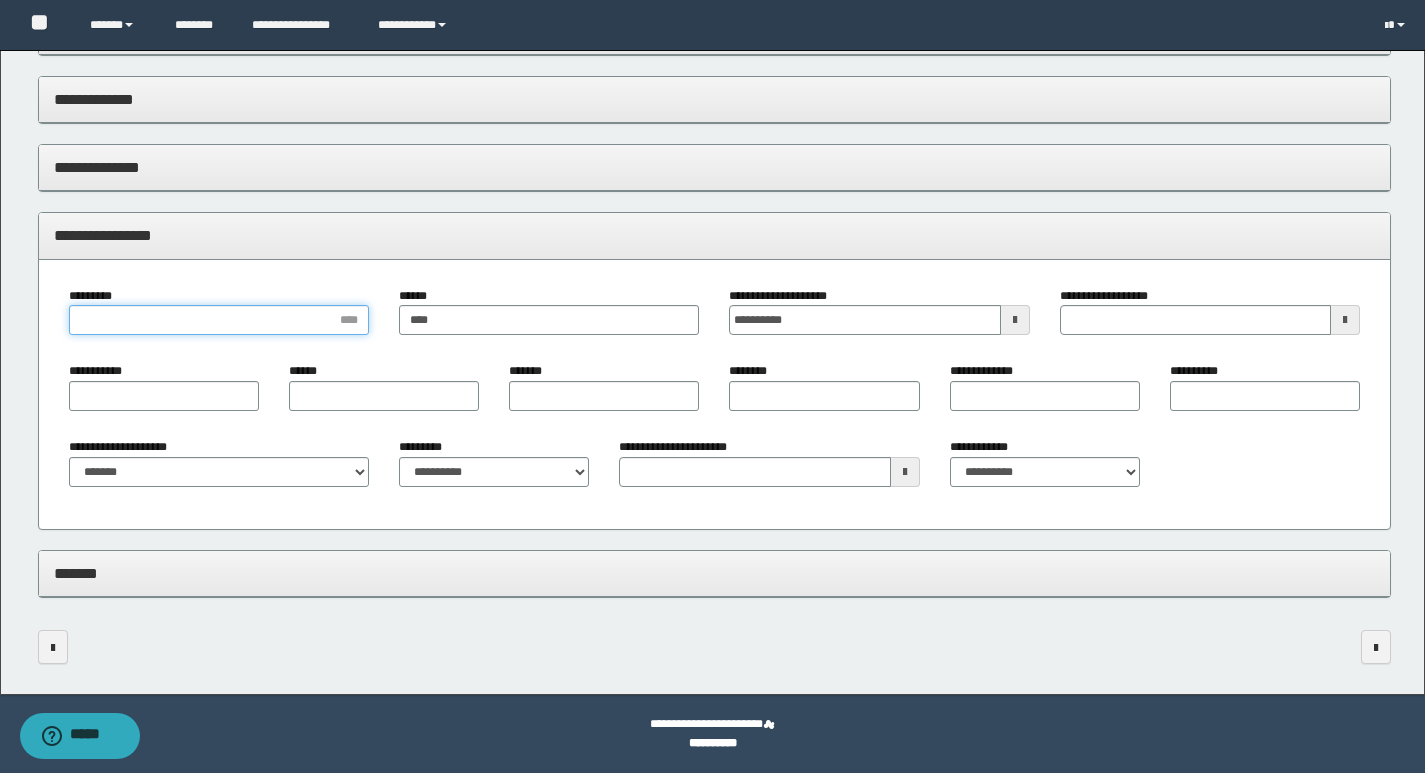 click on "*********" at bounding box center [219, 320] 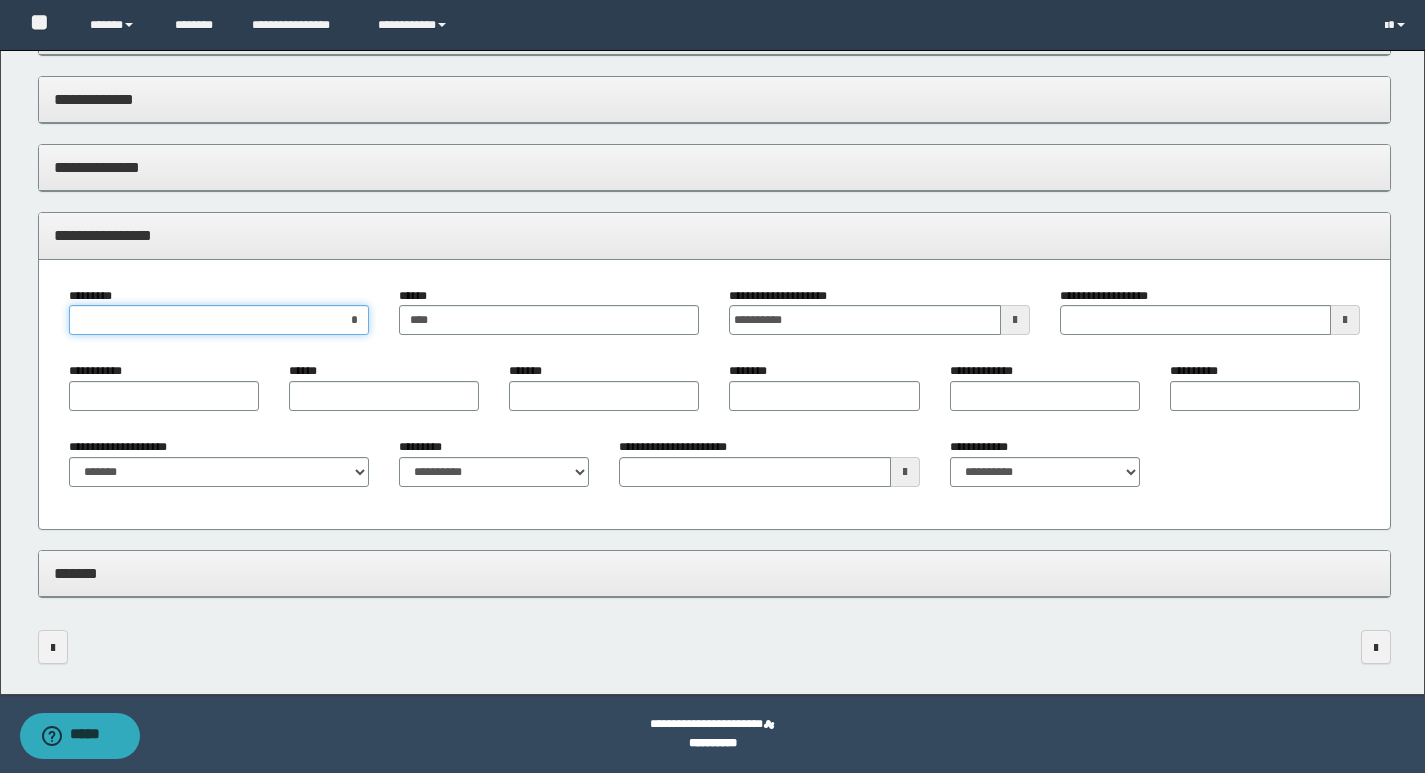 type on "**" 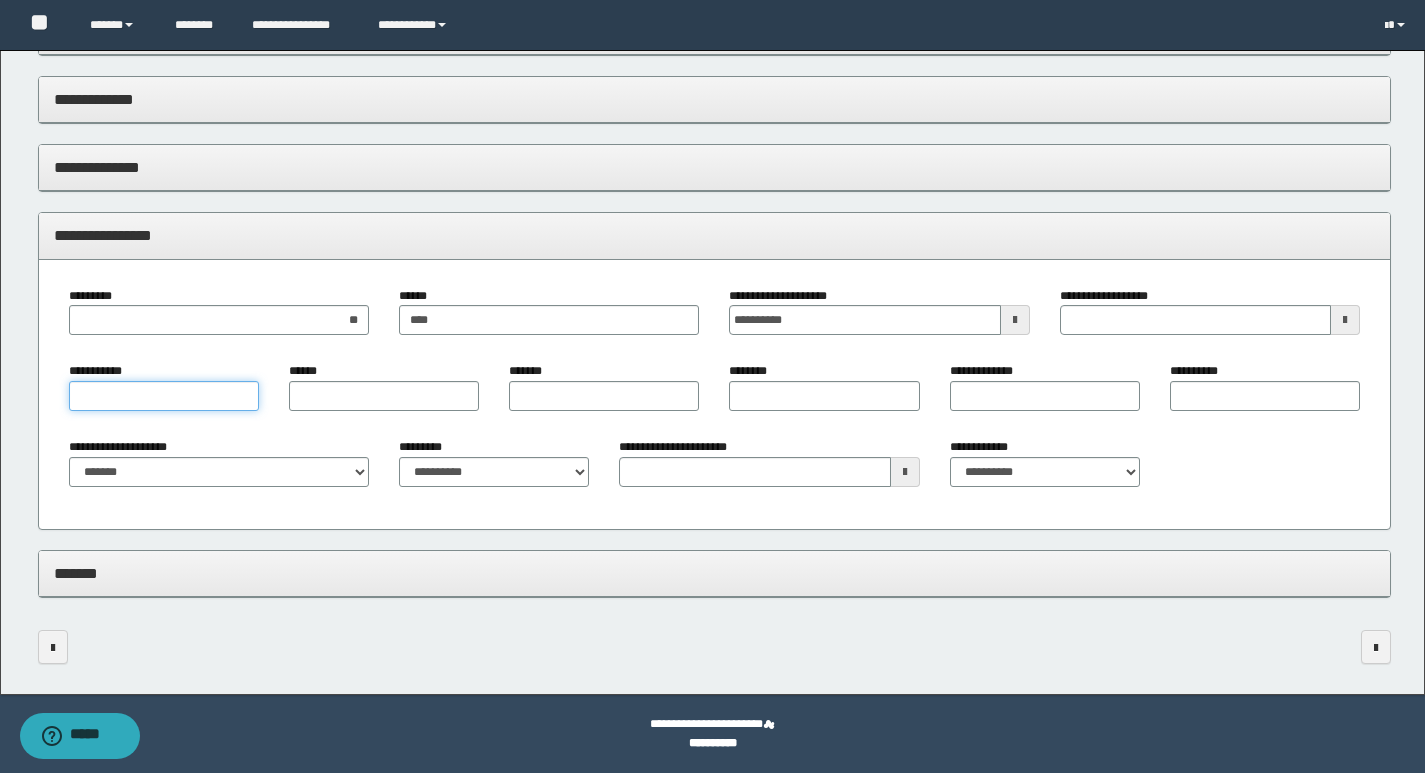 click on "**********" at bounding box center (164, 396) 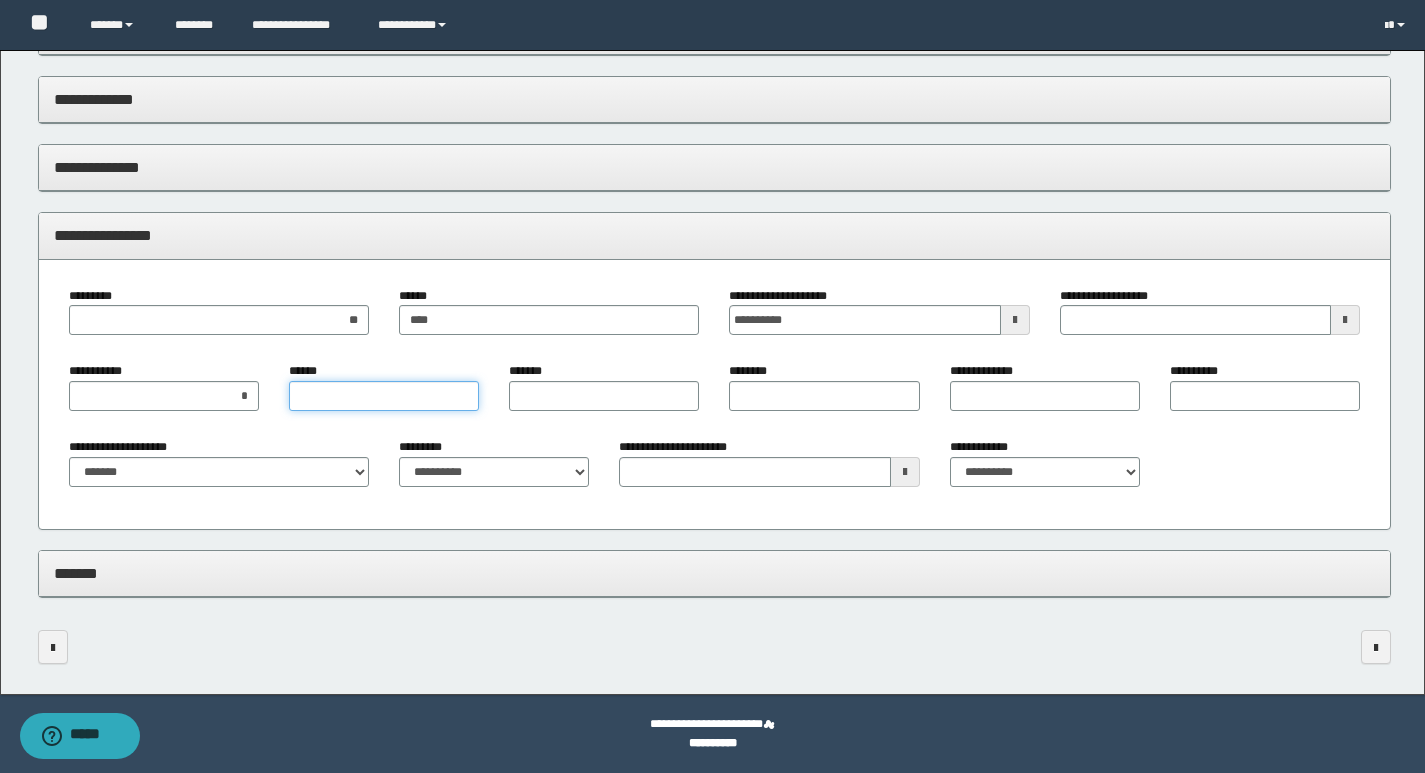 click on "******" at bounding box center (384, 396) 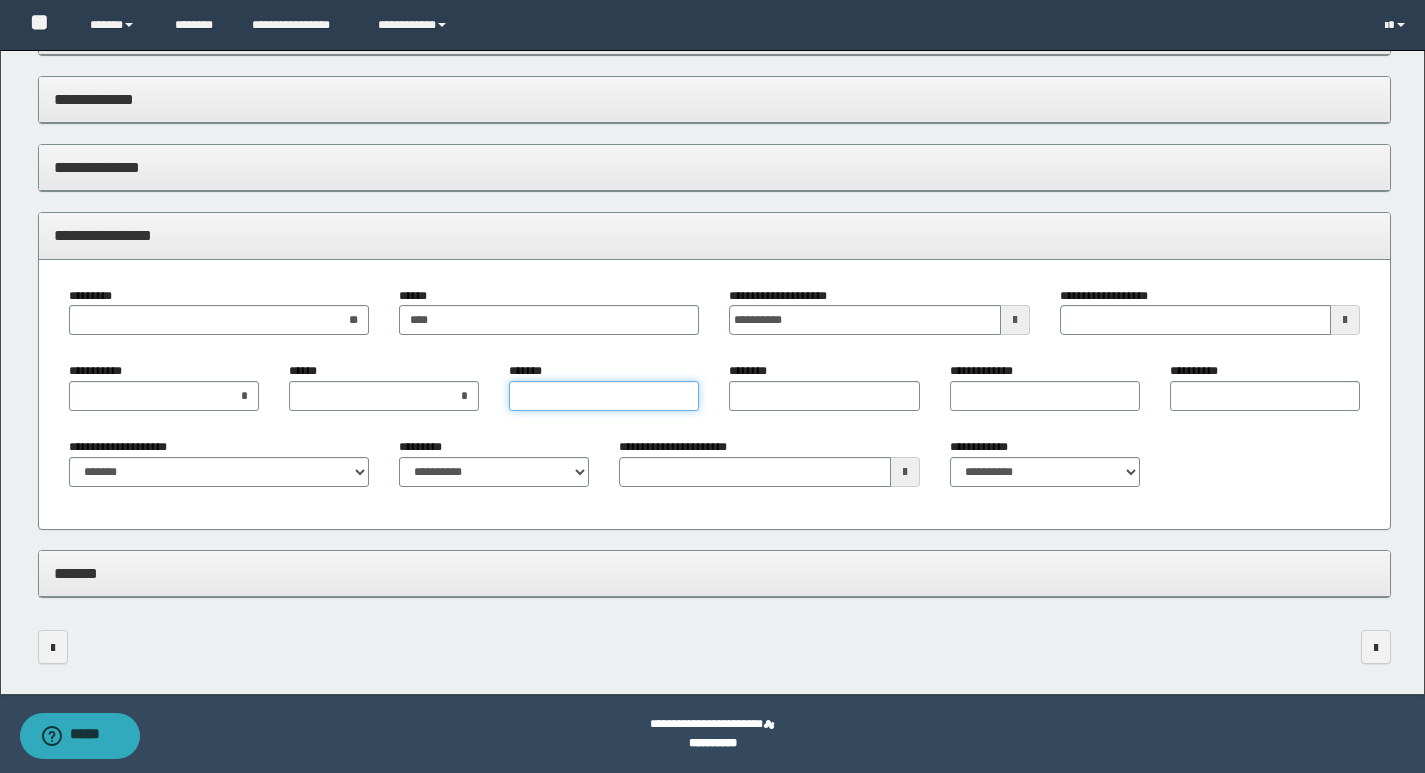 click on "*******" at bounding box center [604, 396] 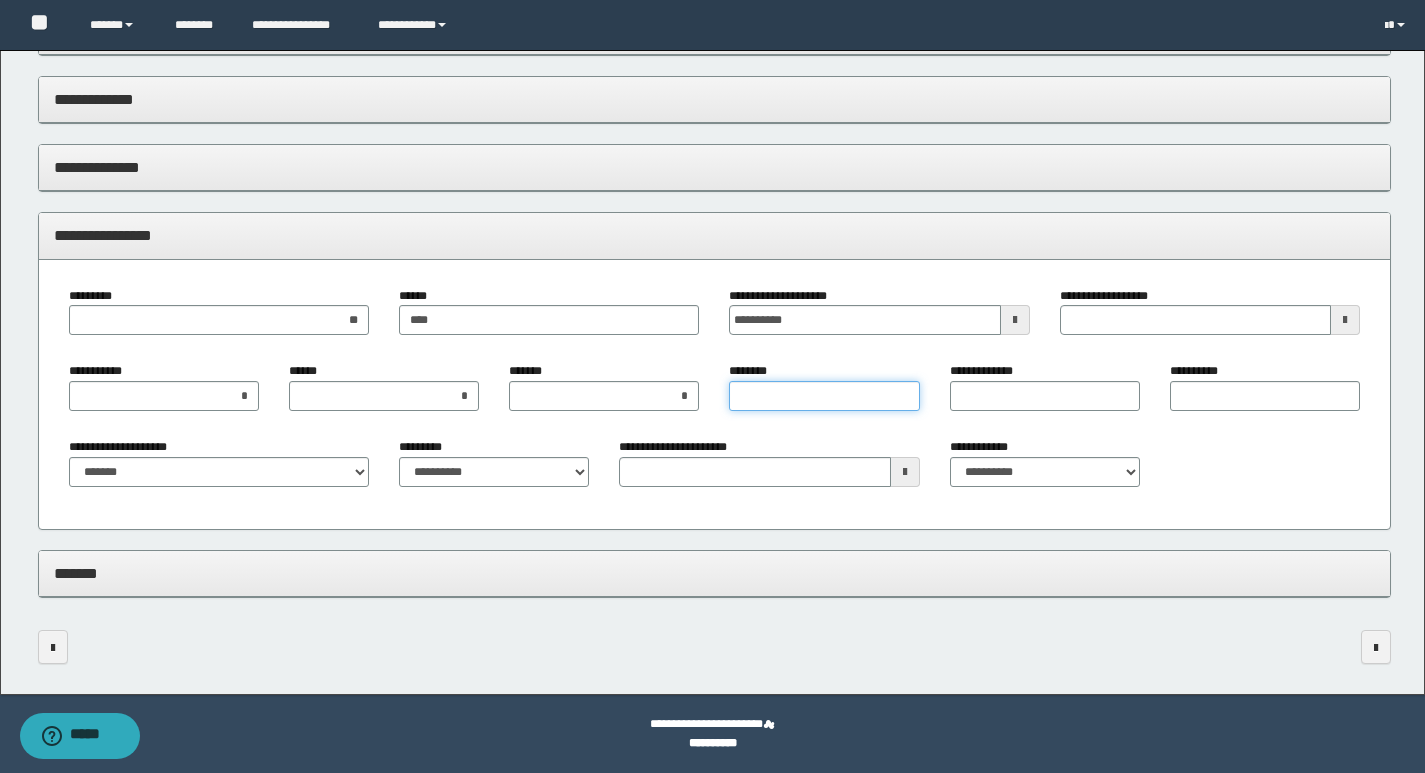 click on "********" at bounding box center [824, 396] 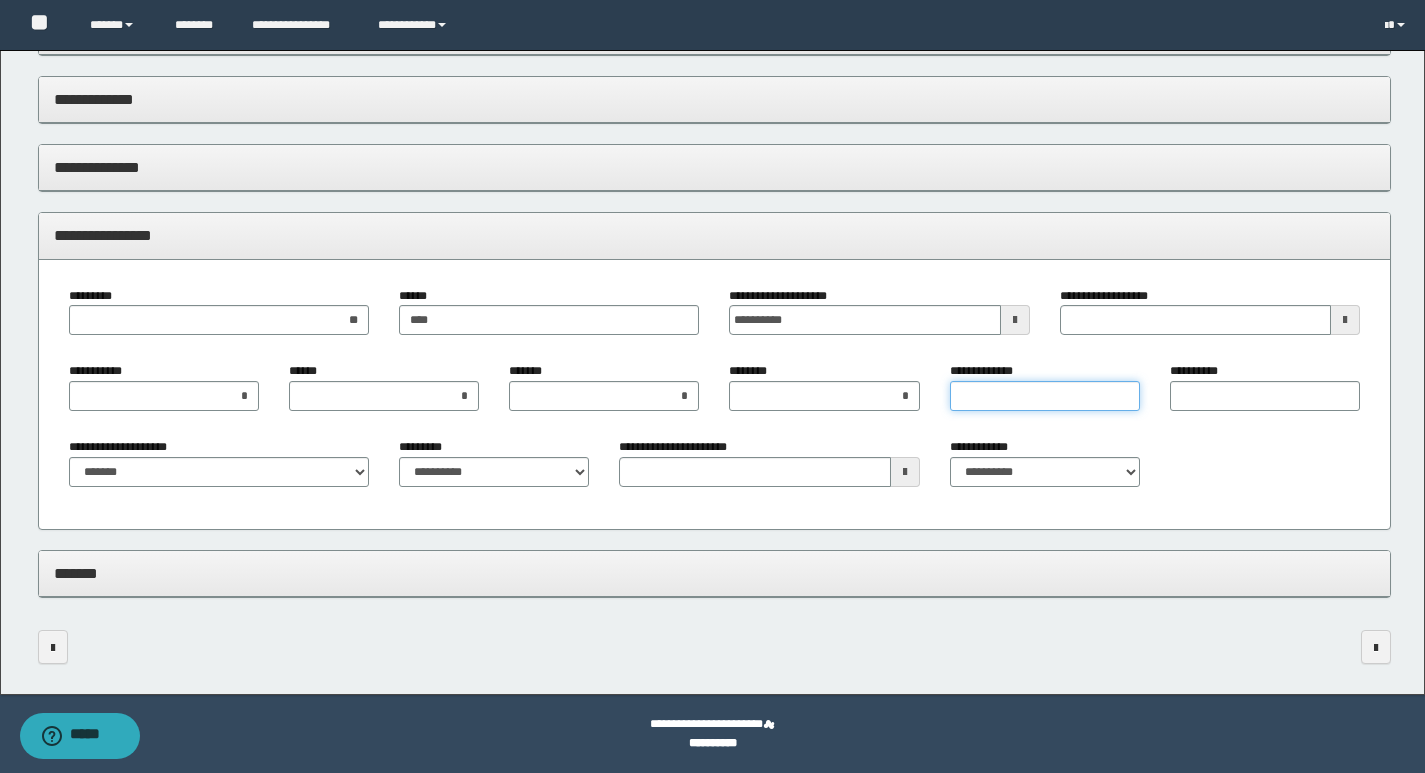 click on "**********" at bounding box center [1045, 396] 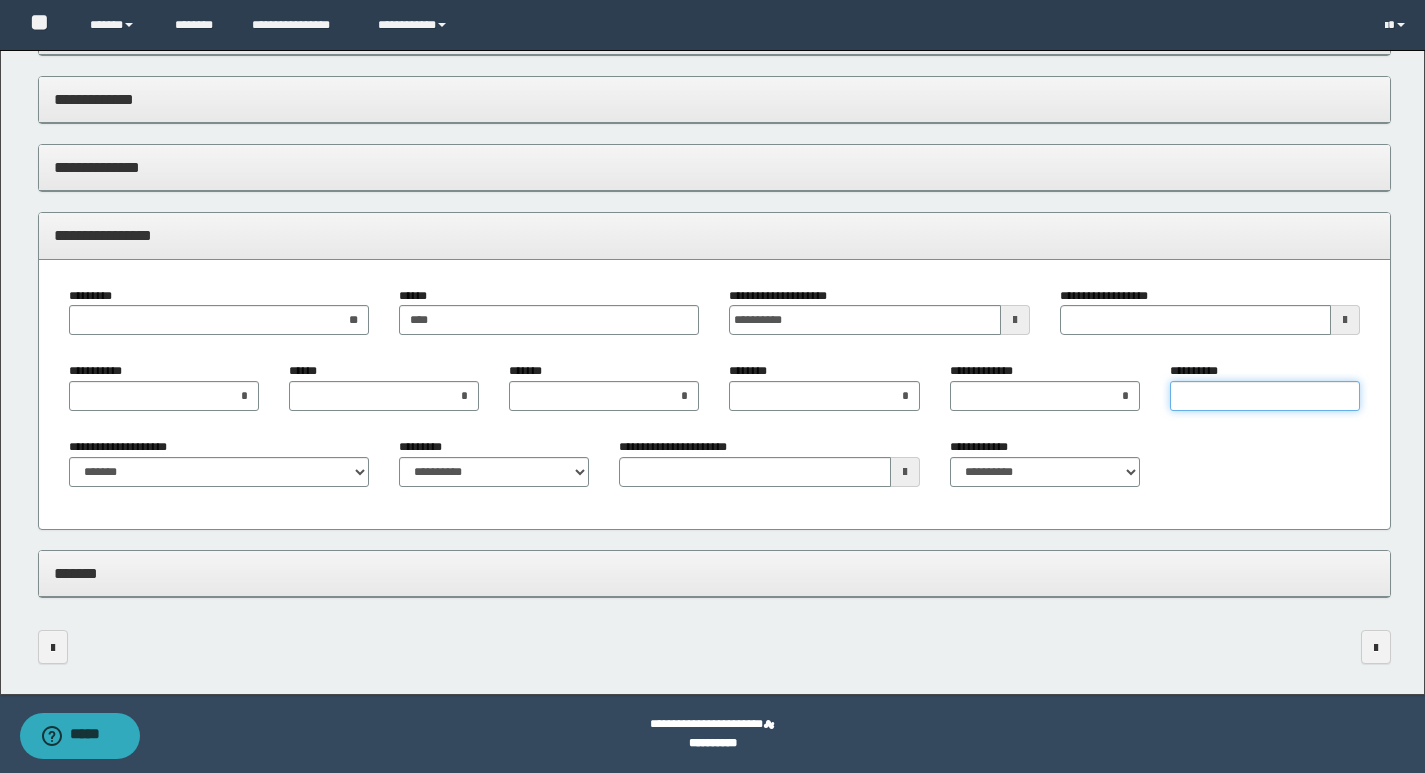 click on "**********" at bounding box center [1265, 396] 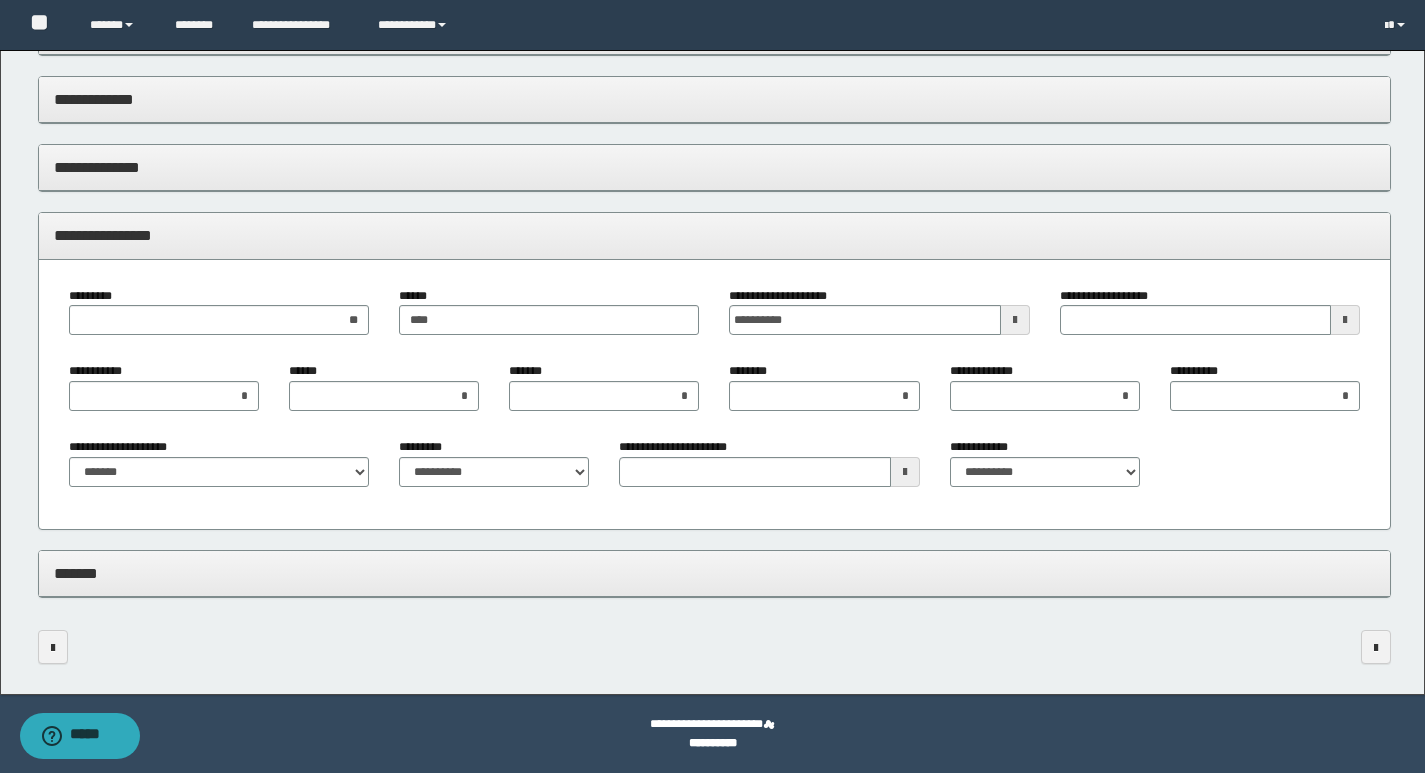 click on "**********" at bounding box center [714, 470] 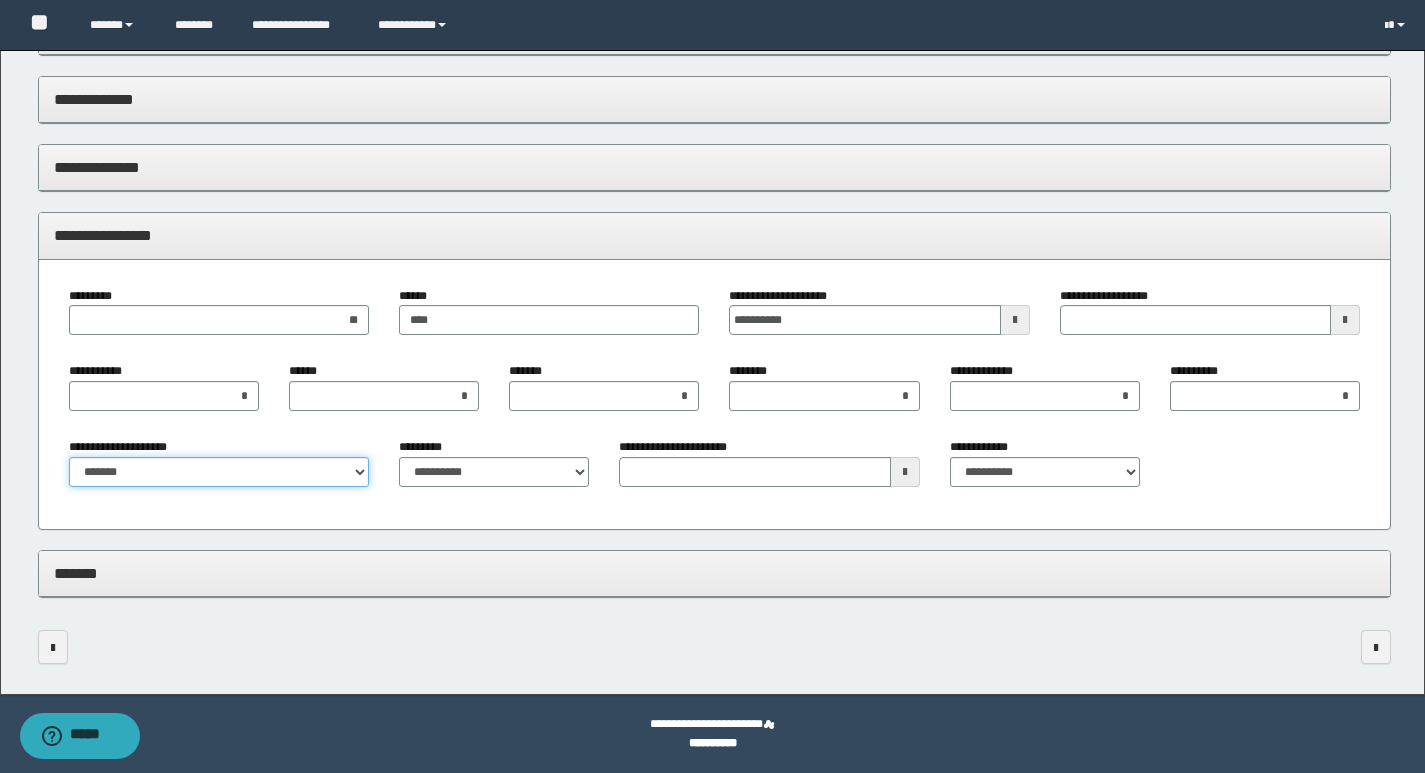 click on "**********" at bounding box center (219, 472) 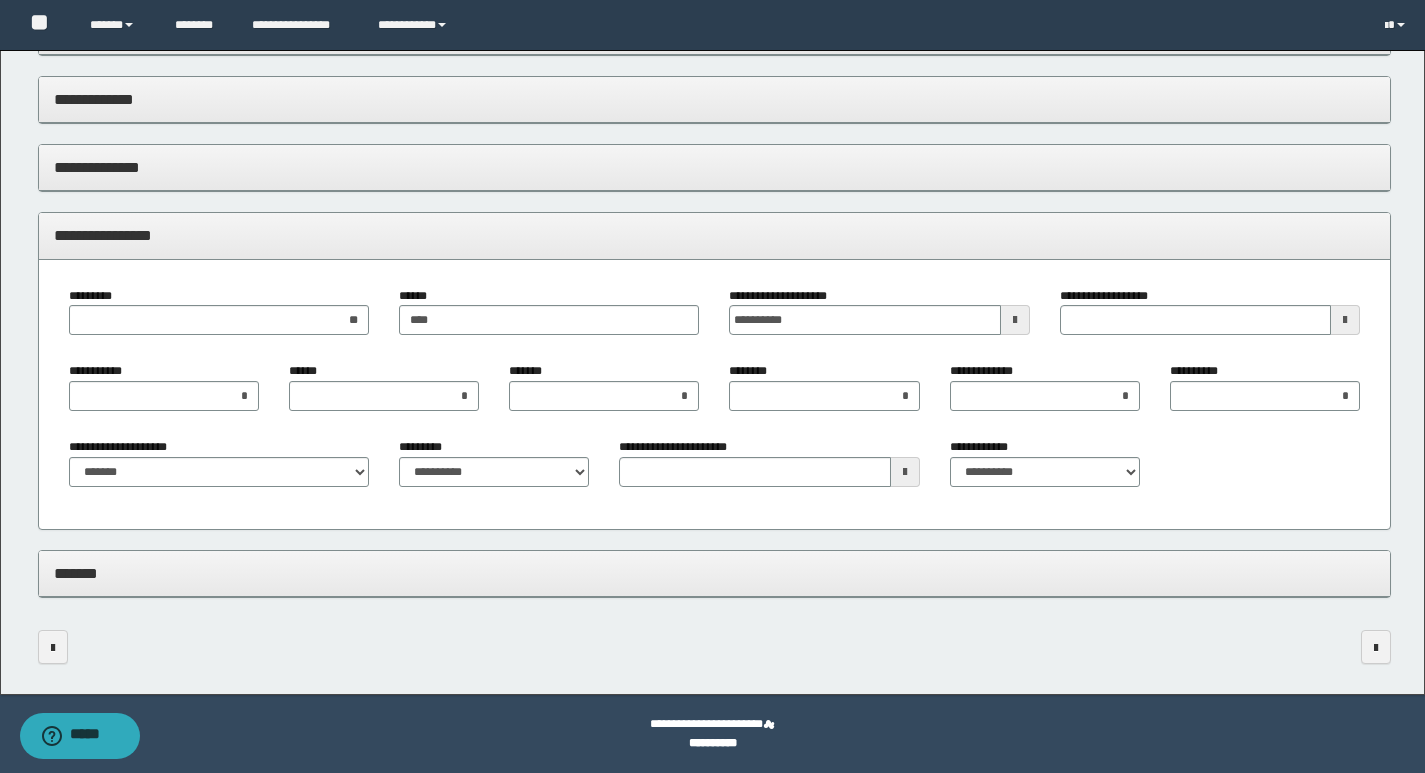click on "**********" at bounding box center (714, 395) 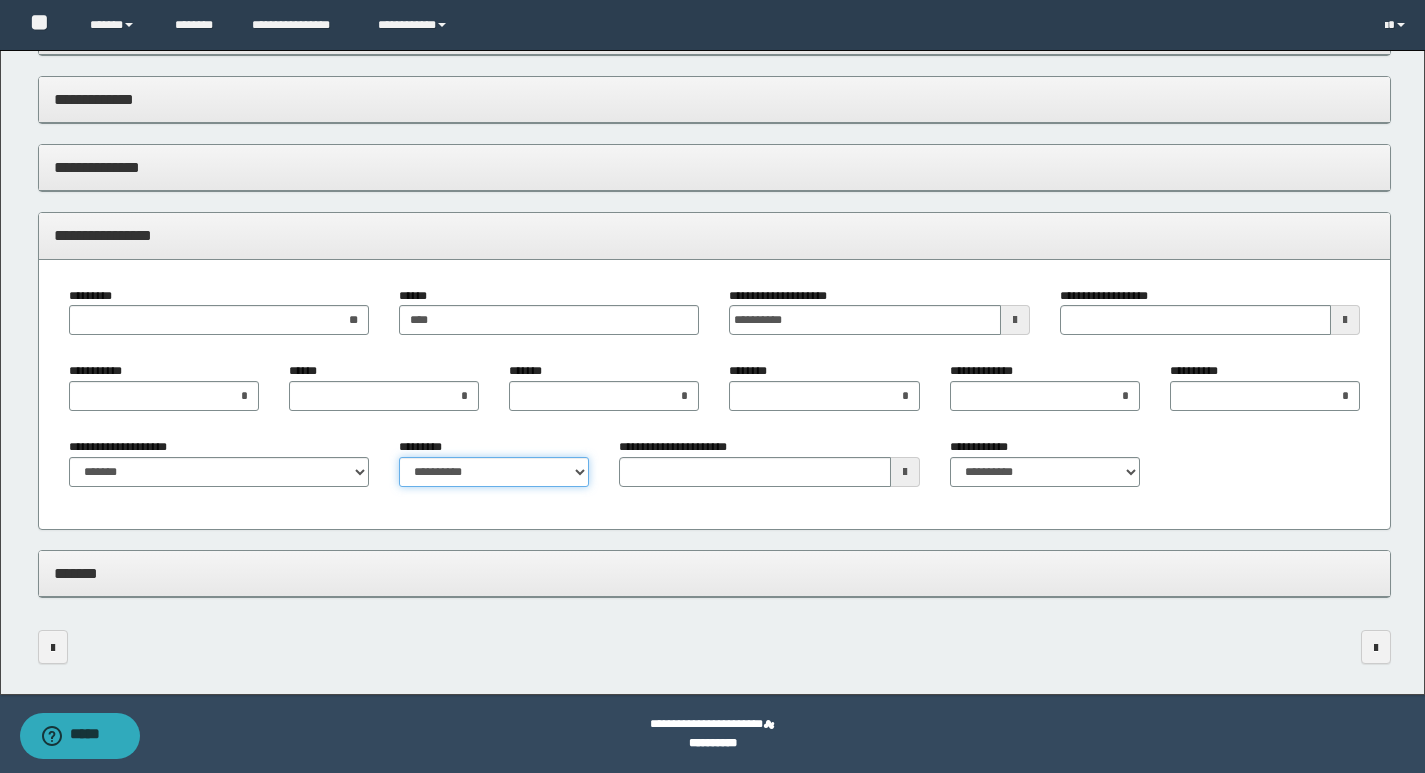 click on "**********" at bounding box center (494, 472) 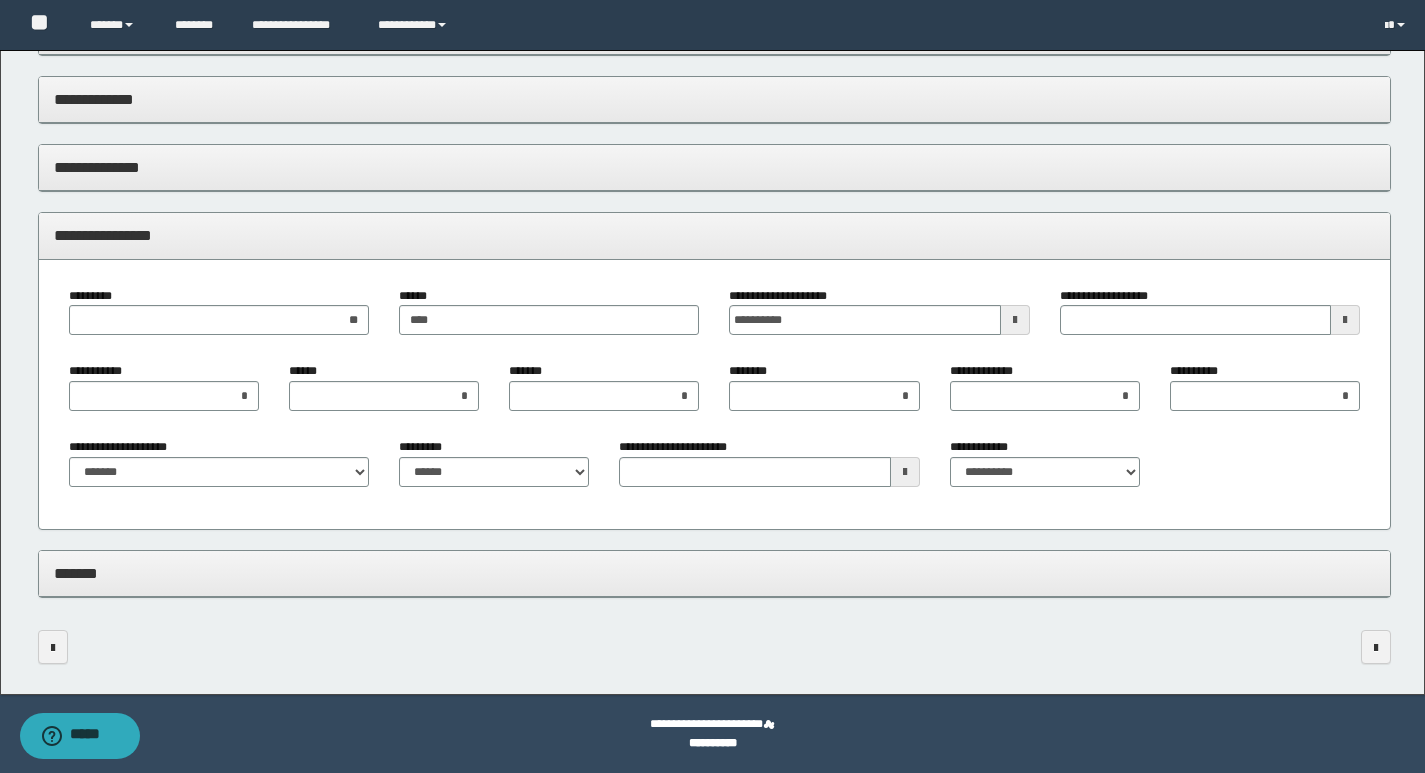click on "**********" at bounding box center (714, 395) 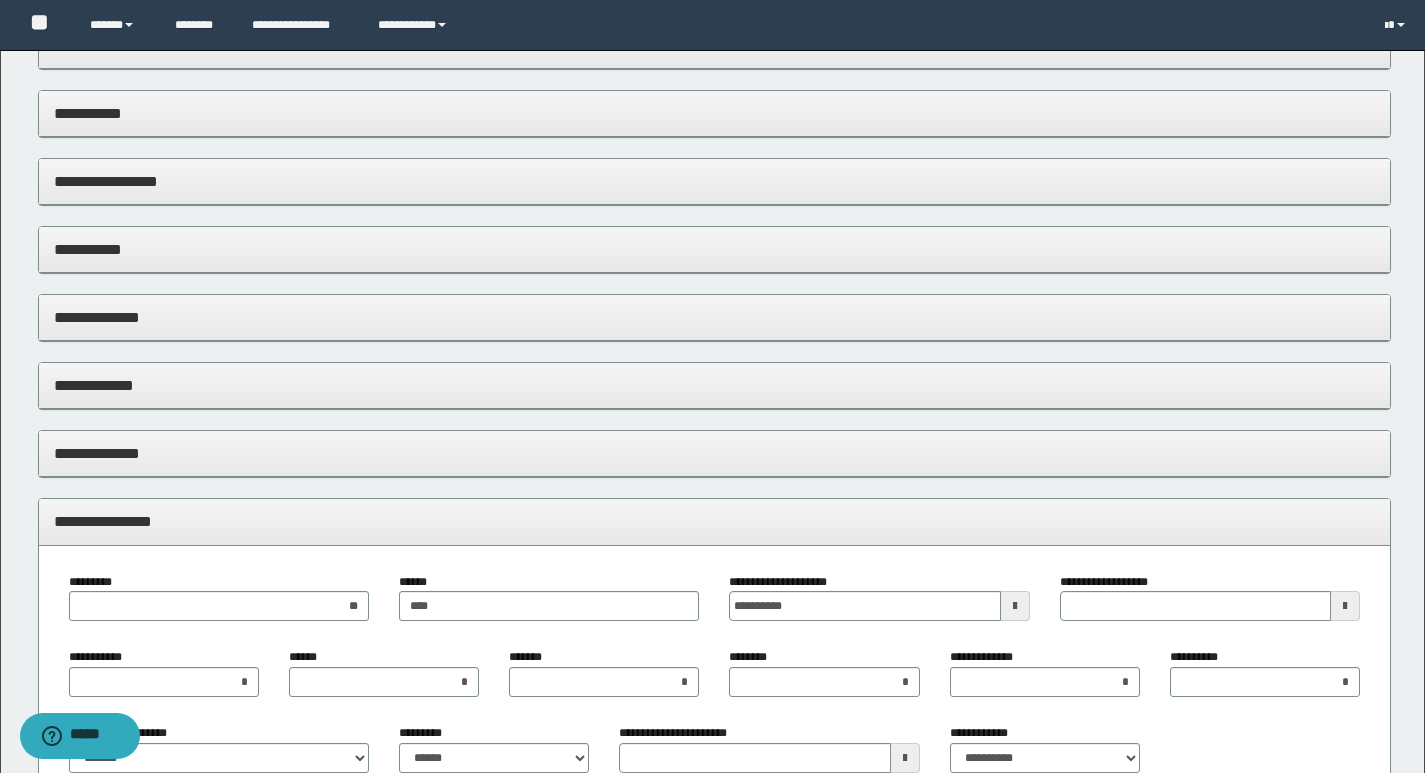 scroll, scrollTop: 0, scrollLeft: 0, axis: both 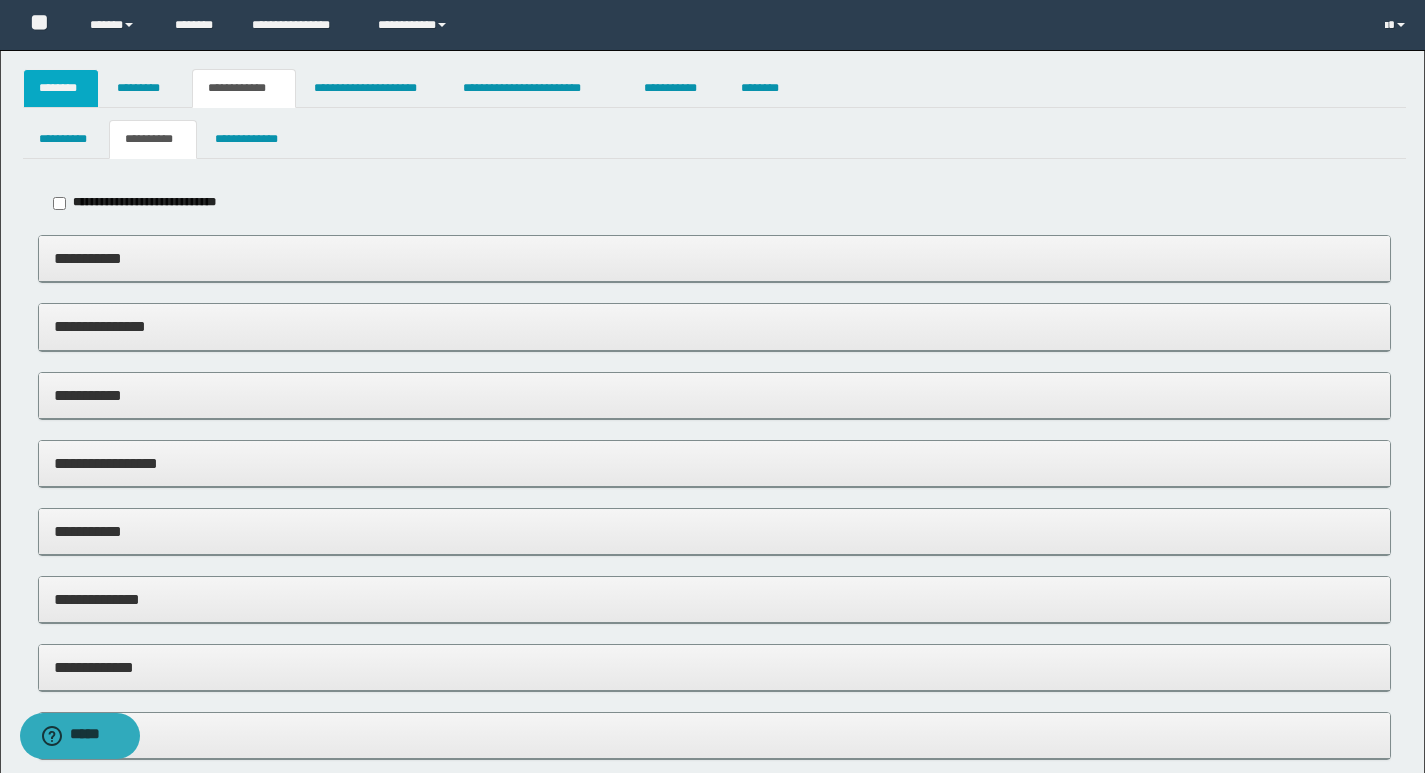 click on "********" at bounding box center [61, 88] 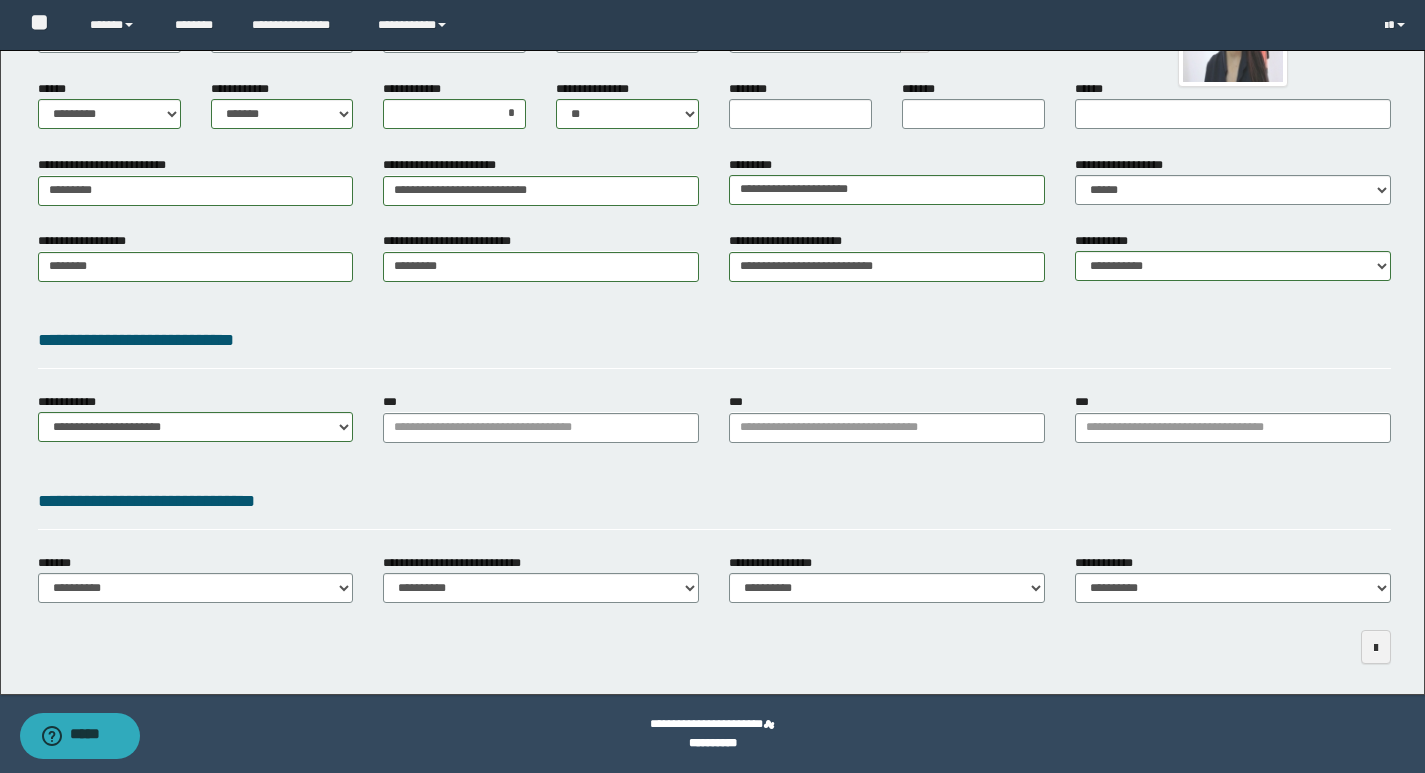 scroll, scrollTop: 0, scrollLeft: 0, axis: both 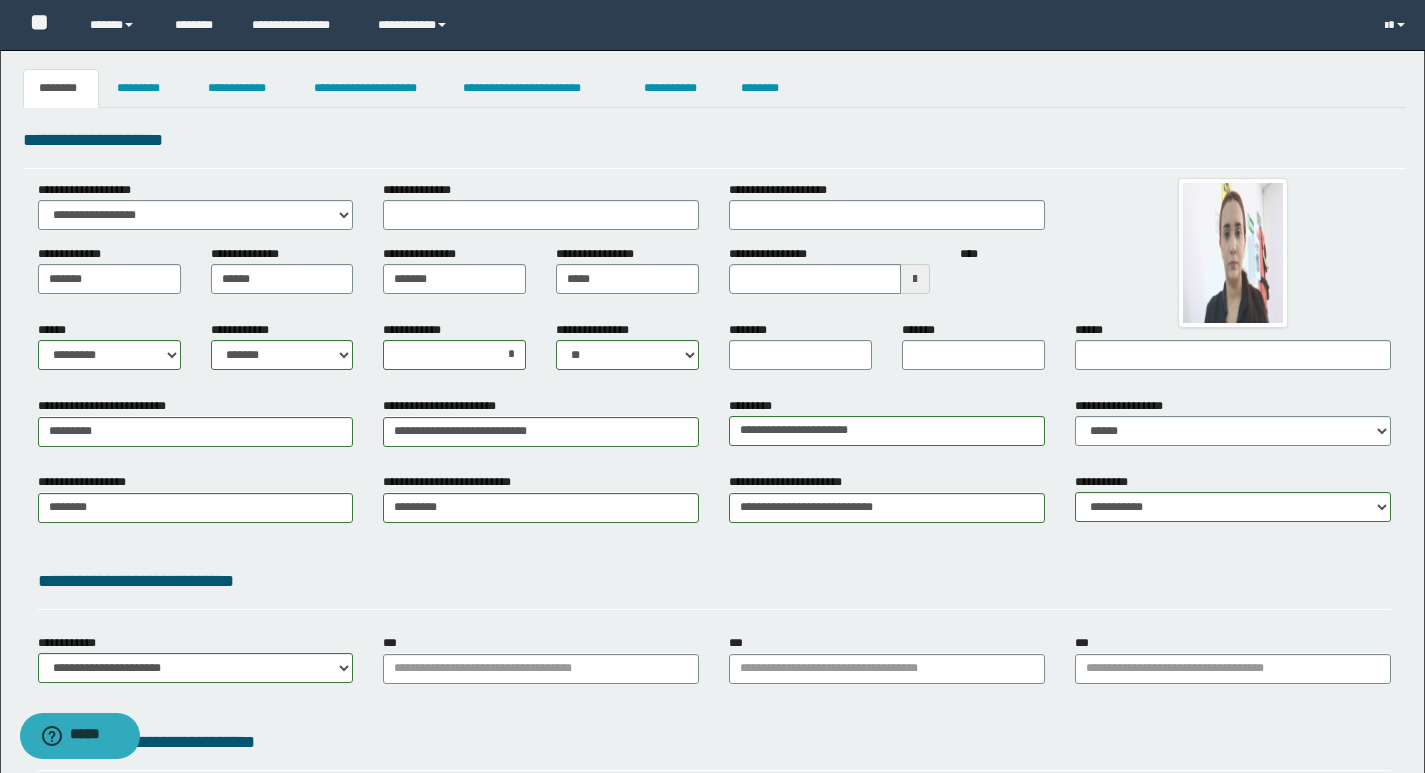 click at bounding box center [915, 279] 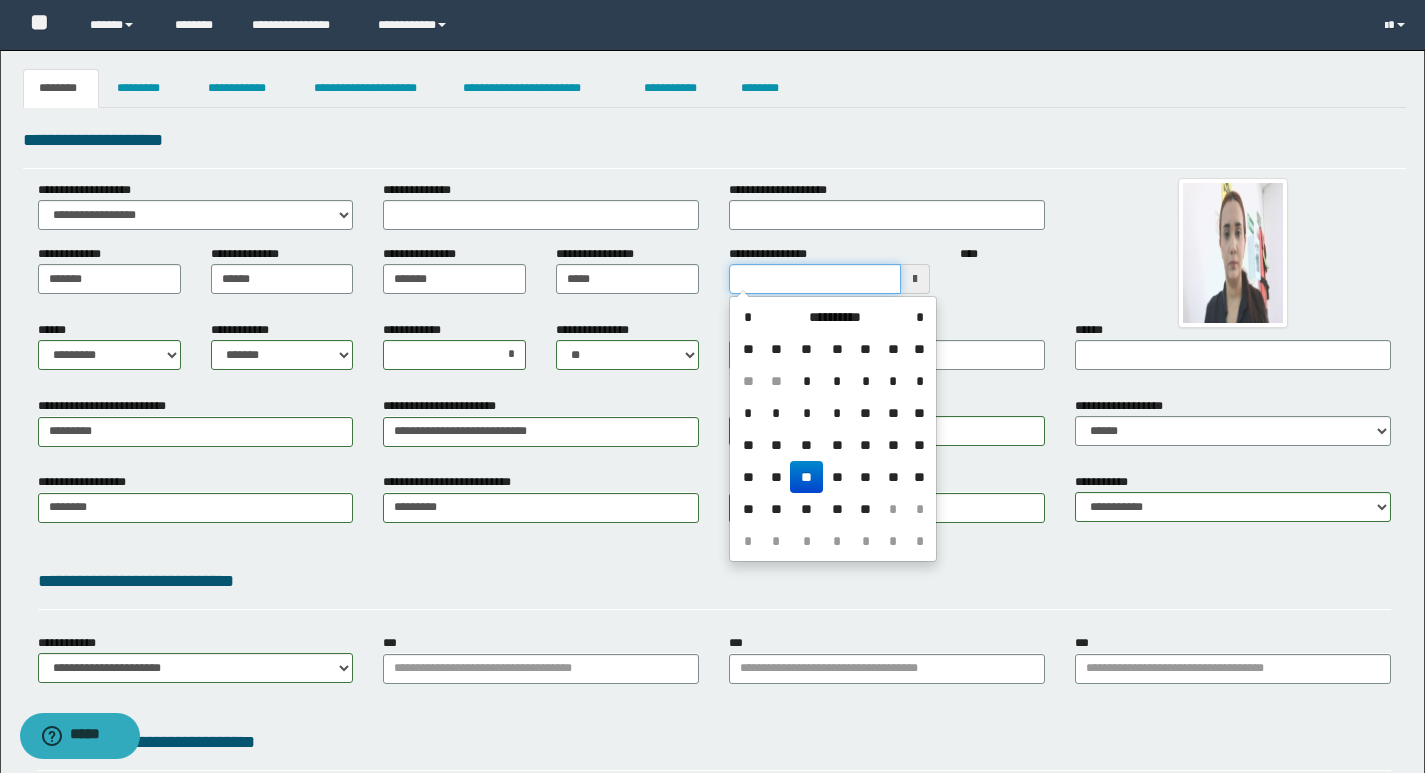 click on "**********" at bounding box center [815, 279] 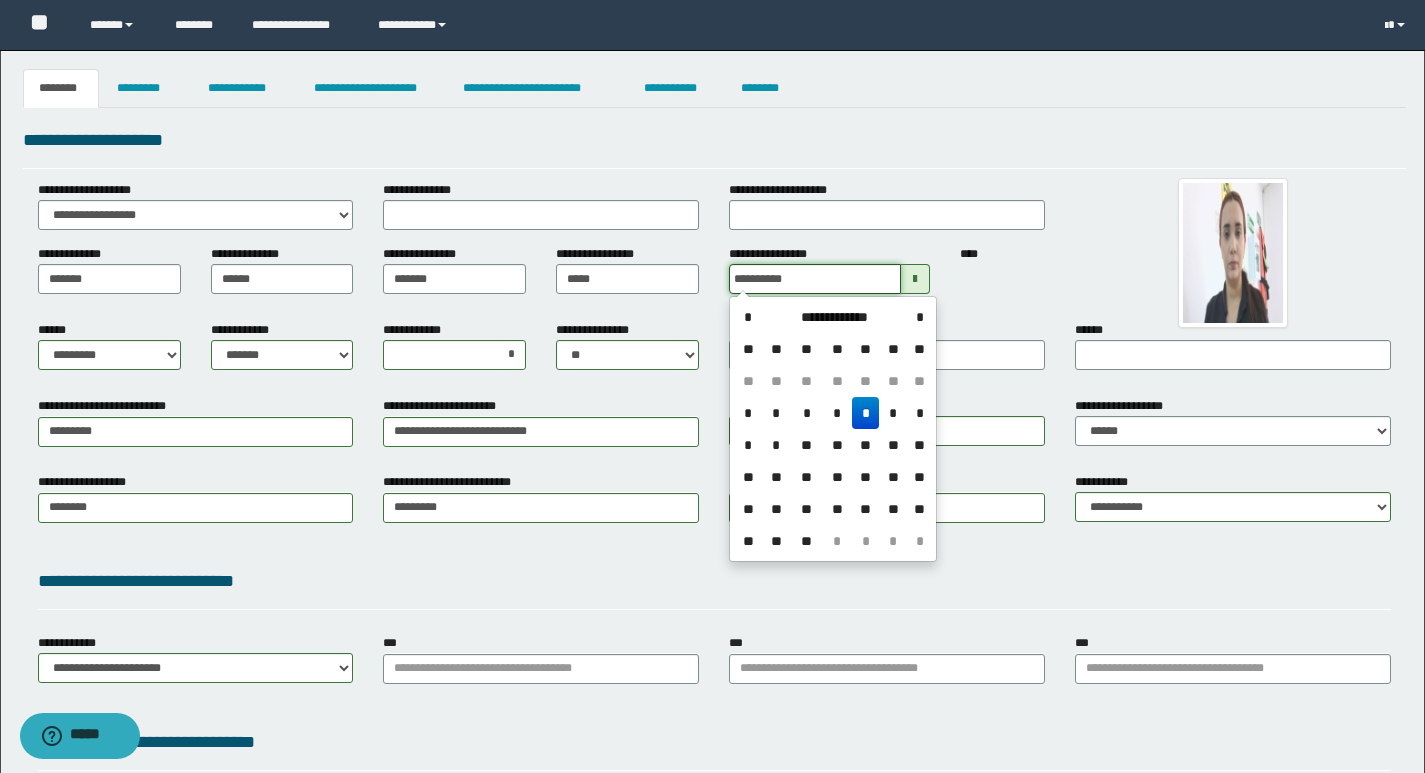 type on "**********" 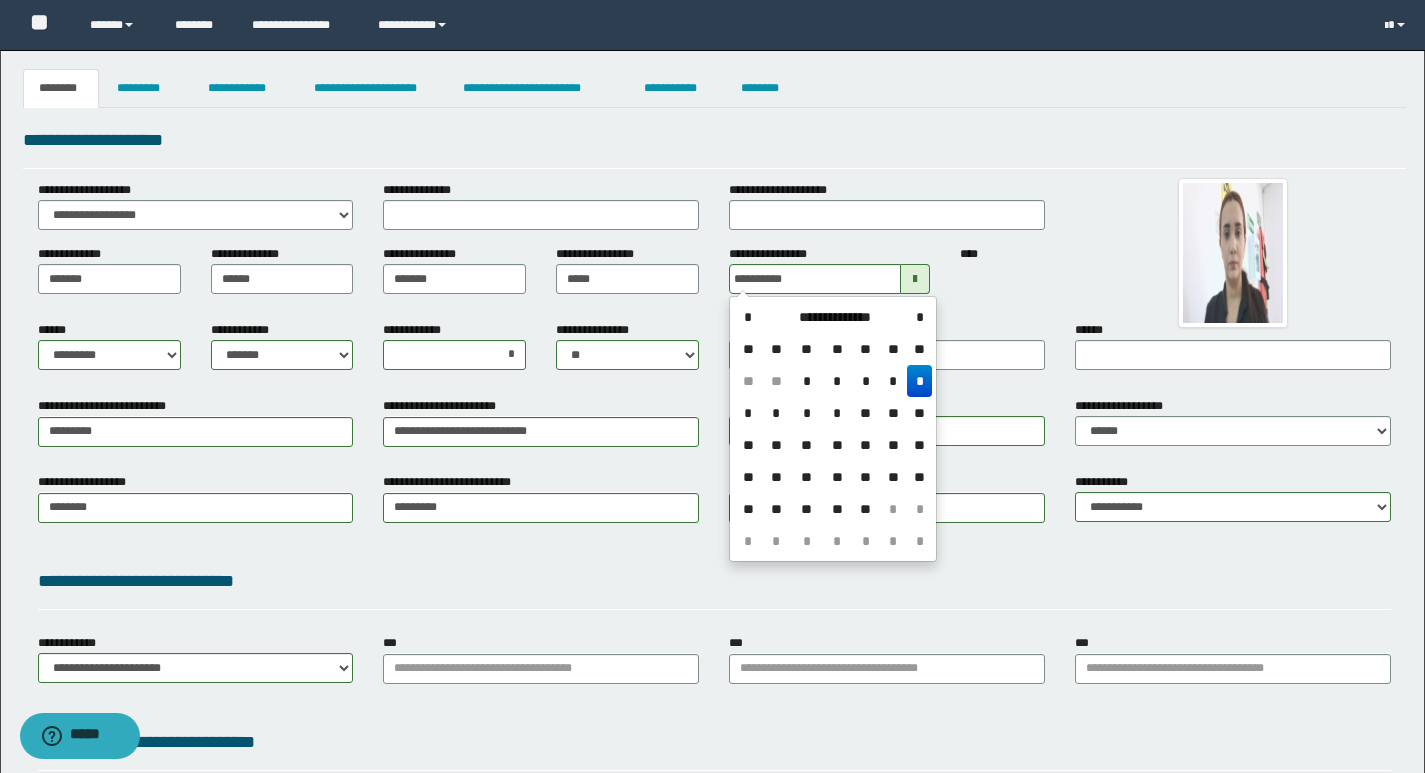 click on "**********" at bounding box center [887, 277] 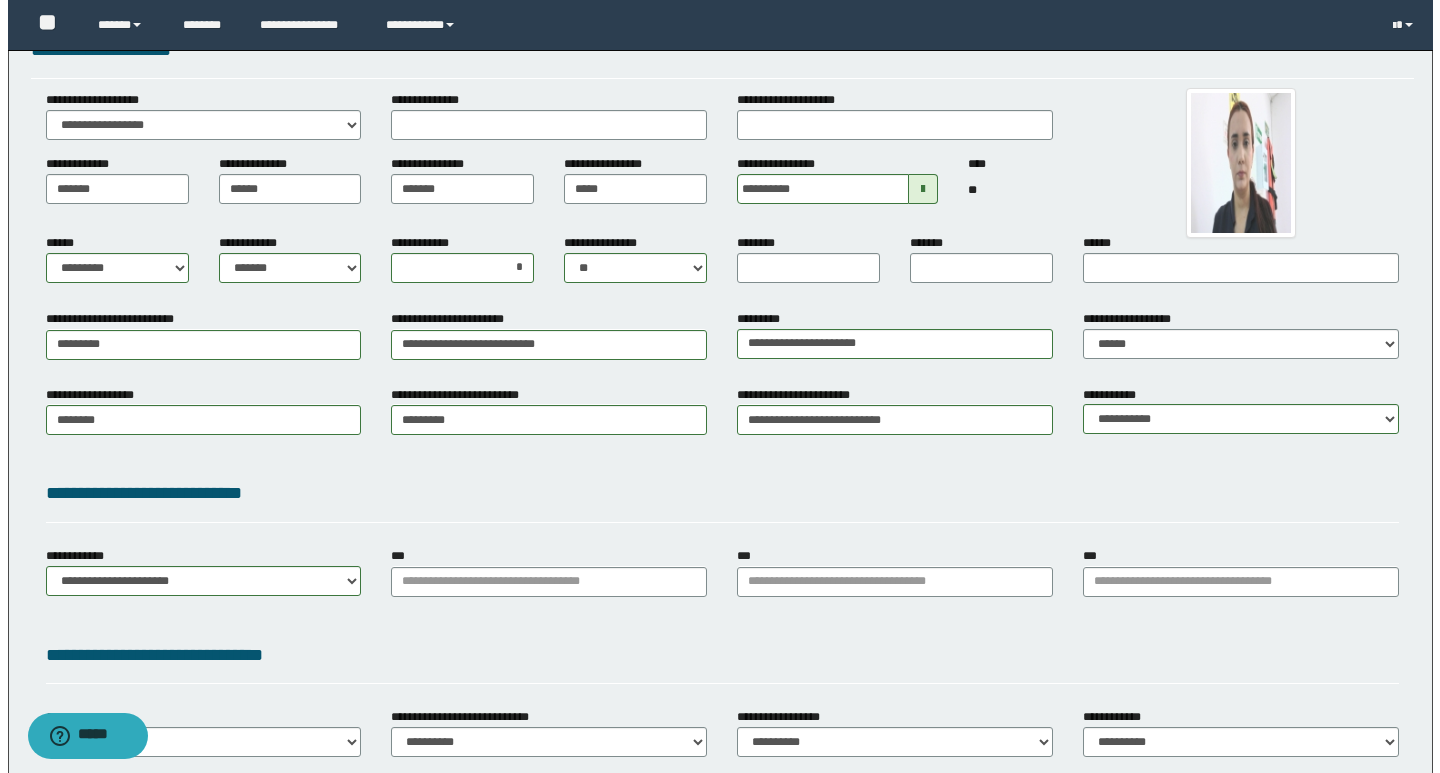 scroll, scrollTop: 0, scrollLeft: 0, axis: both 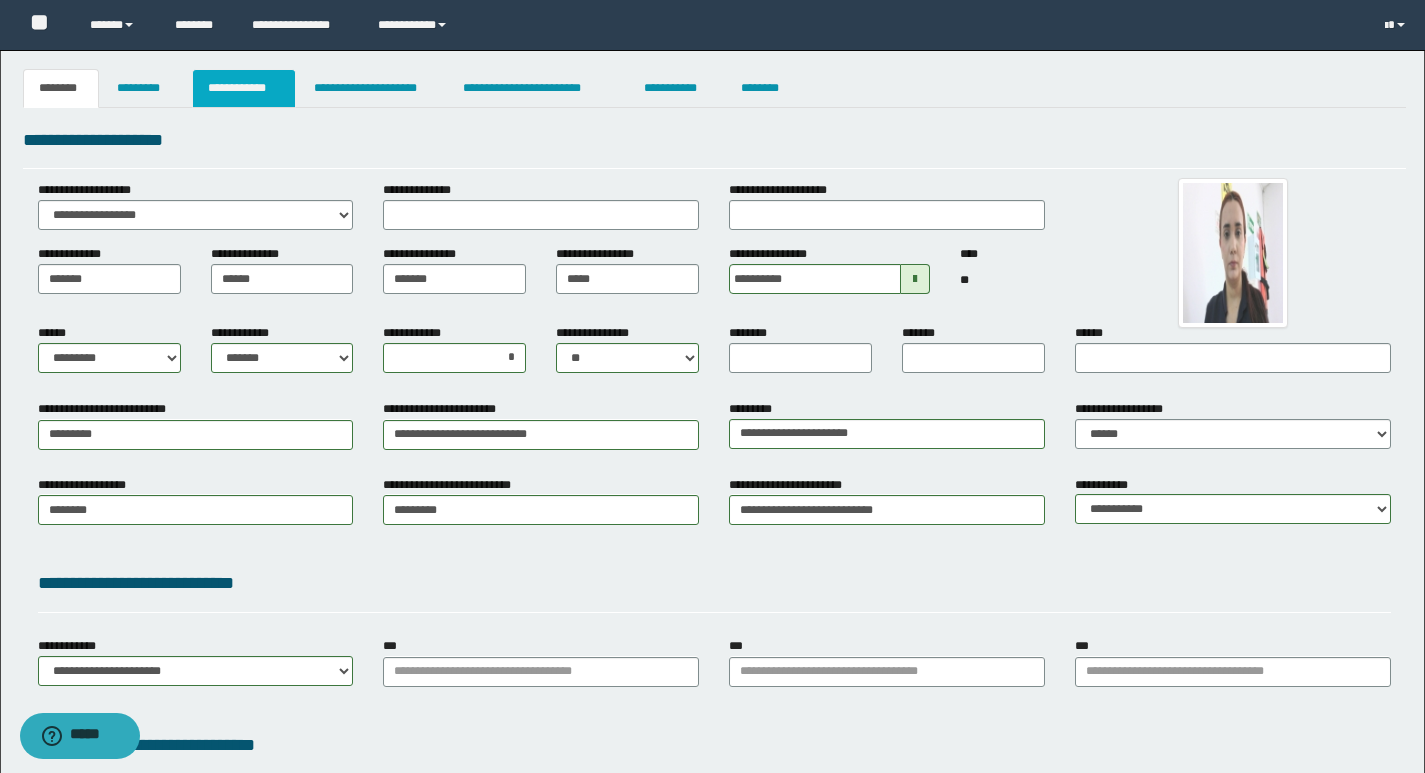click on "**********" at bounding box center [244, 88] 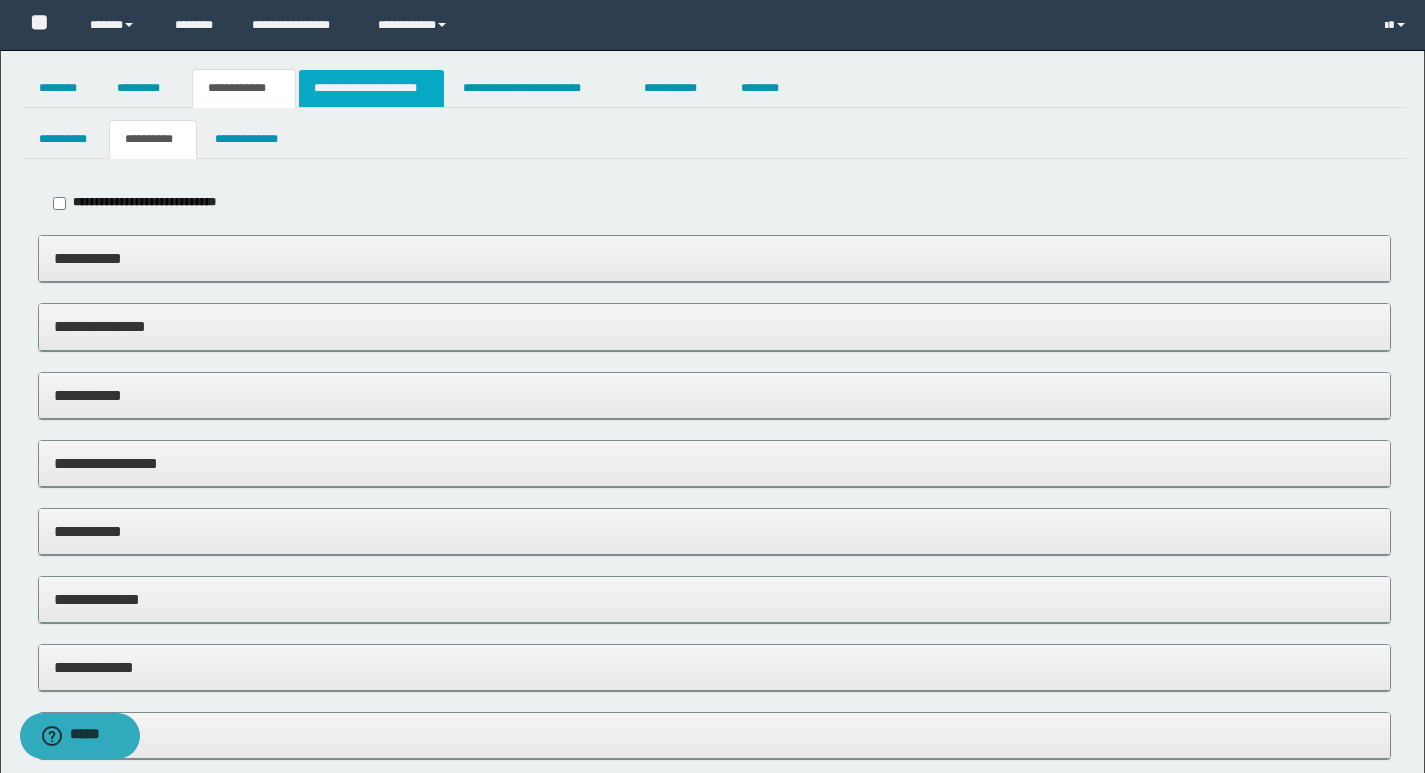 click on "**********" at bounding box center [371, 88] 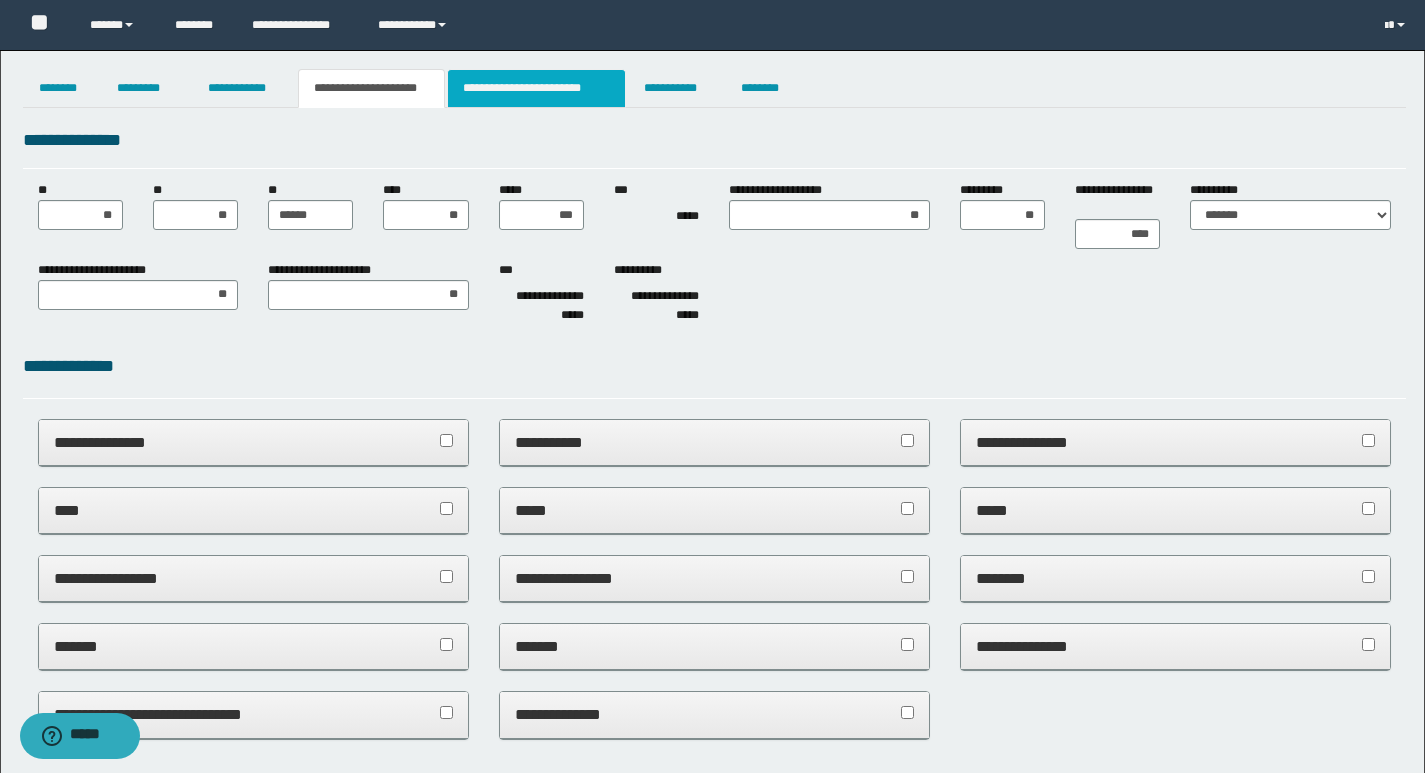 click on "**********" at bounding box center (537, 88) 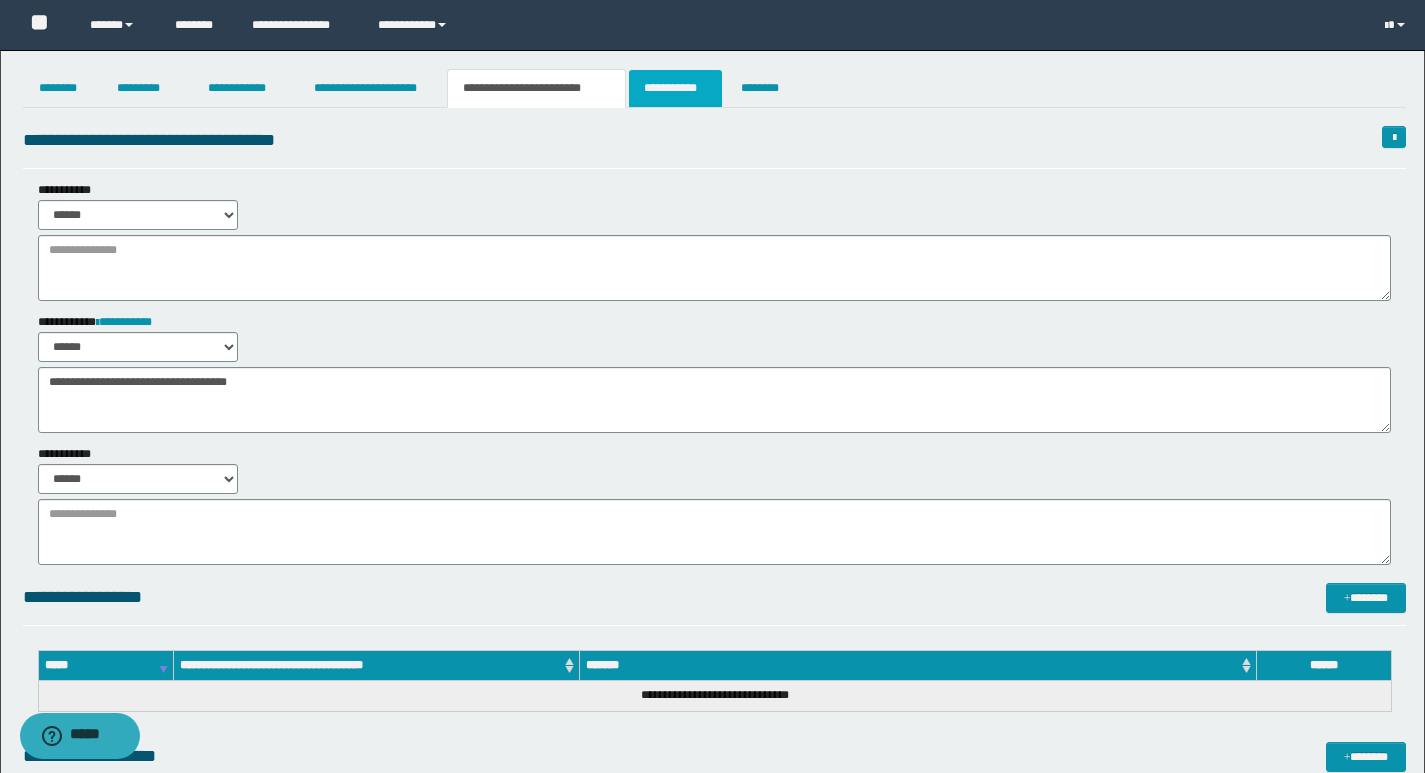 click on "**********" at bounding box center (675, 88) 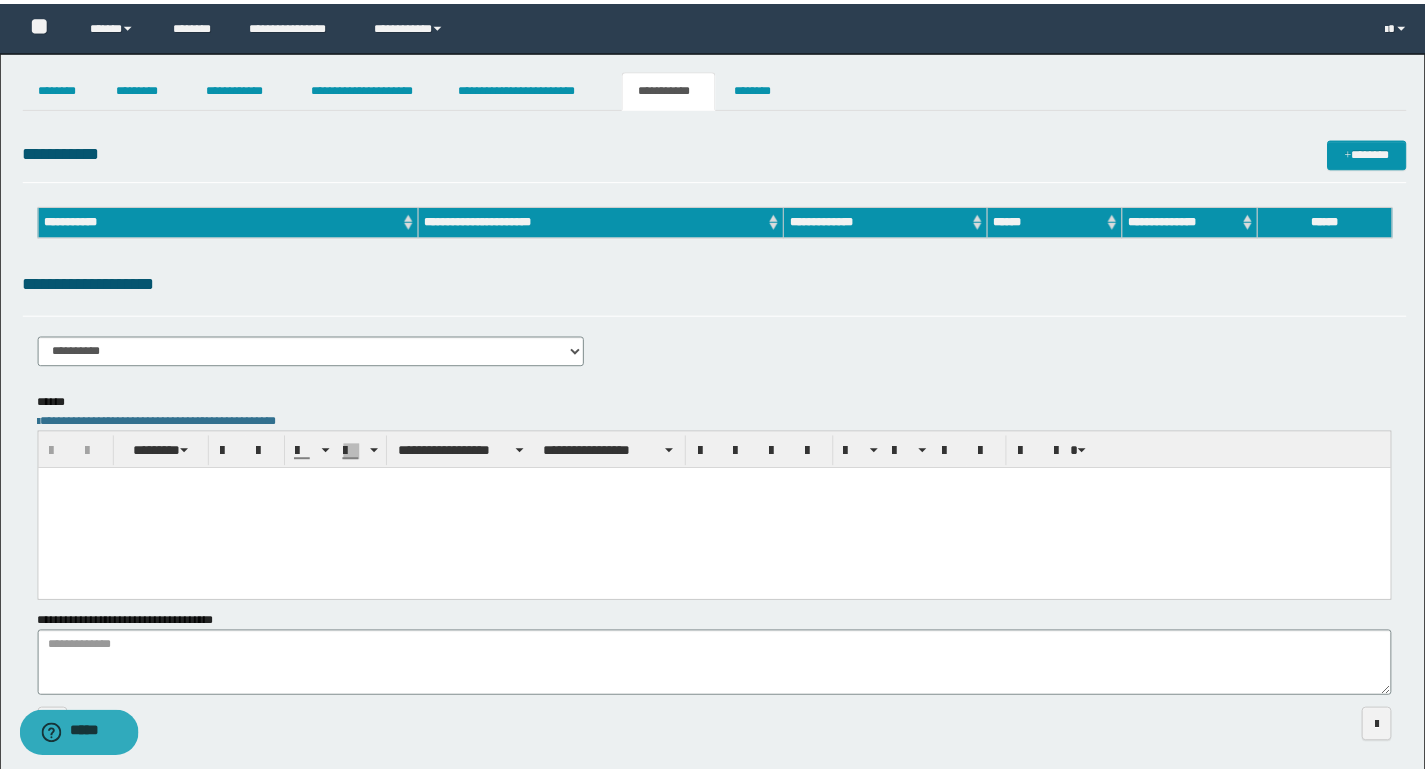 scroll, scrollTop: 0, scrollLeft: 0, axis: both 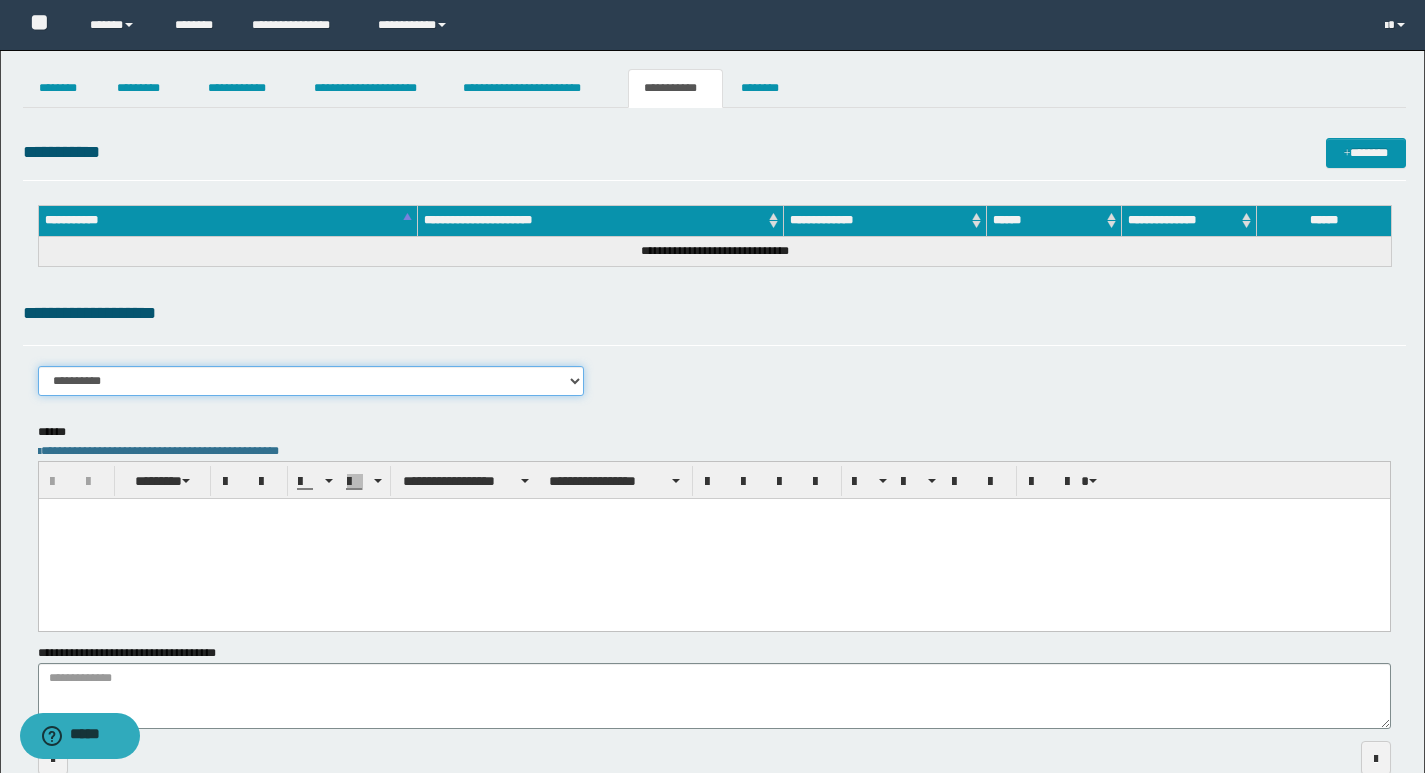 click on "**********" at bounding box center (311, 381) 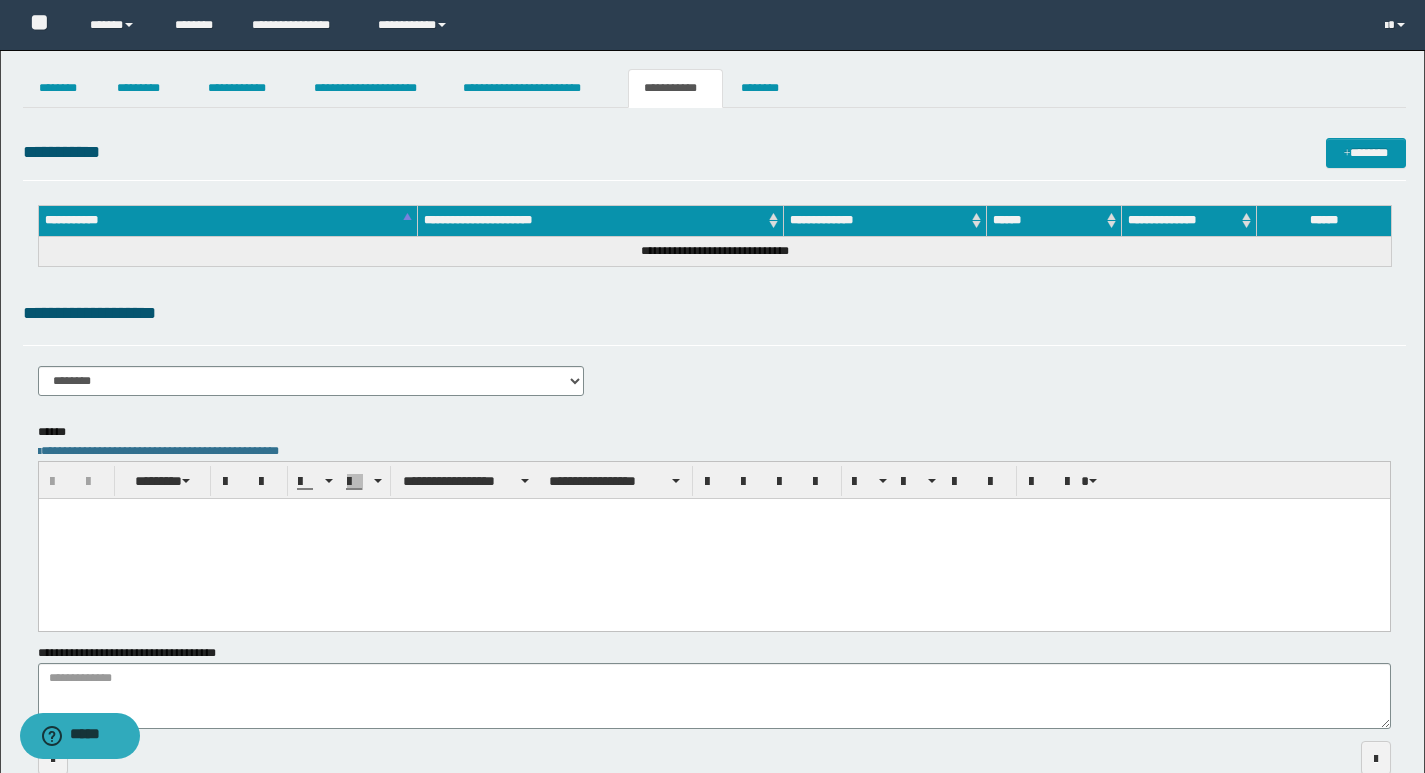 click on "**********" at bounding box center (714, 388) 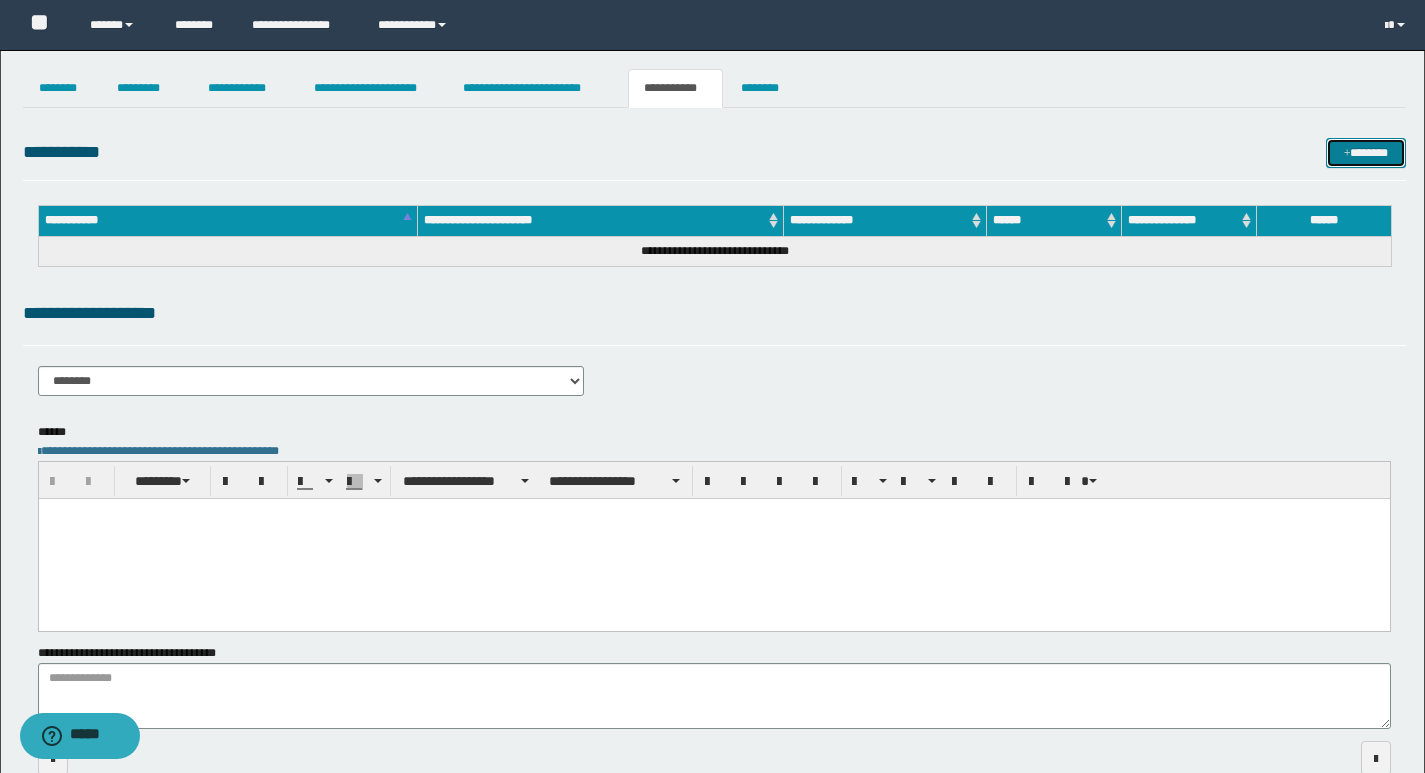 click on "*******" at bounding box center [1366, 153] 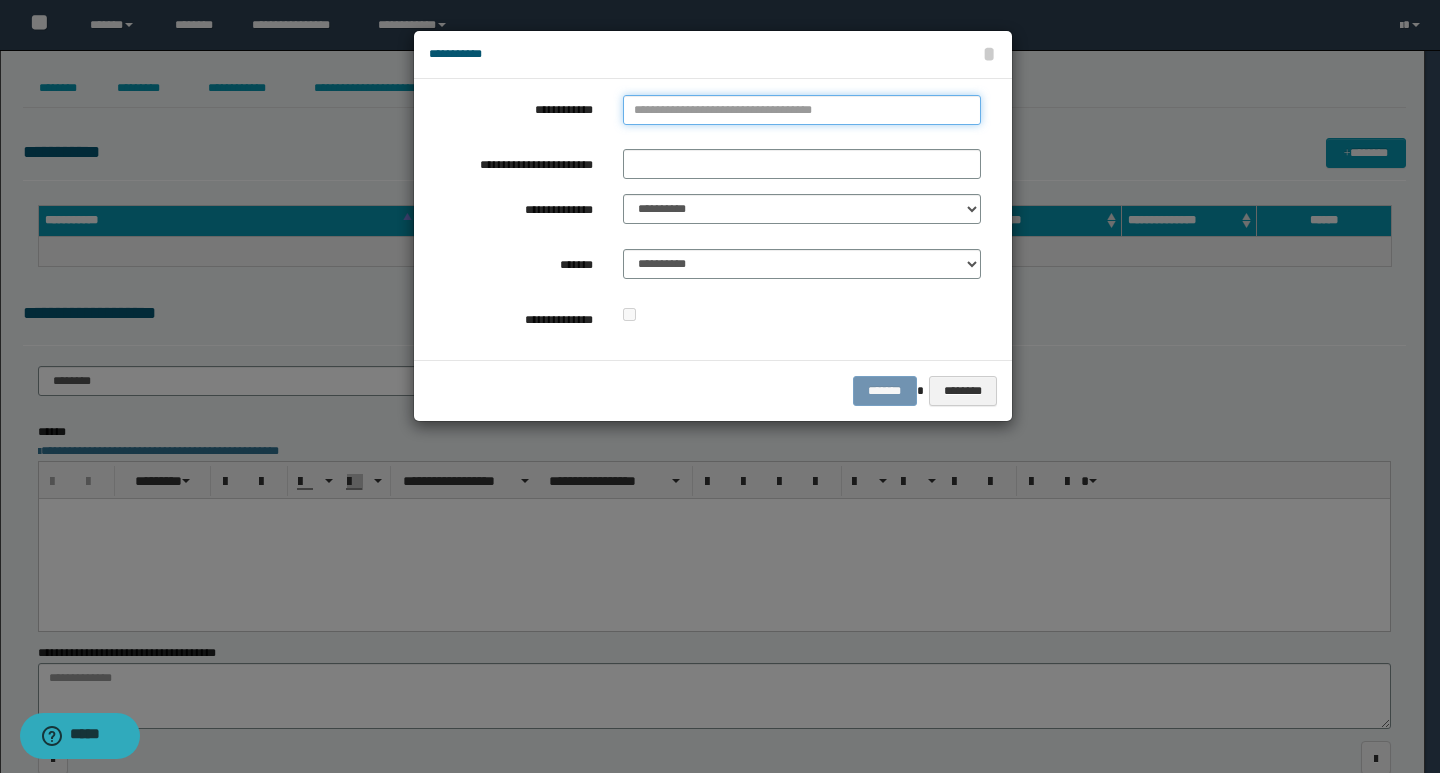 click on "**********" at bounding box center (802, 110) 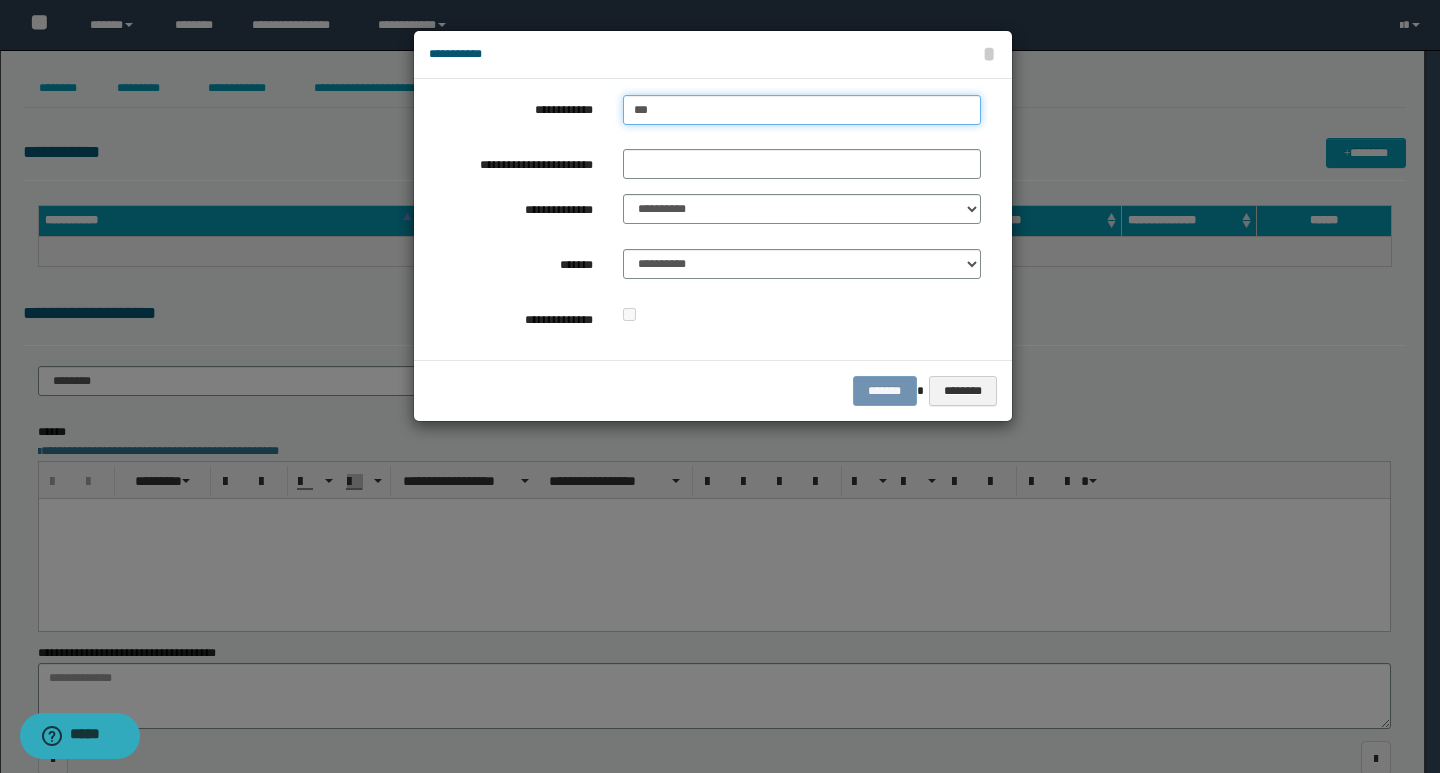 type on "****" 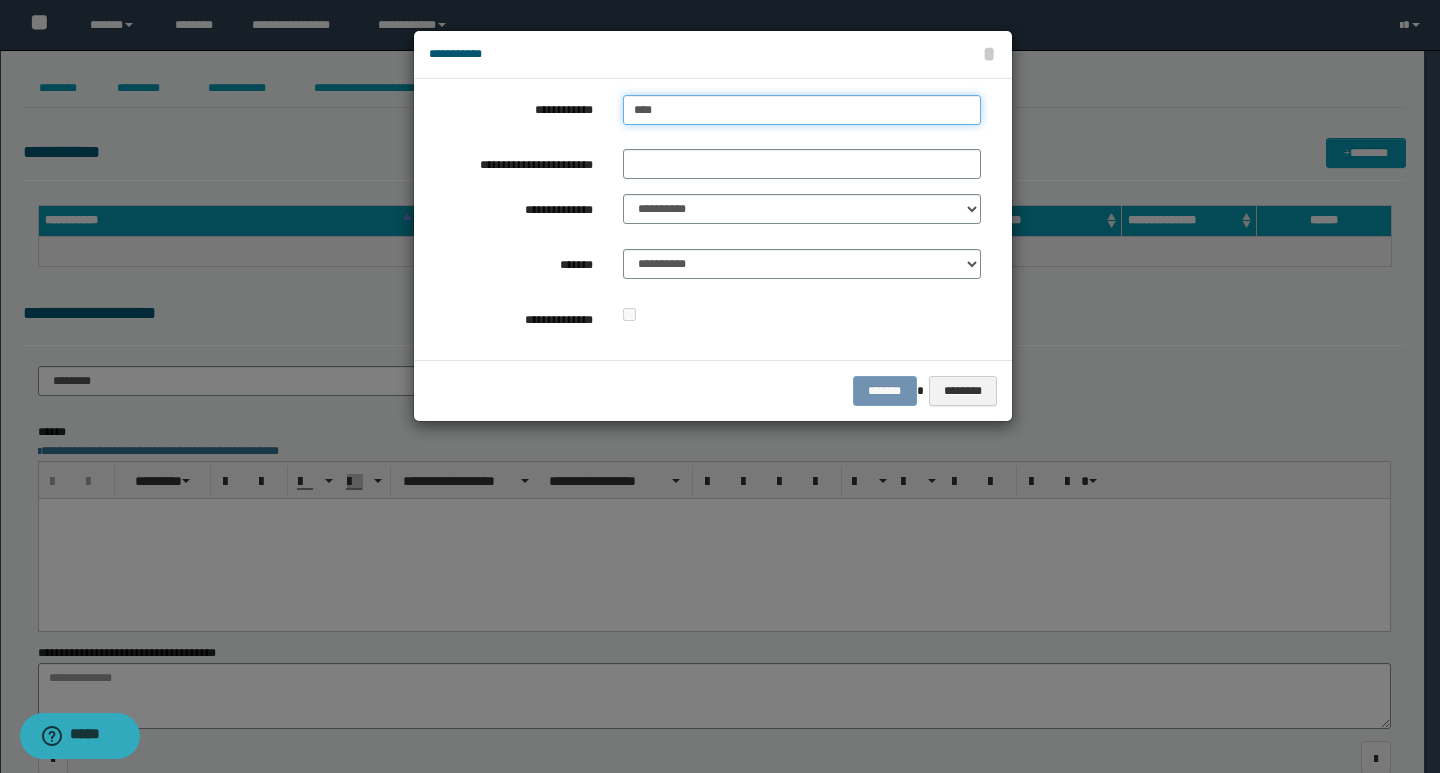 type on "****" 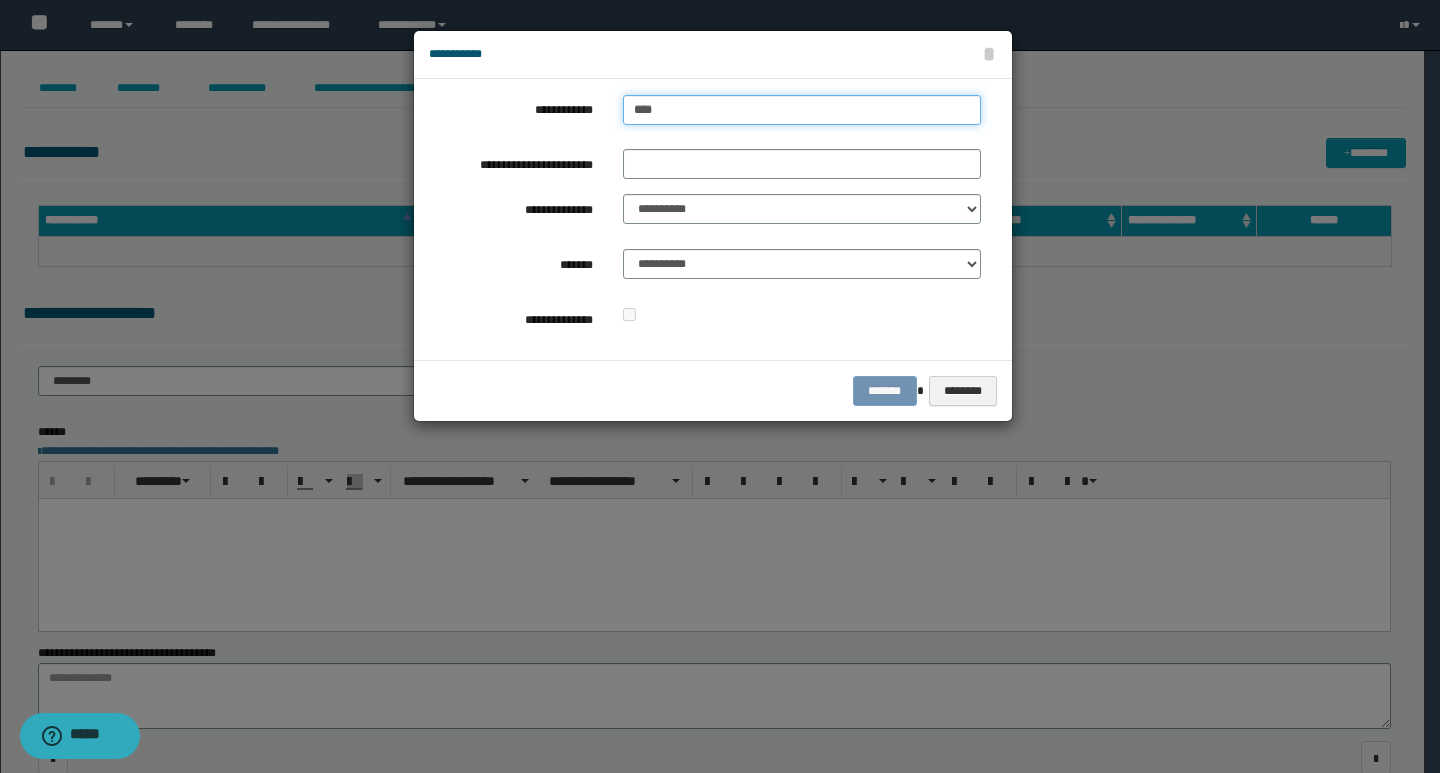 type on "****" 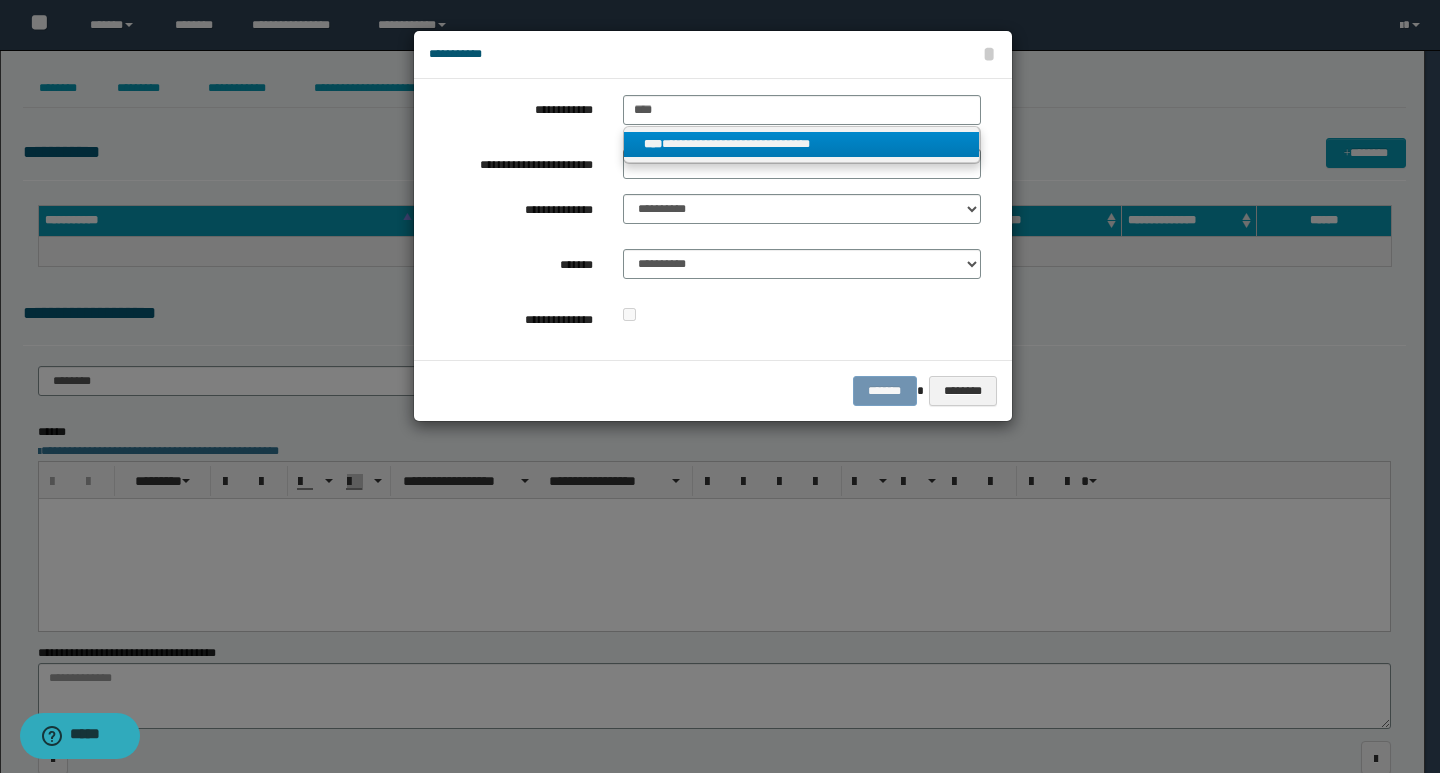 click on "**********" at bounding box center [802, 144] 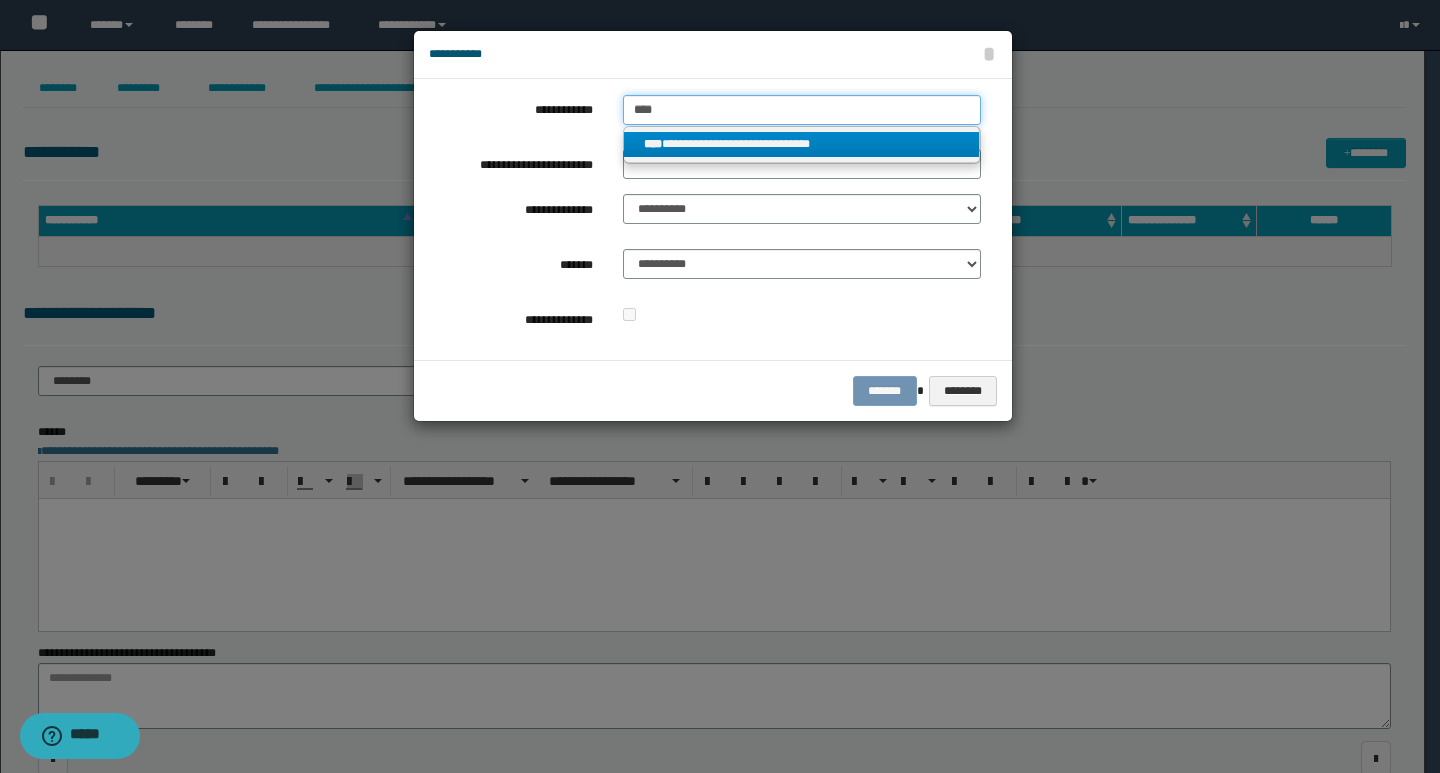 type 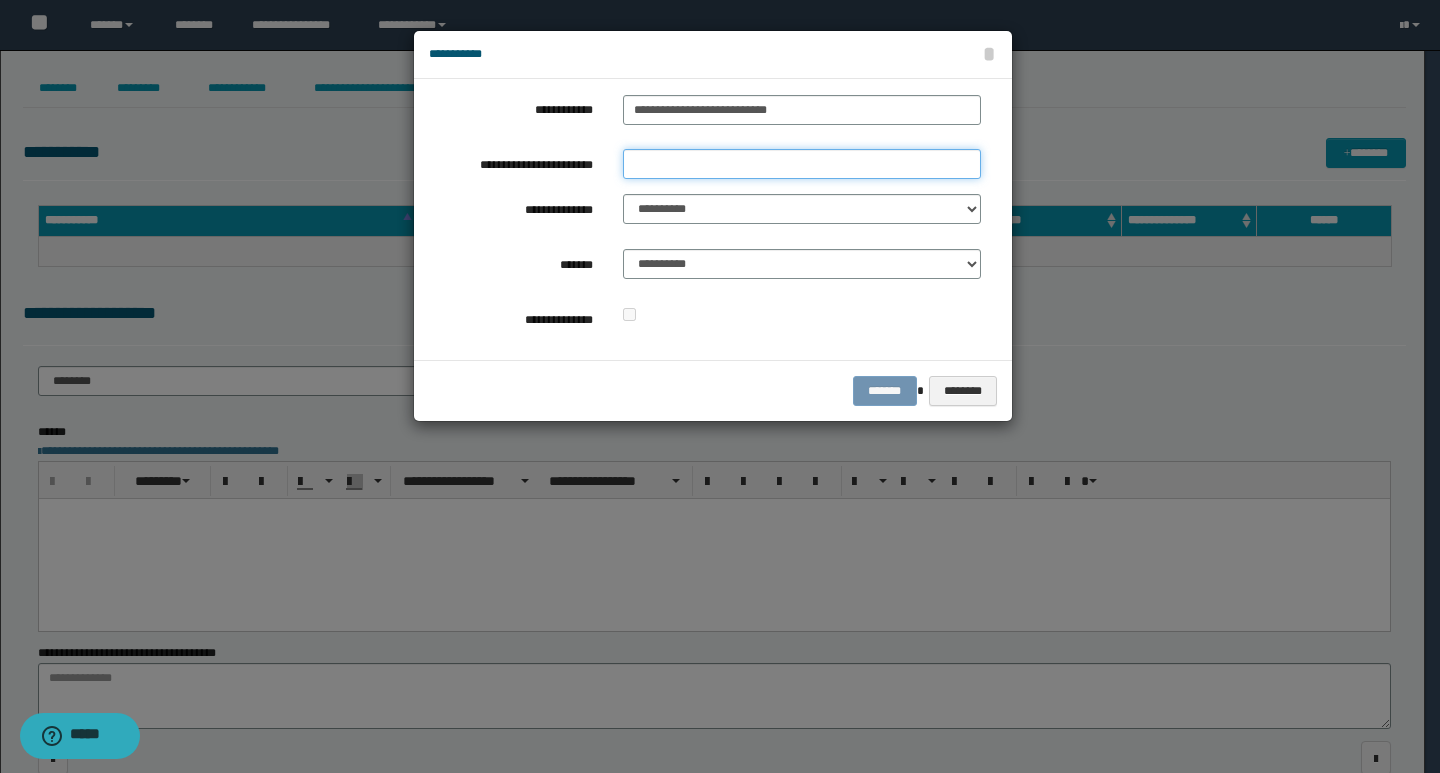 click on "**********" at bounding box center [802, 164] 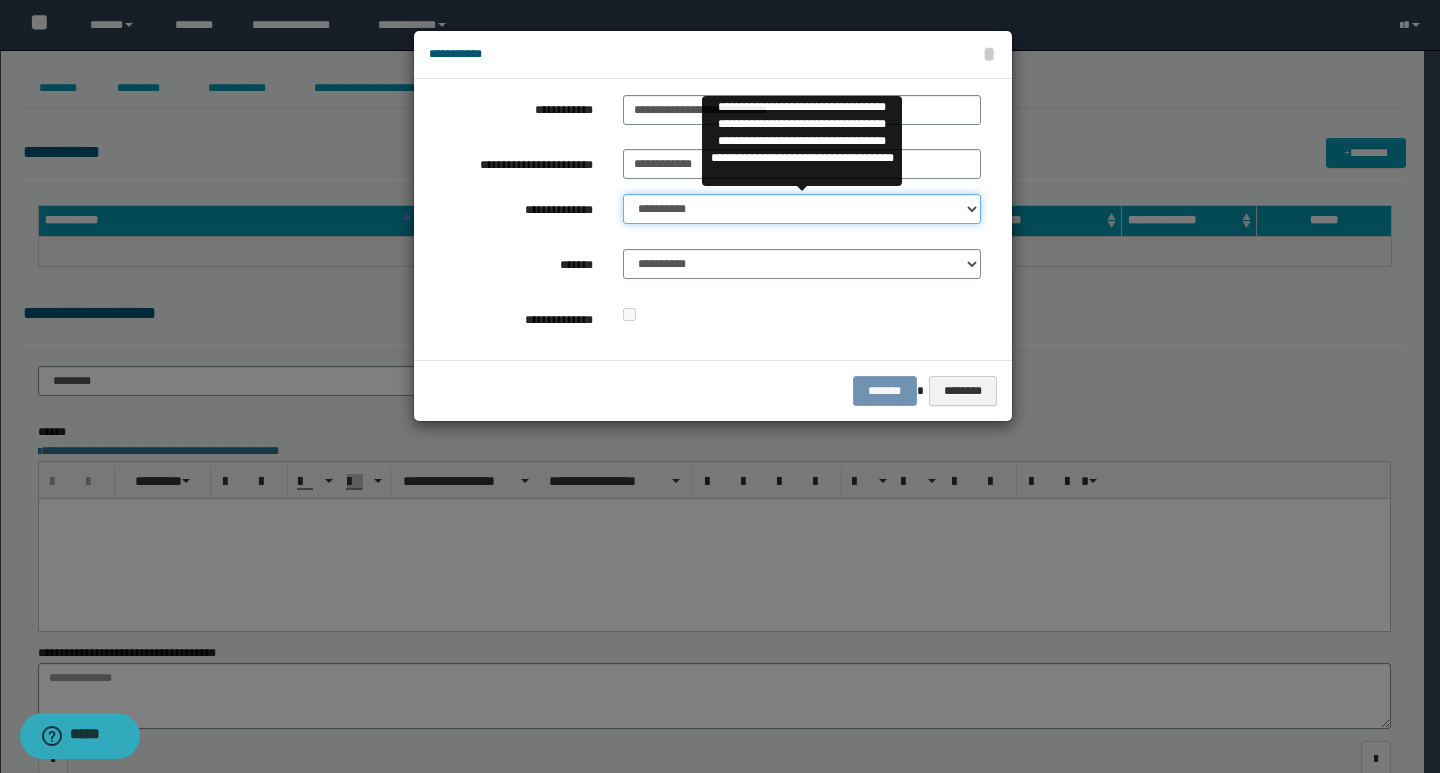 click on "**********" at bounding box center [802, 209] 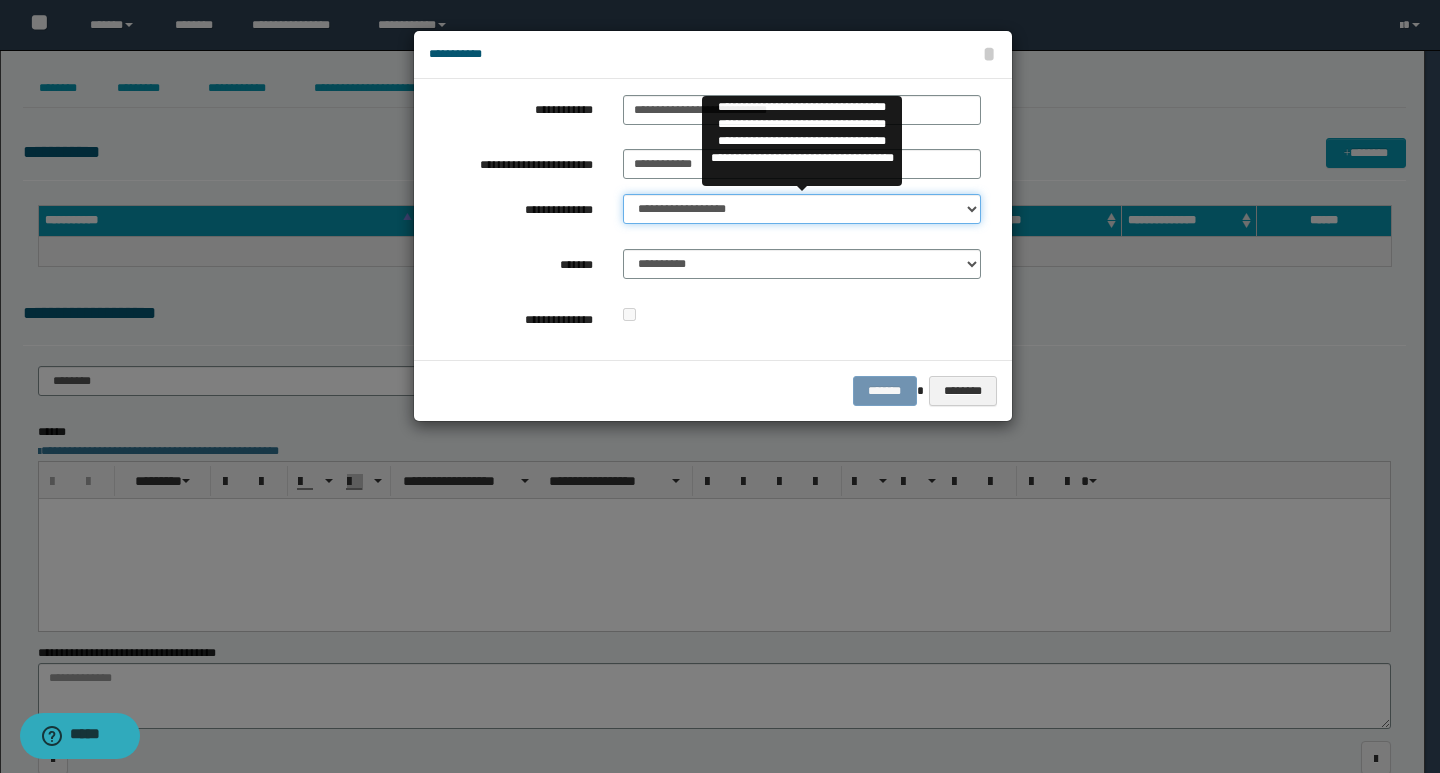 click on "**********" at bounding box center (802, 209) 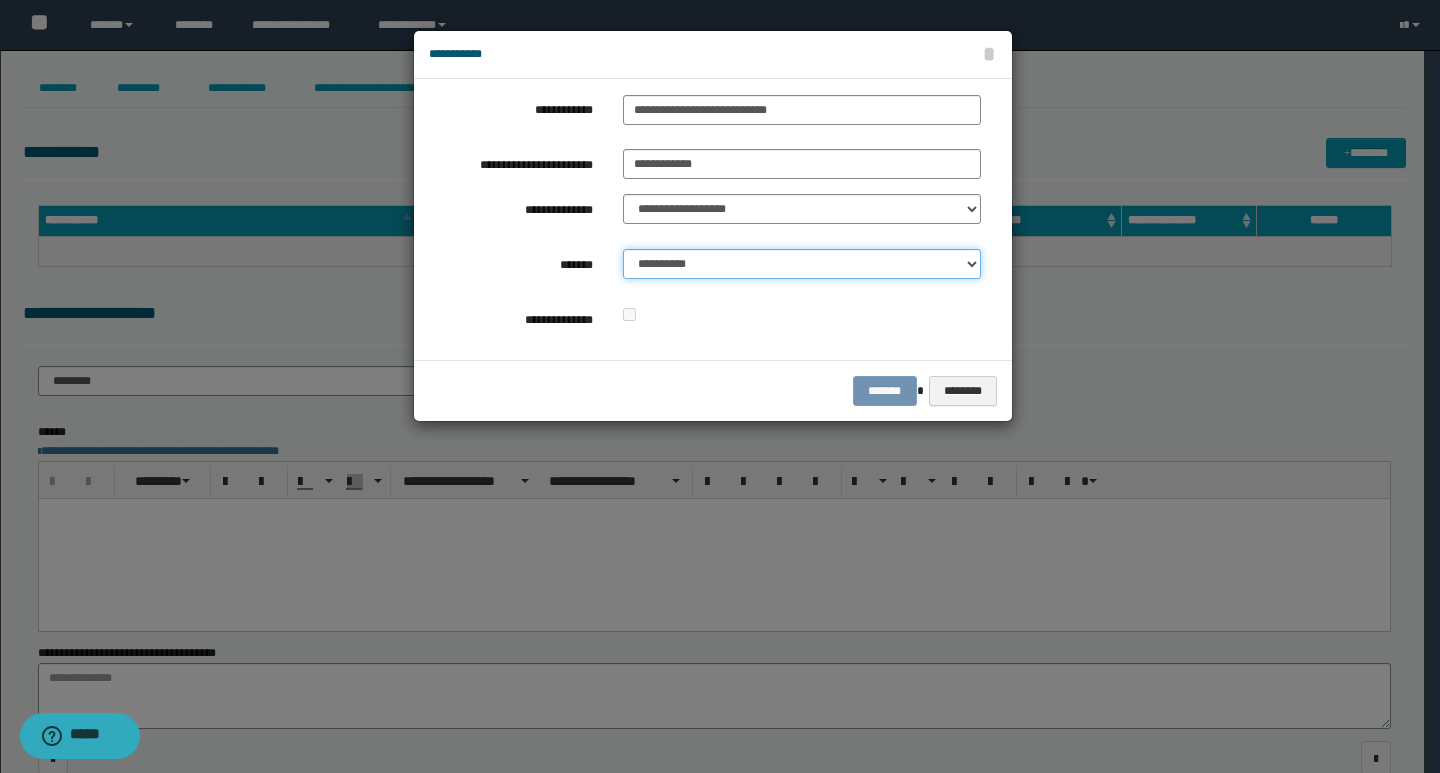 click on "**********" at bounding box center [802, 264] 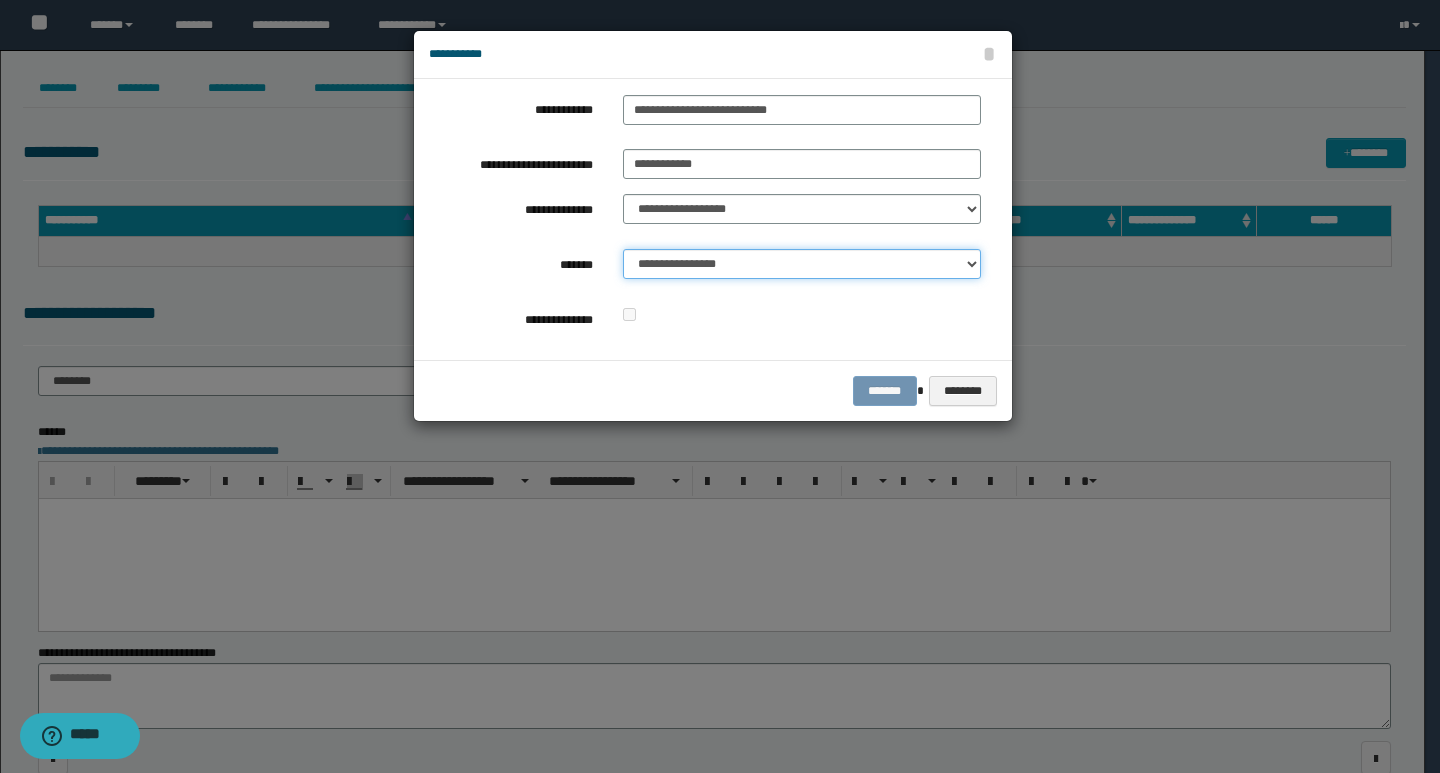 click on "**********" at bounding box center (802, 264) 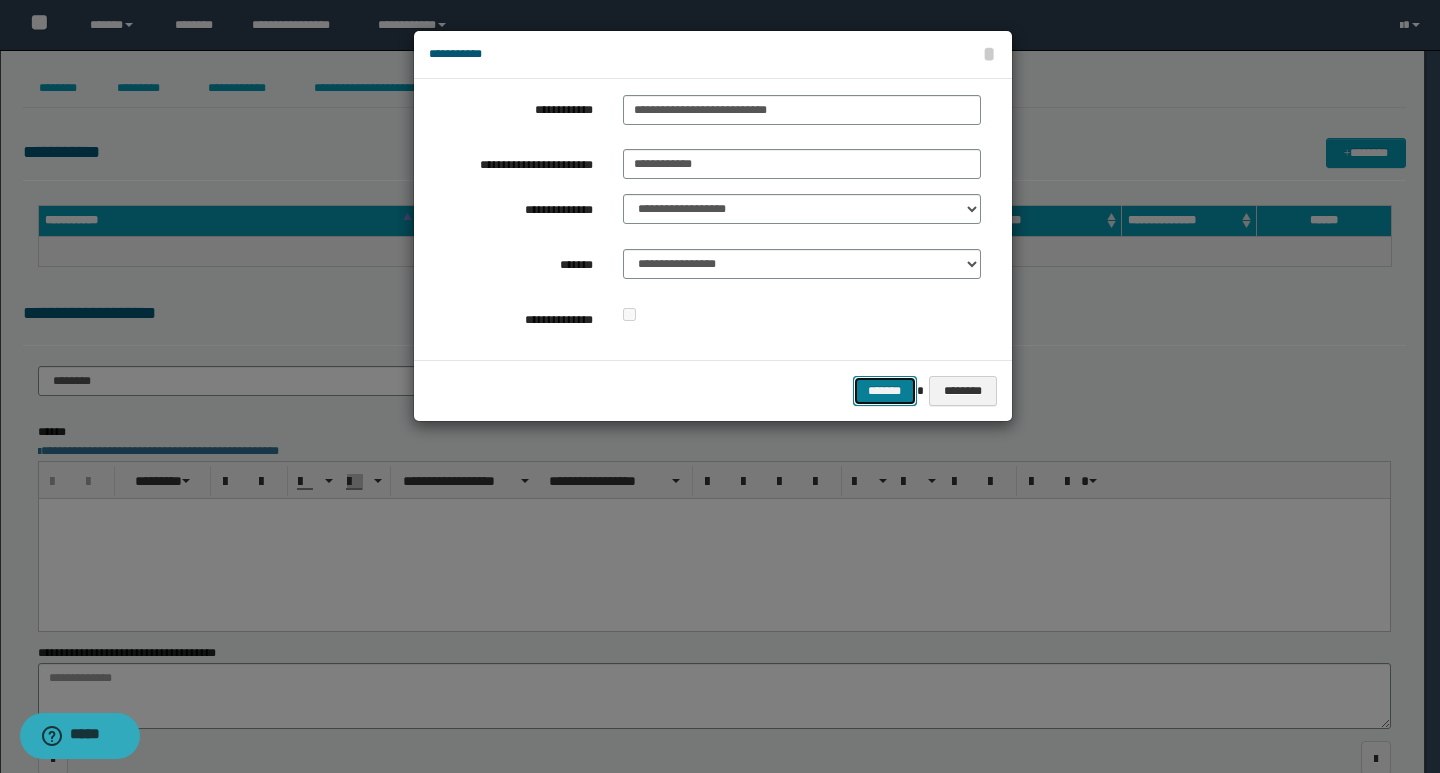 click on "*******" at bounding box center (885, 391) 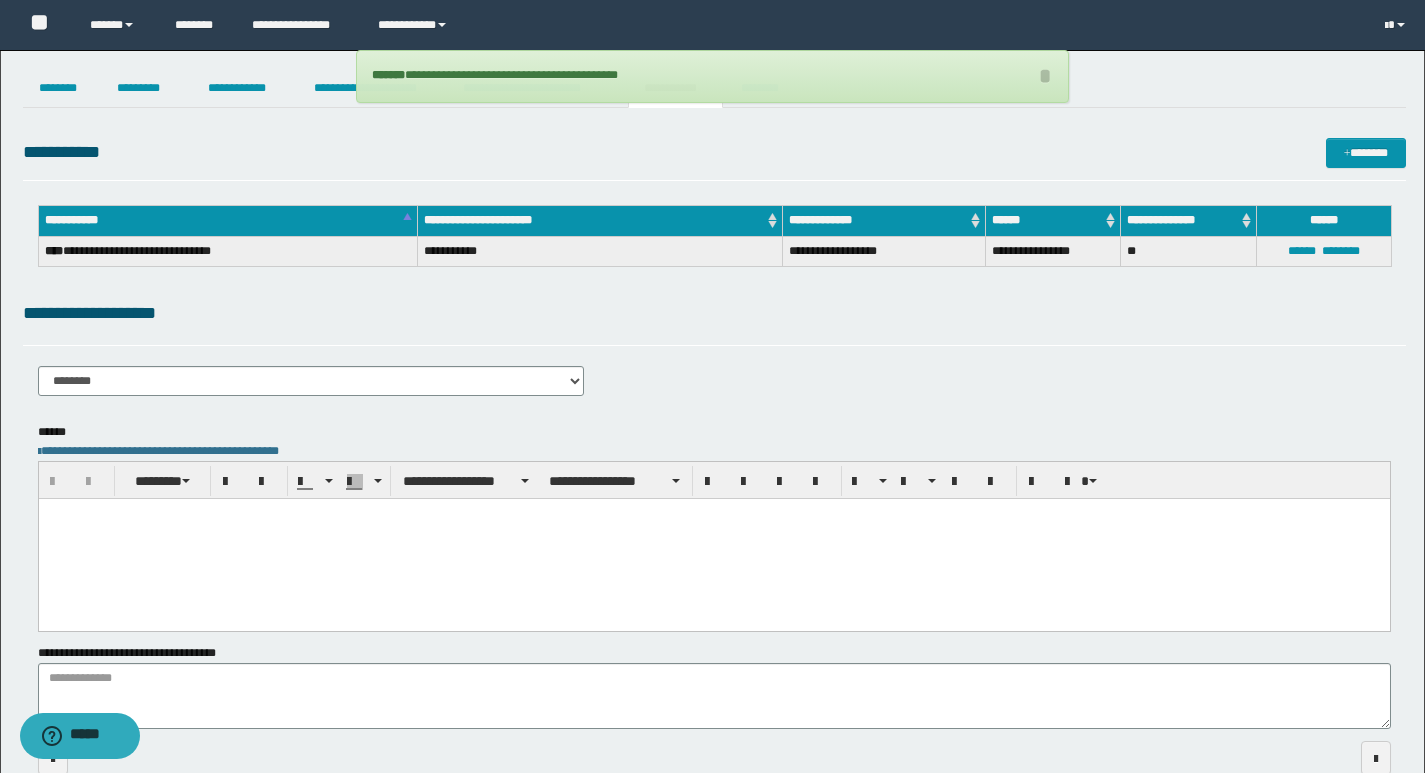 click on "**********" at bounding box center [714, 388] 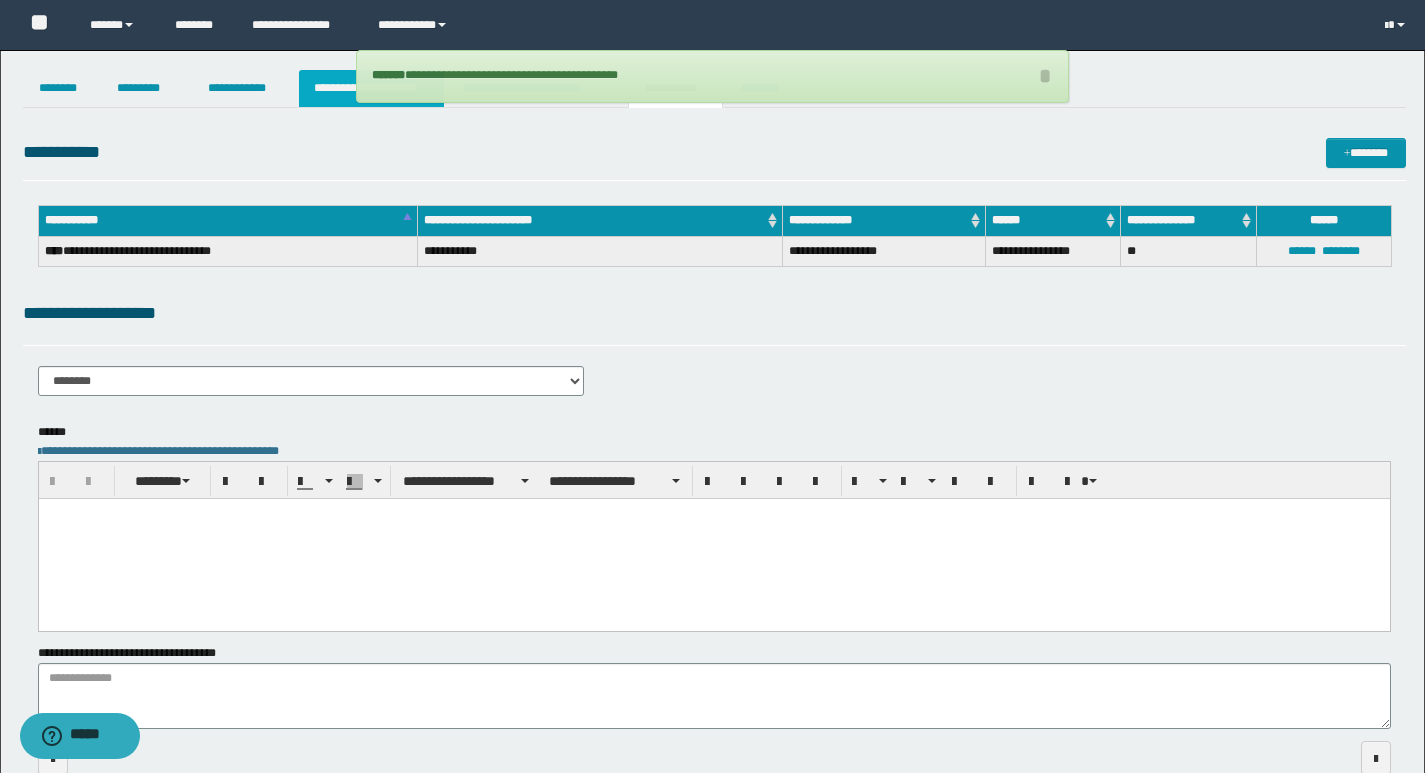click on "**********" at bounding box center [371, 88] 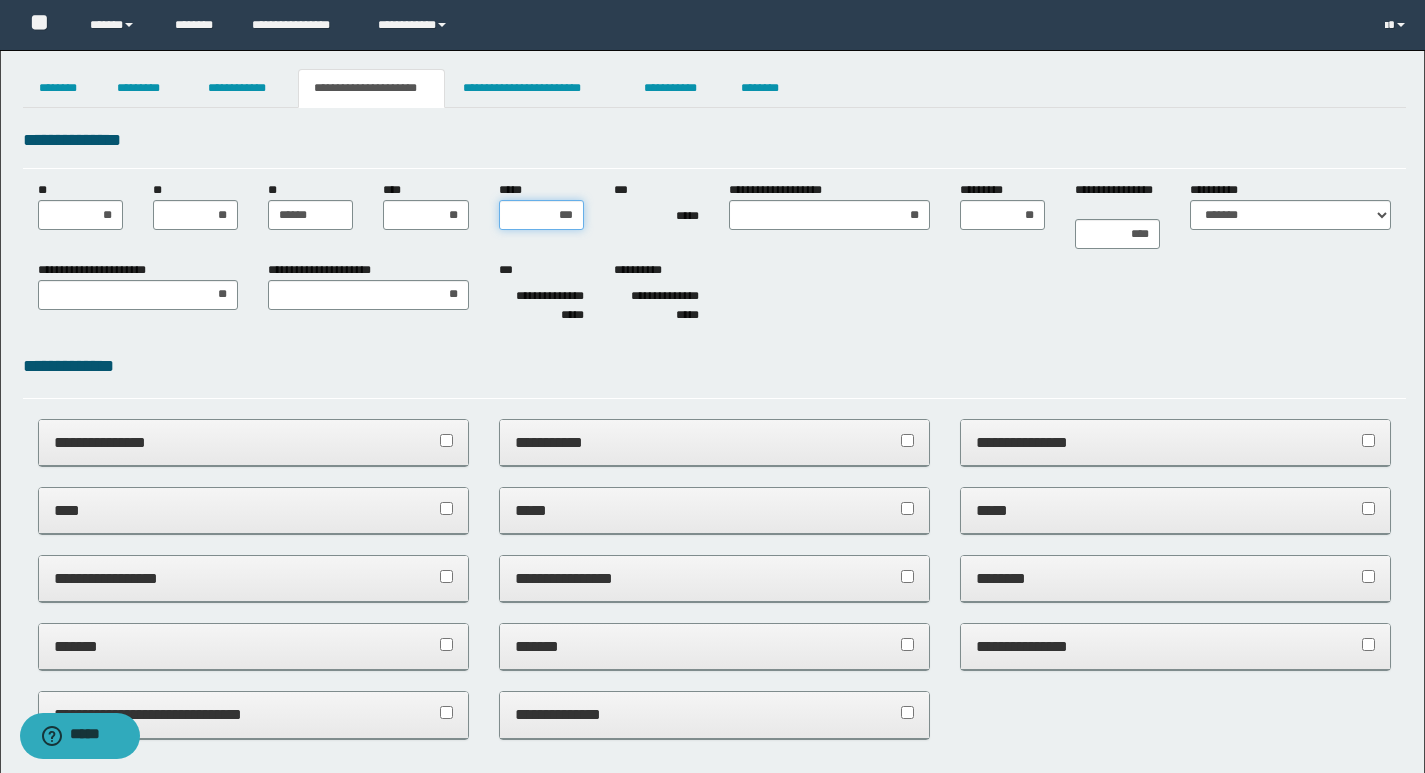 click on "***" at bounding box center [541, 215] 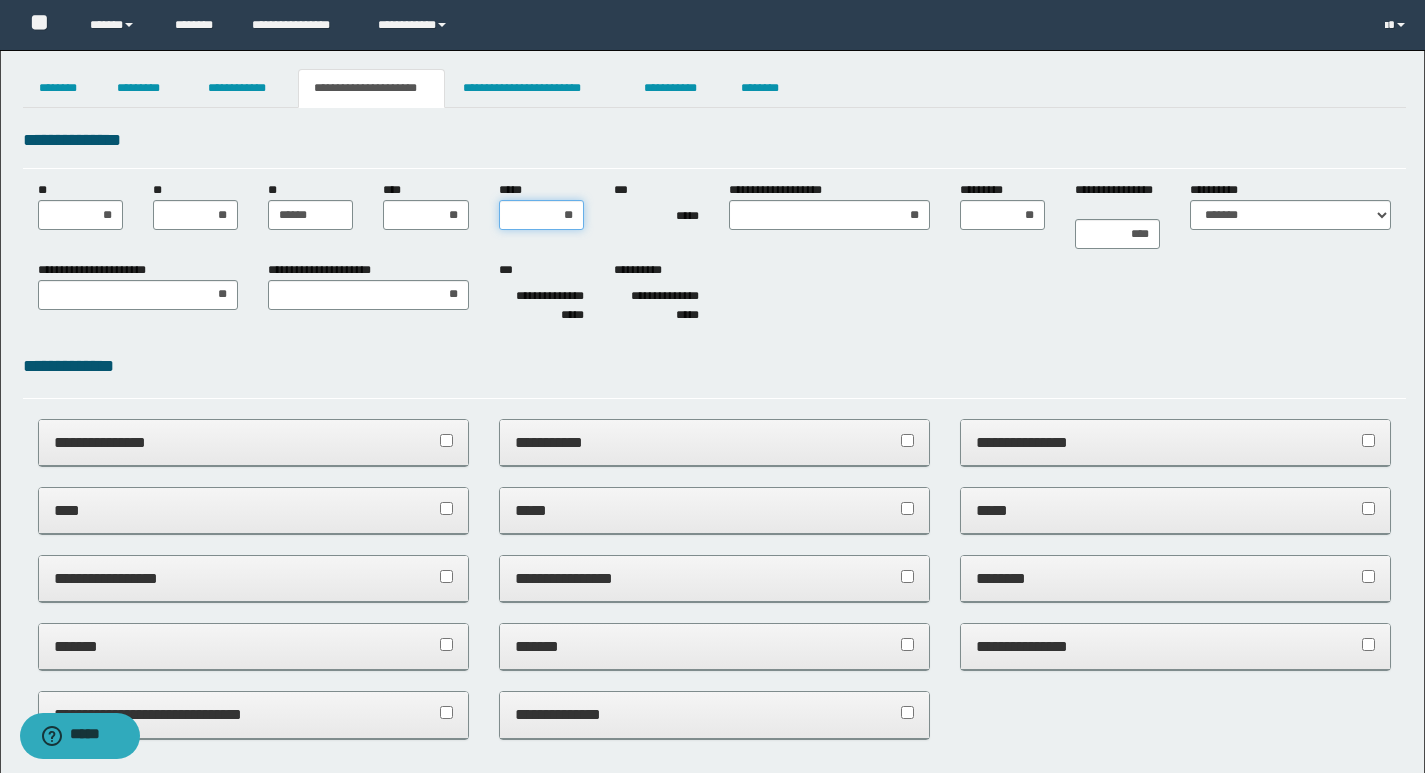 type on "***" 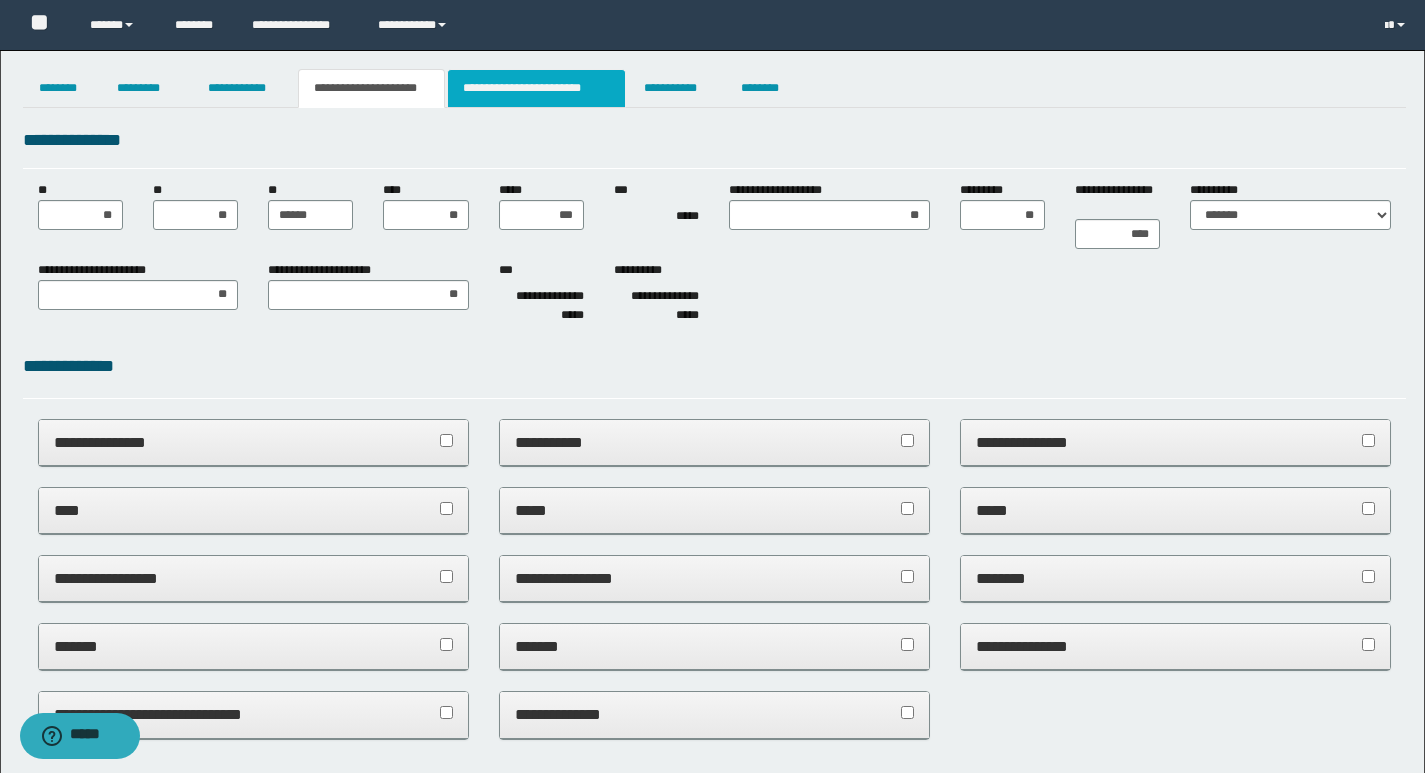 drag, startPoint x: 587, startPoint y: 280, endPoint x: 450, endPoint y: 83, distance: 239.95416 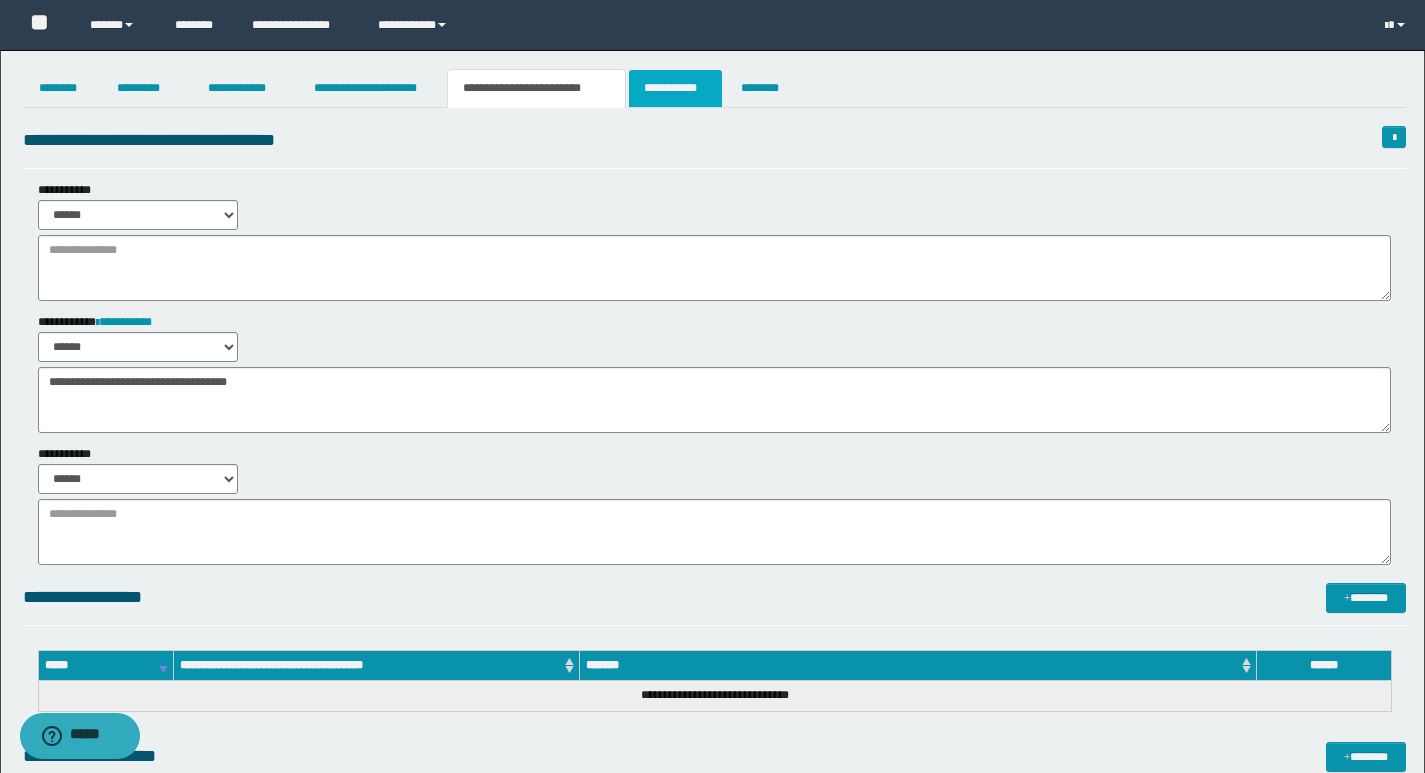 click on "**********" at bounding box center (675, 88) 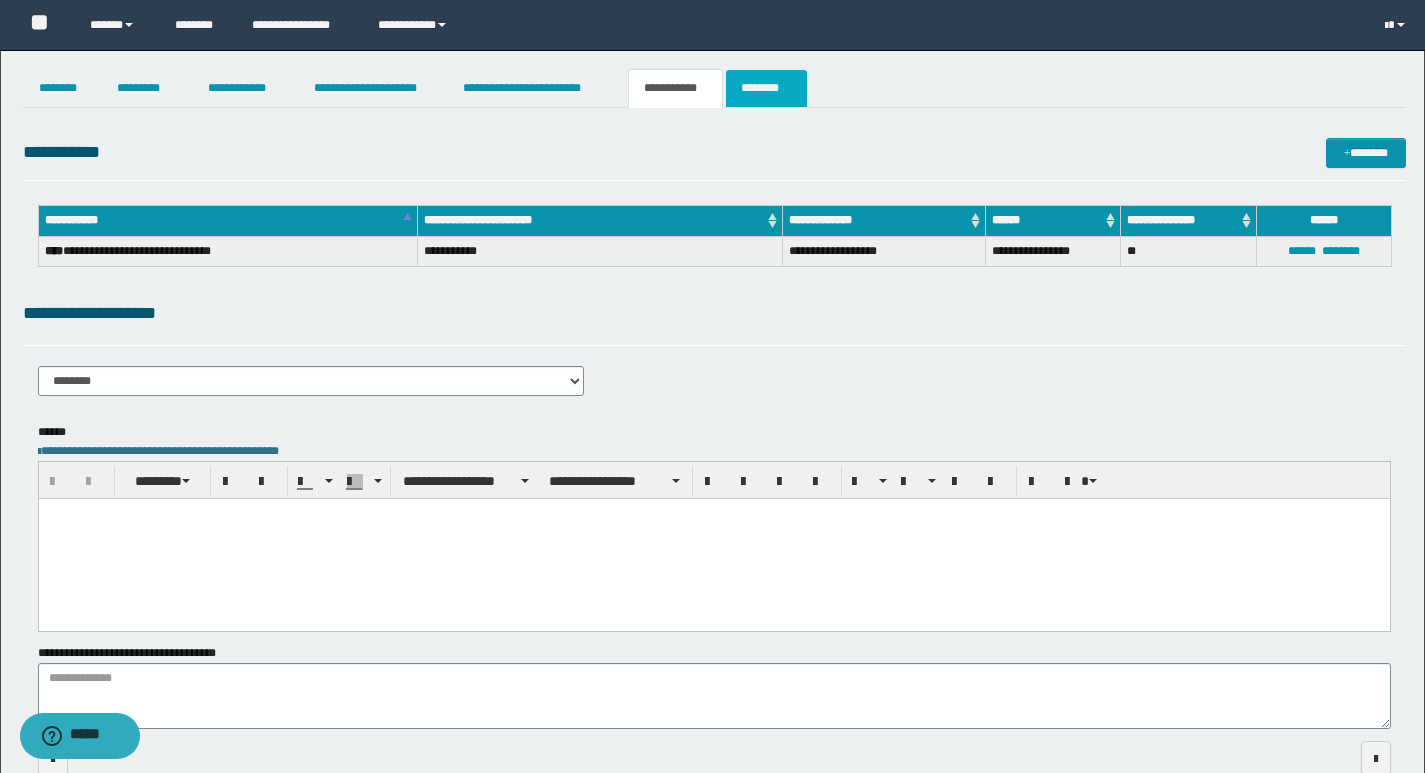 click on "********" at bounding box center (766, 88) 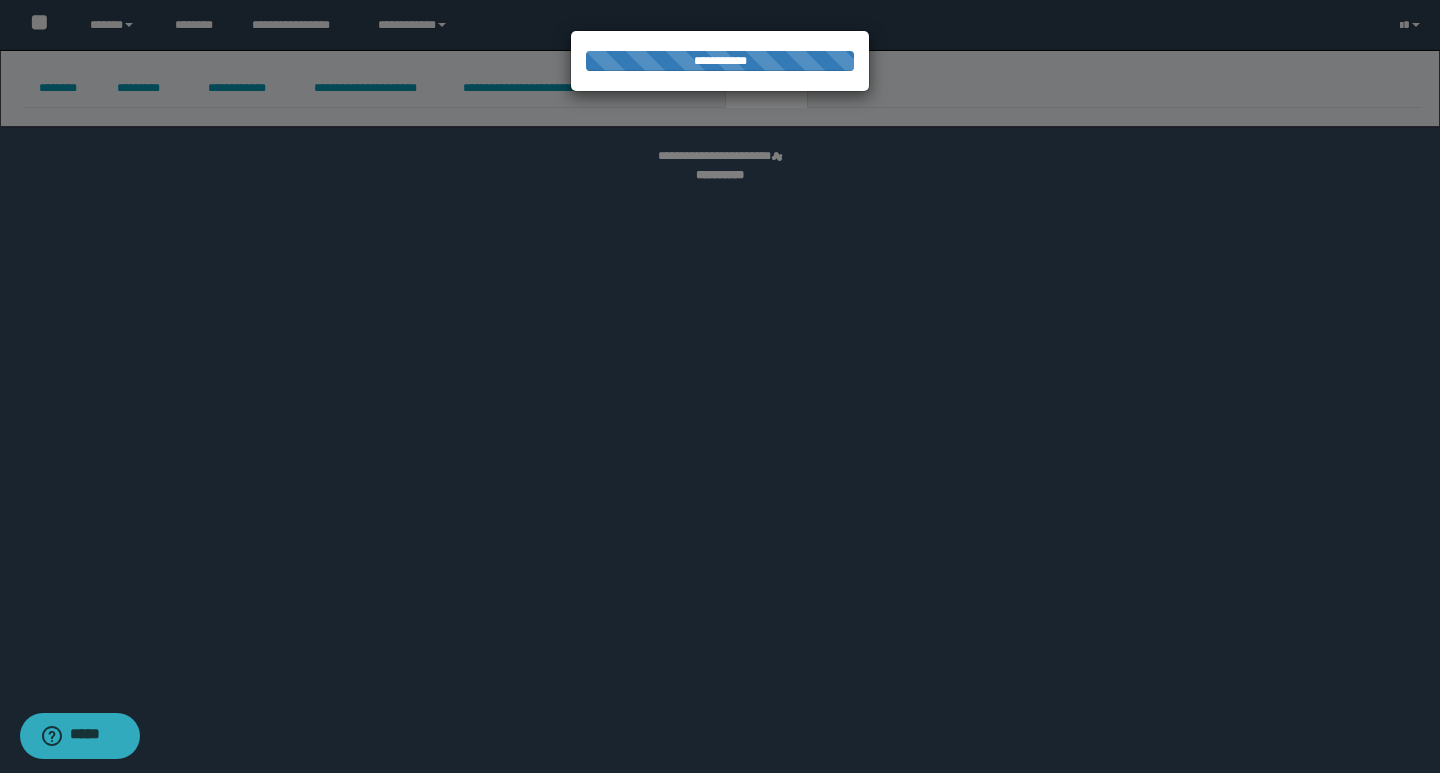 select 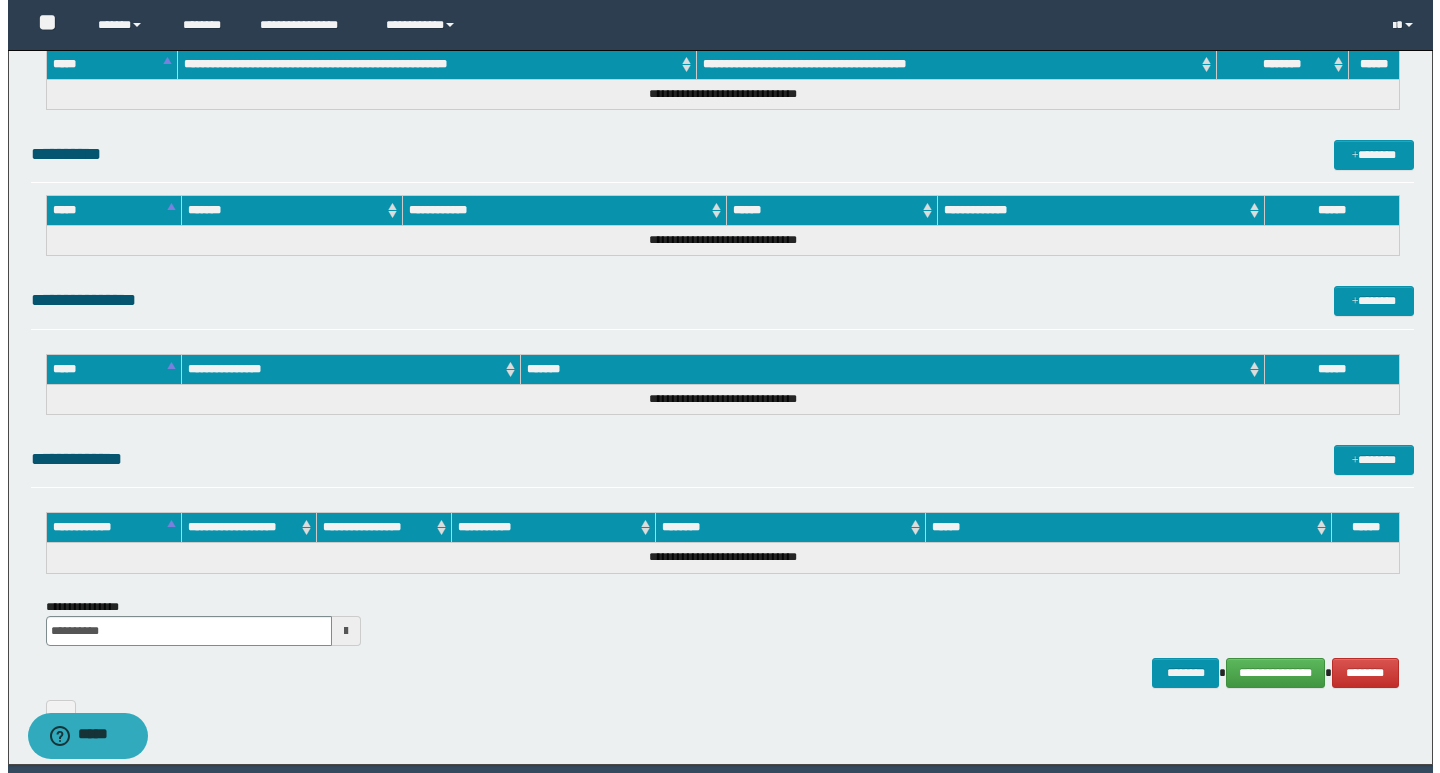 scroll, scrollTop: 874, scrollLeft: 0, axis: vertical 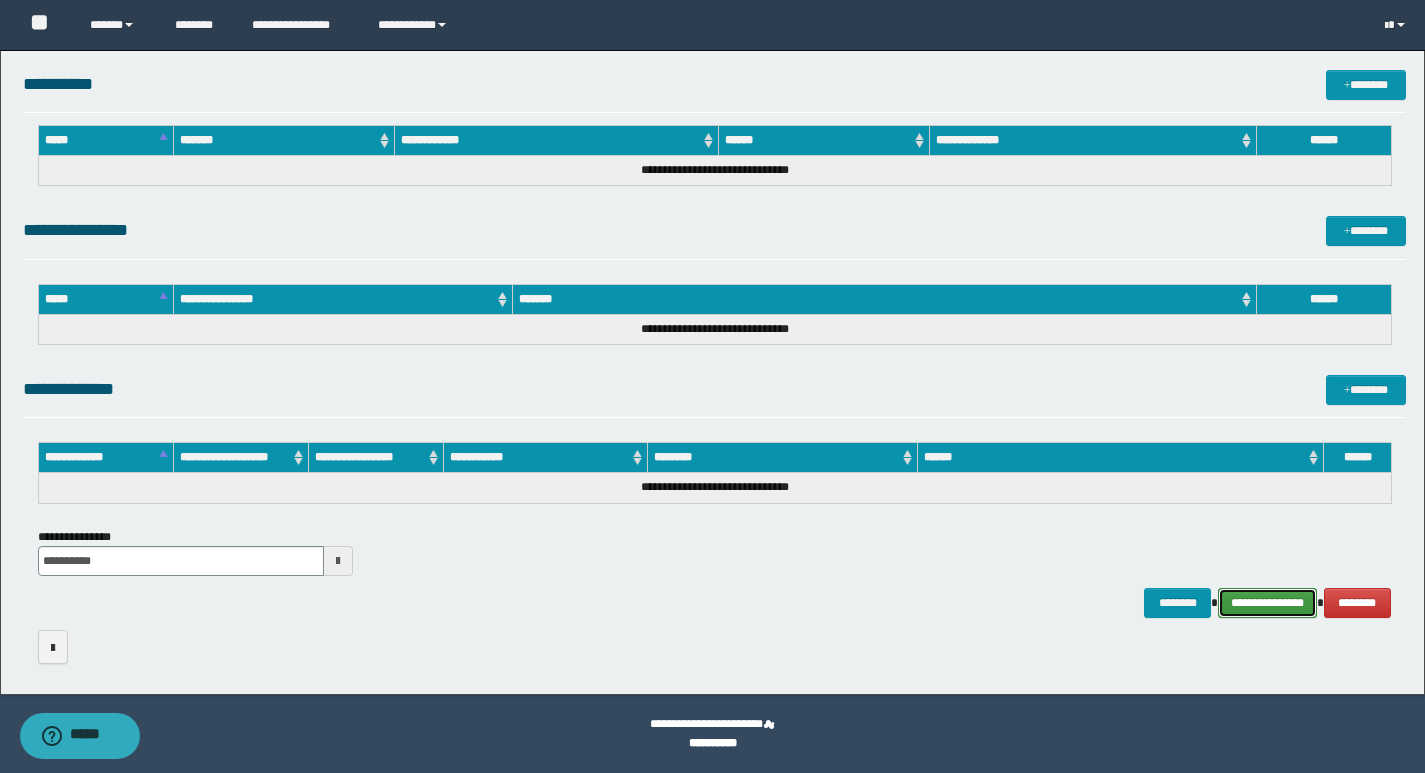 click on "**********" at bounding box center [1267, 603] 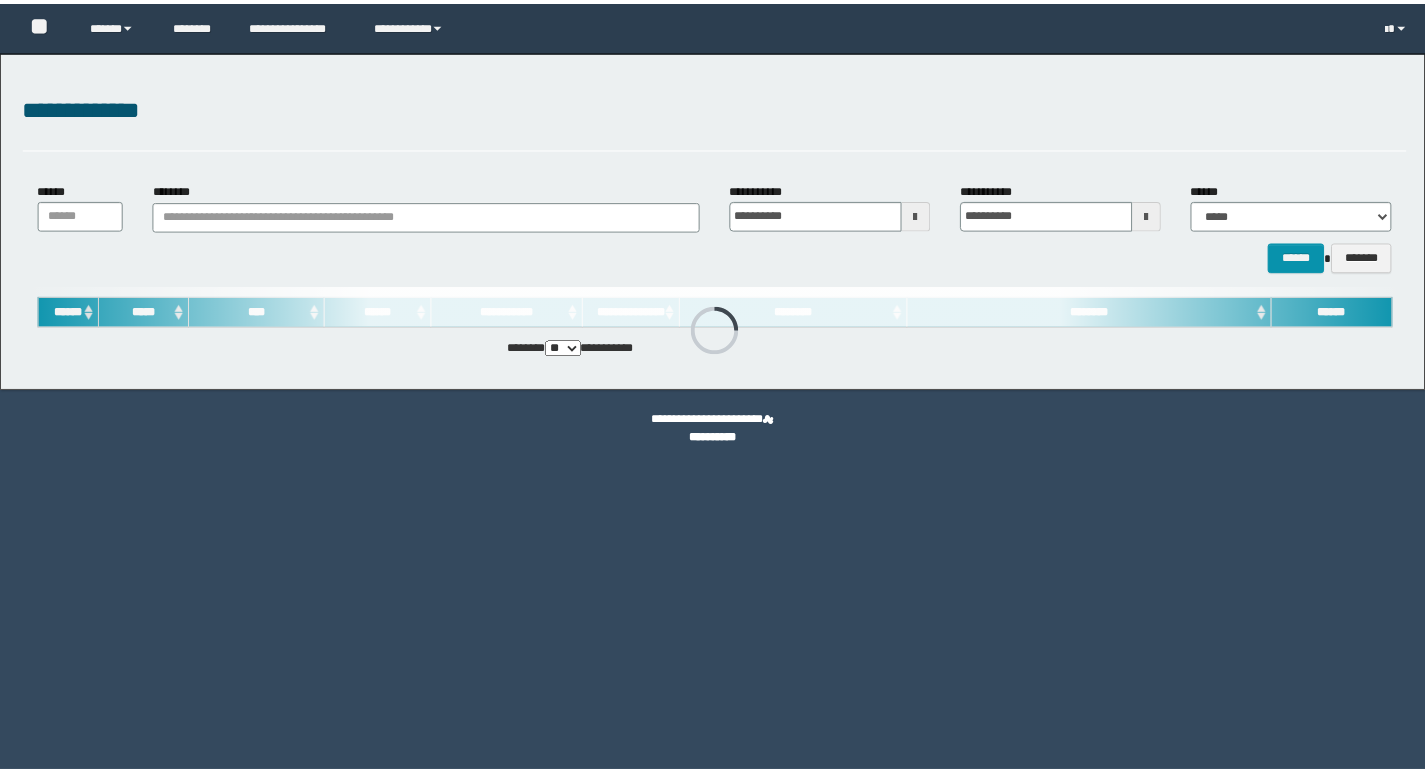 scroll, scrollTop: 0, scrollLeft: 0, axis: both 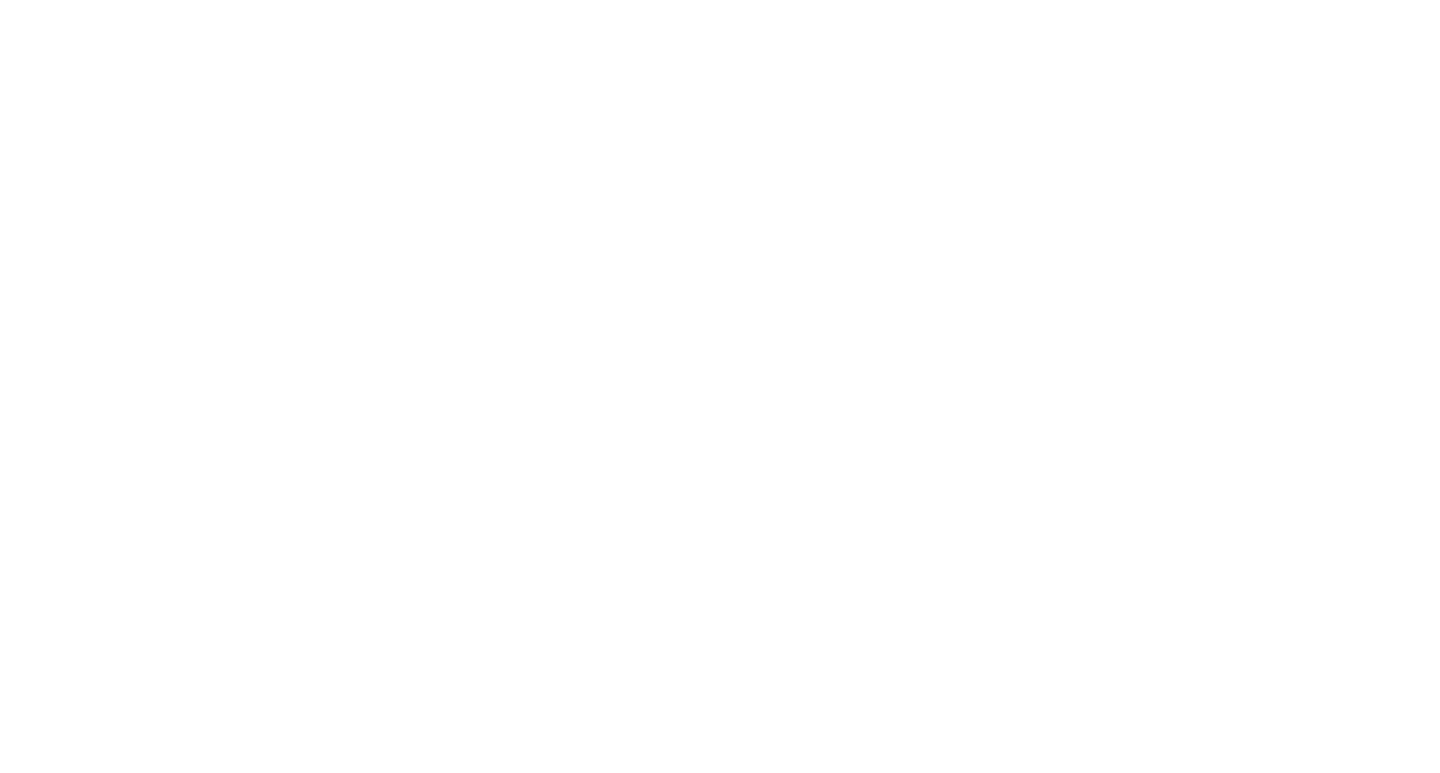 type on "**********" 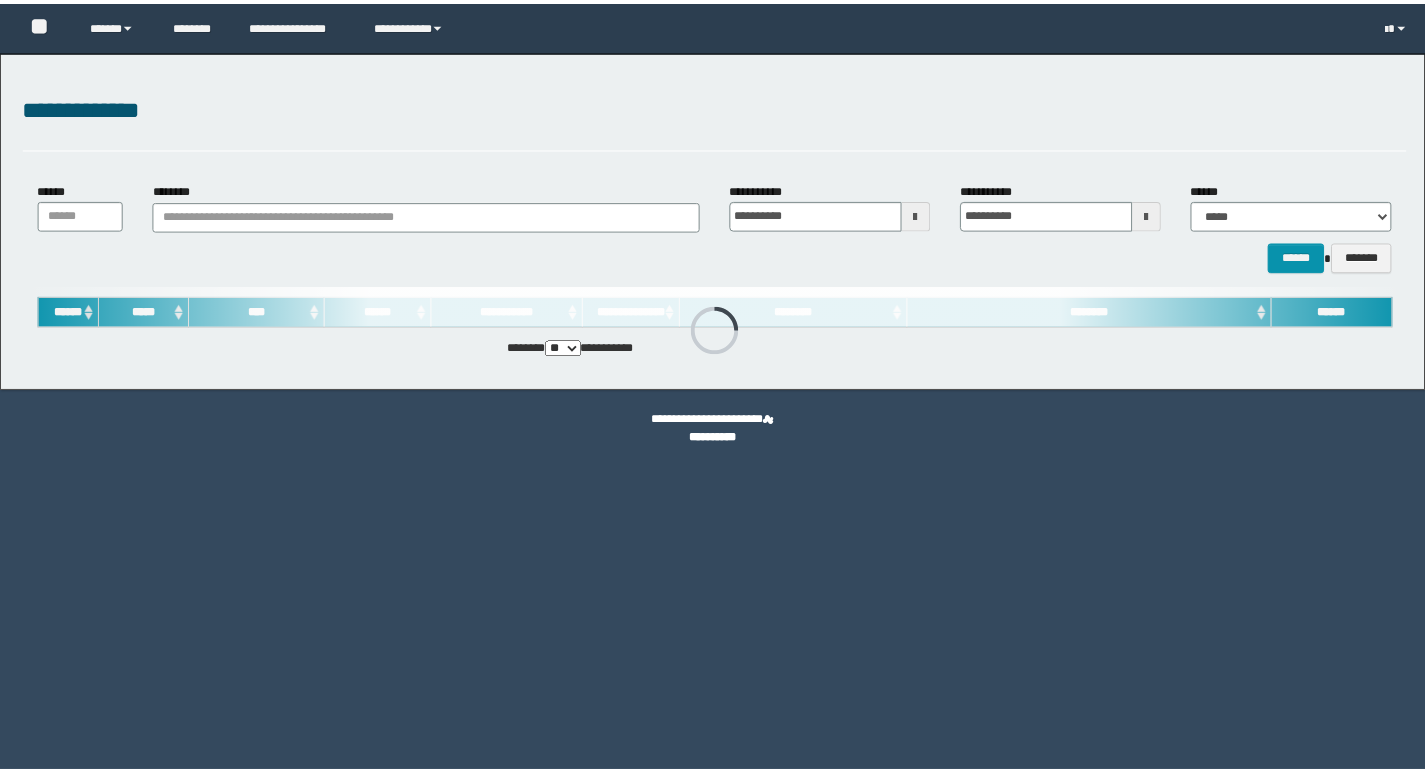 scroll, scrollTop: 0, scrollLeft: 0, axis: both 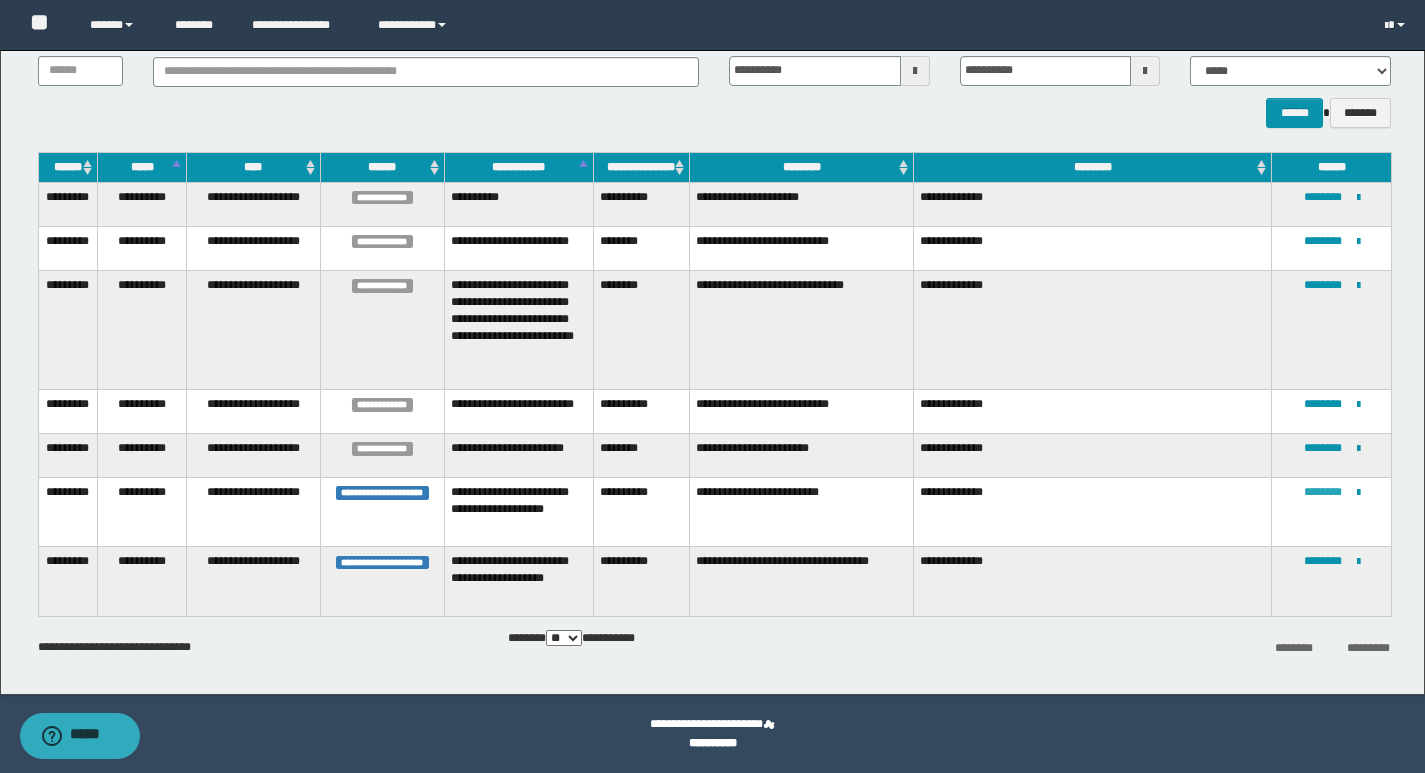 click on "********" at bounding box center (1323, 492) 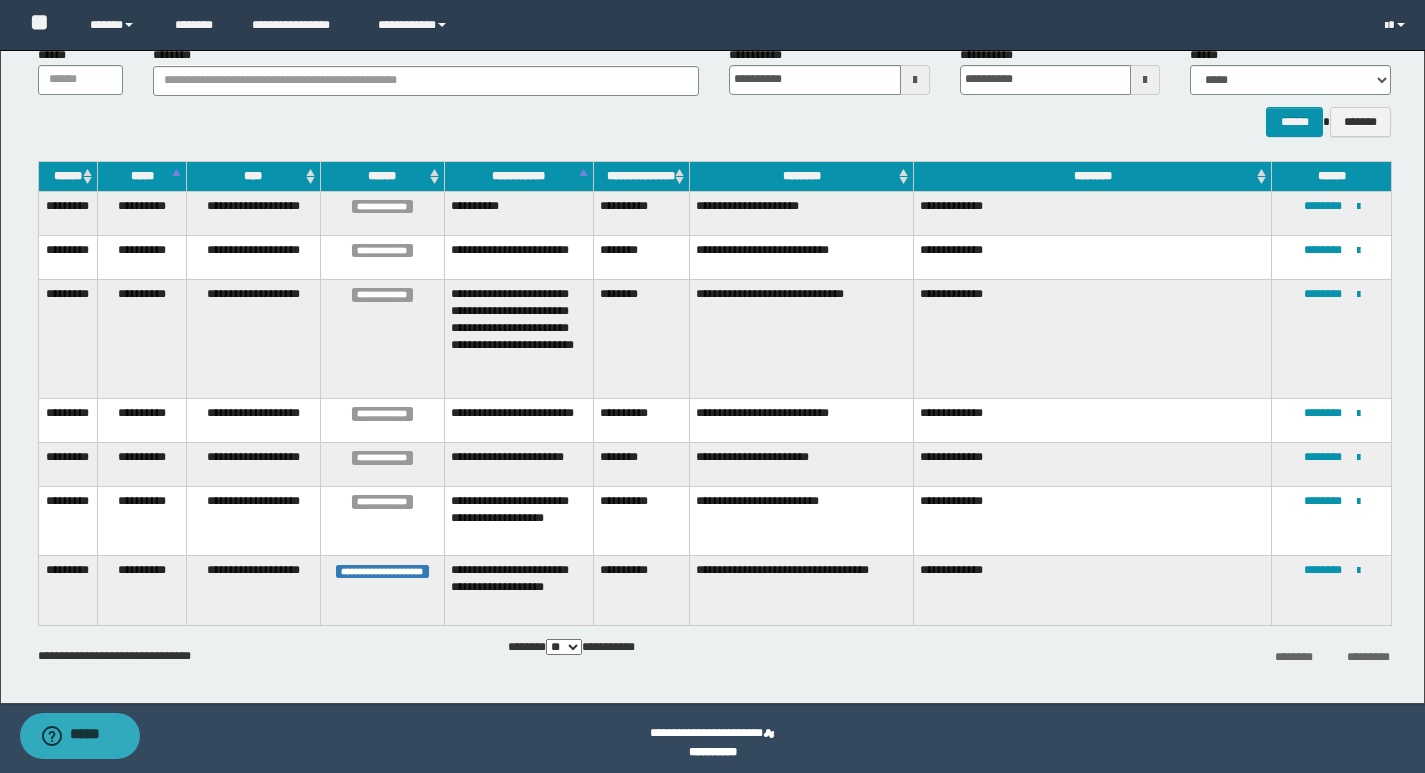scroll, scrollTop: 144, scrollLeft: 0, axis: vertical 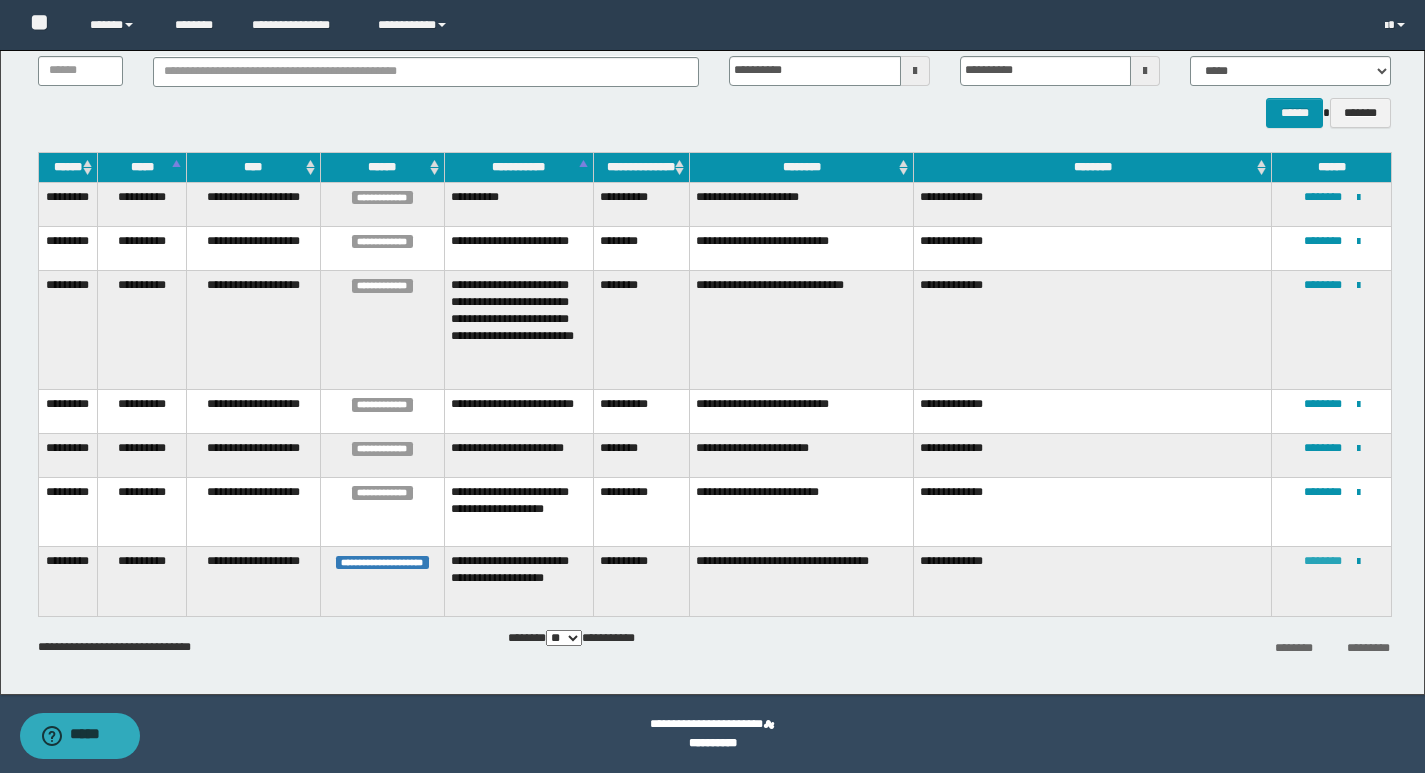 click on "********" at bounding box center (1323, 561) 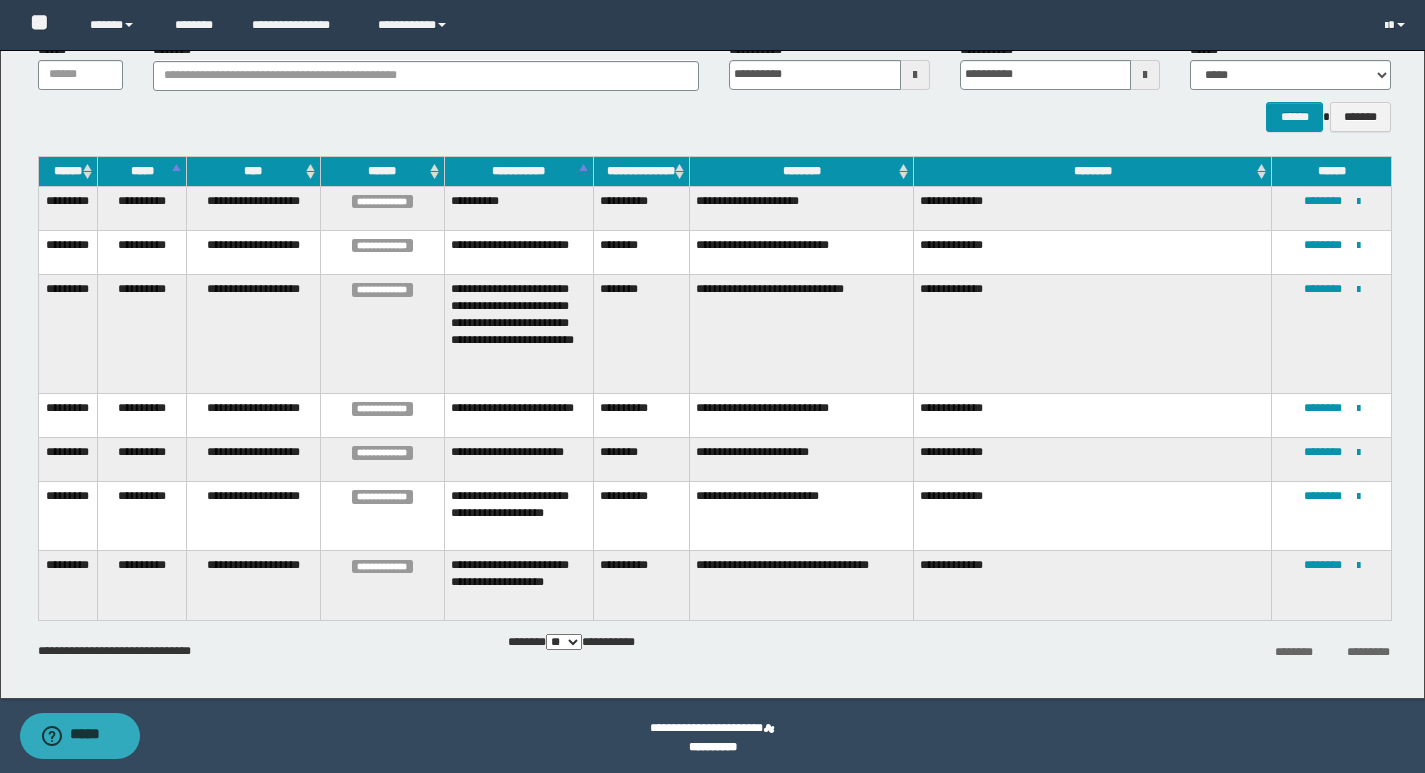 scroll, scrollTop: 144, scrollLeft: 0, axis: vertical 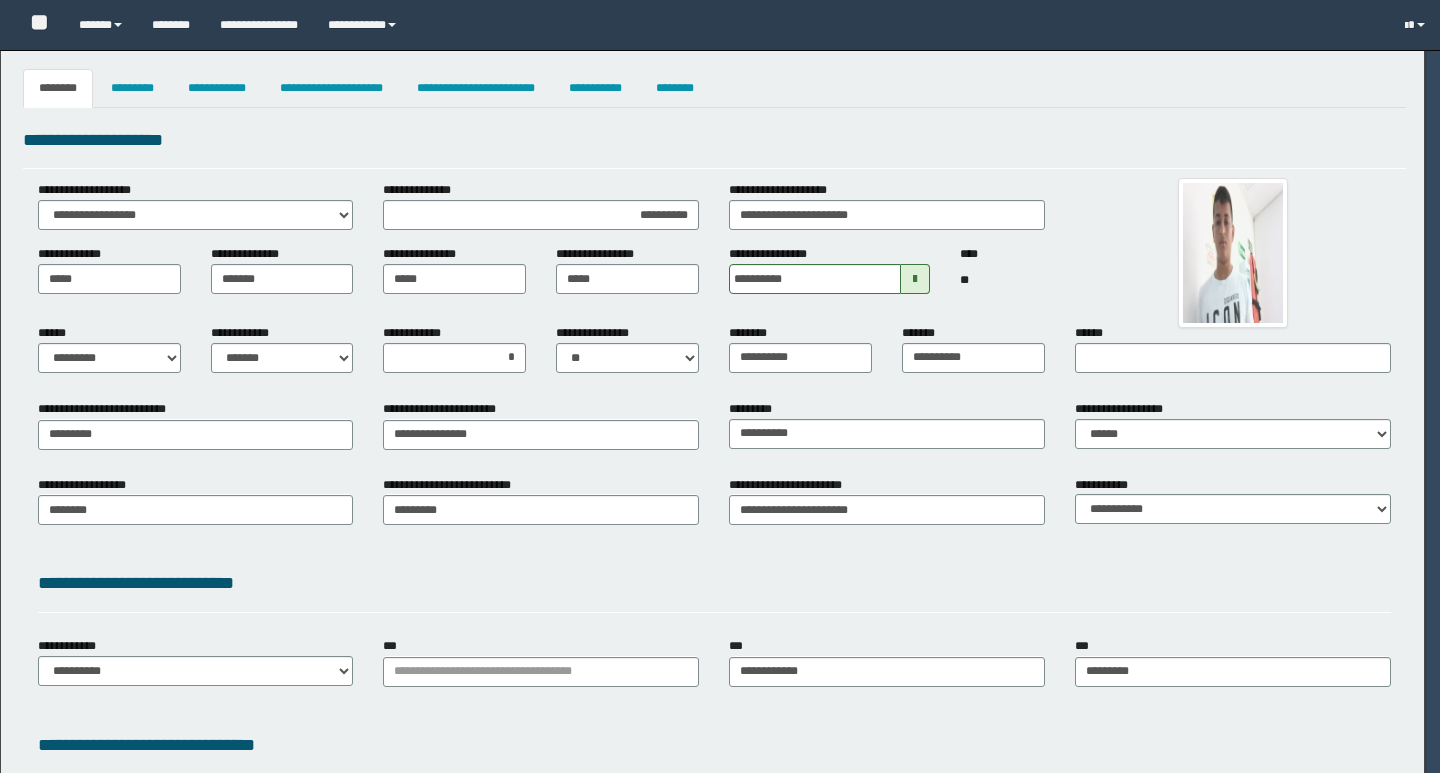 select on "*" 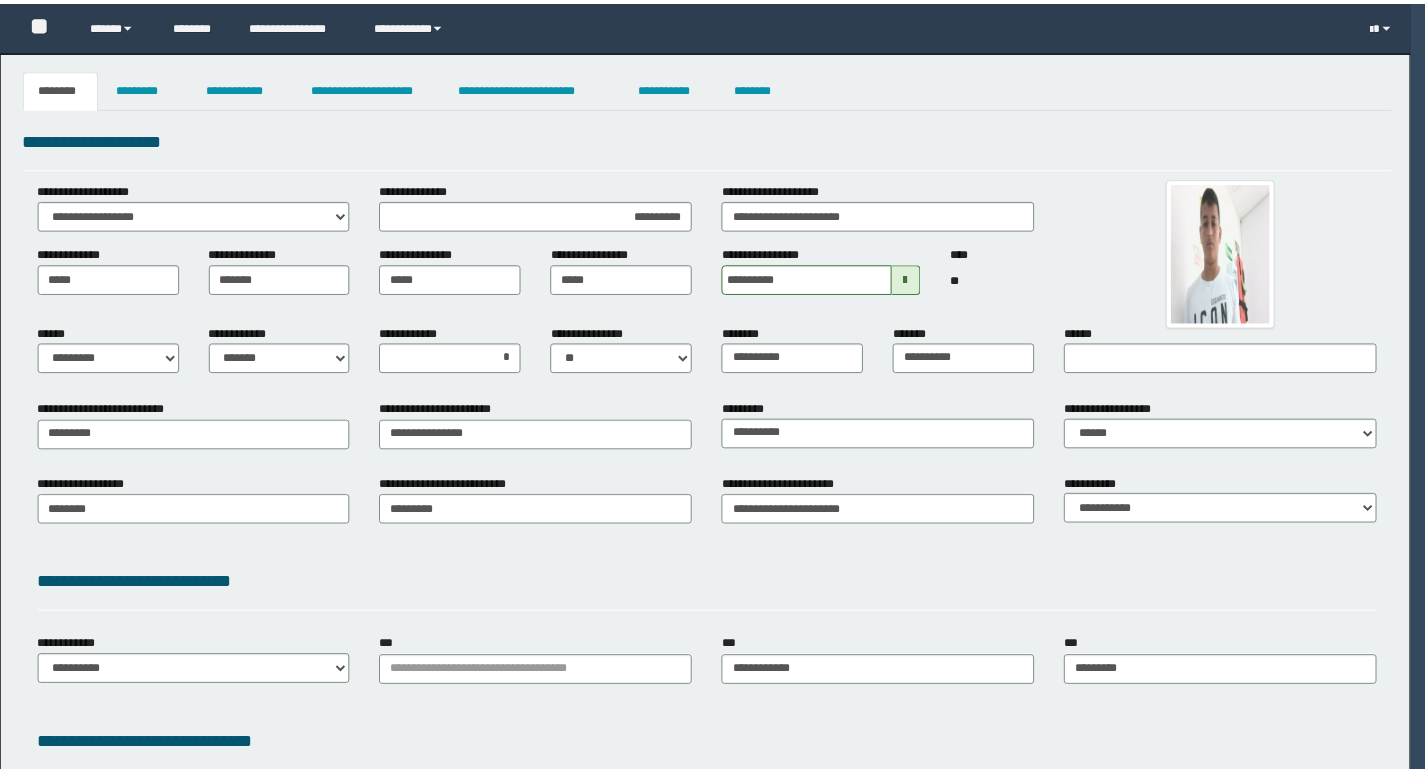 scroll, scrollTop: 0, scrollLeft: 0, axis: both 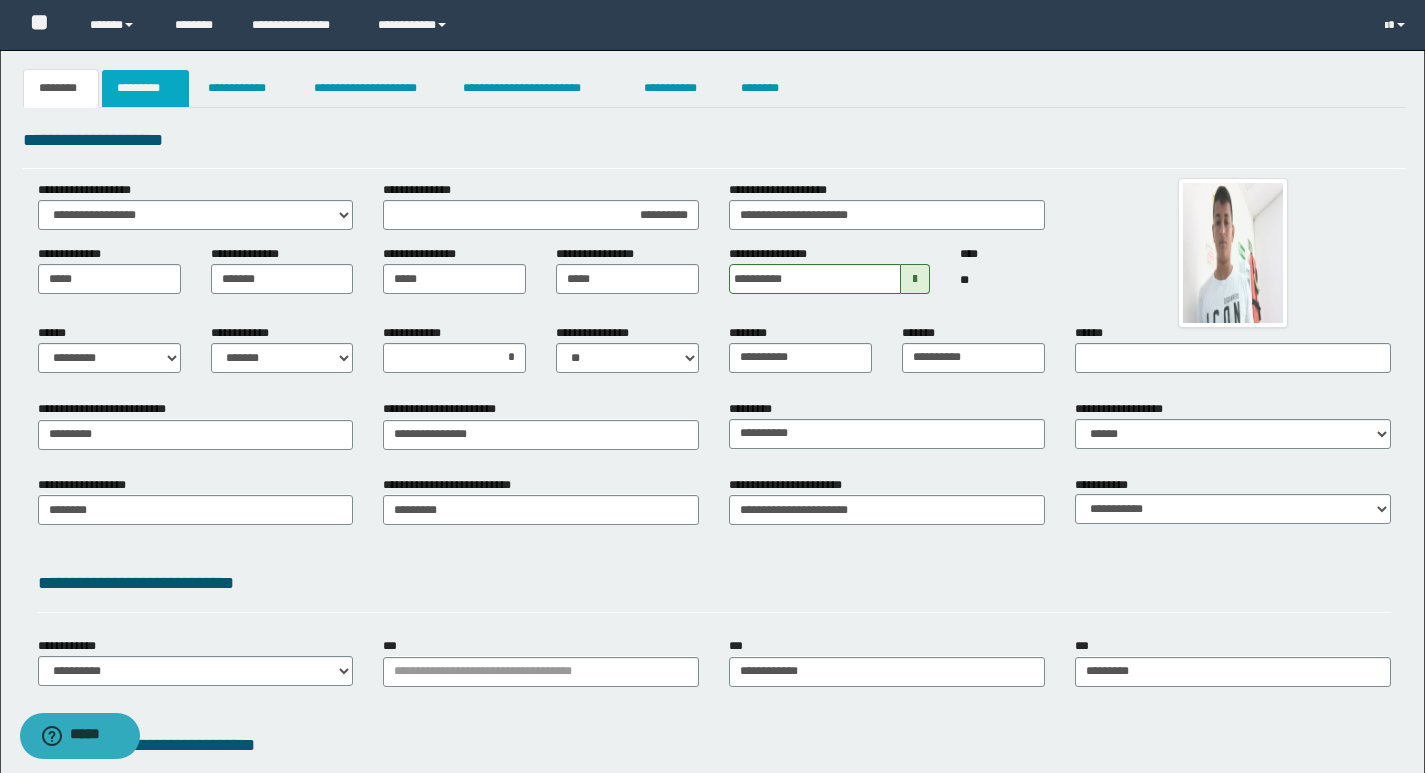 click on "*********" at bounding box center [145, 88] 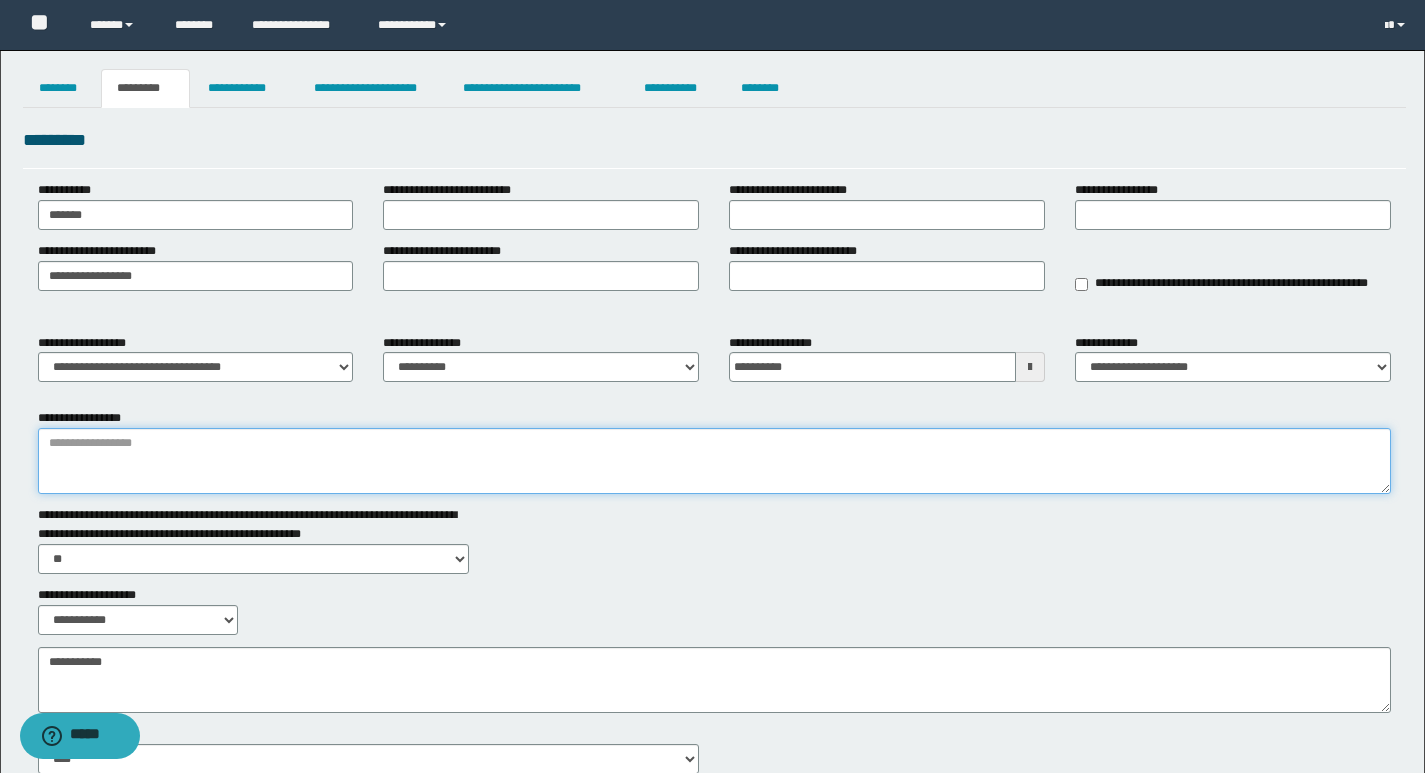 click on "**********" at bounding box center [714, 461] 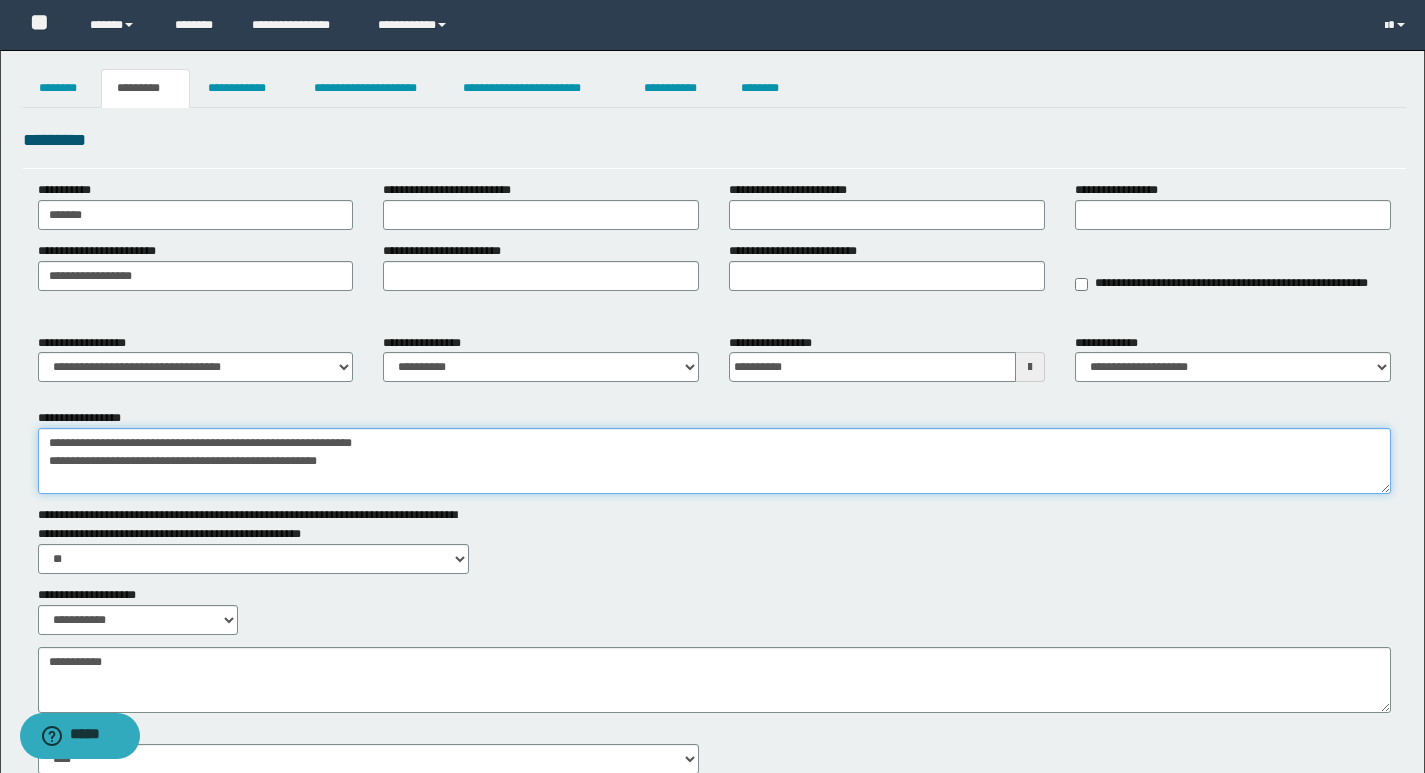 drag, startPoint x: 350, startPoint y: 462, endPoint x: 3, endPoint y: 461, distance: 347.00143 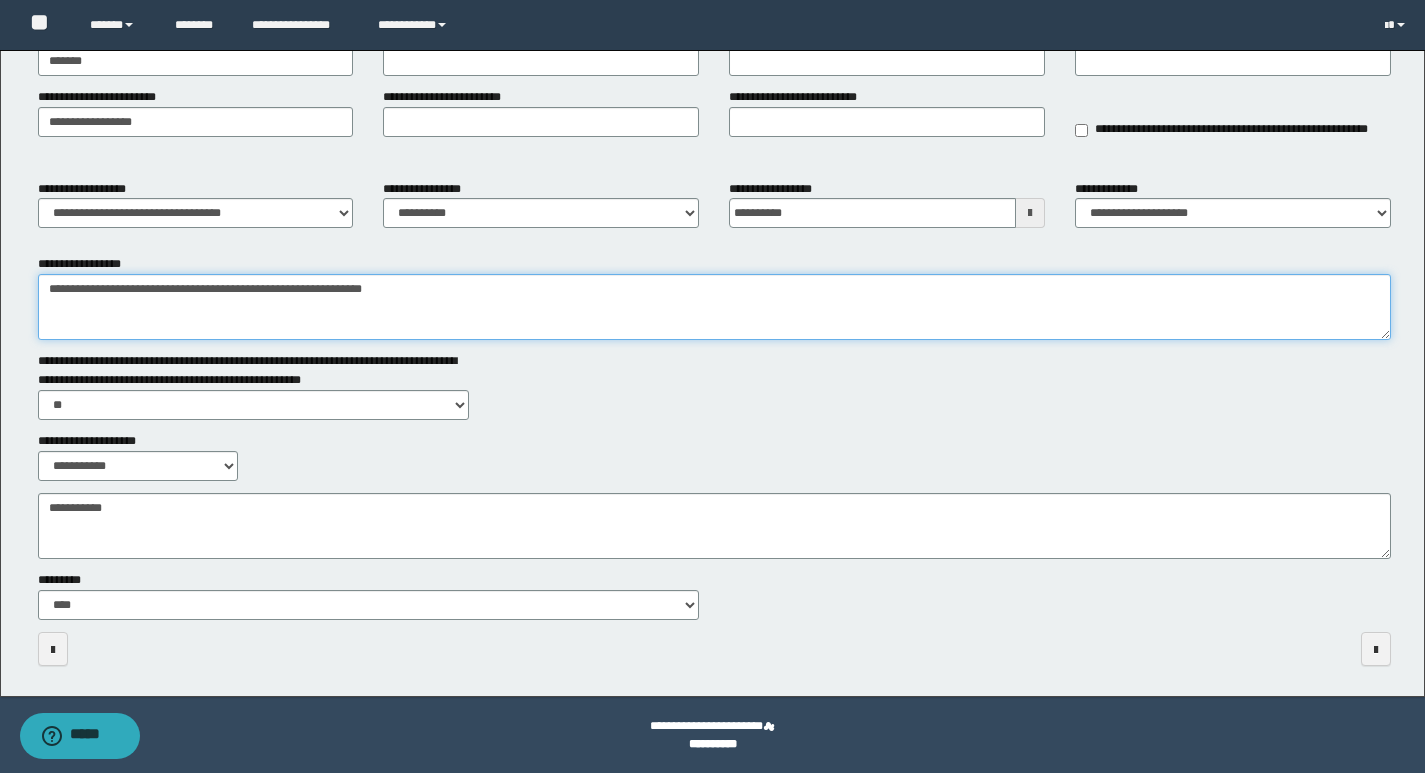 scroll, scrollTop: 155, scrollLeft: 0, axis: vertical 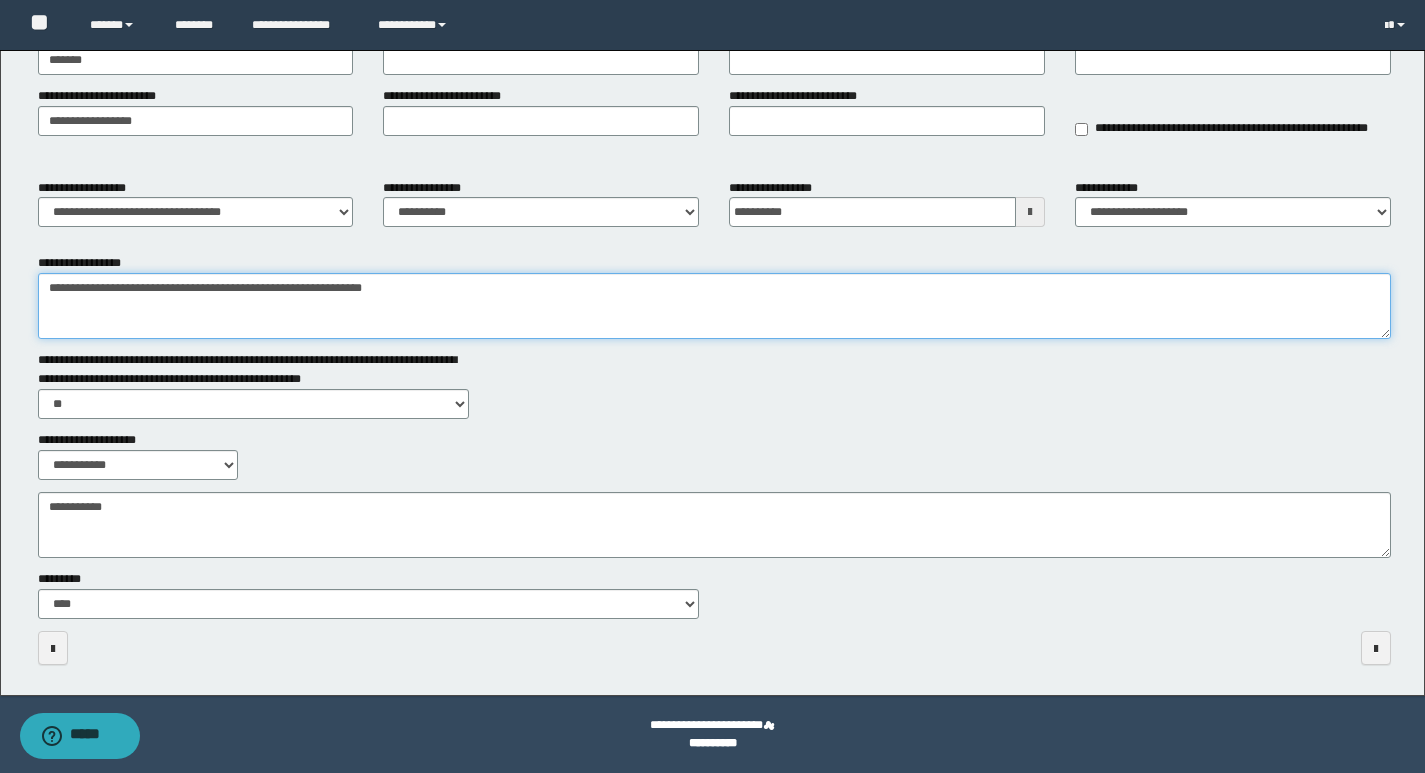 type on "**********" 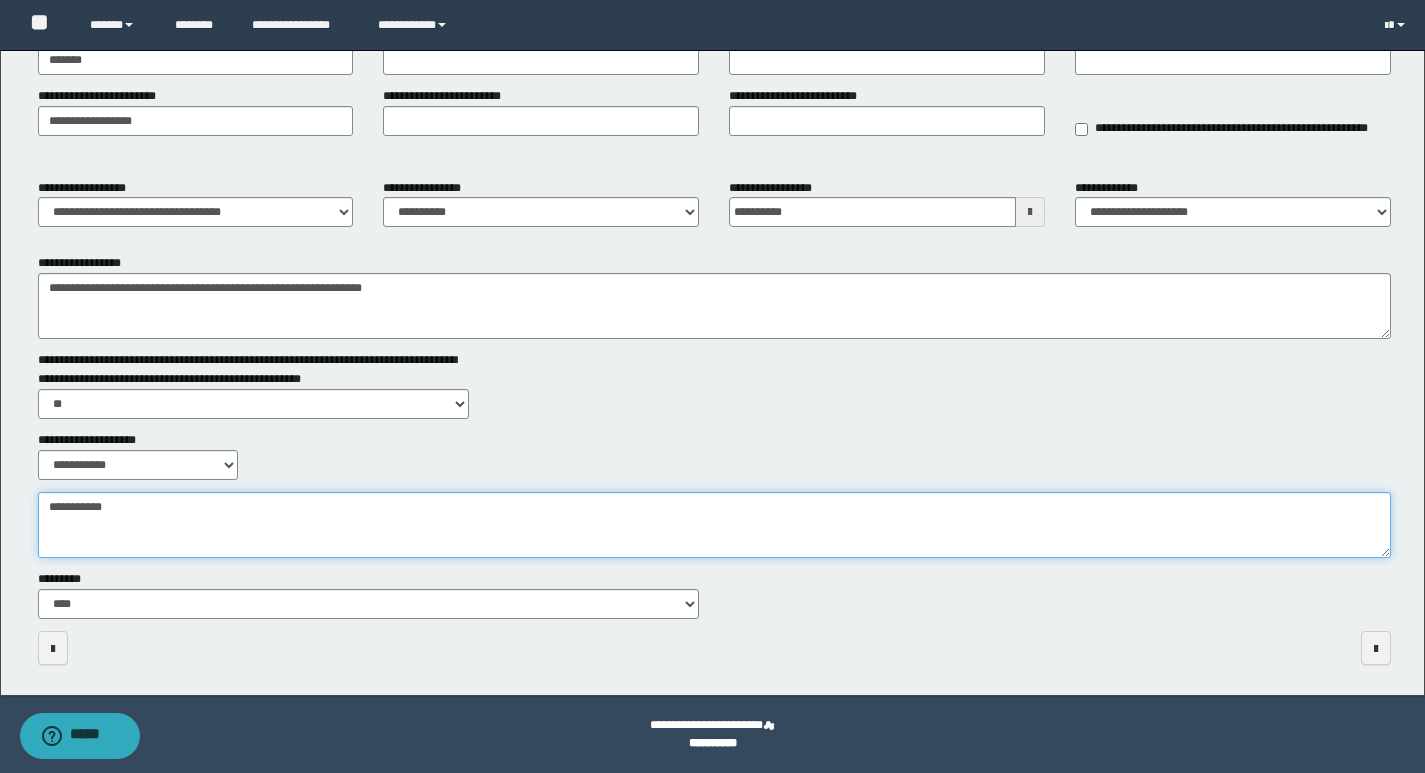 click on "**********" at bounding box center (714, 525) 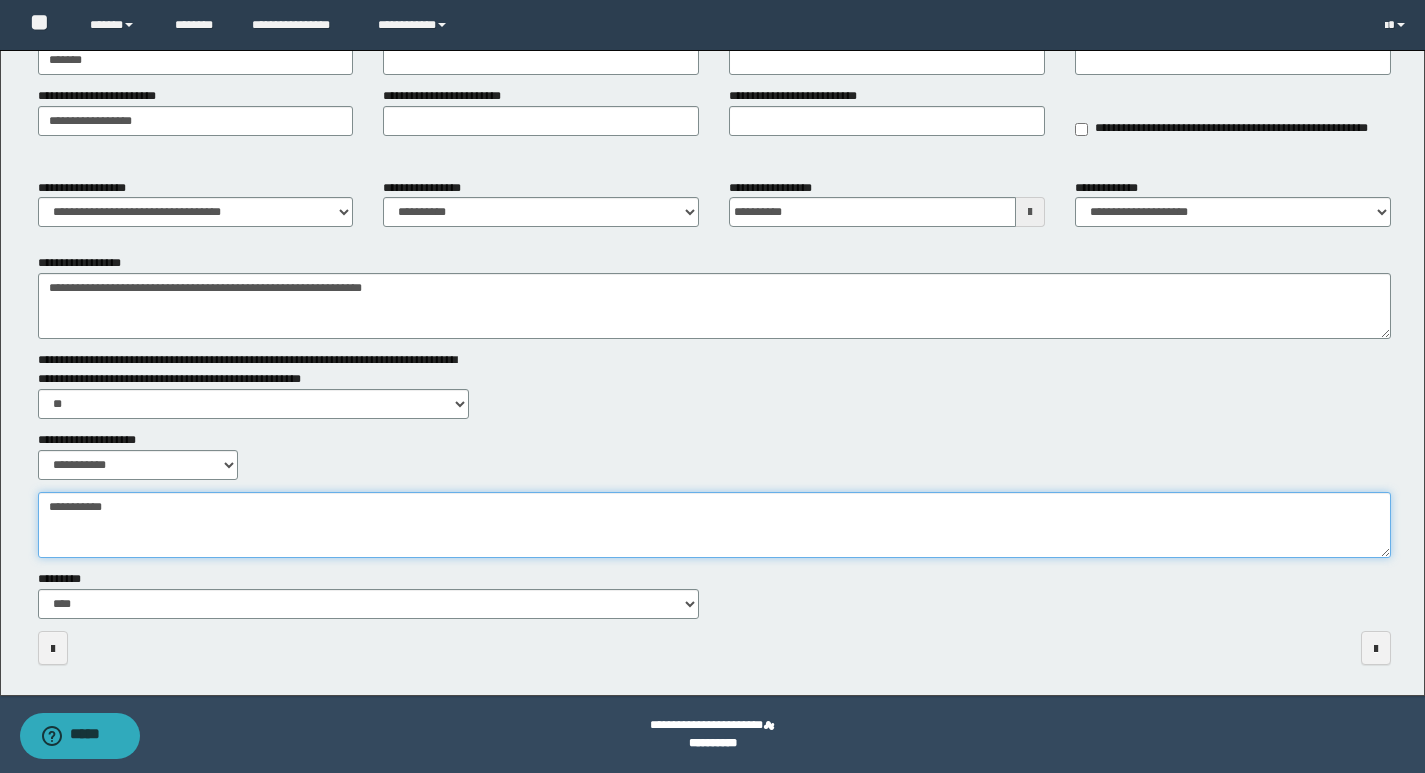 paste on "**********" 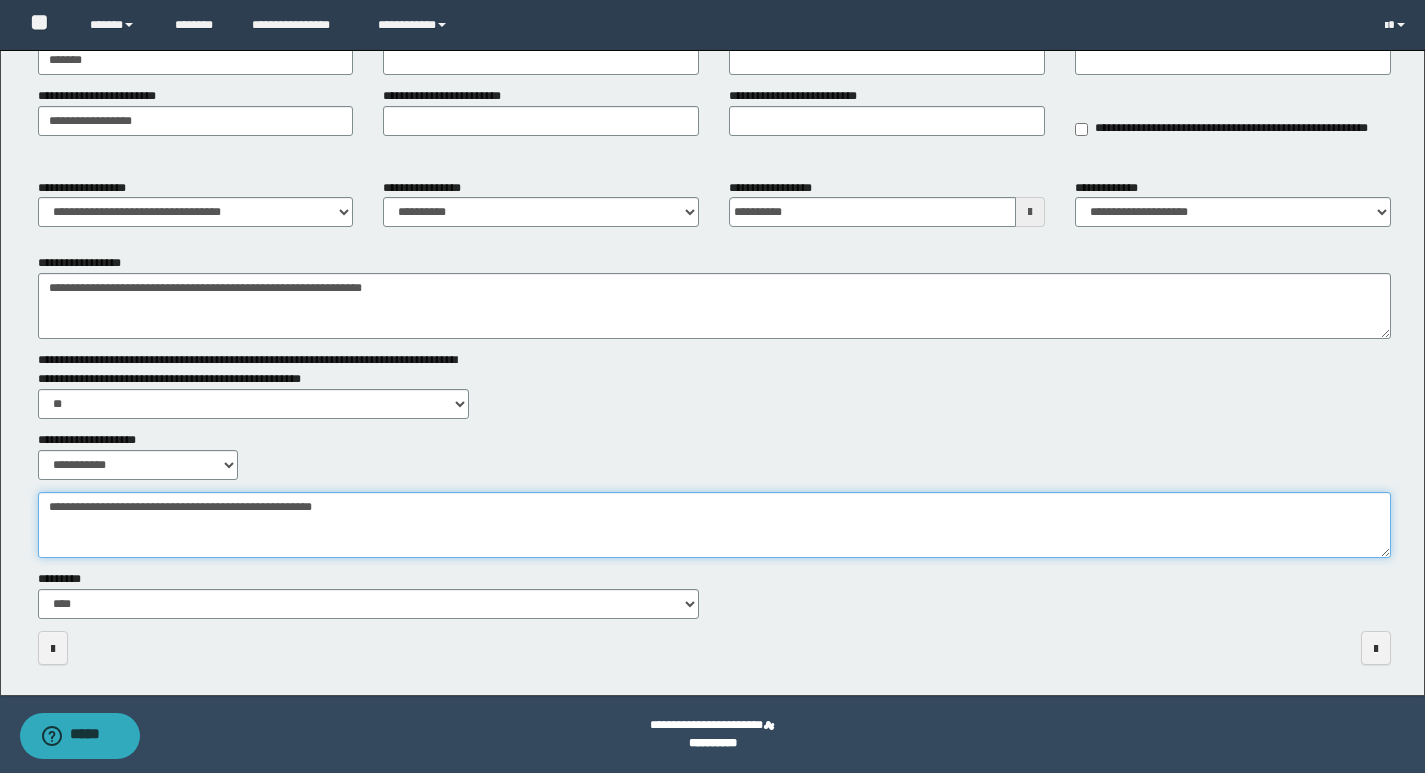 type on "**********" 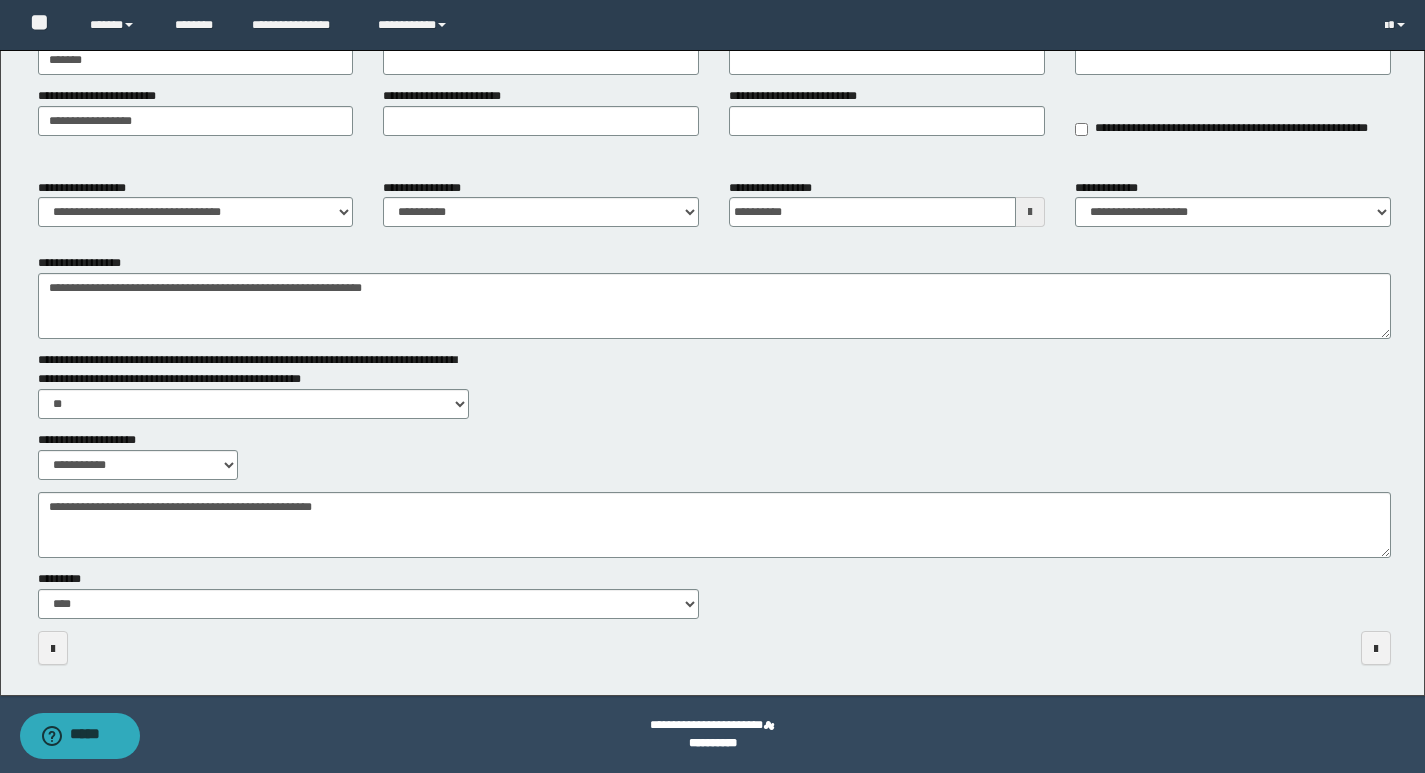 click on "**********" at bounding box center [541, 203] 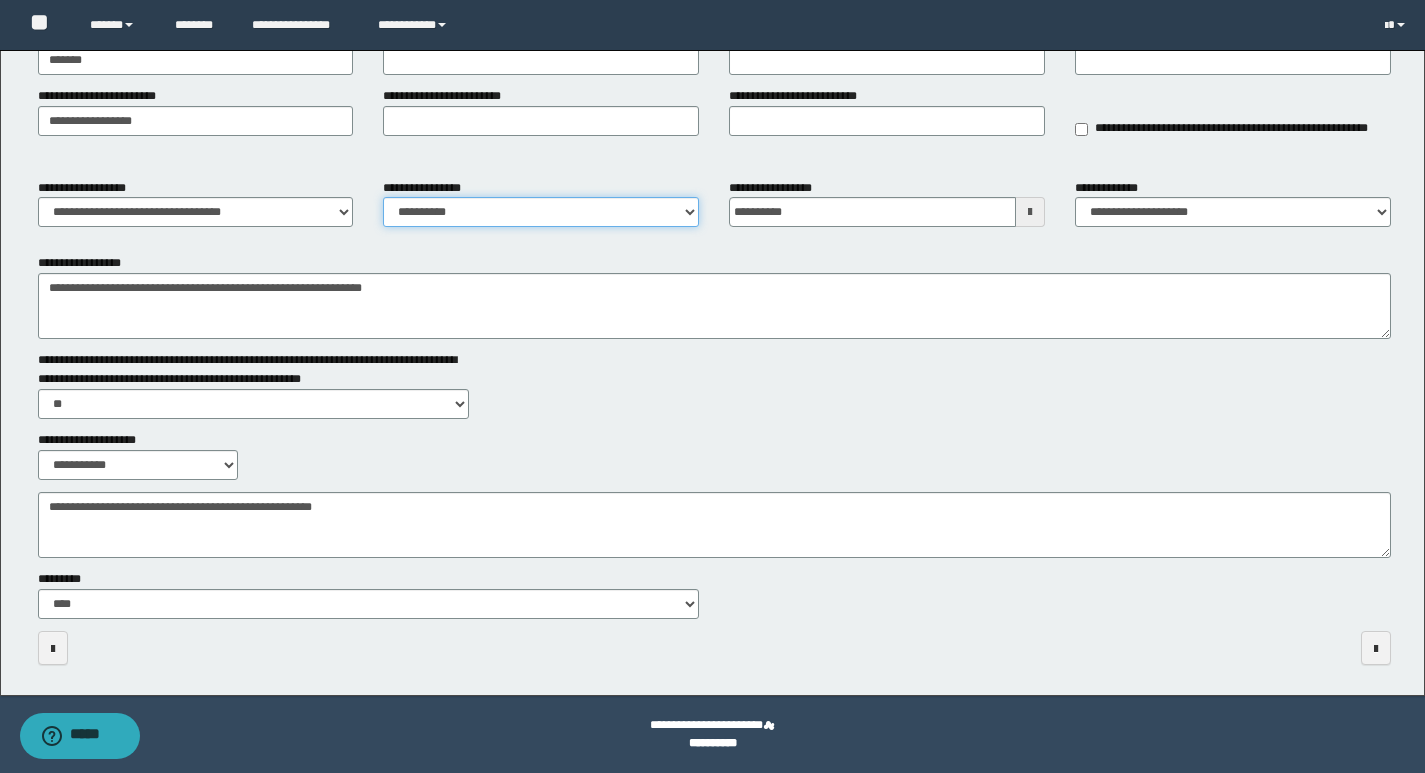 click on "**********" at bounding box center [541, 212] 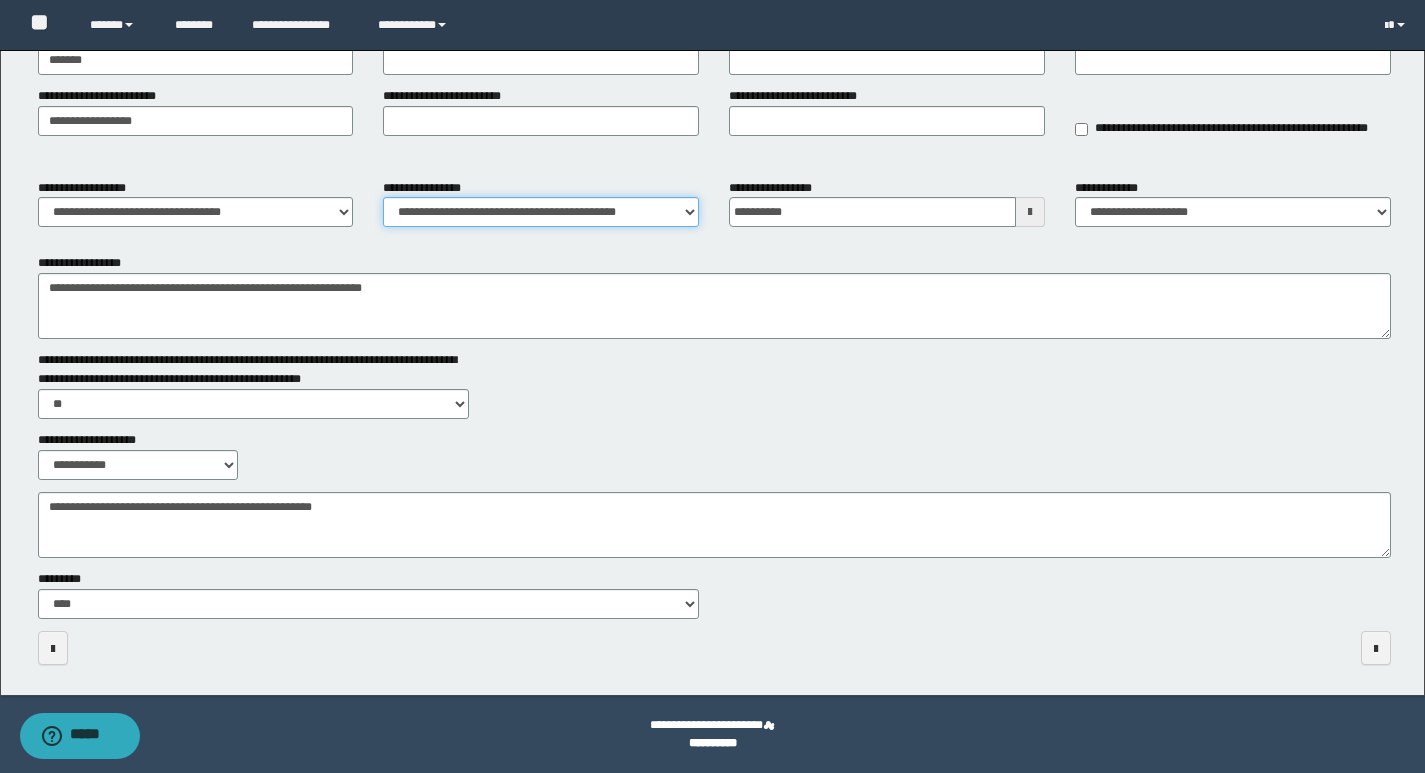 click on "**********" at bounding box center (541, 212) 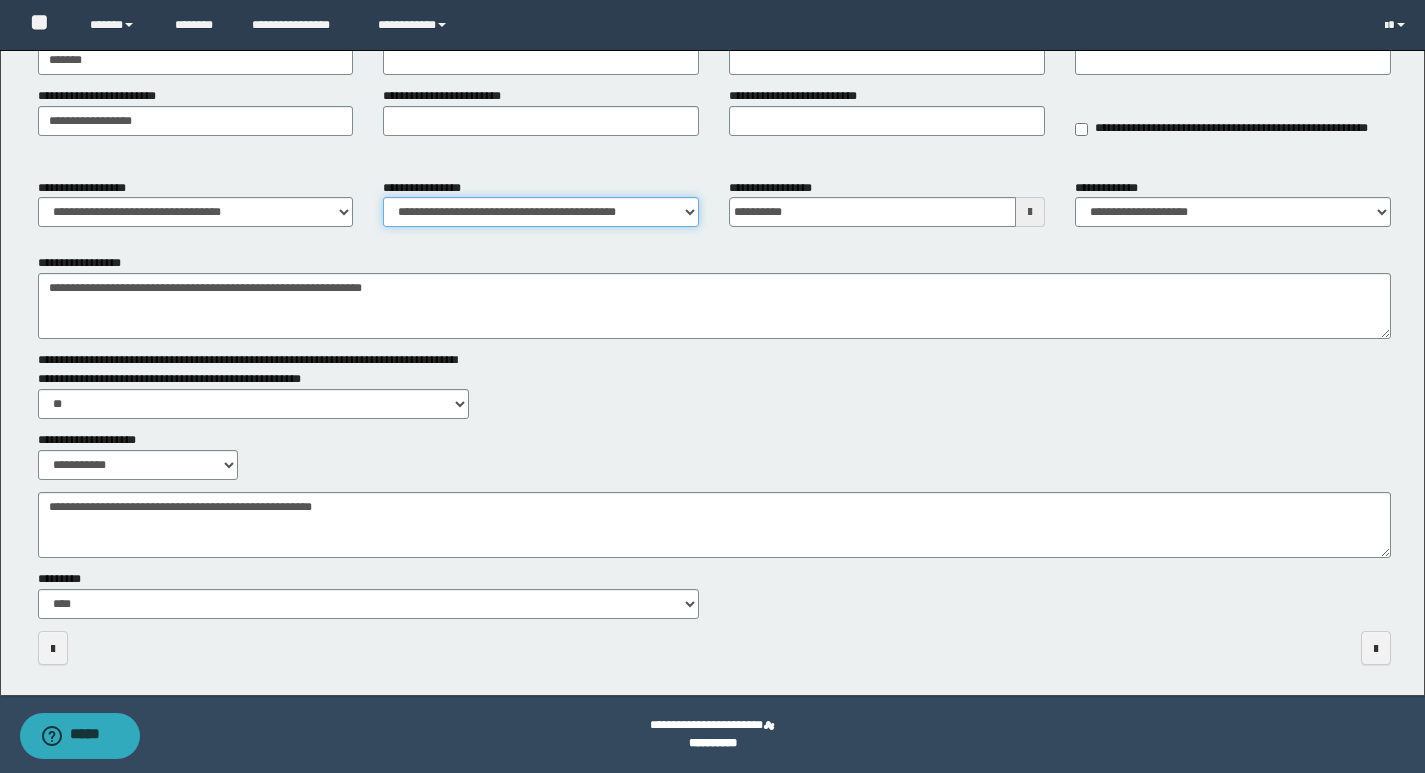 scroll, scrollTop: 0, scrollLeft: 0, axis: both 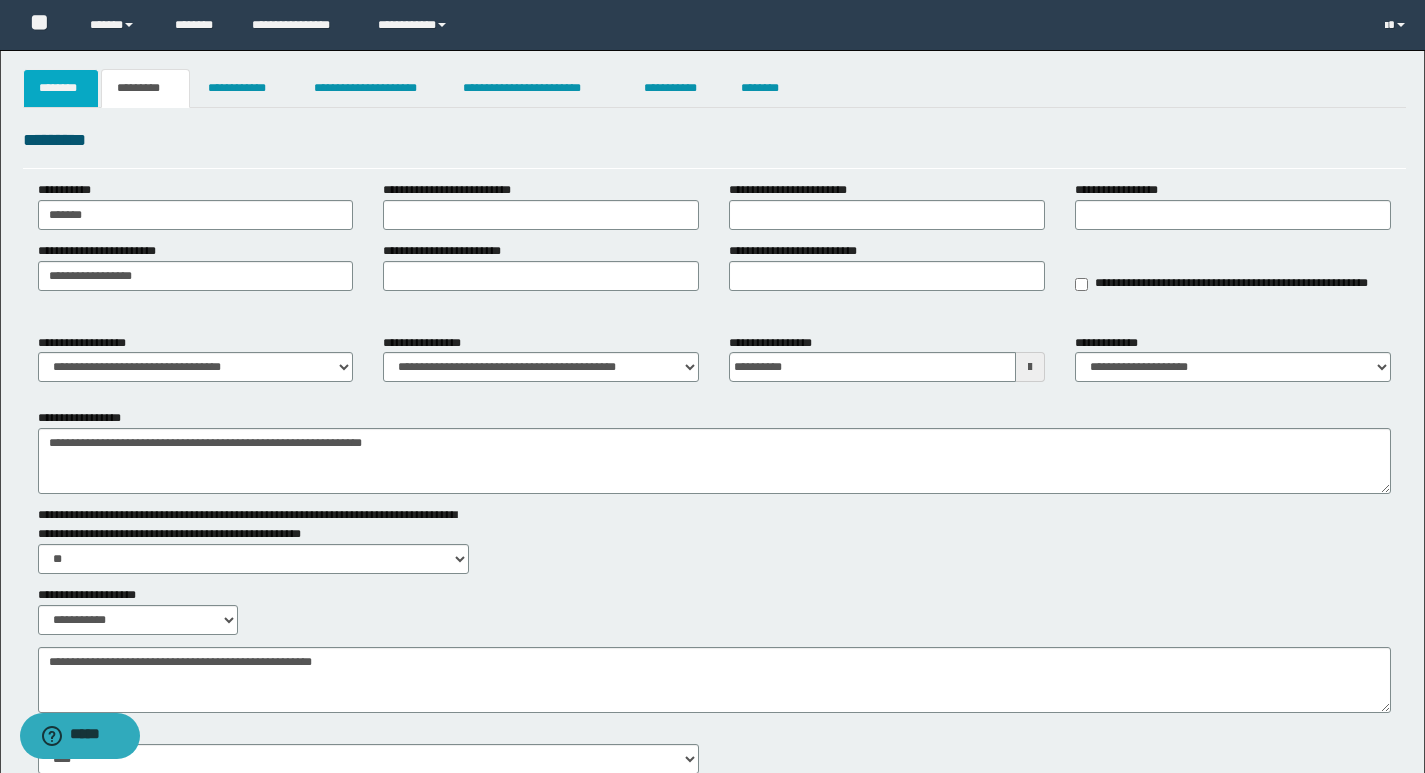 click on "********" at bounding box center [61, 88] 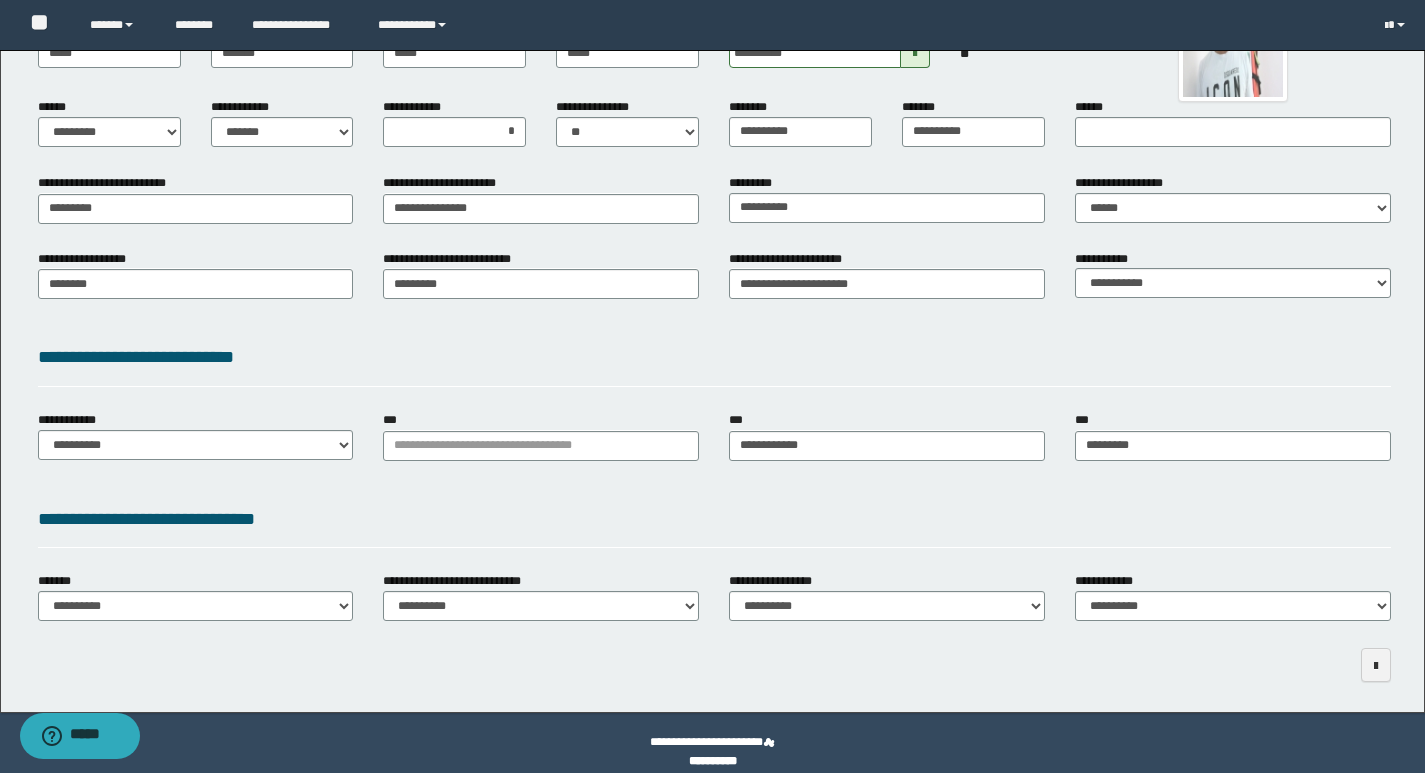 scroll, scrollTop: 243, scrollLeft: 0, axis: vertical 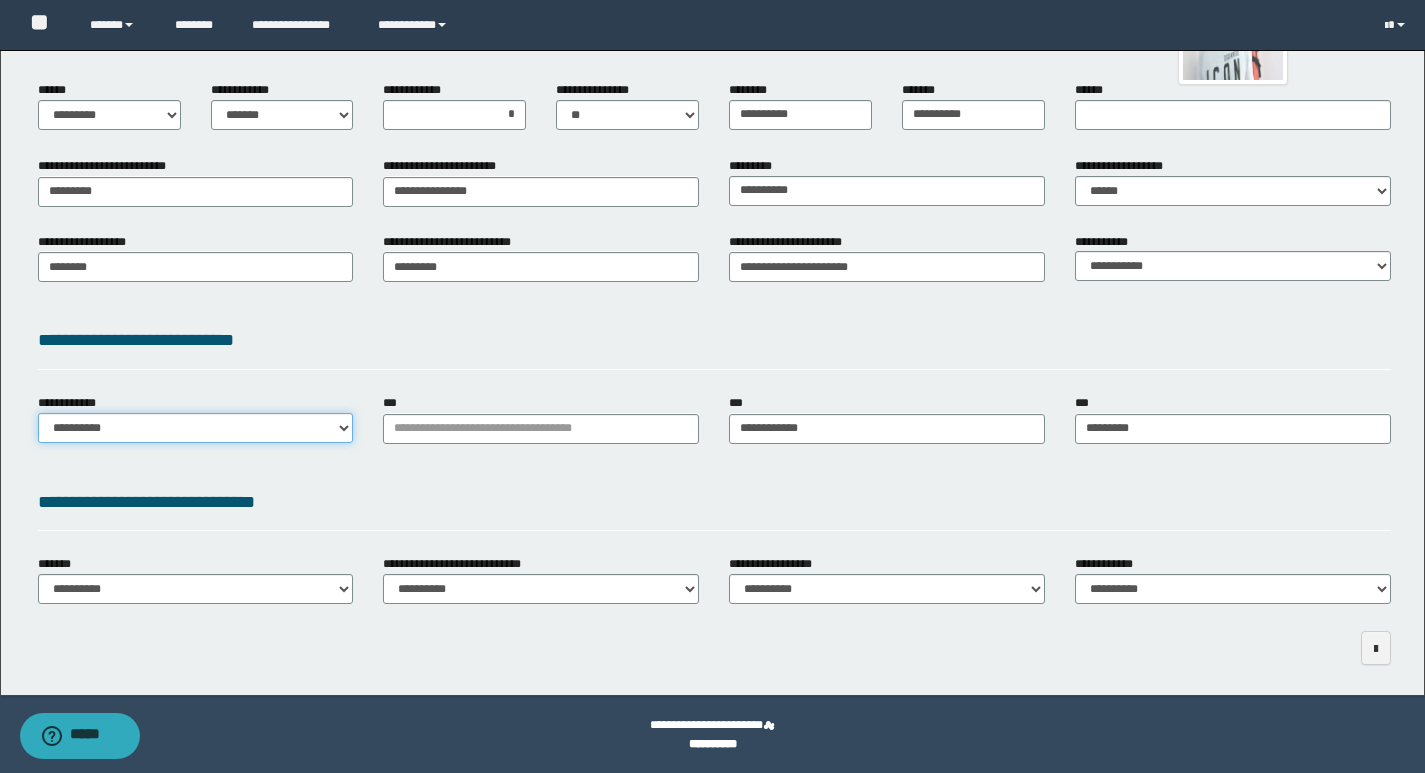 click on "**********" at bounding box center [196, 428] 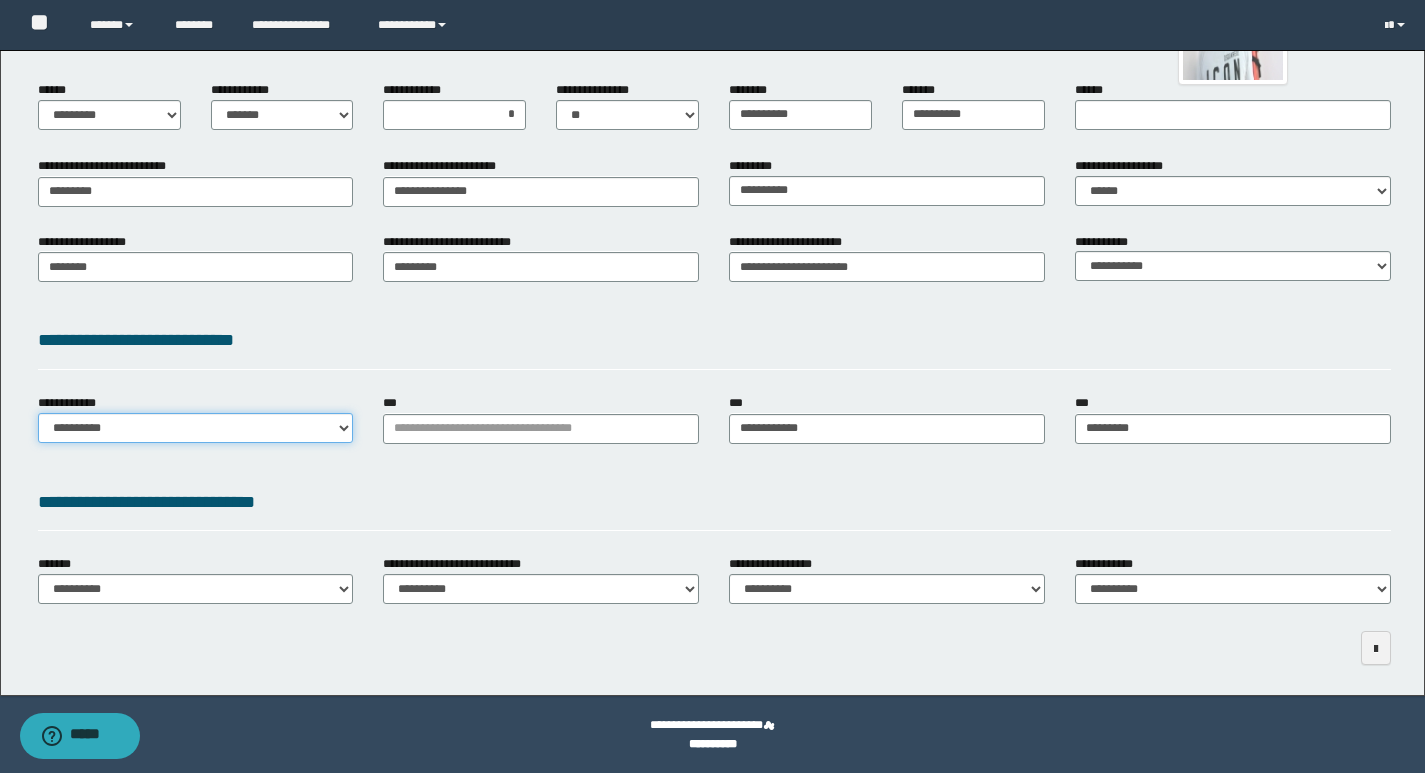 select on "**" 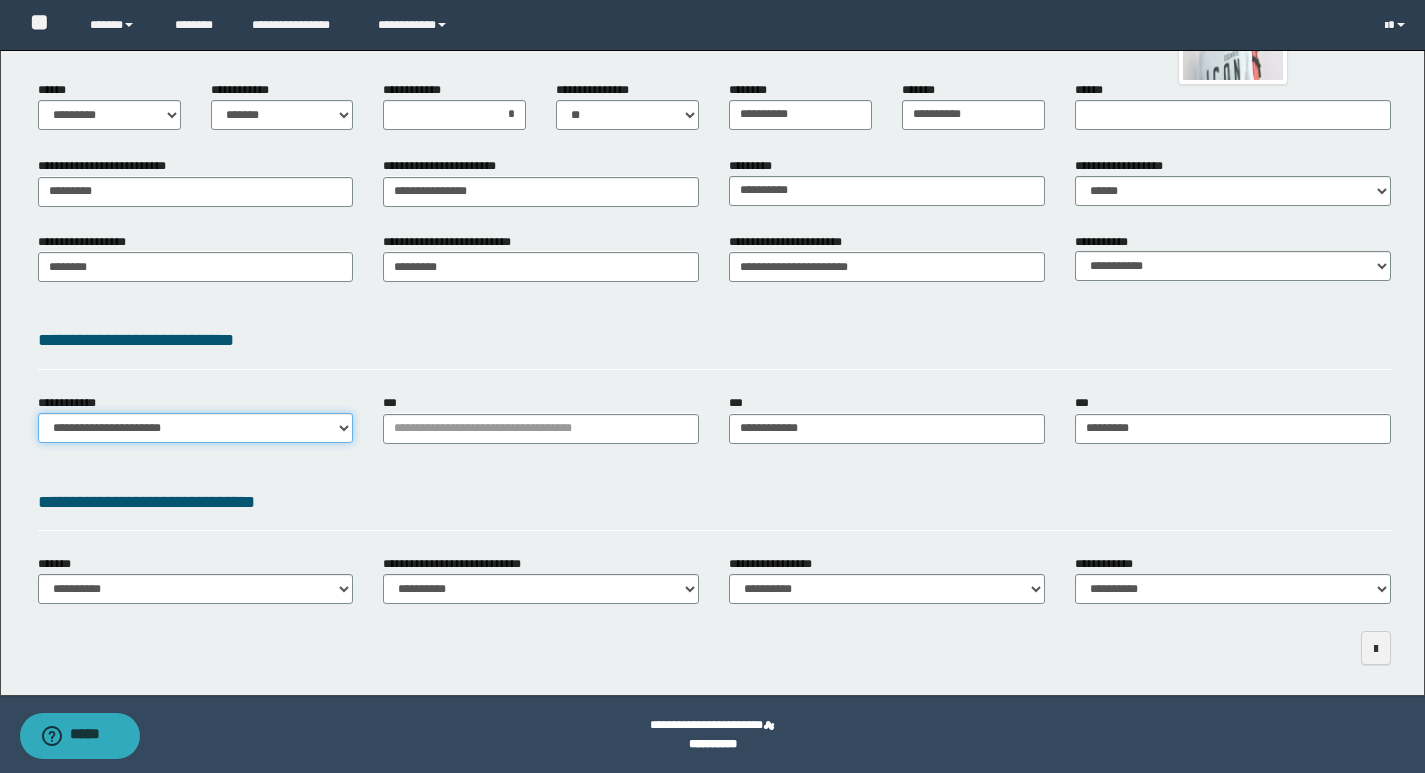 click on "**********" at bounding box center [196, 428] 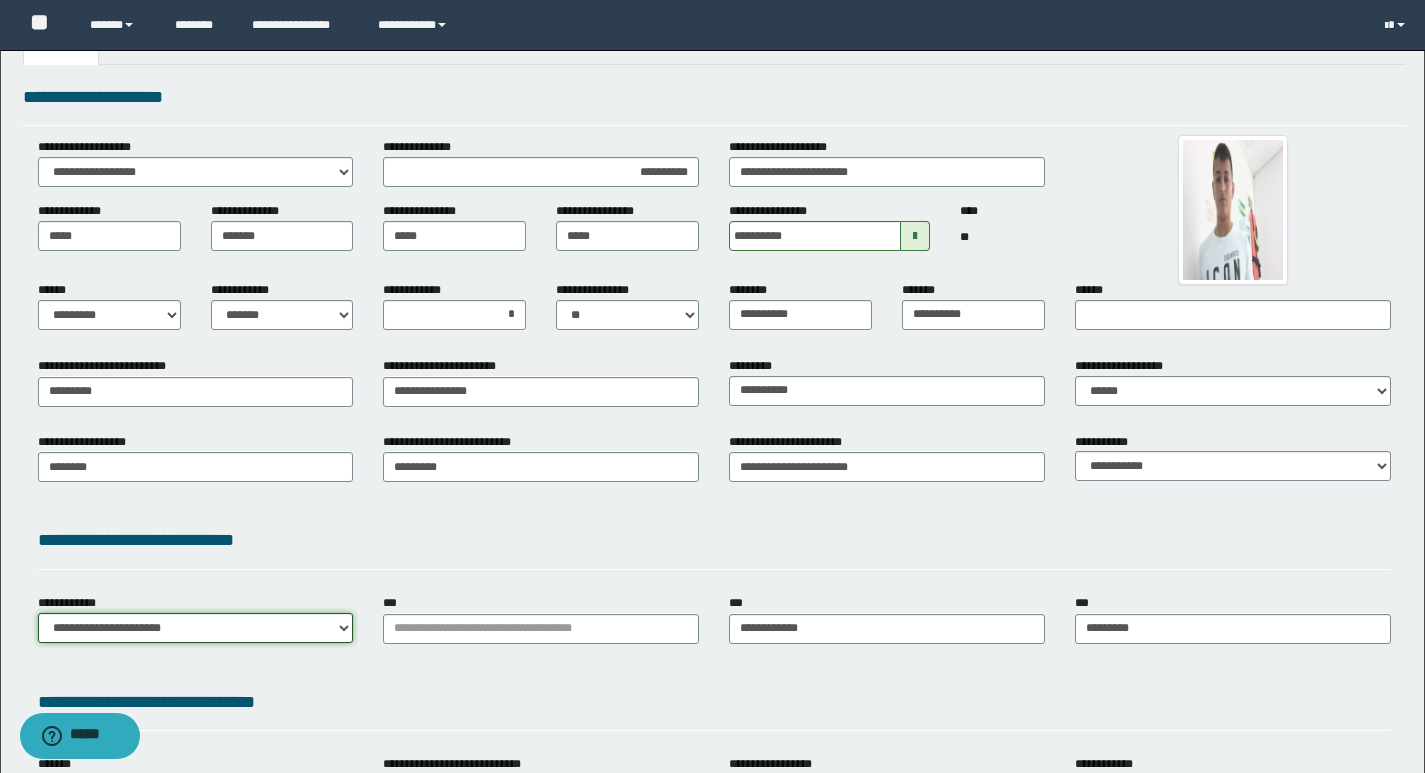 scroll, scrollTop: 0, scrollLeft: 0, axis: both 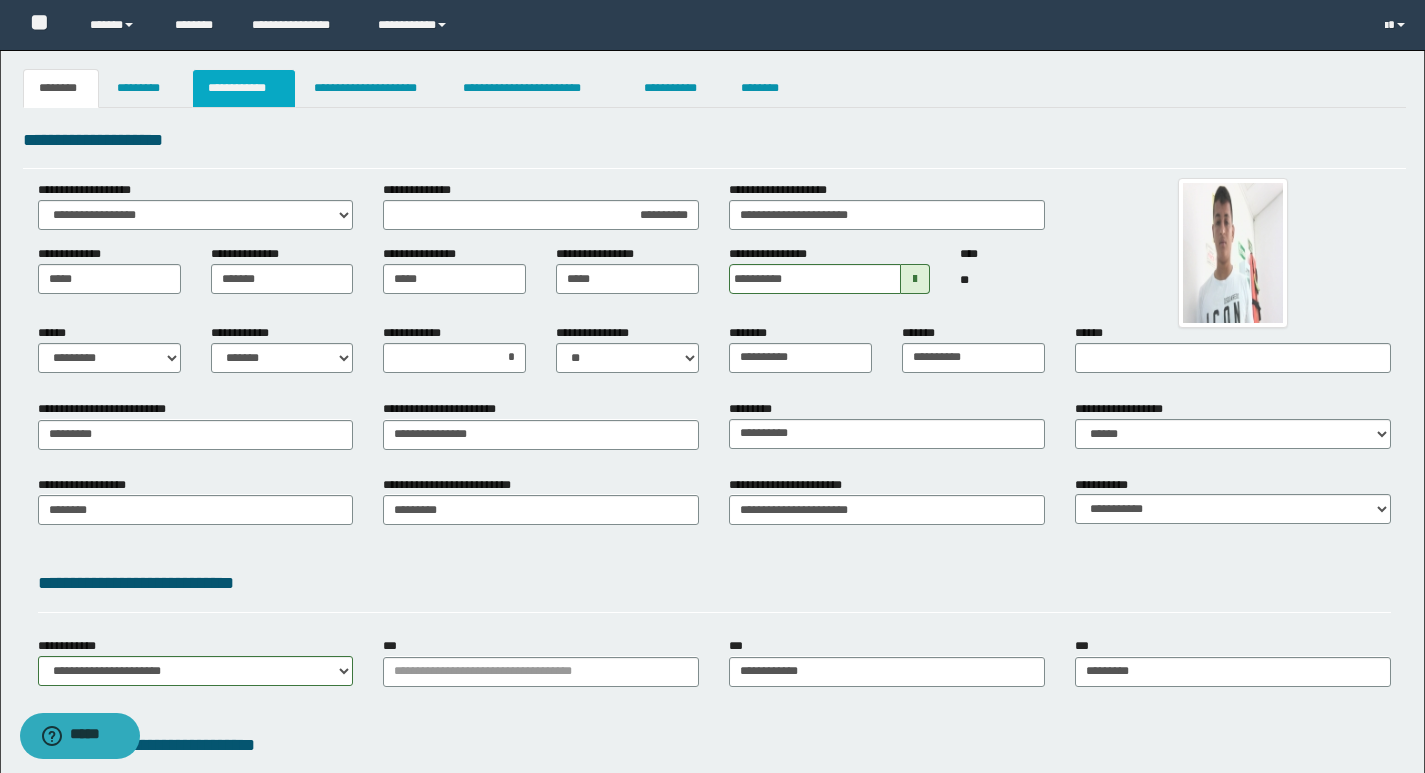 click on "**********" at bounding box center (244, 88) 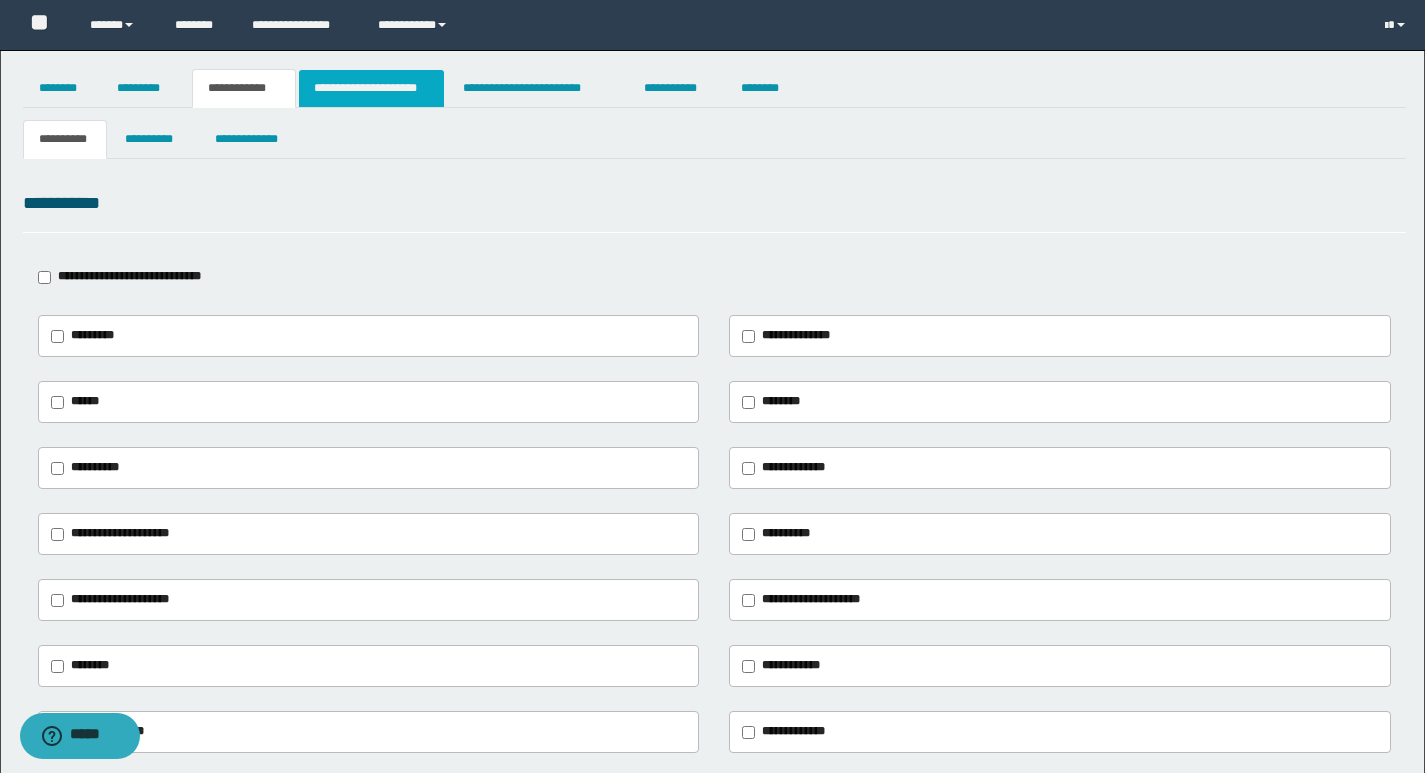 click on "**********" at bounding box center (371, 88) 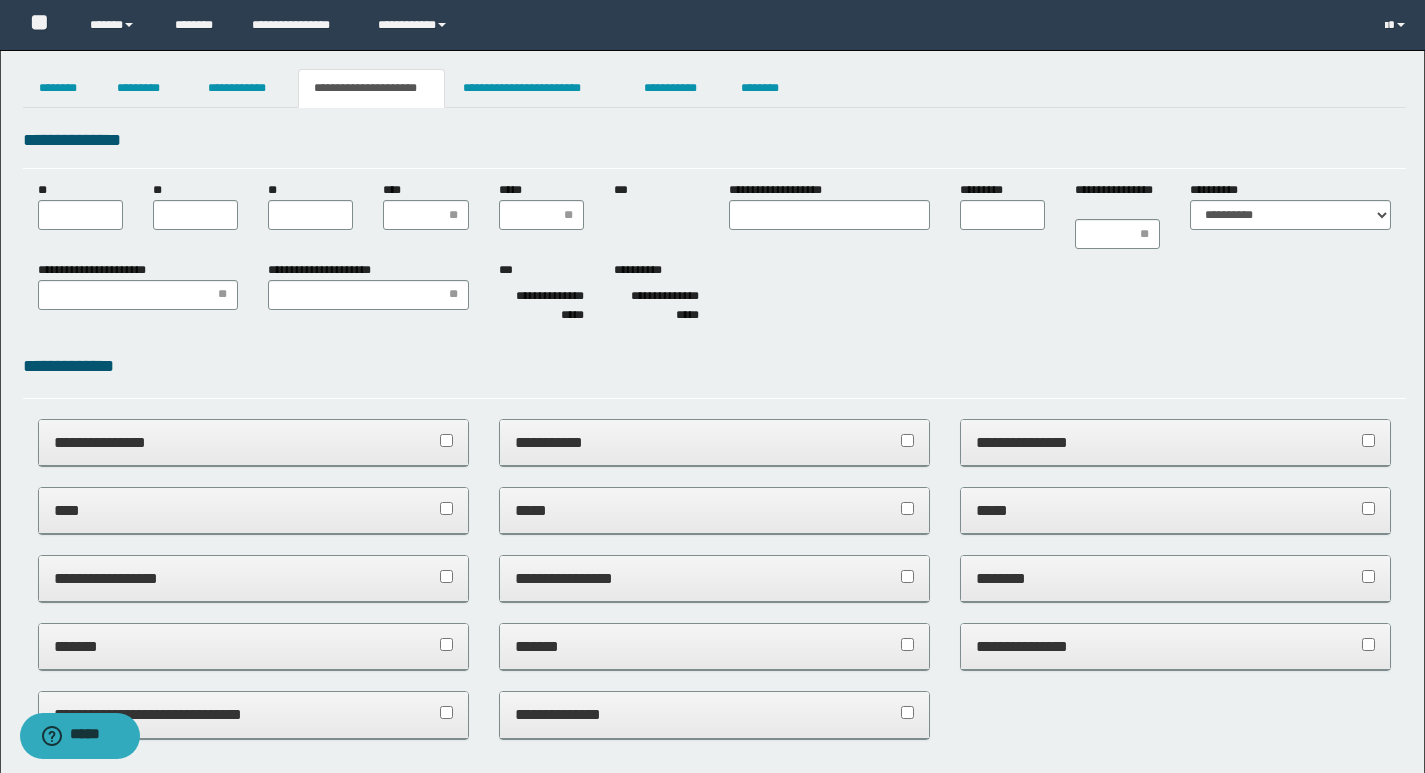 scroll, scrollTop: 0, scrollLeft: 0, axis: both 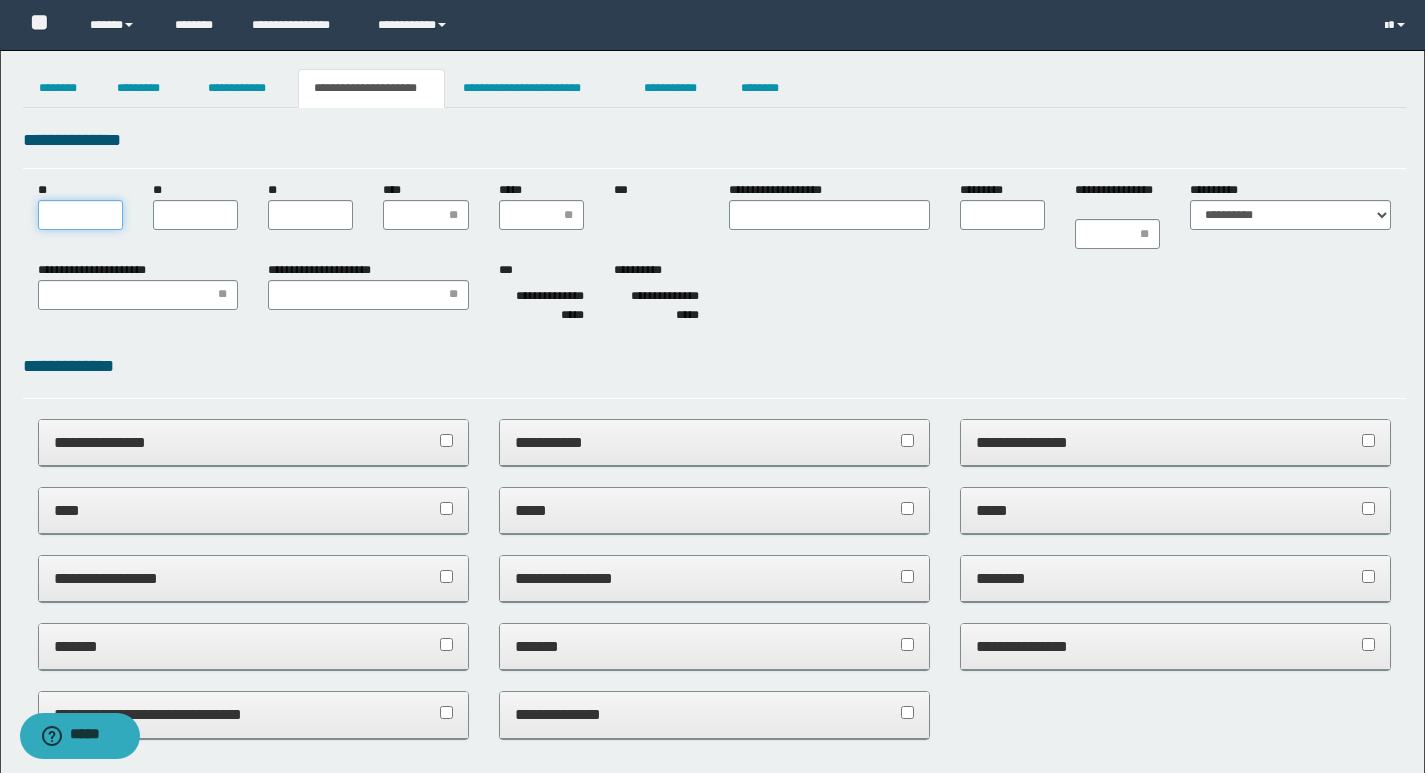 click on "**" at bounding box center (80, 215) 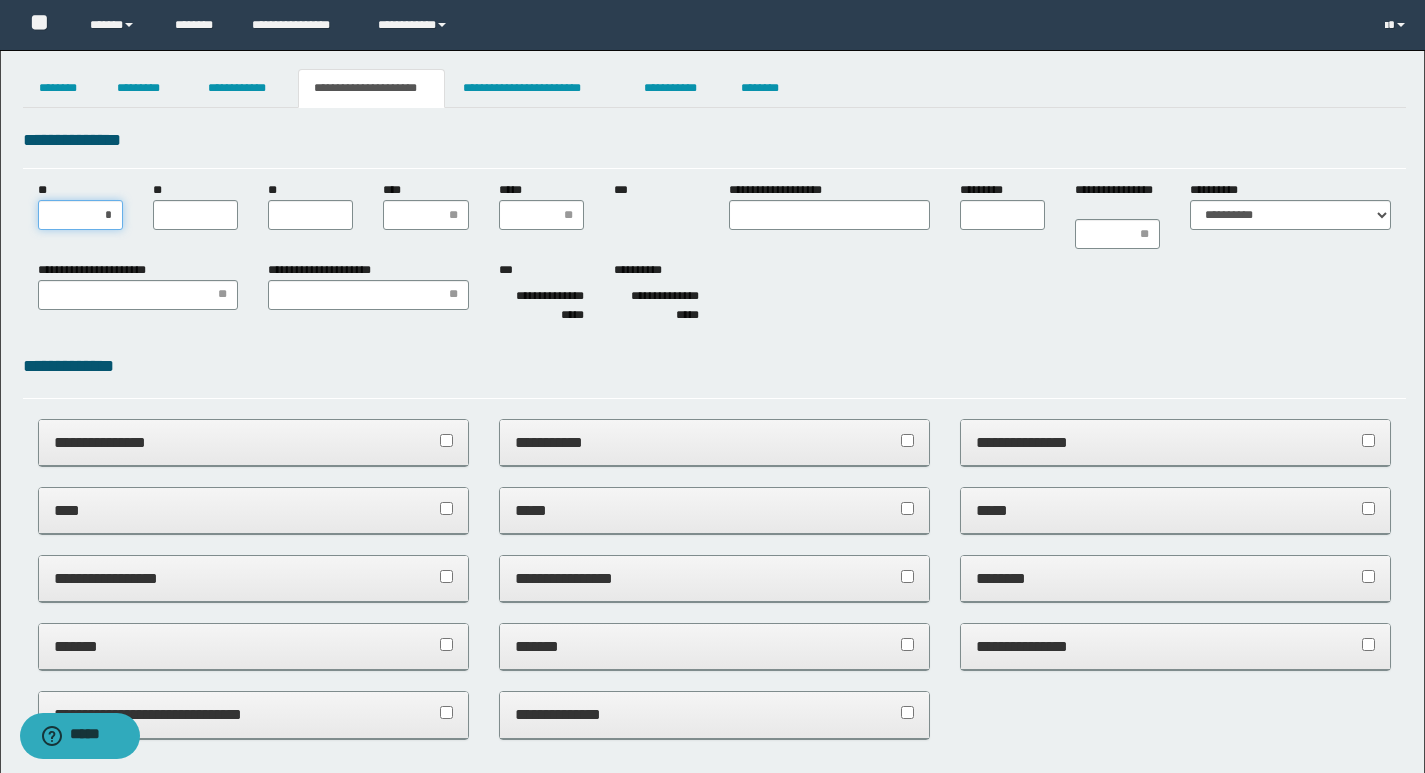 type on "**" 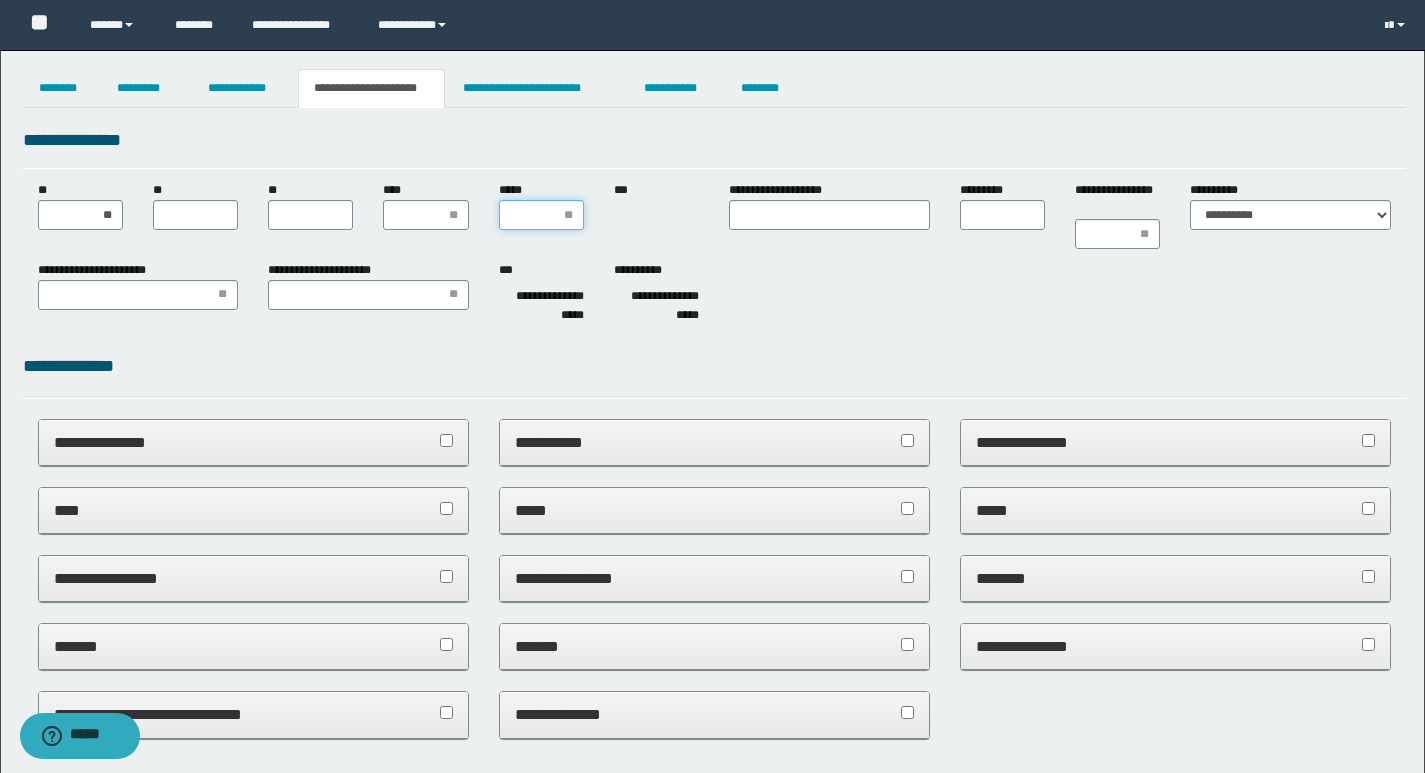 click on "*****" at bounding box center (541, 215) 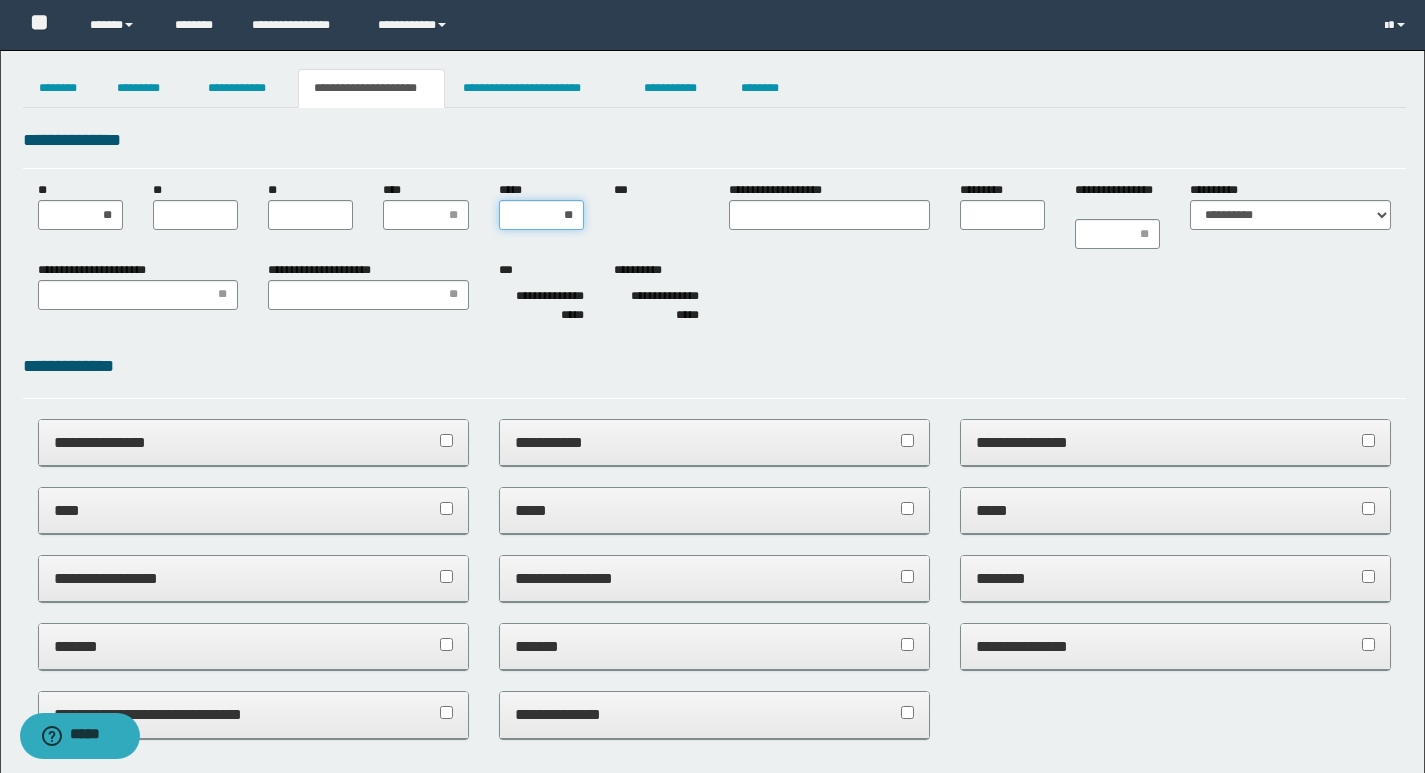 type on "***" 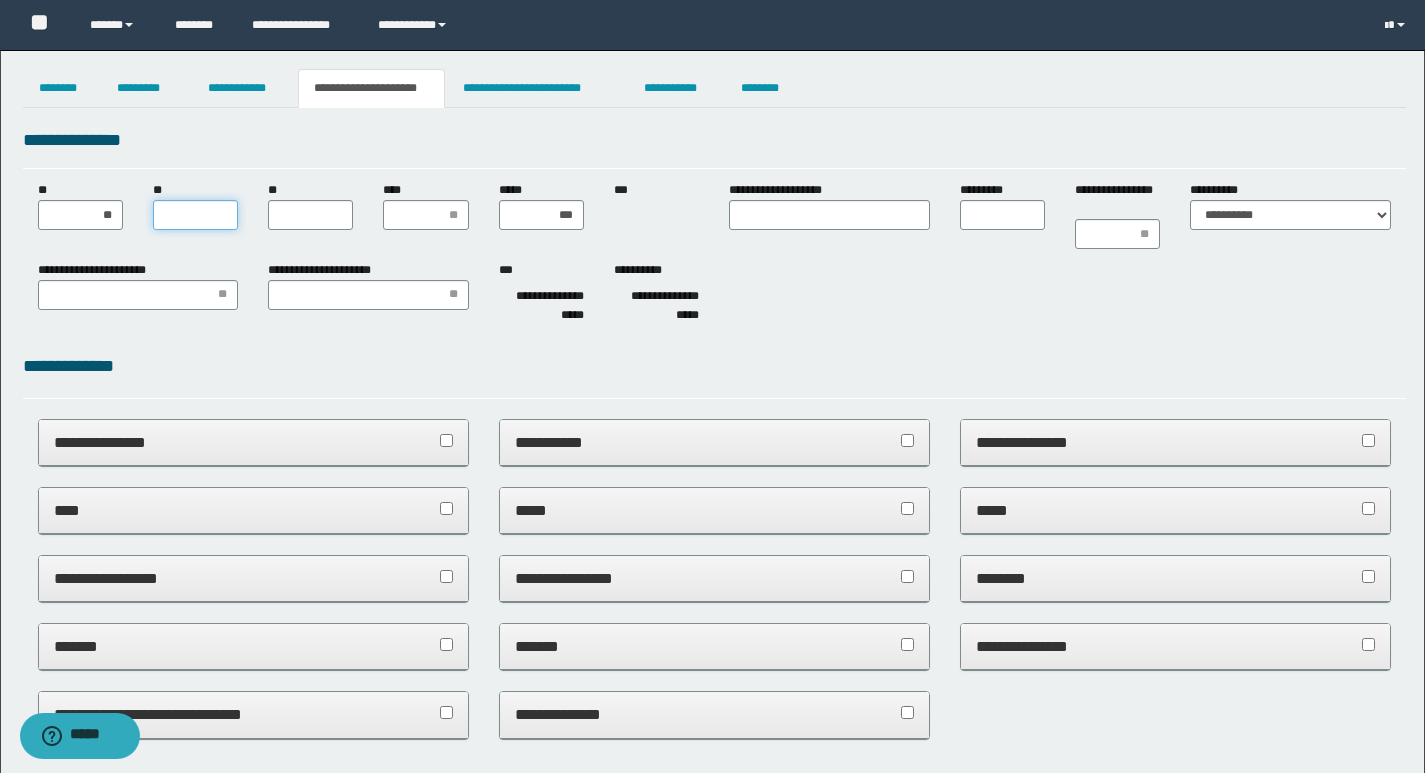 click on "**" at bounding box center [195, 215] 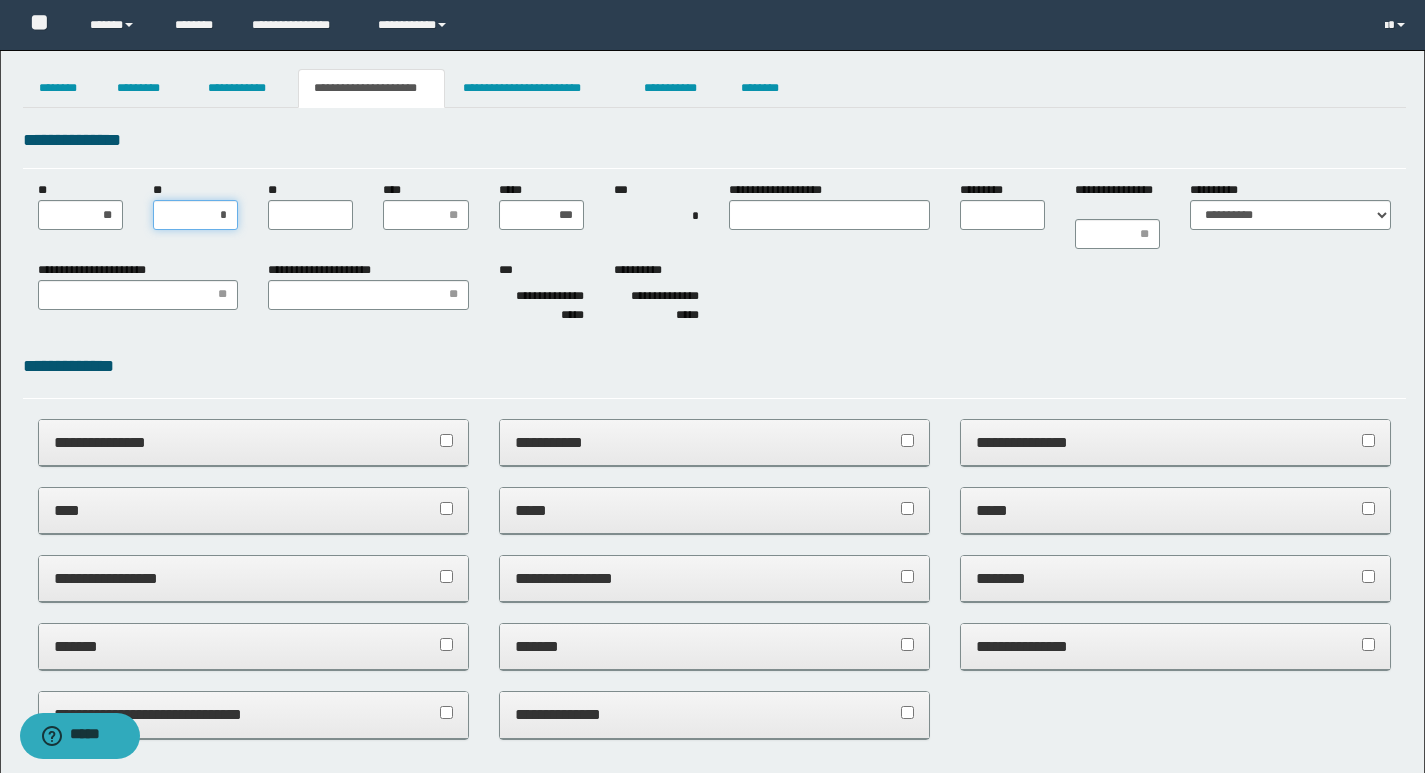 type on "**" 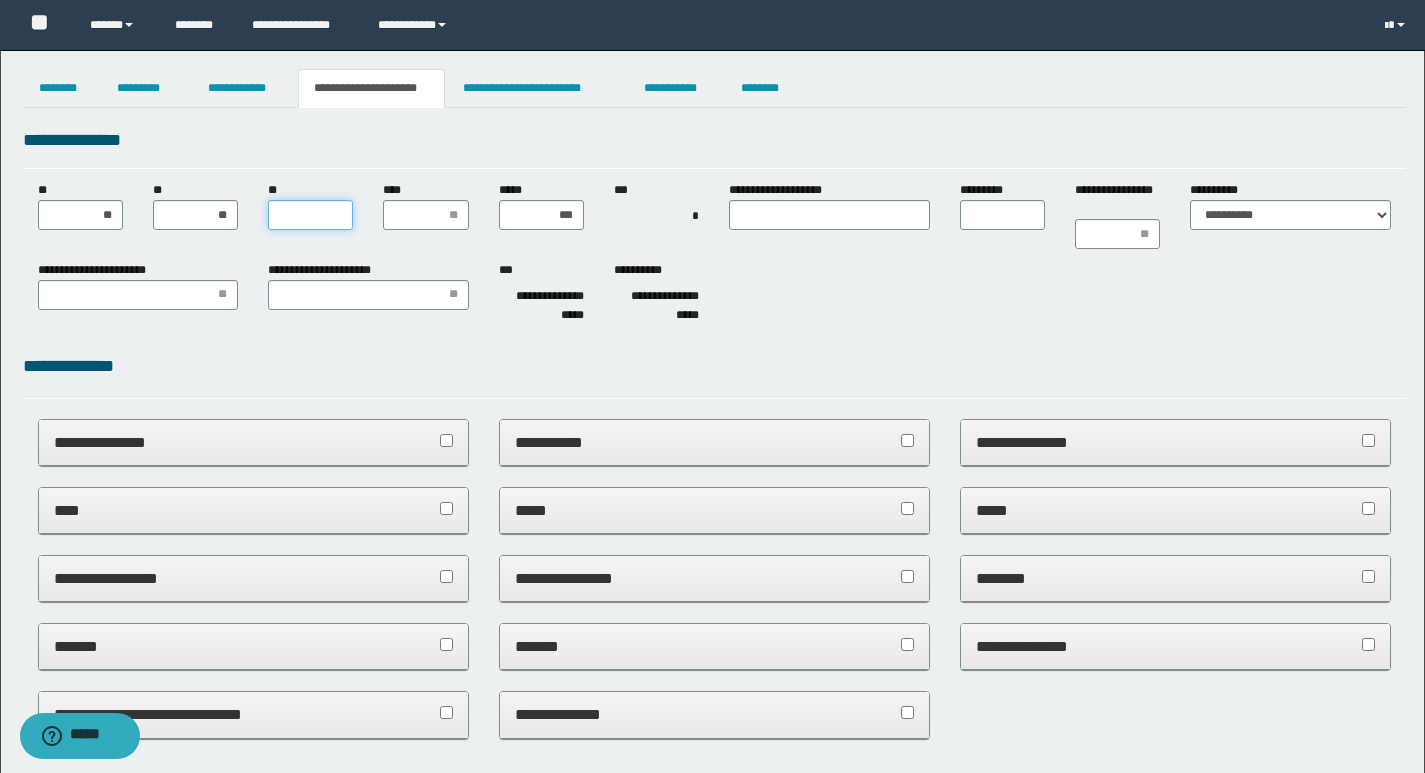 click on "**" at bounding box center [310, 215] 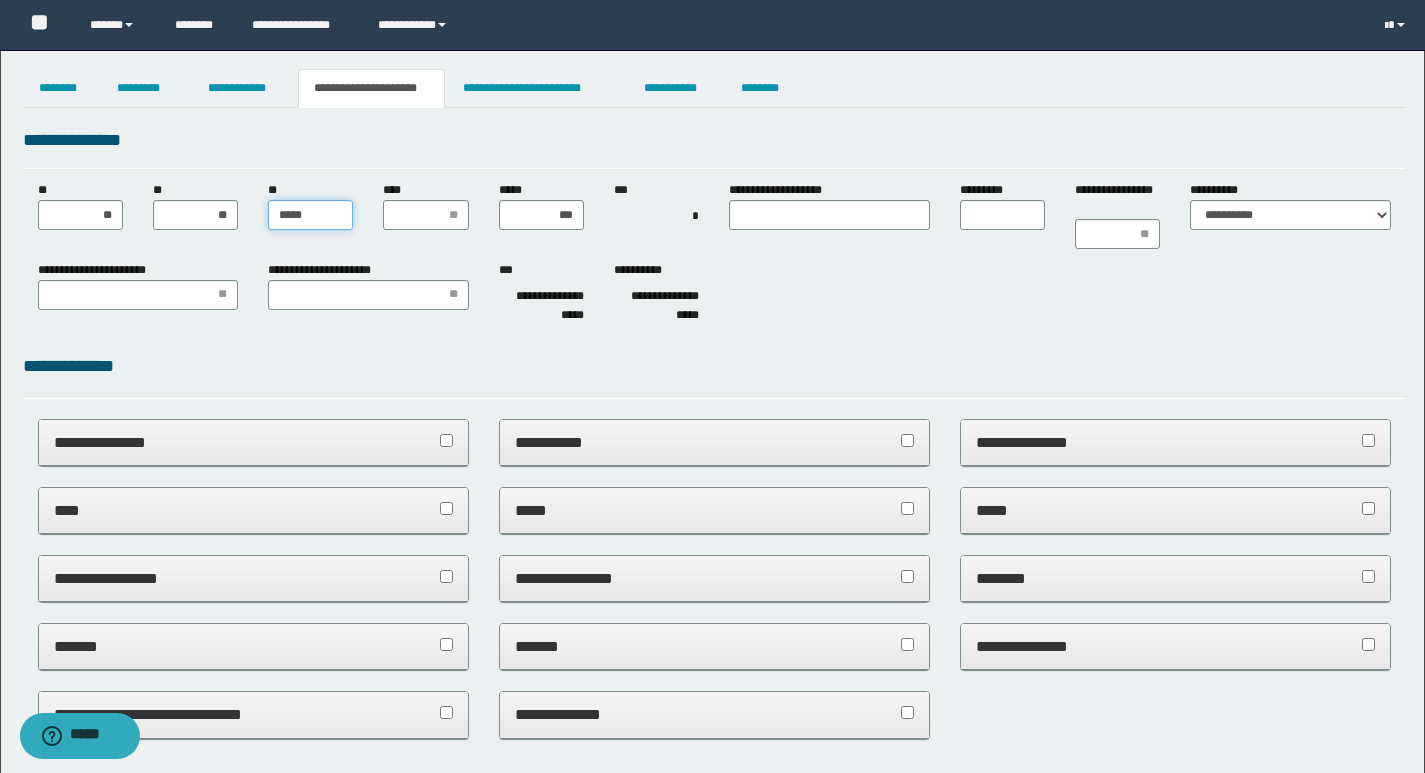 type on "******" 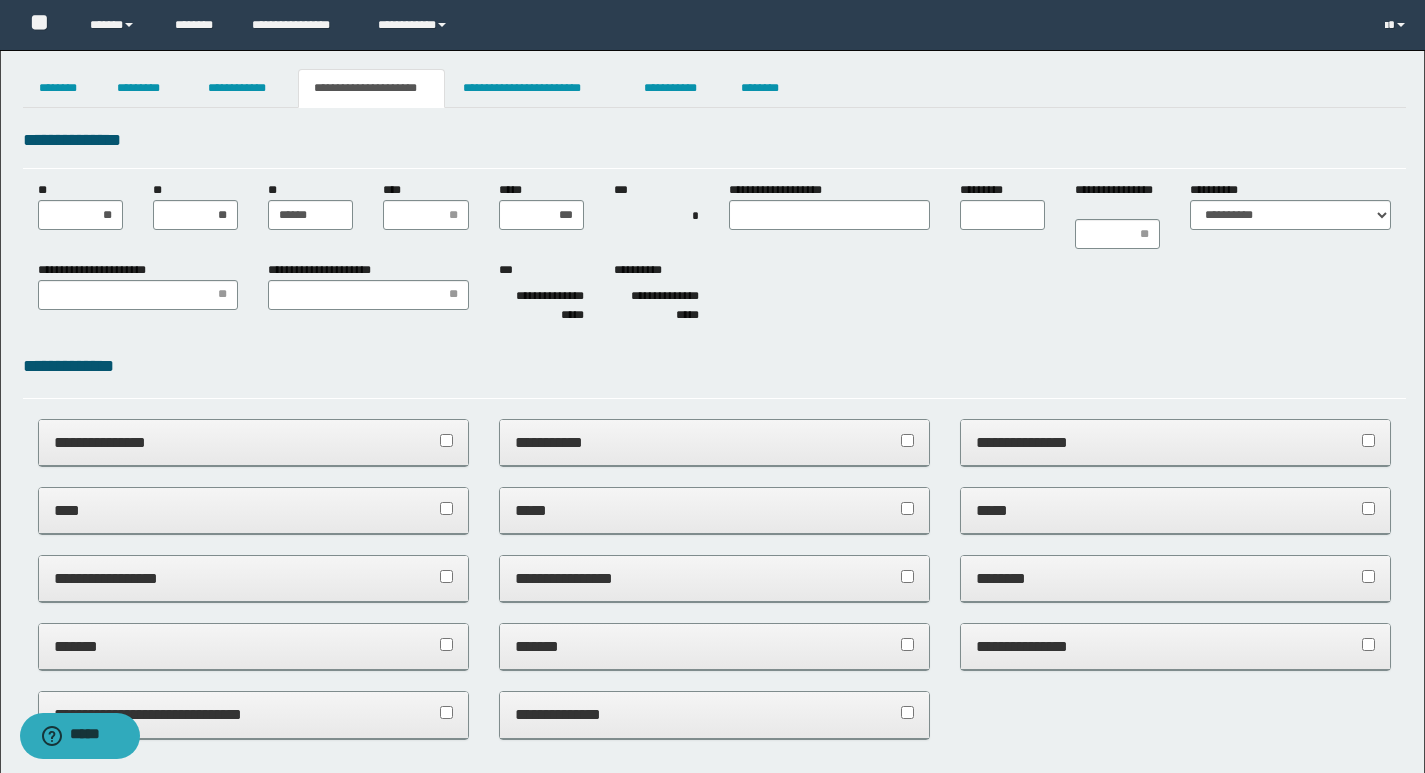 drag, startPoint x: 405, startPoint y: 197, endPoint x: 404, endPoint y: 216, distance: 19.026299 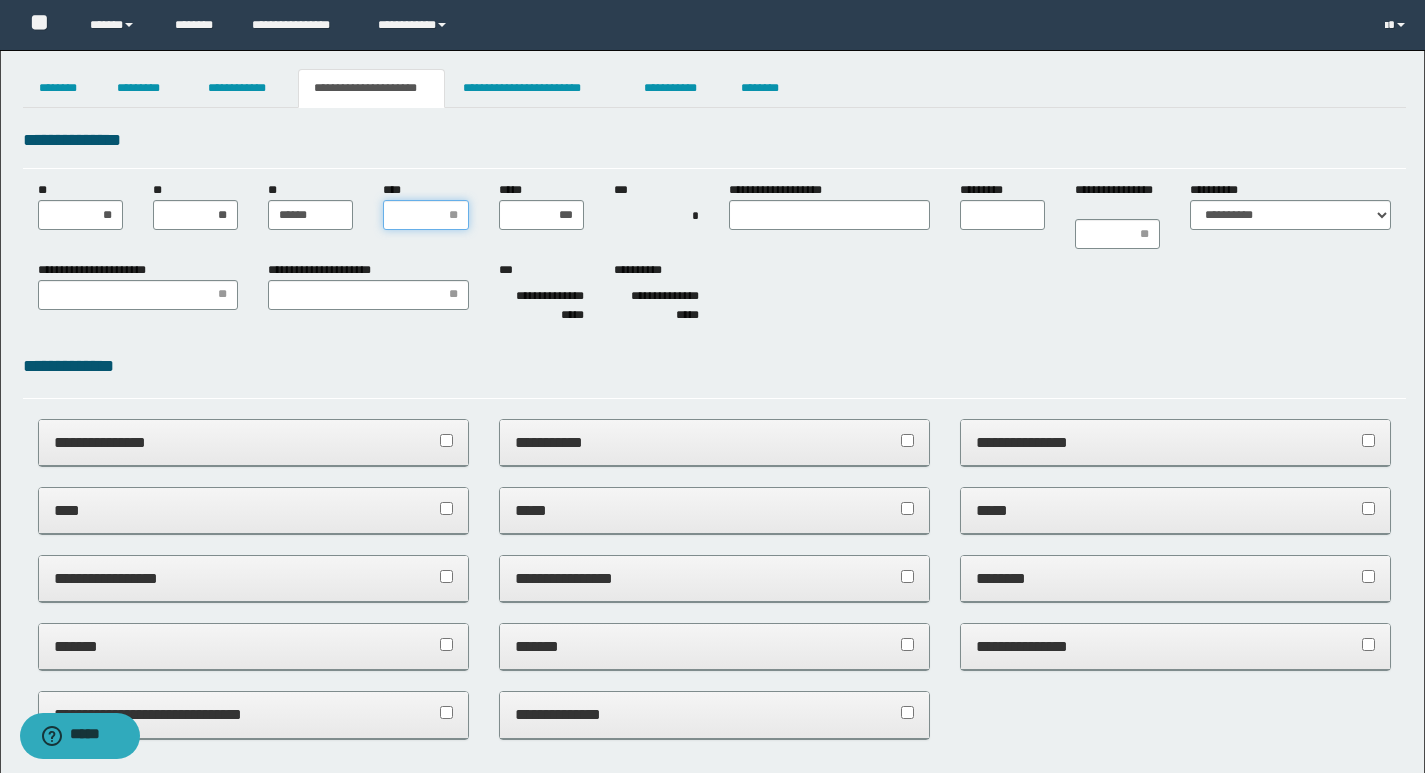 click on "****" at bounding box center (425, 215) 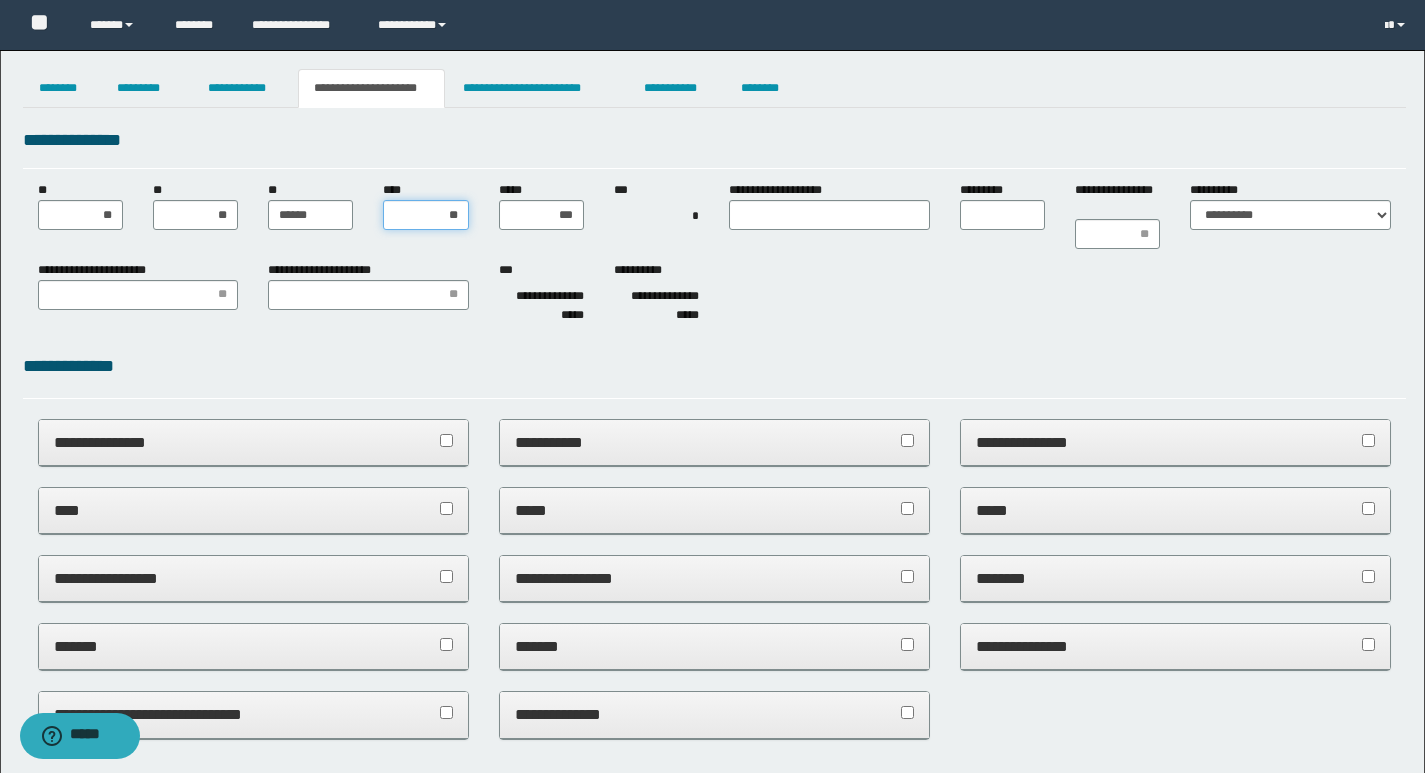 drag, startPoint x: 386, startPoint y: 216, endPoint x: 507, endPoint y: 243, distance: 123.97581 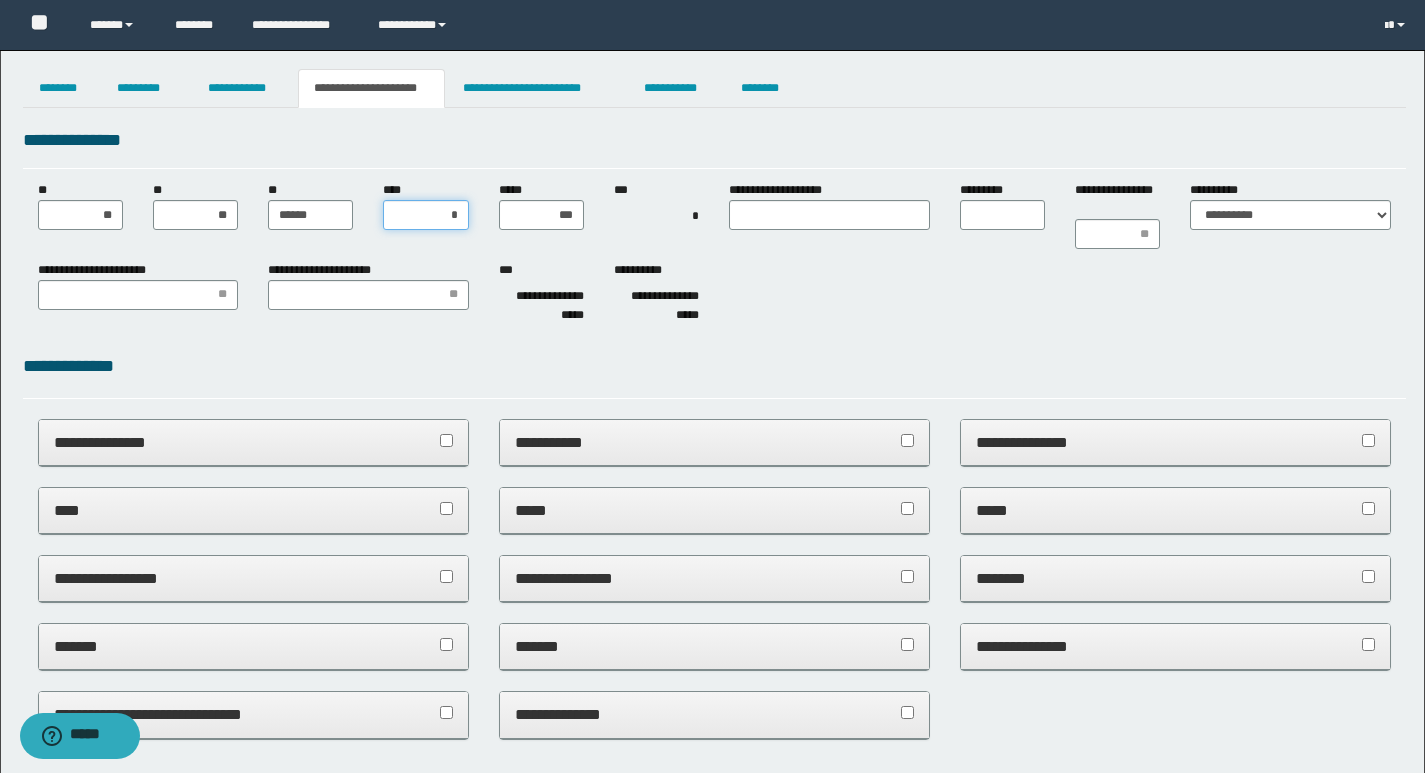 type on "**" 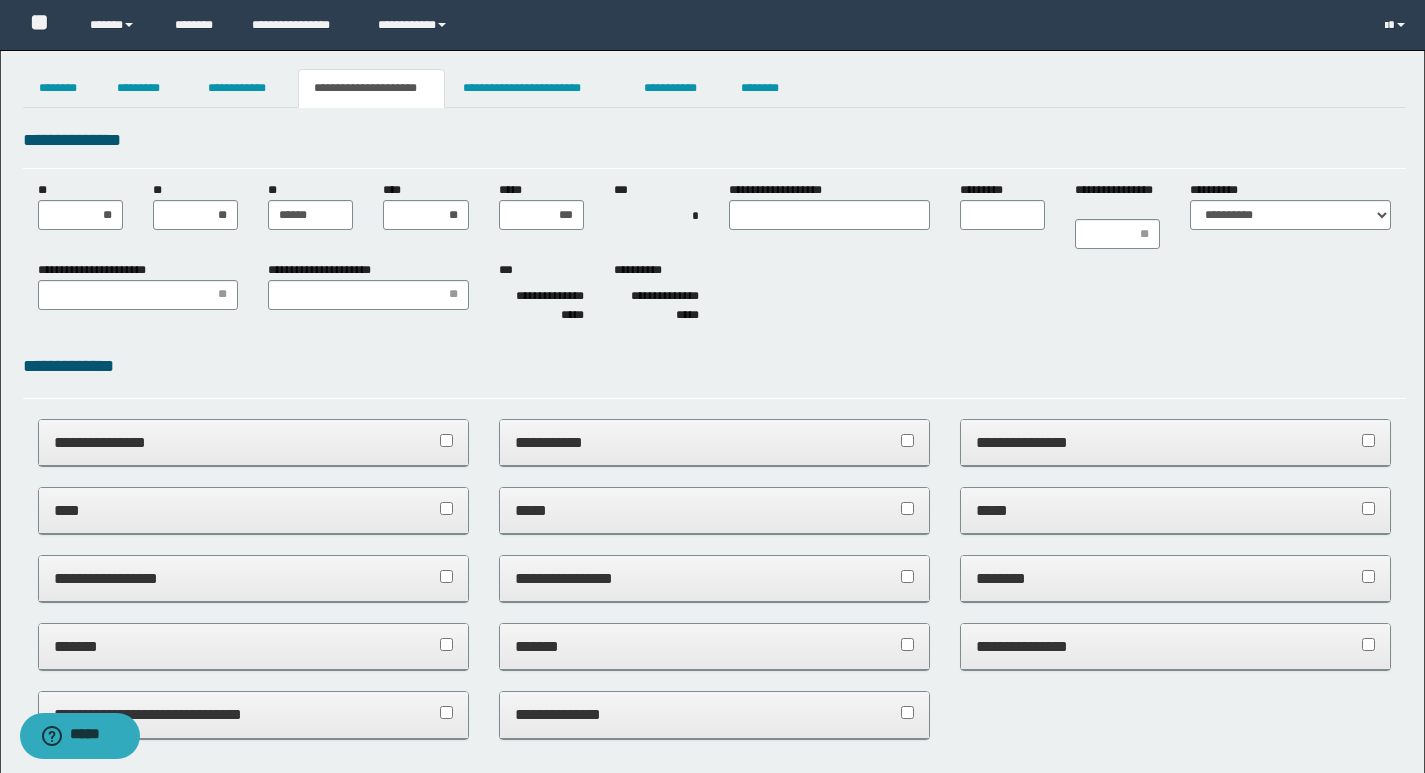 click on "**********" at bounding box center (714, 256) 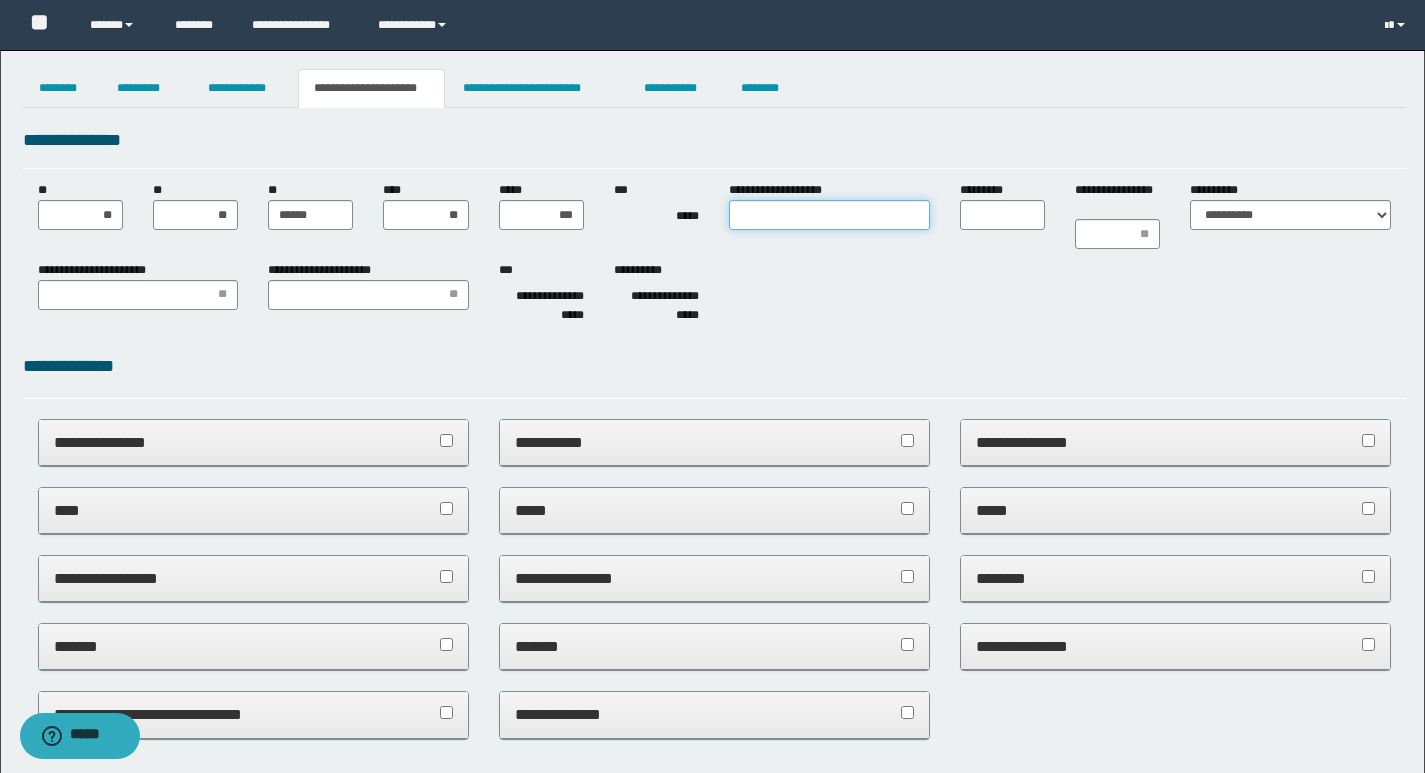 click on "**********" at bounding box center (829, 215) 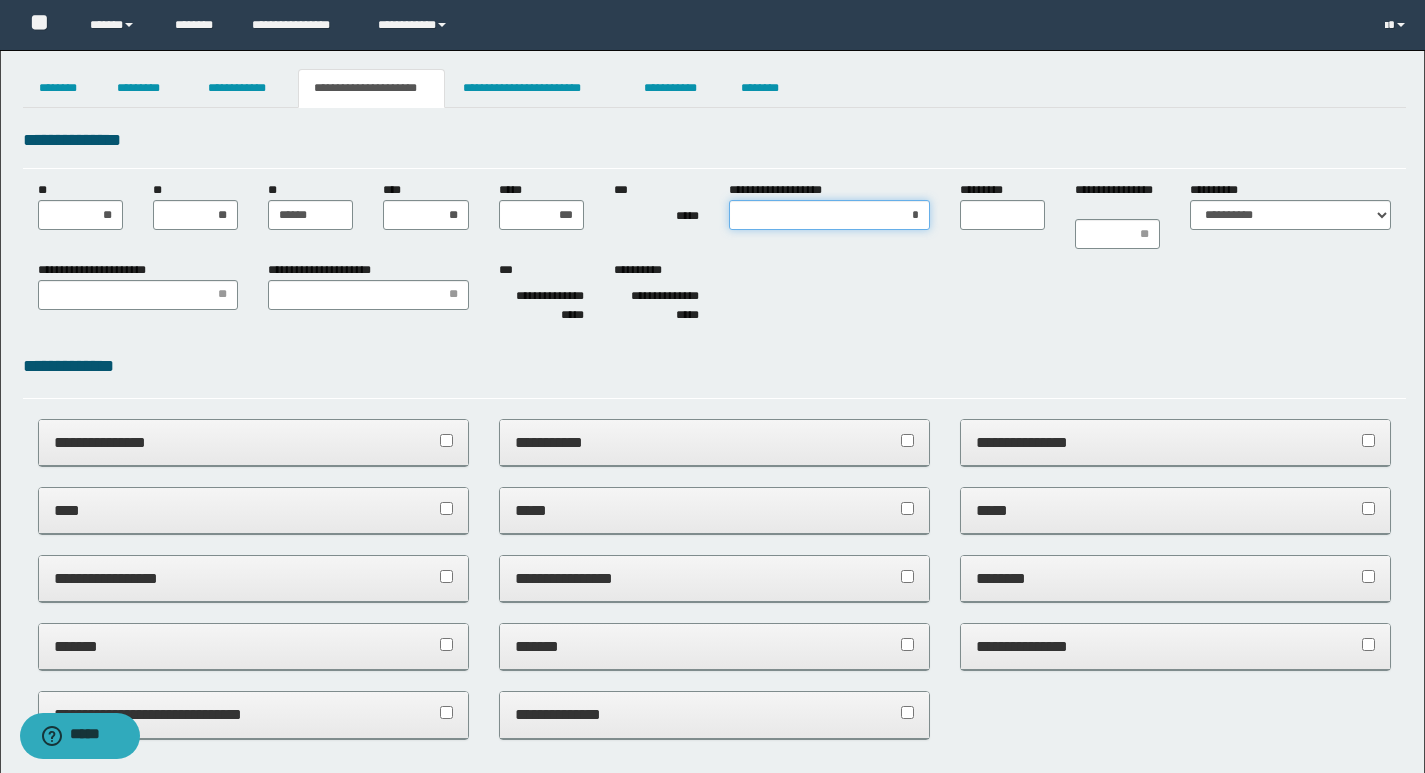type on "**" 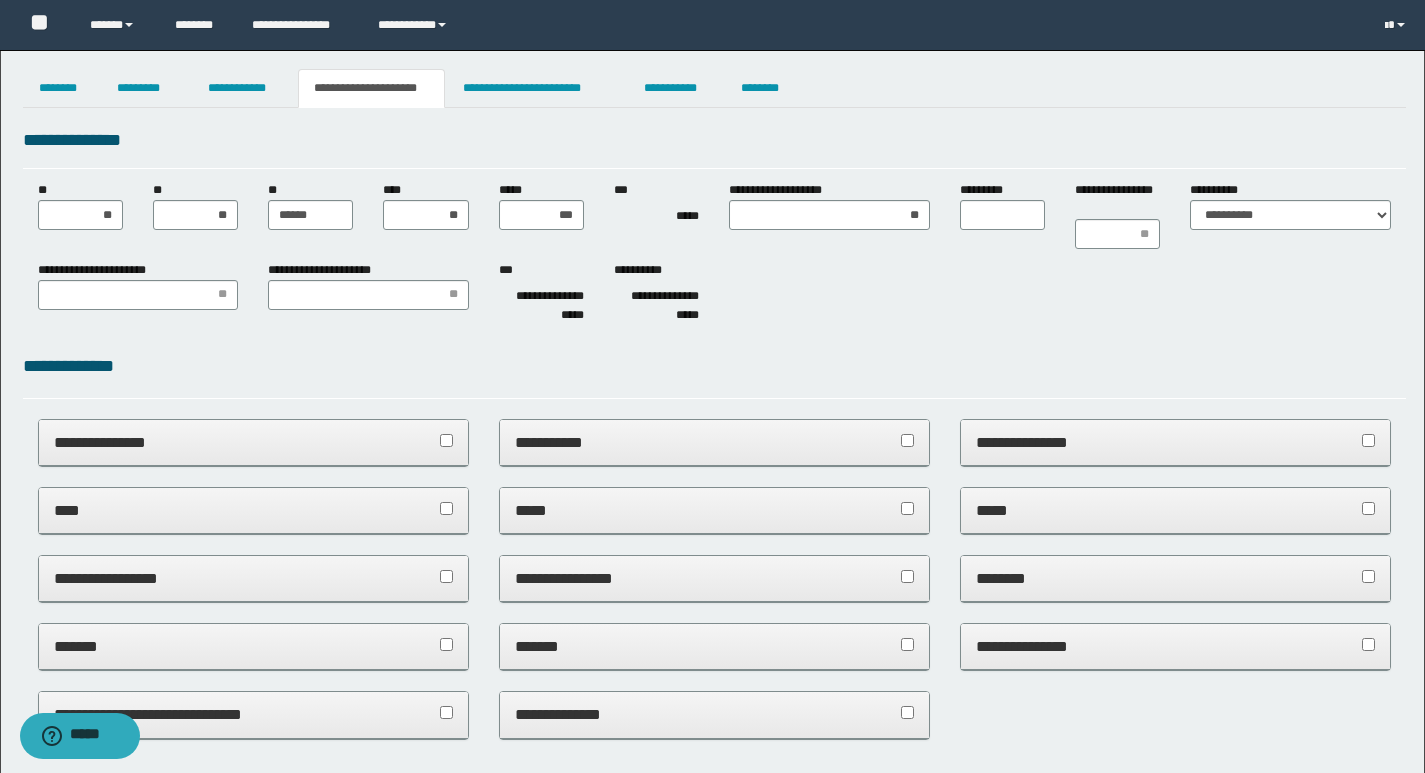 drag, startPoint x: 1041, startPoint y: 281, endPoint x: 1002, endPoint y: 240, distance: 56.586216 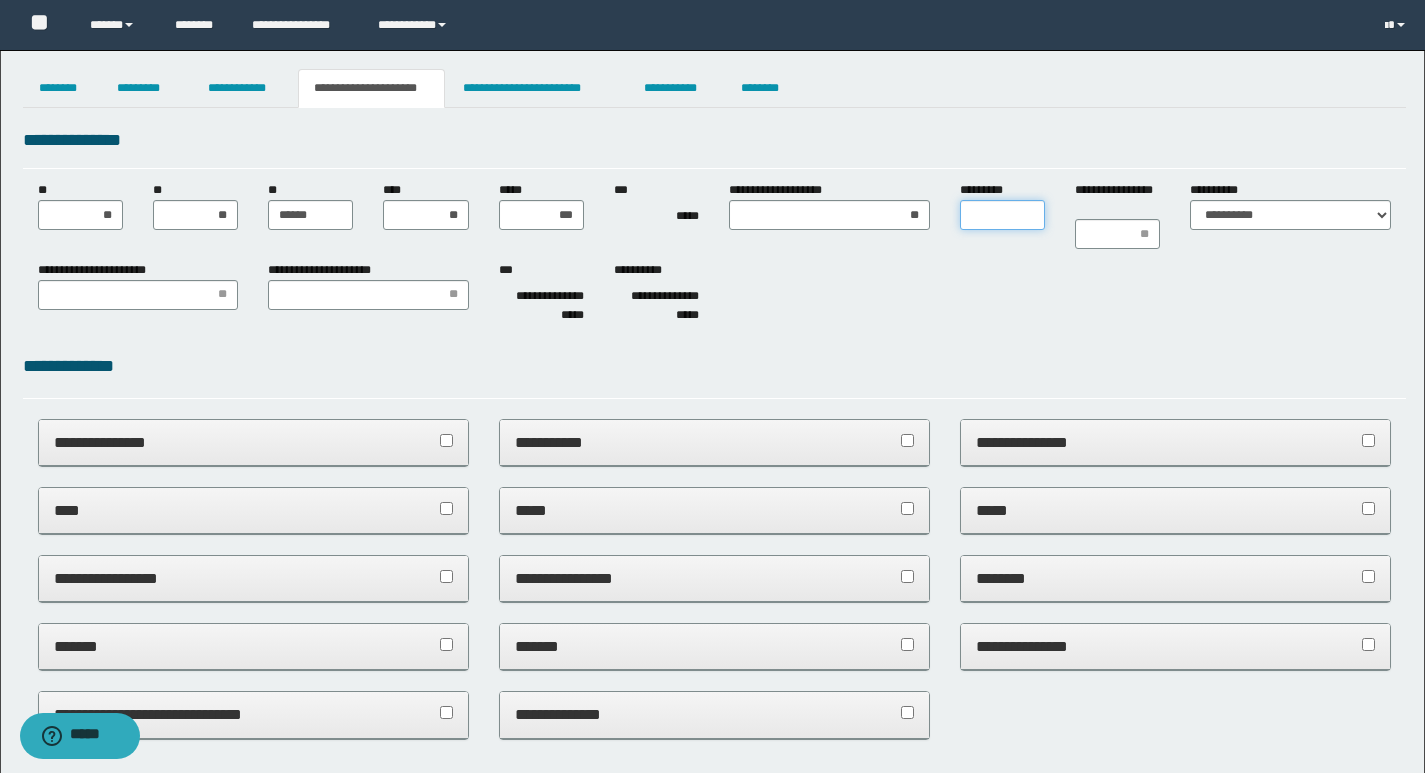 click on "*********" at bounding box center (1002, 215) 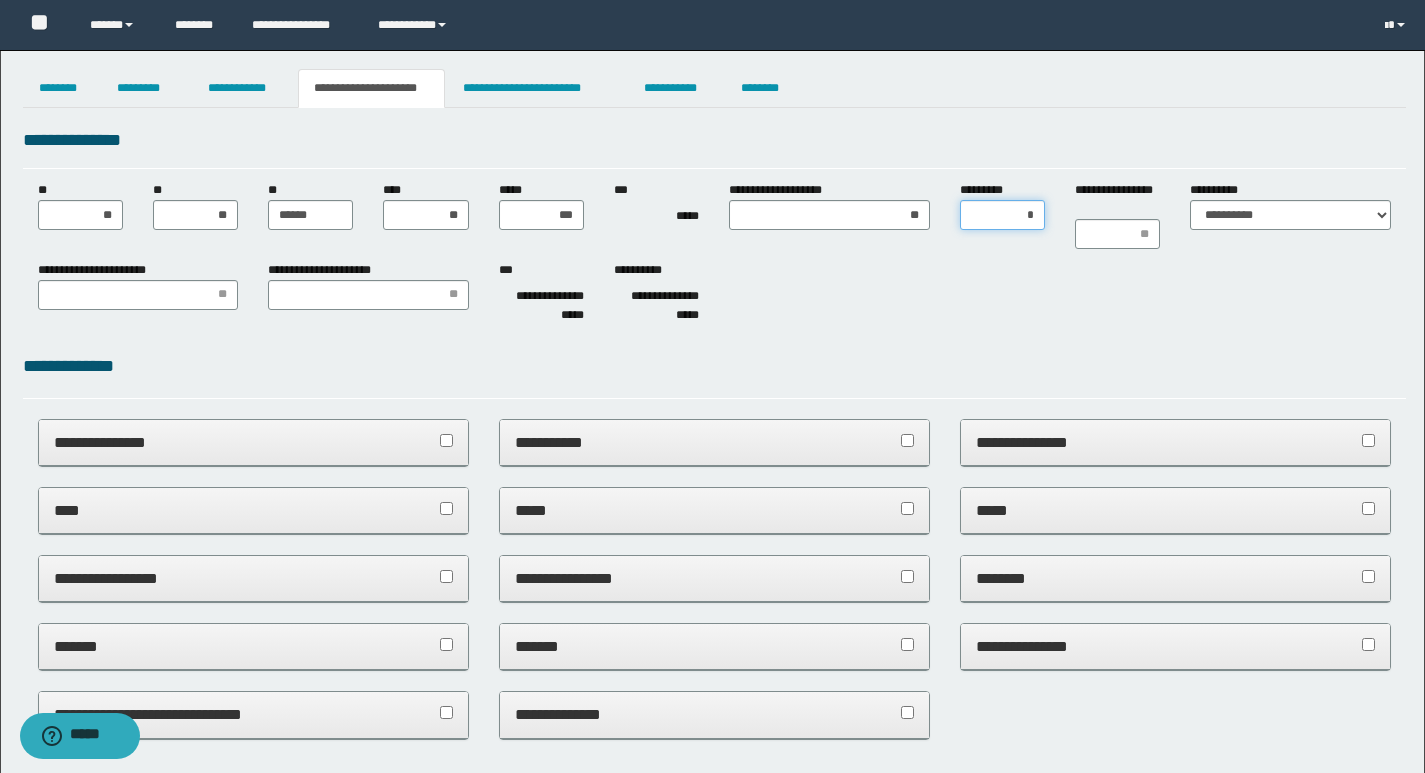 type on "**" 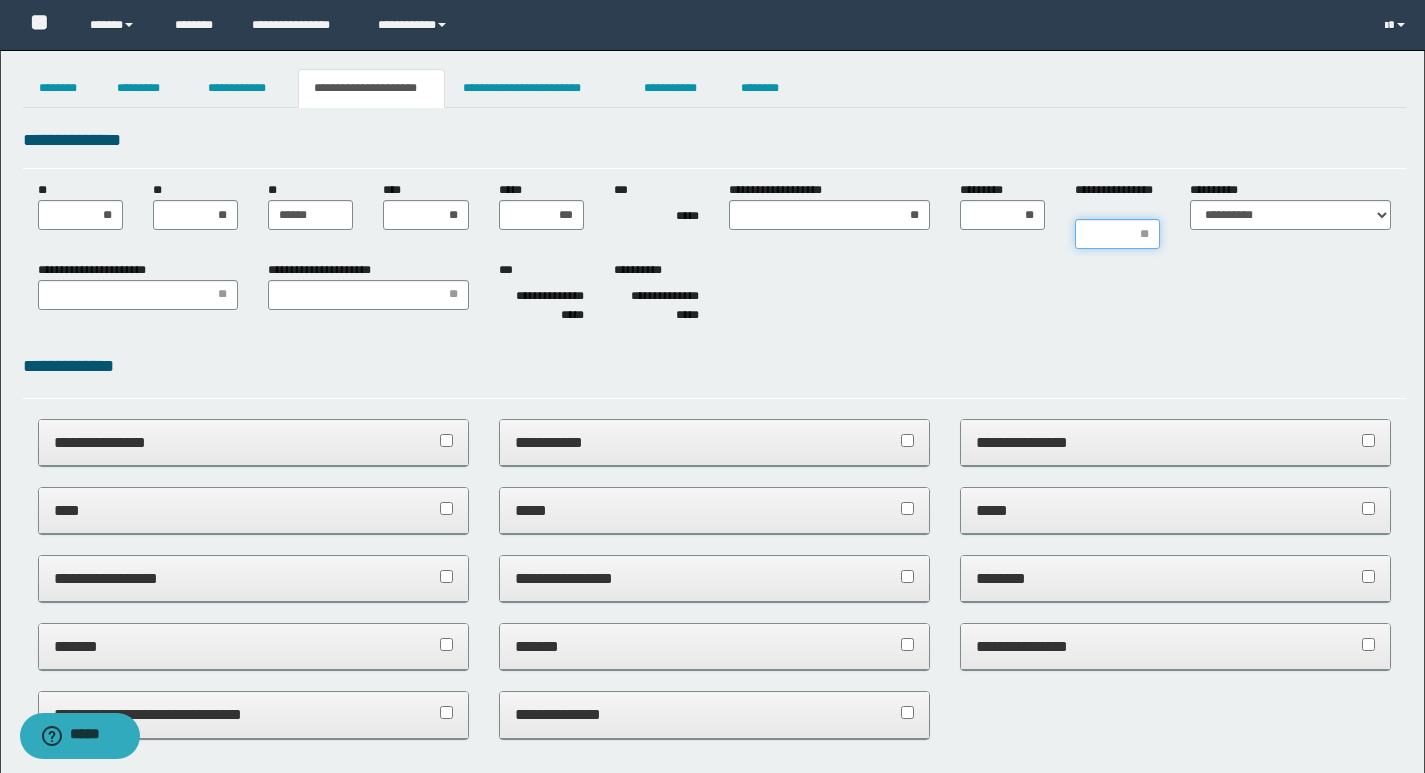 click on "**********" at bounding box center [1117, 234] 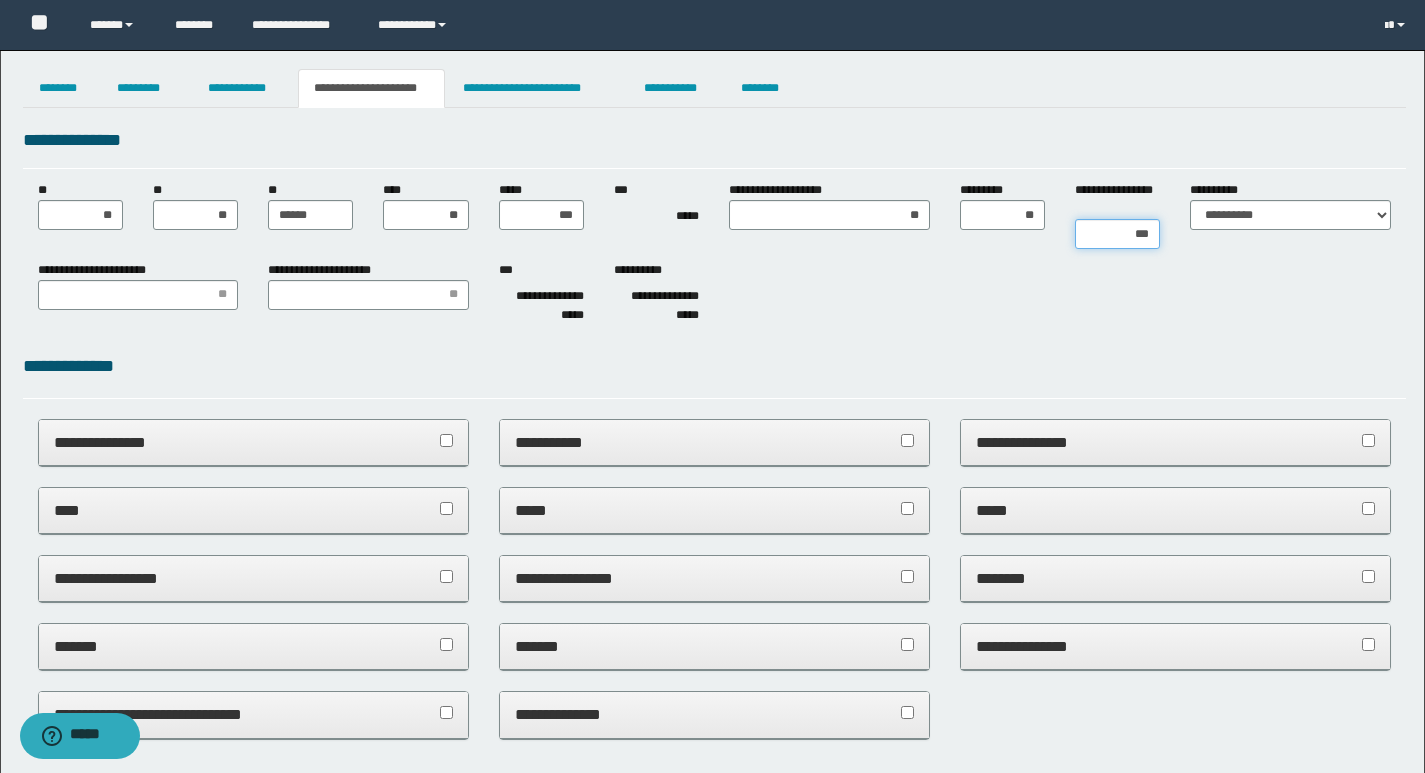 type on "****" 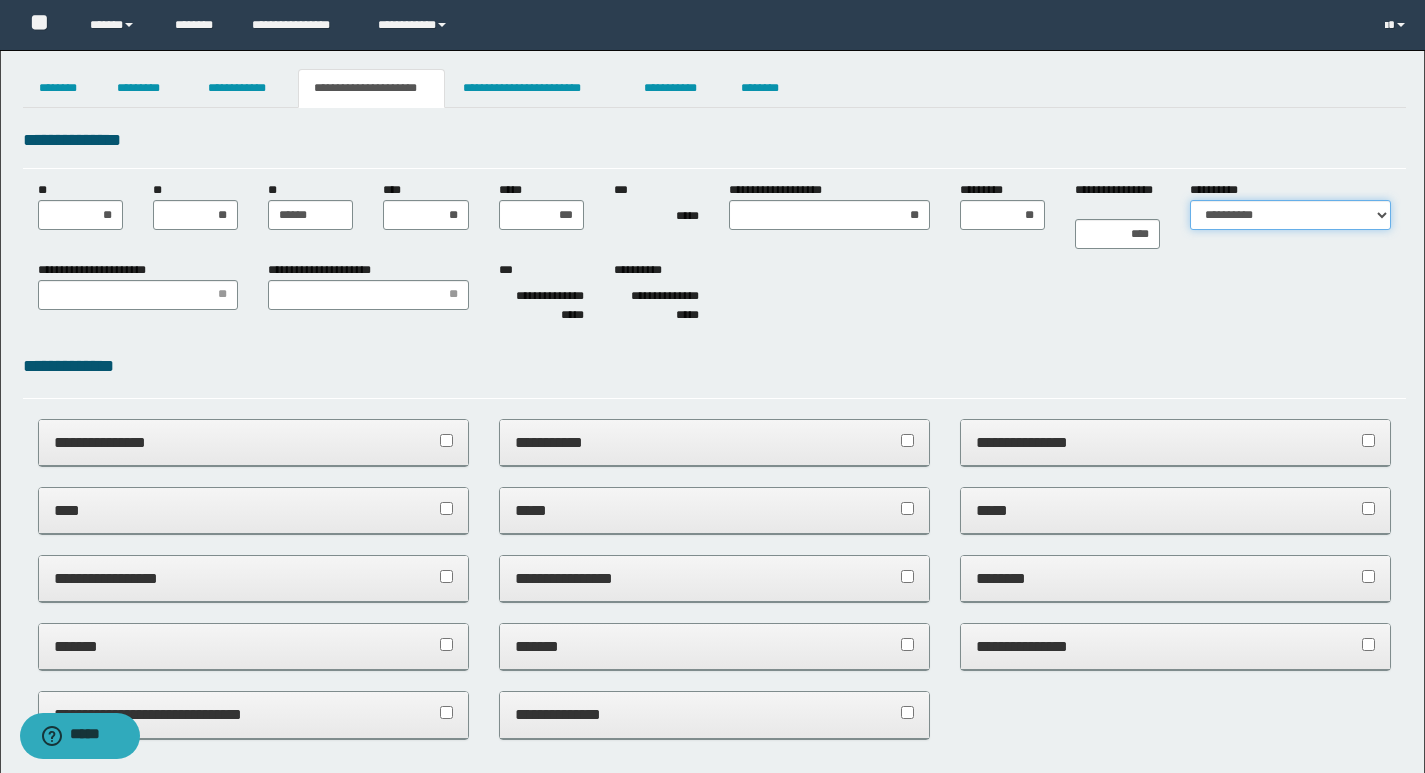 click on "**********" at bounding box center [1290, 215] 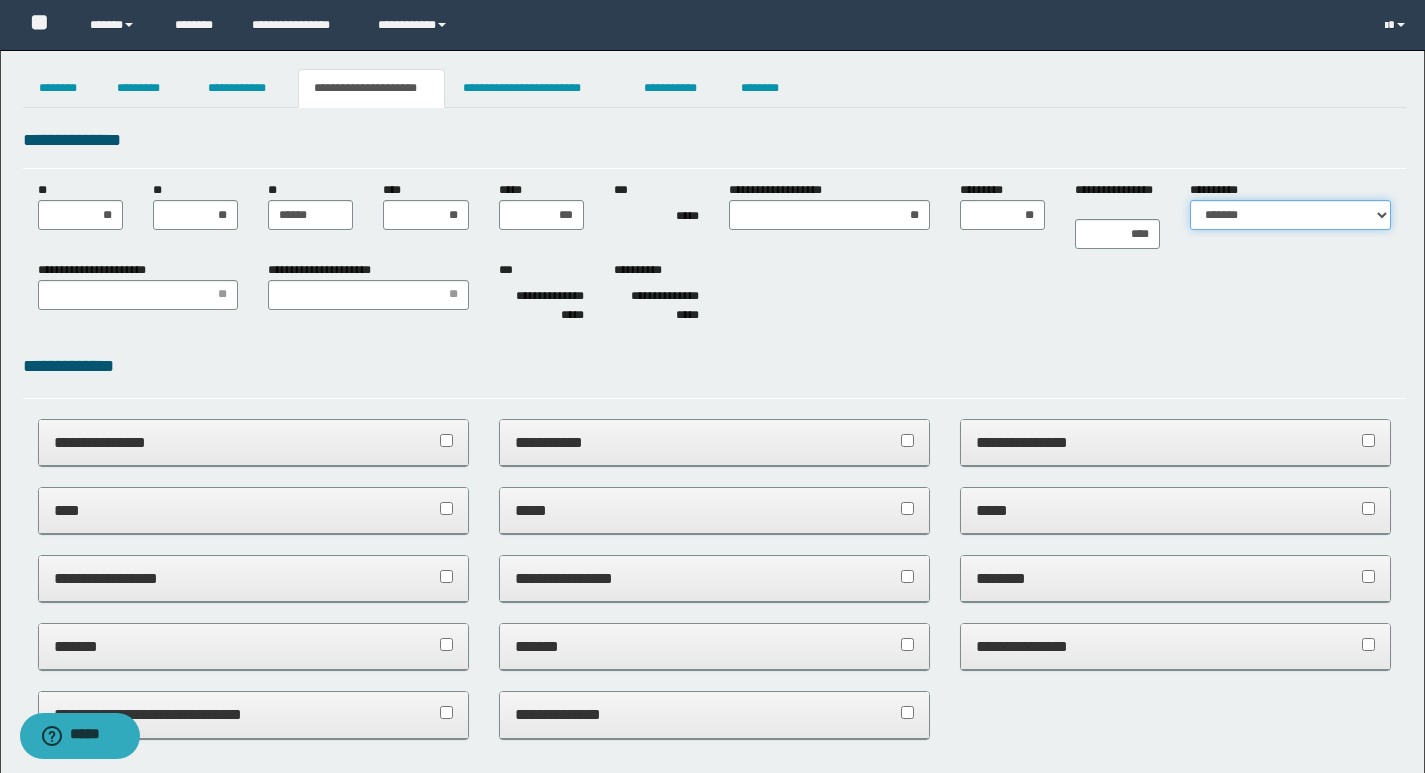 click on "**********" at bounding box center [1290, 215] 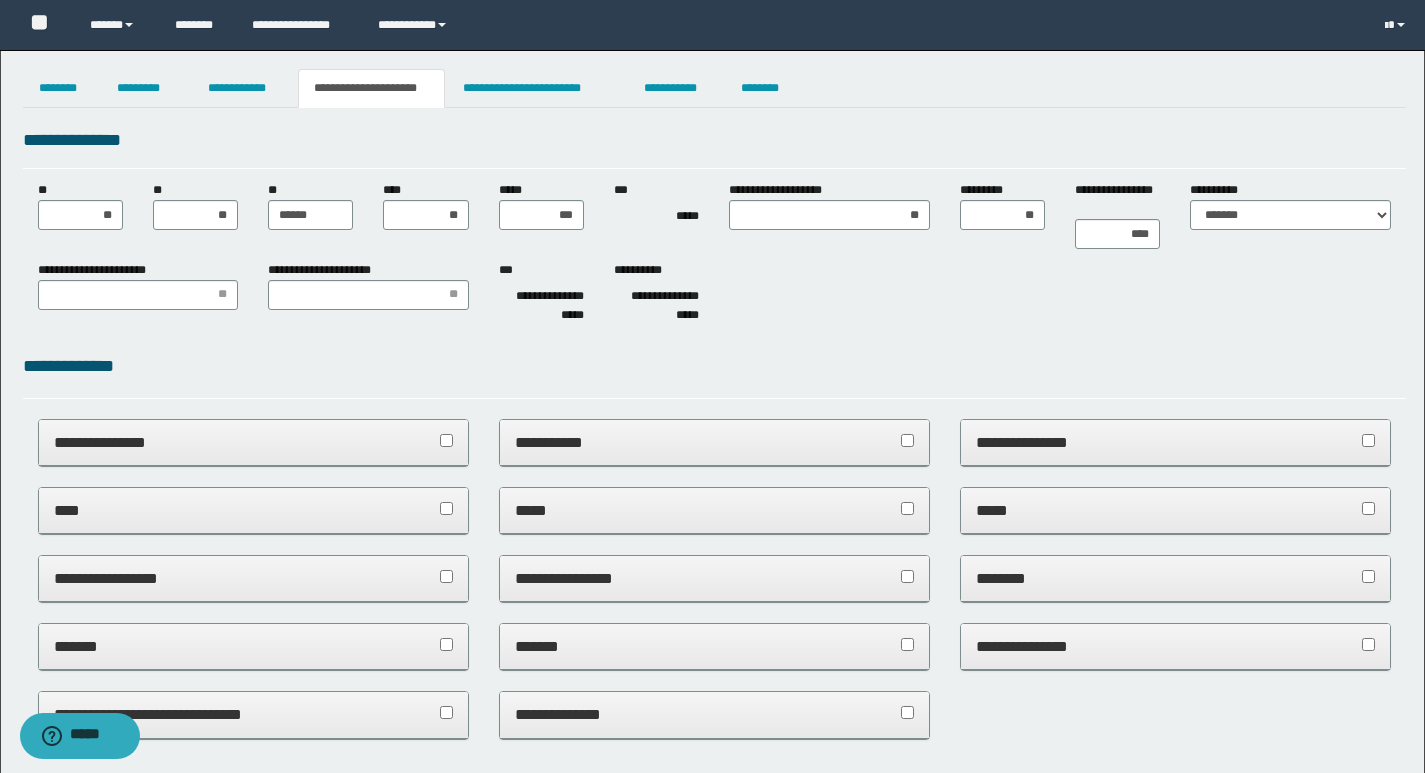 drag, startPoint x: 1119, startPoint y: 293, endPoint x: 1106, endPoint y: 298, distance: 13.928389 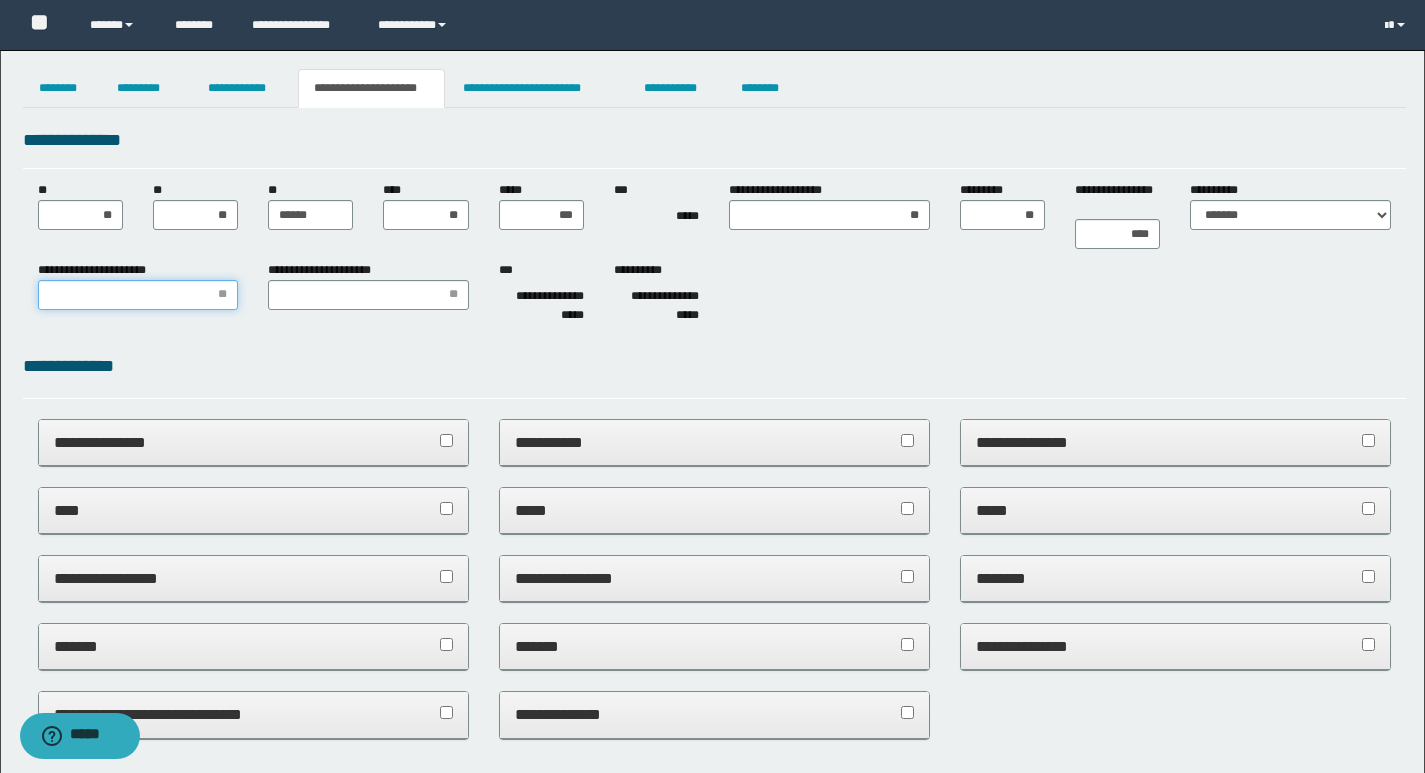 click on "**********" at bounding box center (138, 295) 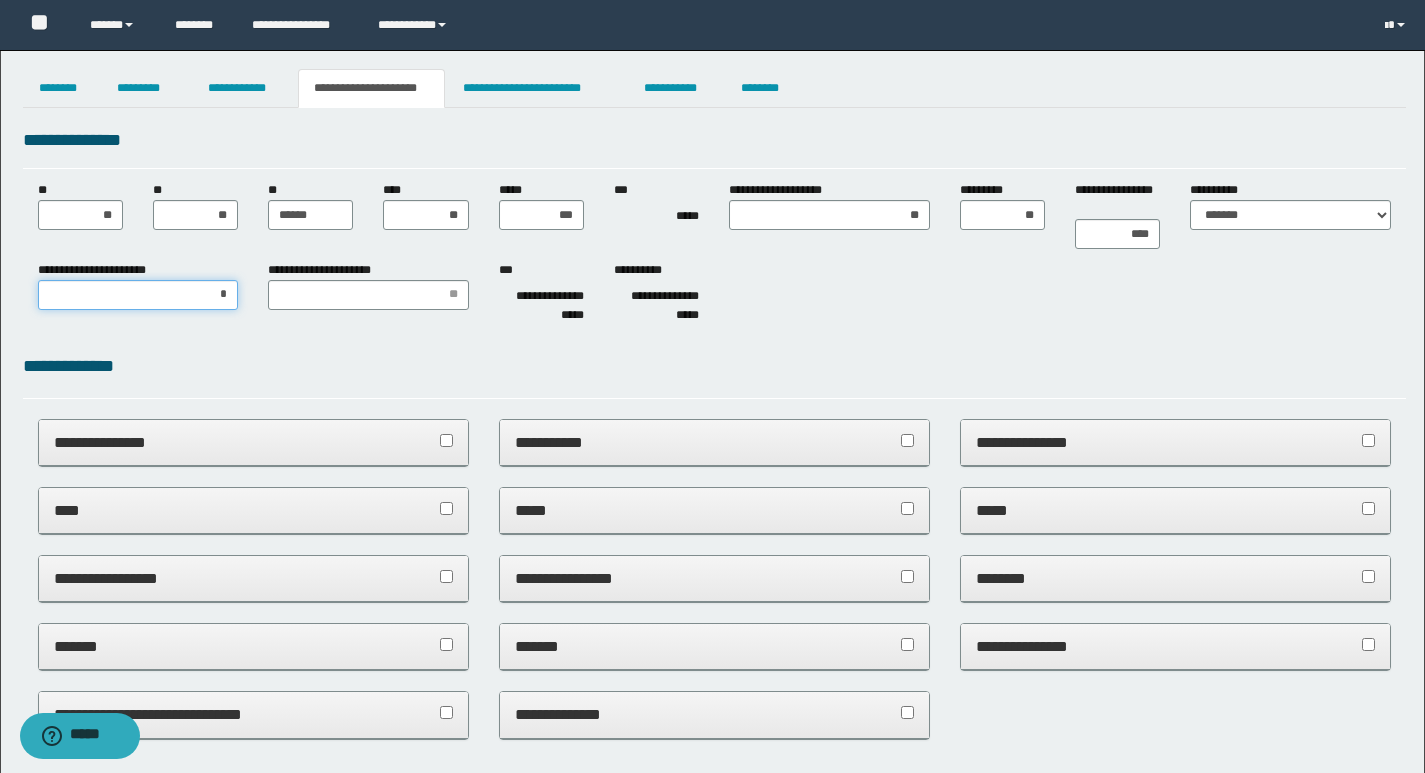 type on "**" 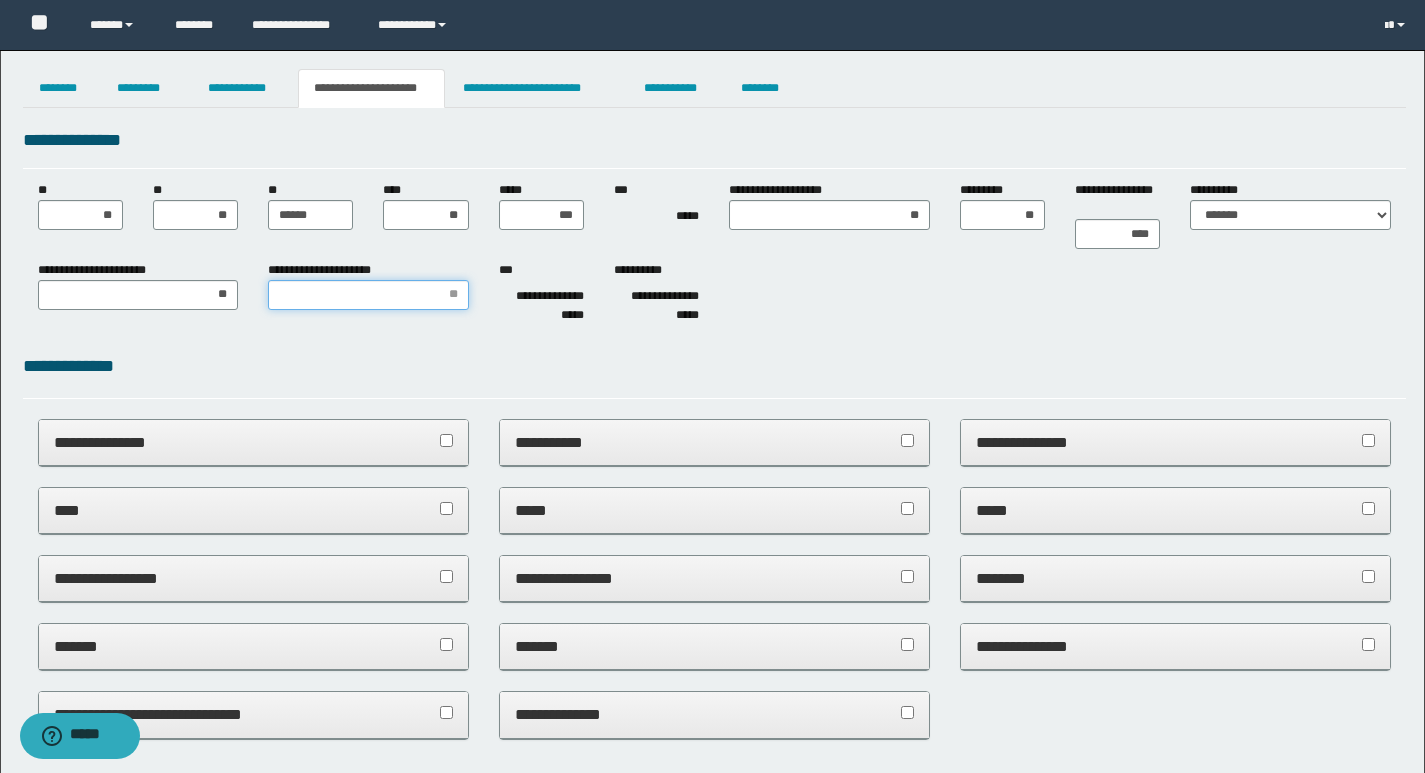 click on "**********" at bounding box center (368, 295) 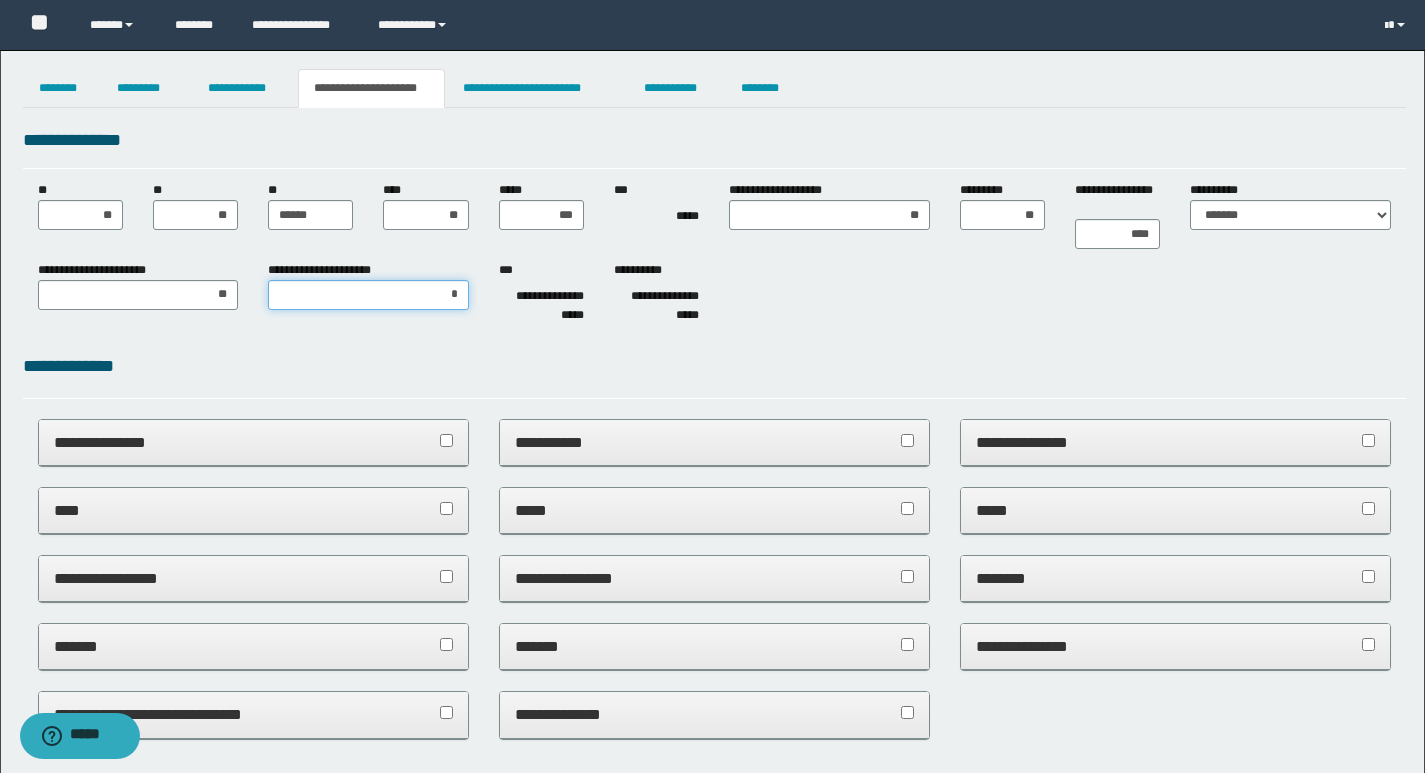 type on "**" 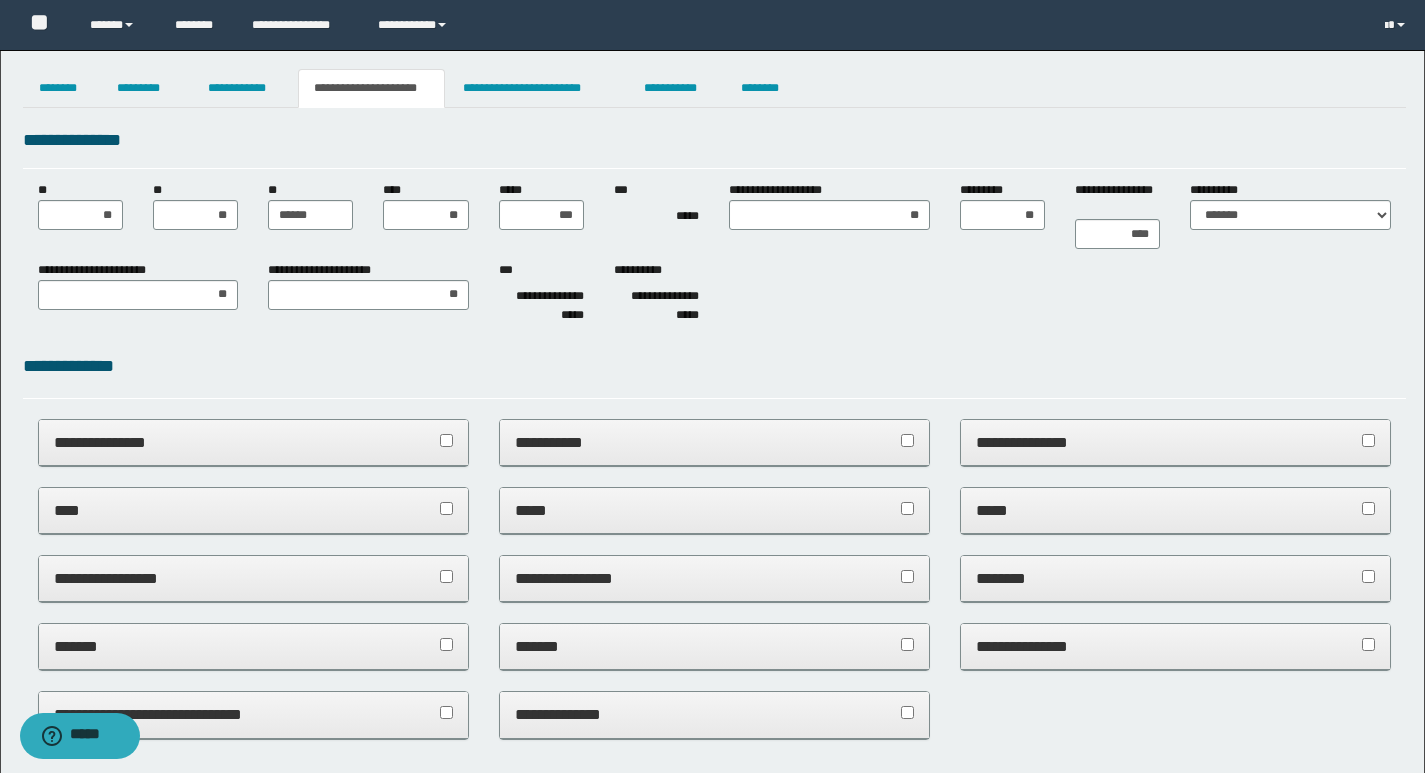 click on "**********" at bounding box center (714, 897) 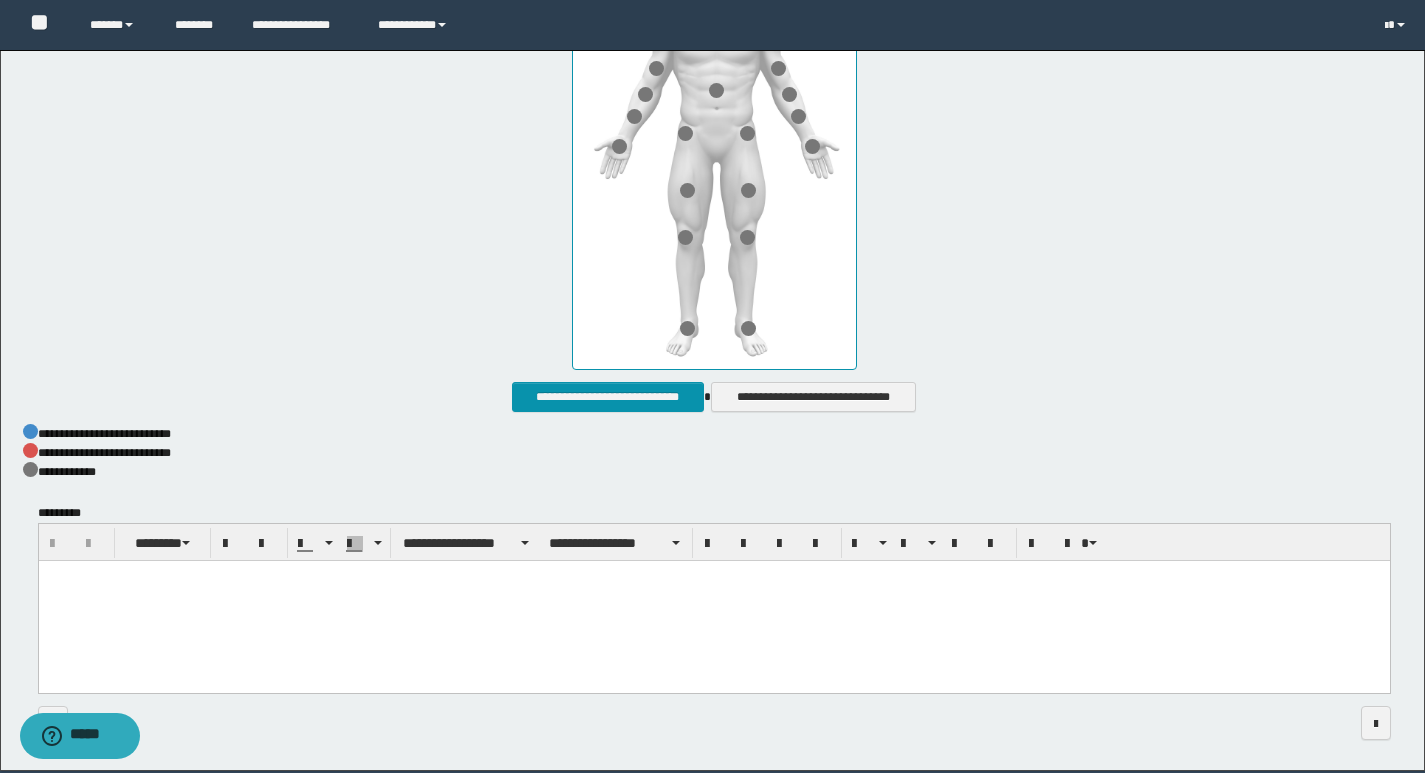scroll, scrollTop: 986, scrollLeft: 0, axis: vertical 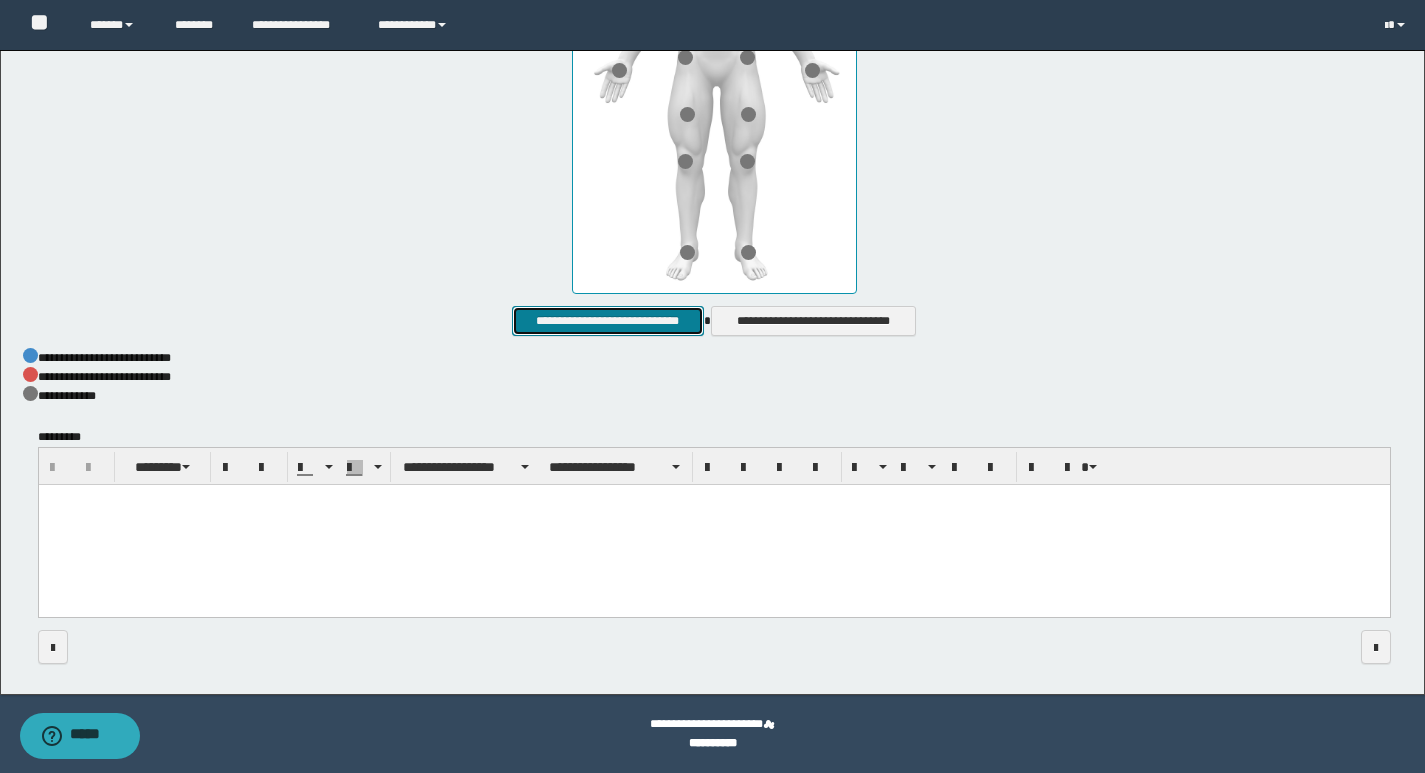 click on "**********" at bounding box center (607, 321) 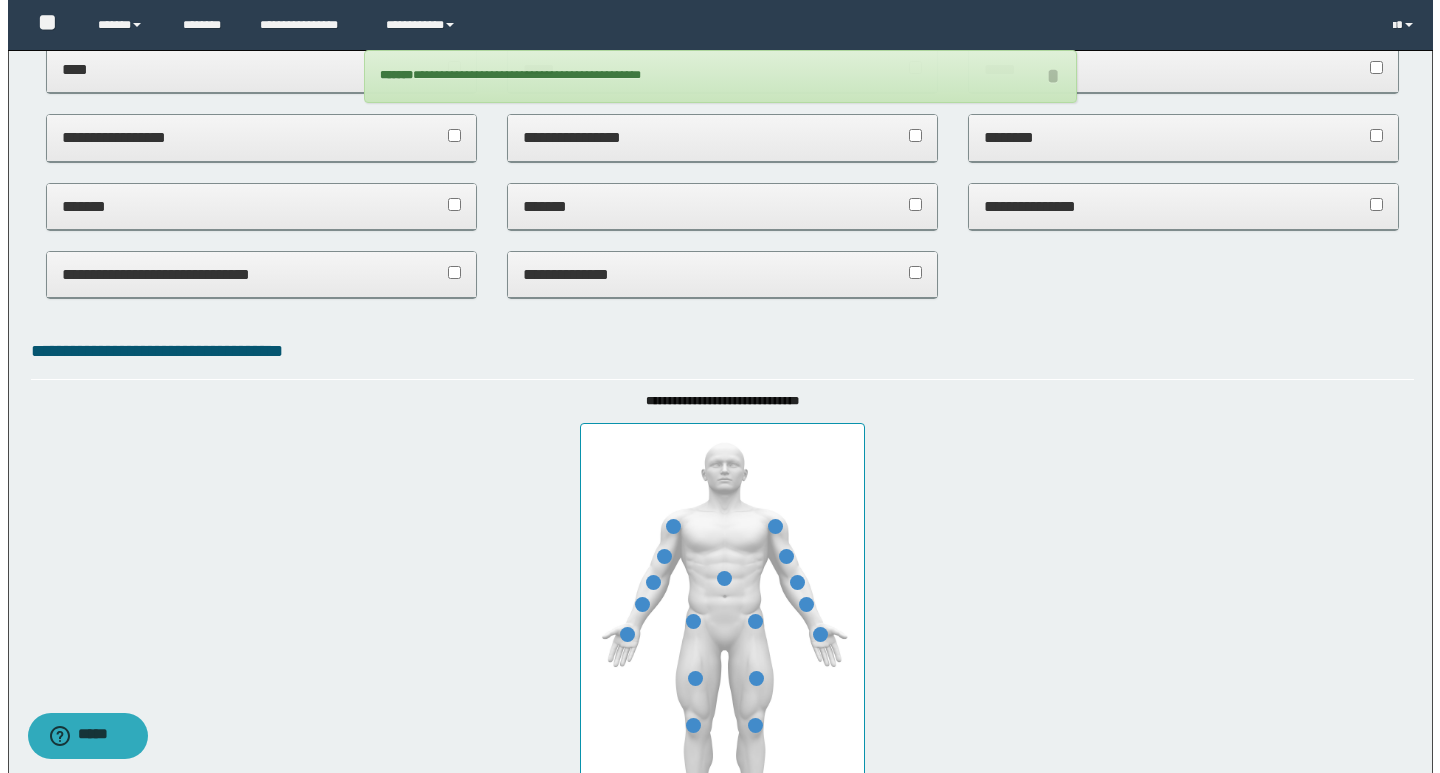 scroll, scrollTop: 0, scrollLeft: 0, axis: both 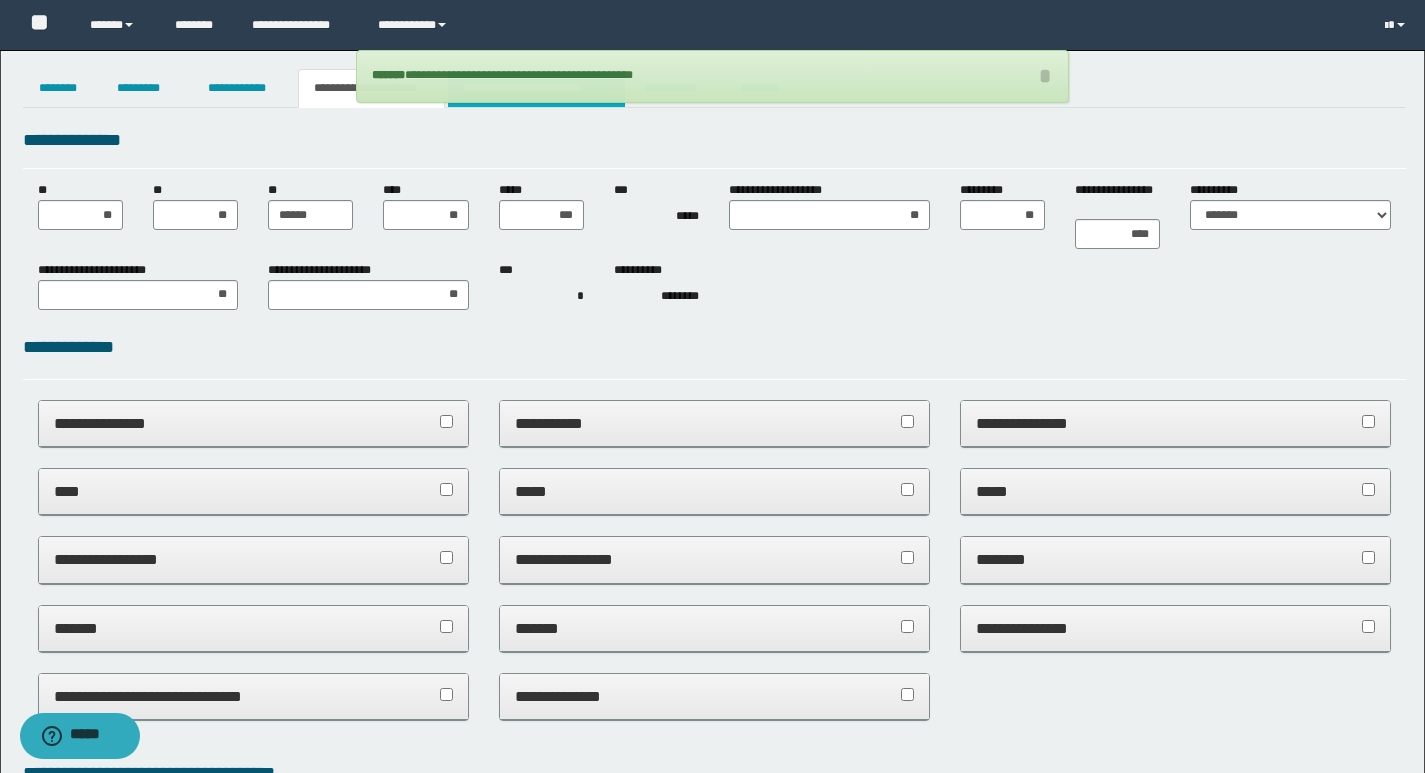 click on "**********" at bounding box center (537, 88) 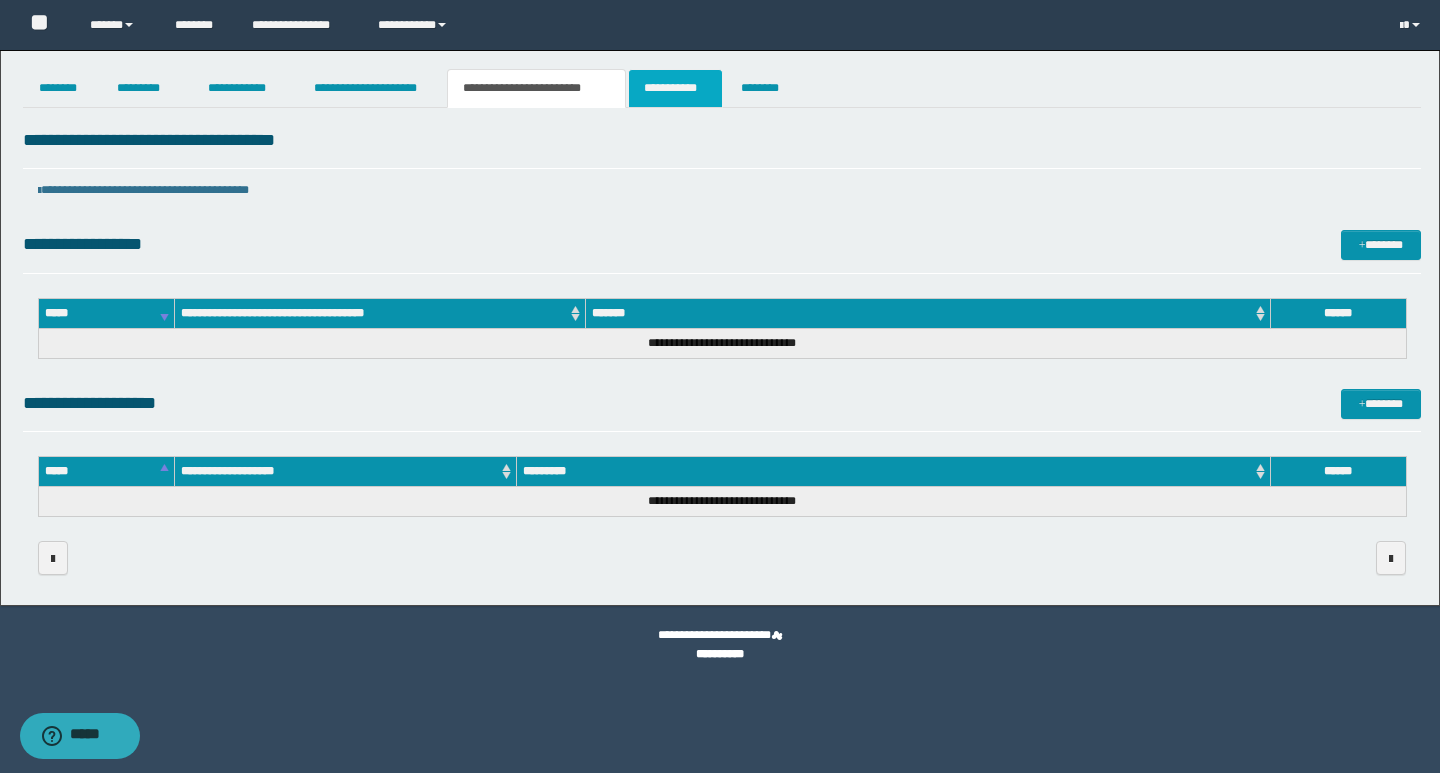 click on "**********" at bounding box center (675, 88) 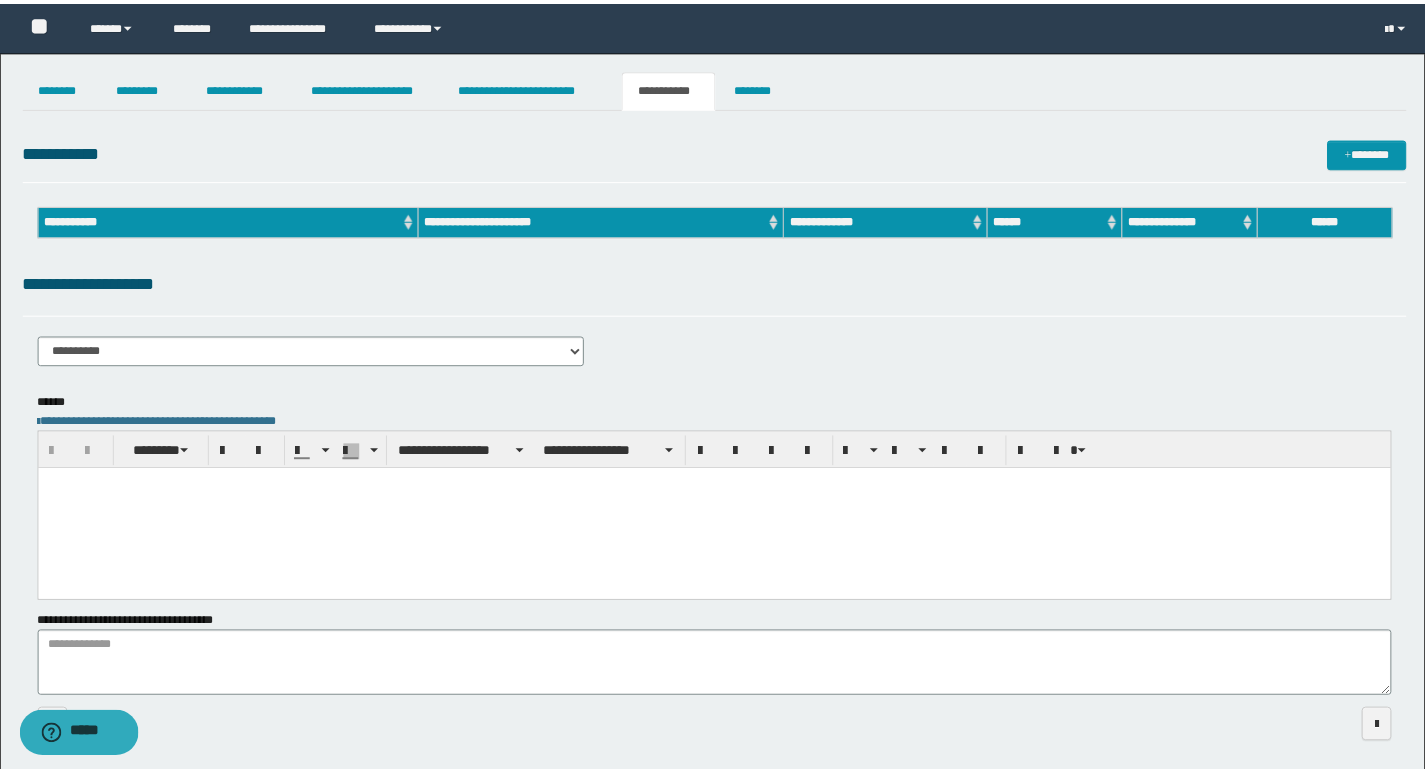 scroll, scrollTop: 0, scrollLeft: 0, axis: both 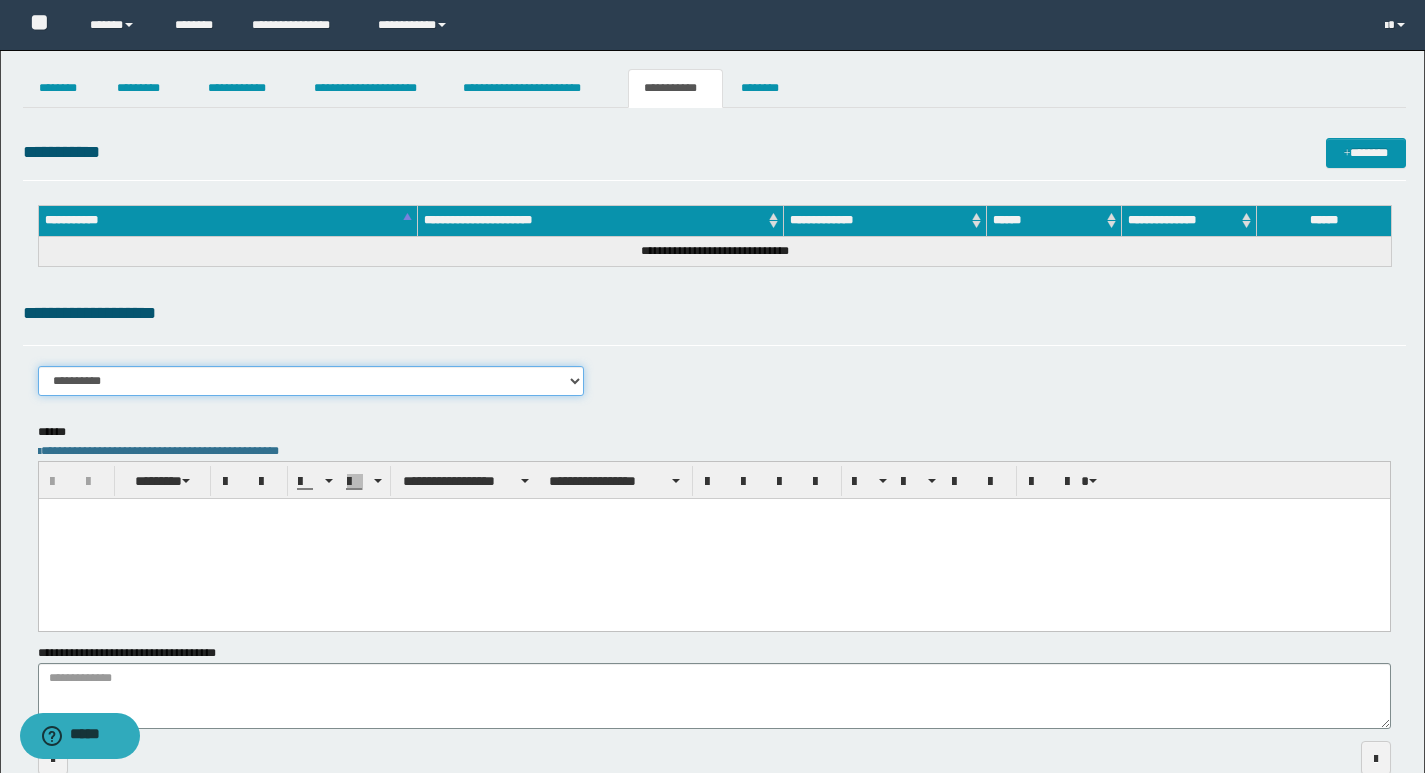 click on "**********" at bounding box center (311, 381) 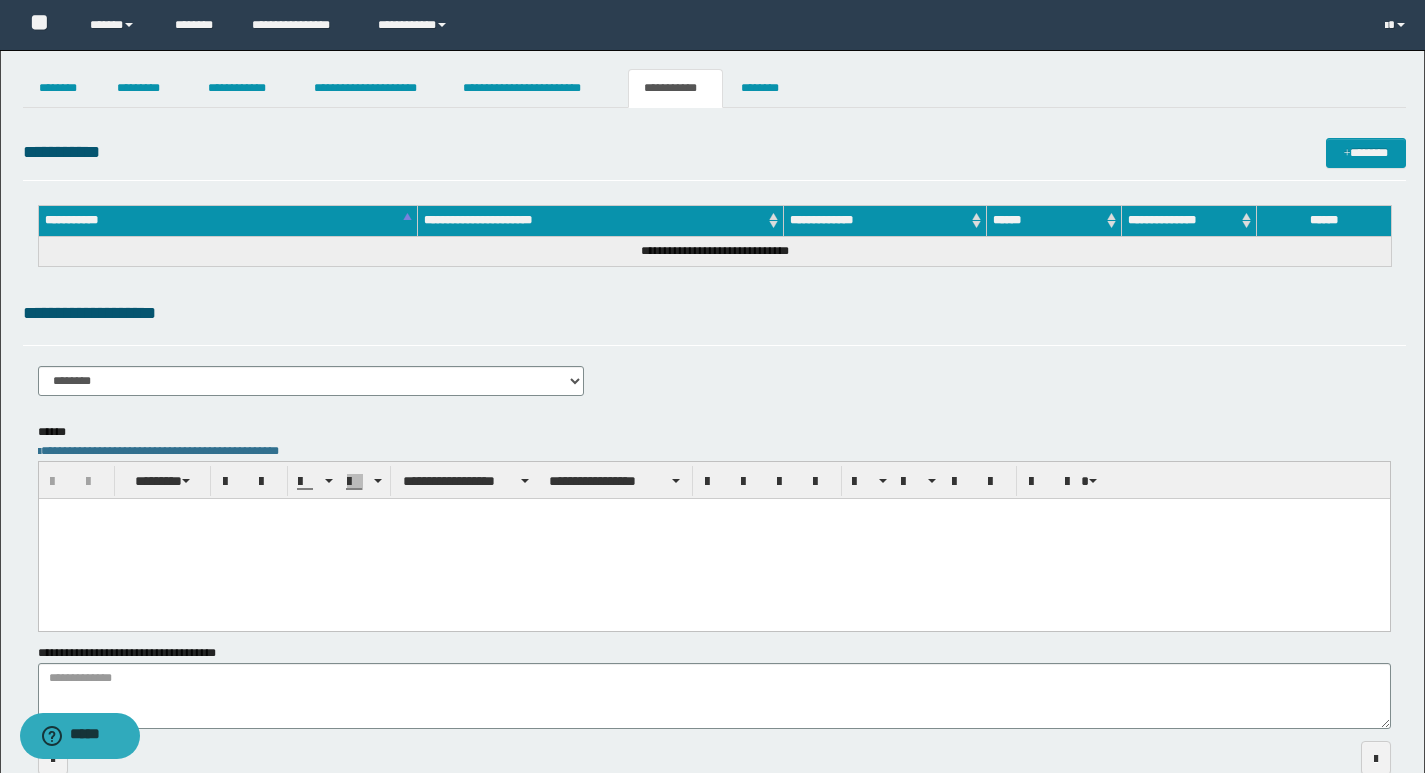drag, startPoint x: 846, startPoint y: 337, endPoint x: 873, endPoint y: 329, distance: 28.160255 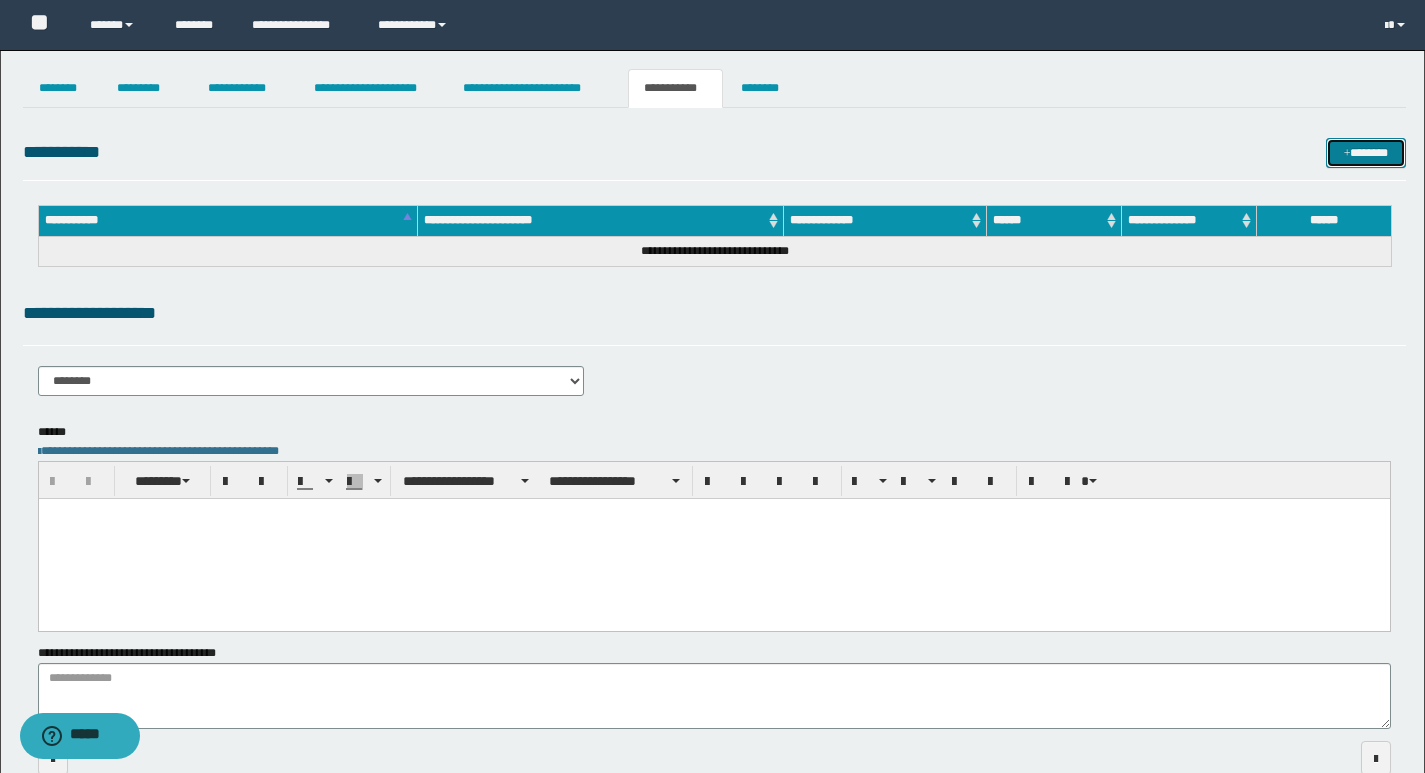 click on "*******" at bounding box center [1366, 153] 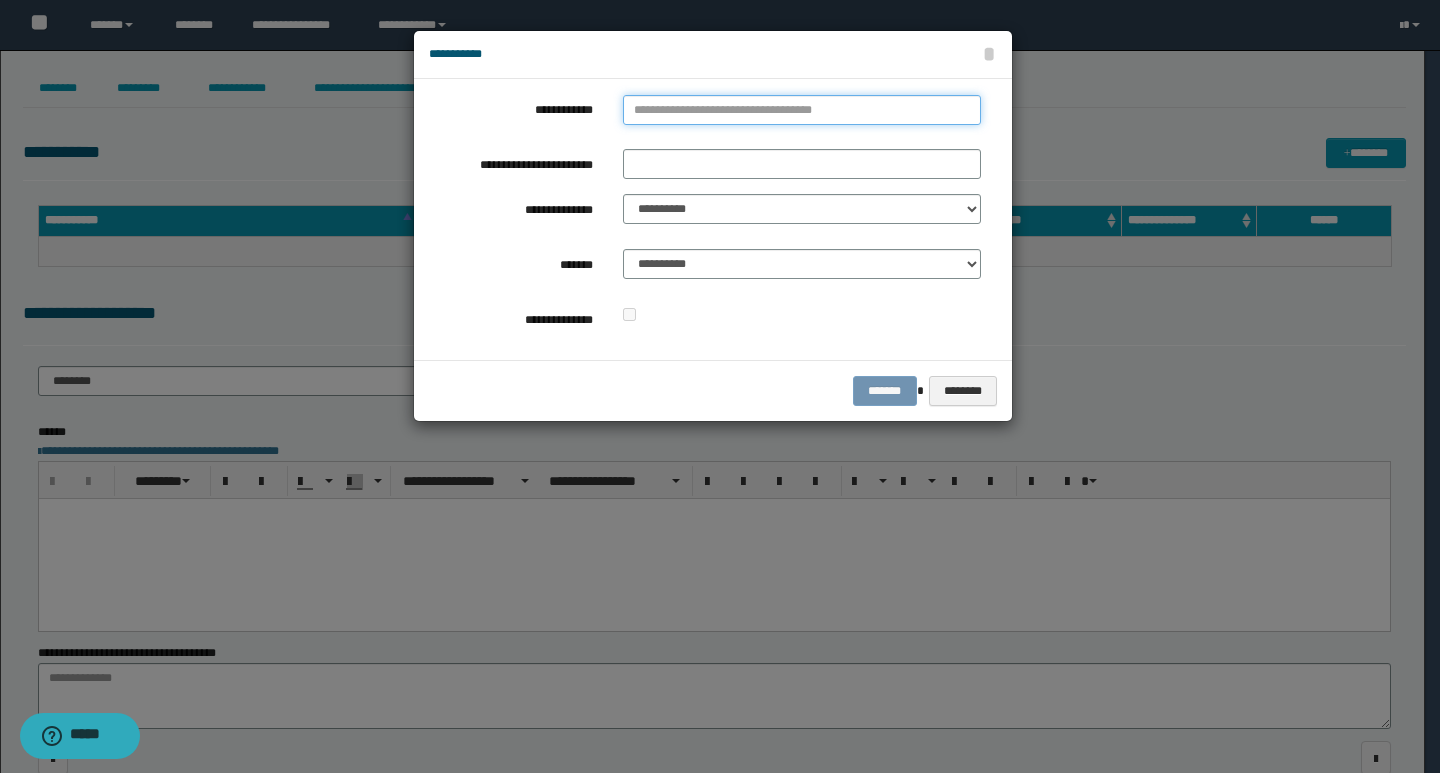 click on "**********" at bounding box center [802, 110] 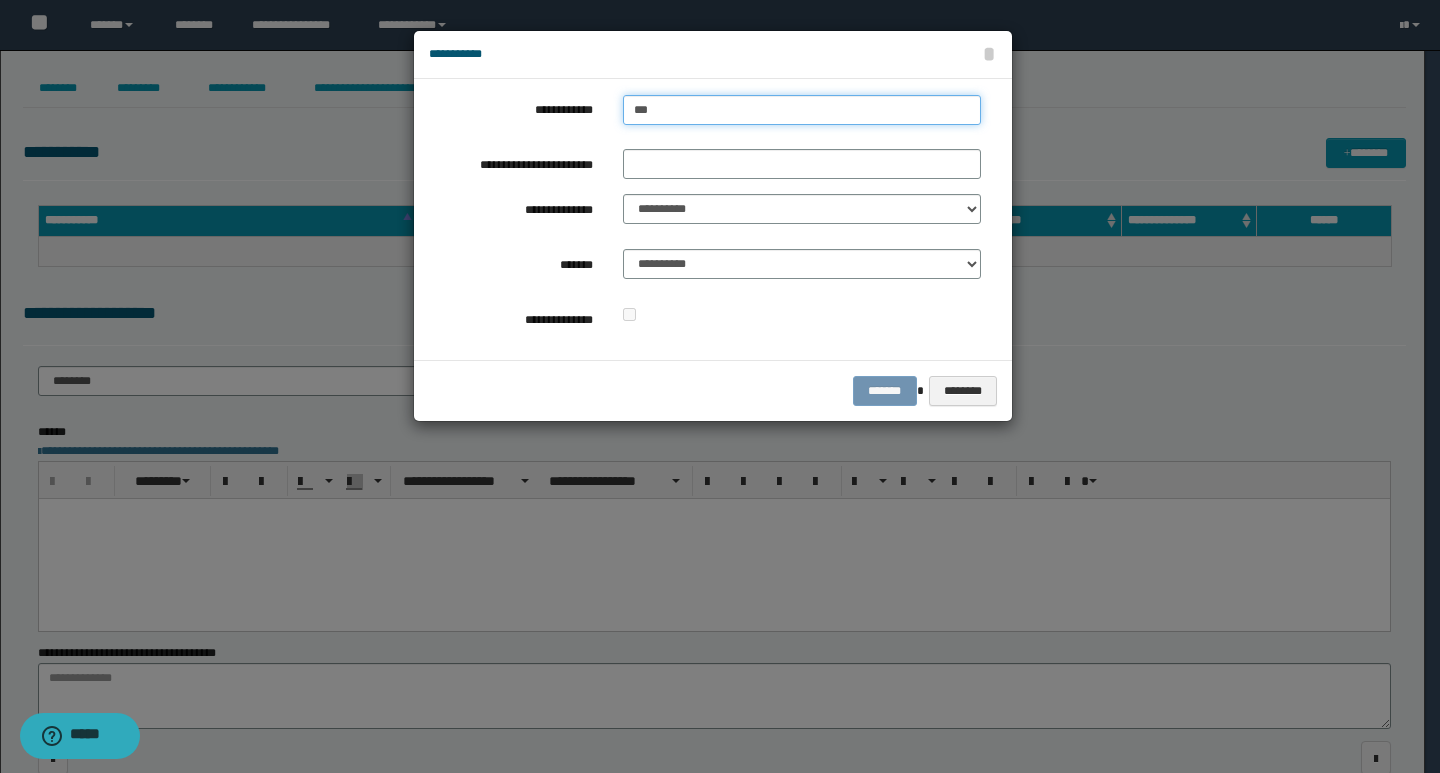 type on "****" 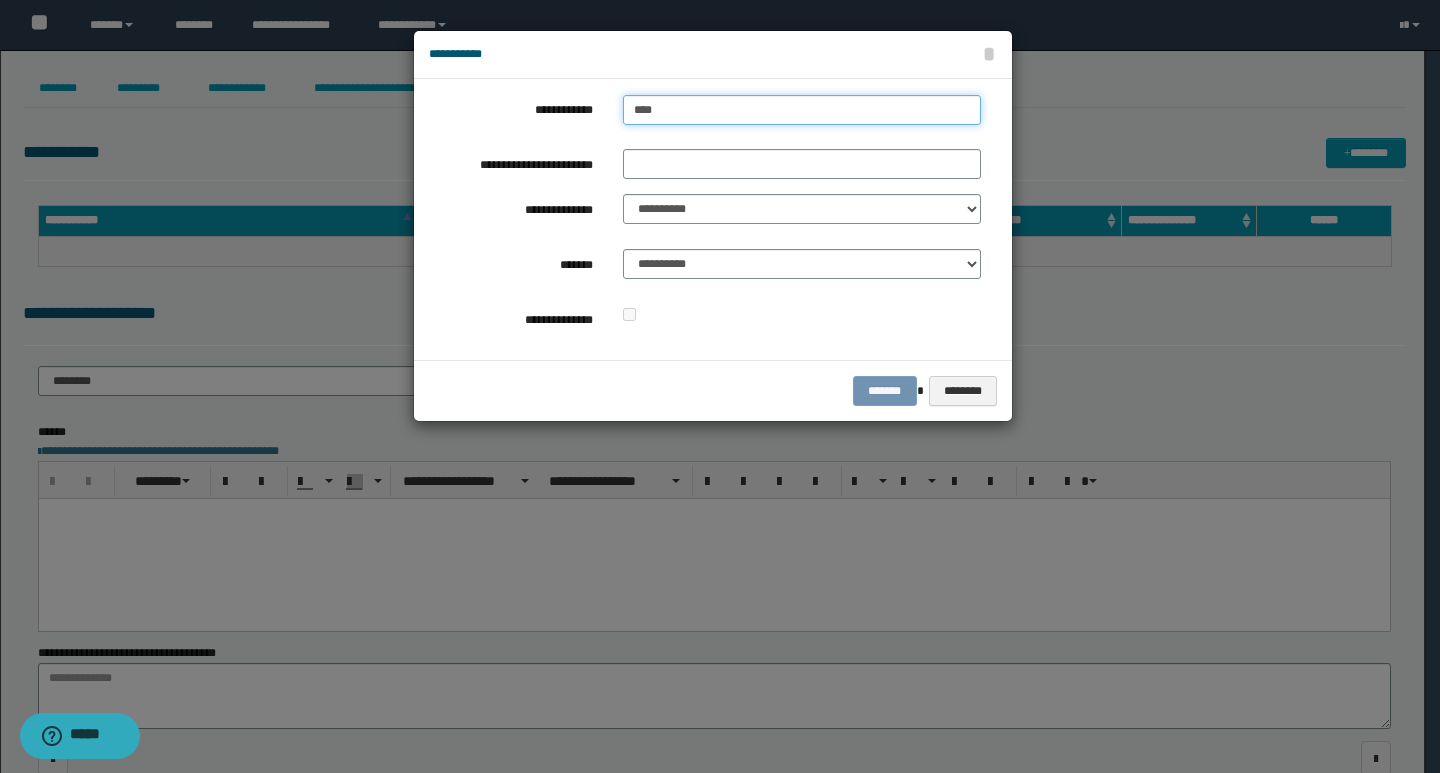 type on "****" 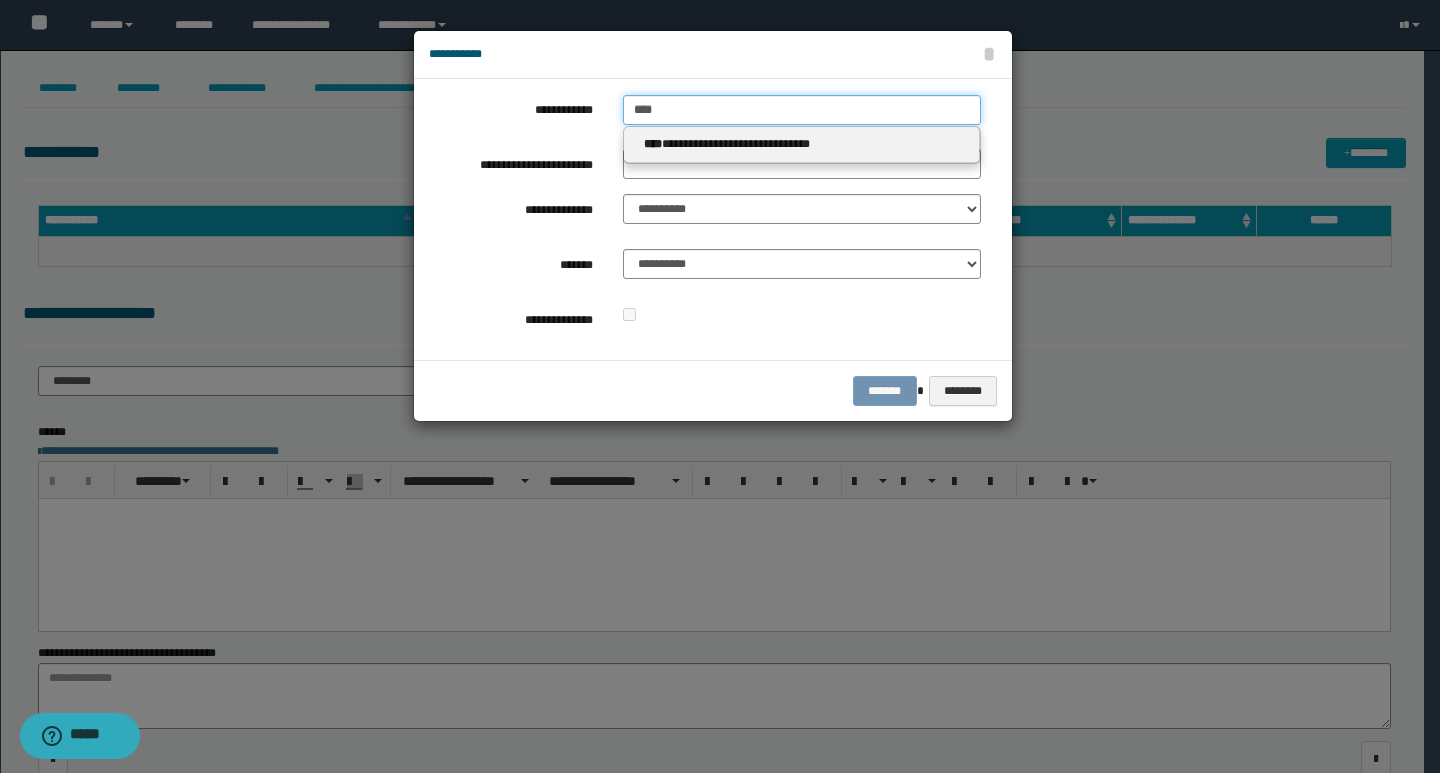 type on "****" 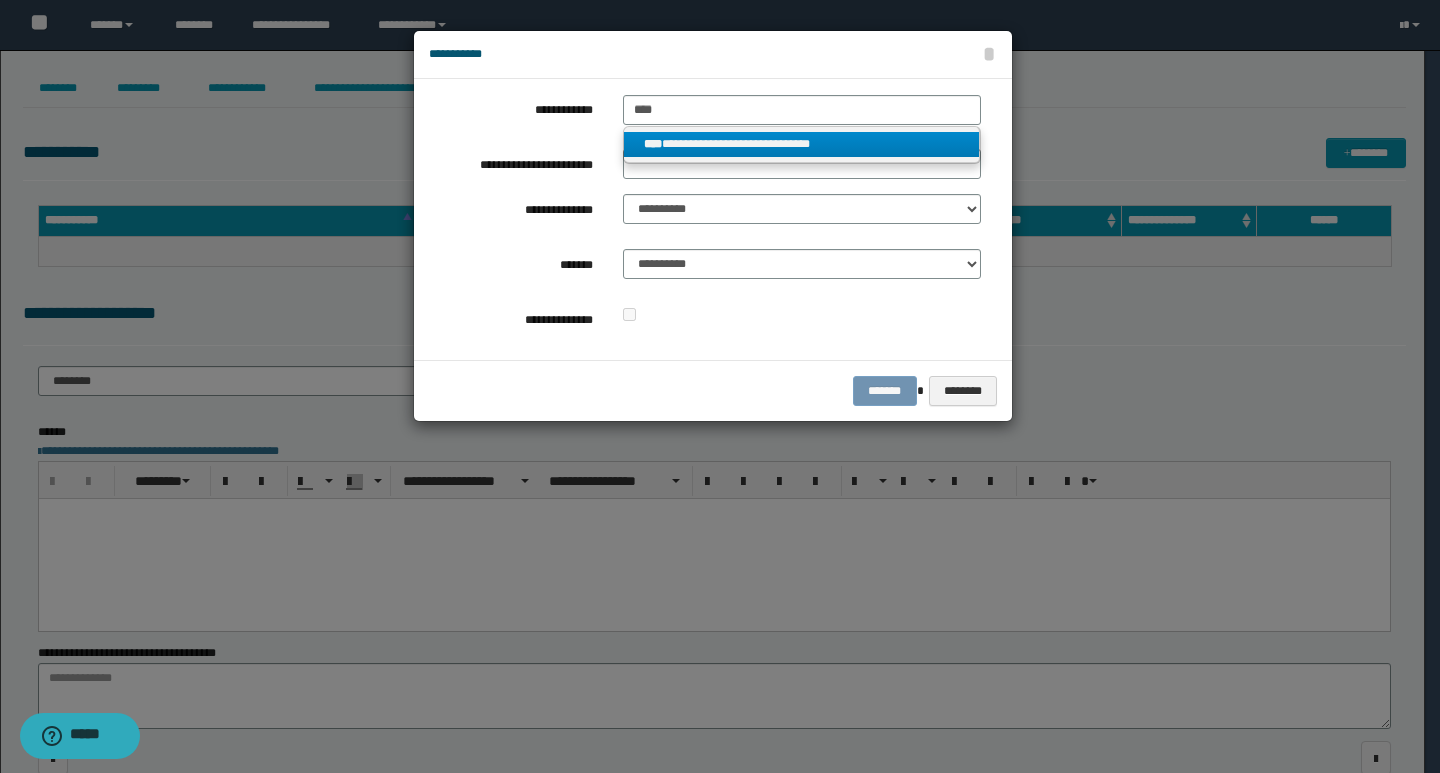 click on "**********" at bounding box center [802, 144] 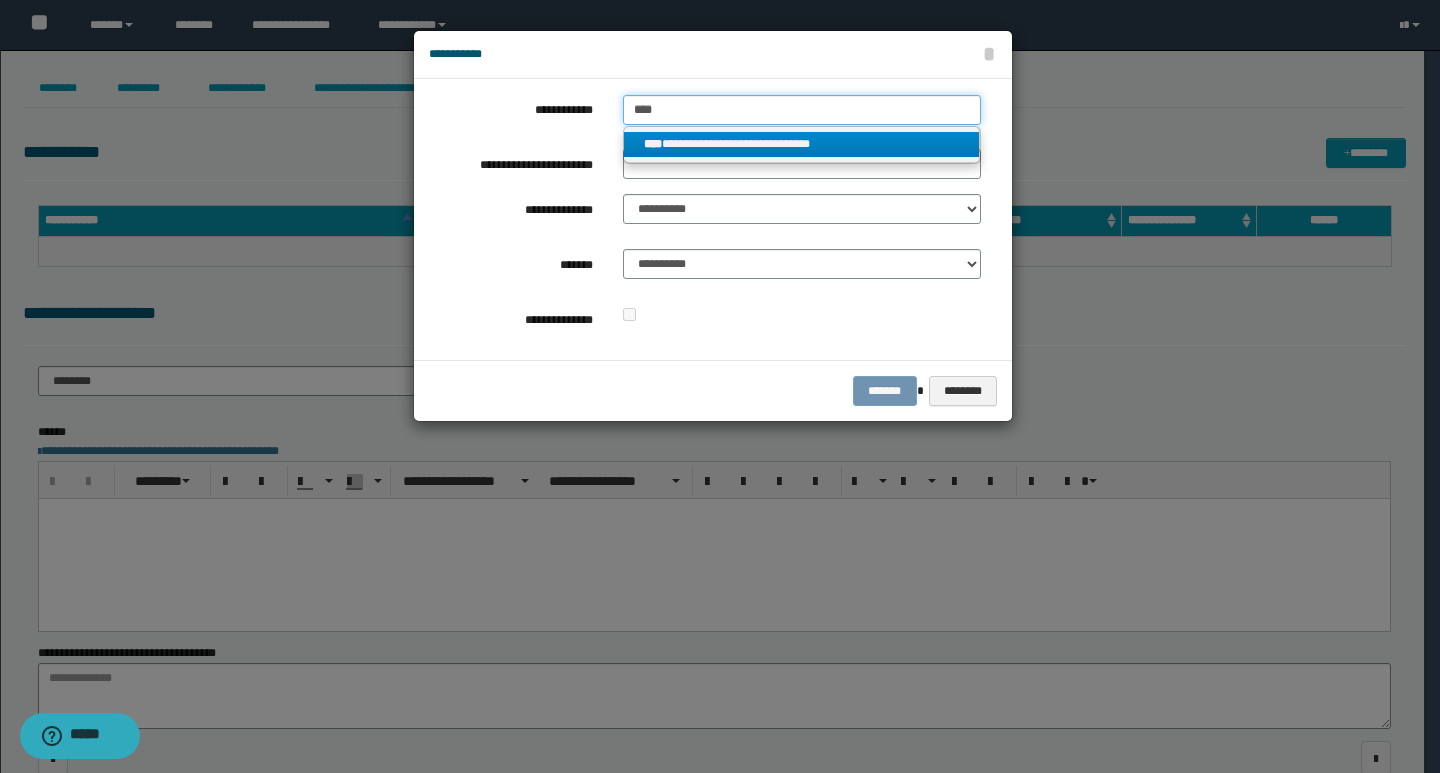 type 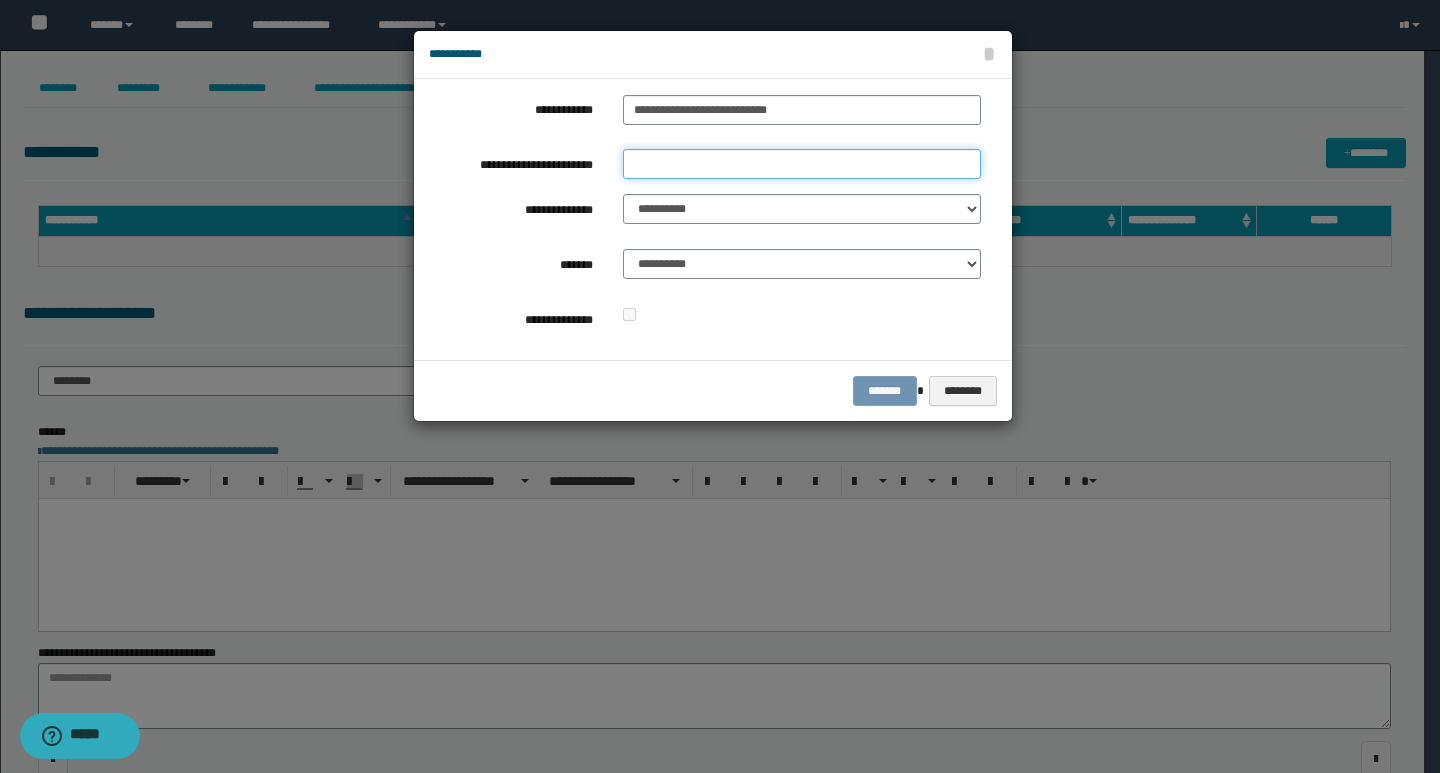 click on "**********" at bounding box center (802, 164) 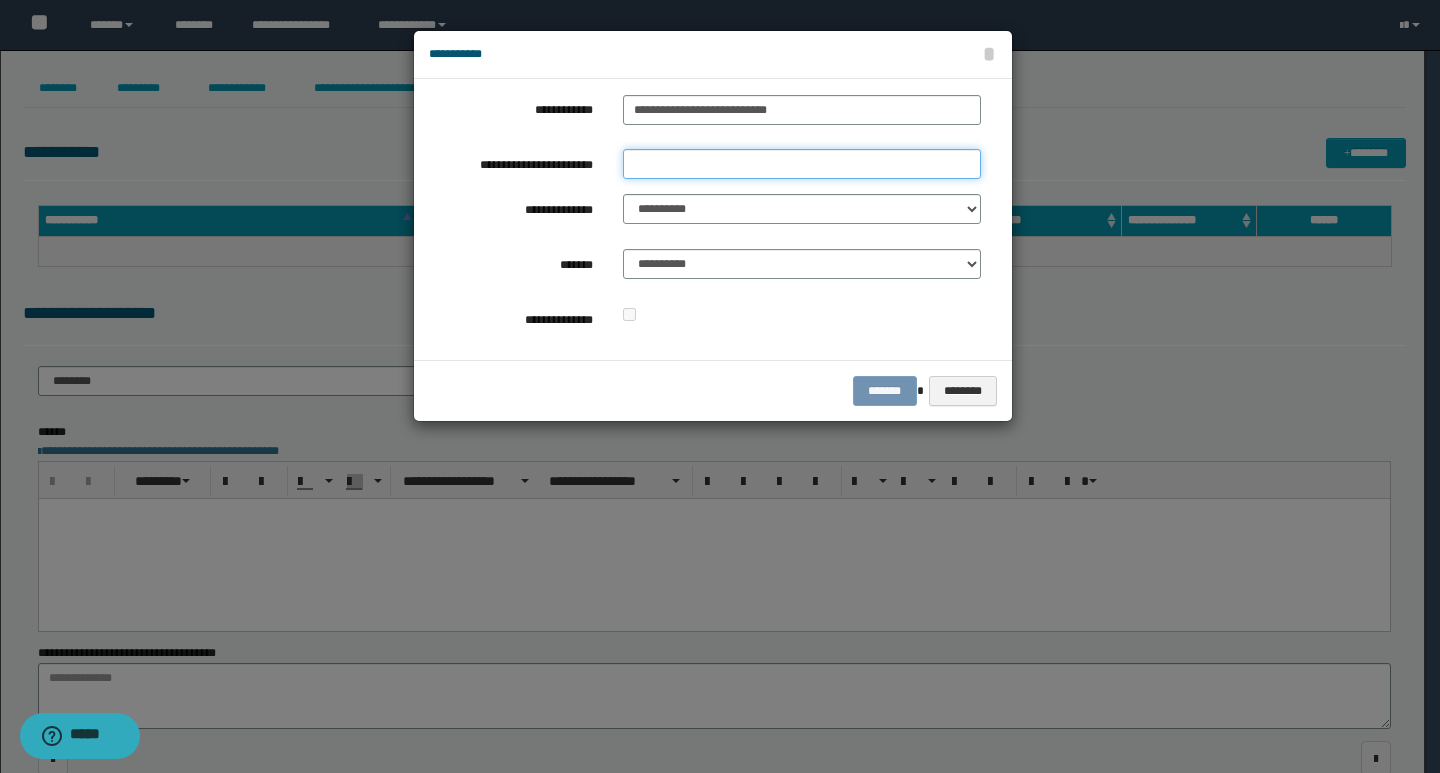 type on "**********" 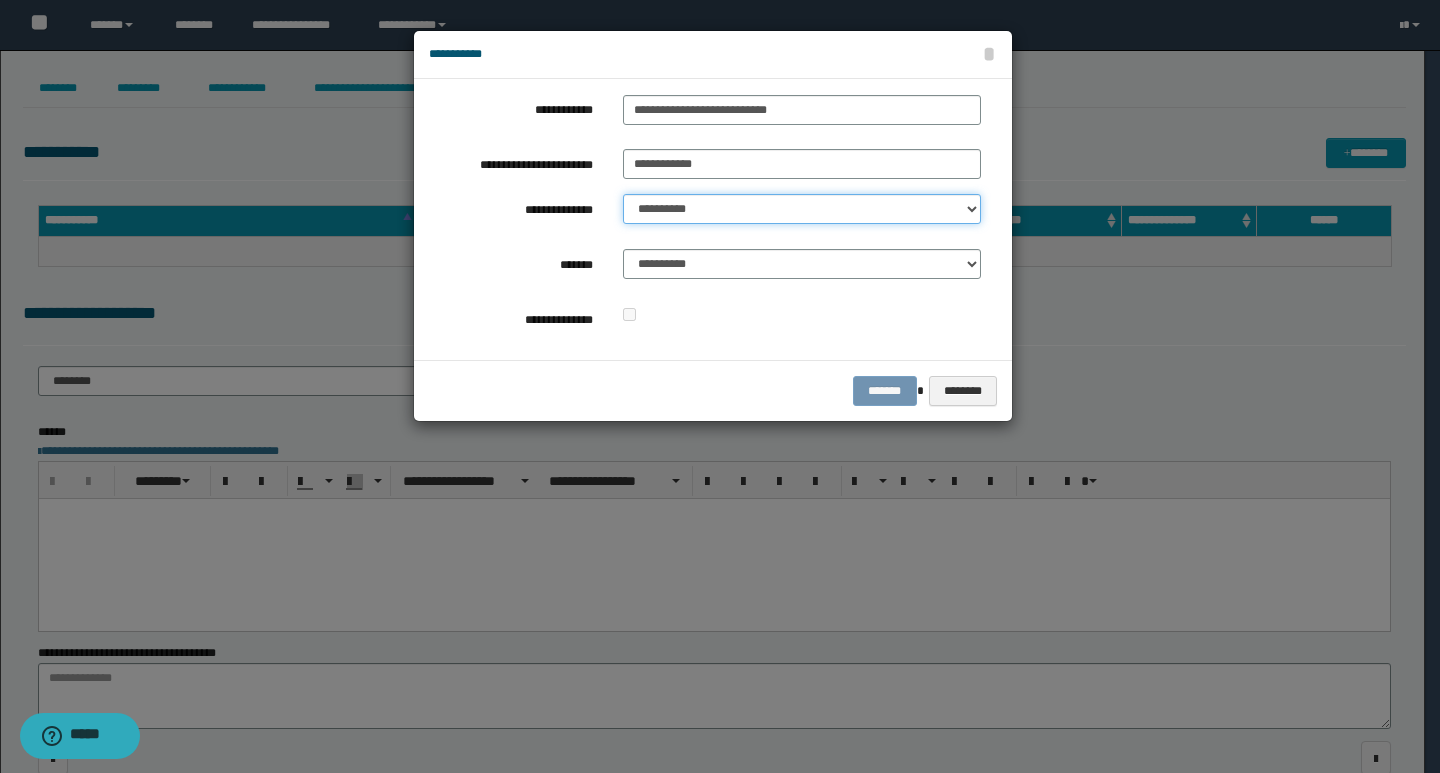 click on "**********" at bounding box center (802, 209) 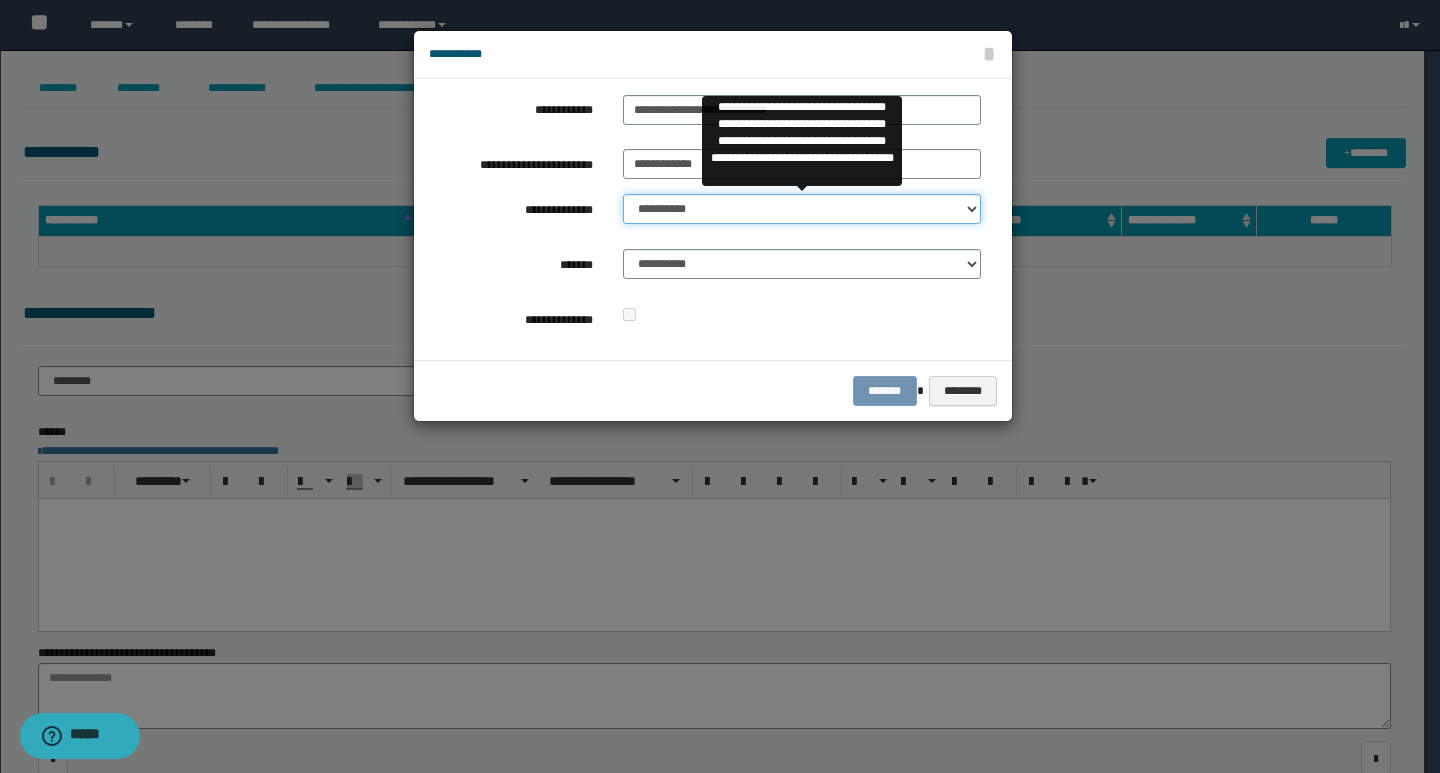 select on "**" 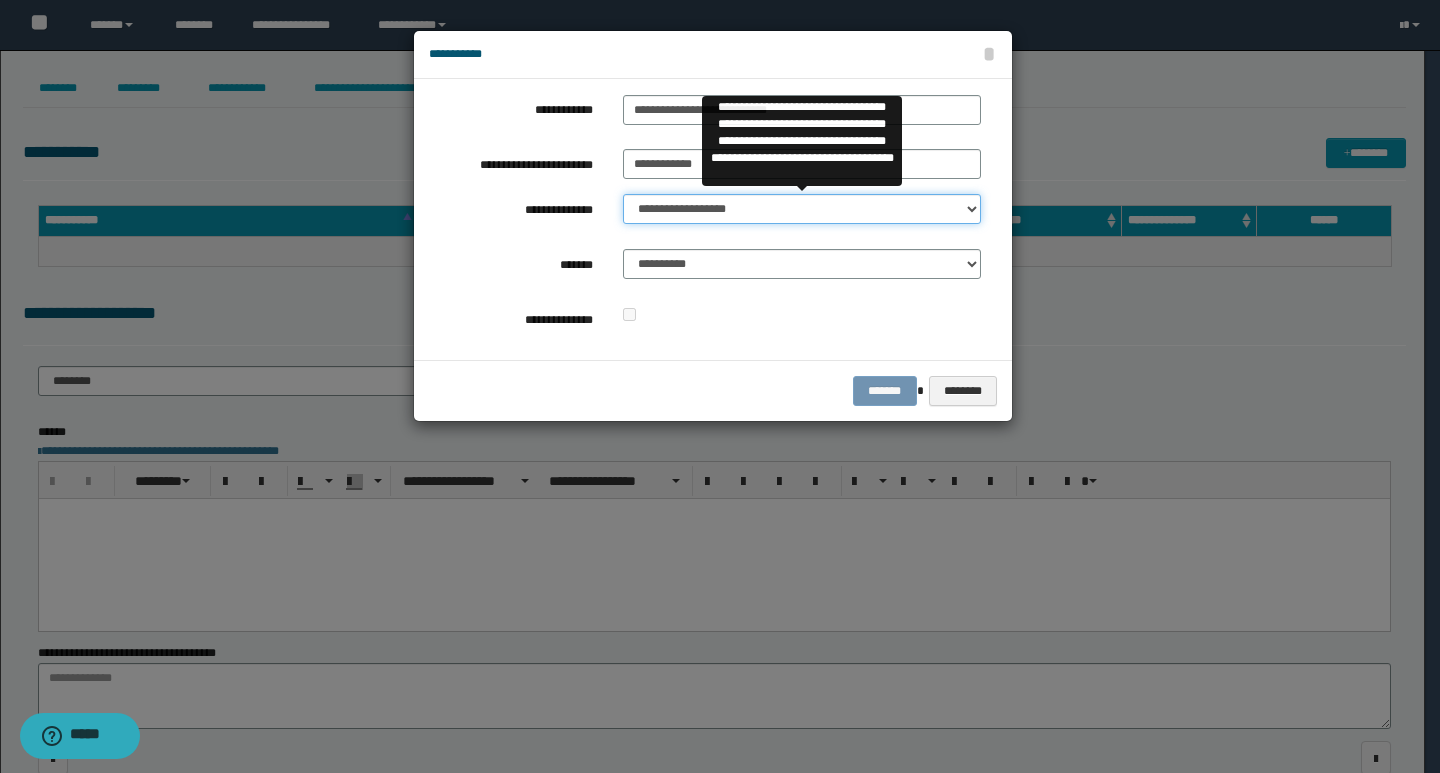 click on "**********" at bounding box center (802, 209) 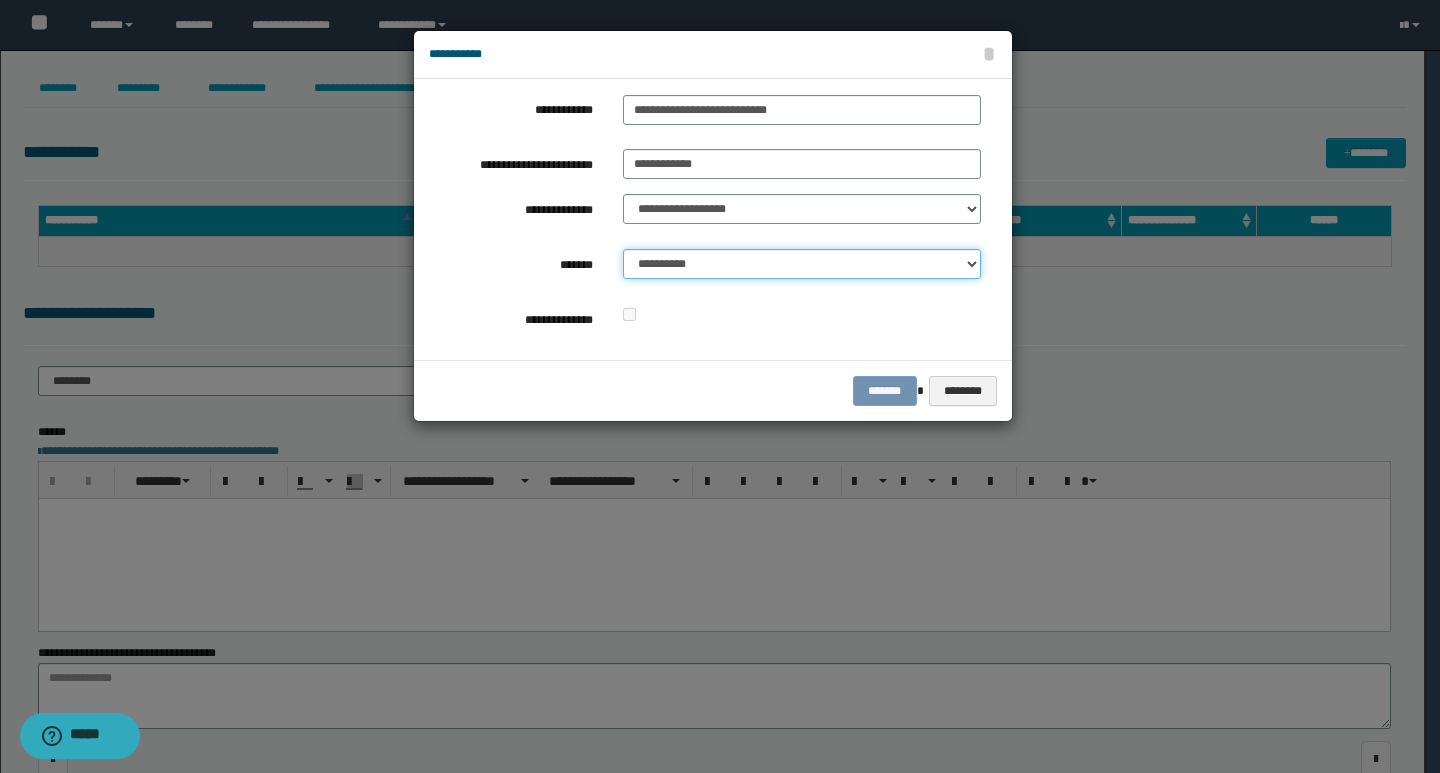 click on "**********" at bounding box center [802, 264] 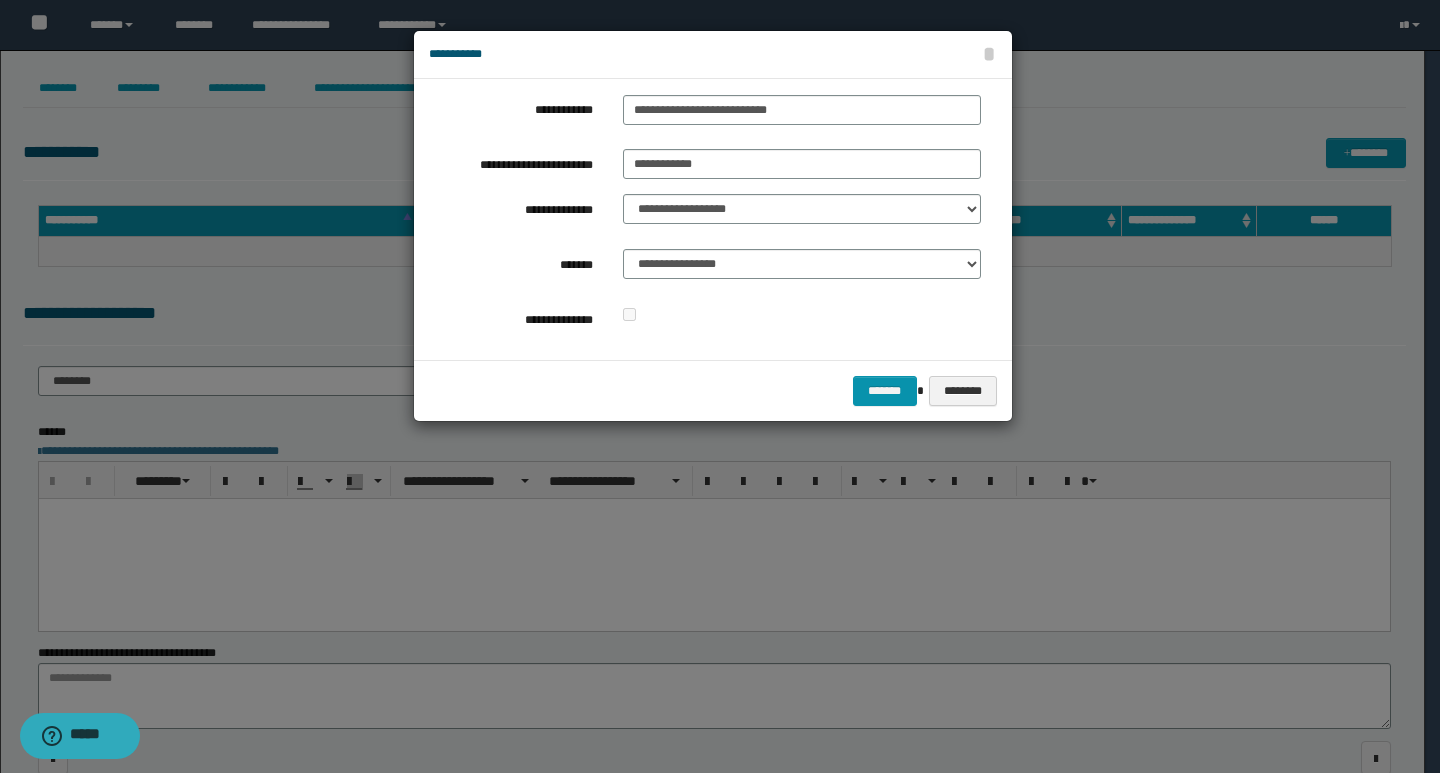 click on "*******
********" at bounding box center (713, 390) 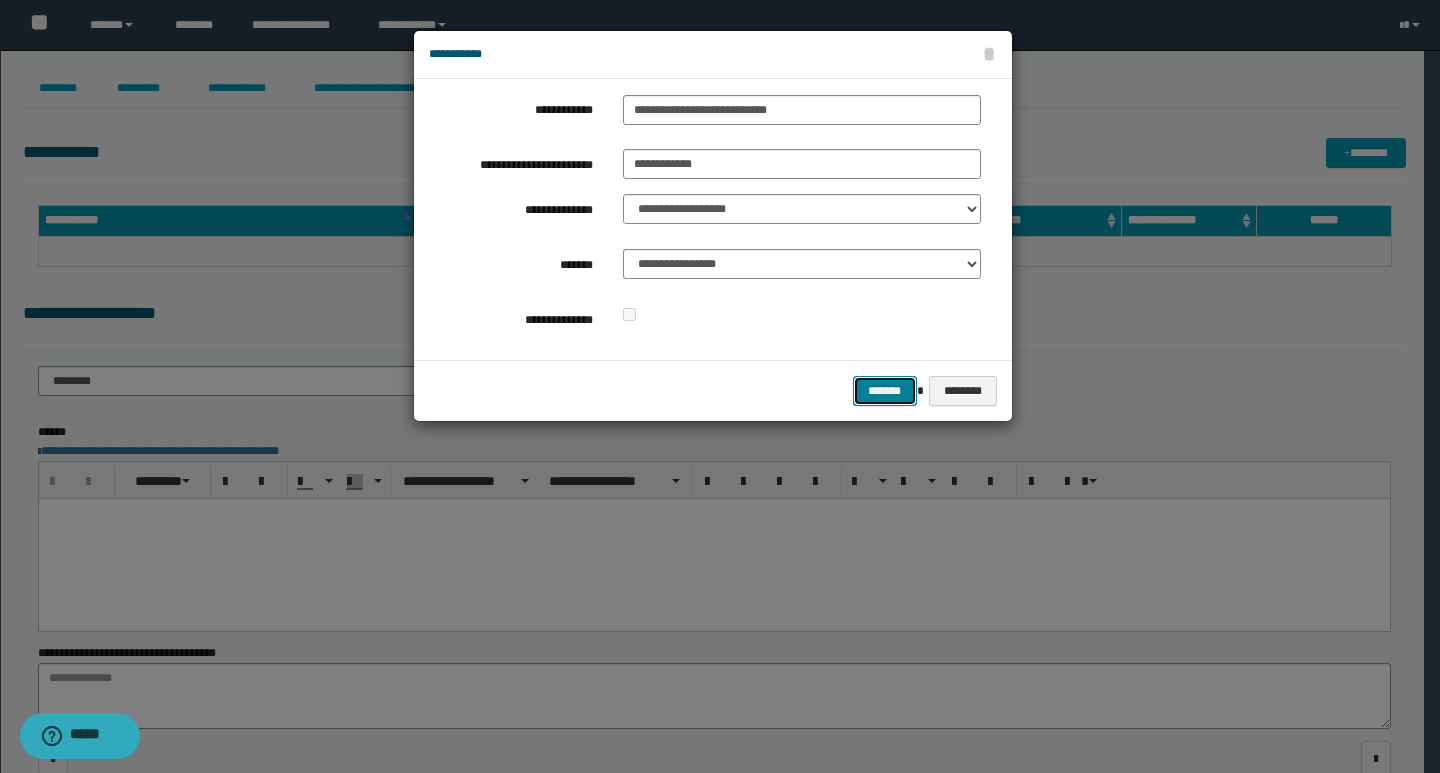 click on "*******" at bounding box center (885, 391) 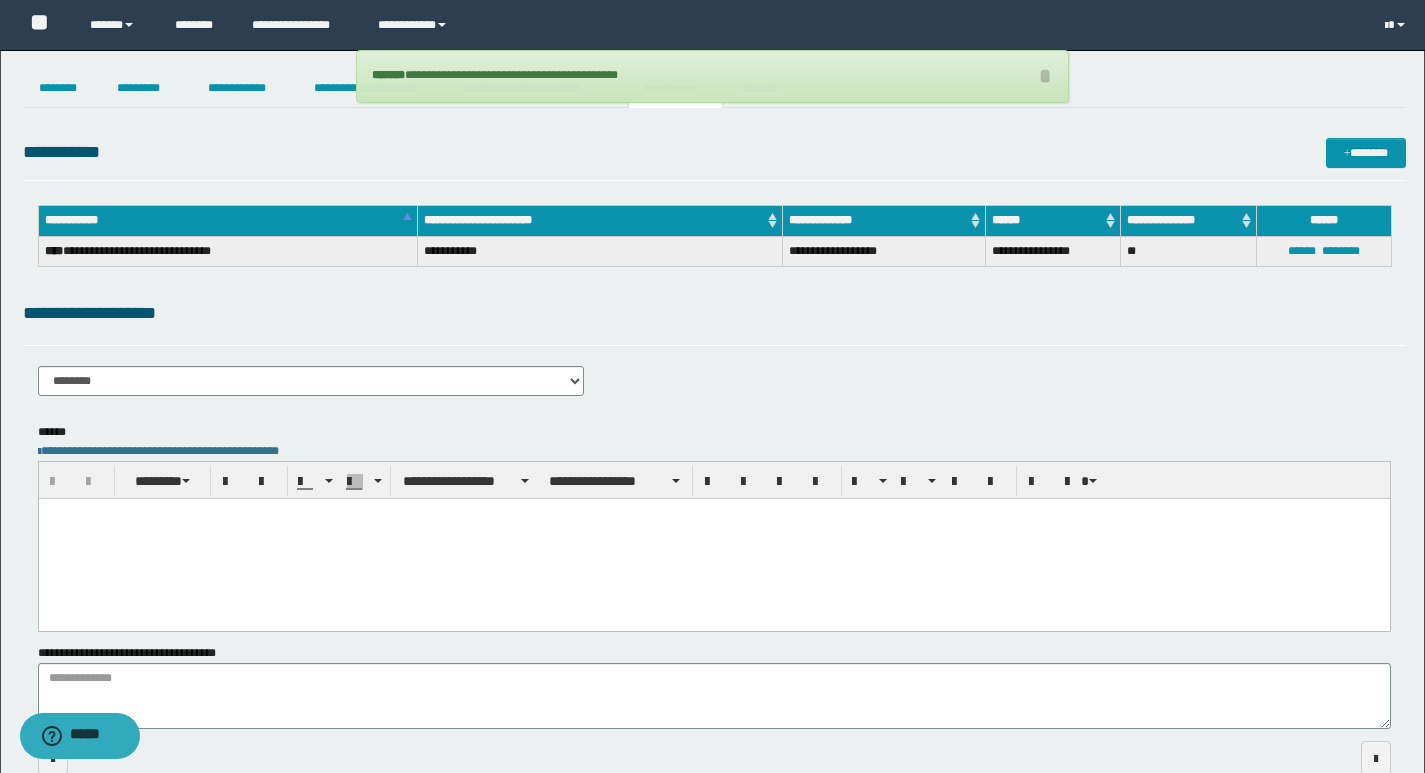 click on "**********" at bounding box center [714, 322] 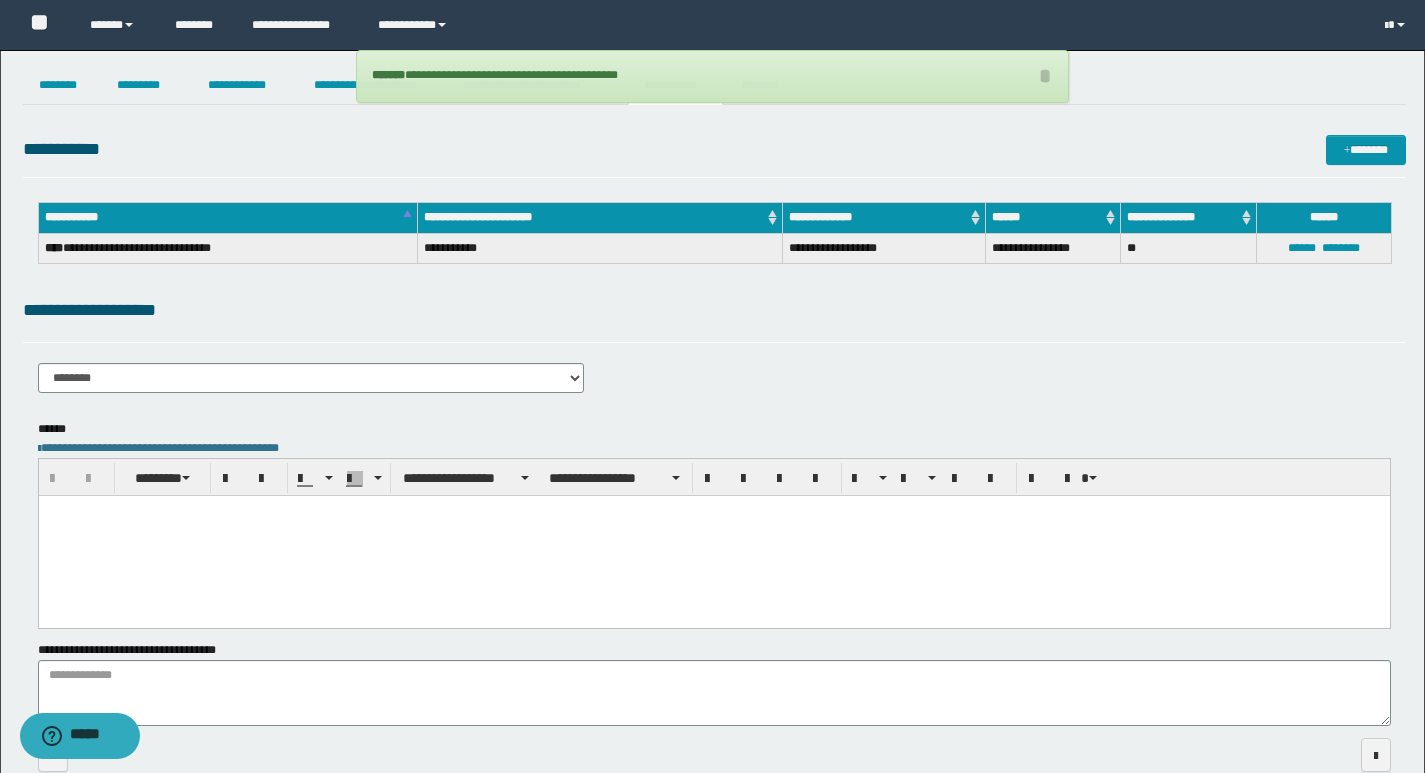 scroll, scrollTop: 0, scrollLeft: 0, axis: both 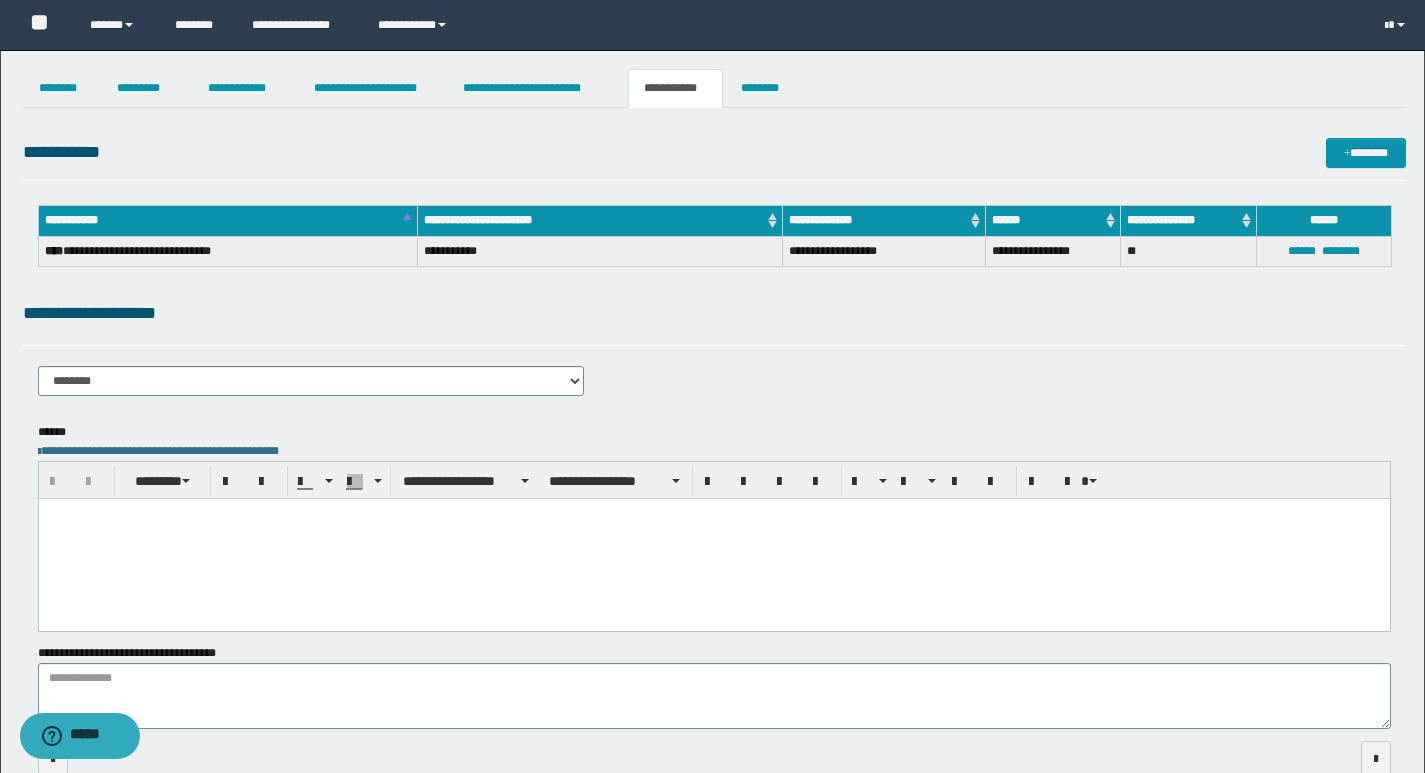 click on "**********" at bounding box center [714, 152] 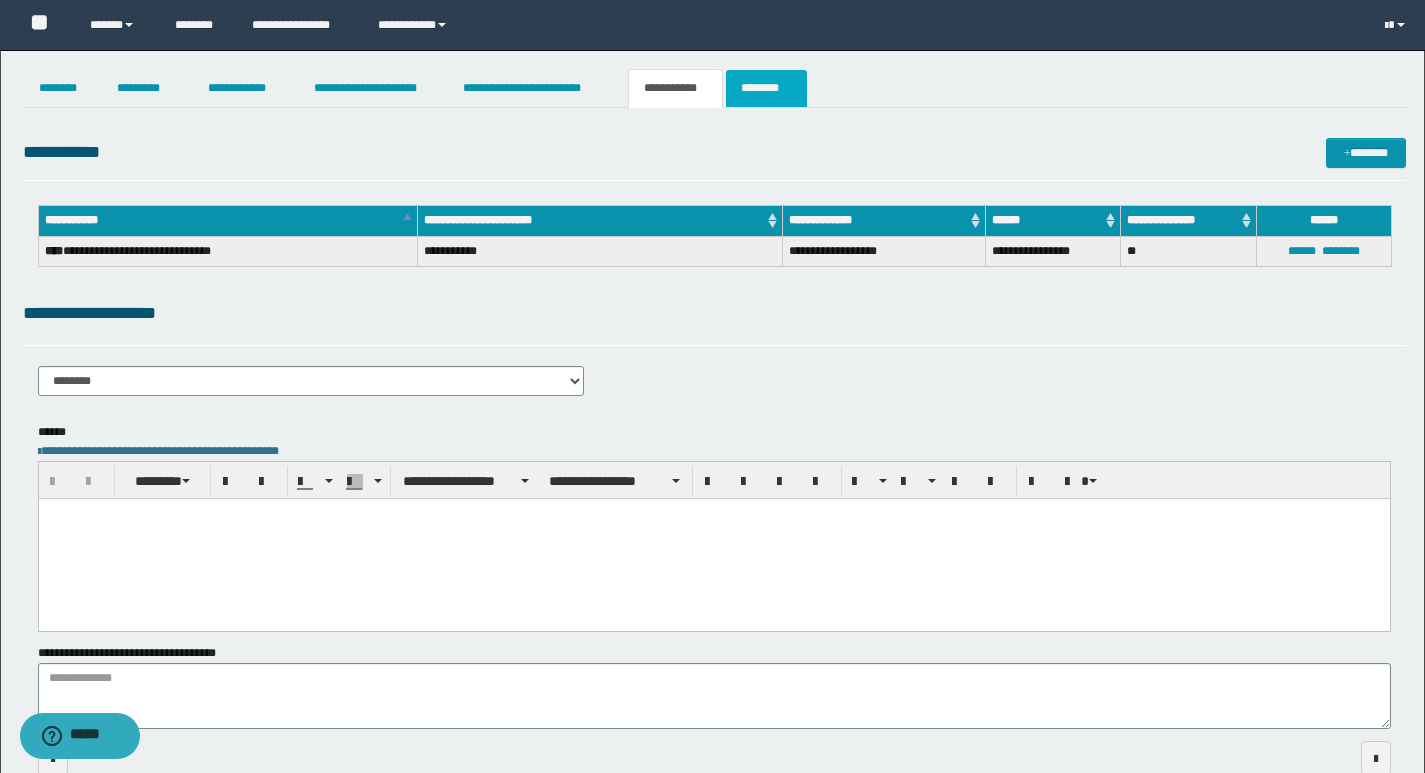 click on "********" at bounding box center [766, 88] 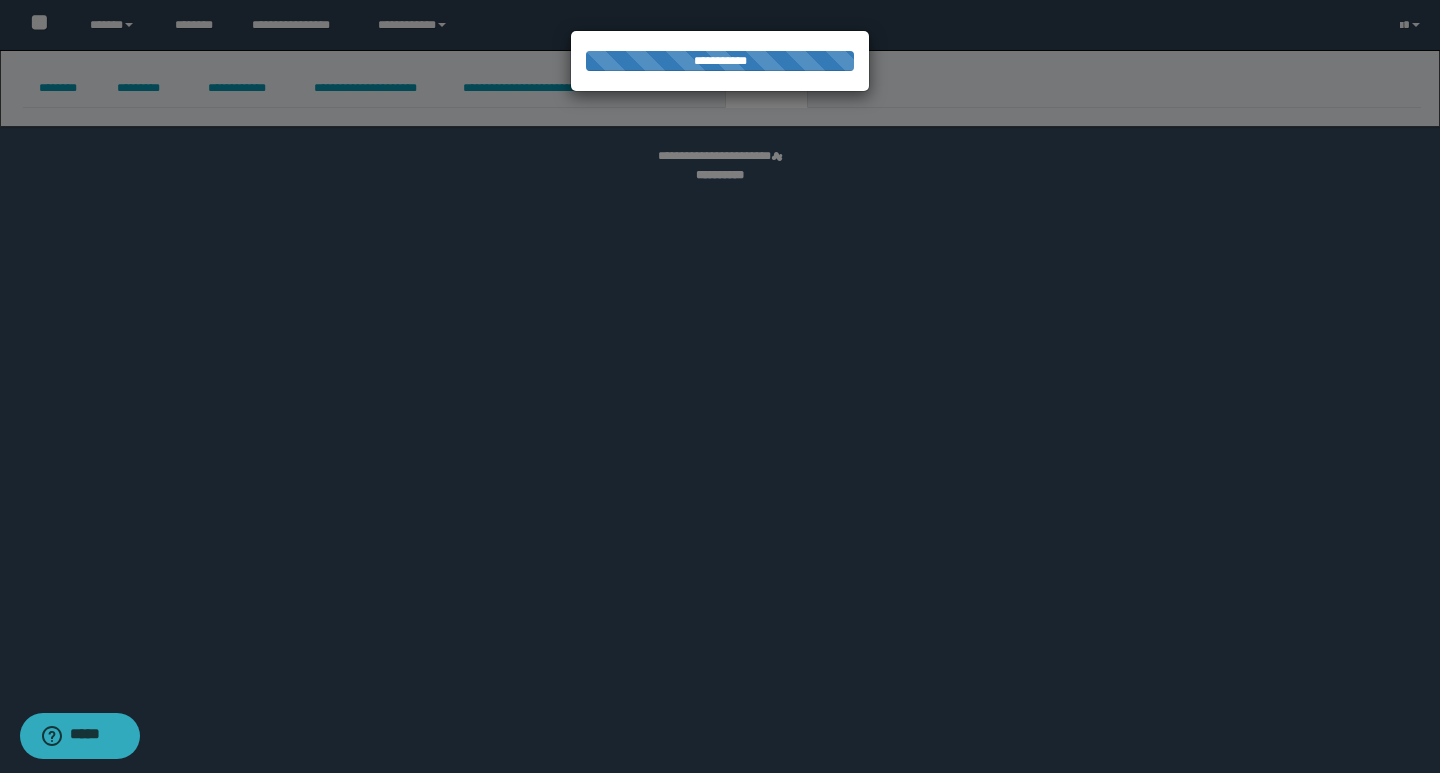 select 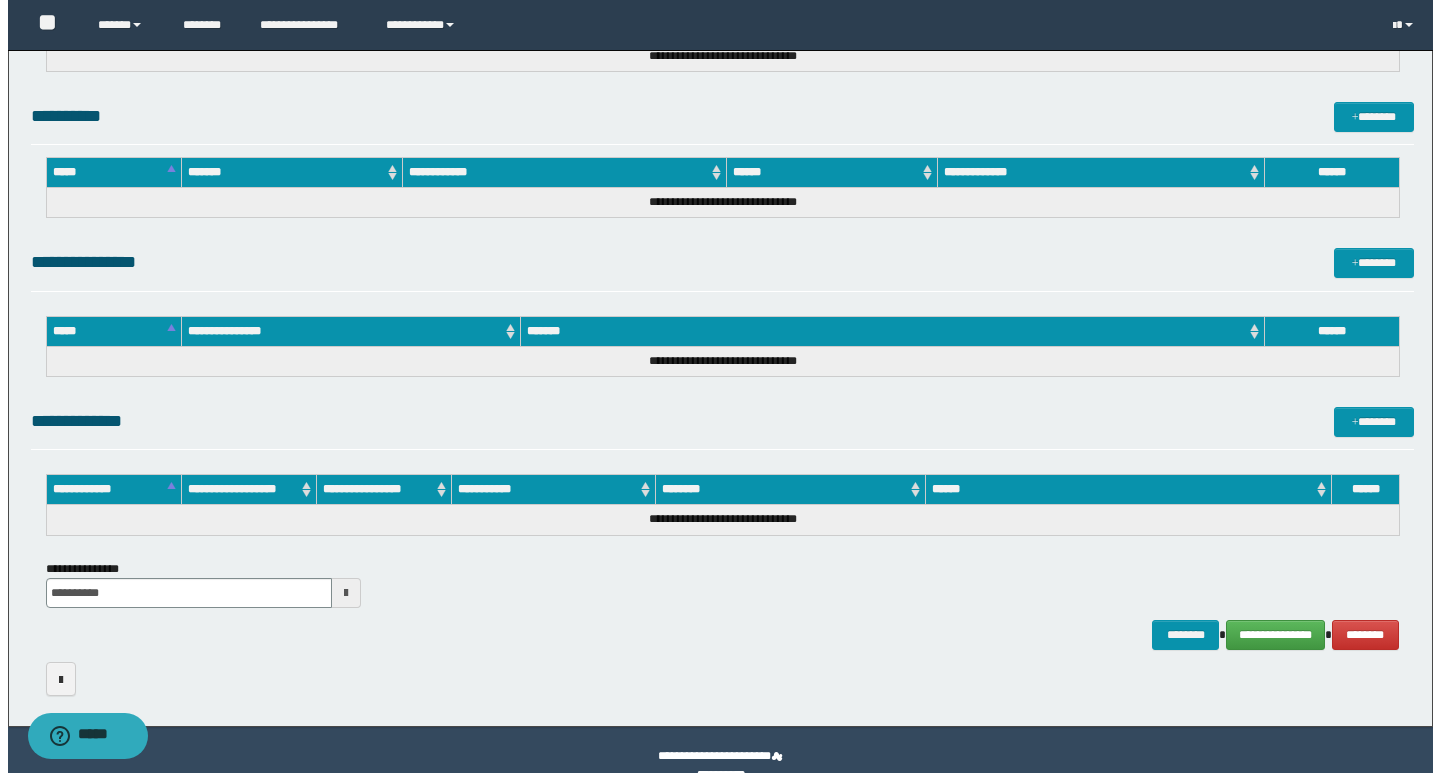 scroll, scrollTop: 874, scrollLeft: 0, axis: vertical 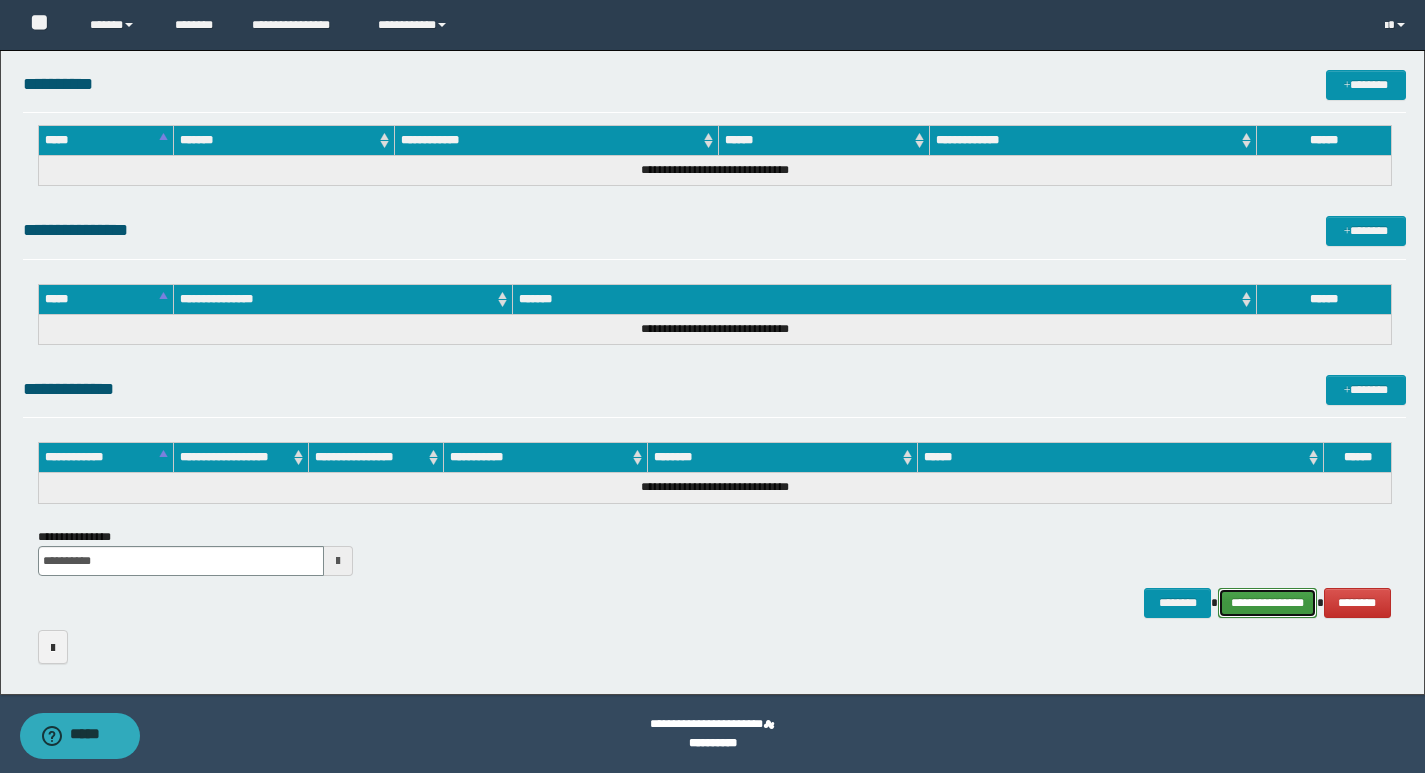 click on "**********" at bounding box center (1267, 603) 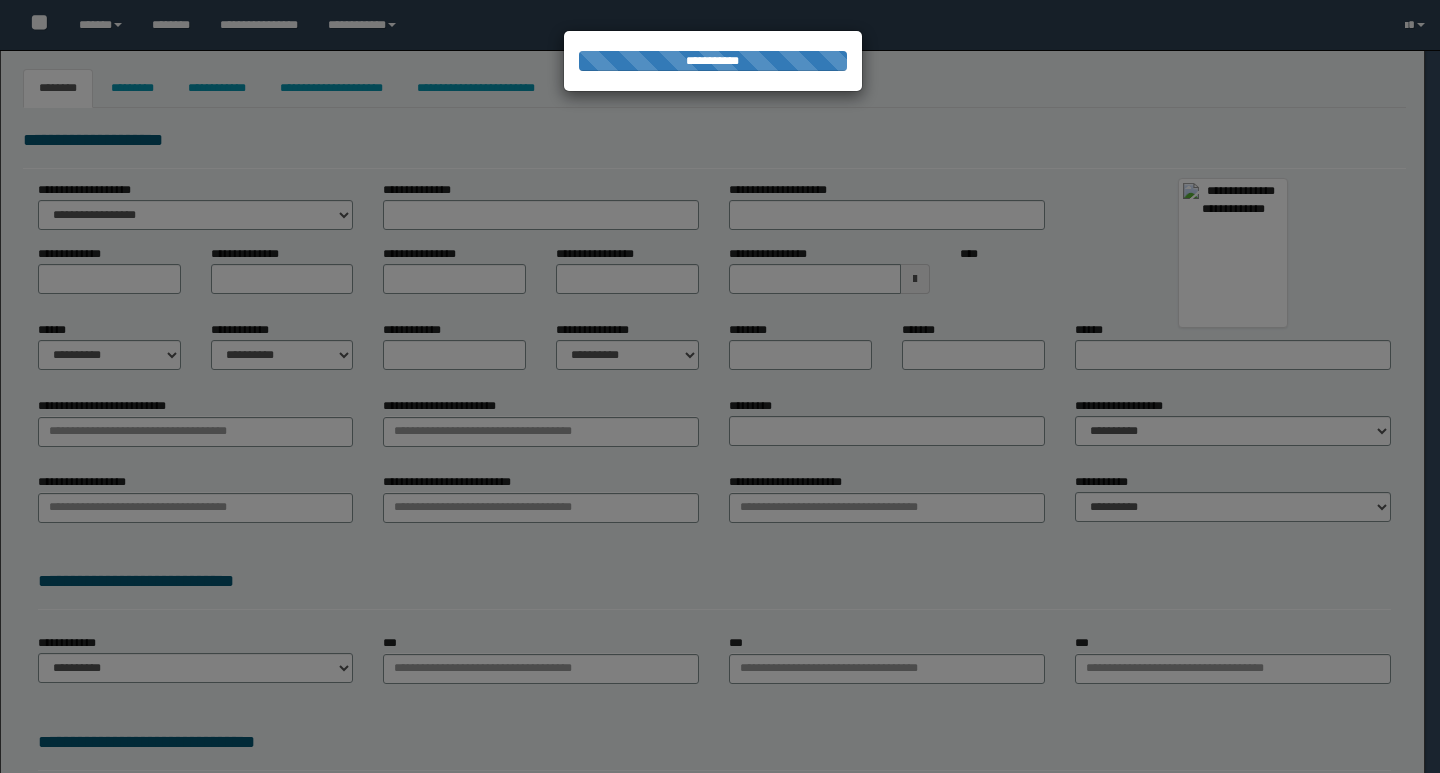 type on "*******" 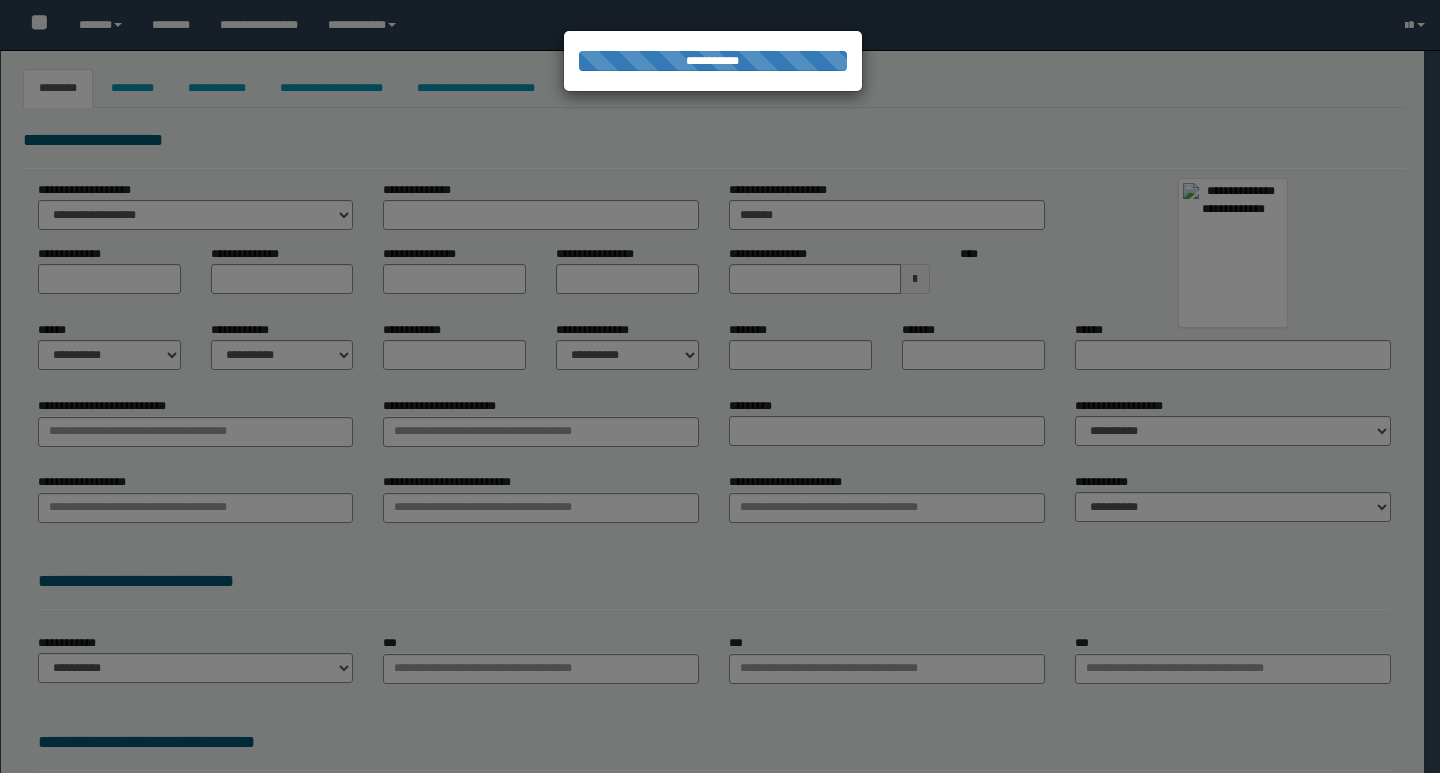 type on "*****" 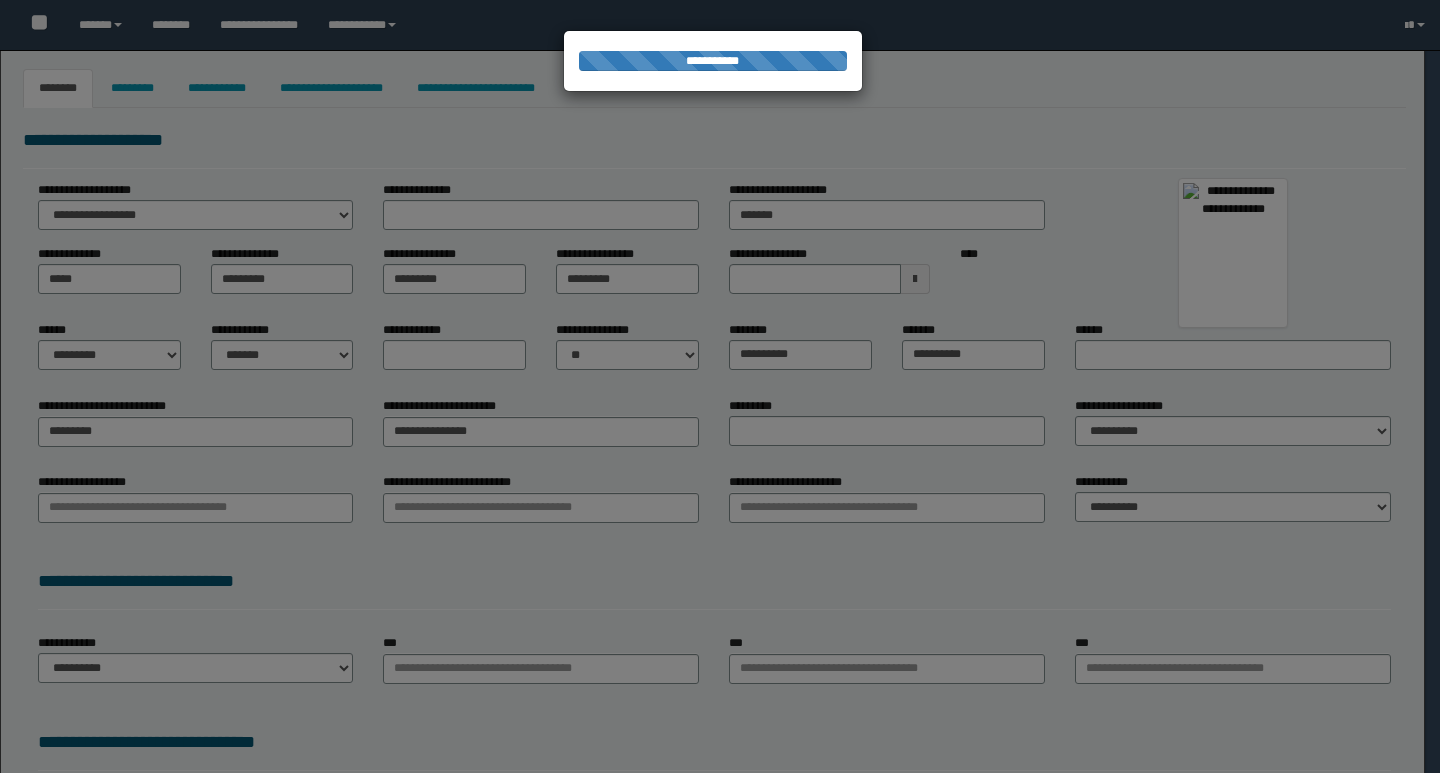 type on "**********" 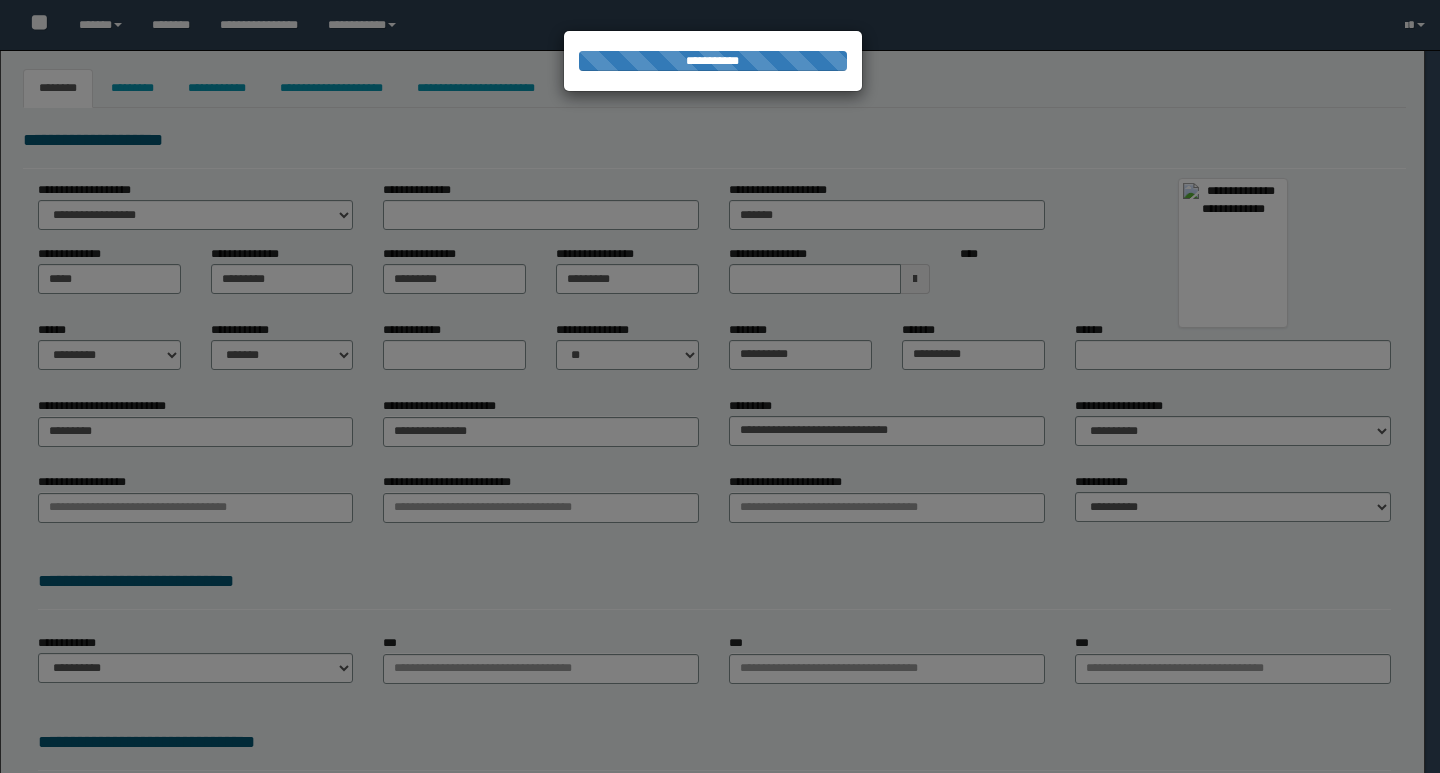 select on "*" 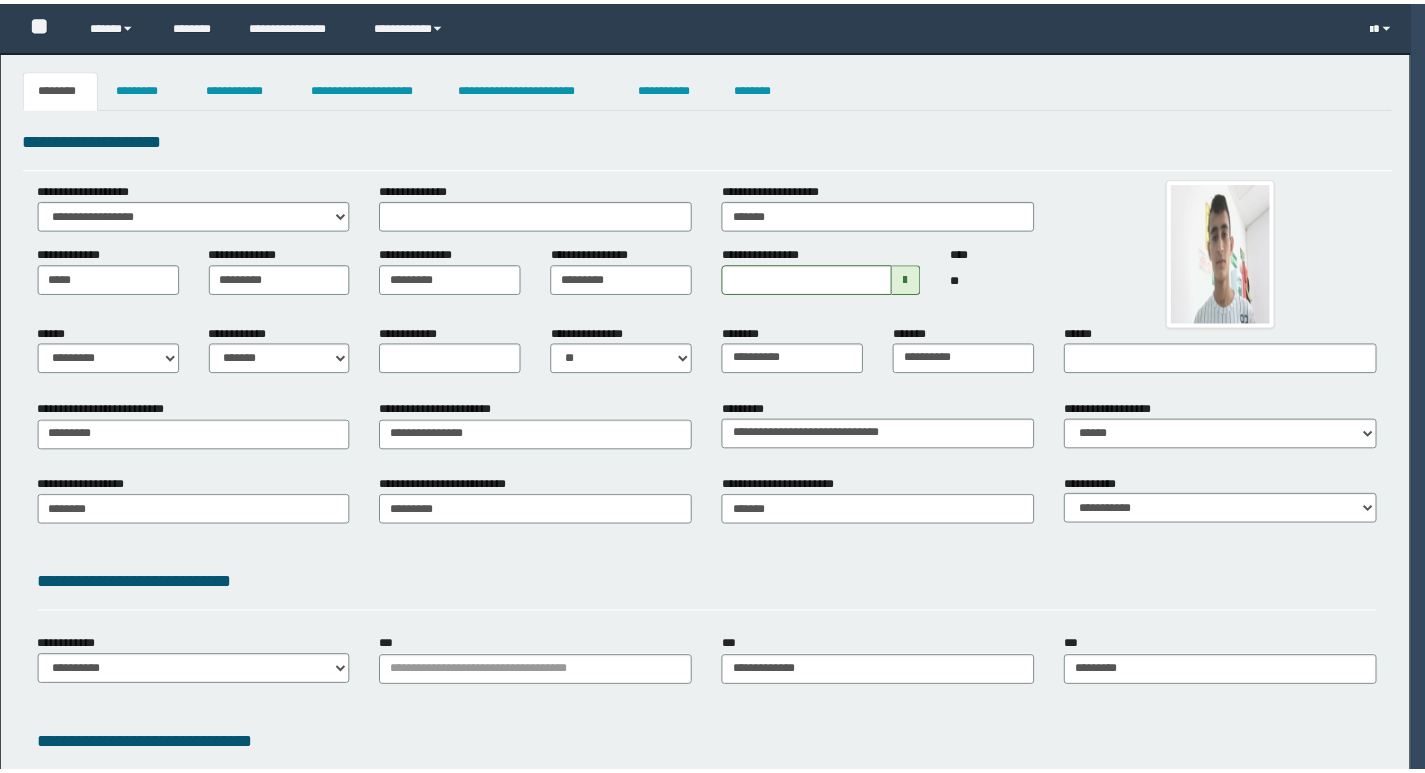 scroll, scrollTop: 0, scrollLeft: 0, axis: both 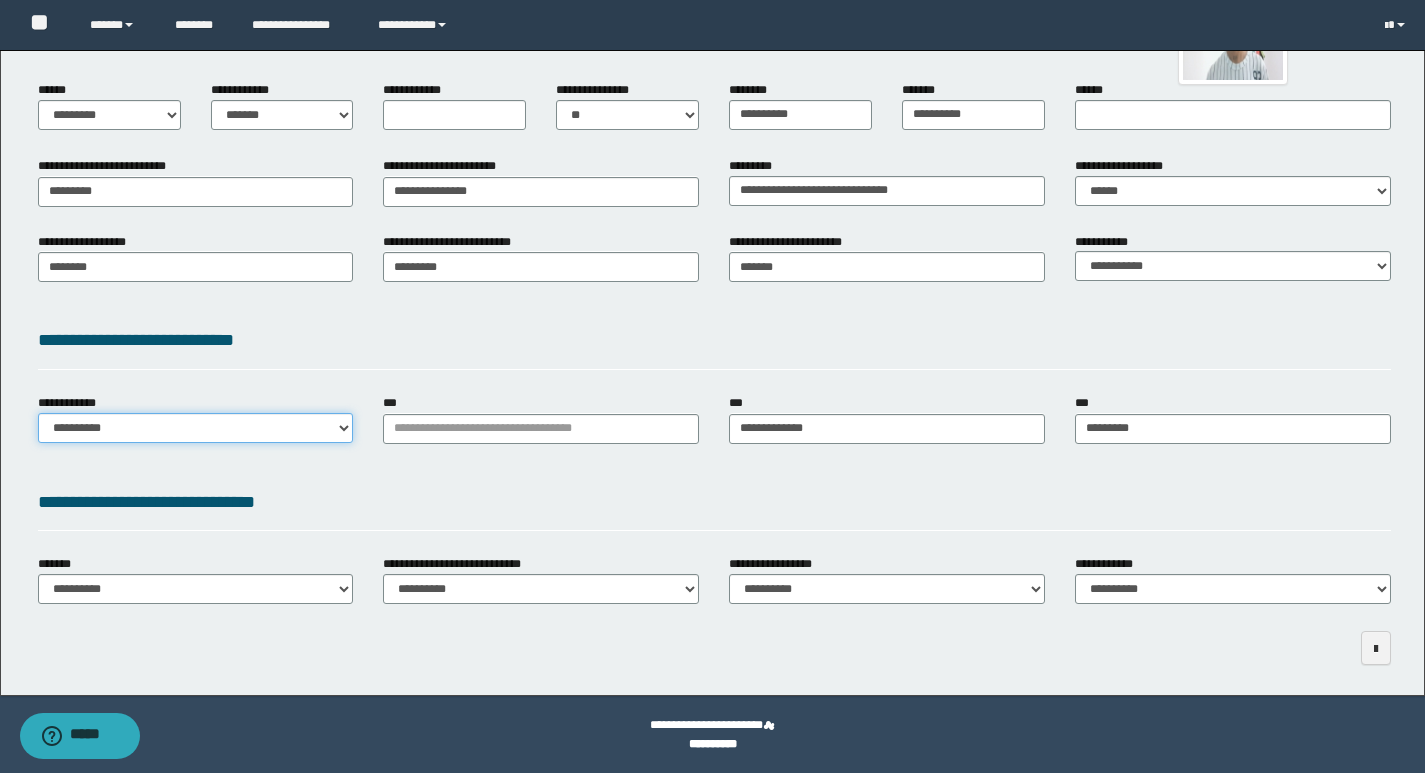 click on "**********" at bounding box center (196, 428) 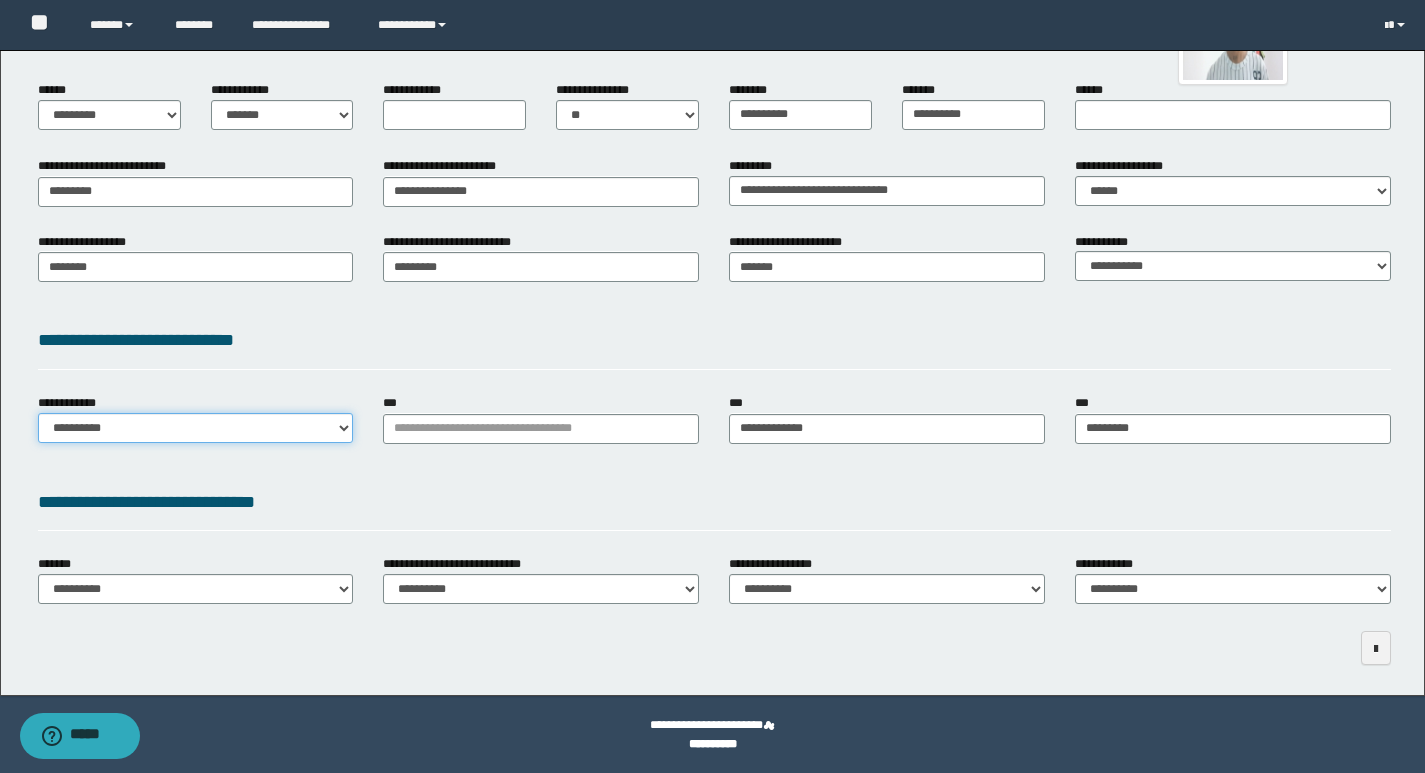 select on "**" 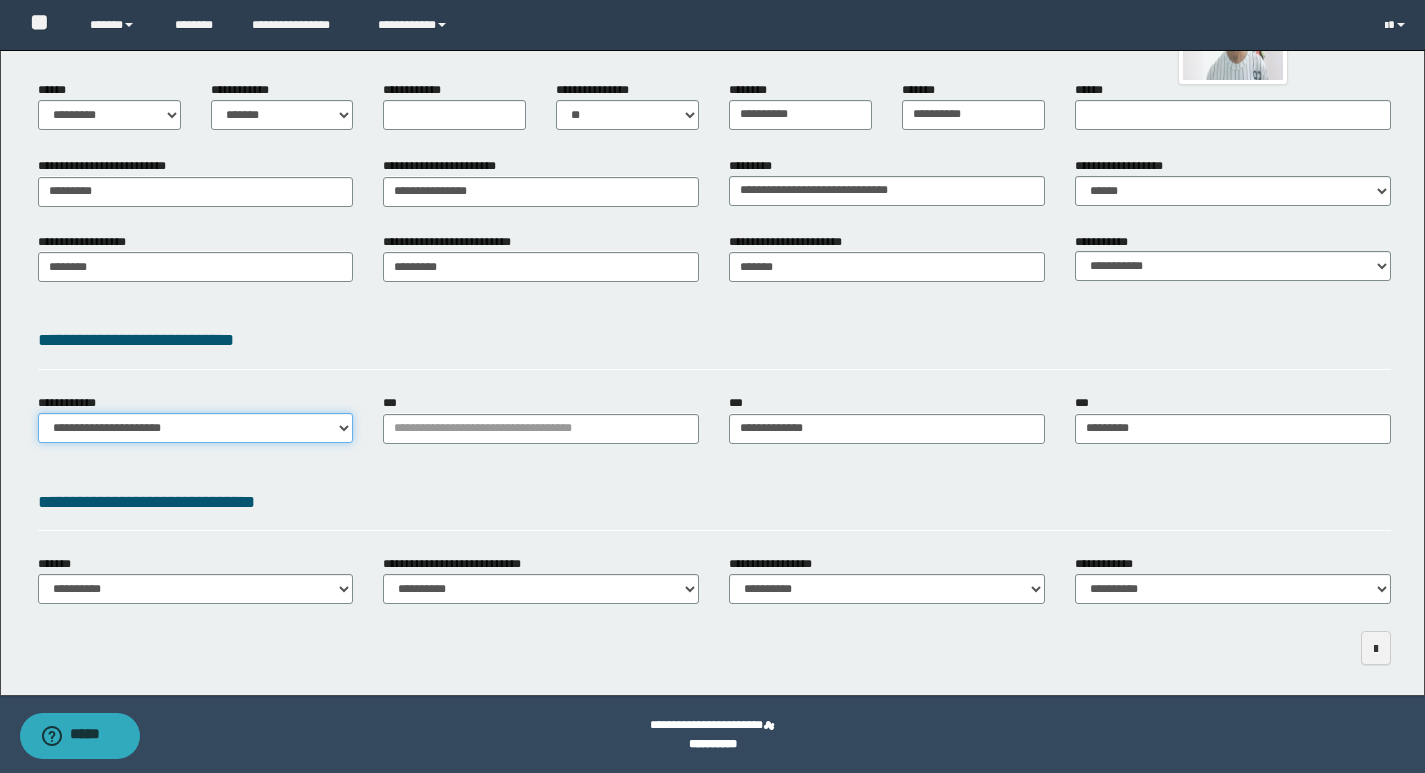 click on "**********" at bounding box center [196, 428] 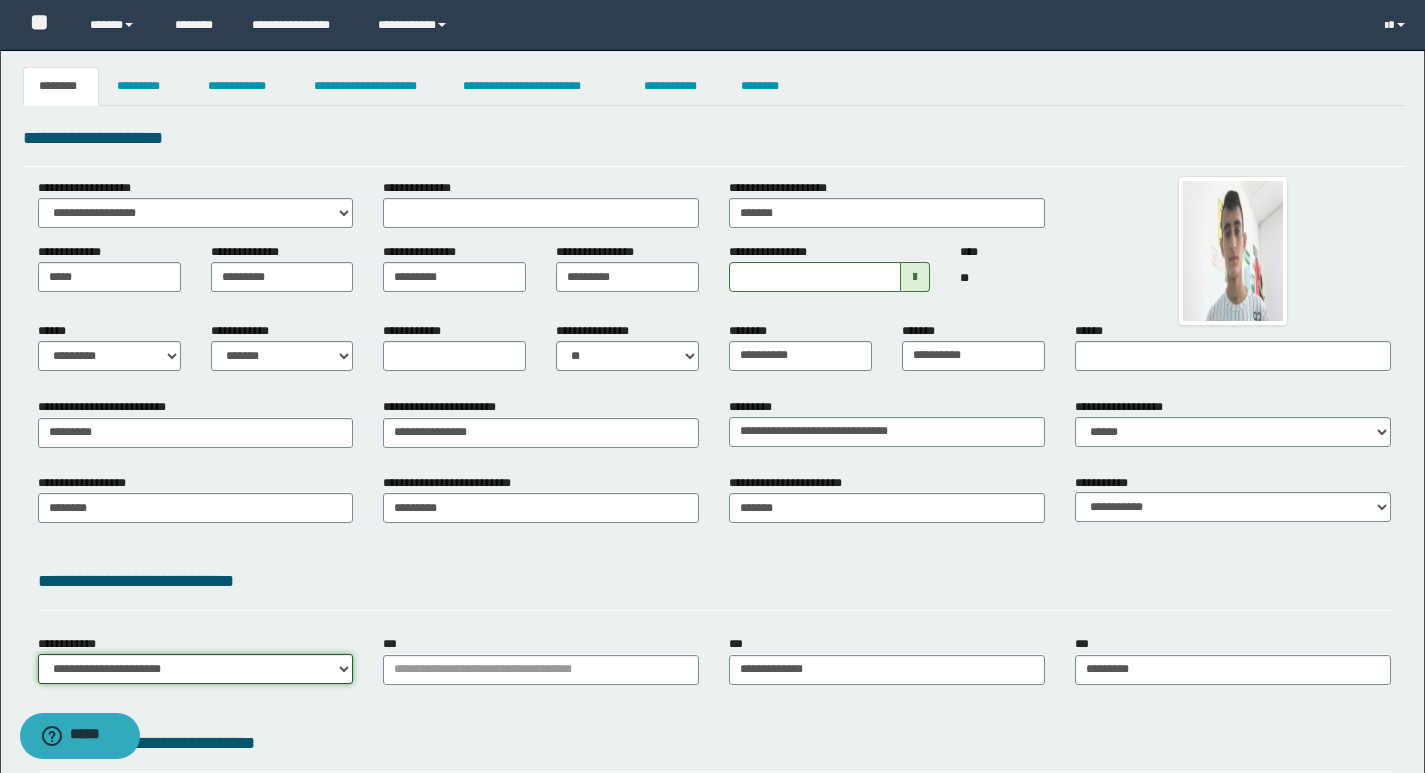 scroll, scrollTop: 0, scrollLeft: 0, axis: both 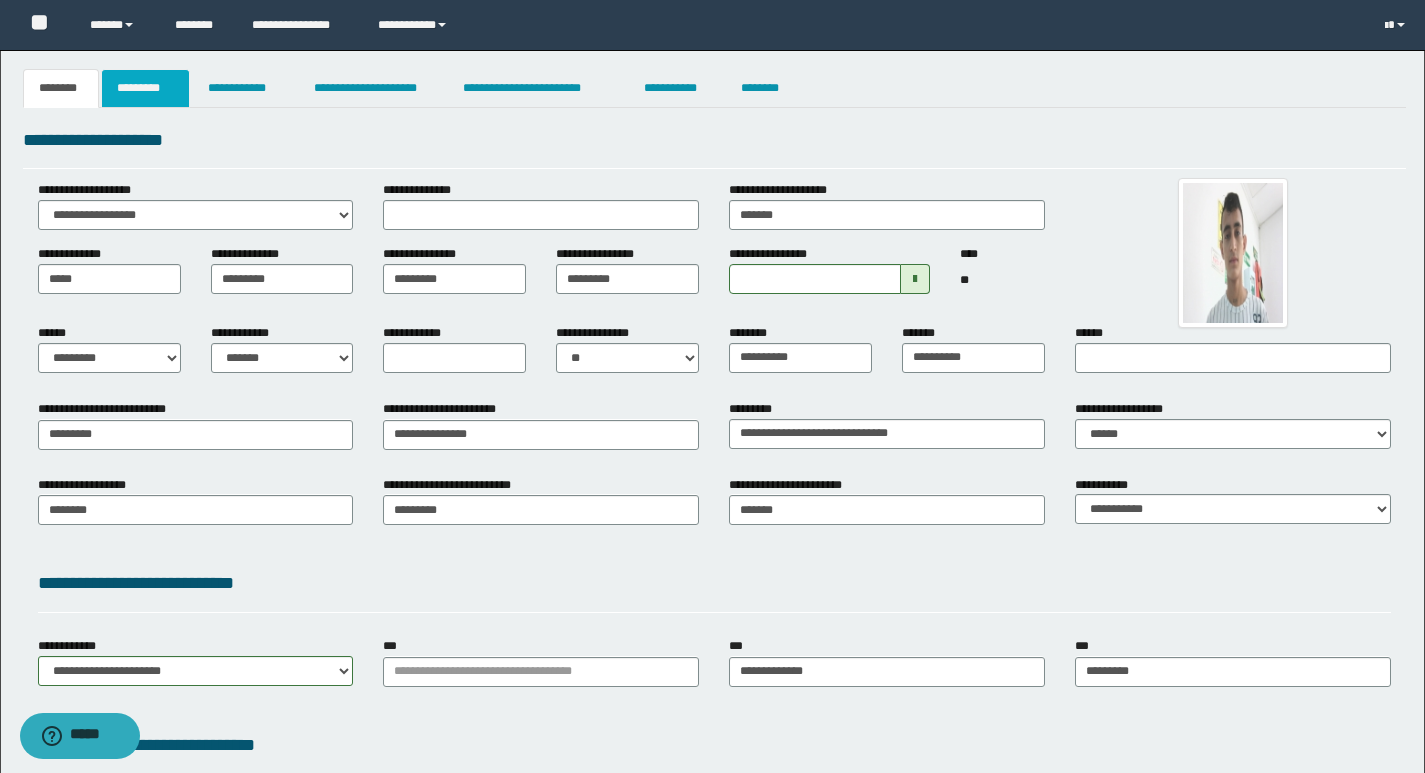 click on "*********" at bounding box center [145, 88] 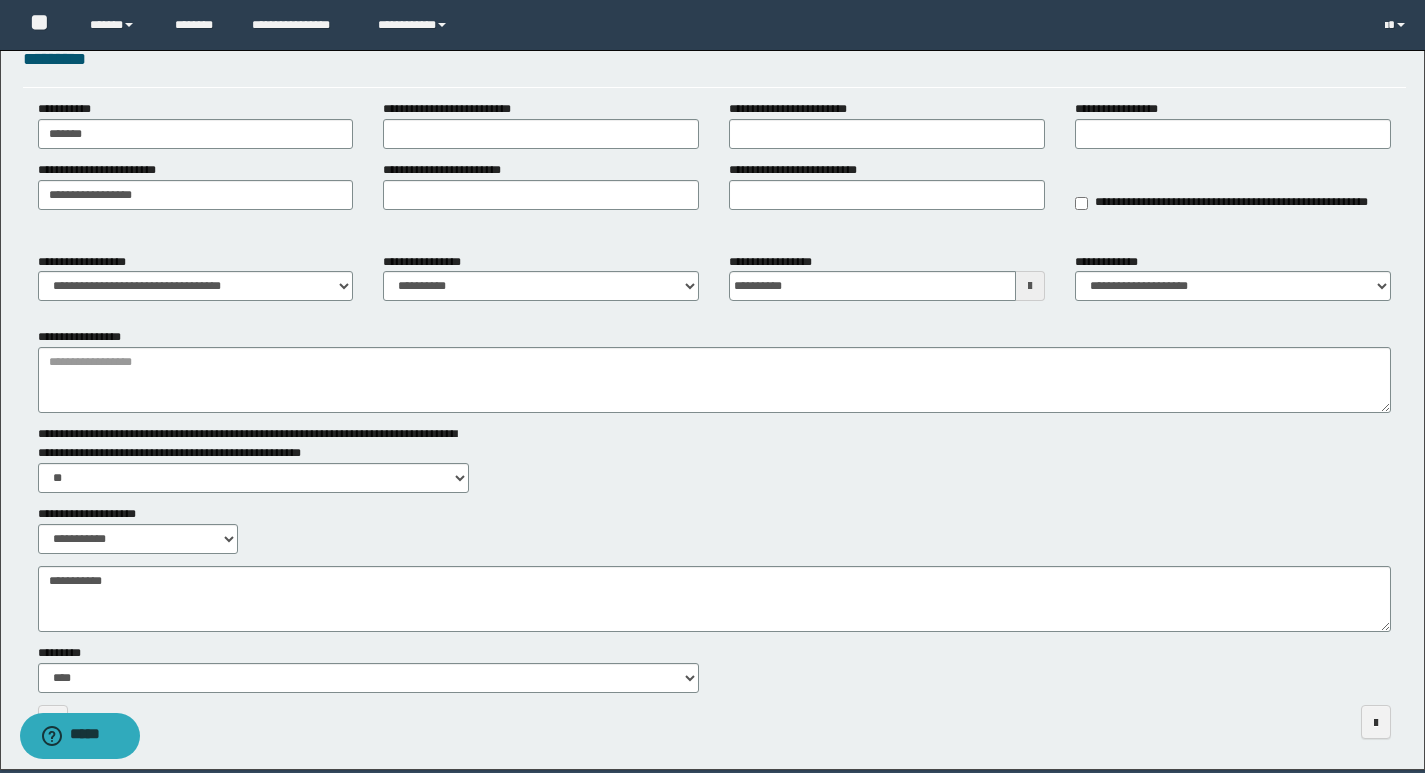 scroll, scrollTop: 155, scrollLeft: 0, axis: vertical 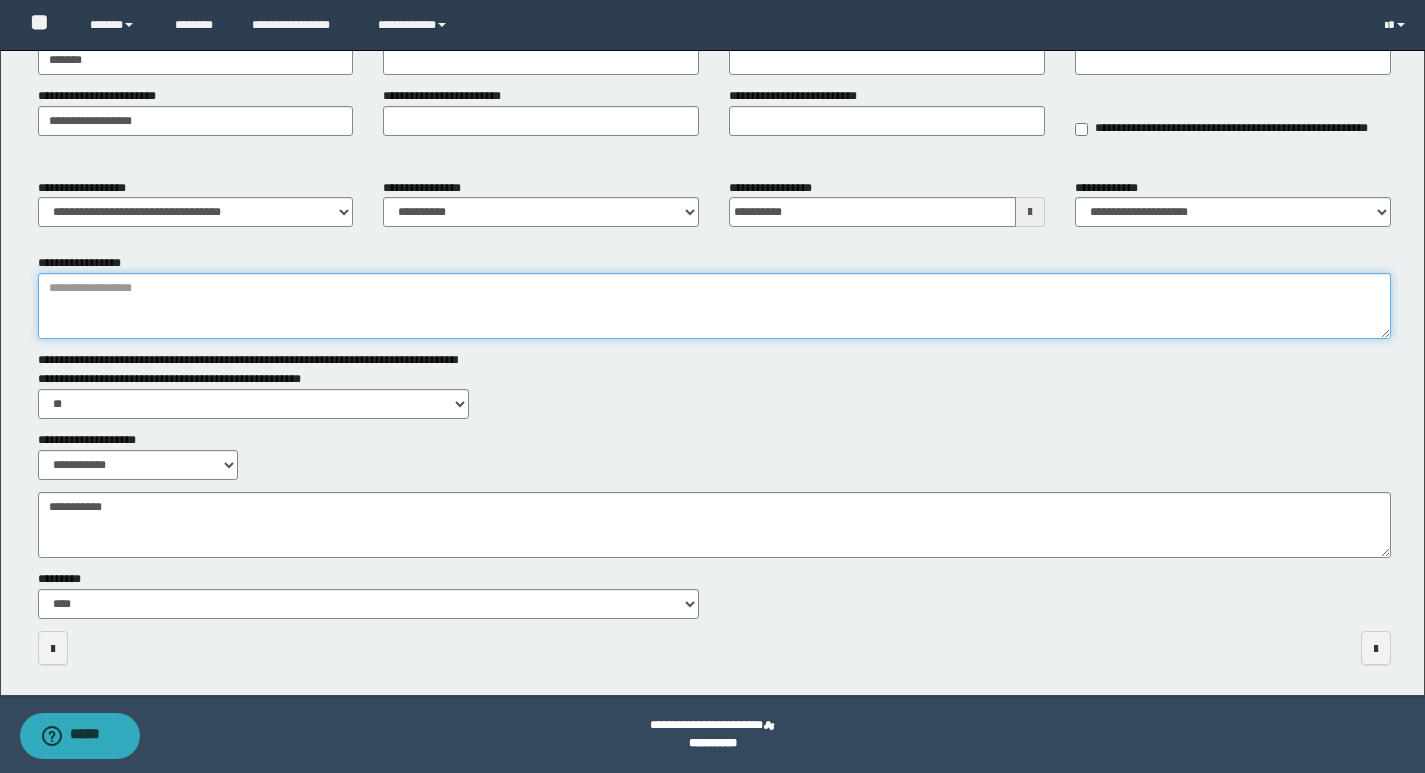 click on "**********" at bounding box center [714, 306] 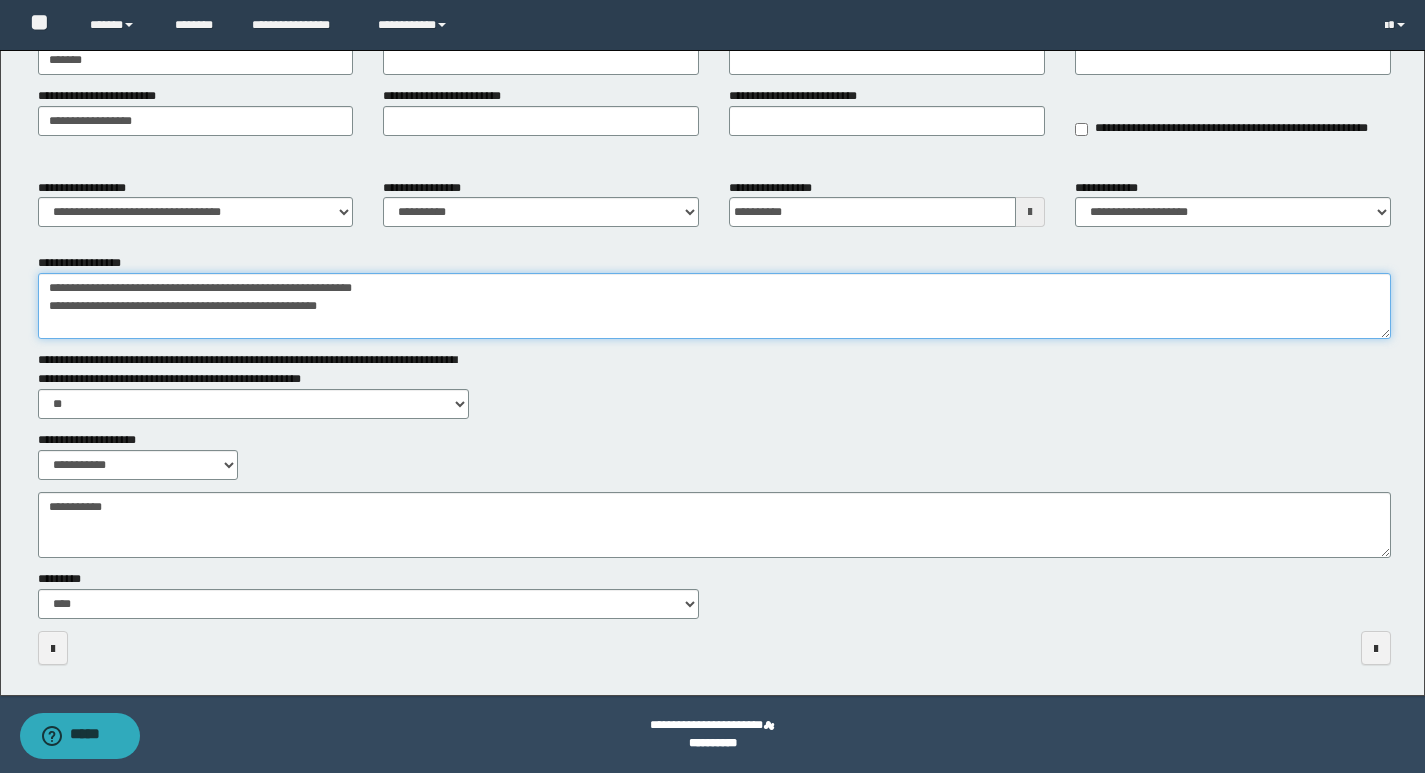 drag, startPoint x: 341, startPoint y: 305, endPoint x: 43, endPoint y: 309, distance: 298.02686 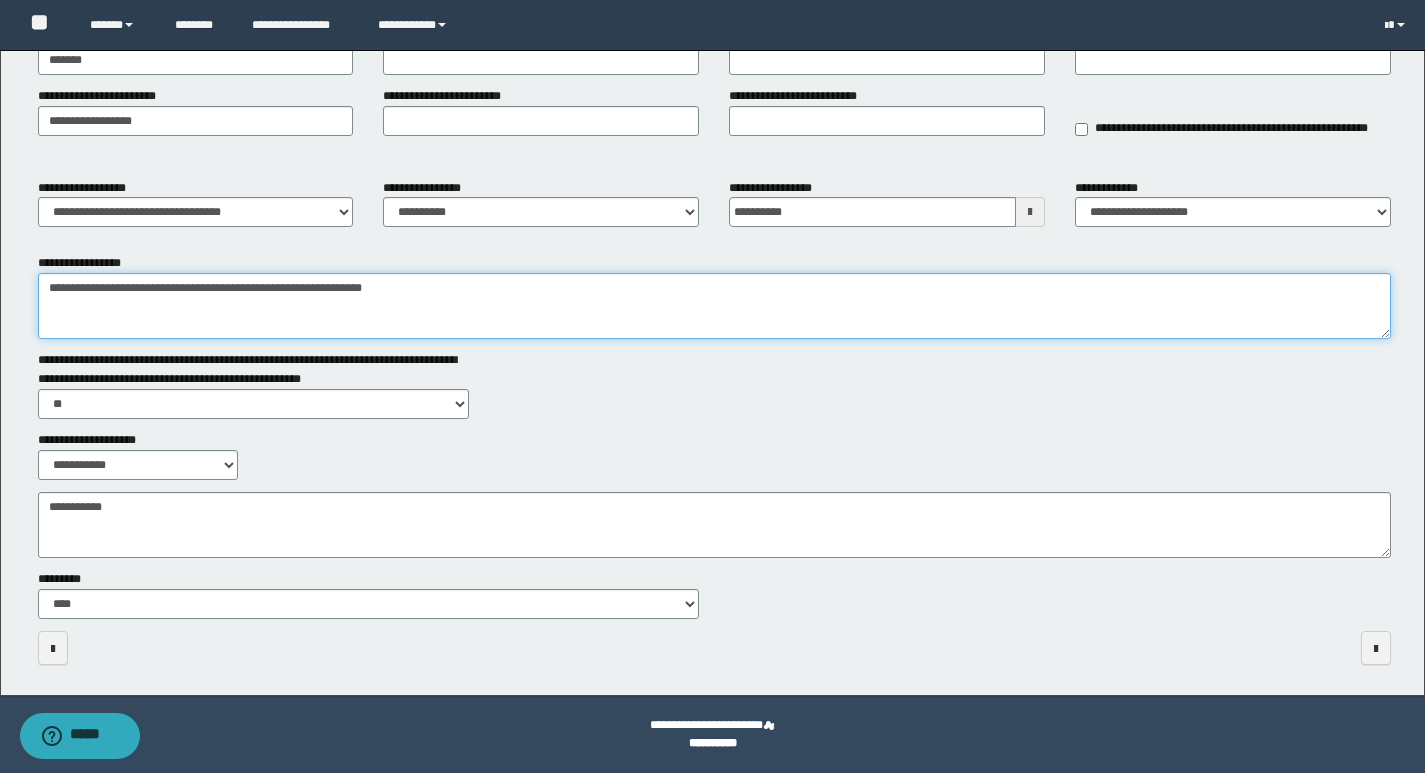type on "**********" 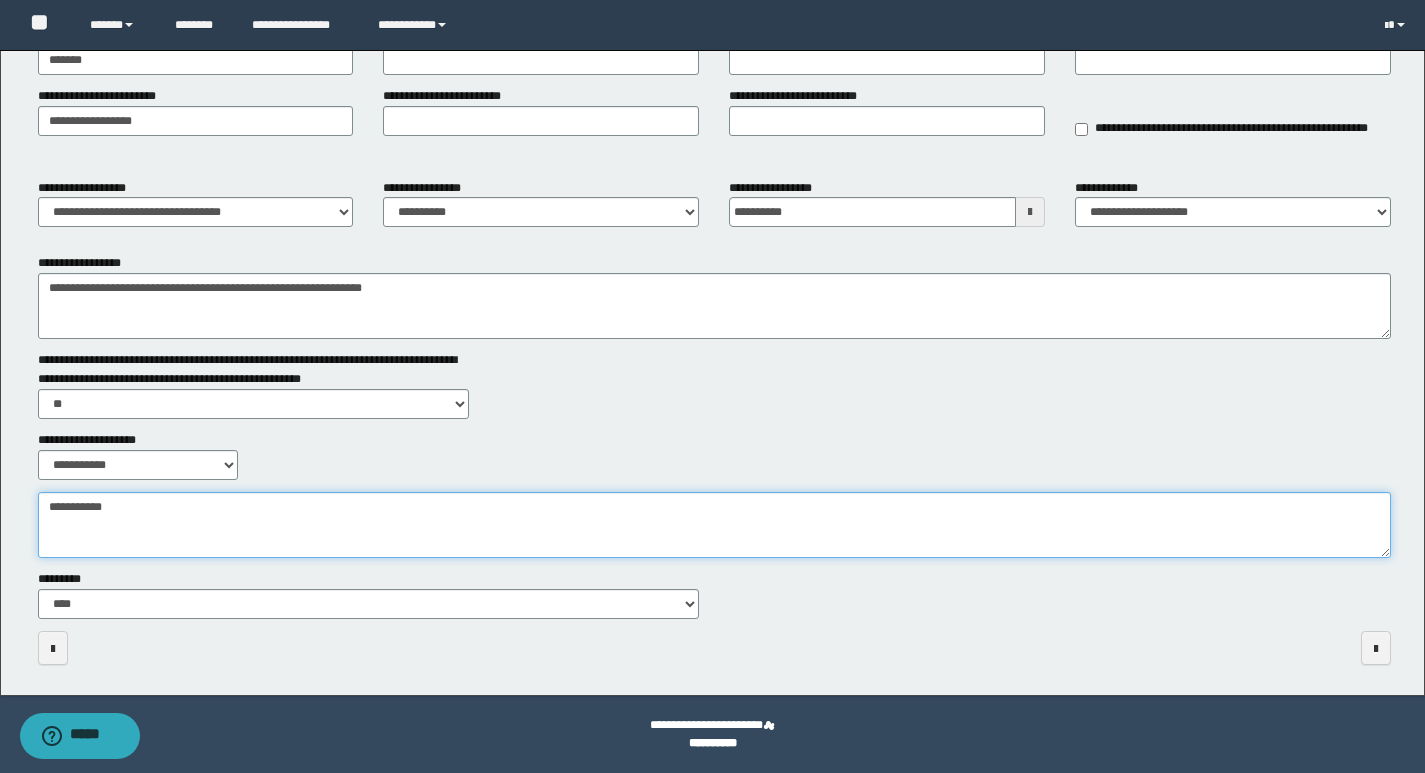 click on "**********" at bounding box center (714, 525) 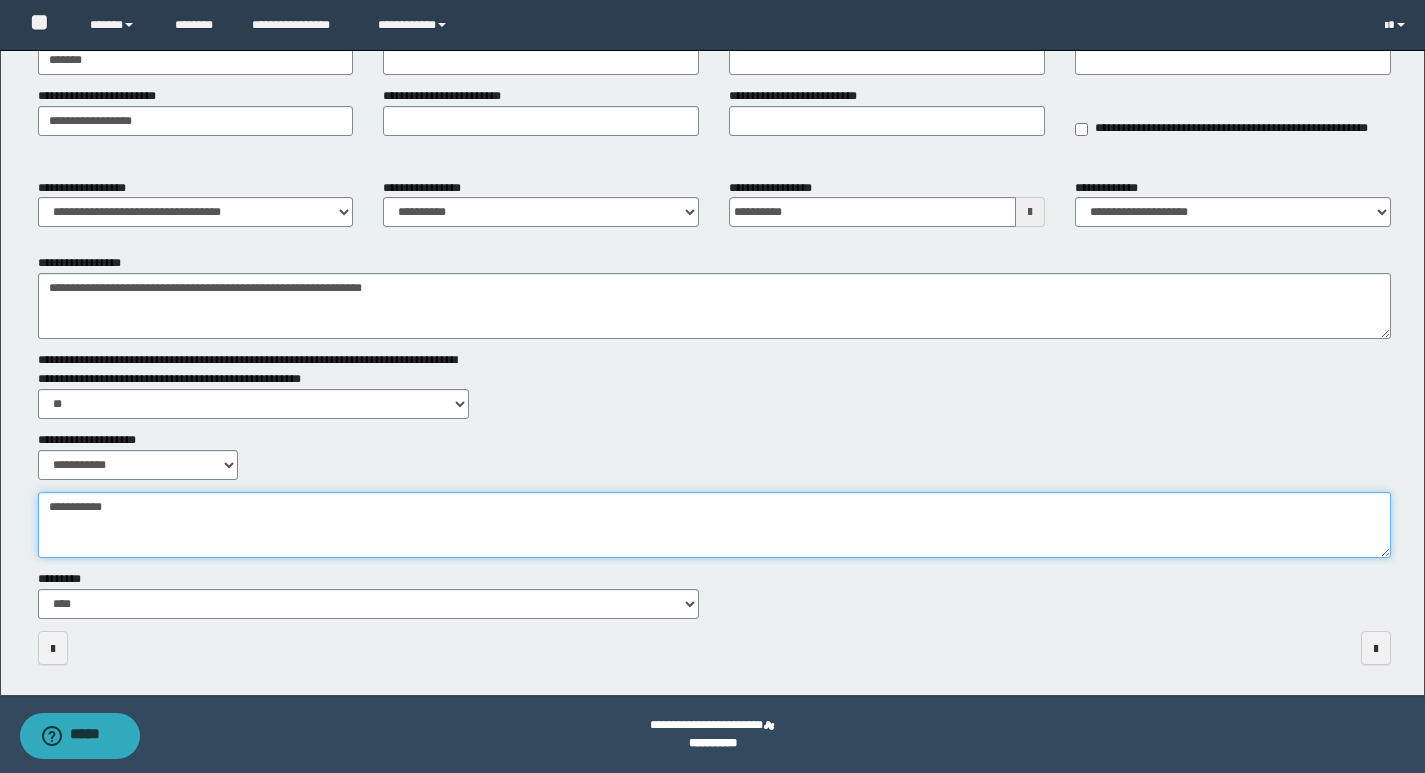 paste on "**********" 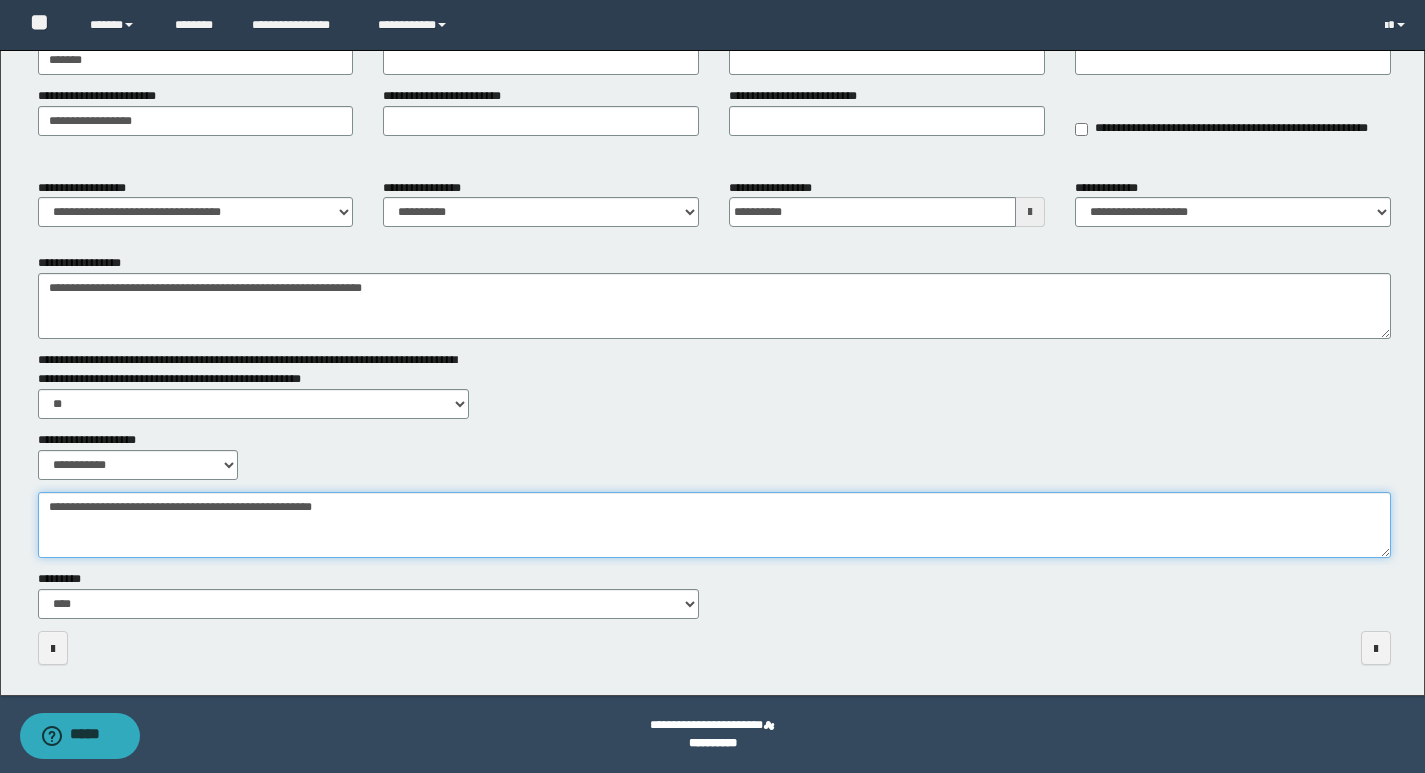 type on "**********" 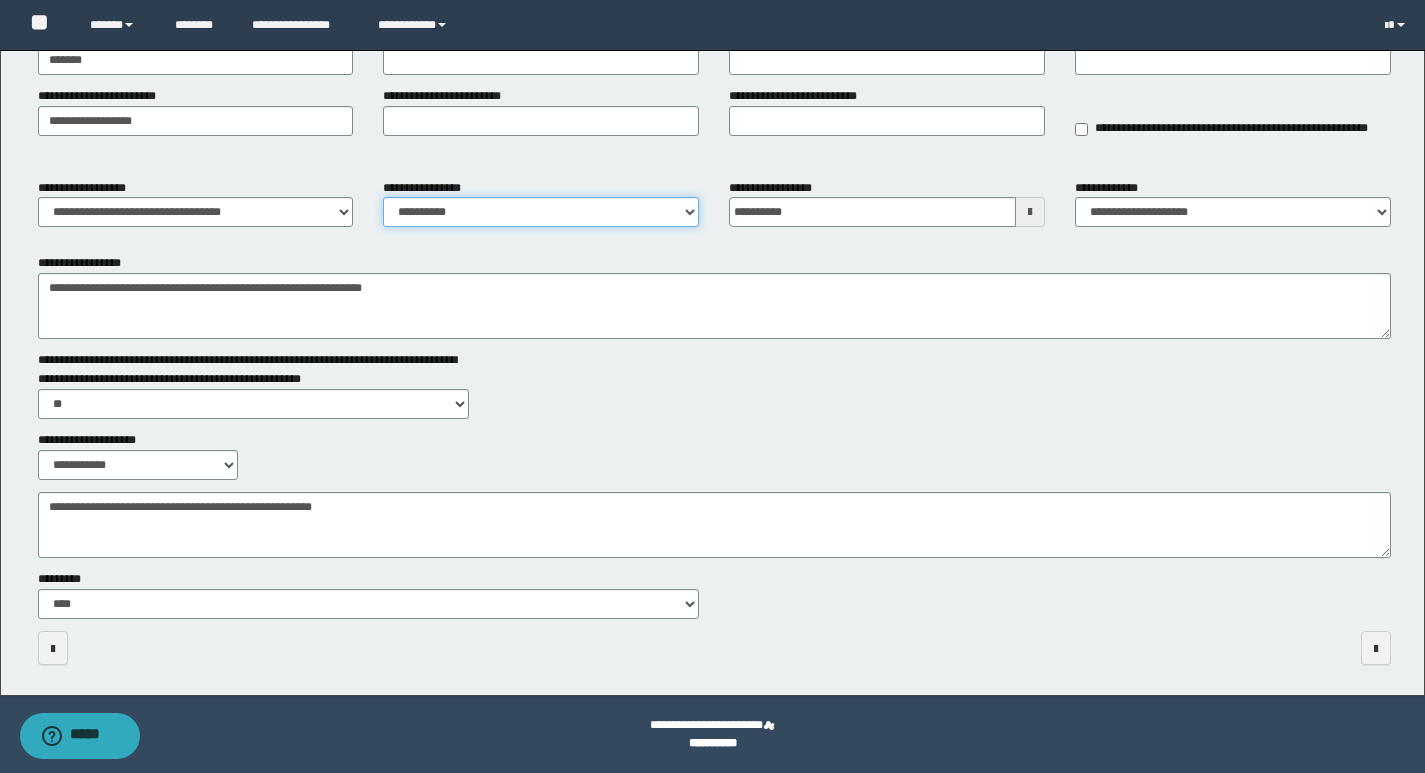 click on "**********" at bounding box center (541, 212) 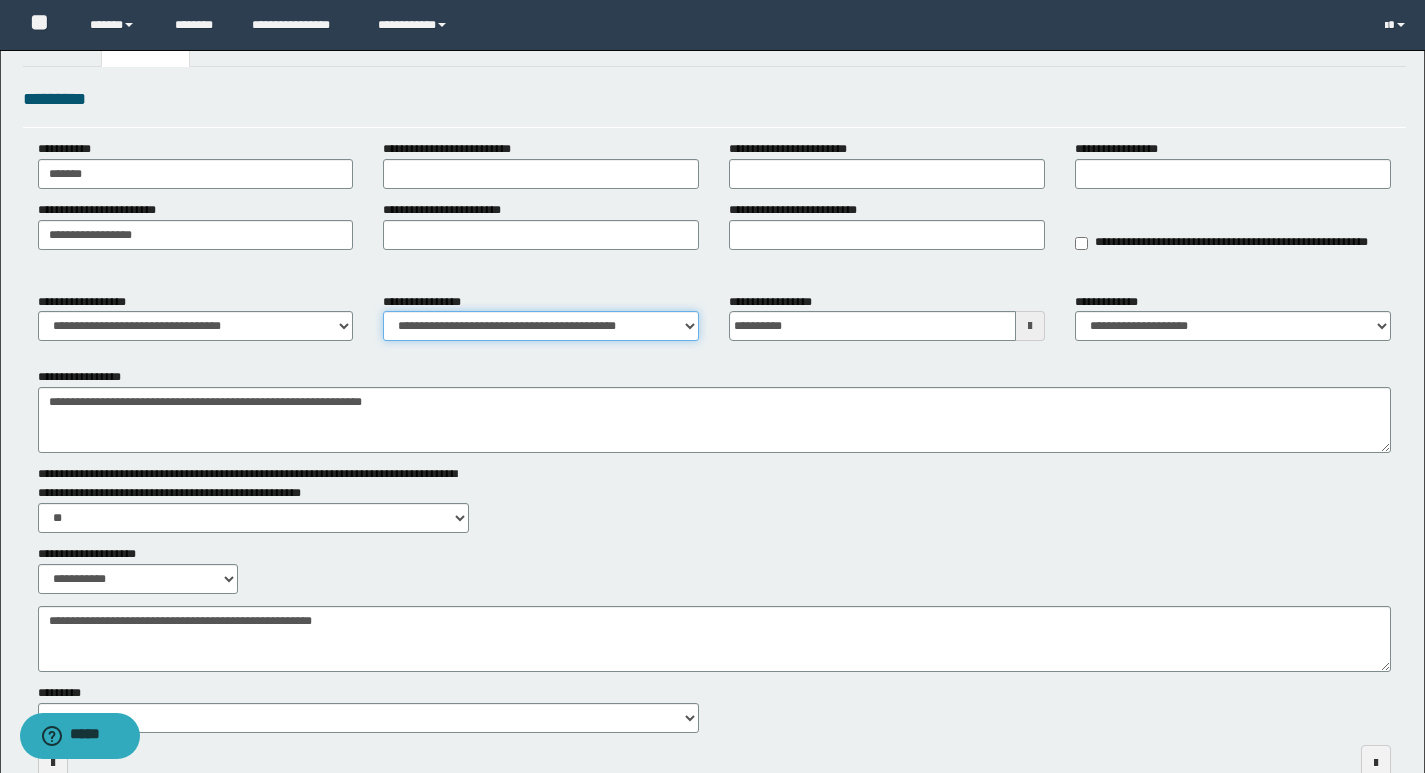 scroll, scrollTop: 0, scrollLeft: 0, axis: both 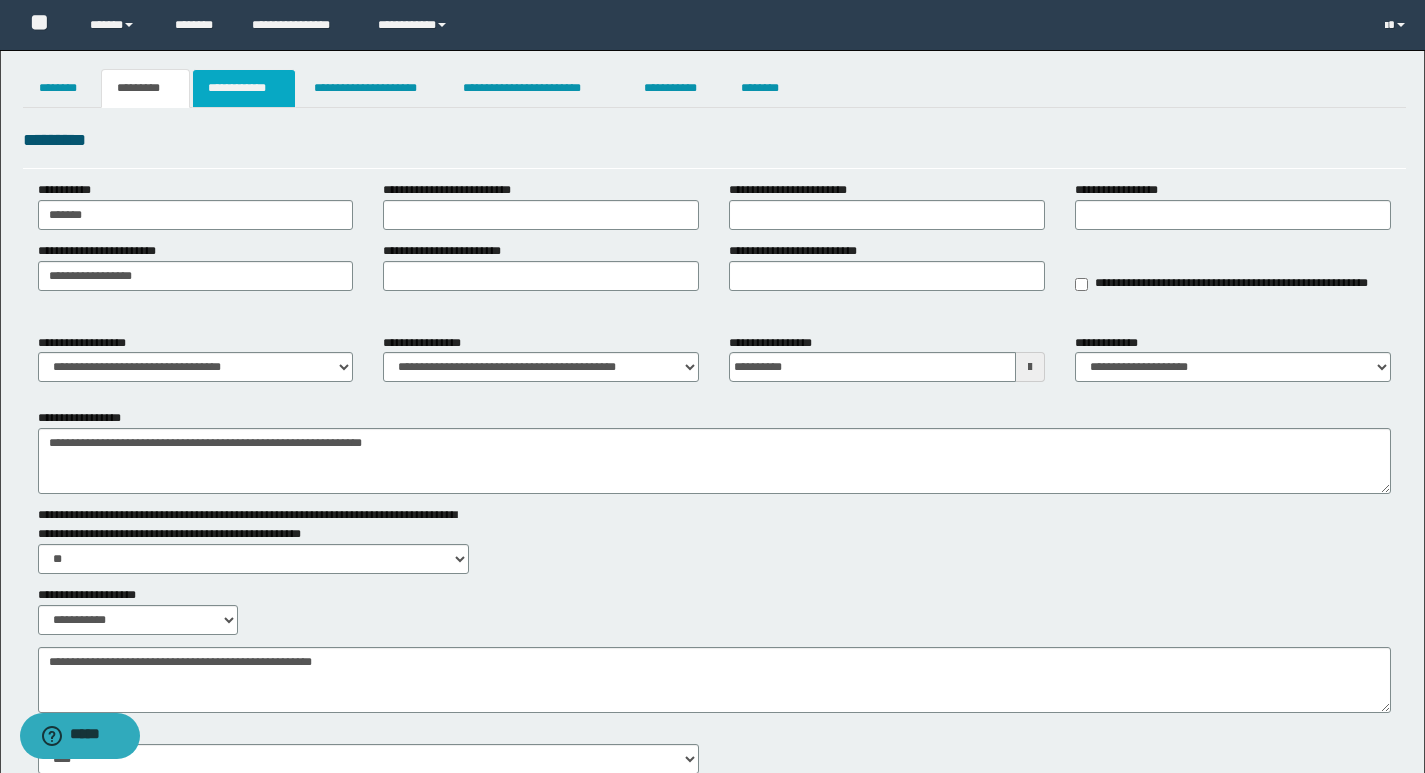 click on "**********" at bounding box center (244, 88) 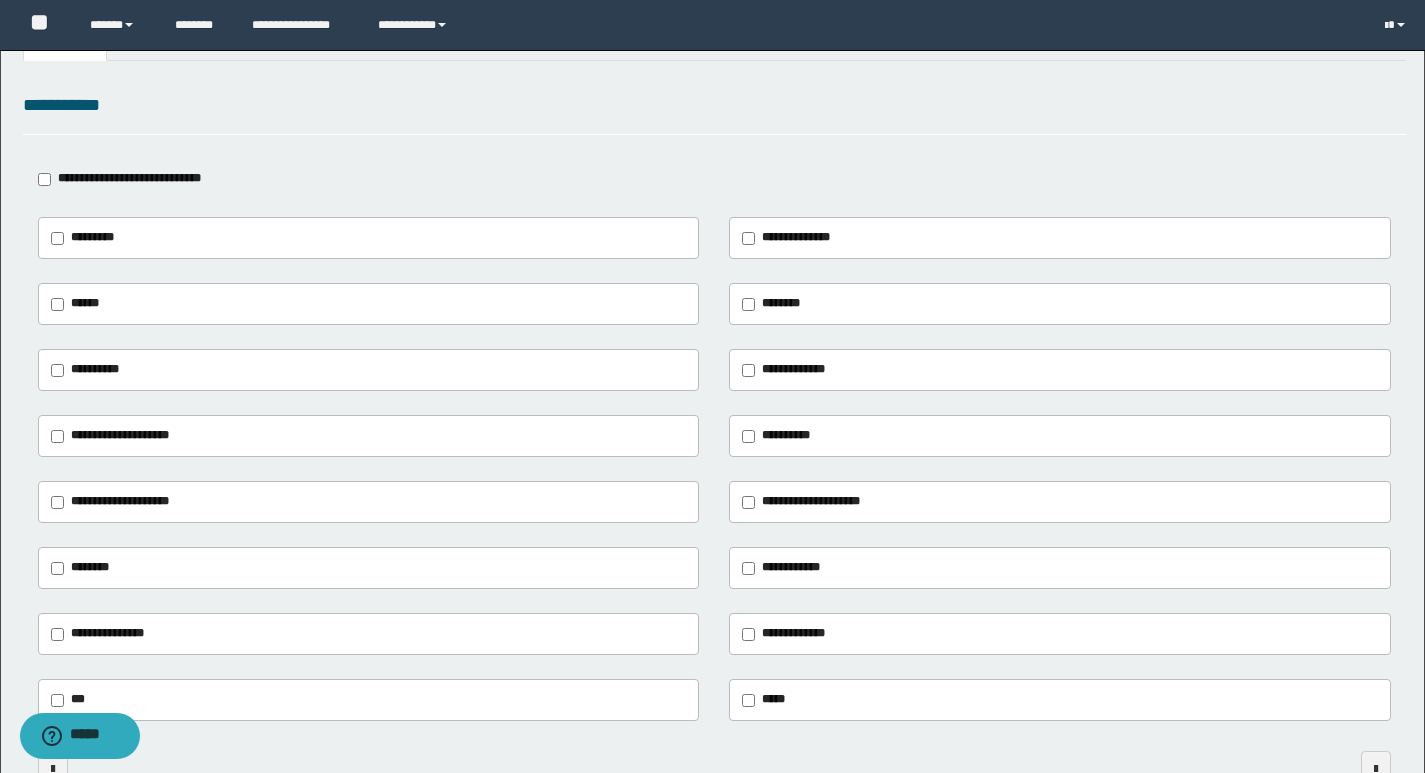 scroll, scrollTop: 0, scrollLeft: 0, axis: both 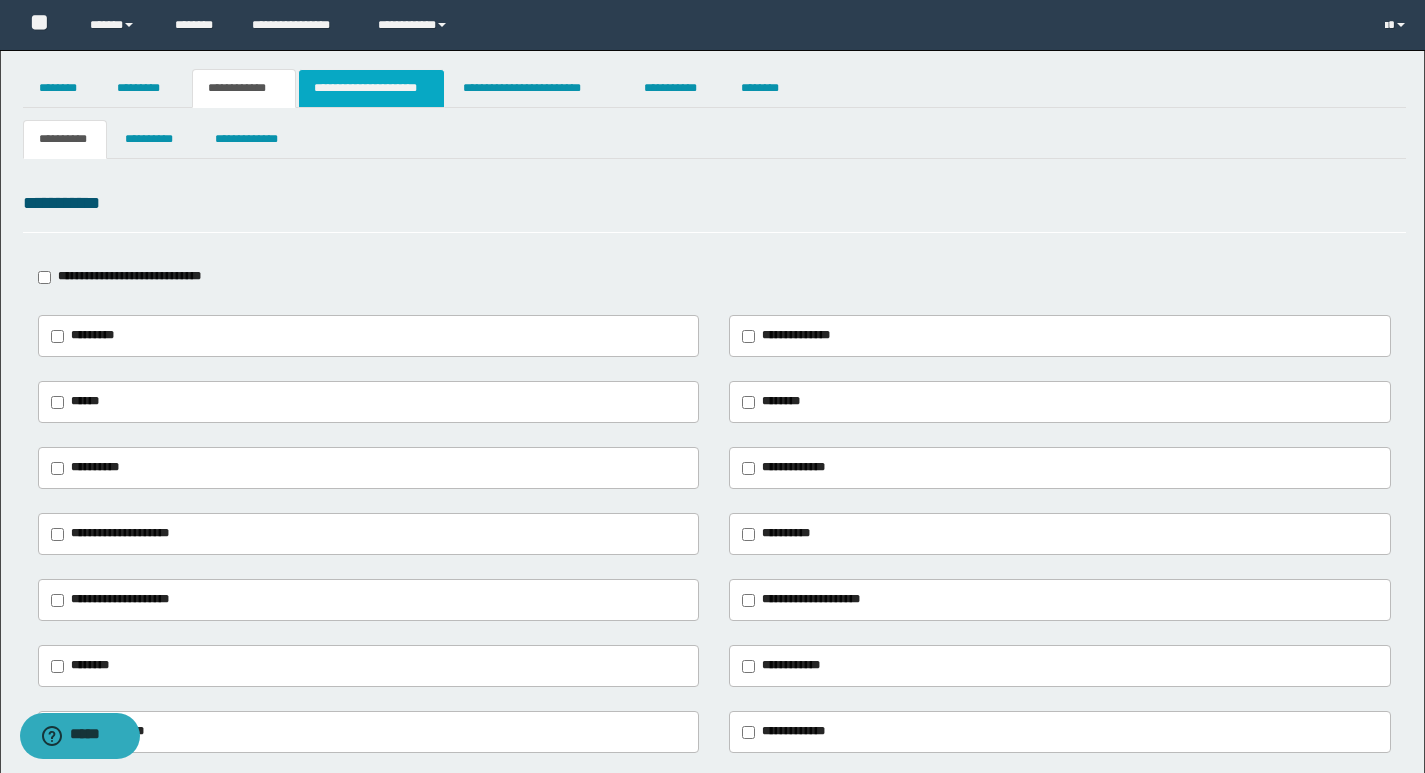 click on "**********" at bounding box center [371, 88] 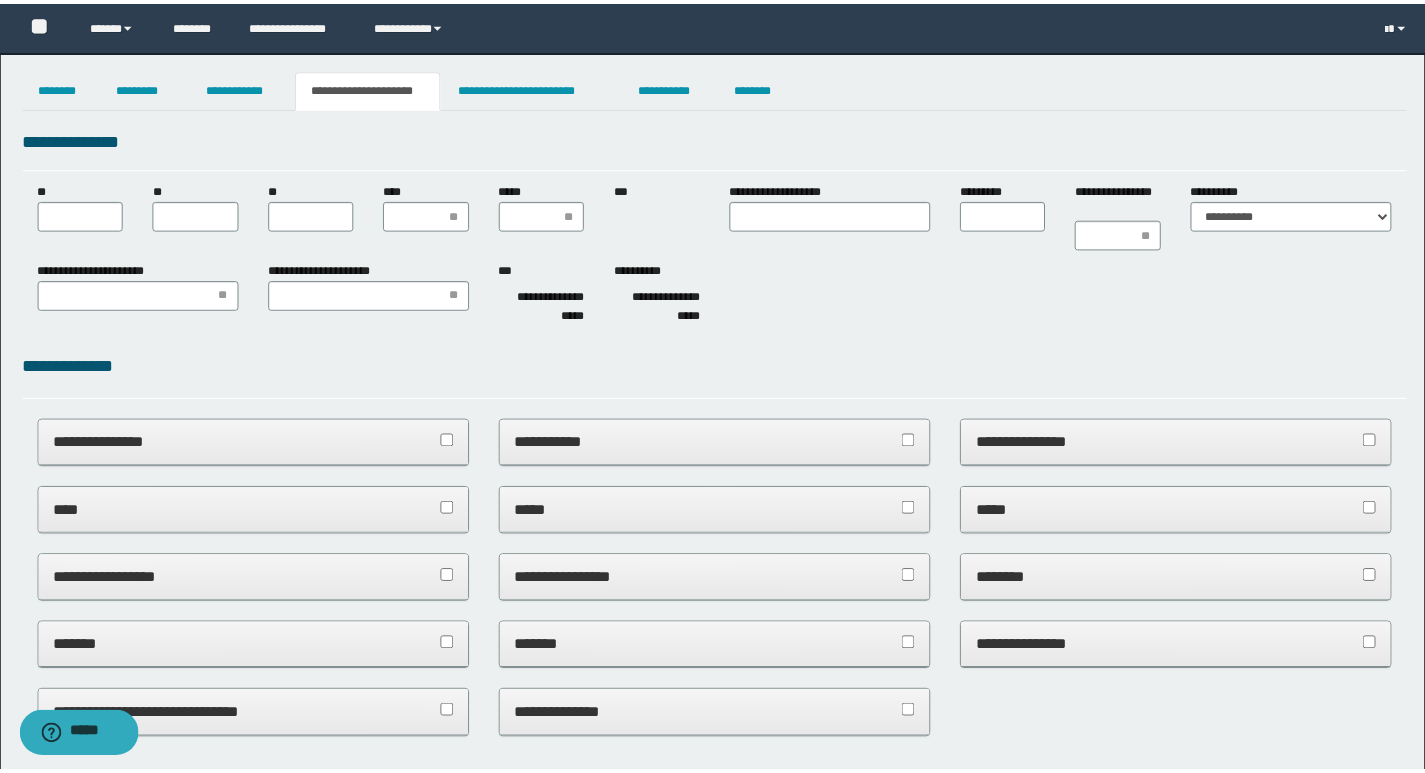 scroll, scrollTop: 0, scrollLeft: 0, axis: both 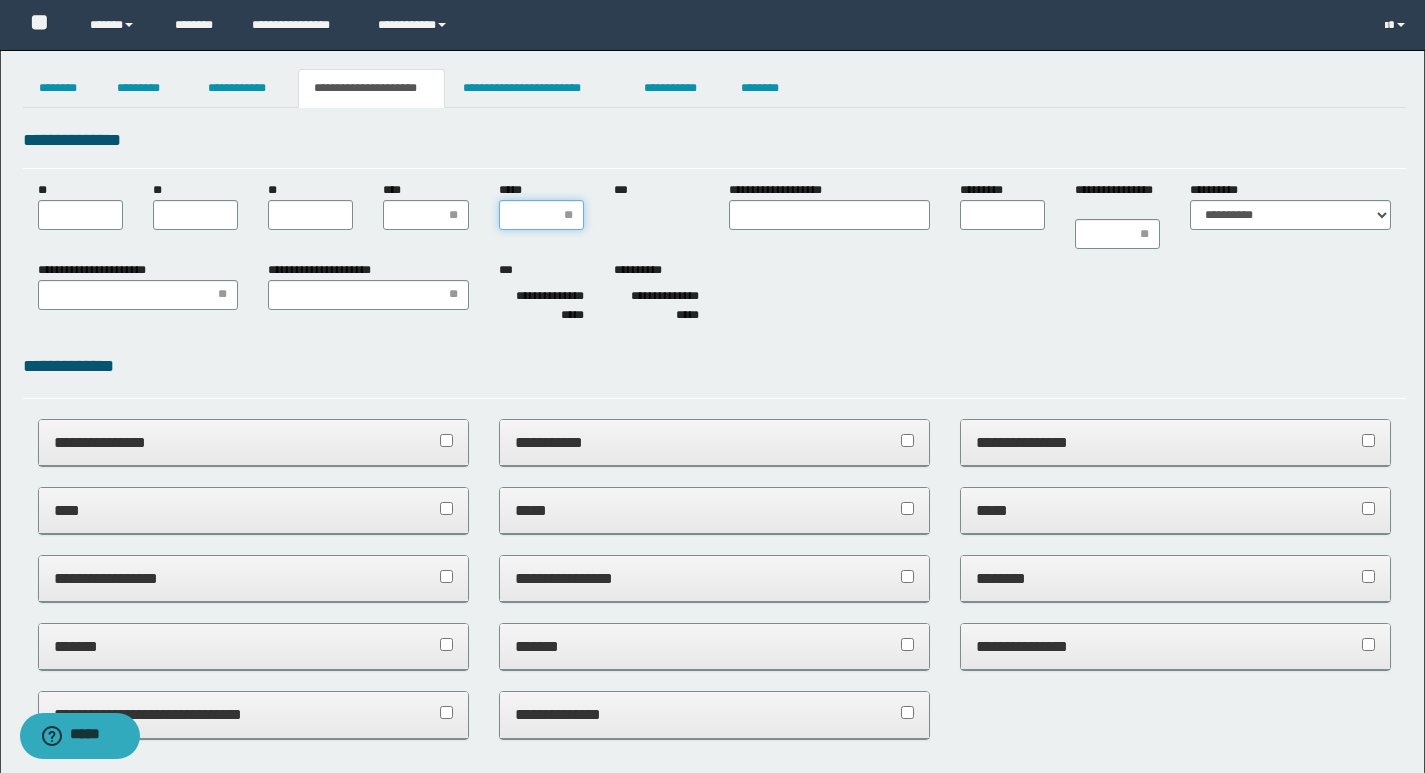 click on "*****" at bounding box center [541, 215] 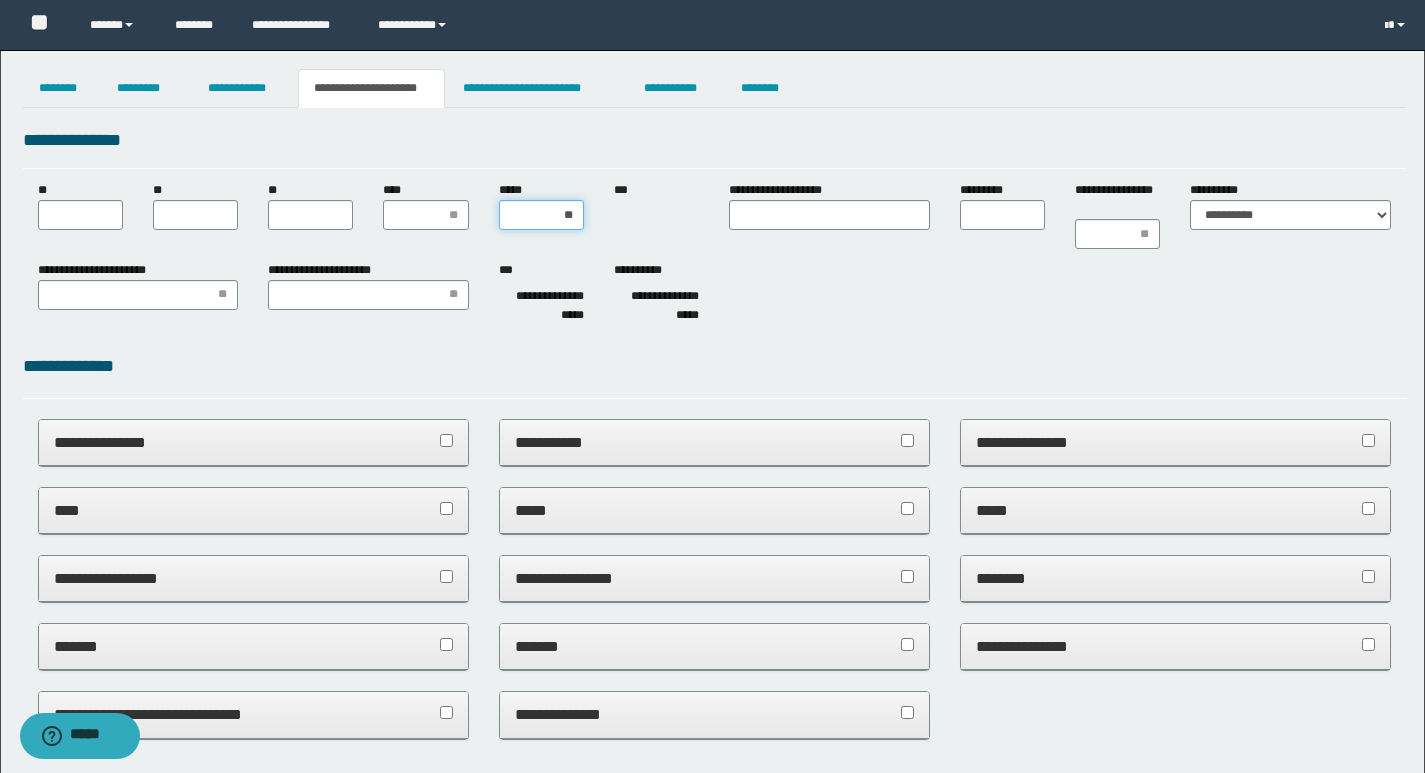 type on "***" 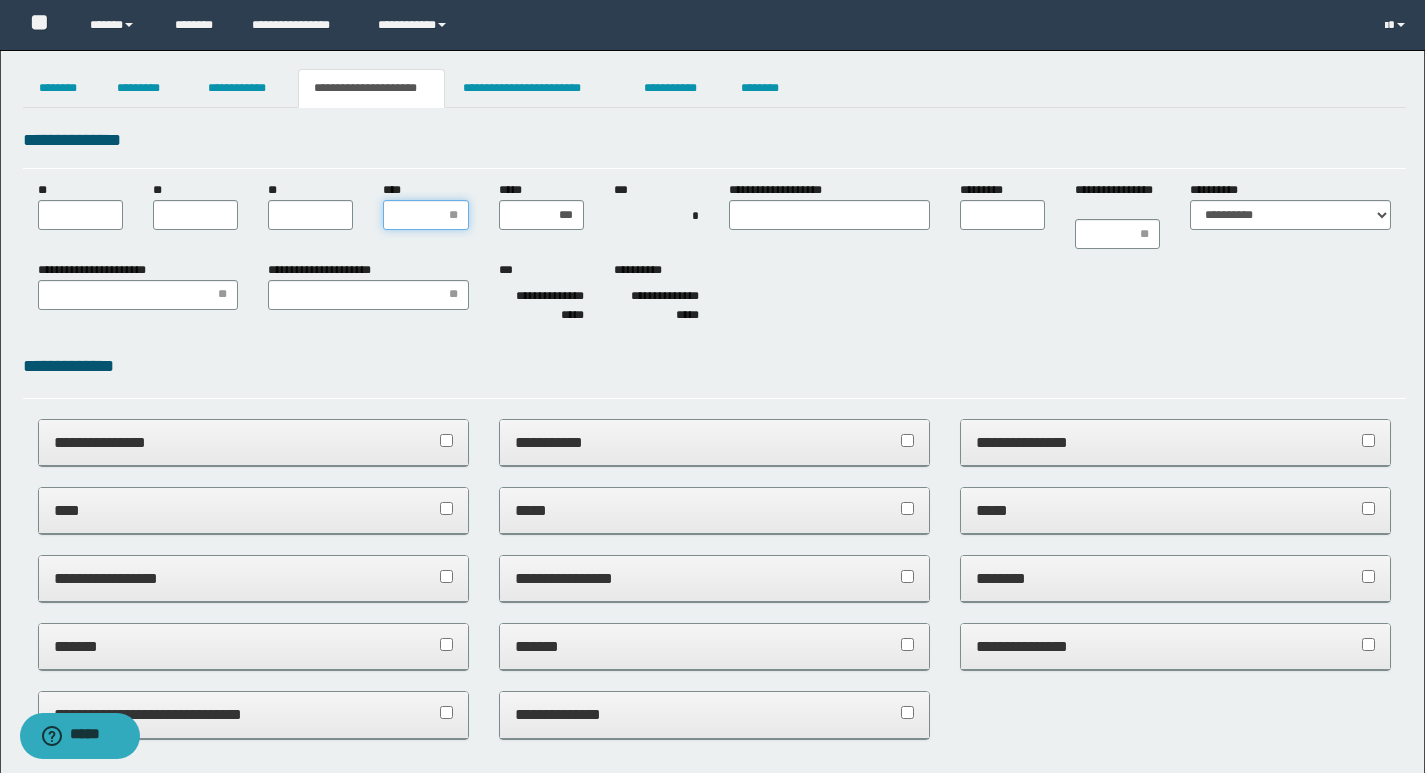 click on "****" at bounding box center (425, 215) 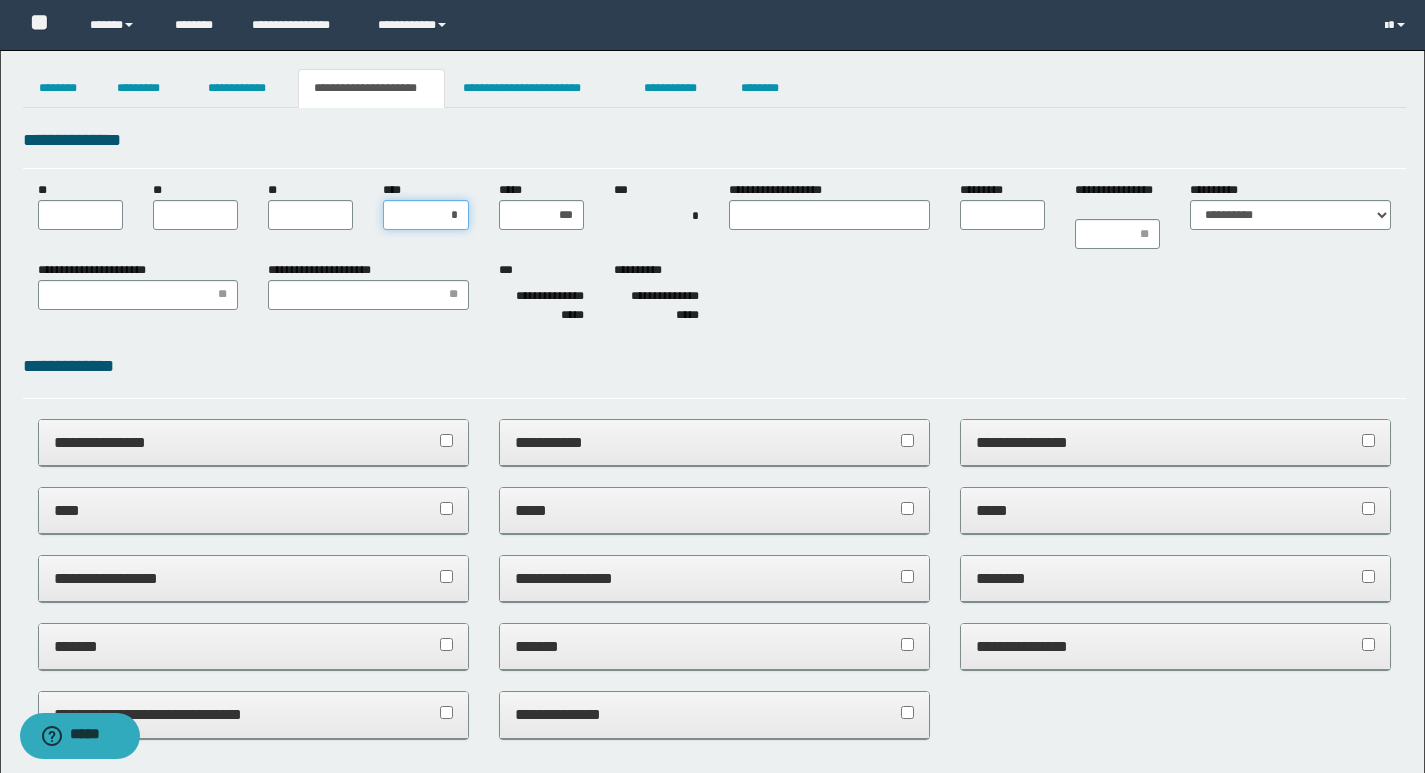 type on "**" 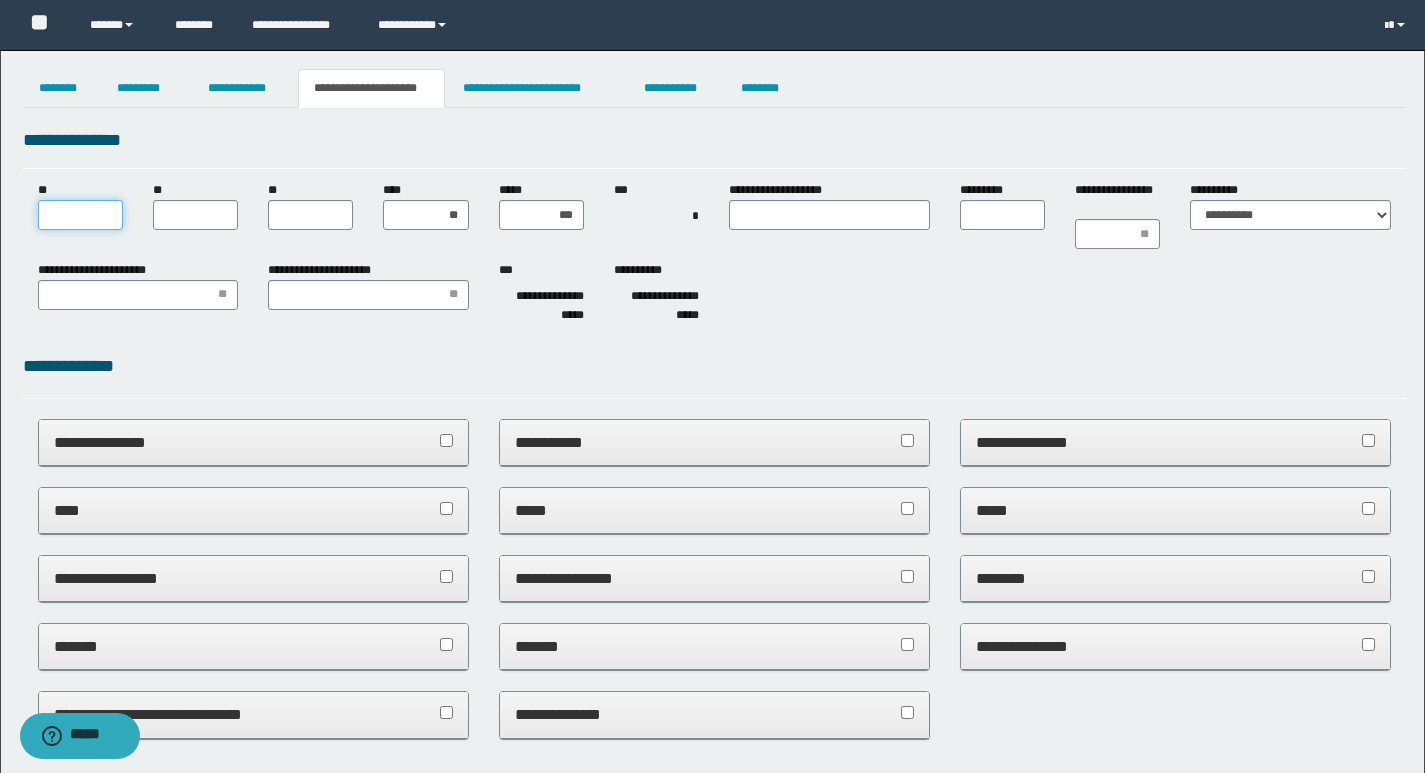 click on "**" at bounding box center [80, 215] 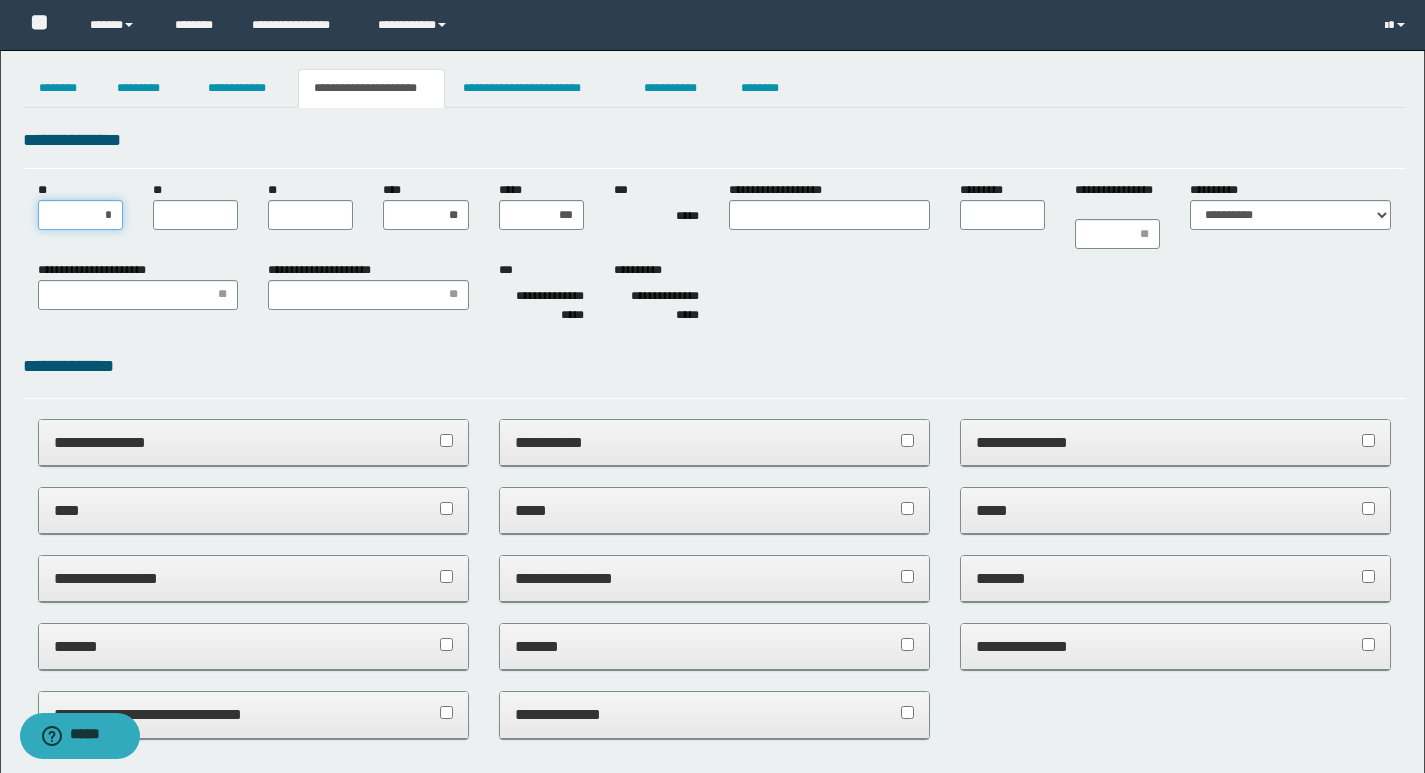 type on "**" 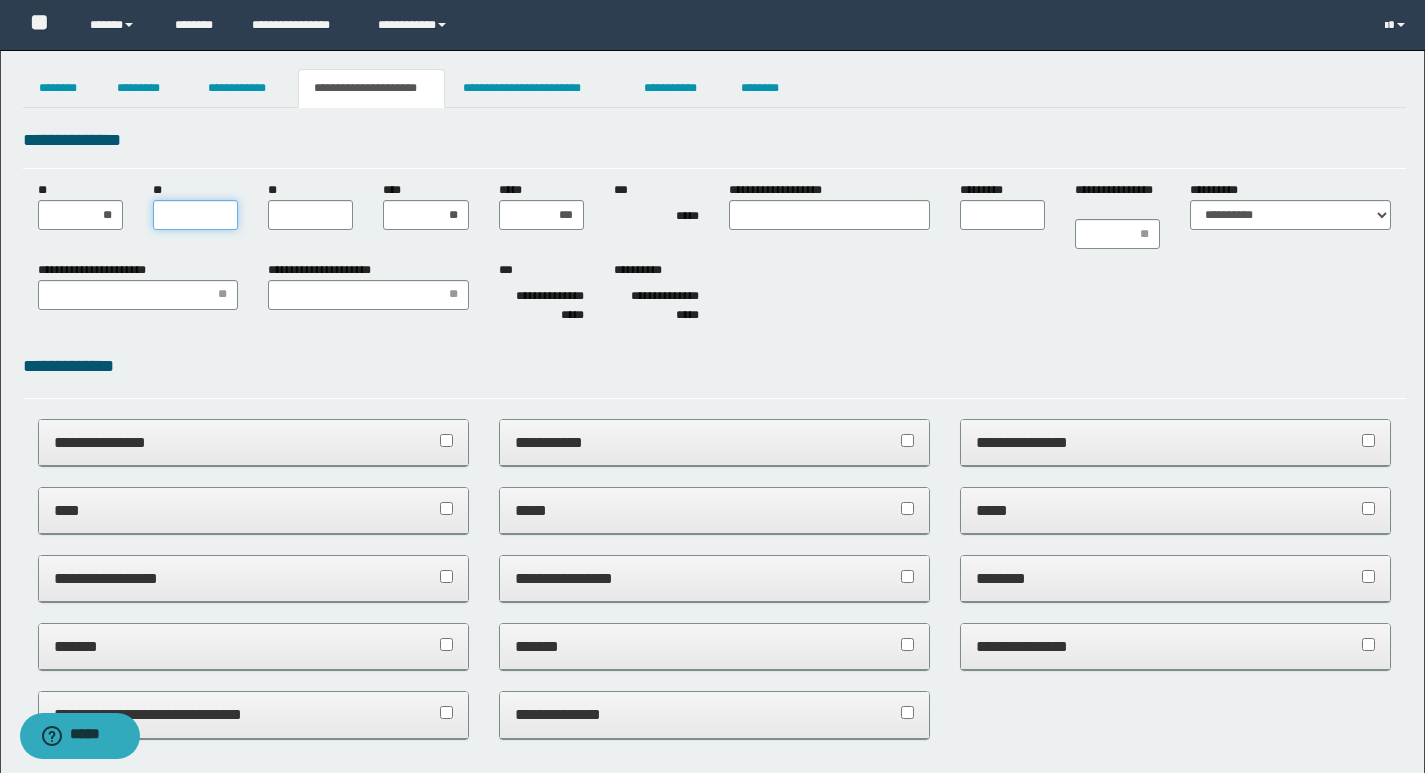 click on "**" at bounding box center (195, 215) 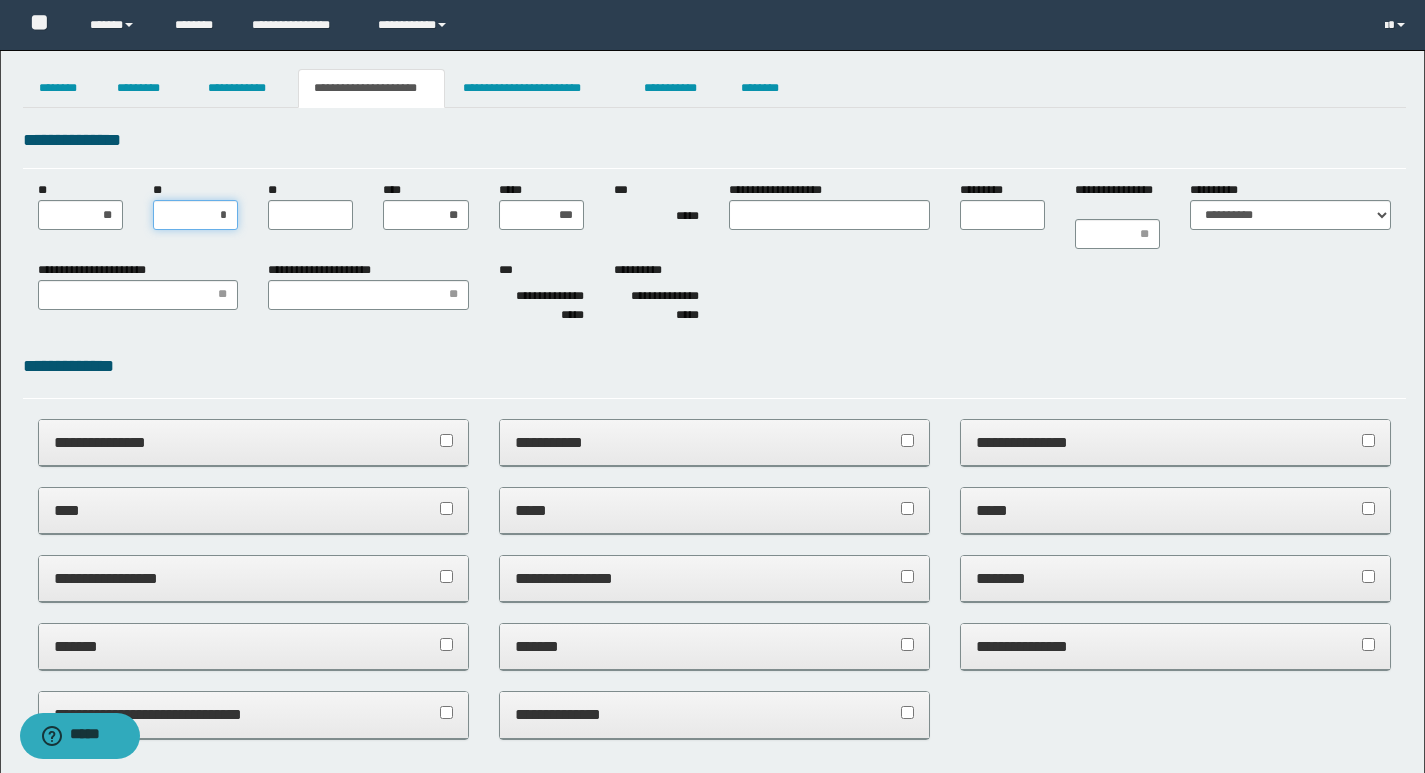 type on "**" 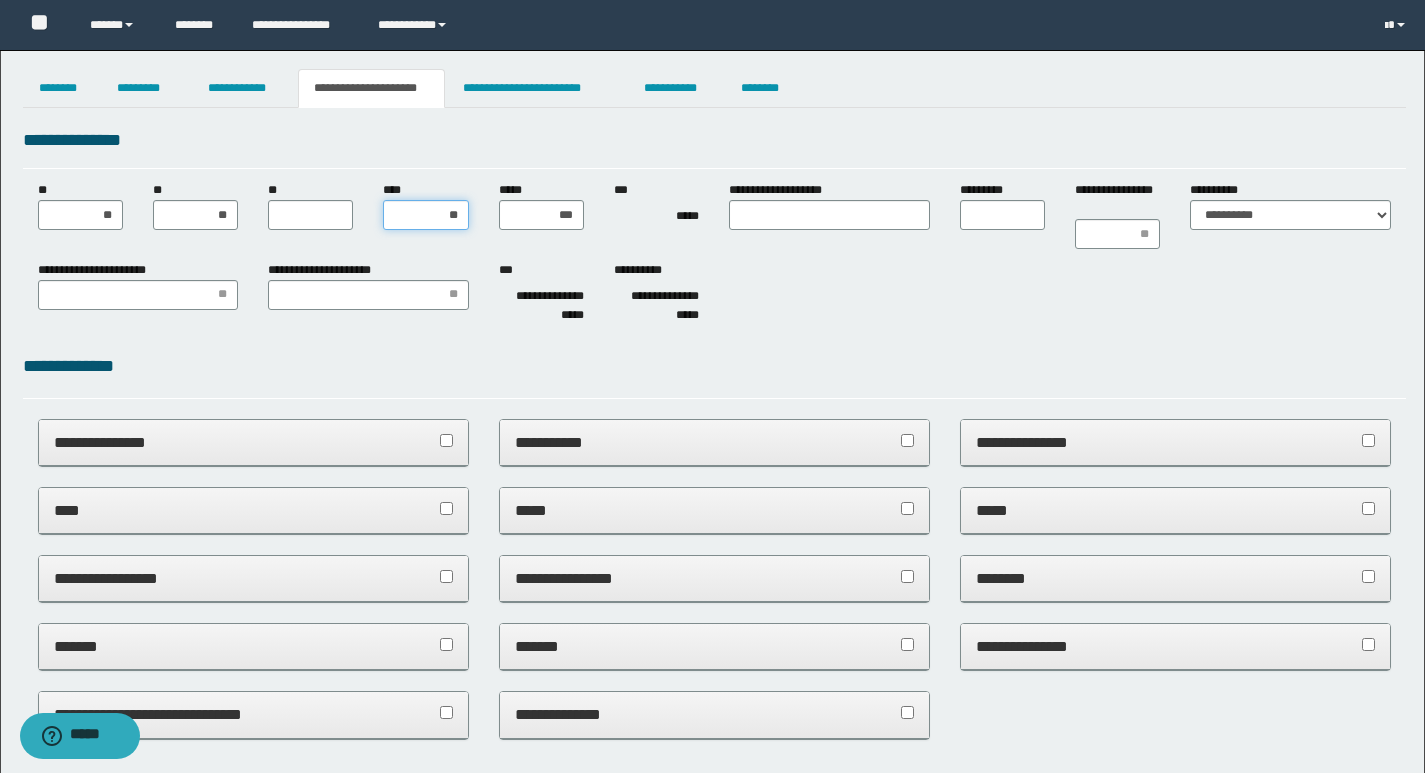 drag, startPoint x: 440, startPoint y: 224, endPoint x: 476, endPoint y: 236, distance: 37.94733 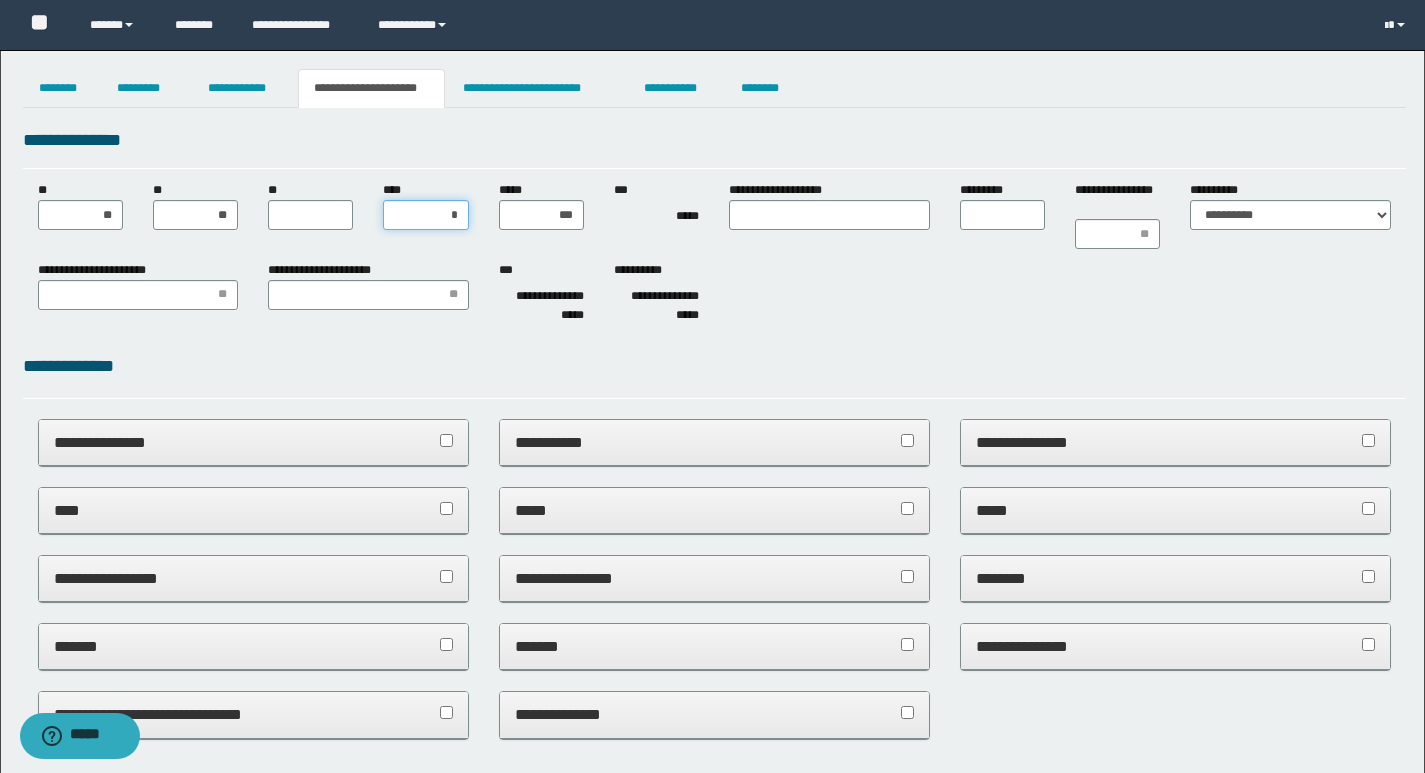 type on "**" 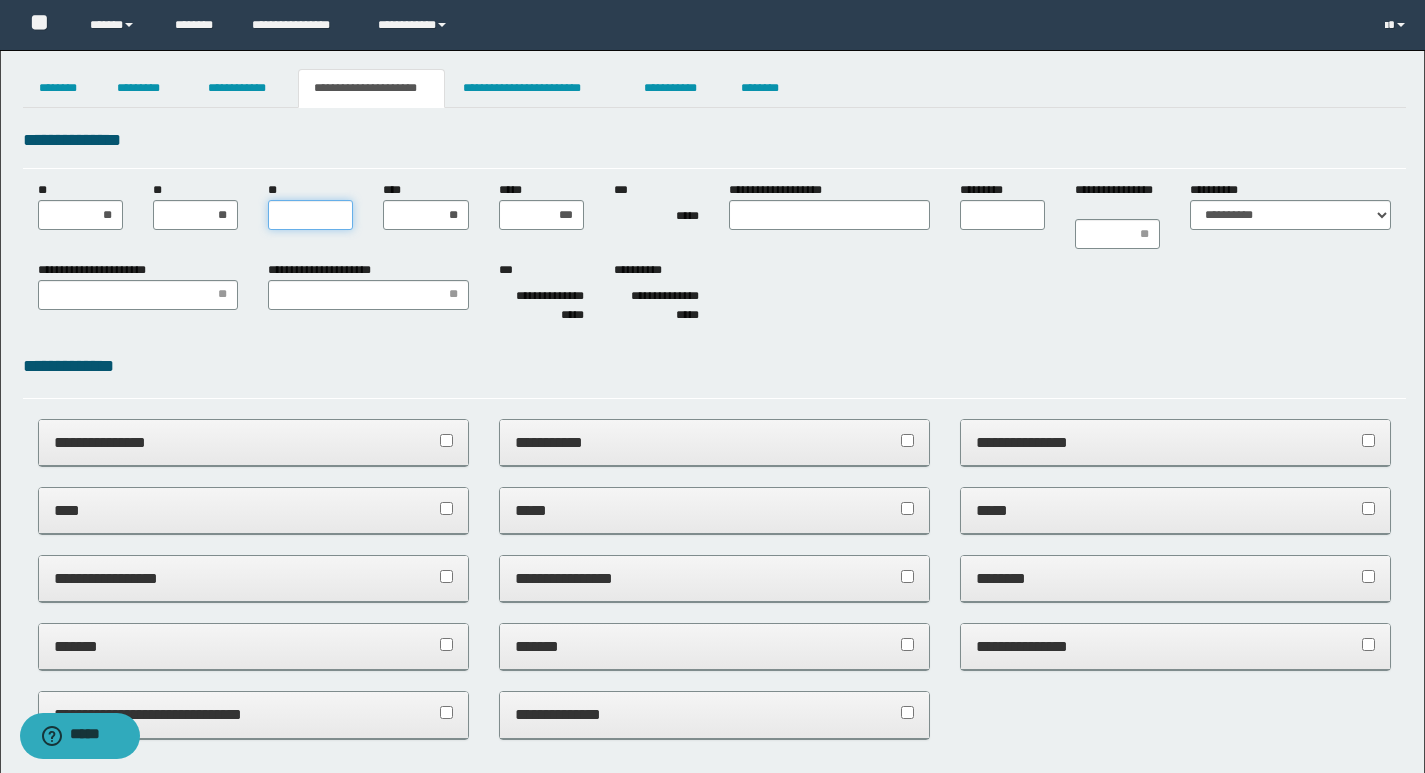 click on "**" at bounding box center [310, 215] 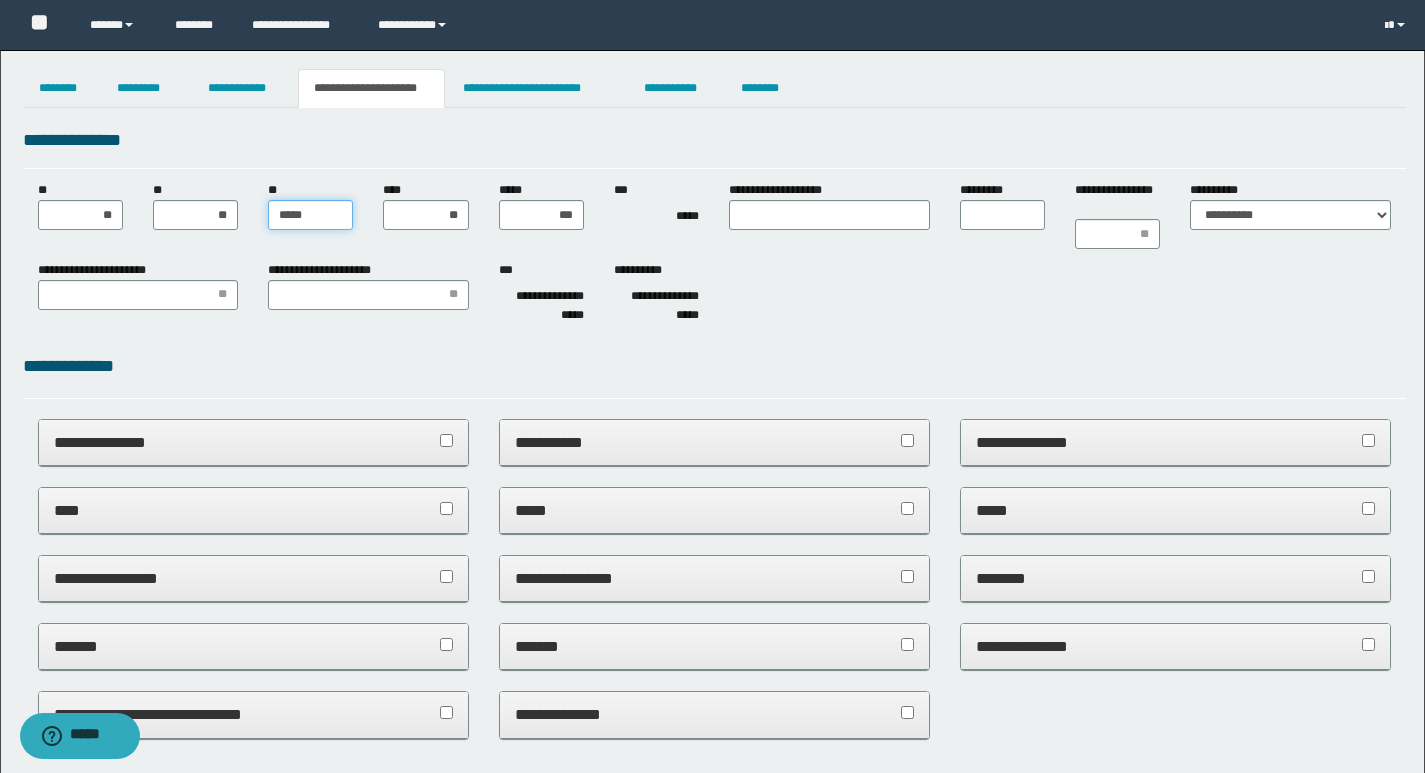 type on "******" 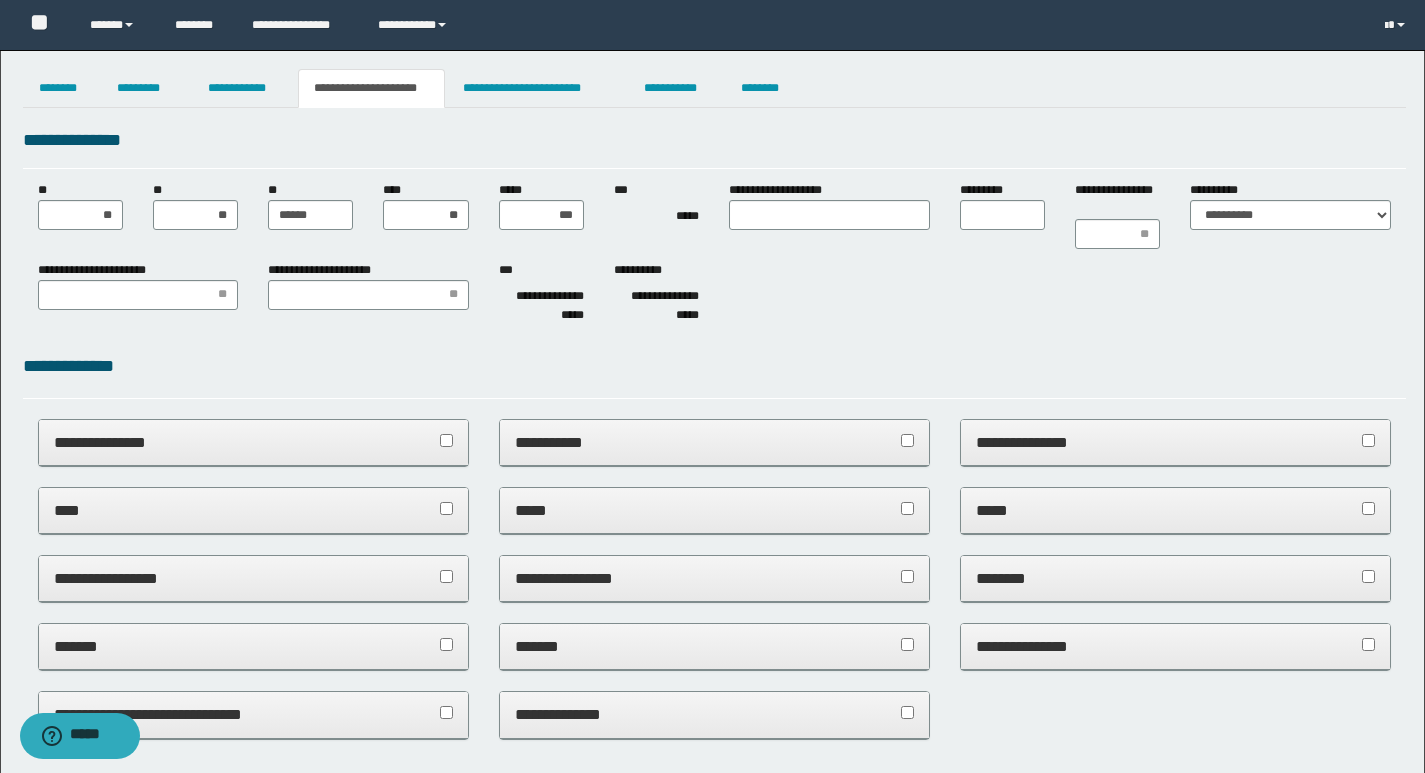drag, startPoint x: 933, startPoint y: 310, endPoint x: 908, endPoint y: 259, distance: 56.797886 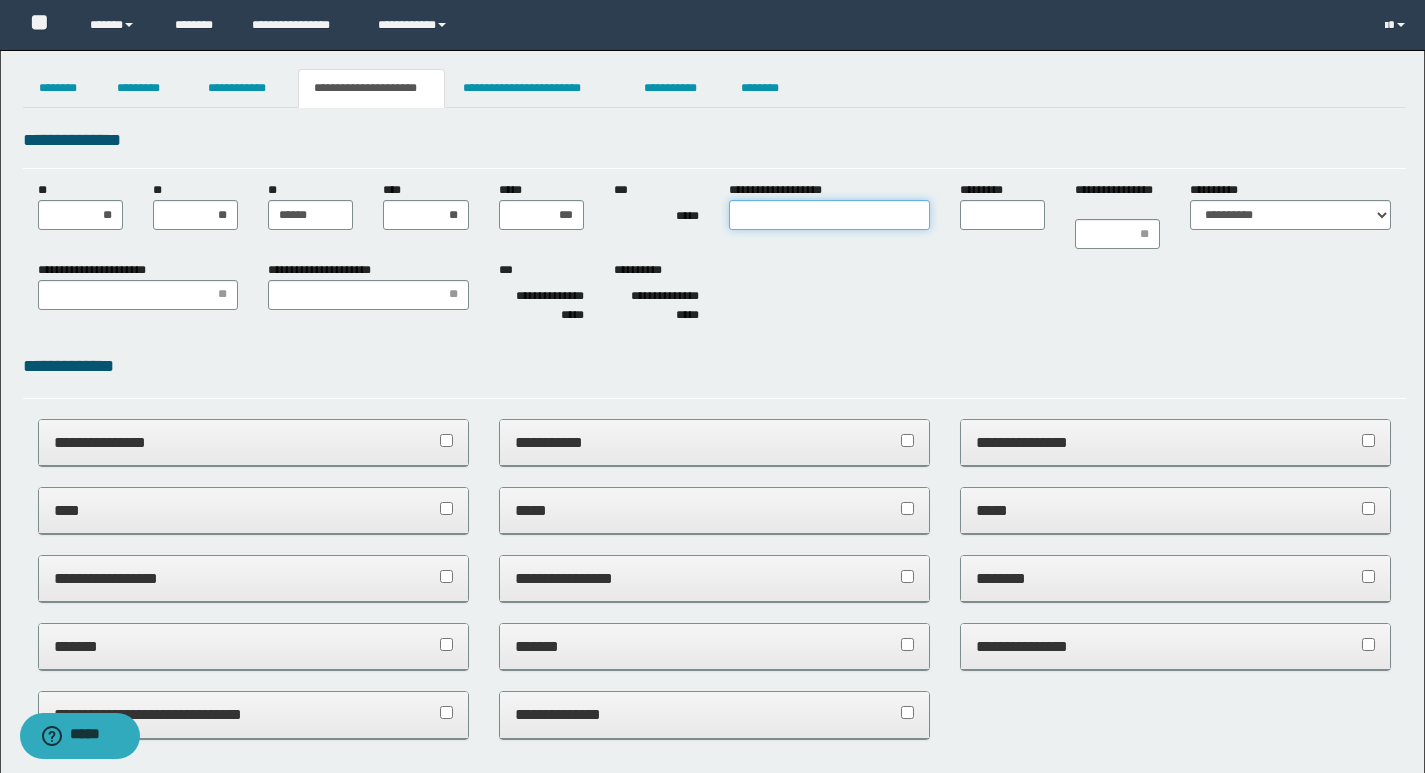 click on "**********" at bounding box center (829, 215) 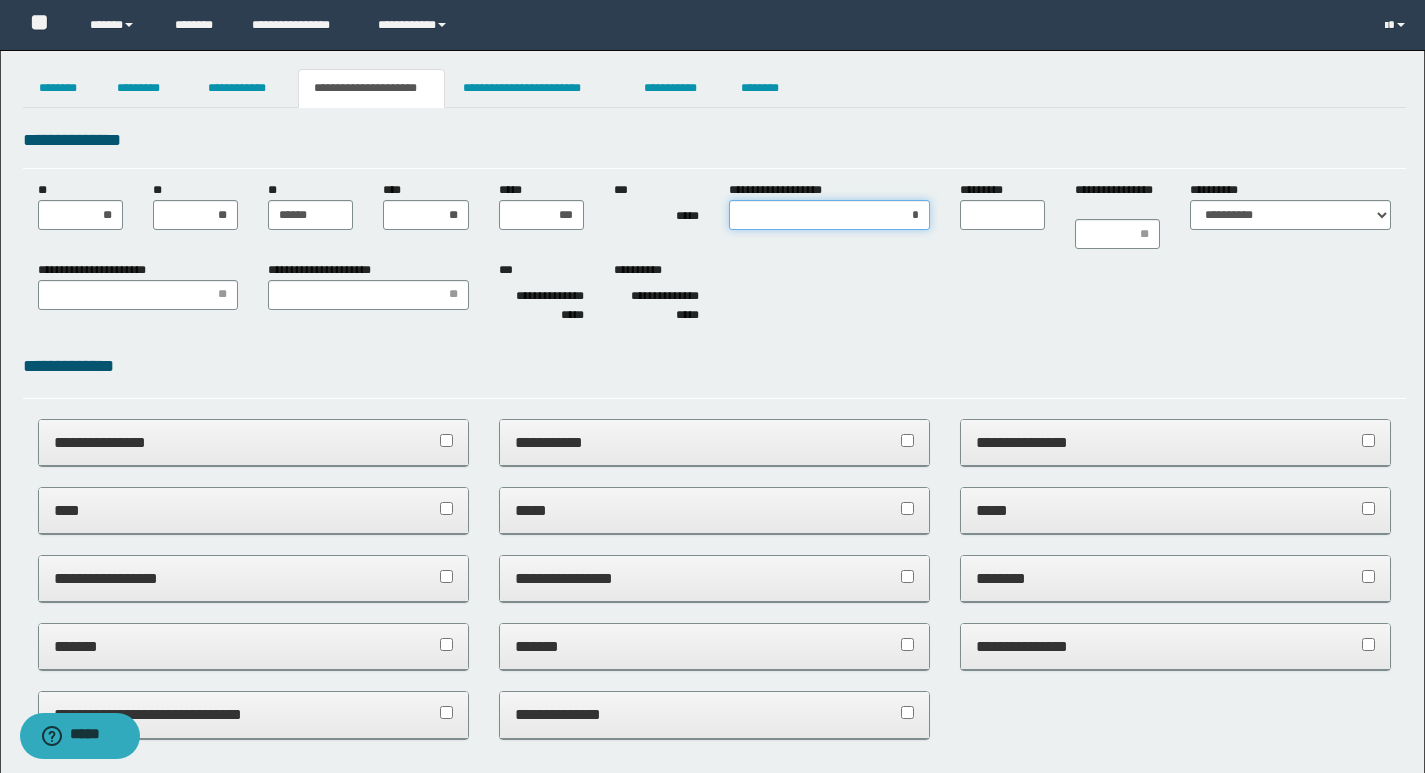 type on "**" 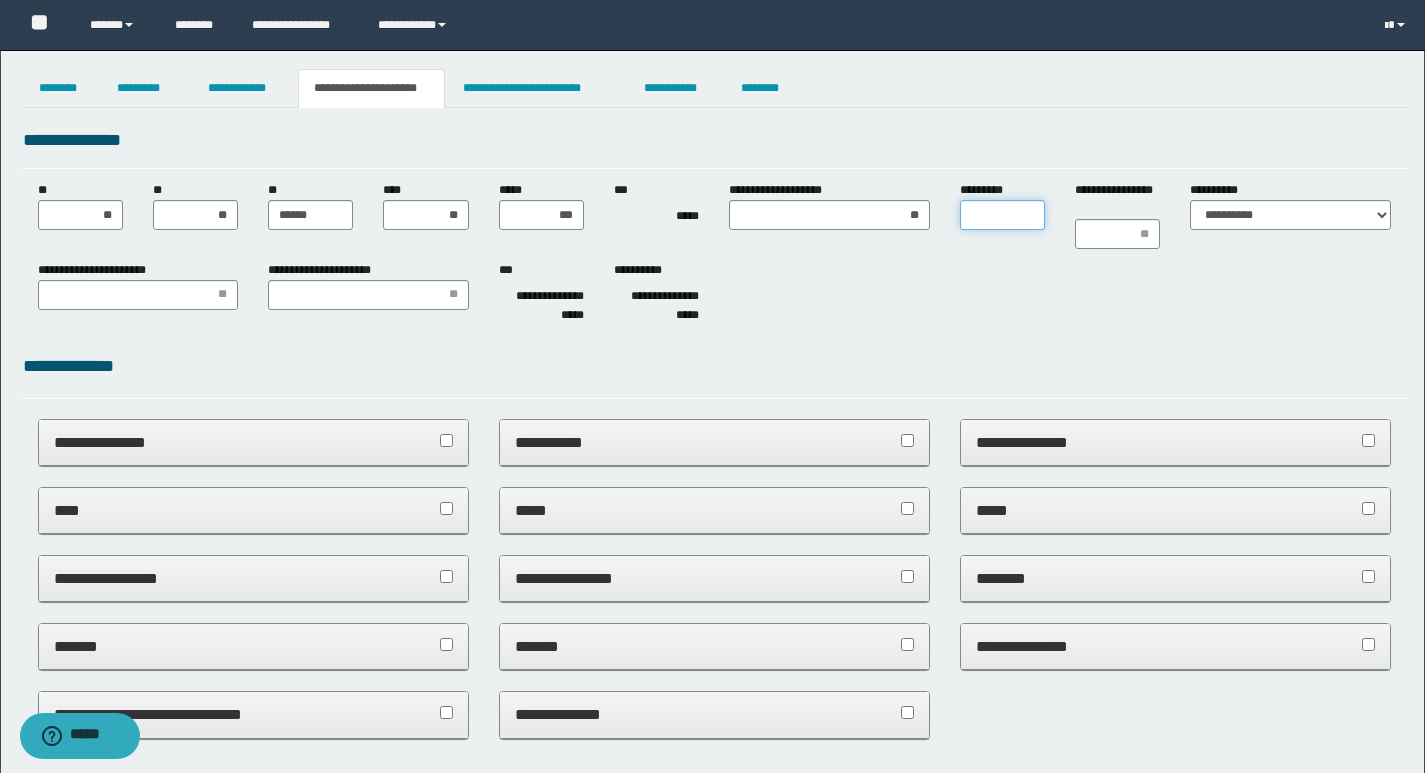 click on "*********" at bounding box center [1002, 215] 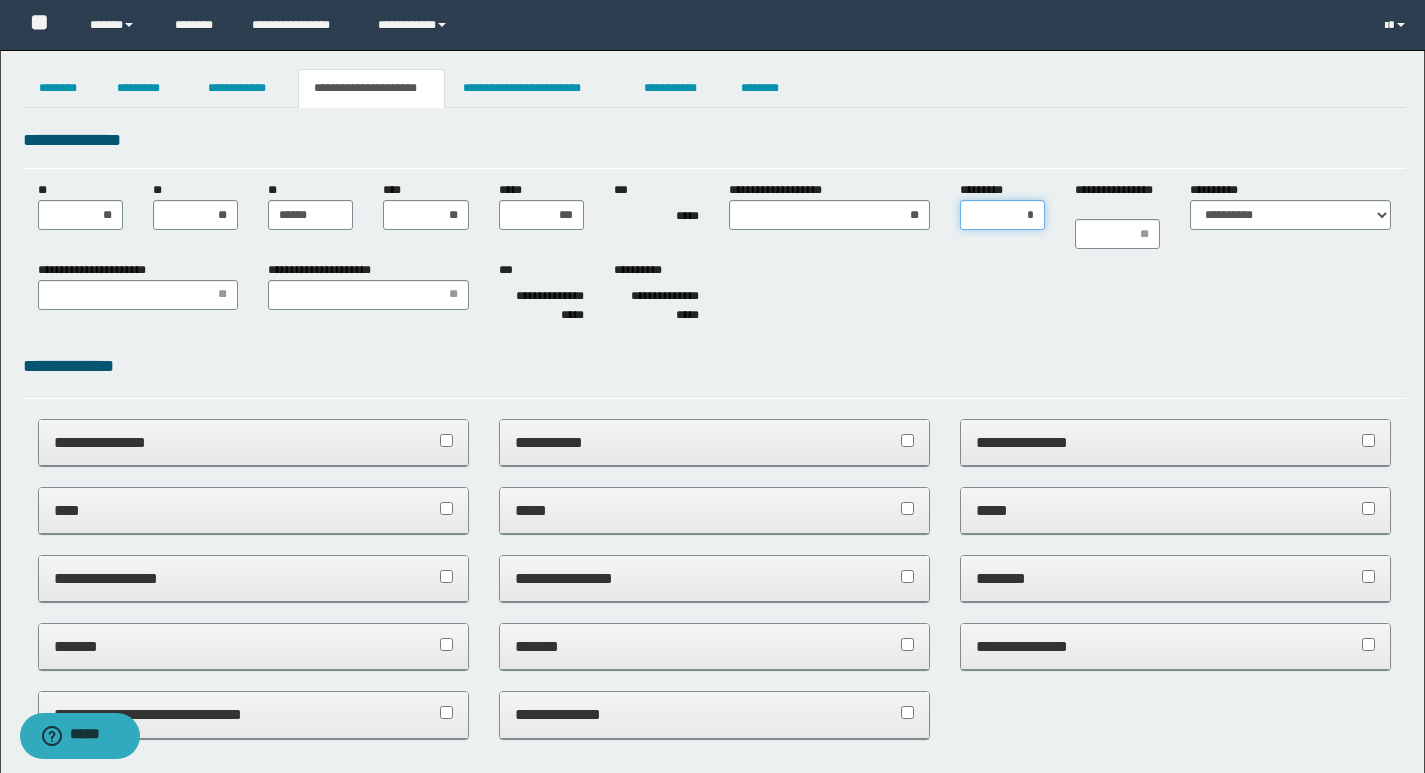 type on "**" 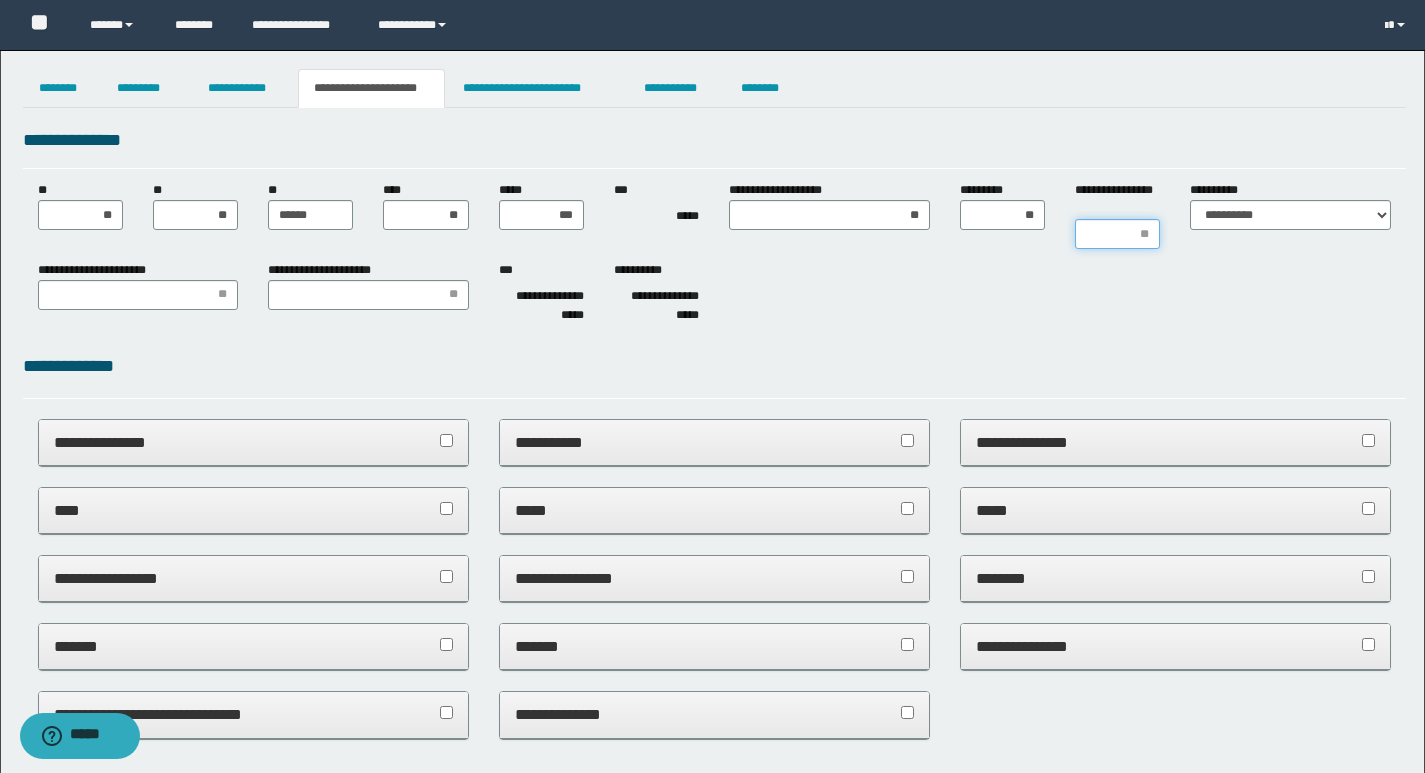 click on "**********" at bounding box center (1117, 234) 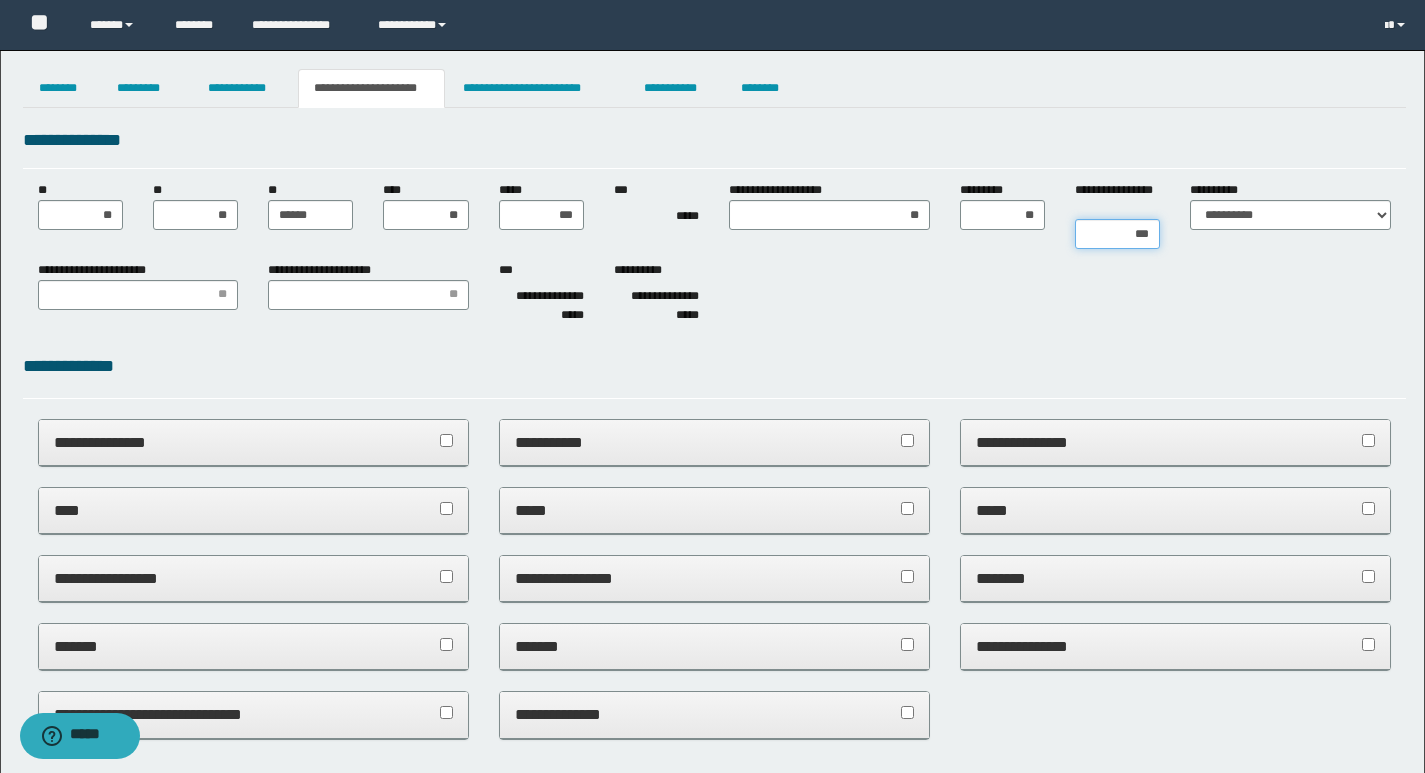 type on "****" 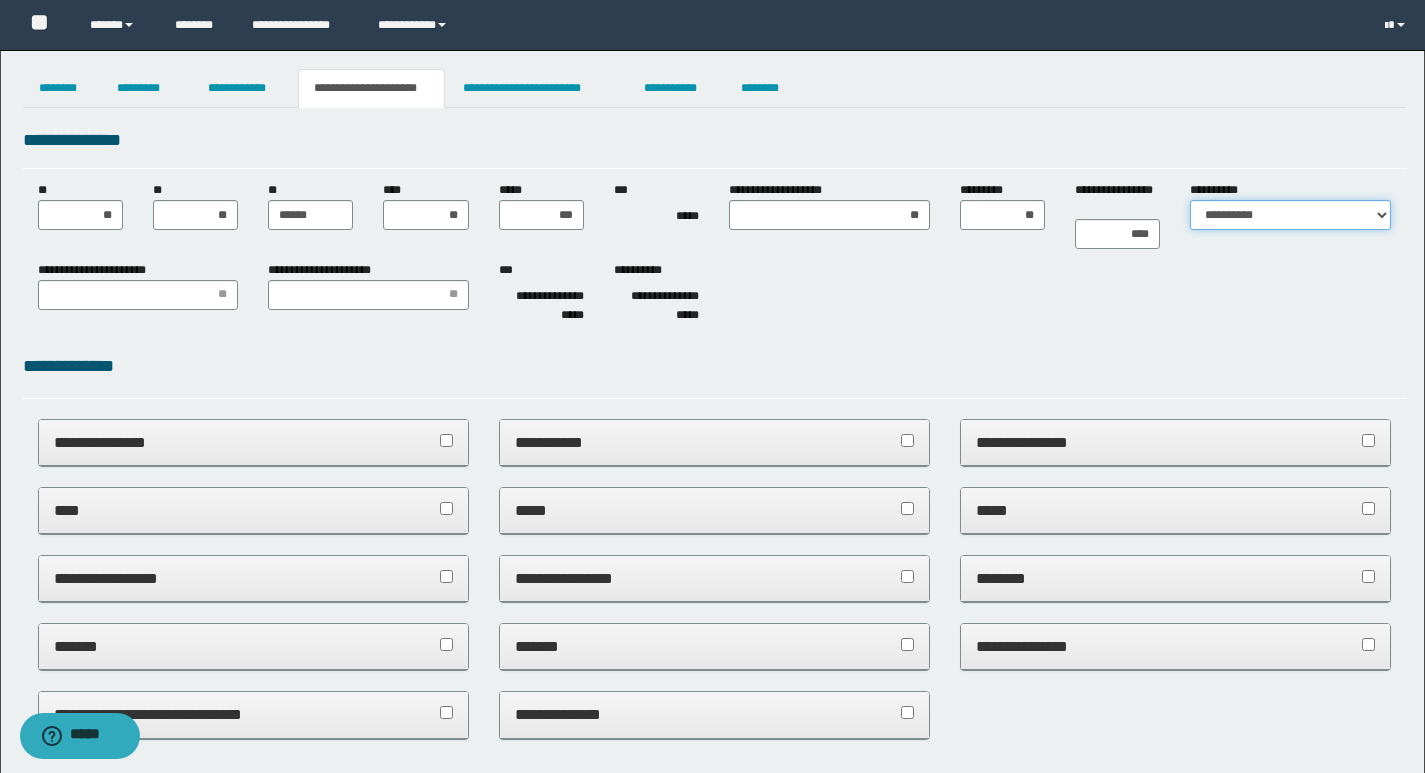 drag, startPoint x: 1228, startPoint y: 213, endPoint x: 1229, endPoint y: 224, distance: 11.045361 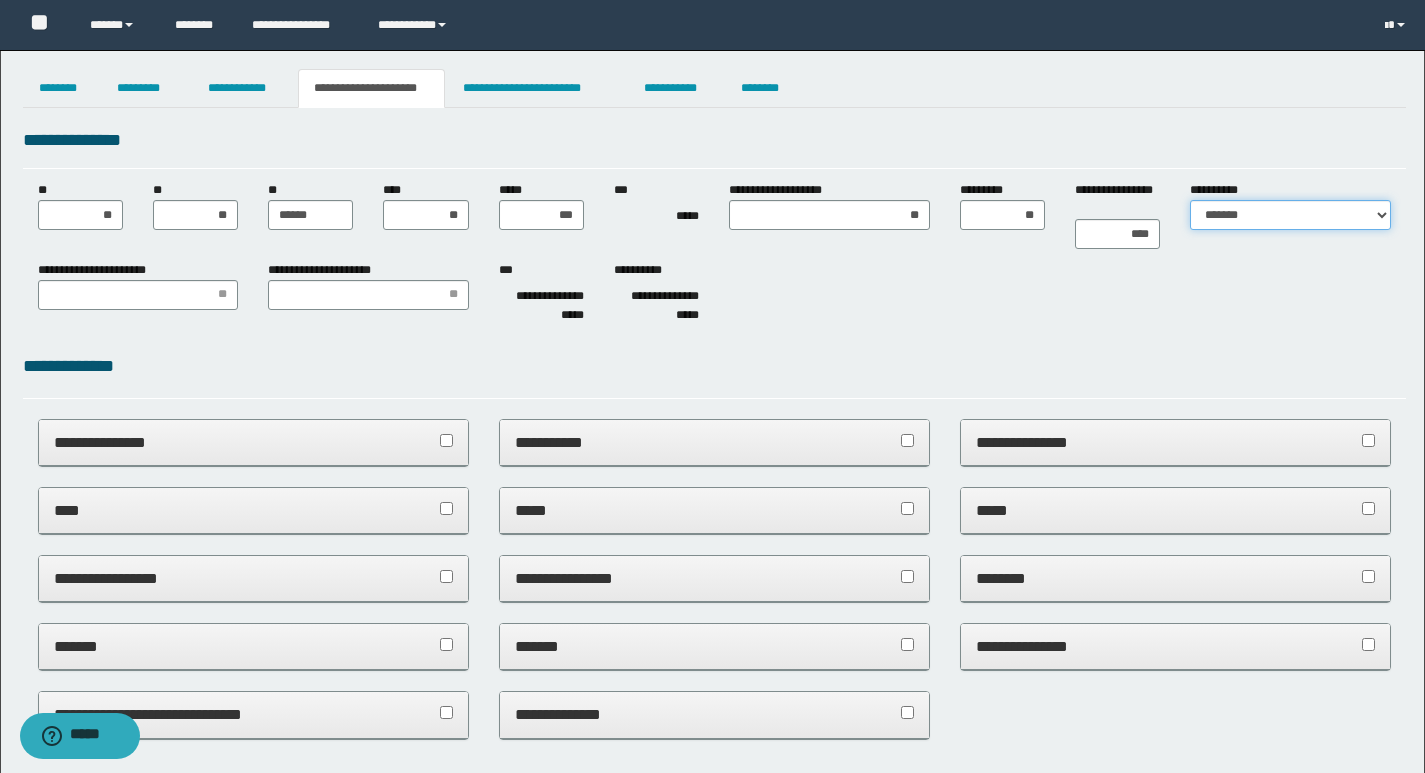 click on "**********" at bounding box center [1290, 215] 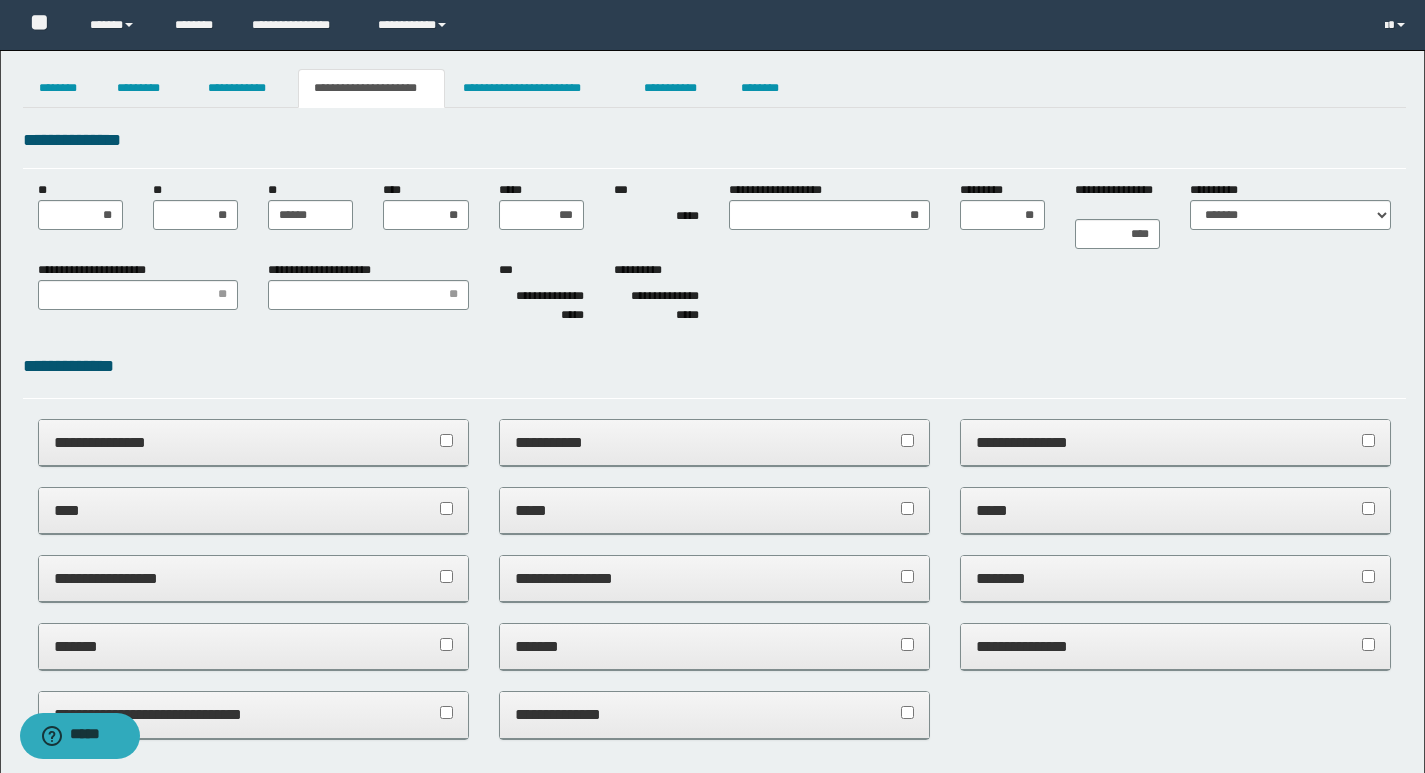 click on "**********" at bounding box center [714, 296] 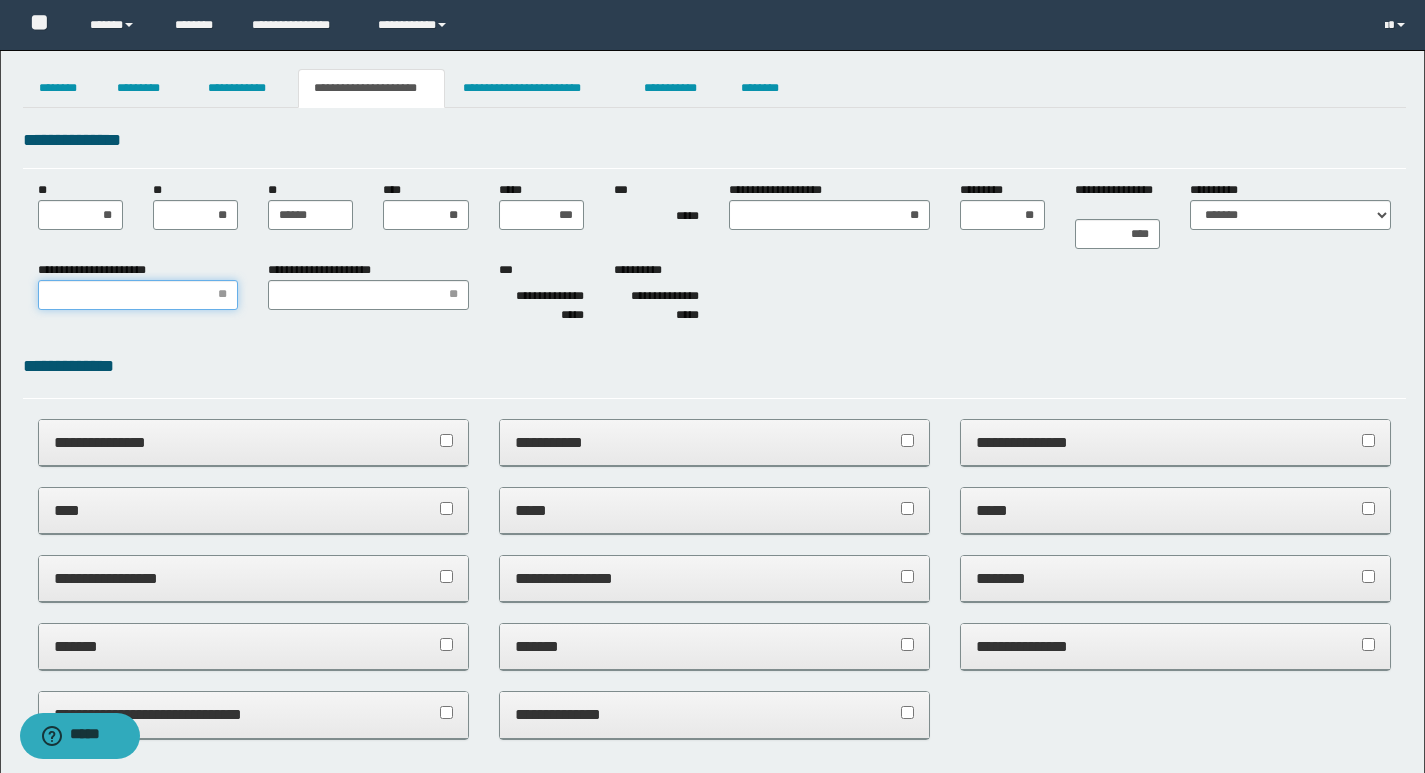 click on "**********" at bounding box center [138, 295] 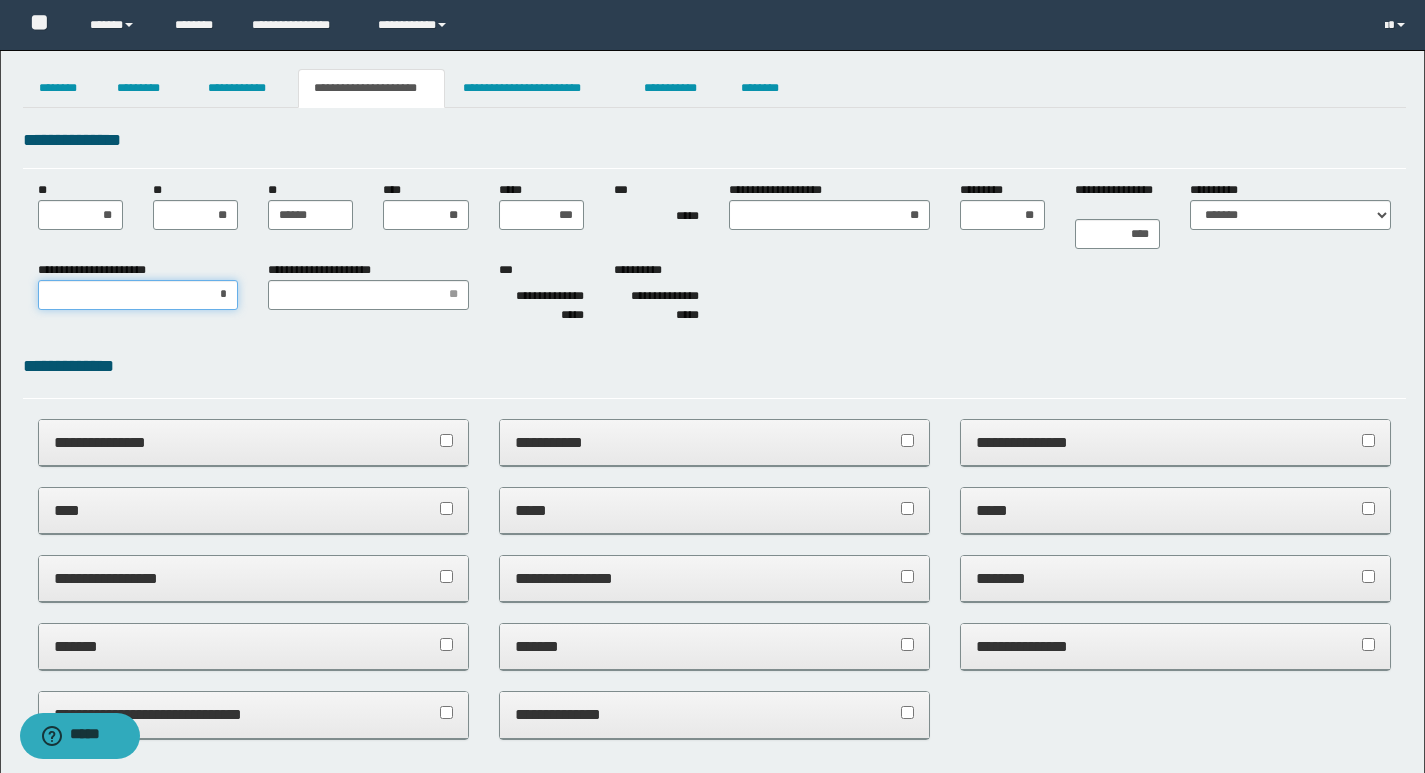 type on "**" 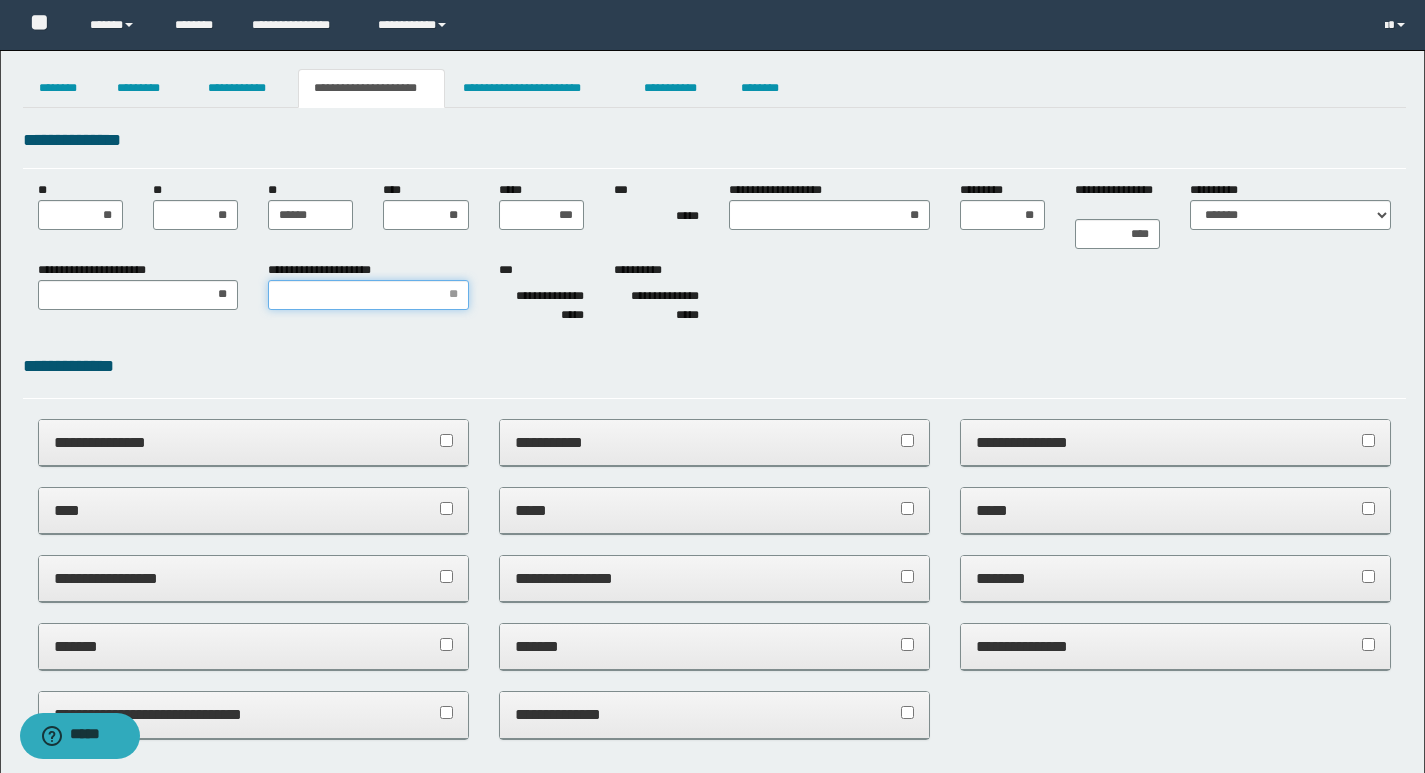 click on "**********" at bounding box center [368, 295] 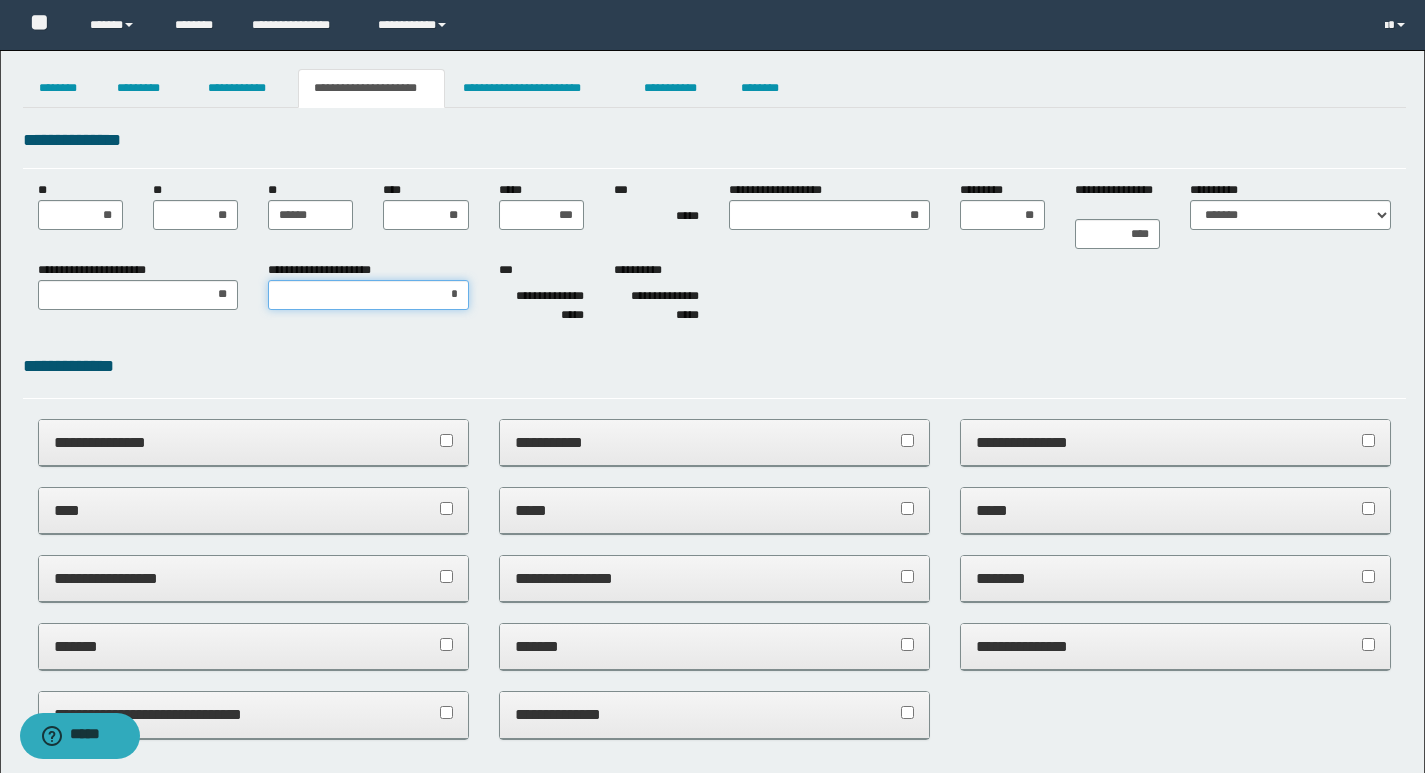 type on "**" 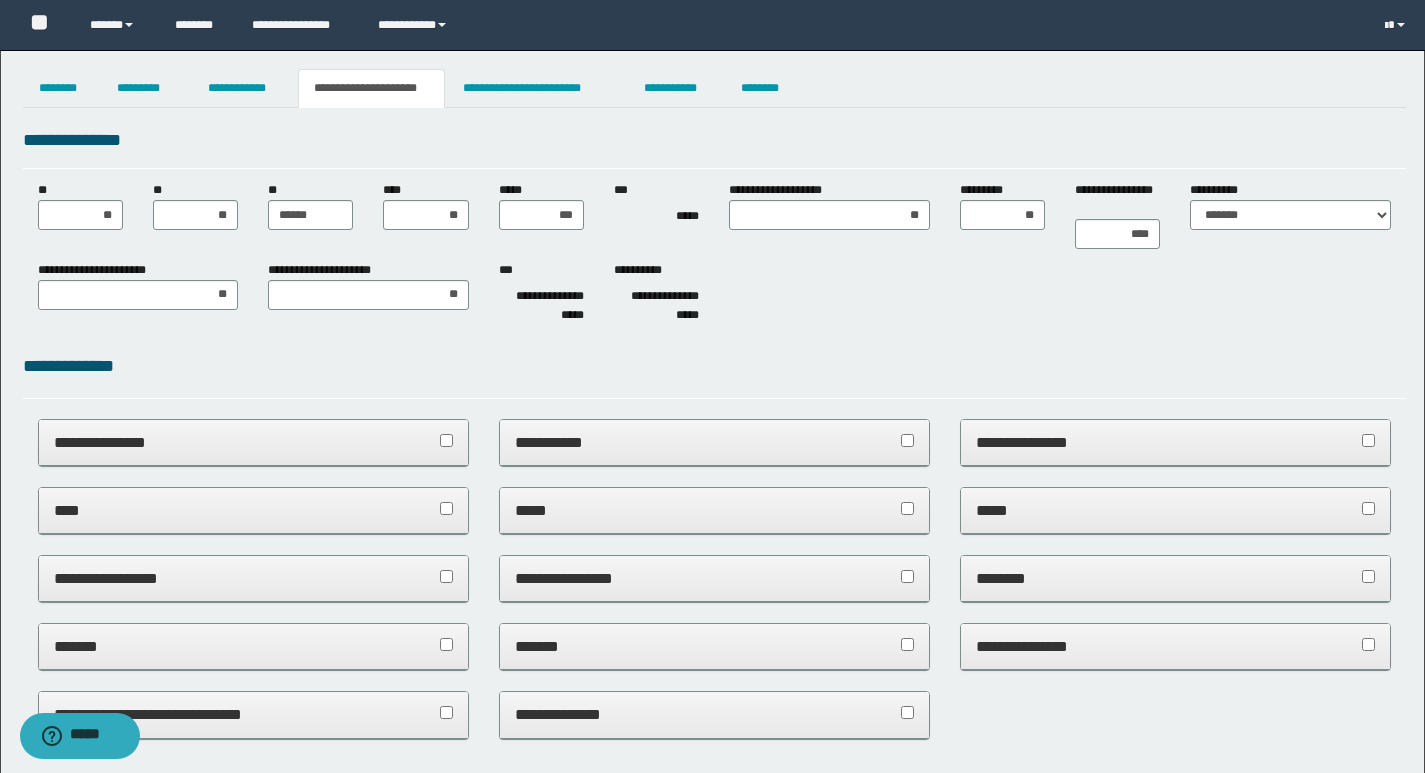 click on "**********" at bounding box center (714, 296) 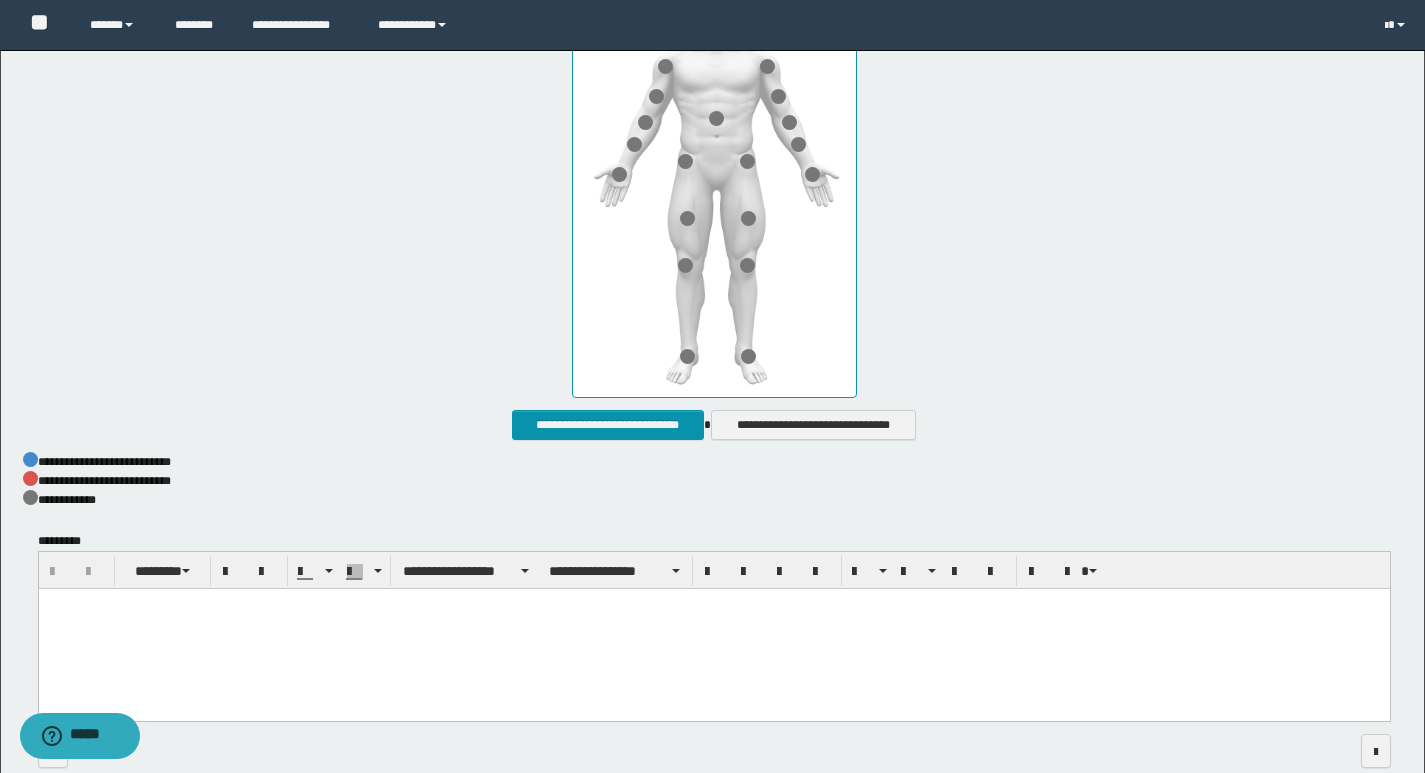 scroll, scrollTop: 986, scrollLeft: 0, axis: vertical 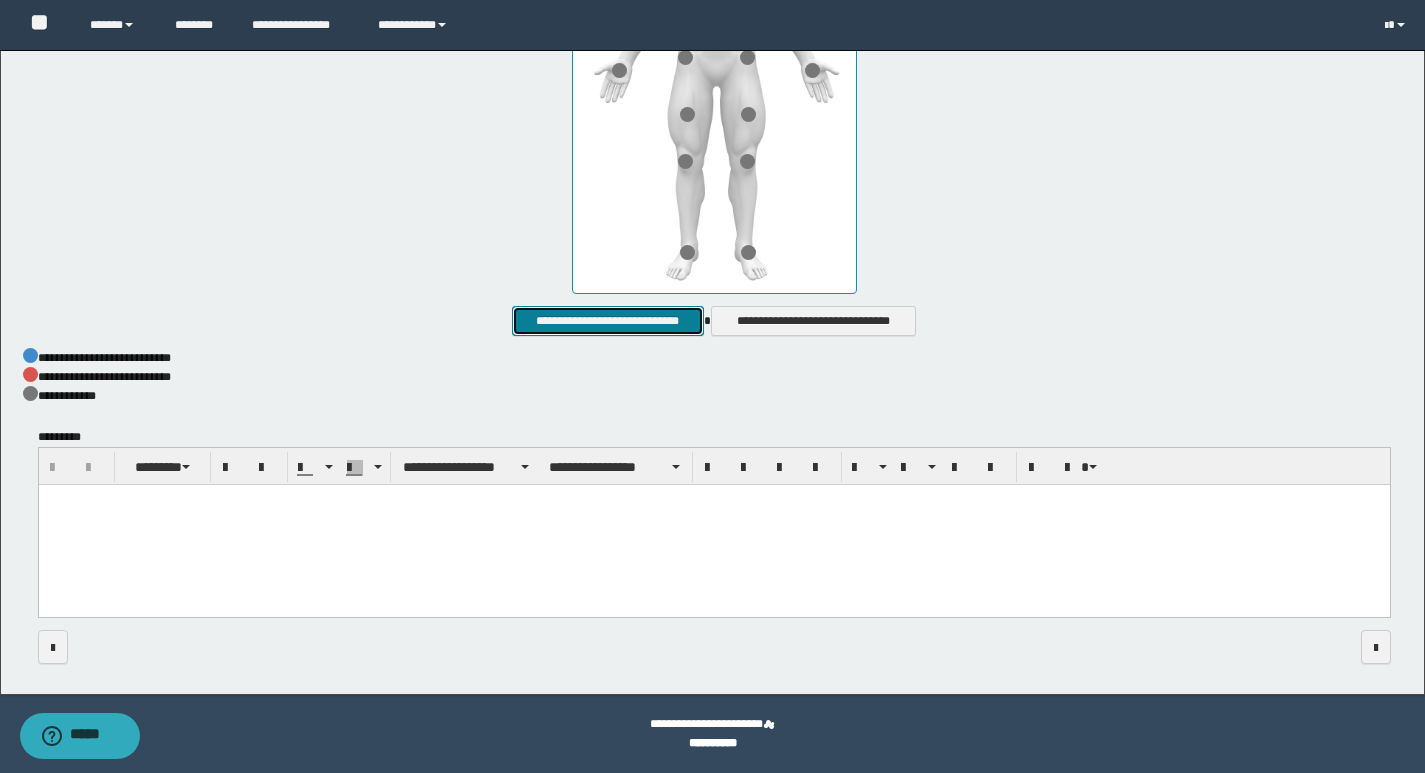 click on "**********" at bounding box center (607, 321) 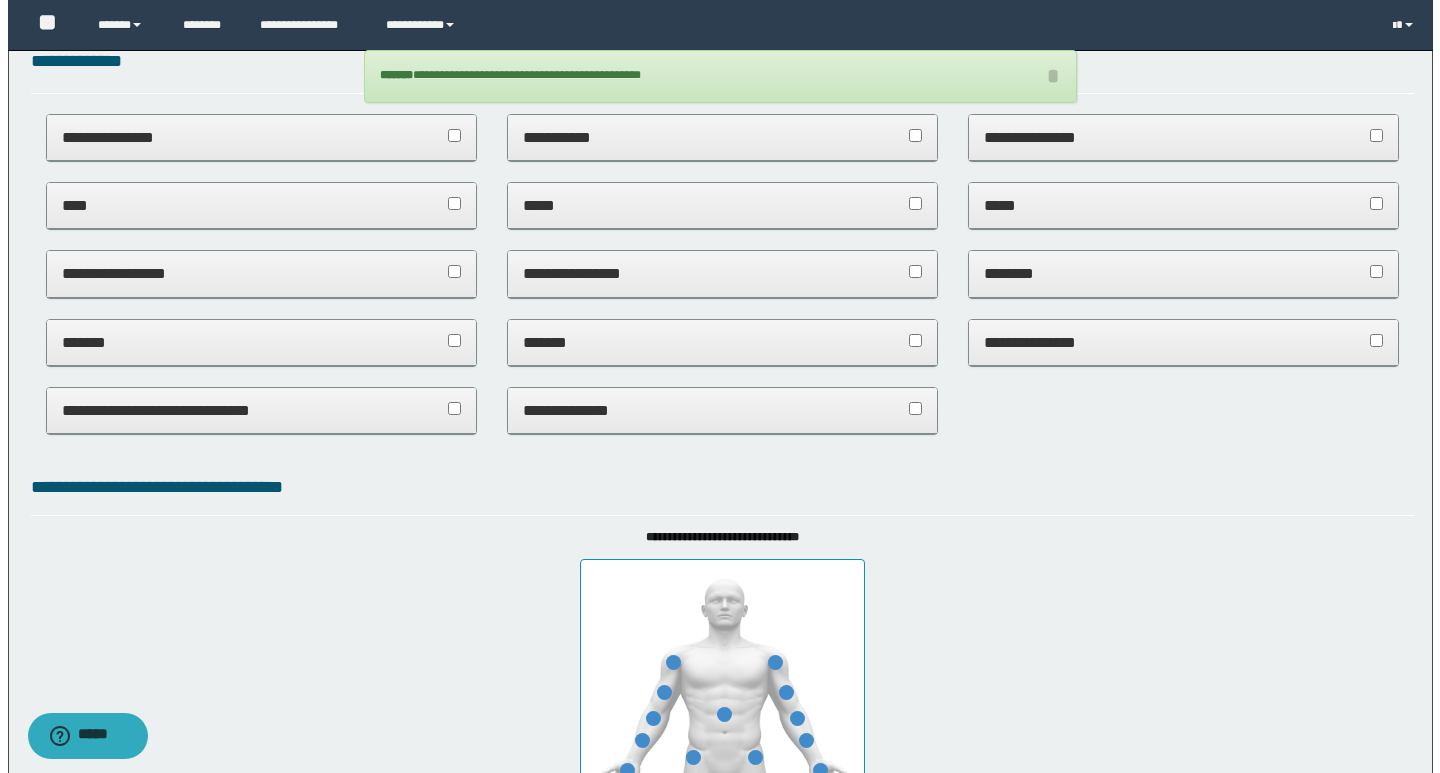 scroll, scrollTop: 0, scrollLeft: 0, axis: both 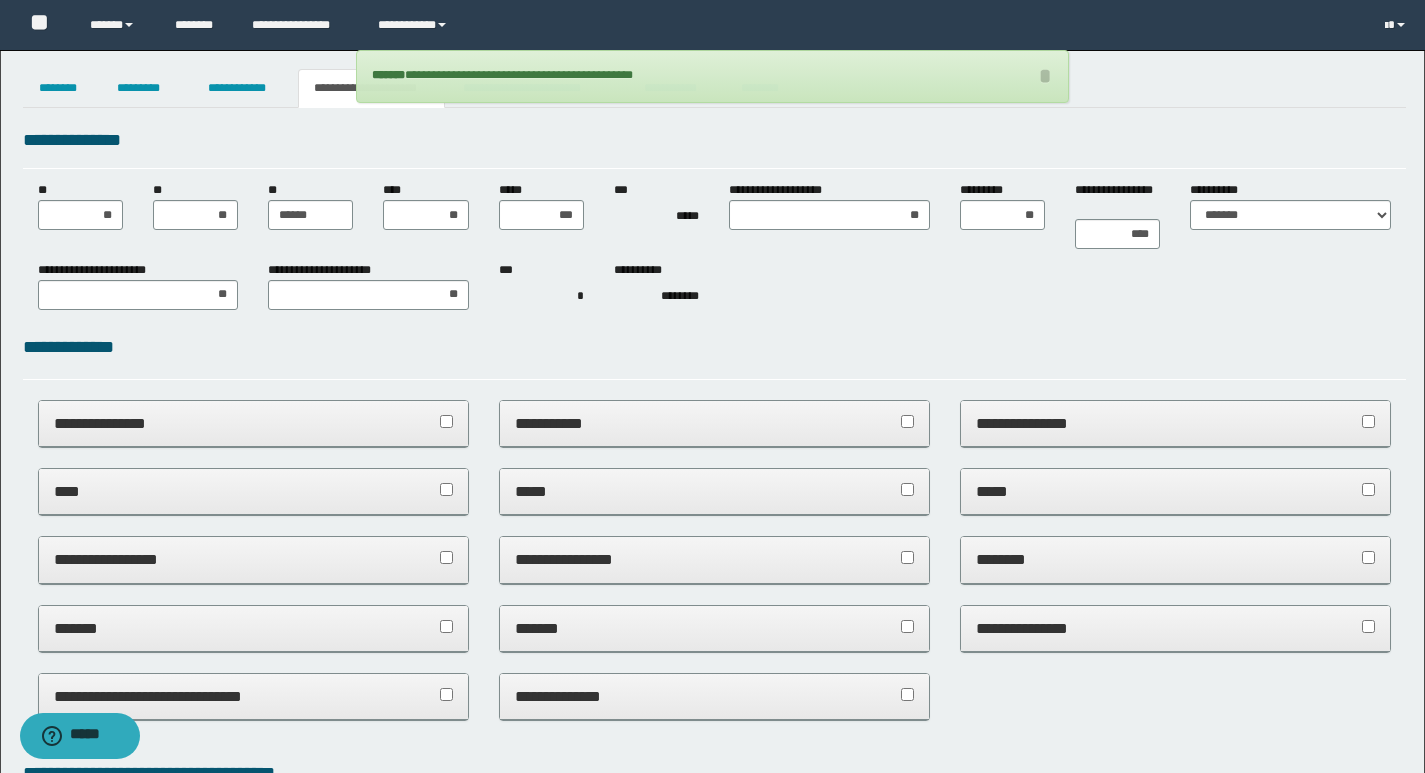 click on "**********" at bounding box center (714, 140) 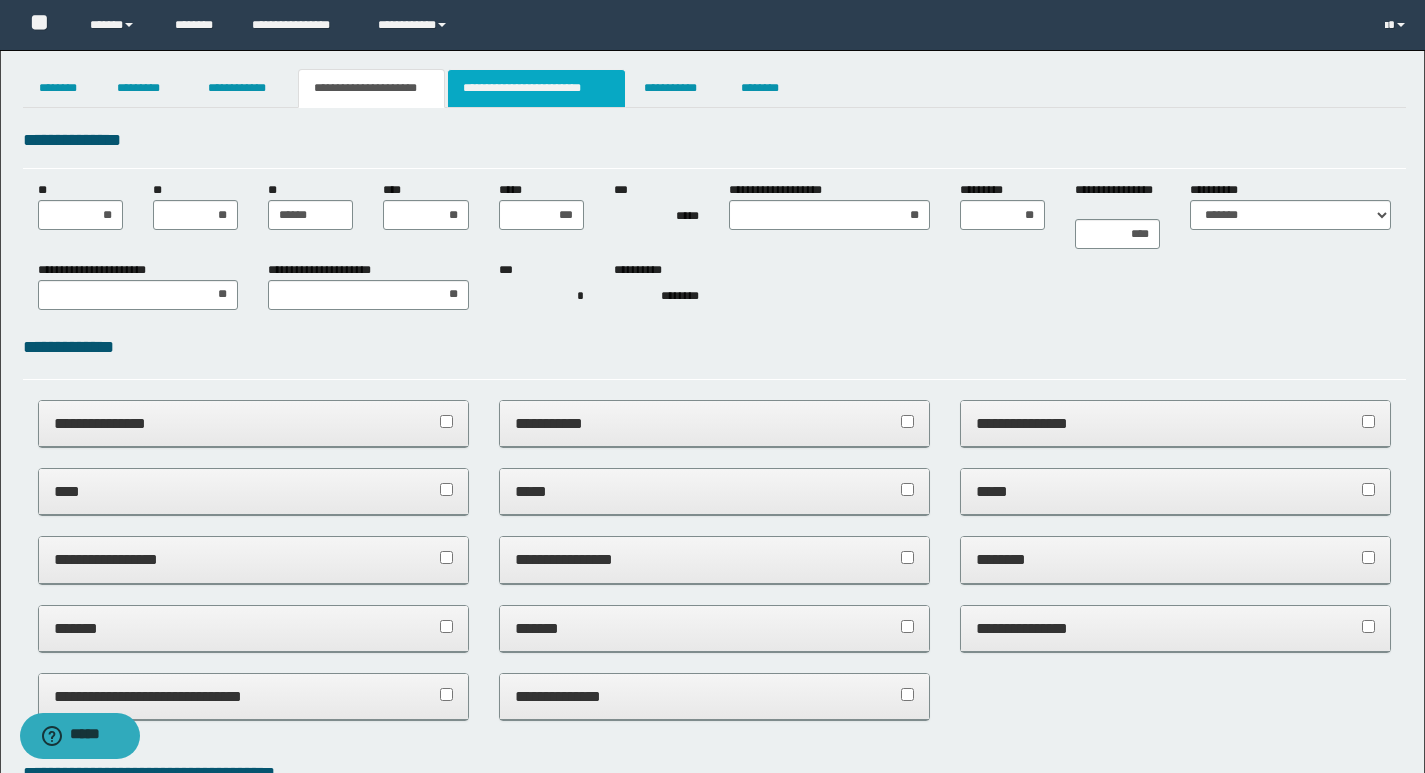 click on "**********" at bounding box center (537, 88) 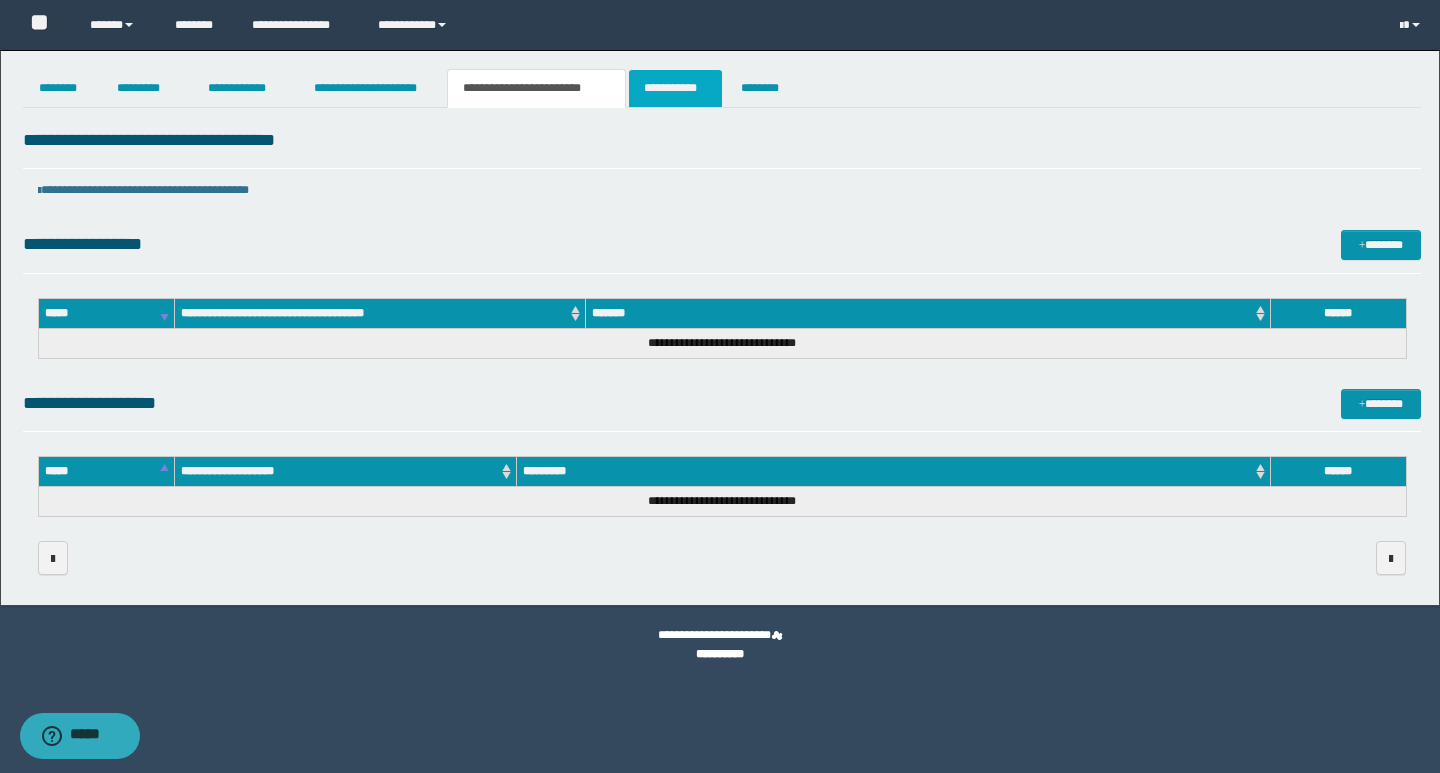 click on "**********" at bounding box center (675, 88) 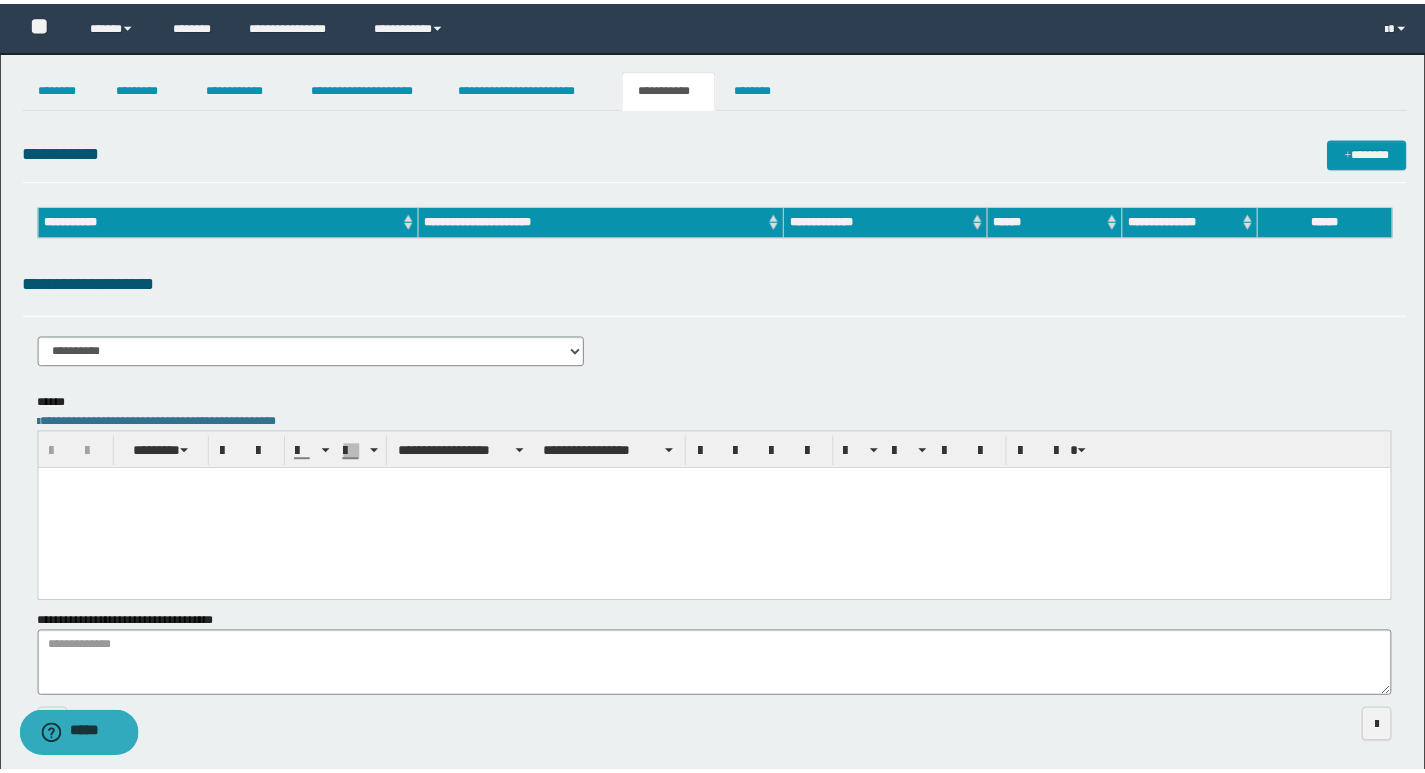 scroll, scrollTop: 0, scrollLeft: 0, axis: both 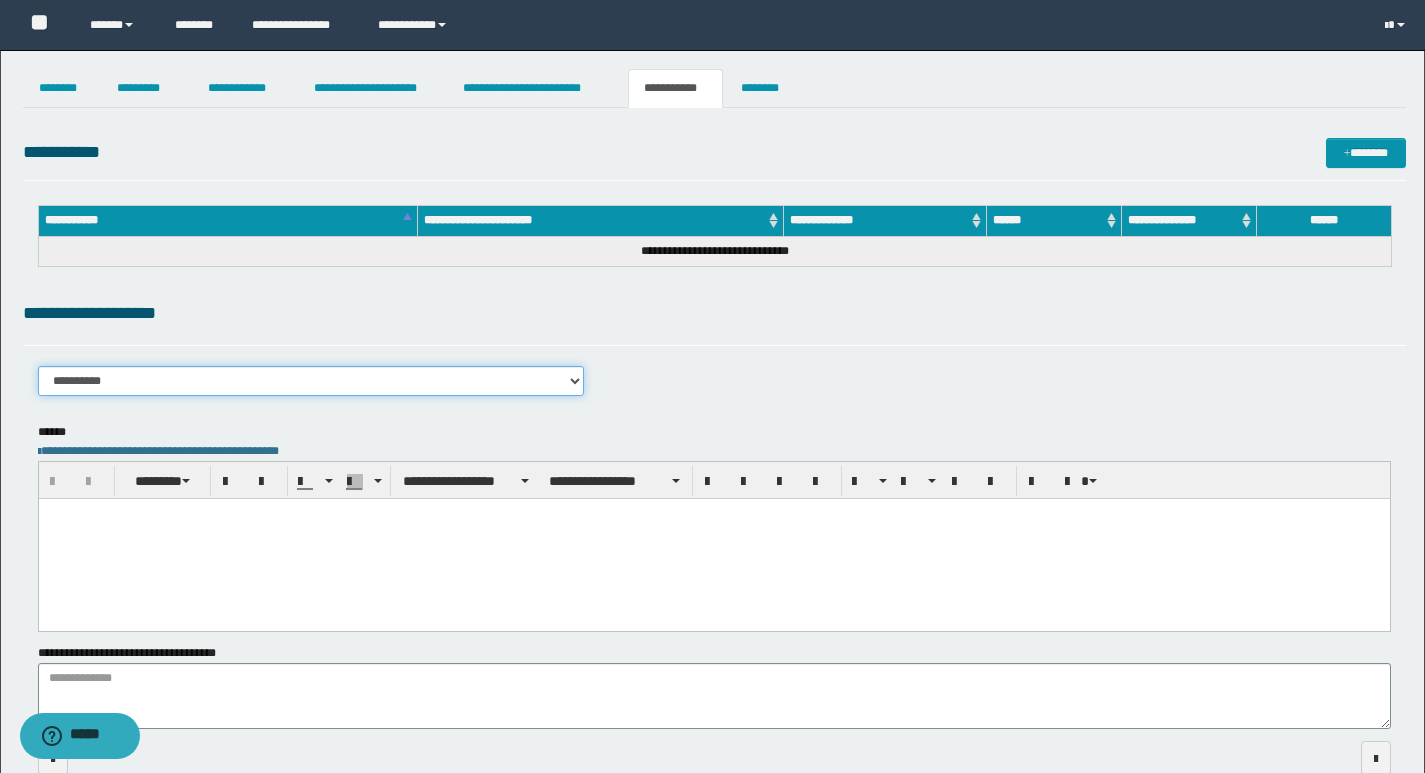click on "**********" at bounding box center (311, 381) 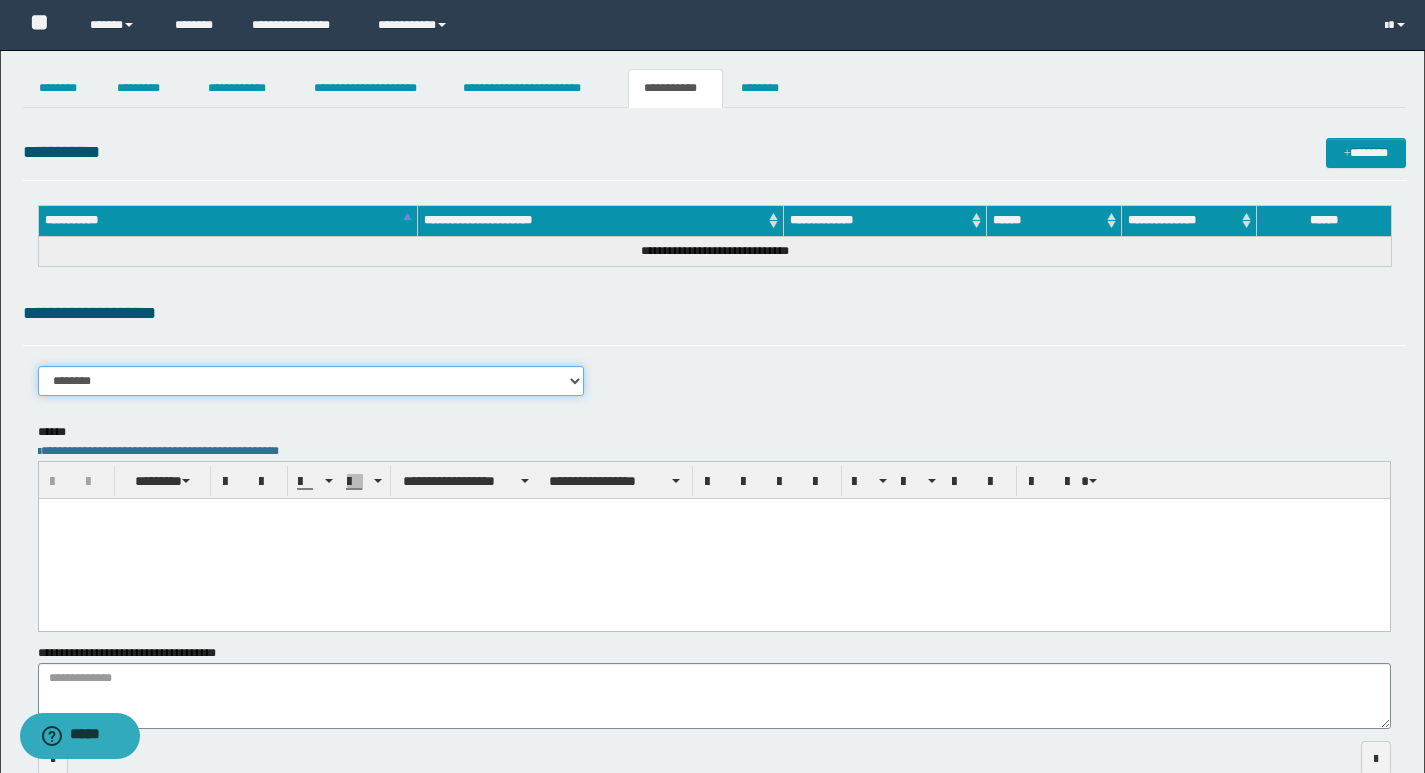 click on "**********" at bounding box center (311, 381) 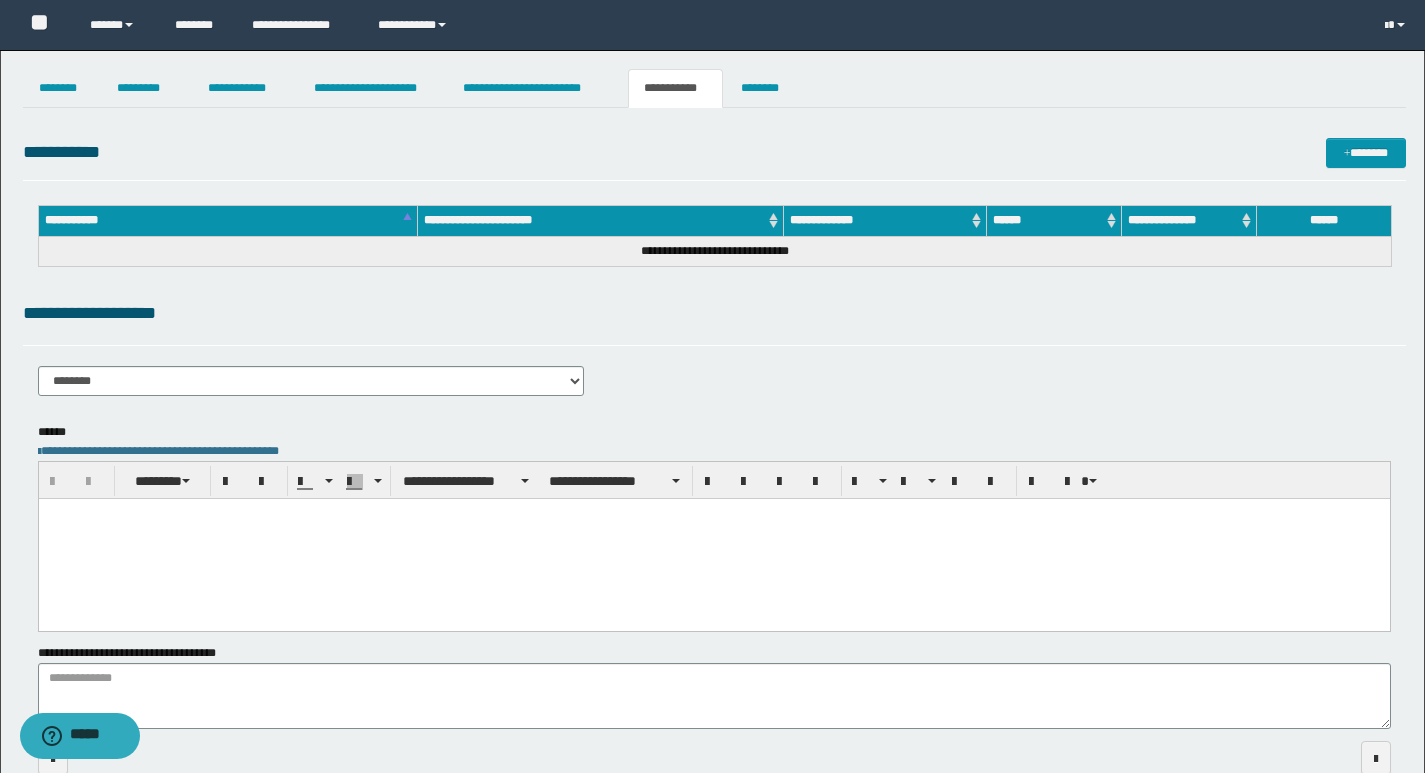click on "**********" at bounding box center (714, 322) 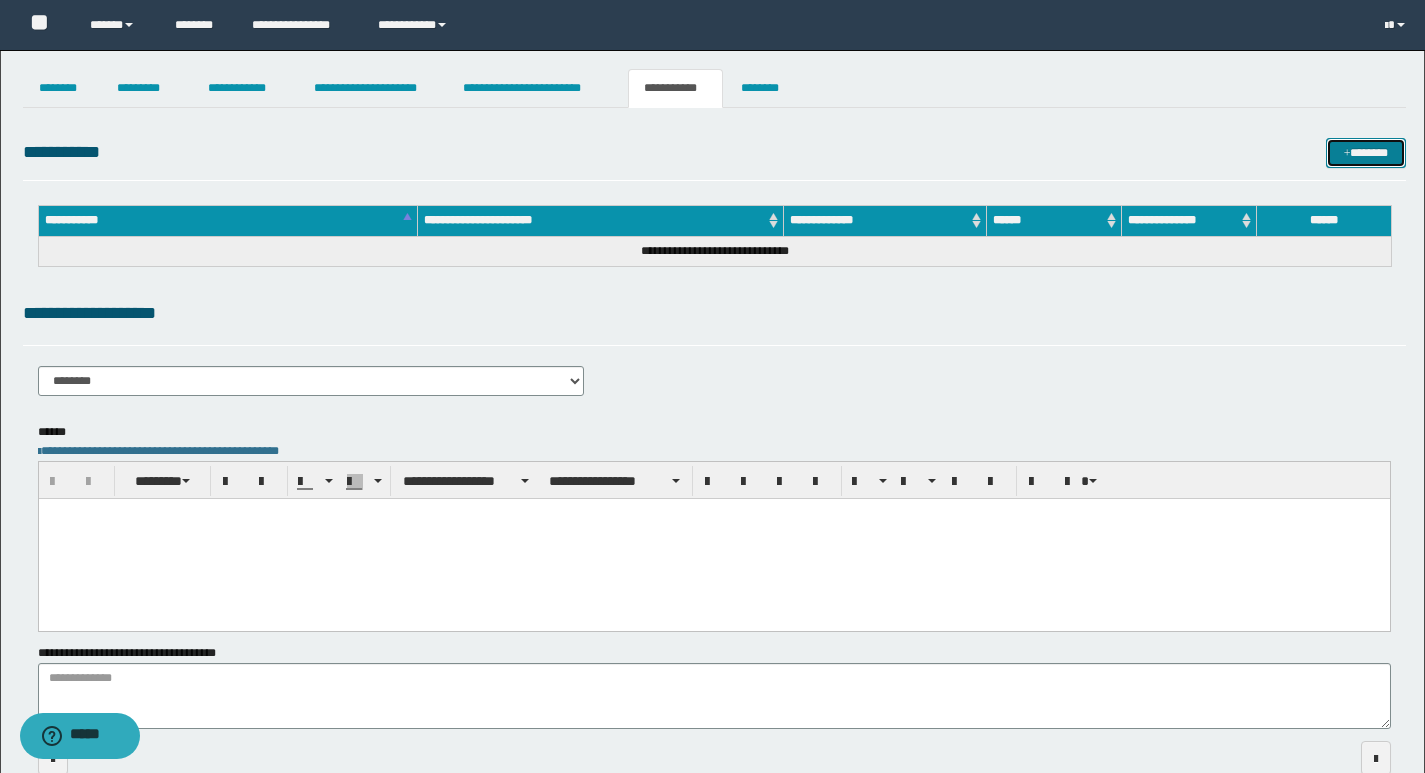 click on "*******" at bounding box center (1366, 153) 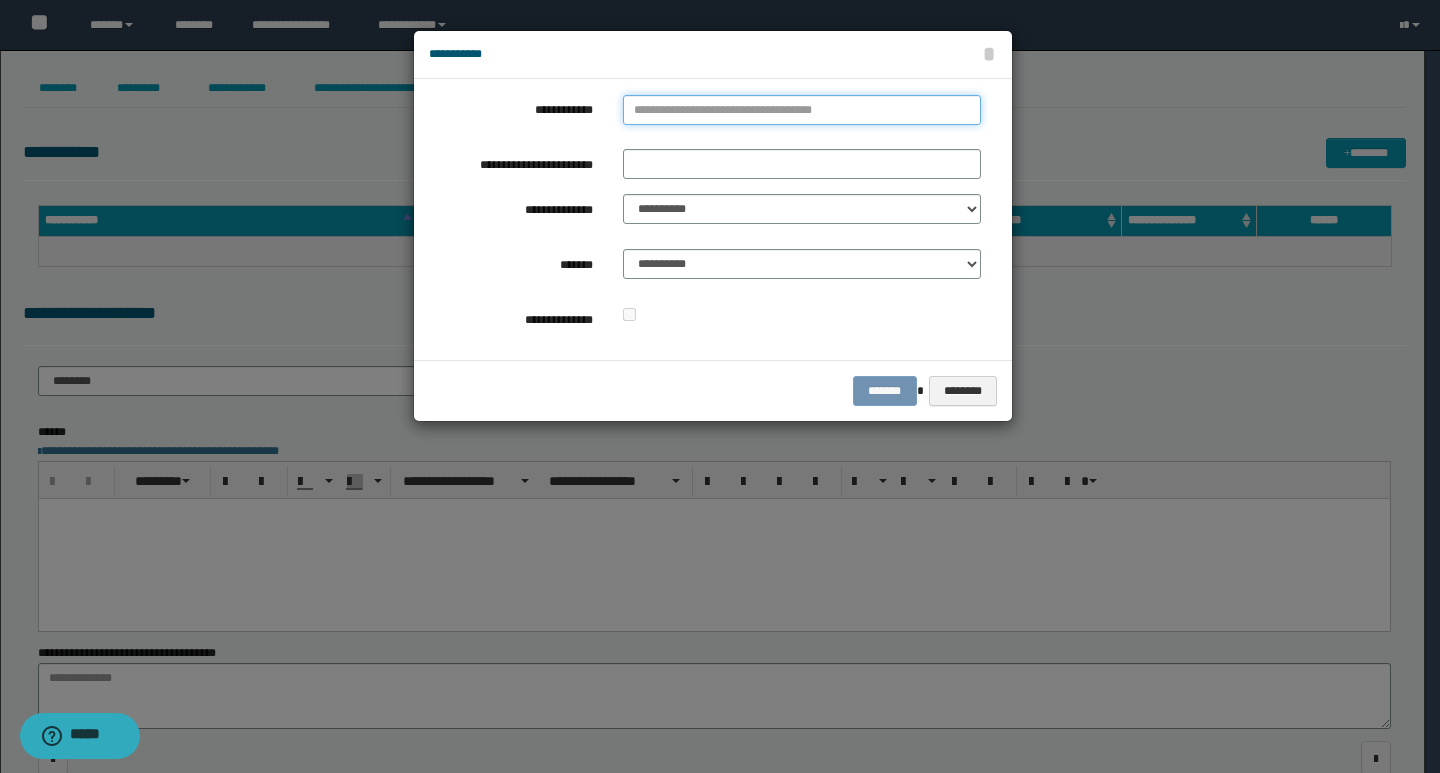 click on "**********" at bounding box center (802, 110) 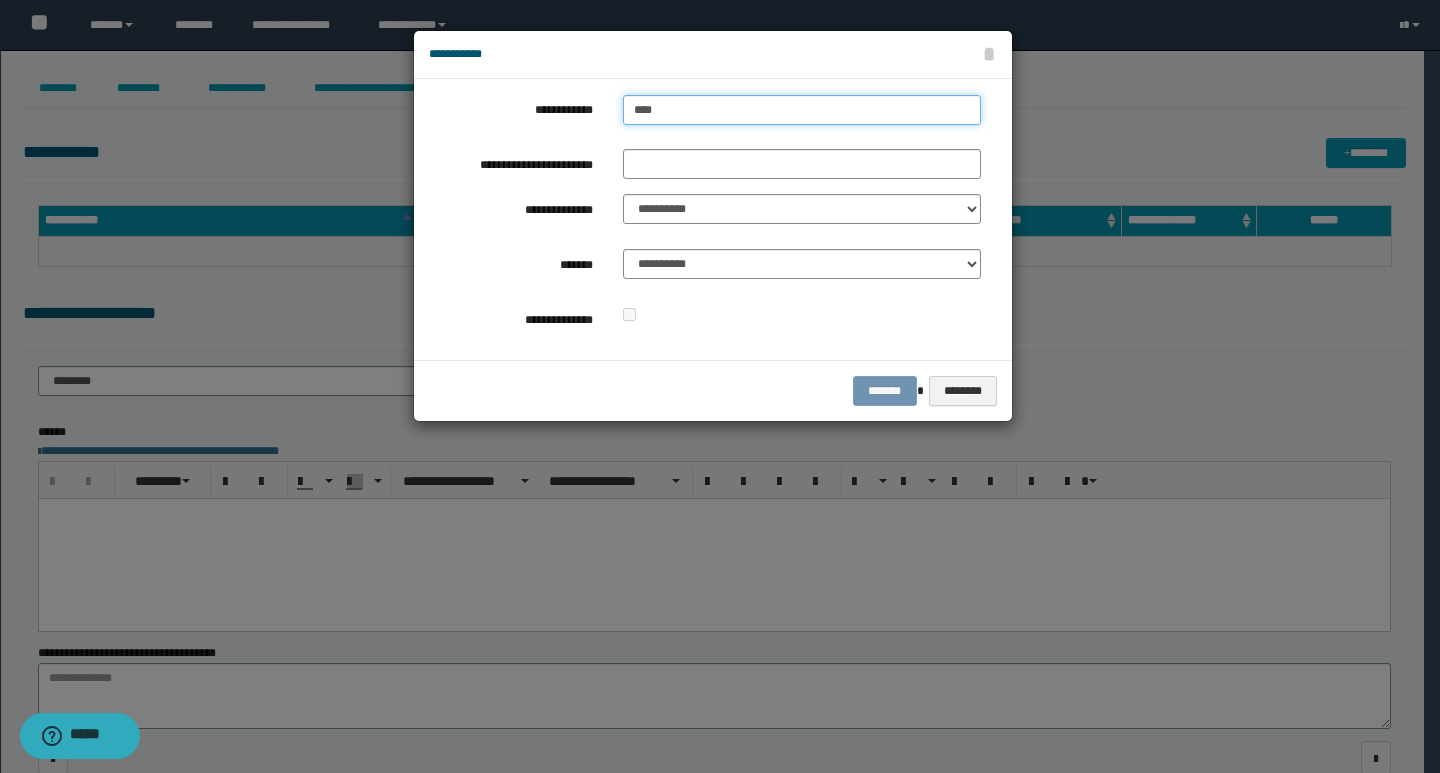 type on "****" 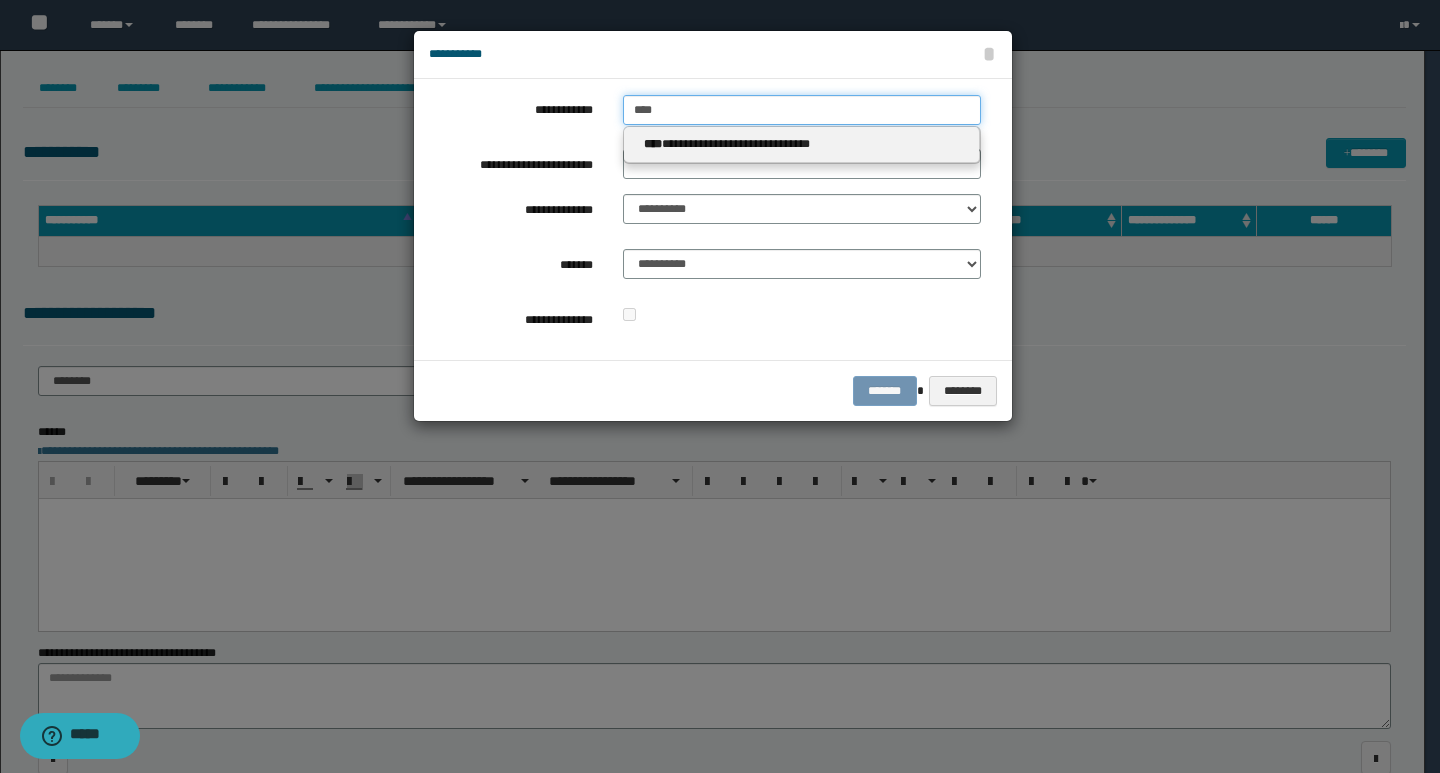 type on "****" 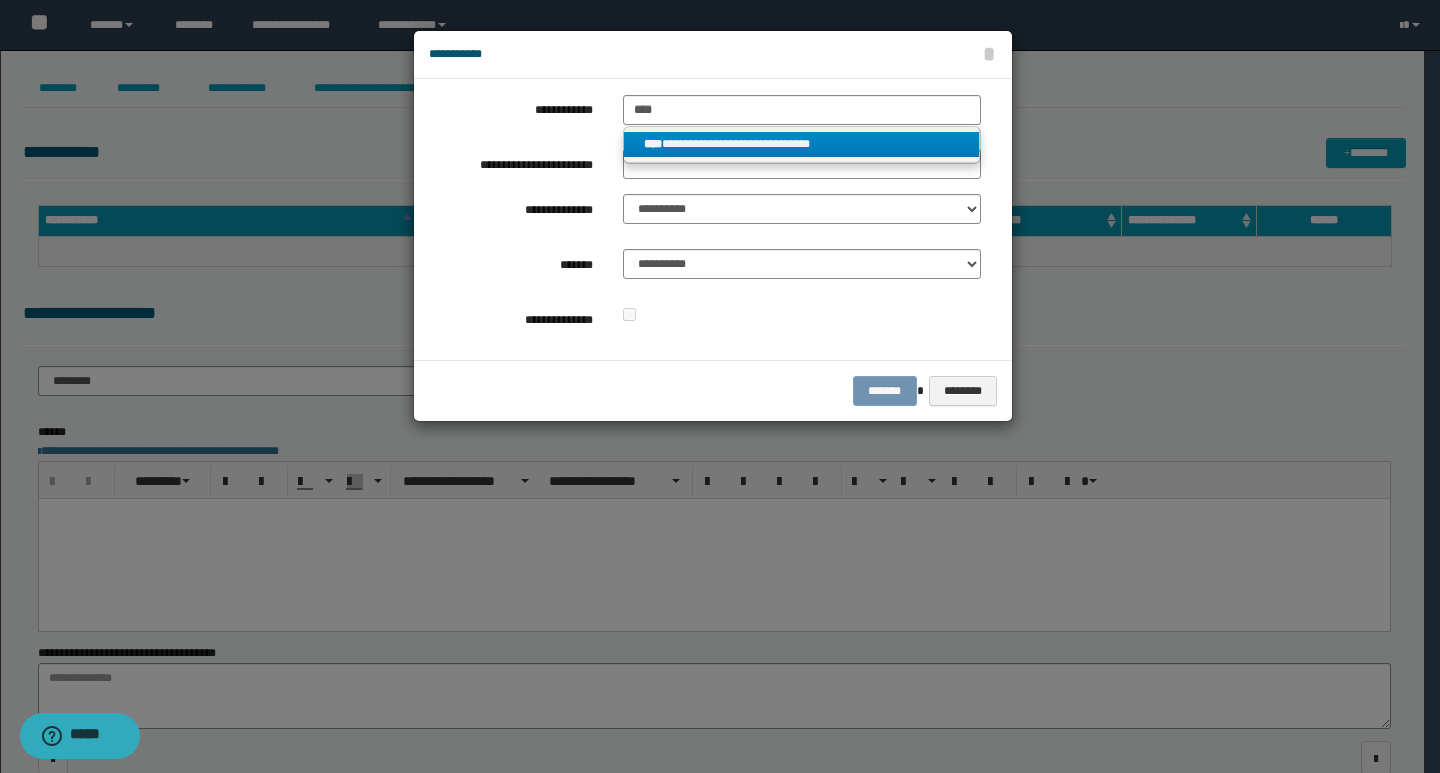 click on "****" at bounding box center (653, 144) 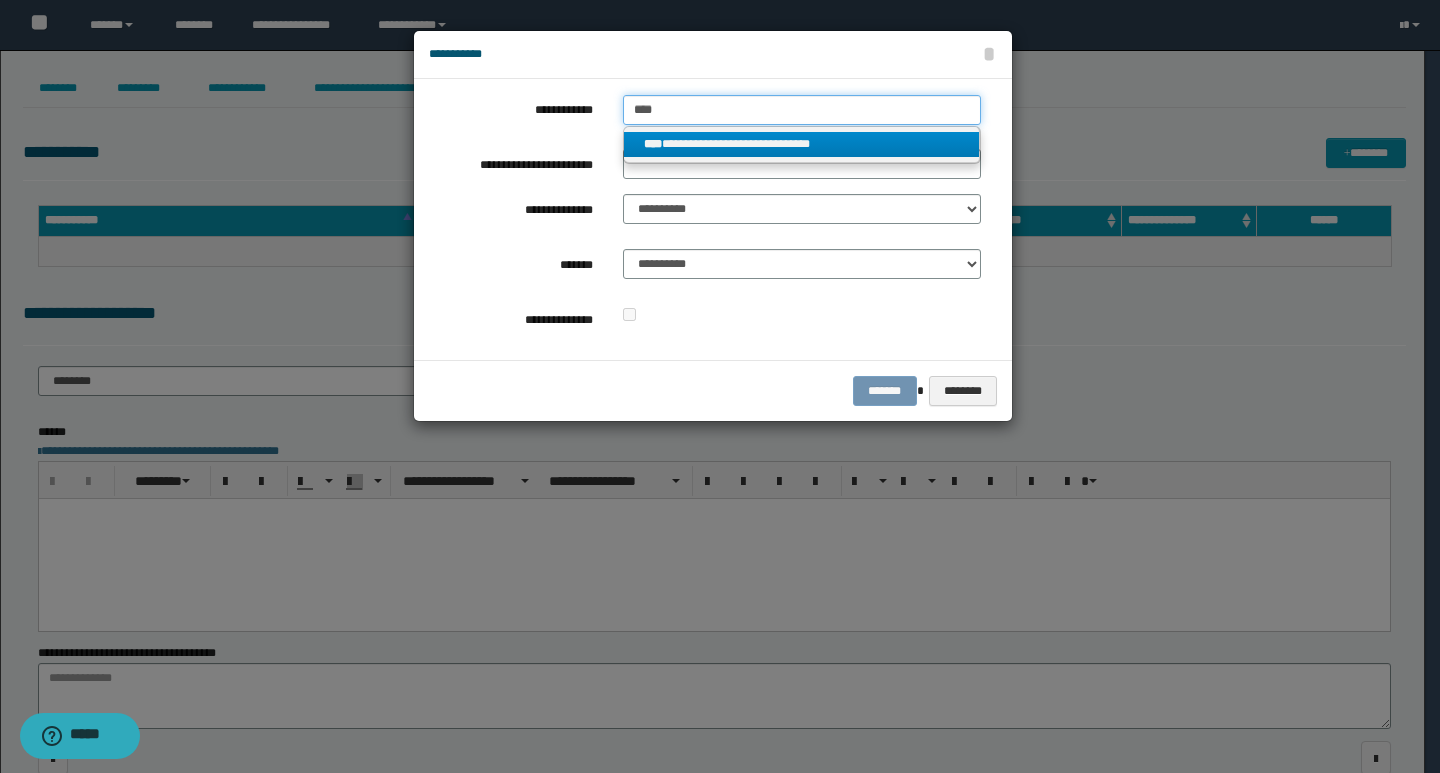 type 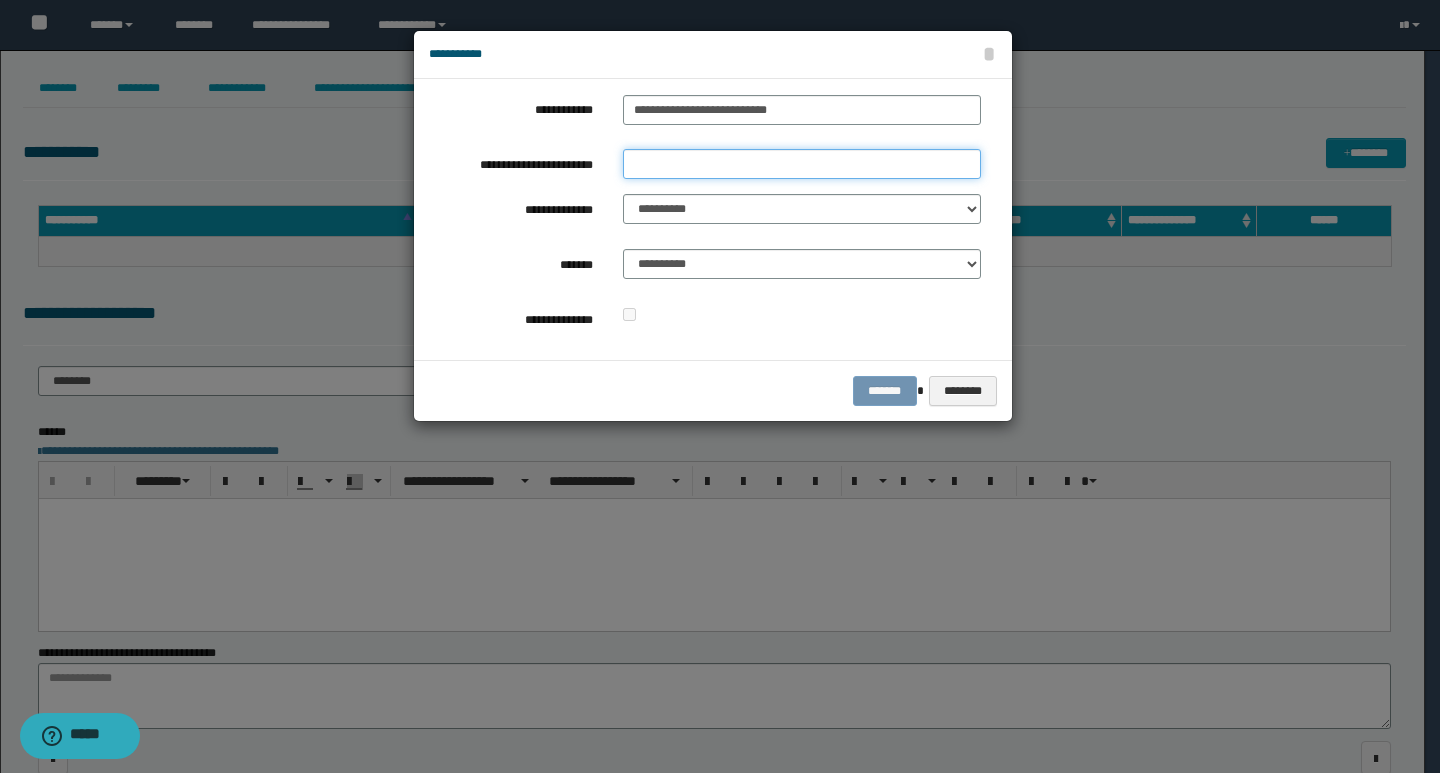 click on "**********" at bounding box center [802, 164] 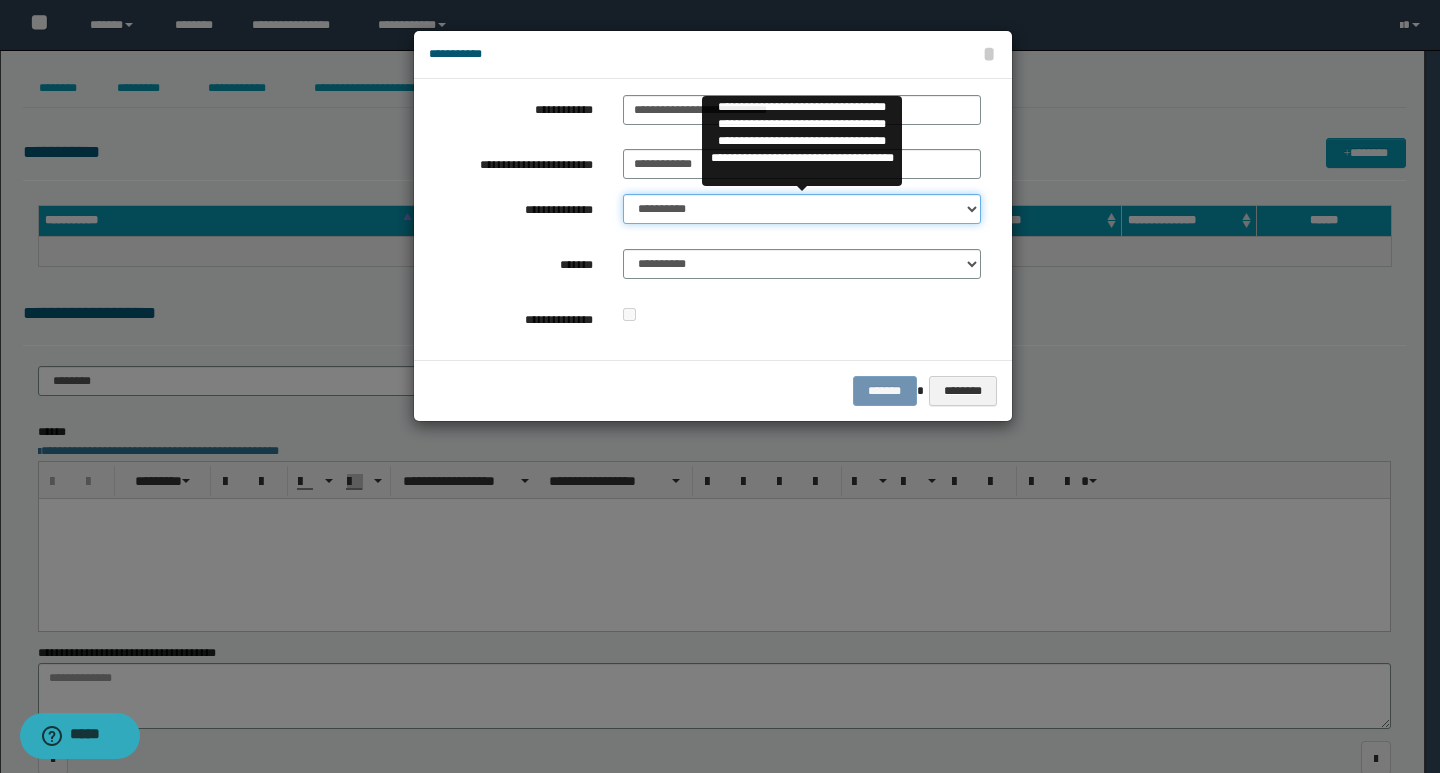 click on "**********" at bounding box center [802, 209] 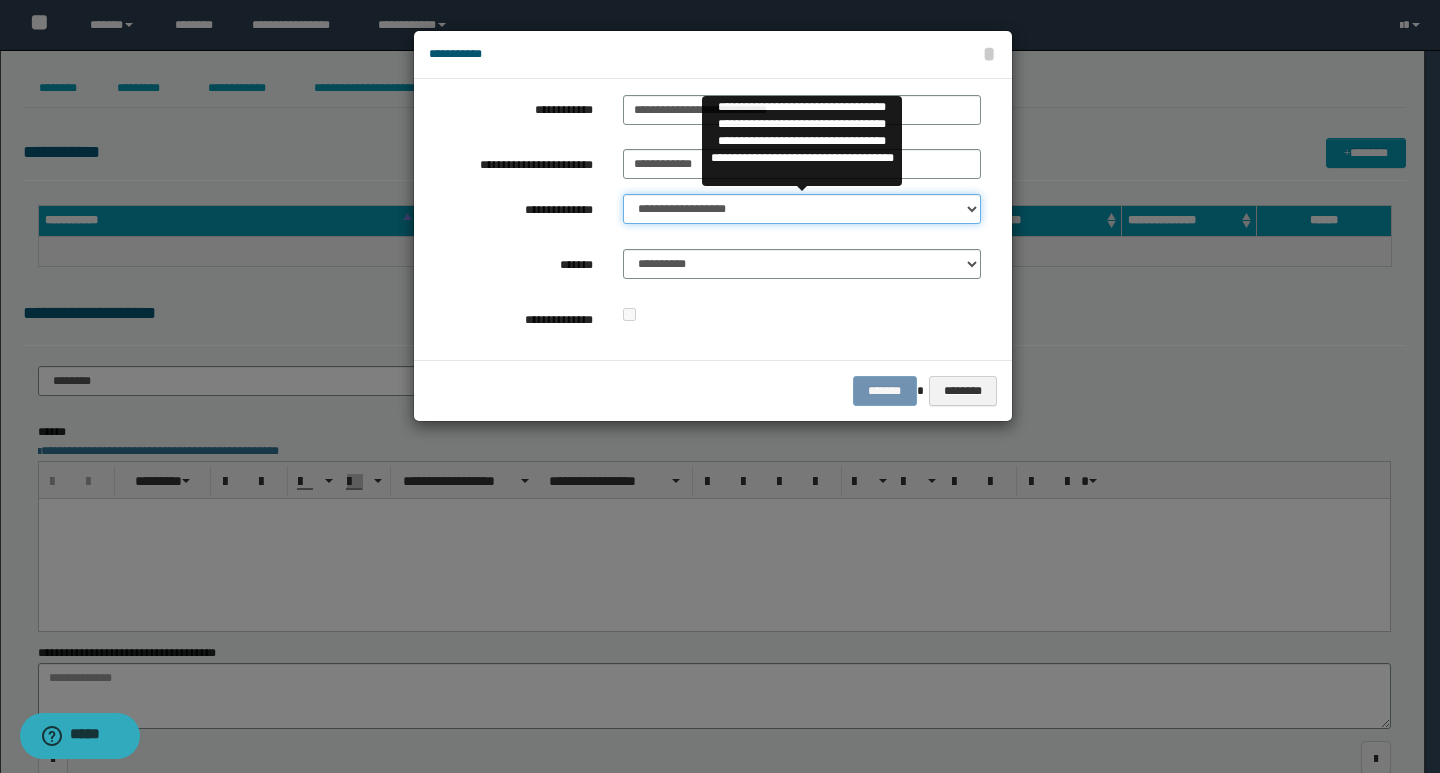 click on "**********" at bounding box center [802, 209] 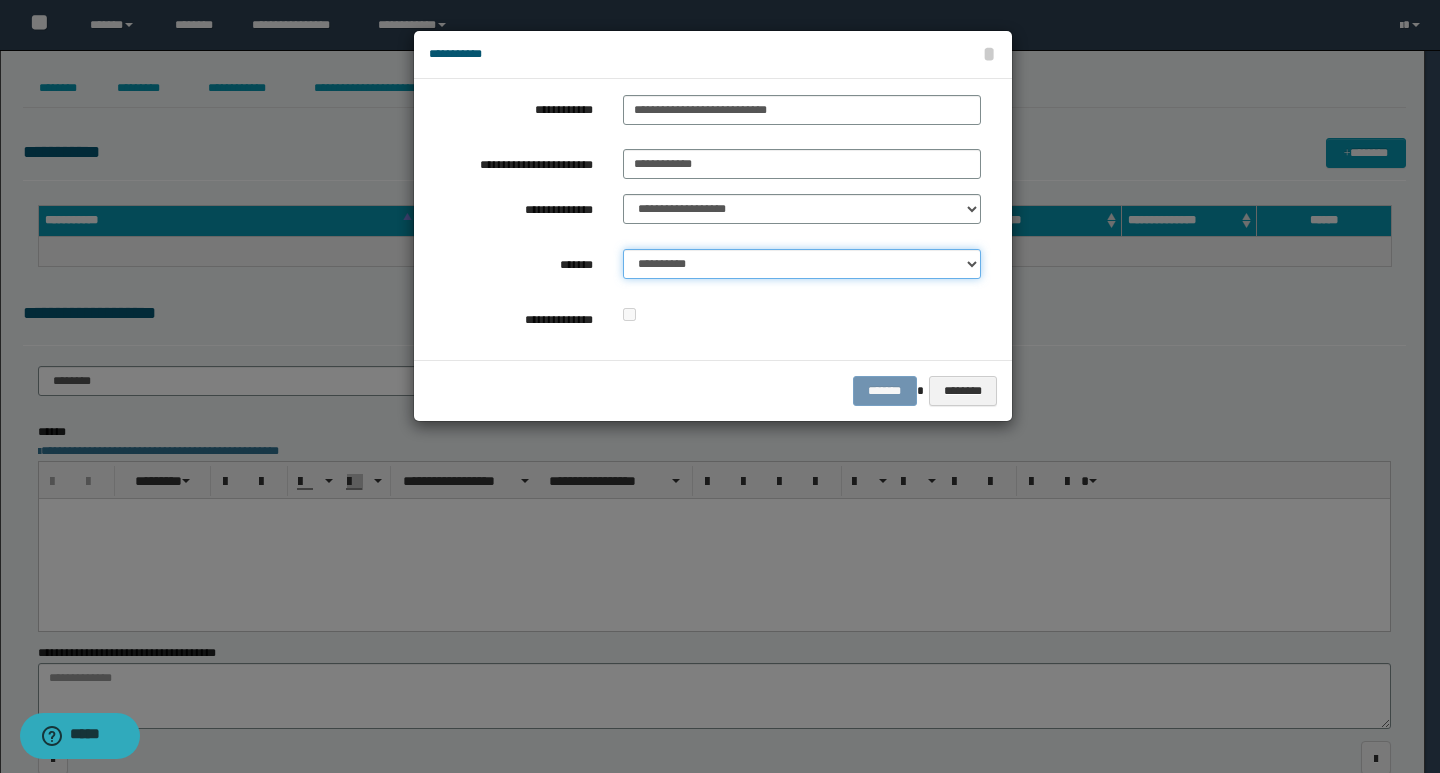 click on "**********" at bounding box center [802, 264] 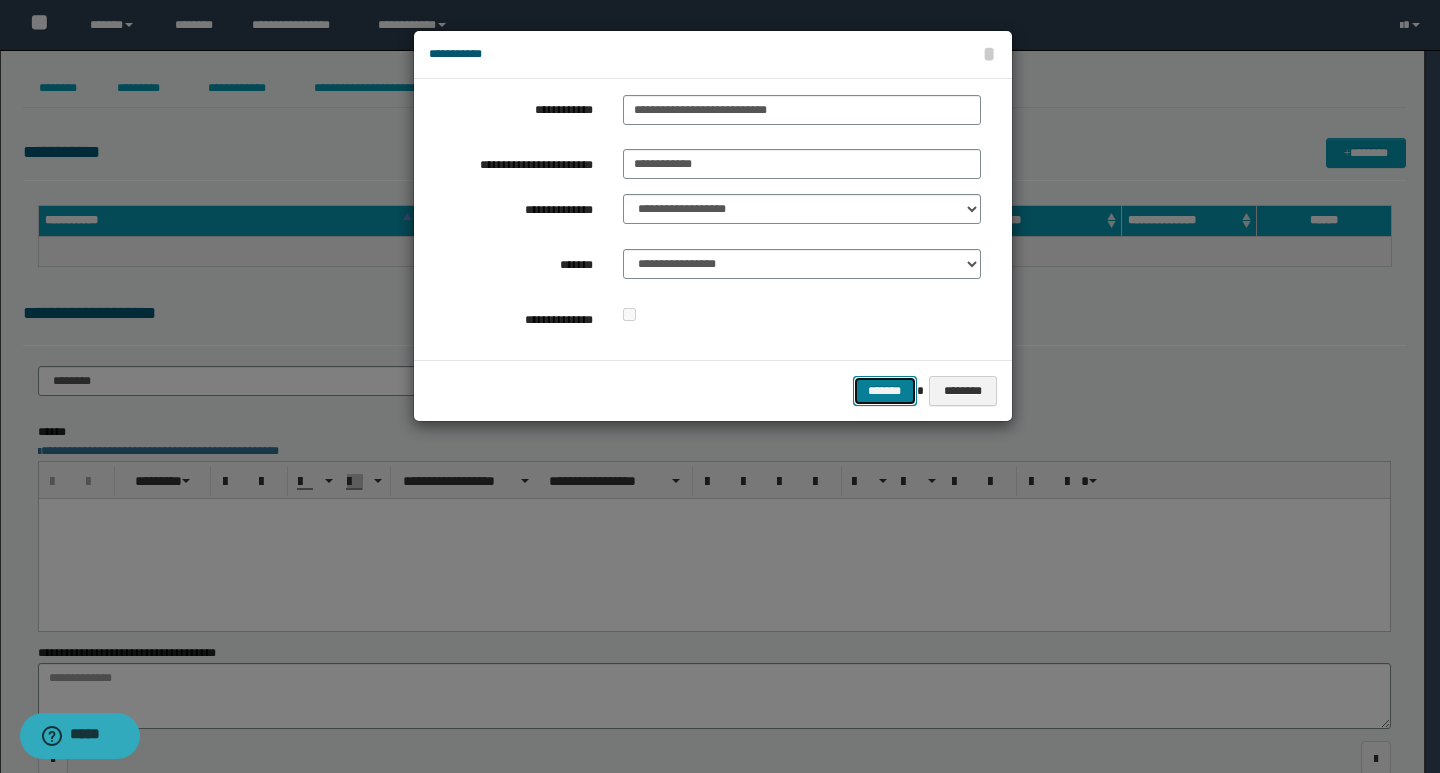 click on "*******" at bounding box center [885, 391] 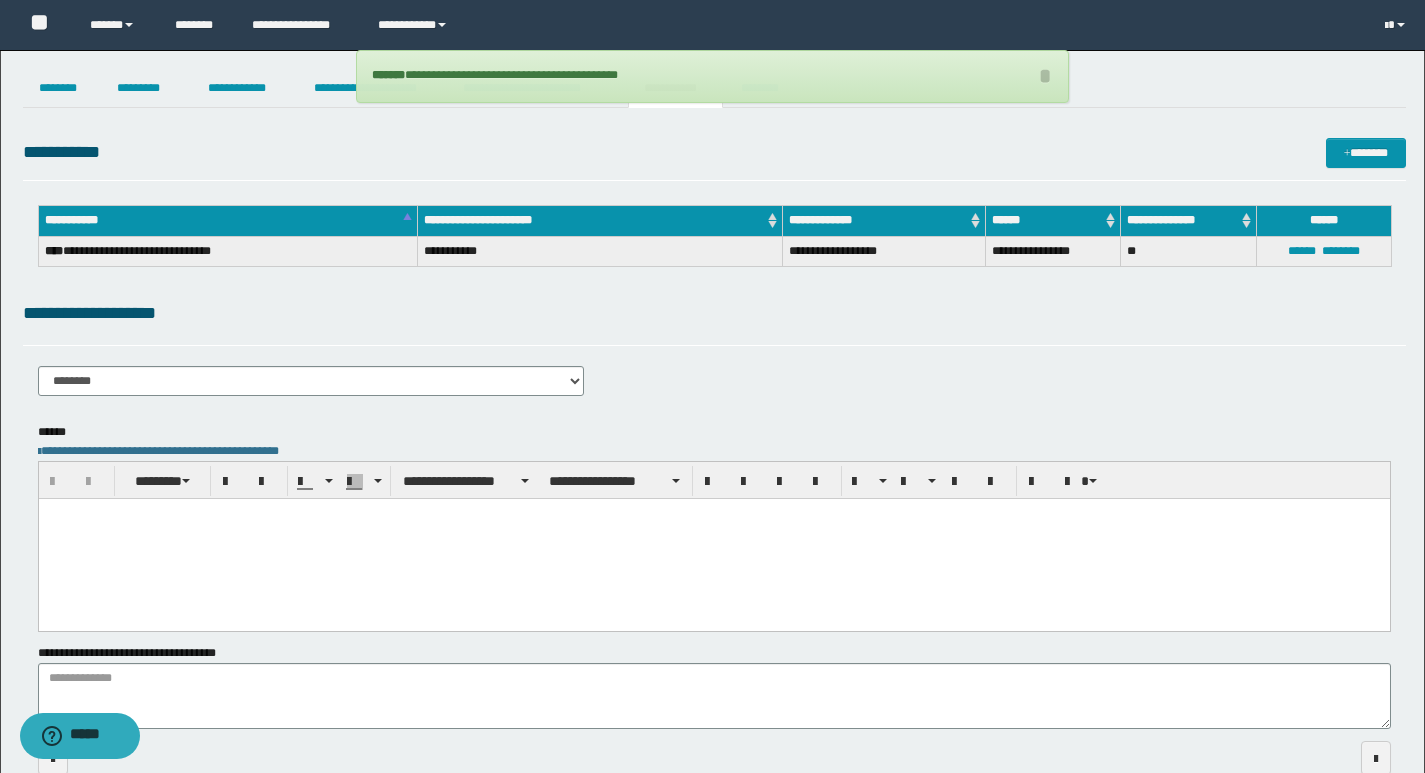 click on "**********" at bounding box center [714, 313] 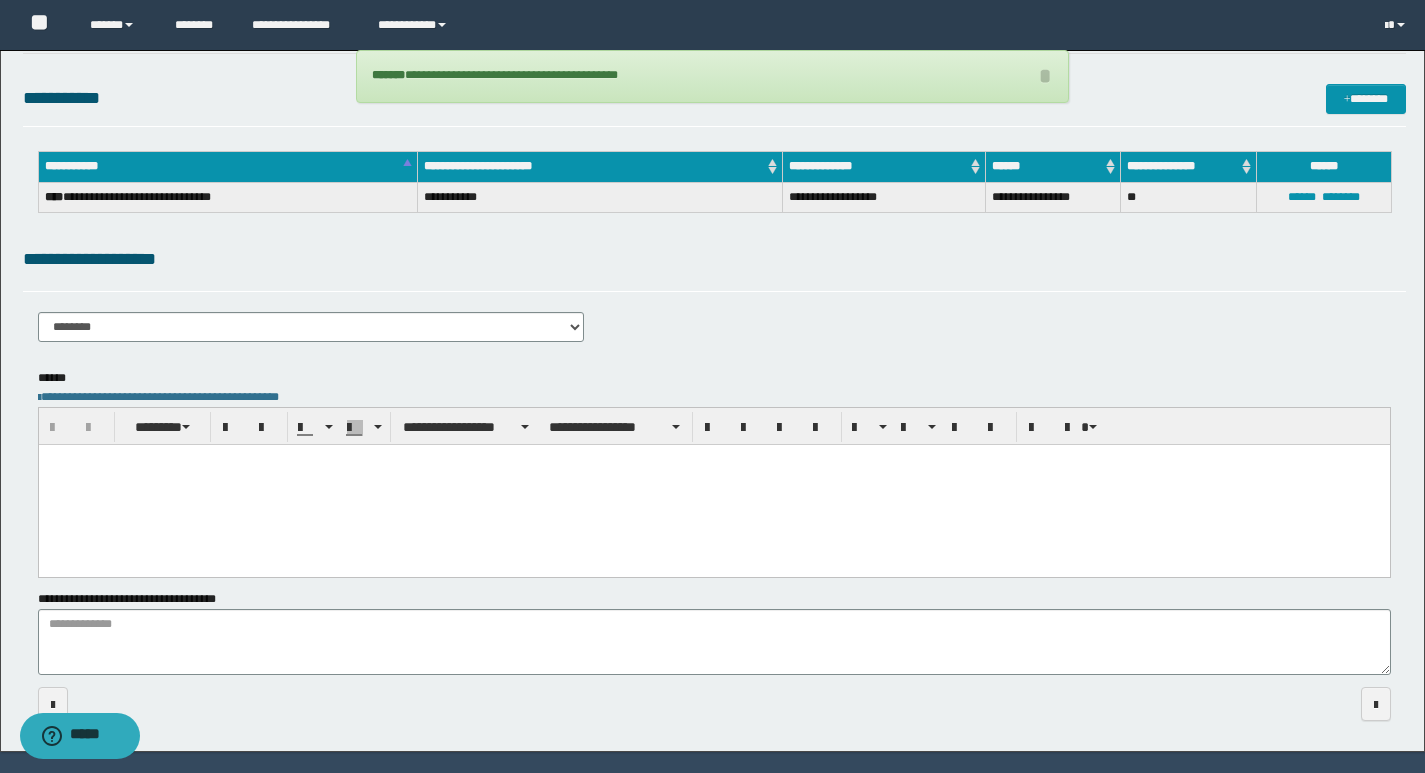 scroll, scrollTop: 0, scrollLeft: 0, axis: both 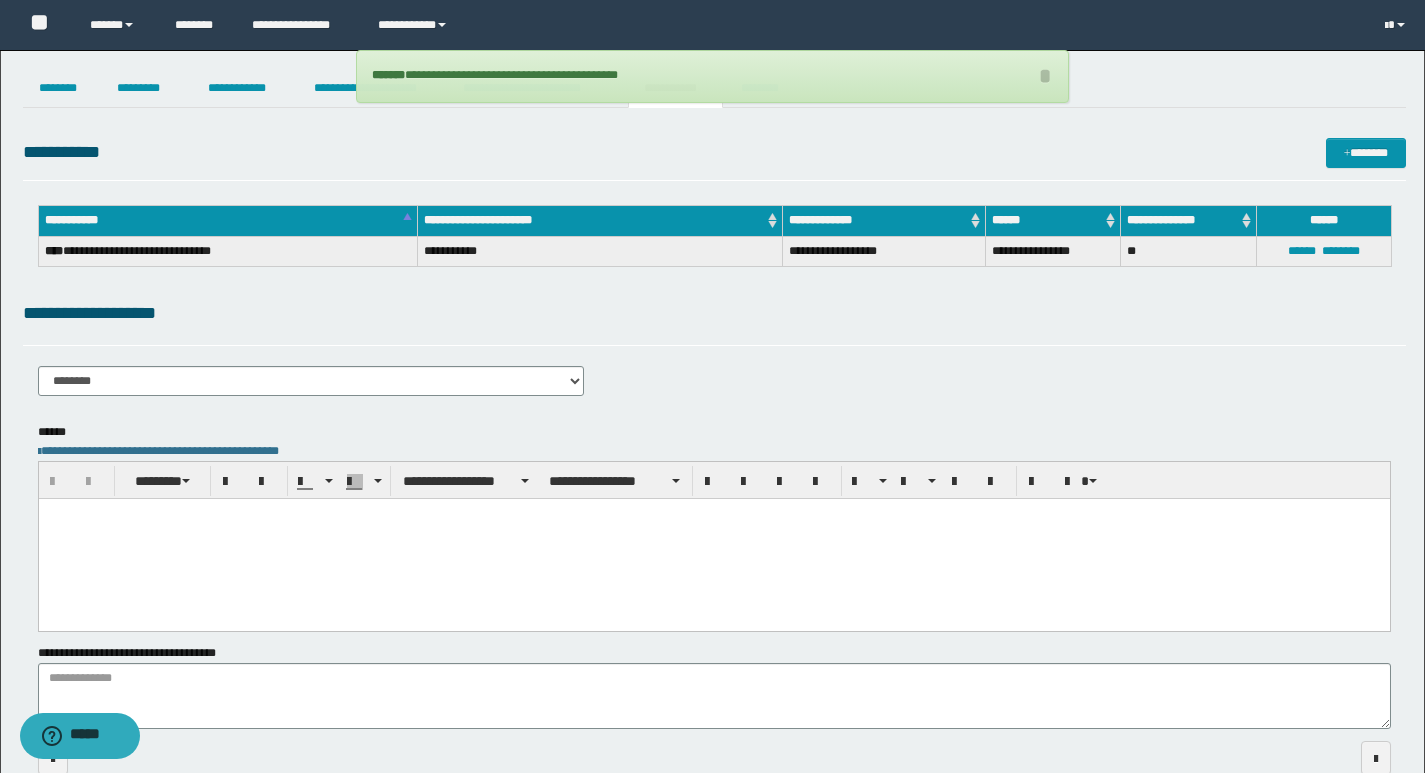 click on "**********" at bounding box center (714, 159) 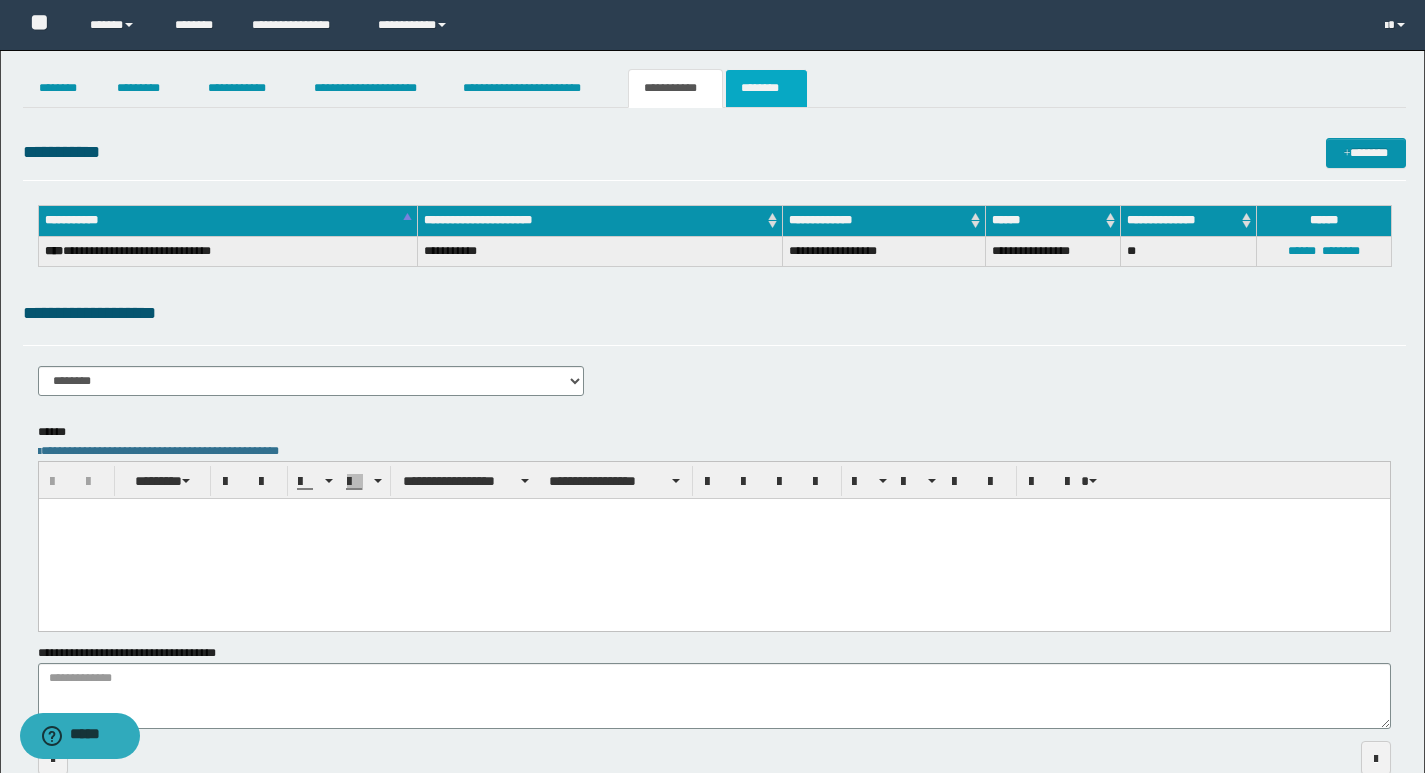 click on "********" at bounding box center (766, 88) 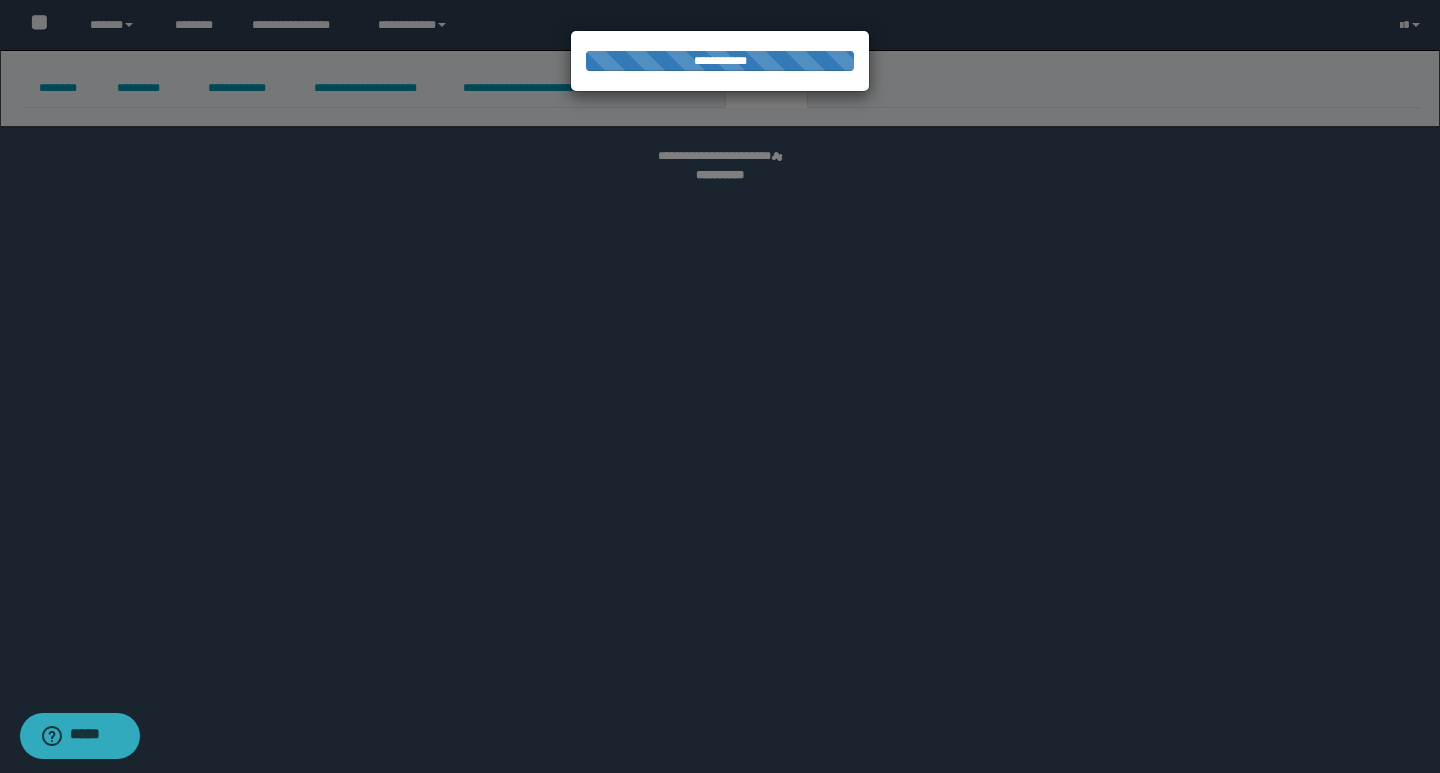 select 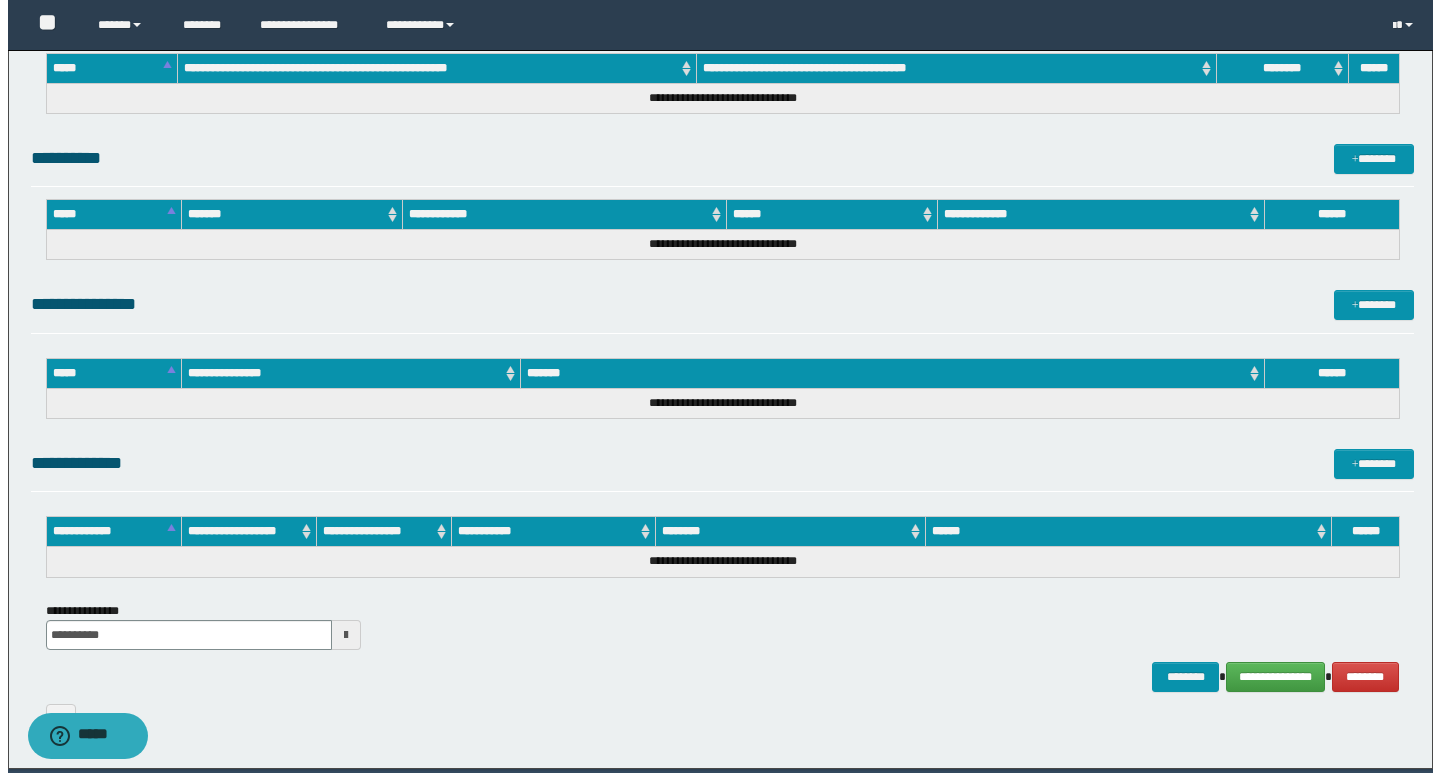 scroll, scrollTop: 874, scrollLeft: 0, axis: vertical 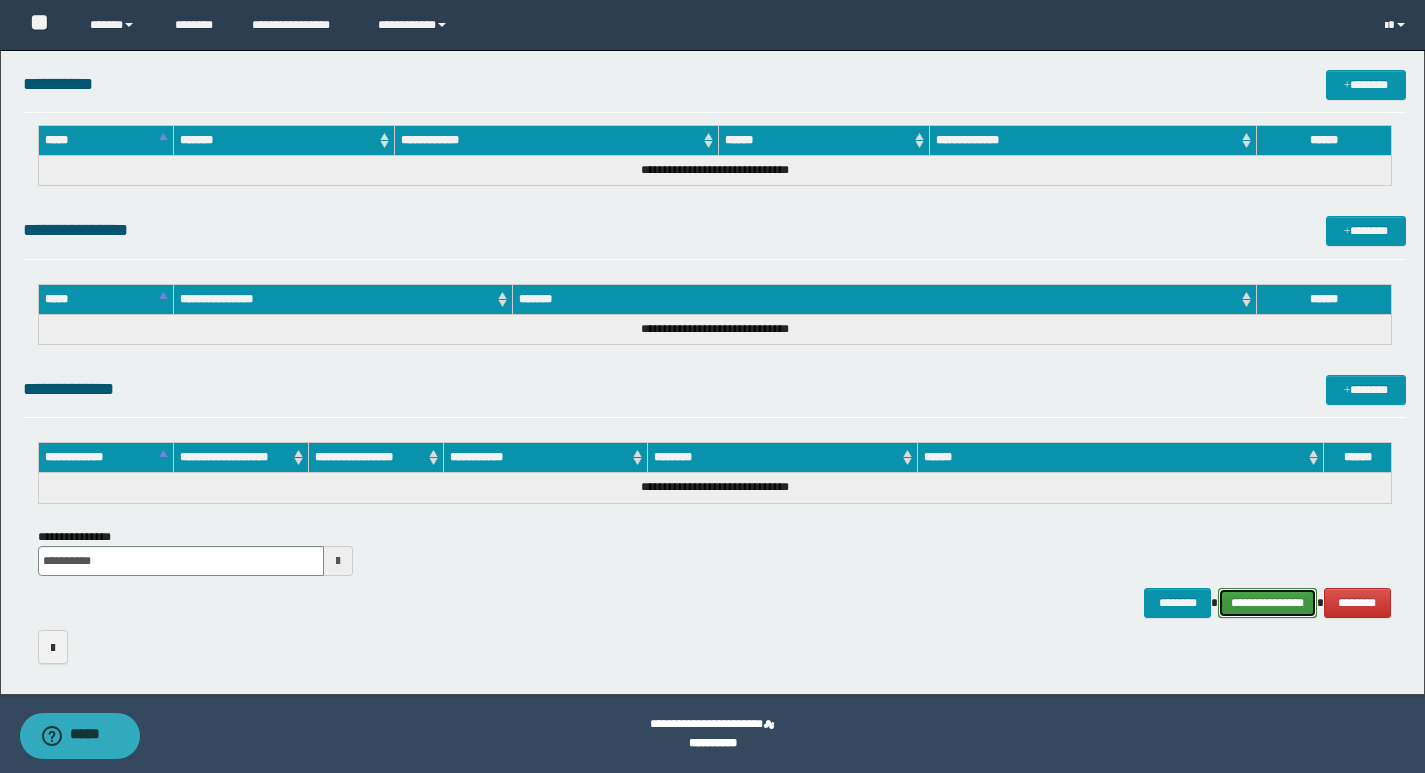 click on "**********" at bounding box center [1267, 603] 